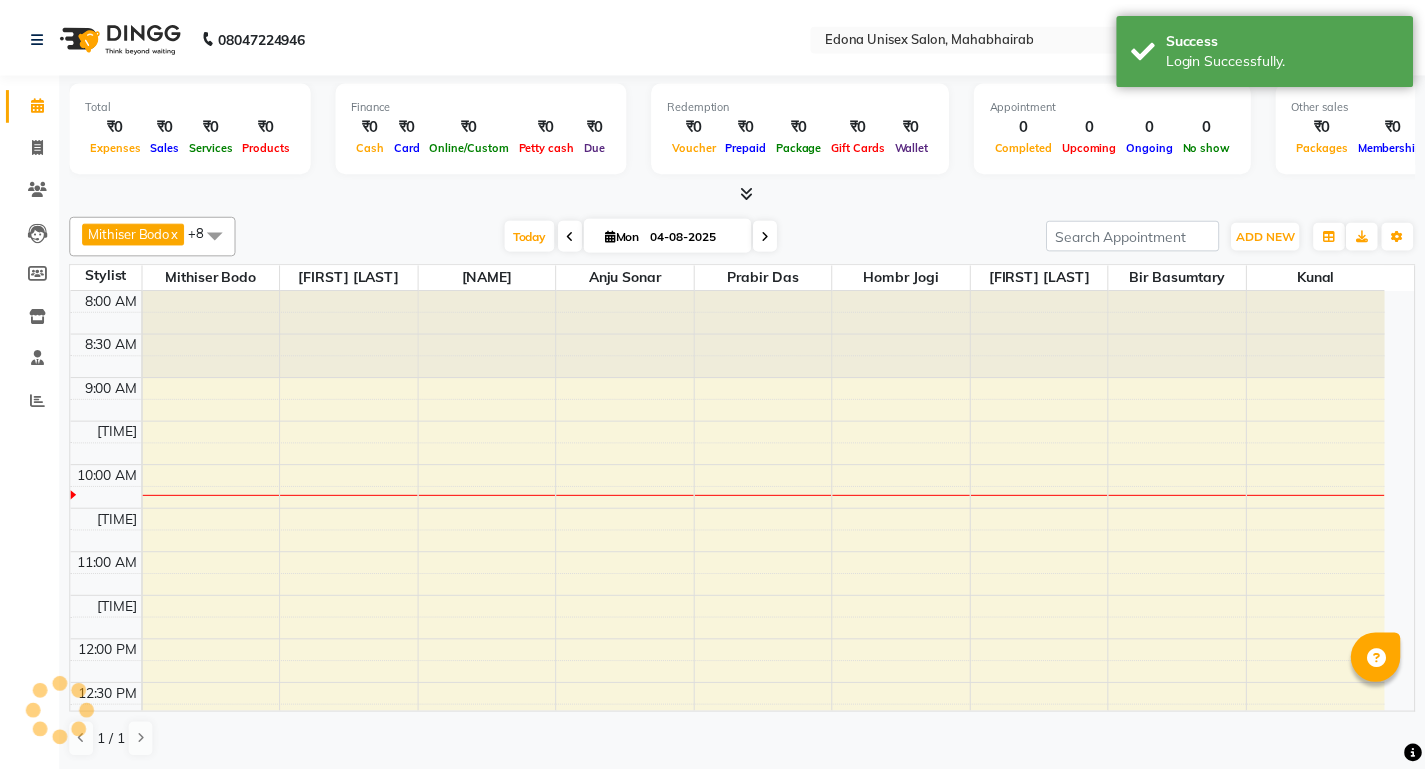 scroll, scrollTop: 0, scrollLeft: 0, axis: both 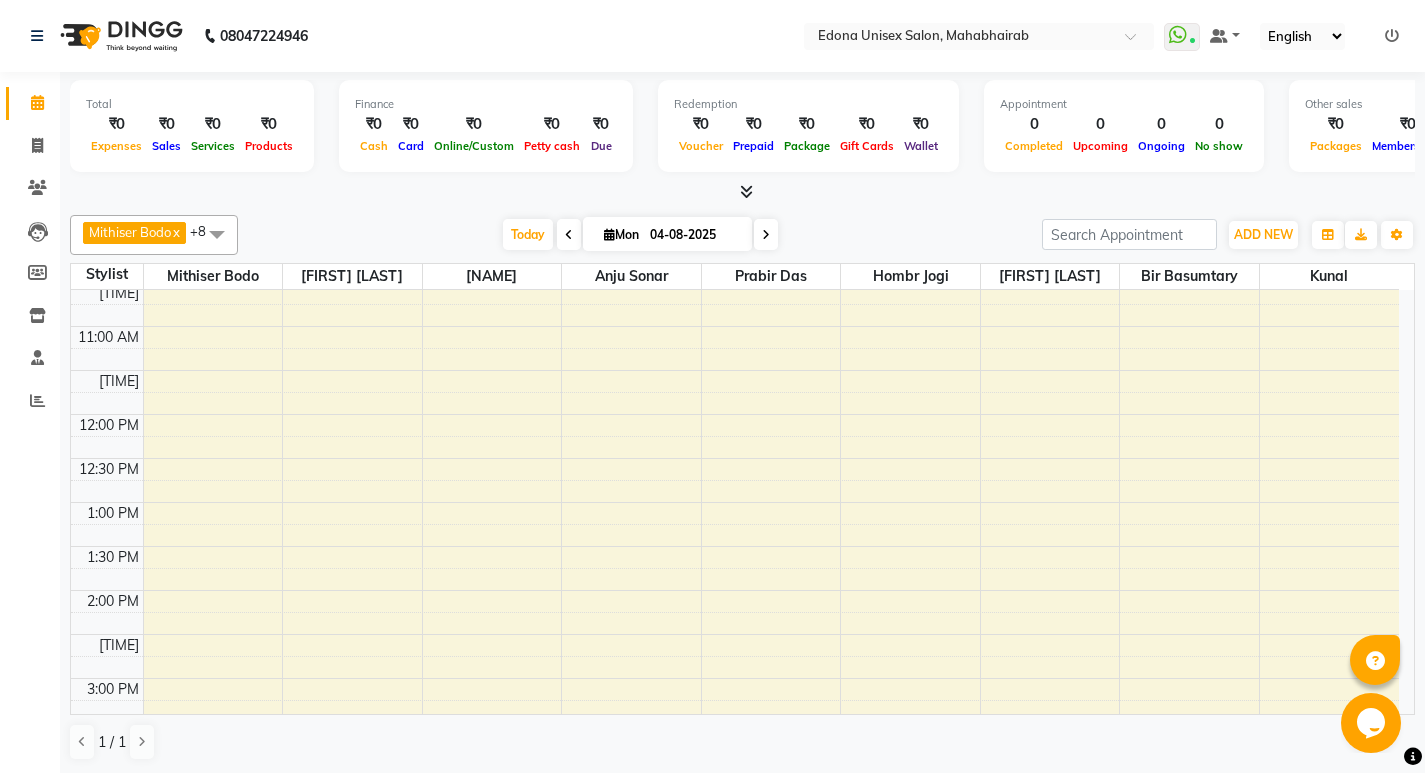 click on "8:00 AM 8:30 AM 9:00 AM 9:30 AM 10:00 AM 10:30 AM 11:00 AM 11:30 AM 12:00 PM 12:30 PM 1:00 PM 1:30 PM 2:00 PM 2:30 PM 3:00 PM 3:30 PM 4:00 PM 4:30 PM 5:00 PM 5:30 PM 6:00 PM 6:30 PM 7:00 PM 7:30 PM 8:00 PM 8:30 PM" at bounding box center (735, 634) 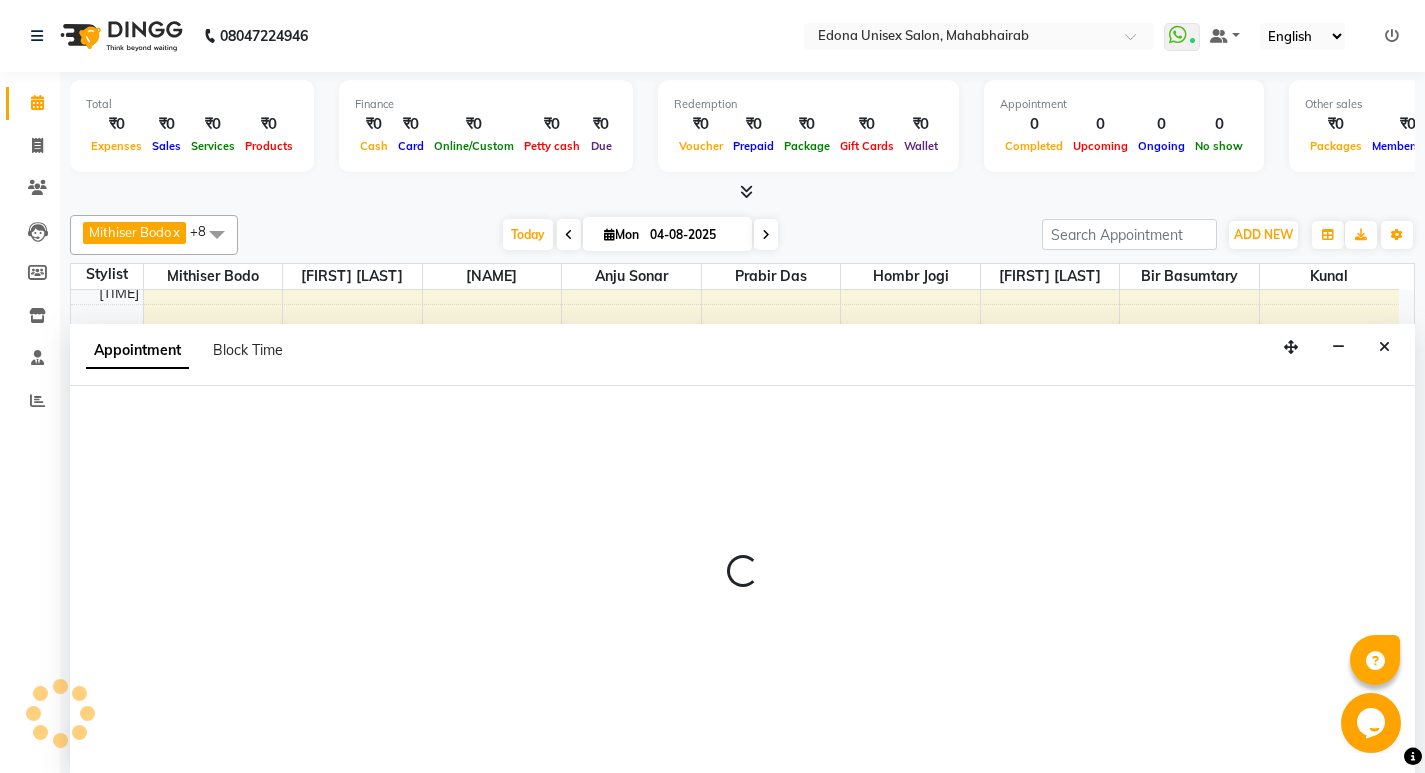 scroll, scrollTop: 1, scrollLeft: 0, axis: vertical 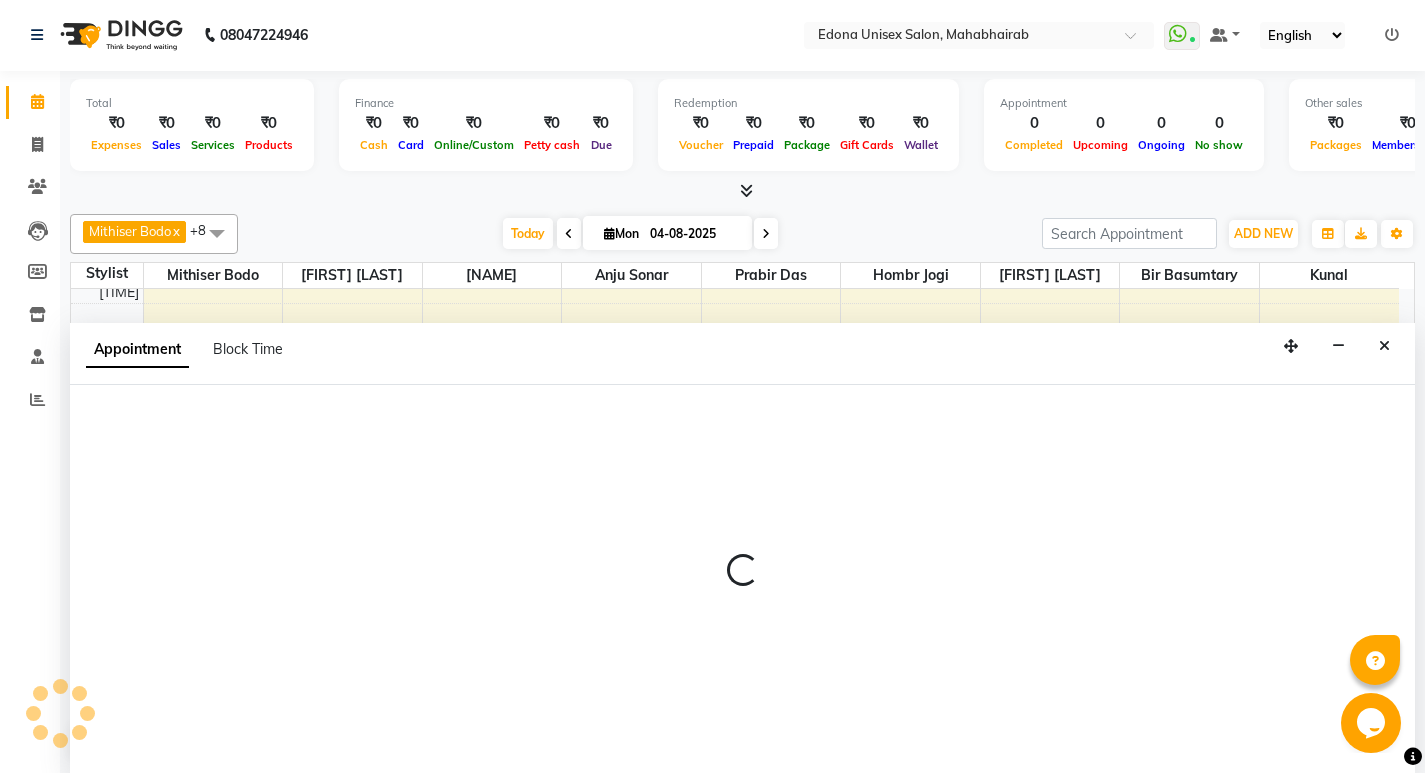 select on "35904" 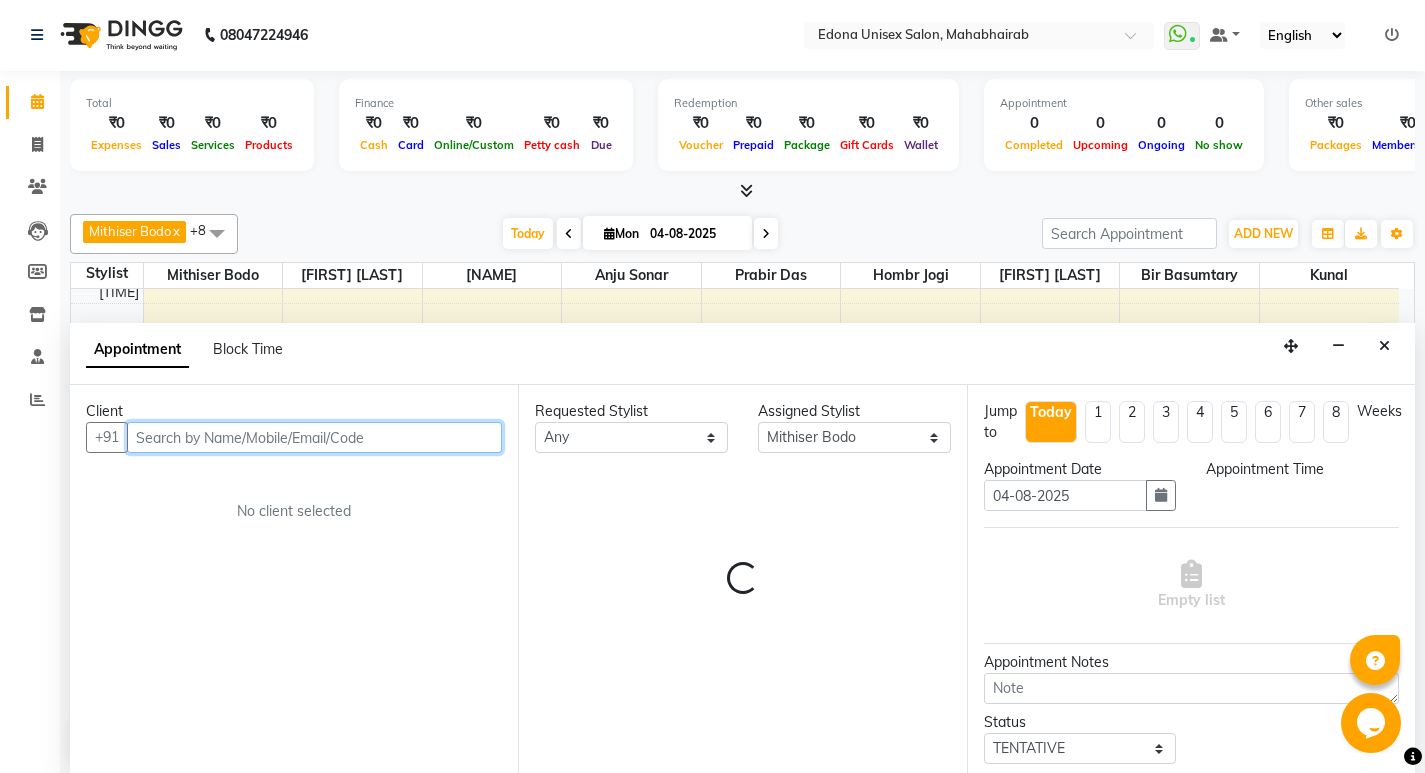 select on "660" 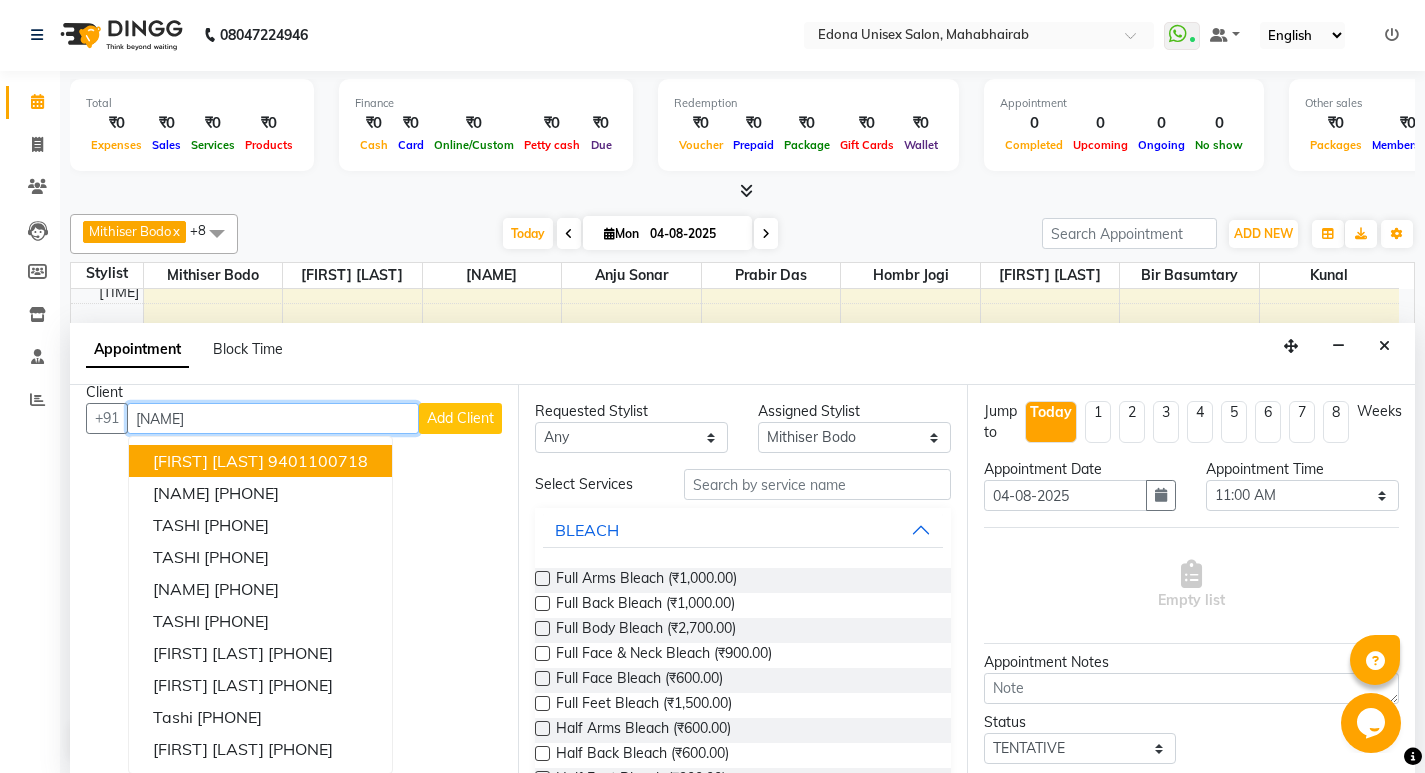 scroll, scrollTop: 20, scrollLeft: 0, axis: vertical 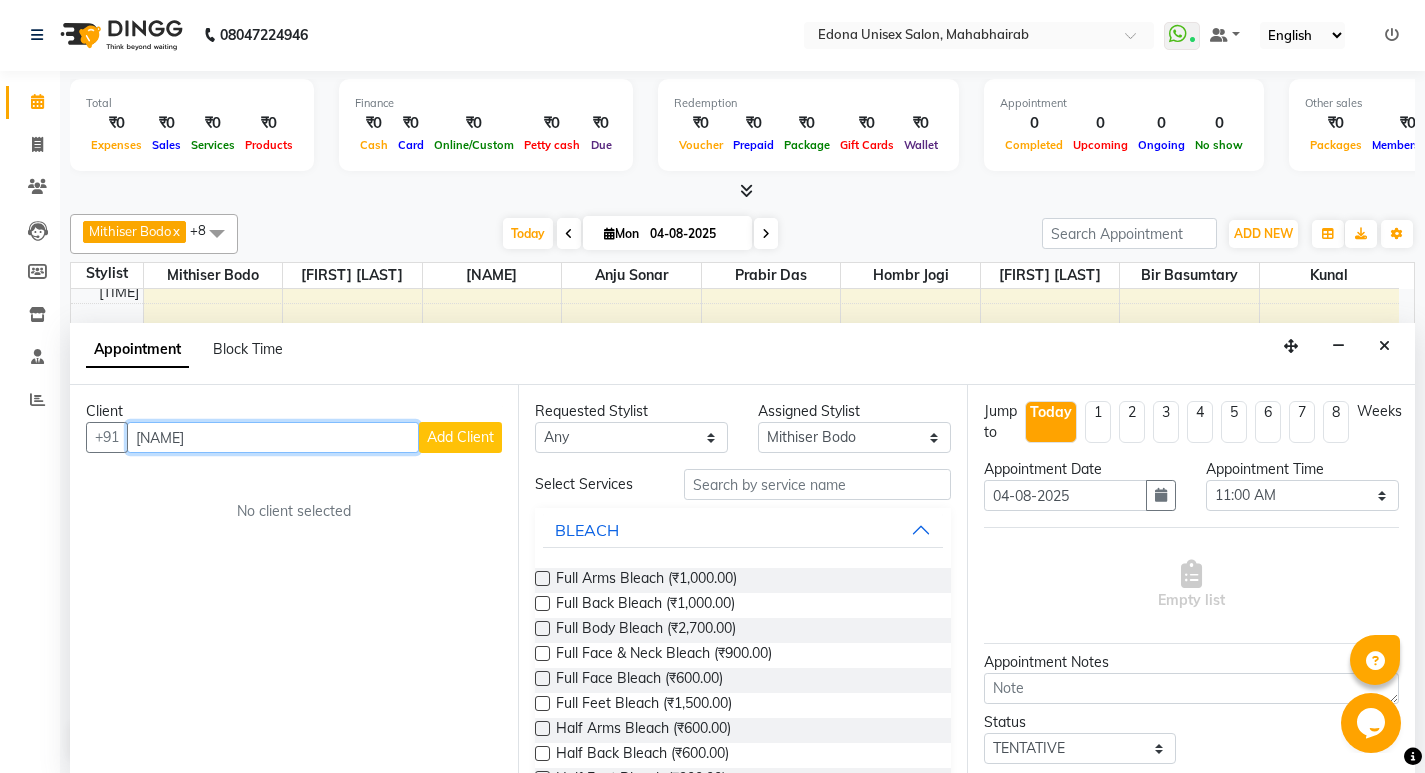 click on "tashi" at bounding box center [273, 437] 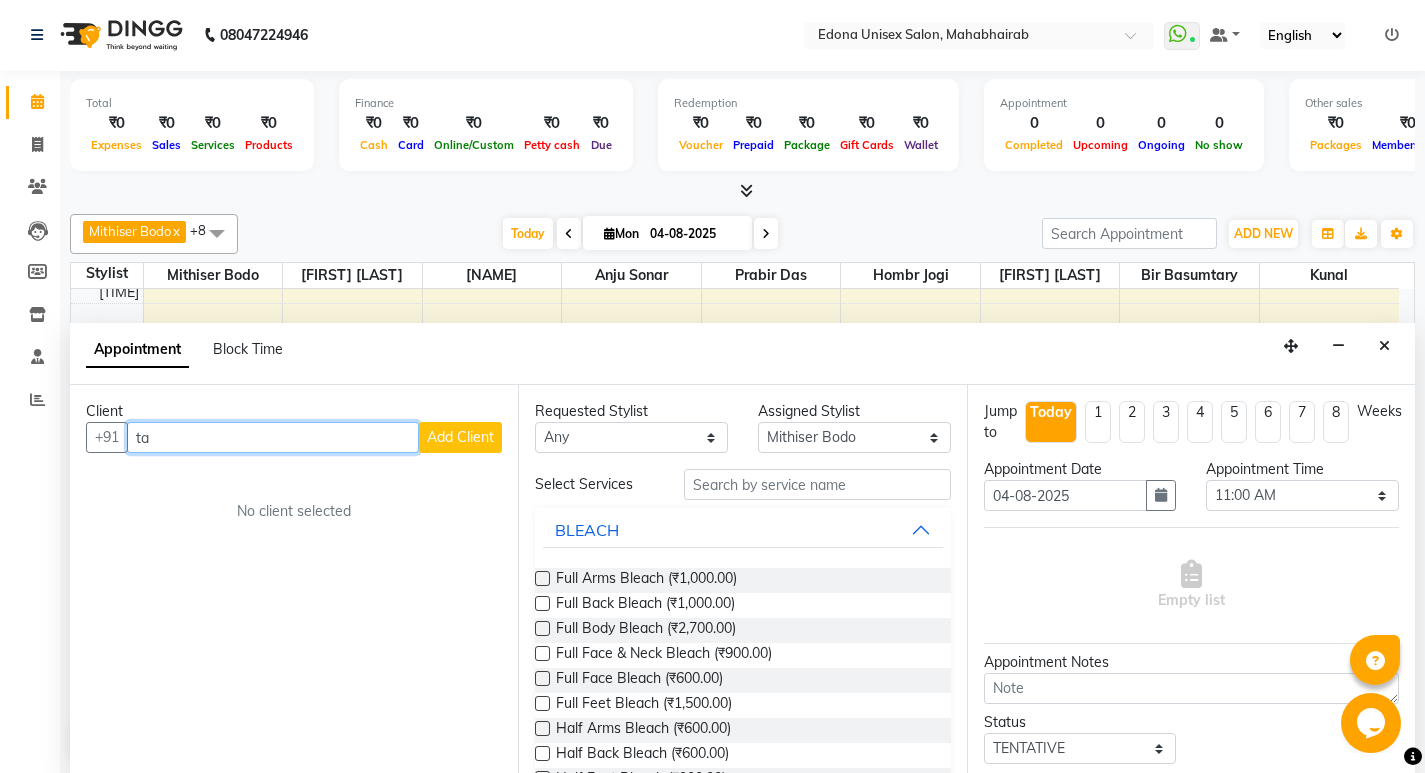 type on "t" 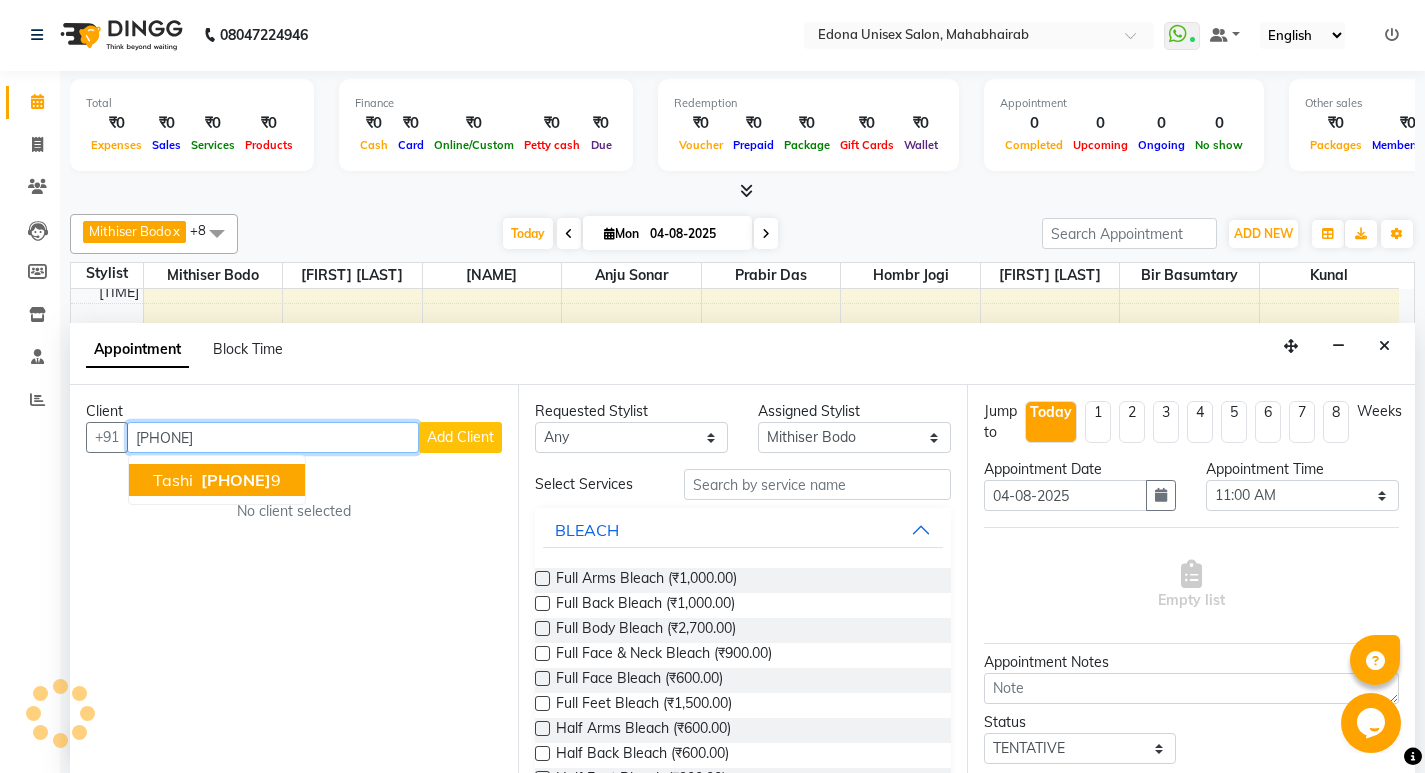 click on "709907784" at bounding box center (236, 480) 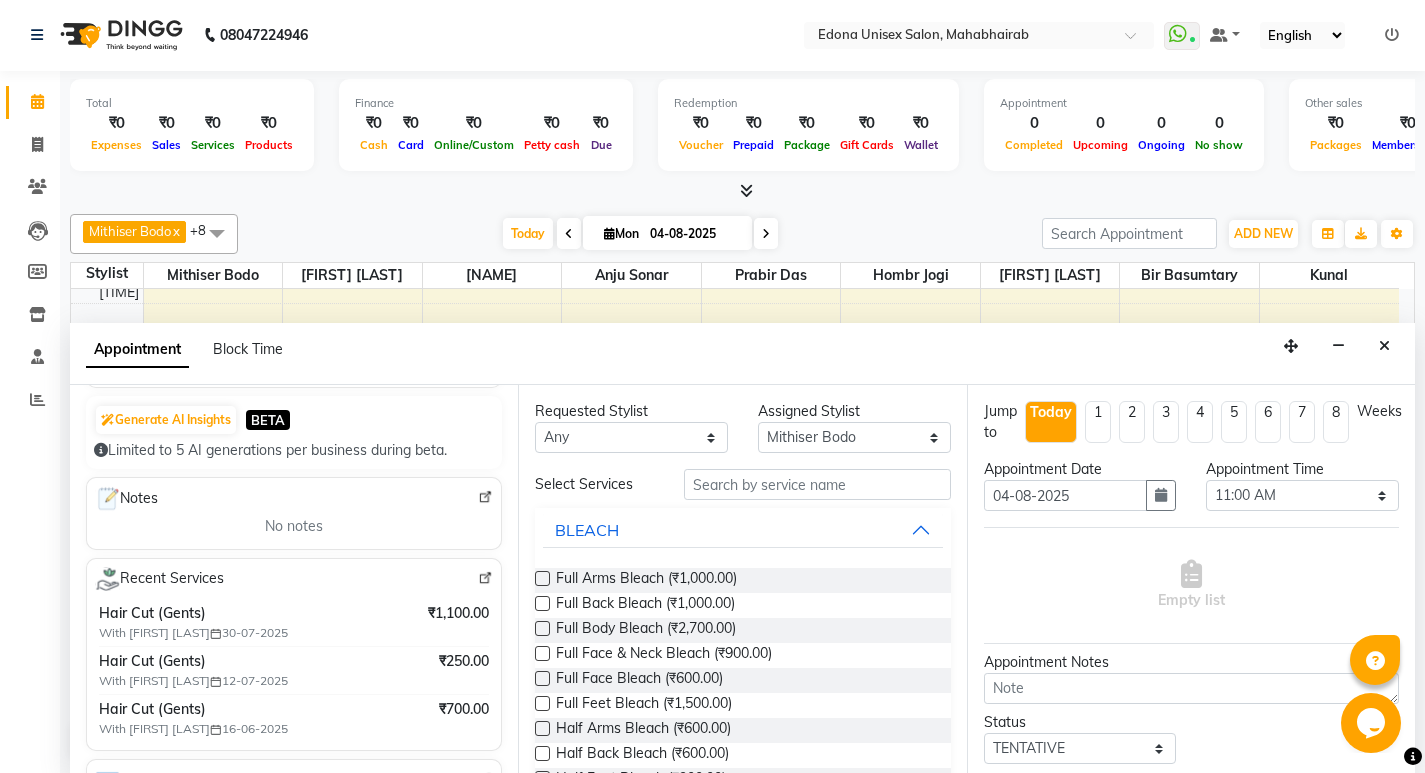 scroll, scrollTop: 179, scrollLeft: 0, axis: vertical 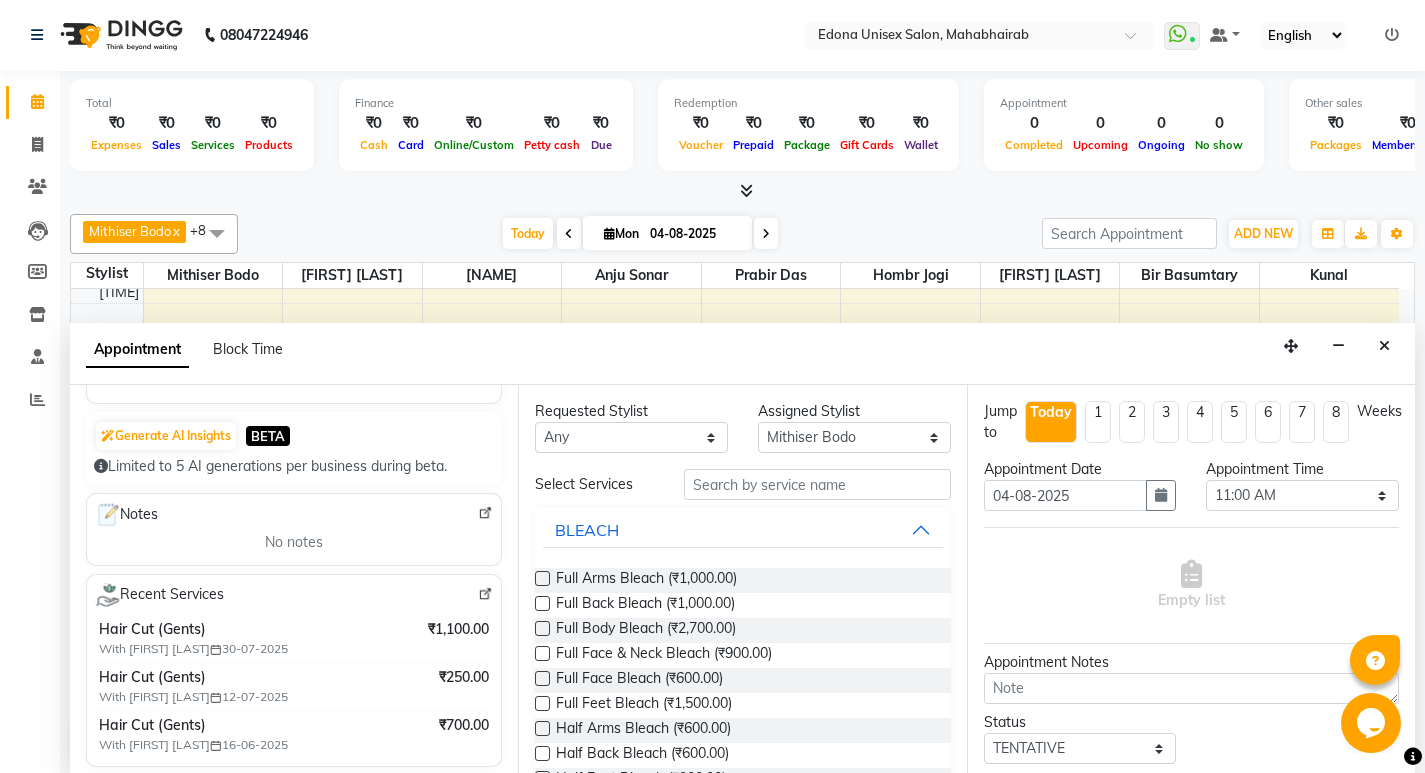 type on "7099077849" 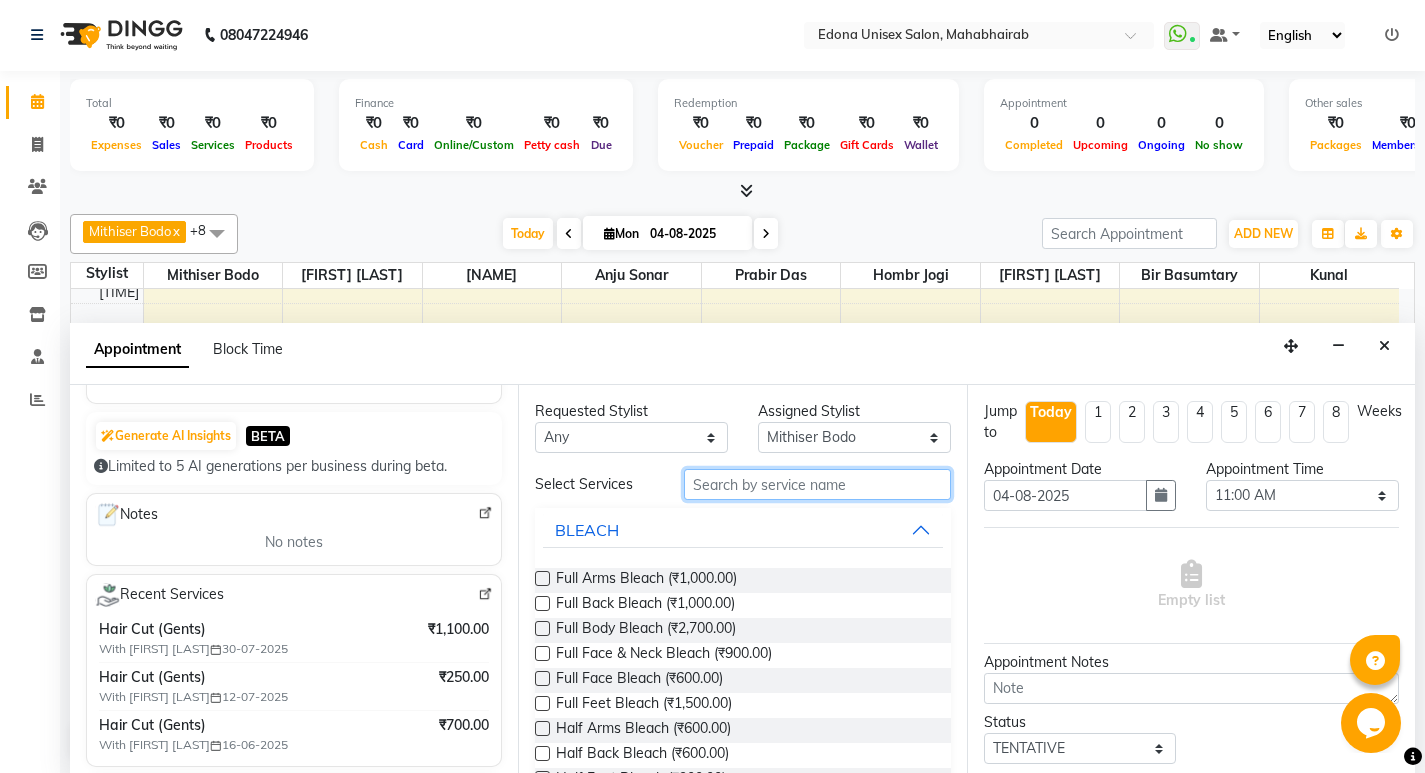 click at bounding box center [817, 484] 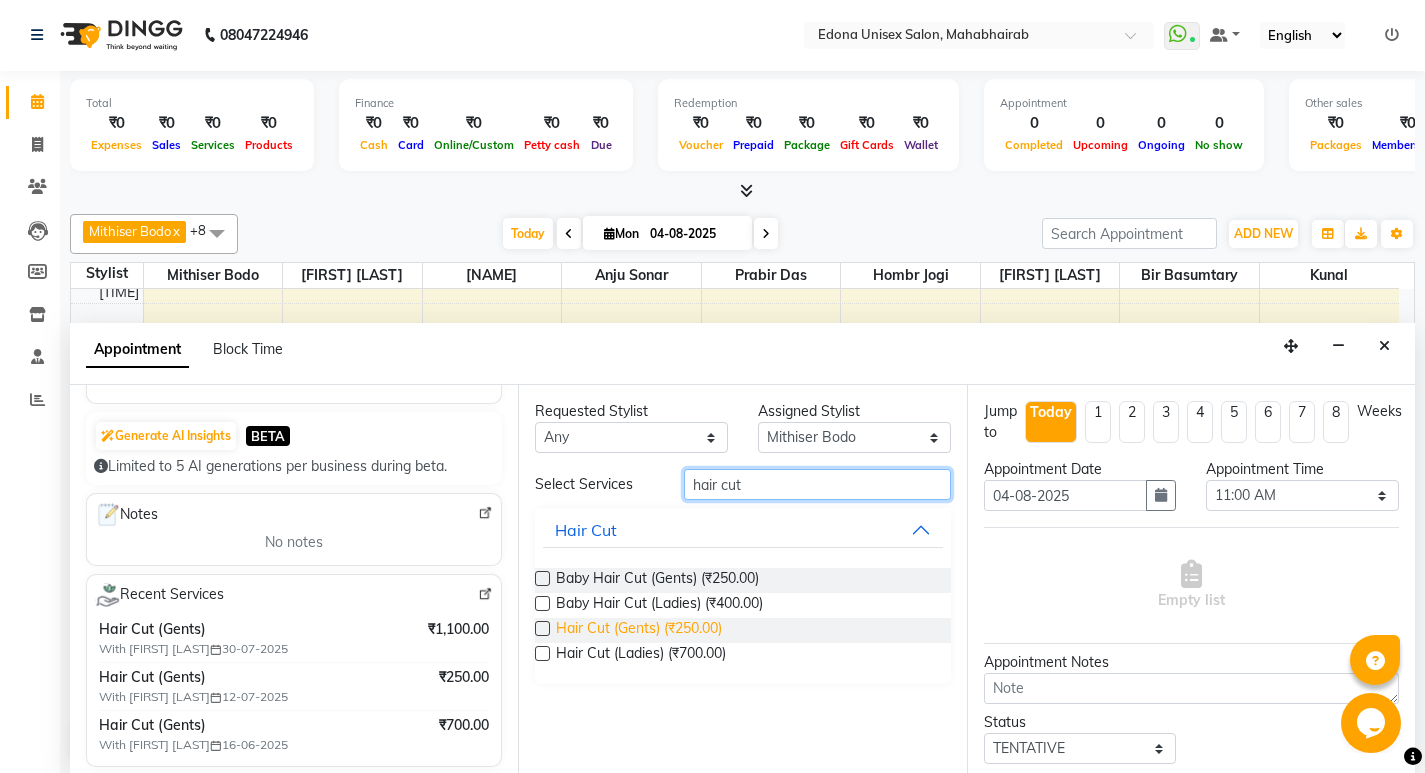 type on "hair cut" 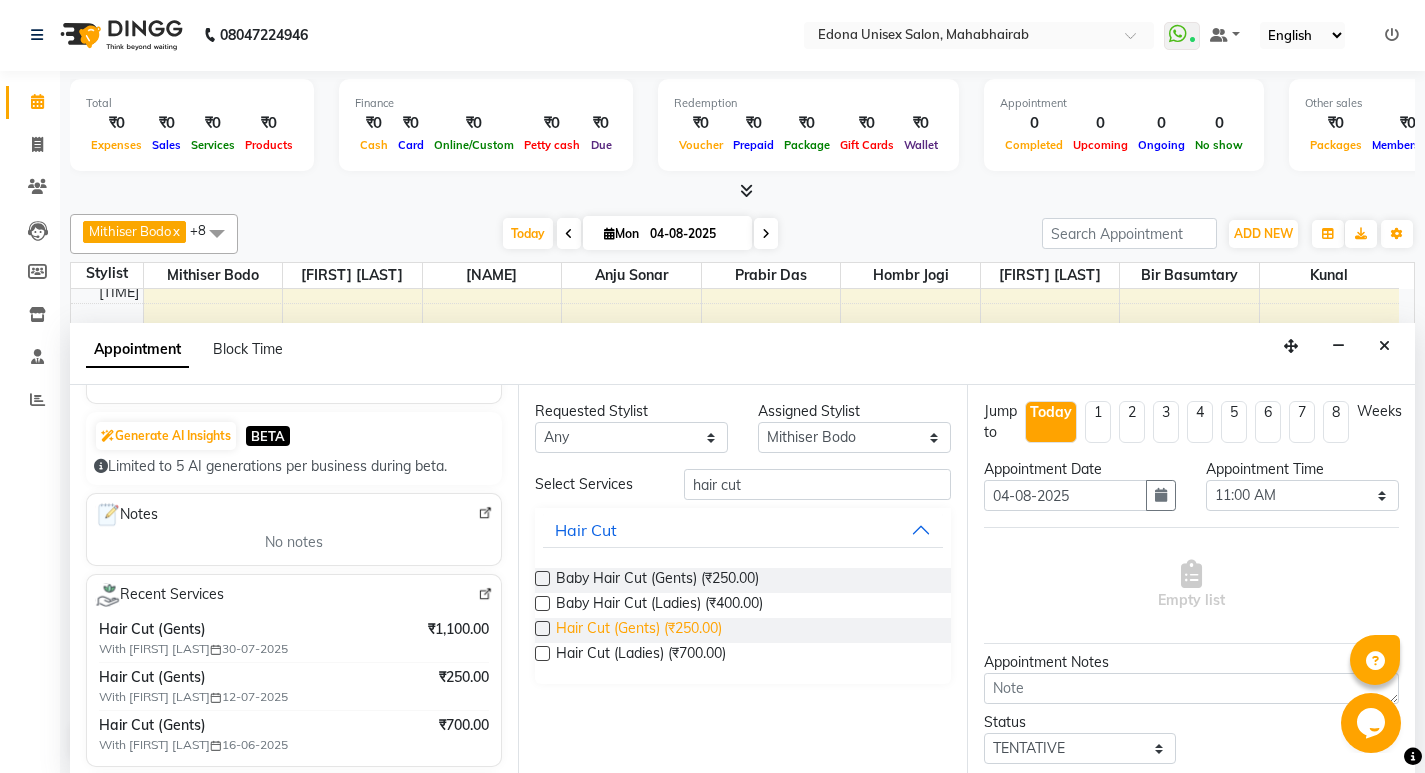 click on "Hair Cut (Gents) (₹250.00)" at bounding box center [639, 630] 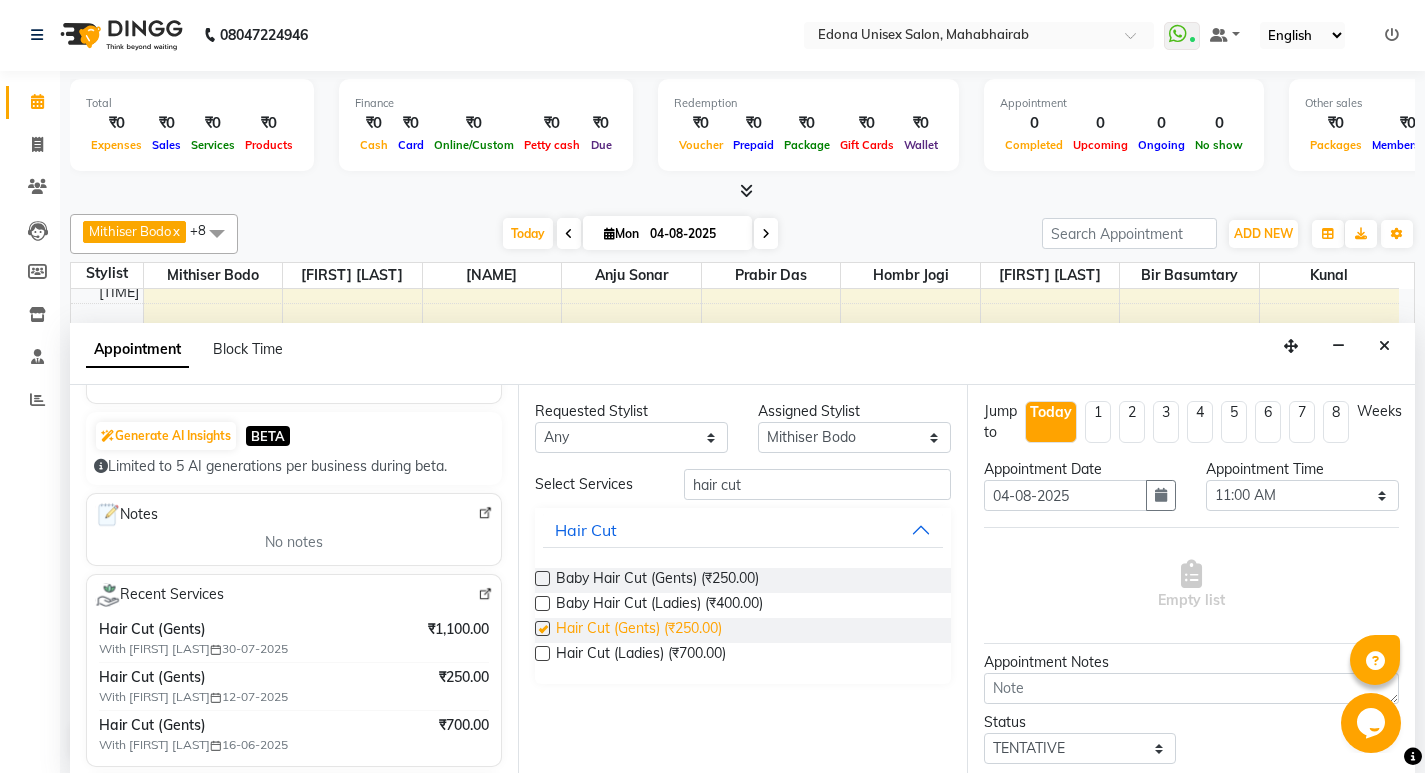 checkbox on "false" 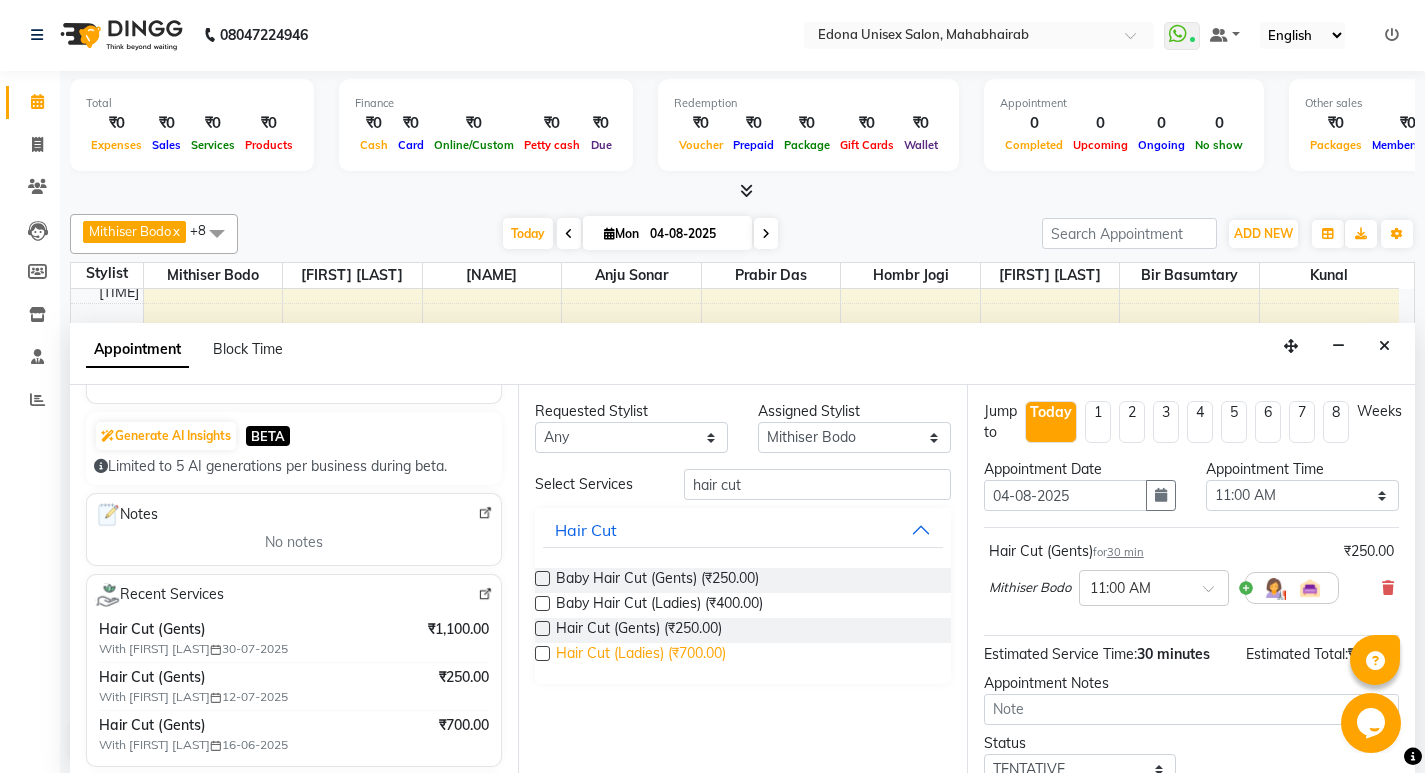 click on "Hair Cut (Ladies) (₹700.00)" at bounding box center [641, 655] 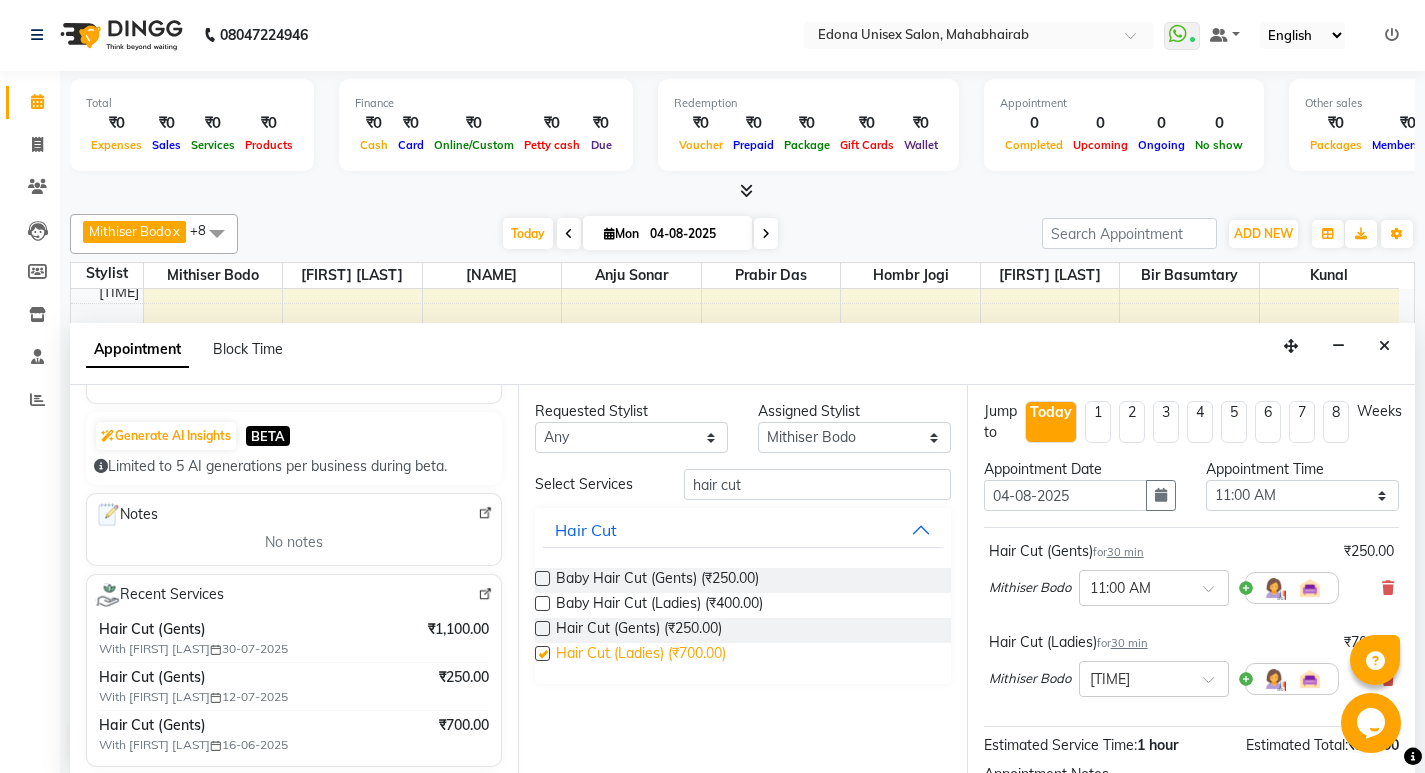 checkbox on "false" 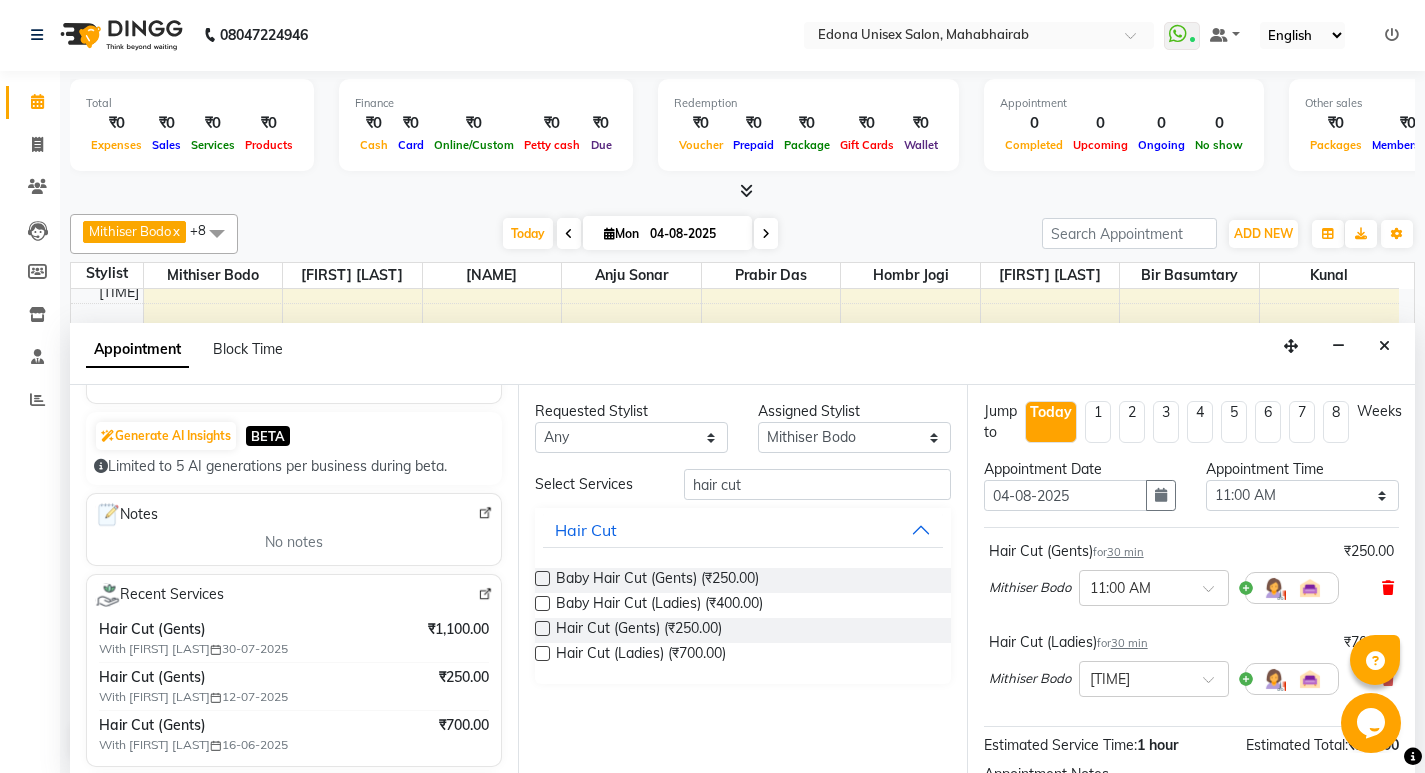click at bounding box center (1388, 588) 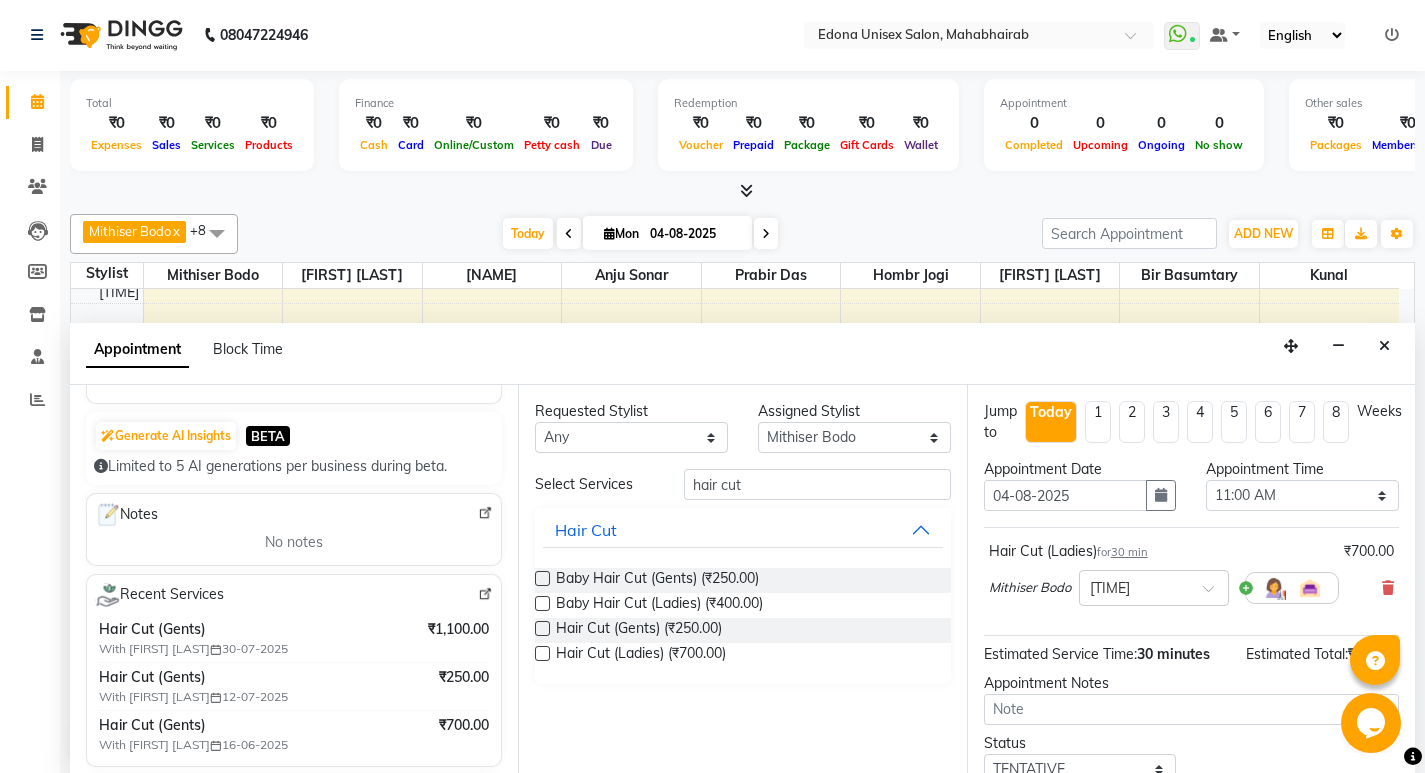 scroll, scrollTop: 138, scrollLeft: 0, axis: vertical 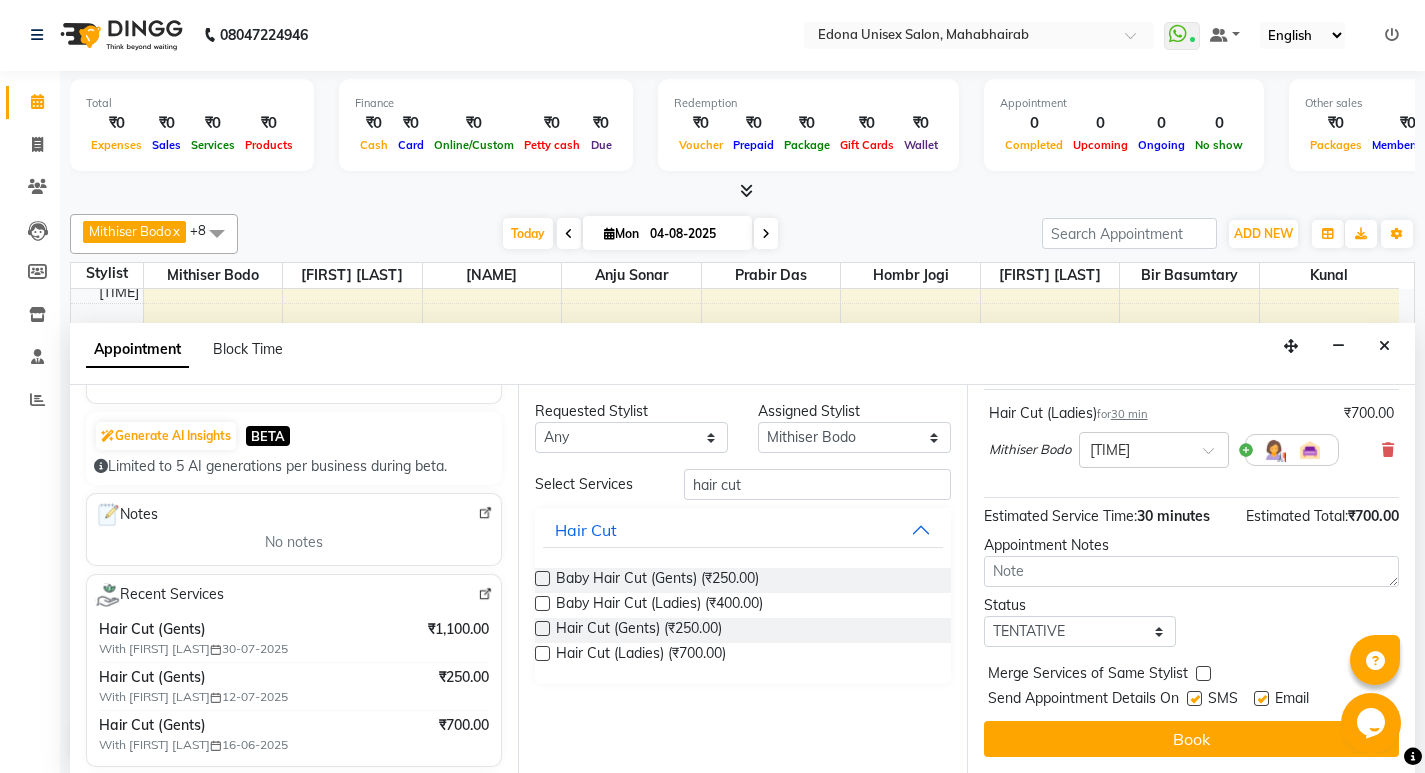 click on "Book" at bounding box center [1191, 739] 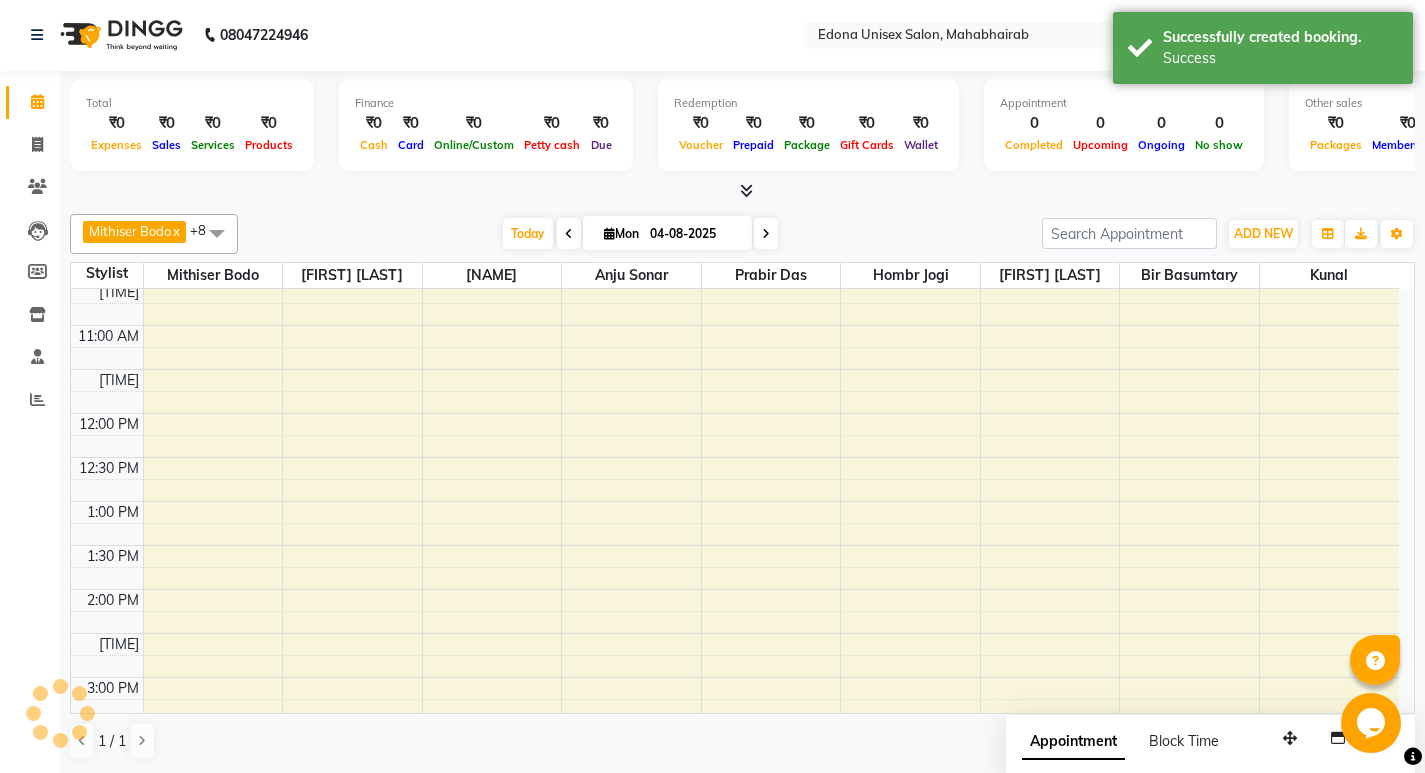 scroll, scrollTop: 0, scrollLeft: 0, axis: both 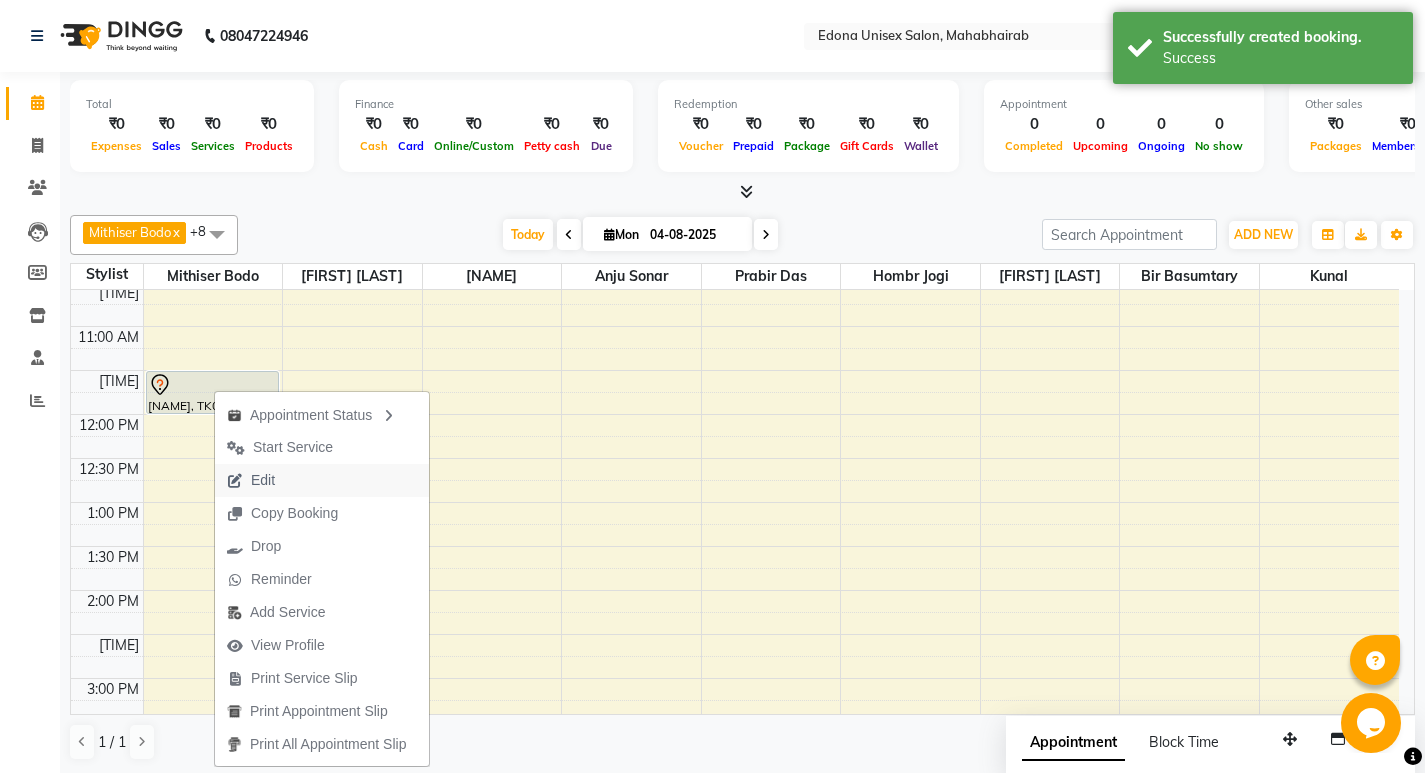 click on "Edit" at bounding box center (322, 480) 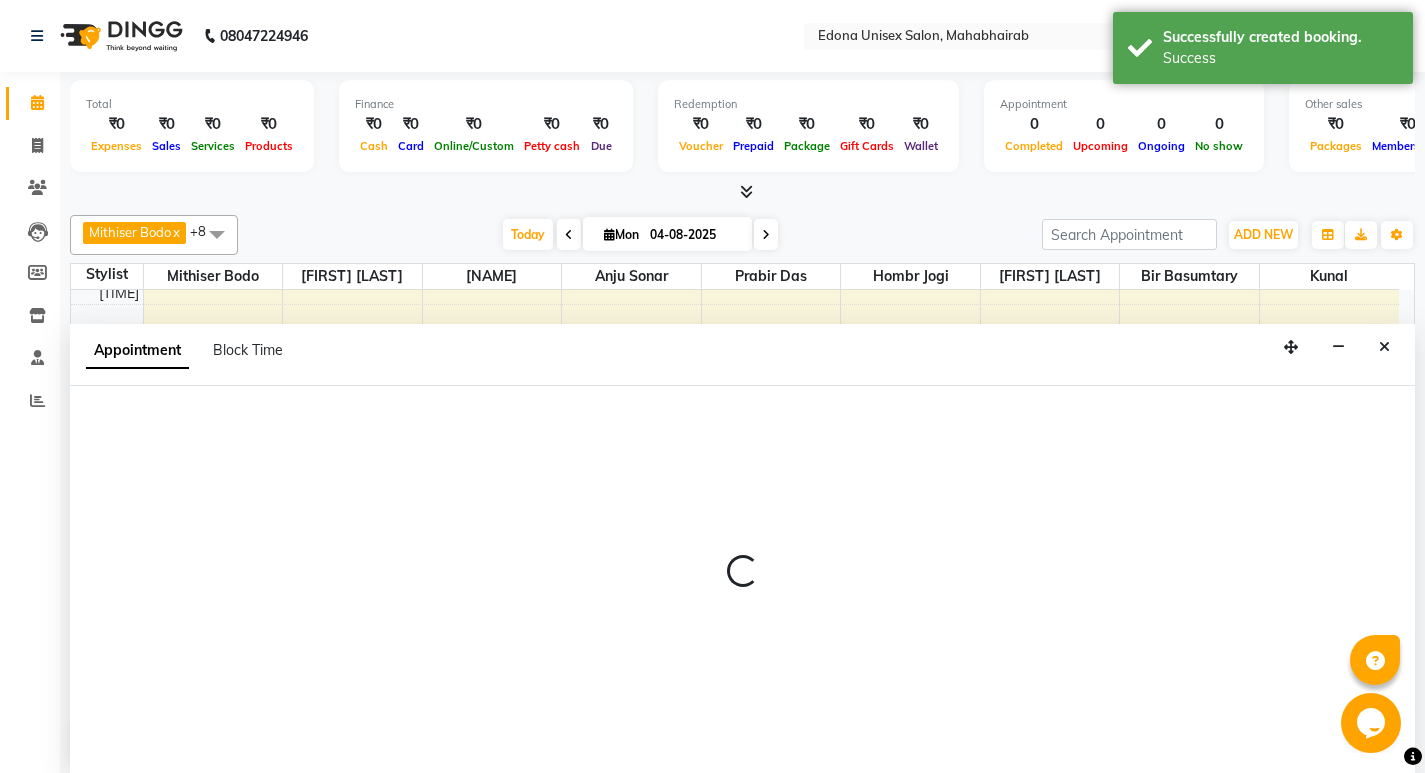 scroll, scrollTop: 1, scrollLeft: 0, axis: vertical 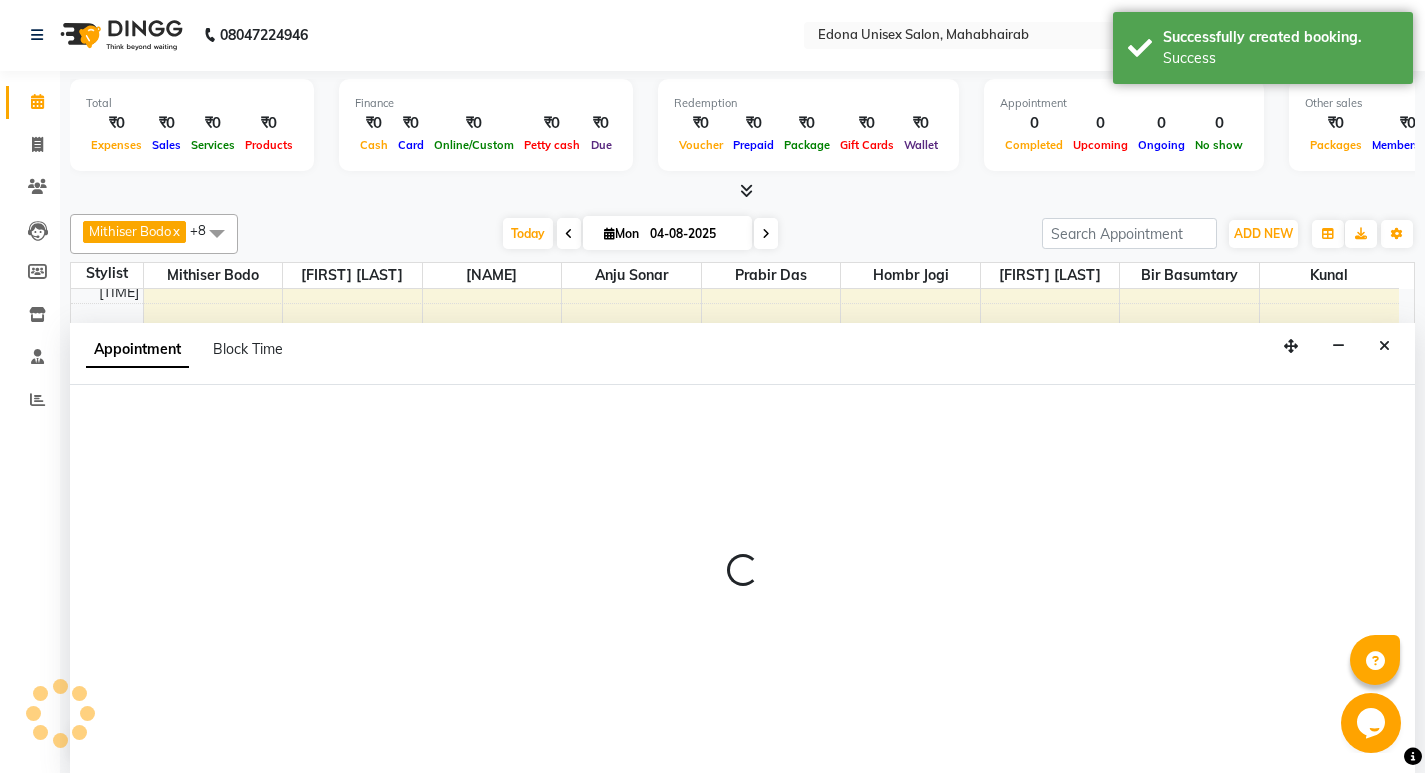 select on "tentative" 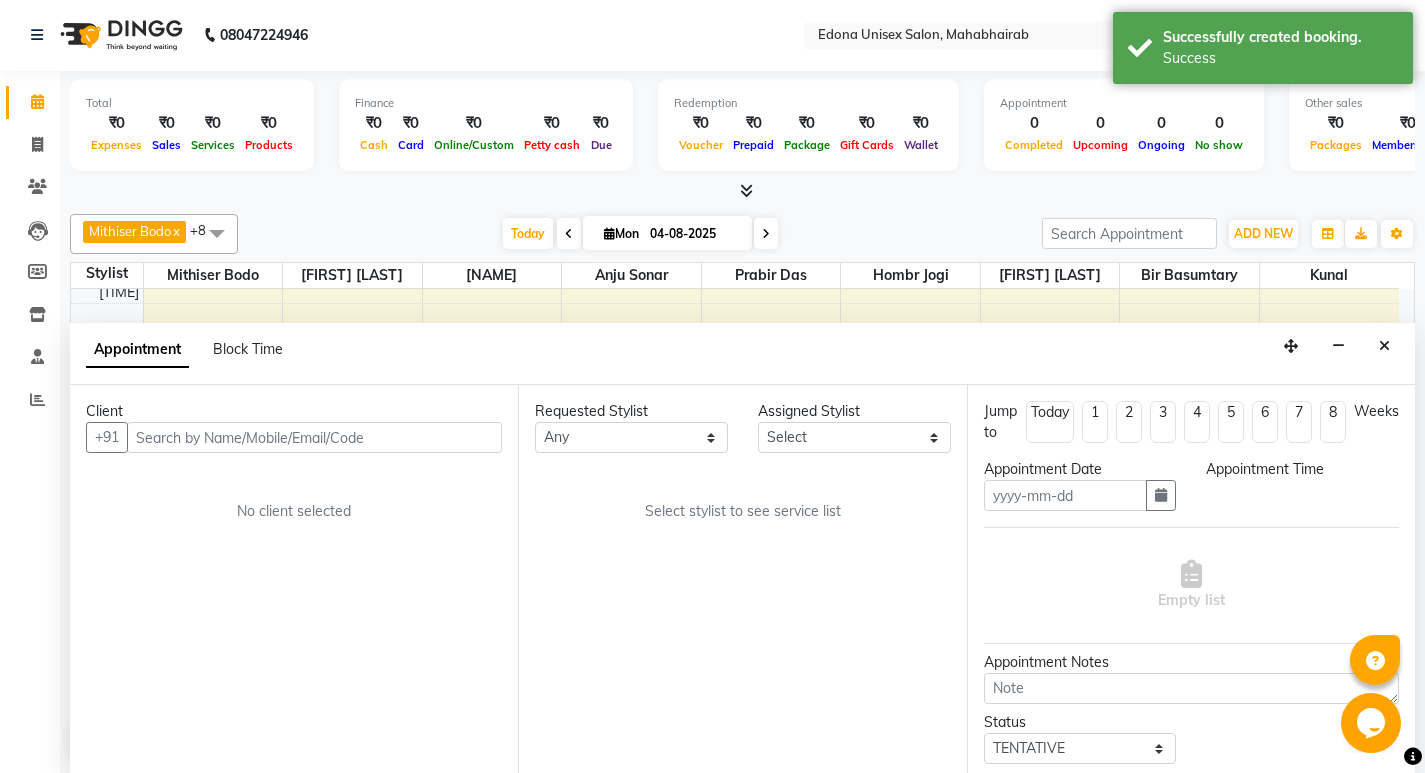 type on "04-08-2025" 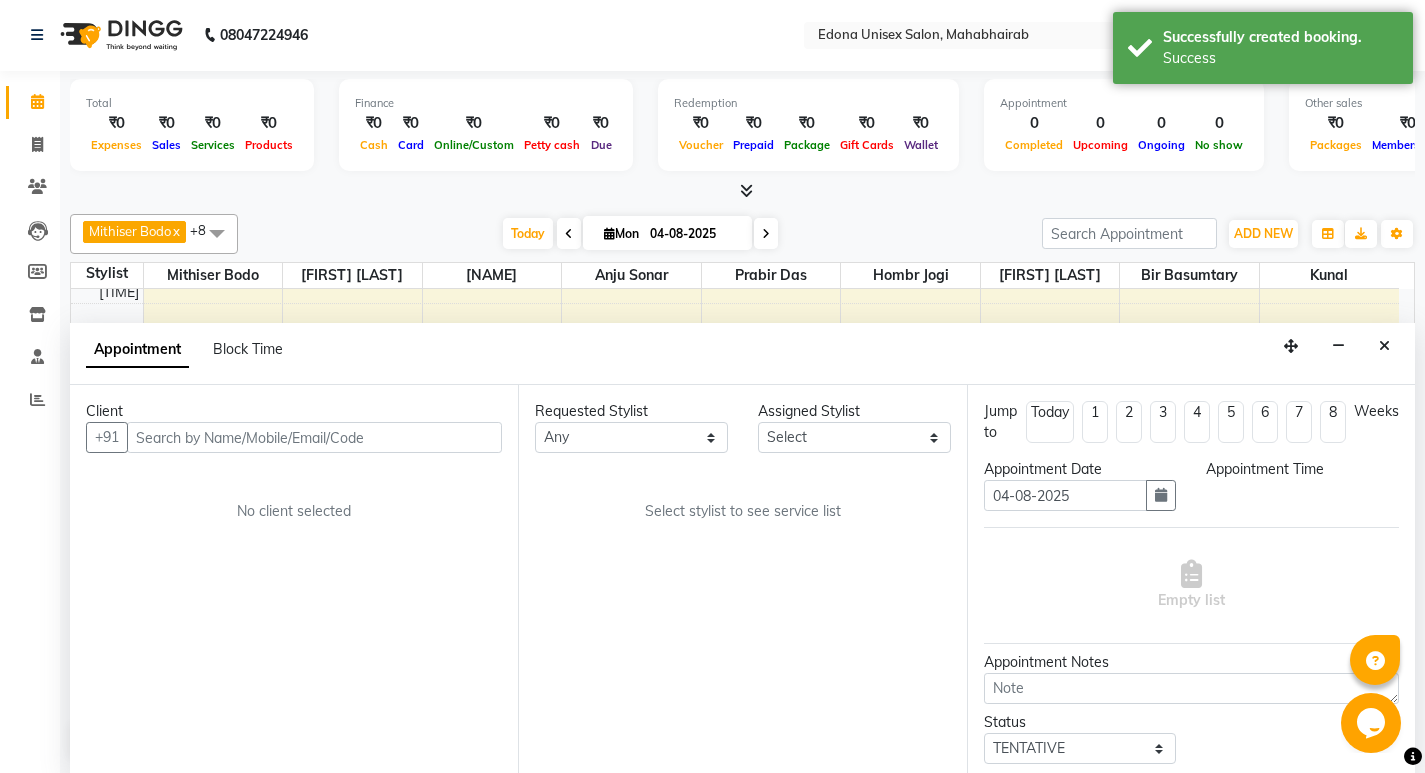 select on "690" 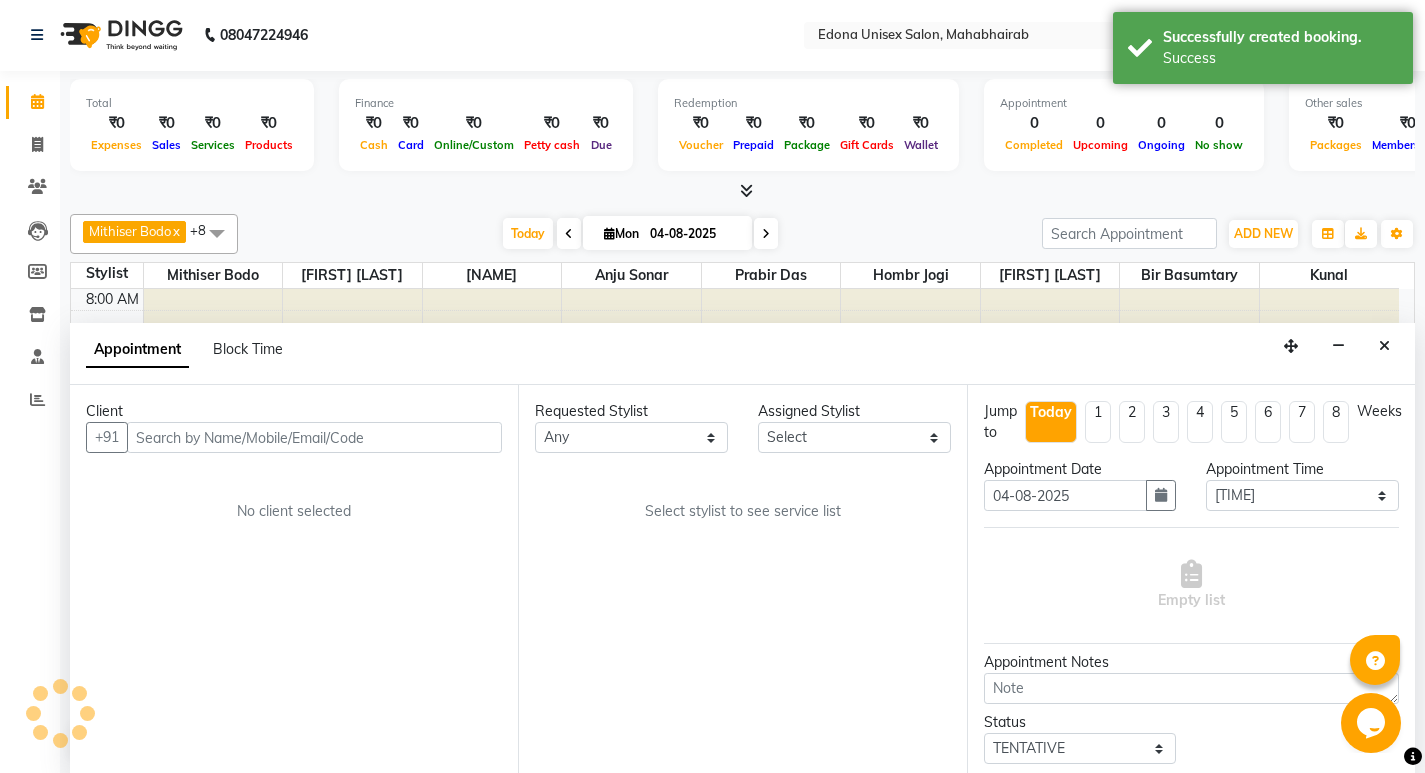 scroll, scrollTop: 177, scrollLeft: 0, axis: vertical 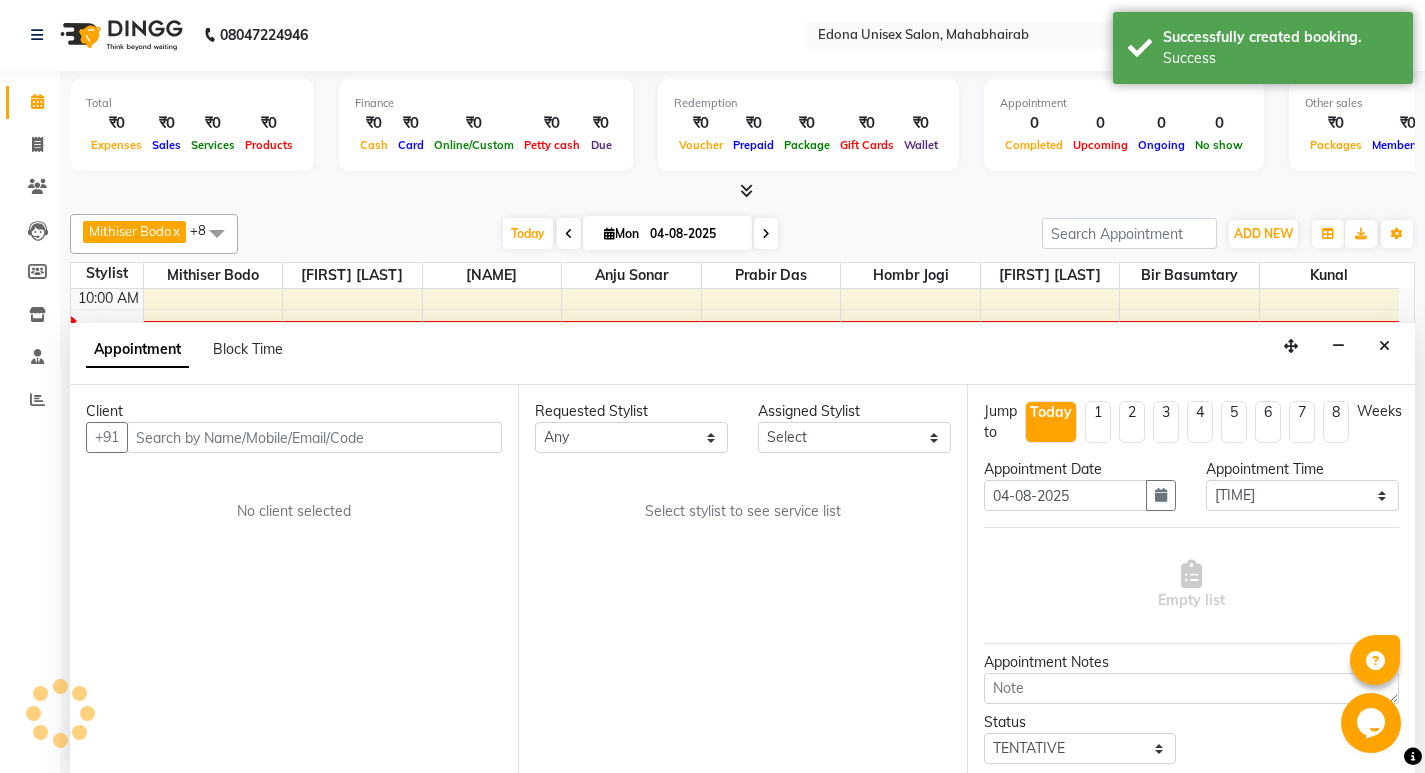 select on "35904" 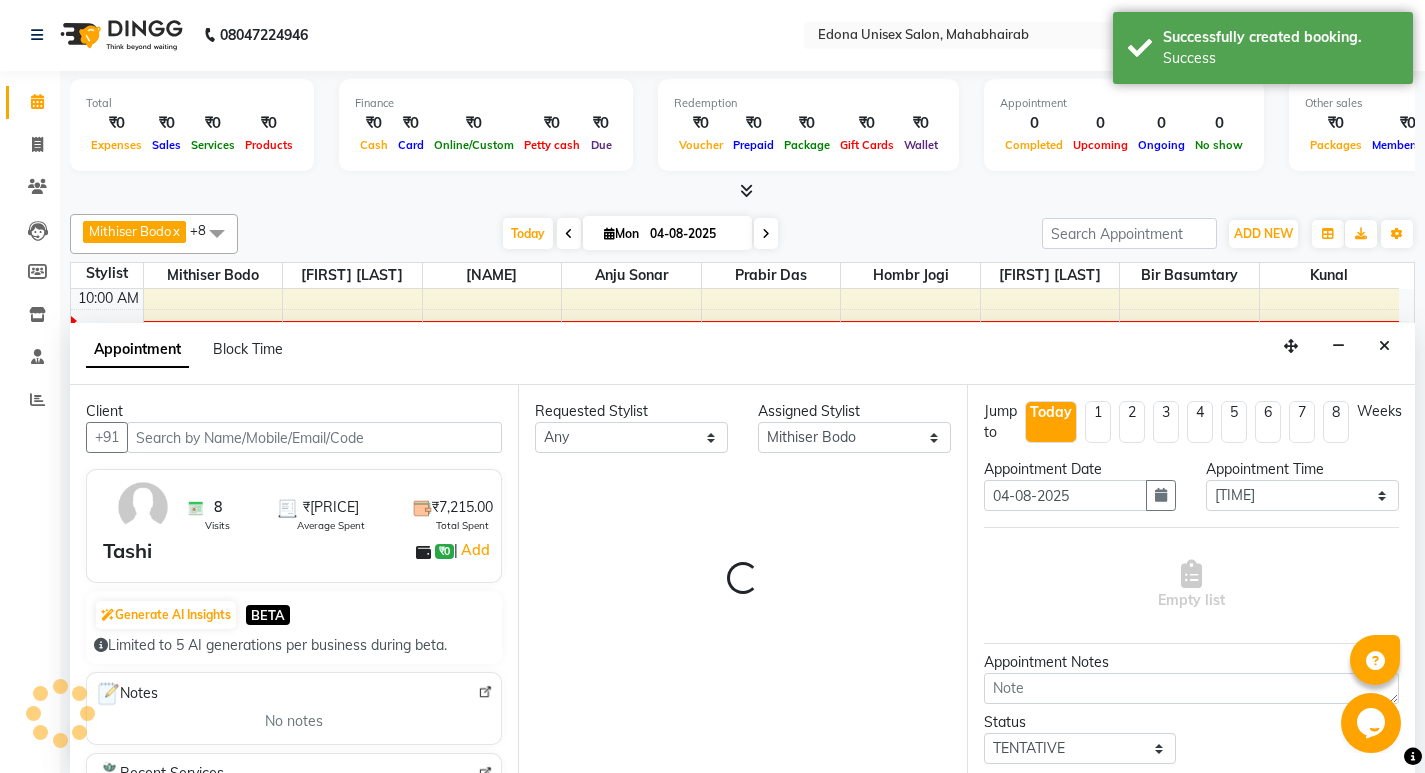 select on "2465" 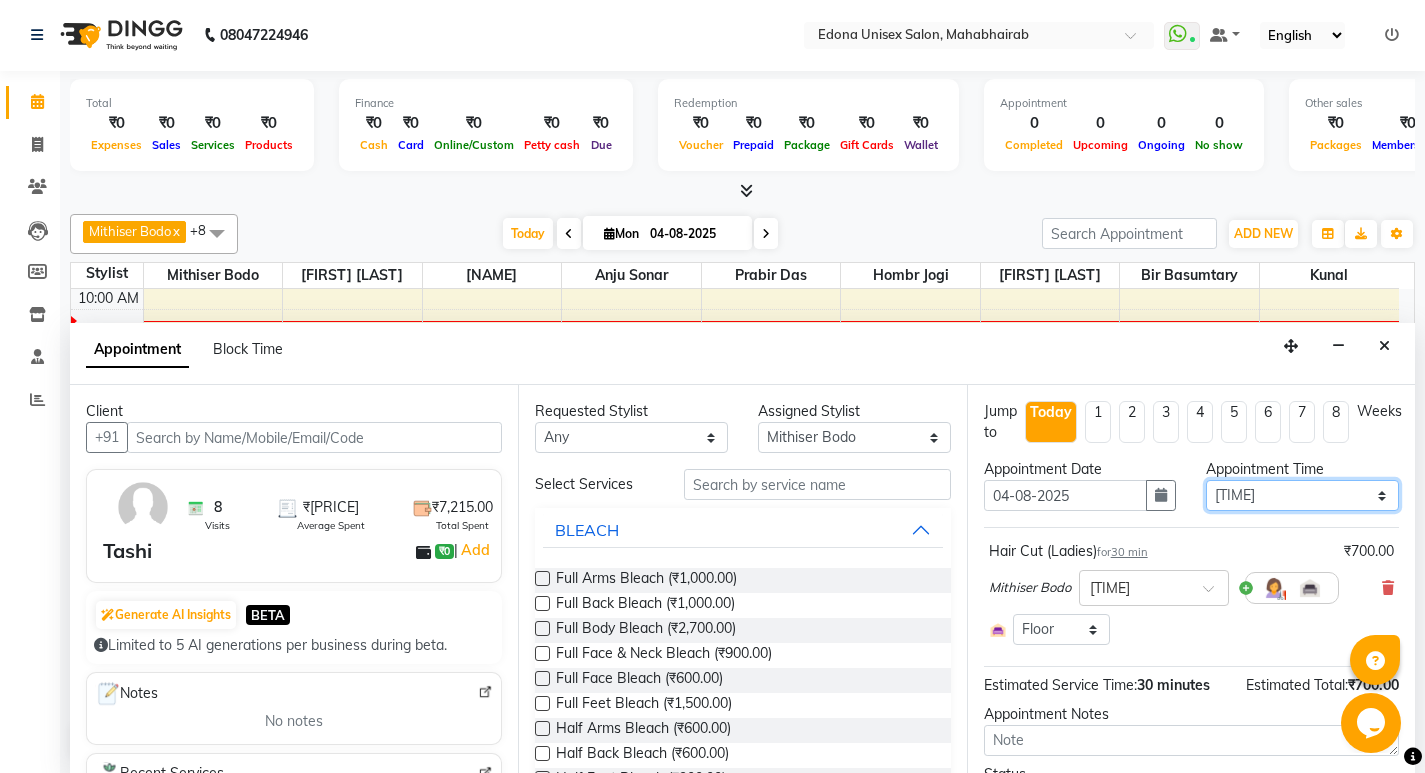 click on "Select 09:00 AM 09:15 AM 09:30 AM 09:45 AM 10:00 AM 10:15 AM 10:30 AM 10:45 AM 11:00 AM 11:15 AM 11:30 AM 11:45 AM 12:00 PM 12:15 PM 12:30 PM 12:45 PM 01:00 PM 01:15 PM 01:30 PM 01:45 PM 02:00 PM 02:15 PM 02:30 PM 02:45 PM 03:00 PM 03:15 PM 03:30 PM 03:45 PM 04:00 PM 04:15 PM 04:30 PM 04:45 PM 05:00 PM 05:15 PM 05:30 PM 05:45 PM 06:00 PM 06:15 PM 06:30 PM 06:45 PM 07:00 PM 07:15 PM 07:30 PM 07:45 PM 08:00 PM" at bounding box center [1302, 495] 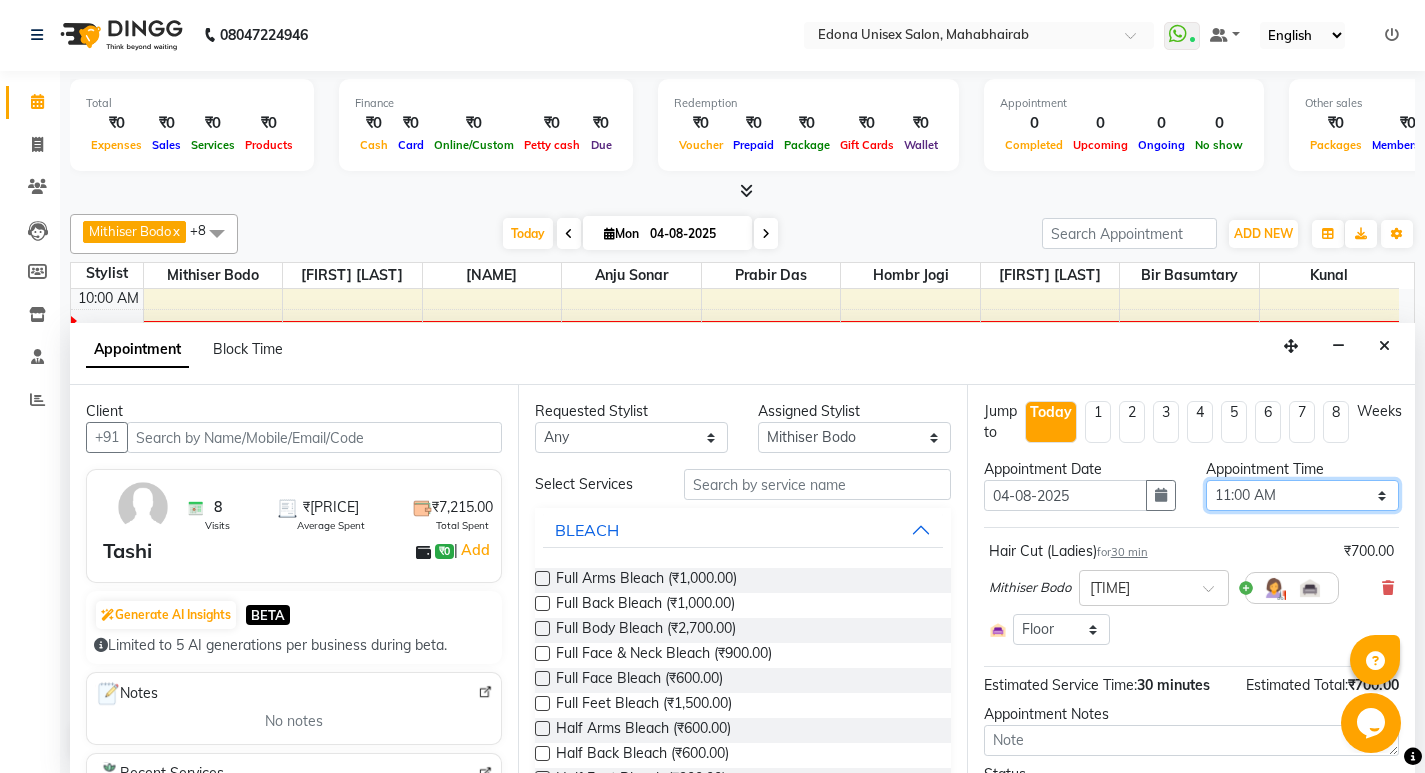 click on "Select 09:00 AM 09:15 AM 09:30 AM 09:45 AM 10:00 AM 10:15 AM 10:30 AM 10:45 AM 11:00 AM 11:15 AM 11:30 AM 11:45 AM 12:00 PM 12:15 PM 12:30 PM 12:45 PM 01:00 PM 01:15 PM 01:30 PM 01:45 PM 02:00 PM 02:15 PM 02:30 PM 02:45 PM 03:00 PM 03:15 PM 03:30 PM 03:45 PM 04:00 PM 04:15 PM 04:30 PM 04:45 PM 05:00 PM 05:15 PM 05:30 PM 05:45 PM 06:00 PM 06:15 PM 06:30 PM 06:45 PM 07:00 PM 07:15 PM 07:30 PM 07:45 PM 08:00 PM" at bounding box center (1302, 495) 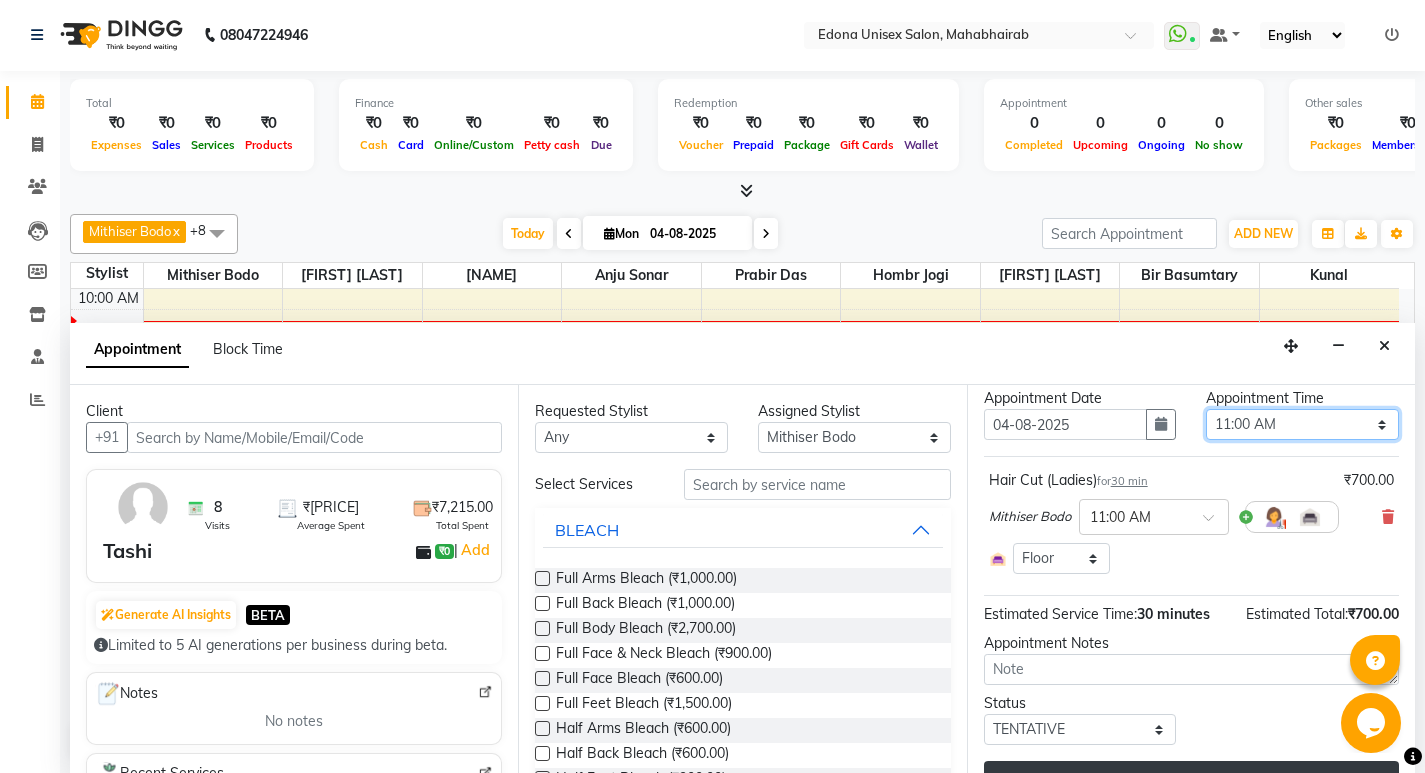 scroll, scrollTop: 111, scrollLeft: 0, axis: vertical 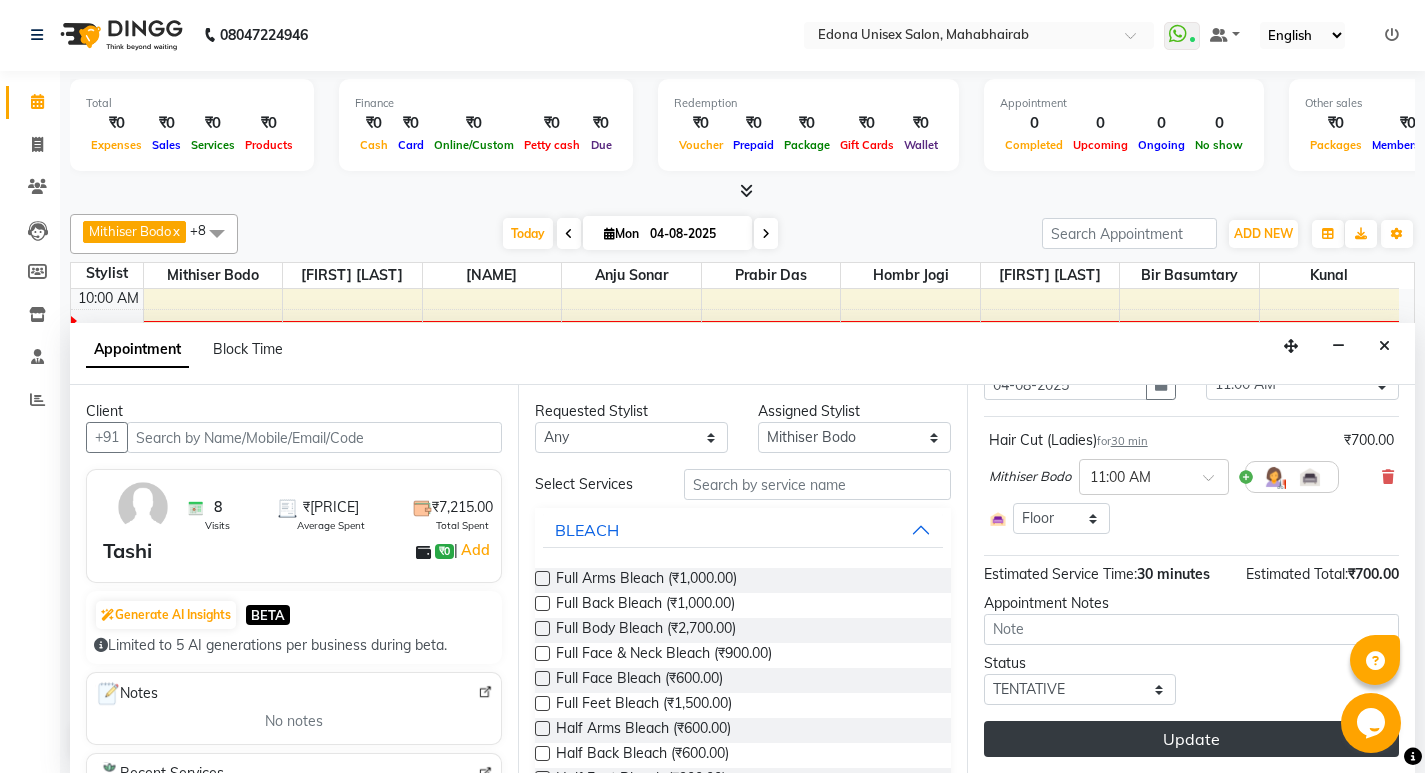 click on "Update" at bounding box center [1191, 739] 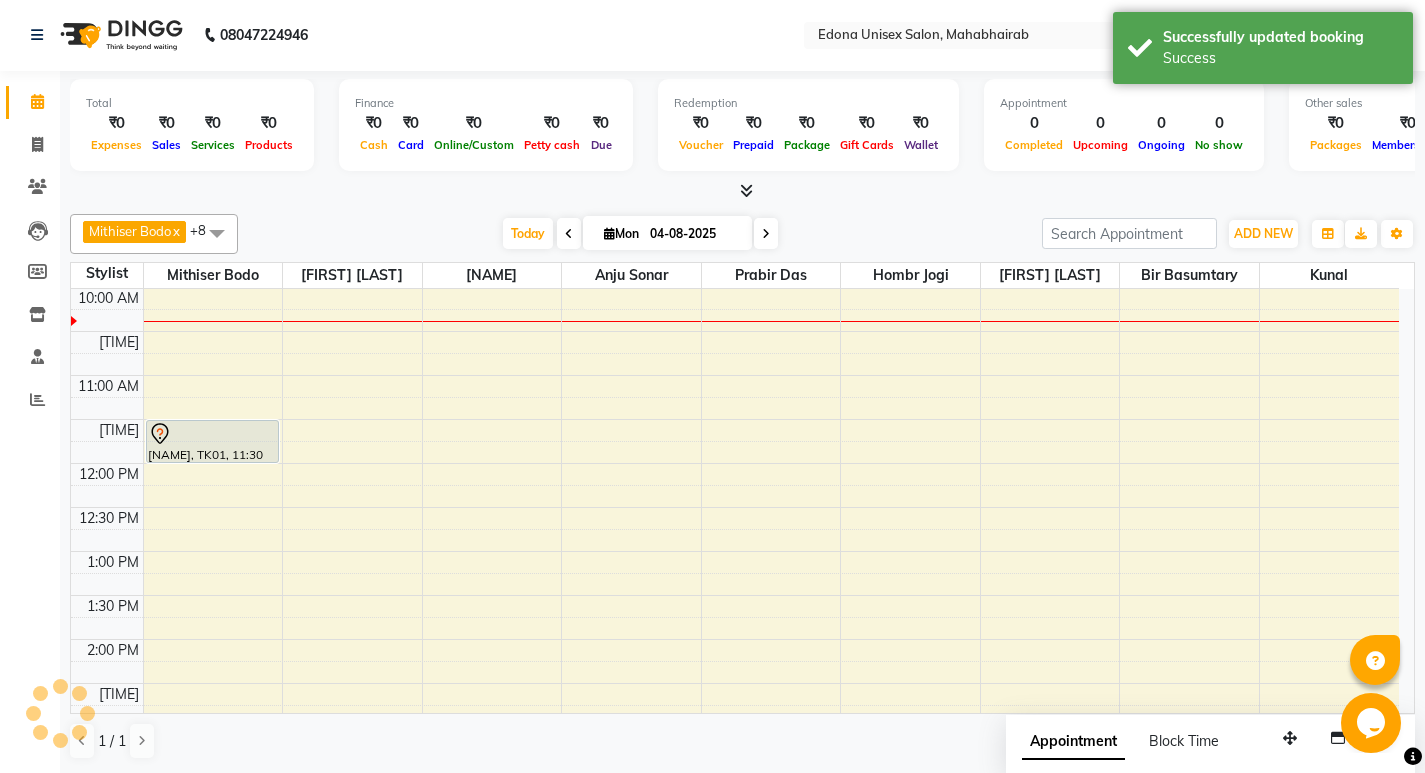 scroll, scrollTop: 0, scrollLeft: 0, axis: both 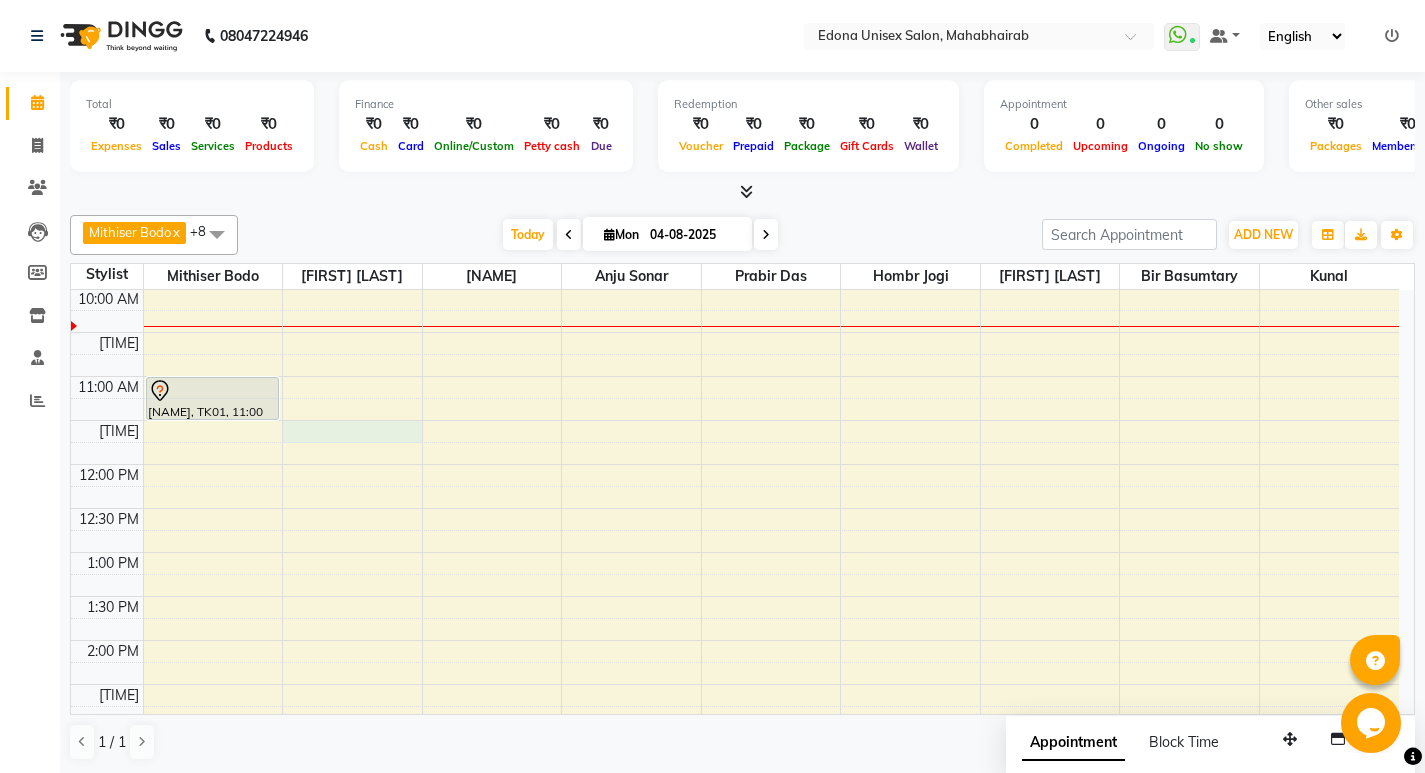 click on "8:00 AM 8:30 AM 9:00 AM 9:30 AM 10:00 AM 10:30 AM 11:00 AM 11:30 AM 12:00 PM 12:30 PM 1:00 PM 1:30 PM 2:00 PM 2:30 PM 3:00 PM 3:30 PM 4:00 PM 4:30 PM 5:00 PM 5:30 PM 6:00 PM 6:30 PM 7:00 PM 7:30 PM 8:00 PM 8:30 PM             Tashi, TK01, 11:00 AM-11:30 AM, Hair Cut (Ladies)" at bounding box center (735, 684) 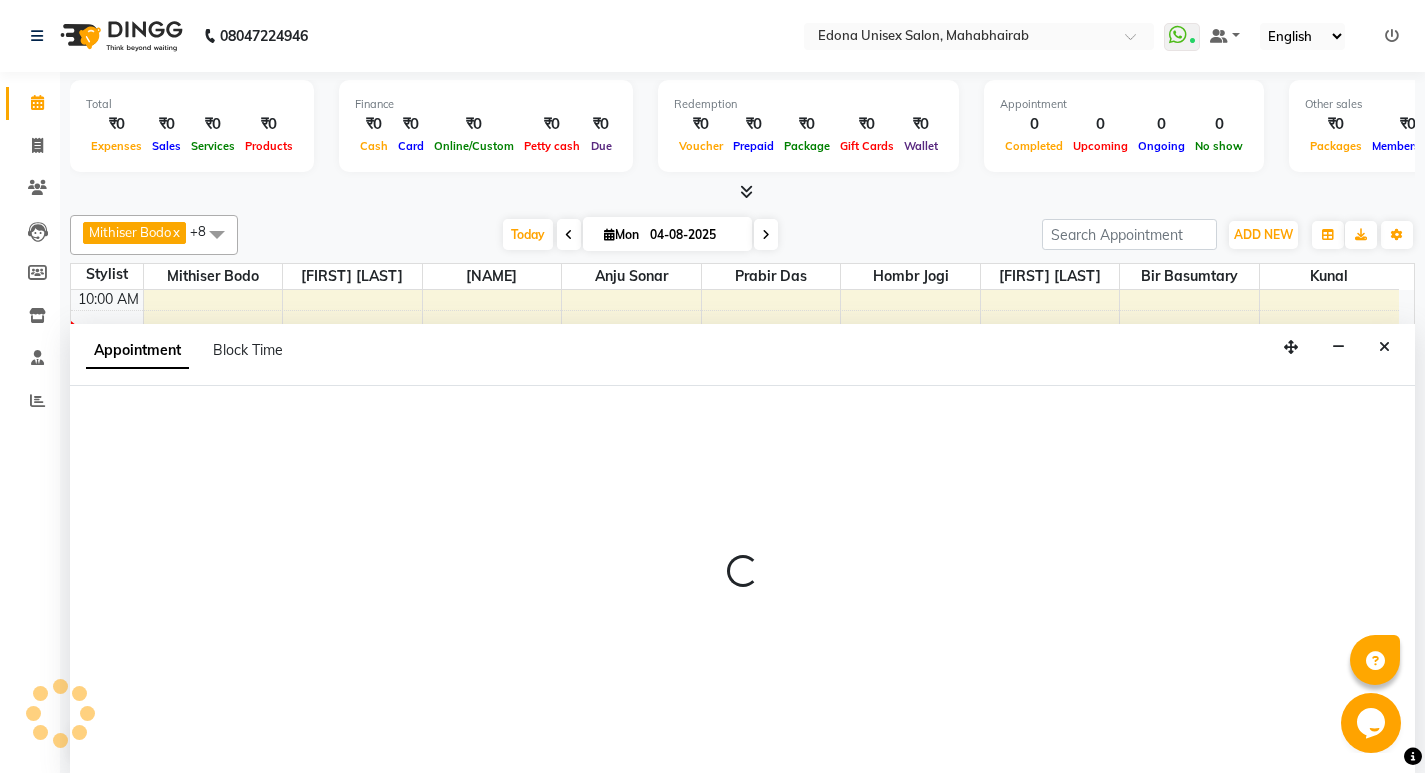 scroll, scrollTop: 1, scrollLeft: 0, axis: vertical 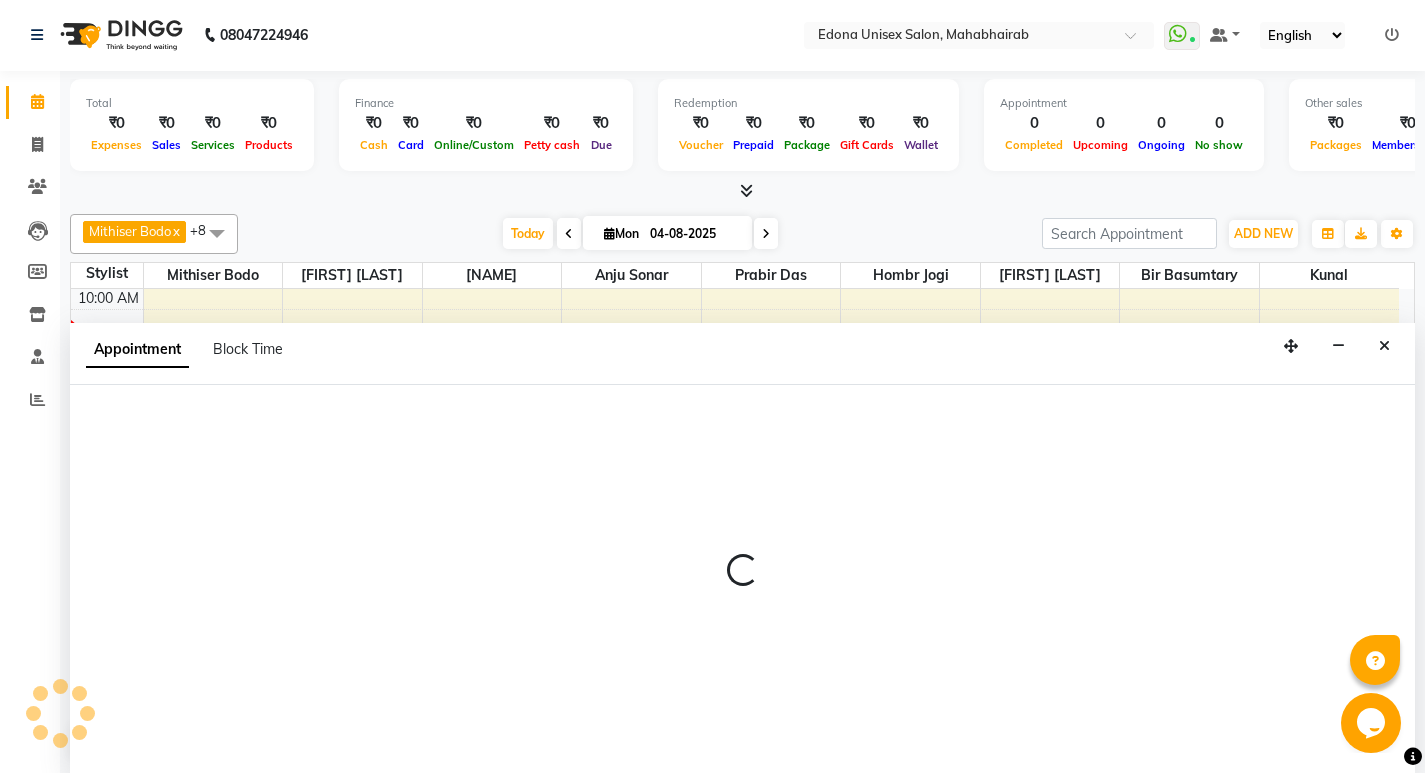 select on "35909" 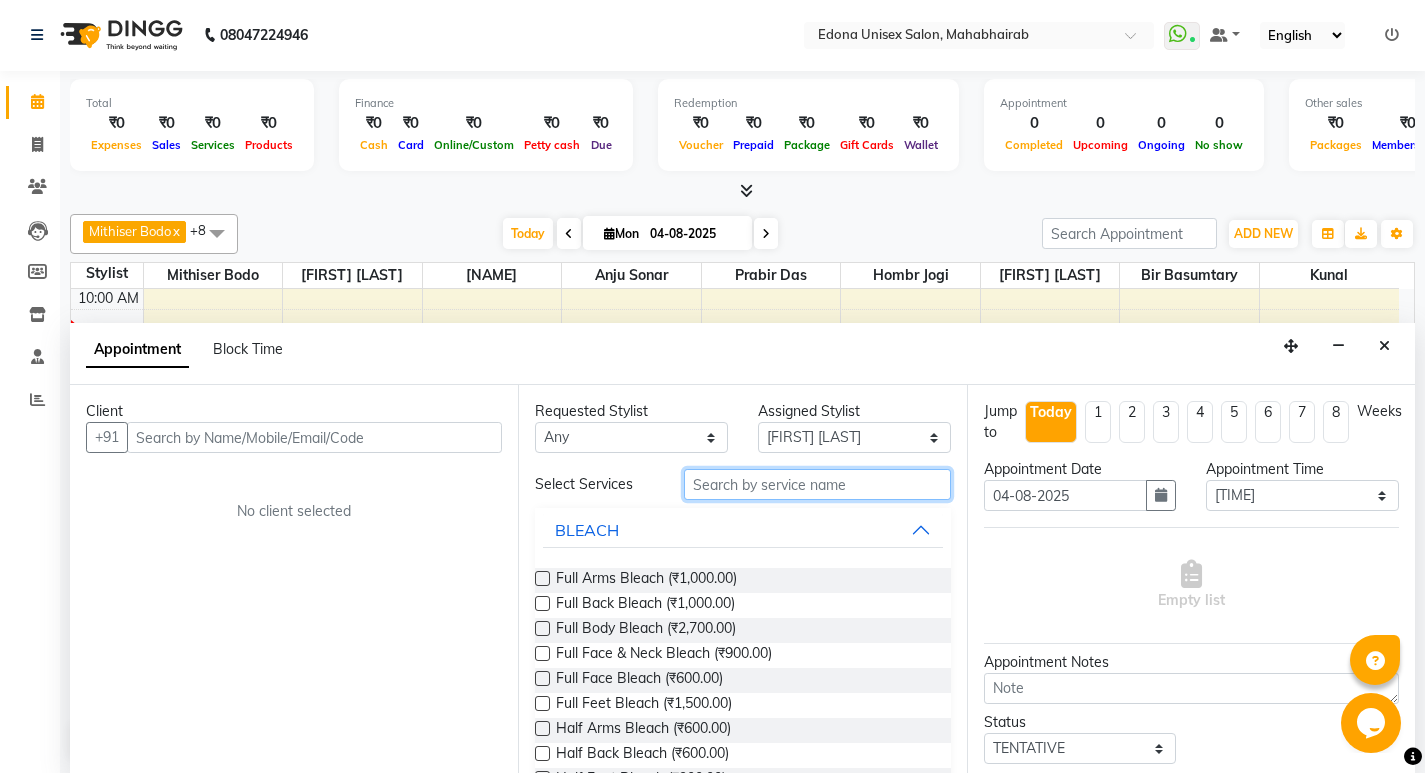 click at bounding box center (817, 484) 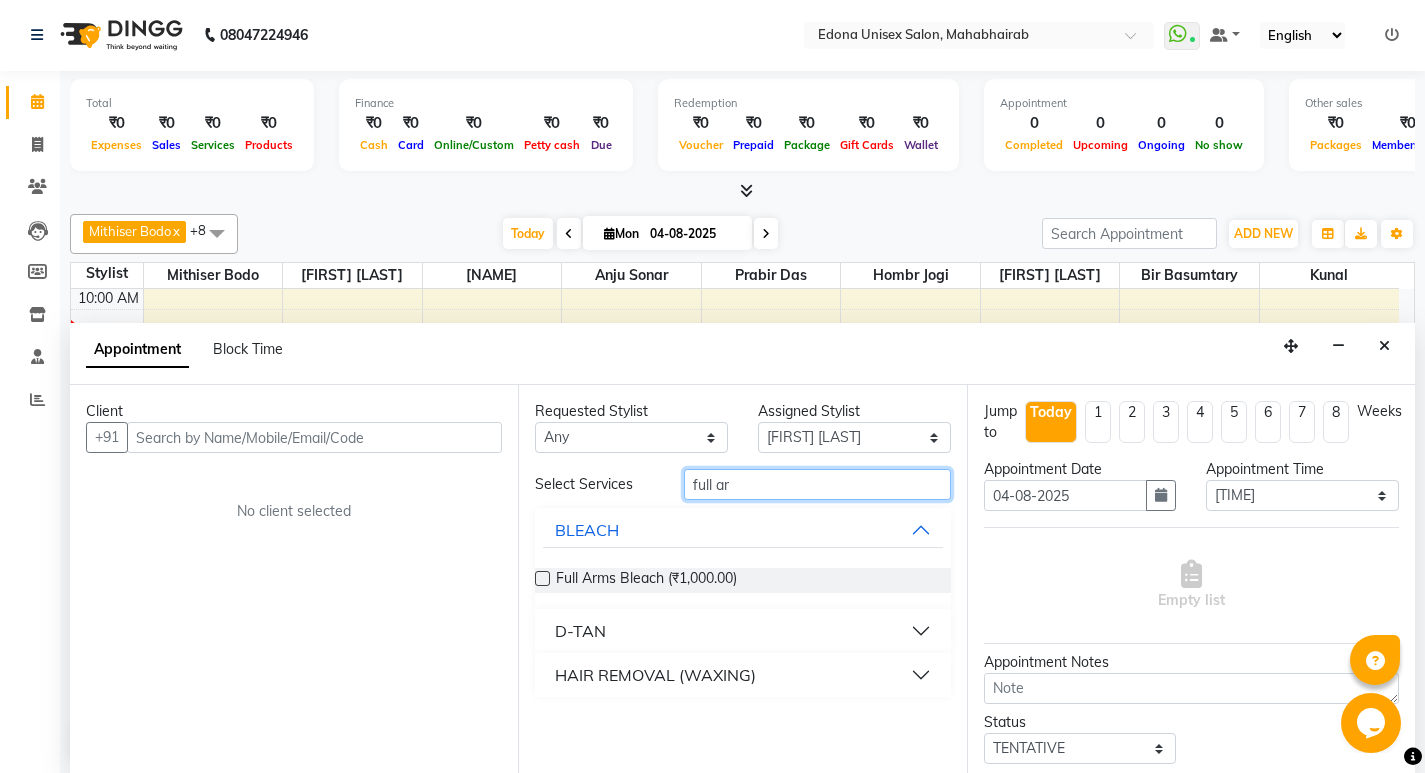 type on "full ar" 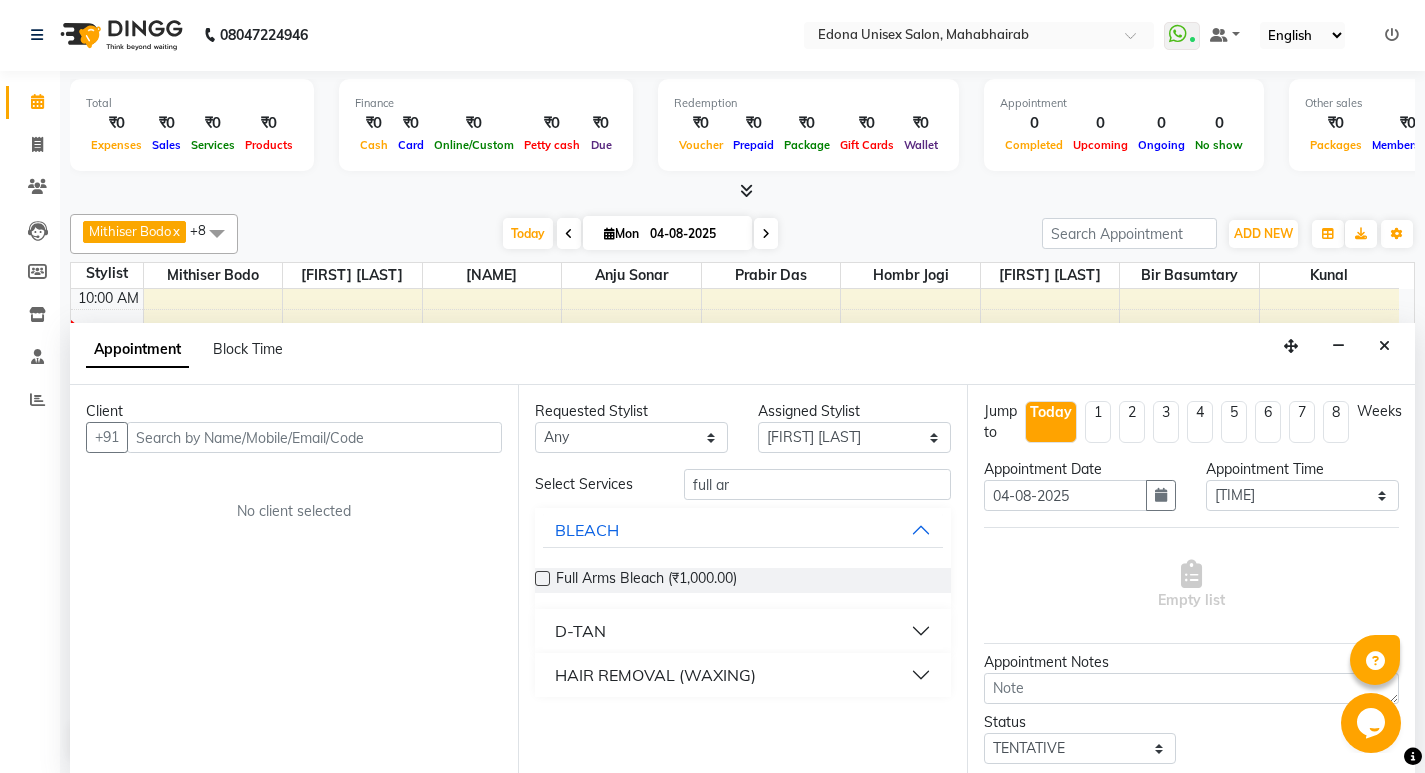 click on "HAIR REMOVAL (WAXING)" at bounding box center [655, 675] 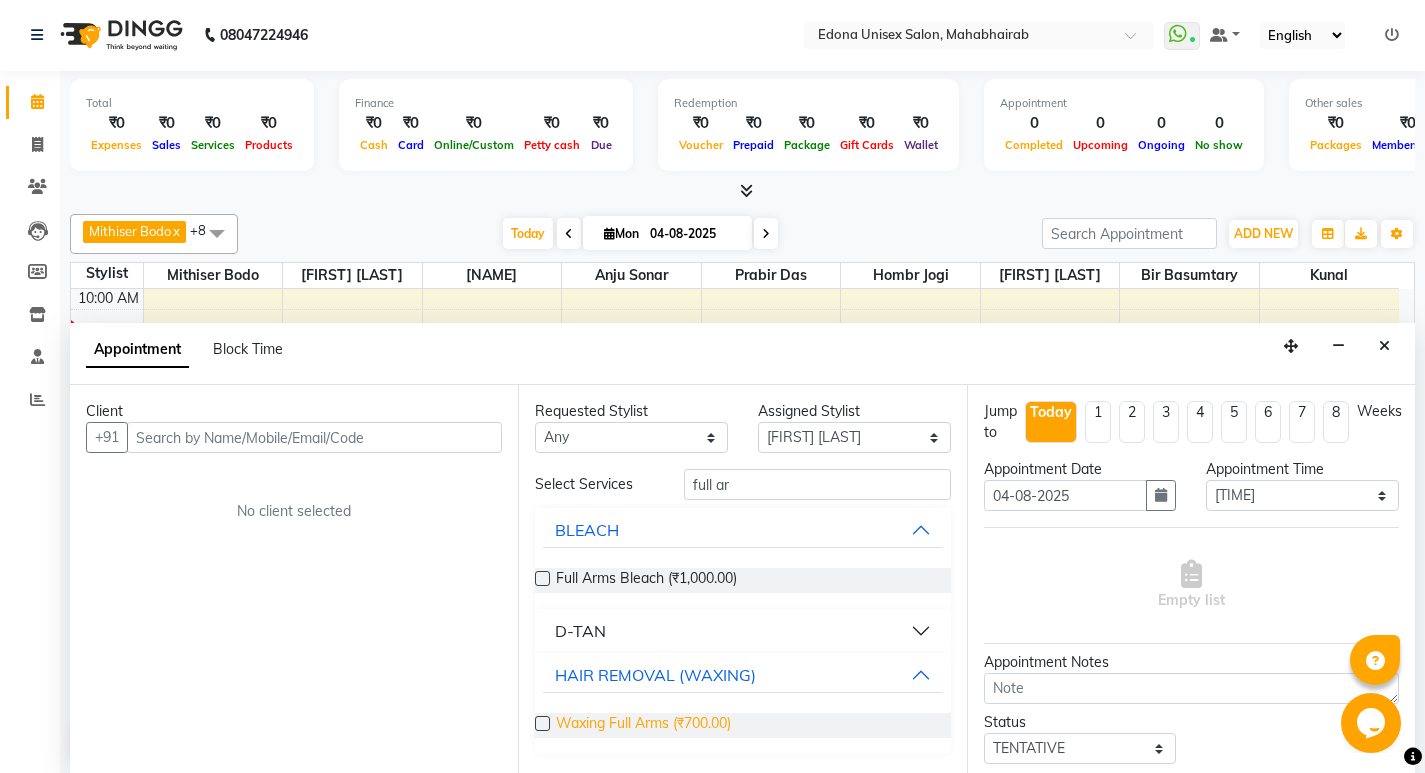 click on "Waxing Full Arms (₹700.00)" at bounding box center [643, 725] 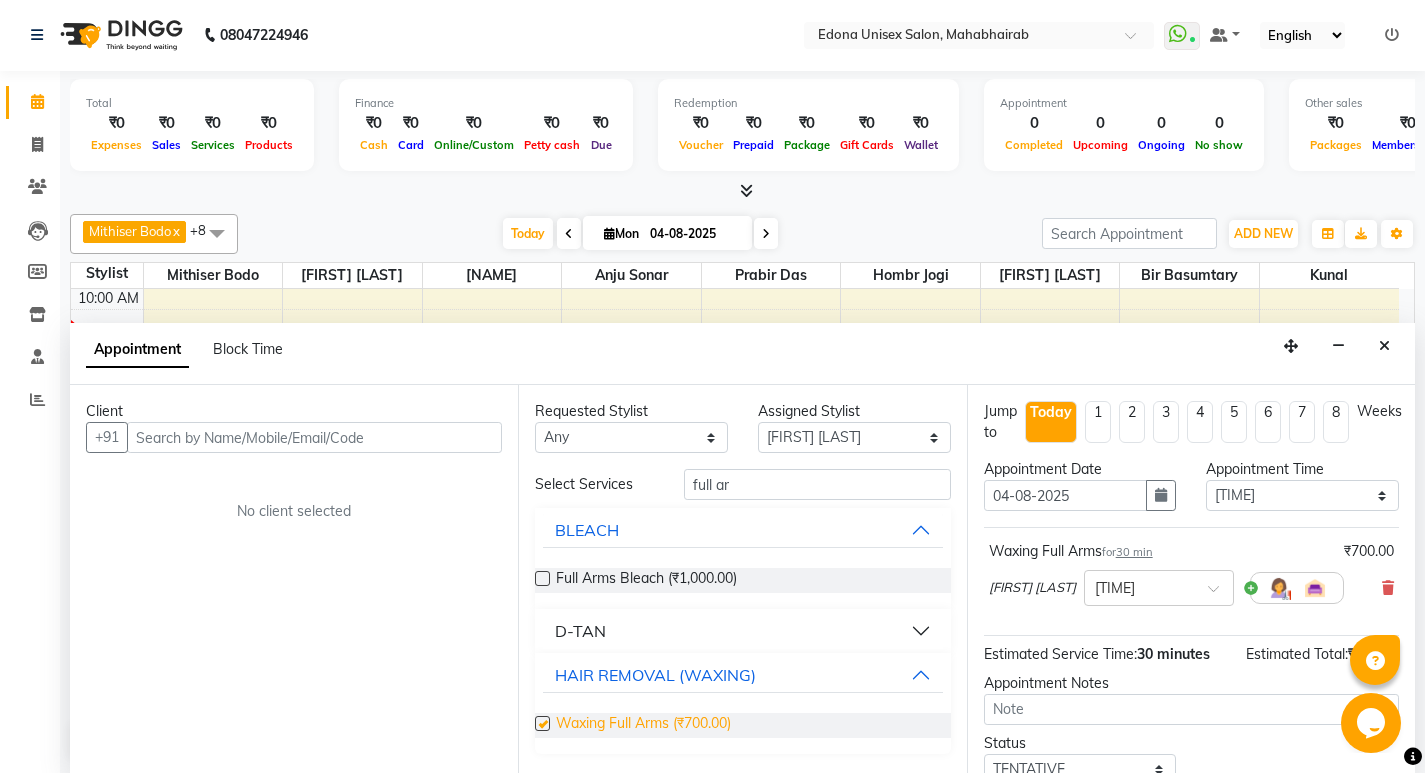 checkbox on "false" 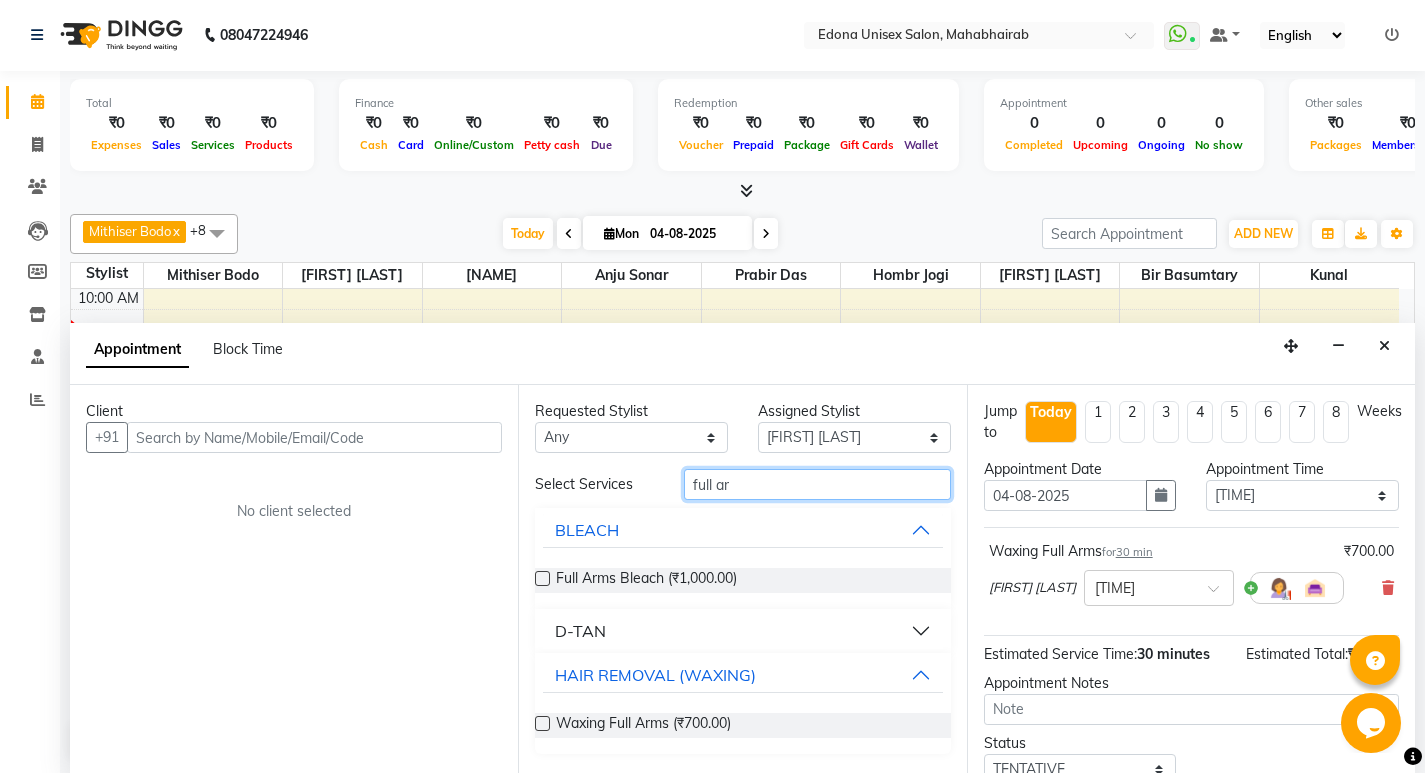 click on "full ar" at bounding box center [817, 484] 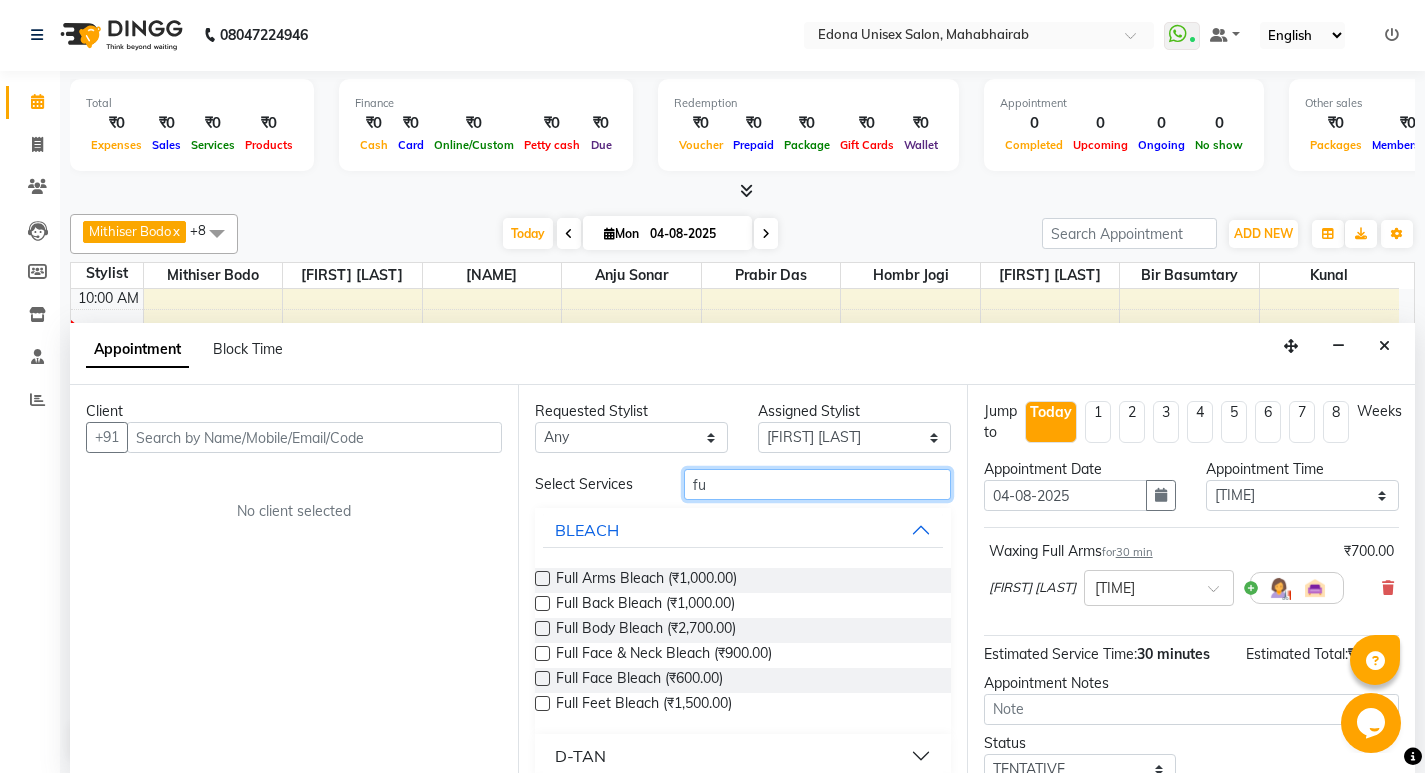 type on "f" 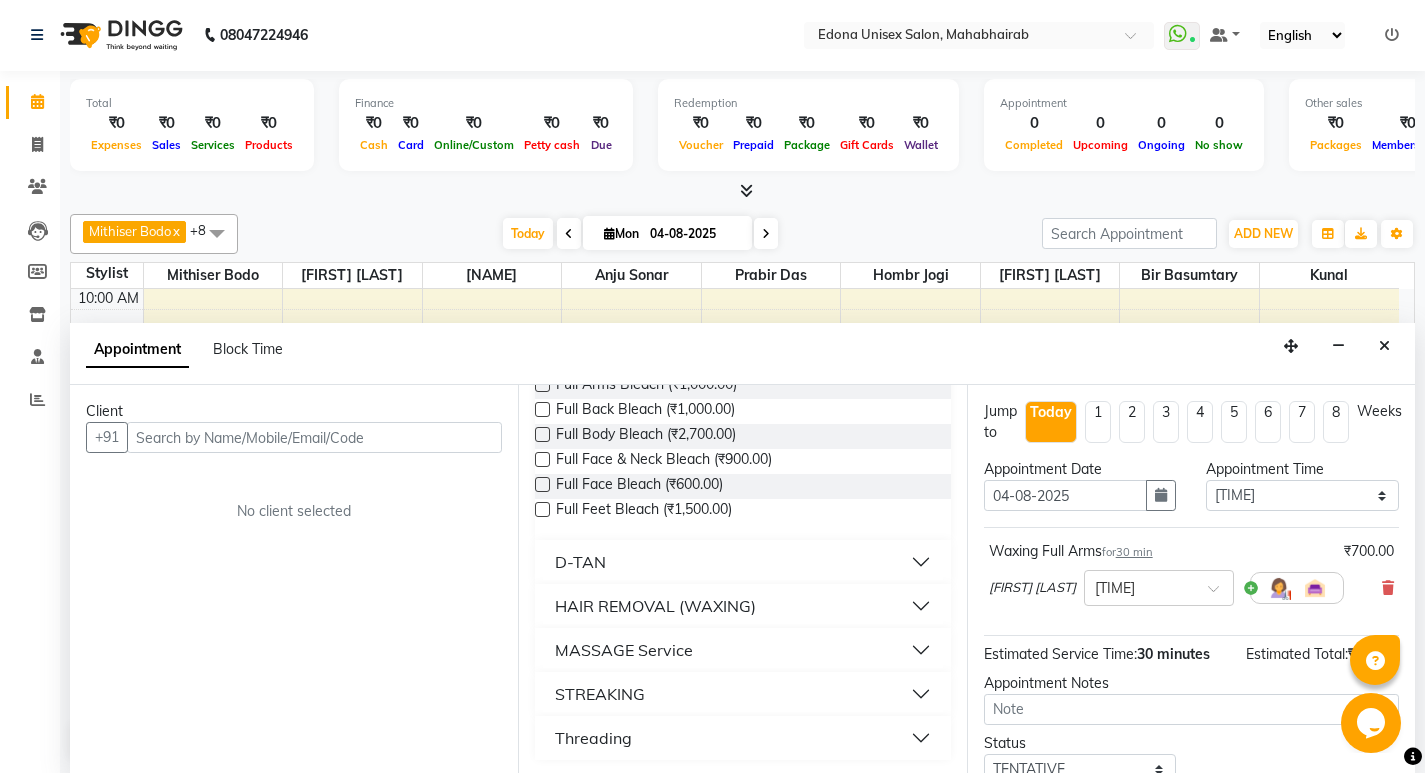 scroll, scrollTop: 197, scrollLeft: 0, axis: vertical 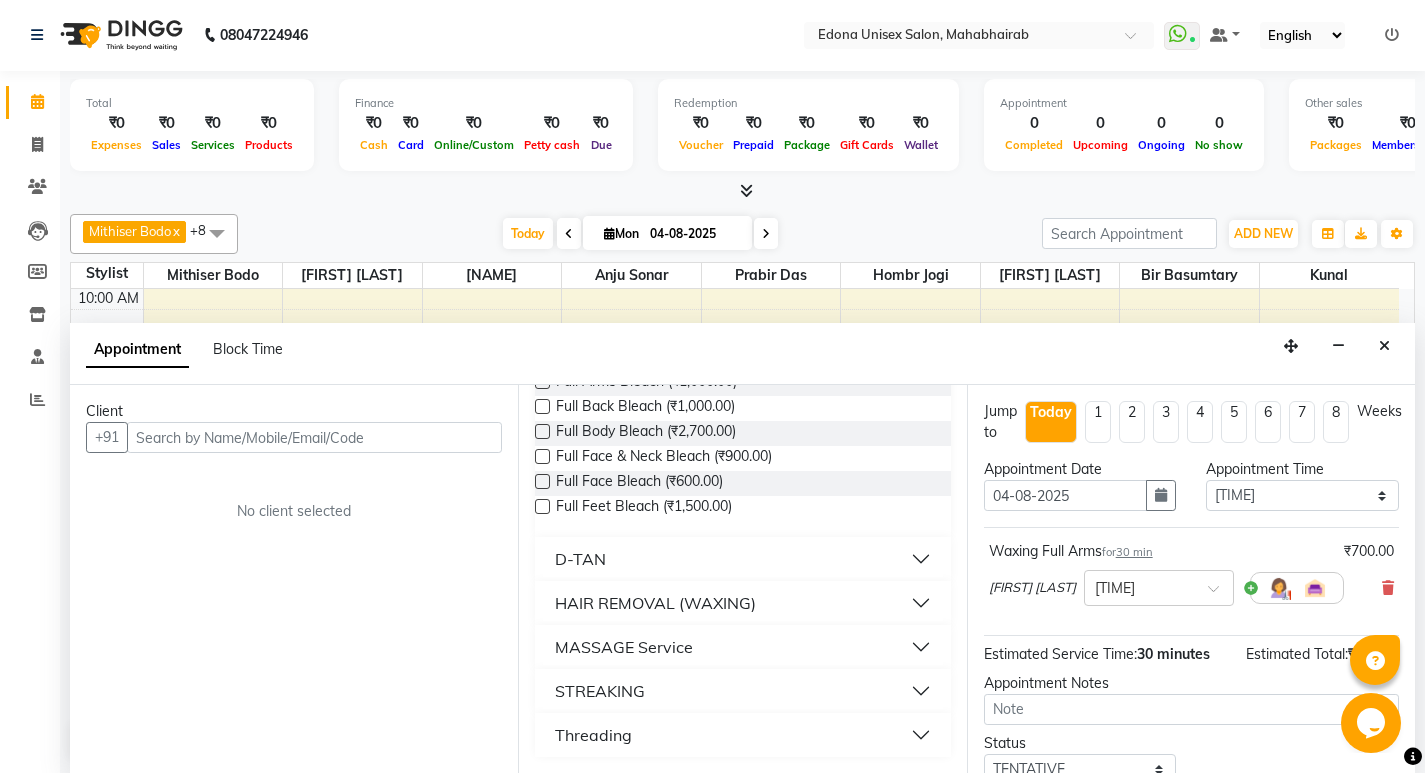 type on "fu" 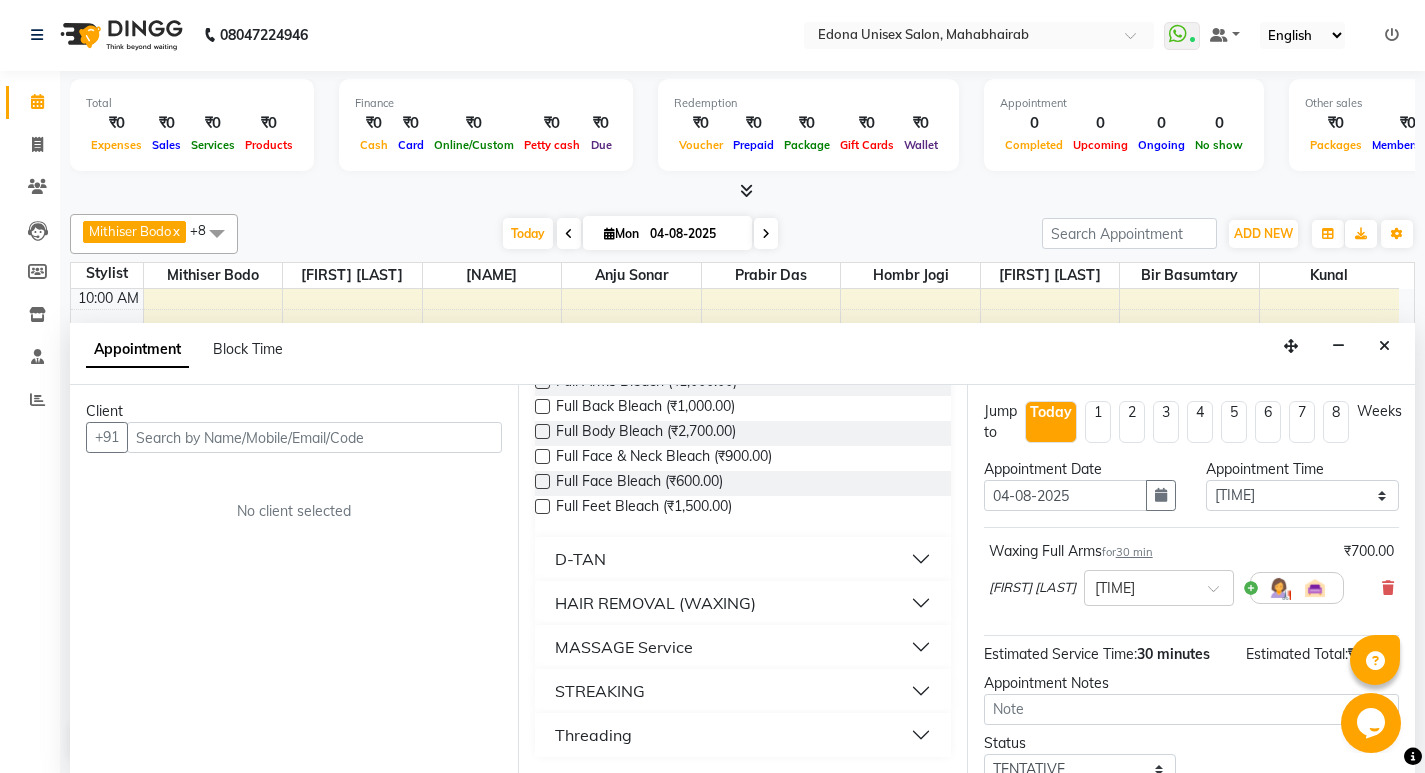 click on "HAIR REMOVAL (WAXING)" at bounding box center [742, 603] 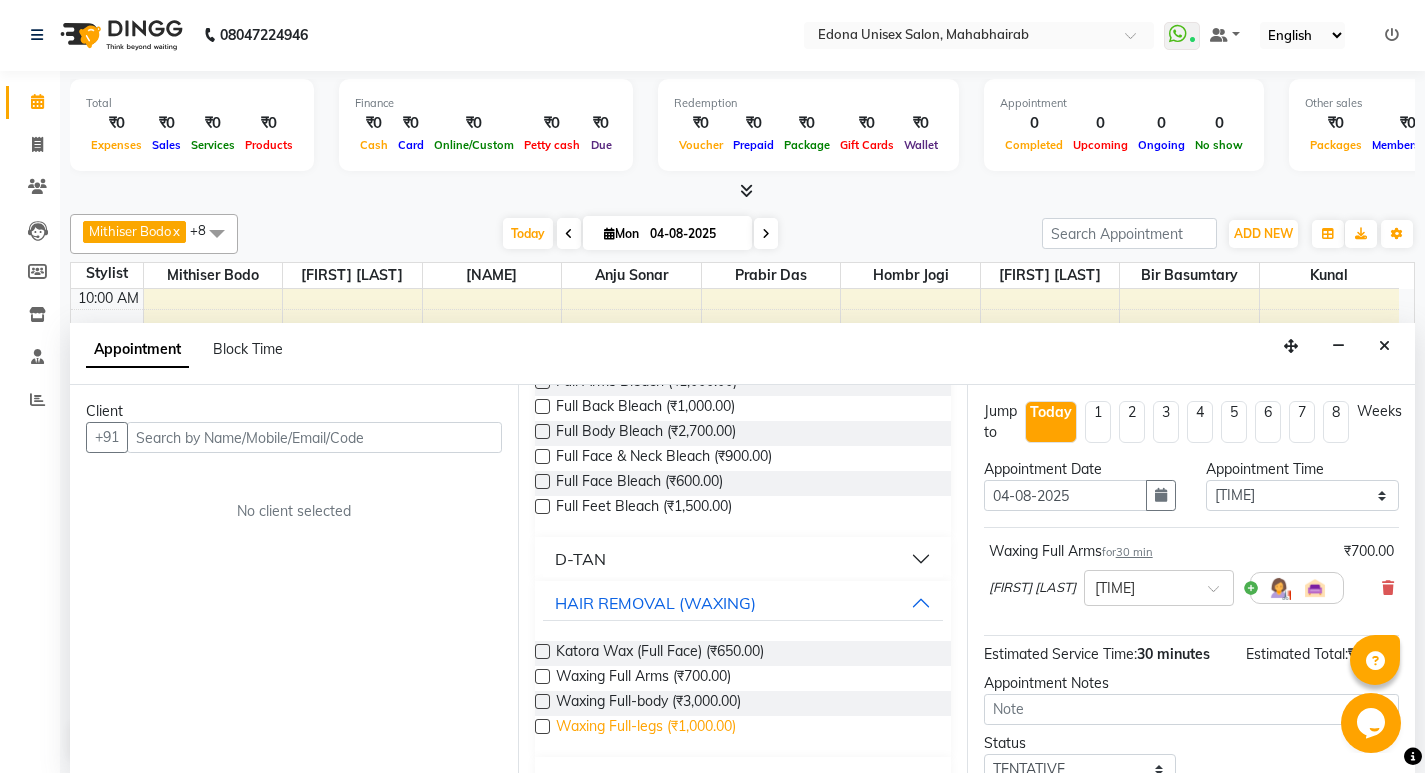 click on "Waxing Full-legs (₹1,000.00)" at bounding box center (646, 728) 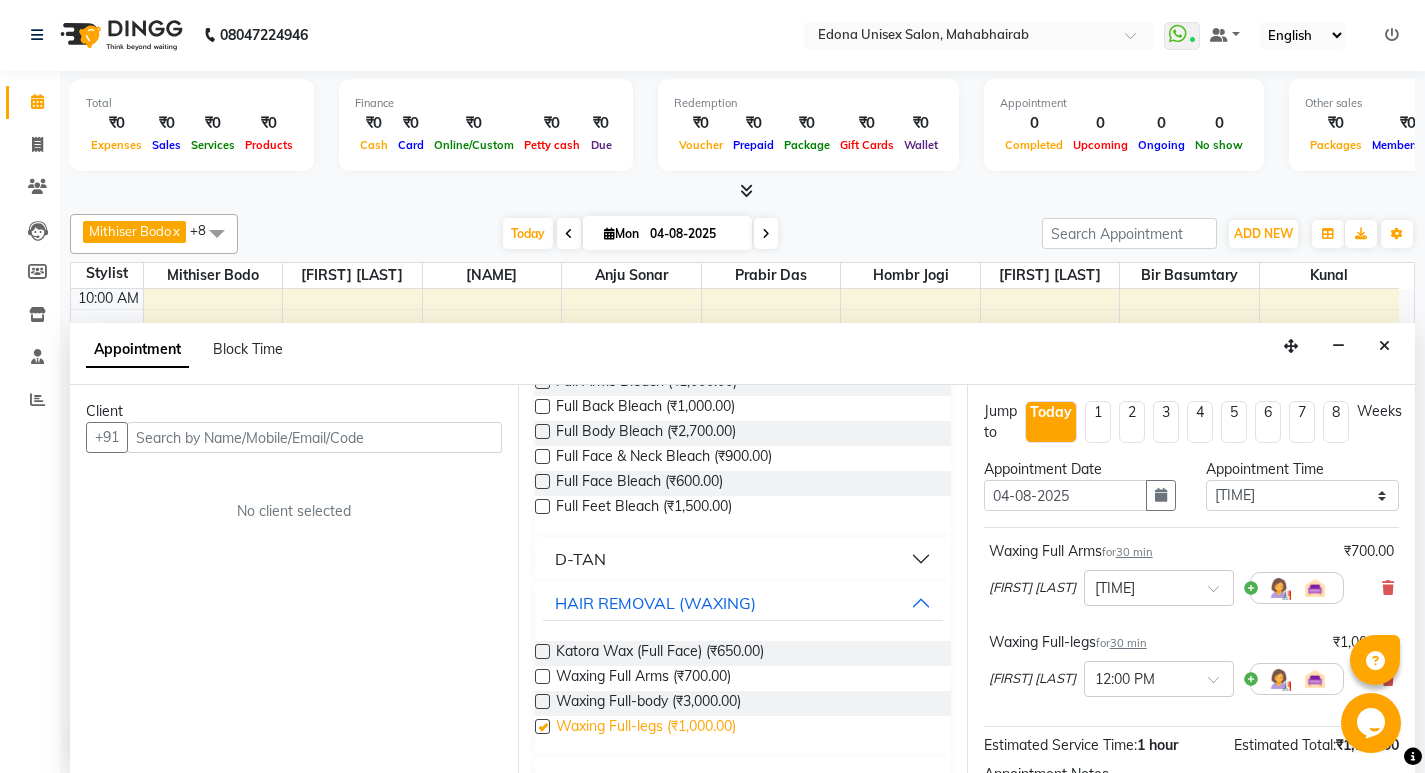 checkbox on "false" 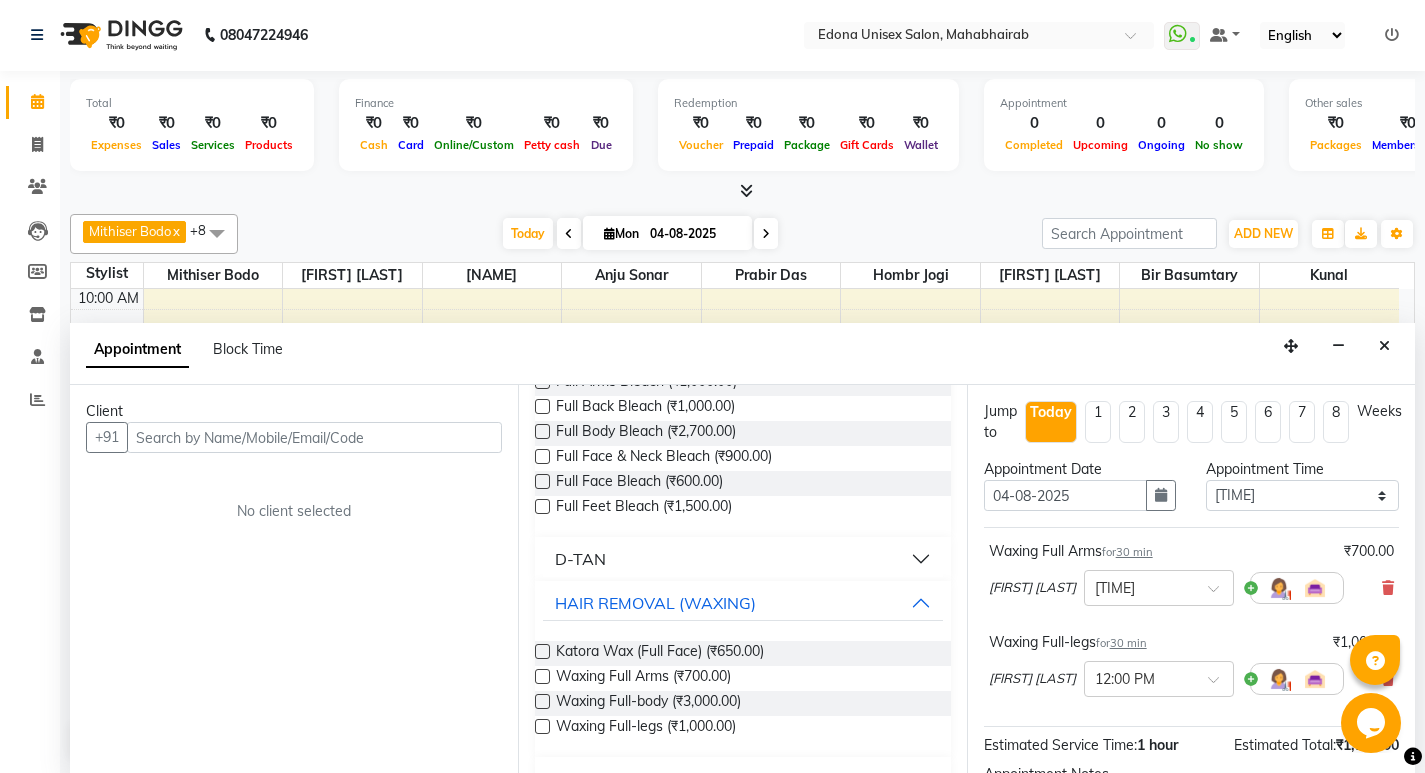 scroll, scrollTop: 0, scrollLeft: 0, axis: both 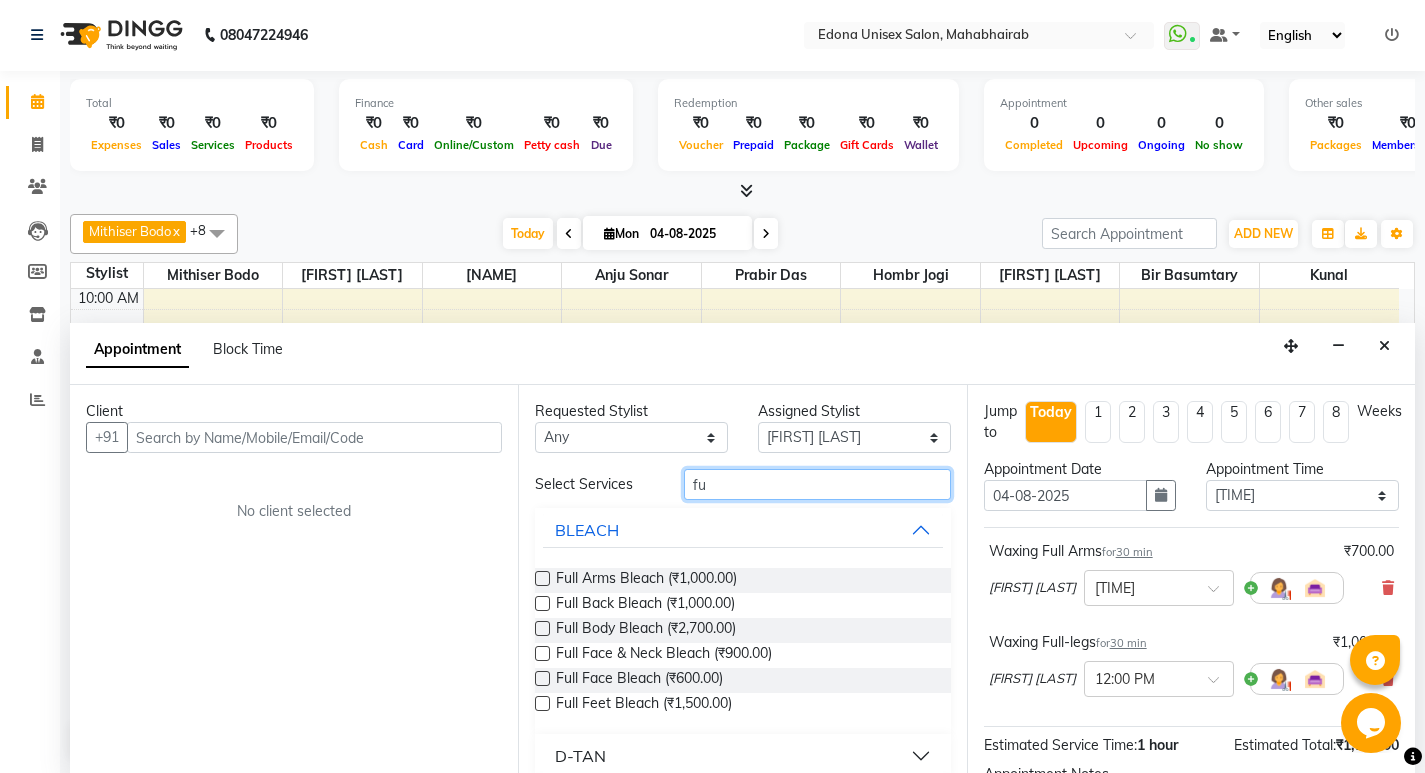 click on "fu" at bounding box center (817, 484) 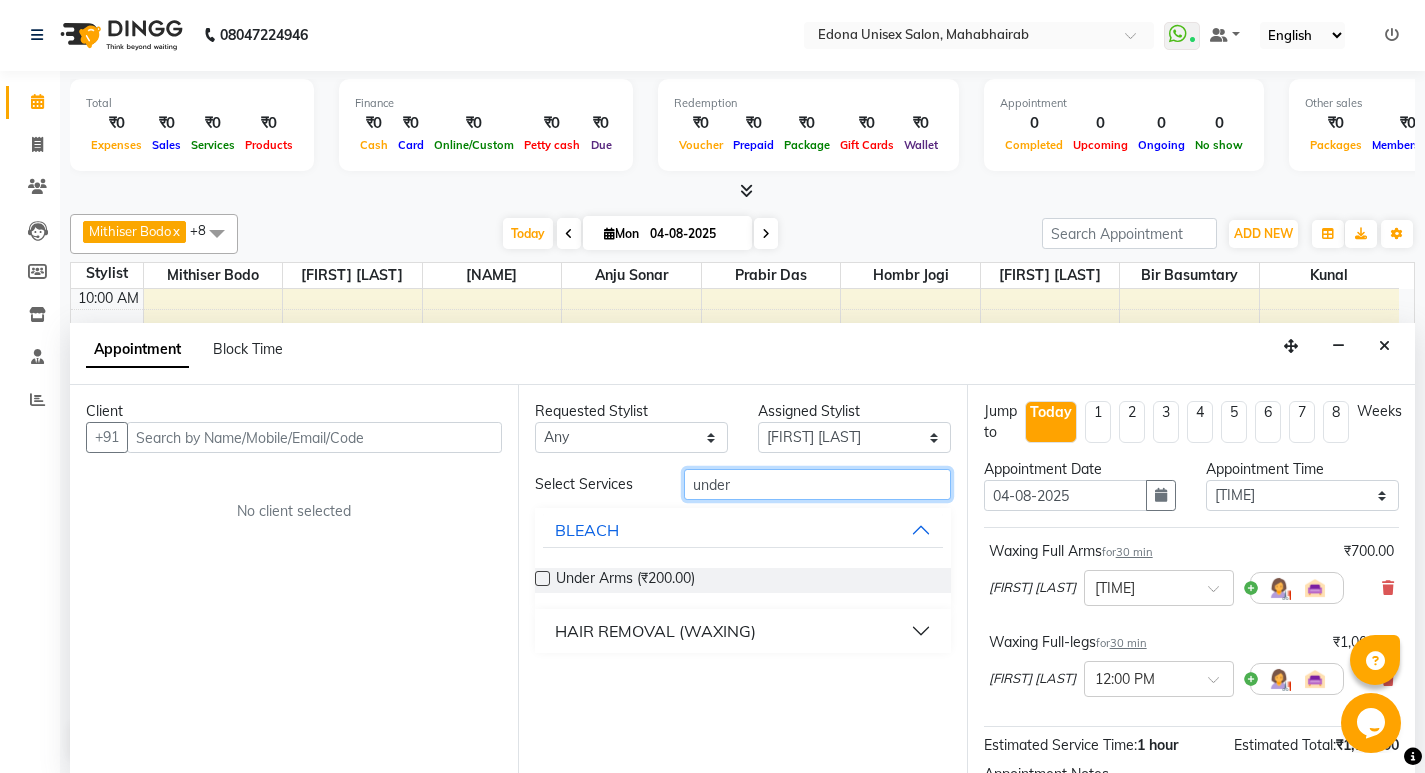 type on "under" 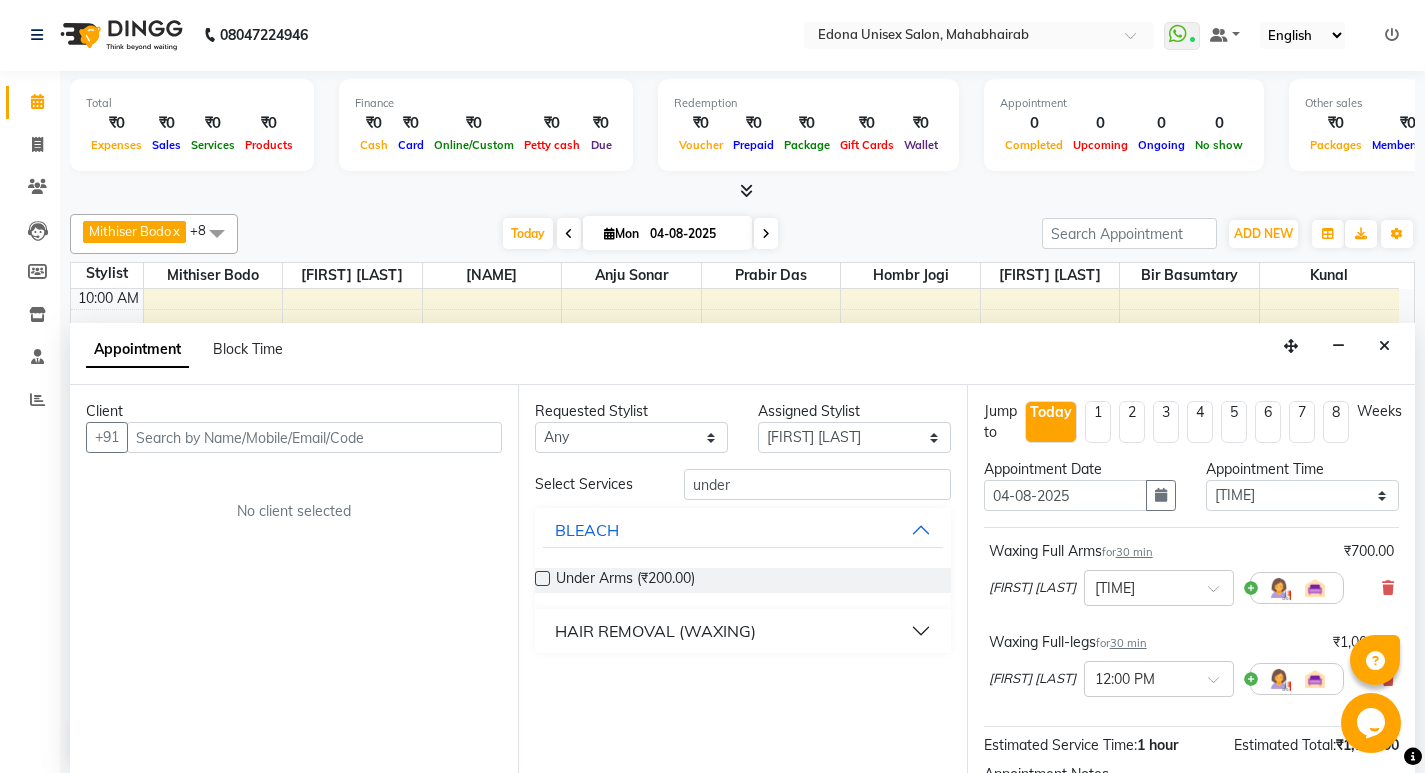 click on "HAIR REMOVAL (WAXING)" at bounding box center [655, 631] 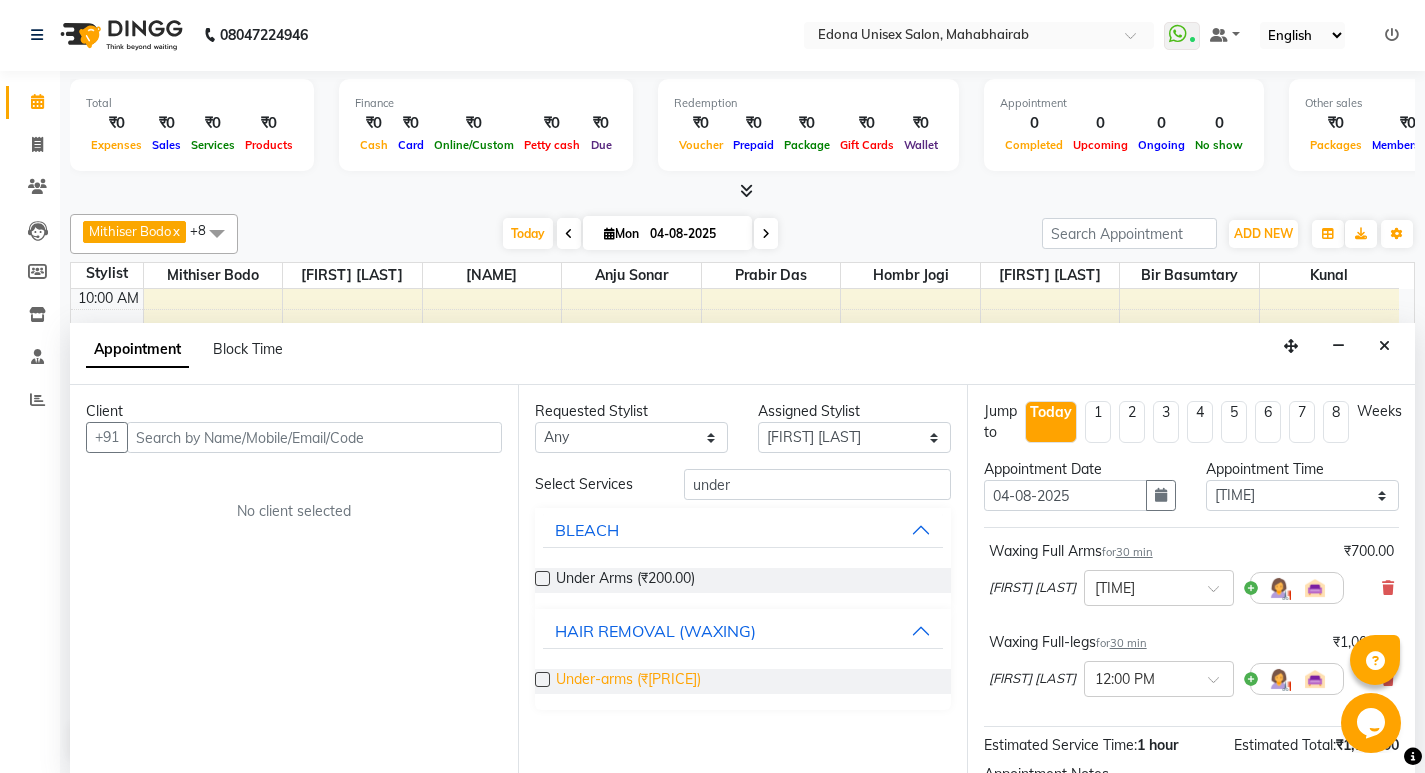 click on "Under-arms (₹250.00)" at bounding box center [628, 681] 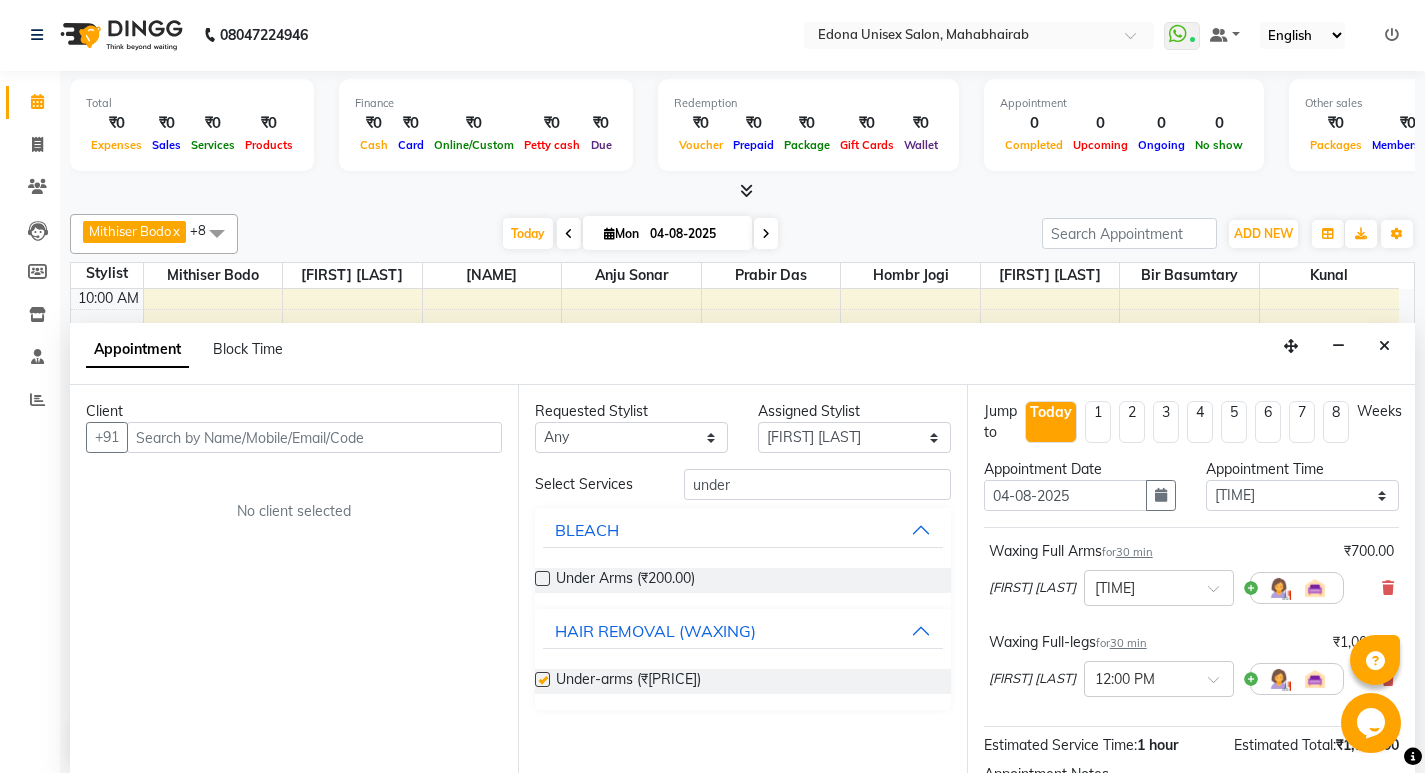 checkbox on "false" 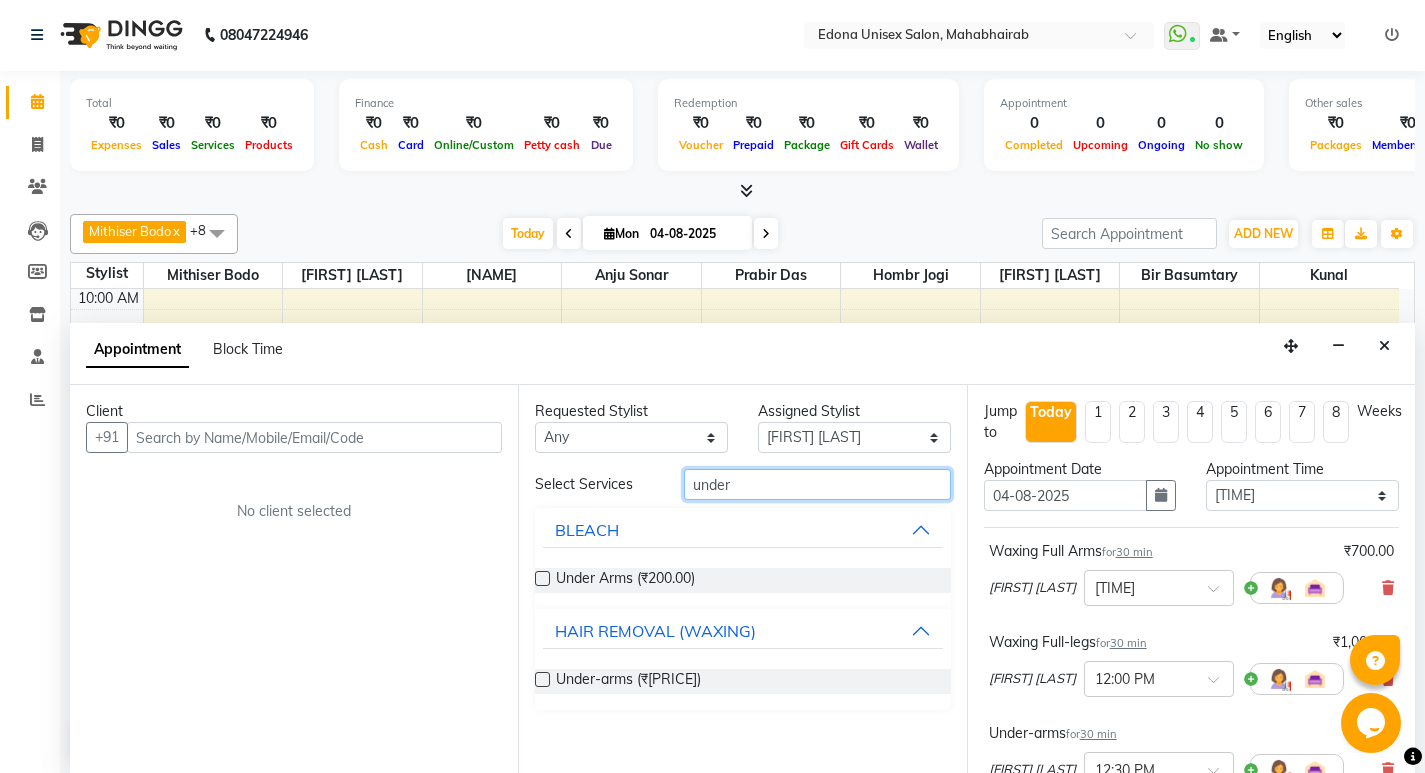 click on "under" at bounding box center (817, 484) 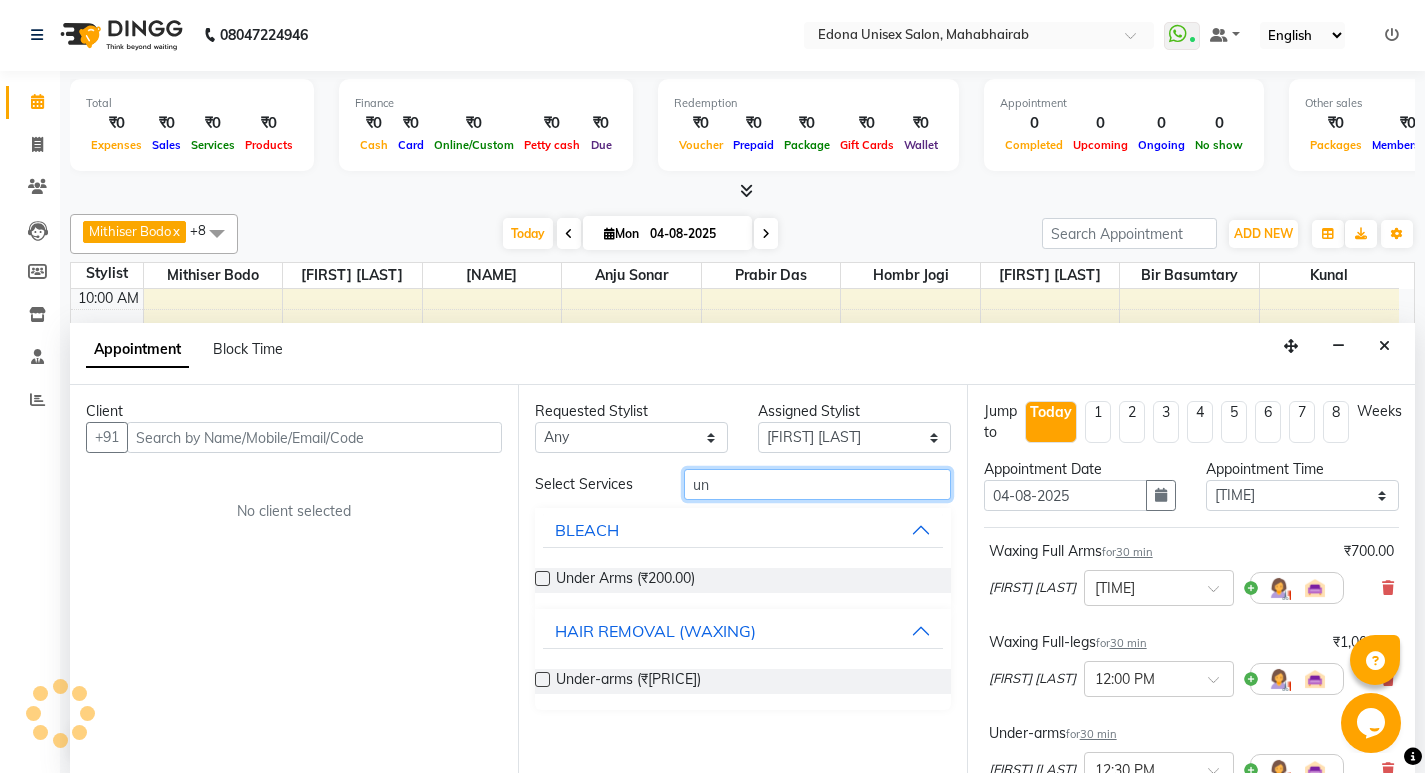 type on "u" 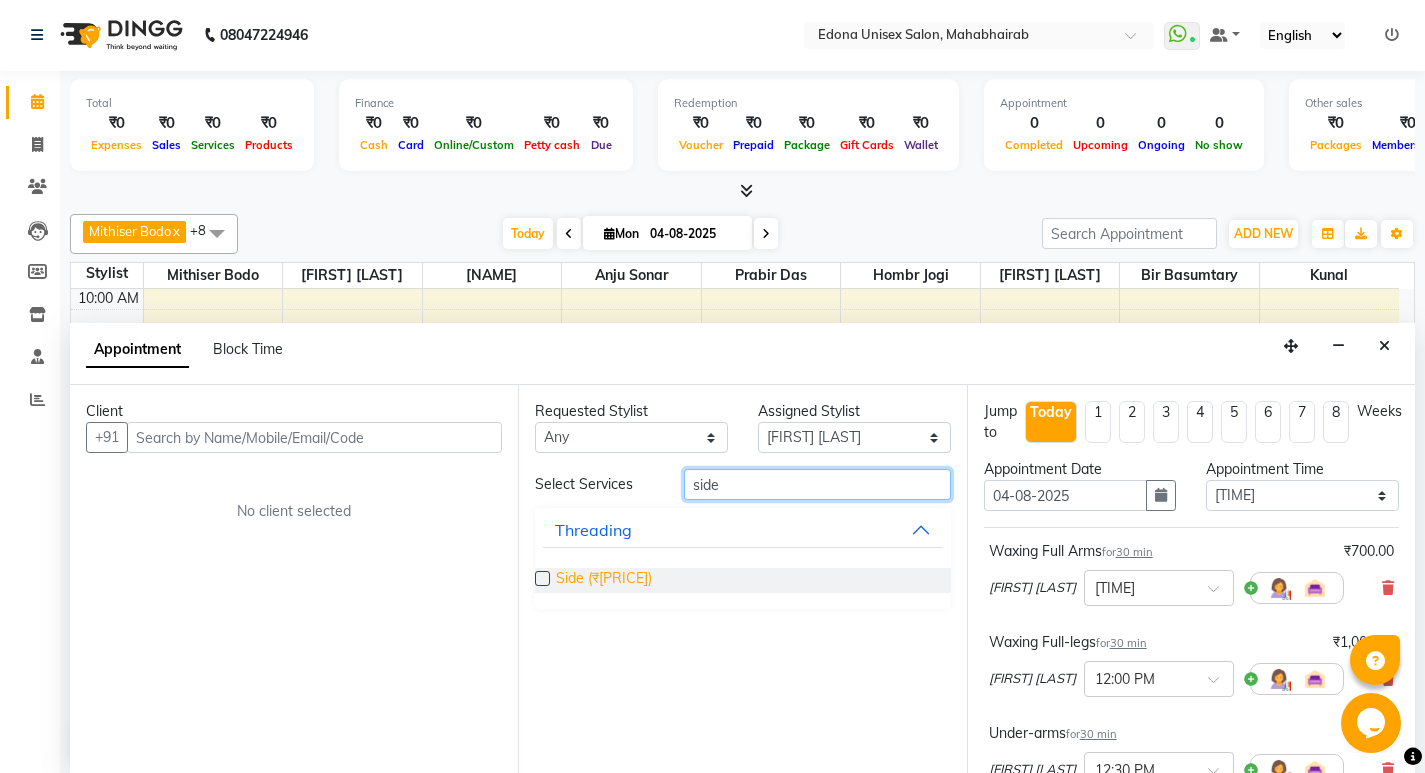type on "side" 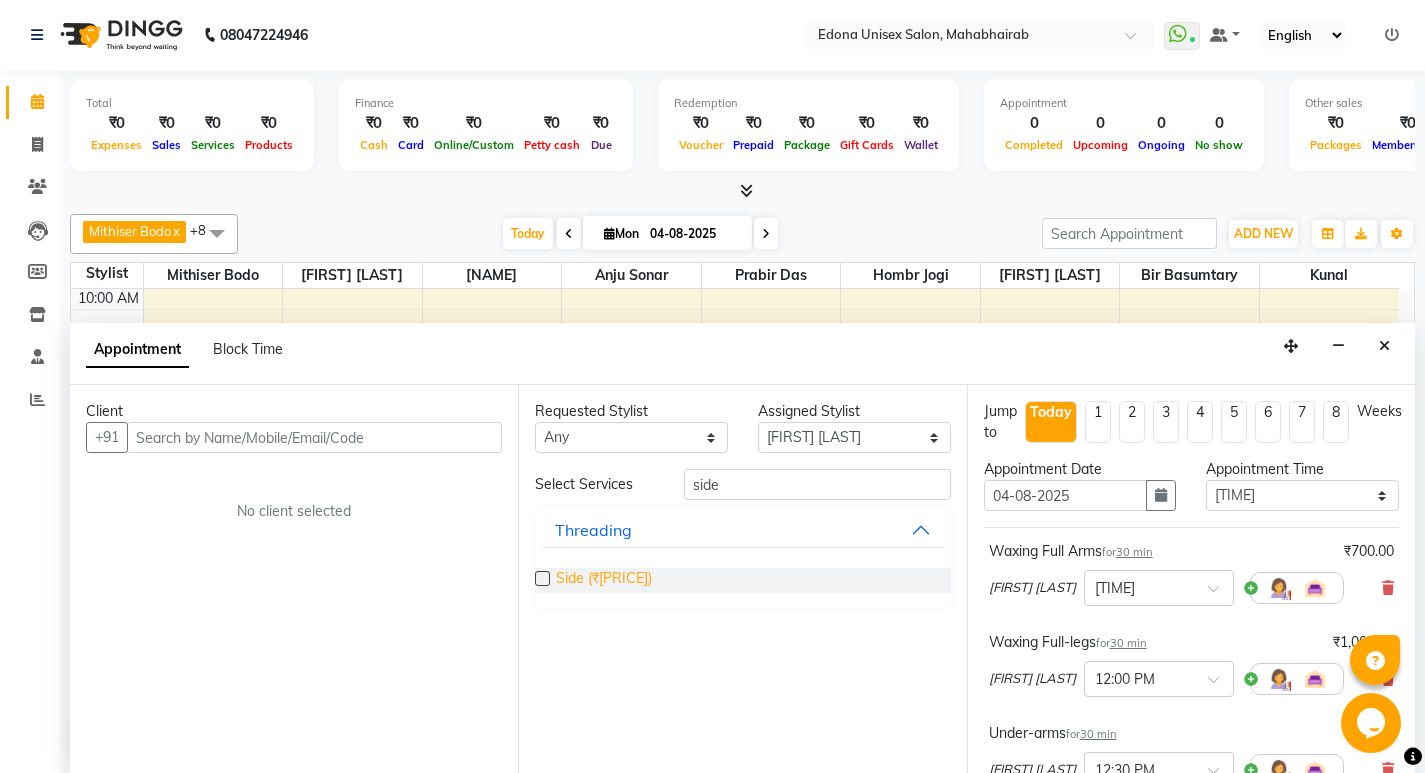 click on "Side (₹80.00)" at bounding box center (604, 580) 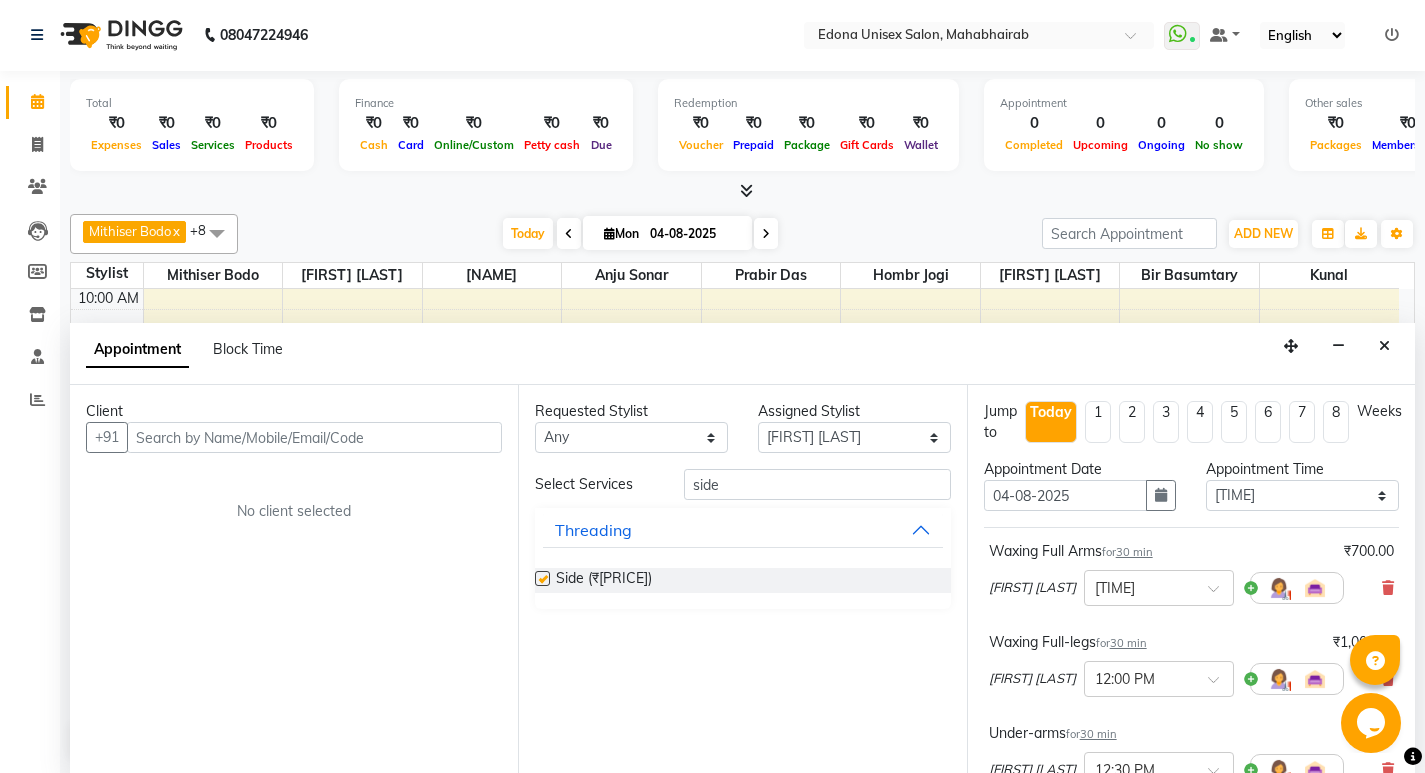 checkbox on "false" 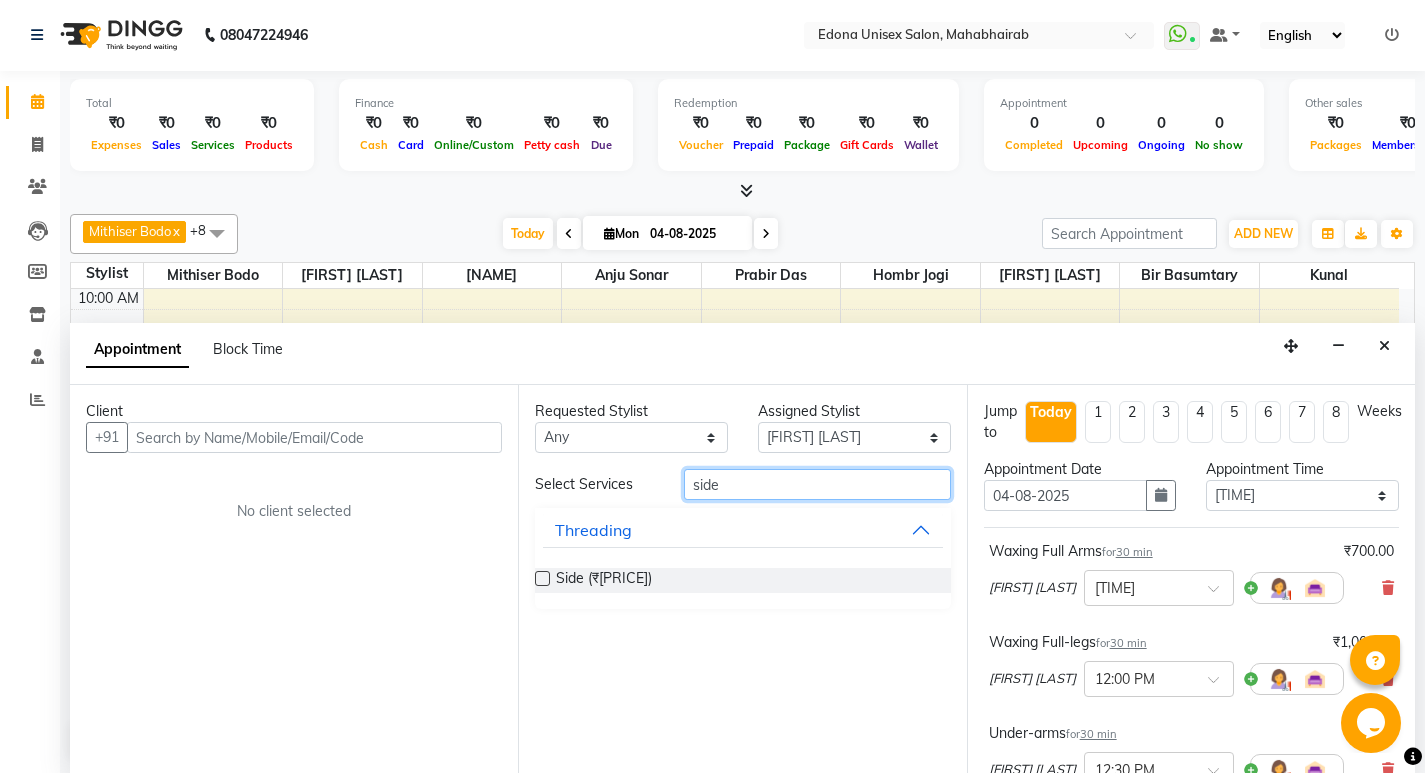 click on "side" at bounding box center (817, 484) 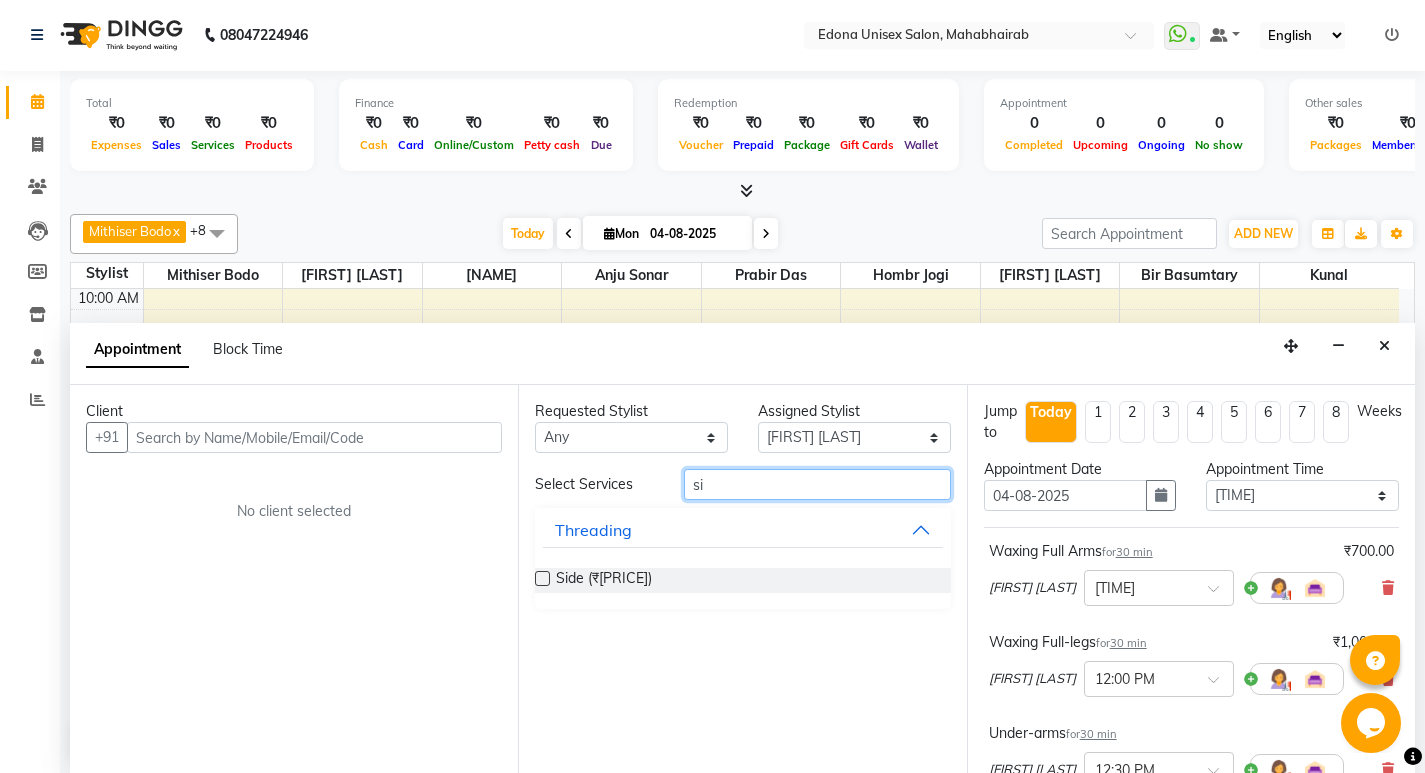 type on "s" 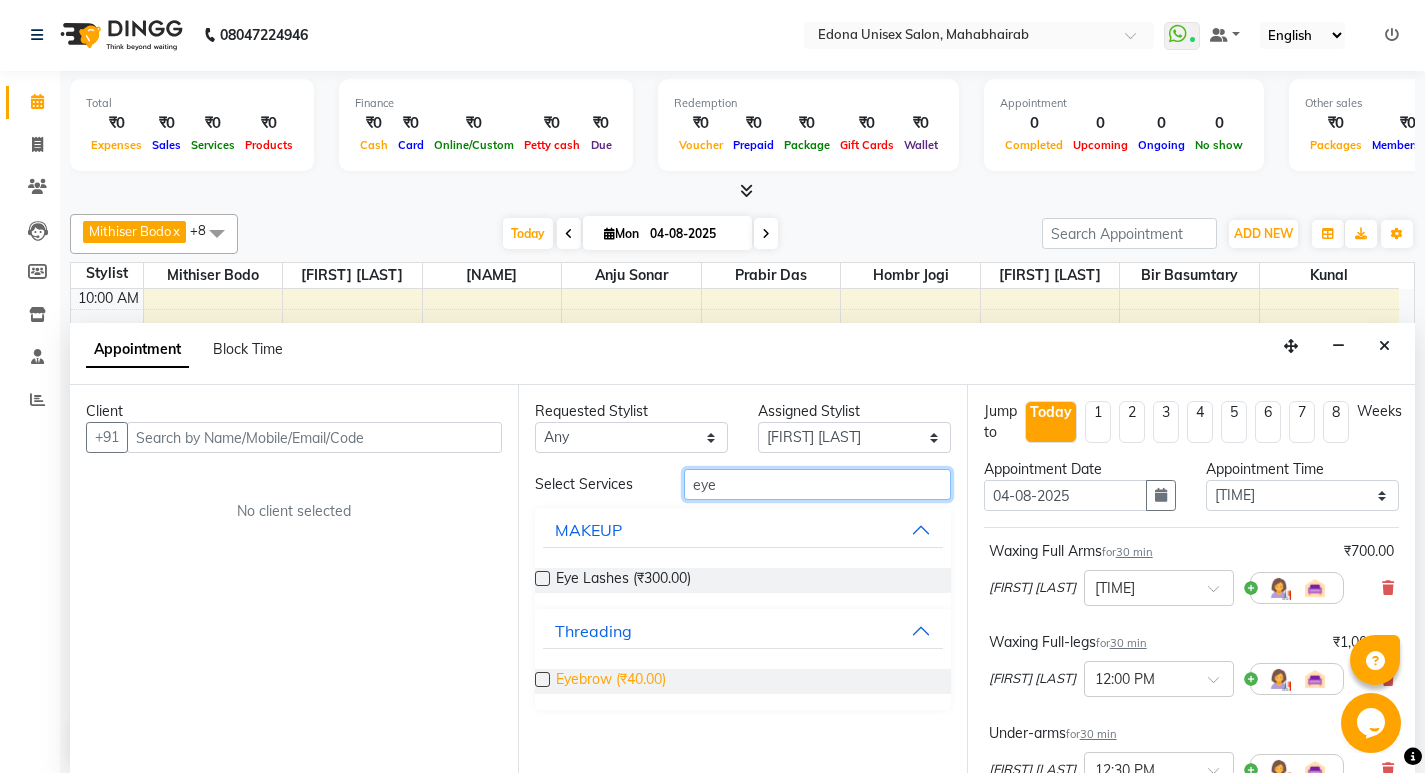 type on "eye" 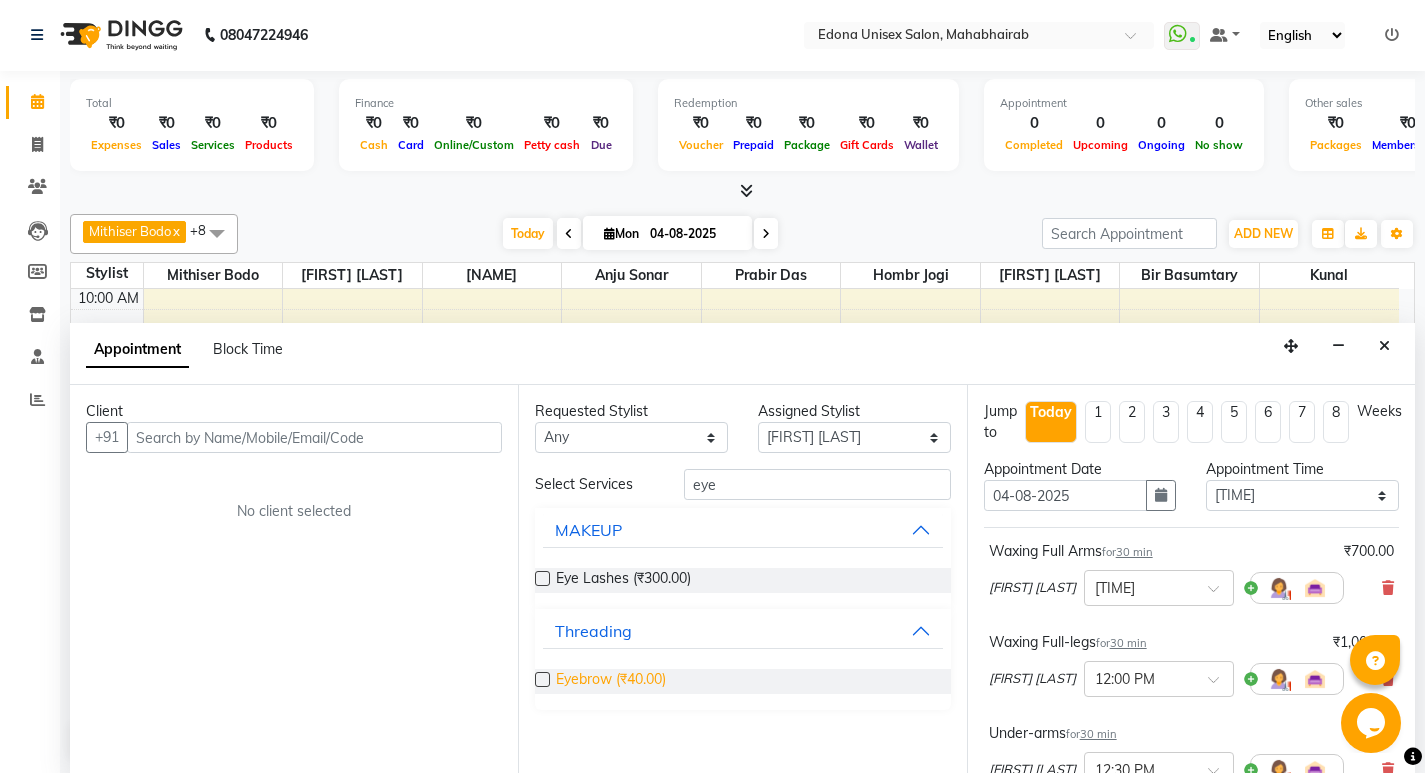 click on "Eyebrow (₹40.00)" at bounding box center [611, 681] 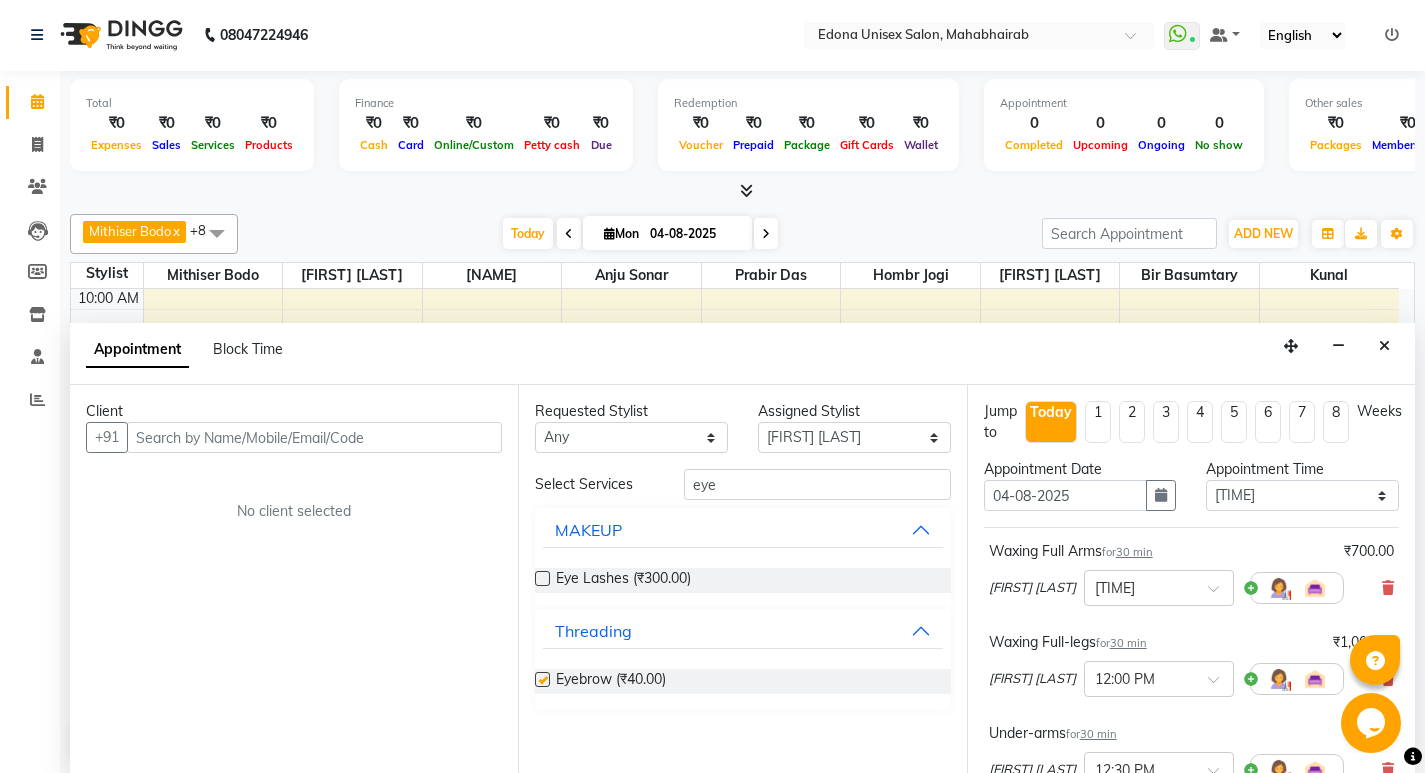 checkbox on "false" 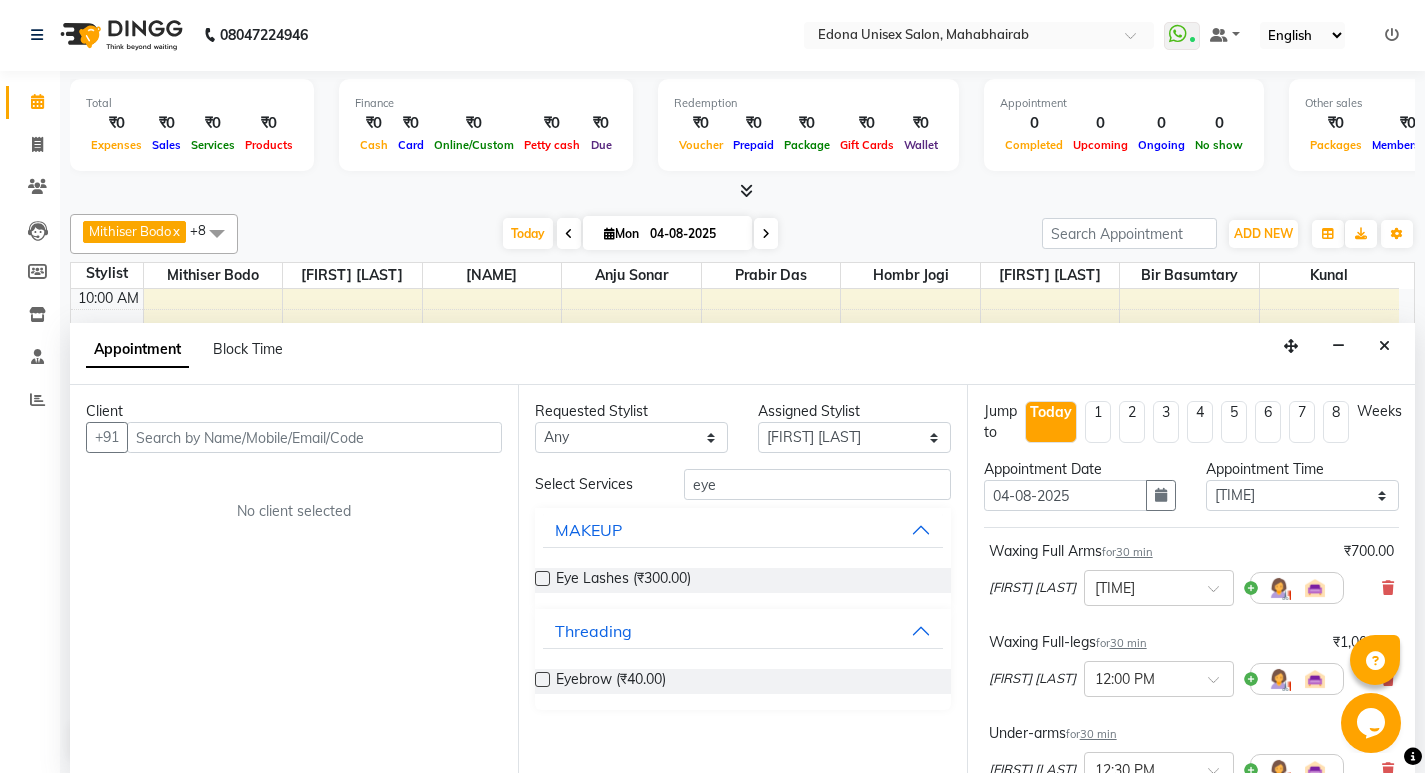 scroll, scrollTop: 519, scrollLeft: 0, axis: vertical 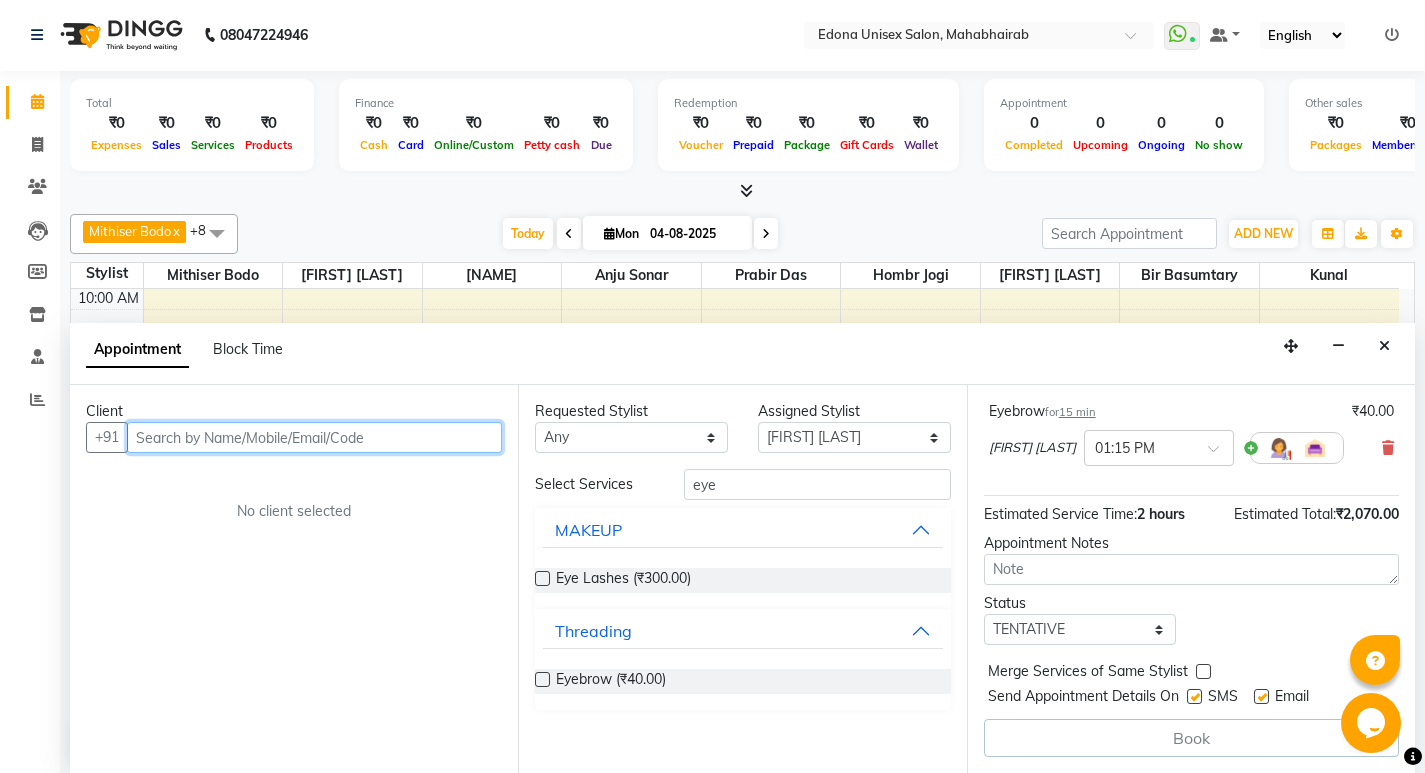 click at bounding box center (314, 437) 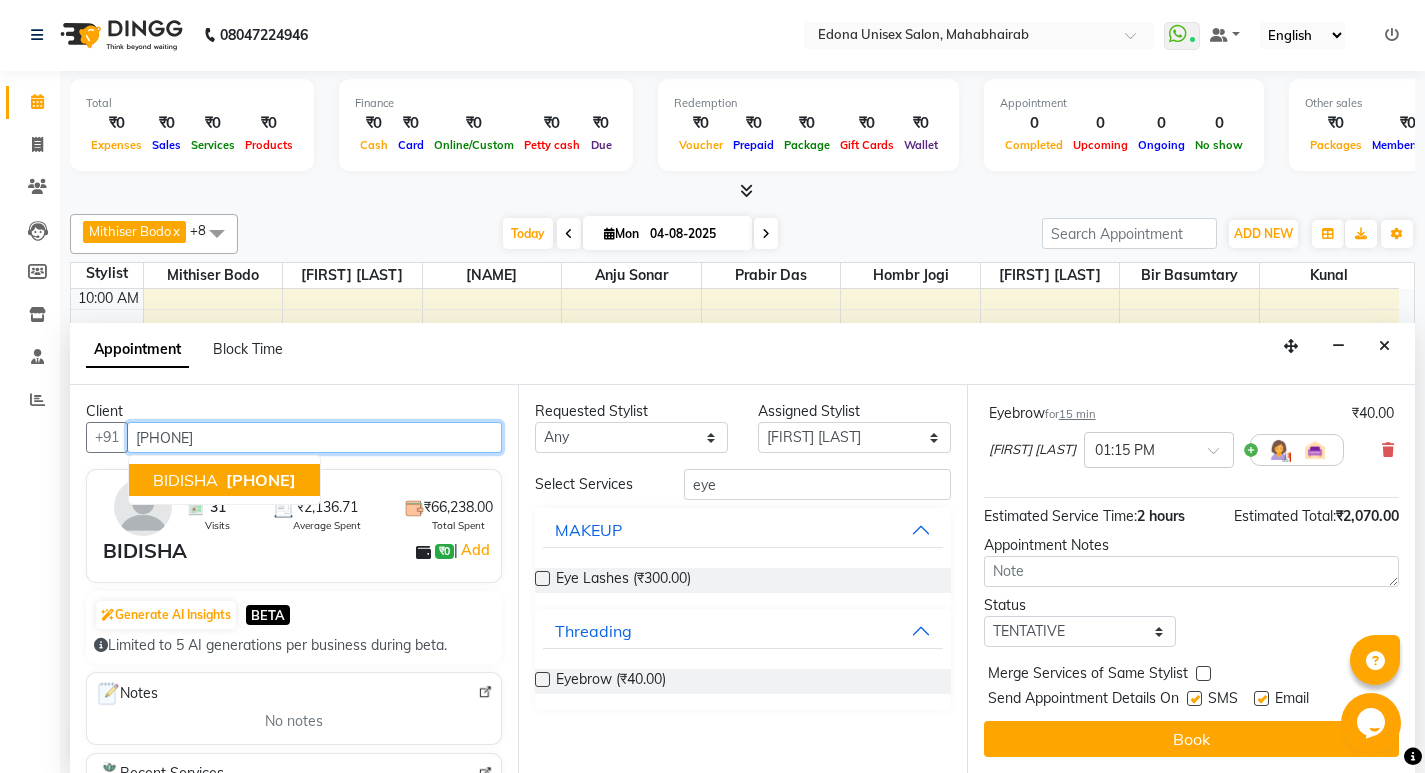 scroll, scrollTop: 517, scrollLeft: 0, axis: vertical 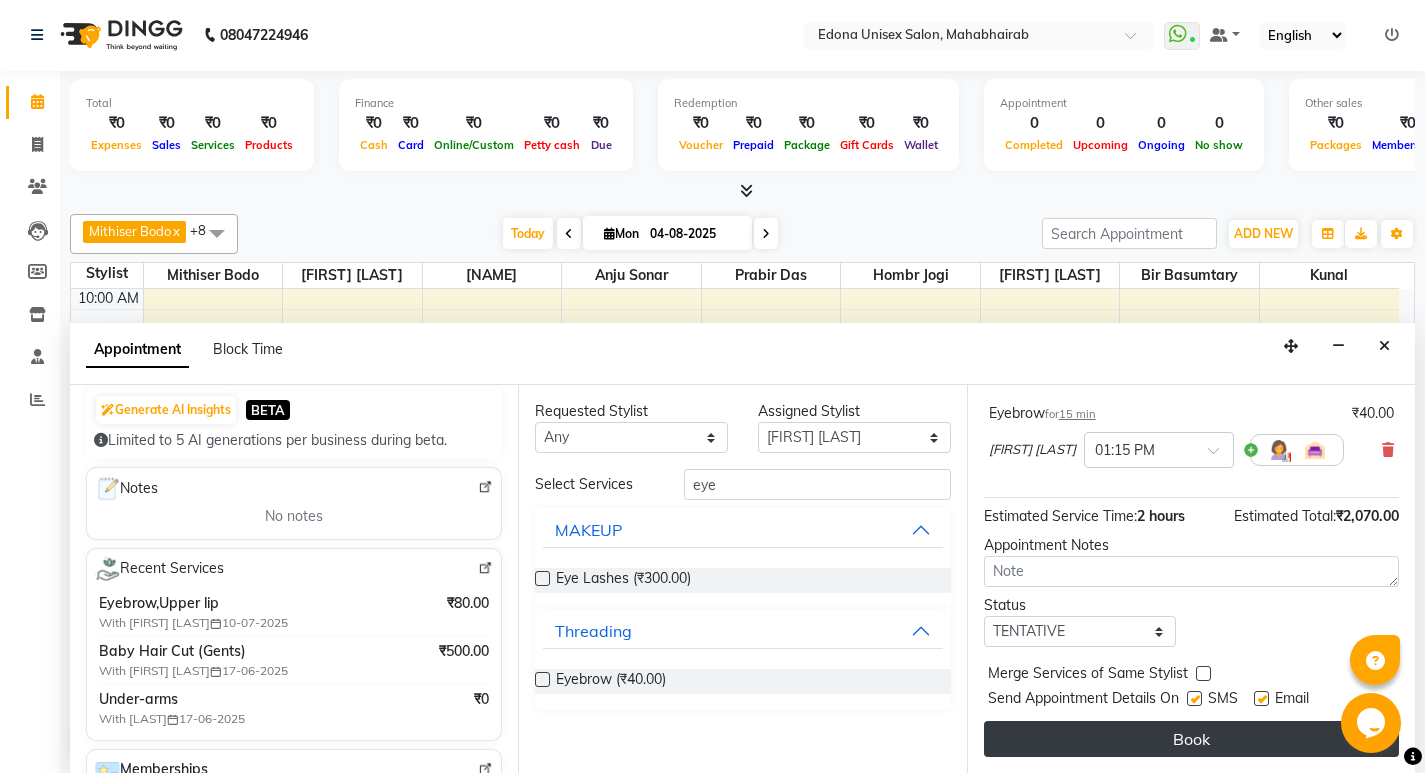 type on "8638710413" 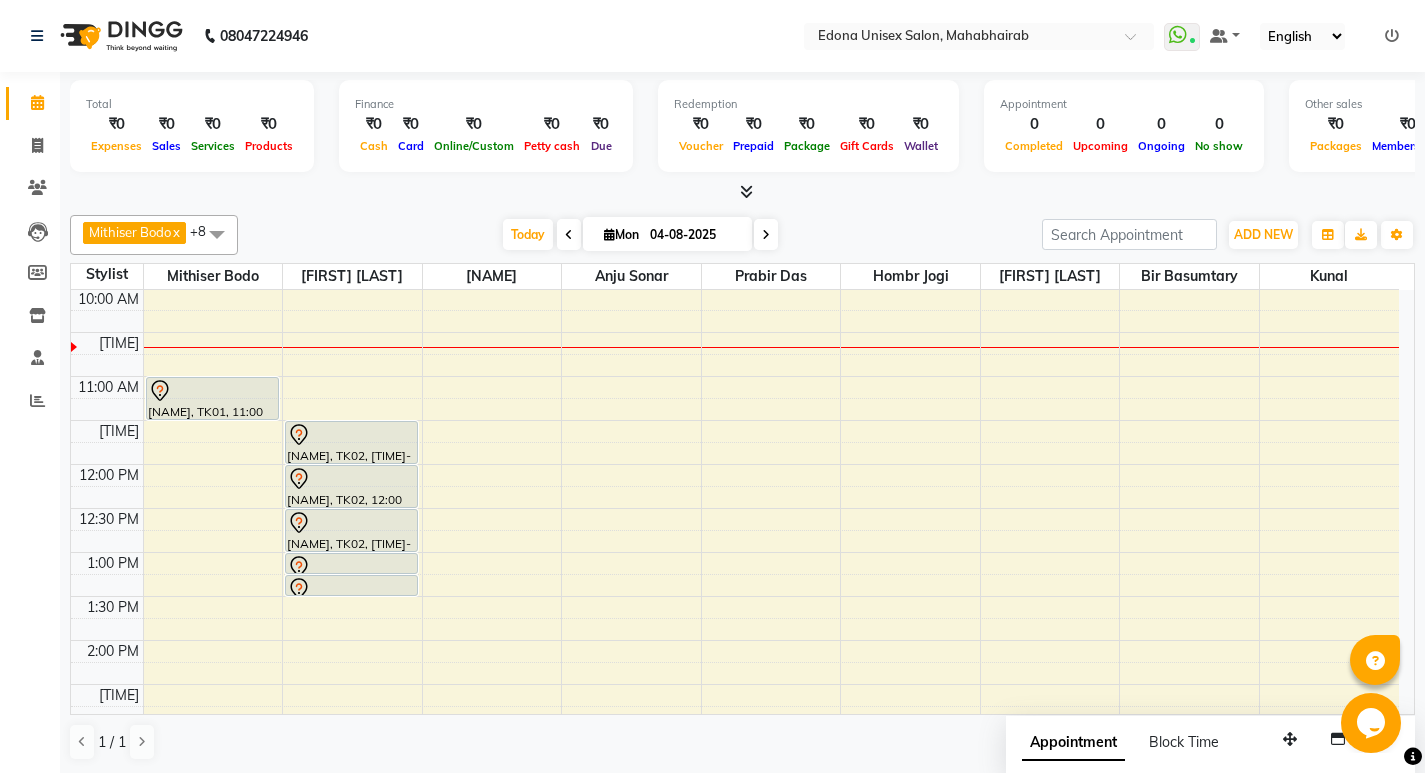 scroll, scrollTop: 1, scrollLeft: 0, axis: vertical 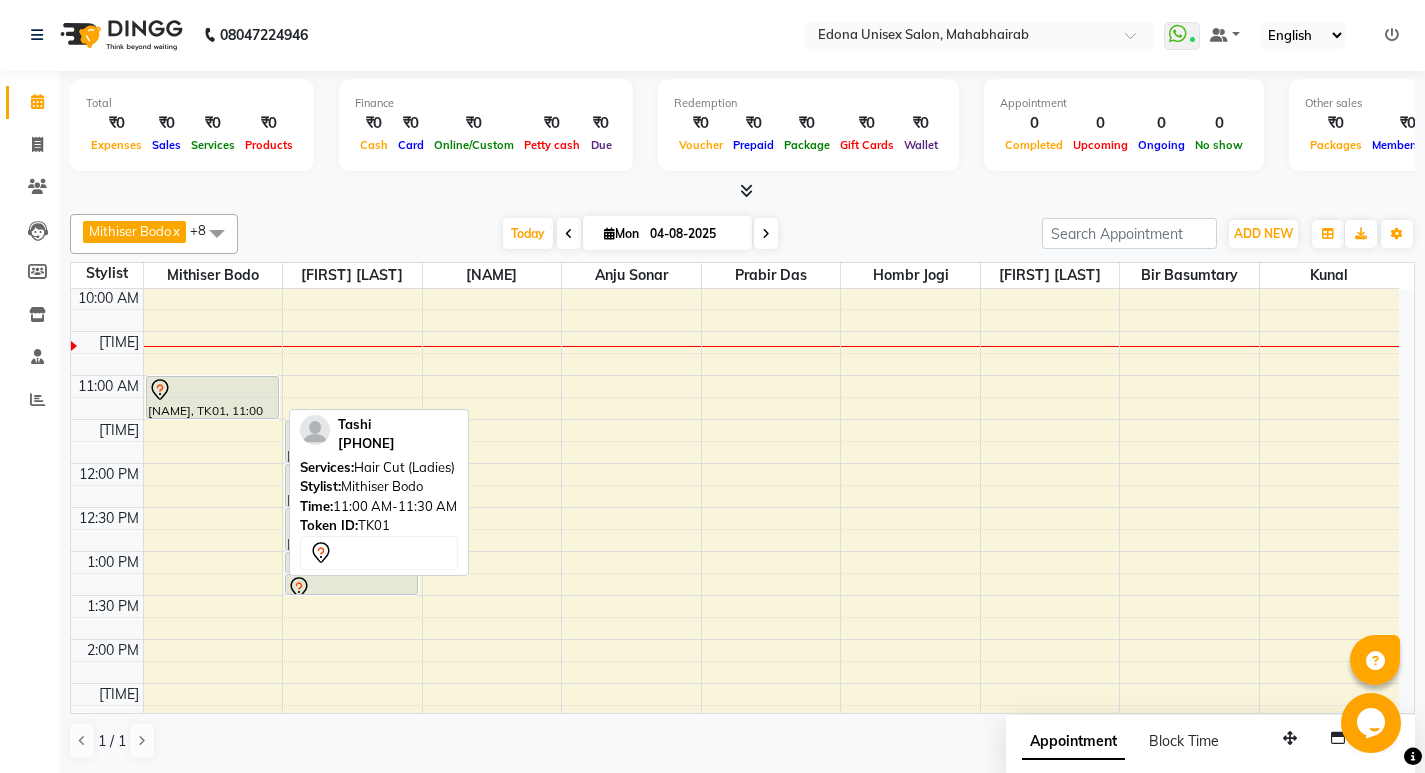 click at bounding box center (212, 390) 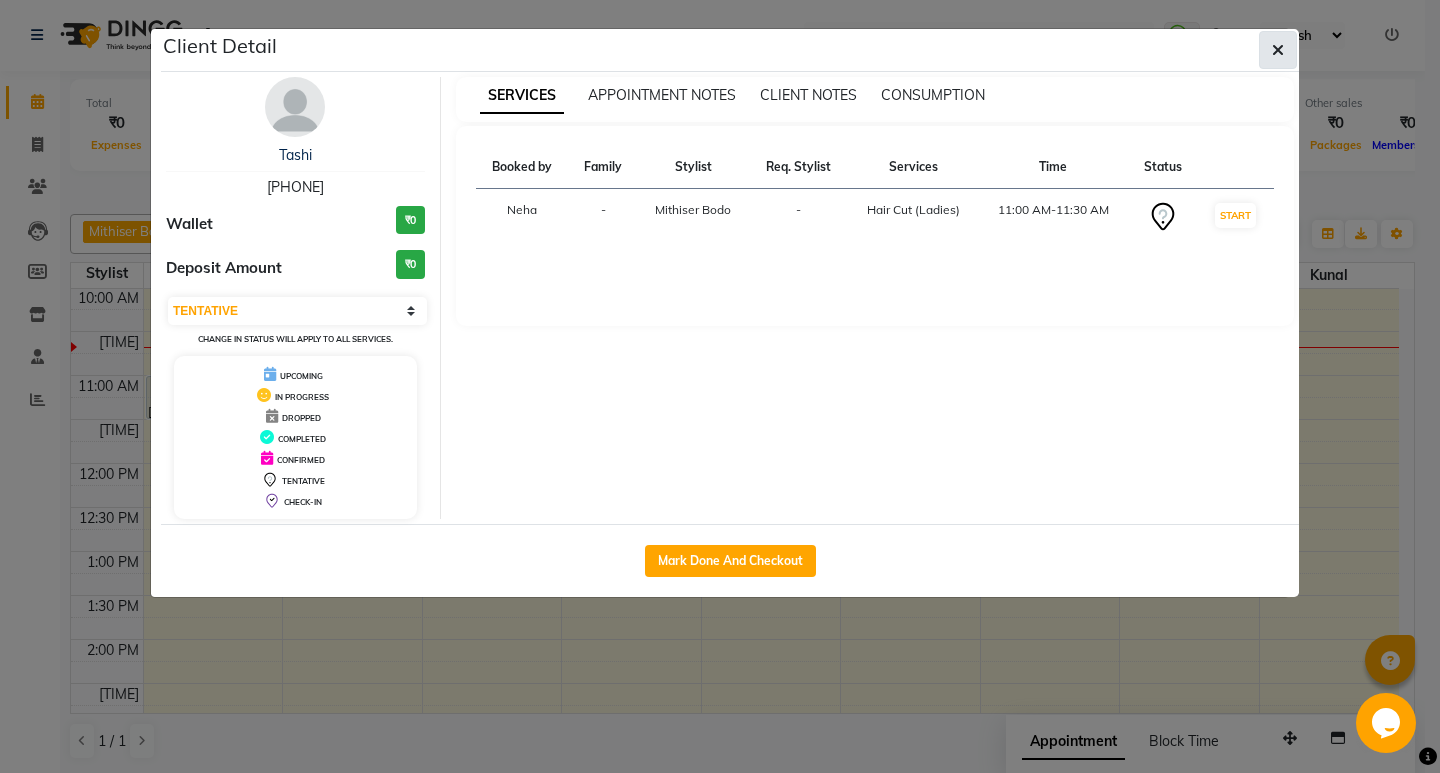click 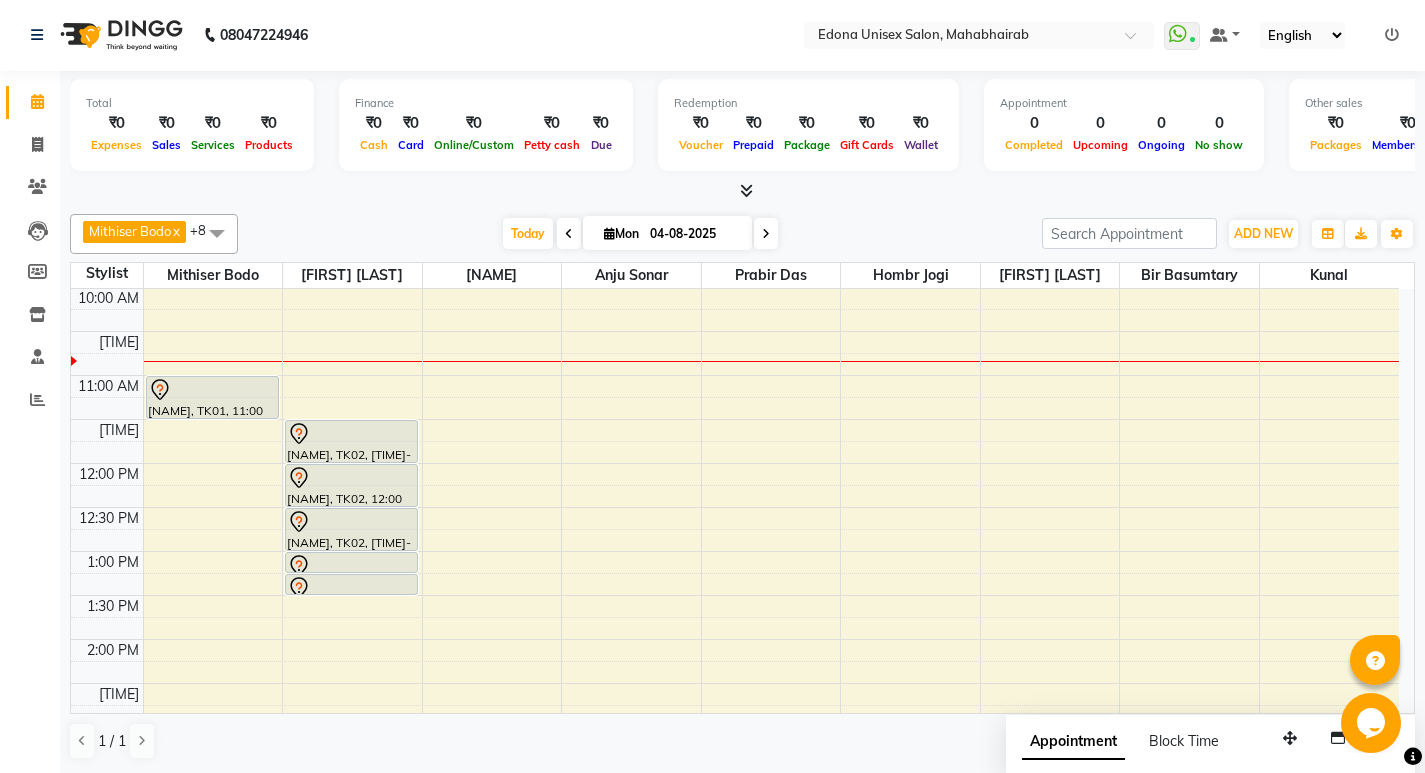 click on "8:00 AM 8:30 AM 9:00 AM 9:30 AM 10:00 AM 10:30 AM 11:00 AM 11:30 AM 12:00 PM 12:30 PM 1:00 PM 1:30 PM 2:00 PM 2:30 PM 3:00 PM 3:30 PM 4:00 PM 4:30 PM 5:00 PM 5:30 PM 6:00 PM 6:30 PM 7:00 PM 7:30 PM 8:00 PM 8:30 PM             Tashi, TK01, 11:00 AM-11:30 AM, Hair Cut (Ladies)             BIDISHA, TK02, 11:30 AM-12:00 PM, Waxing Full Arms             BIDISHA, TK02, 12:00 PM-12:30 PM, Waxing Full-legs             BIDISHA, TK02, 12:30 PM-01:00 PM, Under-arms             BIDISHA, TK02, 01:00 PM-01:15 PM, Side             BIDISHA, TK02, 01:15 PM-01:30 PM, Eyebrow" at bounding box center [735, 683] 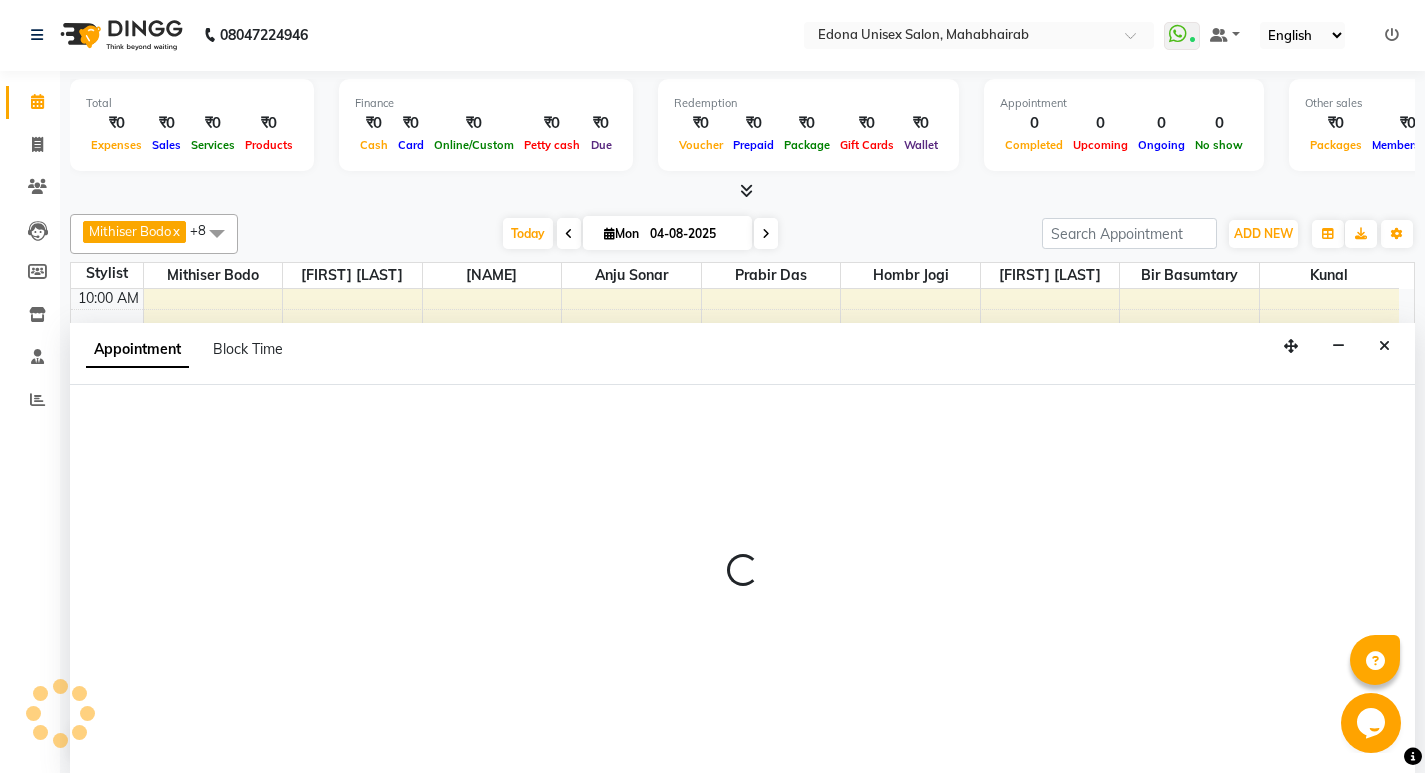 select on "35911" 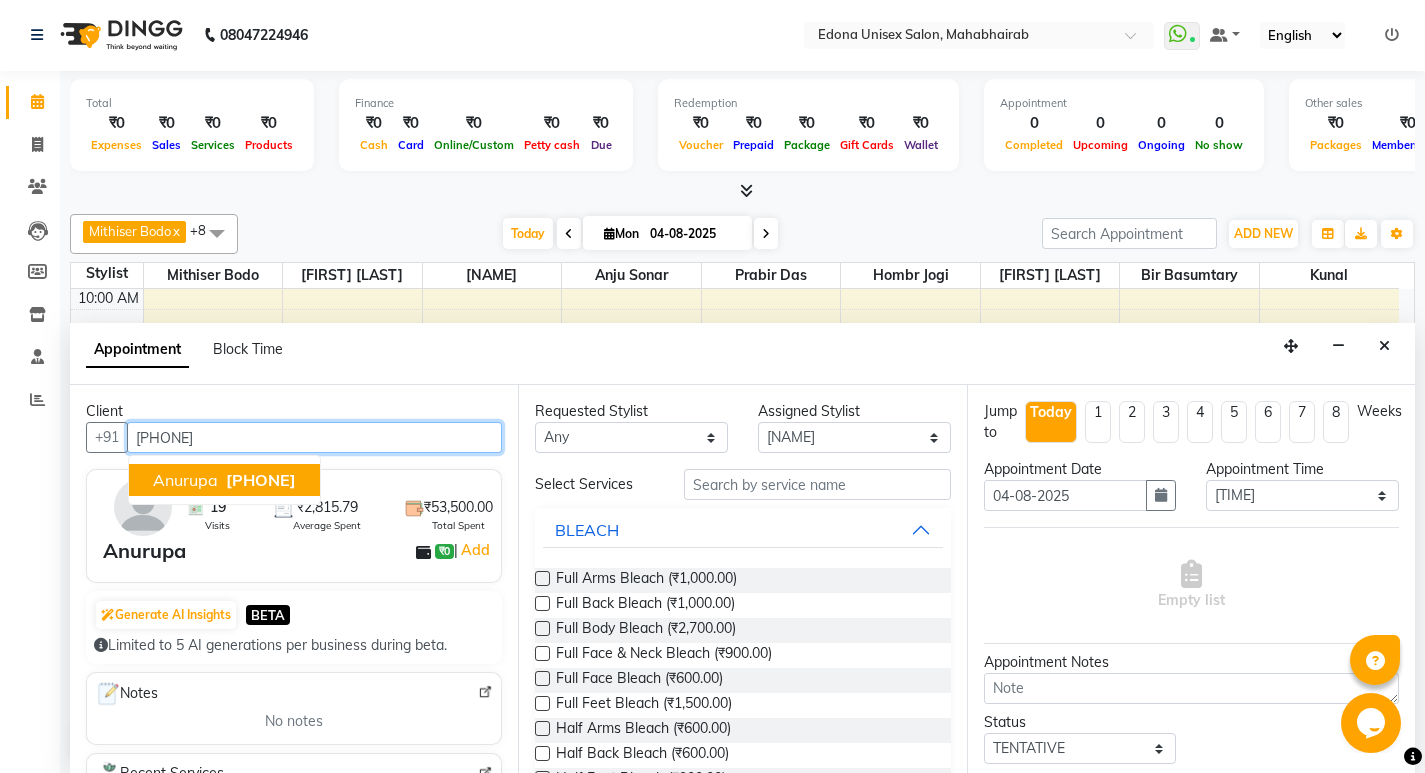 click on "9957888373" at bounding box center (261, 480) 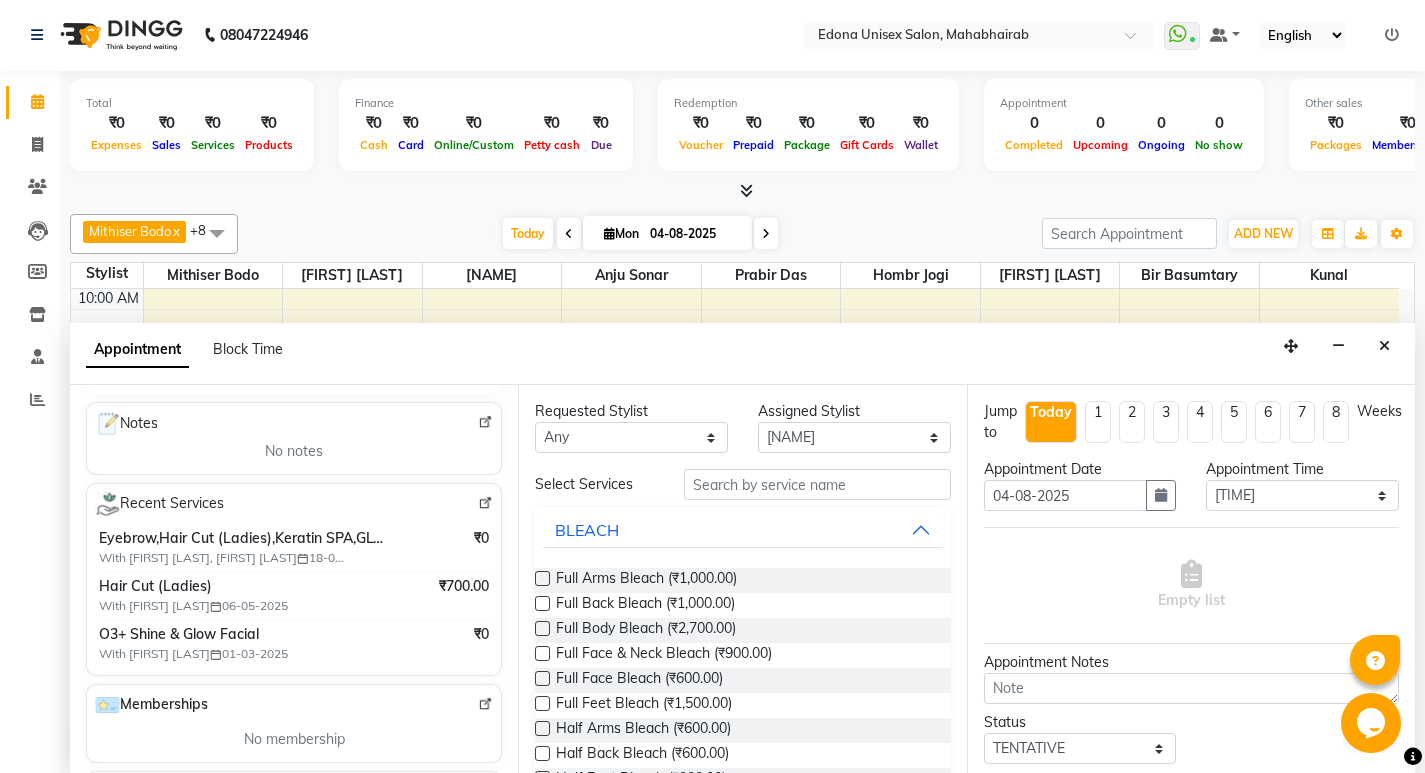 scroll, scrollTop: 267, scrollLeft: 0, axis: vertical 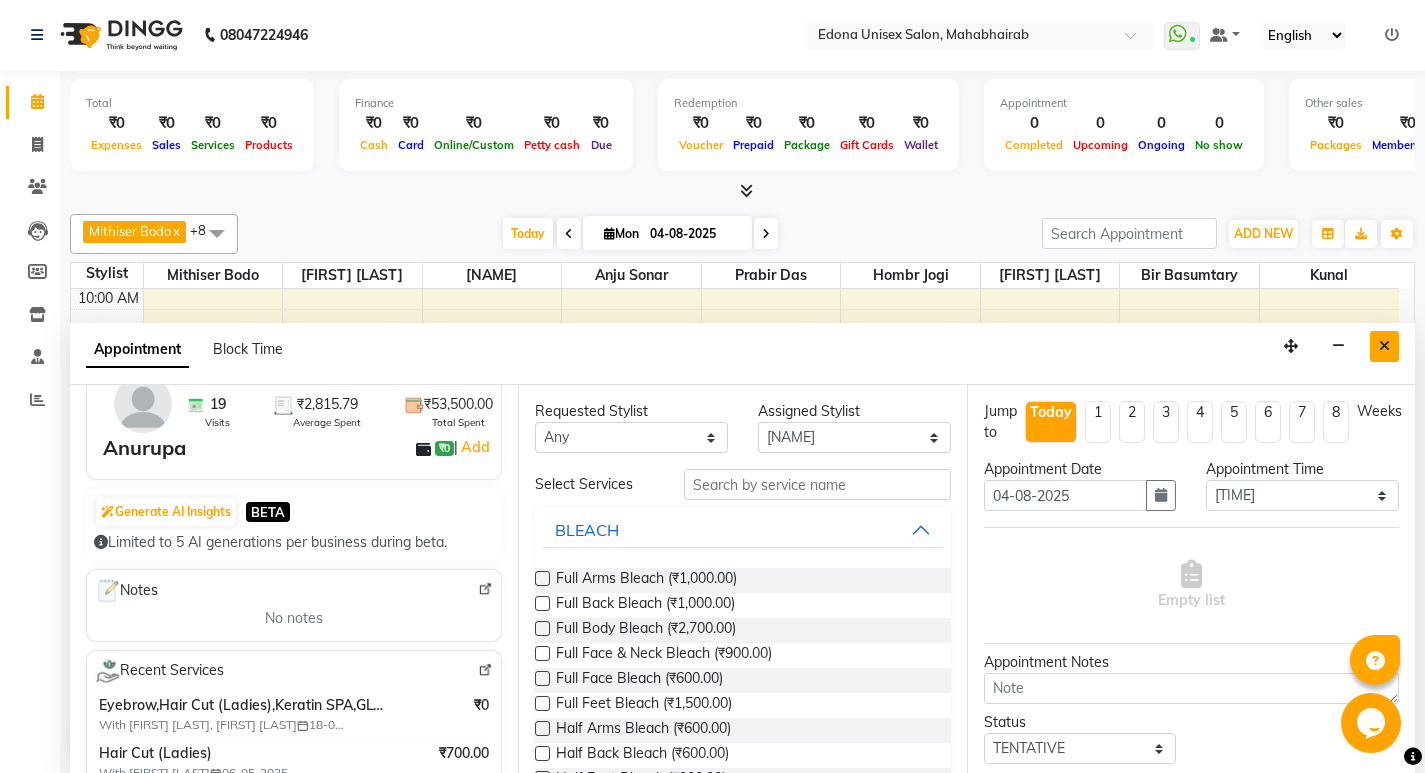 type on "9957888373" 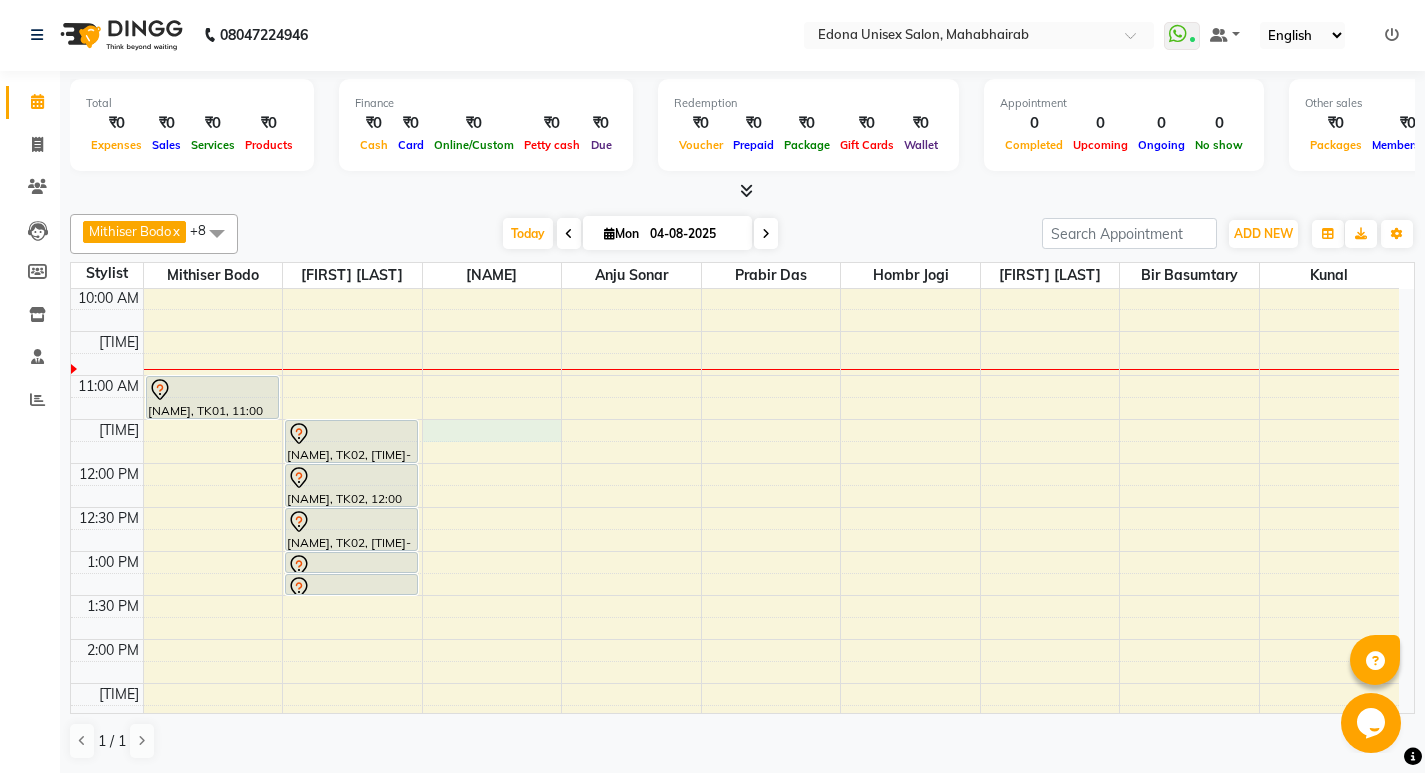 click on "8:00 AM 8:30 AM 9:00 AM 9:30 AM 10:00 AM 10:30 AM 11:00 AM 11:30 AM 12:00 PM 12:30 PM 1:00 PM 1:30 PM 2:00 PM 2:30 PM 3:00 PM 3:30 PM 4:00 PM 4:30 PM 5:00 PM 5:30 PM 6:00 PM 6:30 PM 7:00 PM 7:30 PM 8:00 PM 8:30 PM             Tashi, TK01, 11:00 AM-11:30 AM, Hair Cut (Ladies)             BIDISHA, TK02, 11:30 AM-12:00 PM, Waxing Full Arms             BIDISHA, TK02, 12:00 PM-12:30 PM, Waxing Full-legs             BIDISHA, TK02, 12:30 PM-01:00 PM, Under-arms             BIDISHA, TK02, 01:00 PM-01:15 PM, Side             BIDISHA, TK02, 01:15 PM-01:30 PM, Eyebrow" at bounding box center [735, 683] 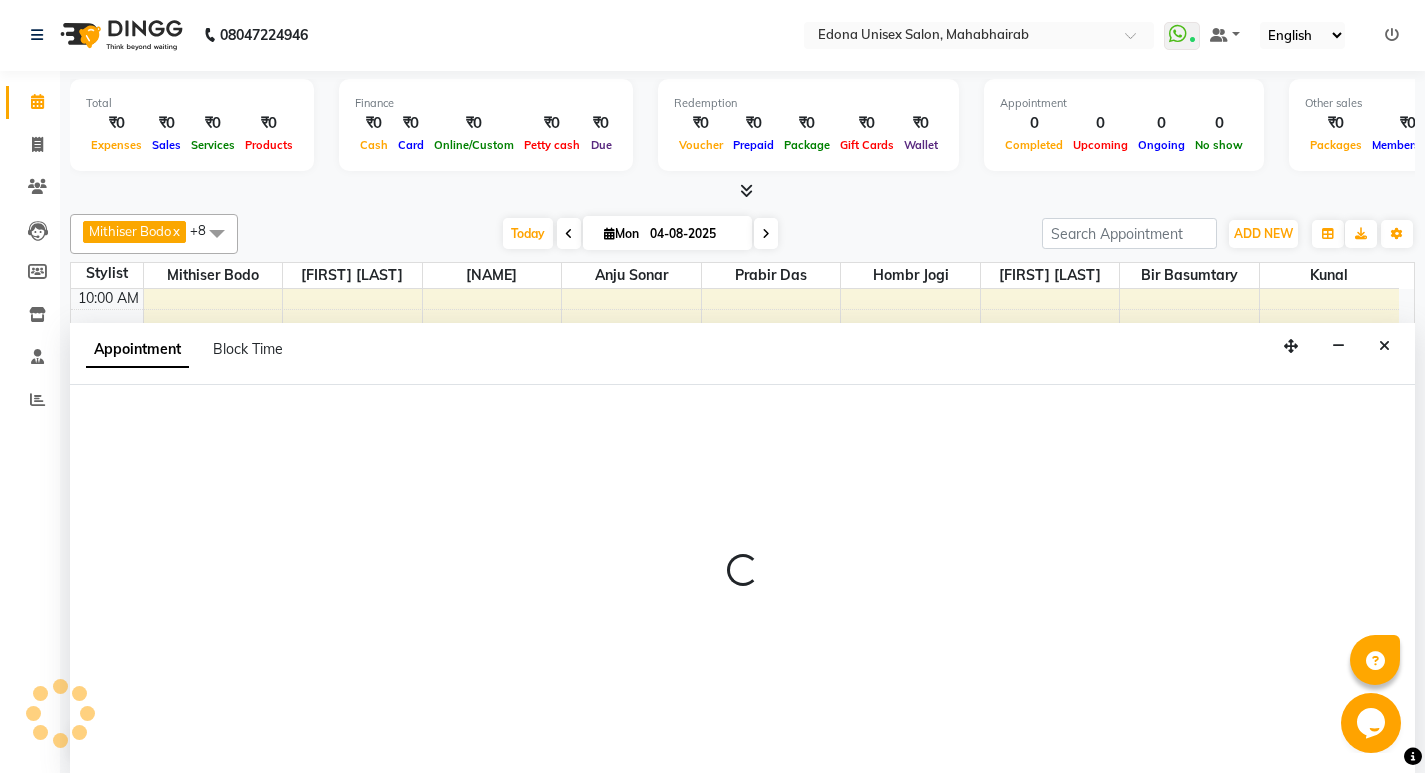 select on "35911" 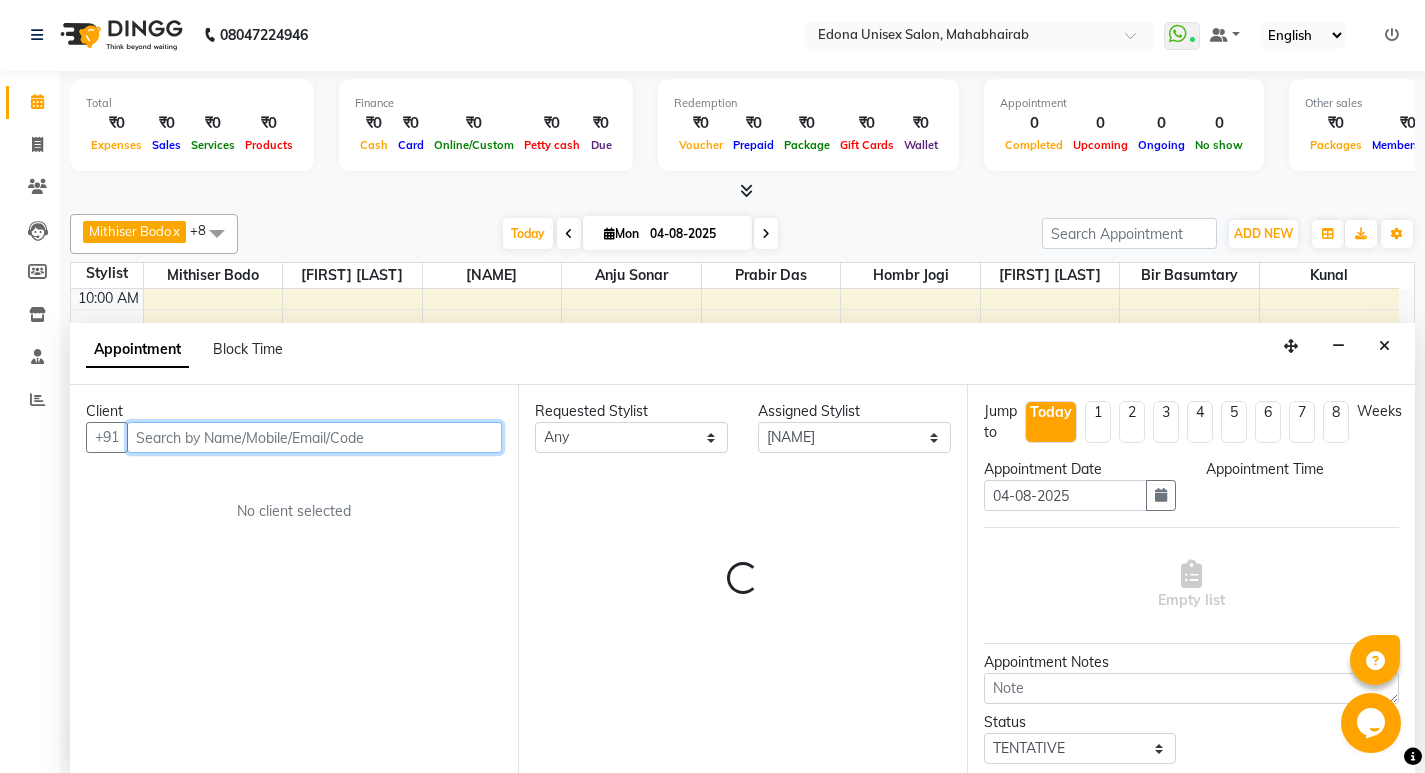 select on "690" 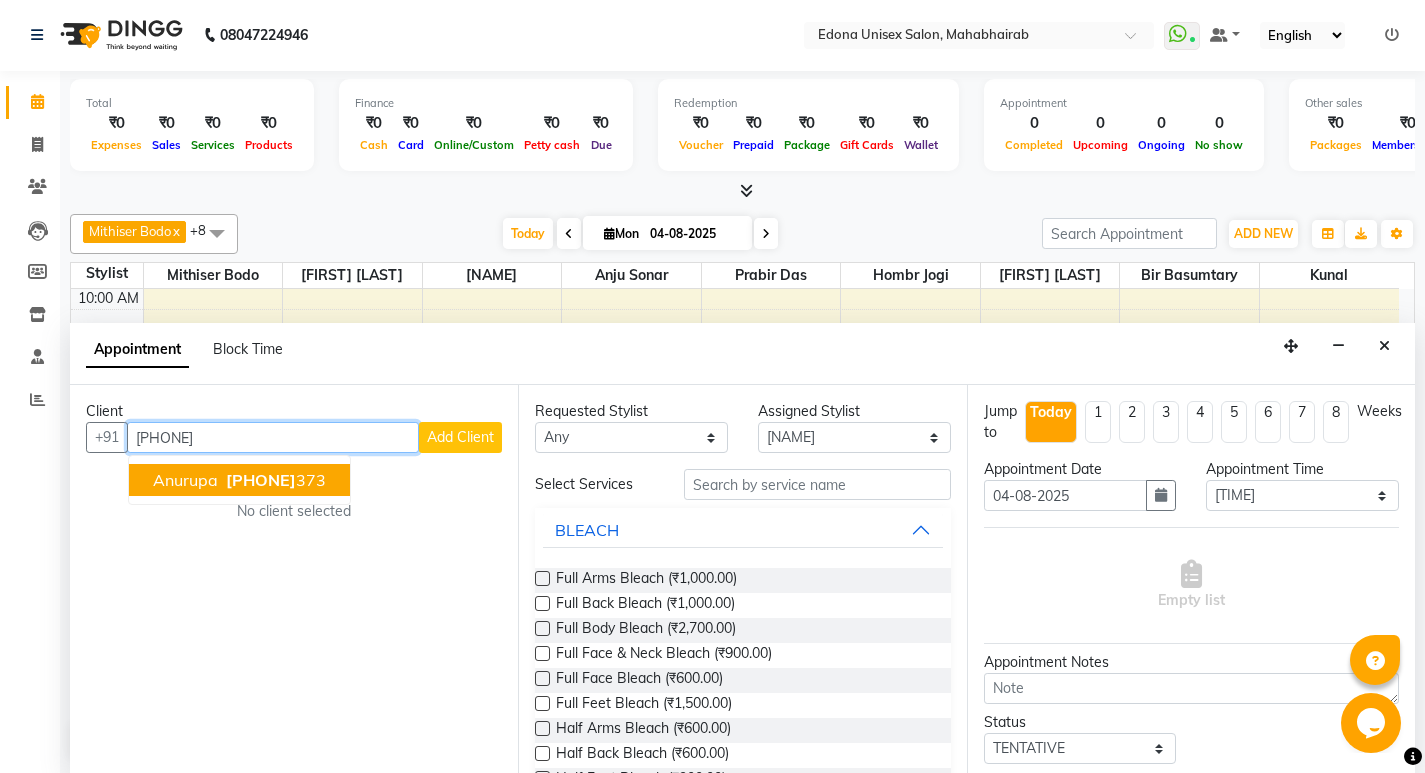 click on "9957888" at bounding box center [261, 480] 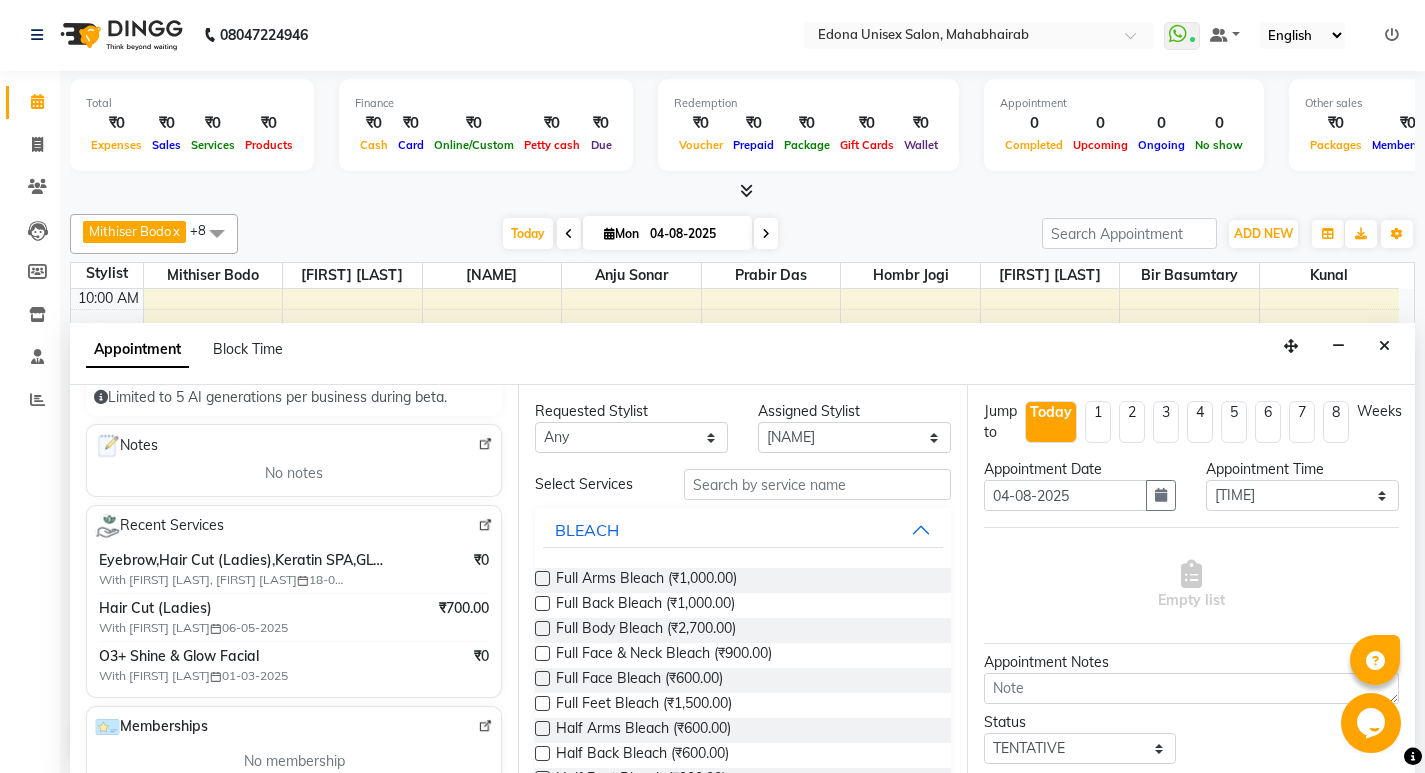 scroll, scrollTop: 251, scrollLeft: 0, axis: vertical 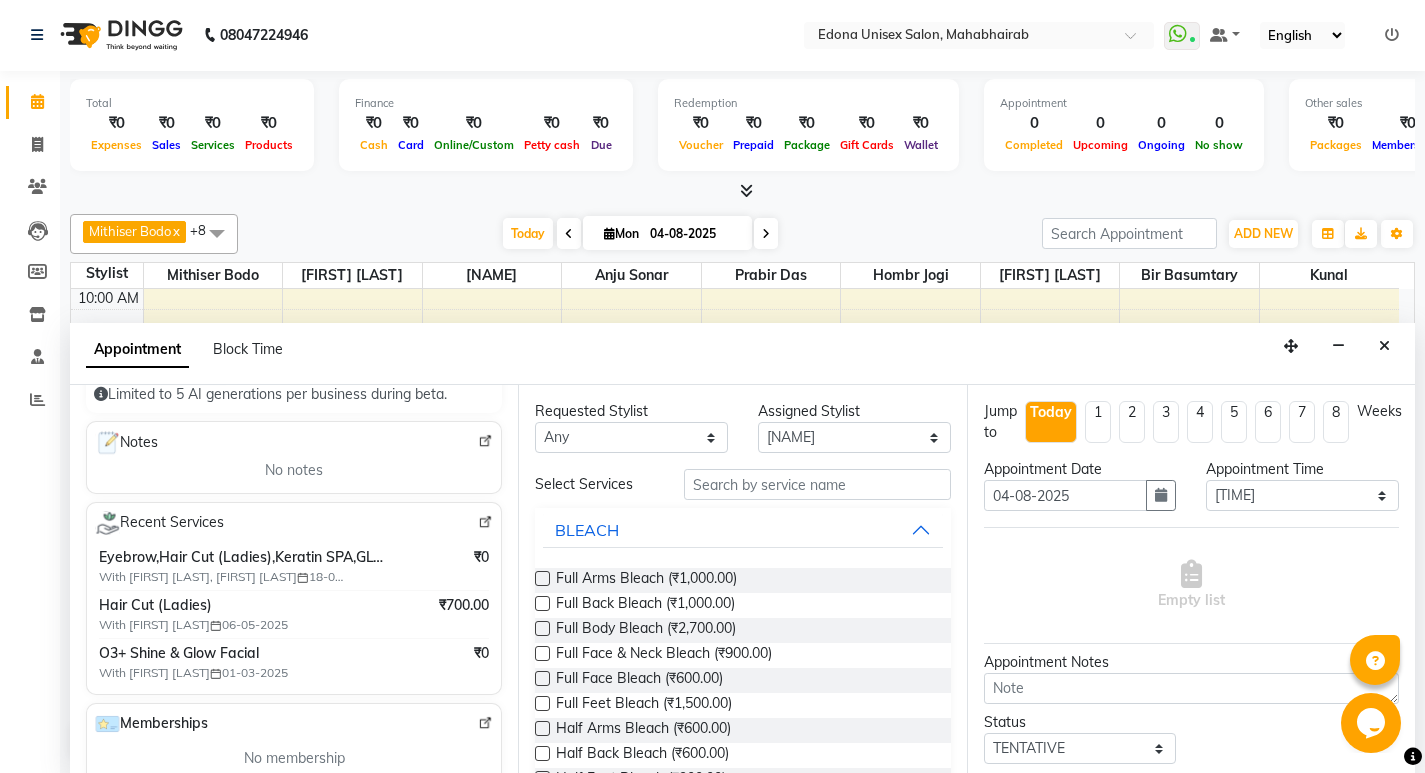 type on "[PHONE]" 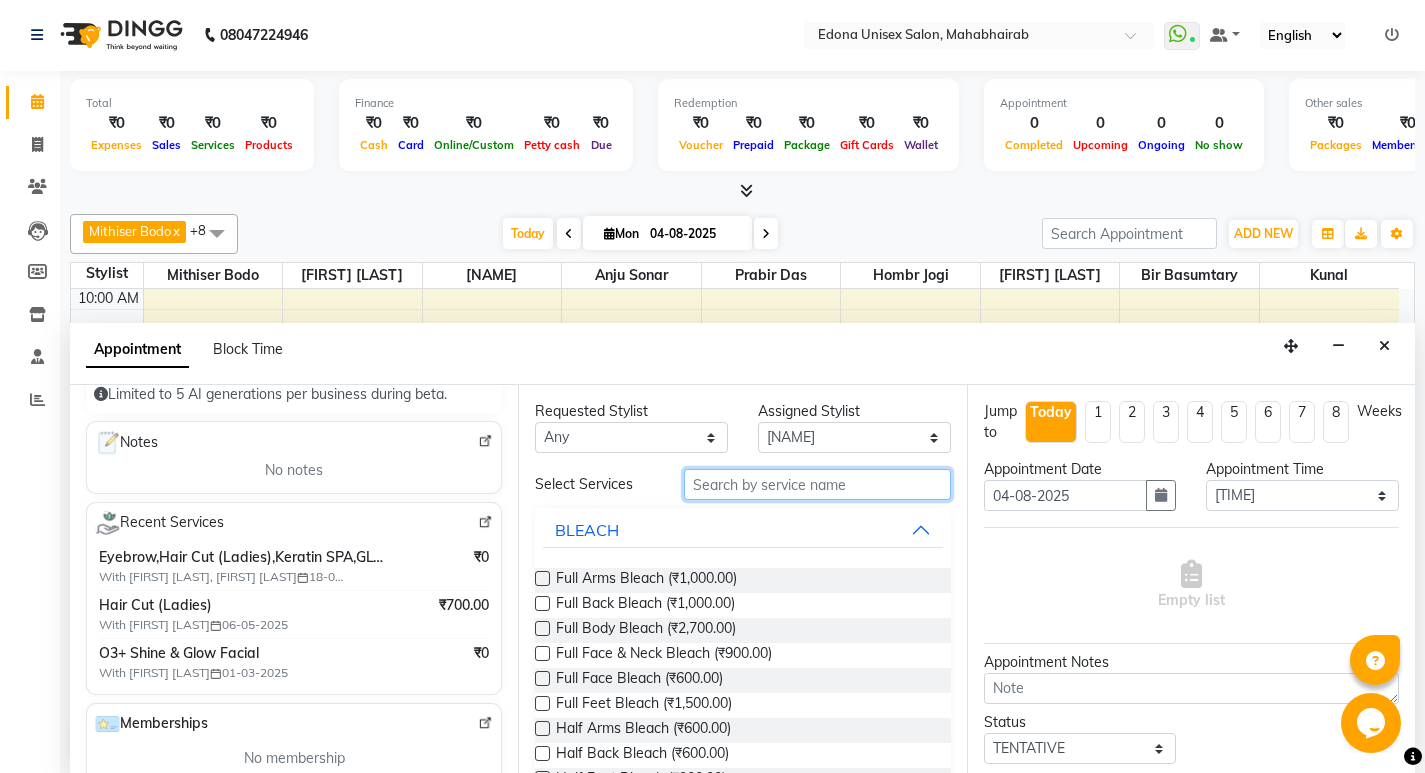 click at bounding box center [817, 484] 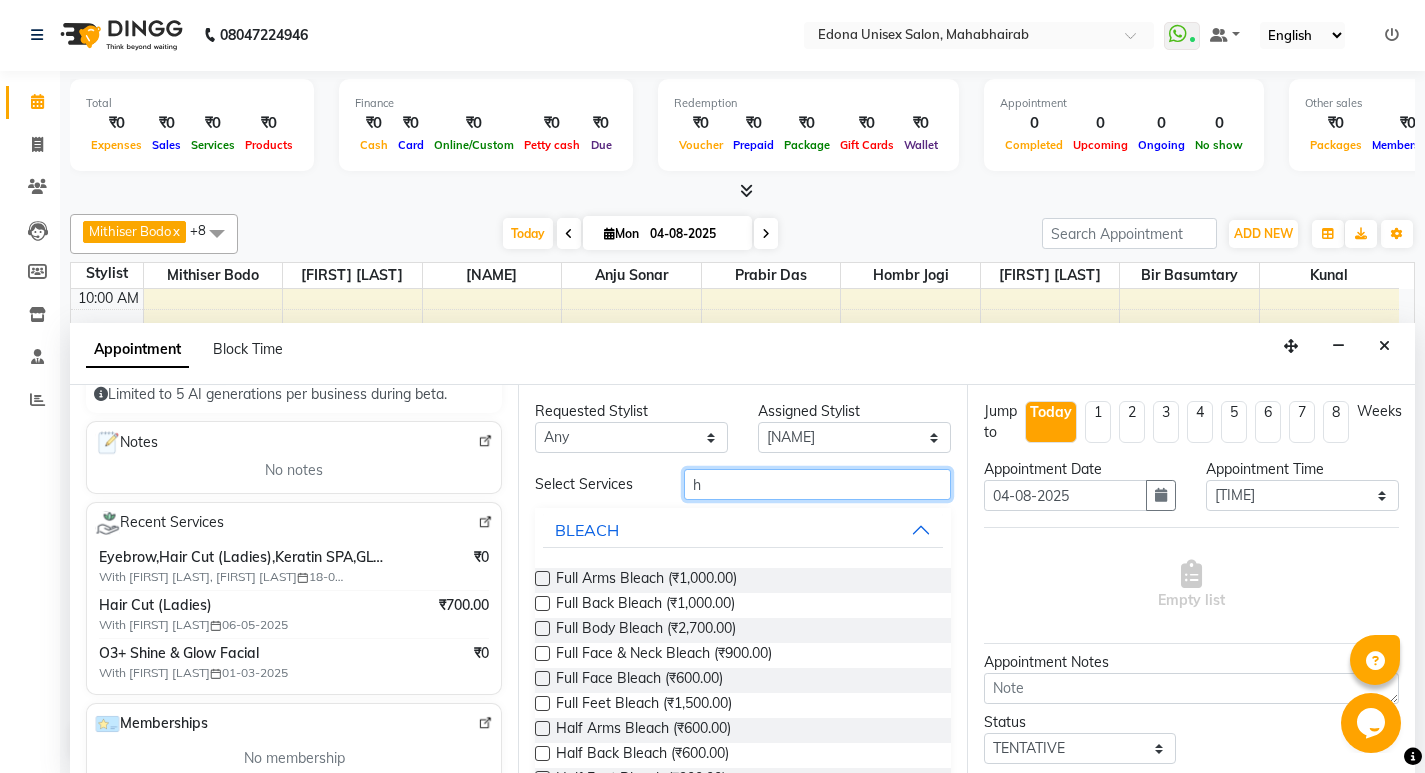 type 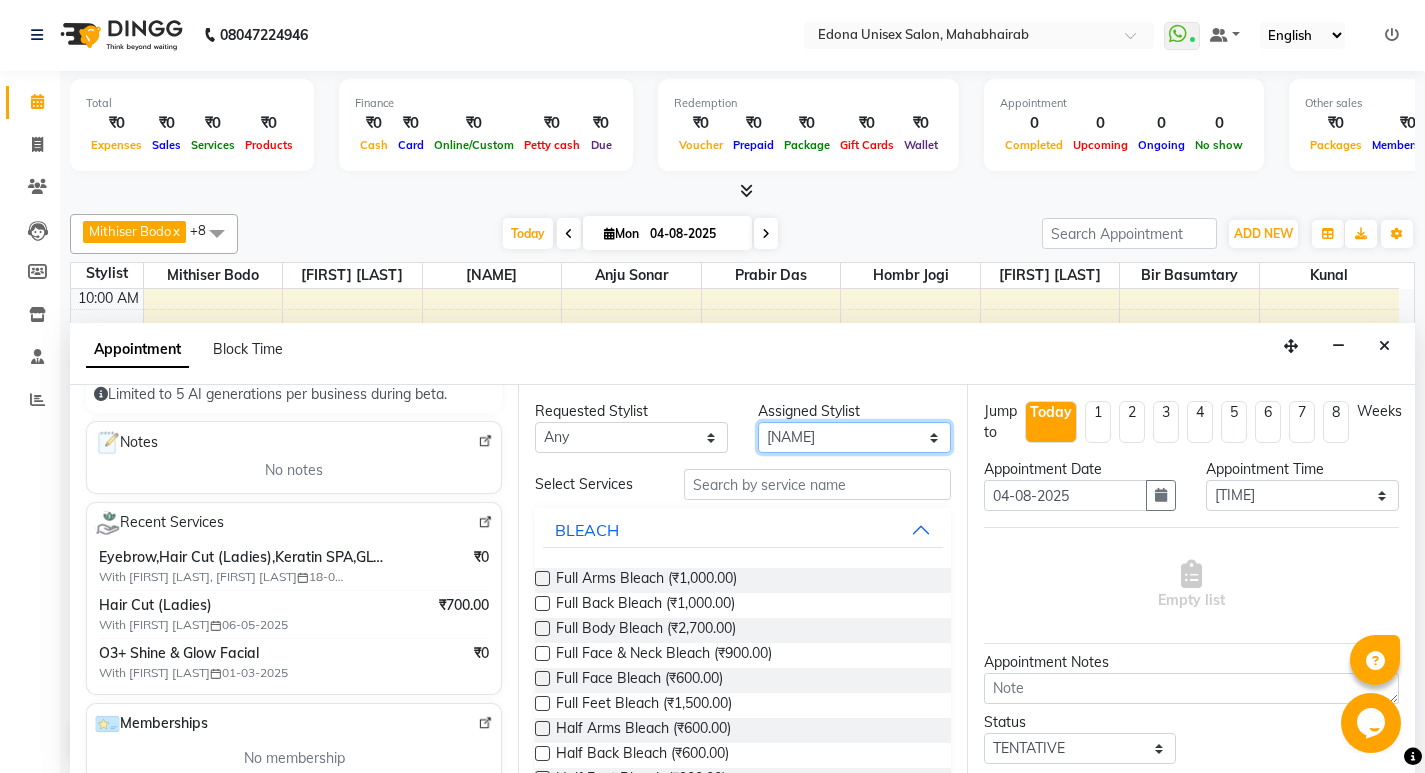 click on "Select Admin Anju Sonar Bir Basumtary Hemen Daimari Hombr Jogi Jenny kayina Kriti Kunal Lokesh Verma Mithiser Bodo Monisha Goyari Neha Pahi Prabir Das Rashmi Basumtary Reshma Sultana Roselin Basumtary Sumitra Subba" at bounding box center [854, 437] 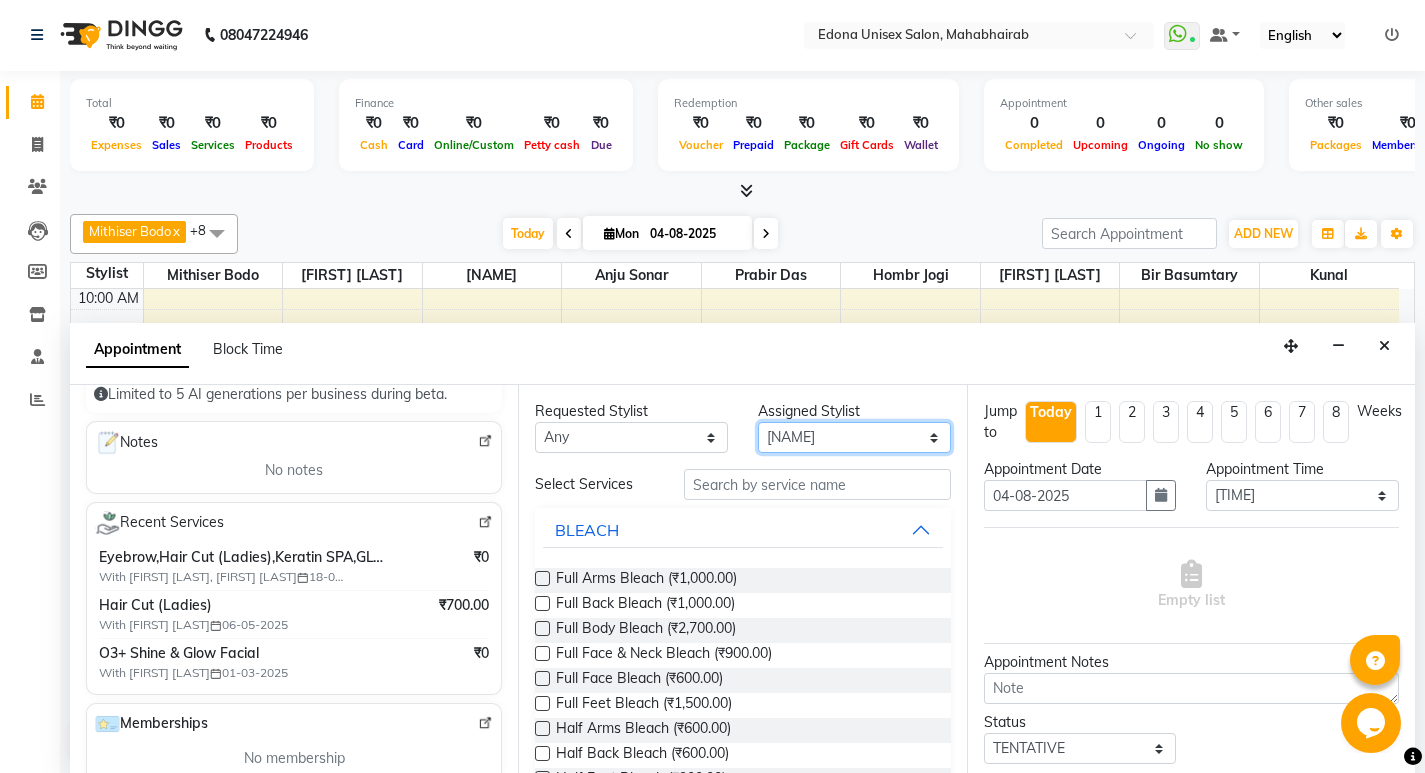 select on "87820" 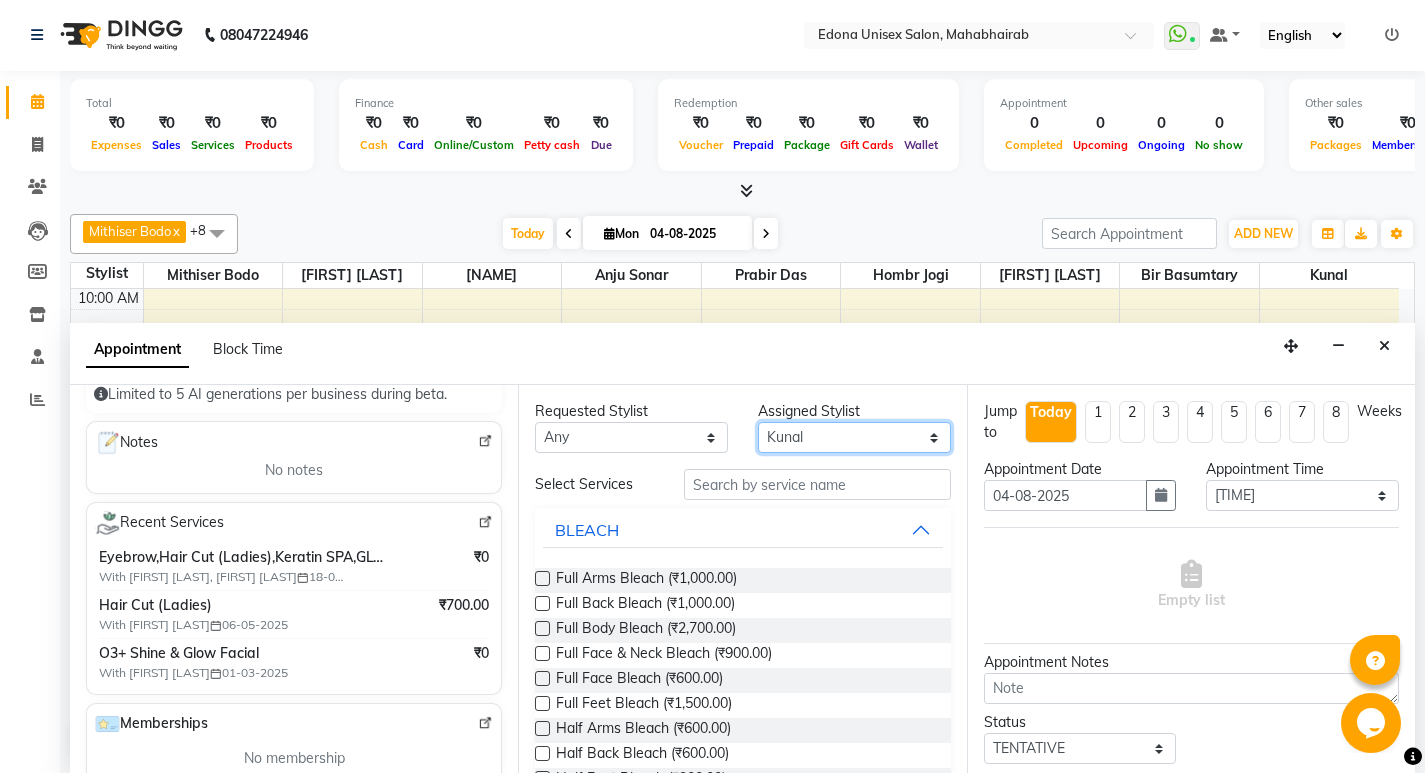click on "Select Admin Anju Sonar Bir Basumtary Hemen Daimari Hombr Jogi Jenny kayina Kriti Kunal Lokesh Verma Mithiser Bodo Monisha Goyari Neha Pahi Prabir Das Rashmi Basumtary Reshma Sultana Roselin Basumtary Sumitra Subba" at bounding box center [854, 437] 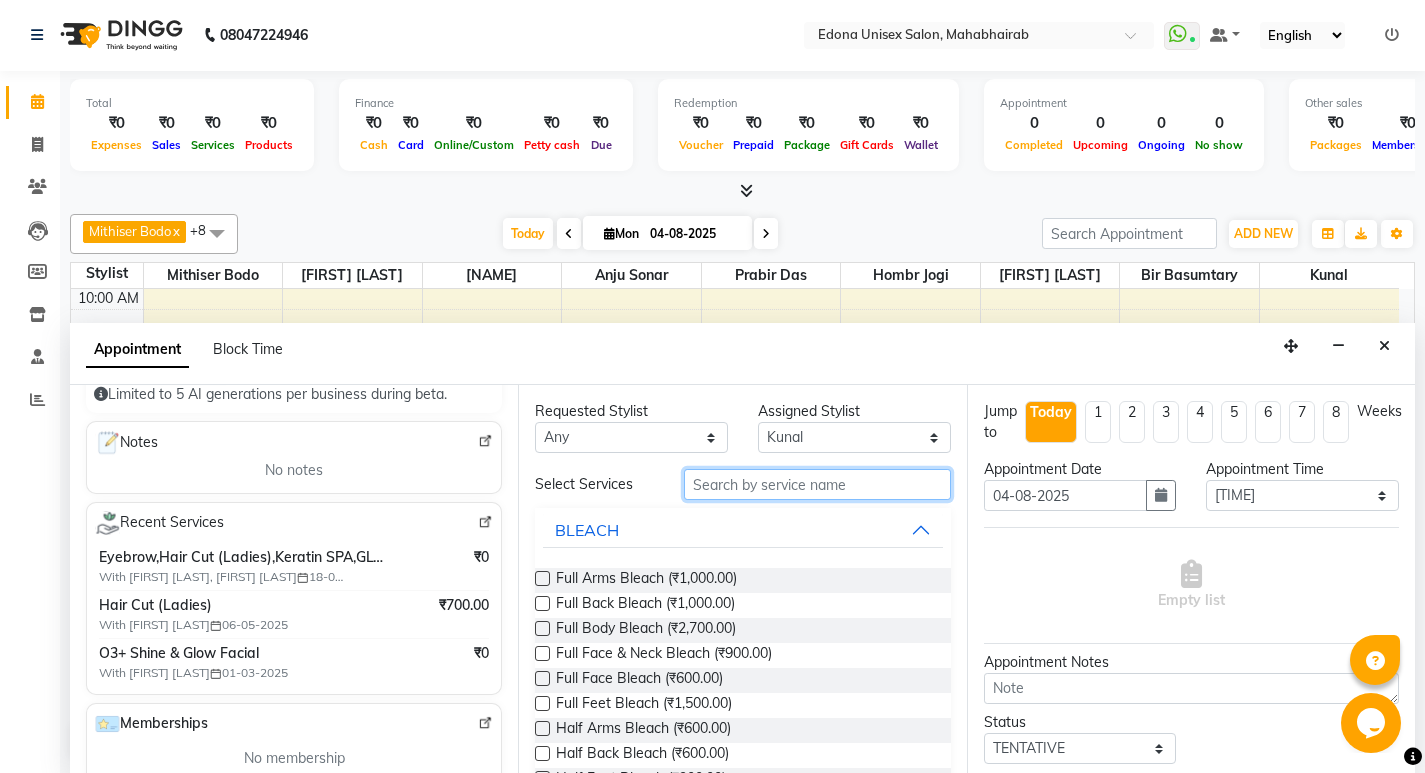 click at bounding box center [817, 484] 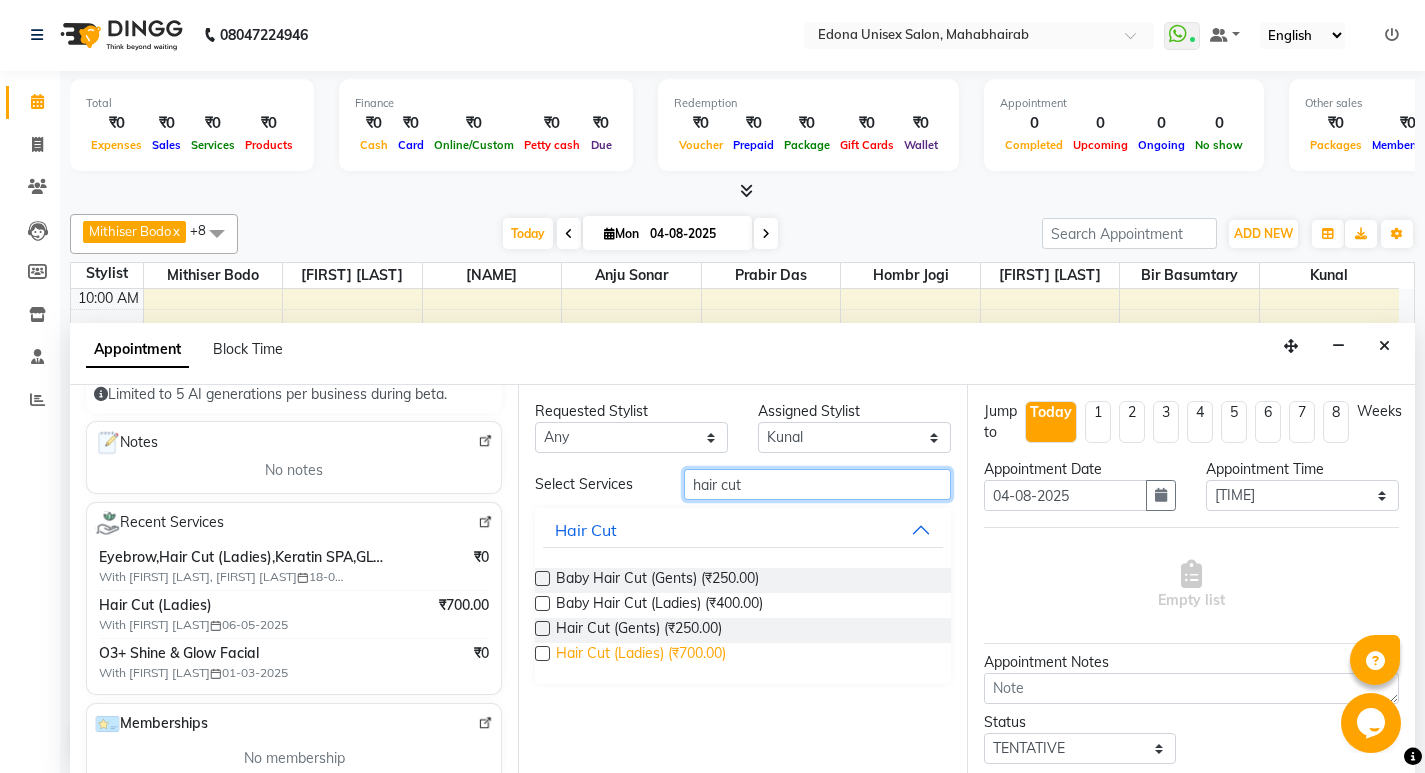 type on "hair cut" 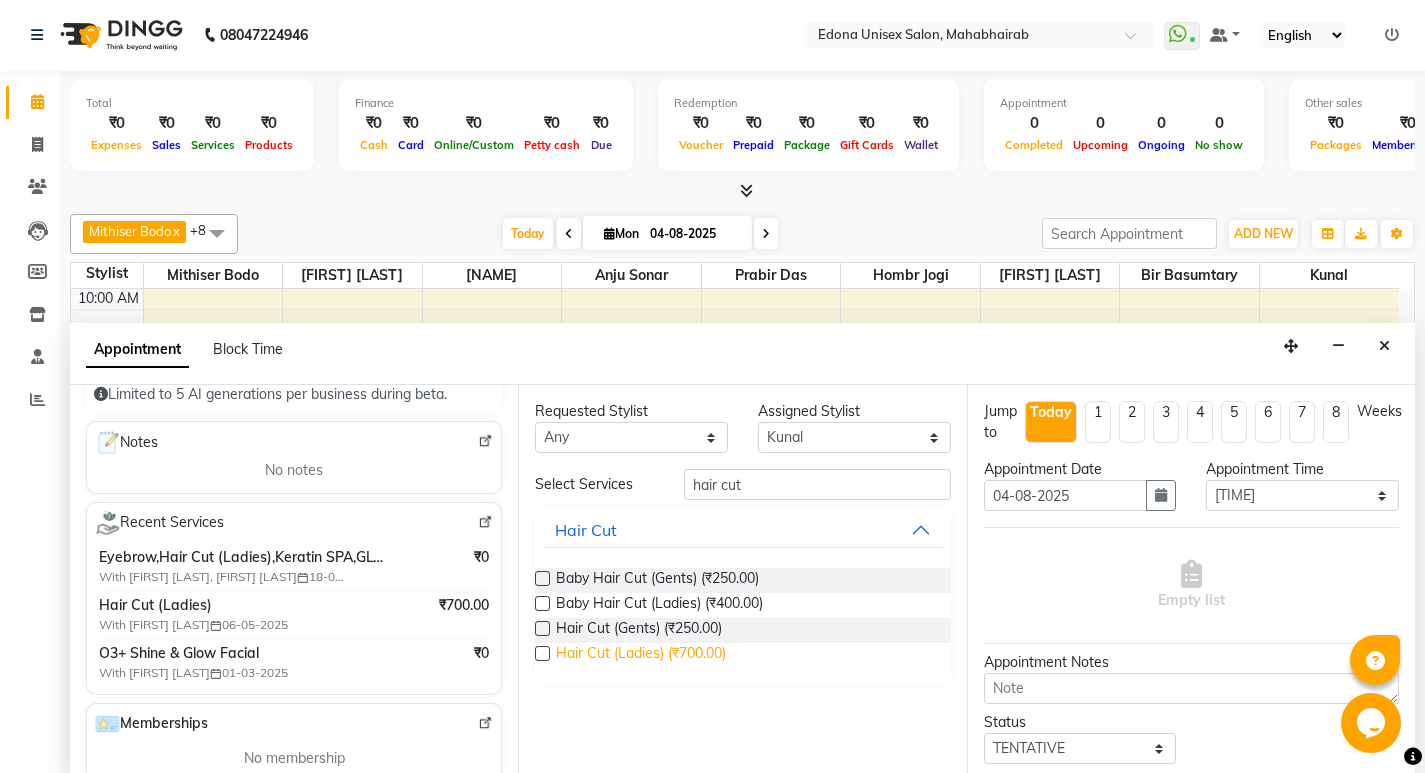 click on "Hair Cut (Ladies) (₹700.00)" at bounding box center (641, 655) 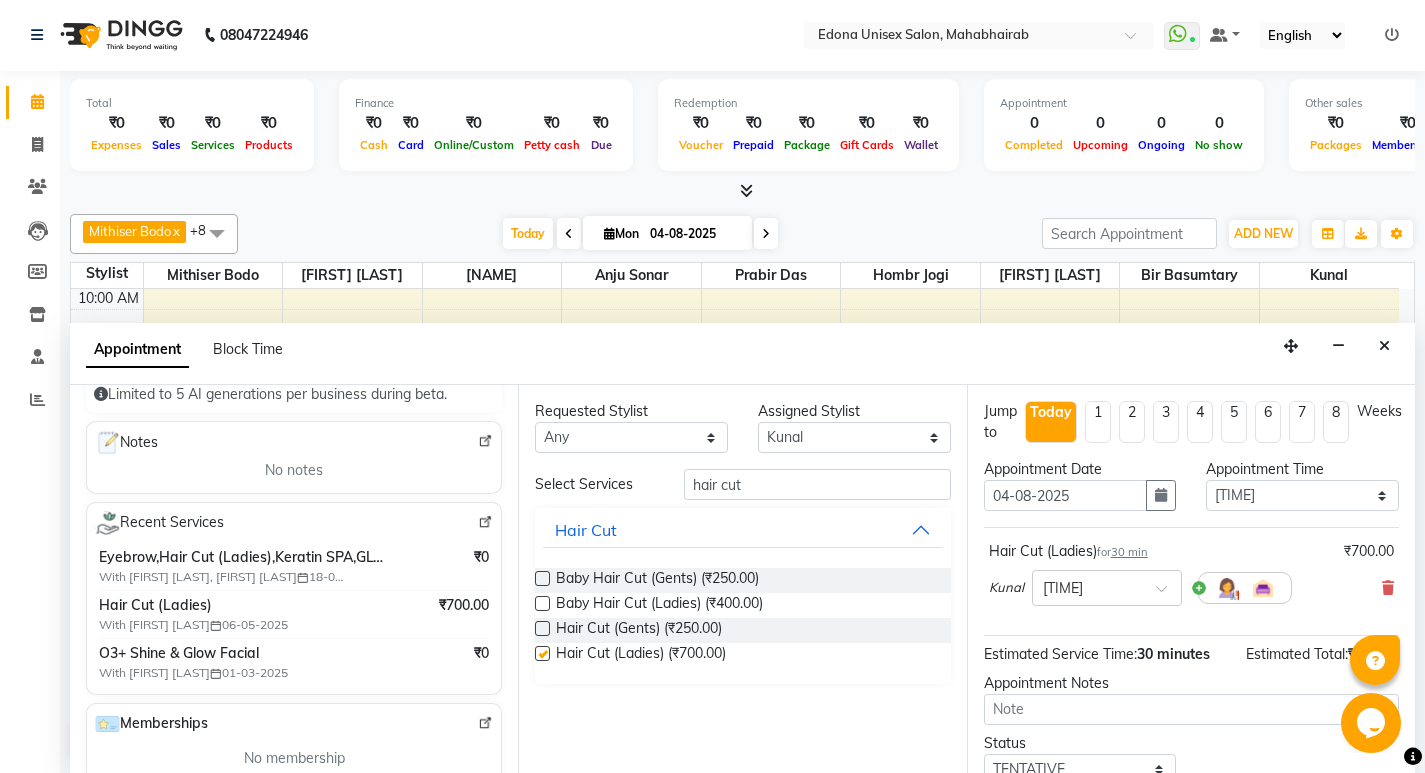 checkbox on "false" 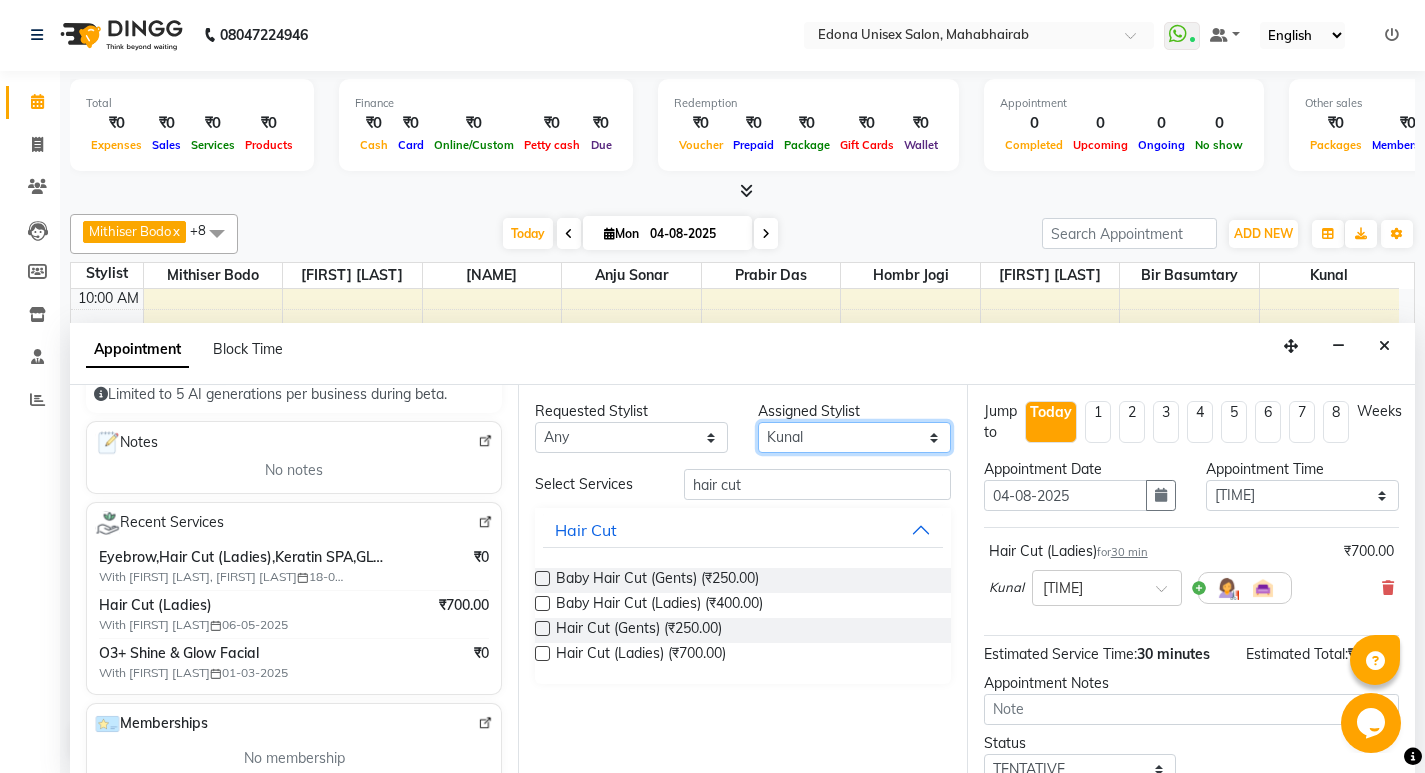 click on "Select Admin Anju Sonar Bir Basumtary Hemen Daimari Hombr Jogi Jenny kayina Kriti Kunal Lokesh Verma Mithiser Bodo Monisha Goyari Neha Pahi Prabir Das Rashmi Basumtary Reshma Sultana Roselin Basumtary Sumitra Subba" at bounding box center (854, 437) 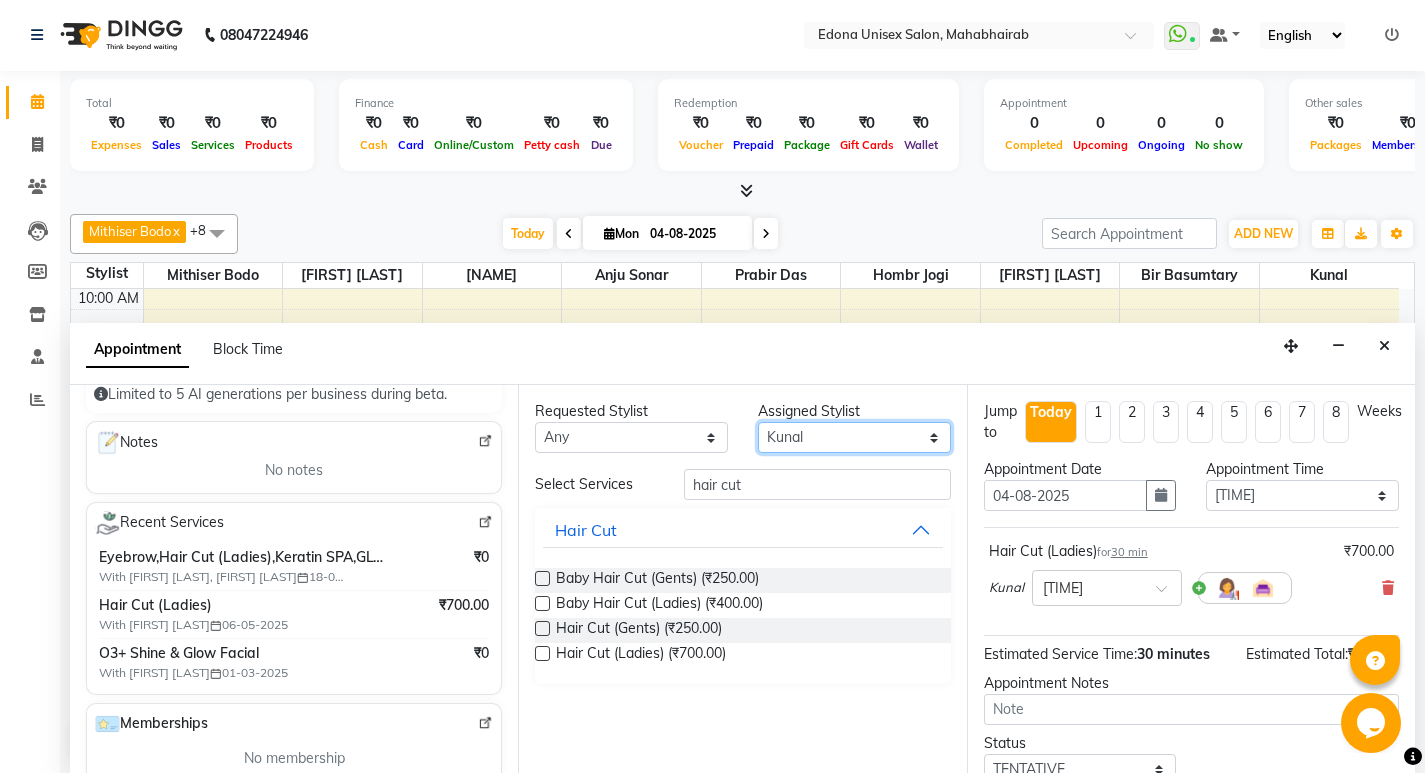 select on "35911" 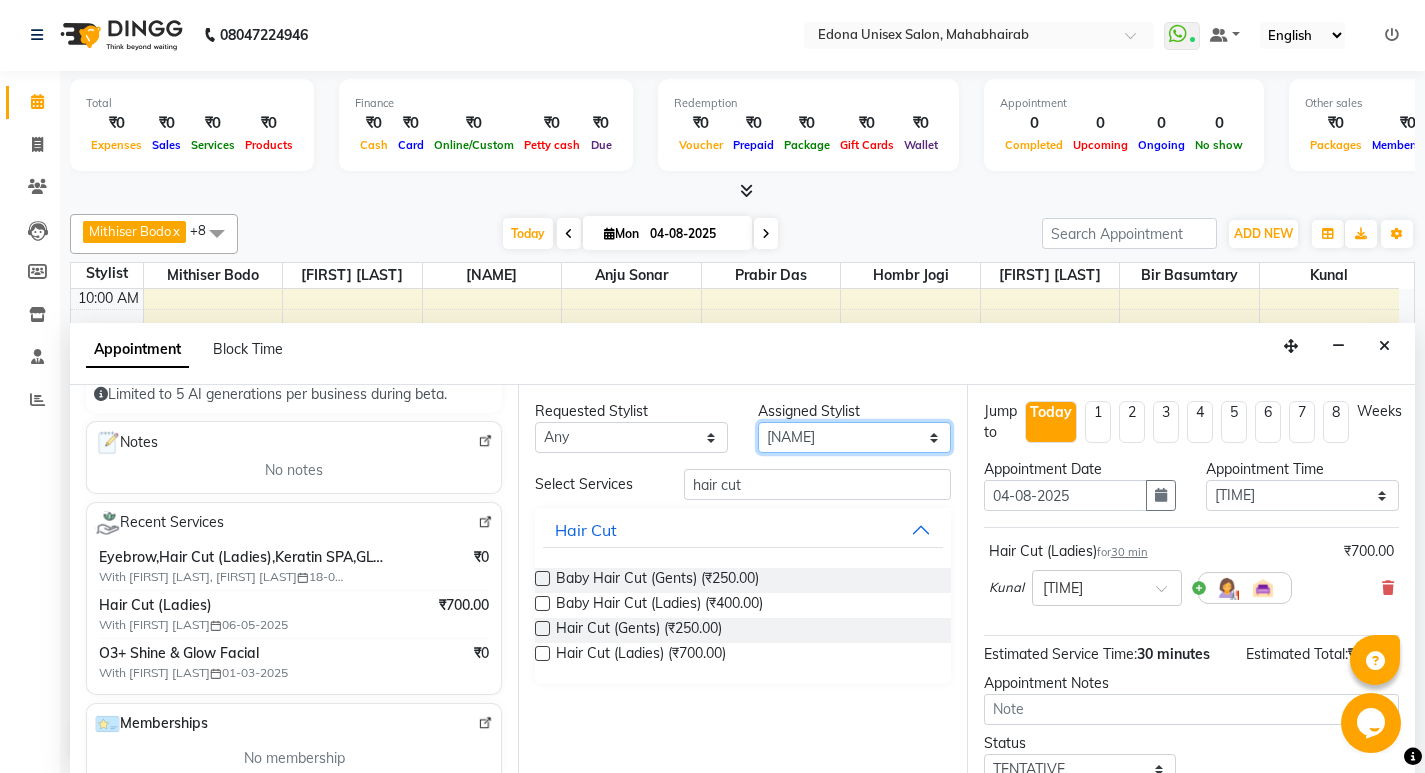 click on "Select Admin Anju Sonar Bir Basumtary Hemen Daimari Hombr Jogi Jenny kayina Kriti Kunal Lokesh Verma Mithiser Bodo Monisha Goyari Neha Pahi Prabir Das Rashmi Basumtary Reshma Sultana Roselin Basumtary Sumitra Subba" at bounding box center (854, 437) 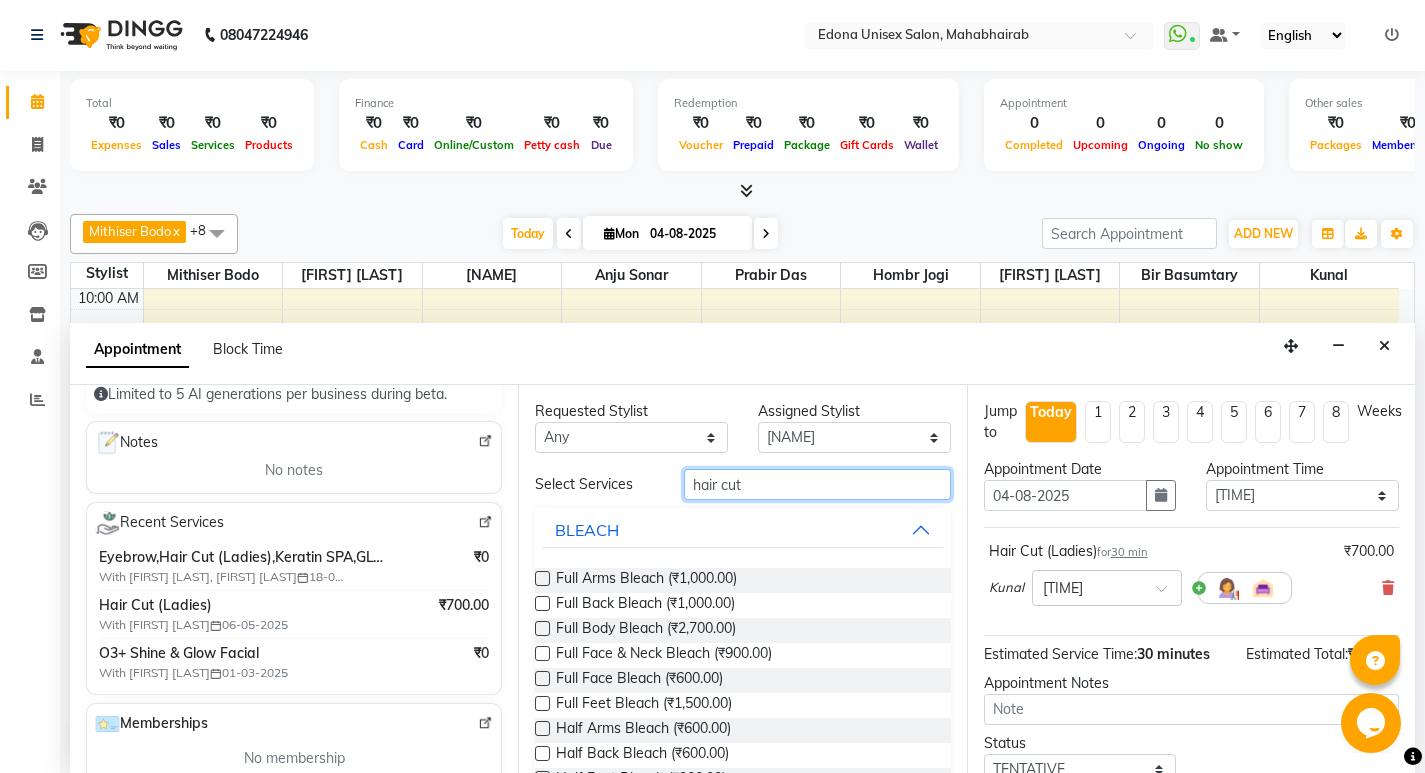 click on "hair cut" at bounding box center [817, 484] 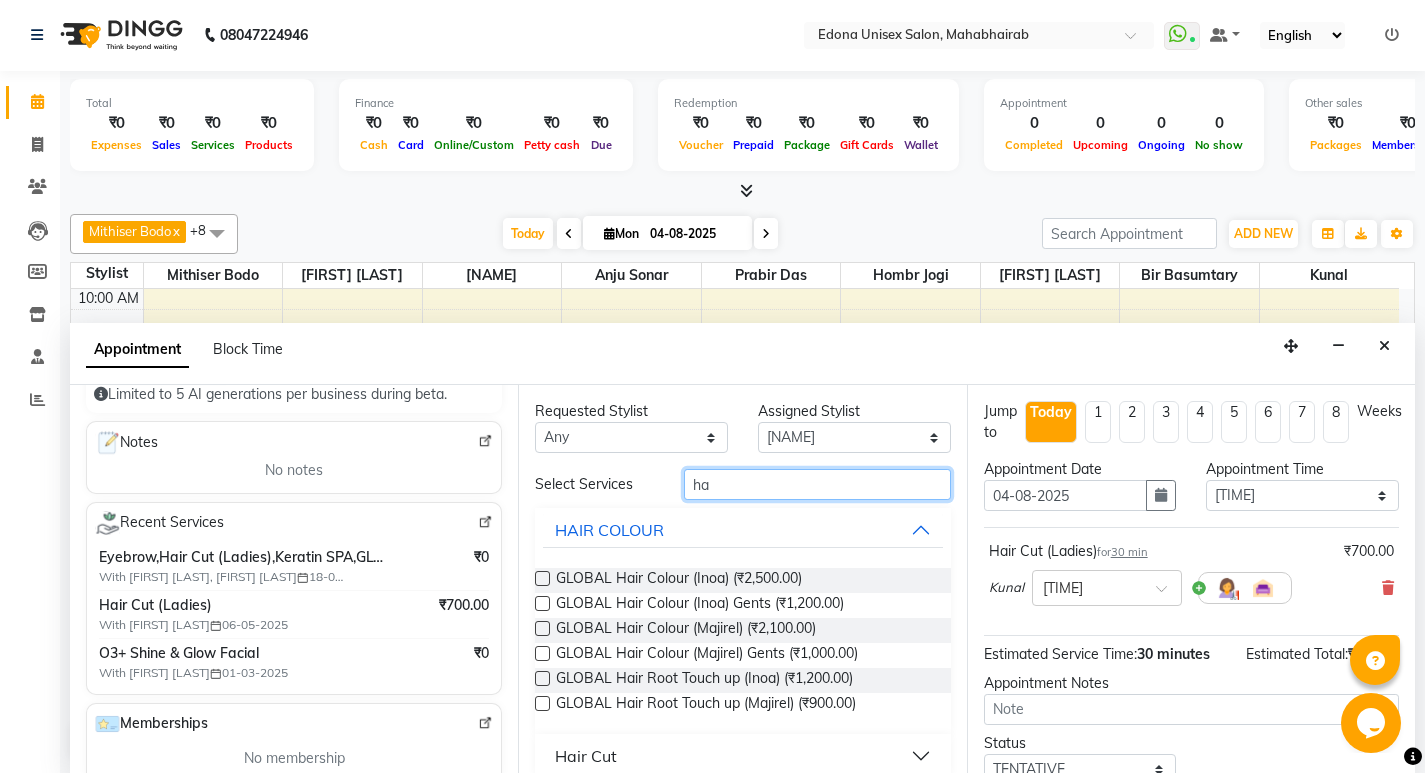 type on "h" 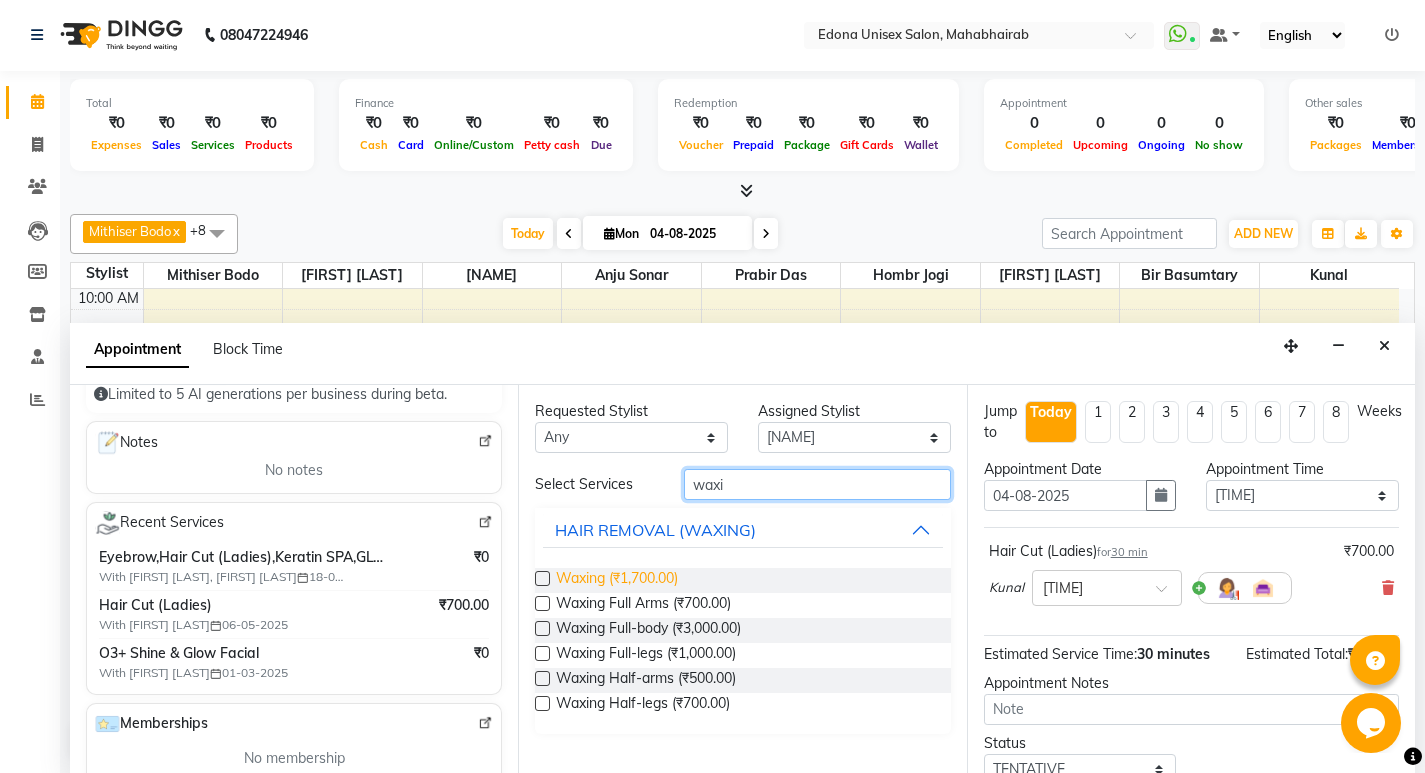 type on "waxi" 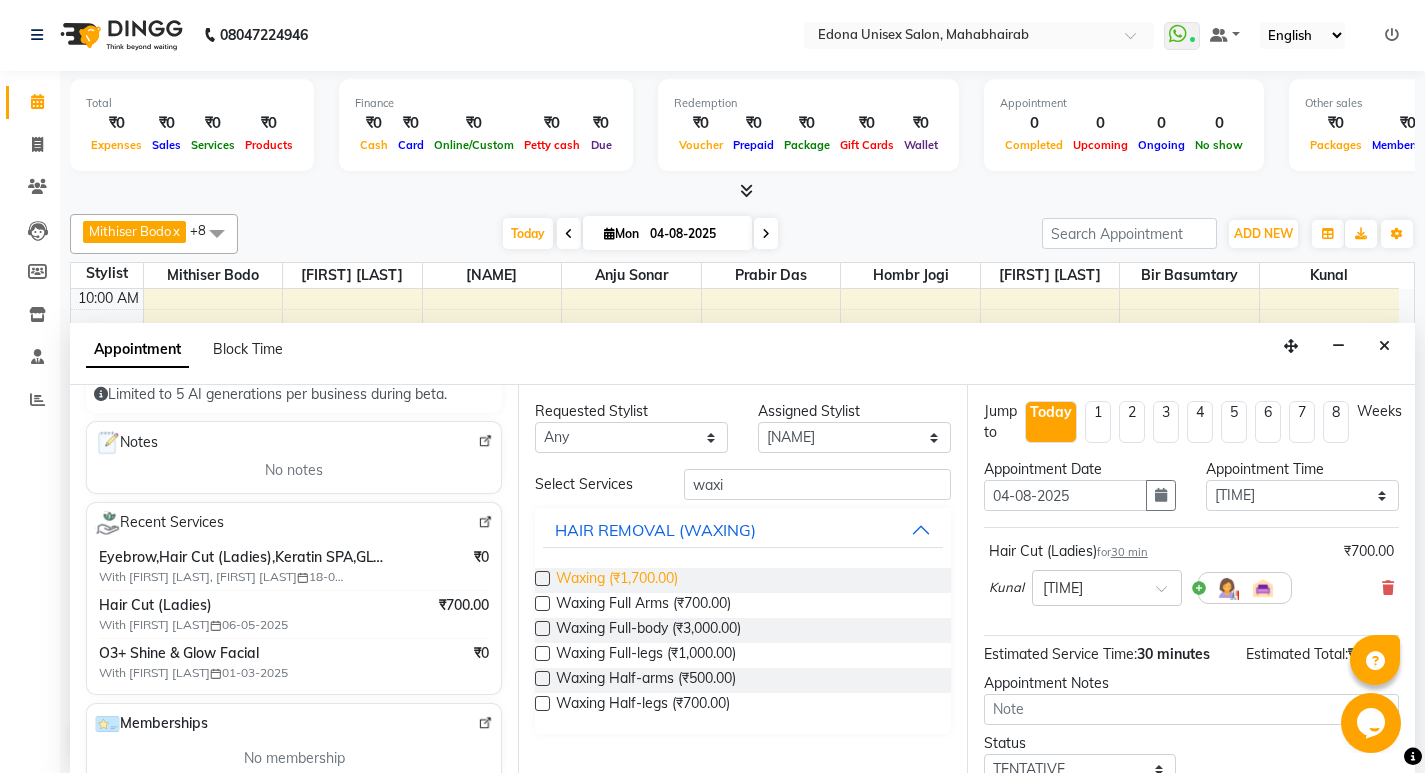 click on "Waxing (₹1,700.00)" at bounding box center [617, 580] 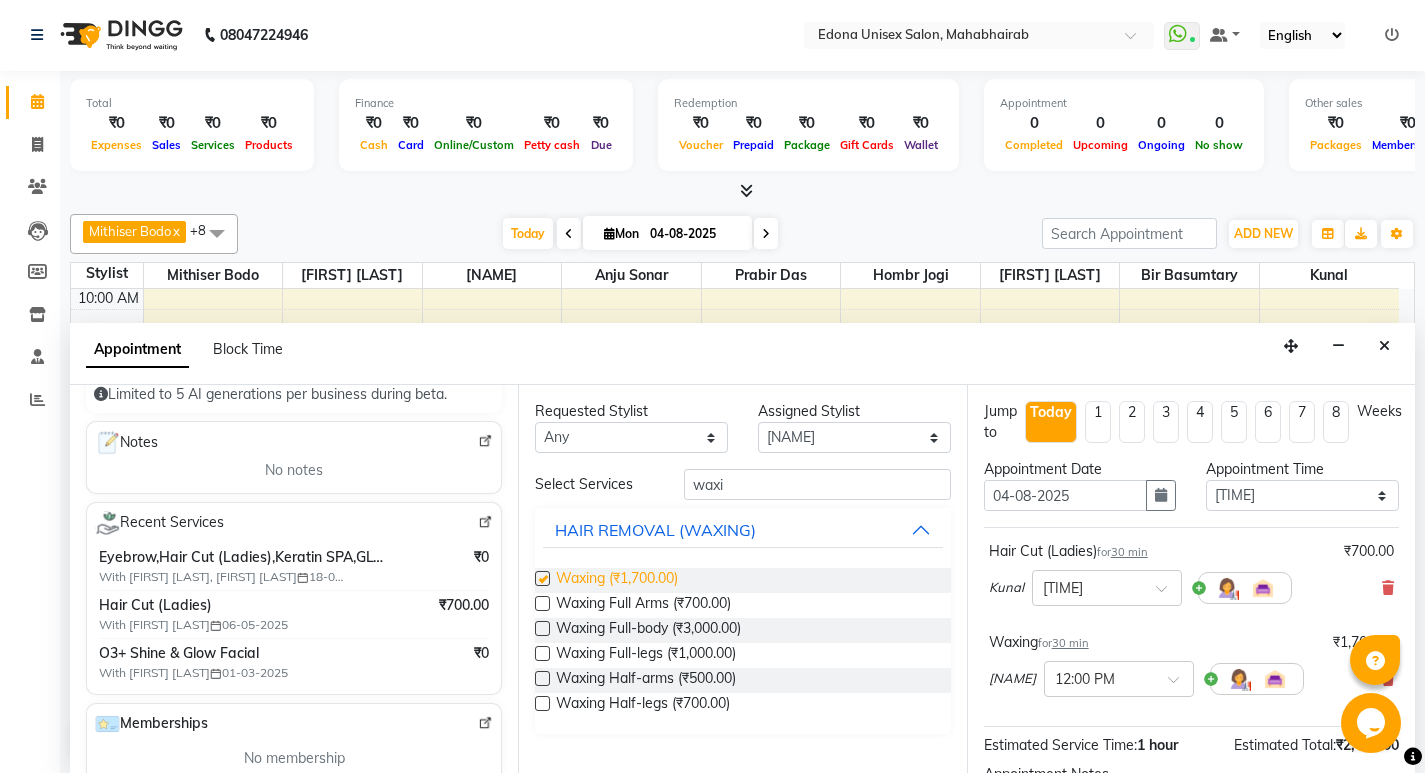 checkbox on "false" 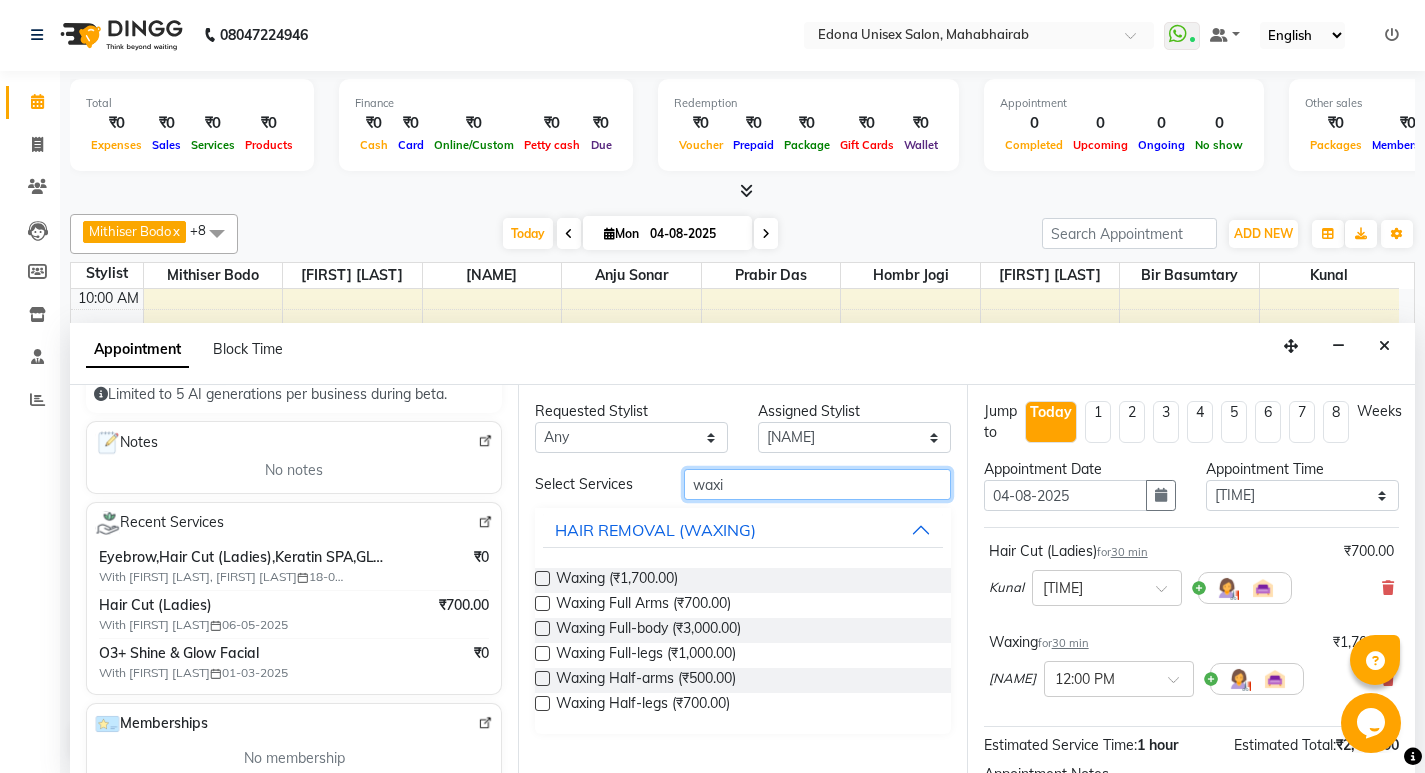 drag, startPoint x: 810, startPoint y: 483, endPoint x: 776, endPoint y: 500, distance: 38.013157 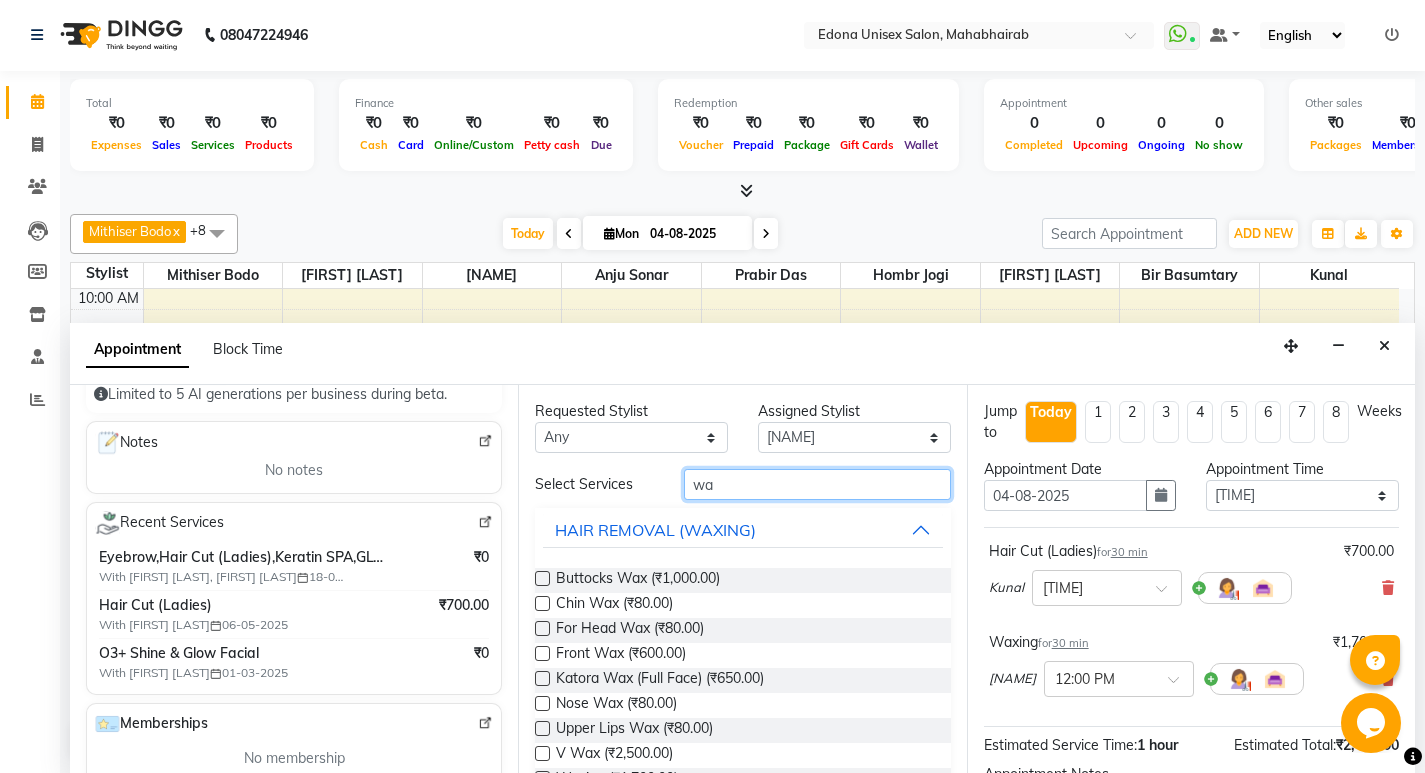type on "w" 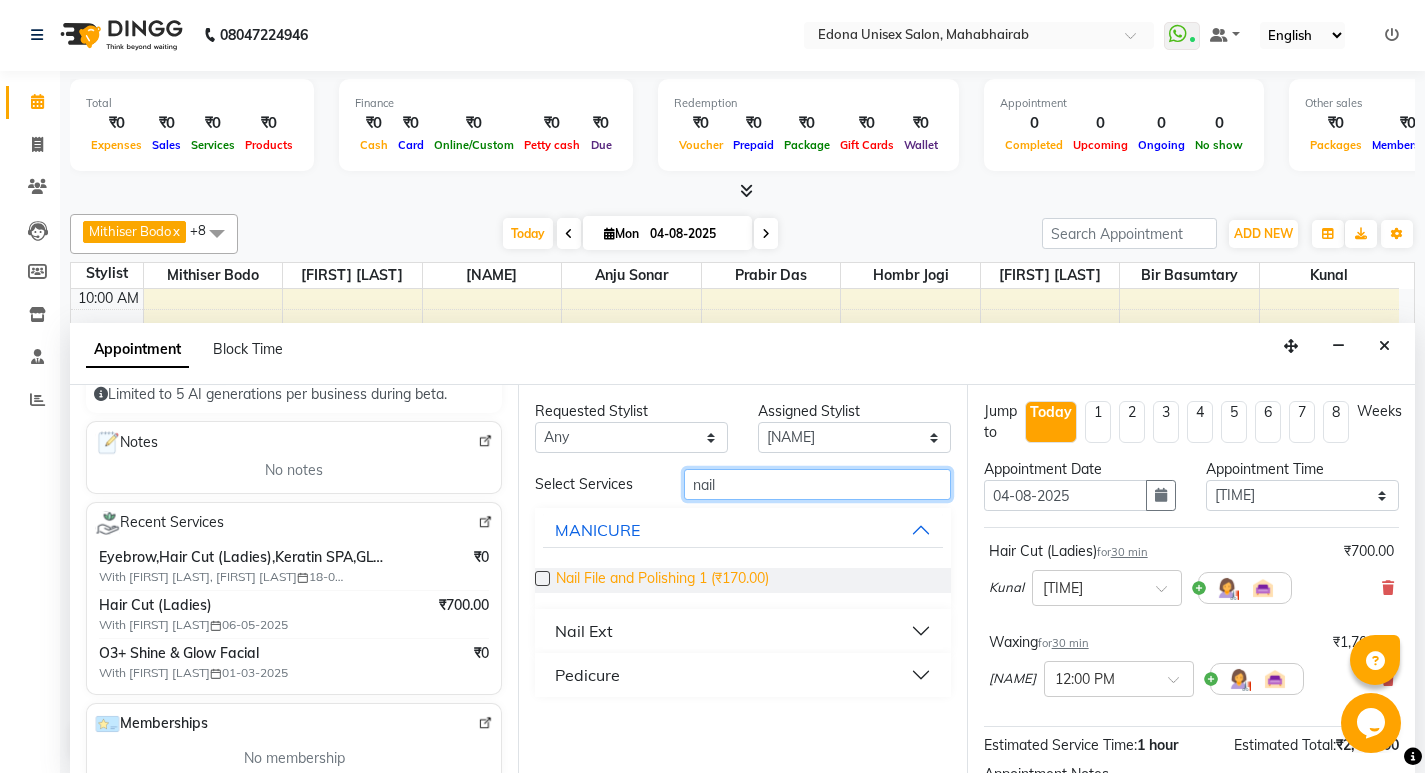 type on "nail" 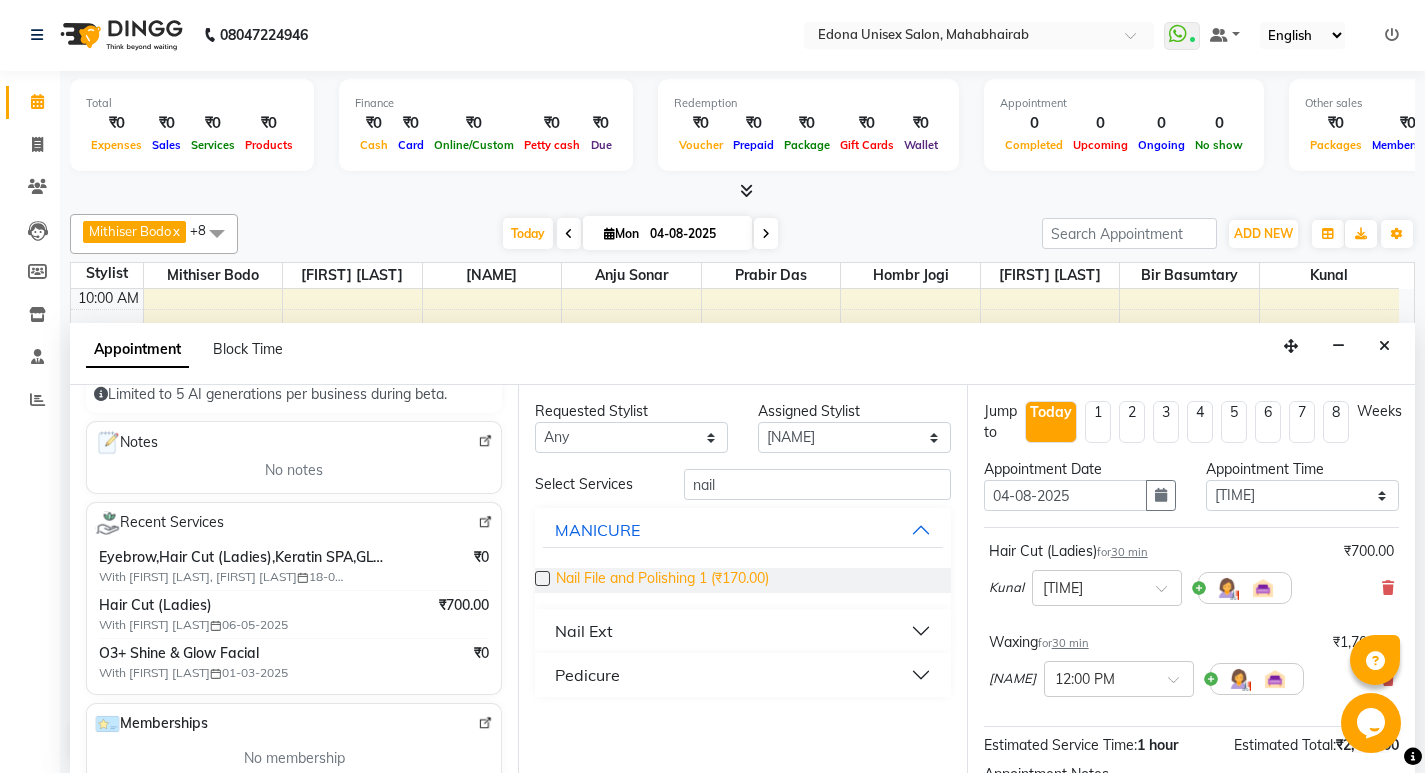 click on "Nail File and Polishing 1 (₹170.00)" at bounding box center [662, 580] 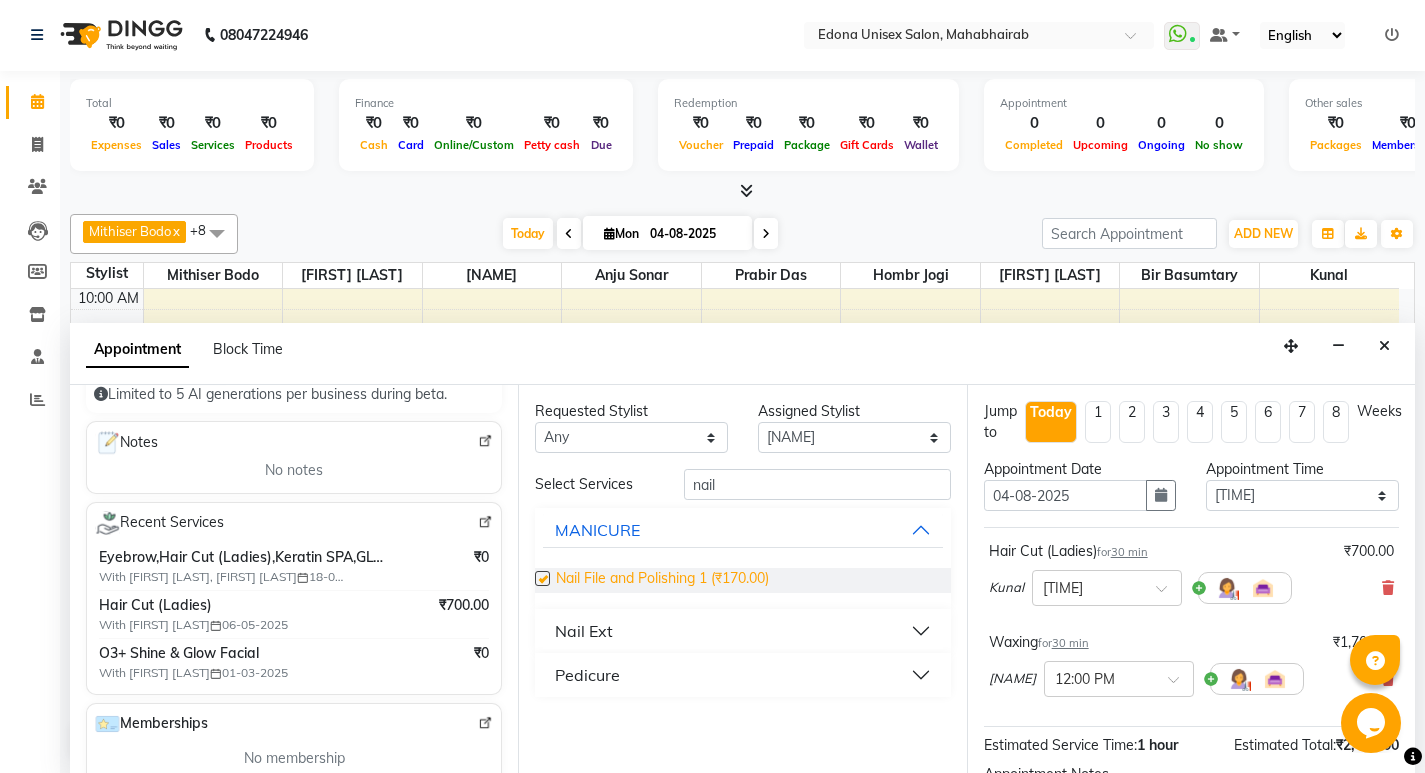 checkbox on "false" 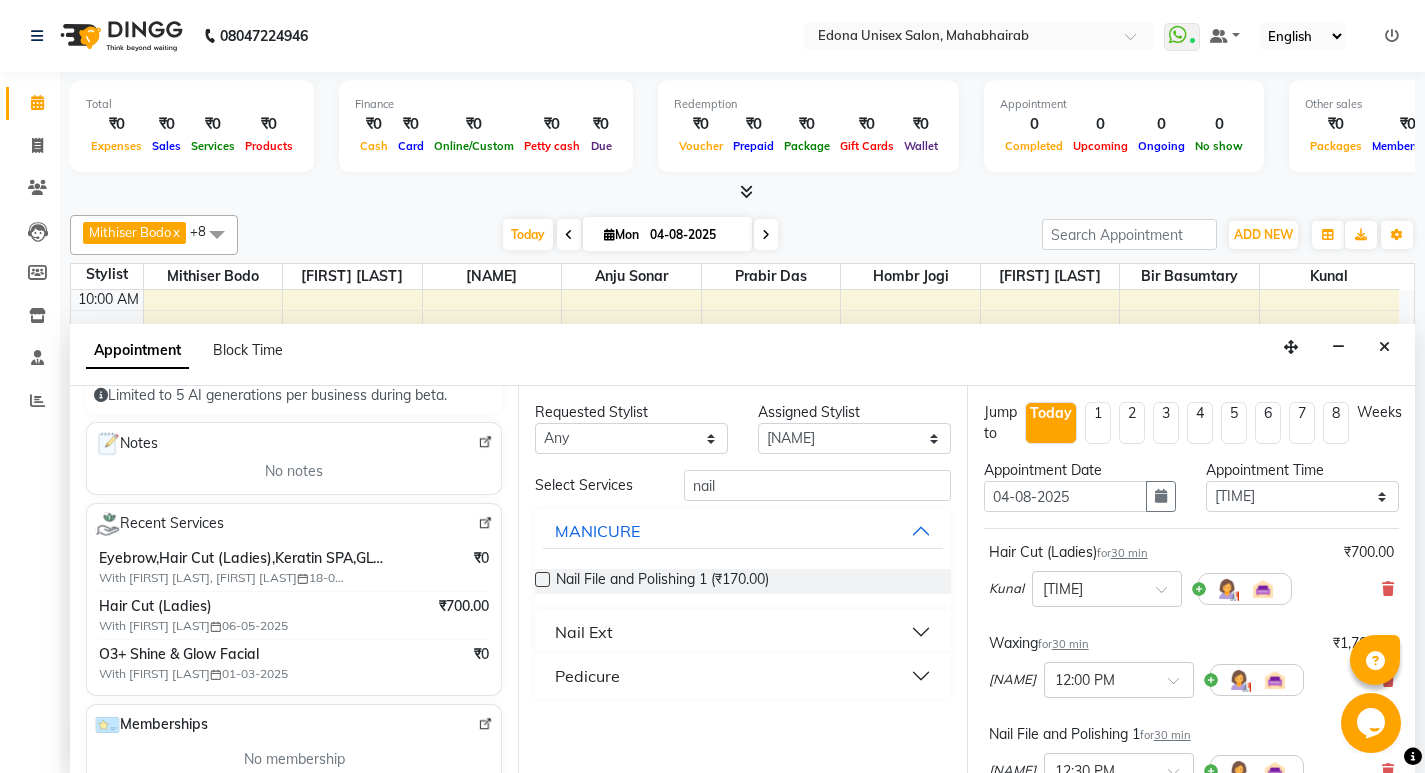 scroll, scrollTop: 1, scrollLeft: 0, axis: vertical 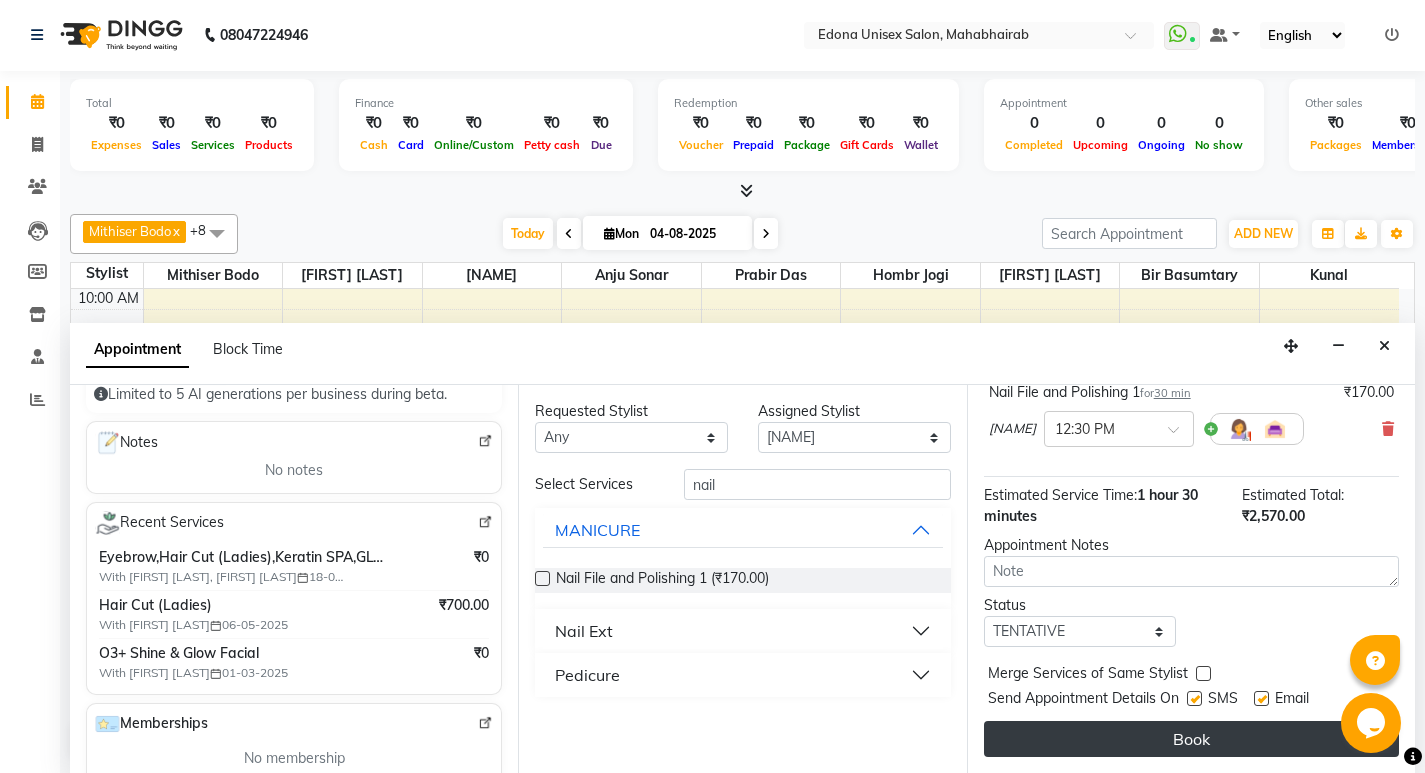 click on "Book" at bounding box center (1191, 739) 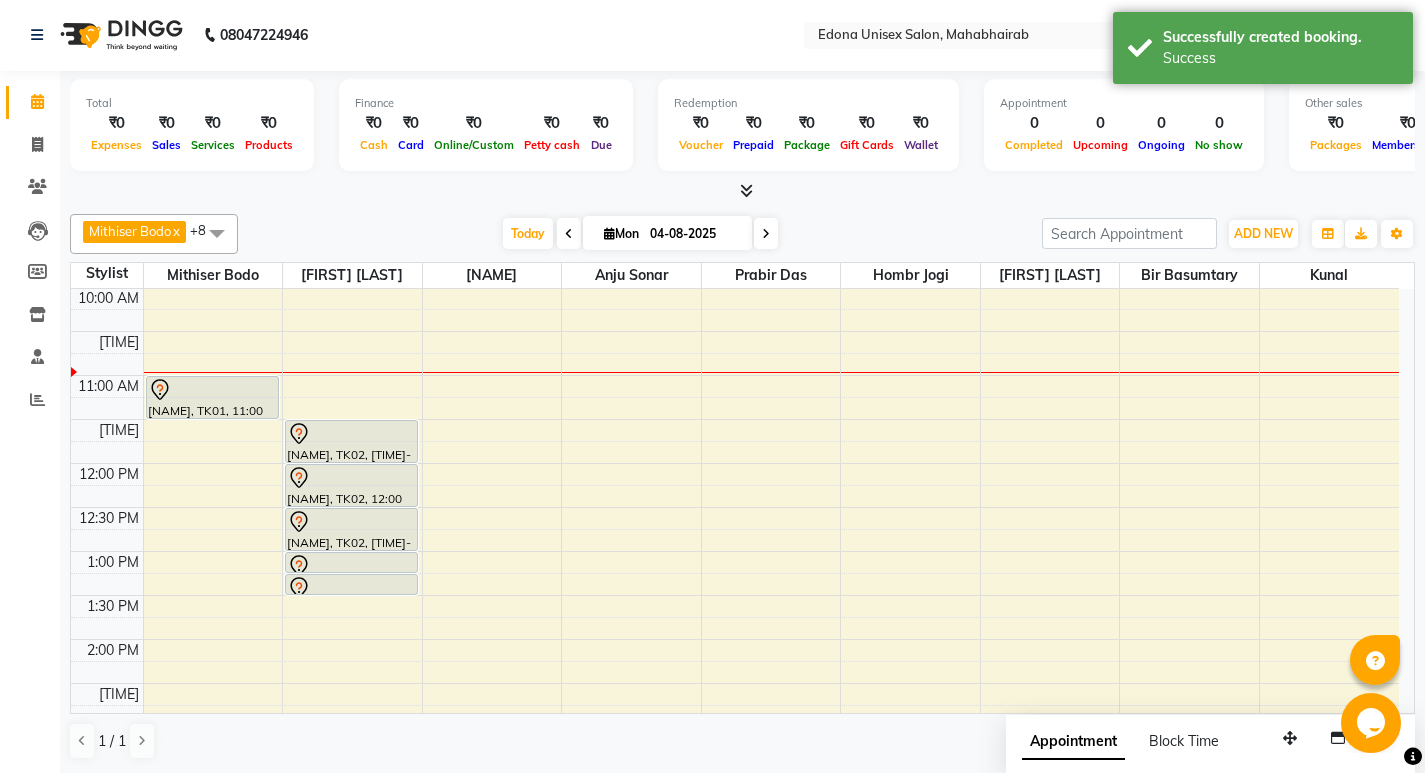 scroll, scrollTop: 0, scrollLeft: 0, axis: both 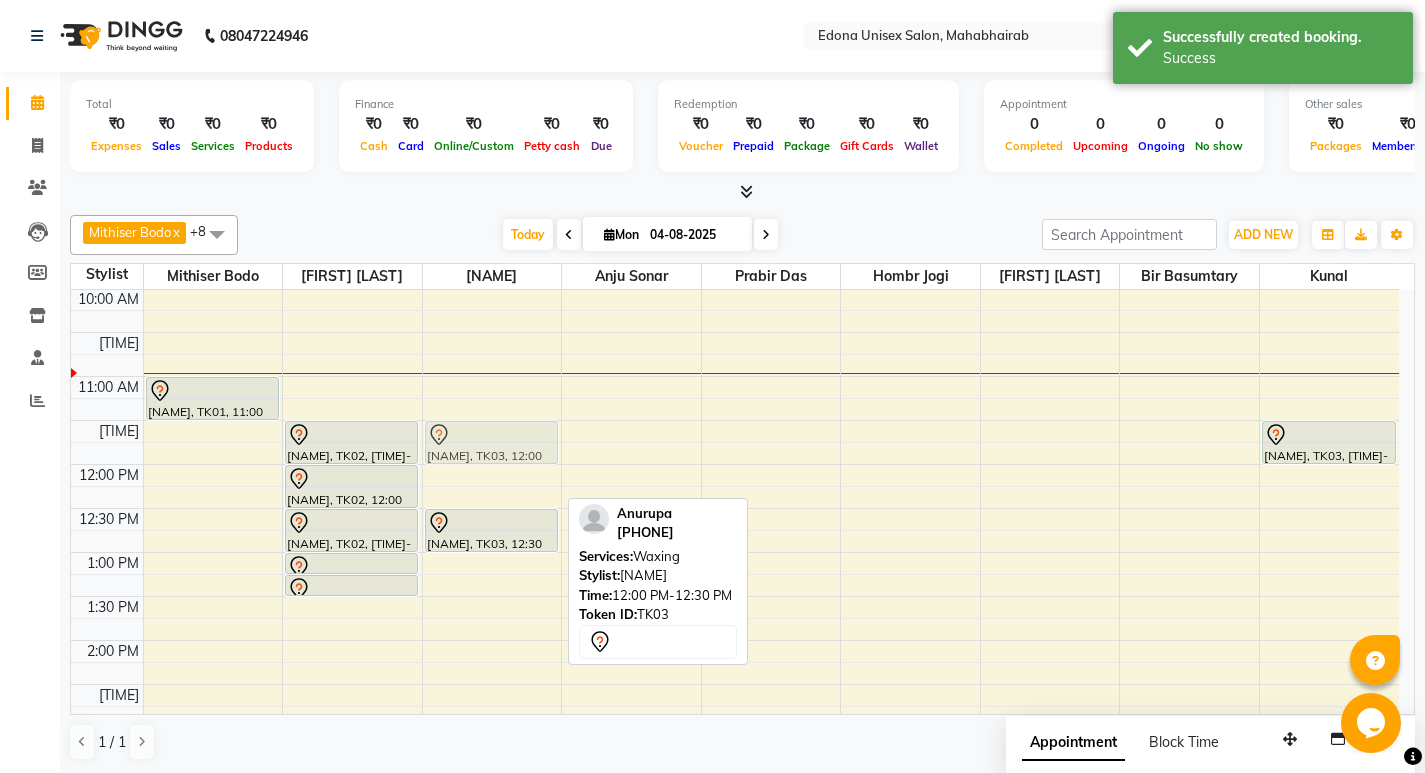 drag, startPoint x: 502, startPoint y: 484, endPoint x: 506, endPoint y: 438, distance: 46.173584 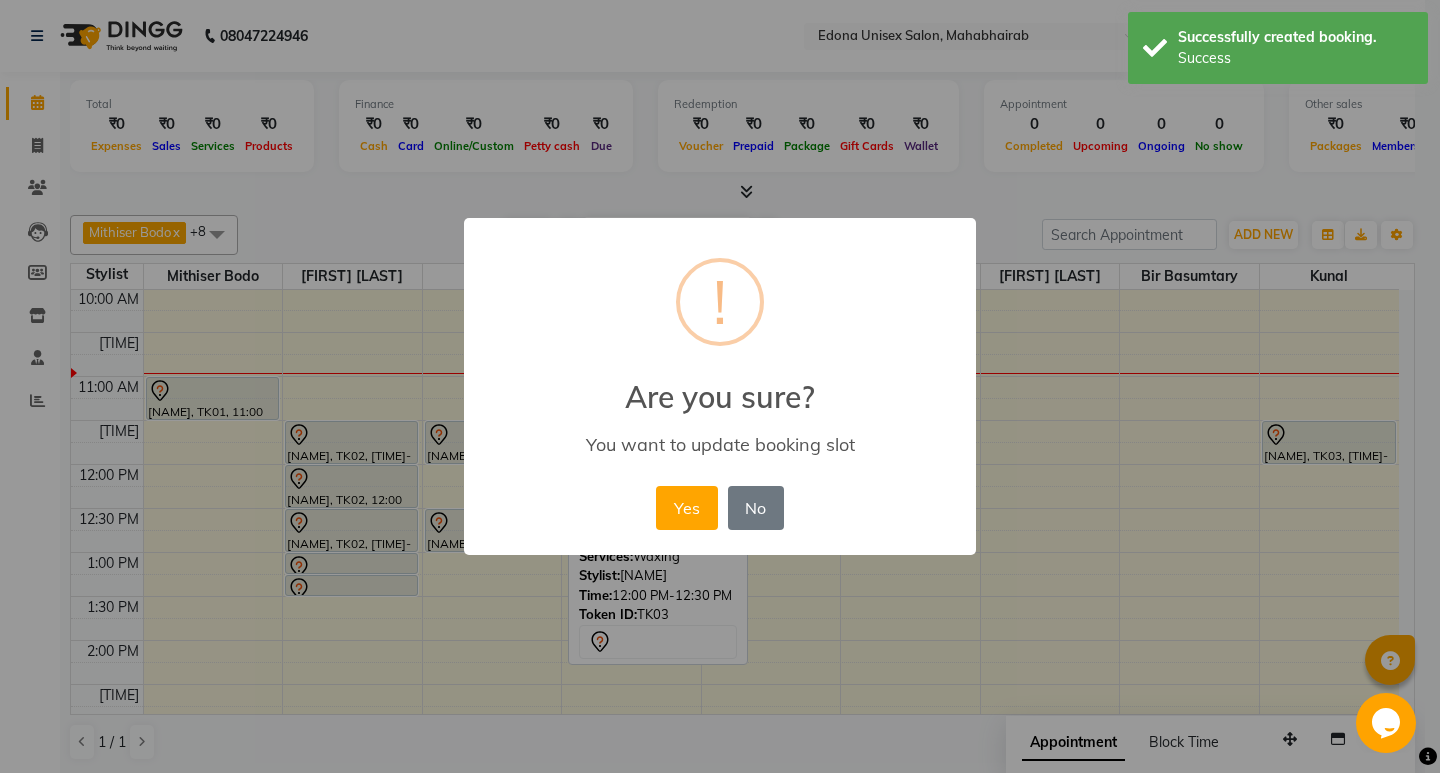 drag, startPoint x: 675, startPoint y: 495, endPoint x: 642, endPoint y: 503, distance: 33.955853 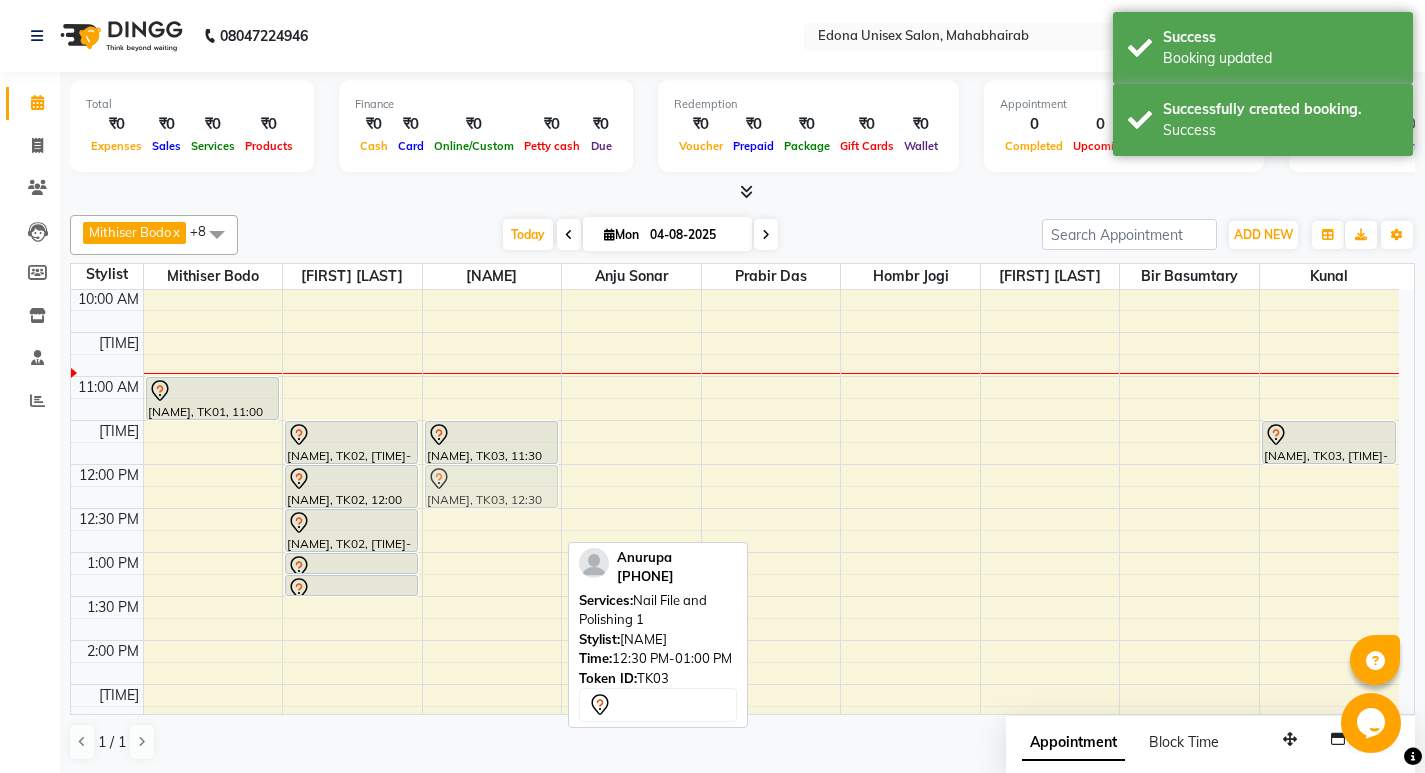 drag, startPoint x: 496, startPoint y: 534, endPoint x: 494, endPoint y: 492, distance: 42.047592 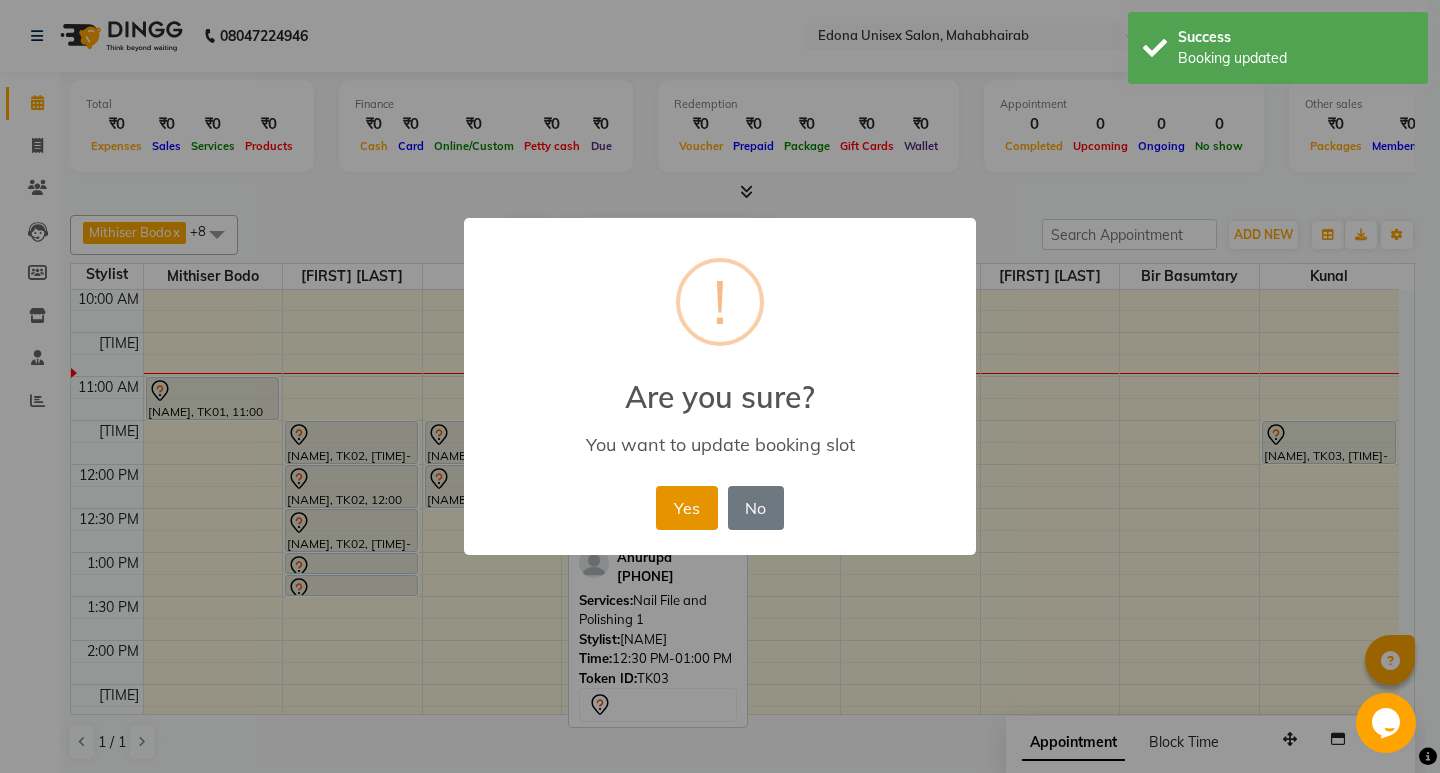 click on "Yes" at bounding box center (686, 508) 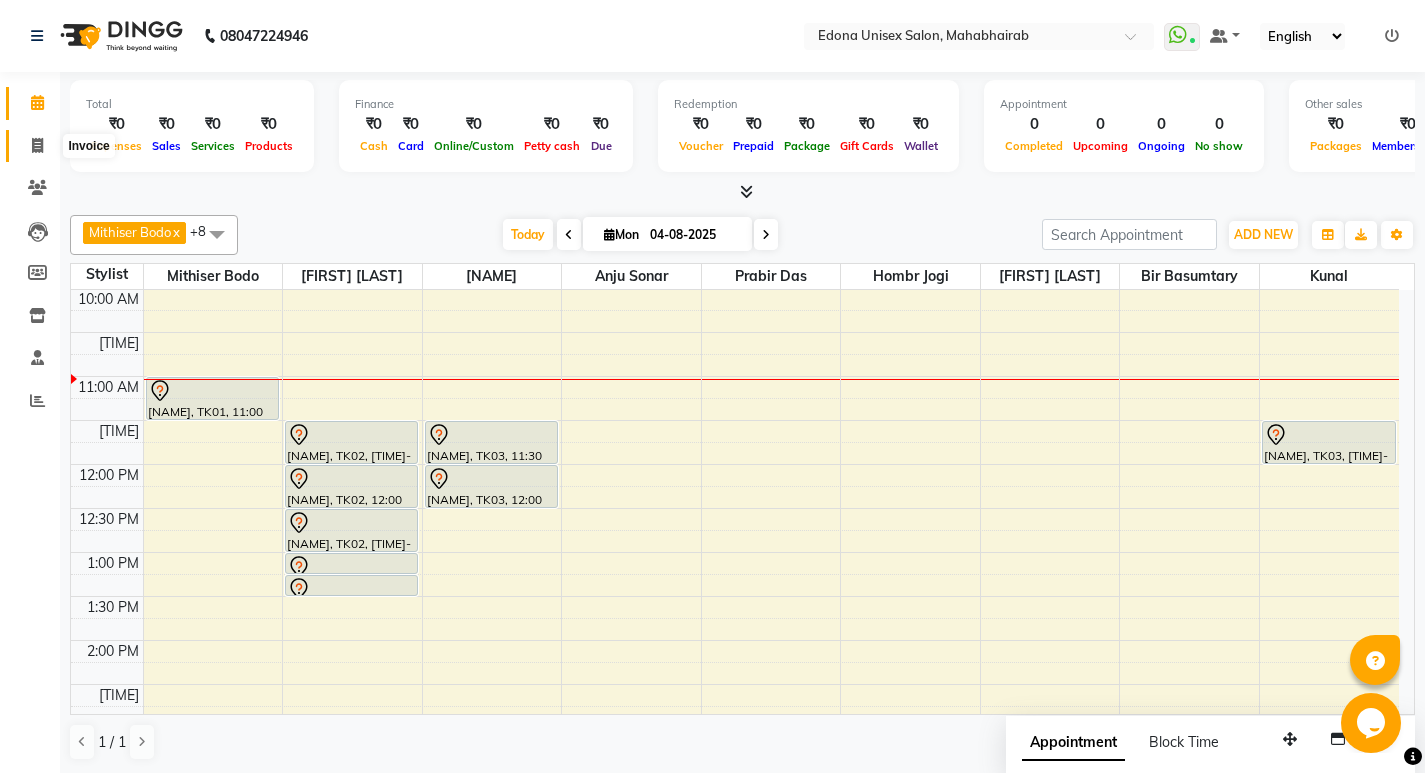 click 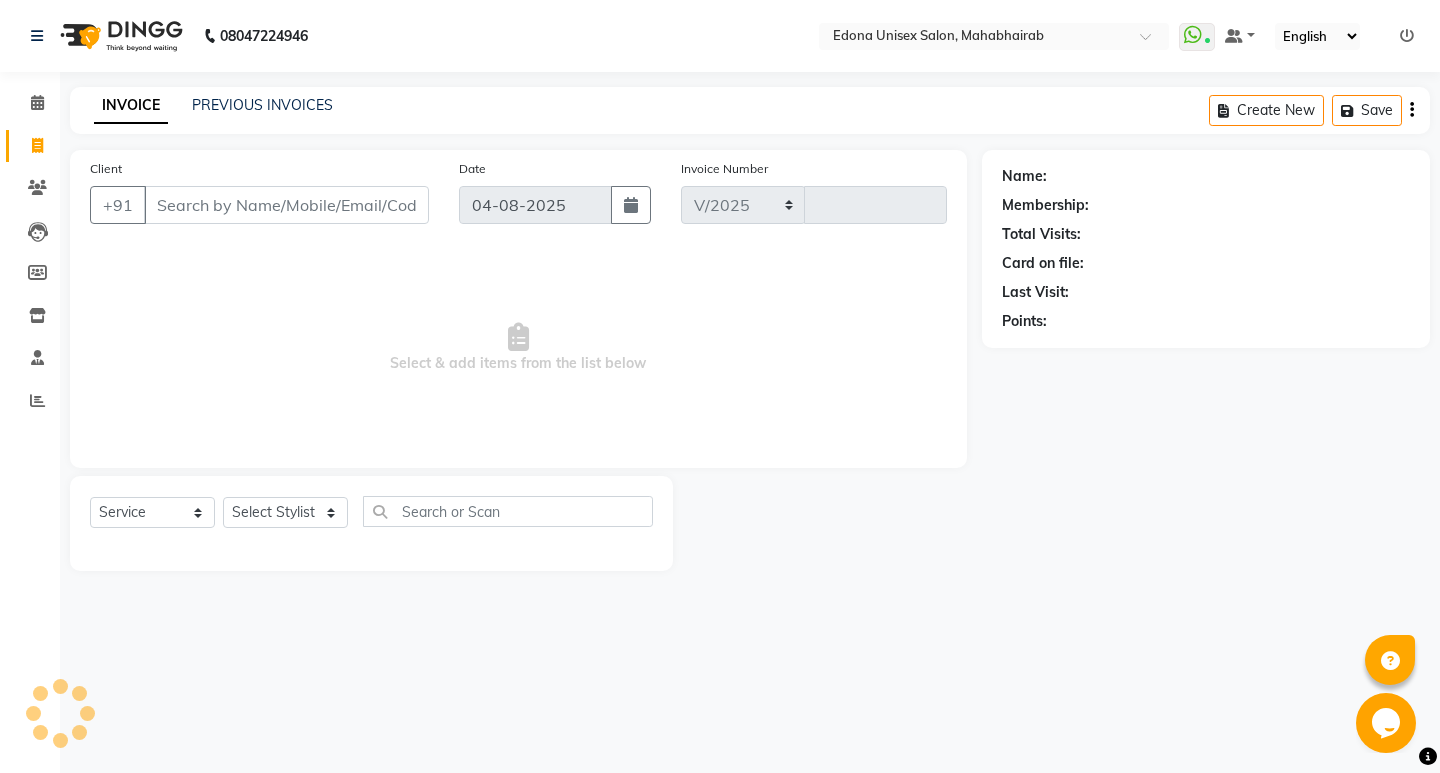 select on "5393" 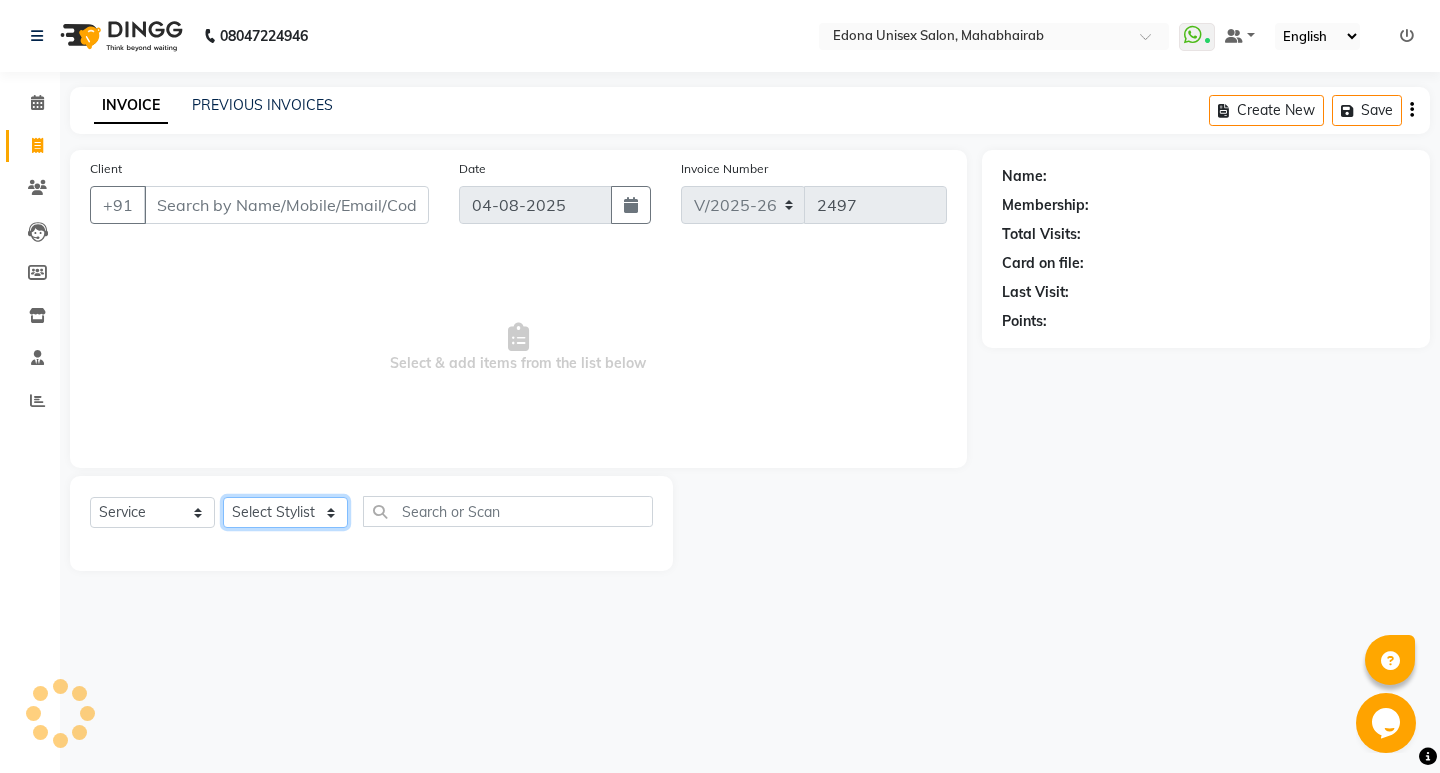 drag, startPoint x: 297, startPoint y: 502, endPoint x: 286, endPoint y: 502, distance: 11 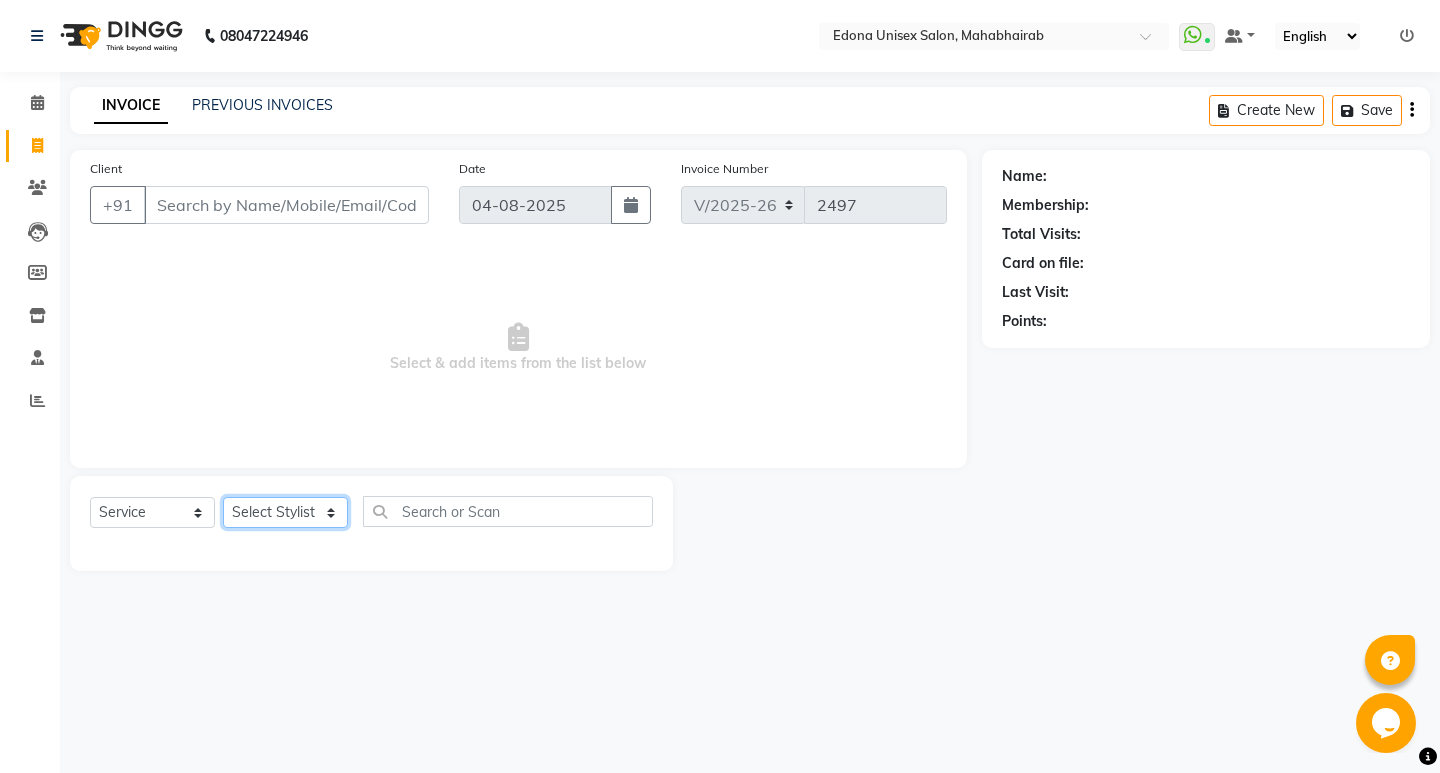 select on "35904" 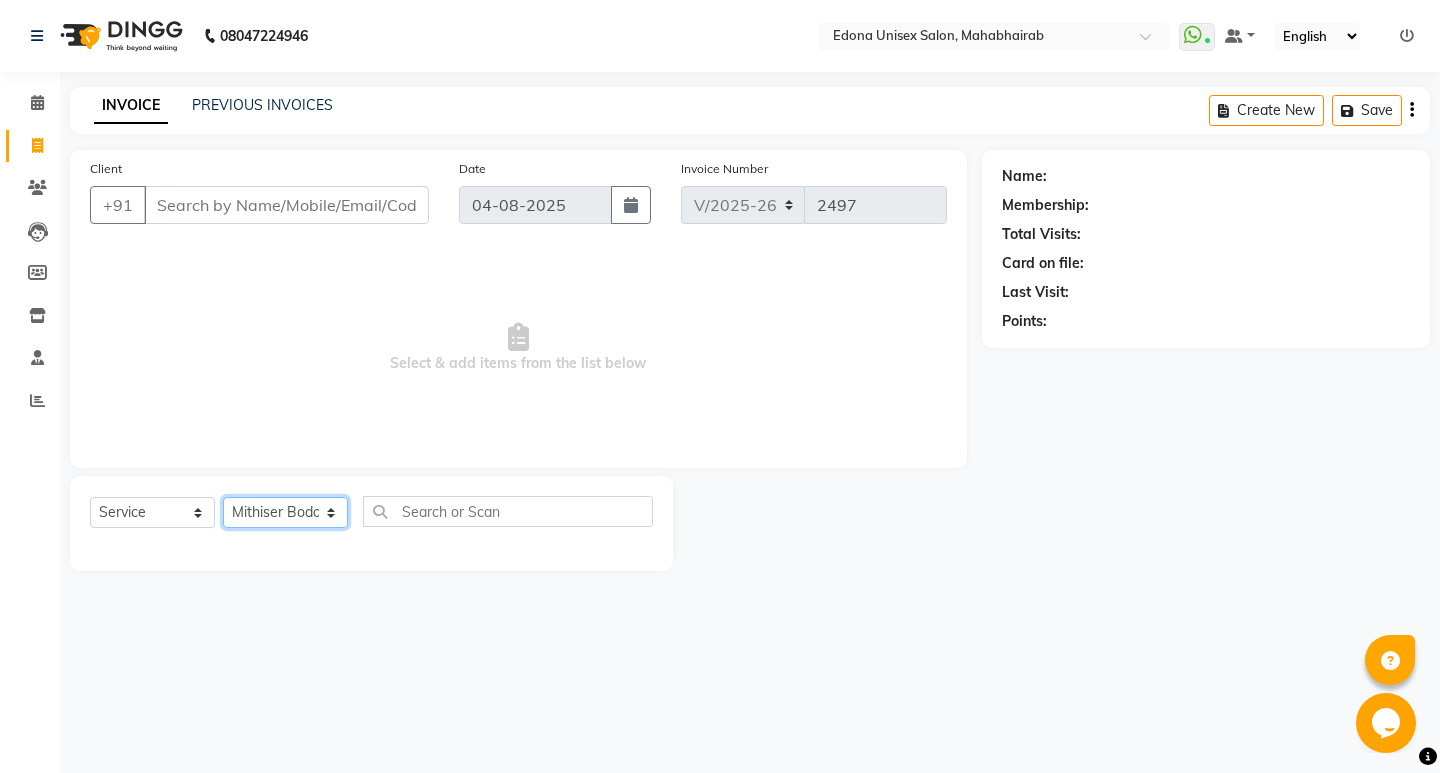 click on "Select Stylist Admin Anju Sonar Bir Basumtary Bishal Bharma Hemen Daimari Hombr Jogi Jenny kayina Kriti Kunal Lokesh Verma Mithiser Bodo Monisha Goyari Neha Pahi Prabir Das Rashmi Basumtary Reshma Sultana Roselin Basumtary Sumitra Subba" 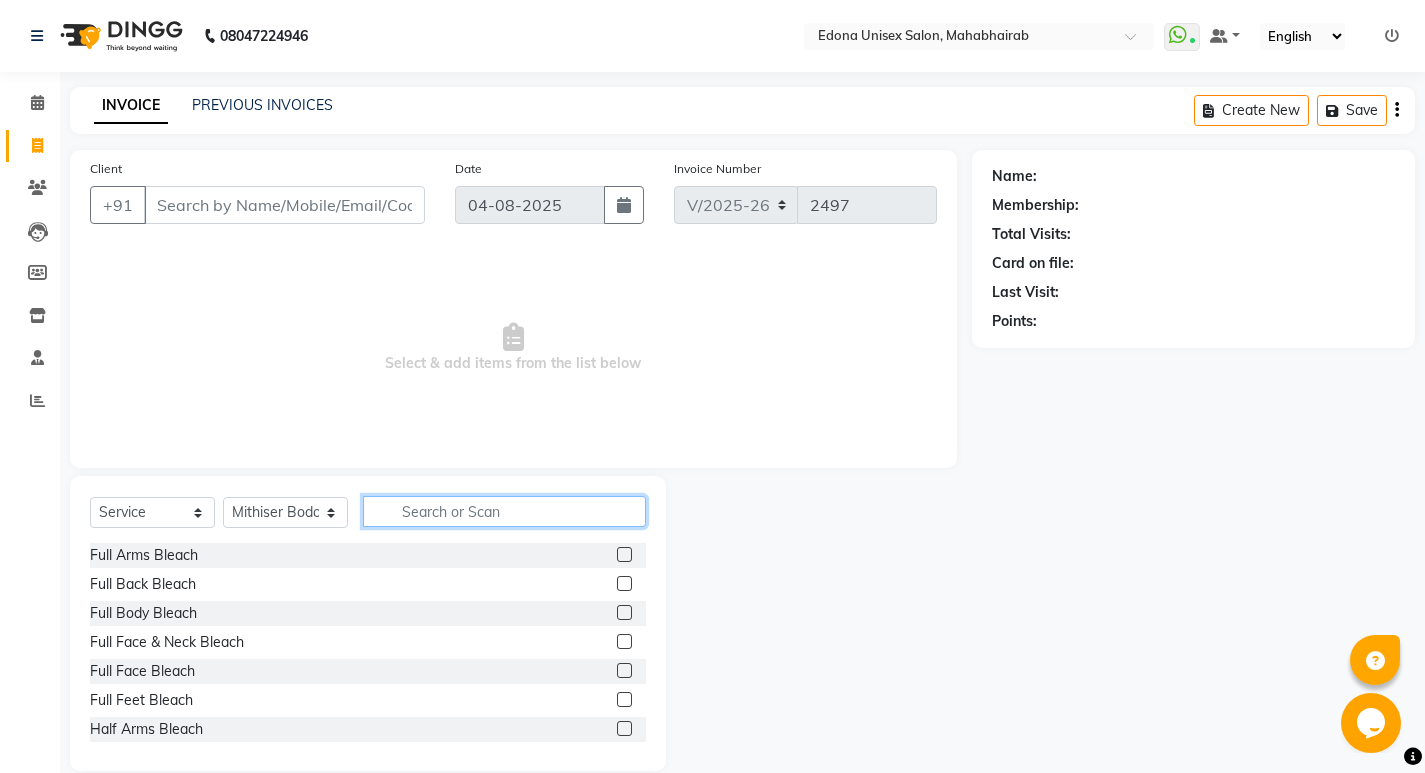 click 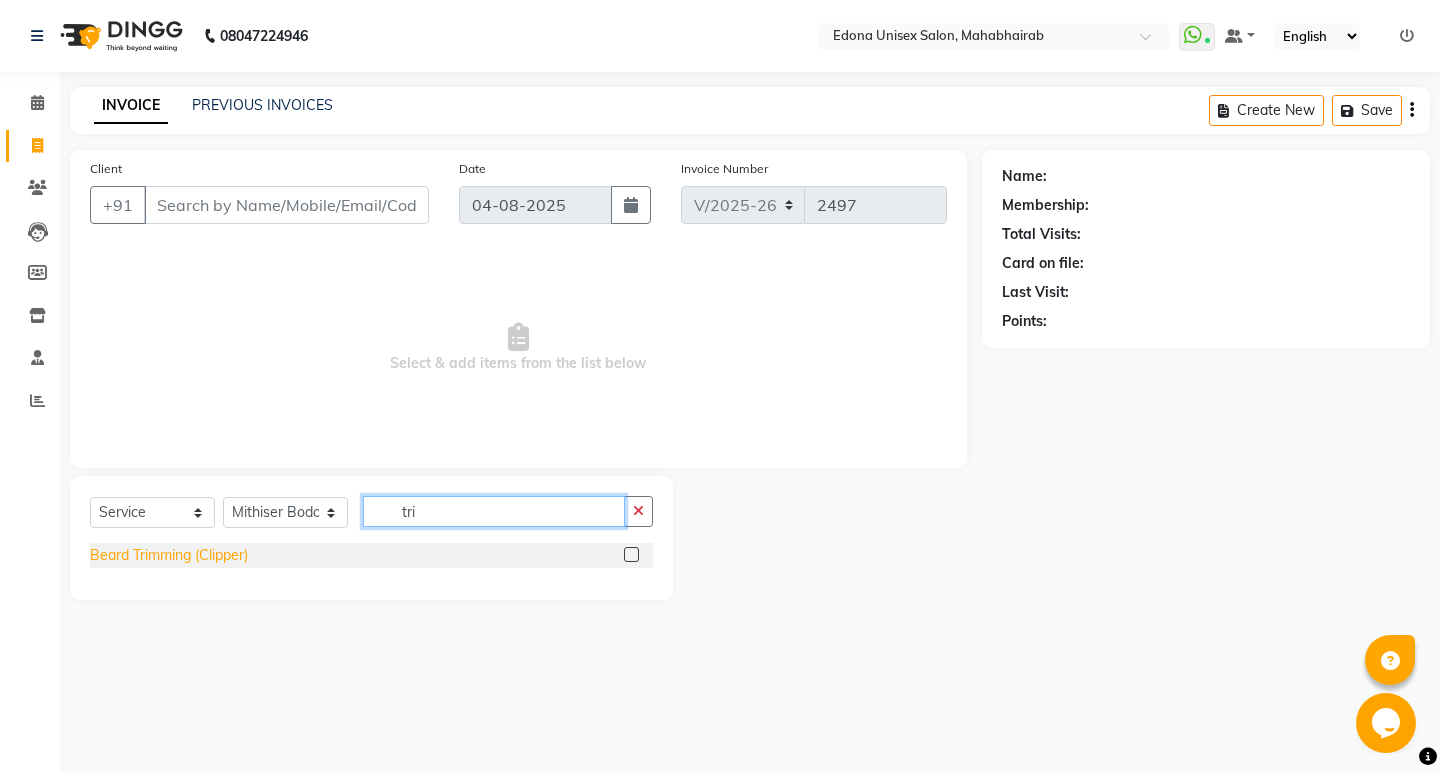 type on "tri" 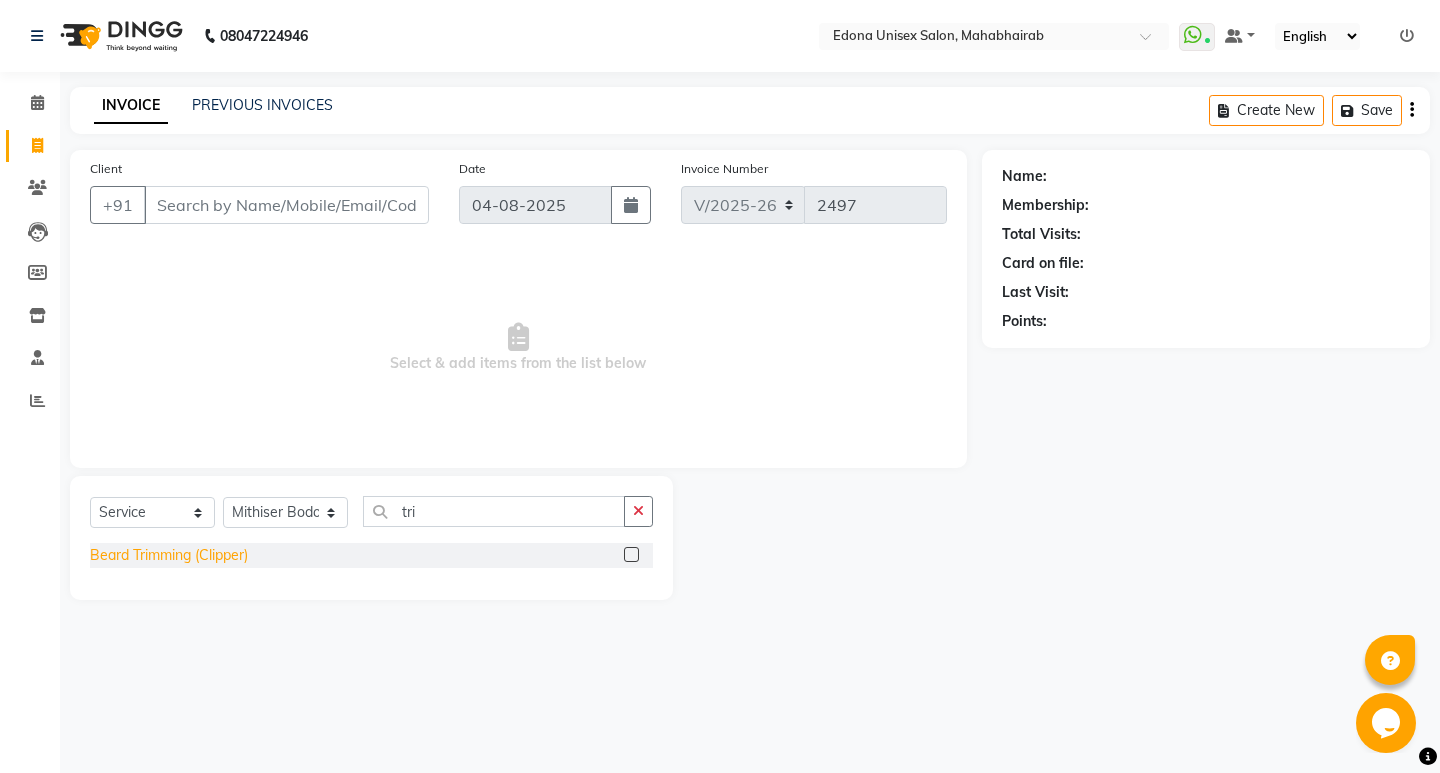 click on "Beard Trimming (Clipper)" 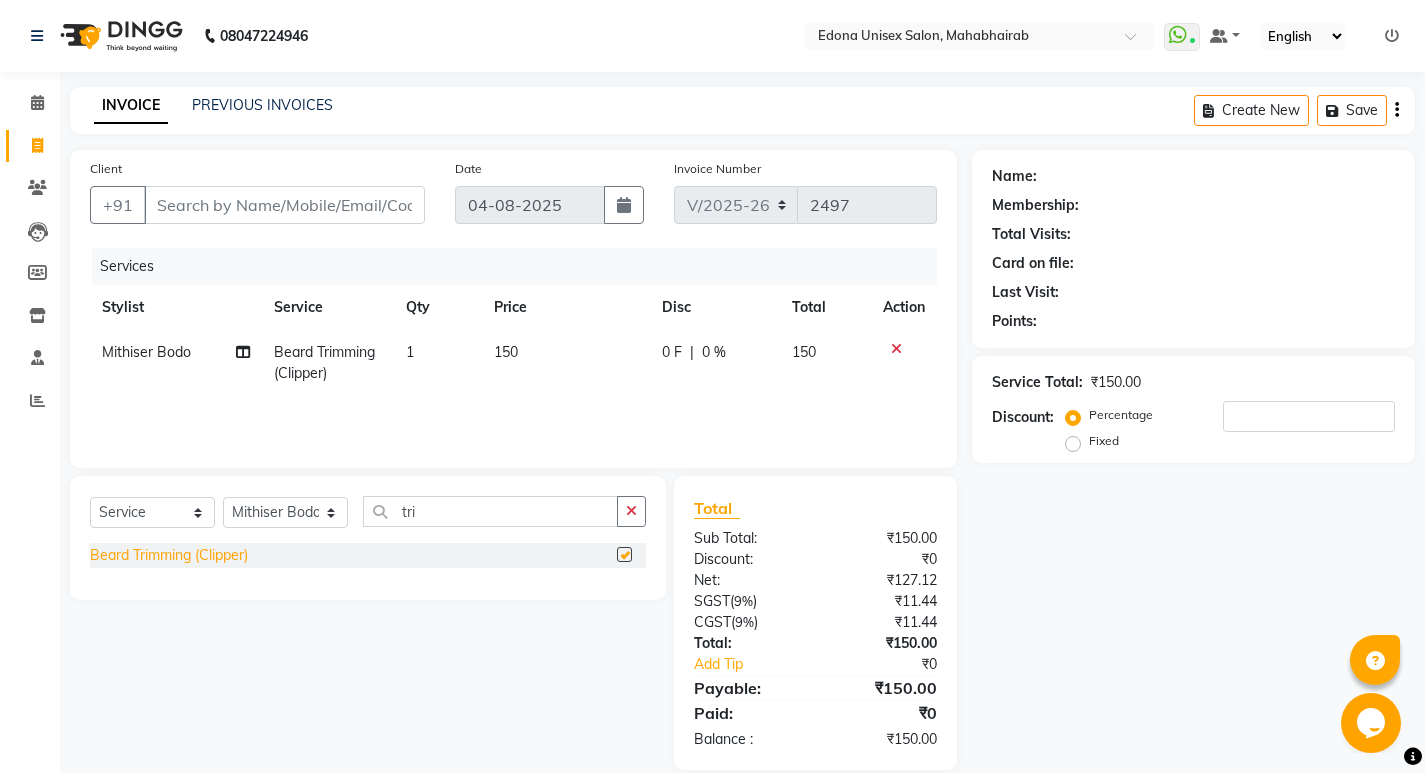 checkbox on "false" 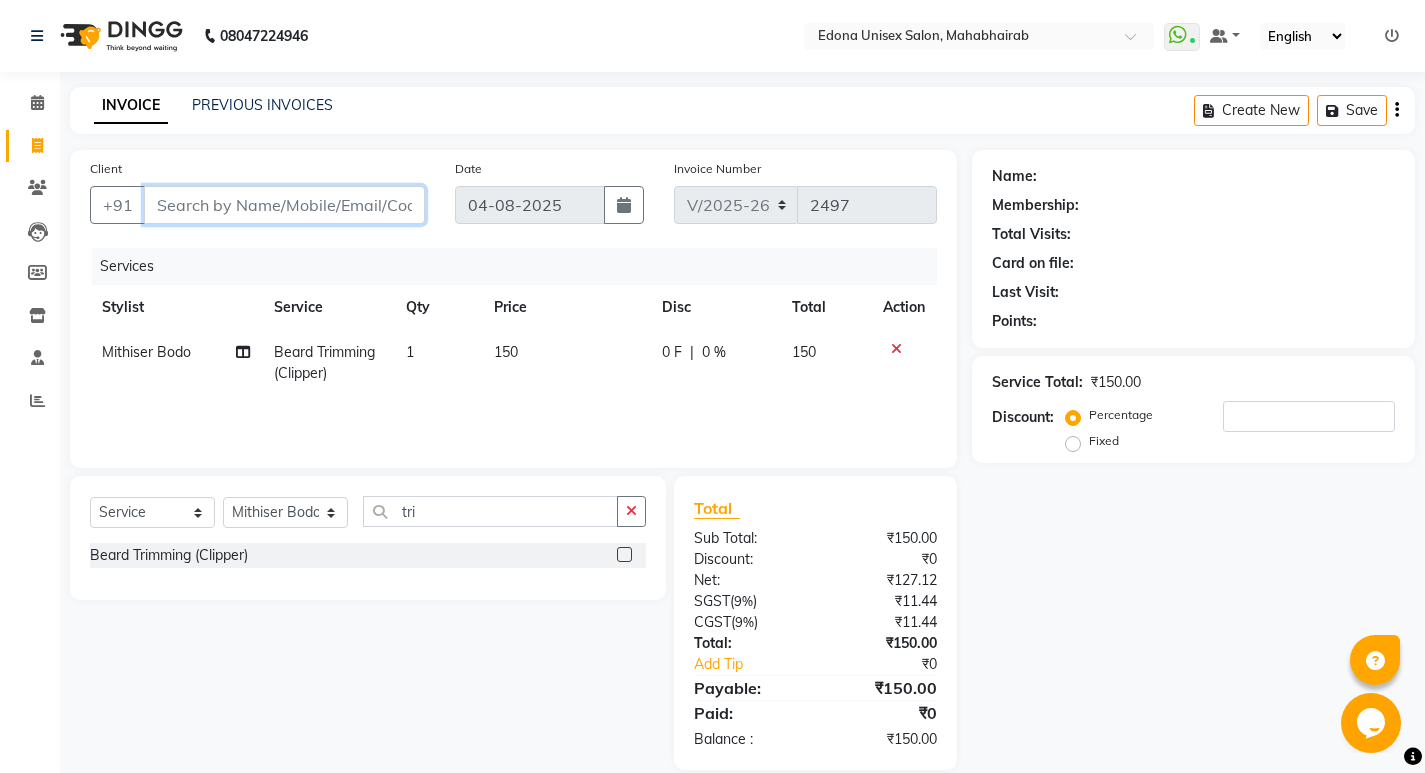 click on "Client" at bounding box center (284, 205) 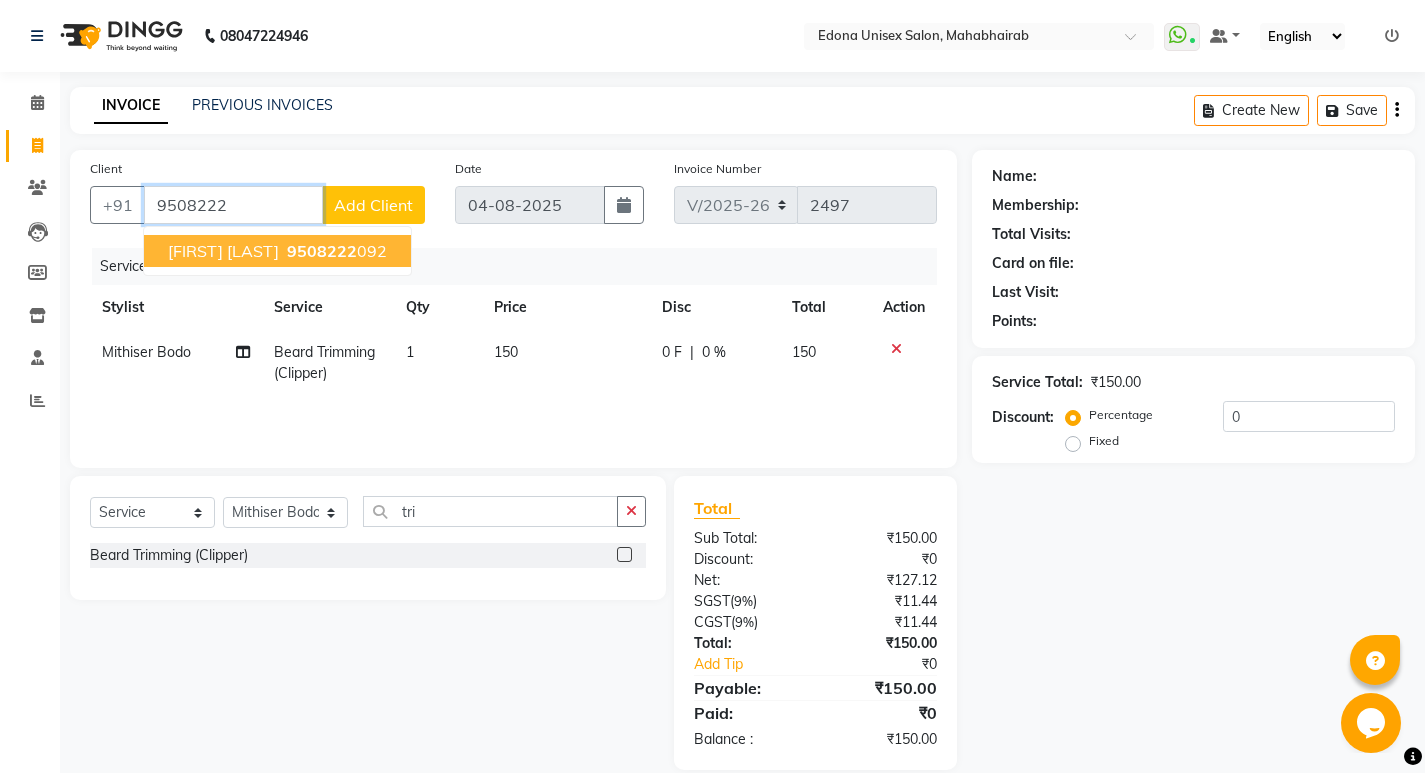click on "Bijit Saikia   9508222 092" at bounding box center [277, 251] 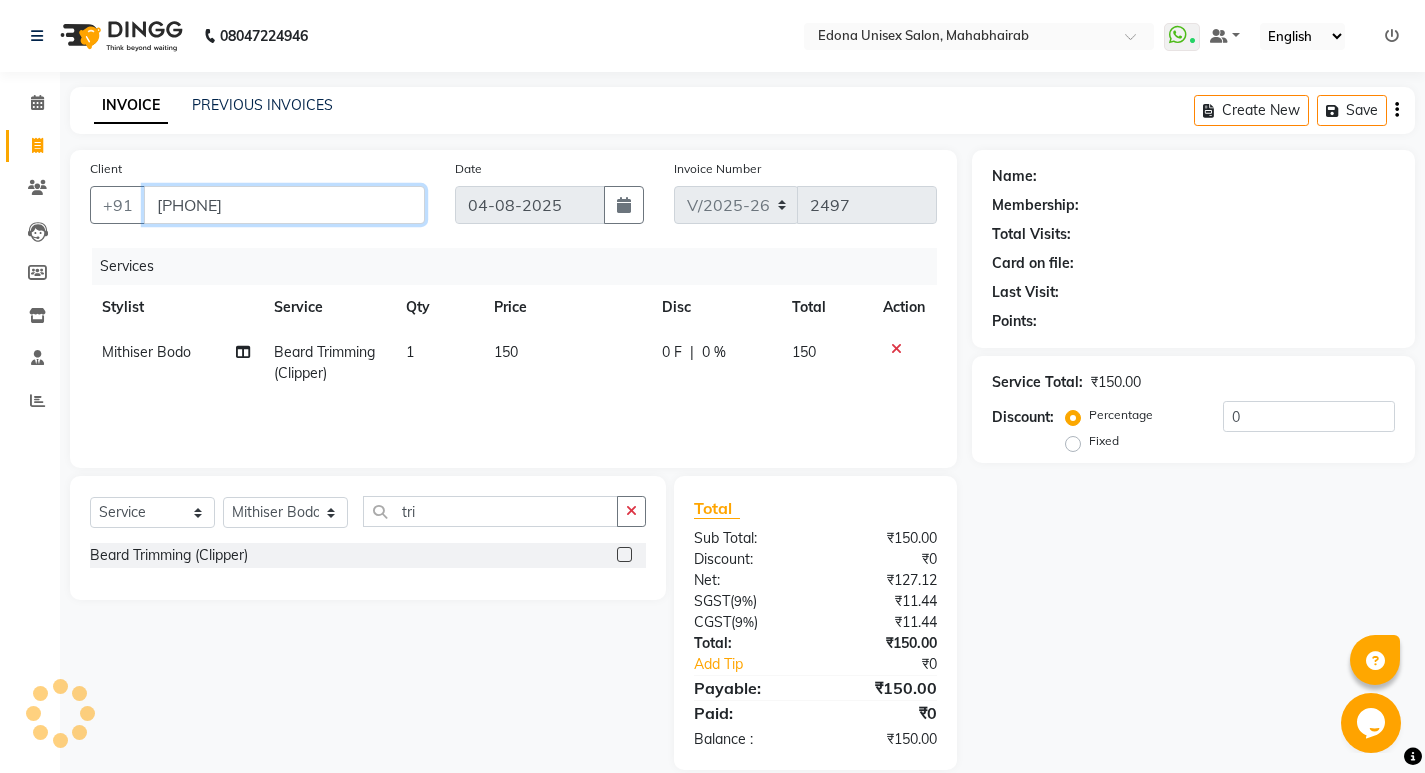 type on "[PHONE]" 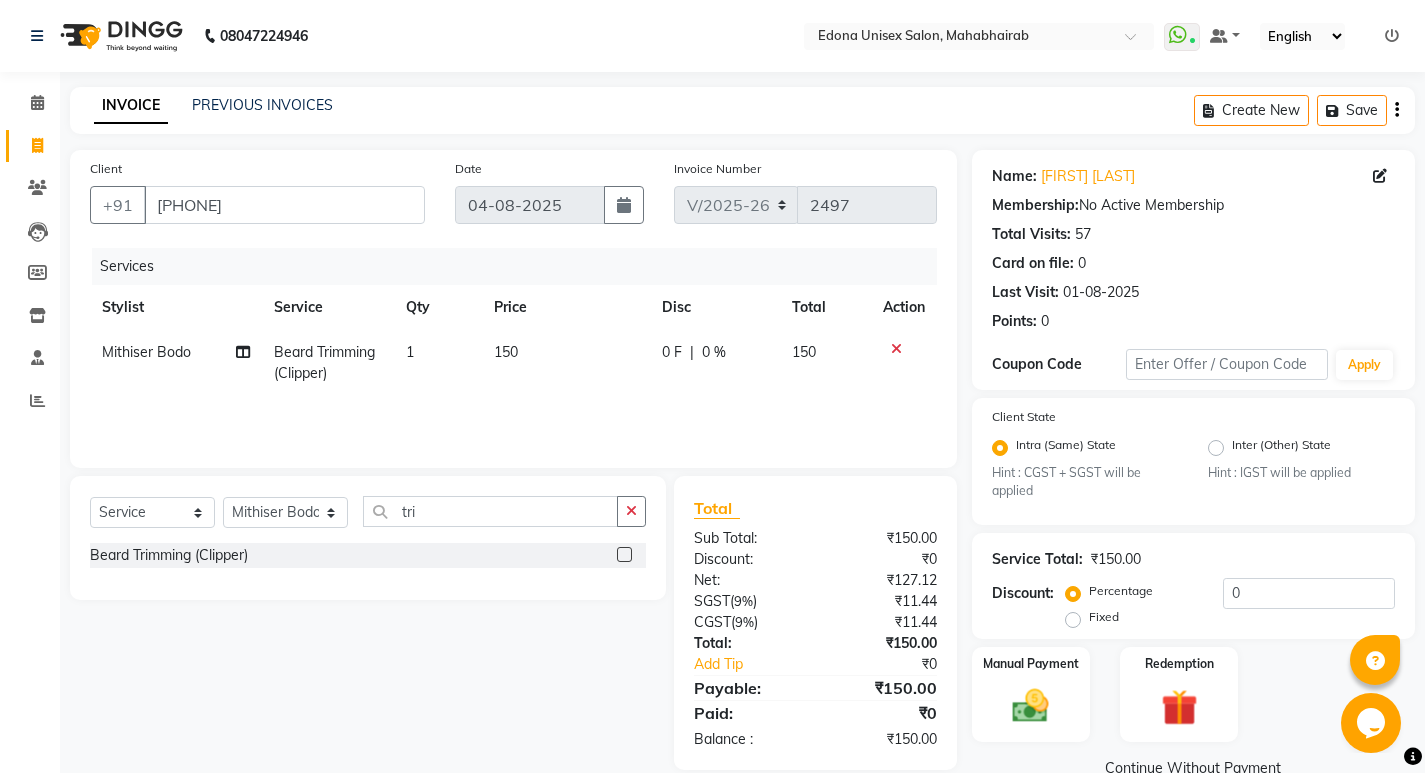 scroll, scrollTop: 40, scrollLeft: 0, axis: vertical 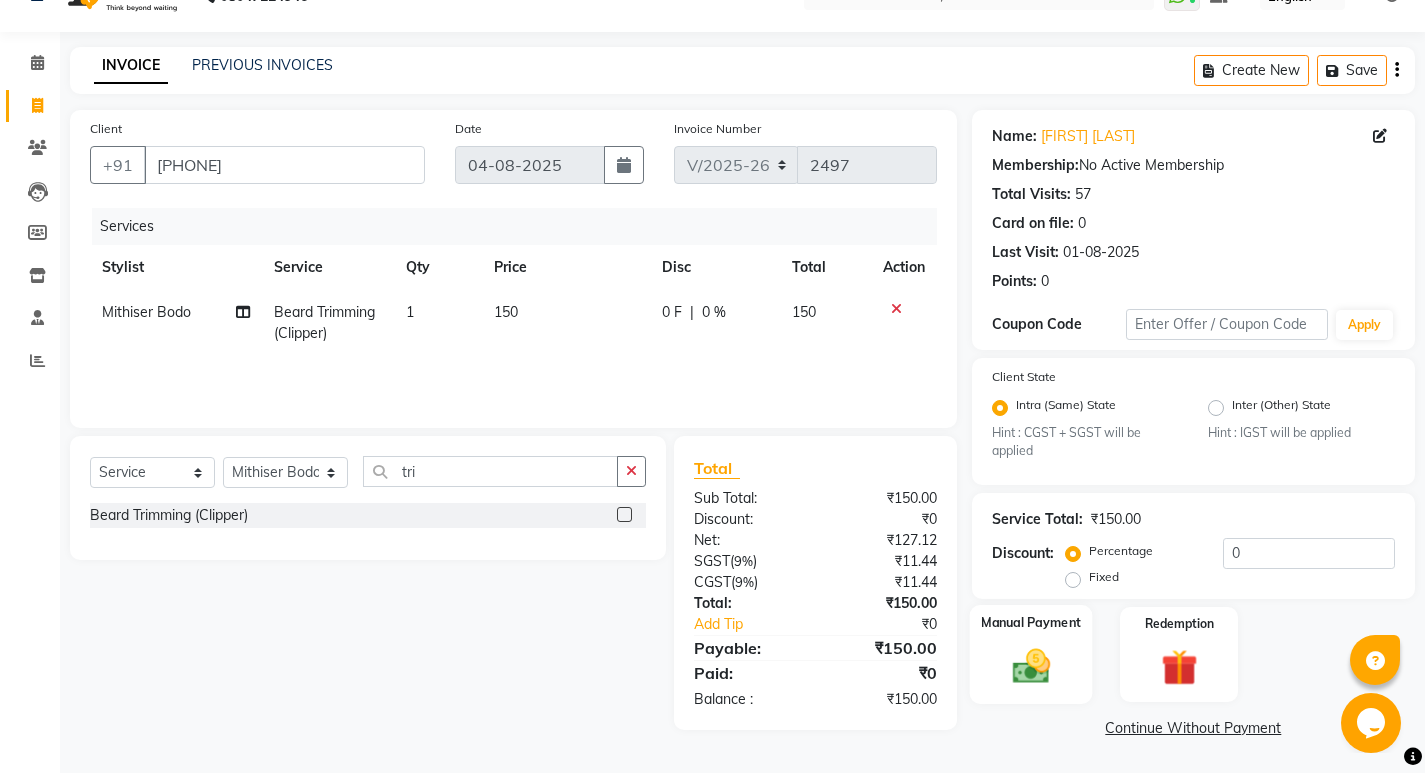 click 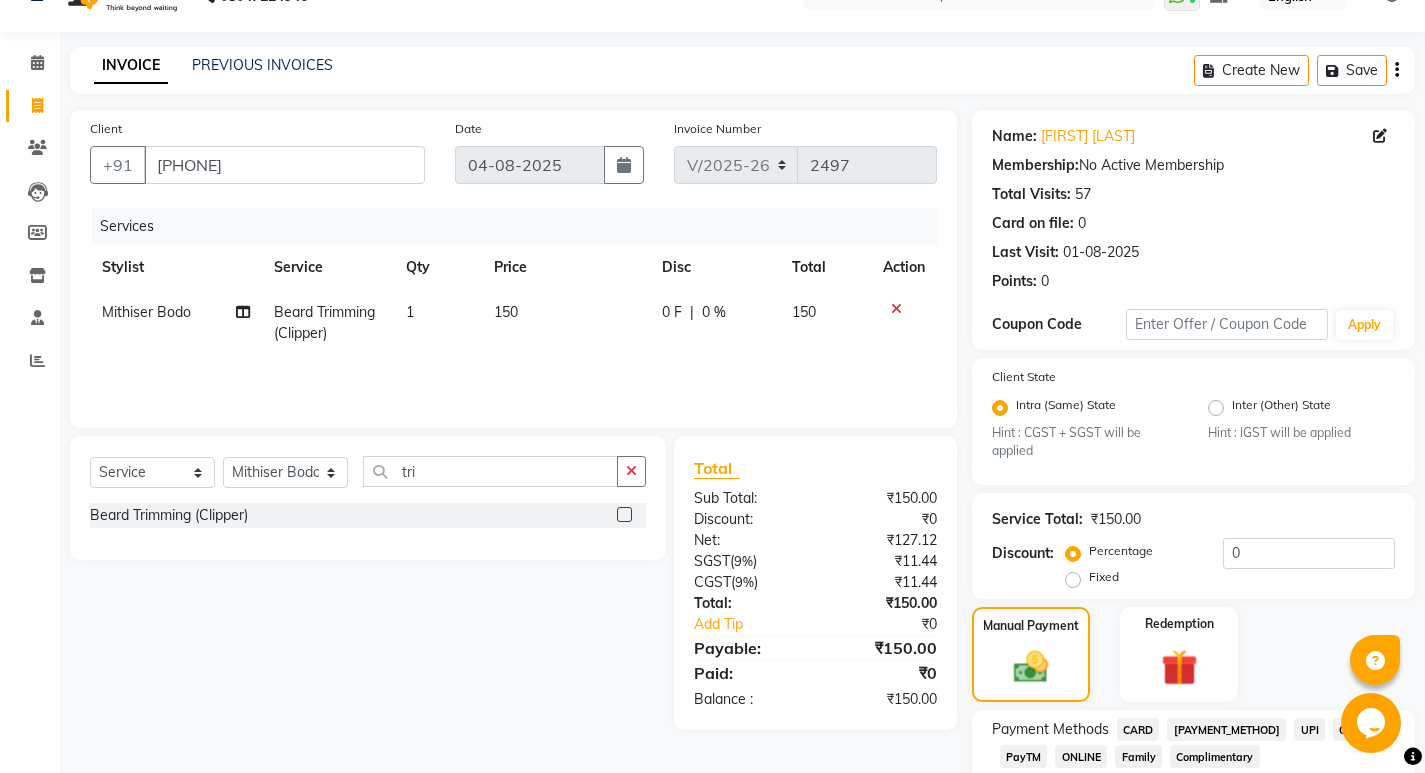 scroll, scrollTop: 168, scrollLeft: 0, axis: vertical 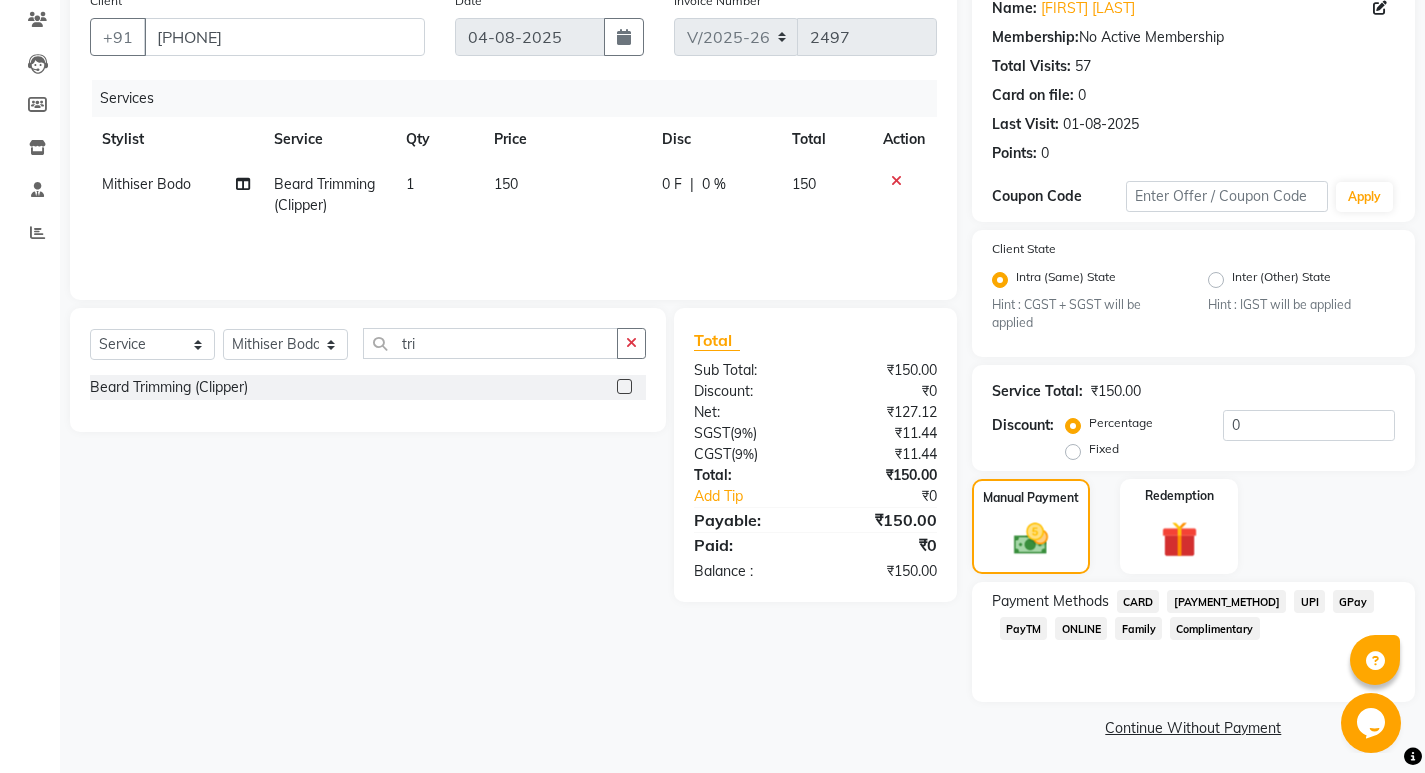 click on "UPI" 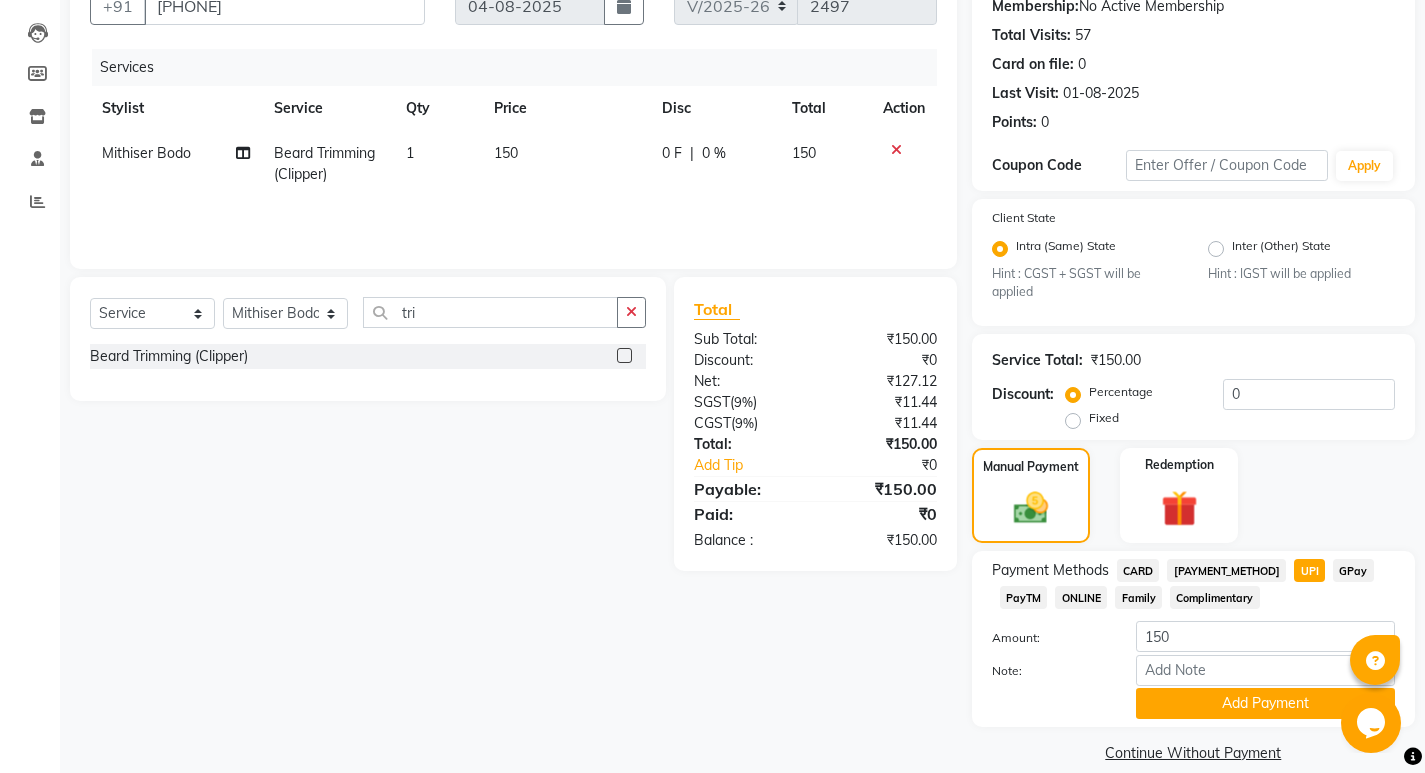scroll, scrollTop: 224, scrollLeft: 0, axis: vertical 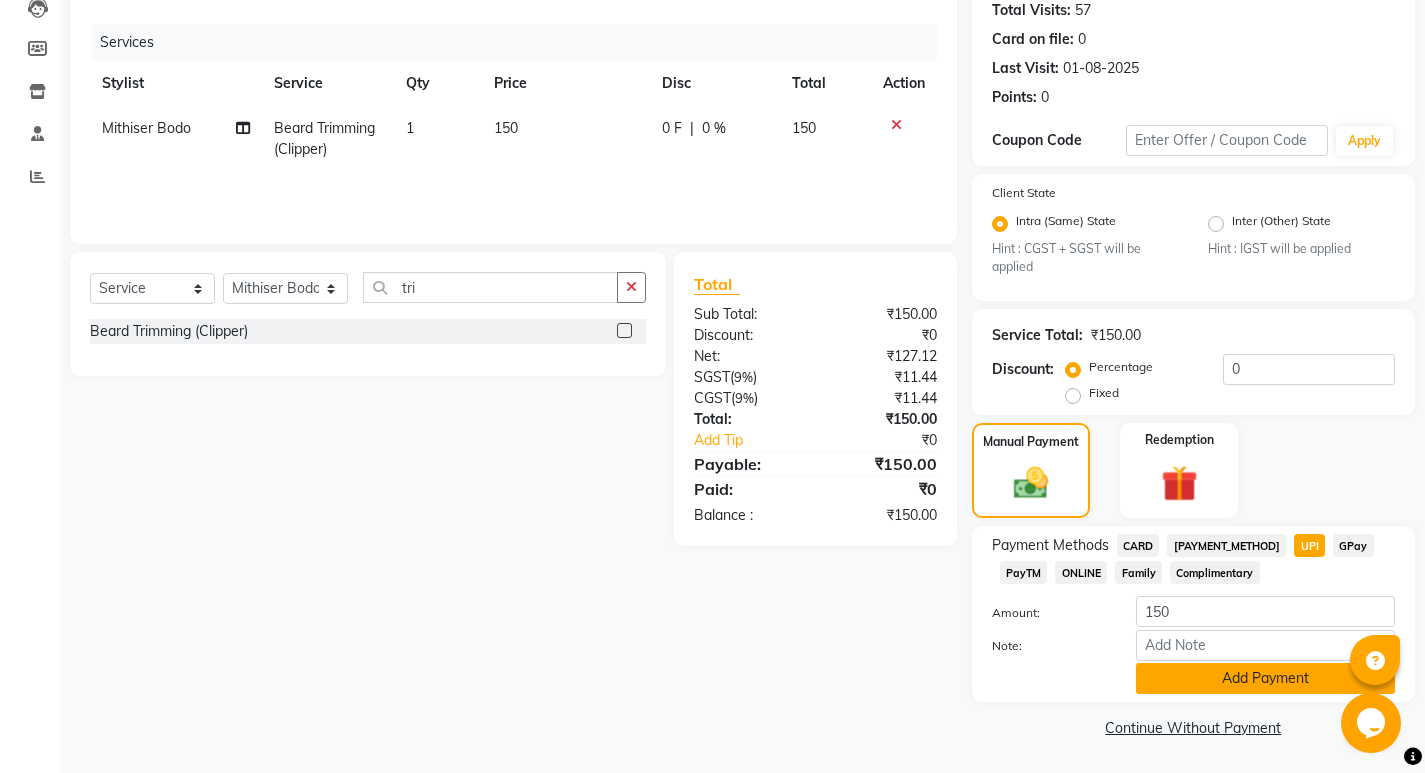 click on "Add Payment" 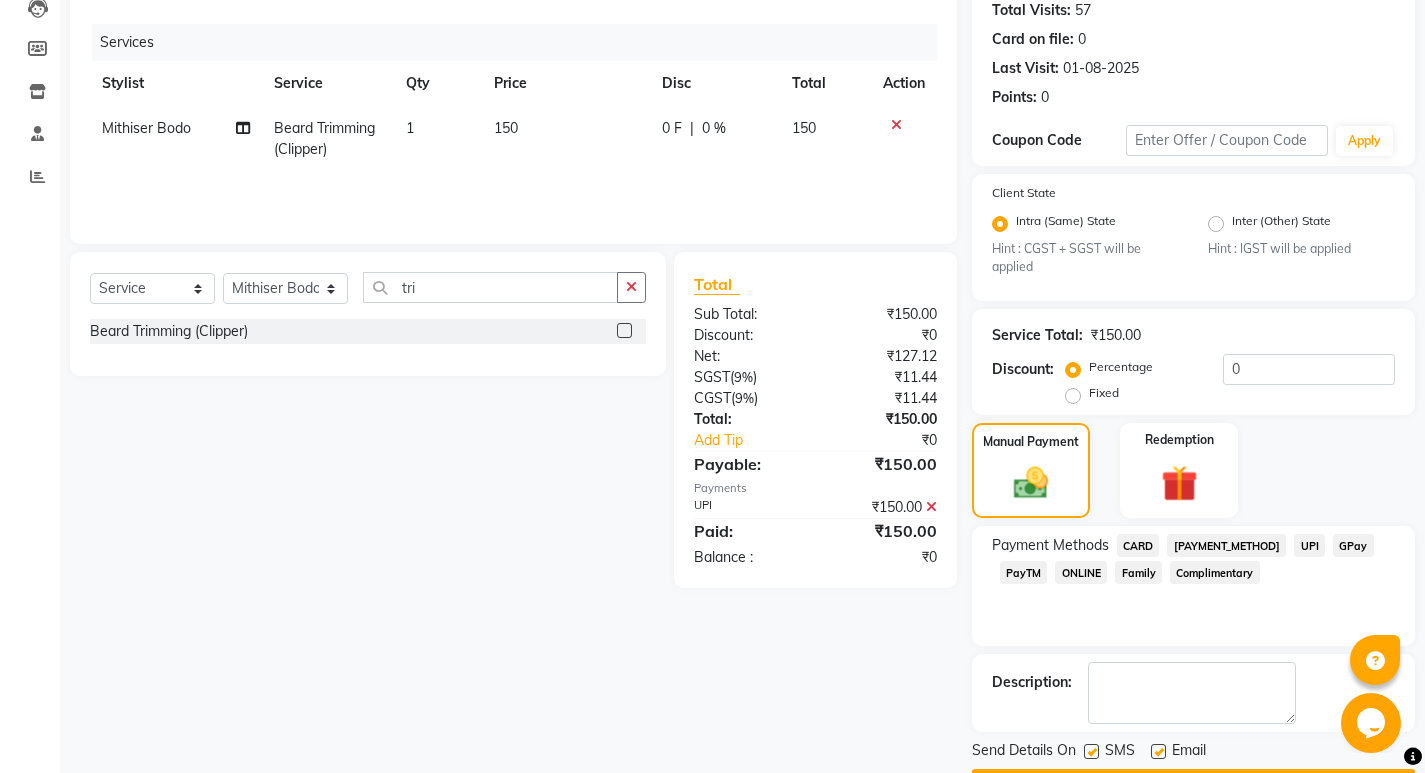 scroll, scrollTop: 281, scrollLeft: 0, axis: vertical 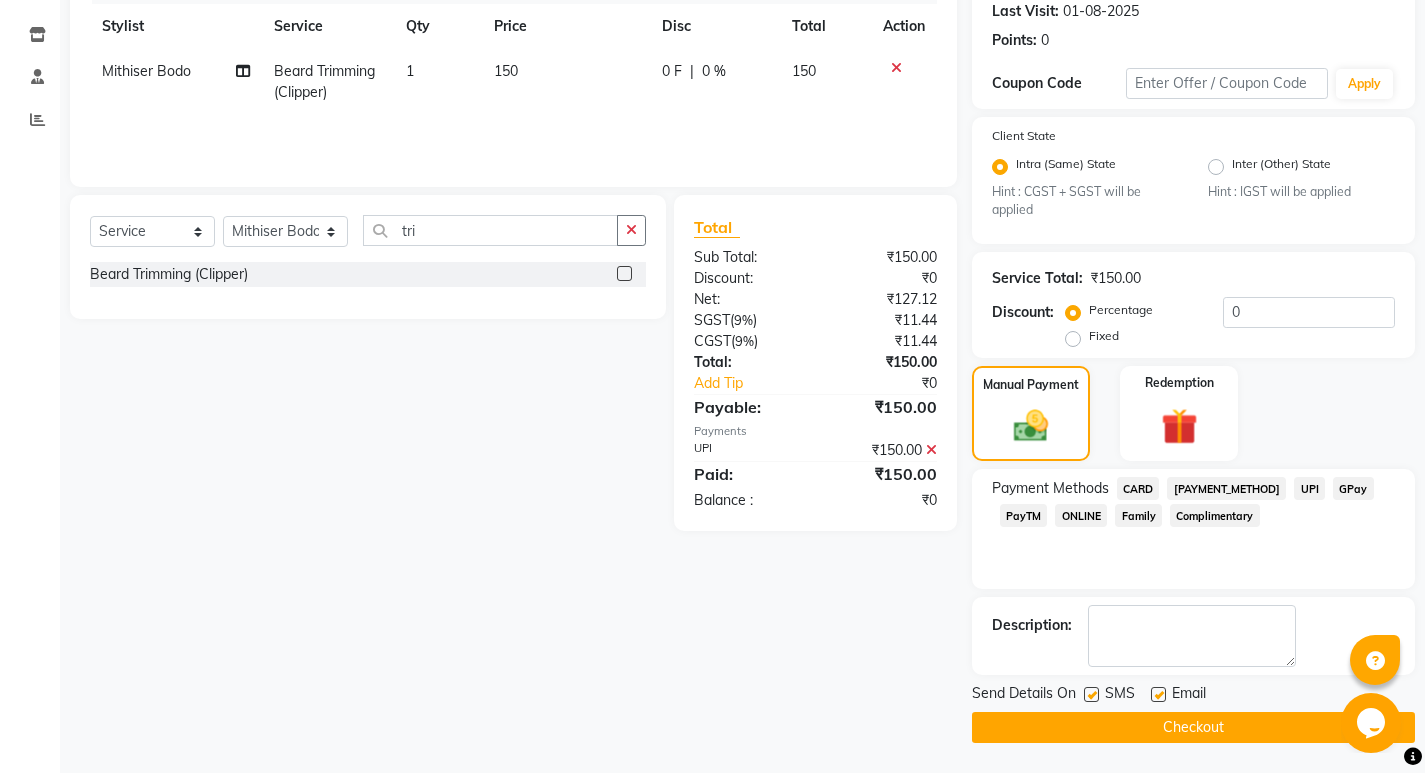 click on "Checkout" 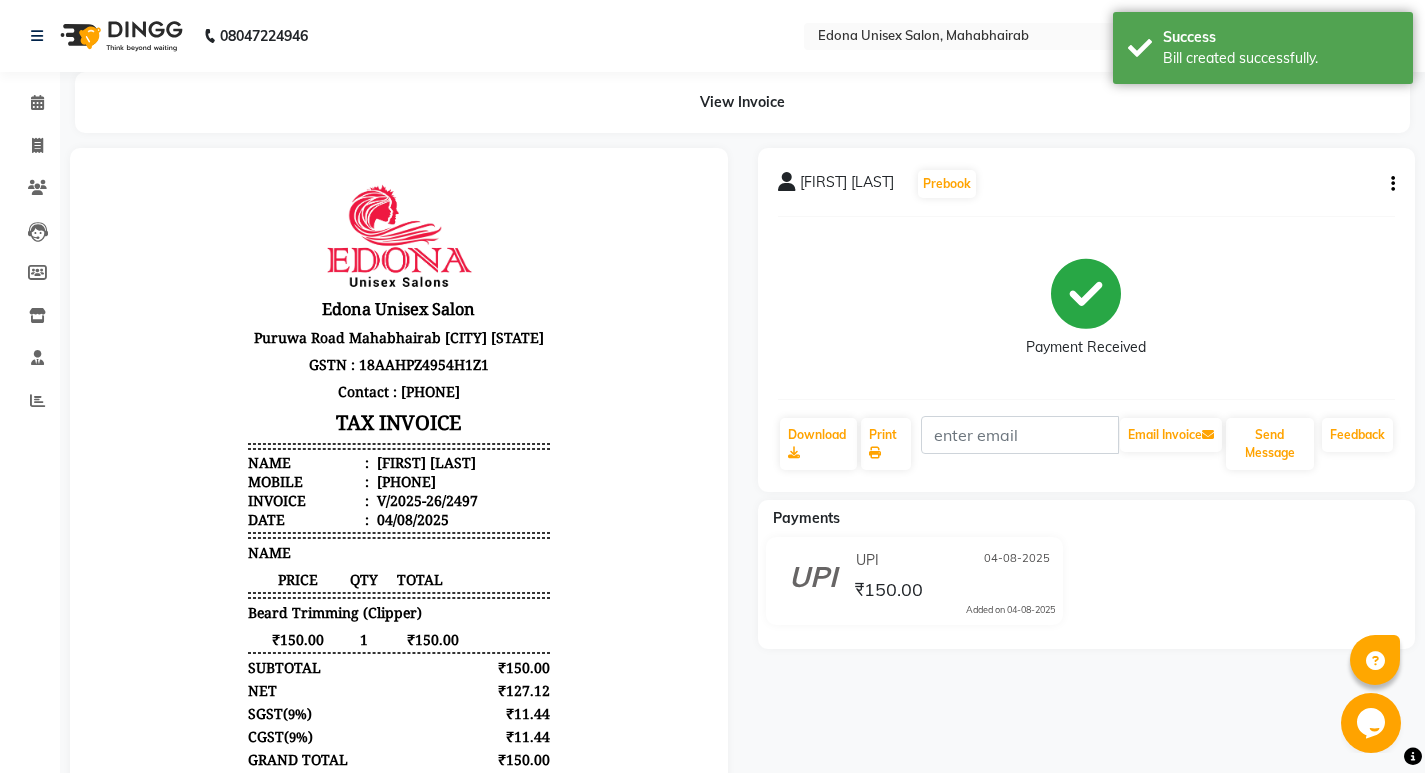 scroll, scrollTop: 0, scrollLeft: 0, axis: both 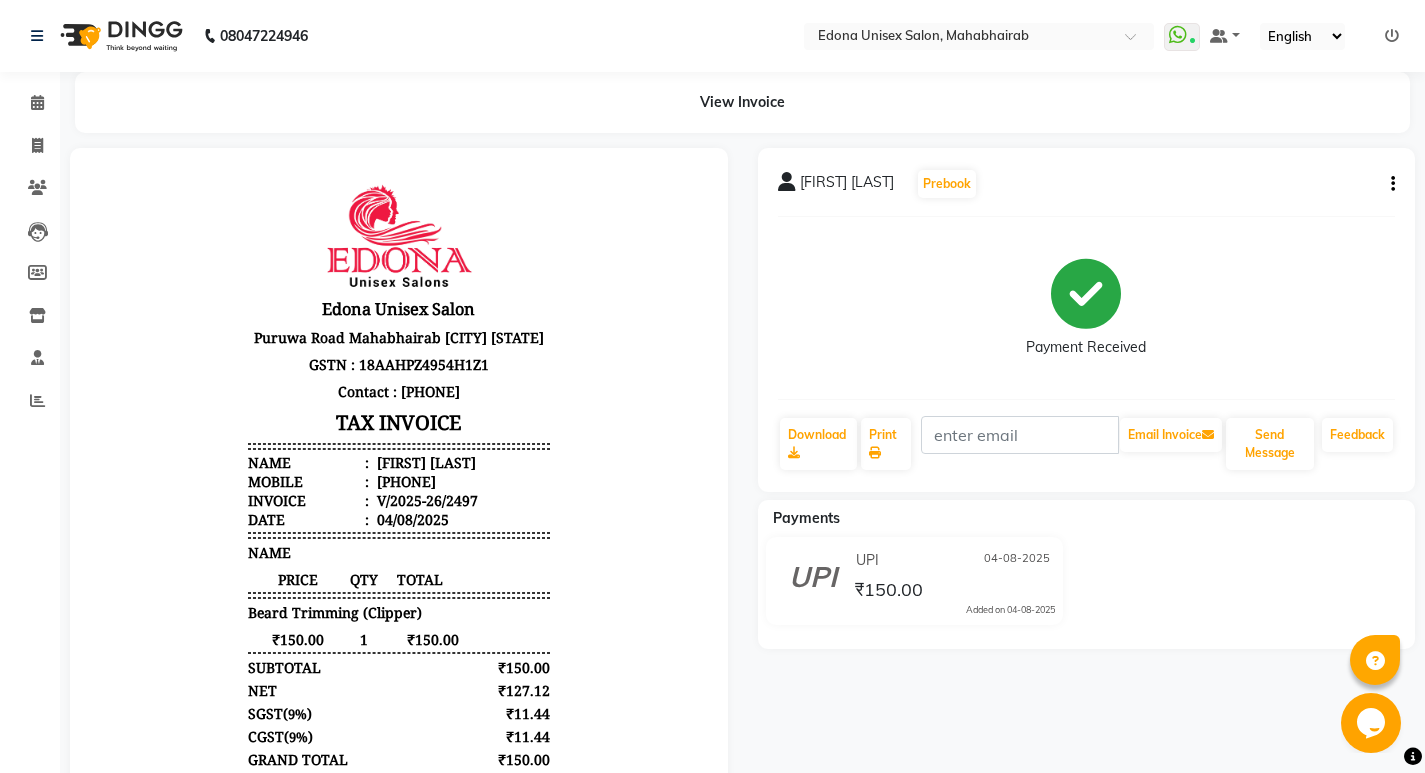 click on "Bijit Saikia  Prebook   Payment Received  Download  Print   Email Invoice   Send Message Feedback  Payments UPI 04-08-2025 ₹150.00  Added on 04-08-2025" 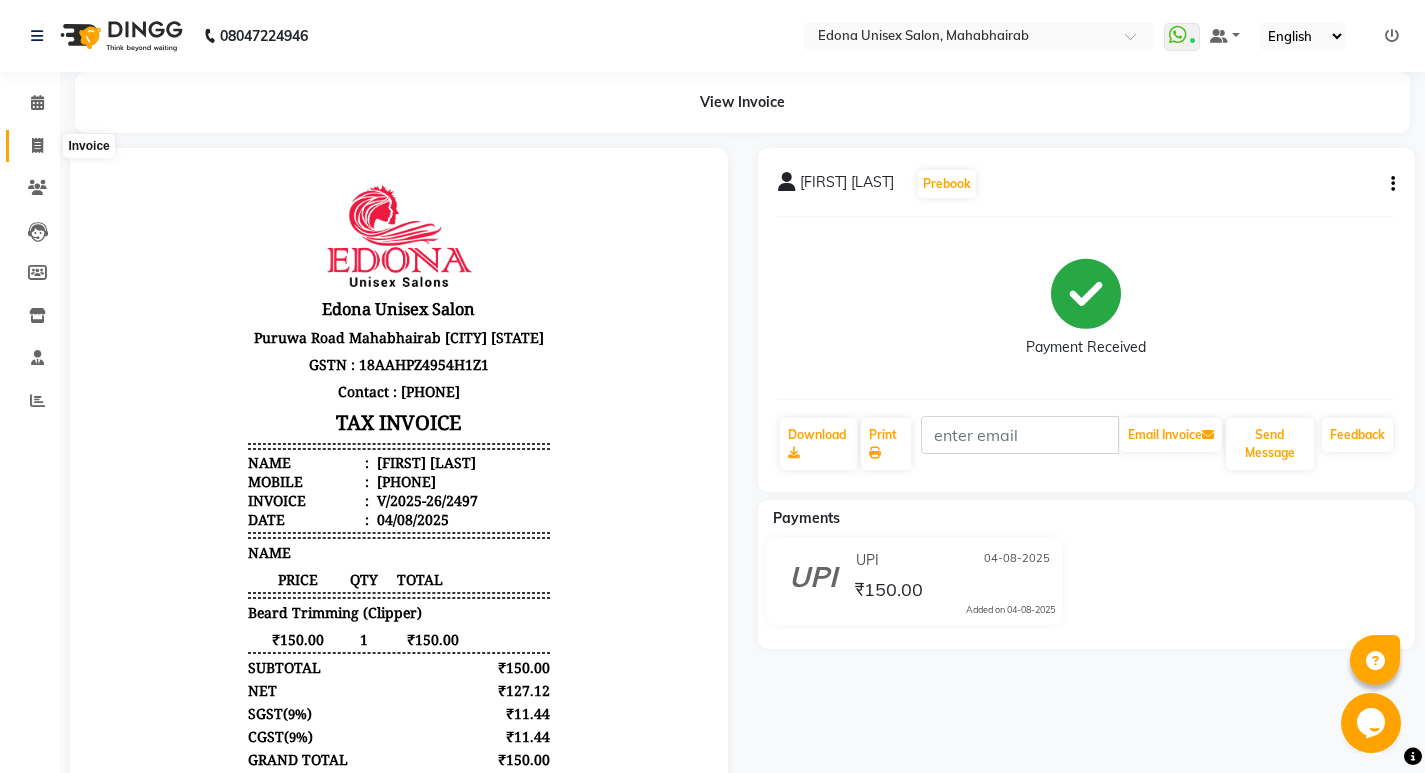 click 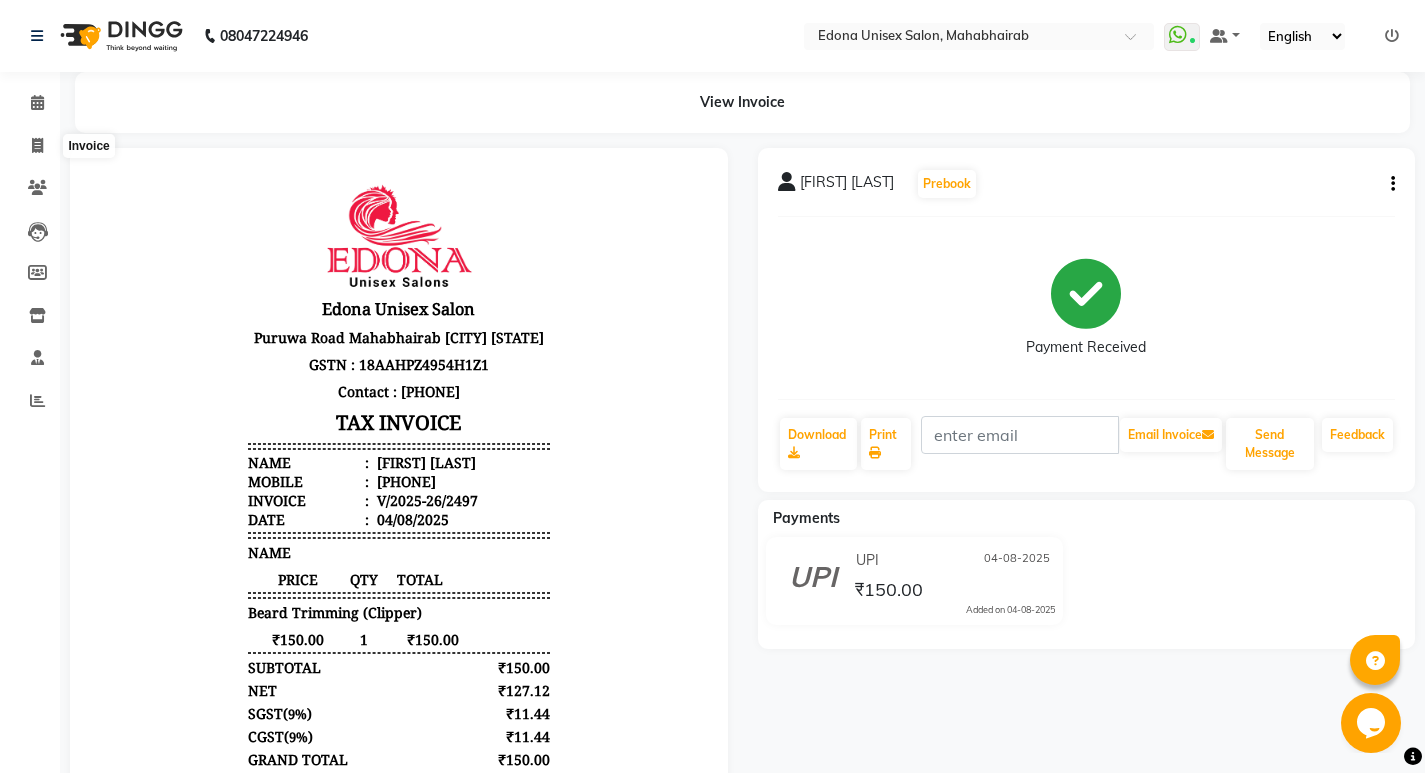select on "service" 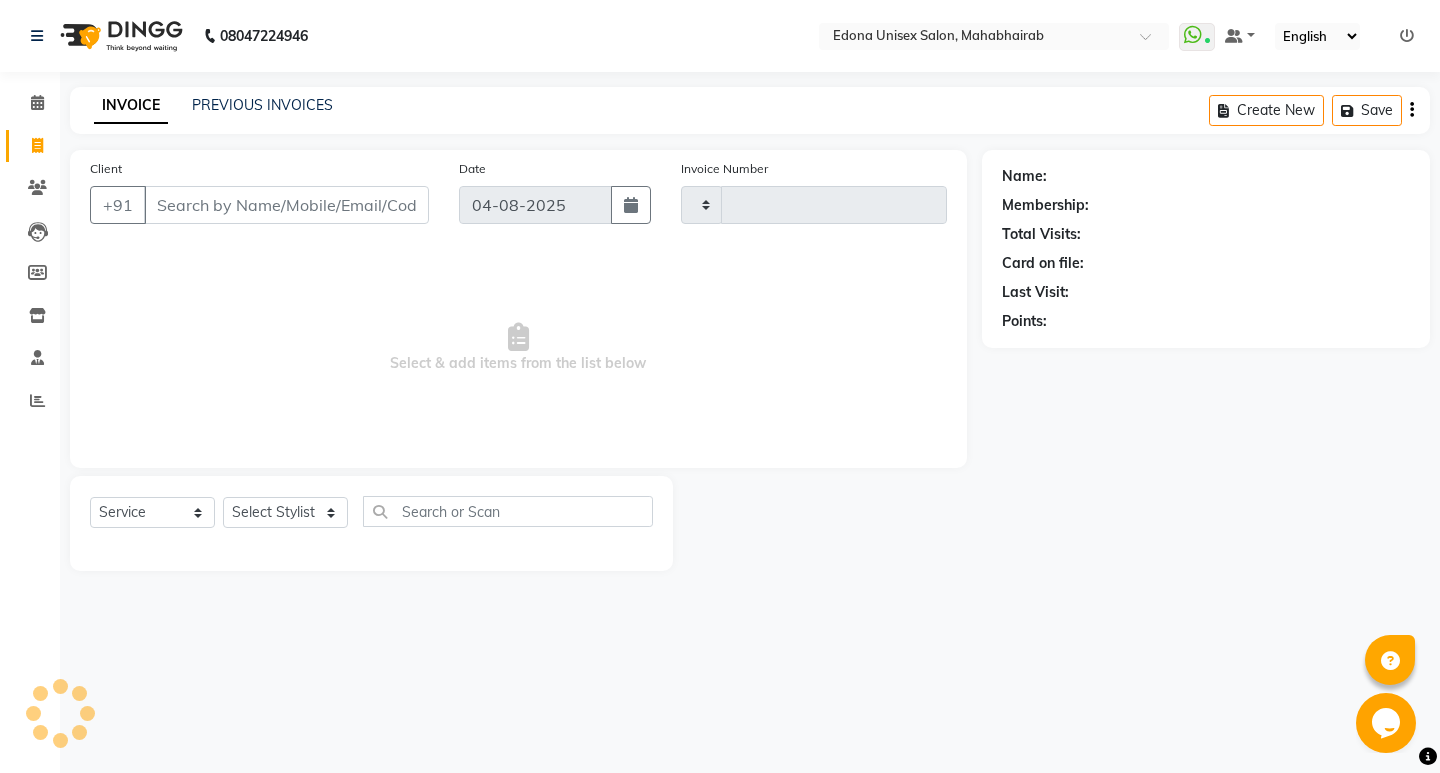 type on "2498" 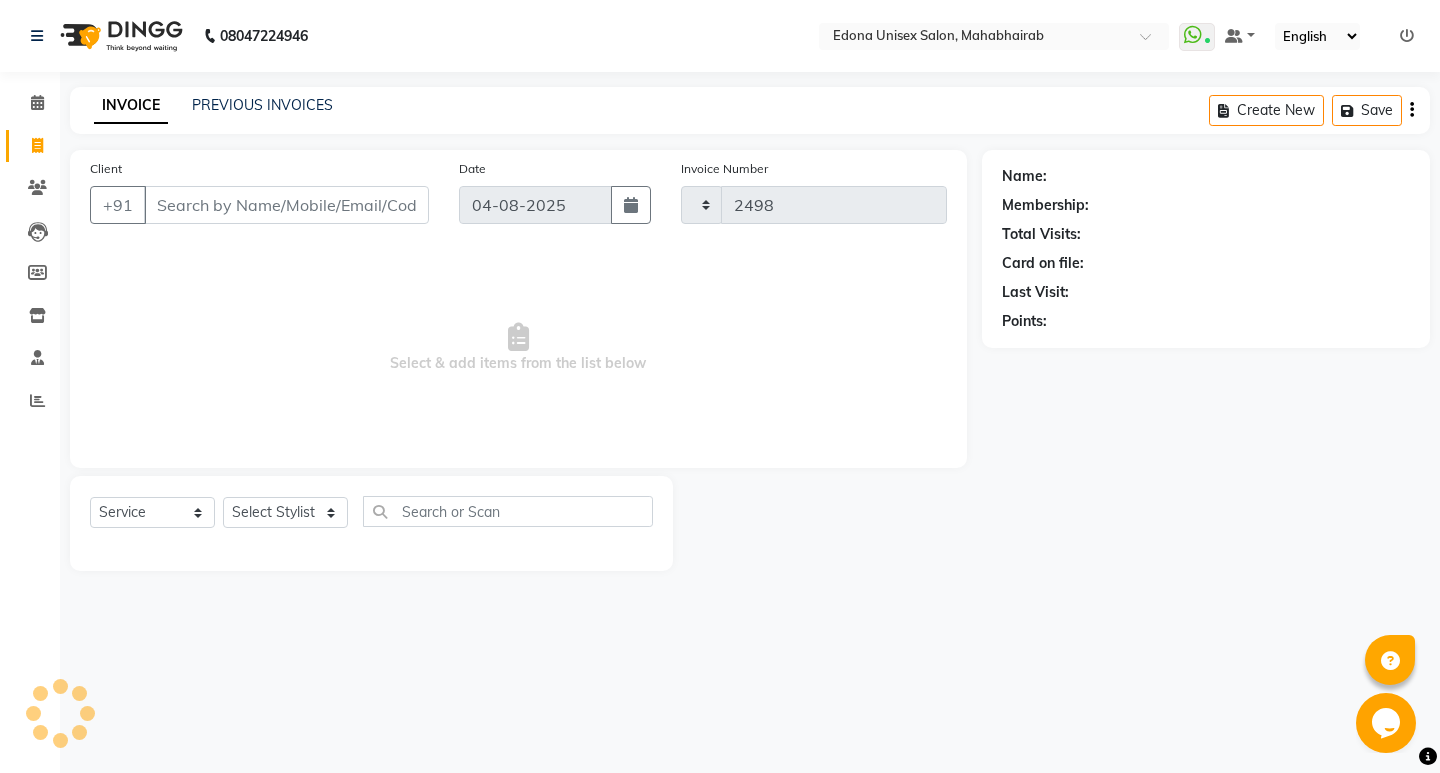 select on "5393" 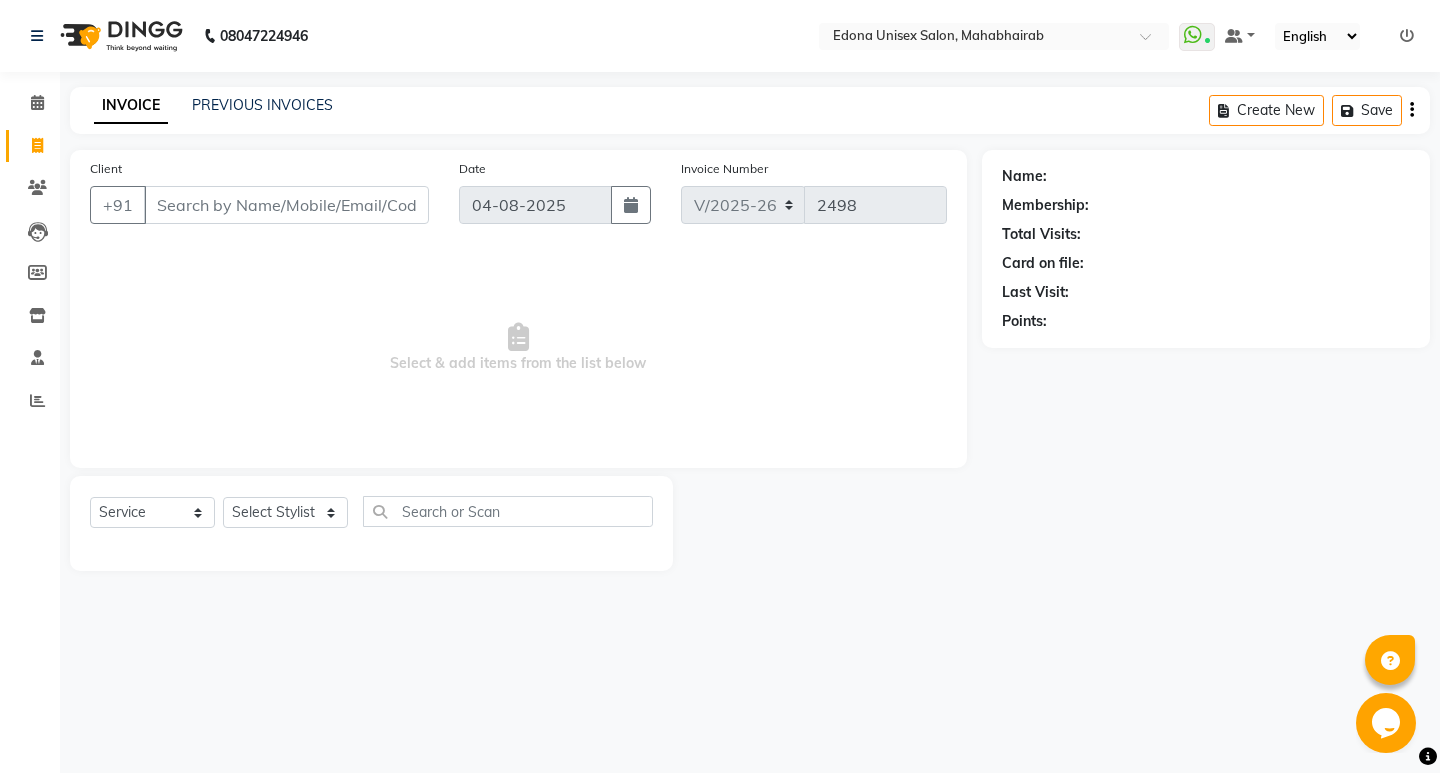 click on "PREVIOUS INVOICES" 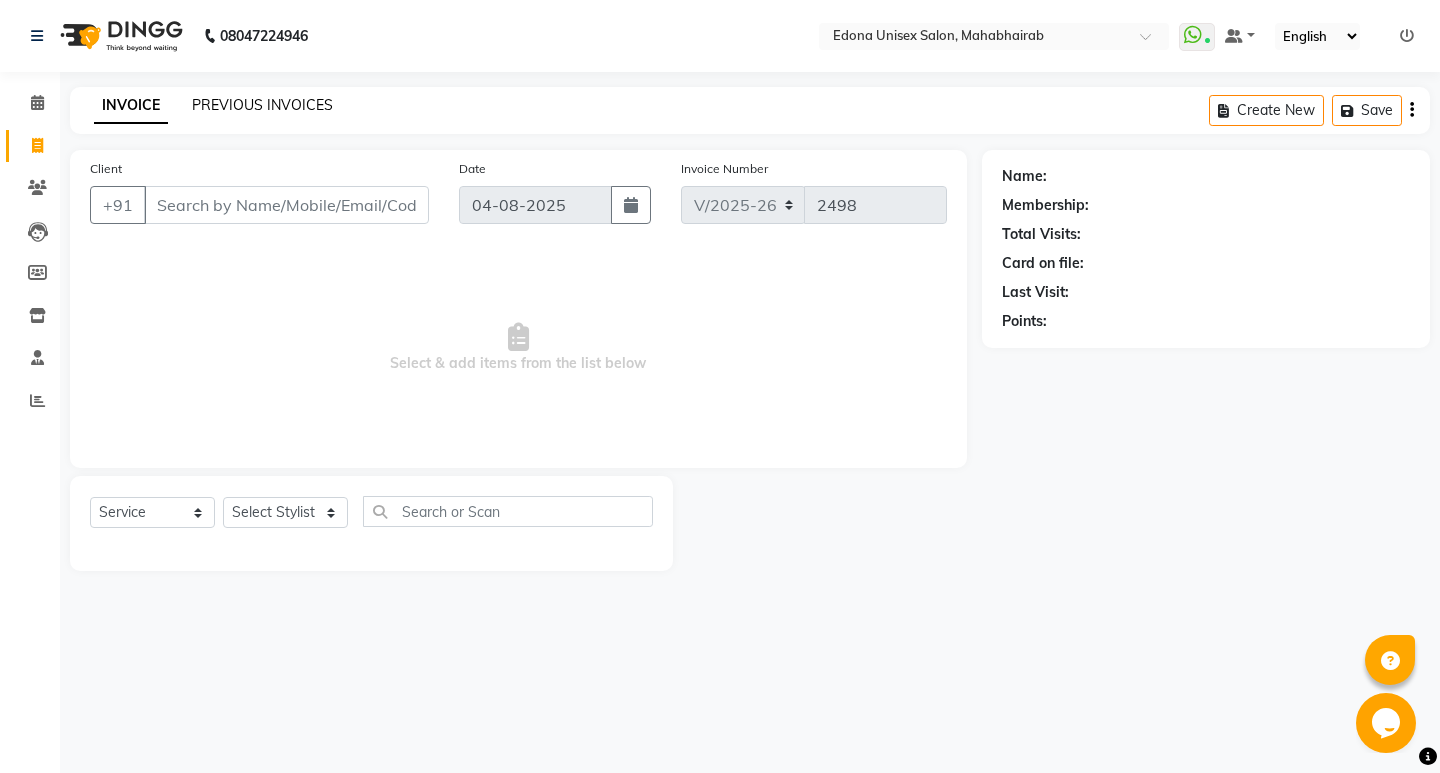 click on "PREVIOUS INVOICES" 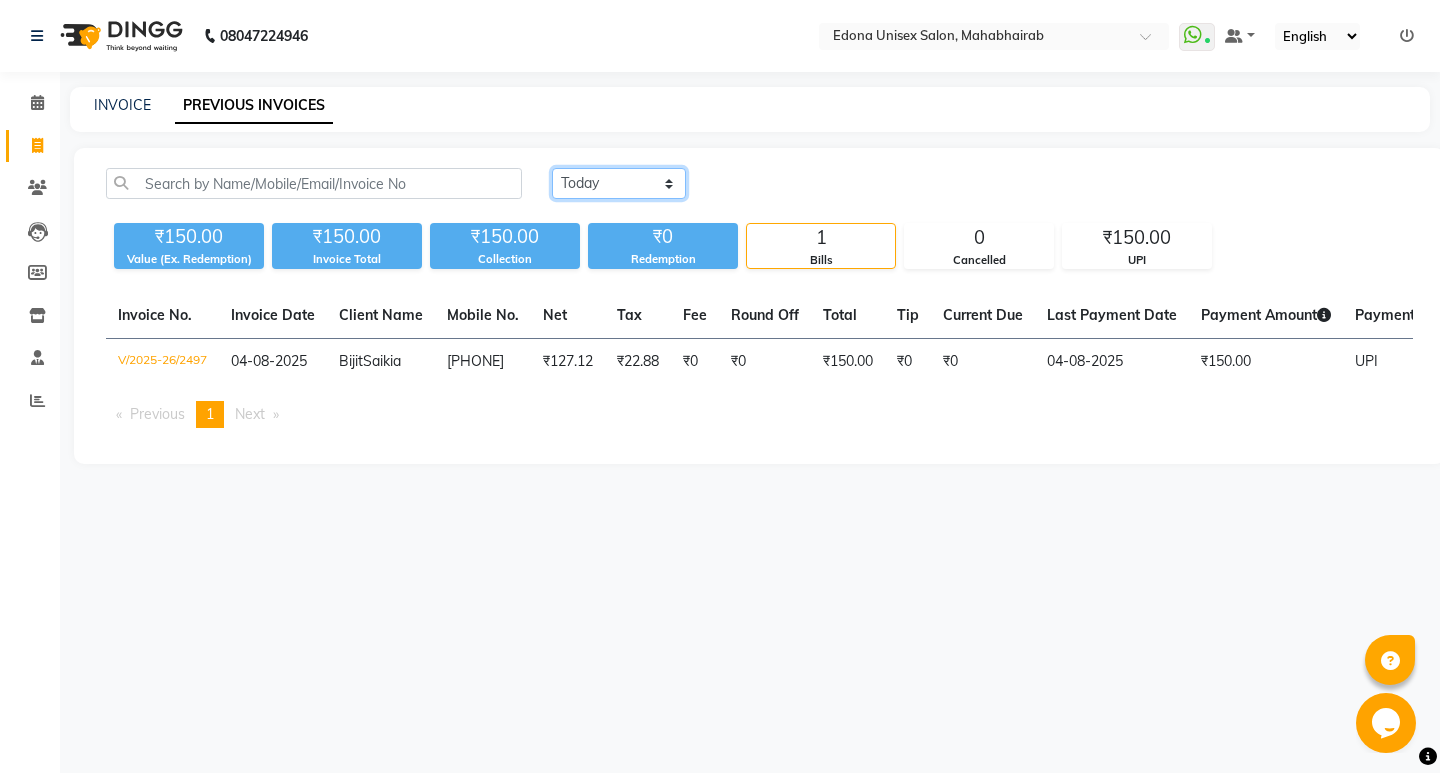 click on "Today Yesterday Custom Range" 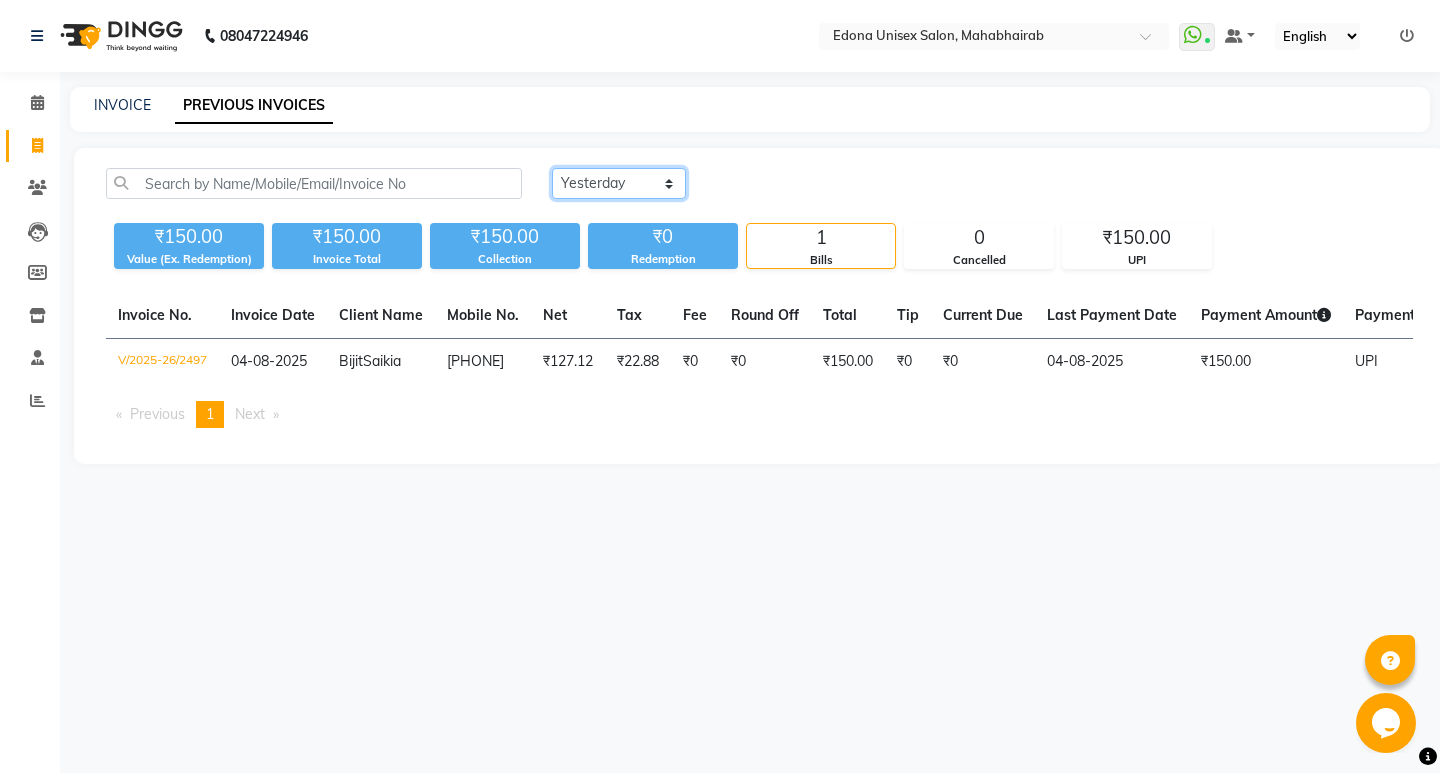 click on "Today Yesterday Custom Range" 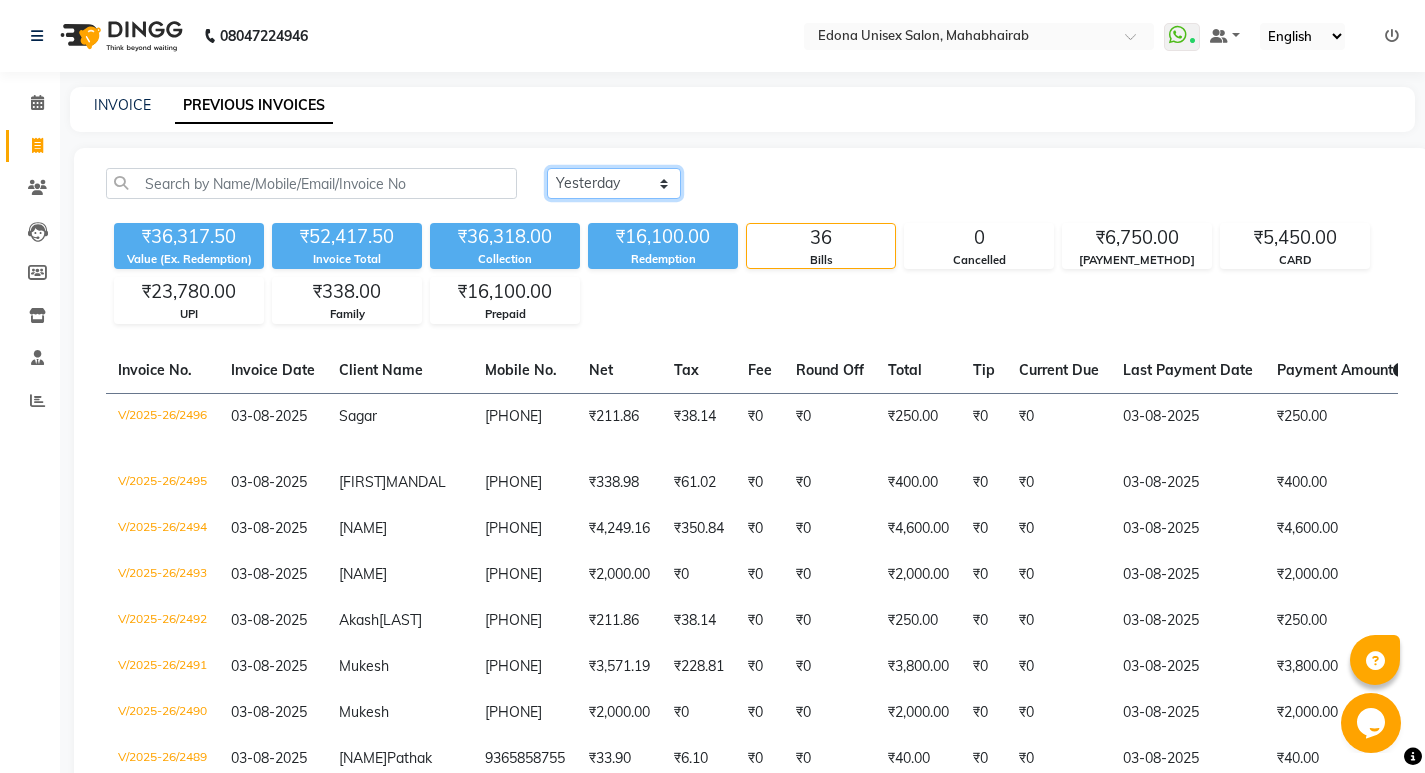 click on "Today Yesterday Custom Range" 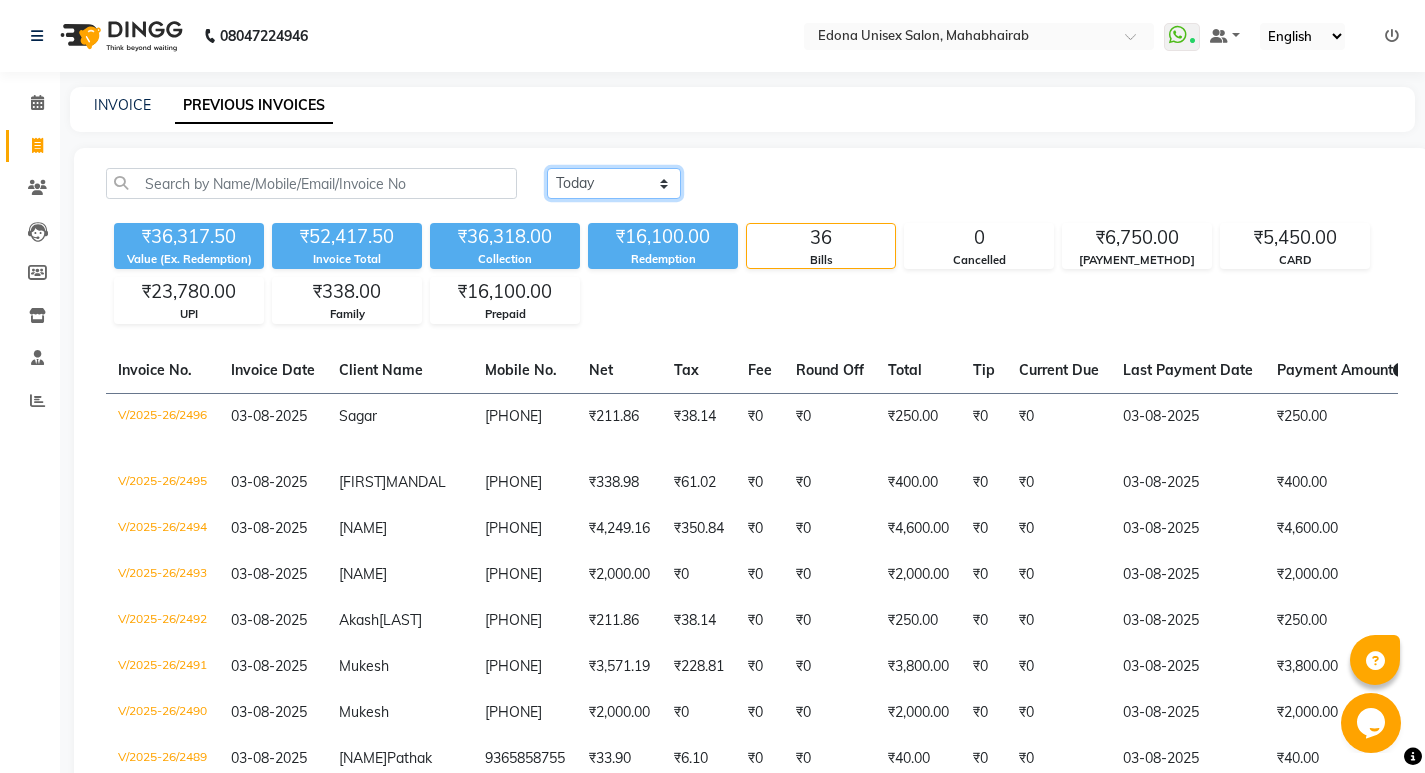 click on "Today Yesterday Custom Range" 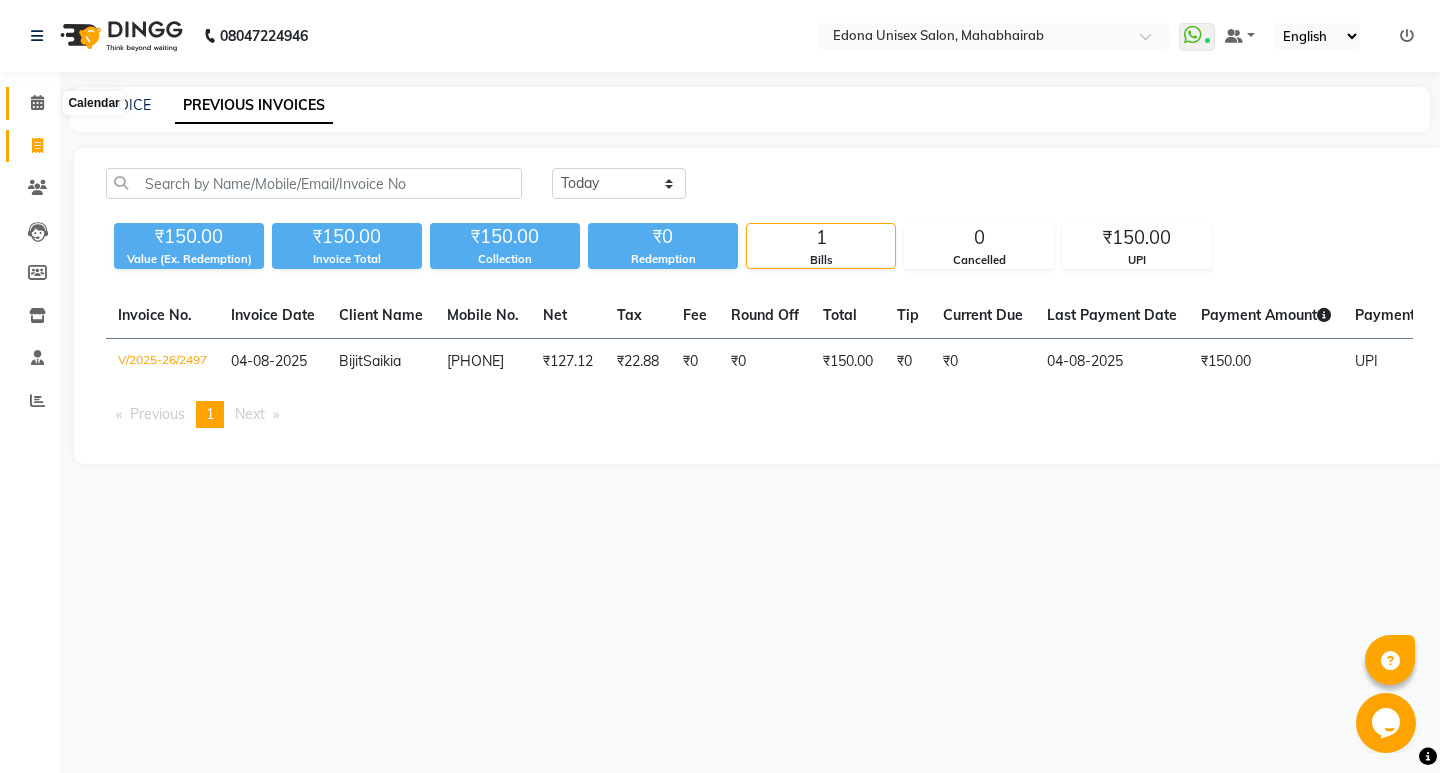 click 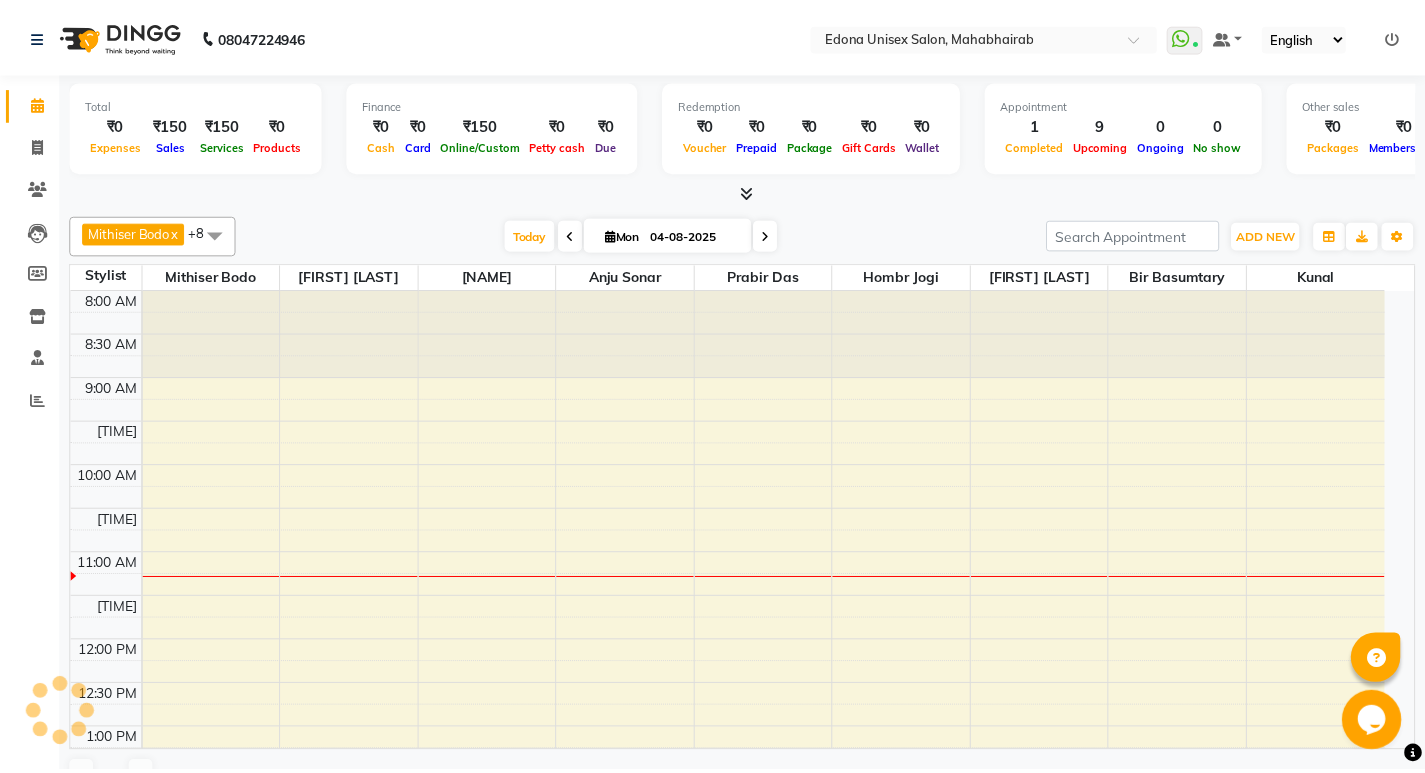 scroll, scrollTop: 0, scrollLeft: 0, axis: both 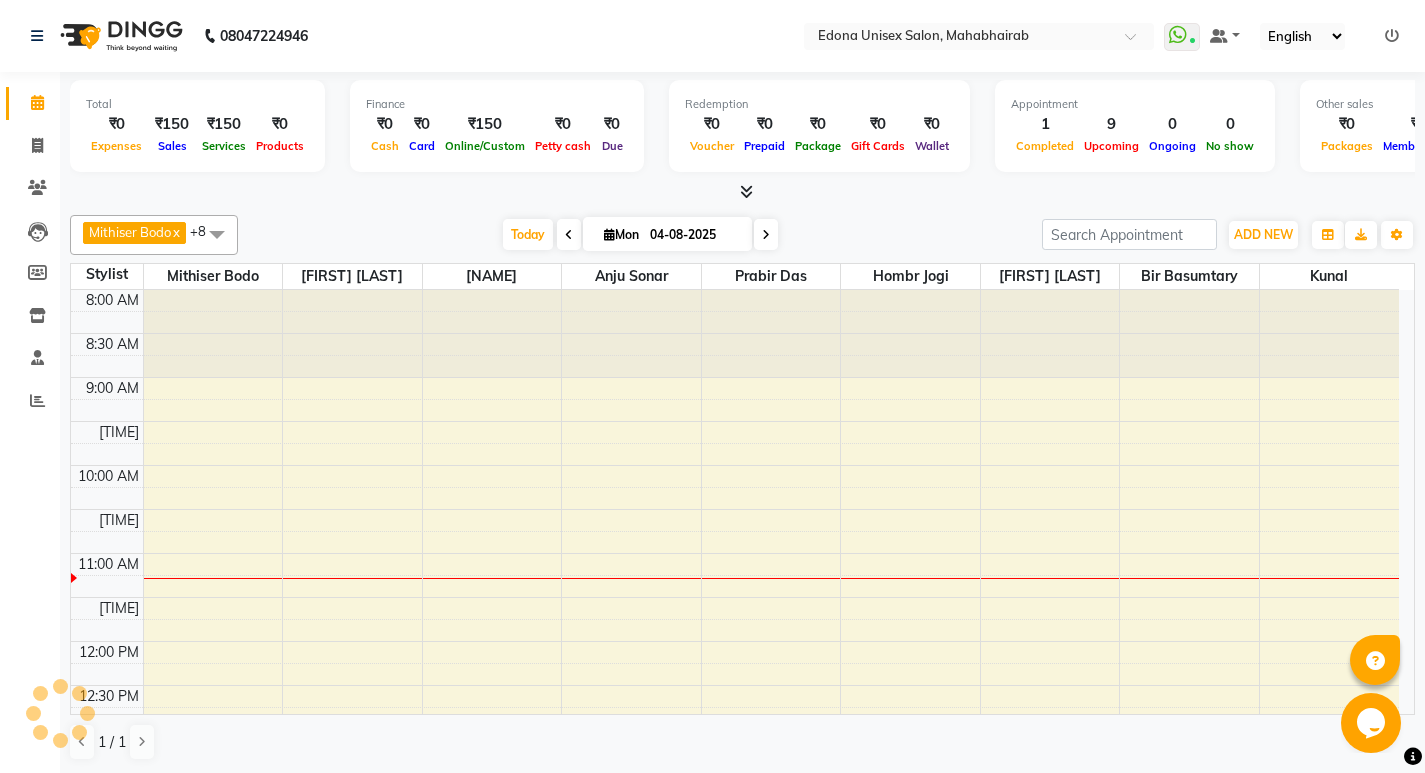 click at bounding box center (746, 191) 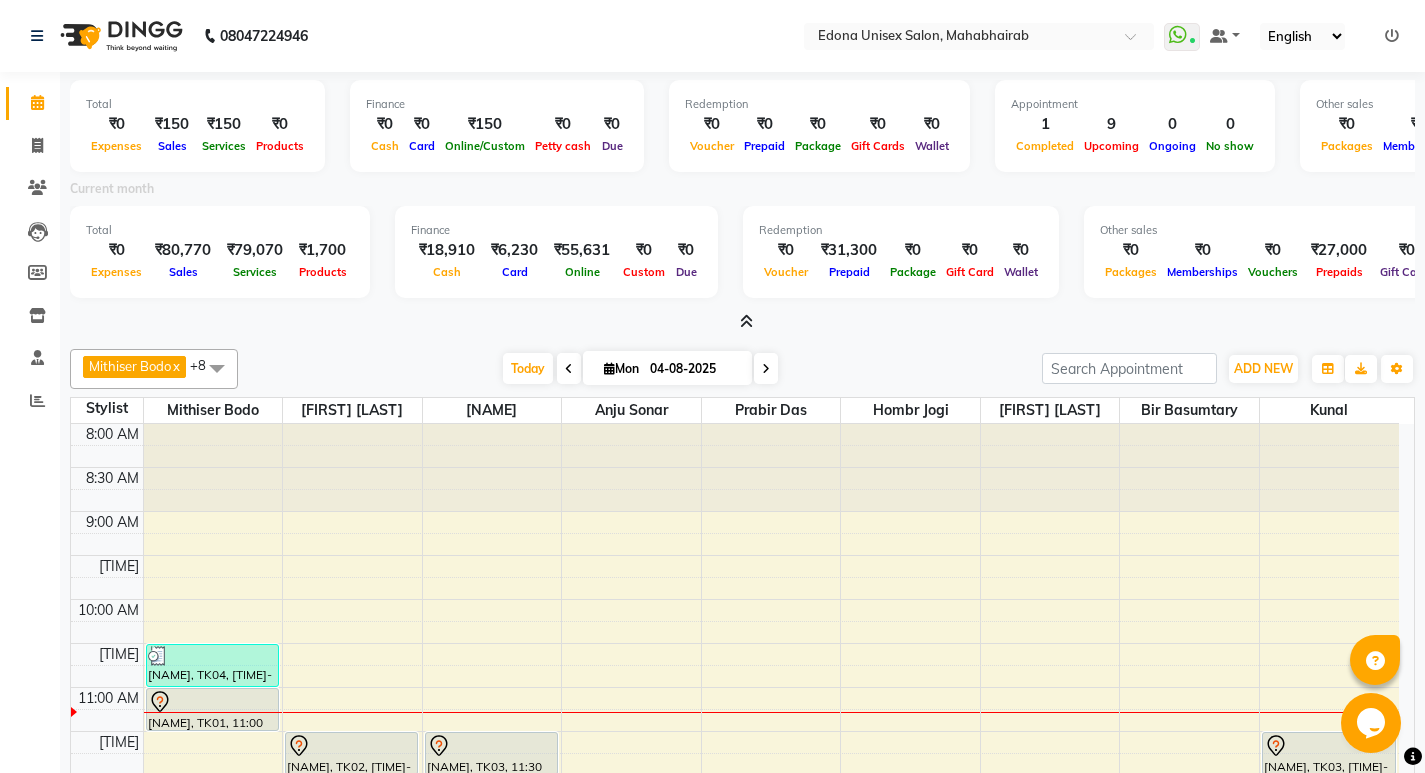 click at bounding box center (742, 322) 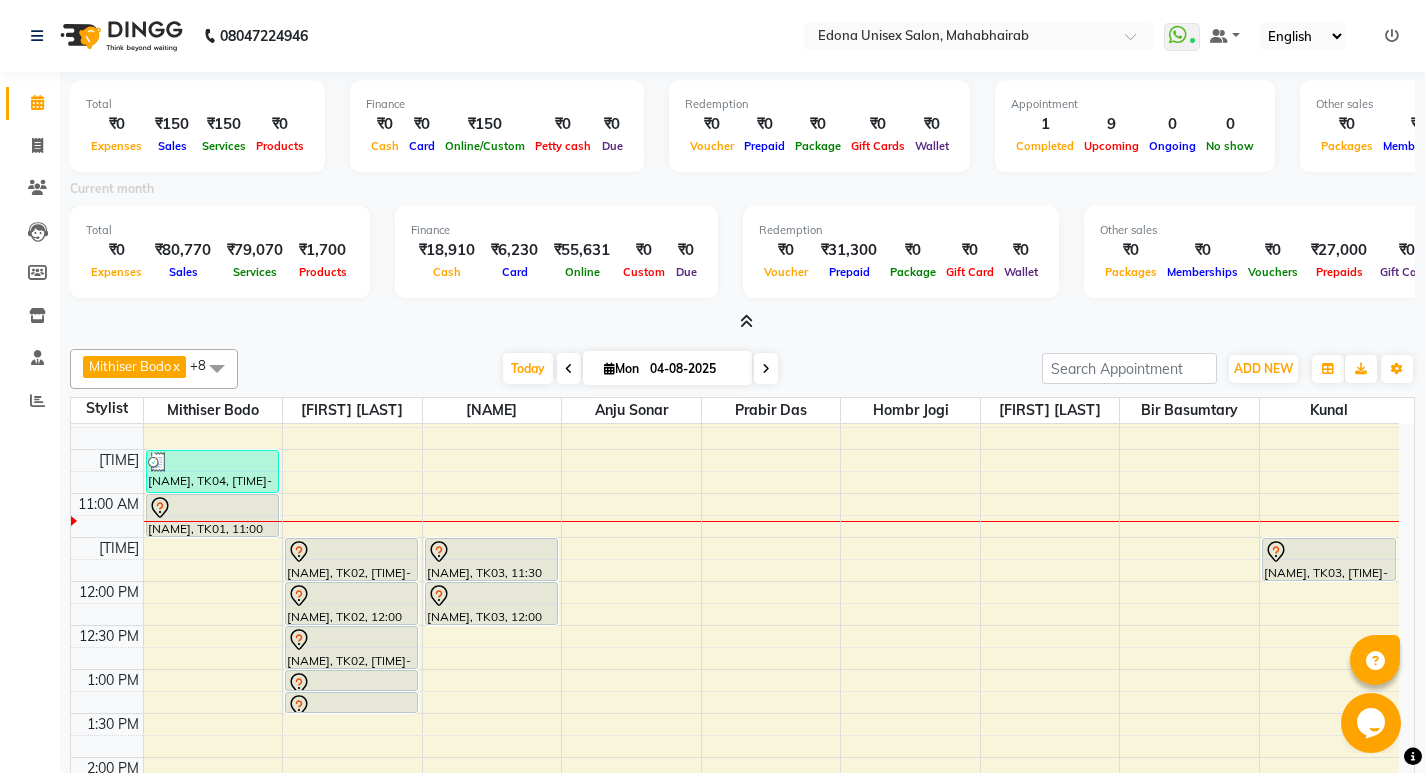 scroll, scrollTop: 206, scrollLeft: 0, axis: vertical 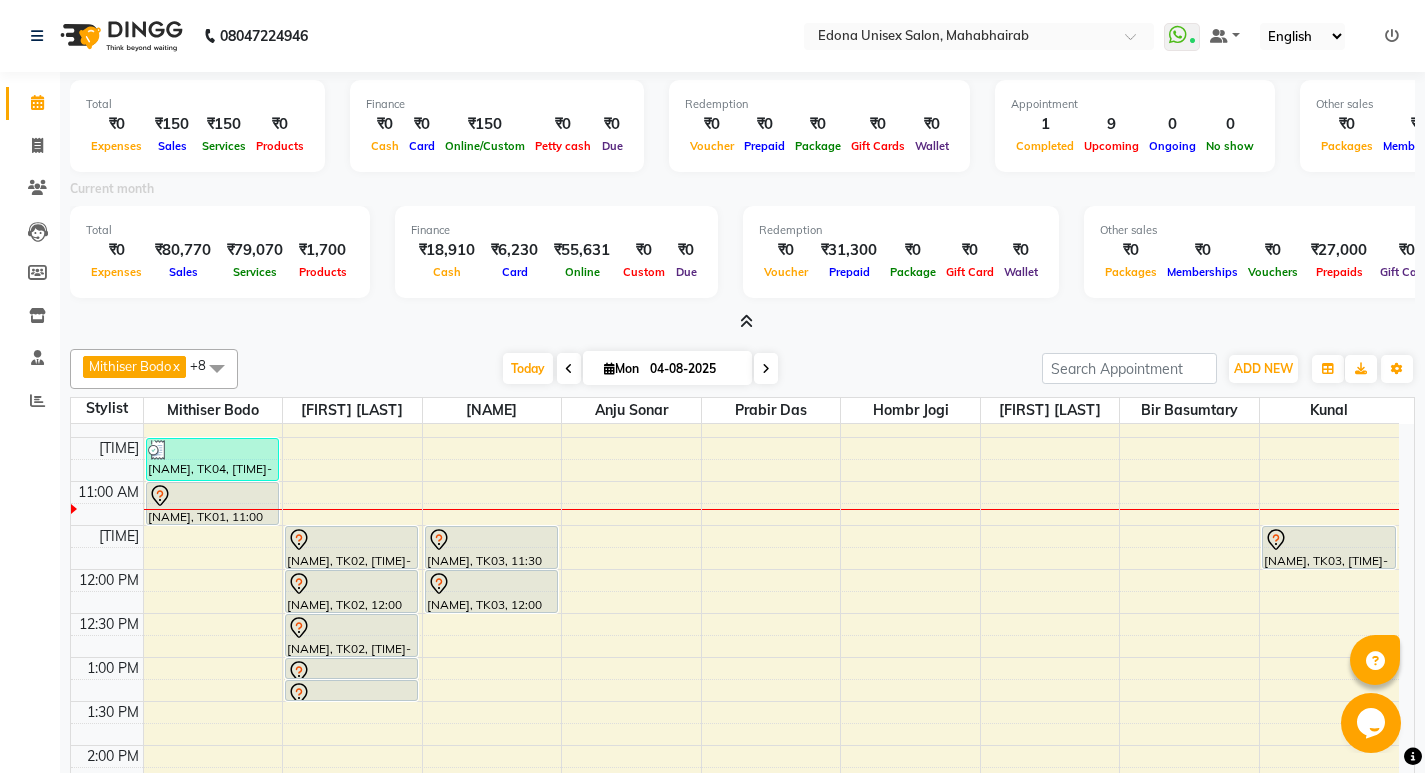 click on "Mithiser Bodo  x Rashmi Basumtary  x Reshma Sultana  x Roselin Basumtary  x Anju Sonar  x Bir Basumtary  x Prabir Das  x Hombr Jogi  x Kunal  x +8 Select All Admin Anju Sonar Bir Basumtary Hemen Daimari Hombr Jogi Jenny kayina Kriti Kunal Lokesh Verma Mithiser Bodo Monisha Goyari Neha Pahi Prabir Das Rashmi Basumtary Reshma Sultana Roselin Basumtary Sumitra Subba Today  Mon 04-08-2025 Toggle Dropdown Add Appointment Add Invoice Add Attendance Add Client Toggle Dropdown Add Appointment Add Invoice Add Attendance Add Client ADD NEW Toggle Dropdown Add Appointment Add Invoice Add Attendance Add Client Mithiser Bodo  x Rashmi Basumtary  x Reshma Sultana  x Roselin Basumtary  x Anju Sonar  x Bir Basumtary  x Prabir Das  x Hombr Jogi  x Kunal  x +8 Select All Admin Anju Sonar Bir Basumtary Hemen Daimari Hombr Jogi Jenny kayina Kriti Kunal Lokesh Verma Mithiser Bodo Monisha Goyari Neha Pahi Prabir Das Rashmi Basumtary Reshma Sultana Roselin Basumtary Sumitra Subba Group By  Staff View   Room View" at bounding box center [742, 369] 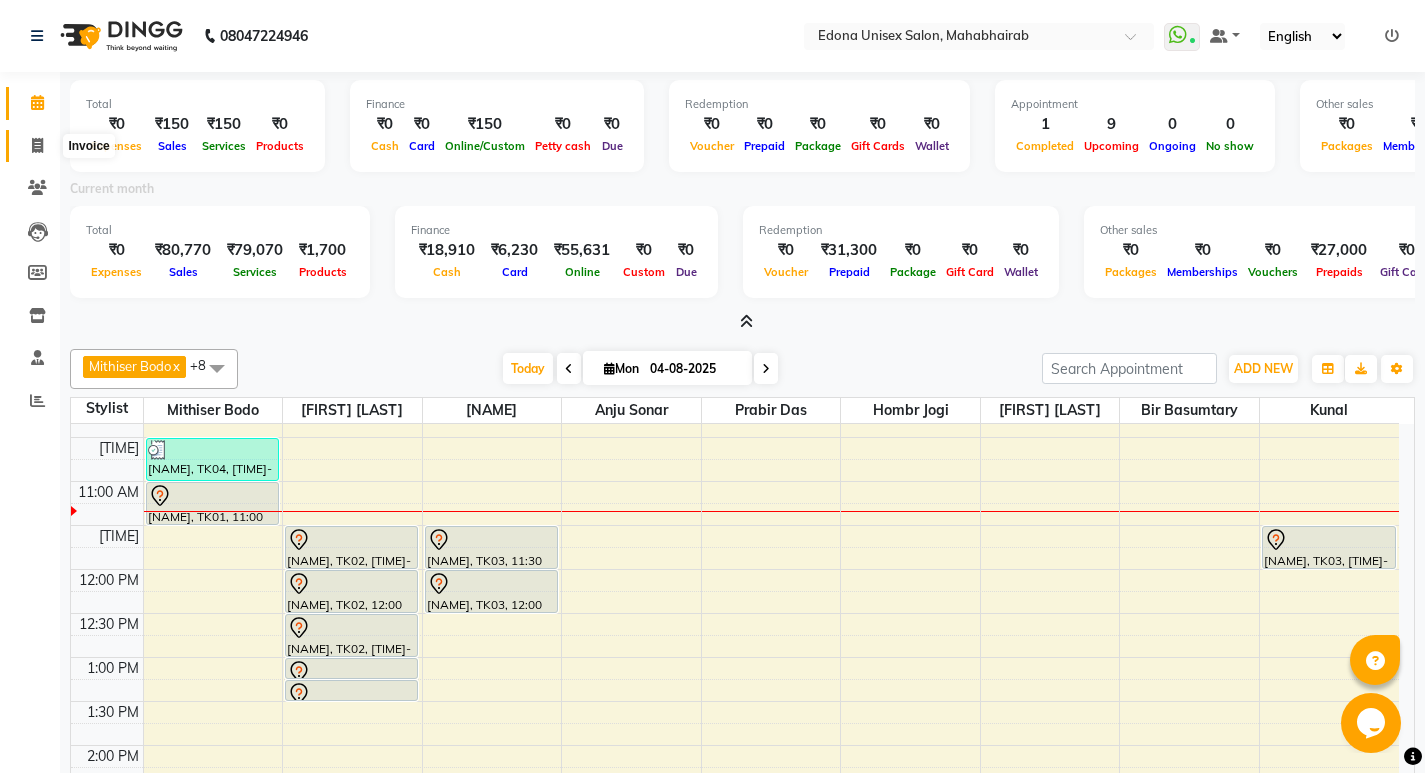 click 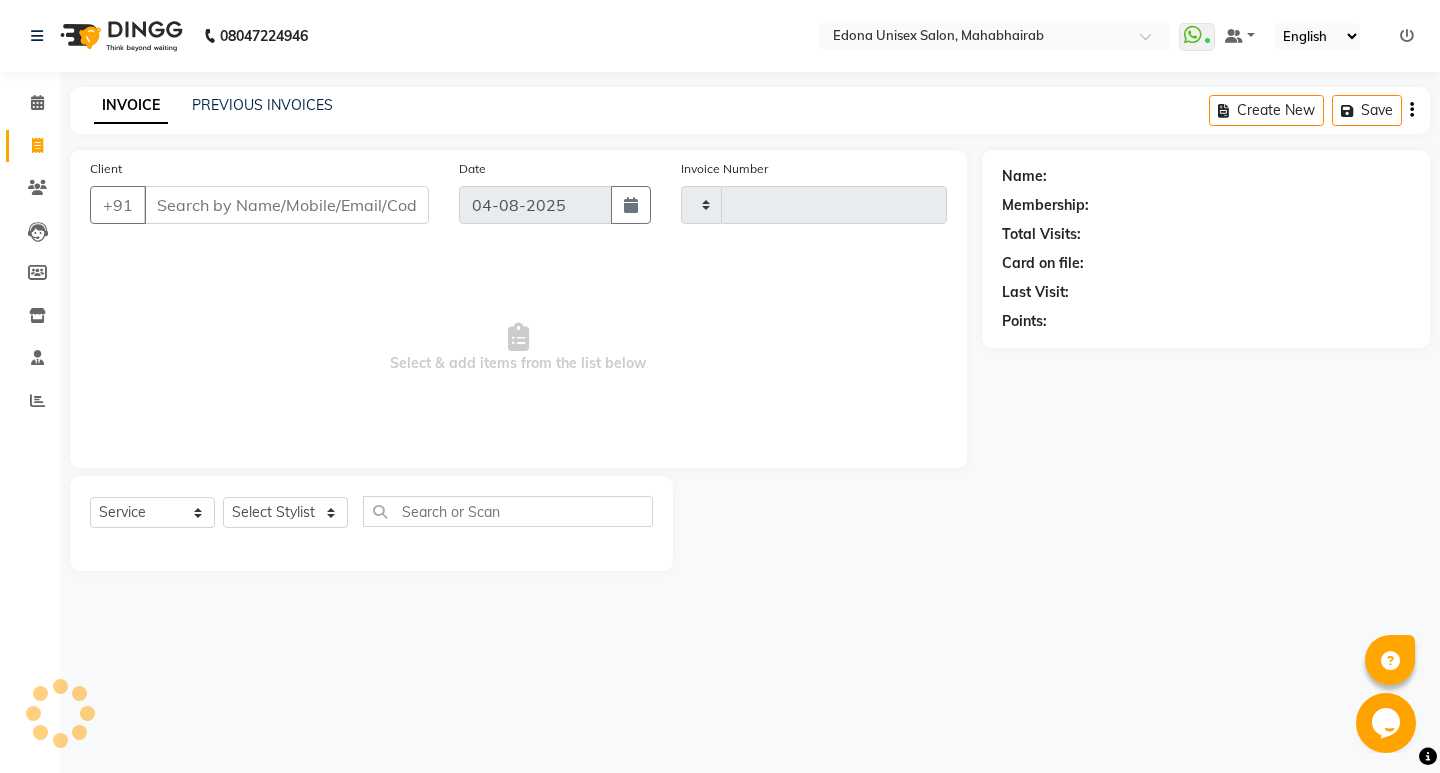 type on "2498" 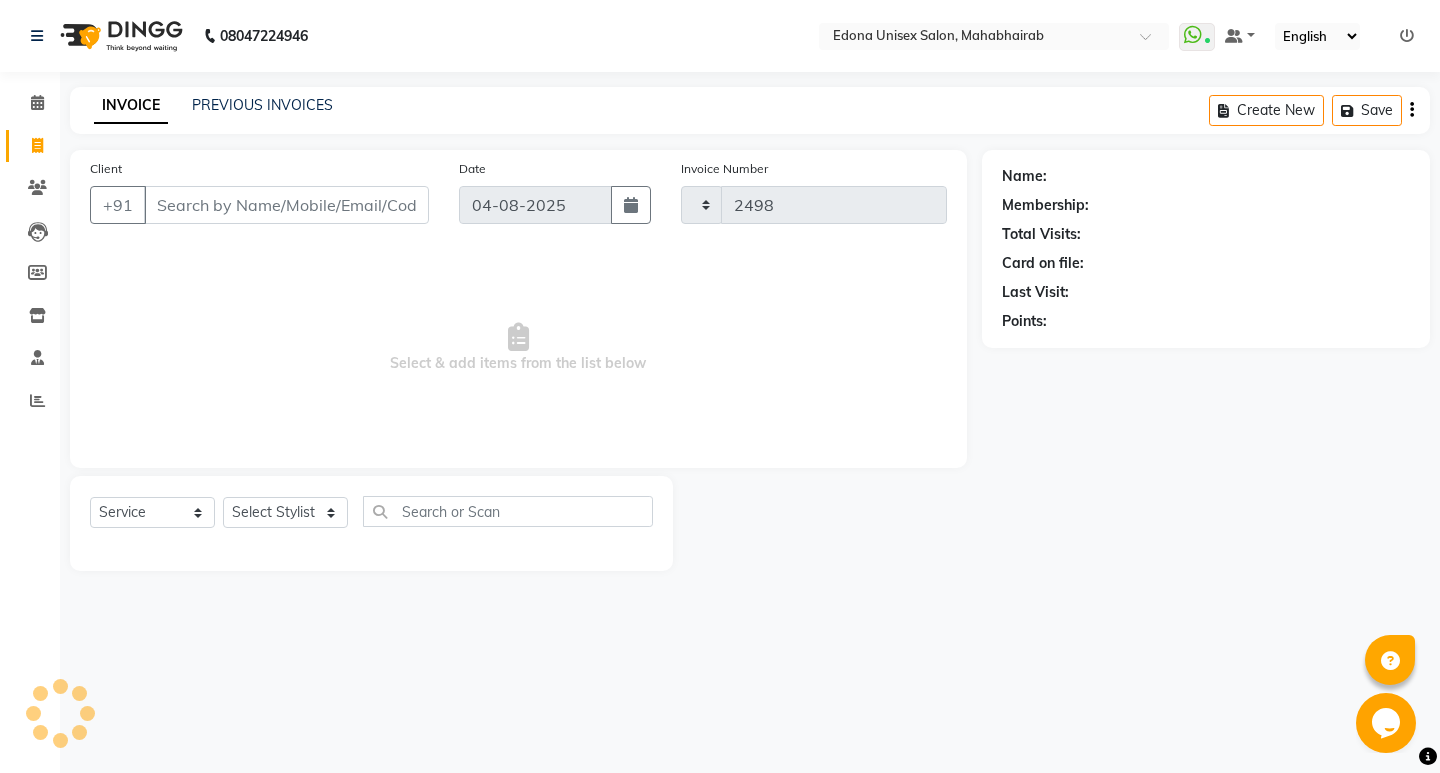select on "5393" 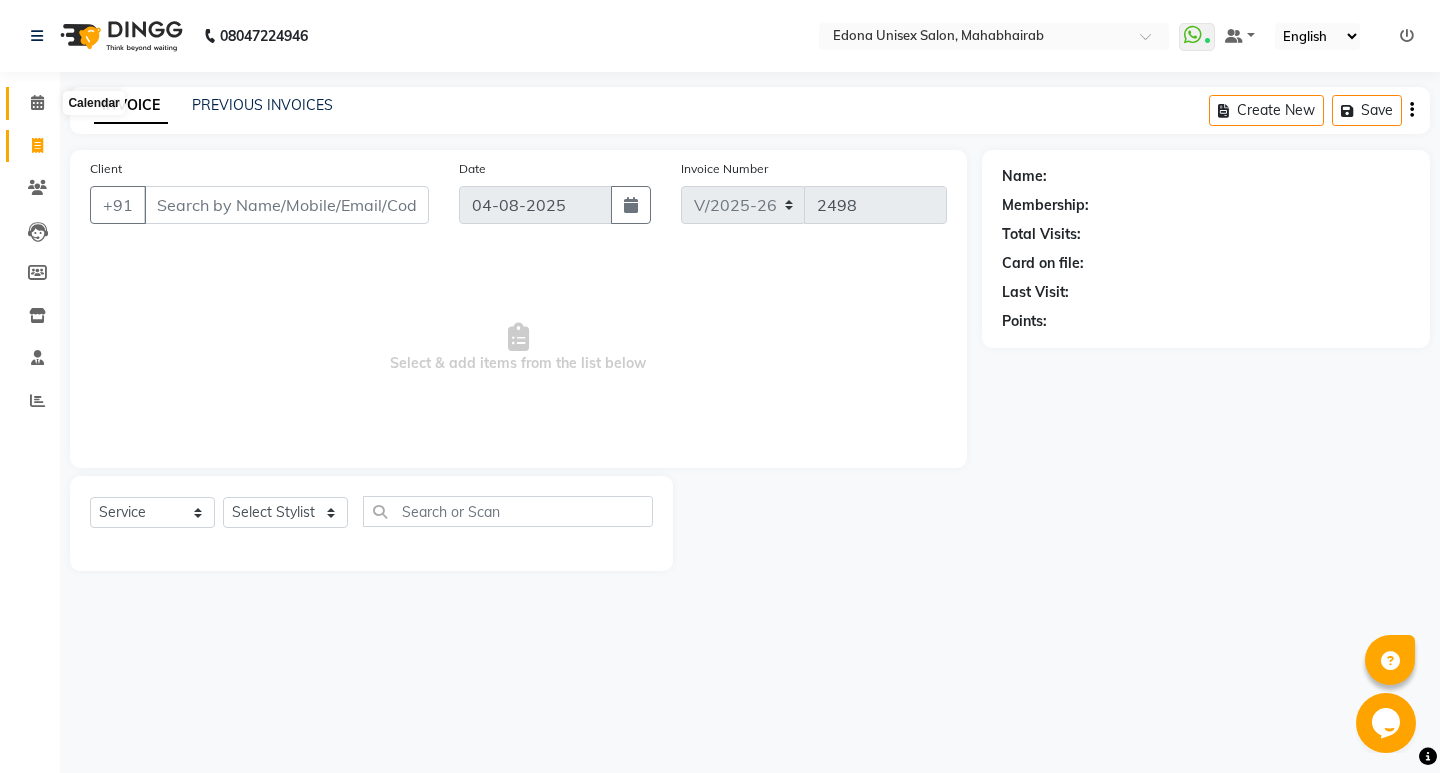 click 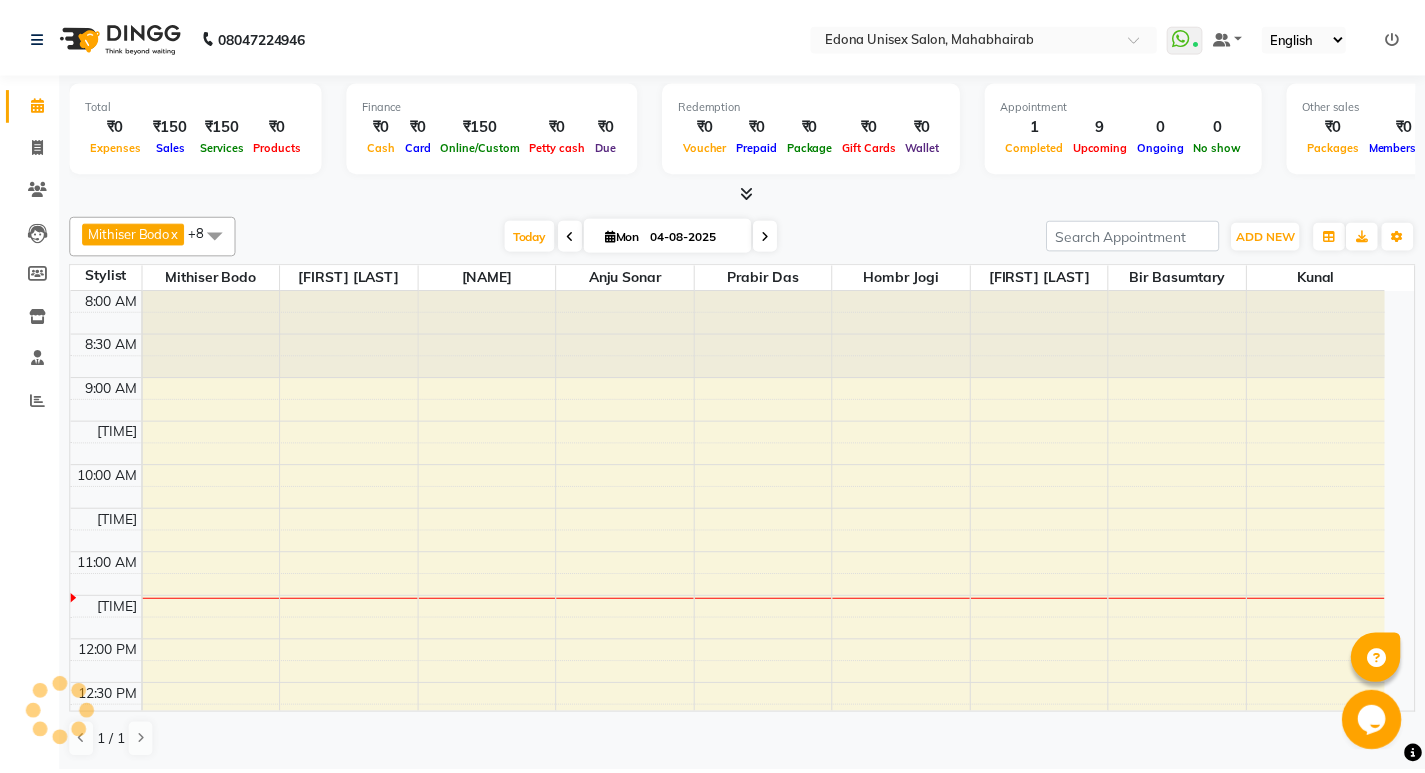 scroll, scrollTop: 0, scrollLeft: 0, axis: both 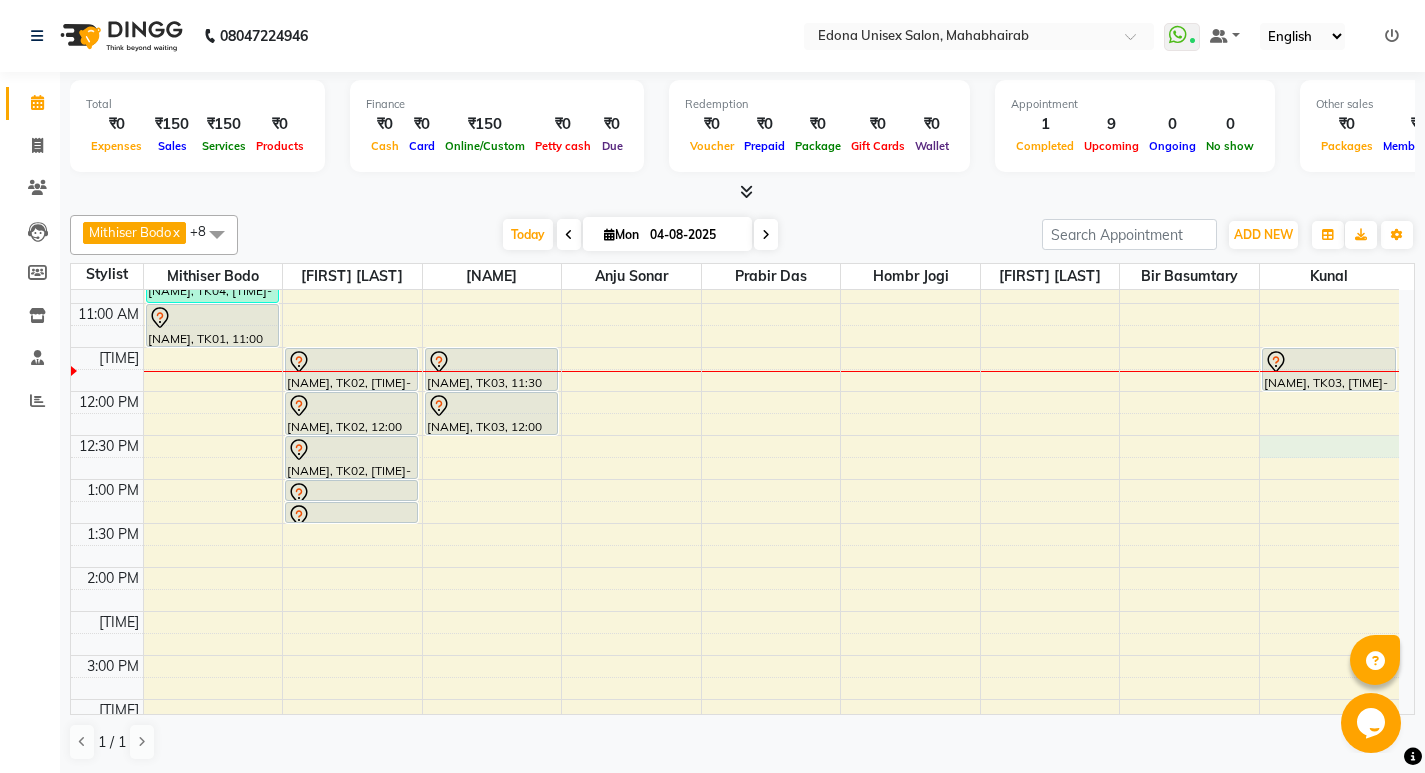 click on "8:00 AM 8:30 AM 9:00 AM 9:30 AM 10:00 AM 10:30 AM 11:00 AM 11:30 AM 12:00 PM 12:30 PM 1:00 PM 1:30 PM 2:00 PM 2:30 PM 3:00 PM 3:30 PM 4:00 PM 4:30 PM 5:00 PM 5:30 PM 6:00 PM 6:30 PM 7:00 PM 7:30 PM 8:00 PM 8:30 PM     Bijit Saikia, TK04, 10:30 AM-11:00 AM, Beard Trimming (Clipper)             Tashi, TK01, 11:00 AM-11:30 AM, Hair Cut (Ladies)             BIDISHA, TK02, 11:30 AM-12:00 PM, Waxing Full Arms             BIDISHA, TK02, 12:00 PM-12:30 PM, Waxing Full-legs             BIDISHA, TK02, 12:30 PM-01:00 PM, Under-arms             BIDISHA, TK02, 01:00 PM-01:15 PM, Side             BIDISHA, TK02, 01:15 PM-01:30 PM, Eyebrow             Anurupa, TK03, 11:30 AM-12:00 PM, Waxing             Anurupa, TK03, 12:00 PM-12:30 PM, Nail File and Polishing 1             Anurupa, TK03, 11:30 AM-12:00 PM, Hair Cut (Ladies)" at bounding box center [735, 611] 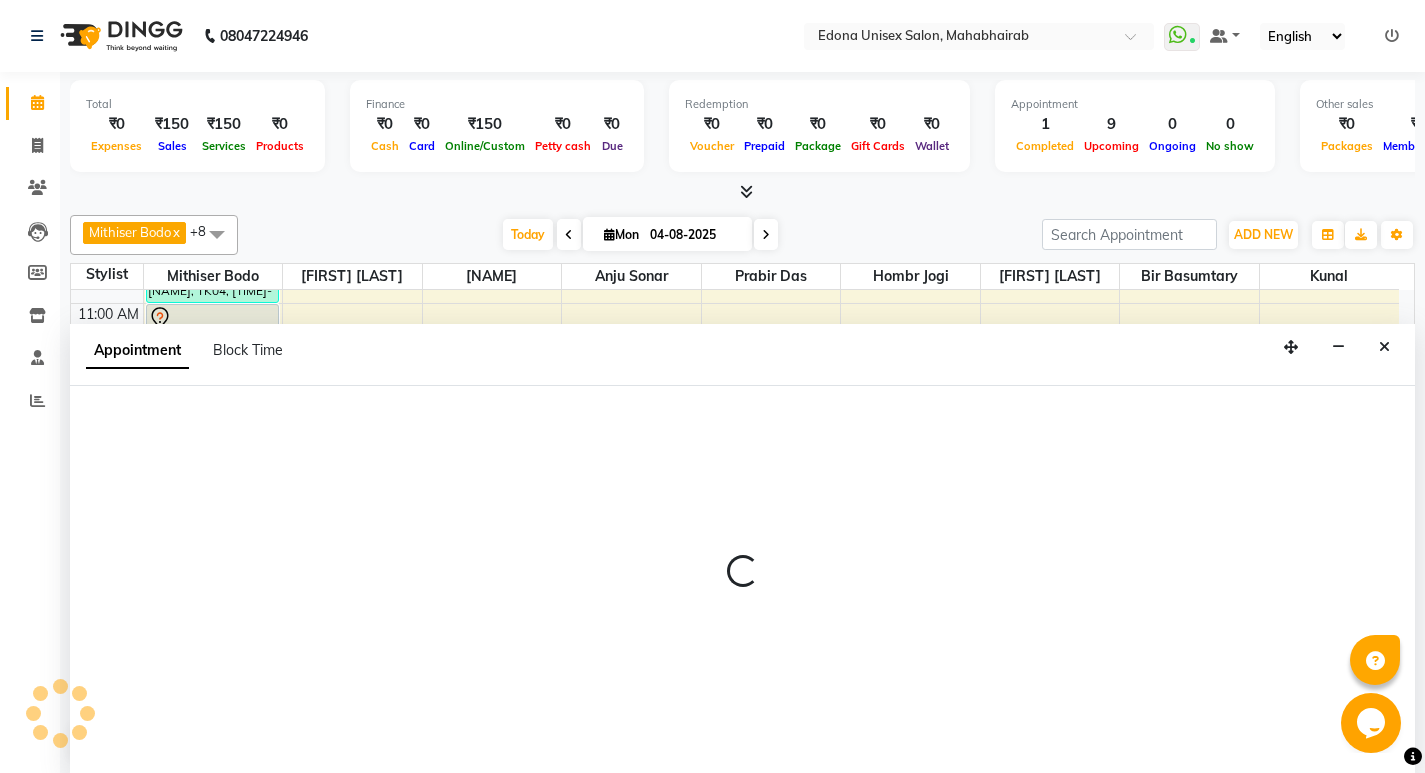 scroll, scrollTop: 1, scrollLeft: 0, axis: vertical 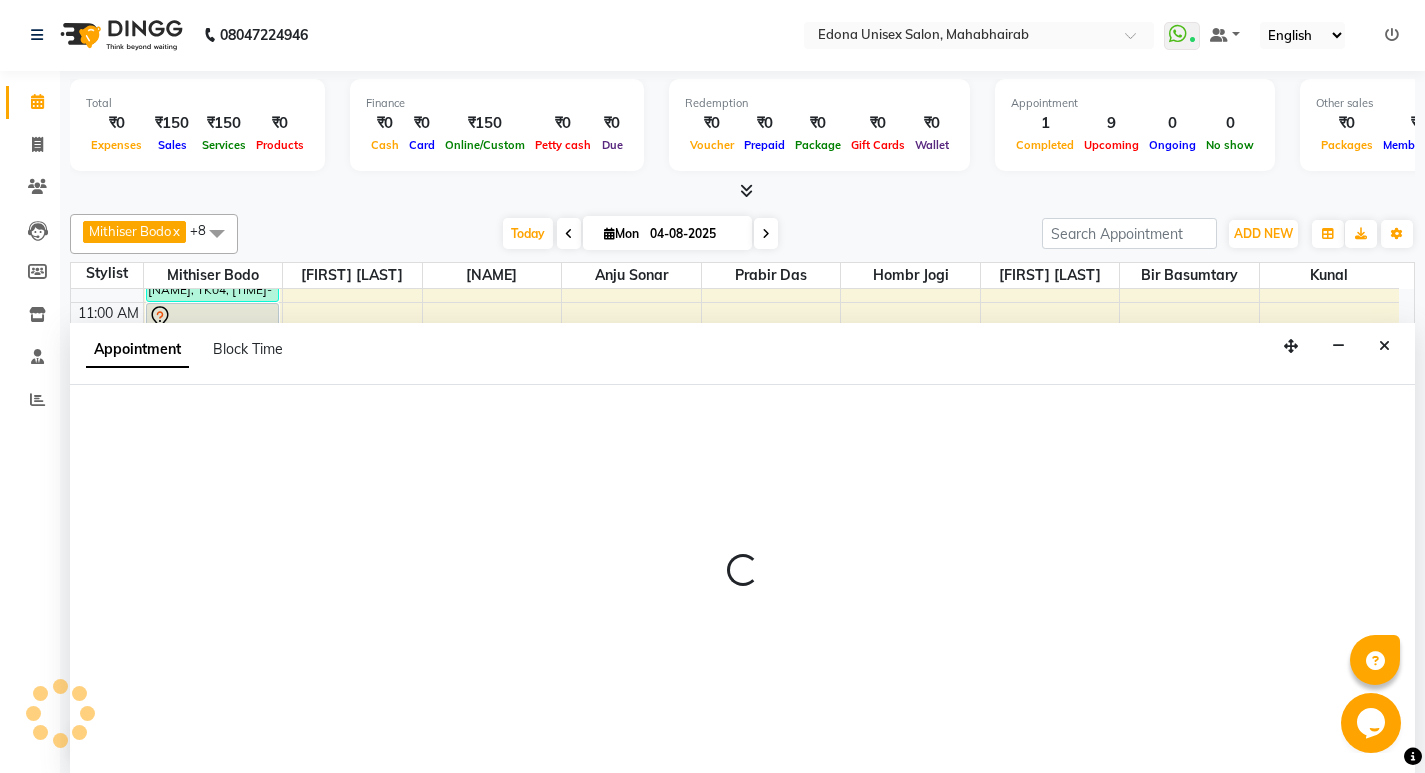 select on "87820" 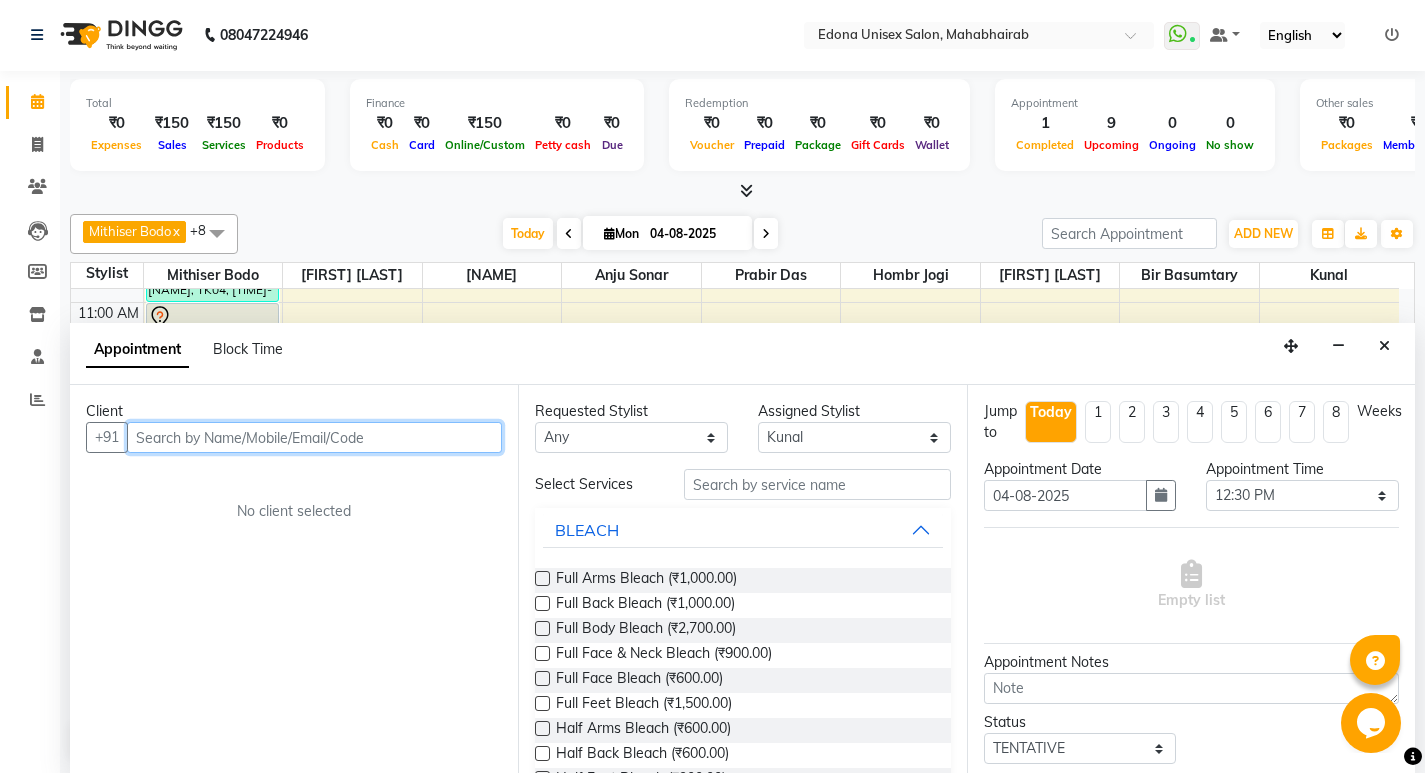 click at bounding box center [314, 437] 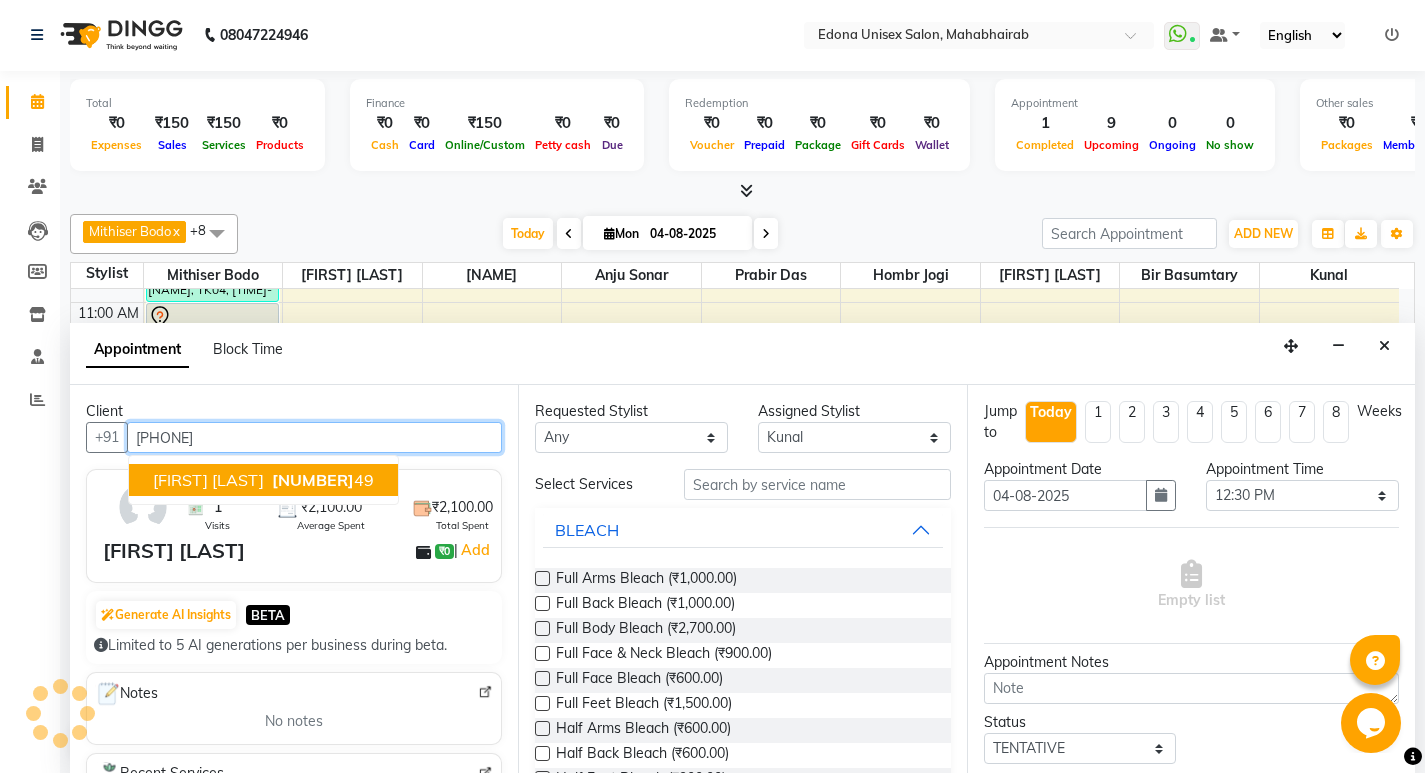click on "60033881" at bounding box center [313, 480] 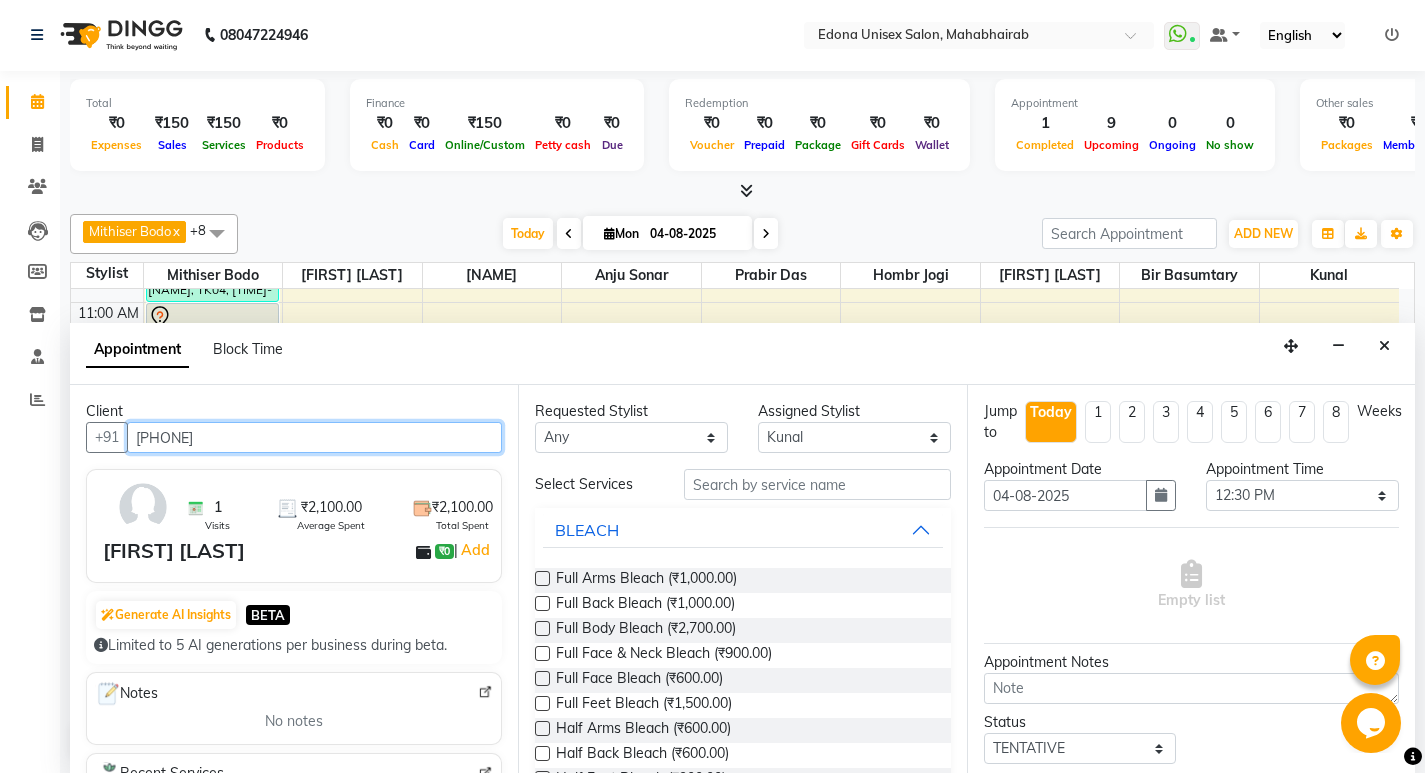 type on "6003388149" 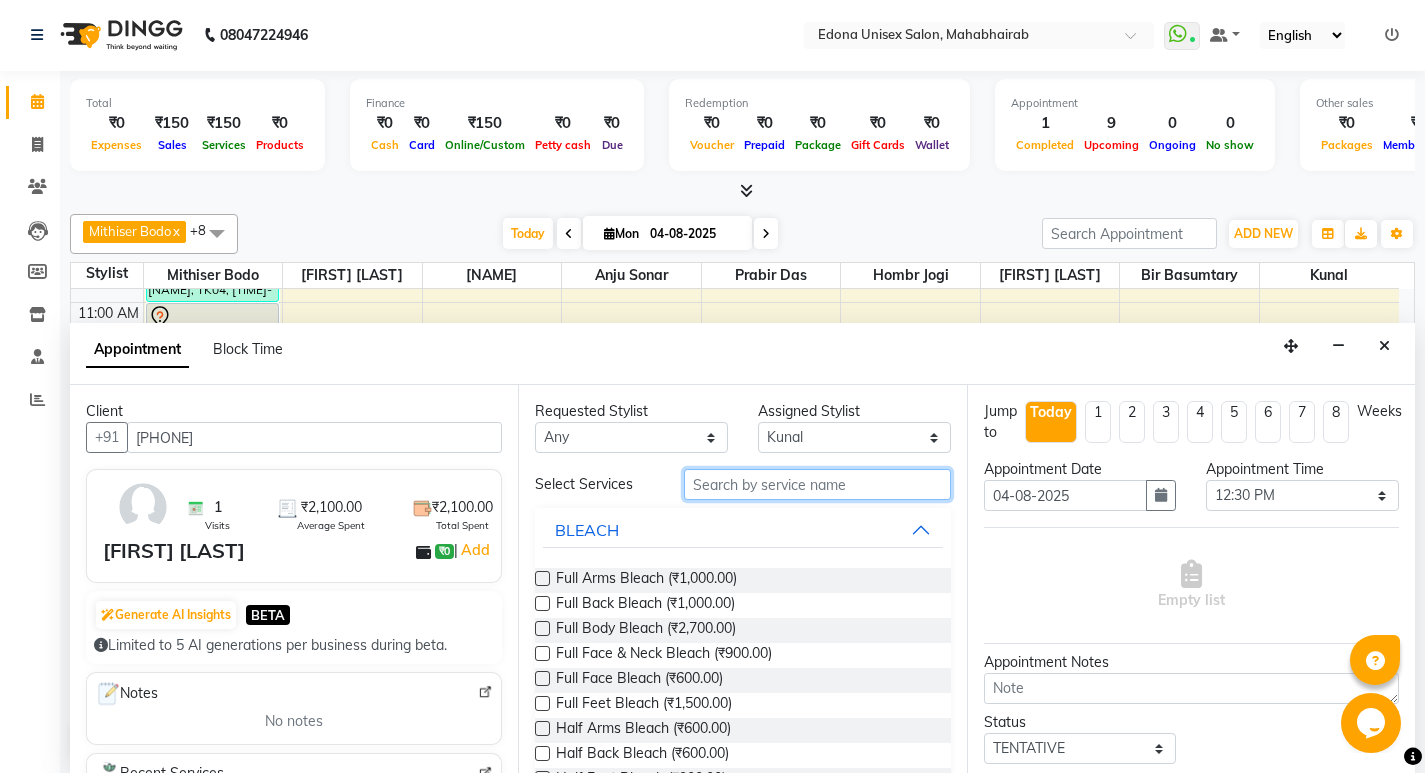 click at bounding box center [817, 484] 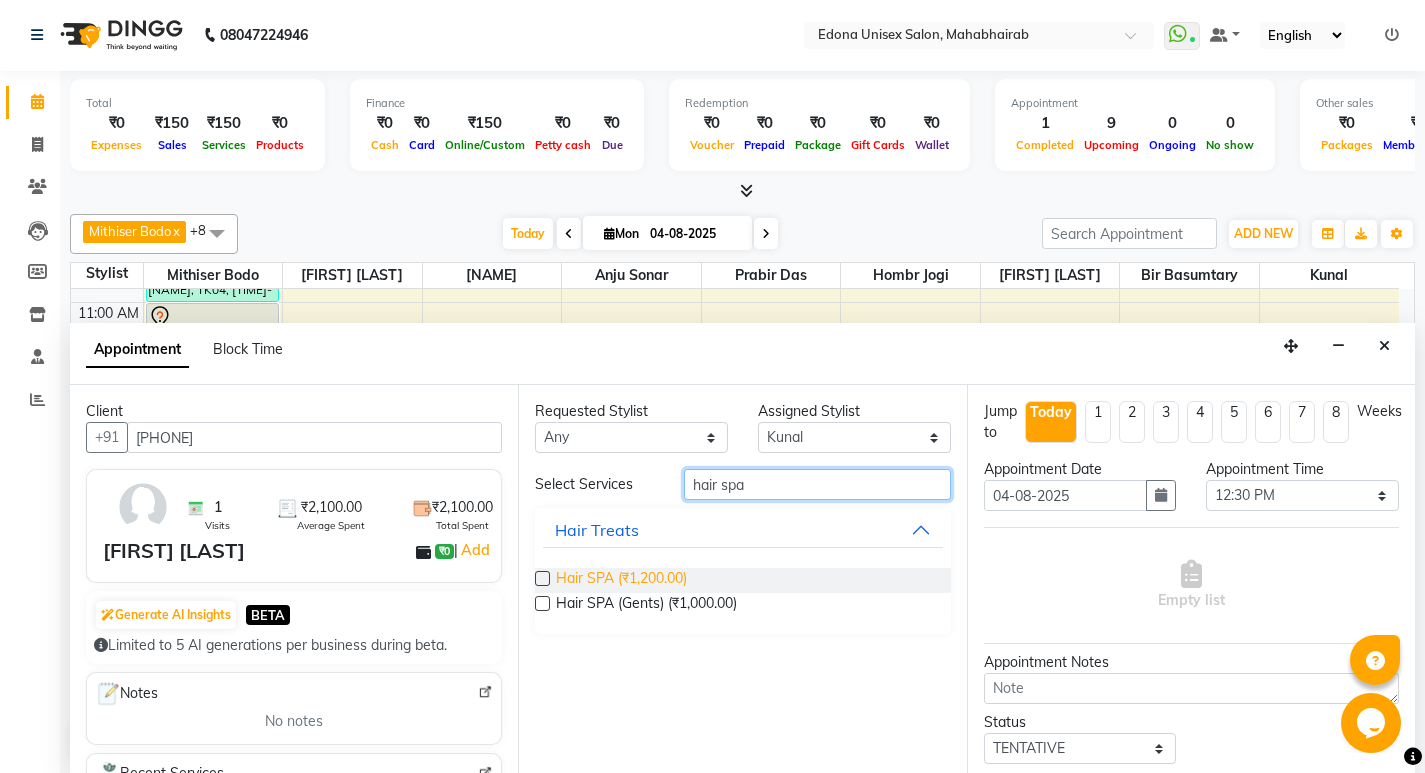 type on "hair spa" 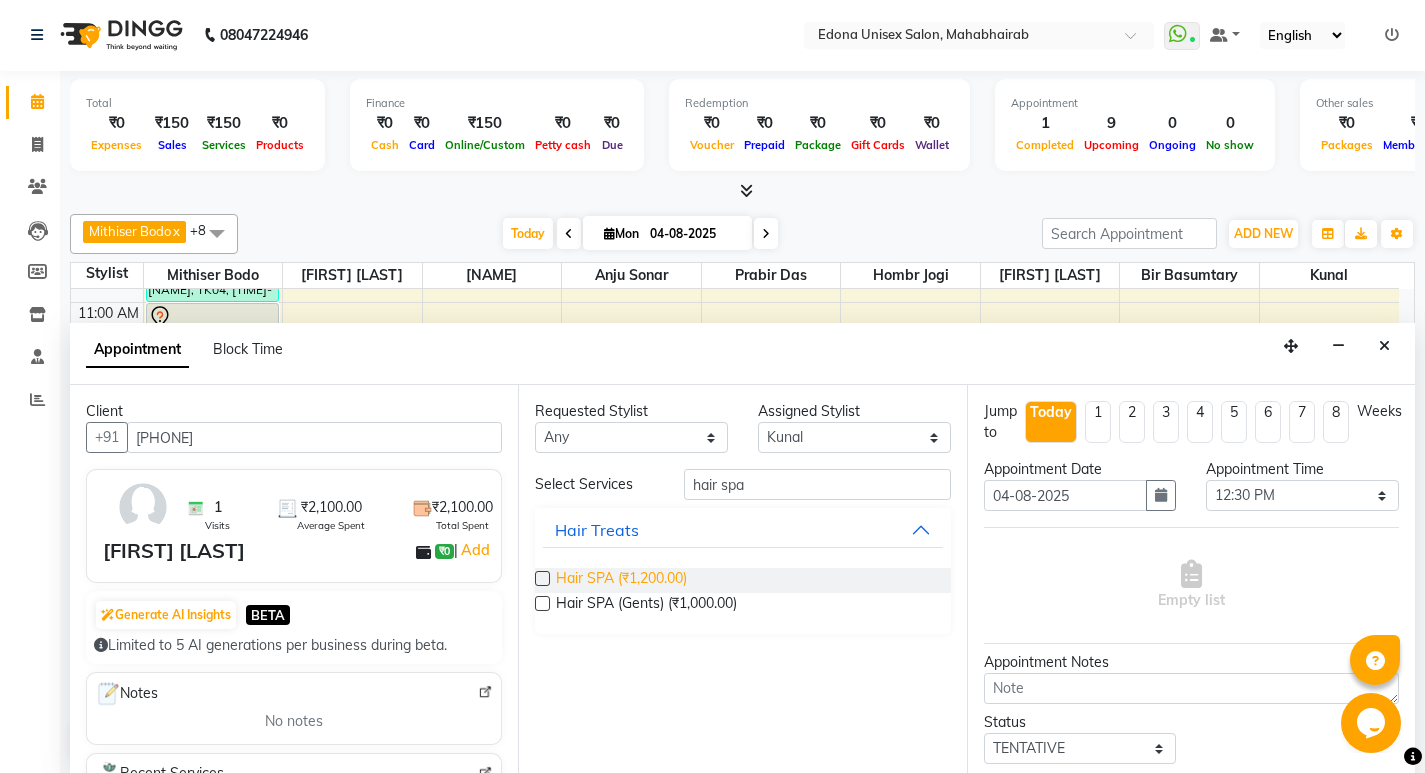 click on "Hair SPA (₹1,200.00)" at bounding box center [621, 580] 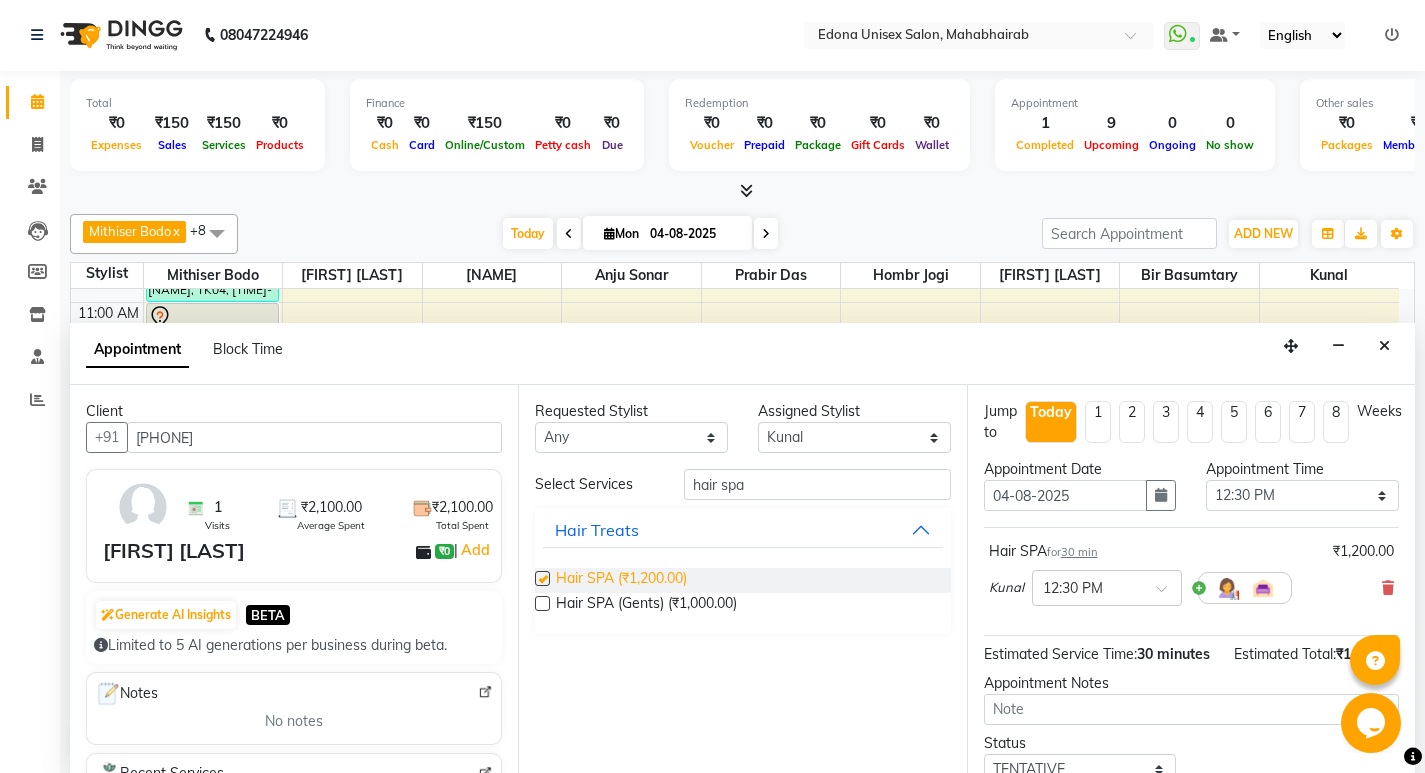 checkbox on "false" 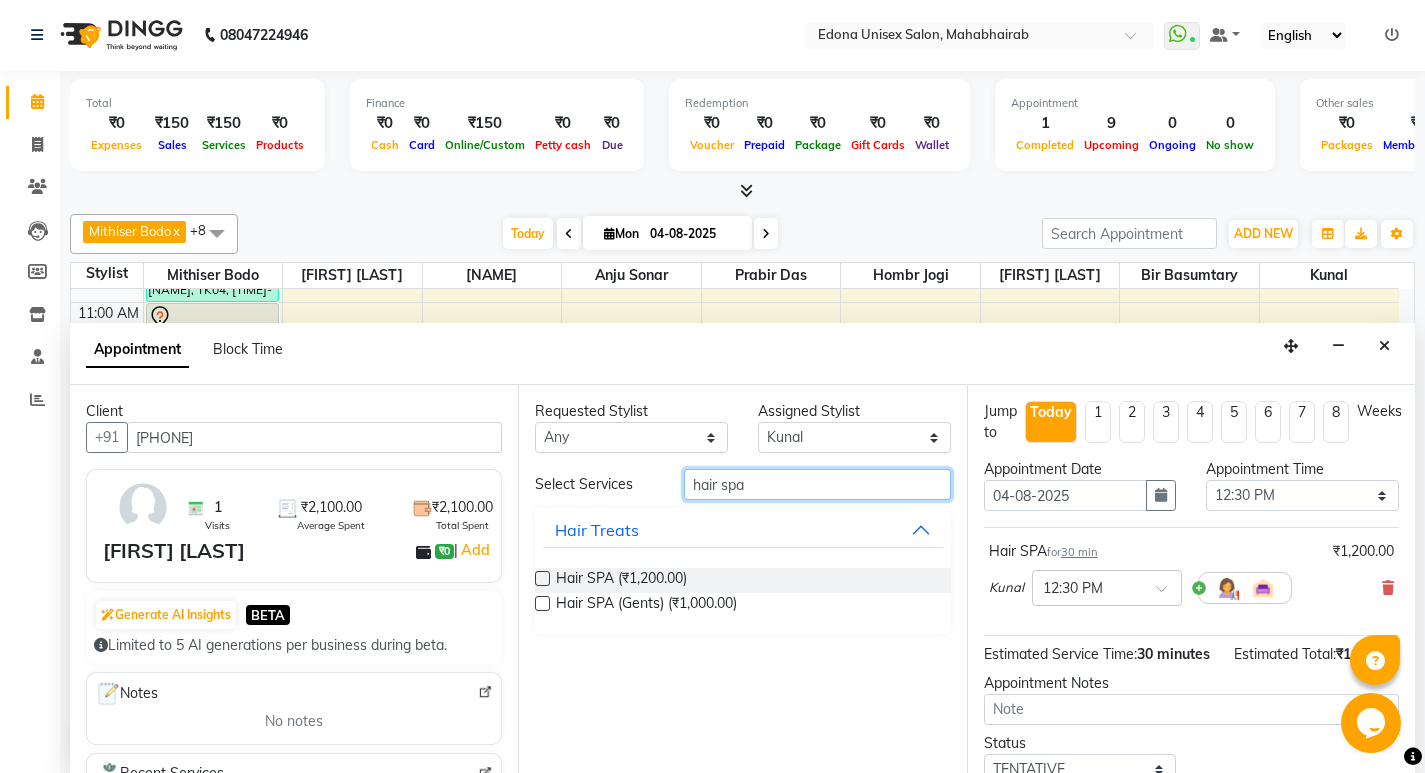 click on "hair spa" at bounding box center [817, 484] 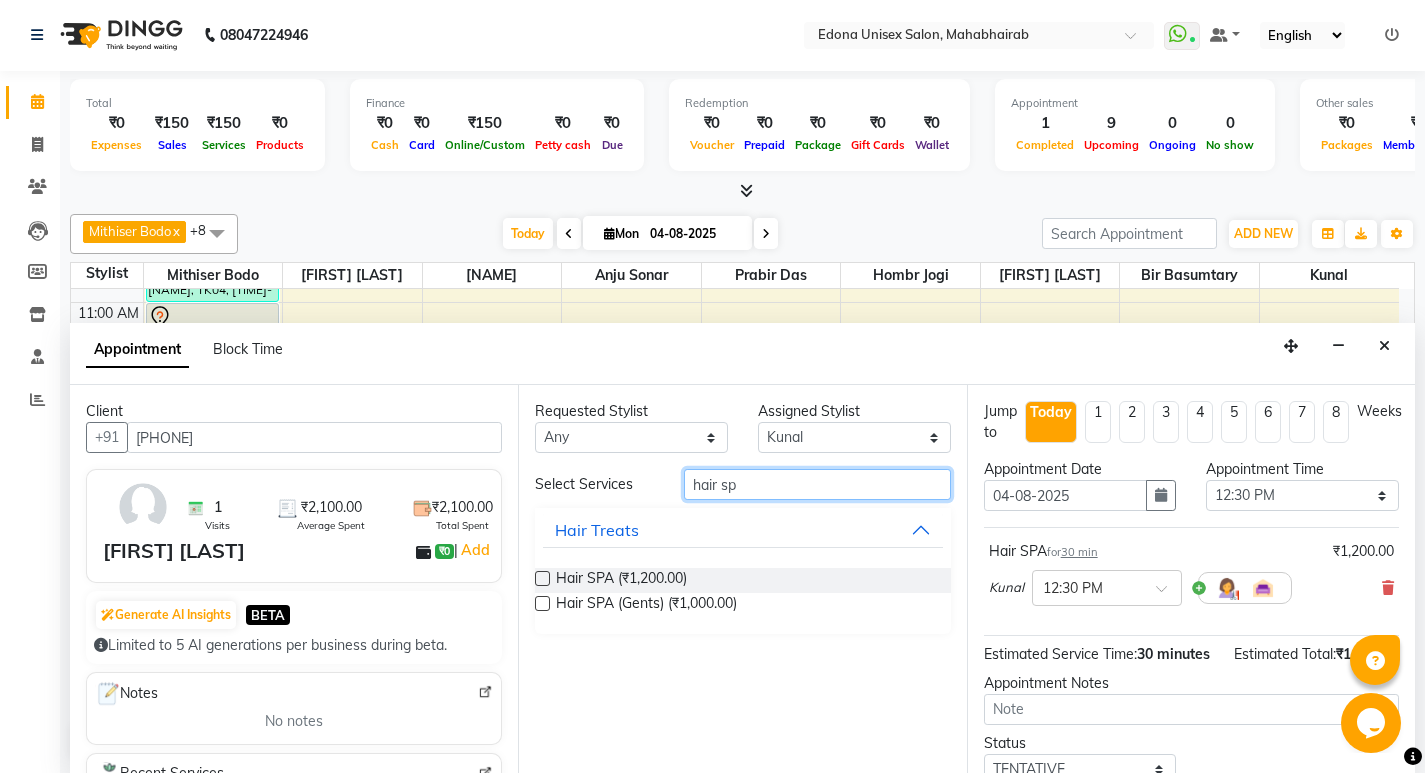 type on "hair spa" 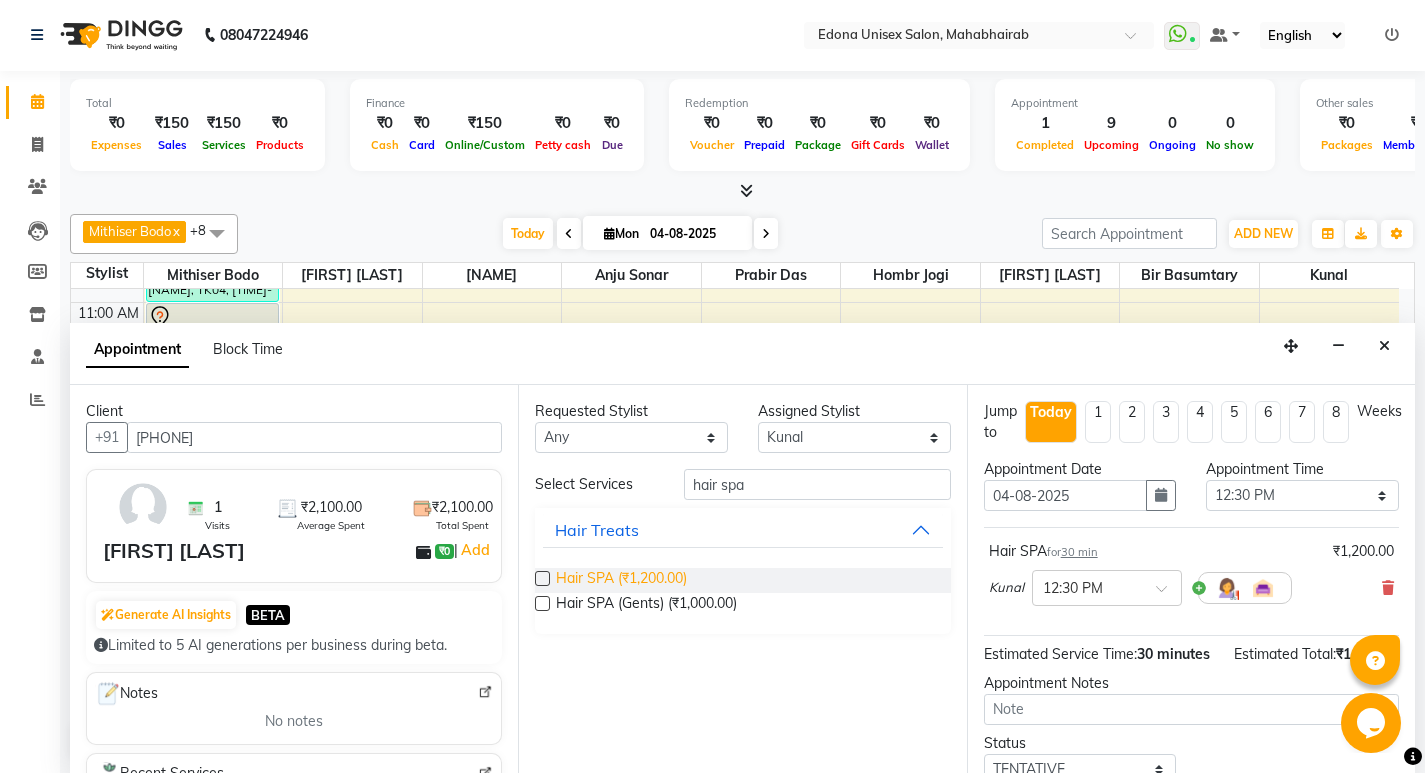 click on "Hair SPA (₹1,200.00)" at bounding box center (621, 580) 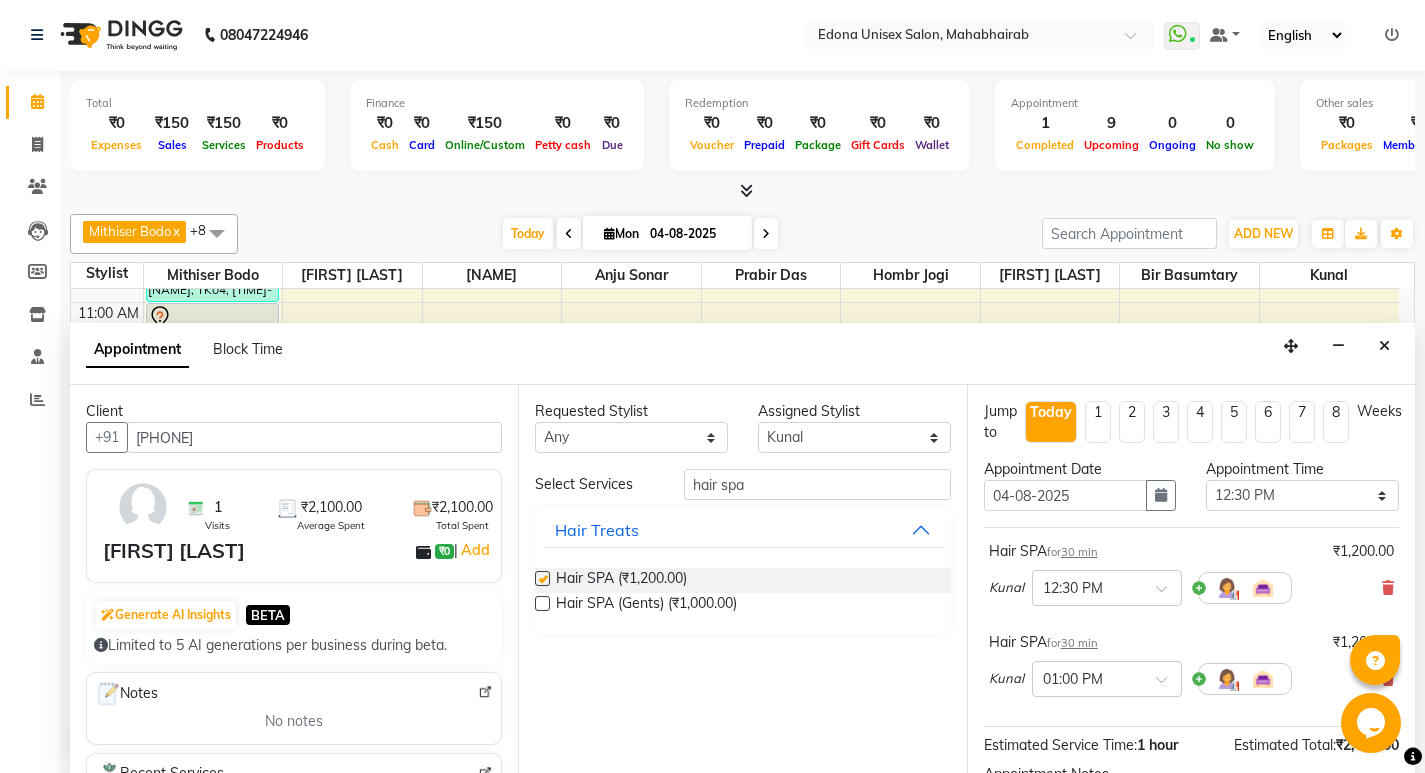 checkbox on "false" 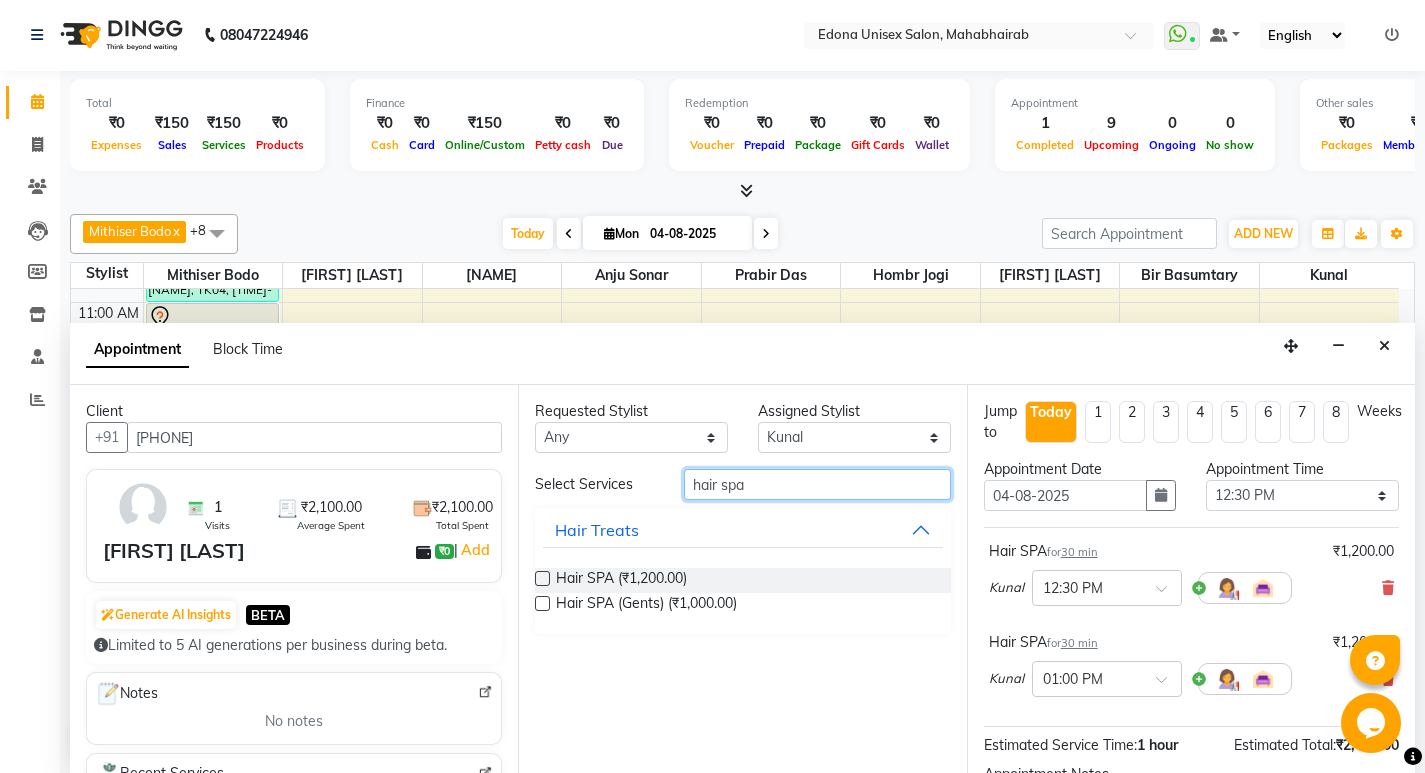click on "hair spa" at bounding box center (817, 484) 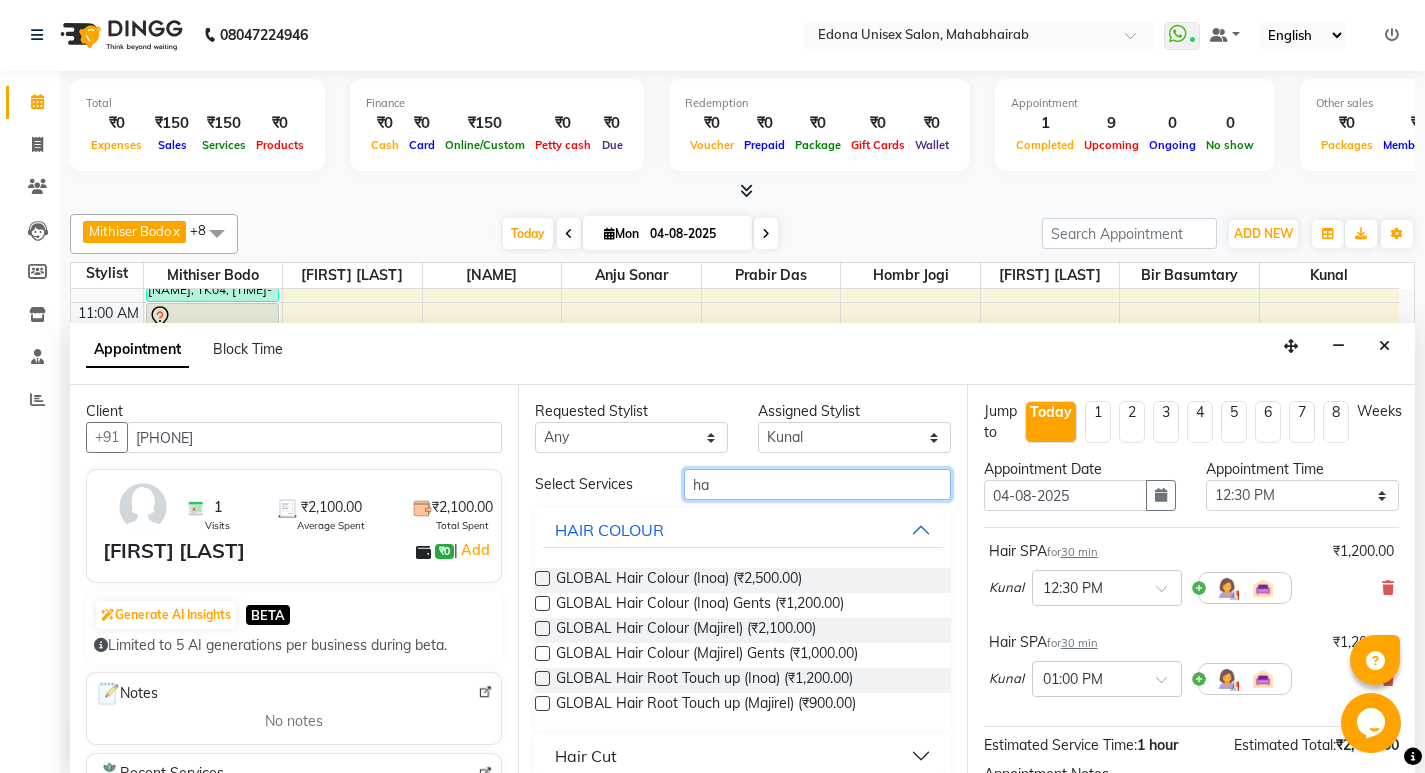 type on "h" 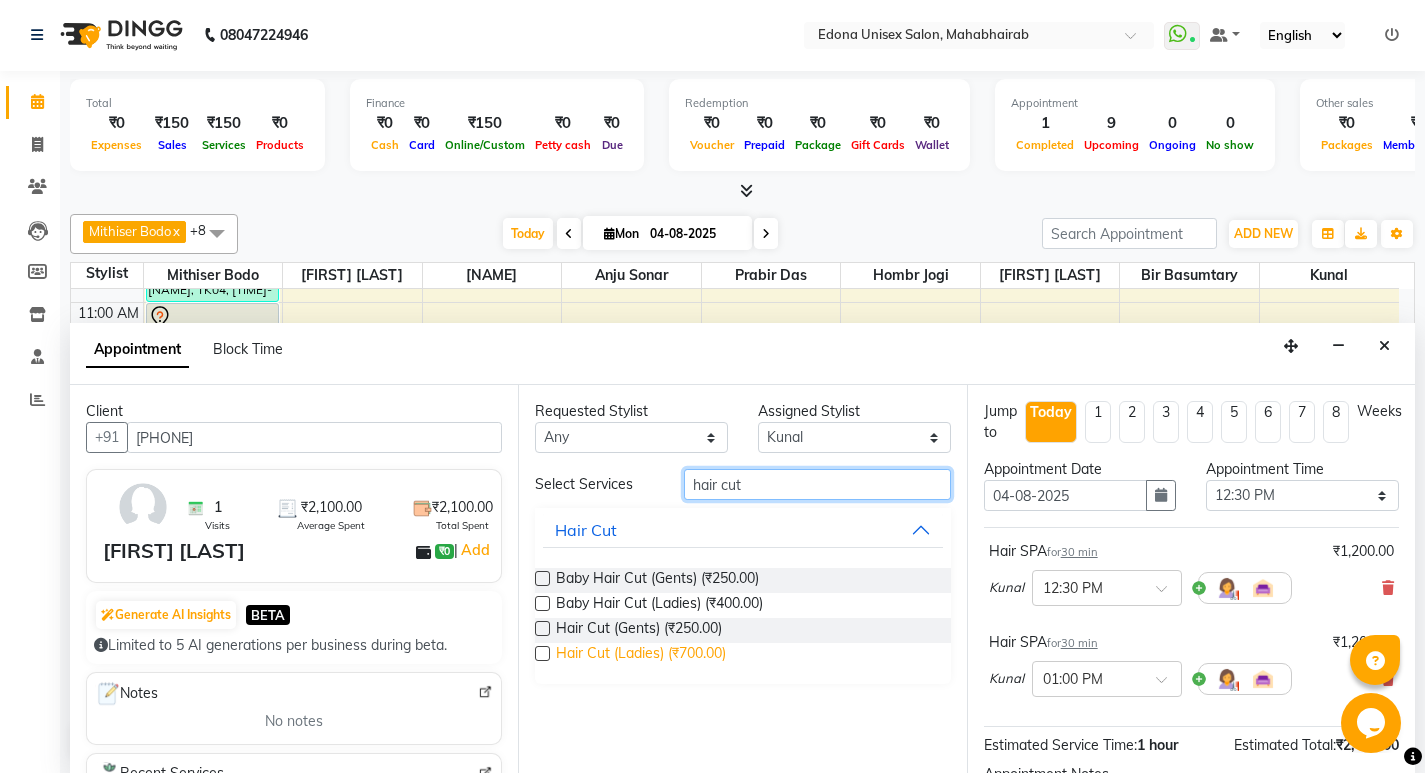 type on "hair cut" 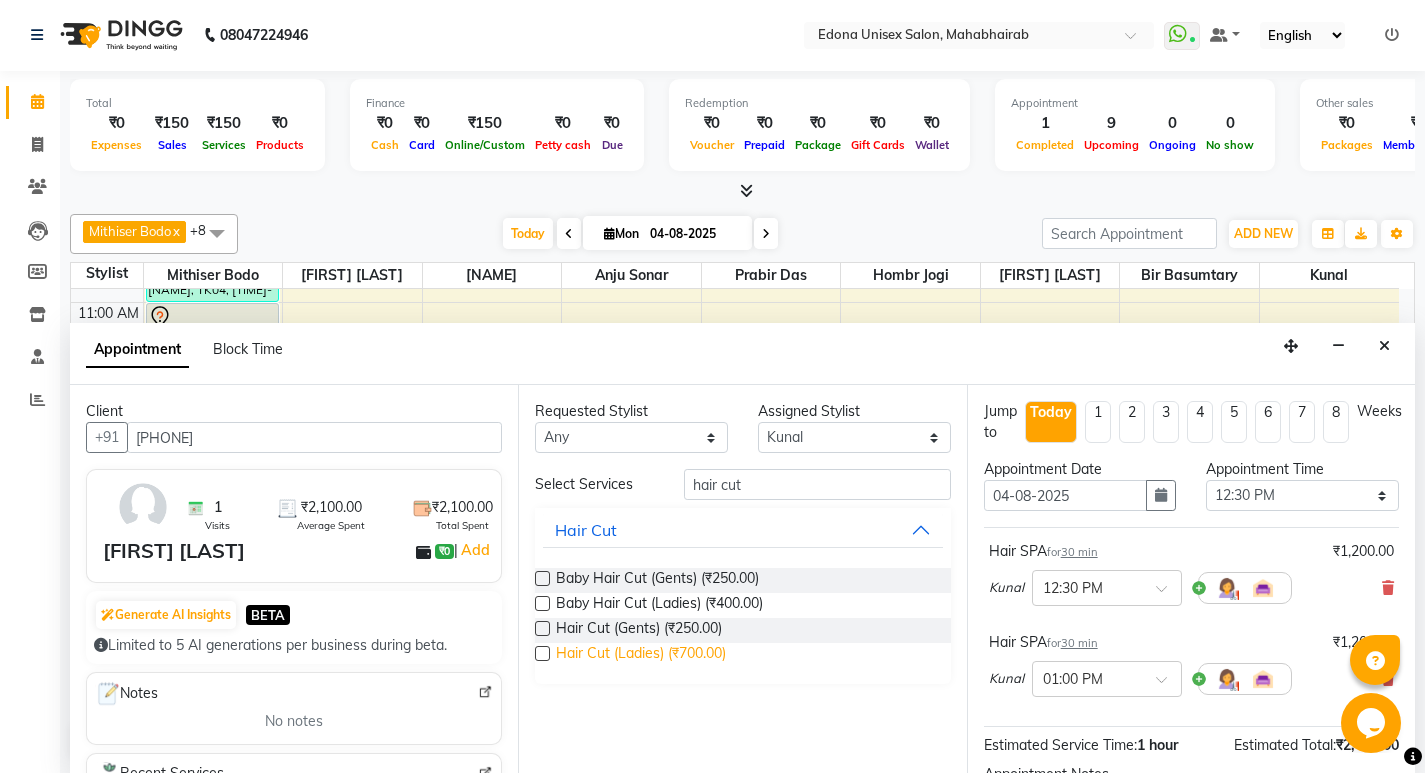 click on "Hair Cut (Ladies) (₹700.00)" at bounding box center (641, 655) 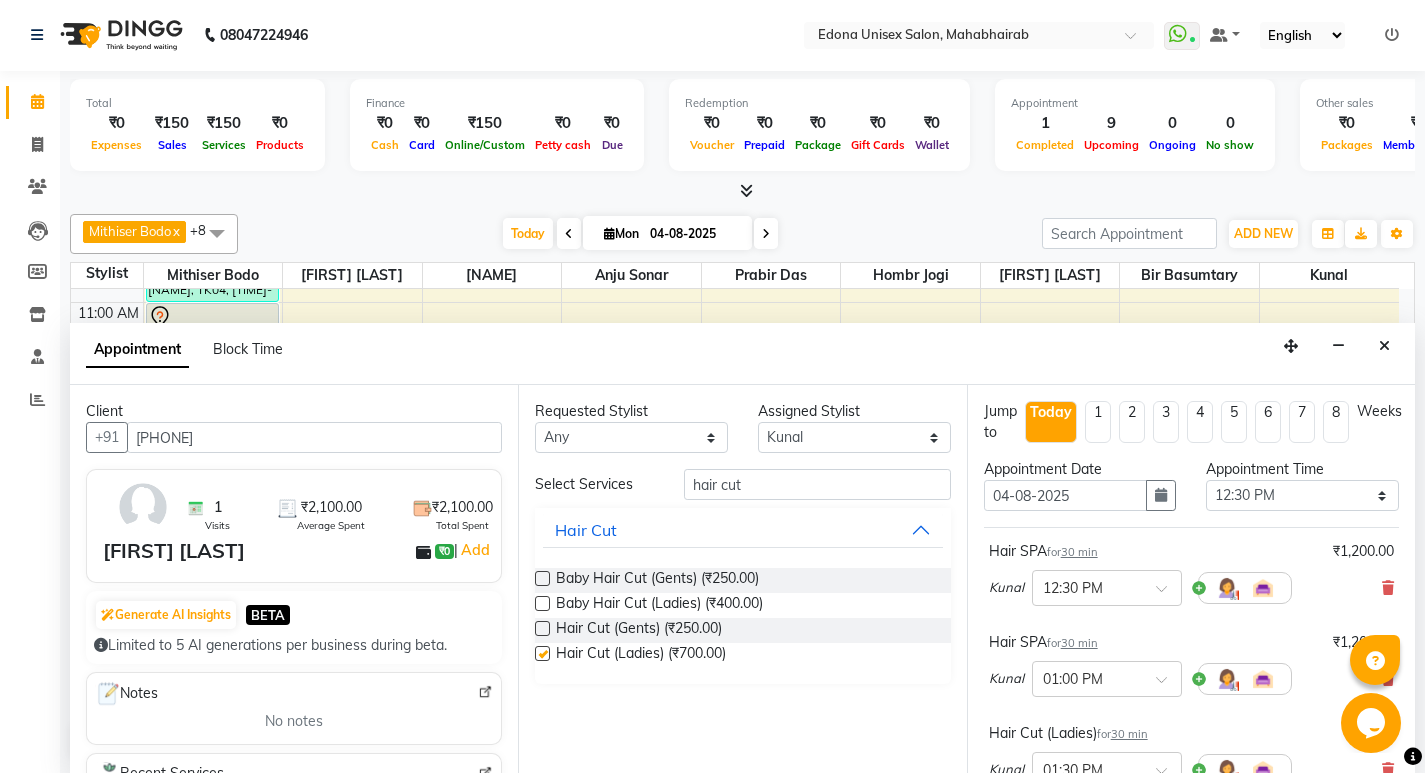 checkbox on "false" 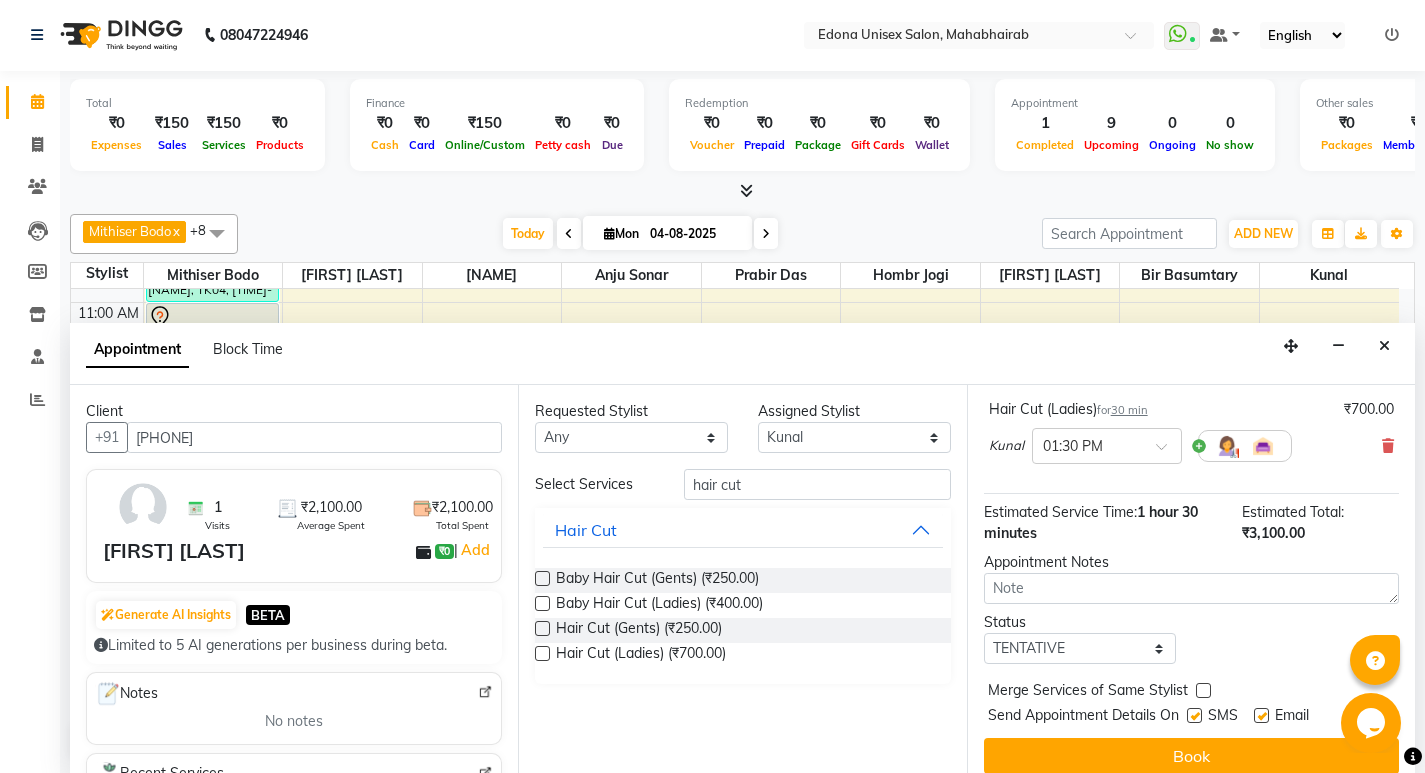 scroll, scrollTop: 341, scrollLeft: 0, axis: vertical 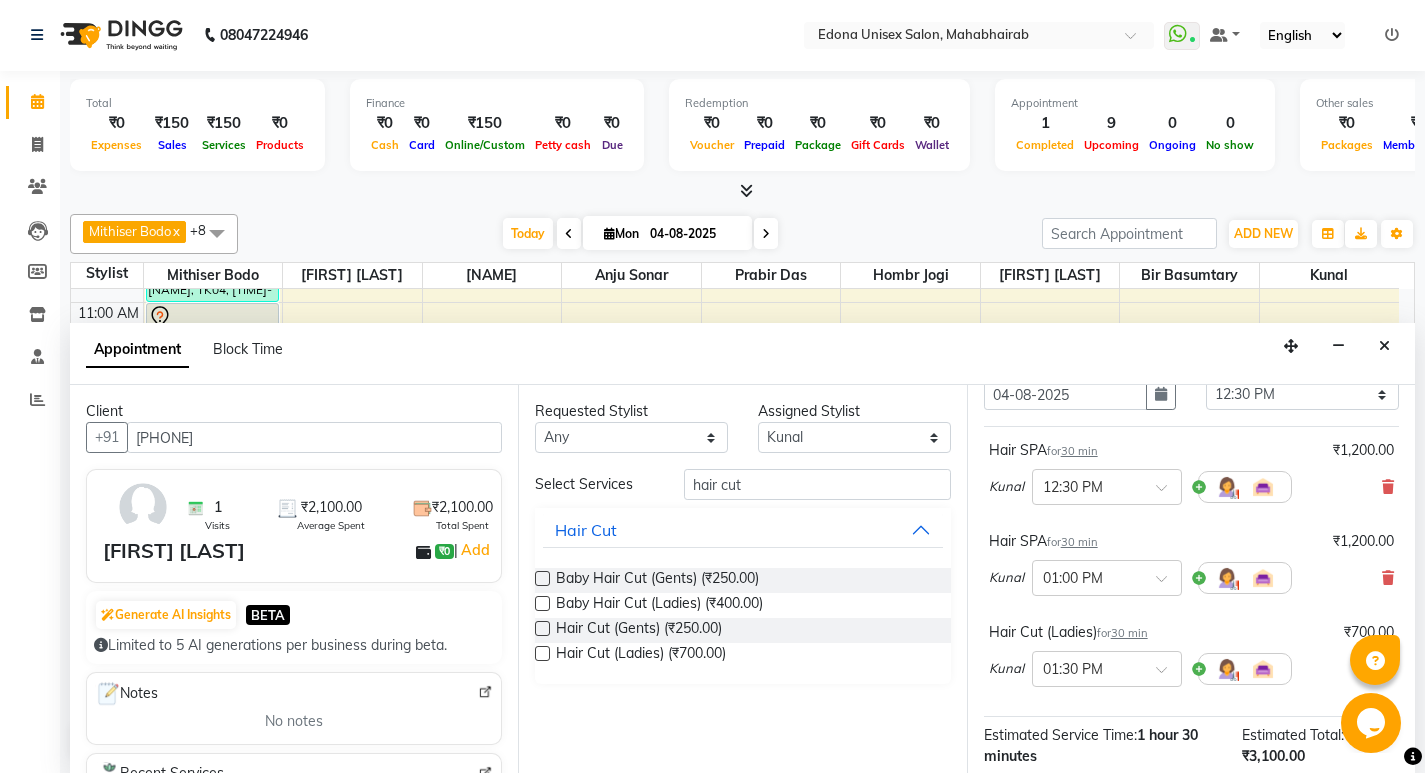 drag, startPoint x: 1365, startPoint y: 485, endPoint x: 1345, endPoint y: 490, distance: 20.615528 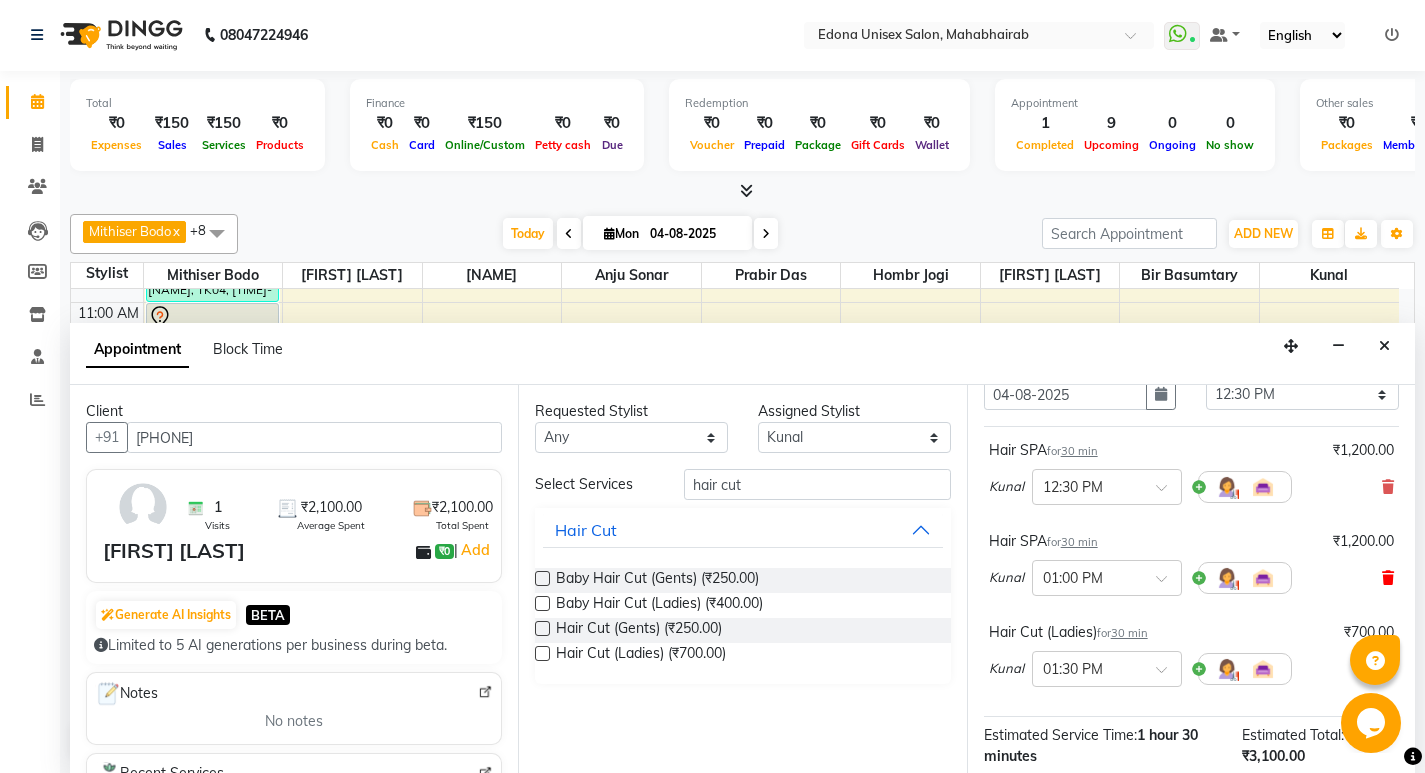 click at bounding box center (1388, 578) 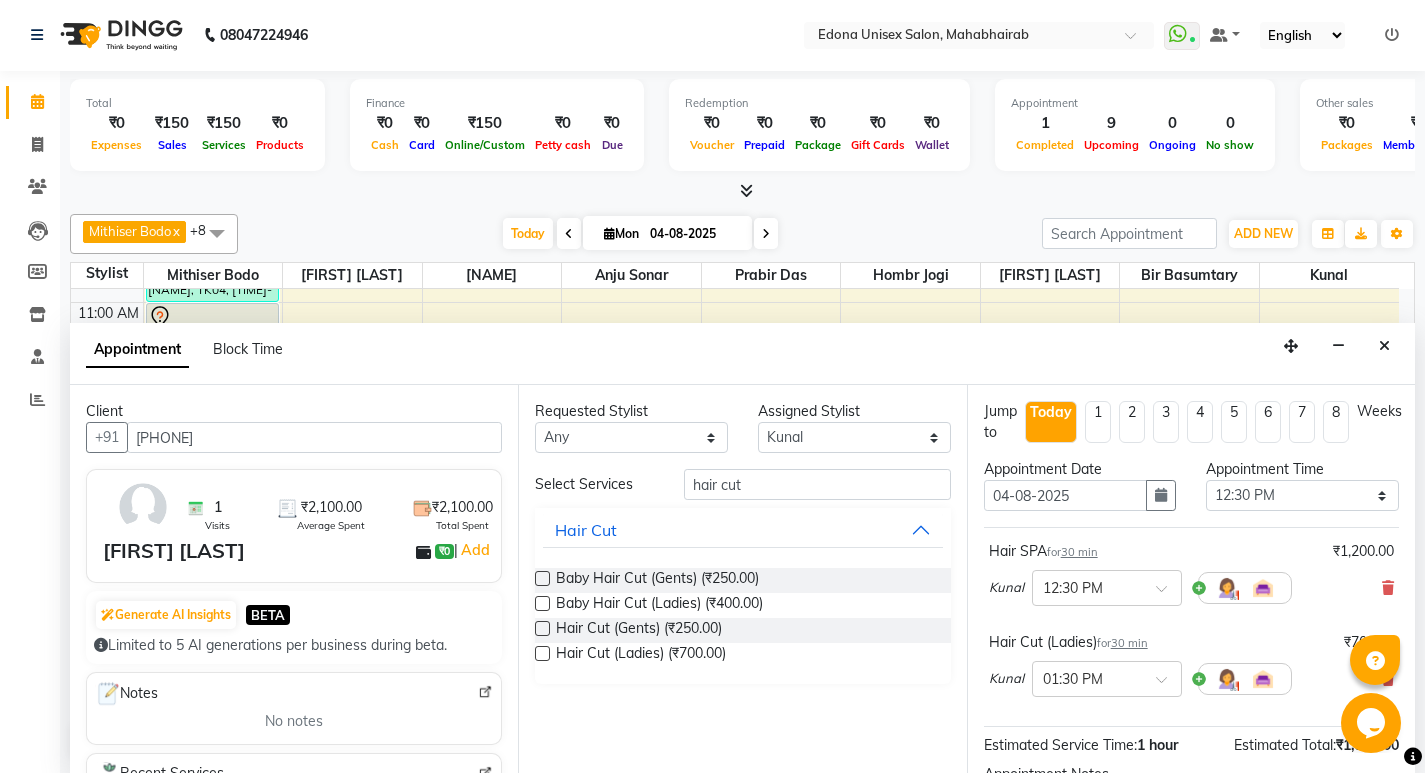 scroll, scrollTop: 229, scrollLeft: 0, axis: vertical 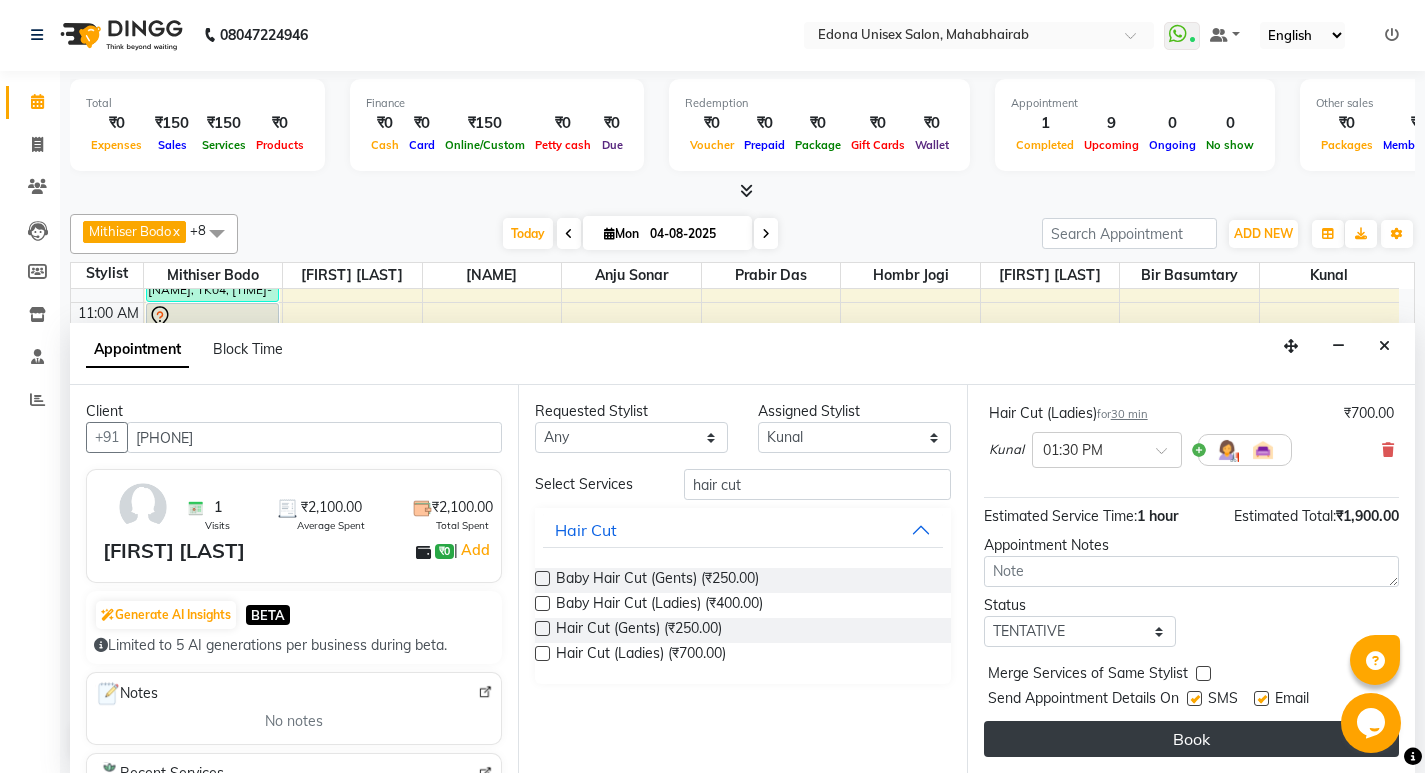 click on "Book" at bounding box center (1191, 739) 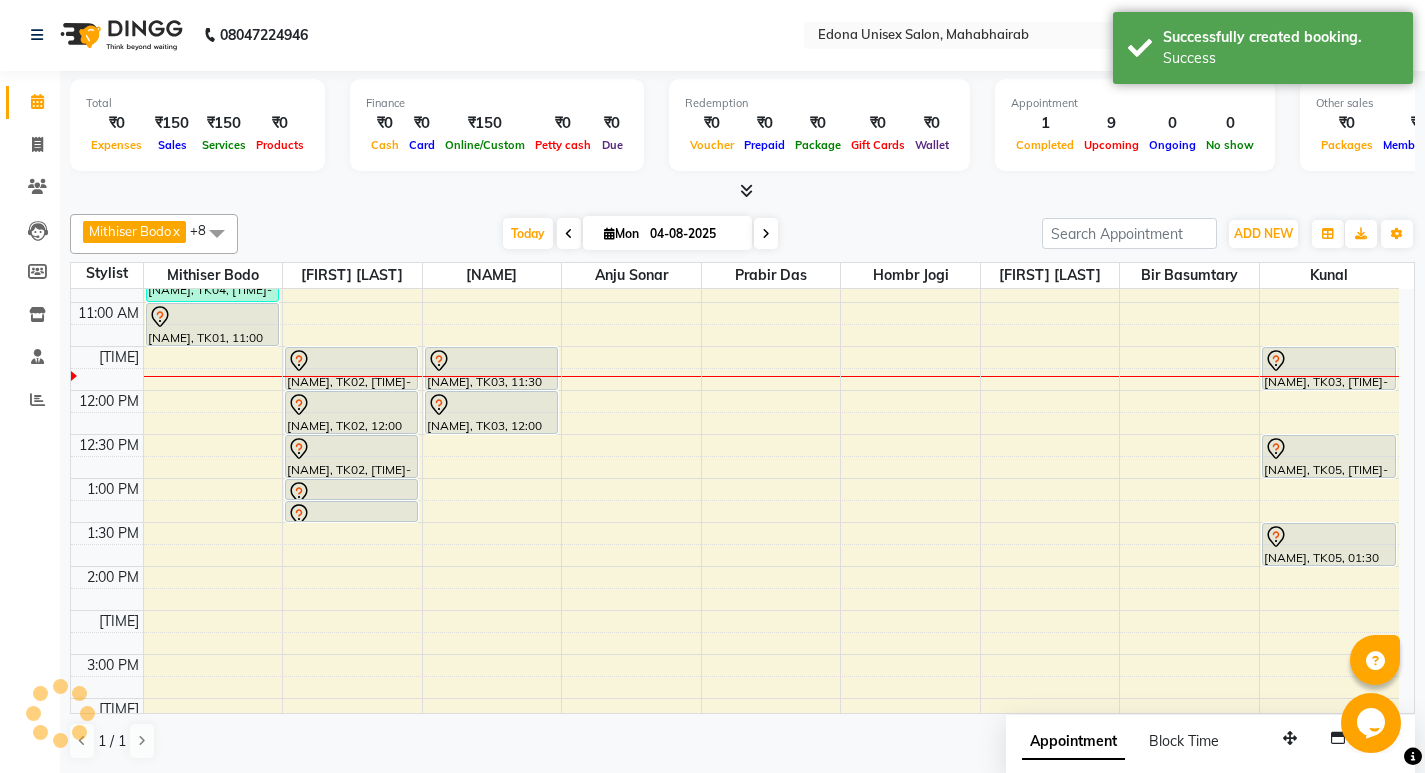 scroll, scrollTop: 0, scrollLeft: 0, axis: both 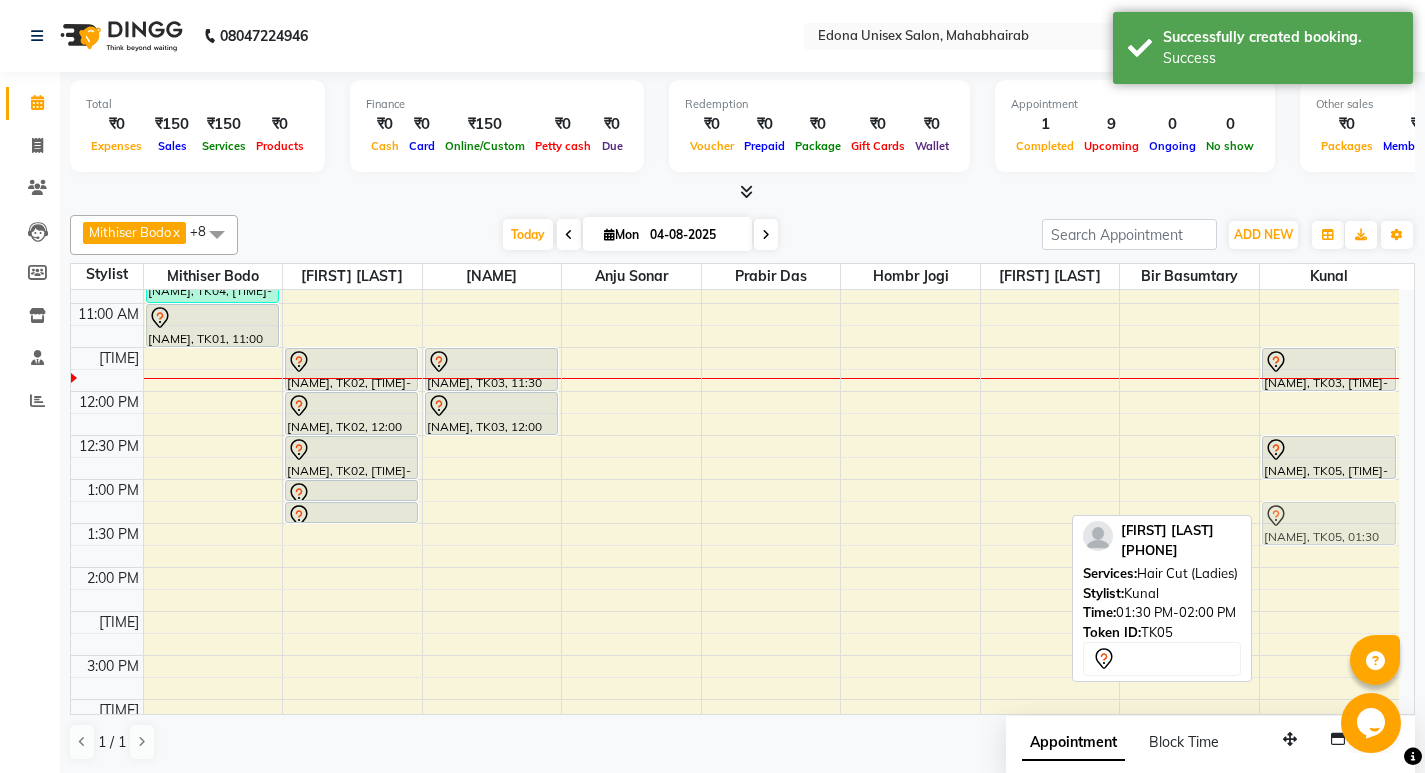 drag, startPoint x: 1312, startPoint y: 535, endPoint x: 1317, endPoint y: 504, distance: 31.400637 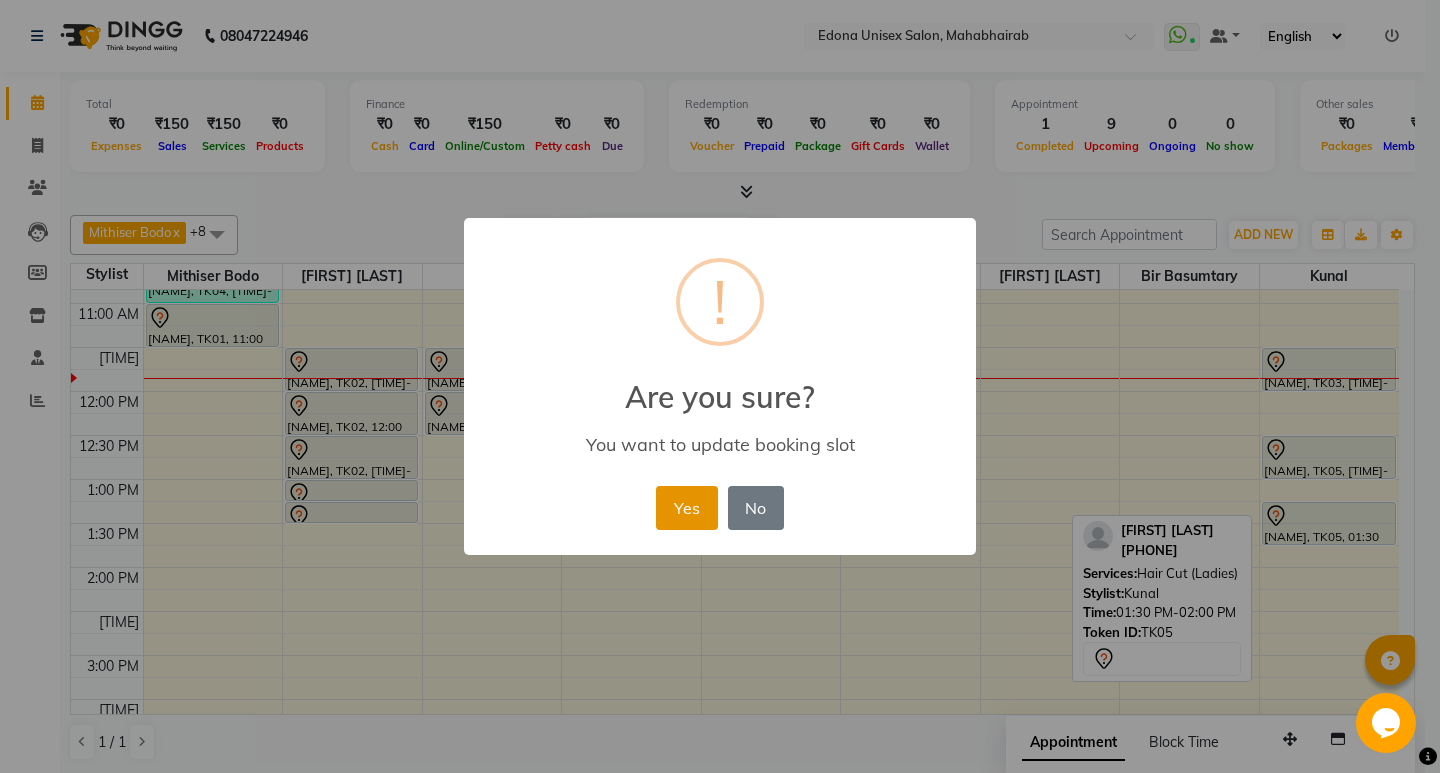 click on "Yes" at bounding box center (686, 508) 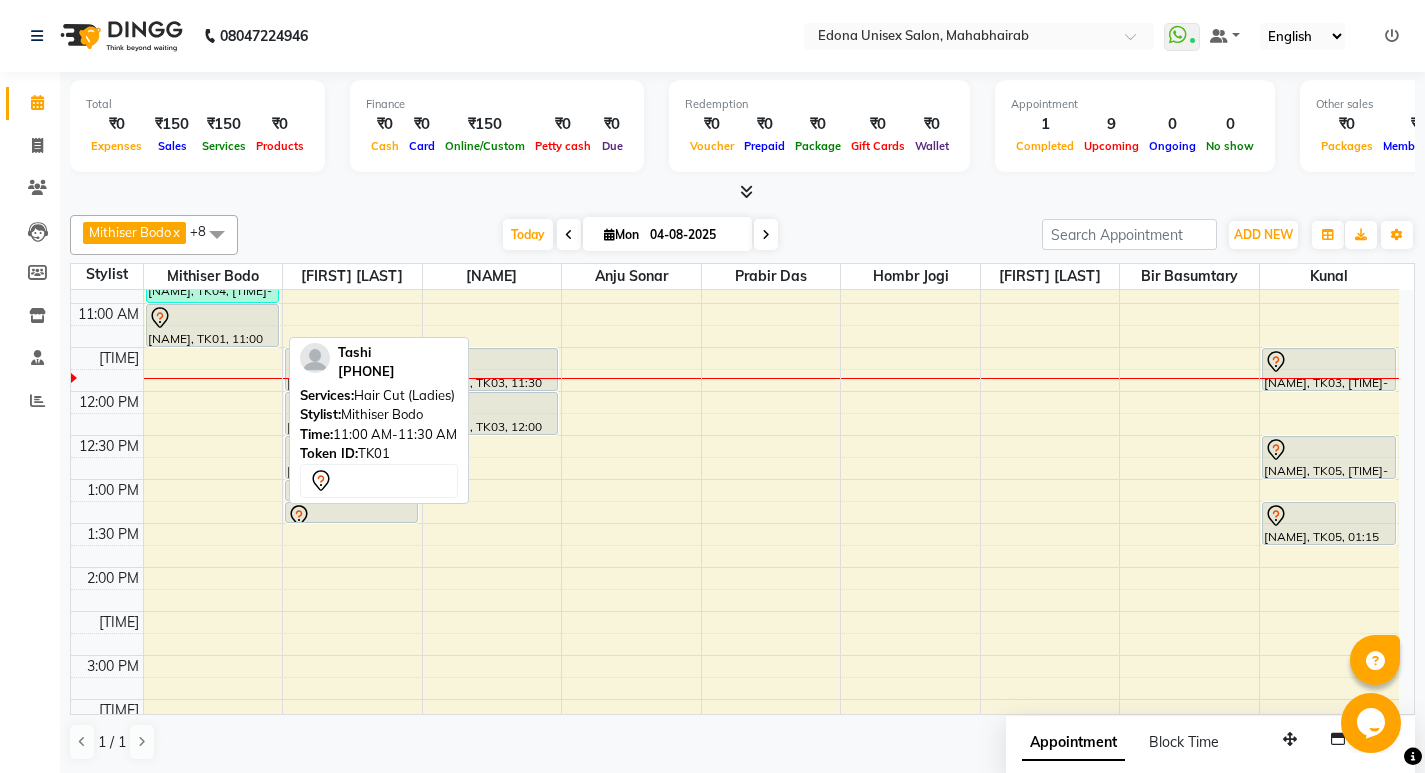 click on "Tashi, TK01, 11:00 AM-11:30 AM, Hair Cut (Ladies)" at bounding box center (212, 325) 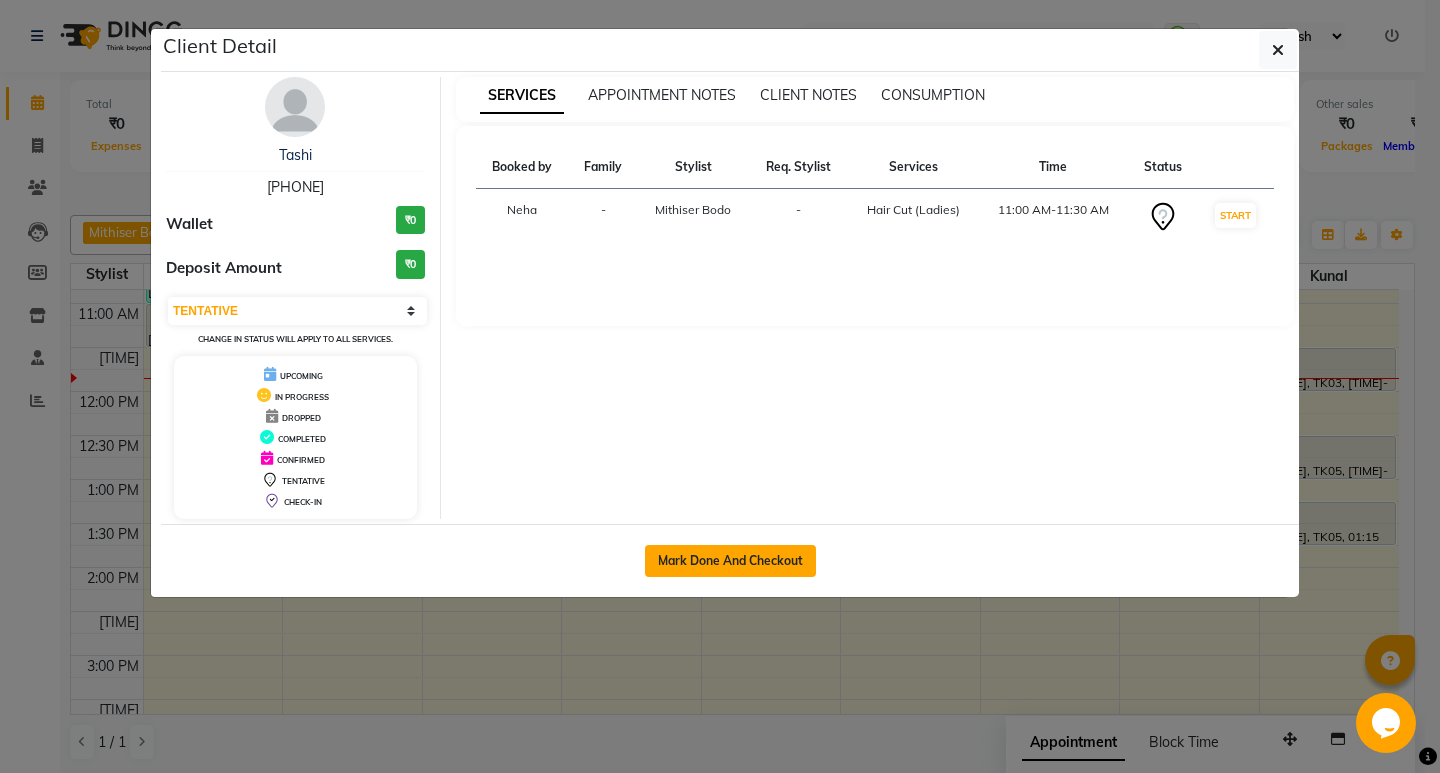 click on "Mark Done And Checkout" 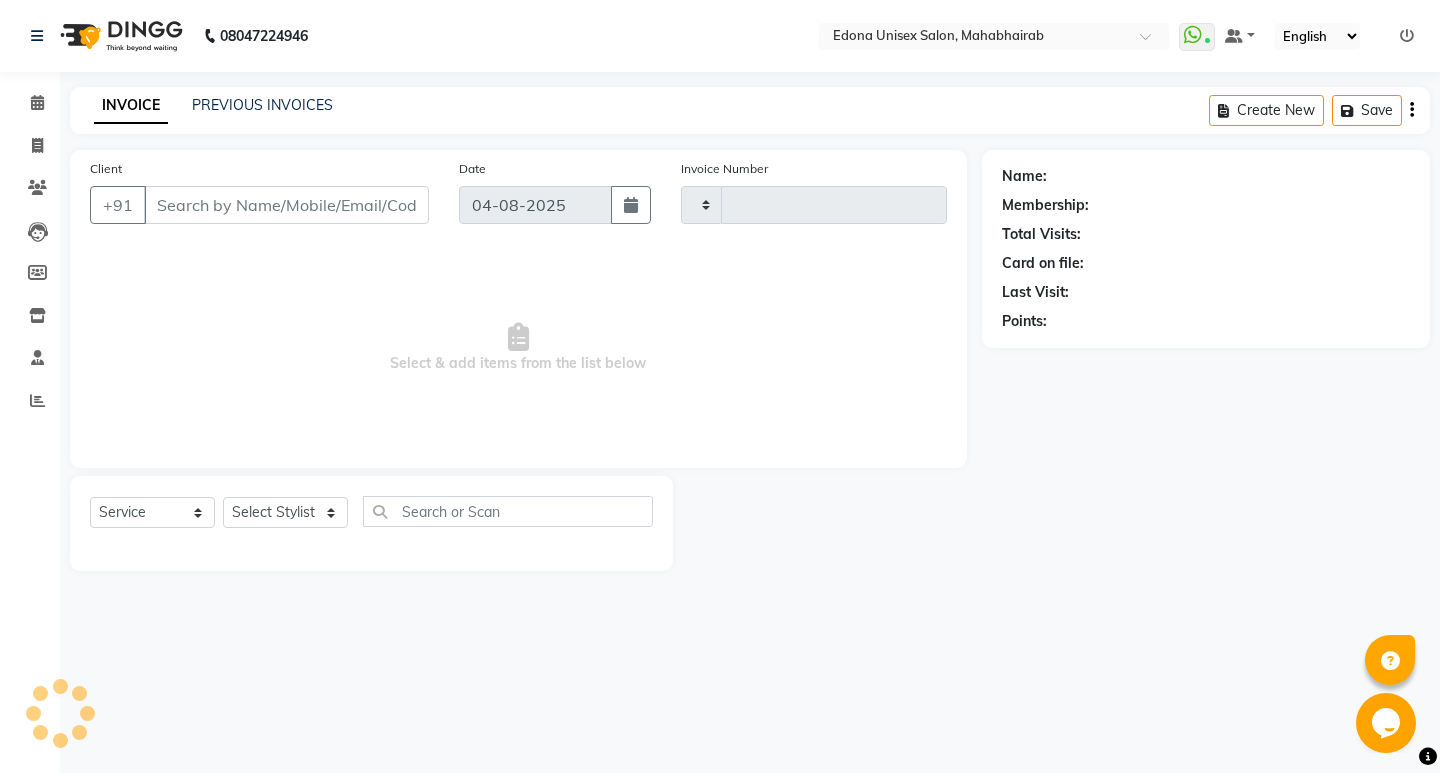 type on "2498" 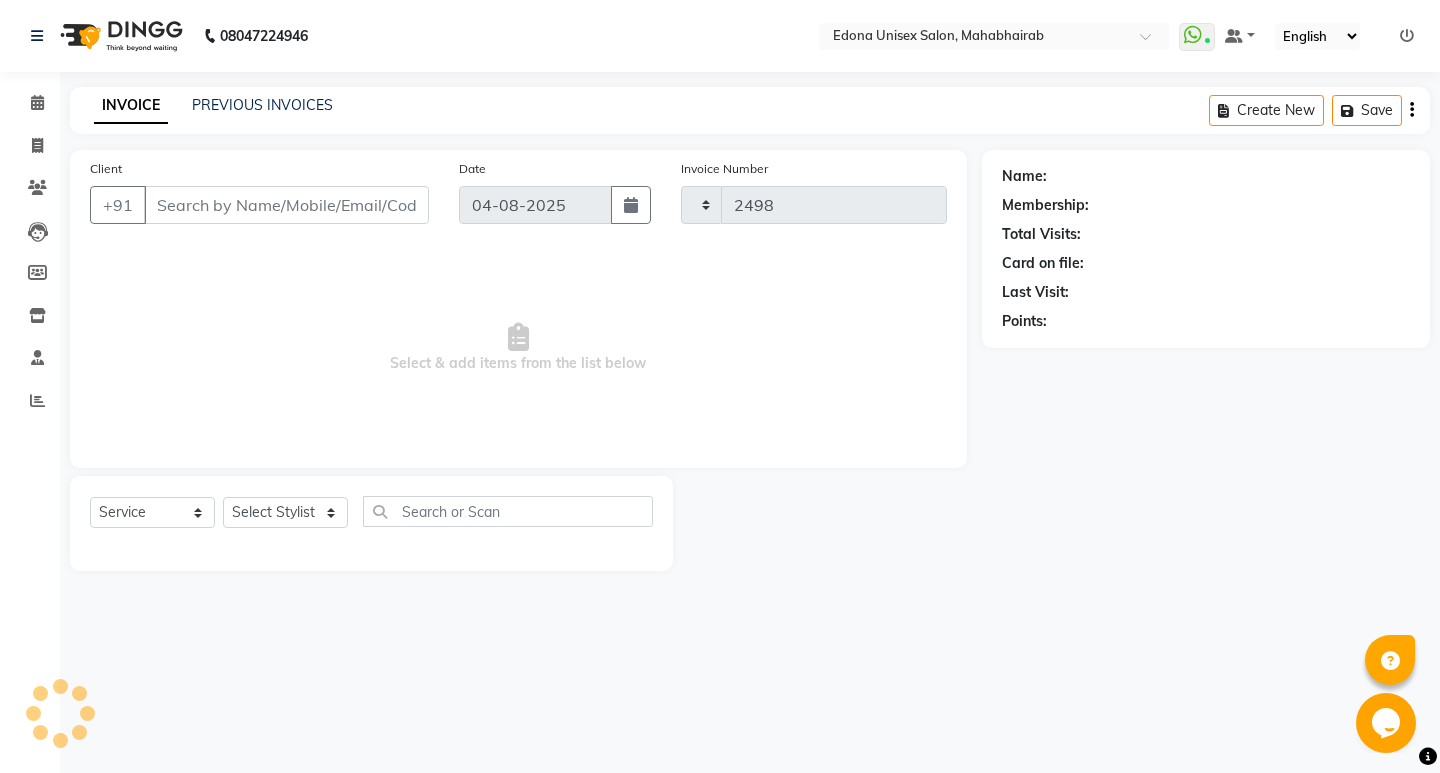 select on "5393" 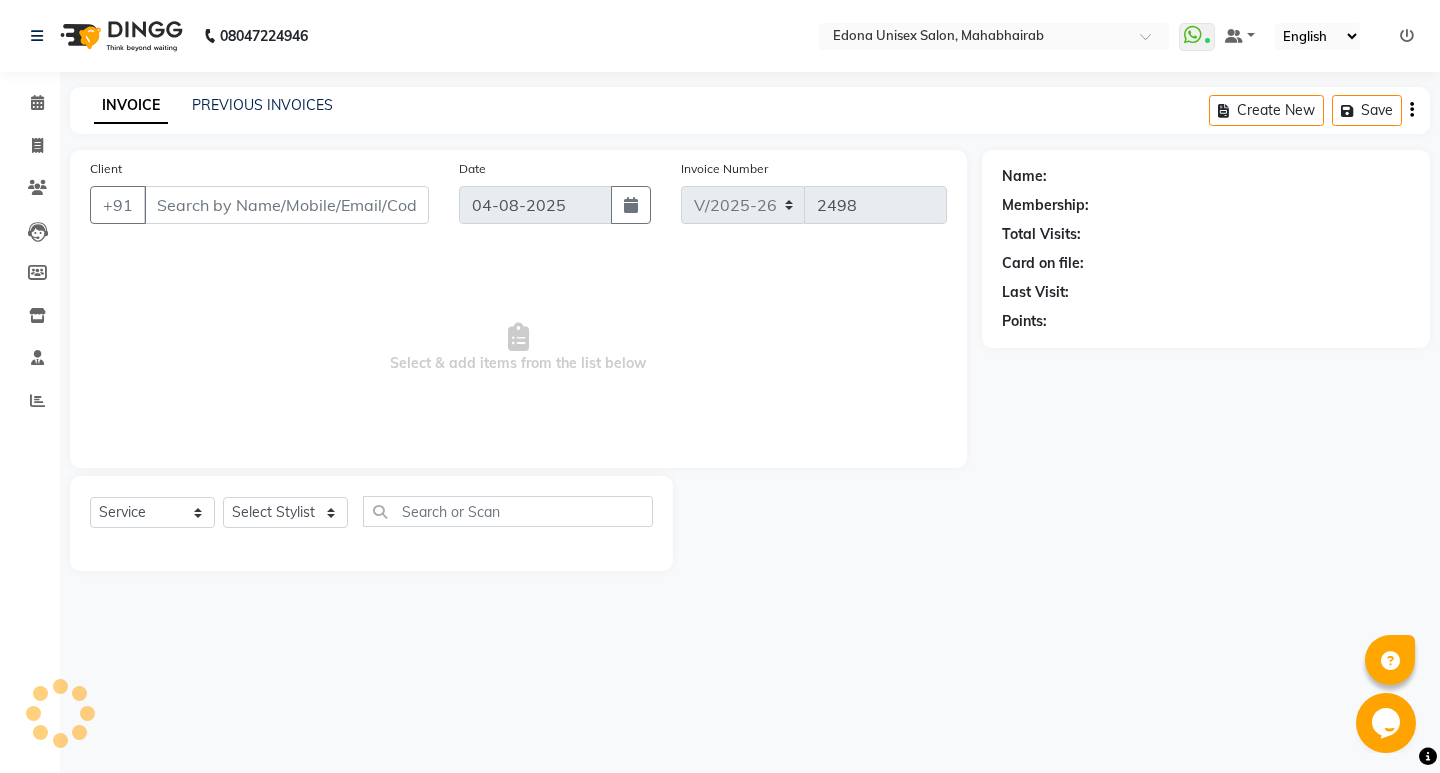 type on "7099077849" 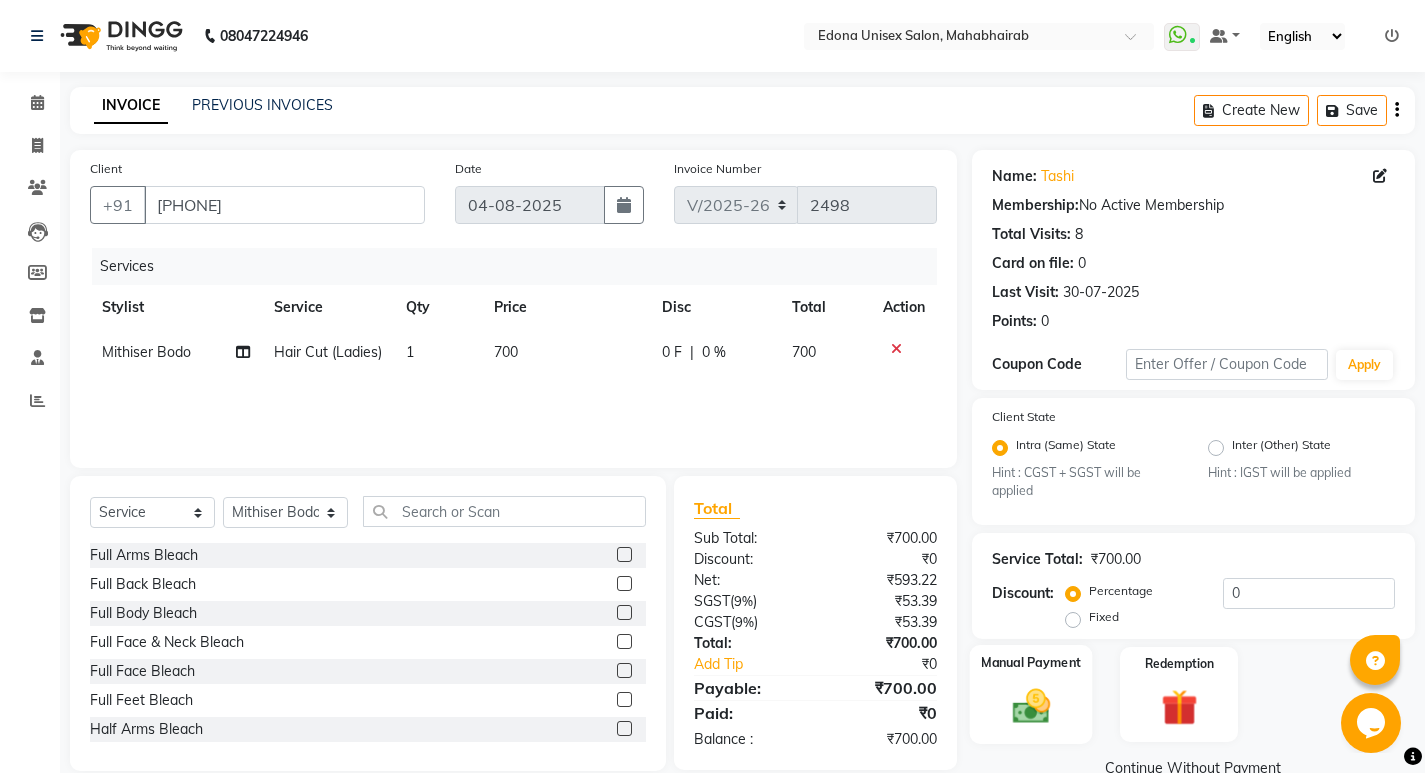 click 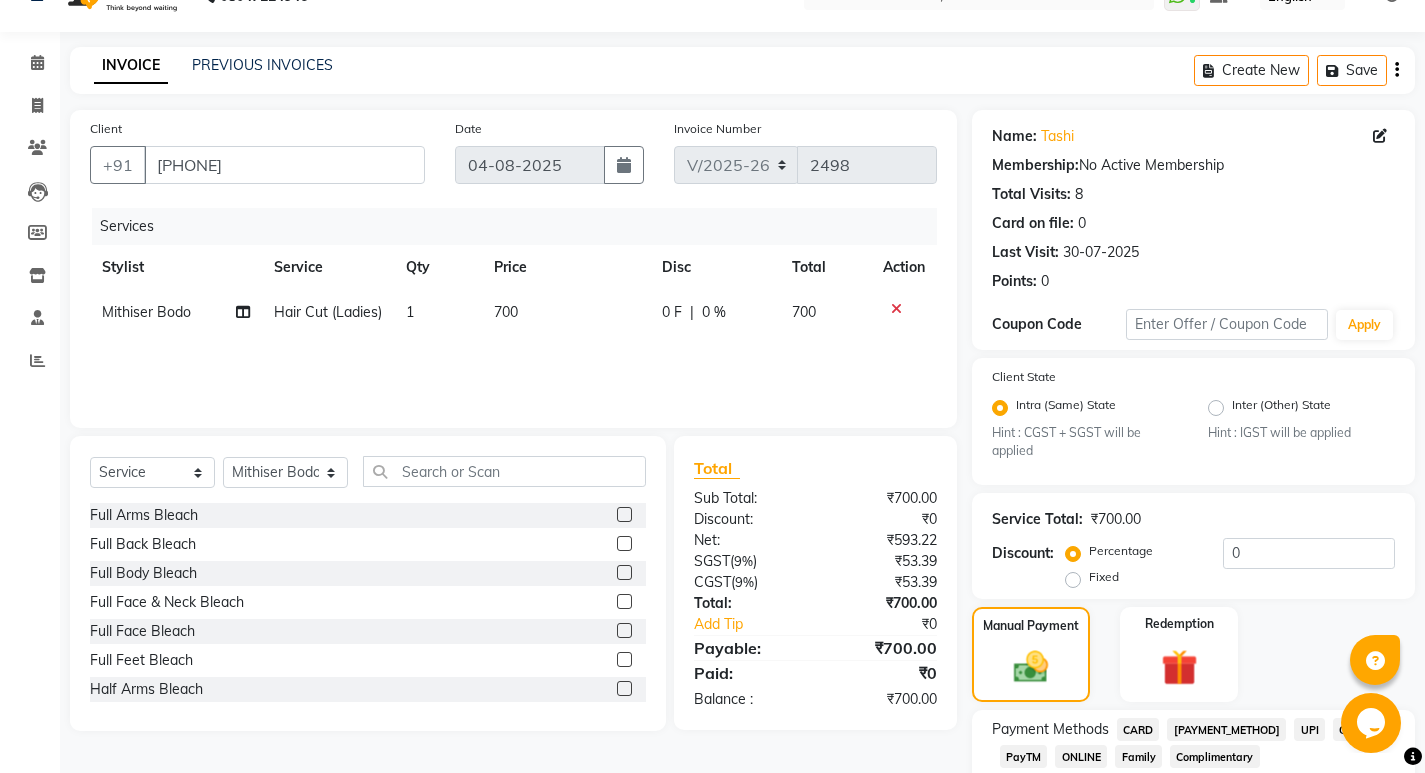 scroll, scrollTop: 168, scrollLeft: 0, axis: vertical 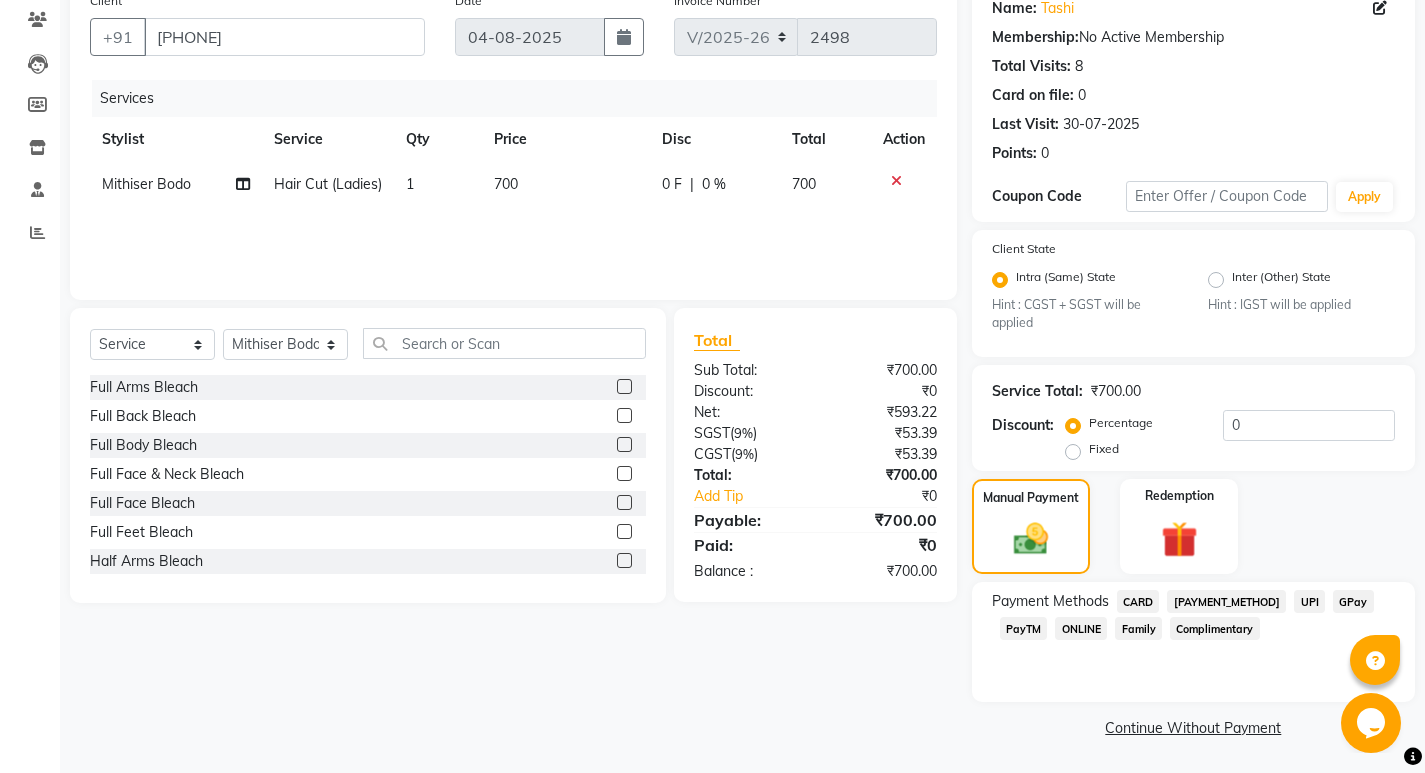 click on "UPI" 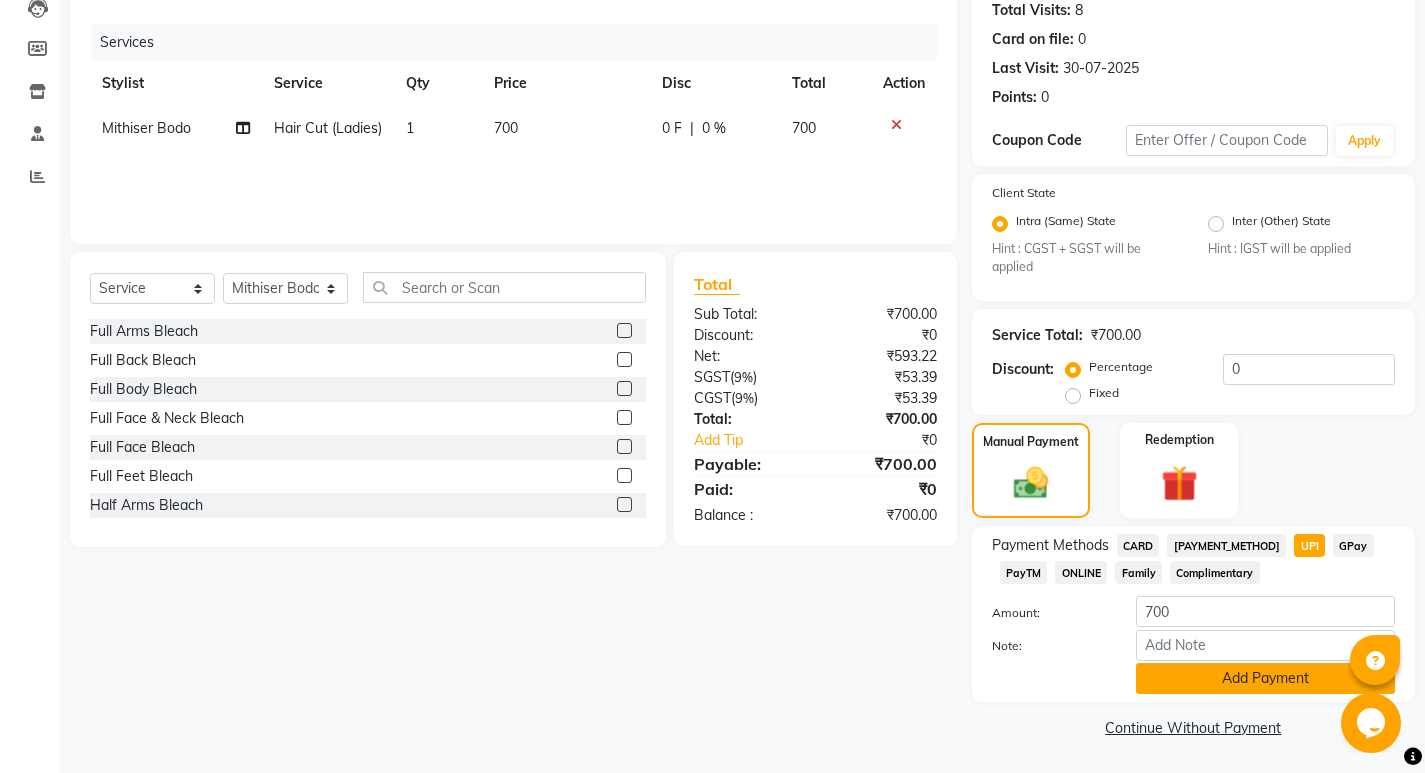 click on "Add Payment" 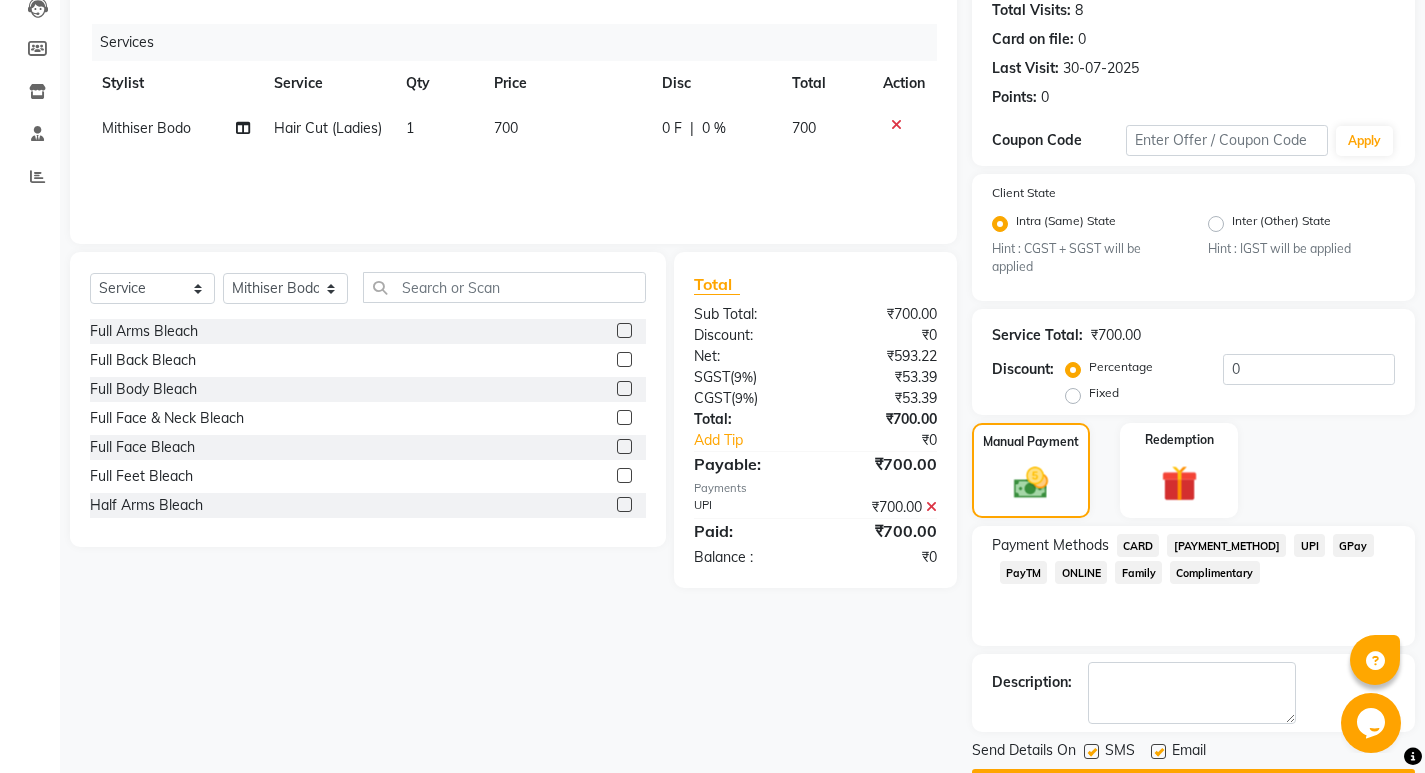 scroll, scrollTop: 281, scrollLeft: 0, axis: vertical 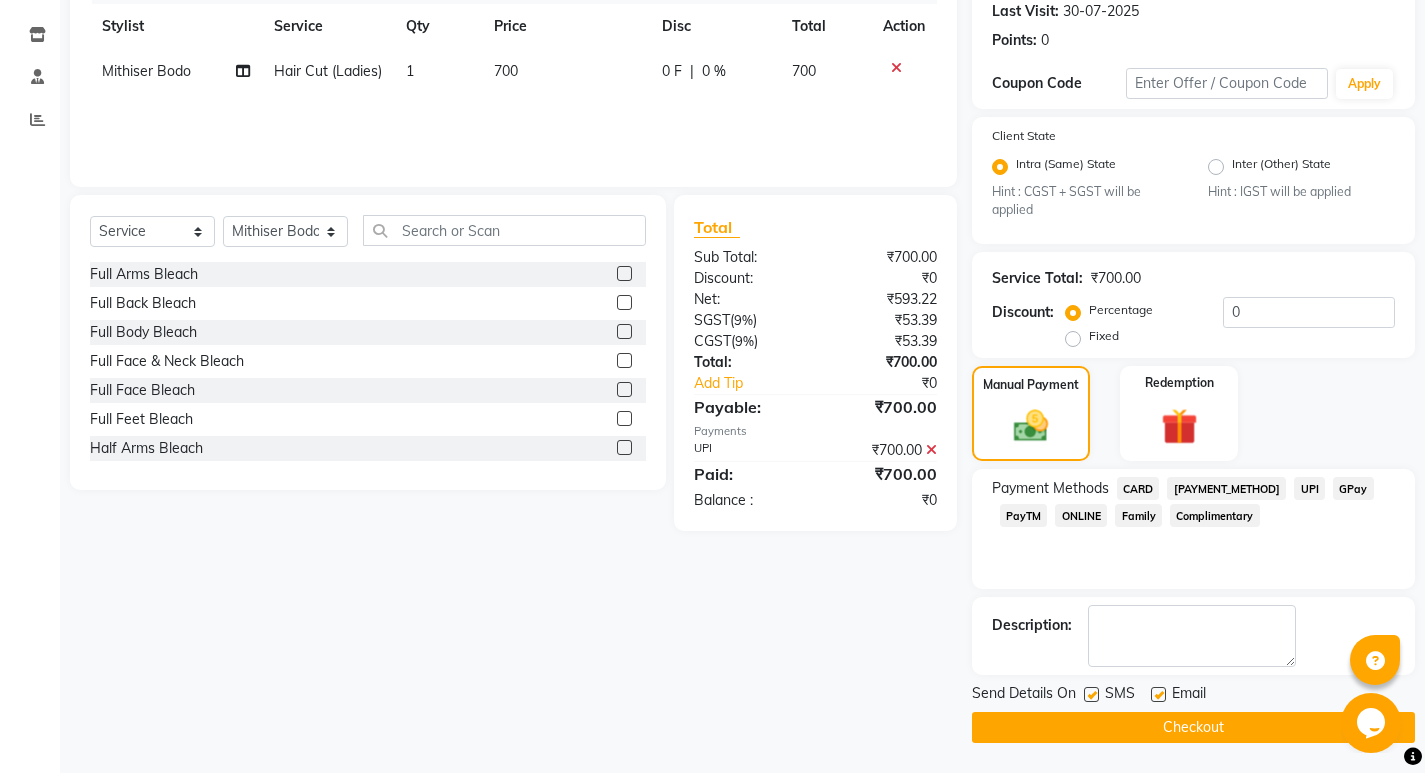 click on "Checkout" 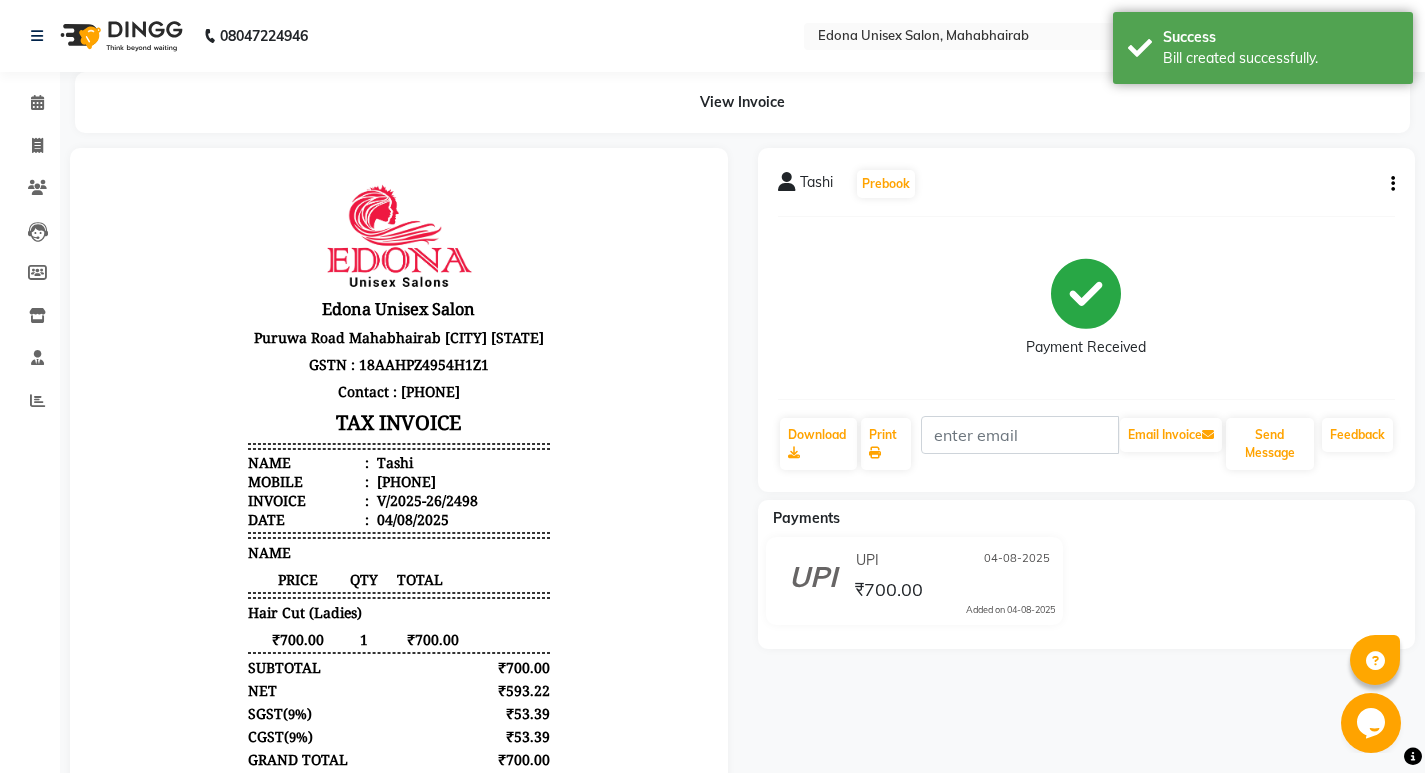 scroll, scrollTop: 0, scrollLeft: 0, axis: both 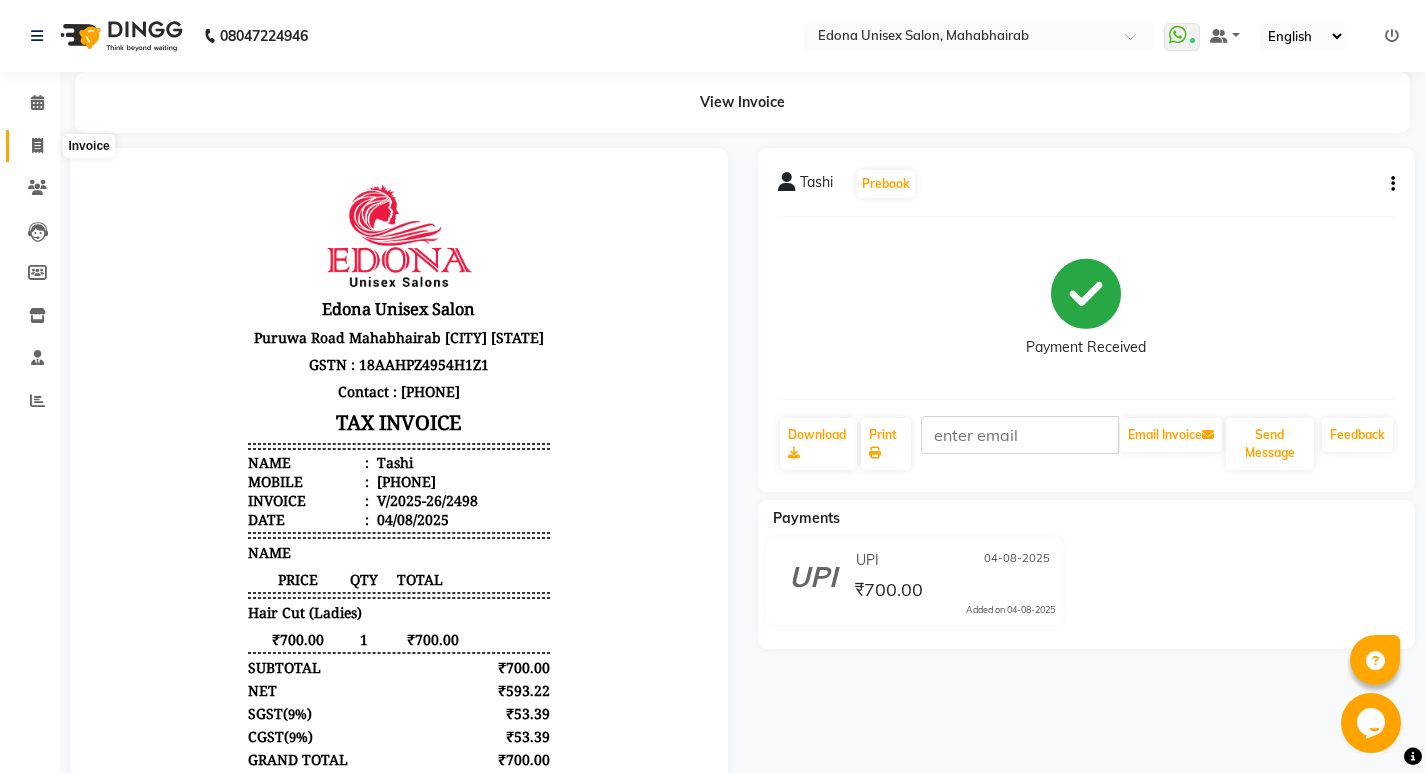 click 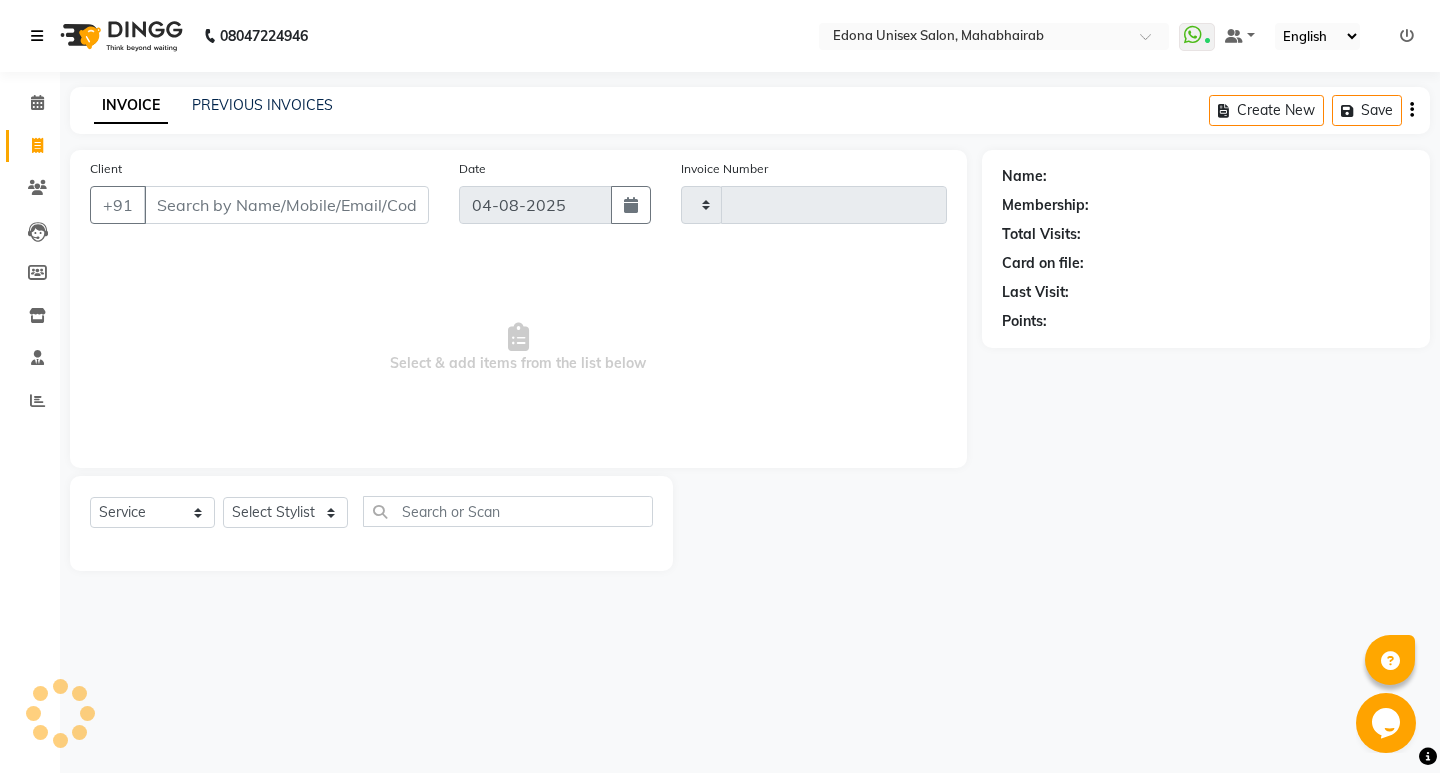 type on "2499" 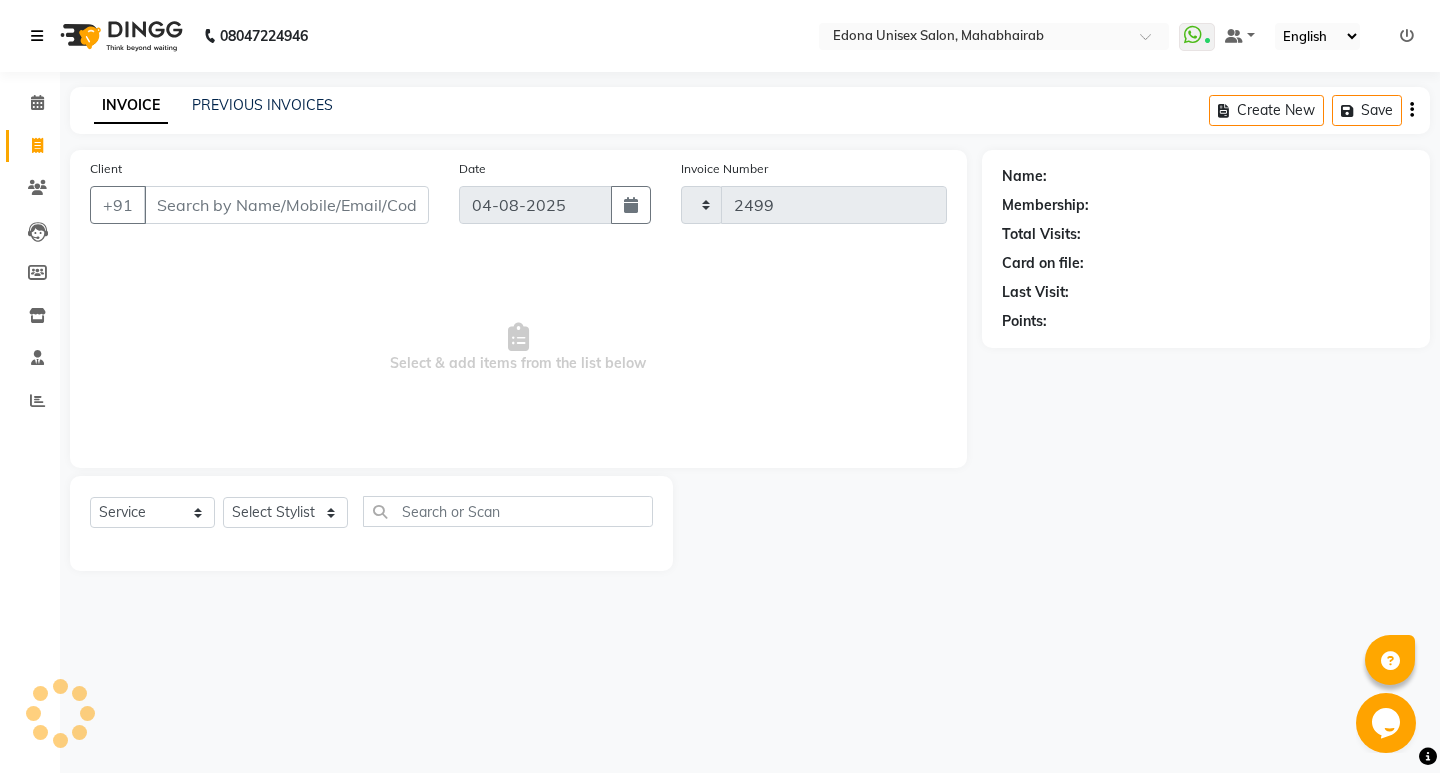 select on "5393" 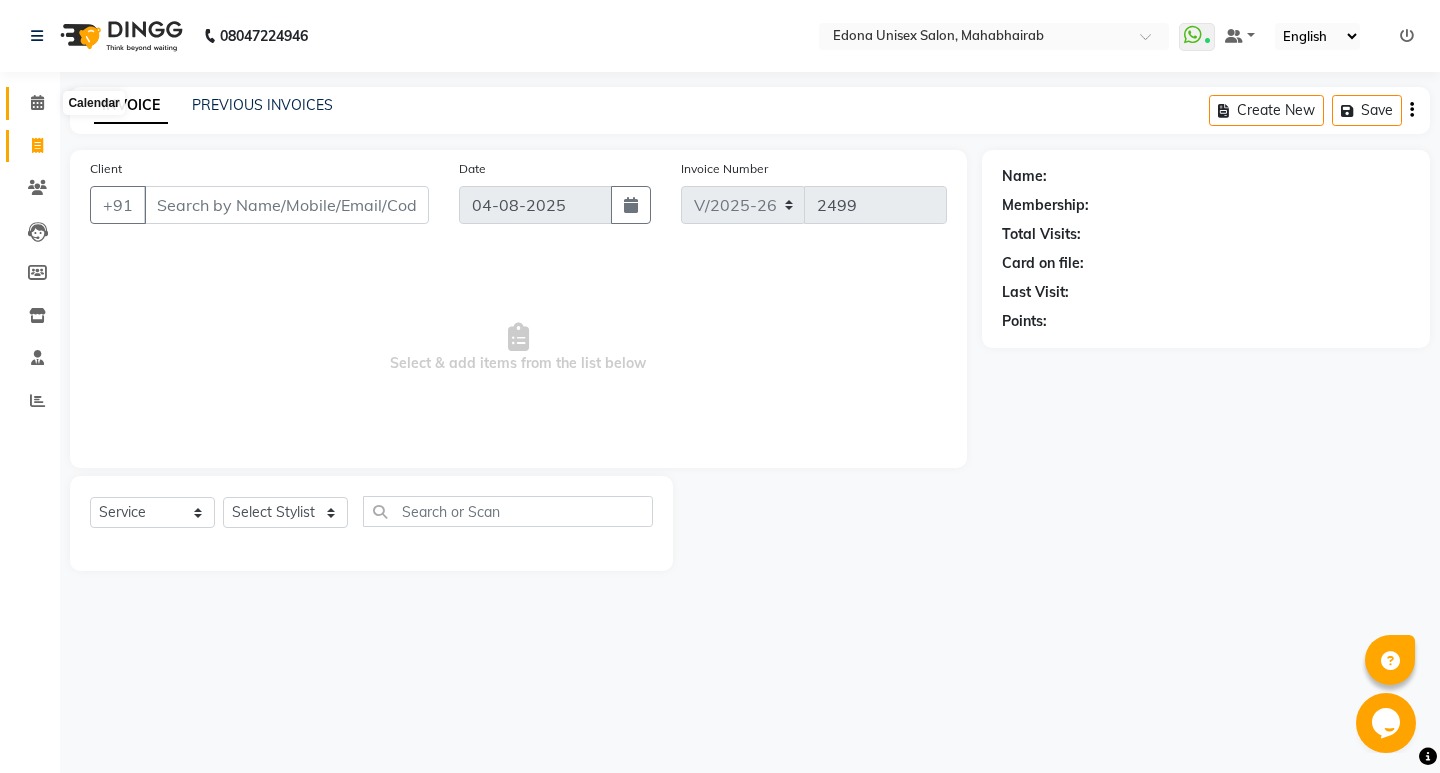 click 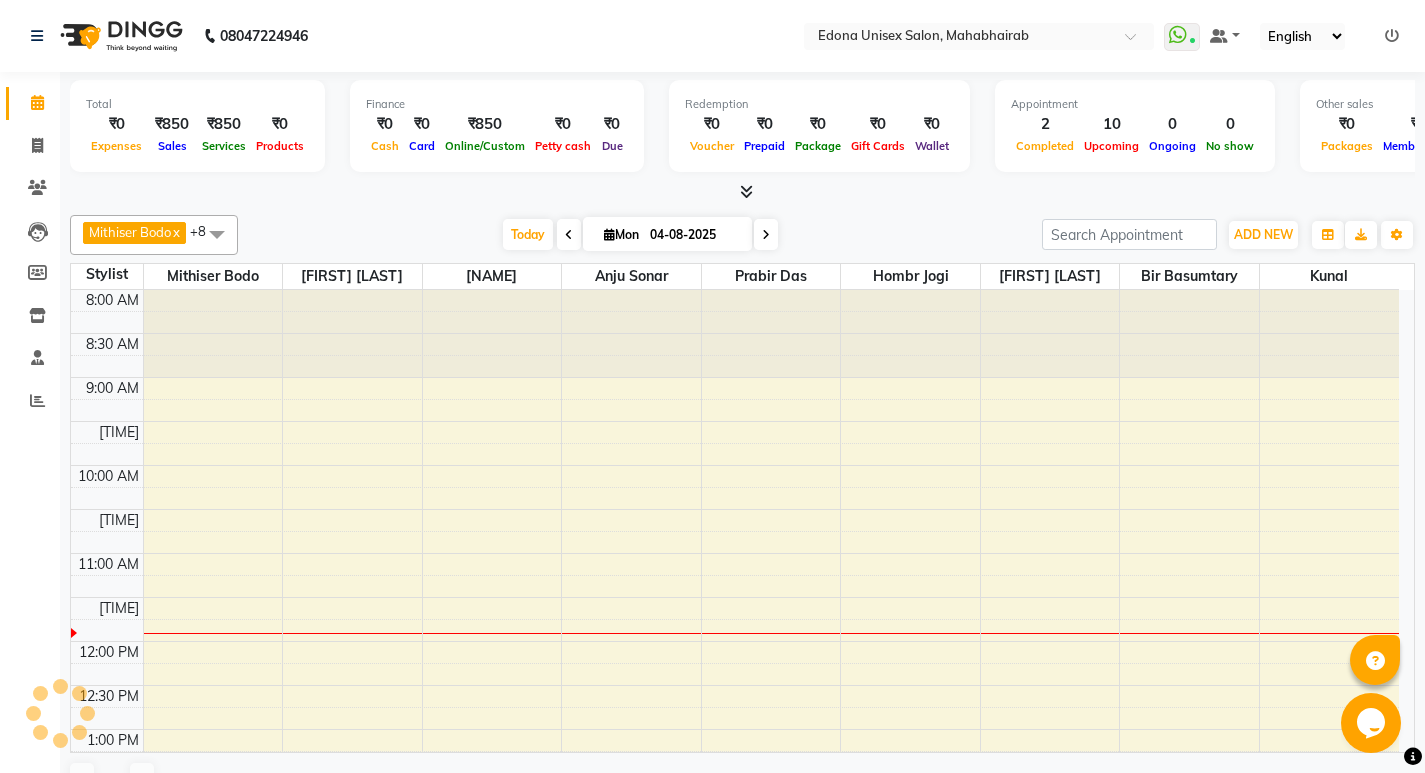 scroll, scrollTop: 0, scrollLeft: 0, axis: both 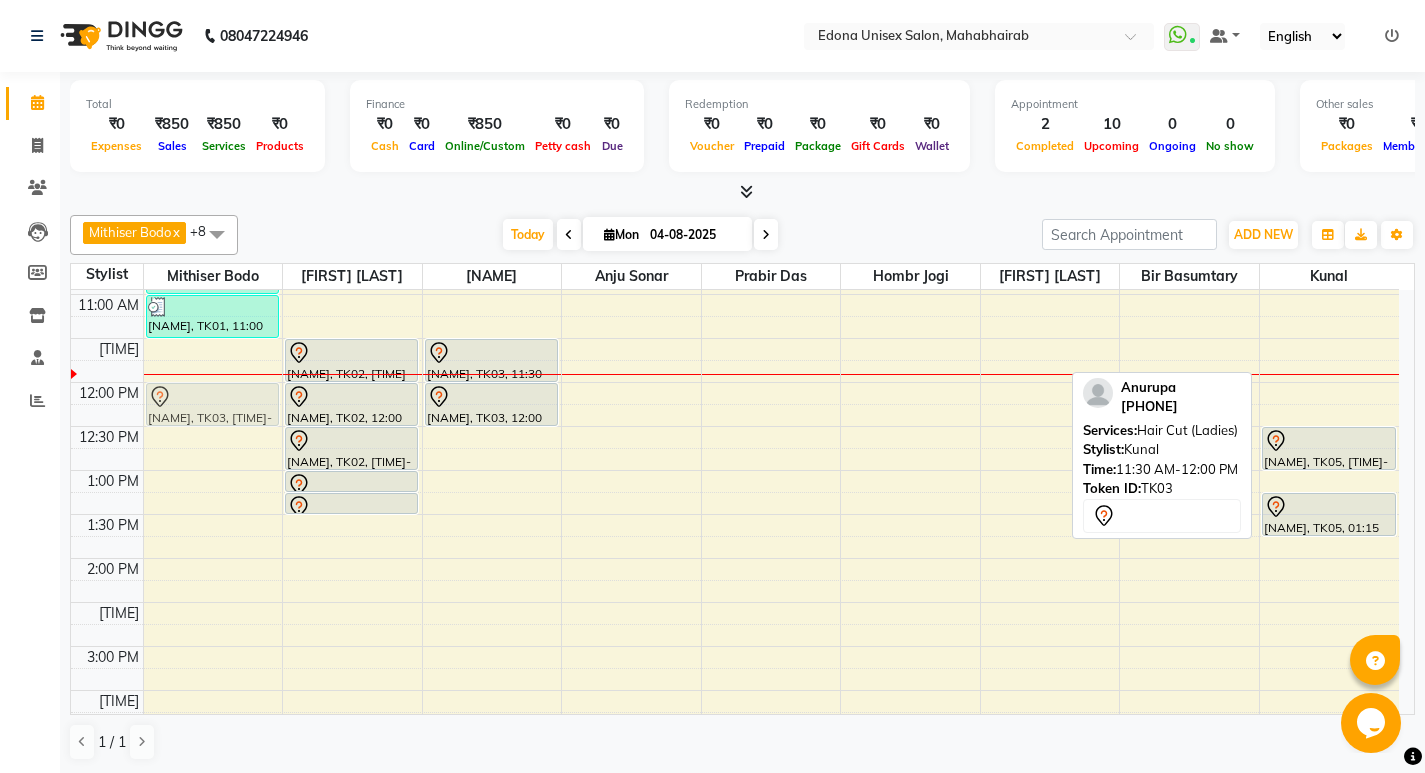 drag, startPoint x: 1283, startPoint y: 351, endPoint x: 230, endPoint y: 400, distance: 1054.1394 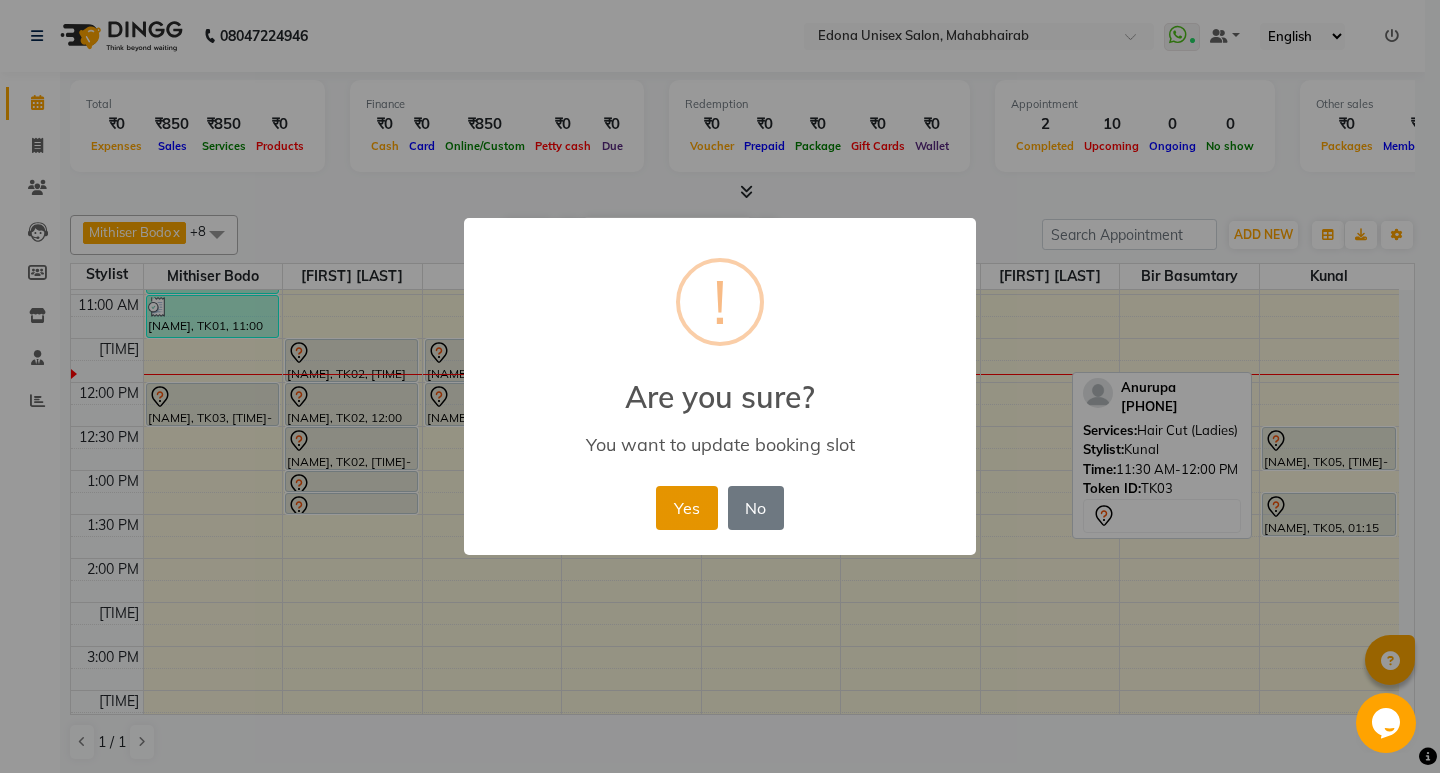 click on "Yes" at bounding box center (686, 508) 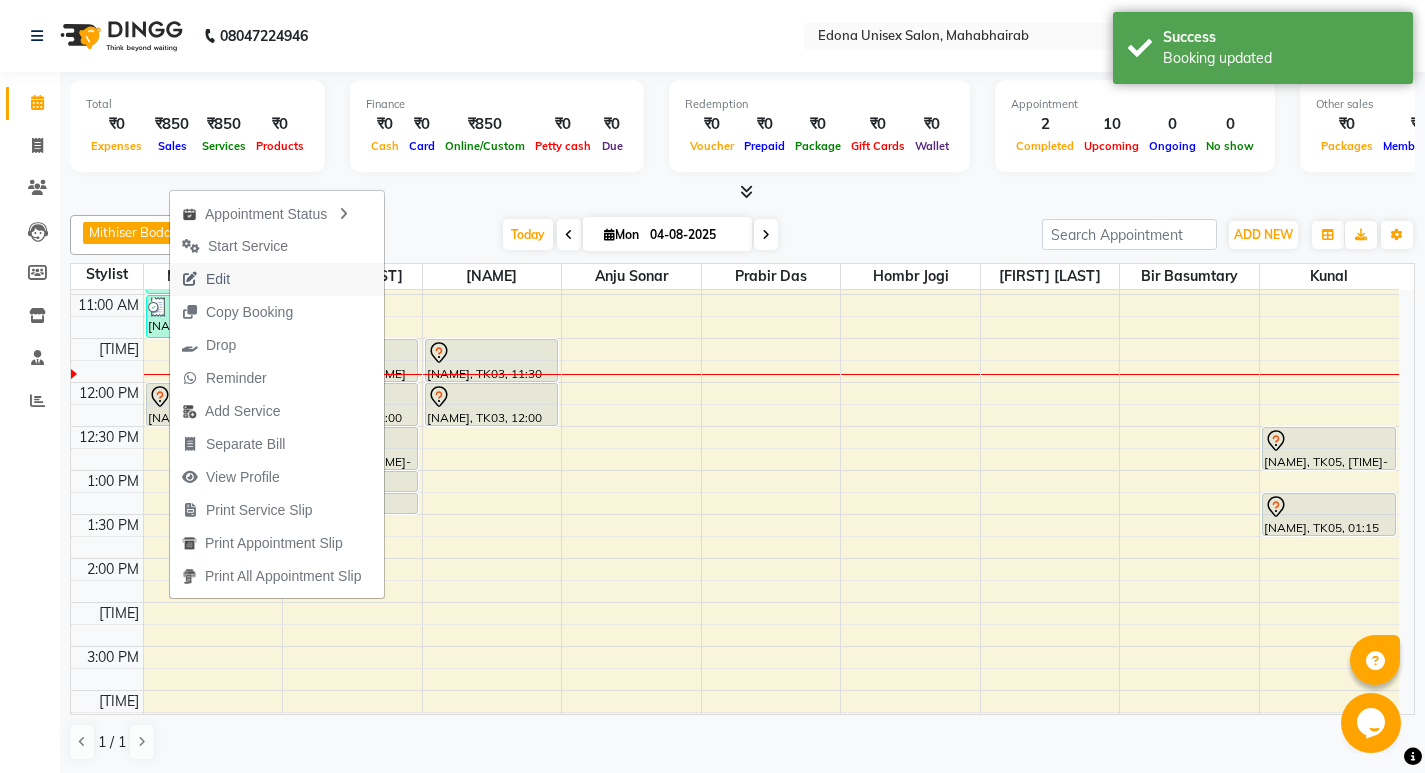 click on "Edit" at bounding box center [218, 279] 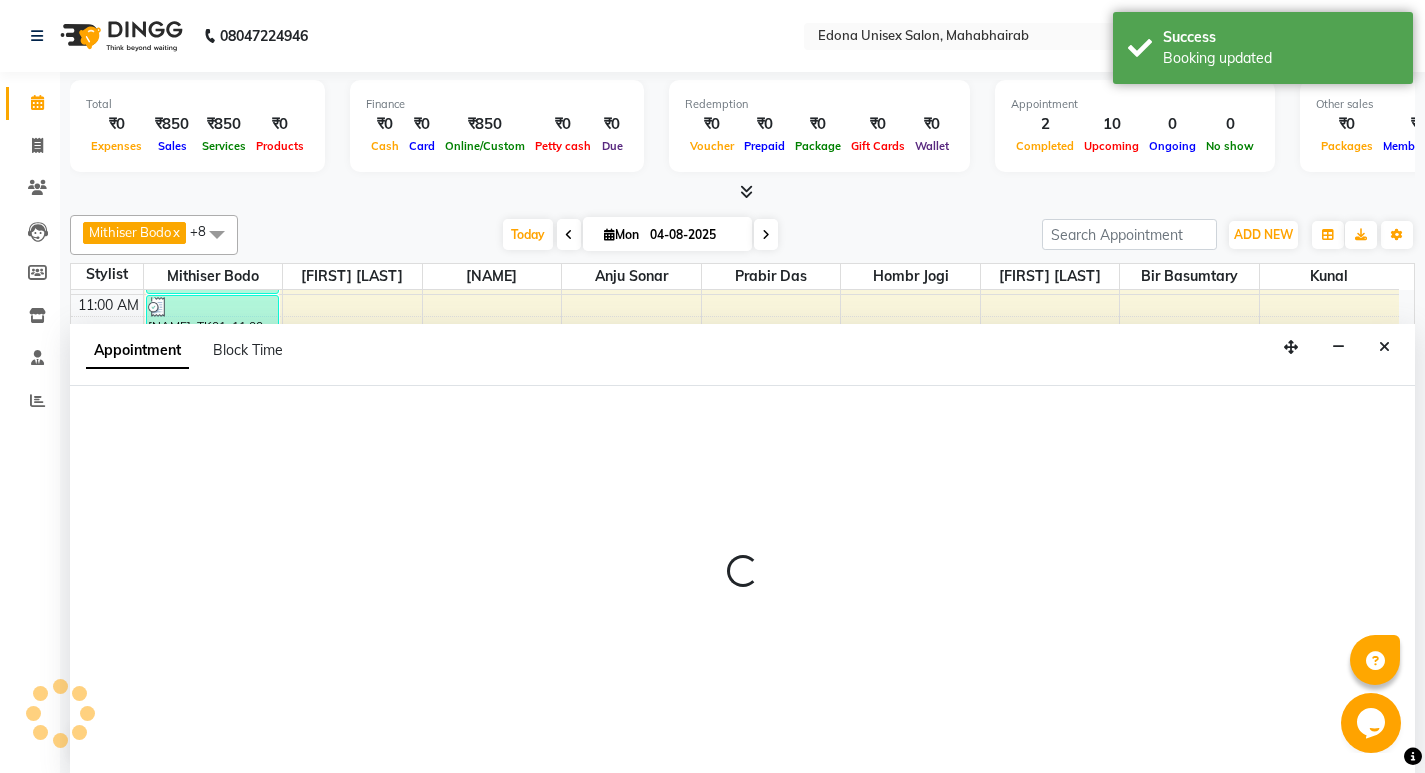 scroll, scrollTop: 1, scrollLeft: 0, axis: vertical 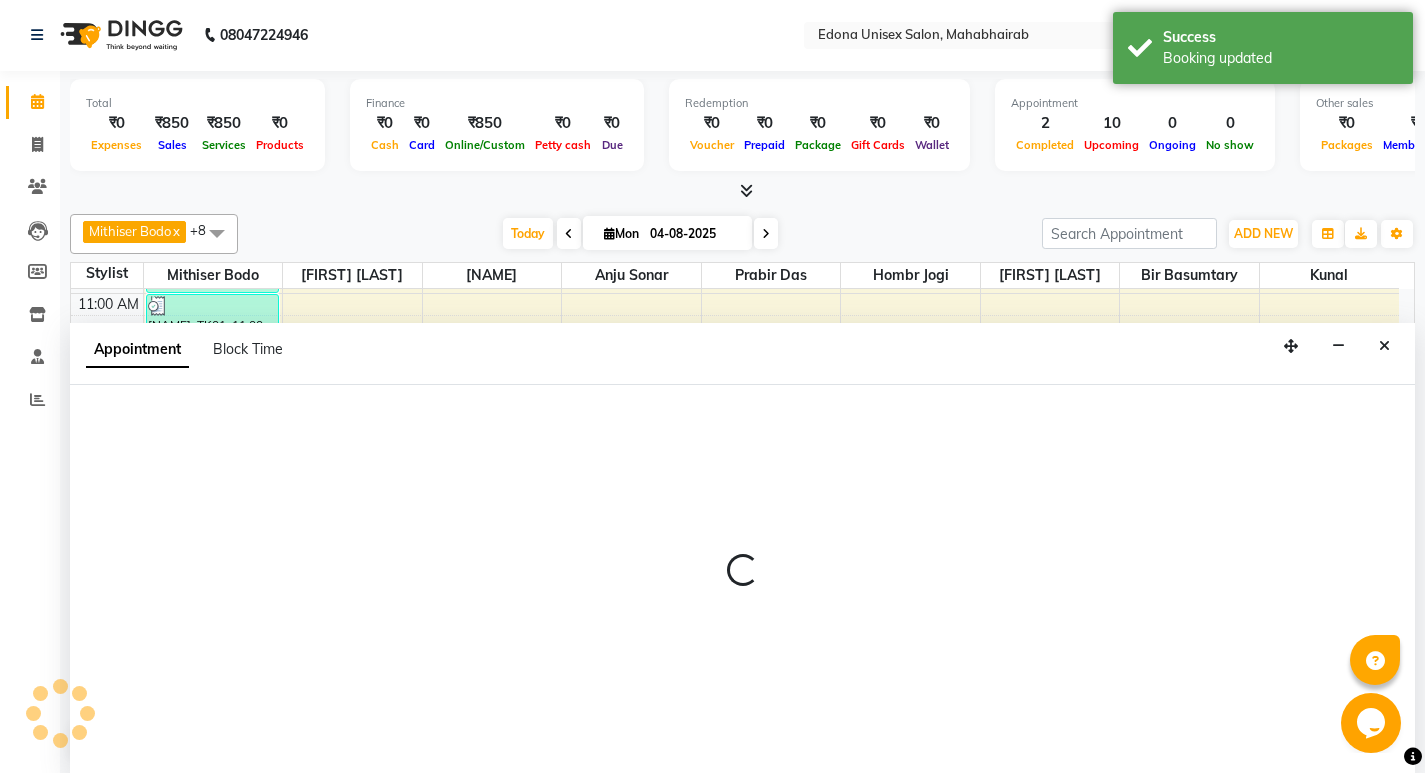 select on "tentative" 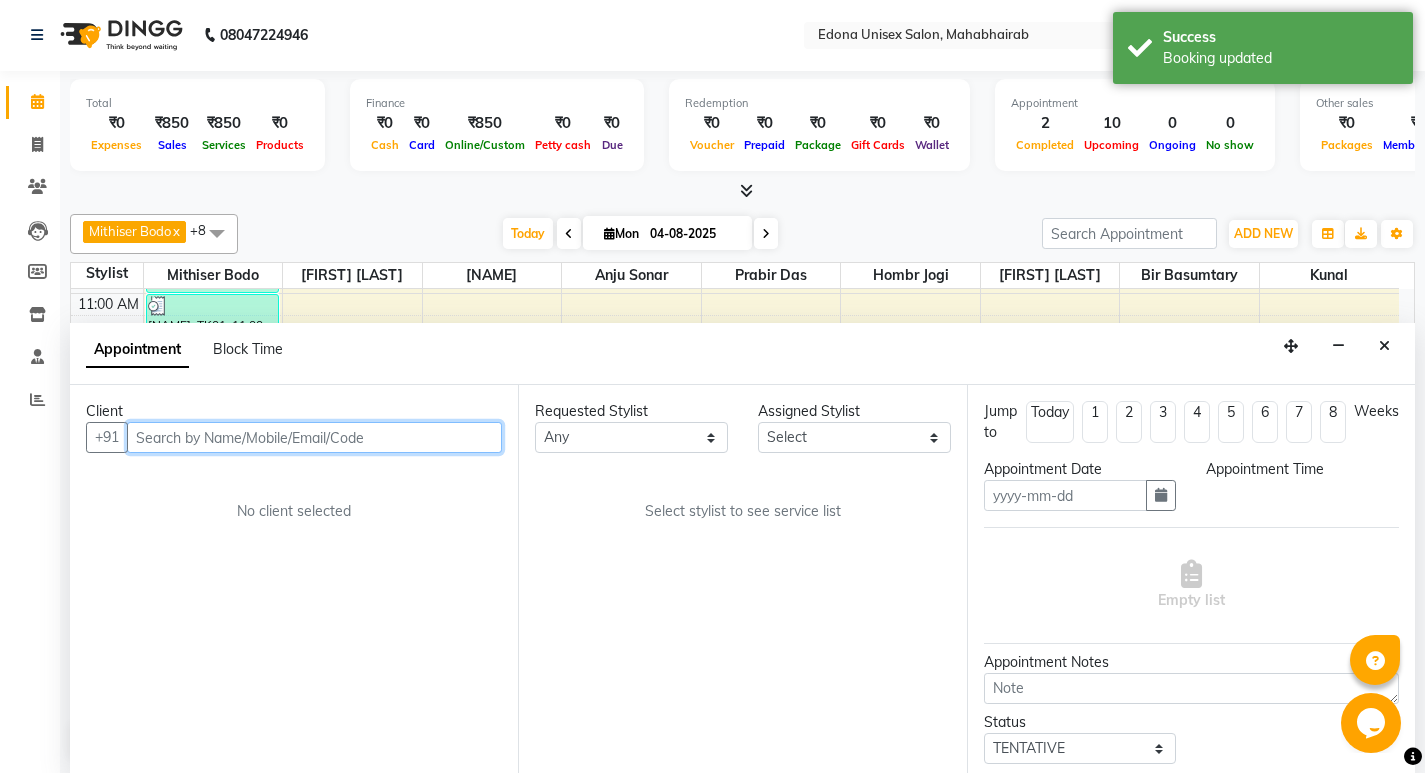 type on "04-08-2025" 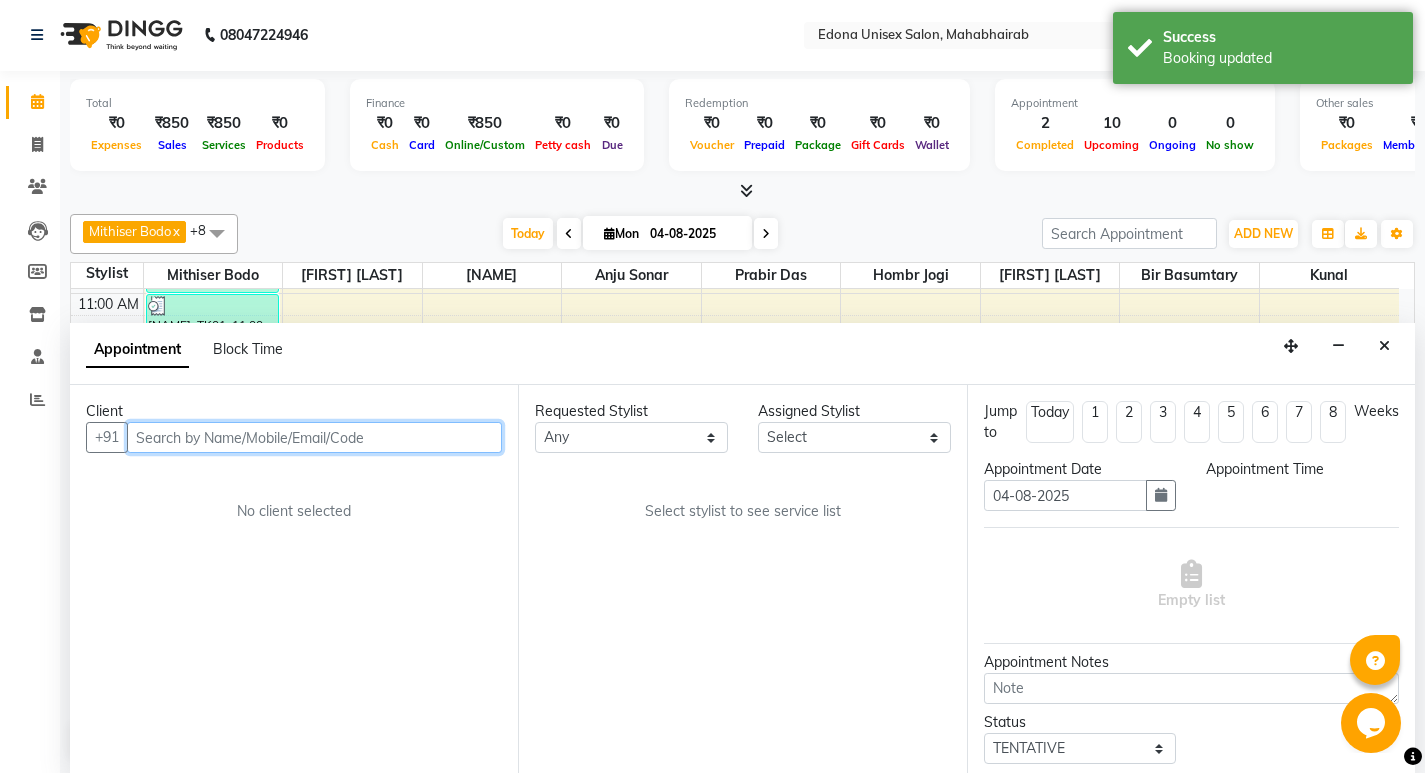 select on "690" 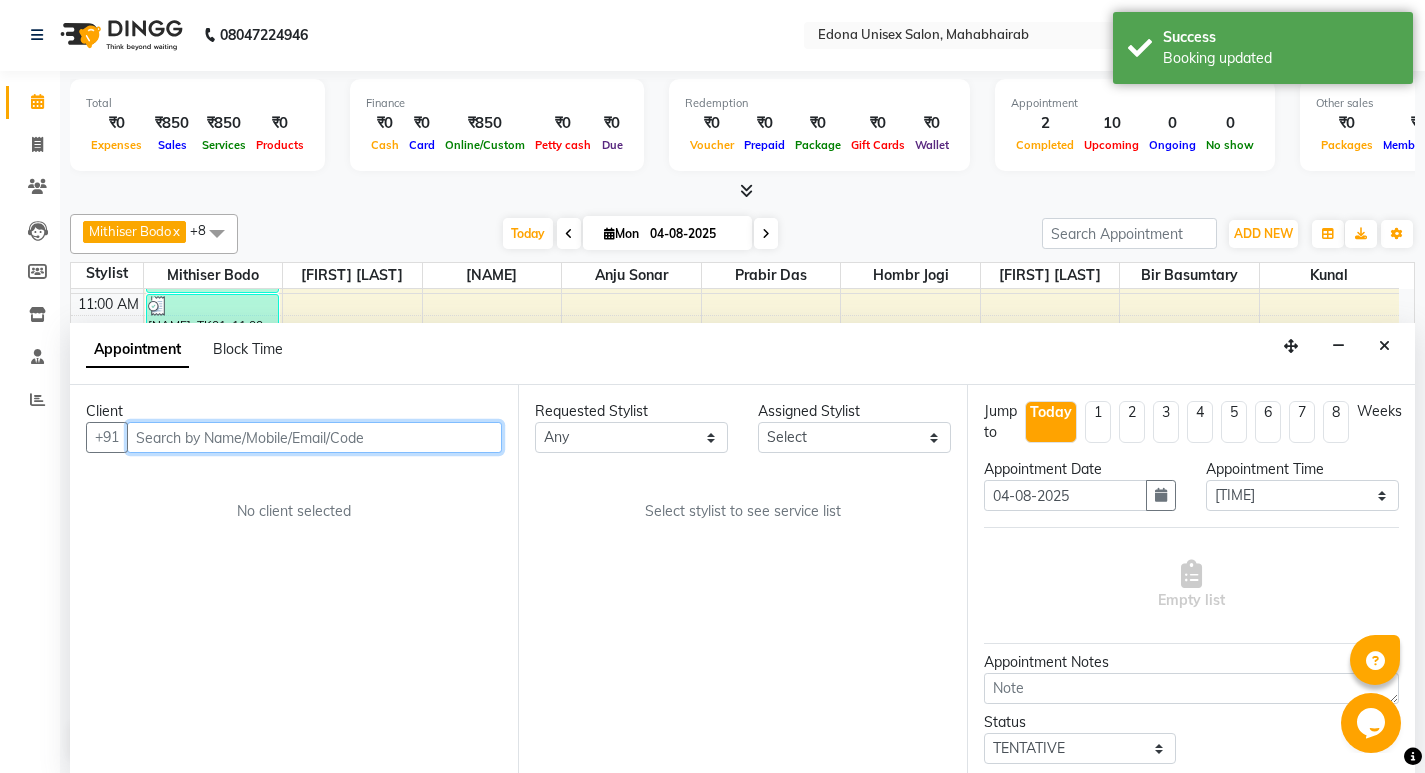 scroll, scrollTop: 0, scrollLeft: 0, axis: both 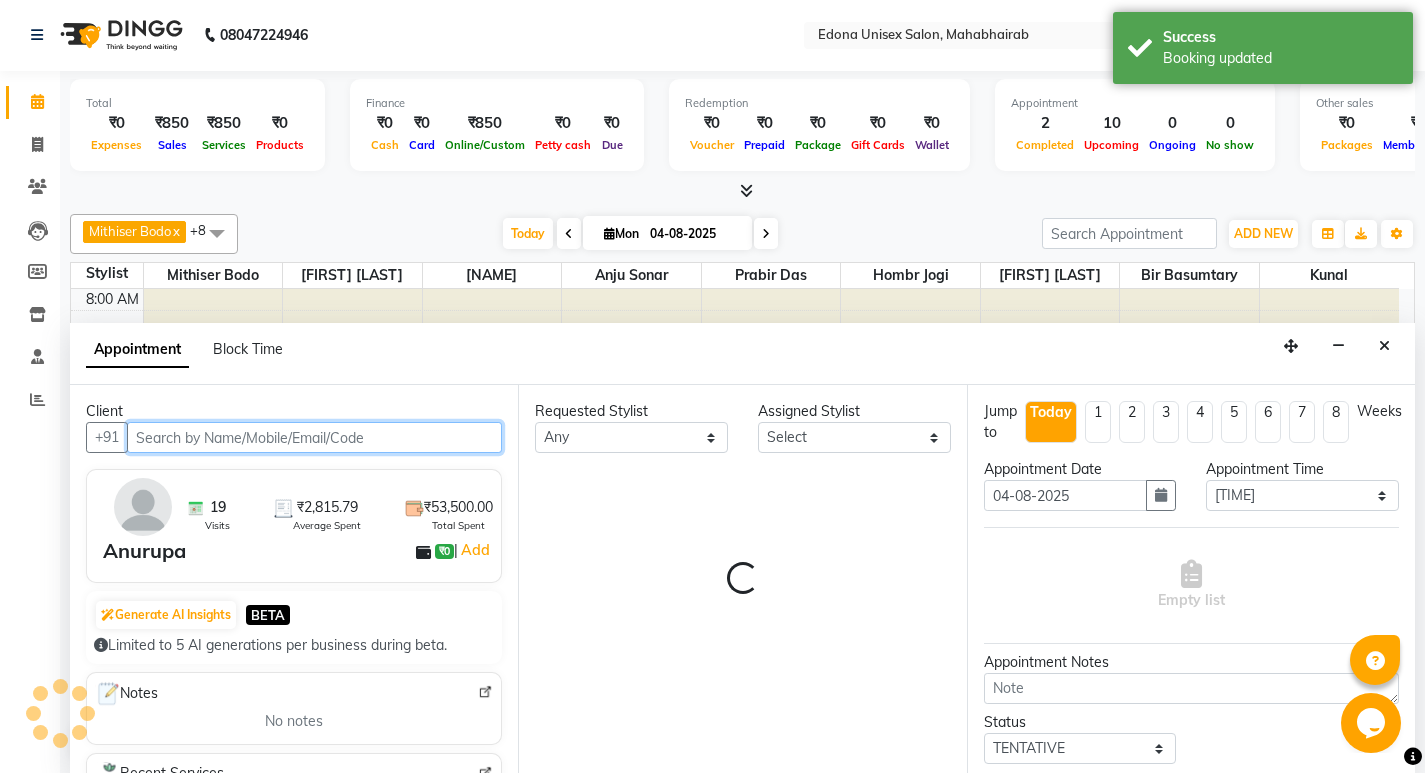 select on "35904" 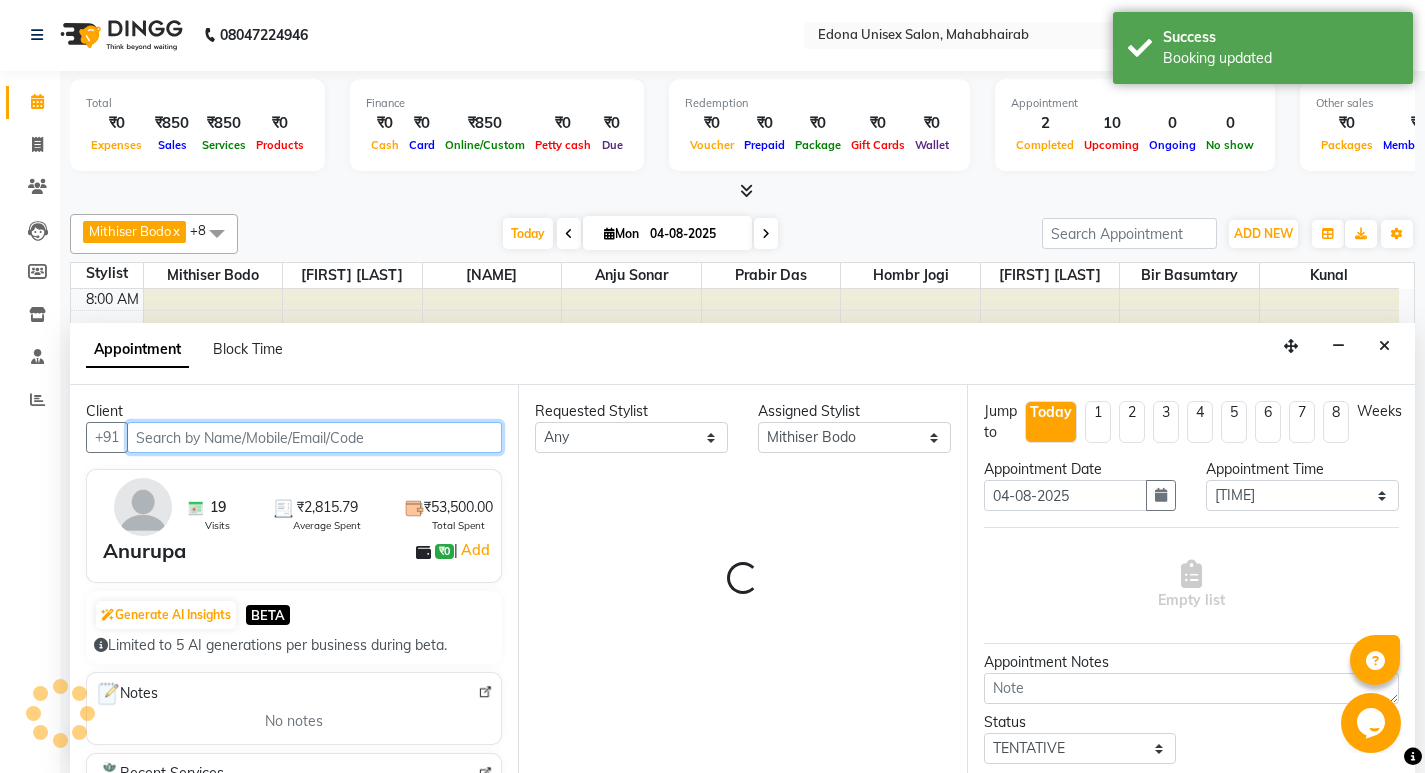 select on "2465" 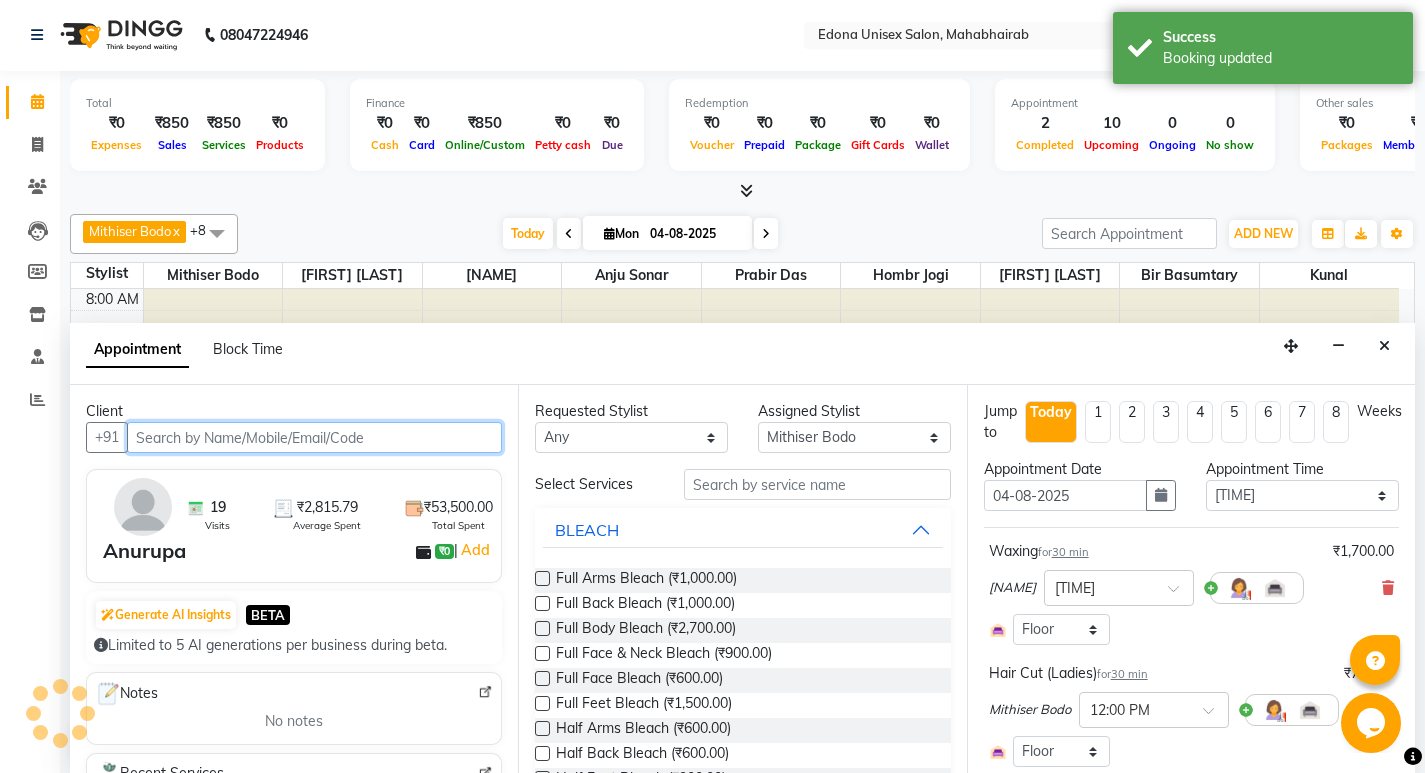 scroll, scrollTop: 265, scrollLeft: 0, axis: vertical 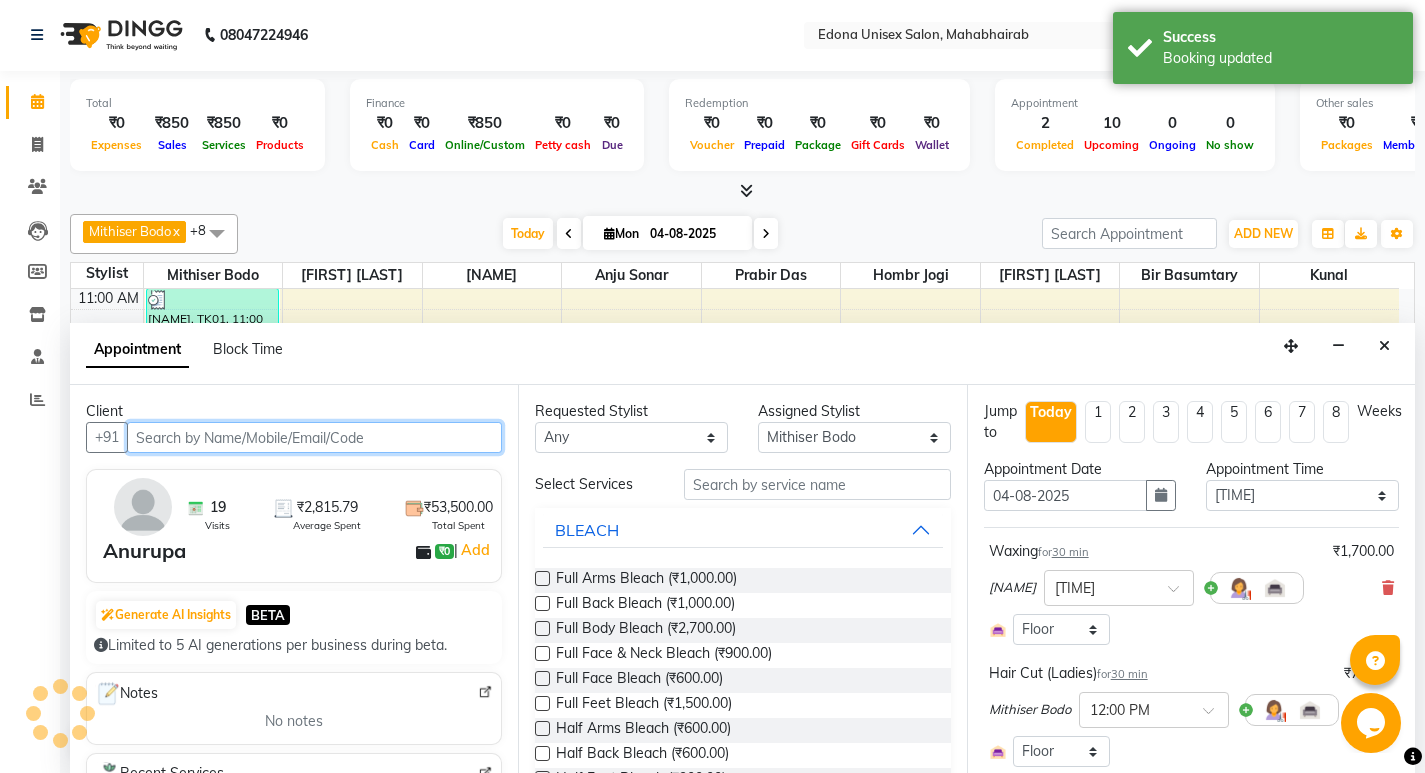 select on "2465" 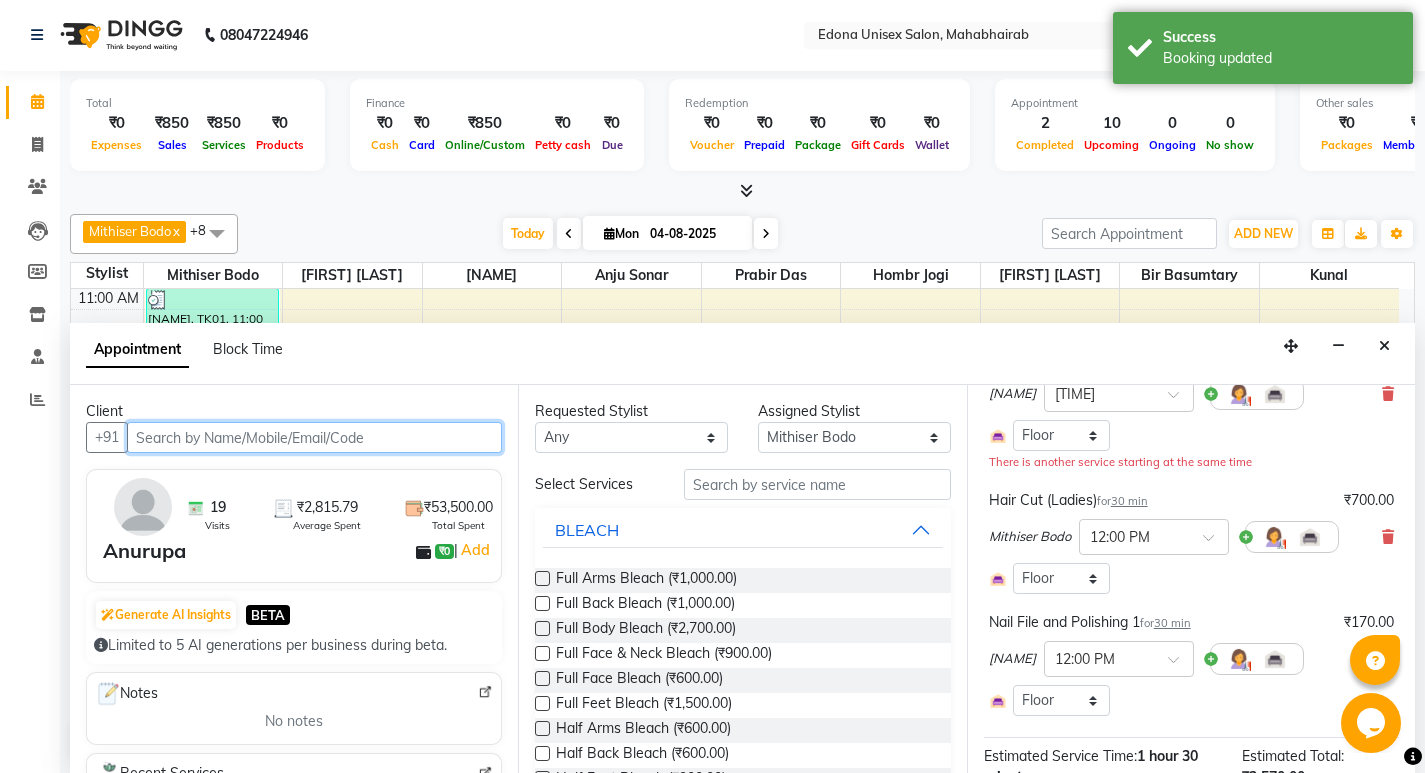 scroll, scrollTop: 198, scrollLeft: 0, axis: vertical 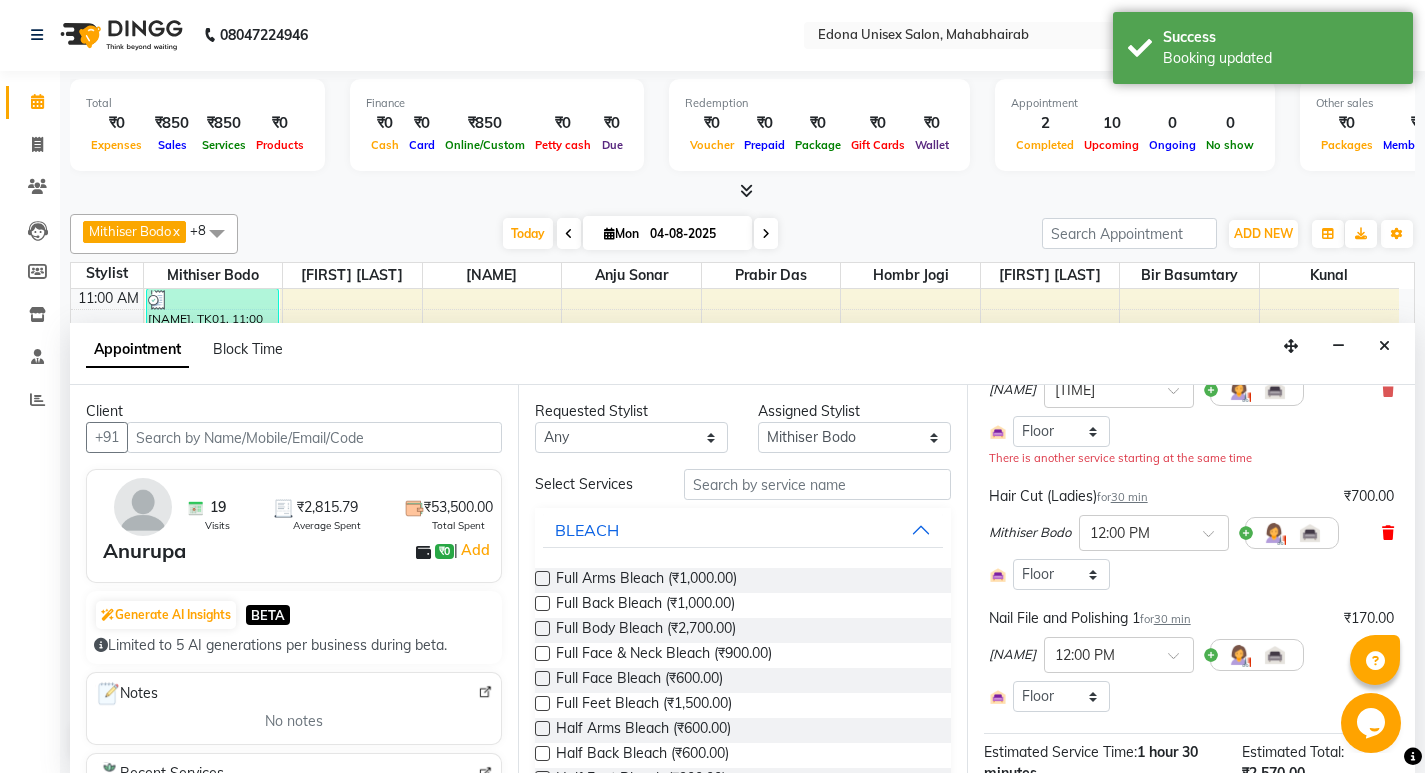 click at bounding box center [1388, 533] 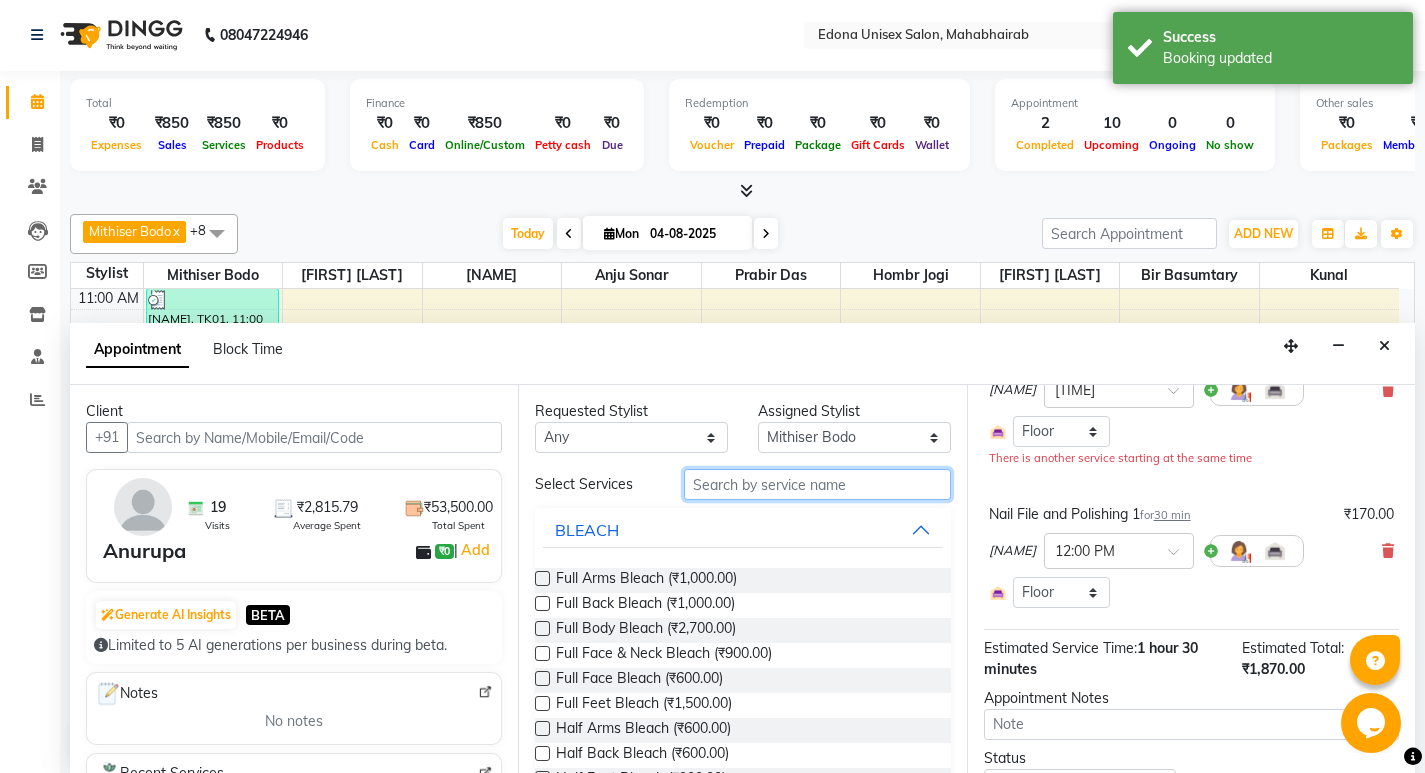click at bounding box center [817, 484] 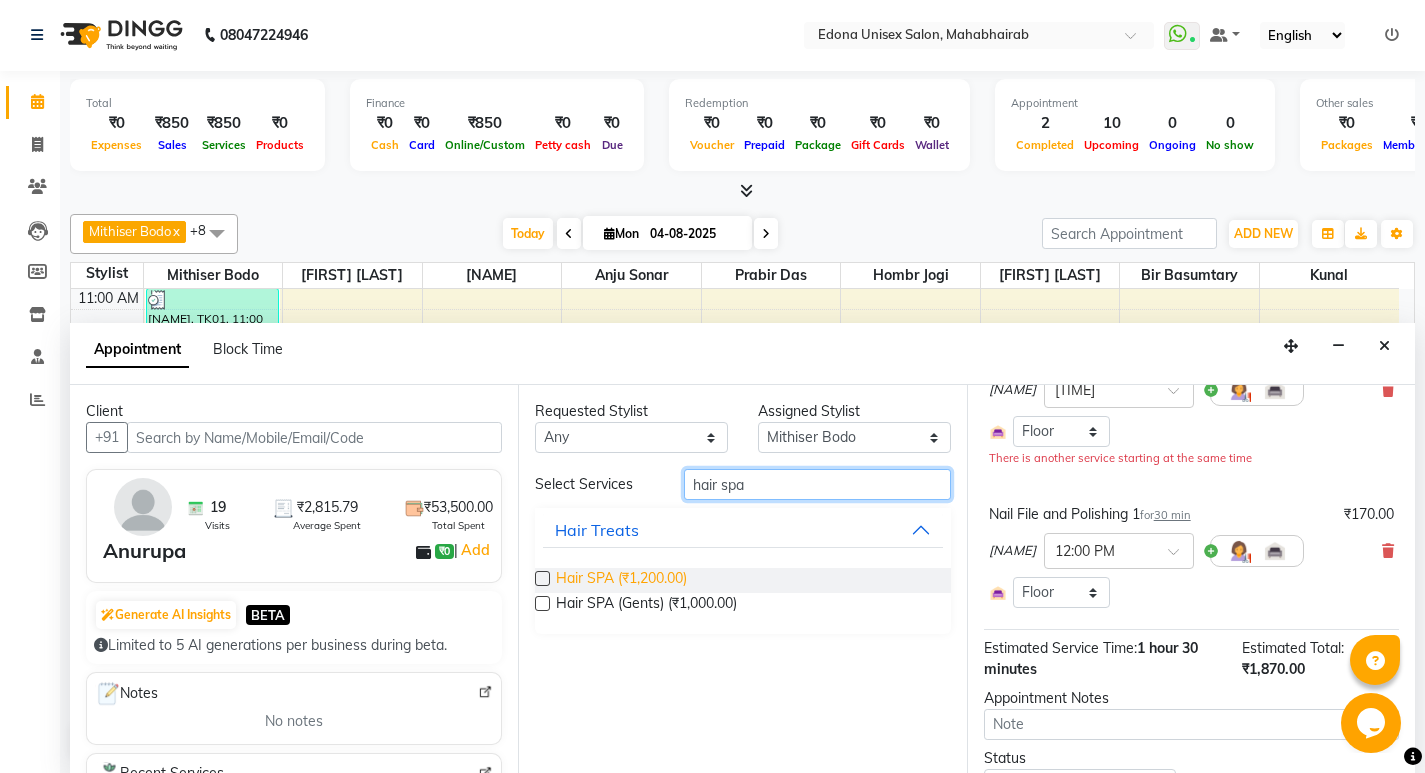 type on "hair spa" 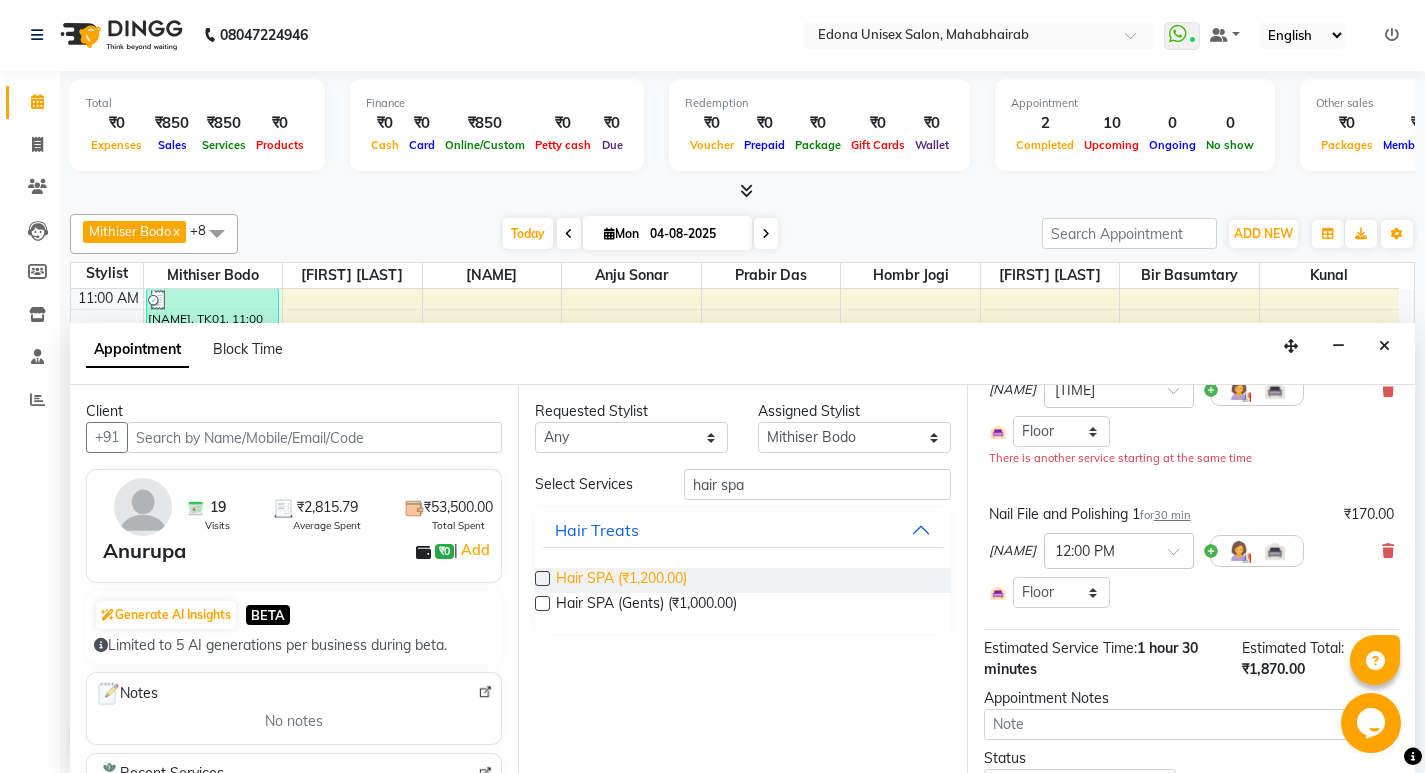 click on "Hair SPA (₹1,200.00)" at bounding box center (621, 580) 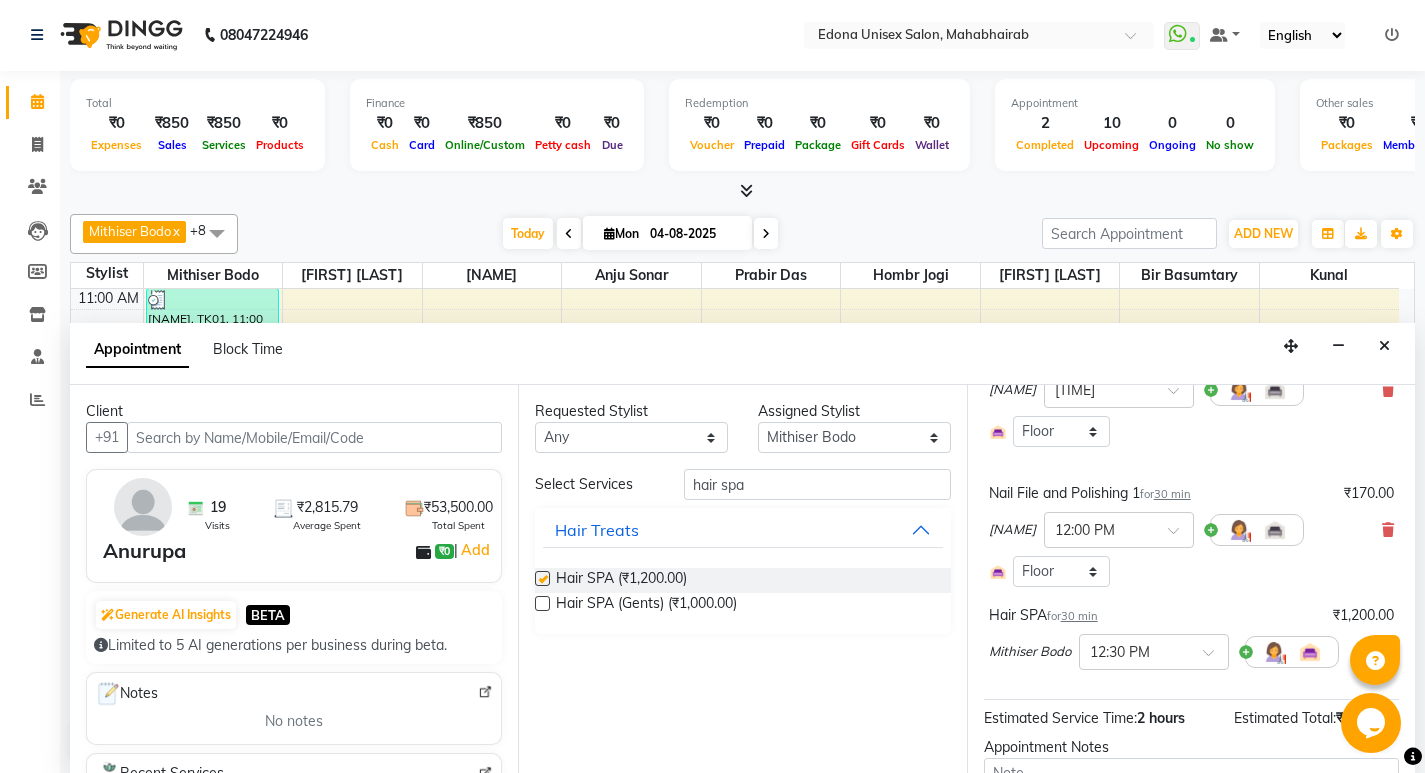 checkbox on "false" 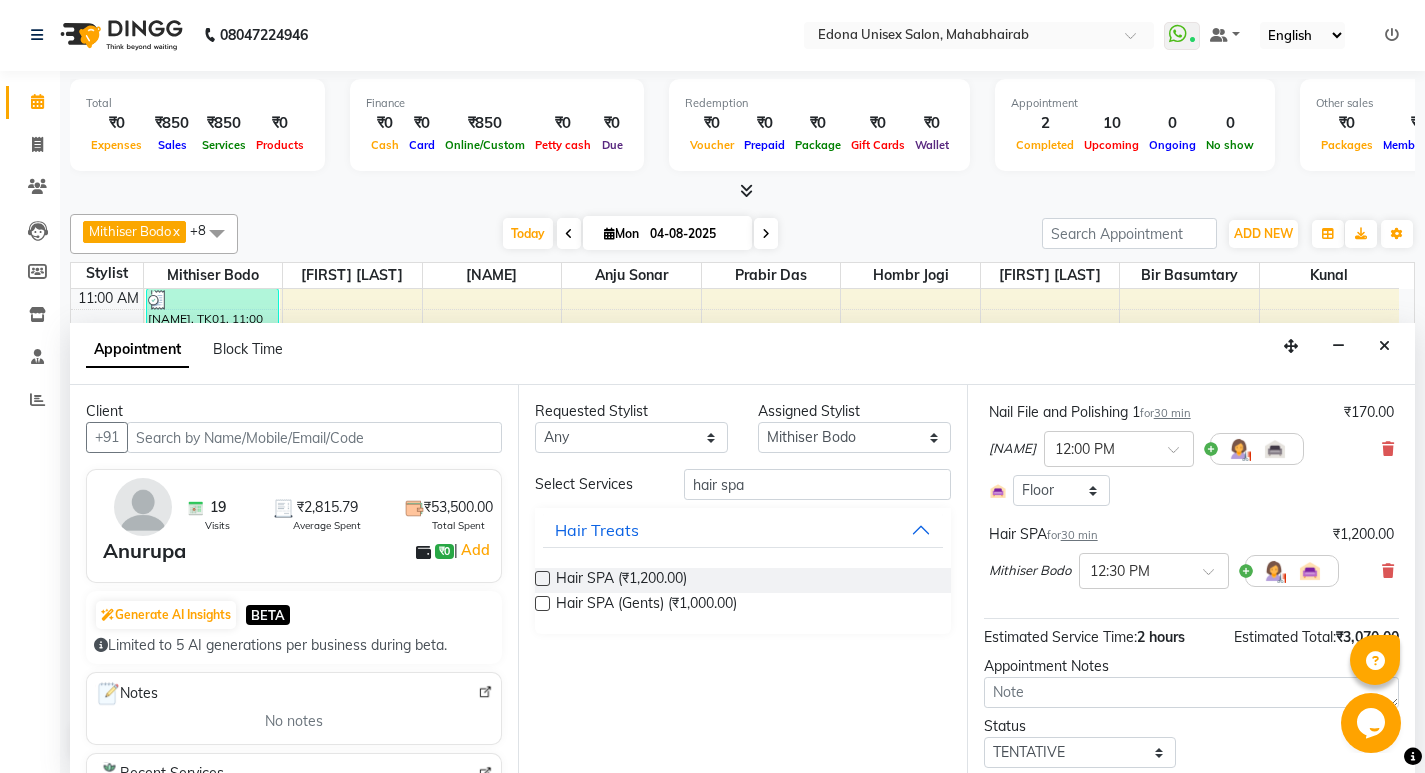 scroll, scrollTop: 348, scrollLeft: 0, axis: vertical 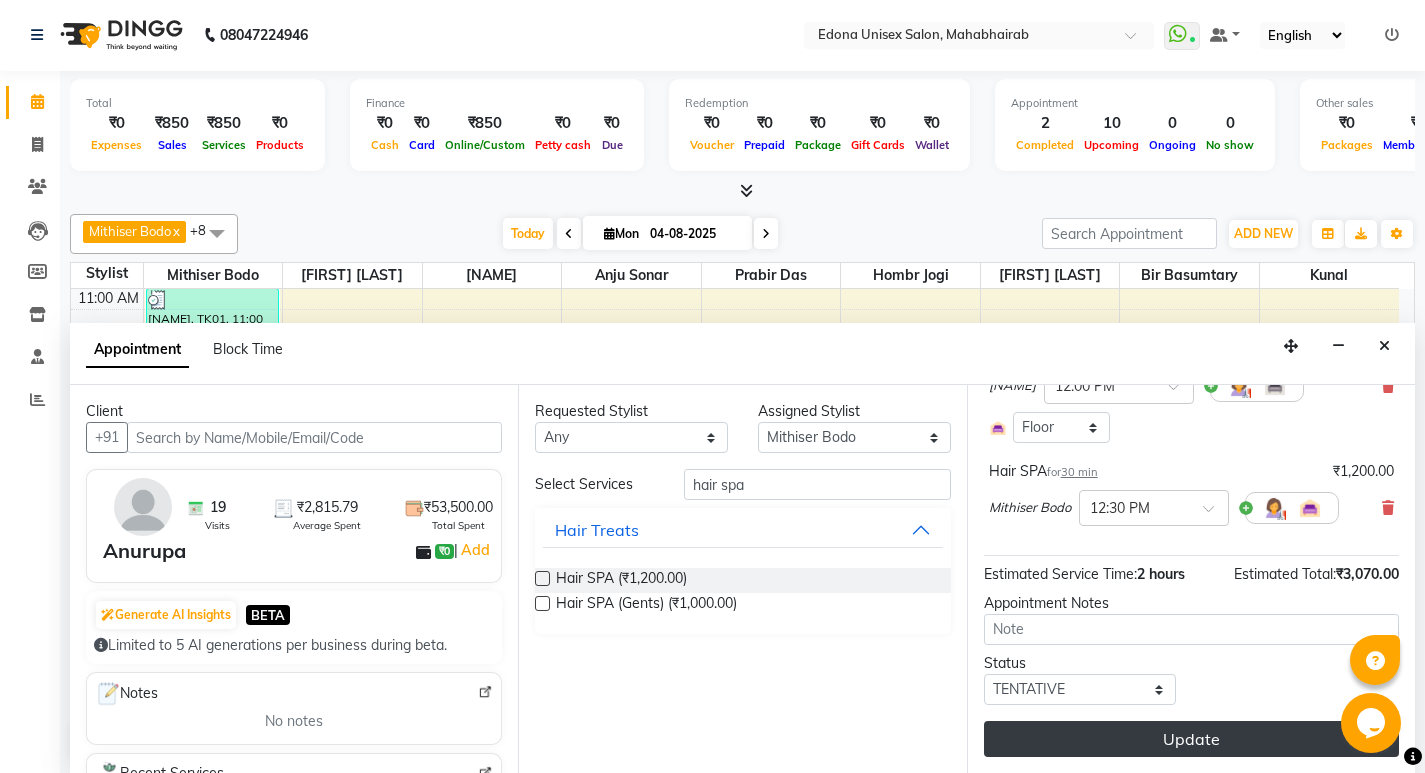 click on "Update" at bounding box center (1191, 739) 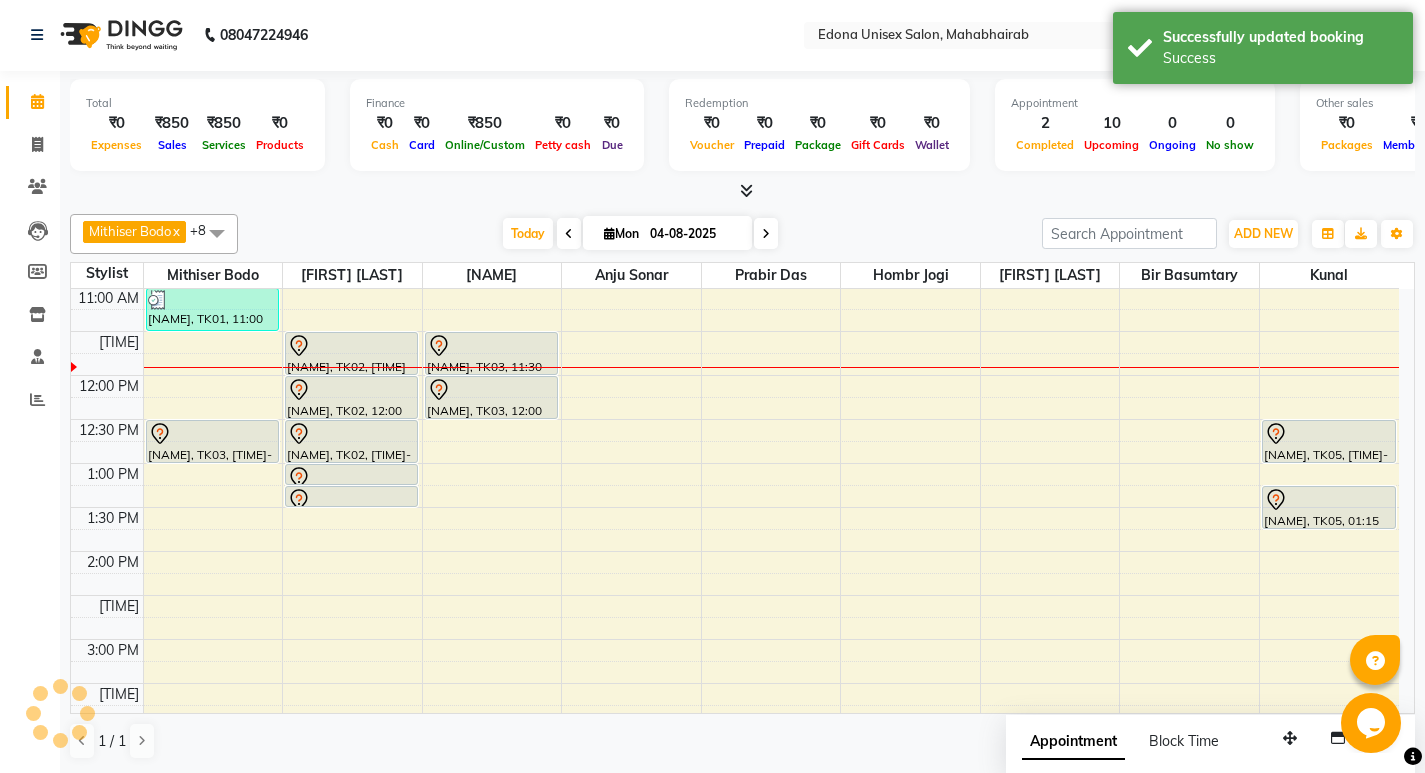 scroll, scrollTop: 0, scrollLeft: 0, axis: both 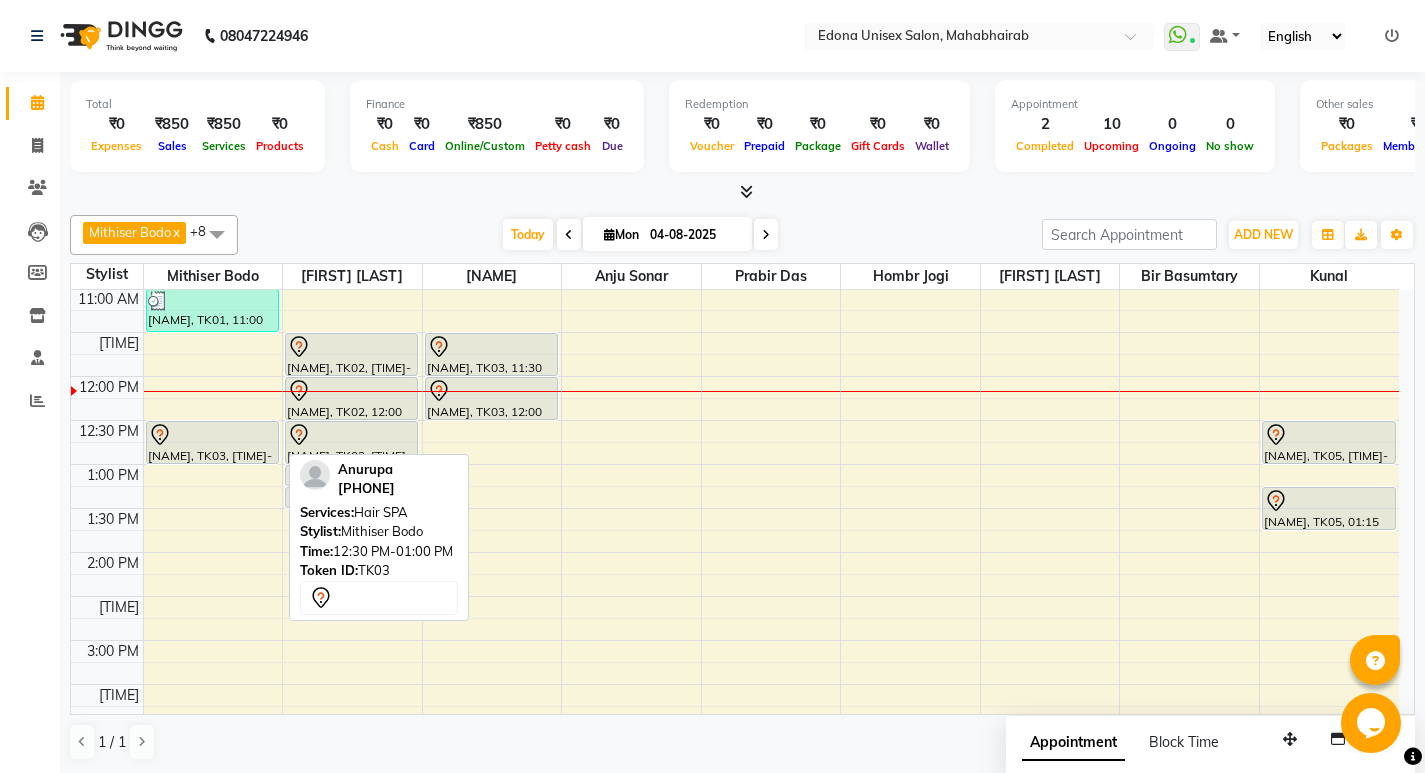 click 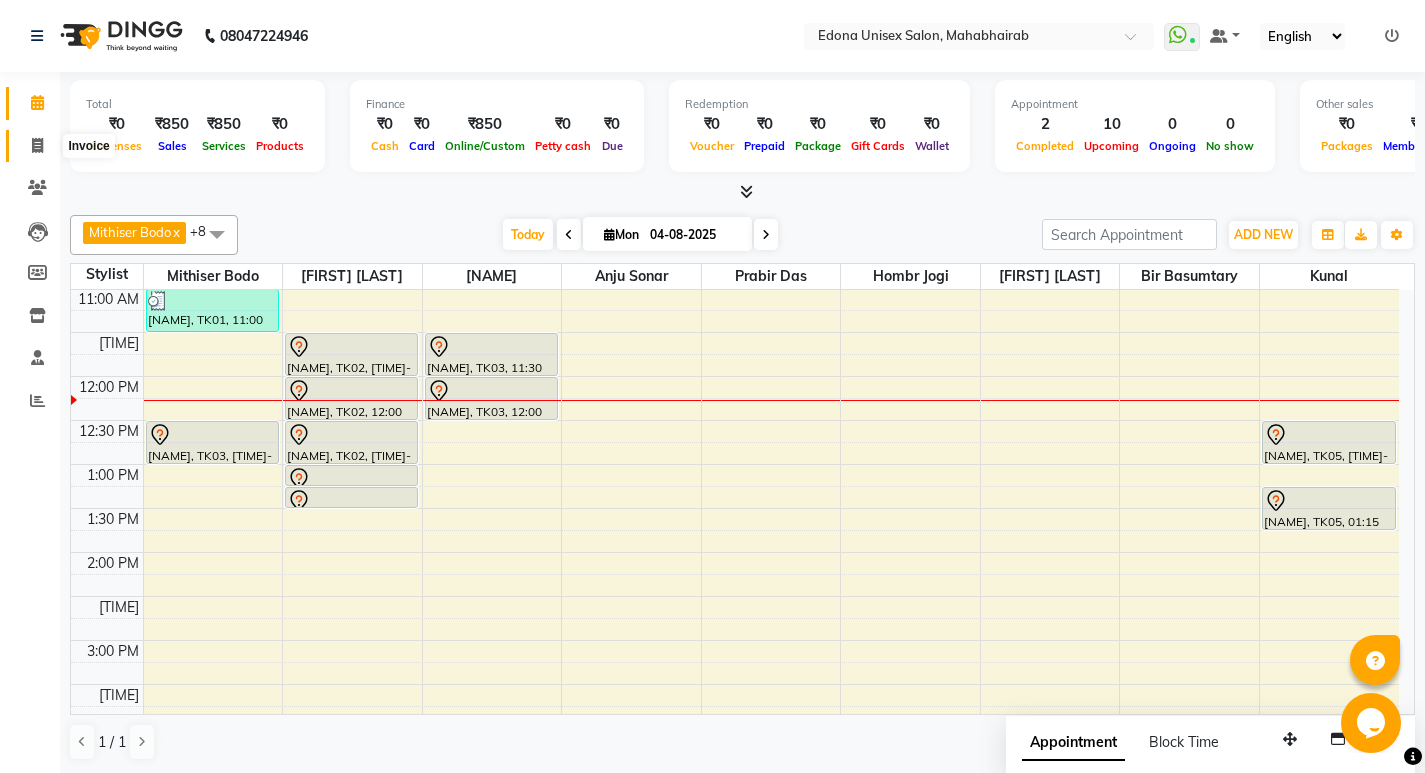 click 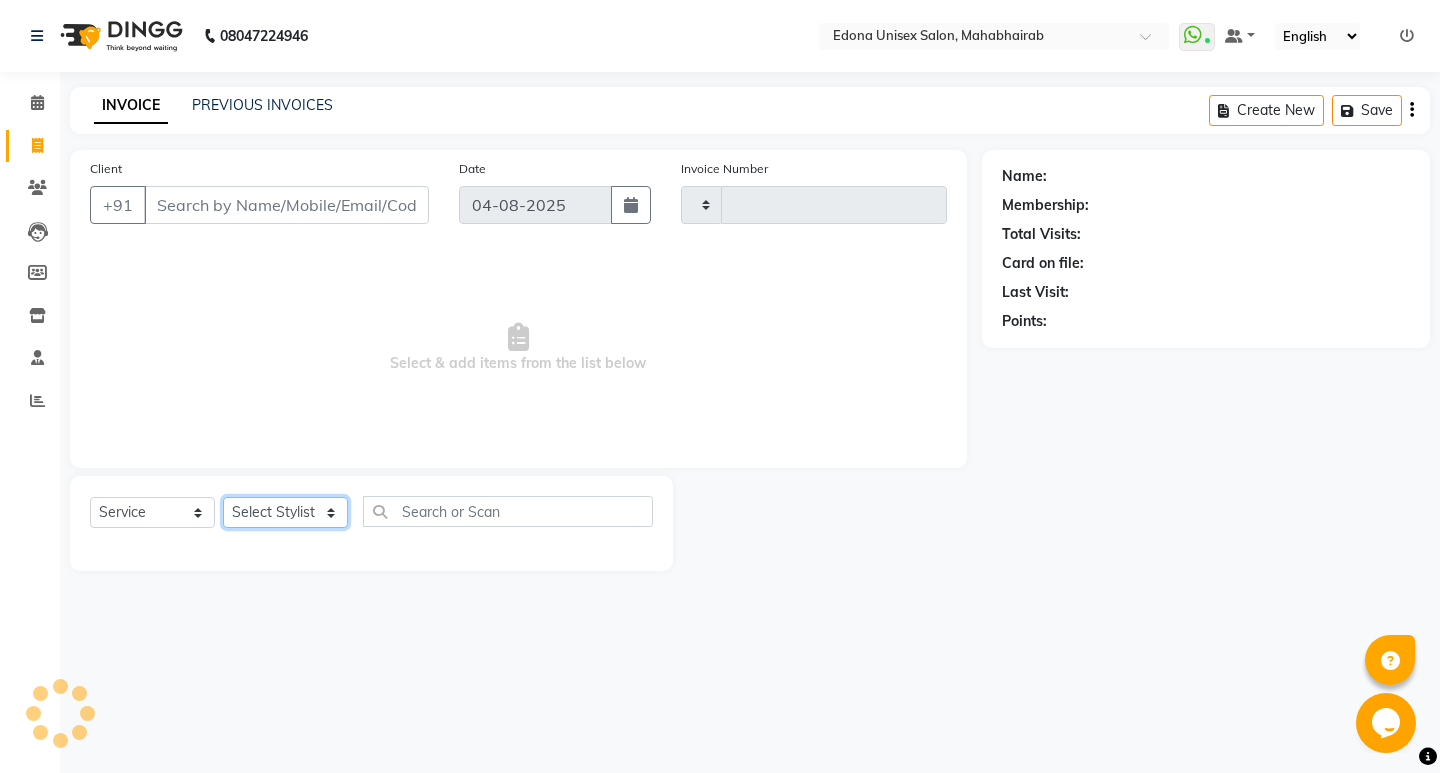 click on "Select Stylist" 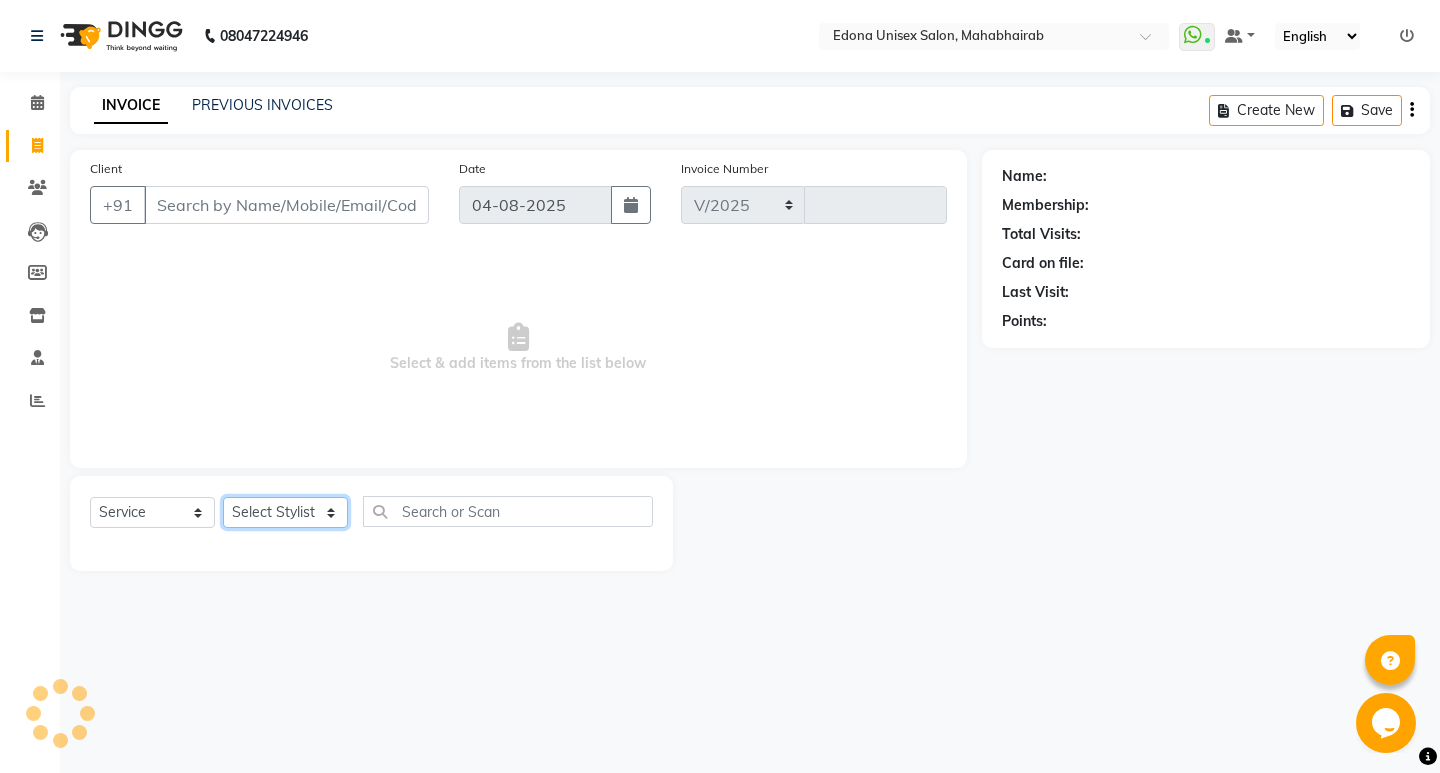 select on "5393" 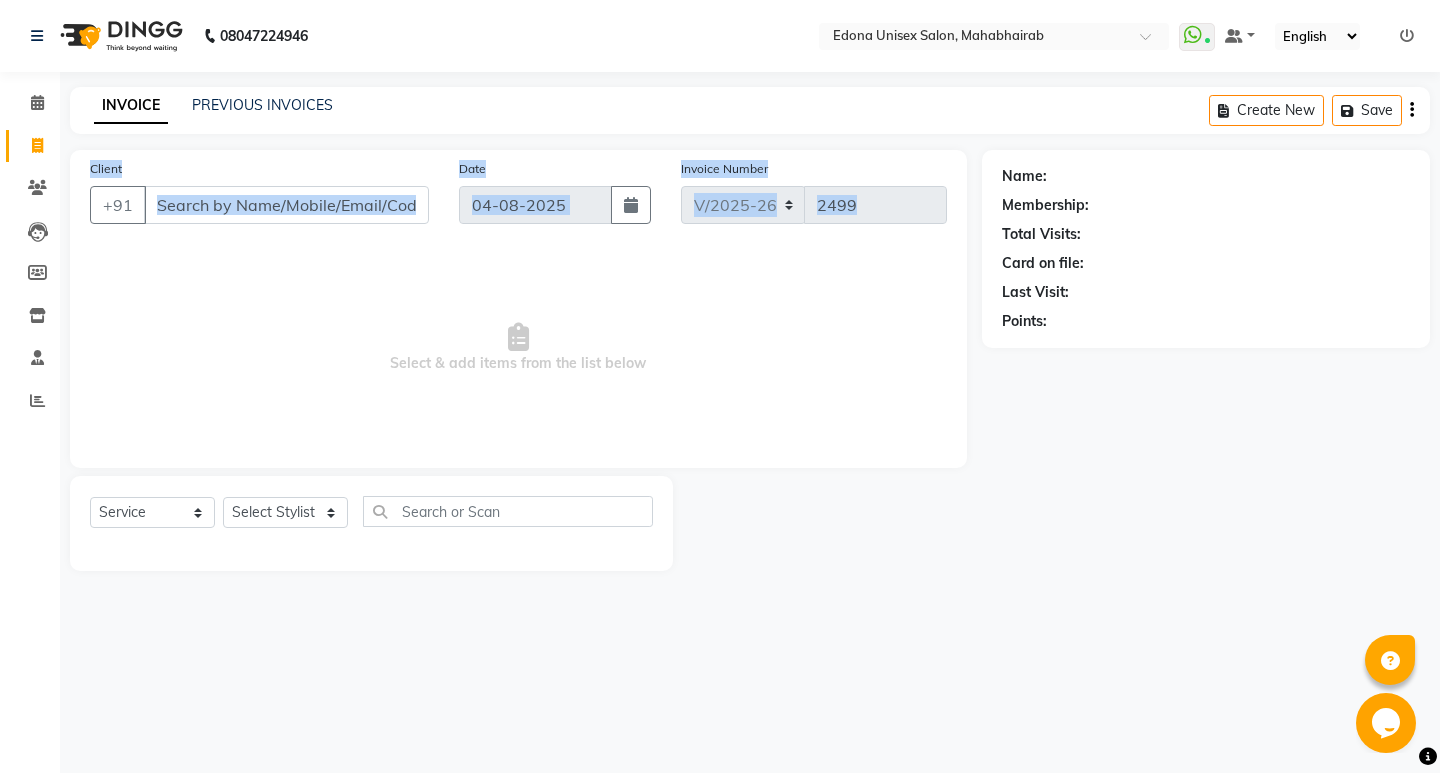 drag, startPoint x: 399, startPoint y: 76, endPoint x: 331, endPoint y: 301, distance: 235.05106 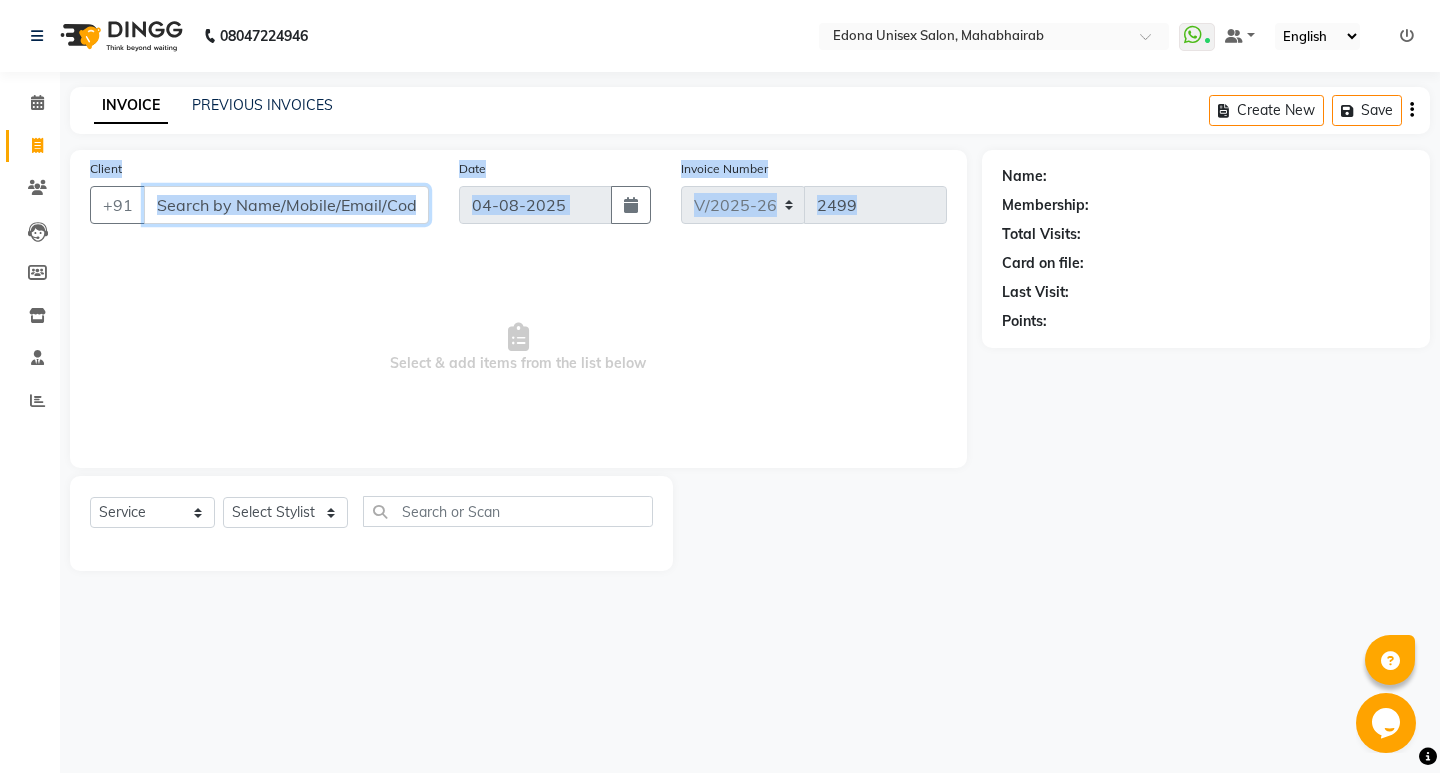 click on "Client" at bounding box center [286, 205] 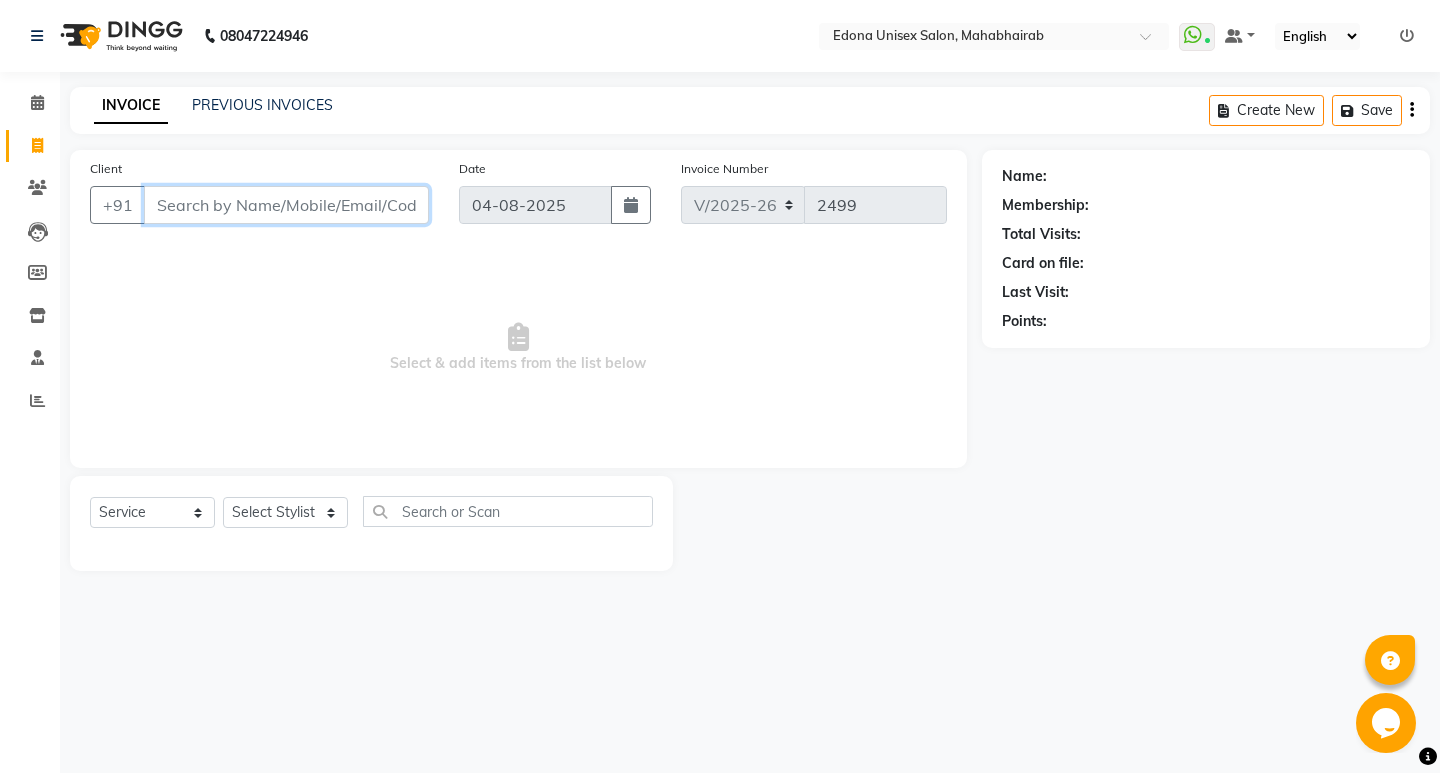 click on "Client" at bounding box center [286, 205] 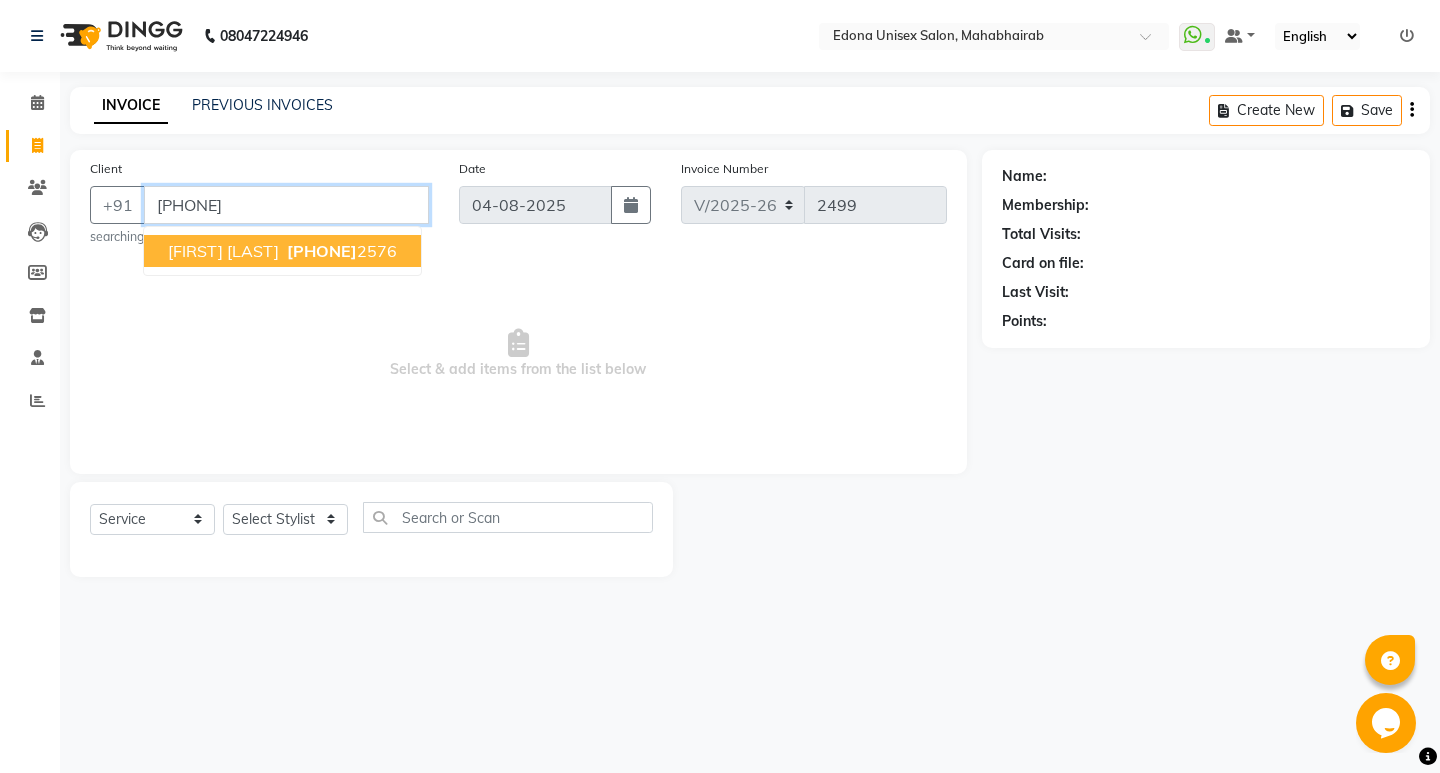type on "9106432576" 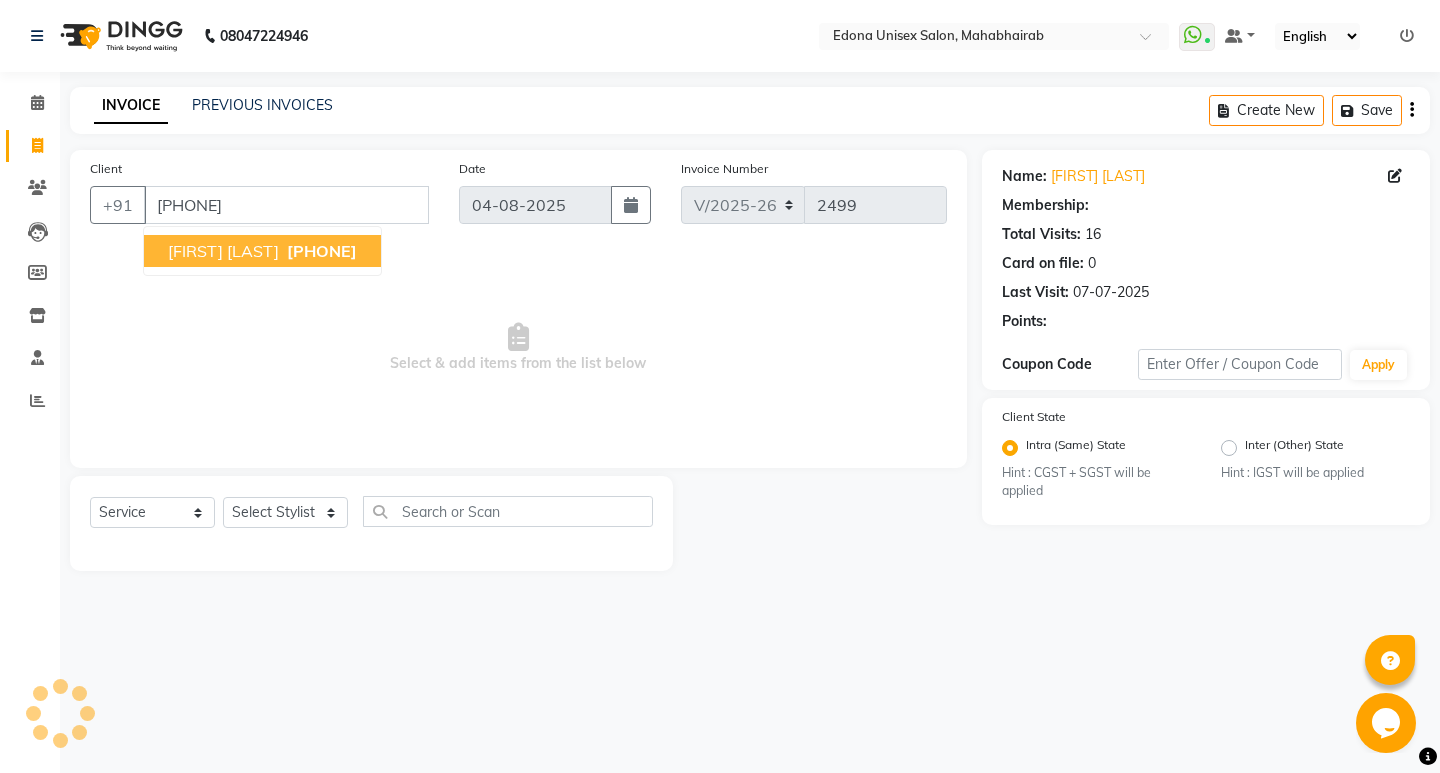click on "Shutsan Sharma" at bounding box center (223, 251) 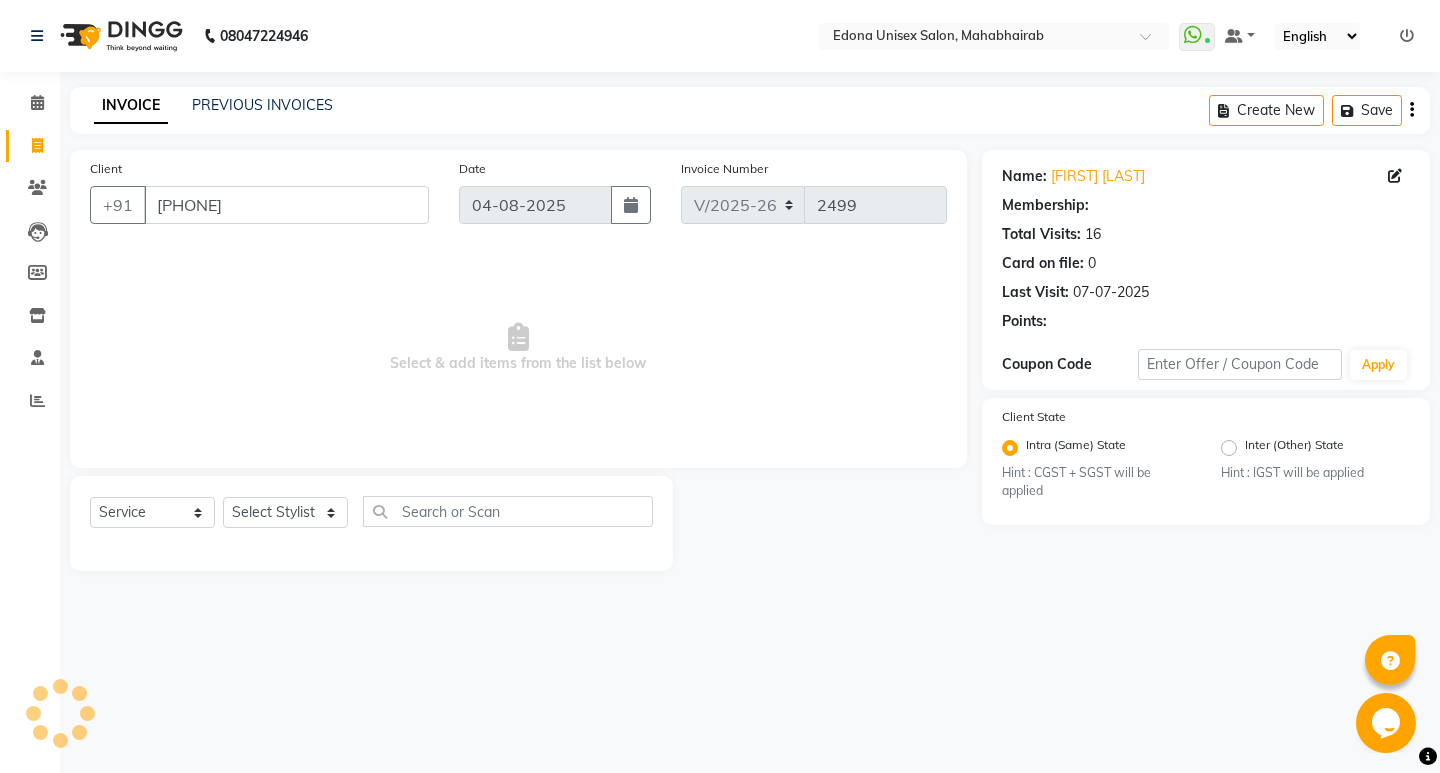 click on "Select  Service  Product  Membership  Package Voucher Prepaid Gift Card  Select Stylist Admin Anju Sonar Bir Basumtary Bishal Bharma Hemen Daimari Hombr Jogi Jenny kayina Kriti Kunal Lokesh Verma Mithiser Bodo Monisha Goyari Neha Pahi Prabir Das Rashmi Basumtary Reshma Sultana Roselin Basumtary Sumitra Subba" 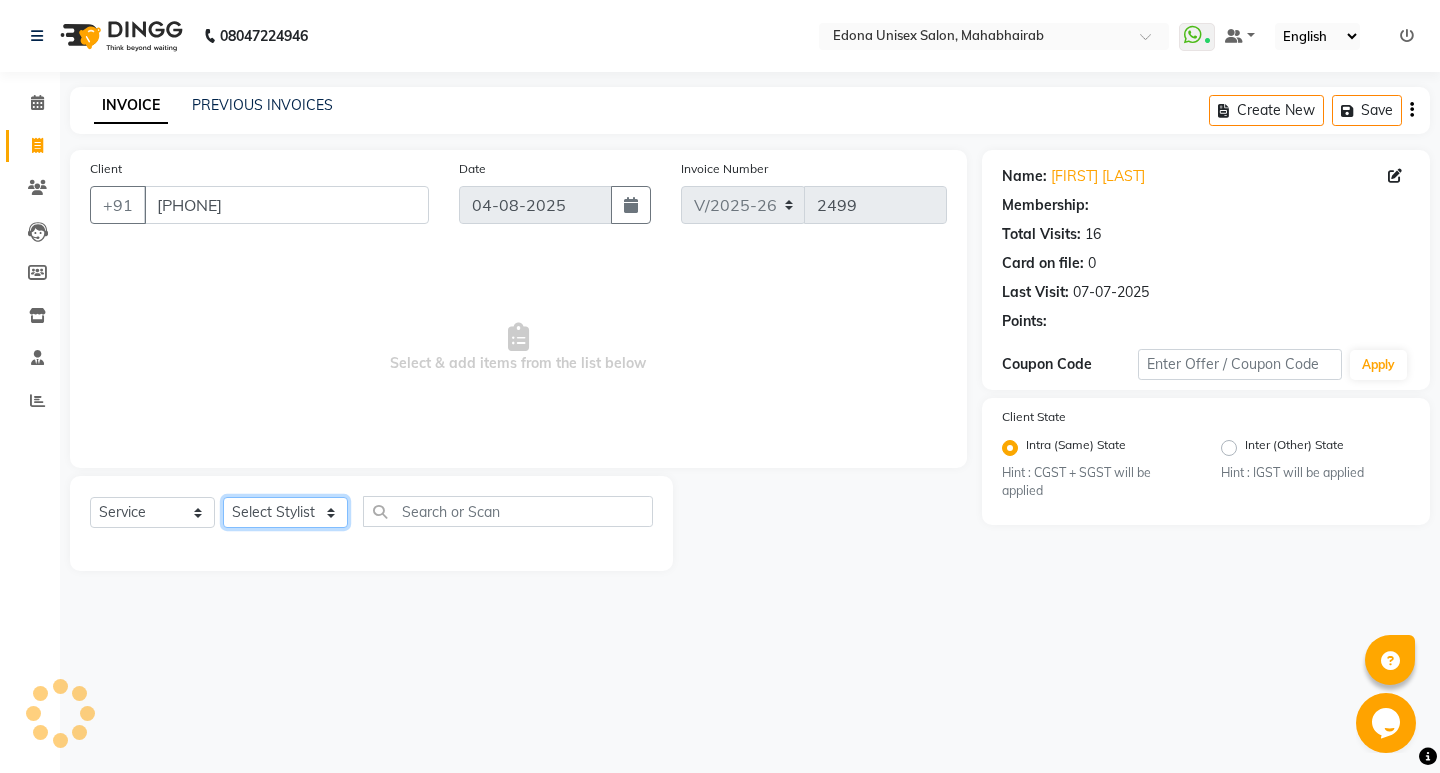 click on "Select Stylist Admin Anju Sonar Bir Basumtary Bishal Bharma Hemen Daimari Hombr Jogi Jenny kayina Kriti Kunal Lokesh Verma Mithiser Bodo Monisha Goyari Neha Pahi Prabir Das Rashmi Basumtary Reshma Sultana Roselin Basumtary Sumitra Subba" 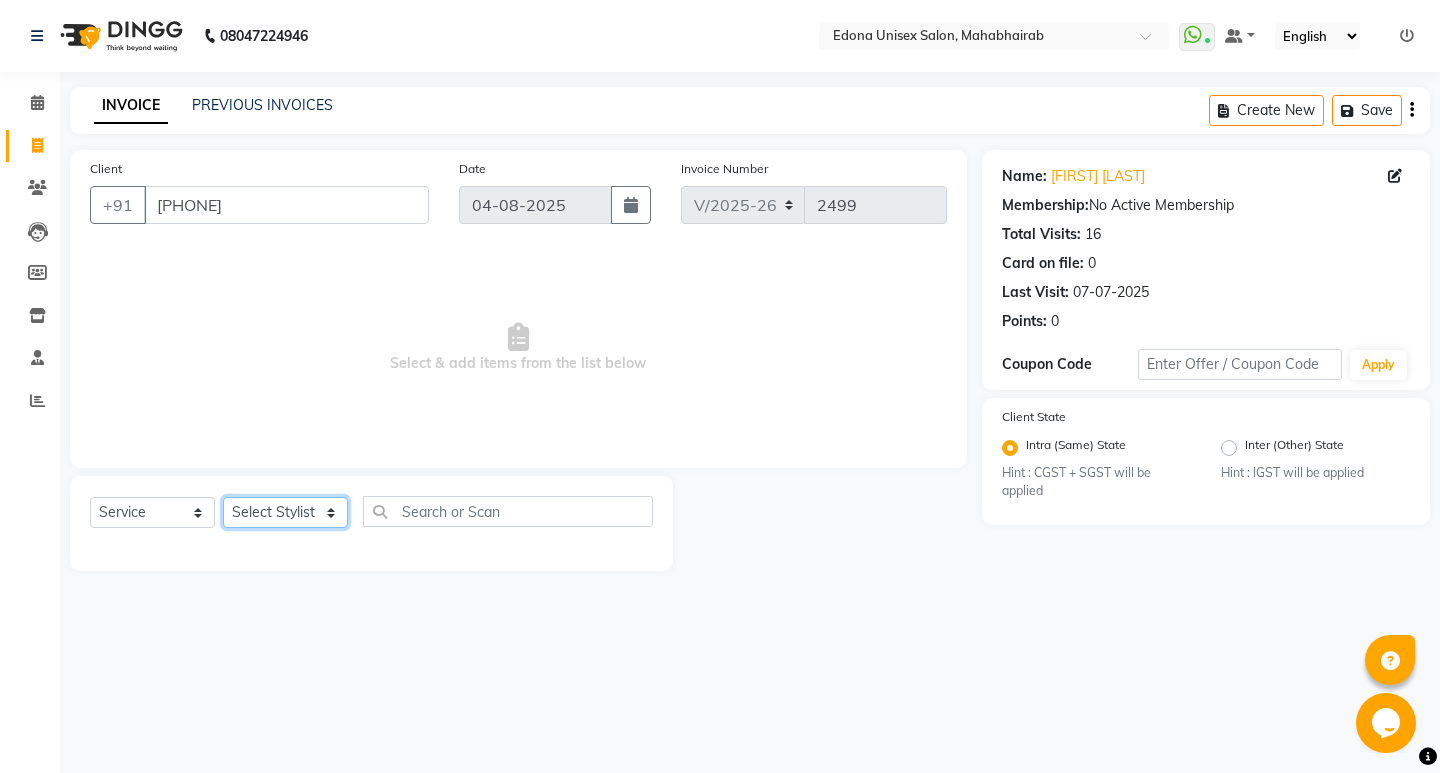 select on "87820" 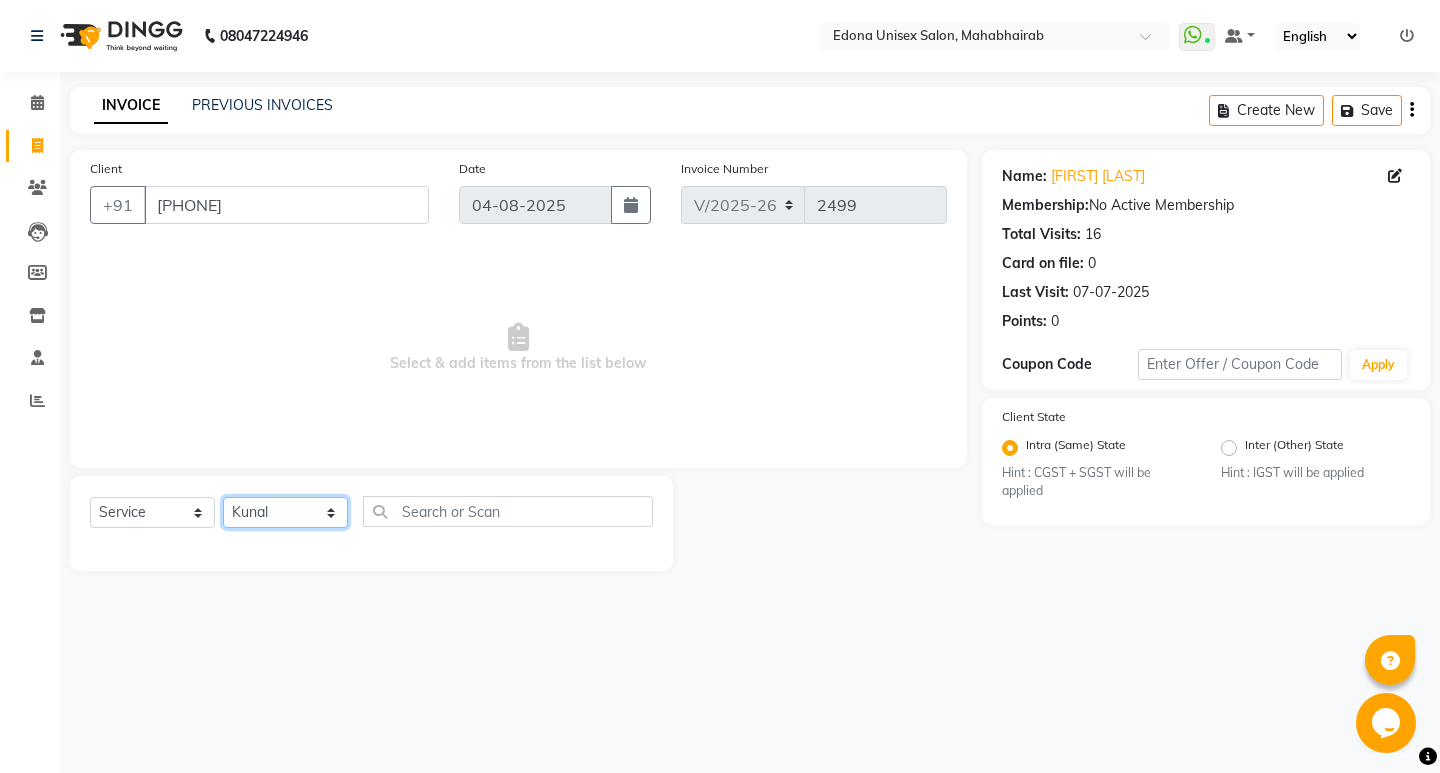 click on "Select Stylist Admin Anju Sonar Bir Basumtary Bishal Bharma Hemen Daimari Hombr Jogi Jenny kayina Kriti Kunal Lokesh Verma Mithiser Bodo Monisha Goyari Neha Pahi Prabir Das Rashmi Basumtary Reshma Sultana Roselin Basumtary Sumitra Subba" 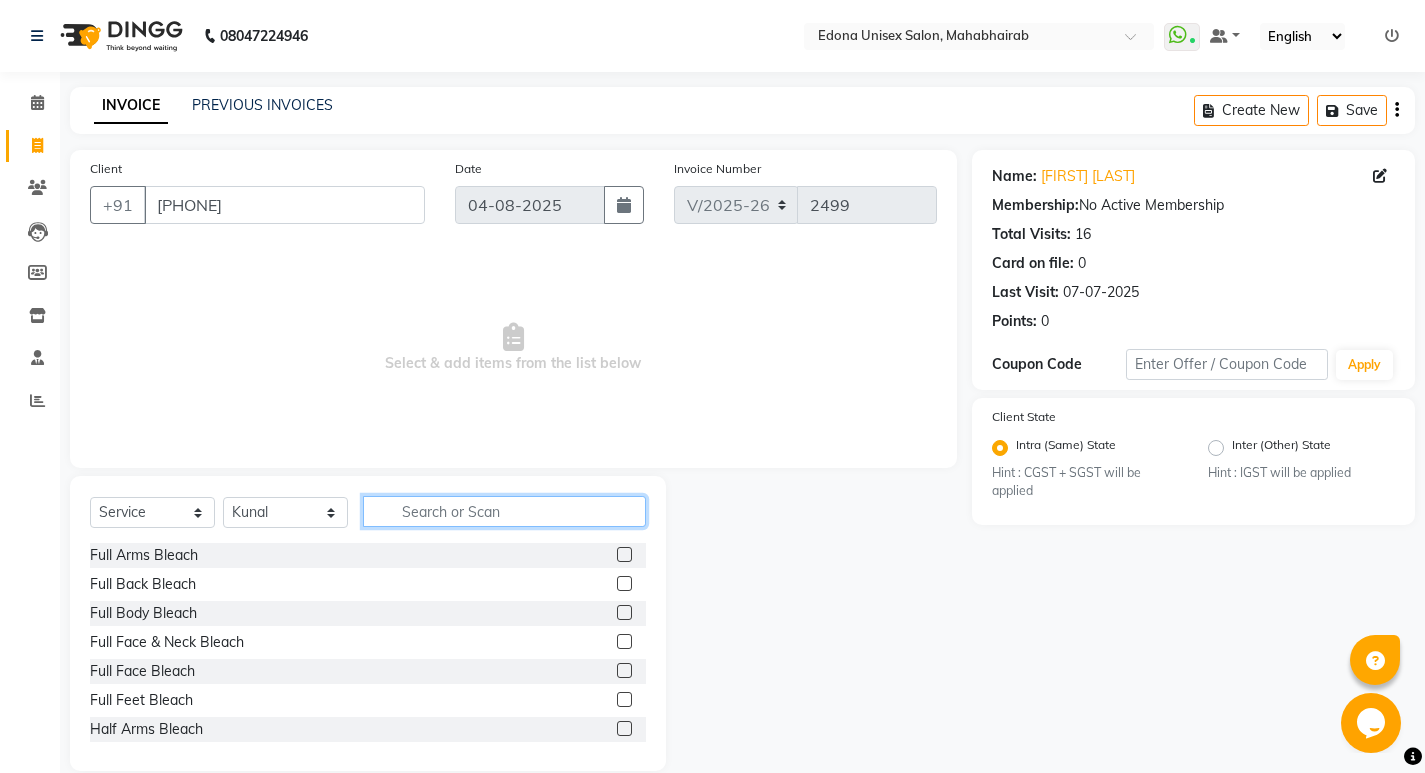 click 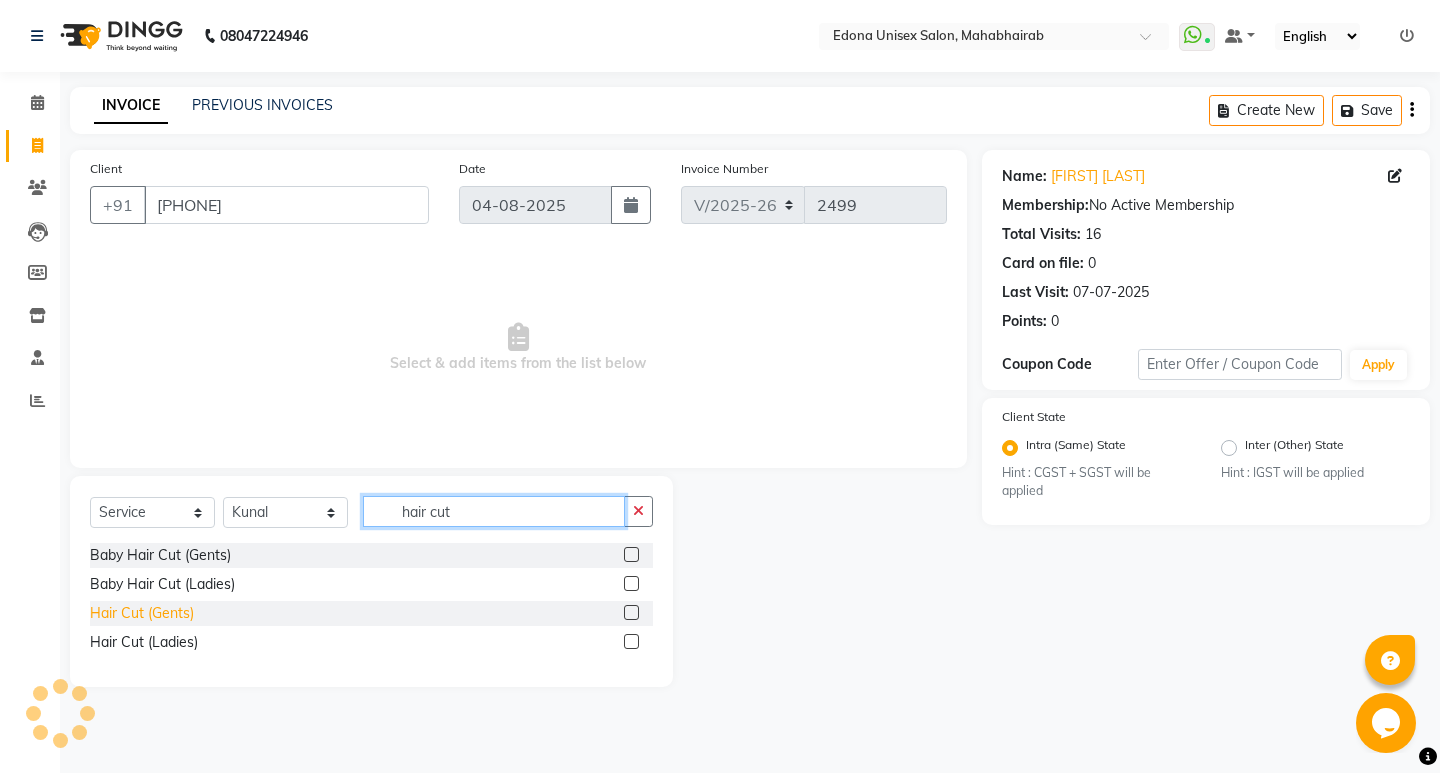 type on "hair cut" 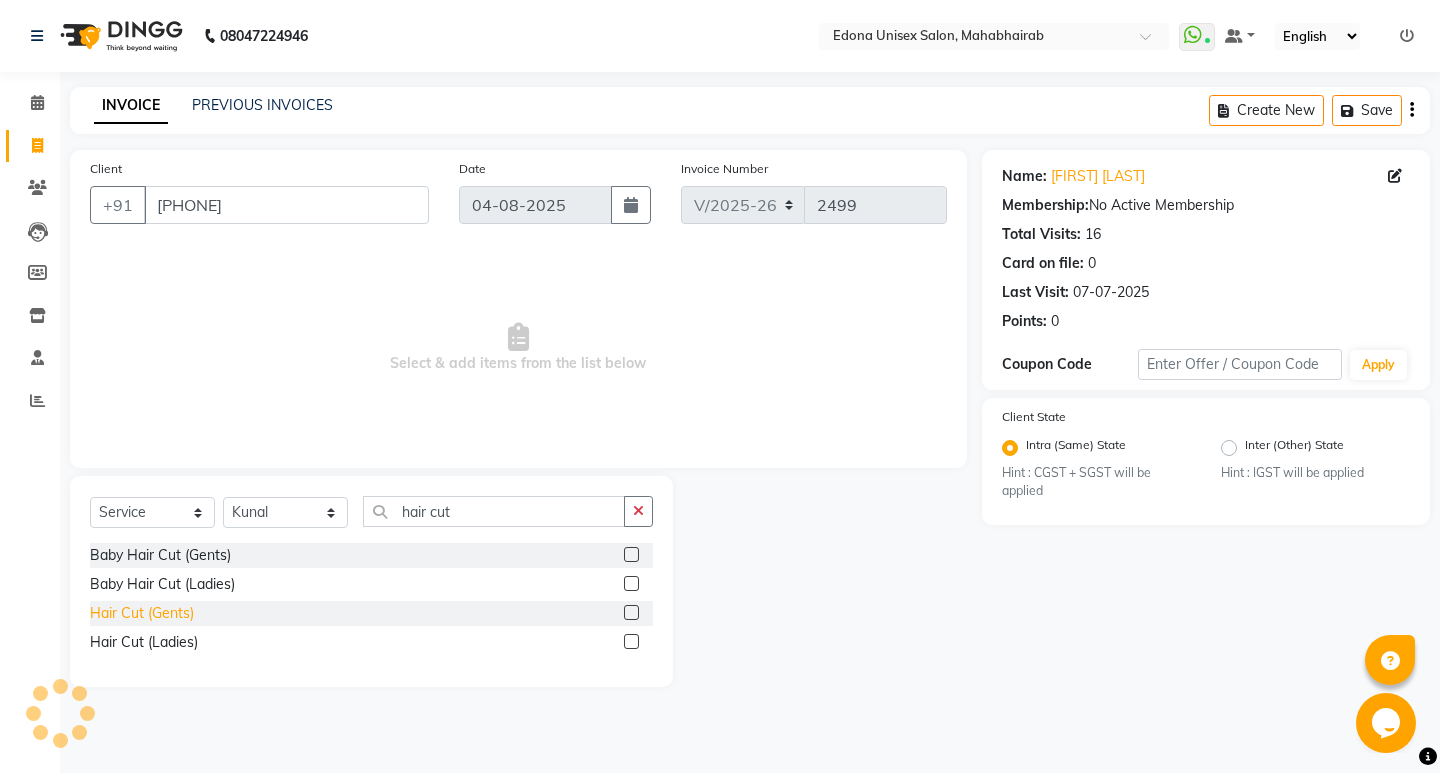 click on "Hair Cut (Gents)" 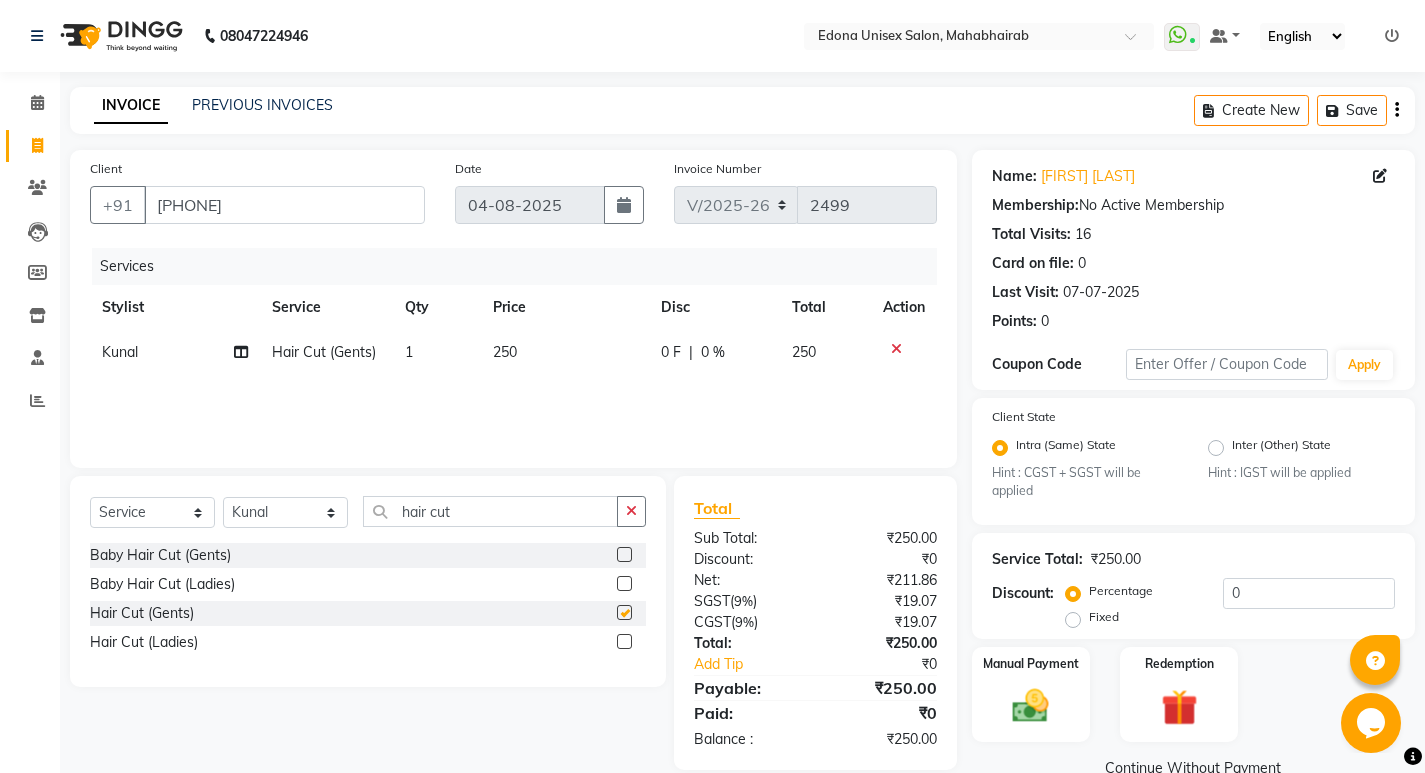 checkbox on "false" 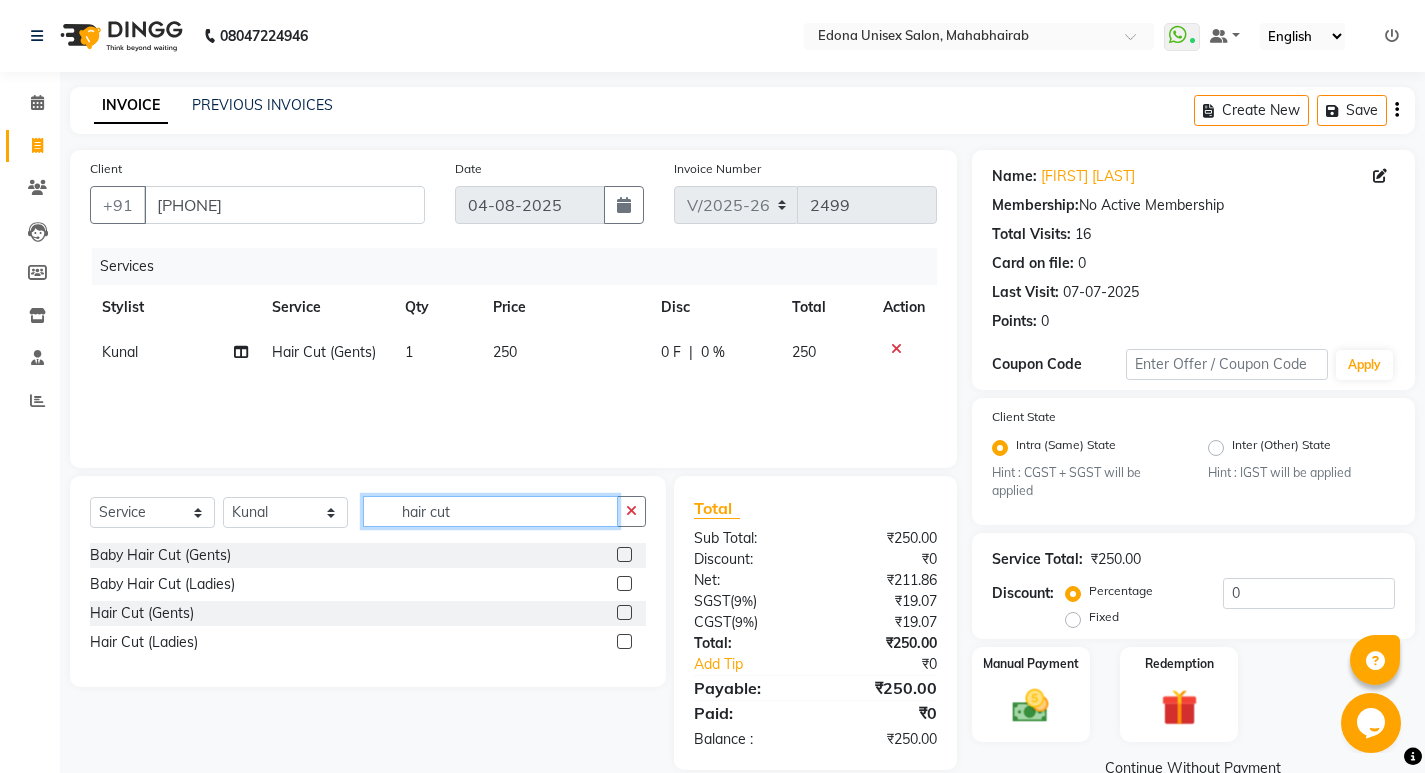 click on "hair cut" 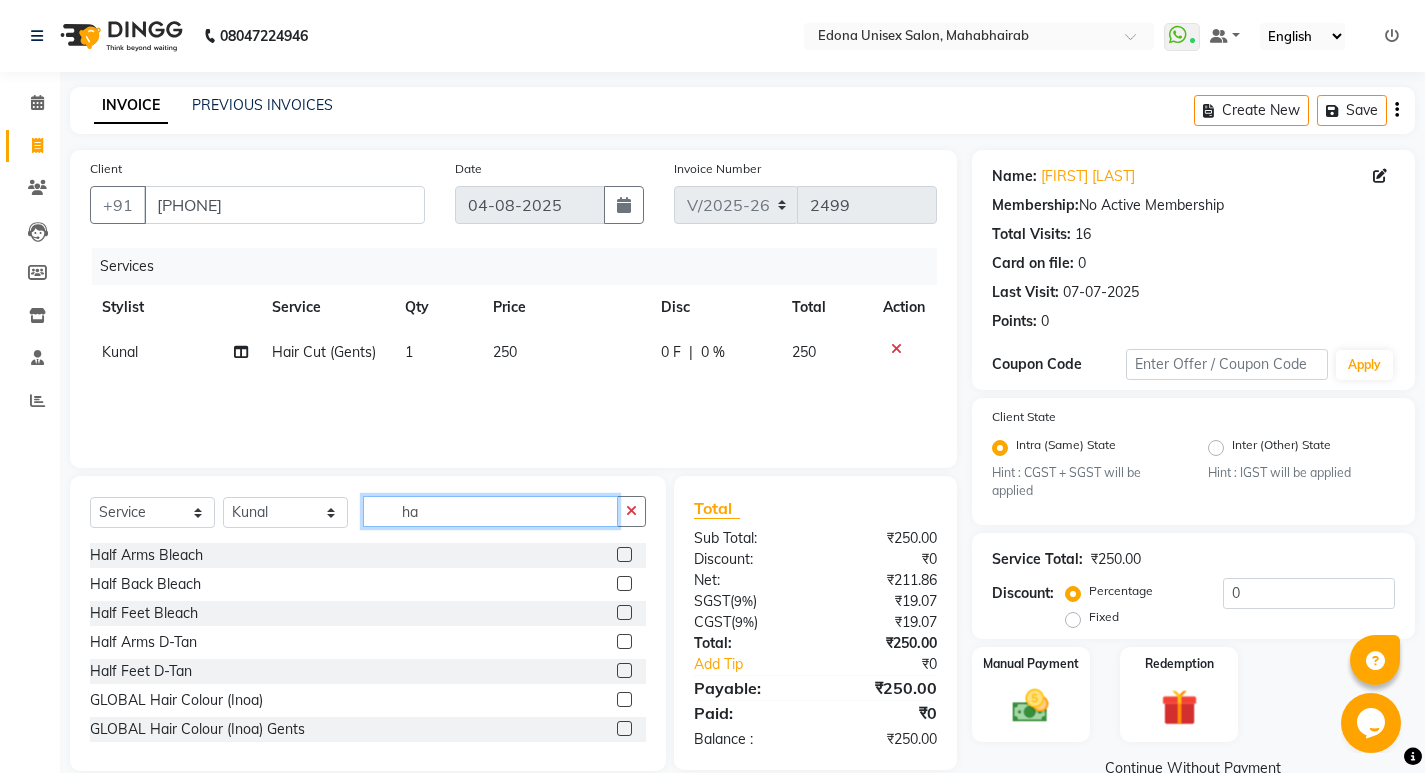 type on "h" 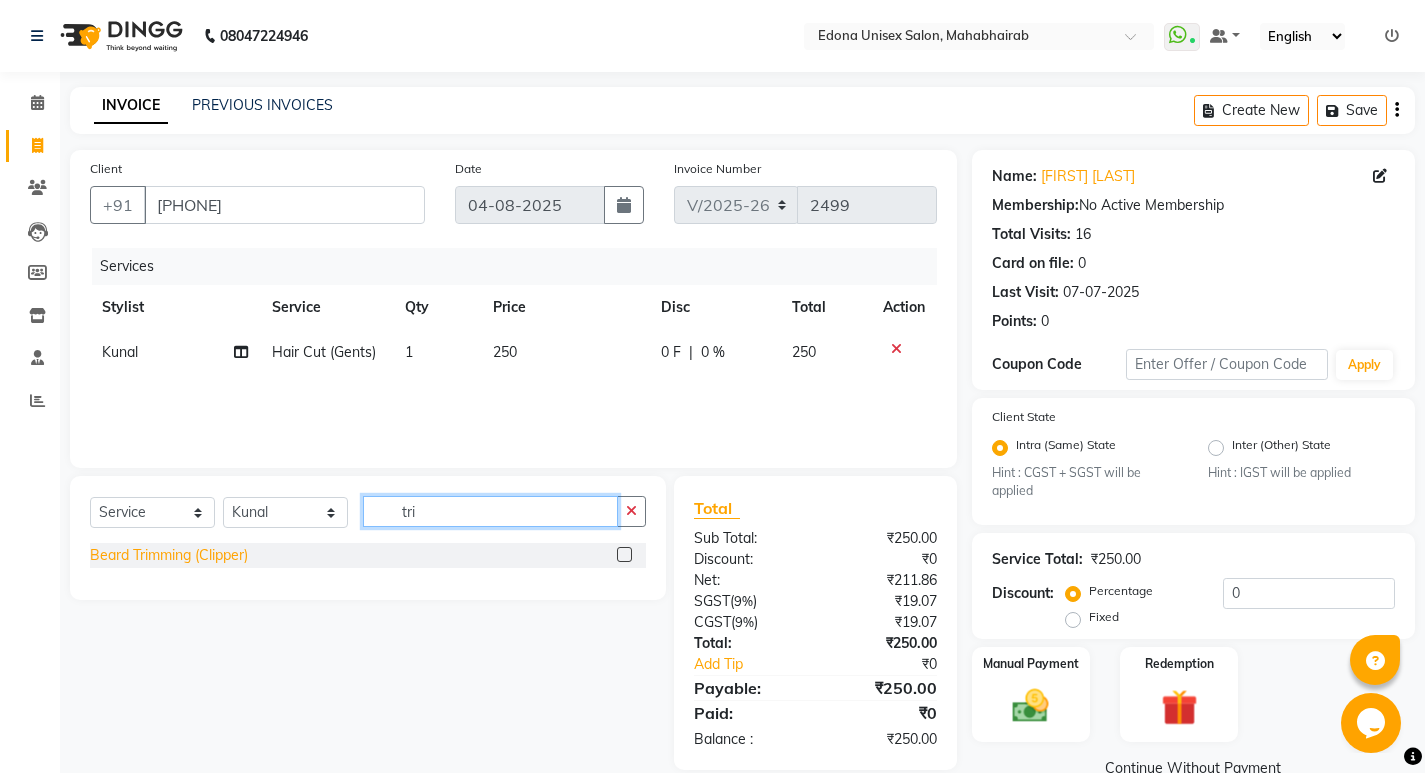 type on "tri" 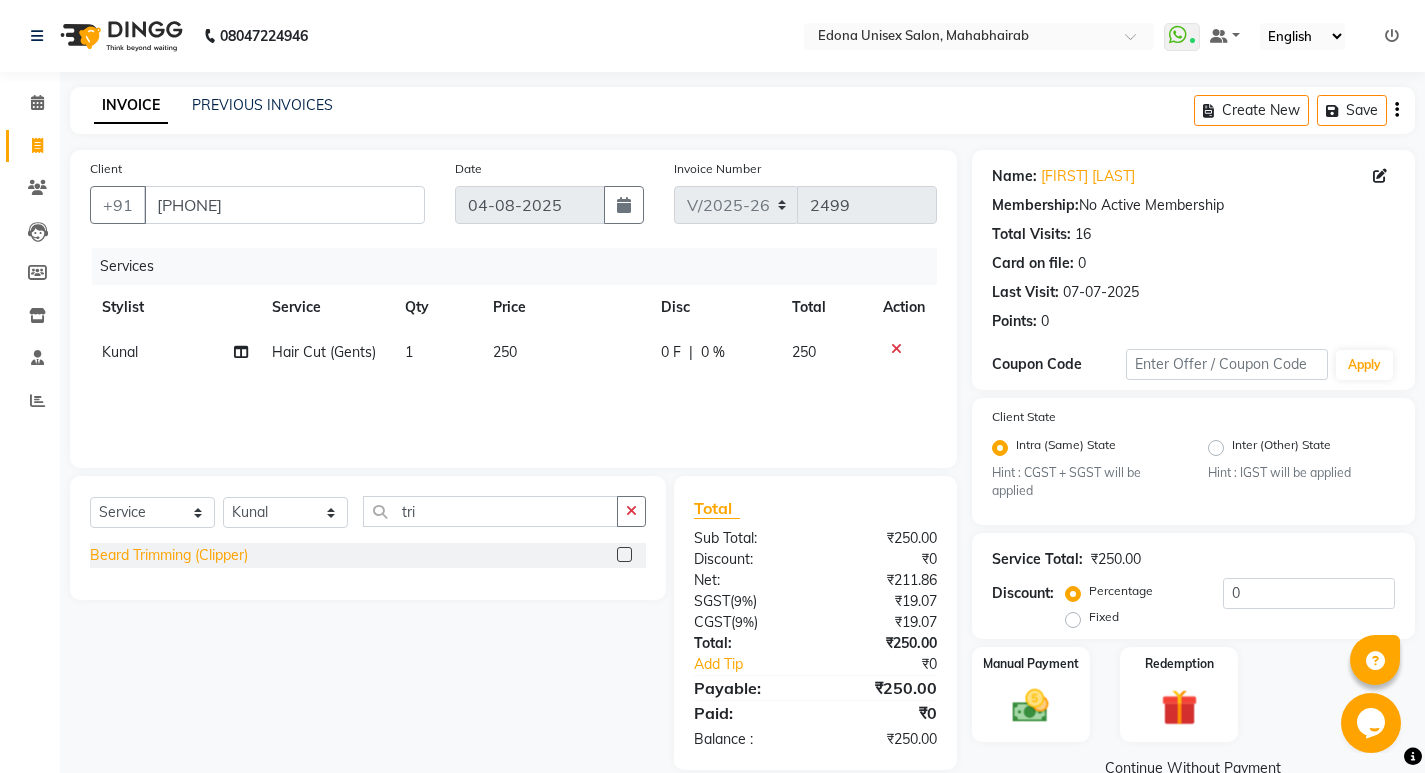 click on "Beard Trimming (Clipper)" 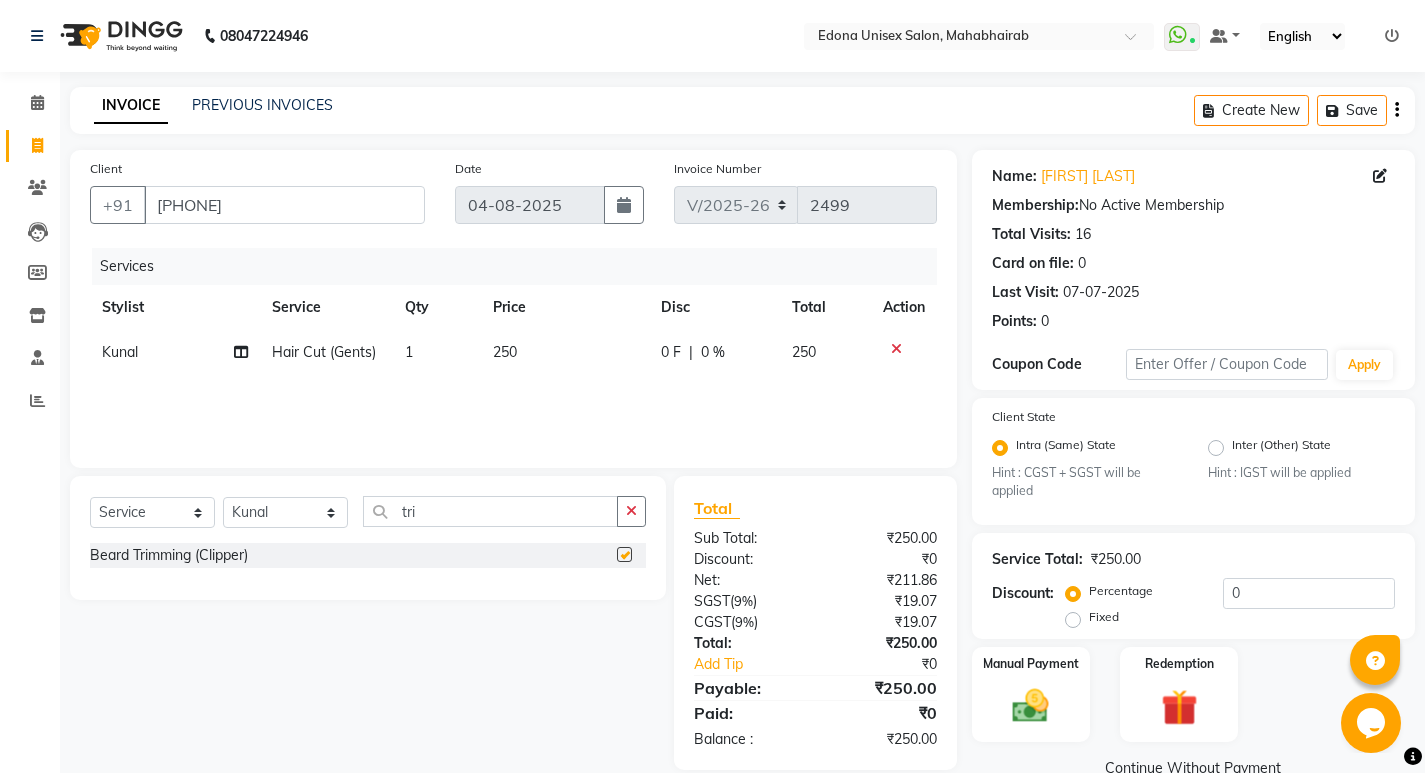checkbox on "false" 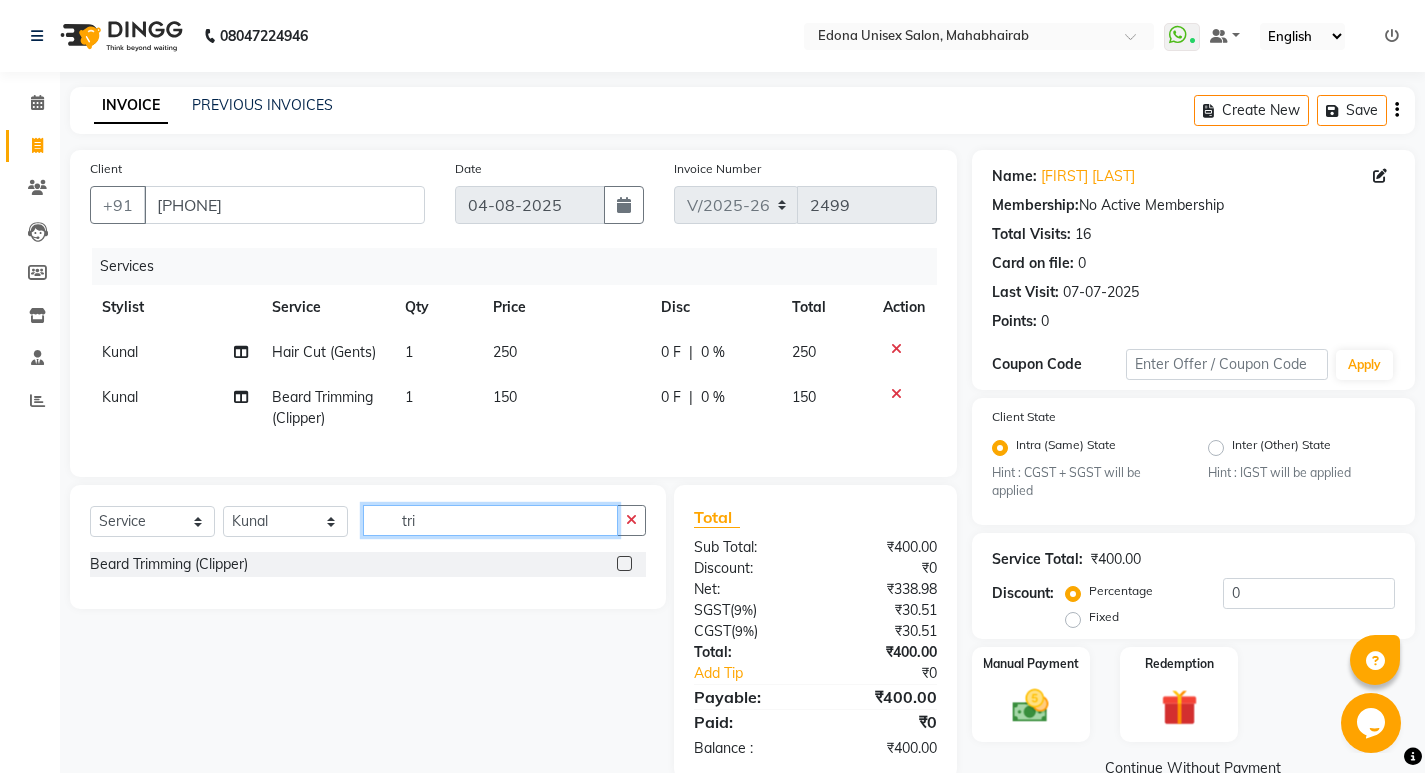 click on "tri" 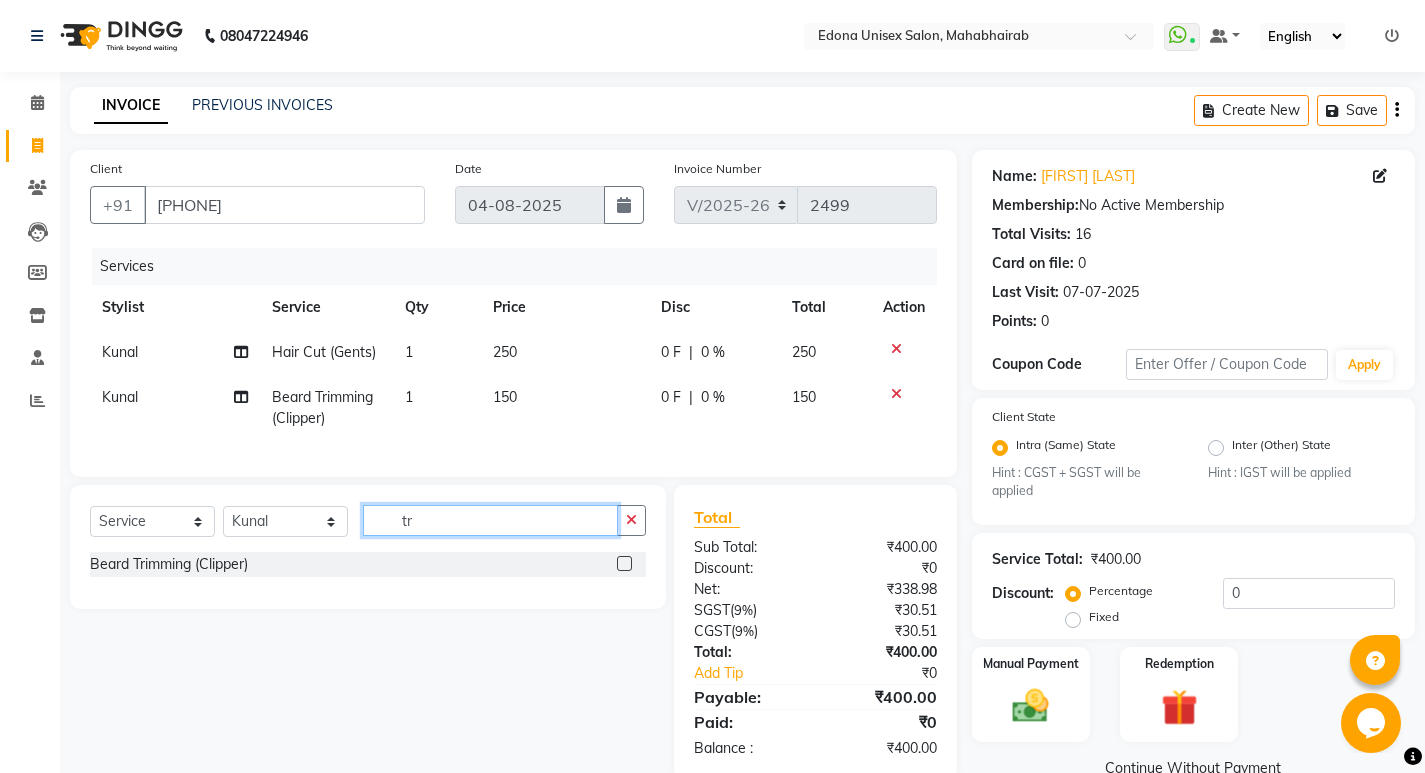 type on "t" 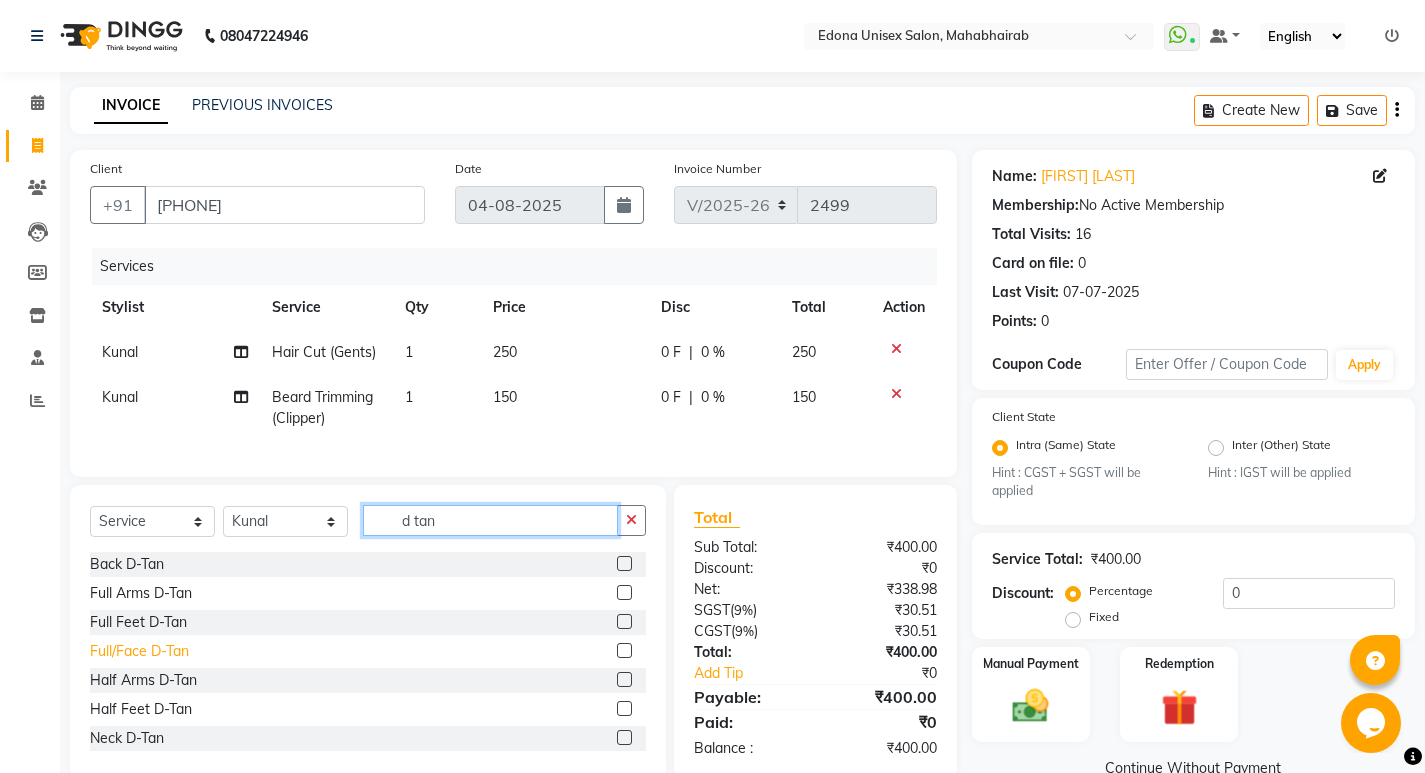 type on "d tan" 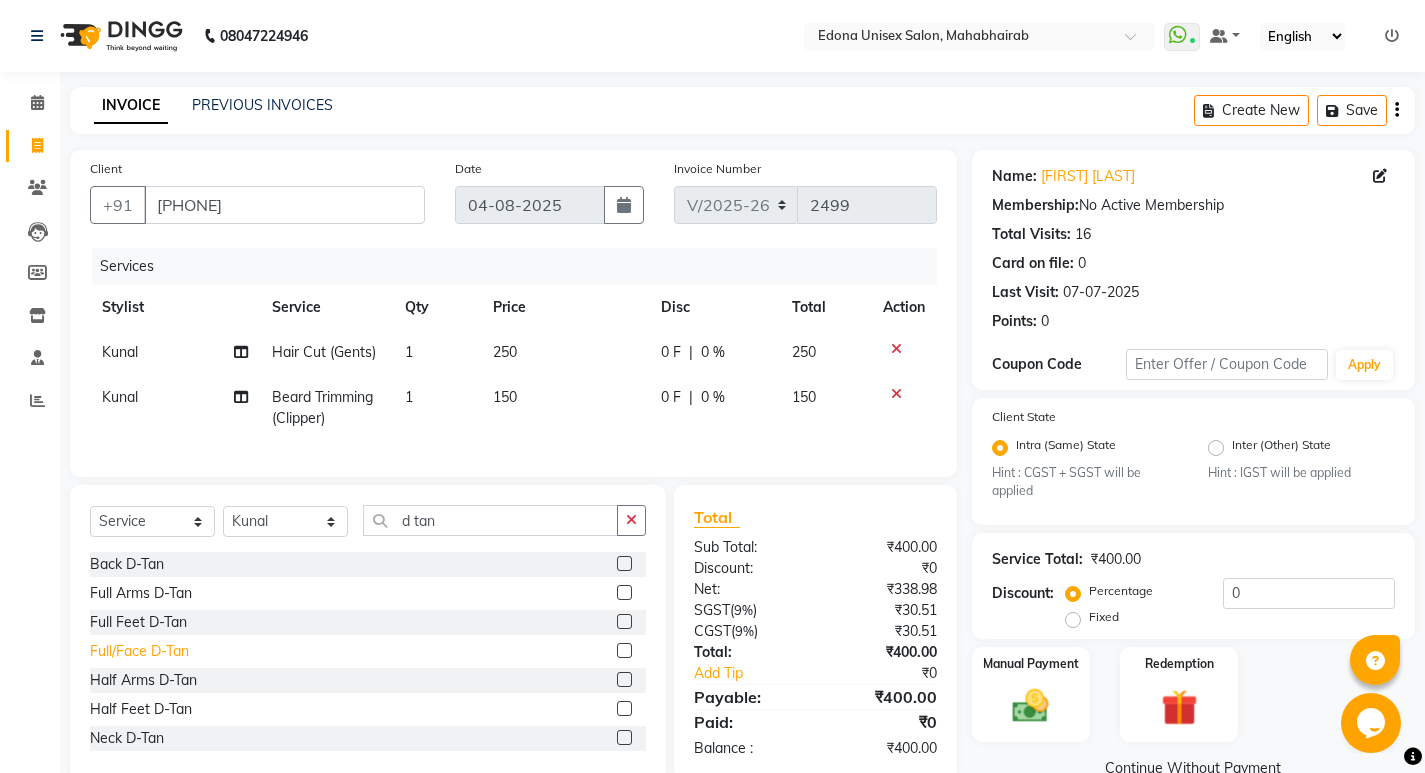 click on "Full/Face D-Tan" 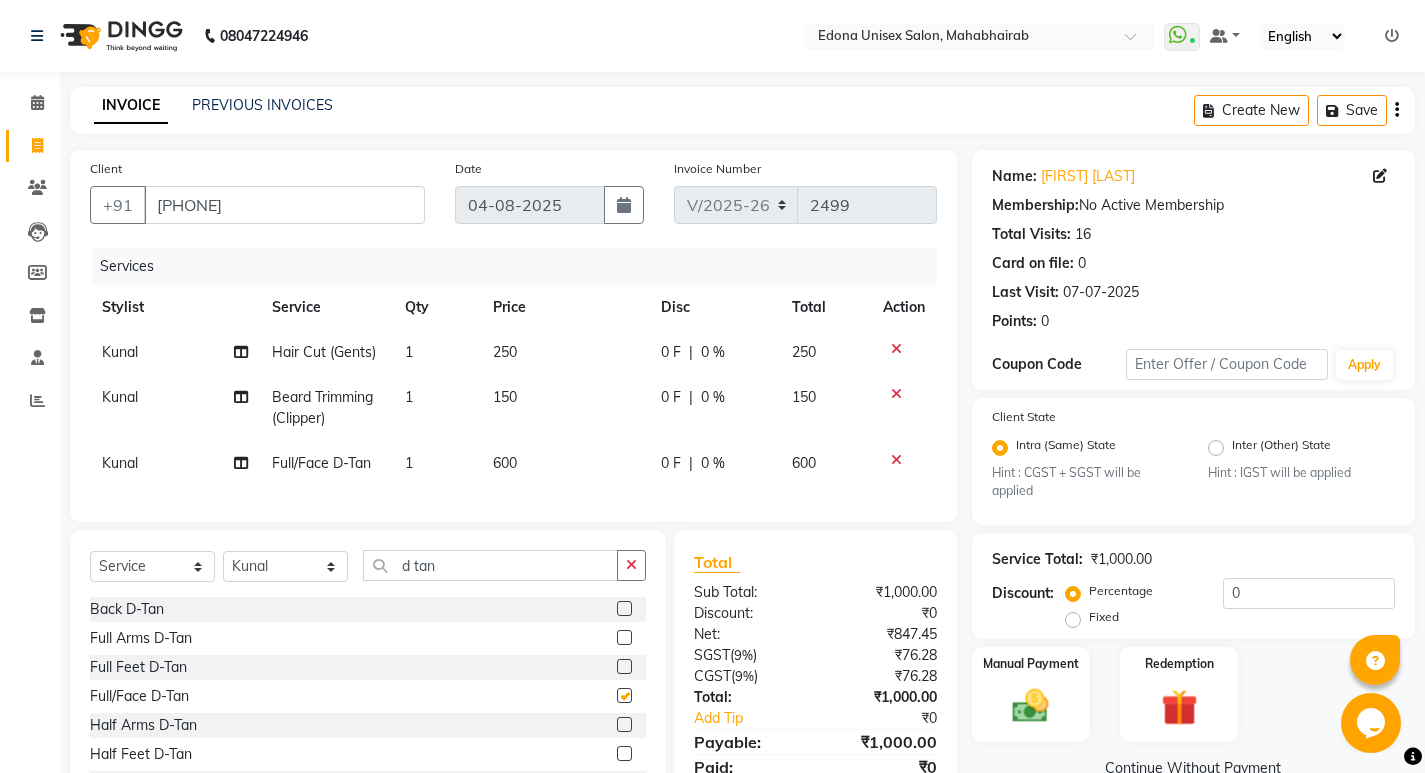 checkbox on "false" 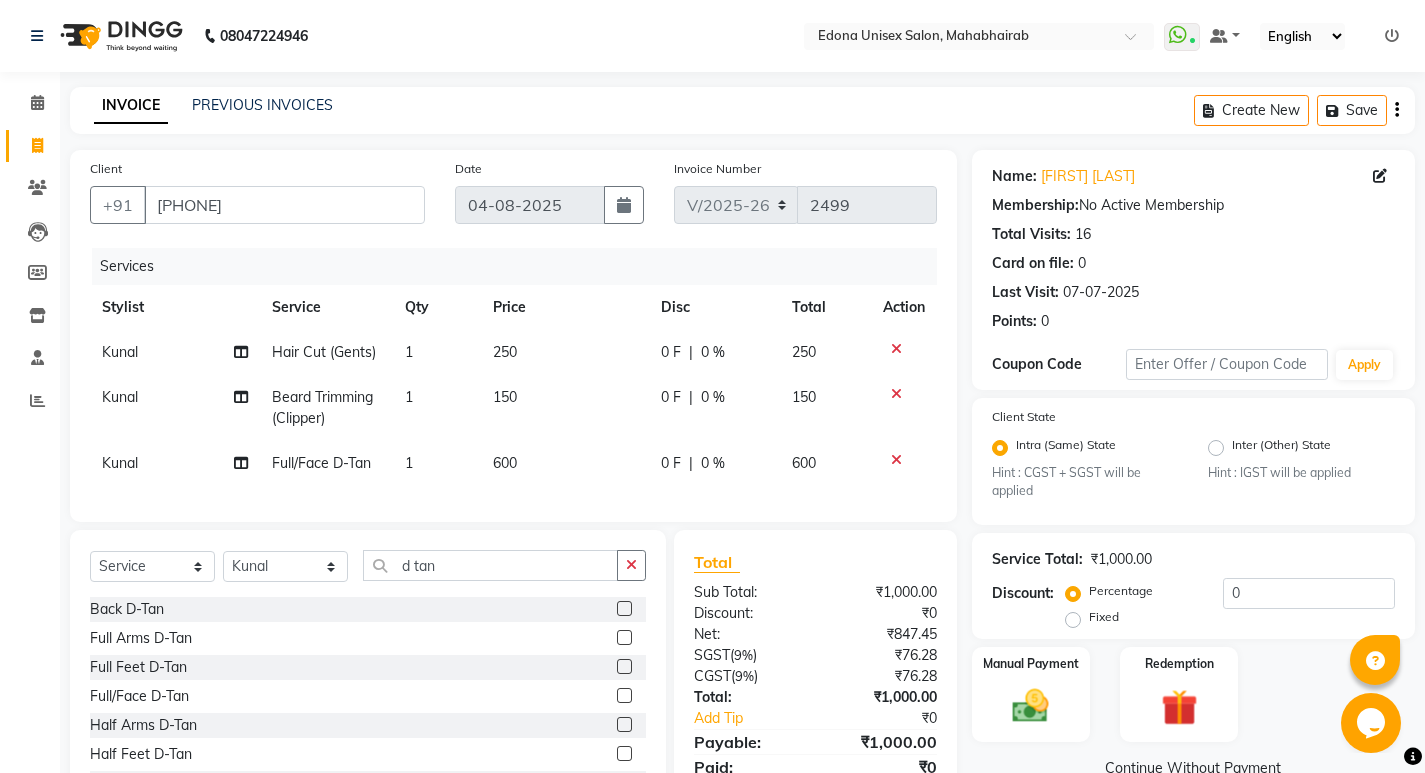 click on "150" 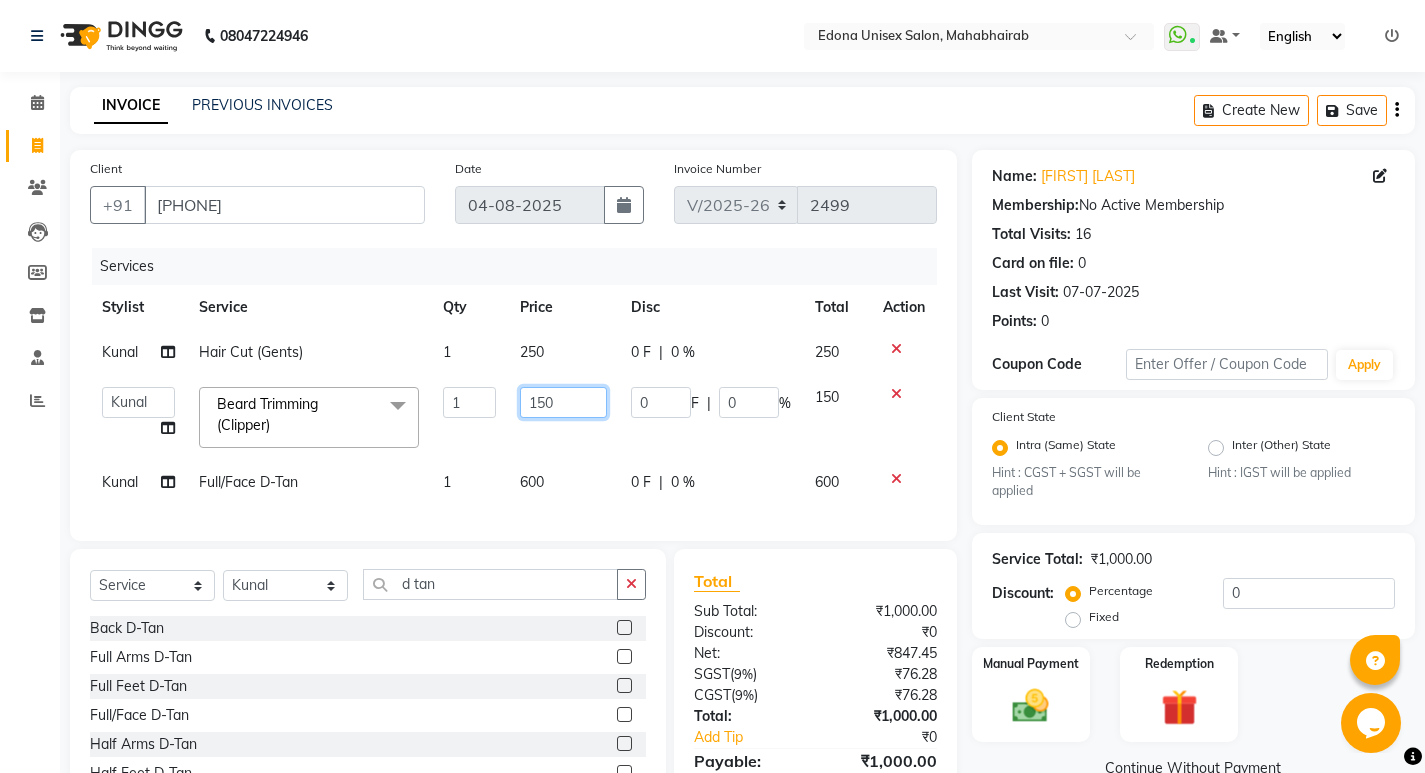 click on "150" 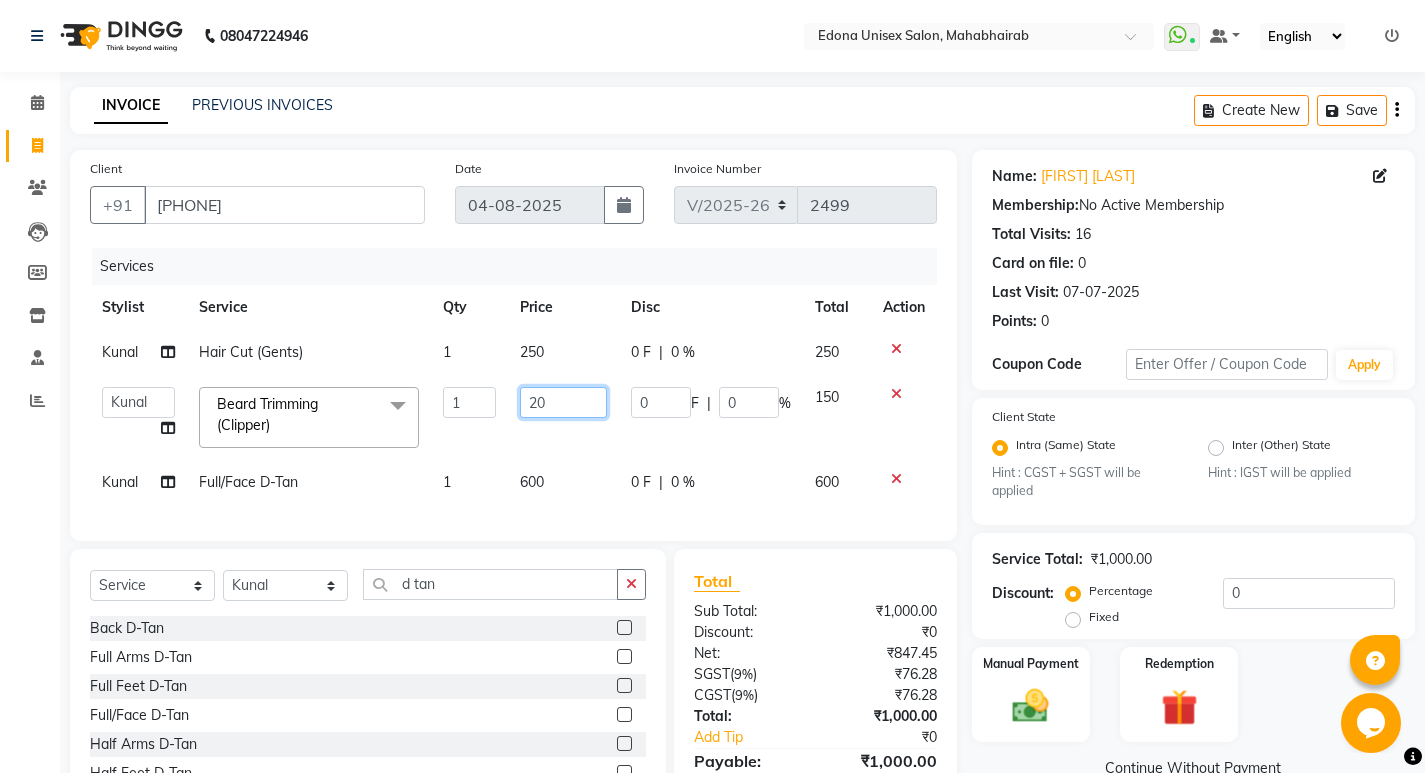 type on "200" 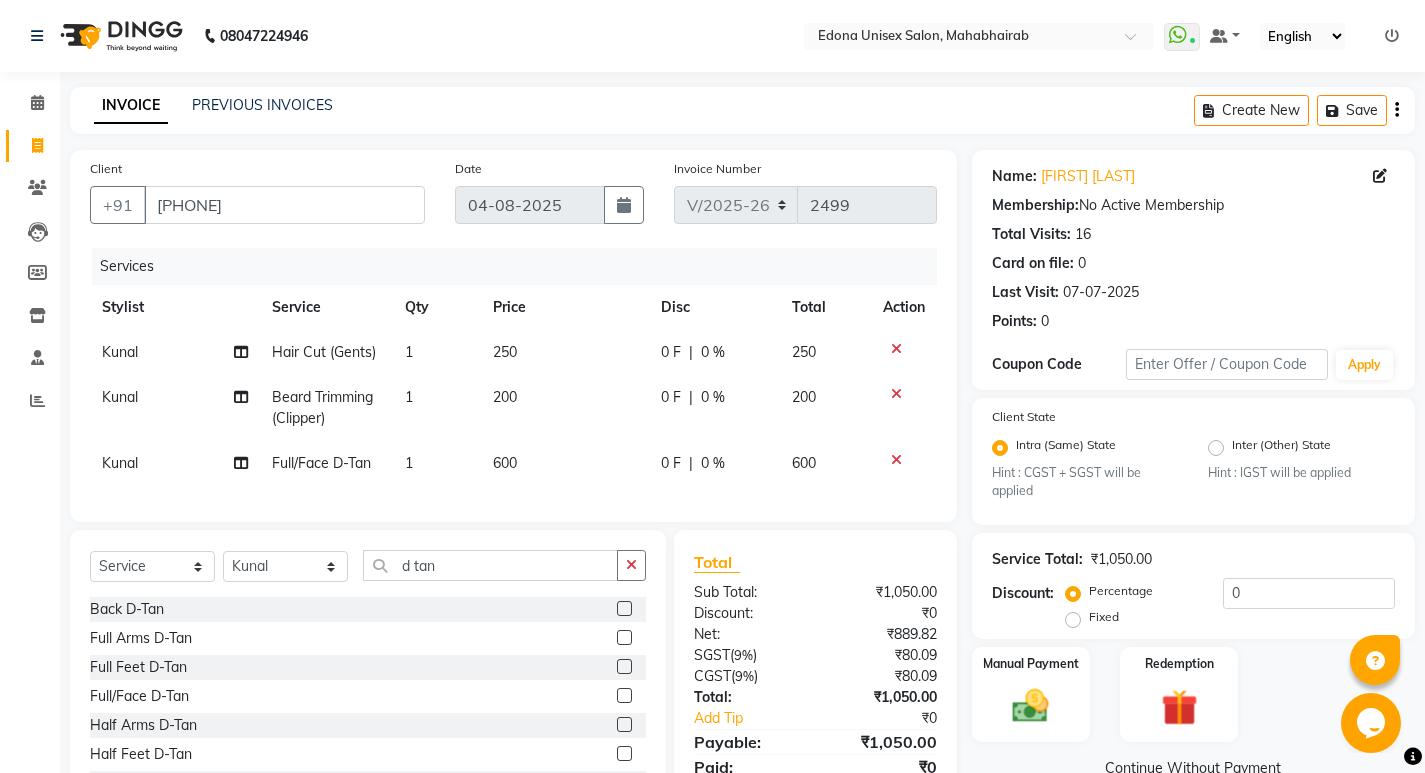 click on "Kunal Hair Cut (Gents) 1 250 0 F | 0 % 250 Kunal Beard Trimming (Clipper) 1 200 0 F | 0 % 200 Kunal Full/Face D-Tan 1 600 0 F | 0 % 600" 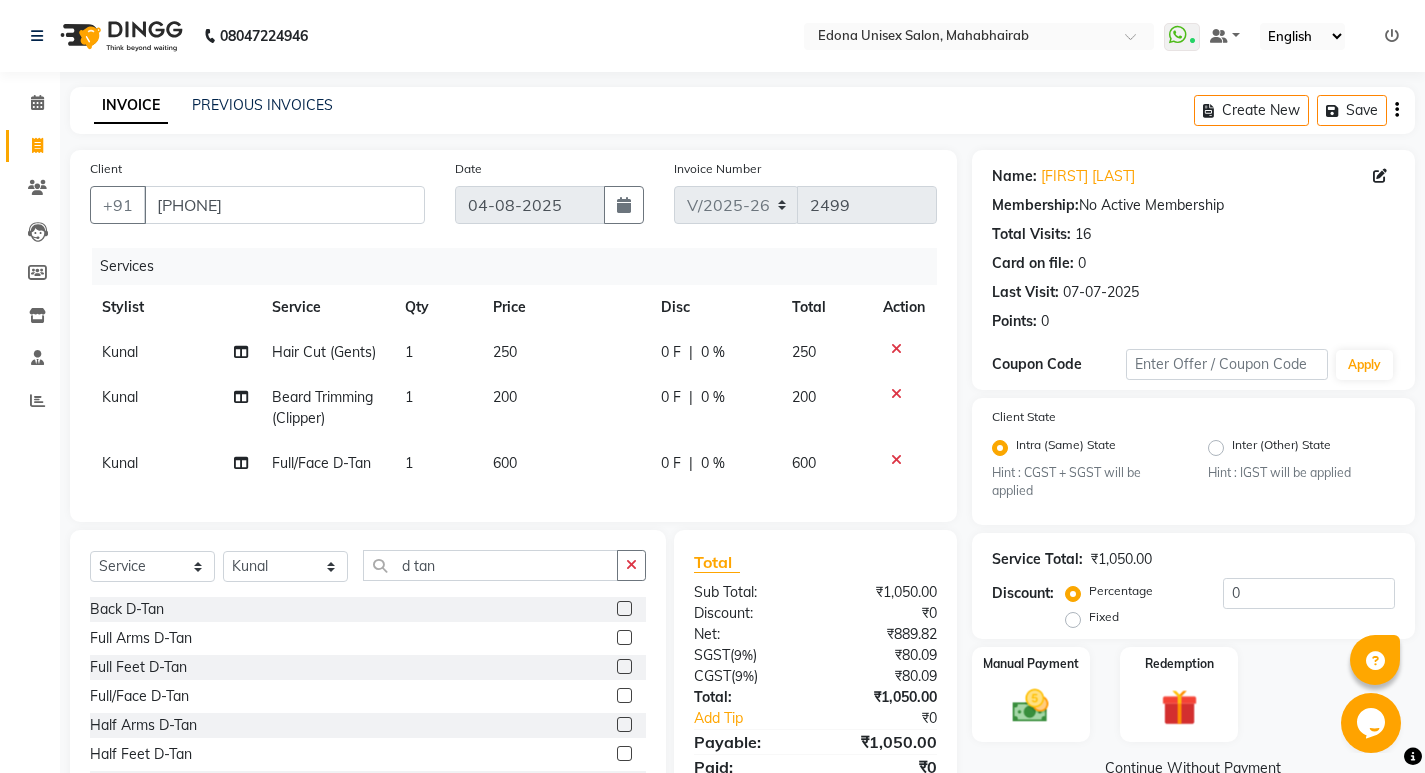 scroll, scrollTop: 97, scrollLeft: 0, axis: vertical 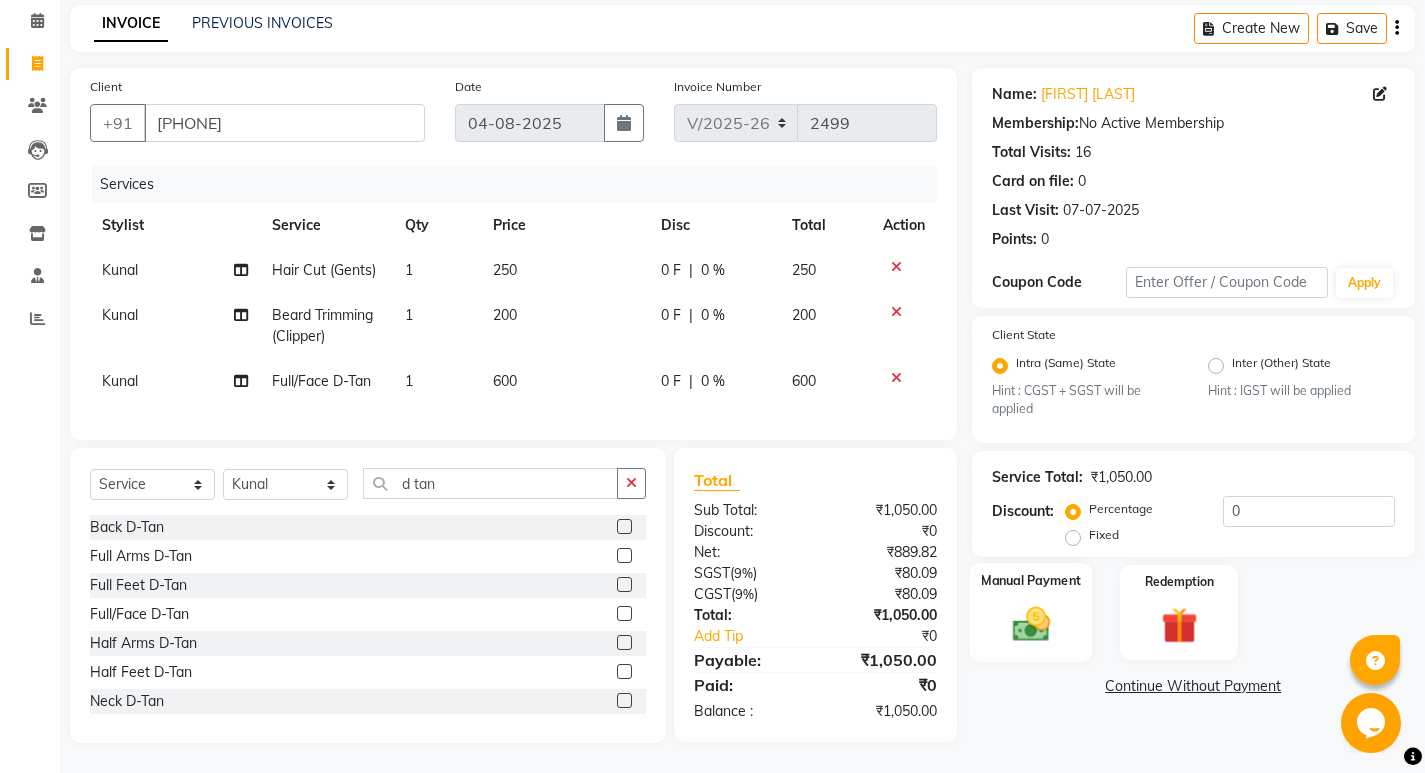click on "Manual Payment" 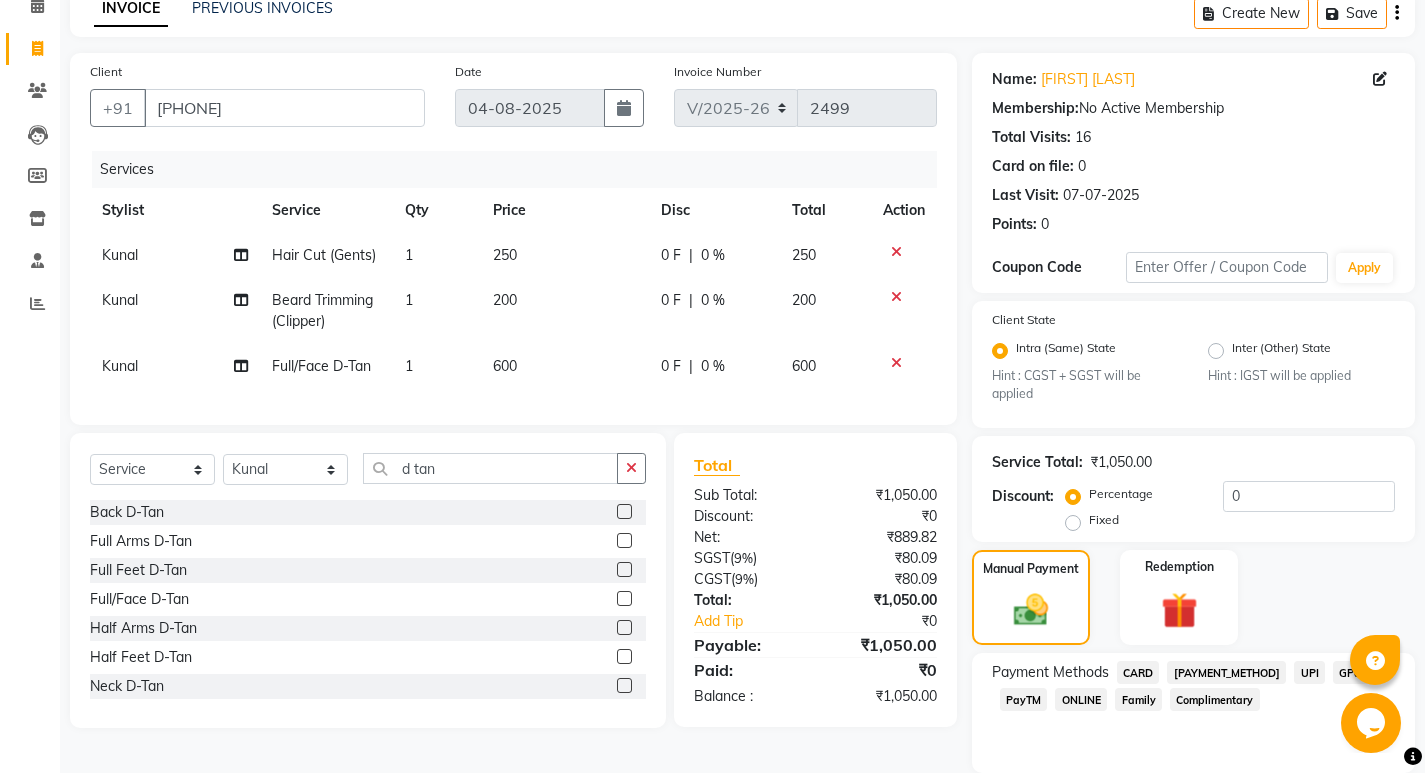 scroll, scrollTop: 168, scrollLeft: 0, axis: vertical 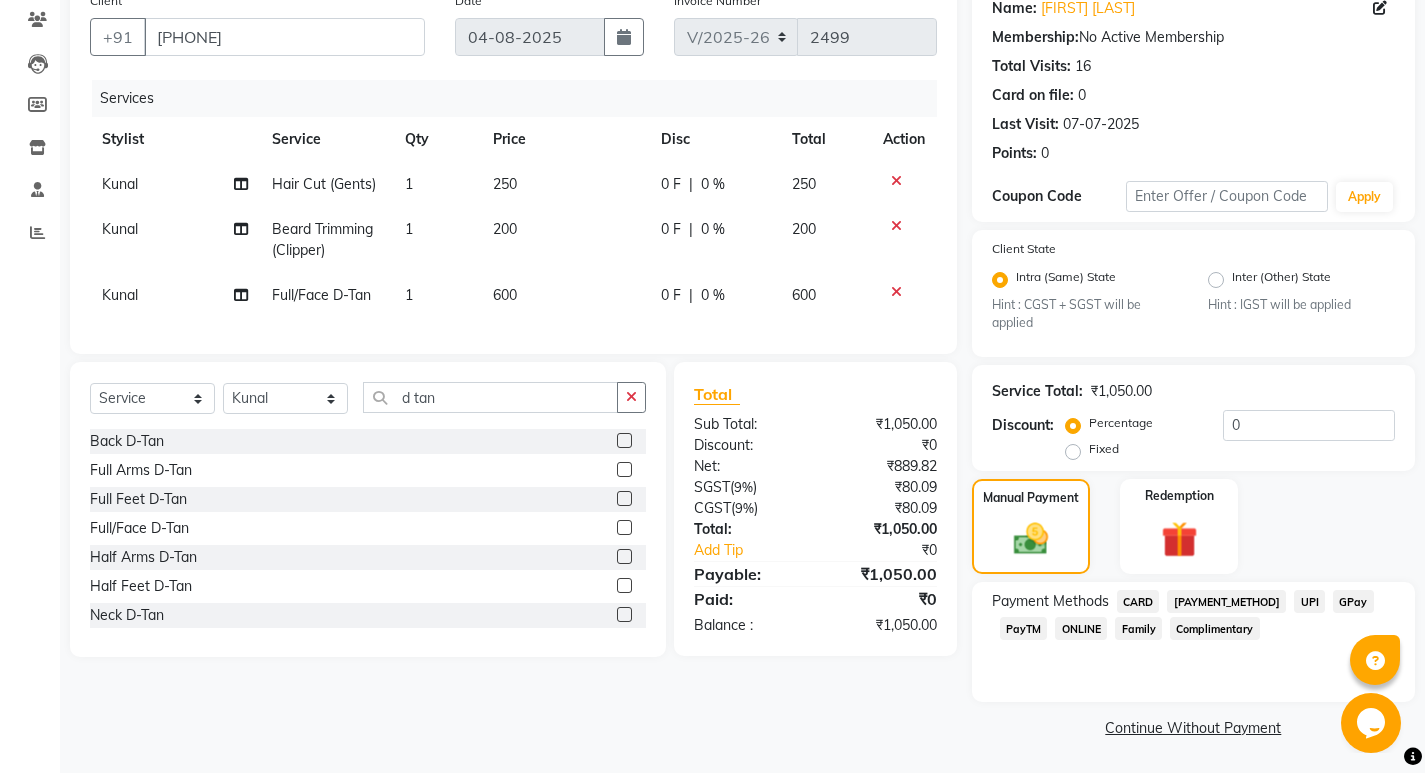 click on "UPI" 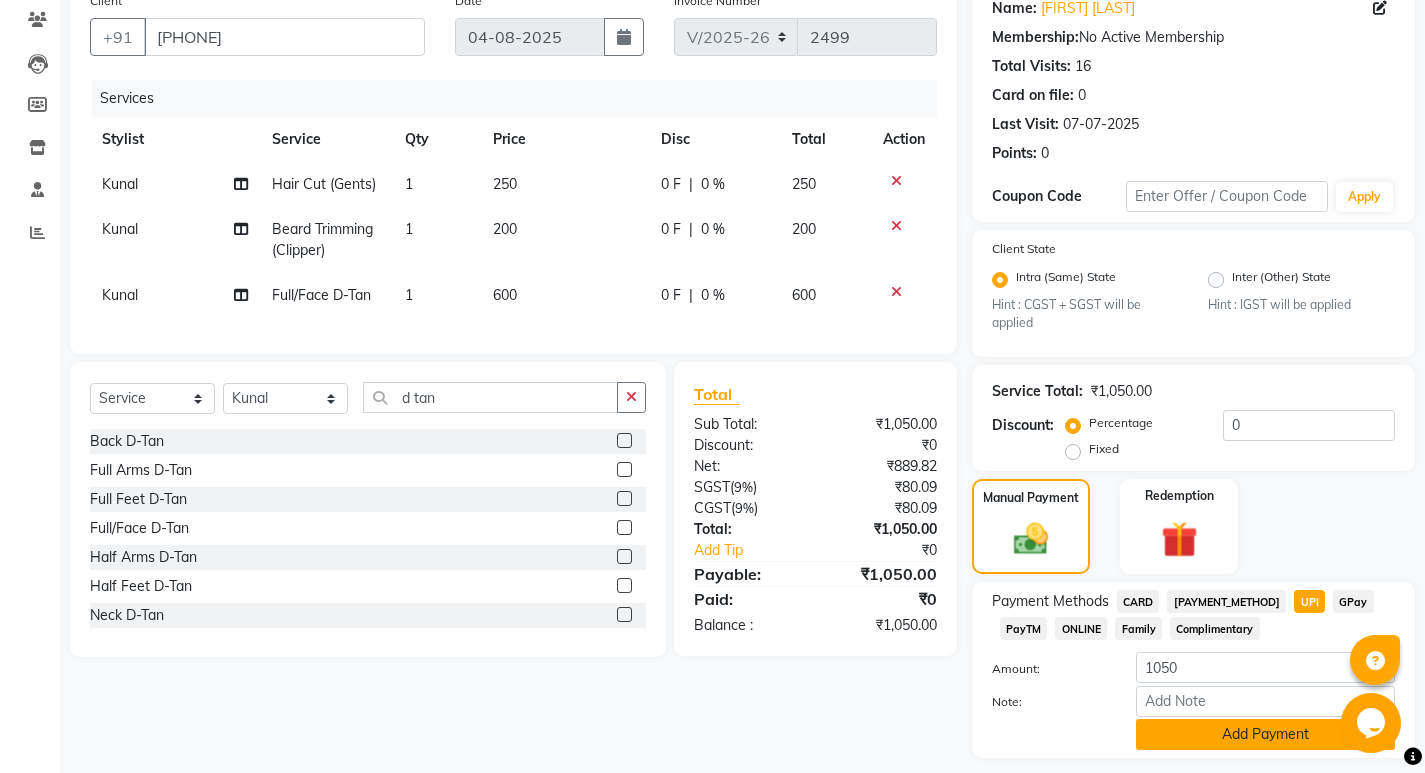 scroll, scrollTop: 224, scrollLeft: 0, axis: vertical 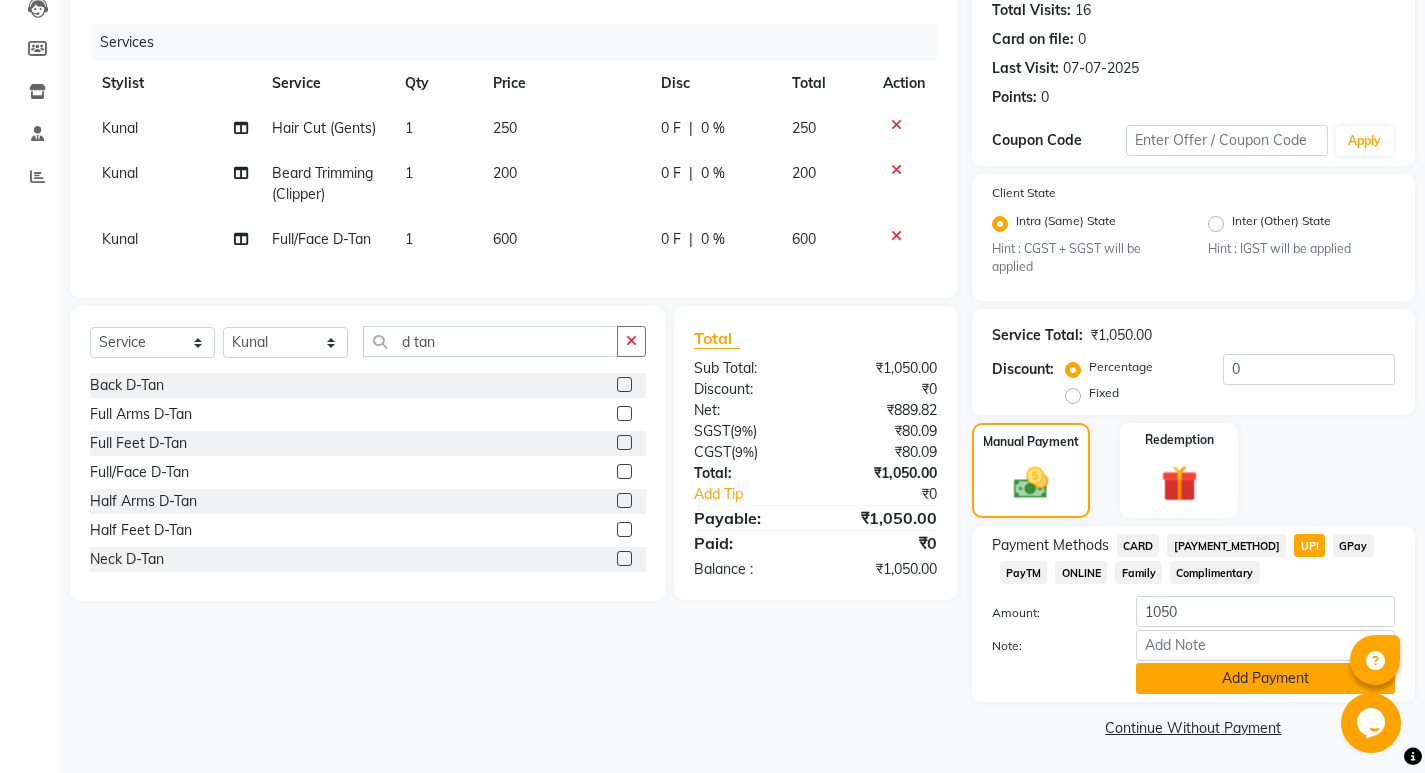 click on "Add Payment" 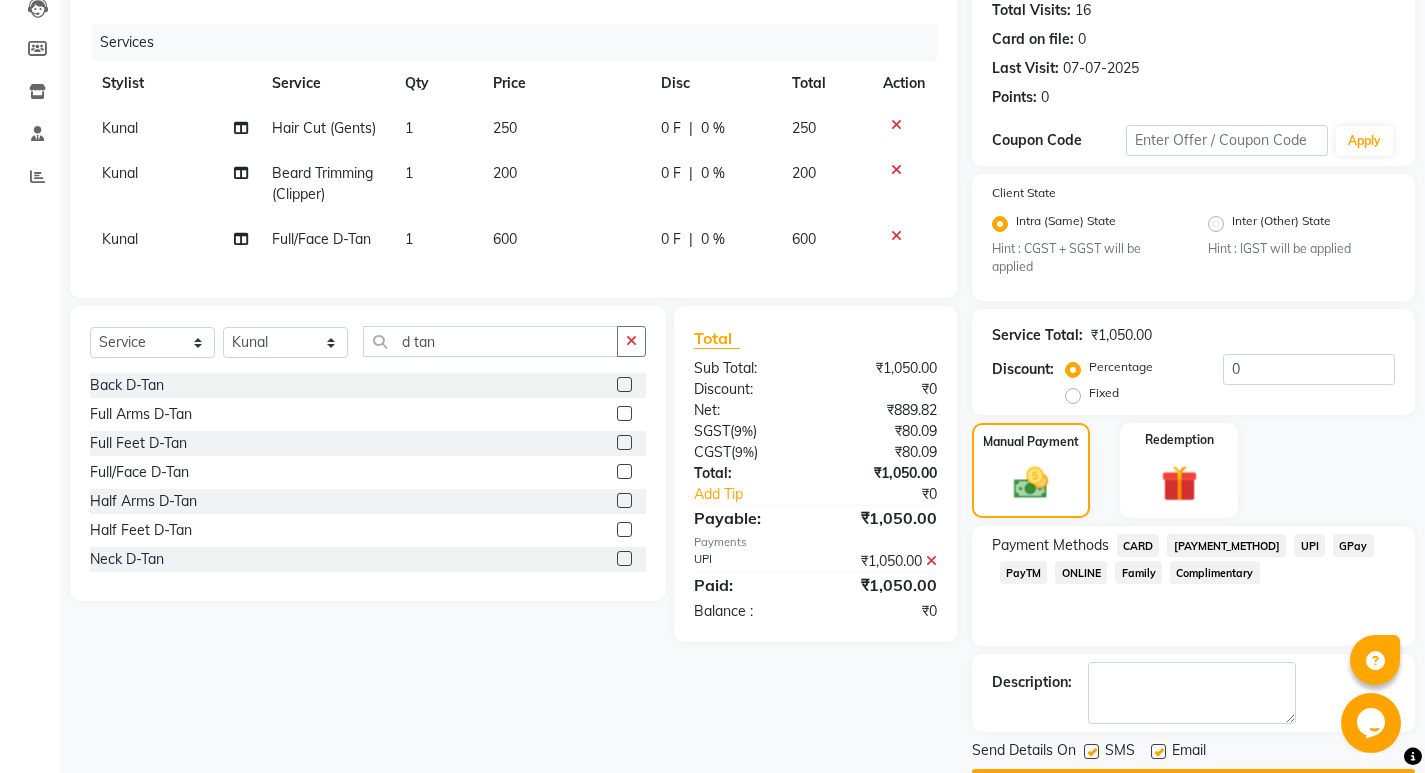 scroll, scrollTop: 281, scrollLeft: 0, axis: vertical 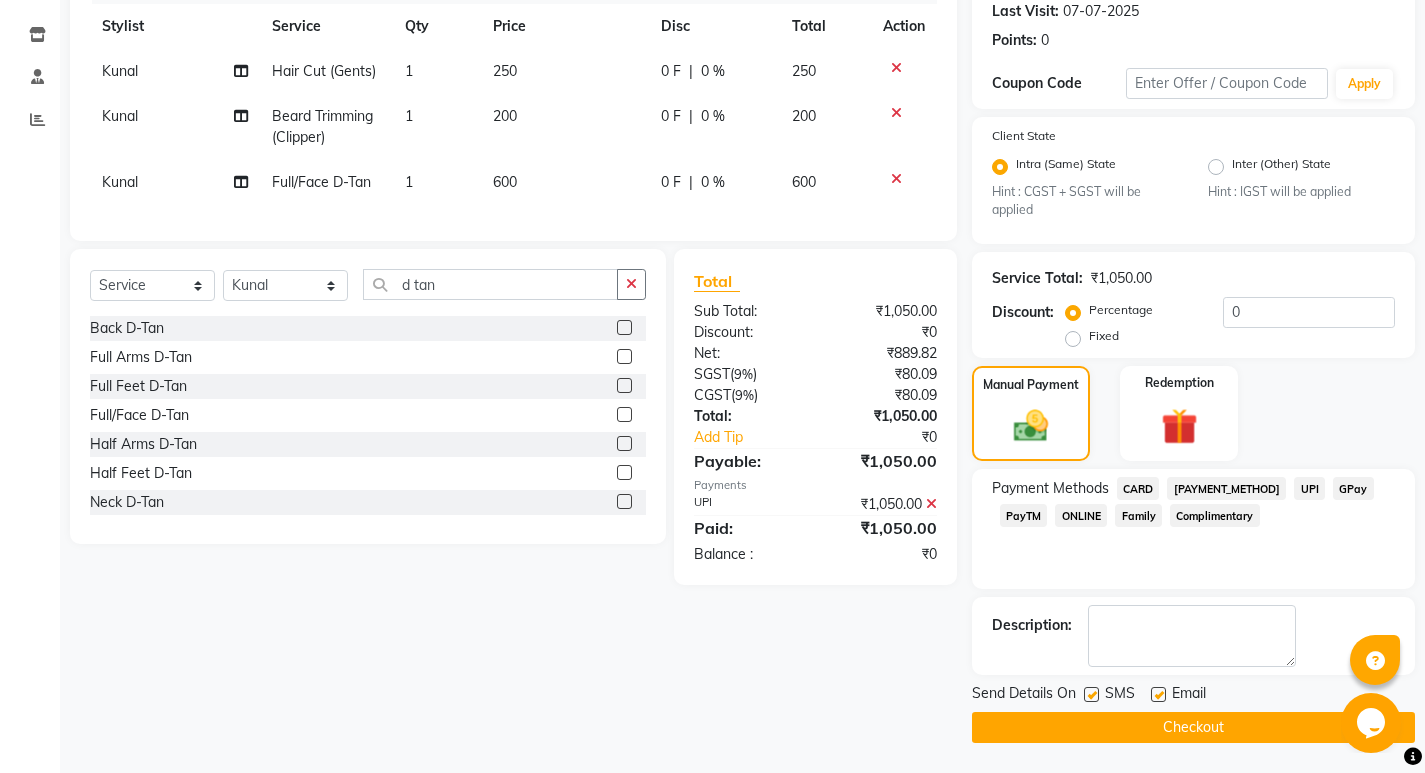 click on "Checkout" 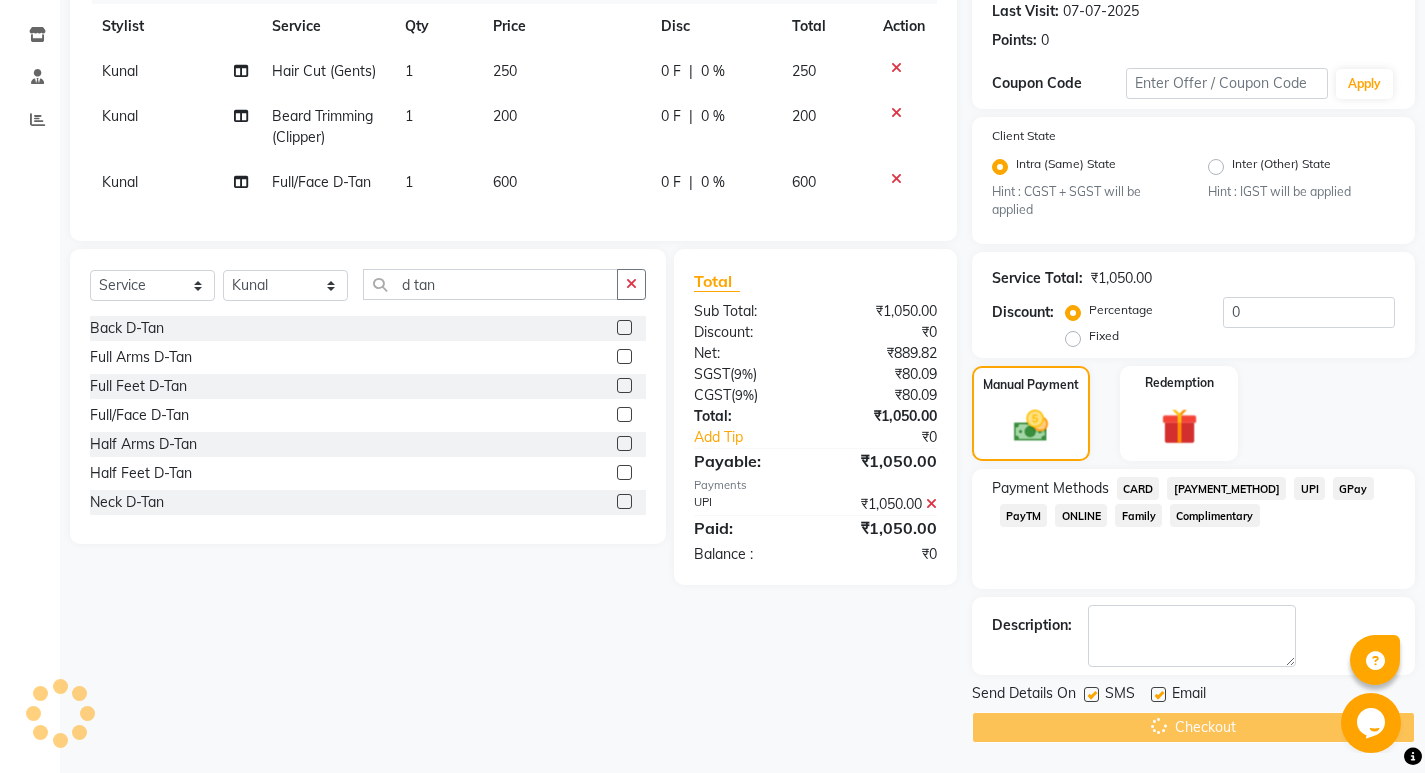 scroll, scrollTop: 0, scrollLeft: 0, axis: both 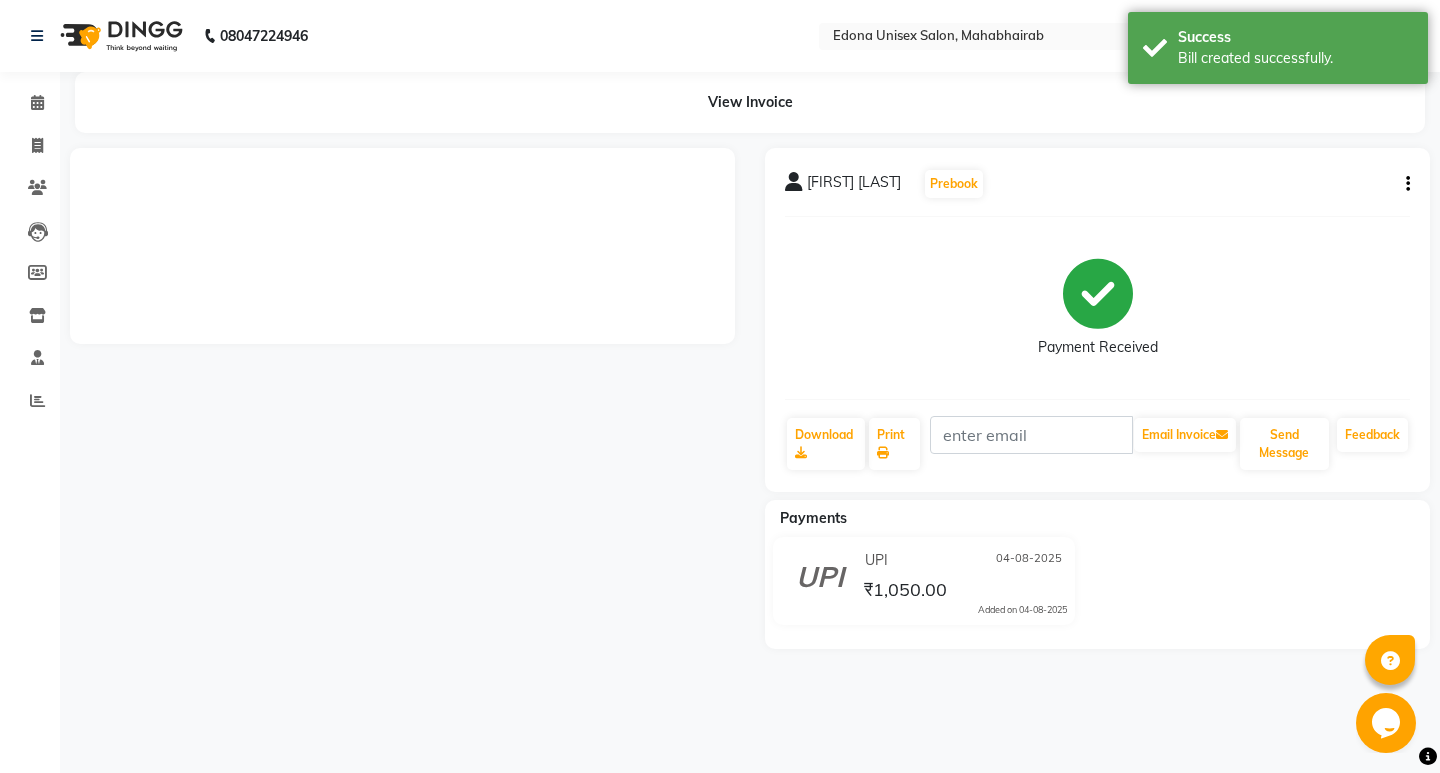 click at bounding box center [402, 398] 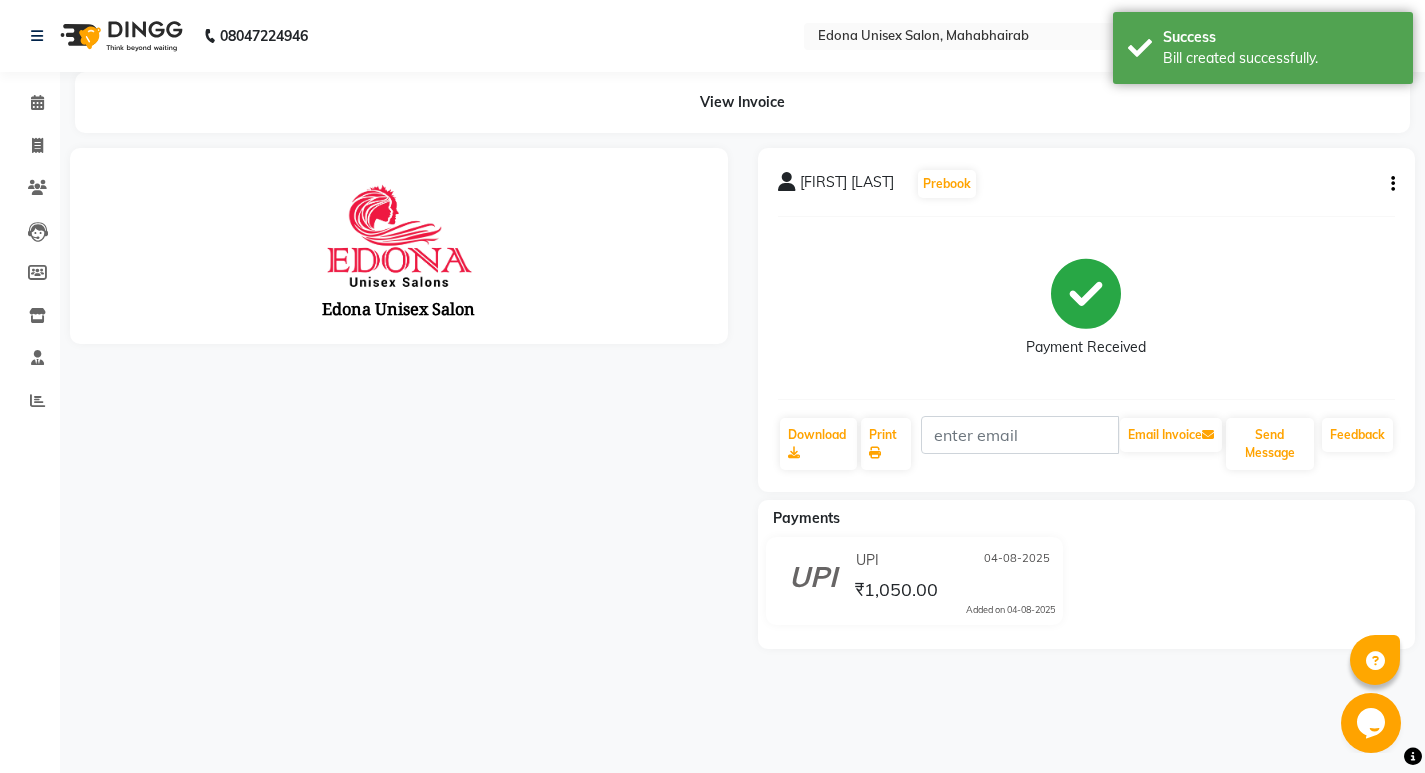scroll, scrollTop: 0, scrollLeft: 0, axis: both 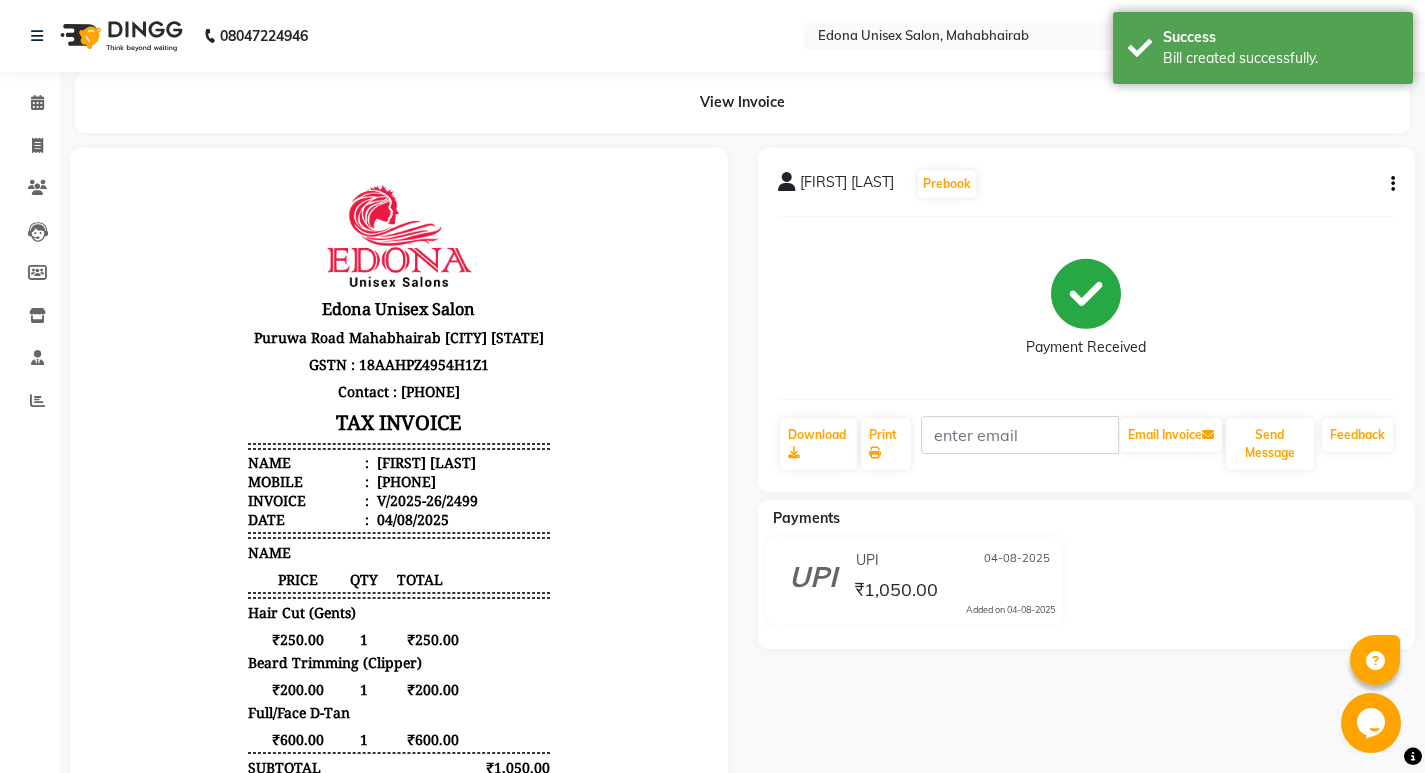 click on "Edona Unisex Salon
Puruwa Road Mahabhairab Tezpur Assam
GSTN : 18AAHPZ4954H1Z1
Contact : 8134949766
TAX INVOICE
Name  :
Shutsan Sharma
Mobile :
919106432576
Invoice  :
V/2025-26/2499
Date  :" at bounding box center (399, 571) 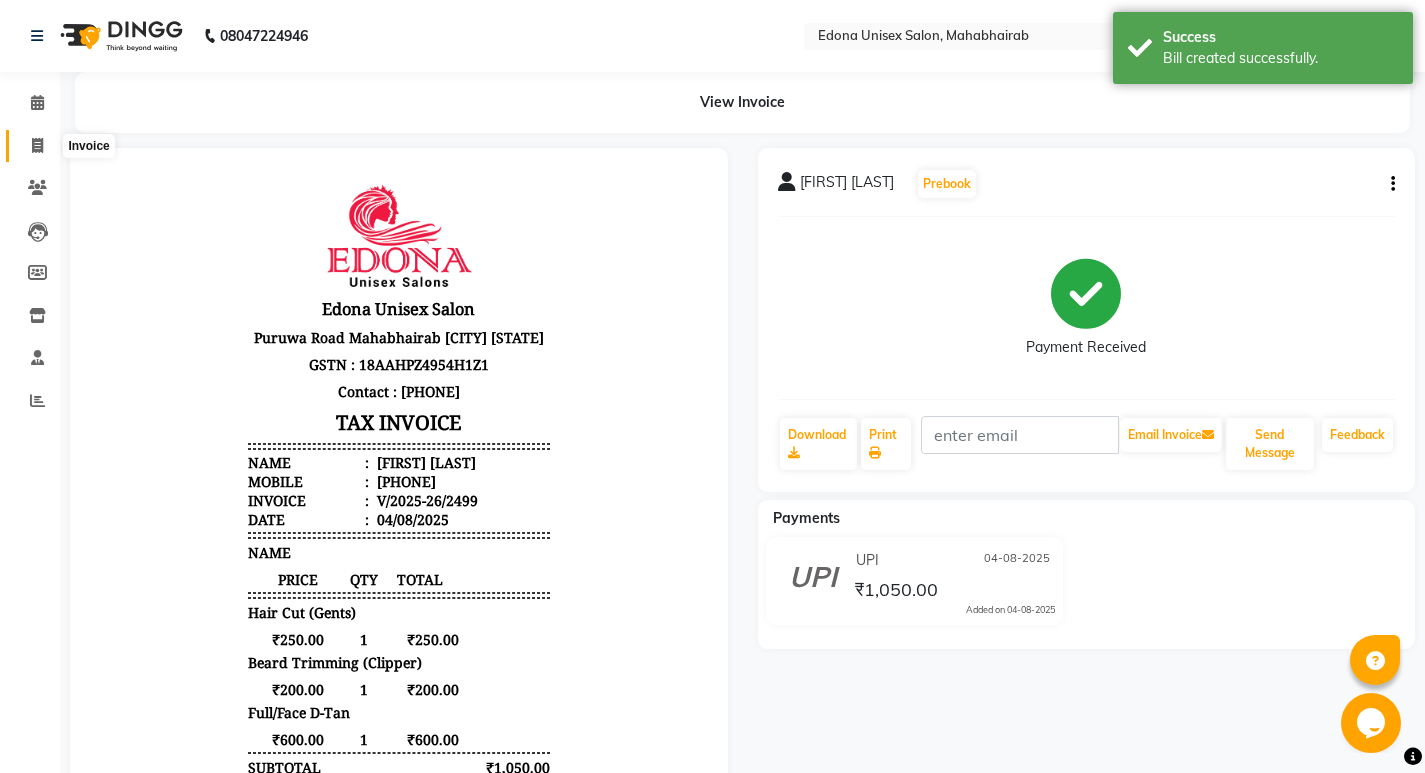 click 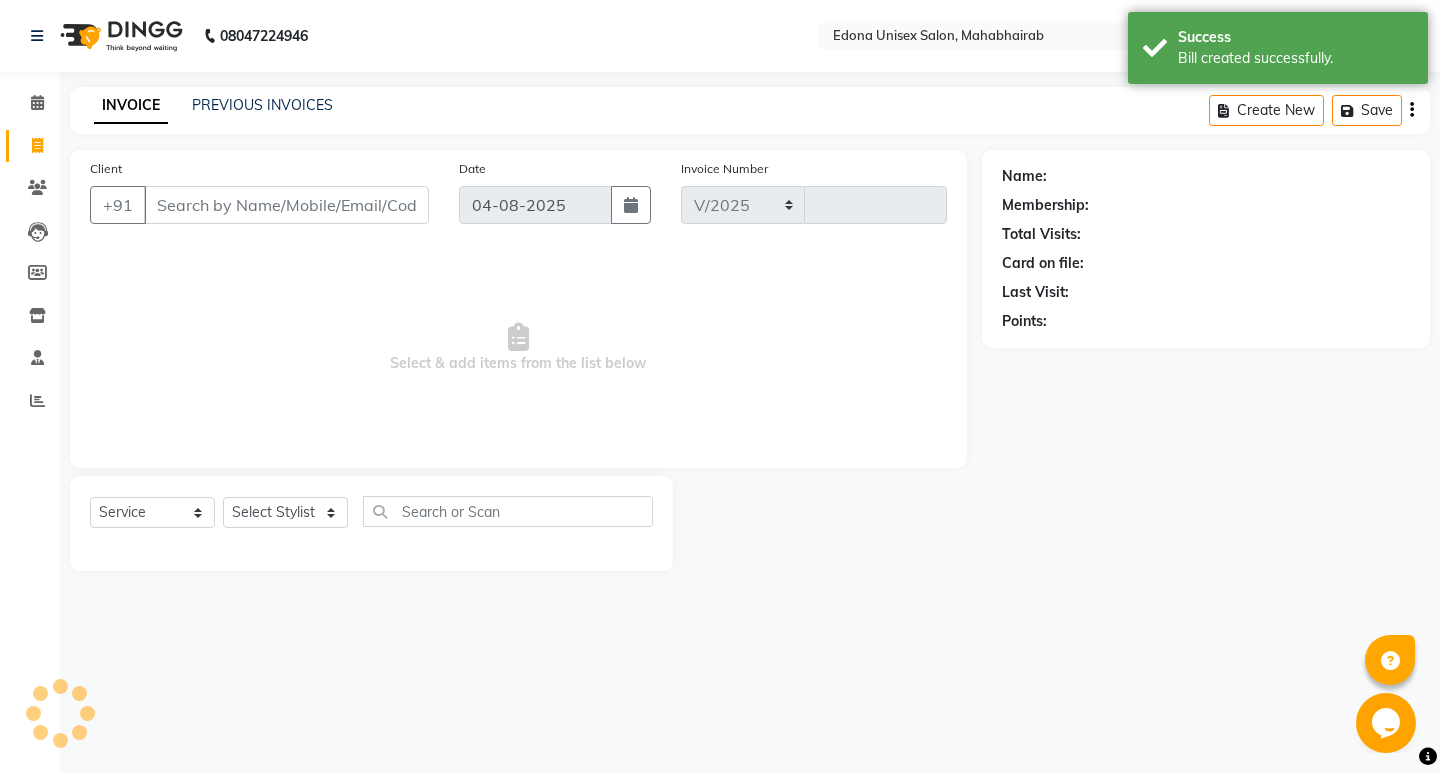 select on "5393" 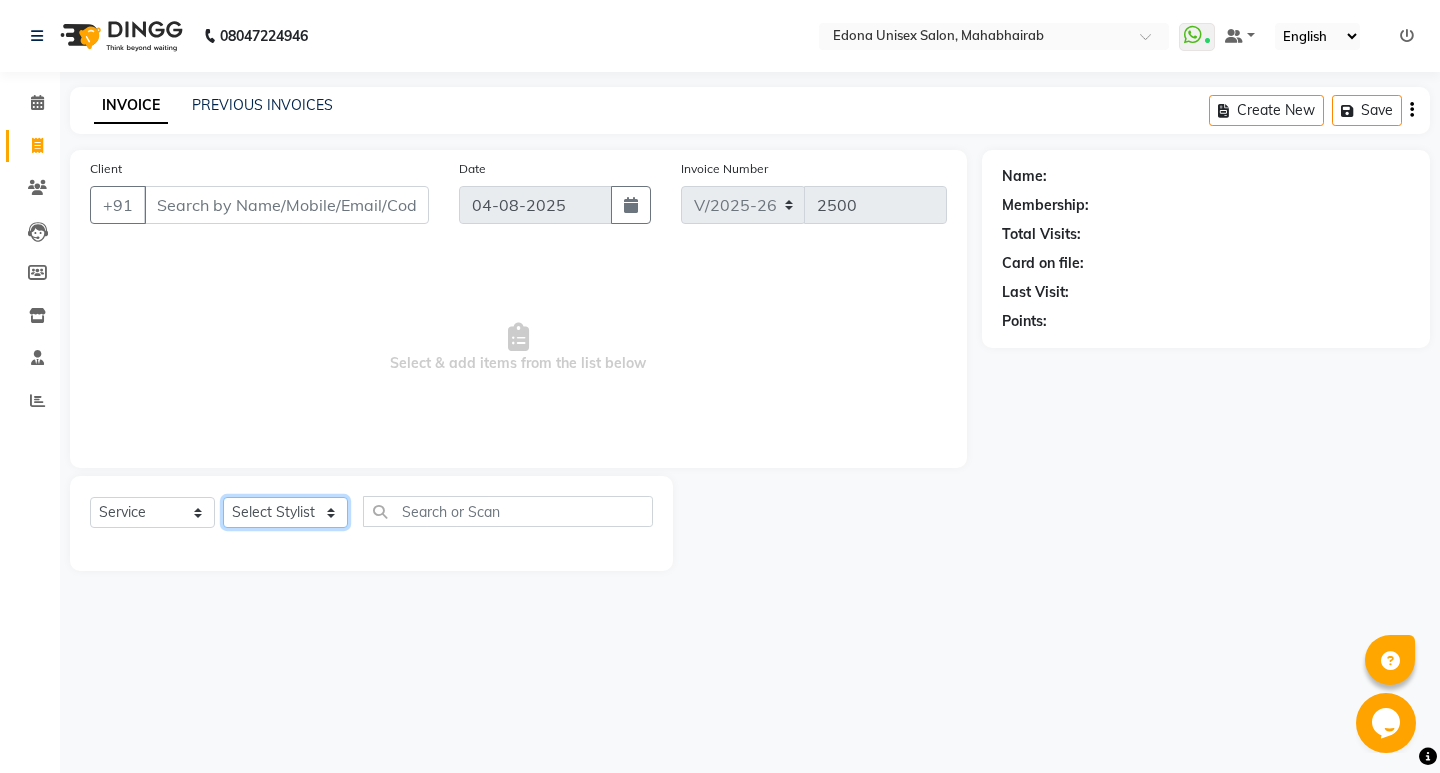click on "Select Stylist Admin Anju Sonar Bir Basumtary Bishal Bharma Hemen Daimari Hombr Jogi Jenny kayina Kriti Kunal Lokesh Verma Mithiser Bodo Monisha Goyari Neha Pahi Prabir Das Rashmi Basumtary Reshma Sultana Roselin Basumtary Sumitra Subba" 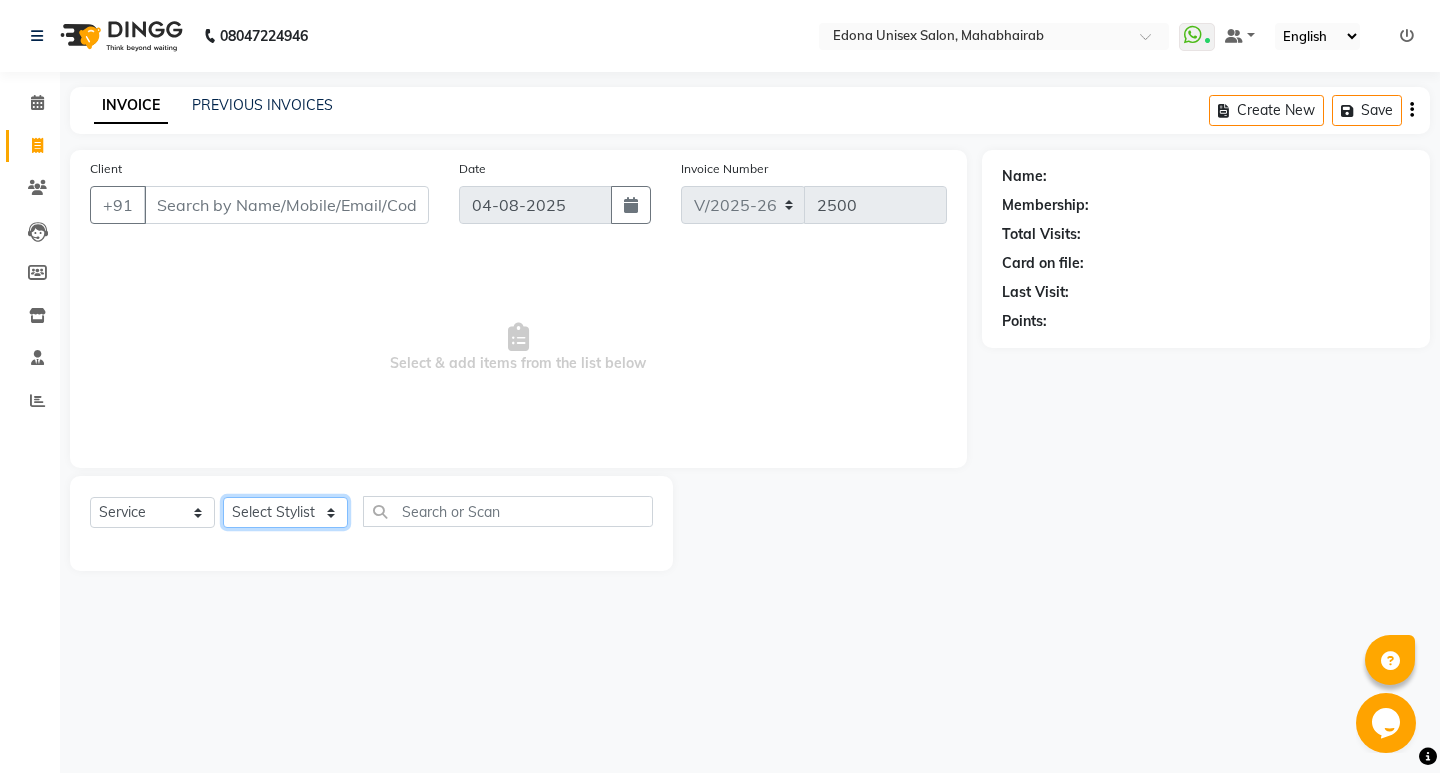 select on "35904" 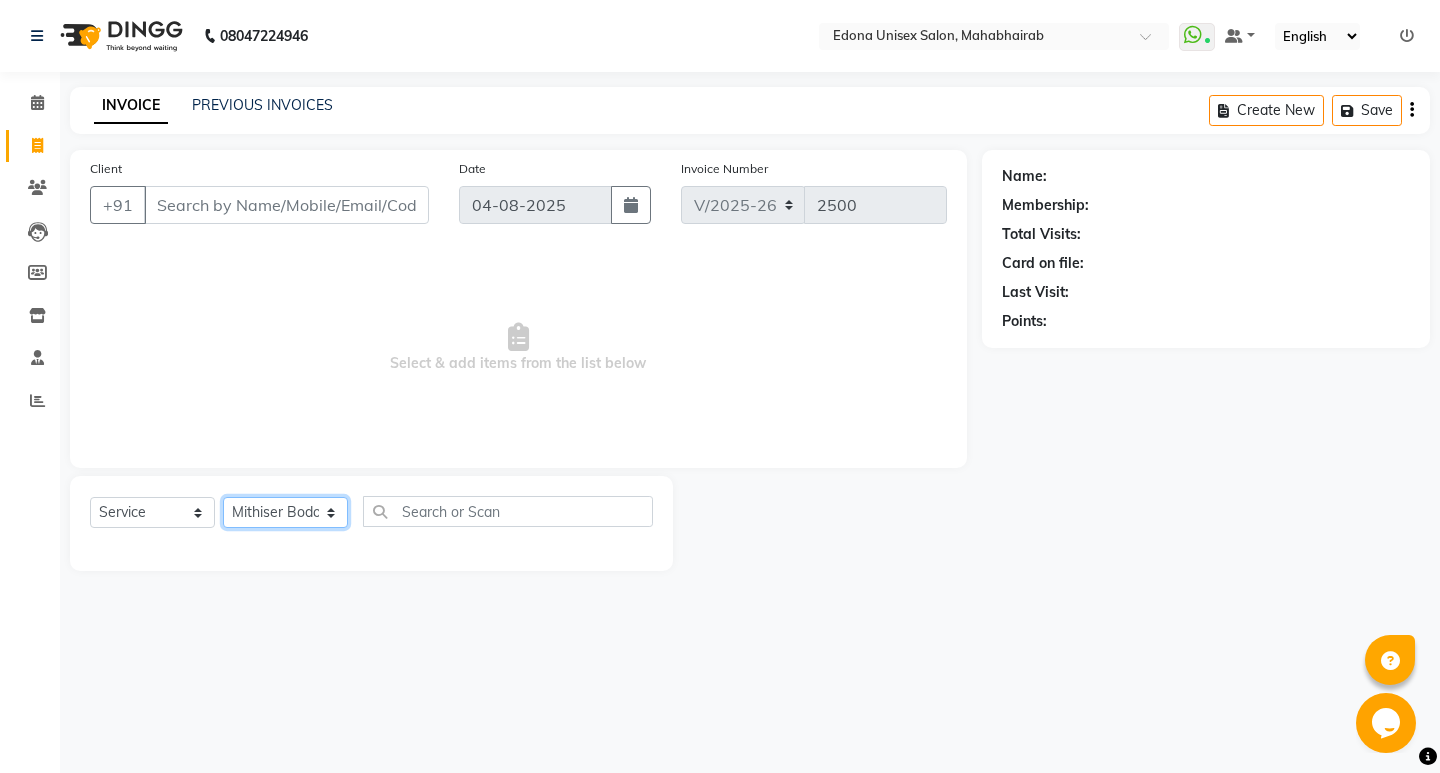 click on "Select Stylist Admin Anju Sonar Bir Basumtary Bishal Bharma Hemen Daimari Hombr Jogi Jenny kayina Kriti Kunal Lokesh Verma Mithiser Bodo Monisha Goyari Neha Pahi Prabir Das Rashmi Basumtary Reshma Sultana Roselin Basumtary Sumitra Subba" 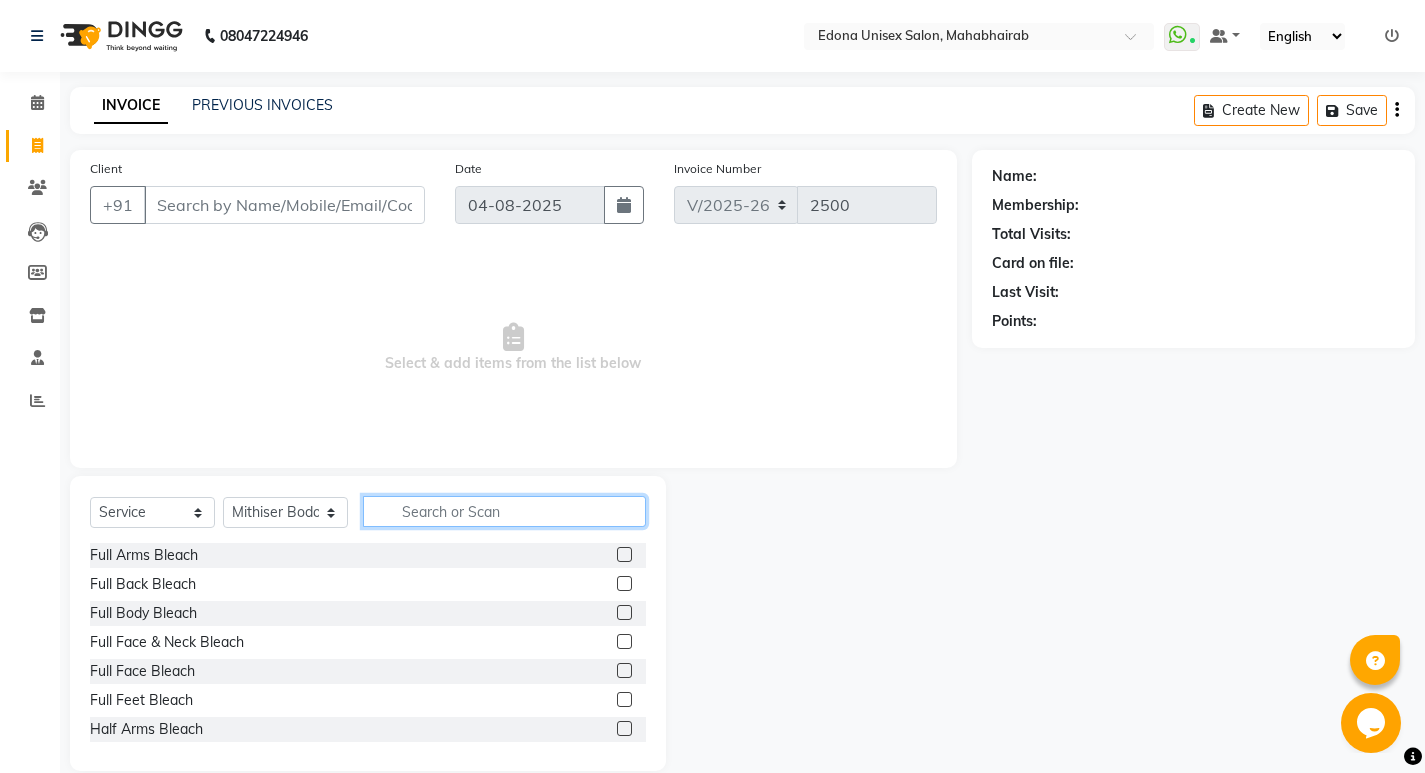 click 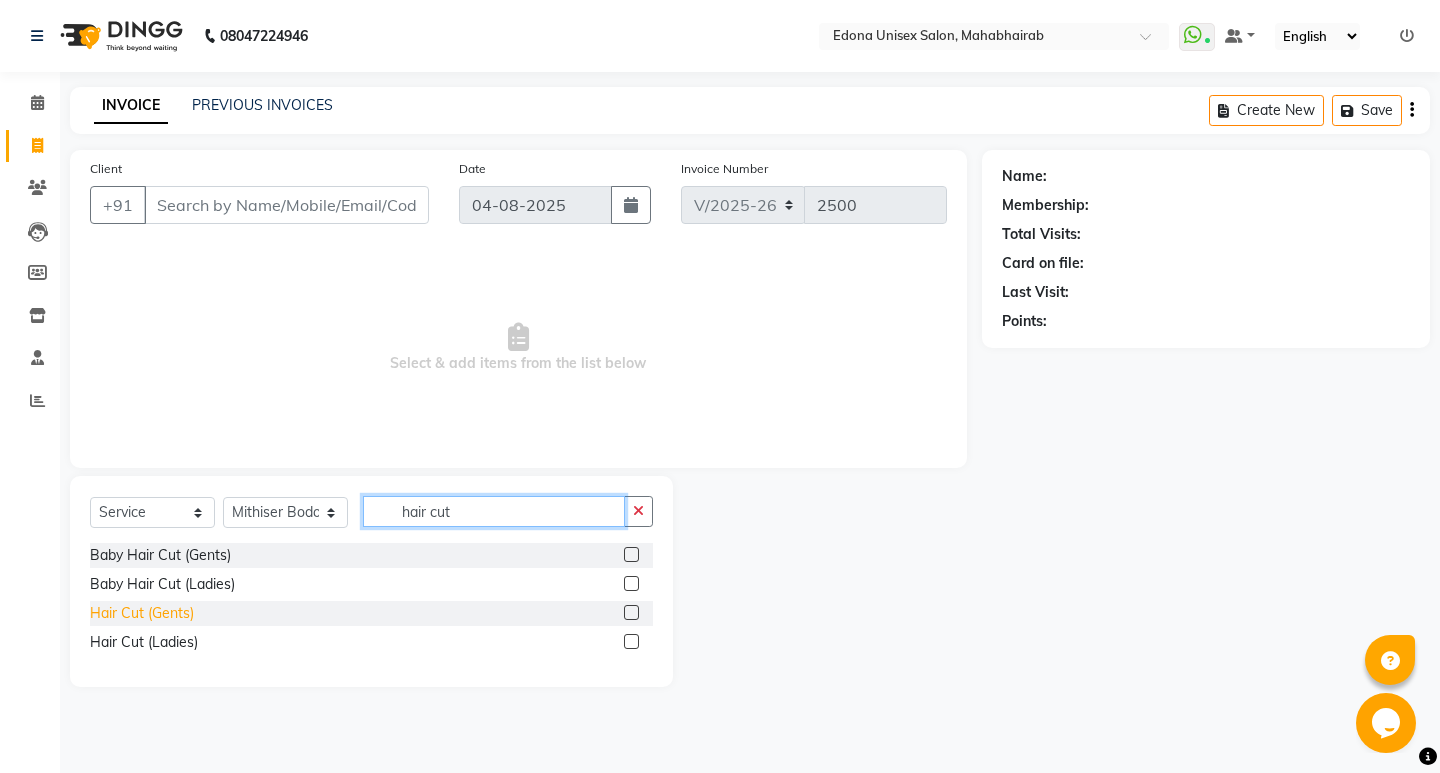 type on "hair cut" 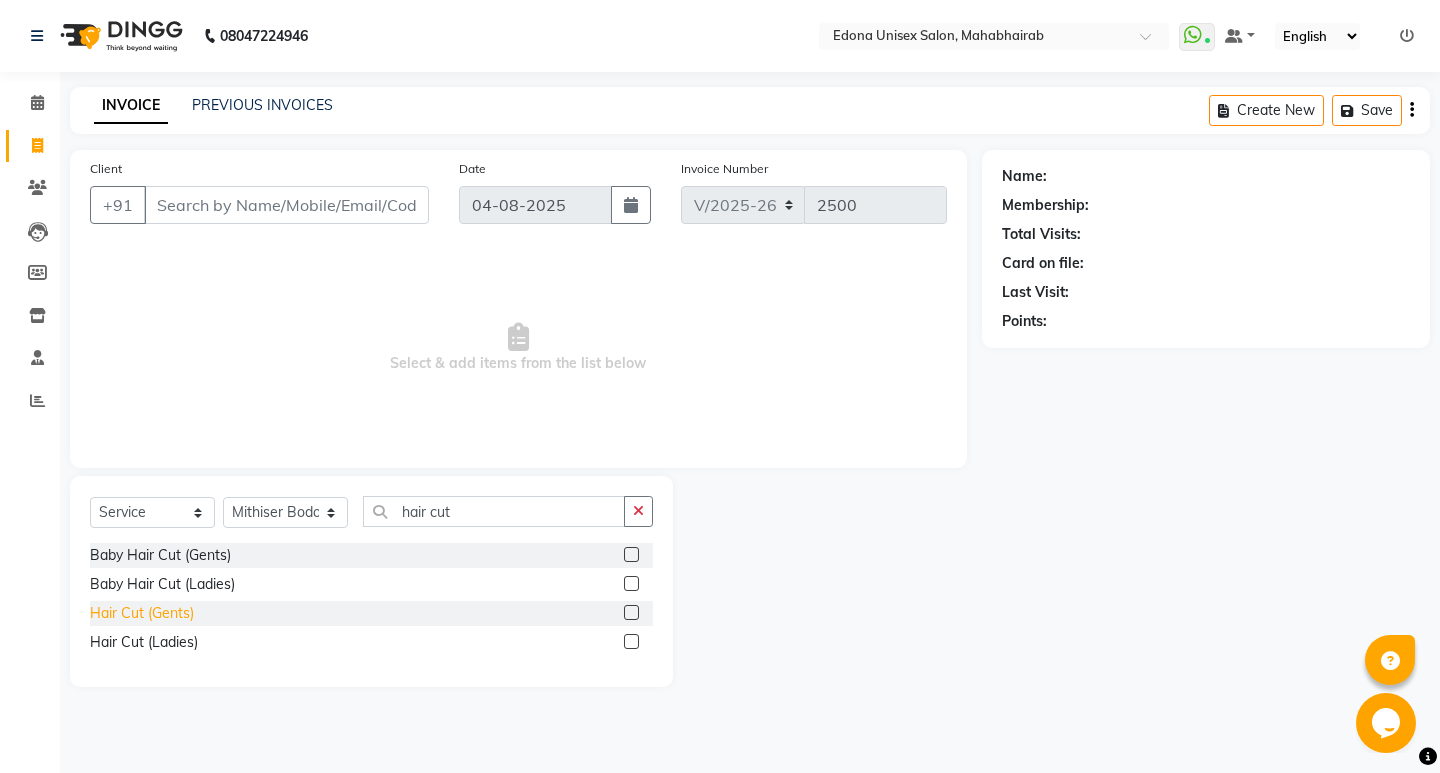click on "Hair Cut (Gents)" 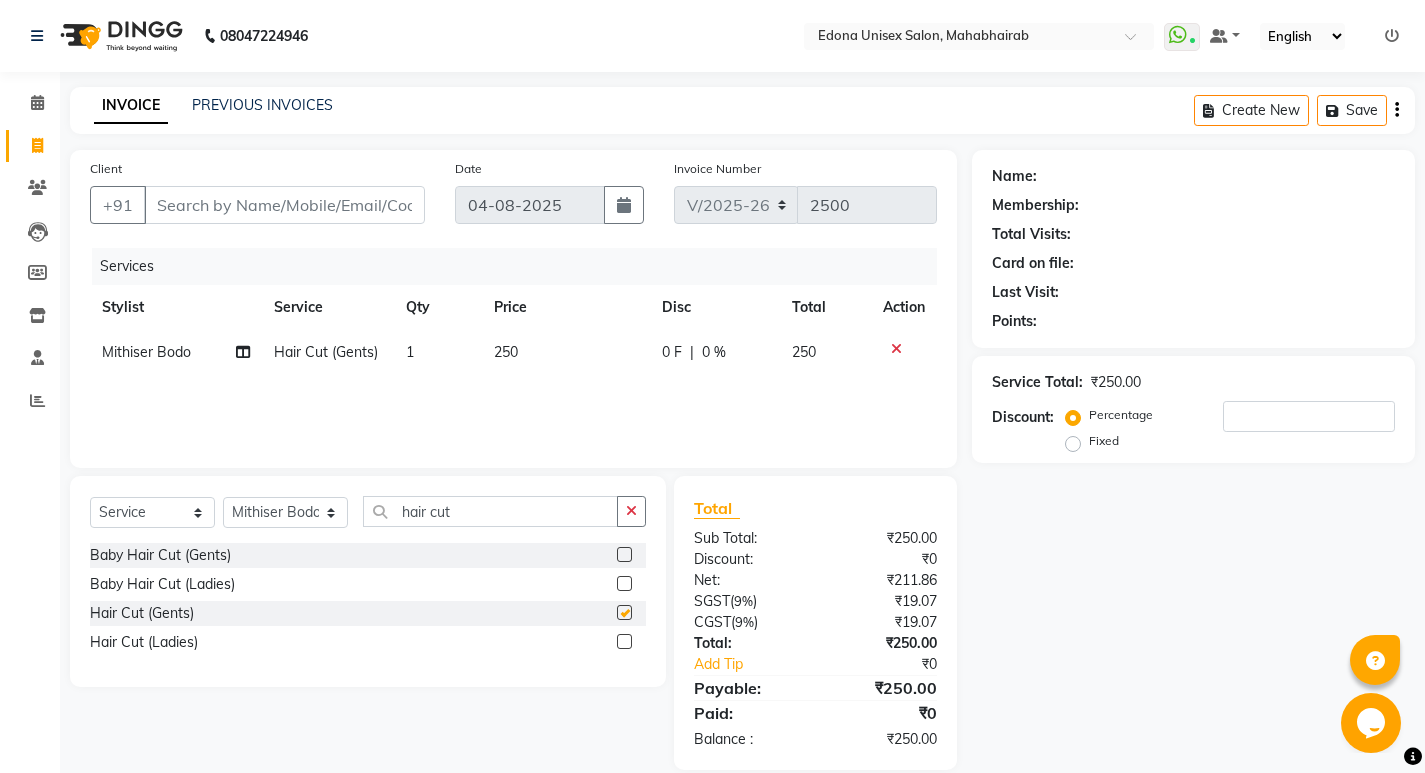 checkbox on "false" 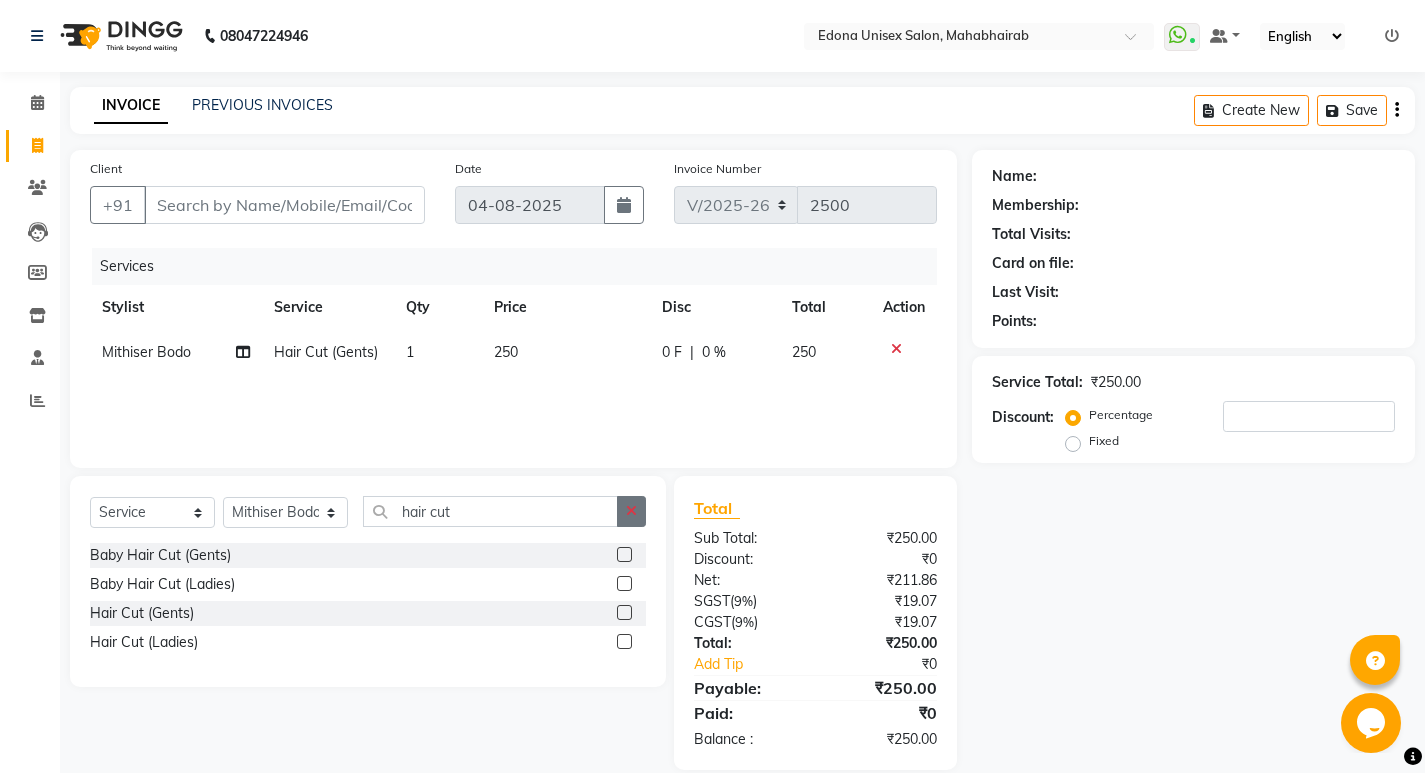 drag, startPoint x: 632, startPoint y: 517, endPoint x: 565, endPoint y: 527, distance: 67.74216 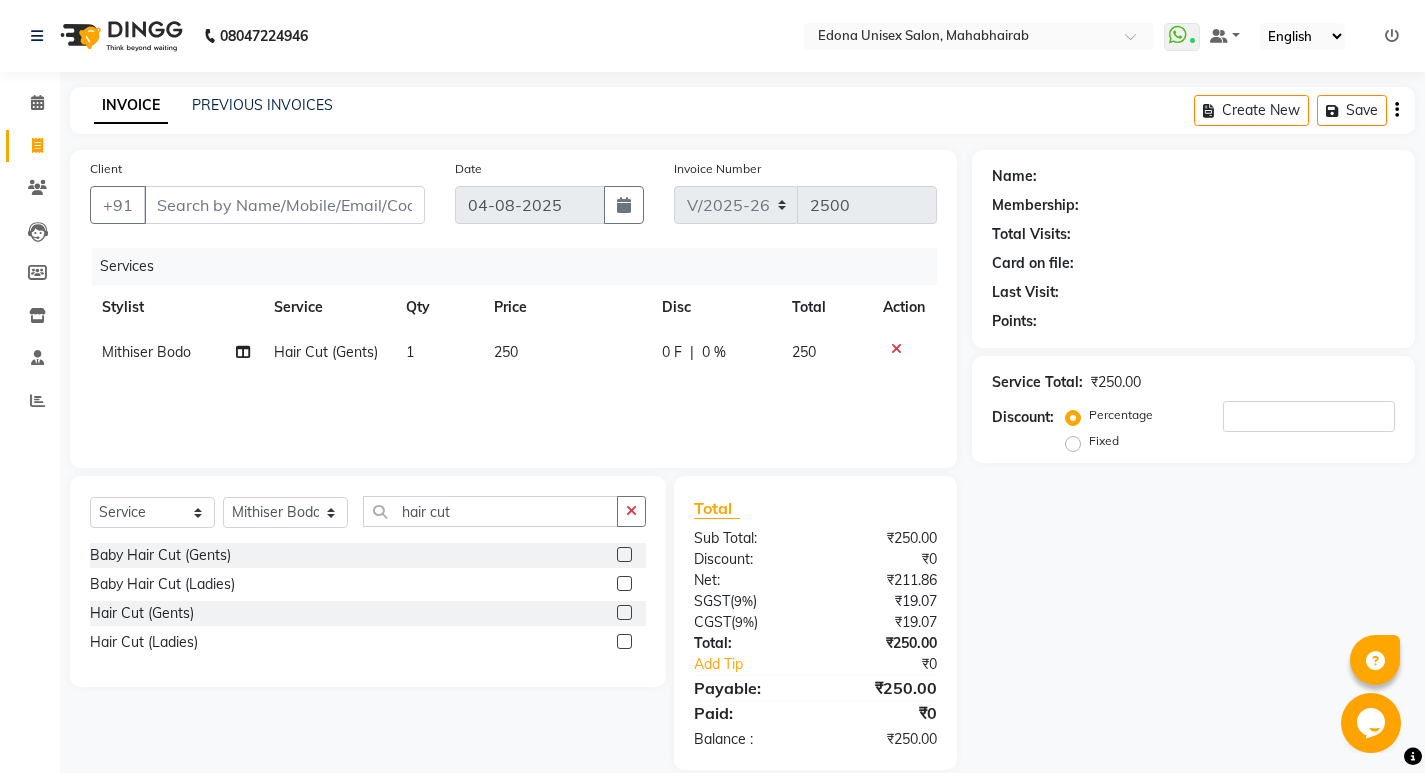 click 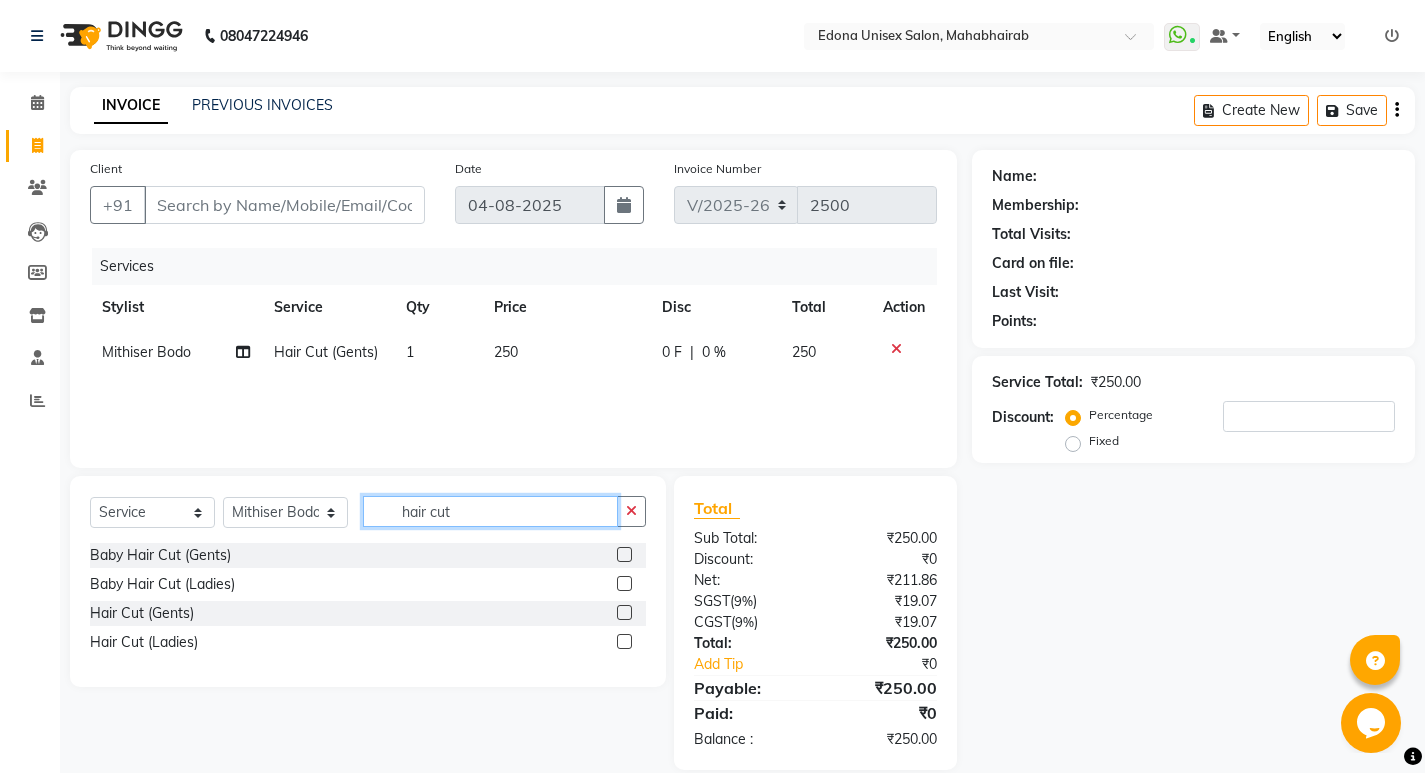 type 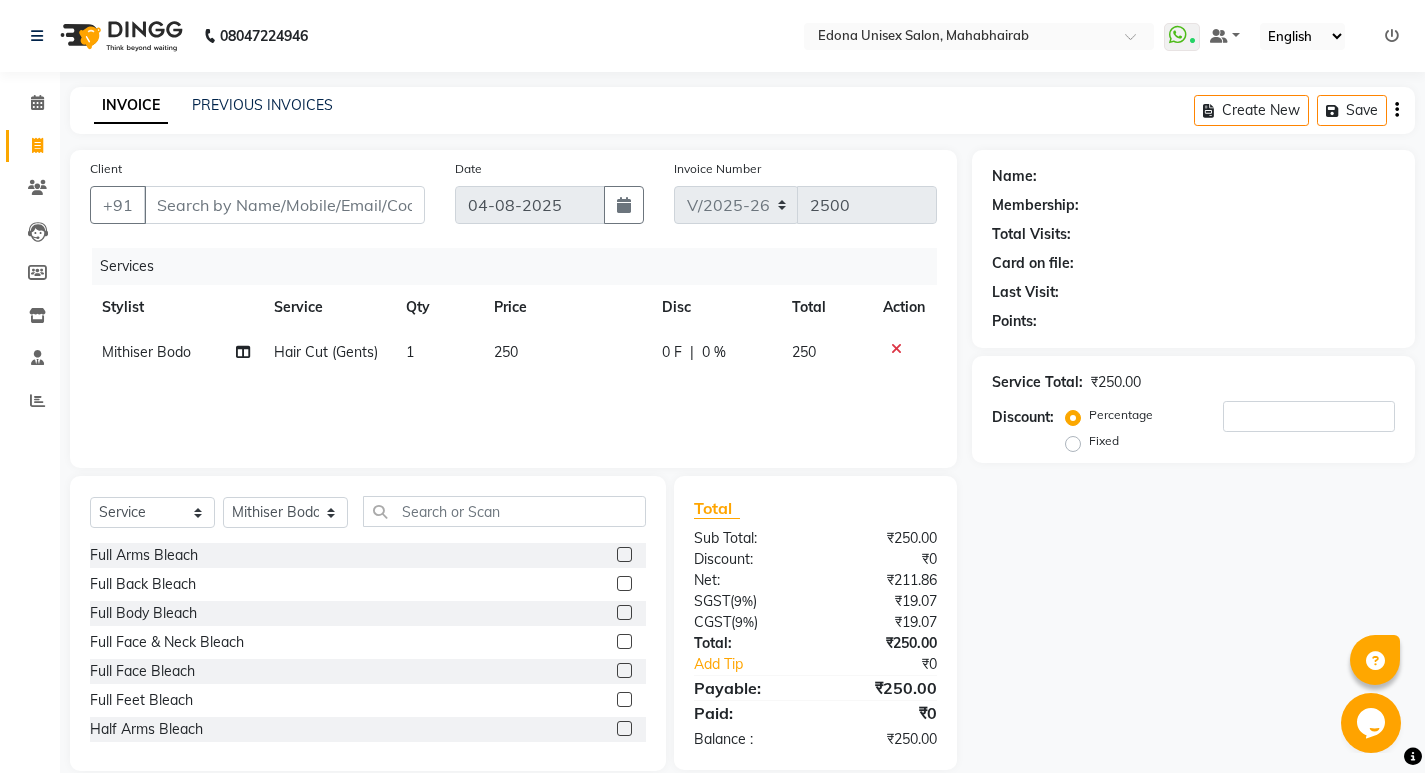 click on "Select  Service  Product  Membership  Package Voucher Prepaid Gift Card  Select Stylist Admin Anju Sonar Bir Basumtary Bishal Bharma Hemen Daimari Hombr Jogi Jenny kayina Kriti Kunal Lokesh Verma Mithiser Bodo Monisha Goyari Neha Pahi Prabir Das Rashmi Basumtary Reshma Sultana Roselin Basumtary Sumitra Subba" 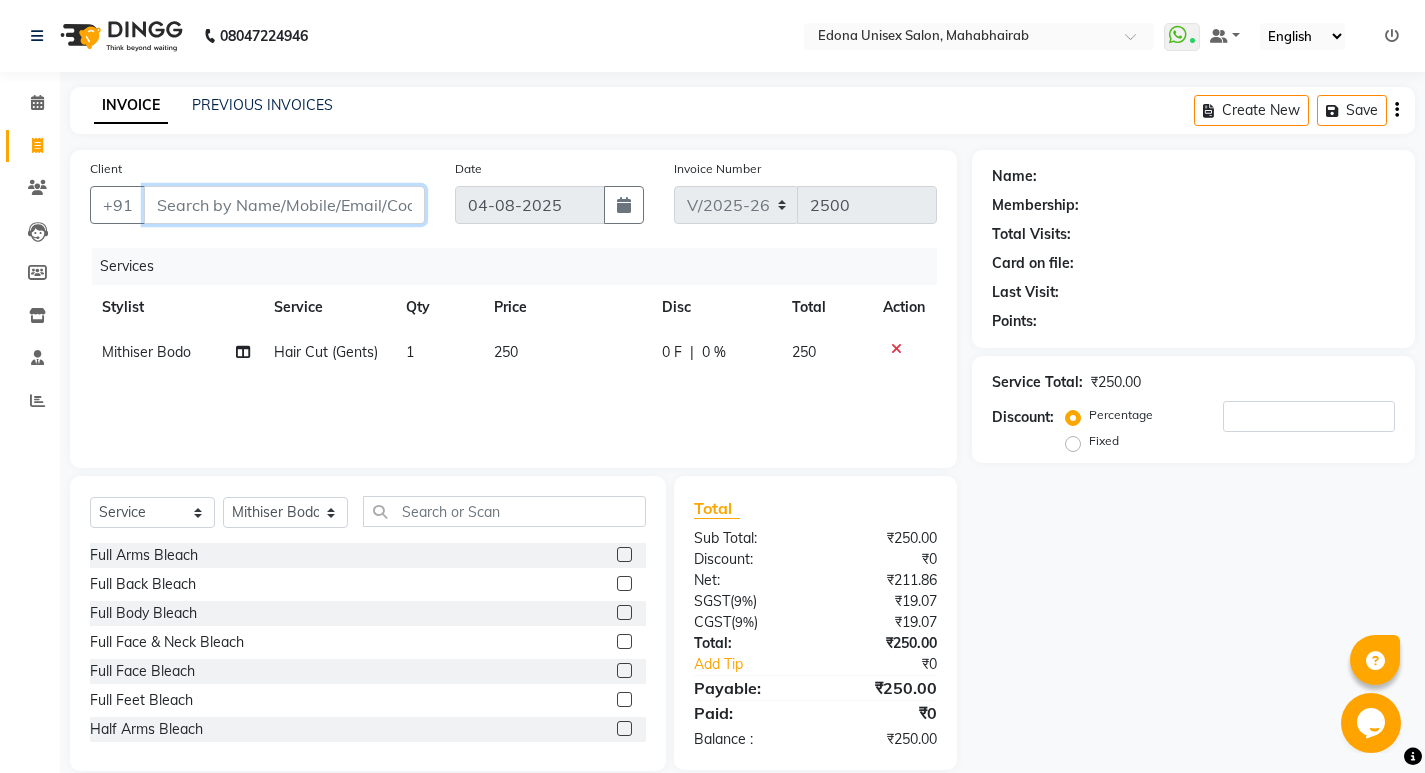 click on "Client" at bounding box center (284, 205) 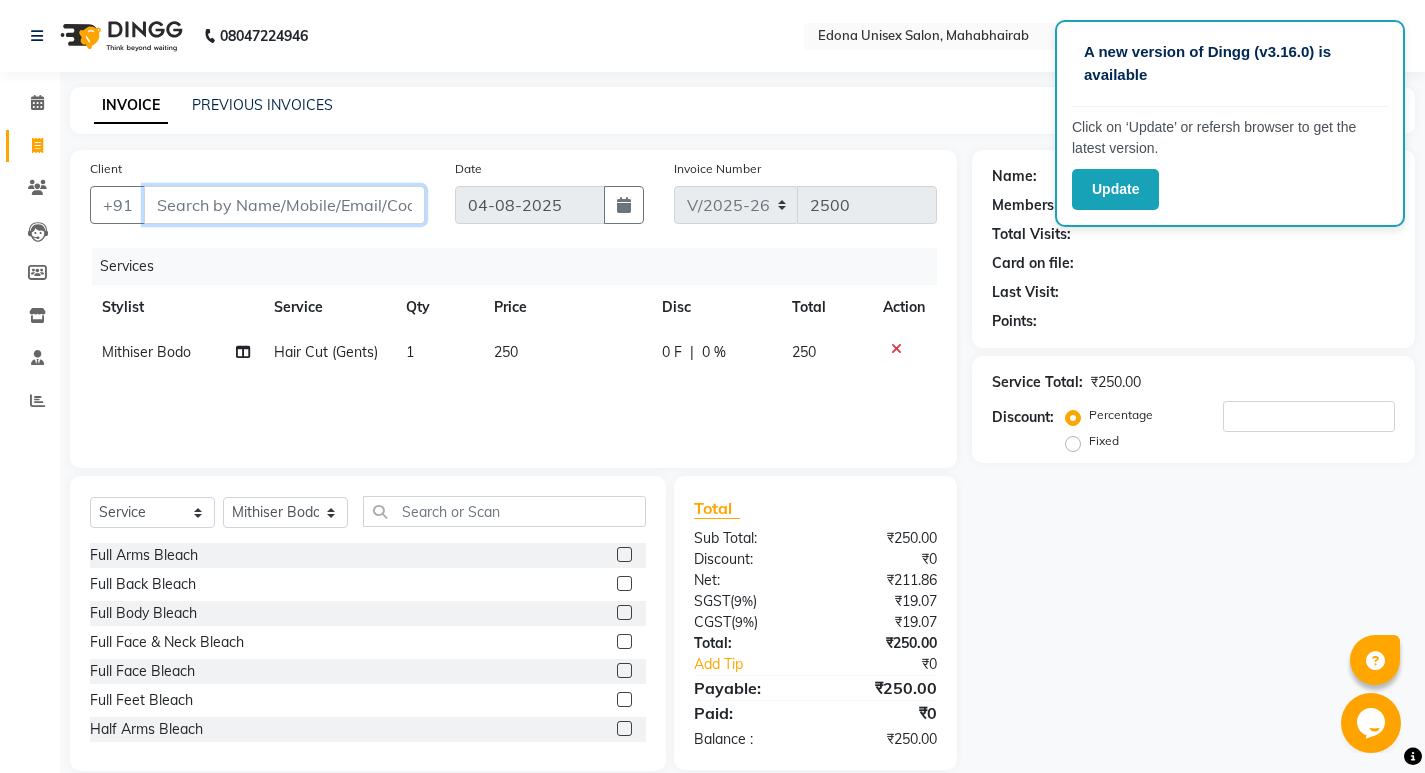 type on "9" 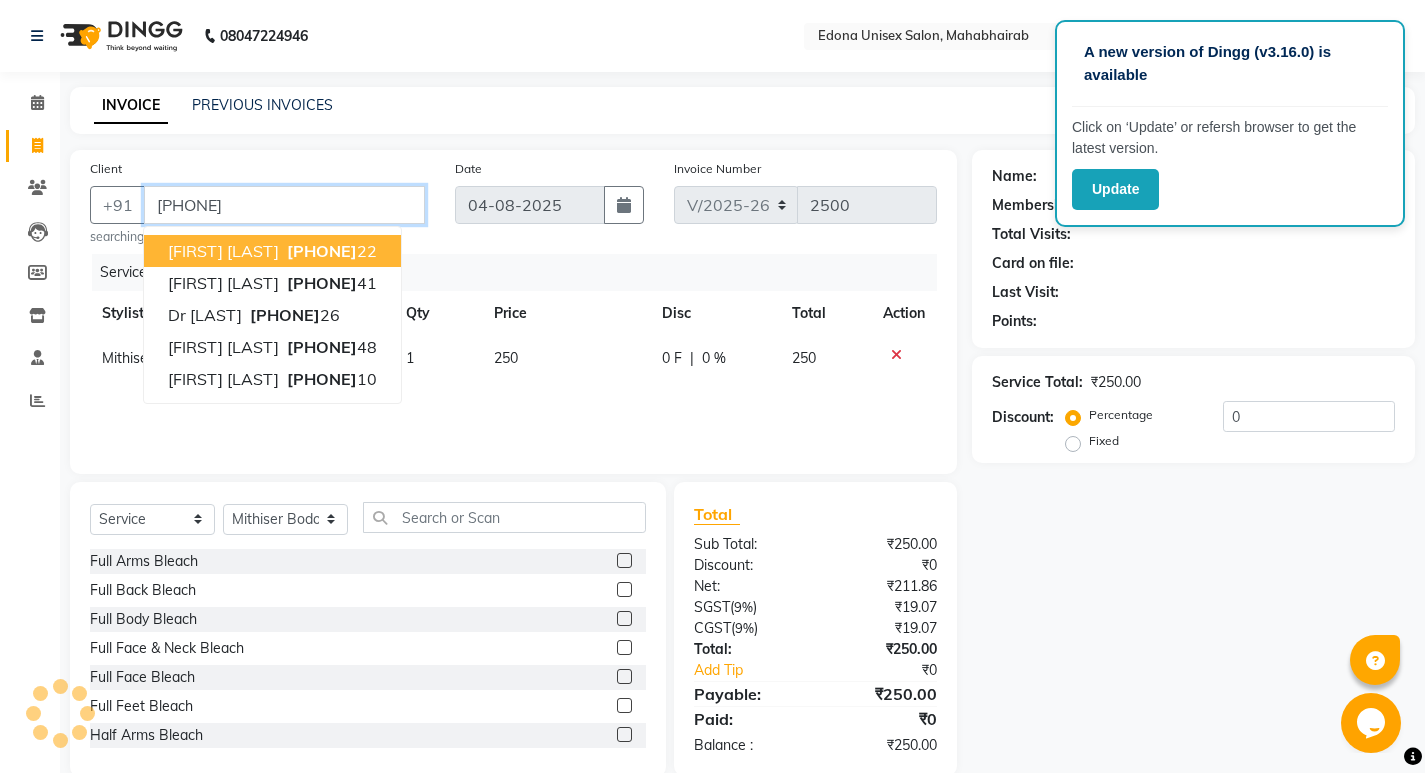 type on "9435082422" 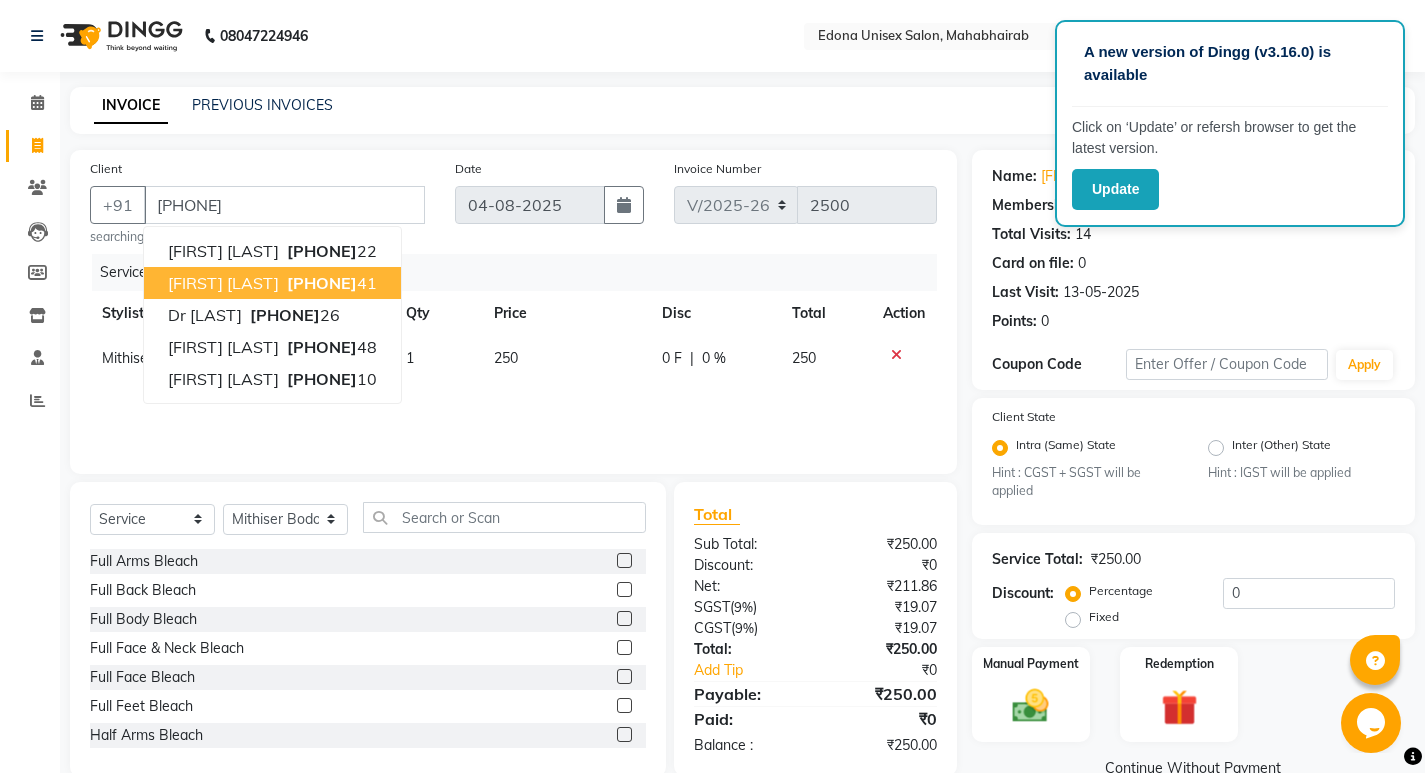 click on "Services Stylist Service Qty Price Disc Total Action Mithiser Bodo Hair Cut (Gents) 1 250 0 F | 0 % 250" 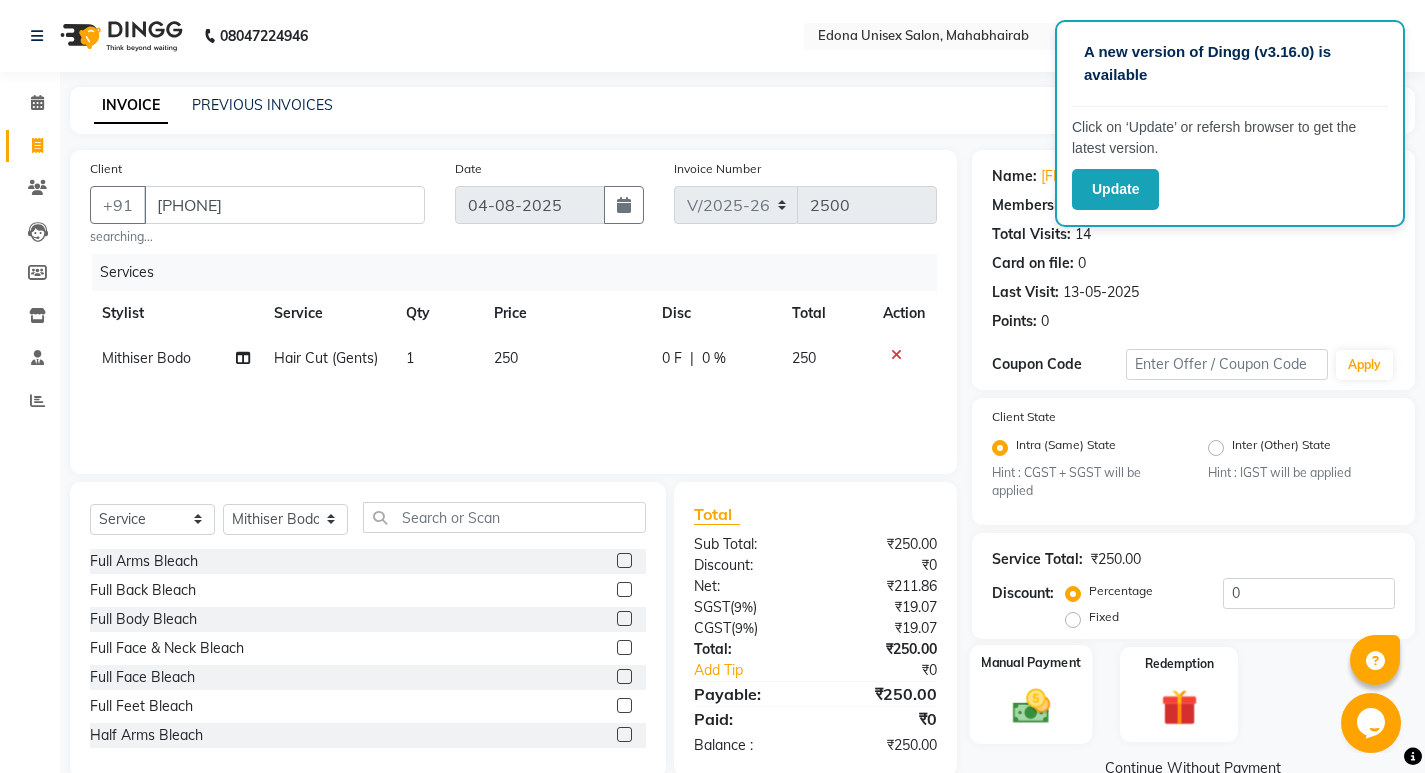 scroll, scrollTop: 40, scrollLeft: 0, axis: vertical 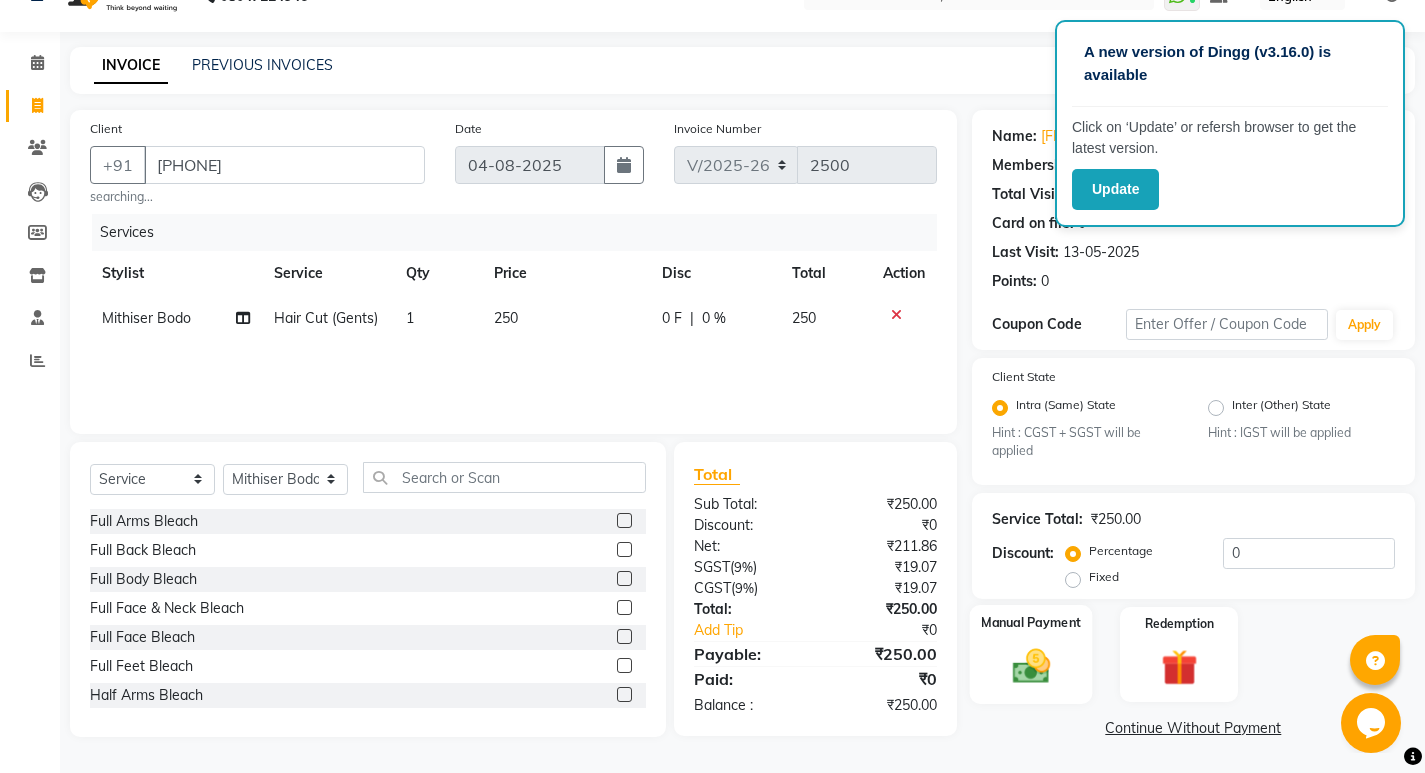 click 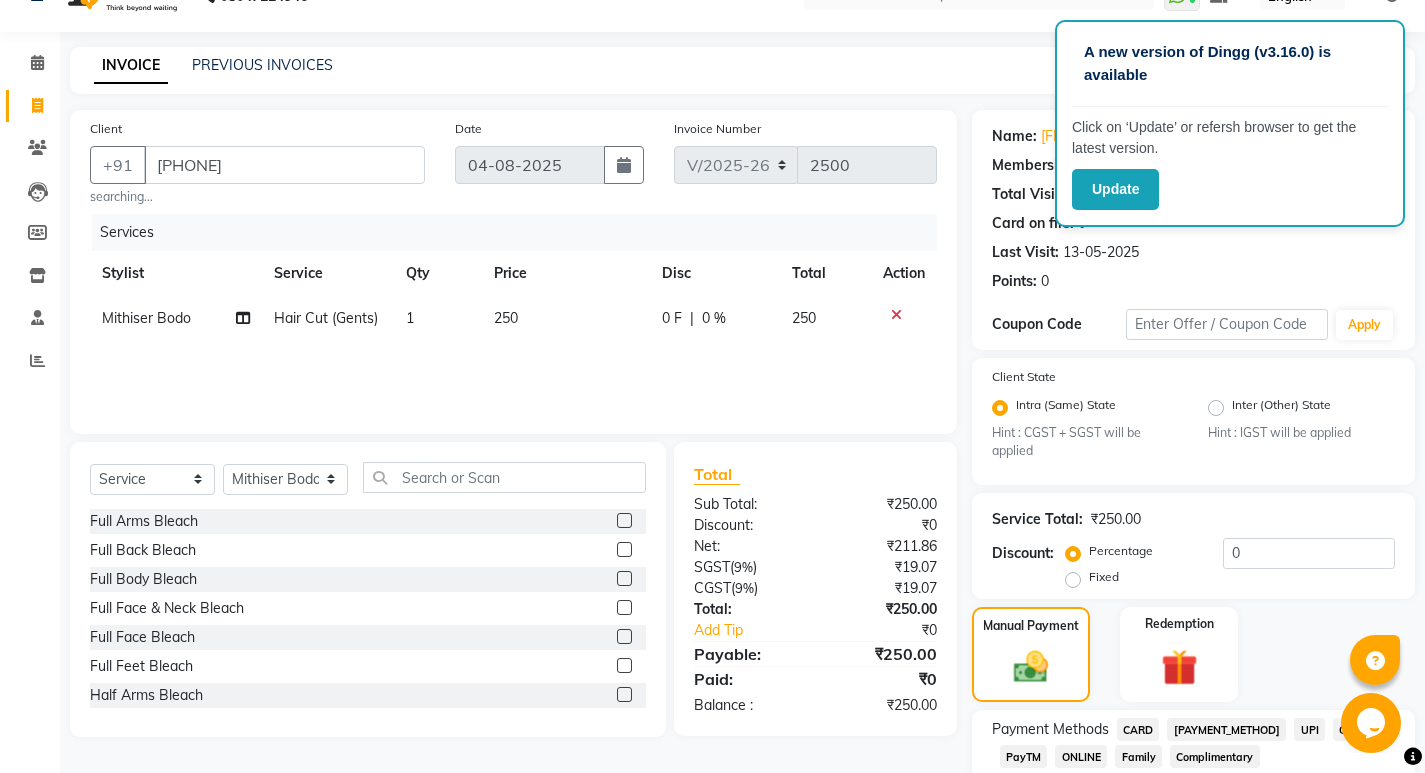 scroll, scrollTop: 168, scrollLeft: 0, axis: vertical 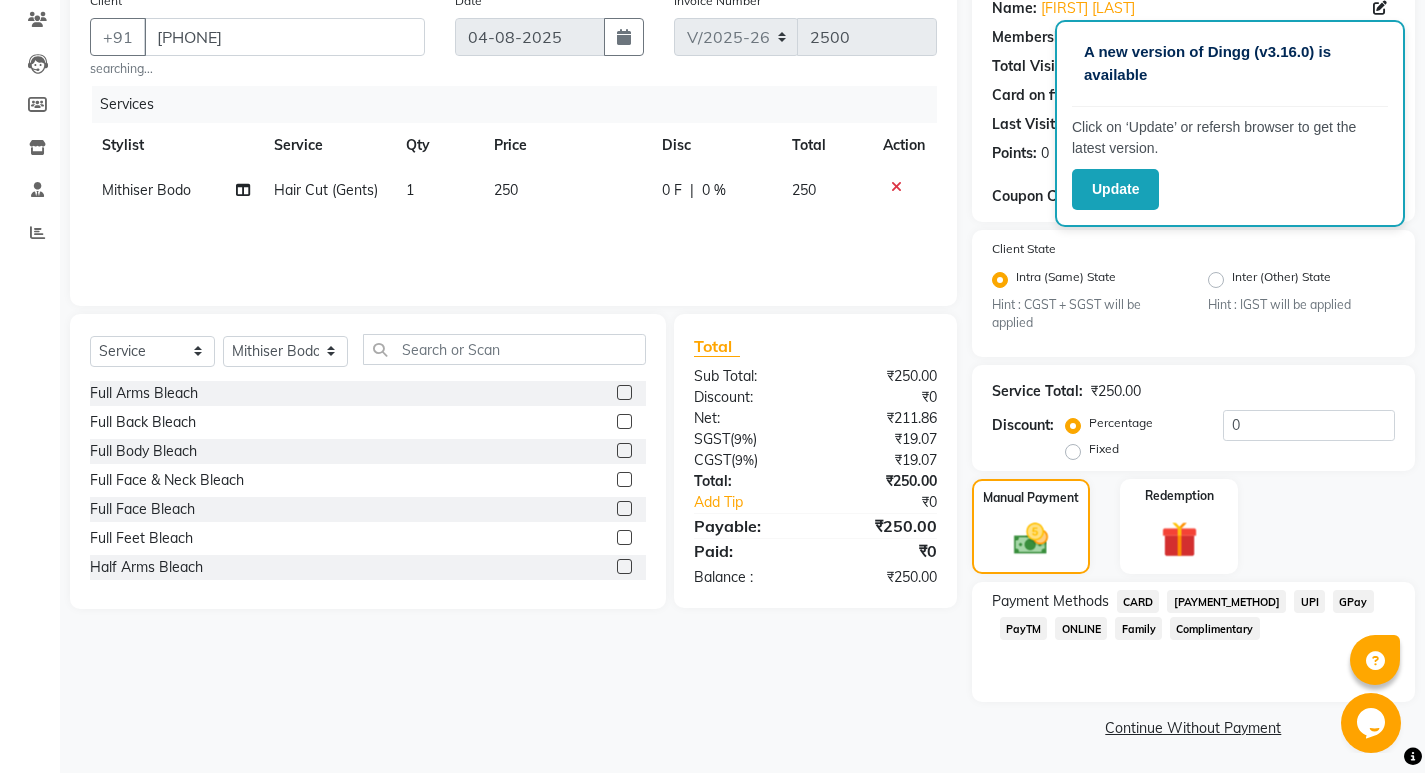 click on "UPI" 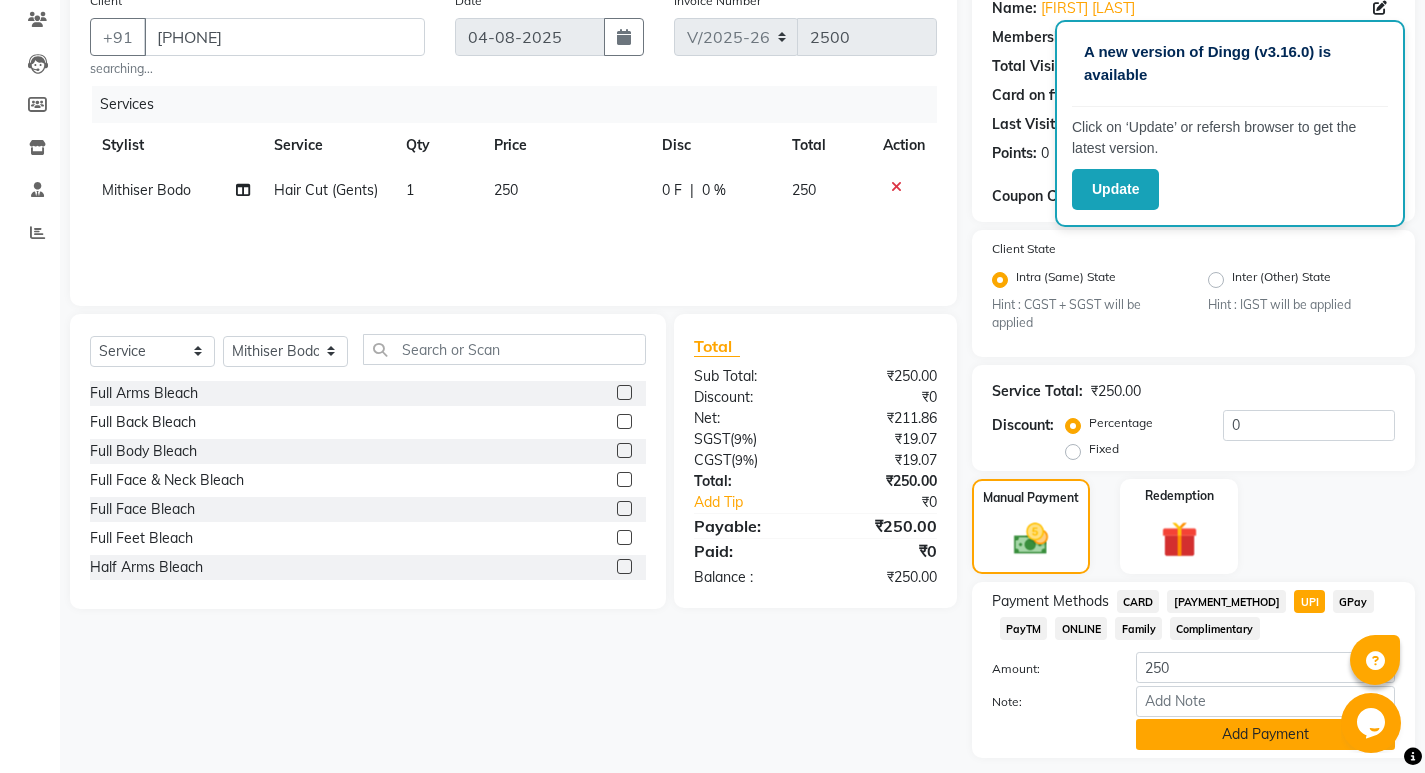 click on "Add Payment" 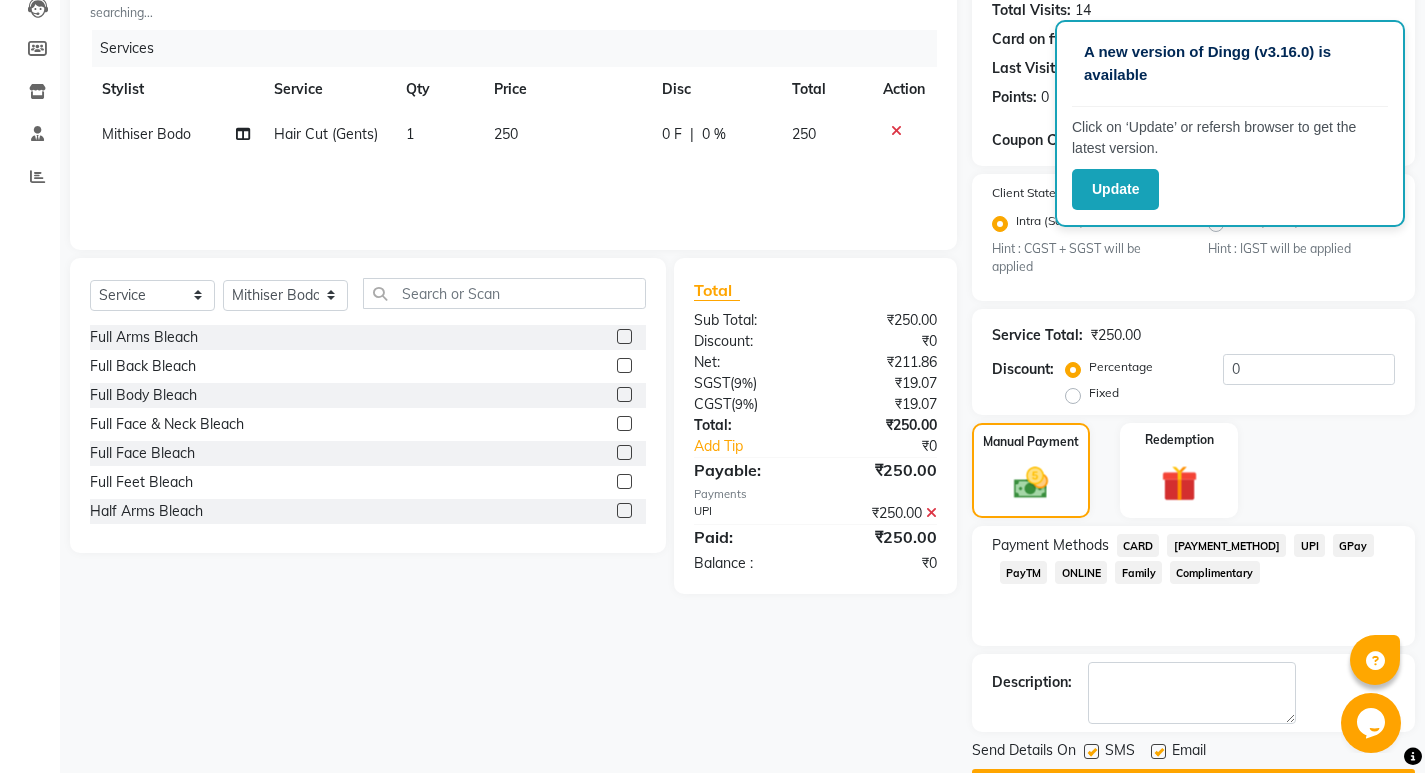 scroll, scrollTop: 281, scrollLeft: 0, axis: vertical 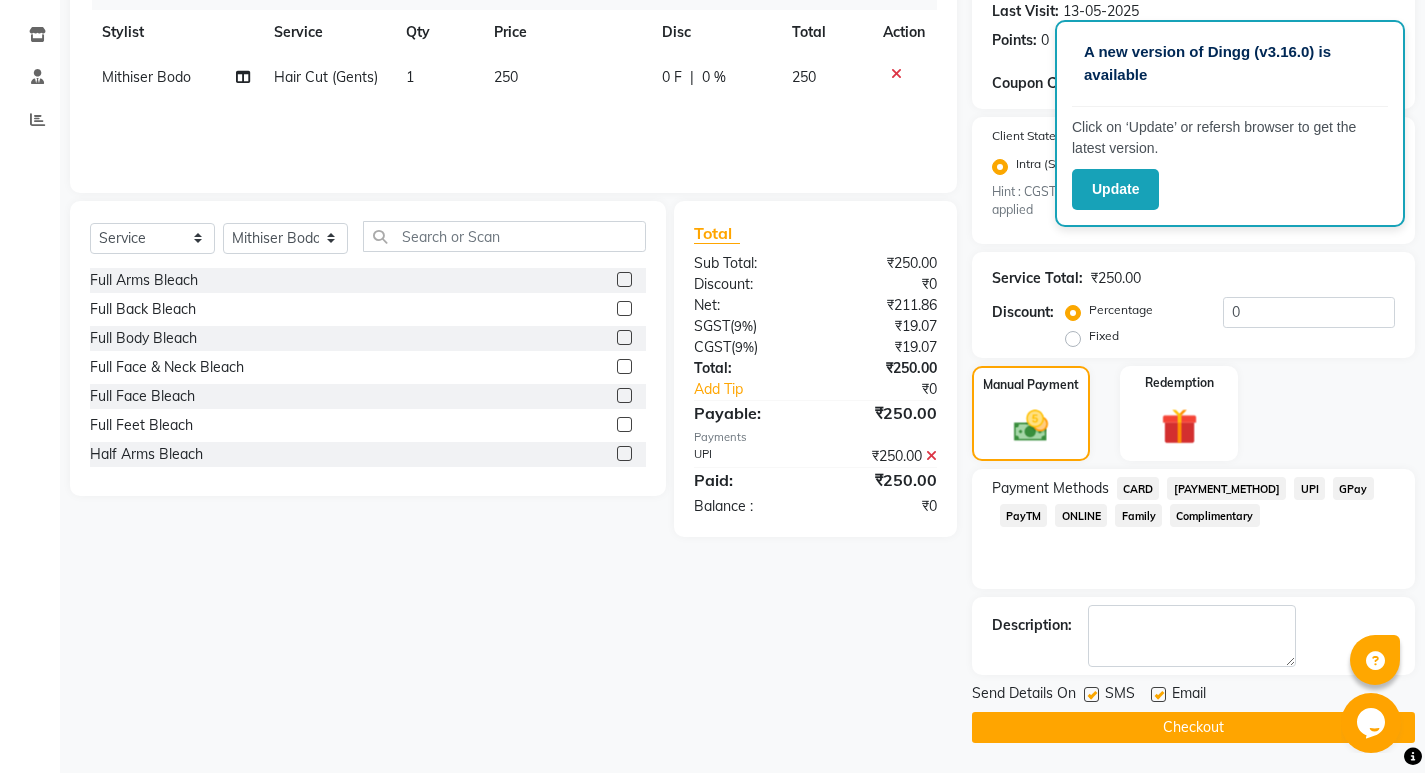 click on "Checkout" 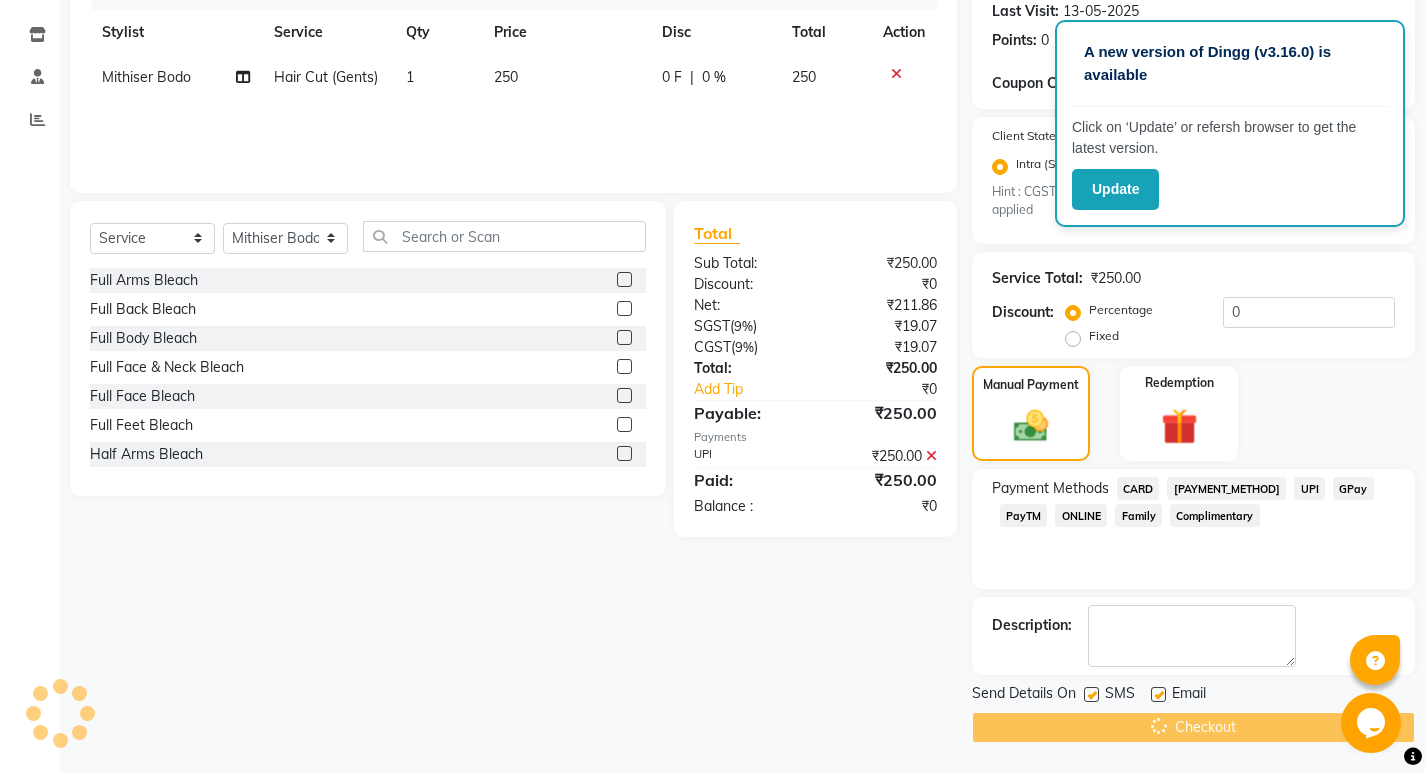 scroll, scrollTop: 0, scrollLeft: 0, axis: both 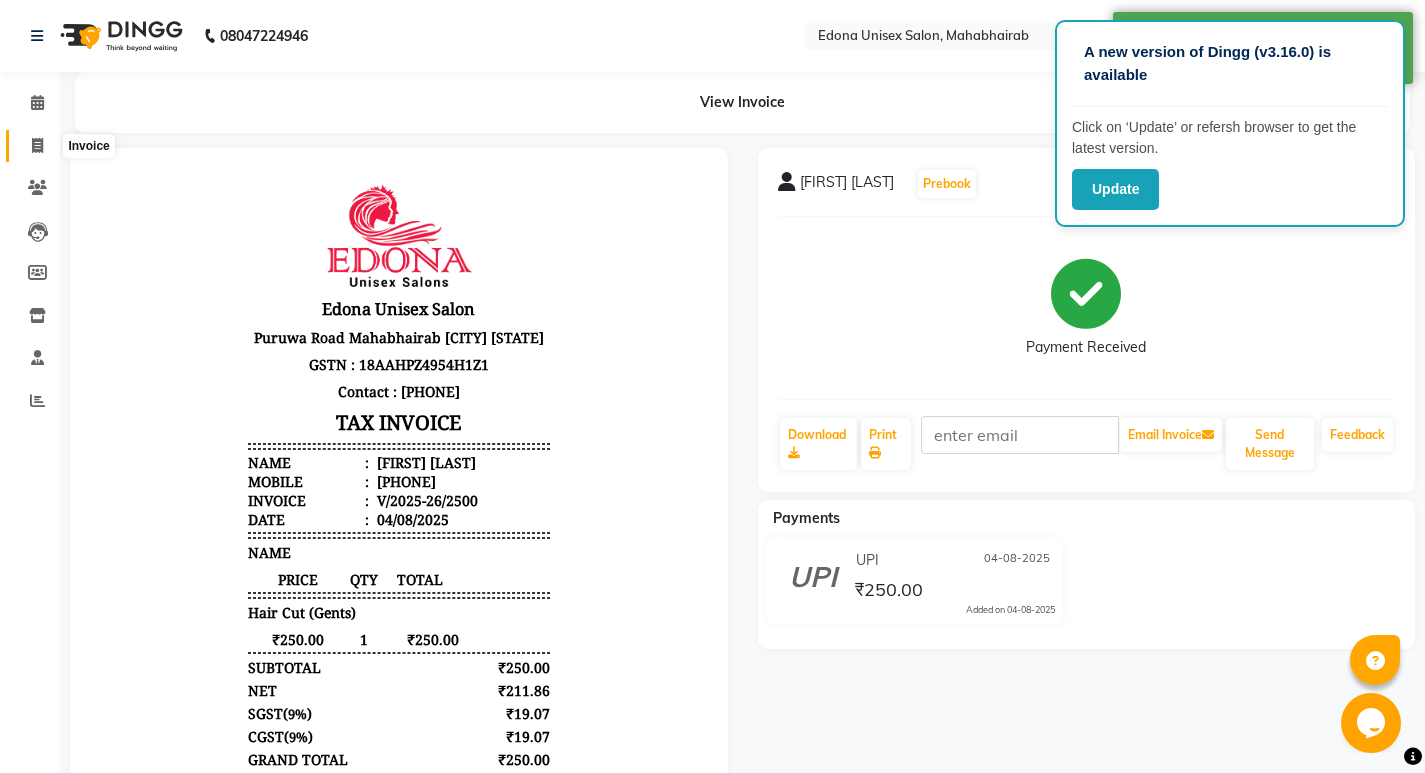click 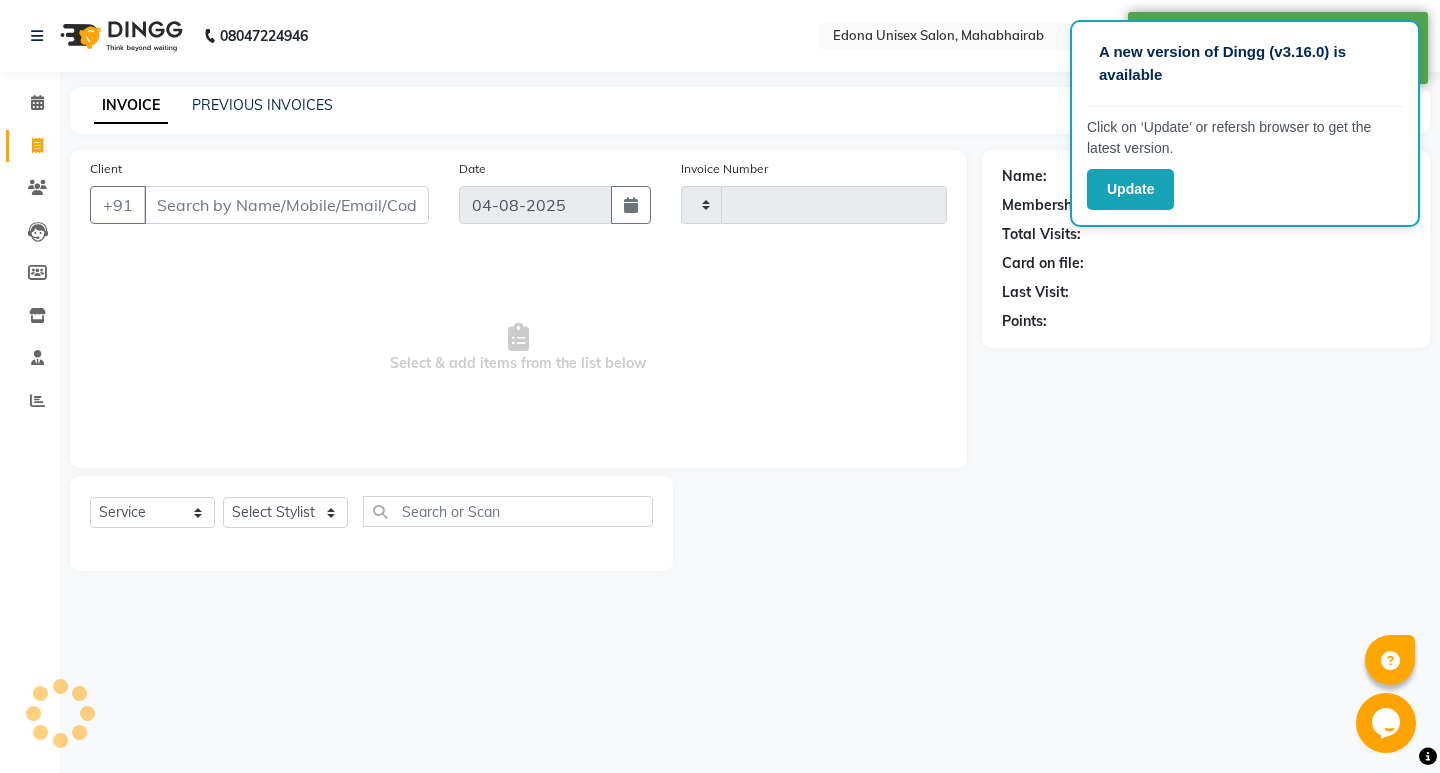 type on "2501" 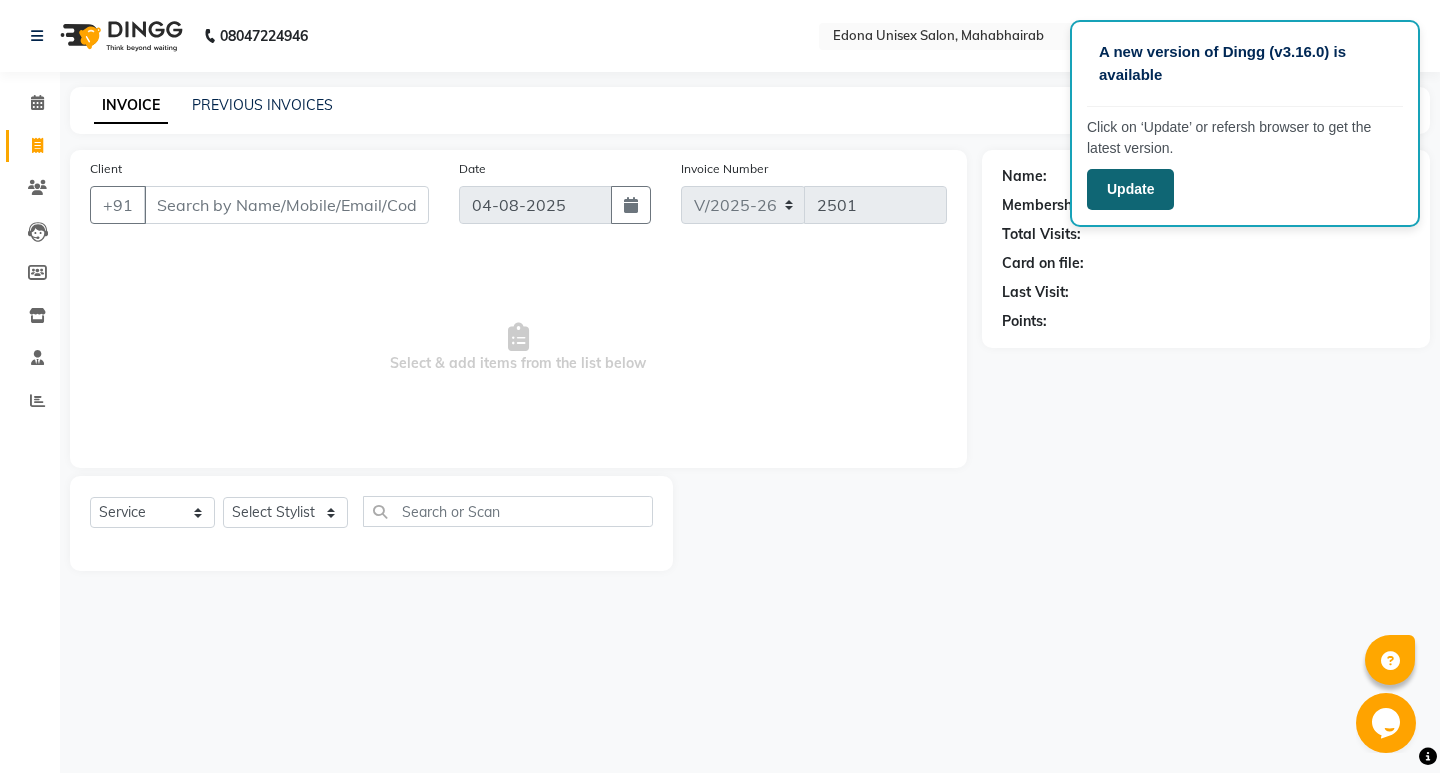 click on "Update" 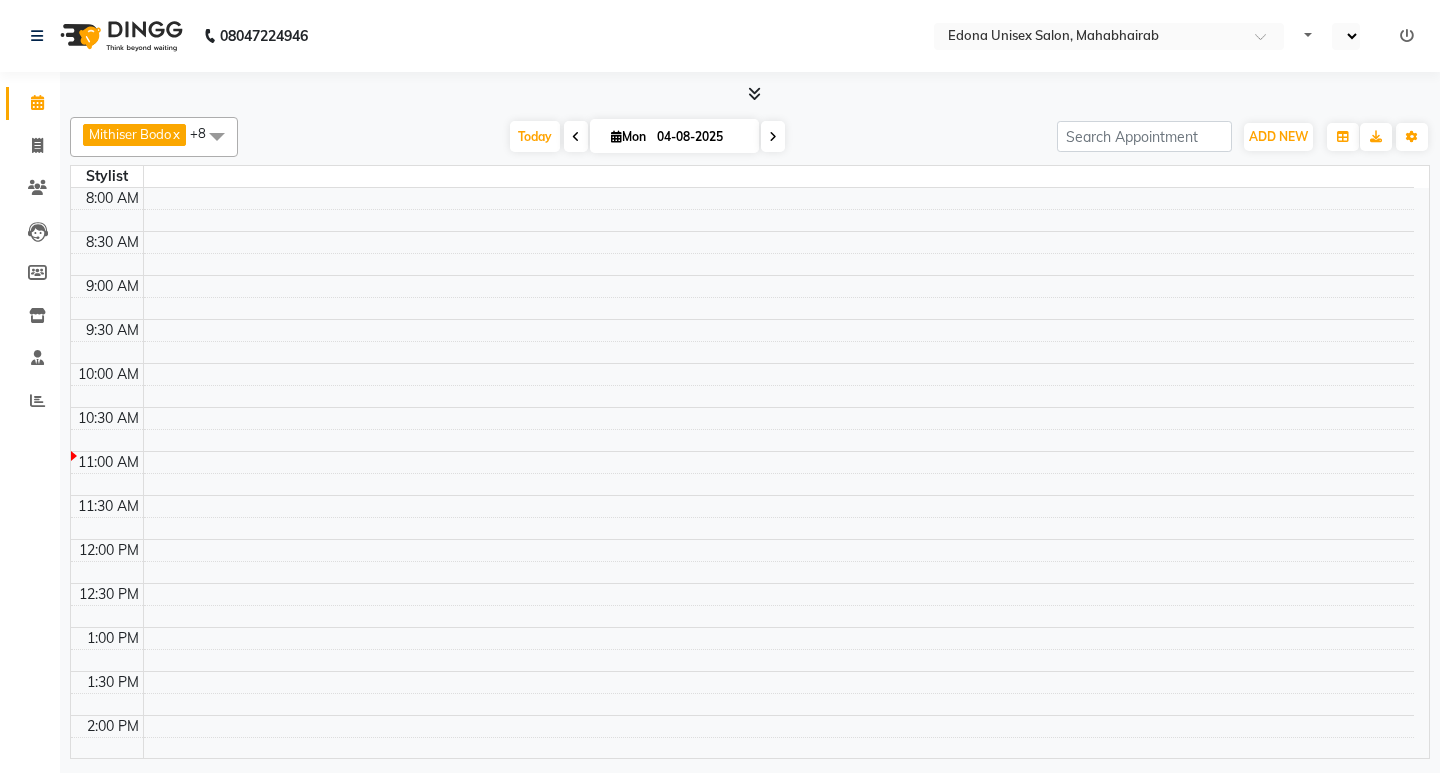 select on "en" 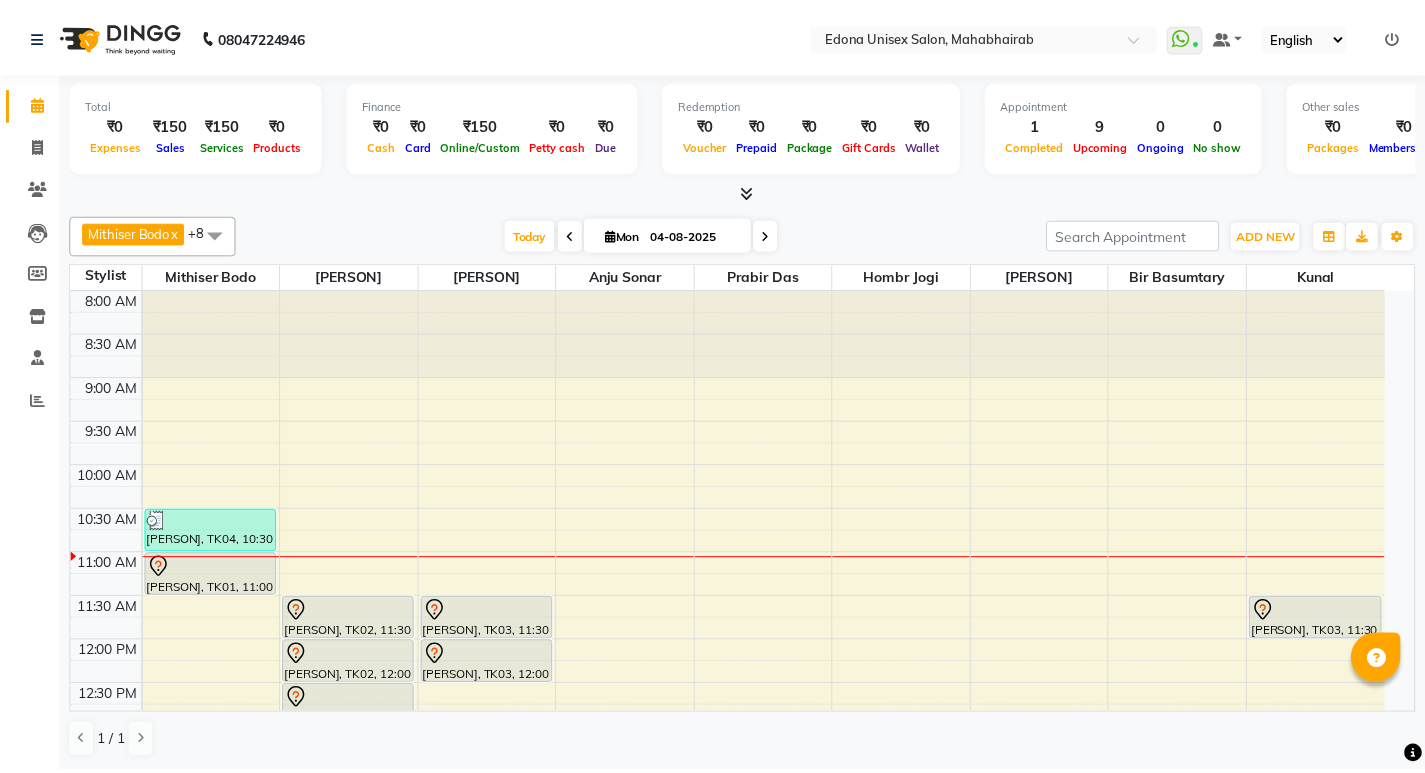 scroll, scrollTop: 0, scrollLeft: 0, axis: both 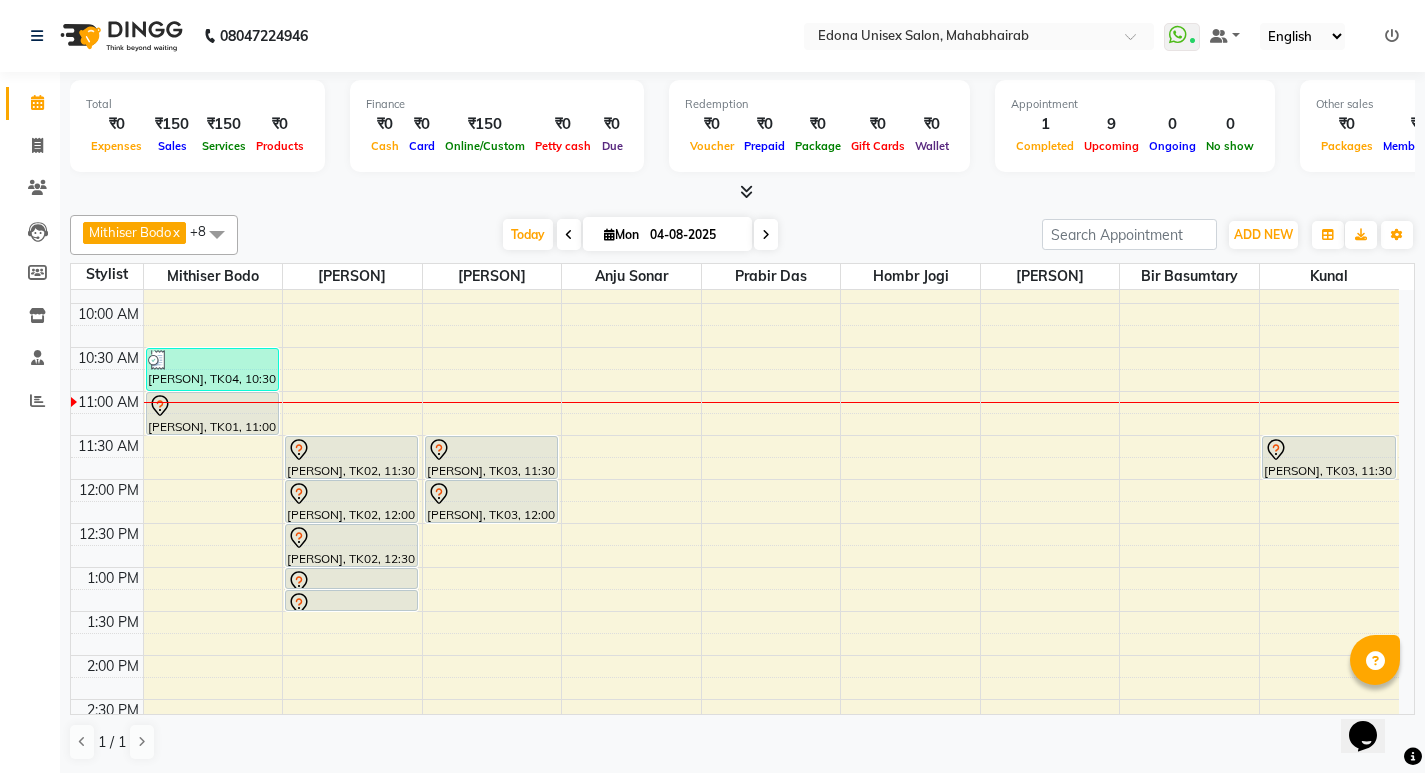 click on "Total  ₹0  Expenses ₹150  Sales ₹150  Services ₹0  Products Finance  ₹0  Cash ₹0  Card ₹150  Online/Custom ₹0 Petty cash ₹0 Due  Redemption  ₹0 Voucher ₹0 Prepaid ₹0 Package ₹0  Gift Cards ₹0  Wallet  Appointment  1 Completed 9 Upcoming 0 Ongoing 0 No show  Other sales  ₹0  Packages ₹0  Memberships ₹0  Vouchers ₹0  Prepaids ₹0  Gift Cards Mithiser Bodo  x Rashmi Basumtary  x Reshma Sultana  x Roselin Basumtary  x Anju Sonar  x Bir Basumtary  x Prabir Das  x Hombr Jogi  x Kunal  x +8 Select All Admin Anju Sonar Bir Basumtary Hemen Daimari Hombr Jogi Jenny kayina Kriti Kunal Lokesh Verma Mithiser Bodo Monisha Goyari Neha Pahi Prabir Das Rashmi Basumtary Reshma Sultana Roselin Basumtary Sumitra Subba Today  Mon 04-08-2025 Toggle Dropdown Add Appointment Add Invoice Add Attendance Add Client Toggle Dropdown Add Appointment Add Invoice Add Attendance Add Client ADD NEW Toggle Dropdown Add Appointment Add Invoice Add Attendance Add Client Mithiser Bodo  x x x x x x x" 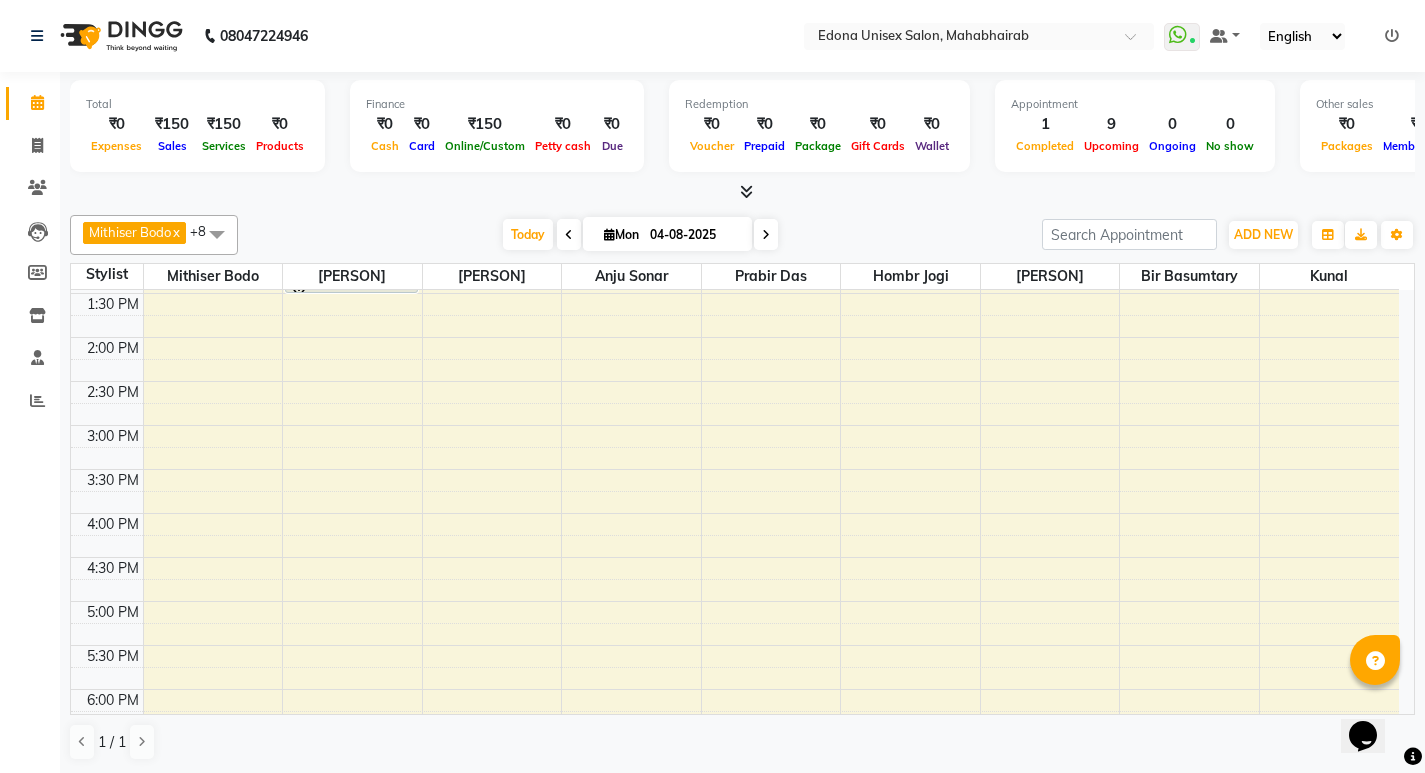 scroll, scrollTop: 0, scrollLeft: 0, axis: both 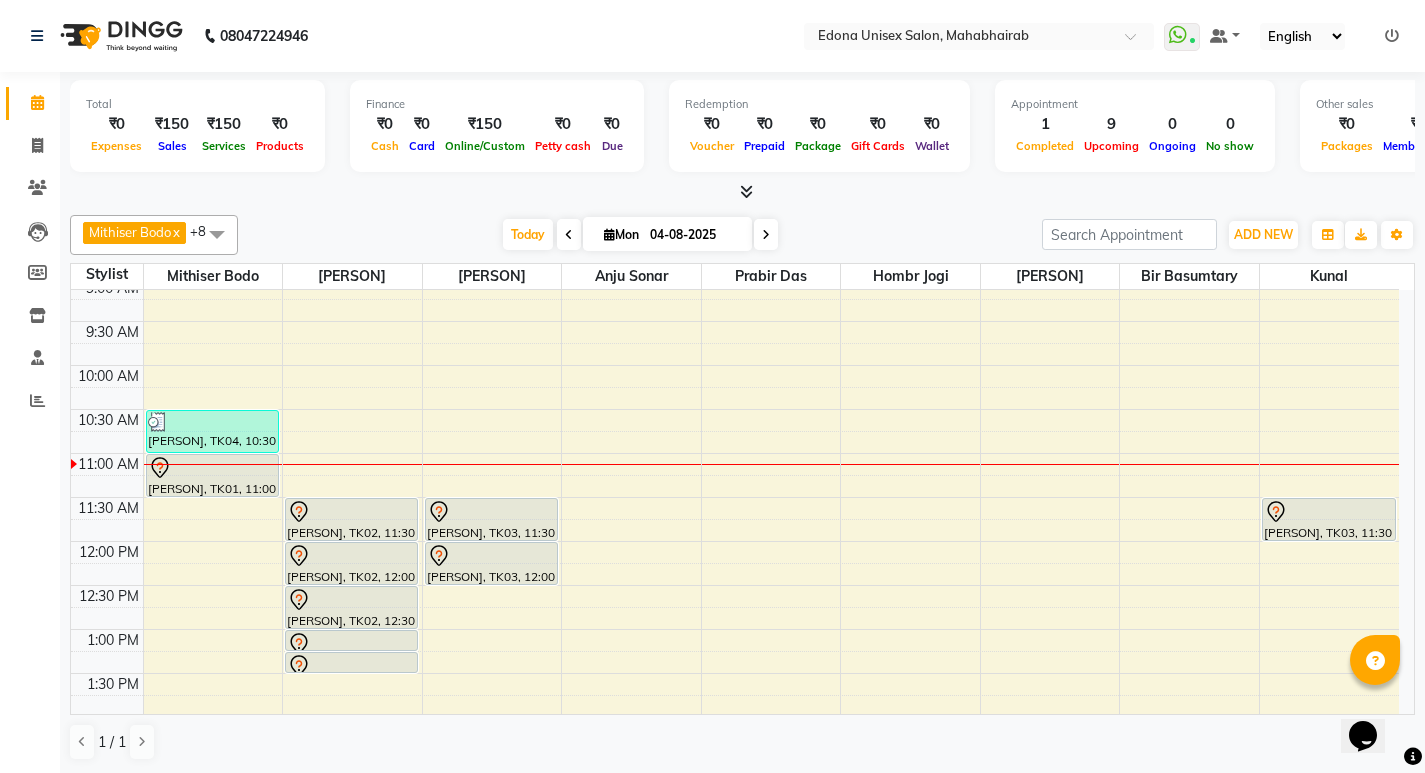 click on "[NAME] x [NAME] x [NAME] x [NAME] x [NAME] x [NAME] x [NAME] x [NAME] x [NAME] x +8 Select All Admin [NAME] [NAME] [NAME] [NAME] [NAME] [NAME] [NAME] [NAME] [NAME] [NAME] [NAME] [NAME] [NAME] [NAME] [NAME] [NAME] Today  Mon 04-08-2025 Toggle Dropdown Add Appointment Add Invoice Add Attendance Add Client Toggle Dropdown Add Appointment Add Invoice Add Attendance Add Client ADD NEW Toggle Dropdown Add Appointment Add Invoice Add Attendance Add Client [NAME] x [NAME] x [NAME] x [NAME] x [NAME] x [NAME] x [NAME] x [NAME] x [NAME] x +8 Select All Admin [NAME] [NAME] [NAME] [NAME] [NAME] [NAME] [NAME] [NAME] [NAME] [NAME] [NAME] [NAME] [NAME] [NAME] [NAME] [NAME] Group By  Staff View   Room View" 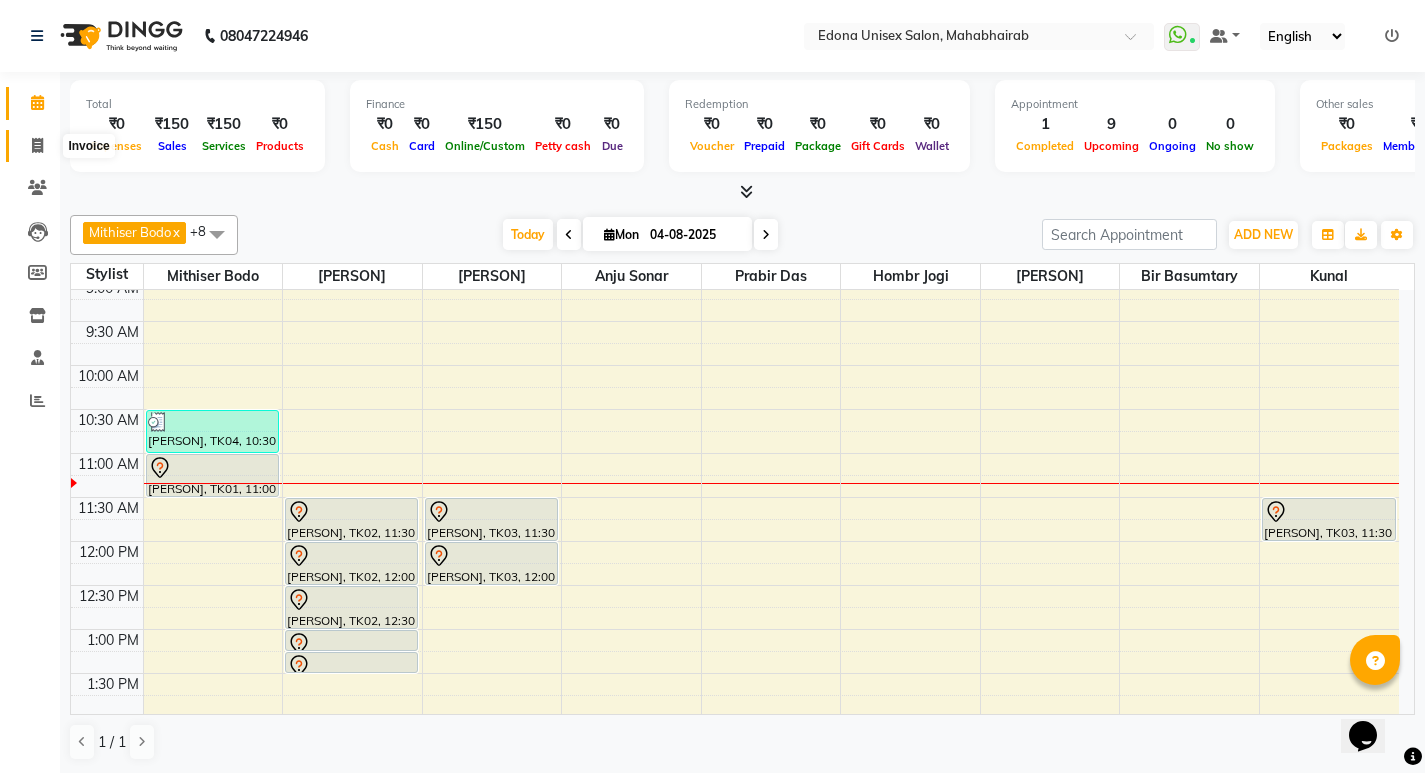 click 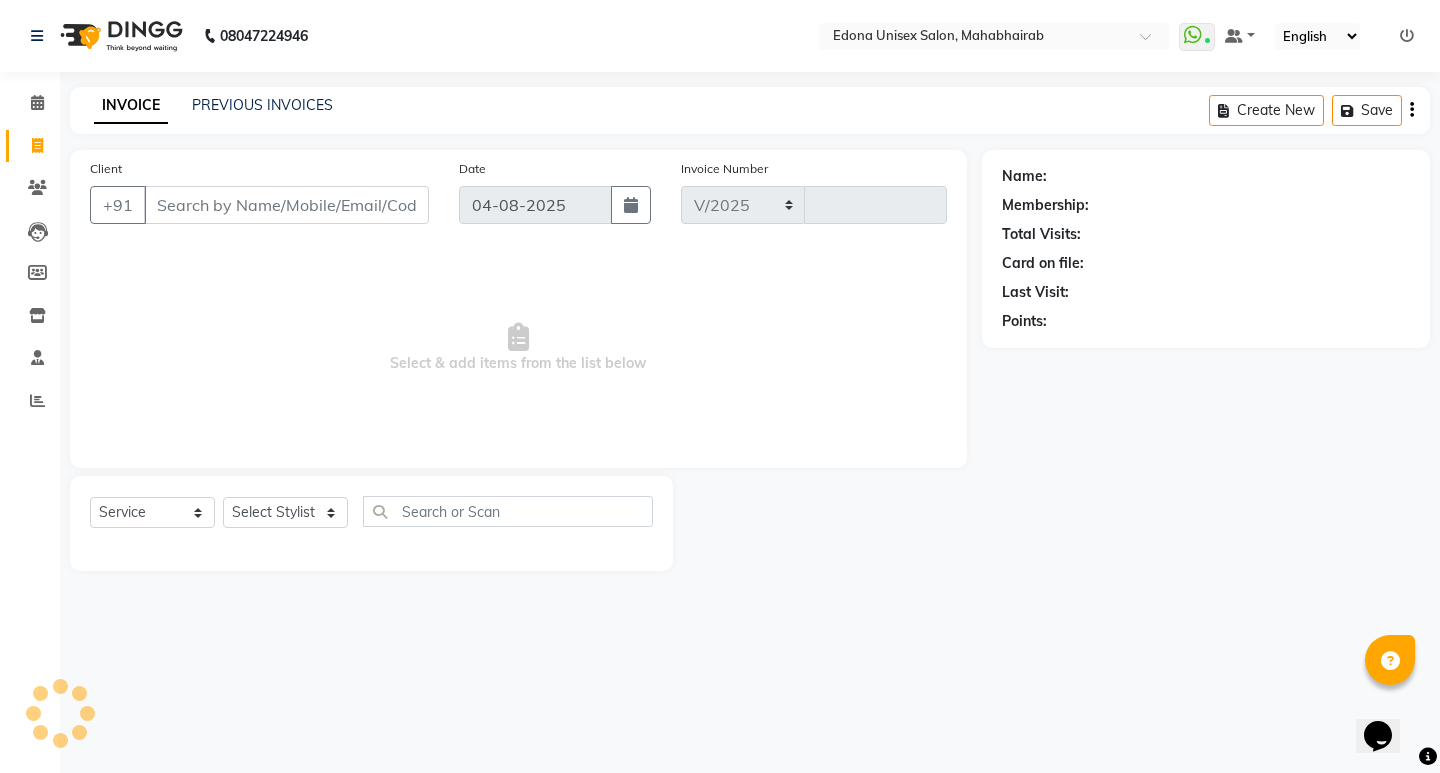 select on "5393" 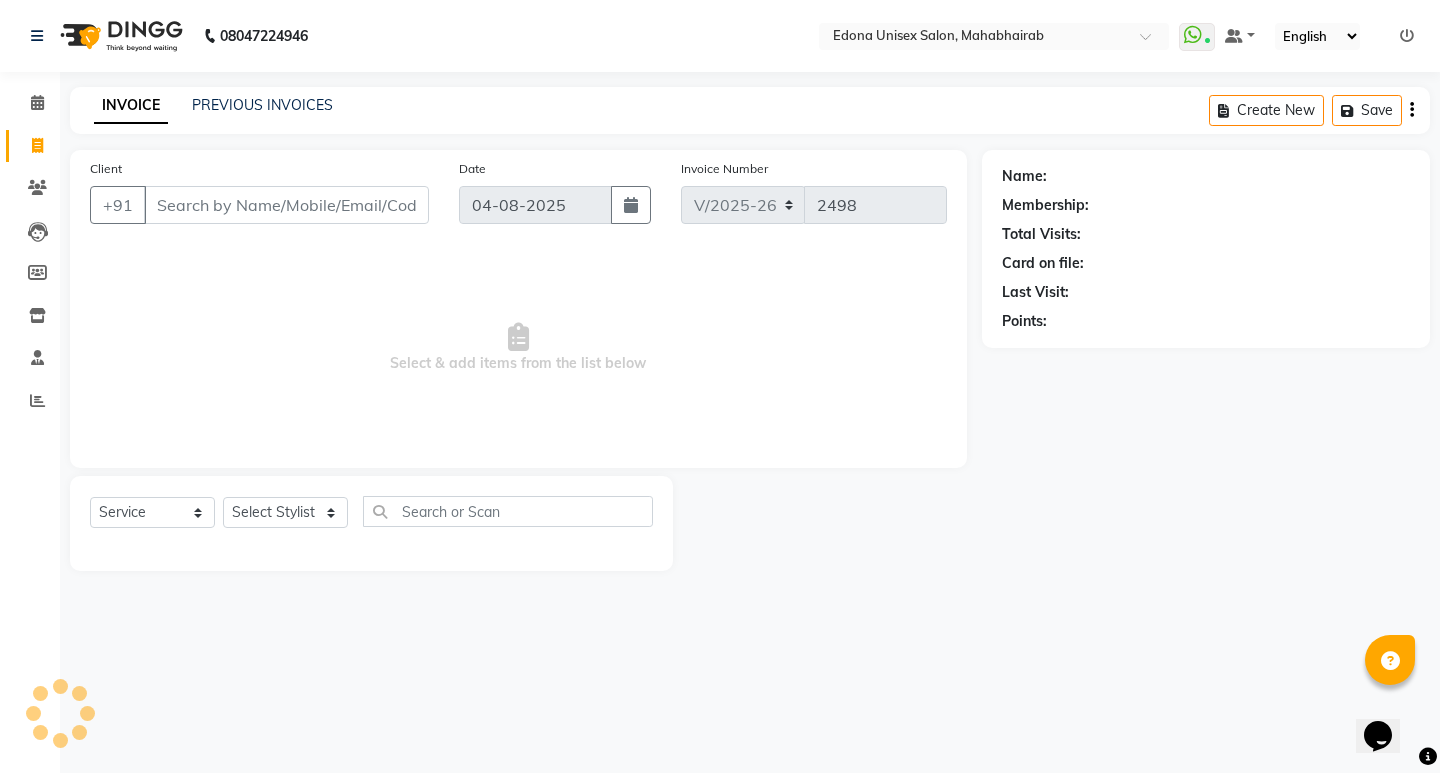 click on "Select & add items from the list below" at bounding box center (518, 348) 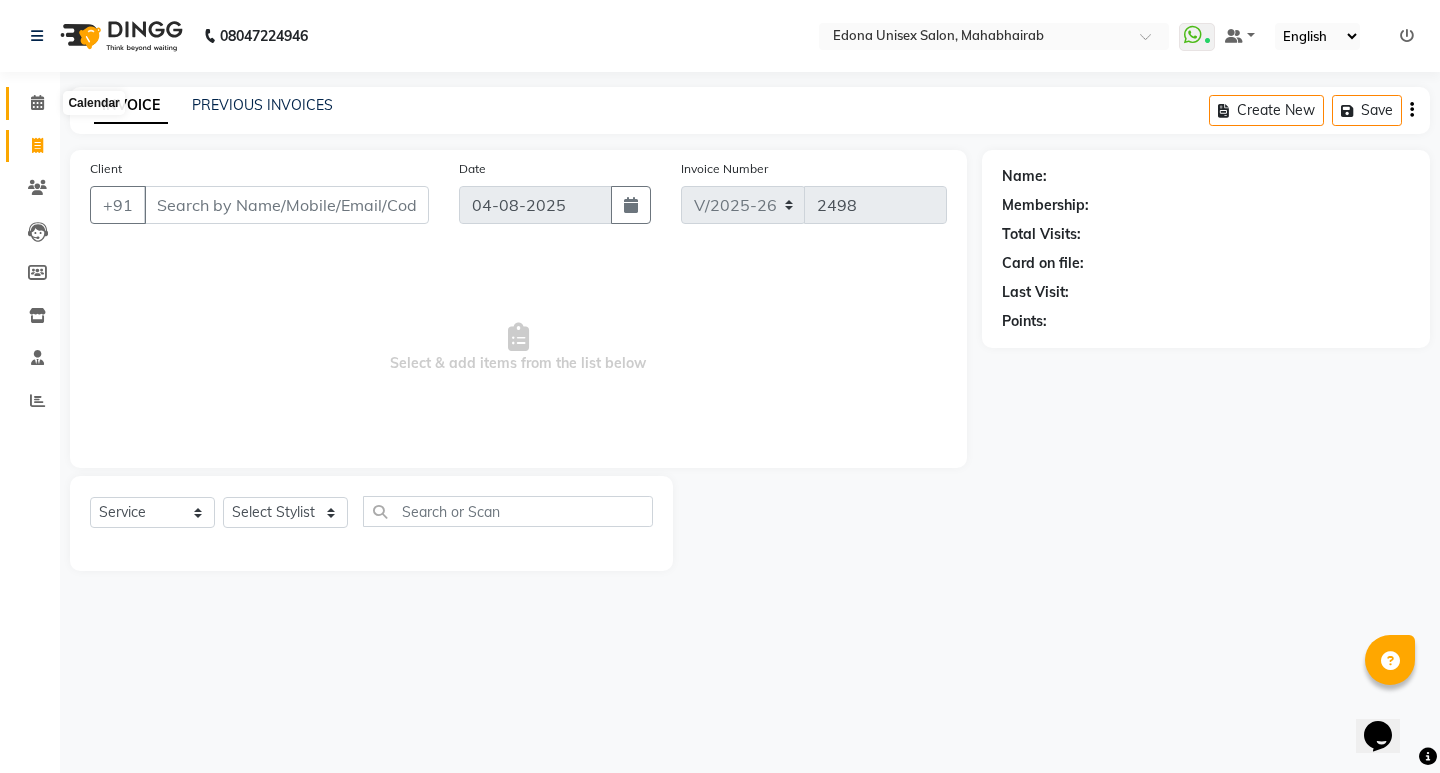 click 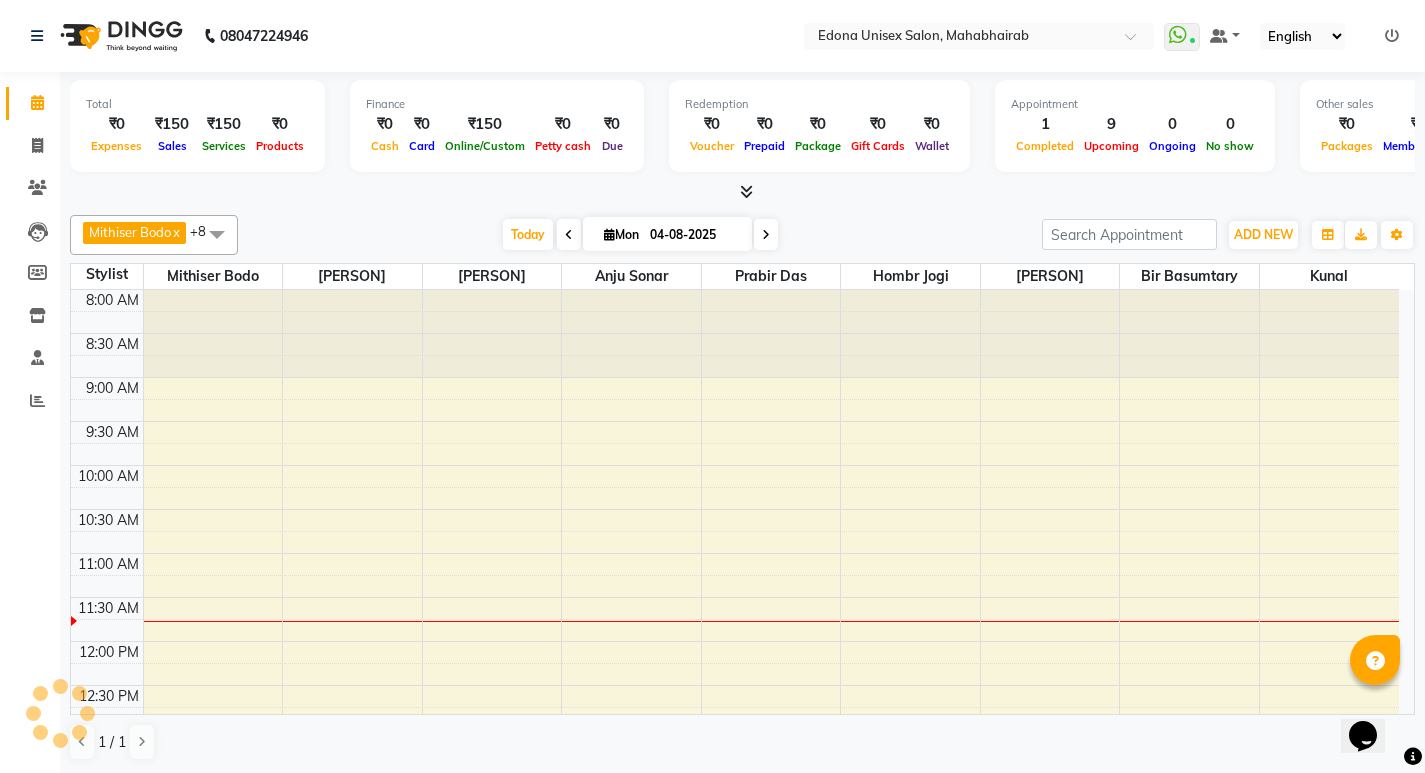 scroll, scrollTop: 0, scrollLeft: 0, axis: both 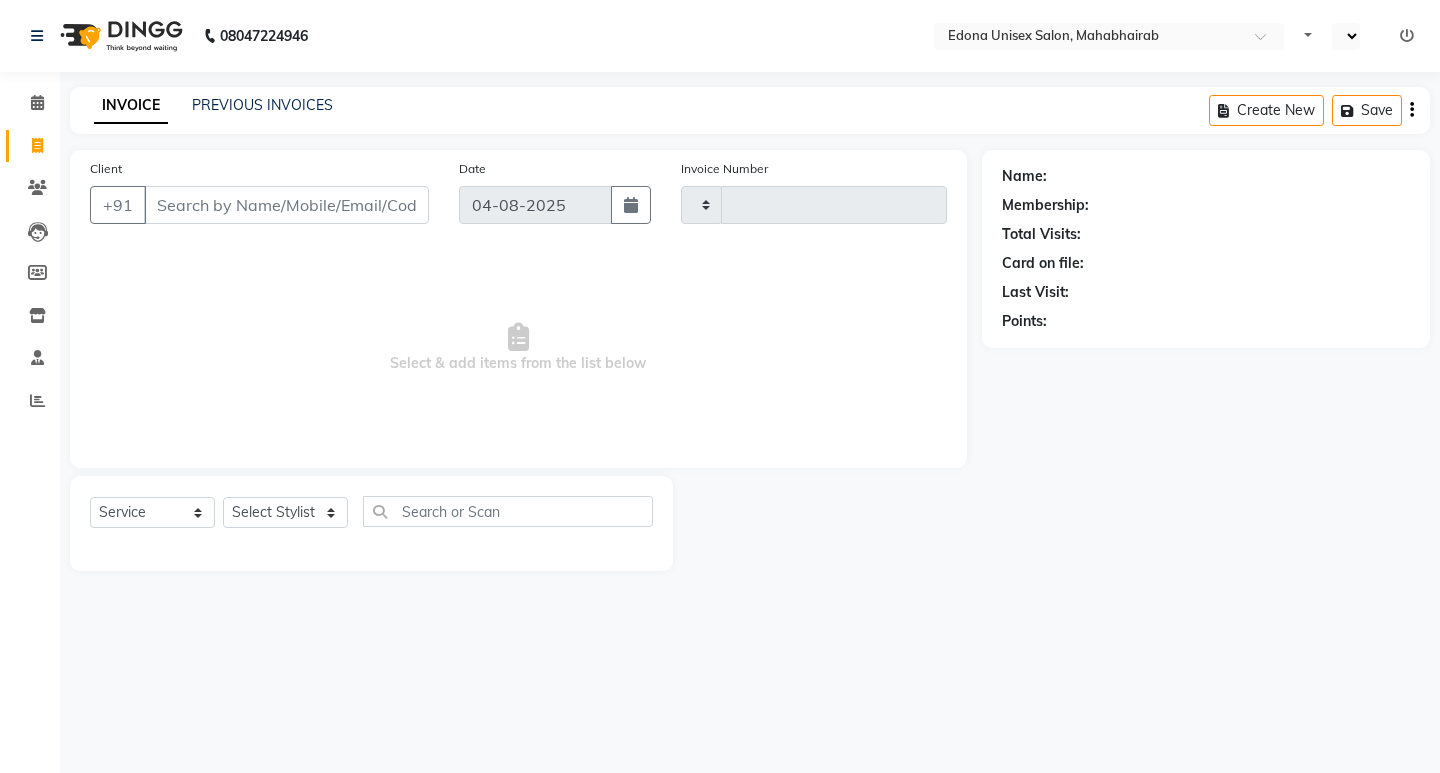 select on "service" 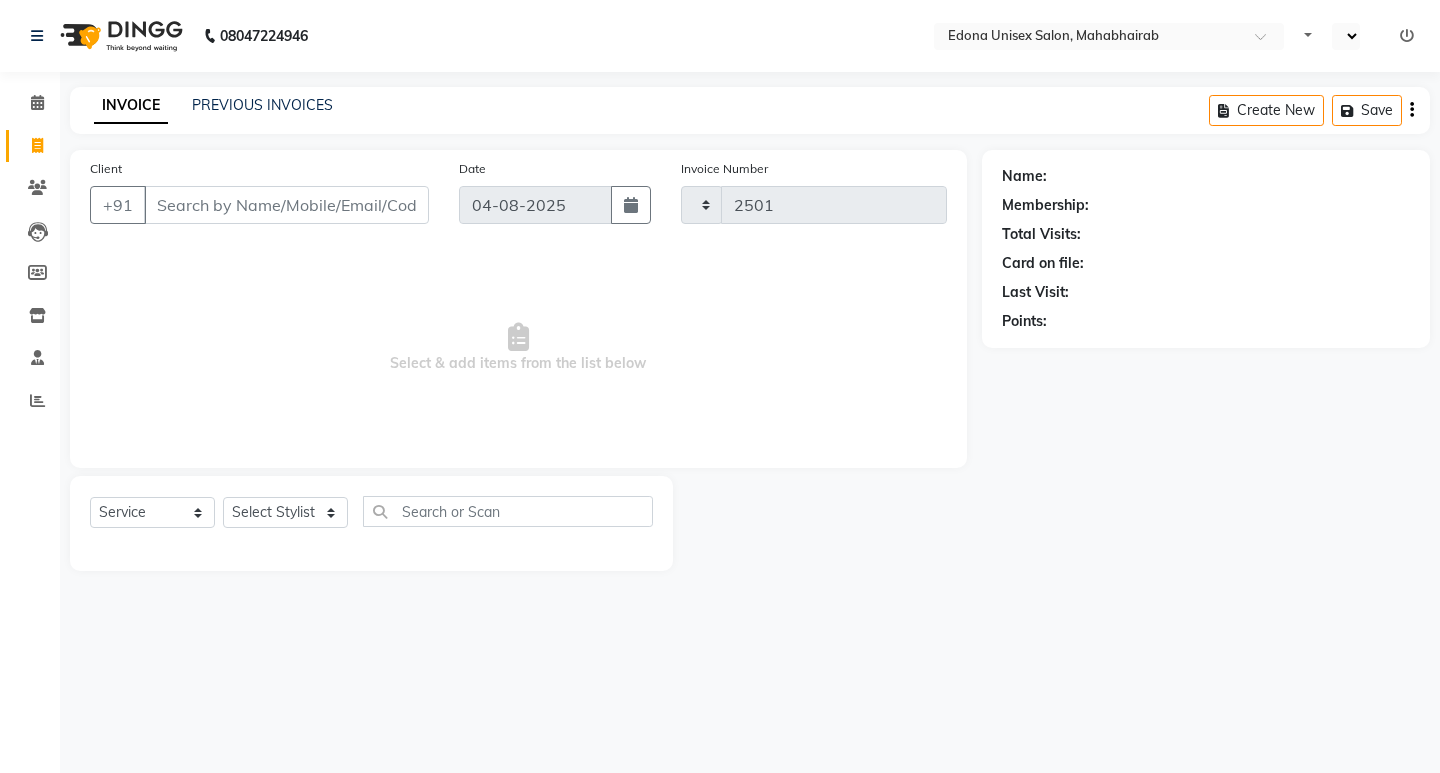 select on "en" 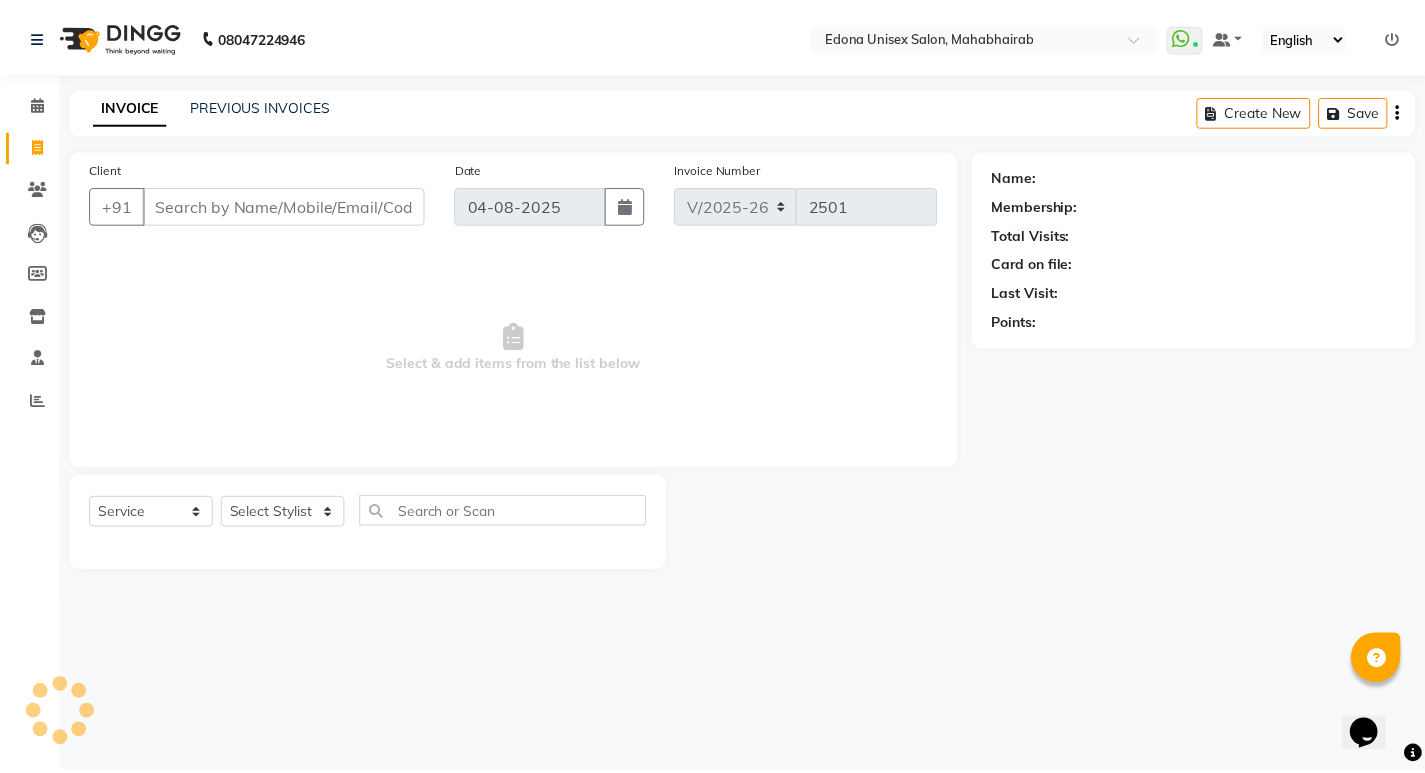 scroll, scrollTop: 0, scrollLeft: 0, axis: both 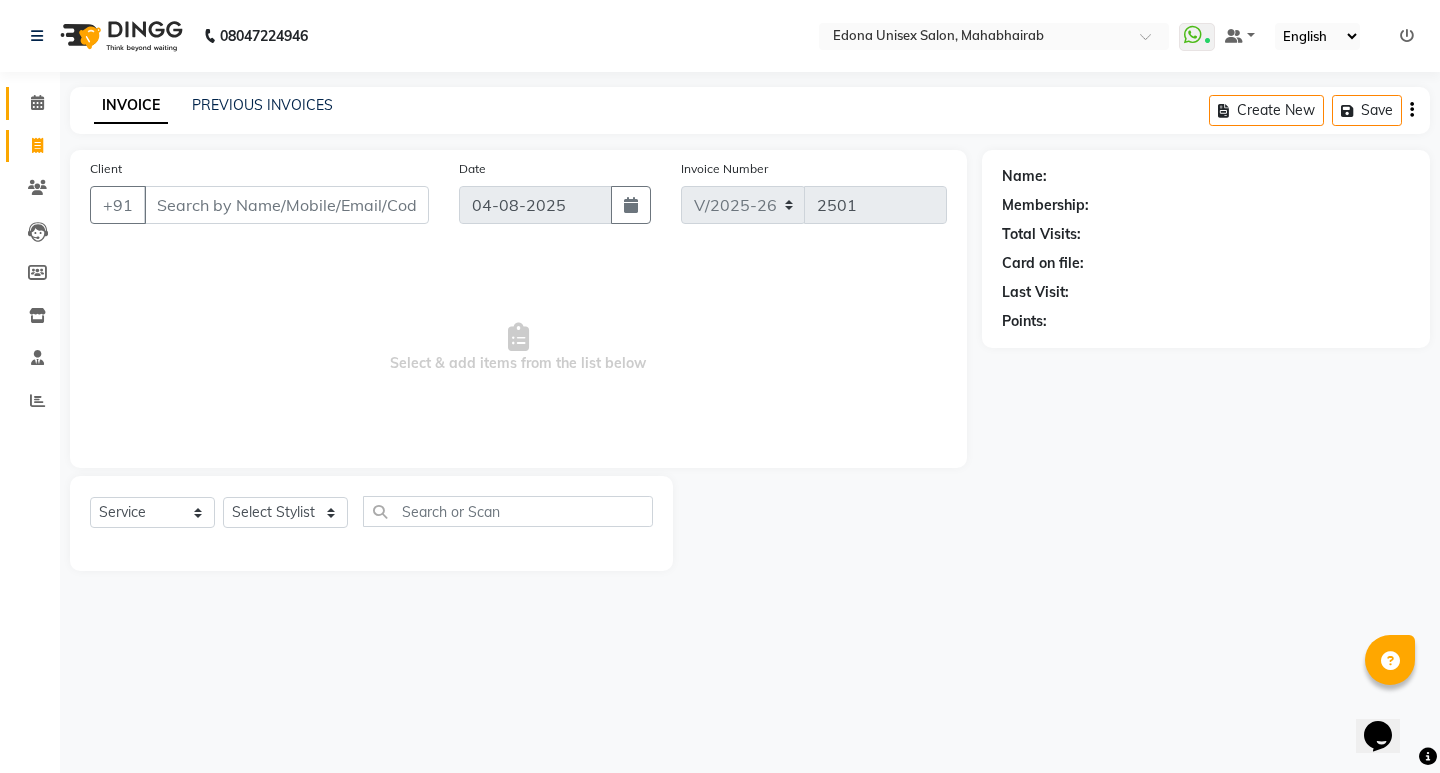 click on "Calendar" 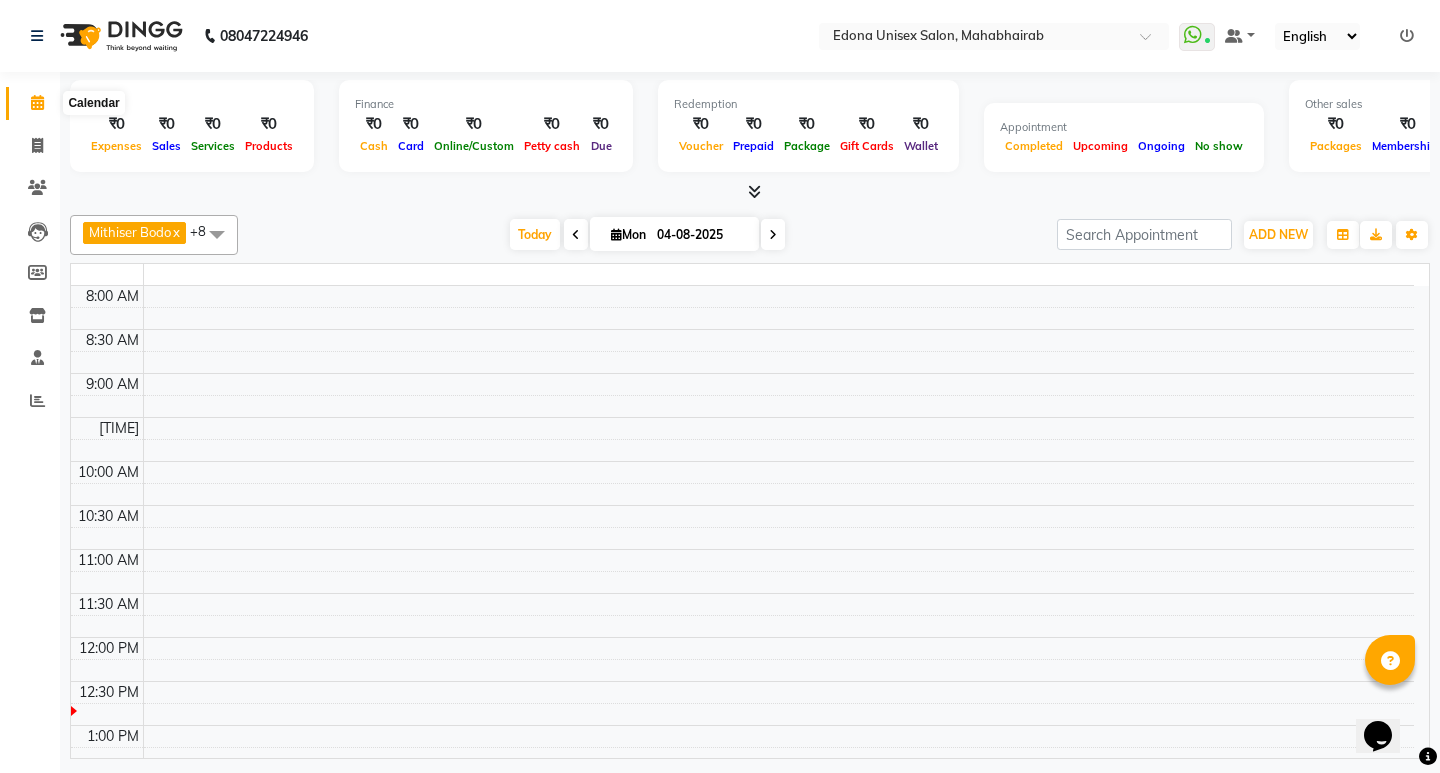 click 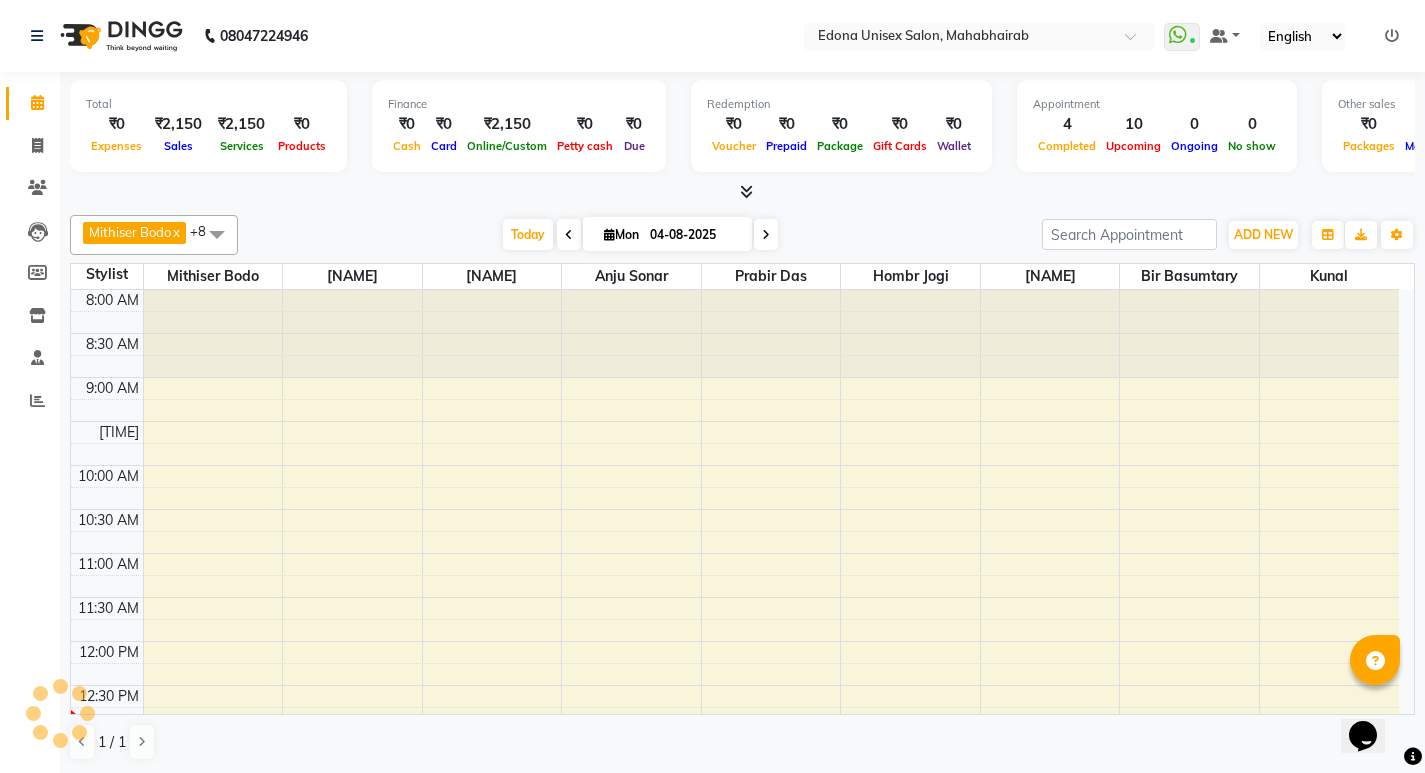 scroll, scrollTop: 0, scrollLeft: 0, axis: both 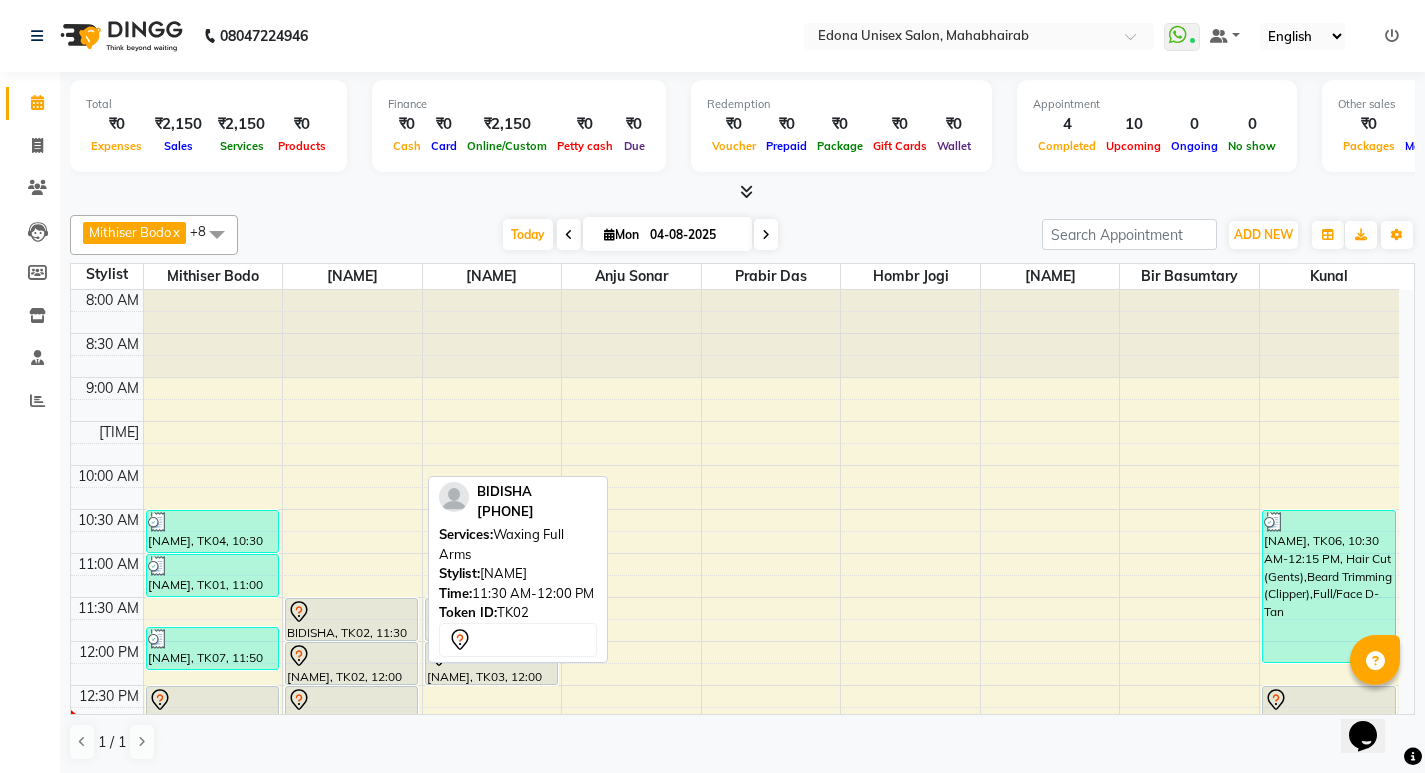 click 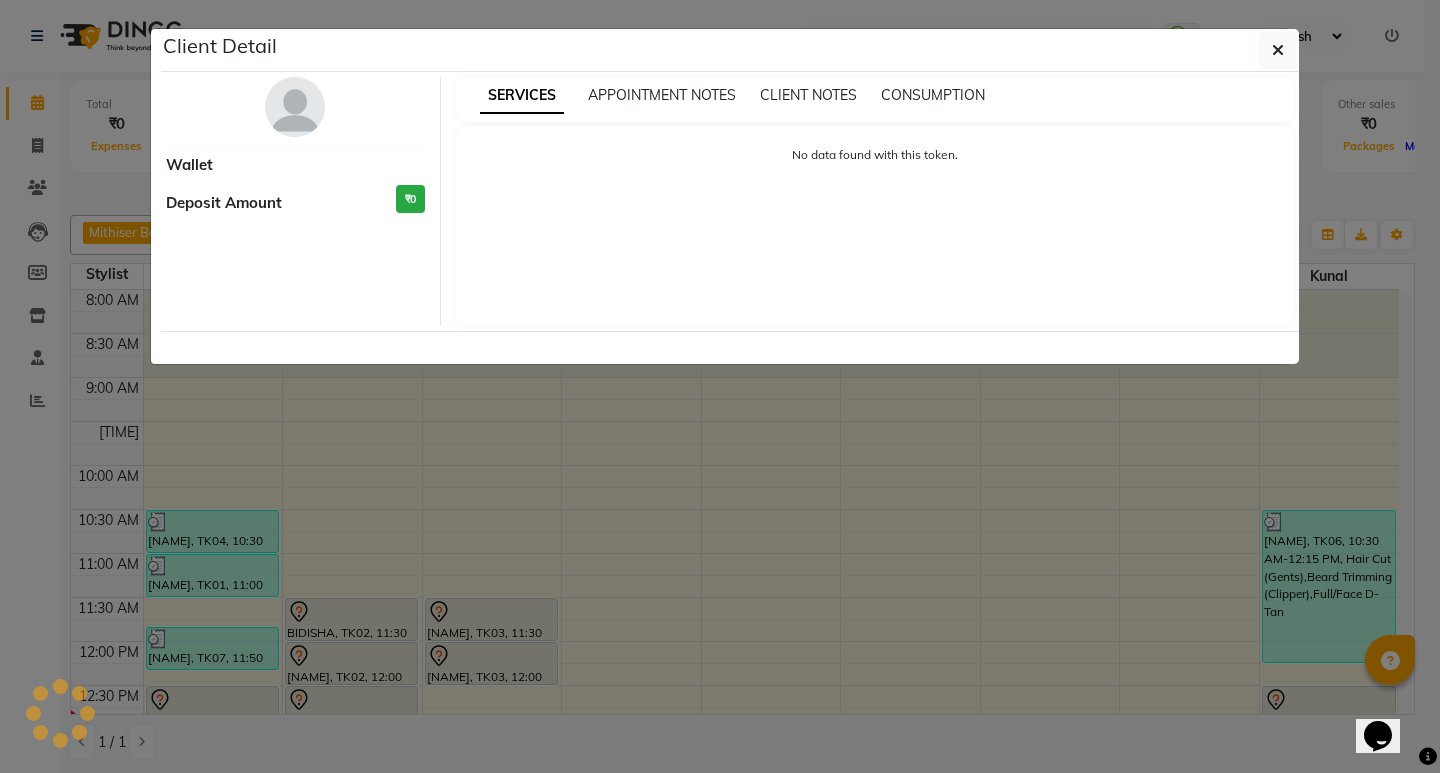select on "7" 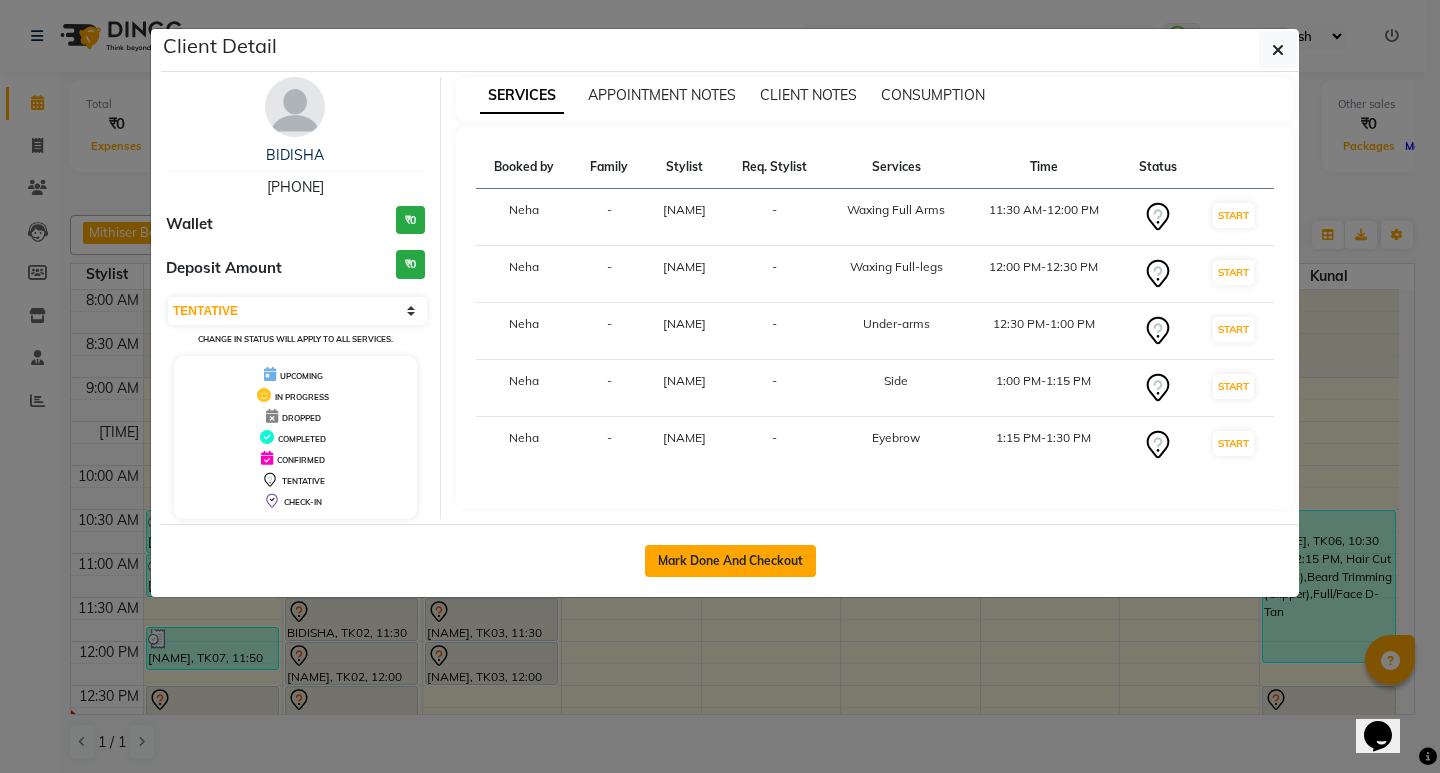 click on "Mark Done And Checkout" 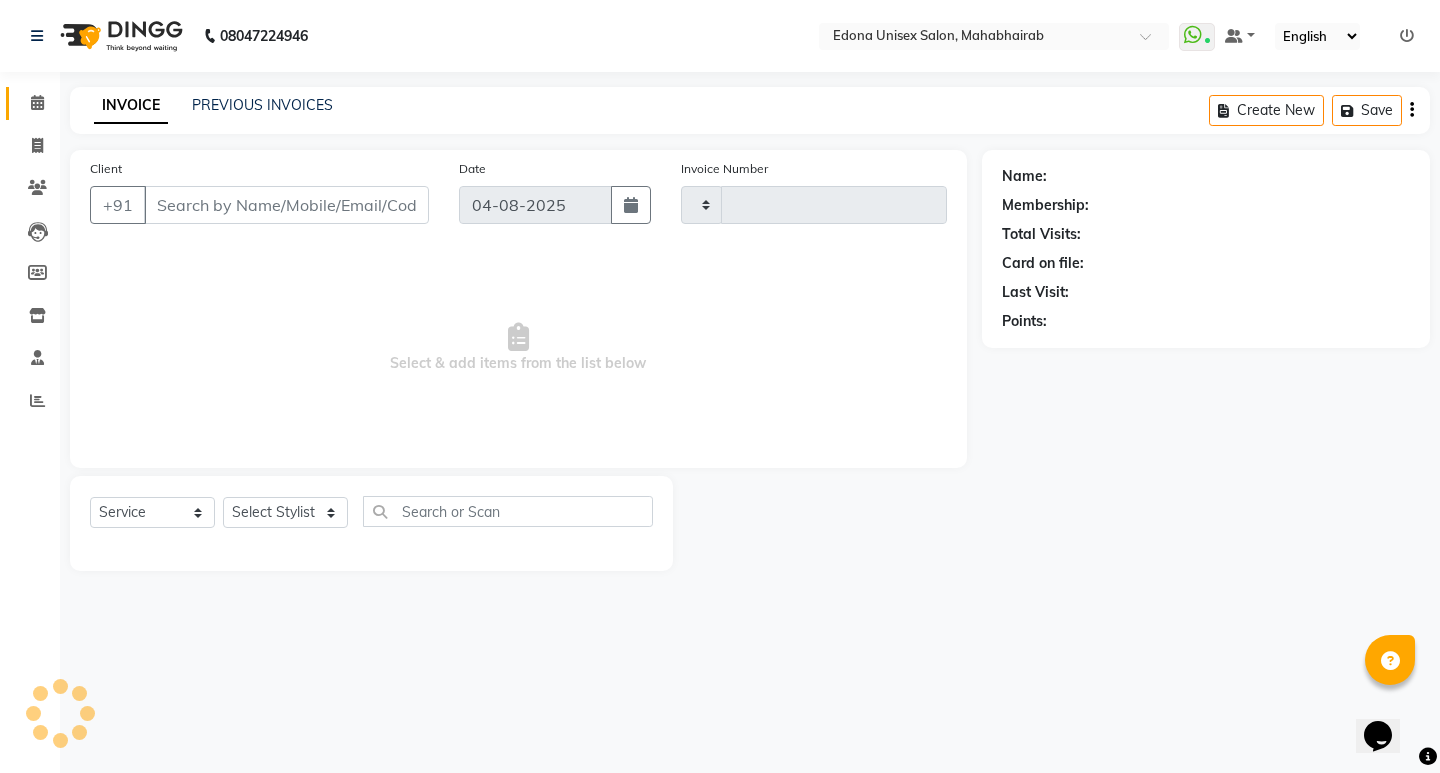 type on "2501" 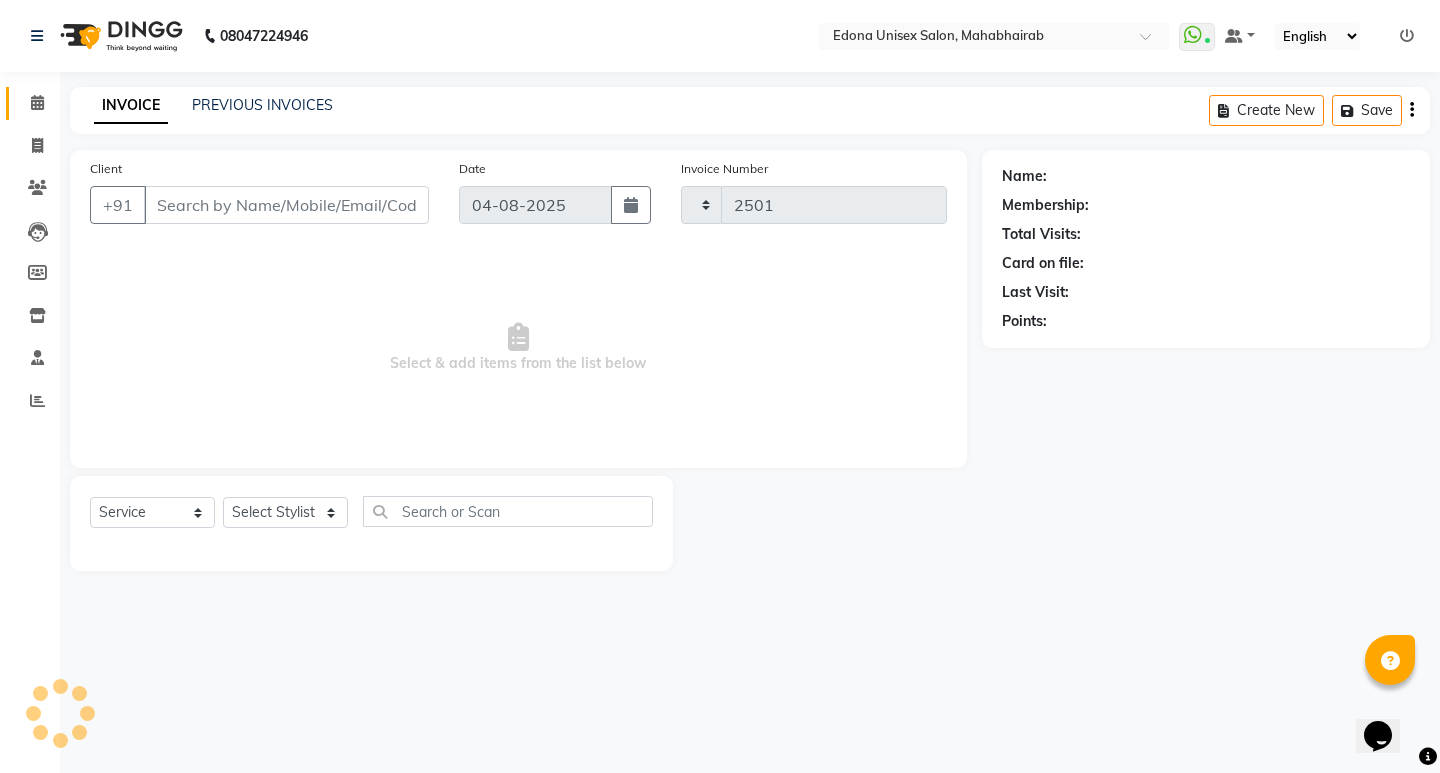 select on "5393" 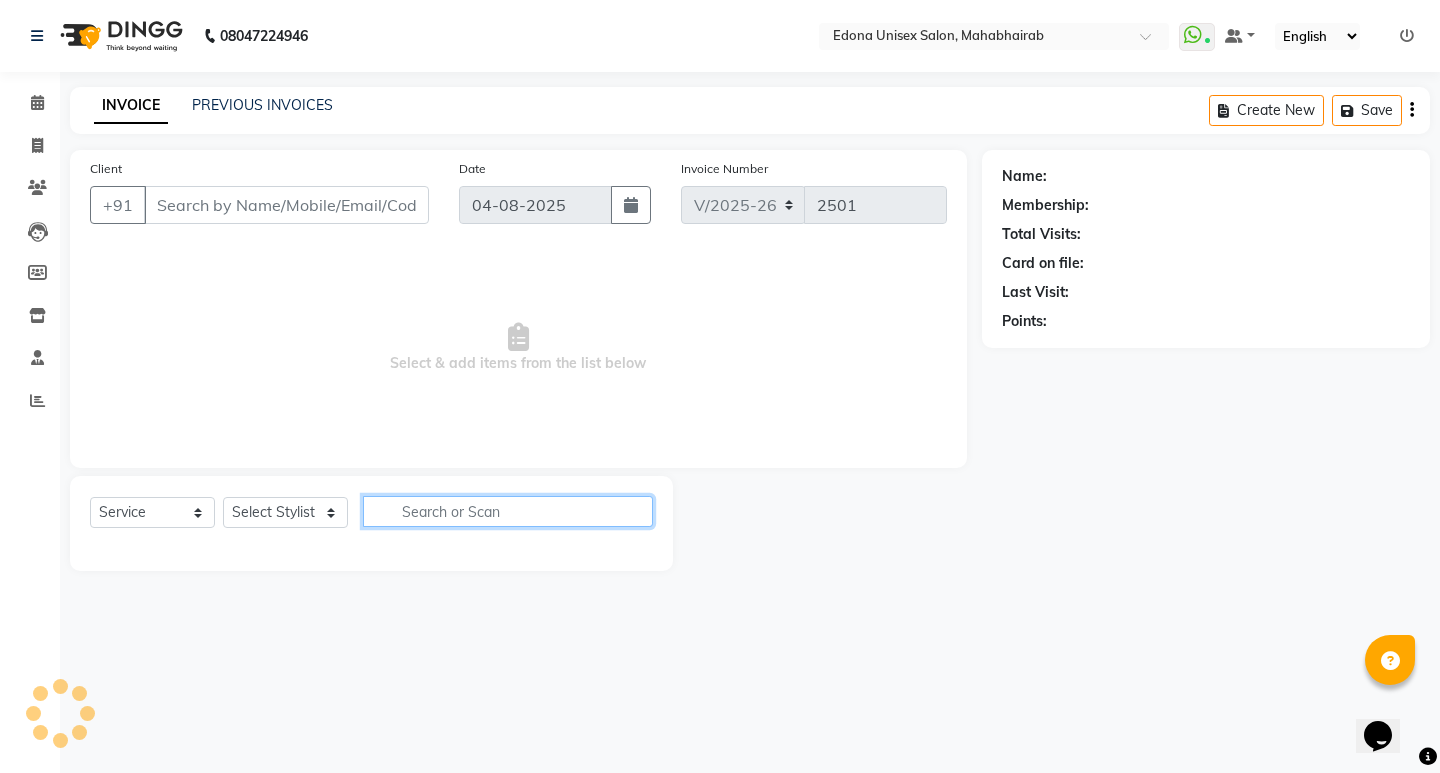 click 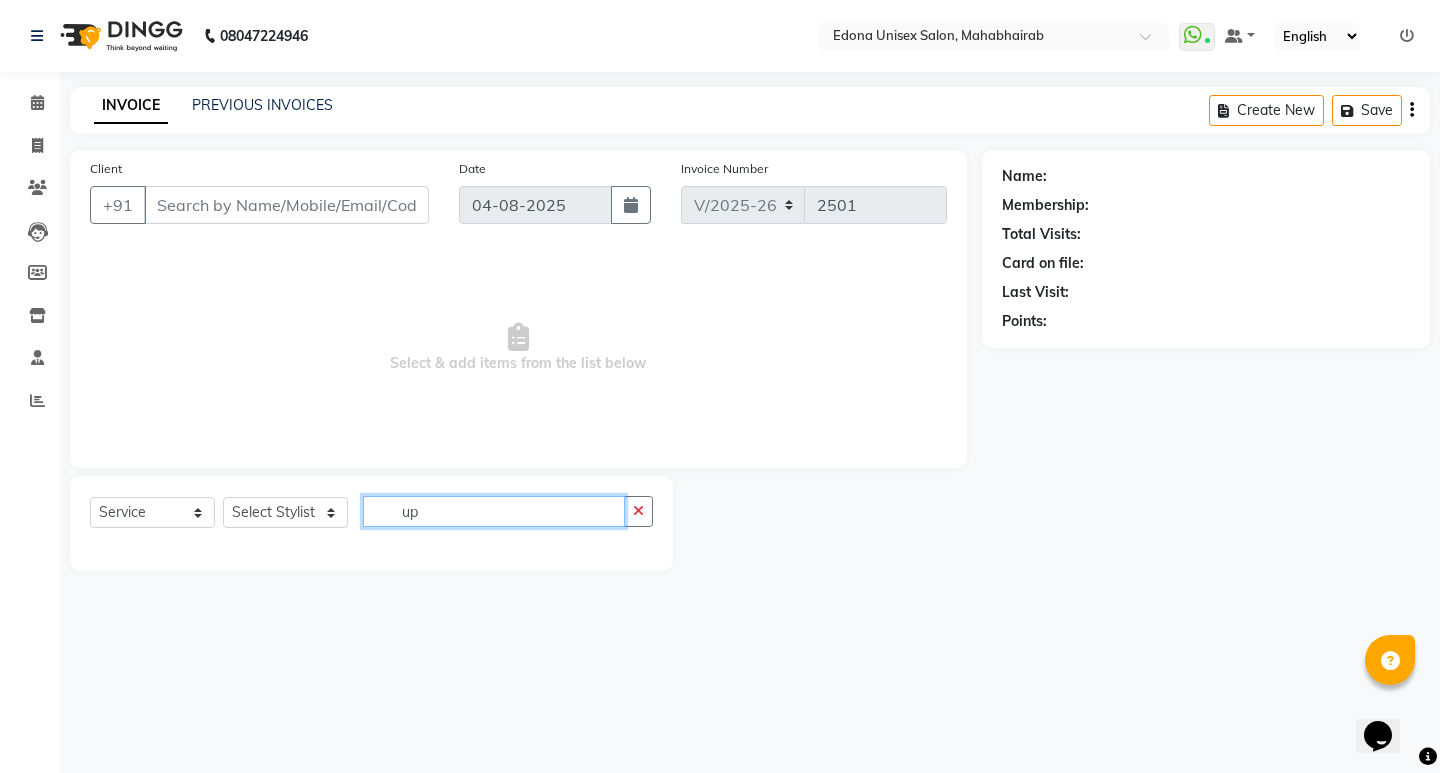 type on "upp" 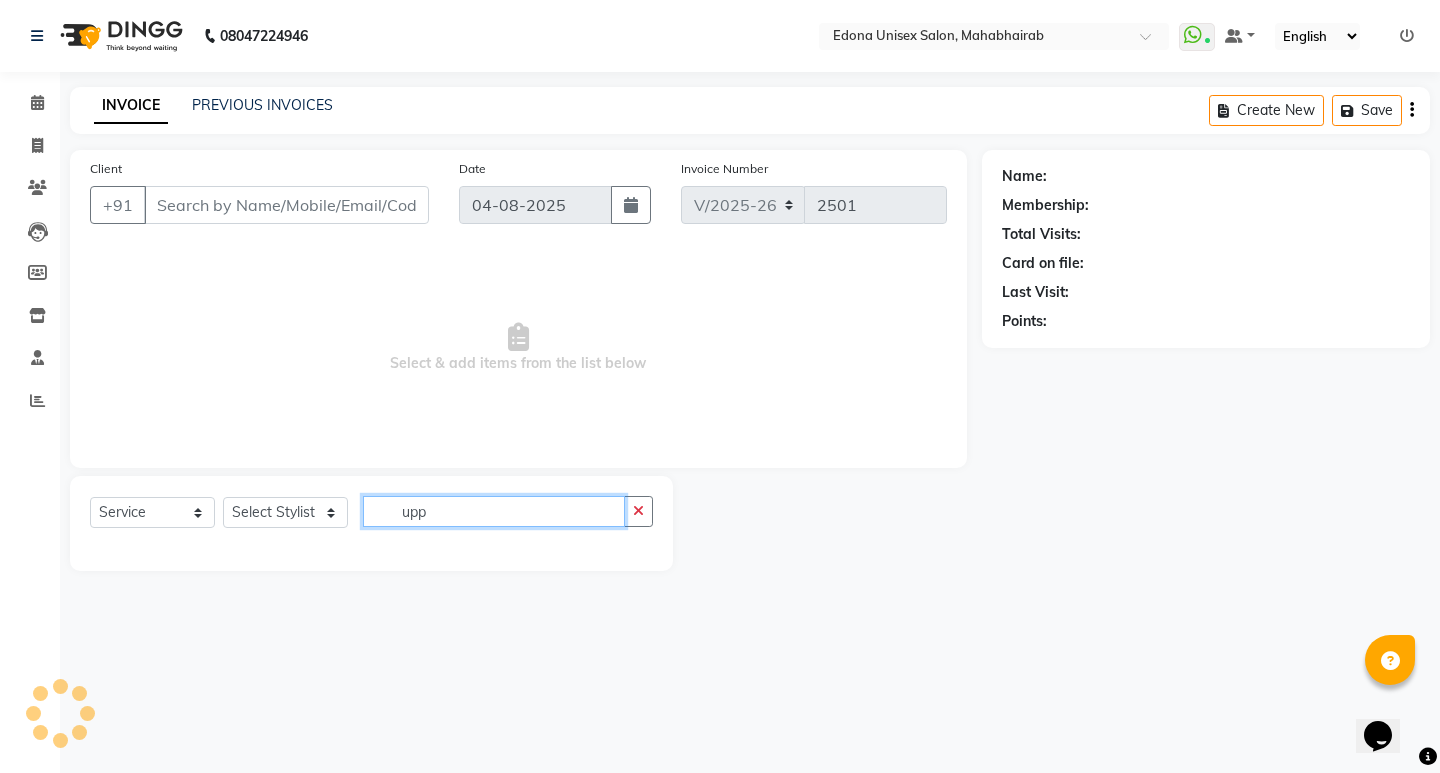 type on "8638710413" 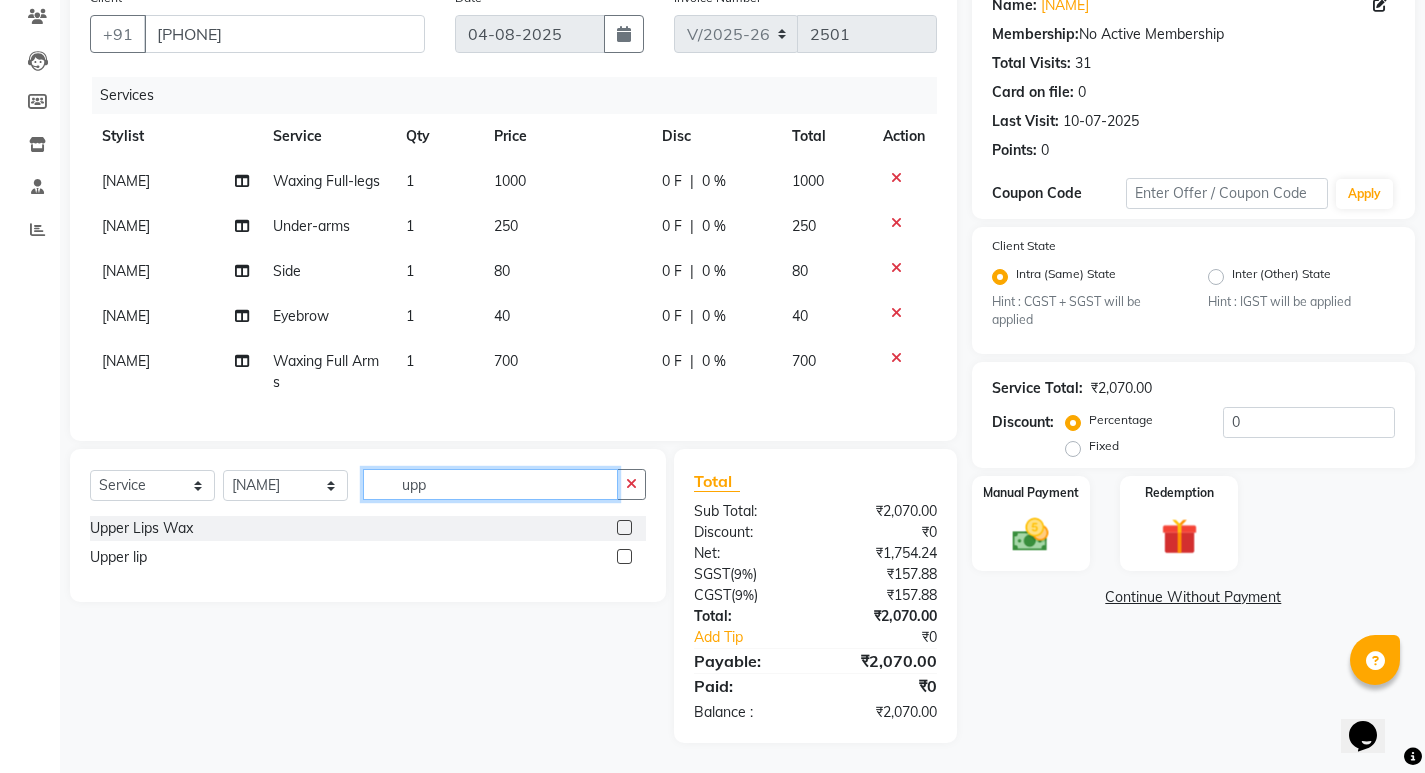 scroll, scrollTop: 207, scrollLeft: 0, axis: vertical 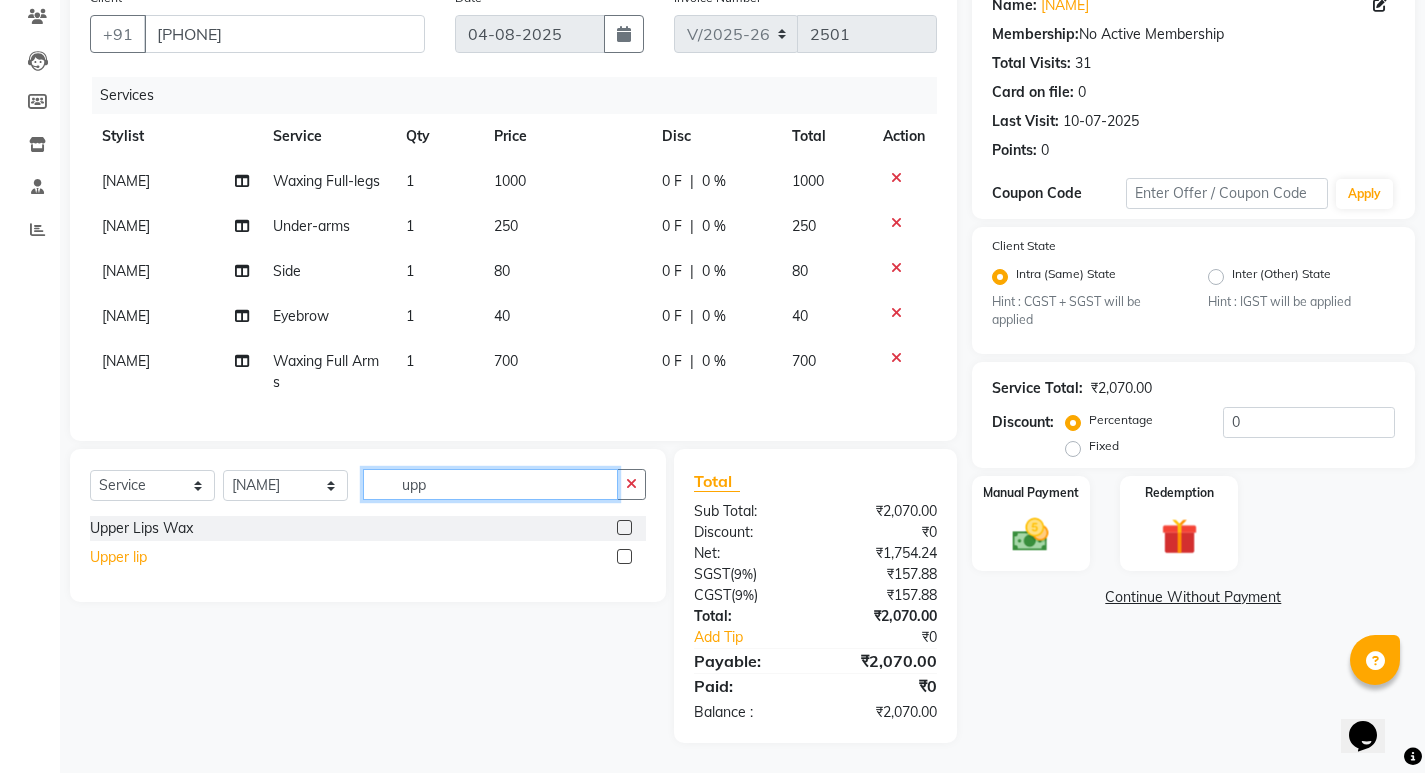 type on "upp" 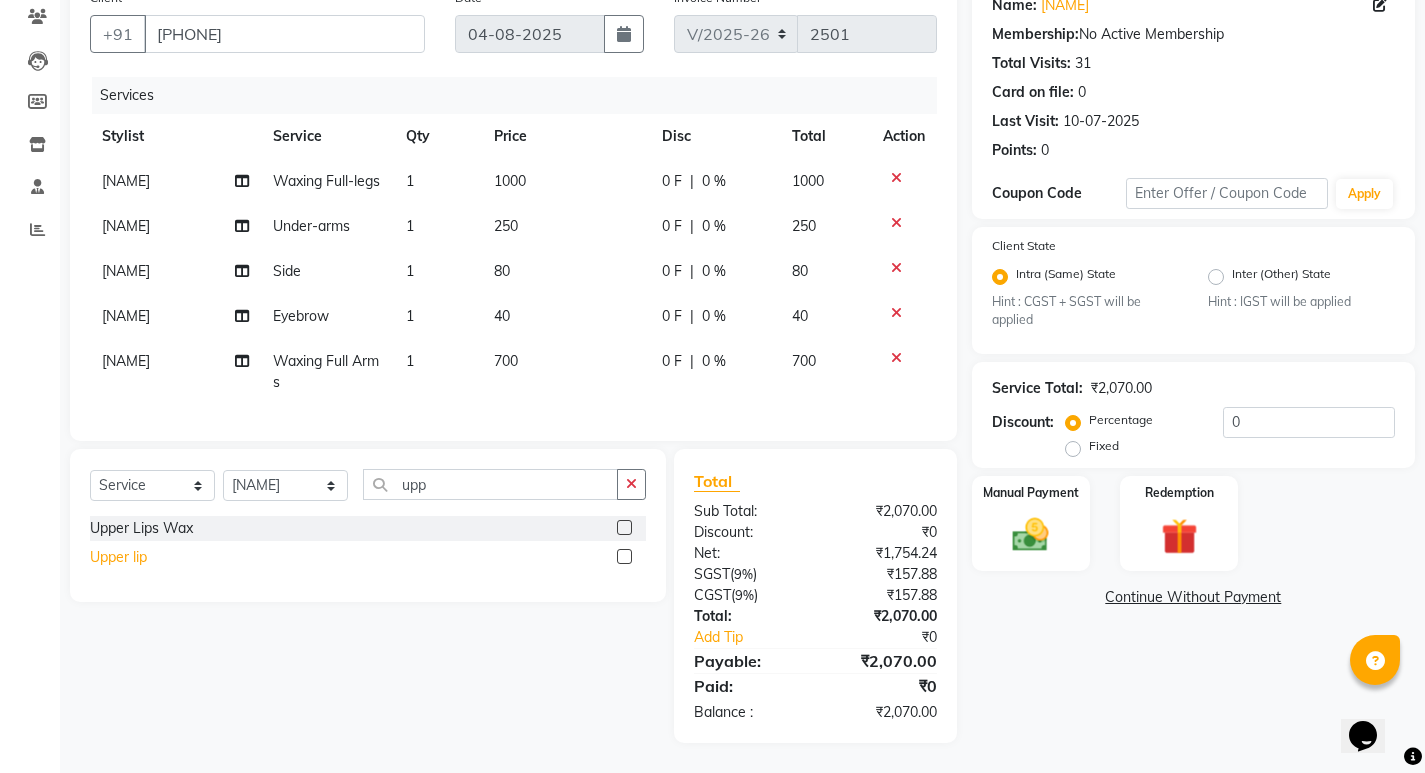 click on "Upper lip" 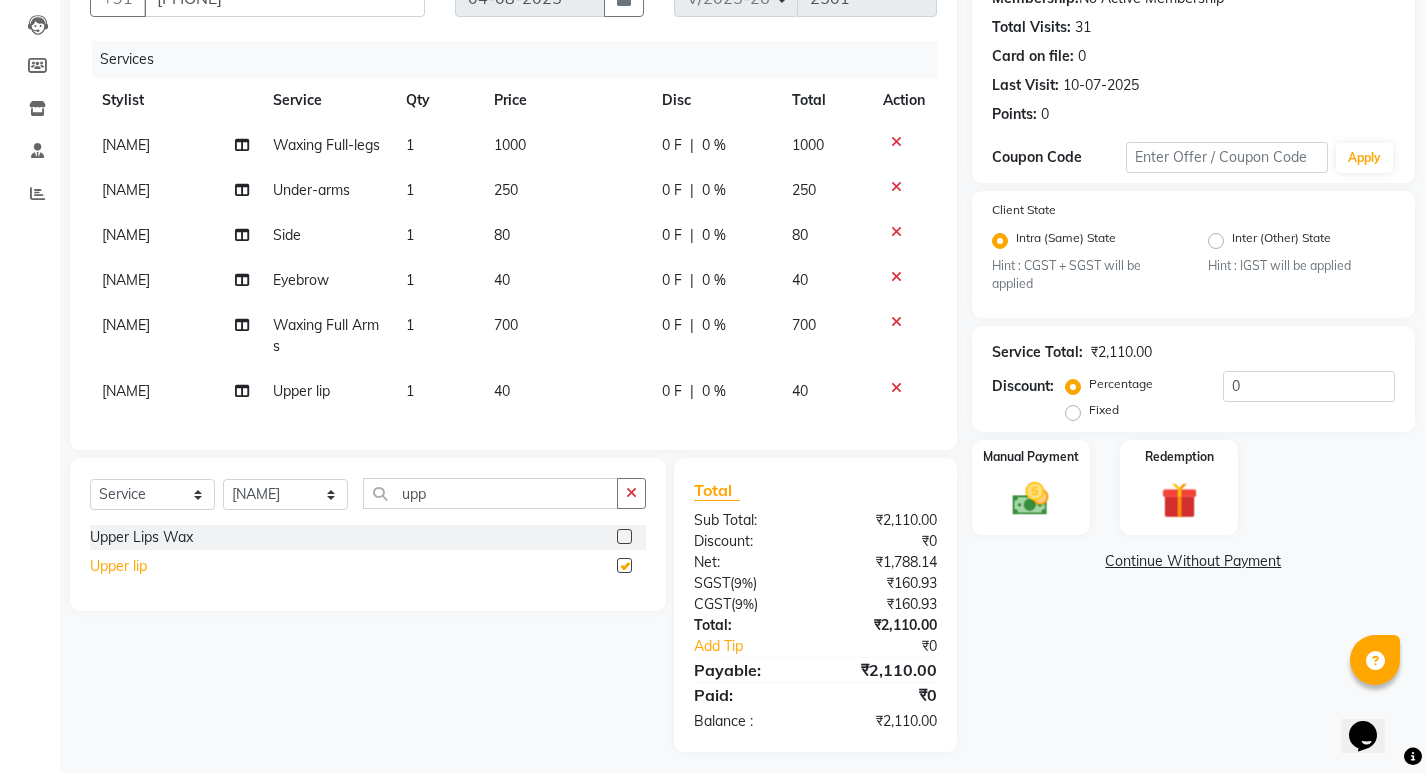 checkbox on "false" 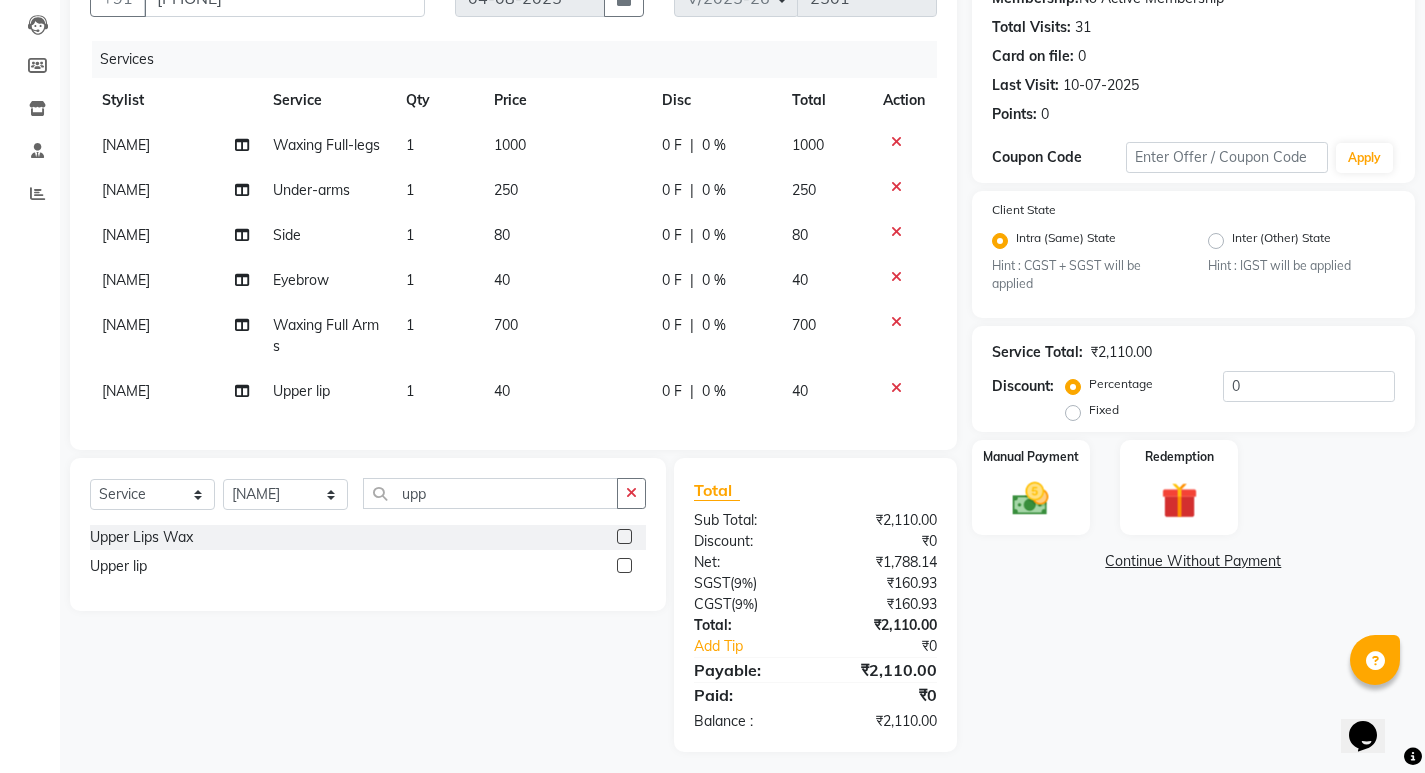 click on "1" 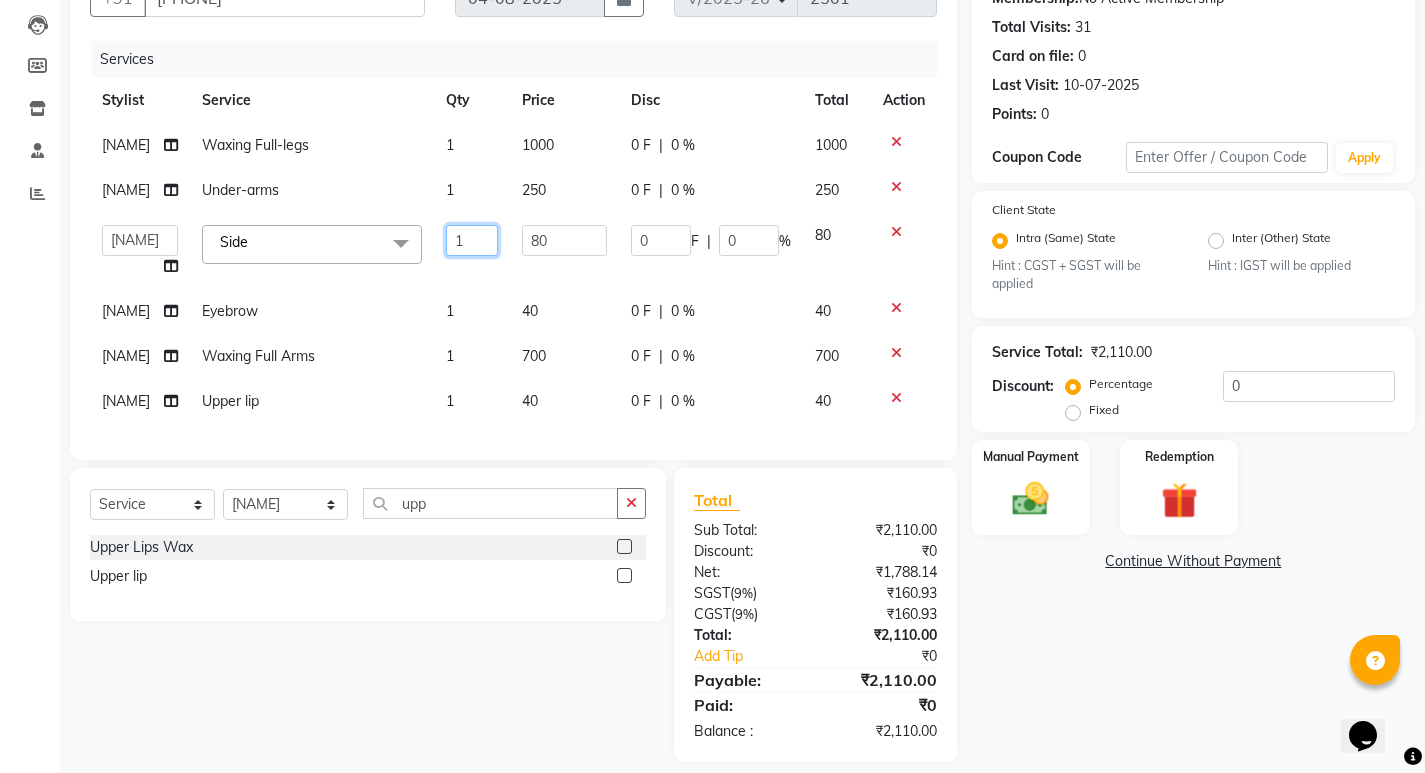 click on "1" 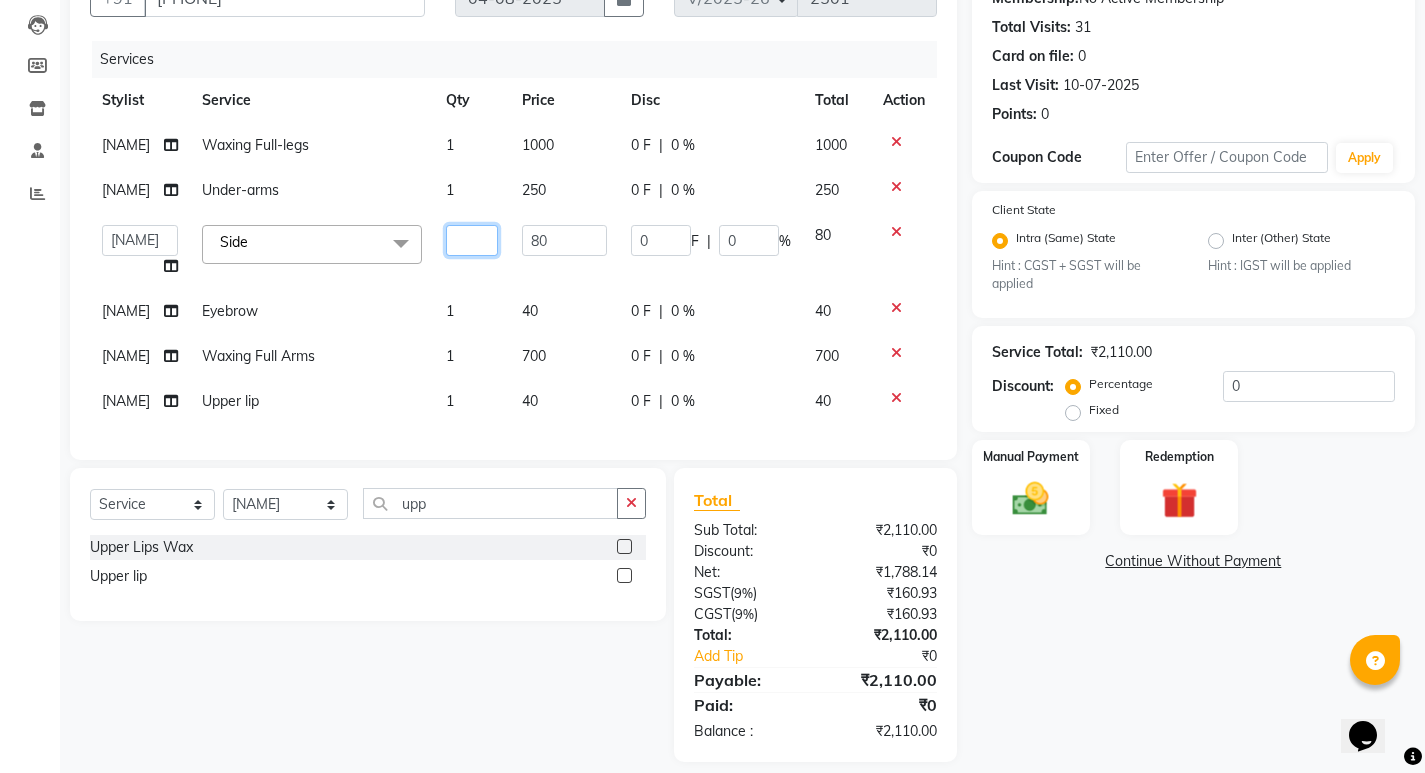 type on "2" 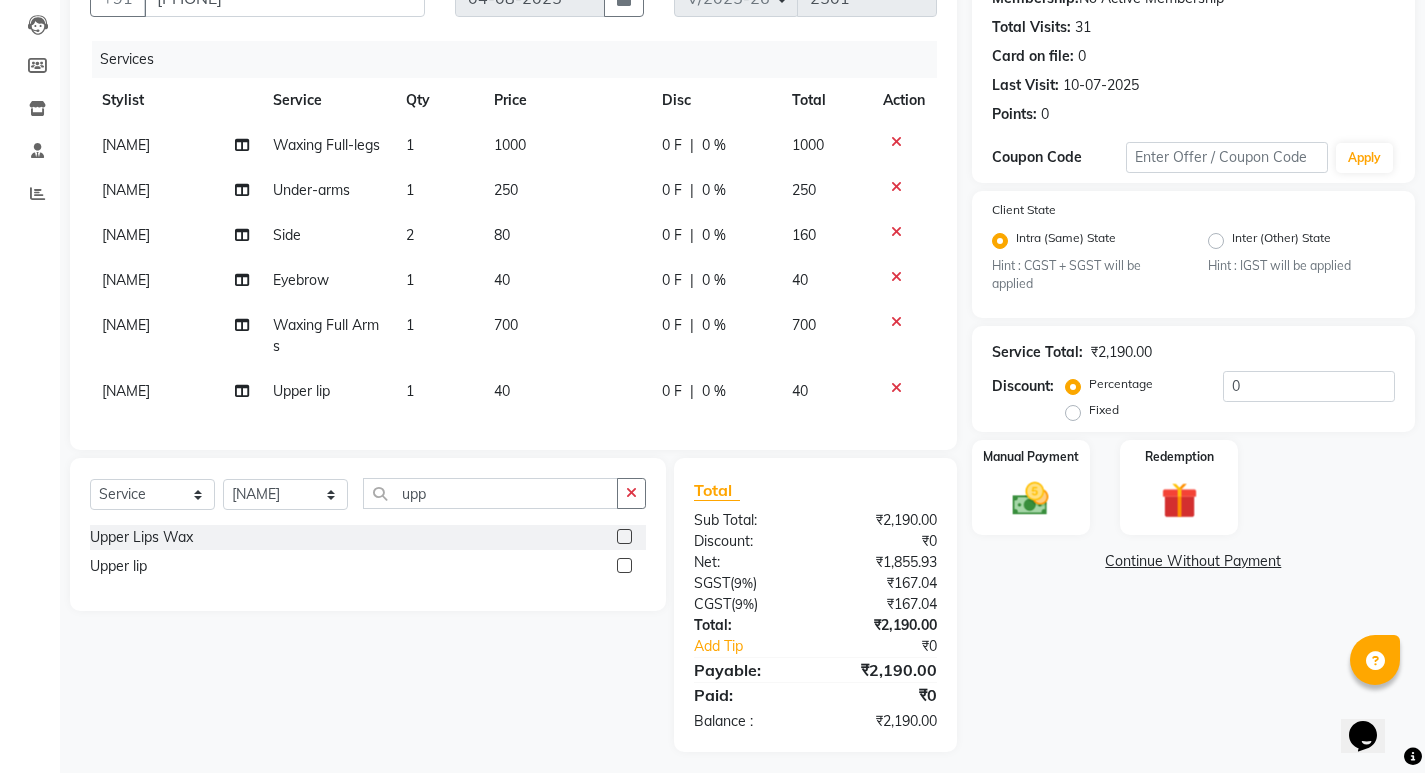 click on "Client +91 8638710413 Date 04-08-2025 Invoice Number V/2025 V/2025-26 2501 Services Stylist Service Qty Price Disc Total Action Rashmi Basumtary Waxing Full-legs 1 1000 0 F | 0 % 1000 Rashmi Basumtary Under-arms 1 250 0 F | 0 % 250 Rashmi Basumtary Side 2 80 0 F | 0 % 160 Rashmi Basumtary Eyebrow 1 40 0 F | 0 % 40 Rashmi Basumtary Waxing Full Arms 1 700 0 F | 0 % 700 Rashmi Basumtary Upper lip 1 40 0 F | 0 % 40 Select  Service  Product  Membership  Package Voucher Prepaid Gift Card  Select Stylist Admin Anju Sonar Bir Basumtary Bishal Bharma Hemen Daimari Hombr Jogi Jenny kayina Kriti Kunal Lokesh Verma Mithiser Bodo Monisha Goyari Neha Pahi Prabir Das Rashmi Basumtary Reshma Sultana Roselin Basumtary Sumitra Subba upp Upper Lips Wax  Upper lip  Total Sub Total: ₹2,190.00 Discount: ₹0 Net: ₹1,855.93 SGST  ( 9% ) ₹167.04 CGST  ( 9% ) ₹167.04 Total: ₹2,190.00 Add Tip ₹0 Payable: ₹2,190.00 Paid: ₹0 Balance   : ₹2,190.00" 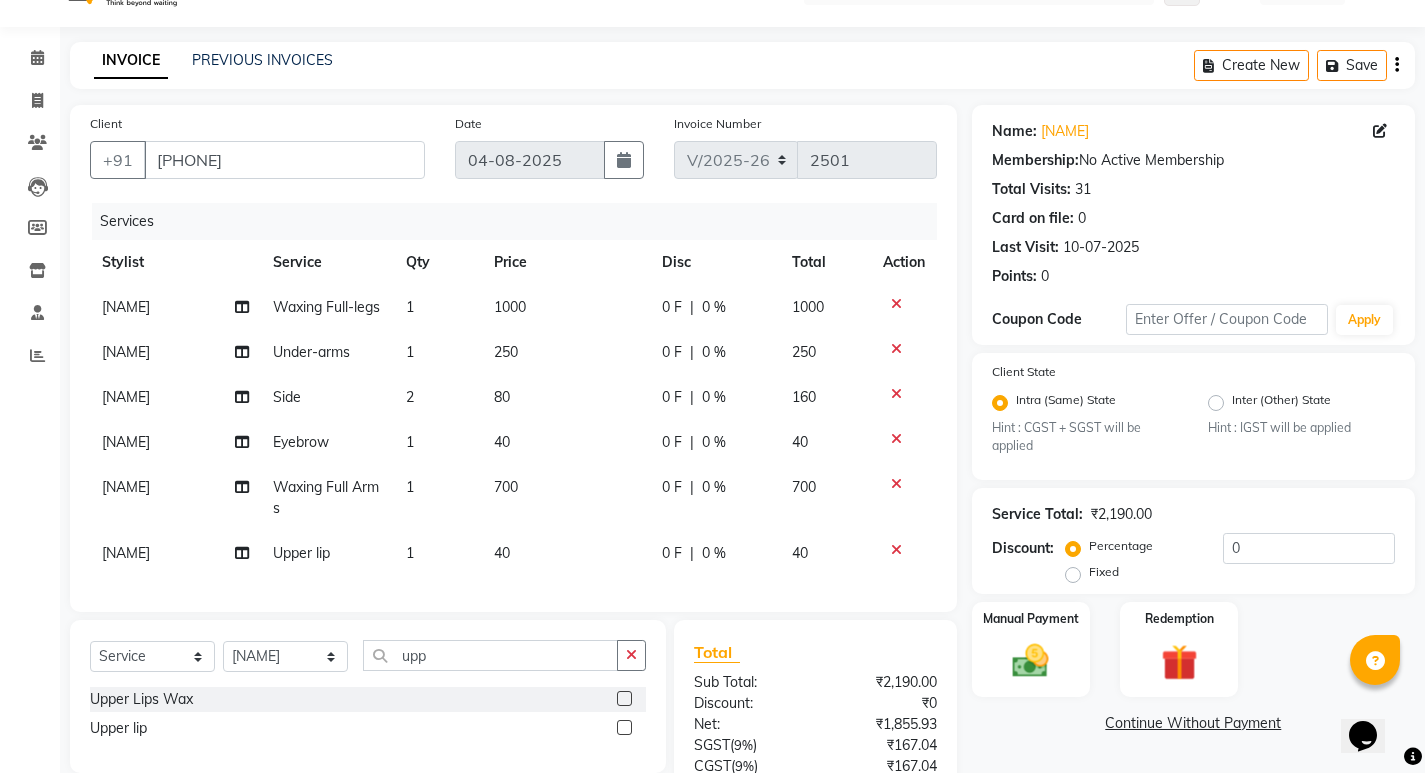 scroll, scrollTop: 0, scrollLeft: 0, axis: both 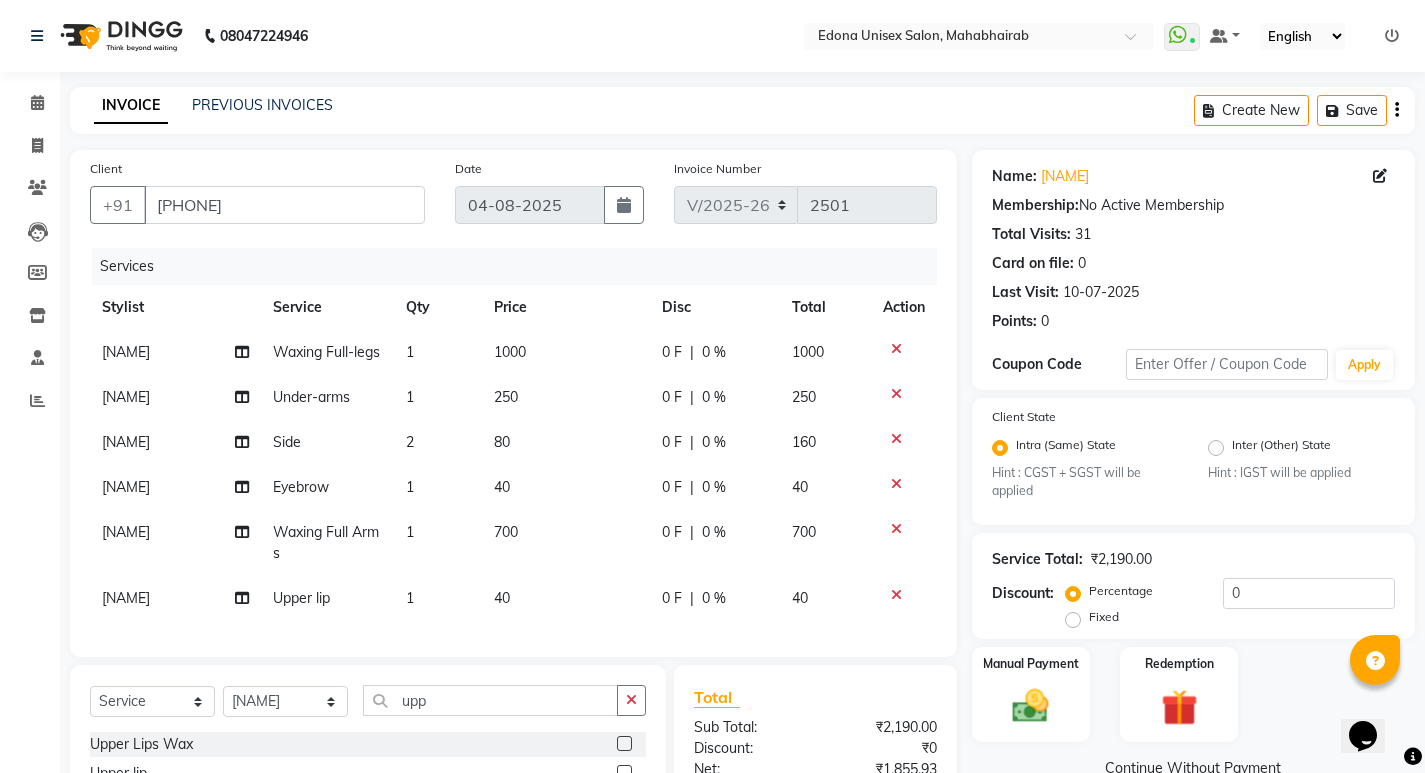 click on "700" 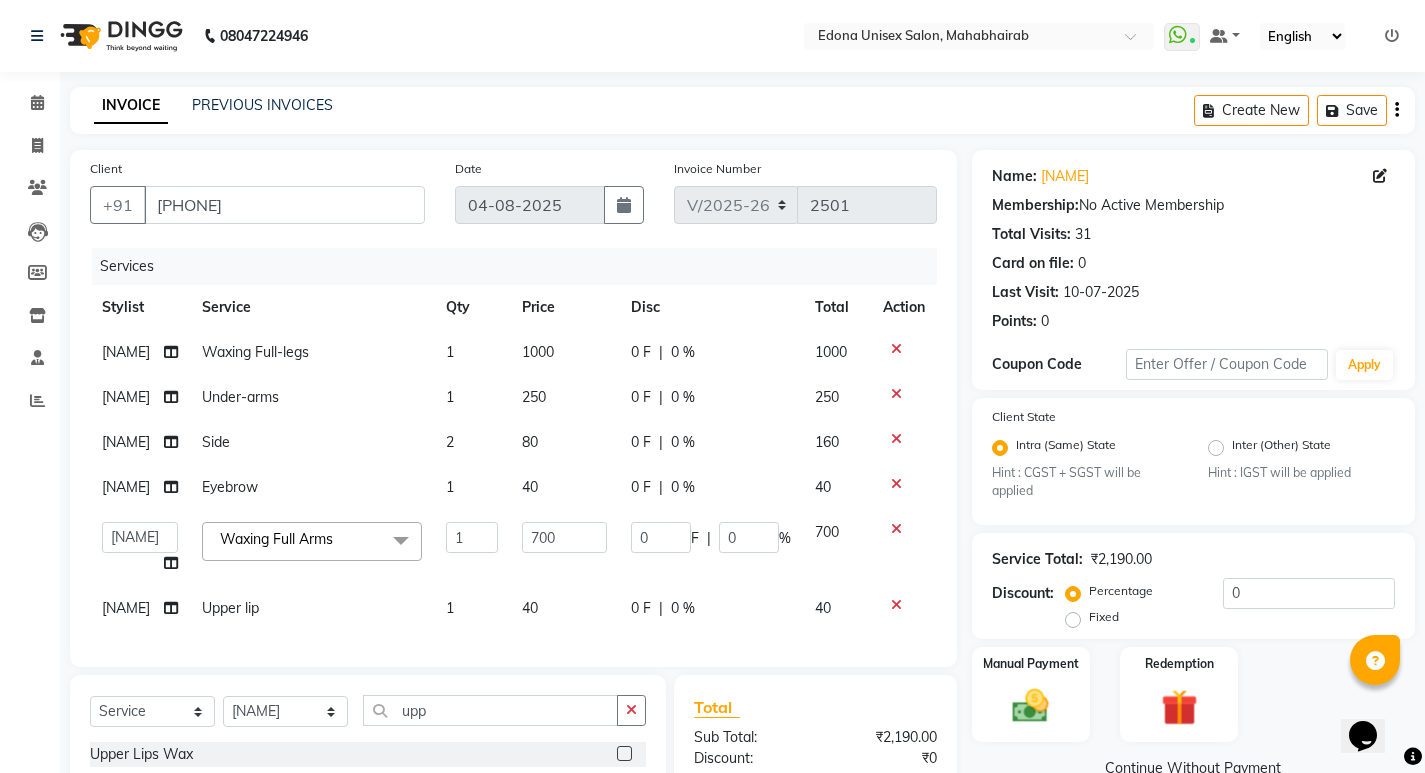 scroll, scrollTop: 124, scrollLeft: 0, axis: vertical 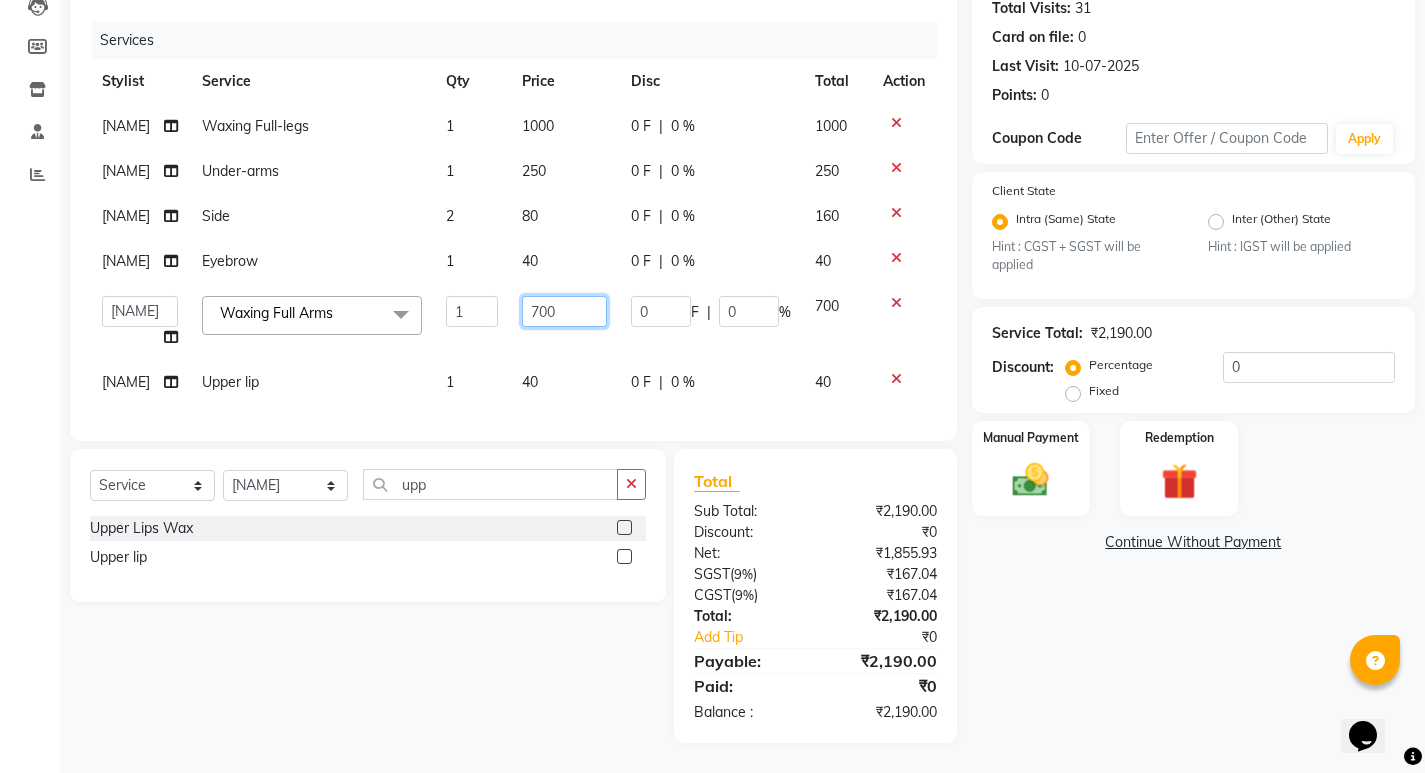 click on "700" 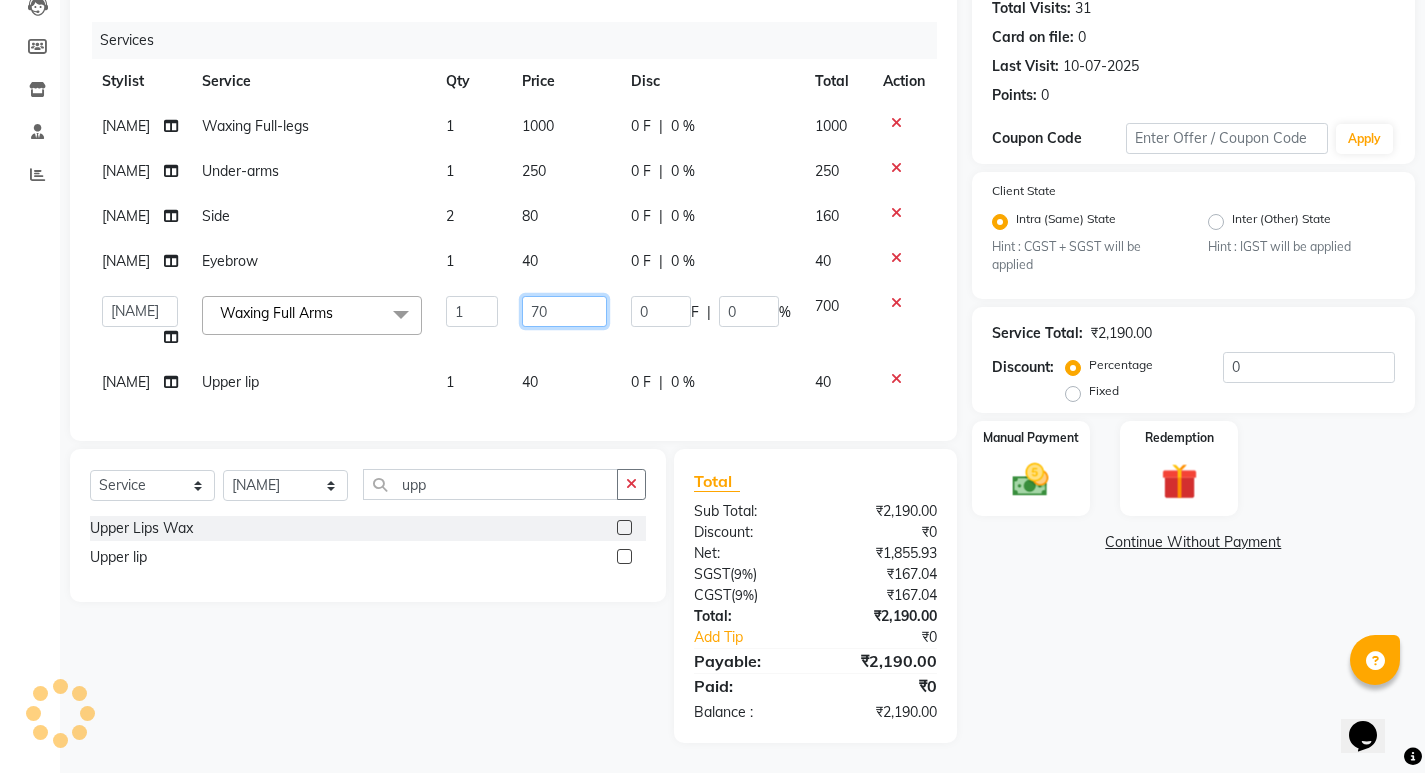 type on "7" 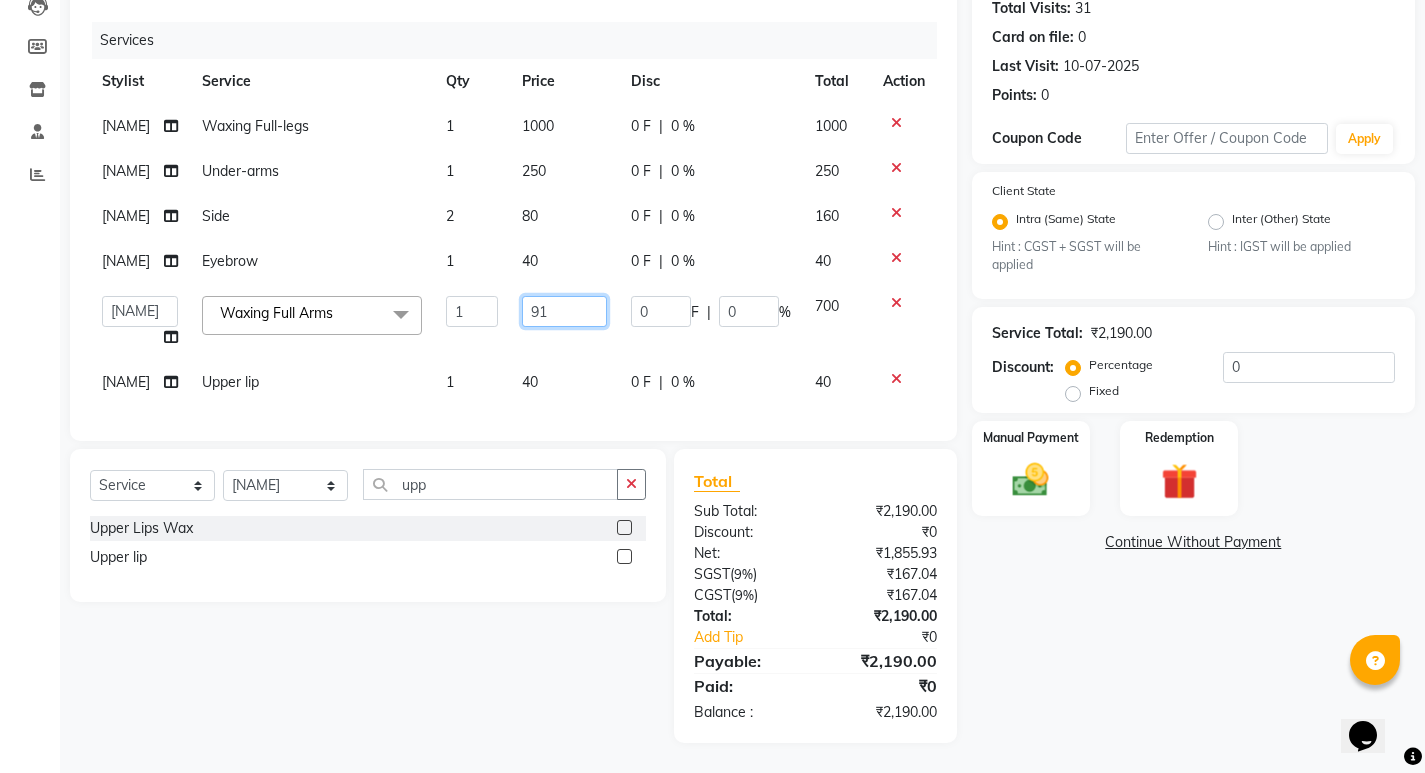 type on "910" 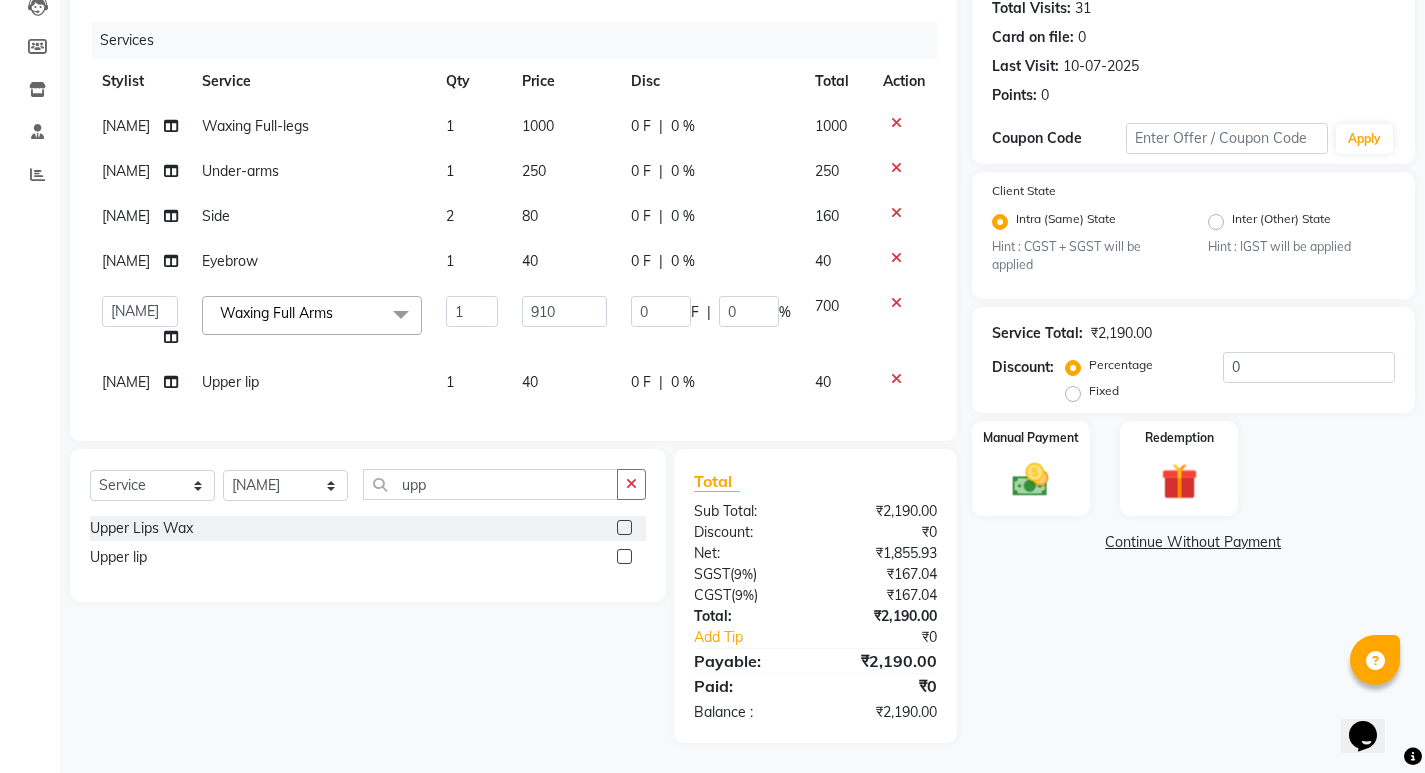 click on "40" 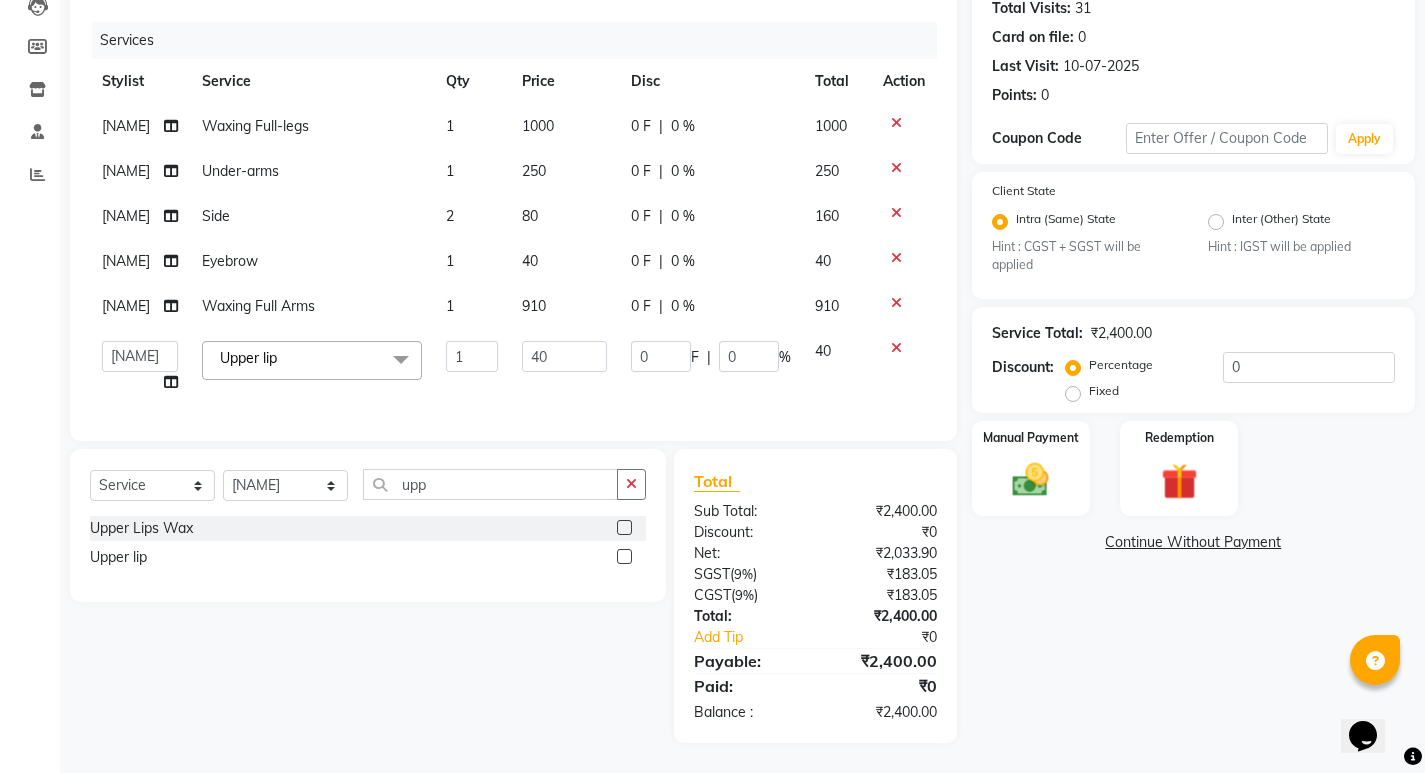 scroll, scrollTop: 124, scrollLeft: 0, axis: vertical 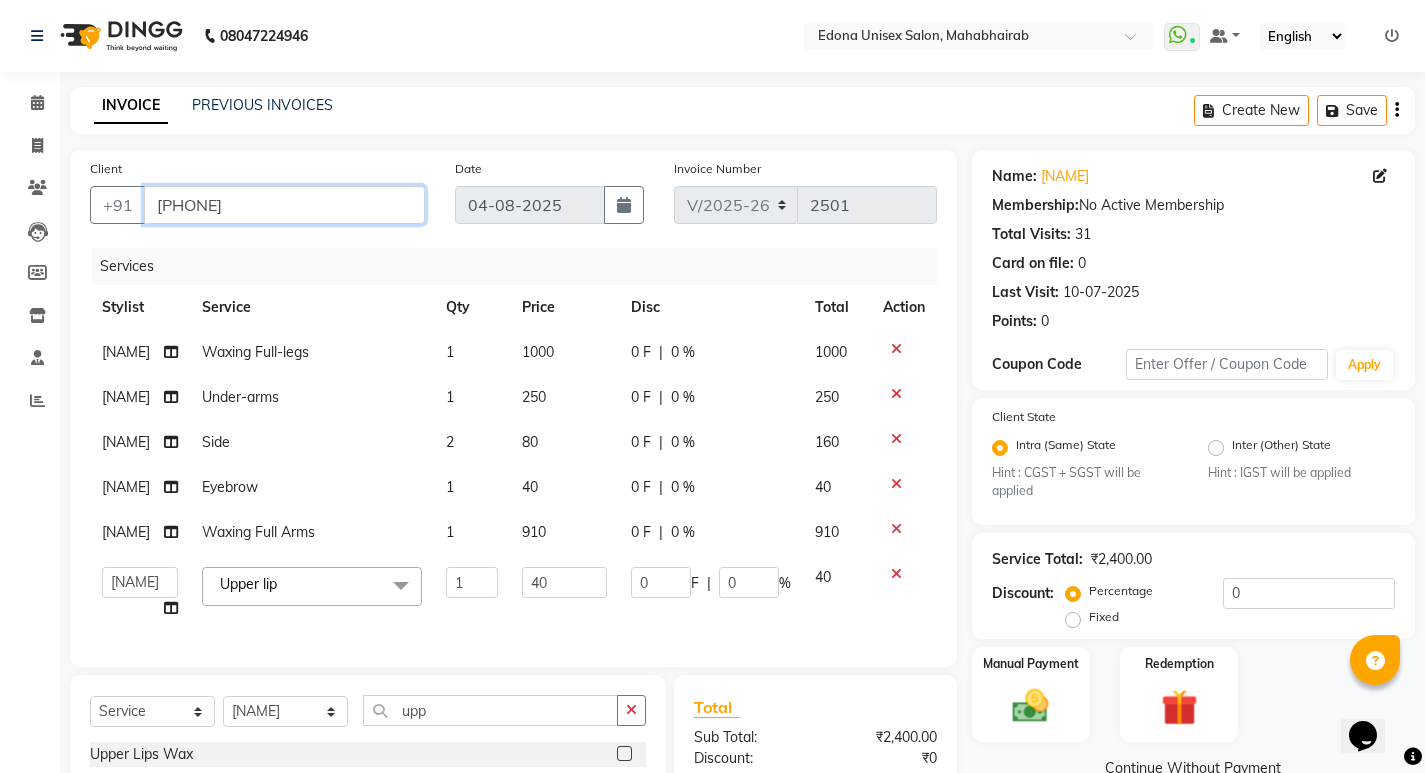 drag, startPoint x: 156, startPoint y: 200, endPoint x: 392, endPoint y: 200, distance: 236 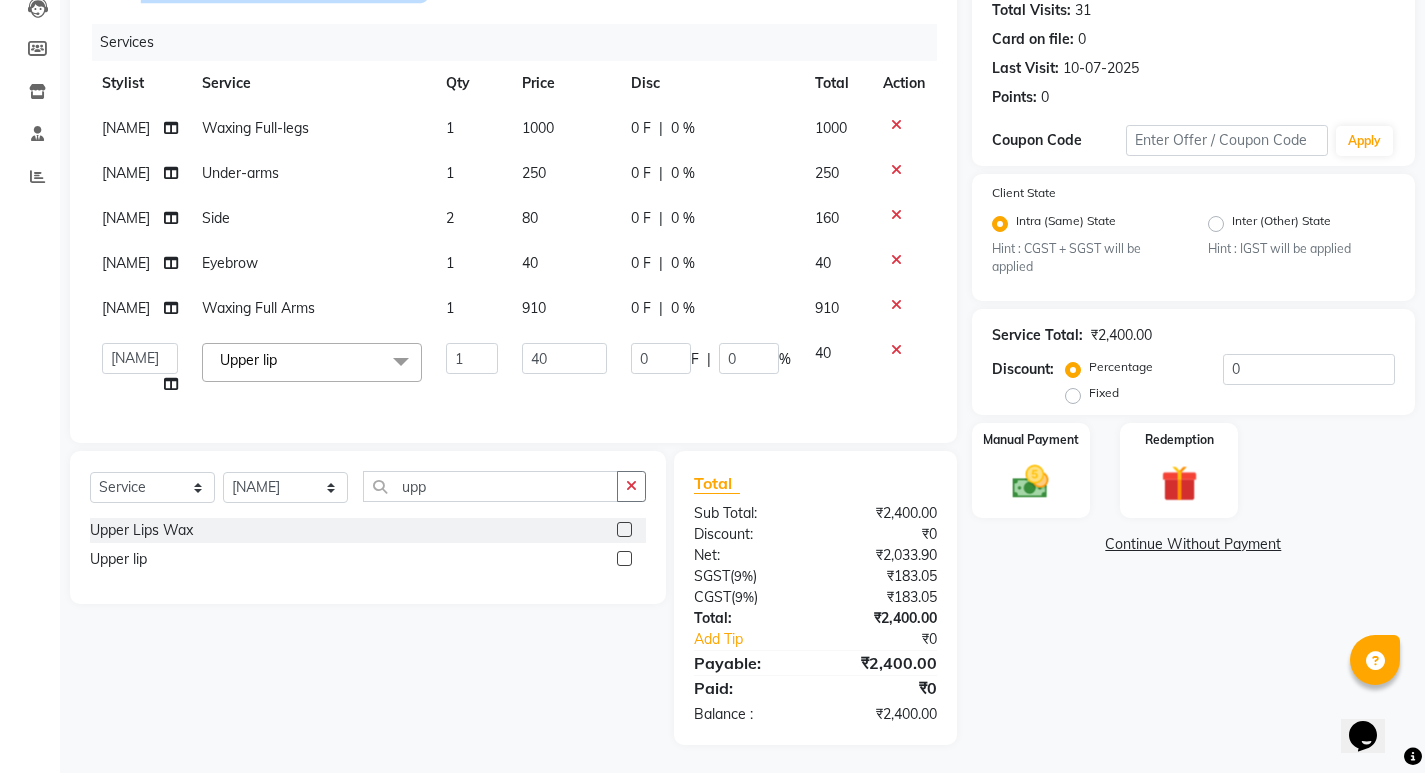 scroll, scrollTop: 327, scrollLeft: 0, axis: vertical 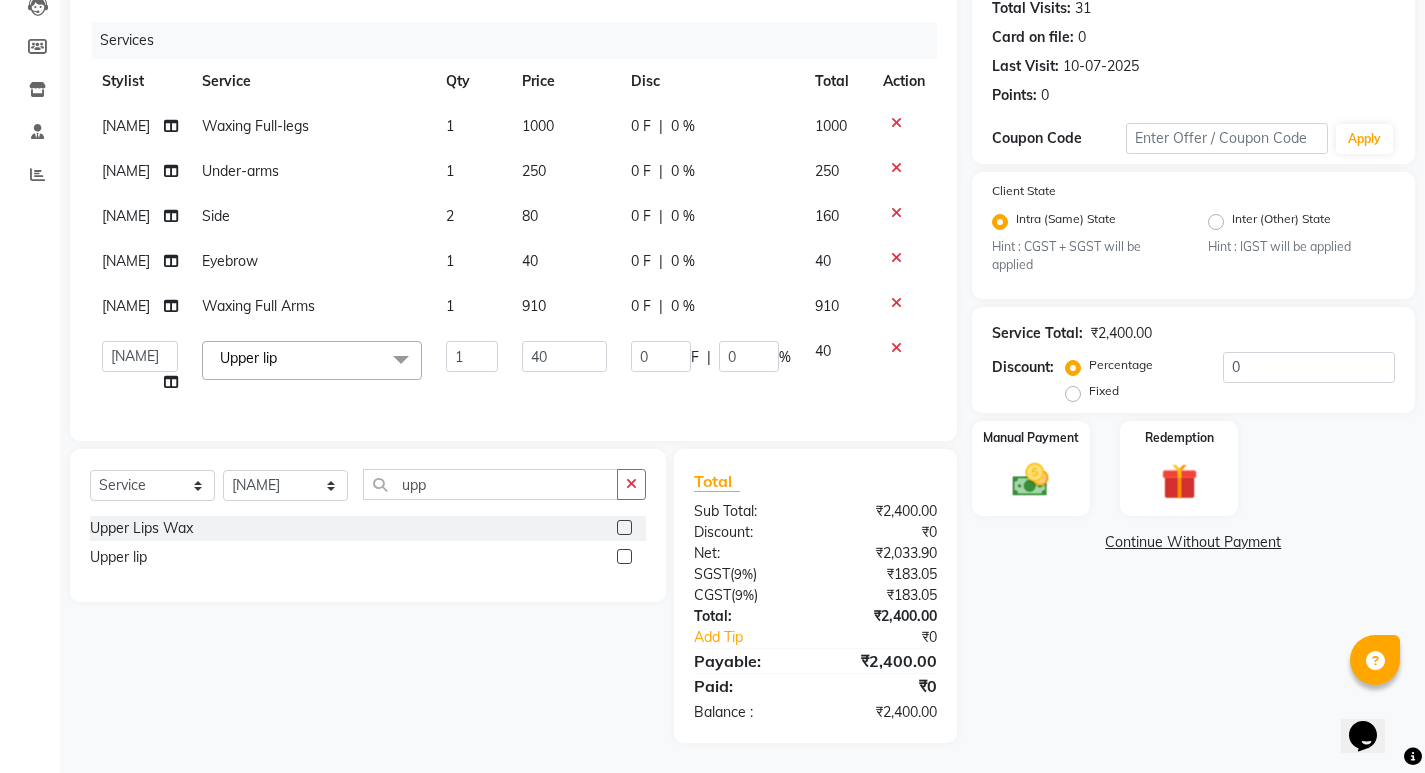 click 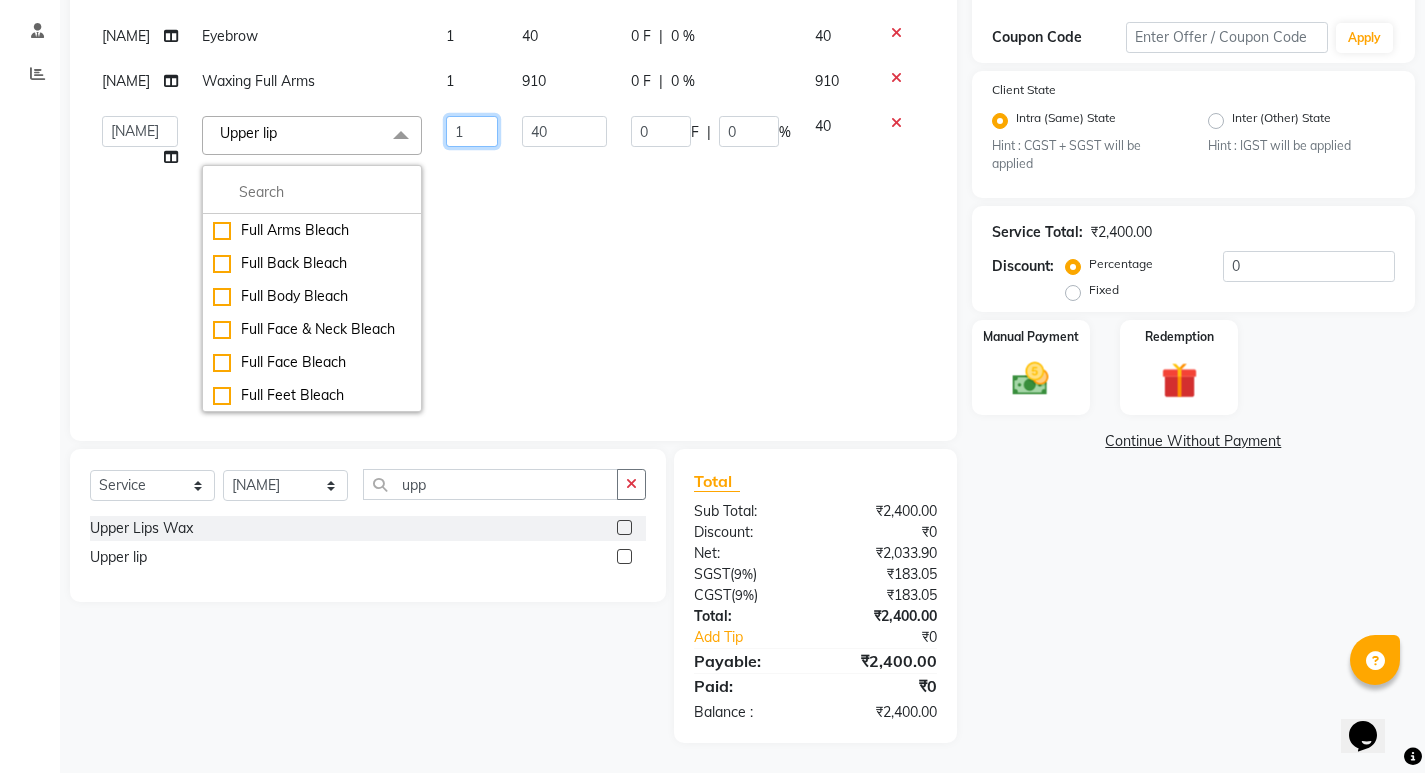 click on "1" 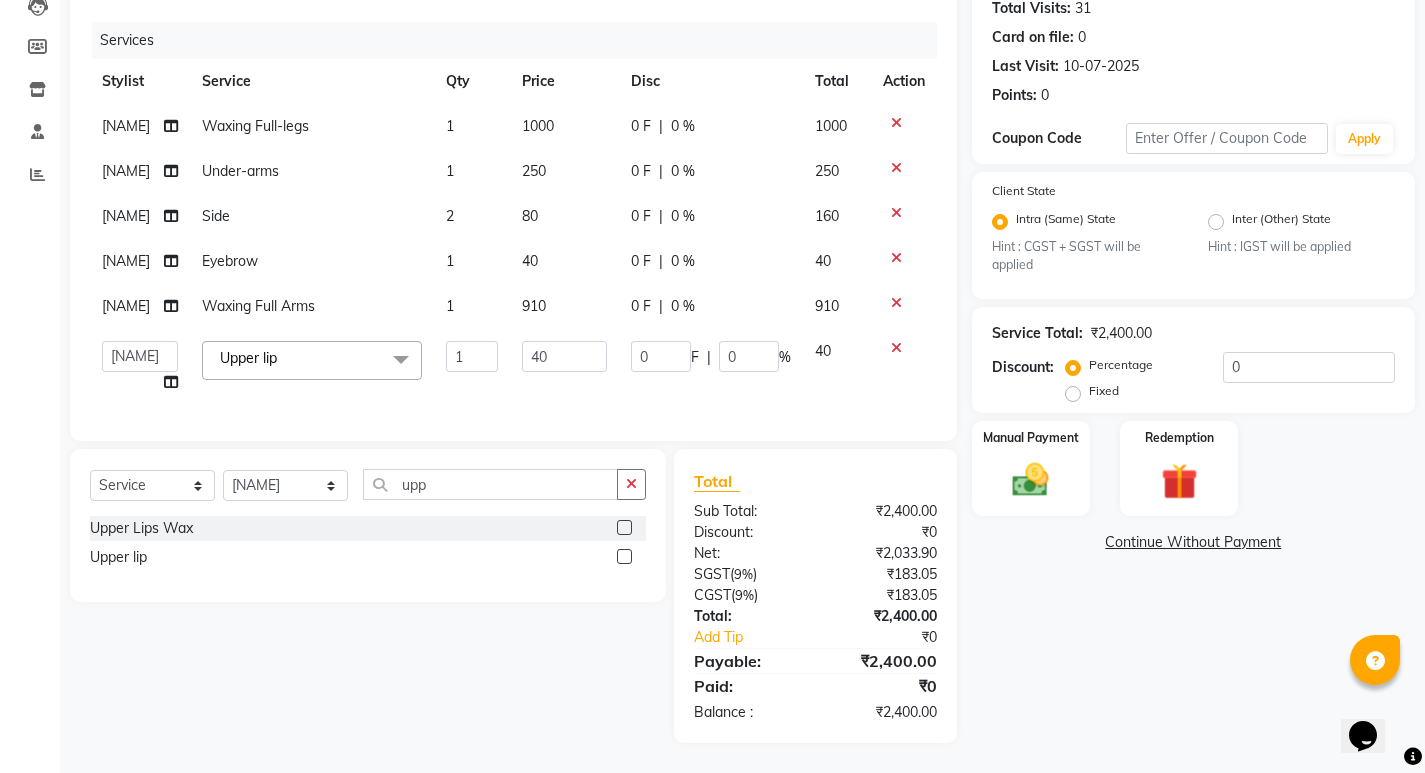 scroll, scrollTop: 0, scrollLeft: 0, axis: both 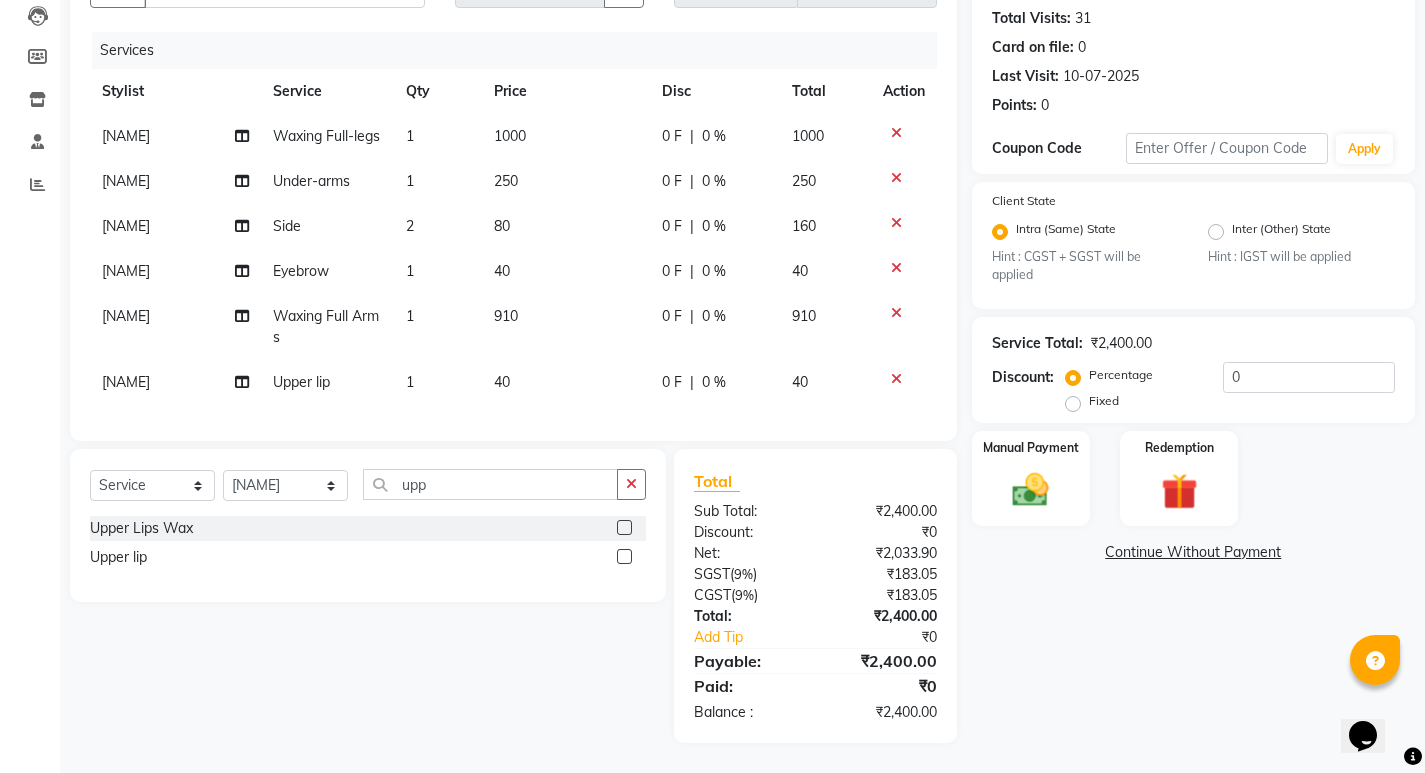 click on "910" 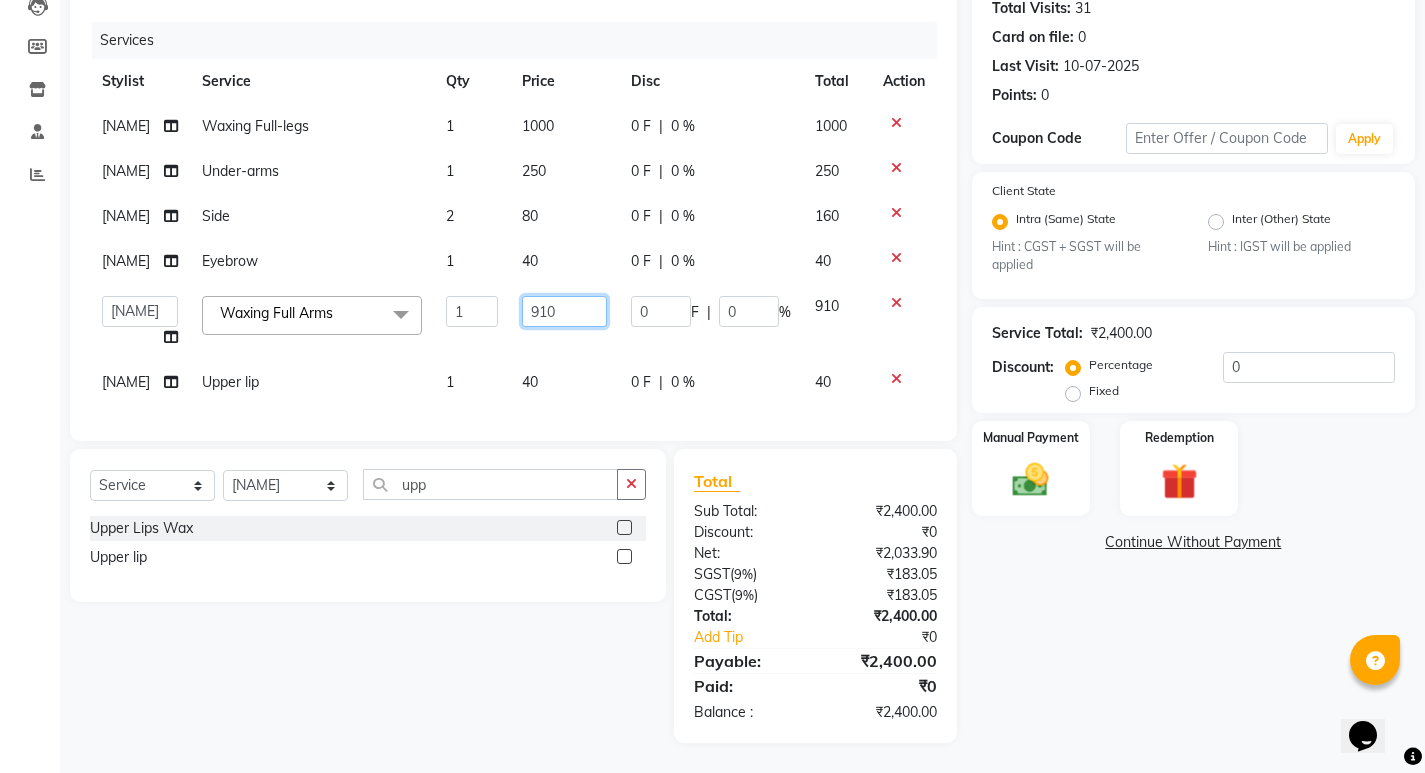 click on "910" 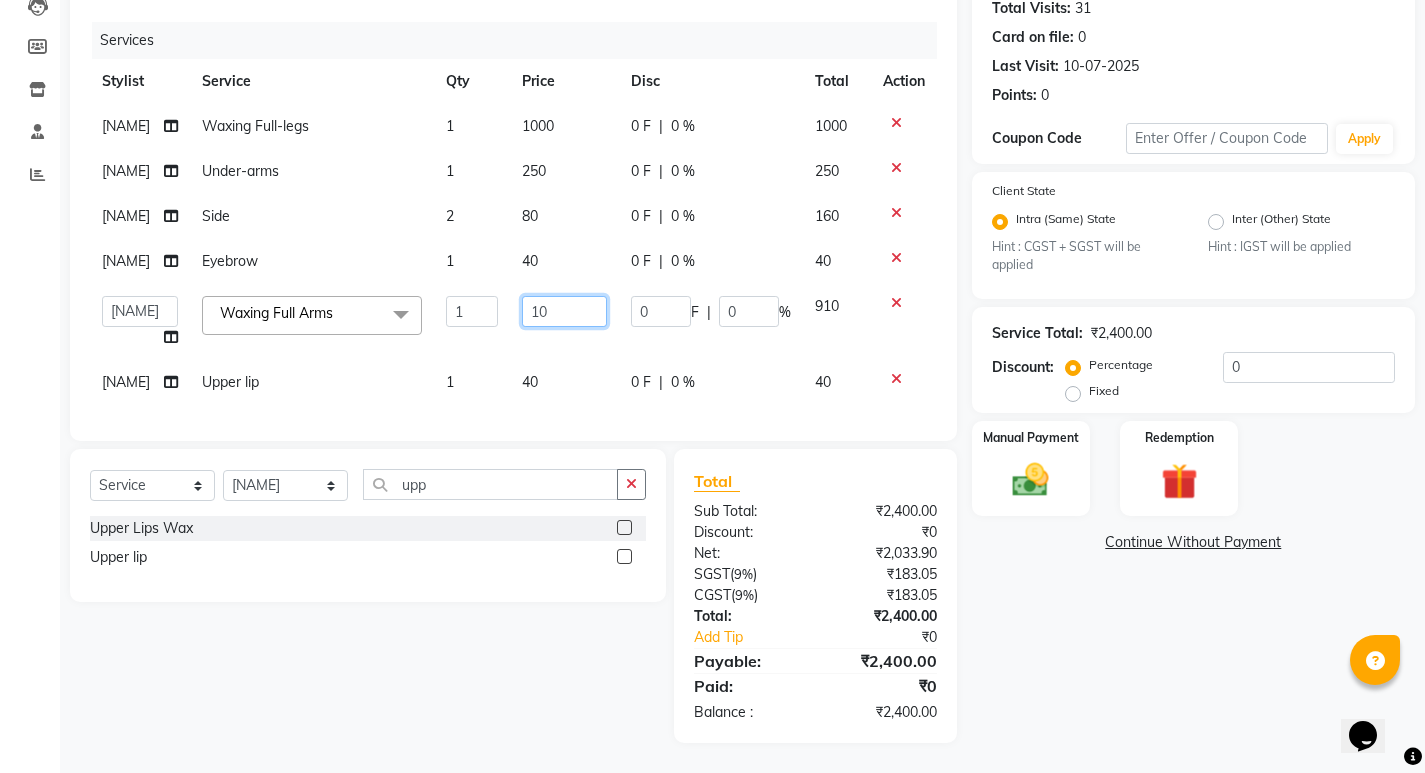 click on "10" 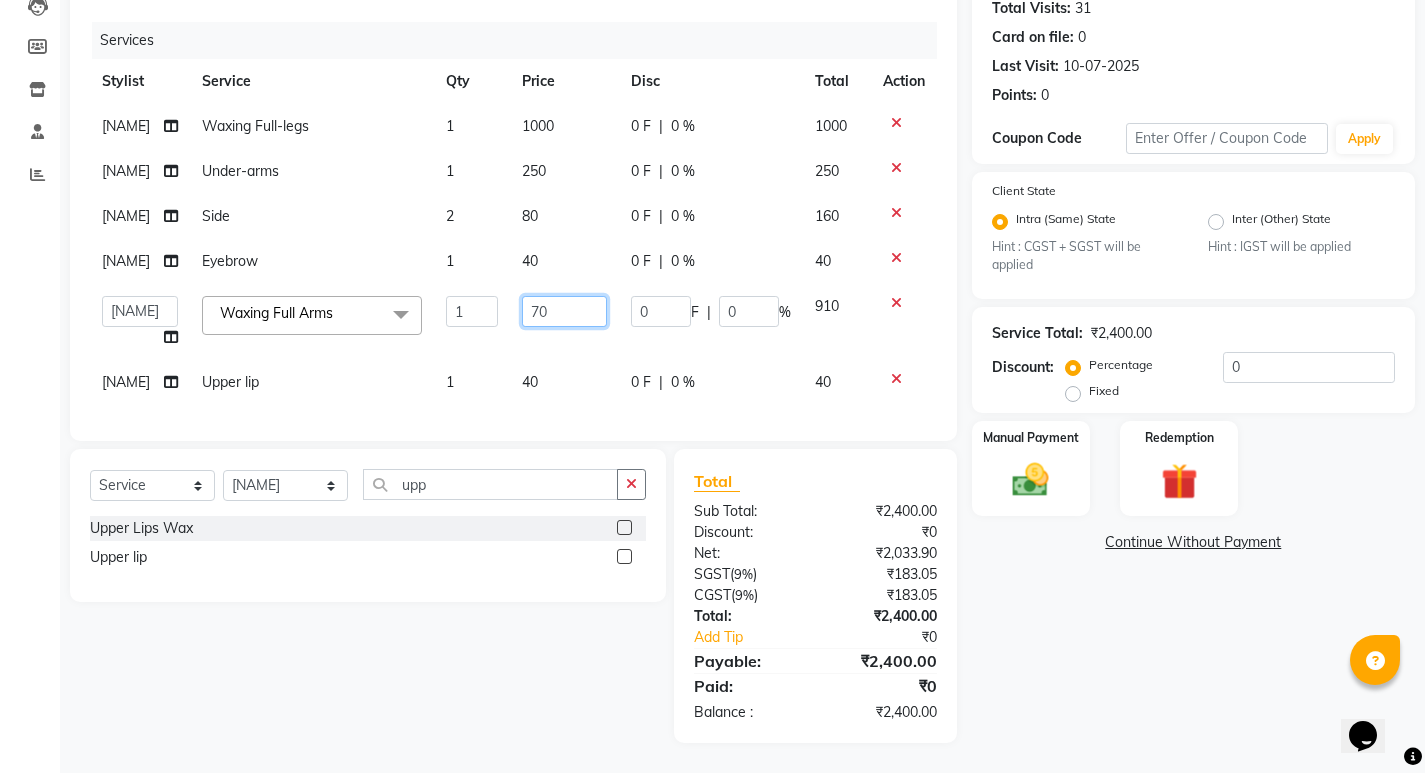 type on "700" 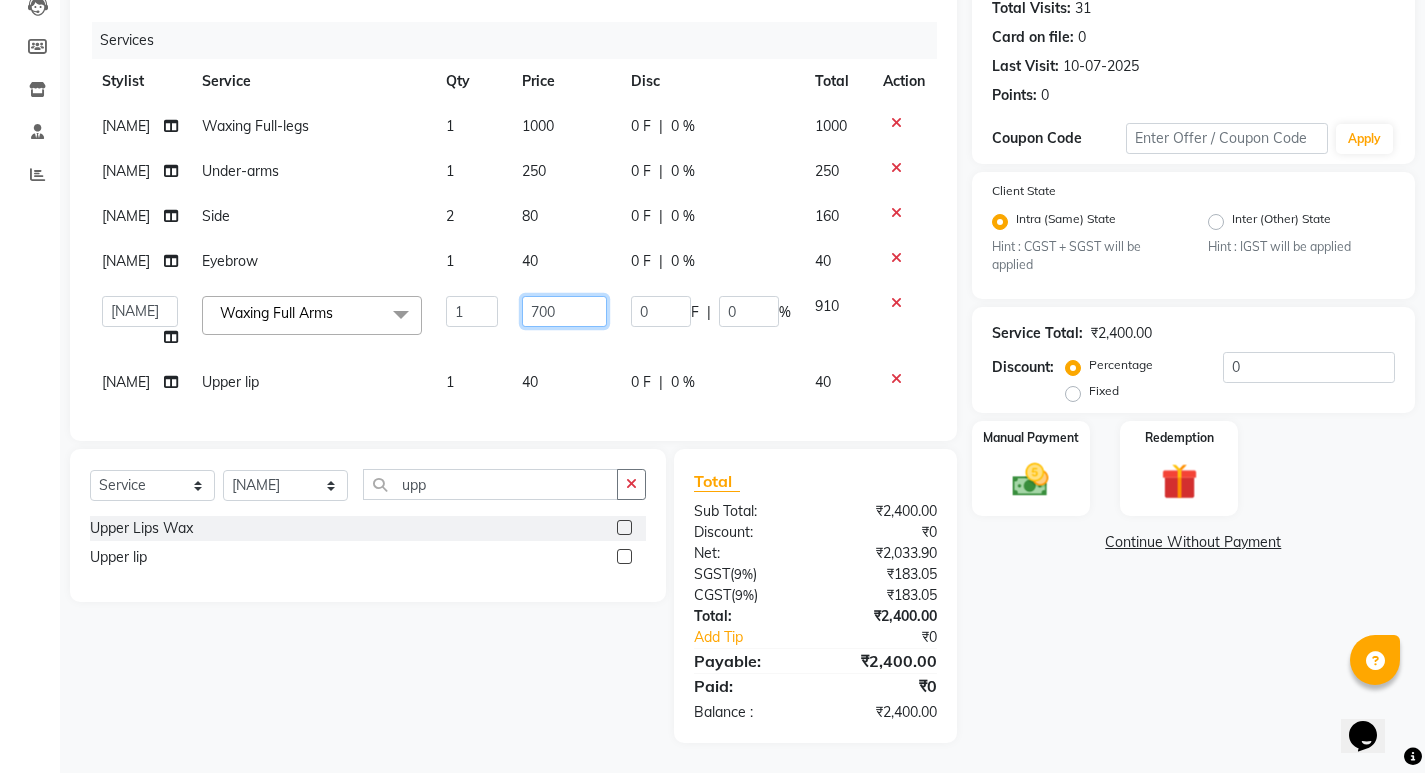 click on "700" 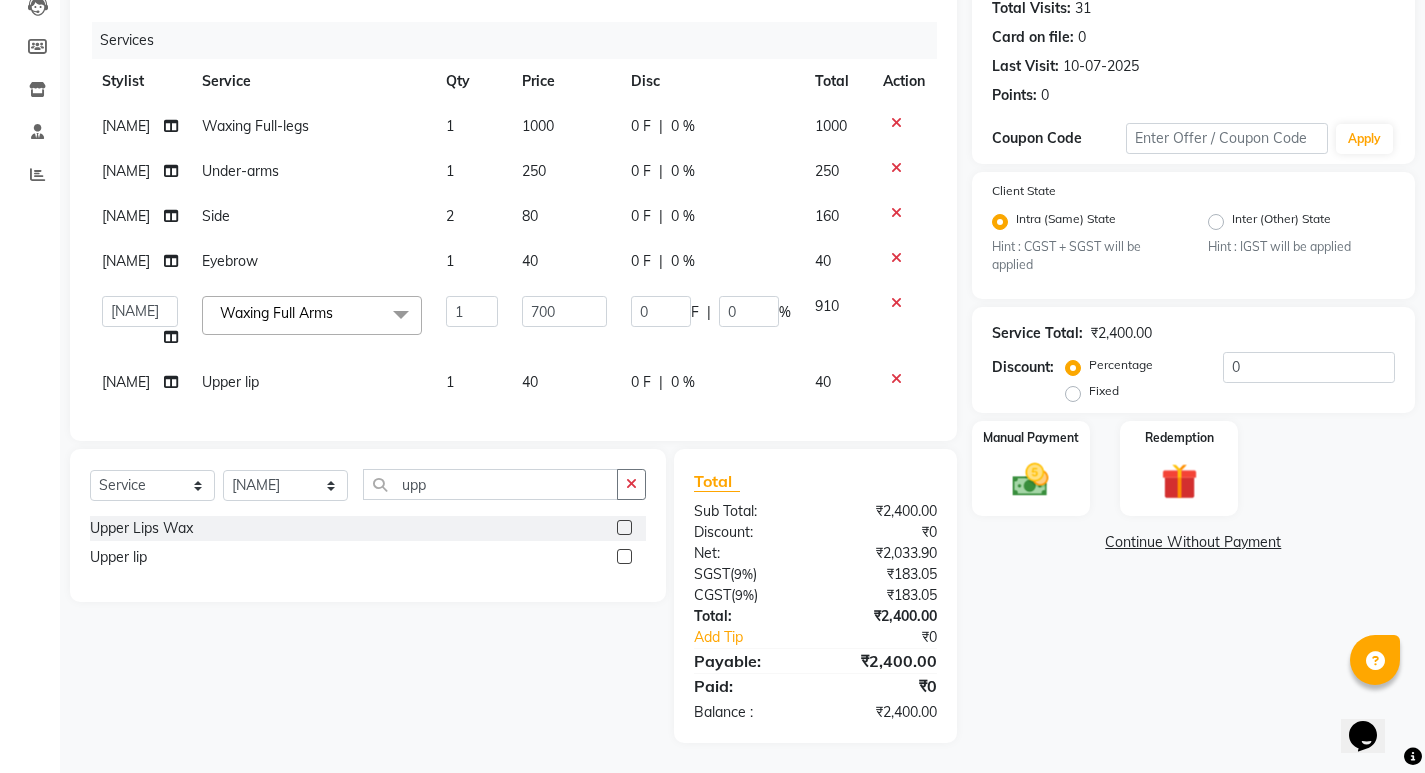 scroll, scrollTop: 237, scrollLeft: 0, axis: vertical 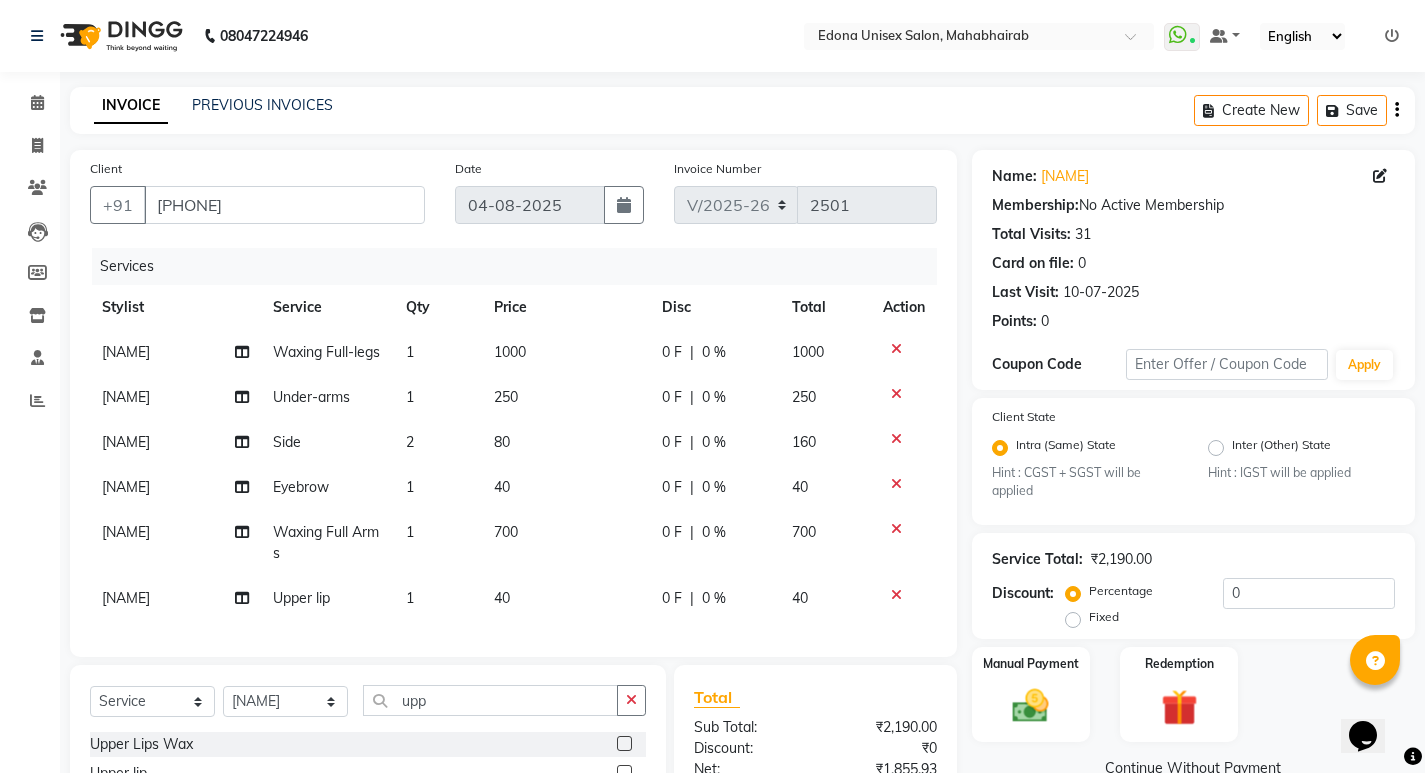 click on "40" 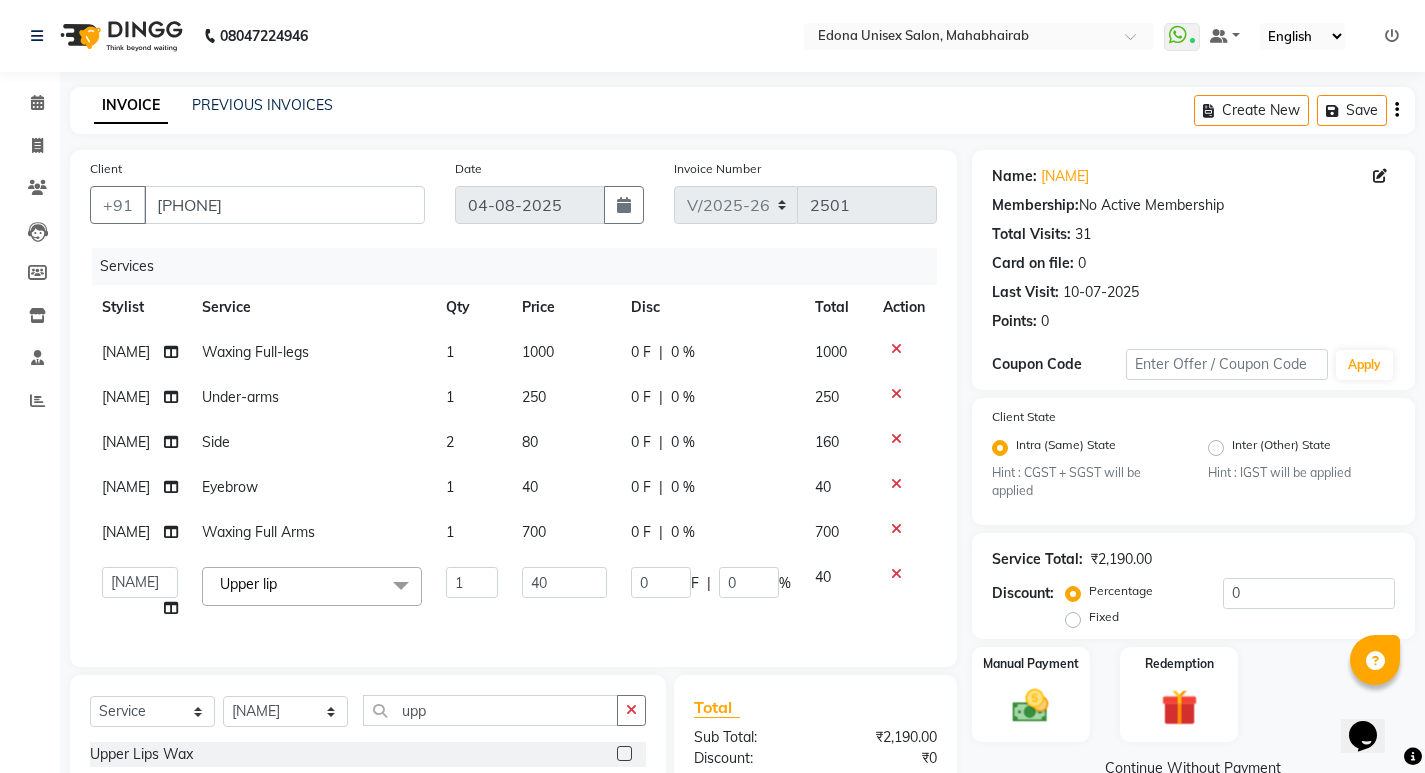 click on "40" 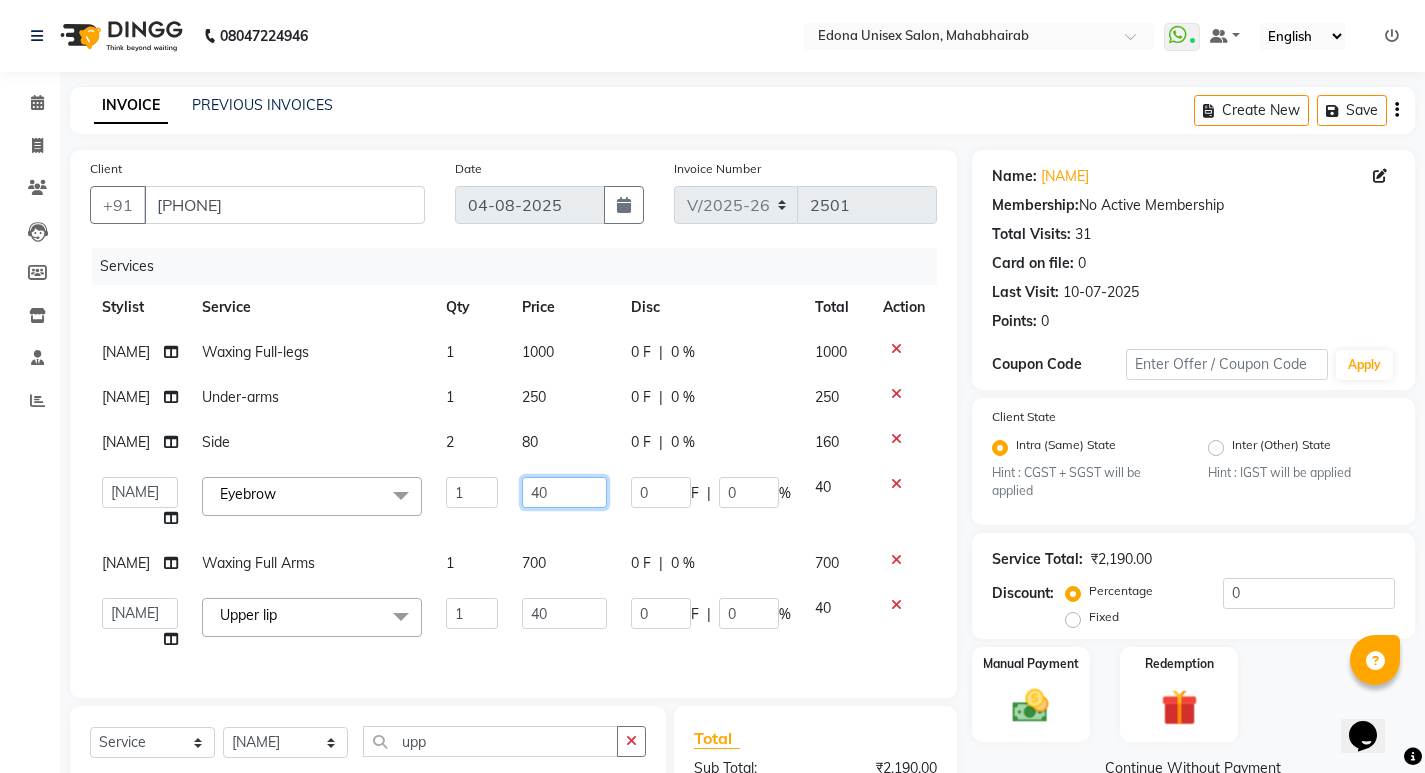 click on "40" 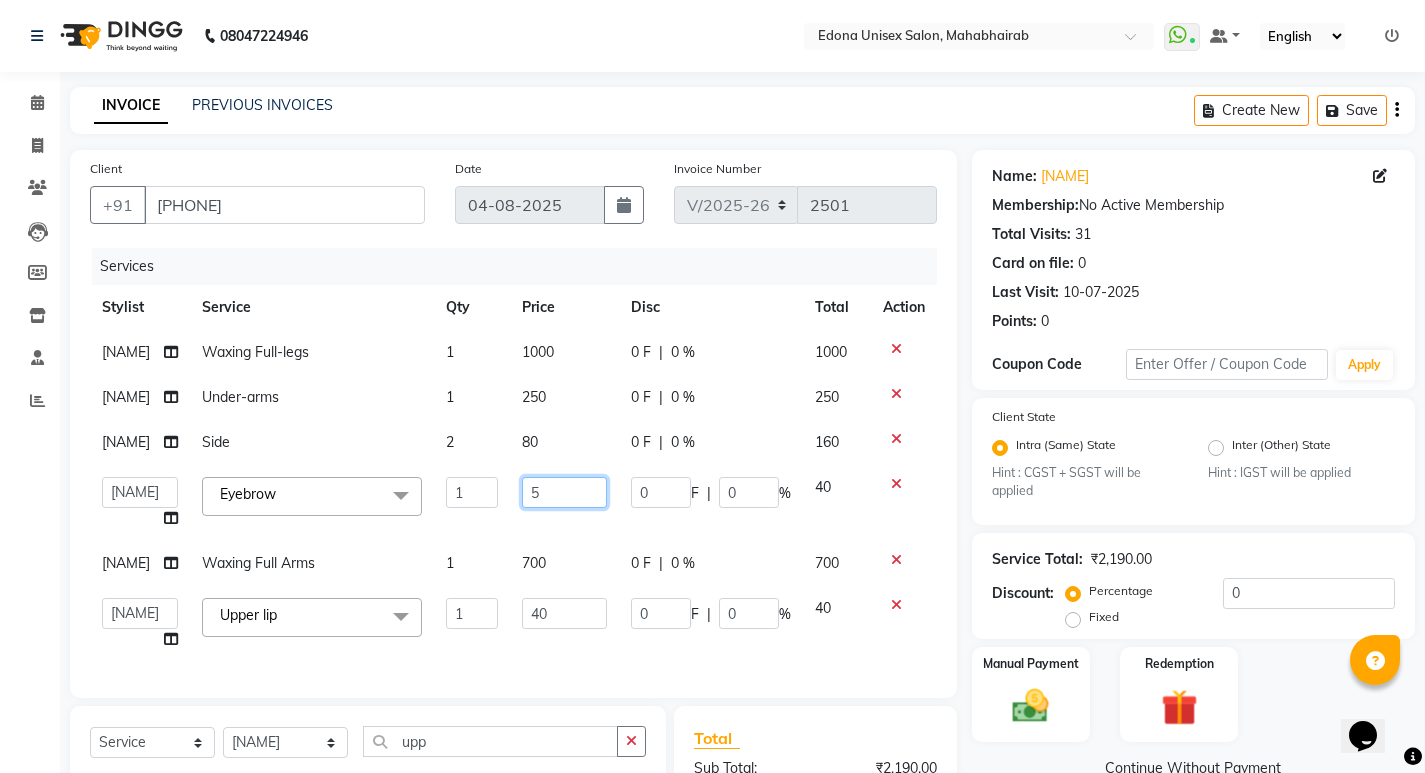 type on "50" 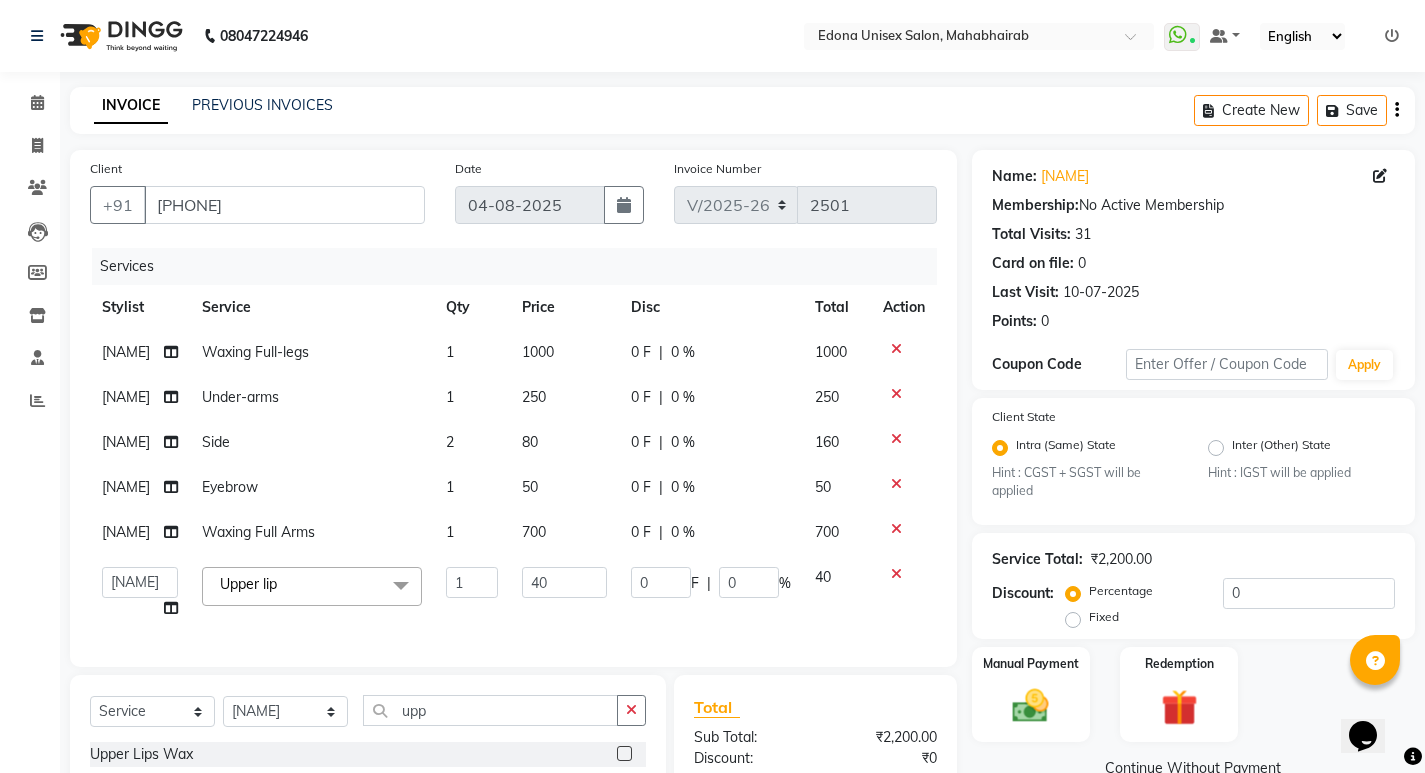 click on "0 F | 0 %" 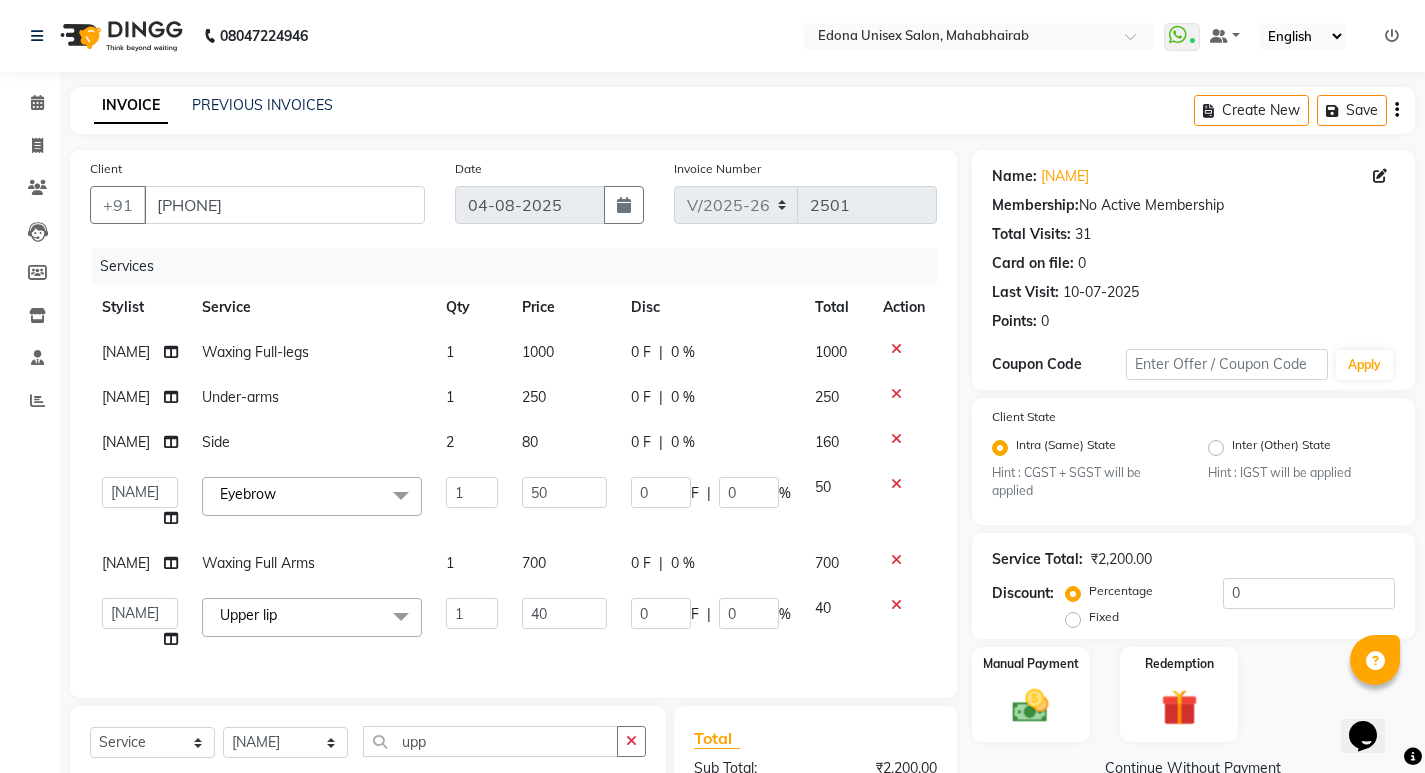 scroll, scrollTop: 113, scrollLeft: 0, axis: vertical 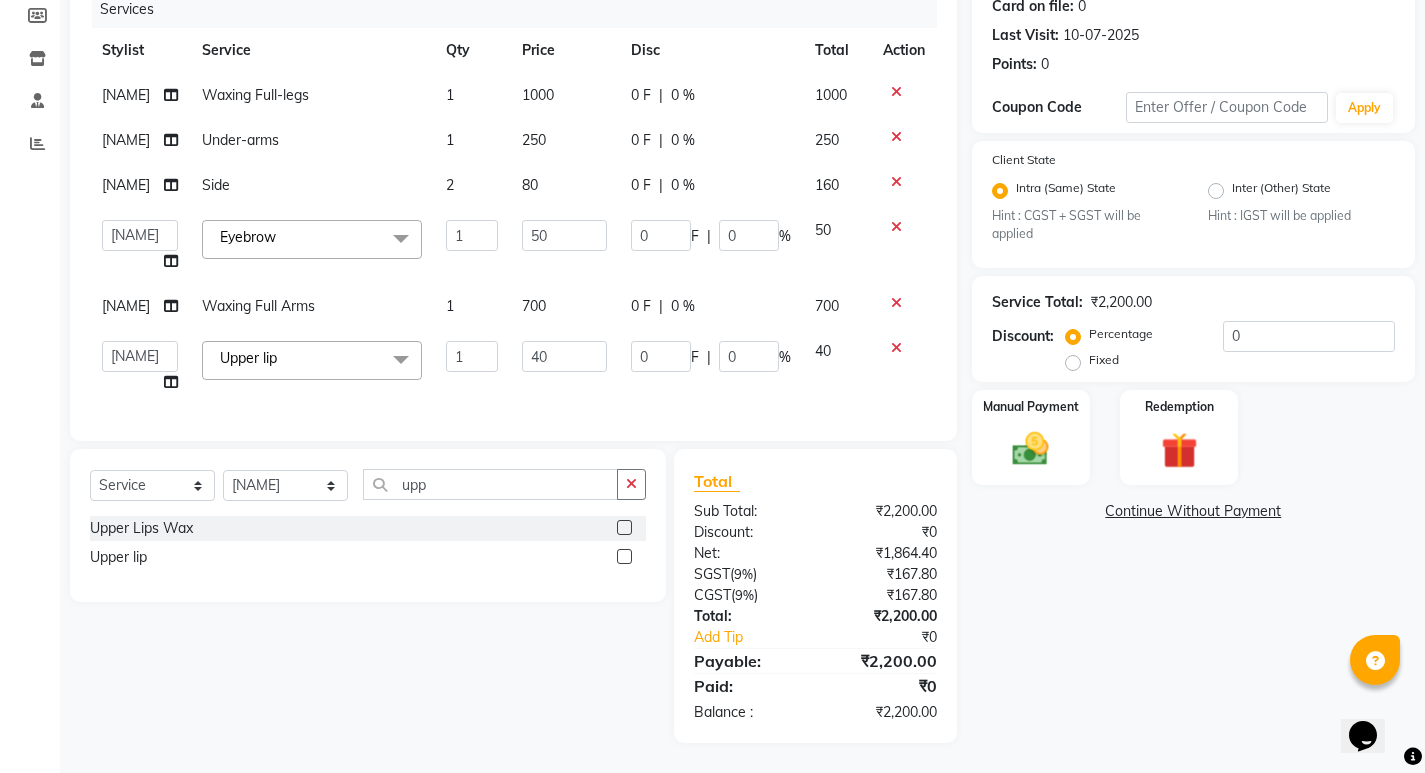 click on "Select  Service  Product  Membership  Package Voucher Prepaid Gift Card  Select Stylist Admin Anju Sonar Bir Basumtary Bishal Bharma Hemen Daimari Hombr Jogi Jenny kayina Kriti Kunal Lokesh Verma Mithiser Bodo Monisha Goyari Neha Pahi Prabir Das Rashmi Basumtary Reshma Sultana Roselin Basumtary Sumitra Subba upp Upper Lips Wax  Upper lip" 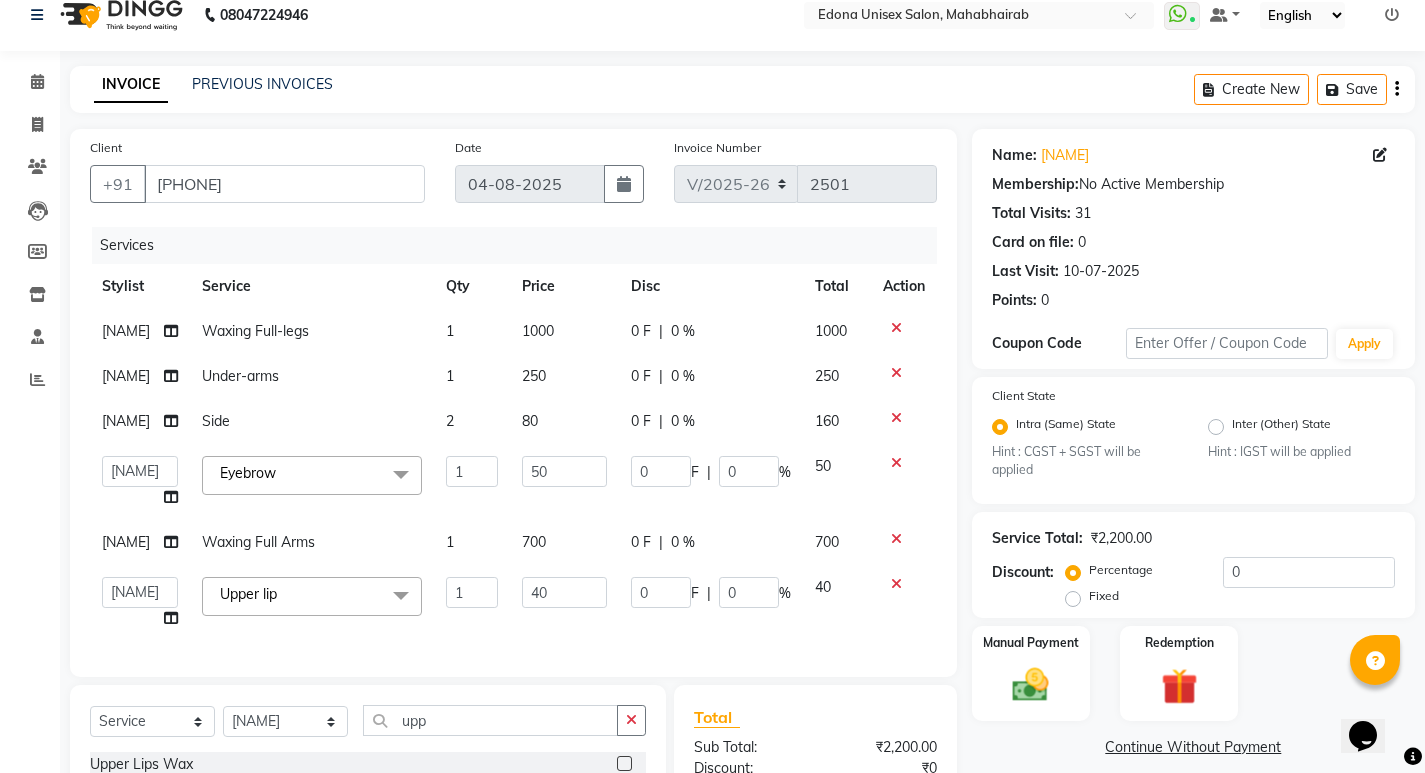 scroll, scrollTop: 0, scrollLeft: 0, axis: both 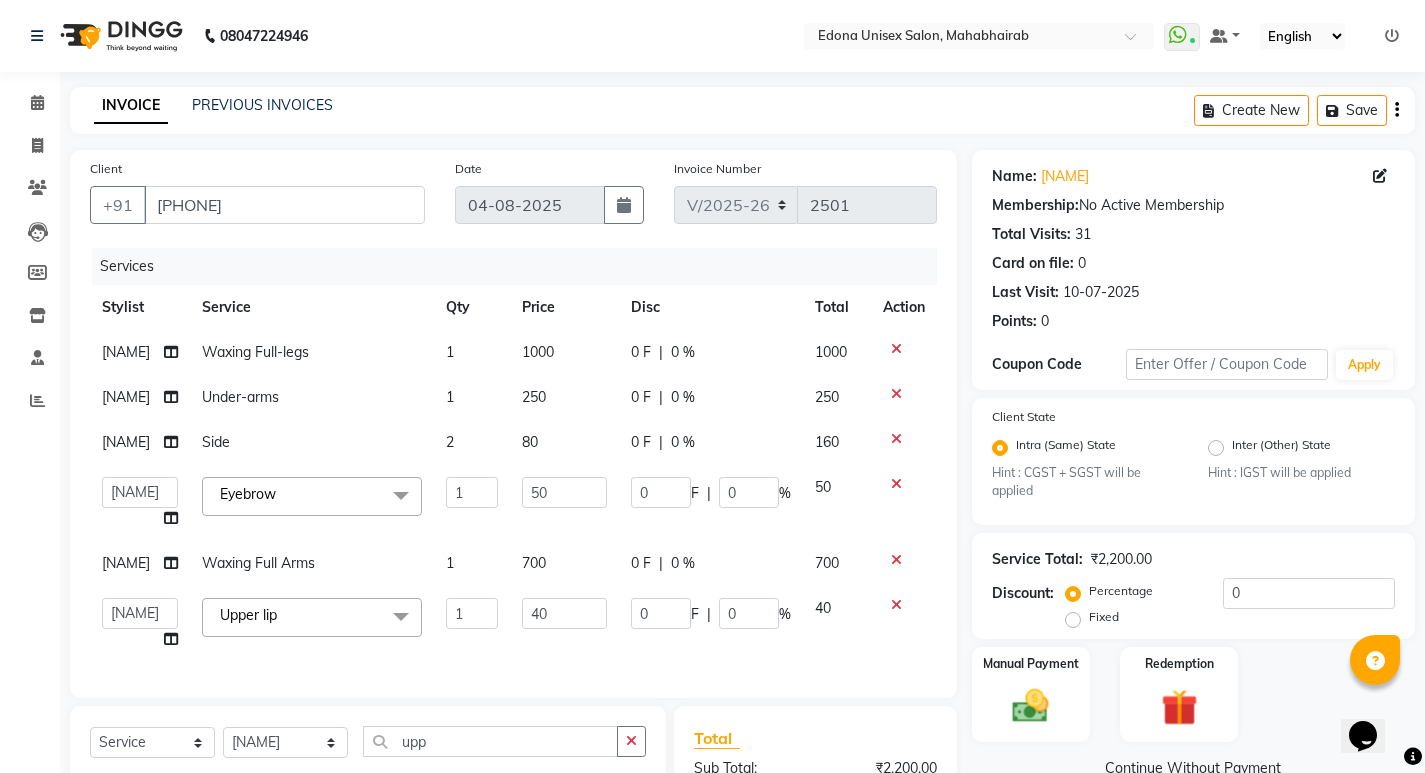 click on "250" 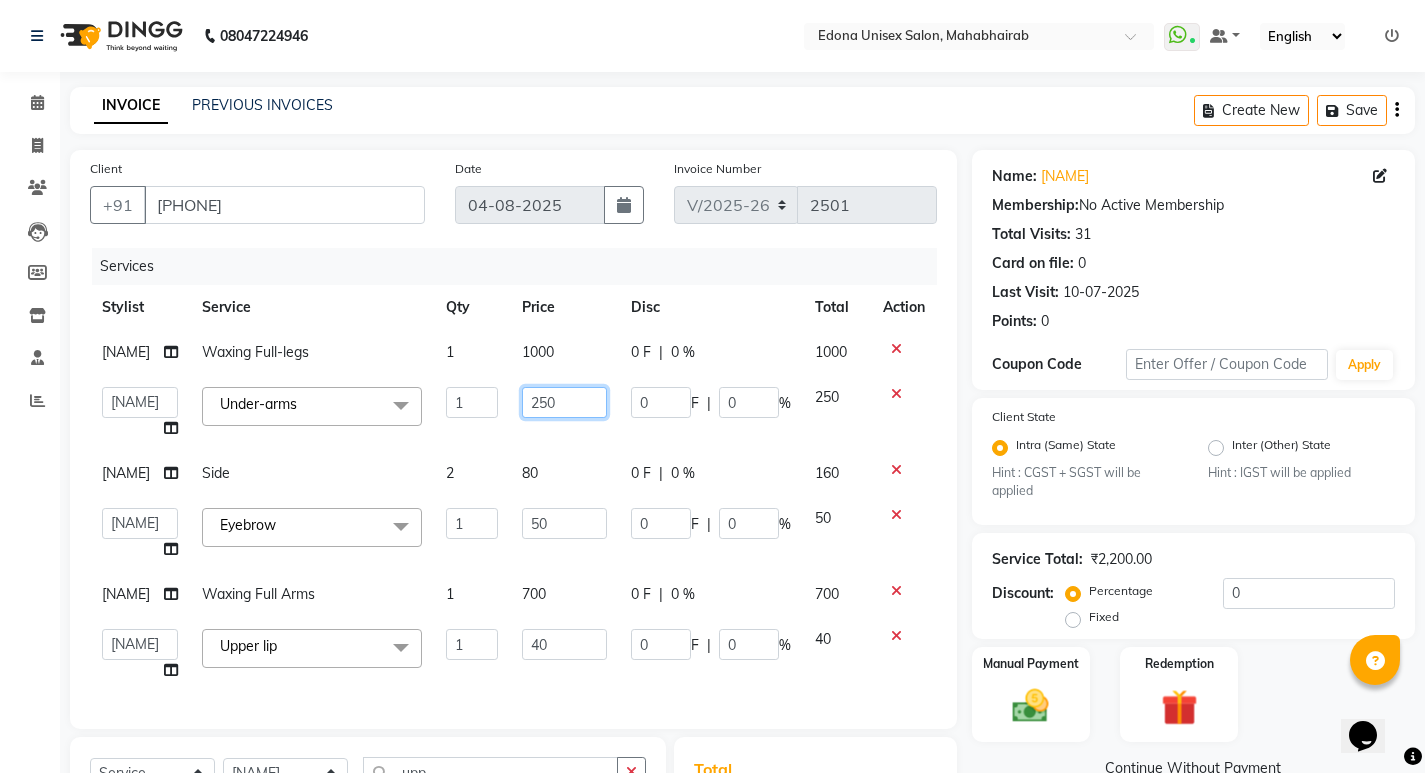 click on "250" 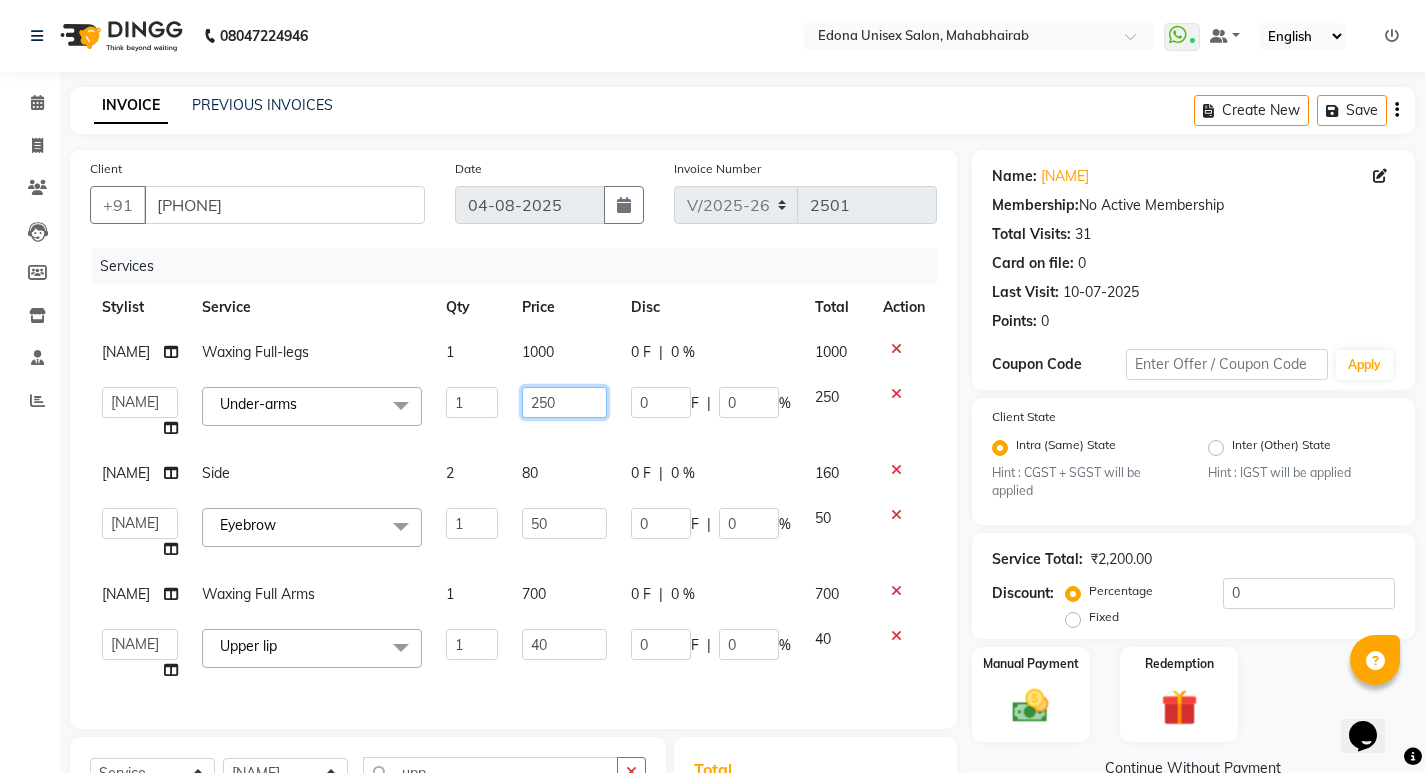click on "250" 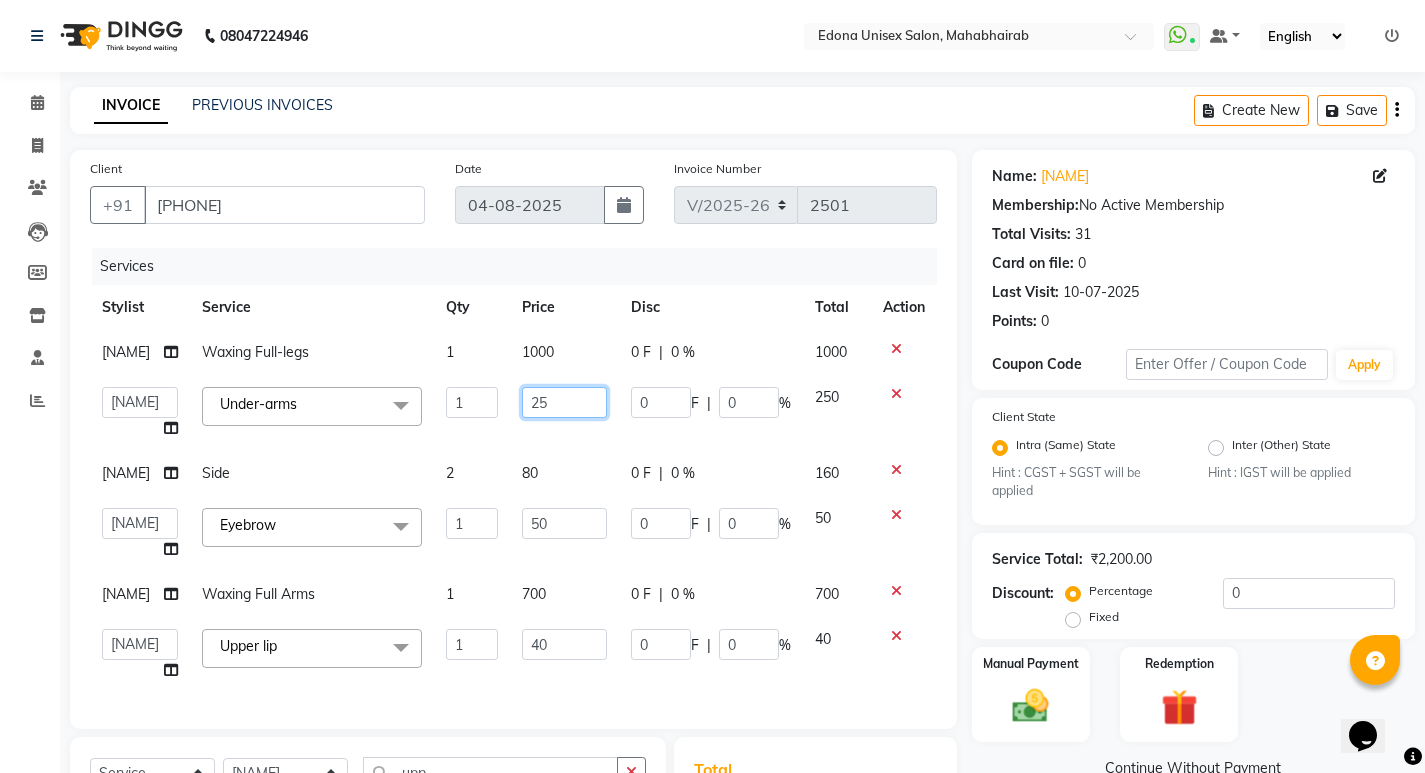 type on "2" 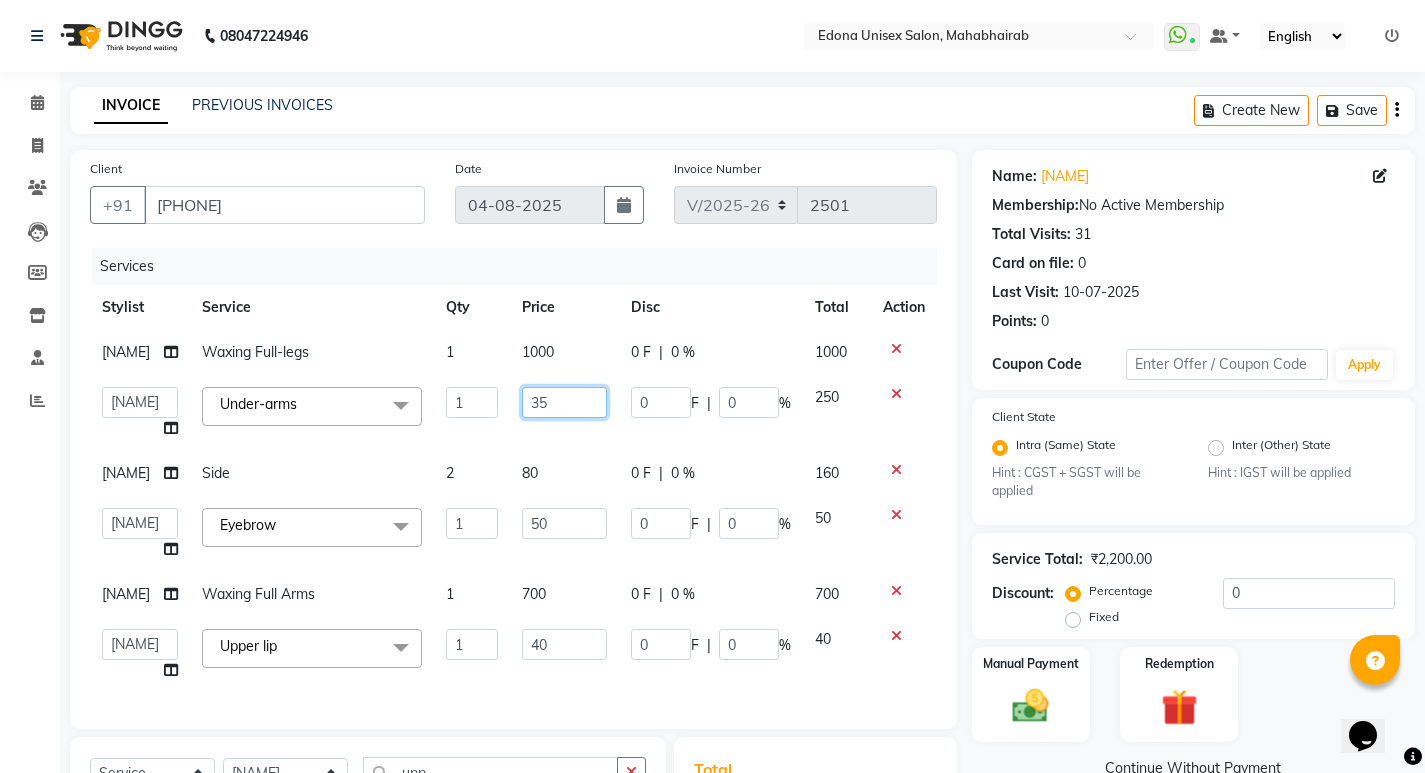 type on "350" 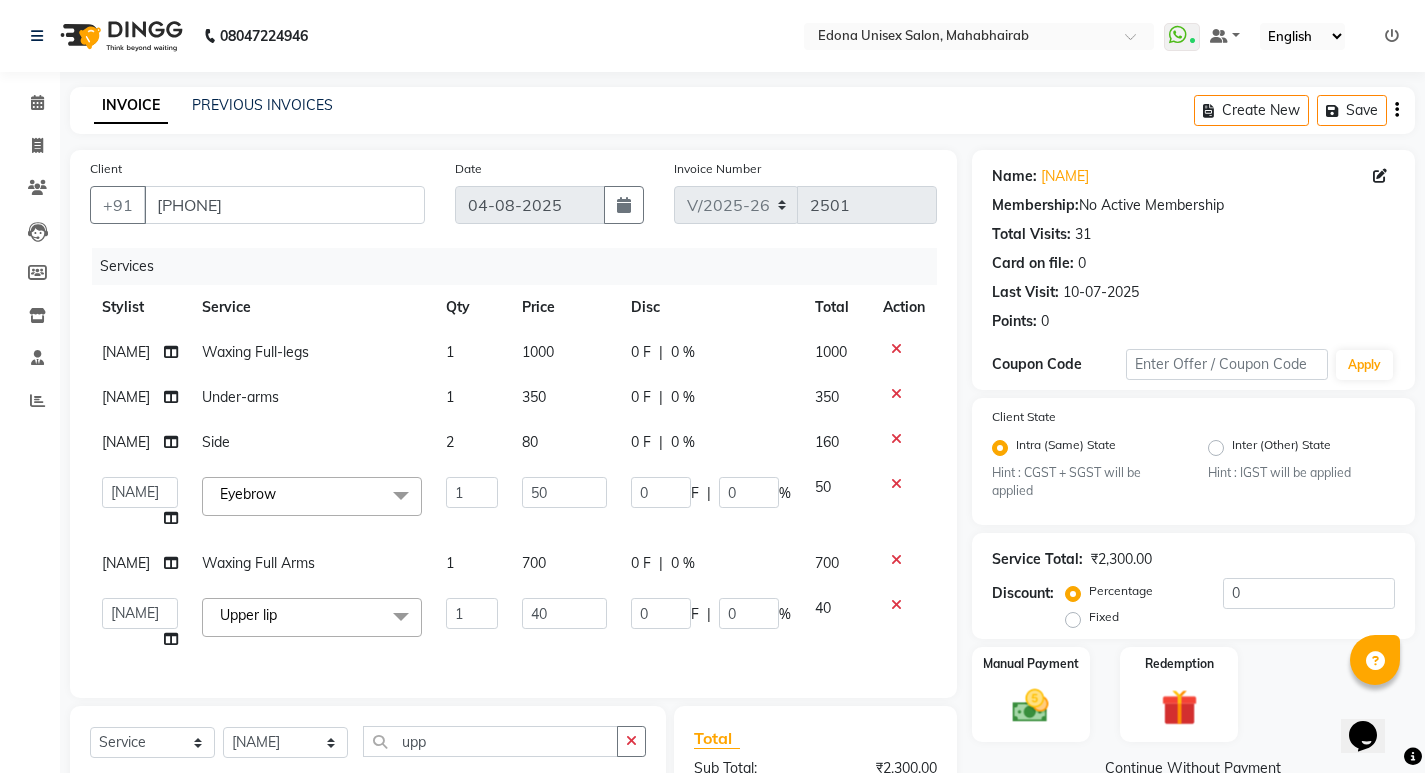 scroll, scrollTop: 113, scrollLeft: 0, axis: vertical 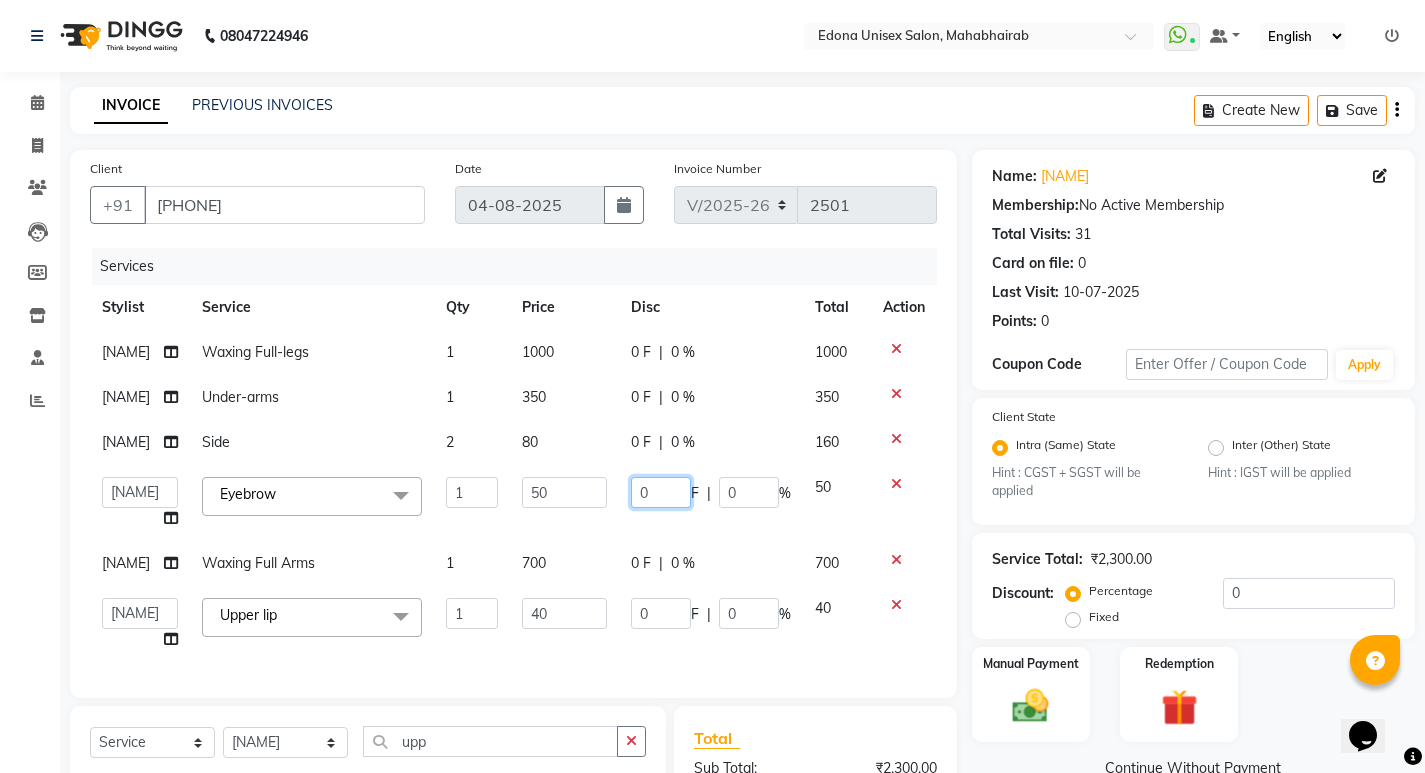 click on "0" 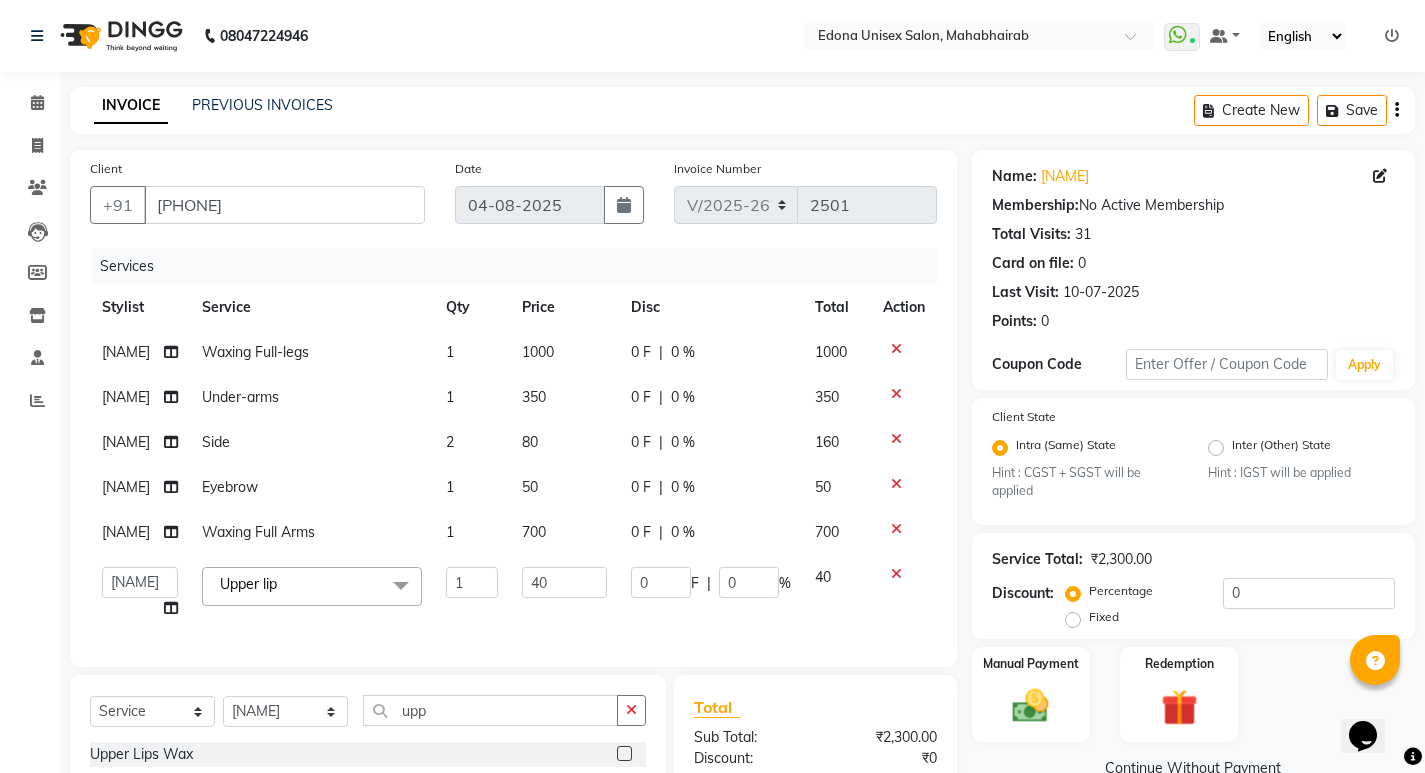 scroll, scrollTop: 124, scrollLeft: 0, axis: vertical 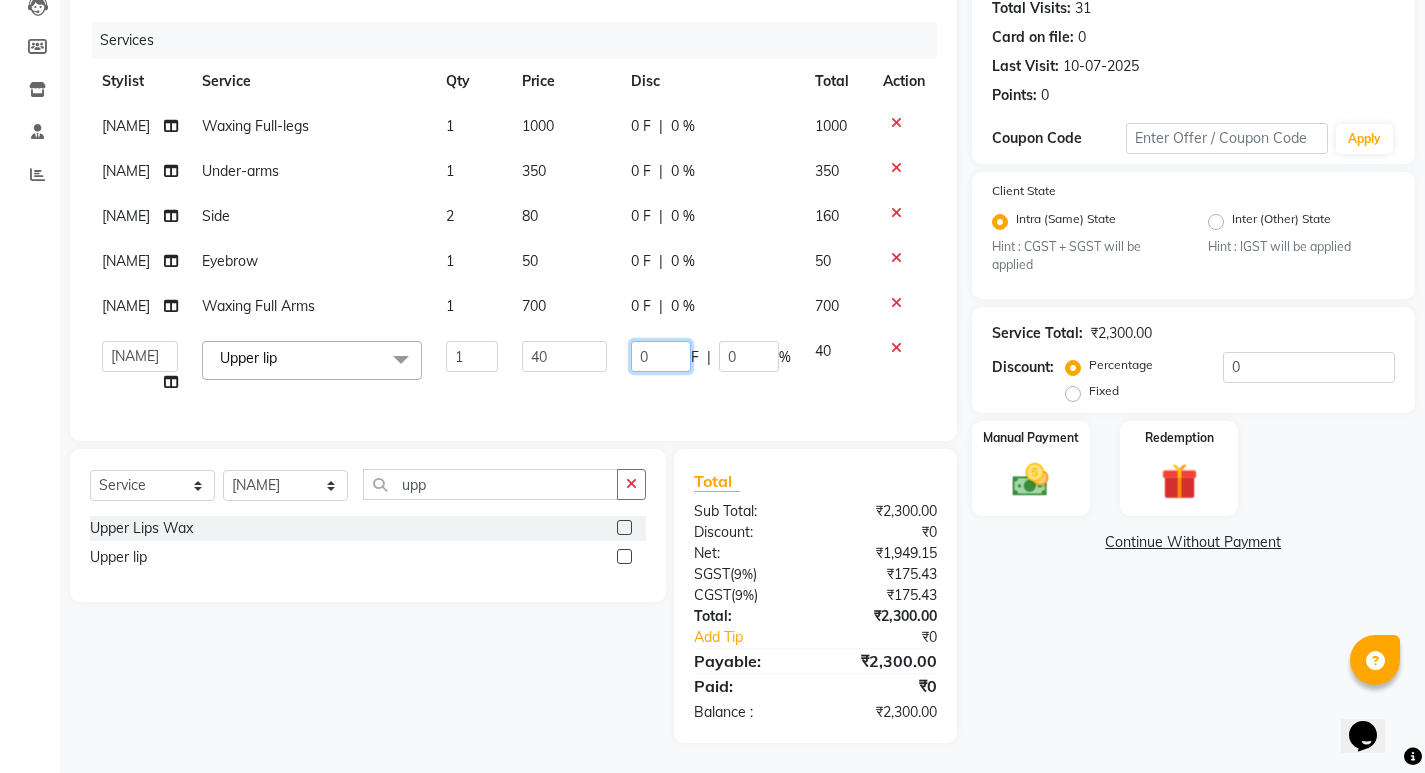 click on "0" 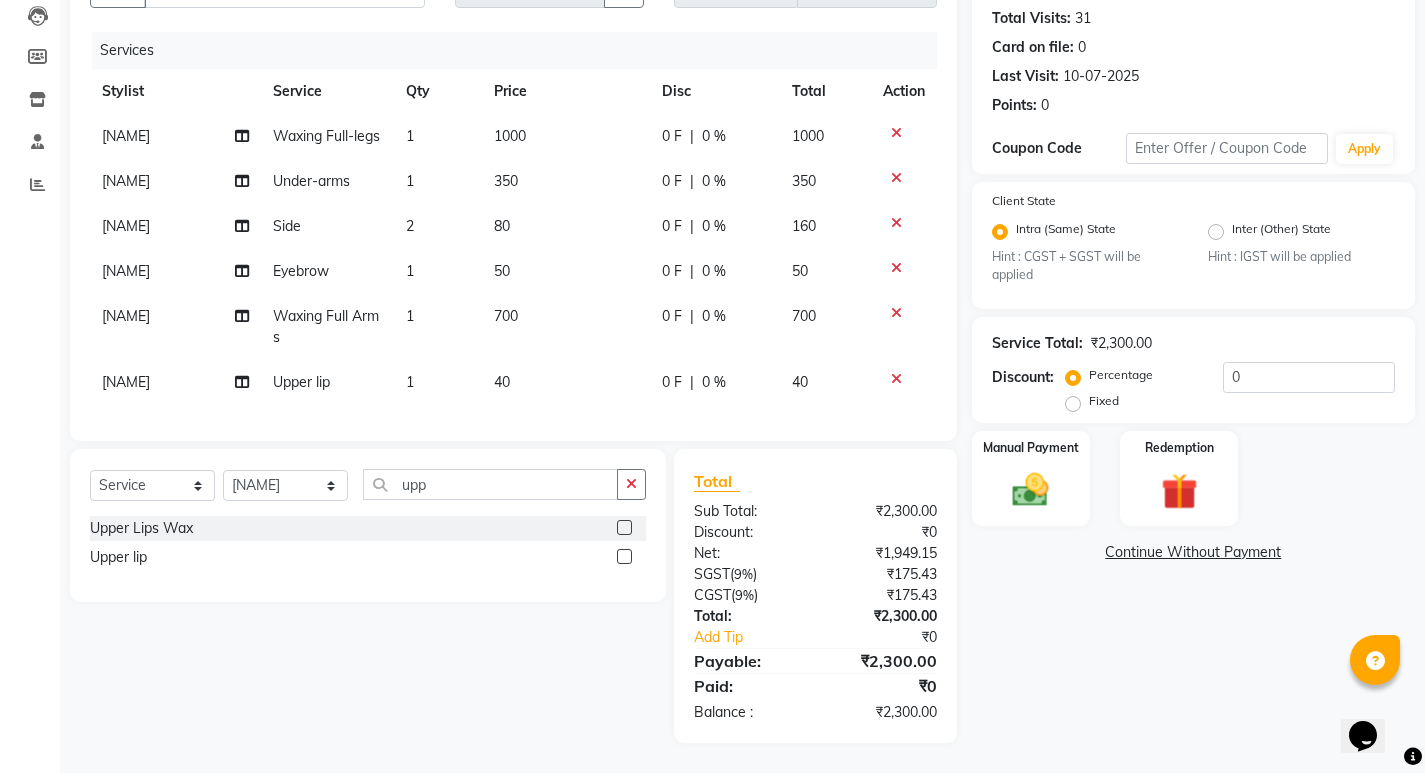scroll, scrollTop: 237, scrollLeft: 0, axis: vertical 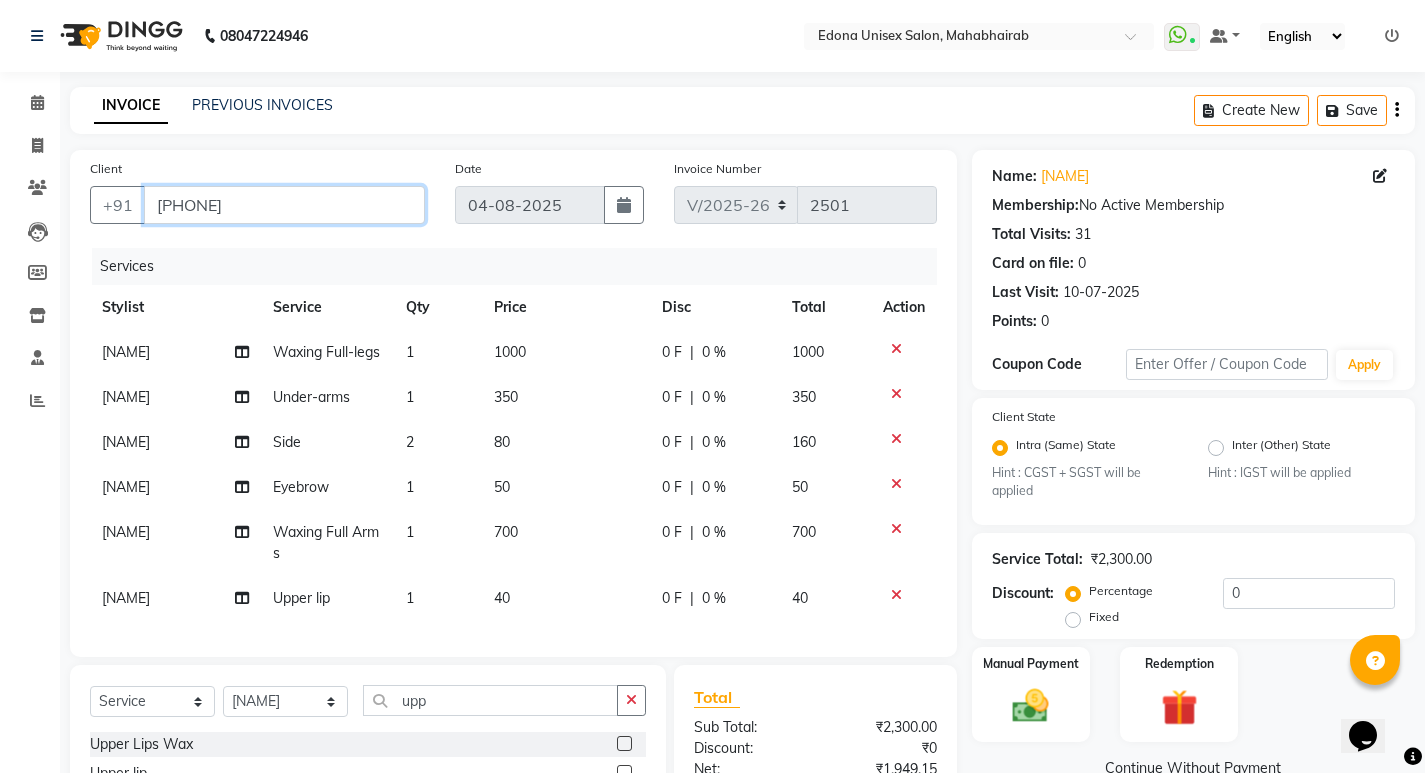 click on "8638710413" at bounding box center [284, 205] 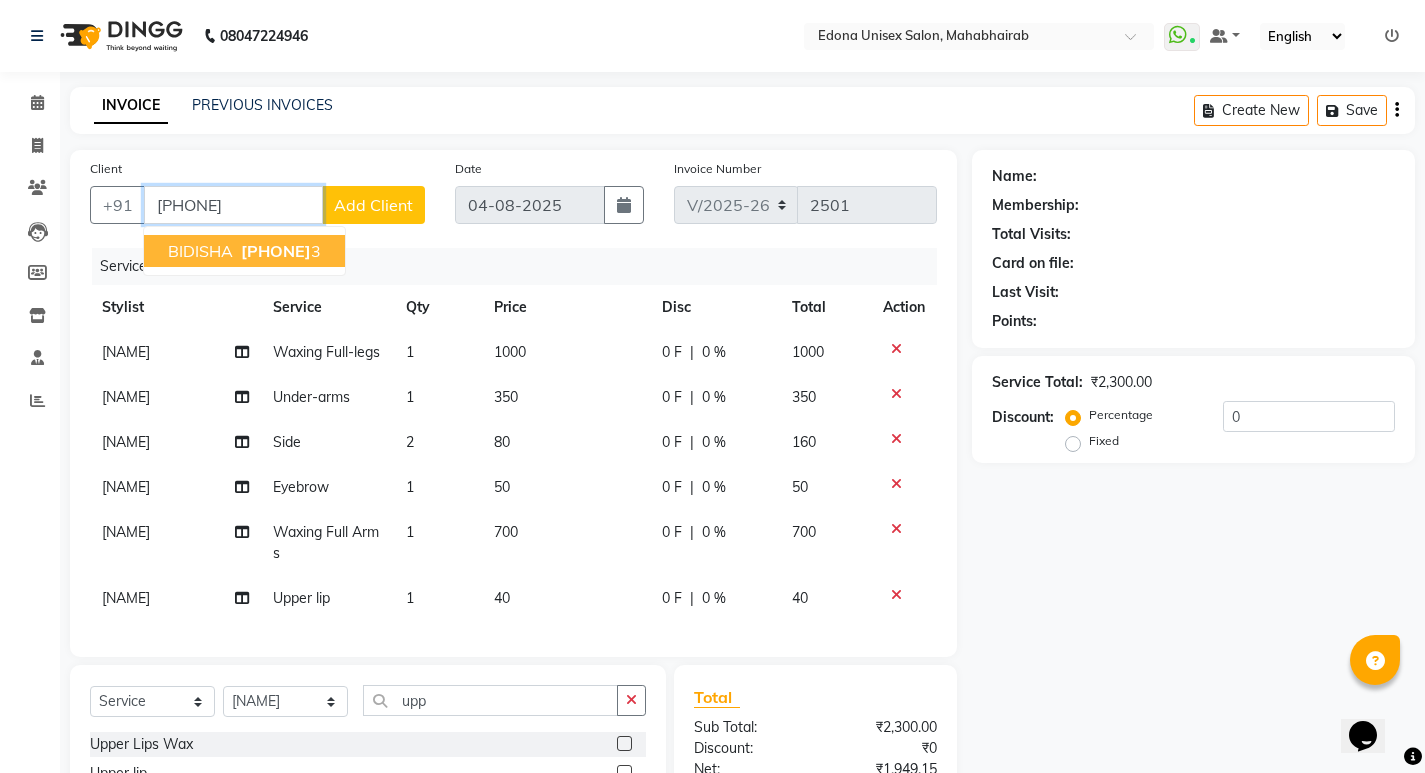 click on "863871041" at bounding box center (276, 251) 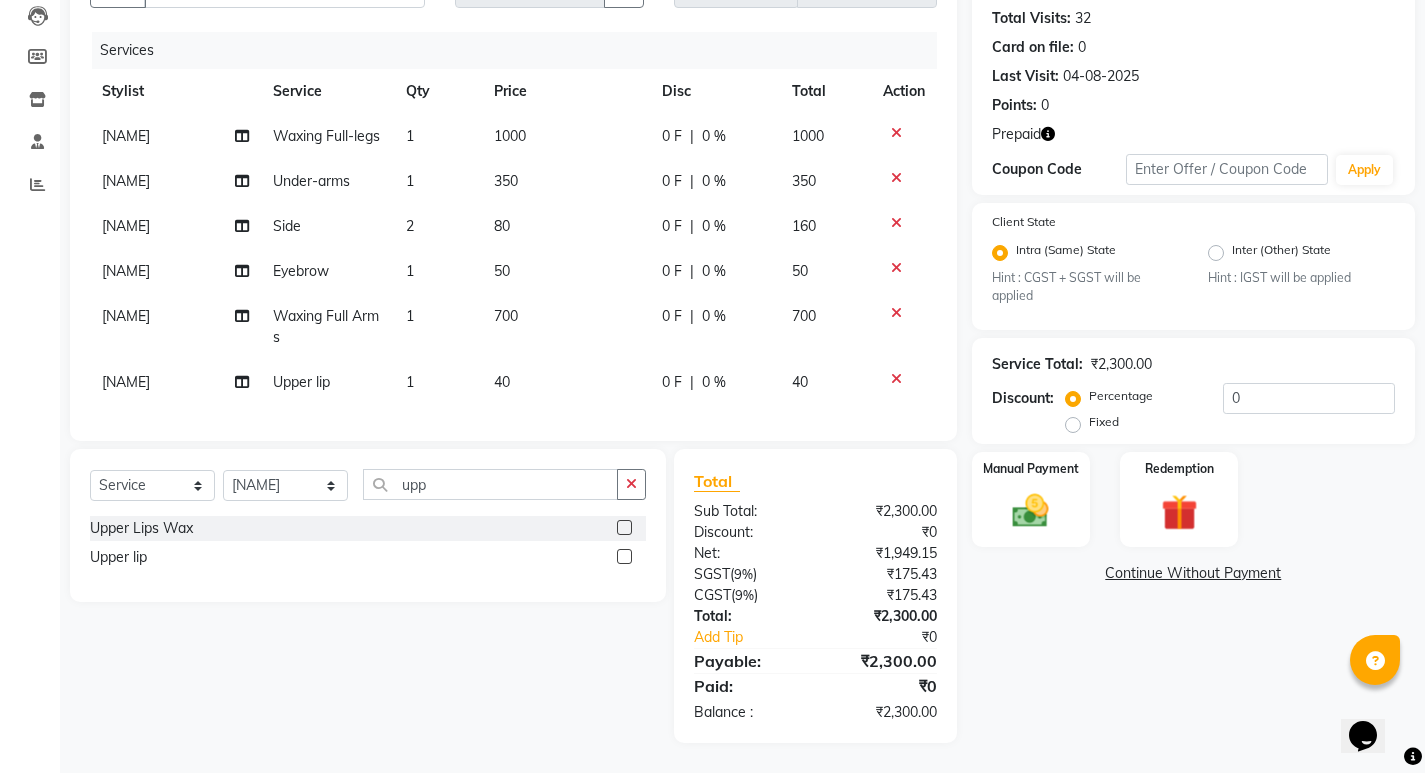 scroll, scrollTop: 237, scrollLeft: 0, axis: vertical 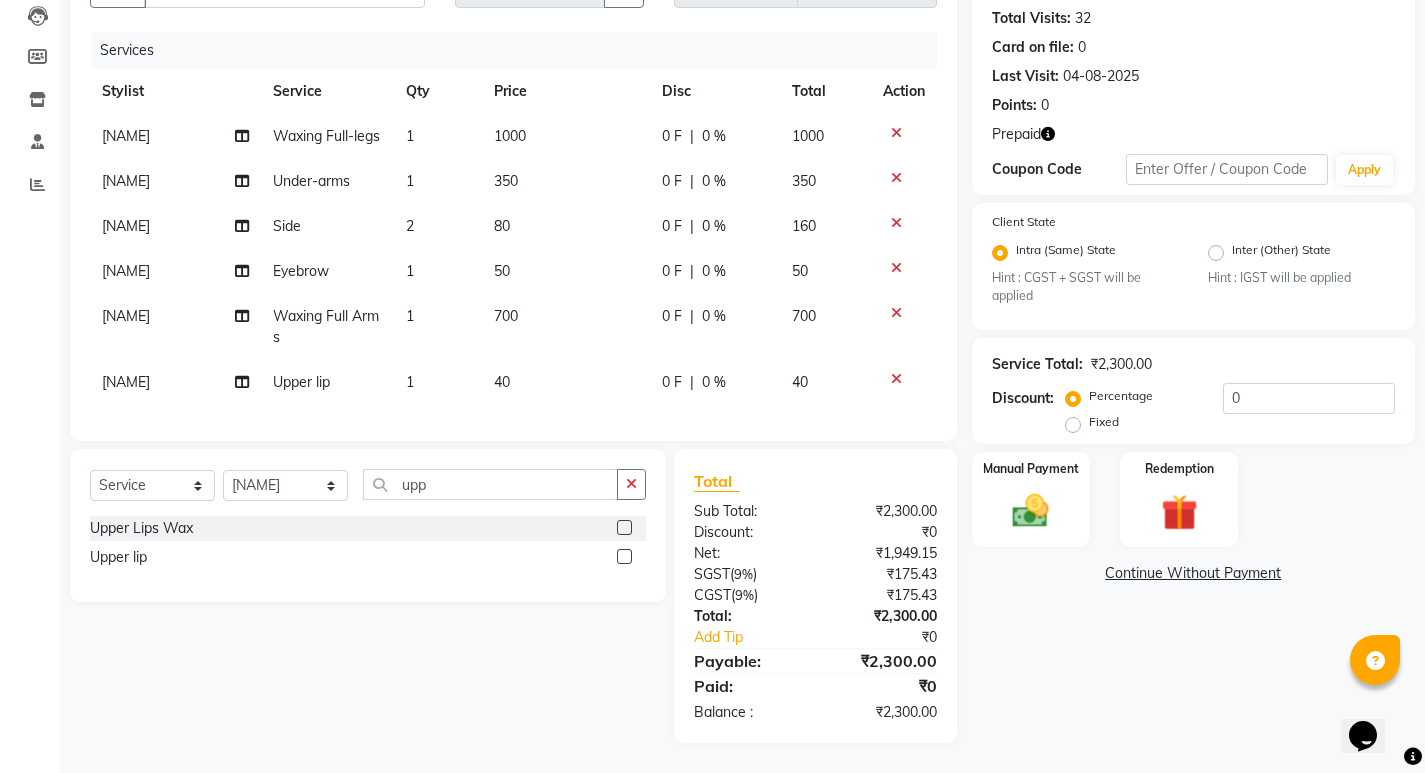 click on "40" 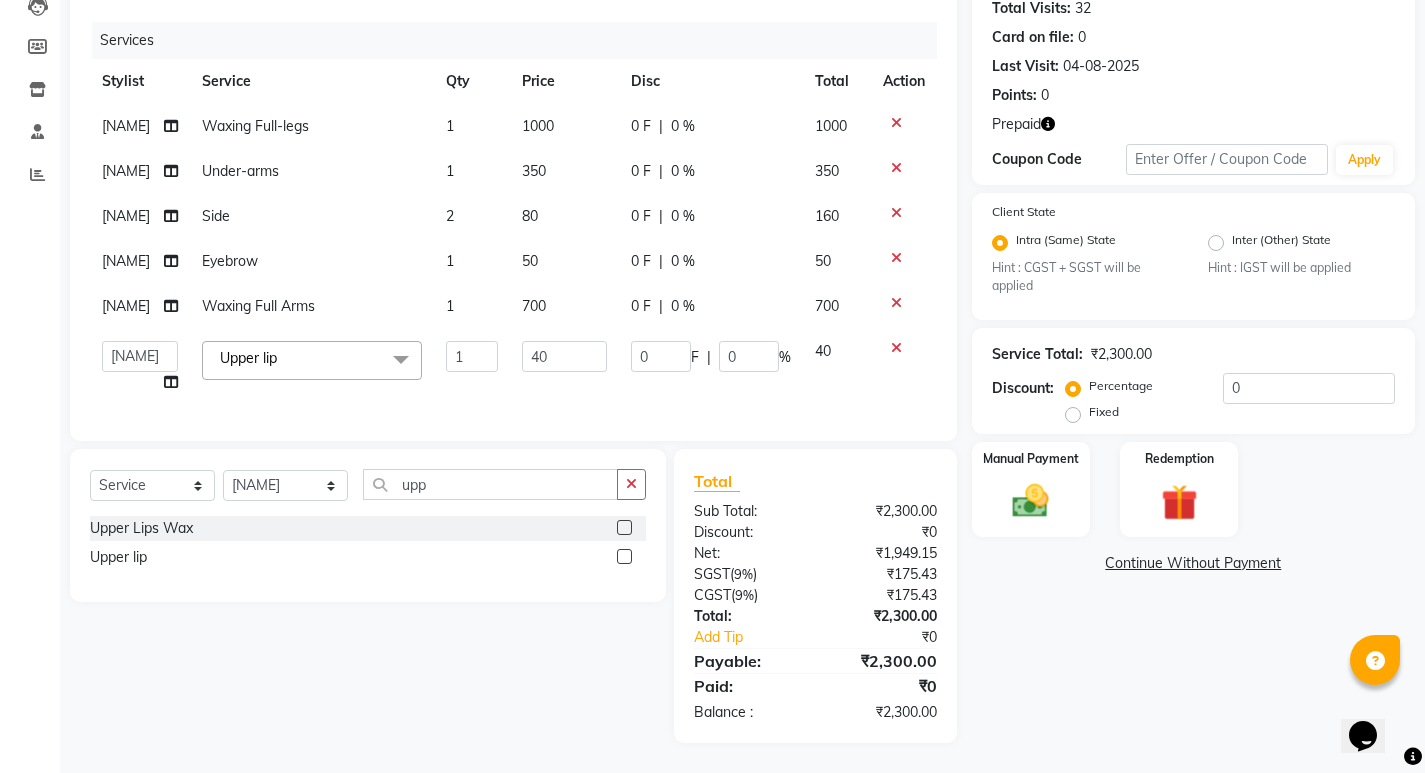 scroll, scrollTop: 124, scrollLeft: 0, axis: vertical 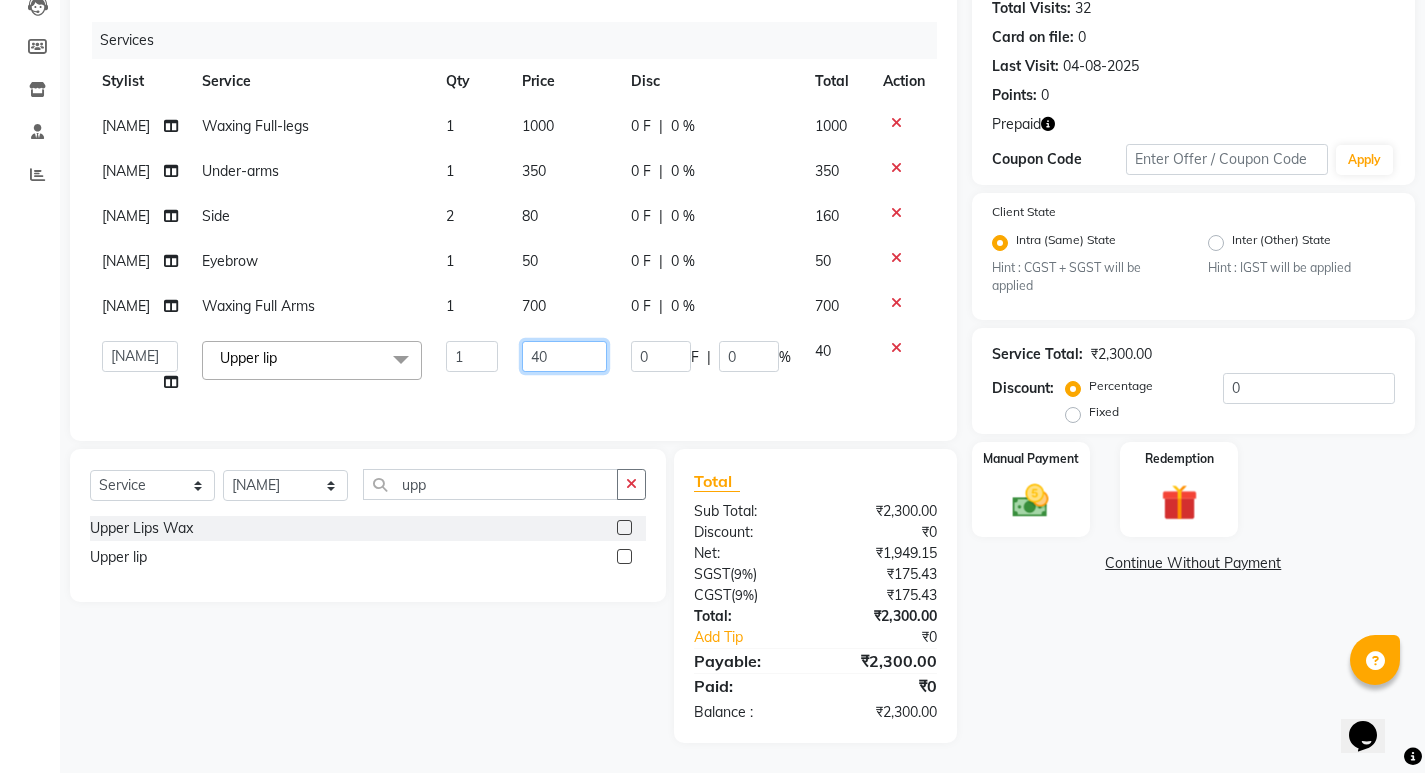 click on "40" 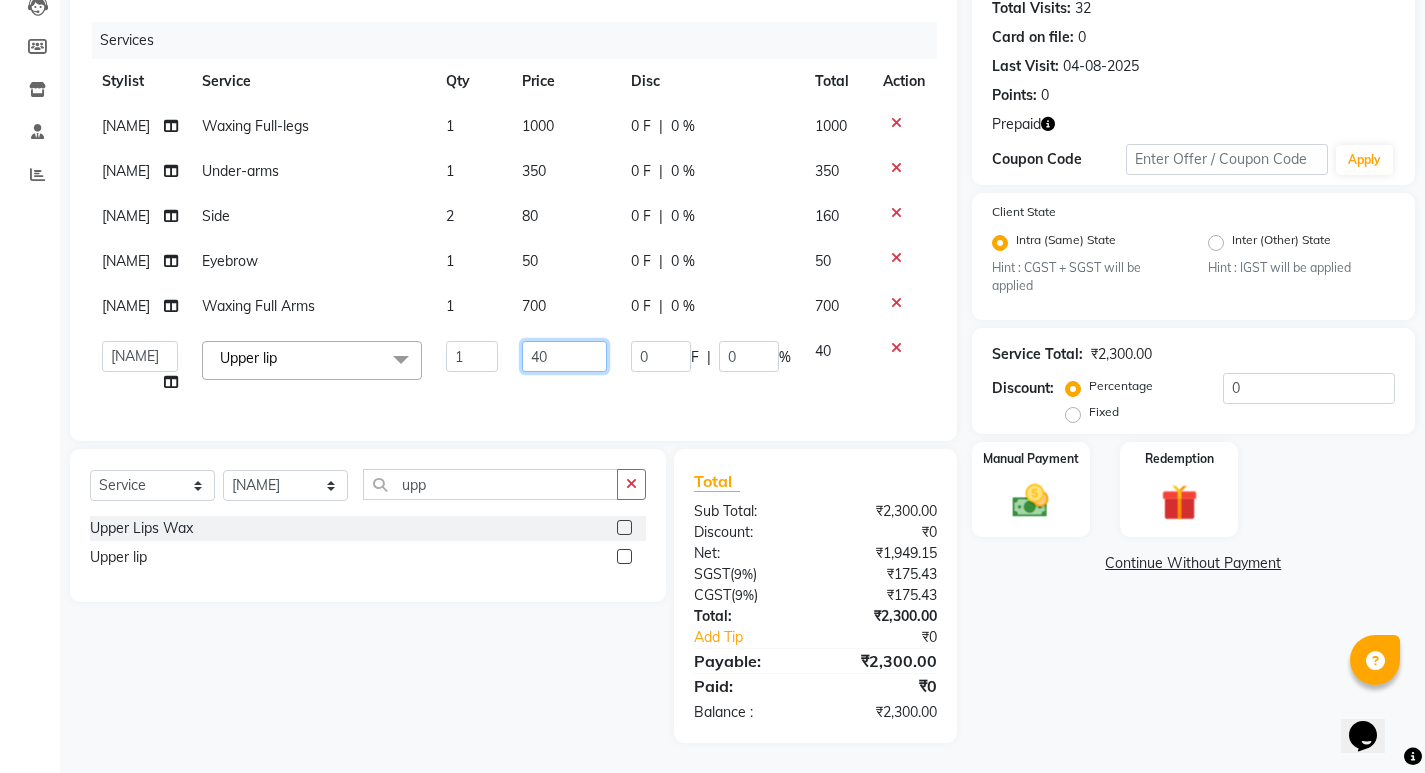 type on "4" 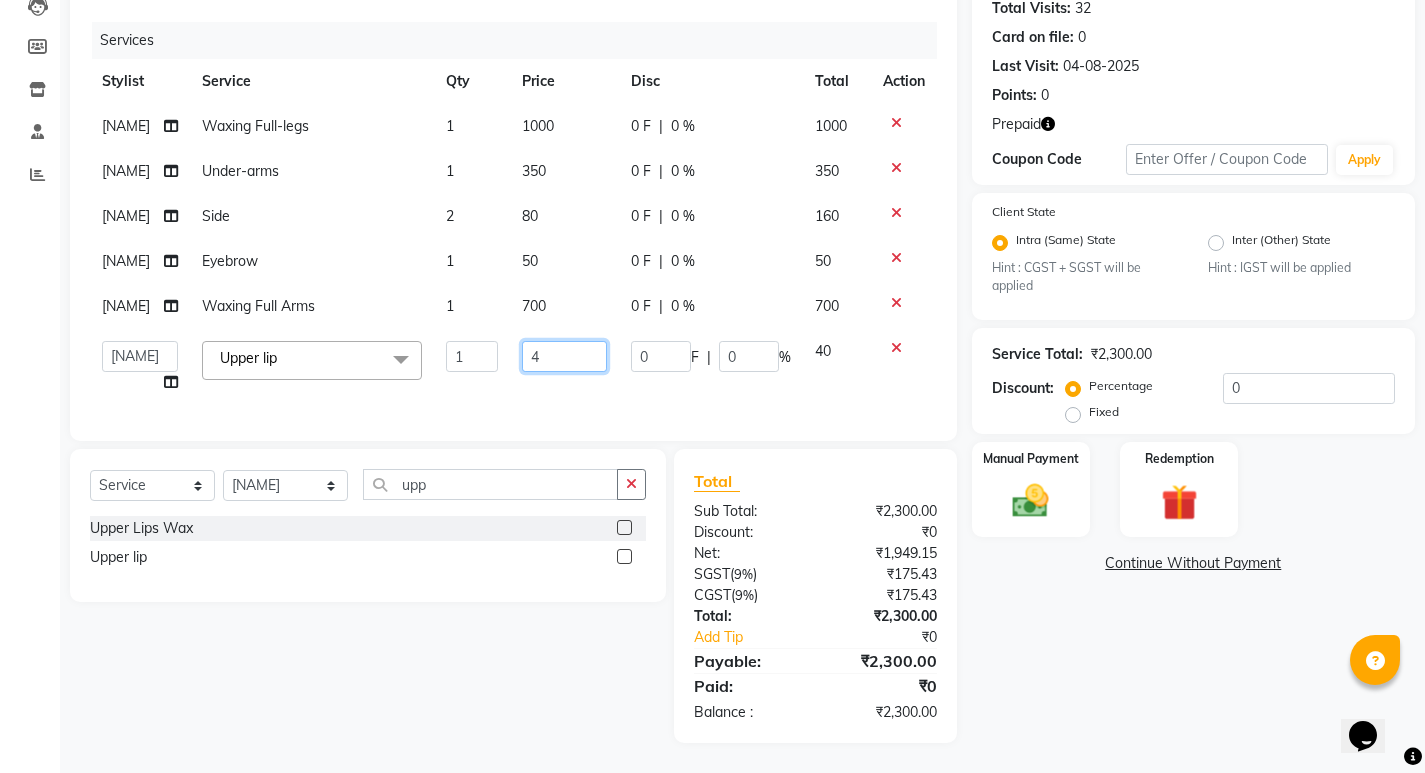 type 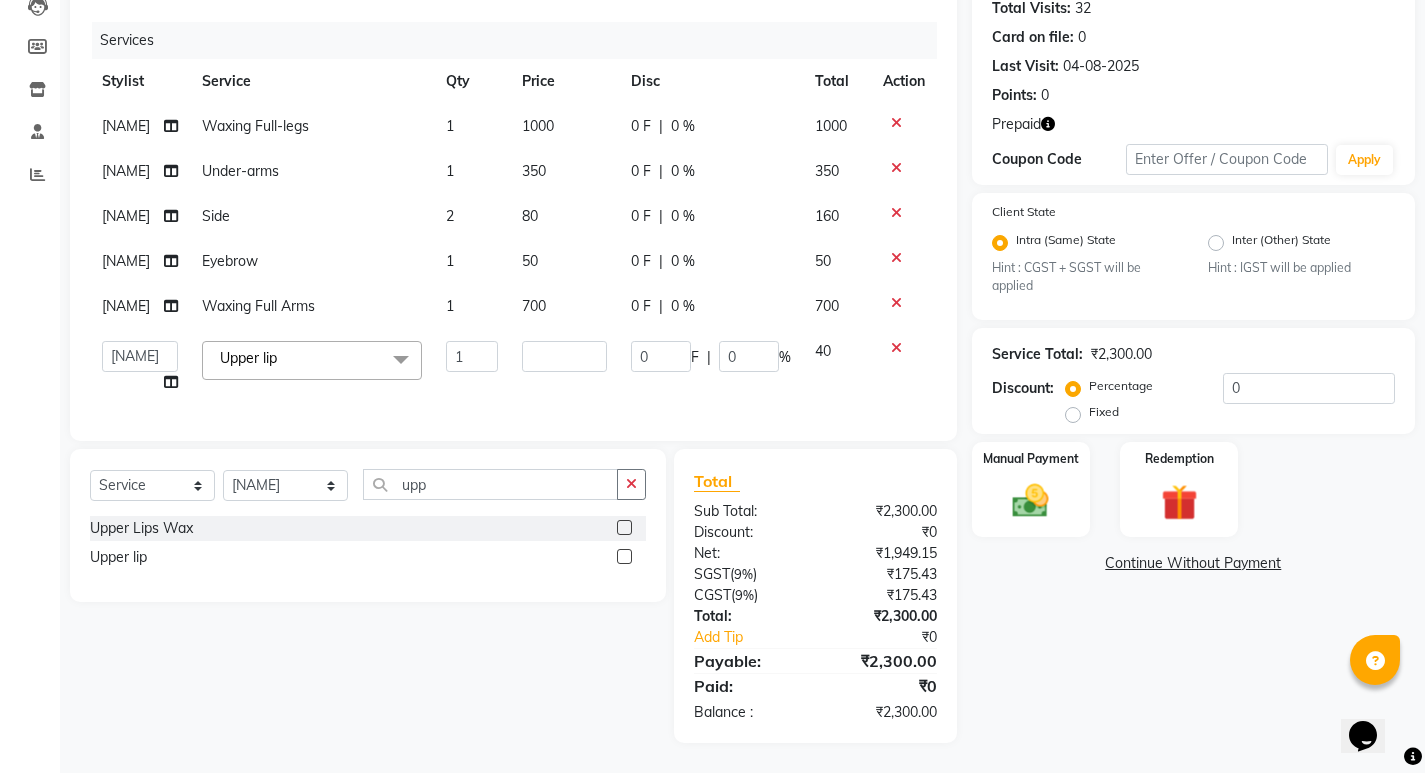 click on "700" 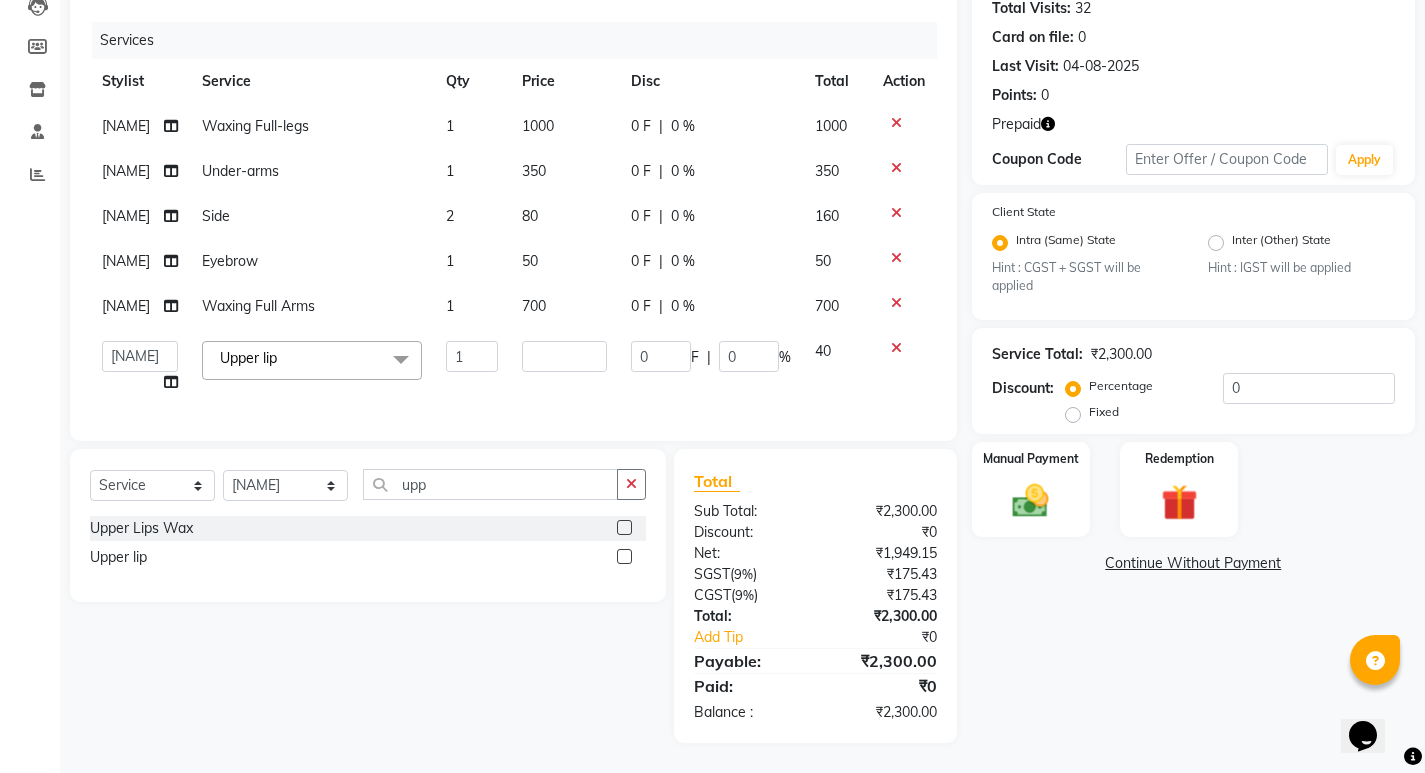 scroll, scrollTop: 0, scrollLeft: 0, axis: both 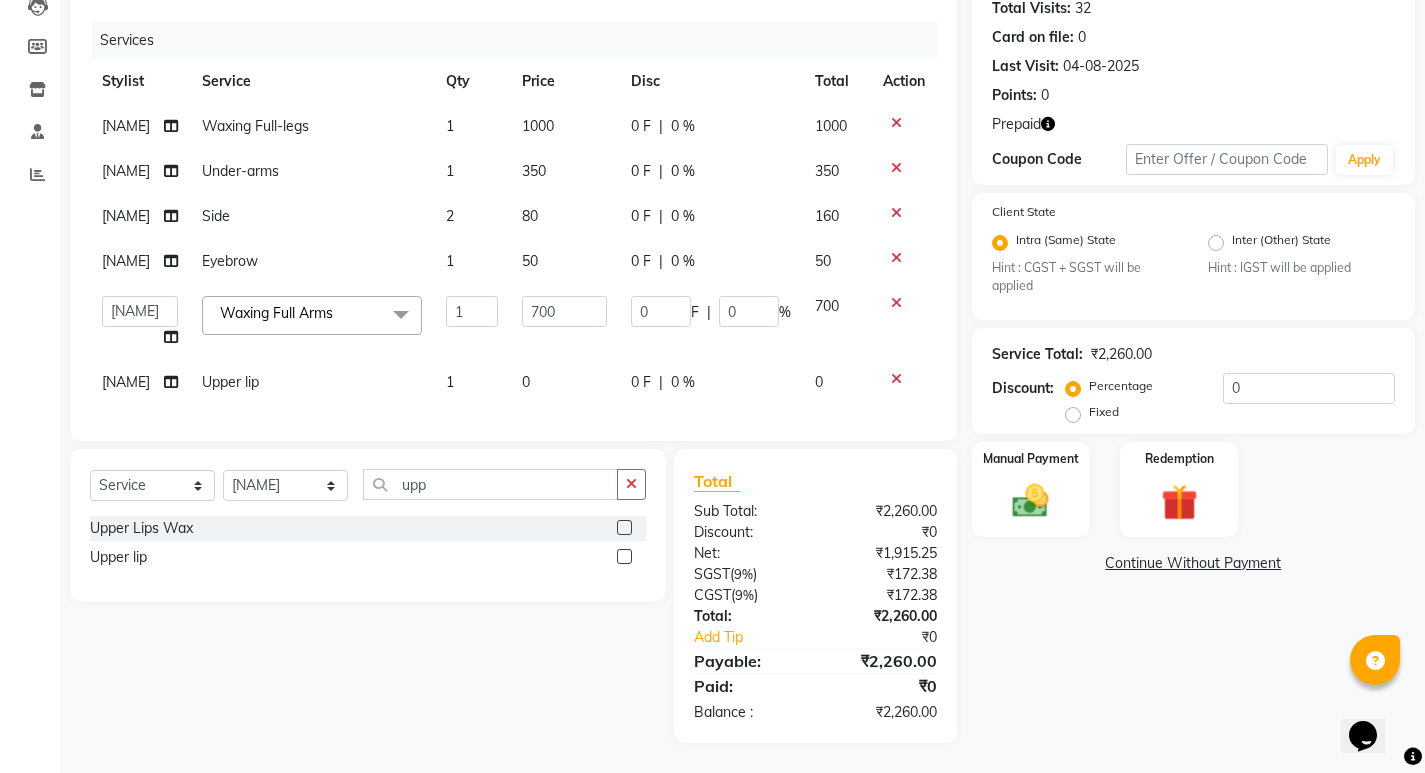 click on "50" 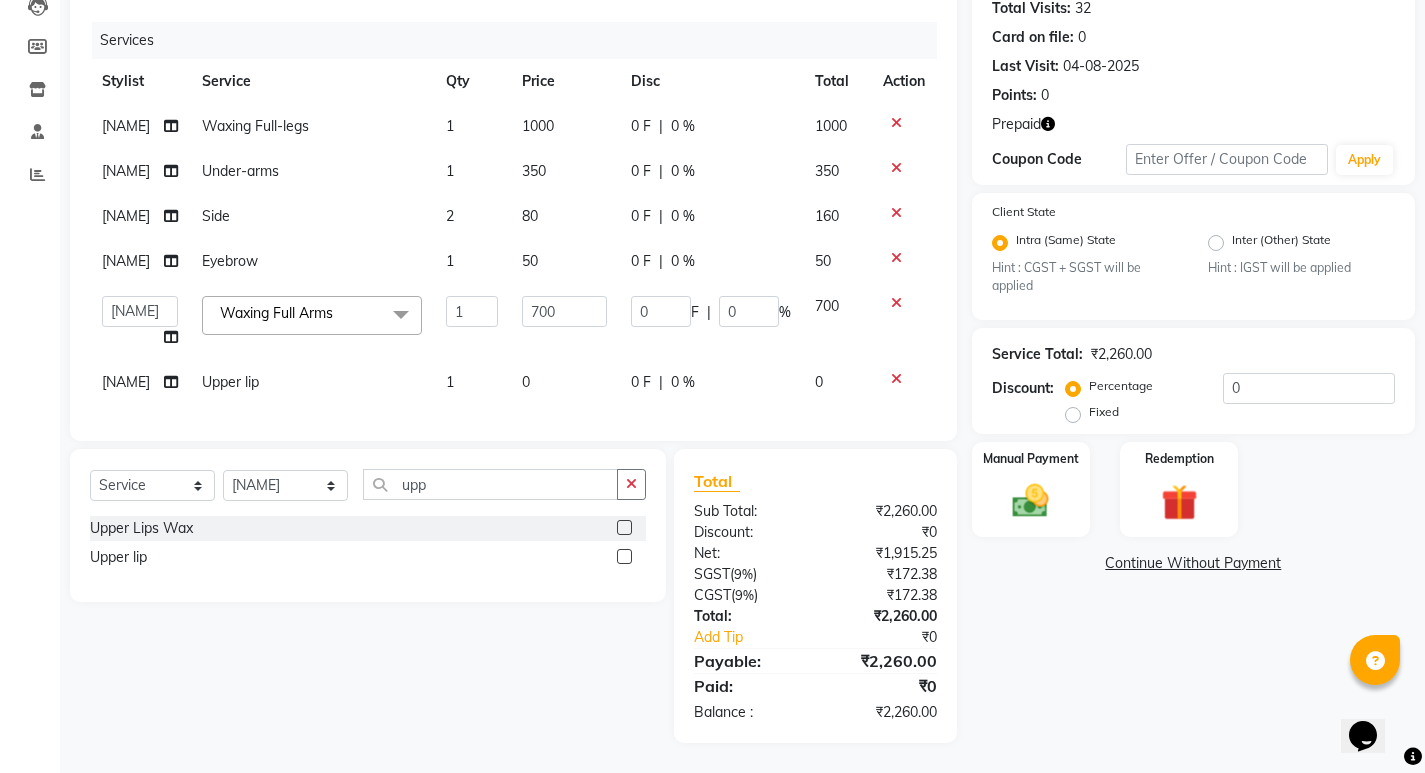 select on "35909" 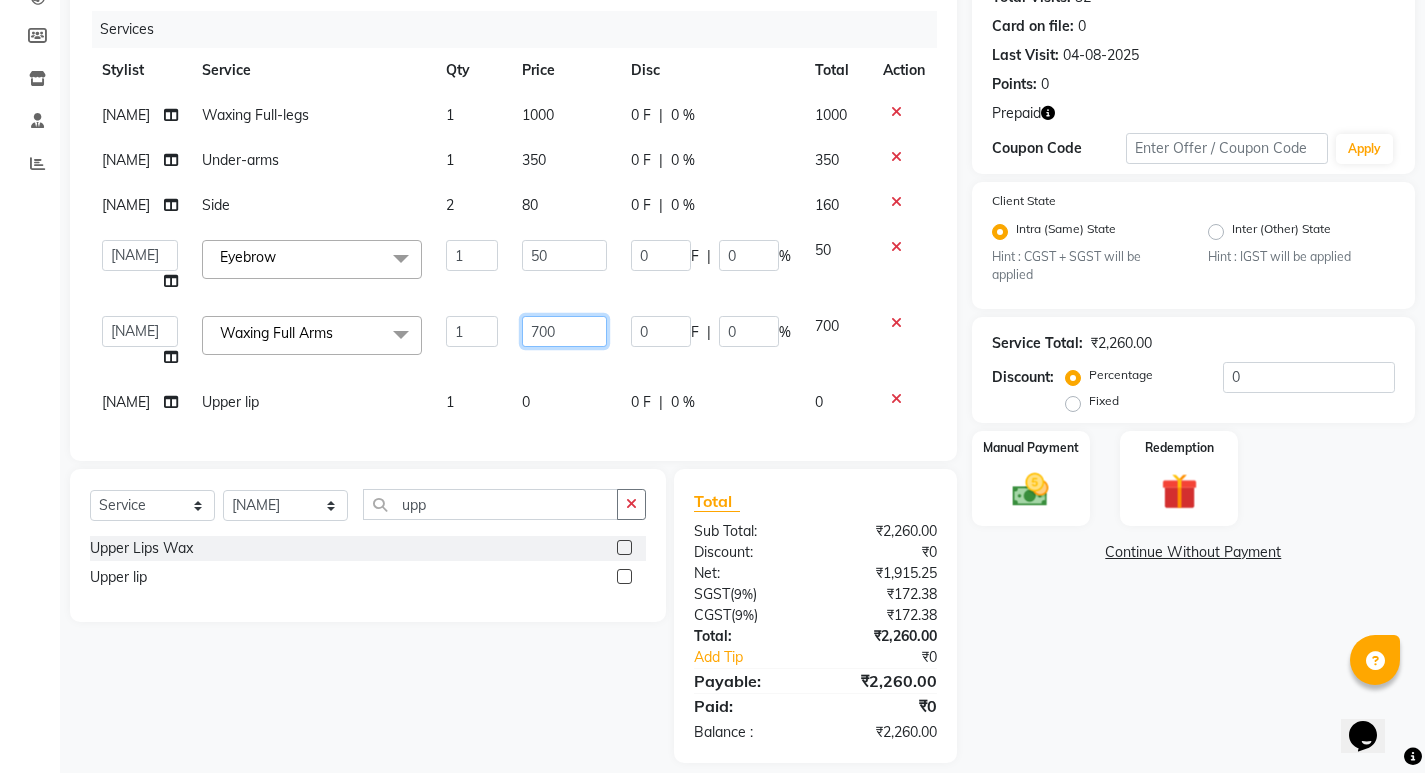 click on "700" 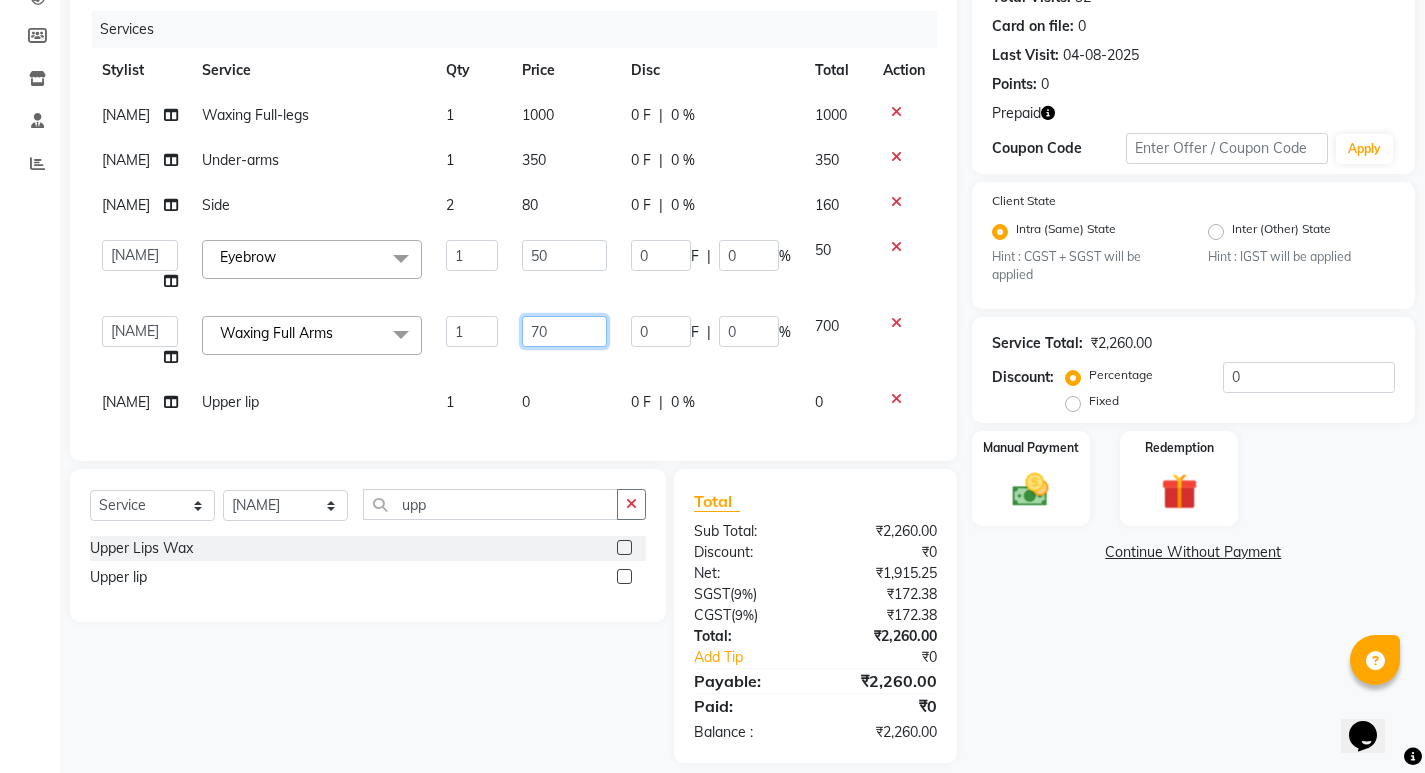 type on "7" 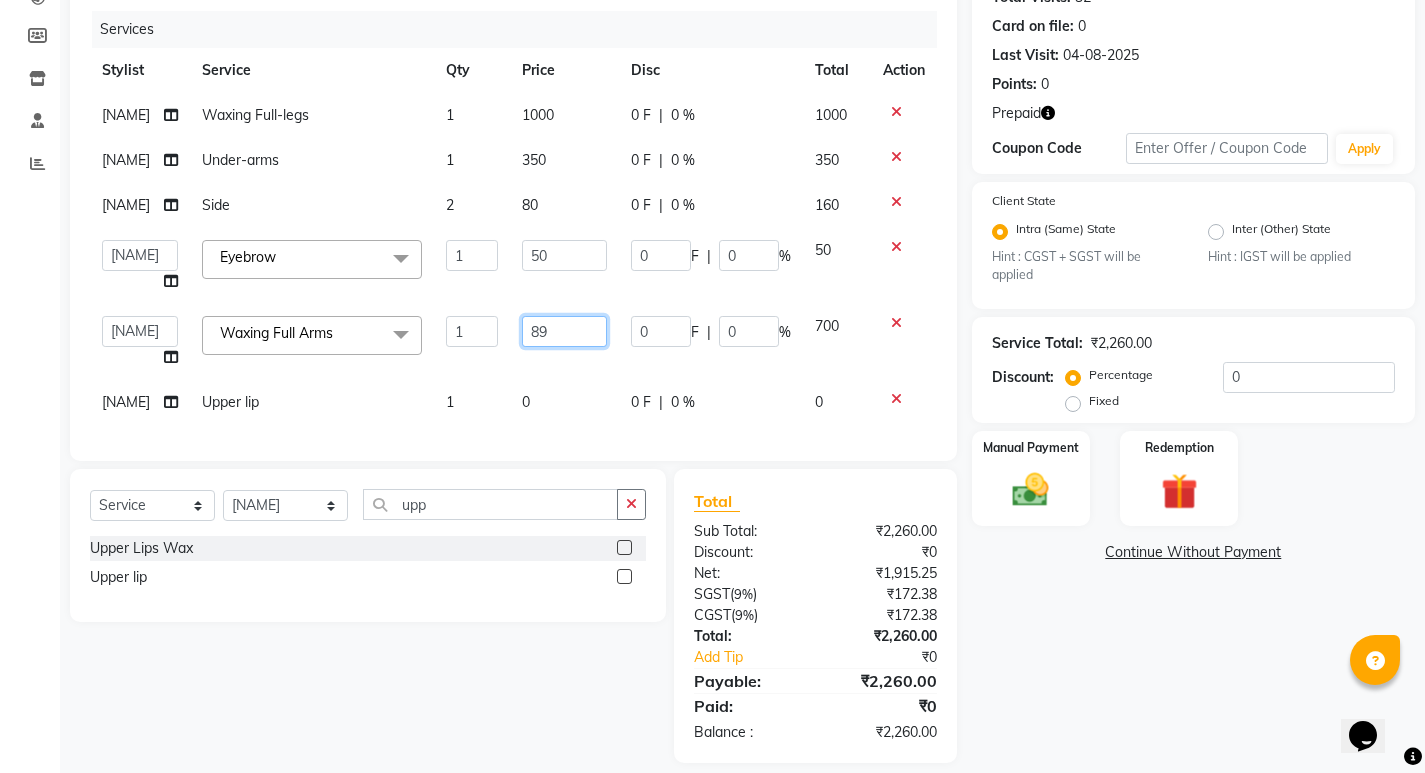 type on "890" 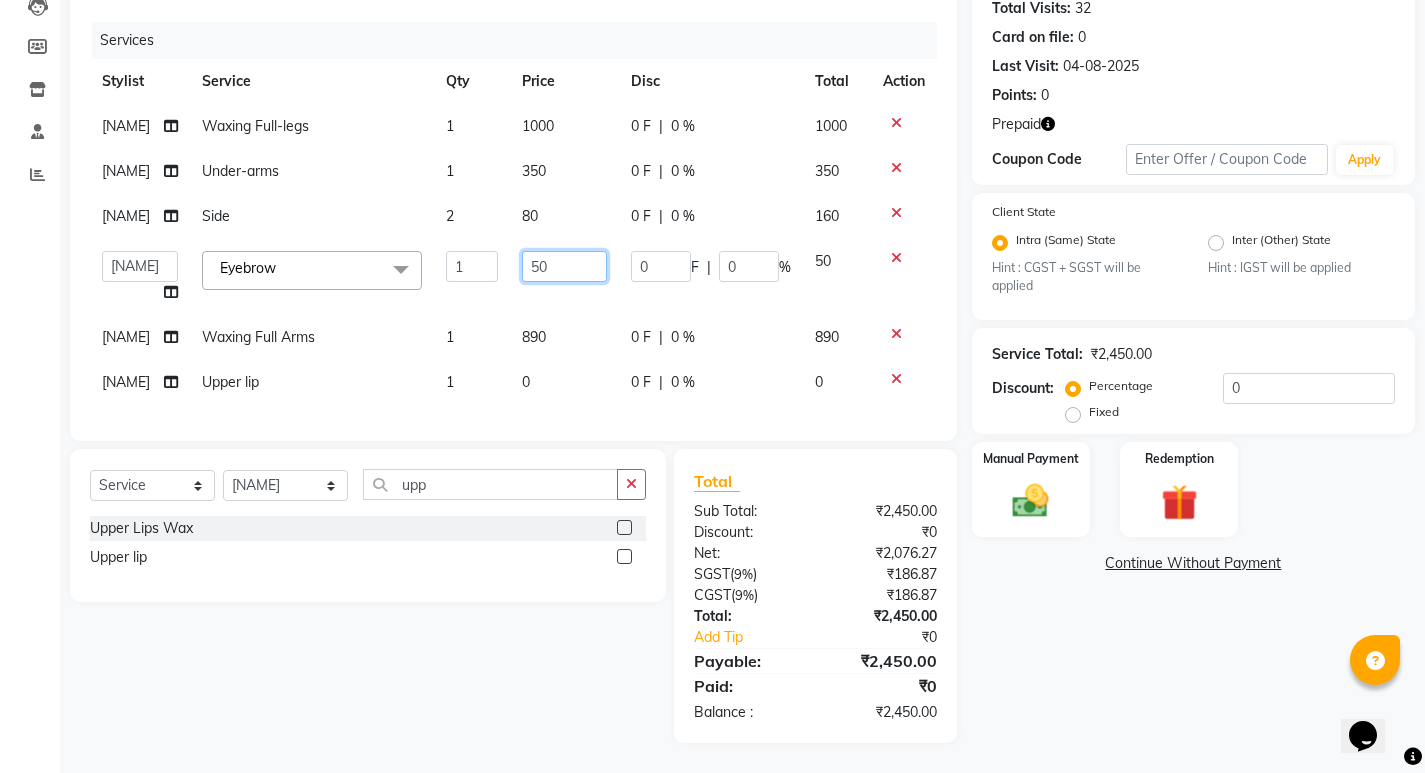 click on "50" 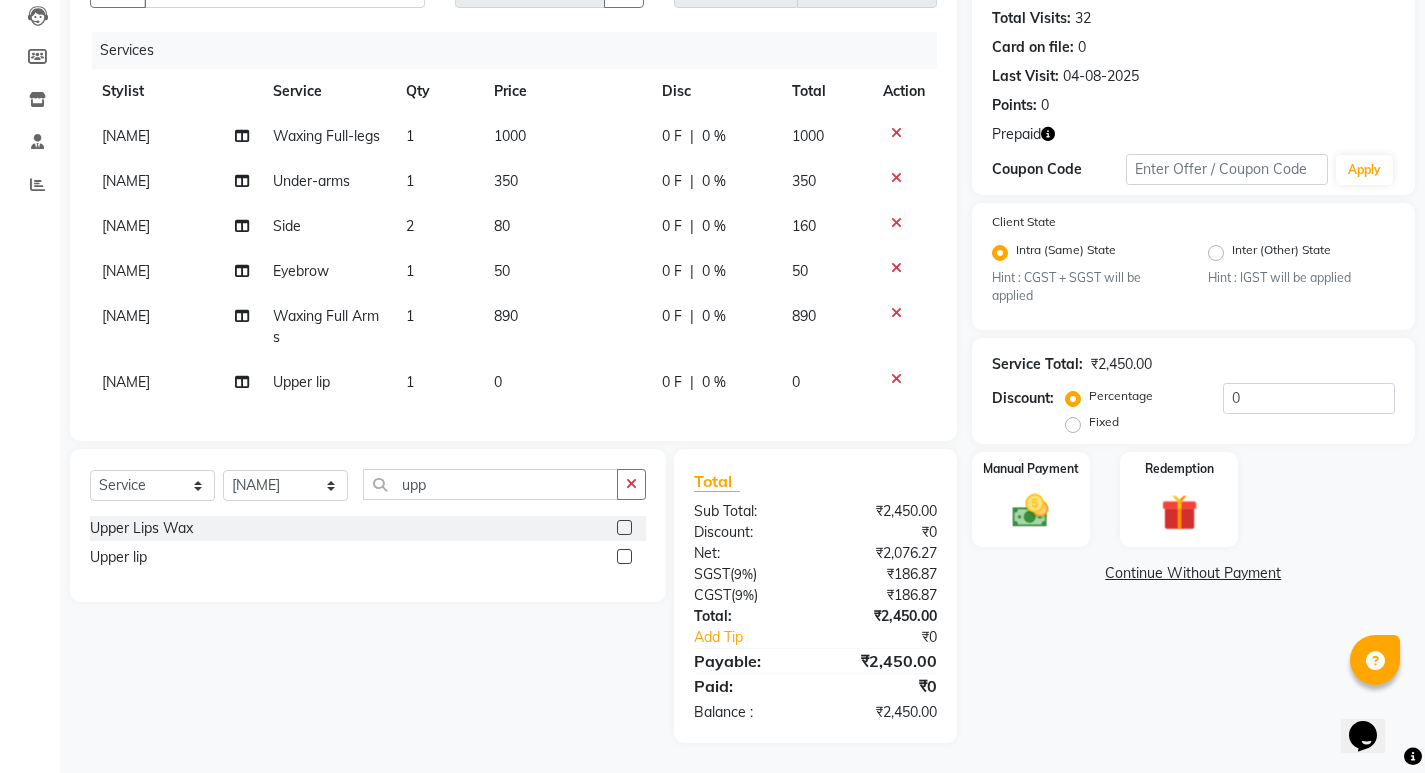 click on "0" 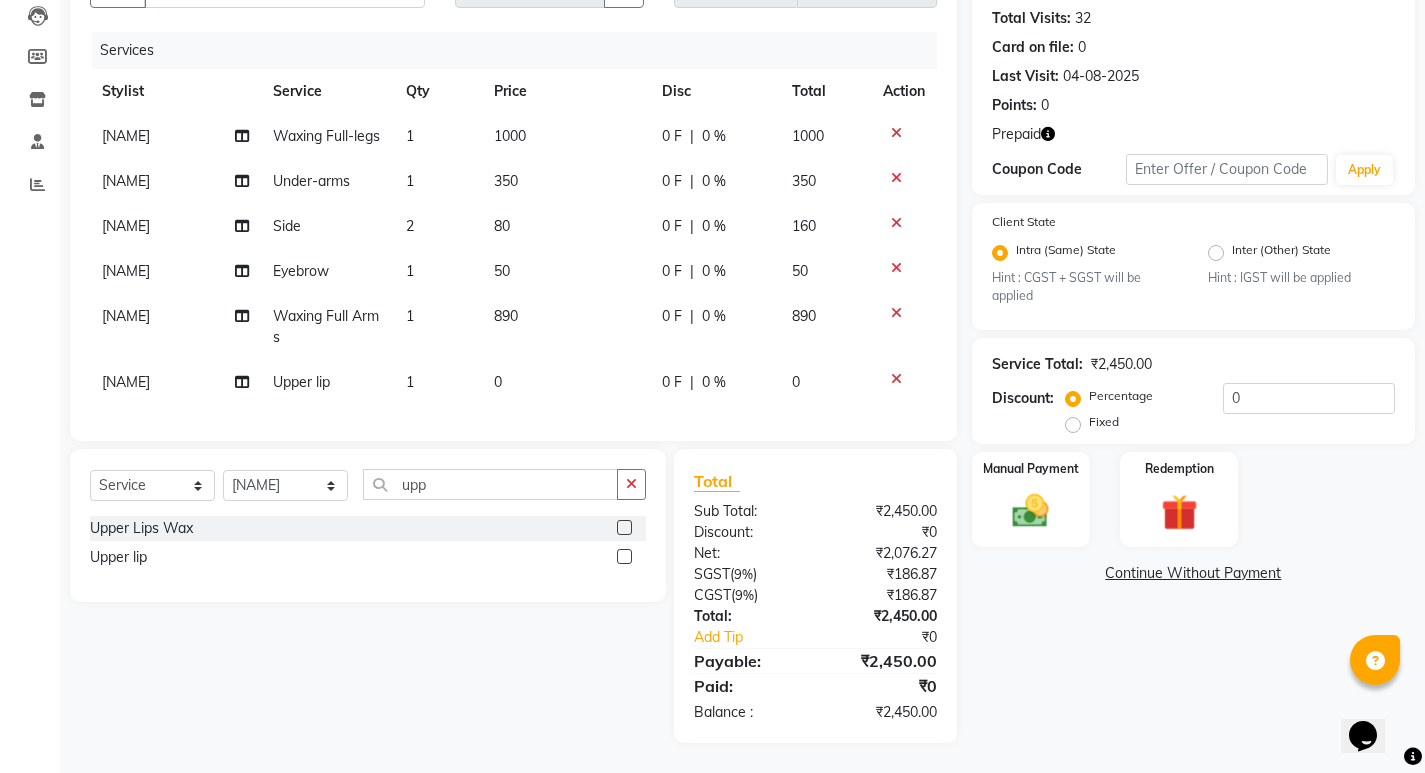 select on "35909" 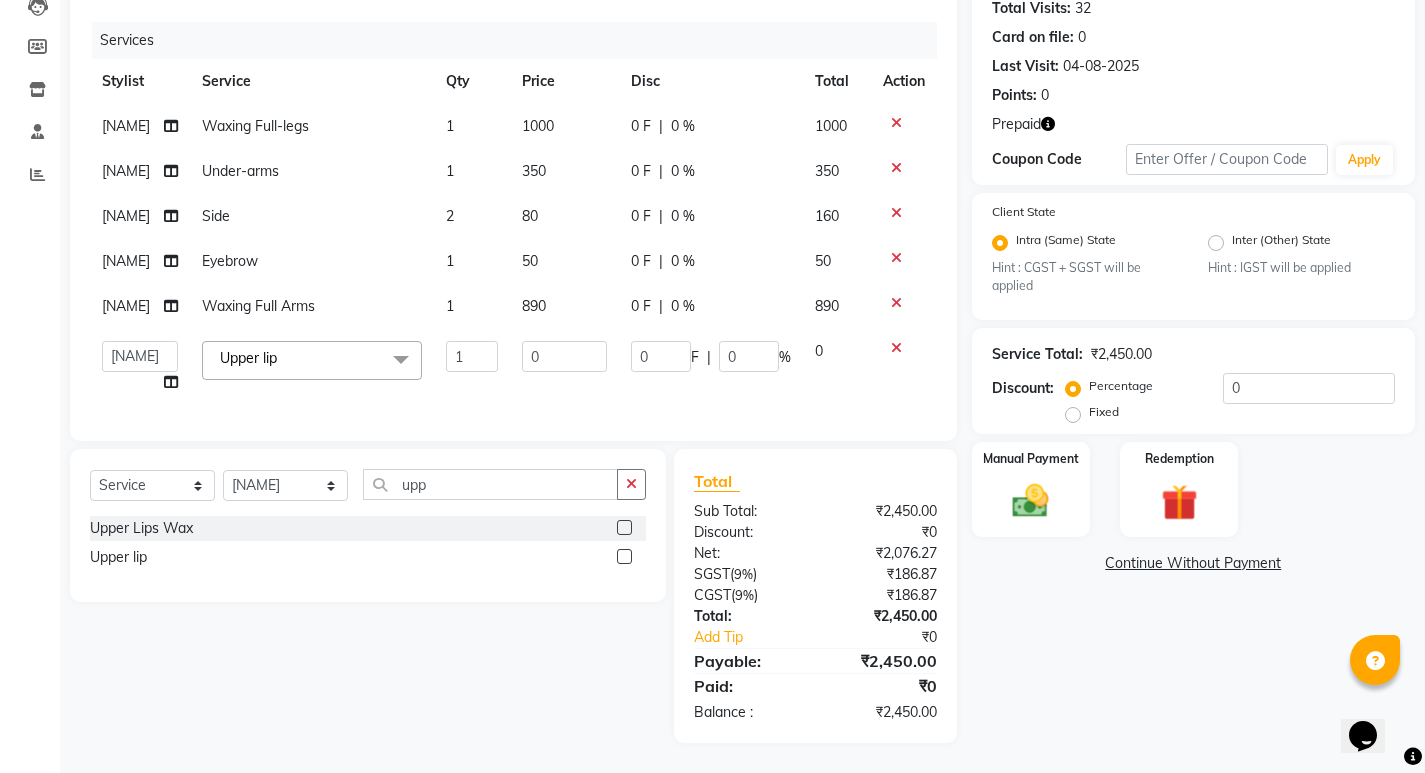 scroll, scrollTop: 124, scrollLeft: 0, axis: vertical 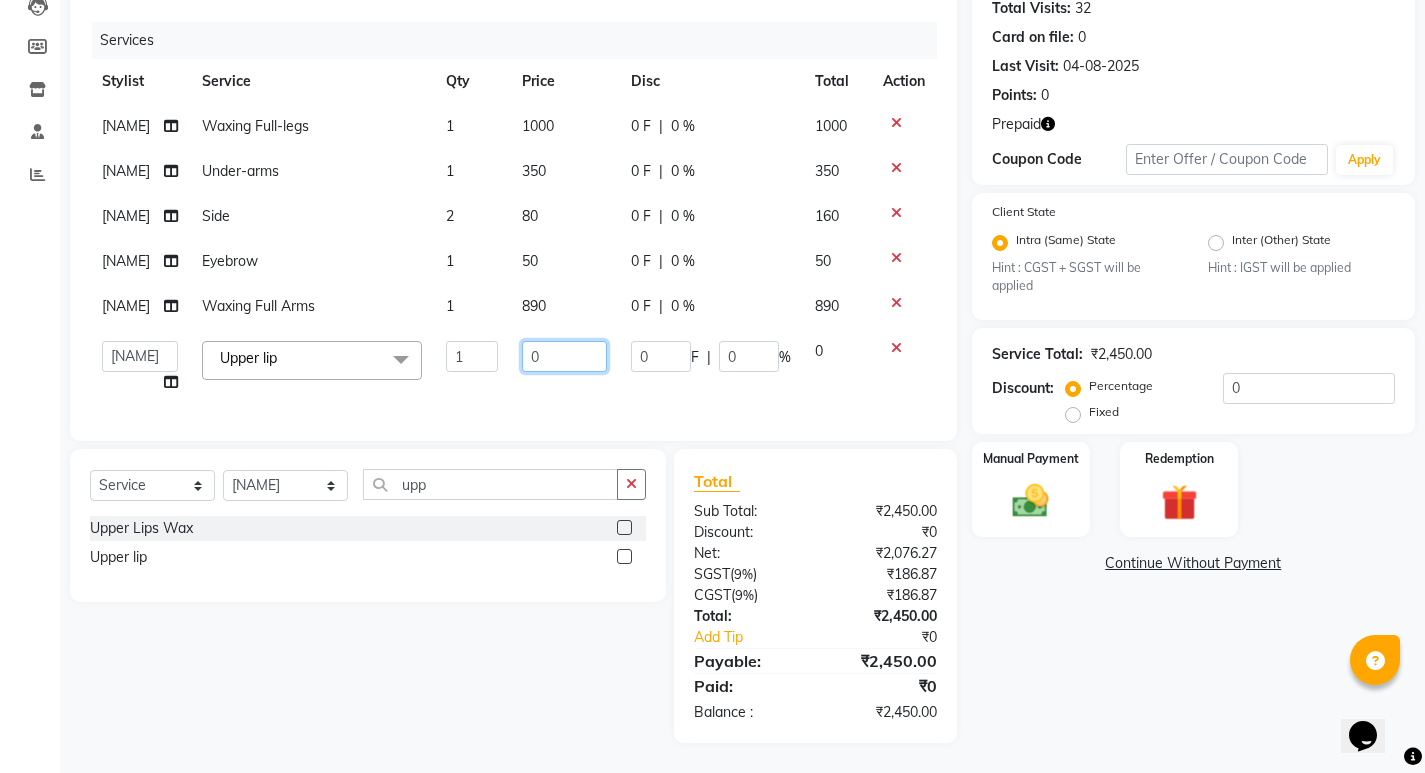 click on "0" 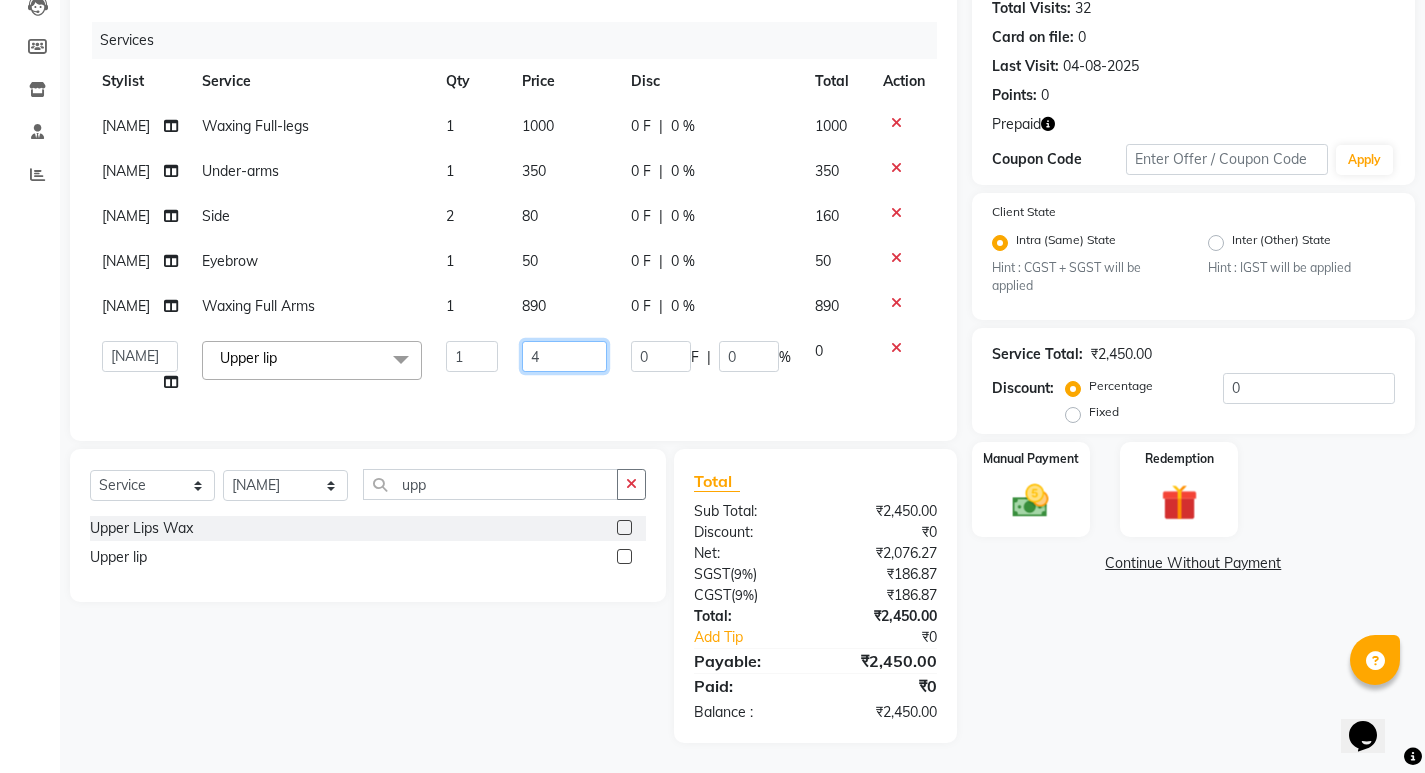 type on "40" 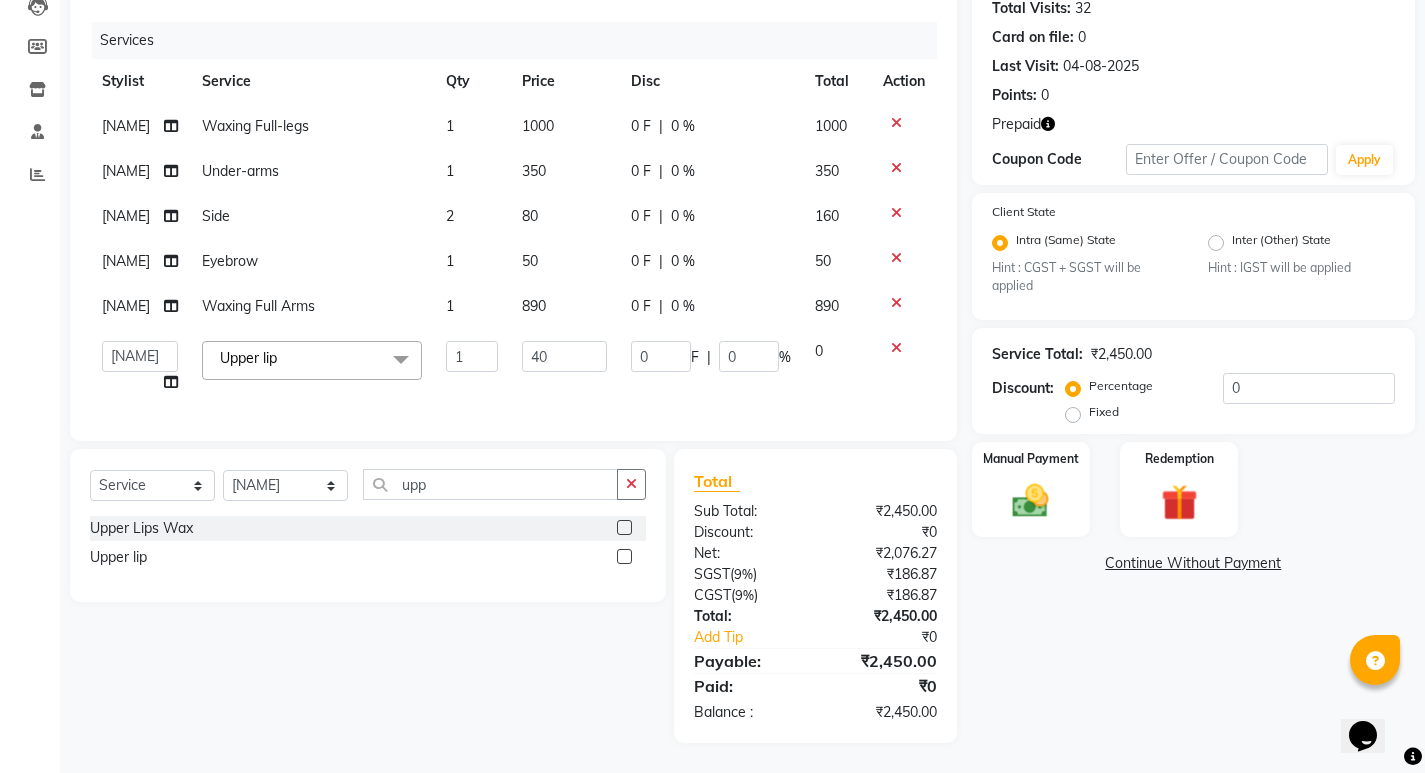 scroll, scrollTop: 0, scrollLeft: 0, axis: both 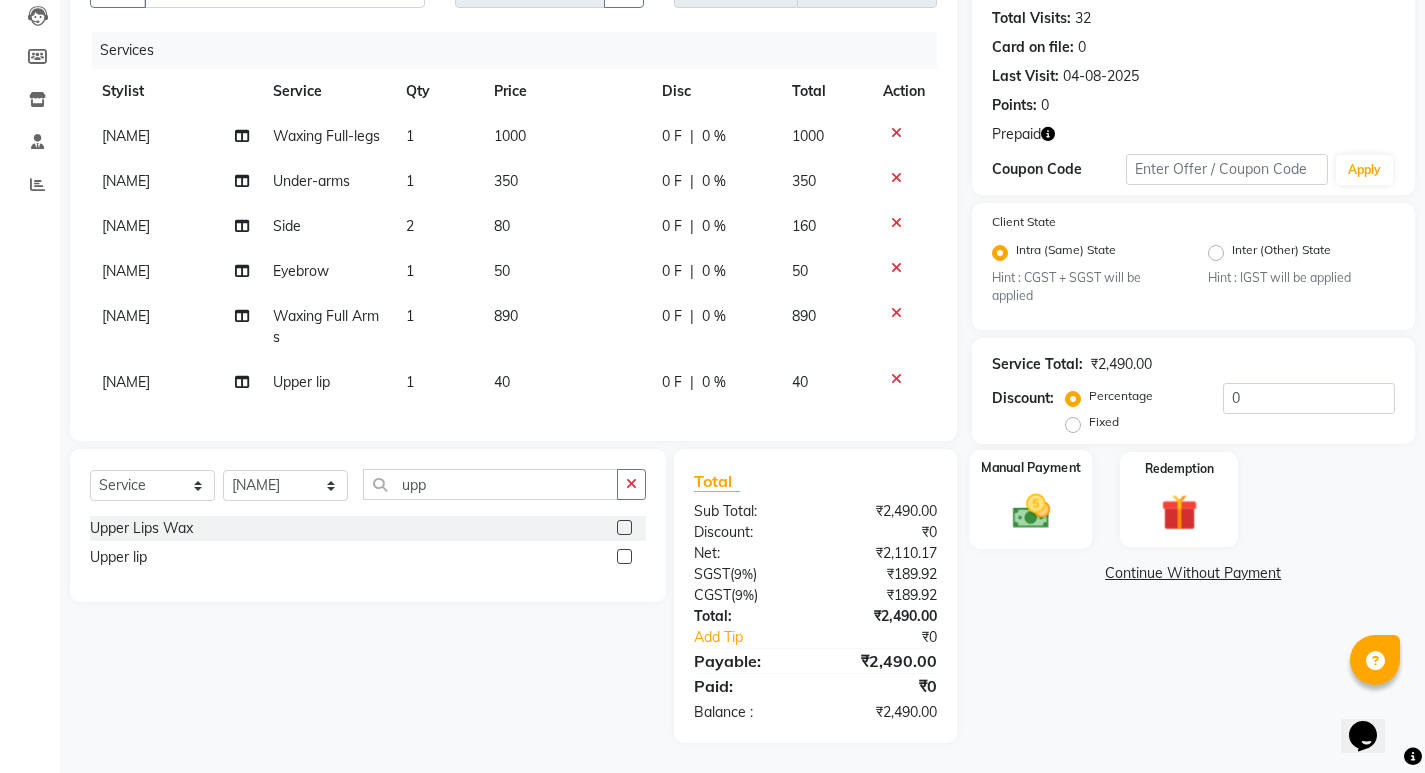 click 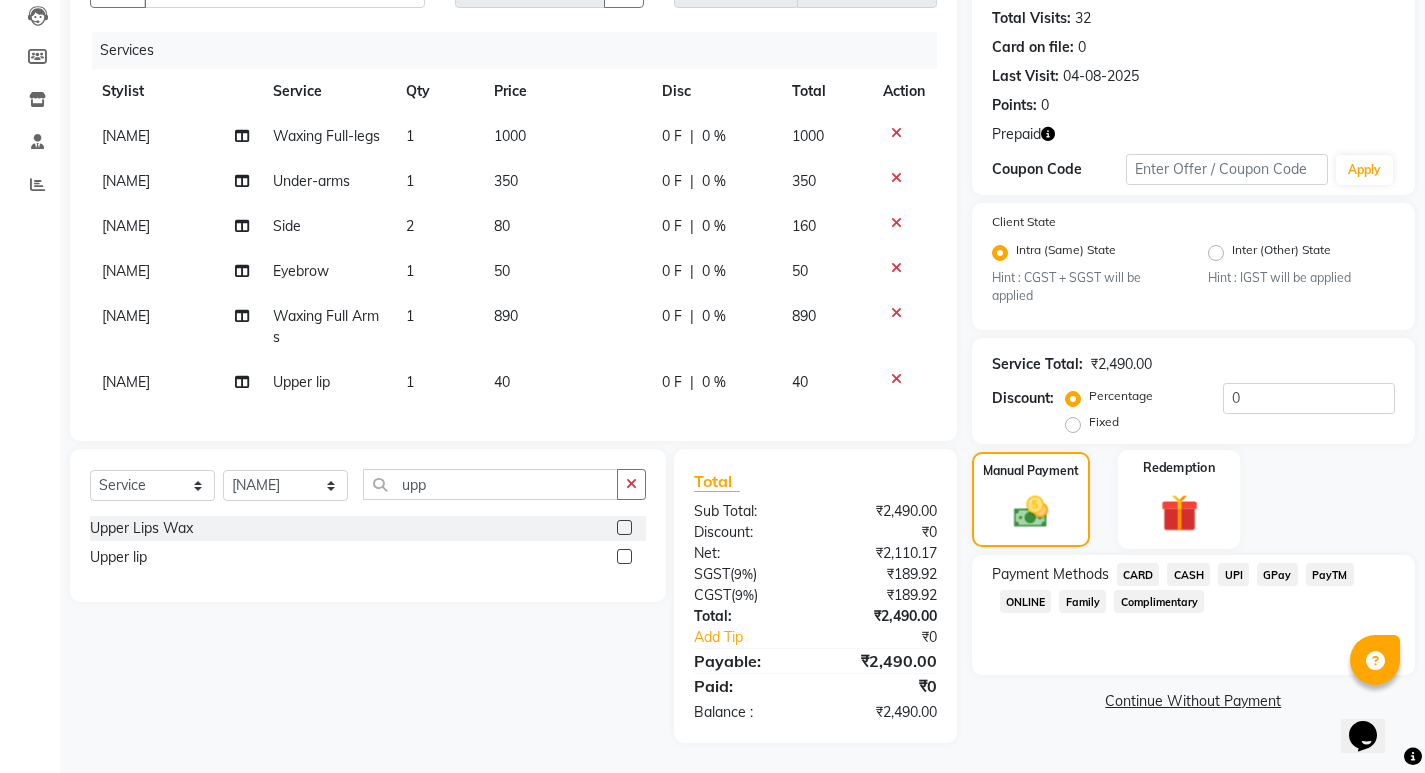 click 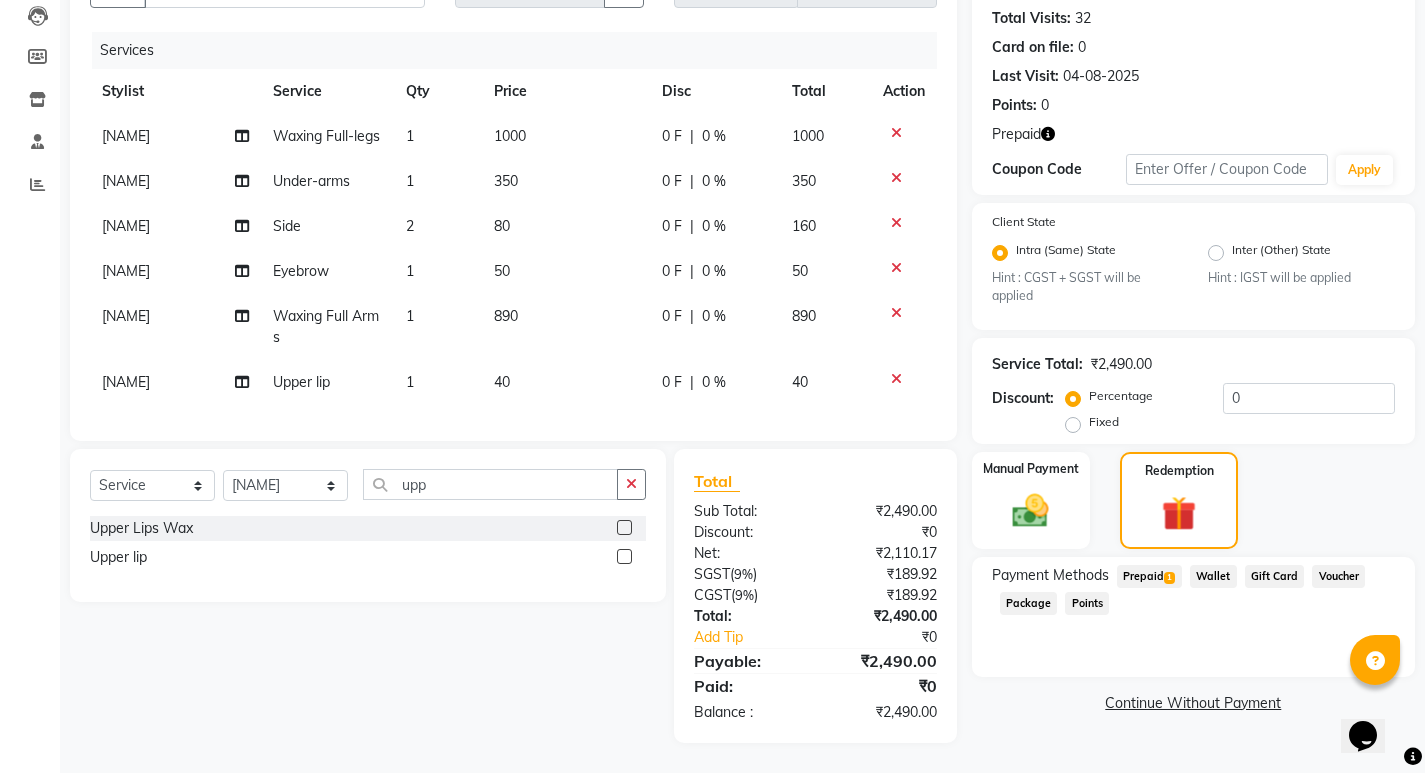 click on "Prepaid  1" 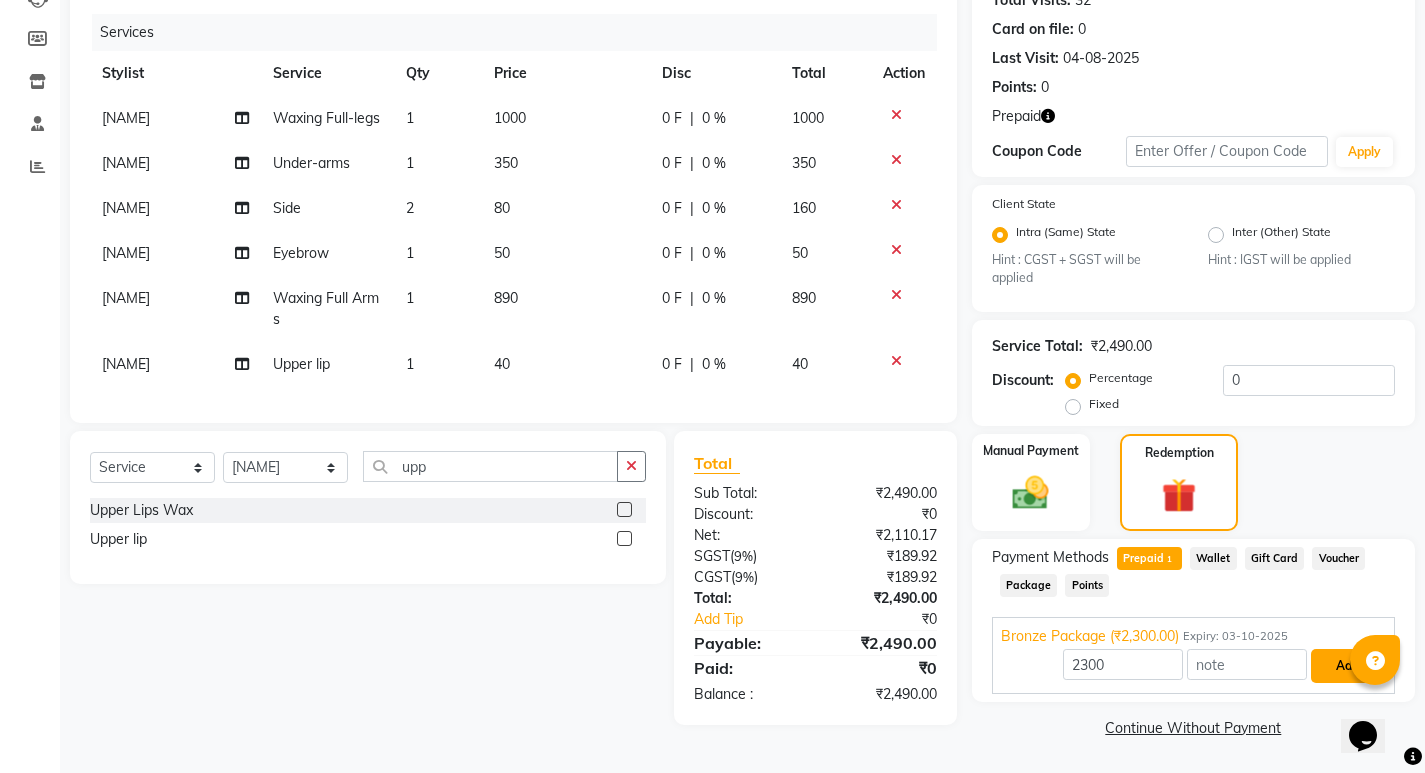click on "Add" at bounding box center [1347, 666] 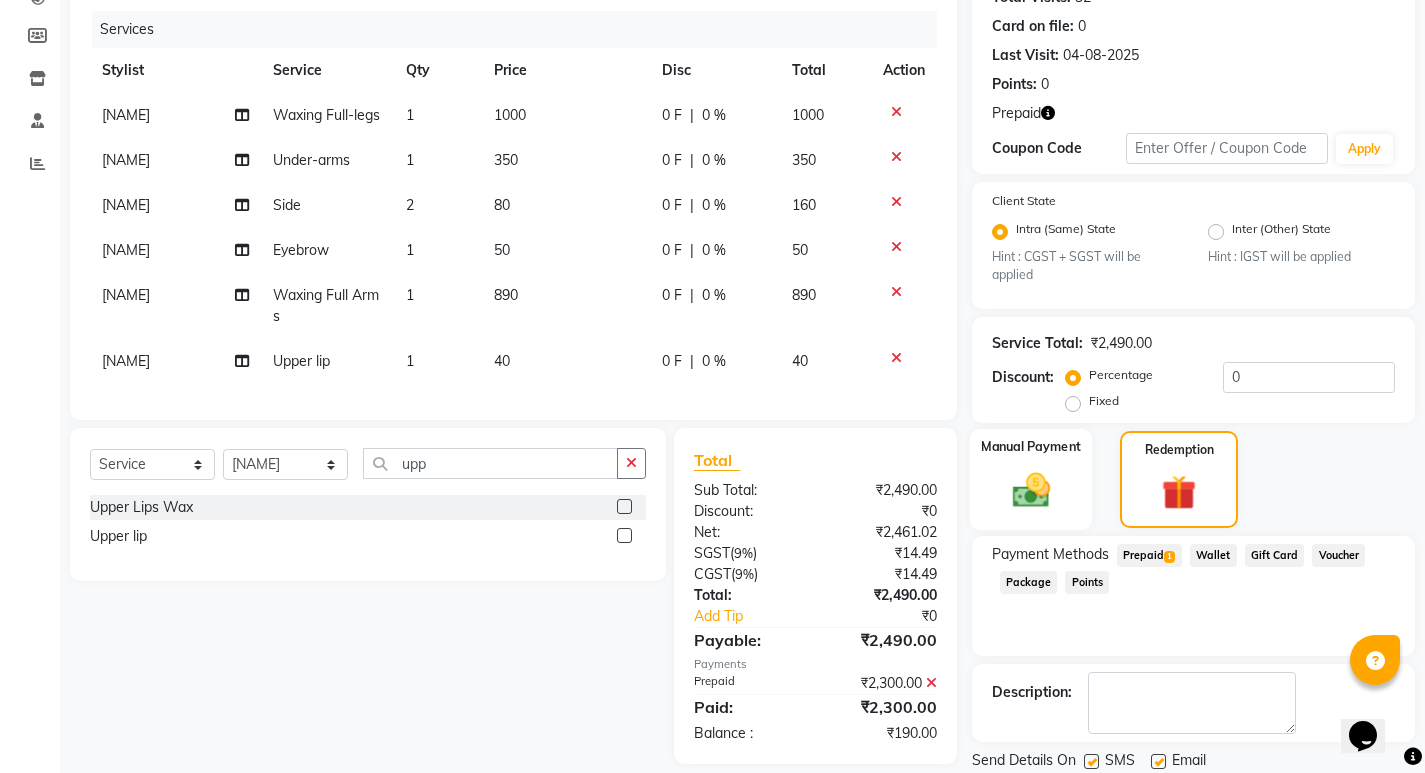 click on "Manual Payment" 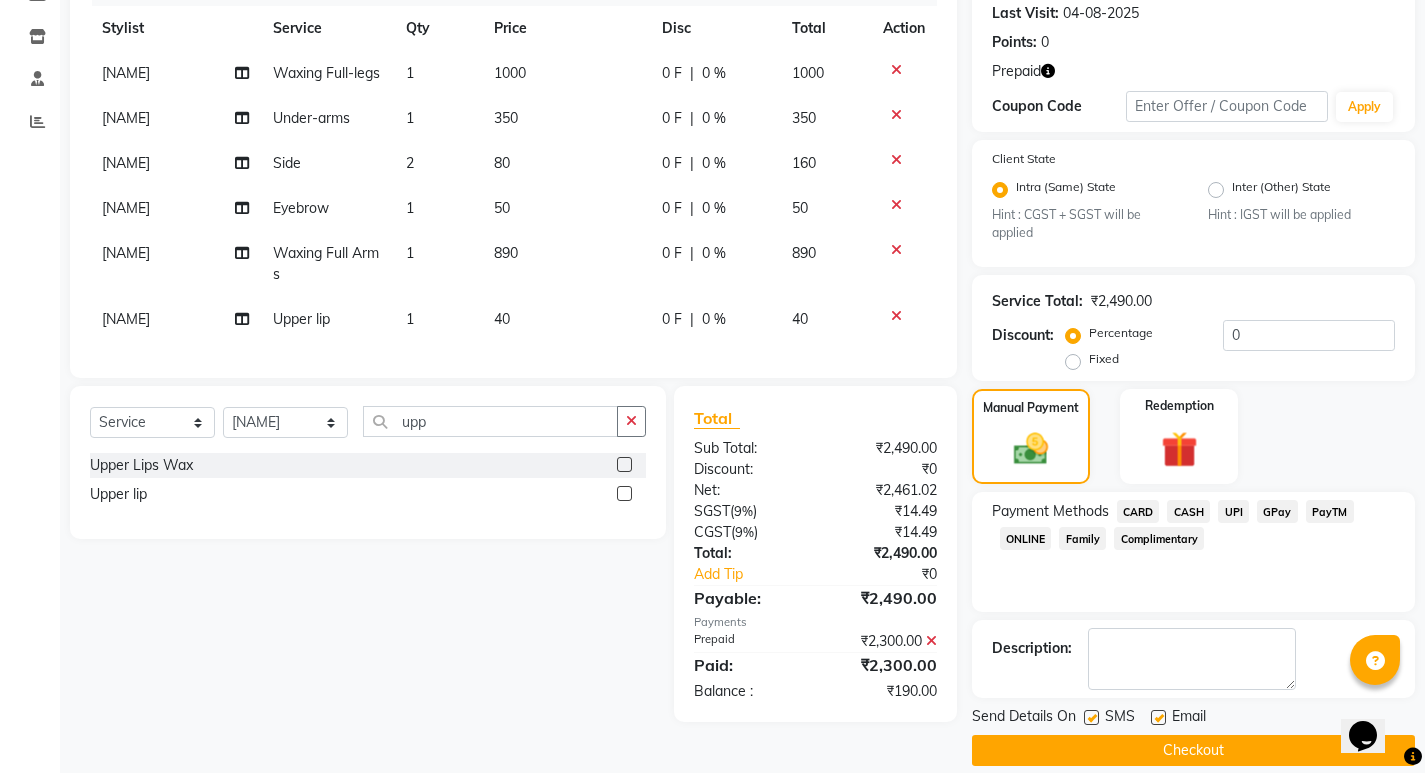 scroll, scrollTop: 302, scrollLeft: 0, axis: vertical 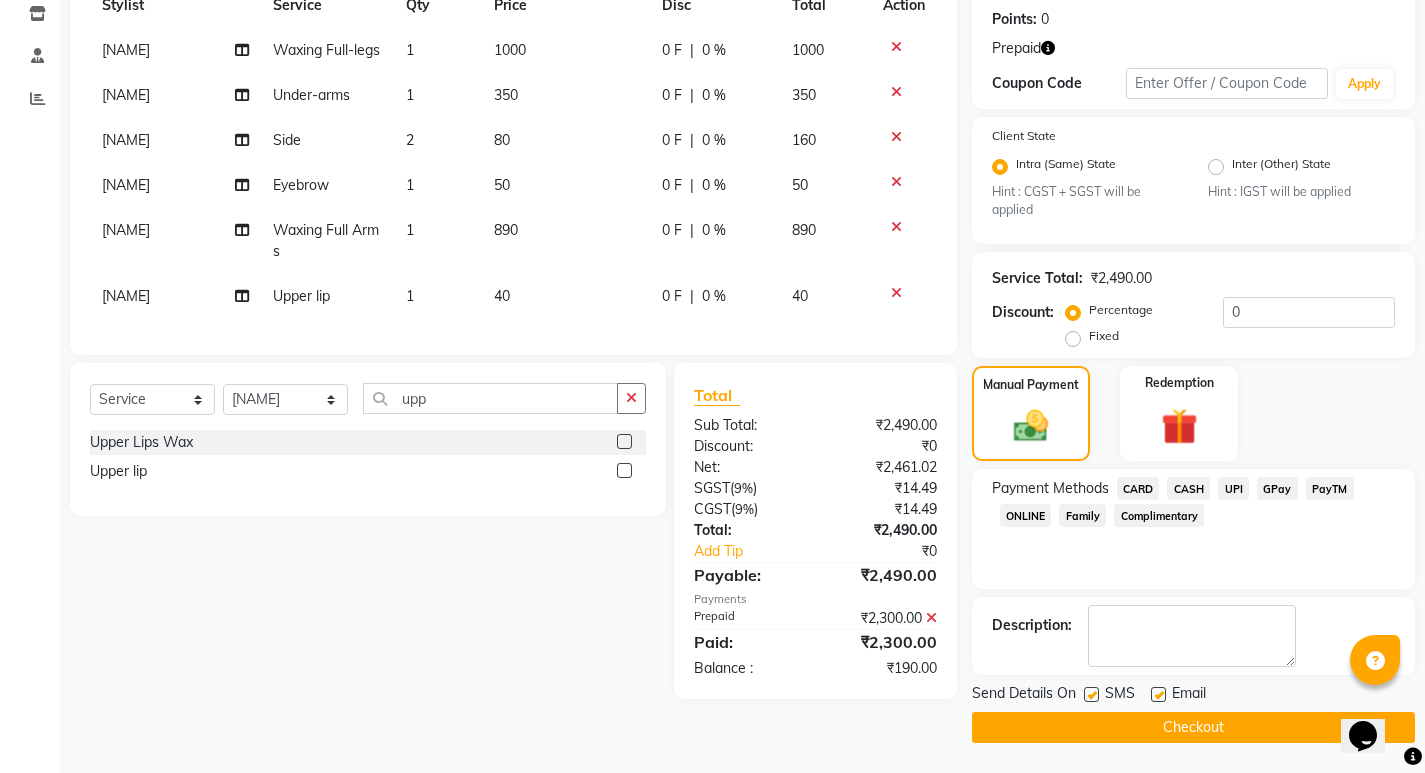click on "UPI" 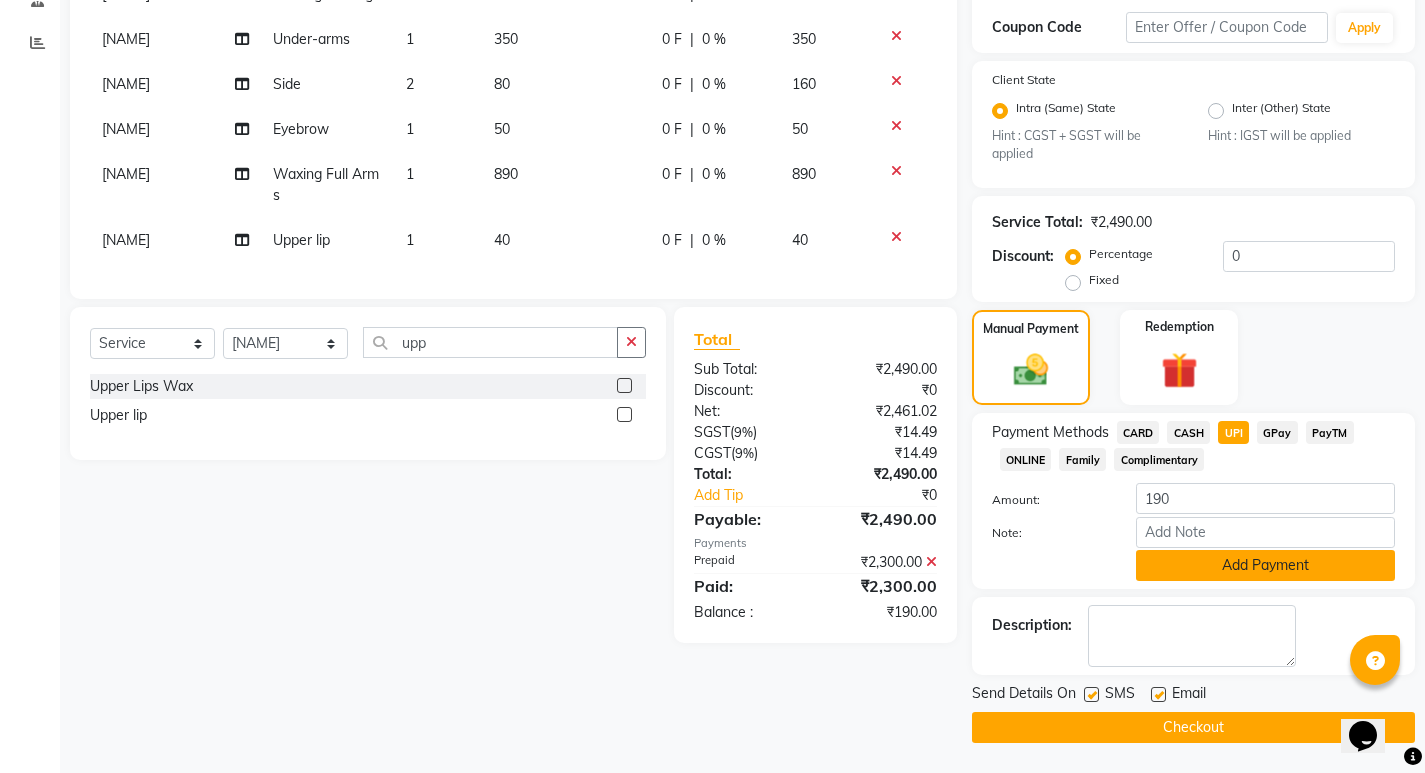 click on "Add Payment" 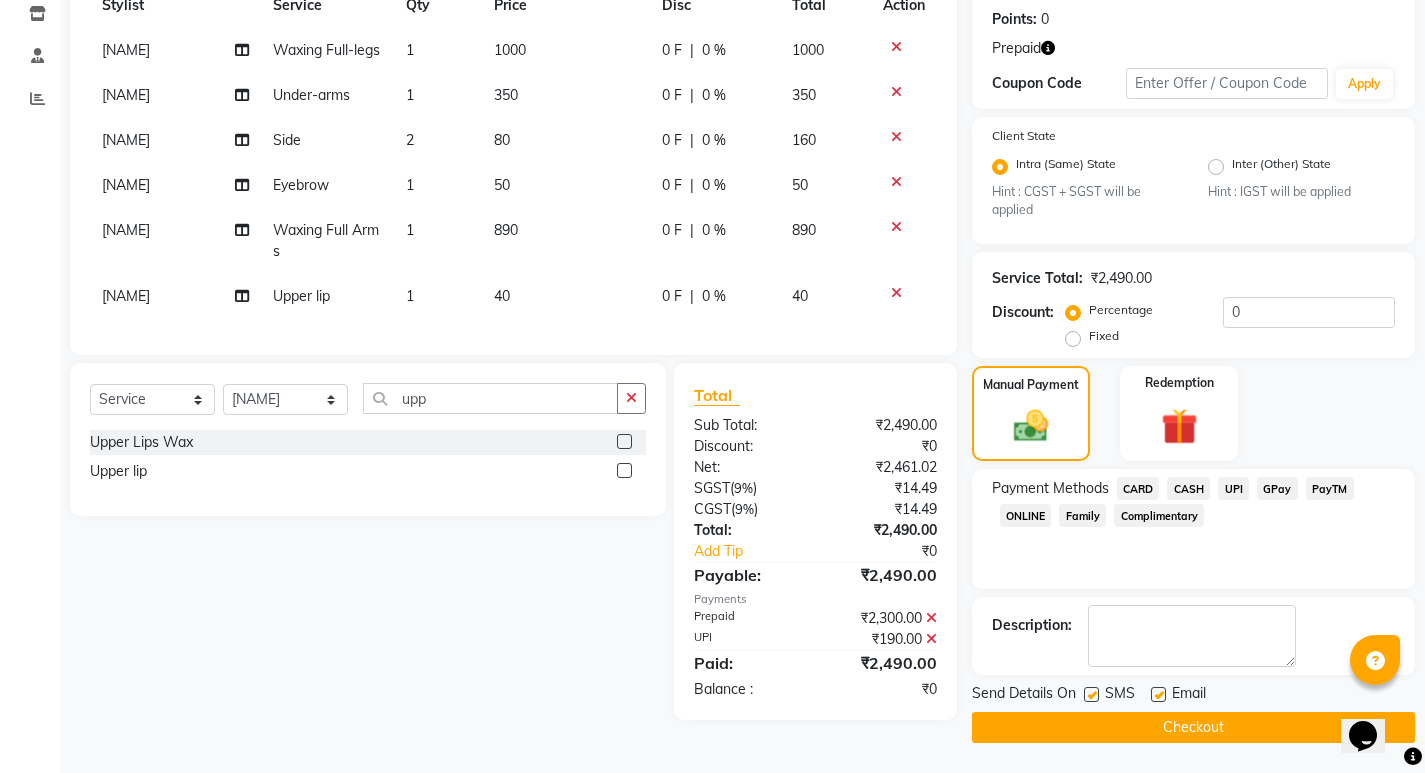 scroll, scrollTop: 302, scrollLeft: 0, axis: vertical 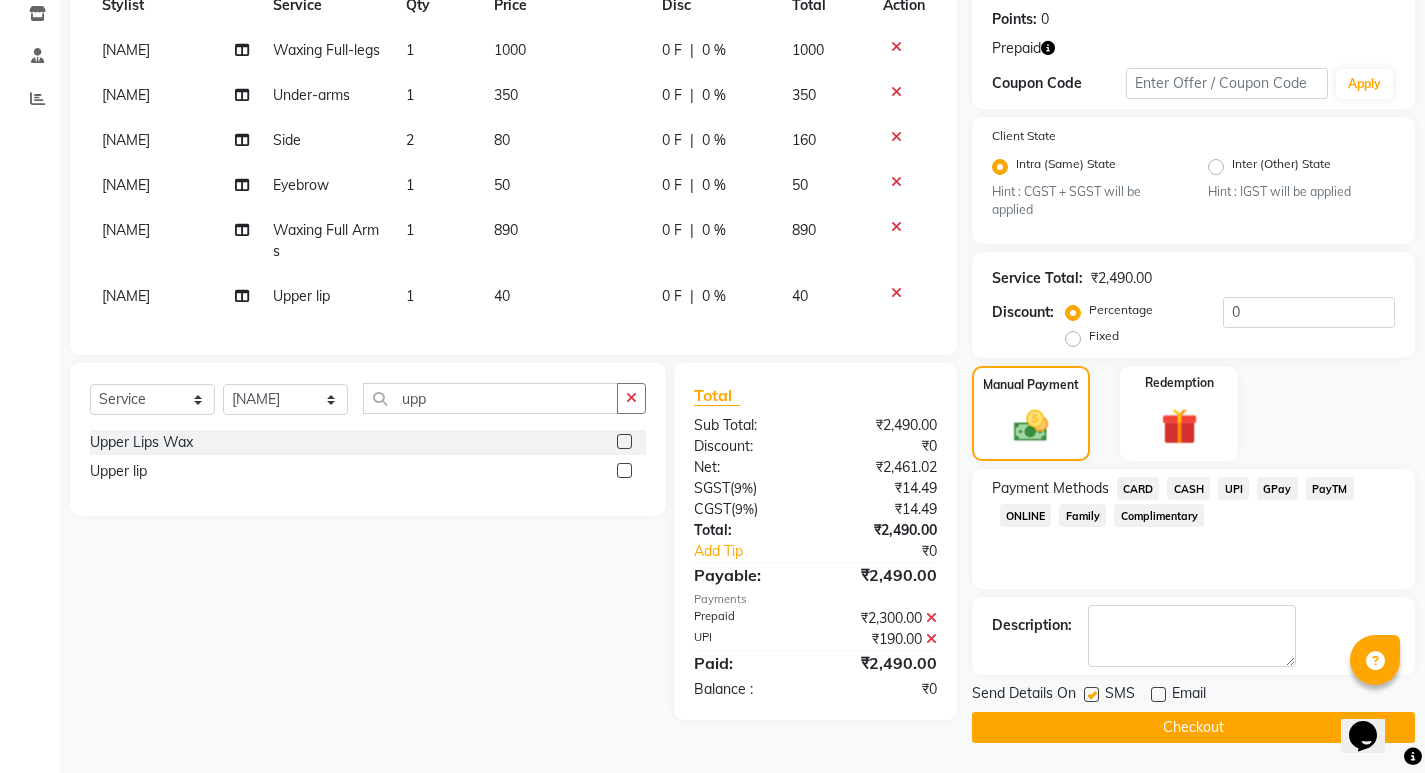 click 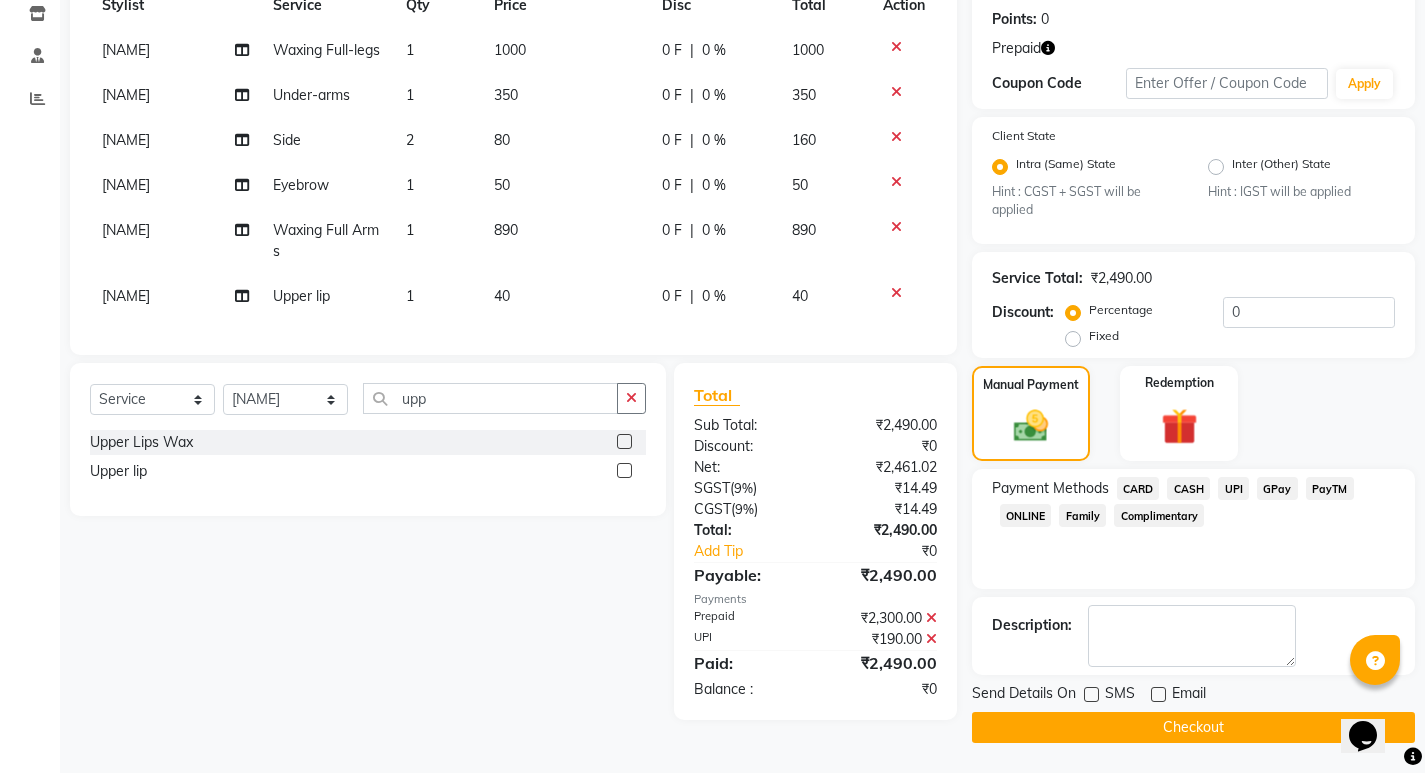 drag, startPoint x: 1182, startPoint y: 725, endPoint x: 1016, endPoint y: 697, distance: 168.34488 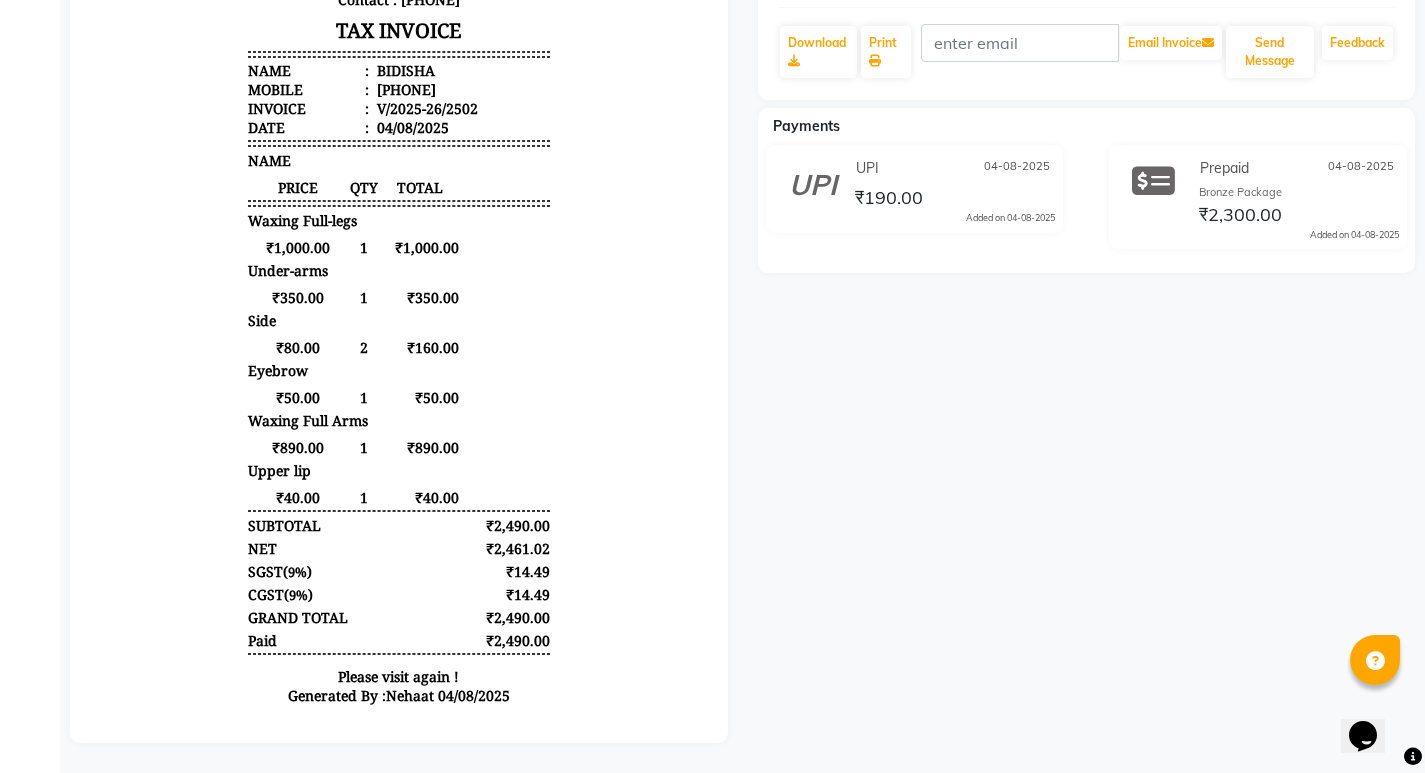 scroll, scrollTop: 0, scrollLeft: 0, axis: both 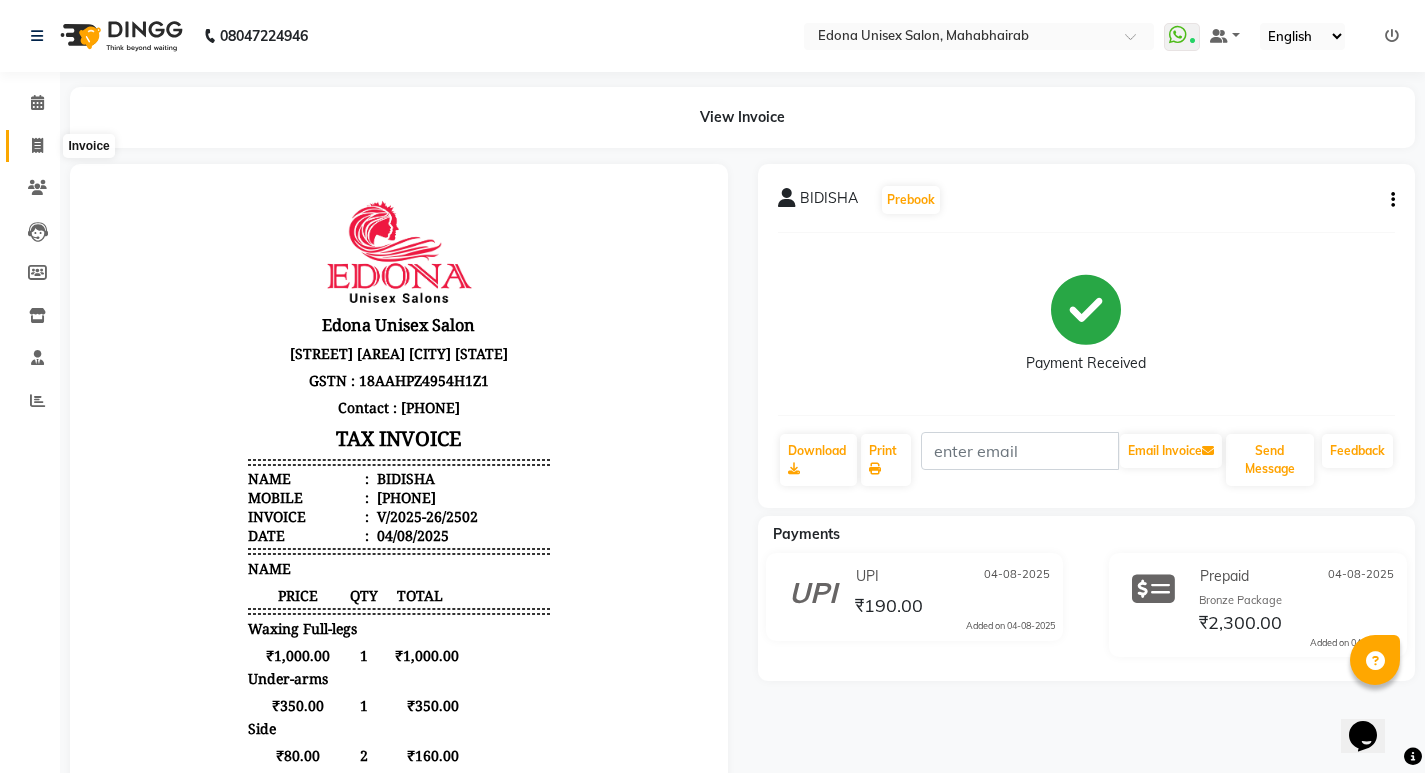 click 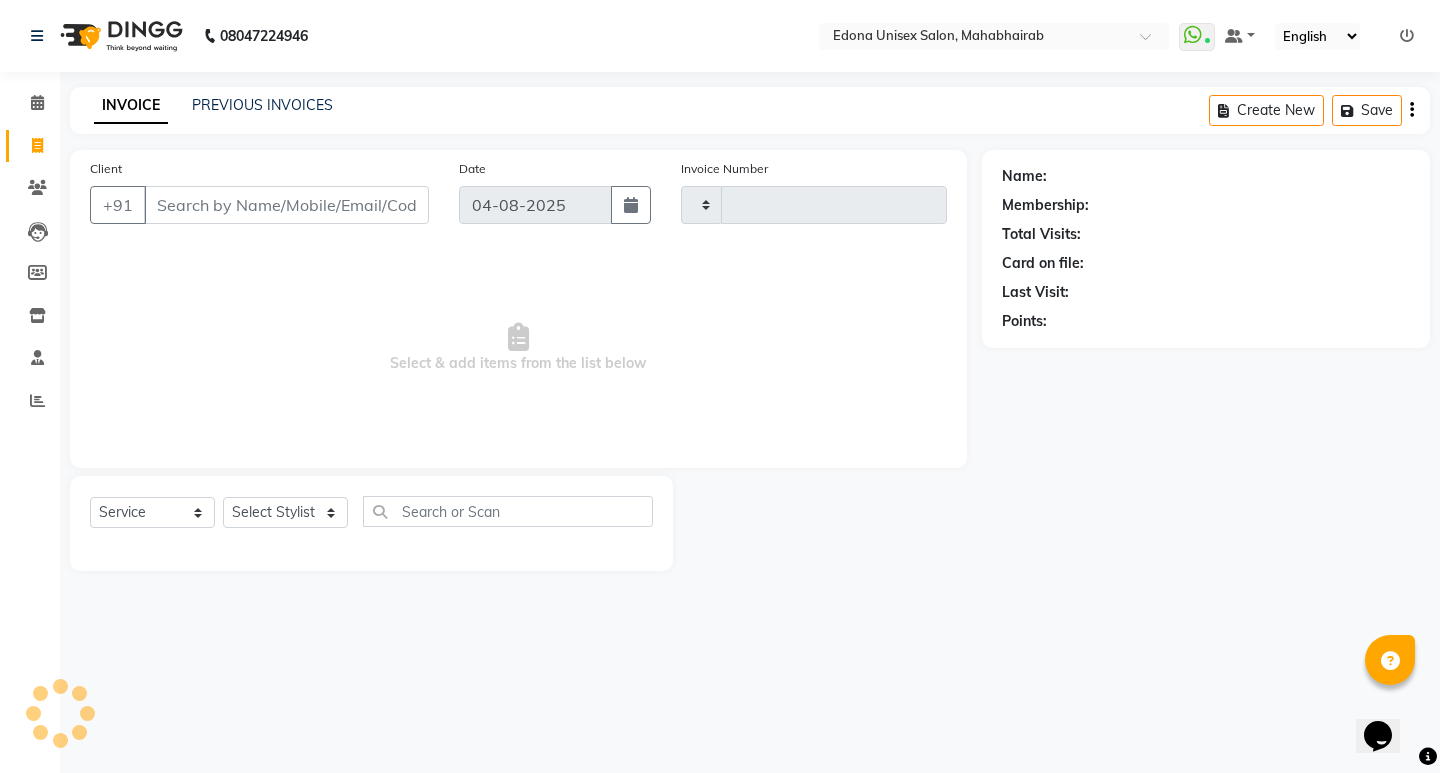 type on "2503" 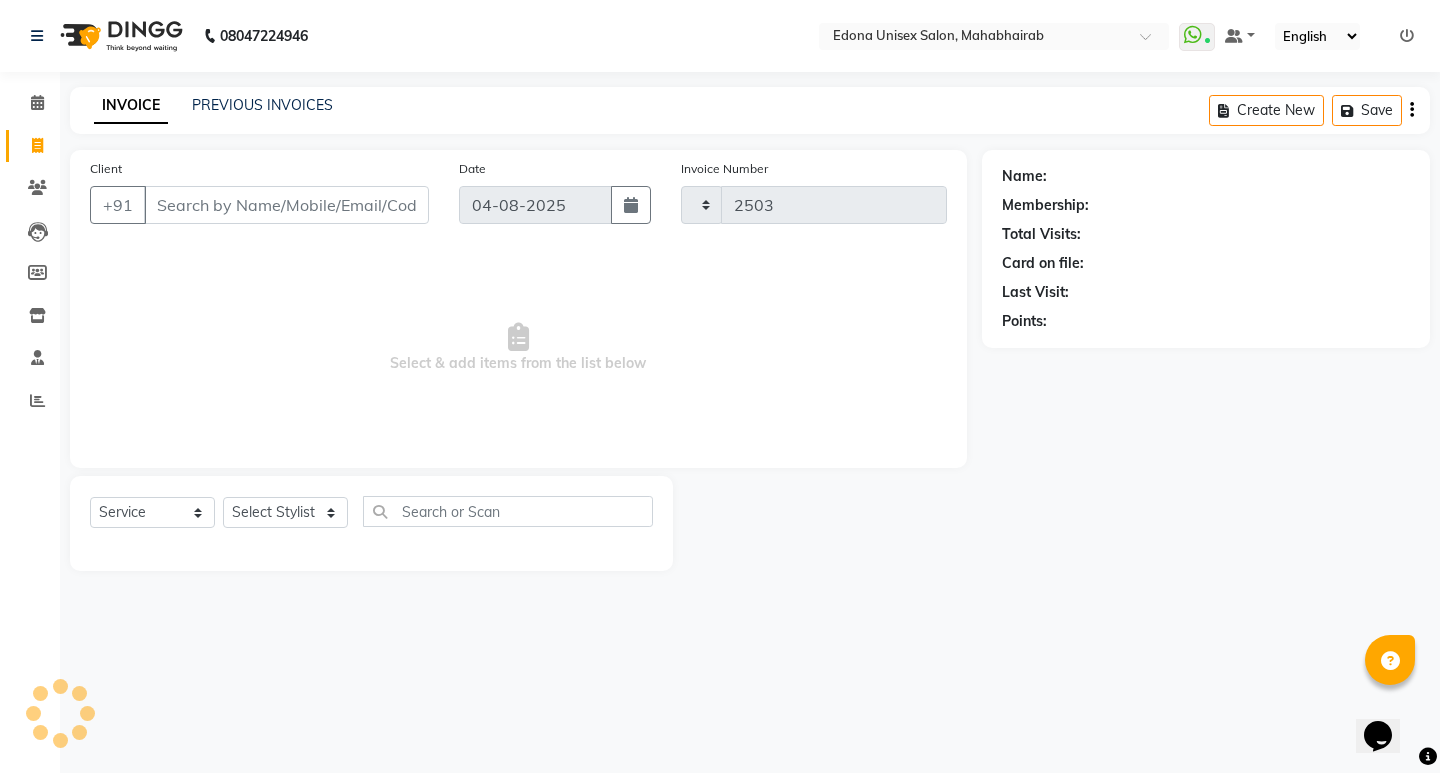 select on "5393" 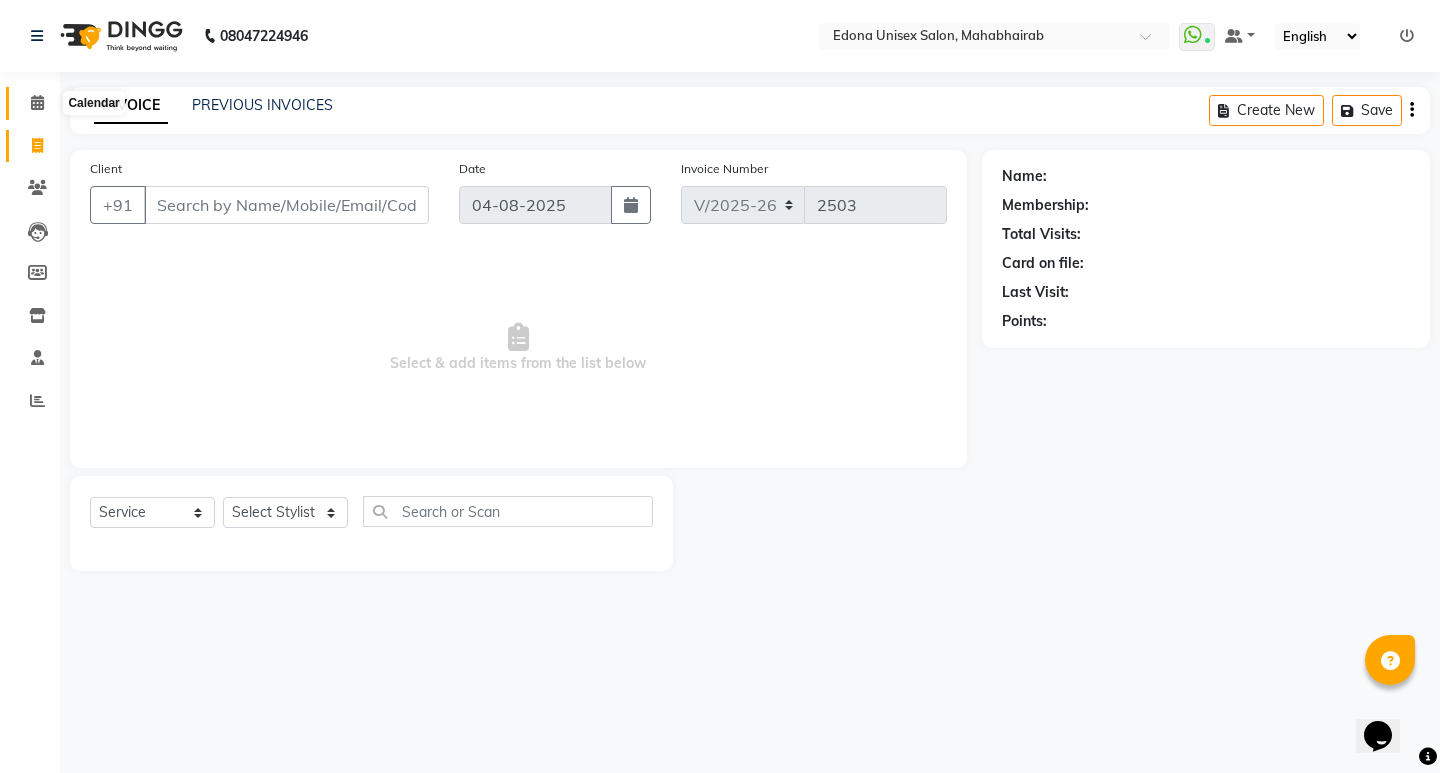 click 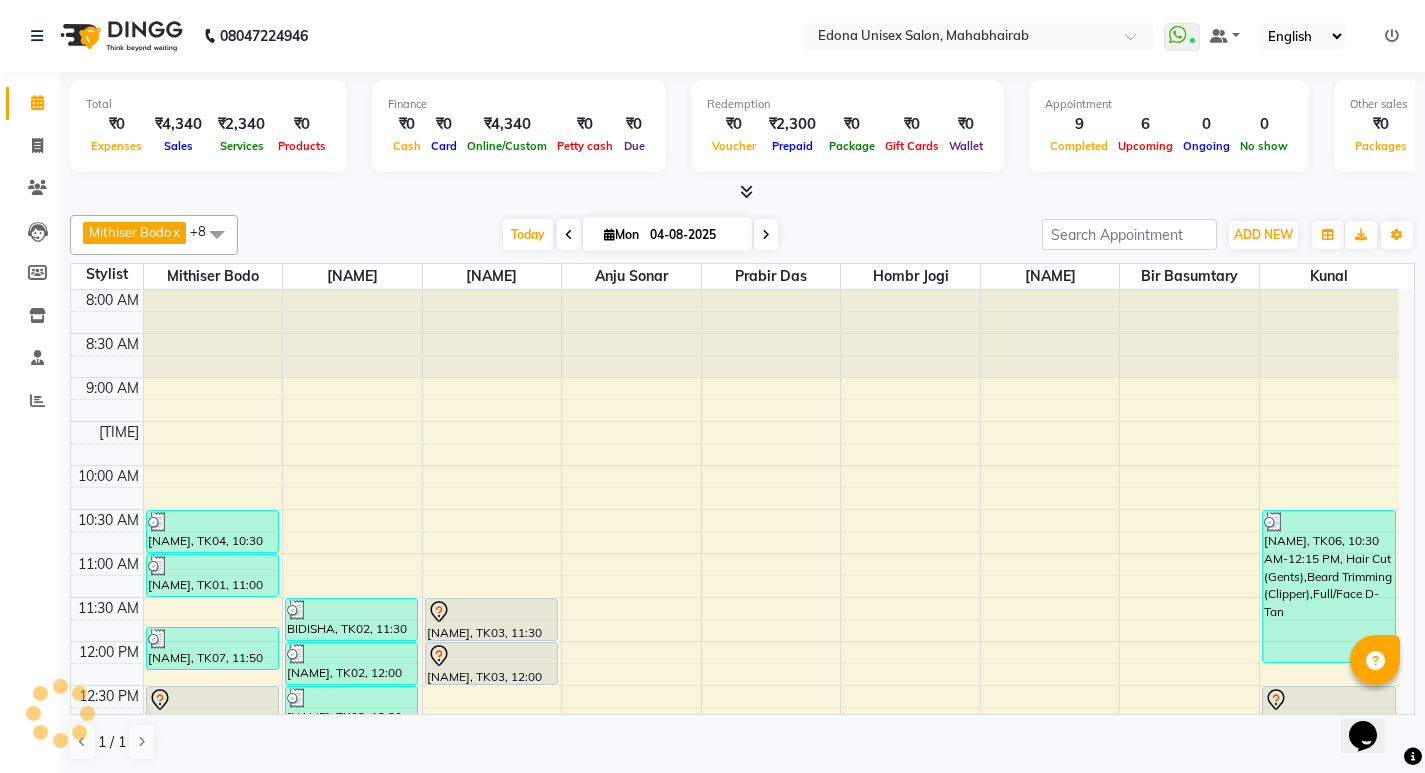 scroll, scrollTop: 0, scrollLeft: 0, axis: both 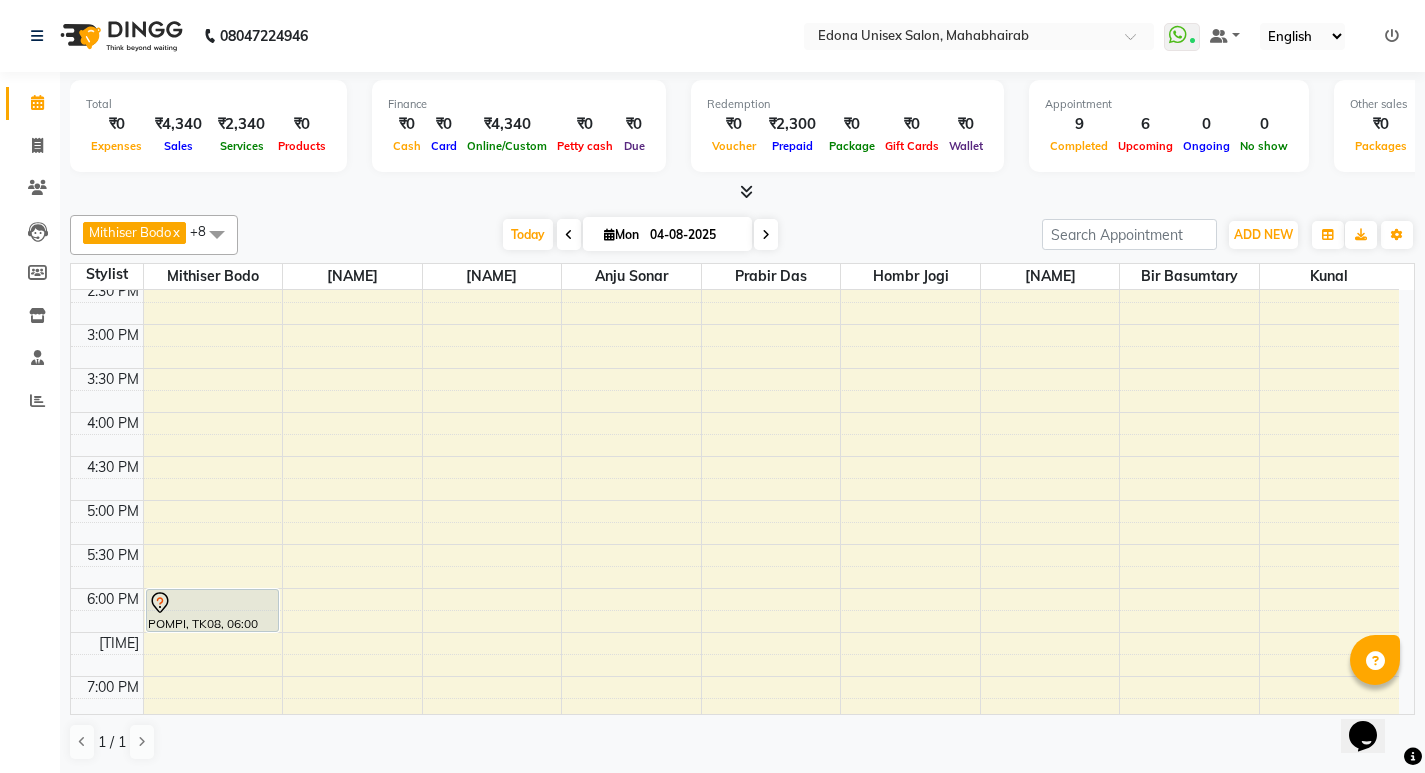 click on "Mithiser Bodo  x Rashmi Basumtary  x Reshma Sultana  x Roselin Basumtary  x Anju Sonar  x Bir Basumtary  x Prabir Das  x Hombr Jogi  x Kunal  x +8 Select All Admin Anju Sonar Bir Basumtary Hemen Daimari Hombr Jogi Jenny kayina Kriti Kunal Lokesh Verma Mithiser Bodo Monisha Goyari Neha Pahi Prabir Das Rashmi Basumtary Reshma Sultana Roselin Basumtary Sumitra Subba Today  Mon 04-08-2025 Toggle Dropdown Add Appointment Add Invoice Add Attendance Add Client Toggle Dropdown Add Appointment Add Invoice Add Attendance Add Client ADD NEW Toggle Dropdown Add Appointment Add Invoice Add Attendance Add Client Mithiser Bodo  x Rashmi Basumtary  x Reshma Sultana  x Roselin Basumtary  x Anju Sonar  x Bir Basumtary  x Prabir Das  x Hombr Jogi  x Kunal  x +8 Select All Admin Anju Sonar Bir Basumtary Hemen Daimari Hombr Jogi Jenny kayina Kriti Kunal Lokesh Verma Mithiser Bodo Monisha Goyari Neha Pahi Prabir Das Rashmi Basumtary Reshma Sultana Roselin Basumtary Sumitra Subba Group By  Staff View   Room View" 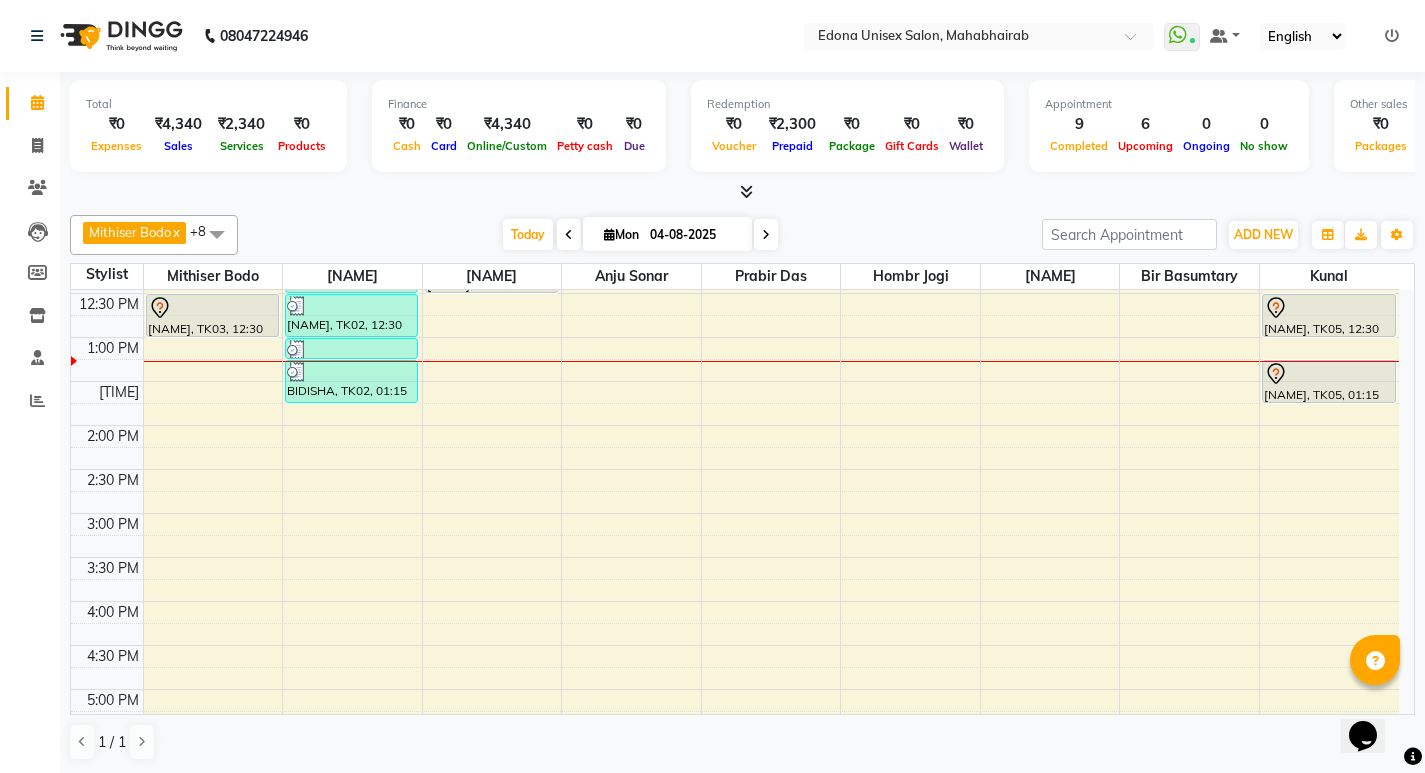 scroll, scrollTop: 395, scrollLeft: 0, axis: vertical 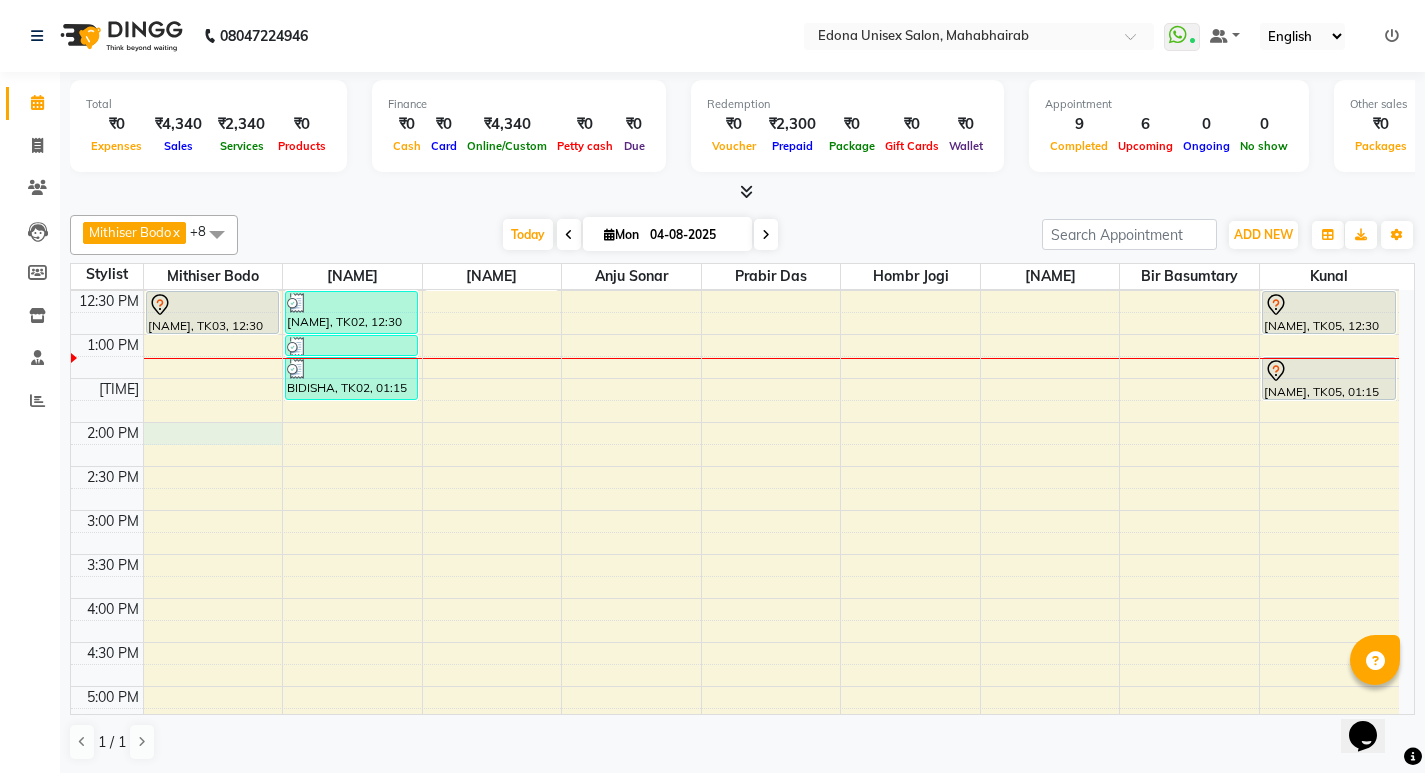 click on "8:00 AM 8:30 AM 9:00 AM 9:30 AM 10:00 AM 10:30 AM 11:00 AM 11:30 AM 12:00 PM 12:30 PM 1:00 PM 1:30 PM 2:00 PM 2:30 PM 3:00 PM 3:30 PM 4:00 PM 4:30 PM 5:00 PM 5:30 PM 6:00 PM 6:30 PM 7:00 PM 7:30 PM 8:00 PM 8:30 PM     Bijit Saikia, TK04, 10:30 AM-11:00 AM, Beard Trimming (Clipper)     Tashi, TK01, 11:00 AM-11:30 AM, Hair Cut (Ladies)     Ashit Kumar, TK07, 11:50 AM-12:20 PM, Hair Cut (Gents)             Anurupa, TK03, 12:30 PM-01:00 PM, Hair SPA             POMPI, TK08, 06:00 PM-06:30 PM, Hair Cut (Ladies)     BIDISHA, TK02, 11:30 AM-12:00 PM, Waxing Full Arms     BIDISHA, TK02, 12:00 PM-12:30 PM, Waxing Full-legs     BIDISHA, TK02, 12:30 PM-01:00 PM, Under-arms     BIDISHA, TK02, 01:00 PM-01:15 PM, Side     BIDISHA, TK02, 01:15 PM-01:45 PM, Waxing Full-legs,Under-arms,Side,Eyebrow,Waxing Full Arms,Upper lip             Anurupa, TK03, 11:30 AM-12:00 PM, Waxing             Anurupa, TK03, 12:00 PM-12:30 PM, Nail File and Polishing 1                 Naina Sarkar, TK05, 12:30 PM-01:00 PM, Hair SPA" at bounding box center (735, 466) 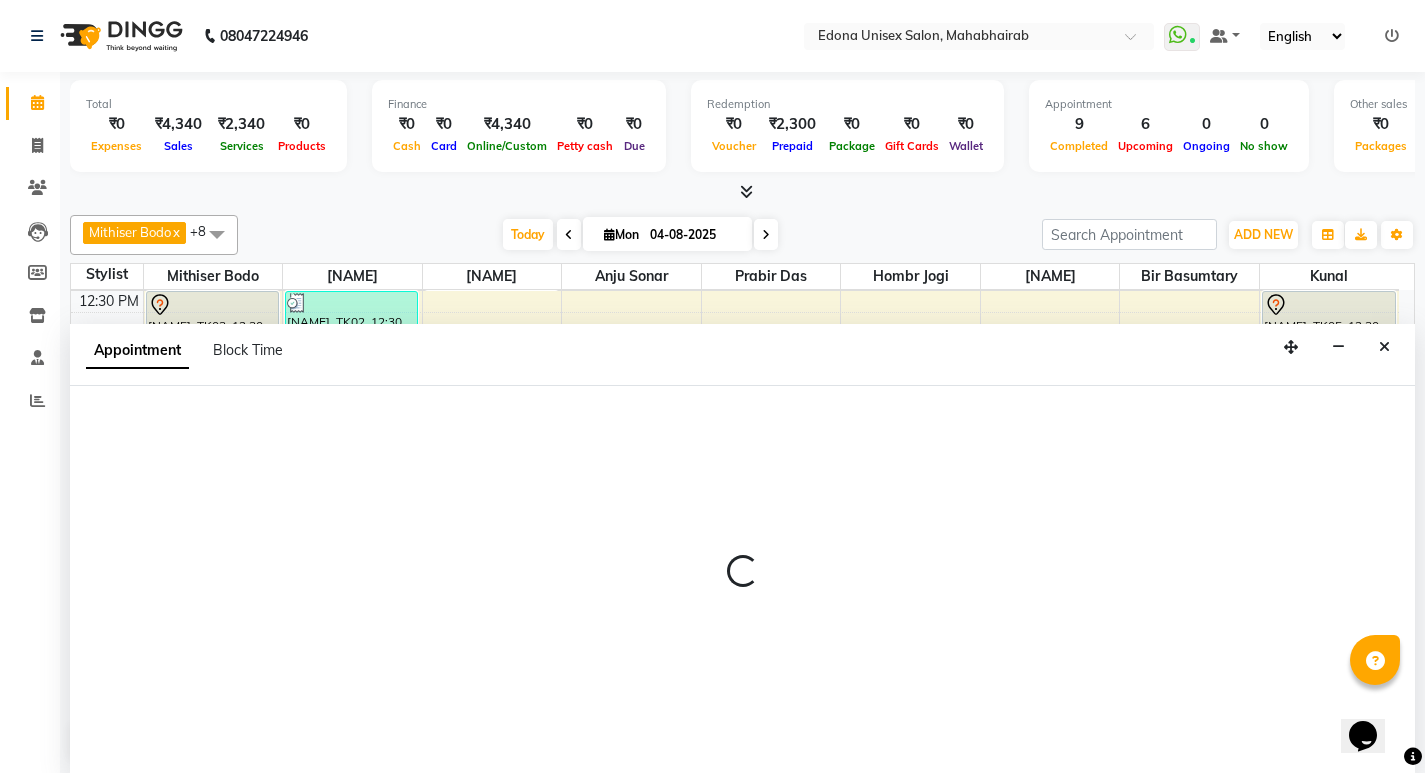 scroll, scrollTop: 1, scrollLeft: 0, axis: vertical 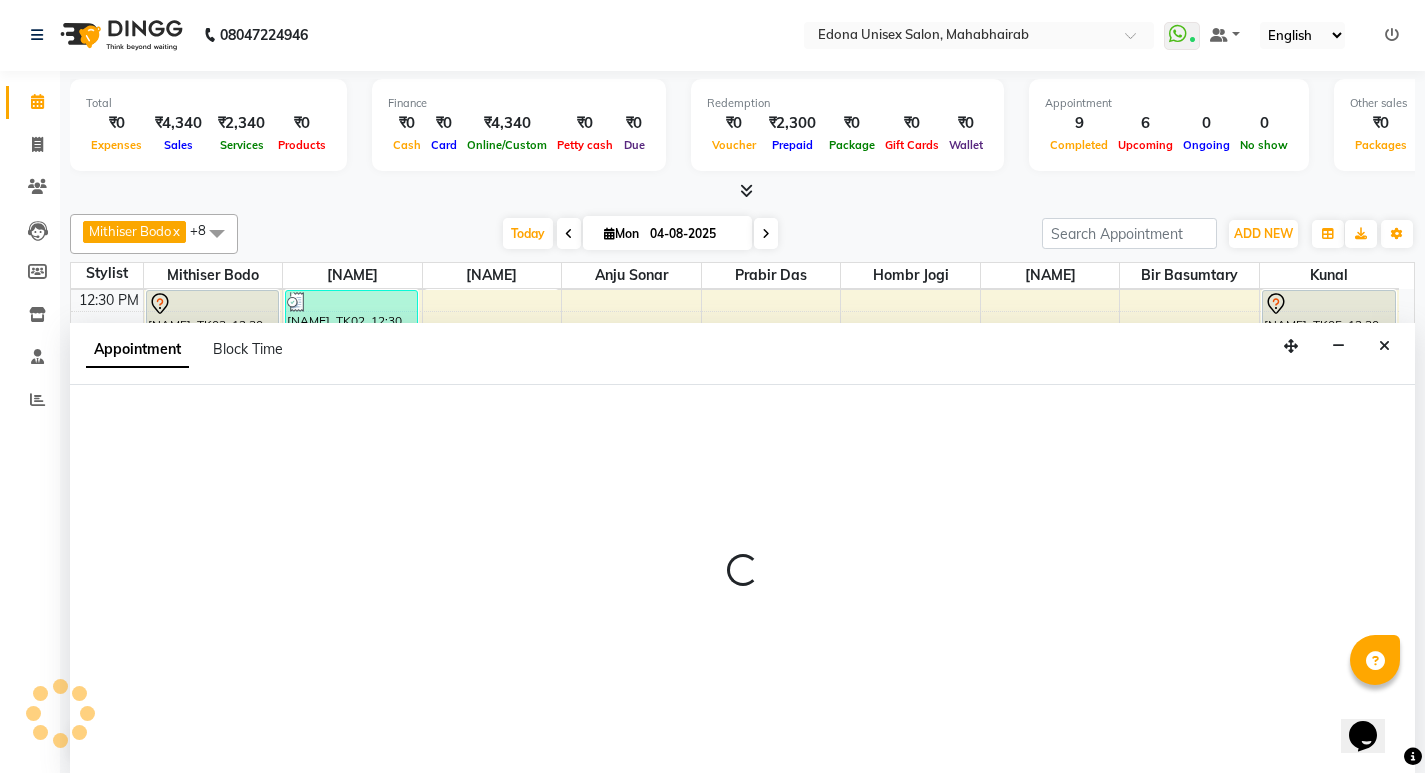 select on "35904" 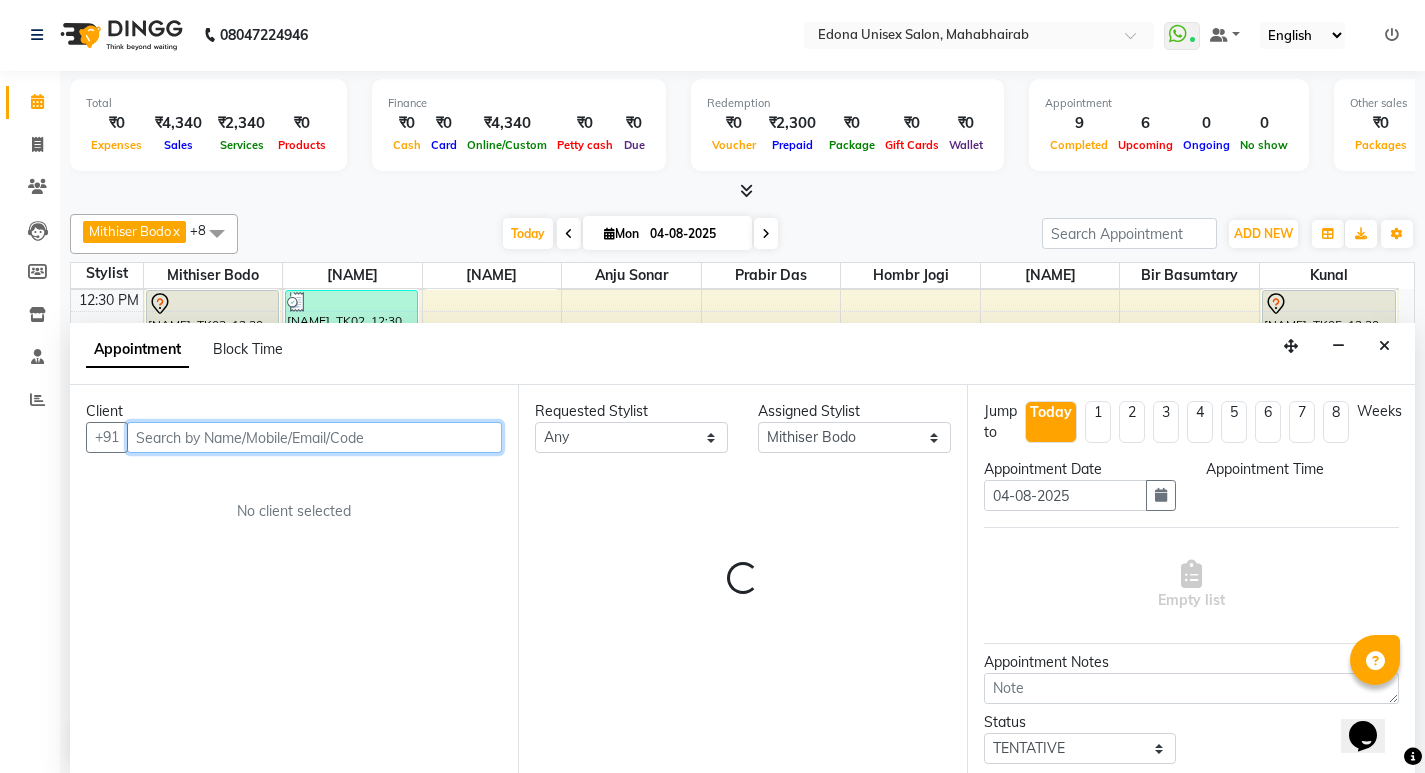 select on "840" 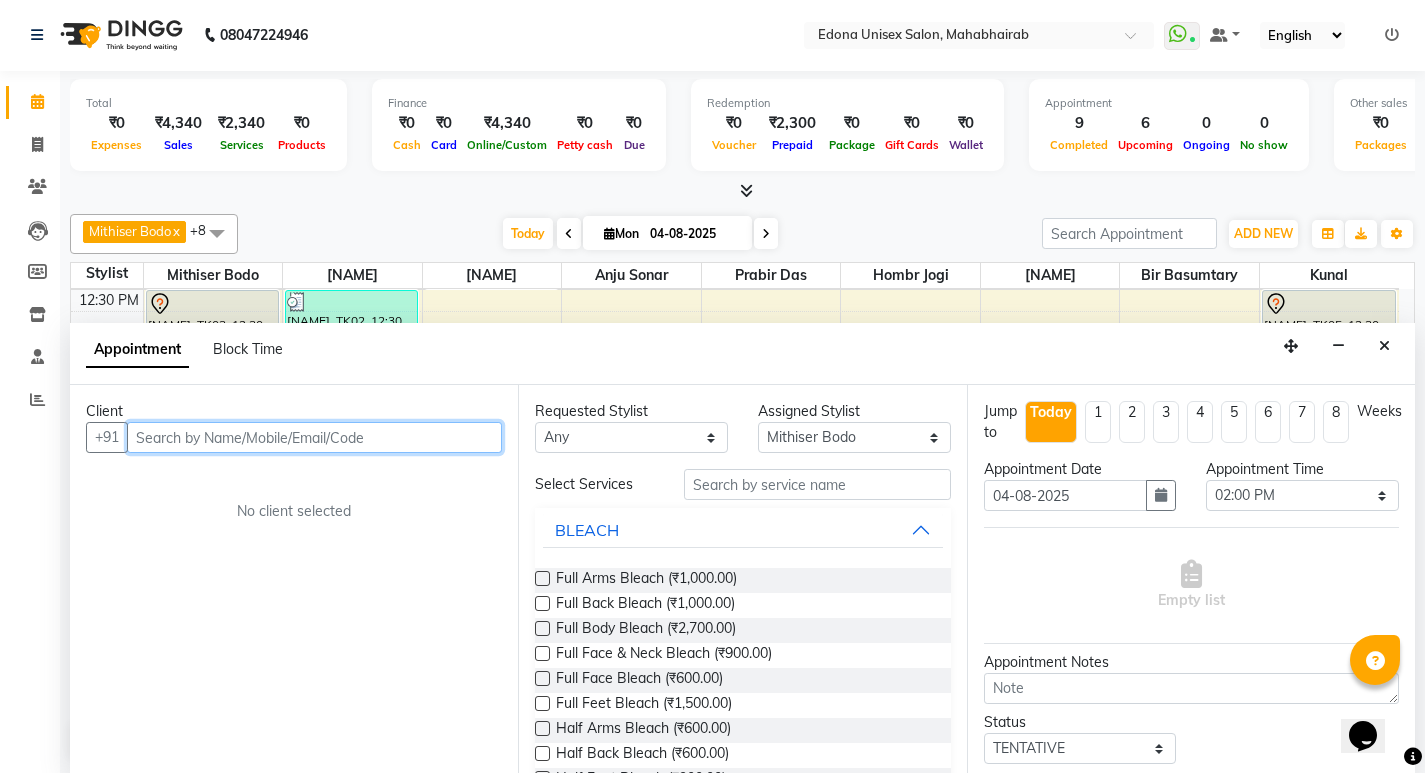 click at bounding box center [314, 437] 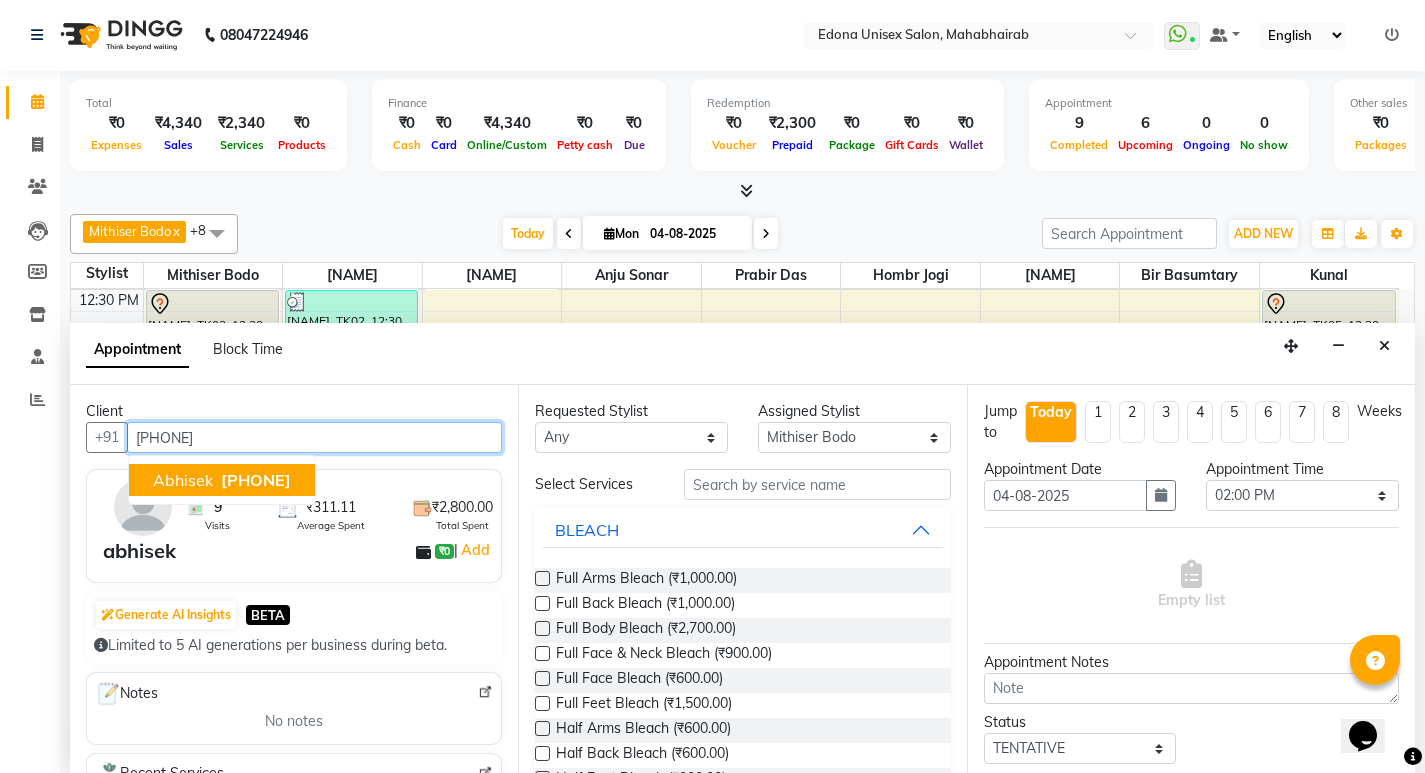click on "abhisek" at bounding box center (183, 480) 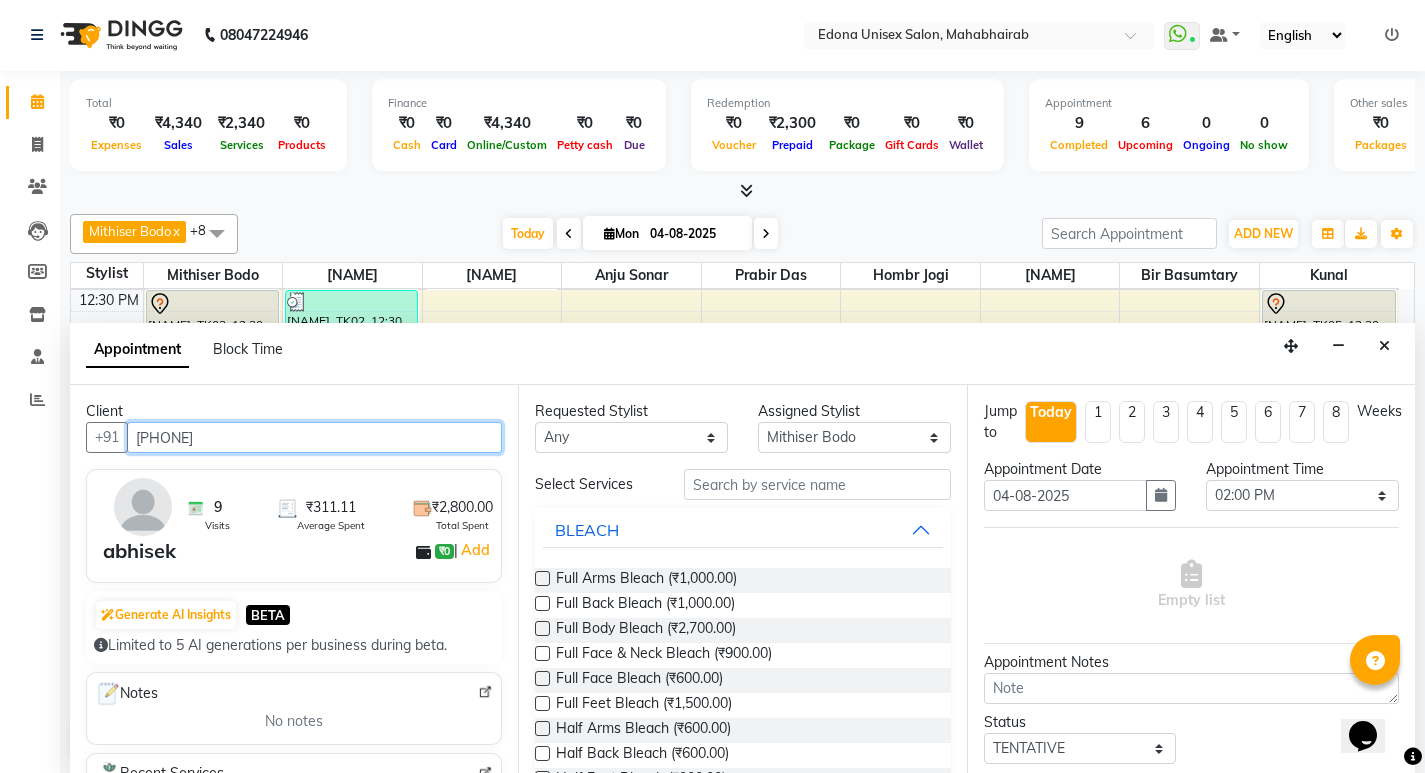 type on "[PHONE]" 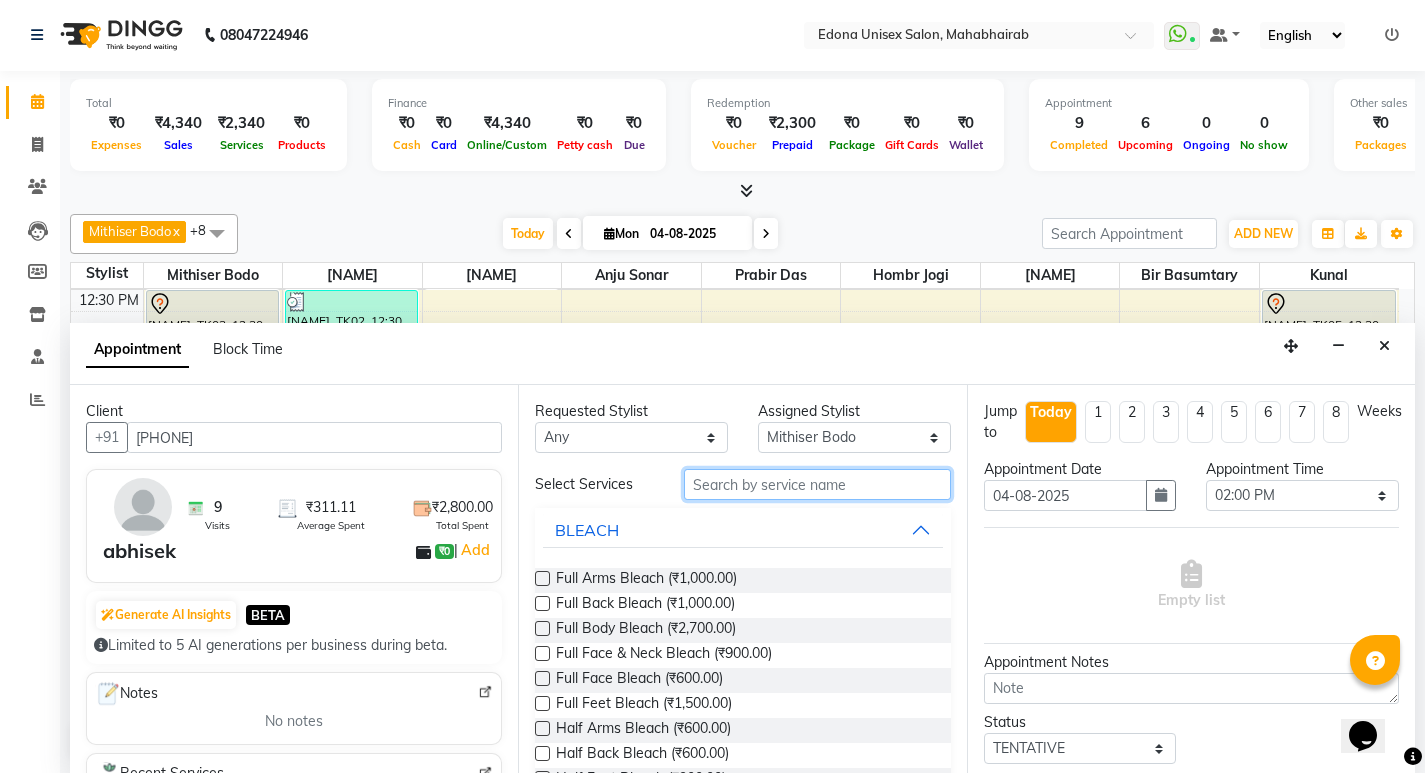 click at bounding box center [817, 484] 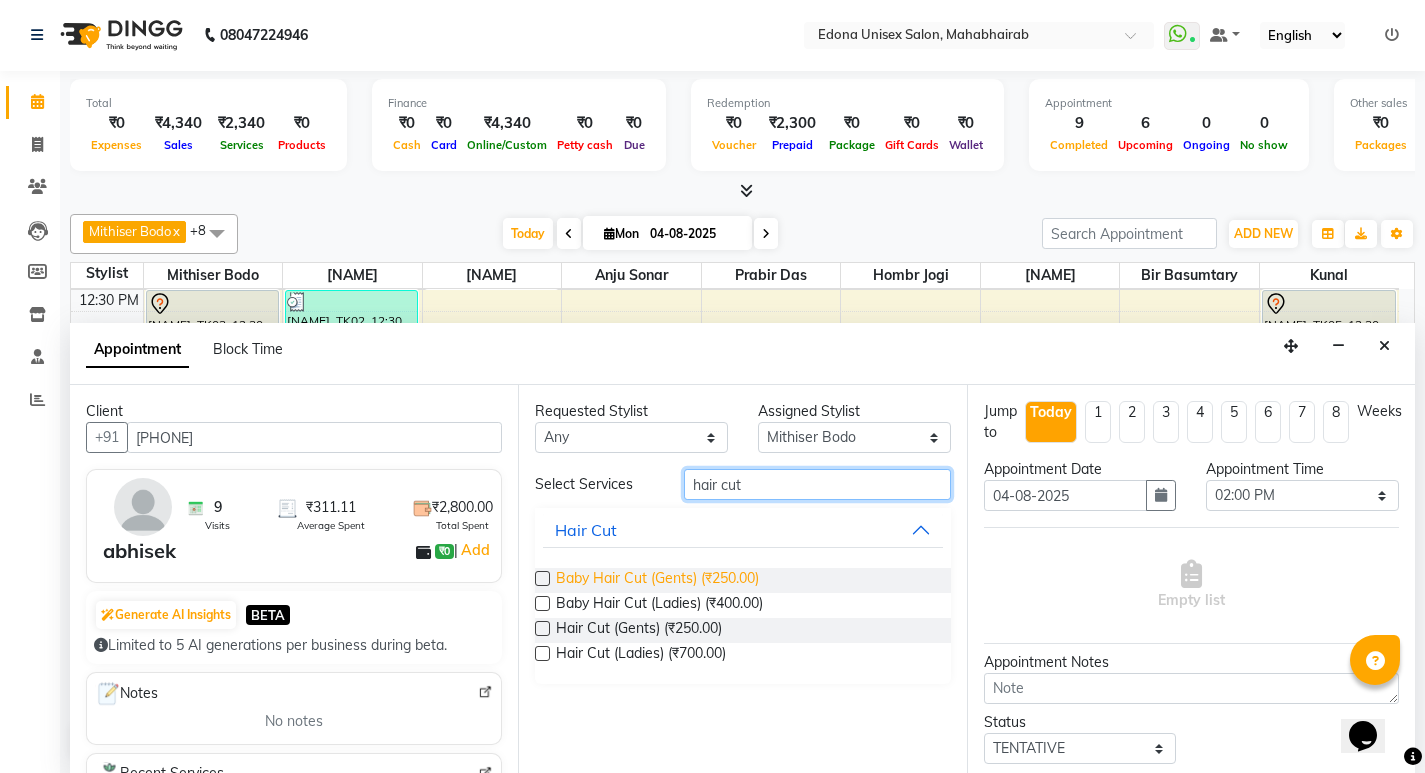 type on "hair cut" 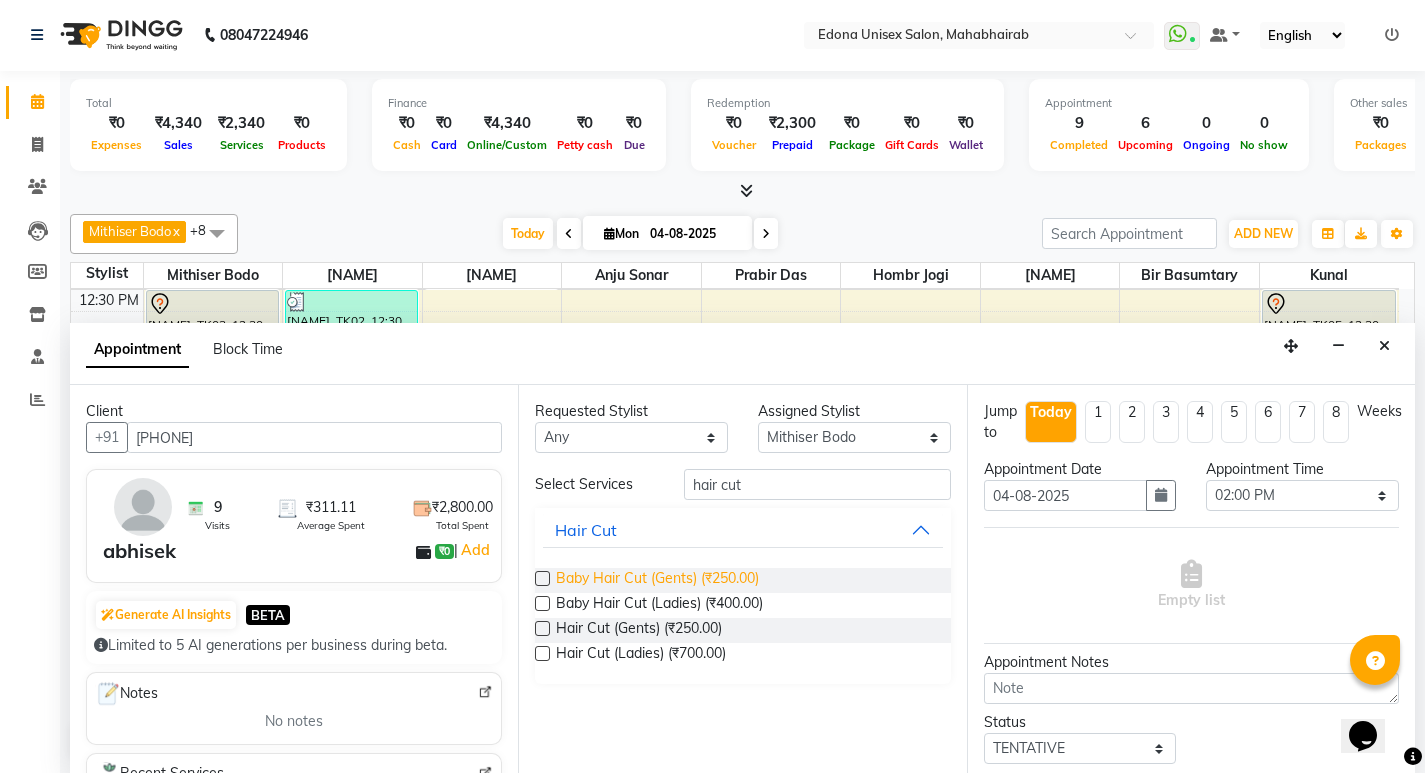 click on "Baby Hair Cut (Gents) (₹250.00)" at bounding box center [657, 580] 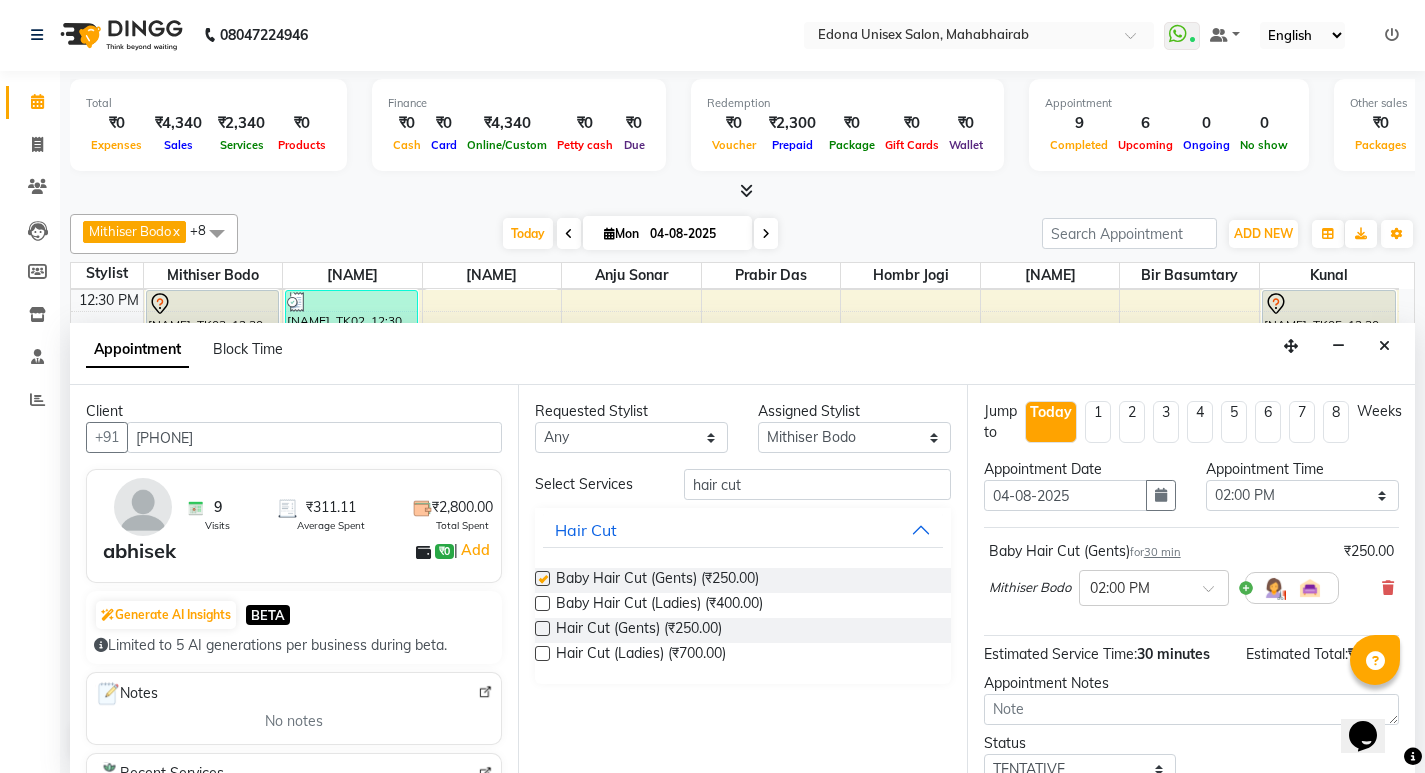 checkbox on "false" 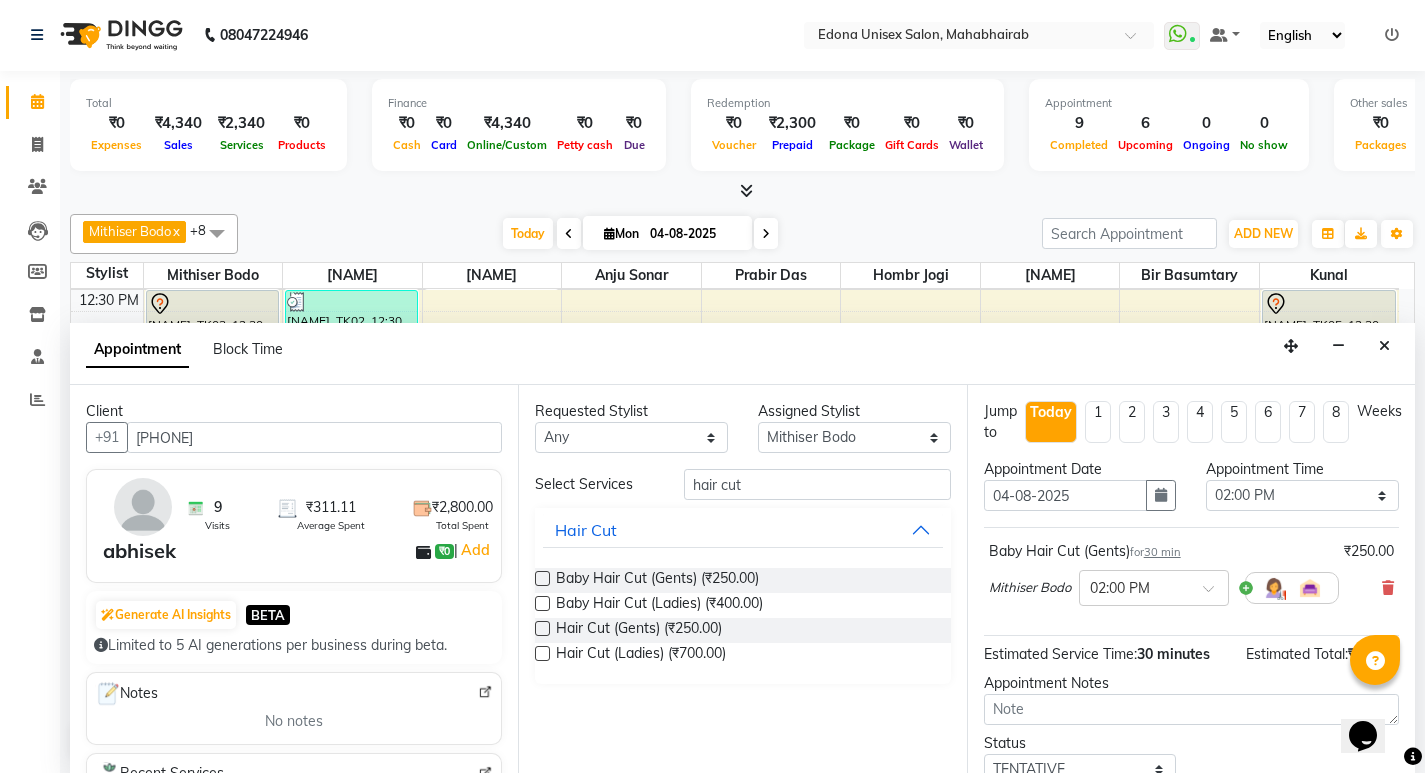 scroll, scrollTop: 138, scrollLeft: 0, axis: vertical 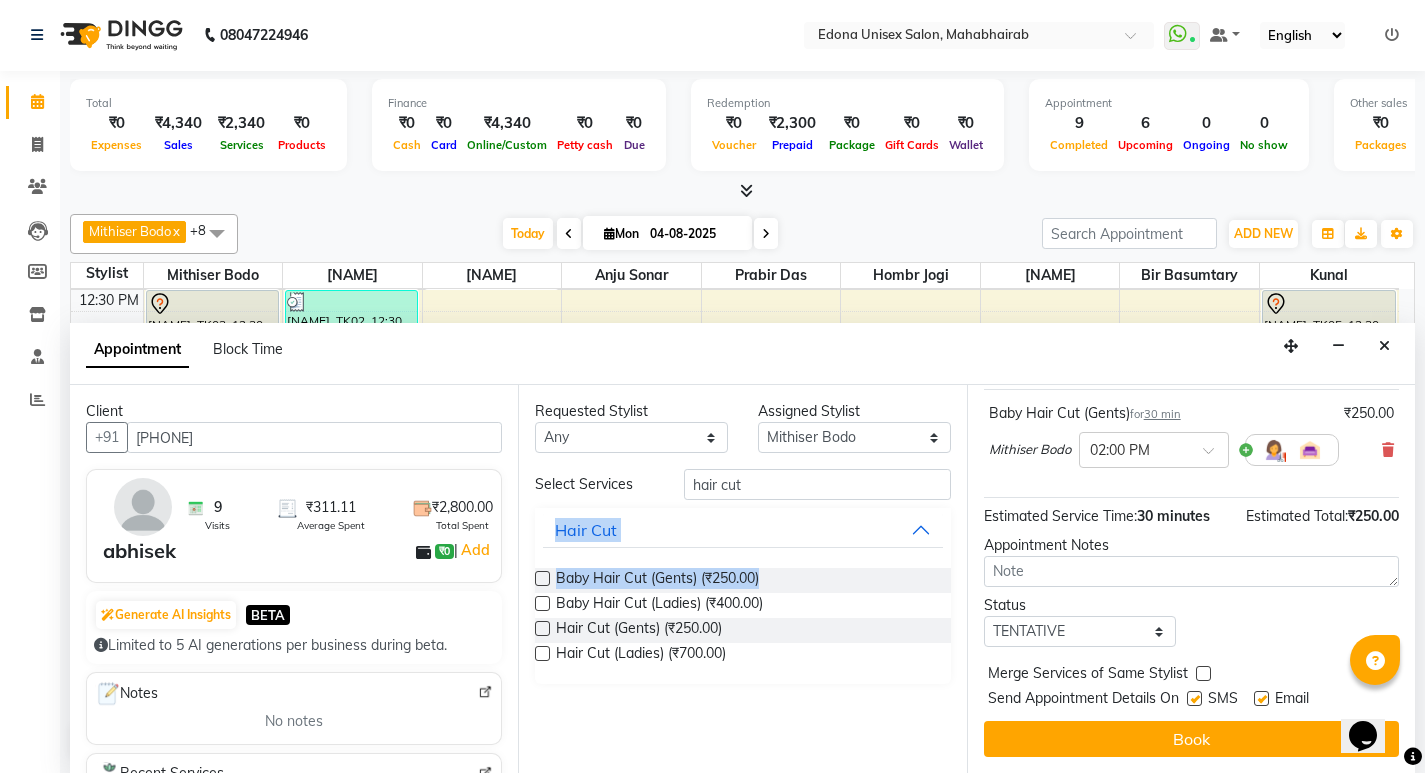 drag, startPoint x: 521, startPoint y: 539, endPoint x: 524, endPoint y: 597, distance: 58.077534 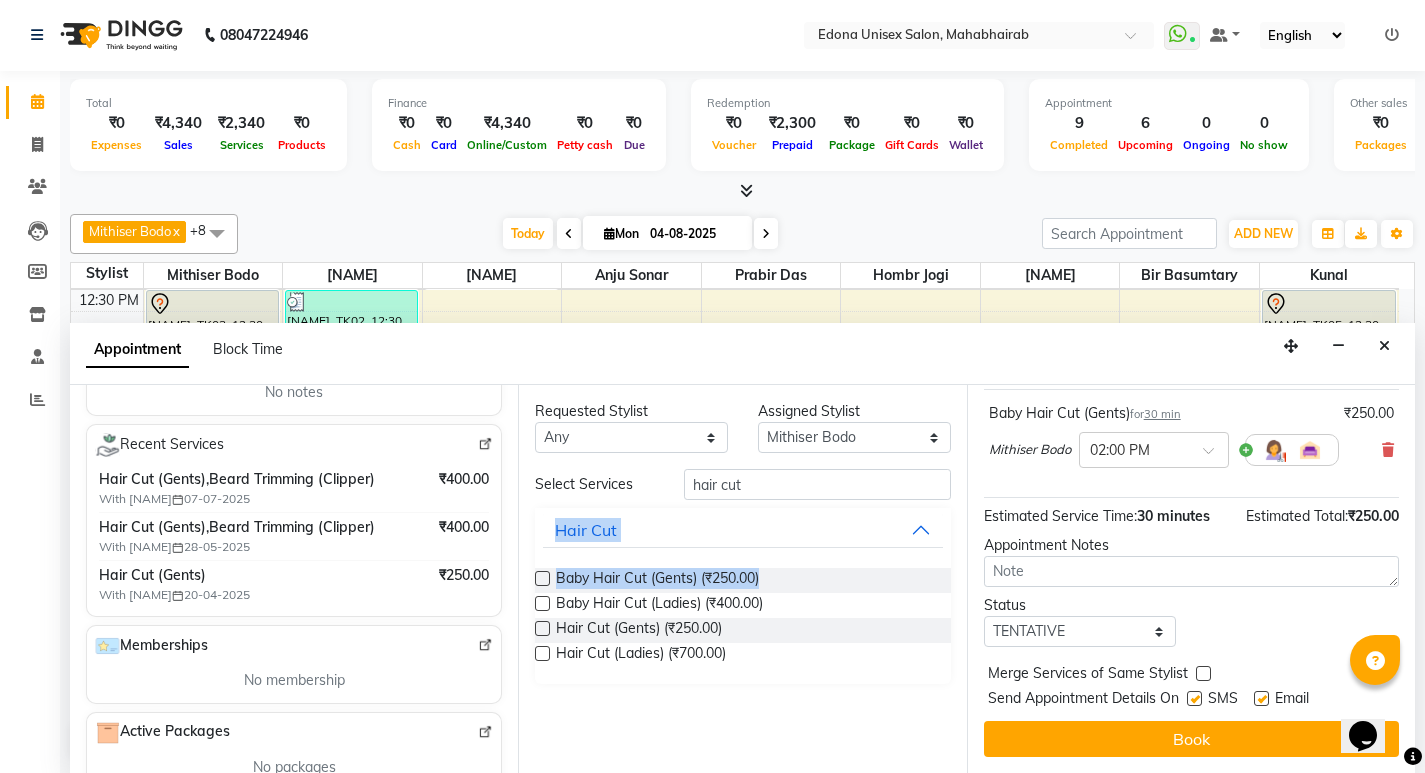 scroll, scrollTop: 339, scrollLeft: 0, axis: vertical 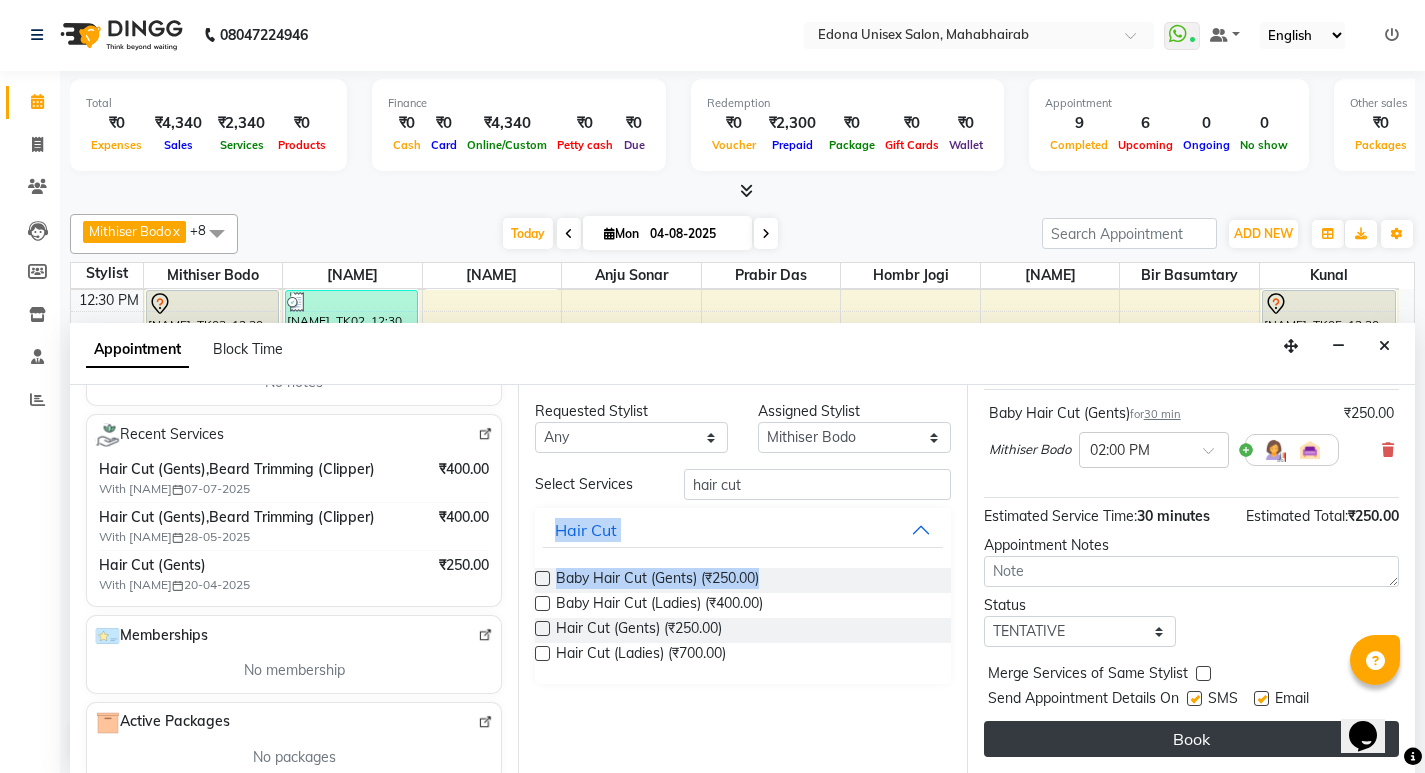 click on "Book" at bounding box center [1191, 739] 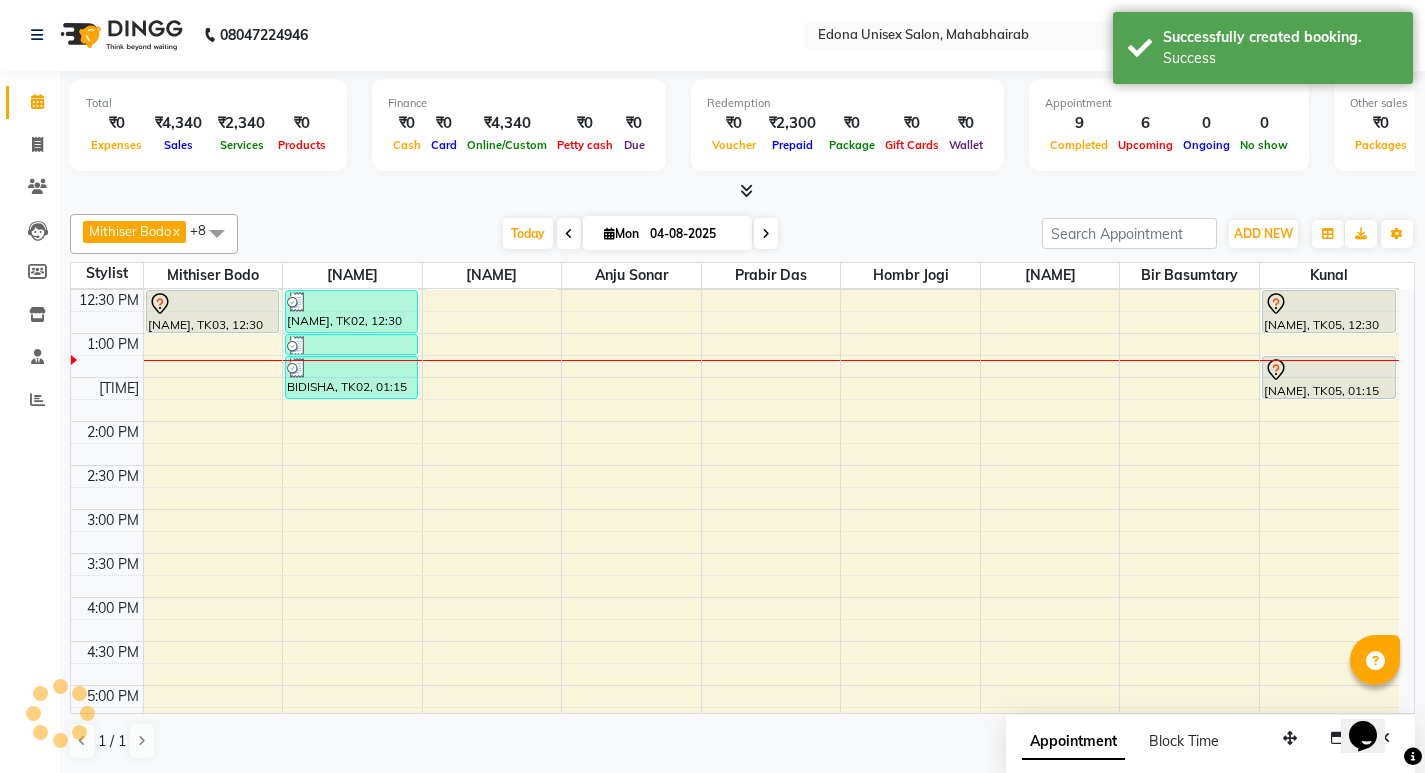 scroll, scrollTop: 0, scrollLeft: 0, axis: both 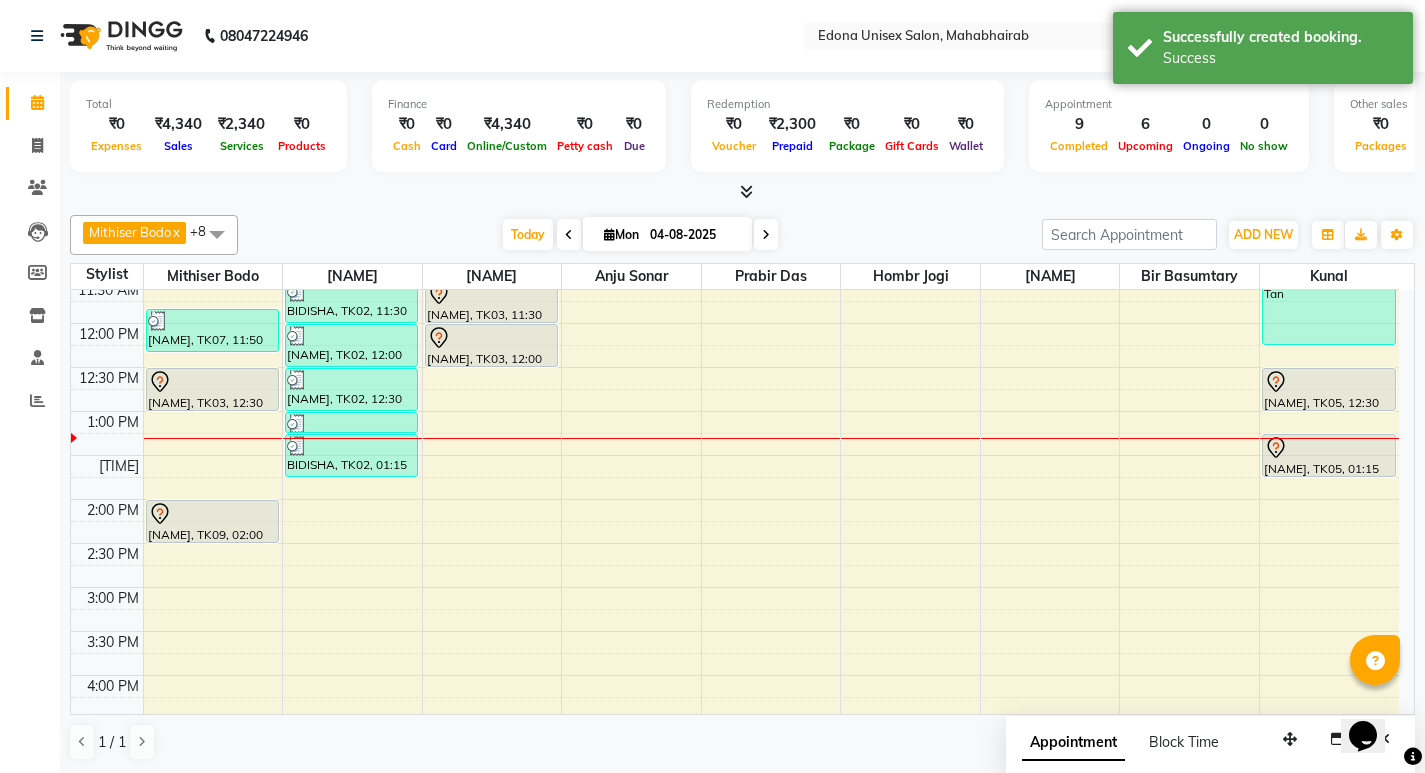 click on "Mithiser Bodo  x Rashmi Basumtary  x Reshma Sultana  x Roselin Basumtary  x Anju Sonar  x Bir Basumtary  x Prabir Das  x Hombr Jogi  x Kunal  x +8 Select All Admin Anju Sonar Bir Basumtary Hemen Daimari Hombr Jogi Jenny kayina Kriti Kunal Lokesh Verma Mithiser Bodo Monisha Goyari Neha Pahi Prabir Das Rashmi Basumtary Reshma Sultana Roselin Basumtary Sumitra Subba Today  Mon 04-08-2025 Toggle Dropdown Add Appointment Add Invoice Add Attendance Add Client Toggle Dropdown Add Appointment Add Invoice Add Attendance Add Client ADD NEW Toggle Dropdown Add Appointment Add Invoice Add Attendance Add Client Mithiser Bodo  x Rashmi Basumtary  x Reshma Sultana  x Roselin Basumtary  x Anju Sonar  x Bir Basumtary  x Prabir Das  x Hombr Jogi  x Kunal  x +8 Select All Admin Anju Sonar Bir Basumtary Hemen Daimari Hombr Jogi Jenny kayina Kriti Kunal Lokesh Verma Mithiser Bodo Monisha Goyari Neha Pahi Prabir Das Rashmi Basumtary Reshma Sultana Roselin Basumtary Sumitra Subba Group By  Staff View   Room View" 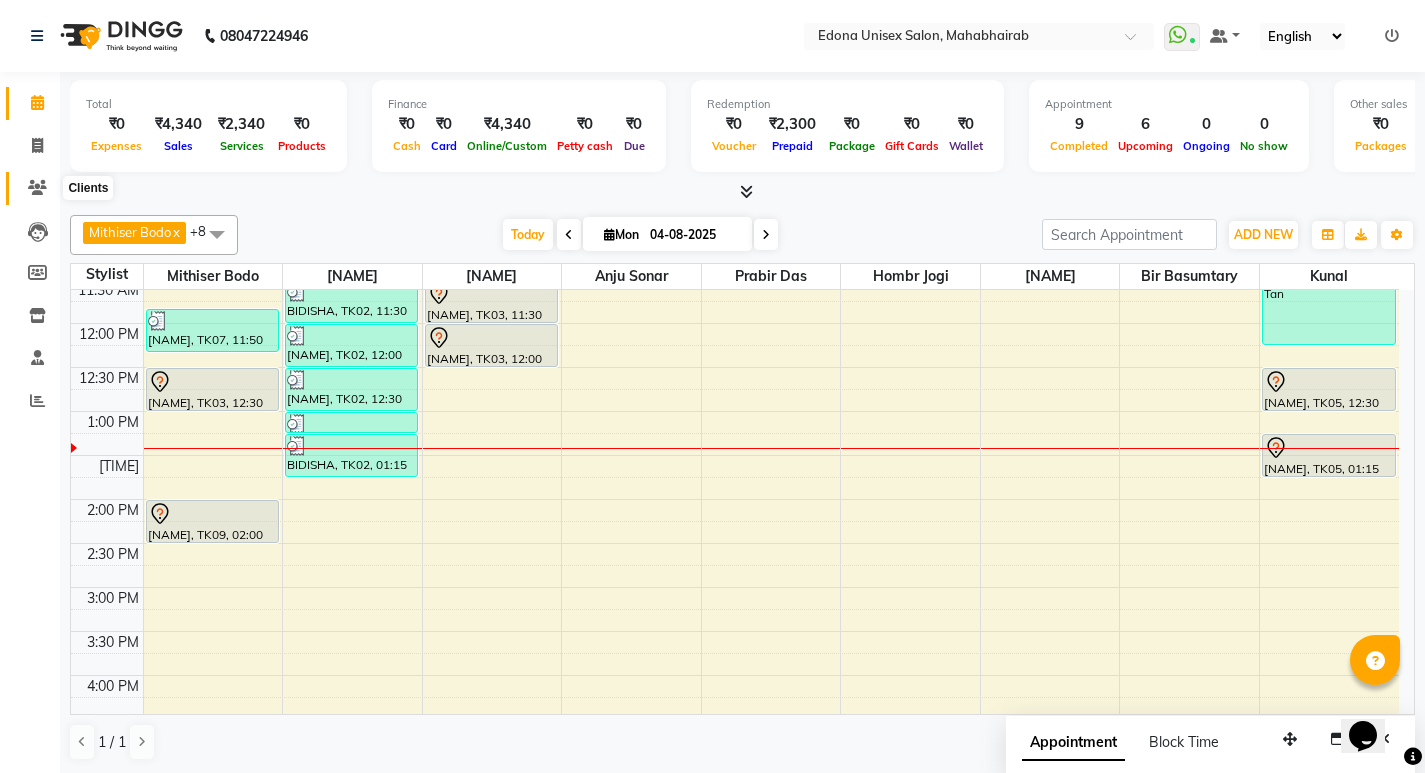 click 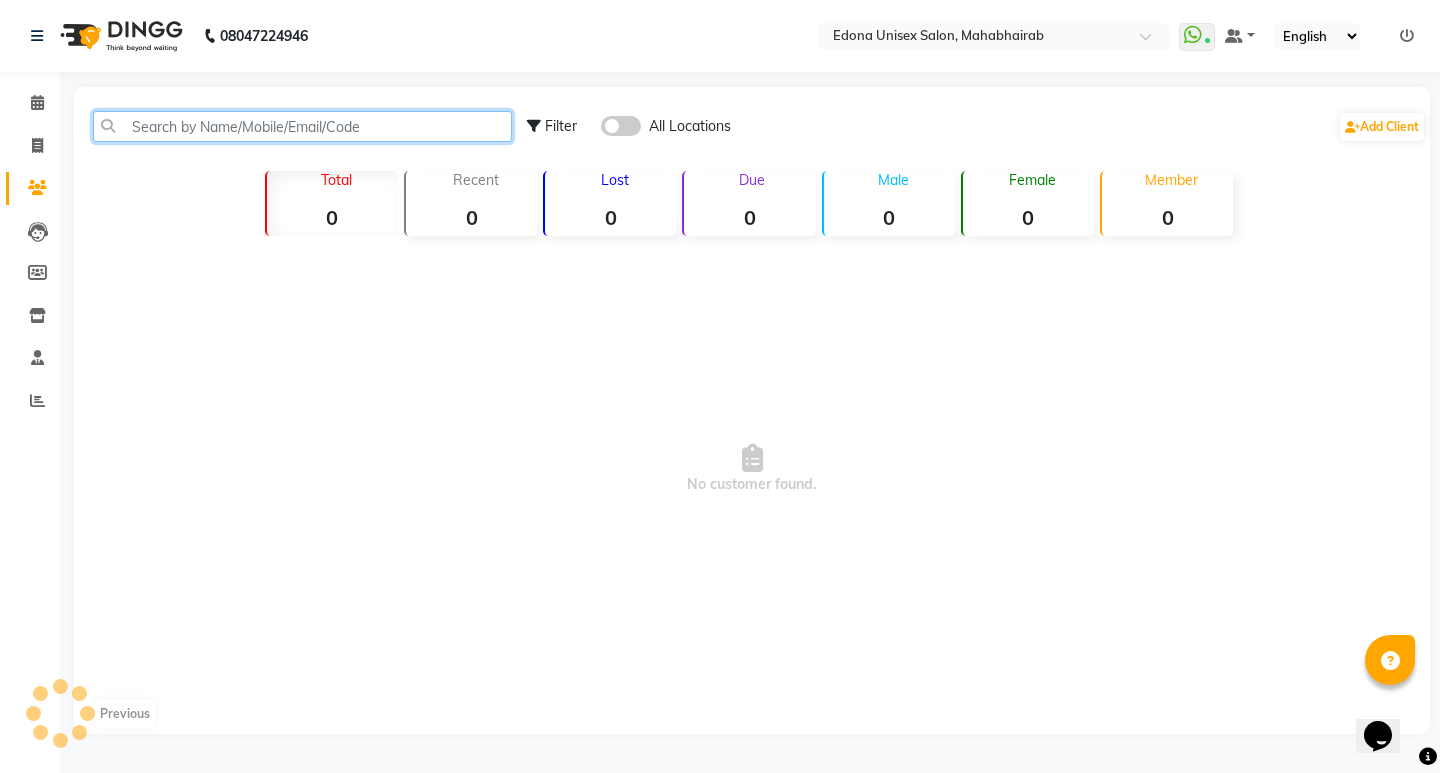 click 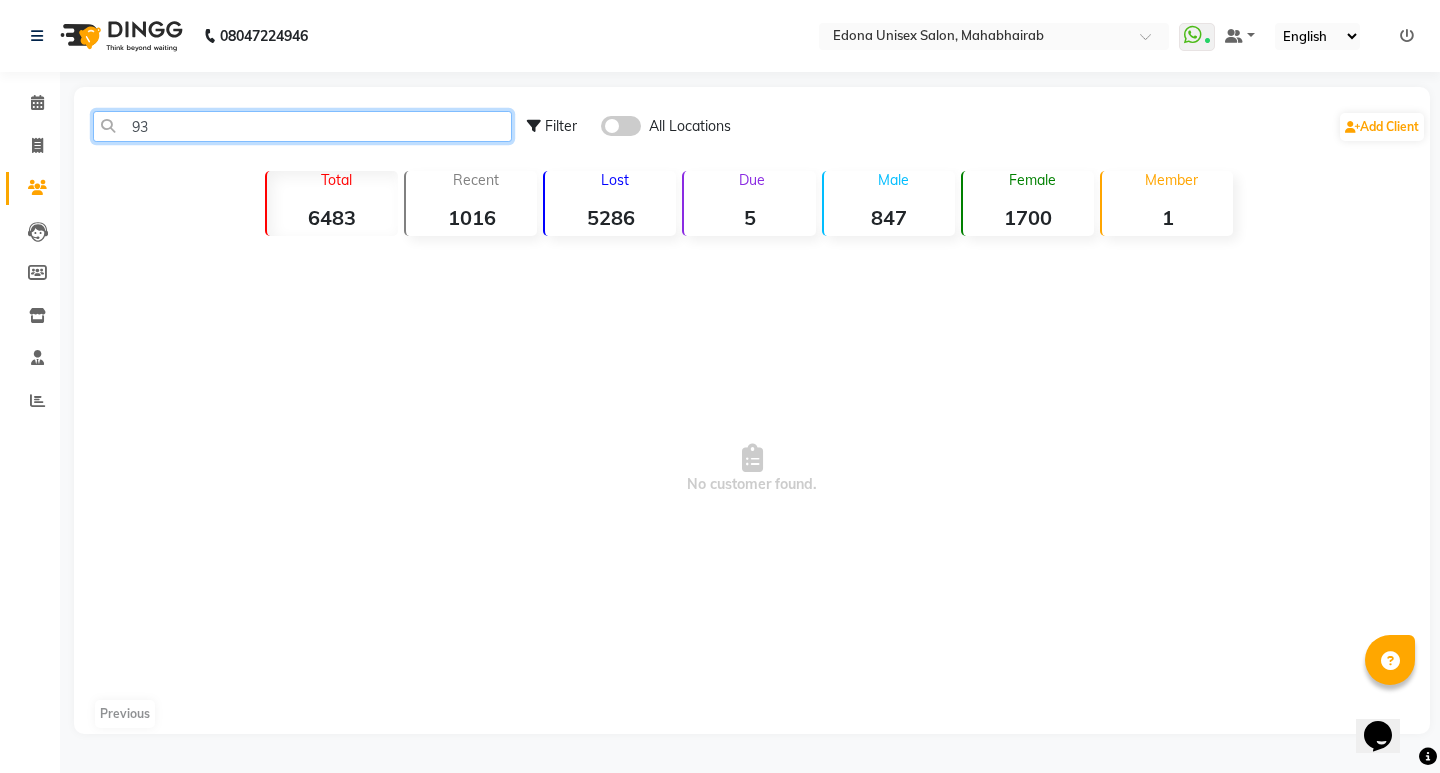 type on "9" 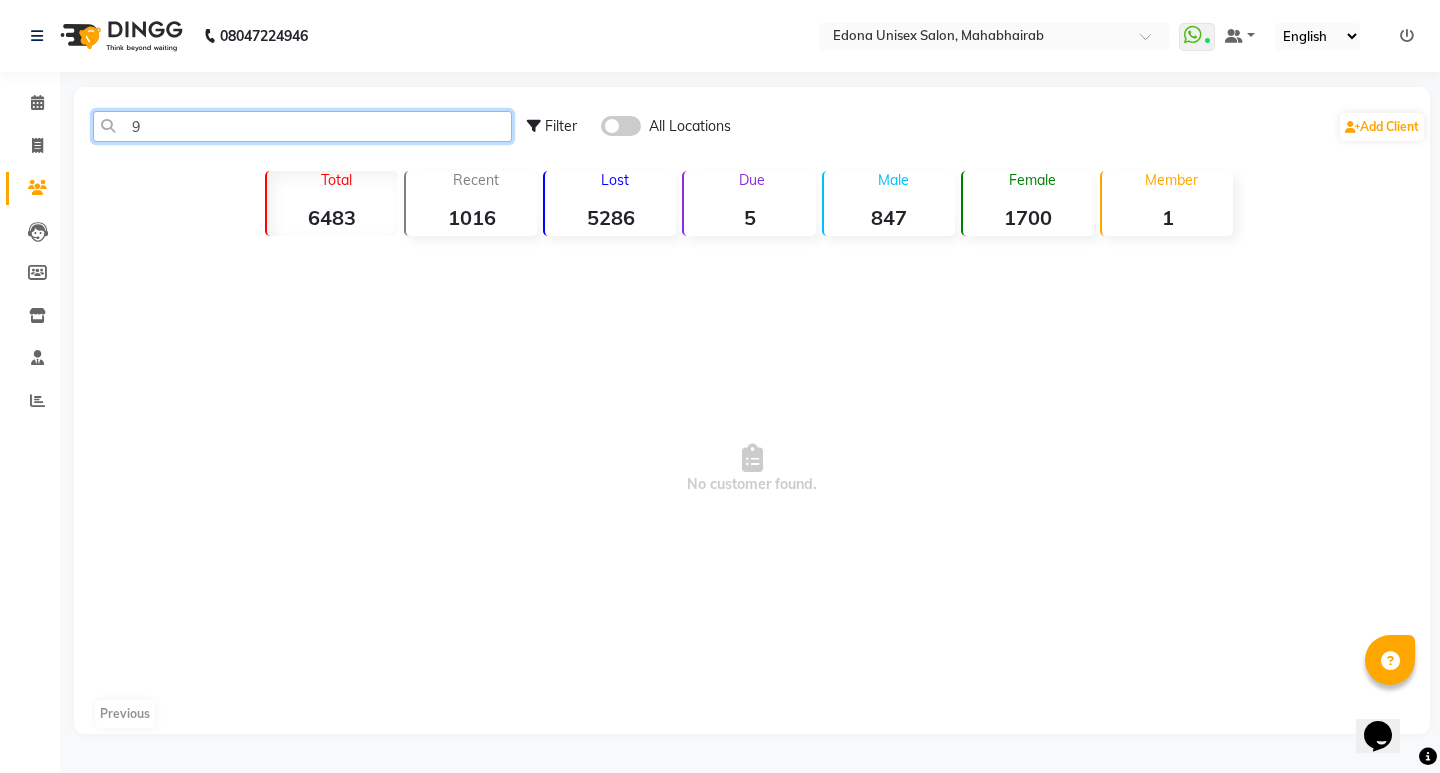 type 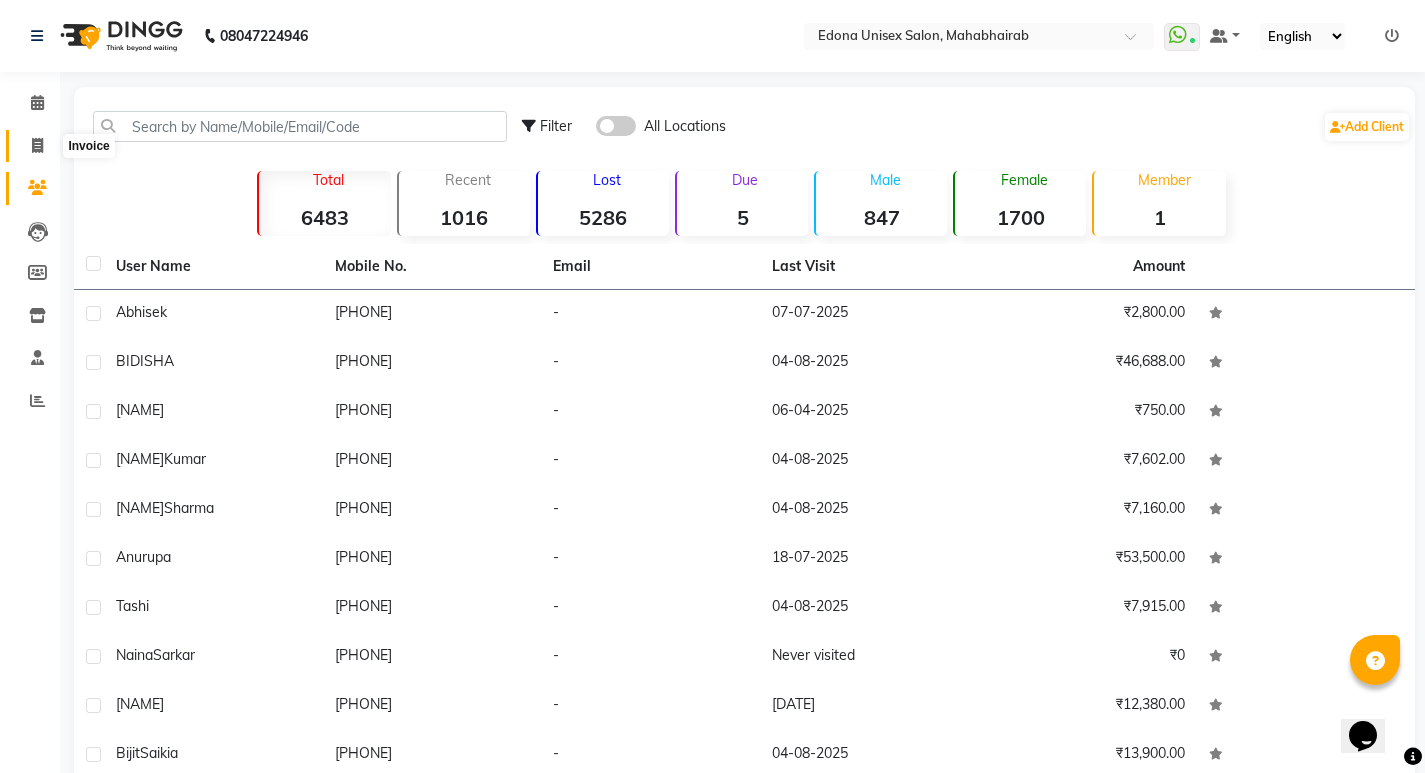 click 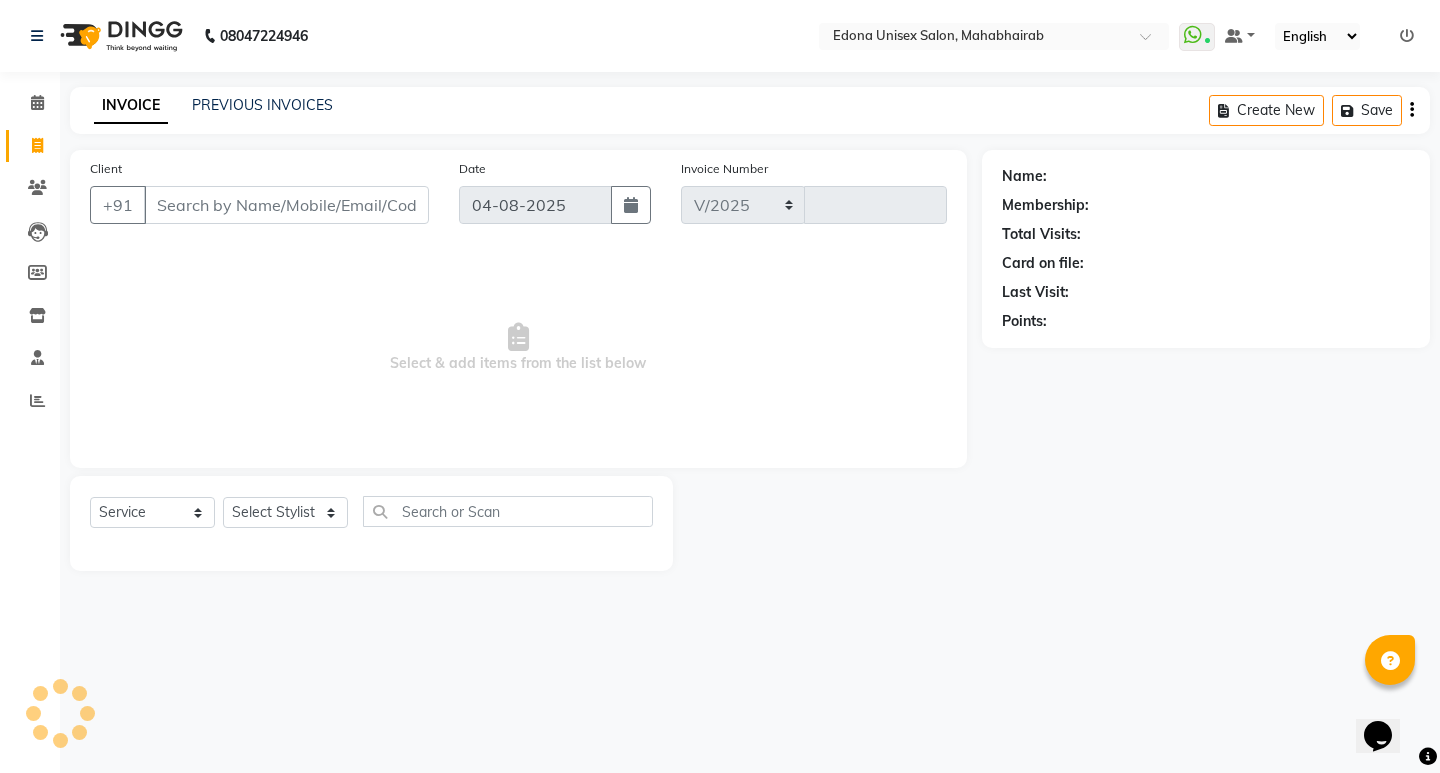 select on "5393" 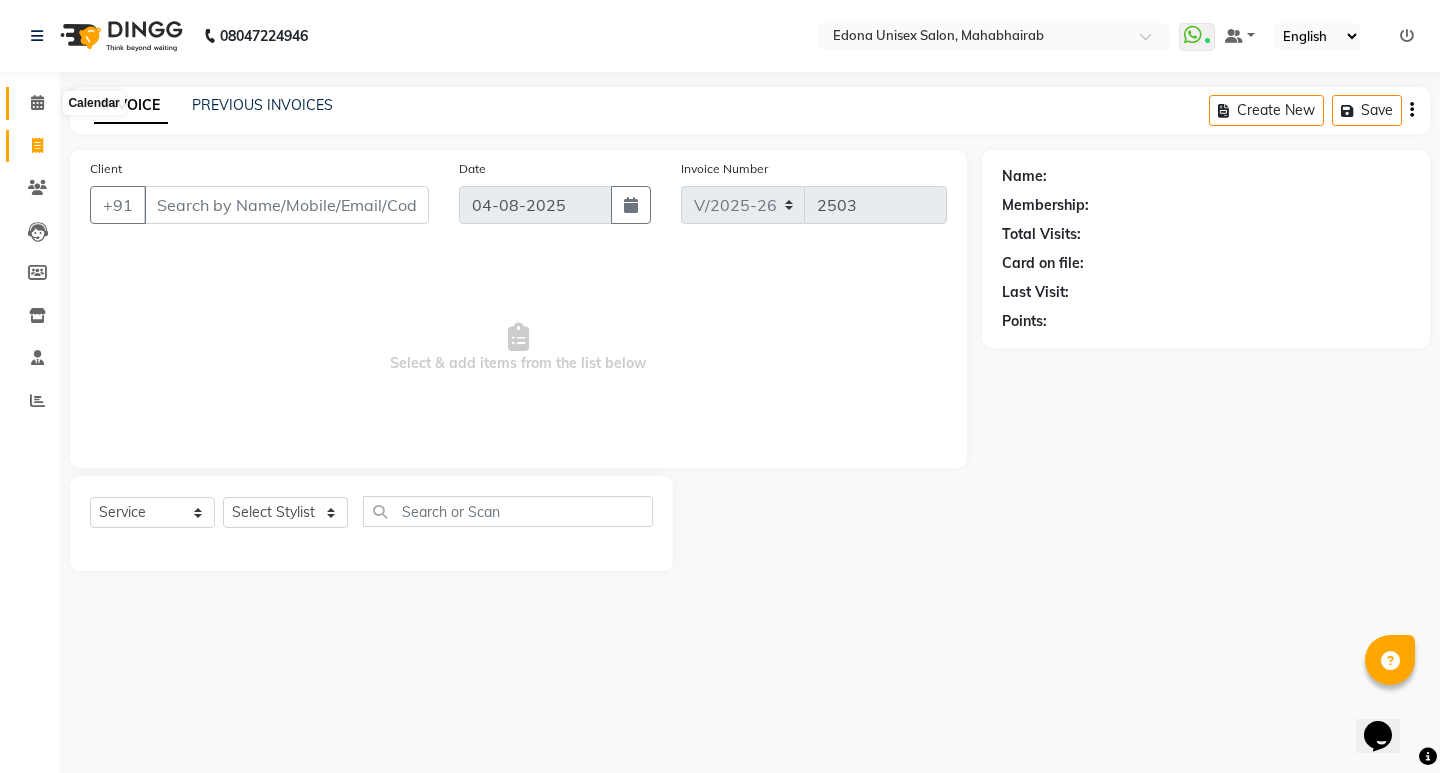 click 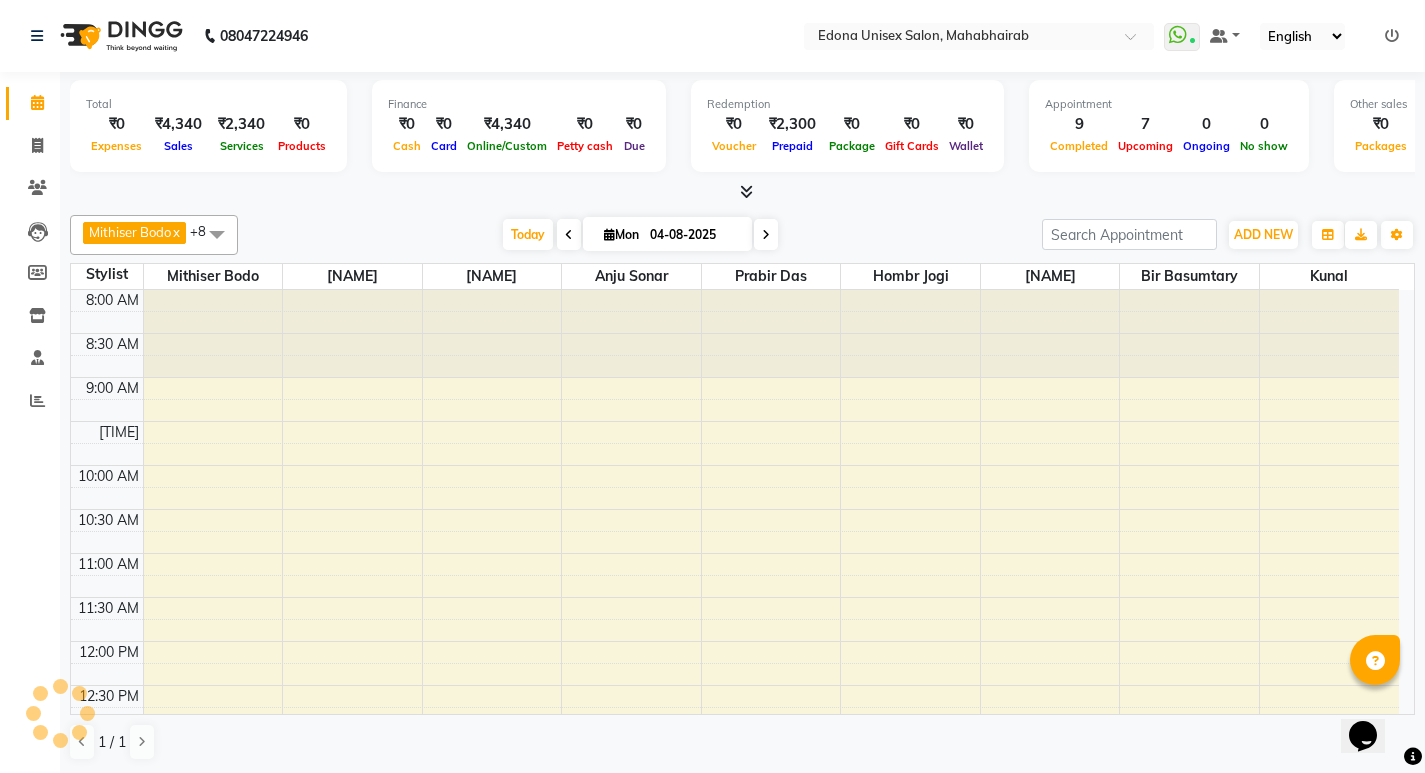 scroll, scrollTop: 441, scrollLeft: 0, axis: vertical 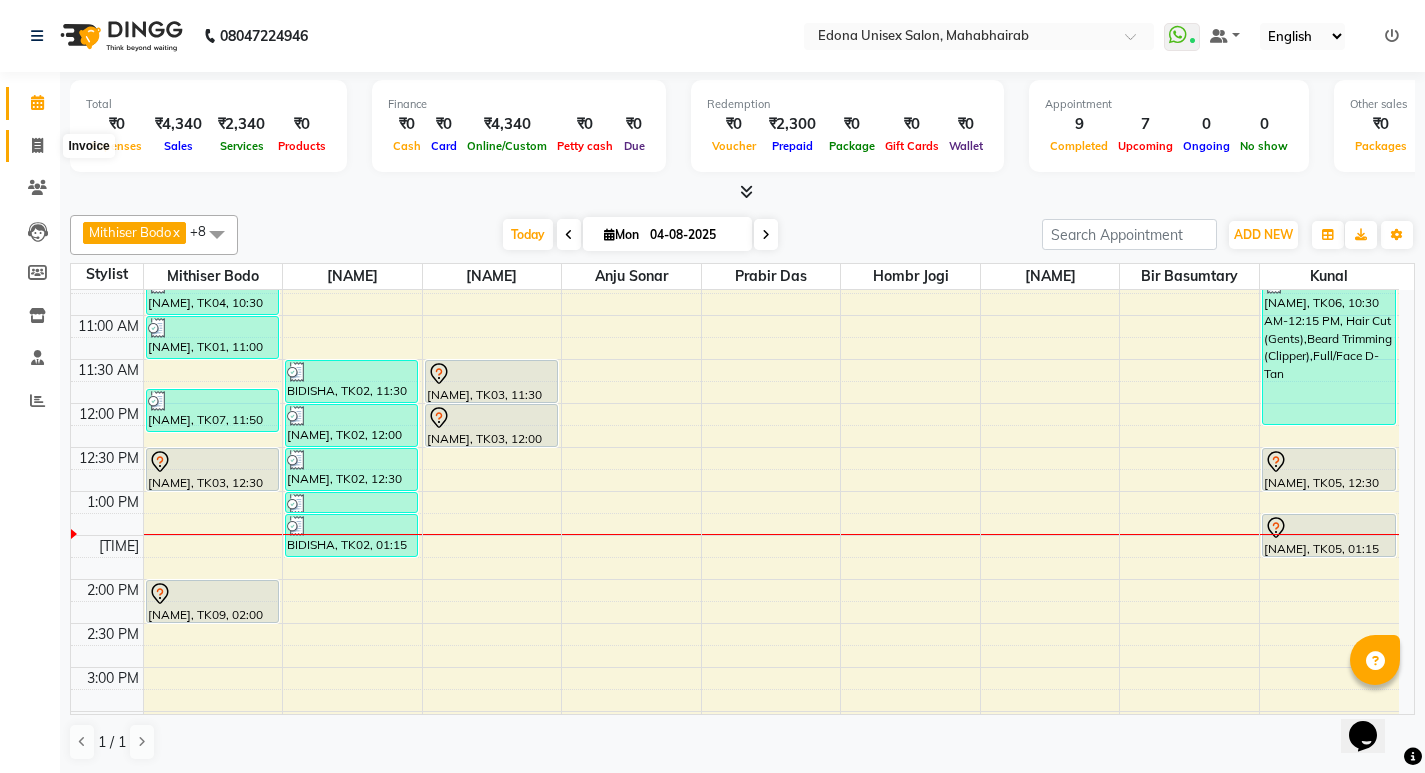click 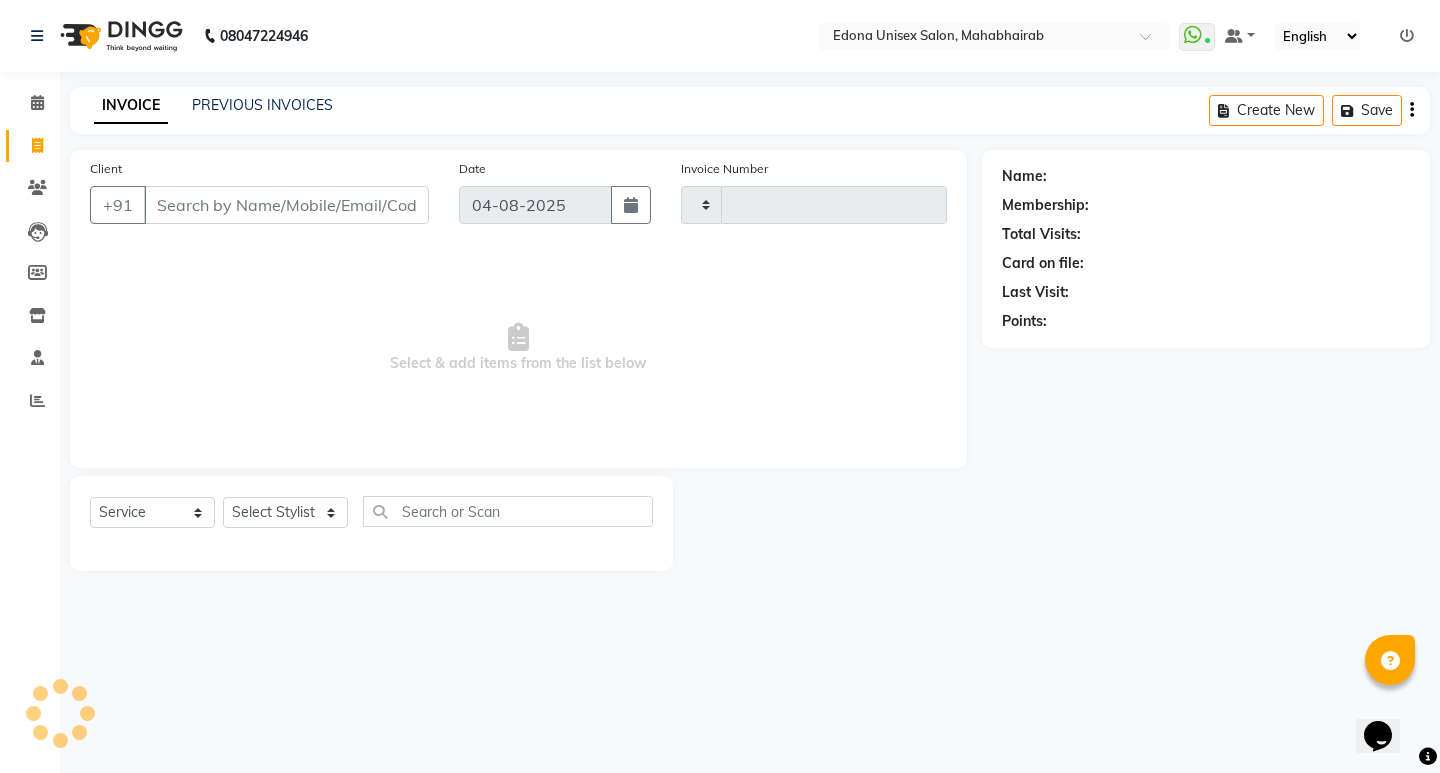 type on "2503" 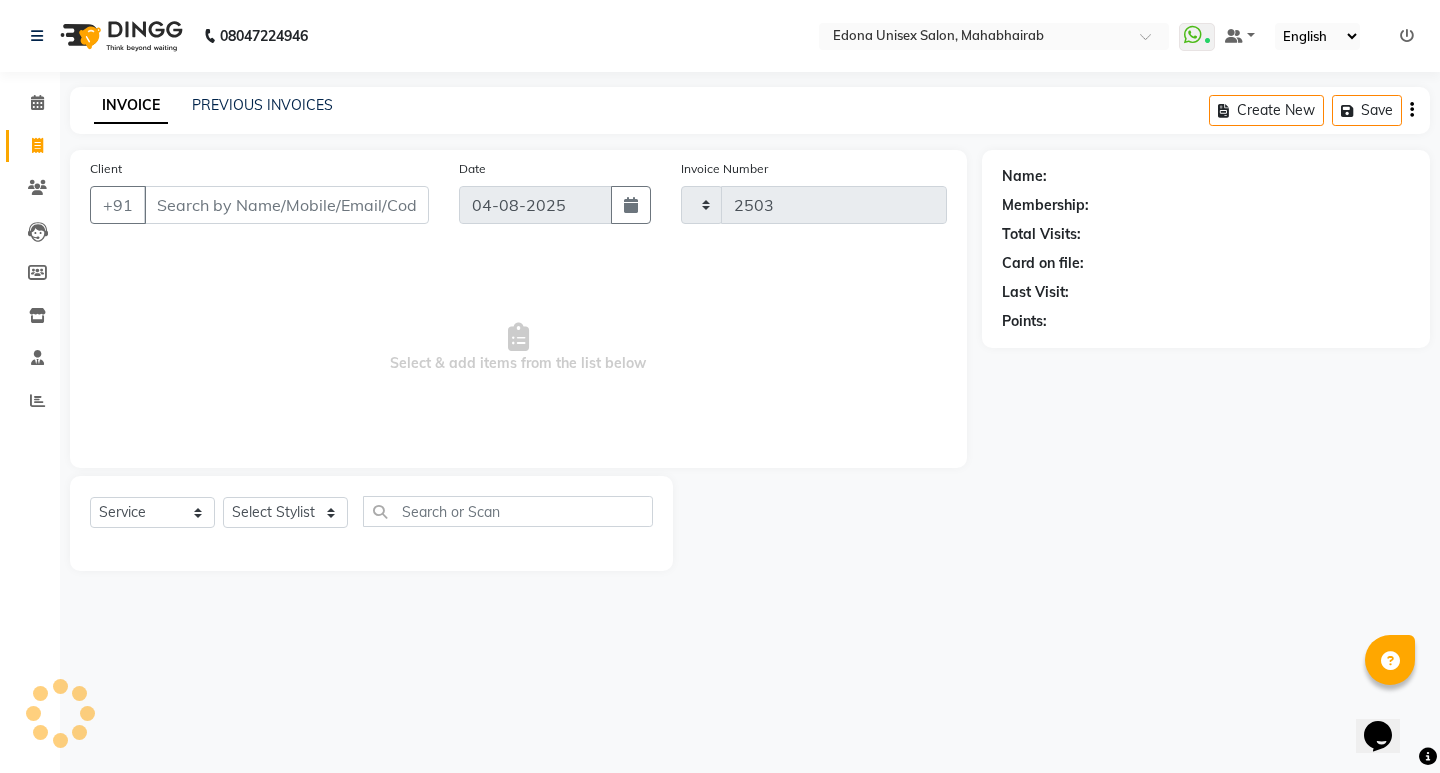 select on "5393" 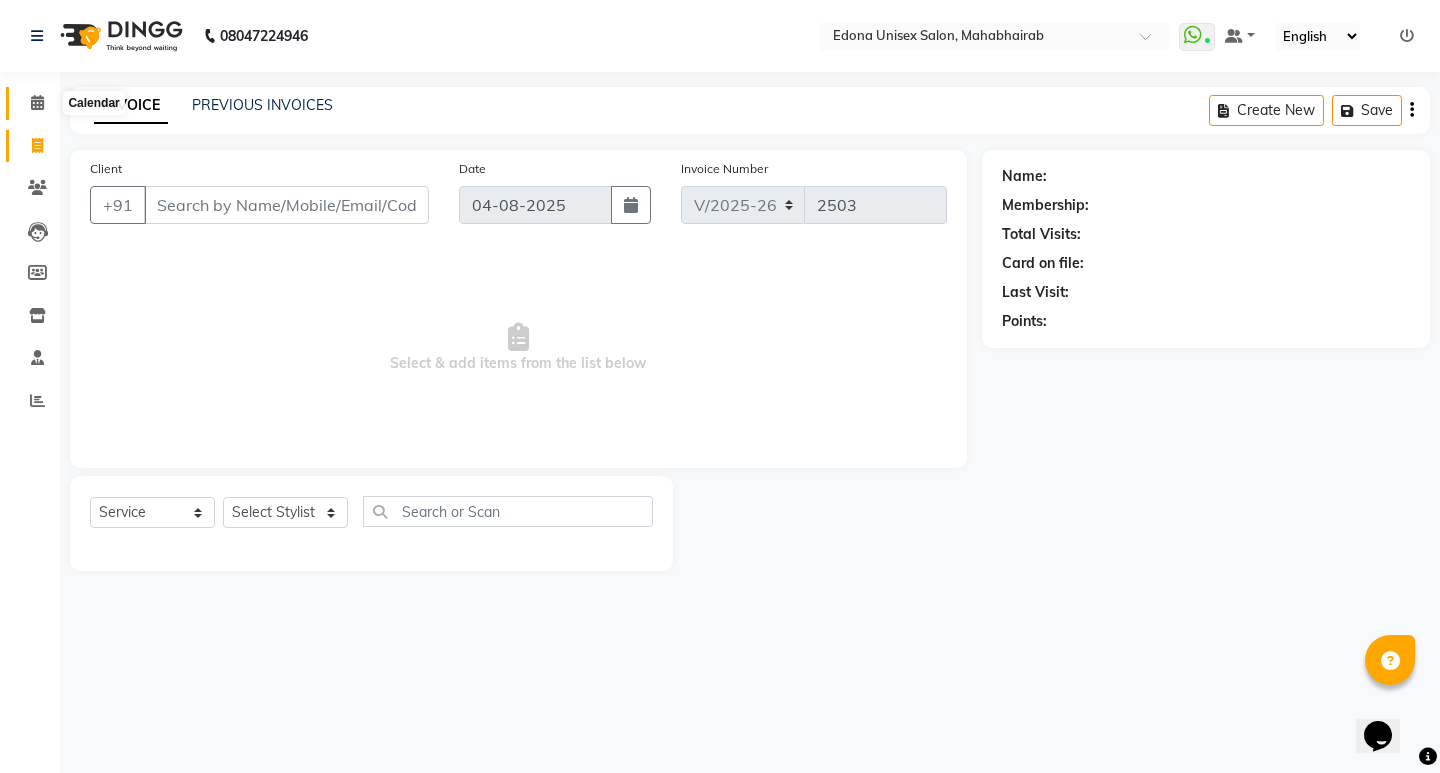 click 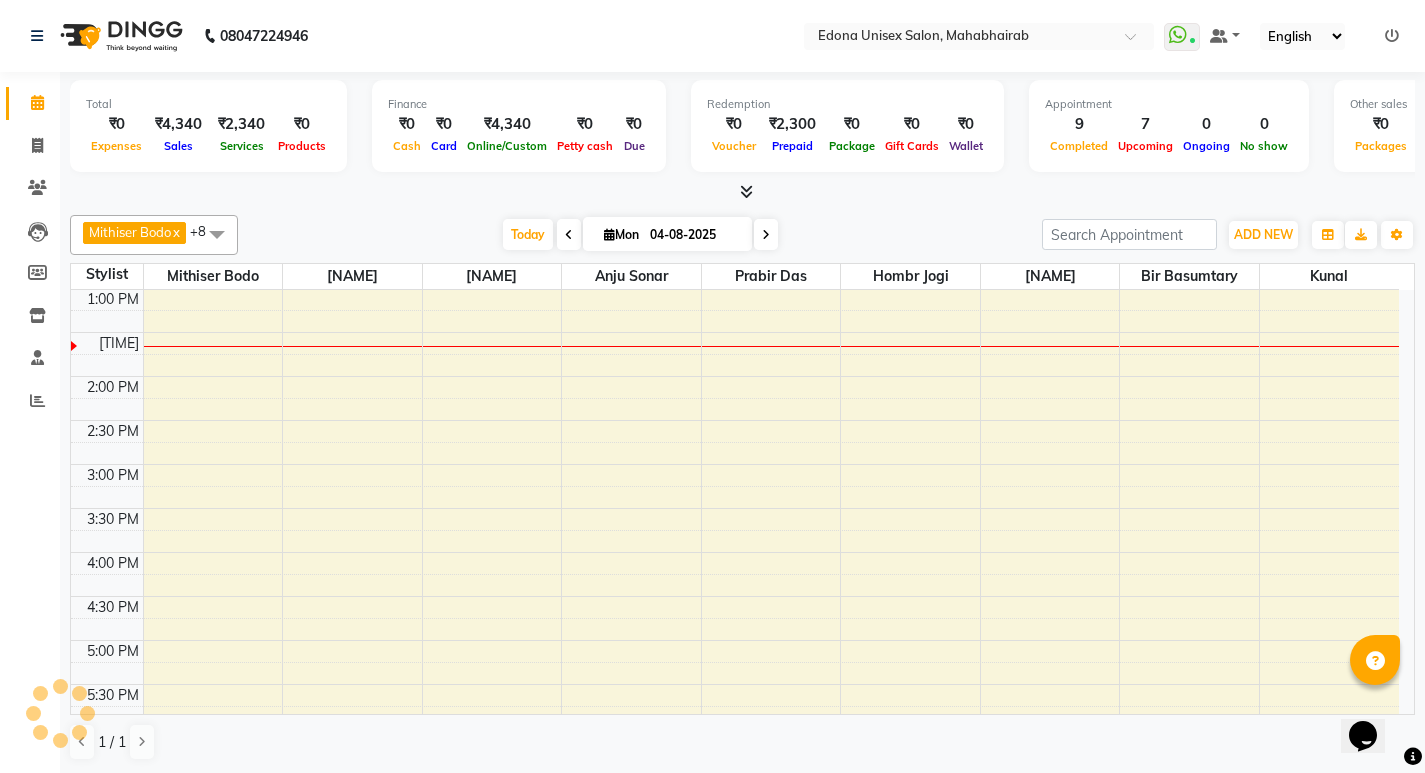 scroll, scrollTop: 0, scrollLeft: 0, axis: both 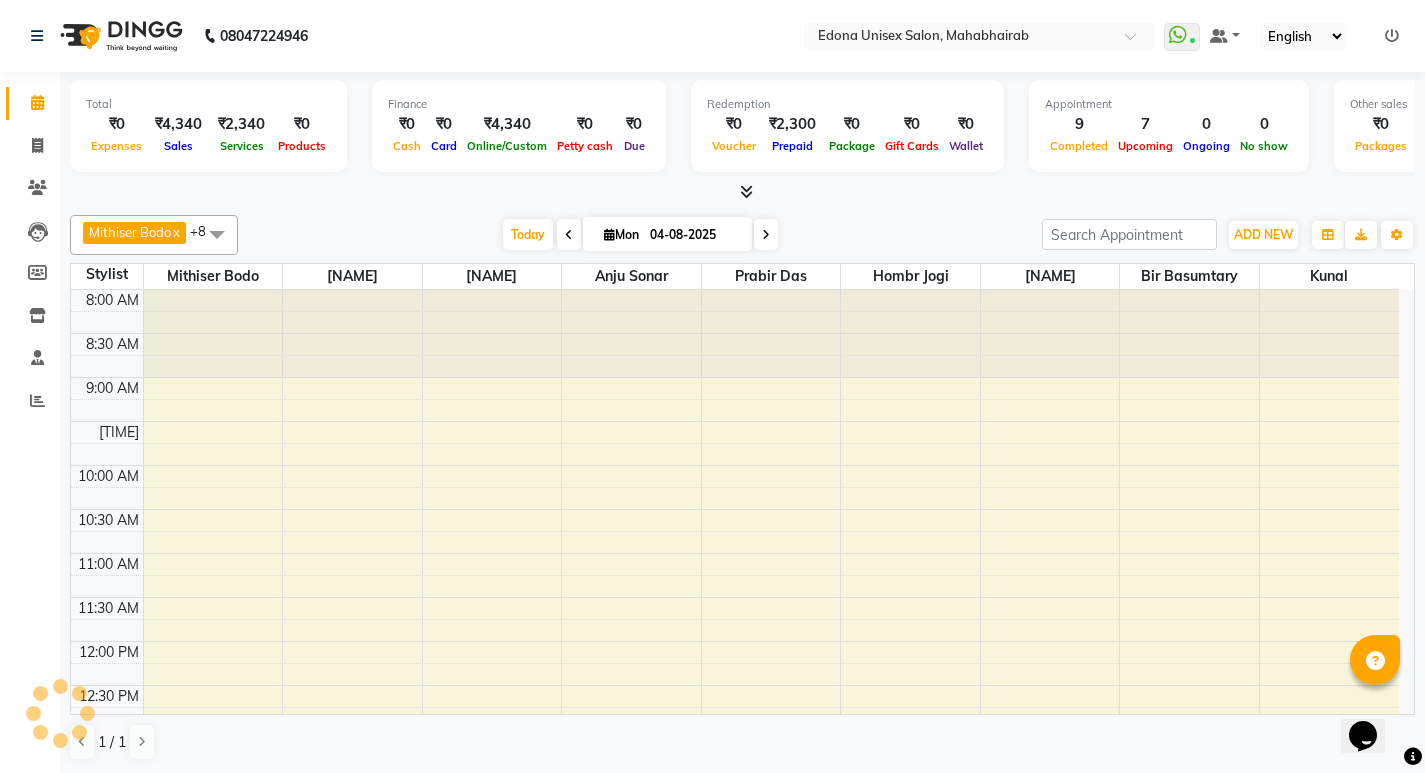 click at bounding box center [766, 234] 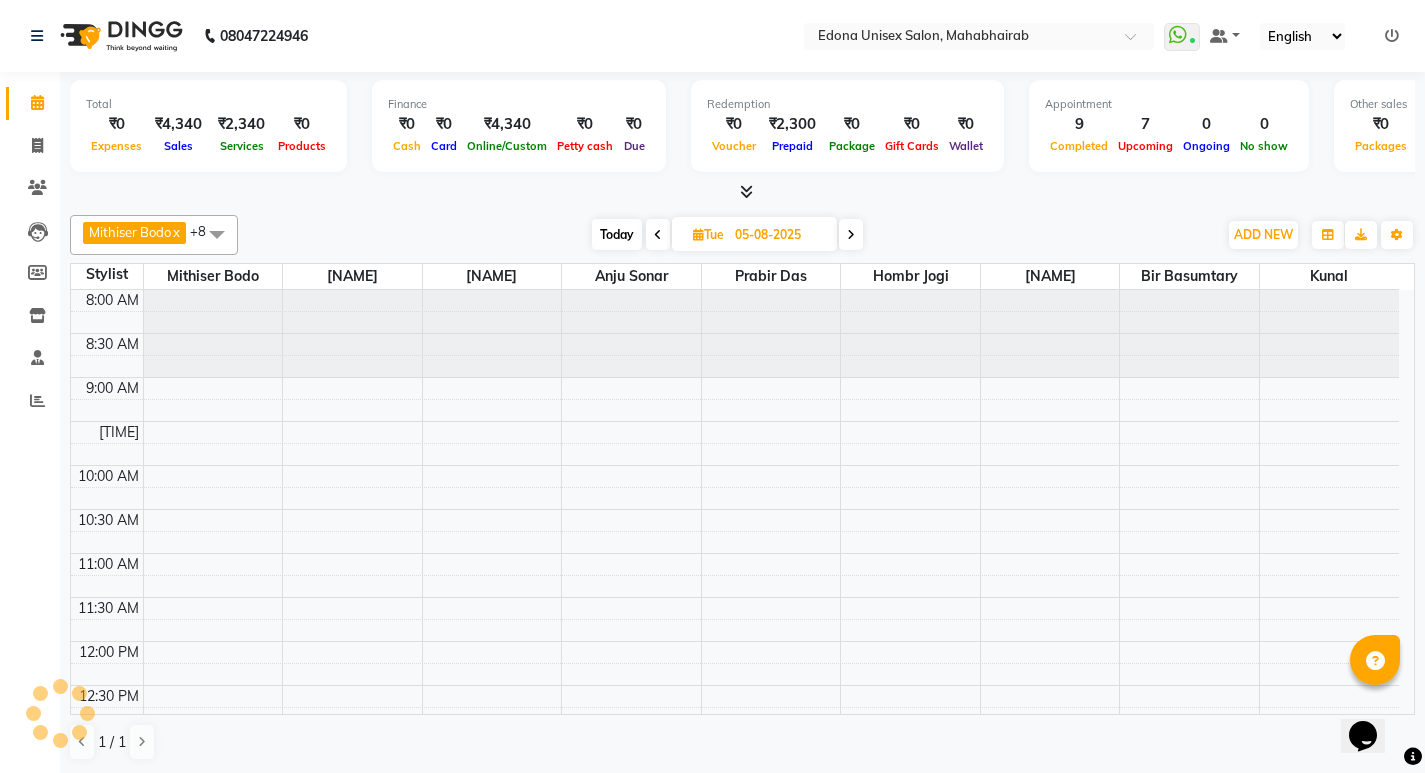 scroll, scrollTop: 441, scrollLeft: 0, axis: vertical 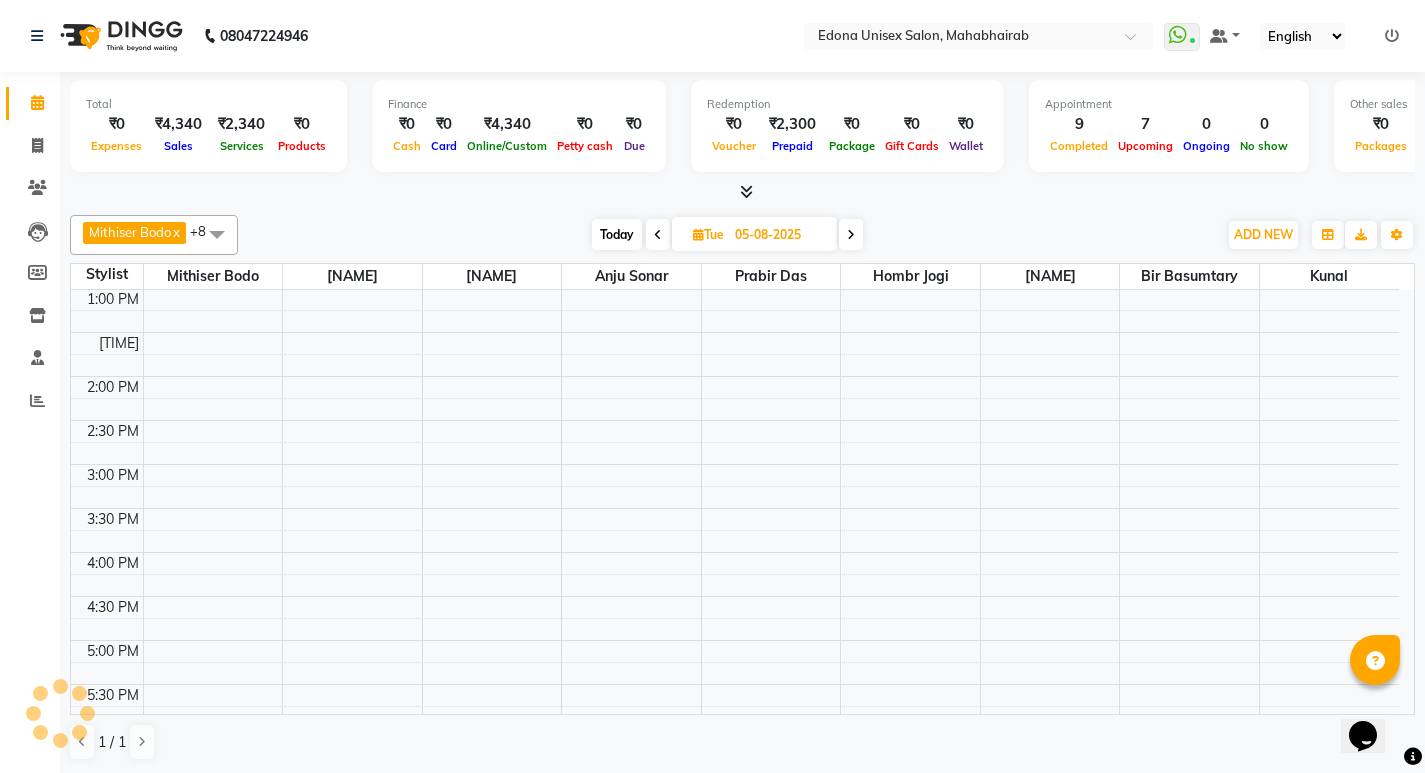 click at bounding box center [851, 235] 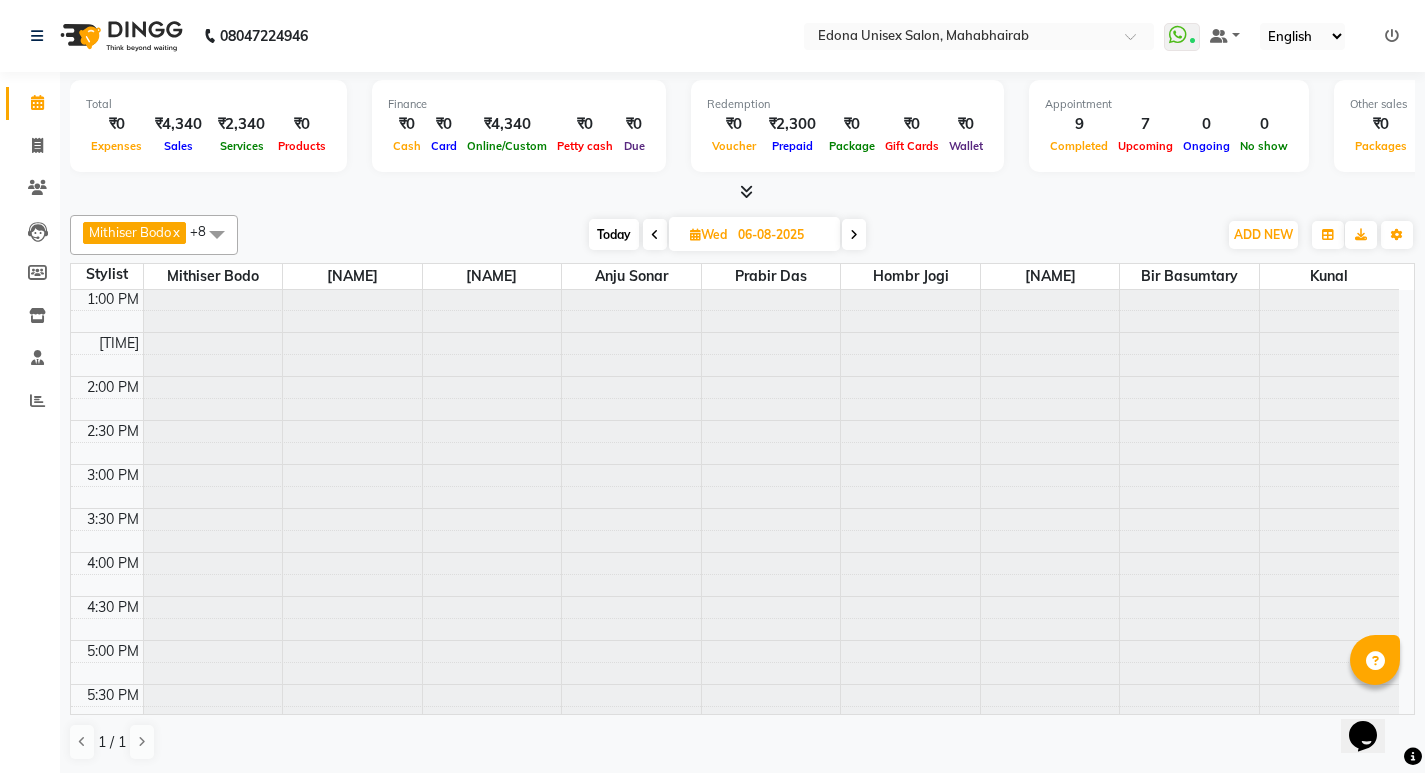 scroll, scrollTop: 0, scrollLeft: 0, axis: both 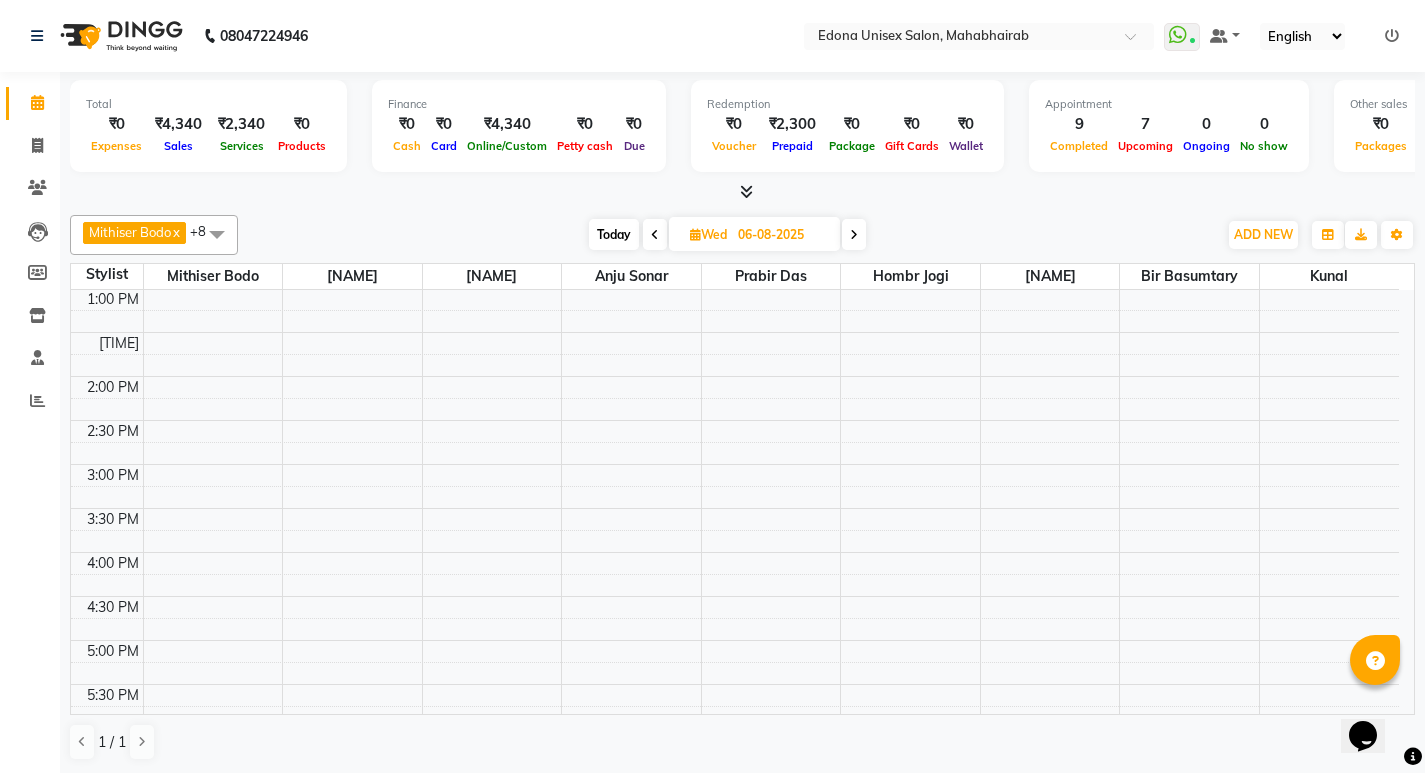 click at bounding box center [854, 235] 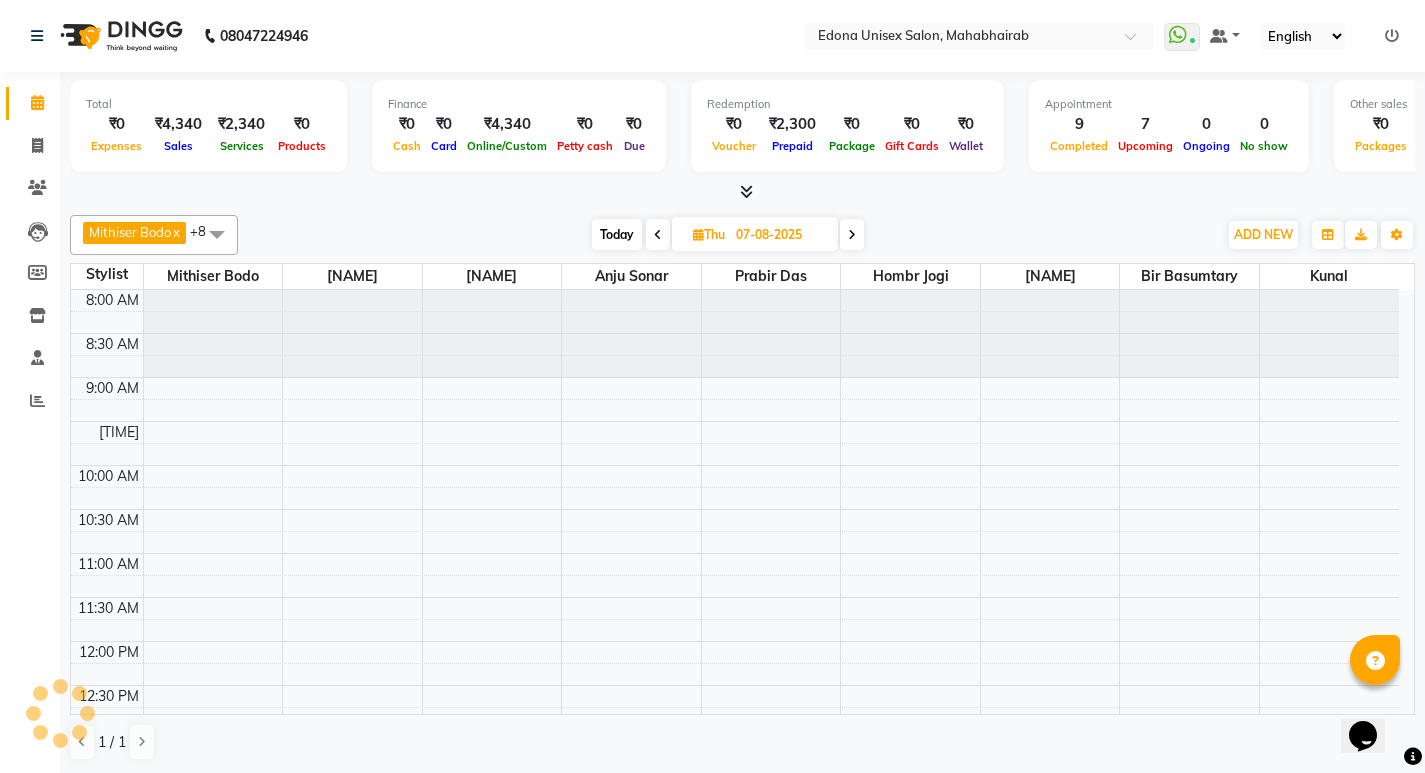 scroll, scrollTop: 441, scrollLeft: 0, axis: vertical 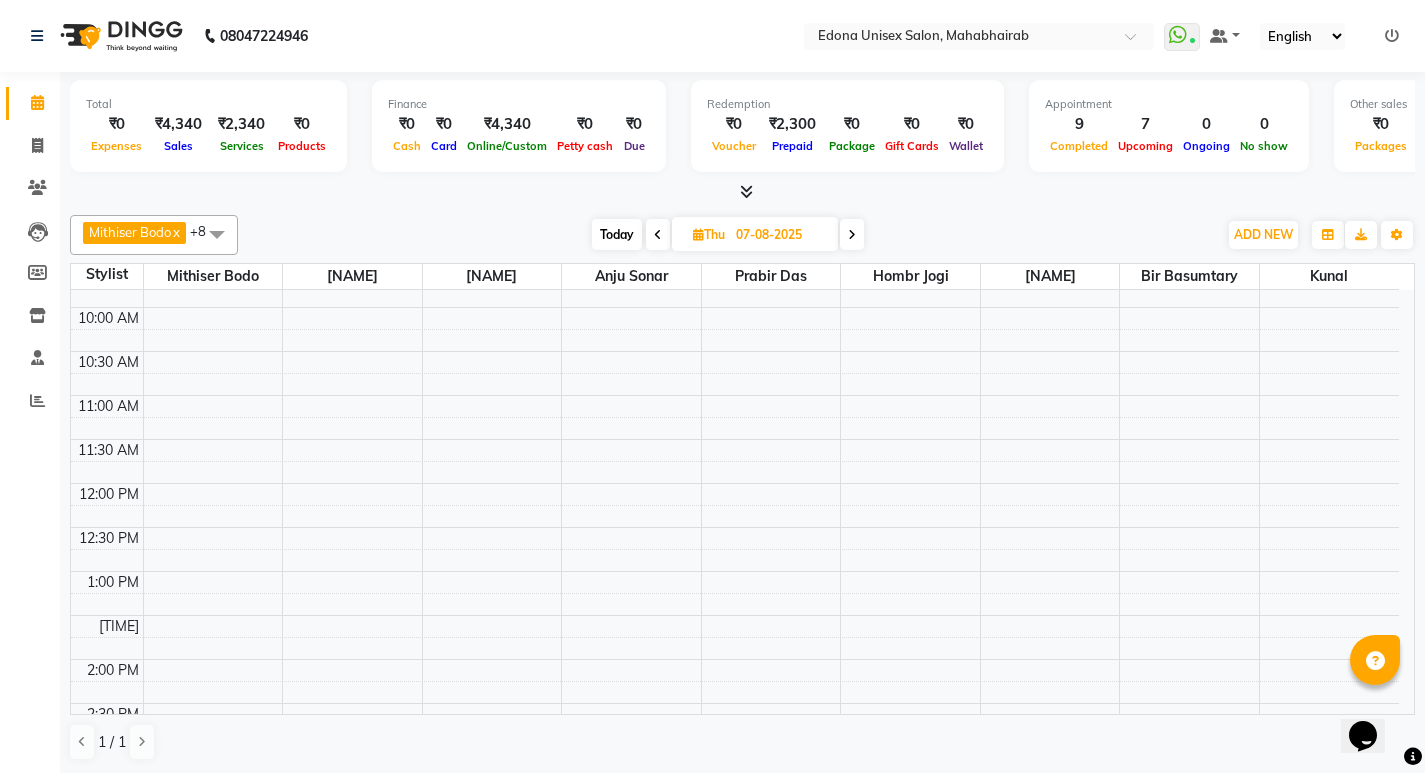 click on "8:00 AM 8:30 AM 9:00 AM 9:30 AM 10:00 AM 10:30 AM 11:00 AM 11:30 AM 12:00 PM 12:30 PM 1:00 PM 1:30 PM 2:00 PM 2:30 PM 3:00 PM 3:30 PM 4:00 PM 4:30 PM 5:00 PM 5:30 PM 6:00 PM 6:30 PM 7:00 PM 7:30 PM 8:00 PM 8:30 PM" at bounding box center [735, 703] 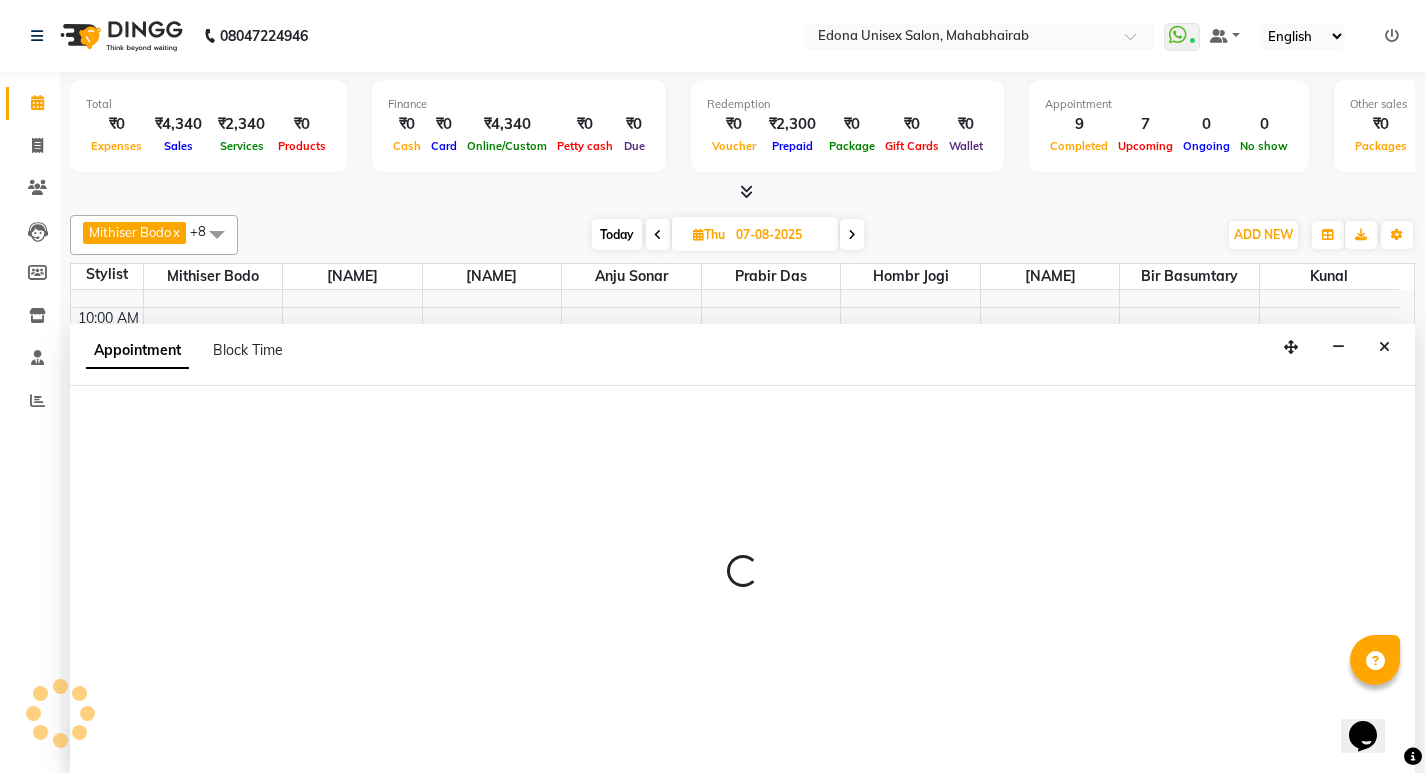 scroll, scrollTop: 1, scrollLeft: 0, axis: vertical 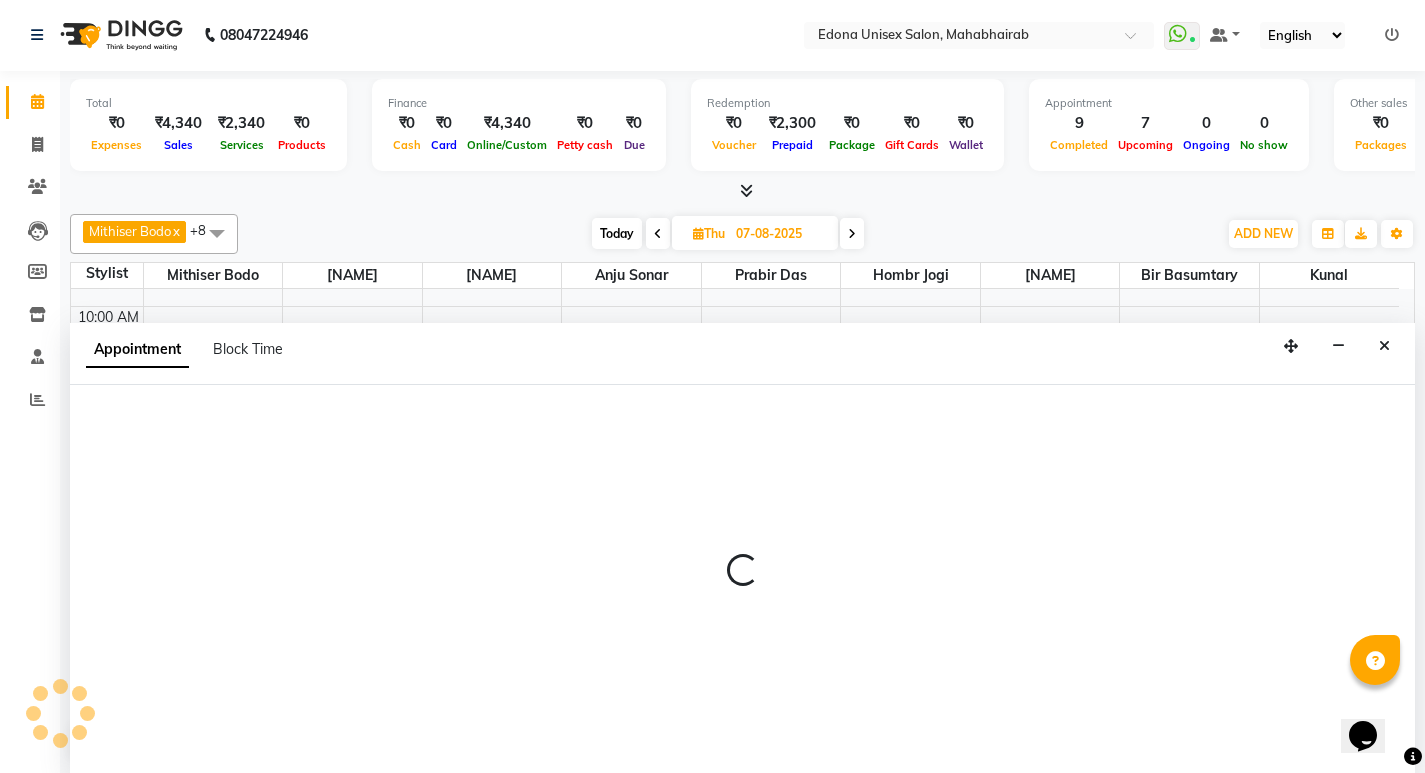 select on "35904" 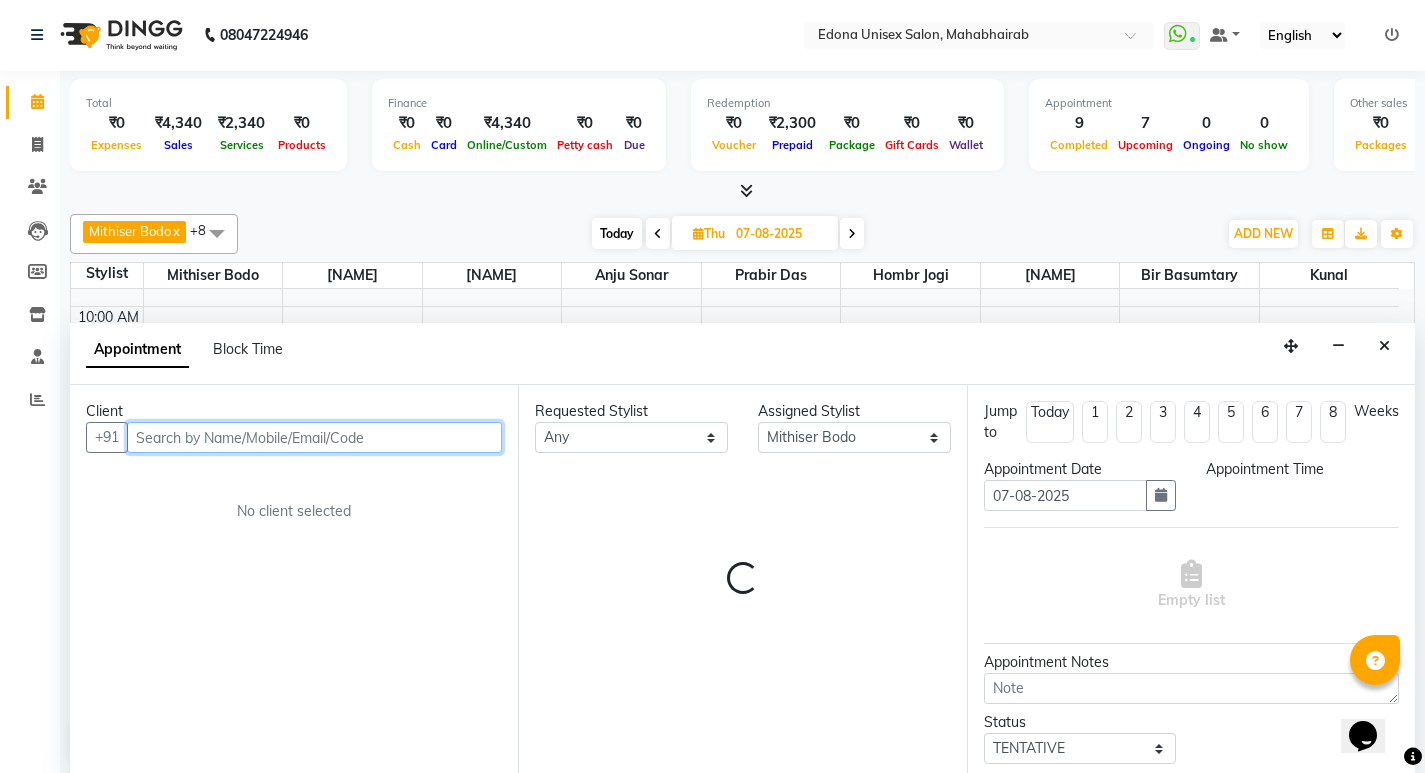 select on "630" 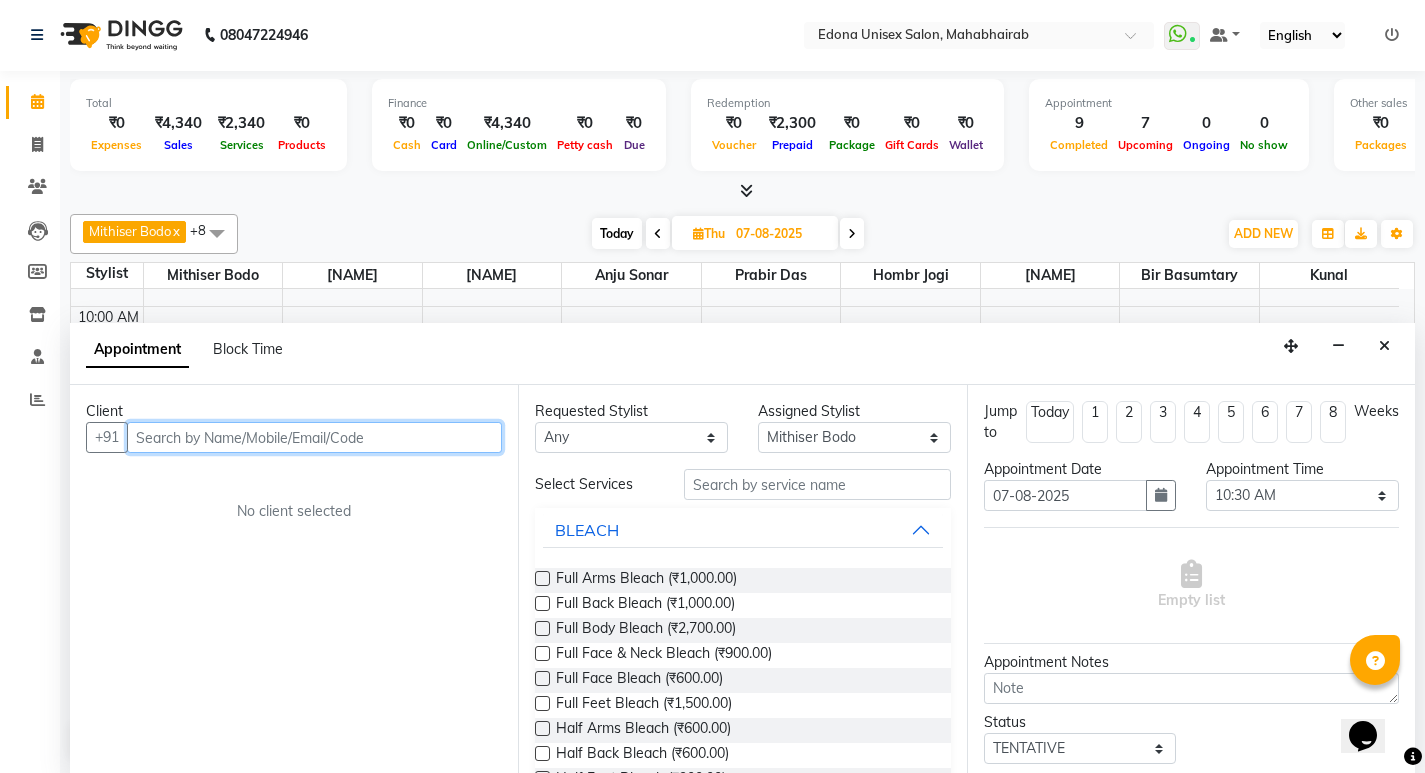 click at bounding box center (314, 437) 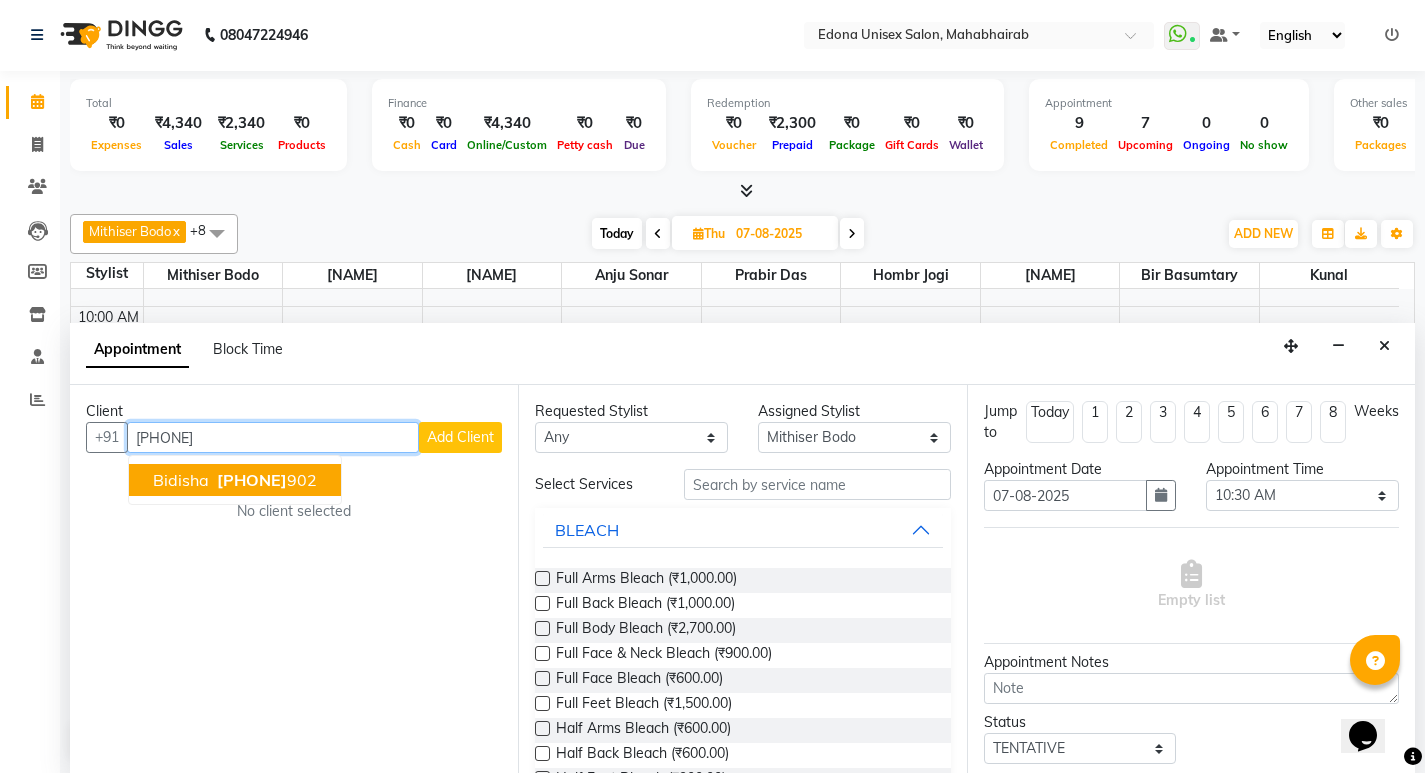 click on "7636948 902" at bounding box center (265, 480) 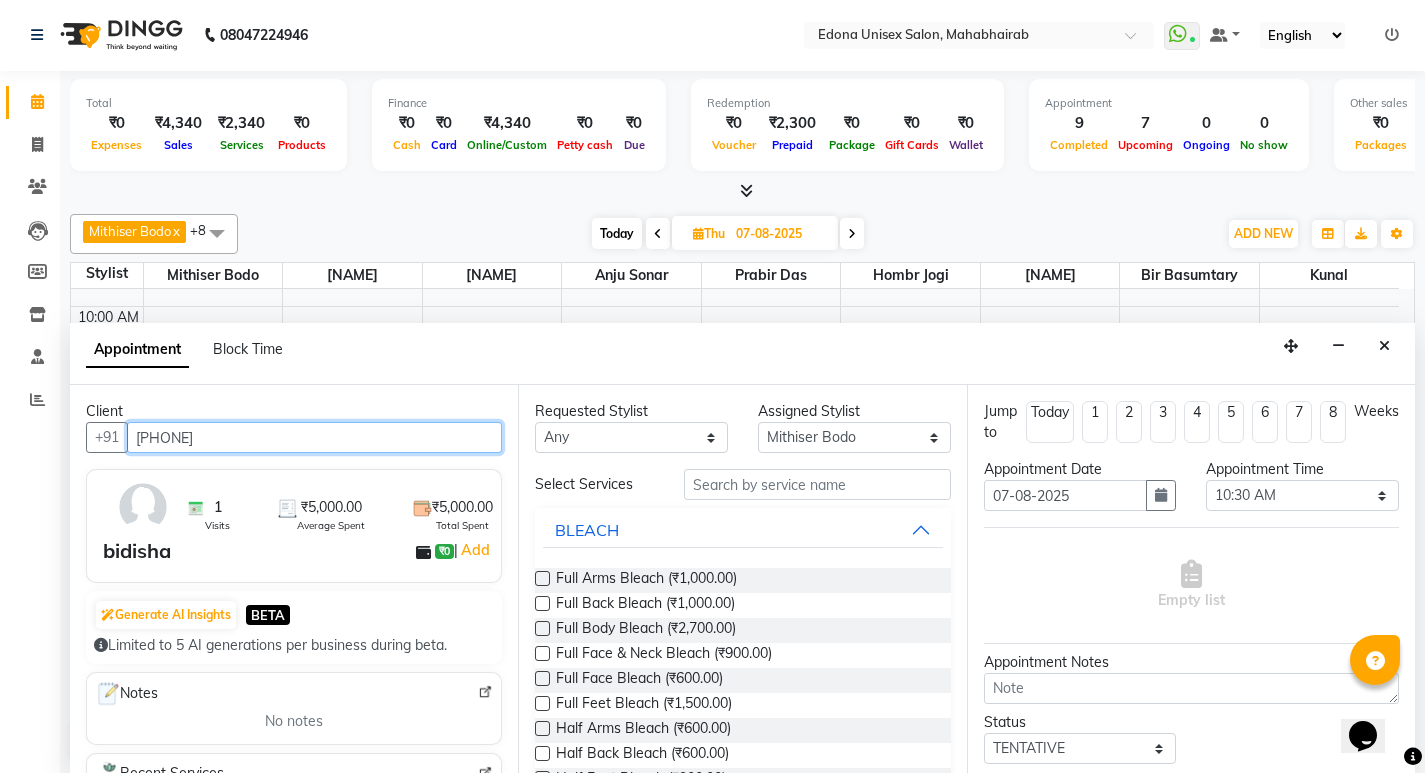 type on "7636948902" 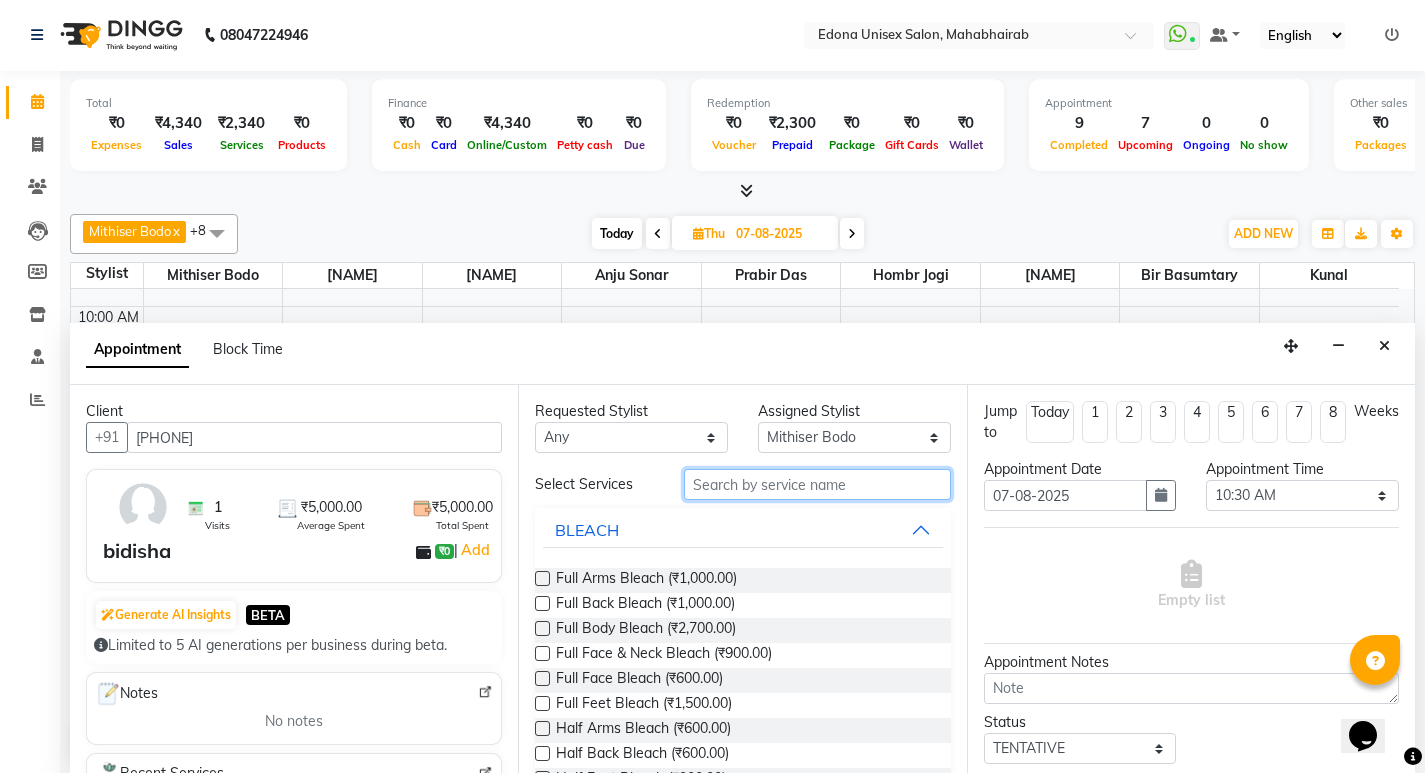 click at bounding box center (817, 484) 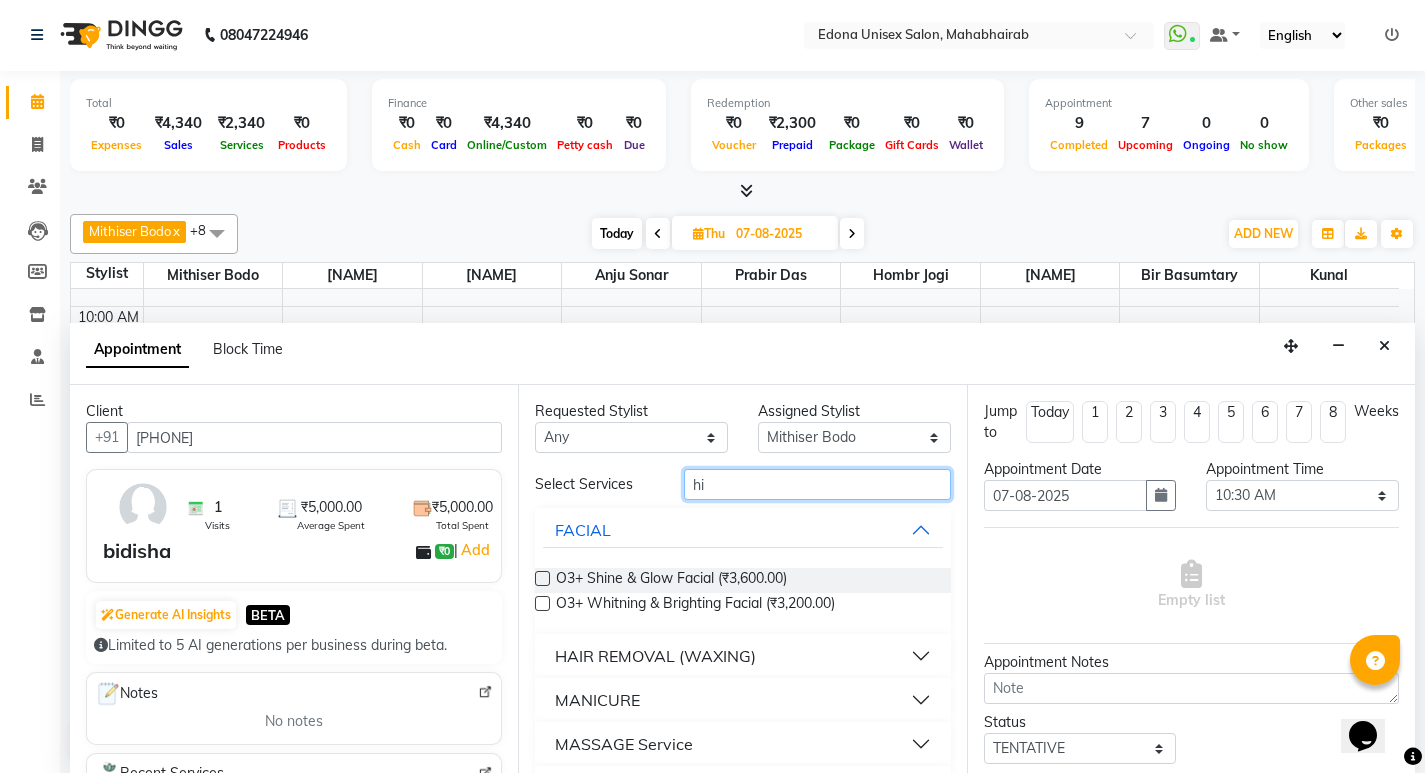 type on "h" 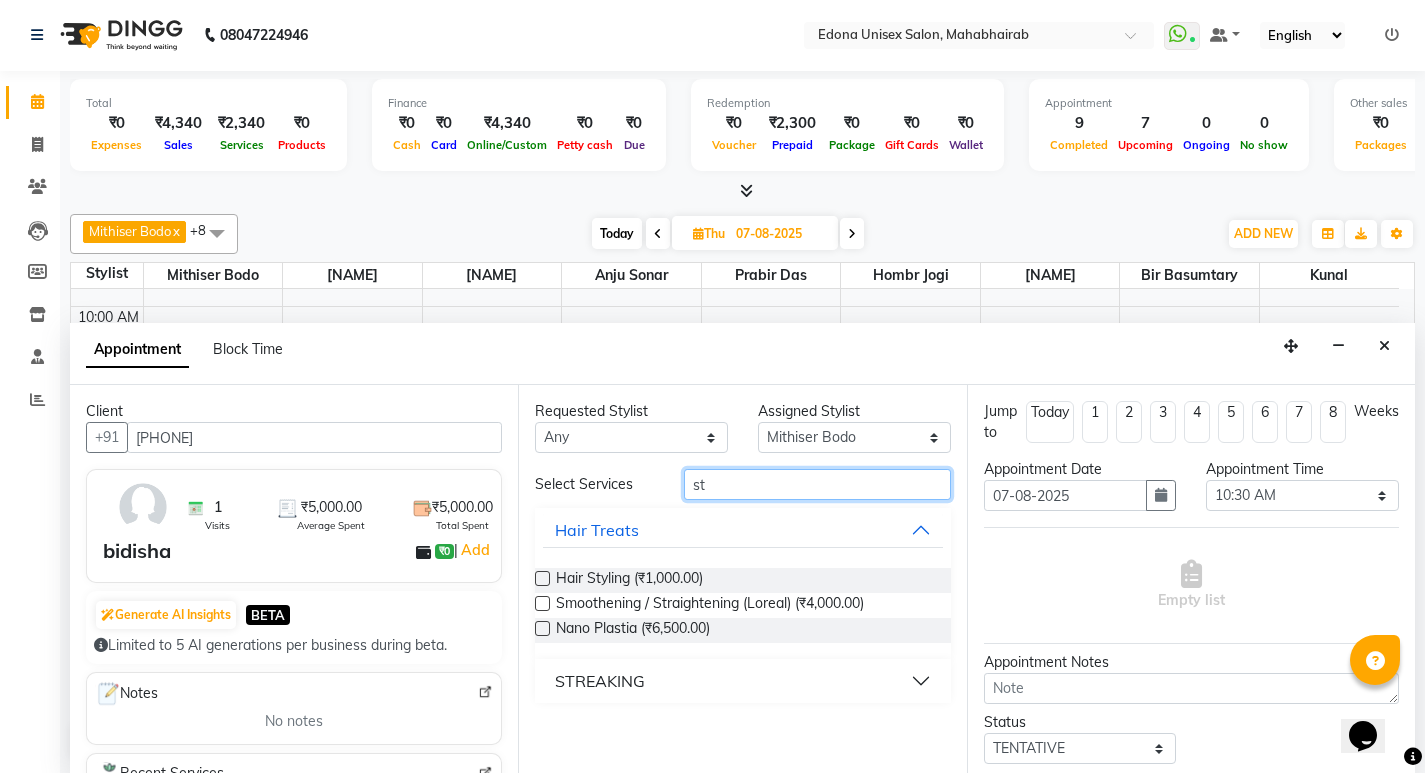 type on "s" 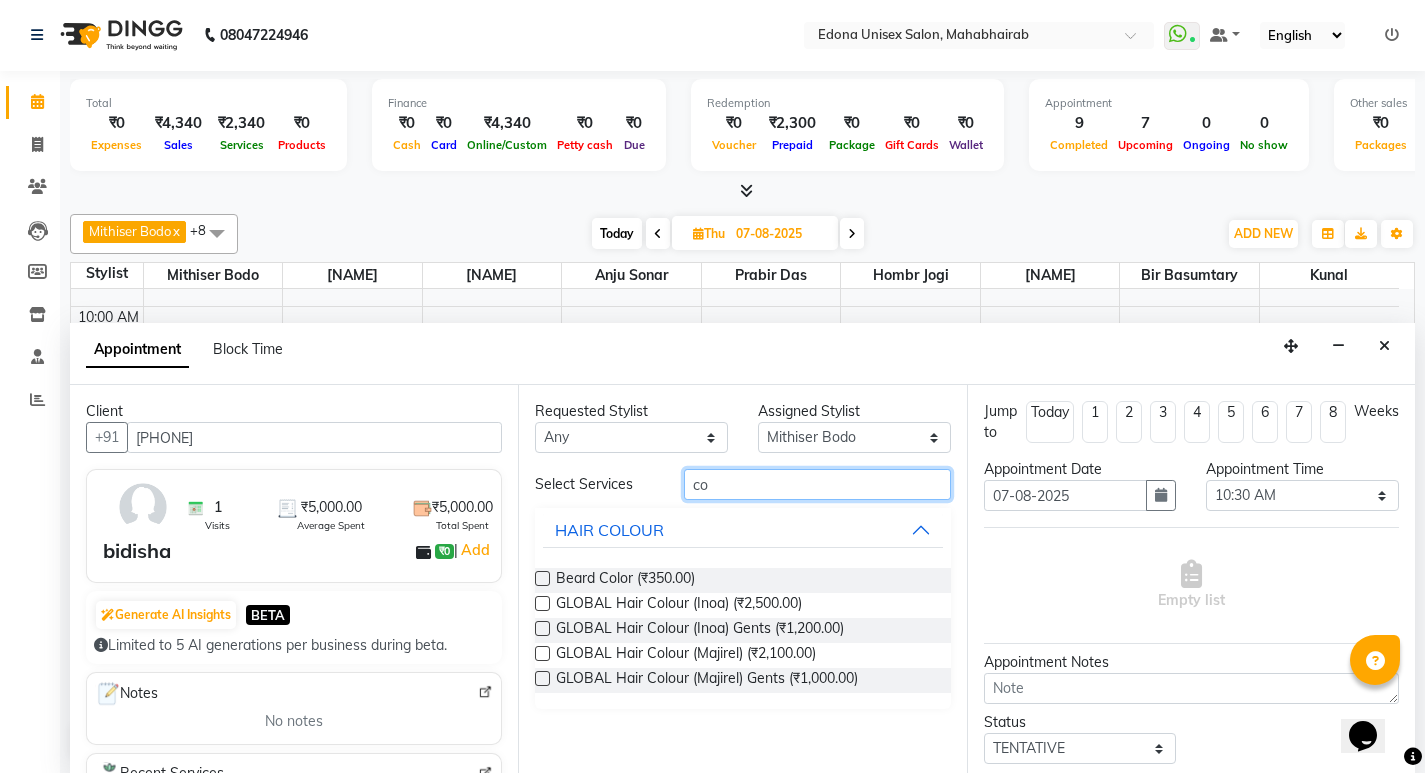 type on "c" 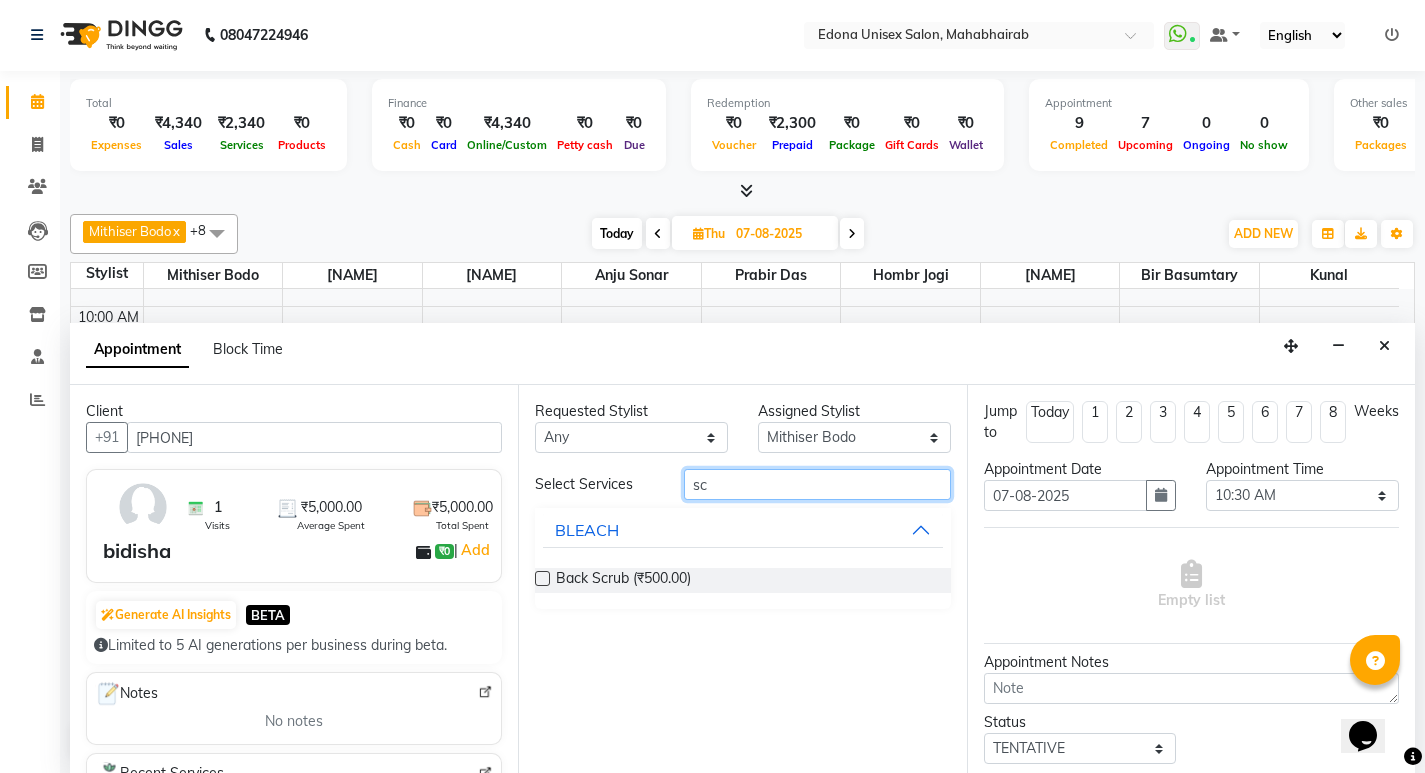 type on "s" 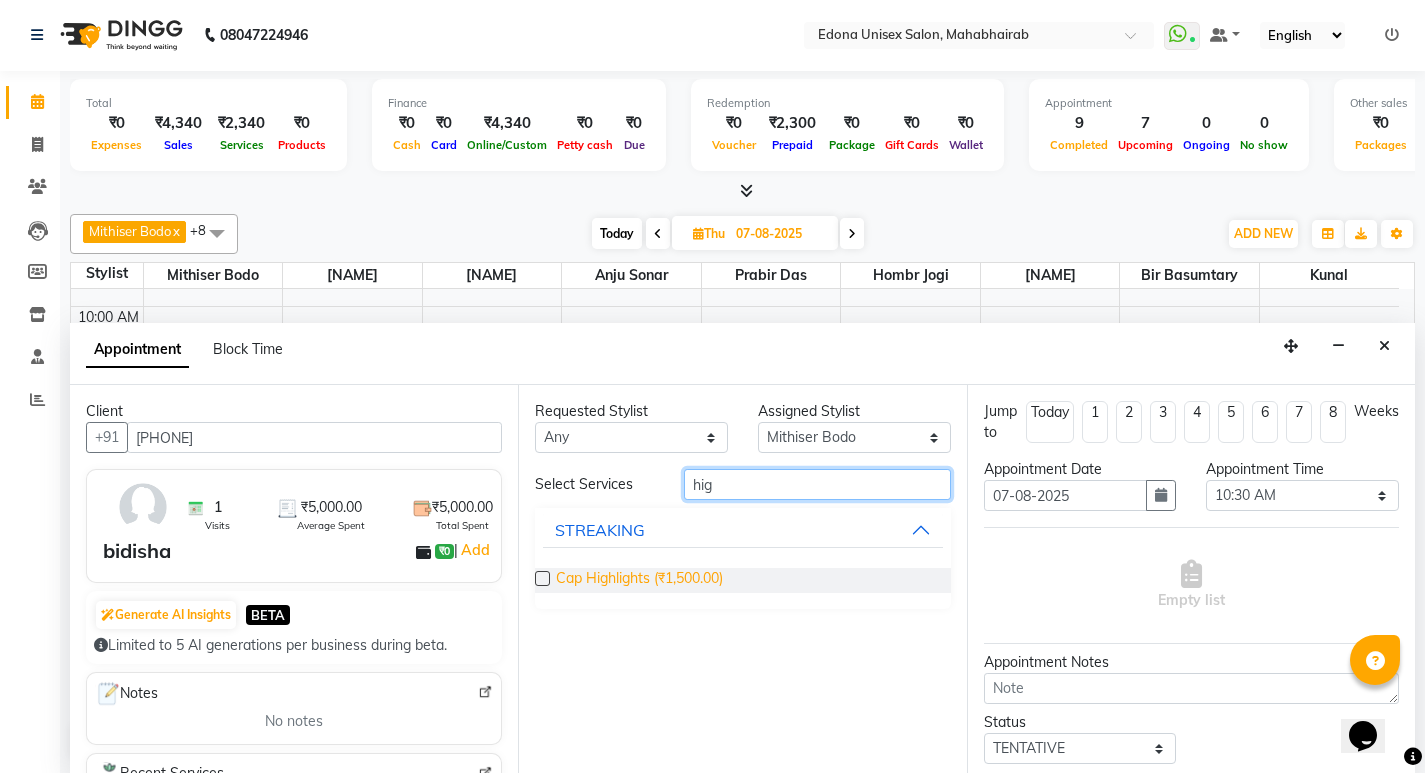 type on "hig" 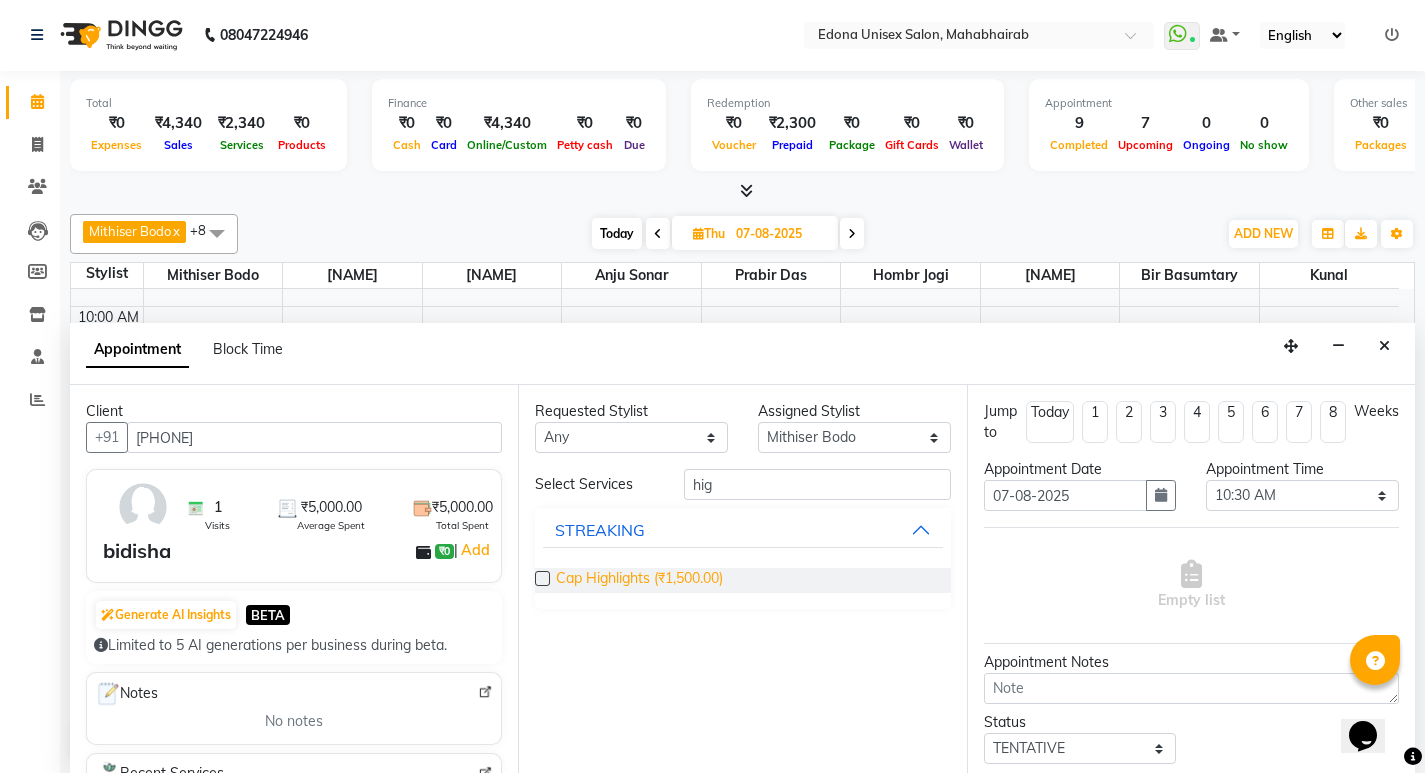 click on "Cap Highlights (₹1,500.00)" at bounding box center (639, 580) 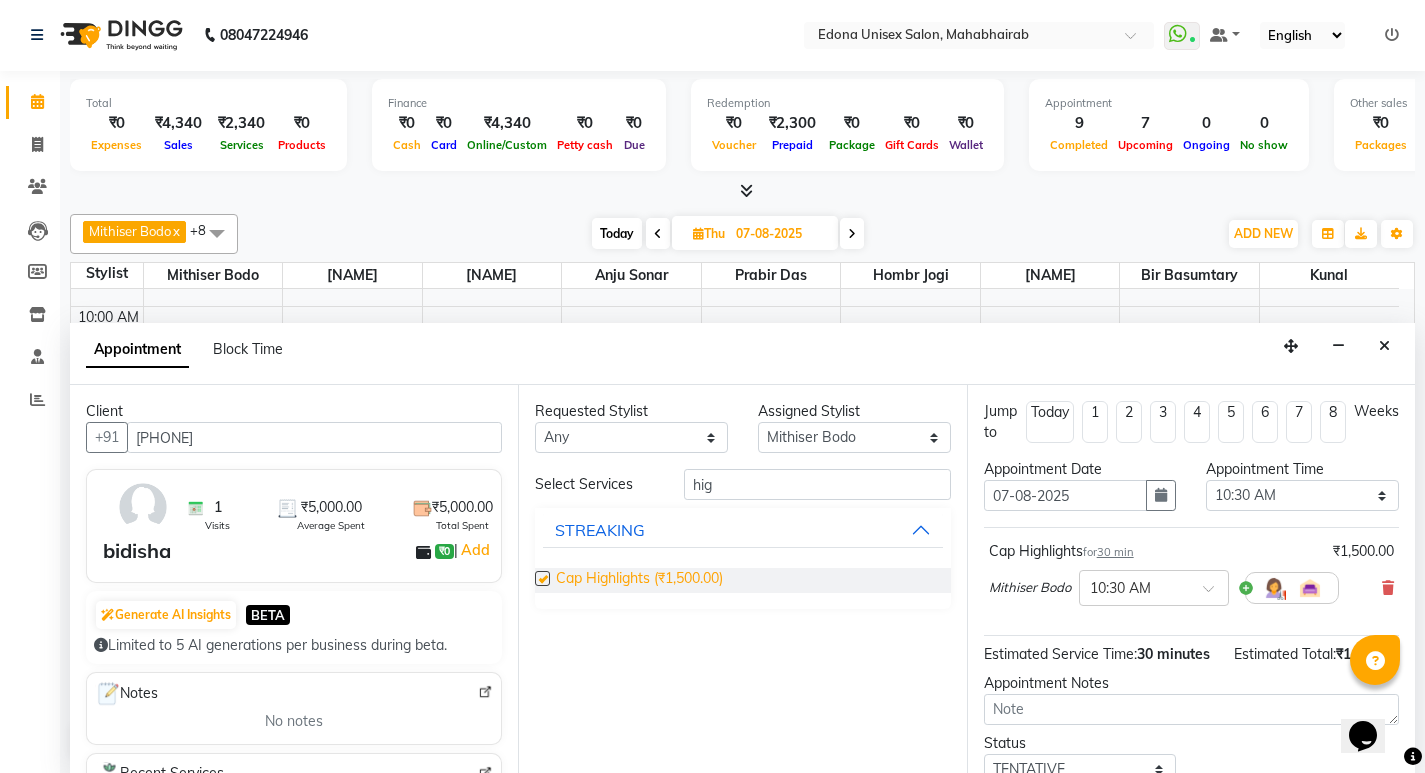 checkbox on "false" 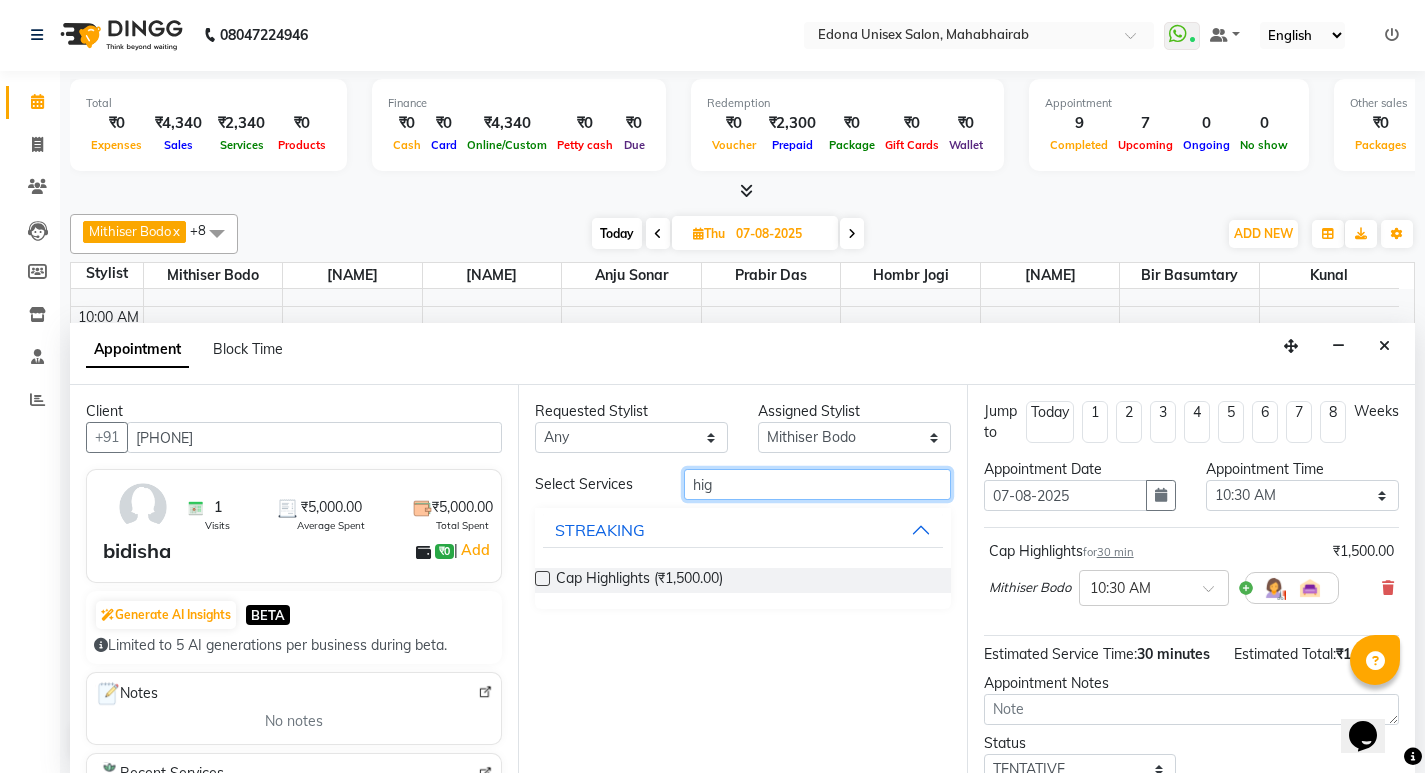 click on "hig" at bounding box center [817, 484] 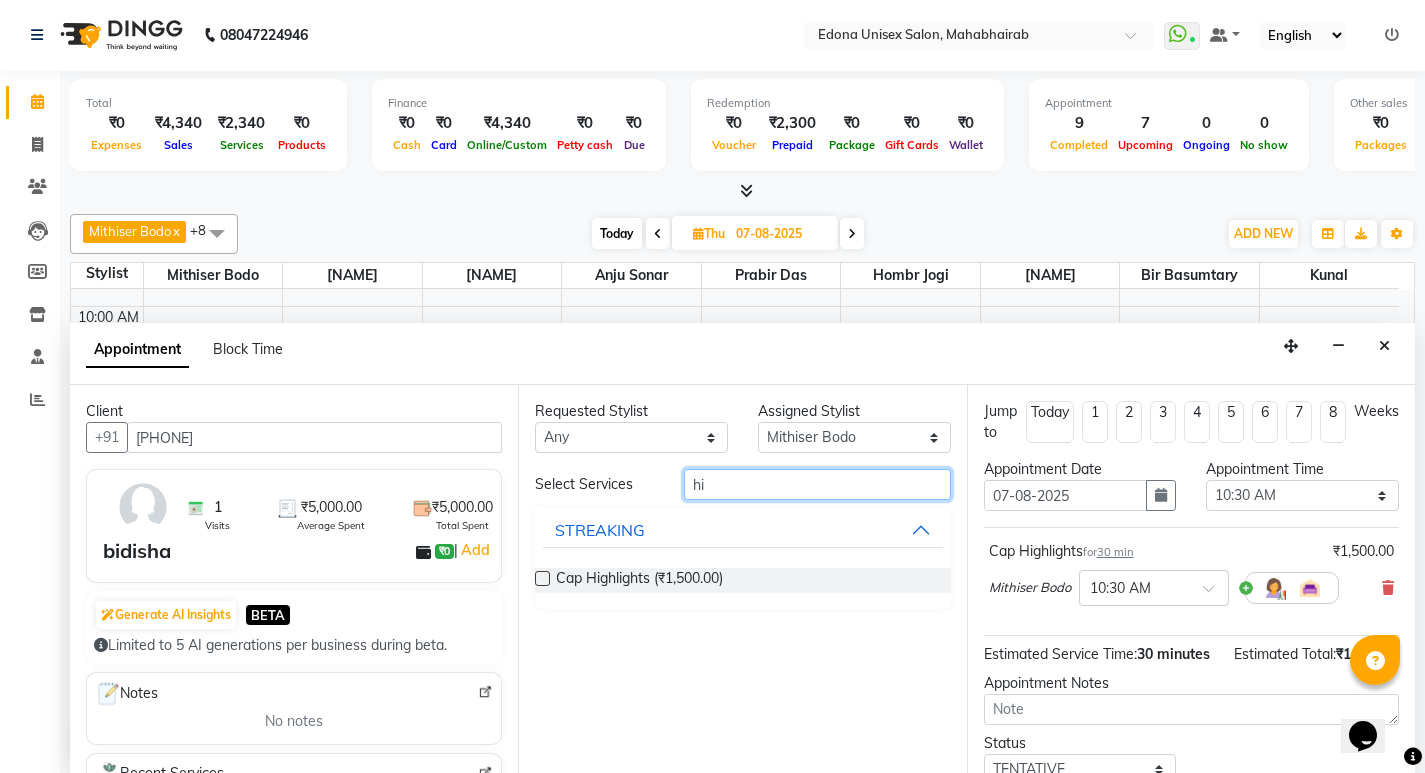 type on "h" 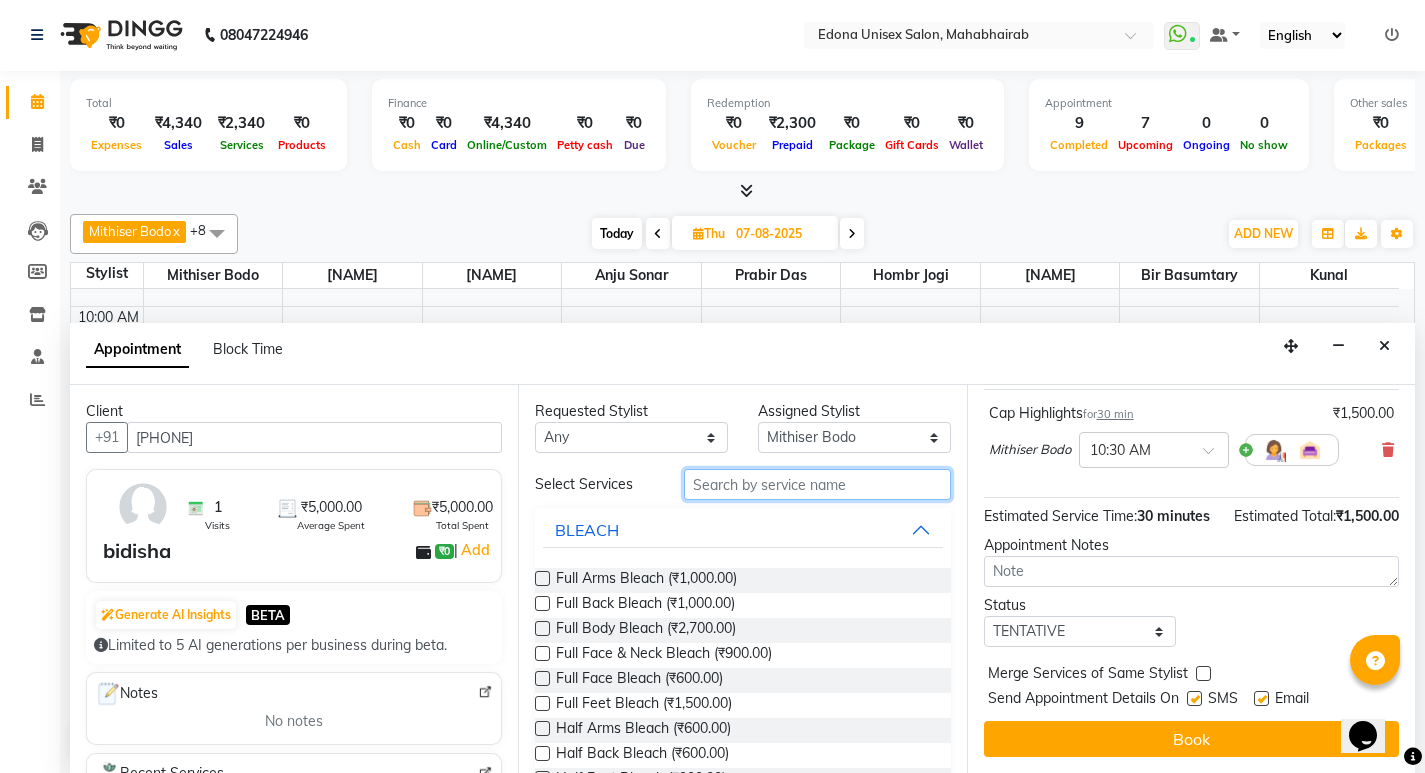 scroll, scrollTop: 159, scrollLeft: 0, axis: vertical 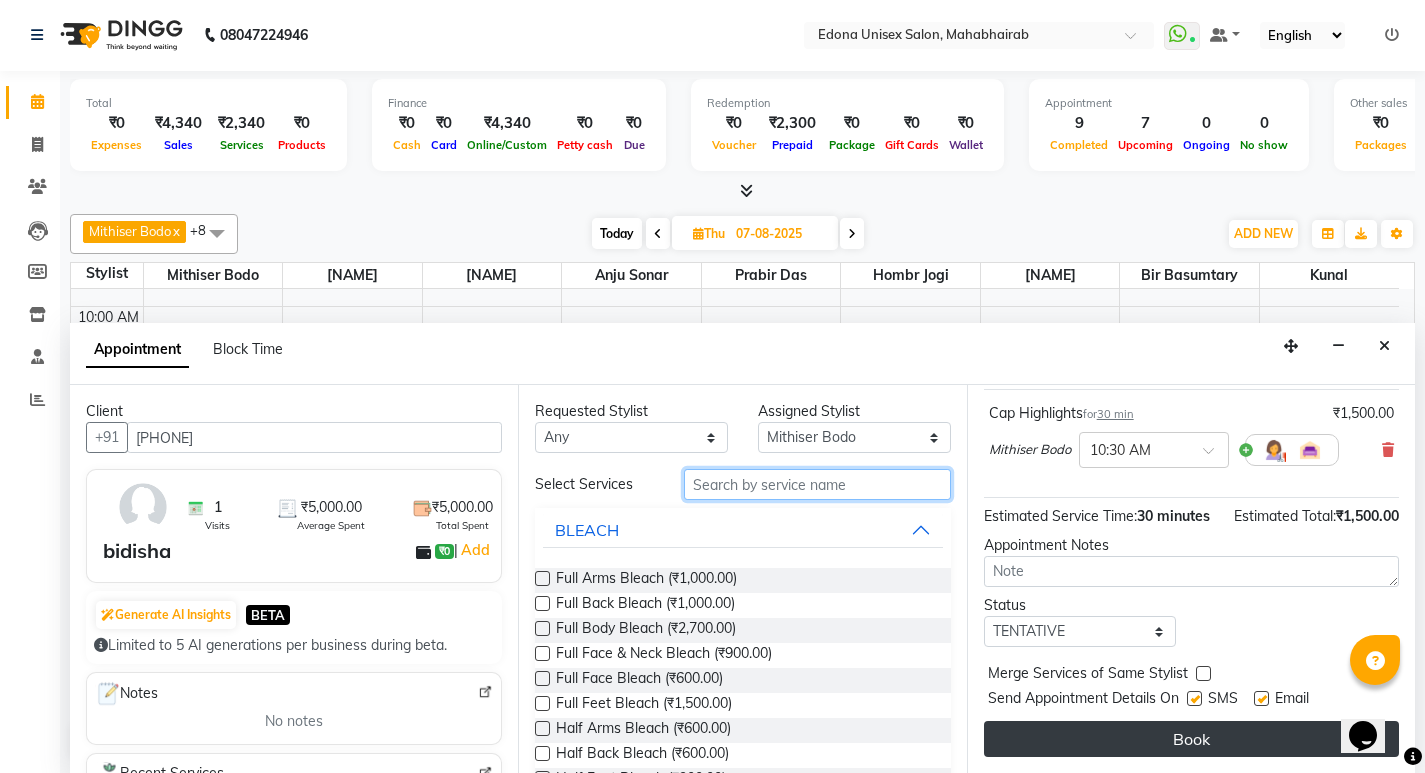 type 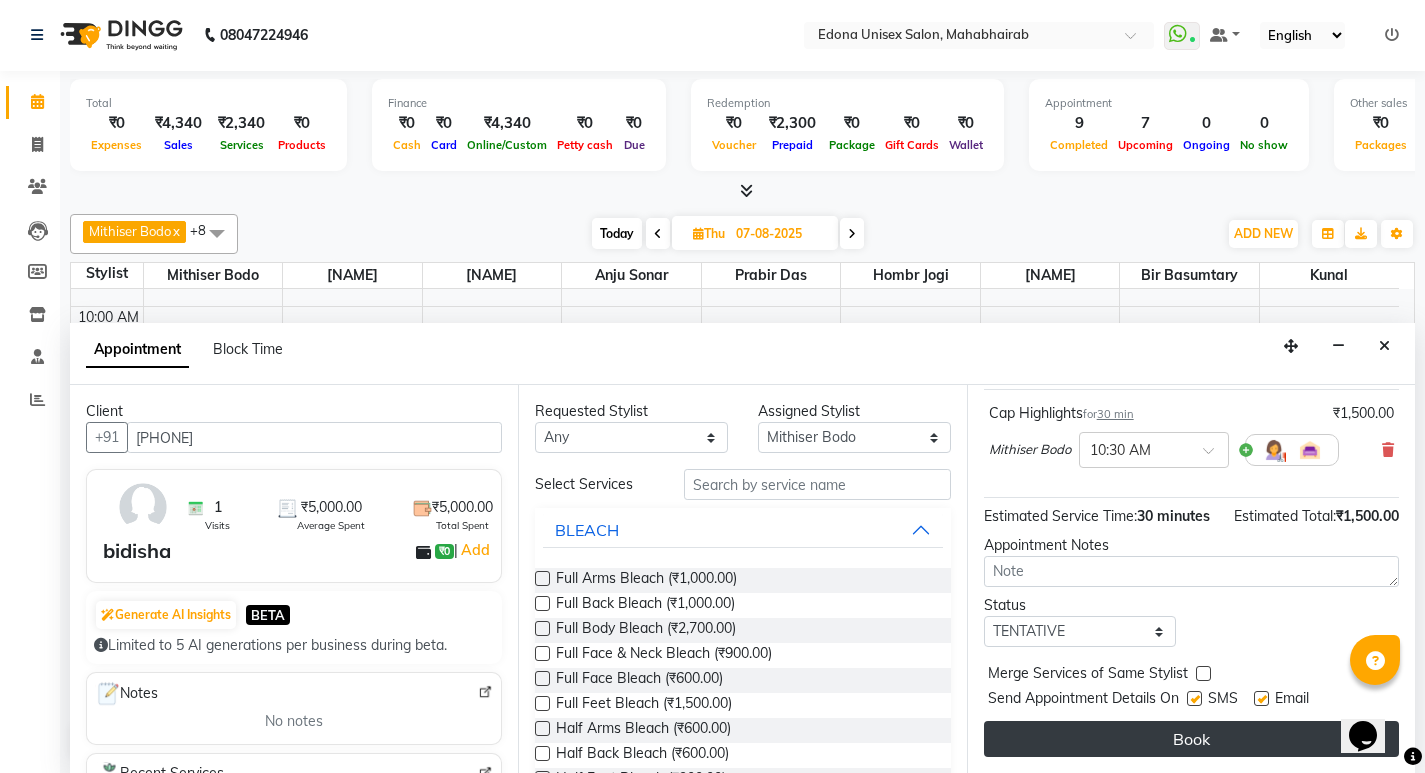click on "Book" at bounding box center (1191, 739) 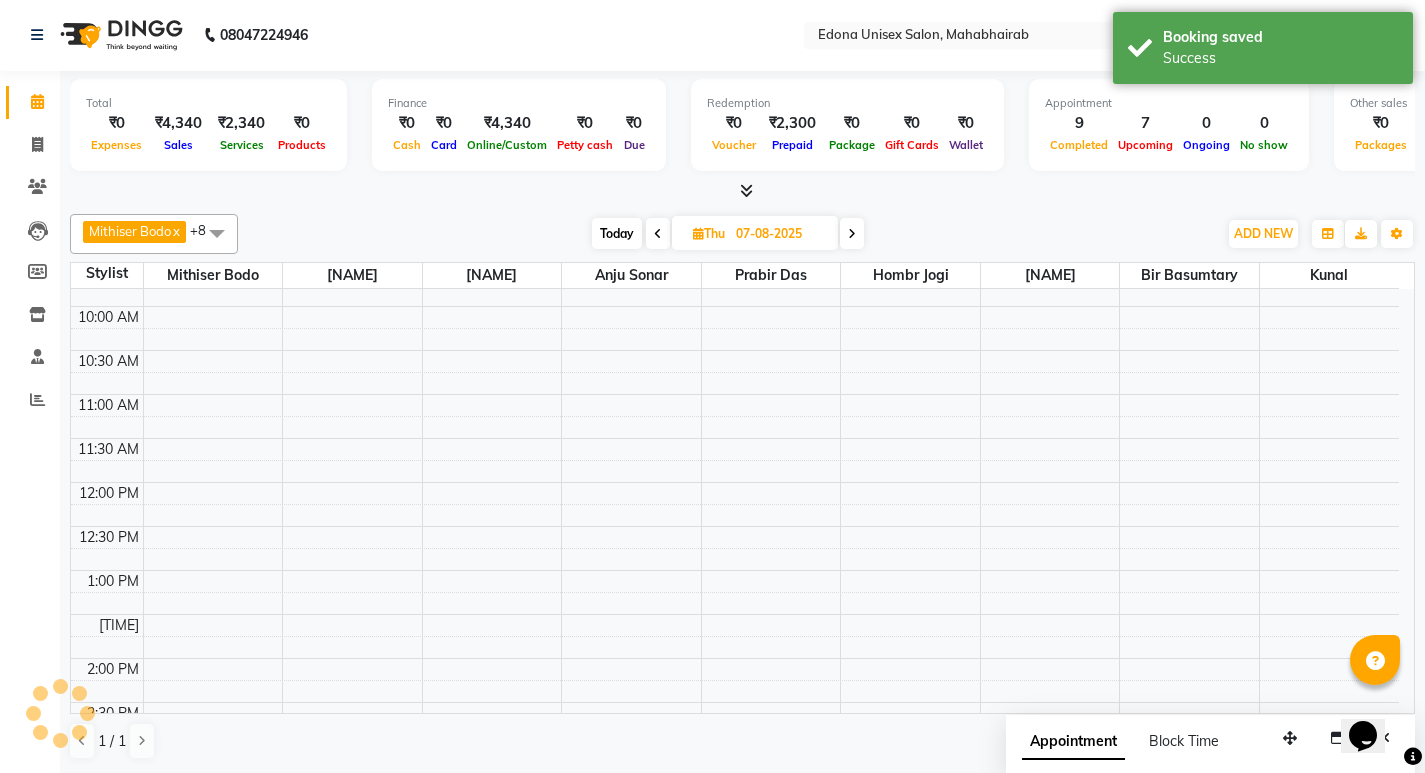 scroll, scrollTop: 0, scrollLeft: 0, axis: both 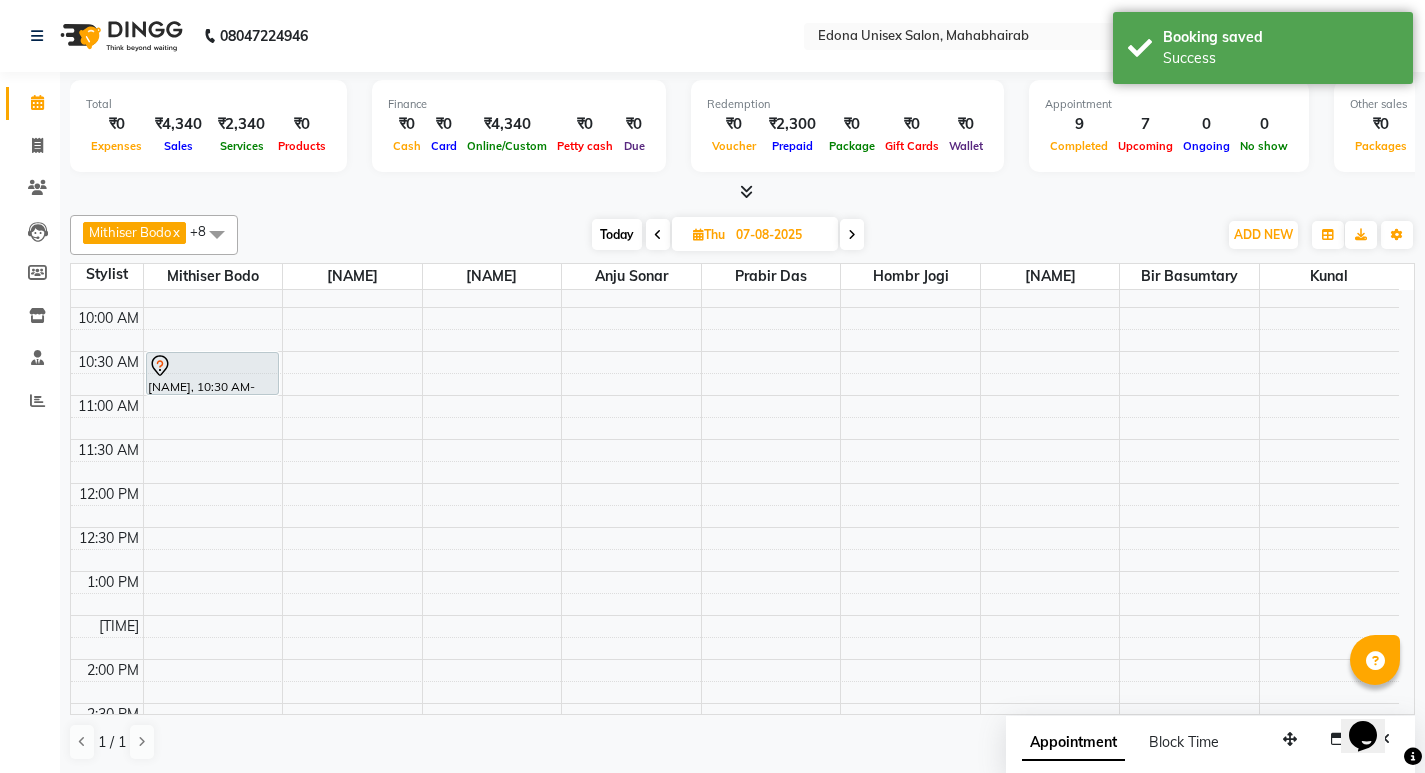 click on "Today" at bounding box center [617, 234] 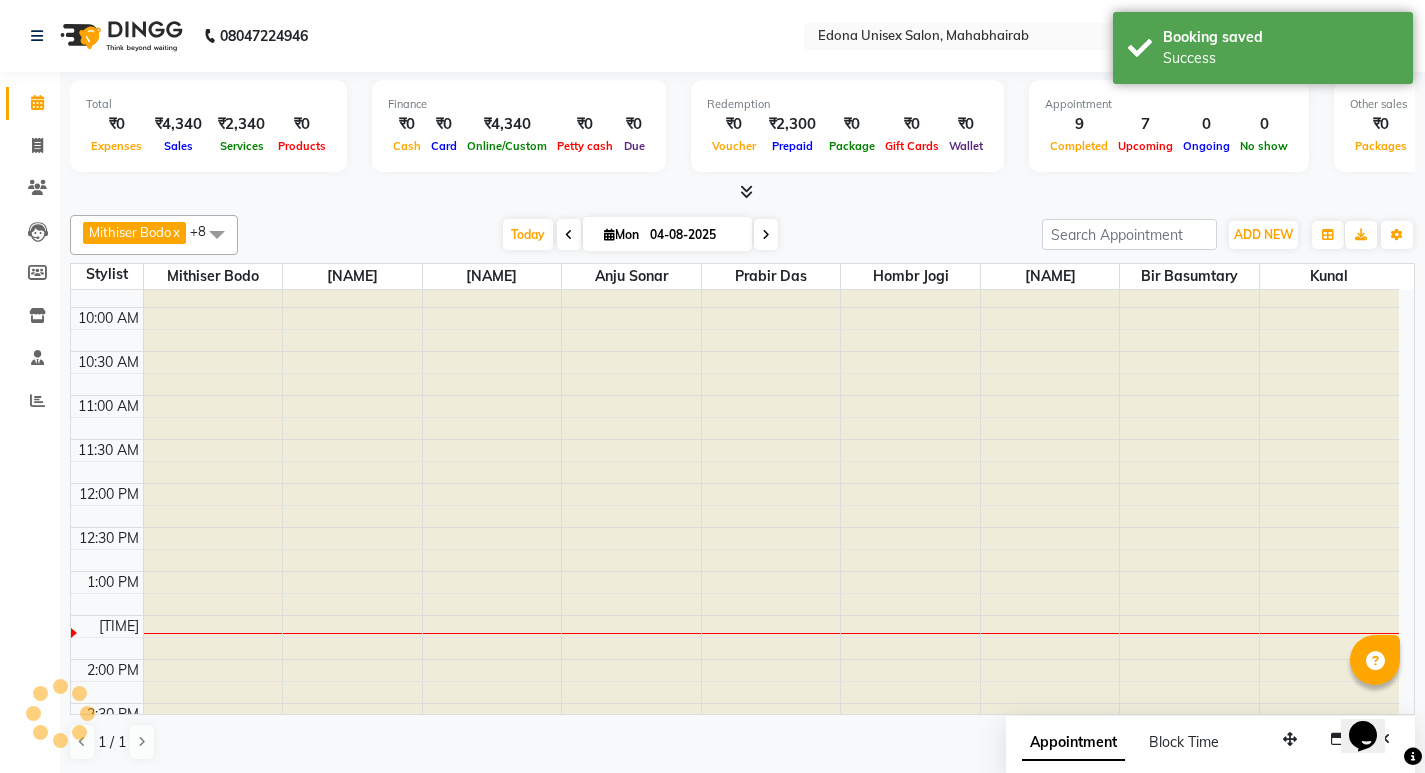 scroll, scrollTop: 0, scrollLeft: 0, axis: both 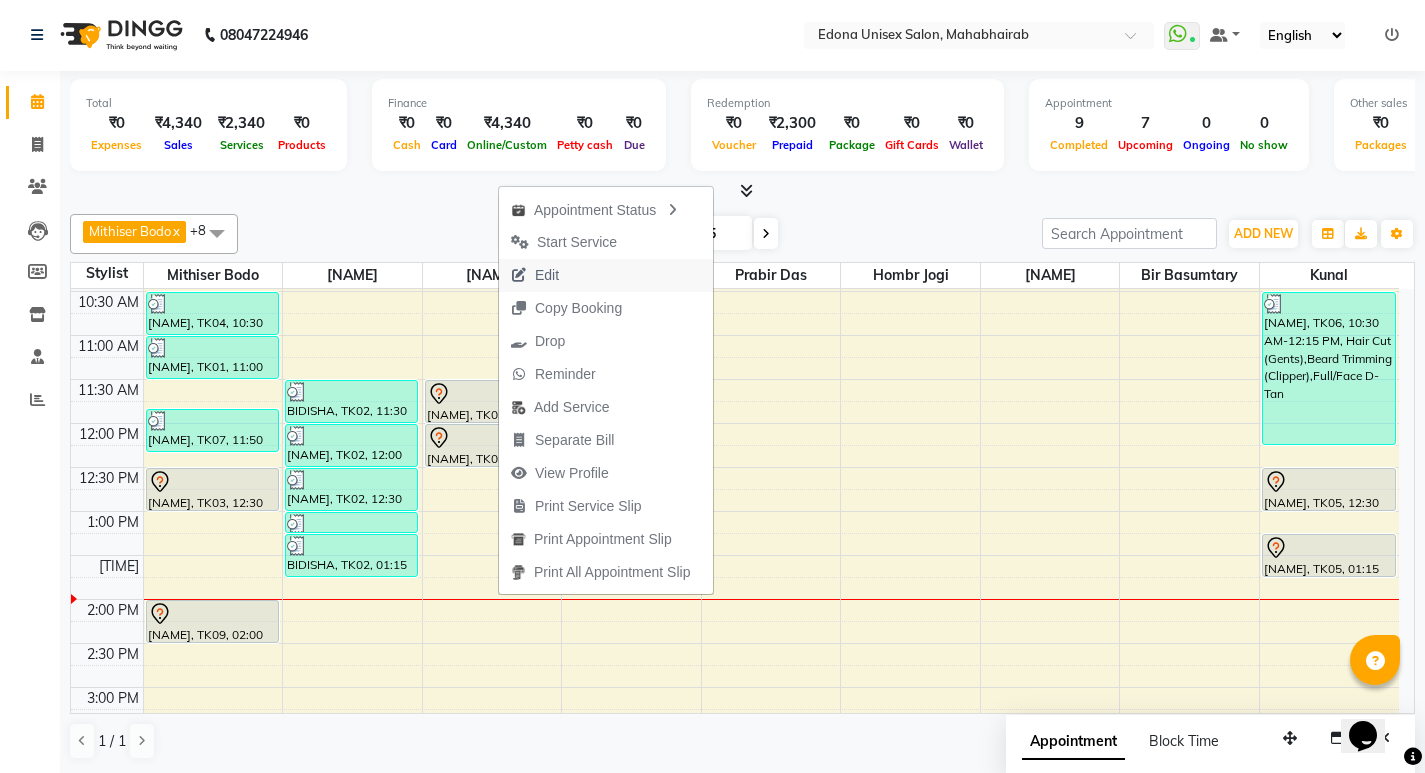 click on "Edit" at bounding box center (547, 275) 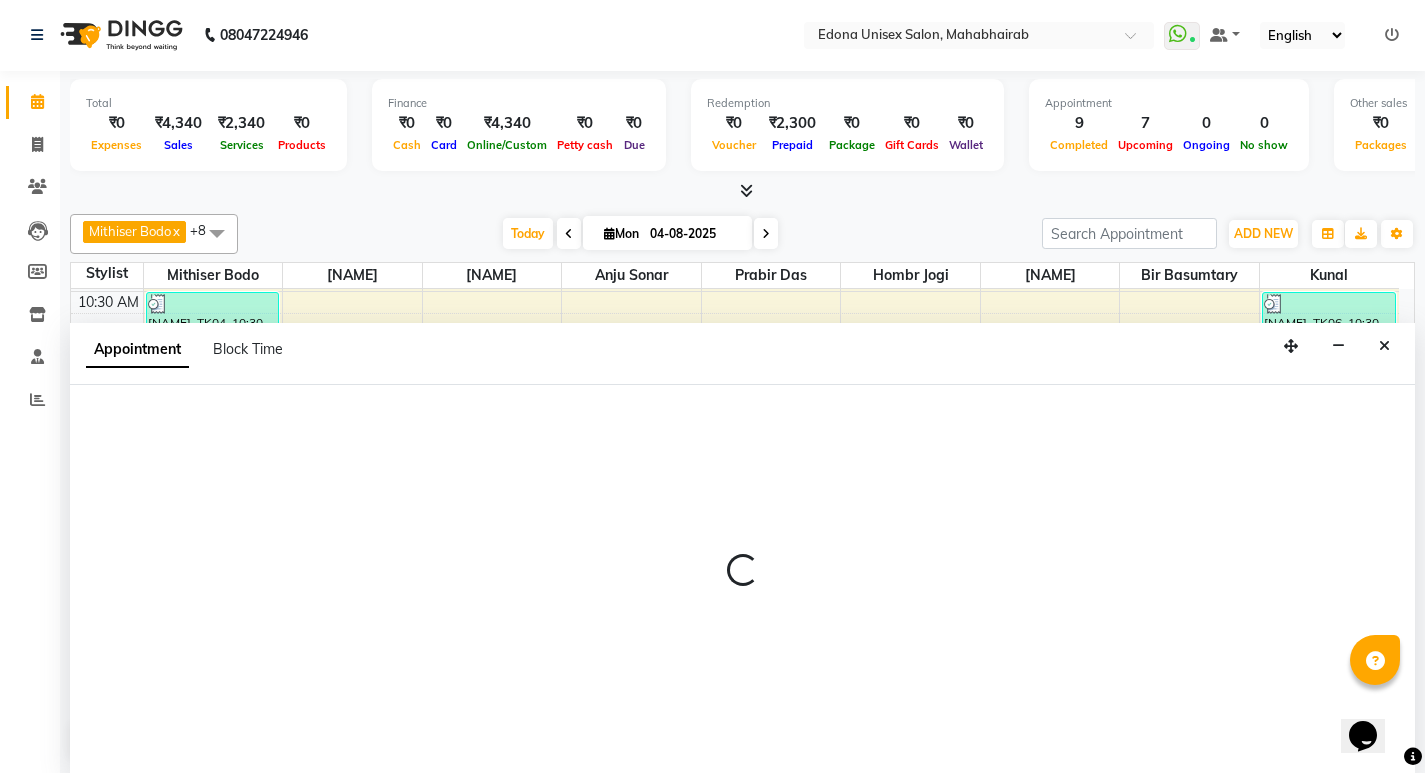 select on "tentative" 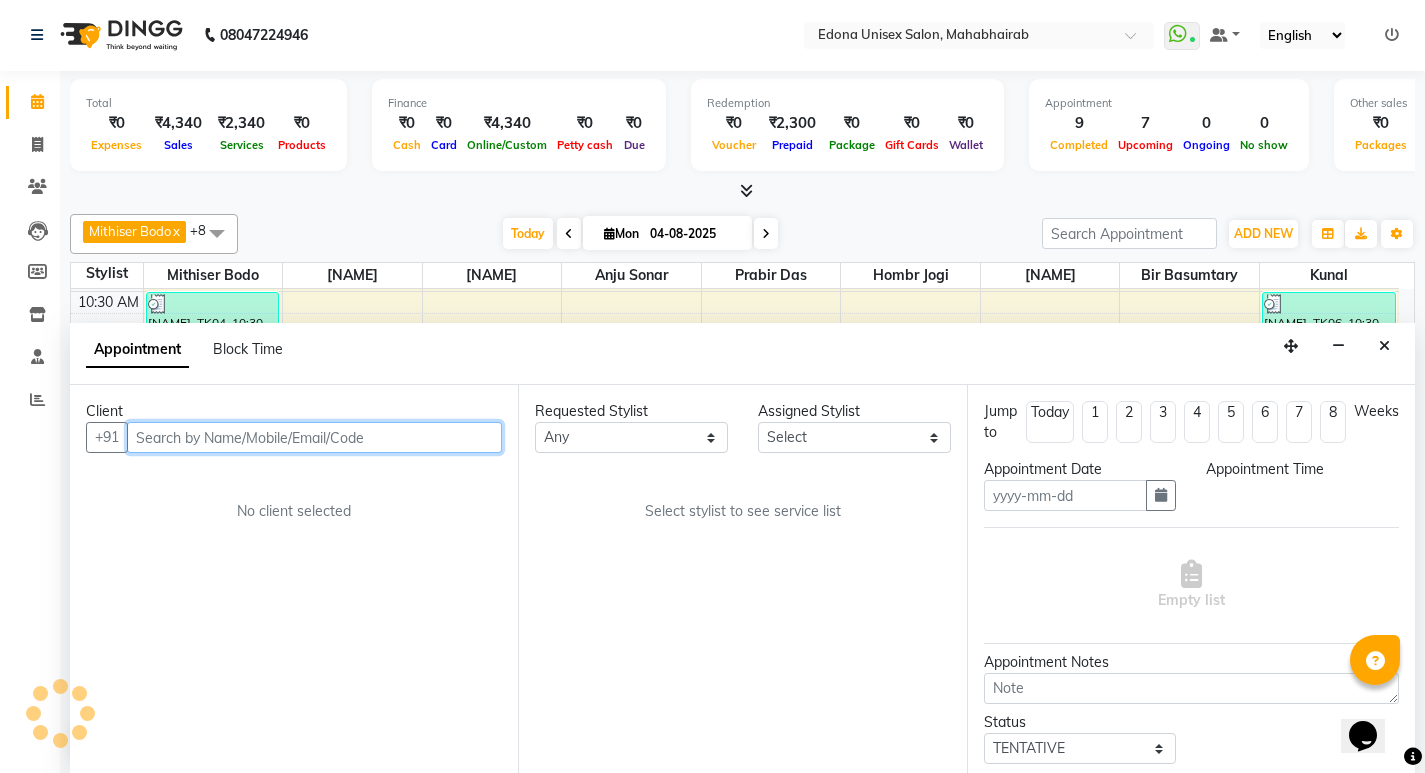 type on "04-08-2025" 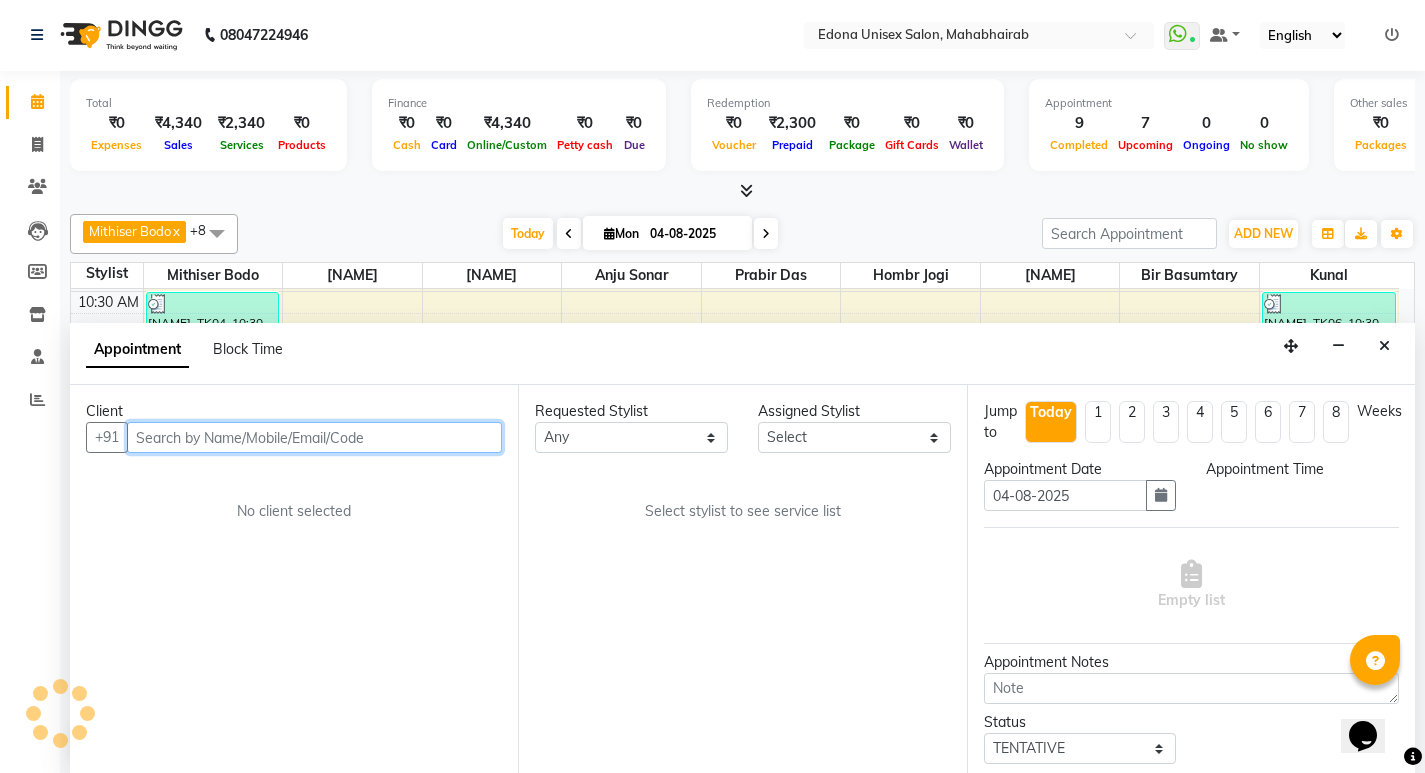 select on "690" 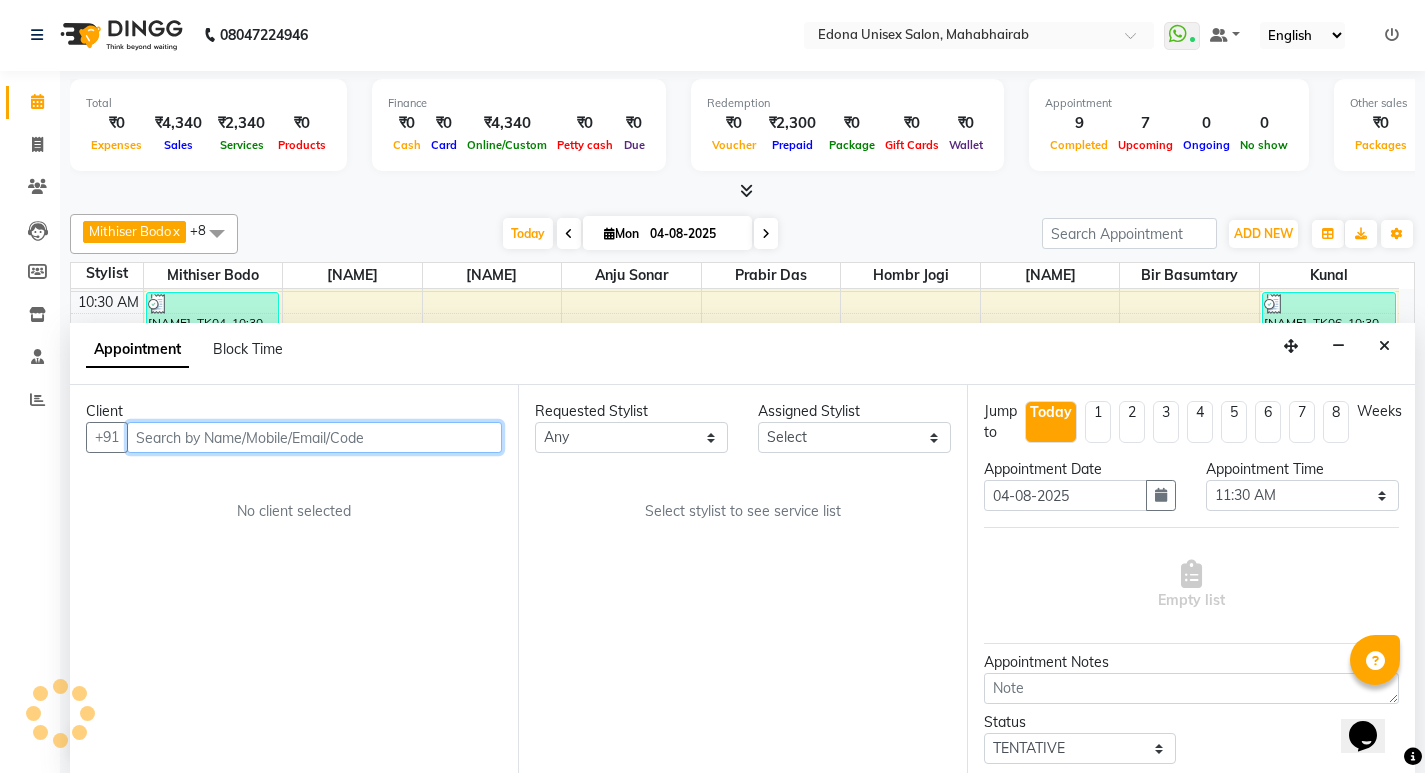 scroll, scrollTop: 0, scrollLeft: 0, axis: both 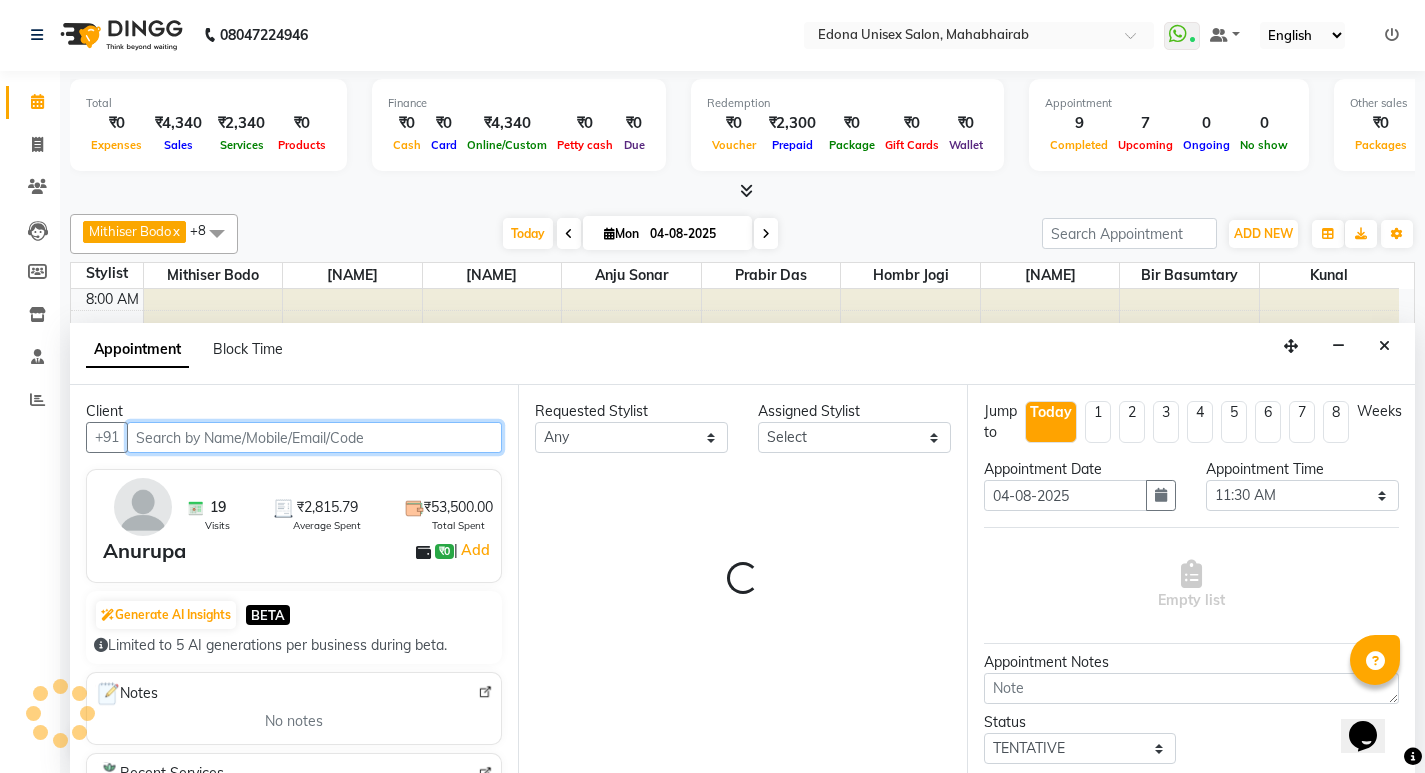 select on "35904" 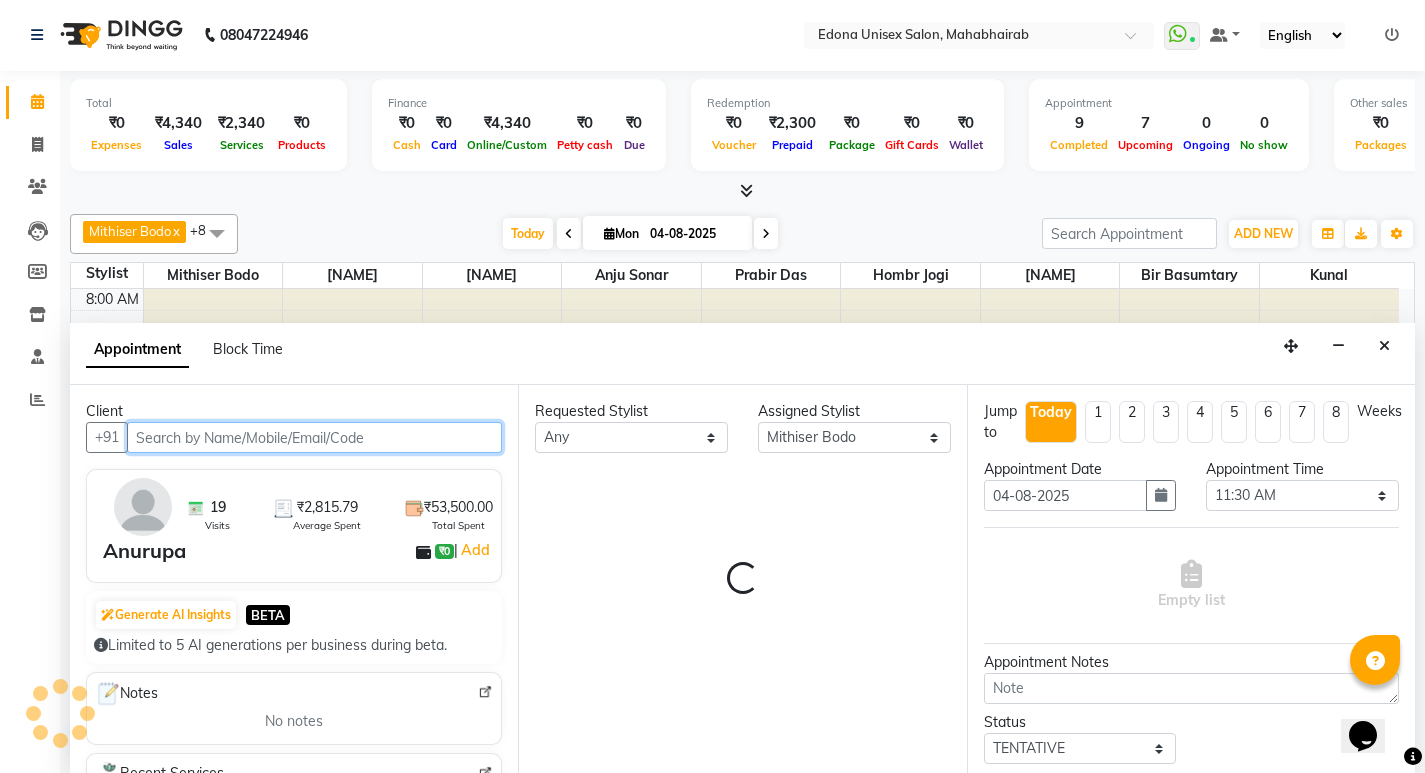 scroll, scrollTop: 529, scrollLeft: 0, axis: vertical 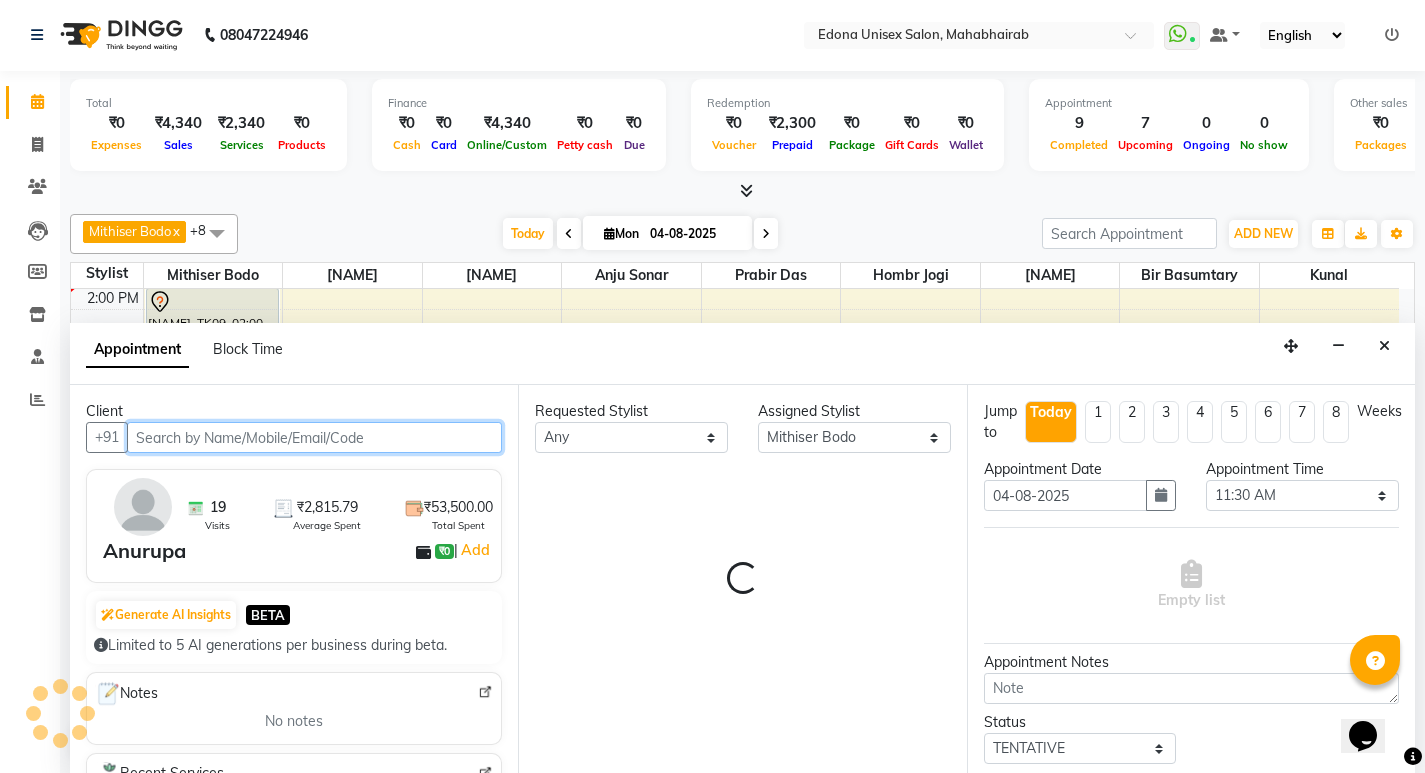select on "2465" 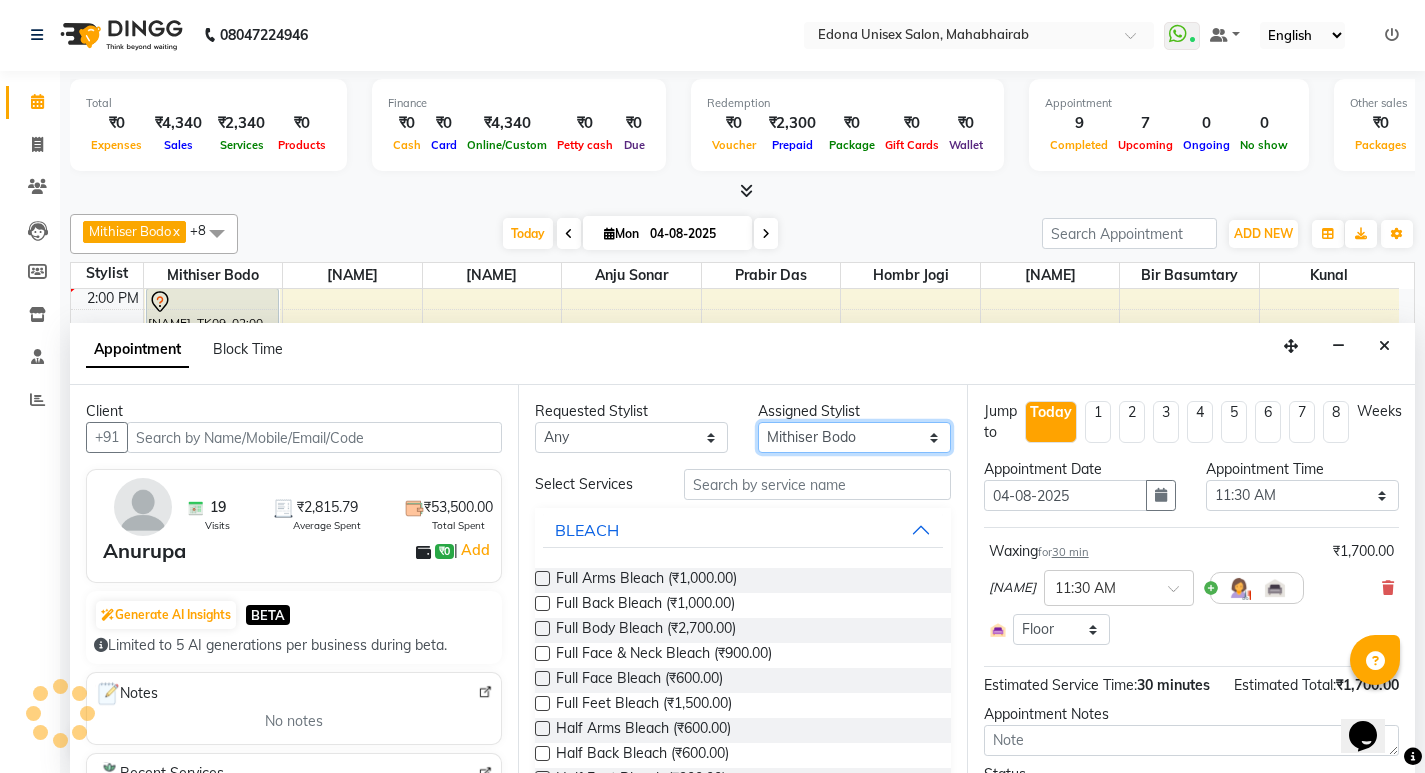 click on "Select Admin Anju Sonar Bir Basumtary Hemen Daimari Hombr Jogi Jenny kayina Kriti Kunal Lokesh Verma Mithiser Bodo Monisha Goyari Neha Pahi Prabir Das Rashmi Basumtary Reshma Sultana Roselin Basumtary Sumitra Subba" at bounding box center (854, 437) 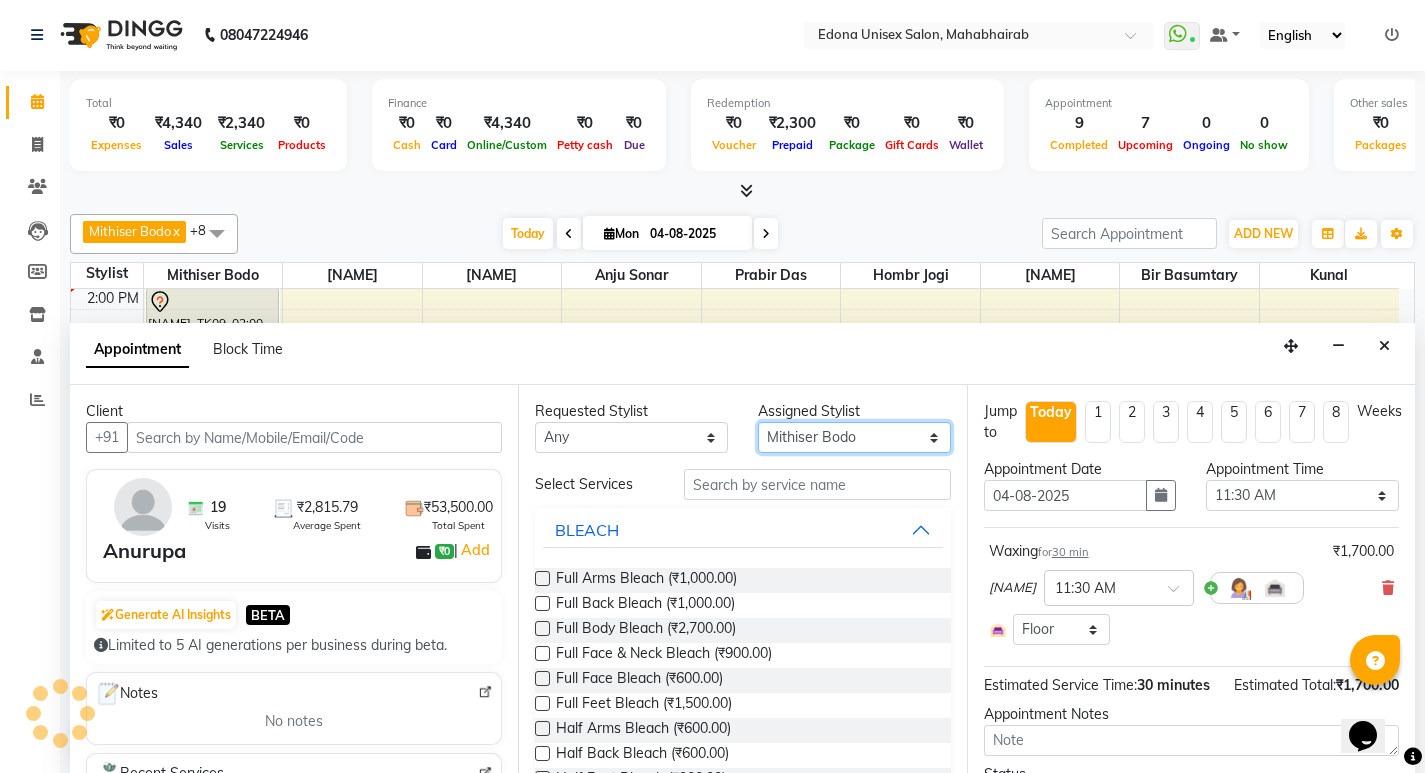 select on "2465" 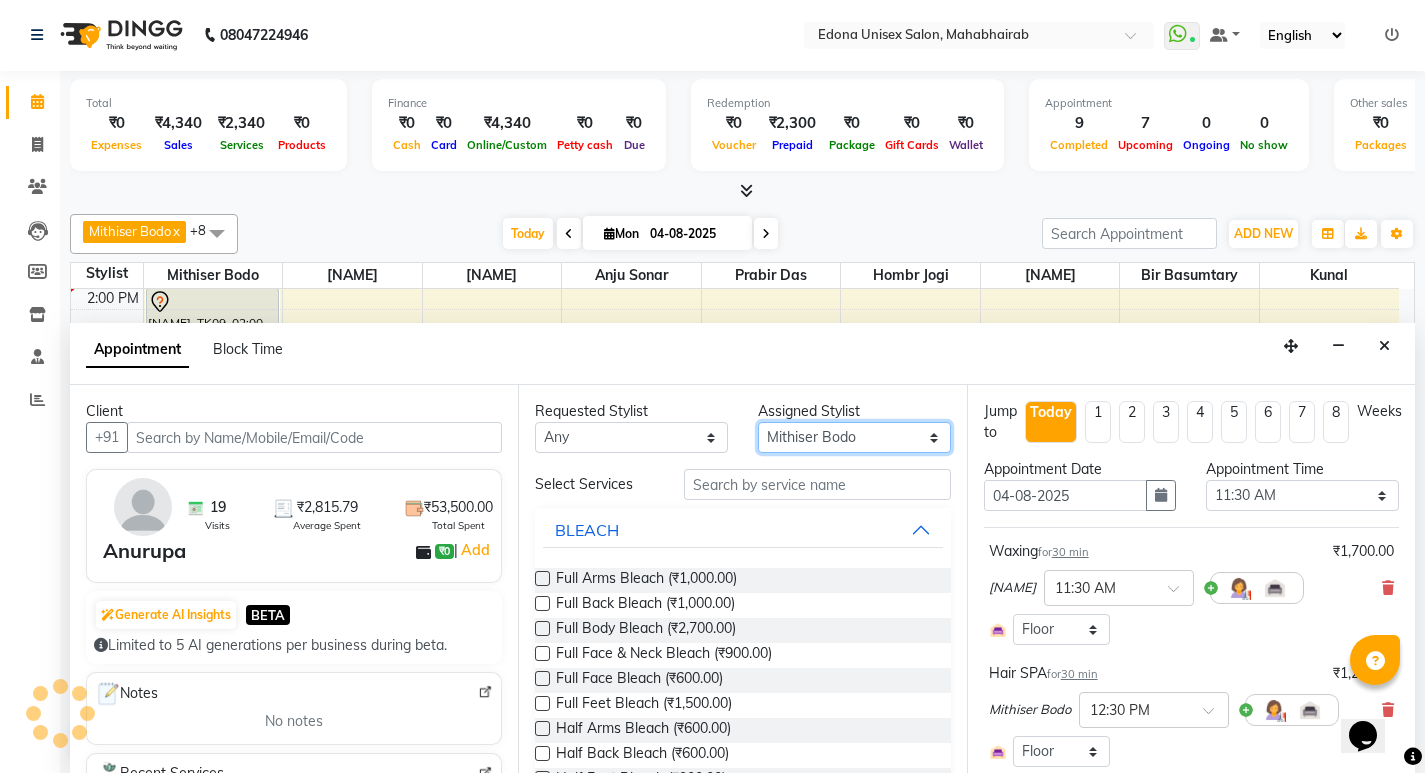 select on "2465" 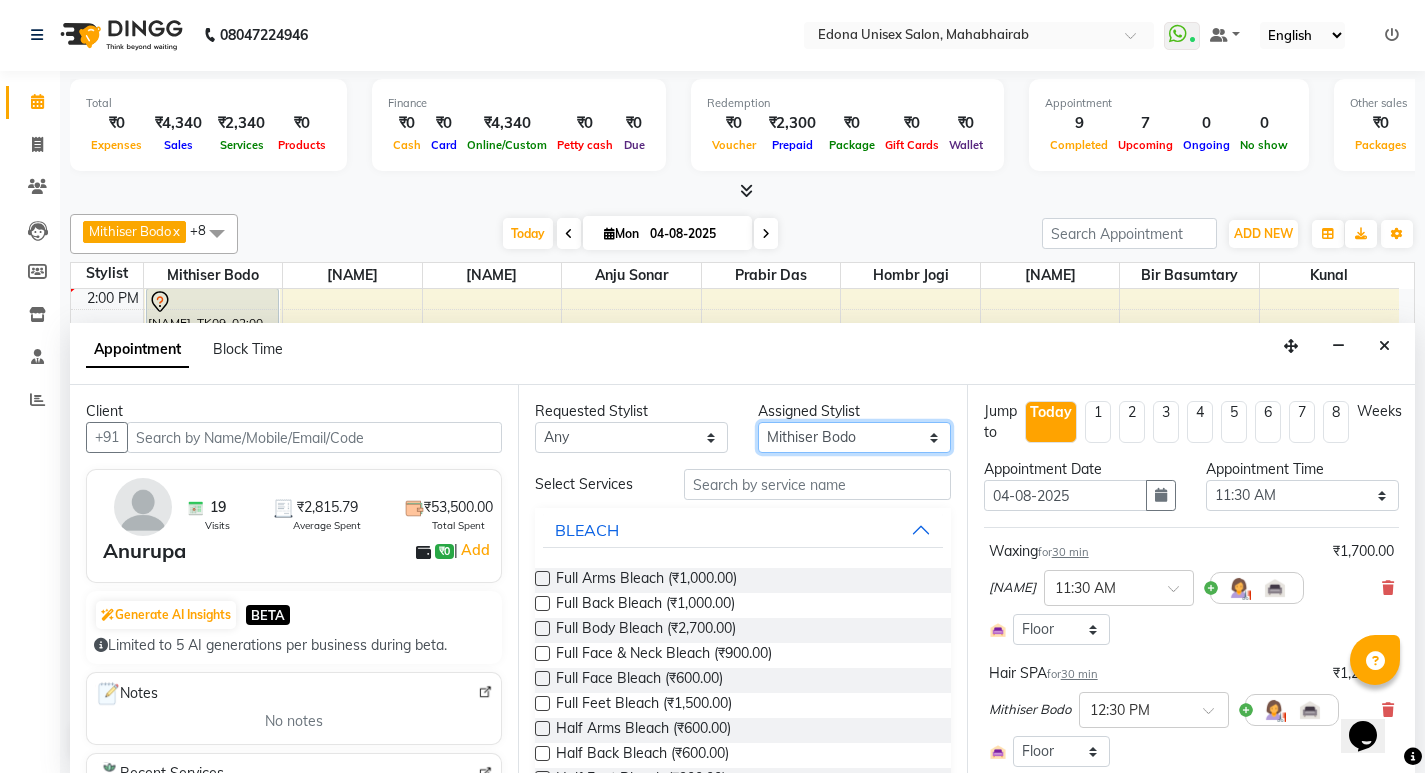 select on "35911" 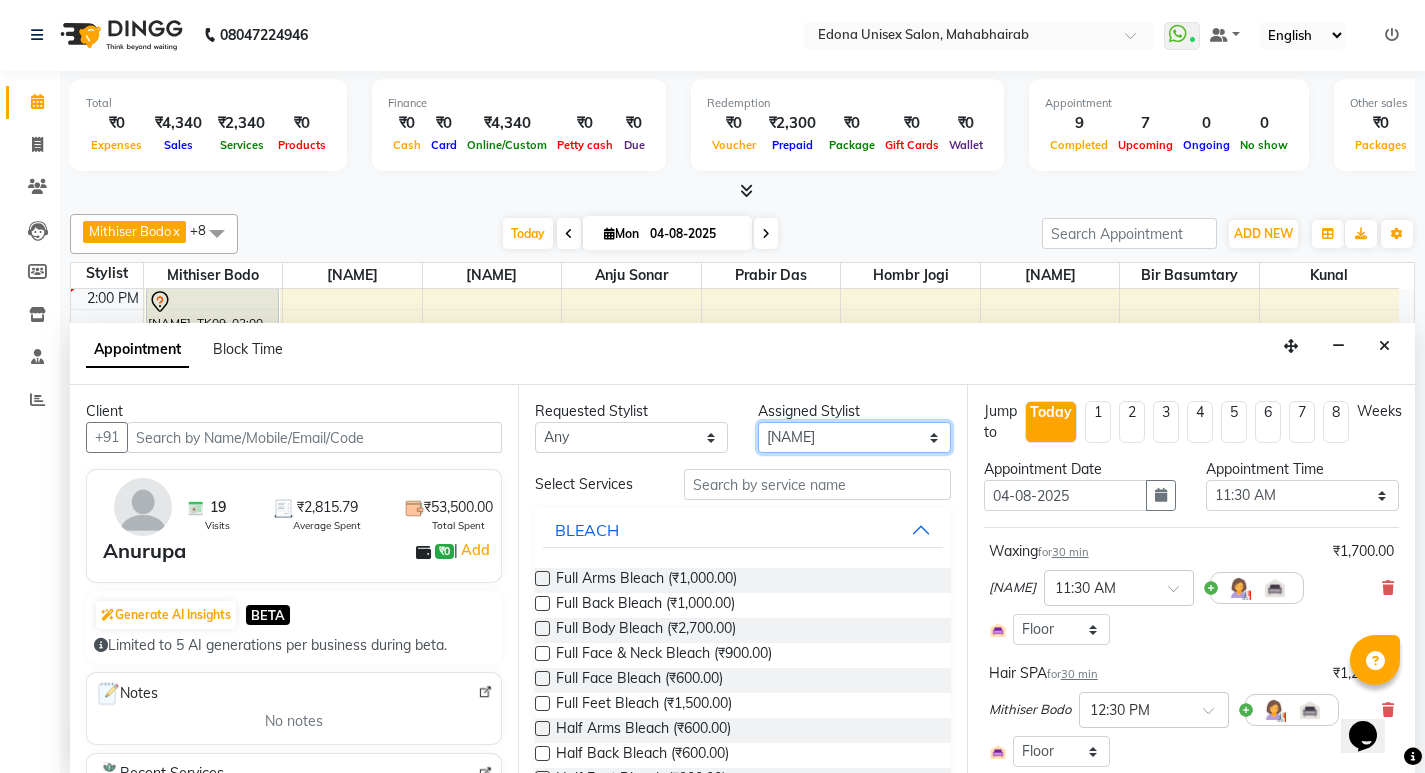 click on "Select Admin Anju Sonar Bir Basumtary Hemen Daimari Hombr Jogi Jenny kayina Kriti Kunal Lokesh Verma Mithiser Bodo Monisha Goyari Neha Pahi Prabir Das Rashmi Basumtary Reshma Sultana Roselin Basumtary Sumitra Subba" at bounding box center [854, 437] 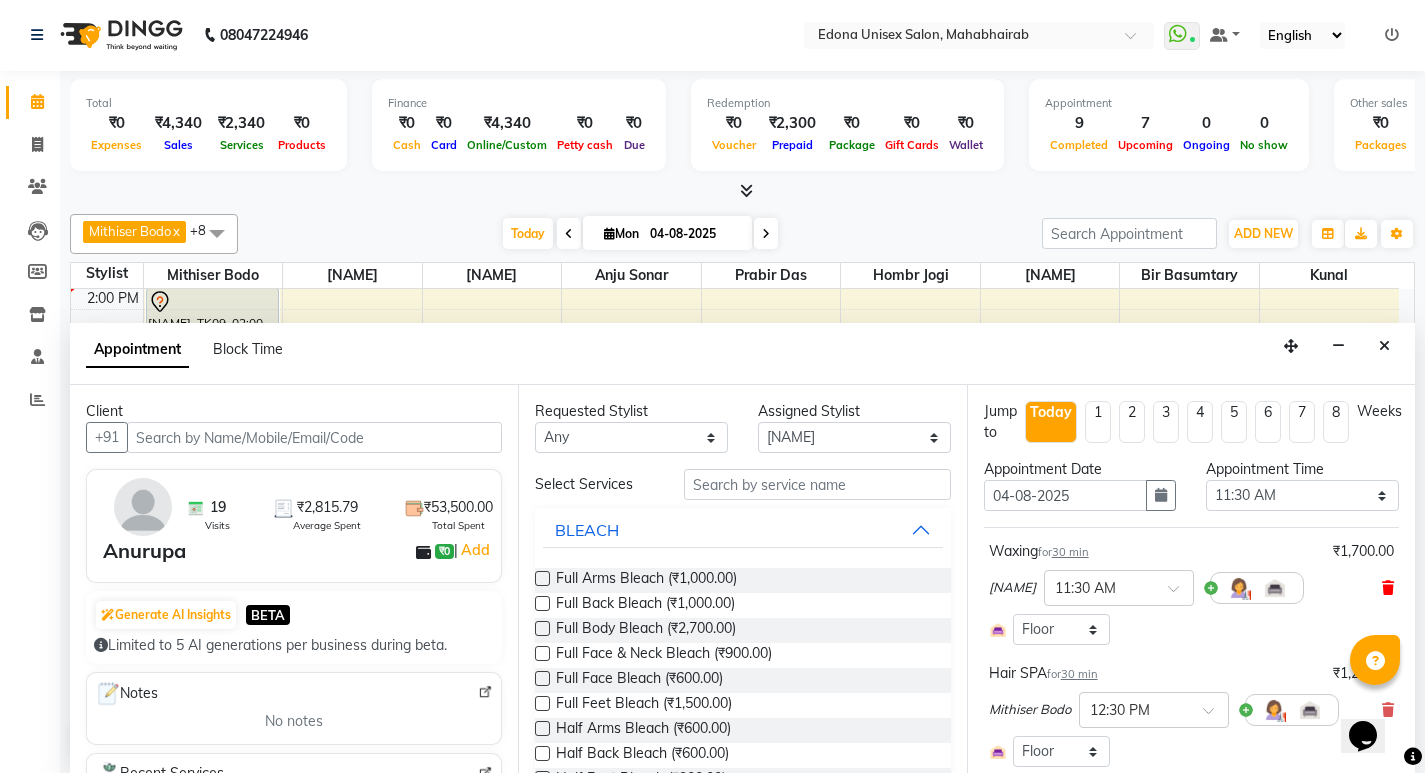 click at bounding box center [1388, 588] 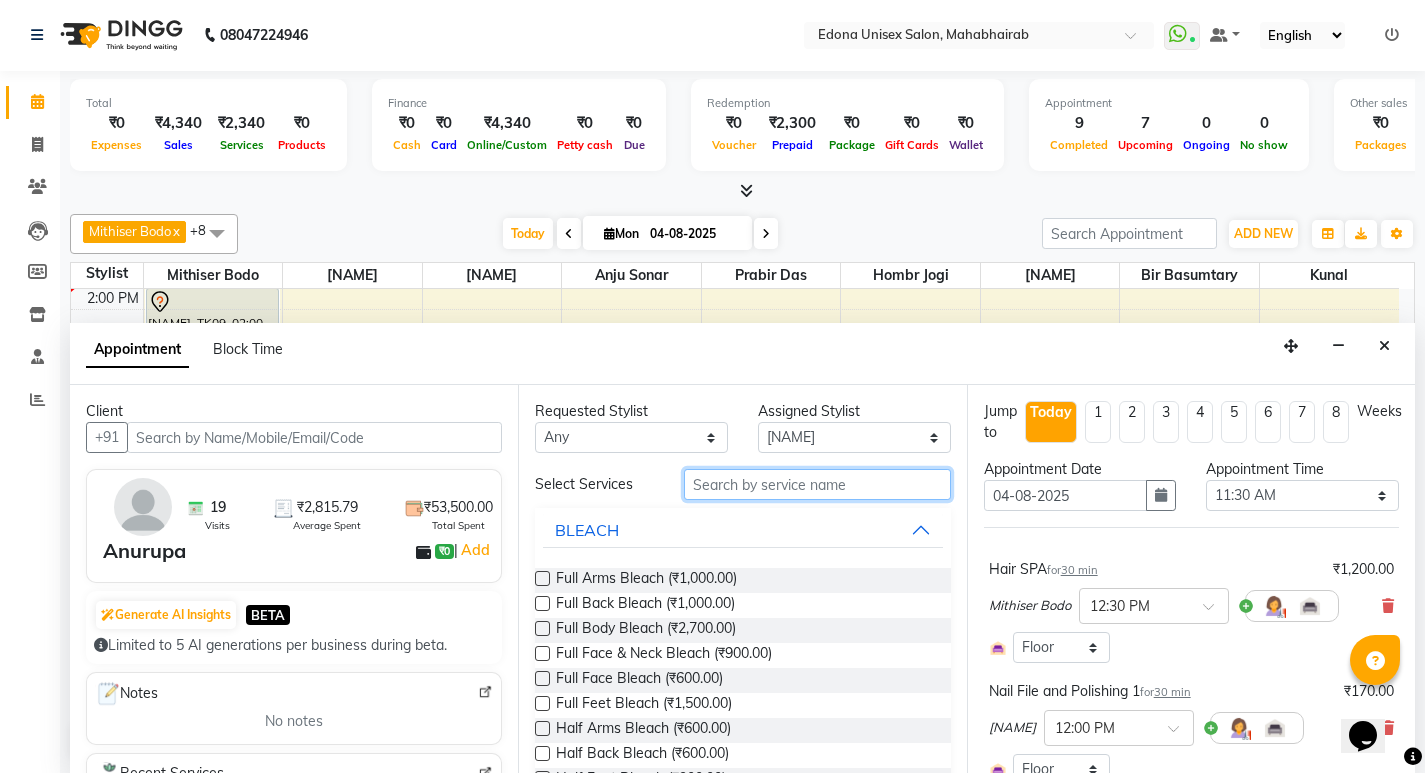 click at bounding box center [817, 484] 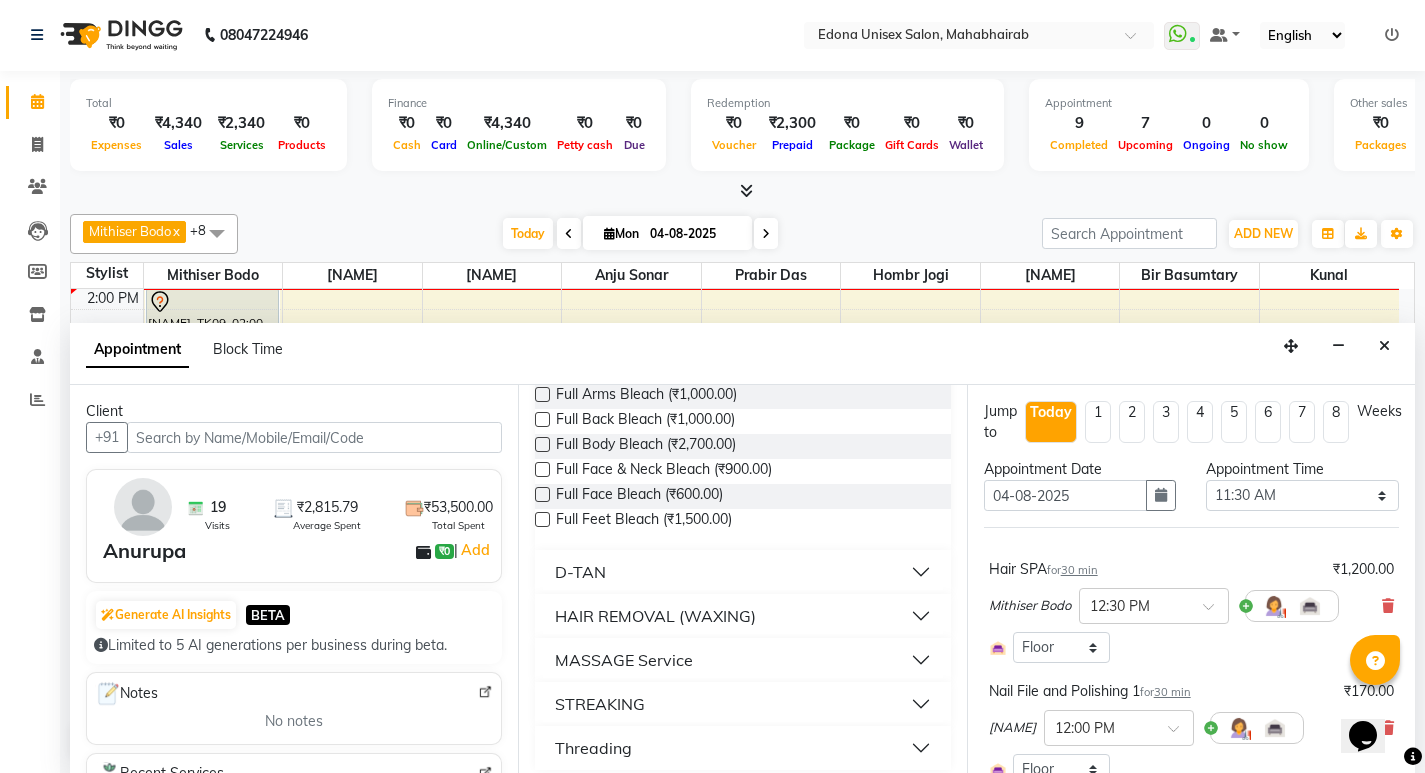 scroll, scrollTop: 197, scrollLeft: 0, axis: vertical 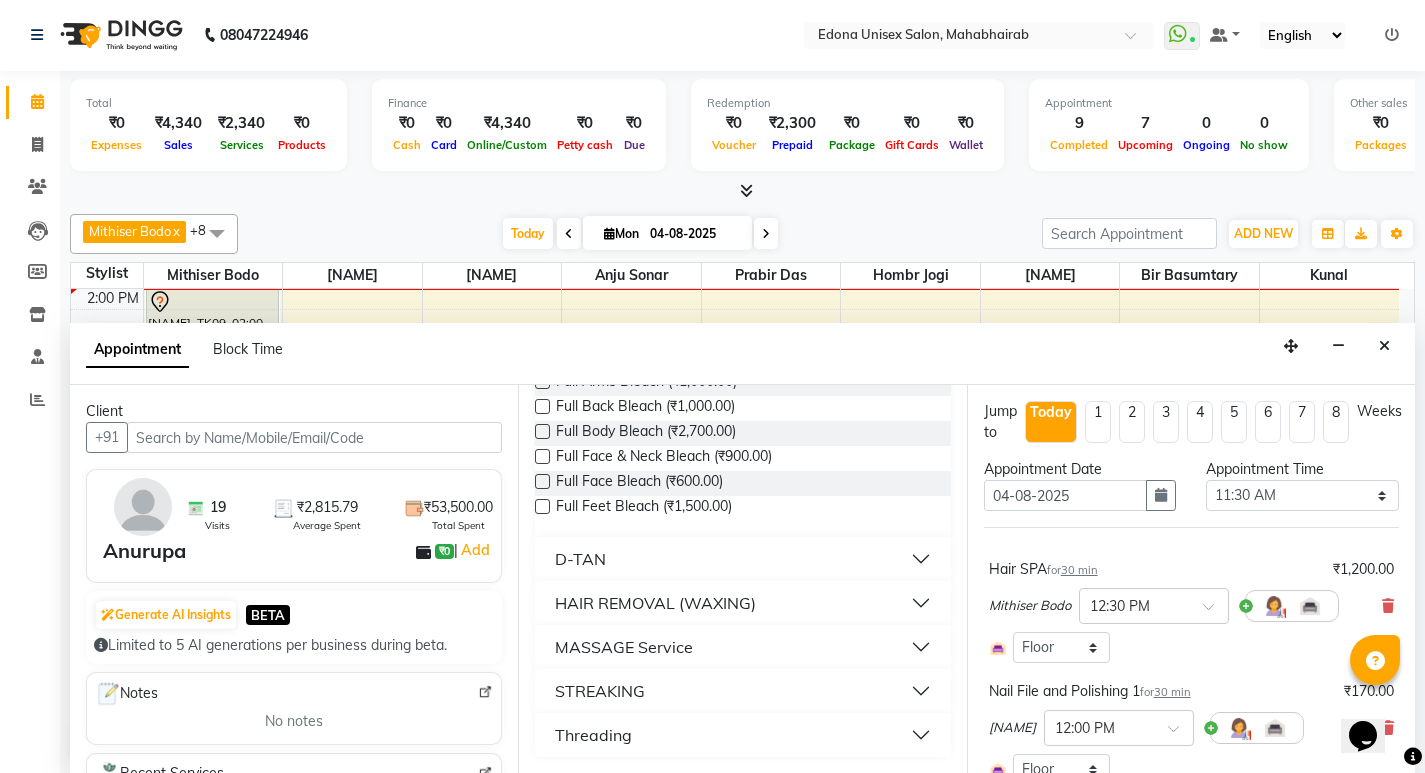 type on "full" 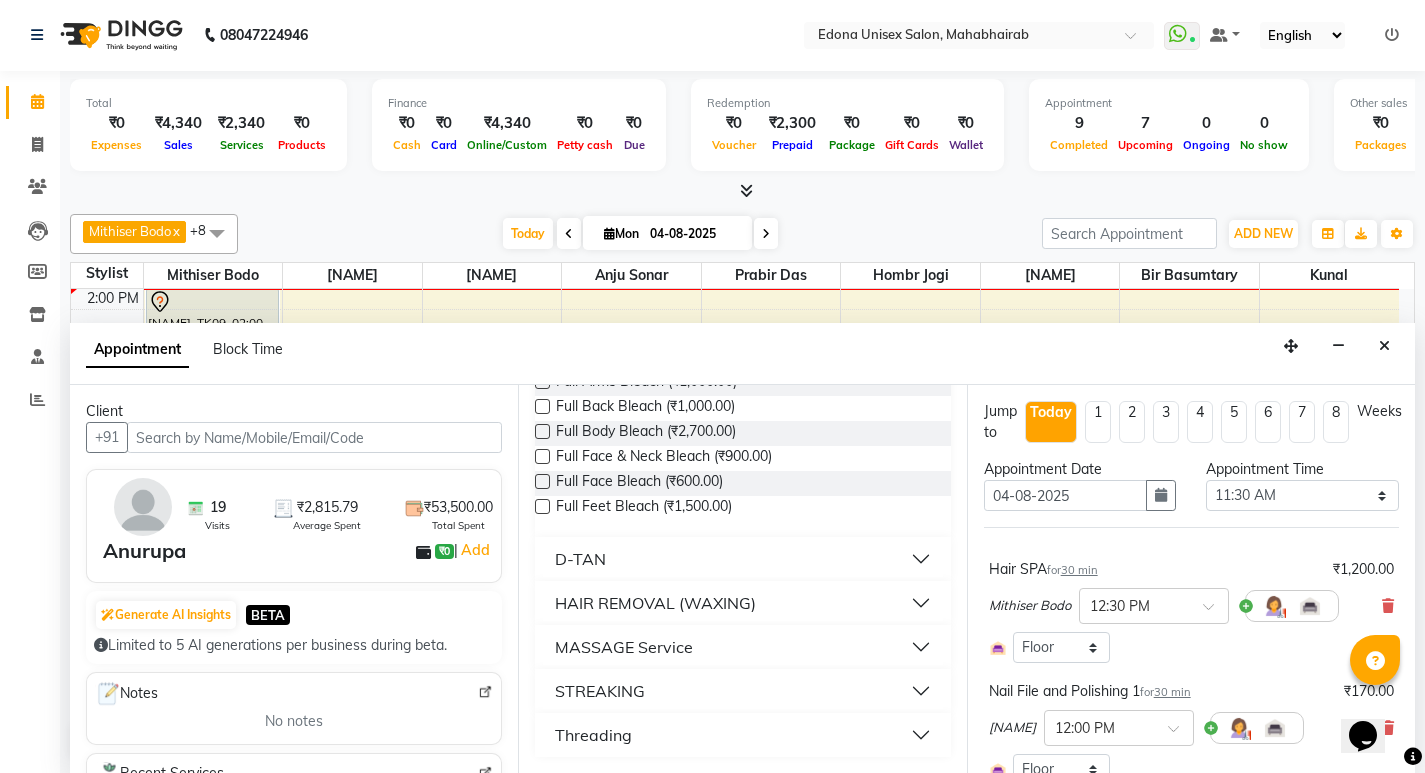 click on "HAIR REMOVAL (WAXING)" at bounding box center [742, 603] 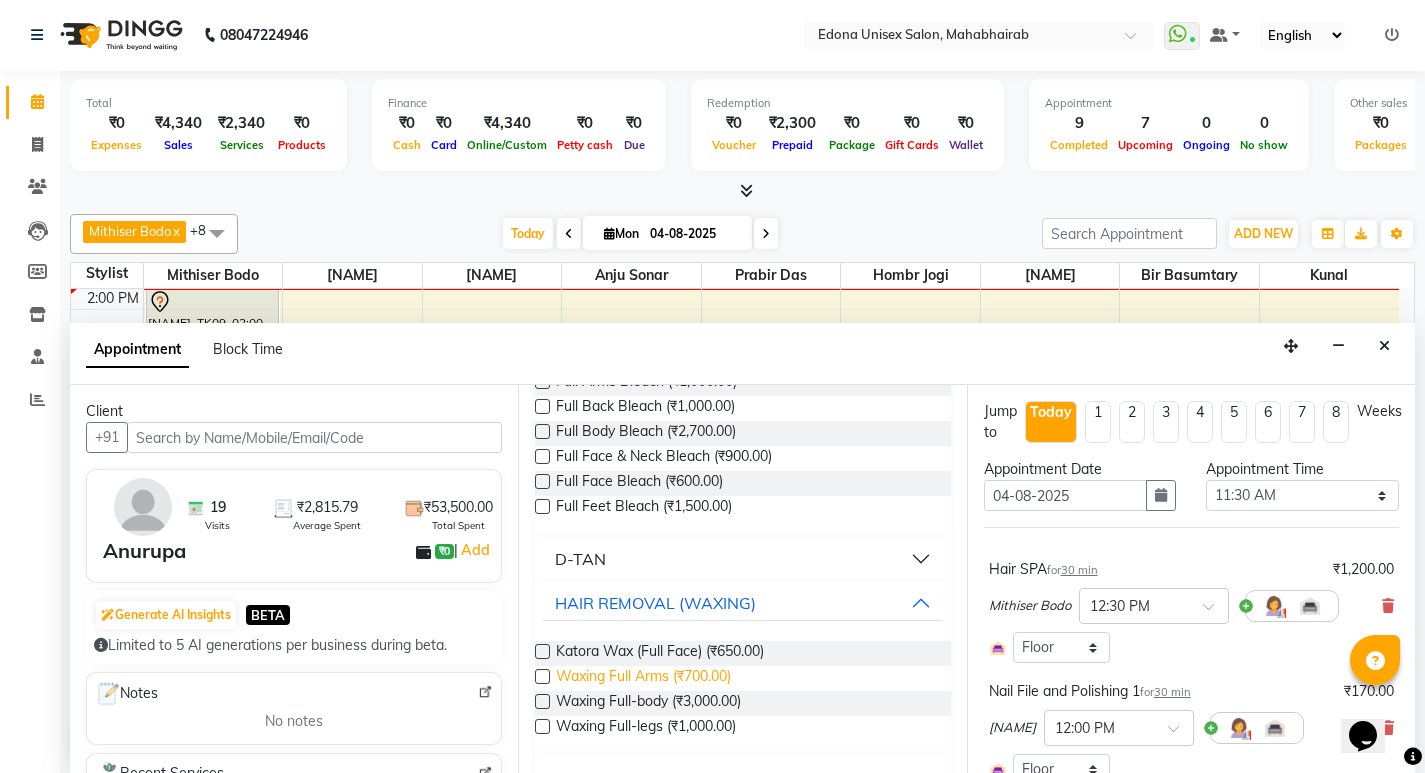 click on "Waxing Full Arms (₹700.00)" at bounding box center [643, 678] 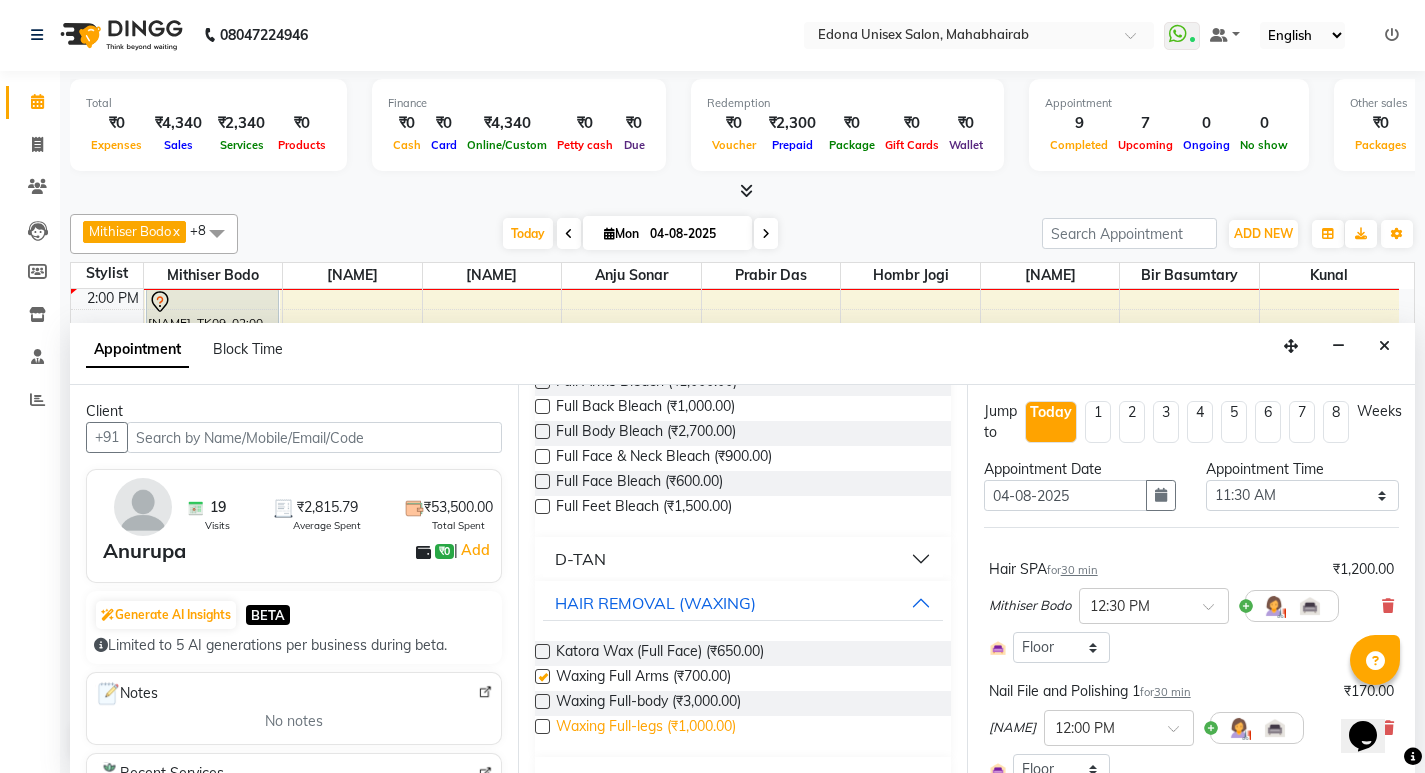 checkbox on "false" 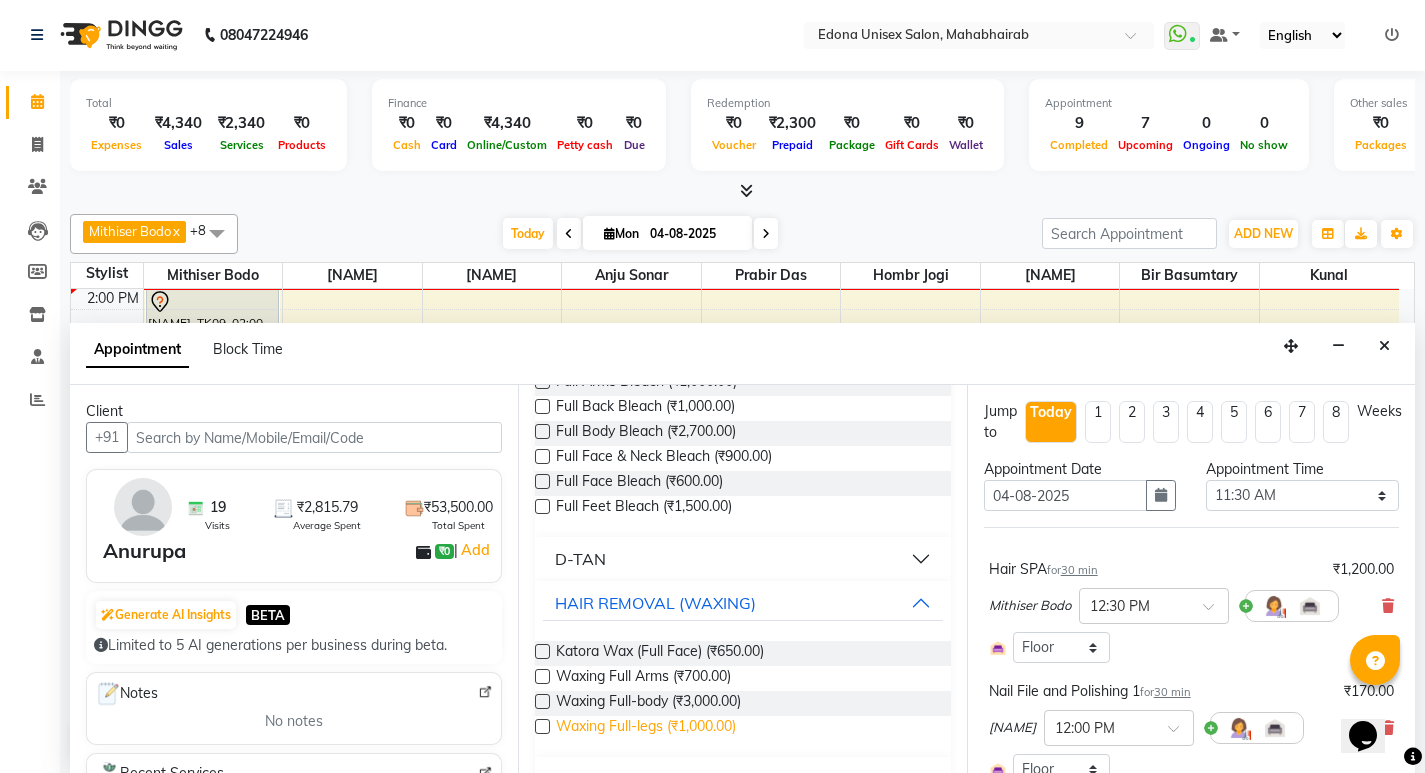 click on "Waxing Full-legs (₹1,000.00)" at bounding box center (646, 728) 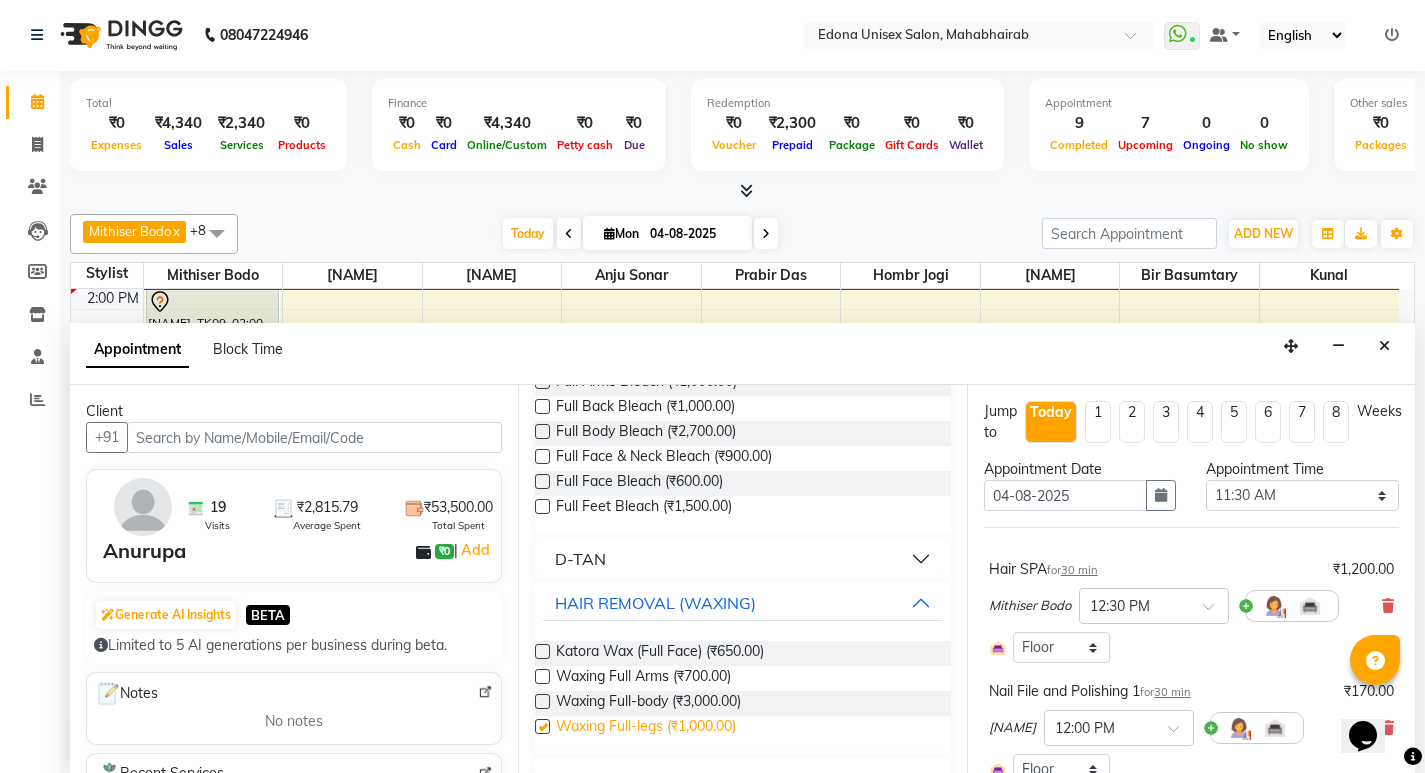 checkbox on "false" 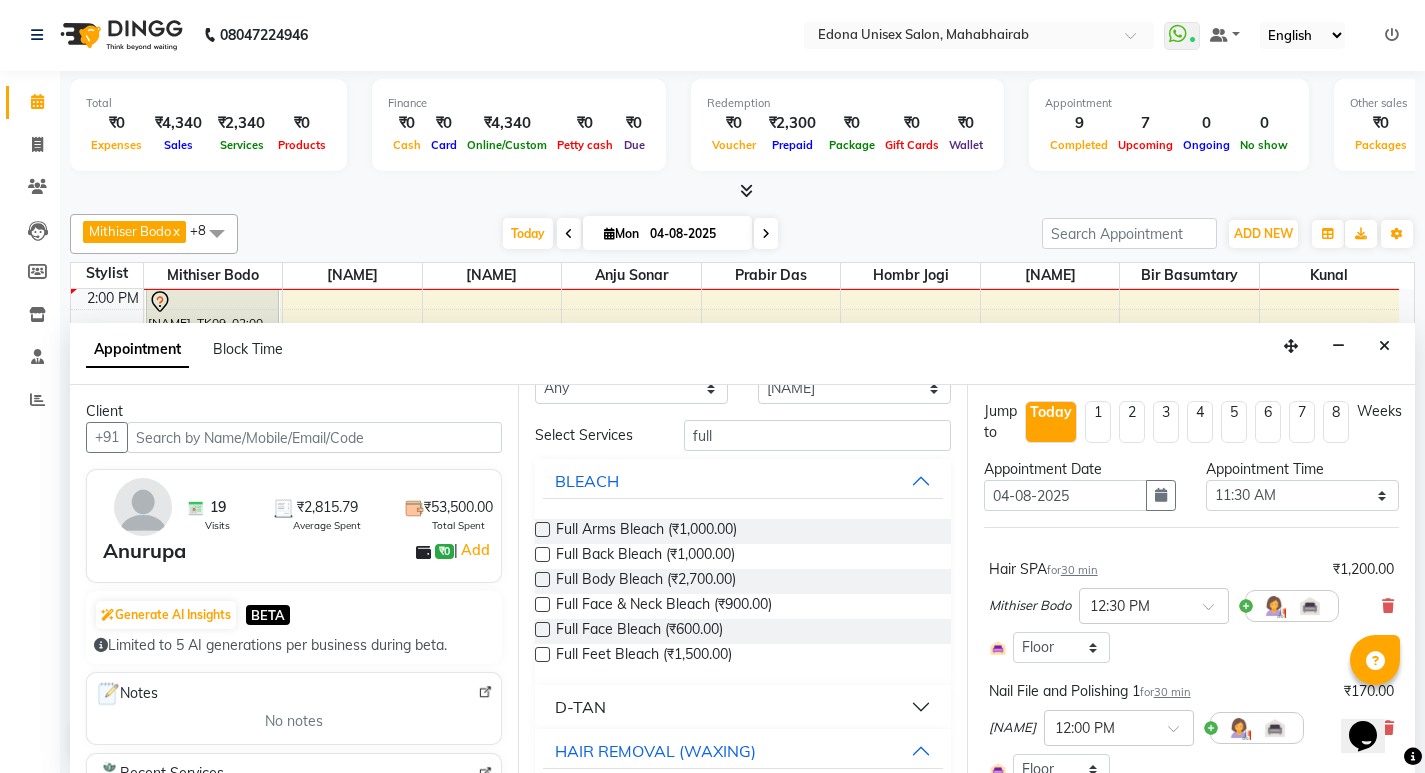 scroll, scrollTop: 0, scrollLeft: 0, axis: both 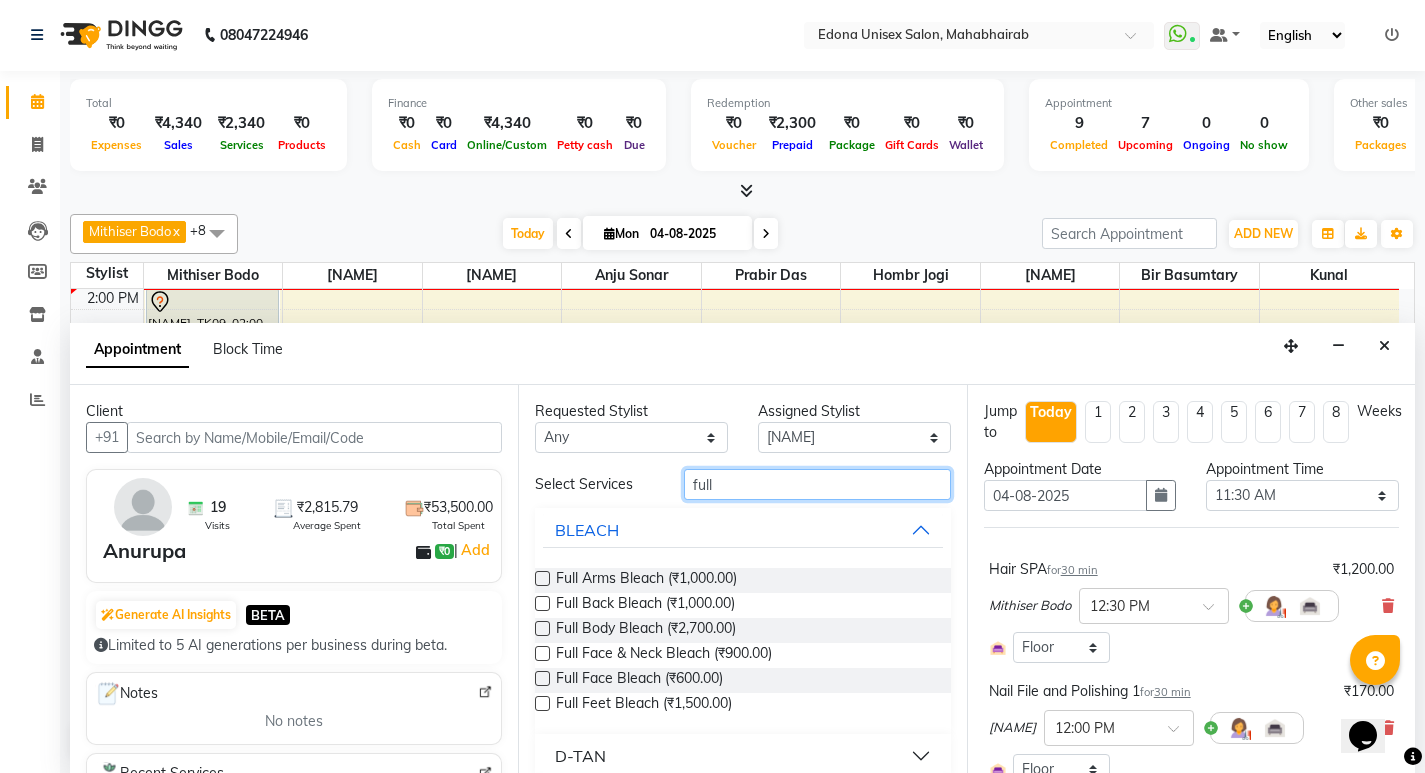 click on "full" at bounding box center (817, 484) 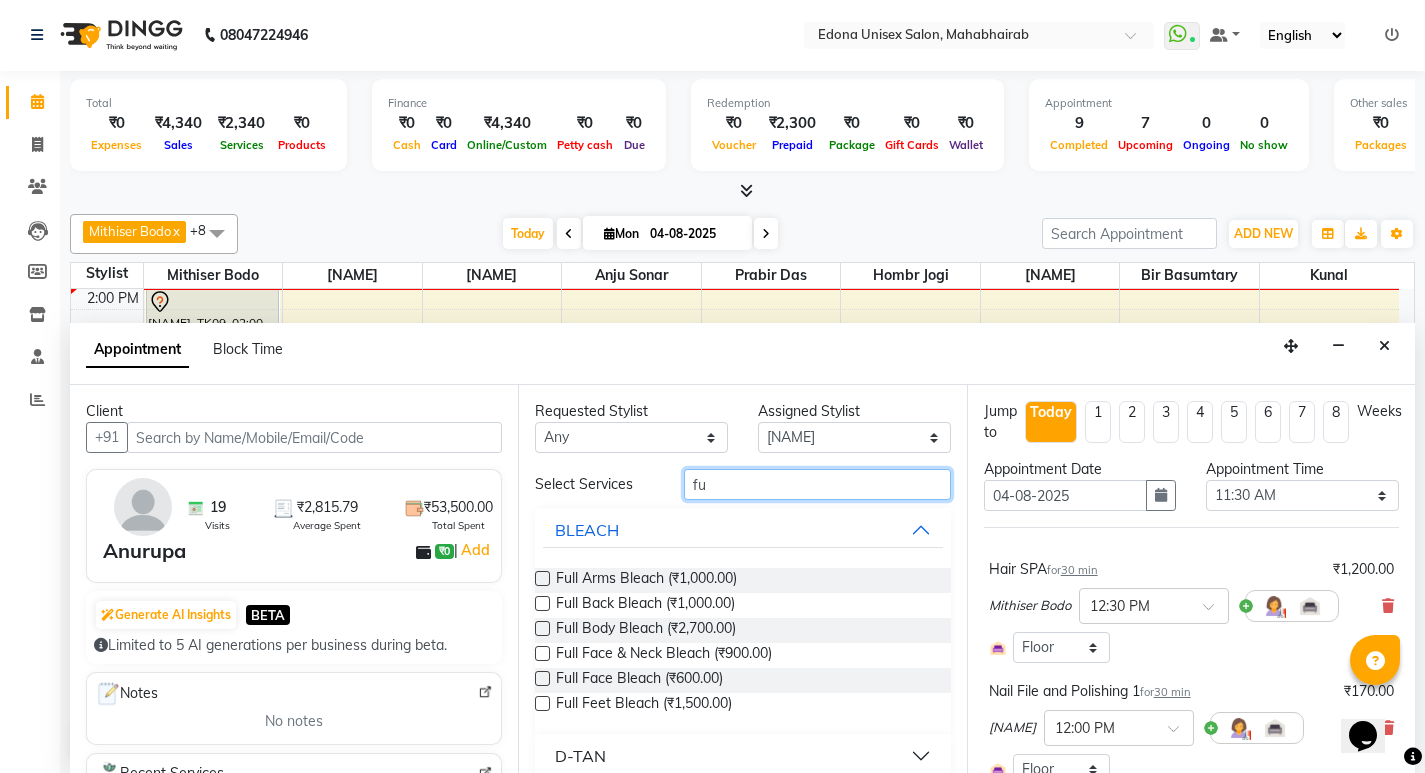 type on "f" 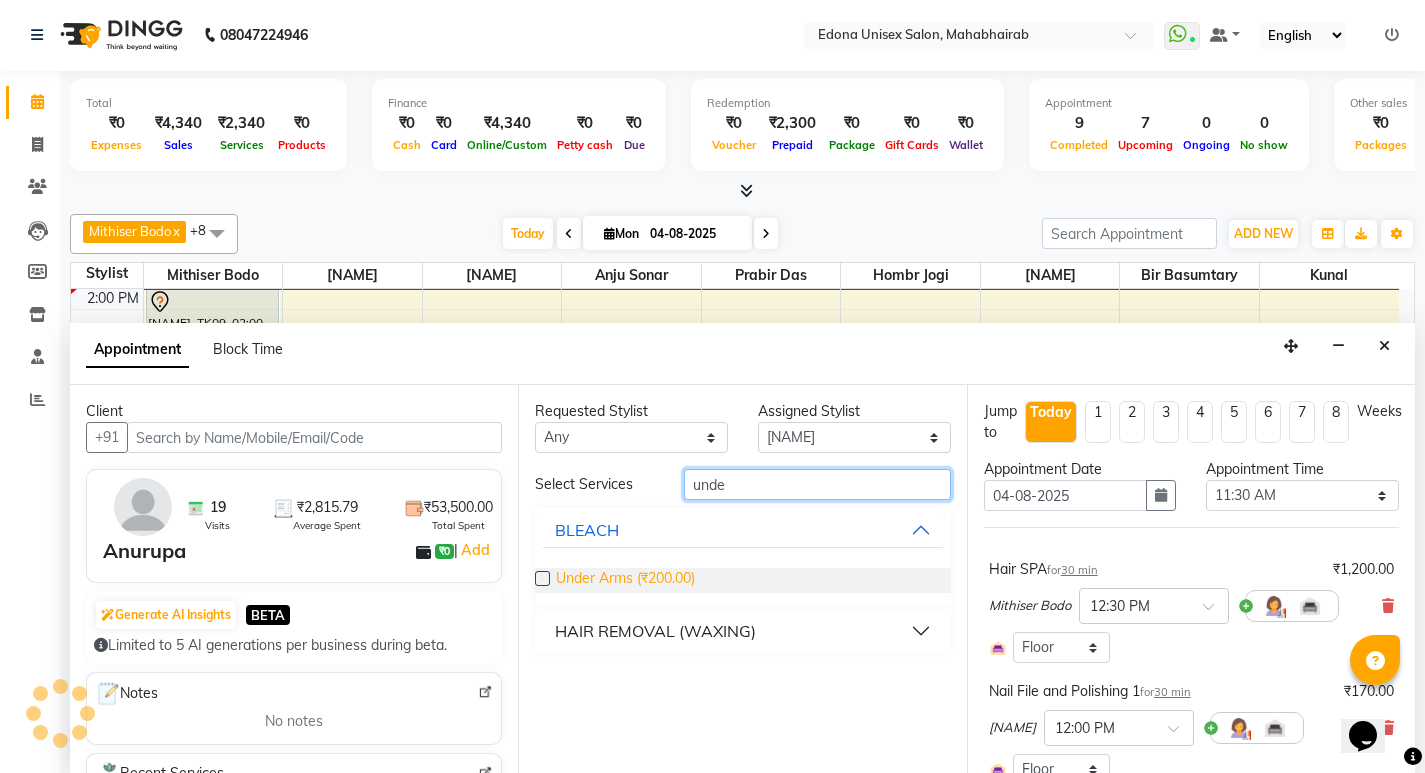 type on "unde" 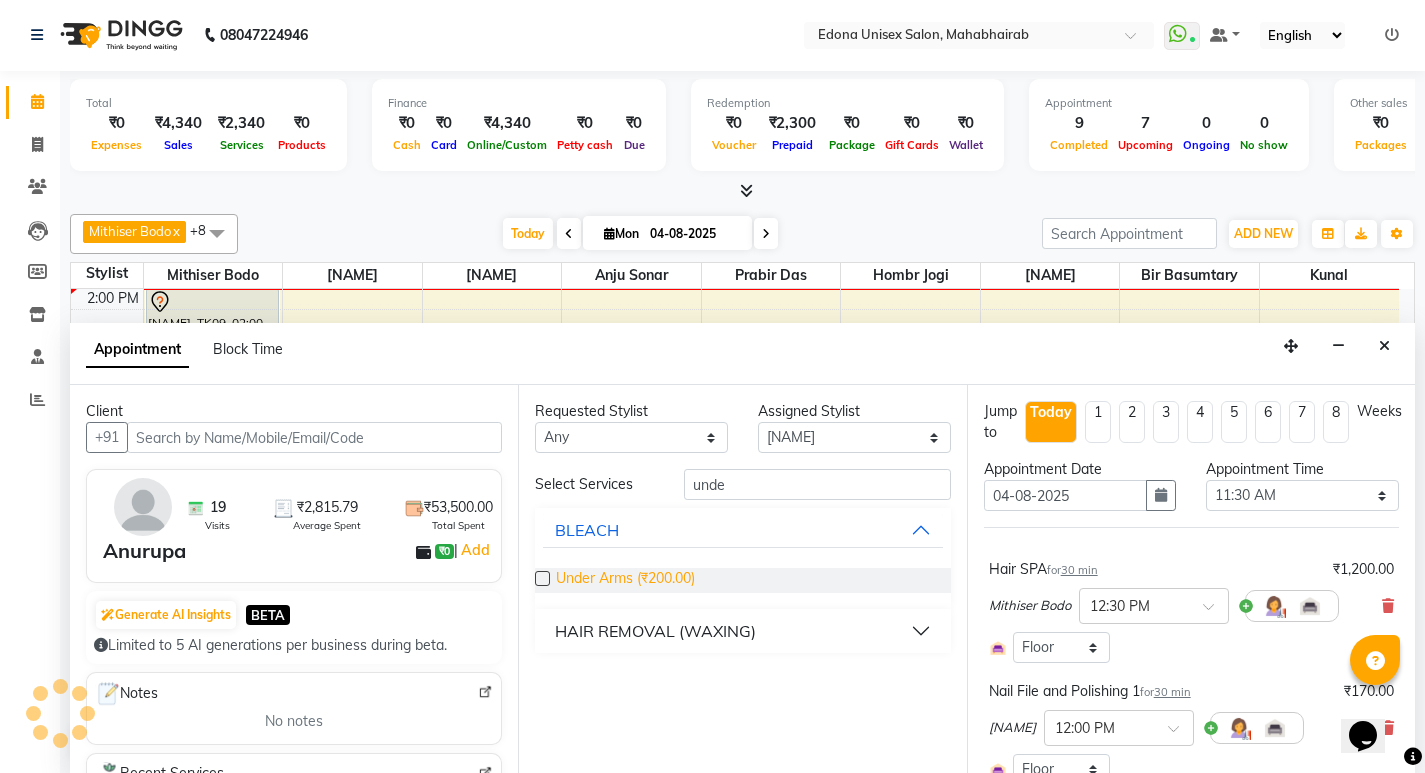 click on "Under Arms (₹200.00)" at bounding box center [625, 580] 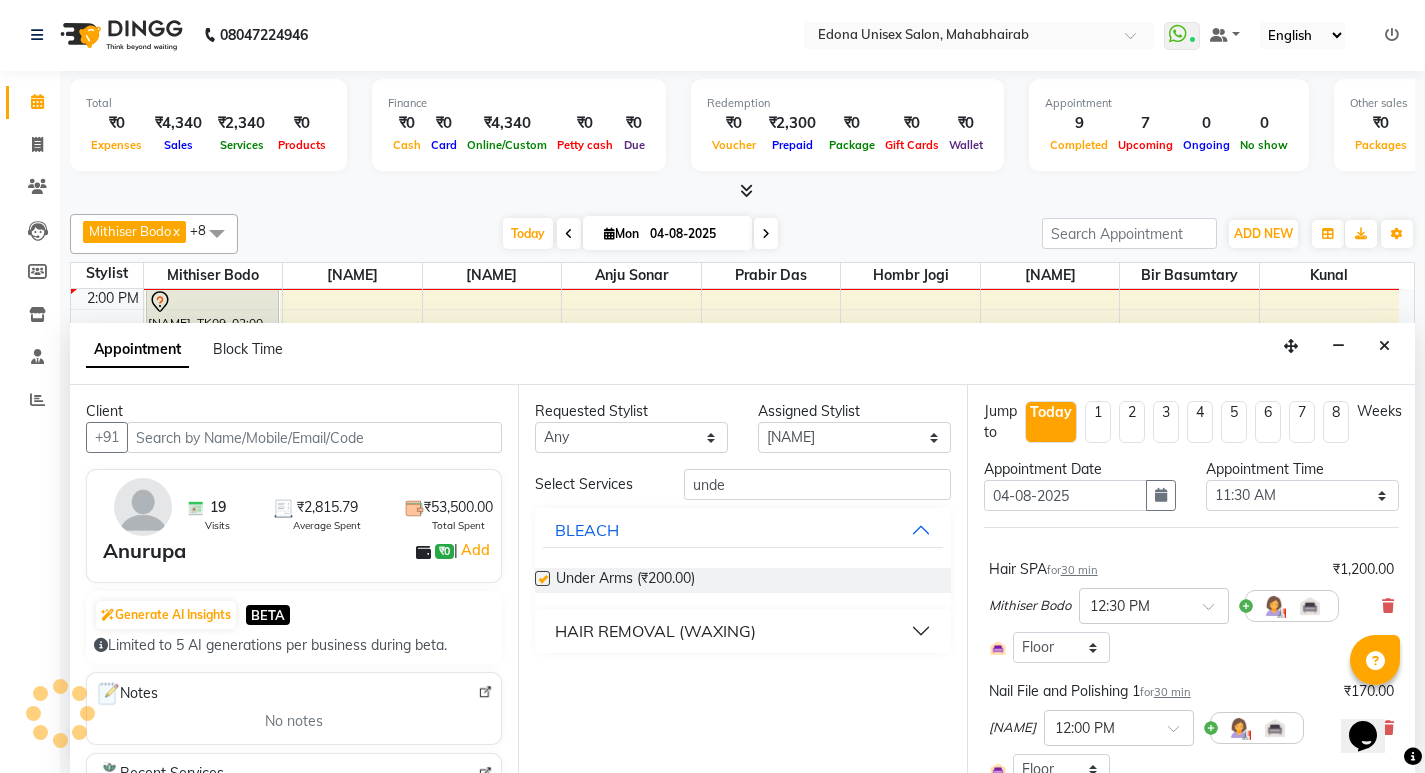 checkbox on "false" 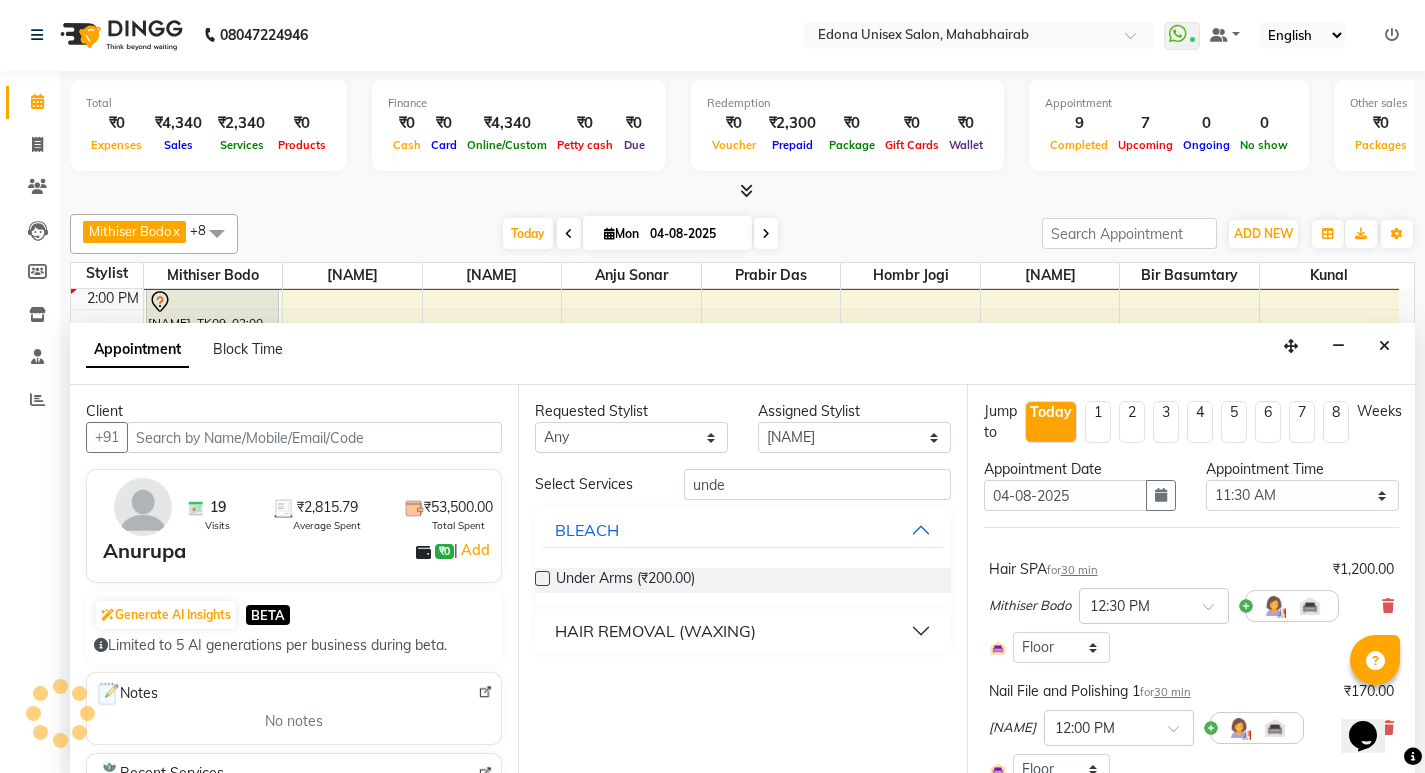 click on "HAIR REMOVAL (WAXING)" at bounding box center (742, 631) 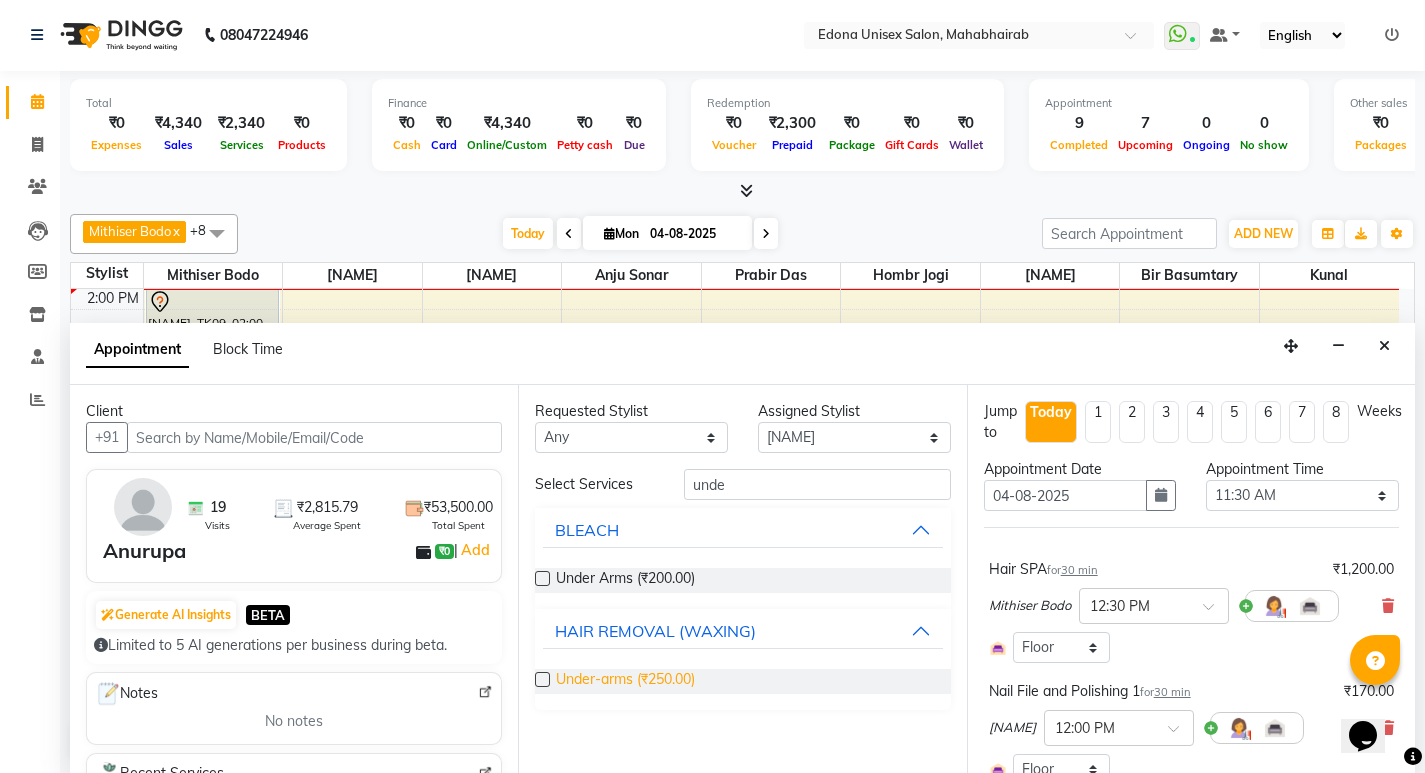 click on "Under-arms (₹250.00)" at bounding box center [625, 681] 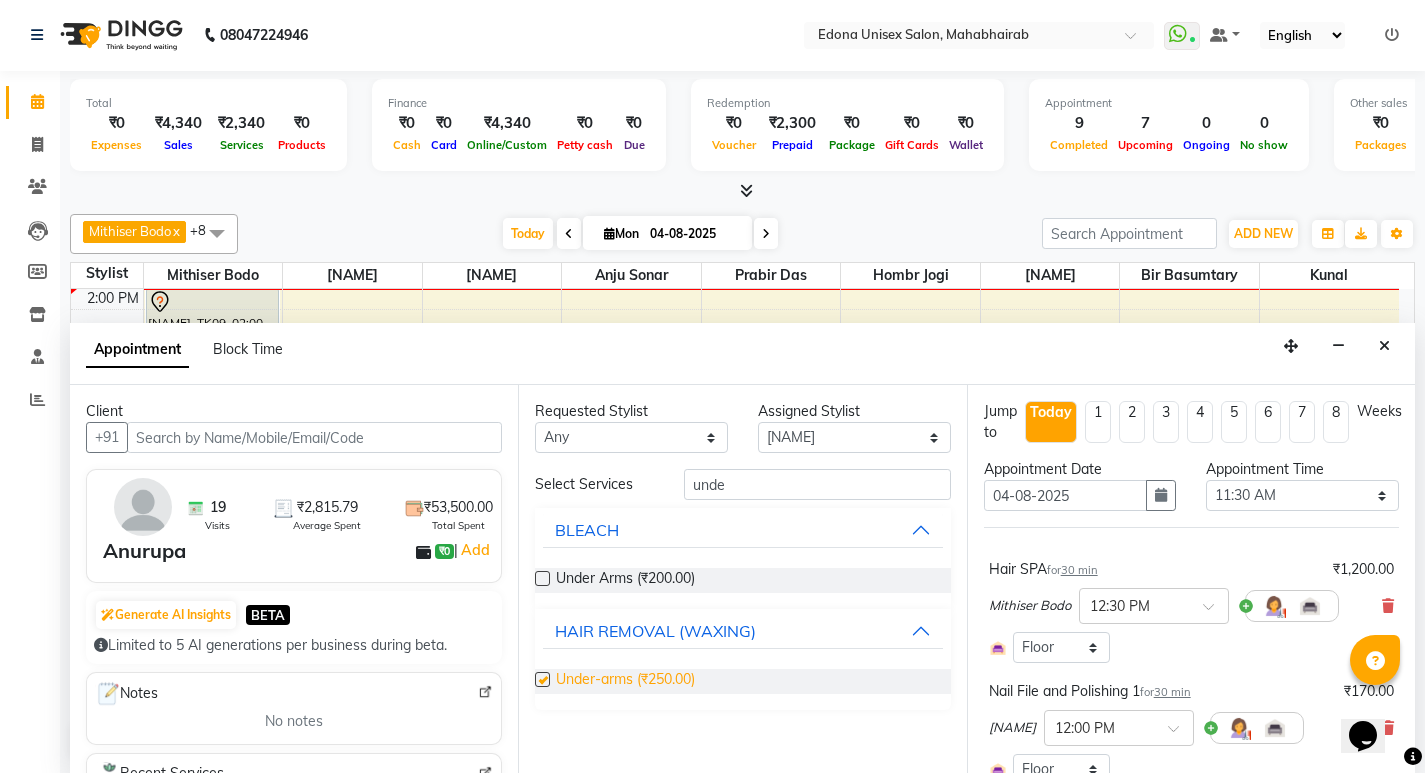 checkbox on "false" 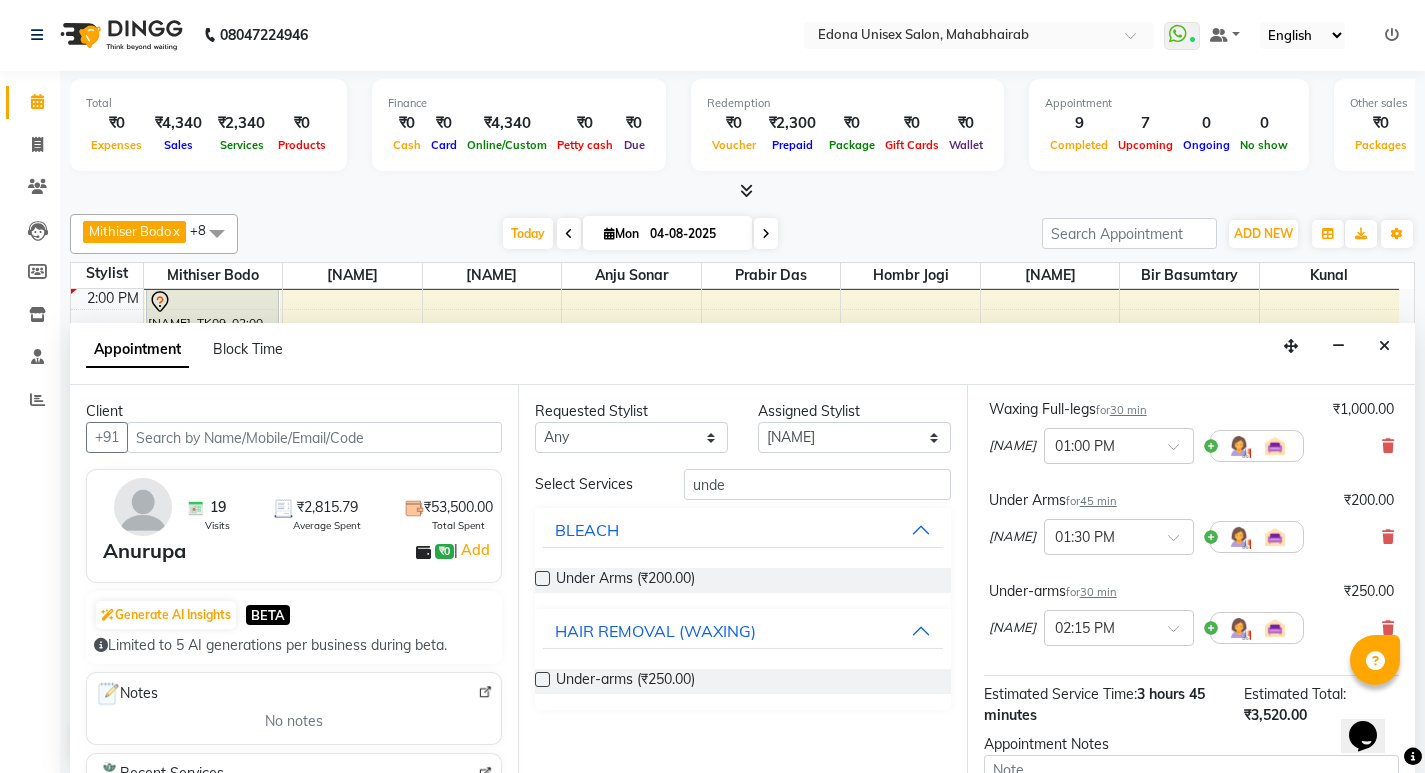 scroll, scrollTop: 530, scrollLeft: 0, axis: vertical 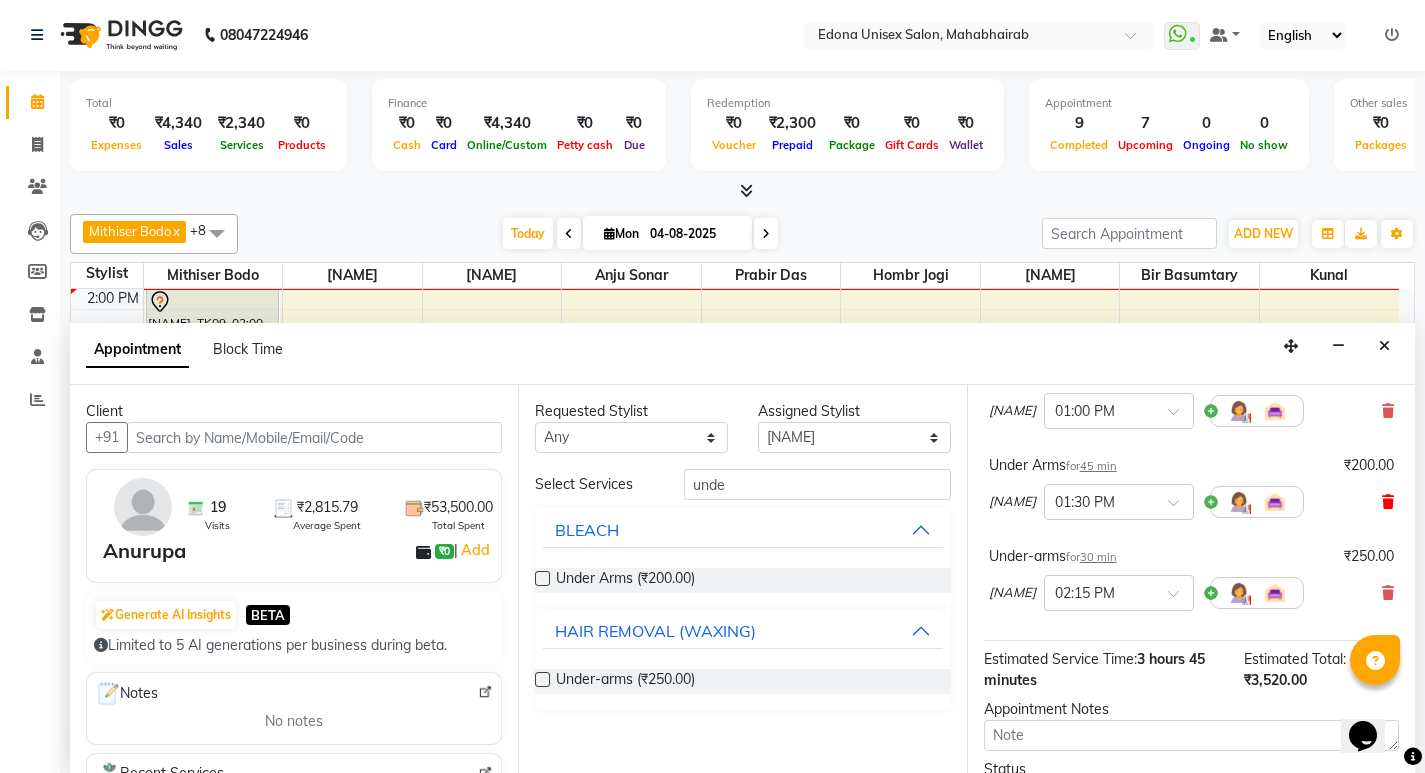 click at bounding box center [1388, 502] 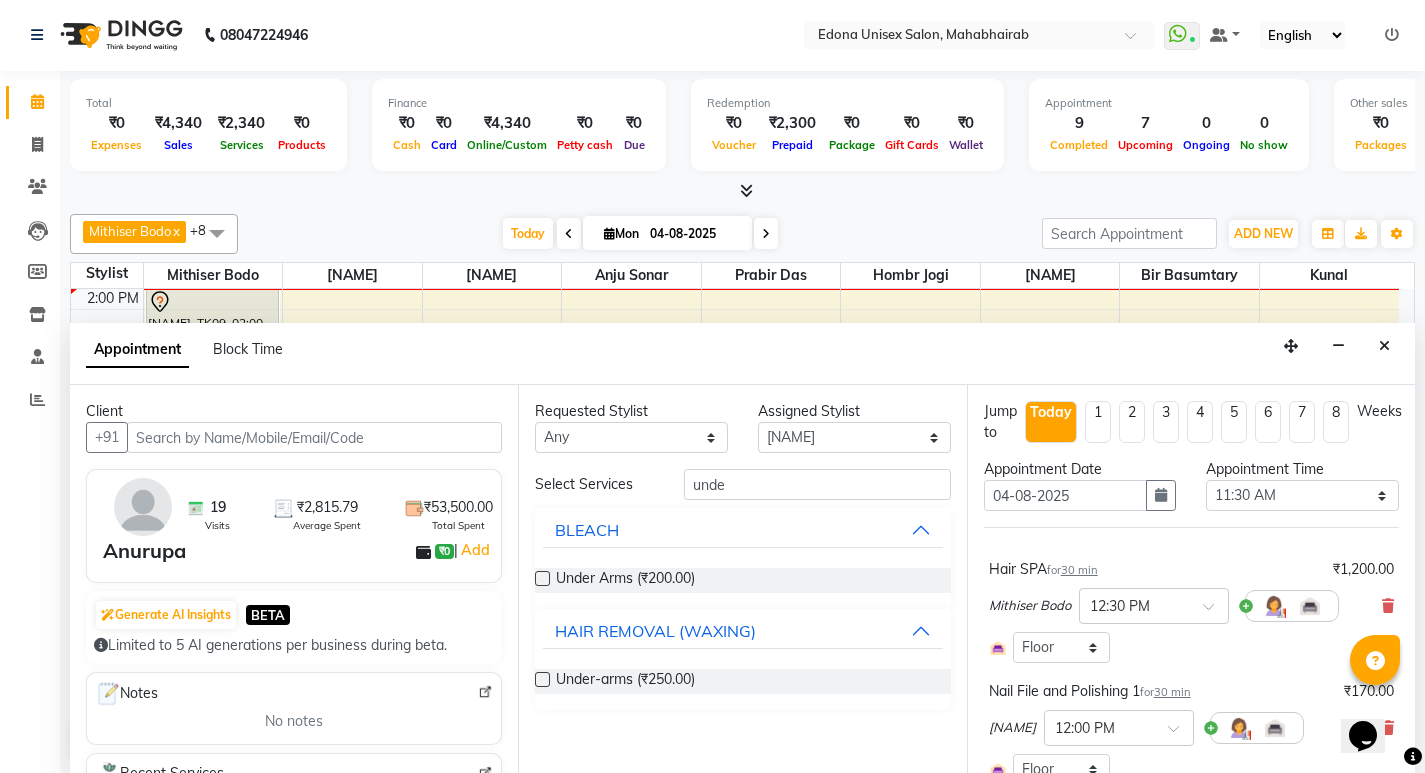 scroll, scrollTop: 536, scrollLeft: 0, axis: vertical 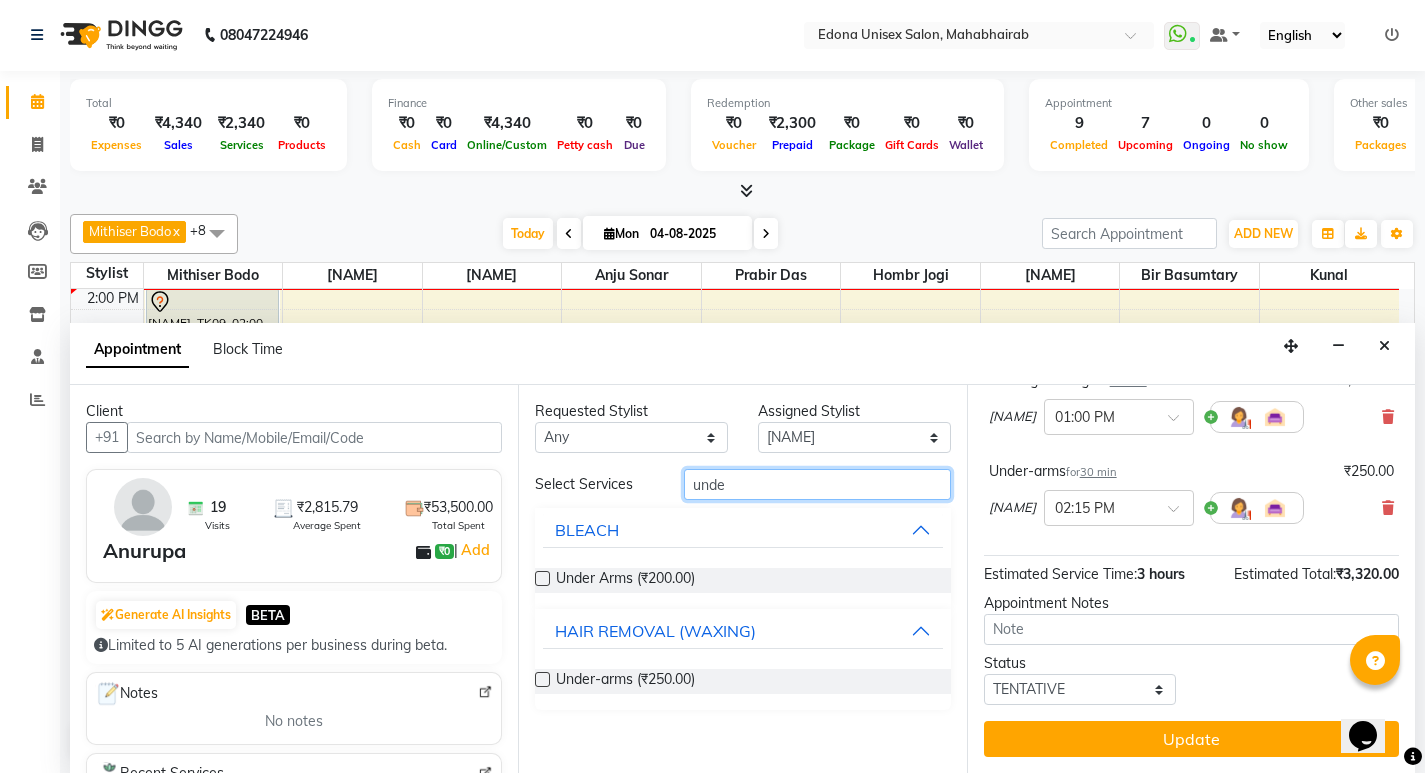 click on "unde" at bounding box center [817, 484] 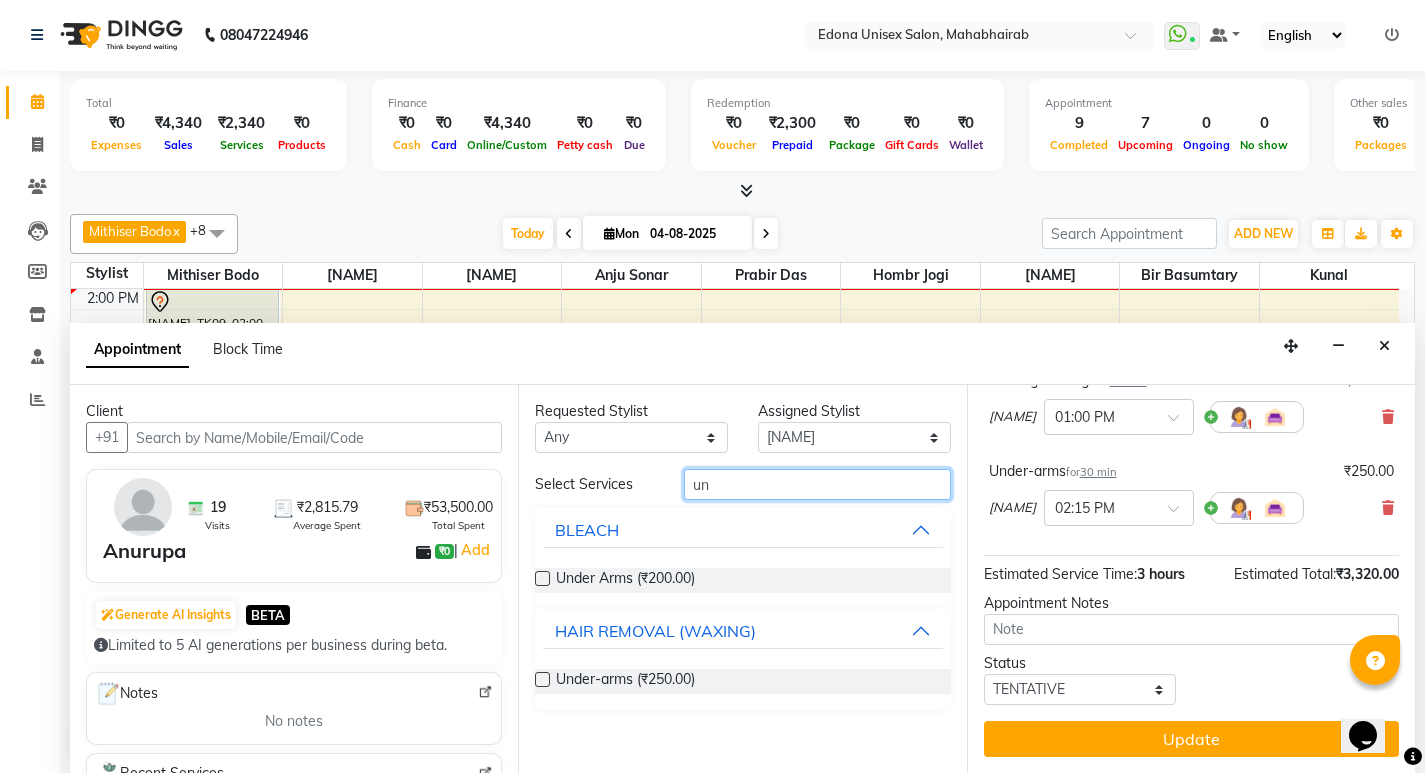 type on "u" 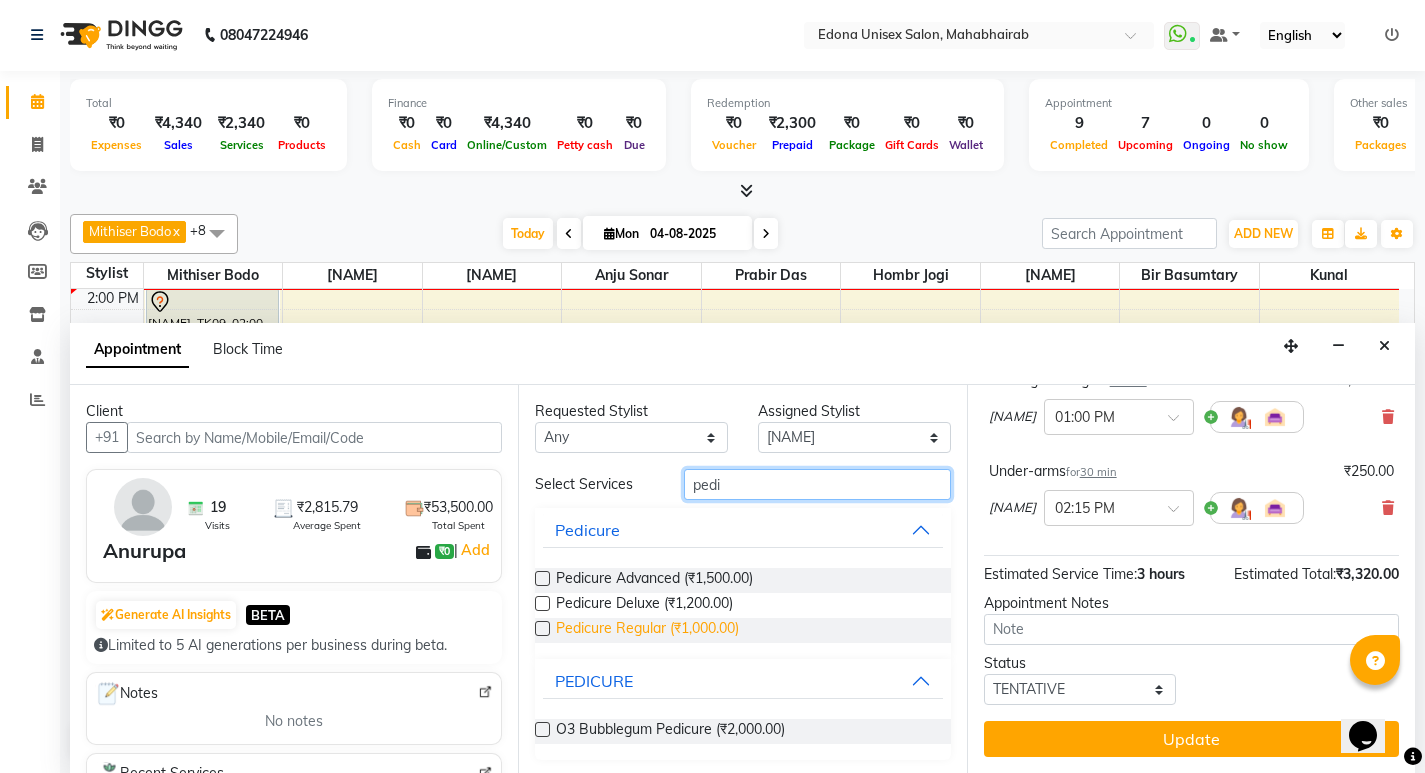 type on "pedi" 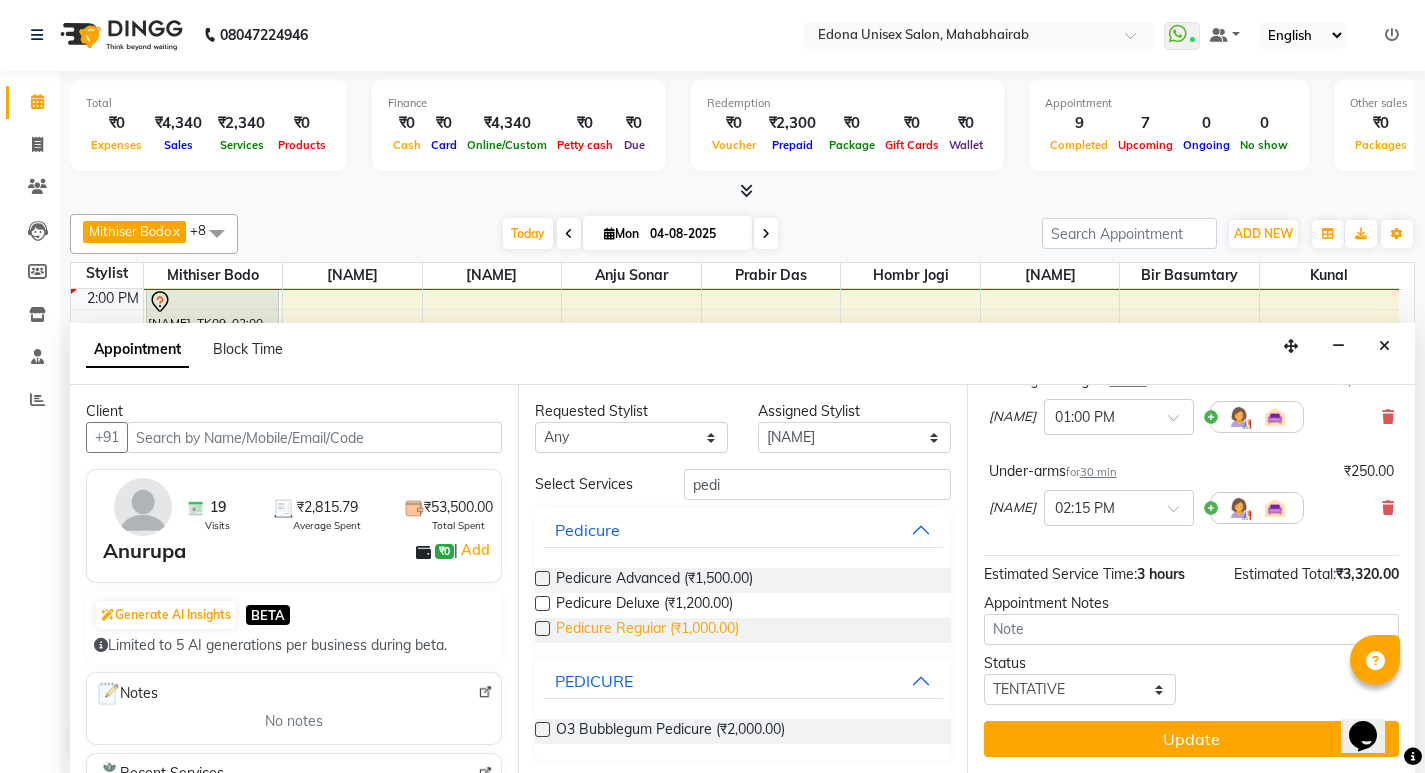click on "Pedicure Regular (₹1,000.00)" at bounding box center (647, 630) 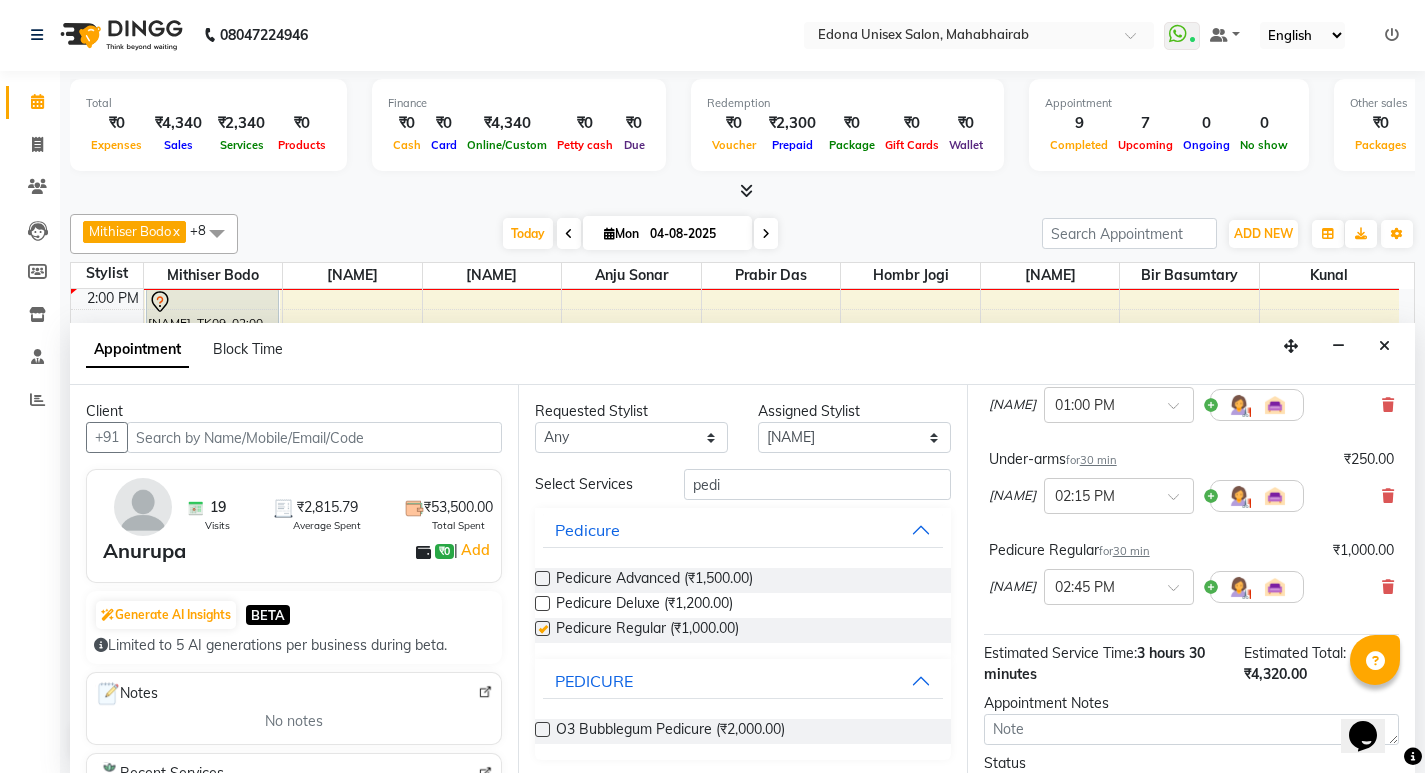 checkbox on "false" 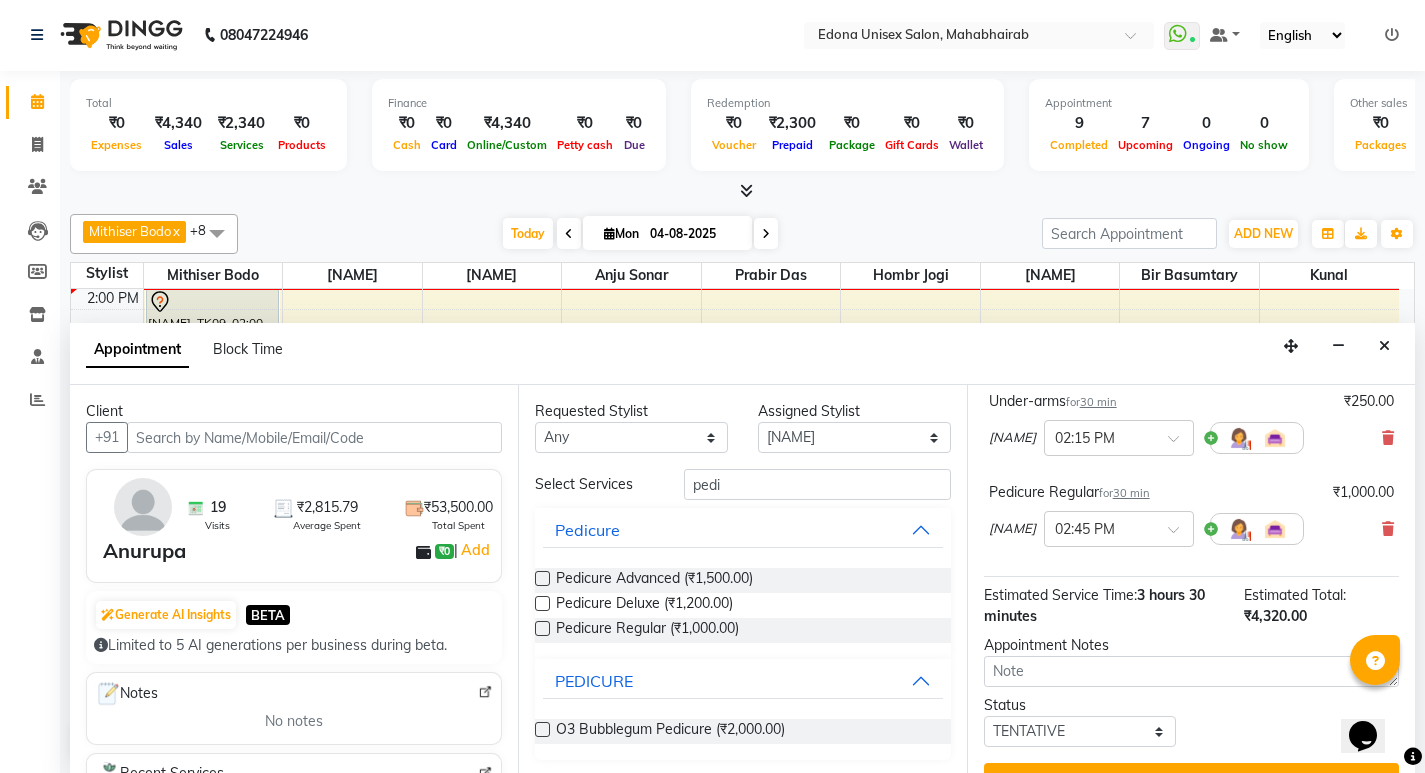 scroll, scrollTop: 651, scrollLeft: 0, axis: vertical 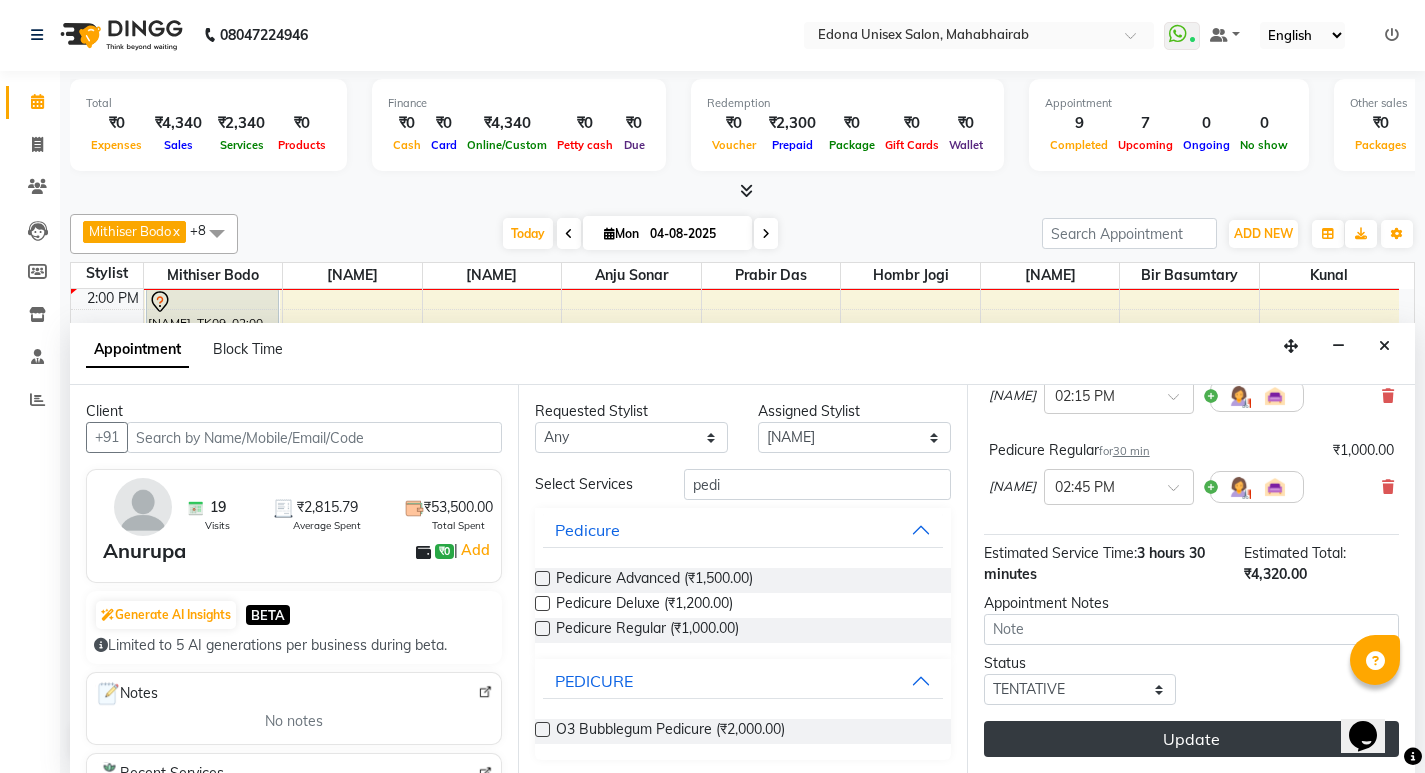 click on "Update" at bounding box center (1191, 739) 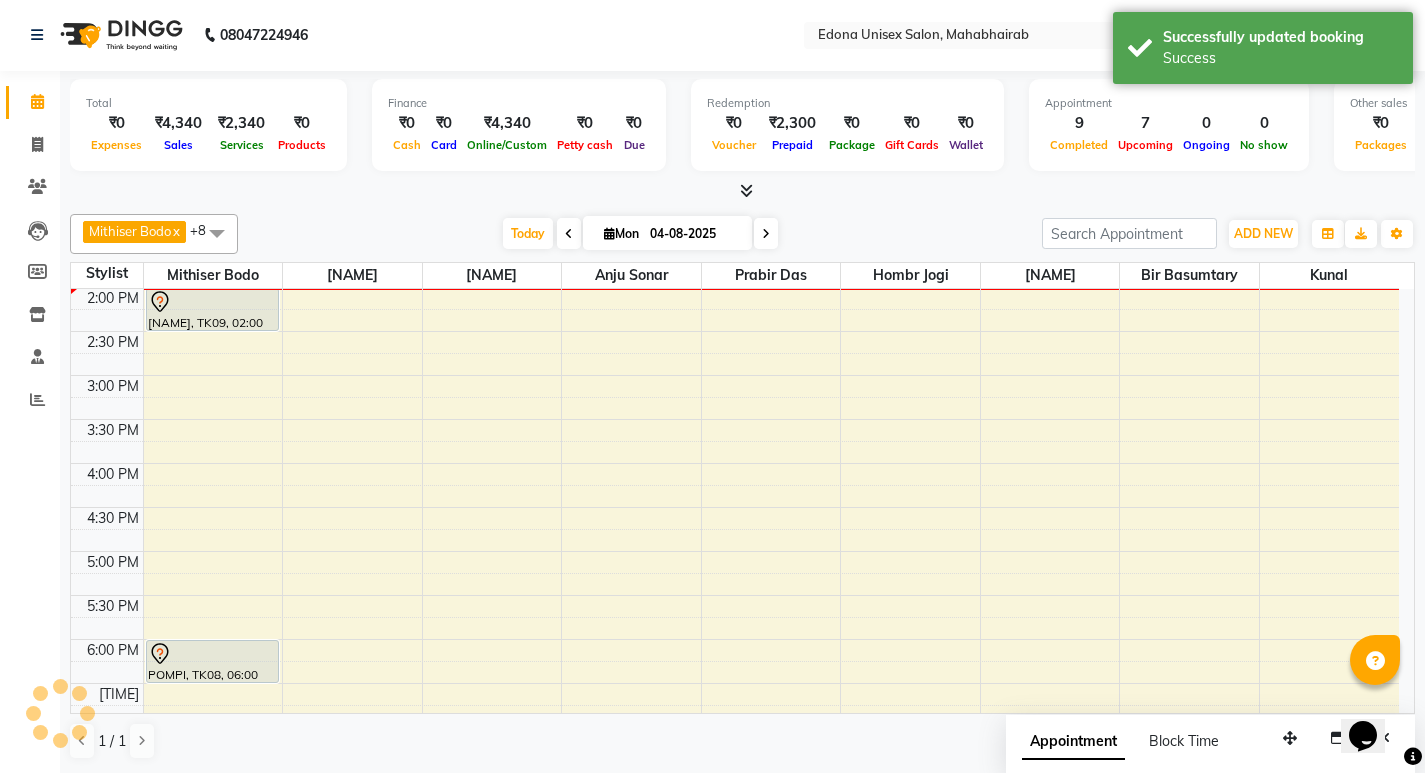 scroll, scrollTop: 0, scrollLeft: 0, axis: both 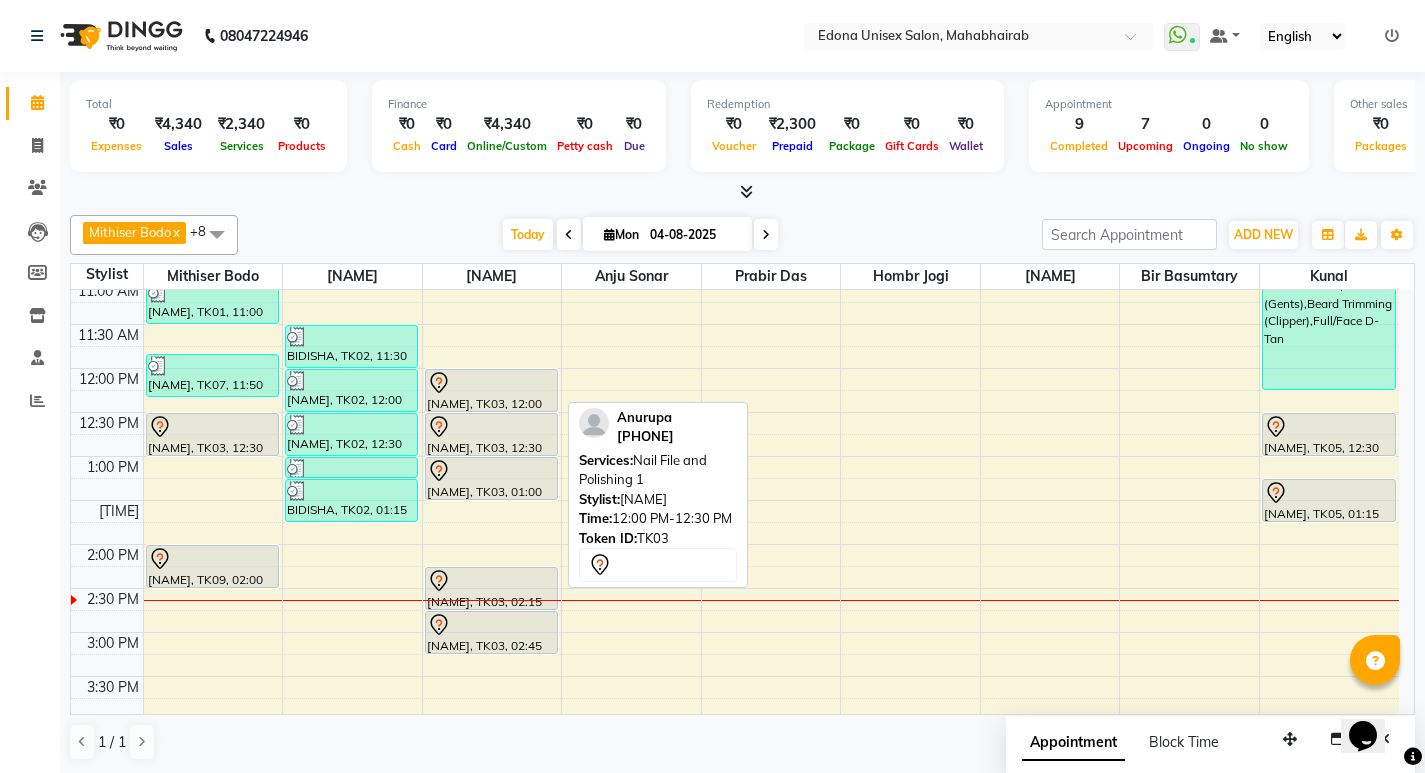 click 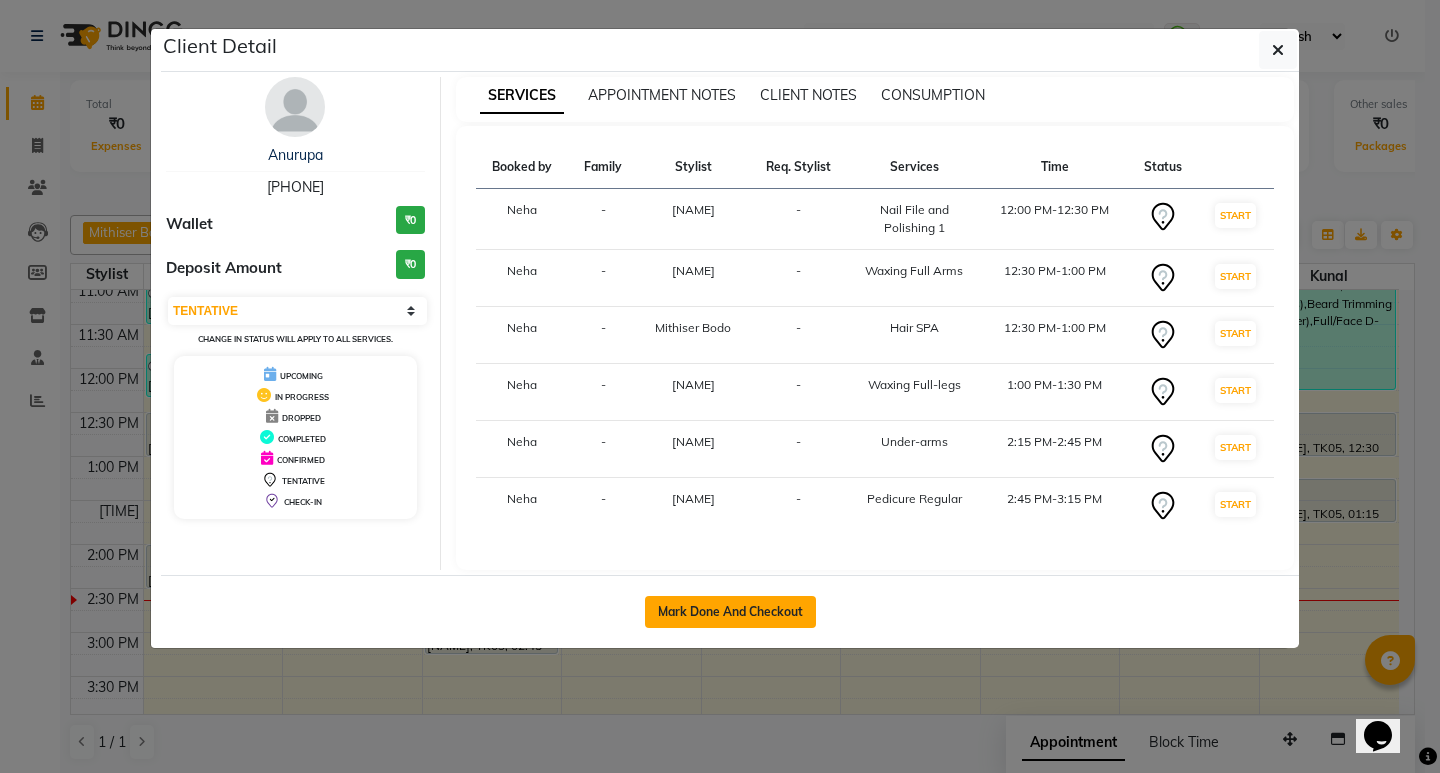 click on "Mark Done And Checkout" 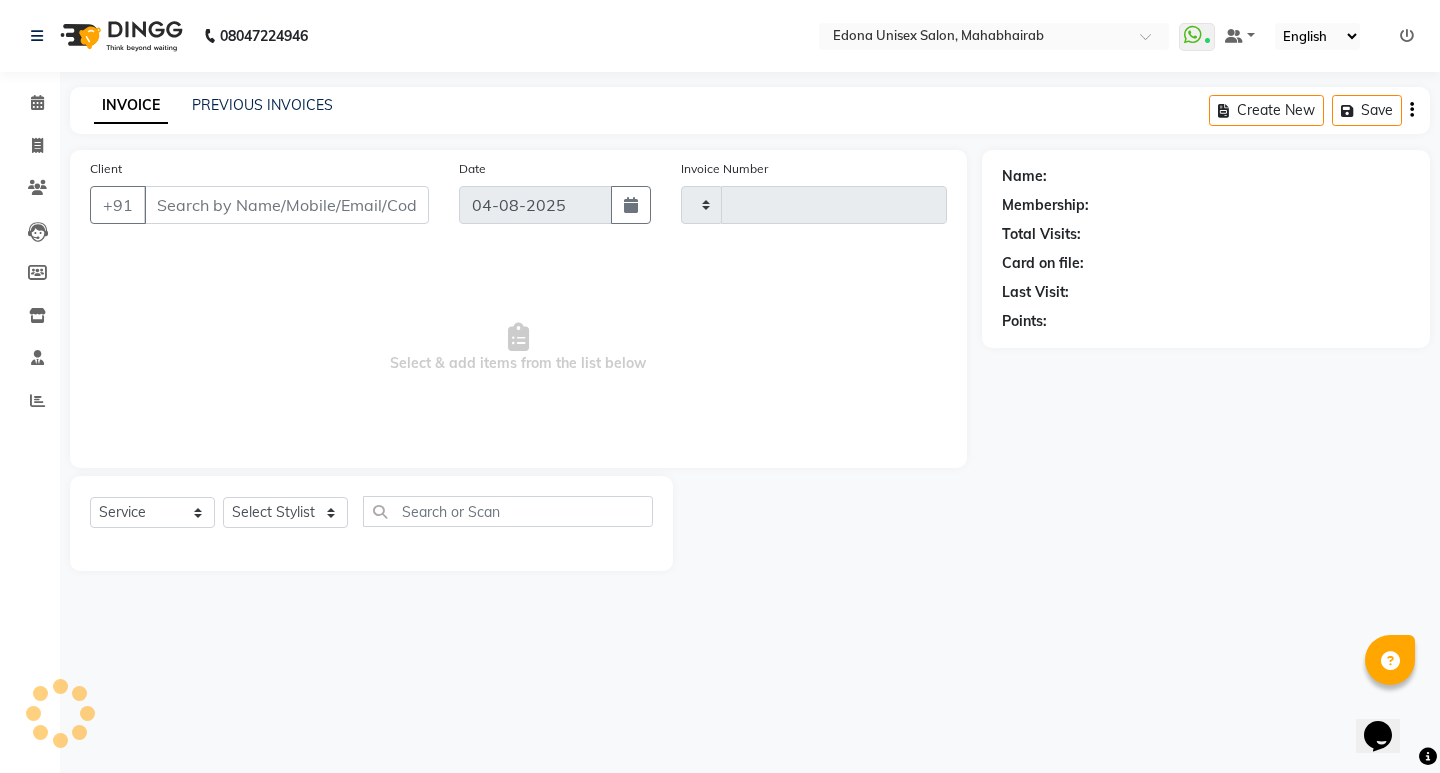 type on "2504" 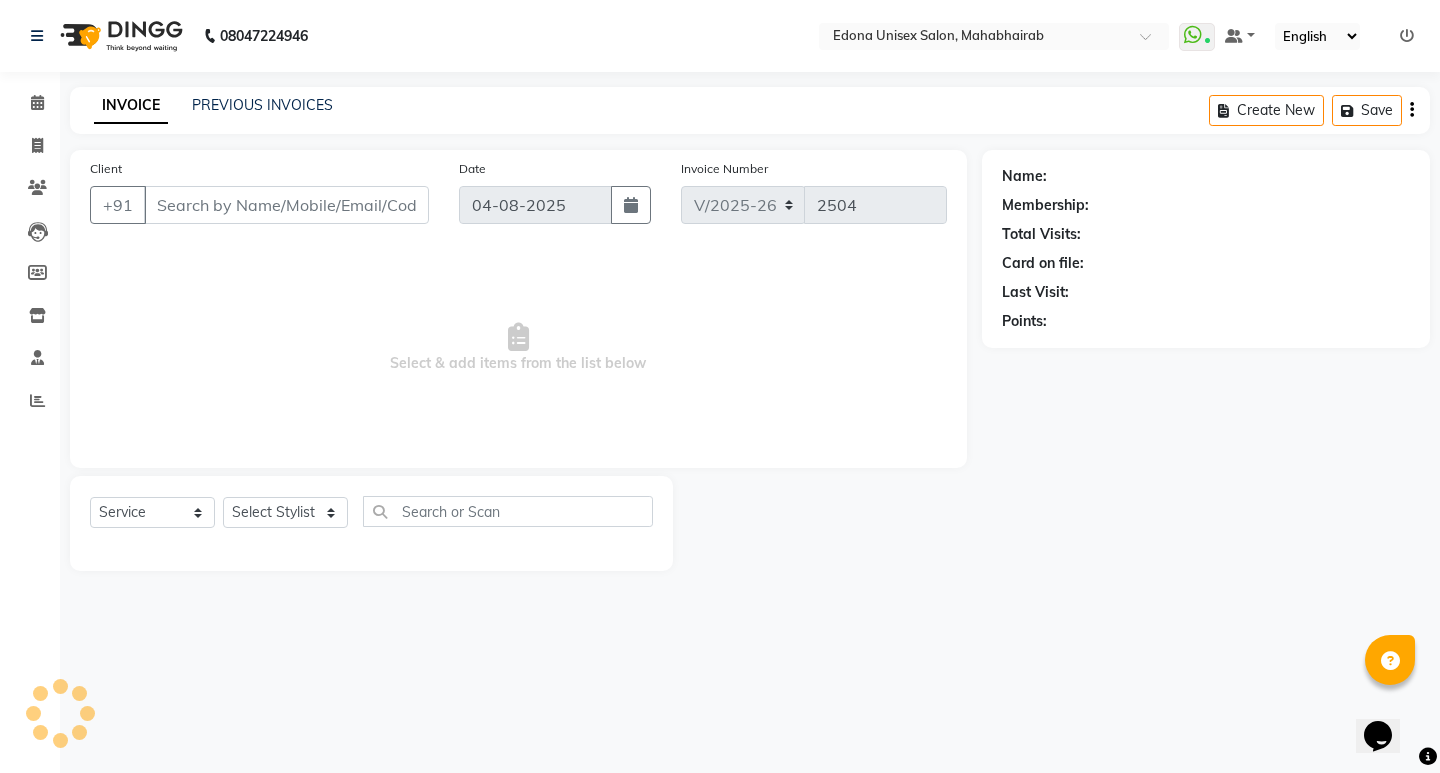 click on "08047224946 Select Location × Edona Unisex Salon, Mahabhairab  WhatsApp Status  ✕ Status:  Connected Most Recent Message: 04-08-2025     12:17 PM Recent Service Activity: 04-08-2025     12:21 PM Default Panel My Panel English ENGLISH Español العربية मराठी हिंदी ગુજરાતી தமிழ் 中文 Notifications nothing to show ☀ Edona Unisex Salon, Mahabhairab  Calendar  Invoice  Clients  Leads   Members  Inventory  Staff  Reports Completed InProgress Upcoming Dropped Tentative Check-In Confirm Bookings Segments Page Builder INVOICE PREVIOUS INVOICES Create New   Save  Client +91 Date 04-08-2025 Invoice Number V/2025 V/2025-26 2504  Select & add items from the list below  Select  Service  Product  Membership  Package Voucher Prepaid Gift Card  Select Stylist Name: Membership: Total Visits: Card on file: Last Visit:  Points:" at bounding box center (720, 386) 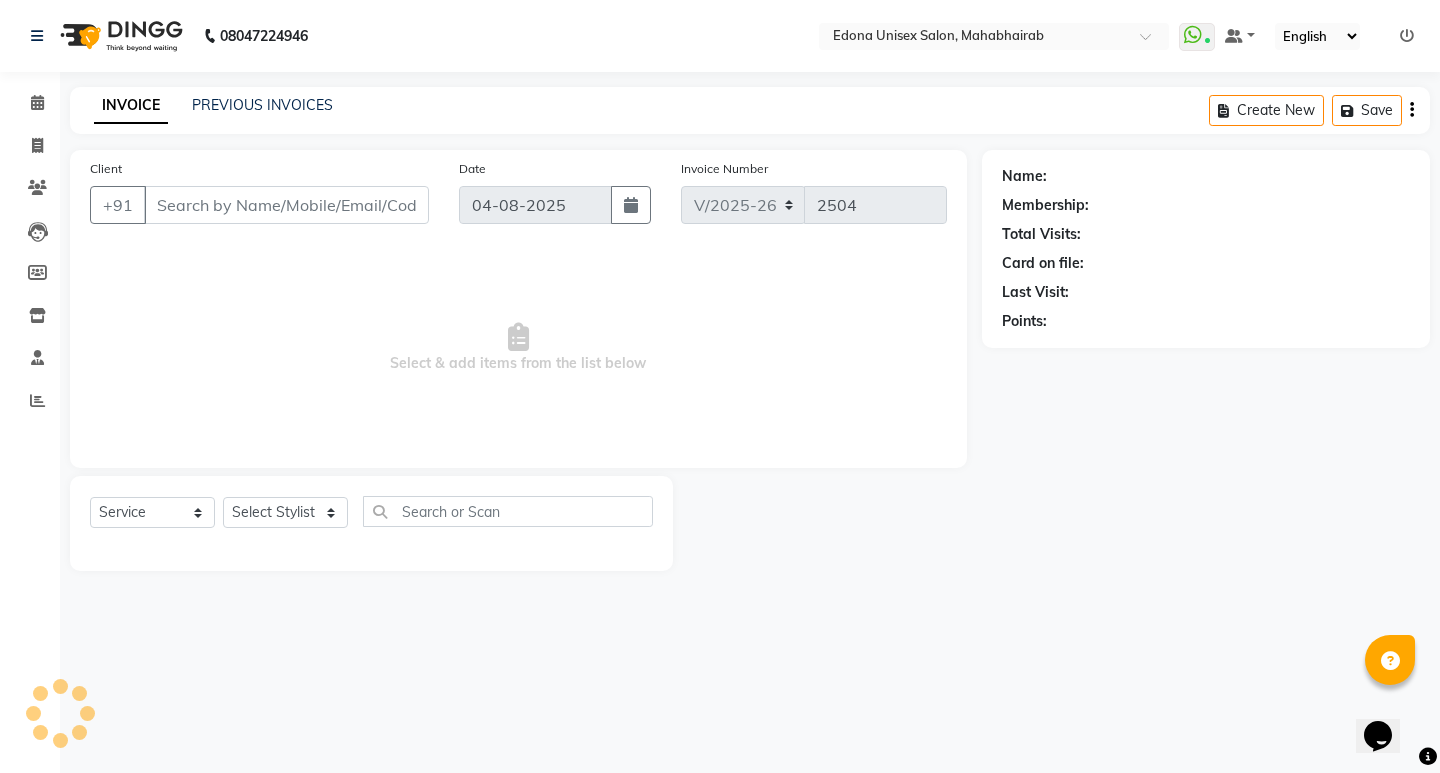 type on "9957888373" 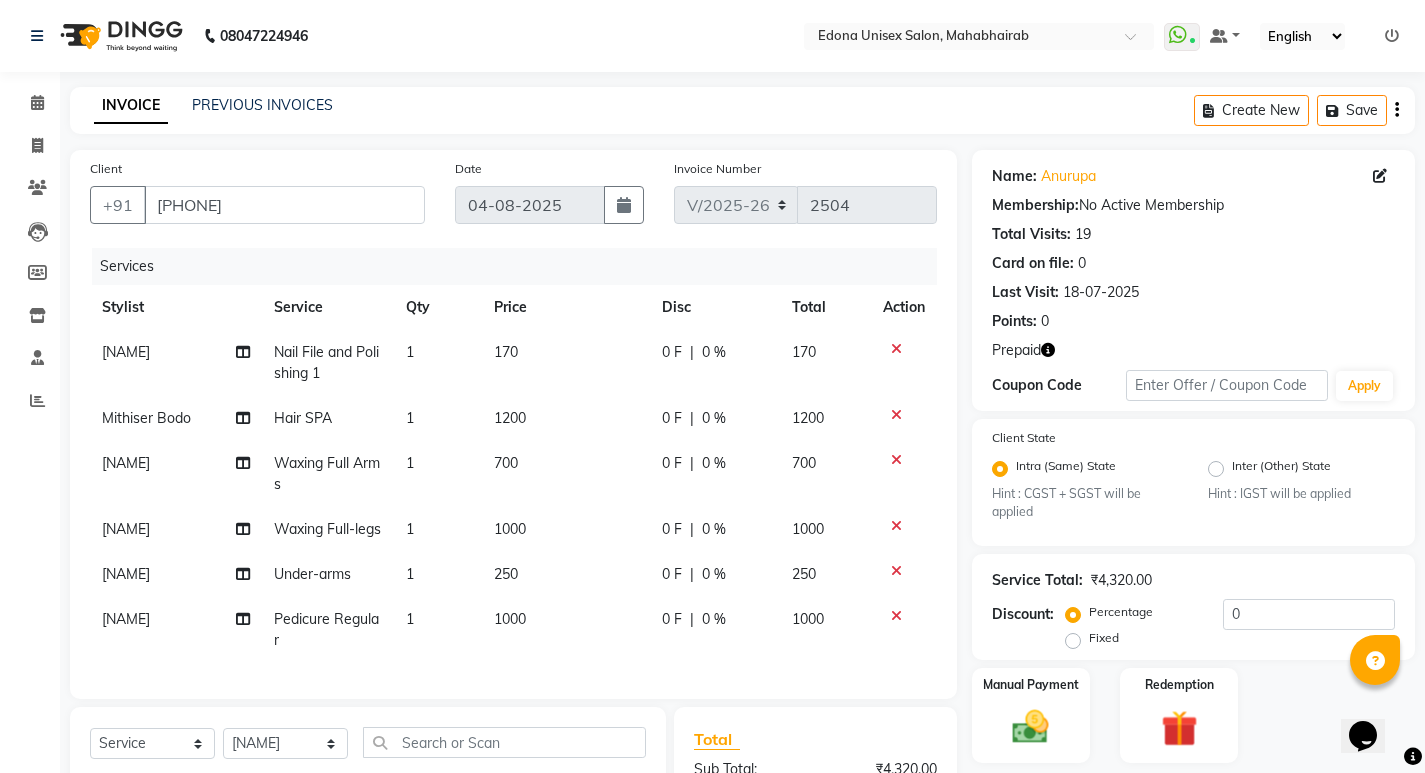 scroll, scrollTop: 295, scrollLeft: 0, axis: vertical 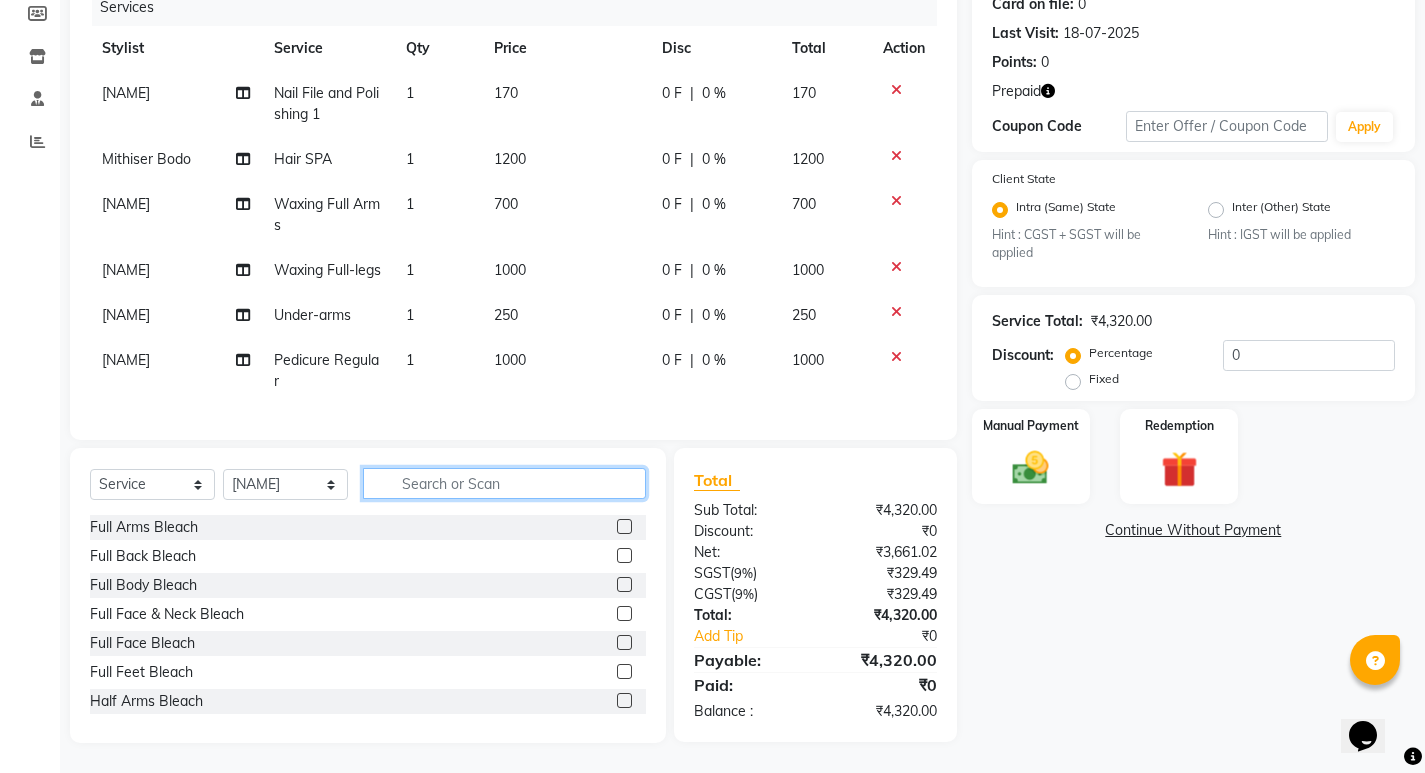click 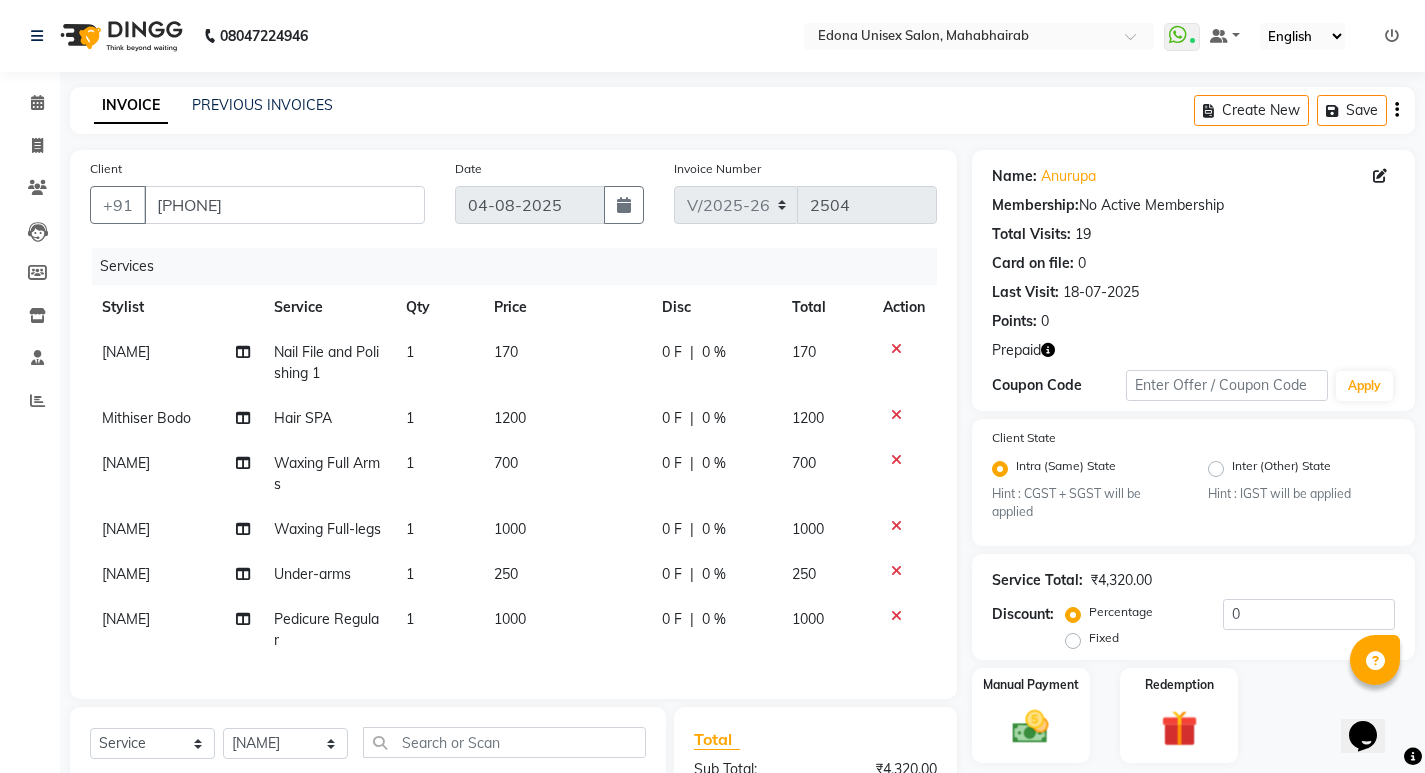 click 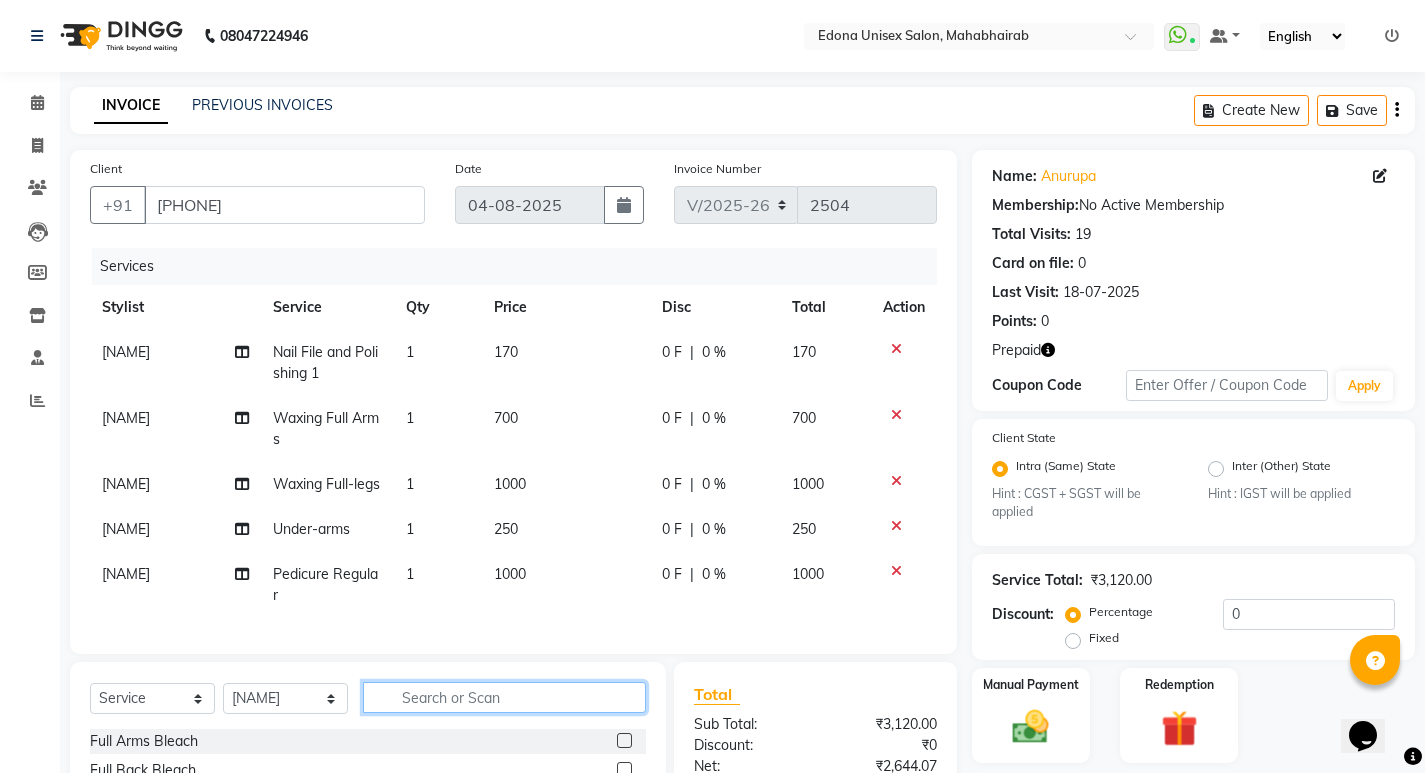 scroll, scrollTop: 250, scrollLeft: 0, axis: vertical 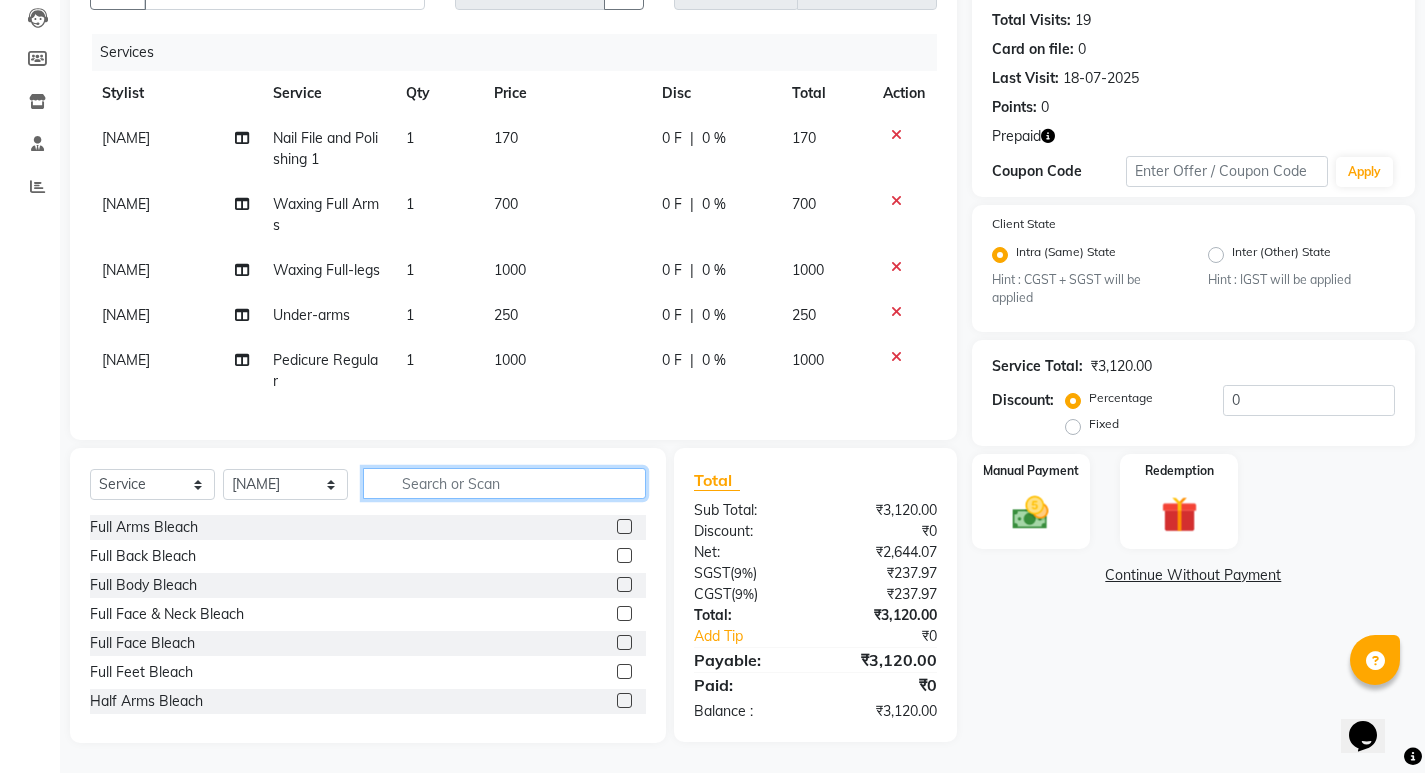 drag, startPoint x: 534, startPoint y: 480, endPoint x: 523, endPoint y: 485, distance: 12.083046 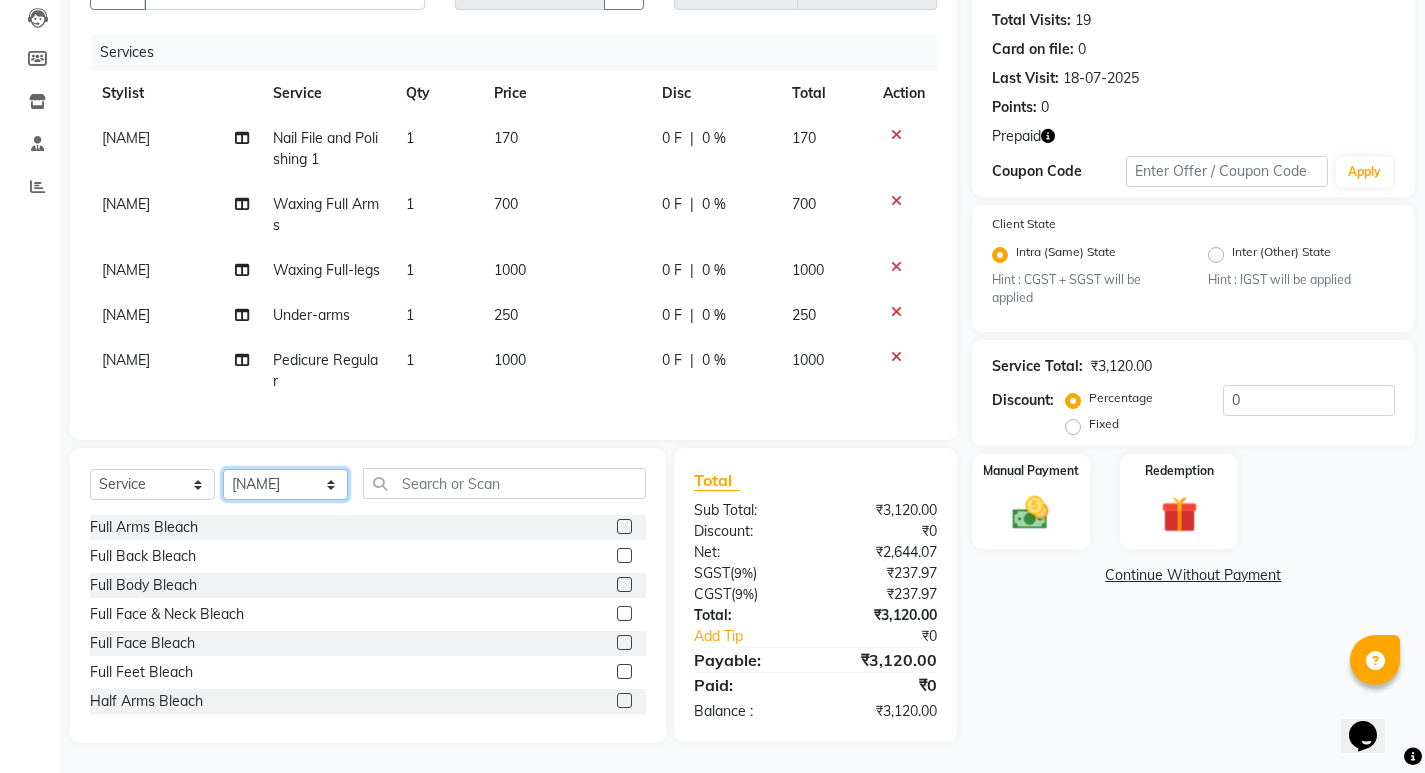 click on "Select Stylist Admin Anju Sonar Bir Basumtary Bishal Bharma Hemen Daimari Hombr Jogi Jenny kayina Kriti Kunal Lokesh Verma Mithiser Bodo Monisha Goyari Neha Pahi Prabir Das Rashmi Basumtary Reshma Sultana Roselin Basumtary Sumitra Subba" 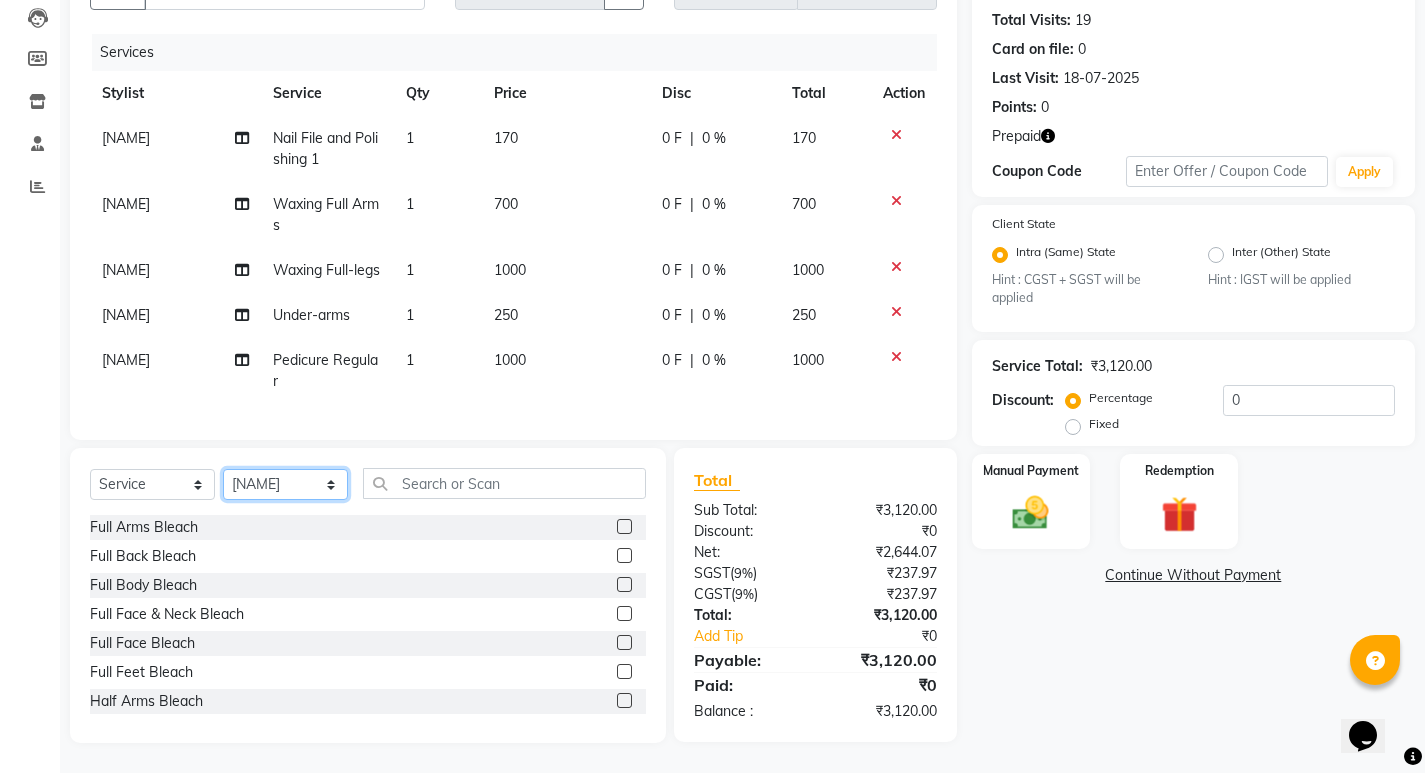 select on "35904" 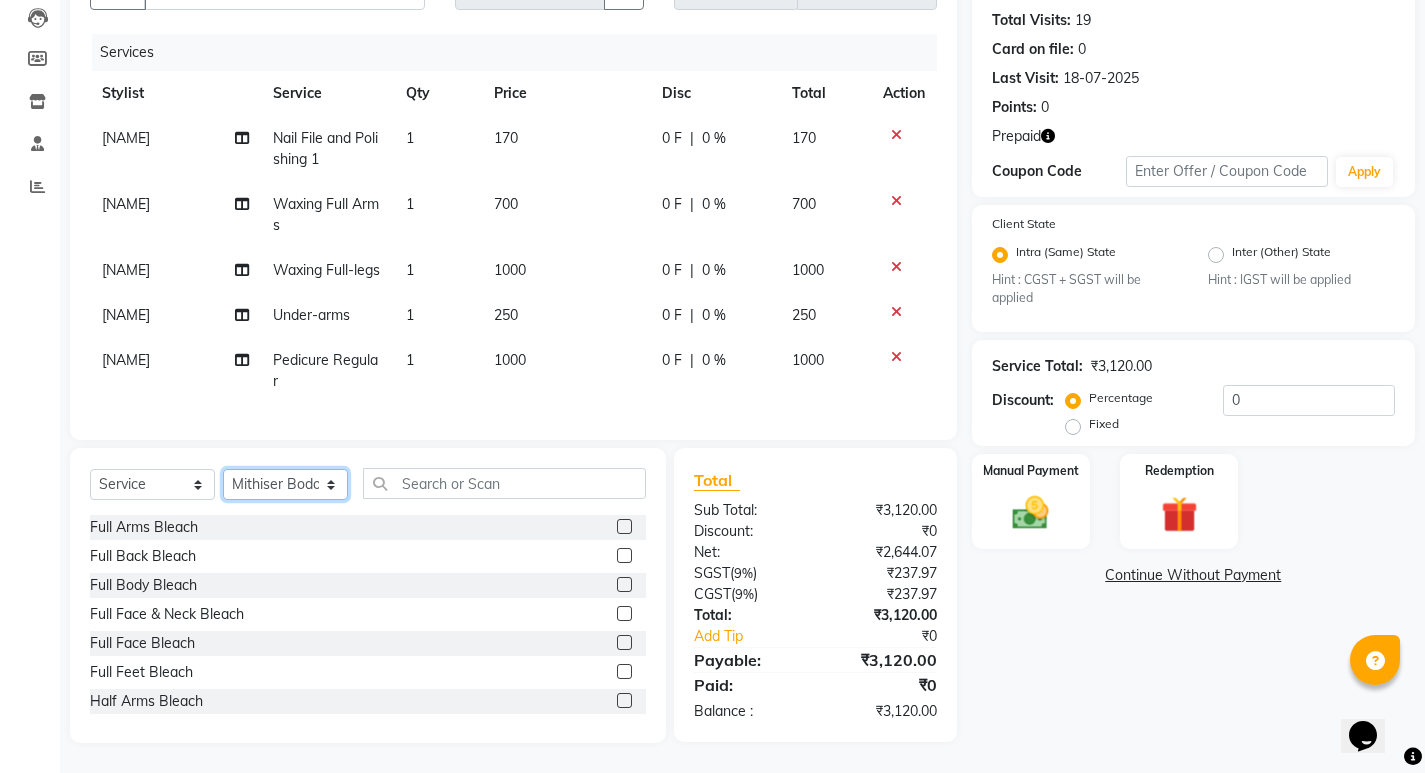 click on "Select Stylist Admin Anju Sonar Bir Basumtary Bishal Bharma Hemen Daimari Hombr Jogi Jenny kayina Kriti Kunal Lokesh Verma Mithiser Bodo Monisha Goyari Neha Pahi Prabir Das Rashmi Basumtary Reshma Sultana Roselin Basumtary Sumitra Subba" 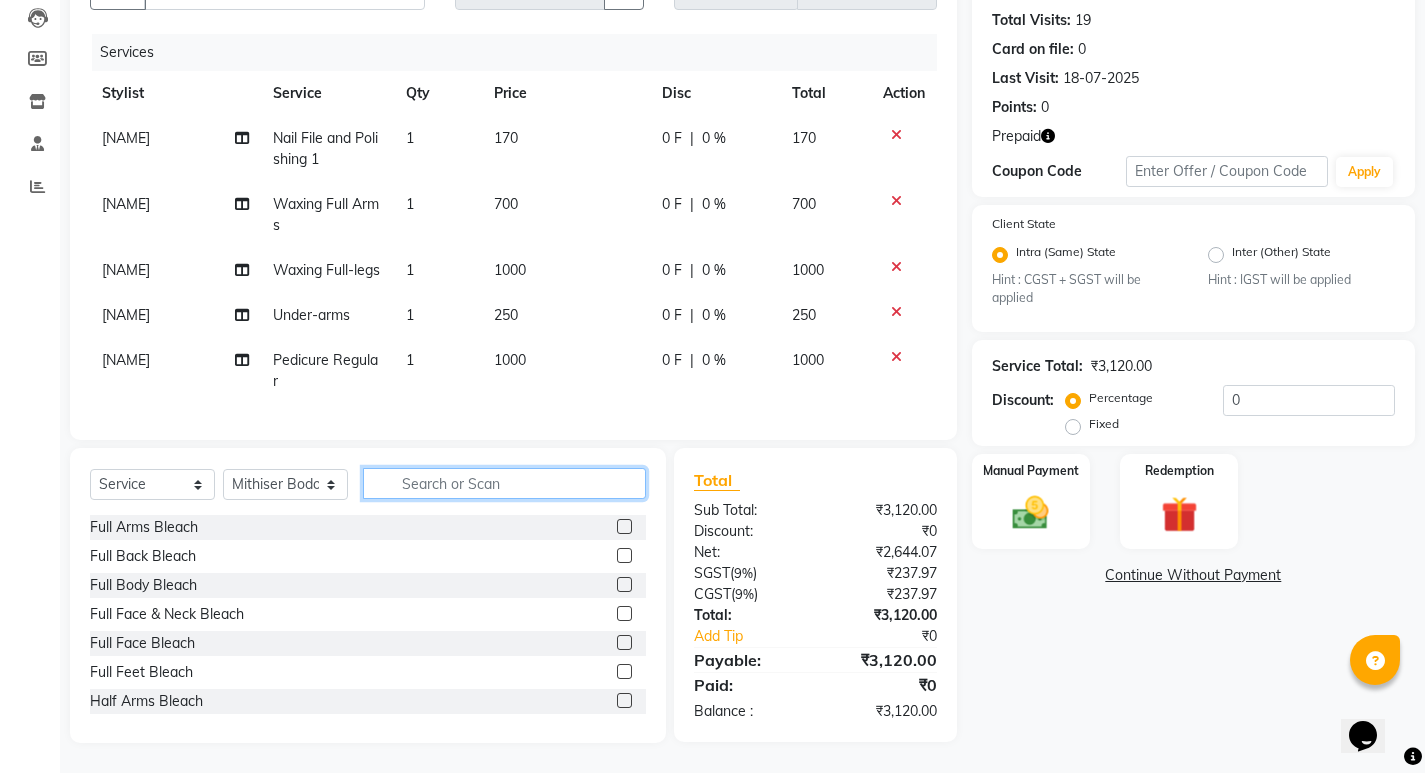 click 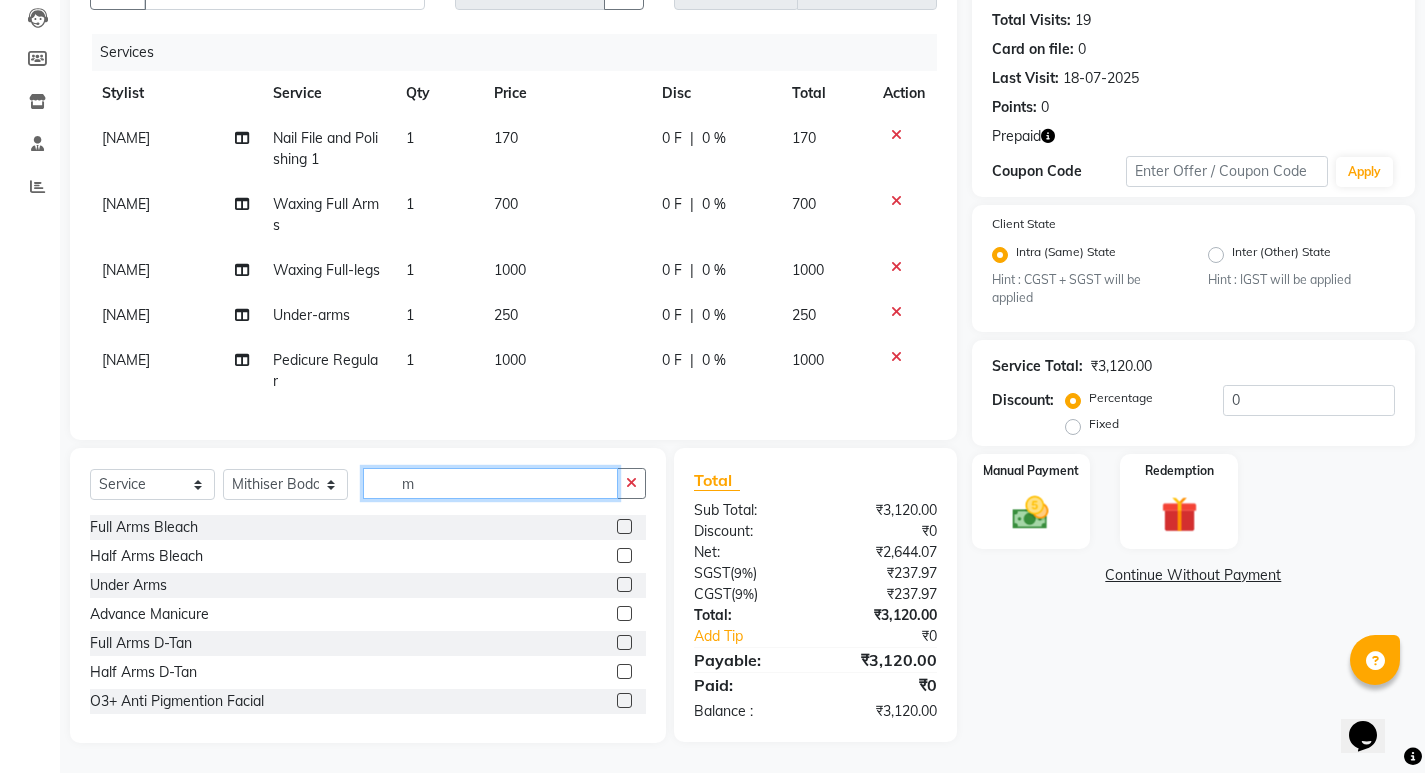 scroll, scrollTop: 250, scrollLeft: 0, axis: vertical 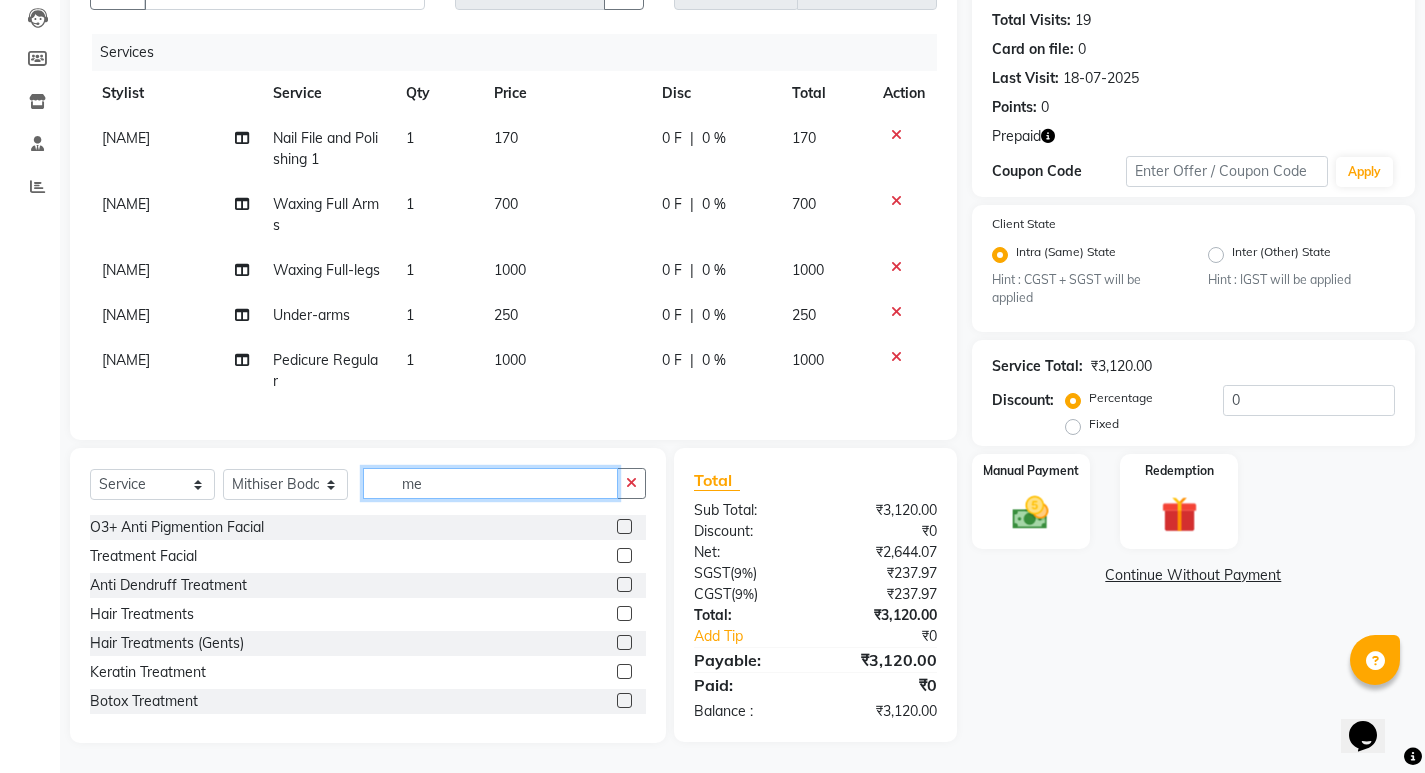 type on "m" 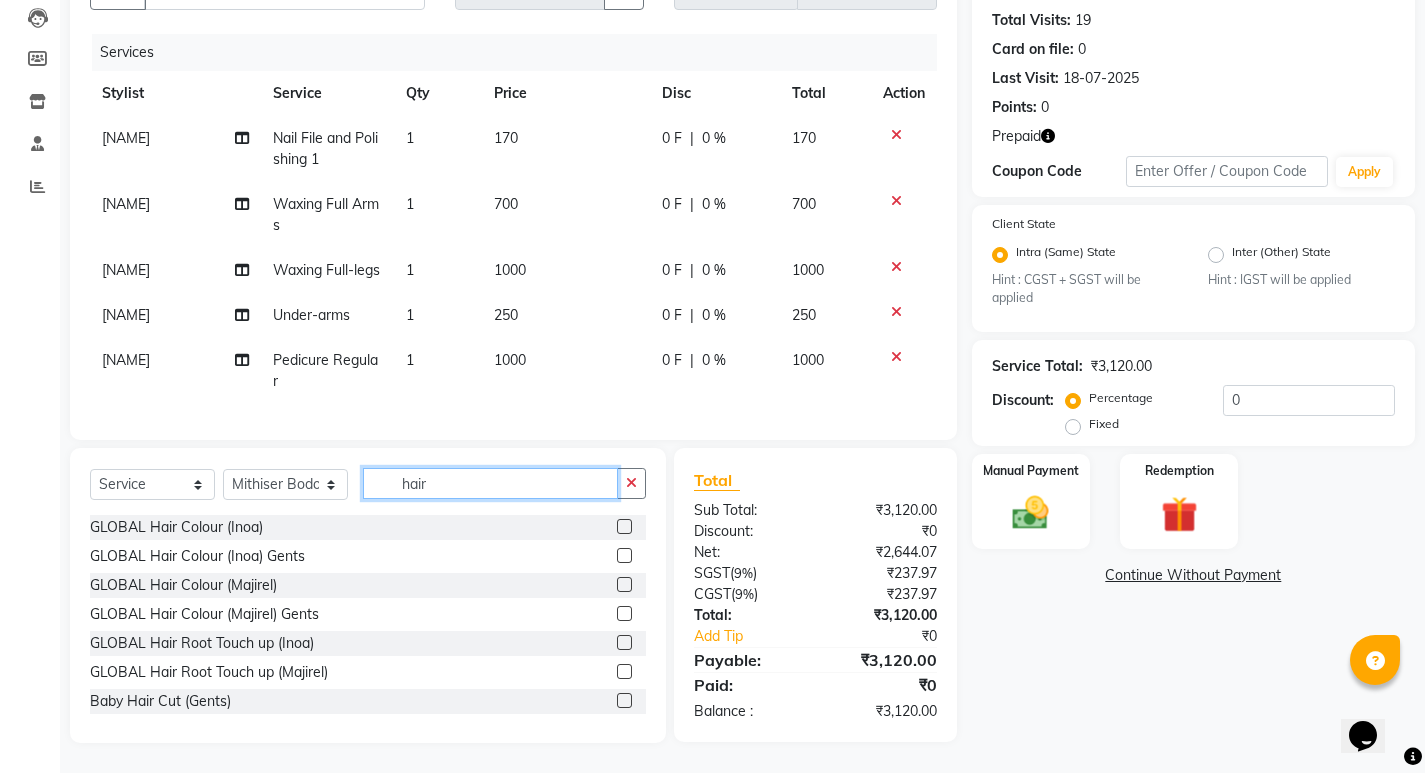 scroll, scrollTop: 250, scrollLeft: 0, axis: vertical 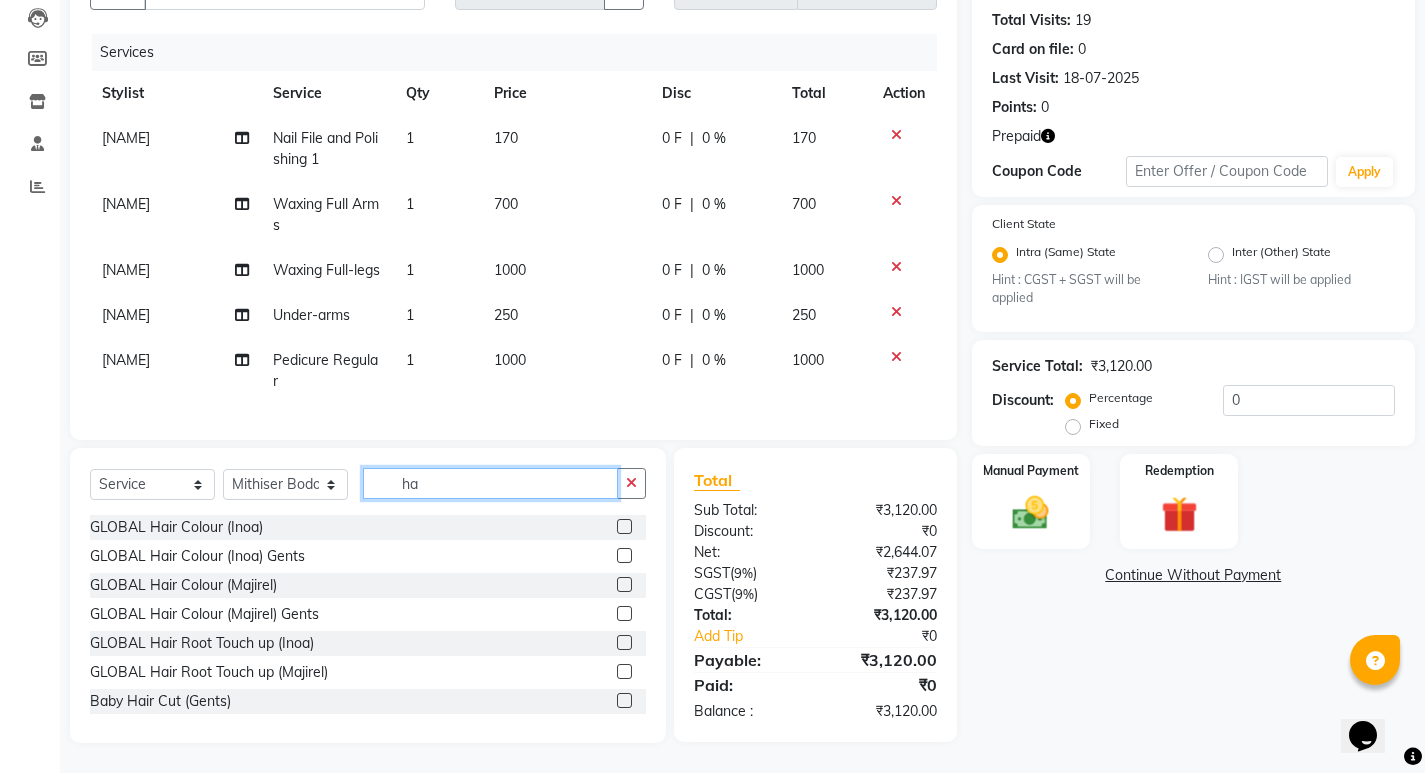 type on "h" 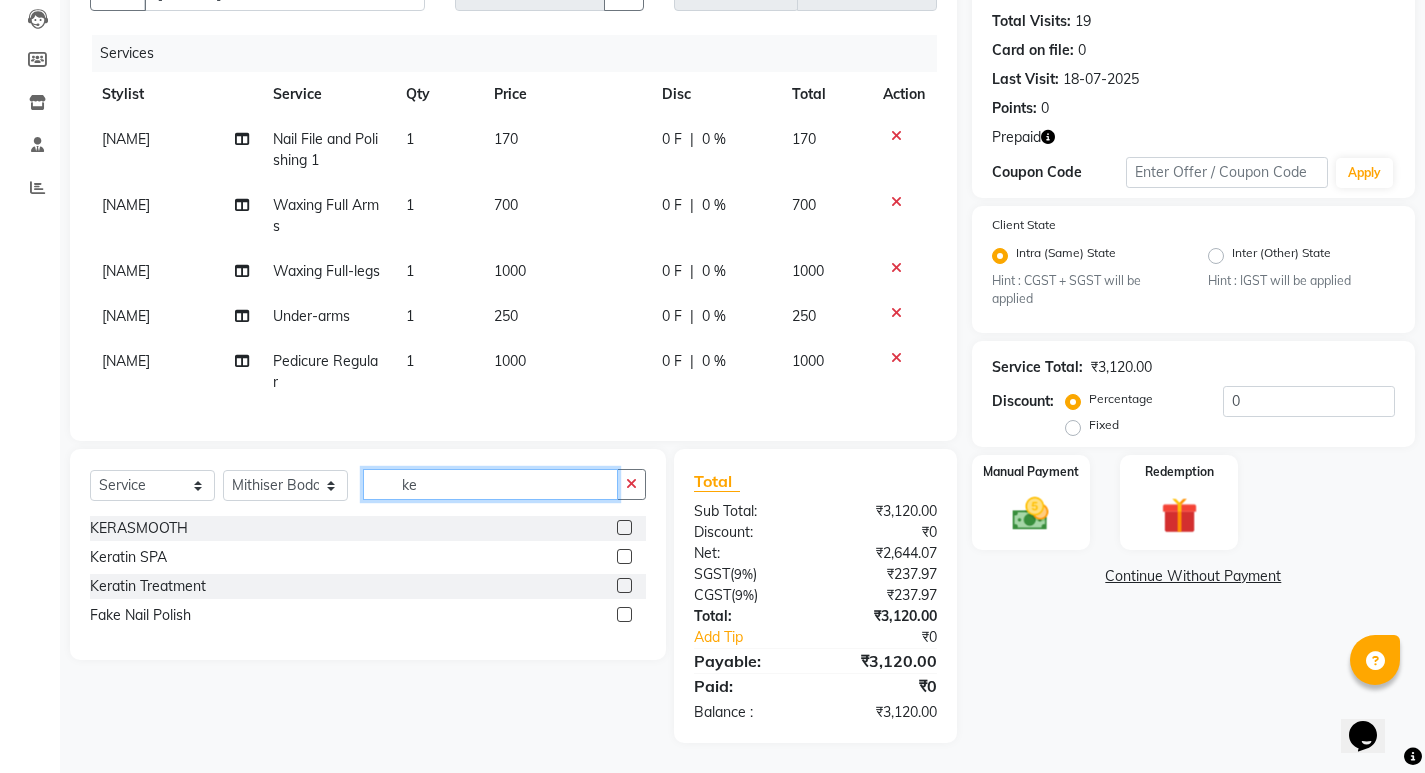 scroll, scrollTop: 249, scrollLeft: 0, axis: vertical 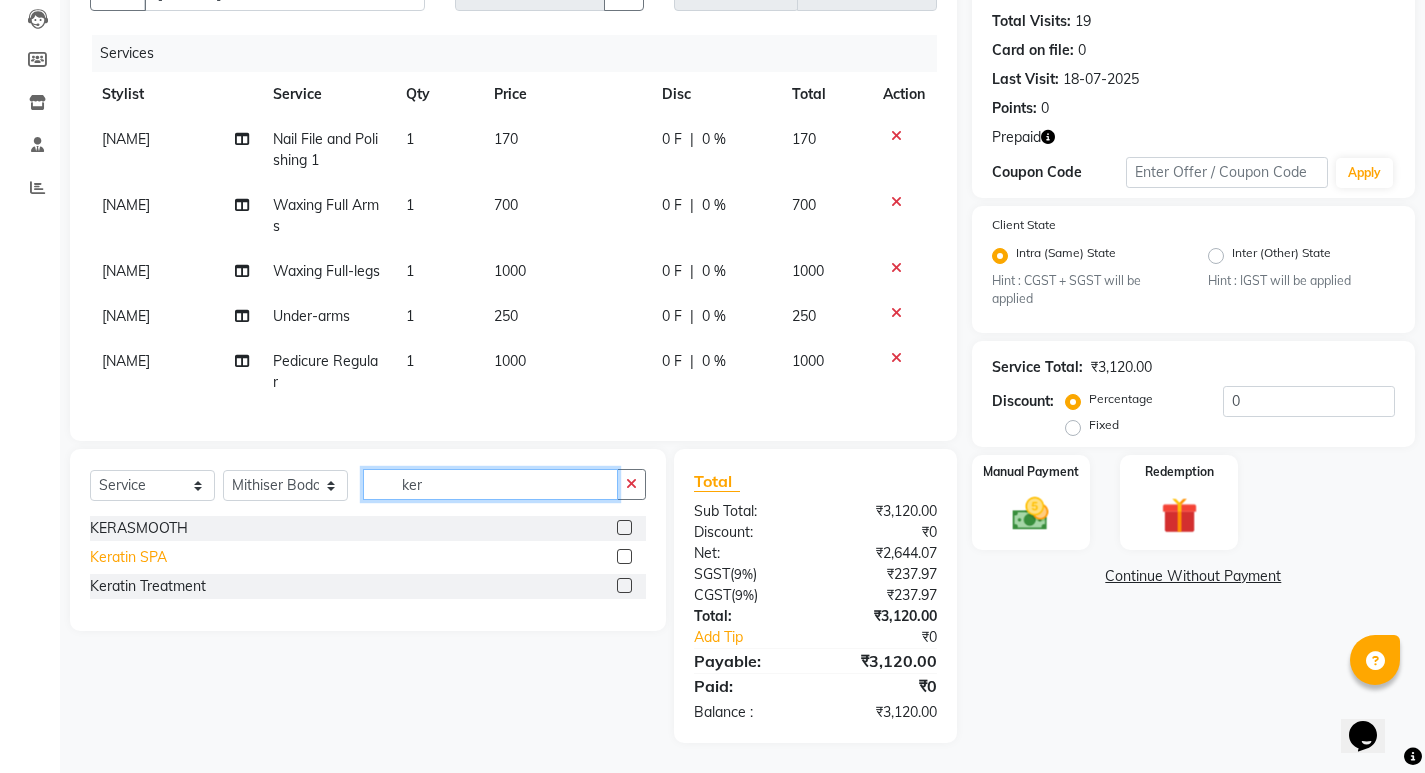 type on "ker" 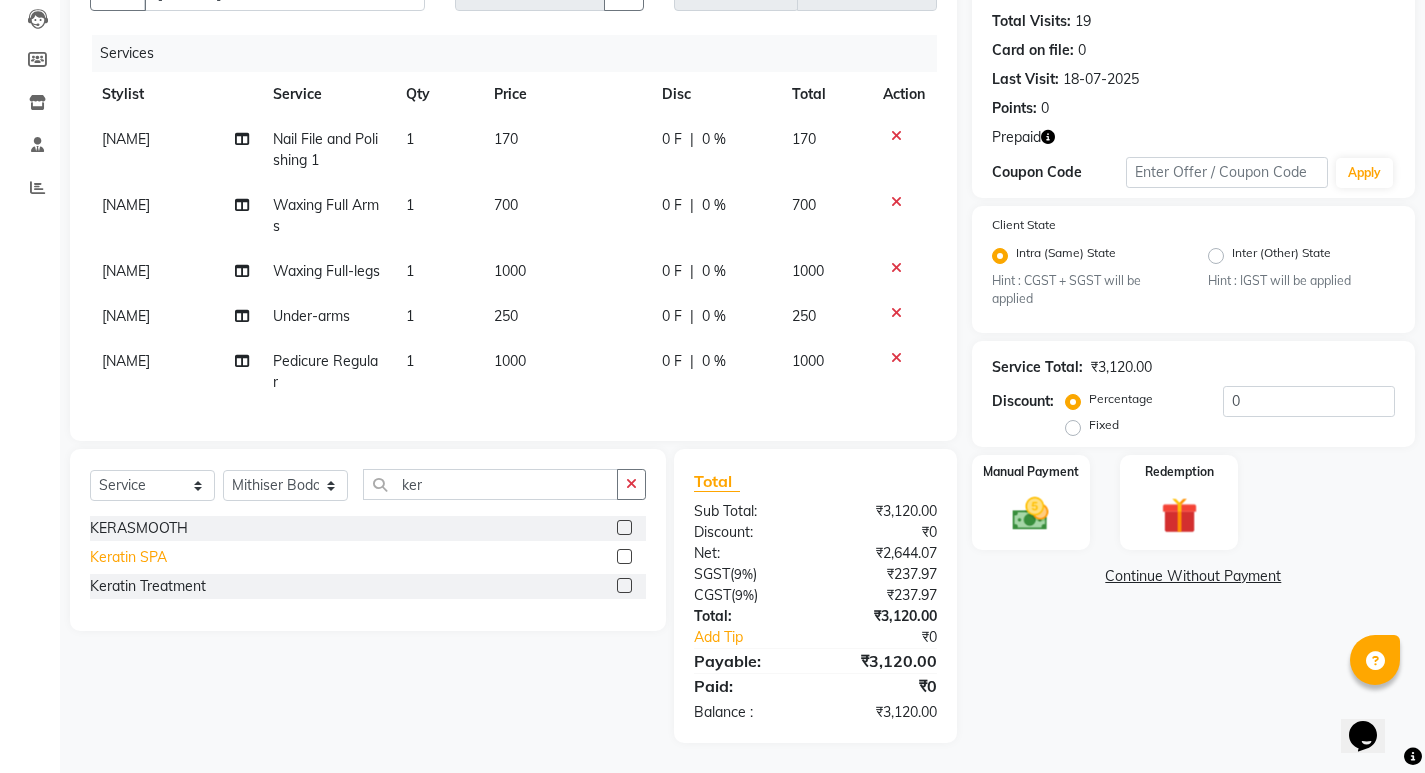 click on "Keratin SPA" 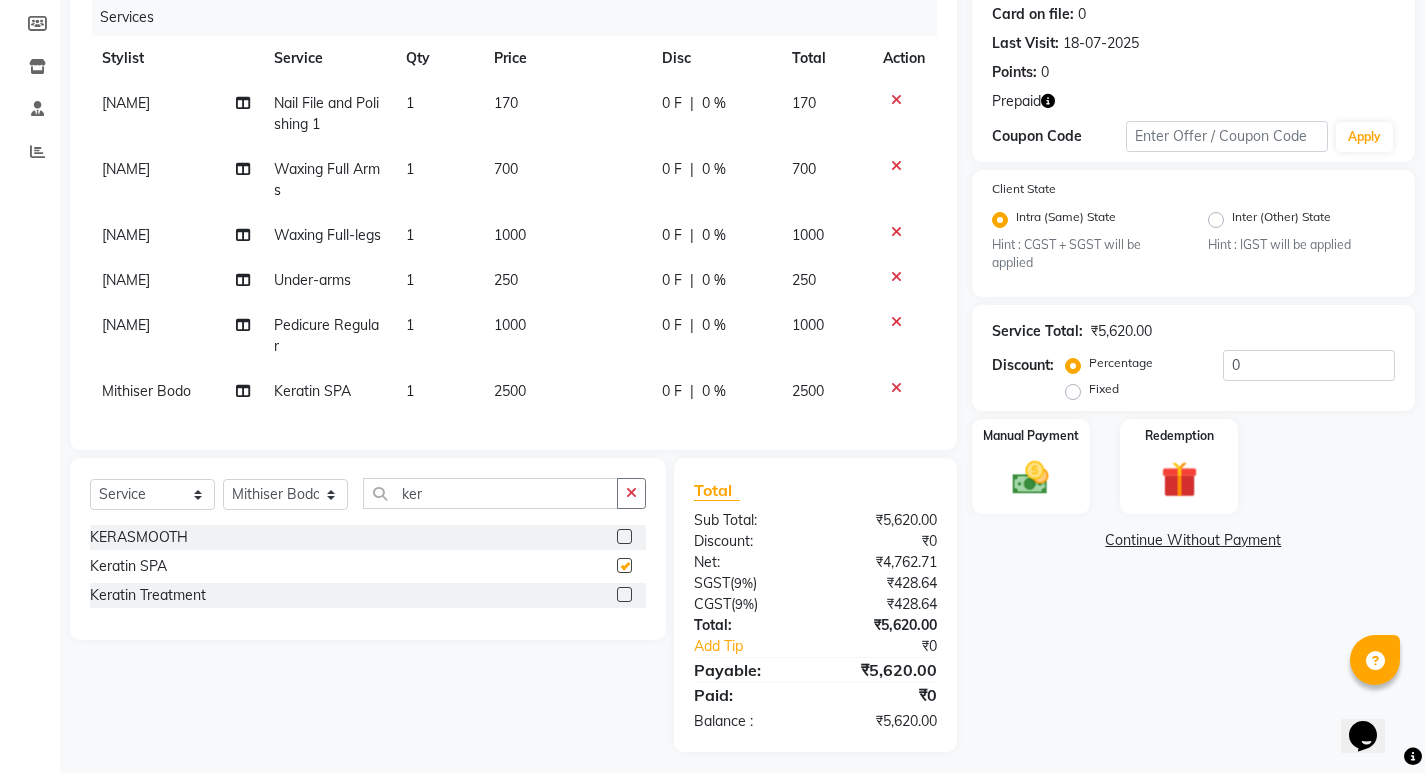 checkbox on "false" 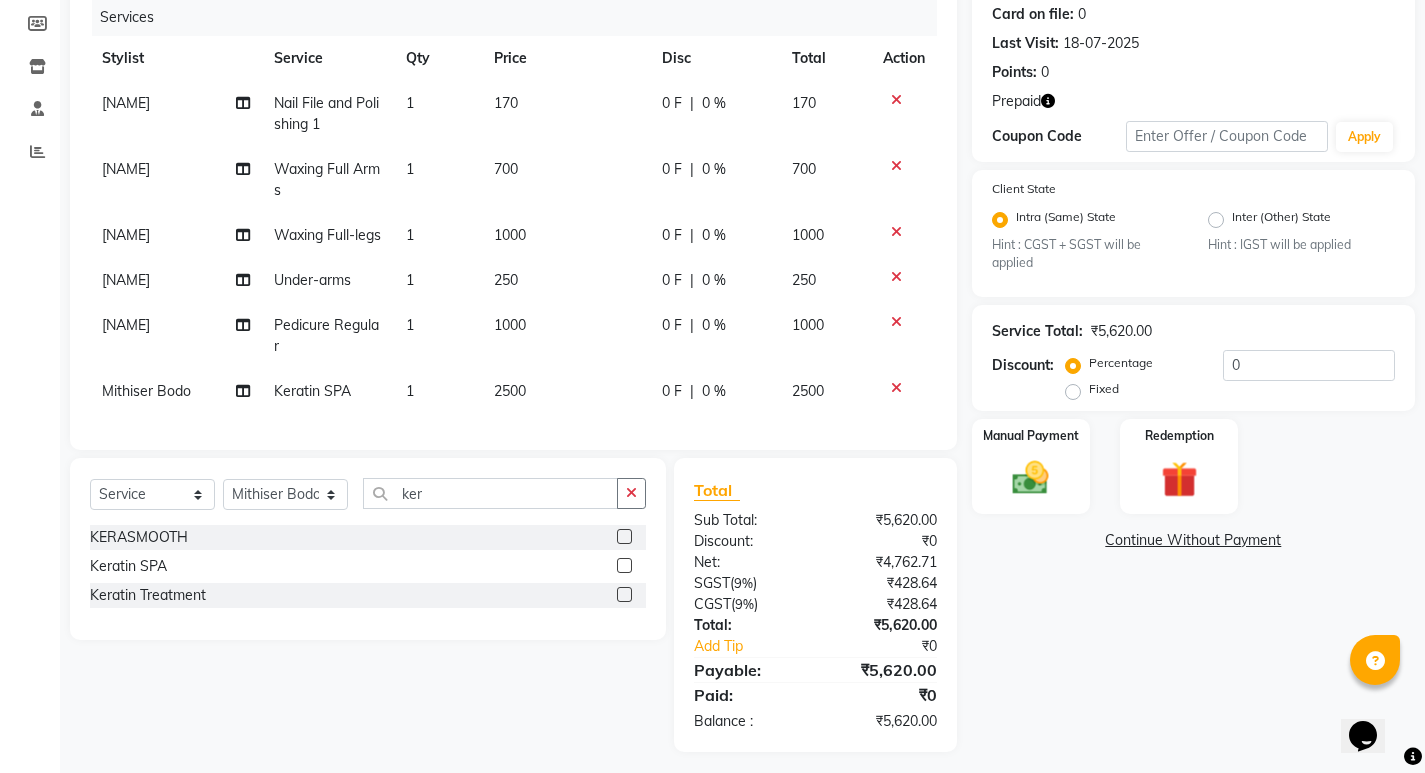 click on "2500" 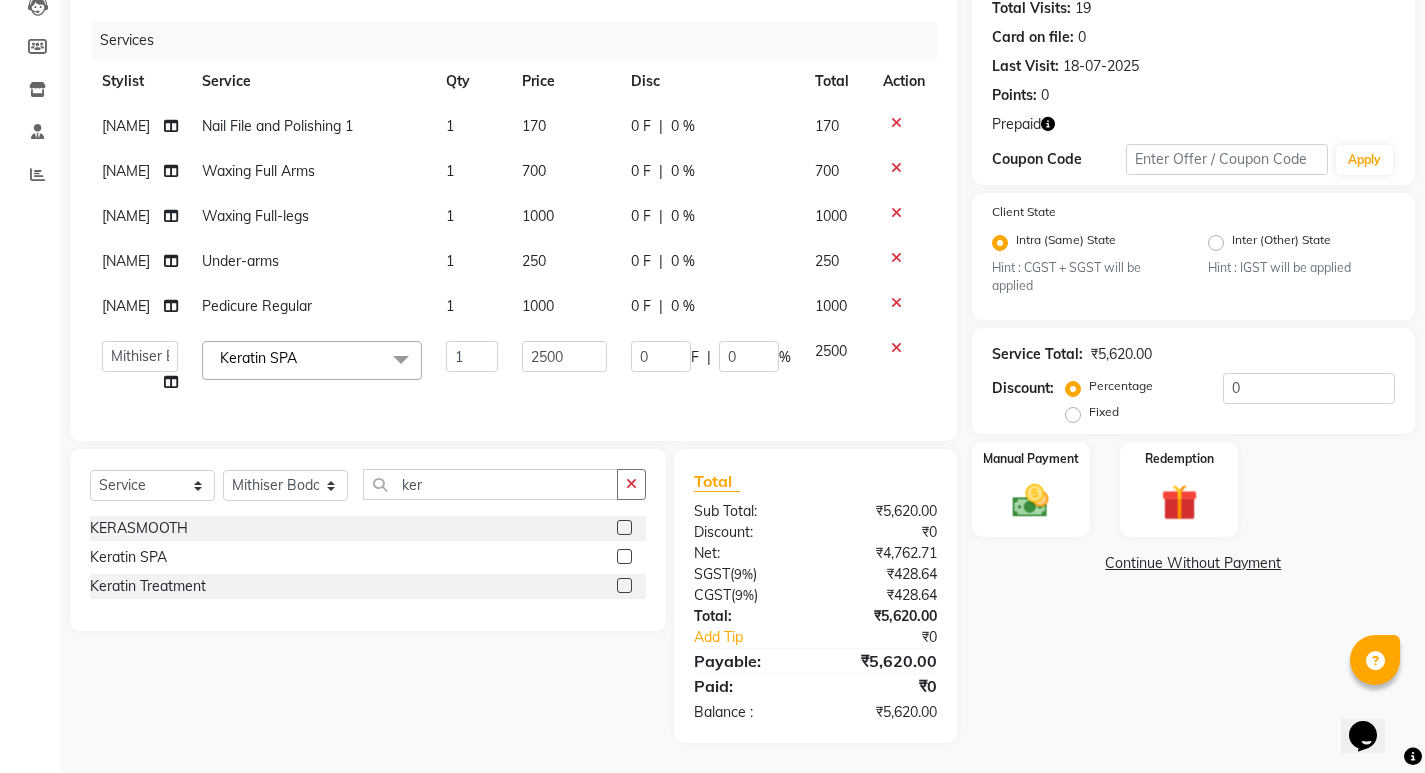 scroll, scrollTop: 124, scrollLeft: 0, axis: vertical 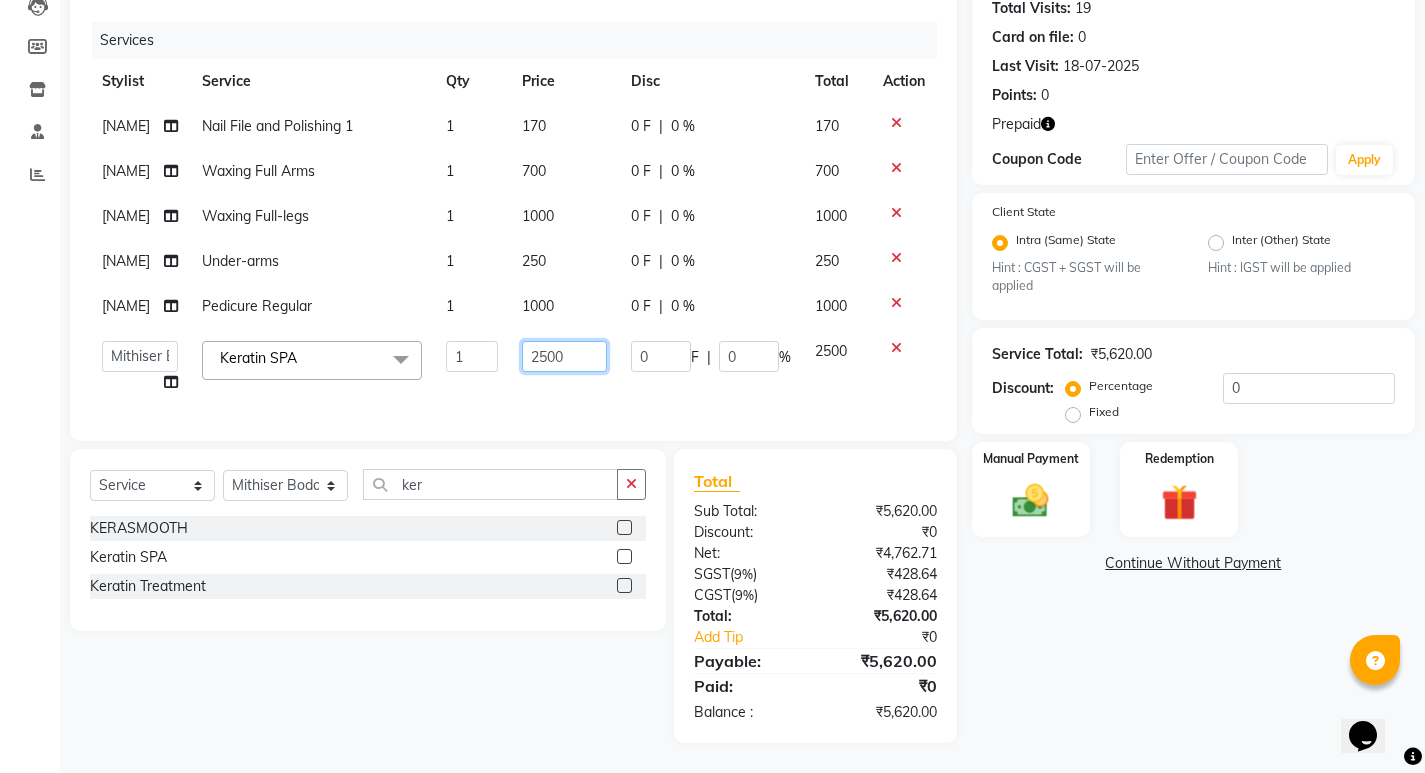 click on "2500" 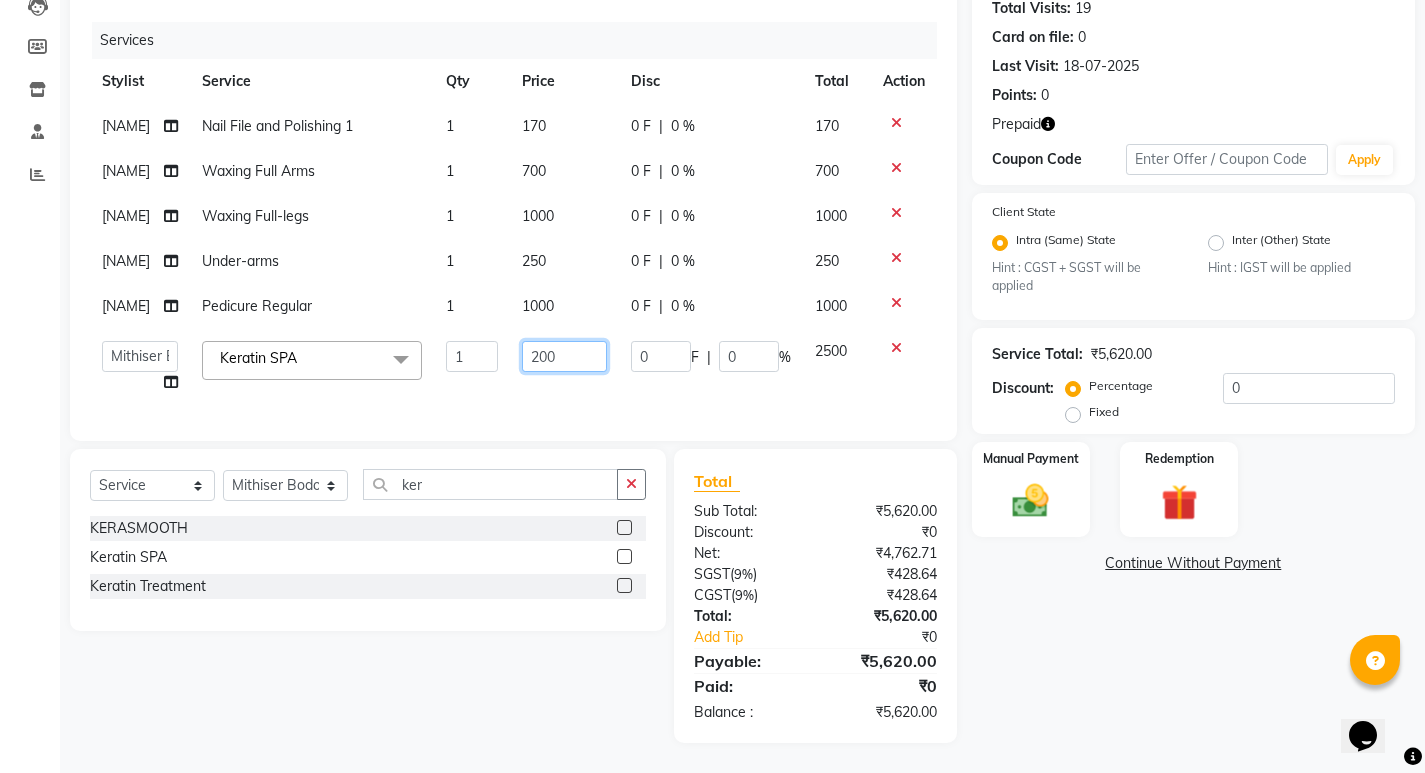 type on "2800" 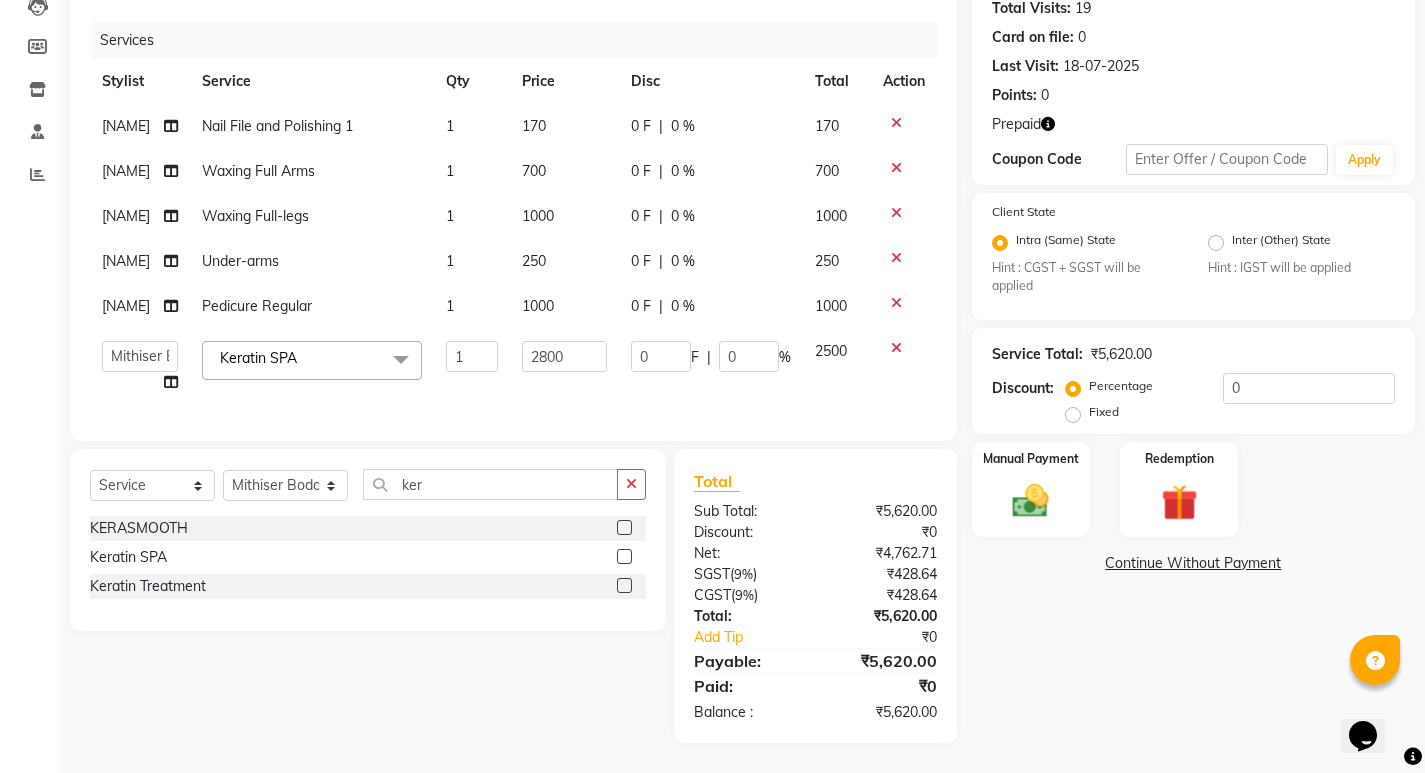 scroll, scrollTop: 0, scrollLeft: 0, axis: both 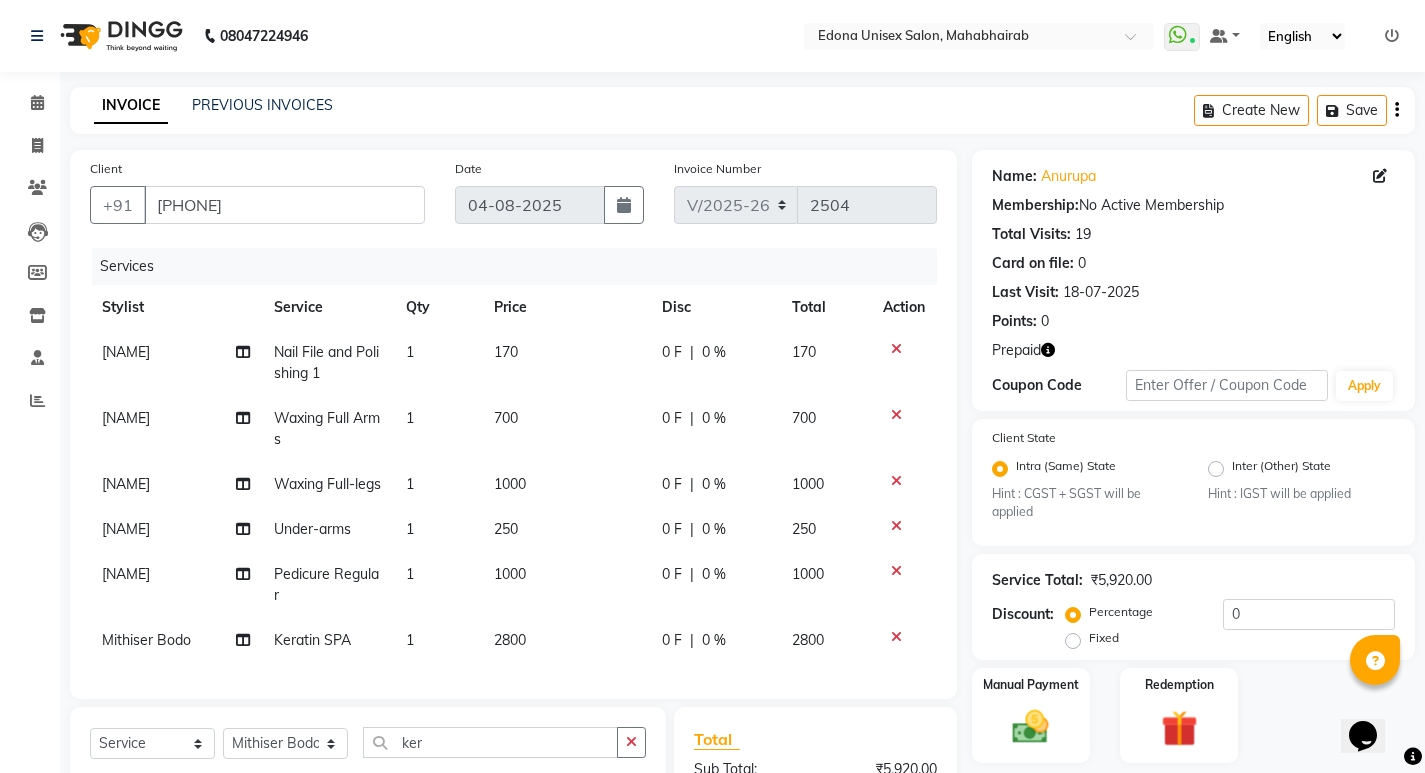click 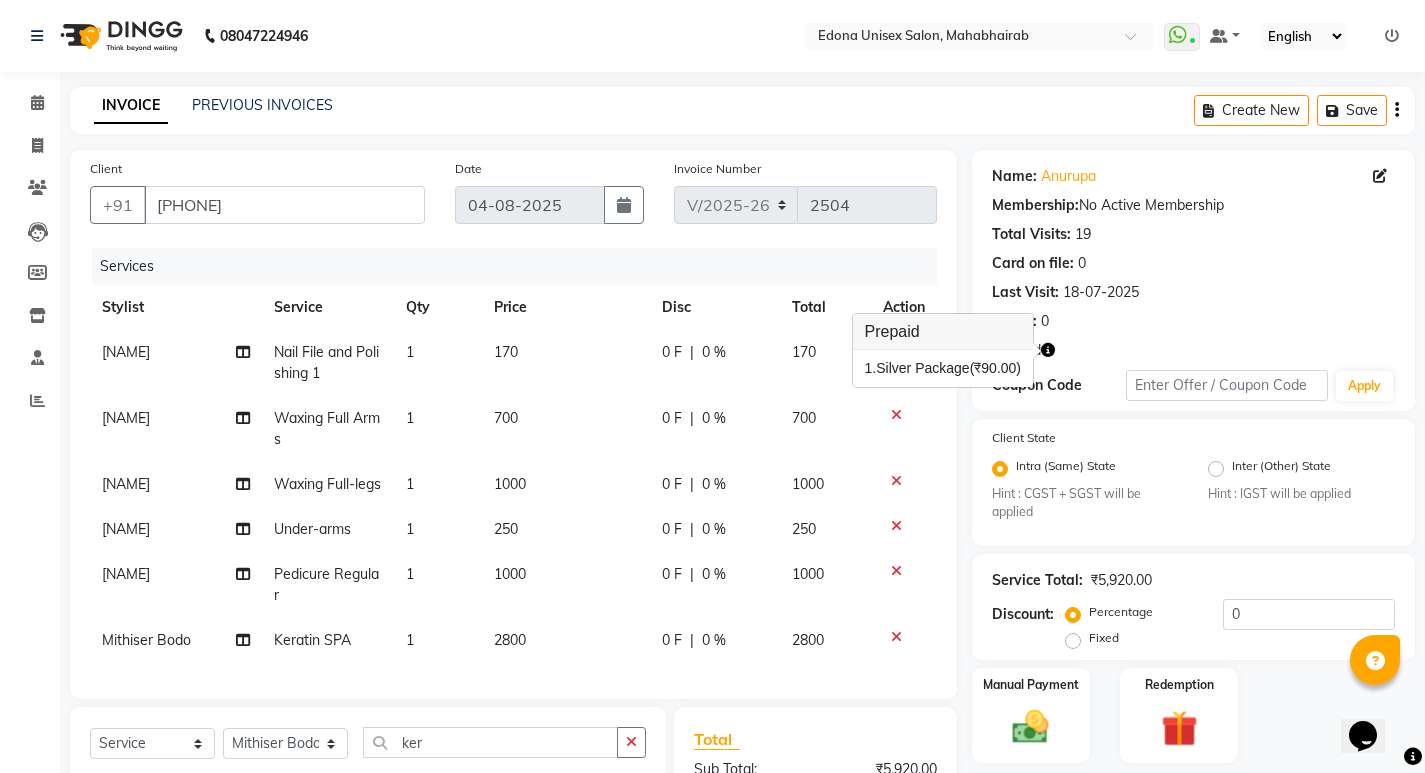 click 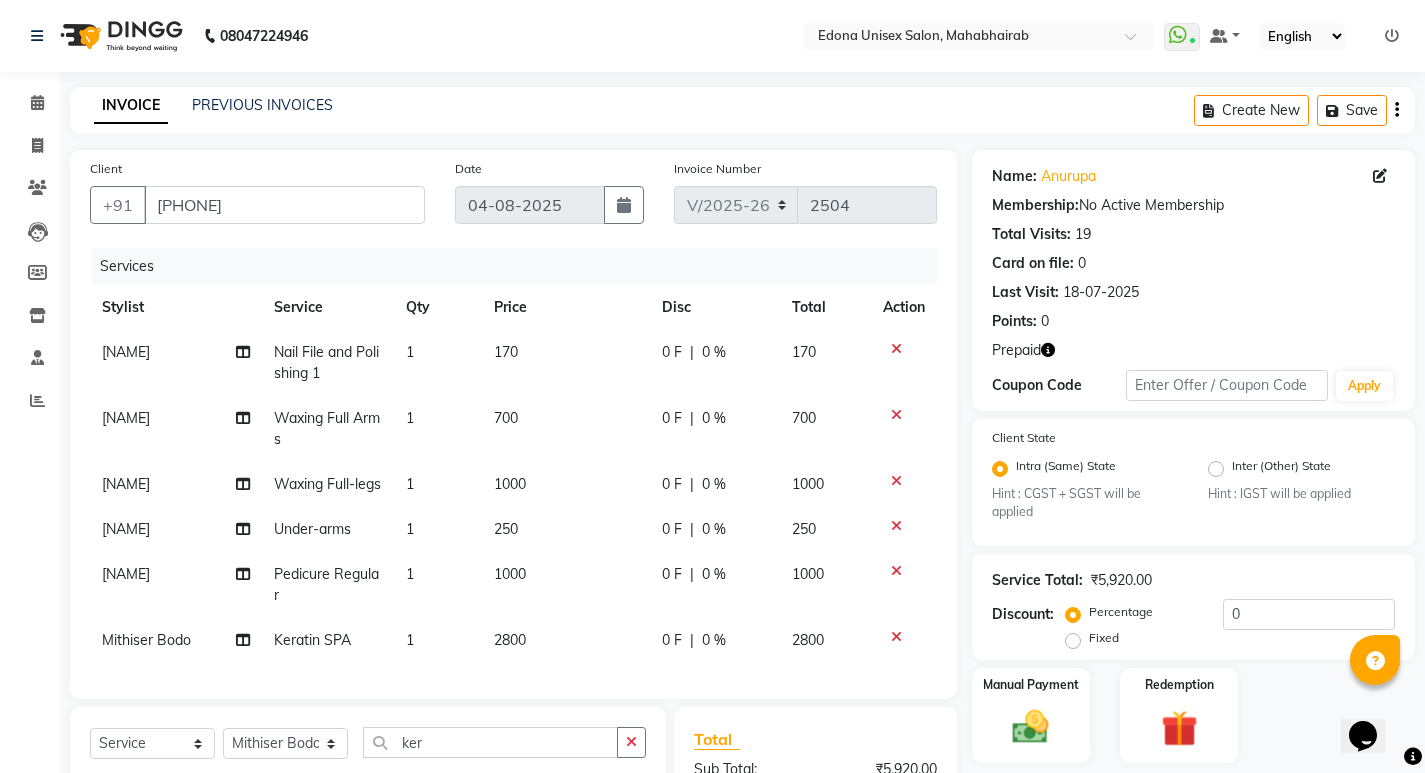 scroll, scrollTop: 279, scrollLeft: 0, axis: vertical 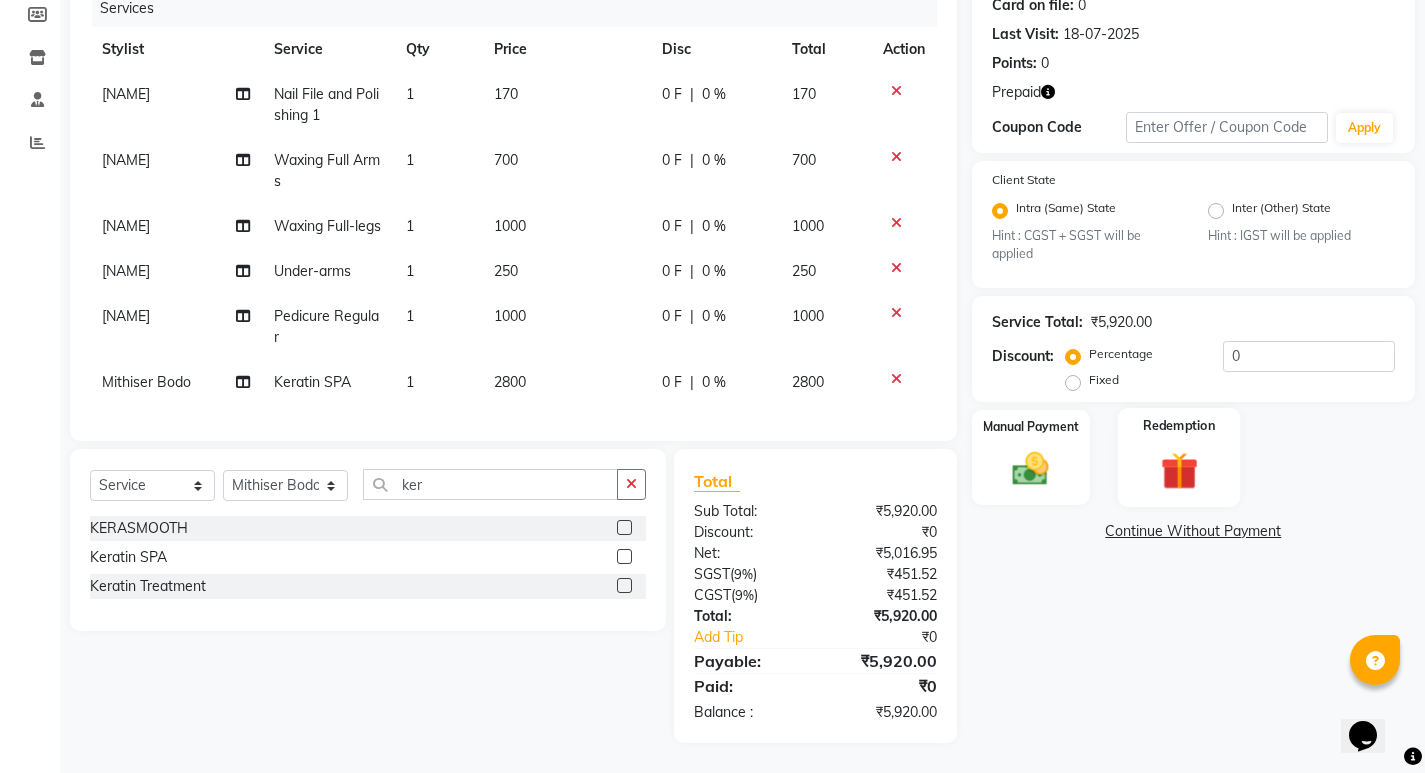 click 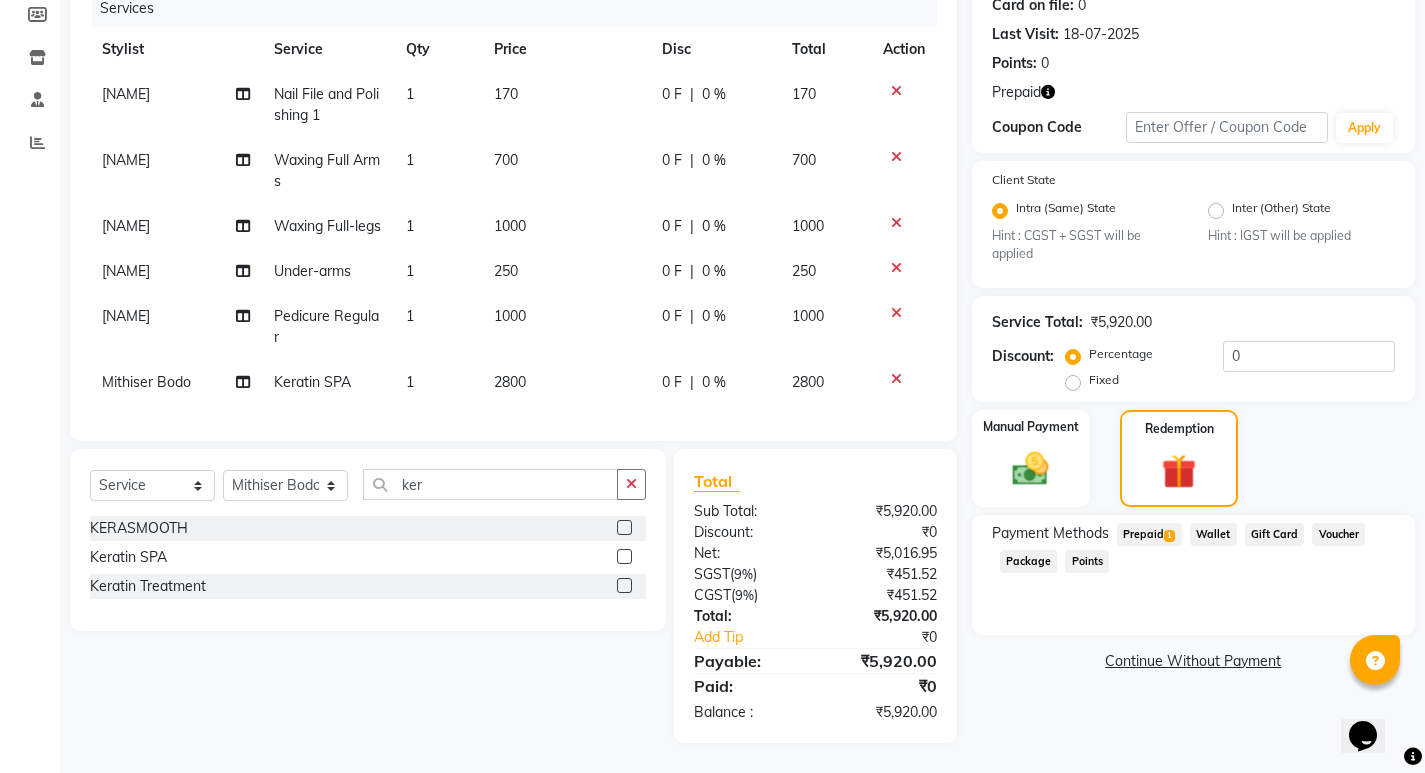 click on "Prepaid  1" 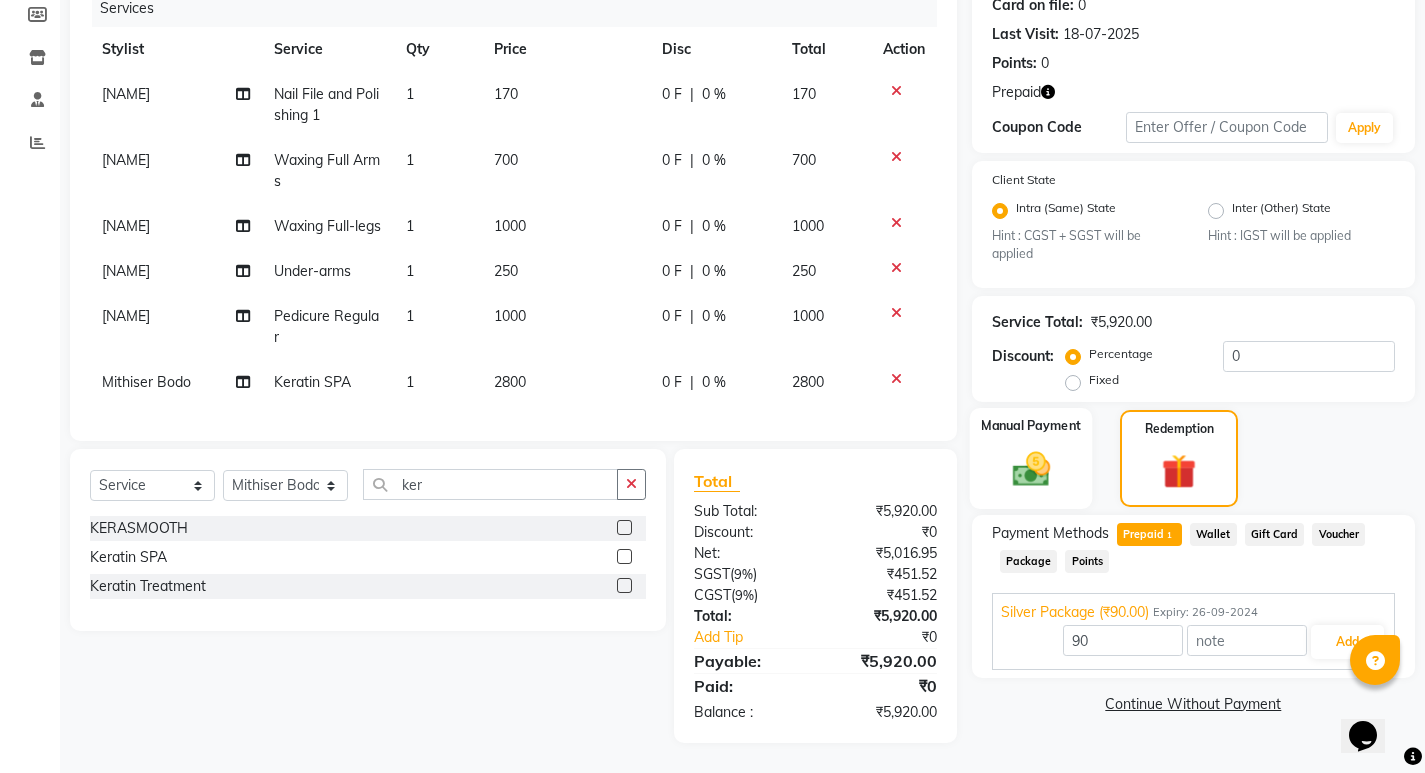 click on "Manual Payment" 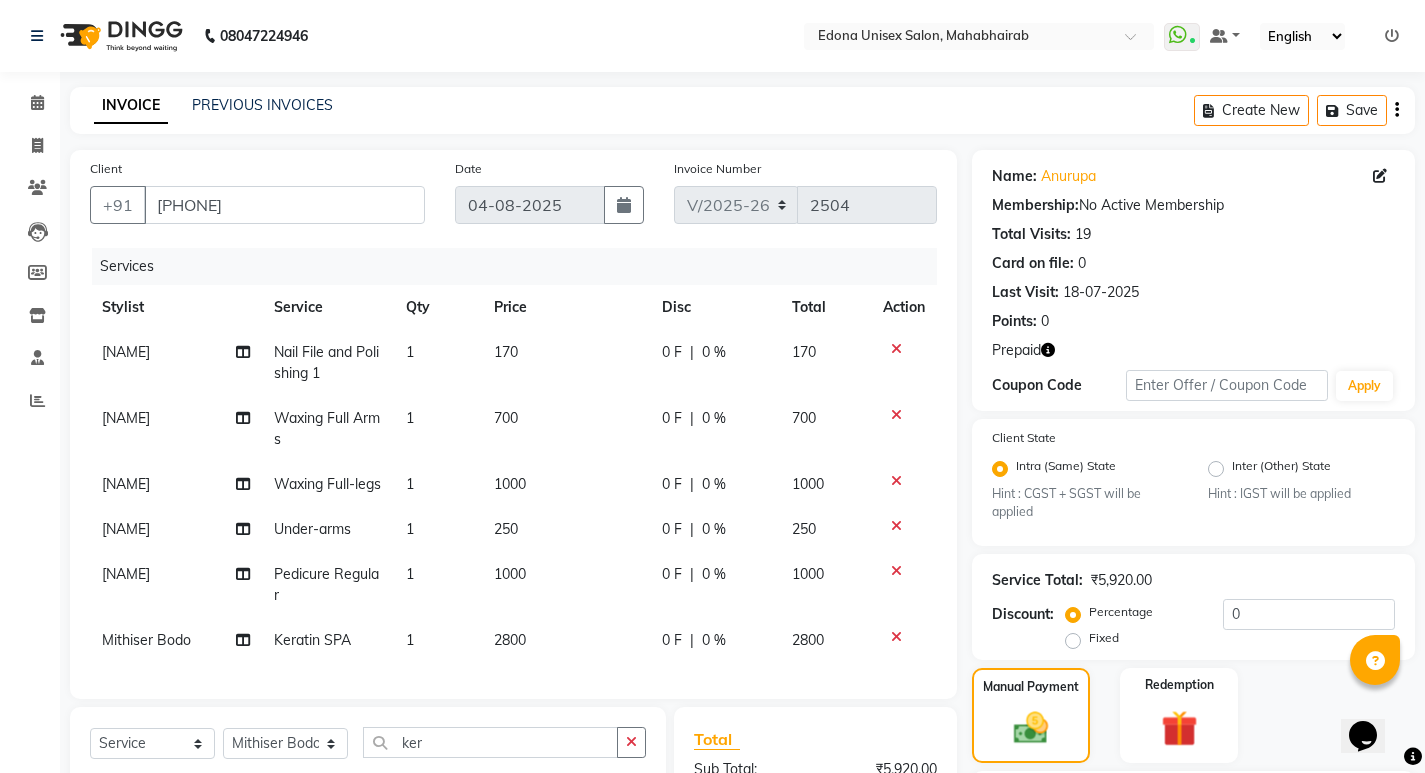scroll, scrollTop: 279, scrollLeft: 0, axis: vertical 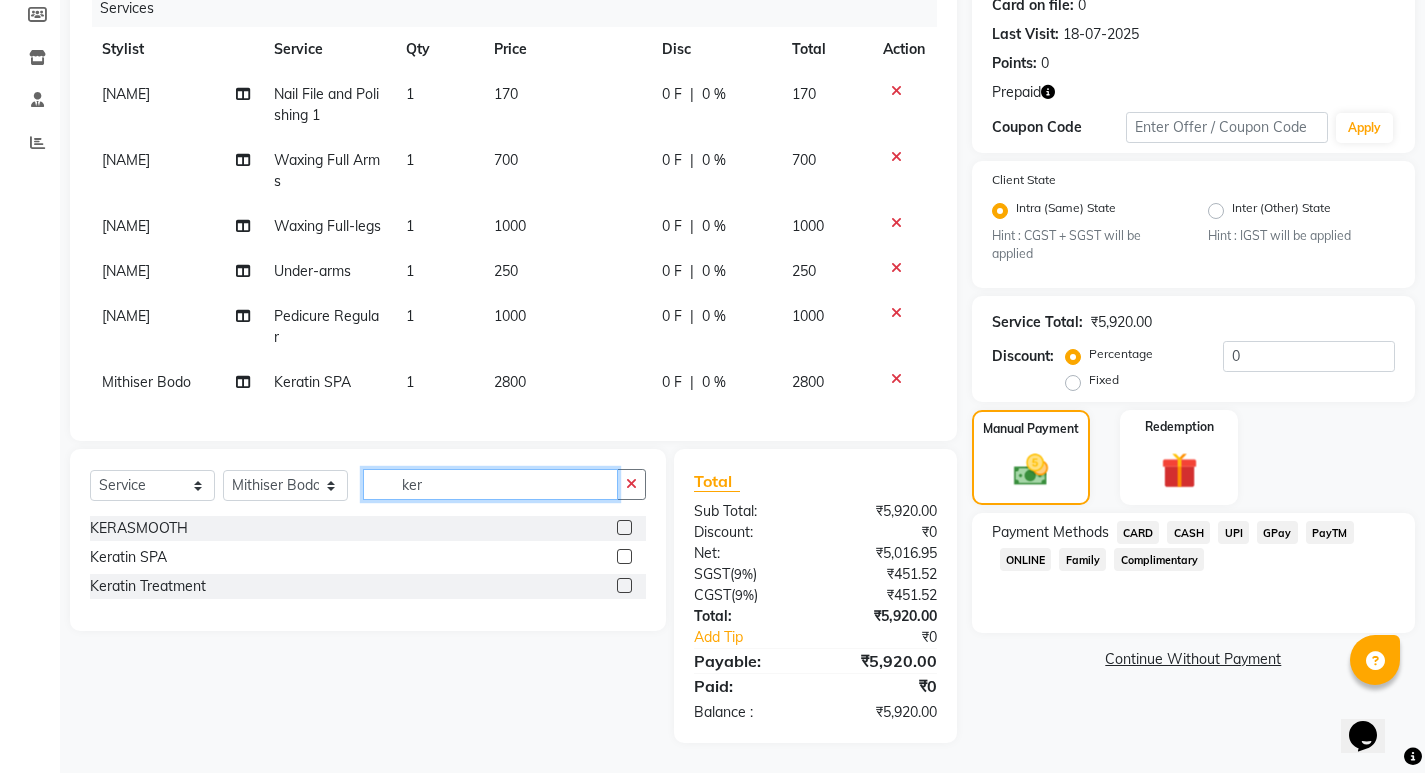 click on "ker" 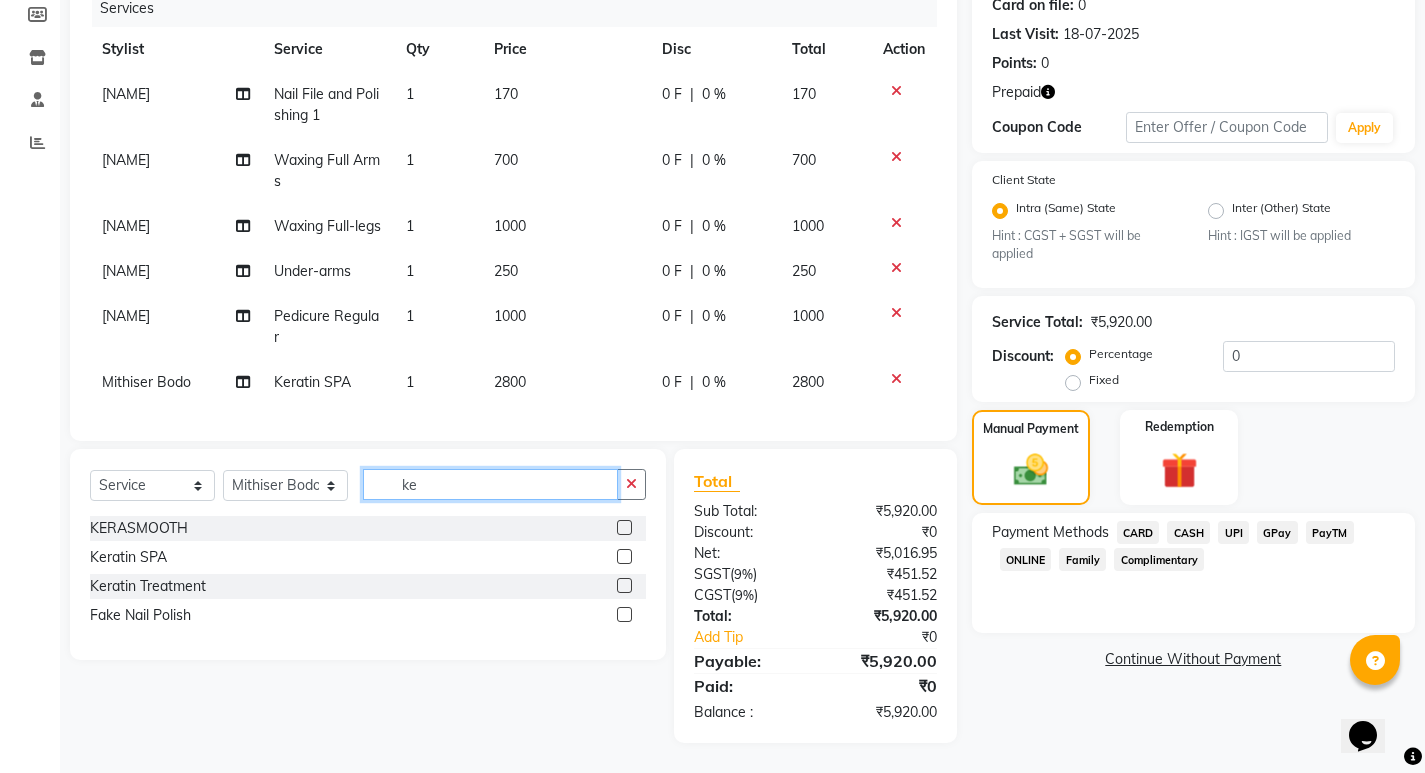 type on "k" 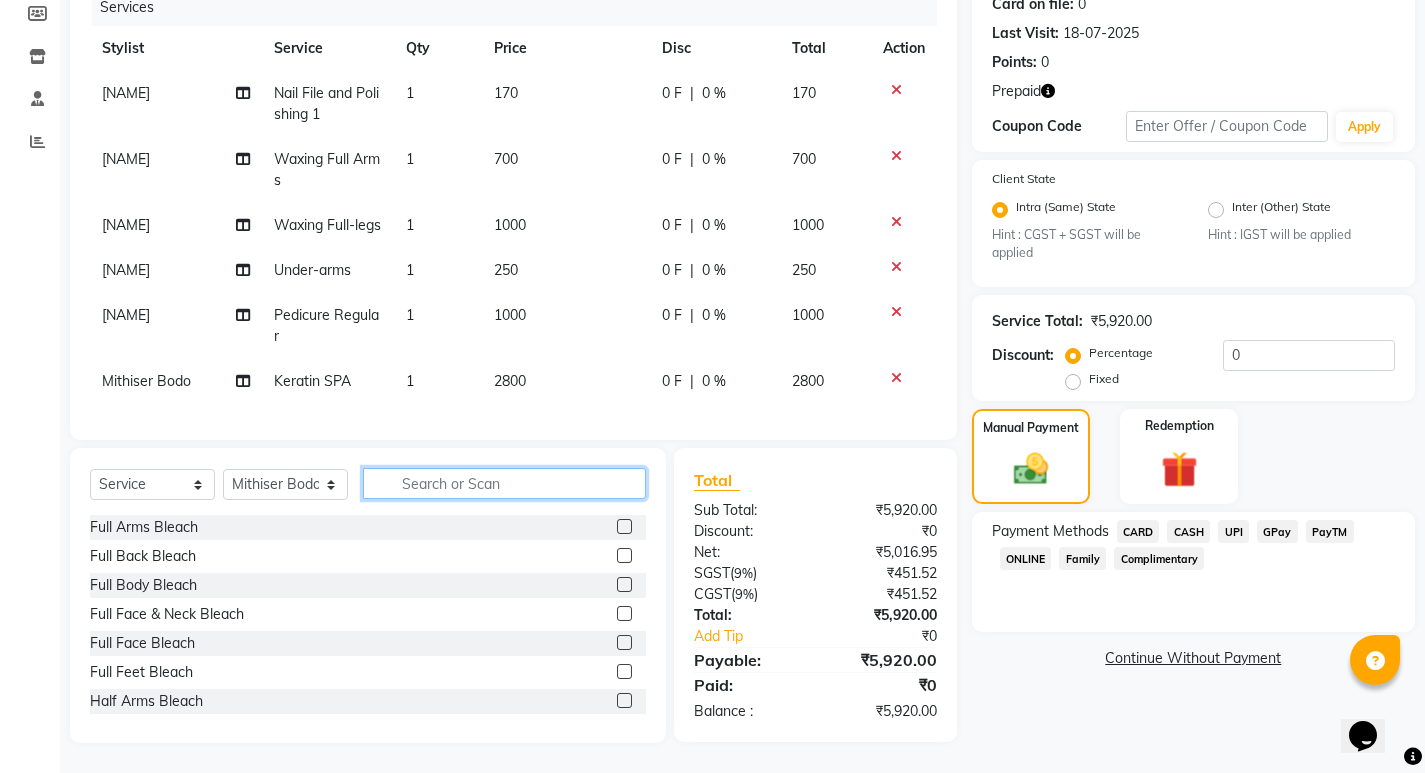 type 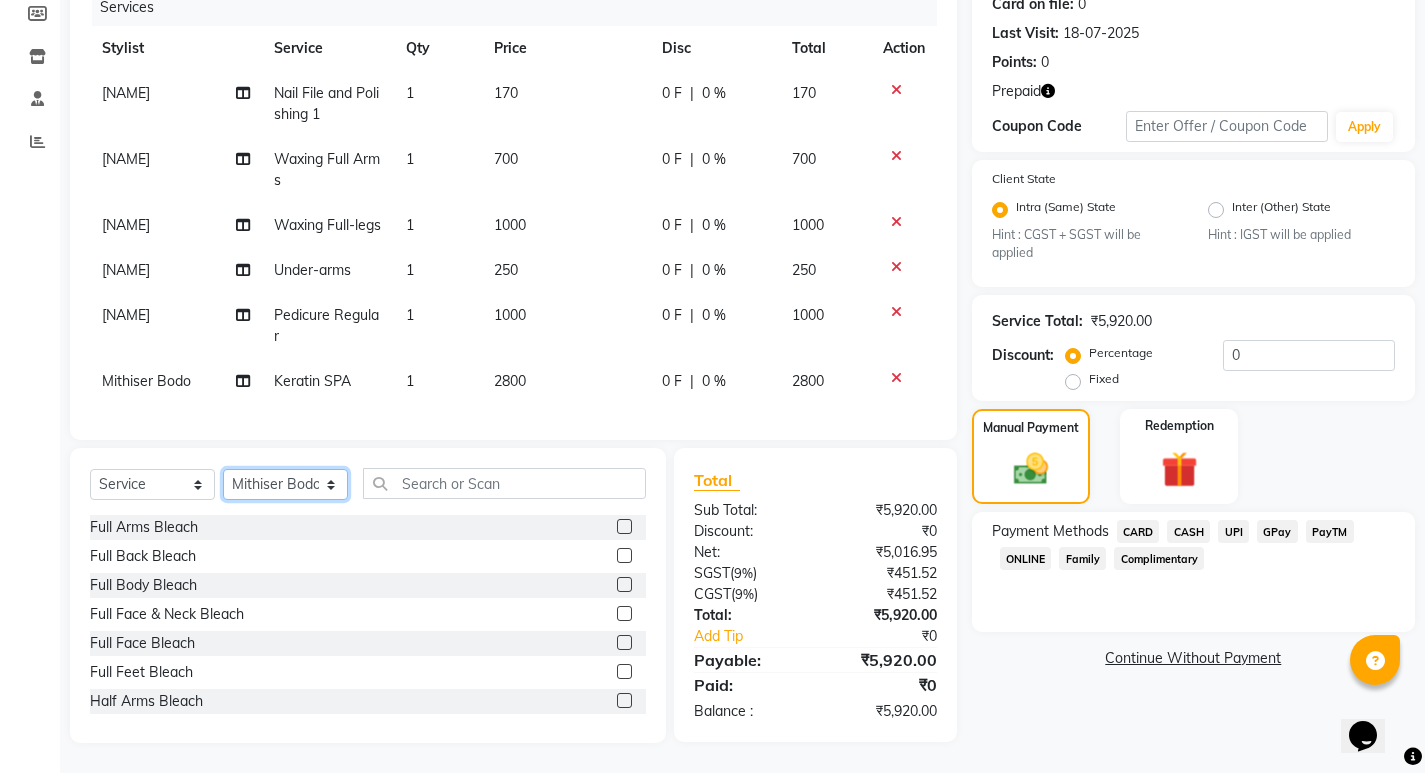click on "Select Stylist Admin Anju Sonar Bir Basumtary Bishal Bharma Hemen Daimari Hombr Jogi Jenny kayina Kriti Kunal Lokesh Verma Mithiser Bodo Monisha Goyari Neha Pahi Prabir Das Rashmi Basumtary Reshma Sultana Roselin Basumtary Sumitra Subba" 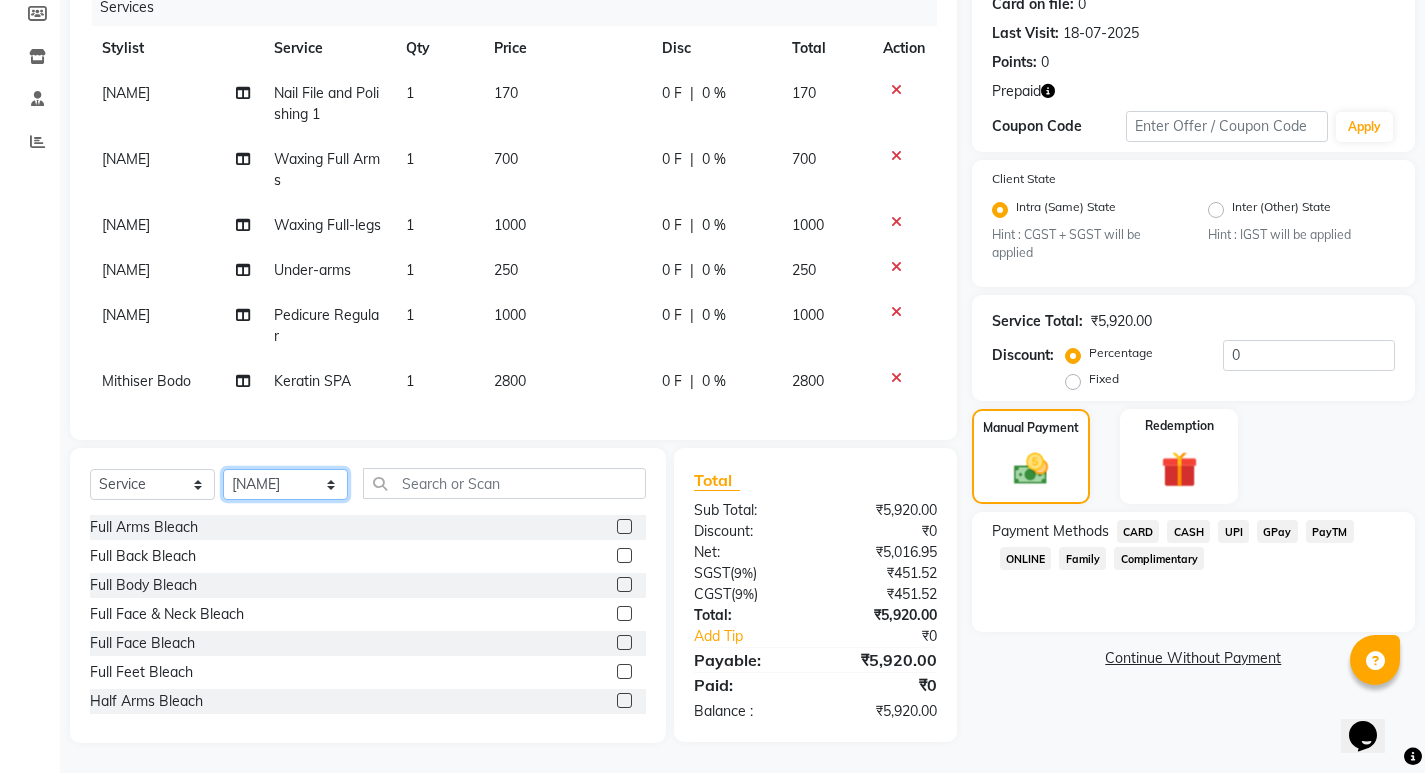 click on "Select Stylist Admin Anju Sonar Bir Basumtary Bishal Bharma Hemen Daimari Hombr Jogi Jenny kayina Kriti Kunal Lokesh Verma Mithiser Bodo Monisha Goyari Neha Pahi Prabir Das Rashmi Basumtary Reshma Sultana Roselin Basumtary Sumitra Subba" 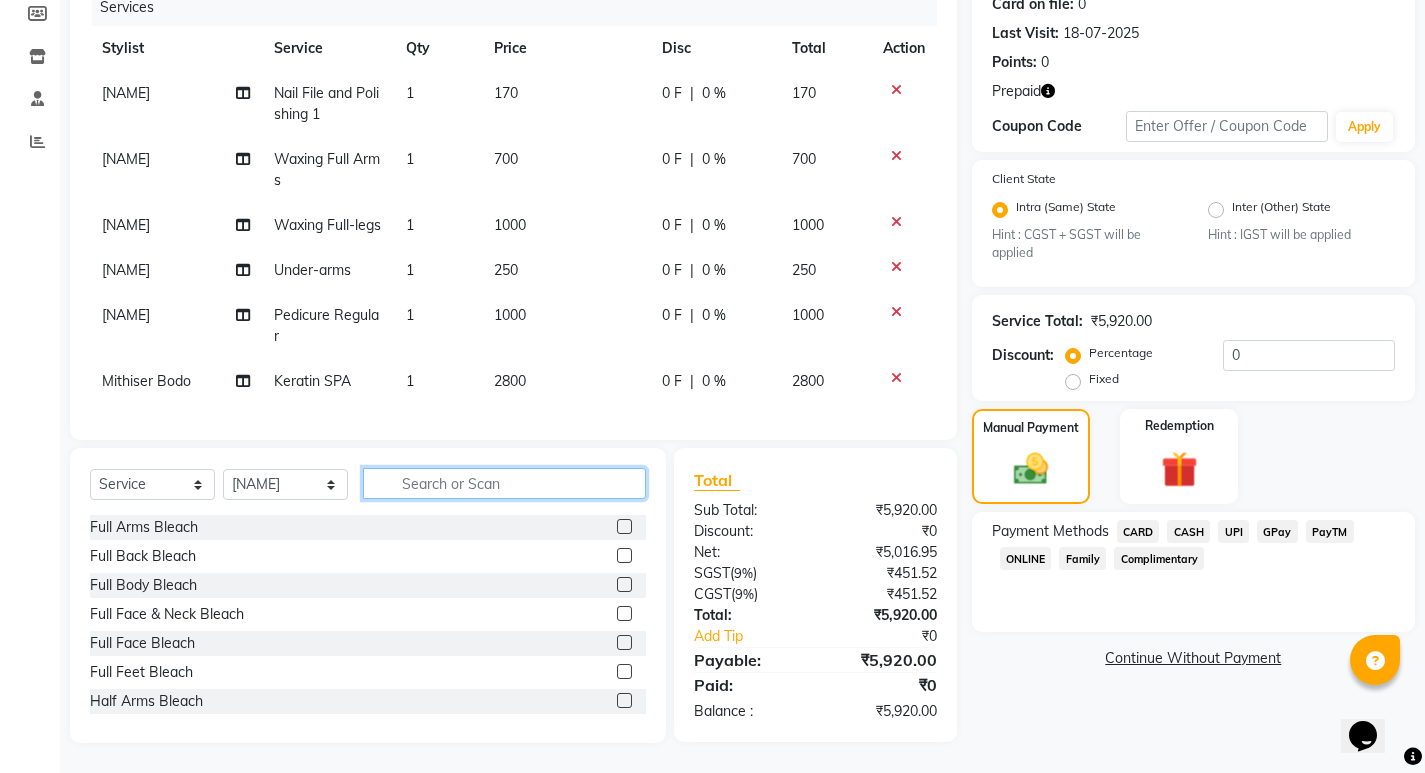 click 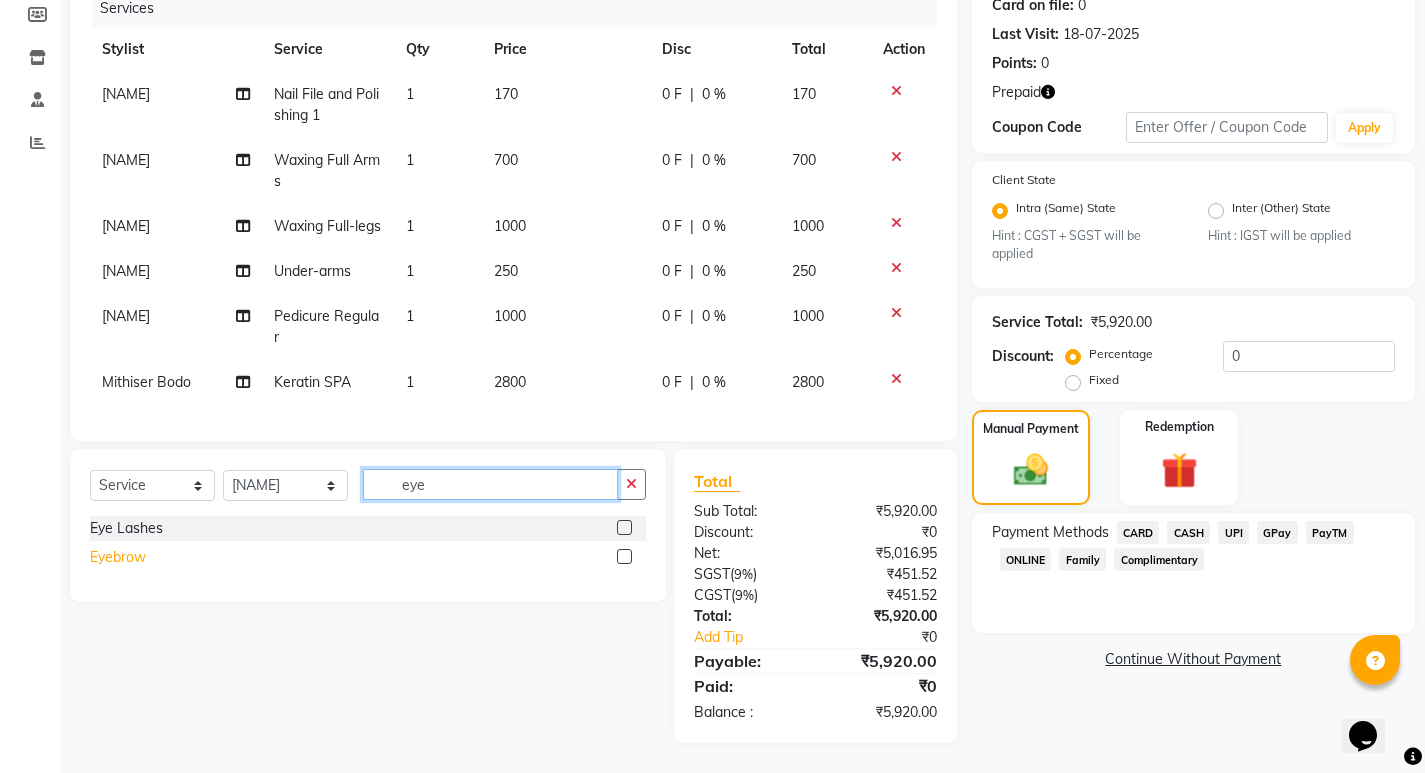 type on "eye" 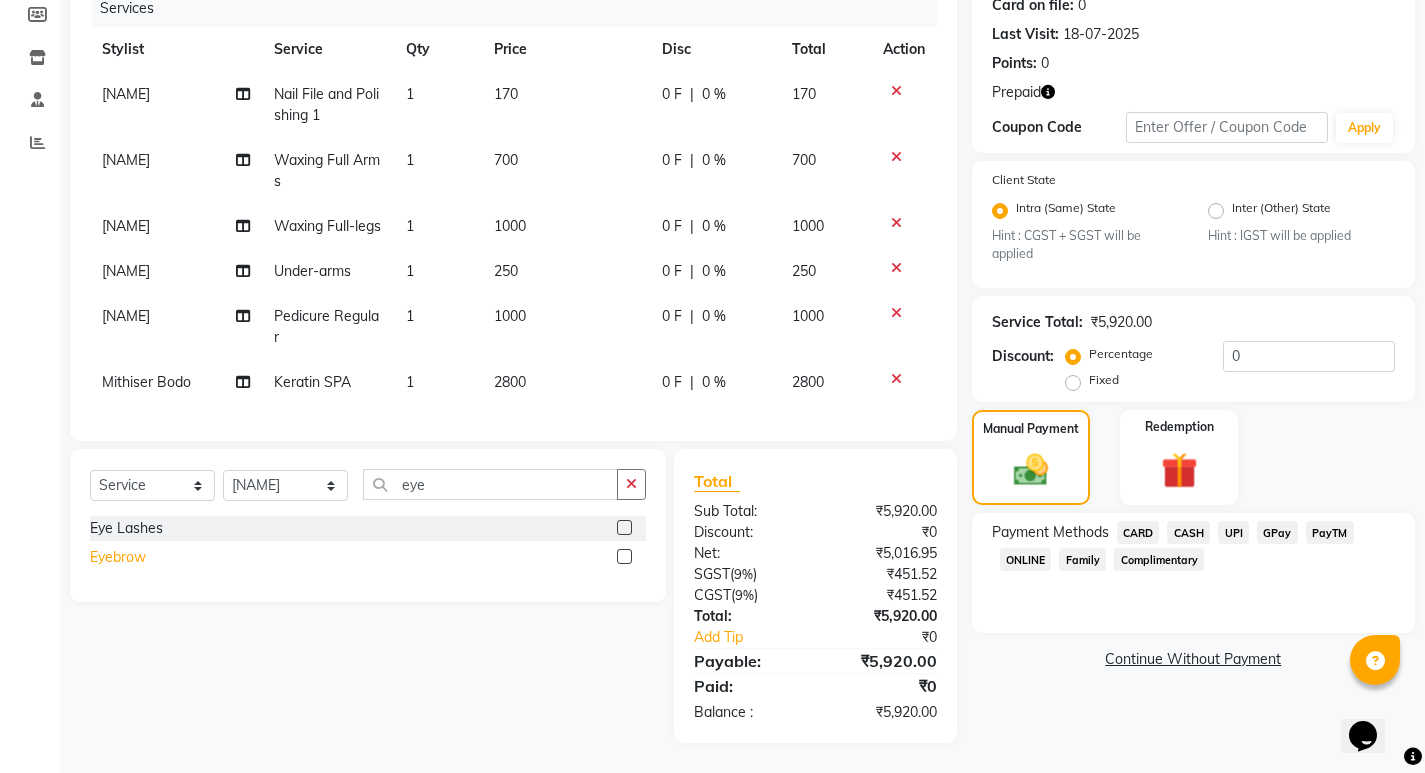 click on "Eyebrow" 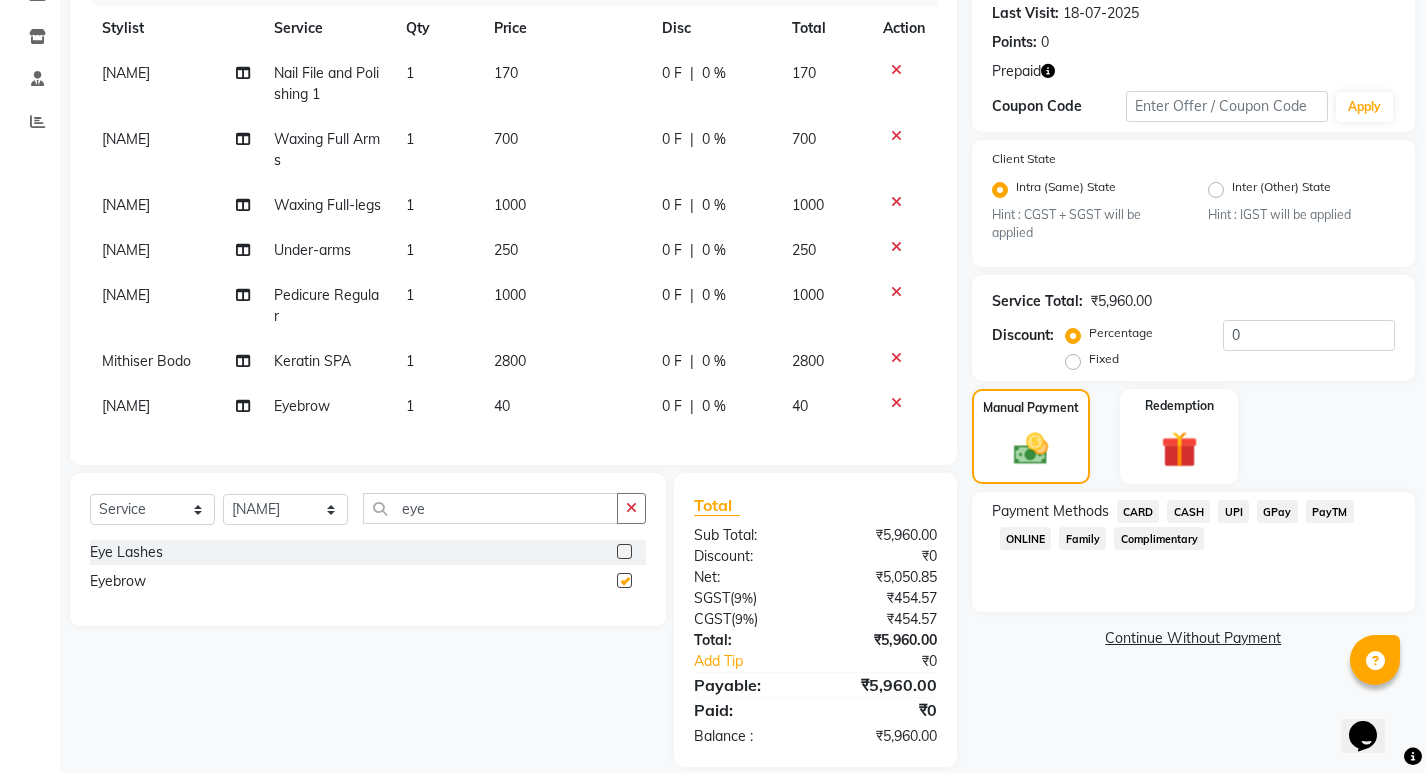 checkbox on "false" 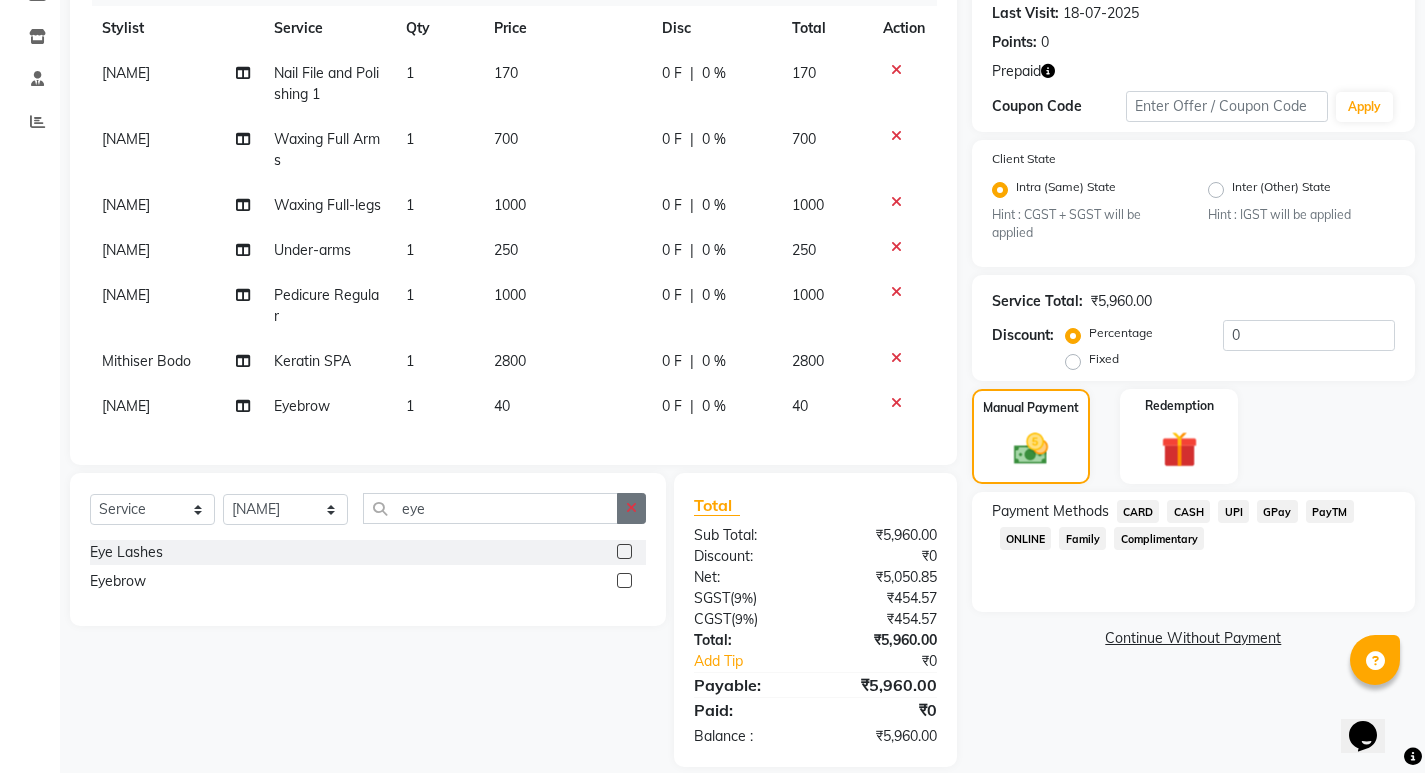 click 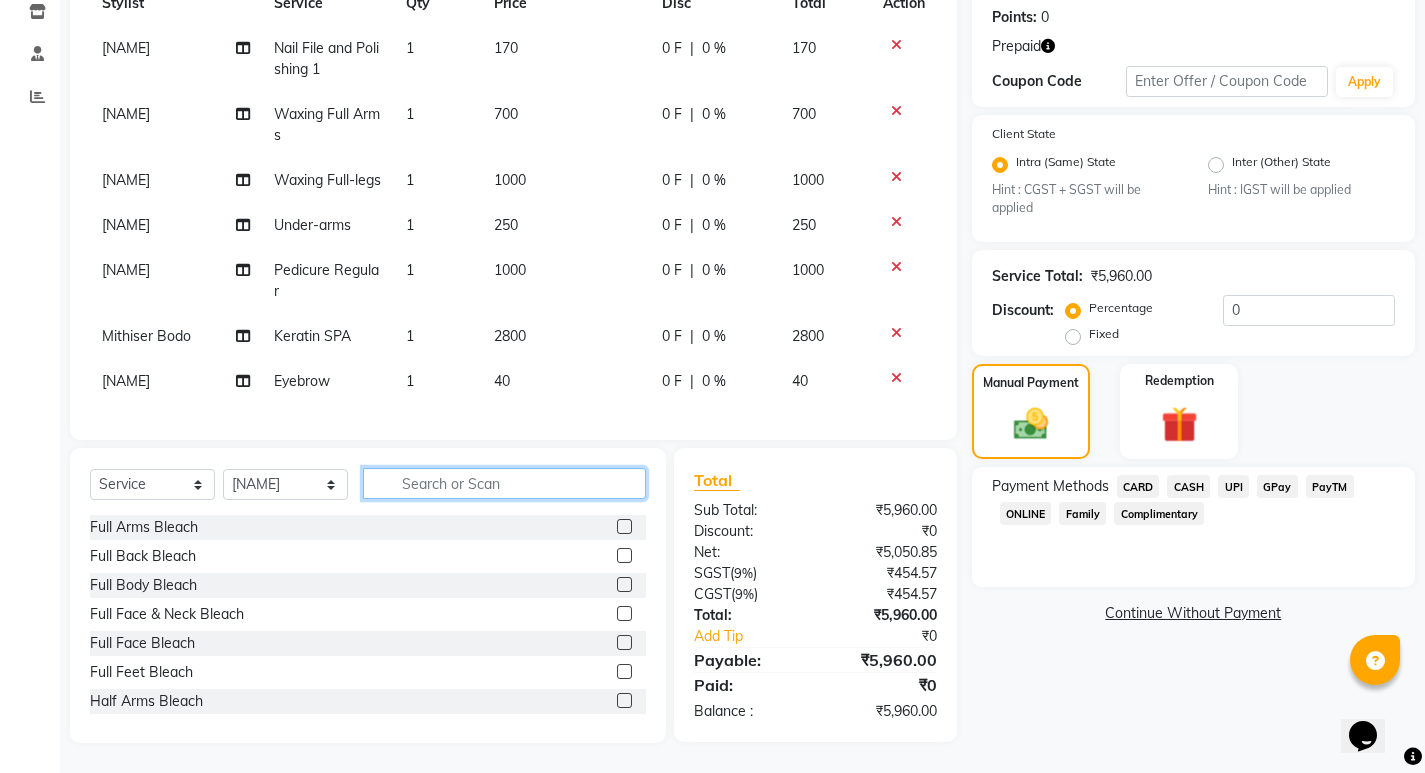 scroll, scrollTop: 0, scrollLeft: 0, axis: both 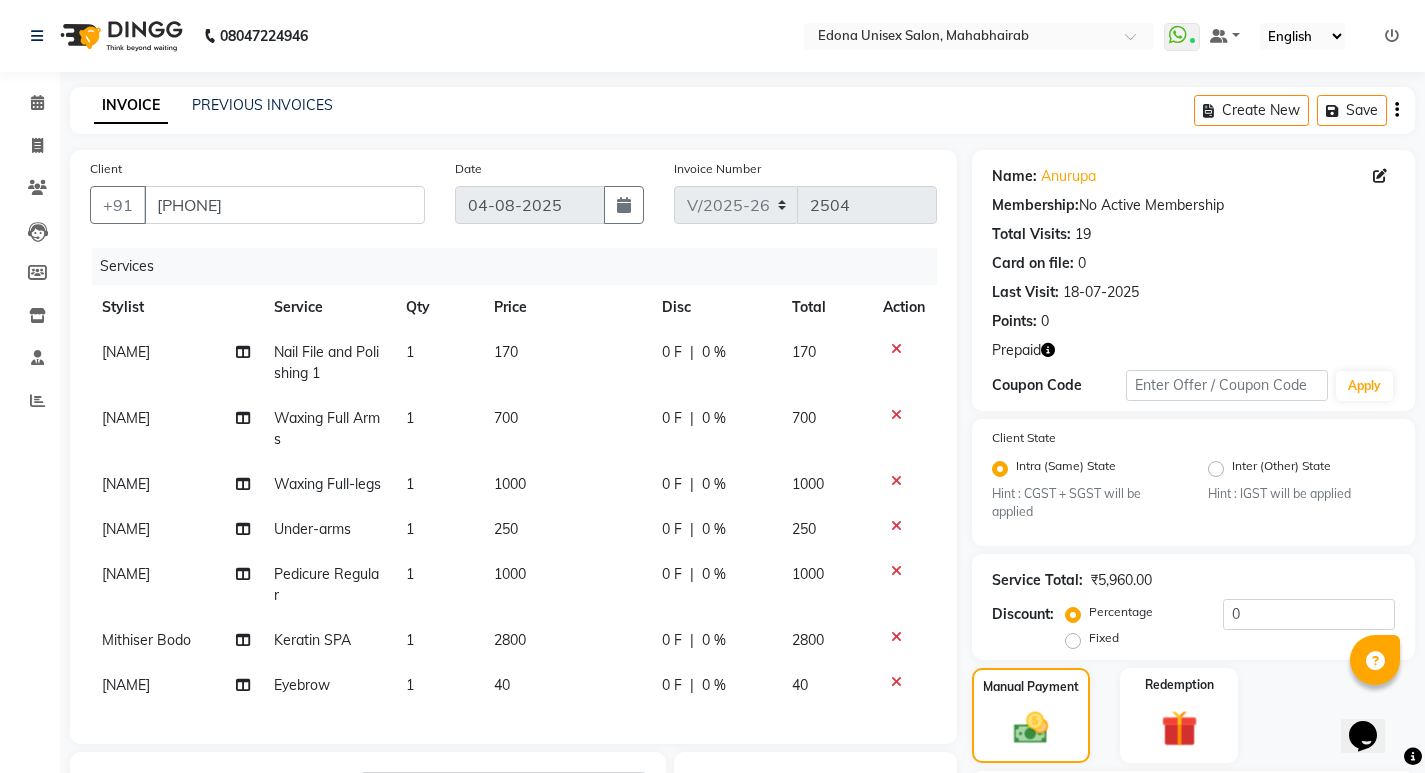 click on "Client +91 9957888373" 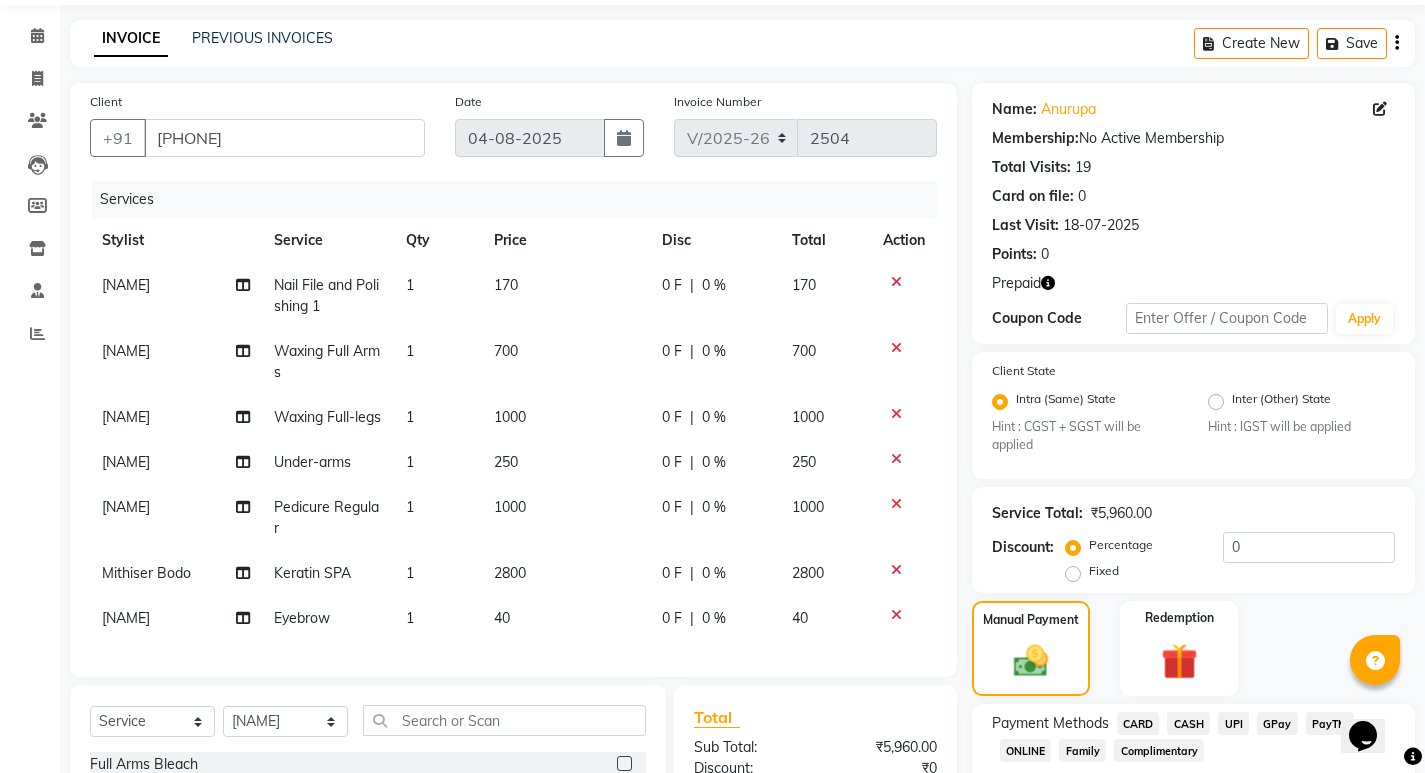 scroll, scrollTop: 91, scrollLeft: 0, axis: vertical 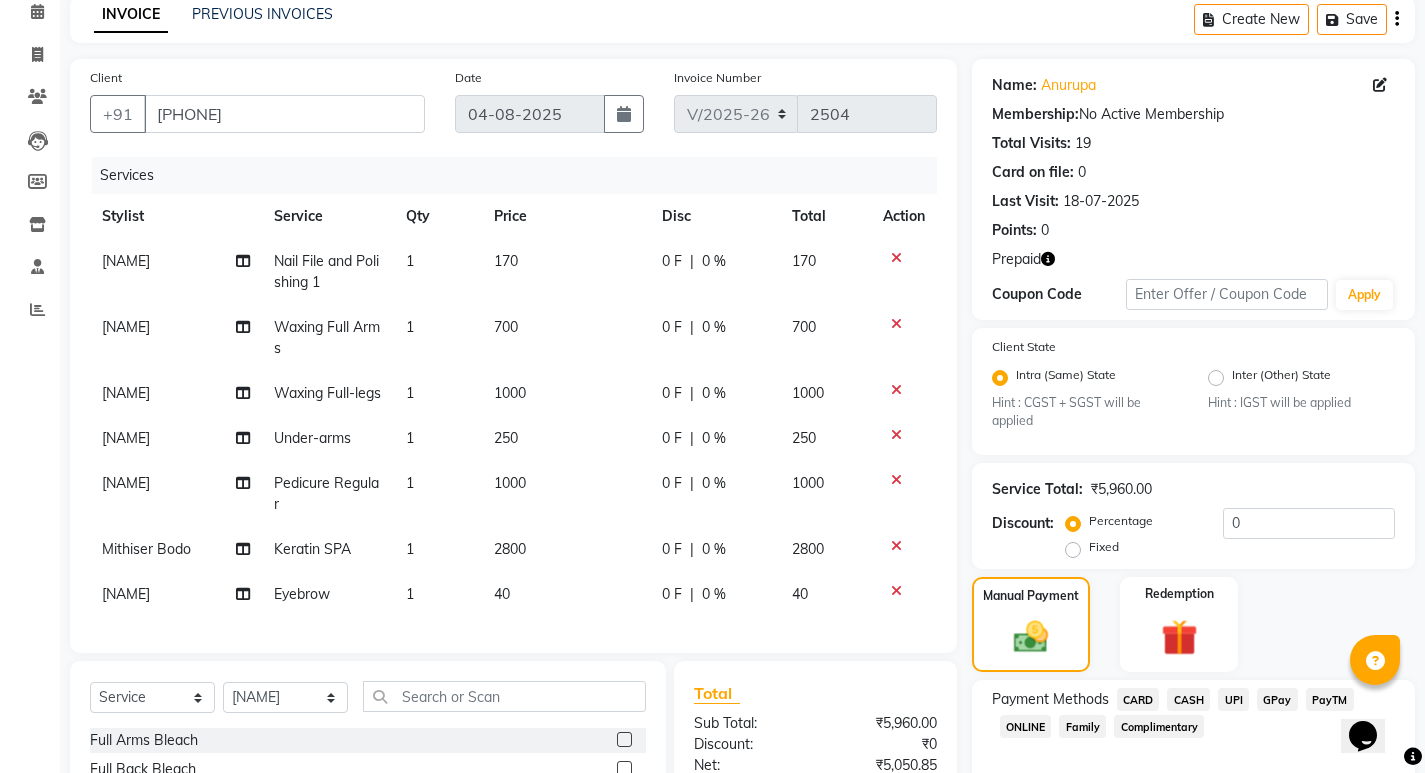 click 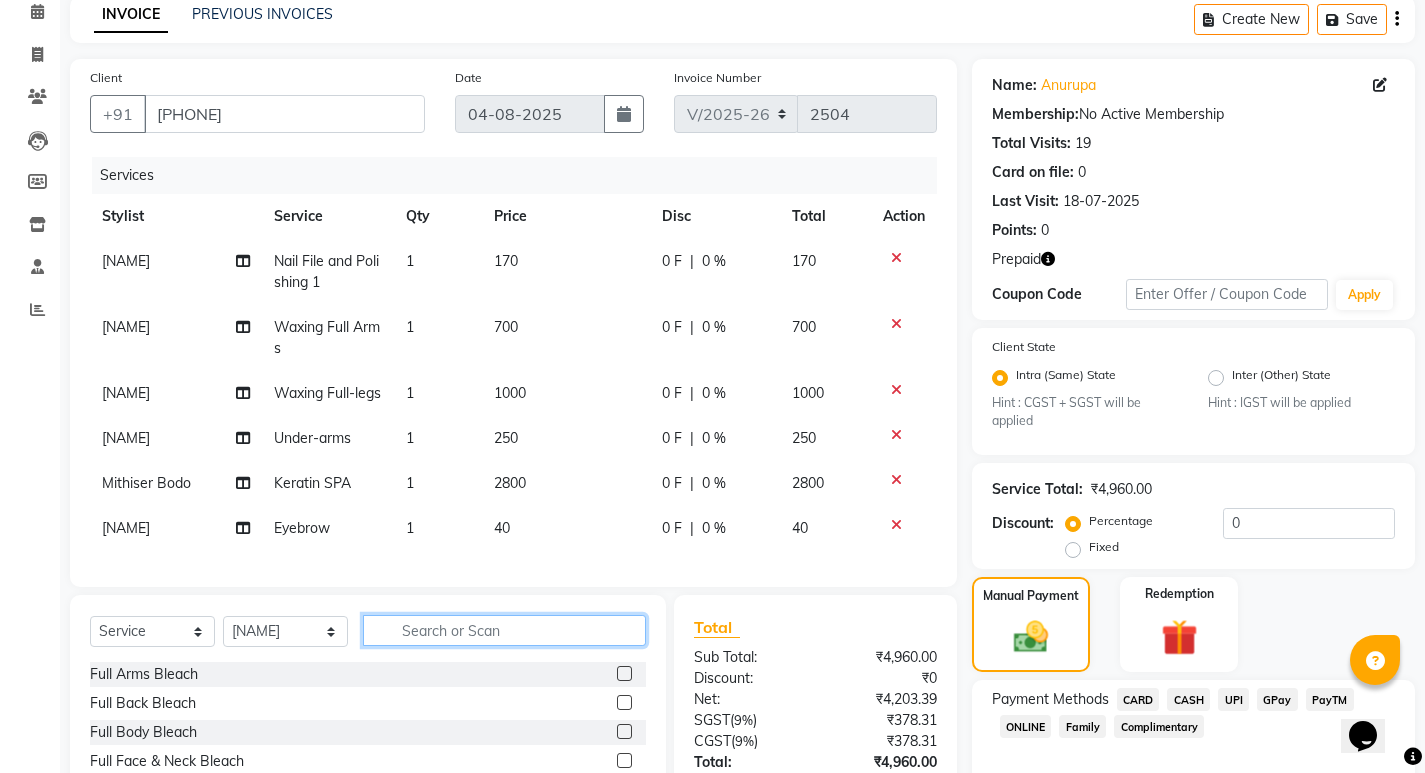 drag, startPoint x: 513, startPoint y: 652, endPoint x: 513, endPoint y: 638, distance: 14 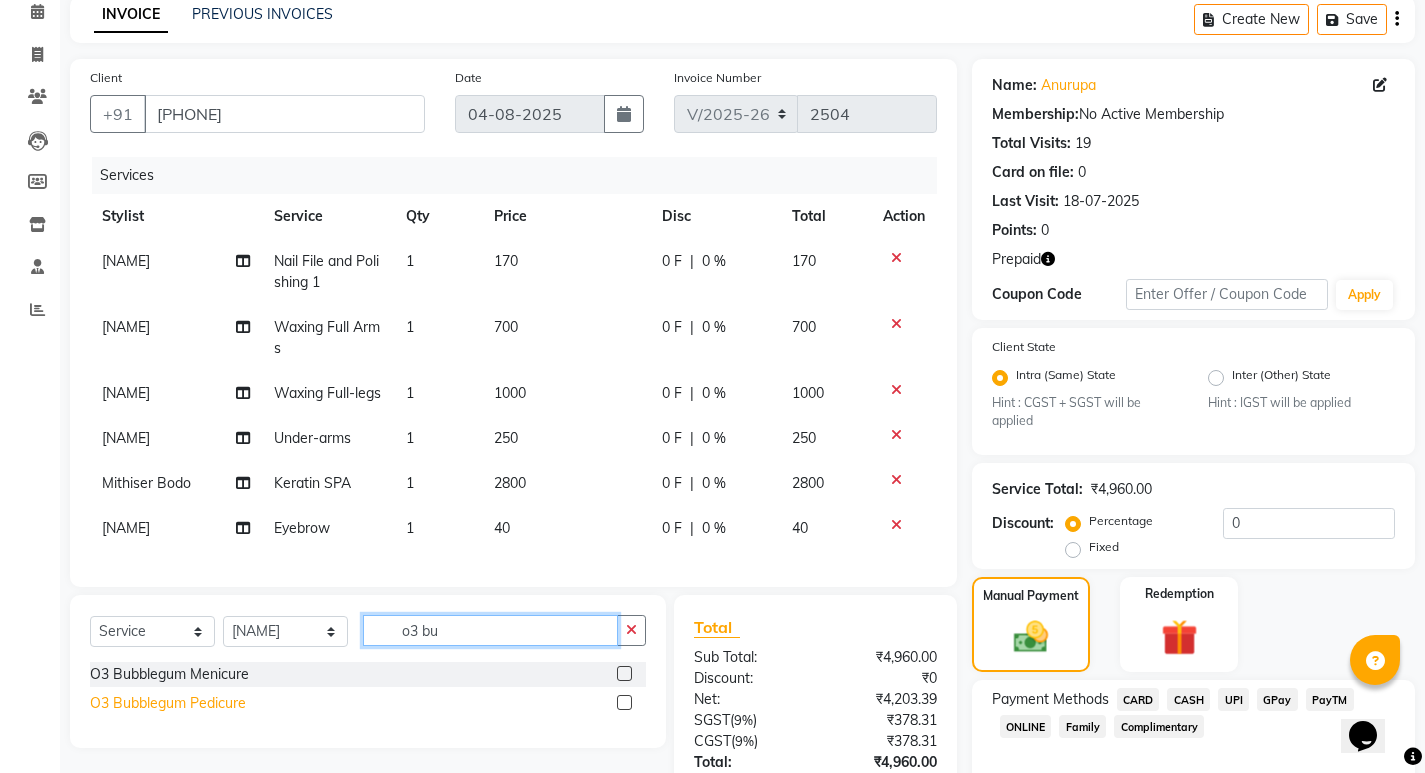 type on "o3 bu" 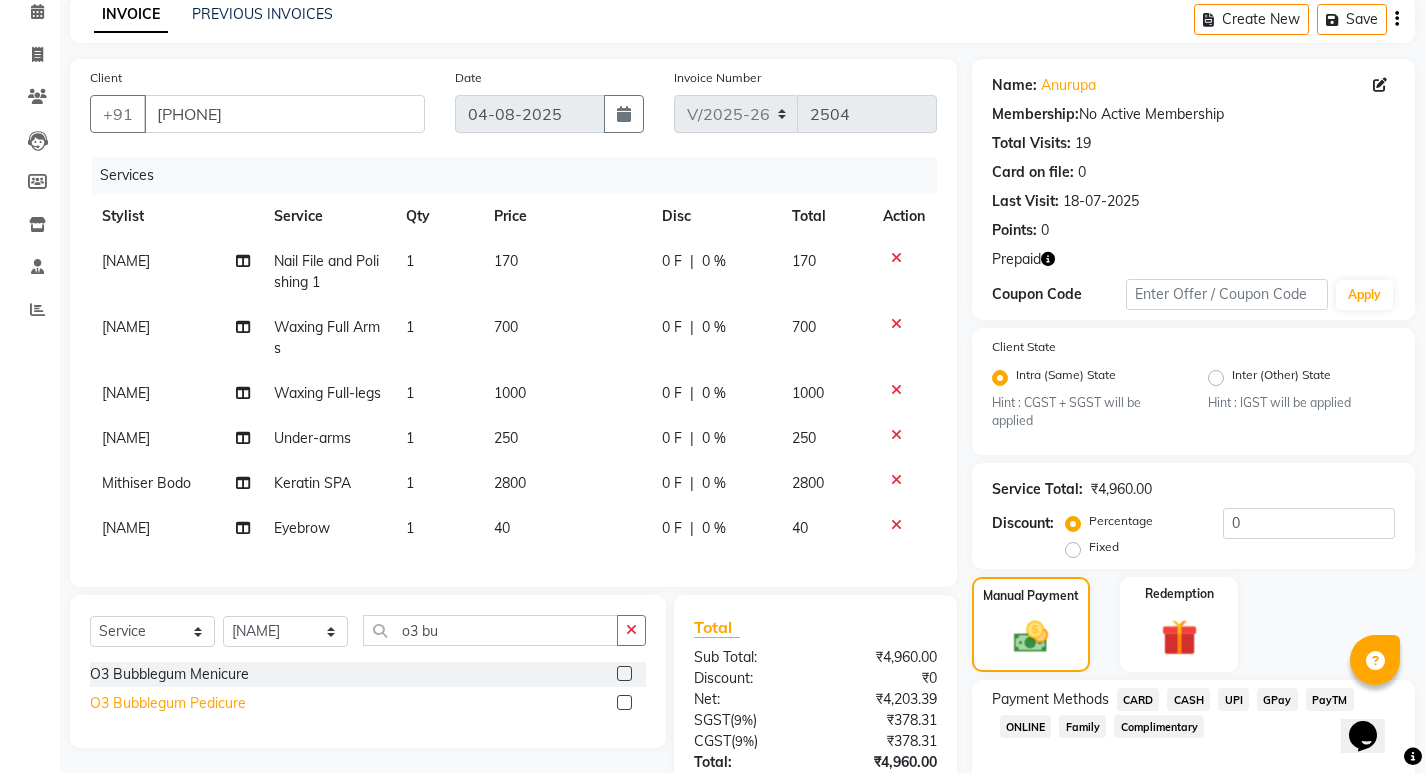 click on "O3 Bubblegum Pedicure" 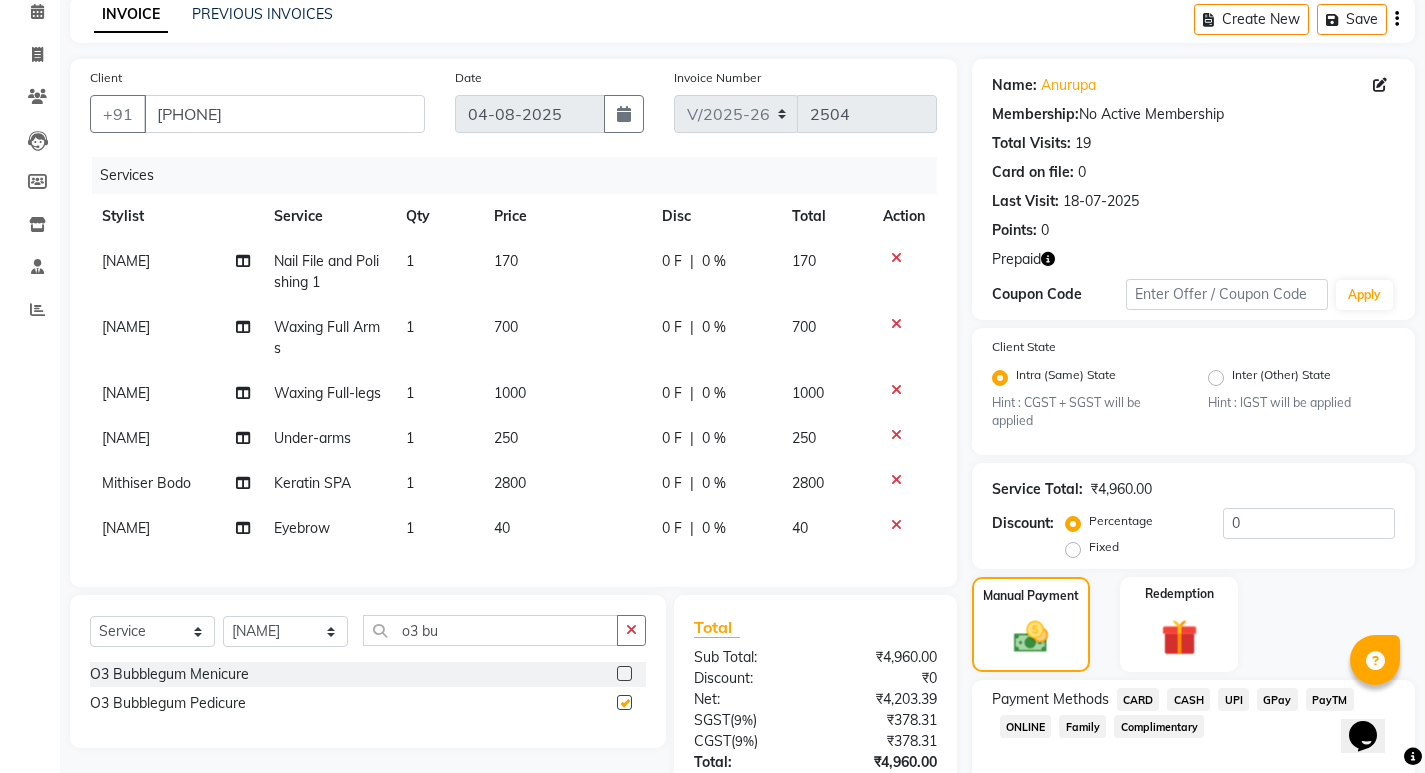 checkbox on "false" 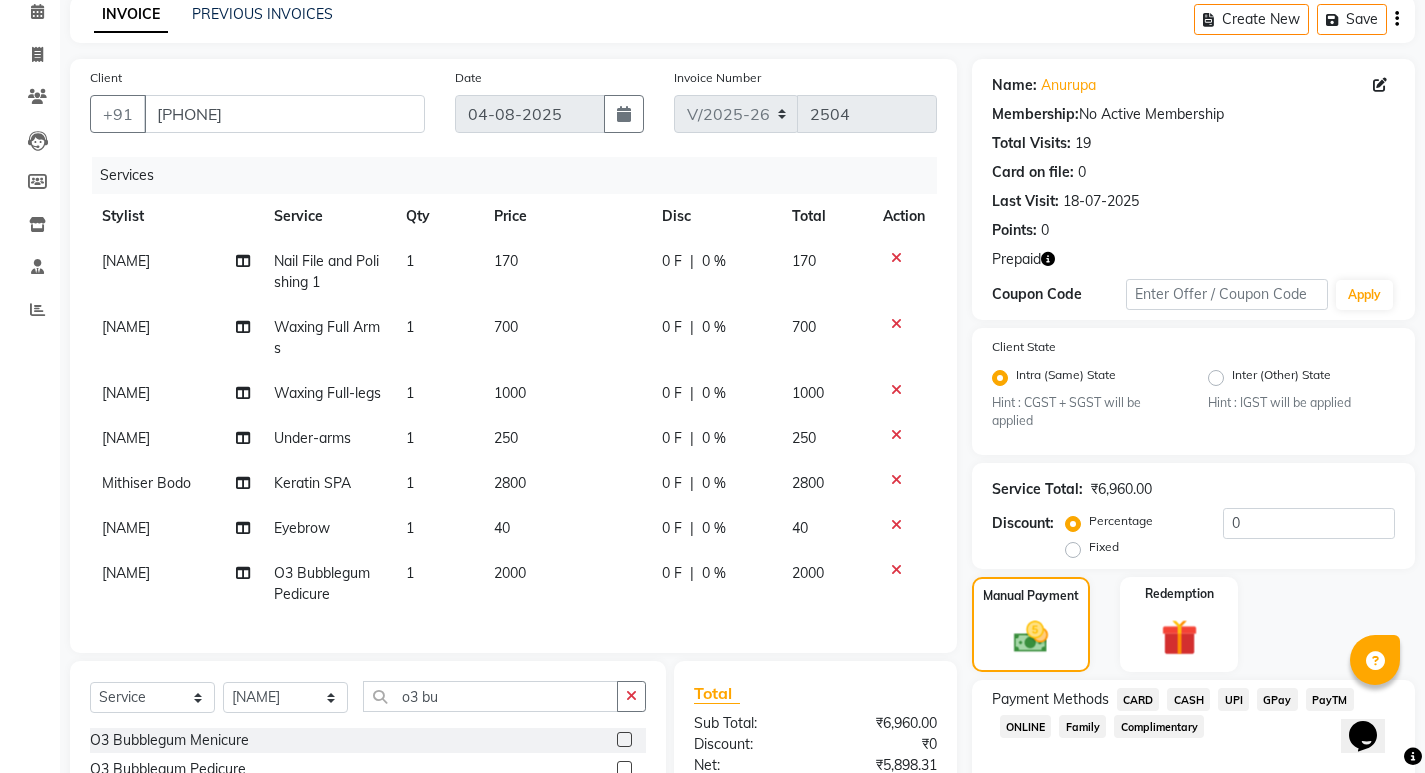 scroll, scrollTop: 12, scrollLeft: 0, axis: vertical 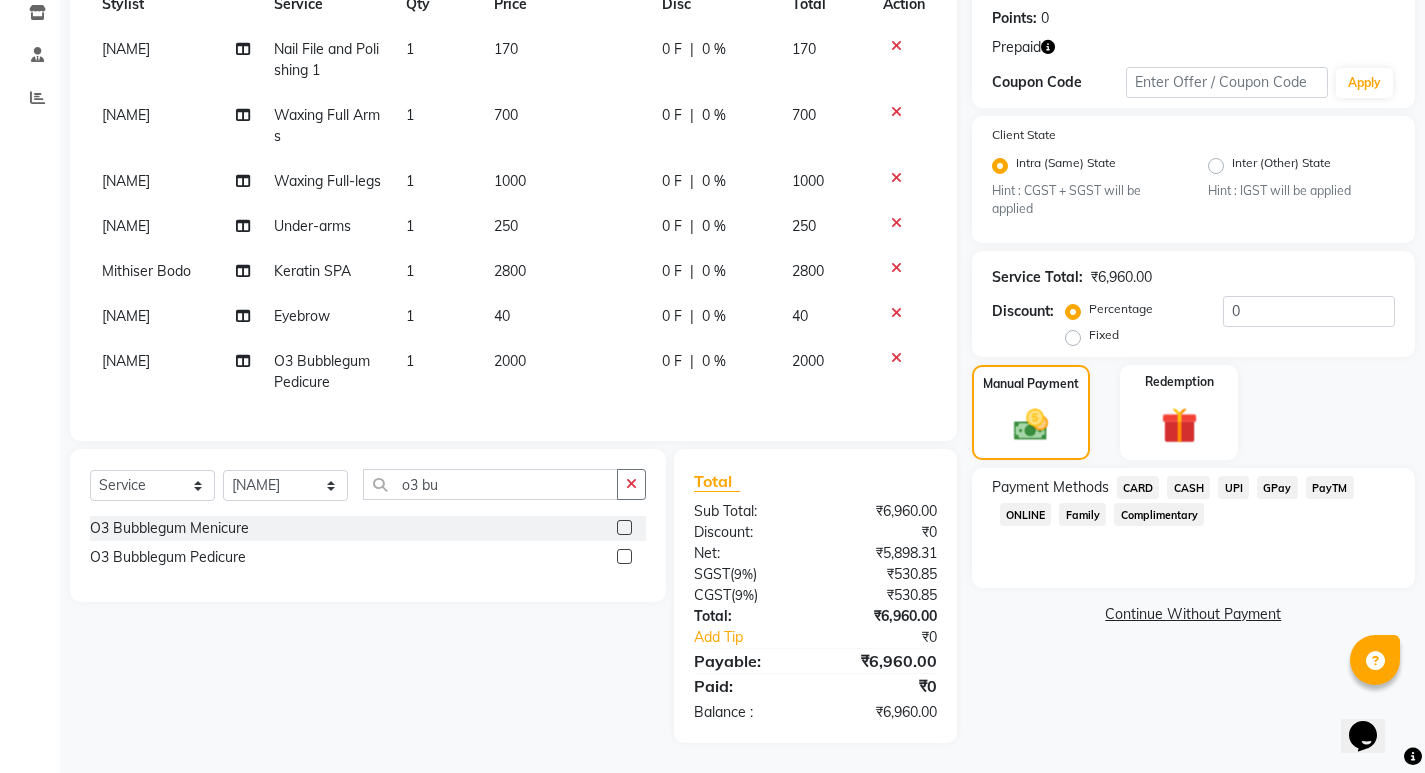drag, startPoint x: 503, startPoint y: 320, endPoint x: 513, endPoint y: 342, distance: 24.166092 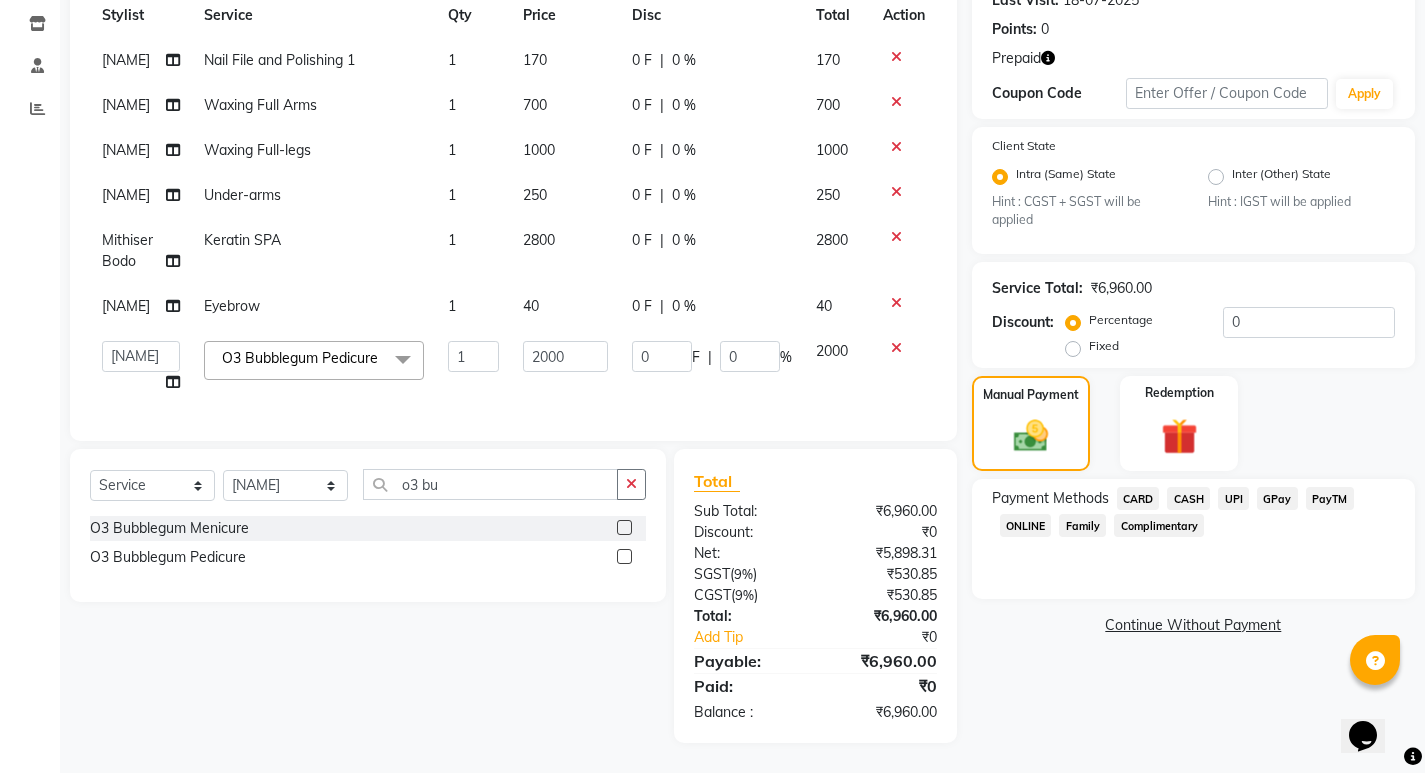 scroll, scrollTop: 0, scrollLeft: 0, axis: both 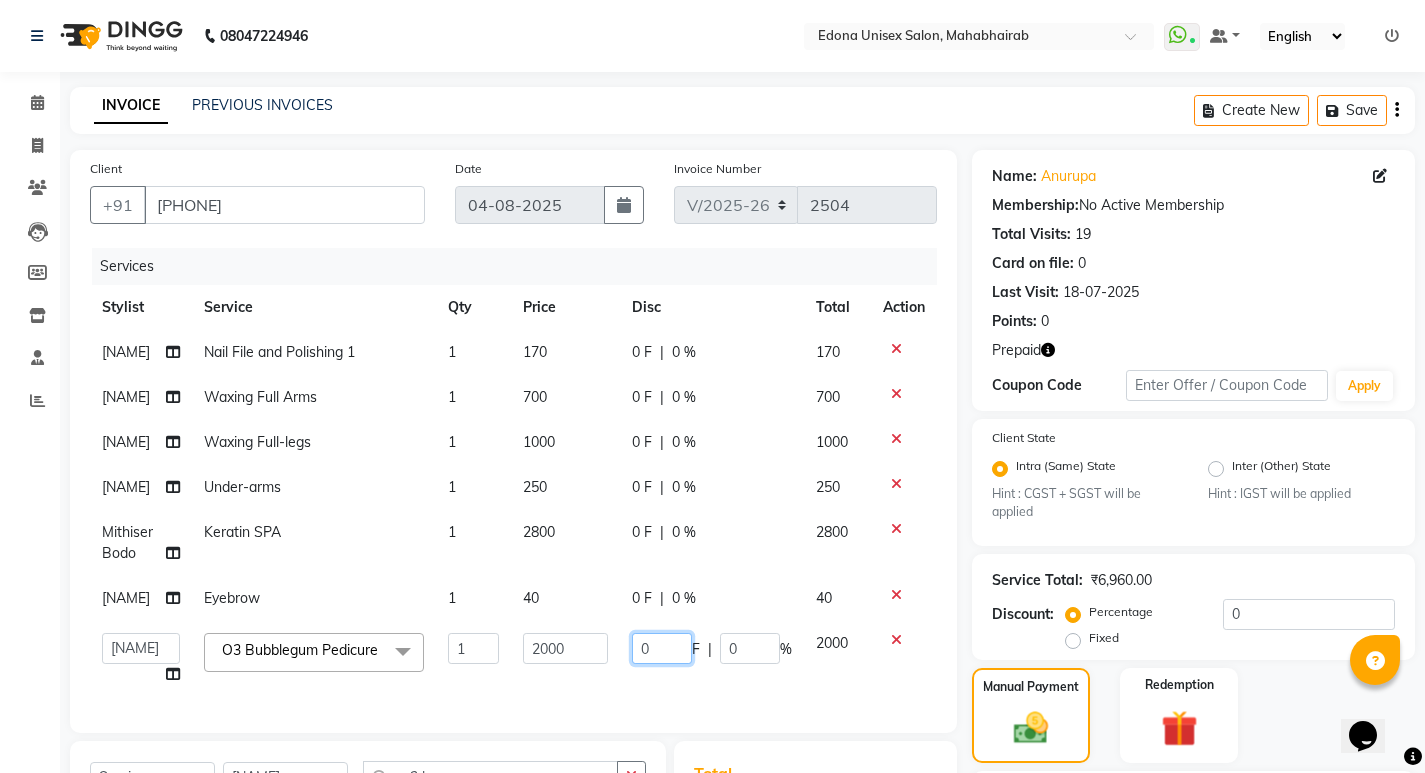 click on "0" 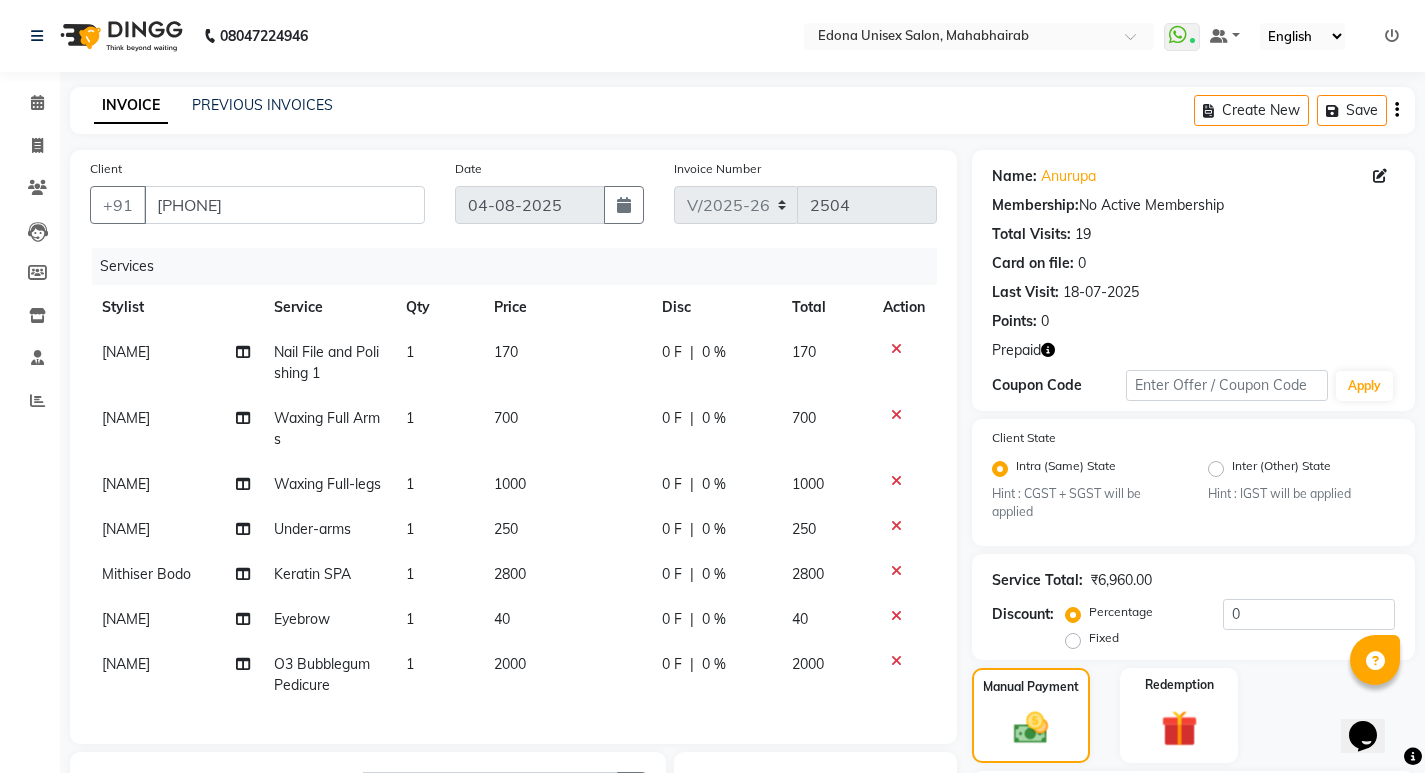 scroll, scrollTop: 0, scrollLeft: 0, axis: both 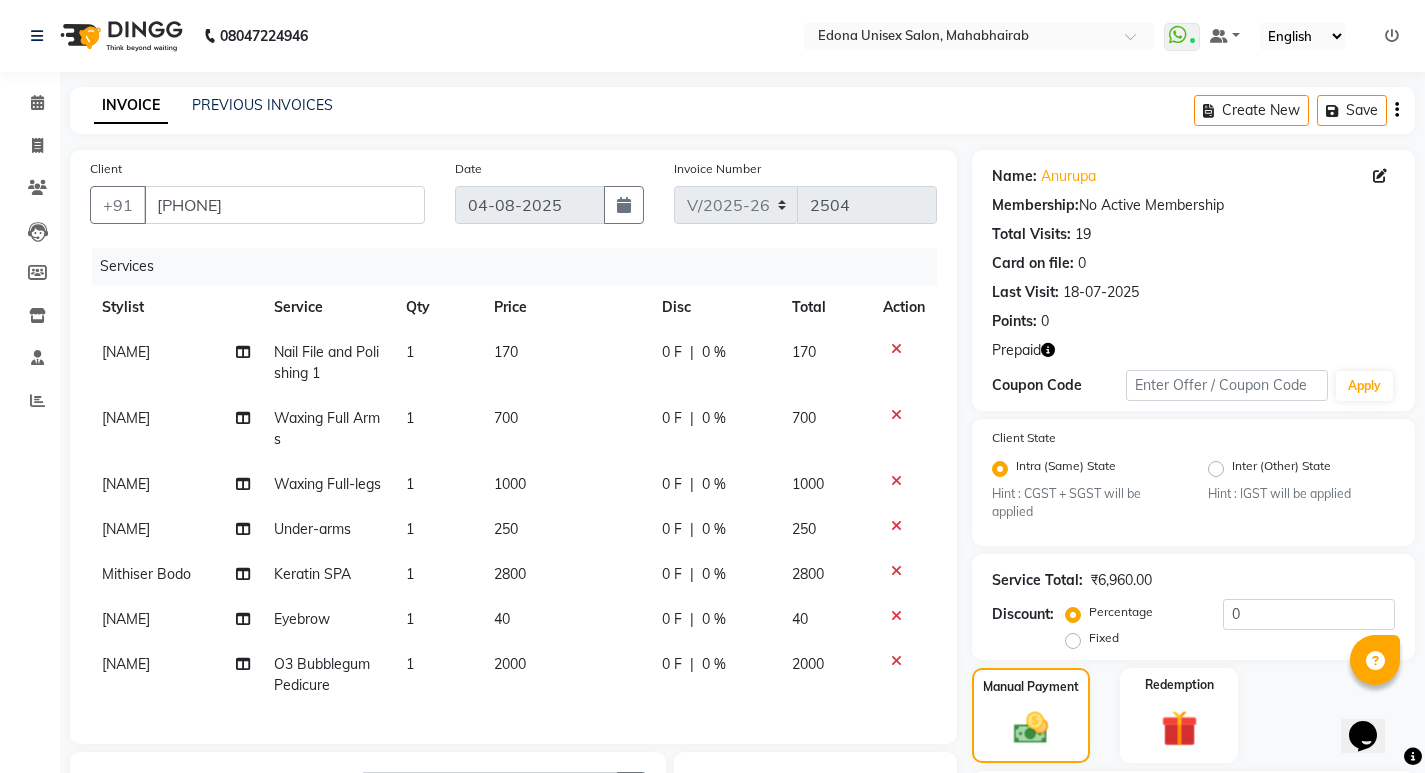 click 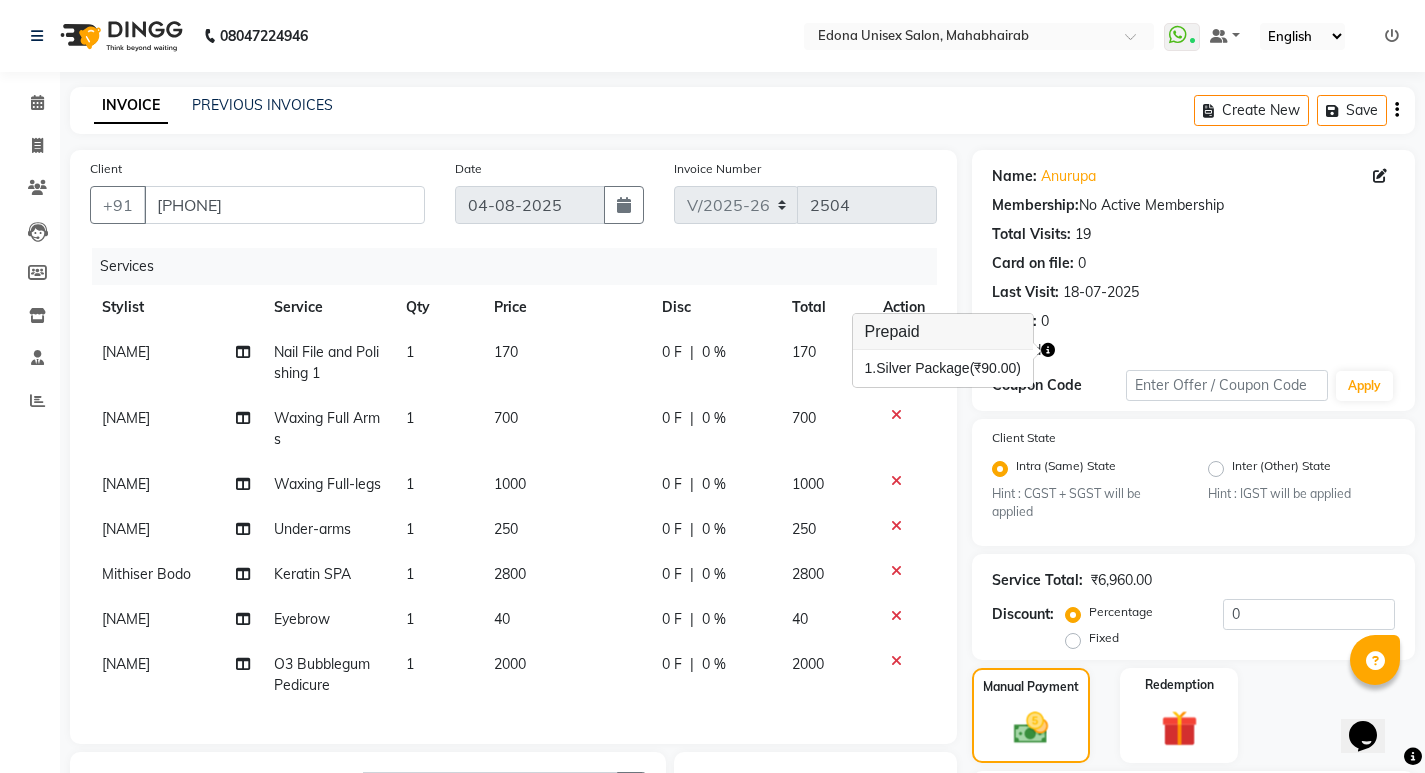 click 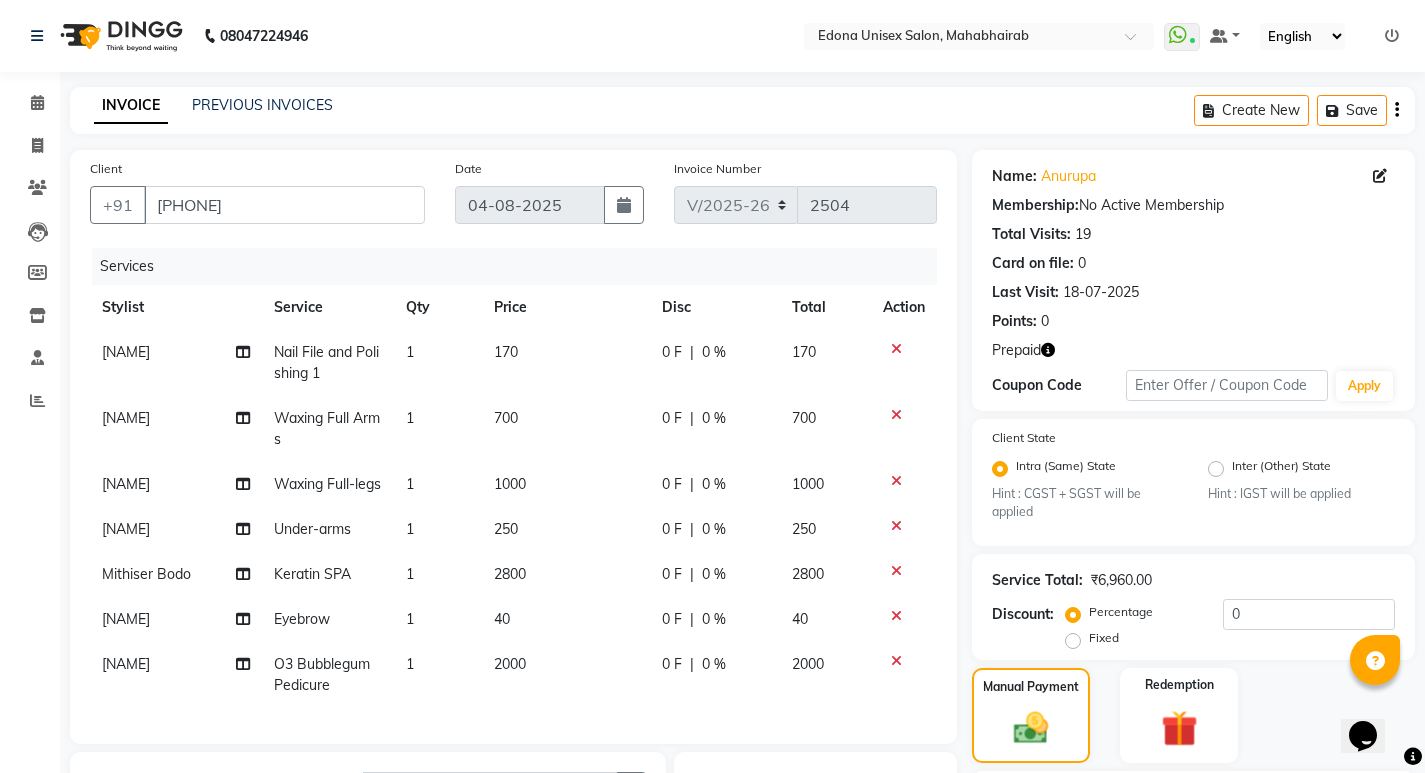 scroll, scrollTop: 324, scrollLeft: 0, axis: vertical 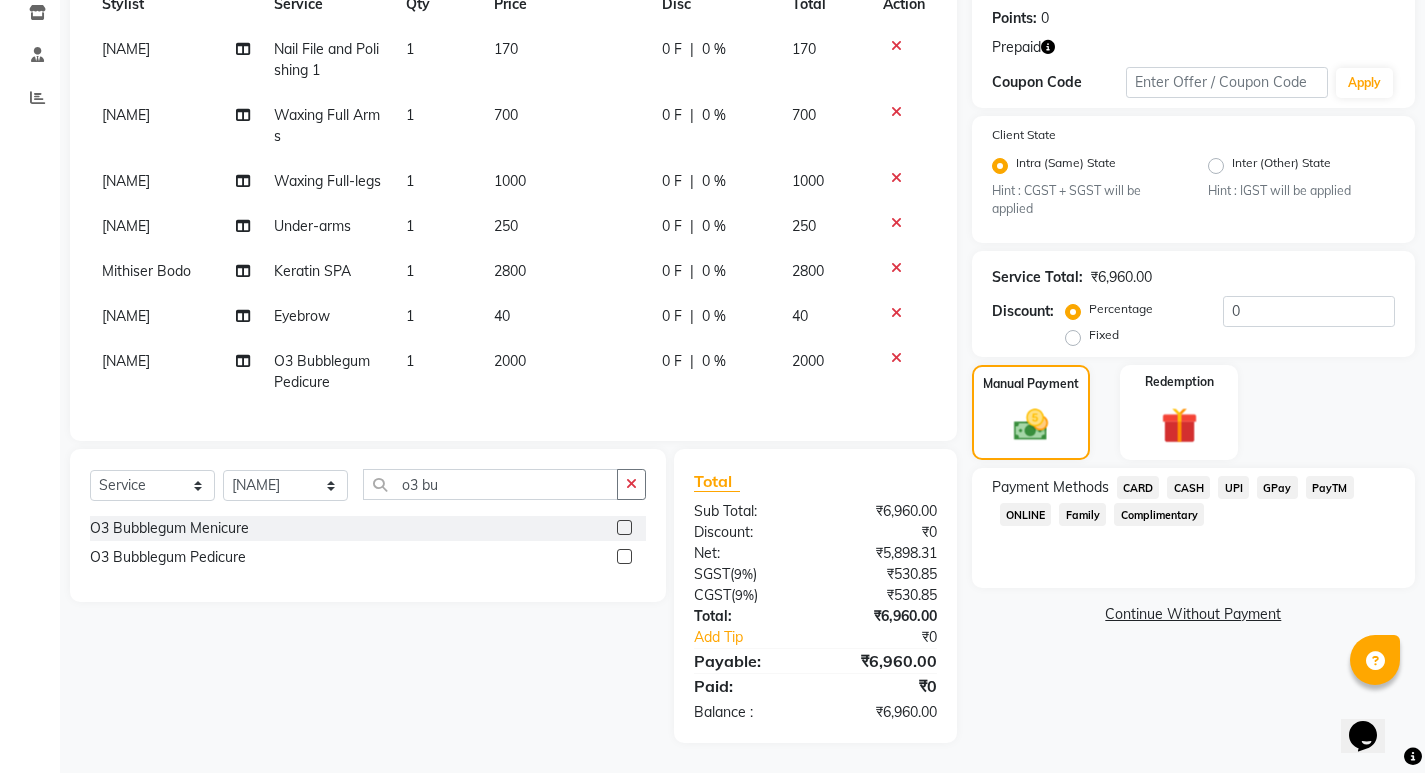 click on "2000" 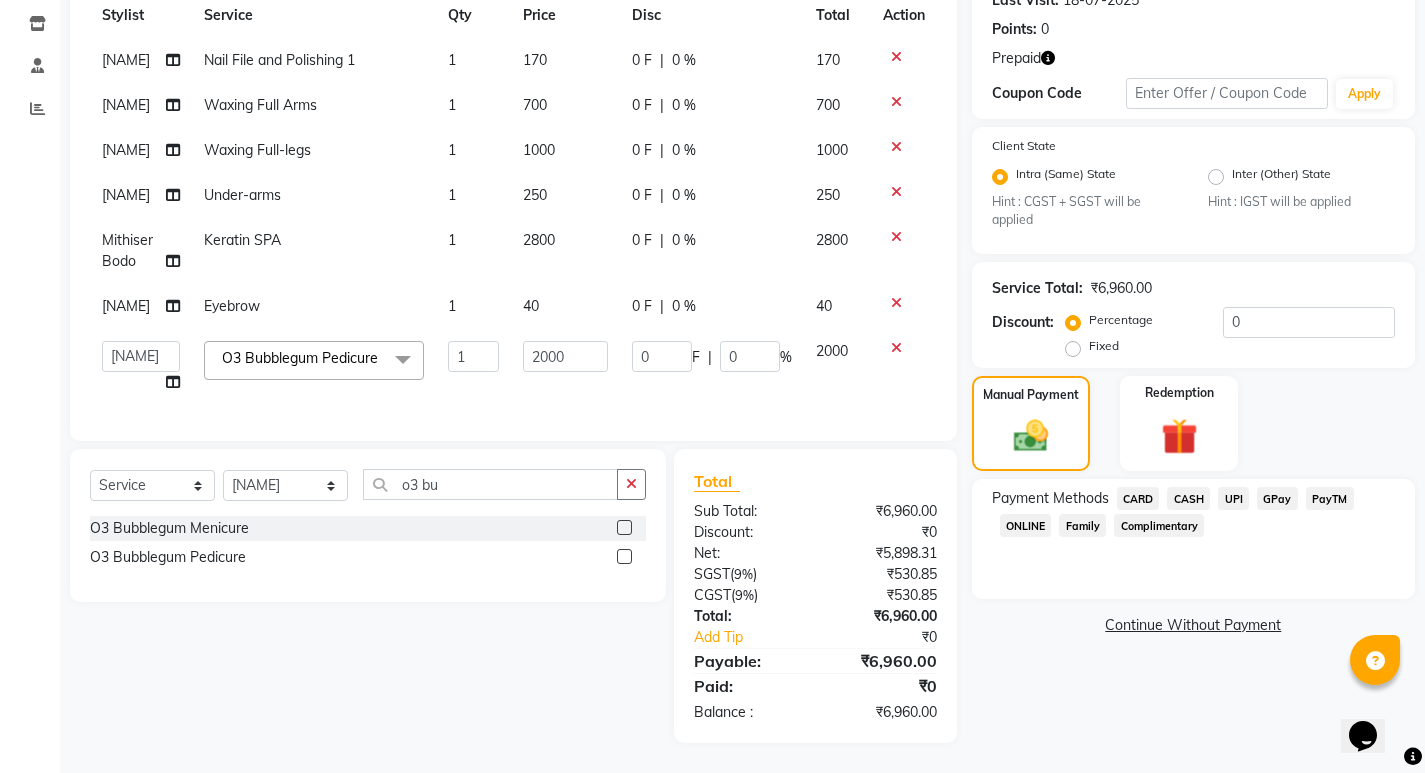 scroll, scrollTop: 199, scrollLeft: 0, axis: vertical 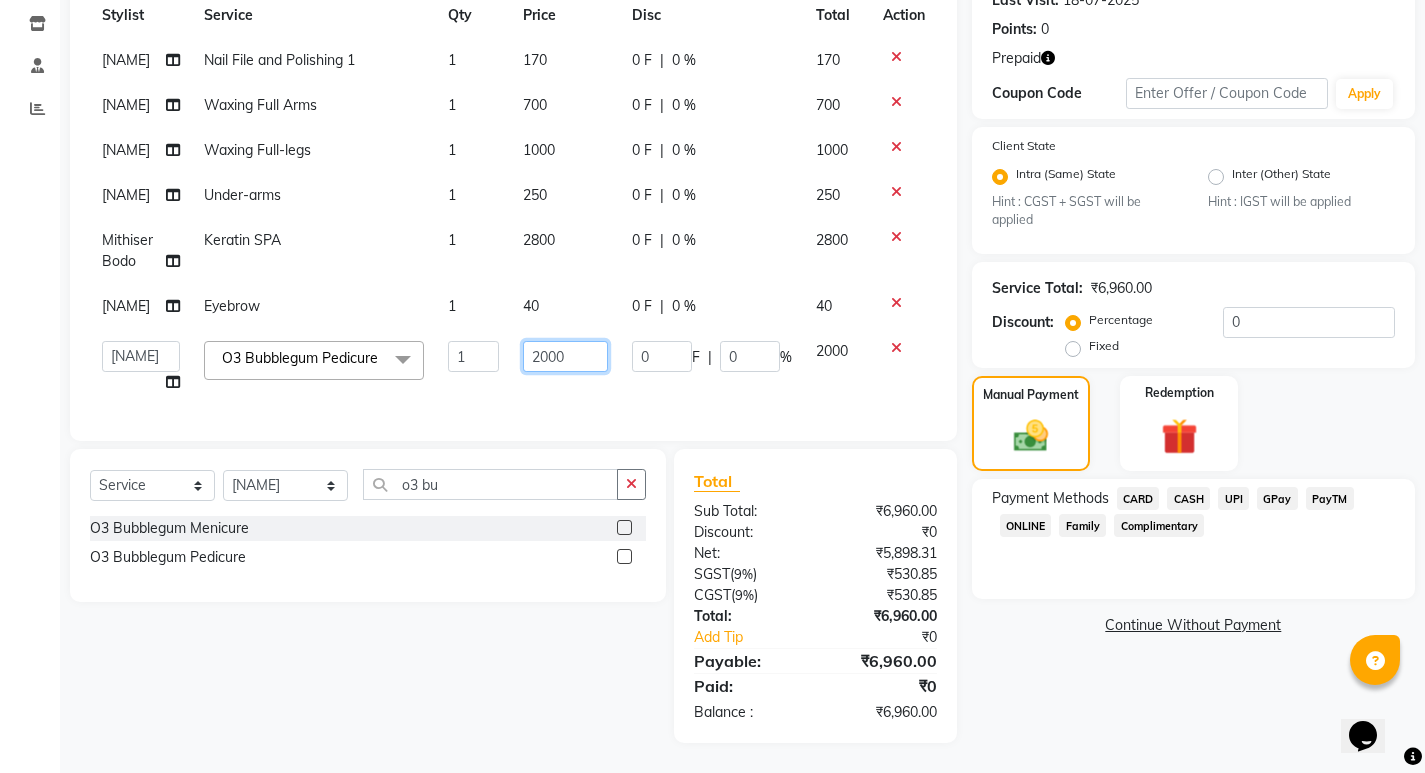 click on "2000" 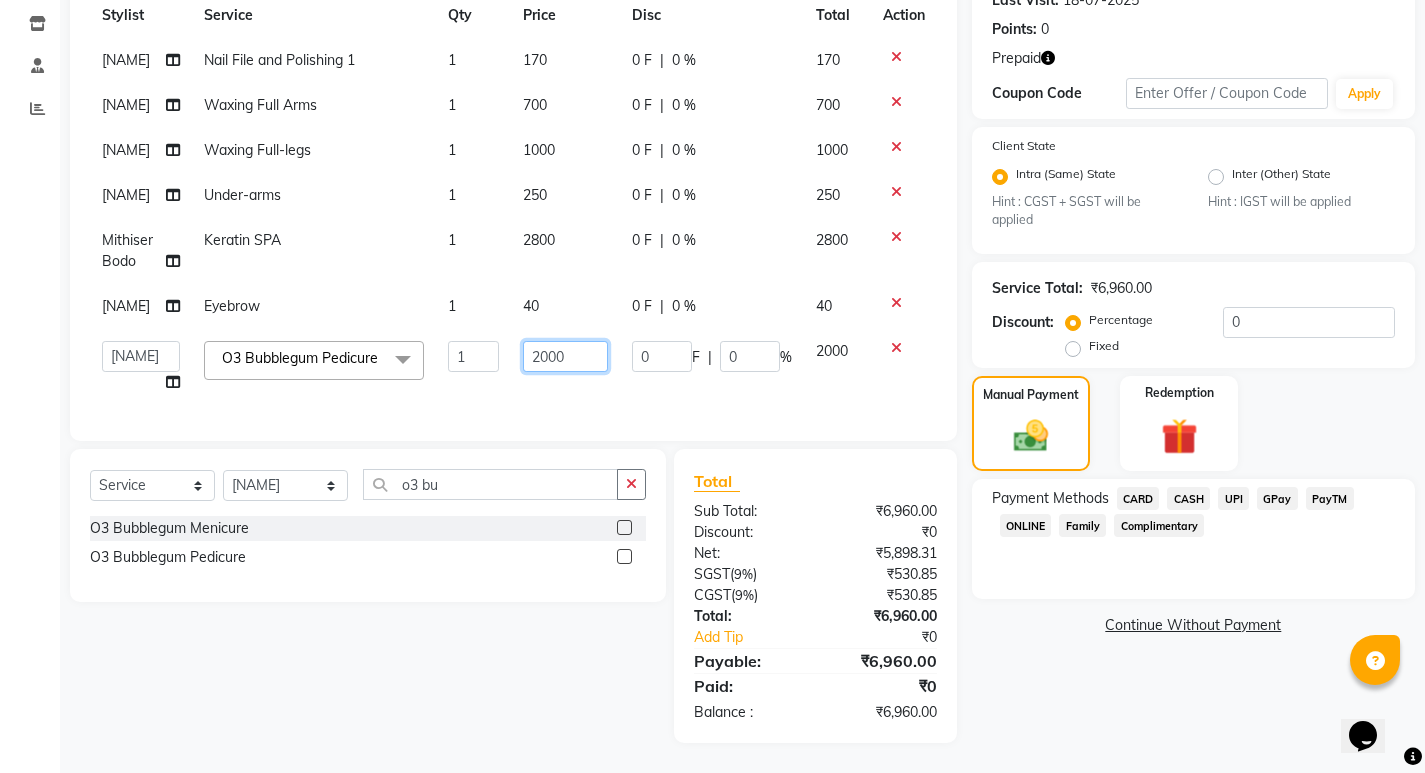 click on "2000" 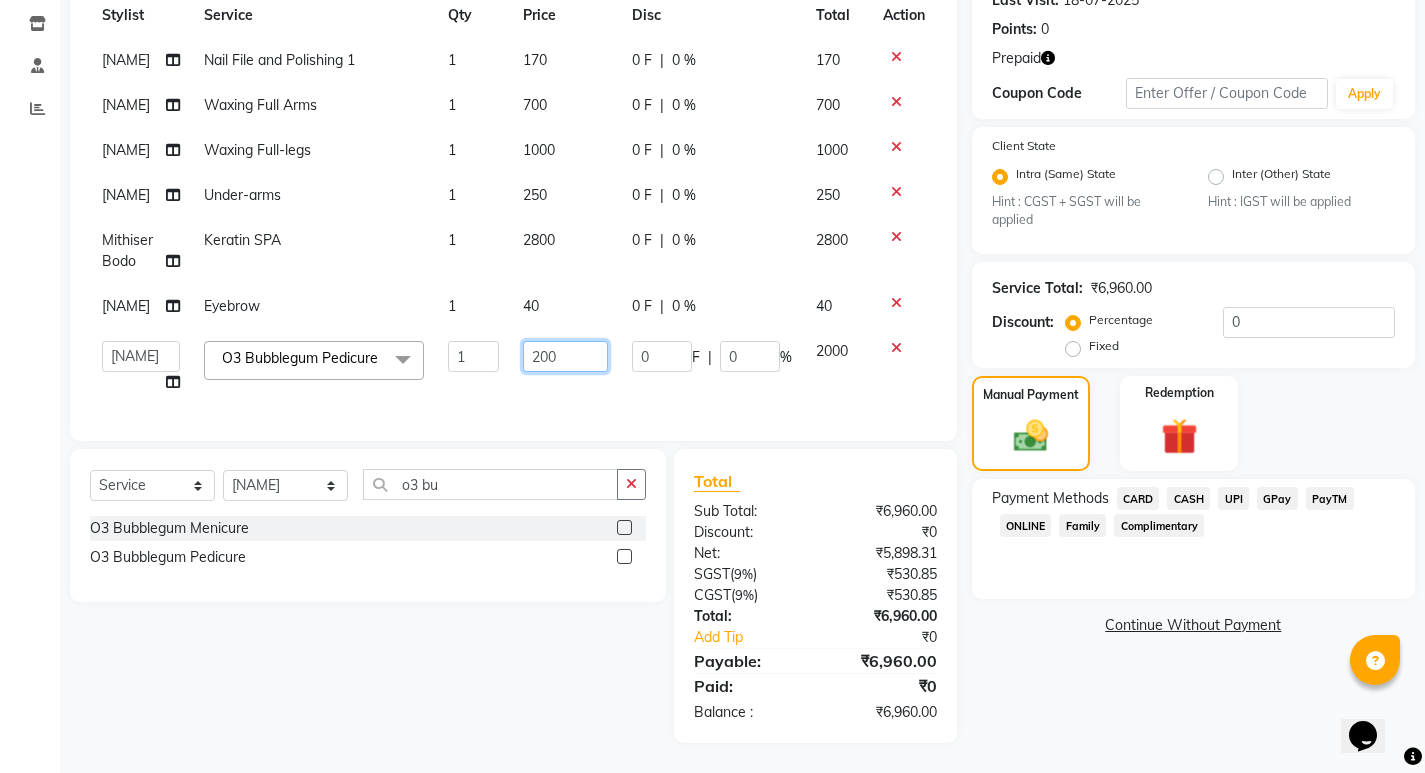 type on "2300" 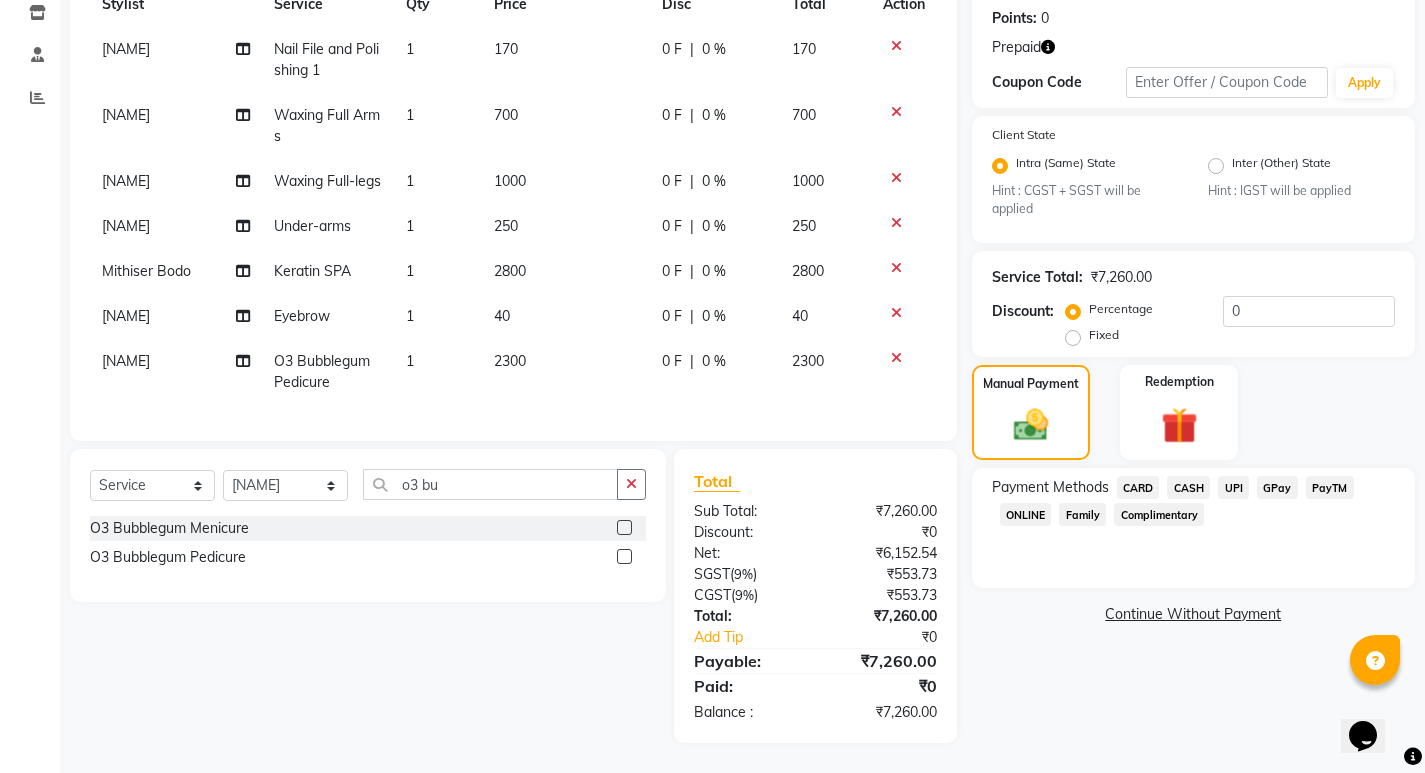 scroll, scrollTop: 0, scrollLeft: 0, axis: both 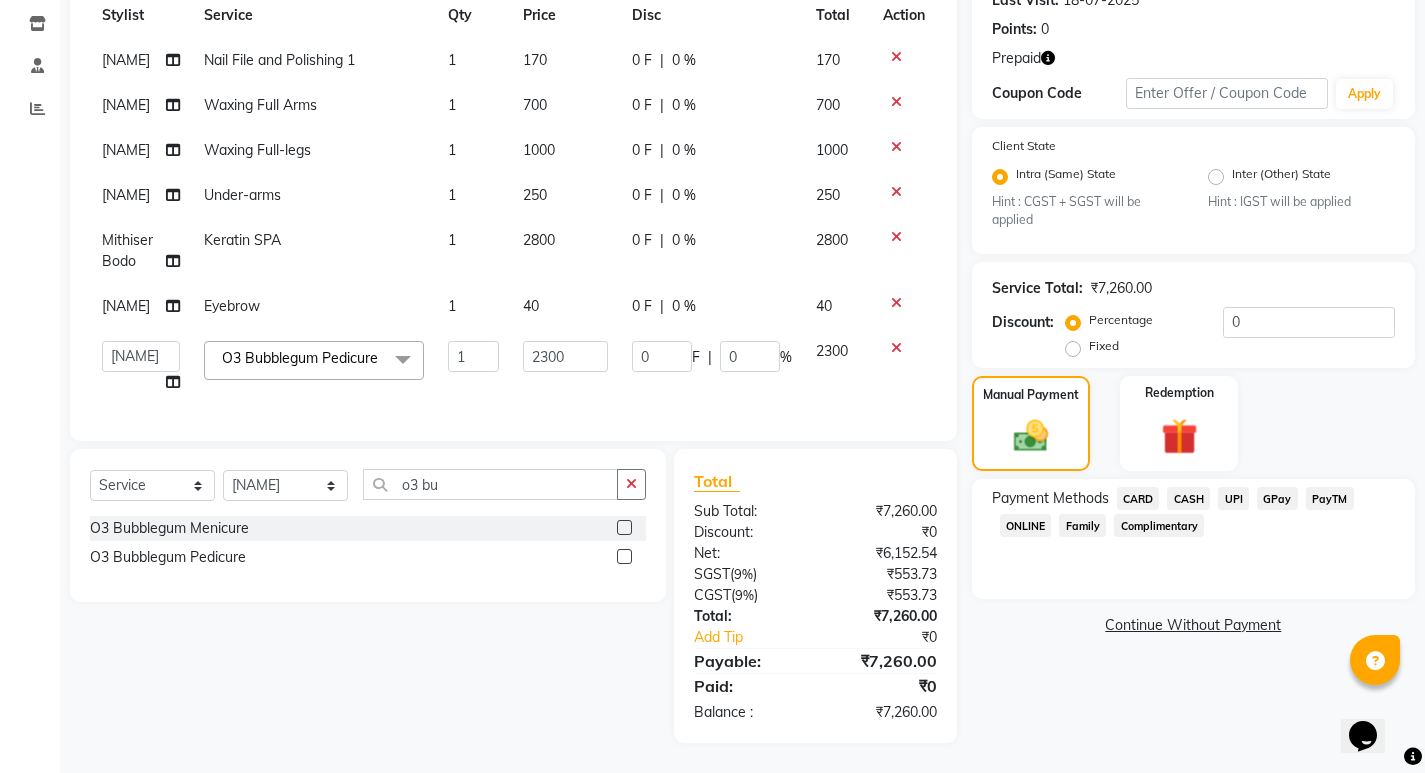 click on "Name: Anurupa  Membership:  No Active Membership  Total Visits:  19 Card on file:  0 Last Visit:   18-07-2025 Points:   0  Prepaid Coupon Code Apply Client State Intra (Same) State Hint : CGST + SGST will be applied Inter (Other) State Hint : IGST will be applied Service Total:  ₹7,260.00  Discount:  Percentage   Fixed  0 Manual Payment Redemption Payment Methods  CARD   CASH   UPI   GPay   PayTM   ONLINE   Family   Complimentary   Continue Without Payment" 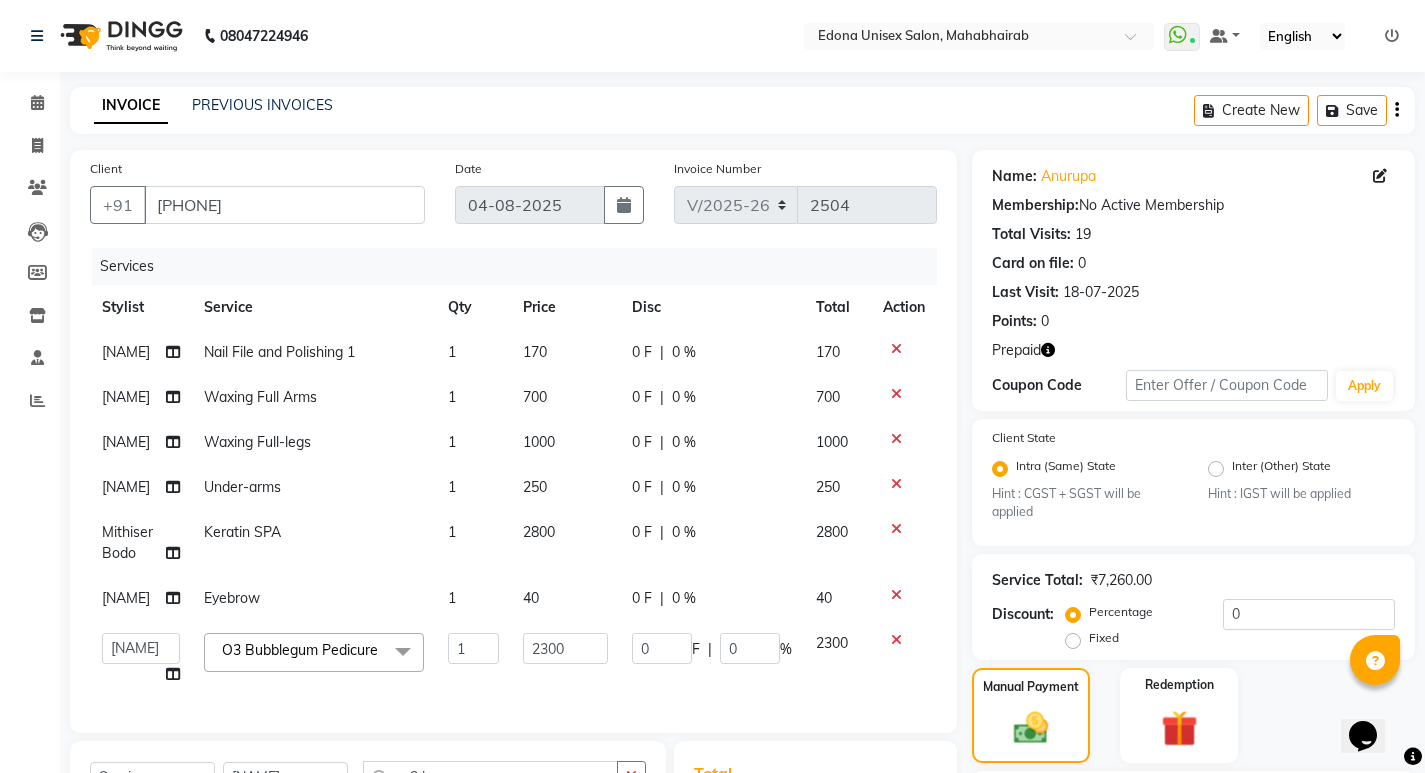 scroll, scrollTop: 199, scrollLeft: 0, axis: vertical 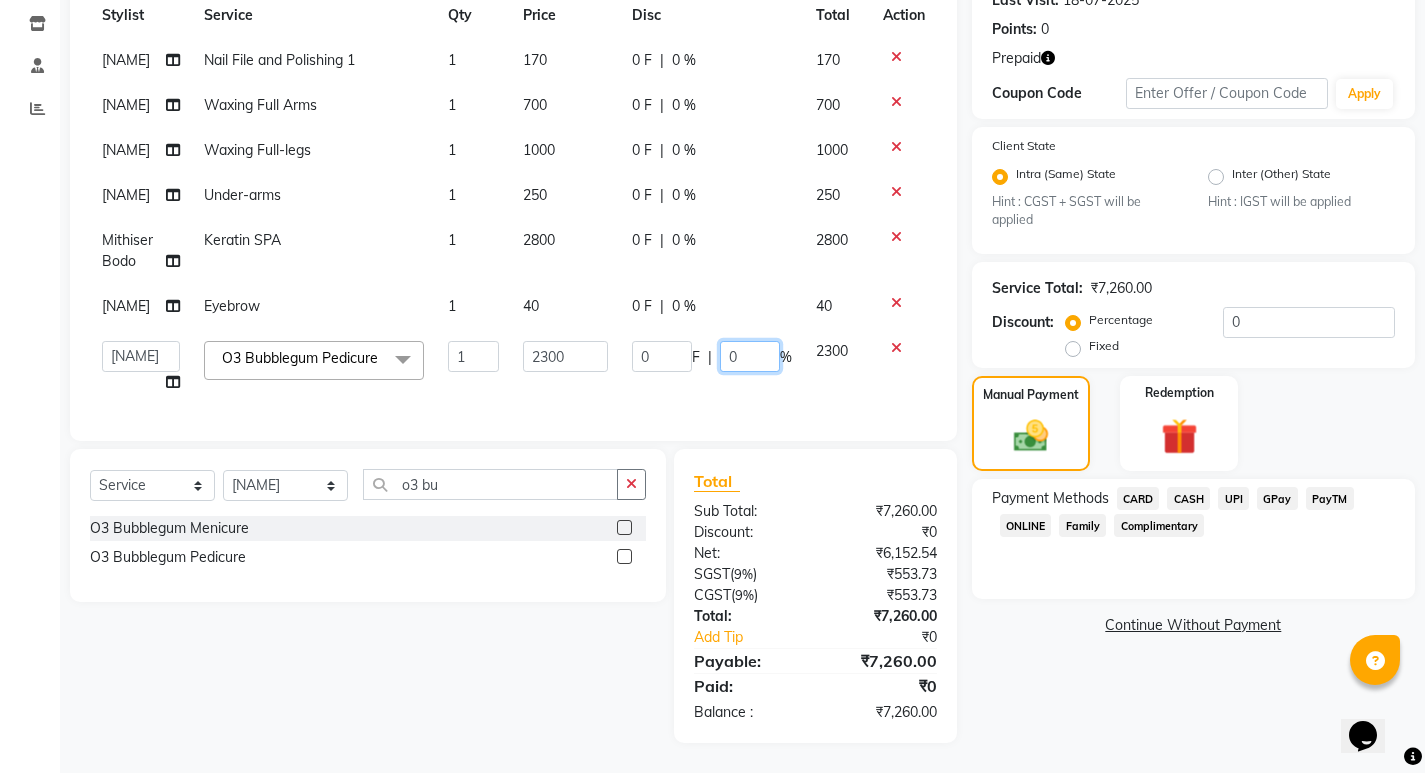 click on "0" 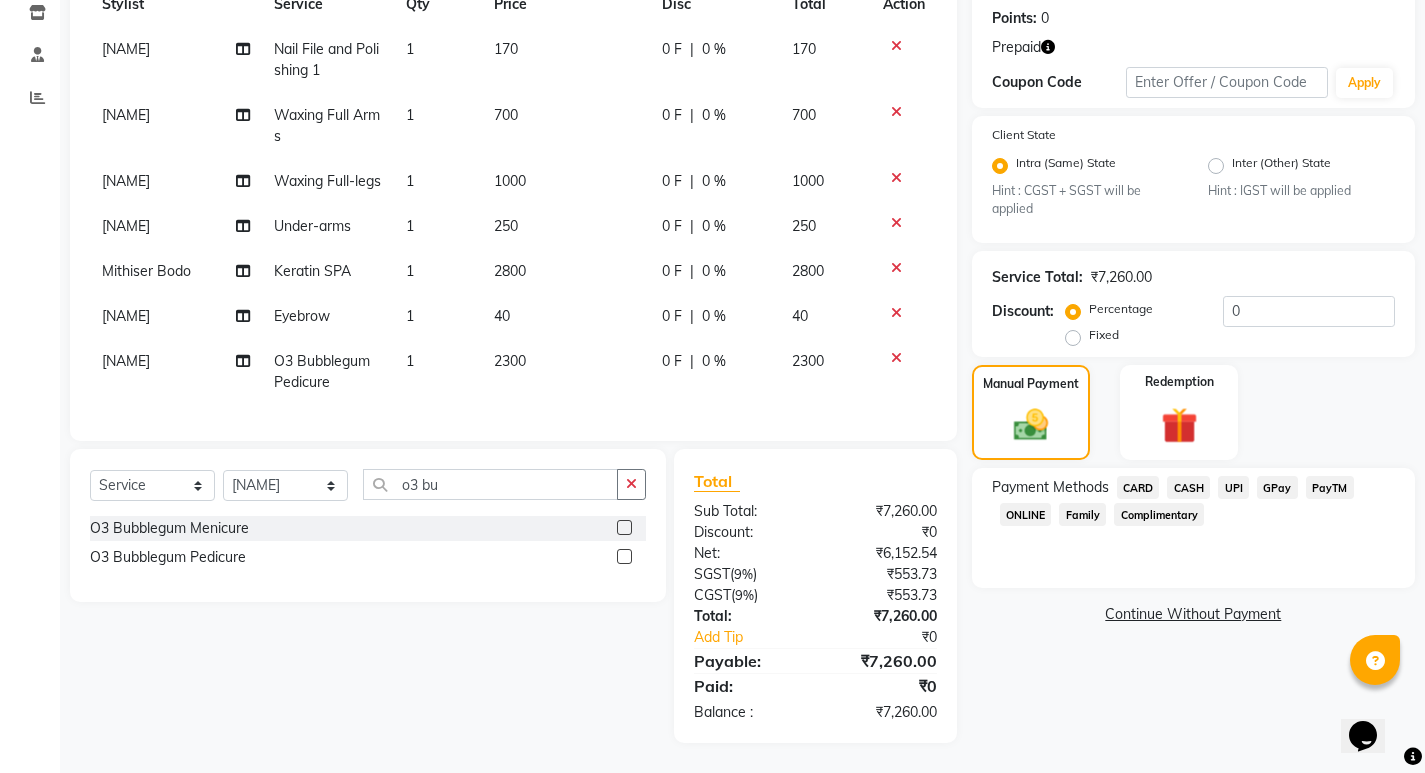scroll, scrollTop: 0, scrollLeft: 0, axis: both 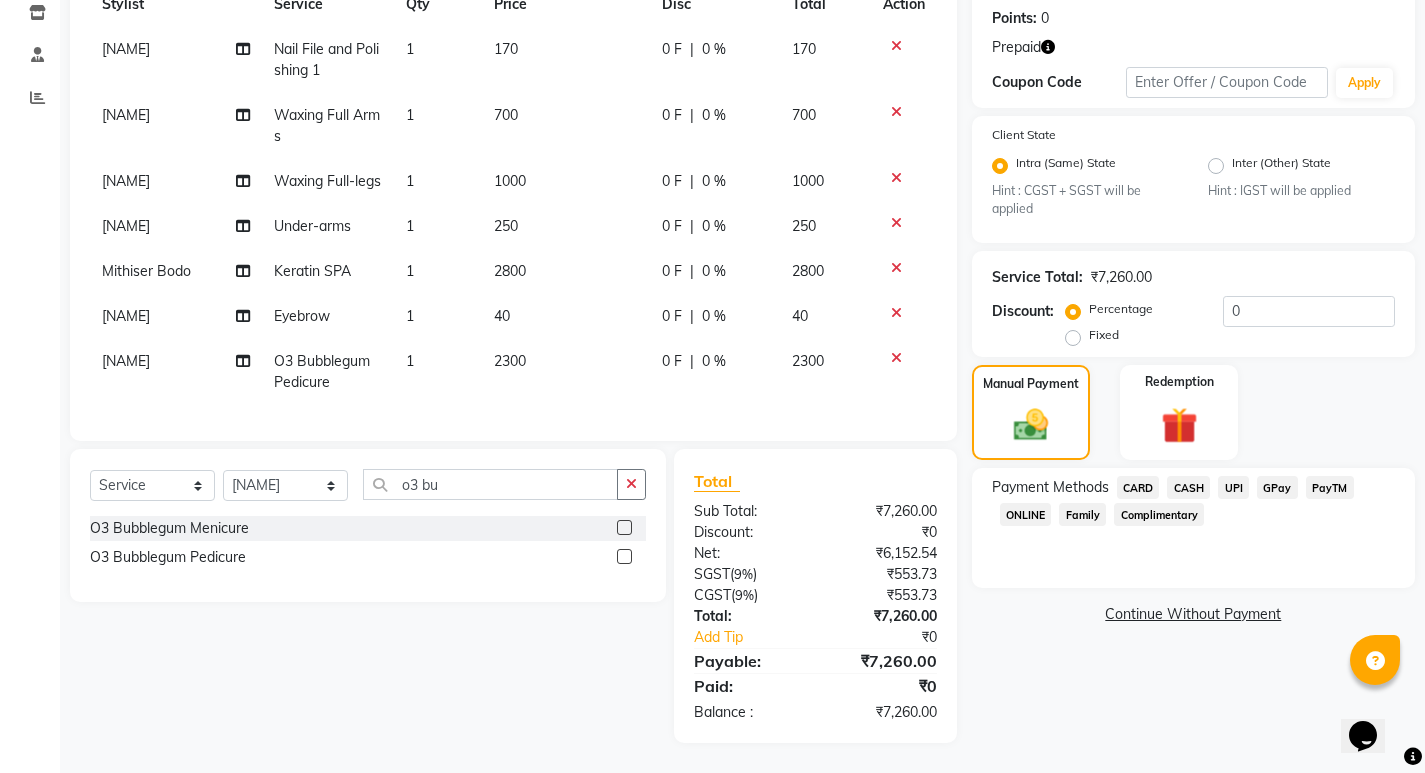 click on "Fixed" 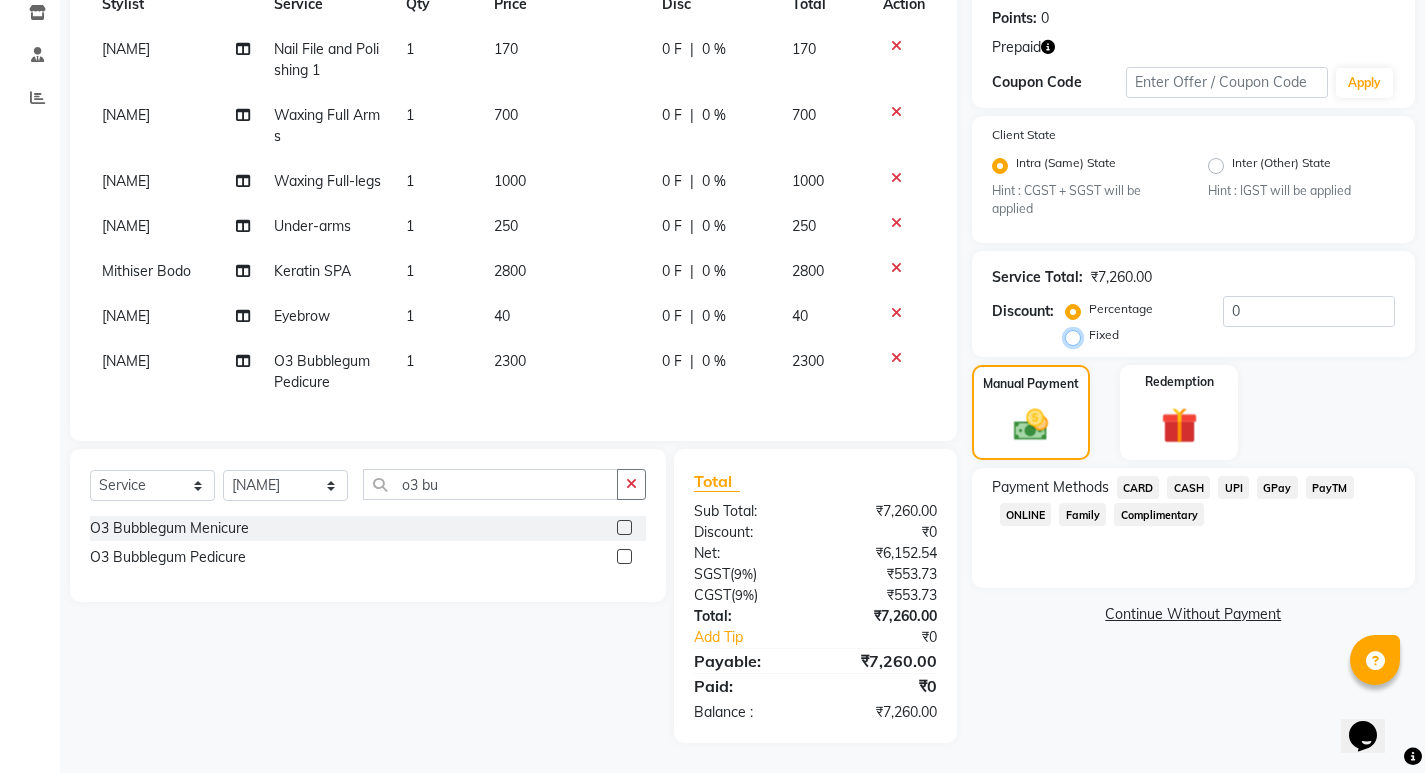 click on "Fixed" at bounding box center [1077, 335] 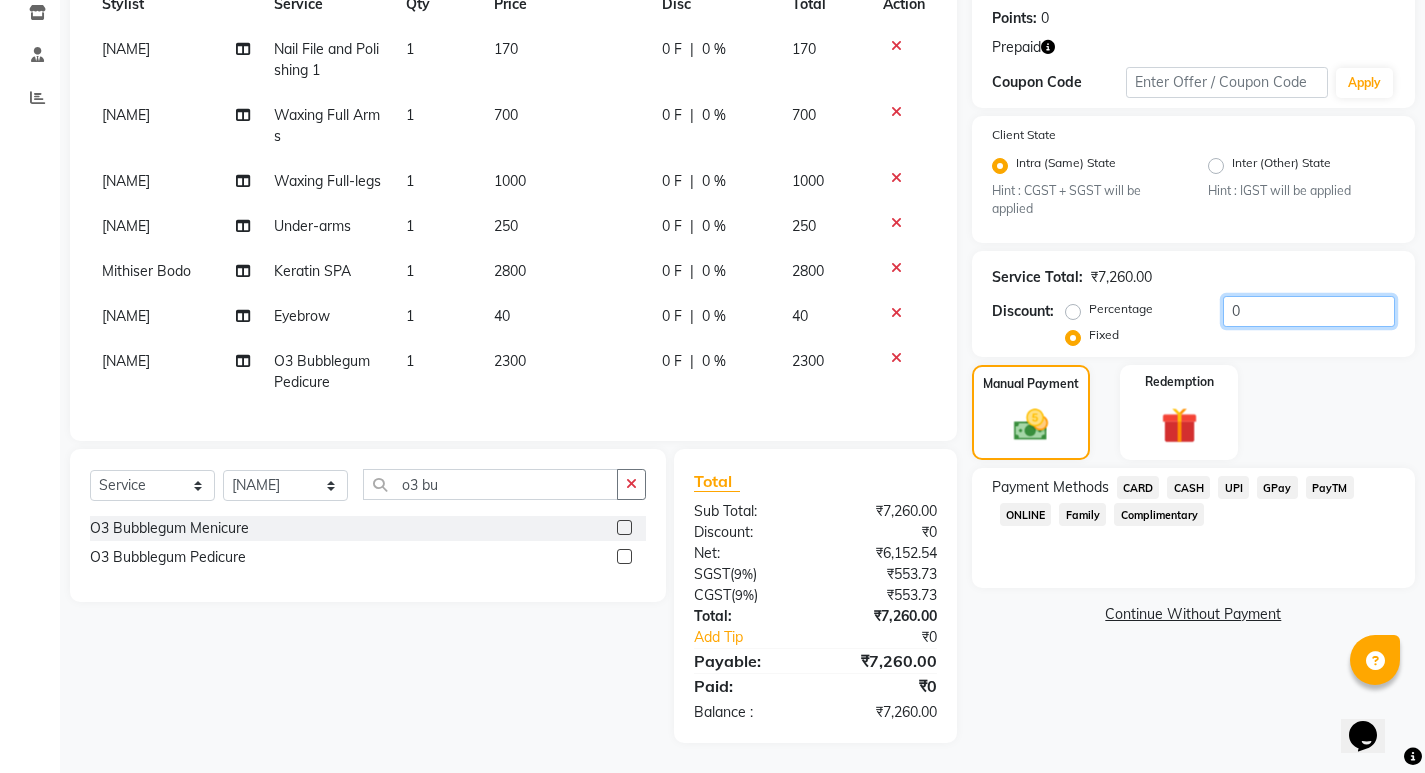 click on "0" 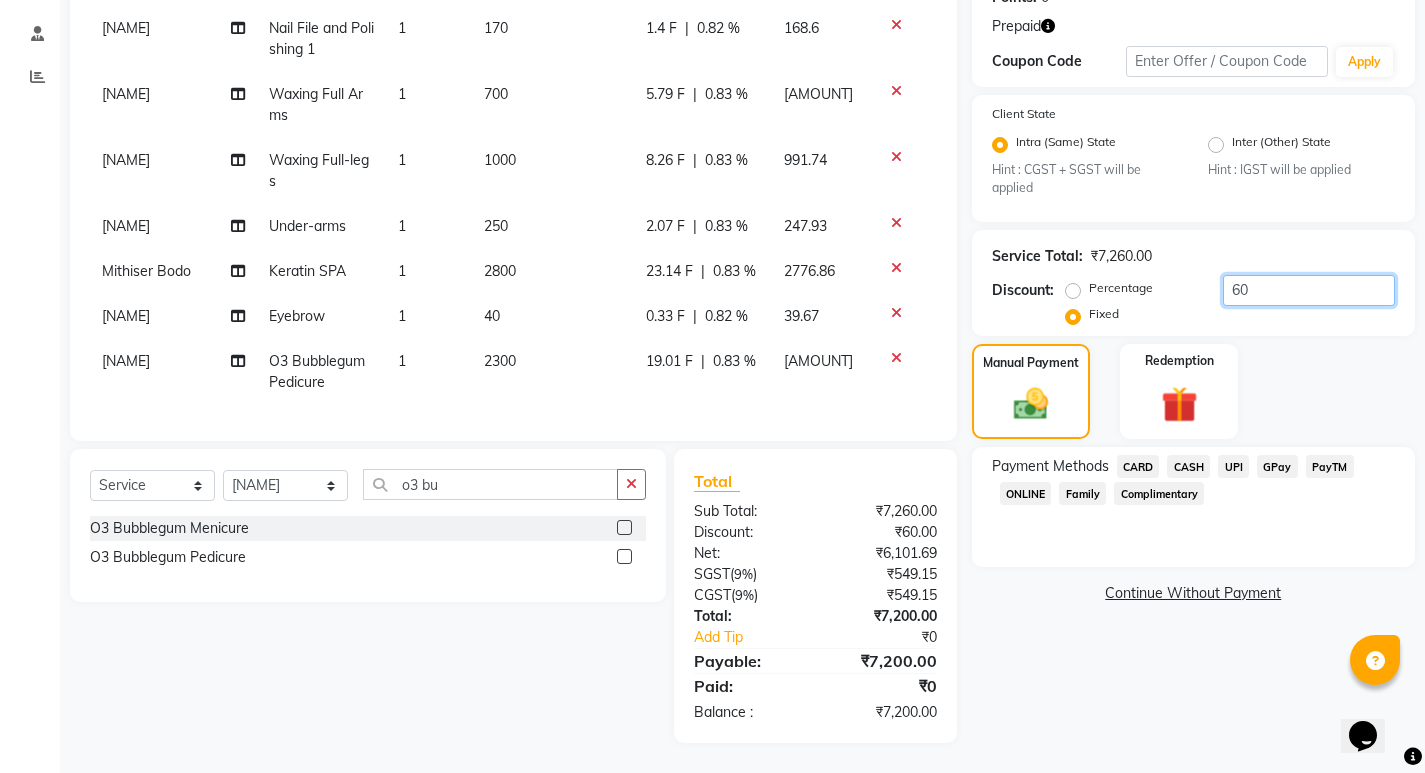 type on "6" 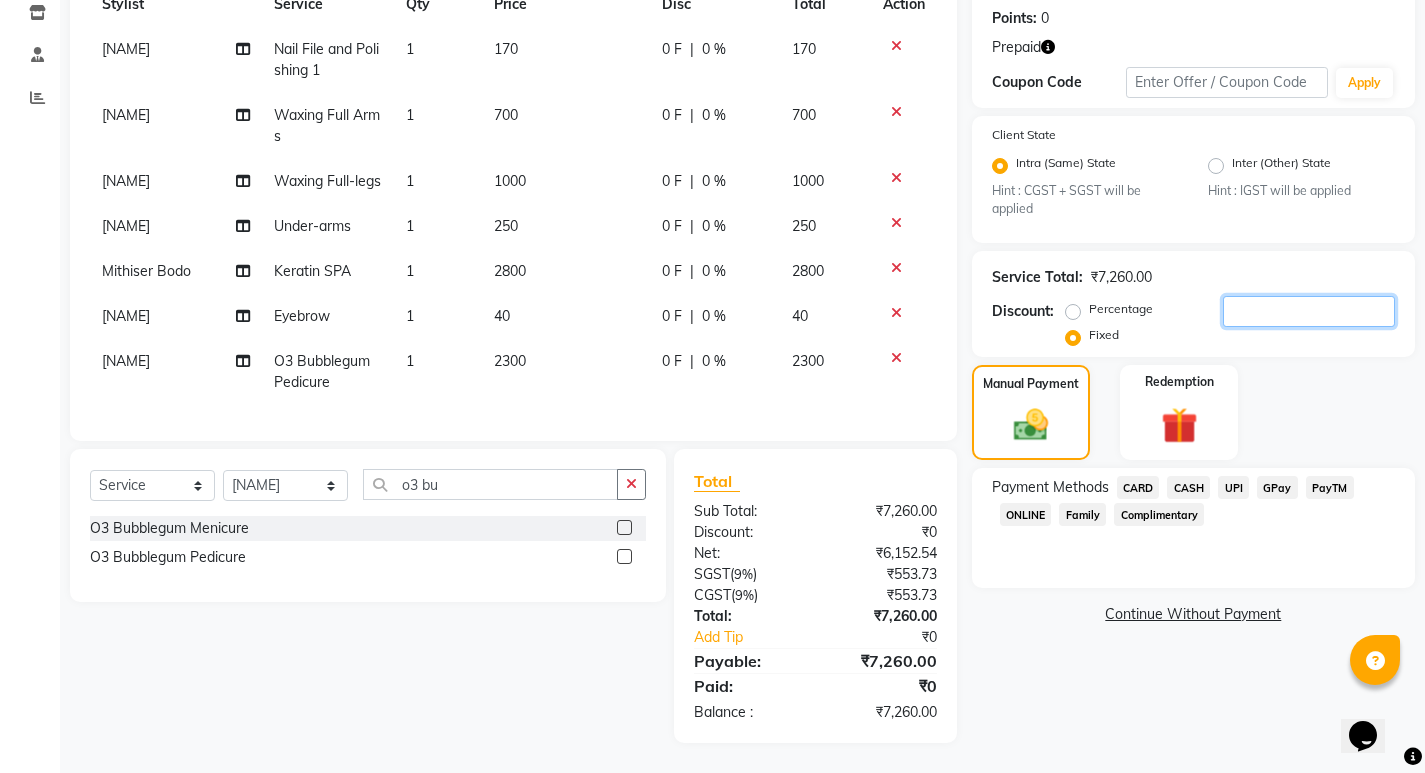 scroll, scrollTop: 0, scrollLeft: 0, axis: both 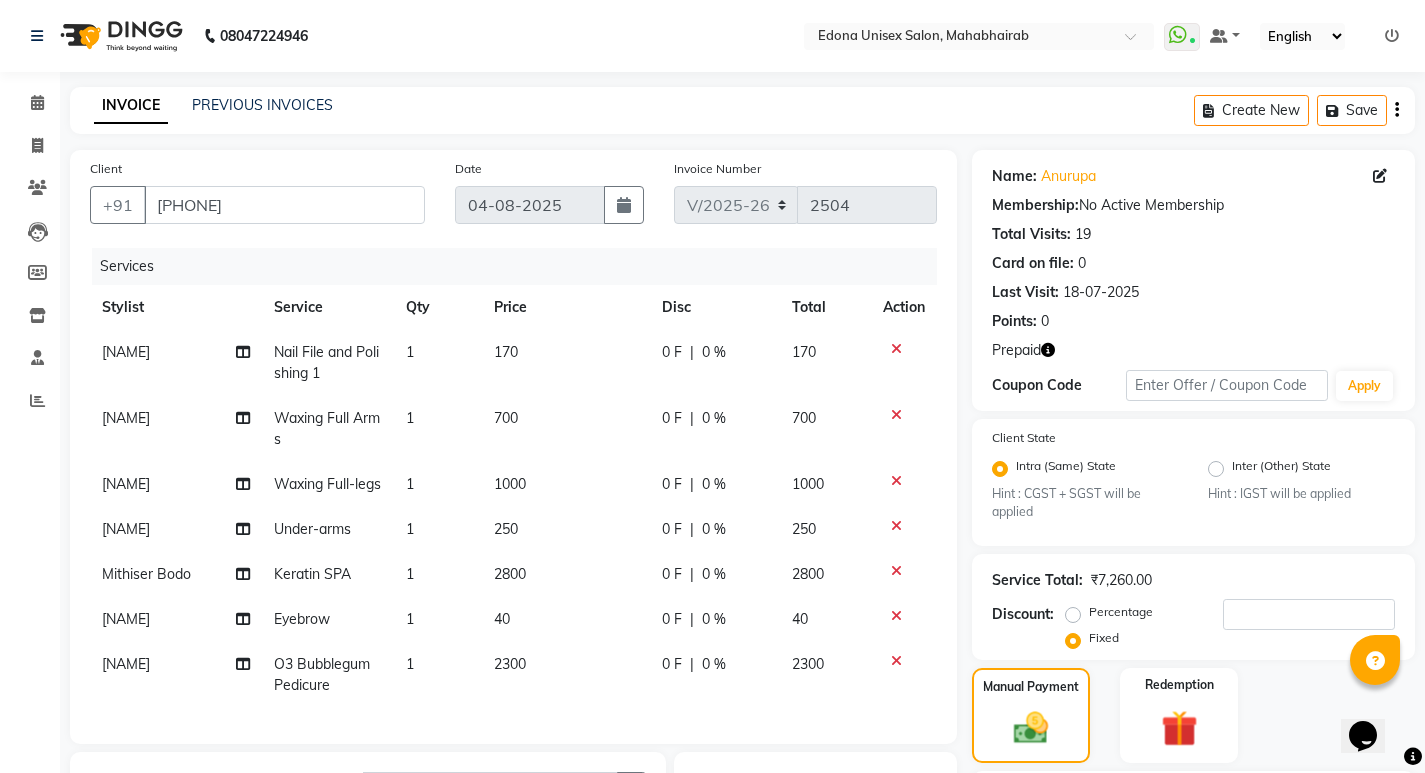 click on "Client +91 9957888373" 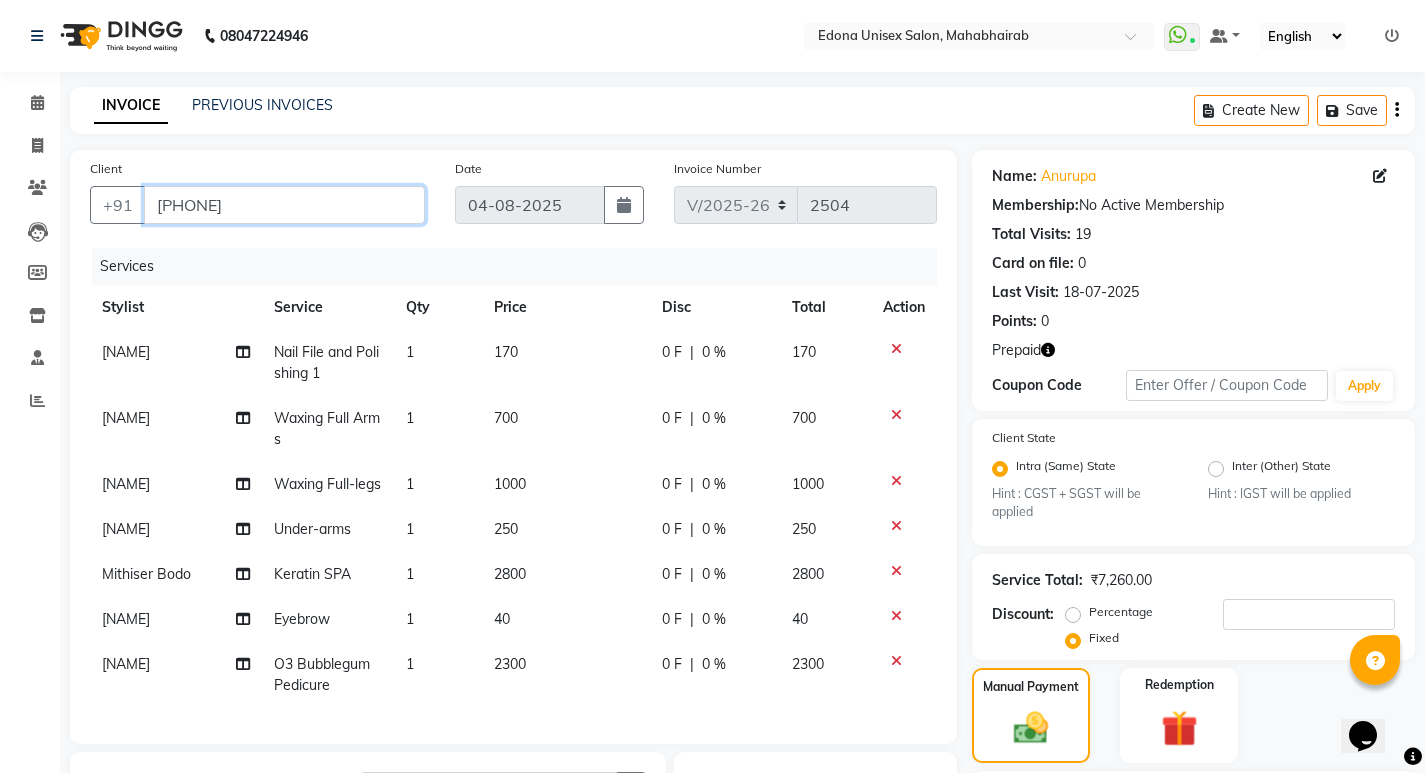 click on "9957888373" at bounding box center (284, 205) 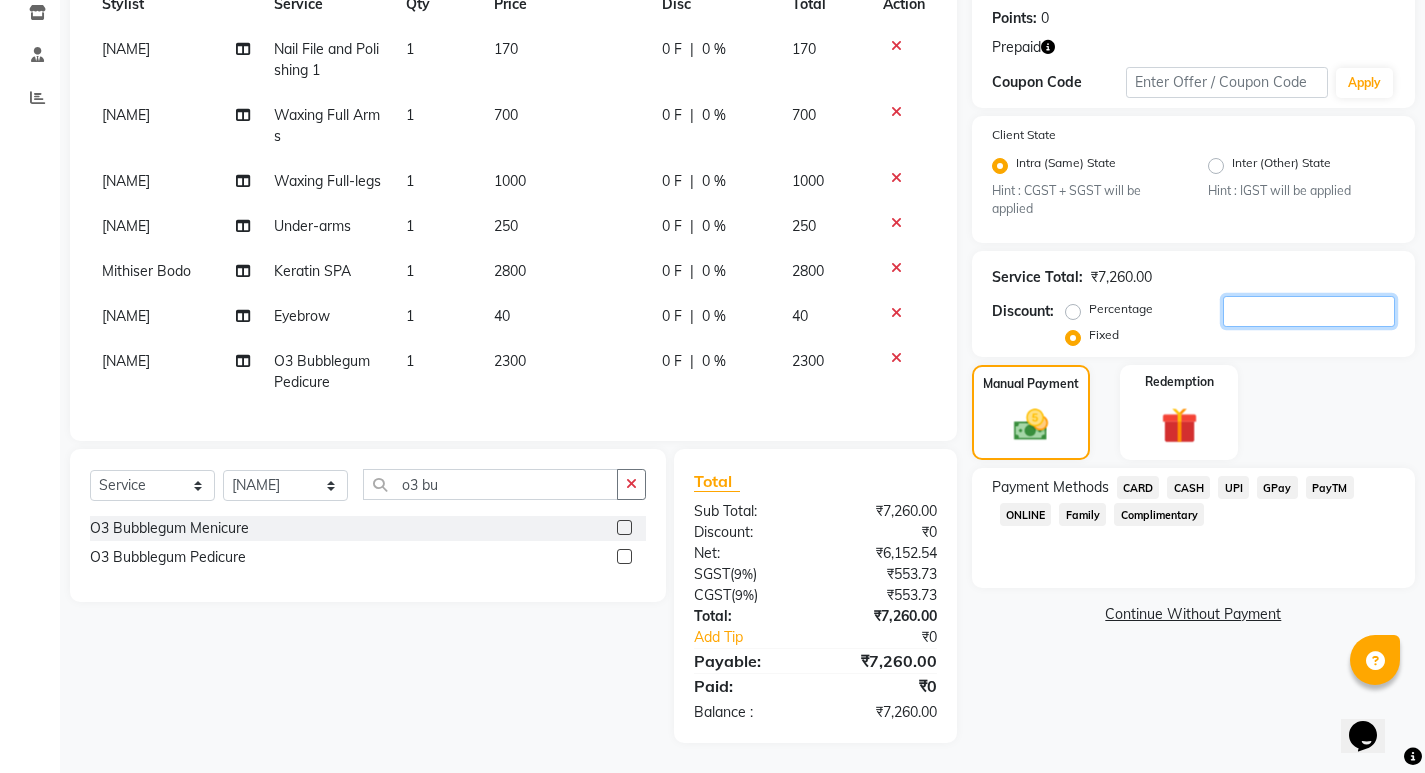 click 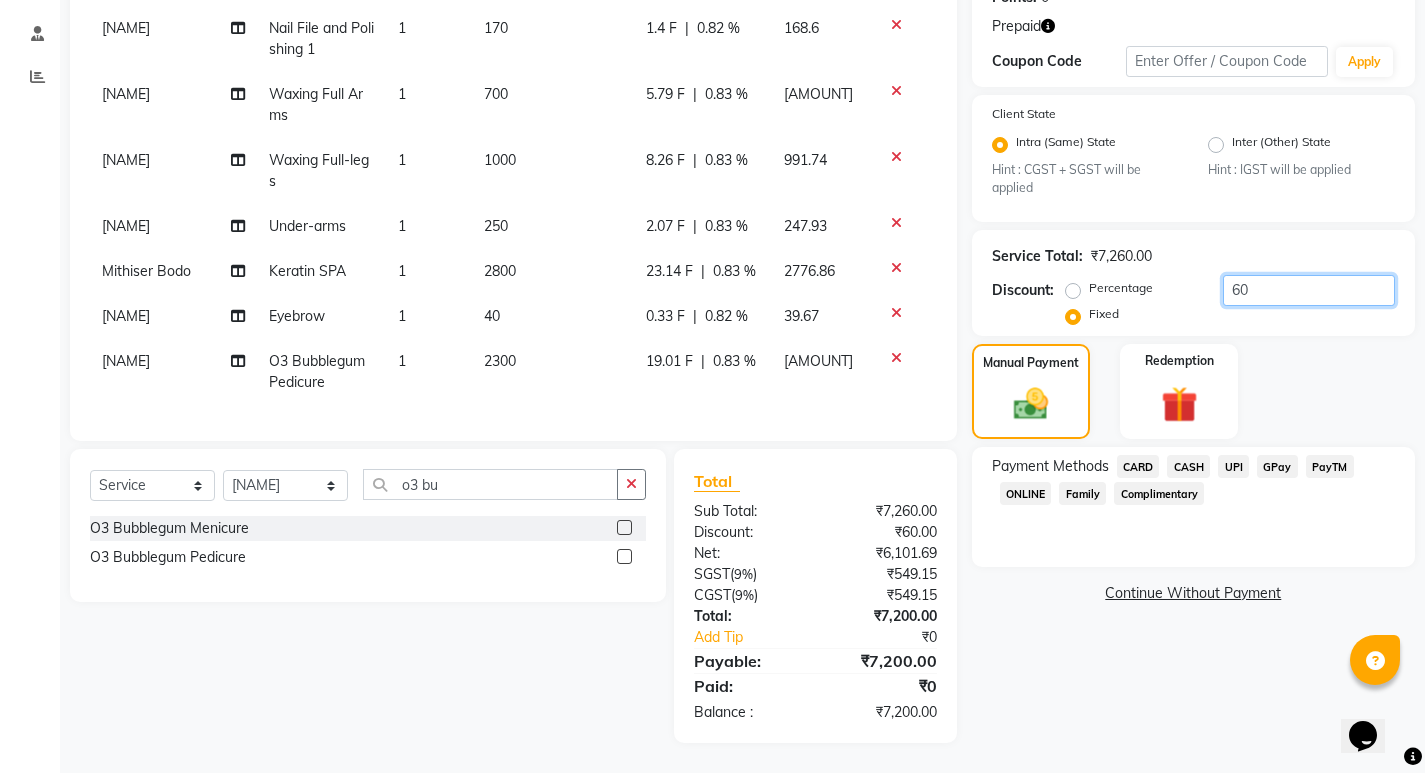 scroll, scrollTop: 0, scrollLeft: 0, axis: both 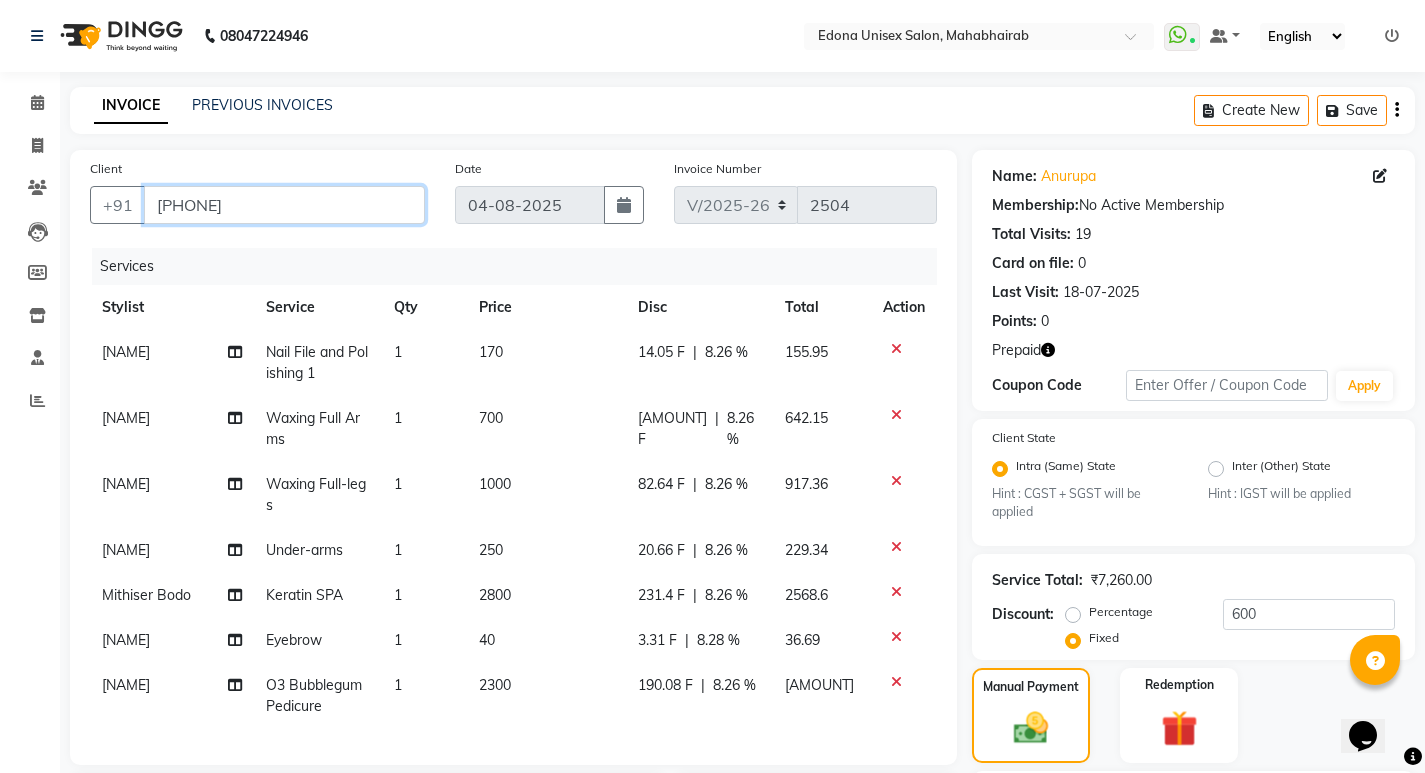 drag, startPoint x: 155, startPoint y: 201, endPoint x: 280, endPoint y: 203, distance: 125.016 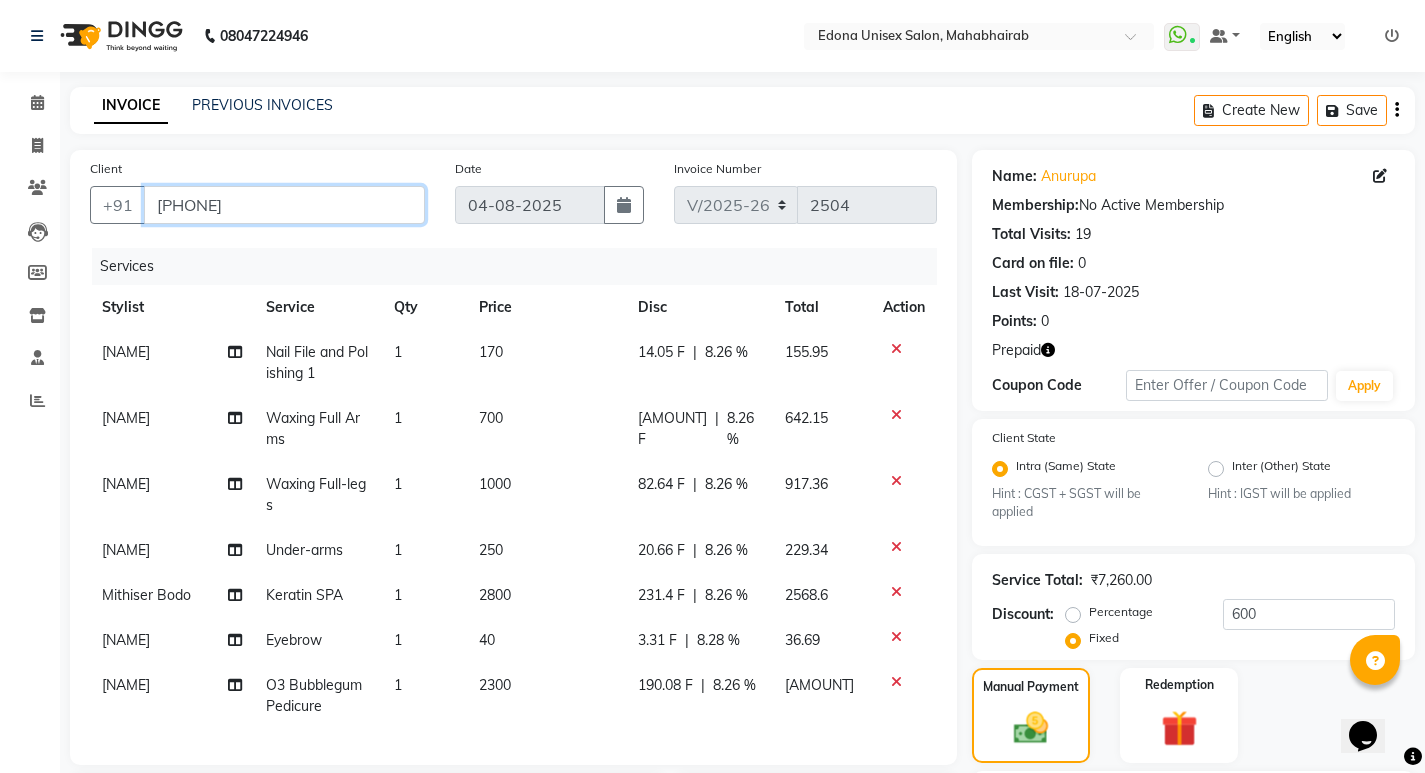 scroll, scrollTop: 348, scrollLeft: 0, axis: vertical 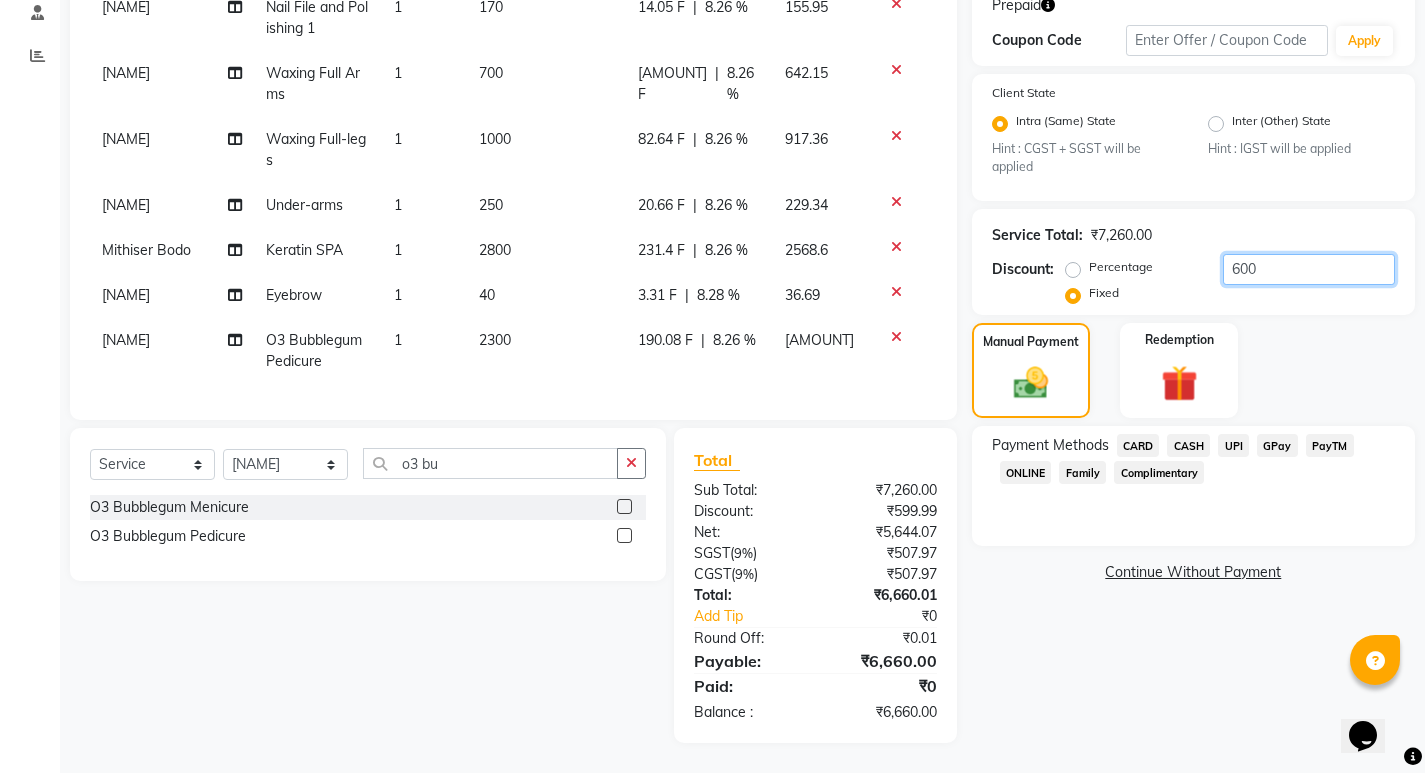click on "600" 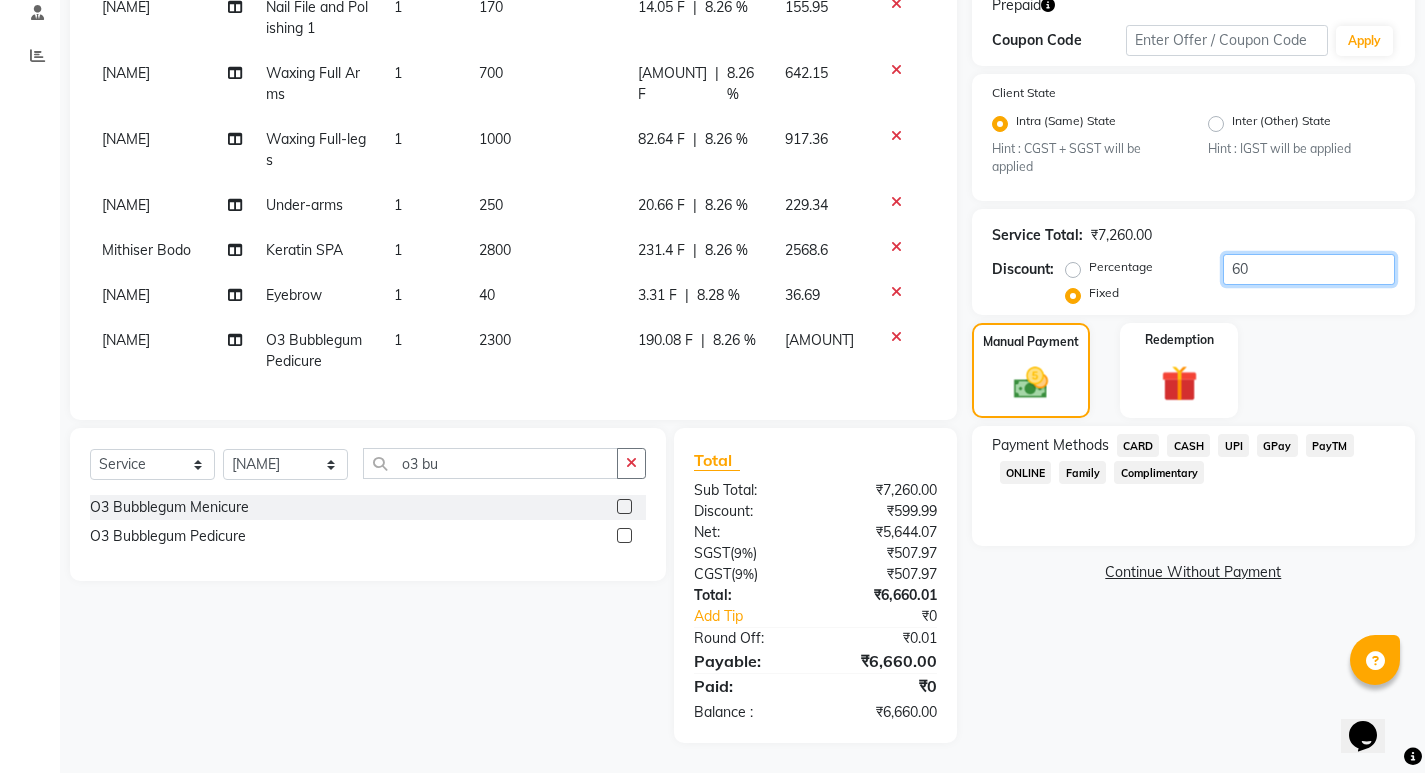 type on "6" 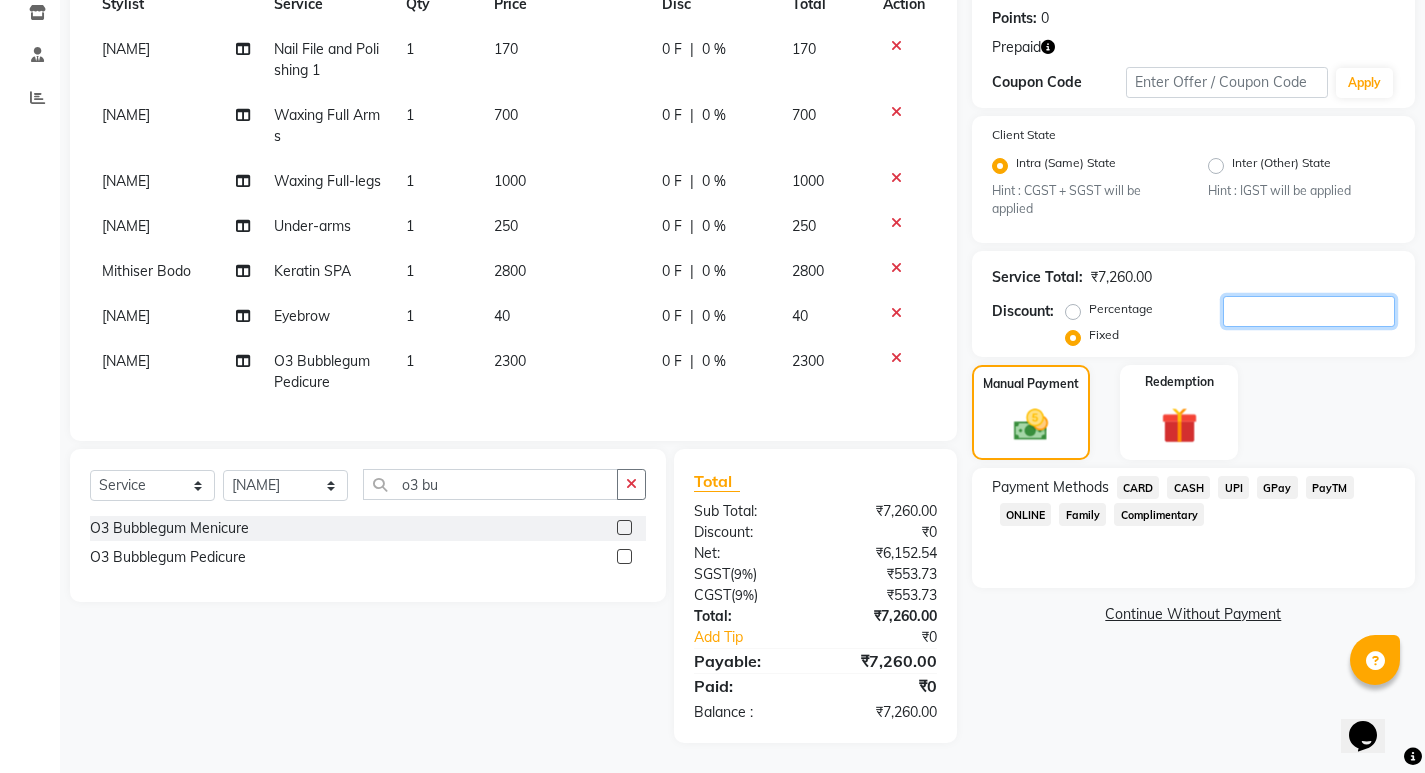 scroll, scrollTop: 327, scrollLeft: 0, axis: vertical 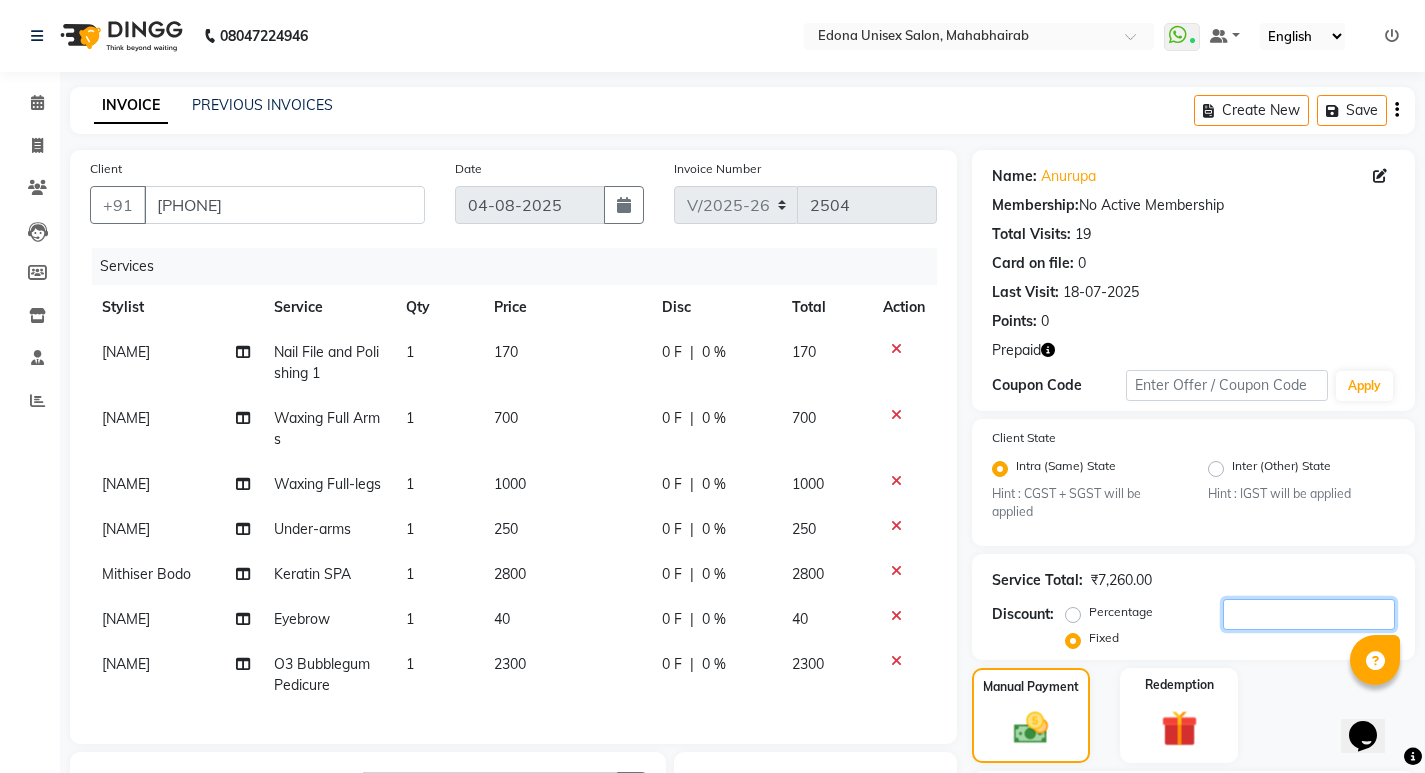 type 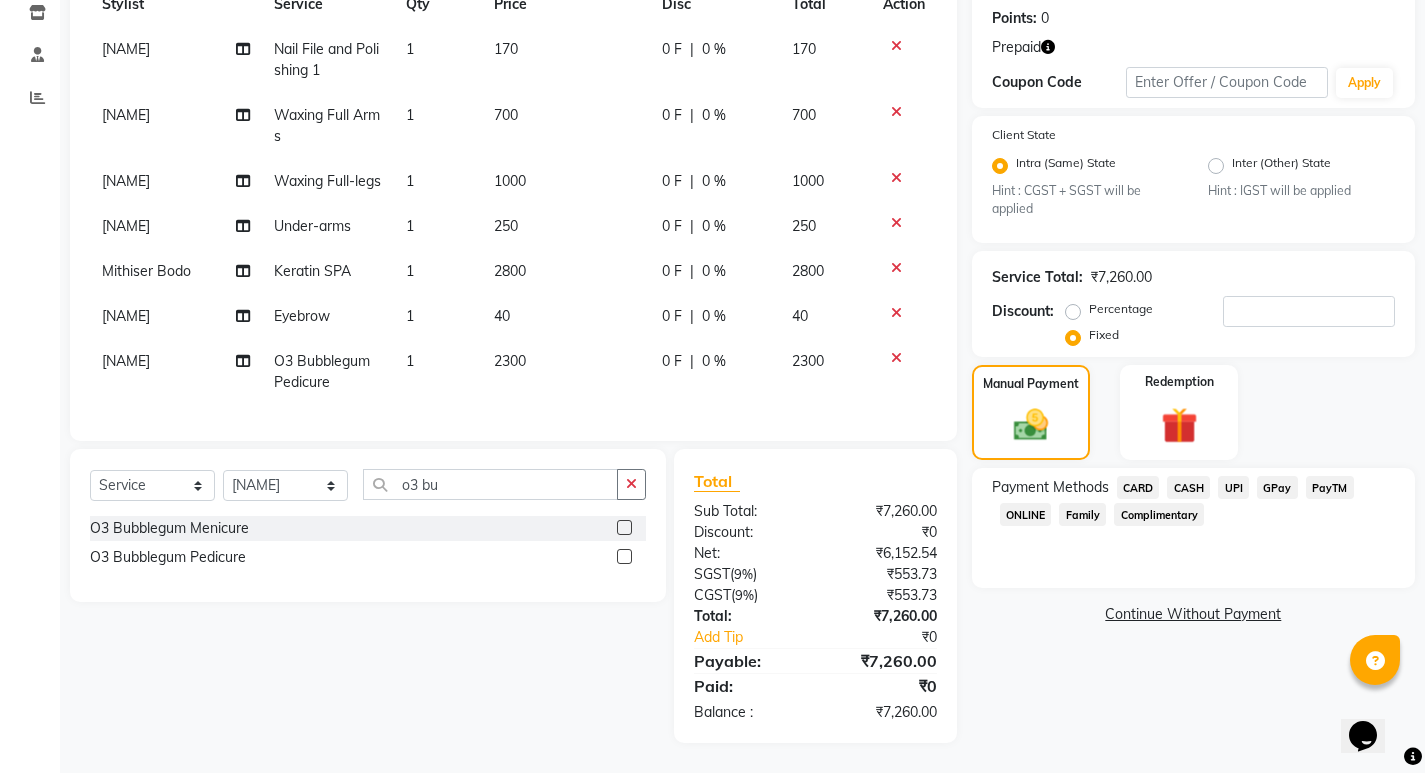 click on "2300" 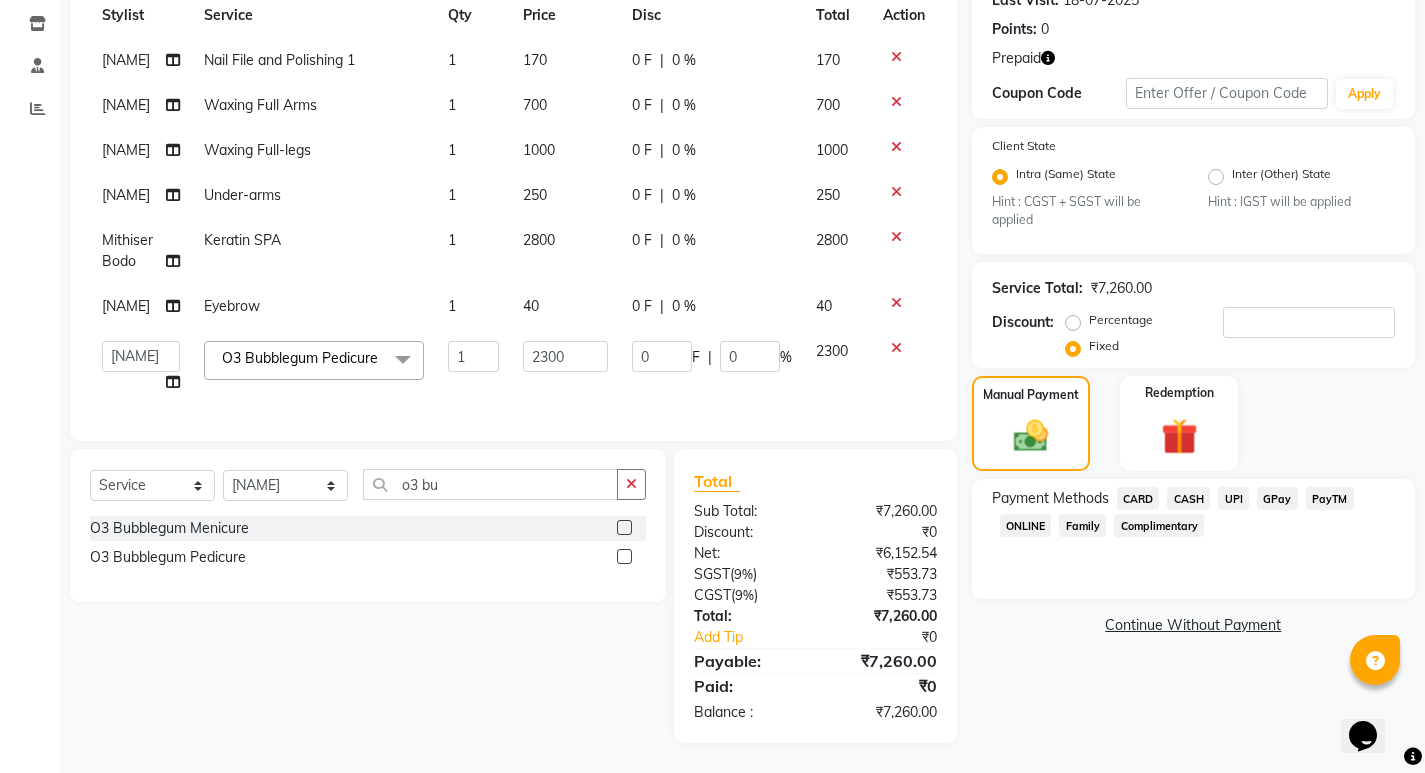 scroll, scrollTop: 0, scrollLeft: 0, axis: both 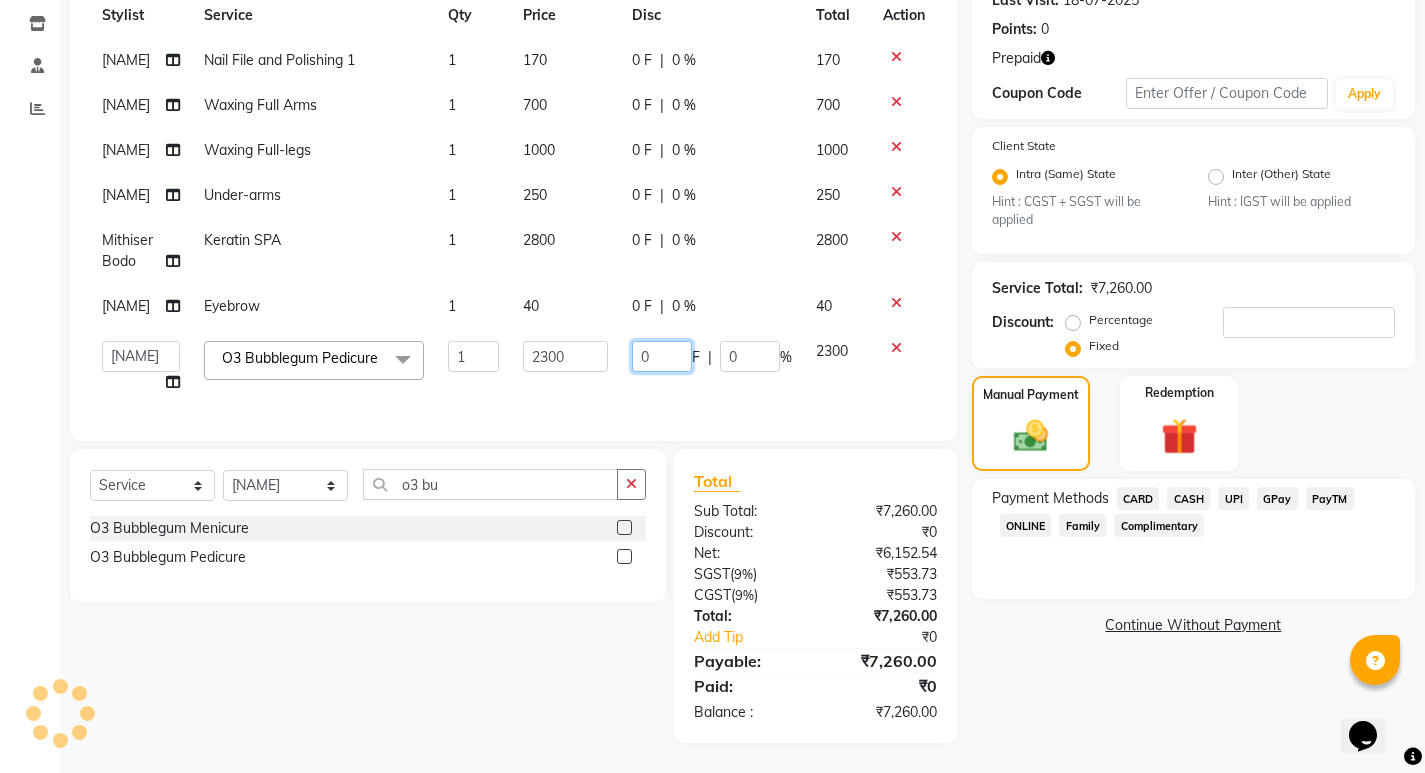 click on "0" 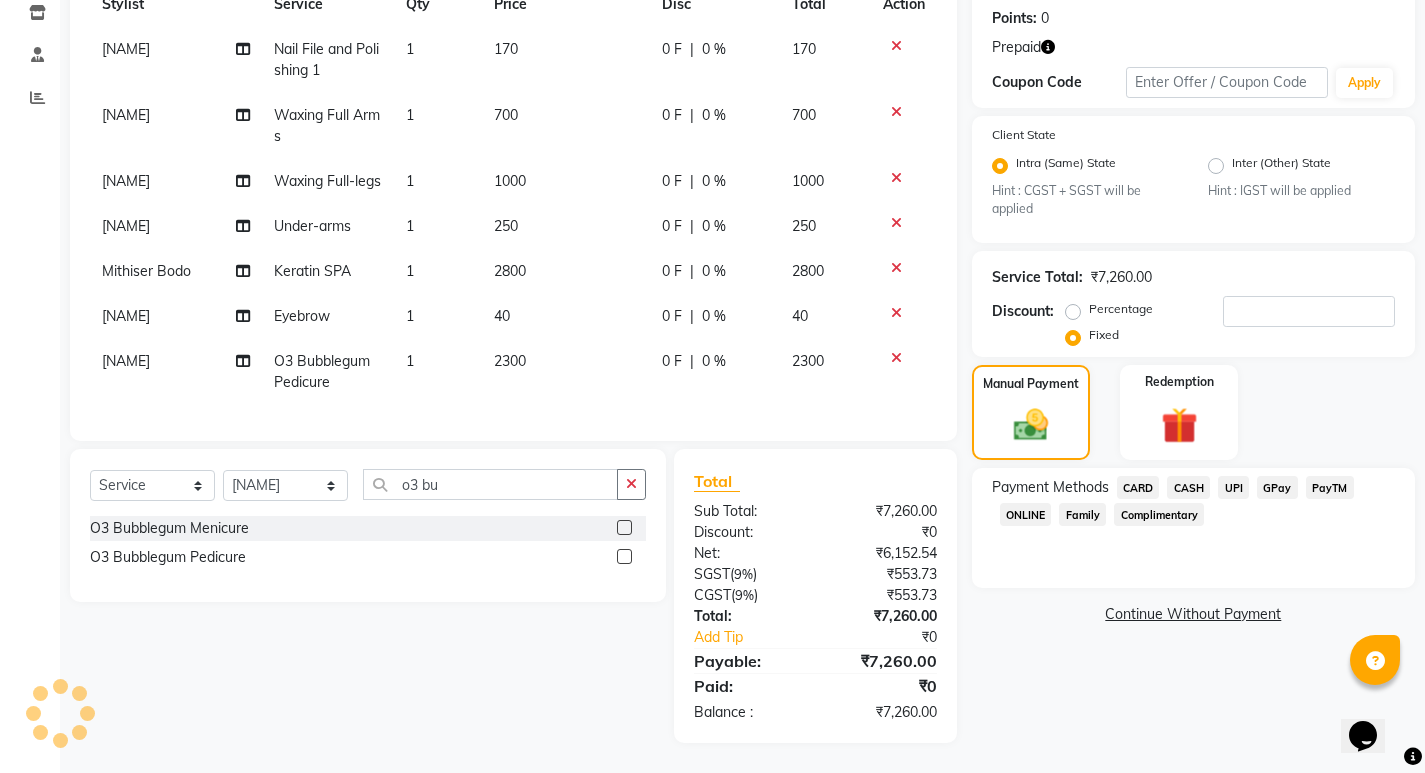 scroll, scrollTop: 324, scrollLeft: 0, axis: vertical 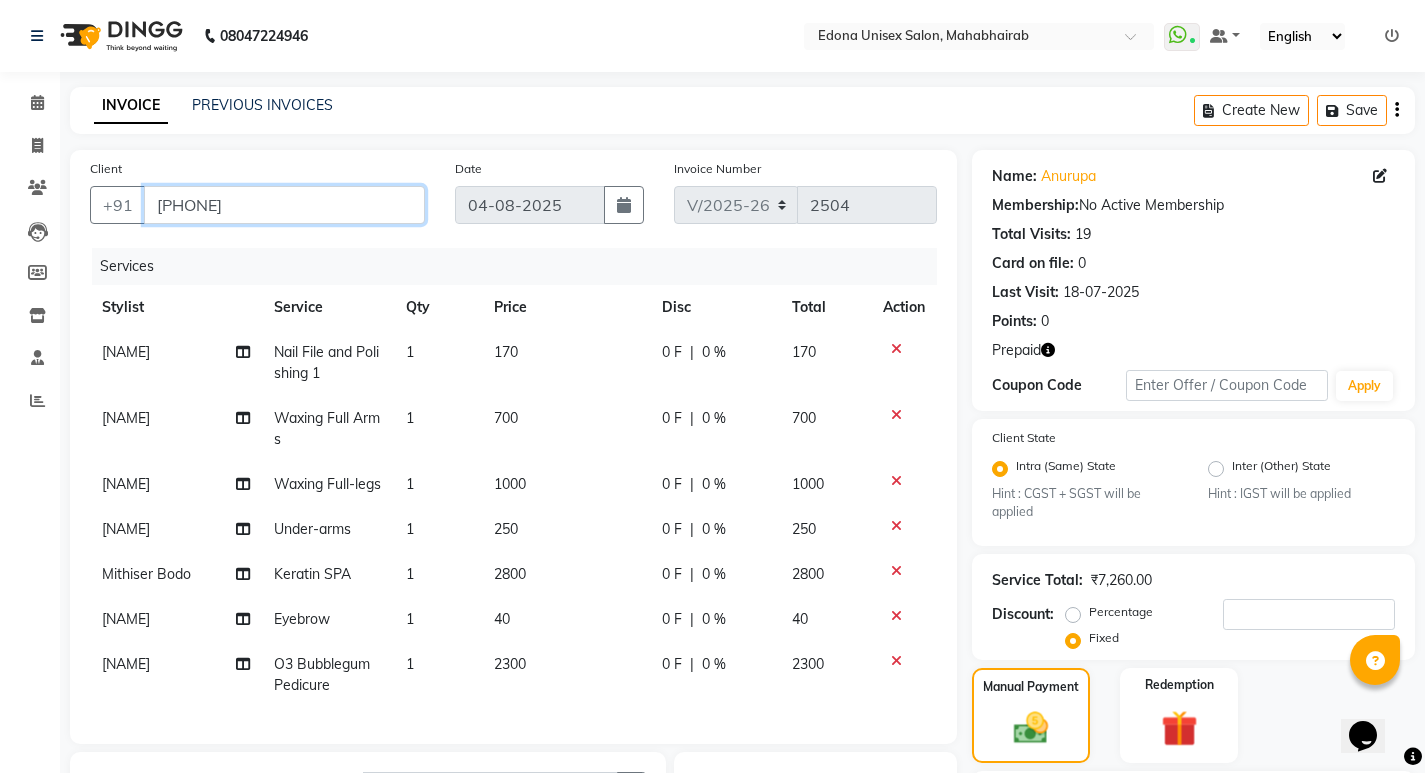 click on "9957888373" at bounding box center (284, 205) 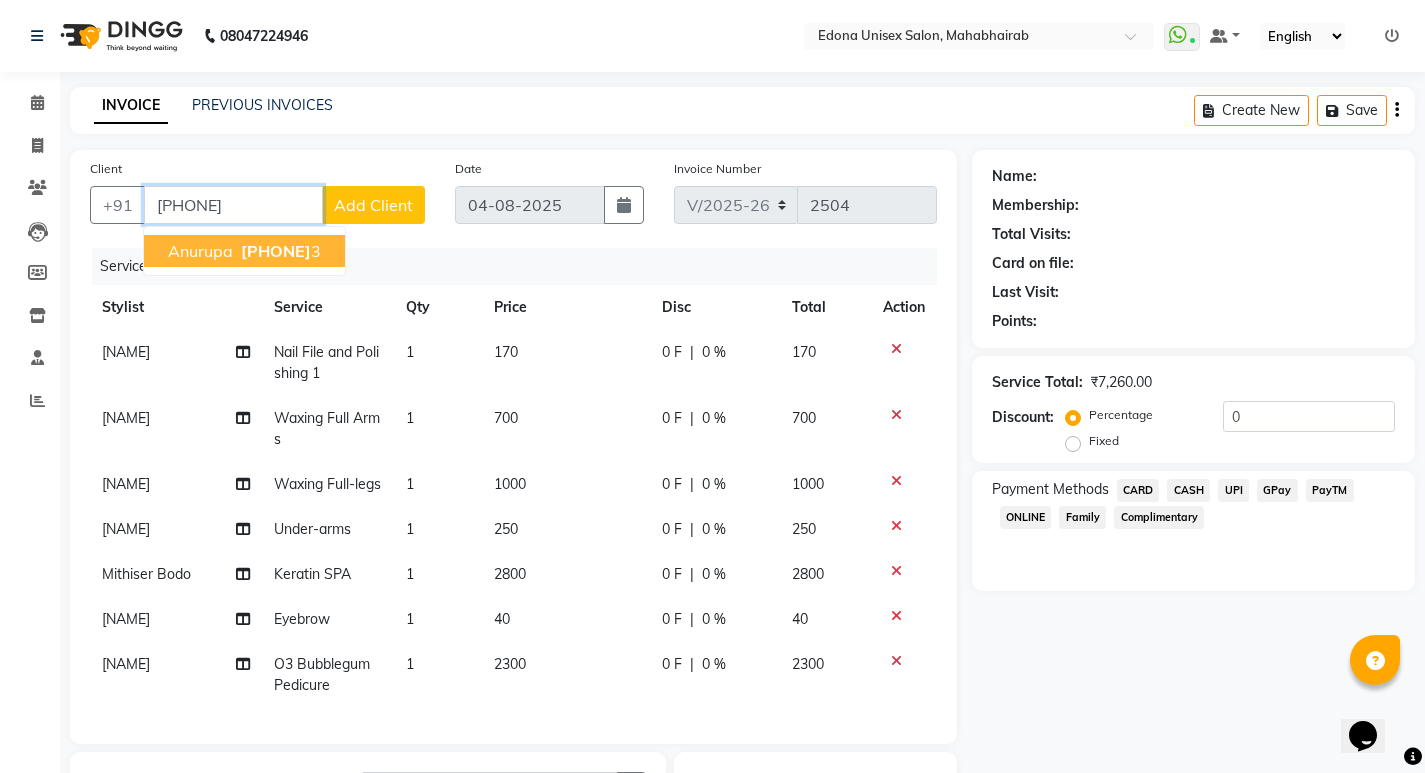 click on "995788837" at bounding box center (276, 251) 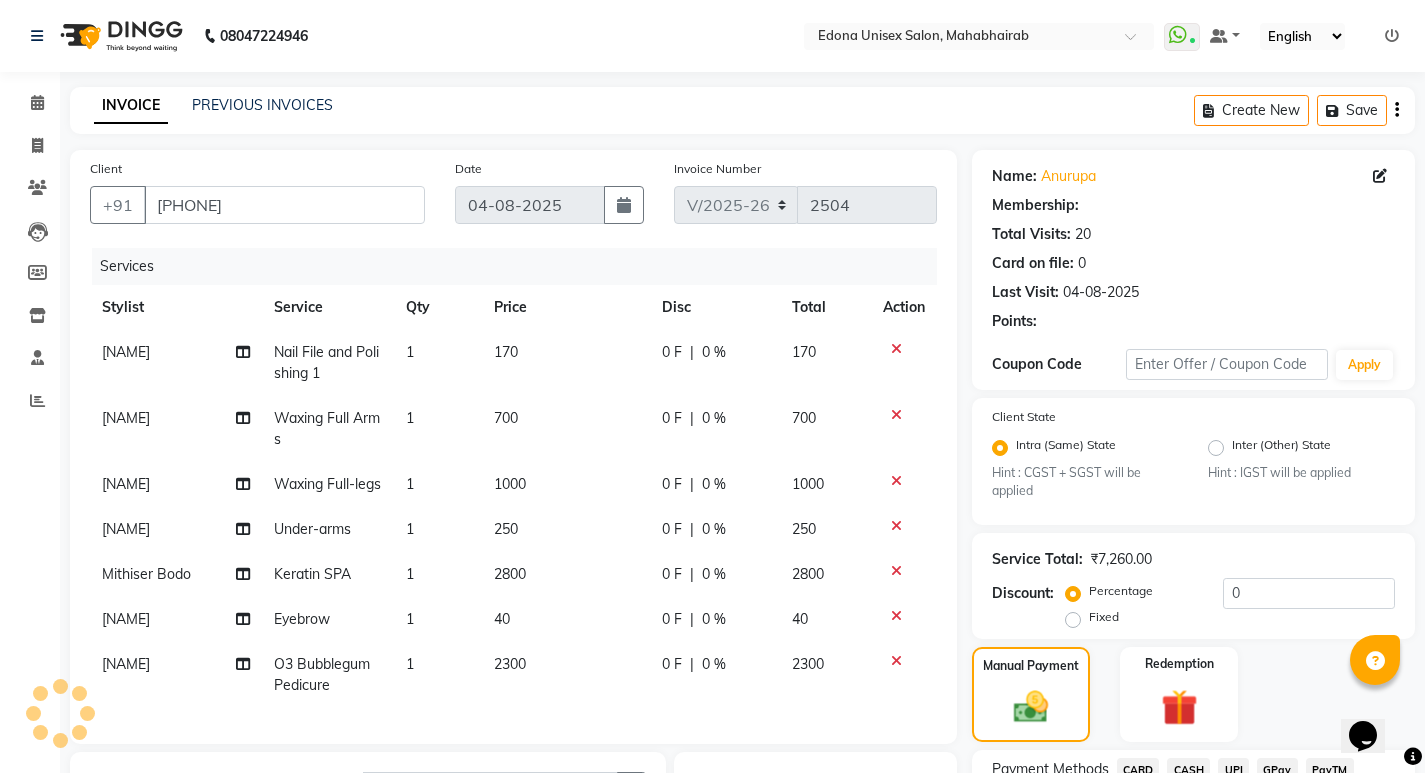 scroll, scrollTop: 324, scrollLeft: 0, axis: vertical 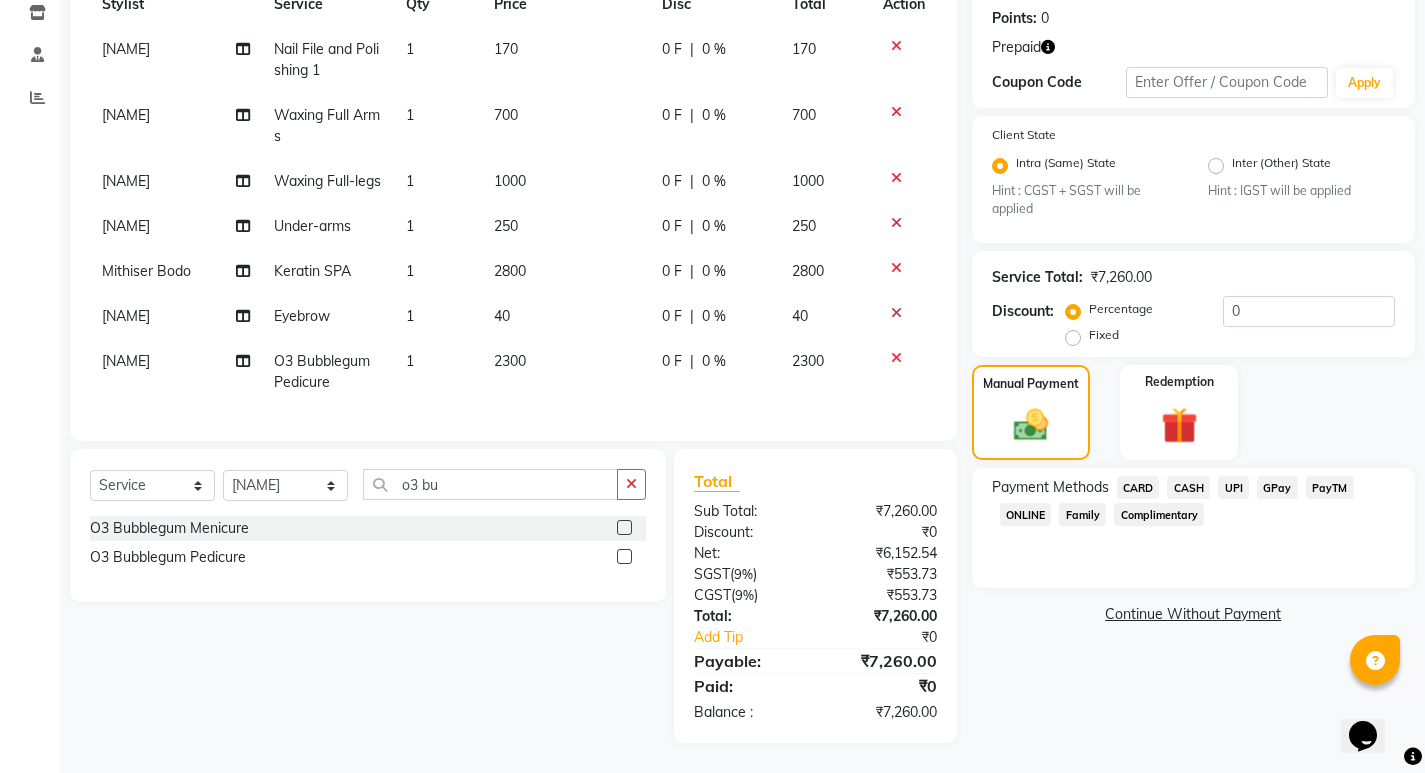 click on "UPI" 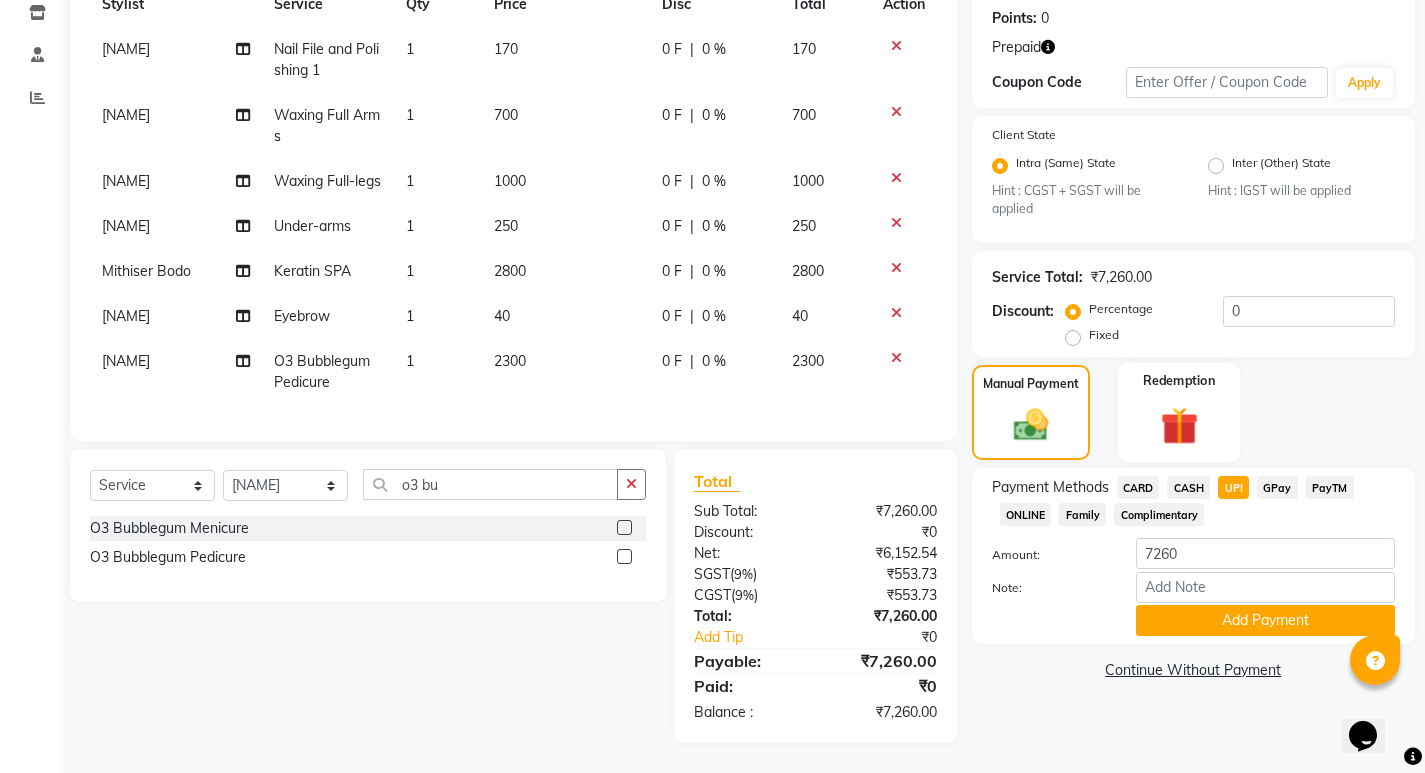 click 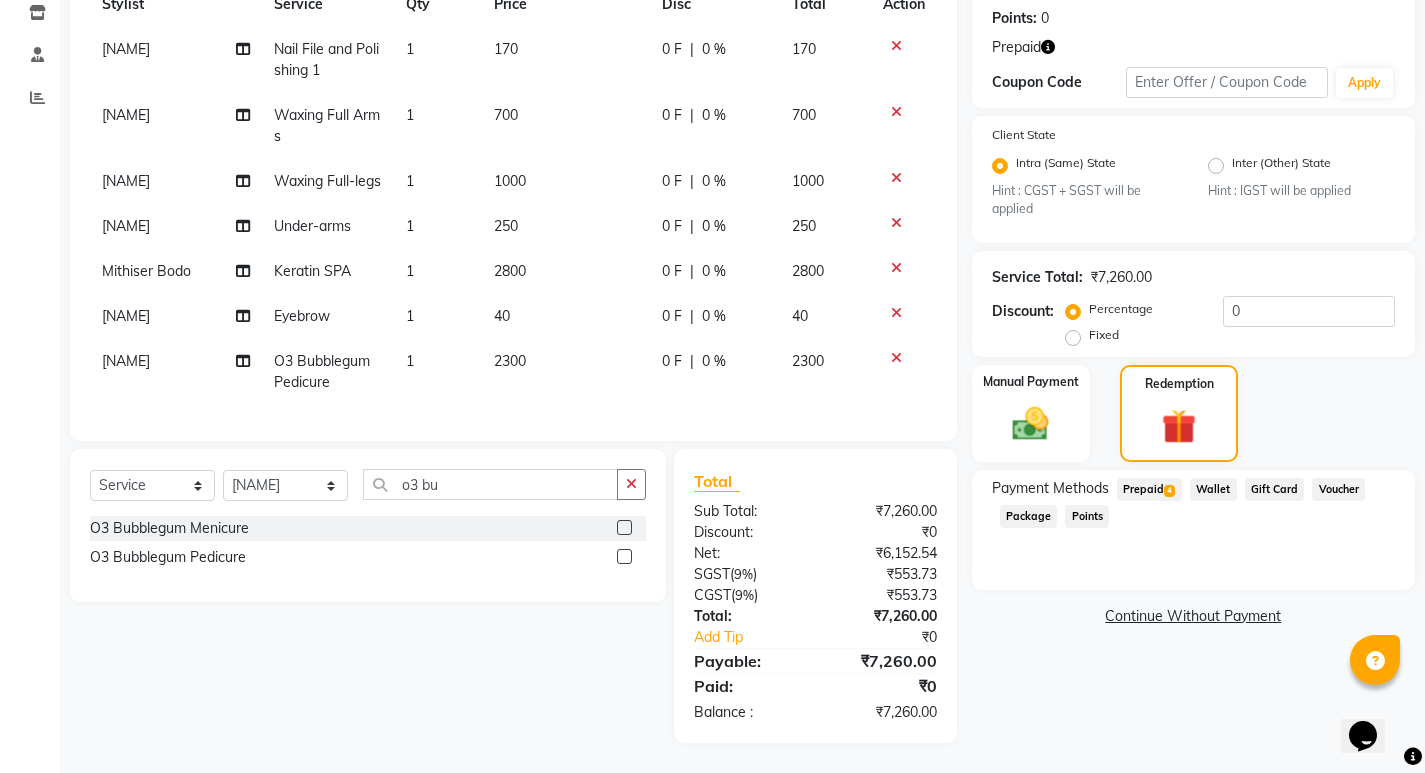 click on "4" 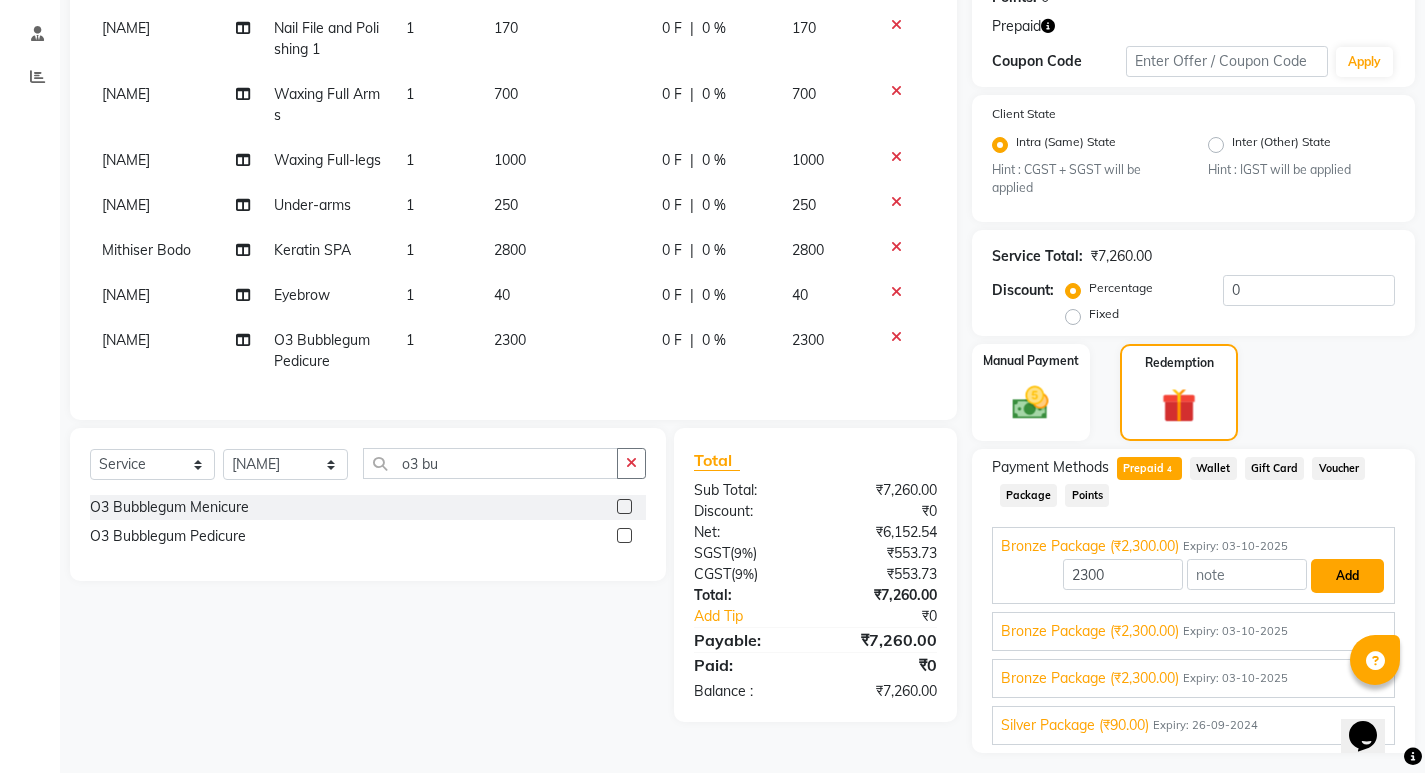 click on "Add" at bounding box center [1347, 576] 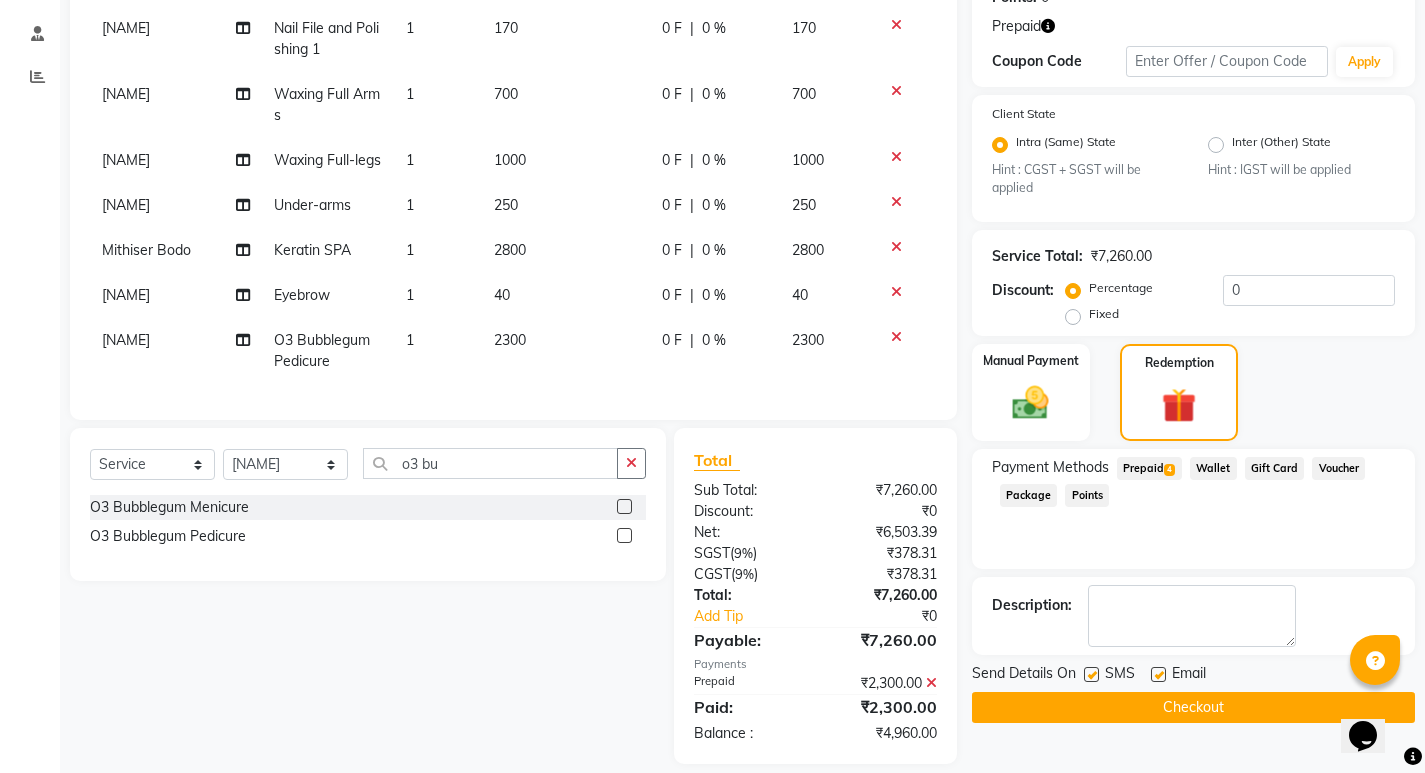 click on "Prepaid  4" 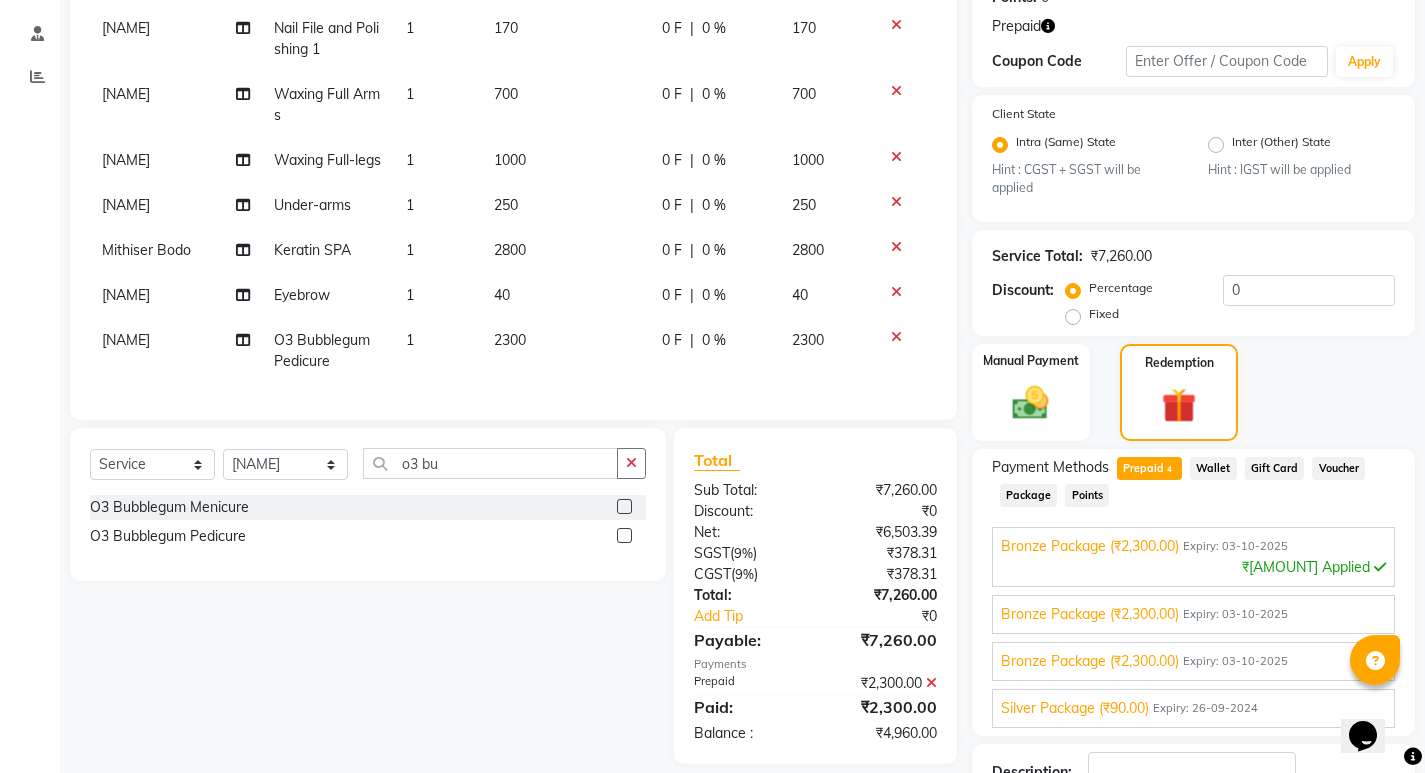 scroll, scrollTop: 471, scrollLeft: 0, axis: vertical 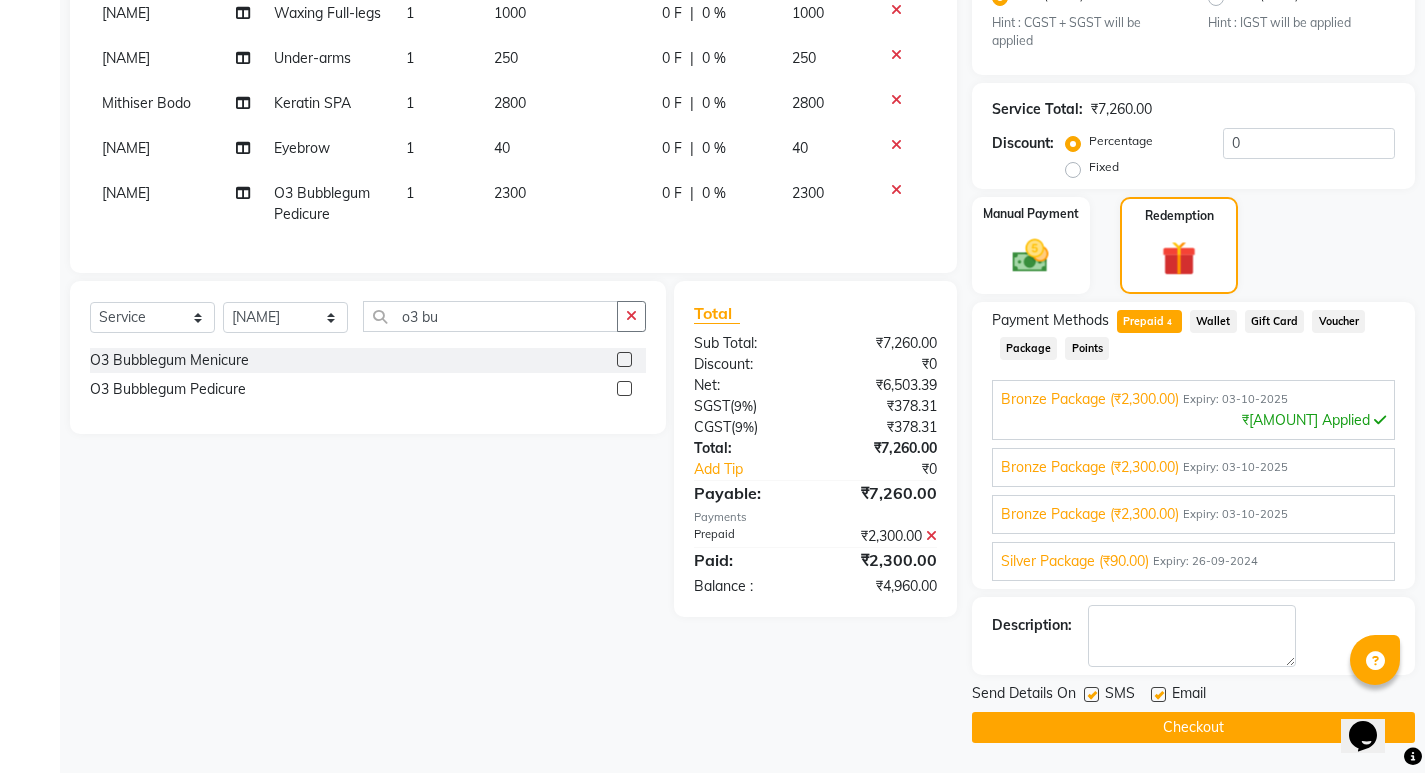click on "Expiry: 03-10-2025" at bounding box center (1235, 467) 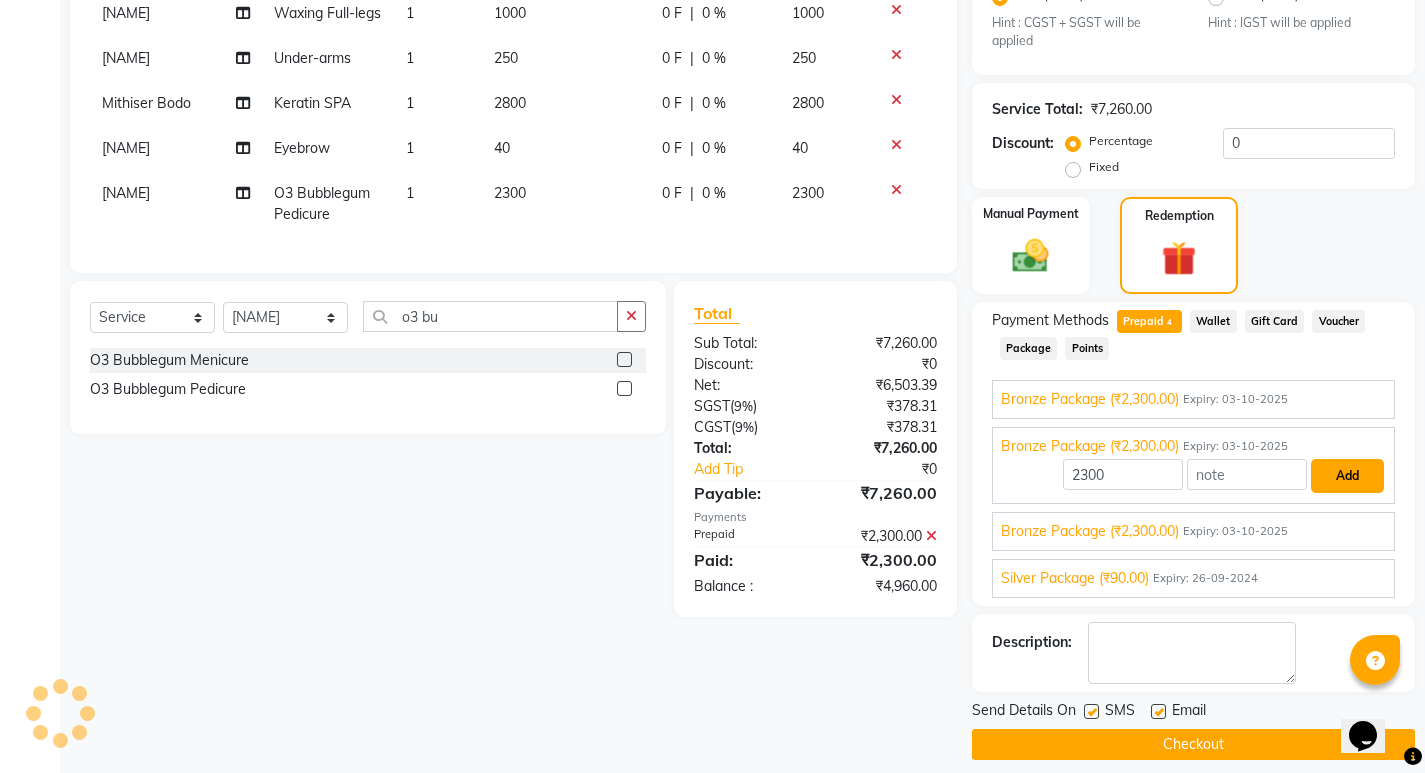 click on "Add" at bounding box center [1347, 476] 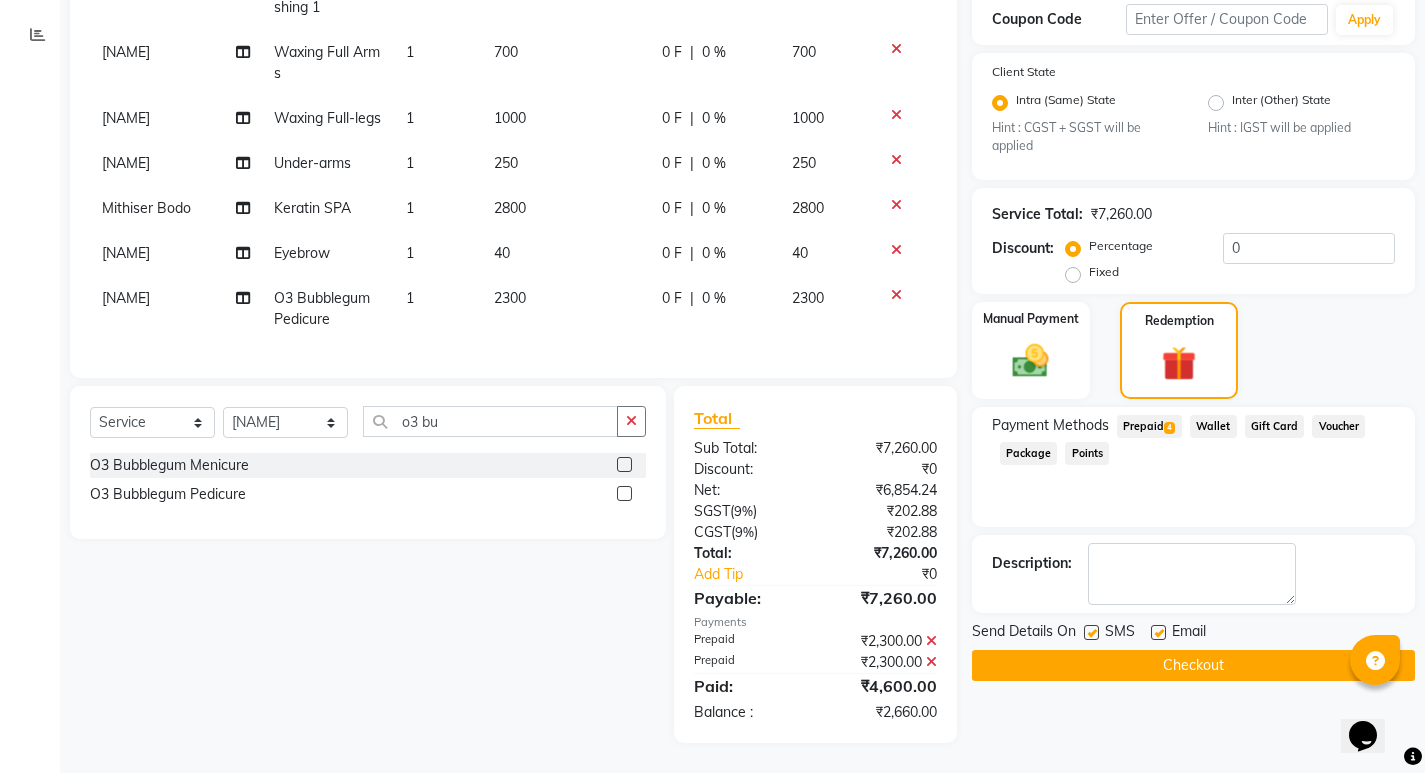 scroll, scrollTop: 387, scrollLeft: 0, axis: vertical 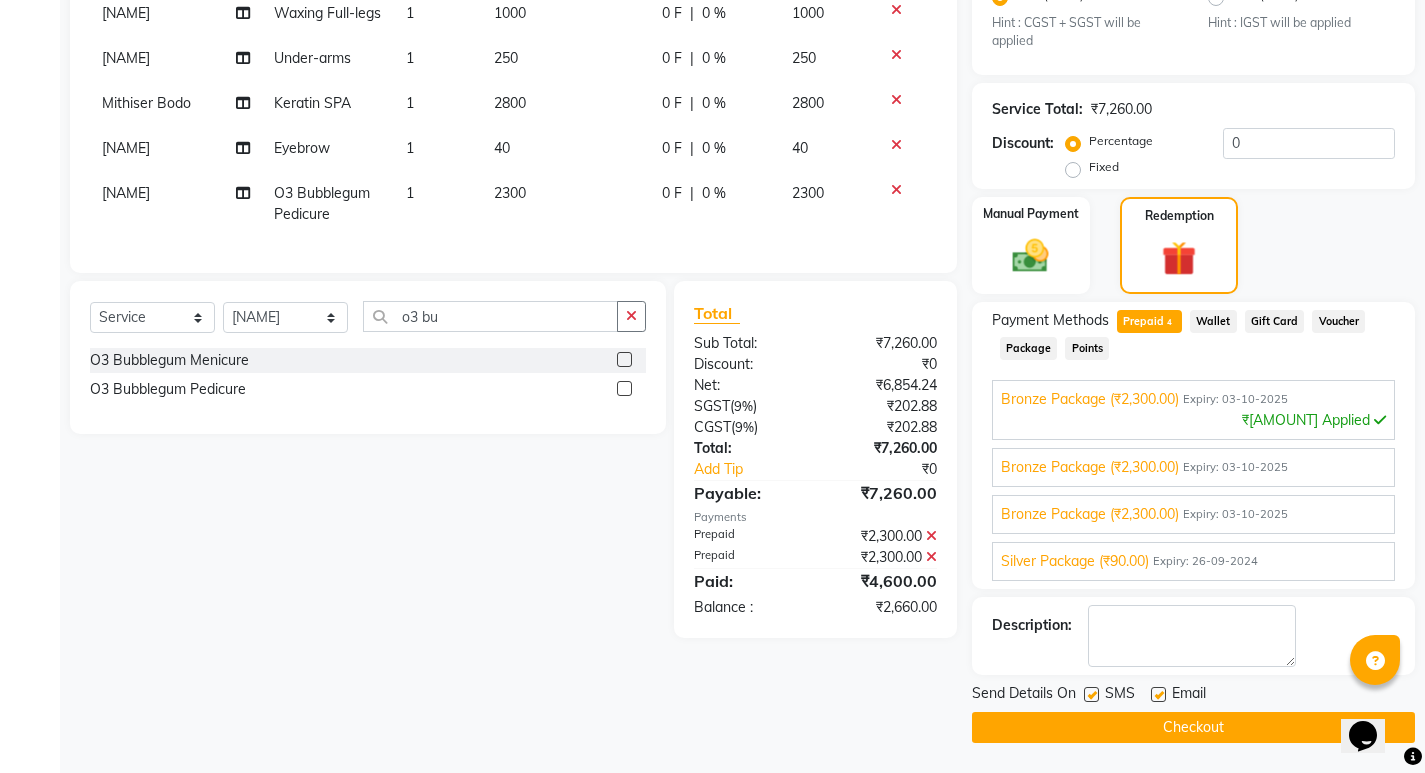 click on "Bronze Package (₹2,300.00) Expiry: 03-10-2025" at bounding box center [1193, 514] 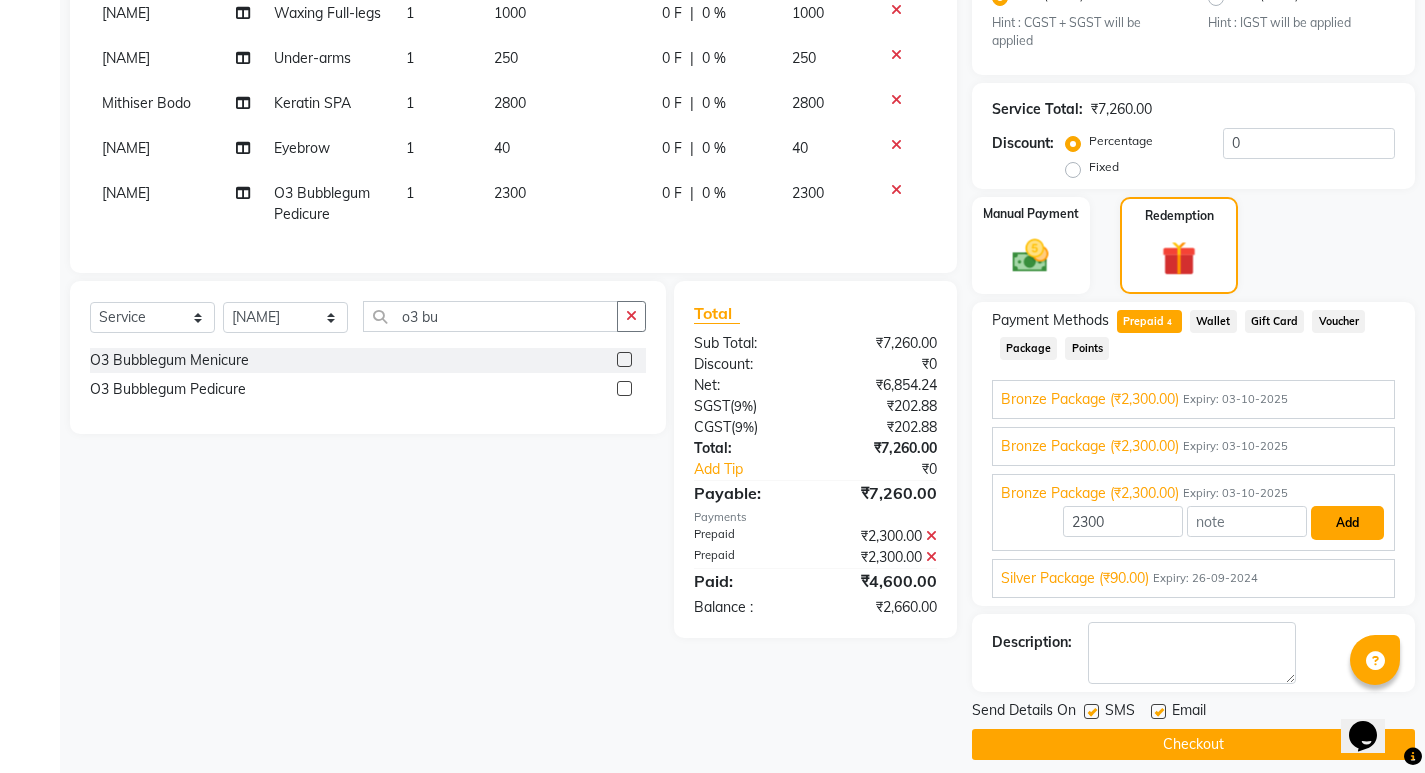 click on "Add" at bounding box center [1347, 523] 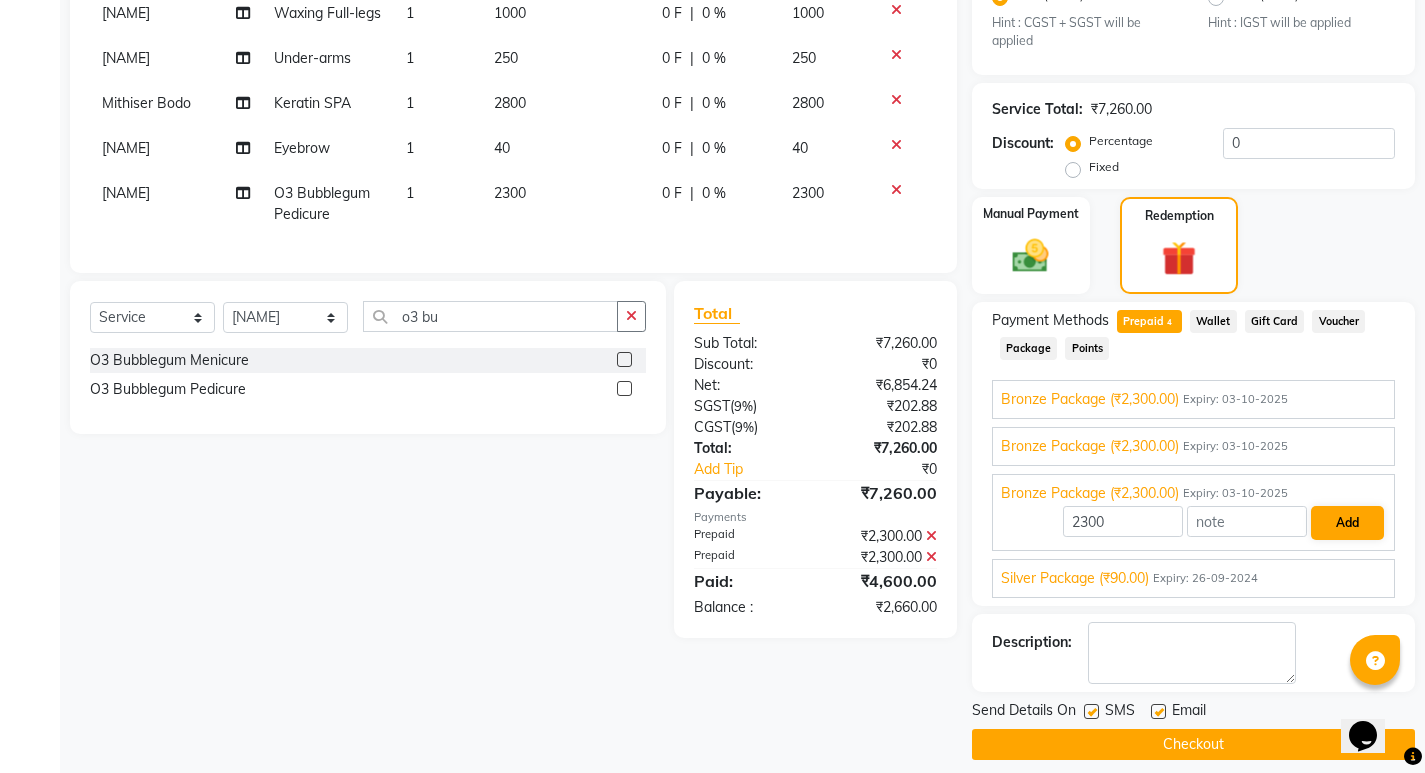 scroll, scrollTop: 408, scrollLeft: 0, axis: vertical 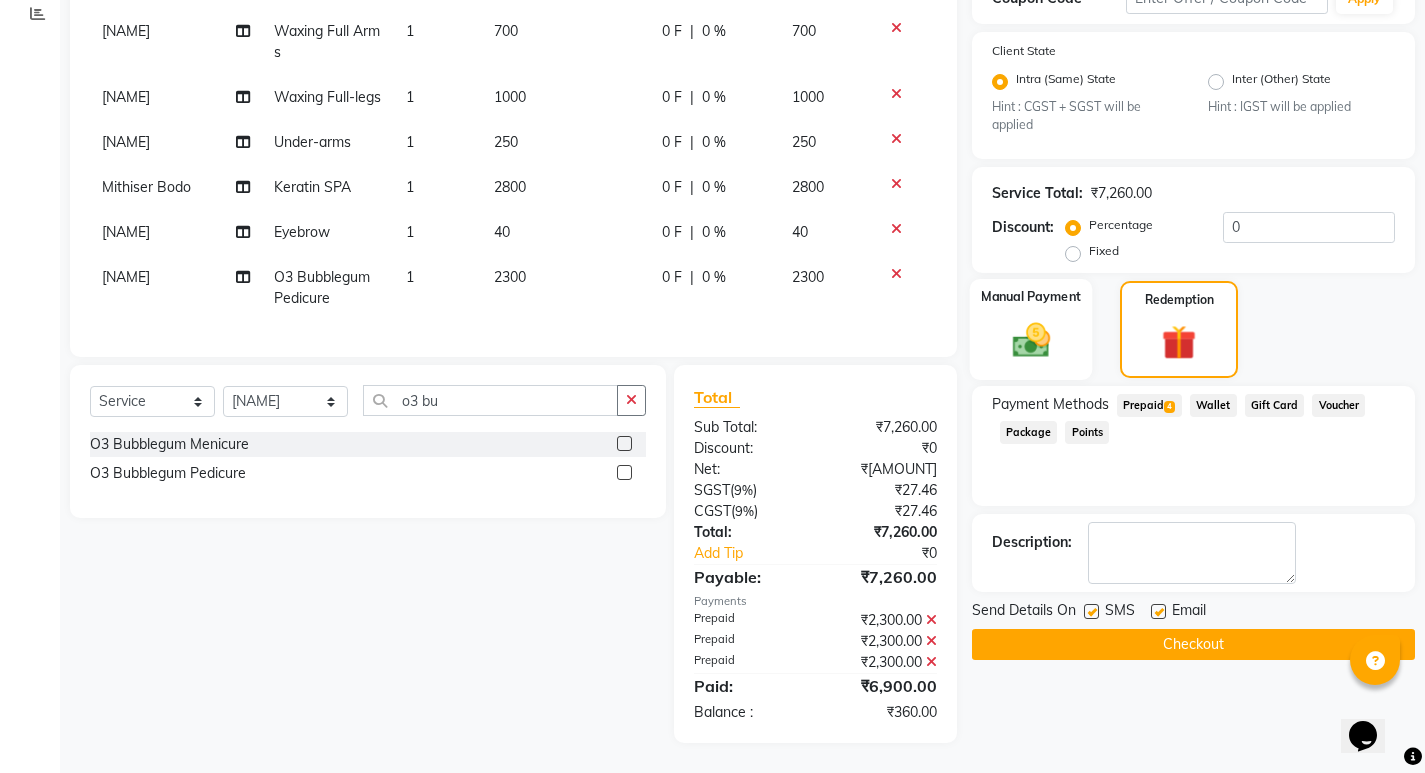 click 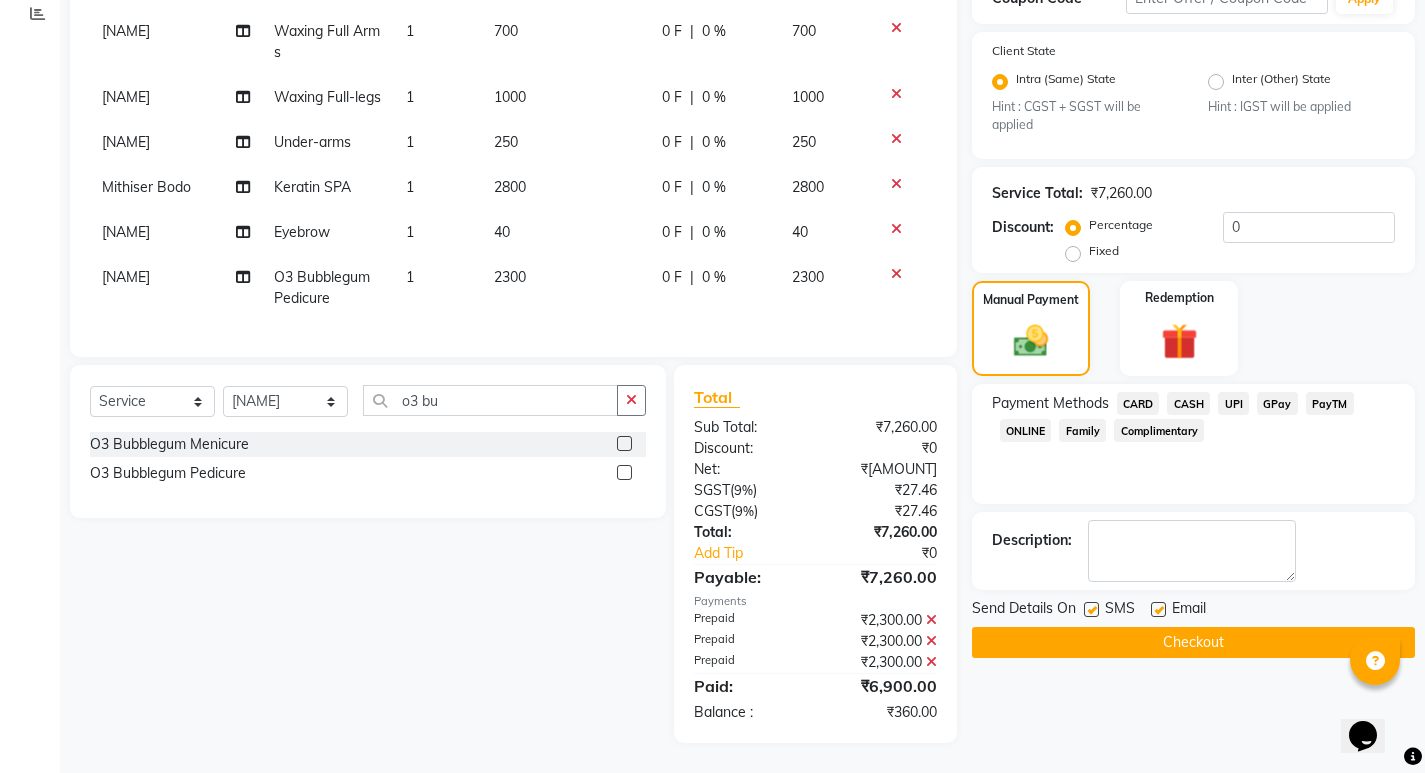 click on "UPI" 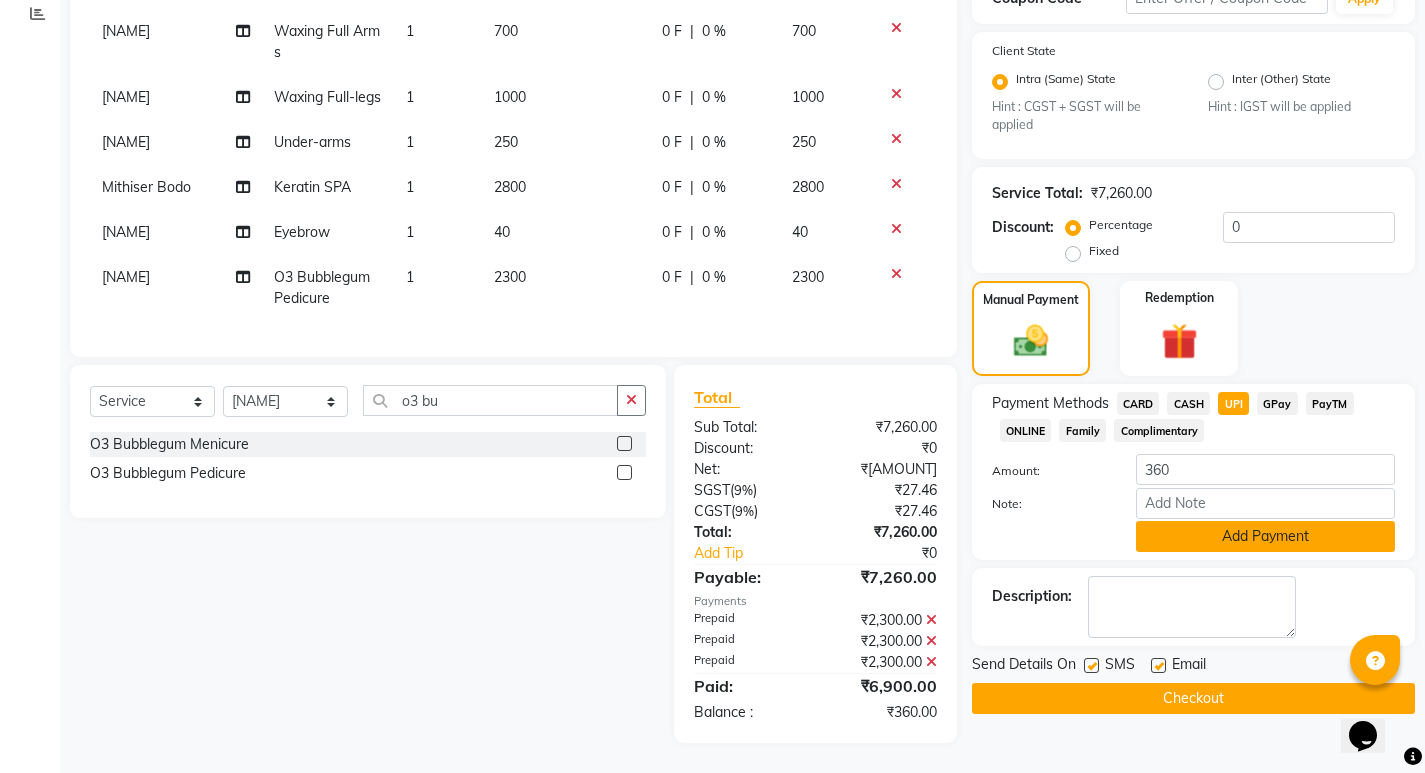 drag, startPoint x: 1302, startPoint y: 510, endPoint x: 1255, endPoint y: 513, distance: 47.095646 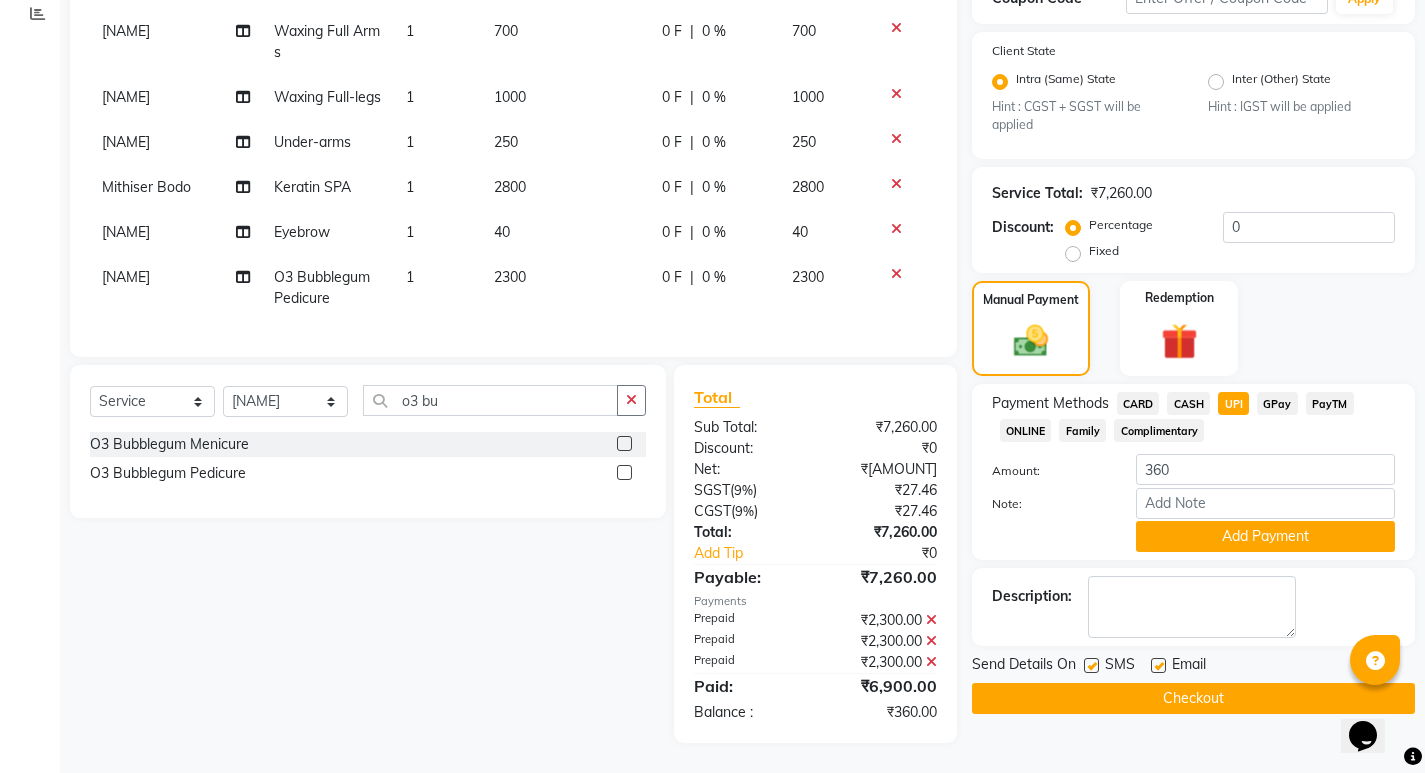 click on "Add Payment" 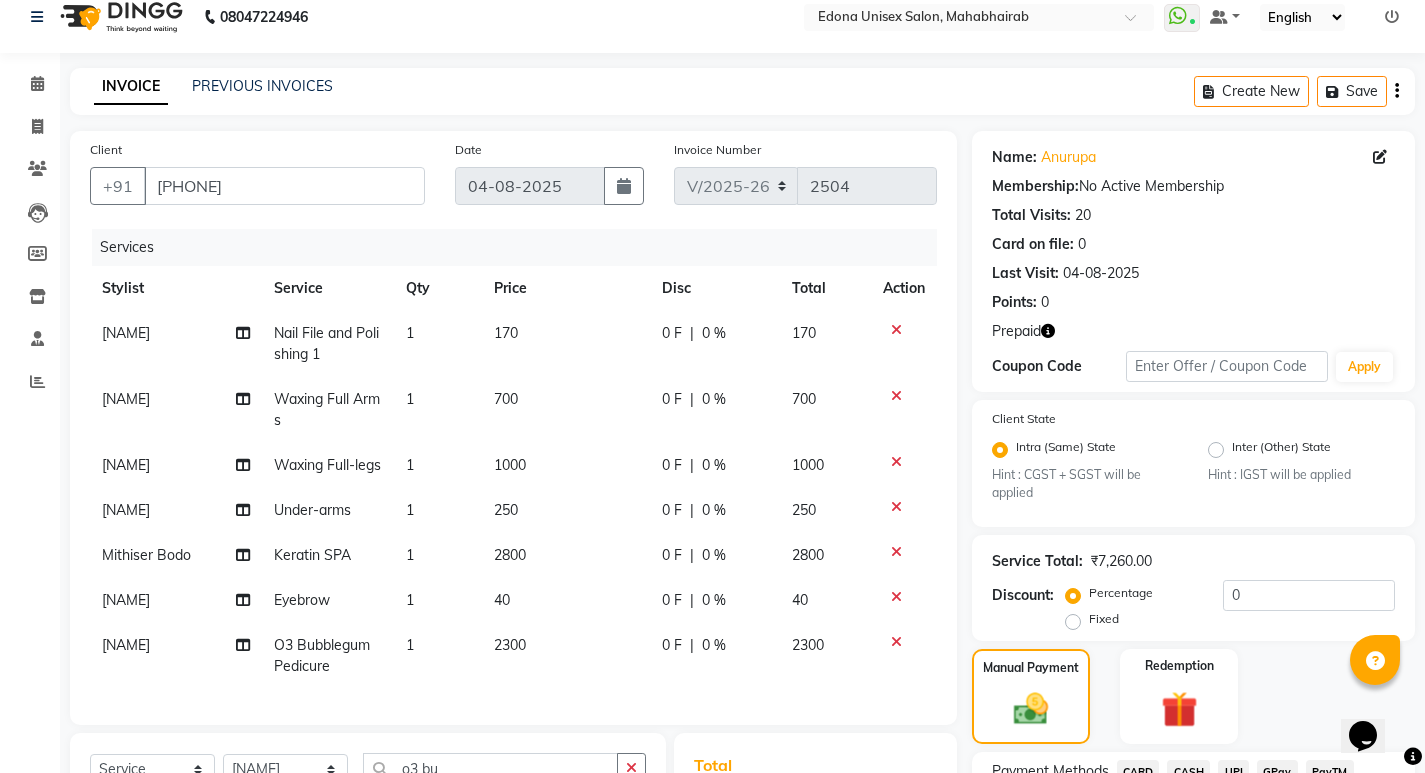 scroll, scrollTop: 429, scrollLeft: 0, axis: vertical 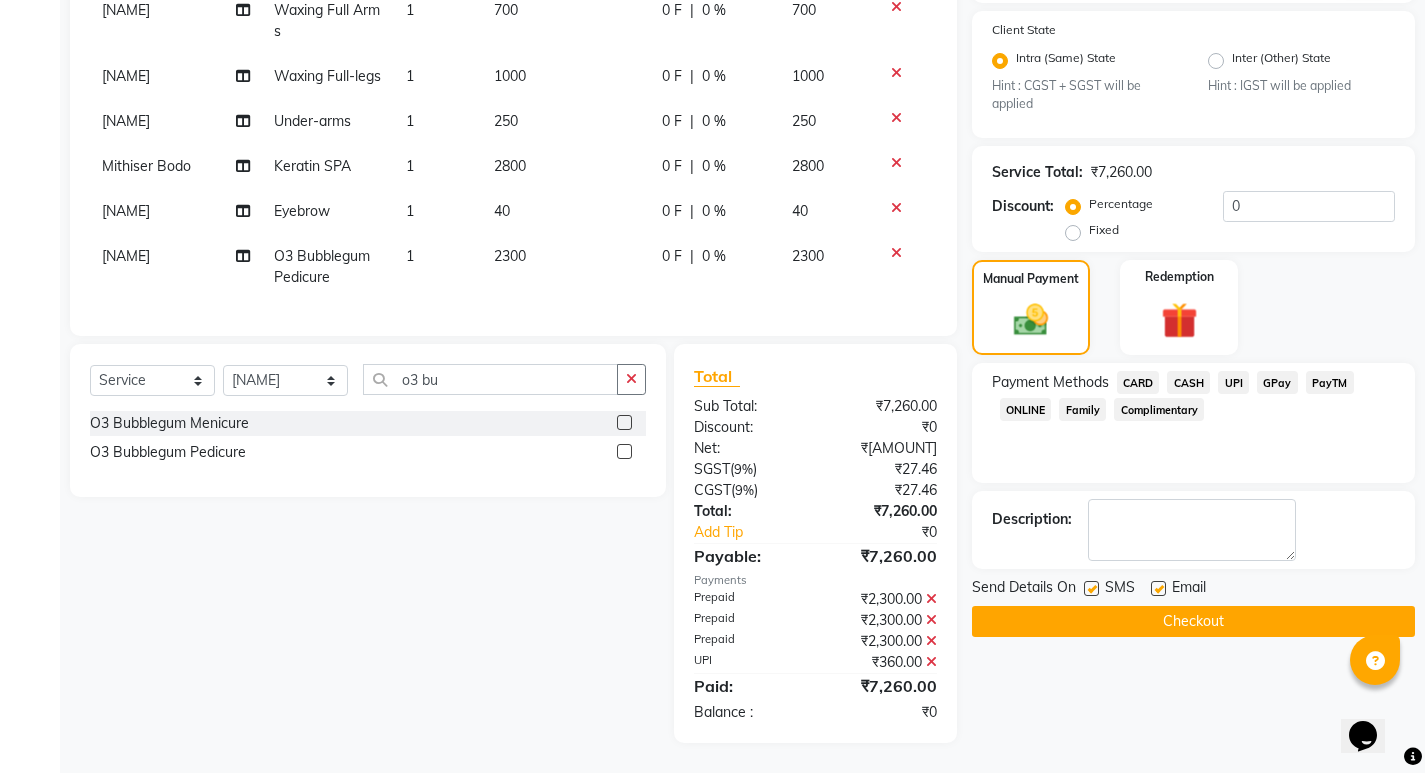 click 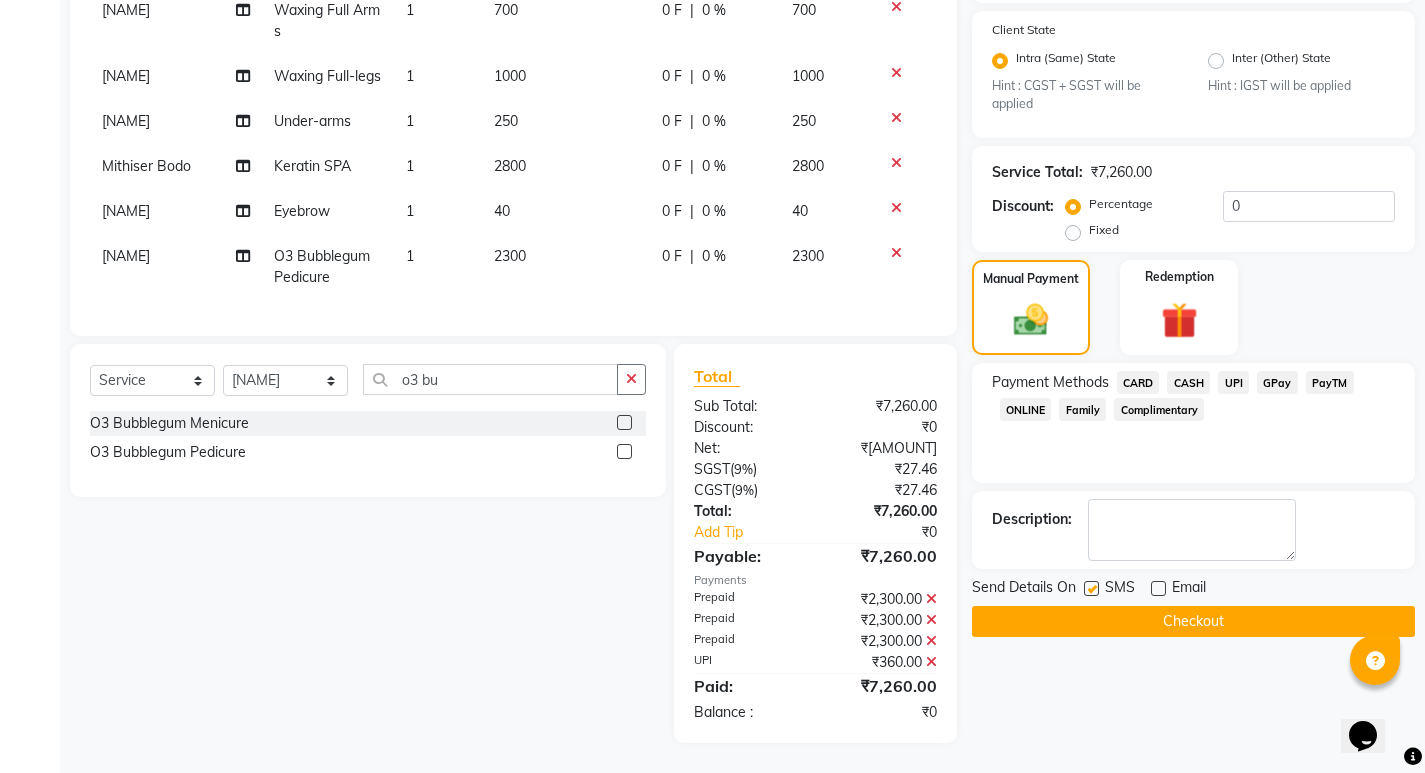 click 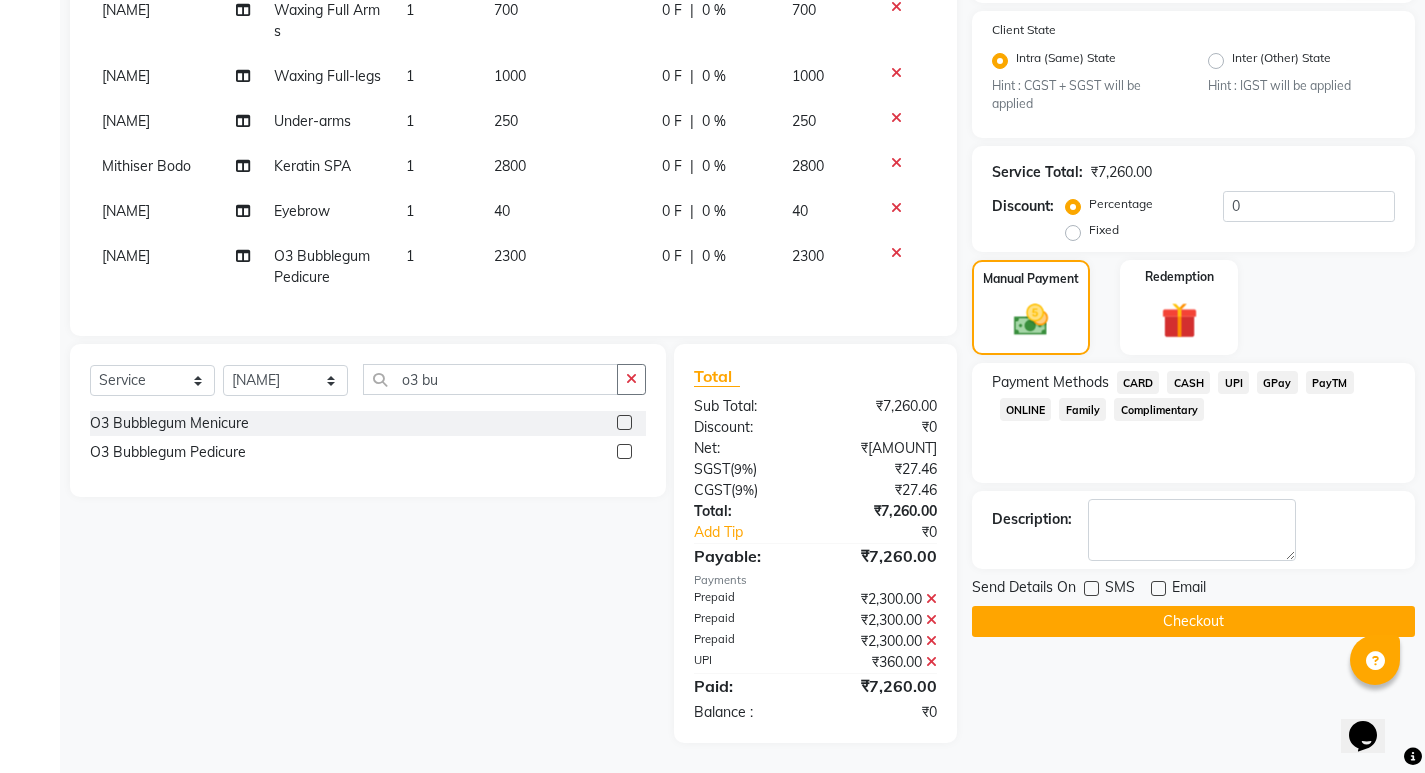 click on "Checkout" 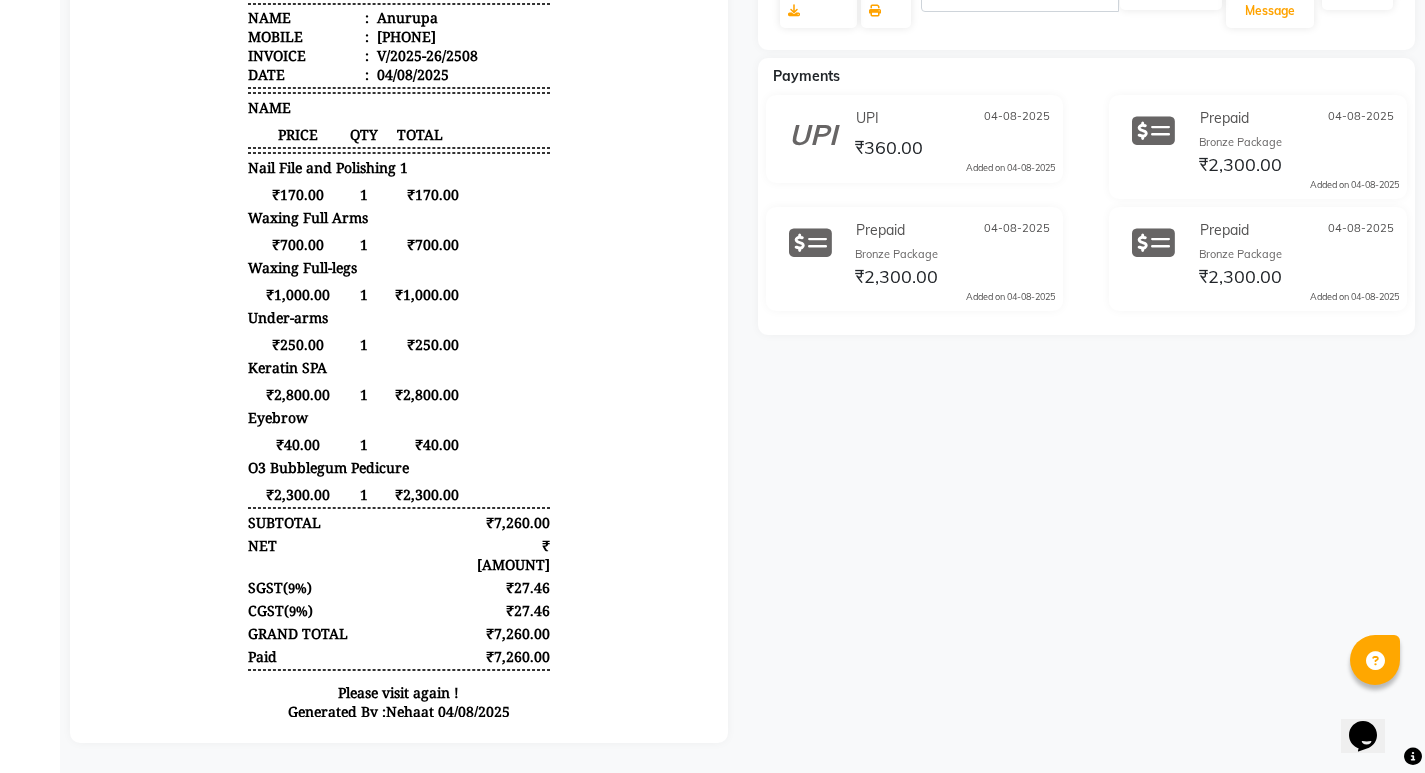 scroll, scrollTop: 0, scrollLeft: 0, axis: both 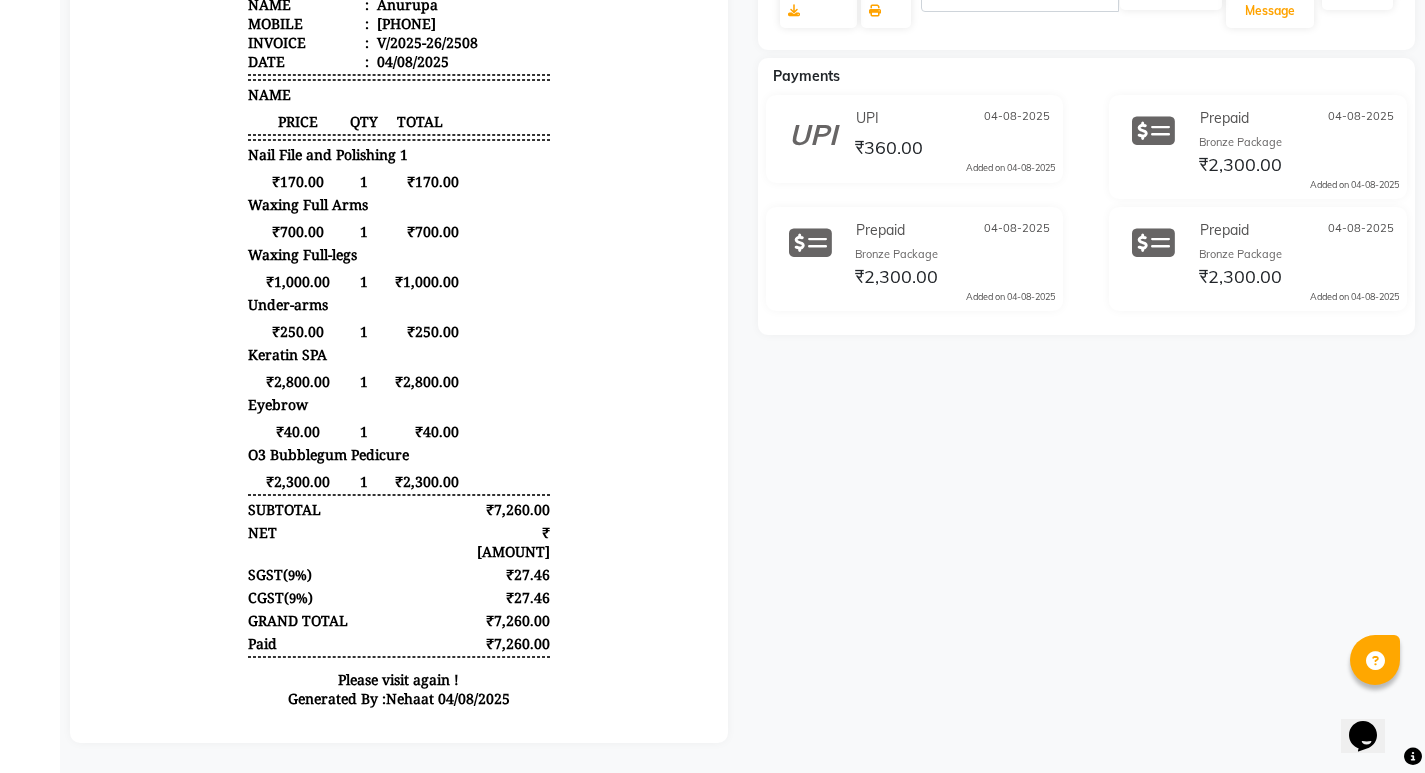 click on "Anurupa   Prebook   Payment Received  Download  Print   Email Invoice   Send Message Feedback  Payments UPI 04-08-2025 ₹360.00  Added on 04-08-2025  Prepaid 04-08-2025 Bronze Package ₹2,300.00  Added on 04-08-2025  Prepaid 04-08-2025 Bronze Package ₹2,300.00  Added on 04-08-2025  Prepaid 04-08-2025 Bronze Package ₹2,300.00  Added on 04-08-2025" 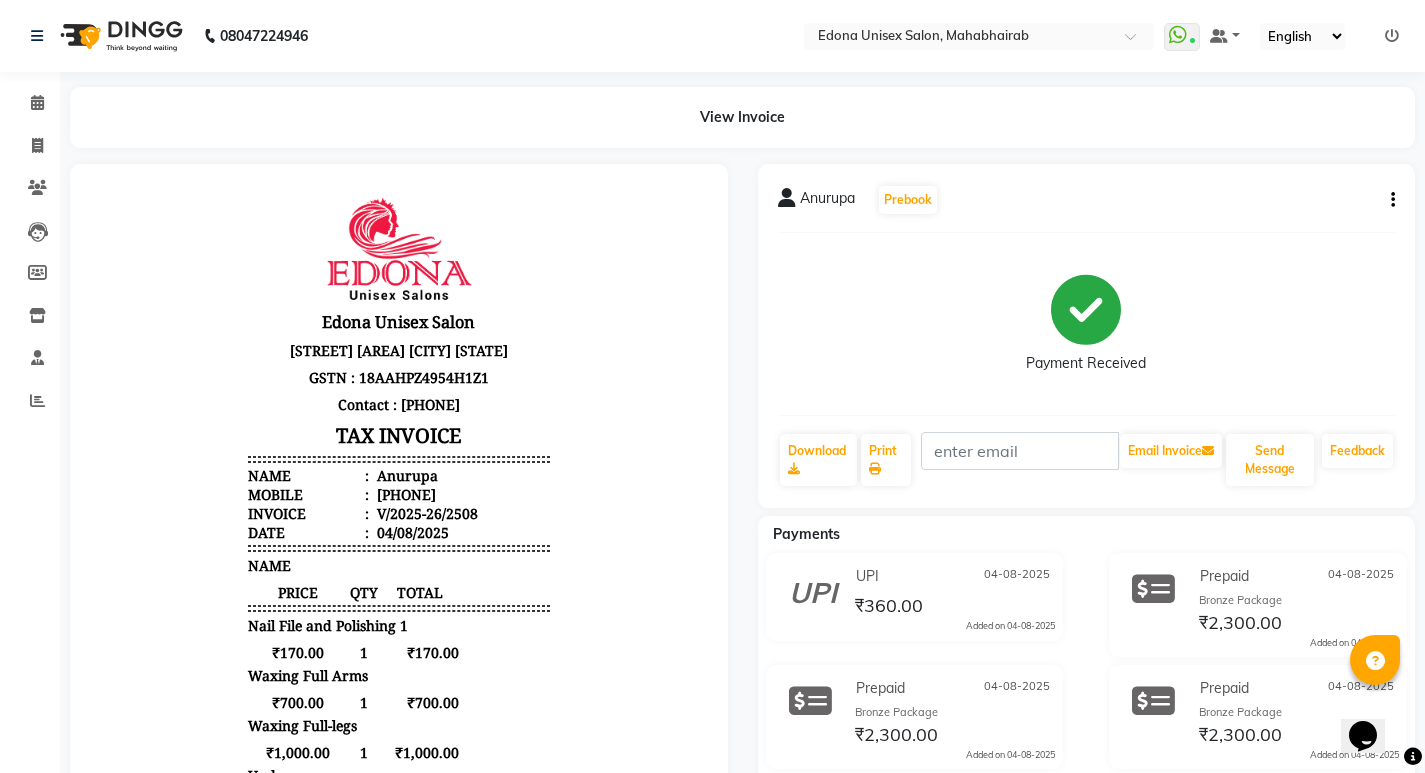 scroll, scrollTop: 0, scrollLeft: 0, axis: both 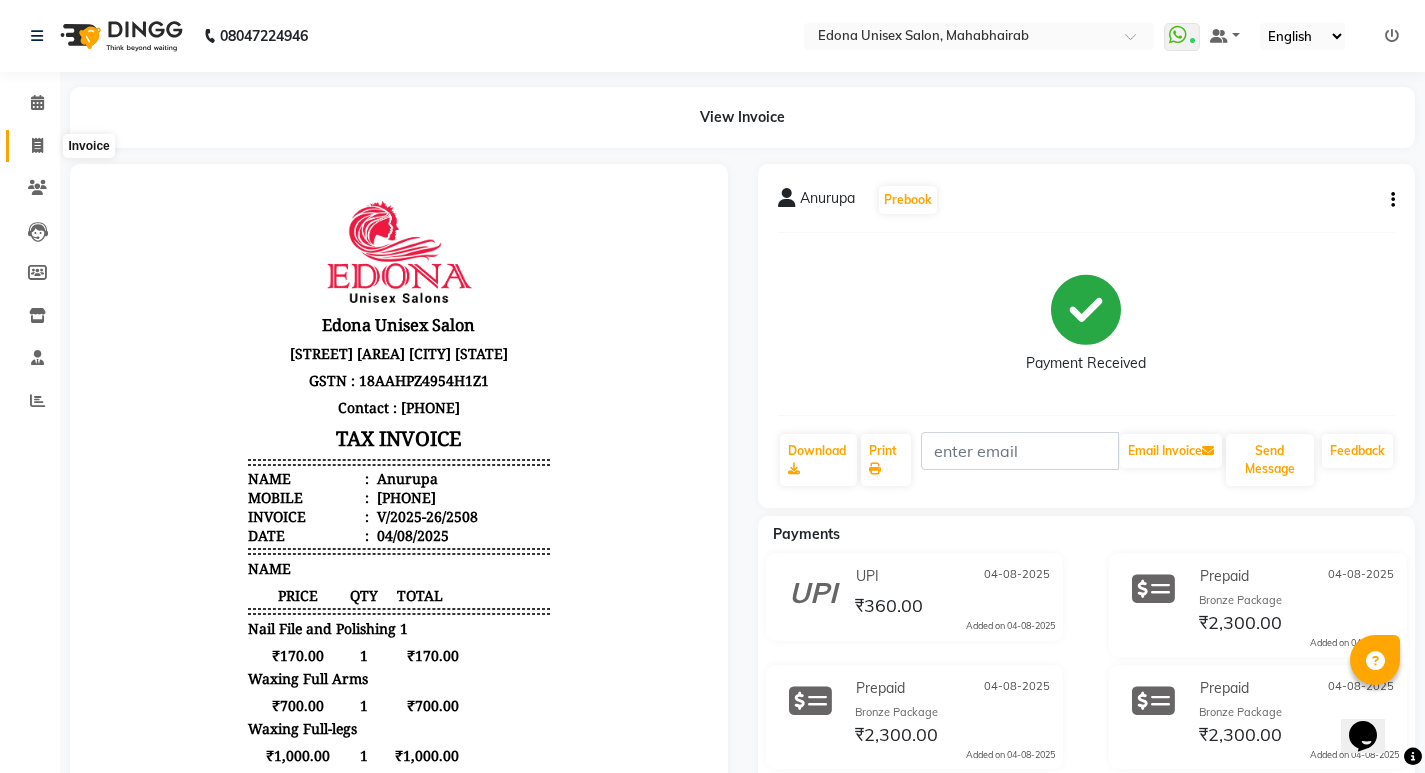 click 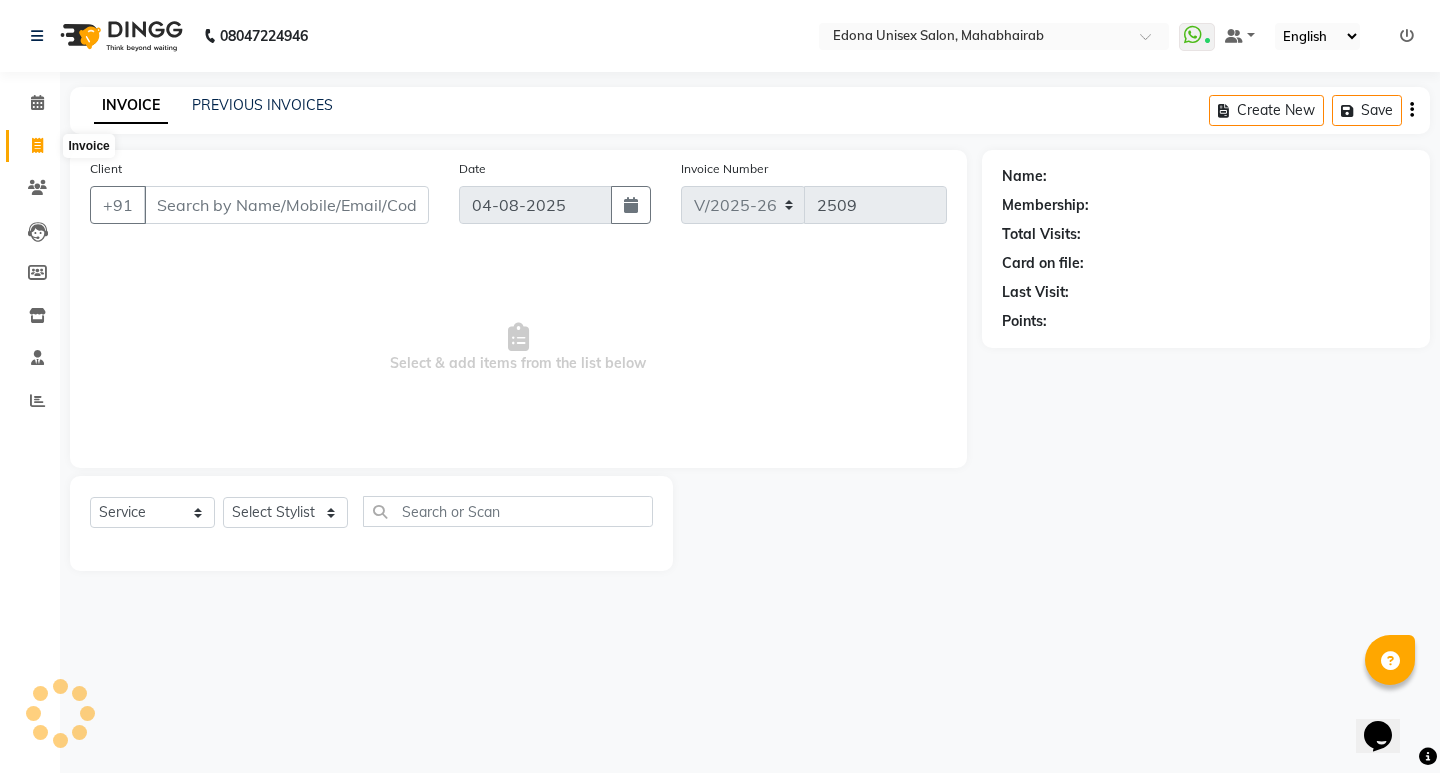 click 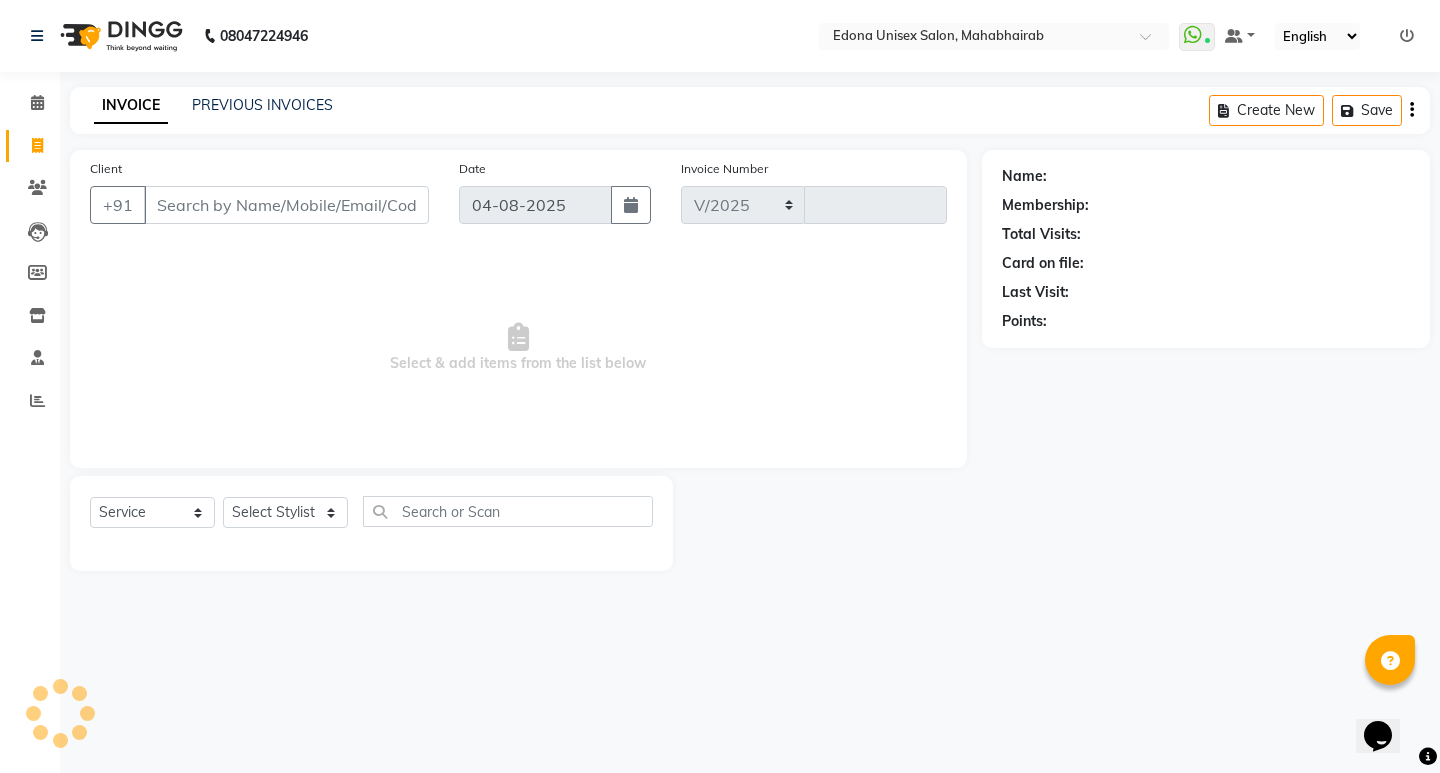 select on "5393" 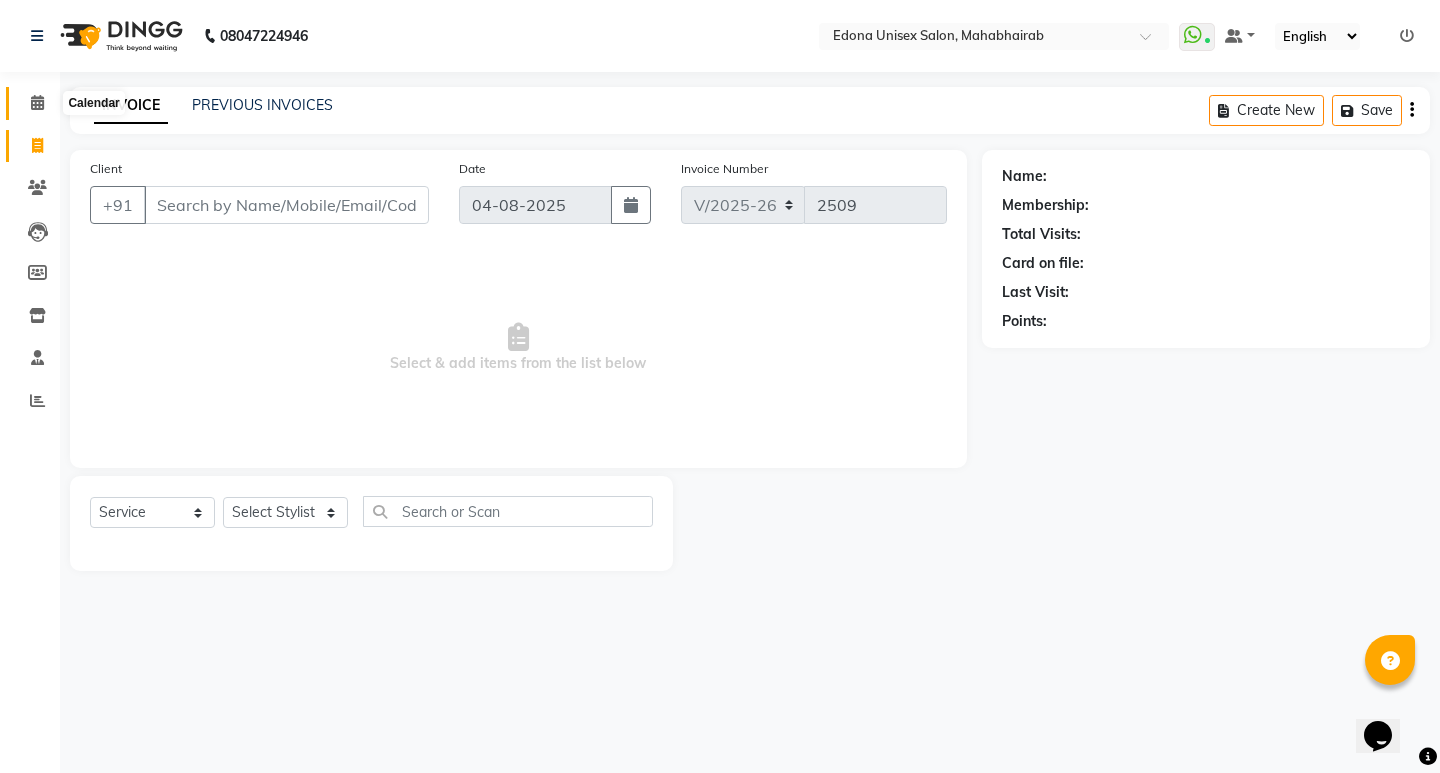 click 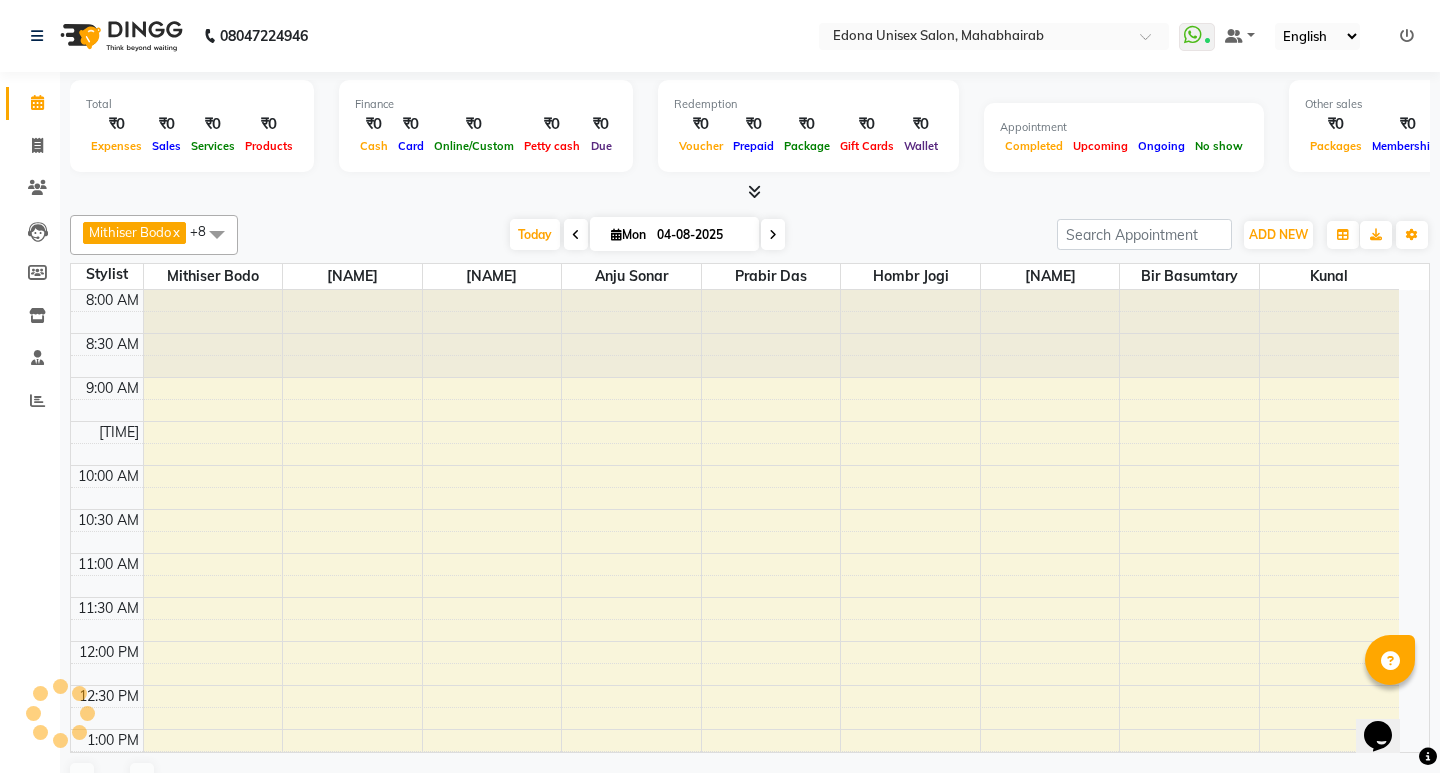 click at bounding box center (750, 192) 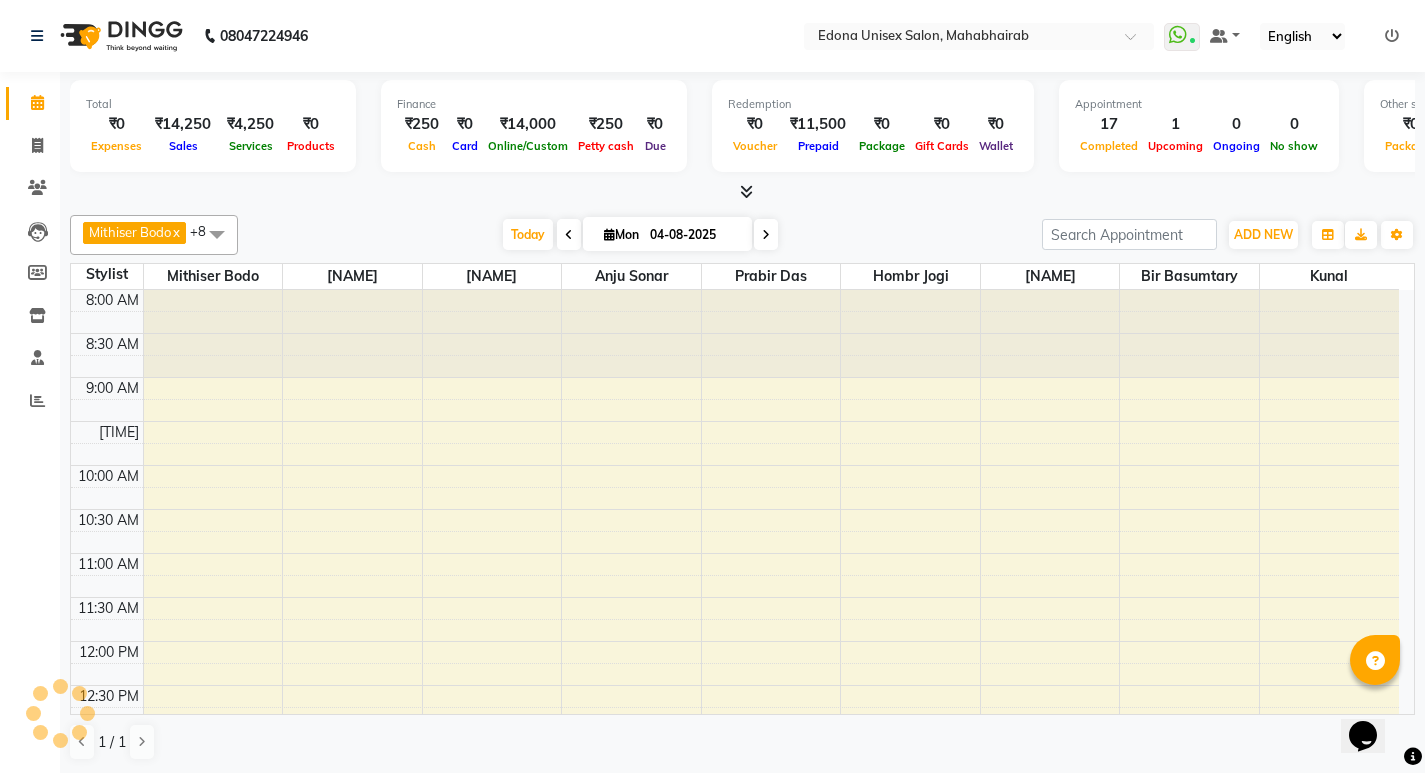 scroll, scrollTop: 0, scrollLeft: 0, axis: both 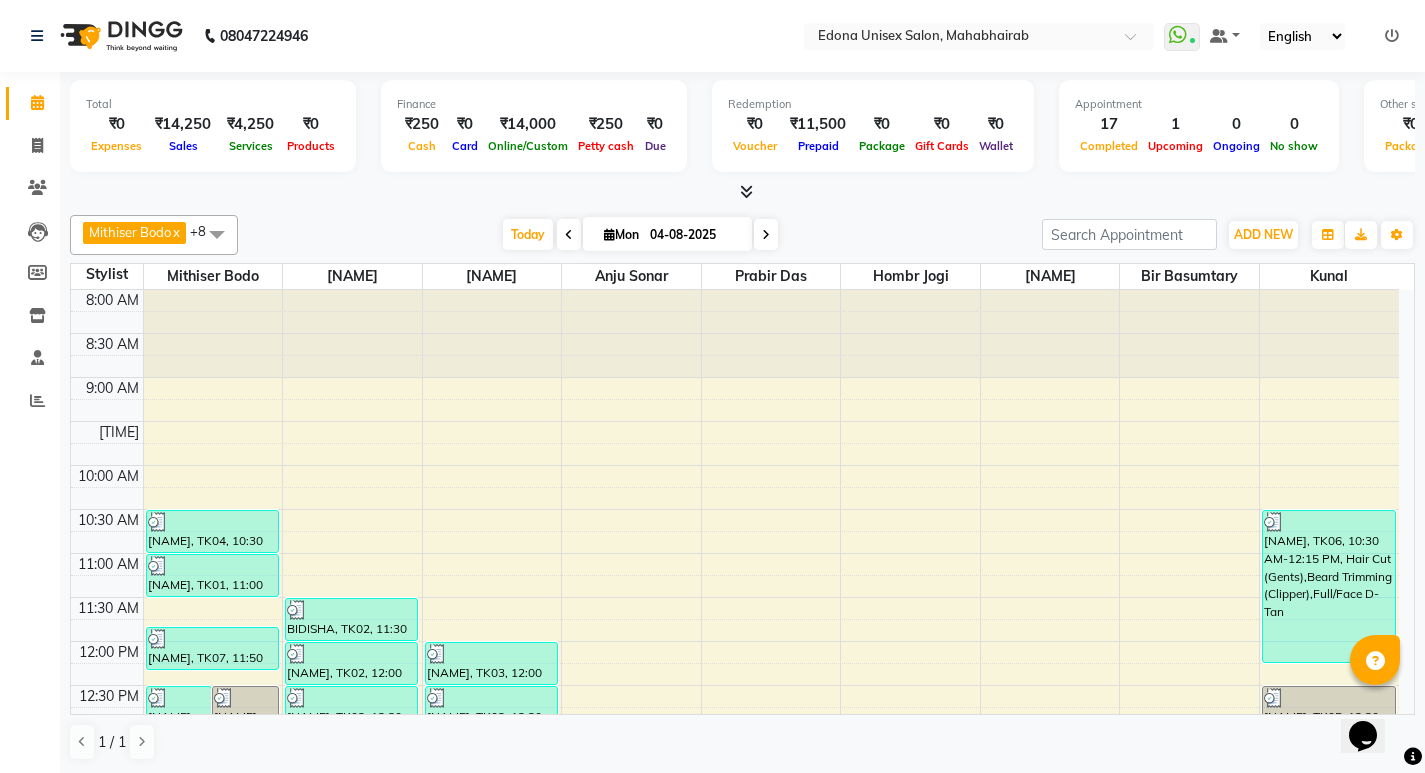 click at bounding box center (746, 191) 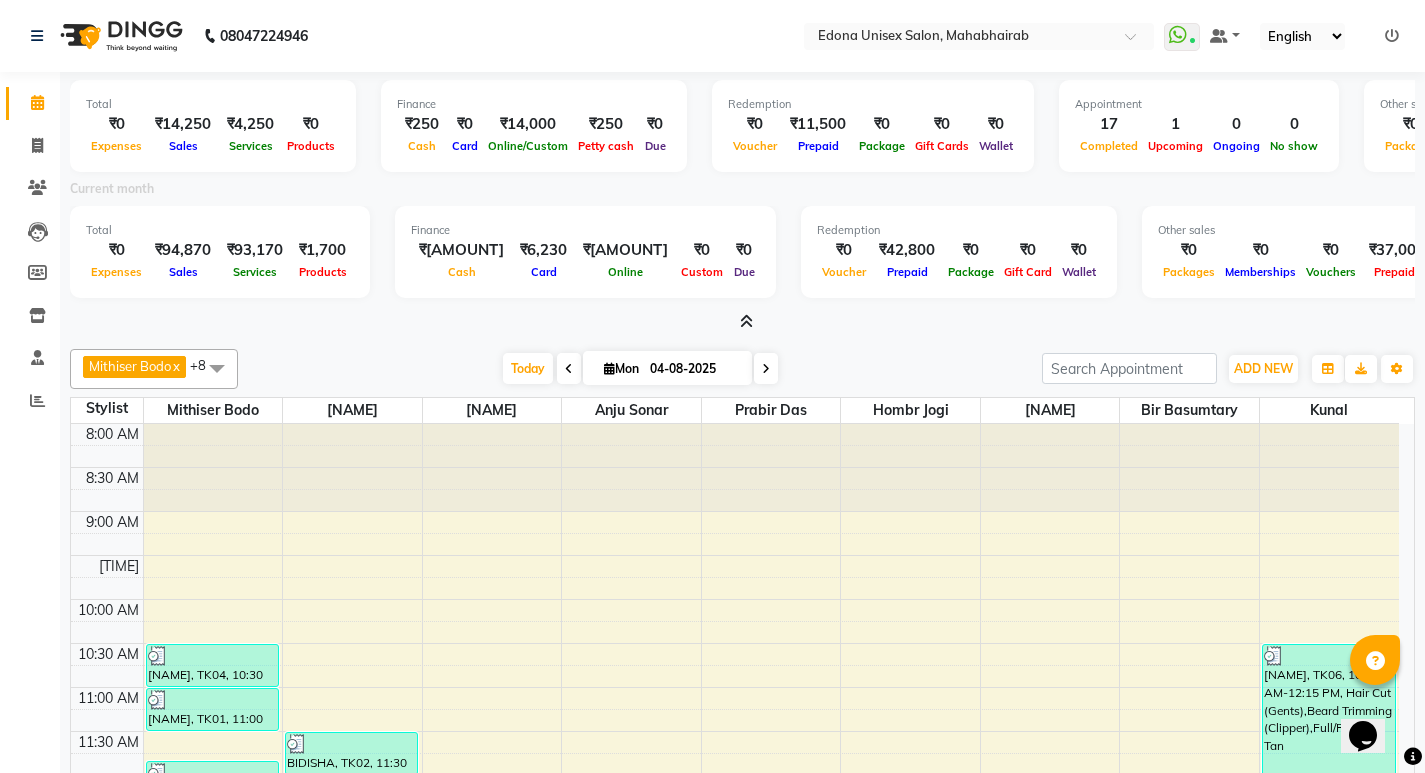 click at bounding box center [742, 322] 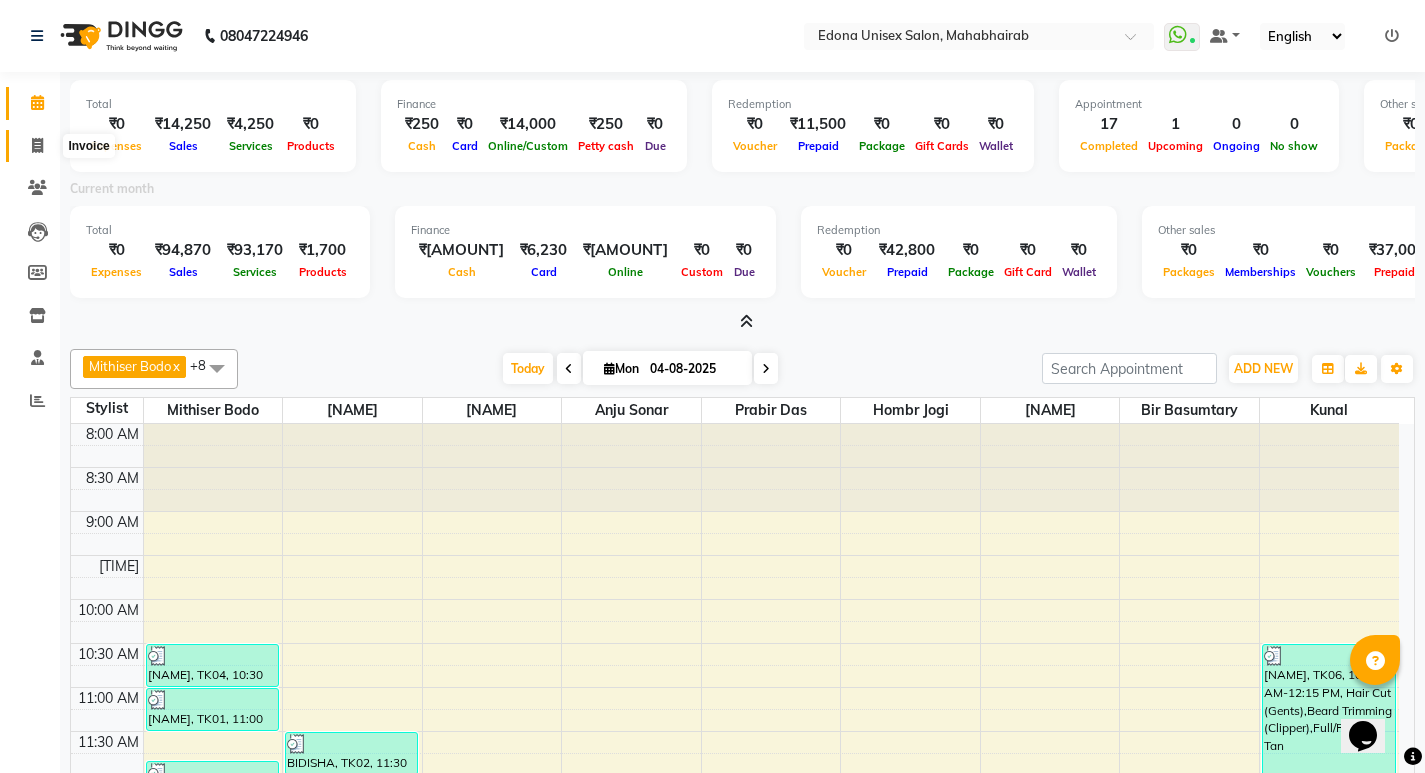 click 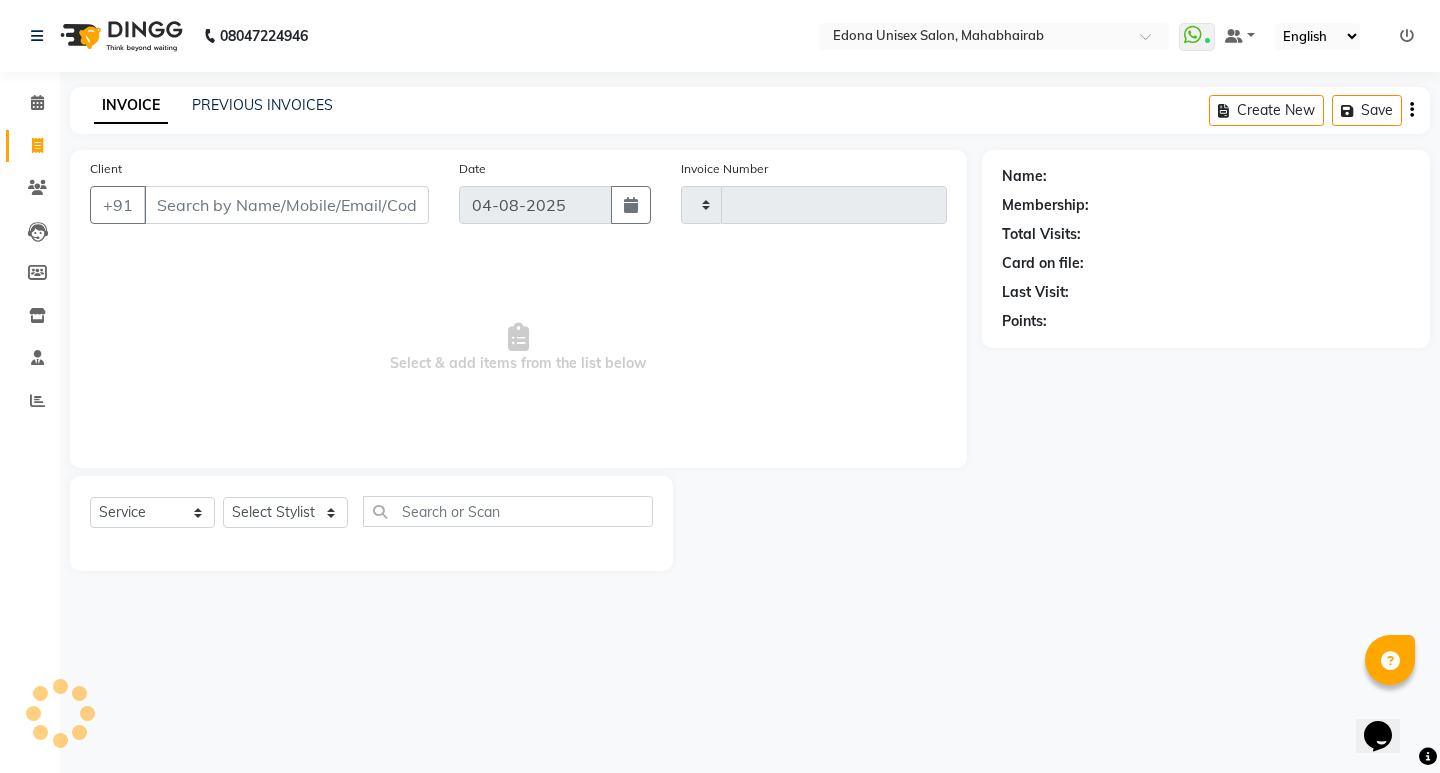 type on "2509" 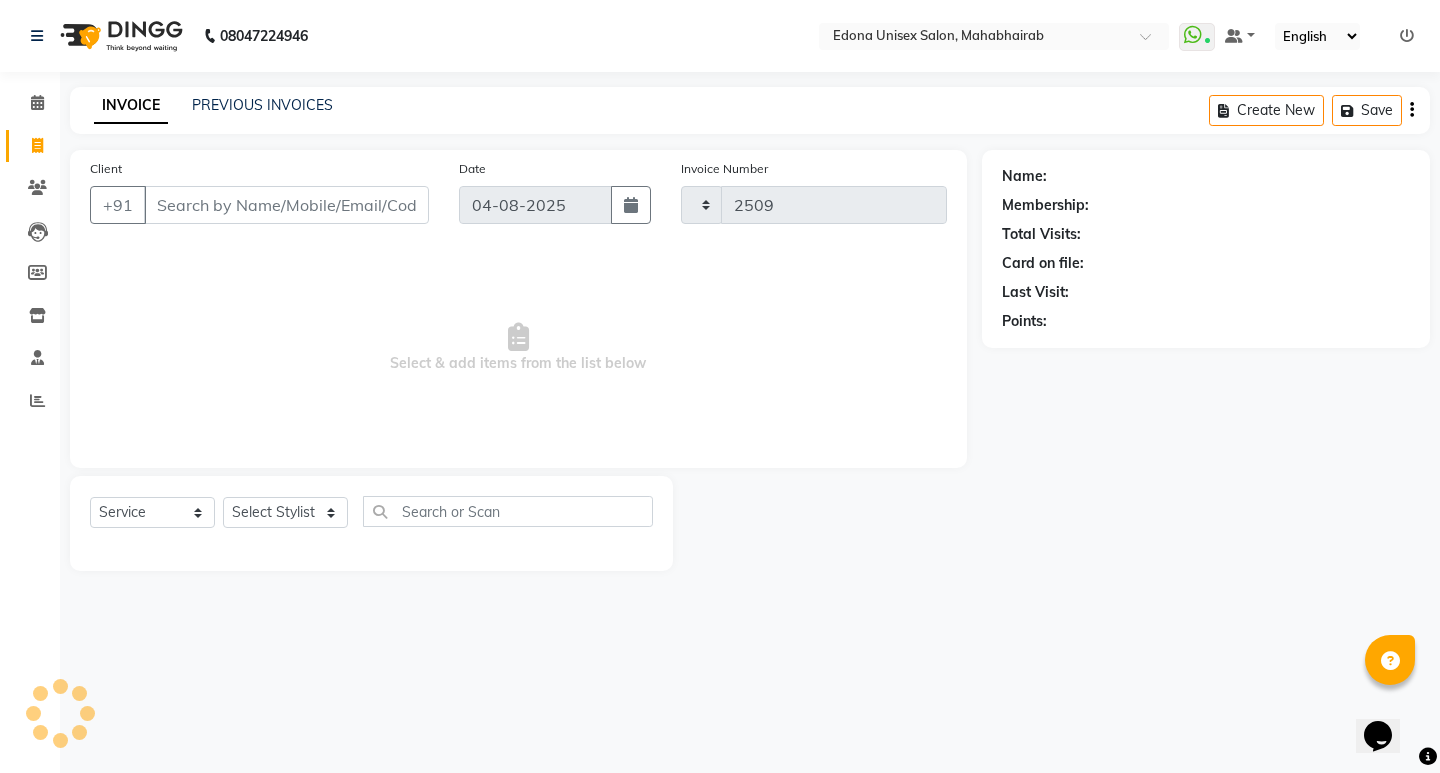 select on "5393" 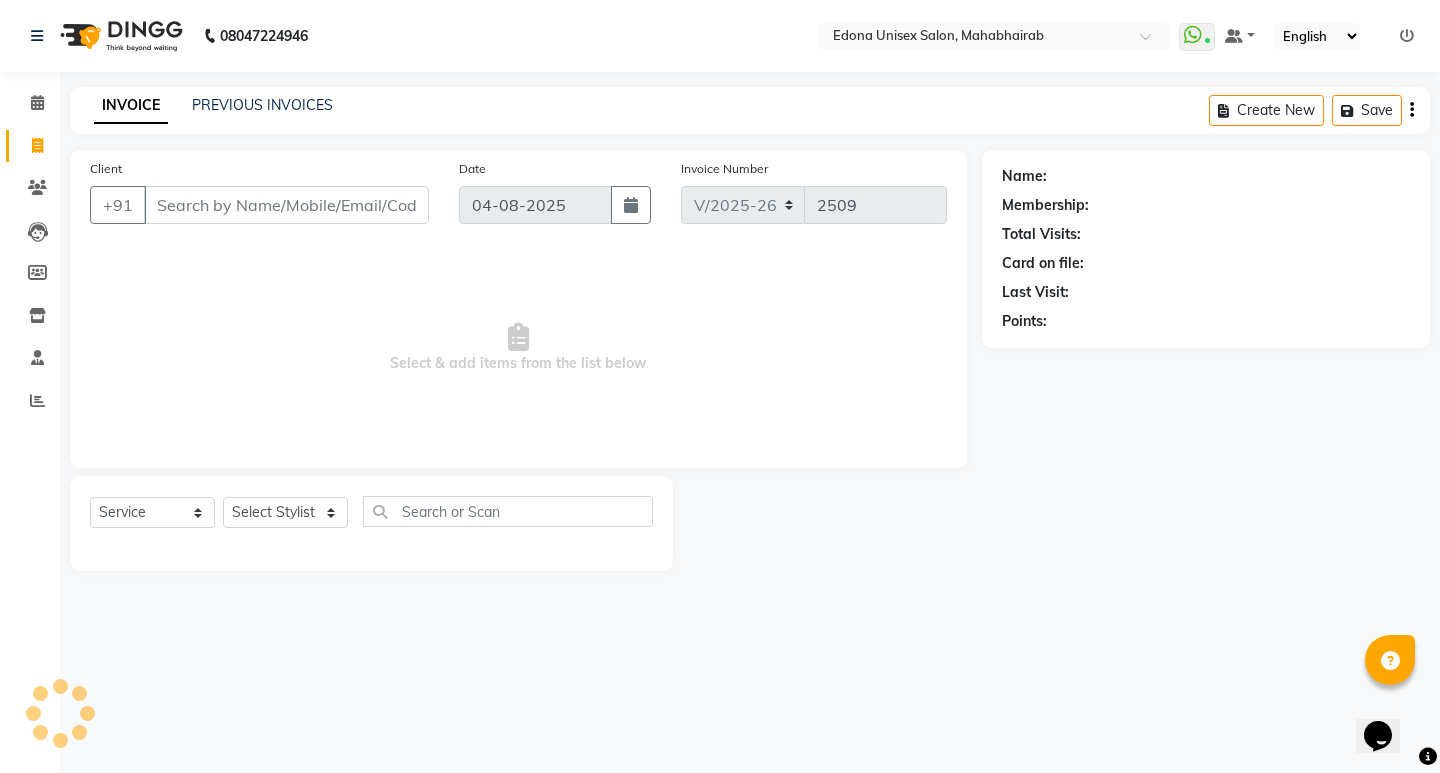click on "Select & add items from the list below" at bounding box center (518, 348) 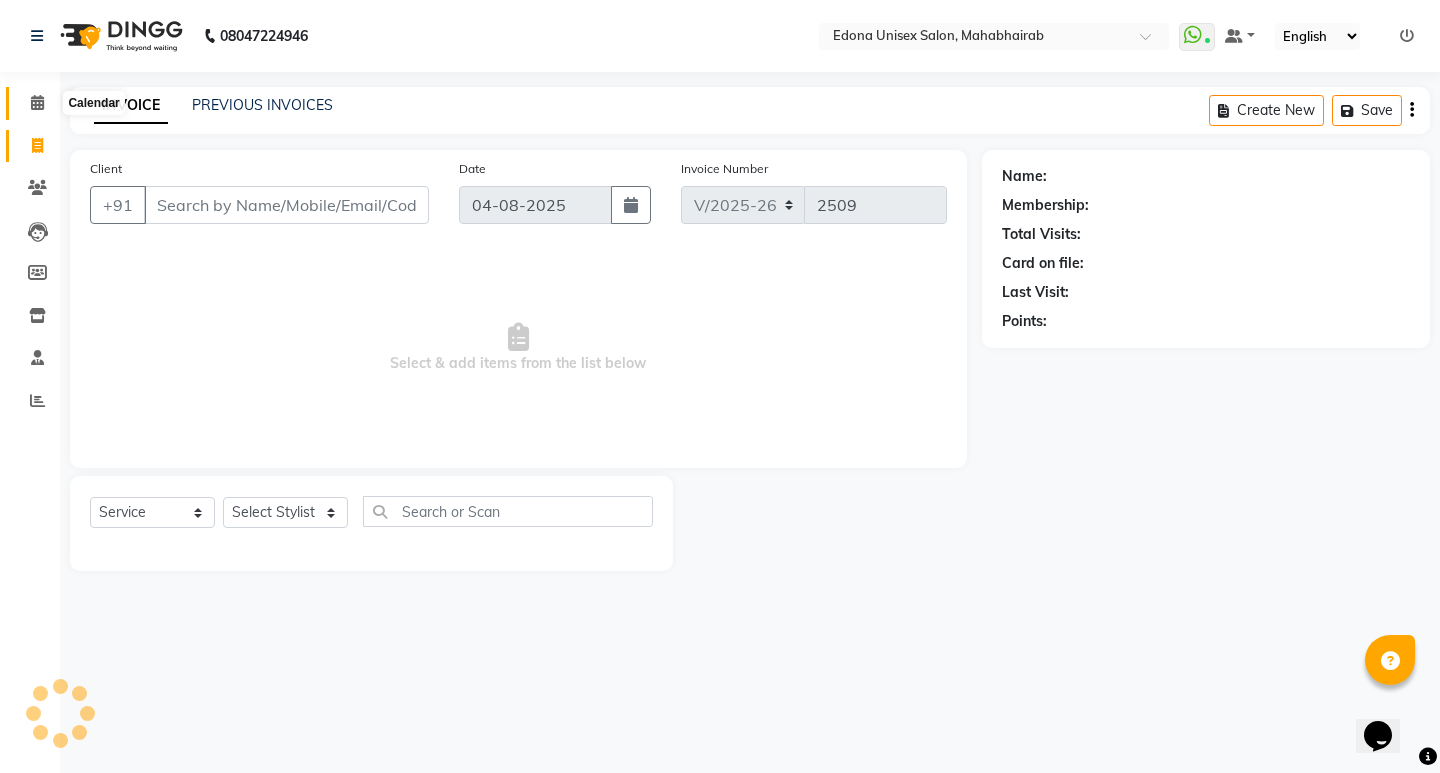 click 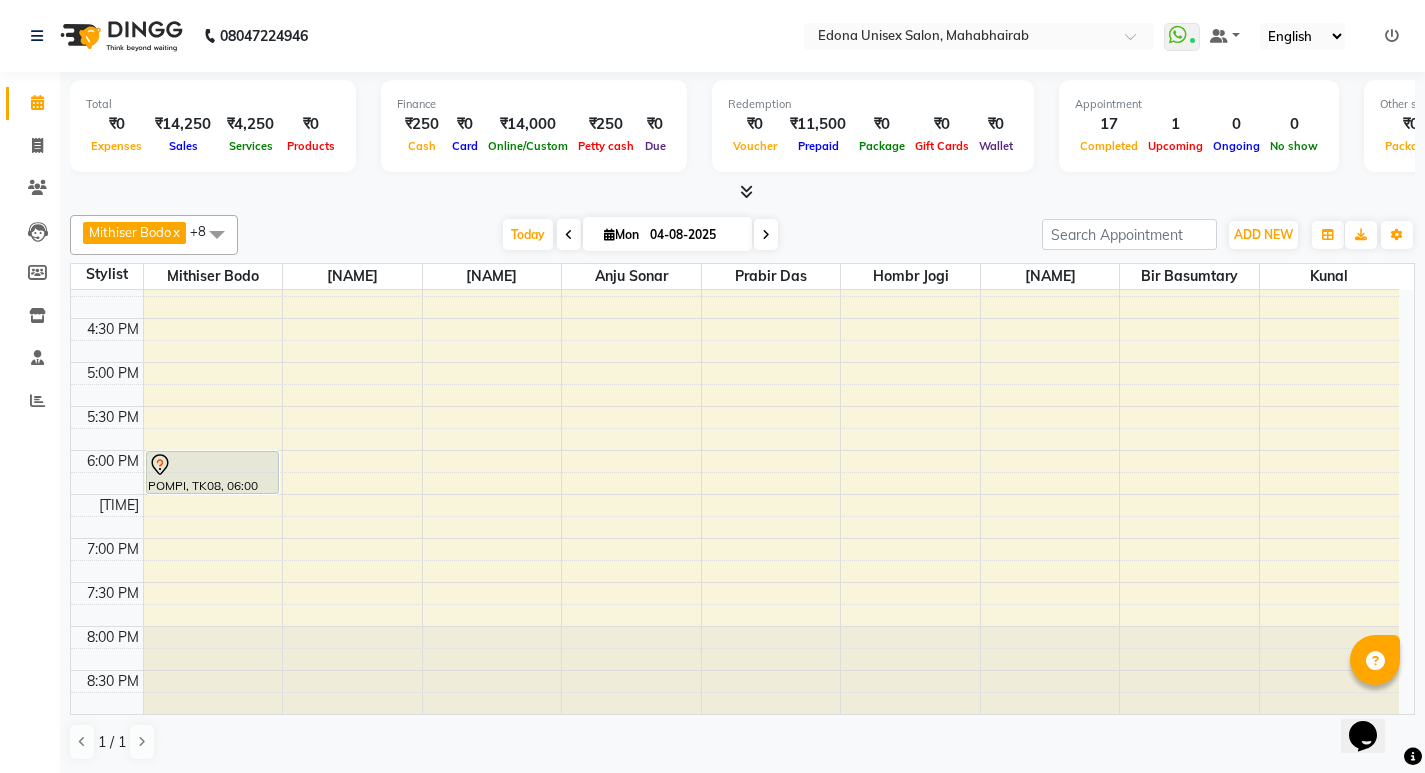 scroll, scrollTop: 0, scrollLeft: 0, axis: both 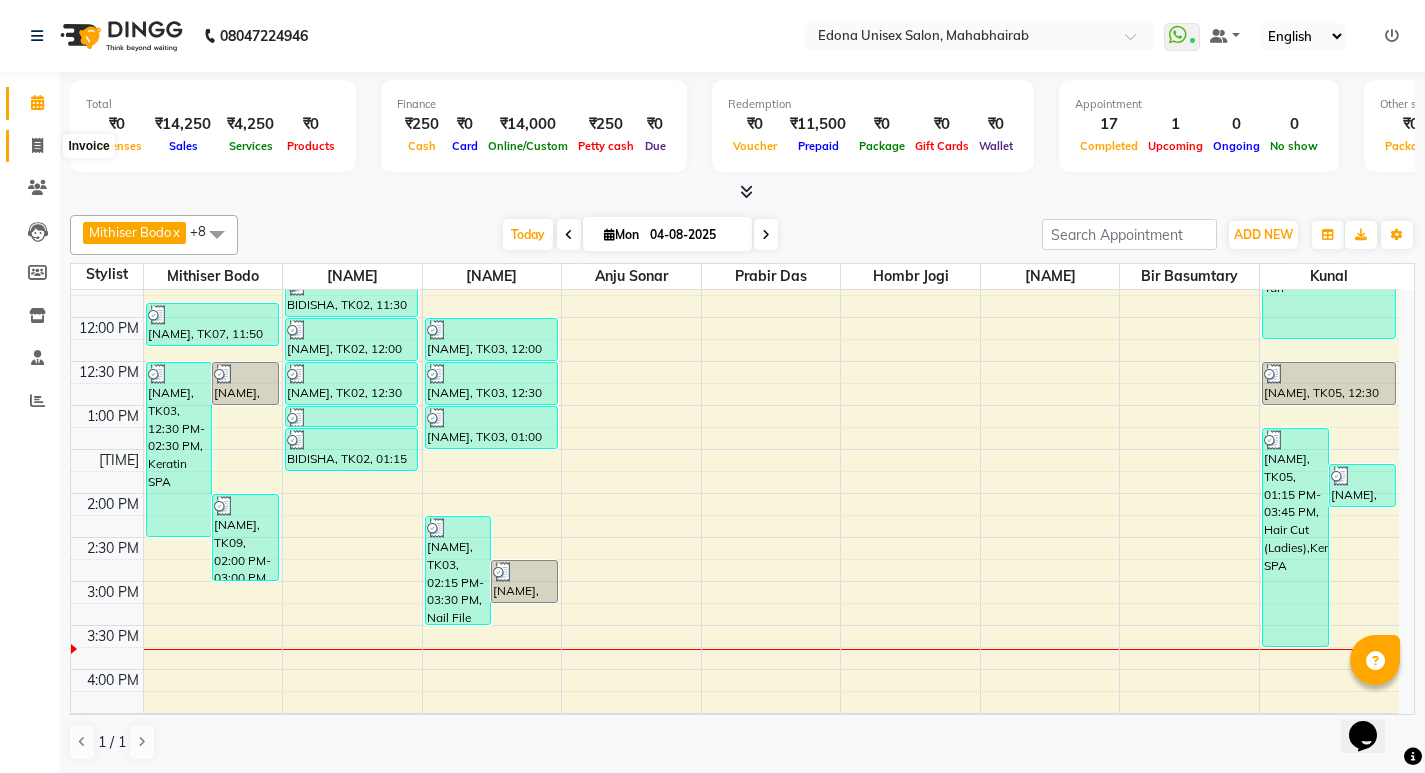 click 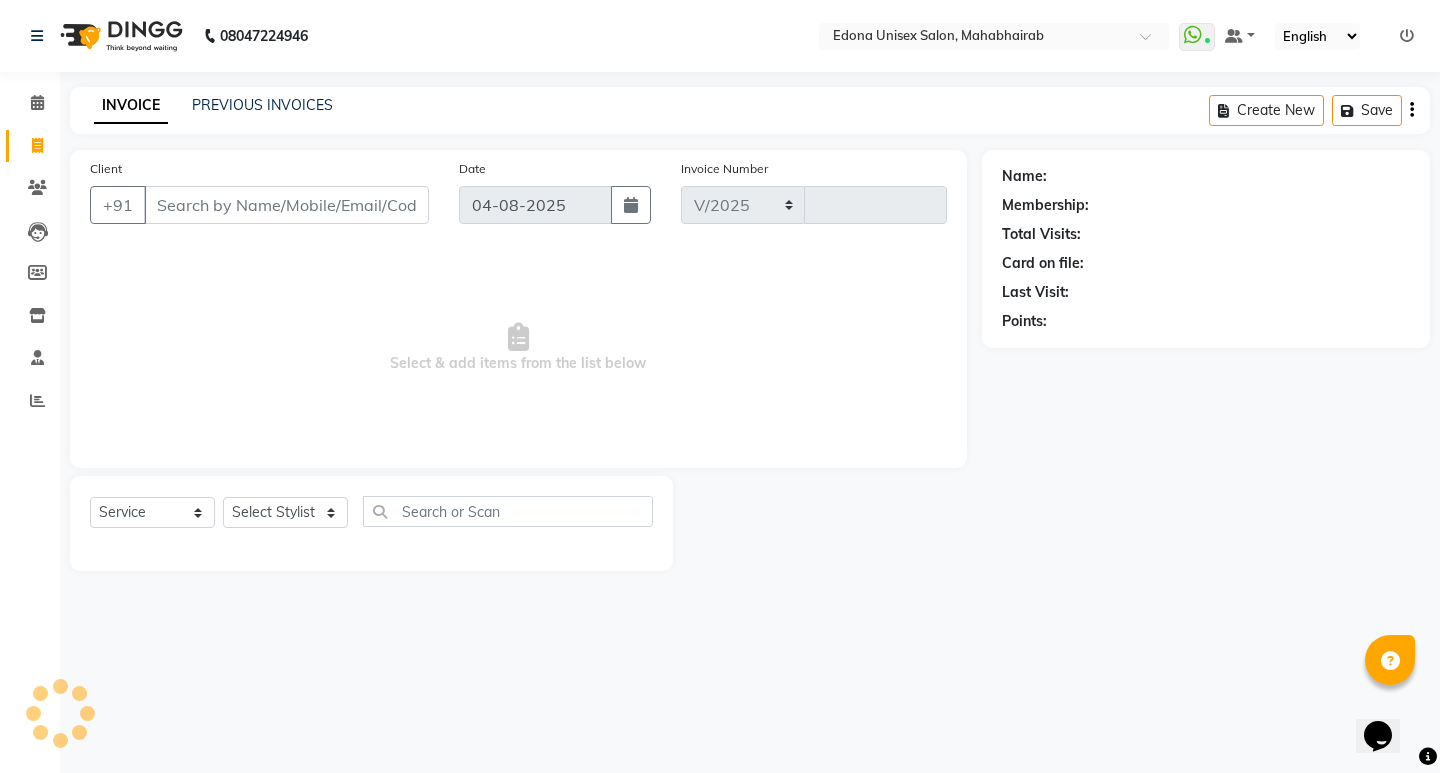 select on "5393" 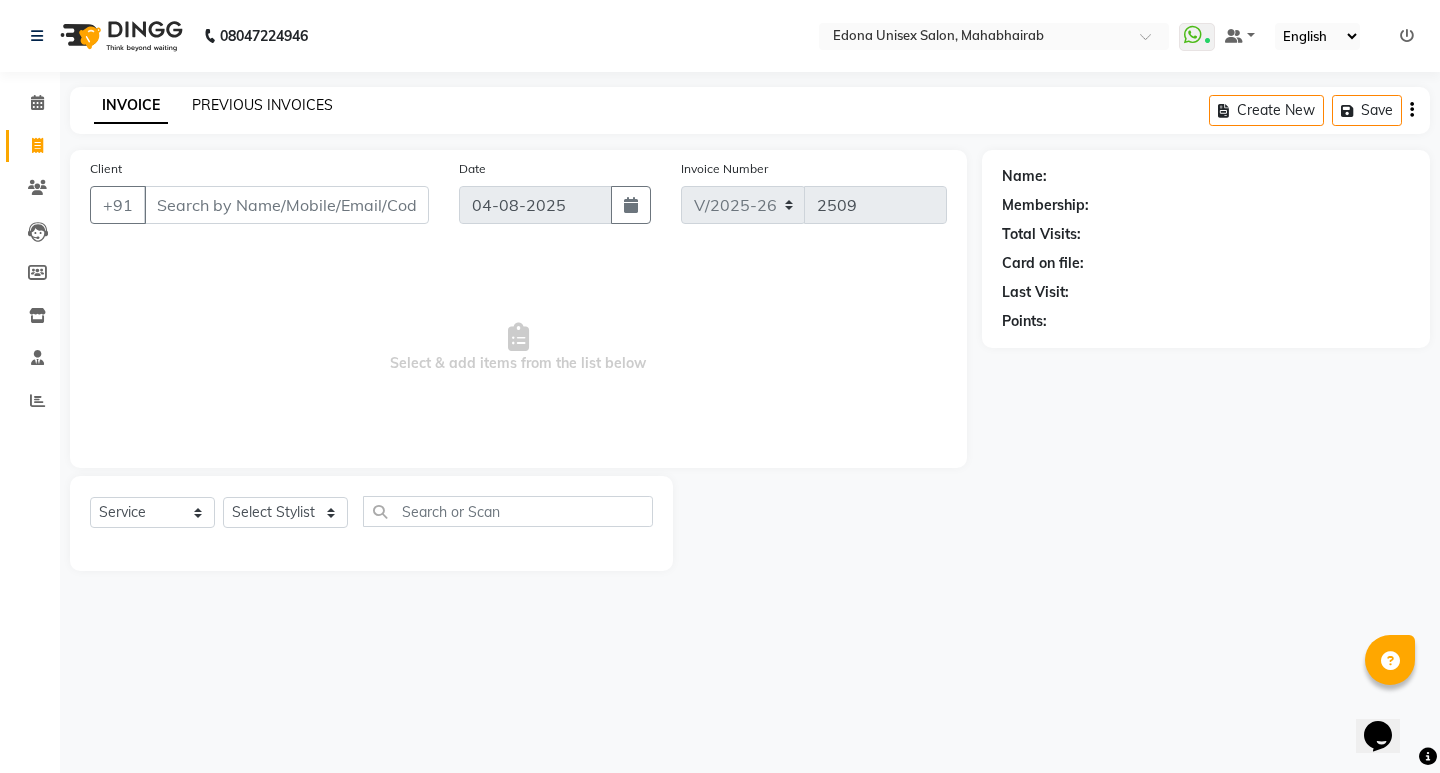 click on "PREVIOUS INVOICES" 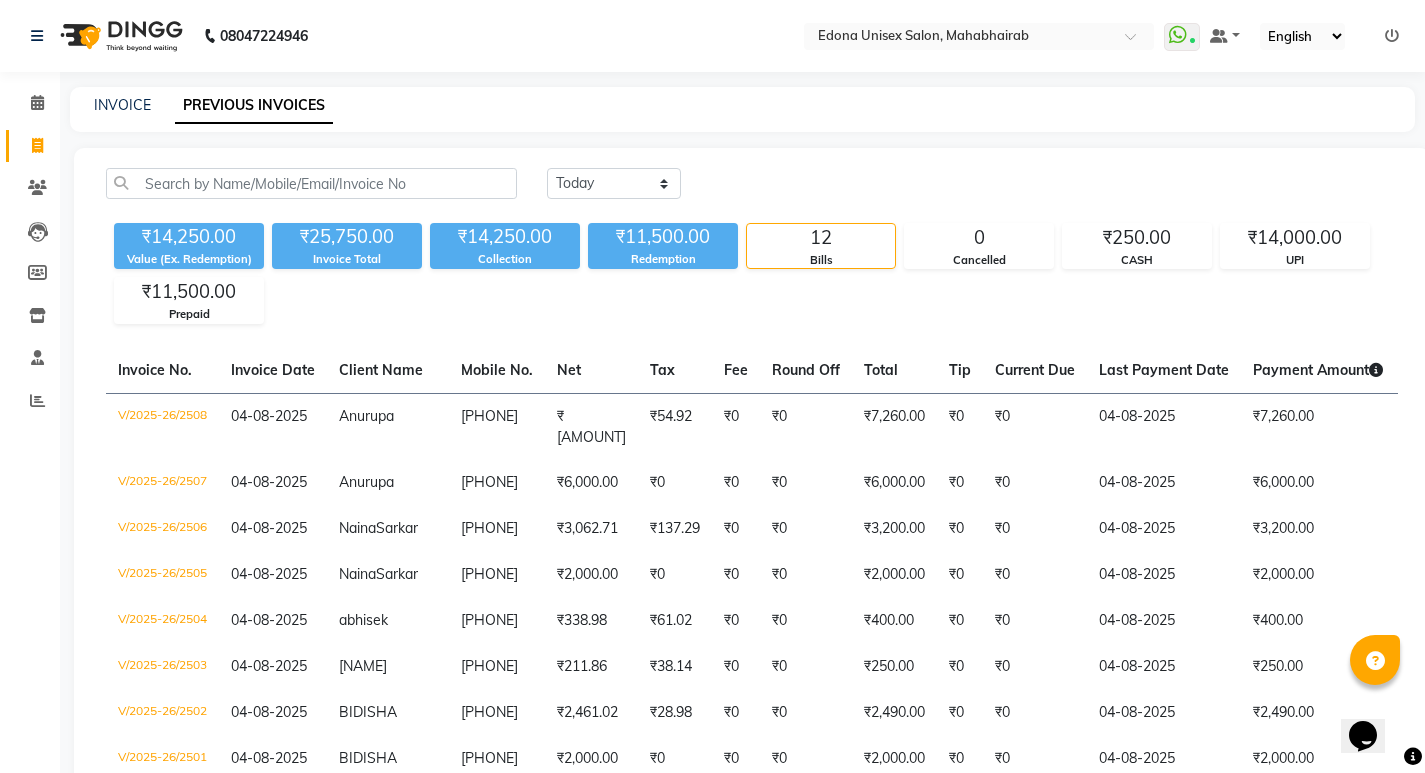 click on "₹14,250.00 Value (Ex. Redemption) ₹25,750.00 Invoice Total  ₹14,250.00 Collection ₹11,500.00 Redemption 12 Bills 0 Cancelled ₹250.00 CASH ₹14,000.00 UPI ₹11,500.00 Prepaid" 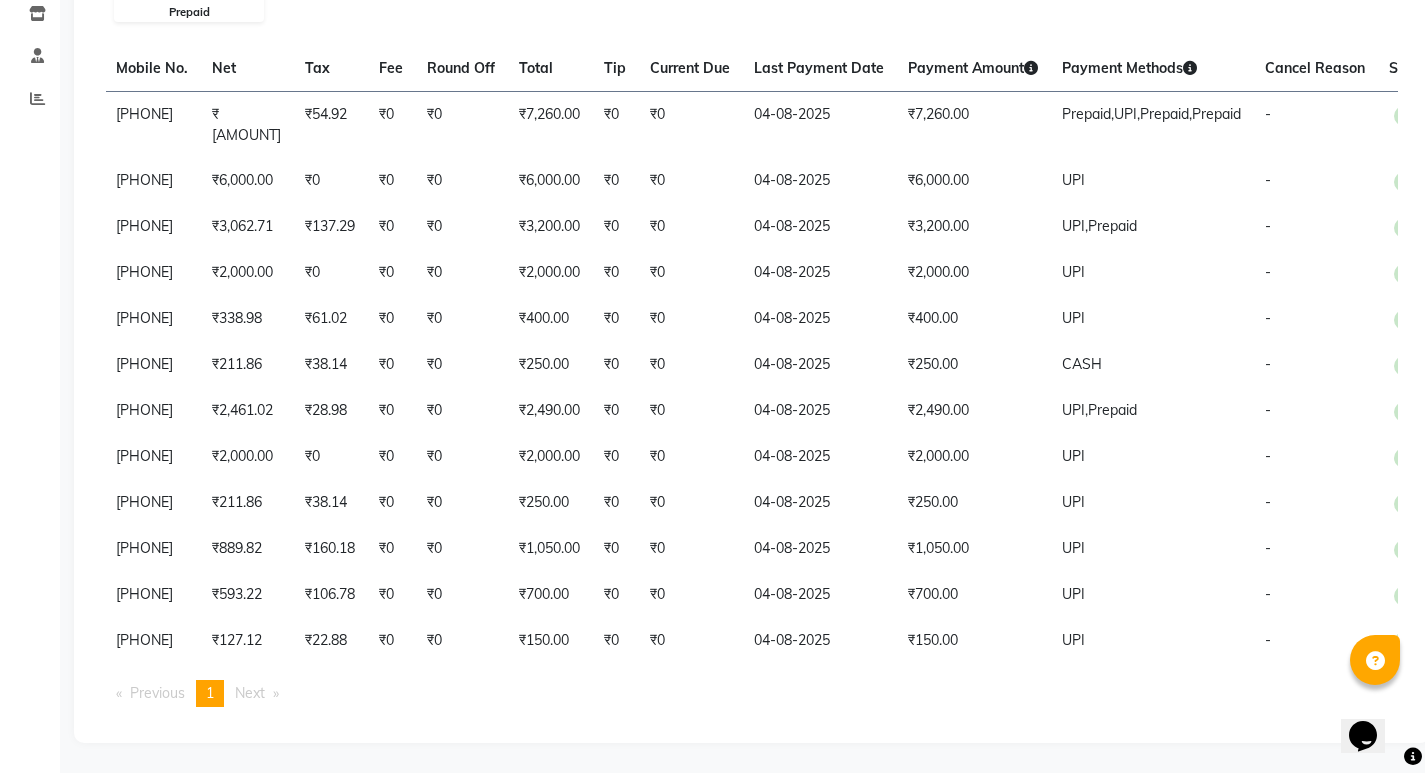 scroll, scrollTop: 0, scrollLeft: 353, axis: horizontal 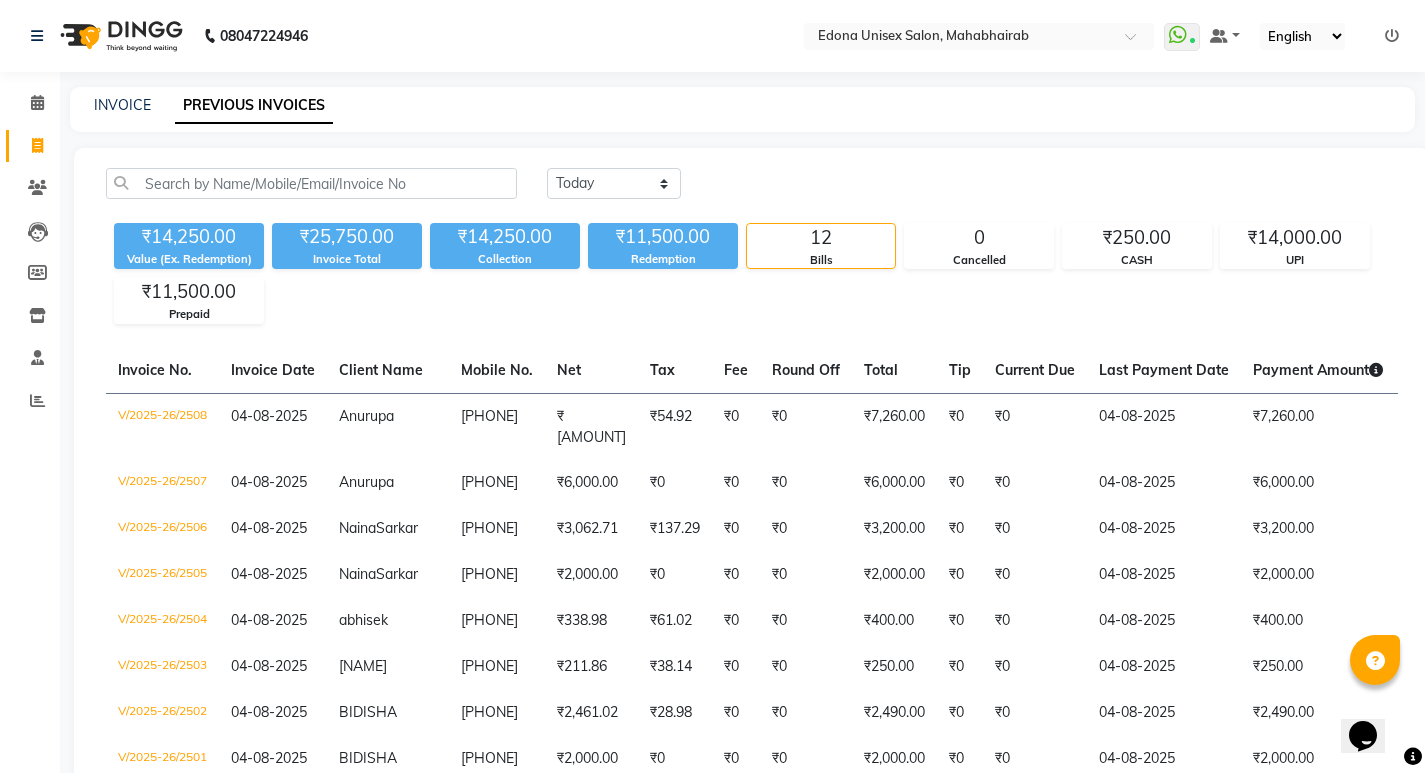 click on "INVOICE PREVIOUS INVOICES Today Yesterday Custom Range ₹14,250.00 Value (Ex. Redemption) ₹25,750.00 Invoice Total  ₹14,250.00 Collection ₹11,500.00 Redemption 12 Bills 0 Cancelled ₹250.00 CASH ₹14,000.00 UPI ₹11,500.00 Prepaid  Invoice No.   Invoice Date   Client Name   Mobile No.   Net   Tax   Fee   Round Off   Total   Tip   Current Due   Last Payment Date   Payment Amount   Payment Methods   Cancel Reason   Status   V/2025-26/2508  04-08-2025 Anurupa   9957888373 ₹7,205.08 ₹54.92  ₹0  ₹0 ₹7,260.00 ₹0 ₹0 04-08-2025 ₹7,260.00  Prepaid,  UPI,  Prepaid,  Prepaid - PAID  V/2025-26/2507  04-08-2025 Anurupa   9957888373 ₹6,000.00 ₹0  ₹0  ₹0 ₹6,000.00 ₹0 ₹0 04-08-2025 ₹6,000.00  UPI - PAID  V/2025-26/2506  04-08-2025 Naina  Sarkar 6003388149 ₹3,062.71 ₹137.29  ₹0  ₹0 ₹3,200.00 ₹0 ₹0 04-08-2025 ₹3,200.00  UPI,  Prepaid - PAID  V/2025-26/2505  04-08-2025 Naina  Sarkar 6003388149 ₹2,000.00 ₹0  ₹0  ₹0 ₹2,000.00 ₹0 ₹0 04-08-2025 ₹2,000.00  UPI" 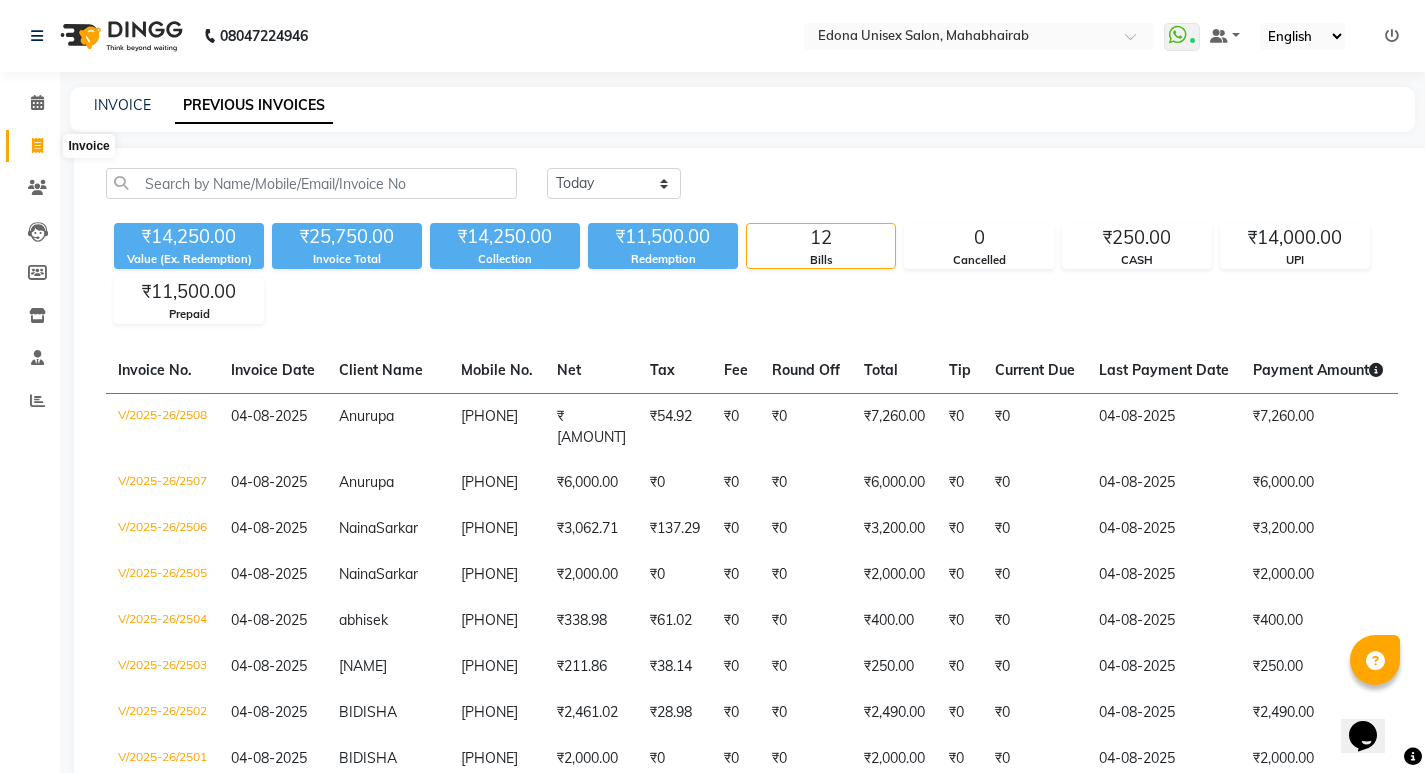 click 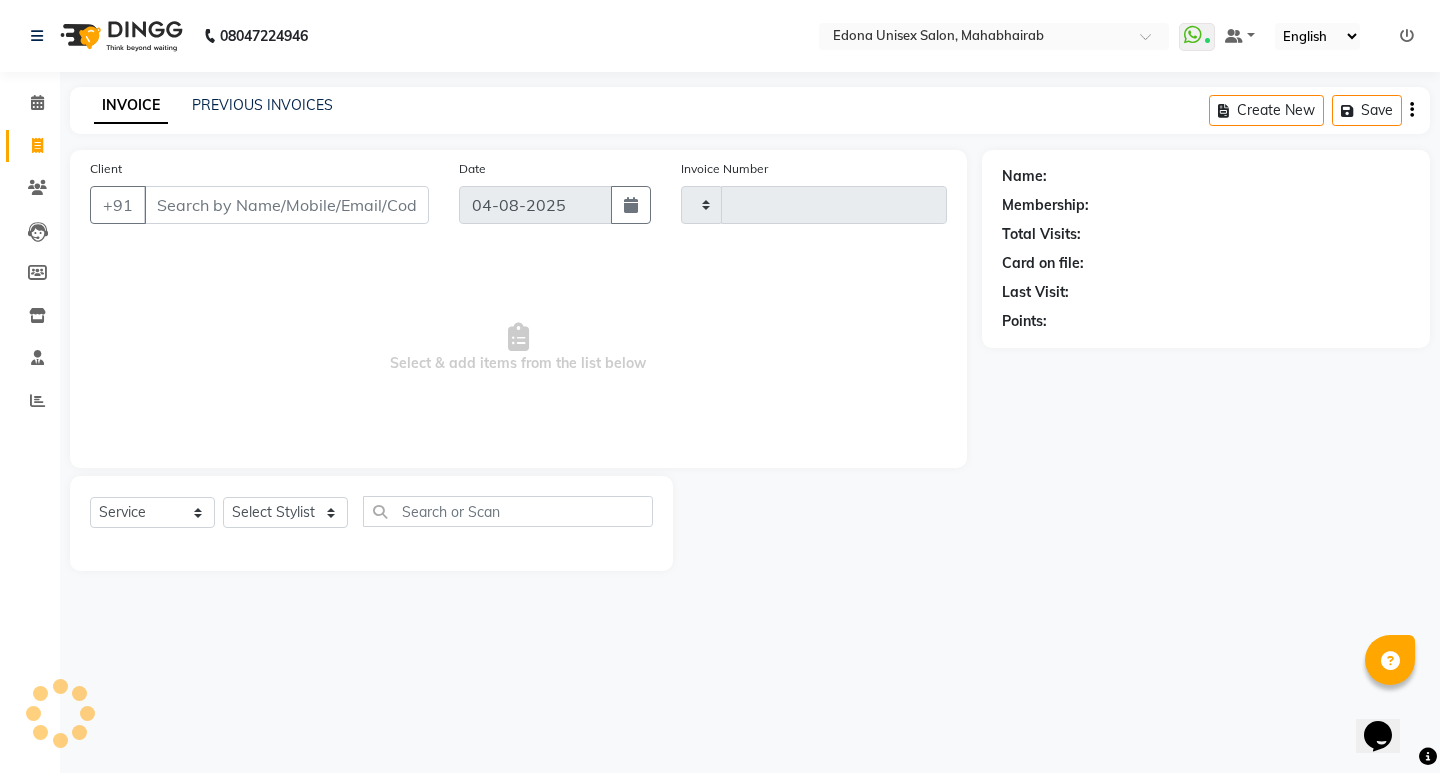 type on "2509" 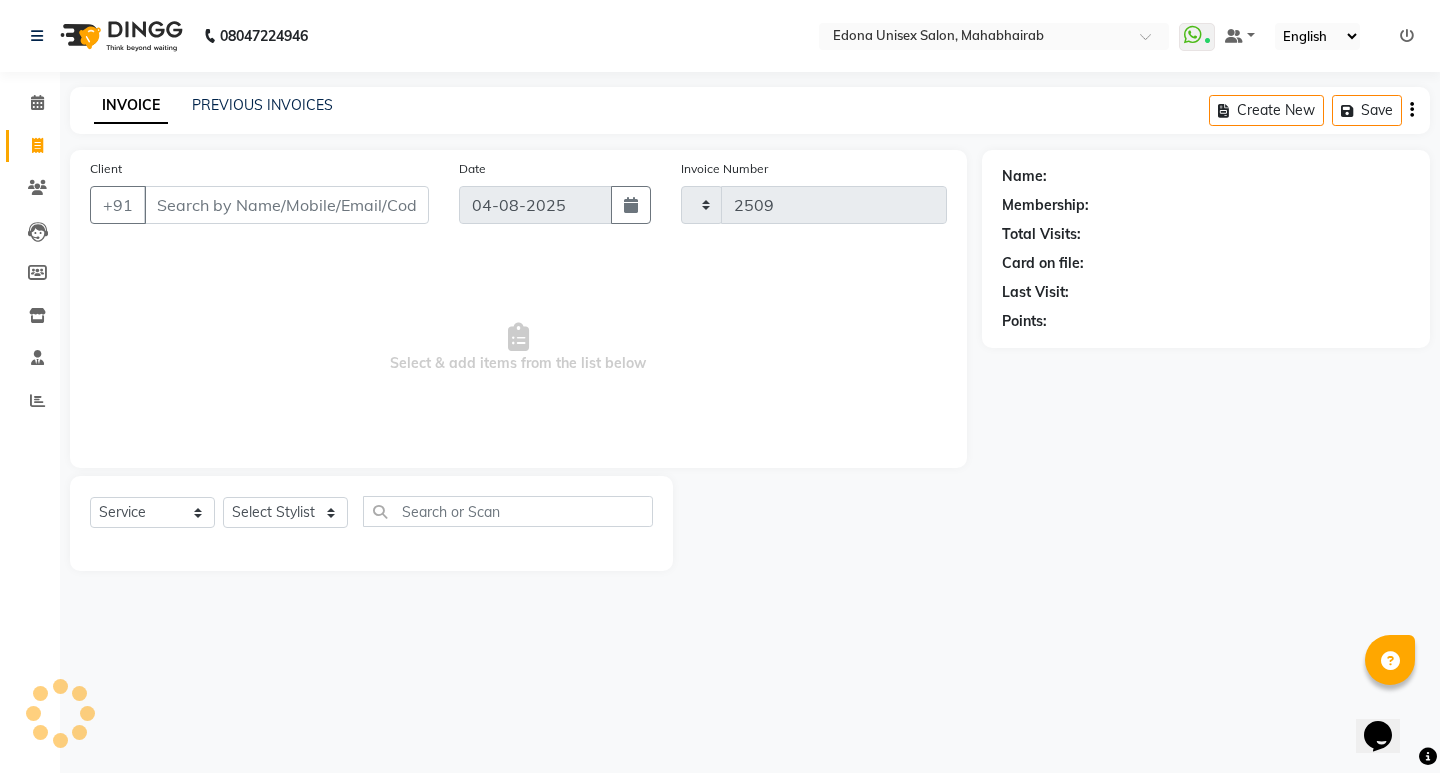 select on "5393" 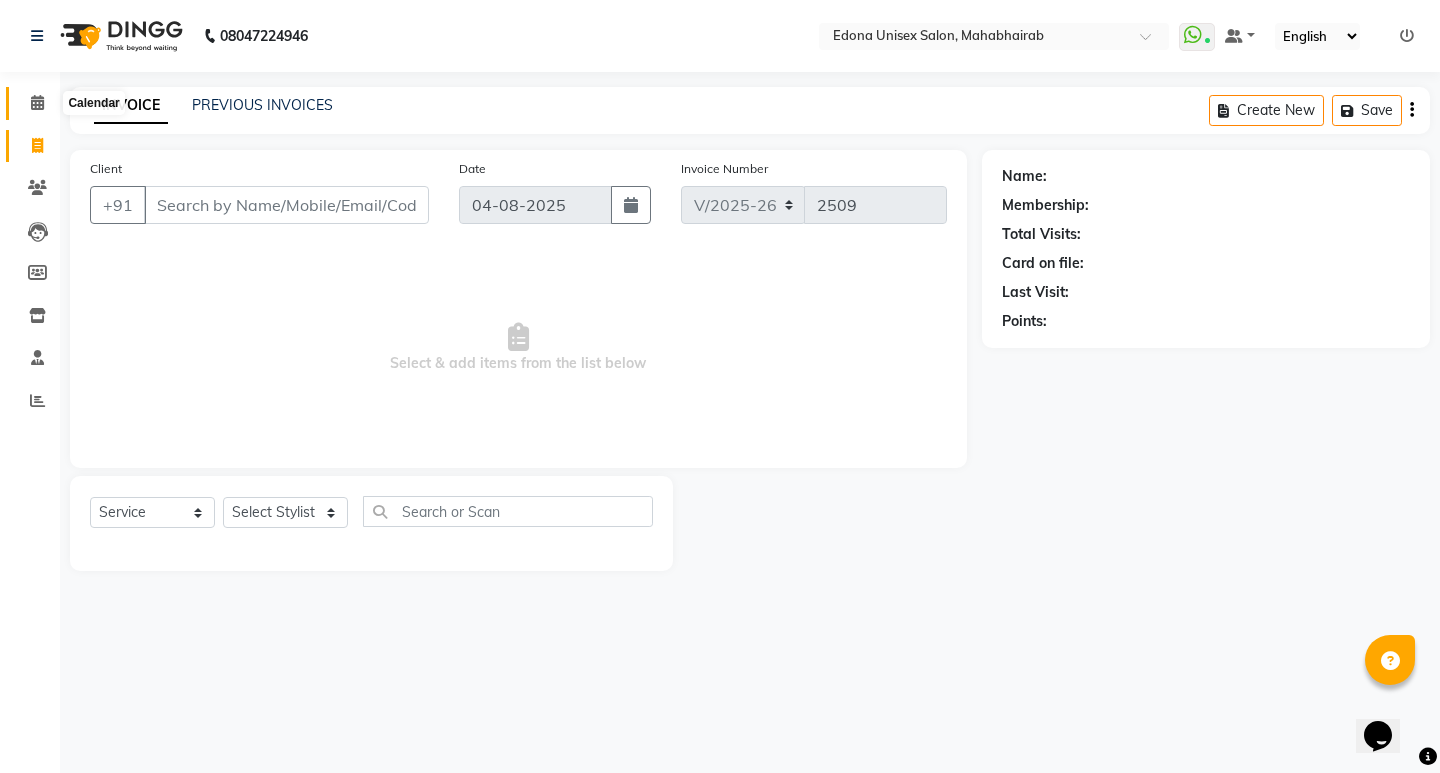 click 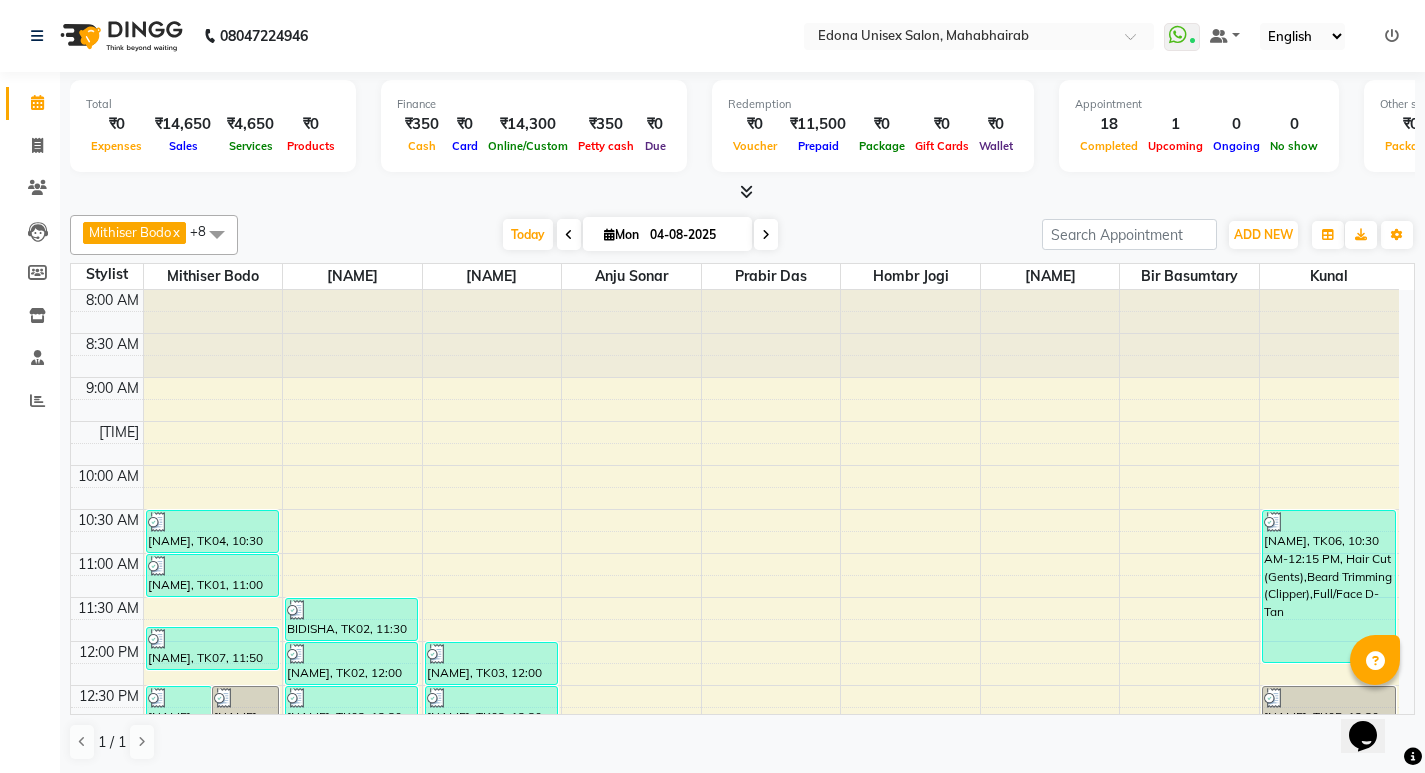 scroll, scrollTop: 719, scrollLeft: 0, axis: vertical 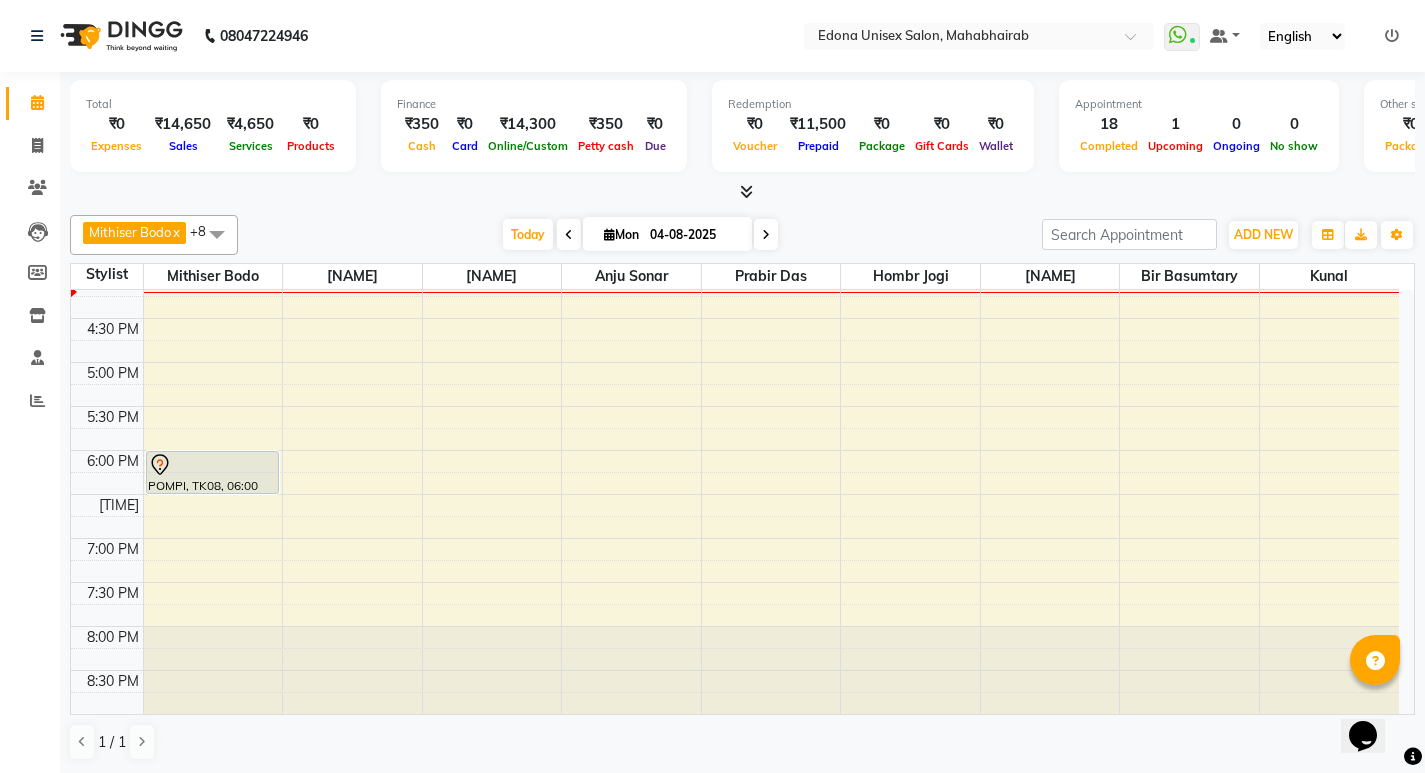 click at bounding box center (746, 191) 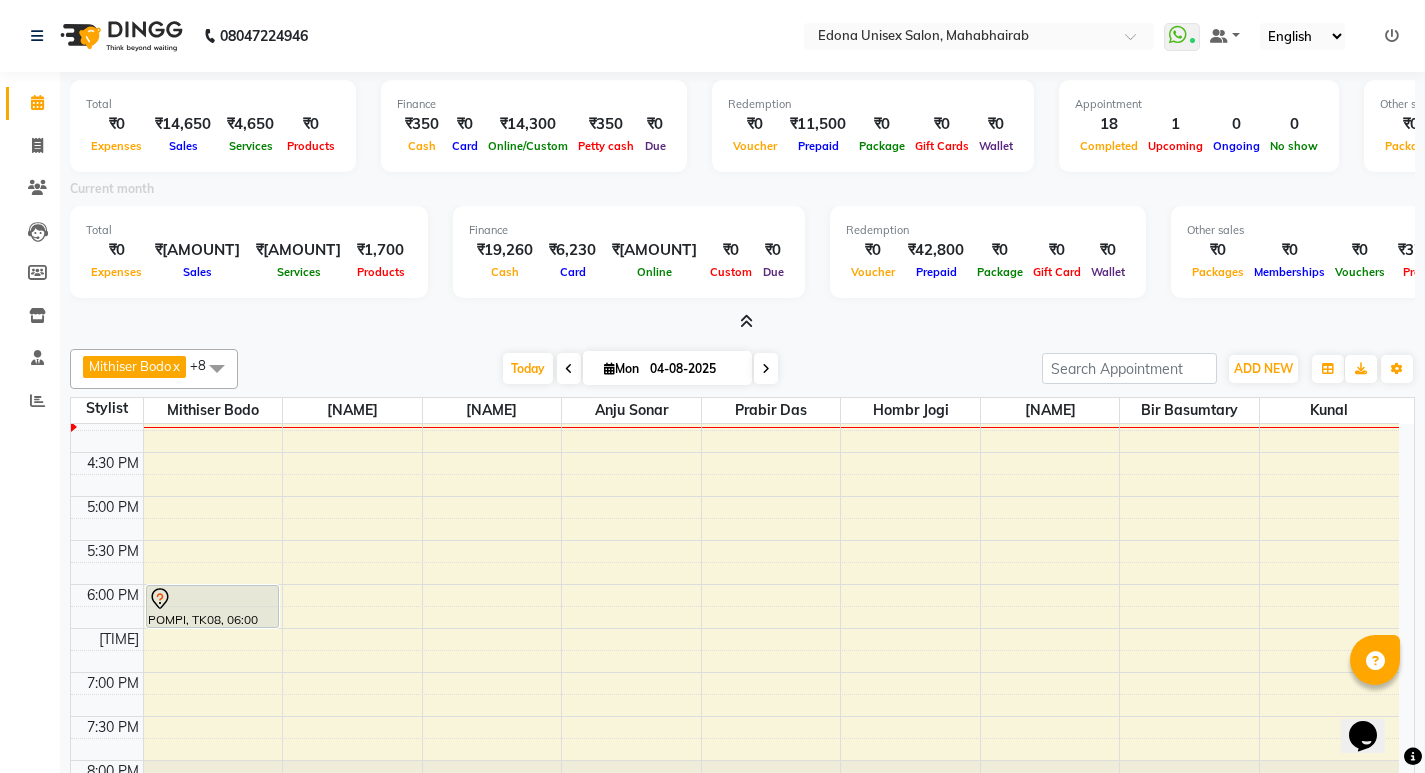 click at bounding box center (746, 321) 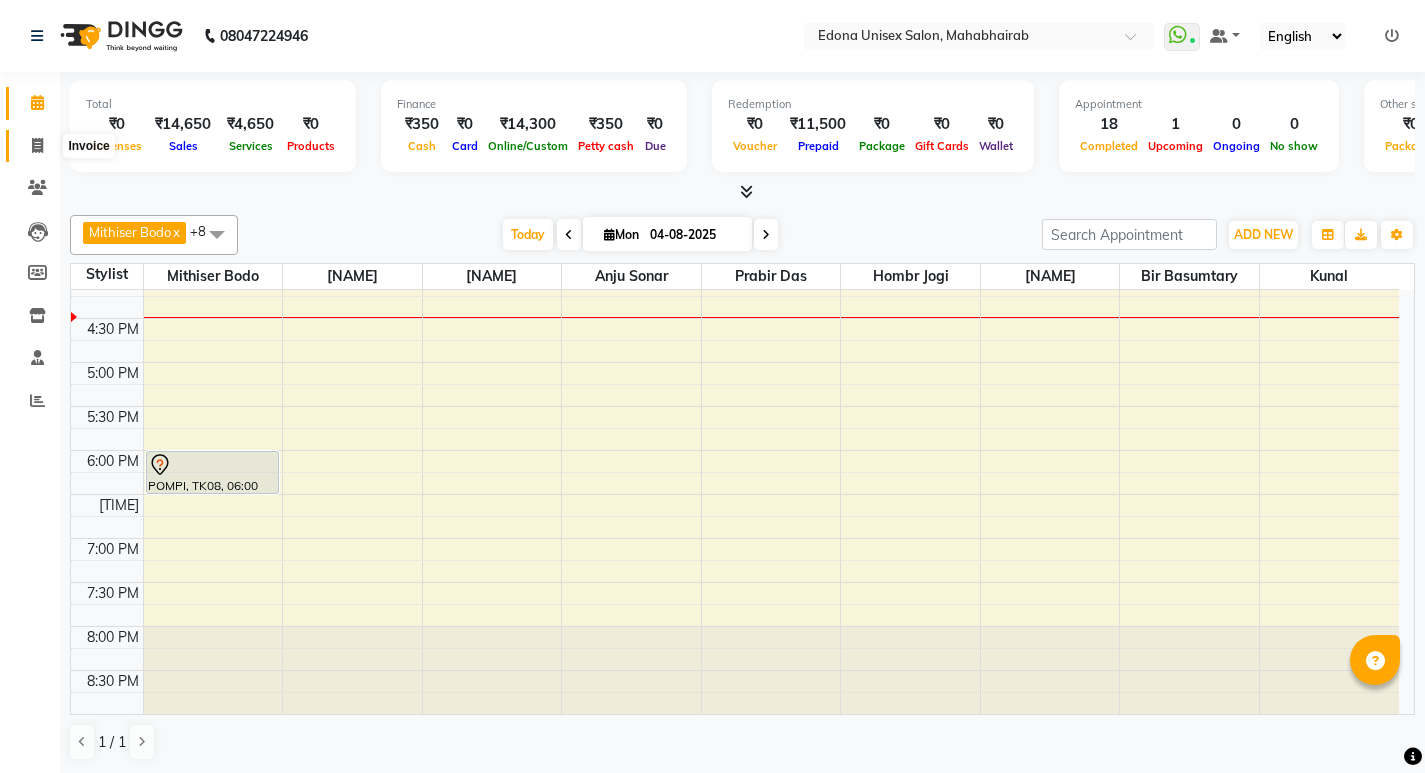 click 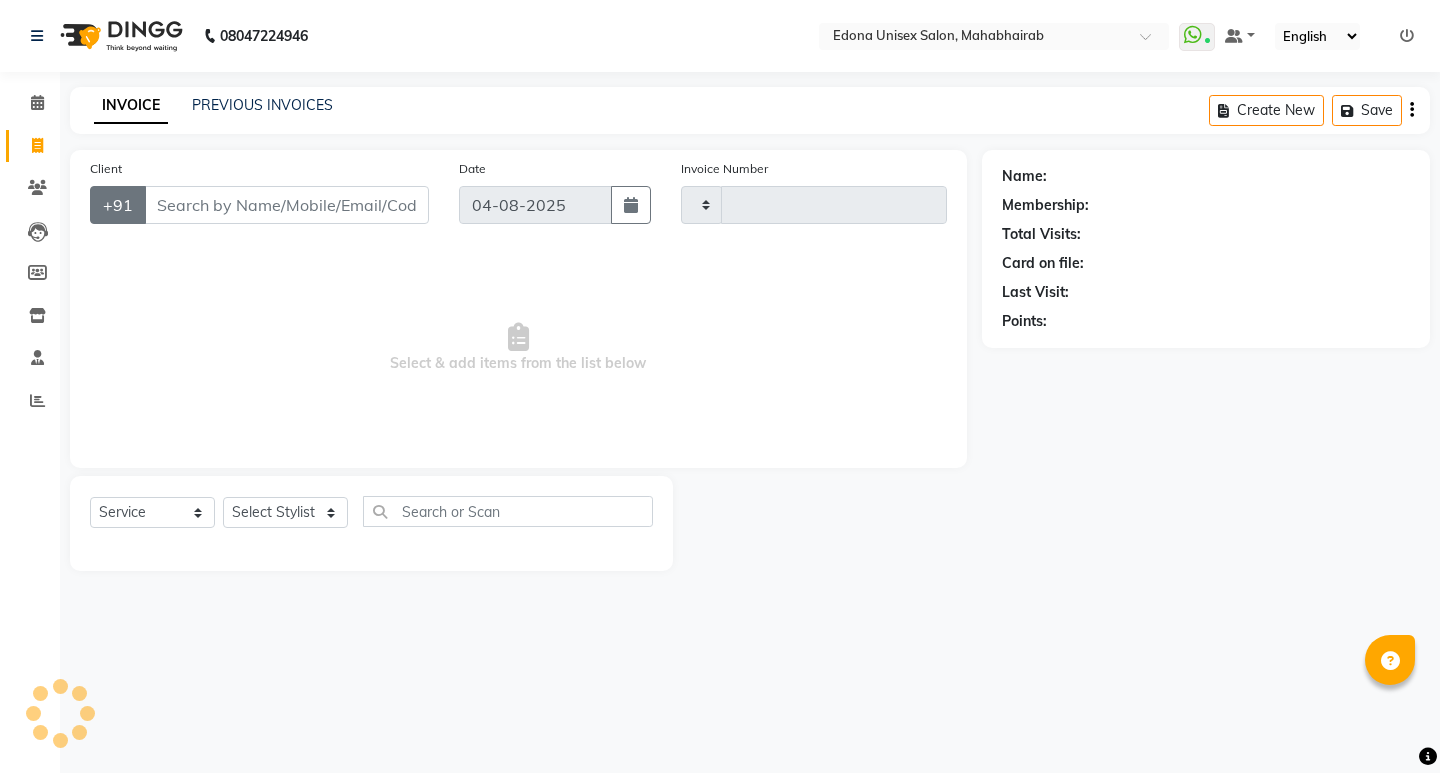 type on "2510" 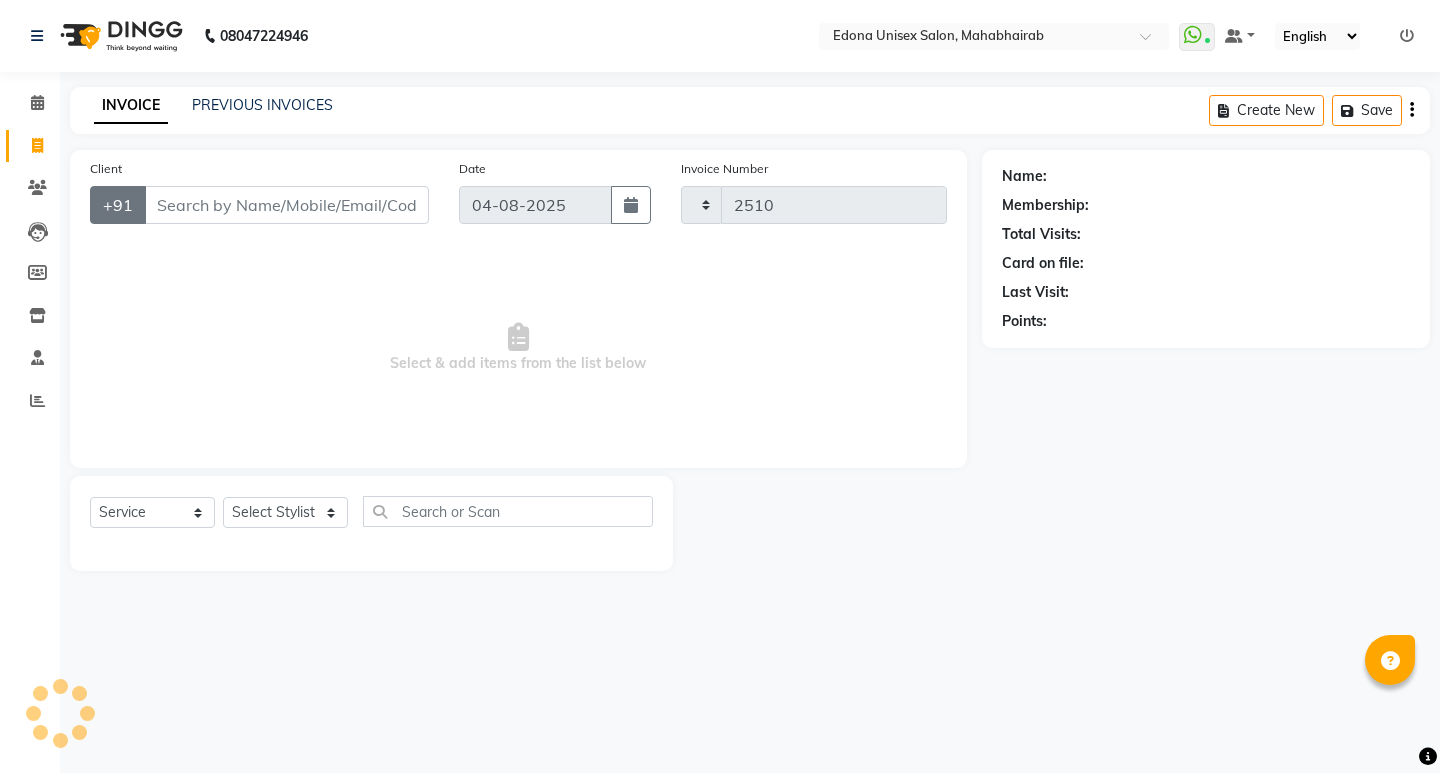 select on "5393" 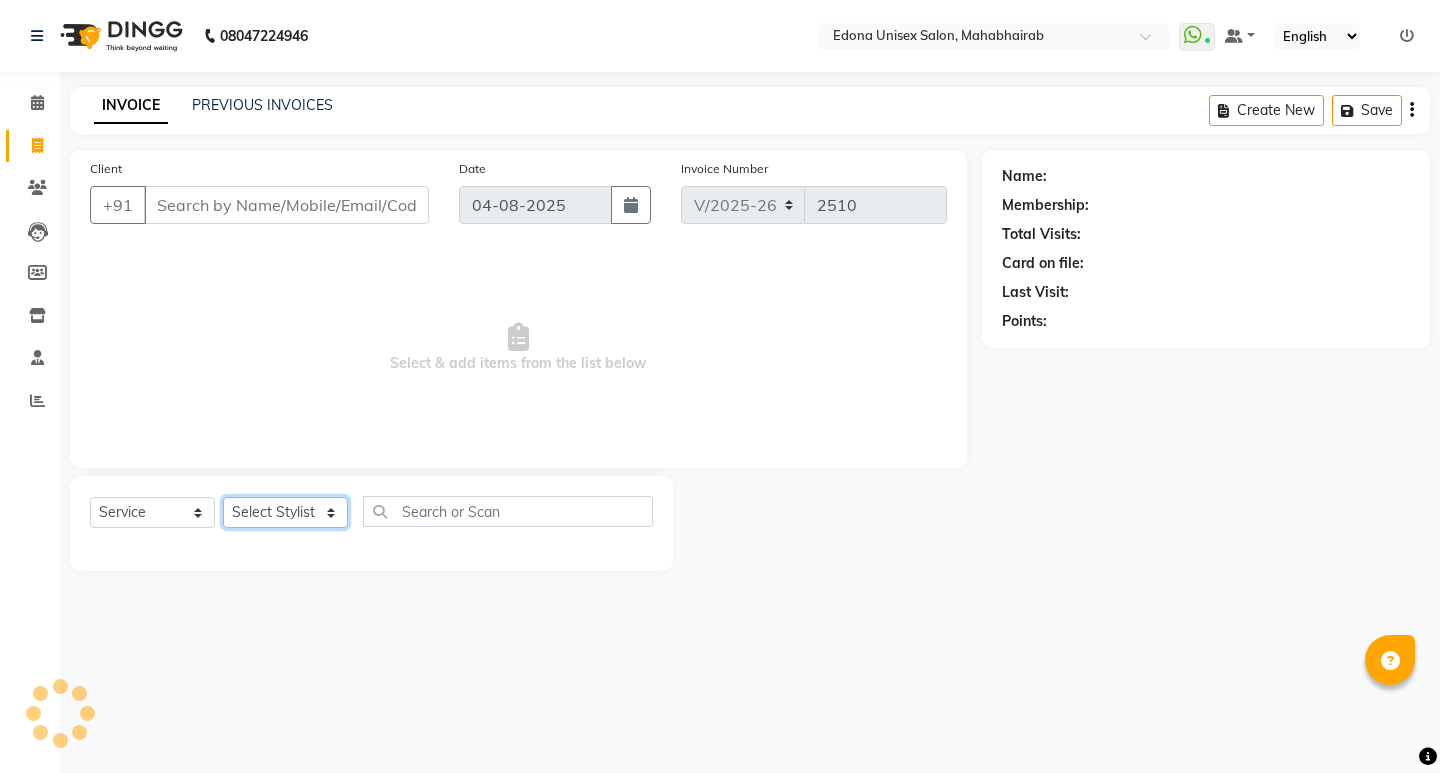 click on "Select Stylist" 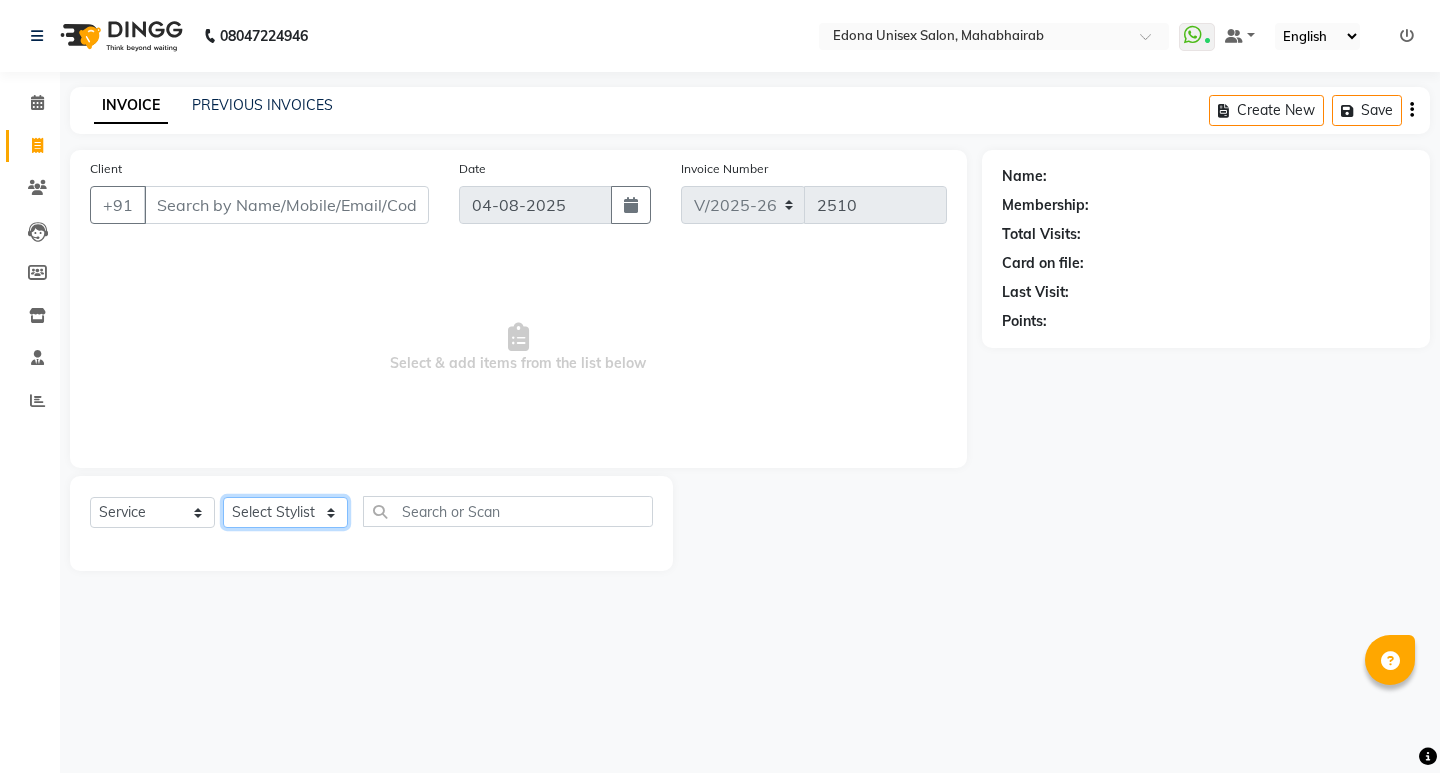 select on "35904" 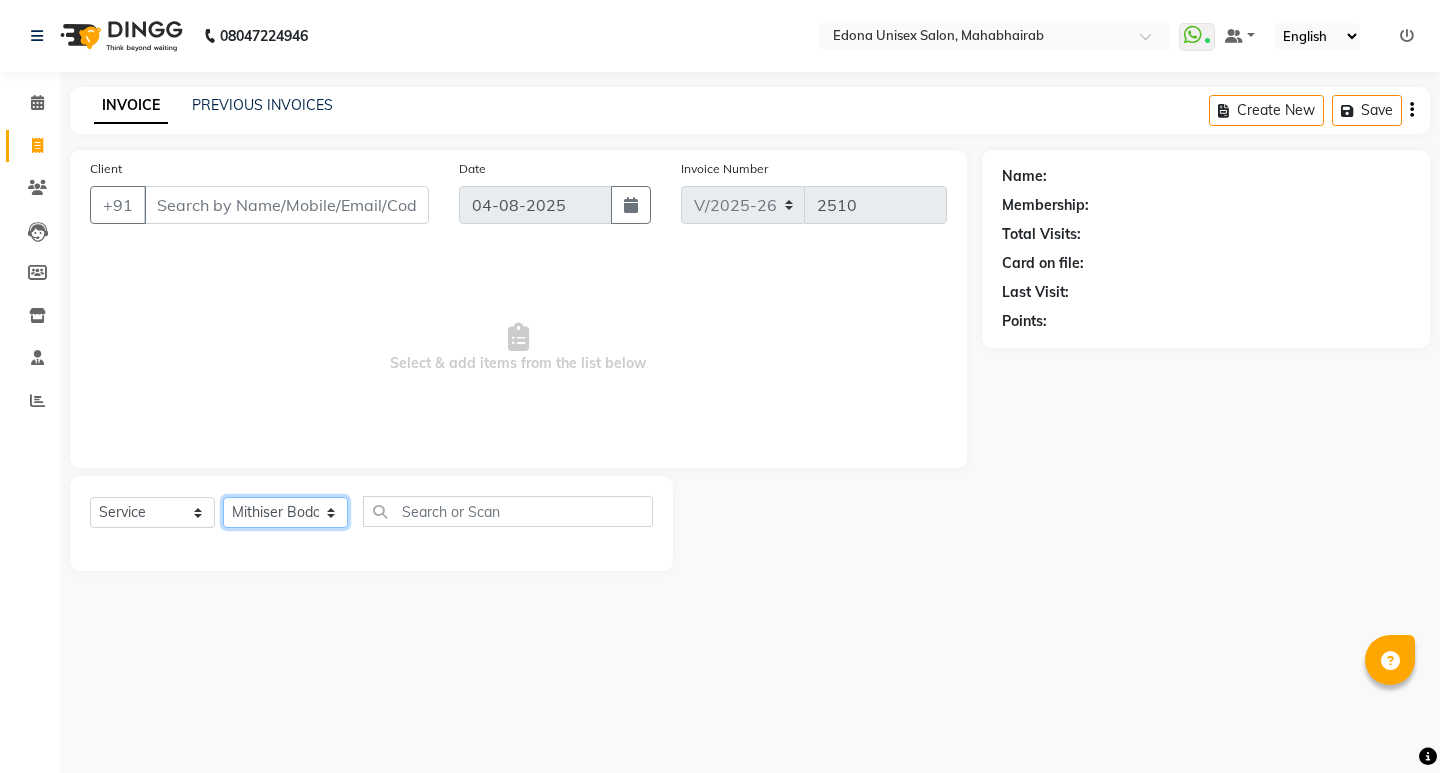 click on "Select Stylist Admin Anju Sonar Bir Basumtary Bishal Bharma Hemen Daimari Hombr Jogi Jenny kayina Kriti Kunal Lokesh Verma Mithiser Bodo Monisha Goyari Neha Pahi Prabir Das Rashmi Basumtary Reshma Sultana Roselin Basumtary Sumitra Subba" 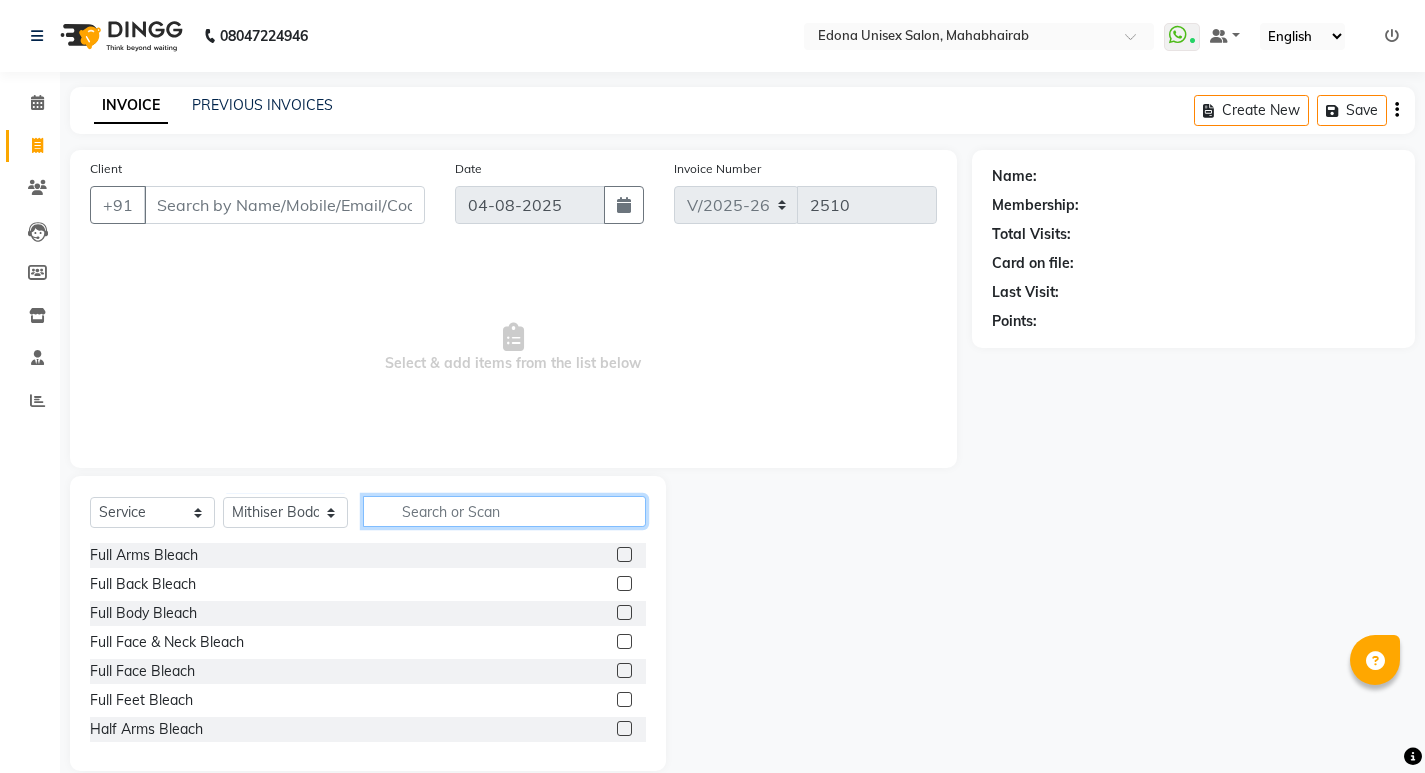 click 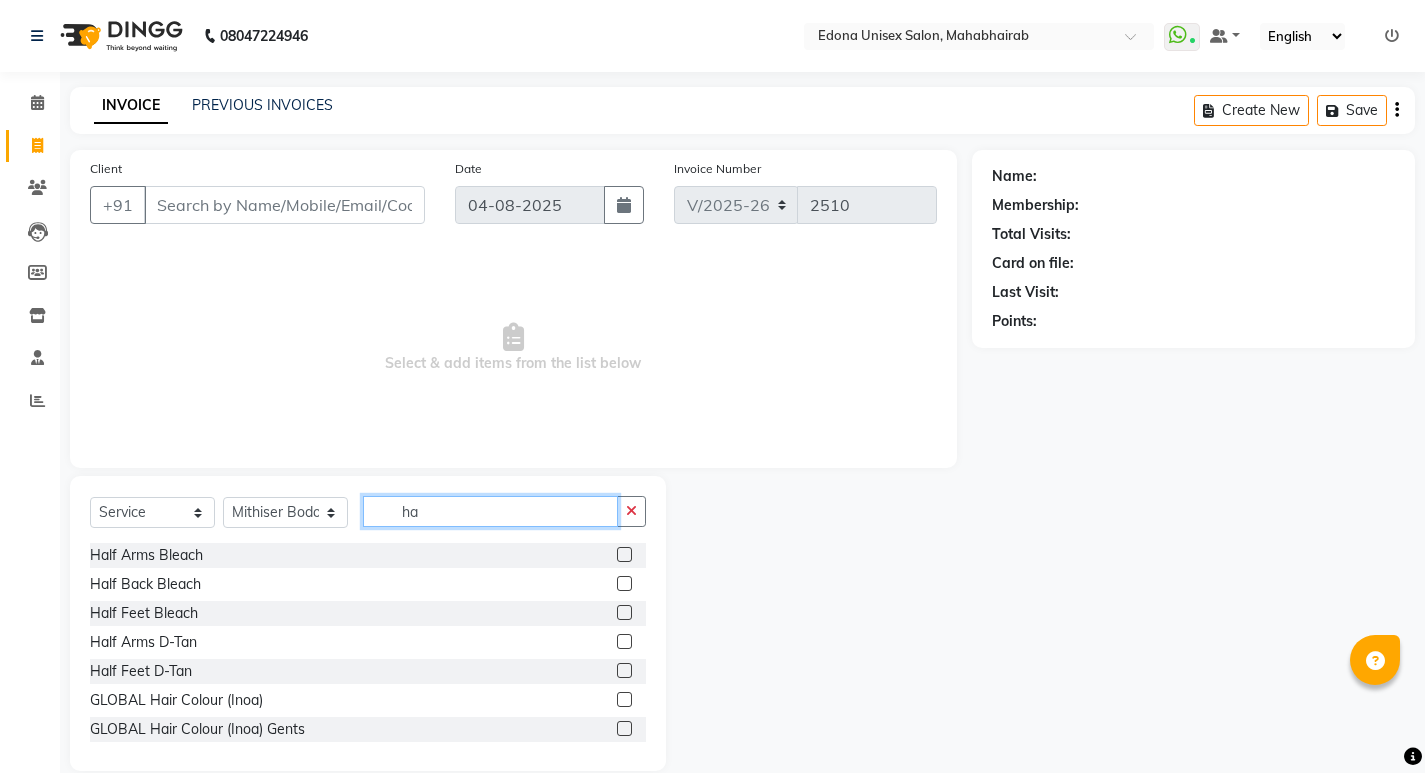 type on "h" 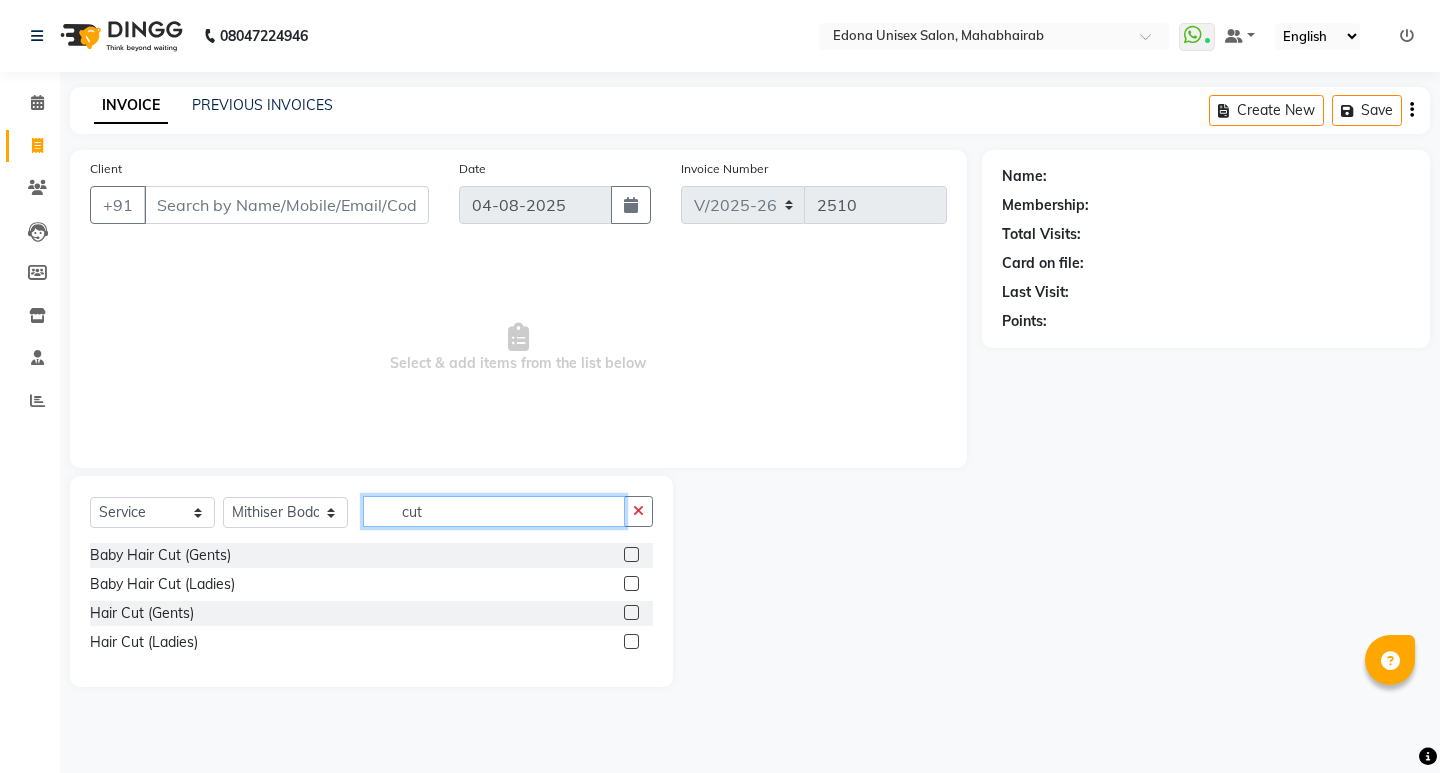 type on "cut" 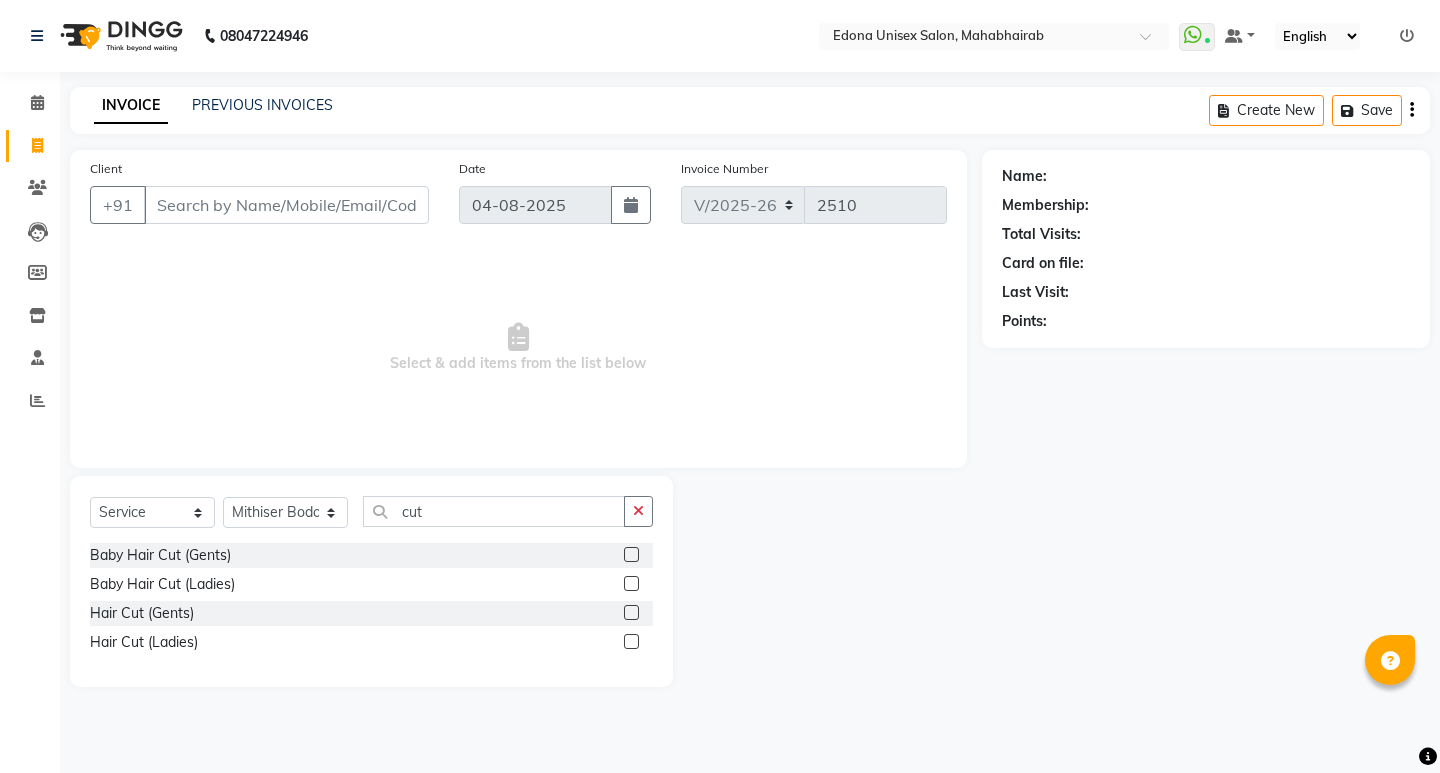 click 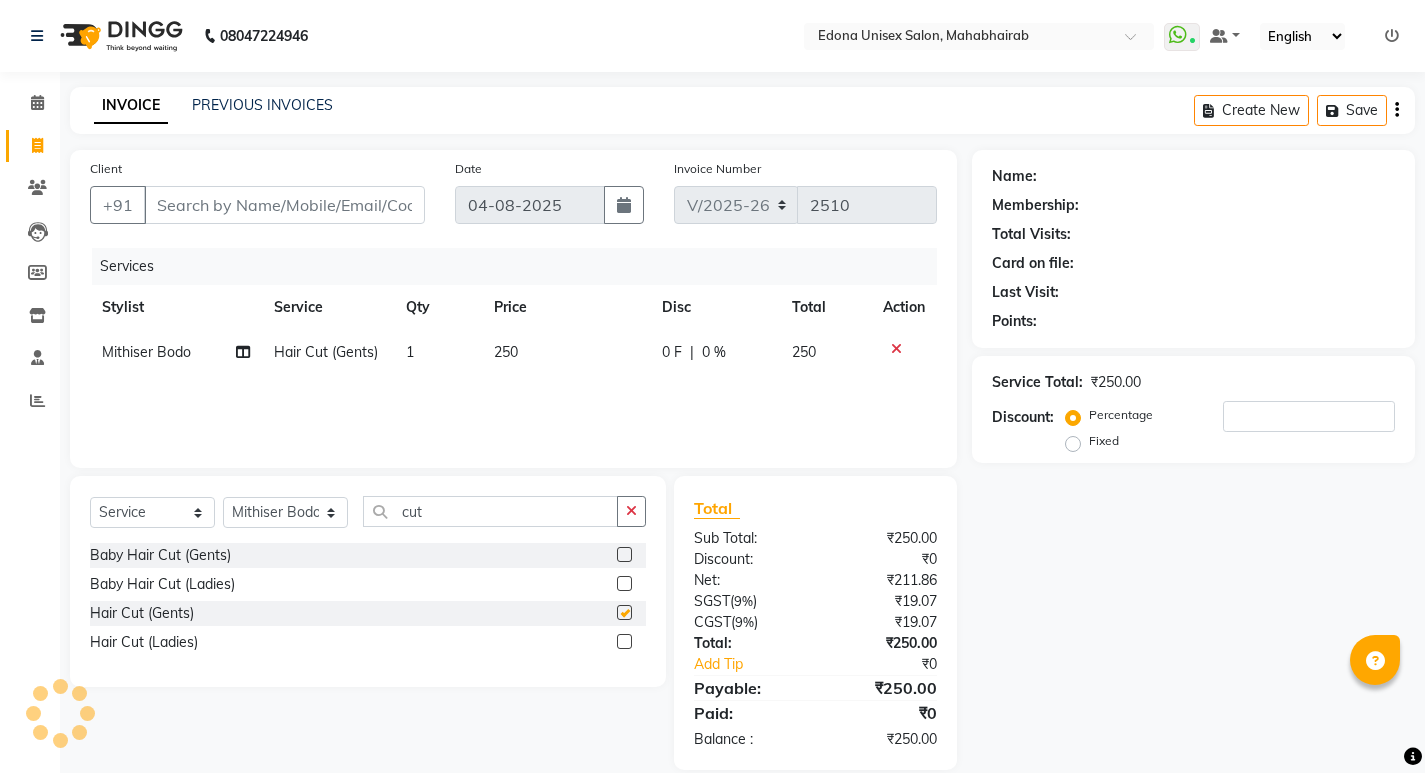 checkbox on "false" 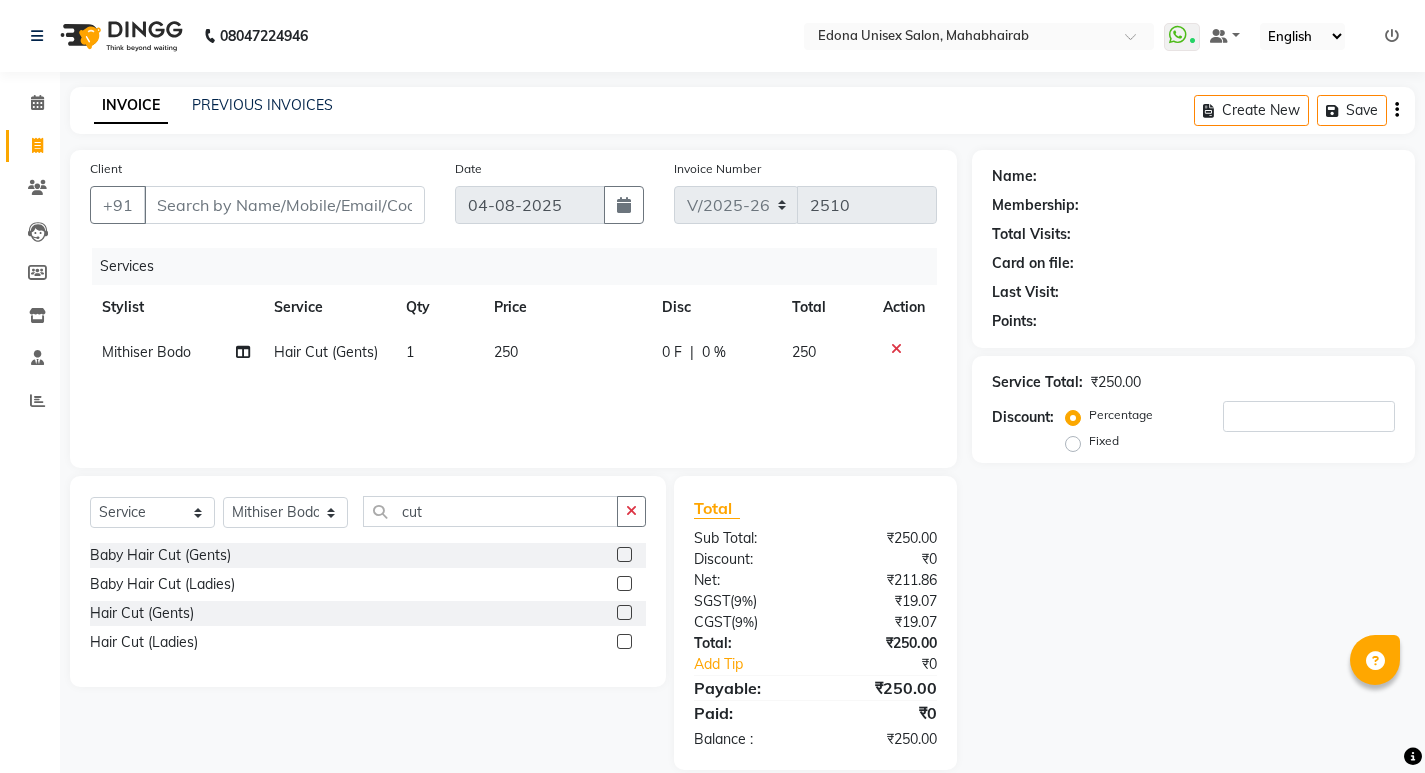 drag, startPoint x: 639, startPoint y: 519, endPoint x: 546, endPoint y: 482, distance: 100.08996 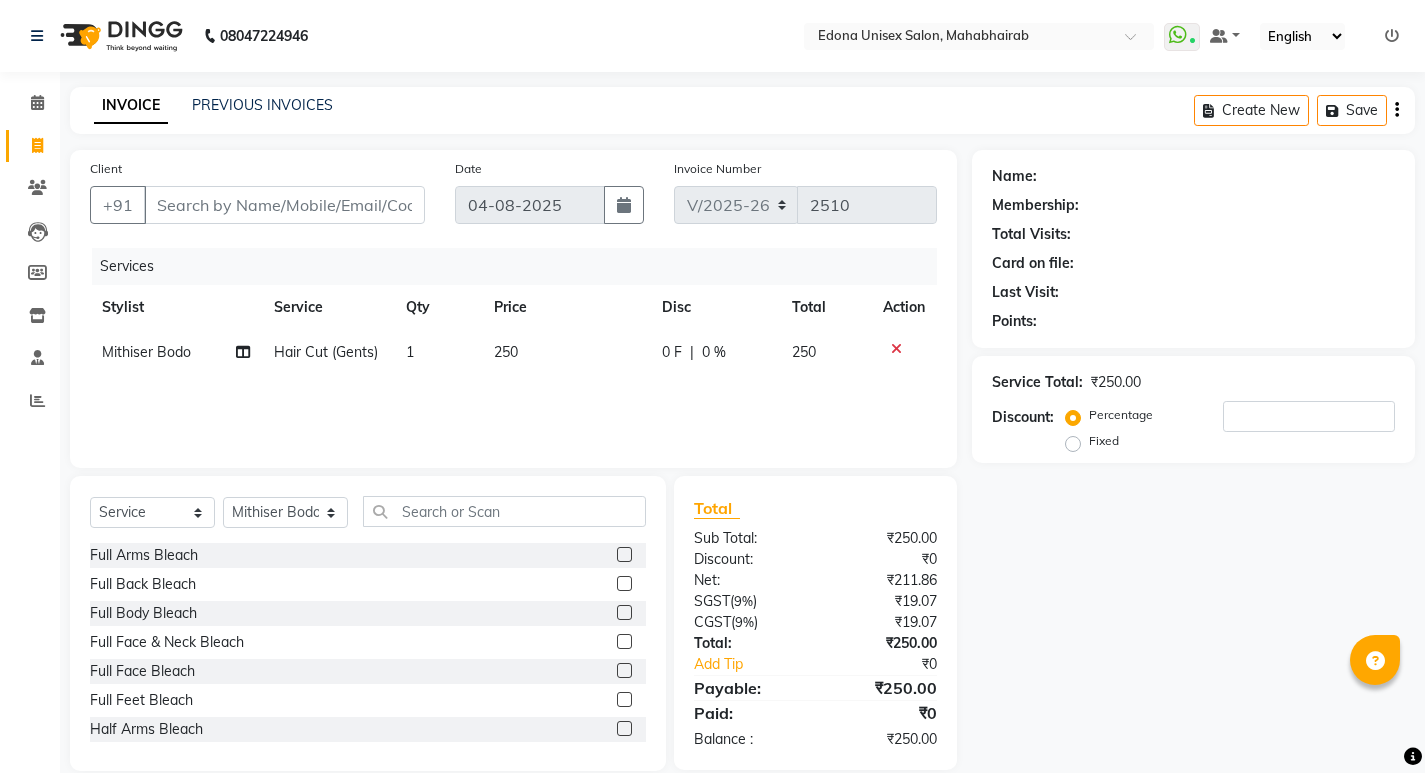 drag, startPoint x: 546, startPoint y: 482, endPoint x: 541, endPoint y: 491, distance: 10.29563 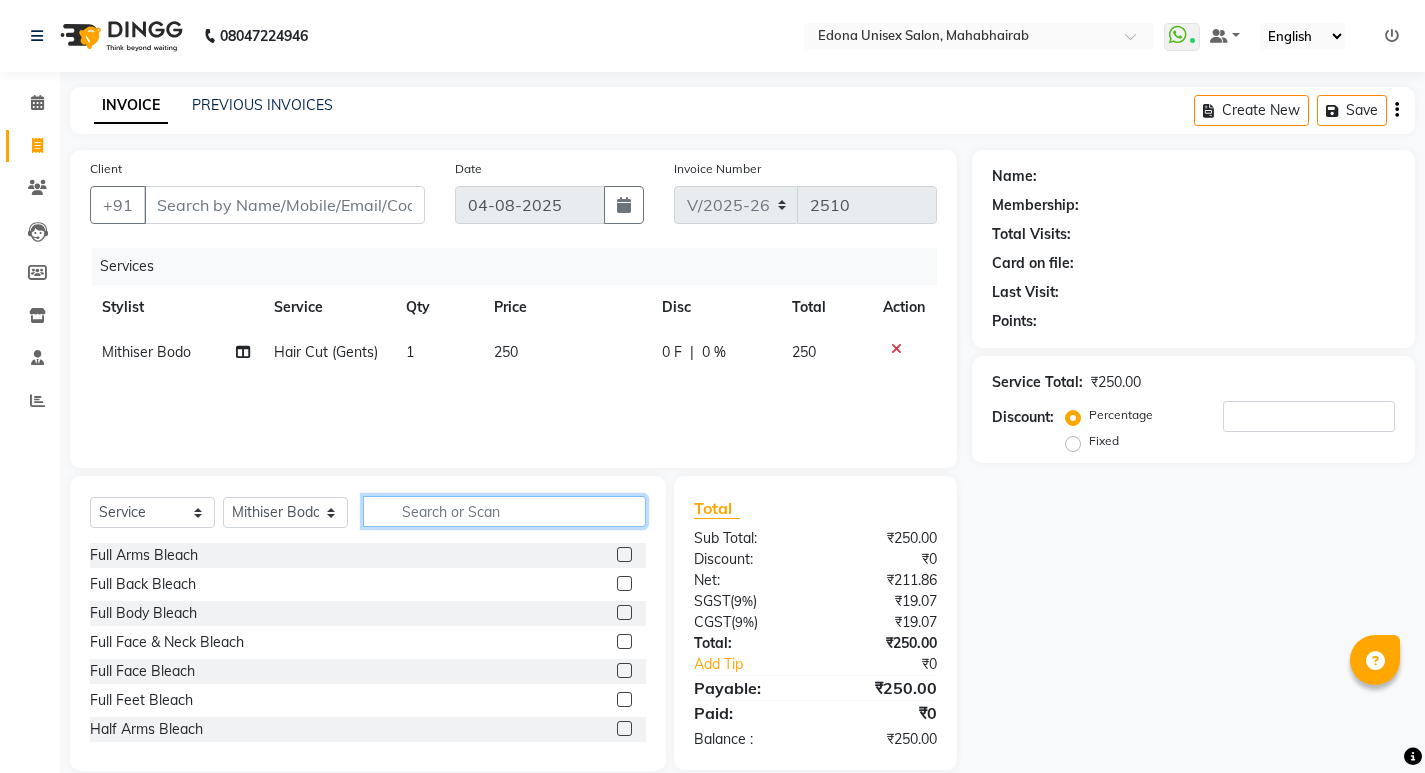 click 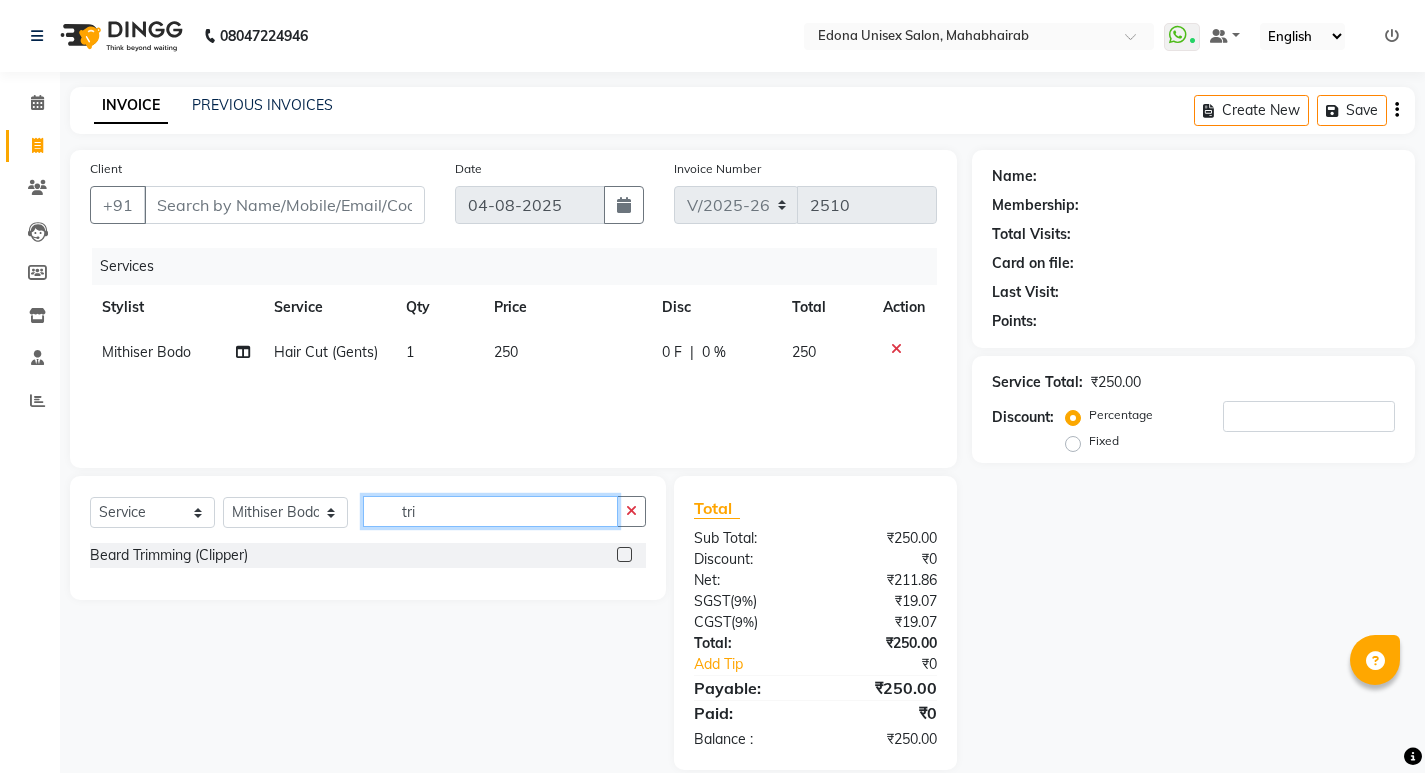 type on "tri" 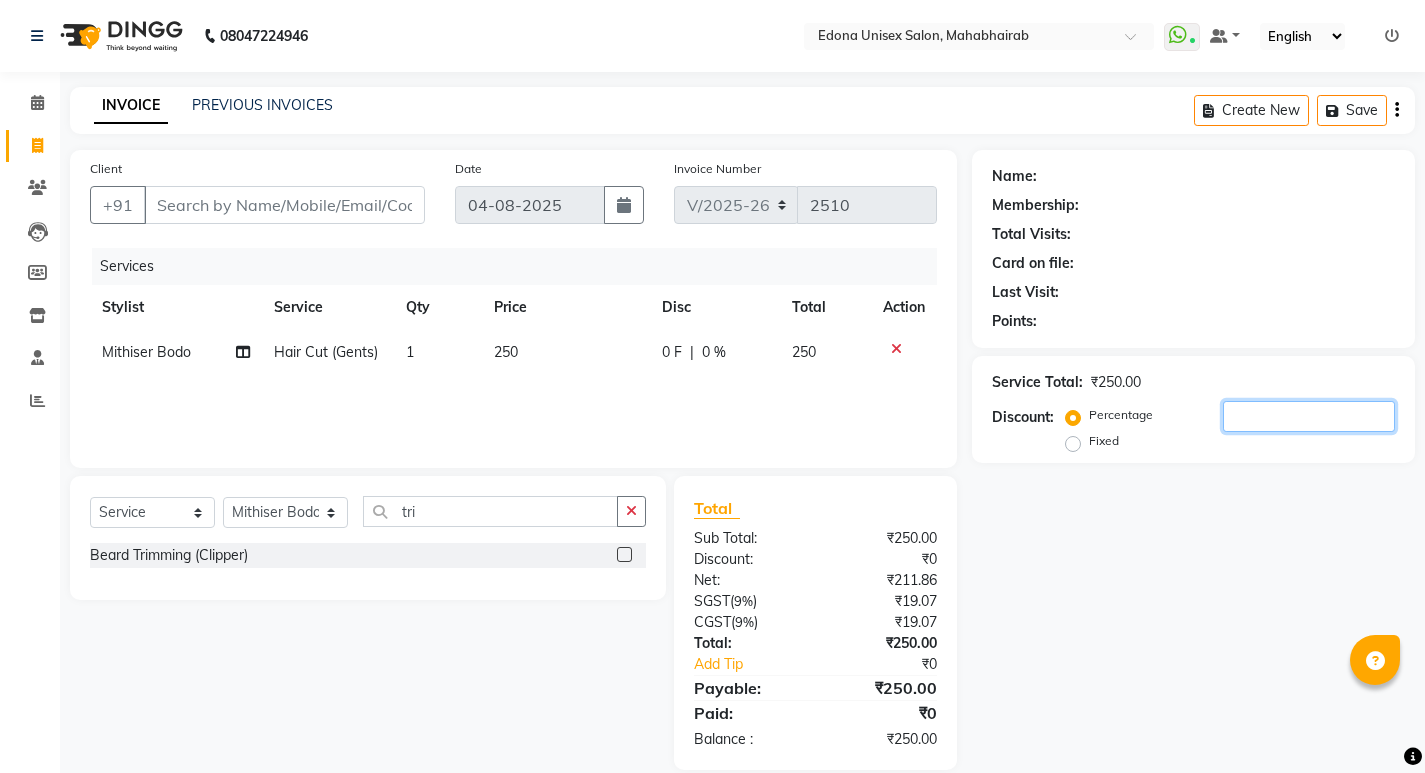 click 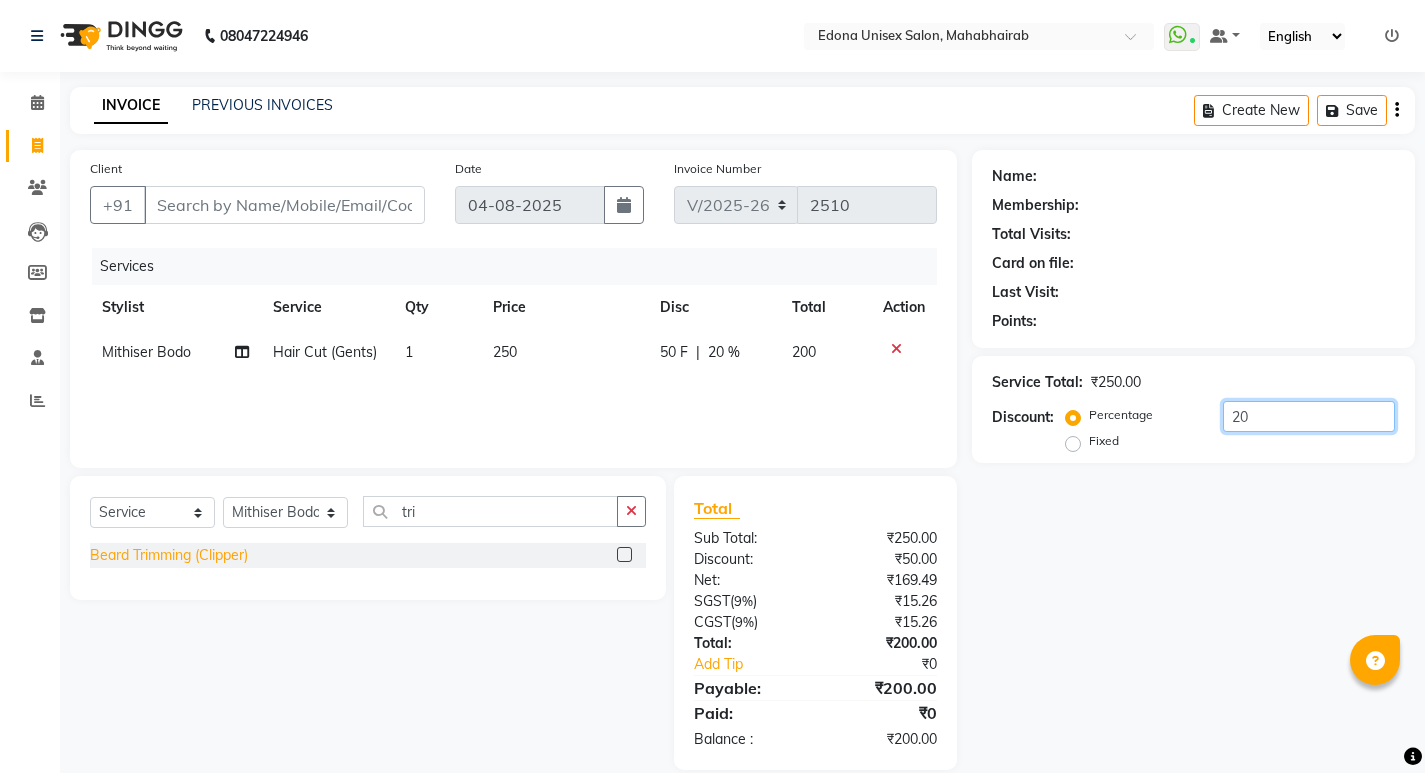 type on "20" 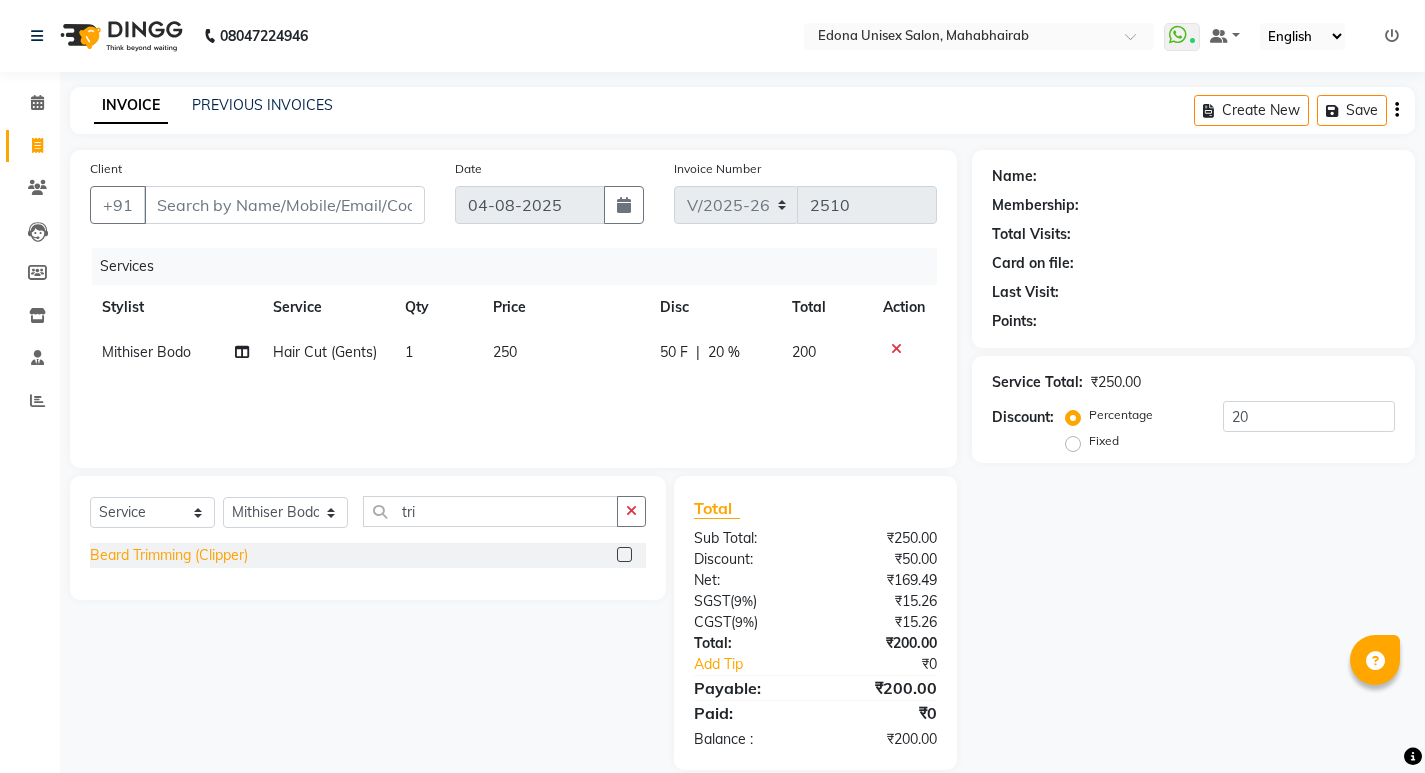 click on "Beard Trimming (Clipper)" 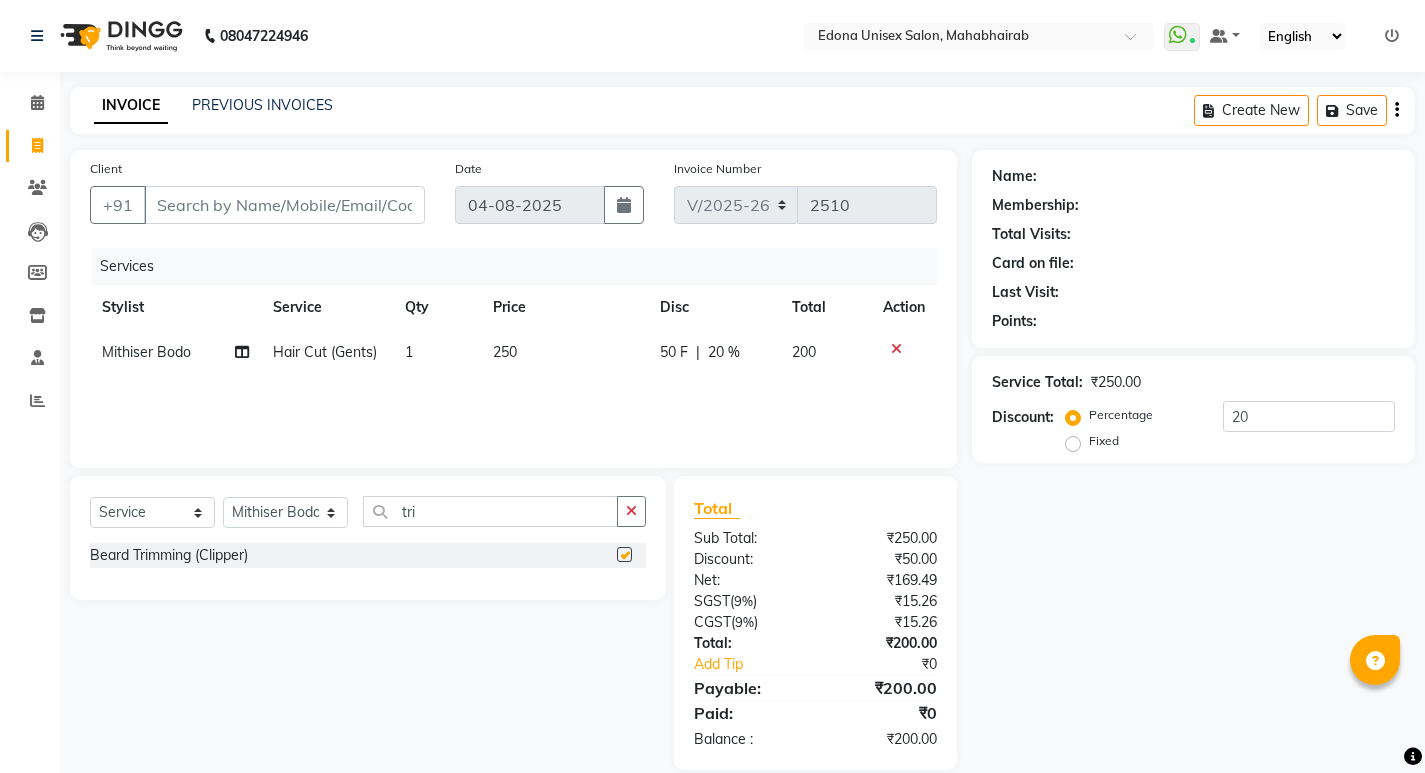 checkbox on "false" 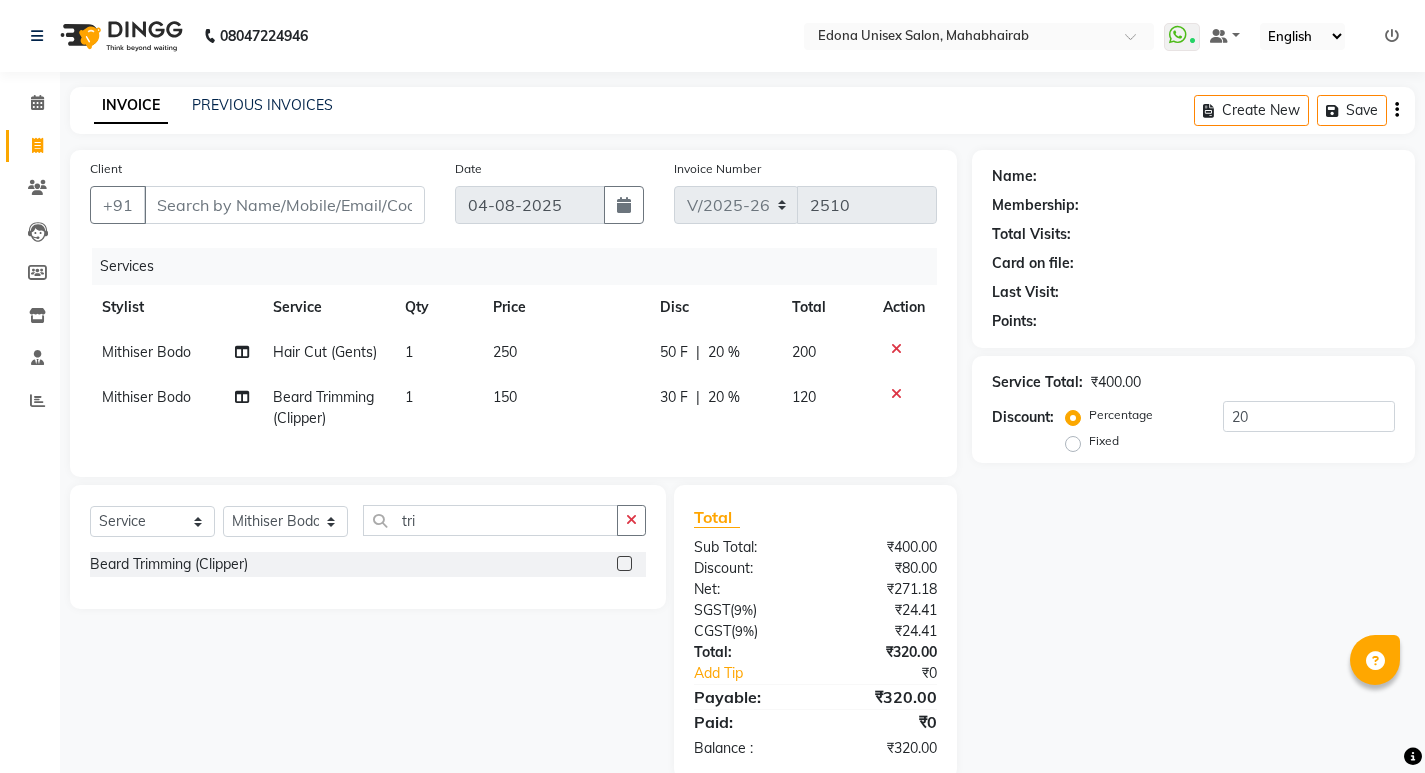 click on "Name: Membership: Total Visits: Card on file: Last Visit:  Points:  Service Total:  ₹400.00  Discount:  Percentage   Fixed  20" 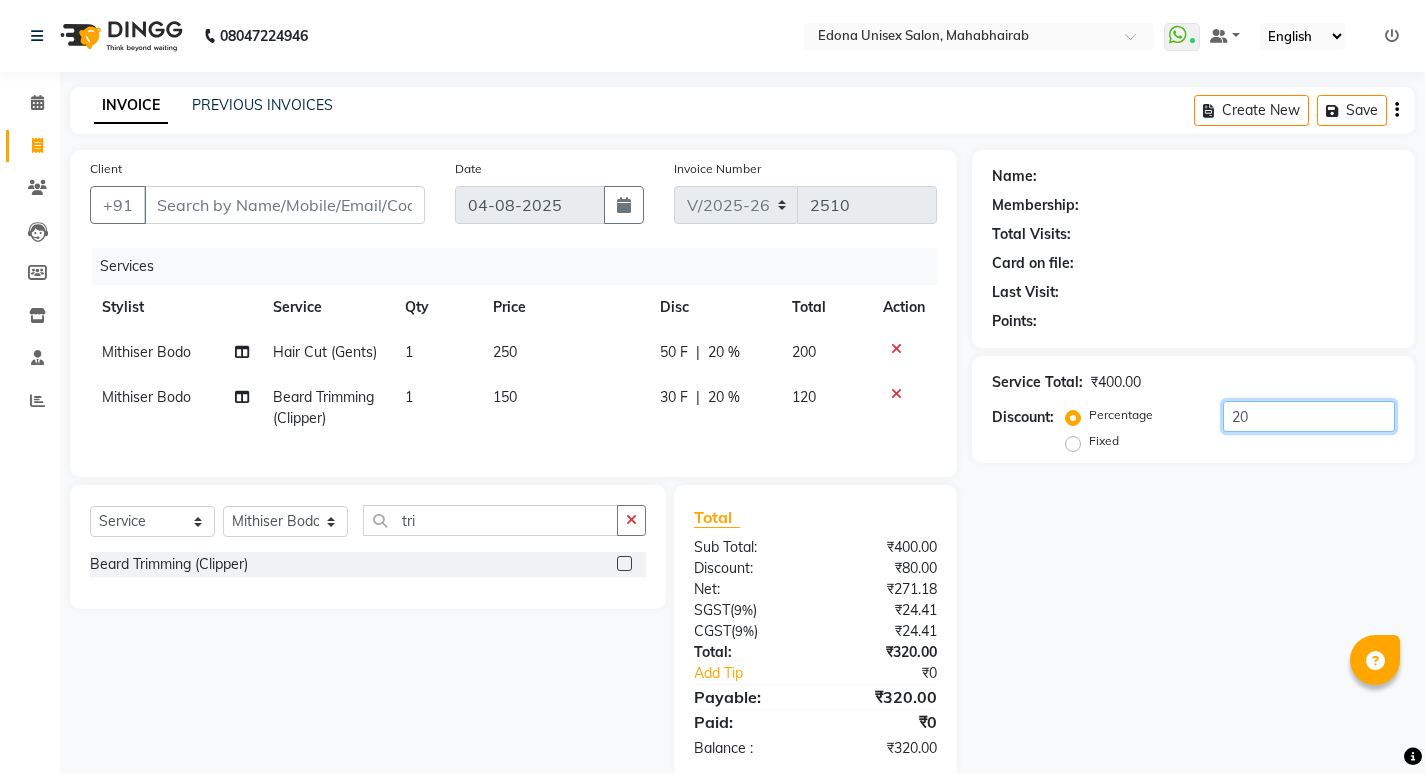 click on "20" 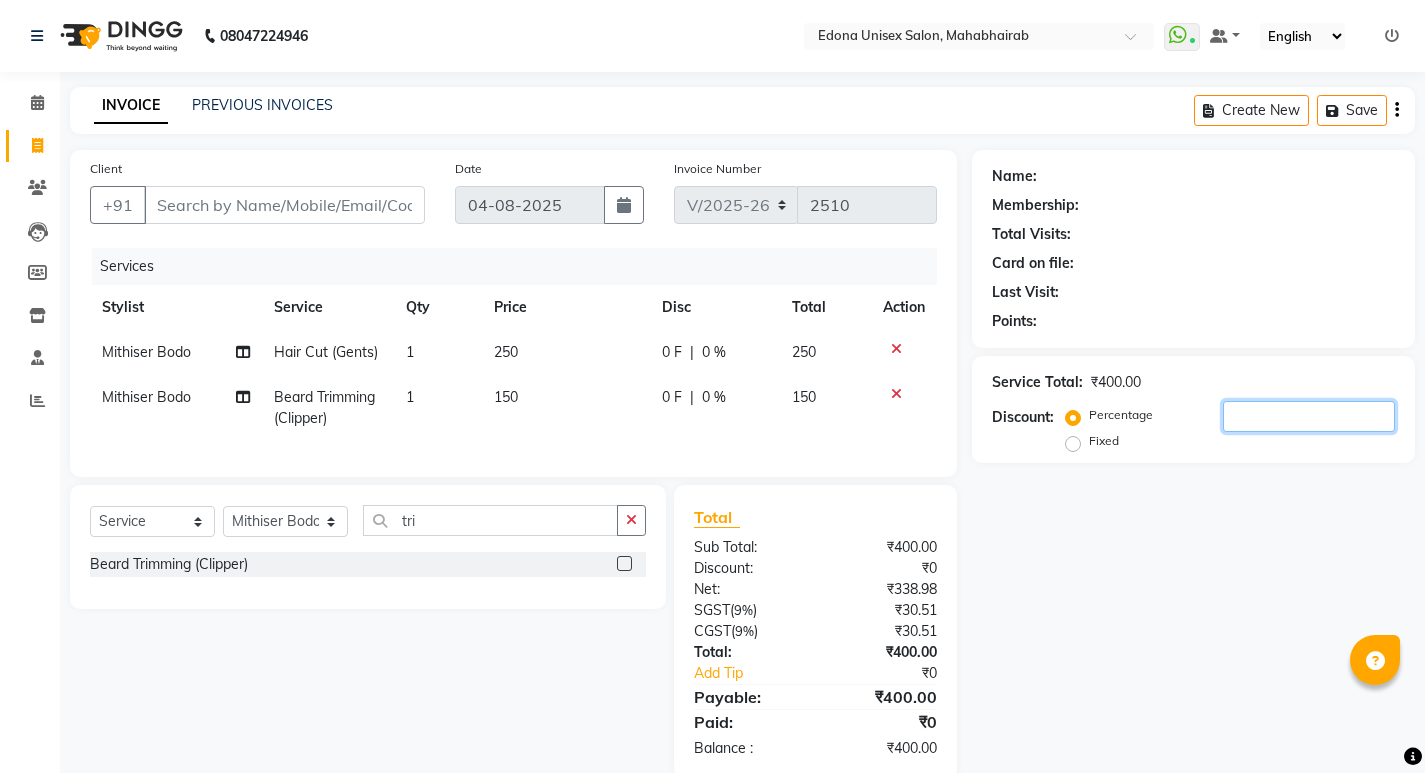 type 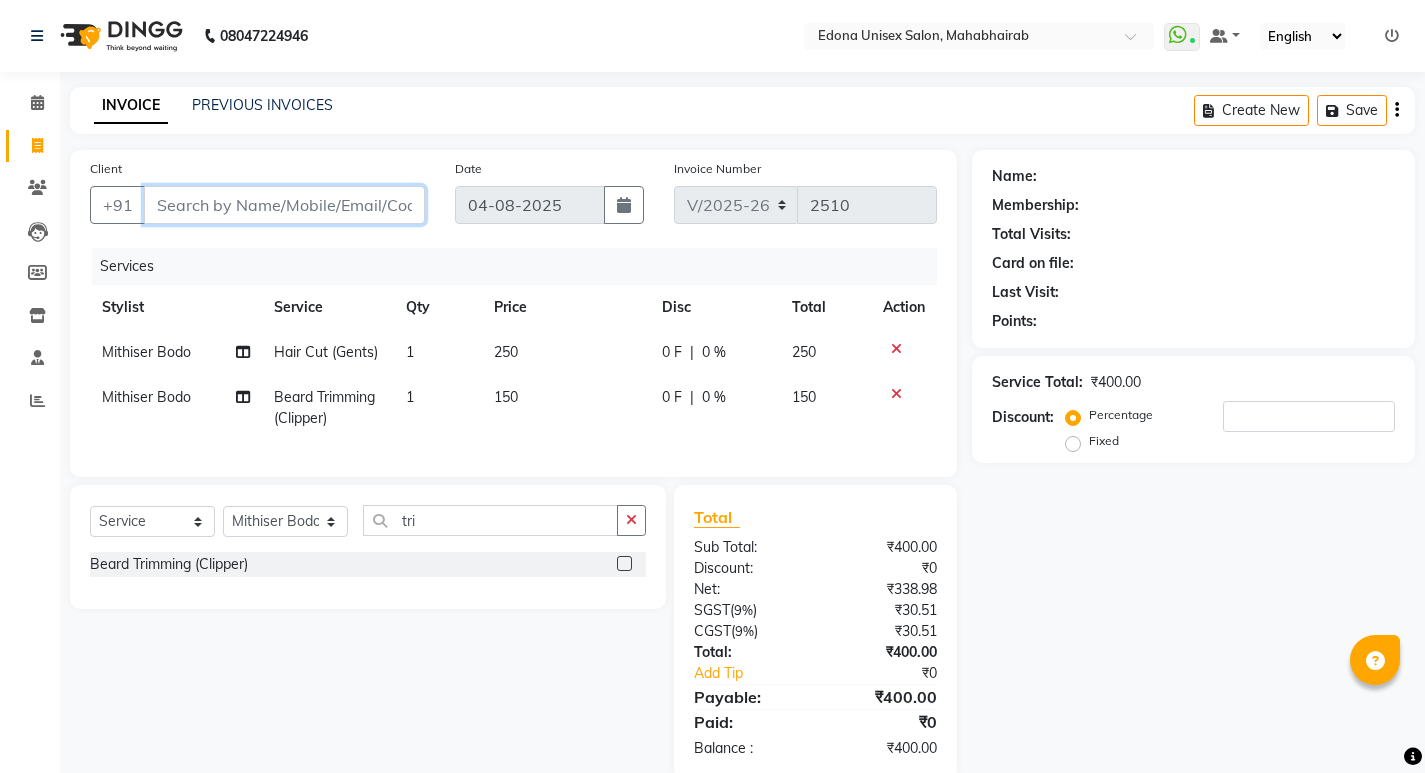 click on "Client" at bounding box center (284, 205) 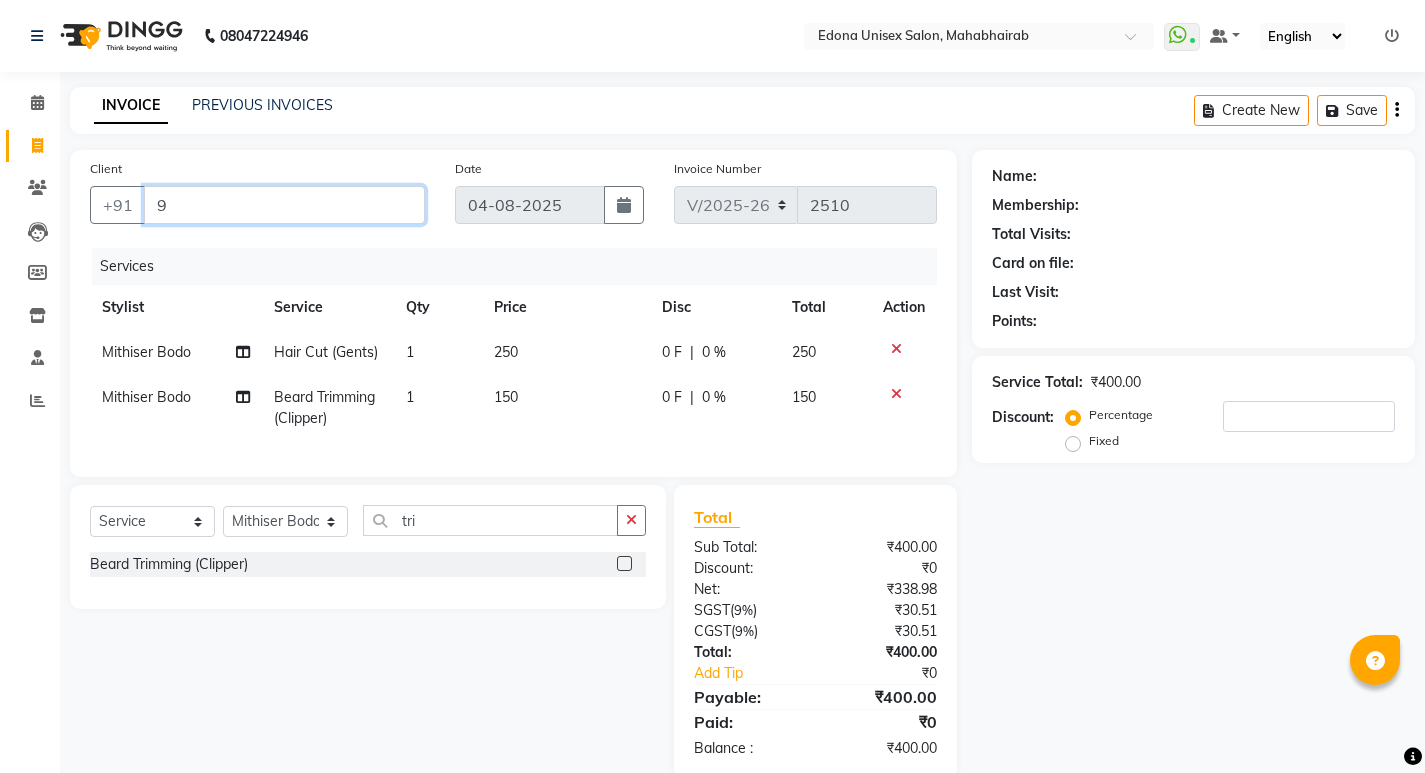 type on "0" 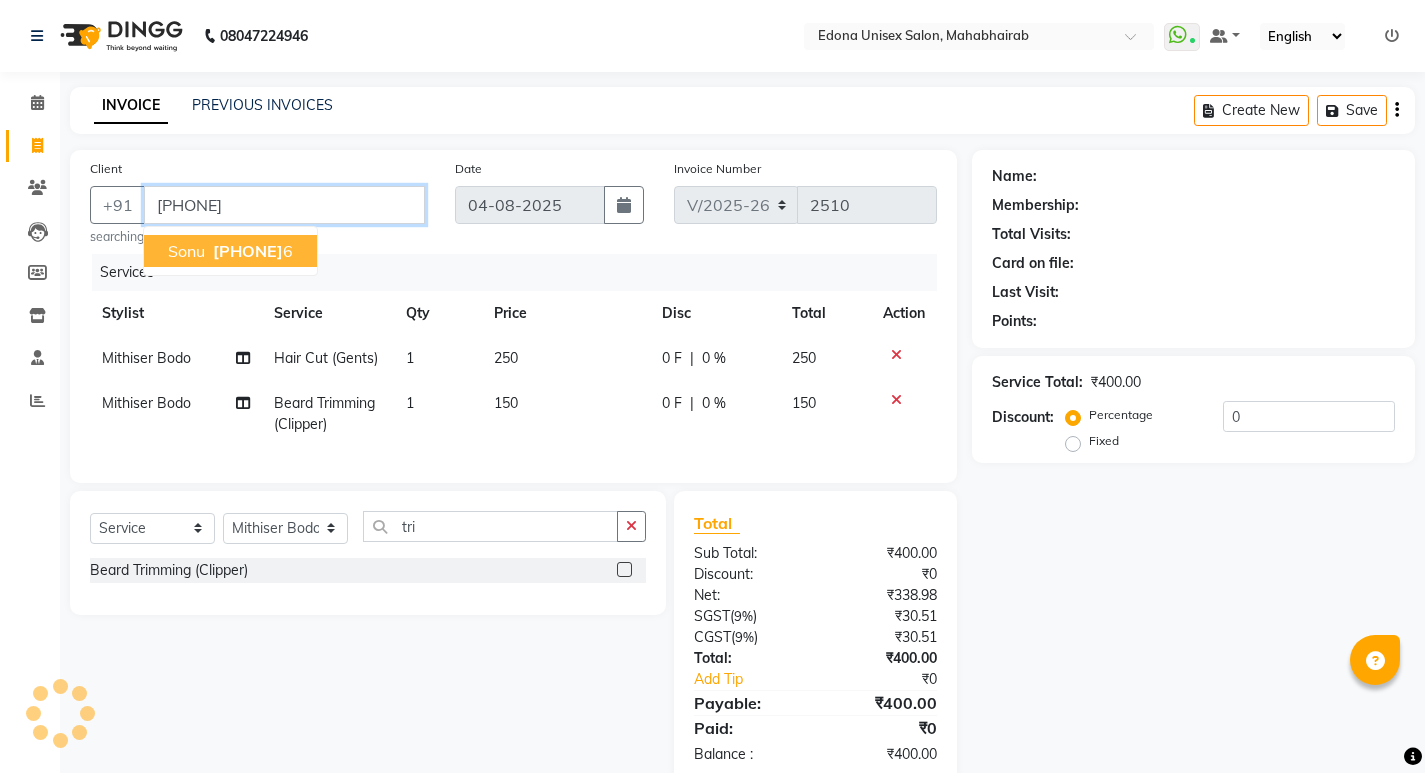 type on "9395689046" 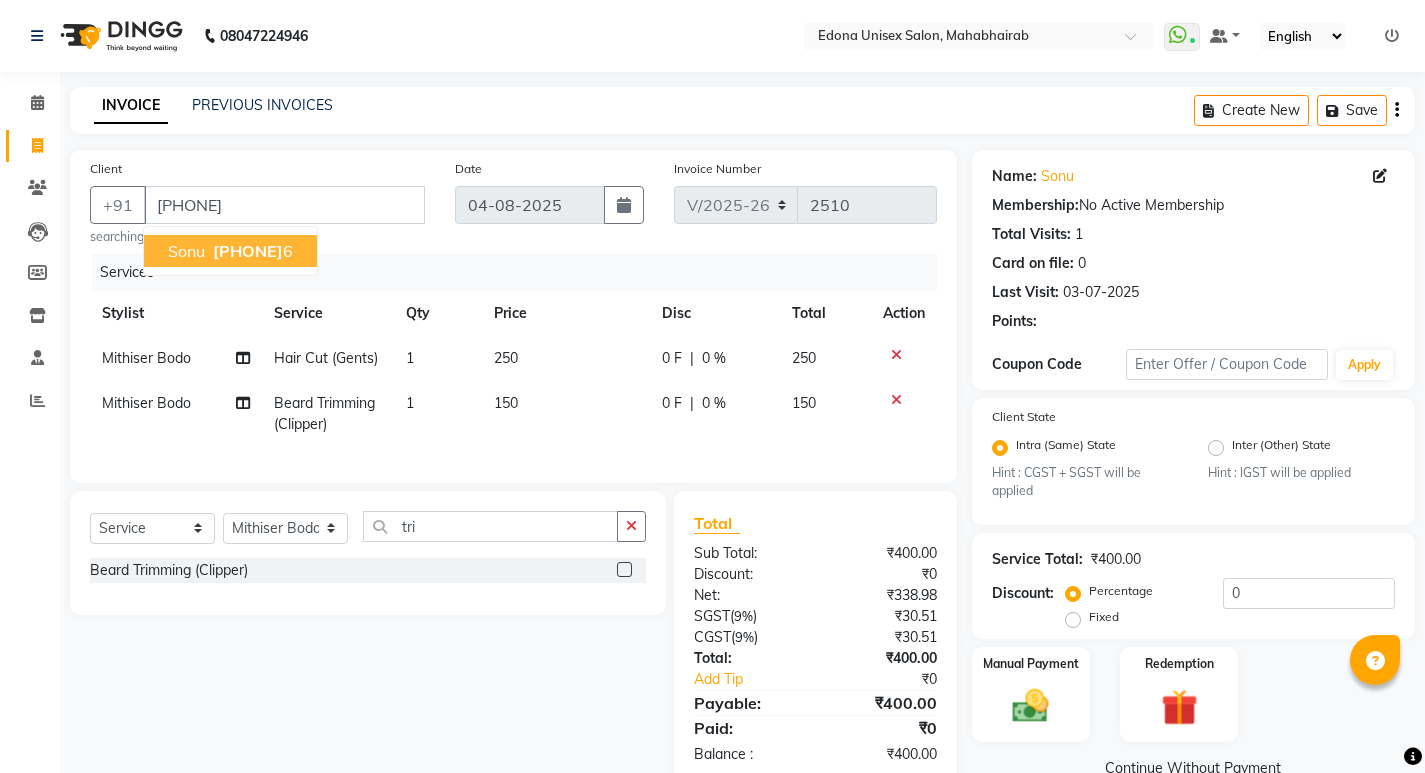 click on "939568904" at bounding box center [248, 251] 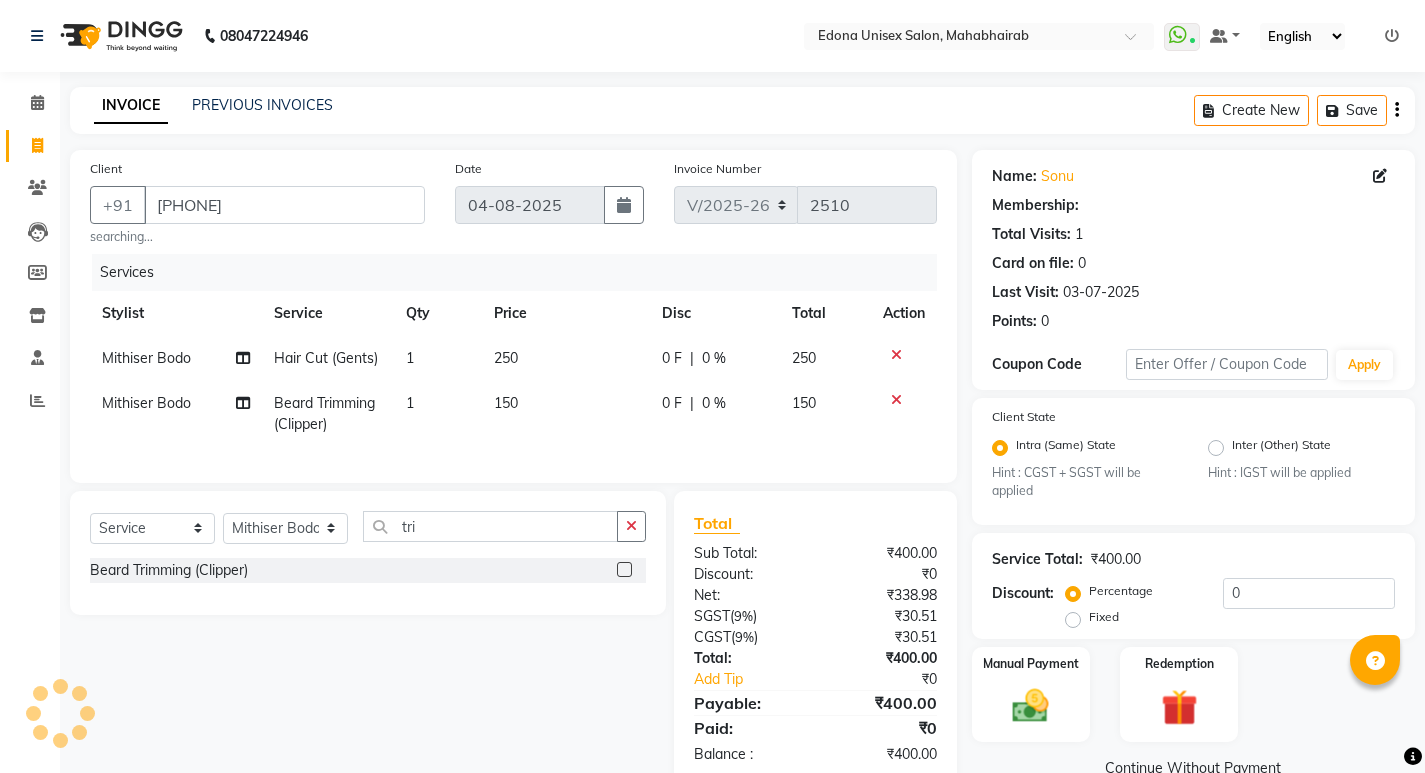 scroll, scrollTop: 57, scrollLeft: 0, axis: vertical 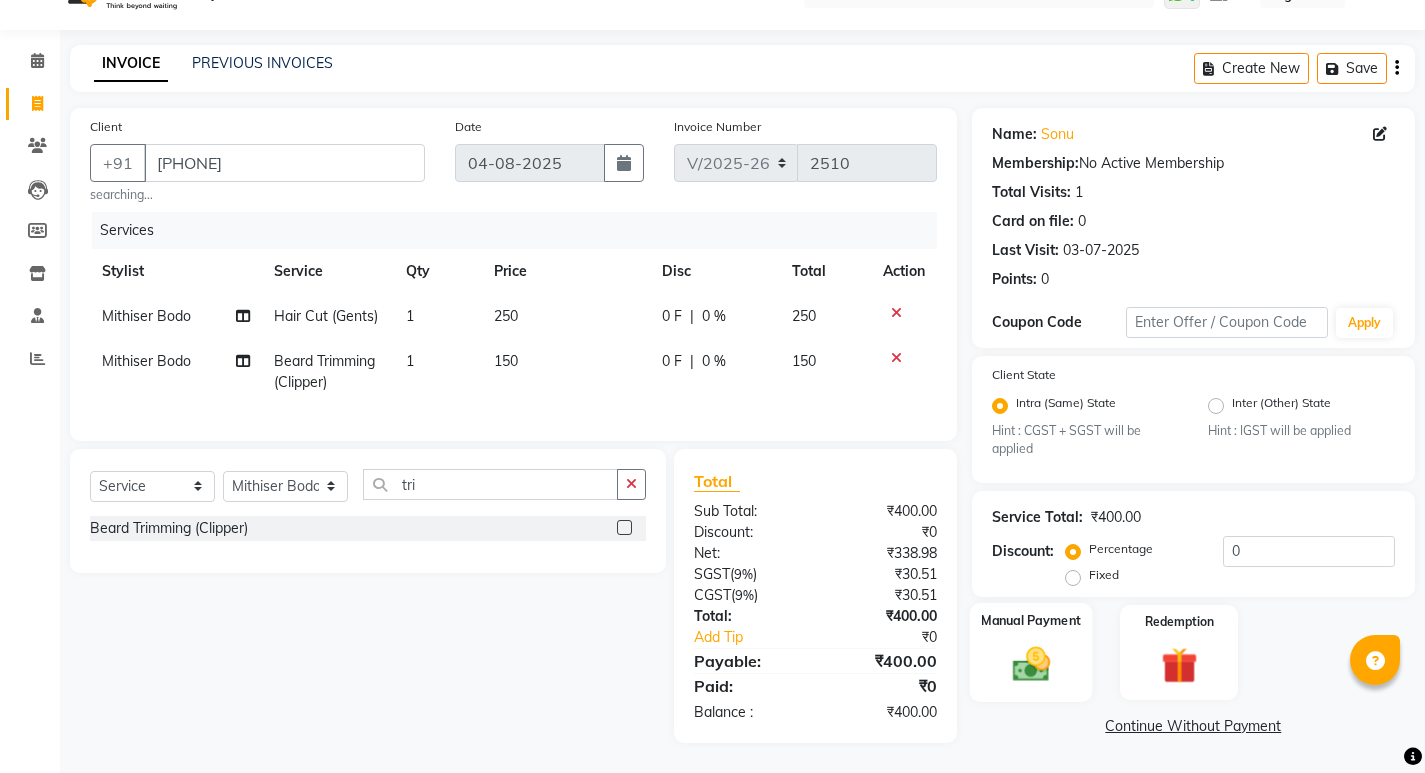 click 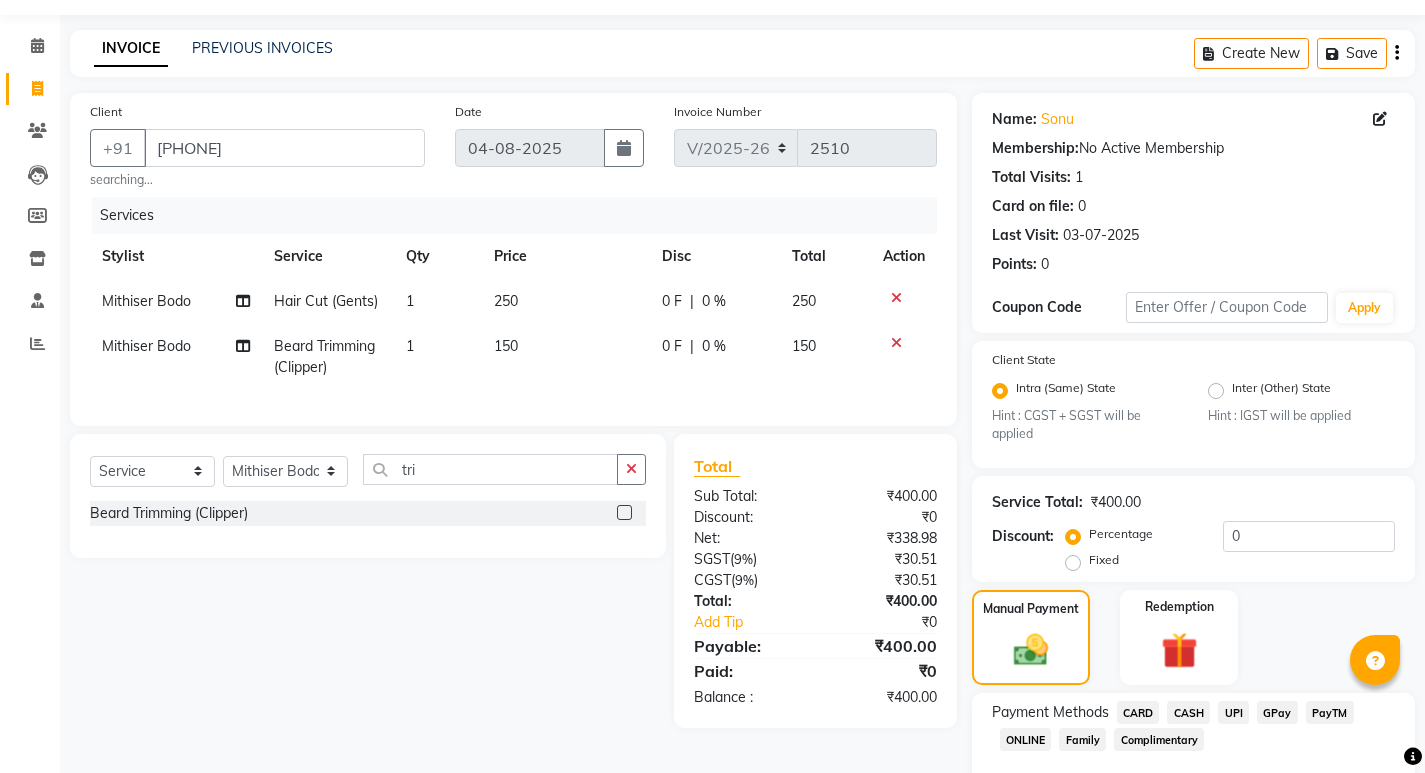 scroll, scrollTop: 168, scrollLeft: 0, axis: vertical 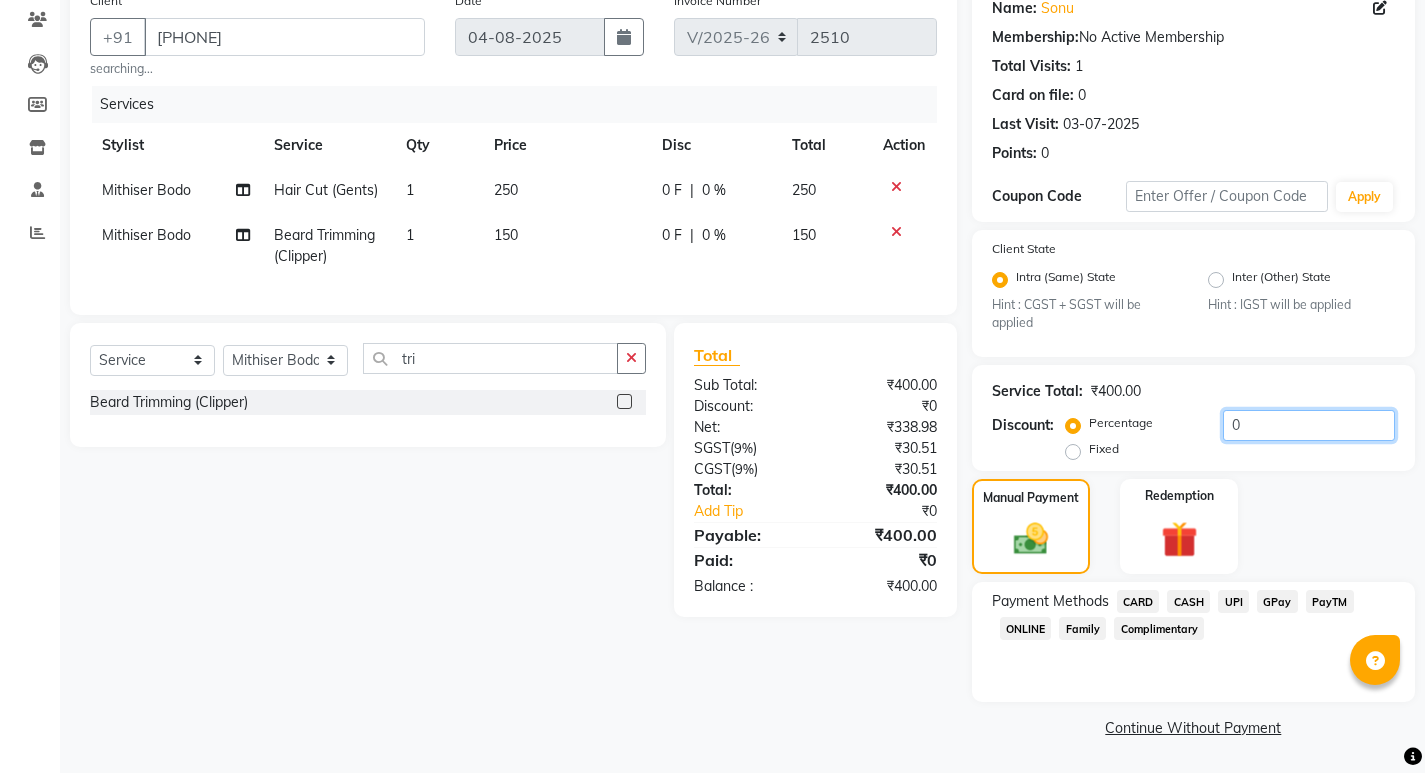 click on "0" 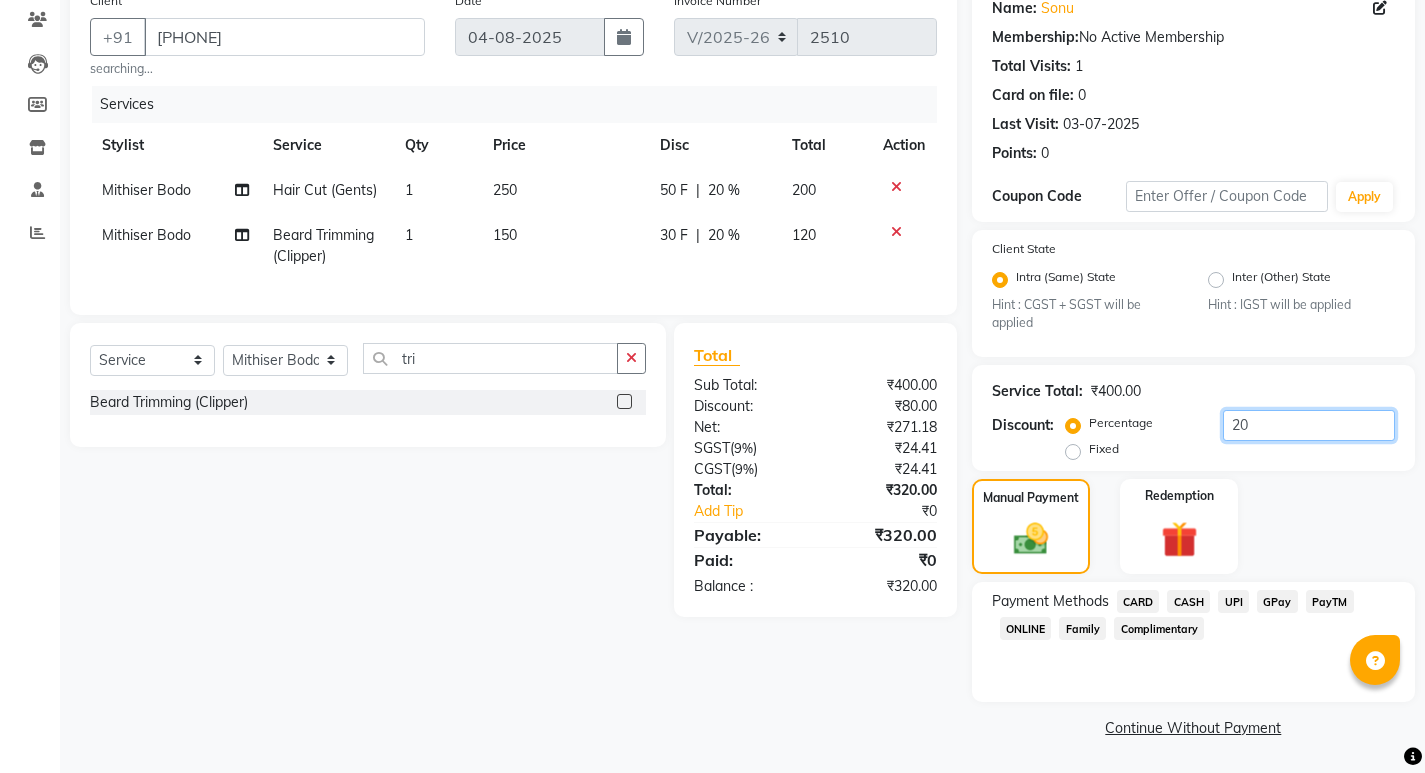type on "20" 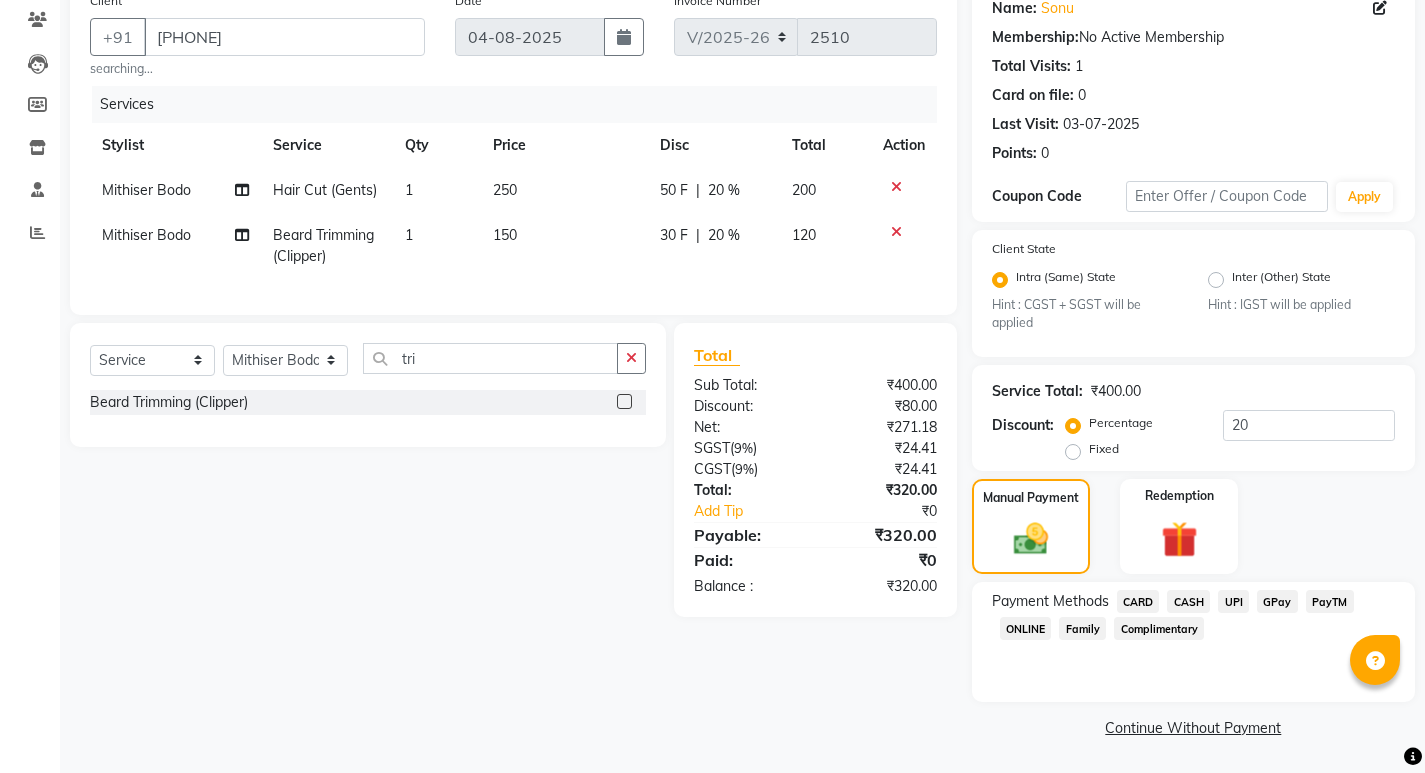 click on "UPI" 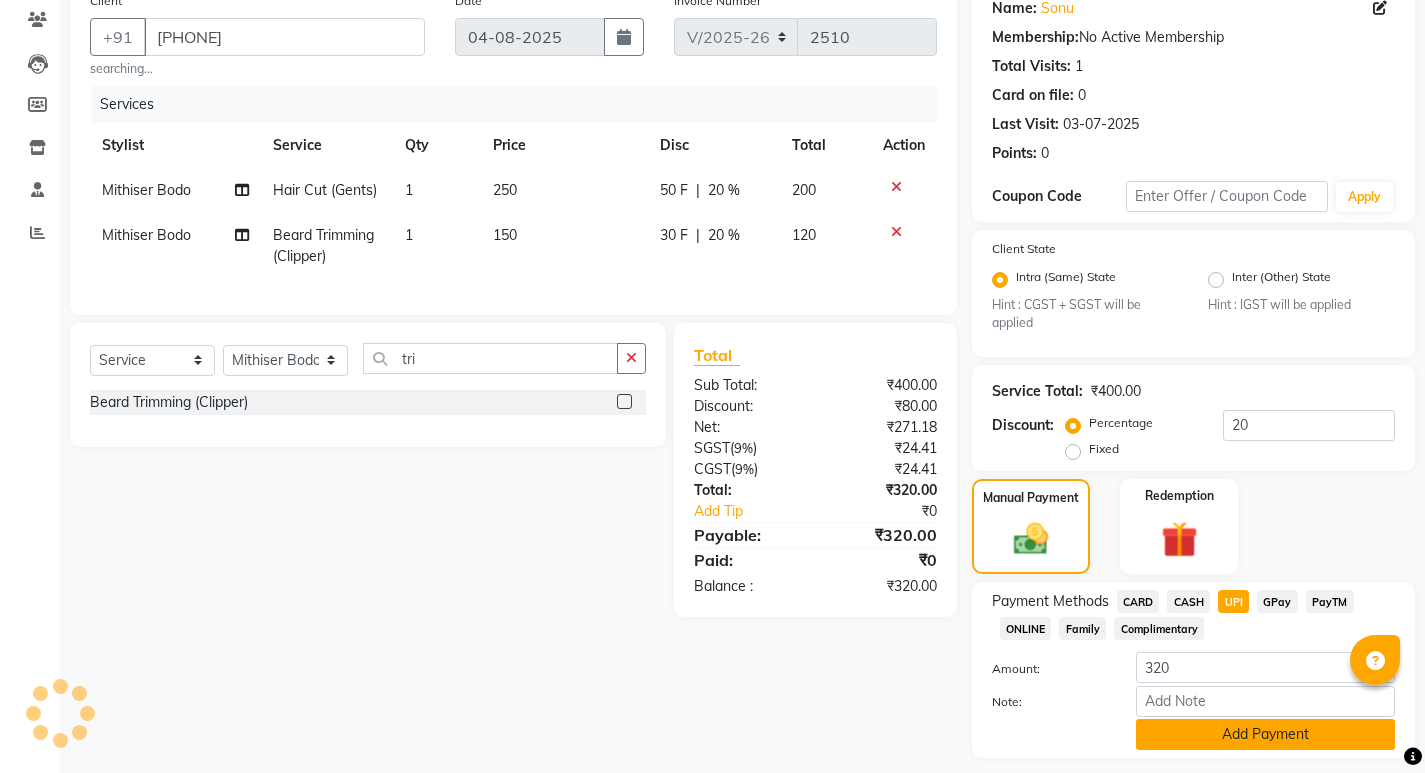 scroll, scrollTop: 224, scrollLeft: 0, axis: vertical 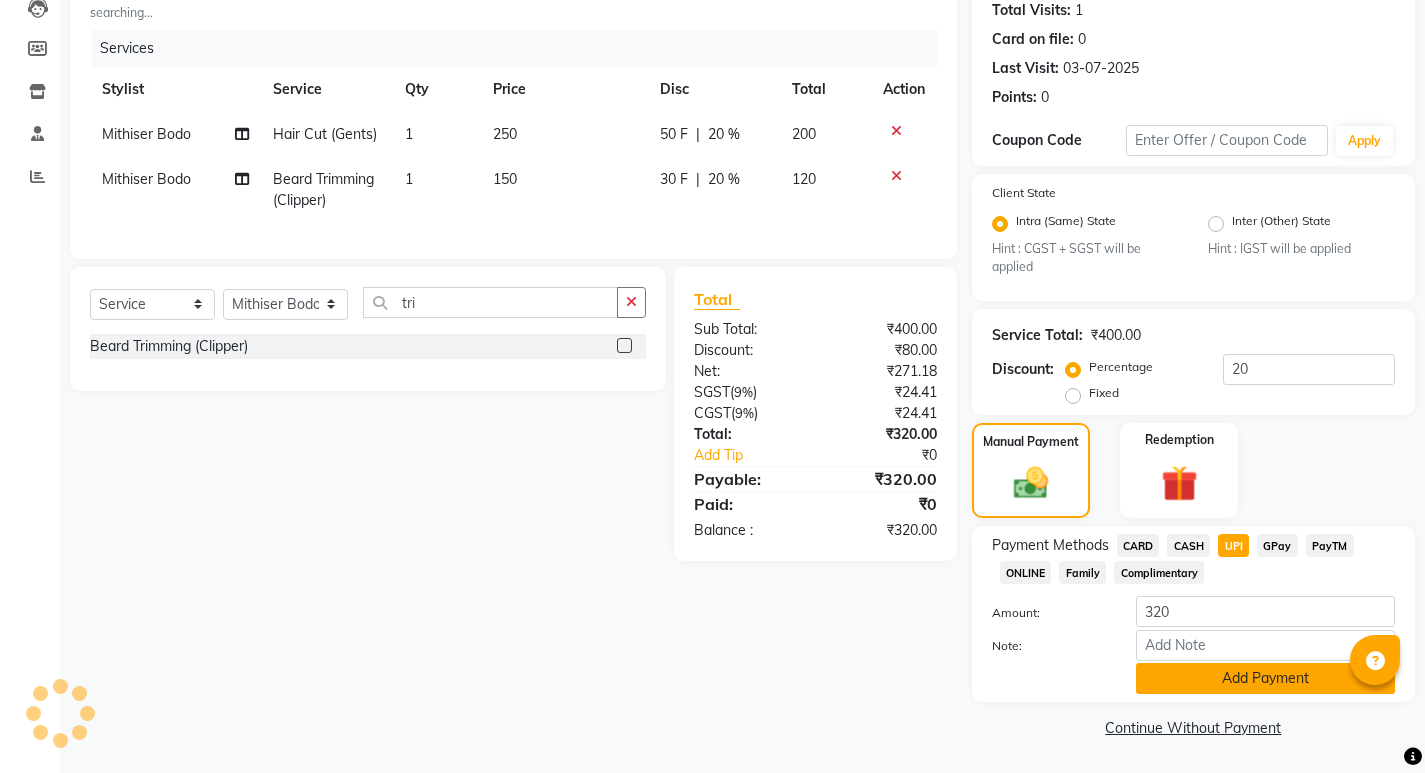 click on "Add Payment" 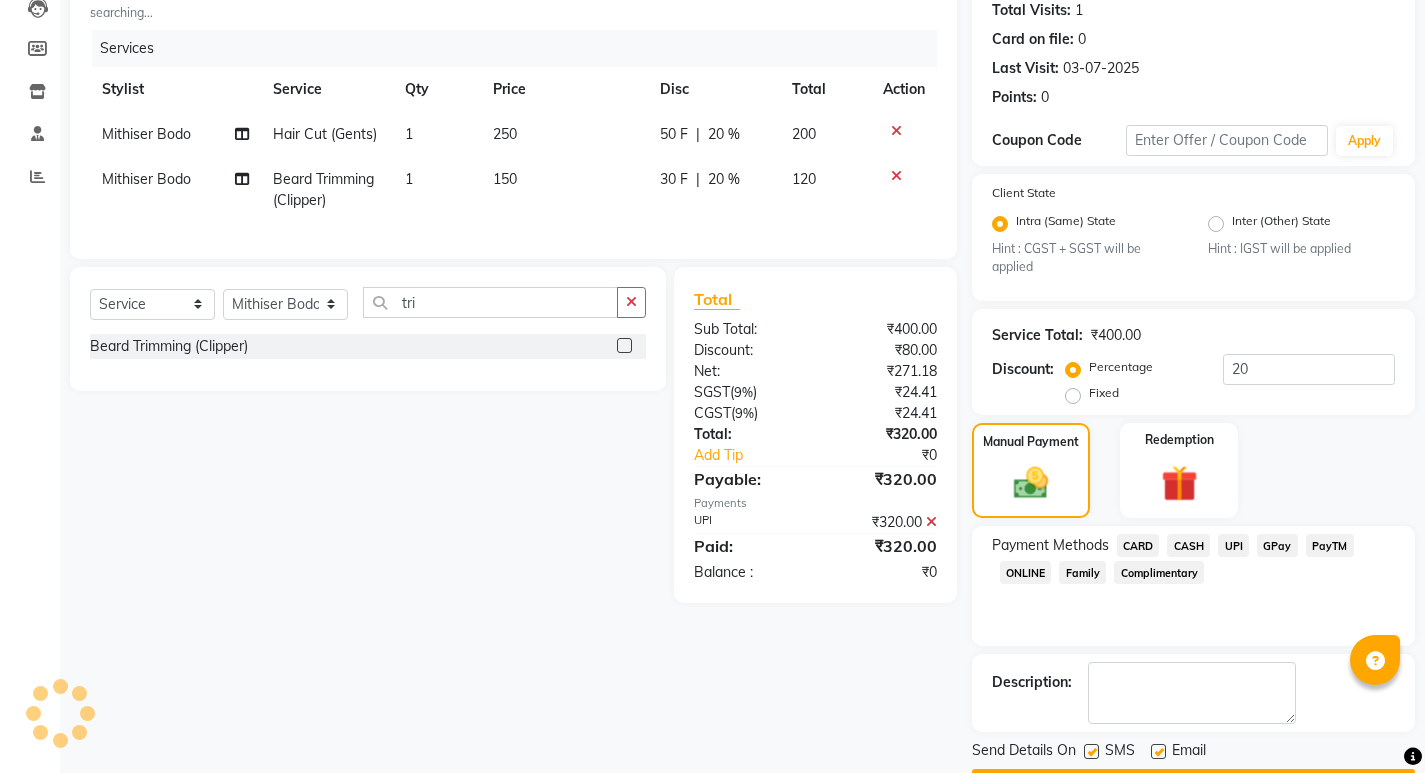 scroll, scrollTop: 281, scrollLeft: 0, axis: vertical 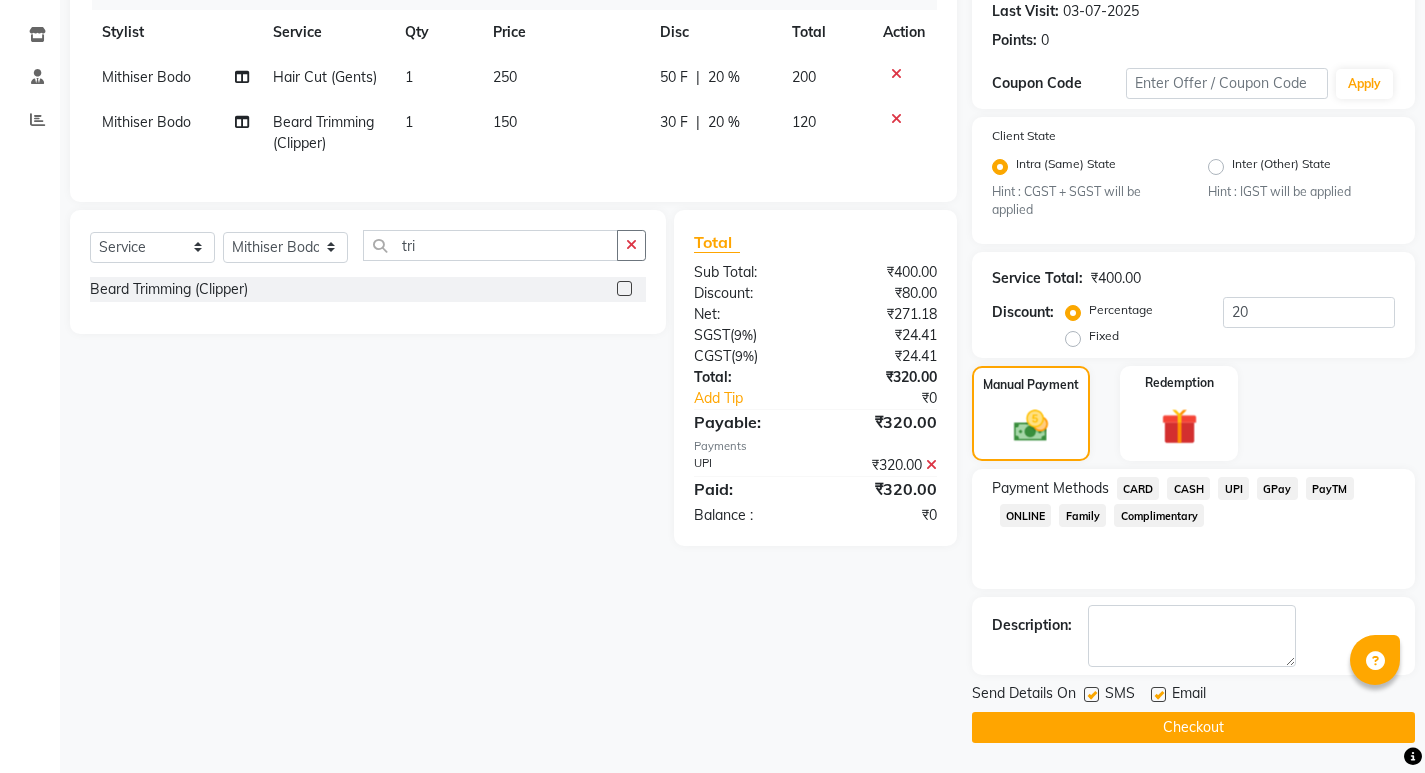 click on "Checkout" 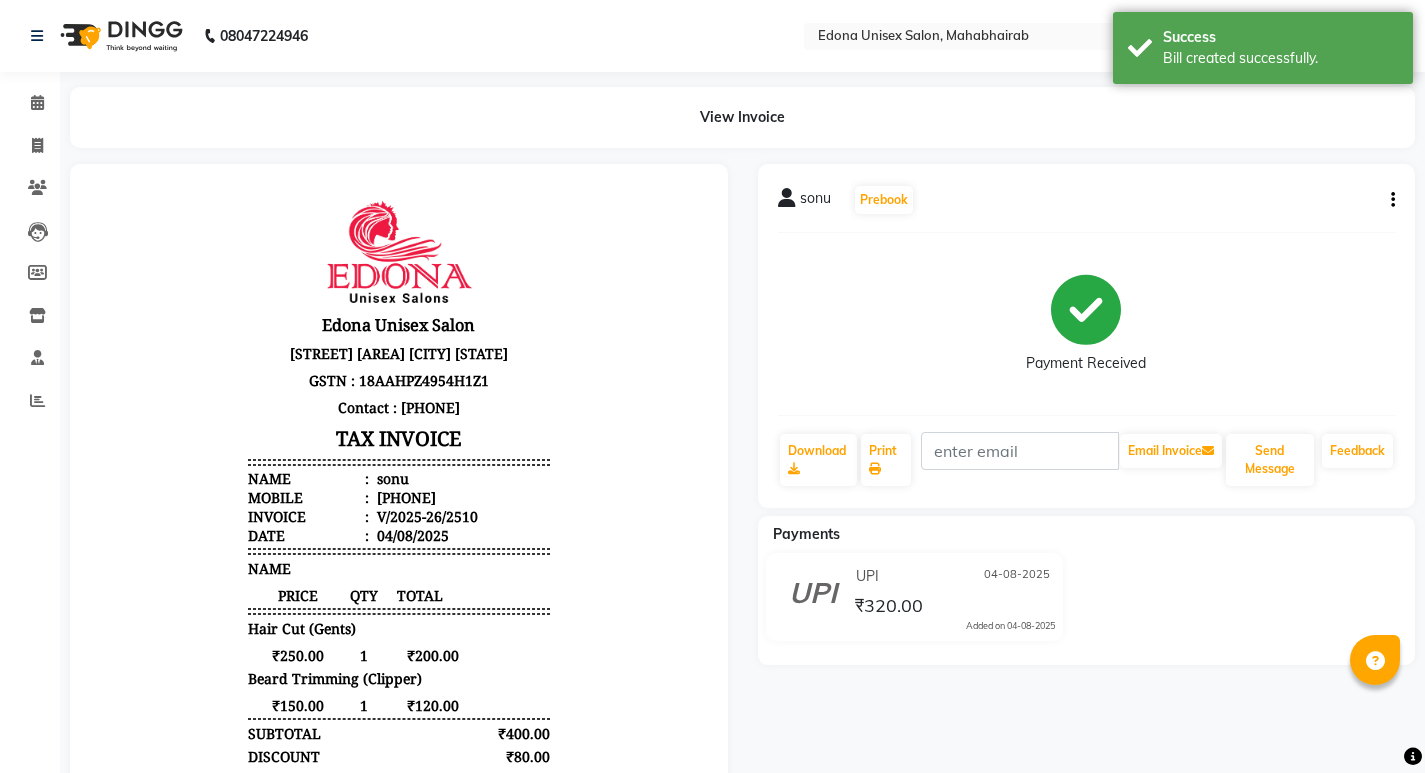 scroll, scrollTop: 0, scrollLeft: 0, axis: both 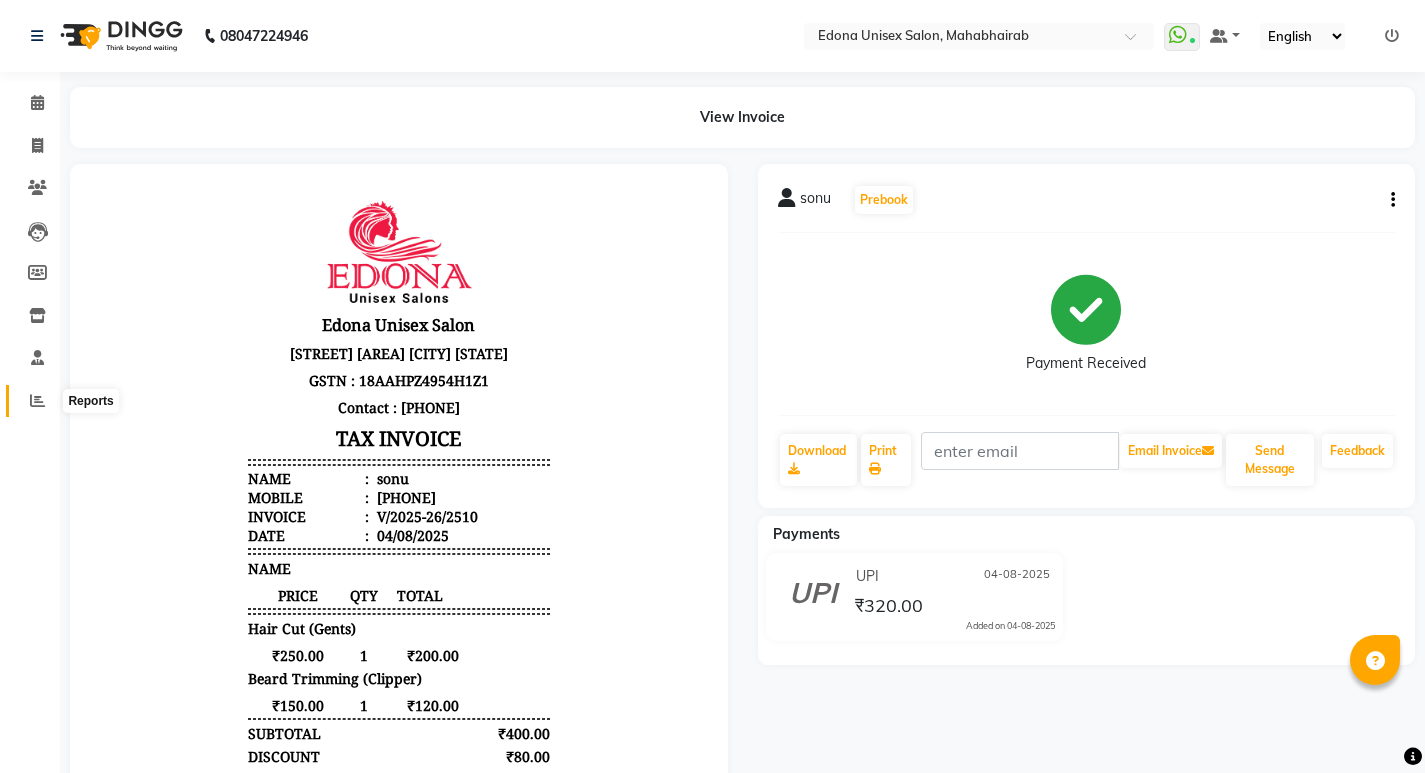 click 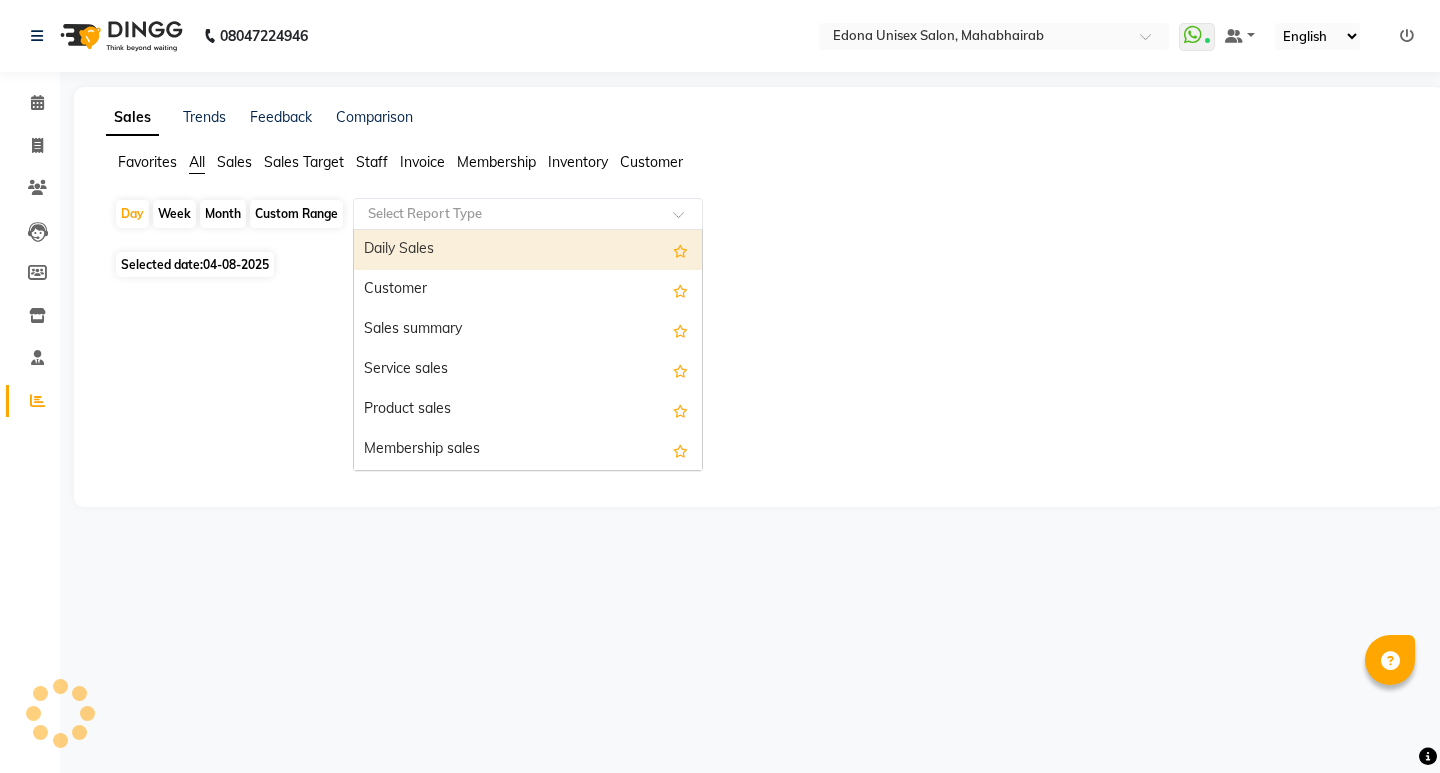click 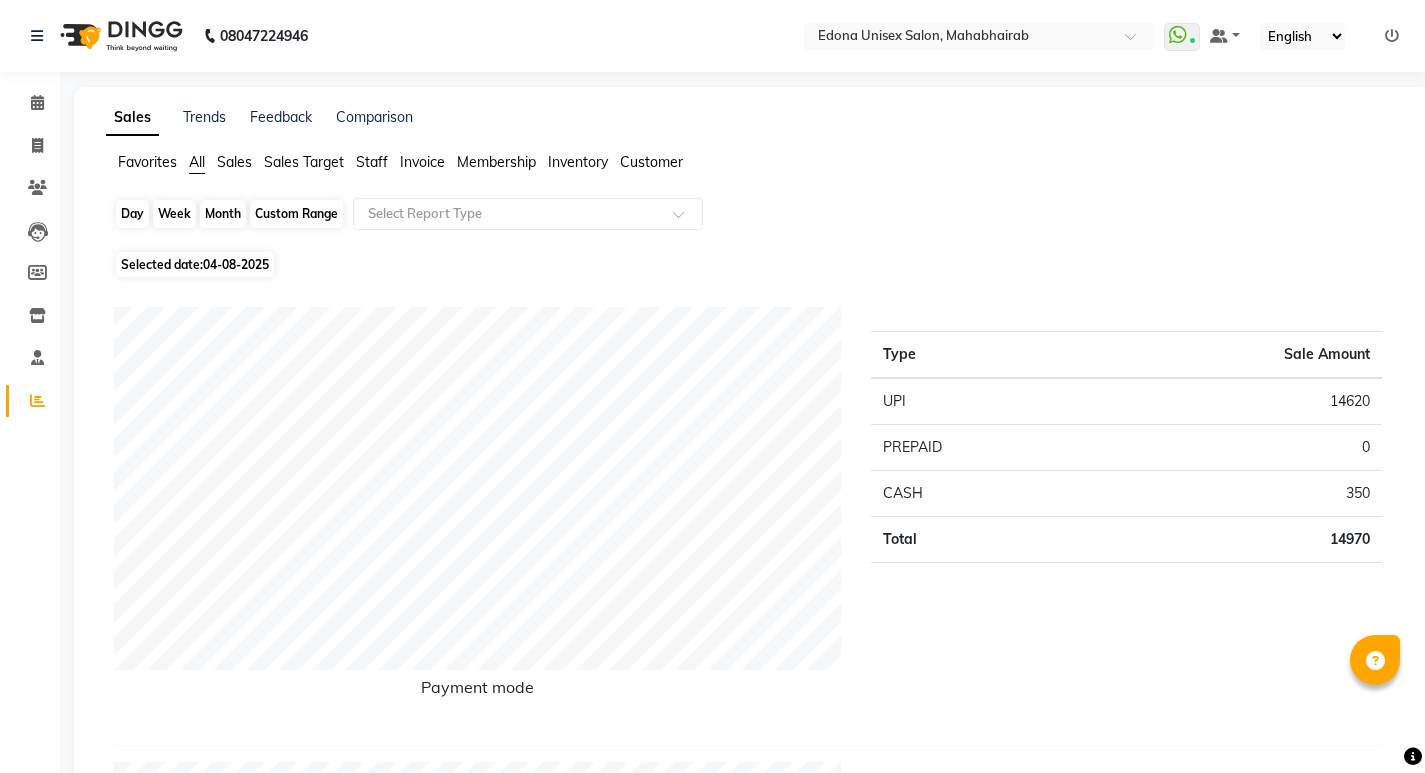 click on "Day" 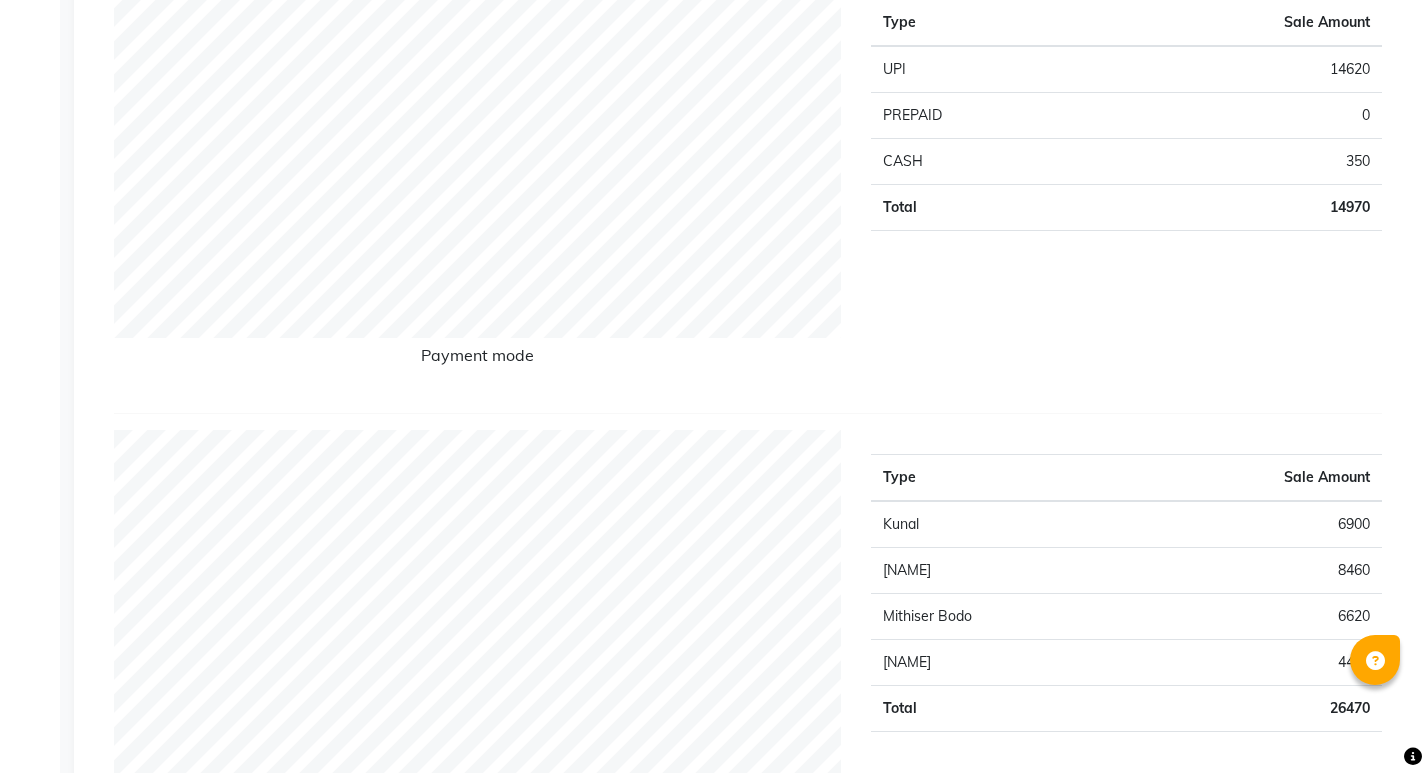 scroll, scrollTop: 813, scrollLeft: 0, axis: vertical 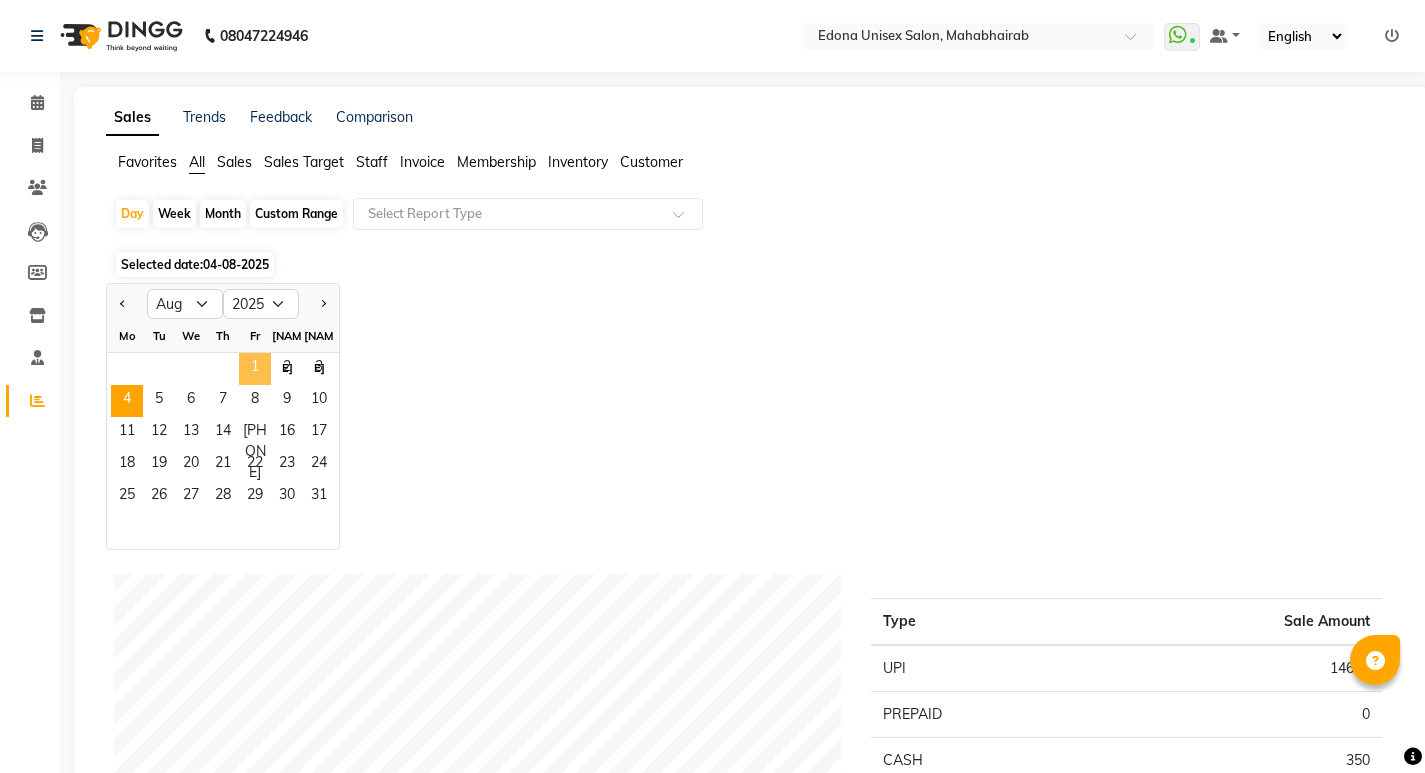click on "1" 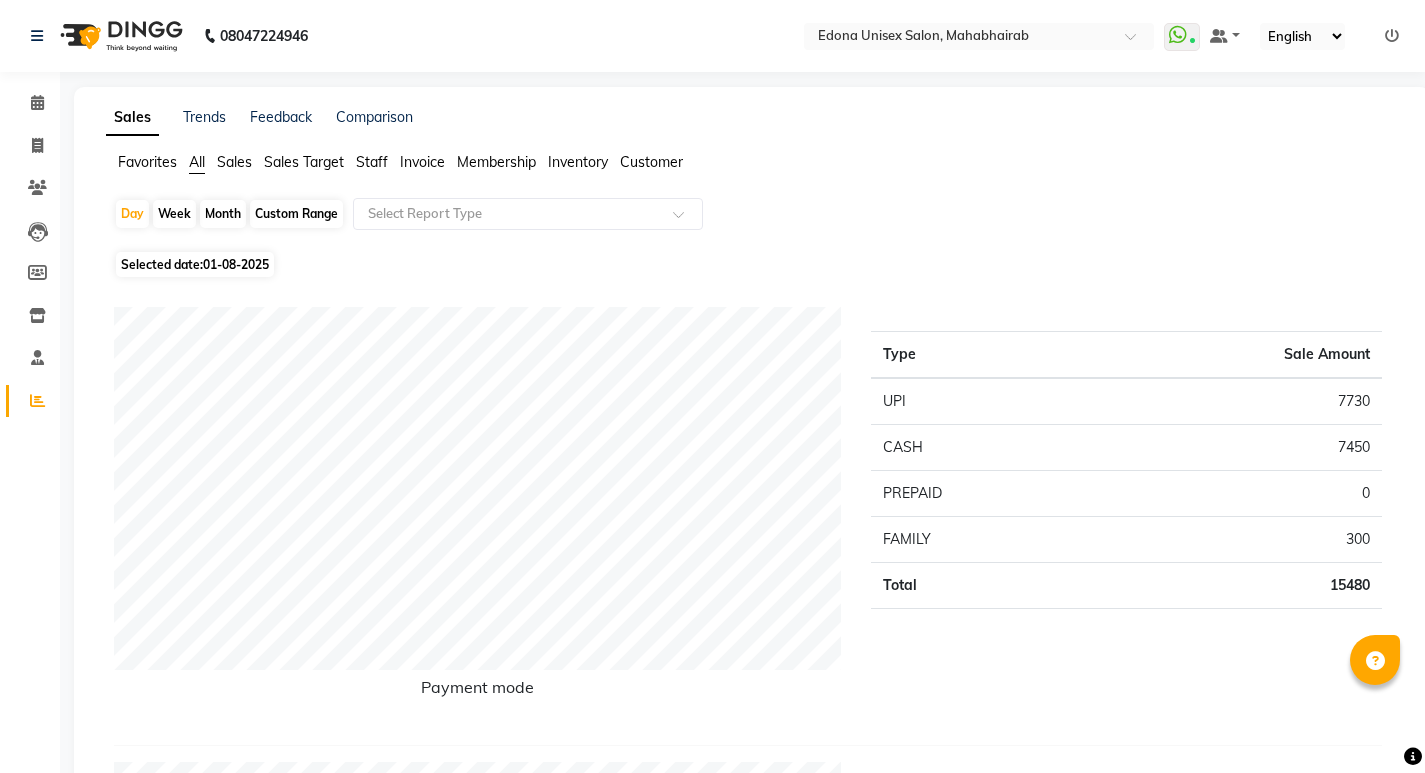 scroll, scrollTop: 450, scrollLeft: 0, axis: vertical 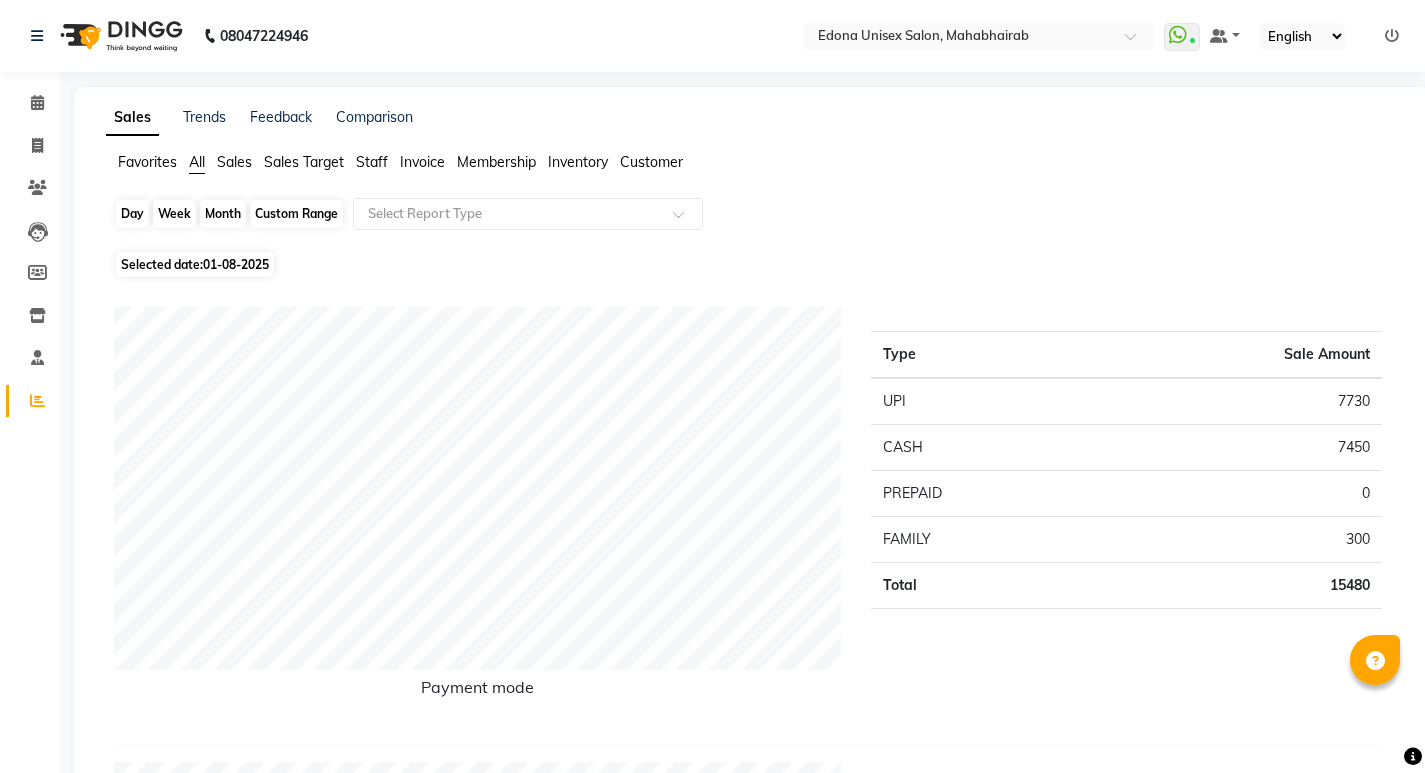 click on "Day" 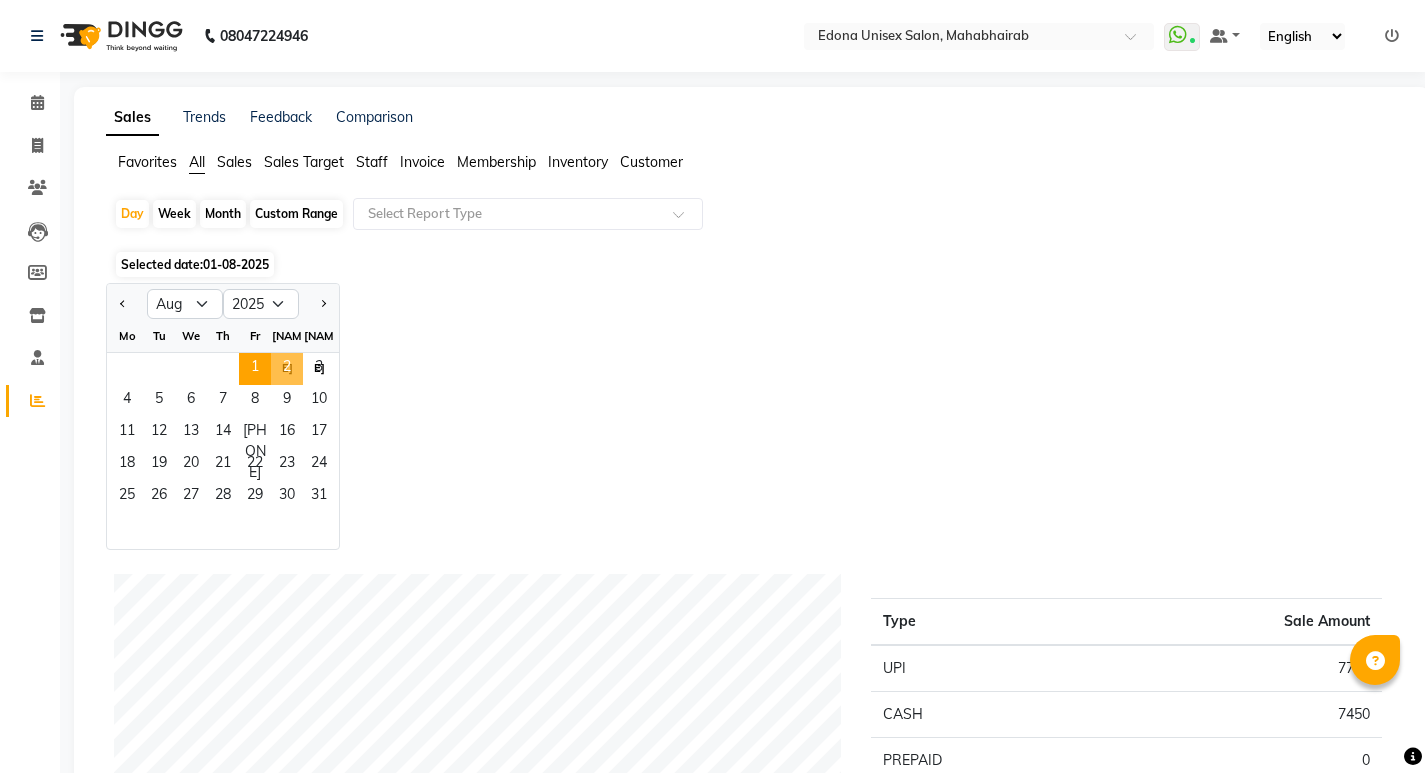 click on "2" 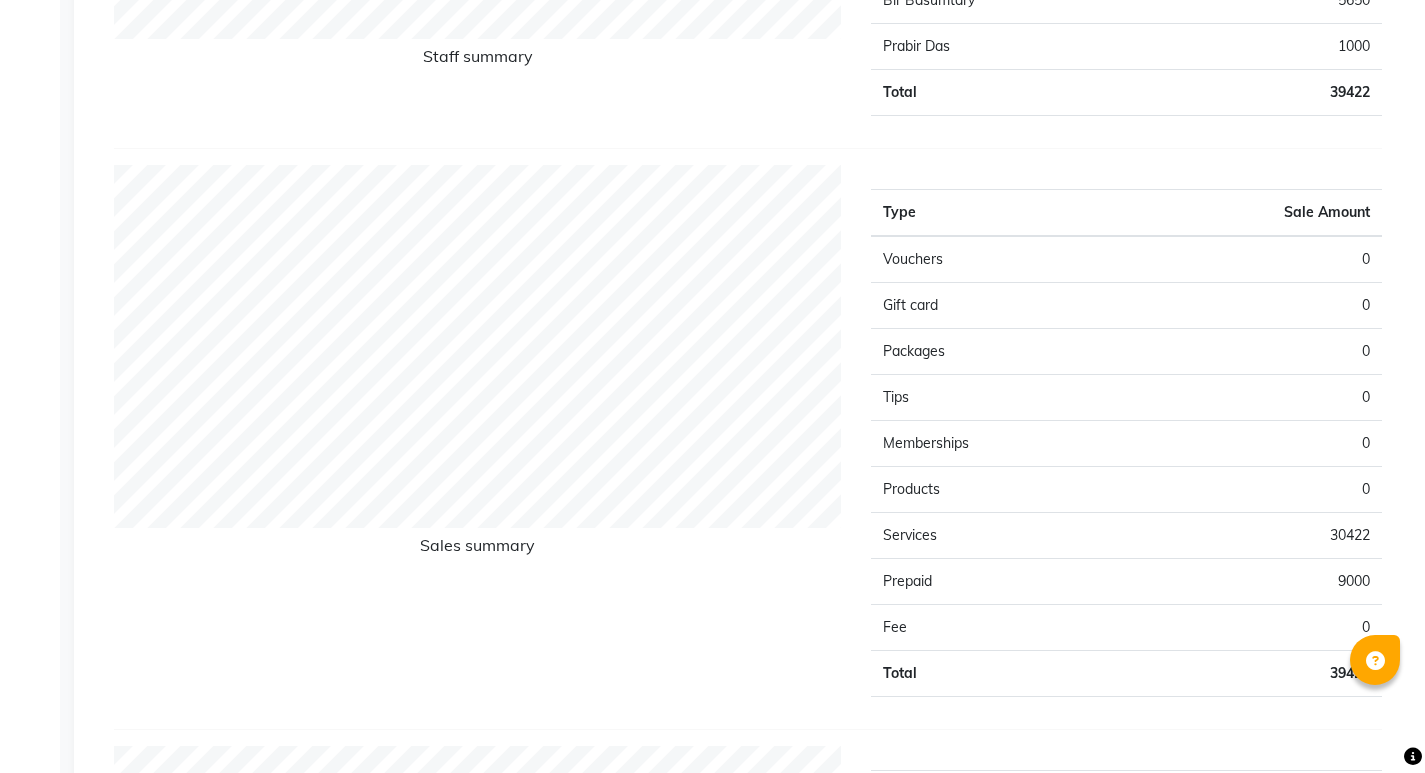scroll, scrollTop: 0, scrollLeft: 0, axis: both 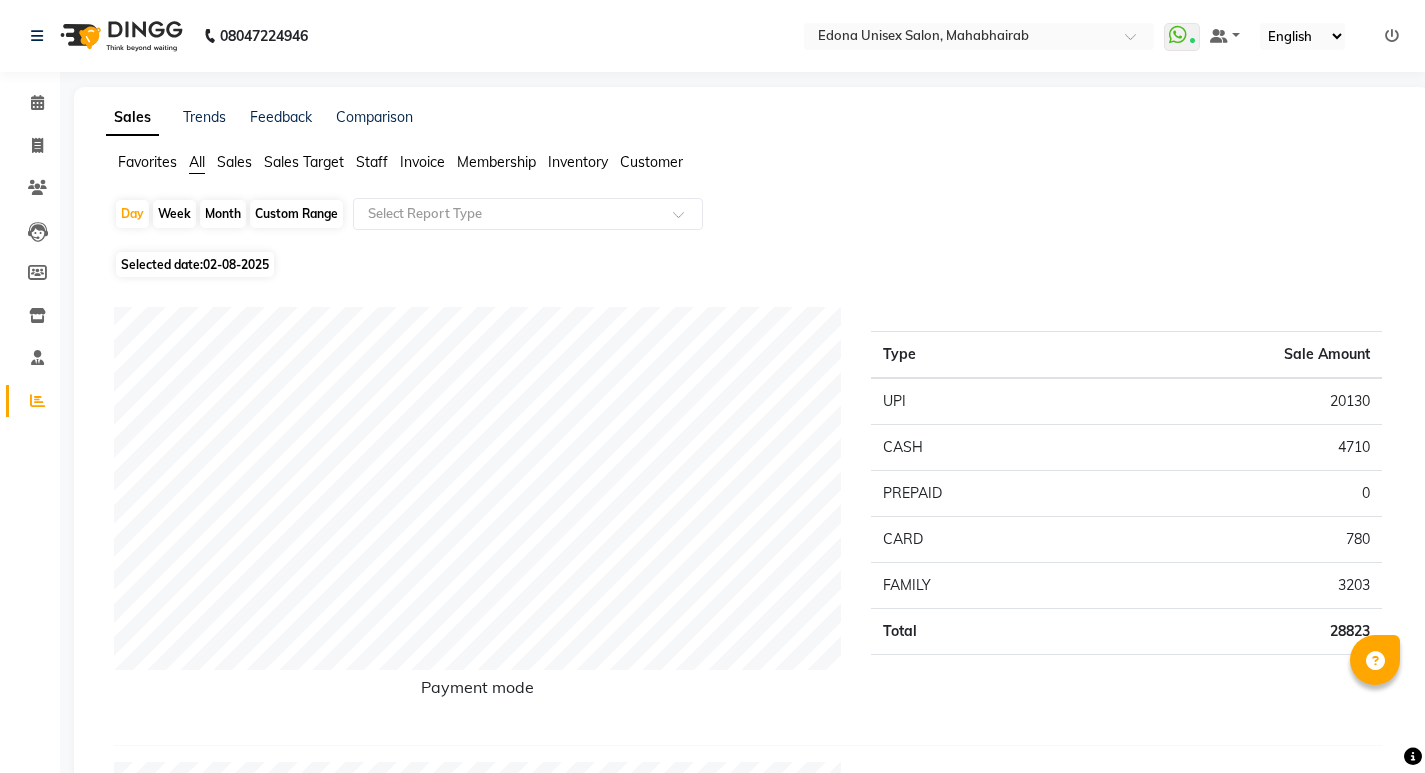 click on "Month" 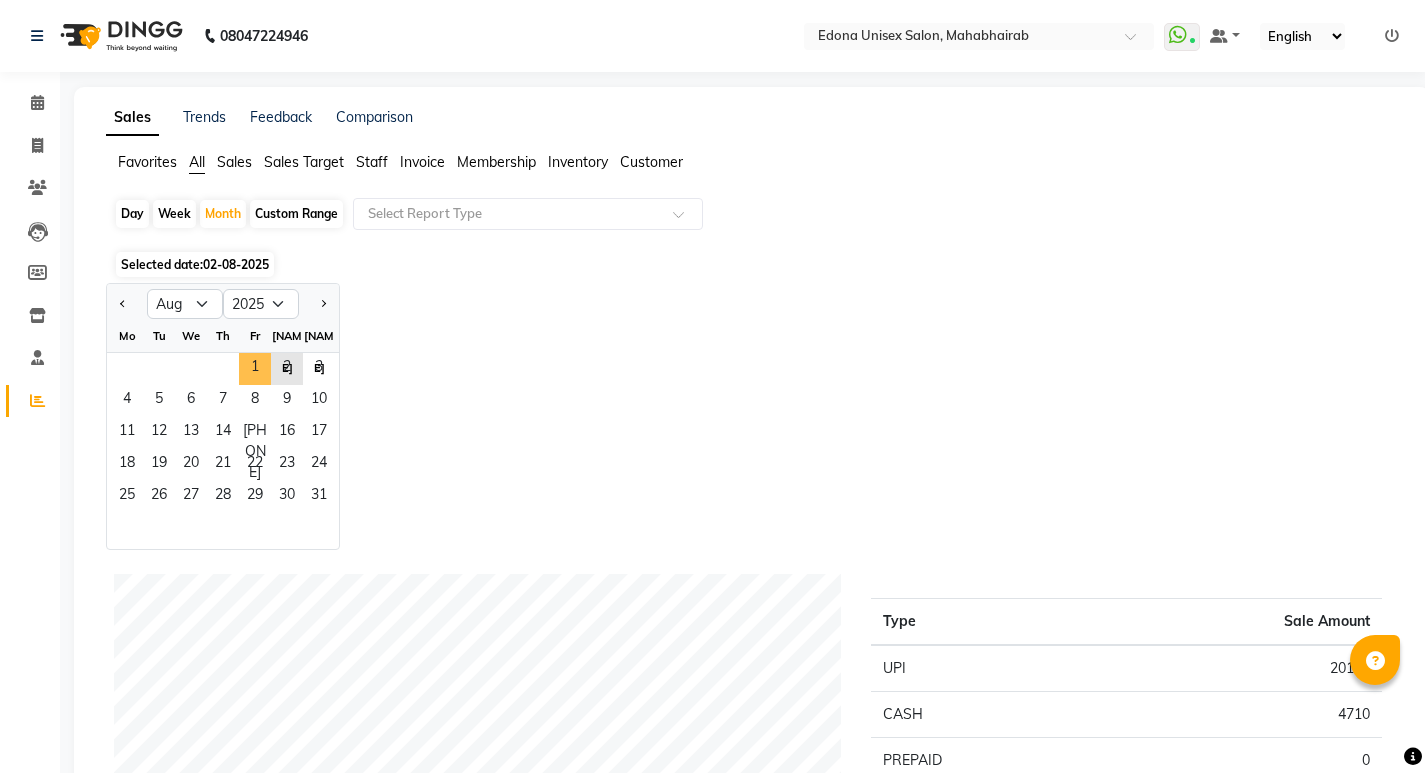 drag, startPoint x: 268, startPoint y: 374, endPoint x: 291, endPoint y: 343, distance: 38.600517 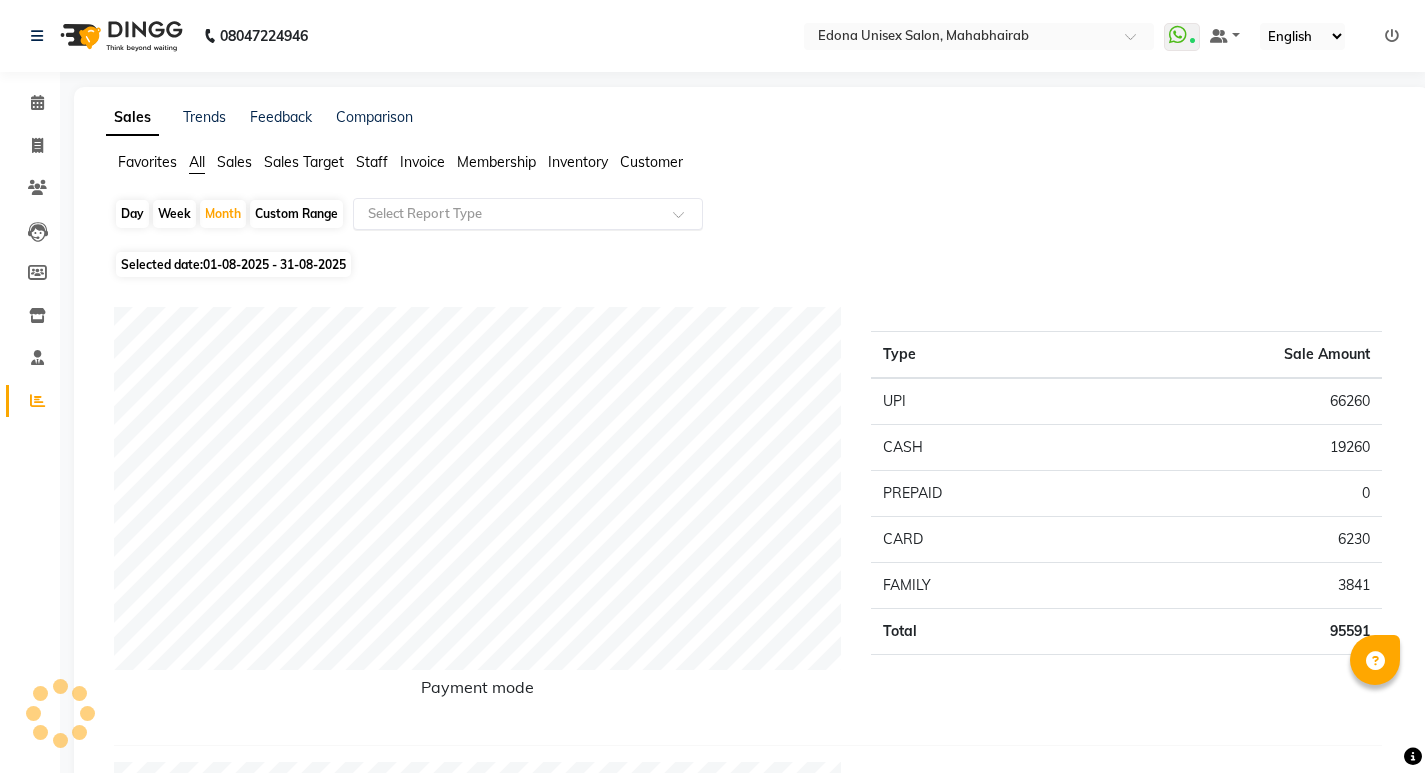 click 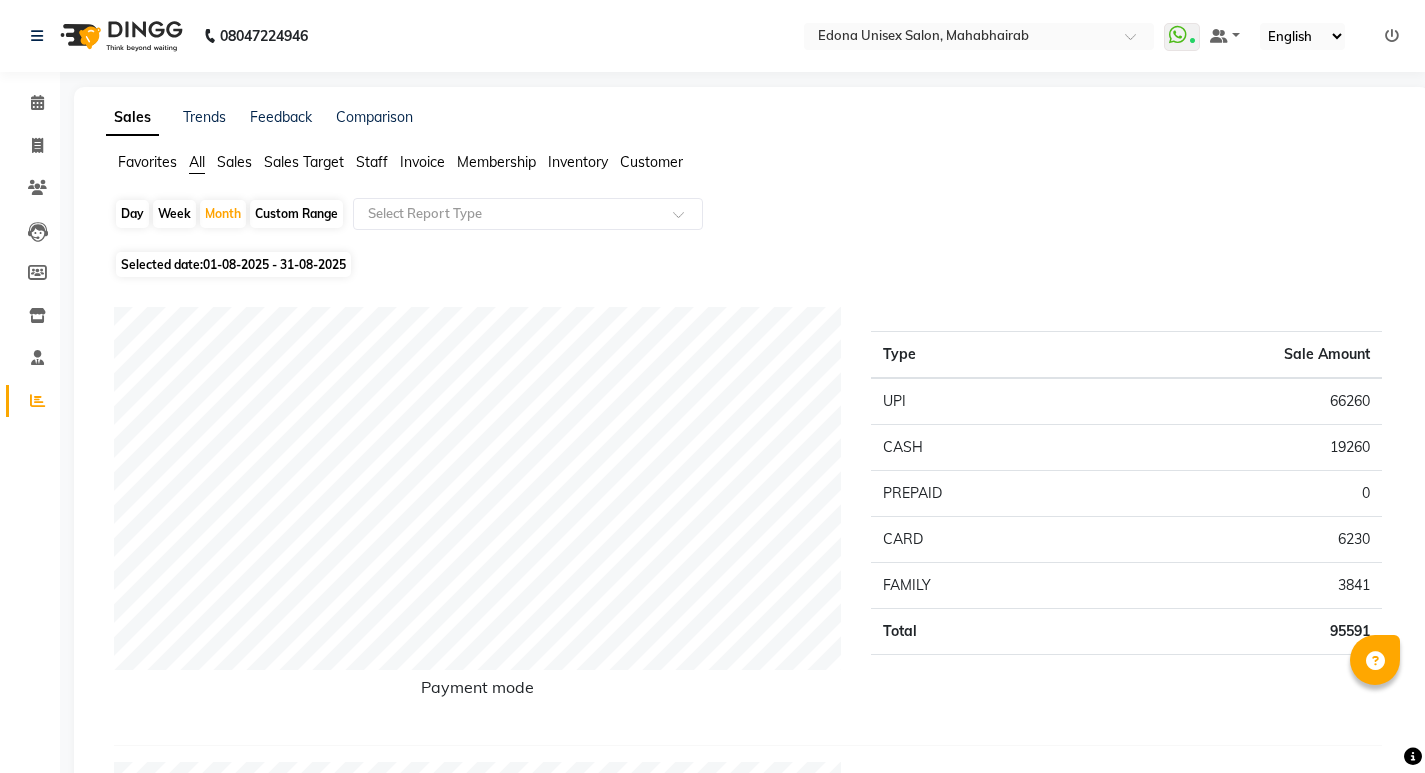 drag, startPoint x: 892, startPoint y: 211, endPoint x: 898, endPoint y: 202, distance: 10.816654 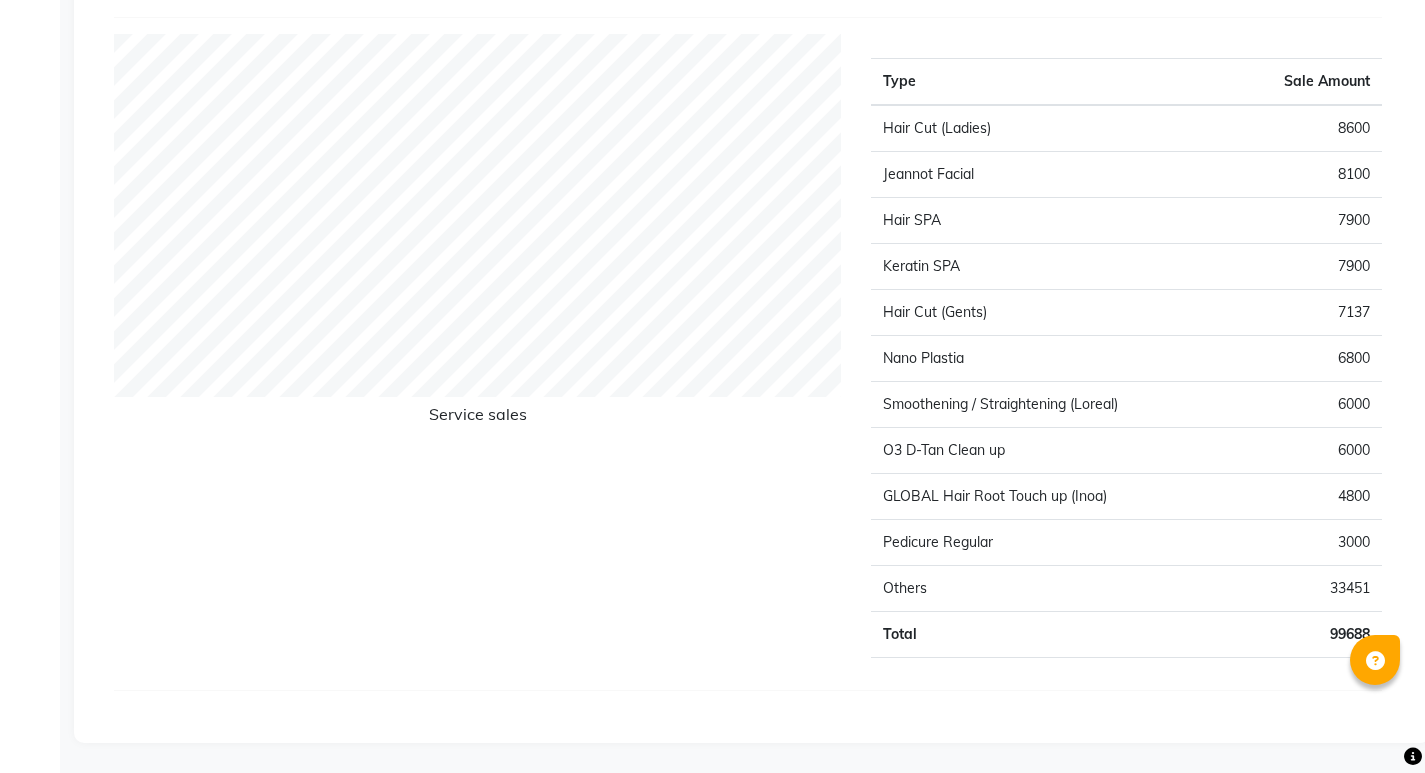 scroll, scrollTop: 0, scrollLeft: 0, axis: both 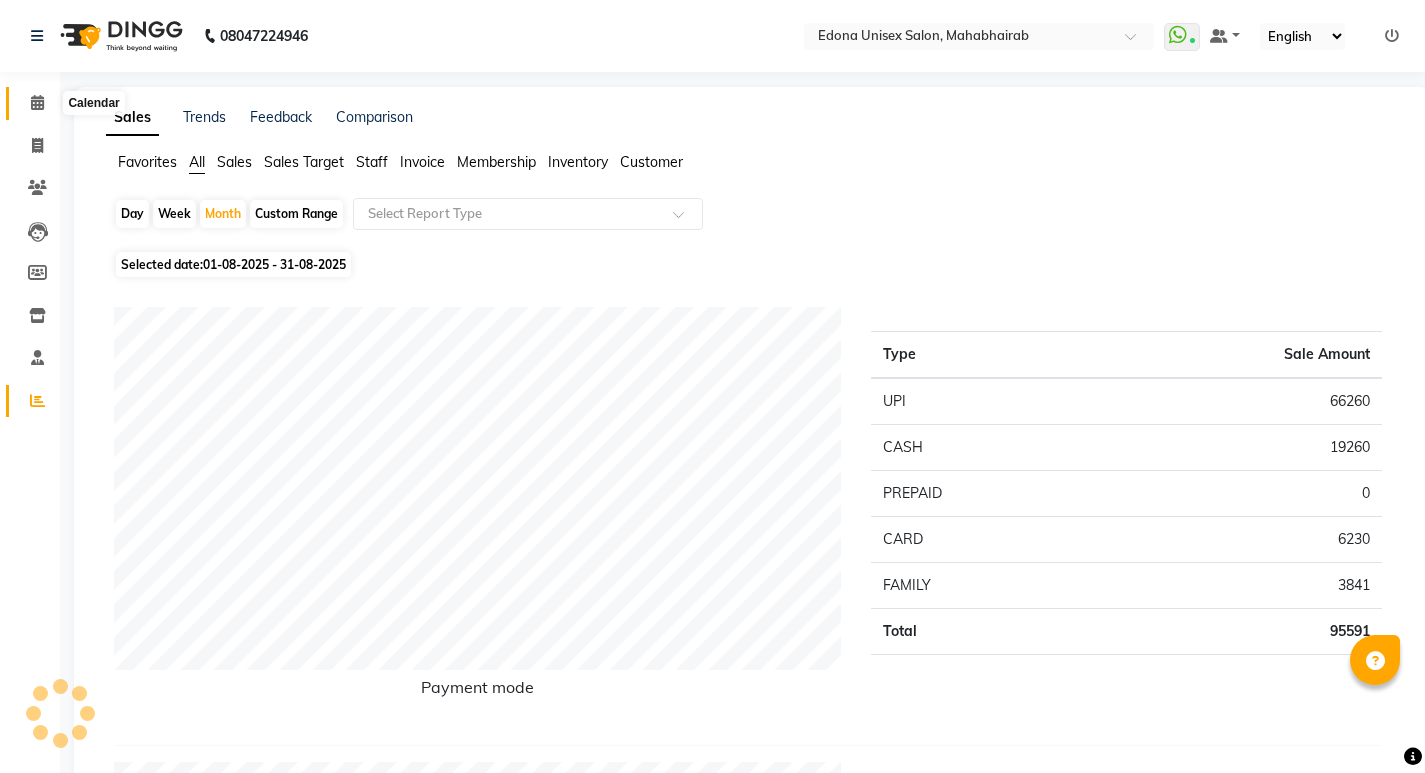 click 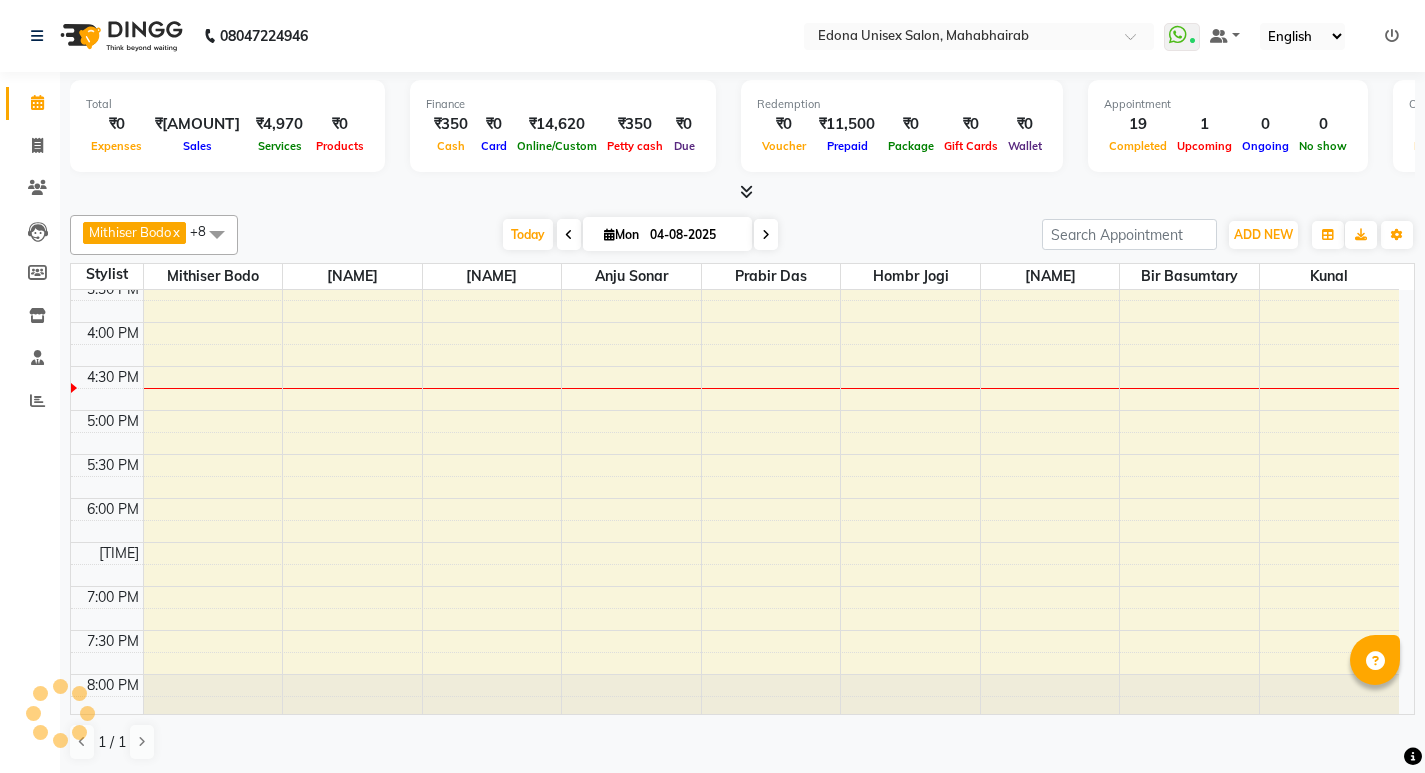 scroll, scrollTop: 0, scrollLeft: 0, axis: both 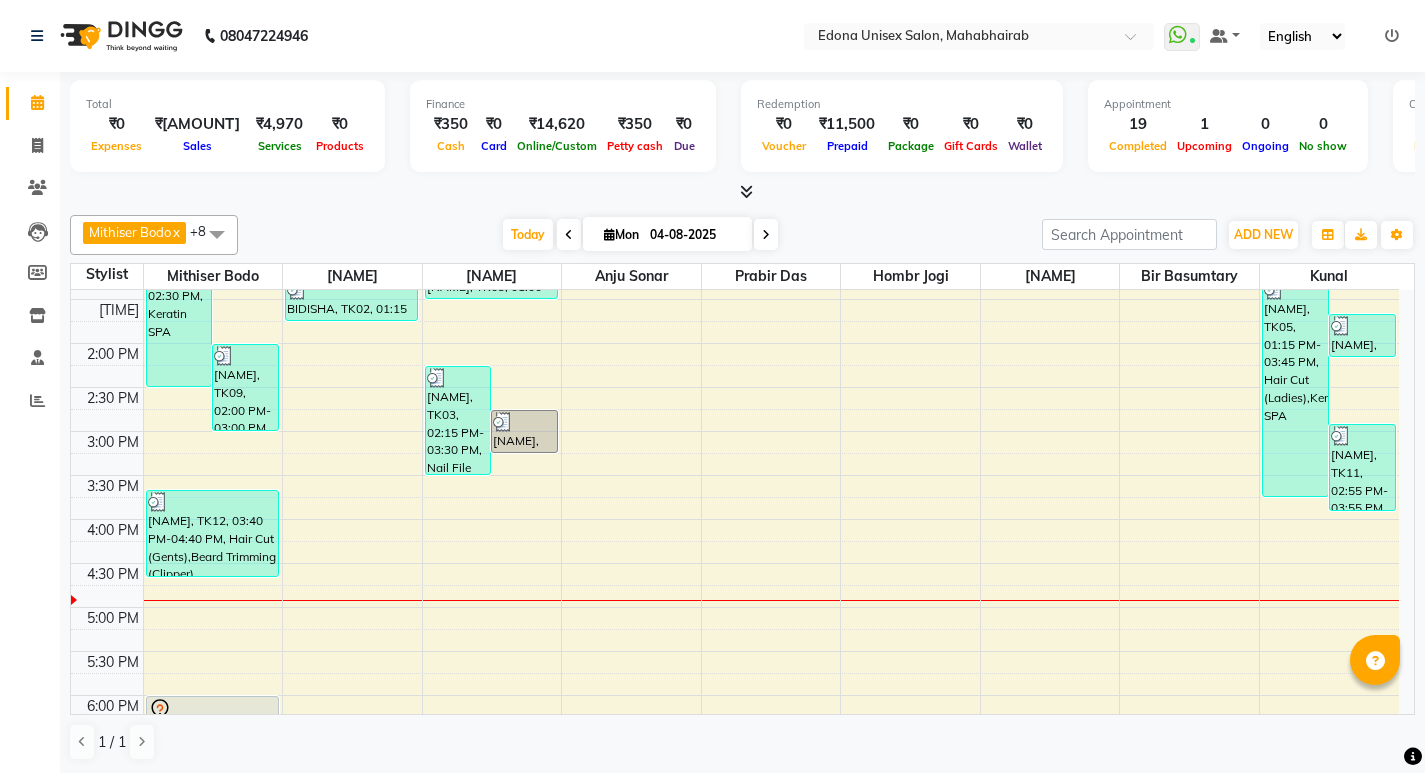 click at bounding box center (746, 191) 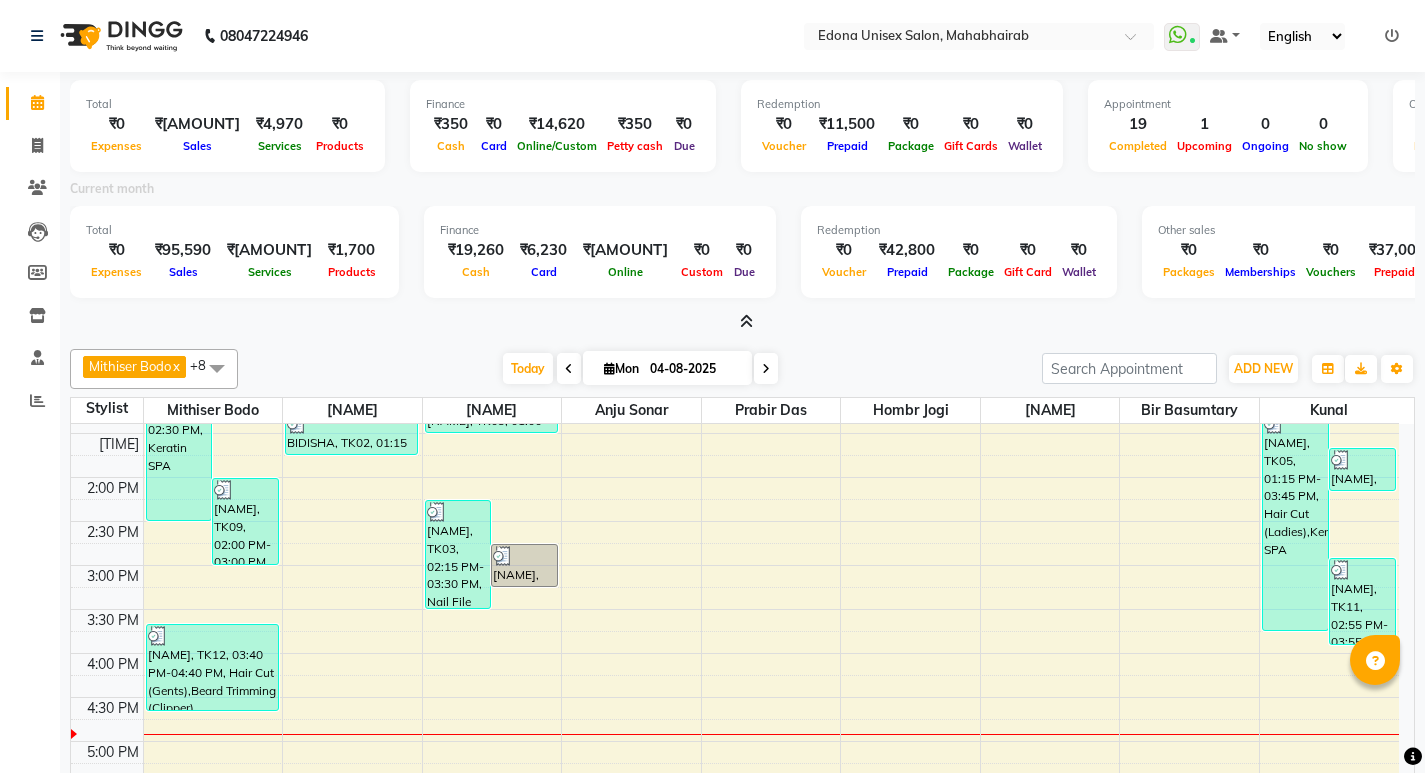 click on "Total  ₹0  Expenses ₹14,970  Sales ₹4,970  Services ₹0  Products Finance  ₹350  Cash ₹0  Card ₹14,620  Online/Custom ₹350 Petty cash ₹0 Due  Redemption  ₹0 Voucher ₹11,500 Prepaid ₹0 Package ₹0  Gift Cards ₹0  Wallet  Appointment  19 Completed 1 Upcoming 0 Ongoing 0 No show  Other sales  ₹0  Packages ₹0  Memberships ₹0  Vouchers ₹10,000  Prepaids ₹0  Gift Cards Current month Total  ₹0  Expenses ₹95,590  Sales ₹93,890 Services ₹1,700 Products  Finance  ₹19,260  Cash ₹6,230  Card ₹70,101 Online ₹0 Custom ₹0 Due  Redemption  ₹0 Voucher ₹42,800 Prepaid ₹0 Package ₹0 Gift Card ₹0 Wallet Other sales  ₹0  Packages ₹0  Memberships ₹0  Vouchers ₹37,000  Prepaids ₹0  Gift Cards Mithiser Bodo  x Rashmi Basumtary  x Reshma Sultana  x Roselin Basumtary  x Anju Sonar  x Bir Basumtary  x Prabir Das  x Hombr Jogi  x Kunal  x +8 Select All Admin Anju Sonar Bir Basumtary Hemen Daimari Hombr Jogi Jenny kayina Kriti Kunal Lokesh Verma Neha Pahi" 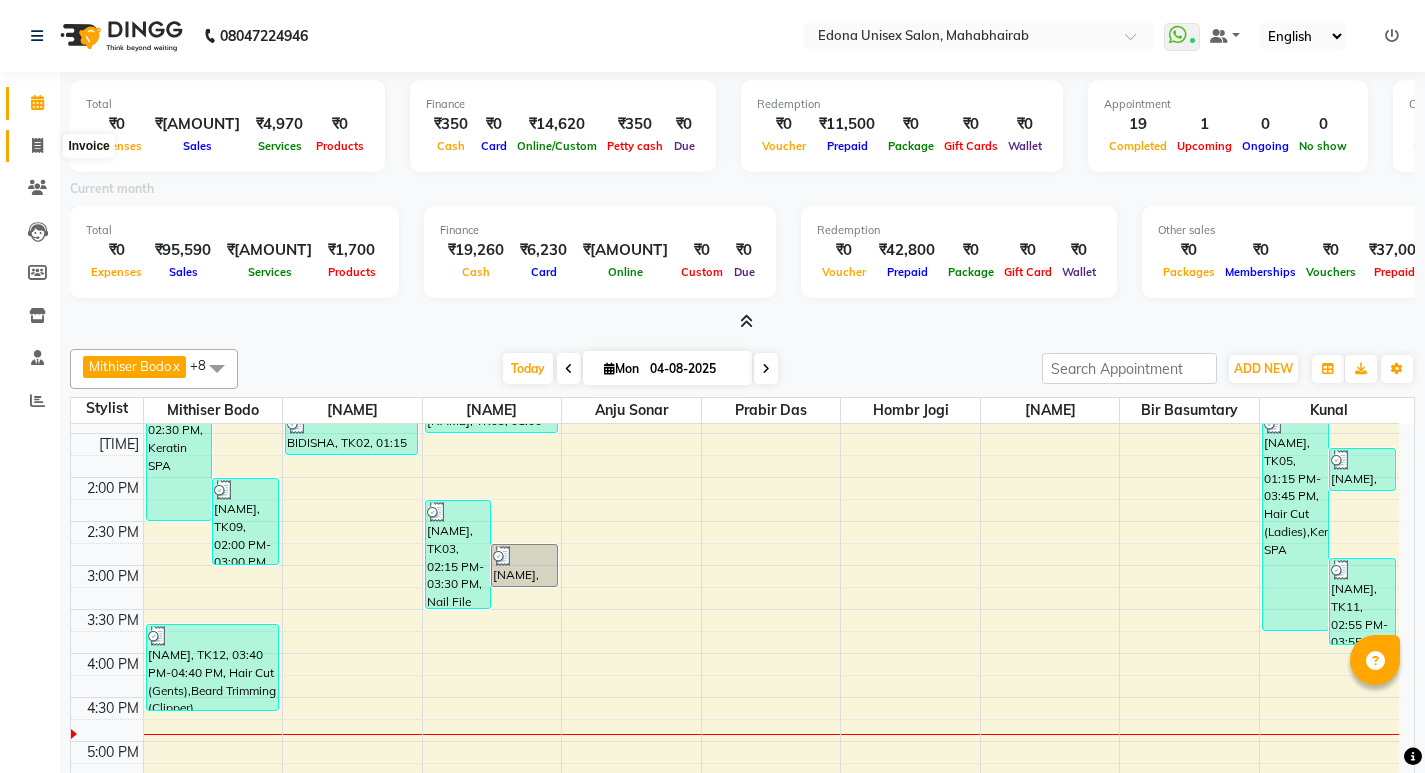 click 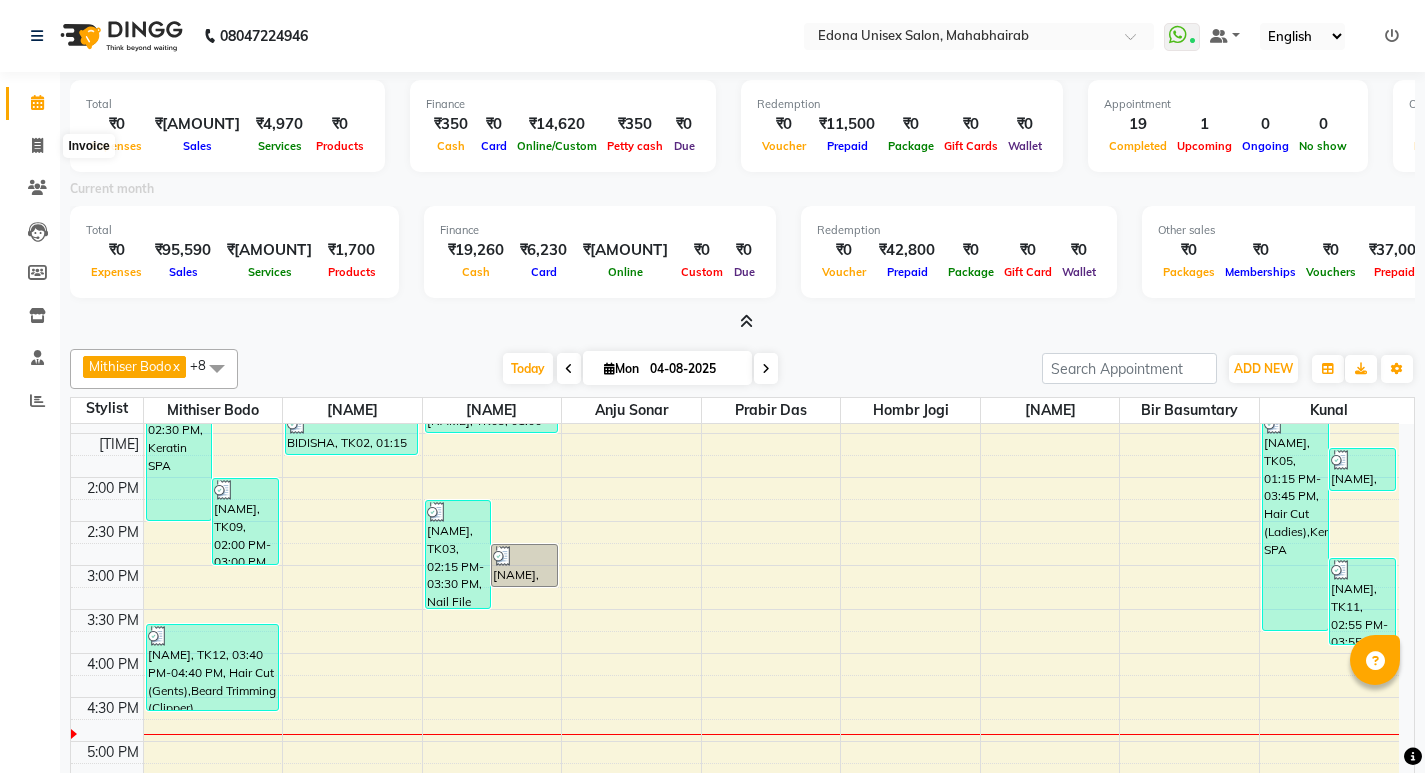 select on "service" 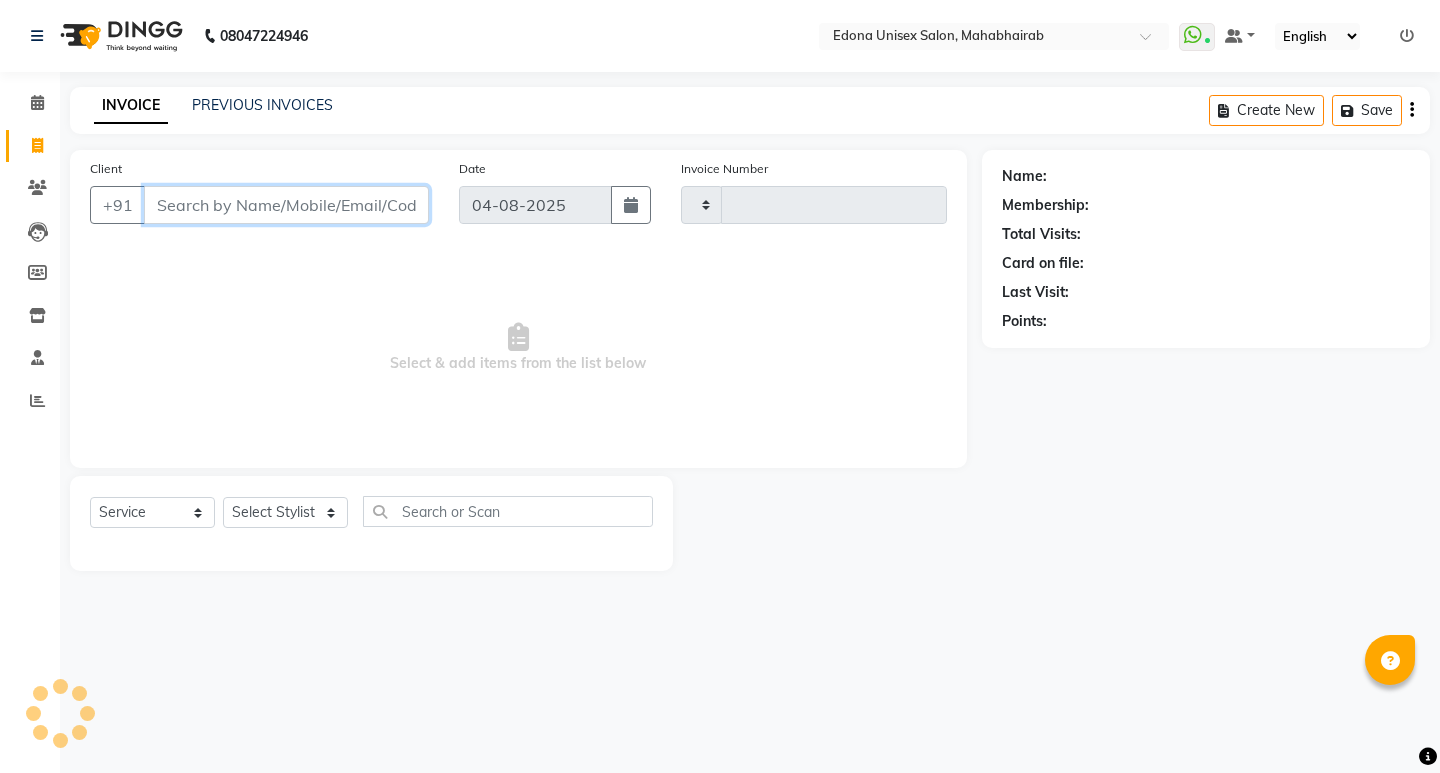 type on "2511" 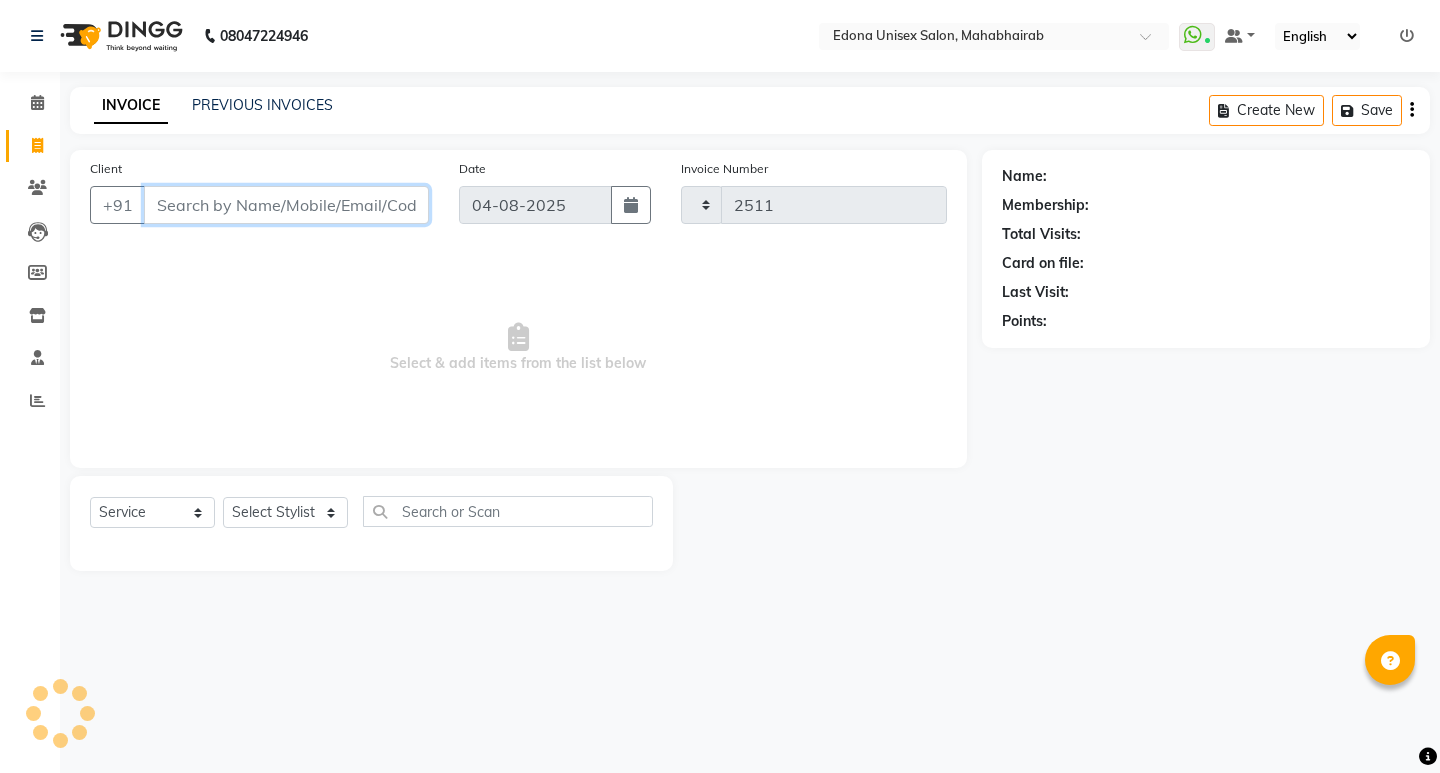 select on "5393" 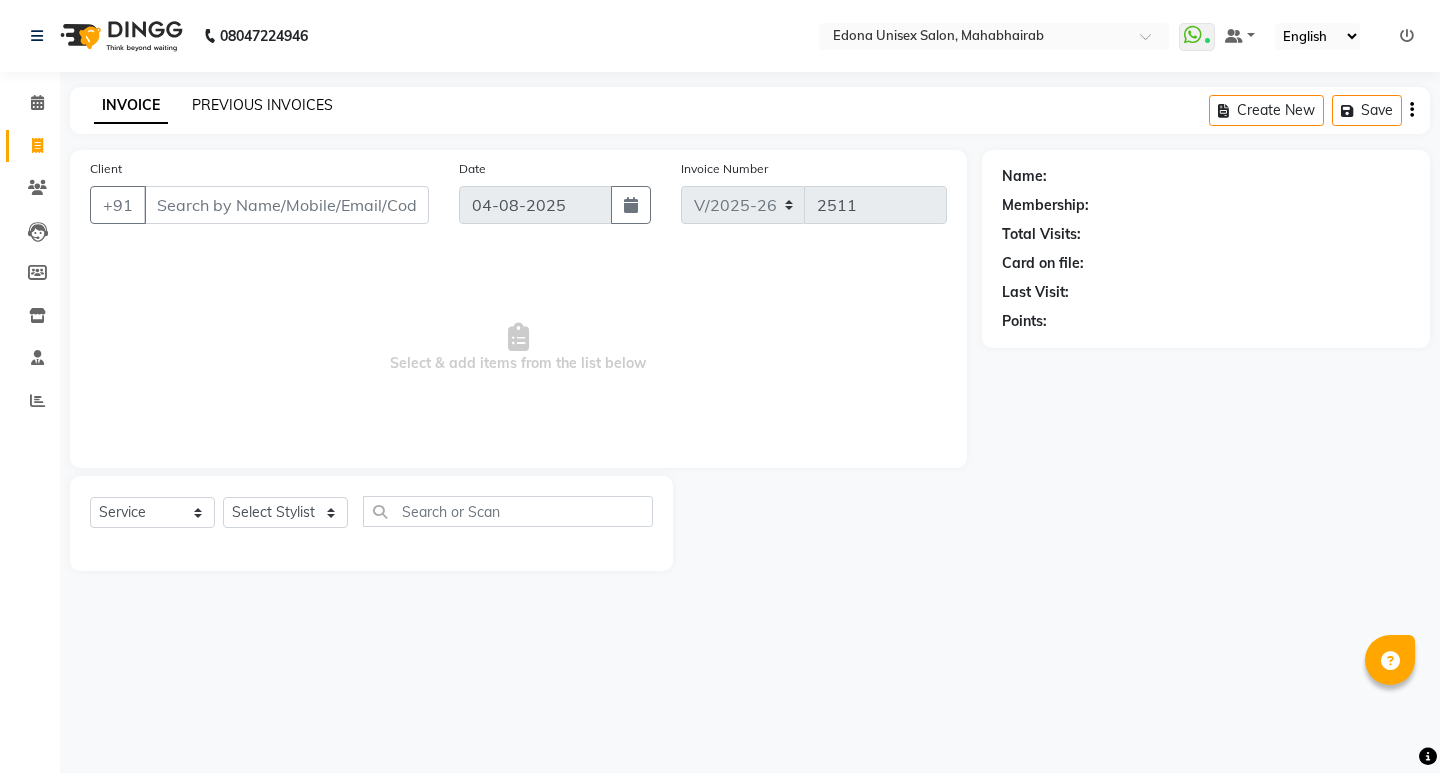 click on "PREVIOUS INVOICES" 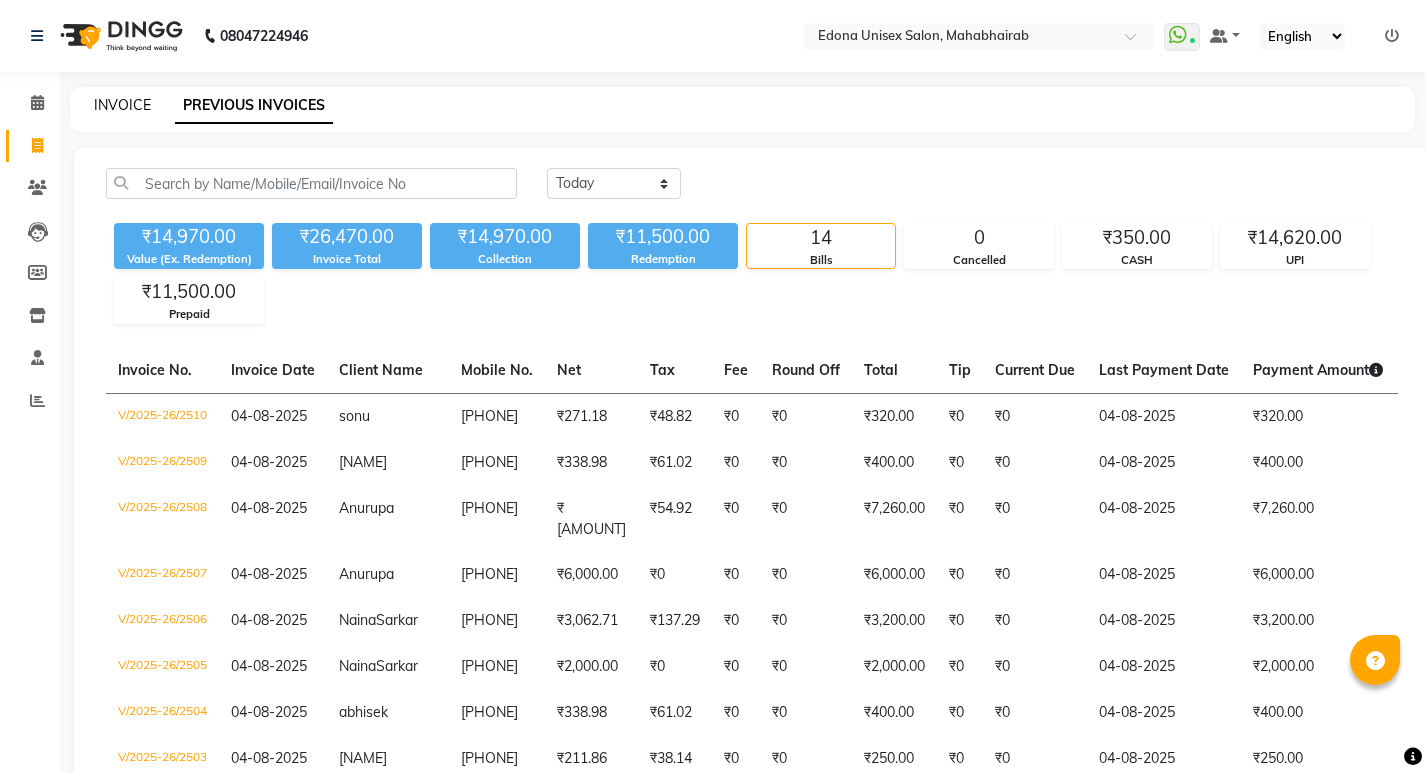 click on "INVOICE" 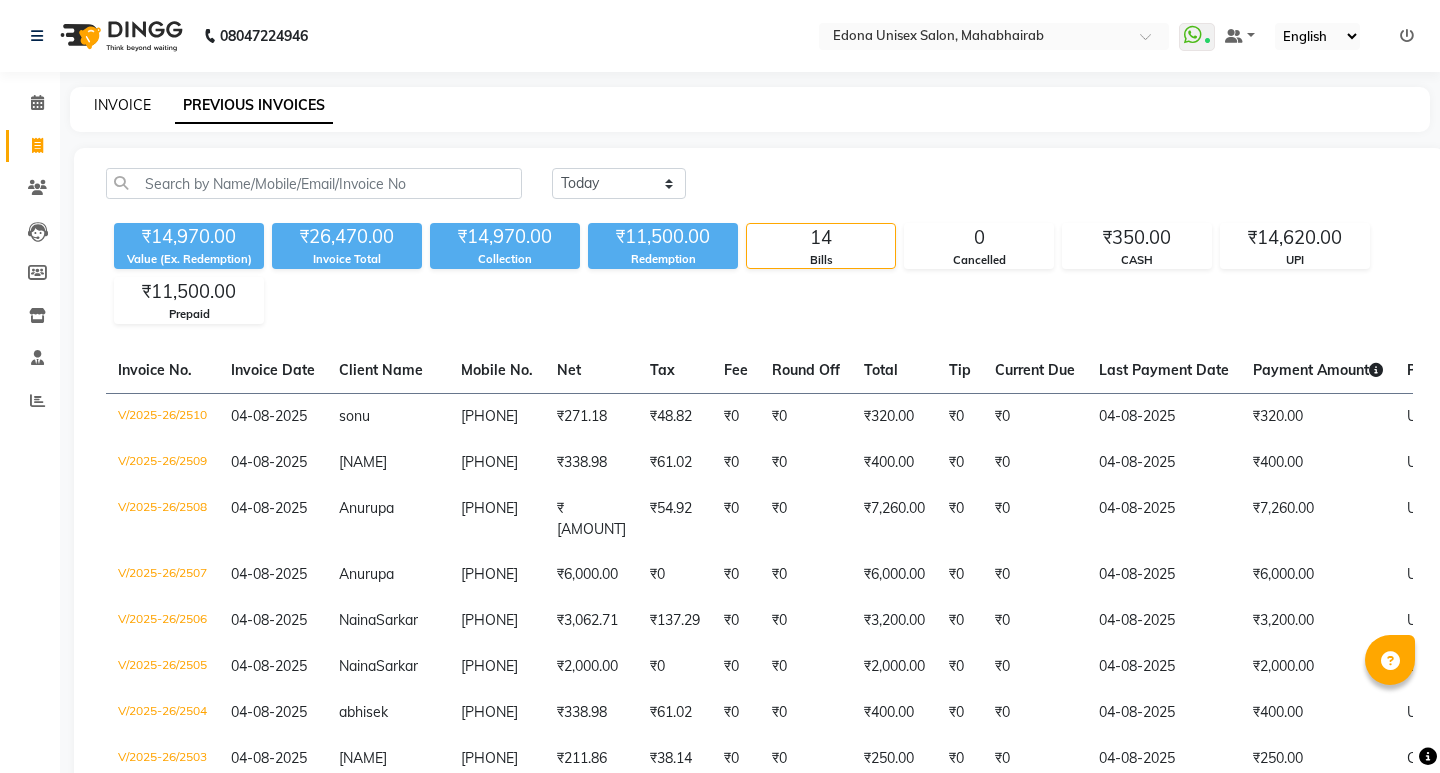 select on "service" 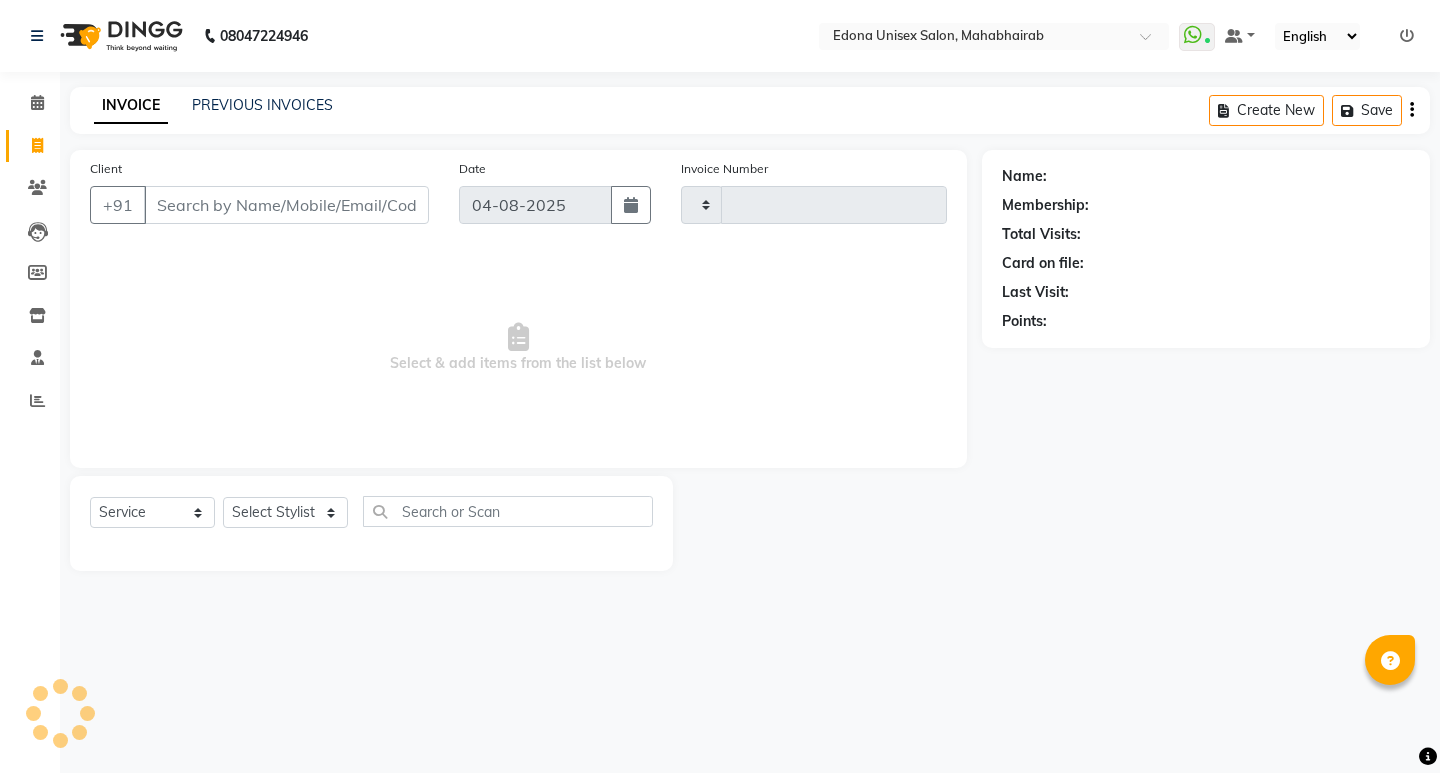 type on "2511" 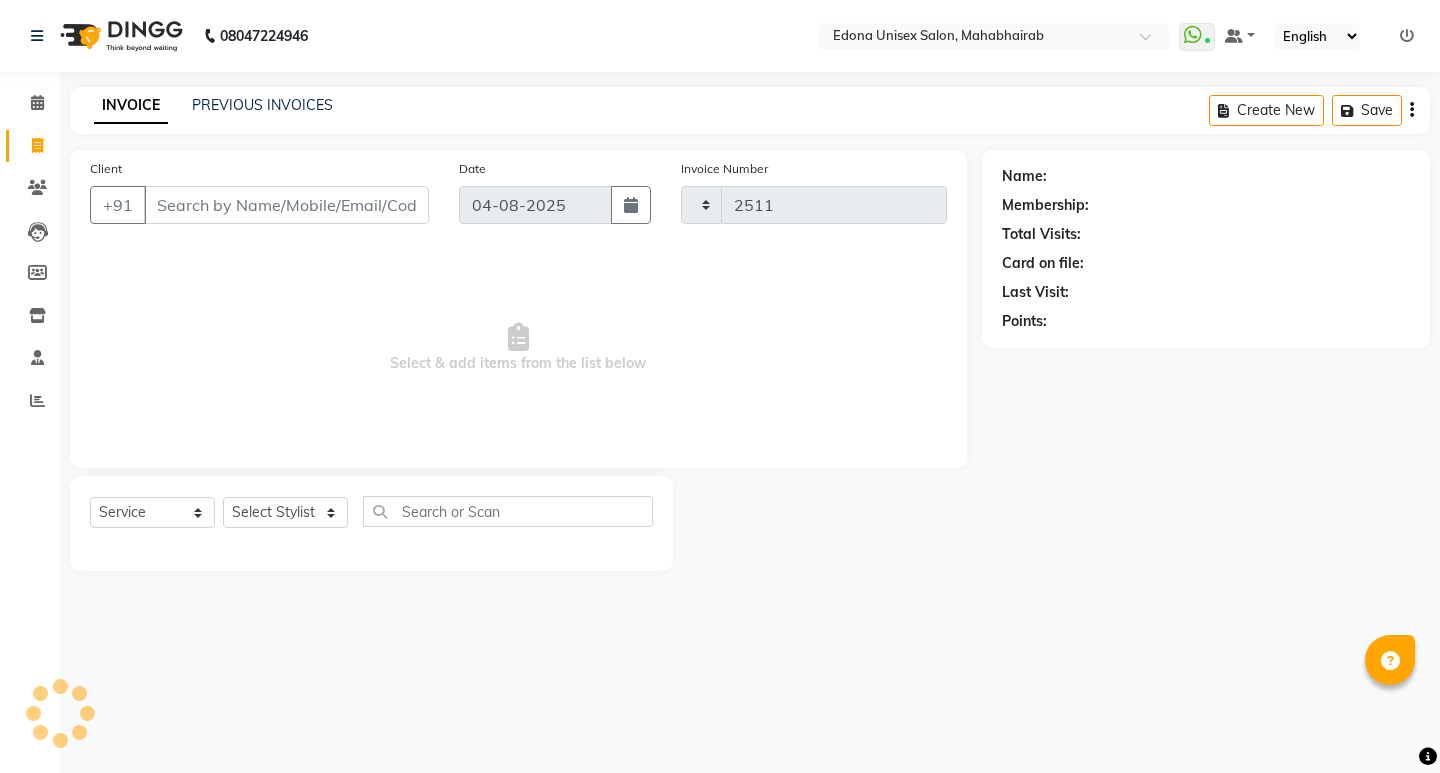 select on "5393" 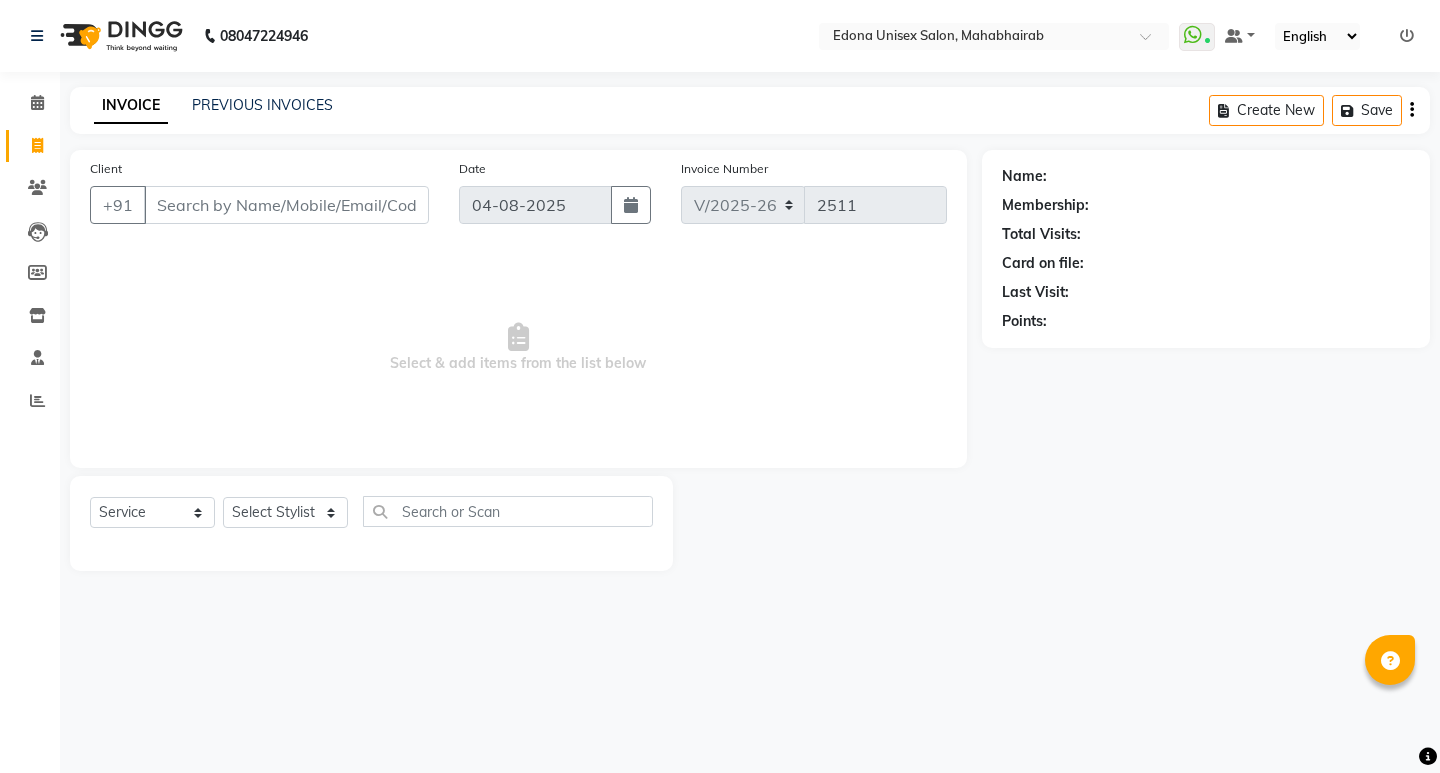 click on "Select & add items from the list below" at bounding box center [518, 348] 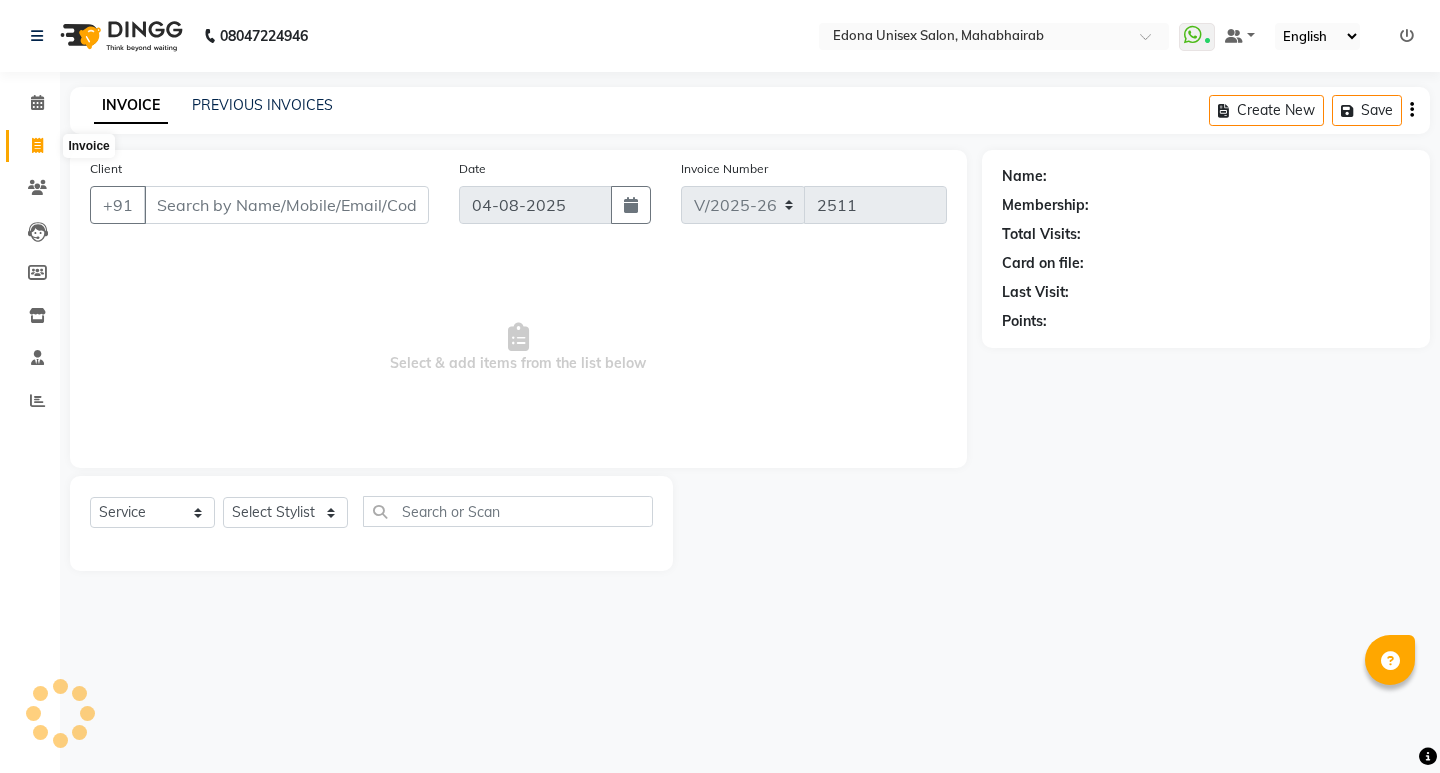 click 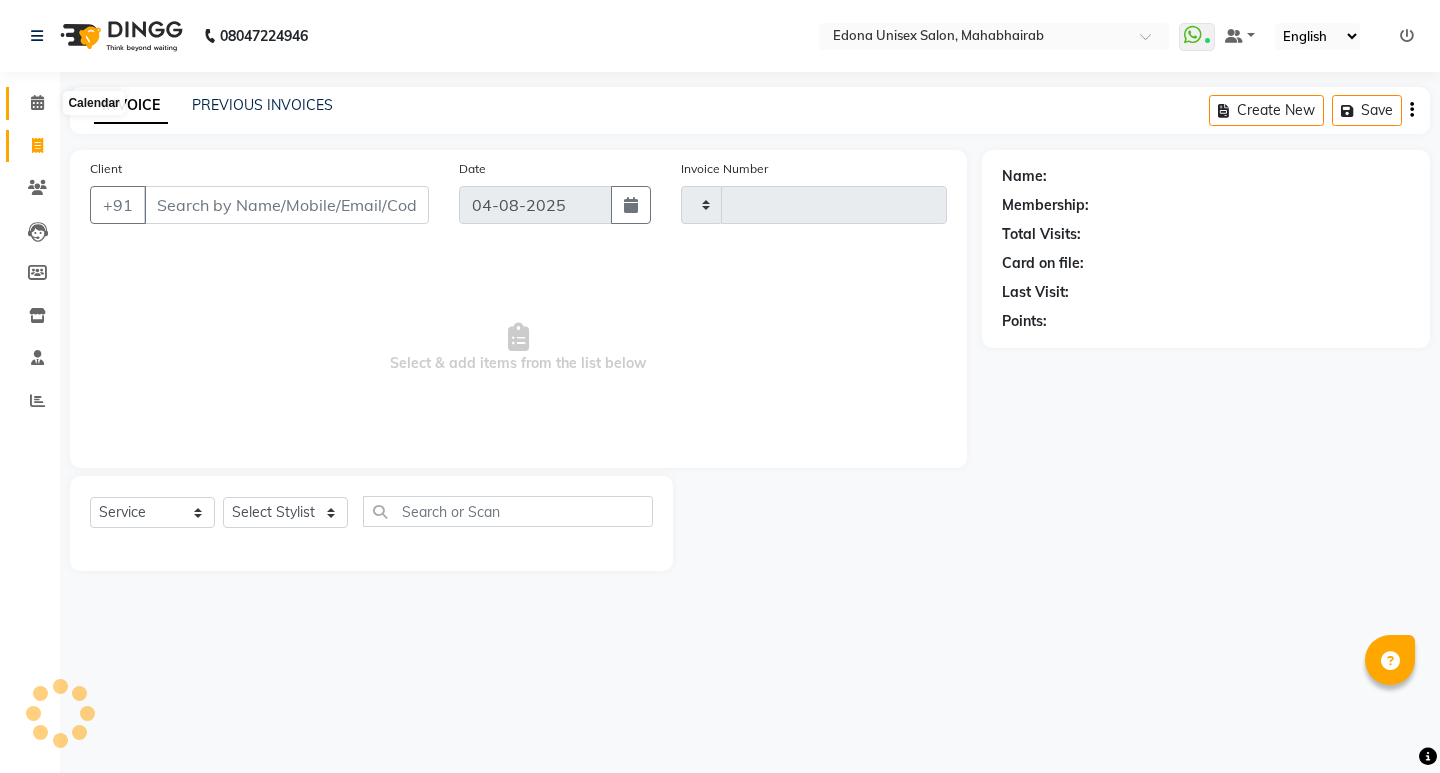 click 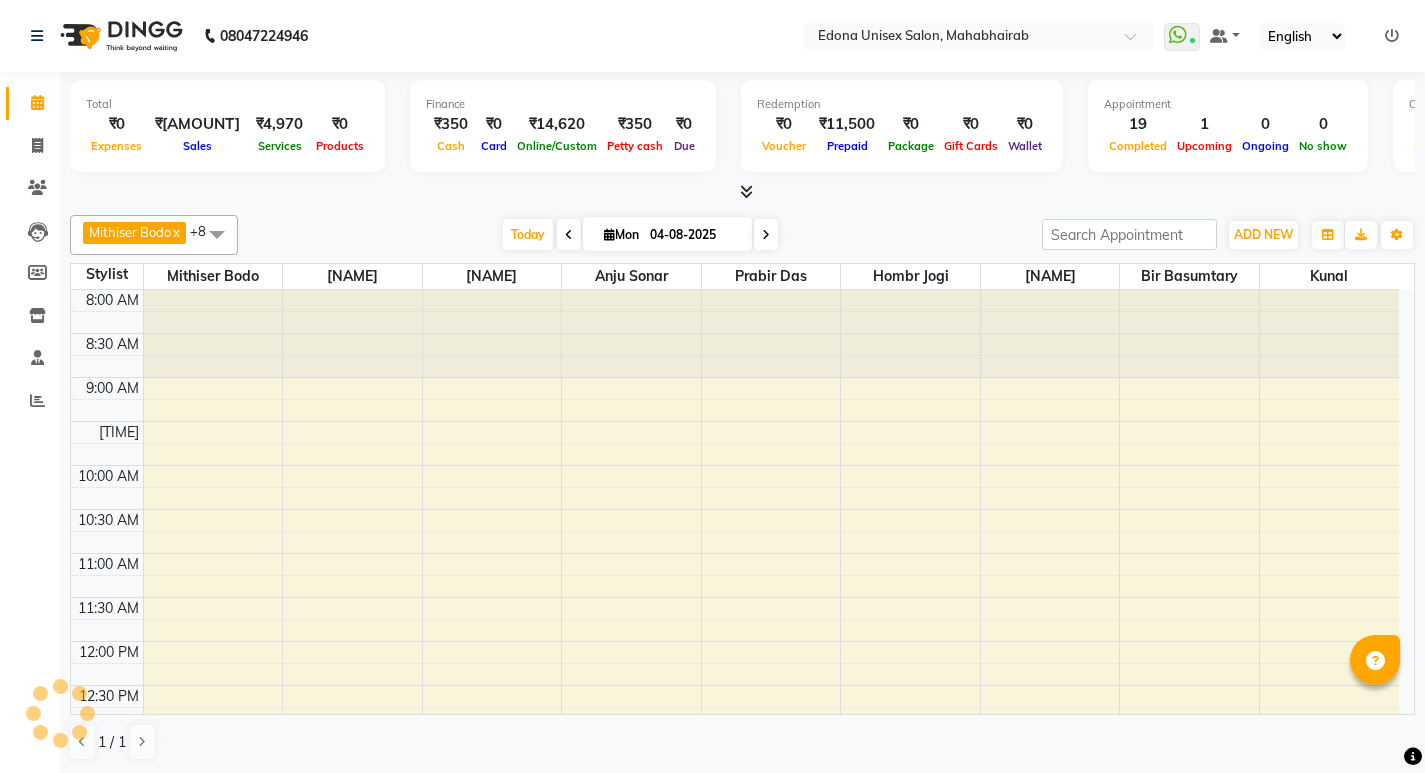 scroll, scrollTop: 0, scrollLeft: 0, axis: both 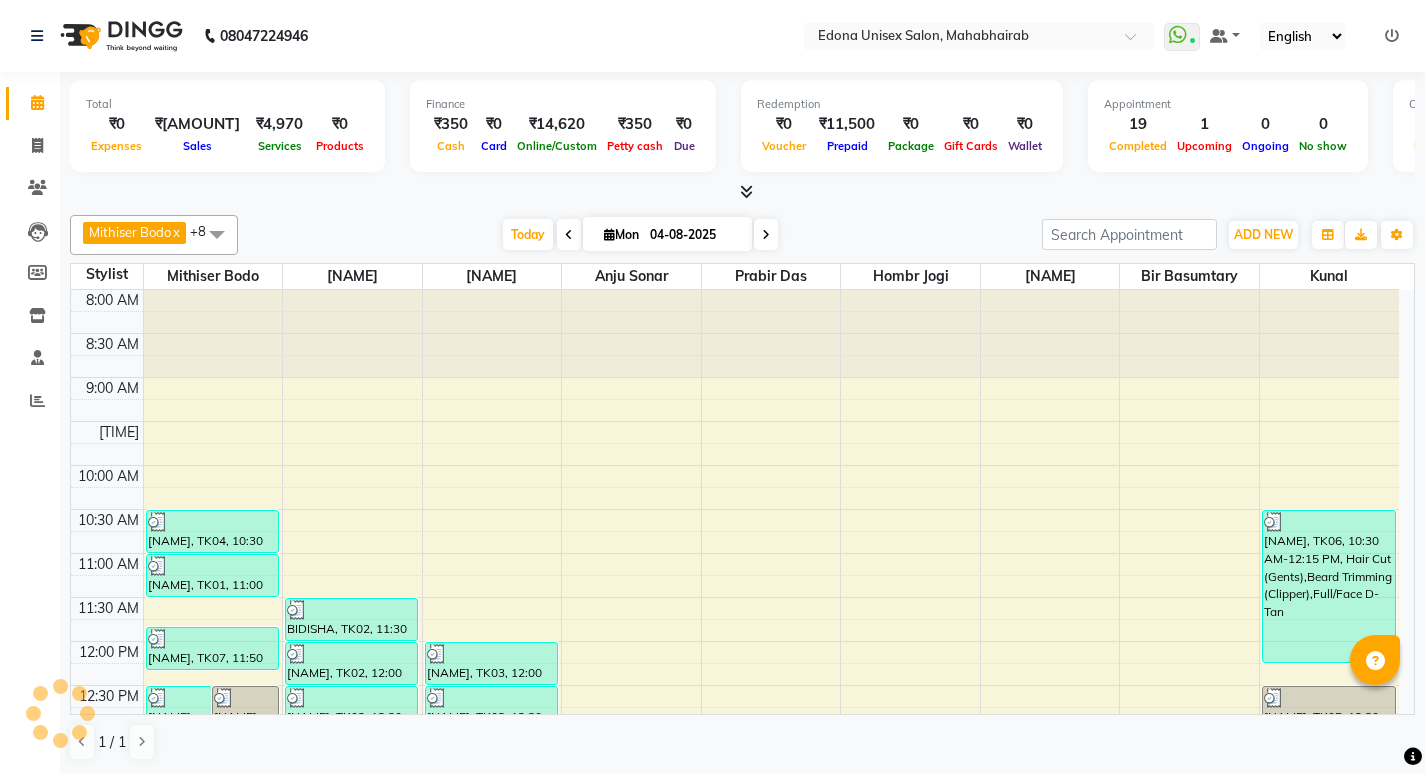 drag, startPoint x: 347, startPoint y: 218, endPoint x: 307, endPoint y: 216, distance: 40.04997 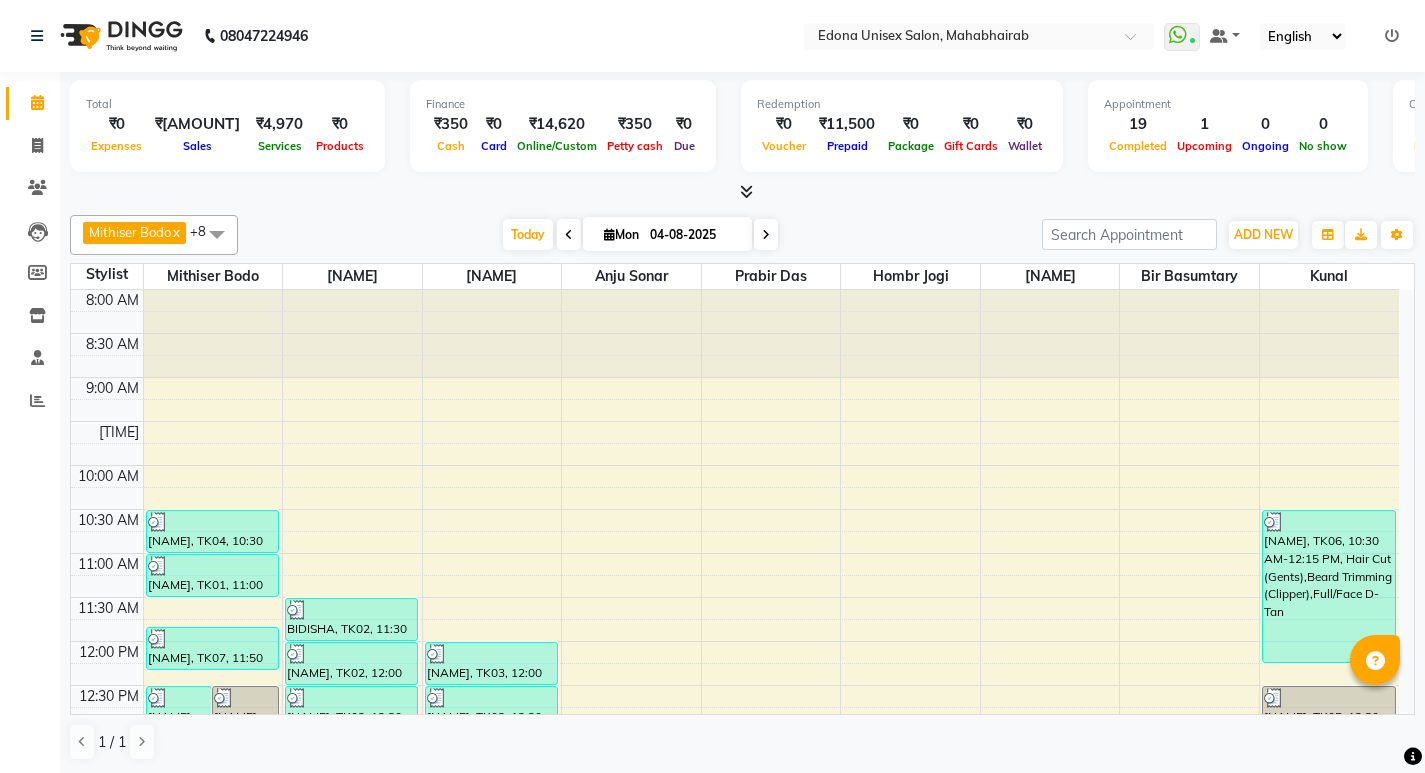 click on "Today  Mon 04-08-2025" at bounding box center (640, 235) 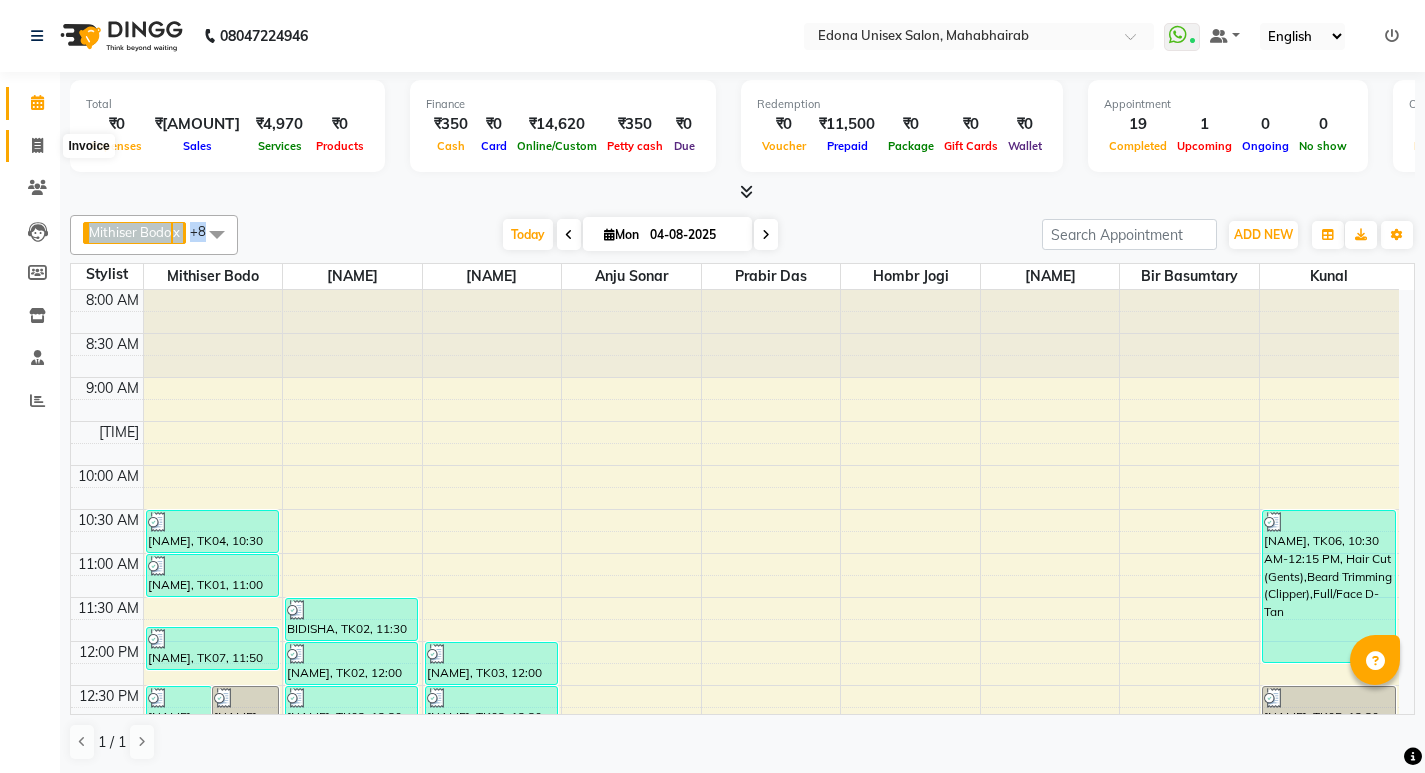 click 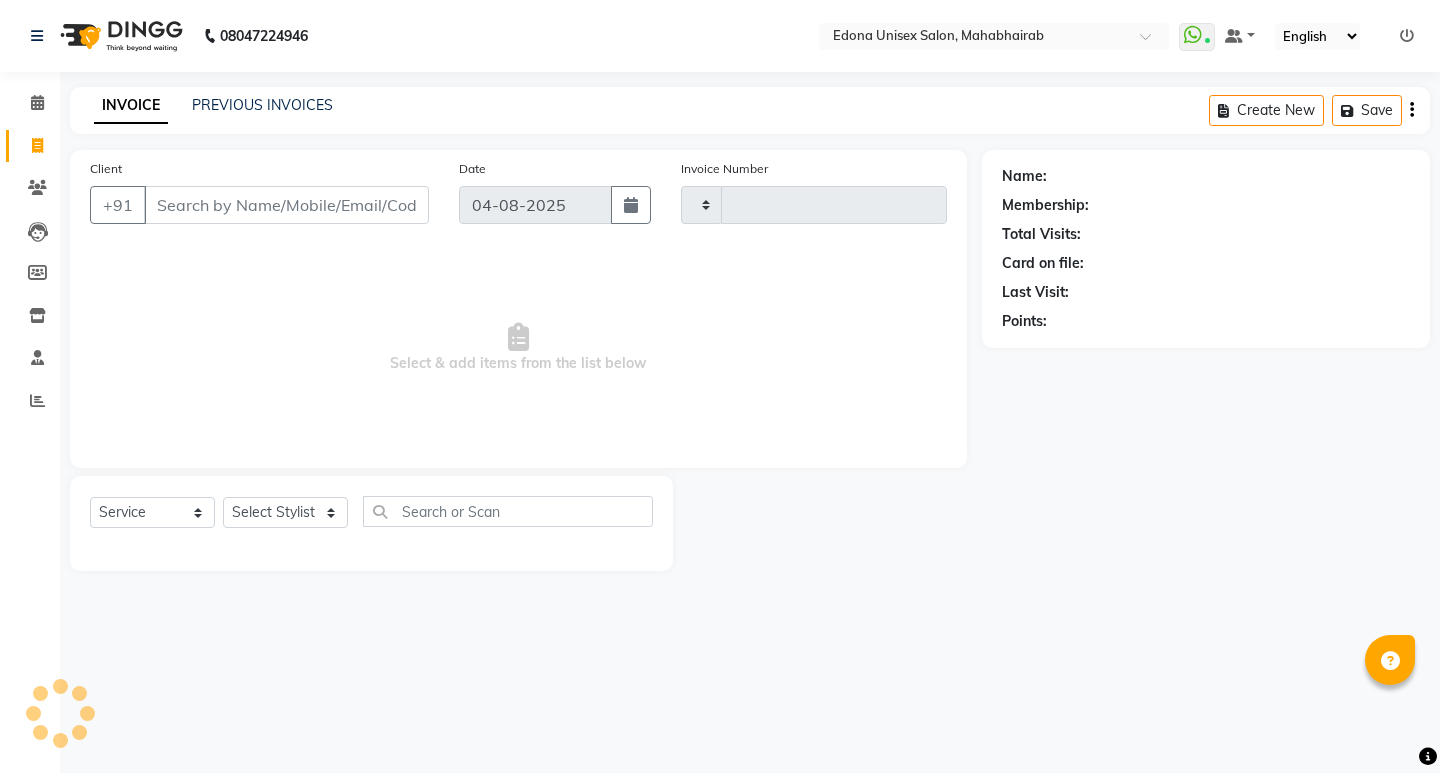 type on "2511" 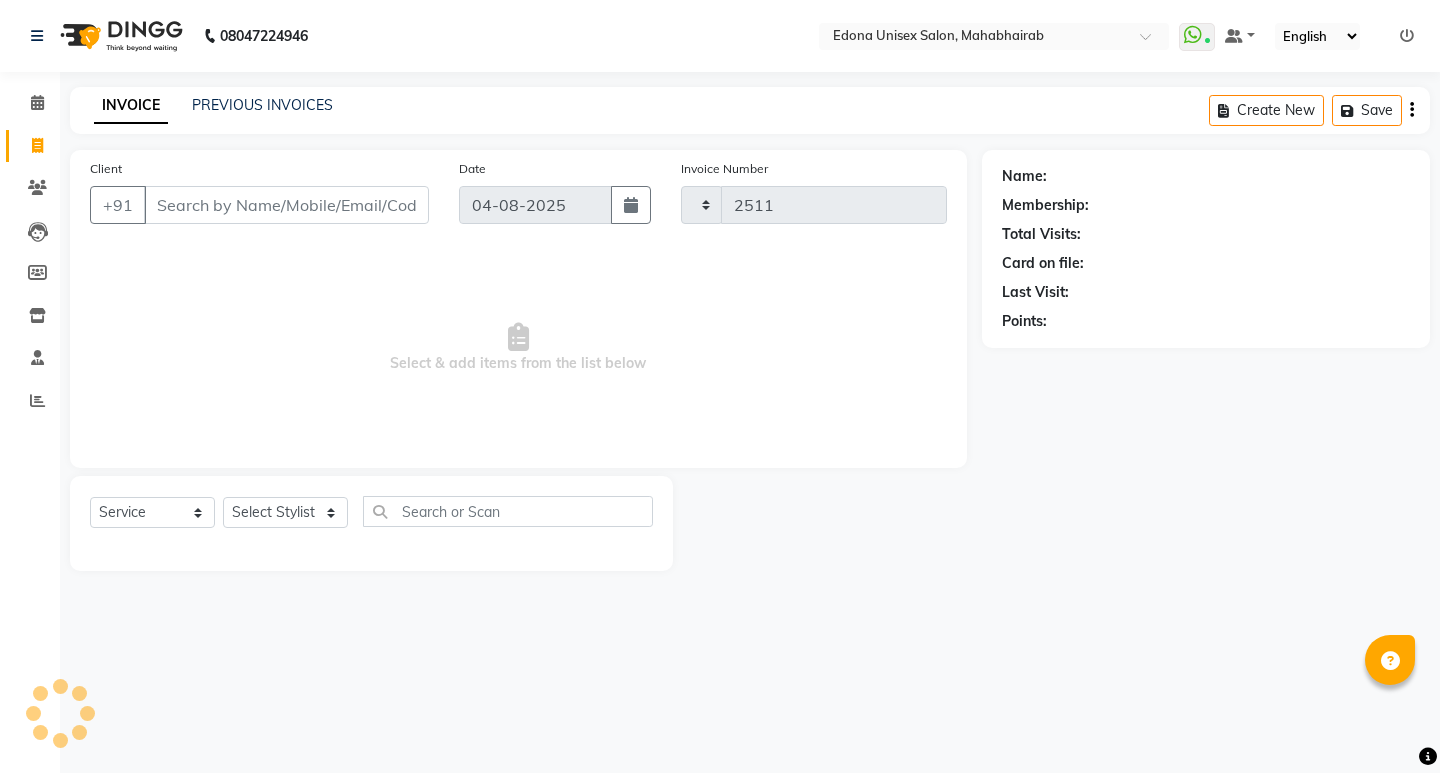 select on "5393" 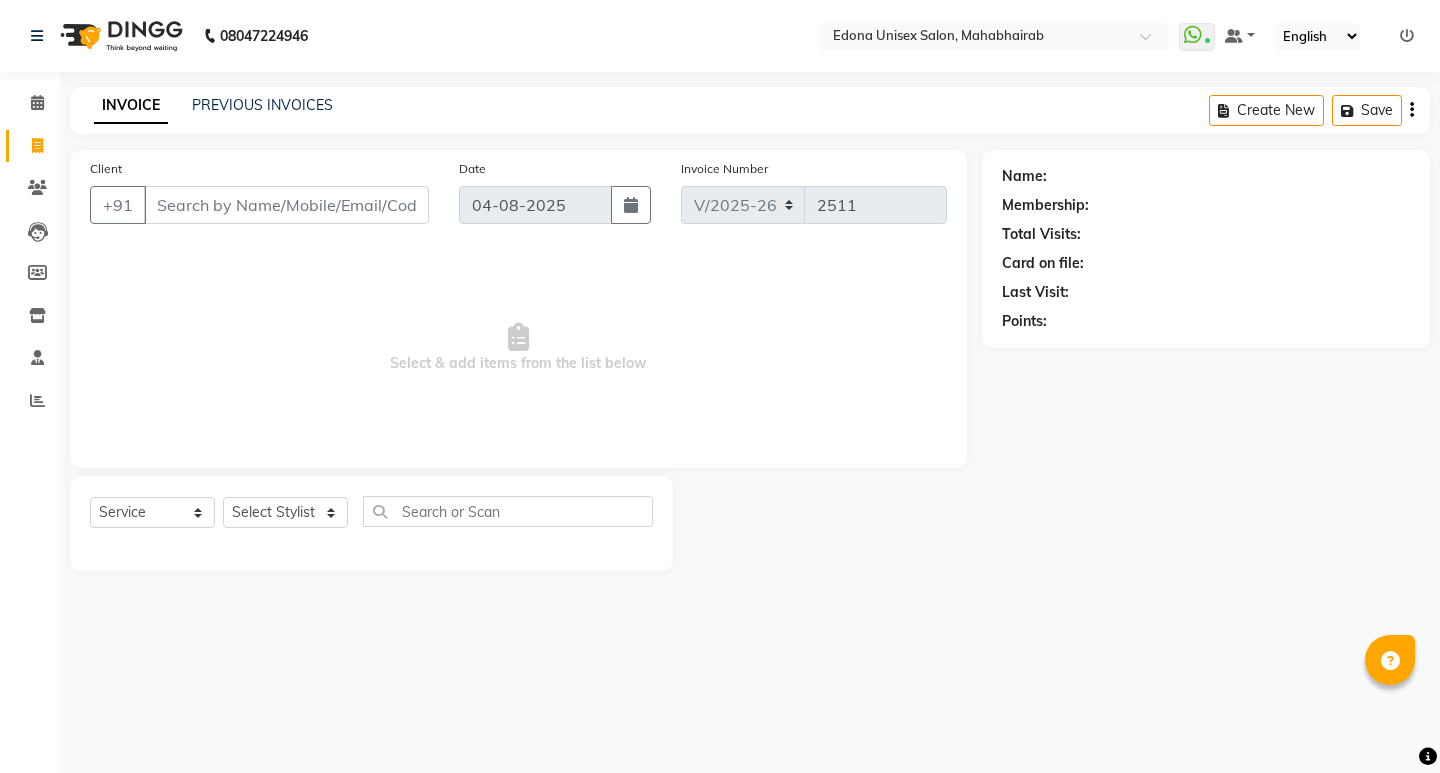 click on "Select & add items from the list below" at bounding box center (518, 348) 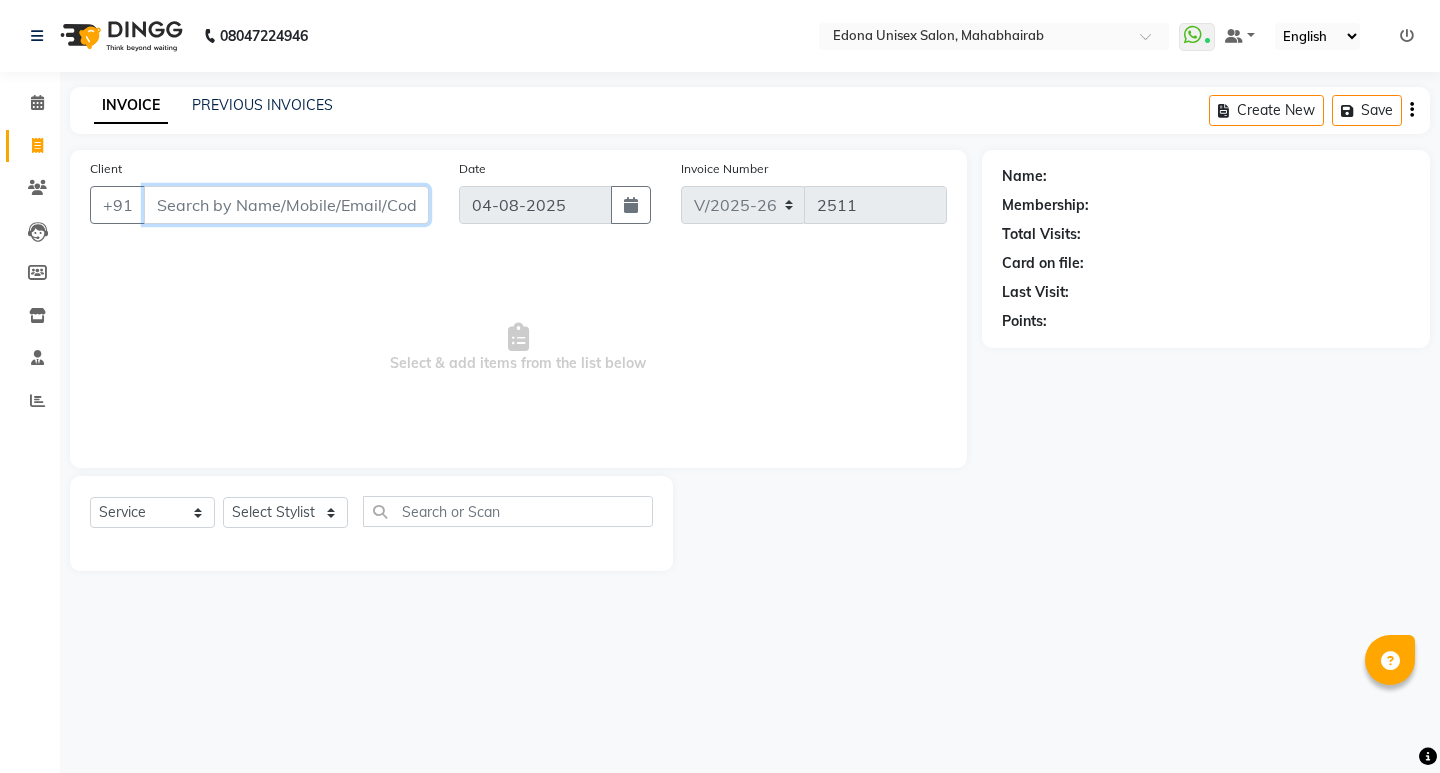 click on "Client" at bounding box center (286, 205) 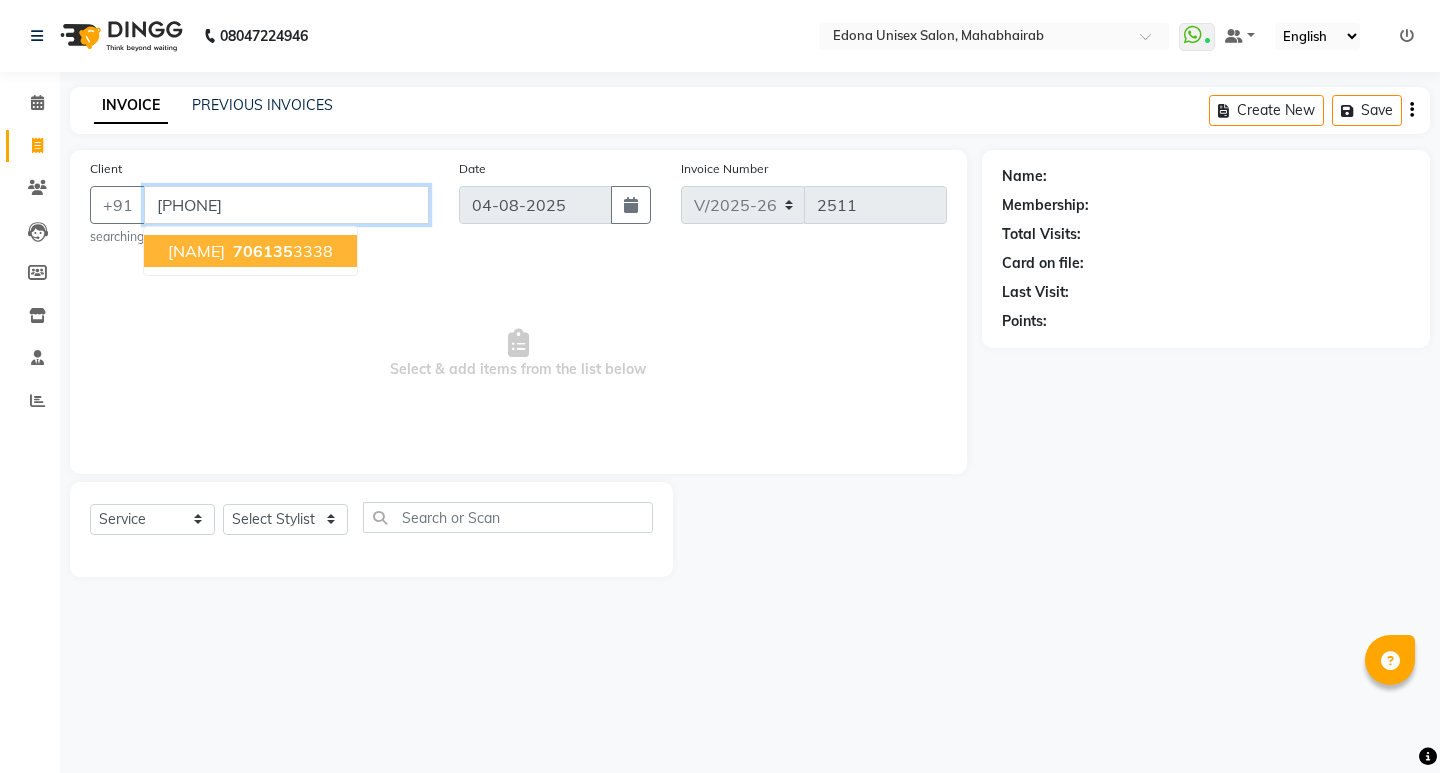 type on "7061353338" 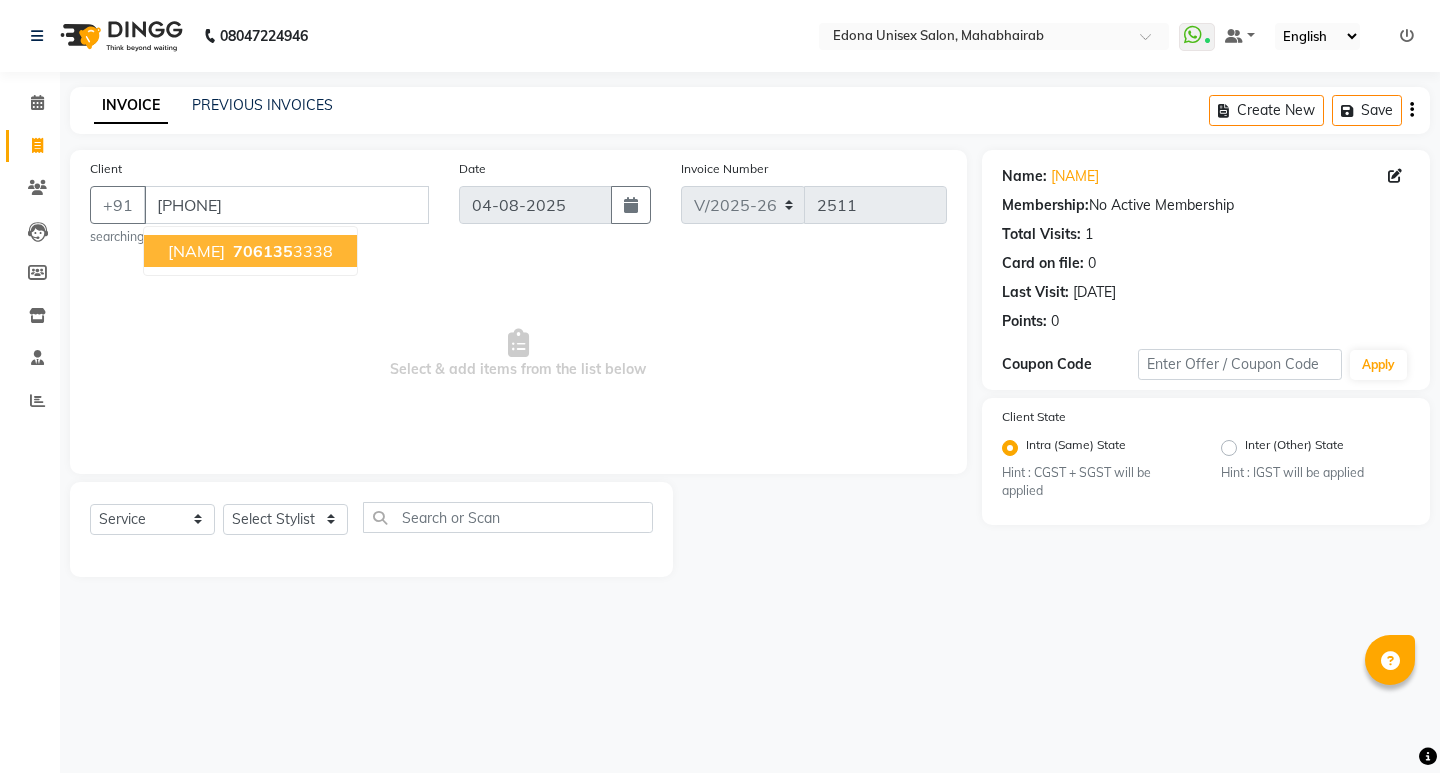 click on "706135" at bounding box center (263, 251) 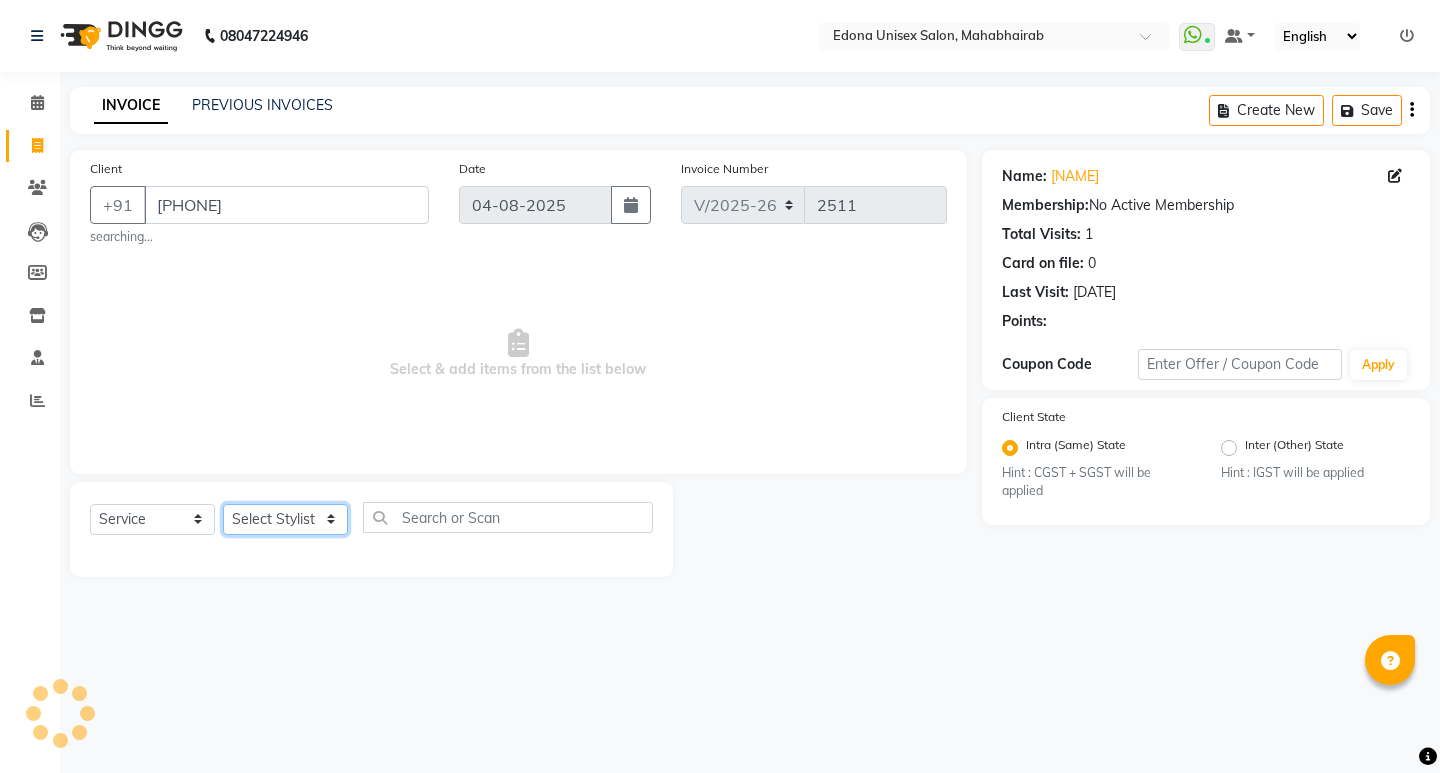 click on "Select Stylist Admin Anju Sonar Bir Basumtary Bishal Bharma Hemen Daimari Hombr Jogi Jenny kayina Kriti Kunal Lokesh Verma Mithiser Bodo Monisha Goyari Neha Pahi Prabir Das Rashmi Basumtary Reshma Sultana Roselin Basumtary Sumitra Subba" 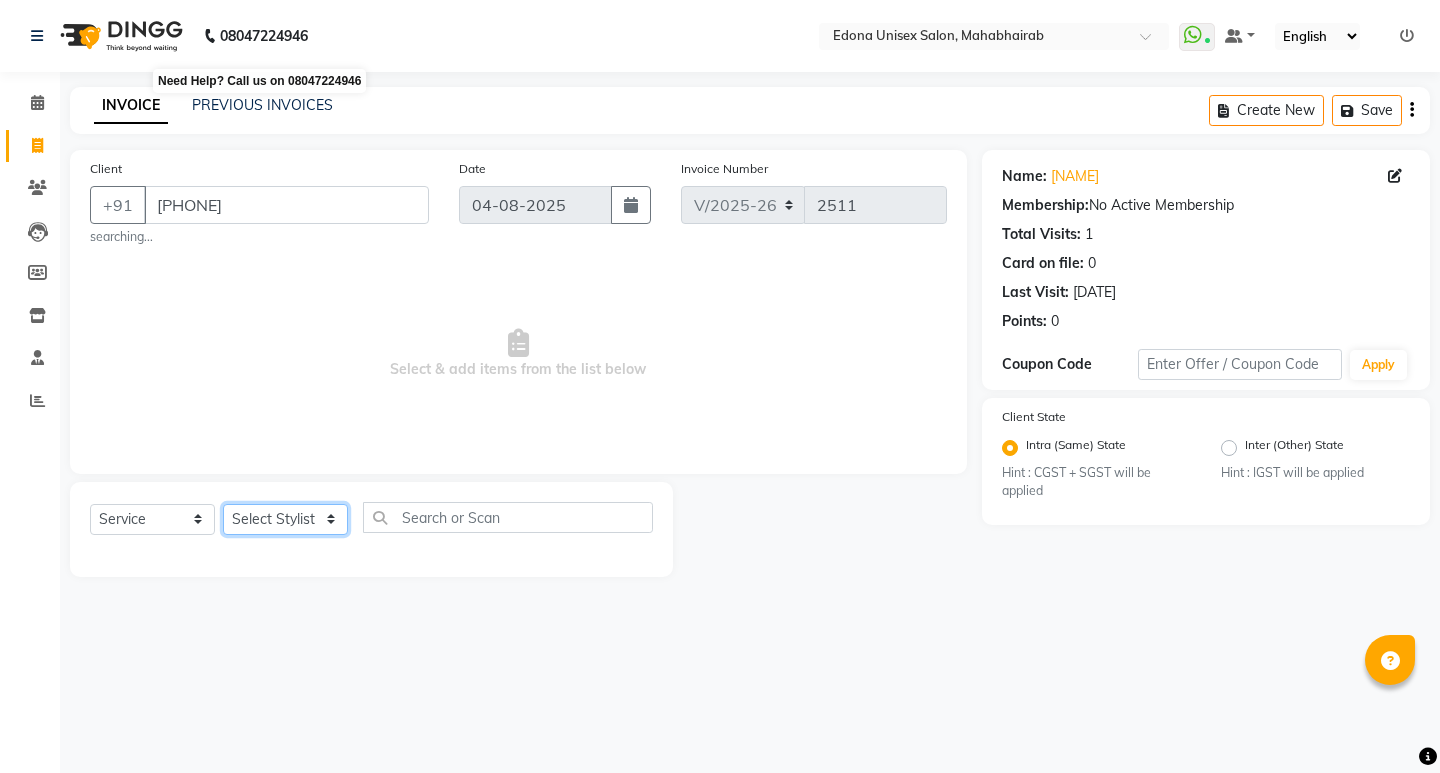 select on "87820" 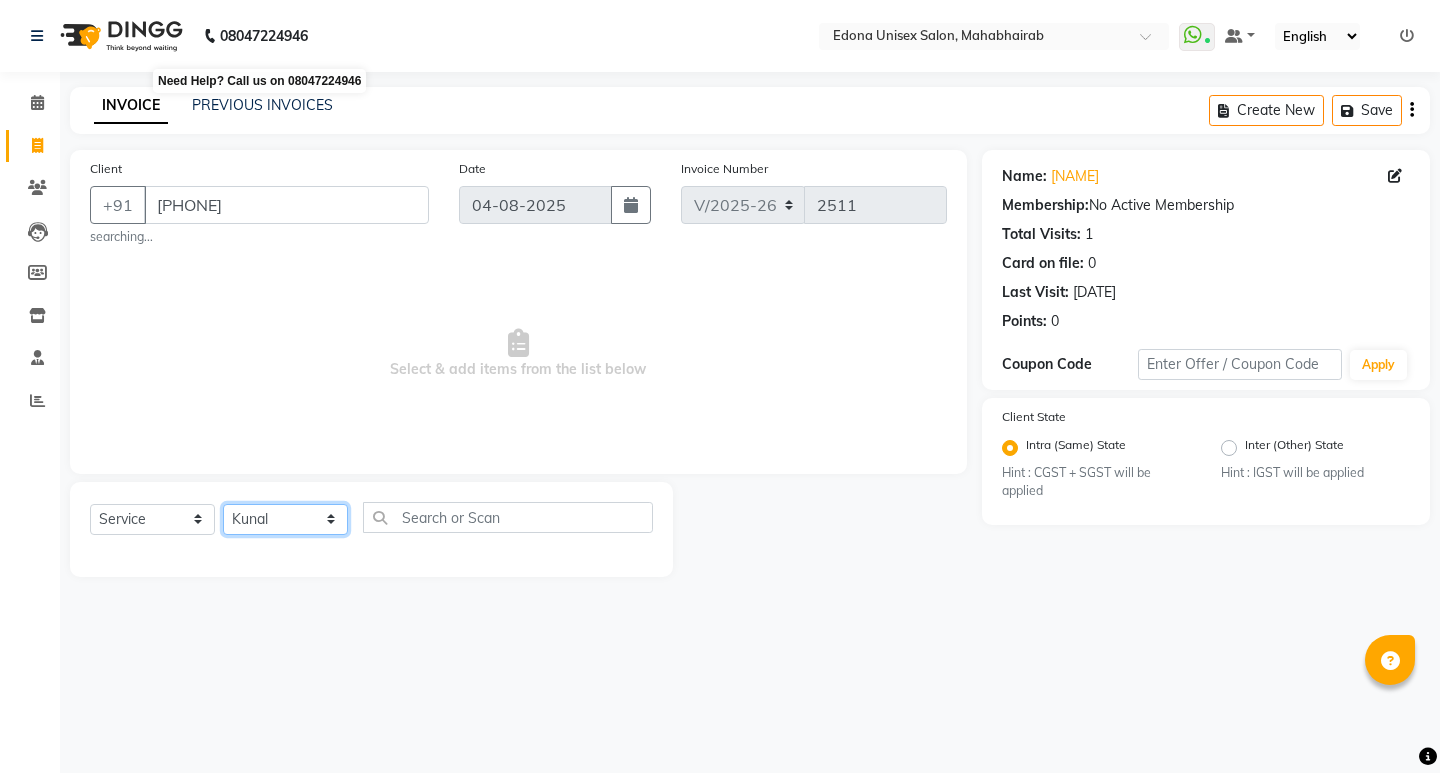 click on "Select Stylist Admin Anju Sonar Bir Basumtary Bishal Bharma Hemen Daimari Hombr Jogi Jenny kayina Kriti Kunal Lokesh Verma Mithiser Bodo Monisha Goyari Neha Pahi Prabir Das Rashmi Basumtary Reshma Sultana Roselin Basumtary Sumitra Subba" 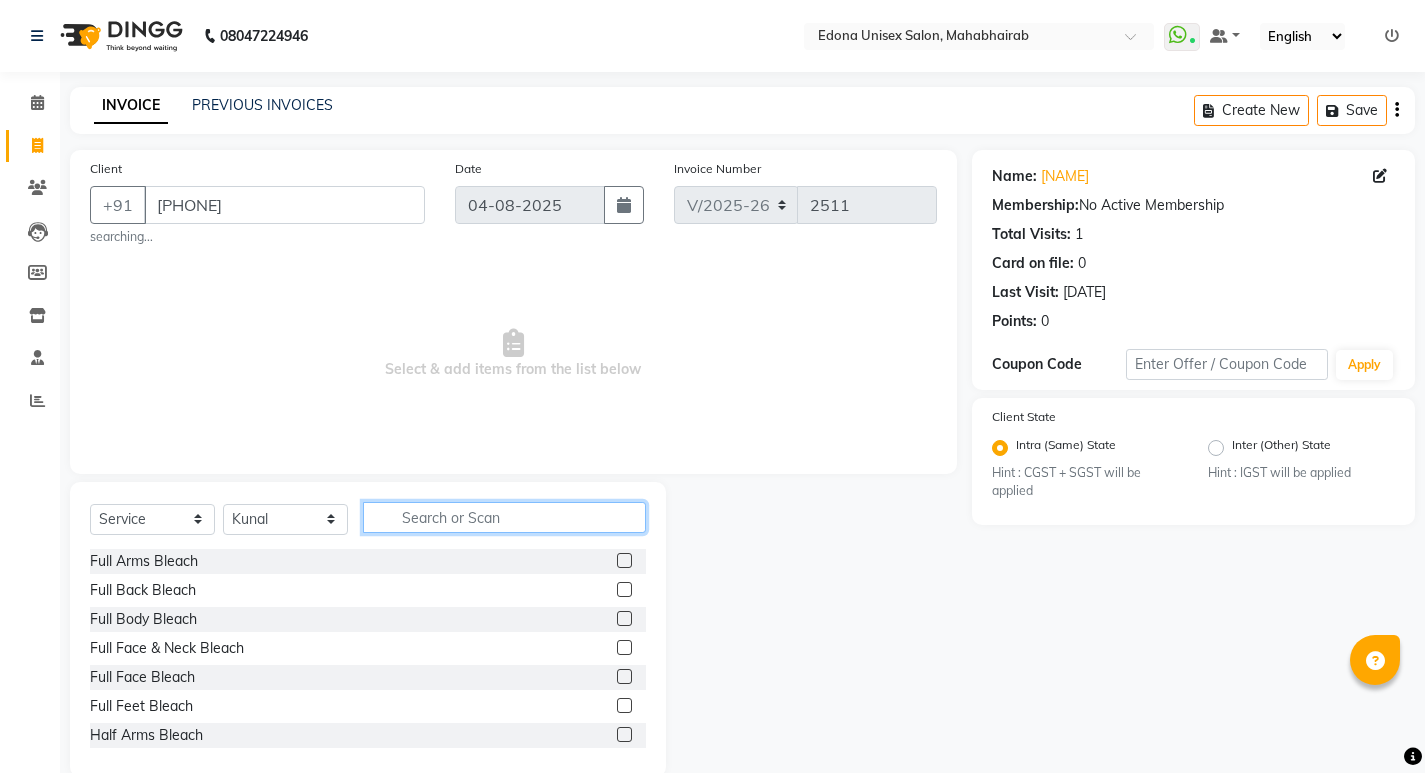 click 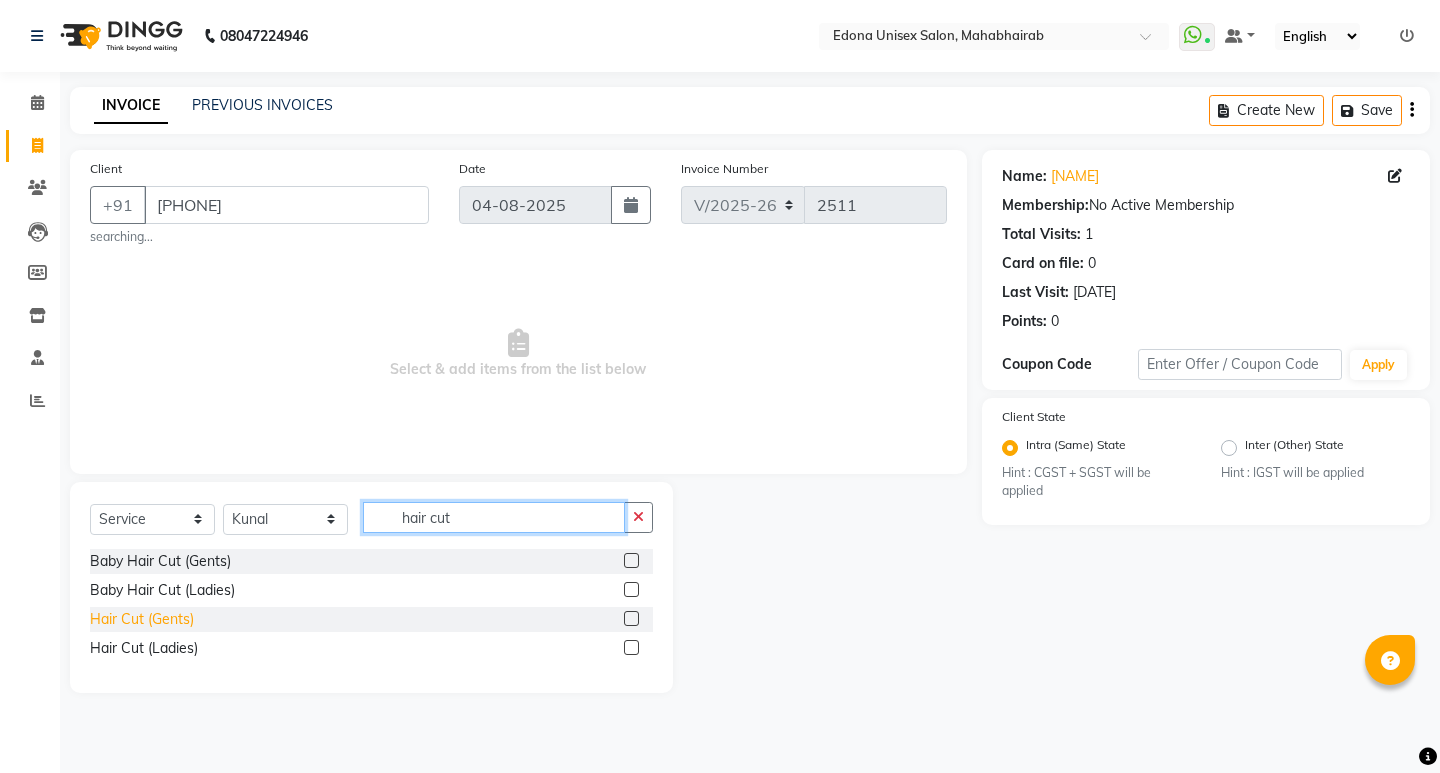 type on "hair cut" 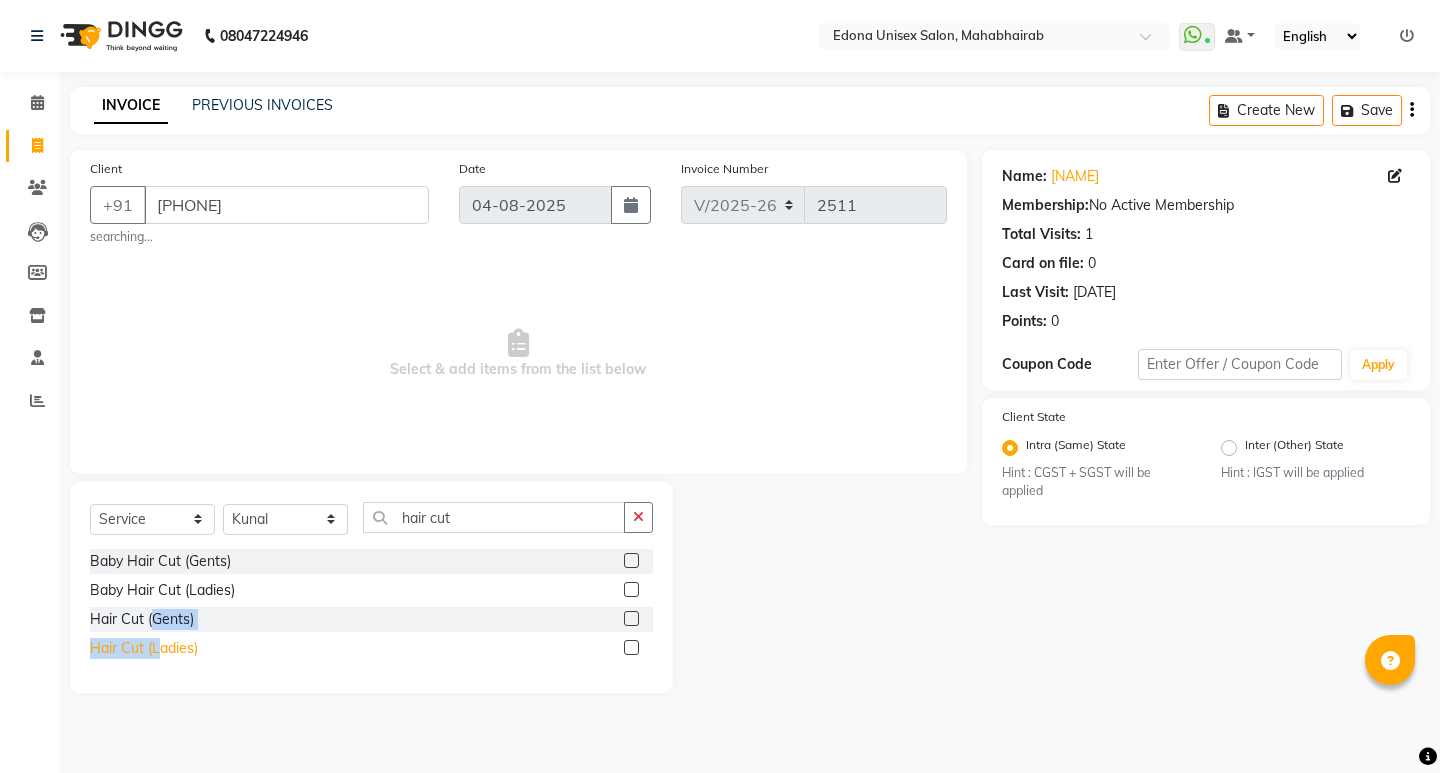 drag, startPoint x: 153, startPoint y: 623, endPoint x: 157, endPoint y: 649, distance: 26.305893 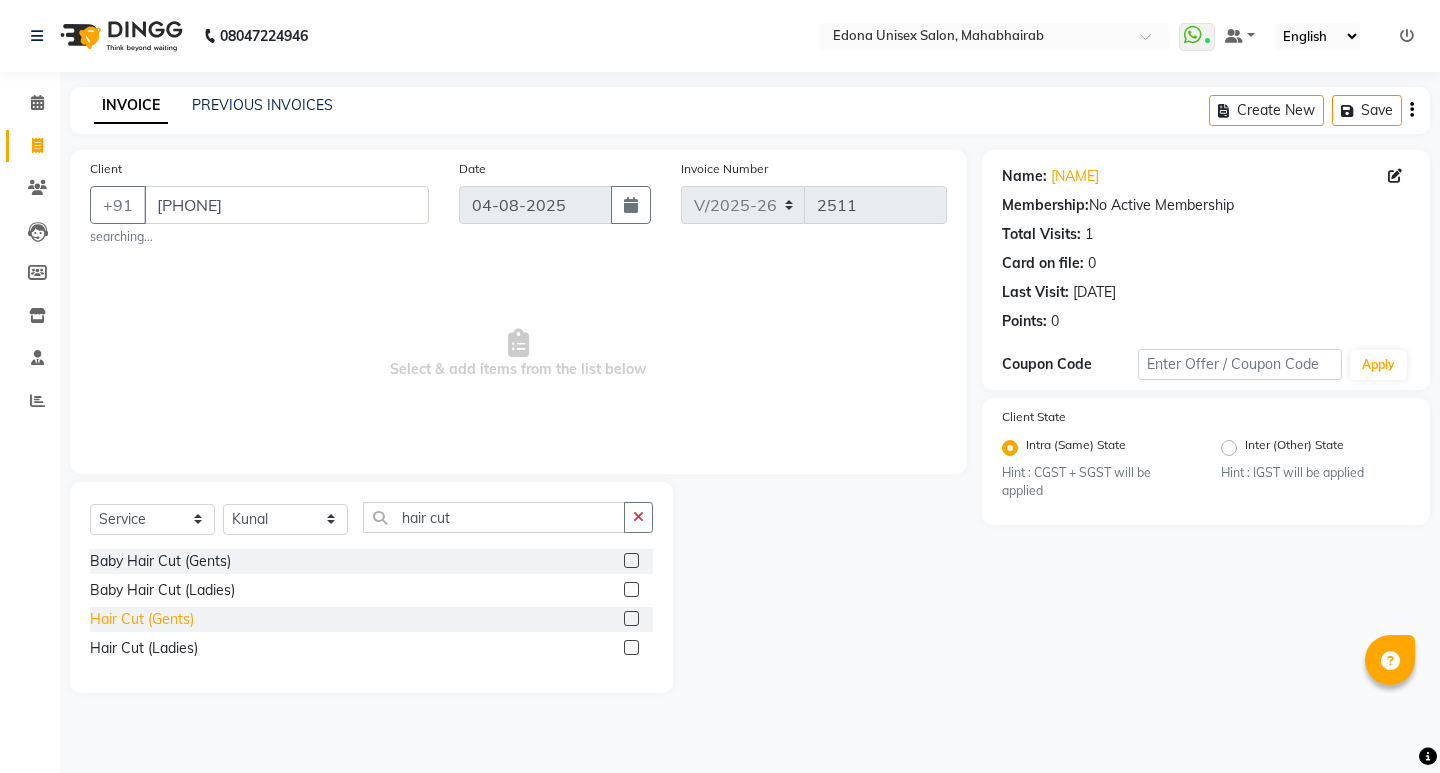 drag, startPoint x: 115, startPoint y: 617, endPoint x: 130, endPoint y: 616, distance: 15.033297 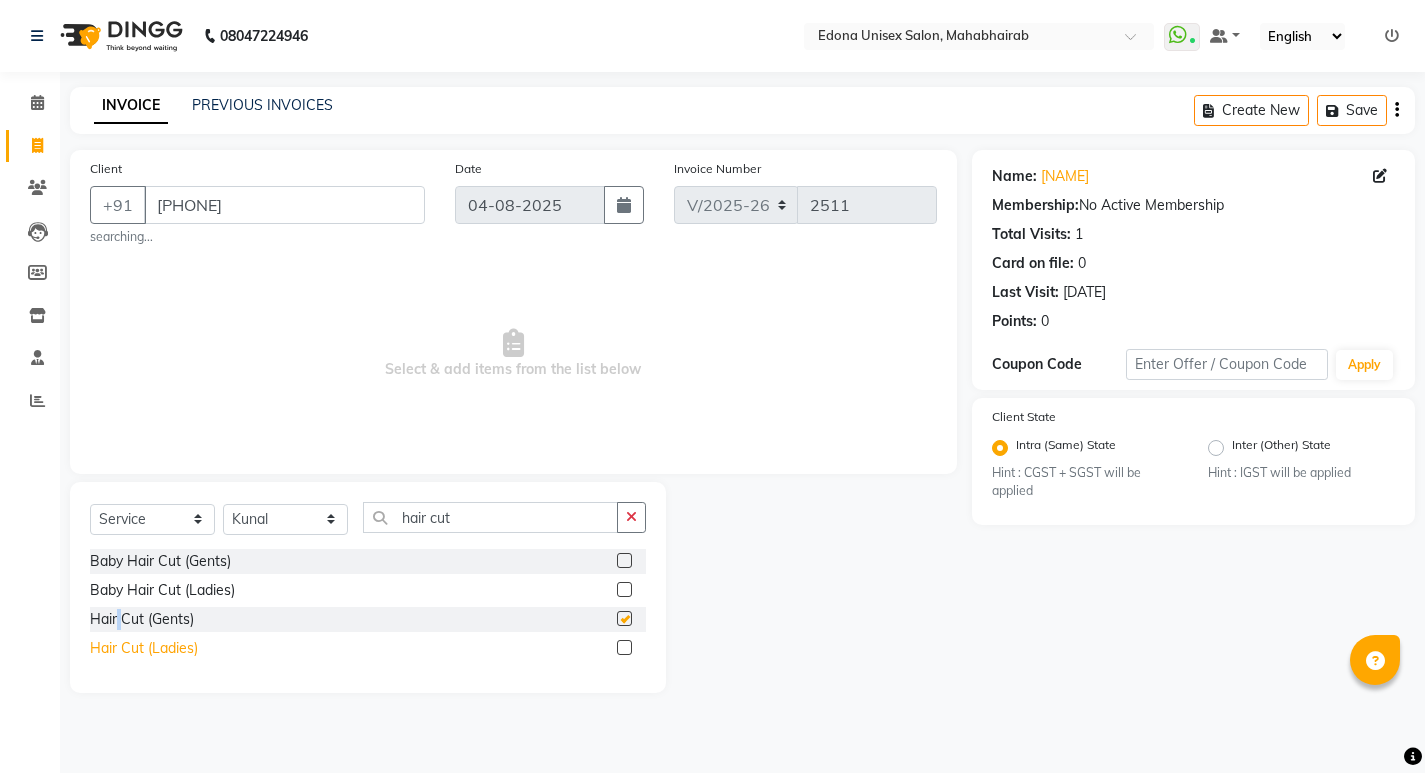 checkbox on "false" 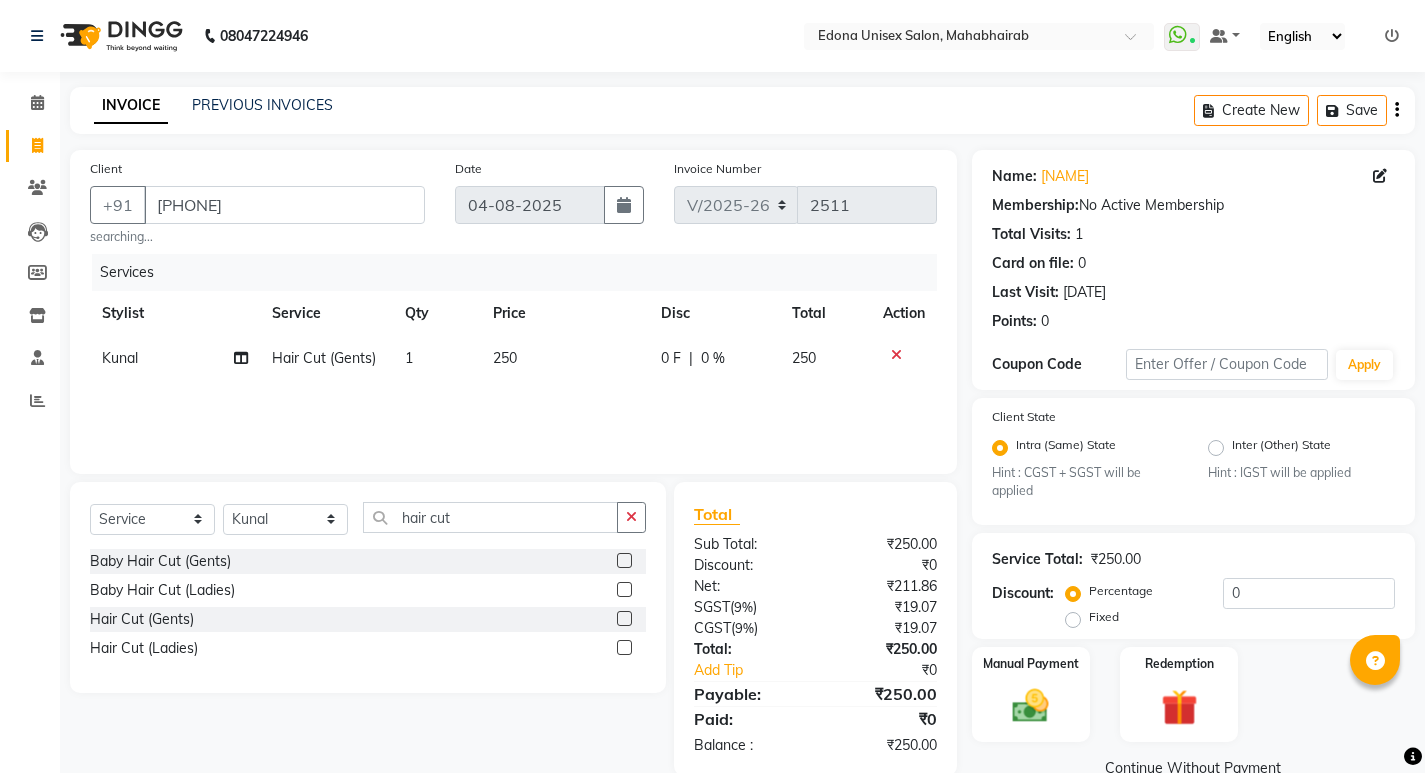 click 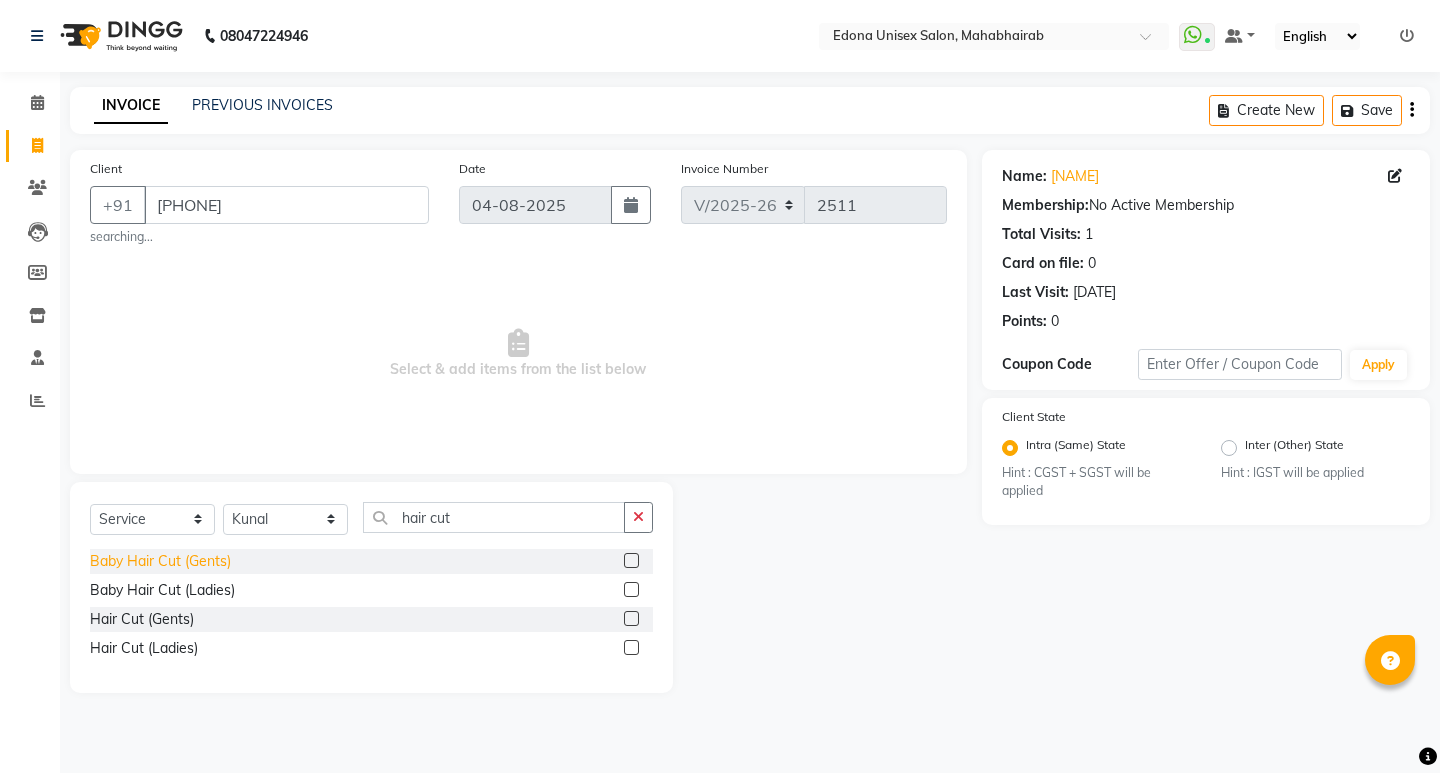 click on "Baby Hair Cut (Gents)" 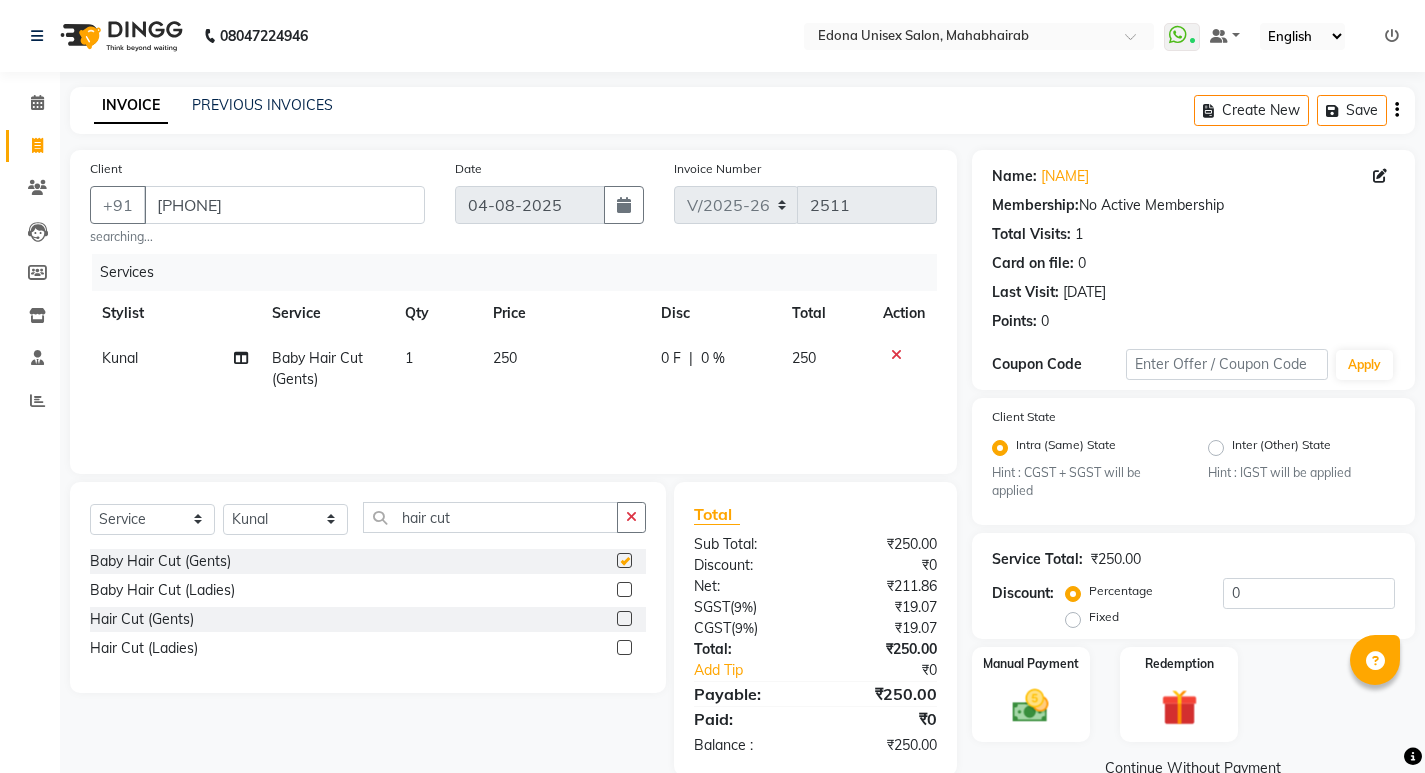 checkbox on "false" 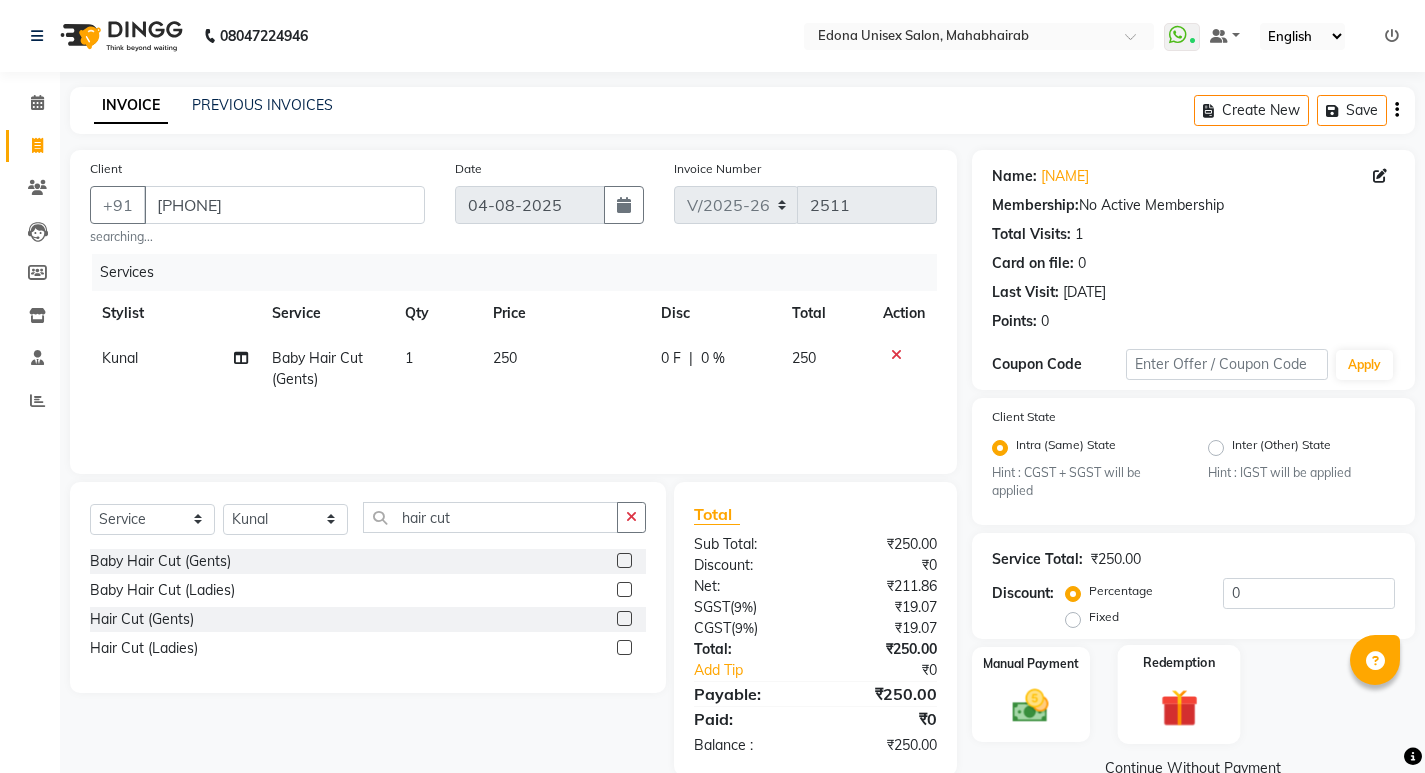 scroll, scrollTop: 40, scrollLeft: 0, axis: vertical 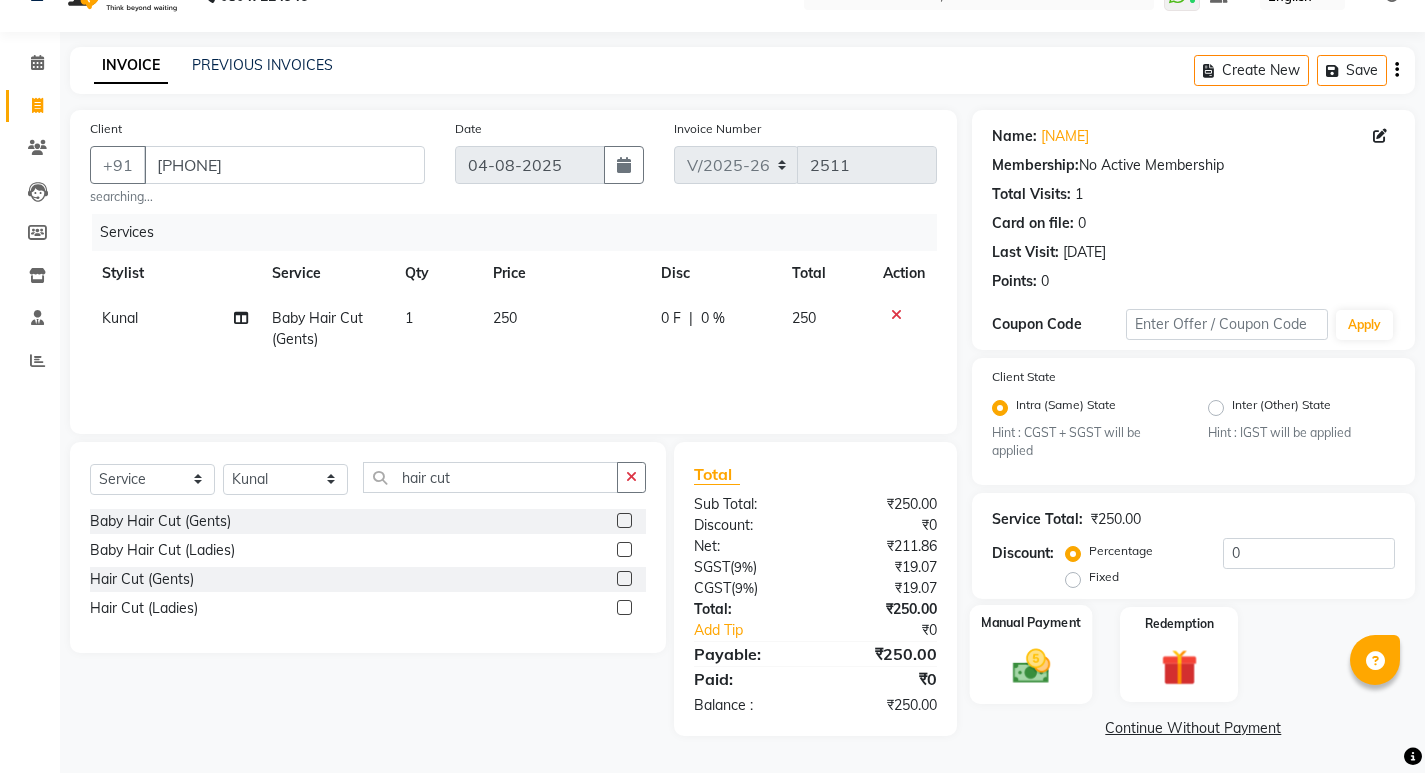click on "Manual Payment" 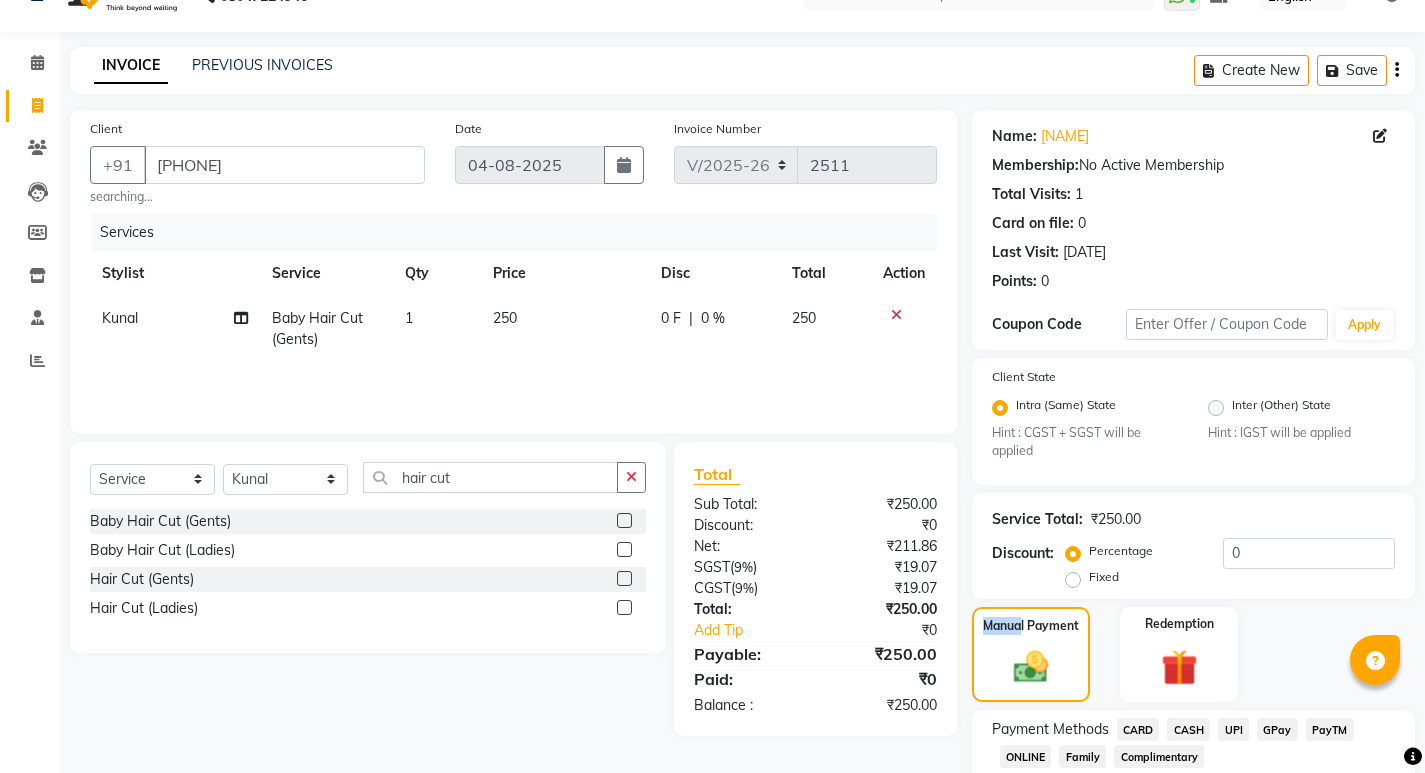 scroll, scrollTop: 168, scrollLeft: 0, axis: vertical 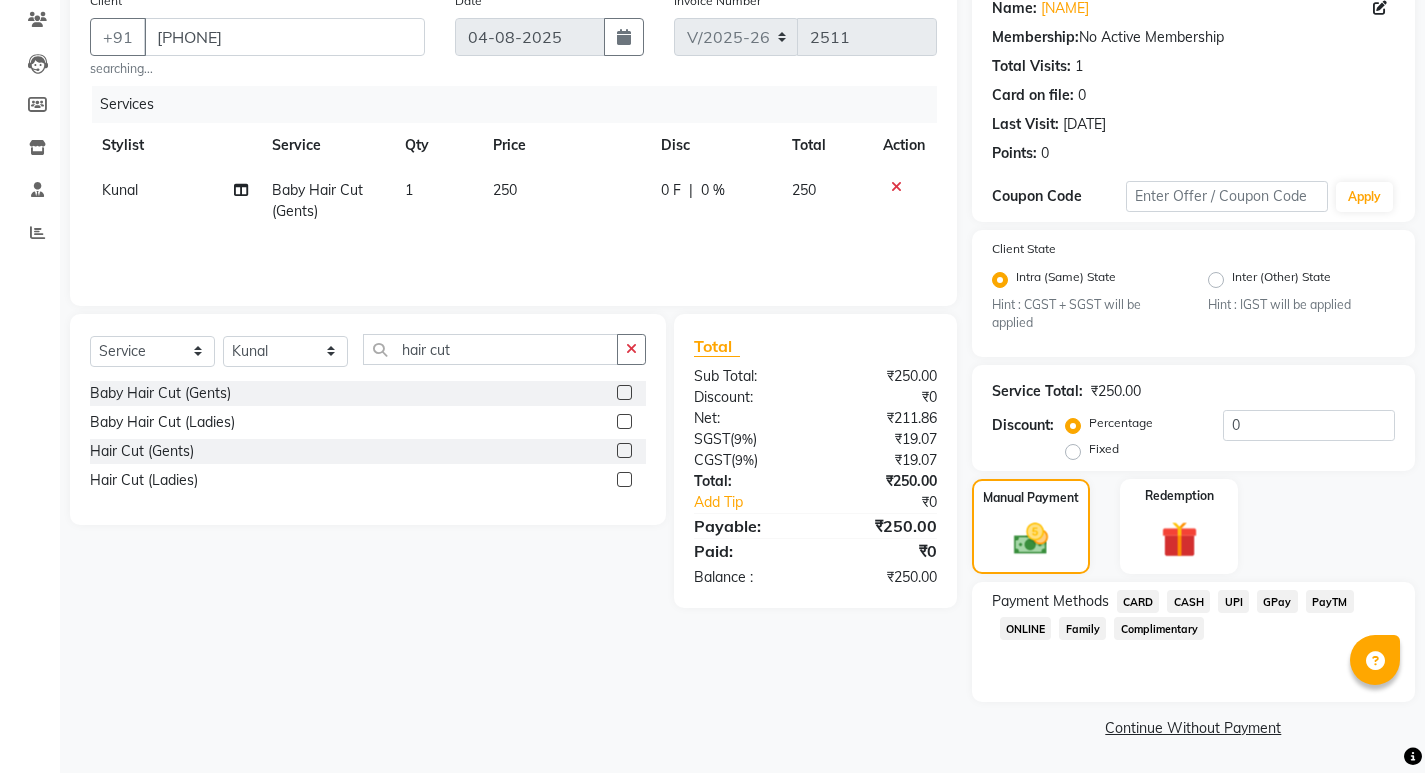 click on "UPI" 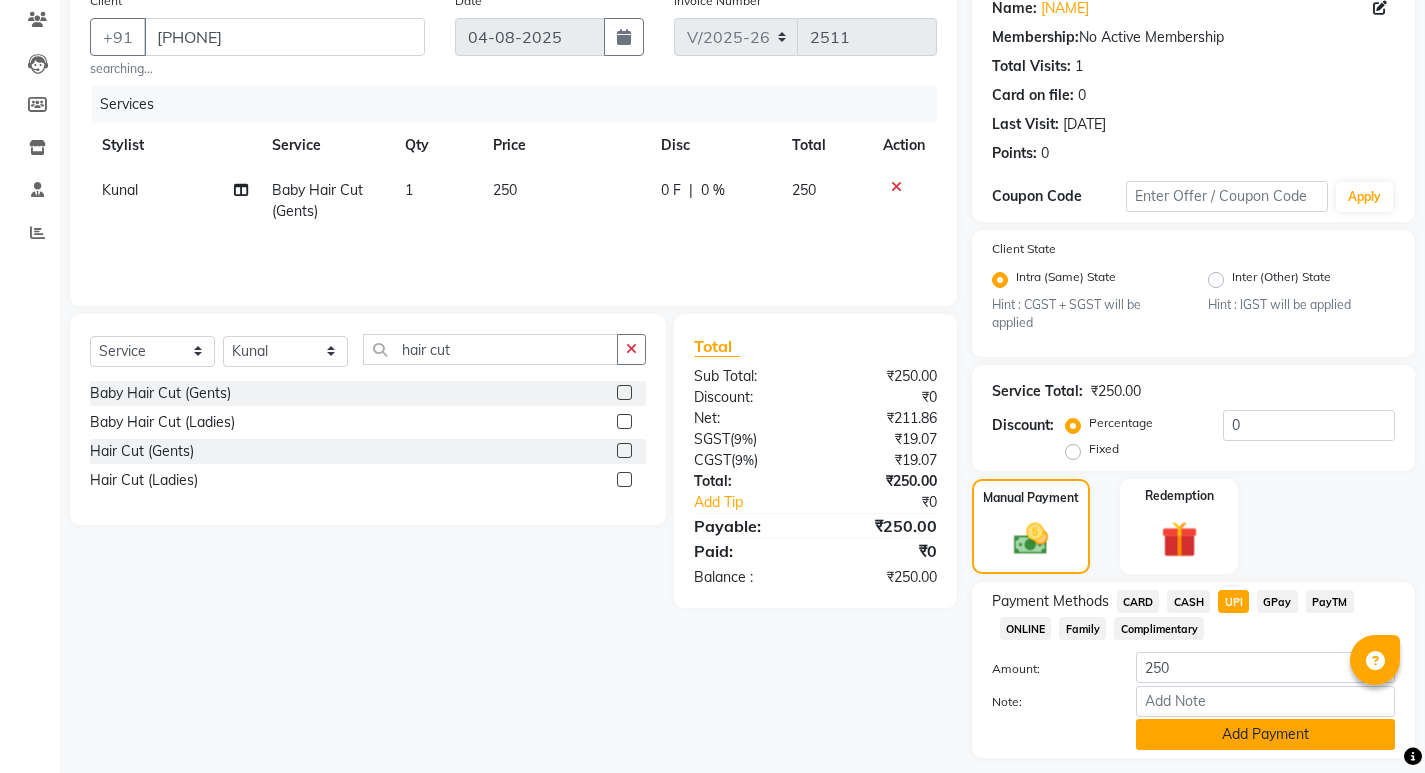 click on "Add Payment" 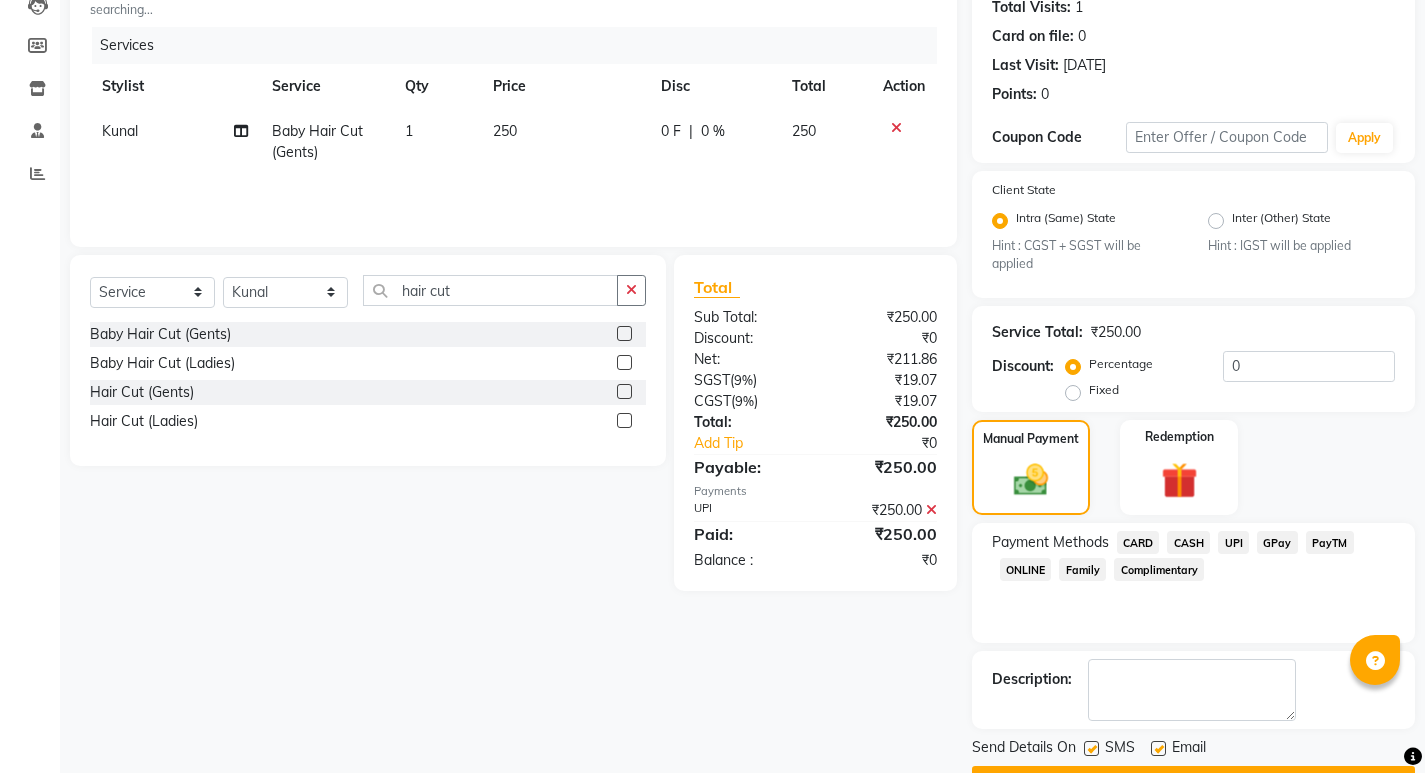 click on "Checkout" 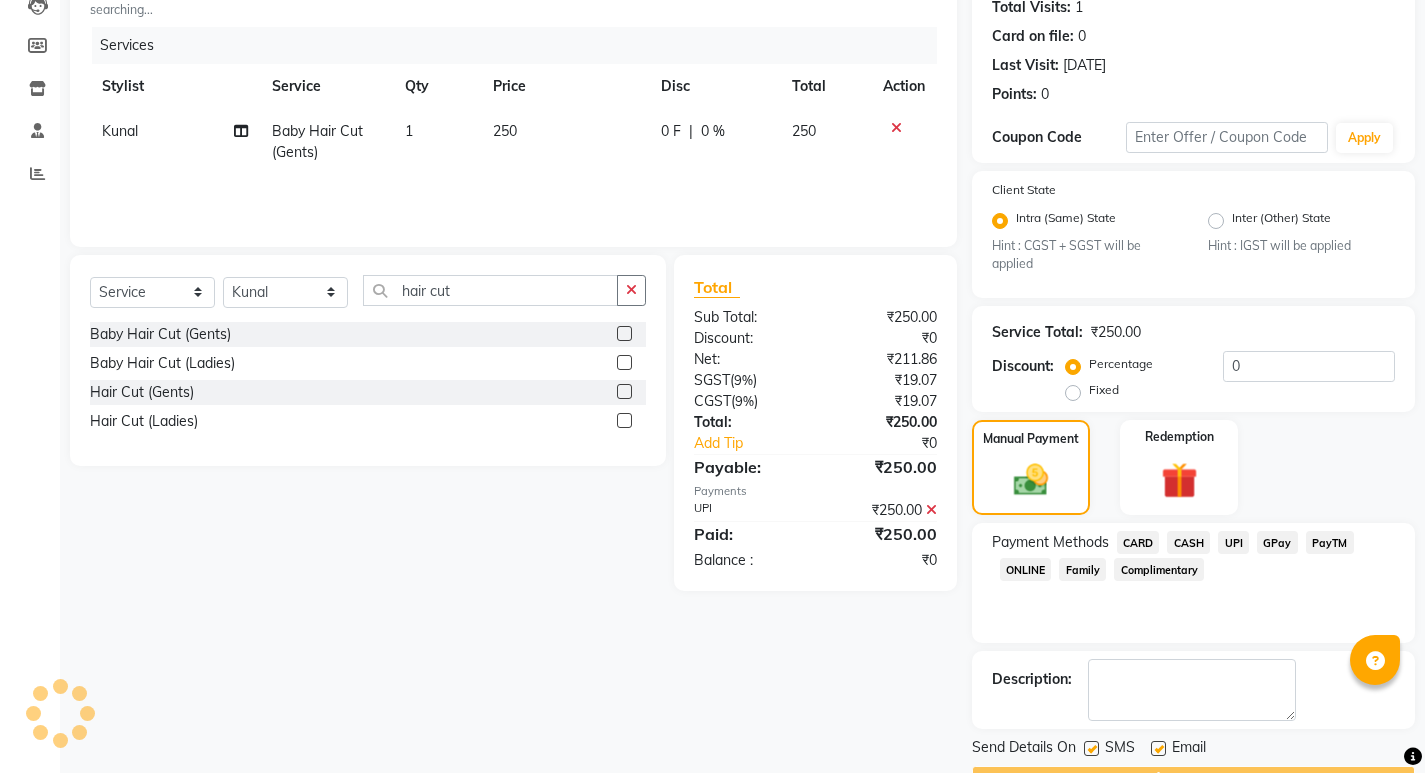 scroll, scrollTop: 281, scrollLeft: 0, axis: vertical 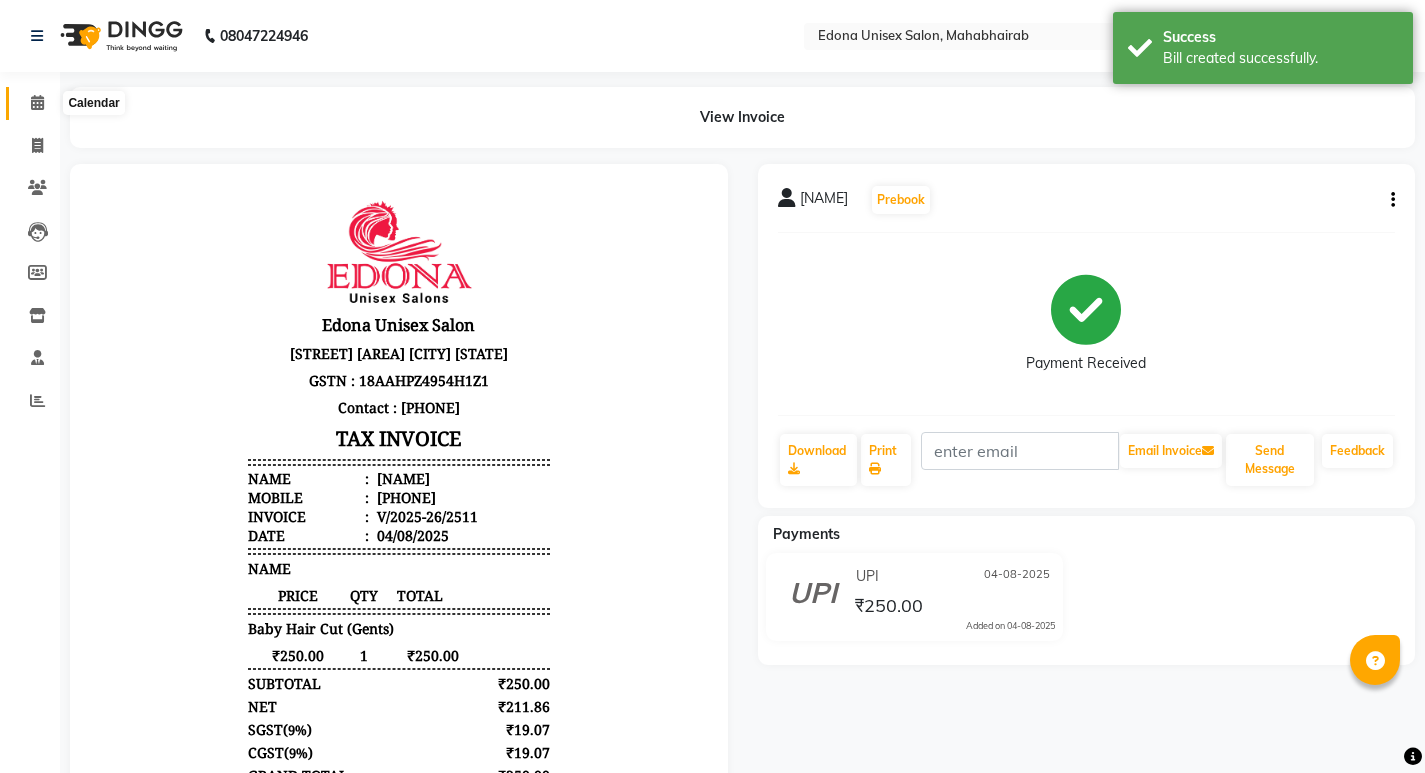 click 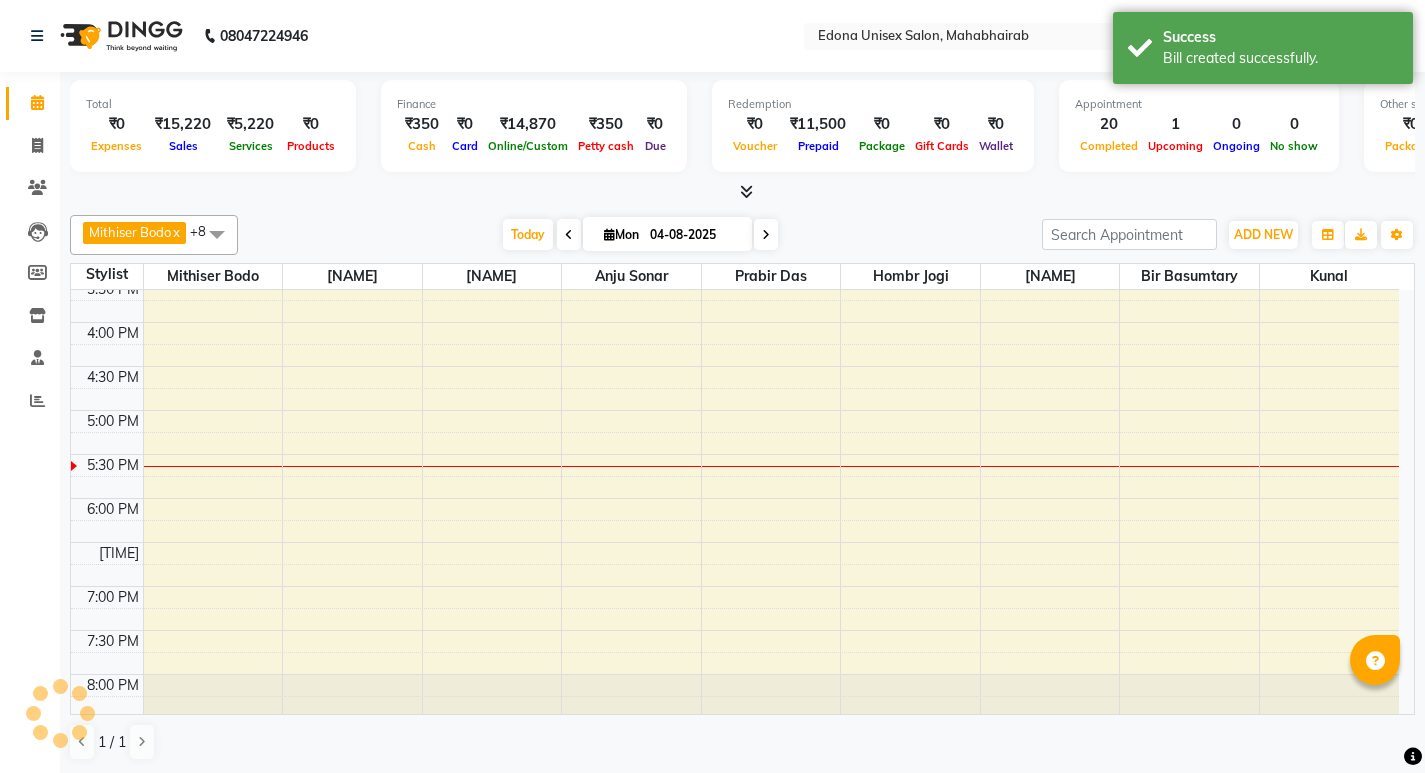 scroll, scrollTop: 0, scrollLeft: 0, axis: both 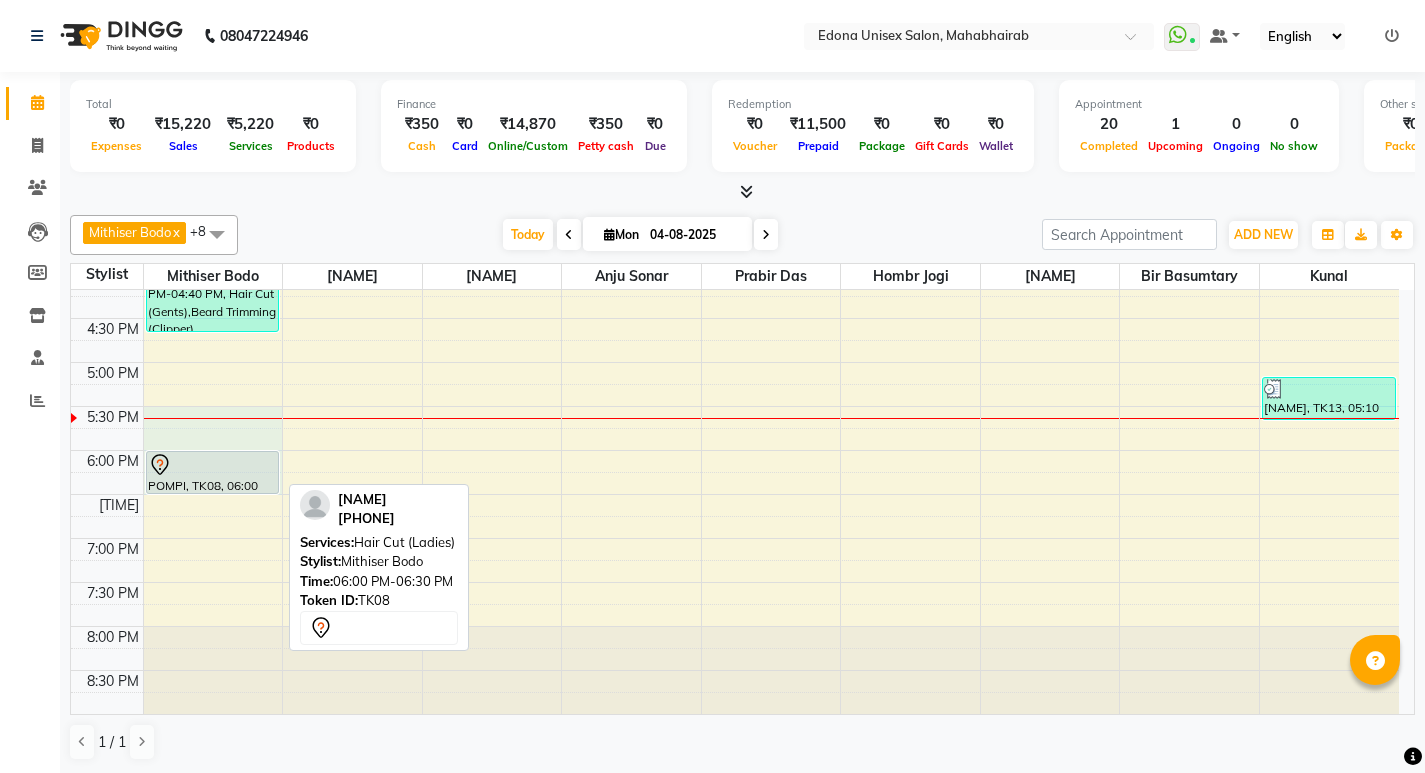 drag, startPoint x: 245, startPoint y: 449, endPoint x: 338, endPoint y: 300, distance: 175.64168 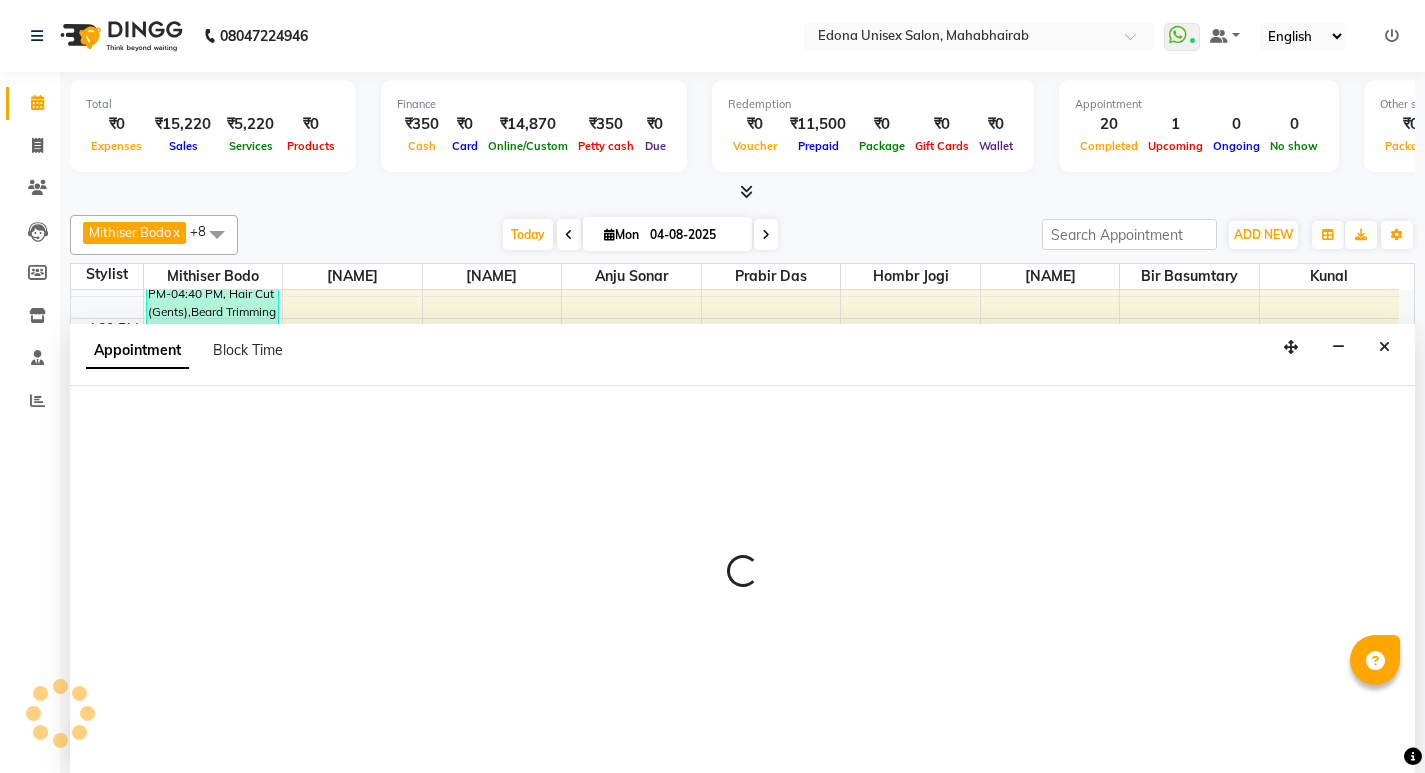 scroll, scrollTop: 1, scrollLeft: 0, axis: vertical 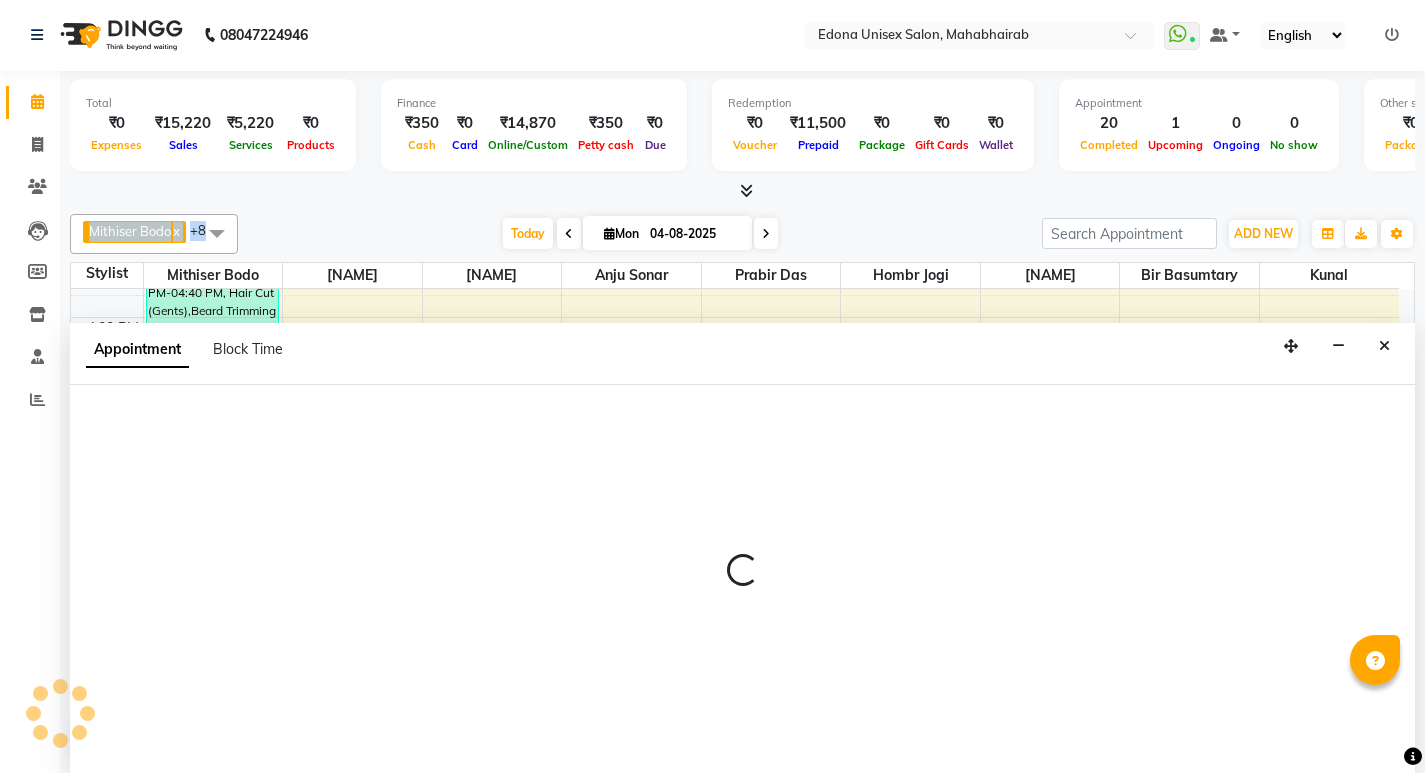 click on "Total  ₹0  Expenses ₹15,220  Sales ₹5,220  Services ₹0  Products Finance  ₹350  Cash ₹0  Card ₹14,870  Online/Custom ₹350 Petty cash ₹0 Due  Redemption  ₹0 Voucher ₹11,500 Prepaid ₹0 Package ₹0  Gift Cards ₹0  Wallet  Appointment  20 Completed 1 Upcoming 0 Ongoing 0 No show  Other sales  ₹0  Packages ₹0  Memberships ₹0  Vouchers ₹10,000  Prepaids ₹0  Gift Cards Mithiser Bodo  x Rashmi Basumtary  x Reshma Sultana  x Roselin Basumtary  x Anju Sonar  x Bir Basumtary  x Prabir Das  x Hombr Jogi  x Kunal  x +8 Select All Admin Anju Sonar Bir Basumtary Hemen Daimari Hombr Jogi Jenny kayina Kriti Kunal Lokesh Verma Mithiser Bodo Monisha Goyari Neha Pahi Prabir Das Rashmi Basumtary Reshma Sultana Roselin Basumtary Sumitra Subba Today  Mon 04-08-2025 Toggle Dropdown Add Appointment Add Invoice Add Attendance Add Client Toggle Dropdown Add Appointment Add Invoice Add Attendance Add Client ADD NEW Toggle Dropdown Add Appointment Add Invoice Add Attendance Add Client x x x x" 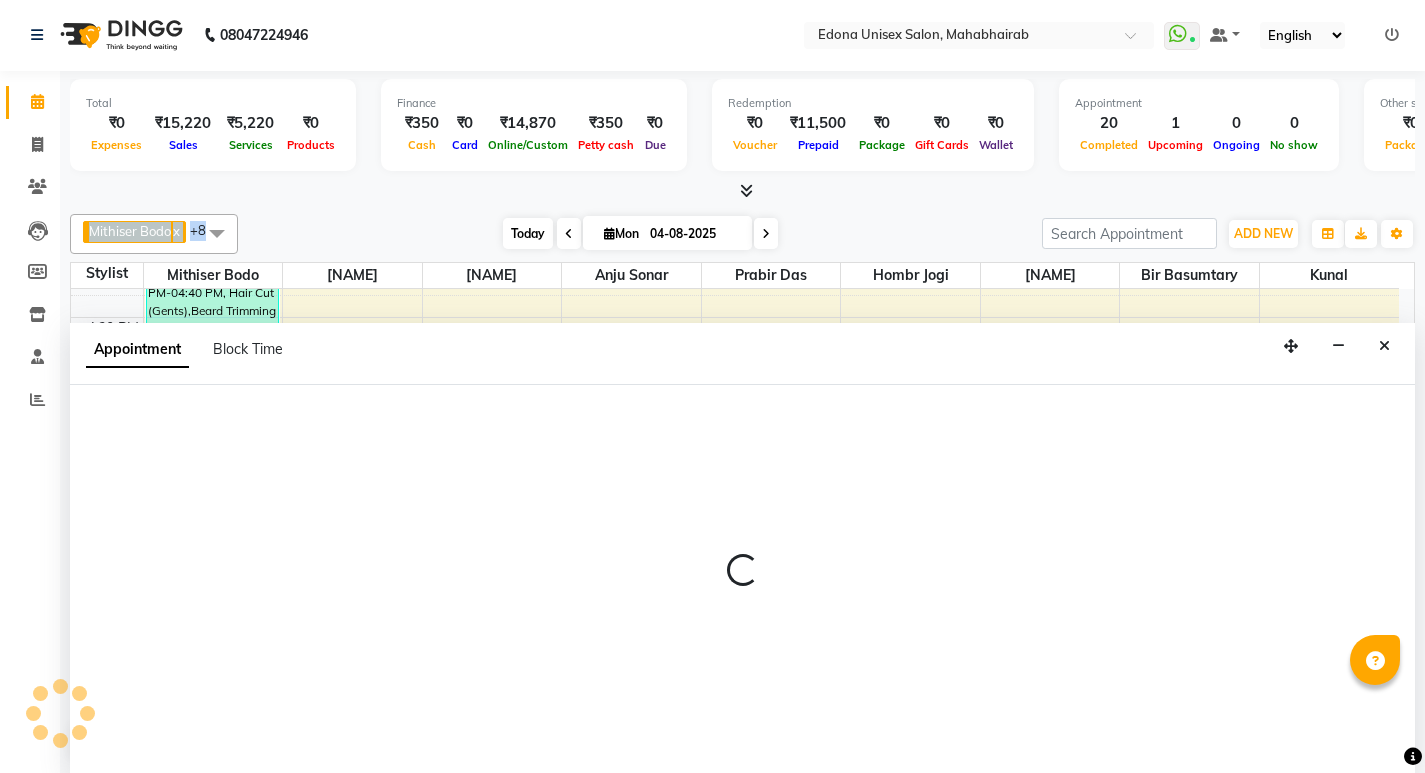 select on "35904" 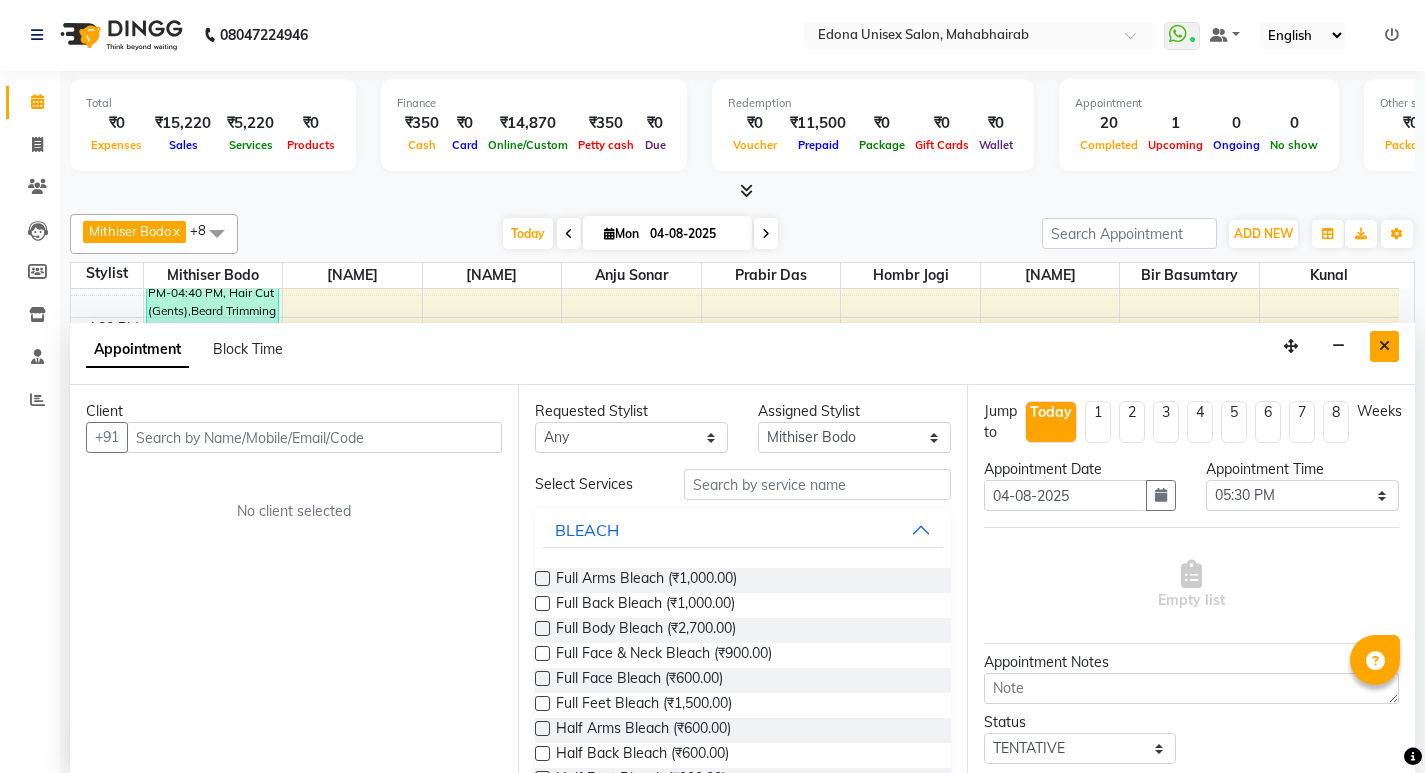 click at bounding box center [1384, 346] 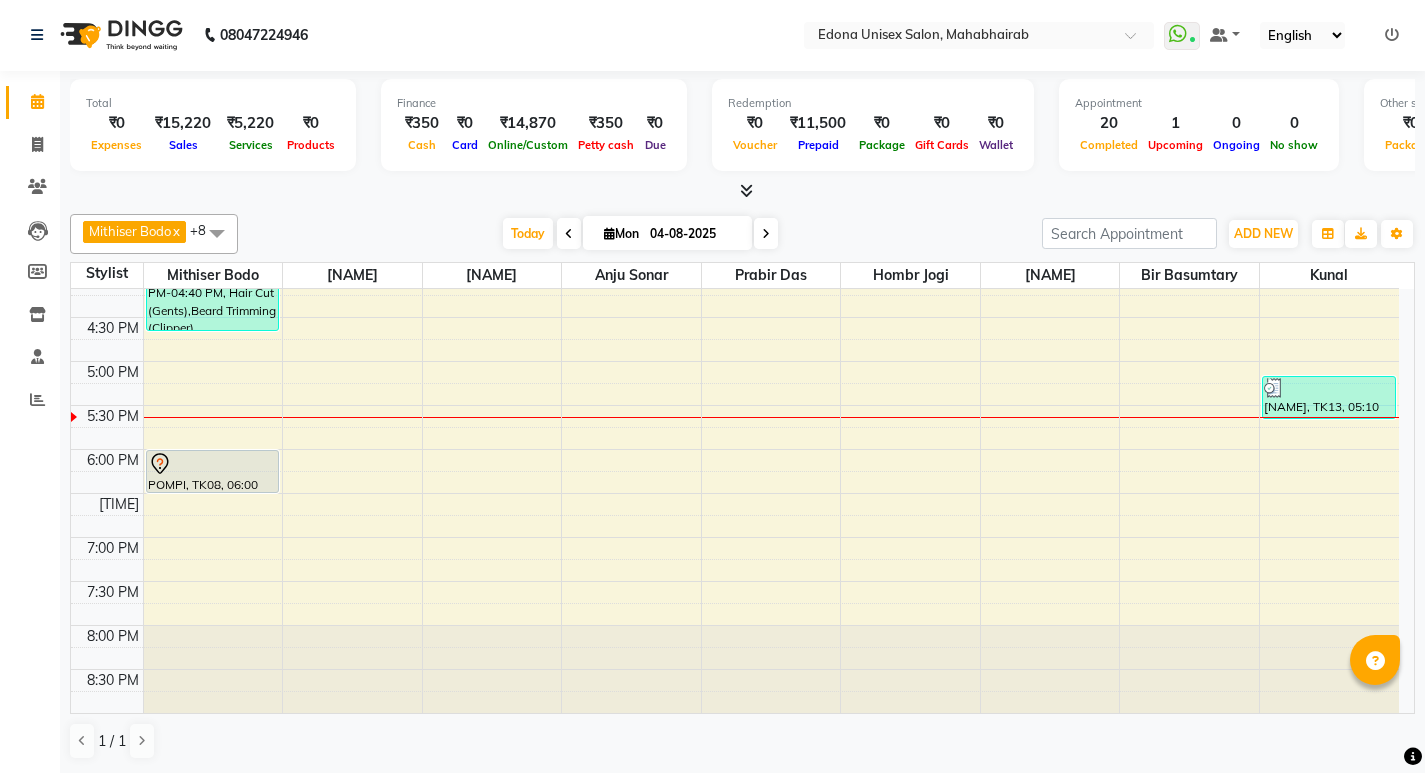 drag, startPoint x: 366, startPoint y: 212, endPoint x: 236, endPoint y: 200, distance: 130.55267 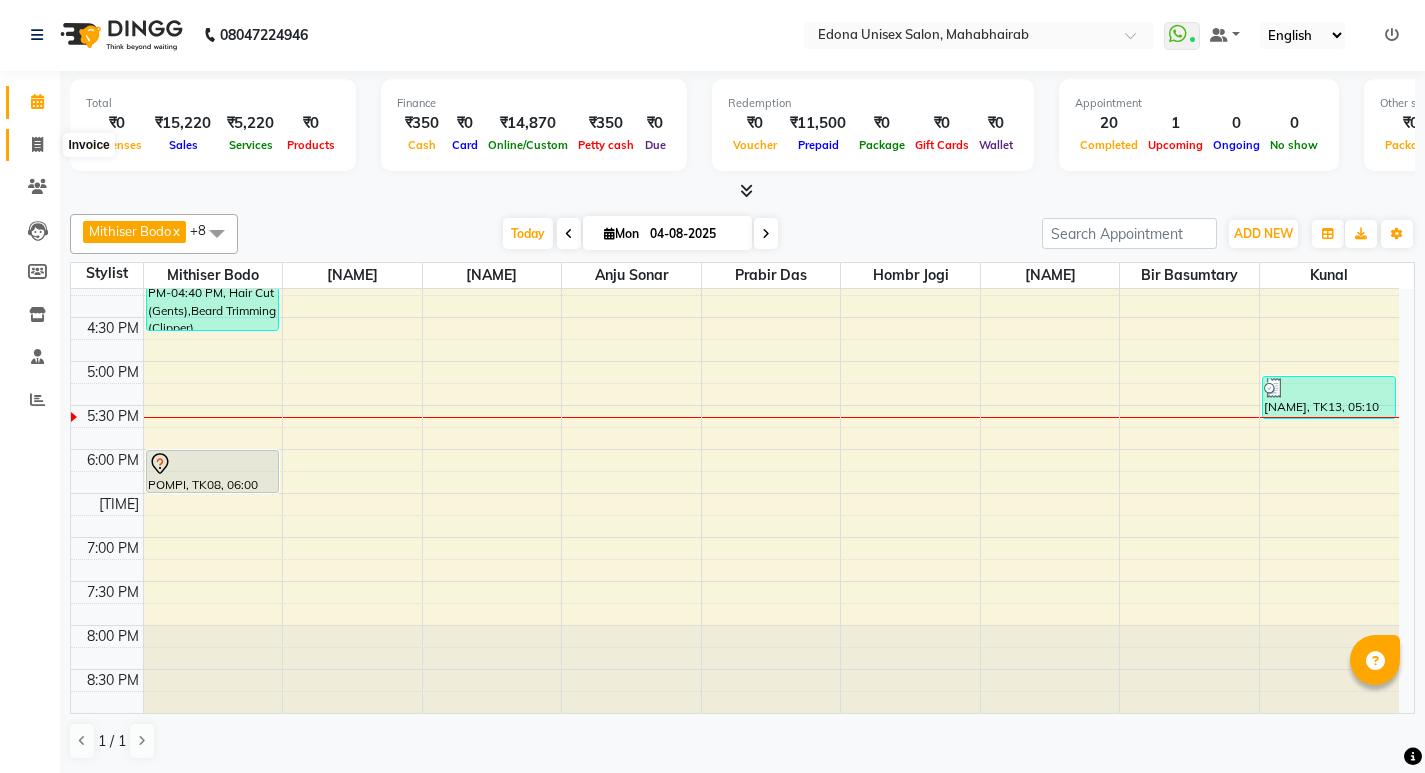 click 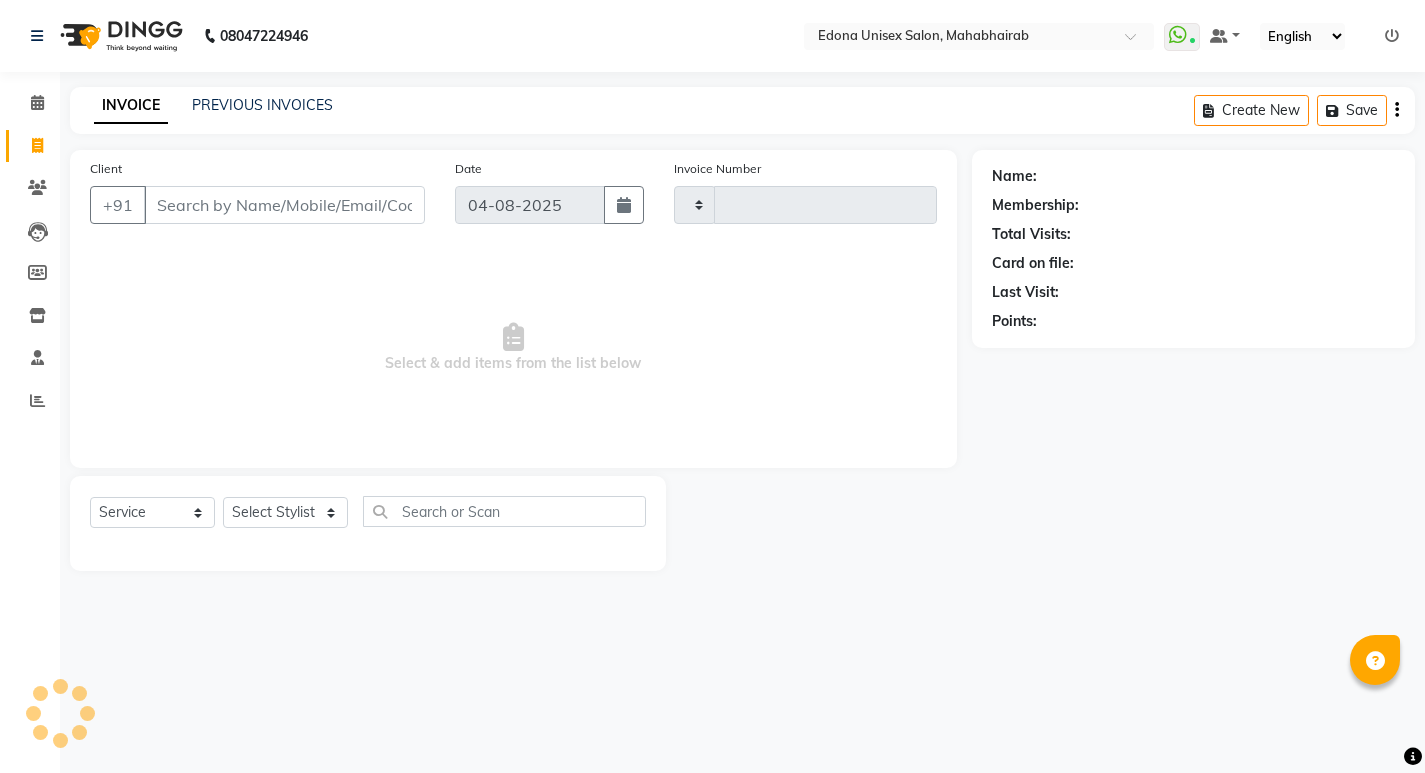 scroll, scrollTop: 0, scrollLeft: 0, axis: both 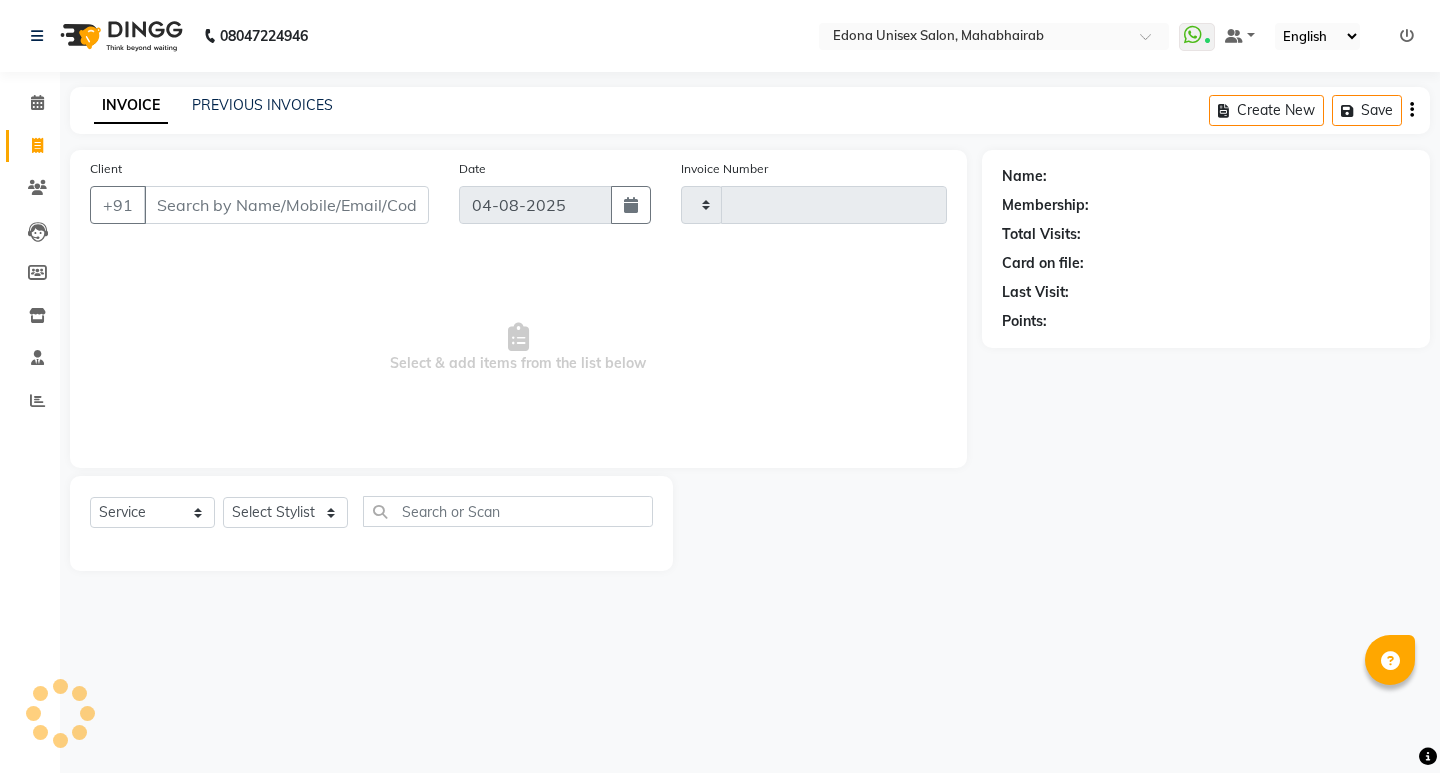 type on "2512" 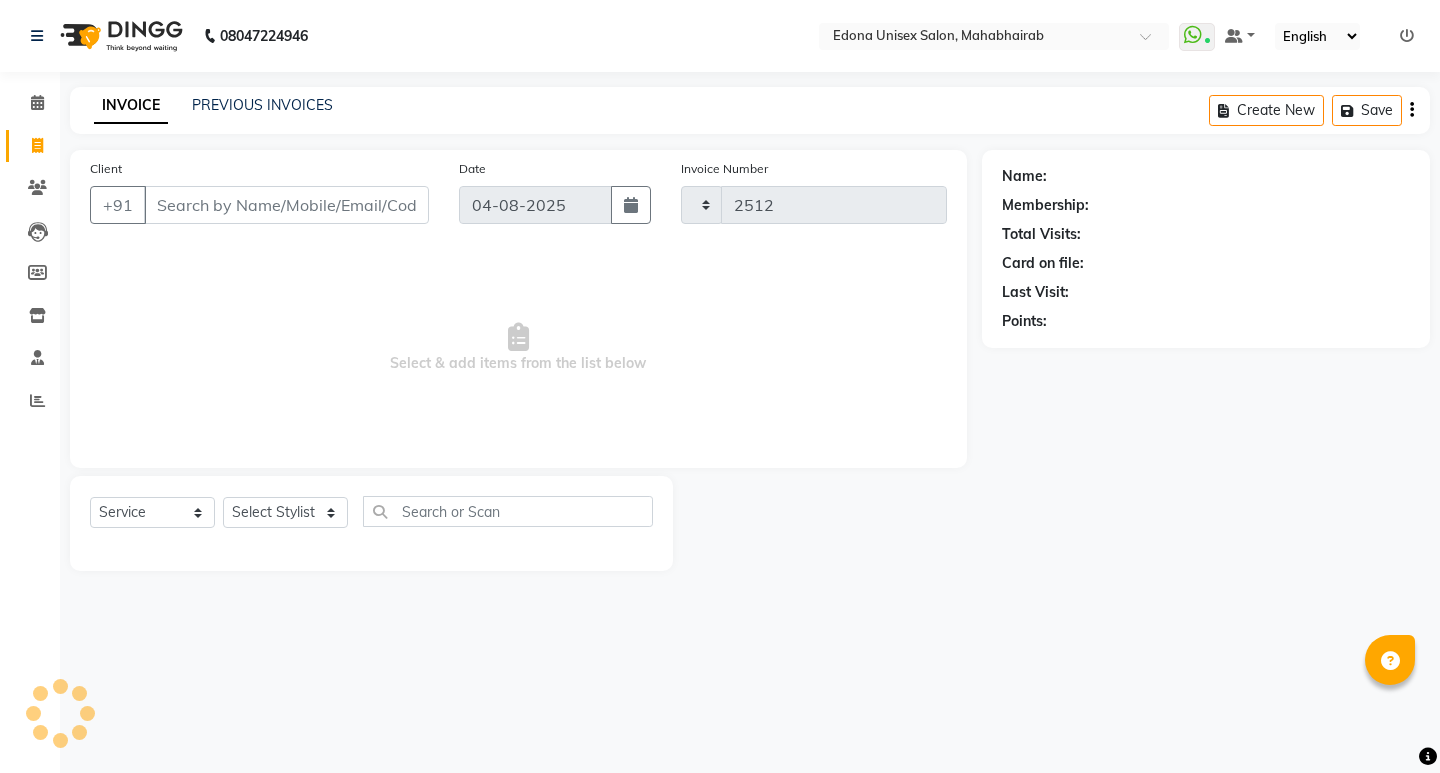 select on "5393" 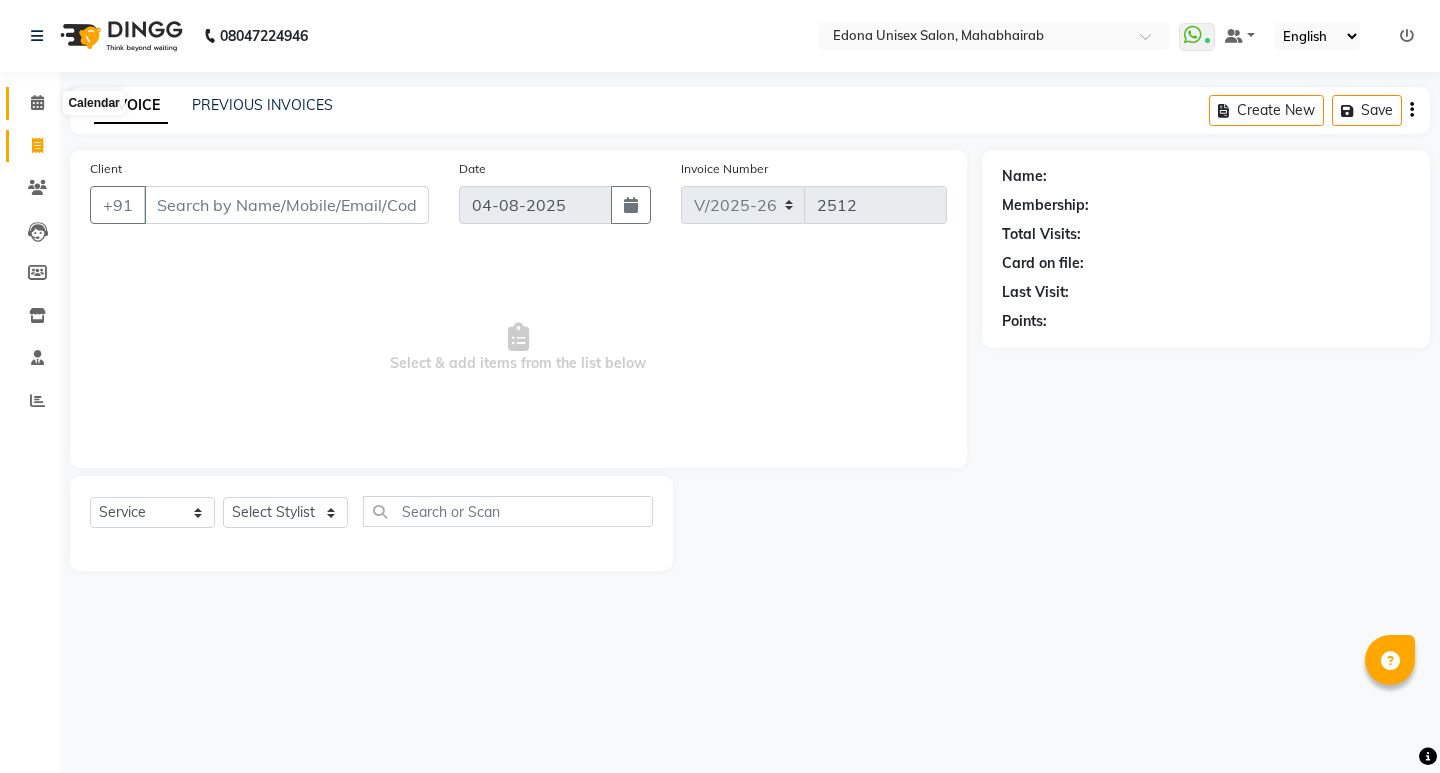 click 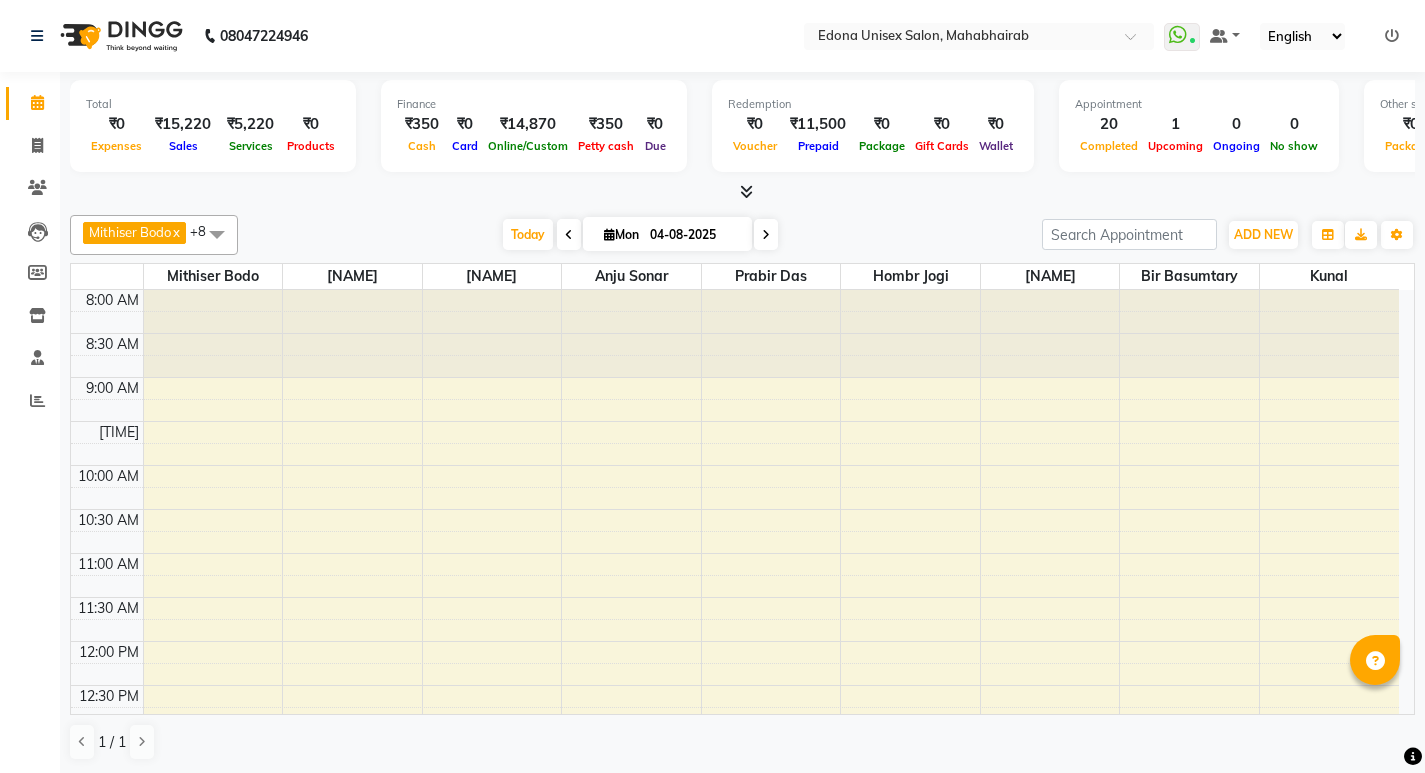 click at bounding box center [746, 191] 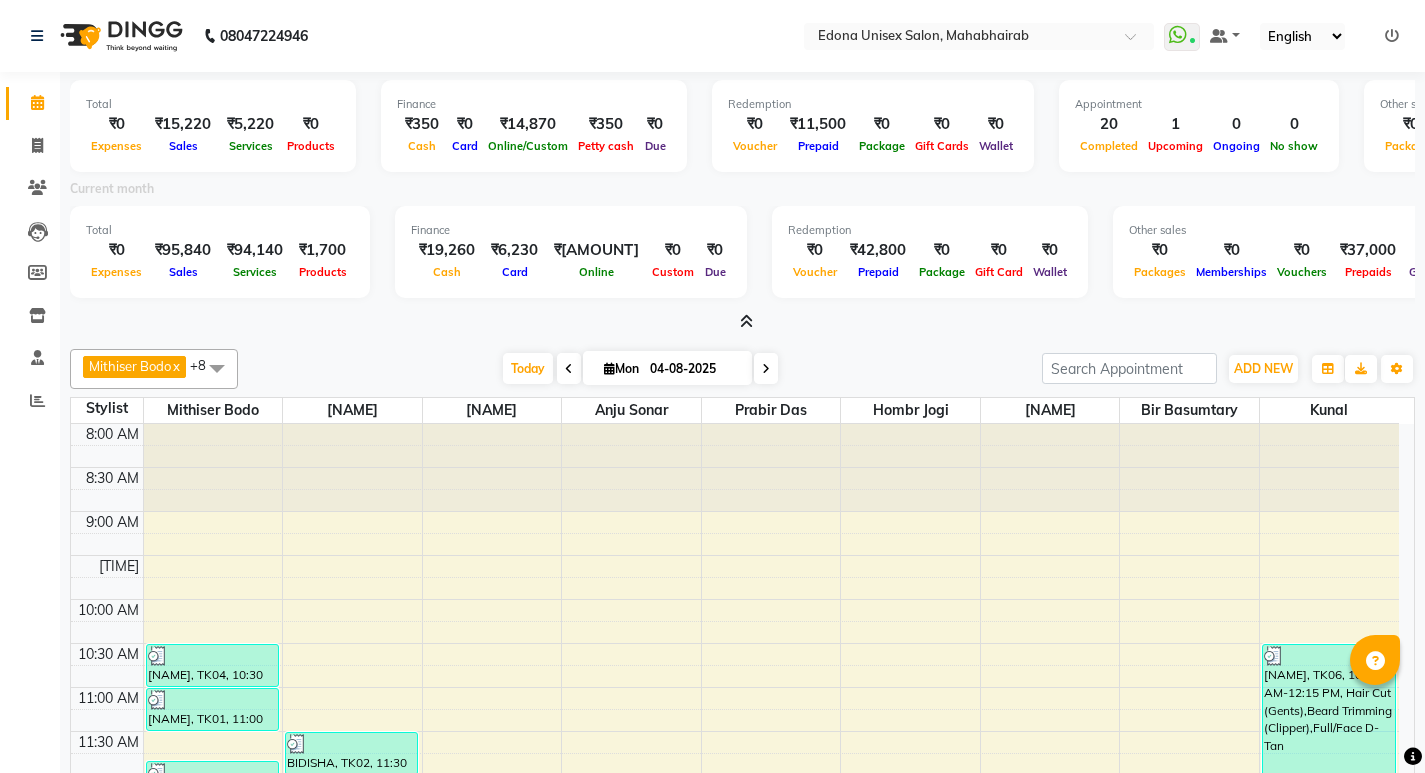 click at bounding box center (742, 322) 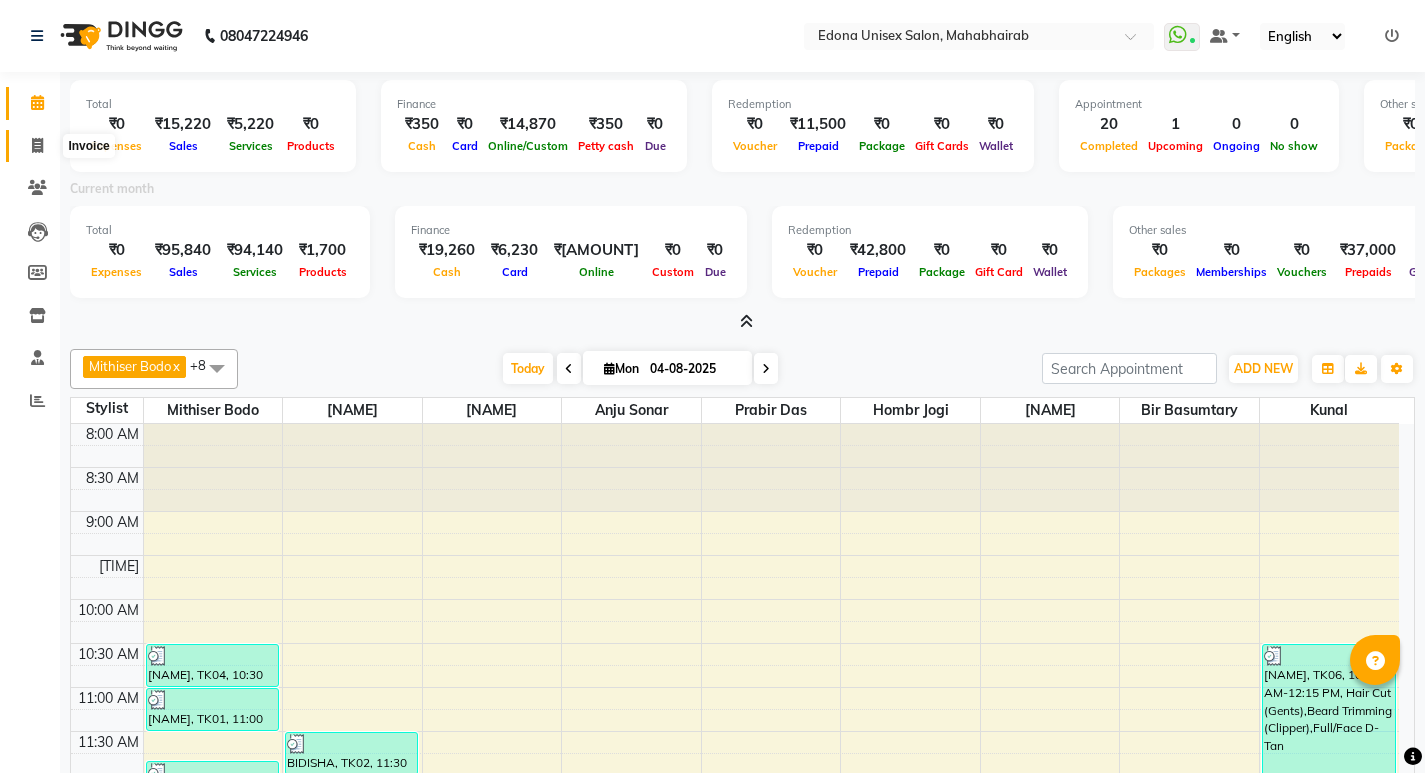 click 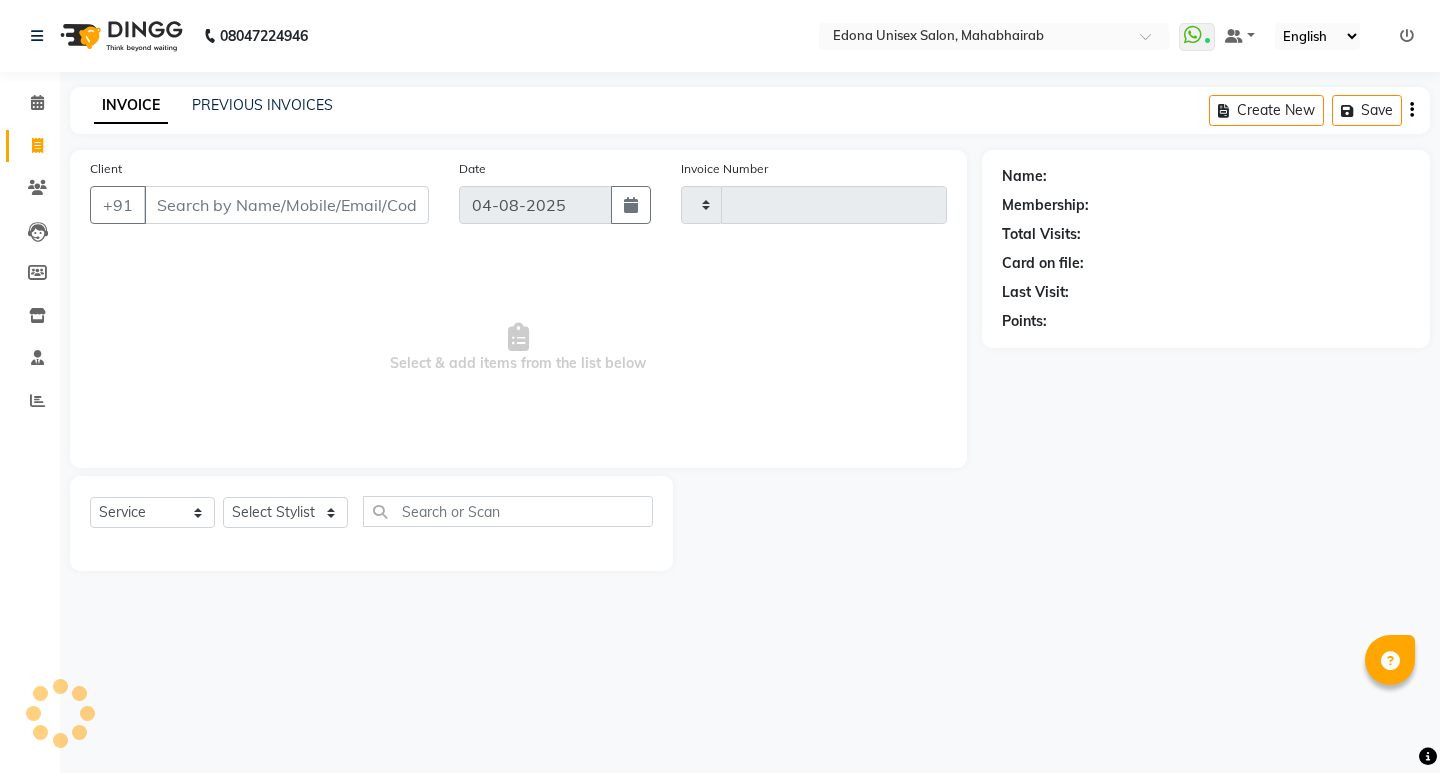 click 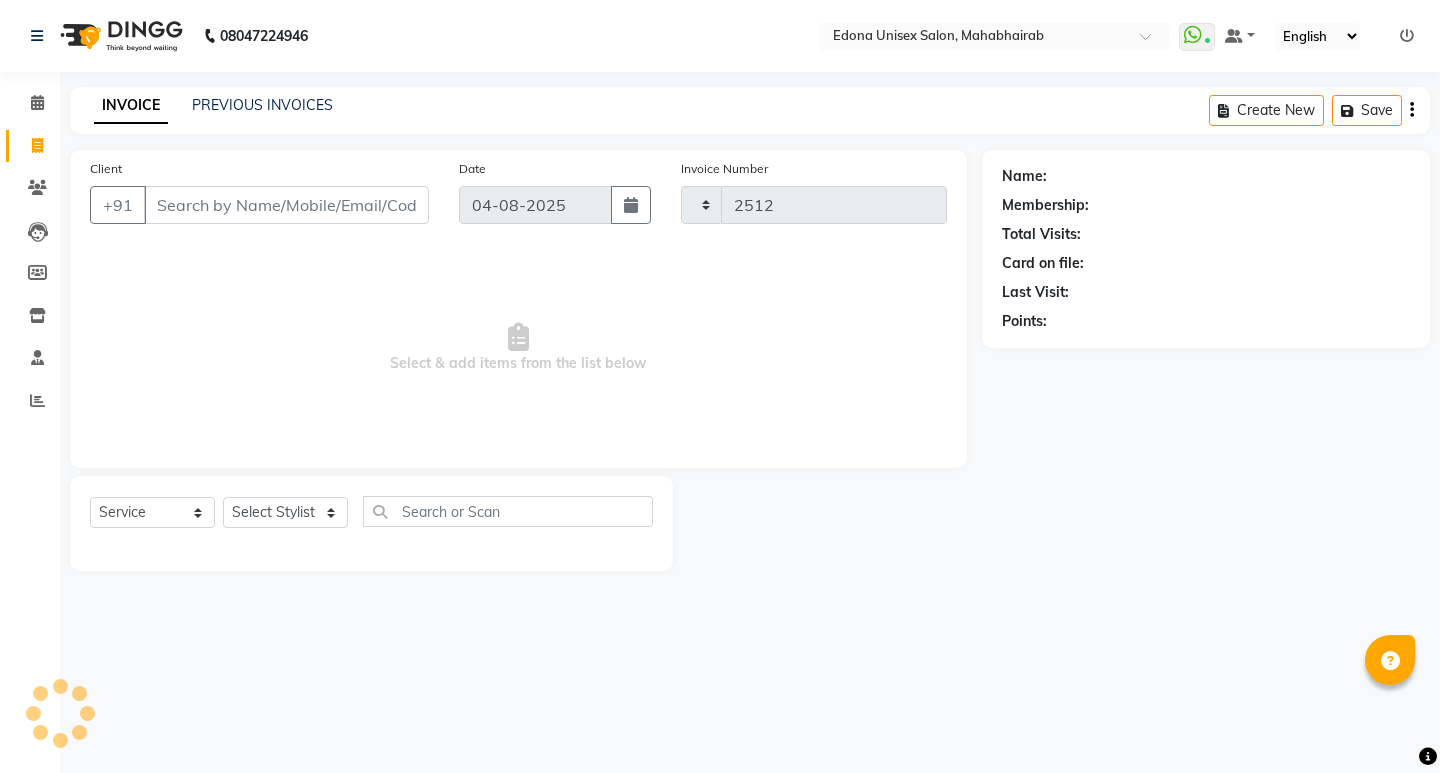 select on "5393" 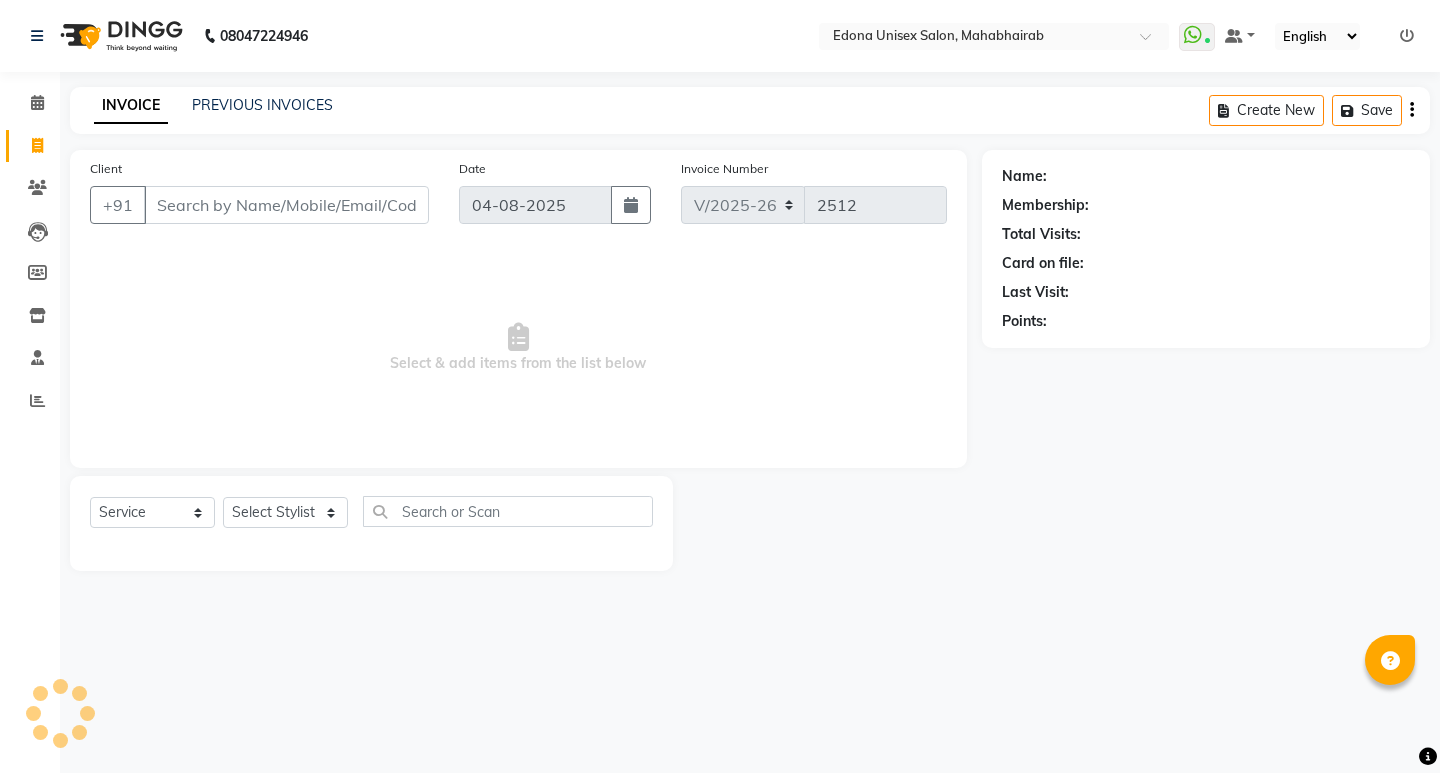 click on "Select & add items from the list below" at bounding box center (518, 348) 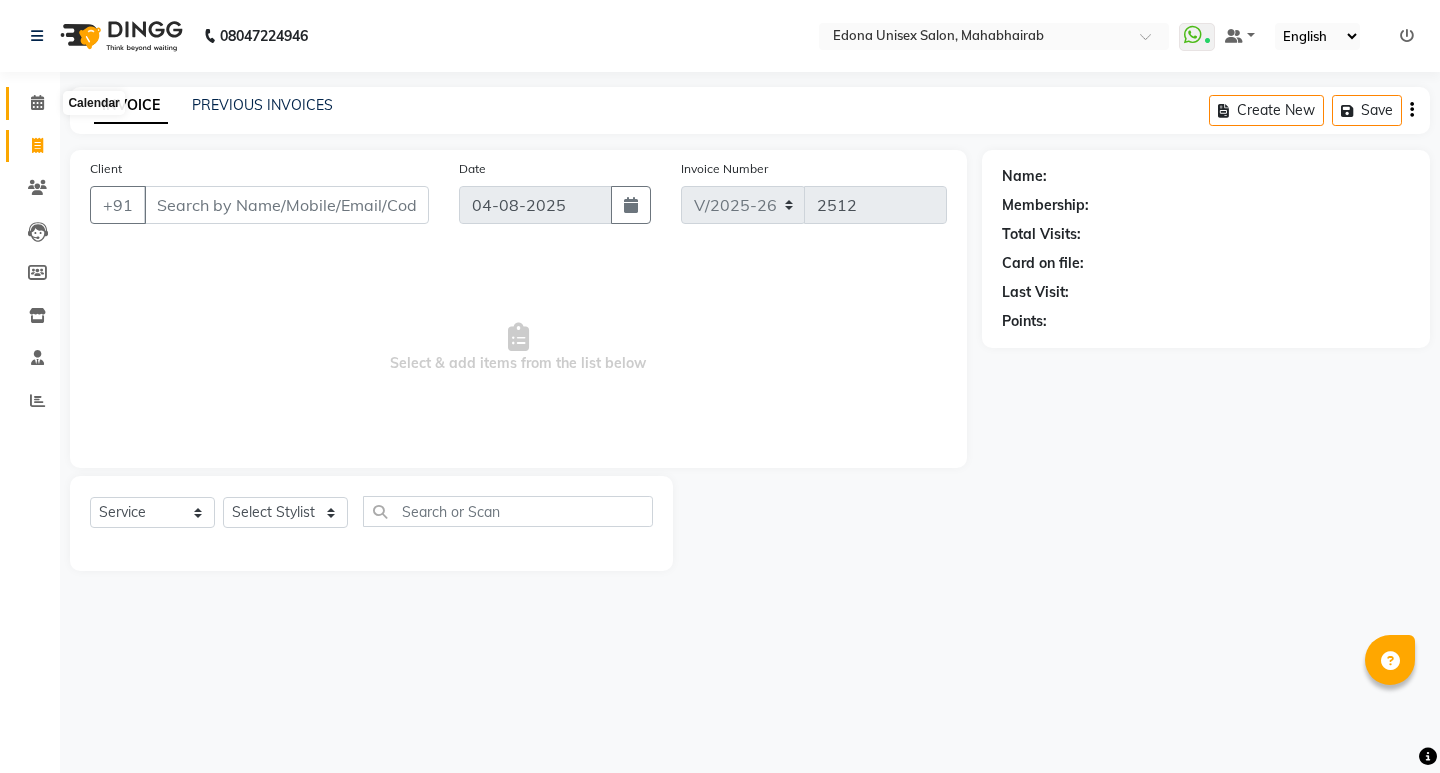 click 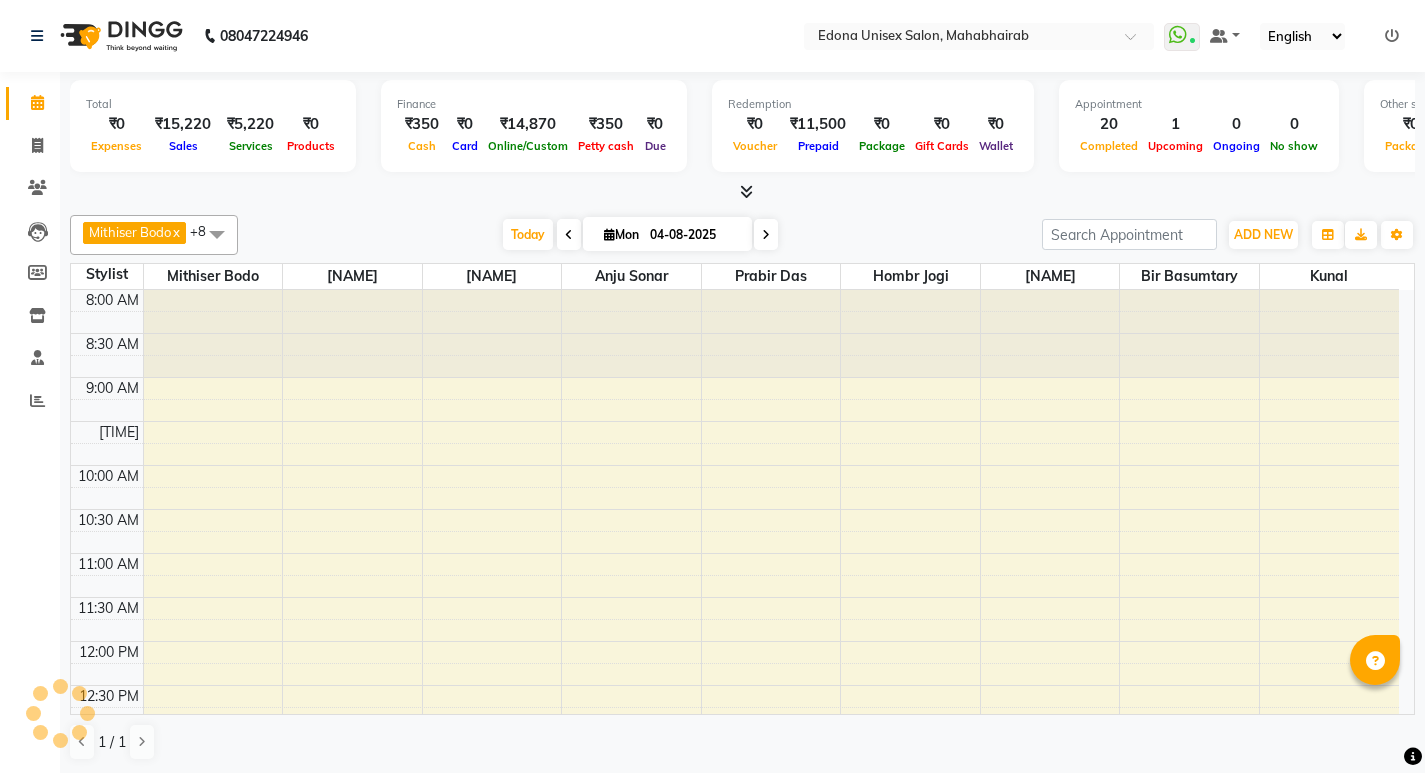 scroll, scrollTop: 0, scrollLeft: 0, axis: both 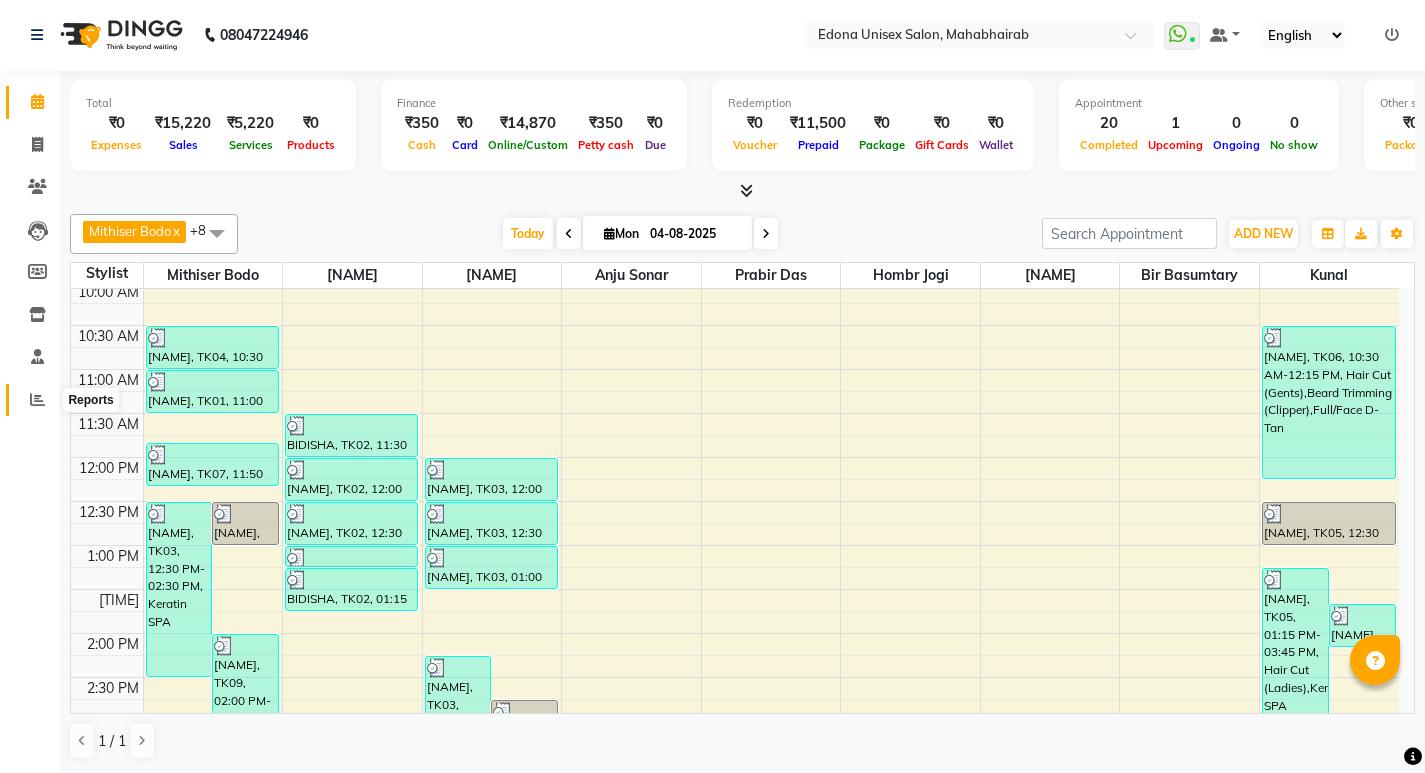 drag, startPoint x: 41, startPoint y: 390, endPoint x: 37, endPoint y: 401, distance: 11.7046995 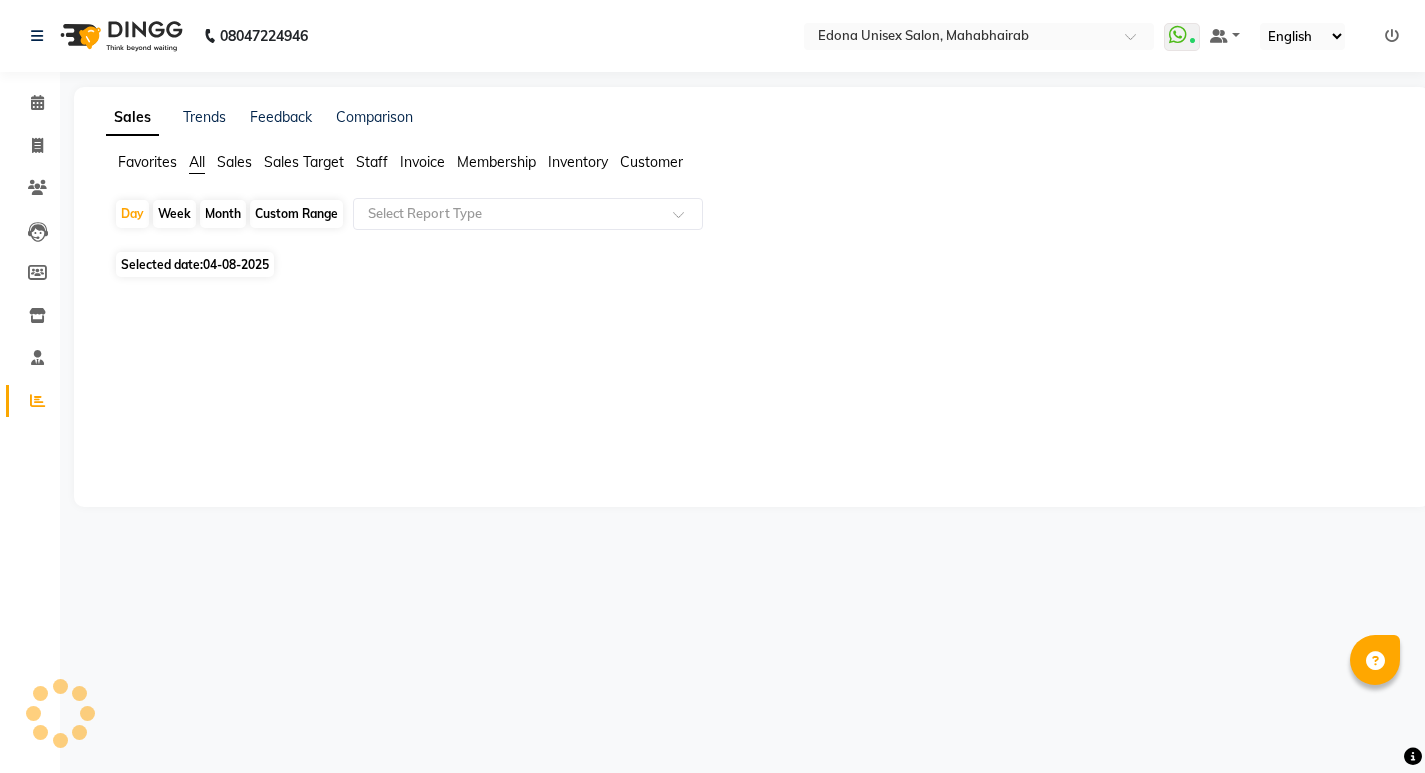 scroll, scrollTop: 0, scrollLeft: 0, axis: both 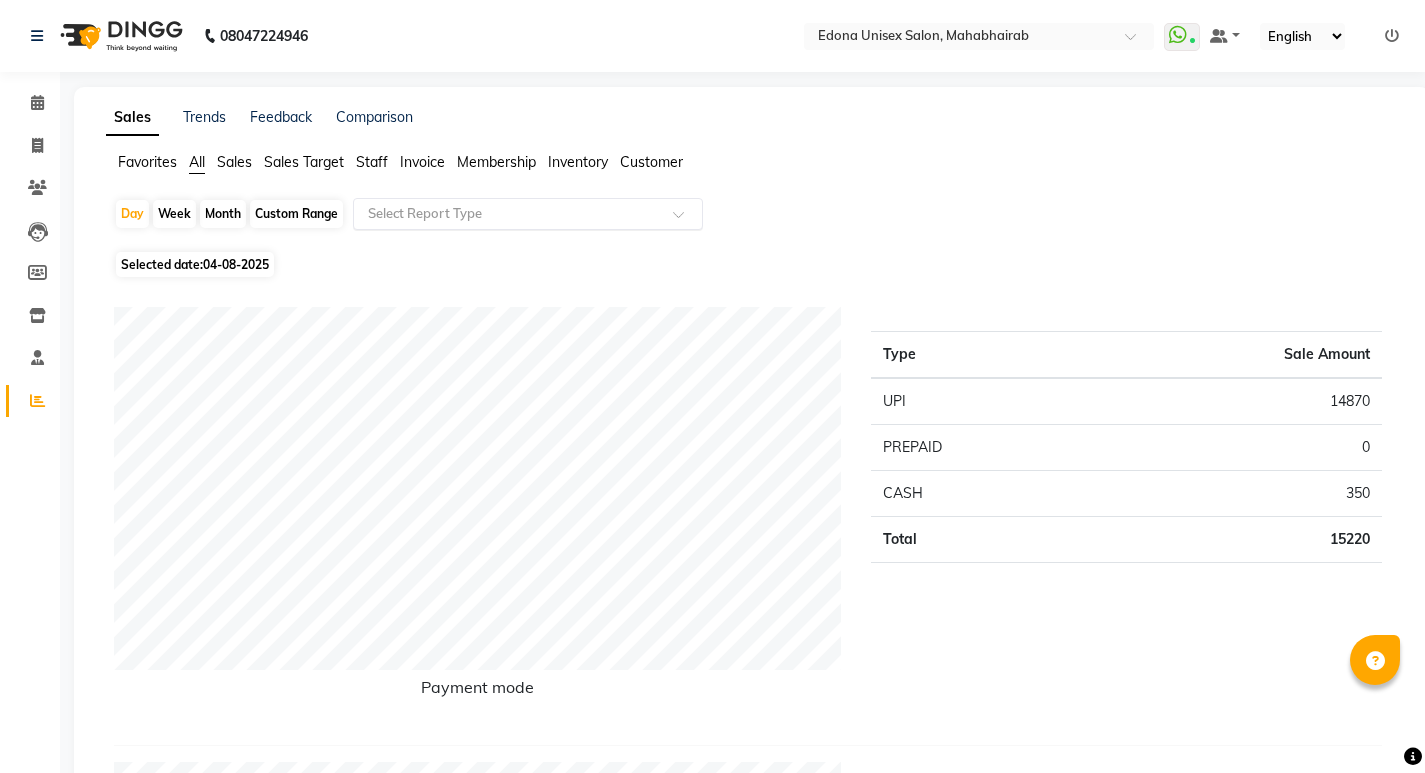 click 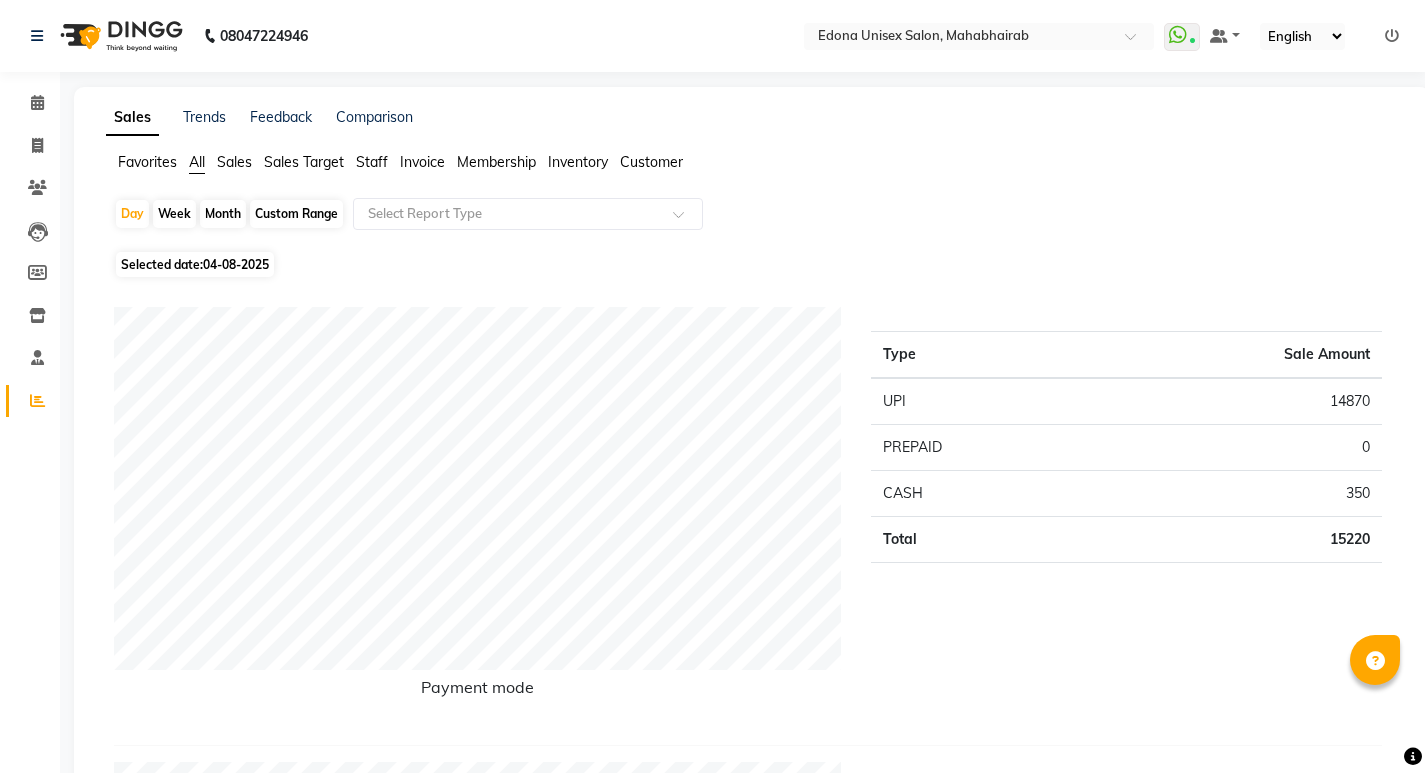 click on "Staff" 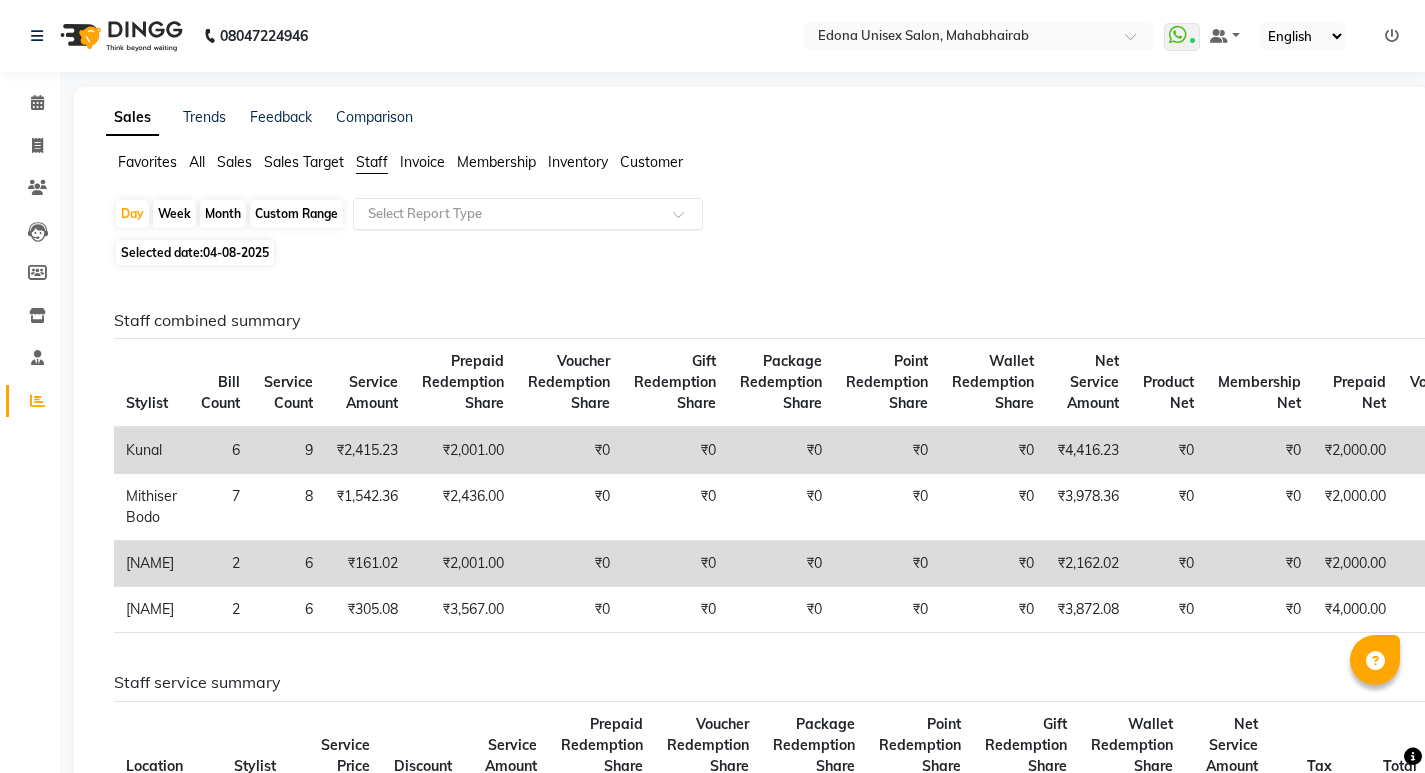 click 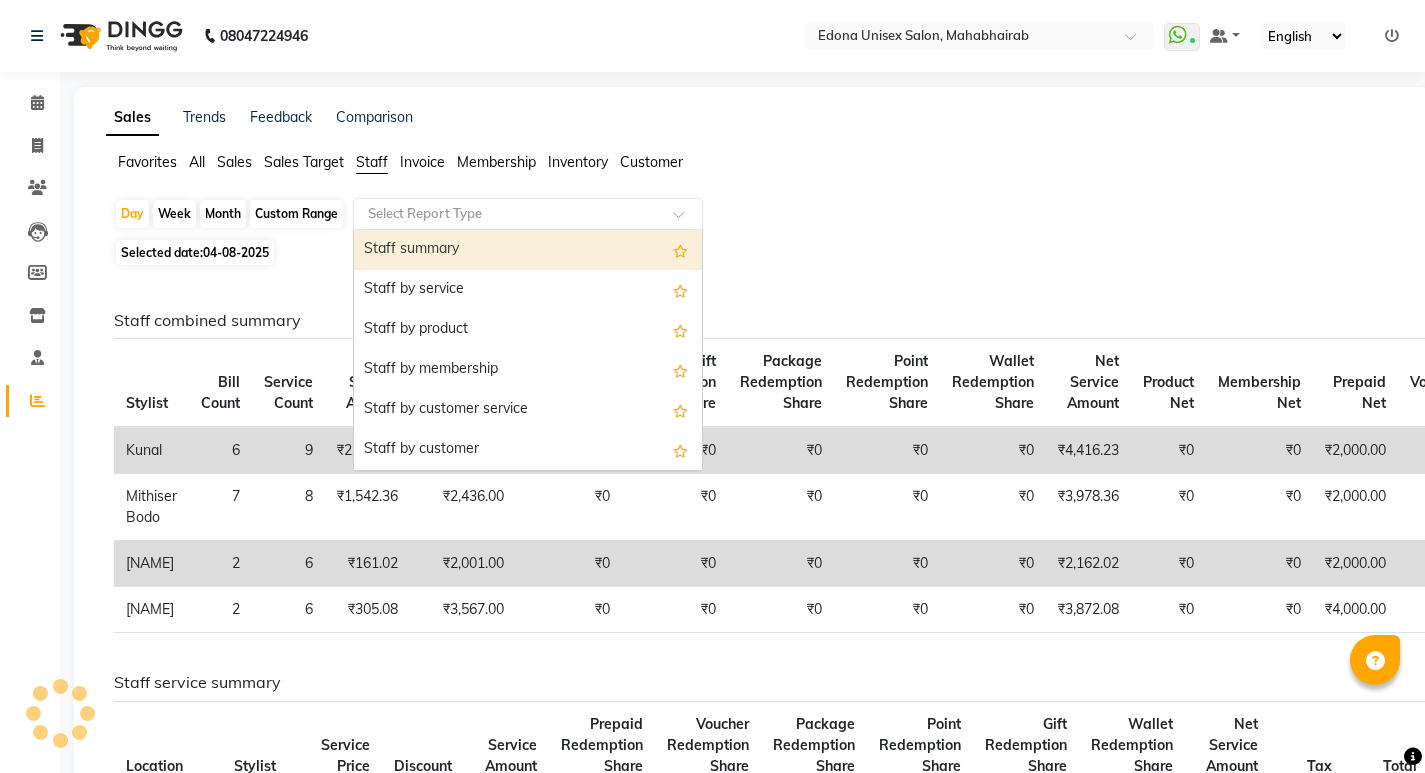 click on "Staff summary" at bounding box center [528, 250] 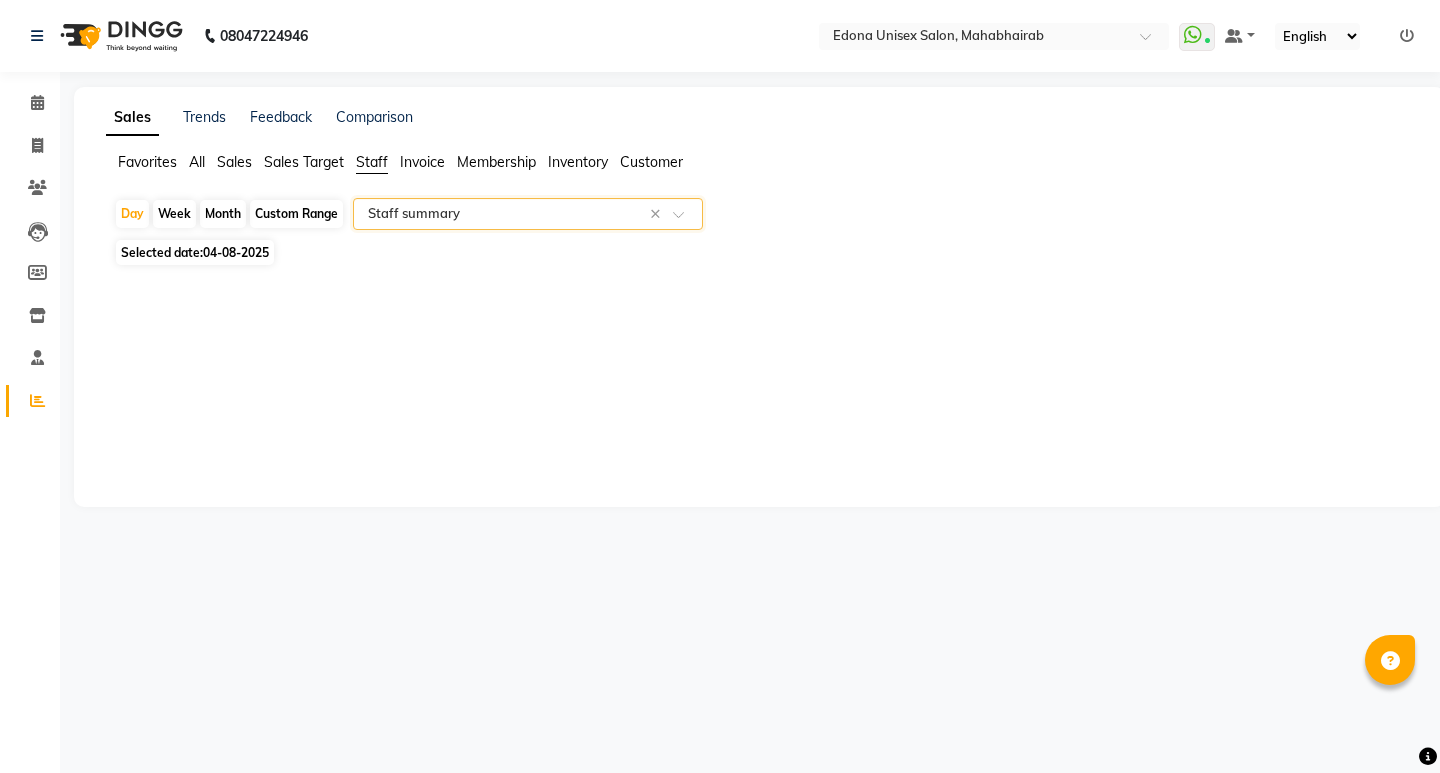 select on "csv" 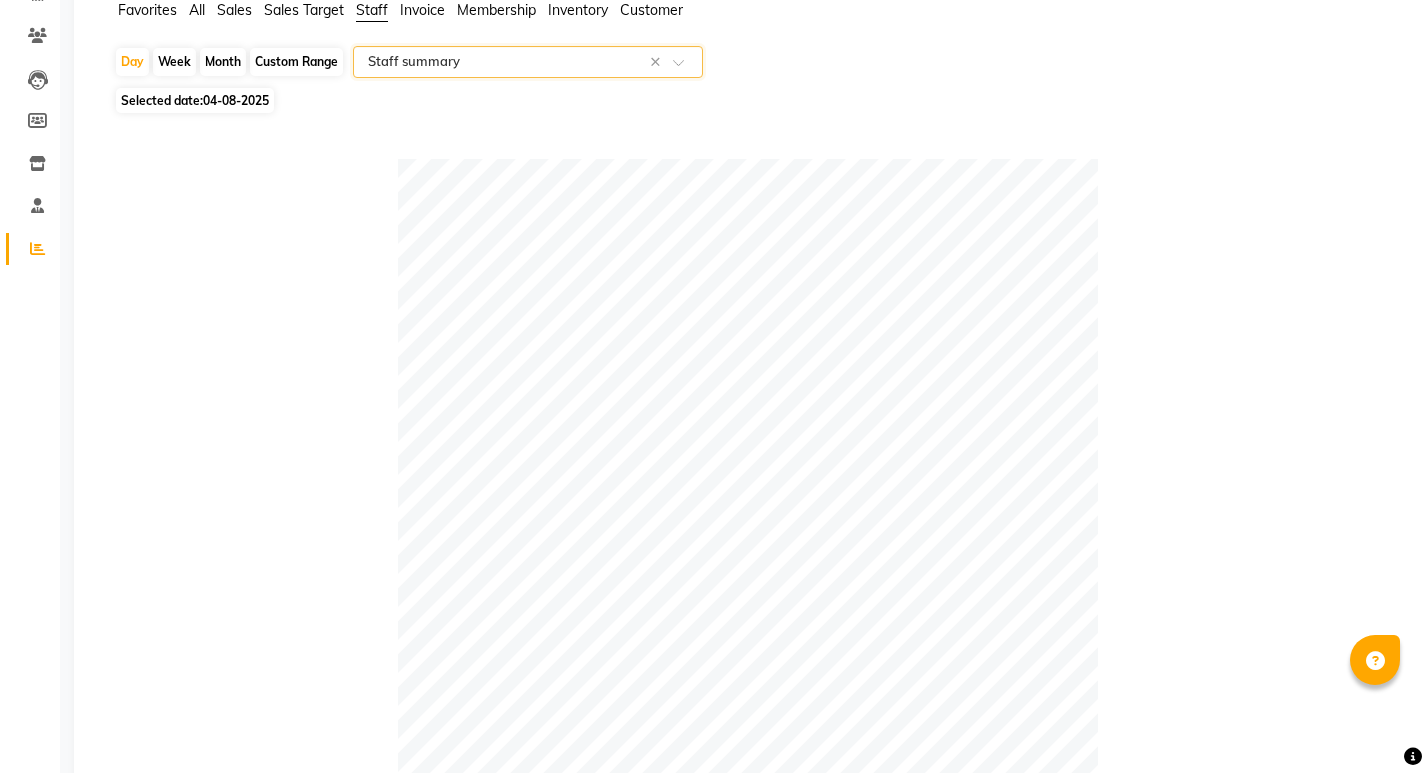 scroll, scrollTop: 0, scrollLeft: 0, axis: both 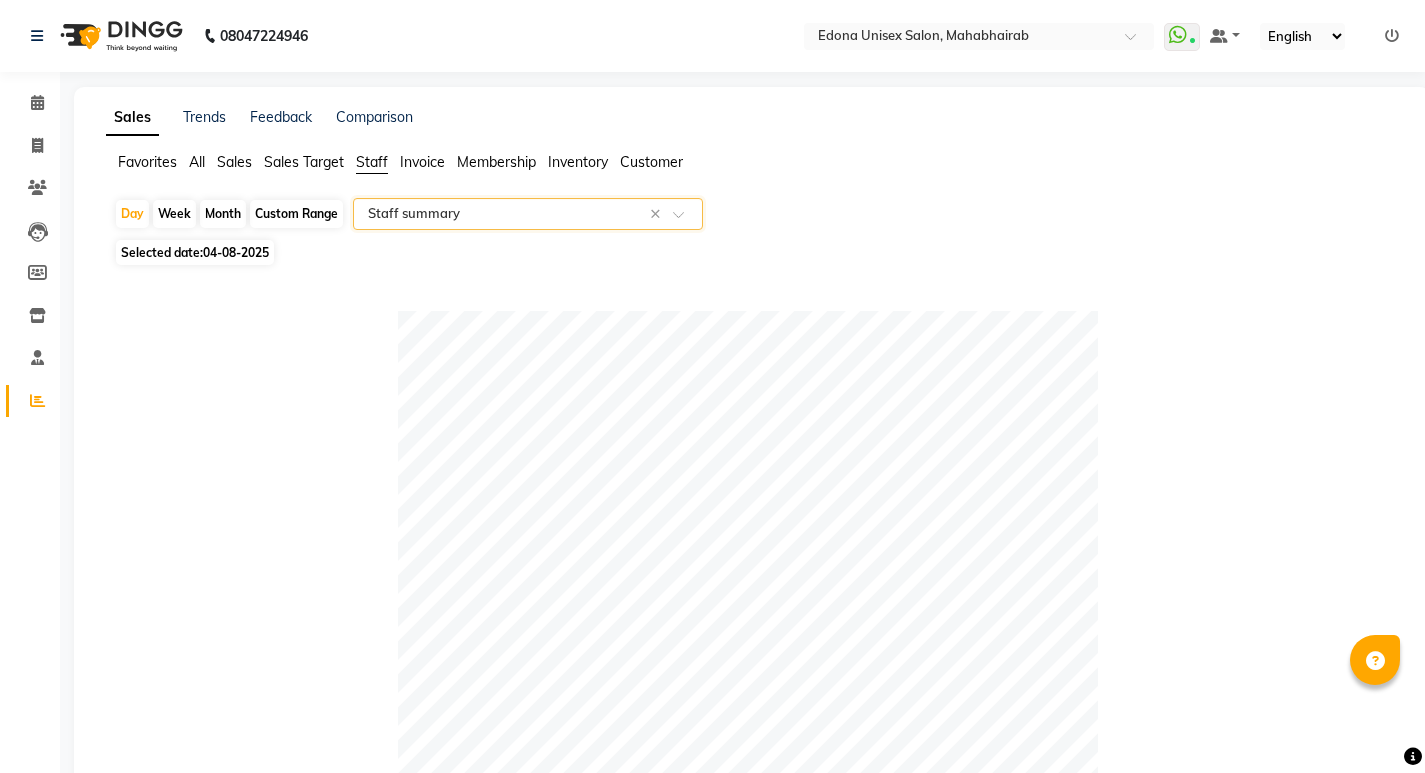 click 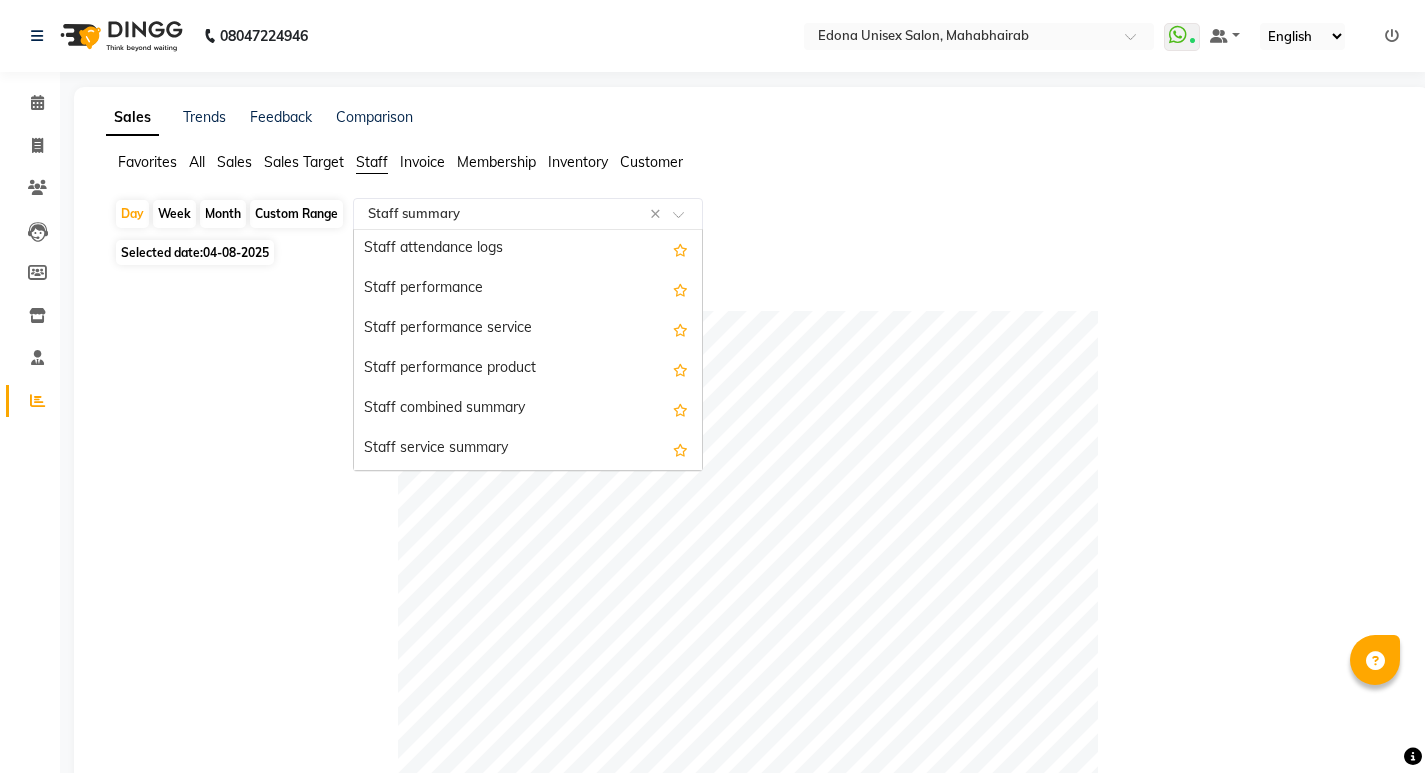 scroll, scrollTop: 294, scrollLeft: 0, axis: vertical 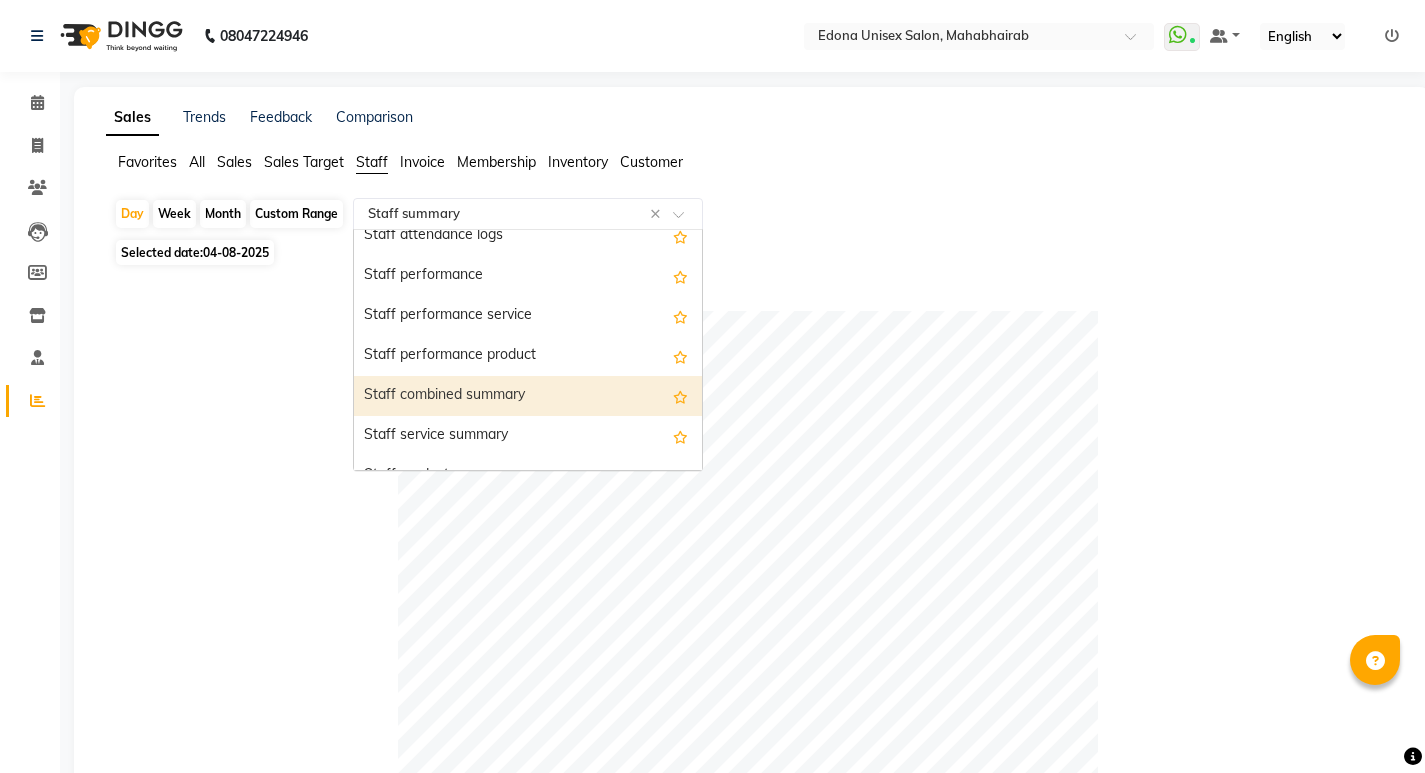 click on "Staff combined summary" at bounding box center (528, 396) 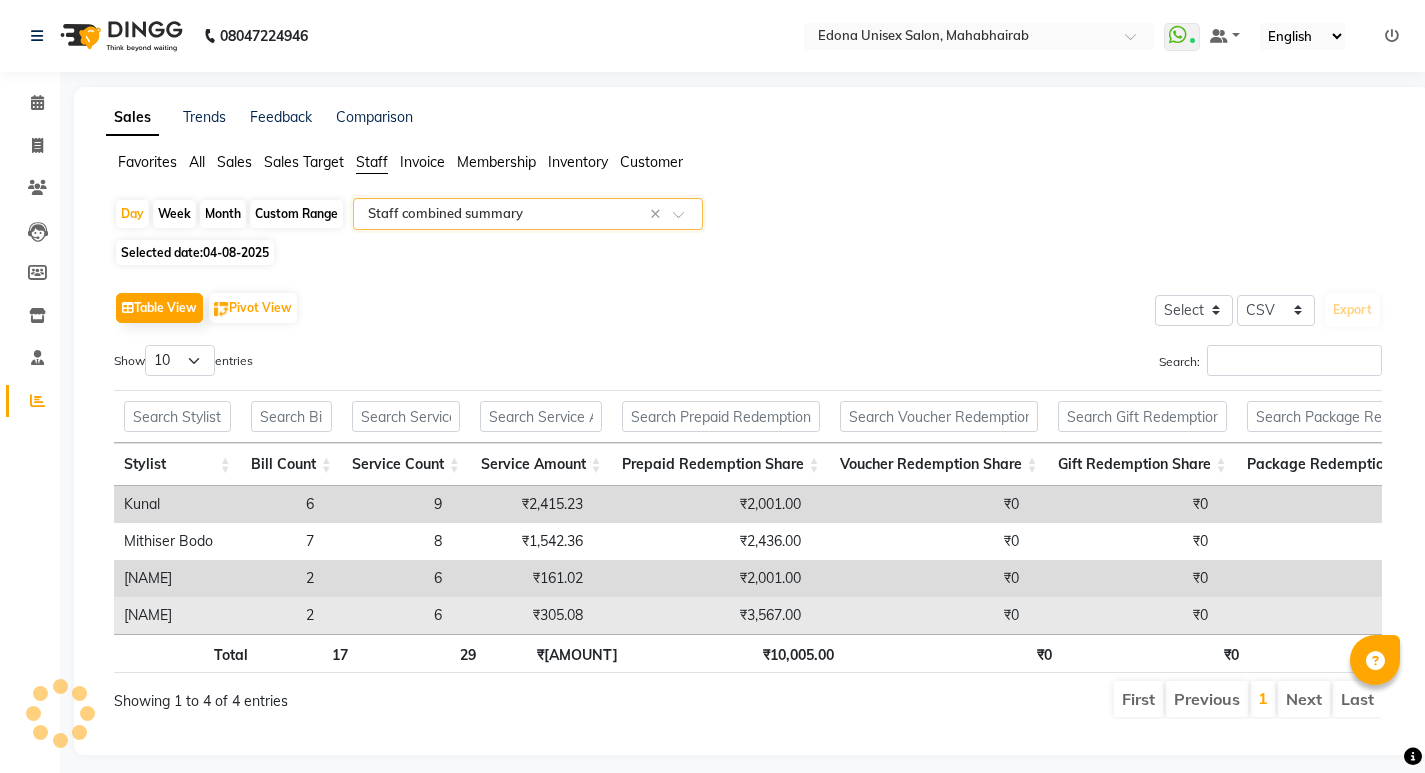 scroll, scrollTop: 42, scrollLeft: 0, axis: vertical 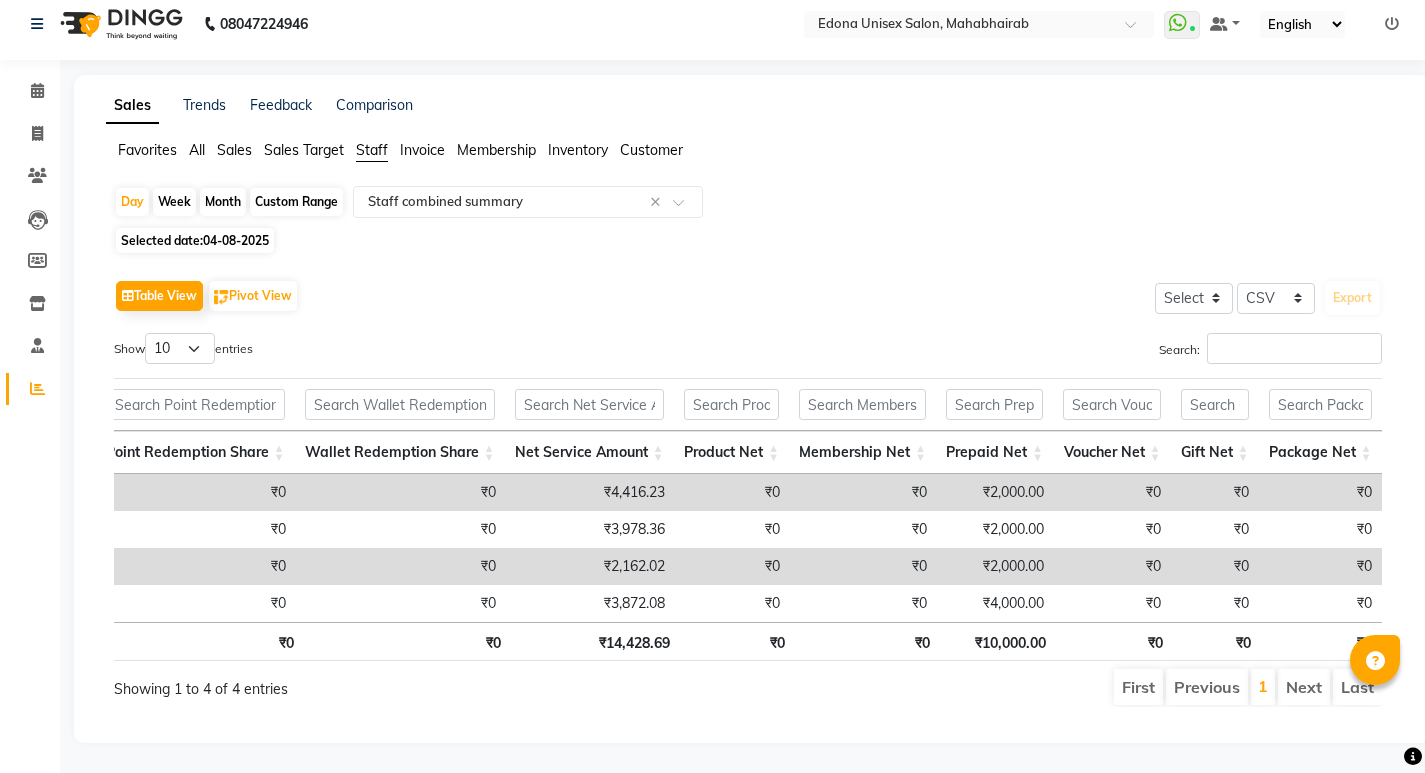 click on "Table View   Pivot View  Select Select CSV PDF  Export" 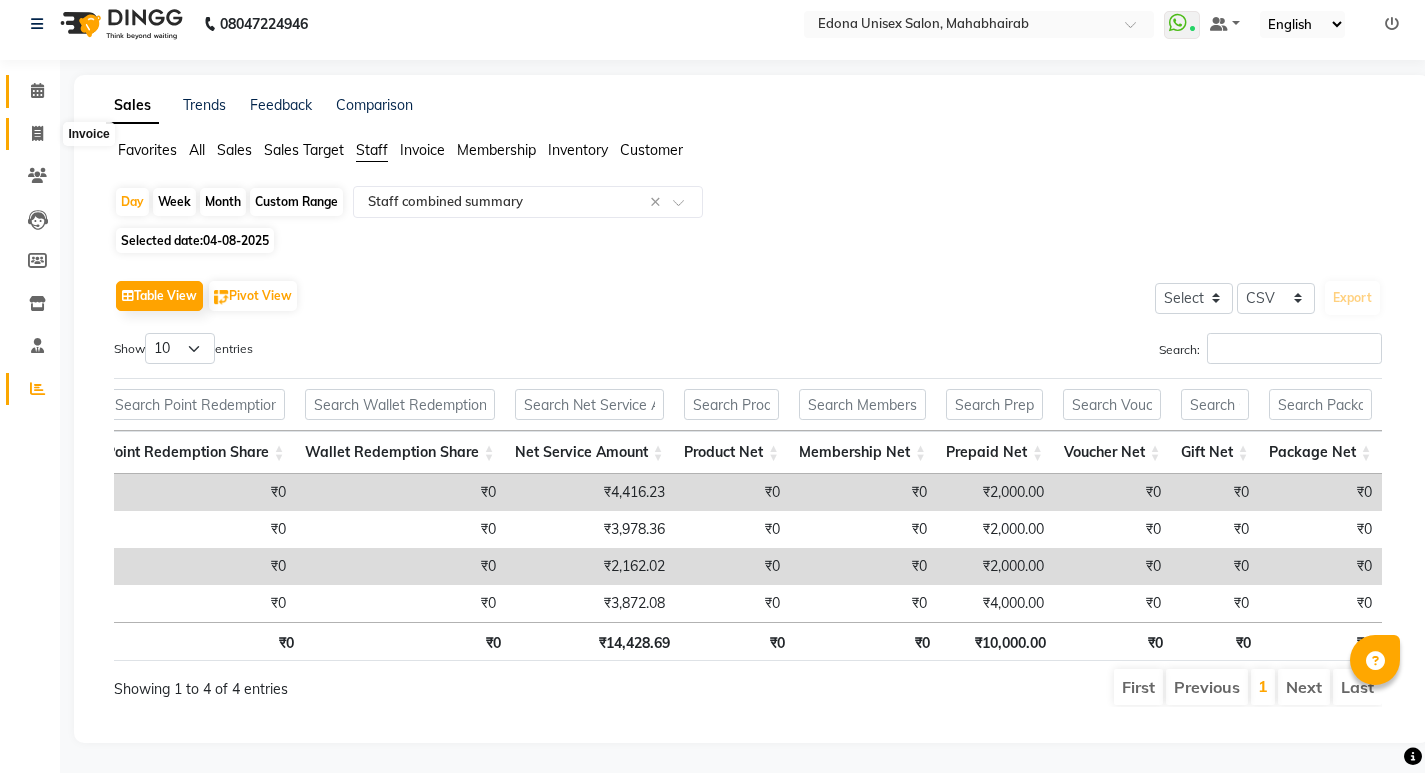 click 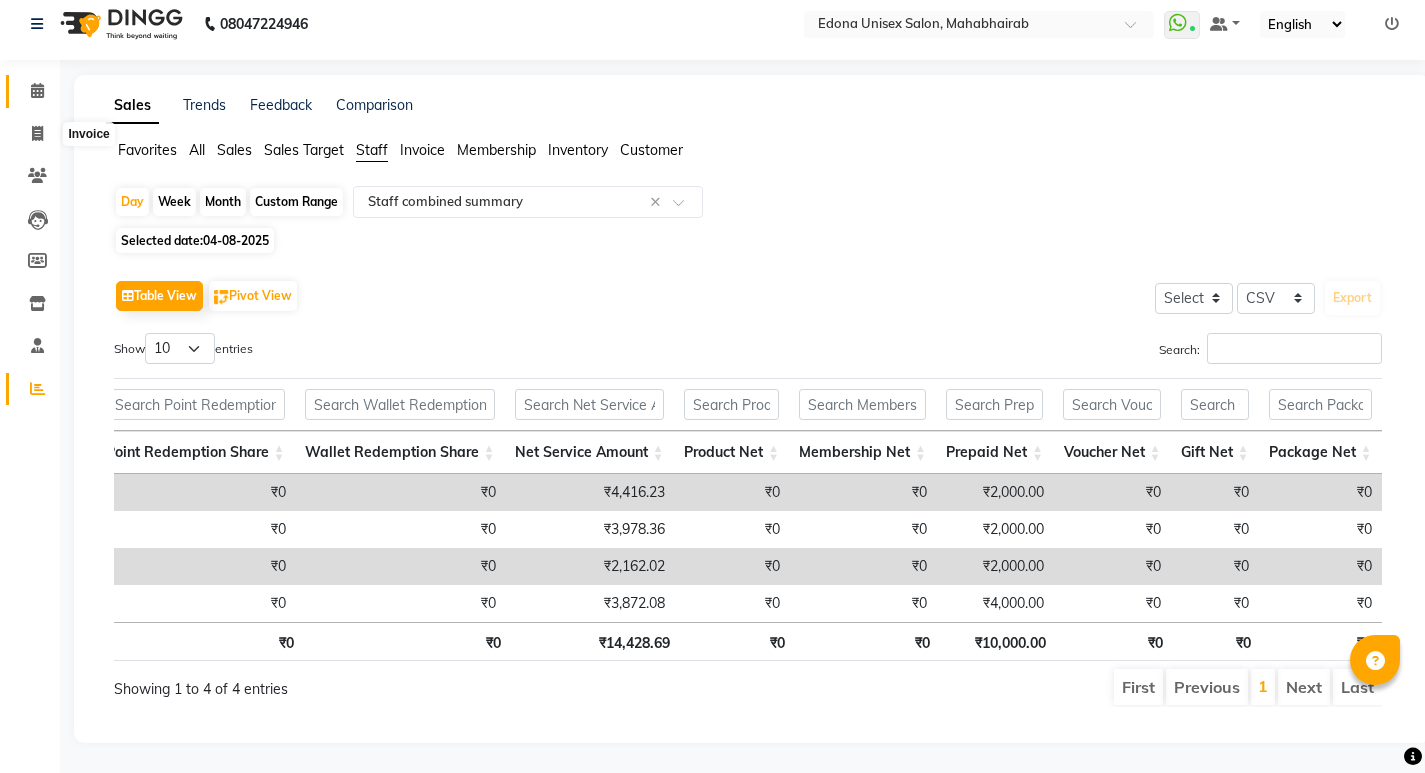 select on "service" 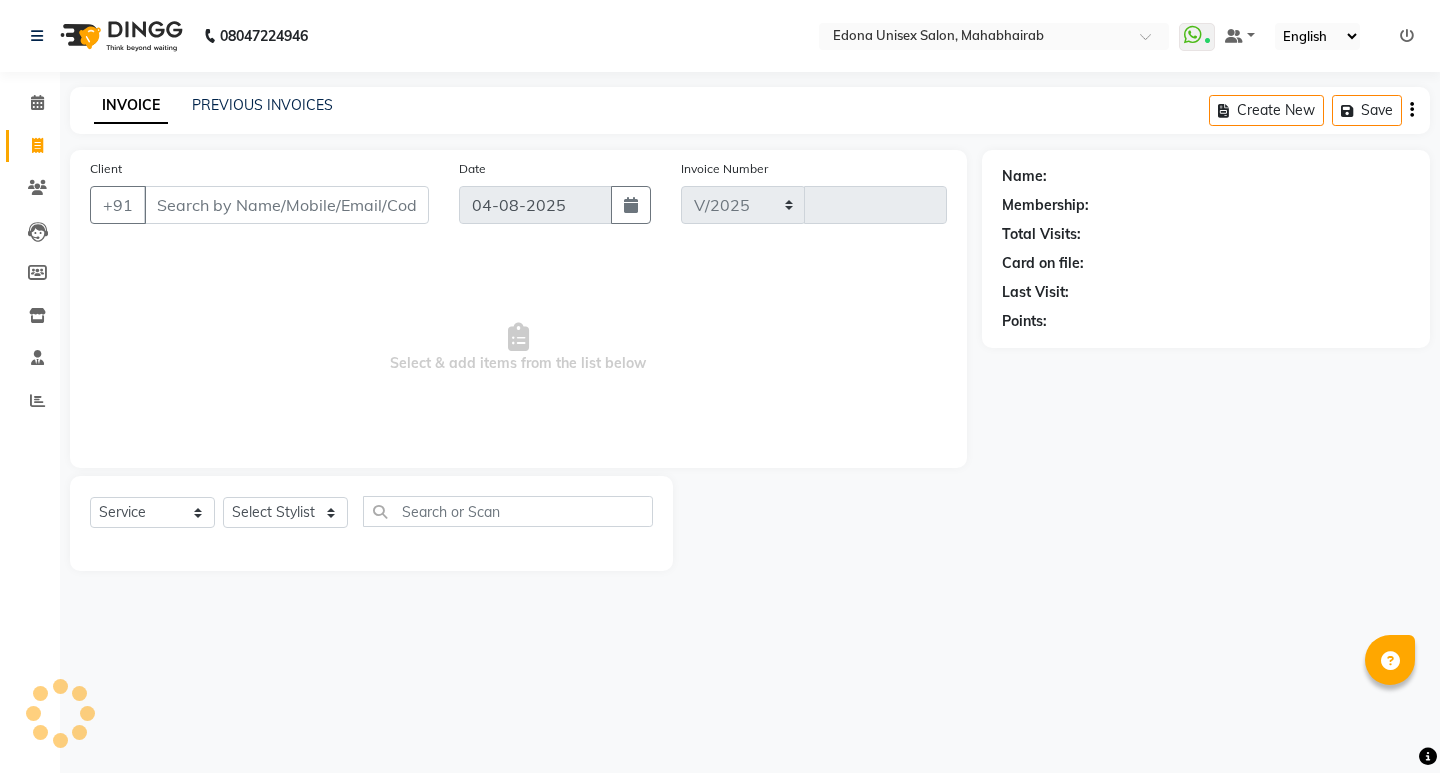 select on "5393" 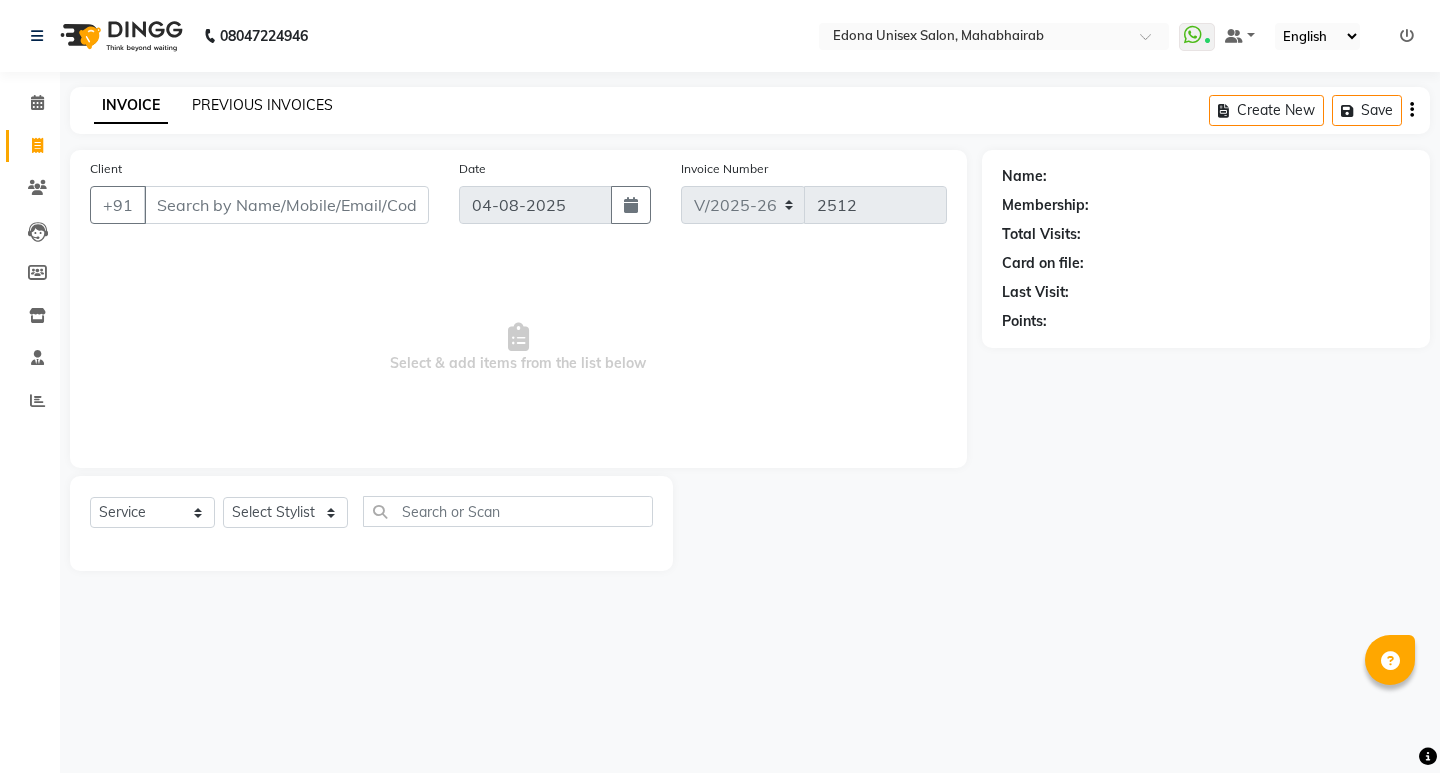 click on "PREVIOUS INVOICES" 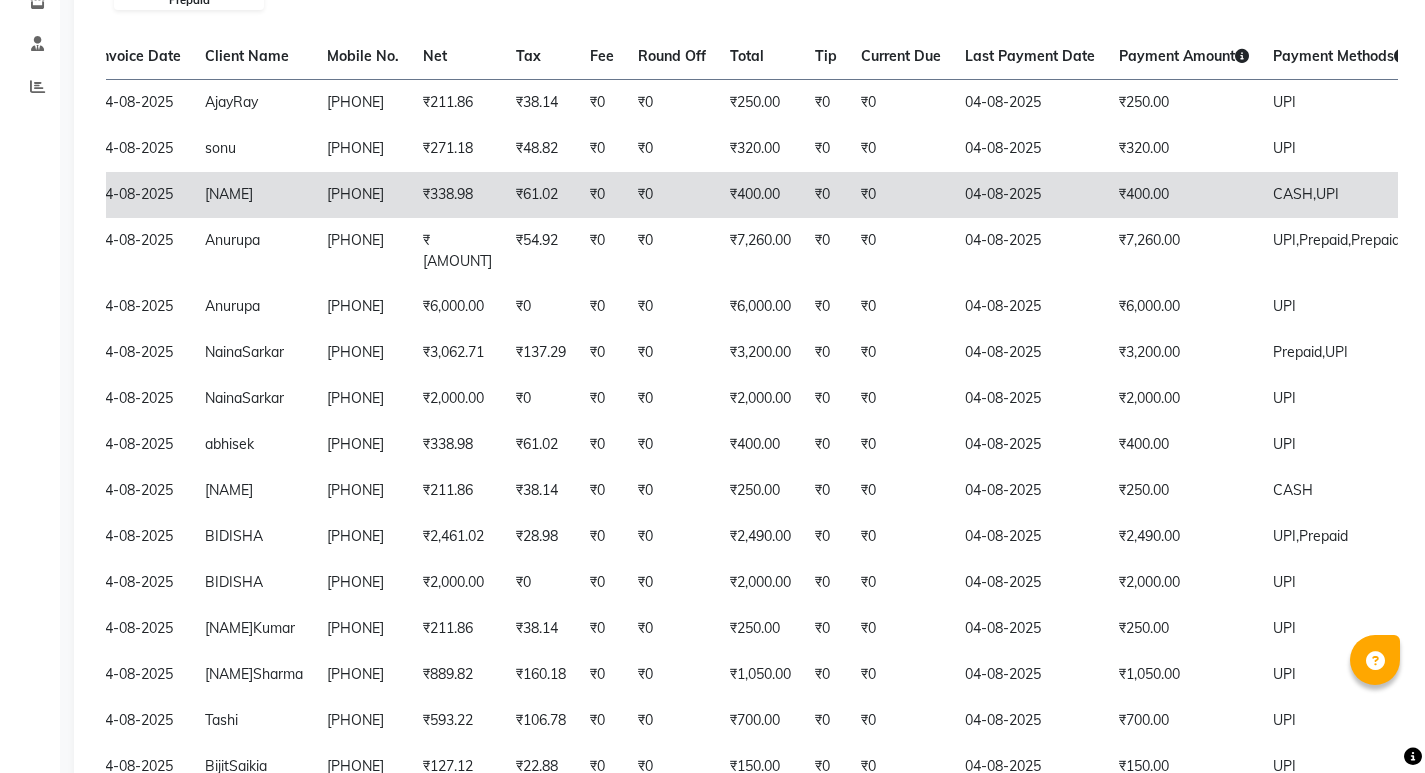 click on "₹400.00" 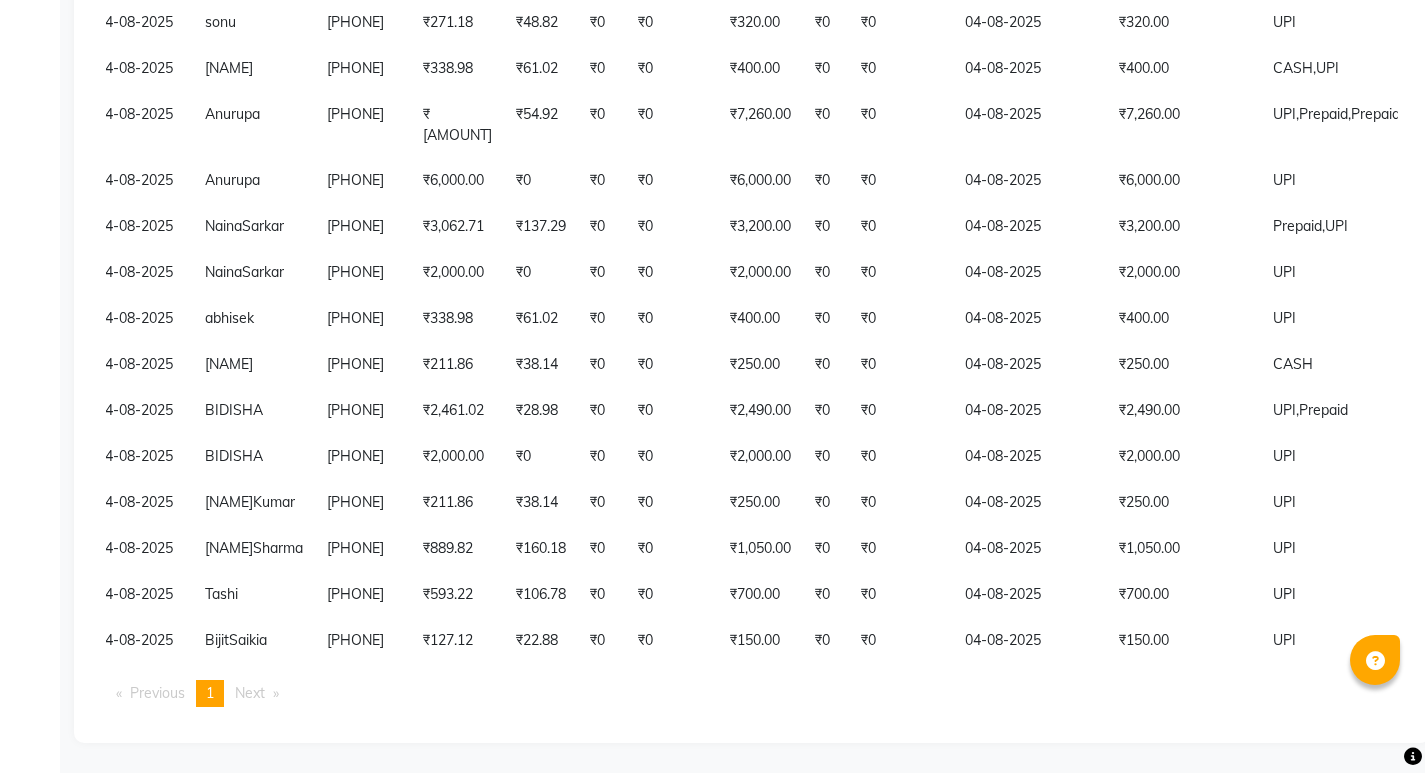 scroll, scrollTop: 515, scrollLeft: 0, axis: vertical 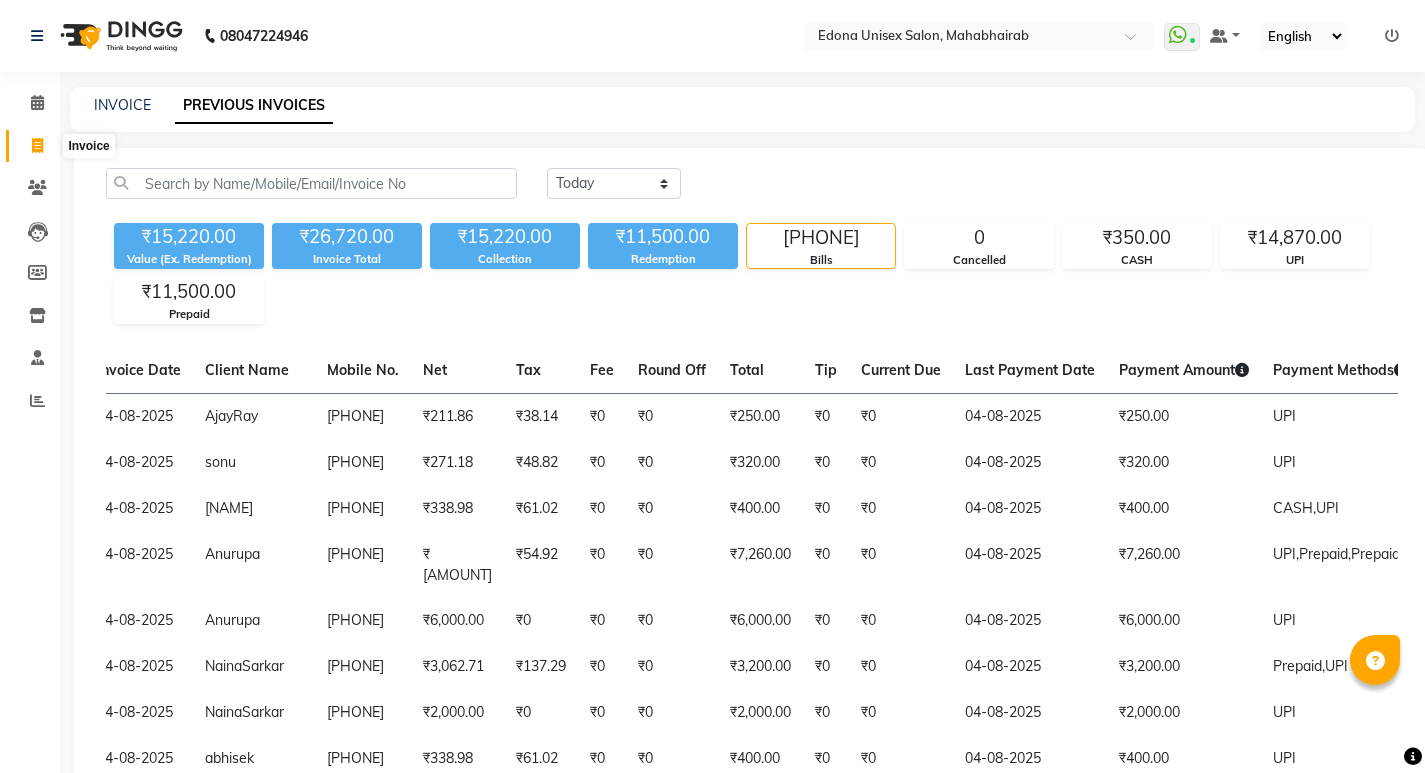 click 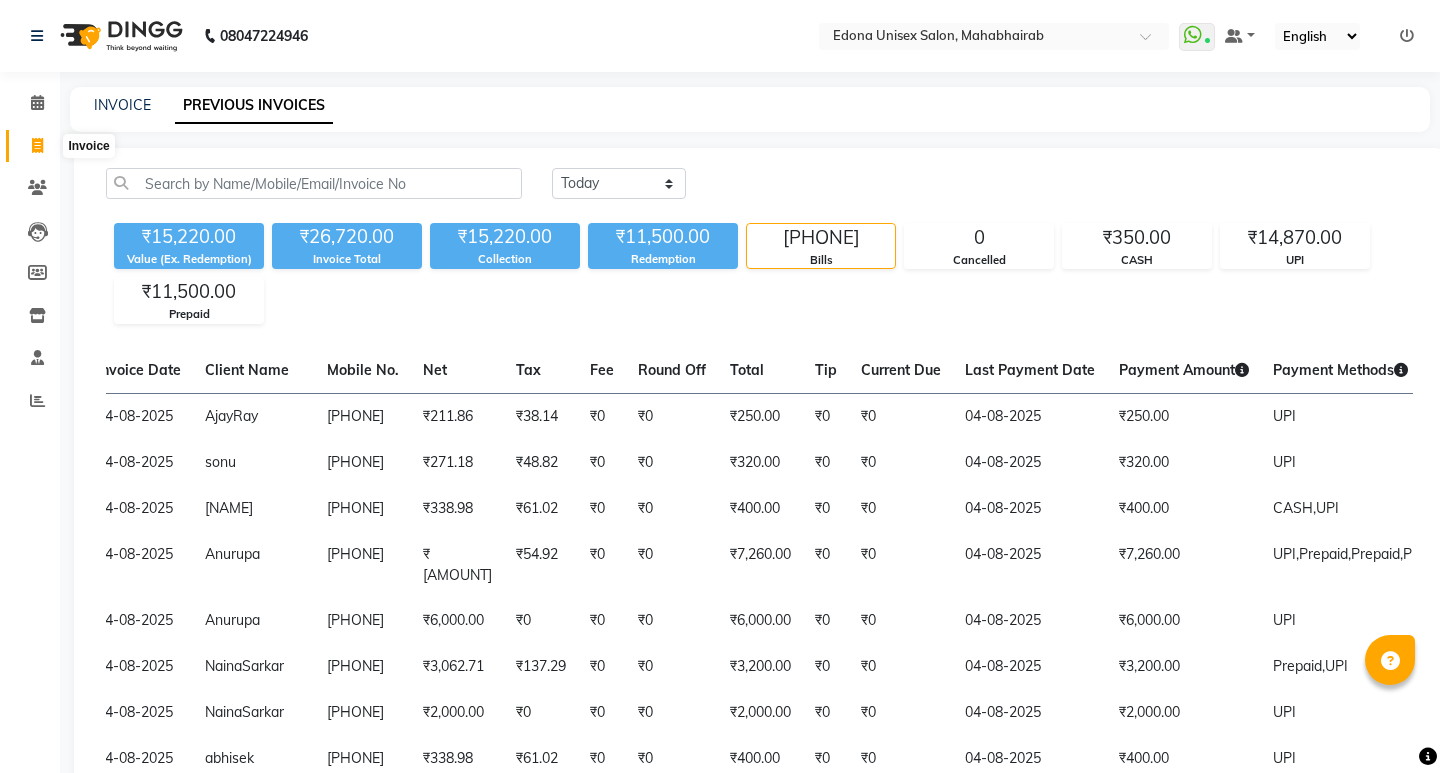 select on "service" 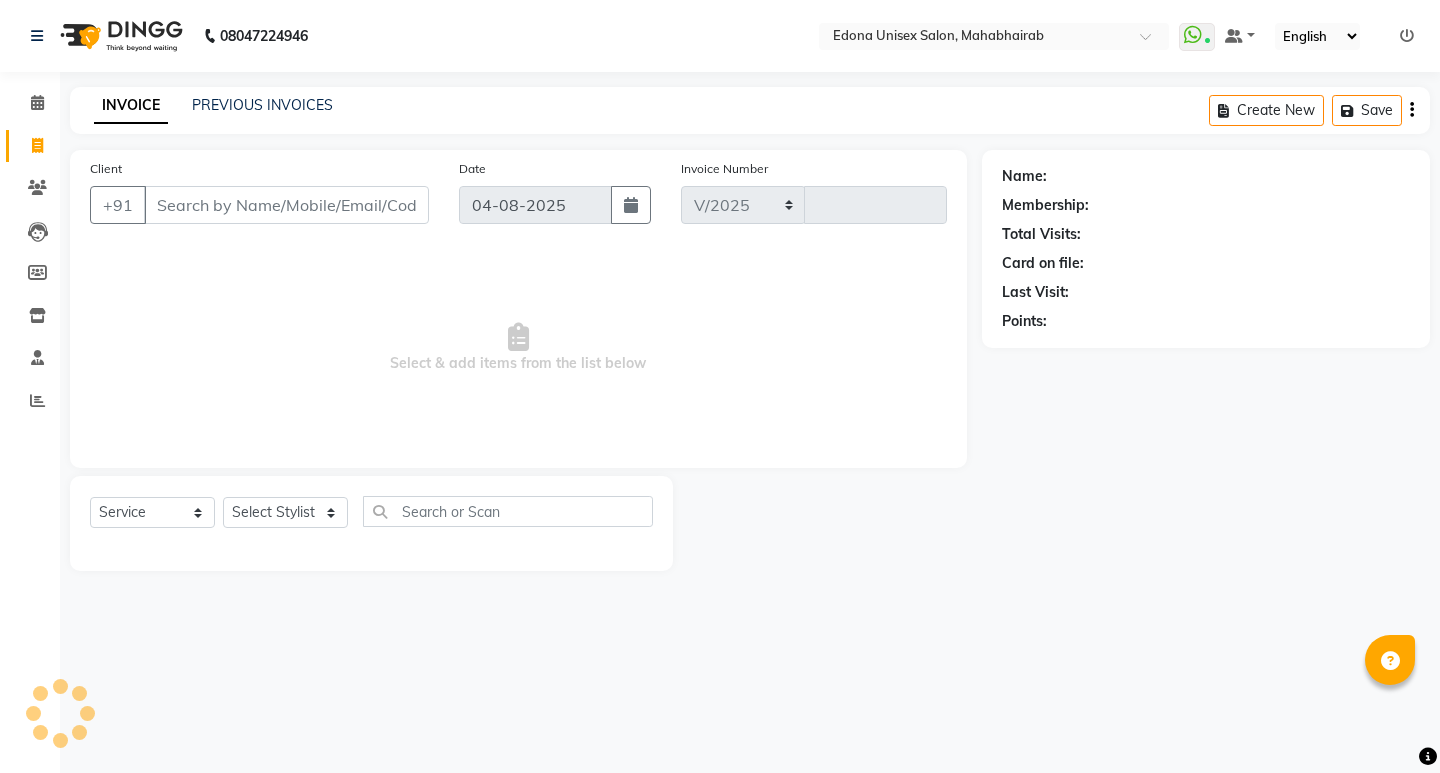 select on "5393" 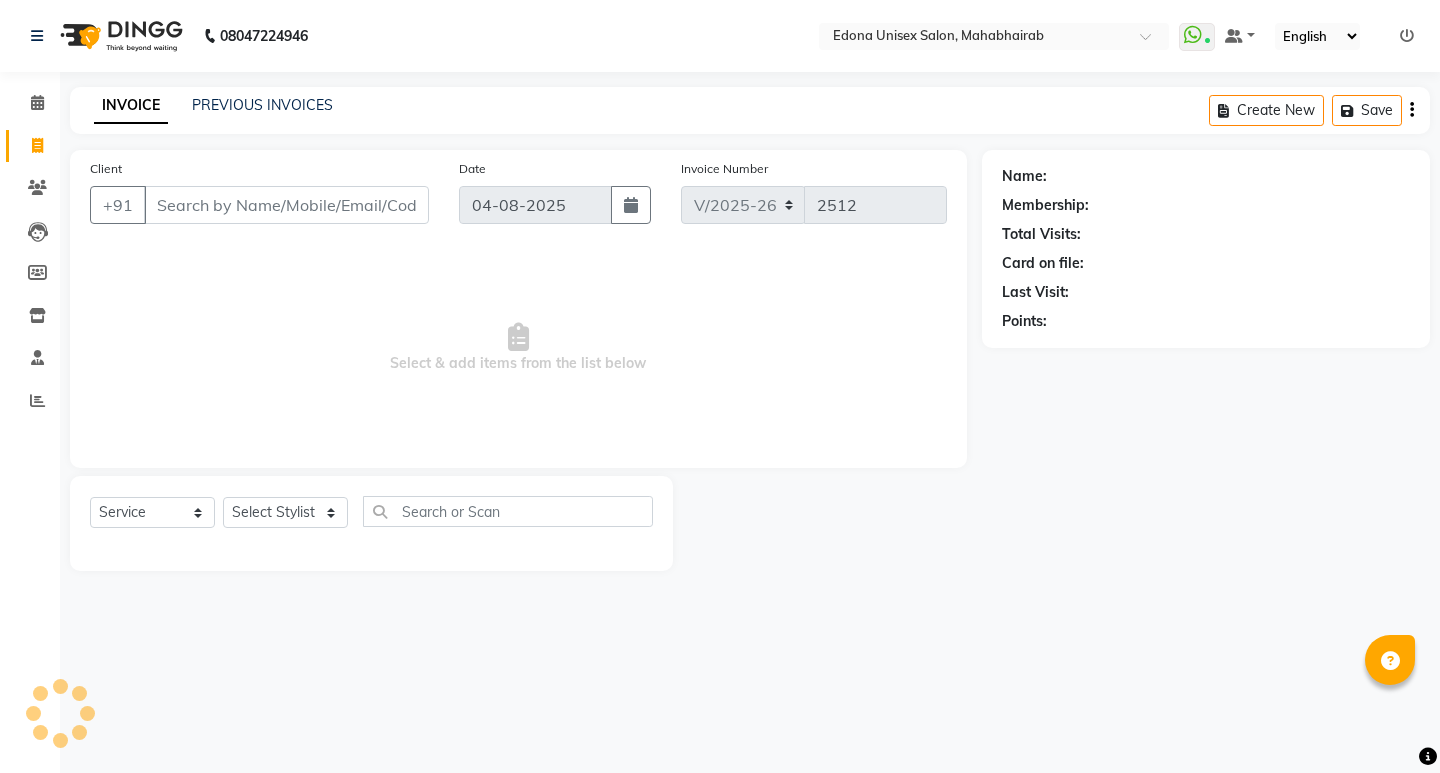 click on "Select & add items from the list below" at bounding box center (518, 348) 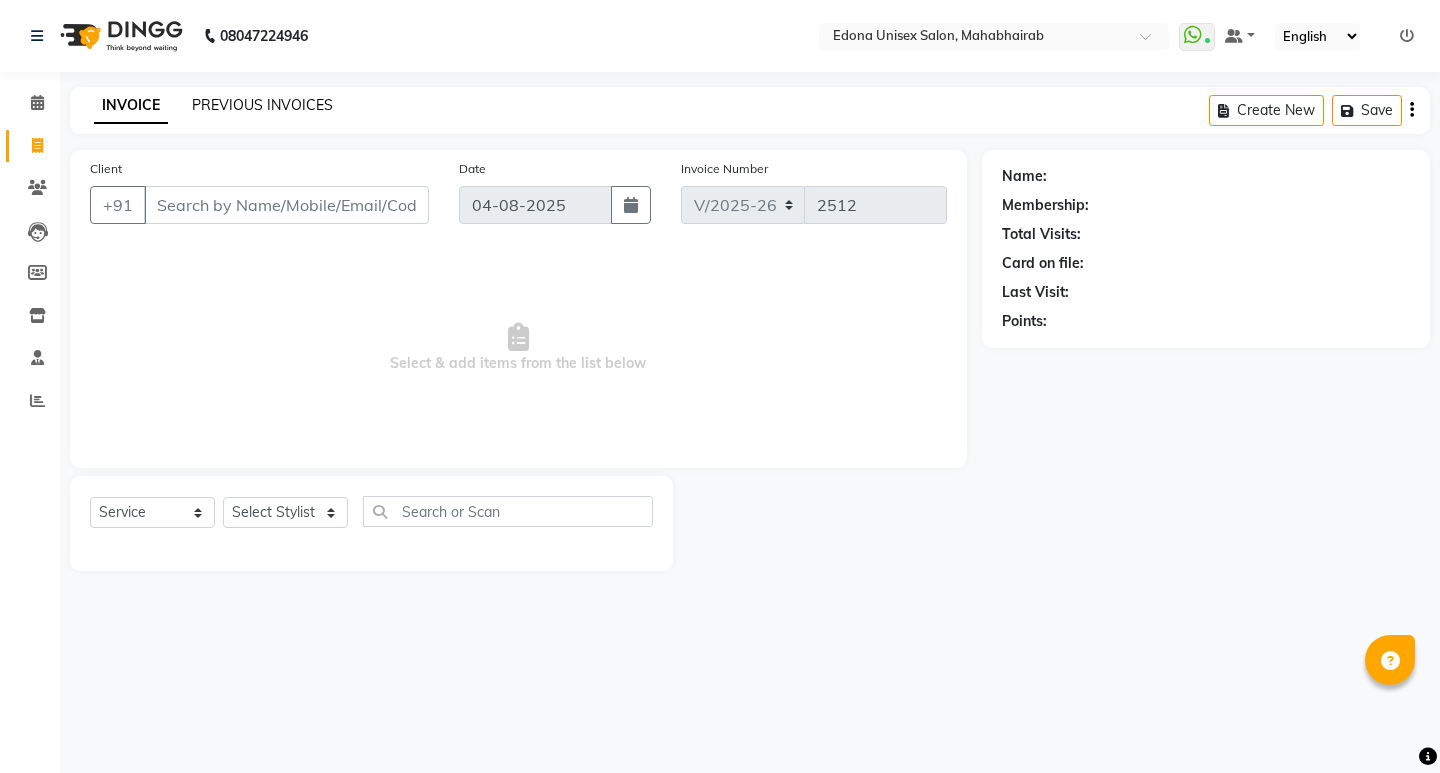 click on "PREVIOUS INVOICES" 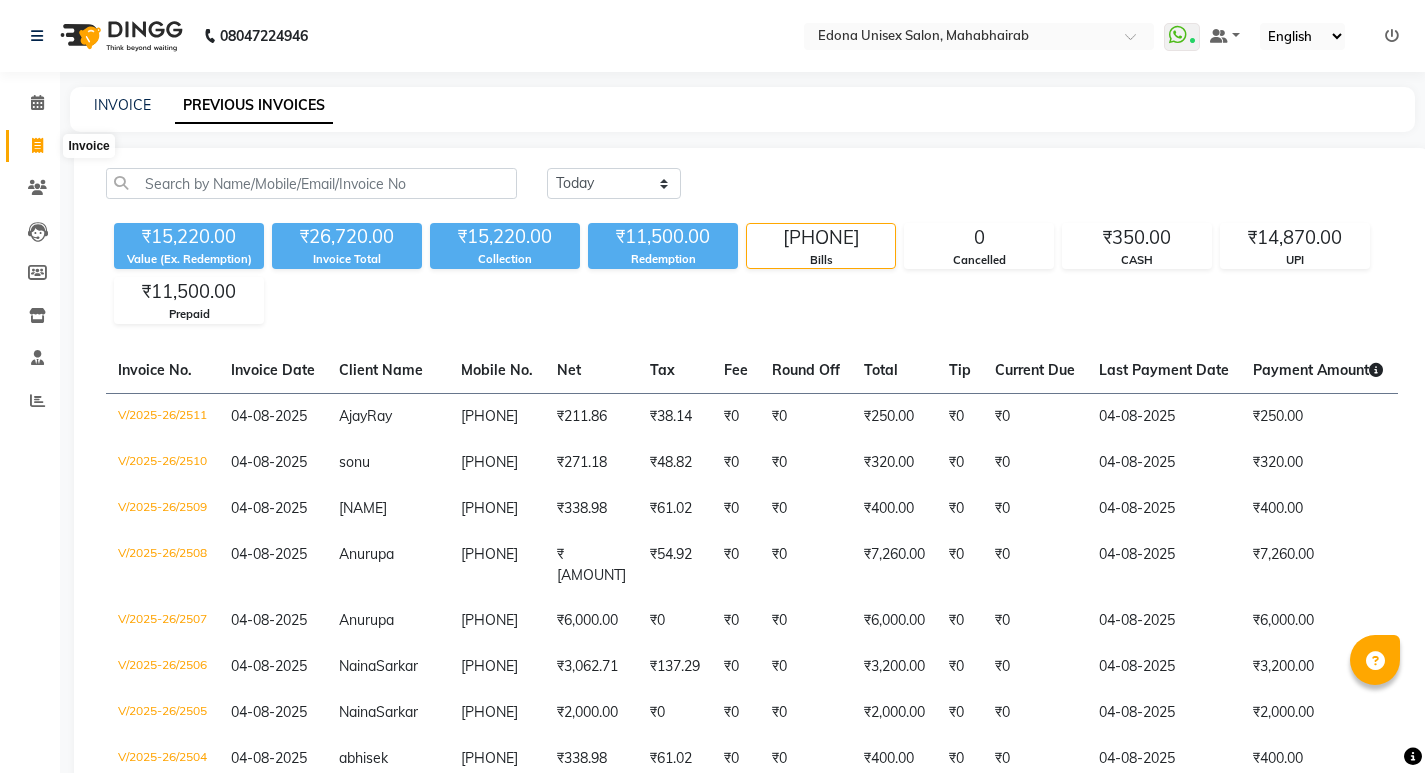 click 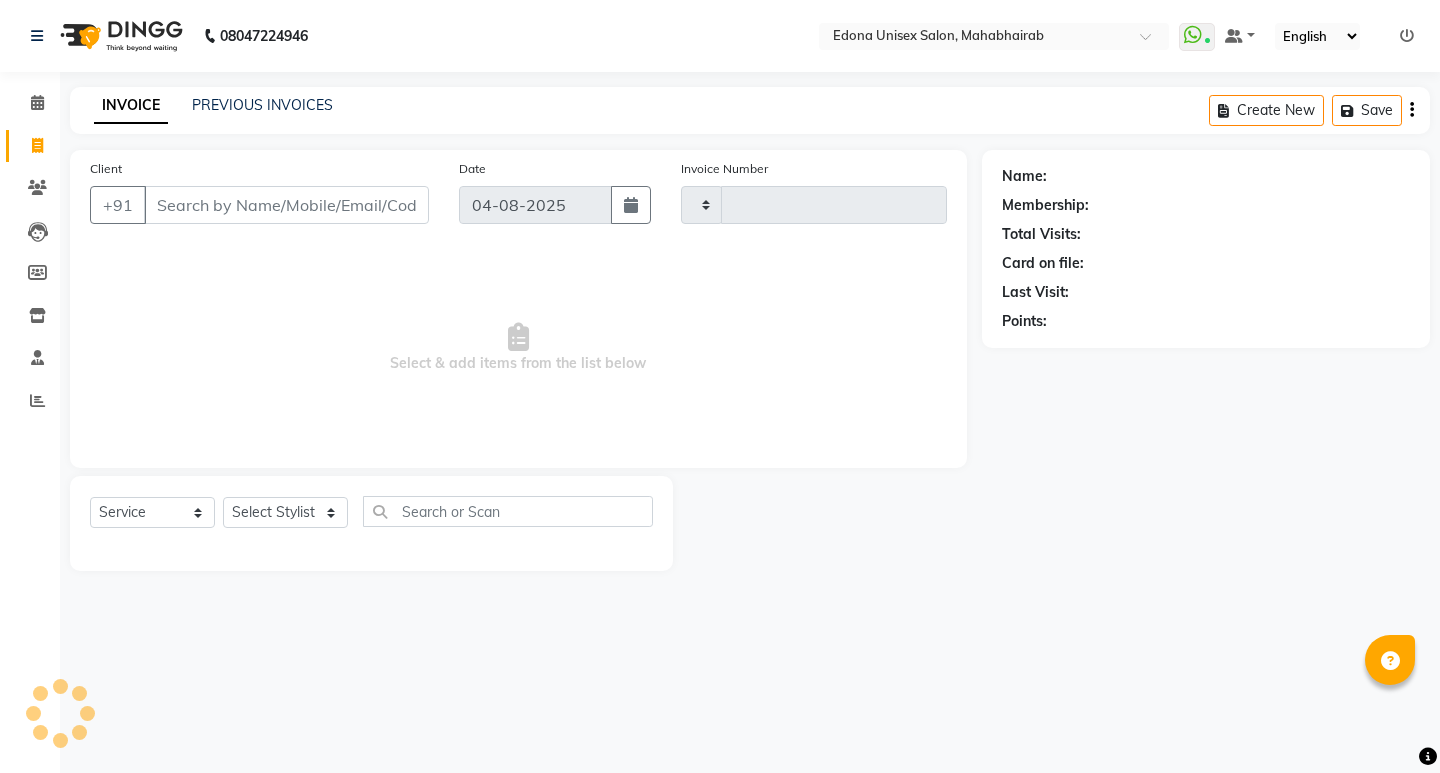 type on "2512" 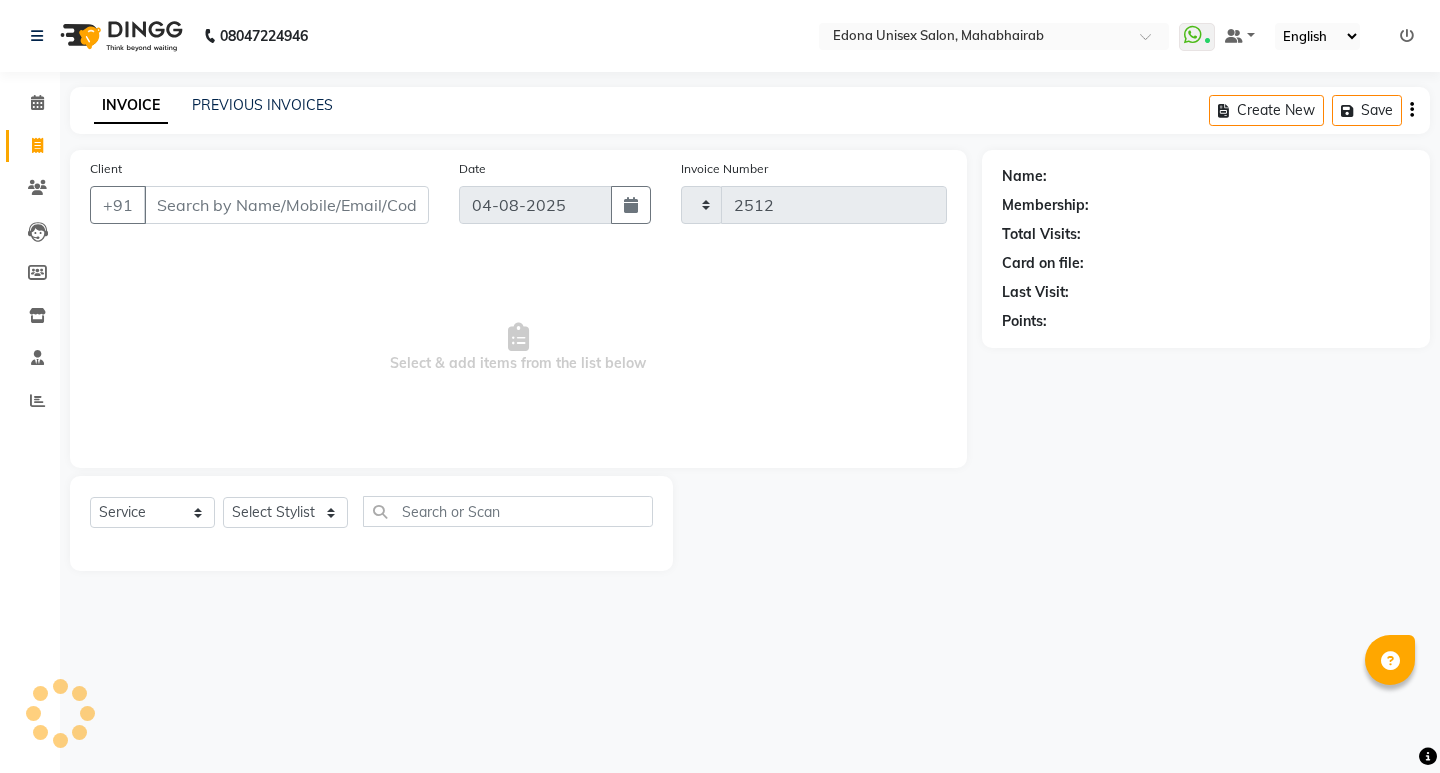 select on "5393" 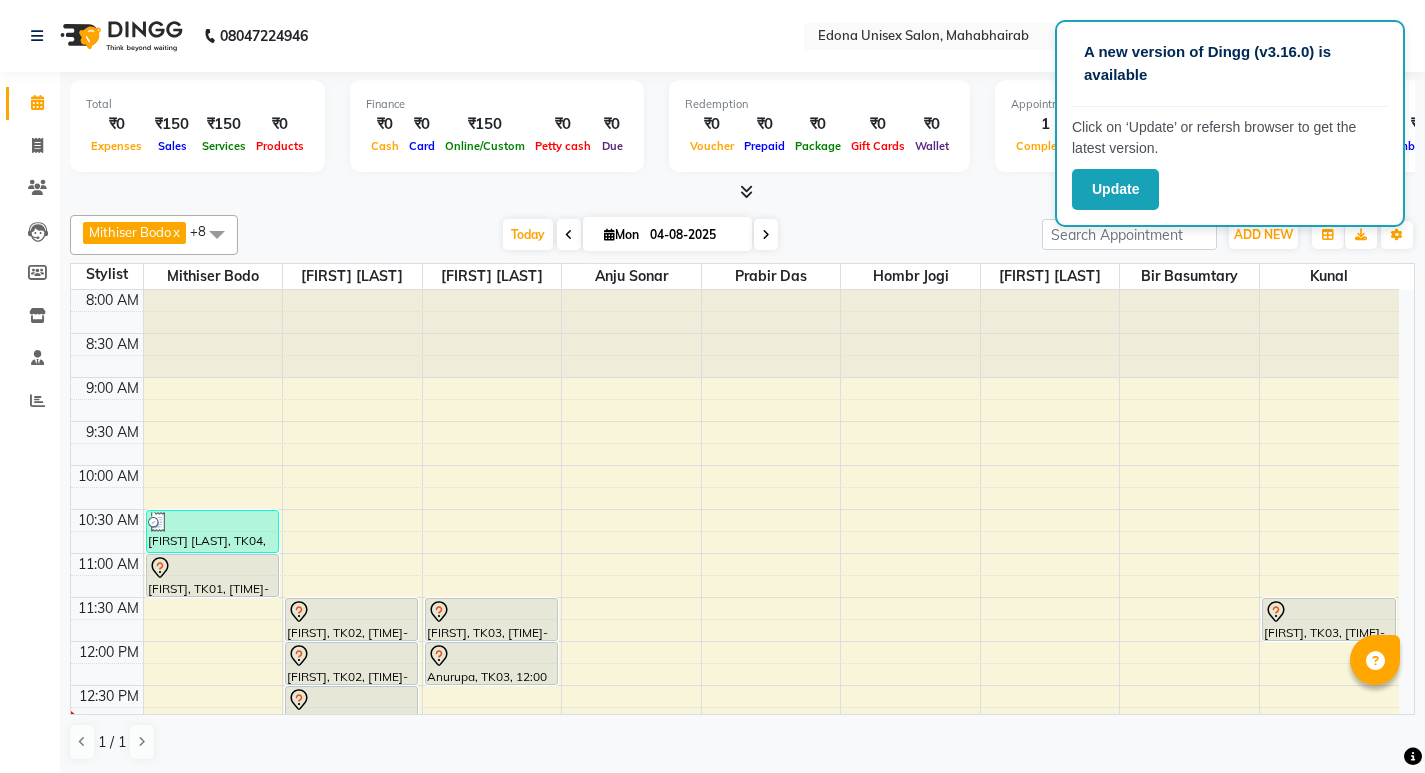 scroll, scrollTop: 0, scrollLeft: 0, axis: both 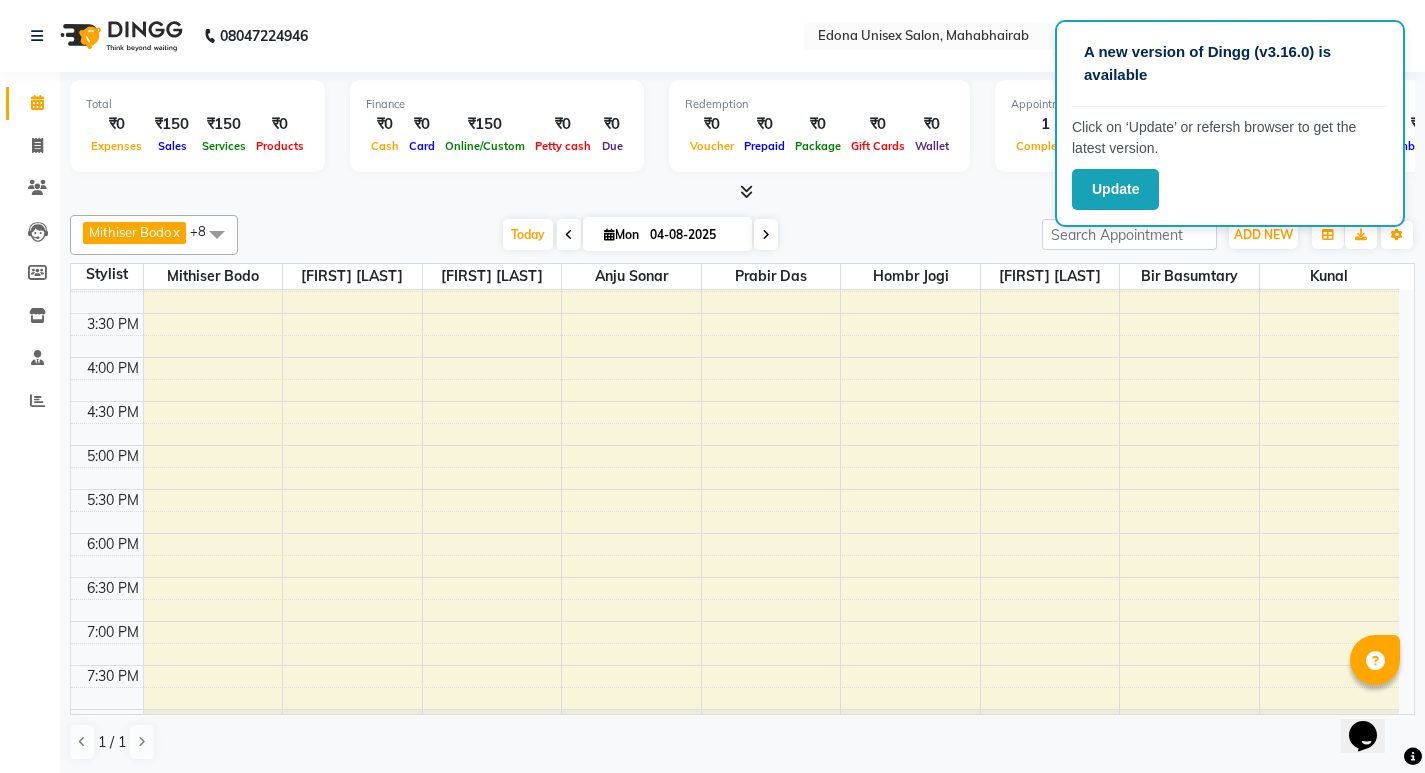 click on "8:00 AM 8:30 AM 9:00 AM 9:30 AM 10:00 AM 10:30 AM 11:00 AM 11:30 AM 12:00 PM 12:30 PM 1:00 PM 1:30 PM 2:00 PM 2:30 PM 3:00 PM 3:30 PM 4:00 PM 4:30 PM 5:00 PM 5:30 PM 6:00 PM 6:30 PM 7:00 PM 7:30 PM 8:00 PM 8:30 PM     Bijit Saikia, TK04, 10:30 AM-11:00 AM, Beard Trimming (Clipper)             Tashi, TK01, 11:00 AM-11:30 AM, Hair Cut (Ladies)             BIDISHA, TK02, 11:30 AM-12:00 PM, Waxing Full Arms             BIDISHA, TK02, 12:00 PM-12:30 PM, Waxing Full-legs             BIDISHA, TK02, 12:30 PM-01:00 PM, Under-arms             BIDISHA, TK02, 01:00 PM-01:15 PM, Side             BIDISHA, TK02, 01:15 PM-01:30 PM, Eyebrow             Anurupa, TK03, 11:30 AM-12:00 PM, Waxing             Anurupa, TK03, 12:00 PM-12:30 PM, Nail File and Polishing 1             Anurupa, TK03, 11:30 AM-12:00 PM, Hair Cut (Ladies)" at bounding box center [735, 225] 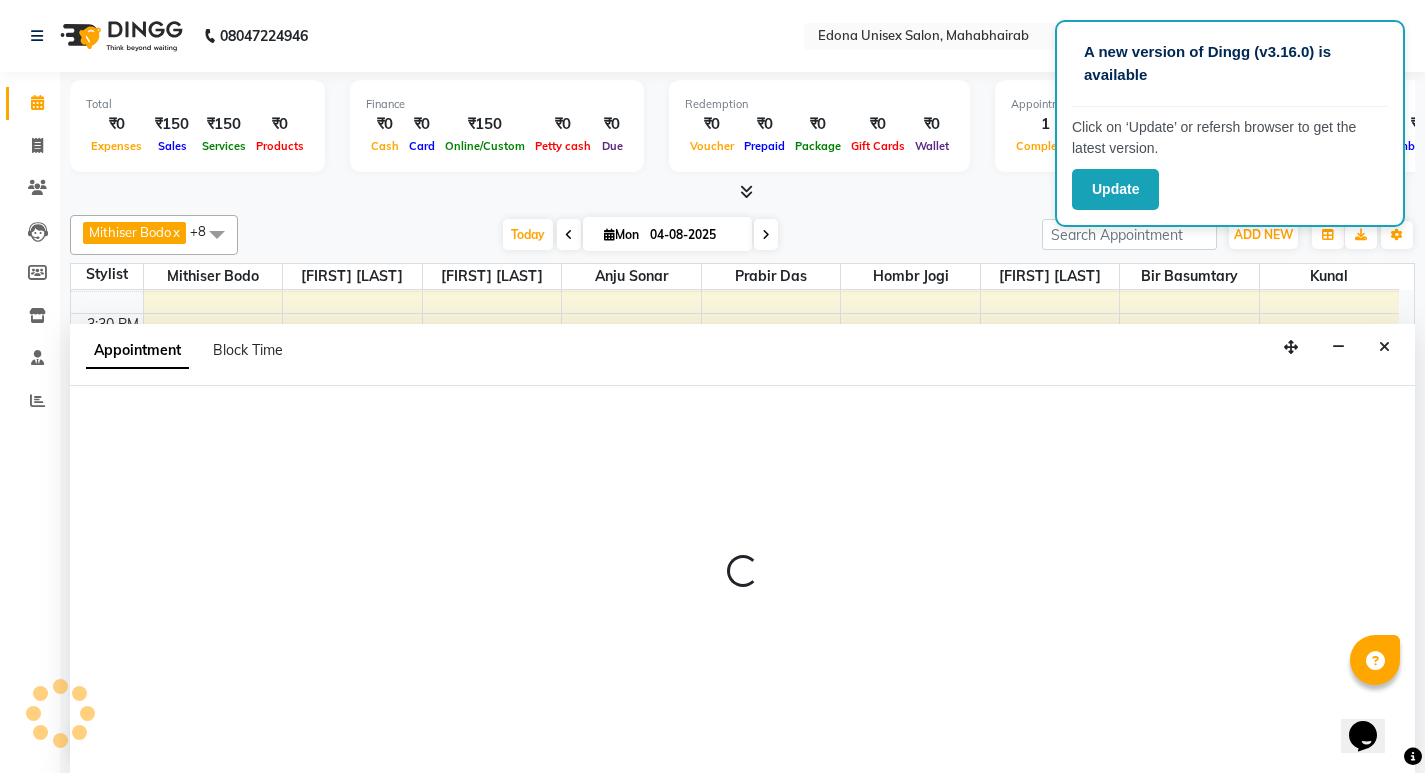 scroll, scrollTop: 1, scrollLeft: 0, axis: vertical 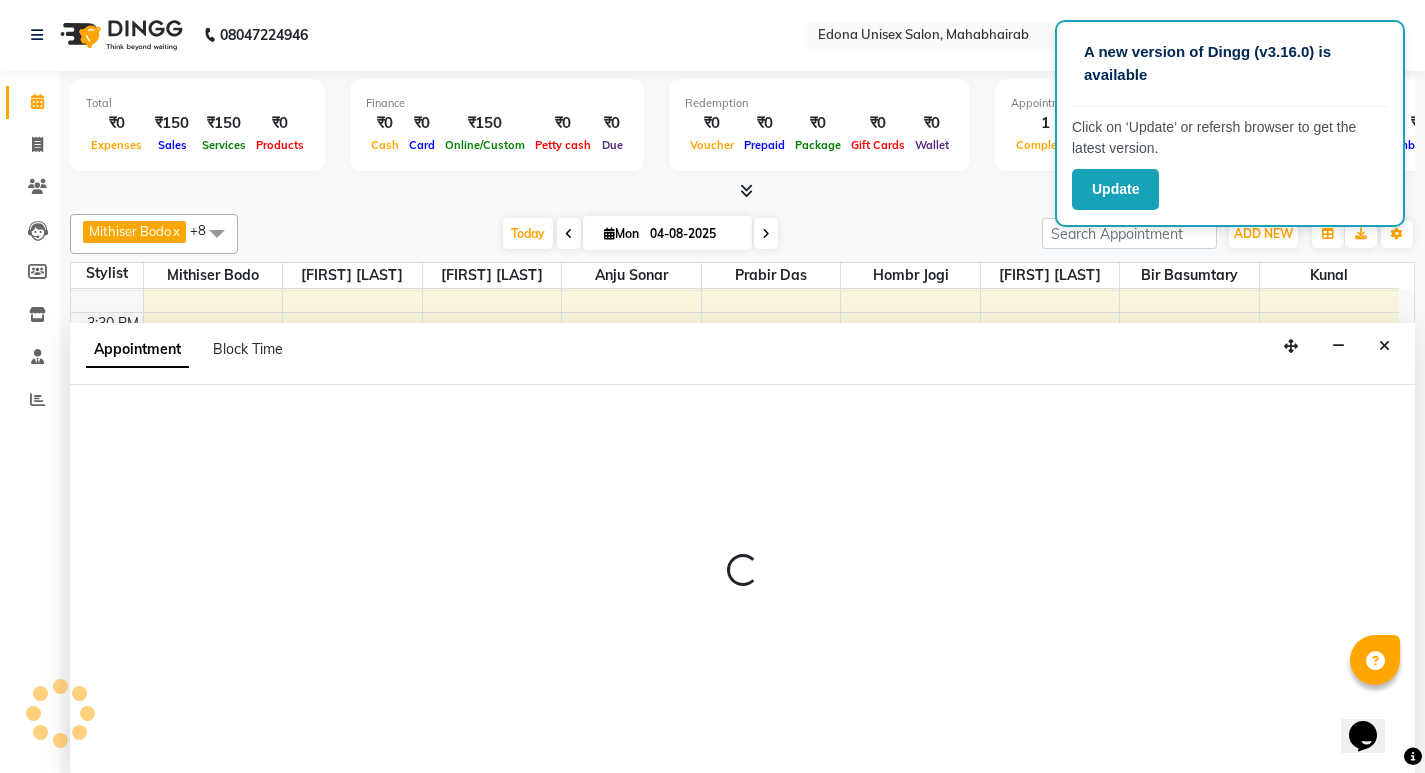 select on "35904" 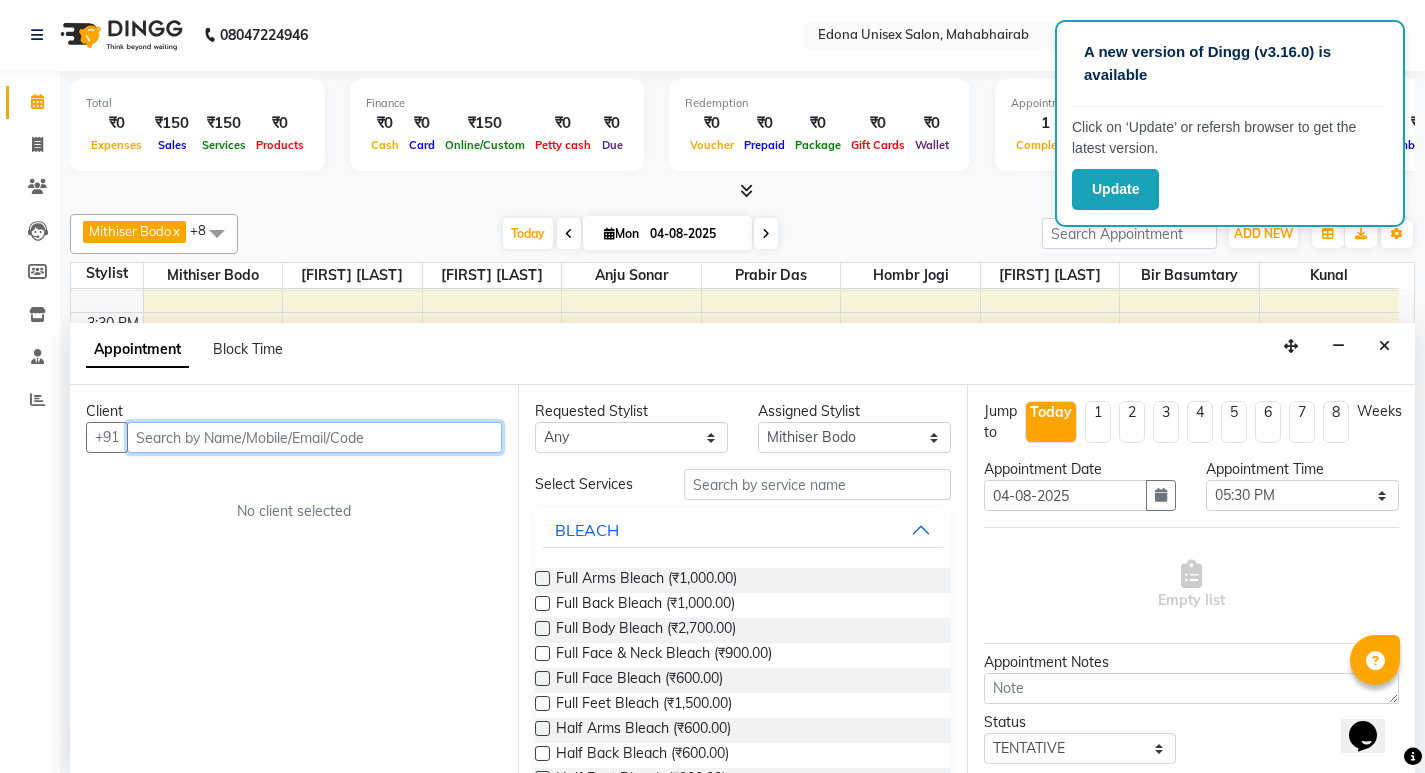 click at bounding box center (314, 437) 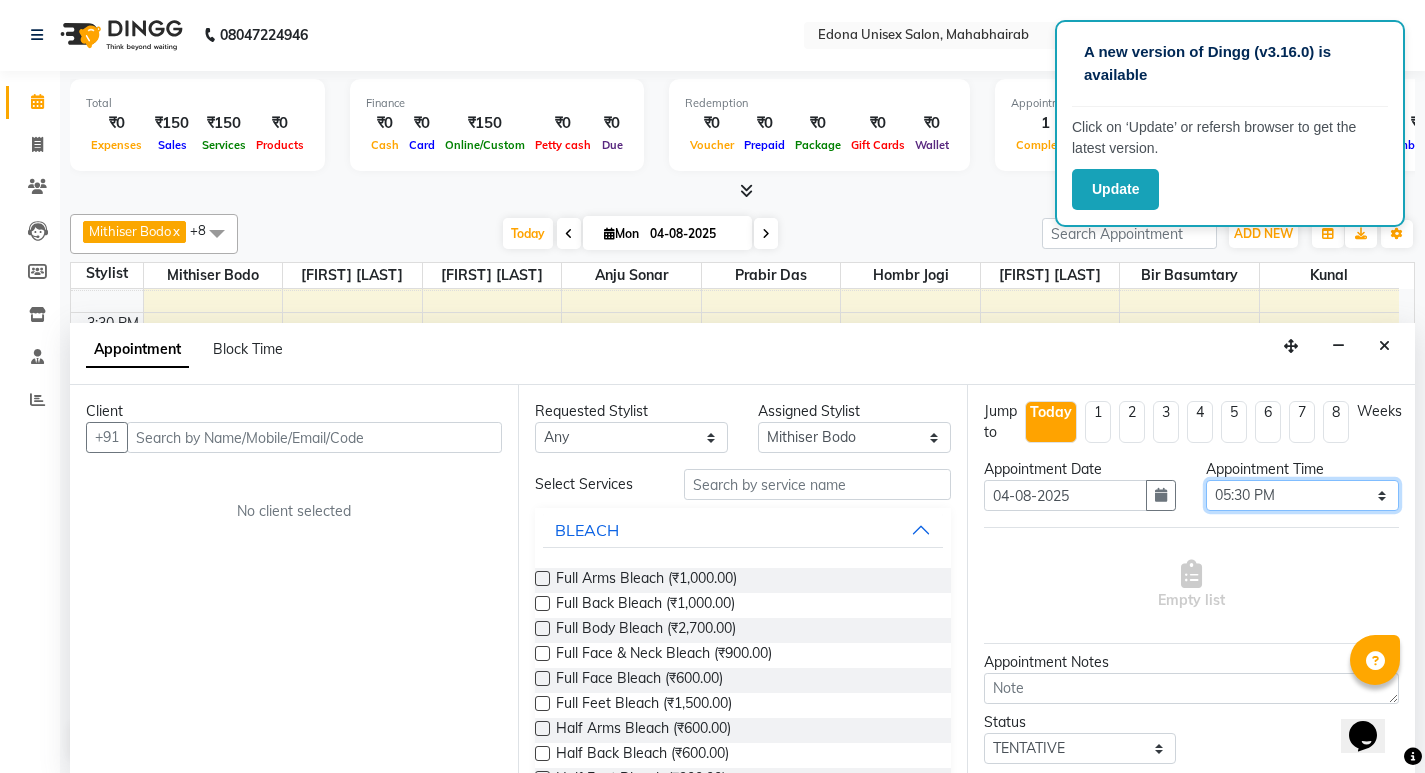 click on "Select 09:00 AM 09:15 AM 09:30 AM 09:45 AM 10:00 AM 10:15 AM 10:30 AM 10:45 AM 11:00 AM 11:15 AM 11:30 AM 11:45 AM 12:00 PM 12:15 PM 12:30 PM 12:45 PM 01:00 PM 01:15 PM 01:30 PM 01:45 PM 02:00 PM 02:15 PM 02:30 PM 02:45 PM 03:00 PM 03:15 PM 03:30 PM 03:45 PM 04:00 PM 04:15 PM 04:30 PM 04:45 PM 05:00 PM 05:15 PM 05:30 PM 05:45 PM 06:00 PM 06:15 PM 06:30 PM 06:45 PM 07:00 PM 07:15 PM 07:30 PM 07:45 PM 08:00 PM" at bounding box center (1302, 495) 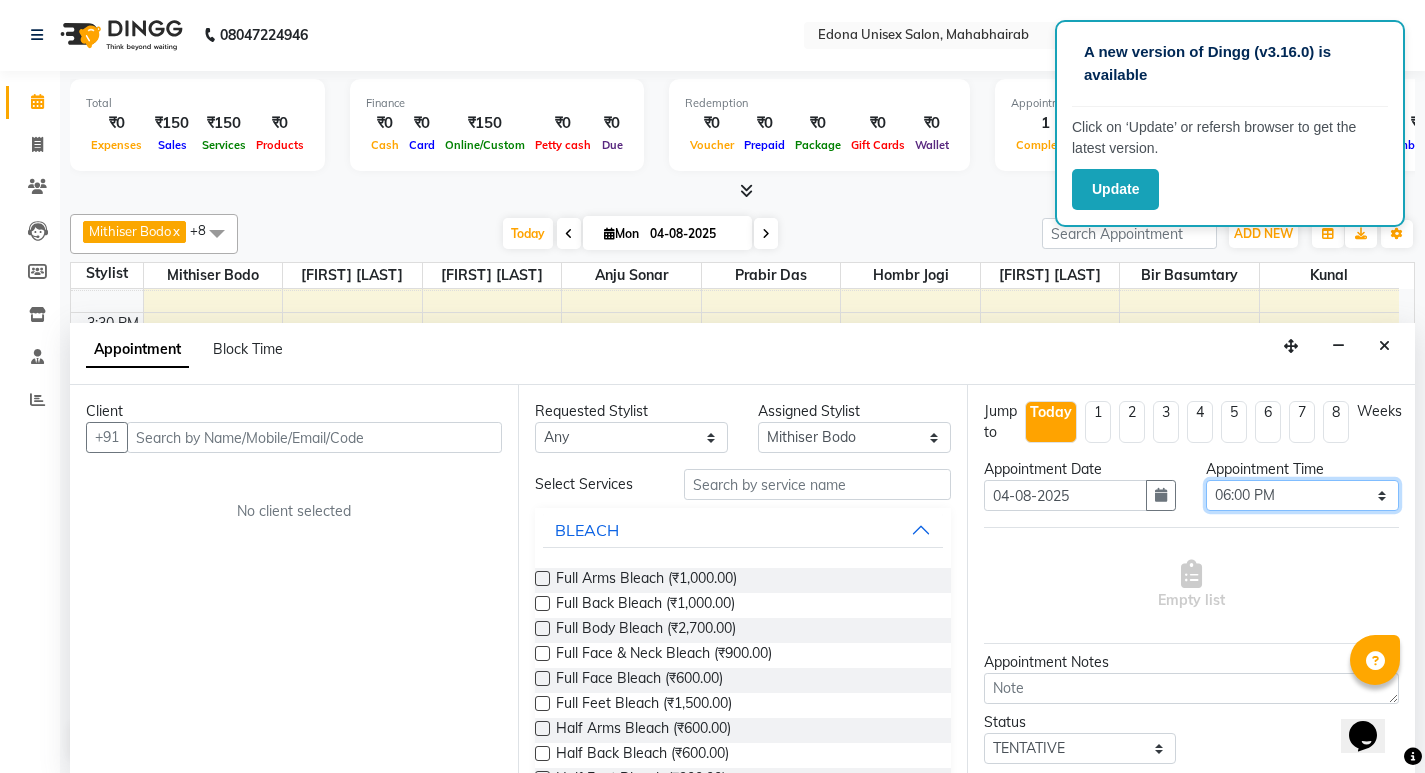click on "Select 09:00 AM 09:15 AM 09:30 AM 09:45 AM 10:00 AM 10:15 AM 10:30 AM 10:45 AM 11:00 AM 11:15 AM 11:30 AM 11:45 AM 12:00 PM 12:15 PM 12:30 PM 12:45 PM 01:00 PM 01:15 PM 01:30 PM 01:45 PM 02:00 PM 02:15 PM 02:30 PM 02:45 PM 03:00 PM 03:15 PM 03:30 PM 03:45 PM 04:00 PM 04:15 PM 04:30 PM 04:45 PM 05:00 PM 05:15 PM 05:30 PM 05:45 PM 06:00 PM 06:15 PM 06:30 PM 06:45 PM 07:00 PM 07:15 PM 07:30 PM 07:45 PM 08:00 PM" at bounding box center [1302, 495] 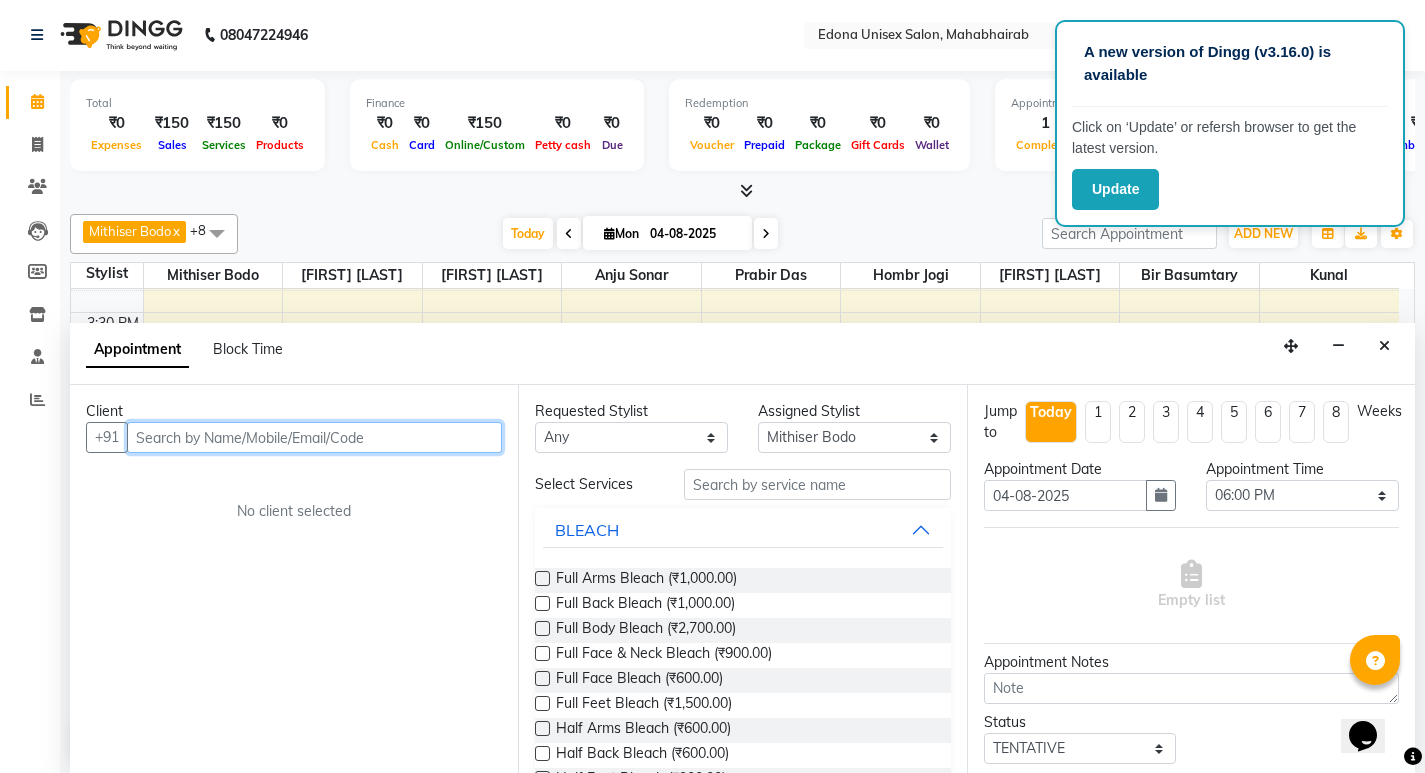 click at bounding box center (314, 437) 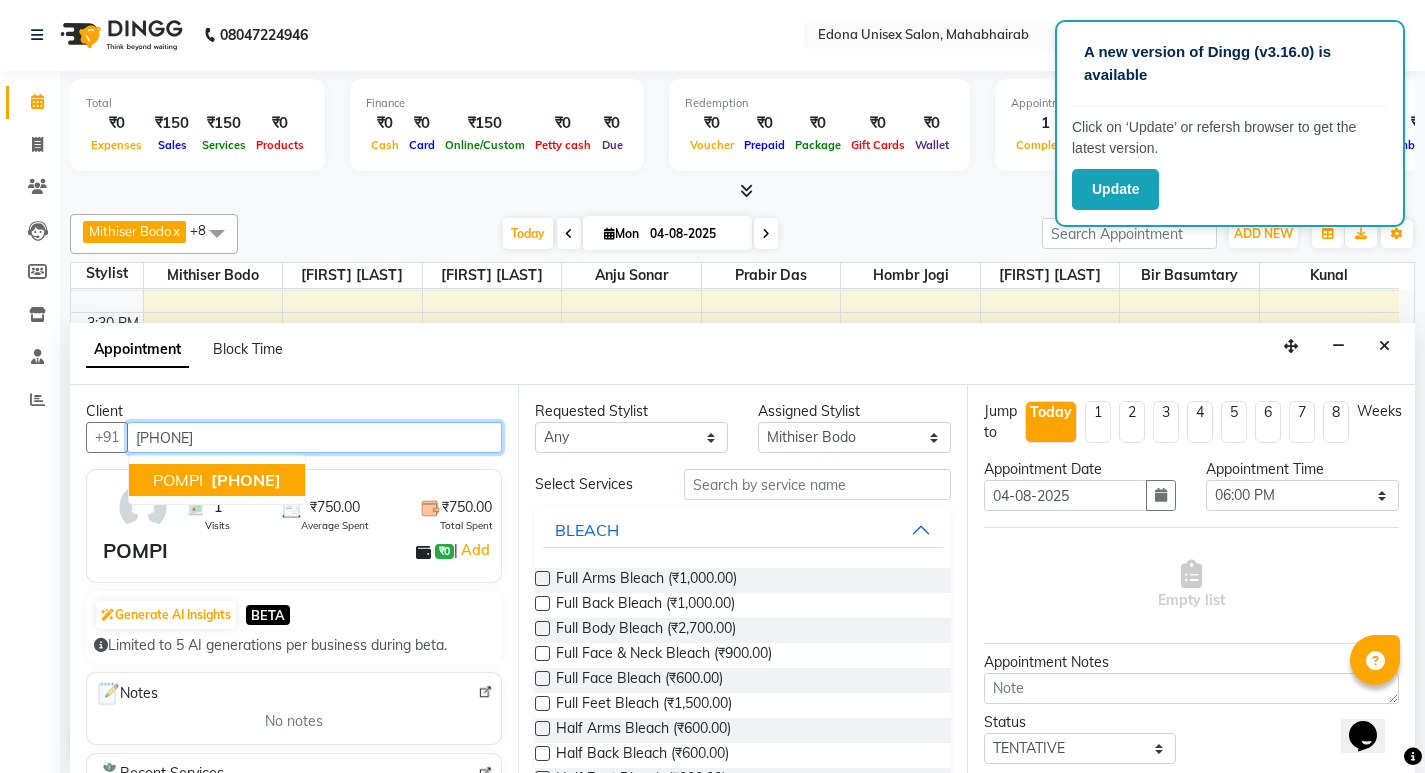 click on "[PHONE]" at bounding box center (246, 480) 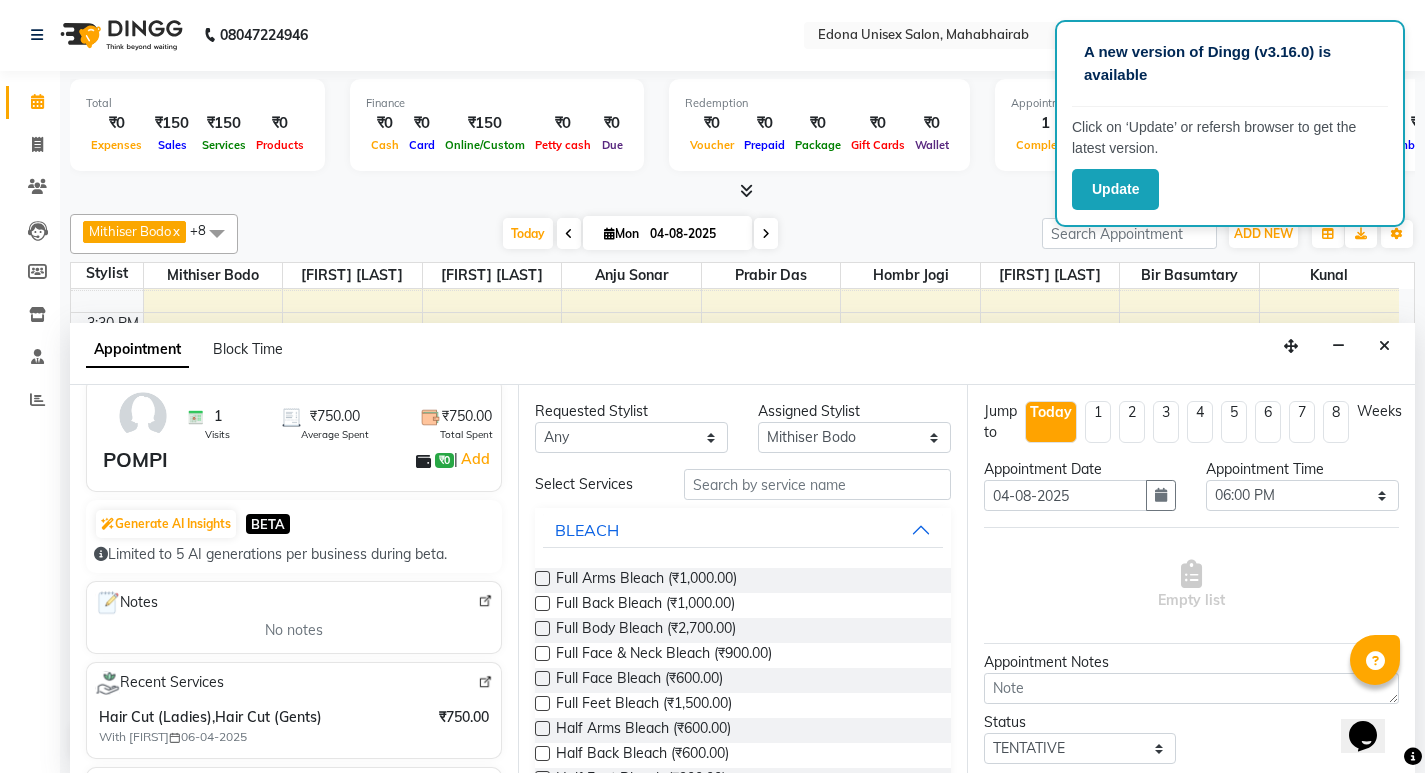 scroll, scrollTop: 99, scrollLeft: 0, axis: vertical 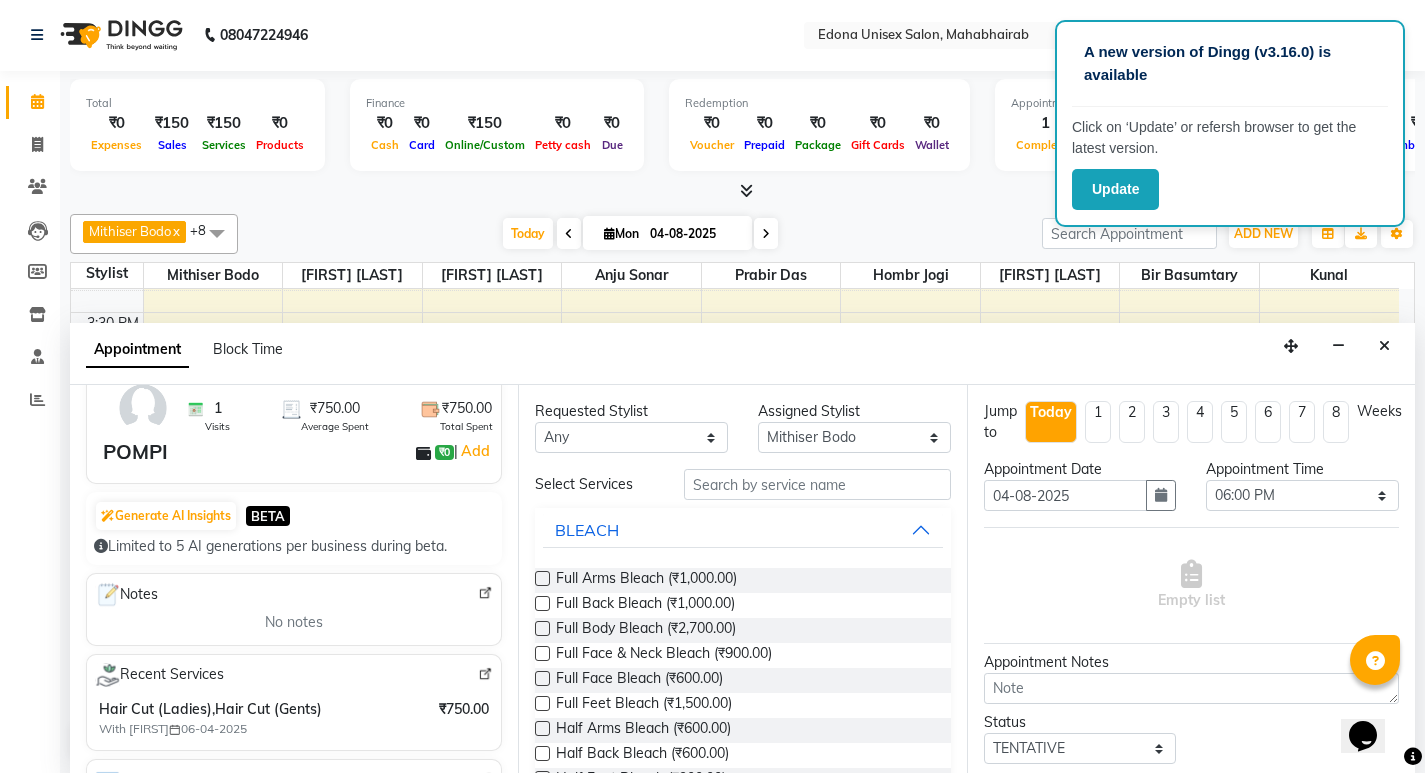 type on "[PHONE]" 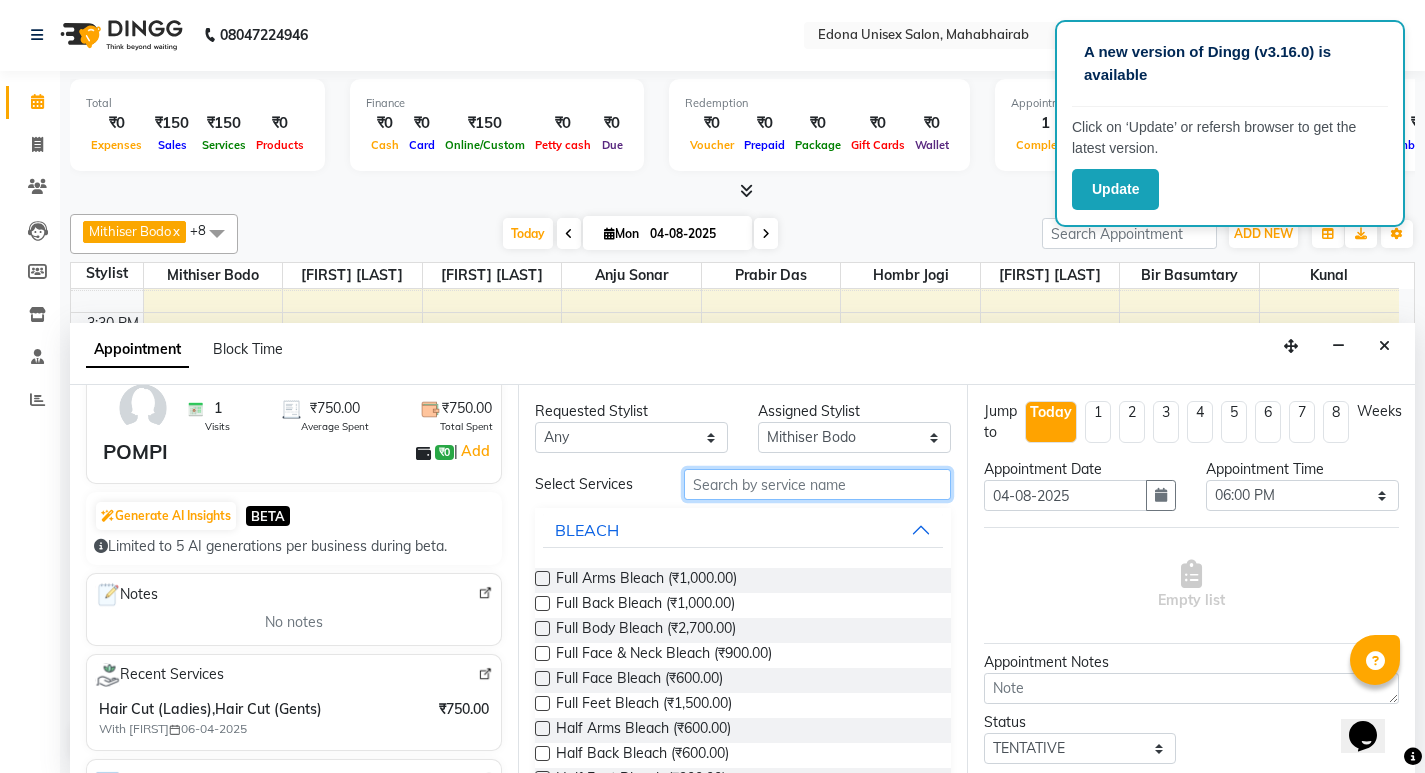 click at bounding box center [817, 484] 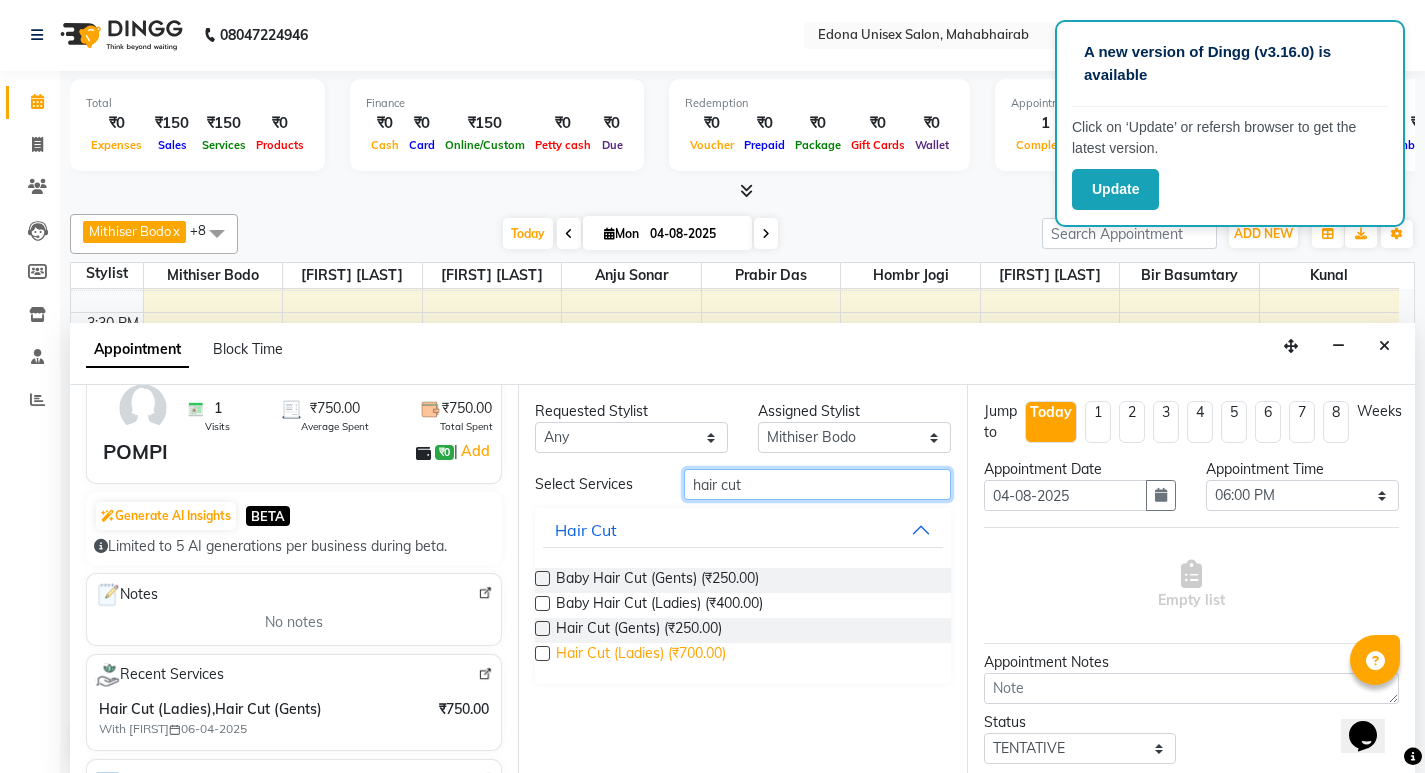 type on "hair cut" 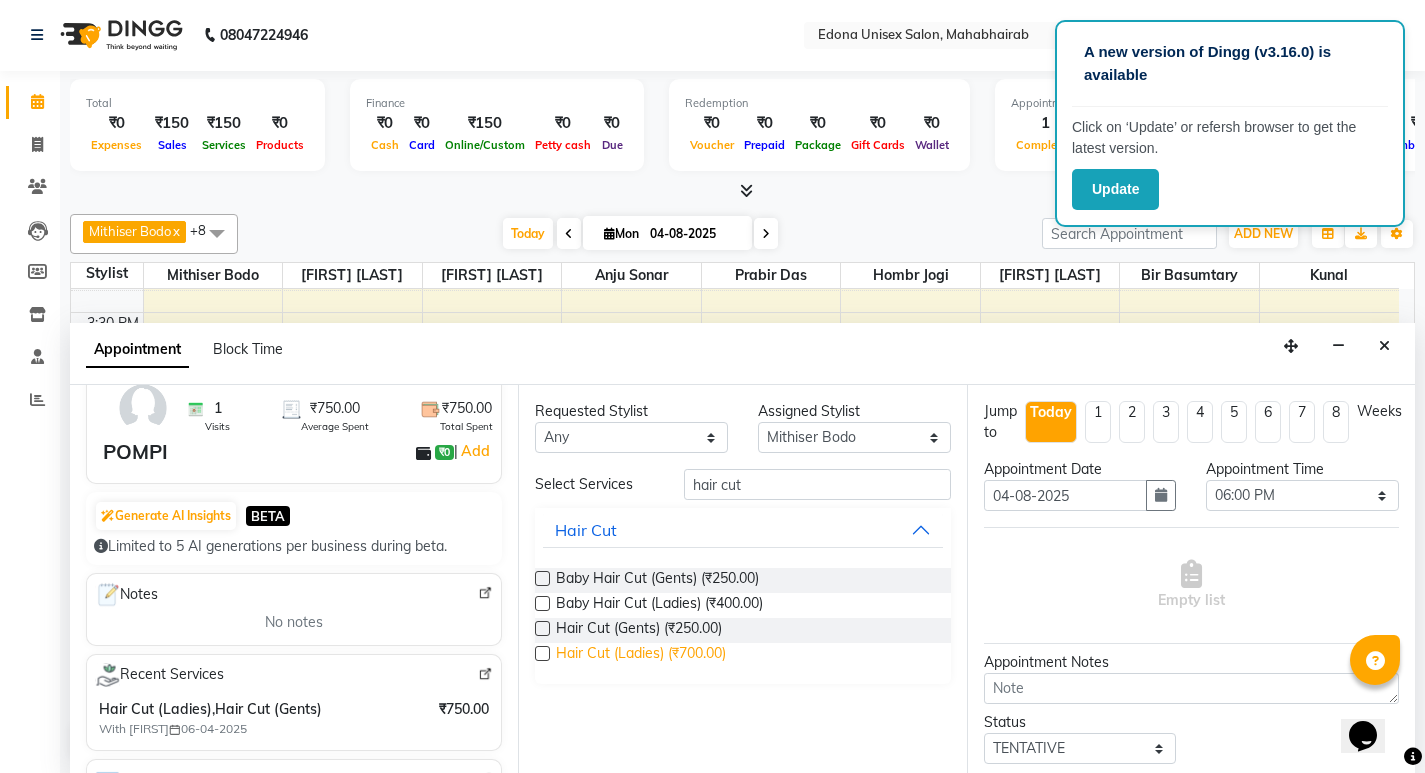 click on "Hair Cut (Ladies) (₹700.00)" at bounding box center (641, 655) 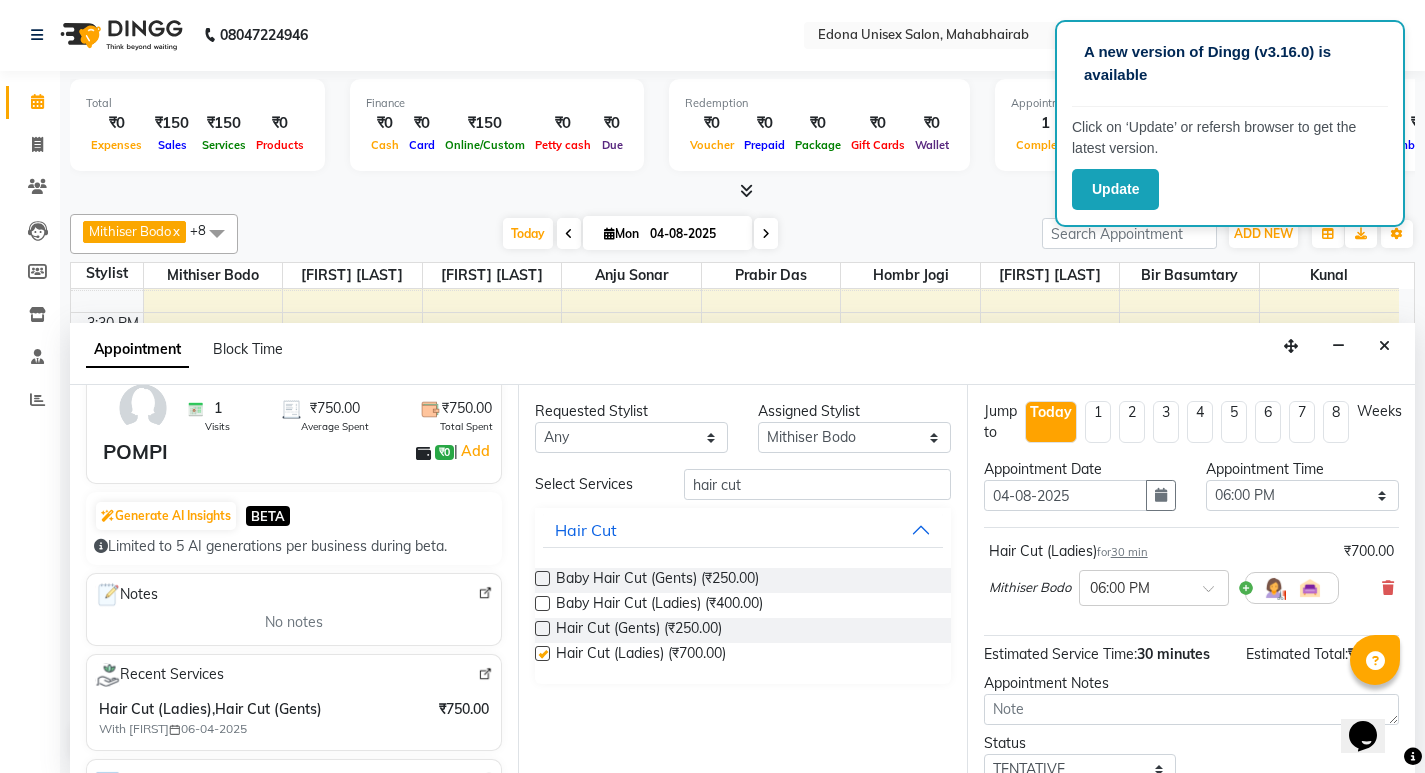 checkbox on "false" 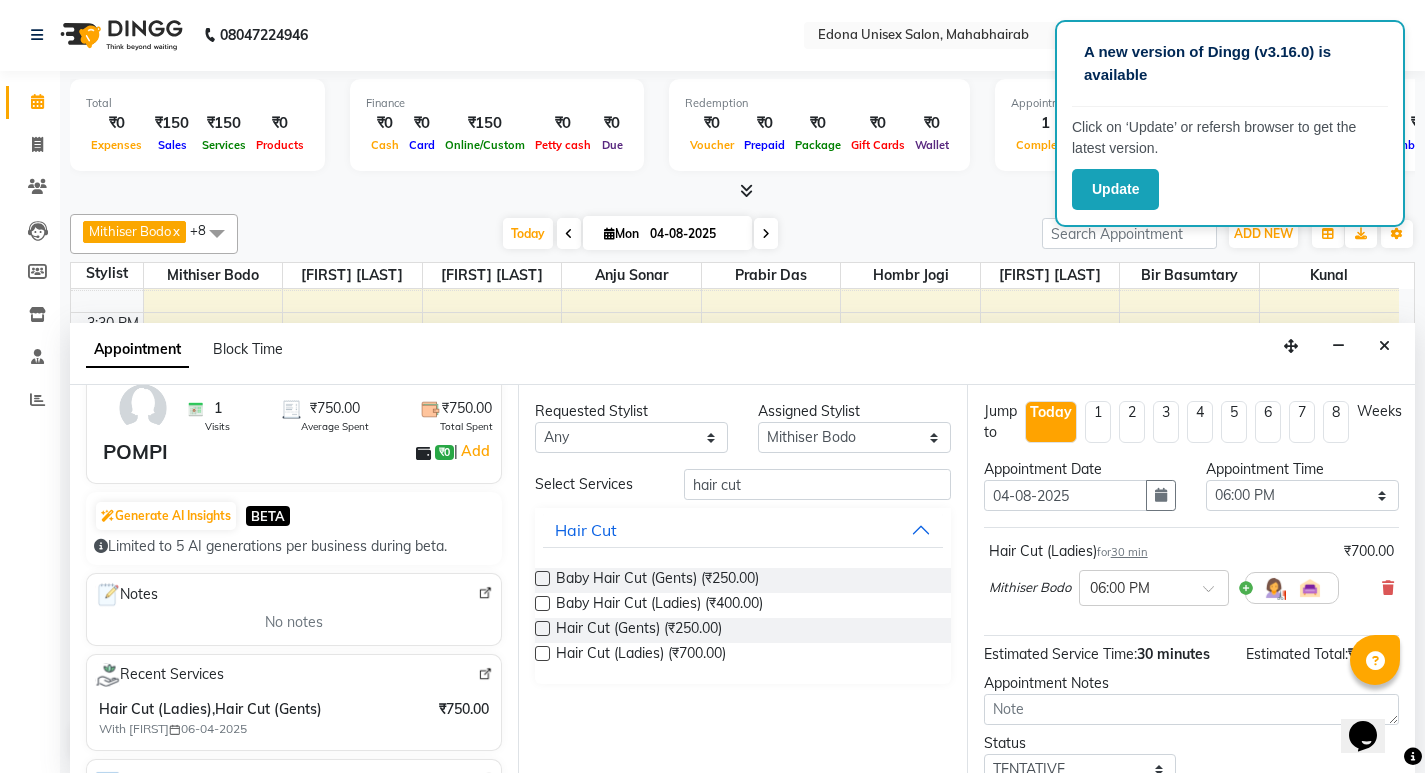 scroll, scrollTop: 138, scrollLeft: 0, axis: vertical 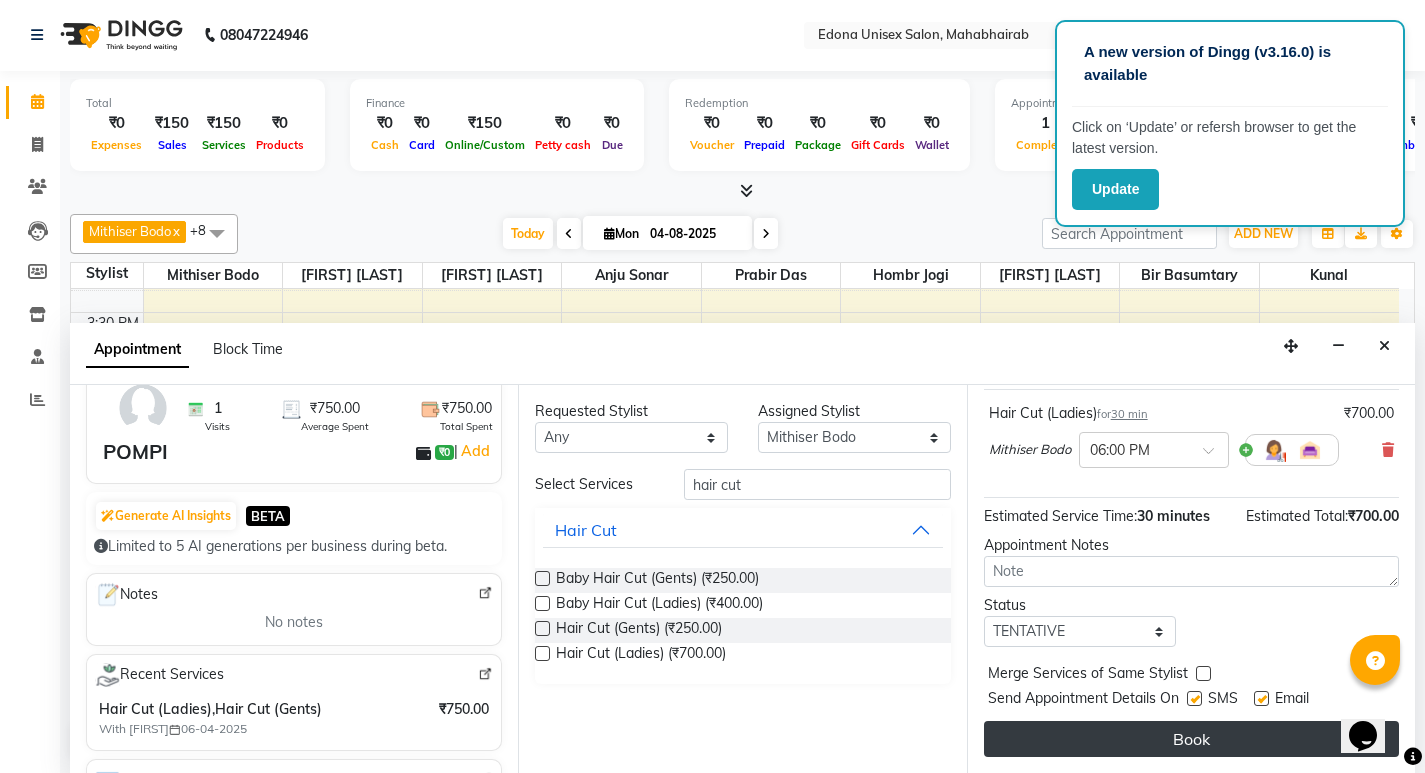 click on "Book" at bounding box center [1191, 739] 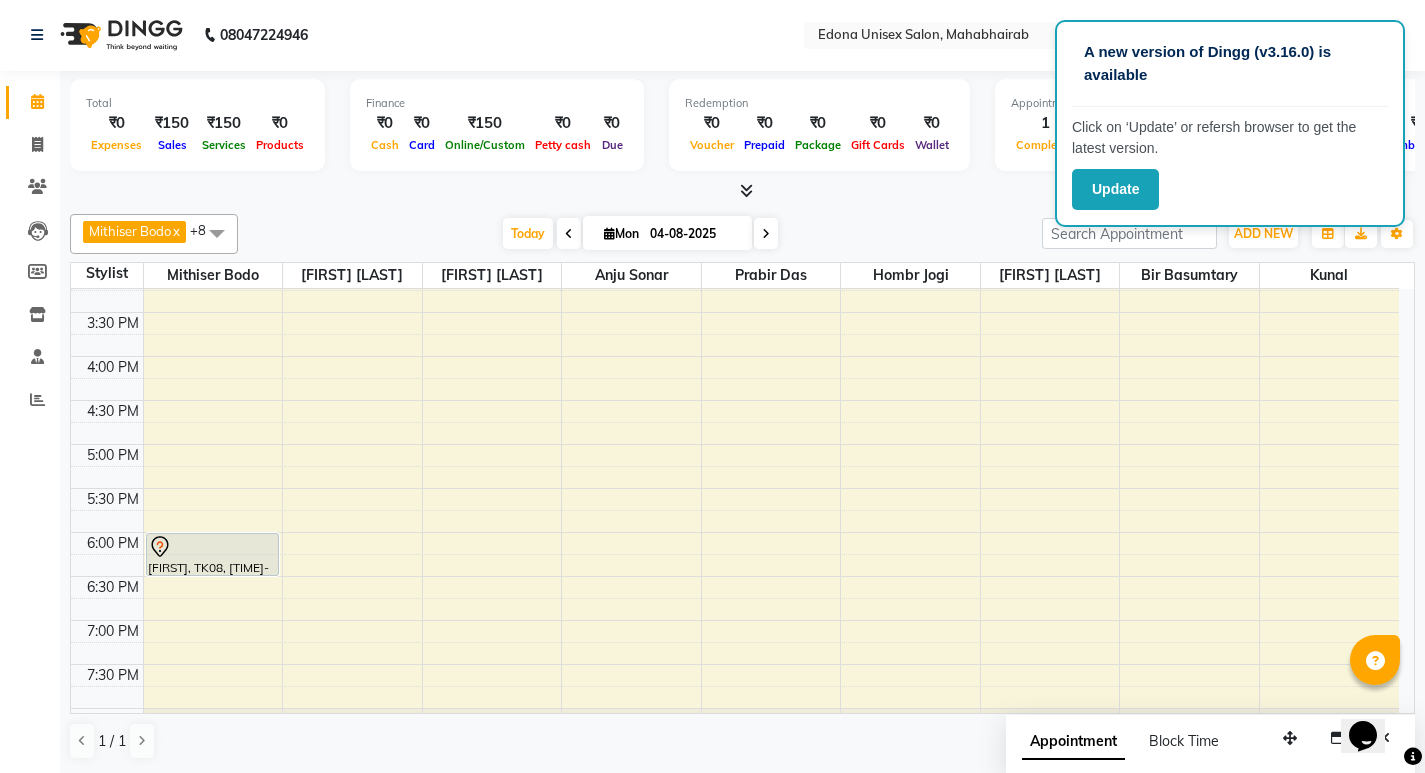 scroll, scrollTop: 0, scrollLeft: 0, axis: both 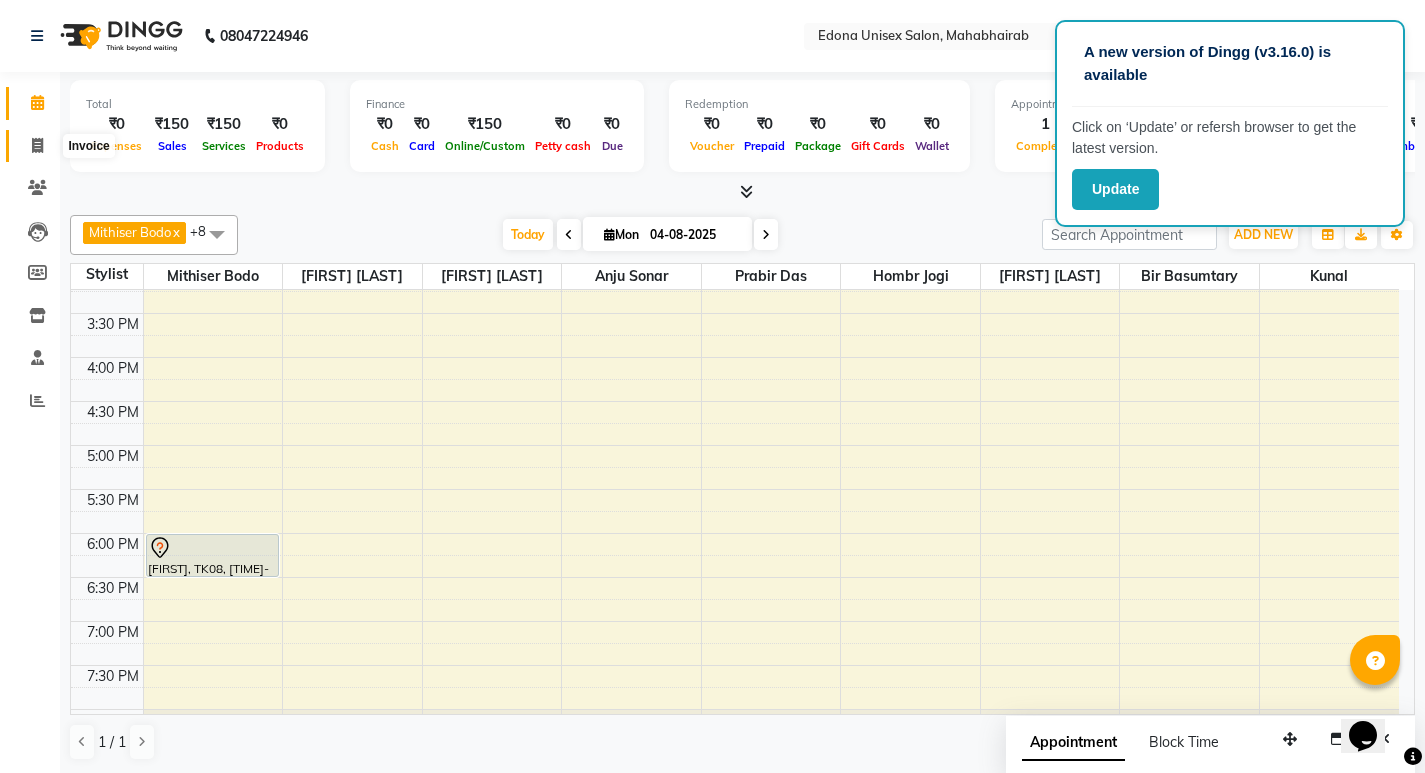 click 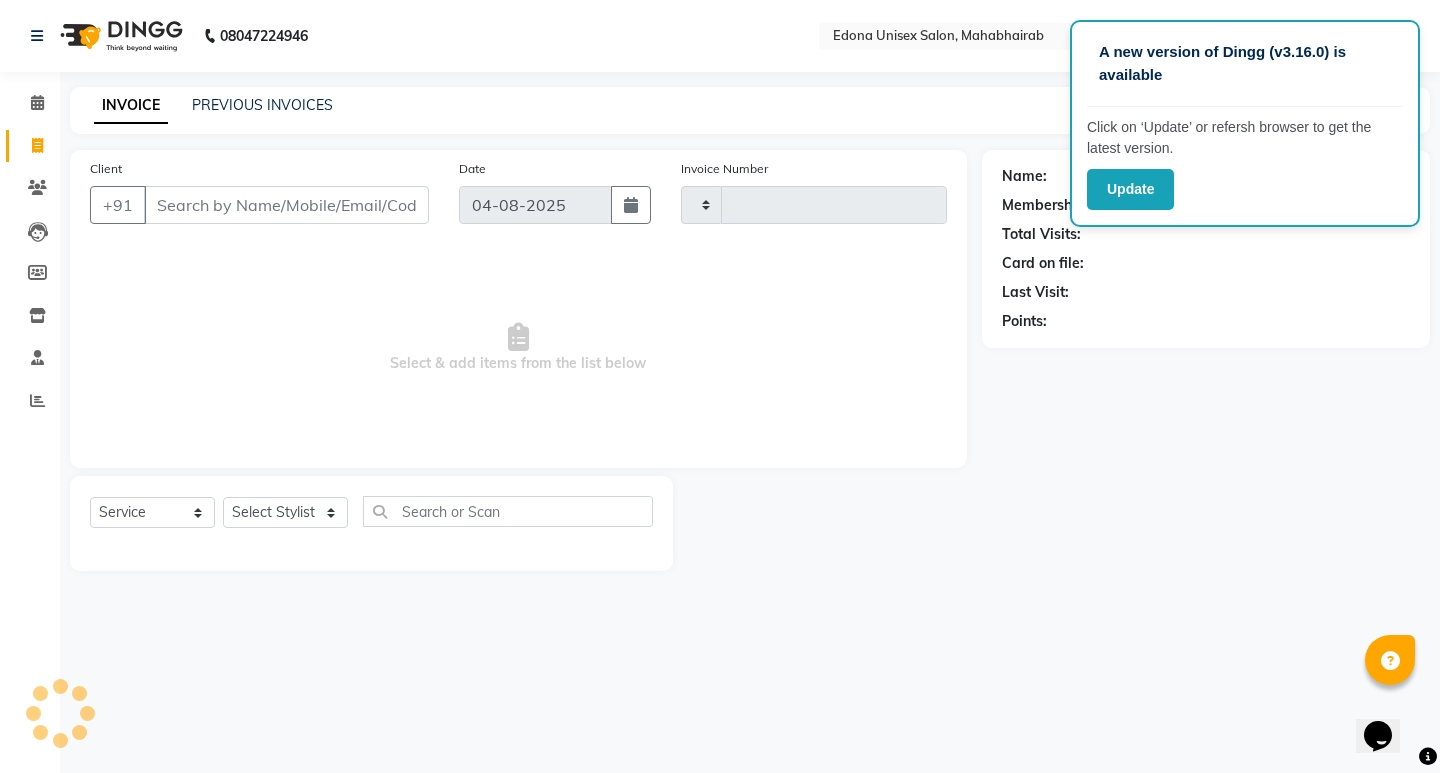 type on "2501" 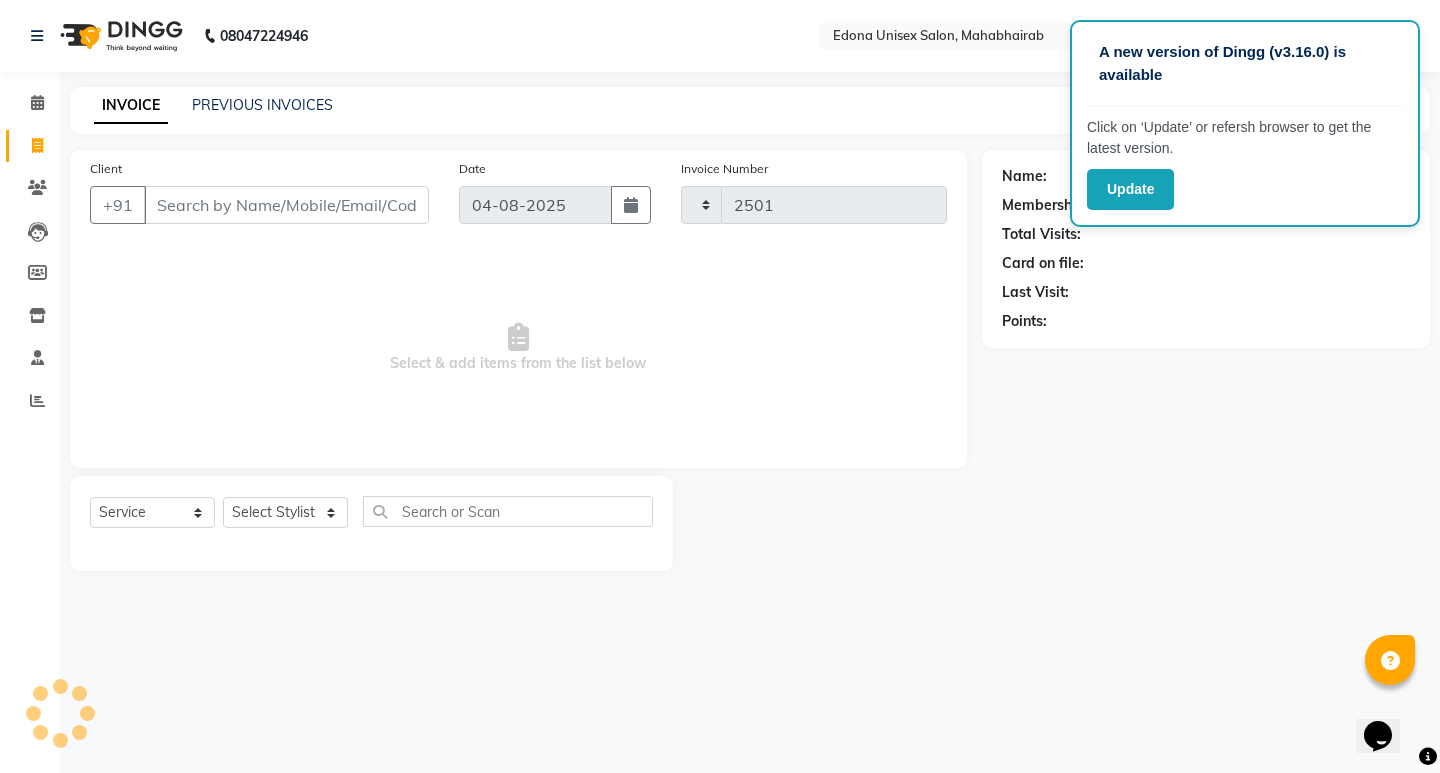 select on "5393" 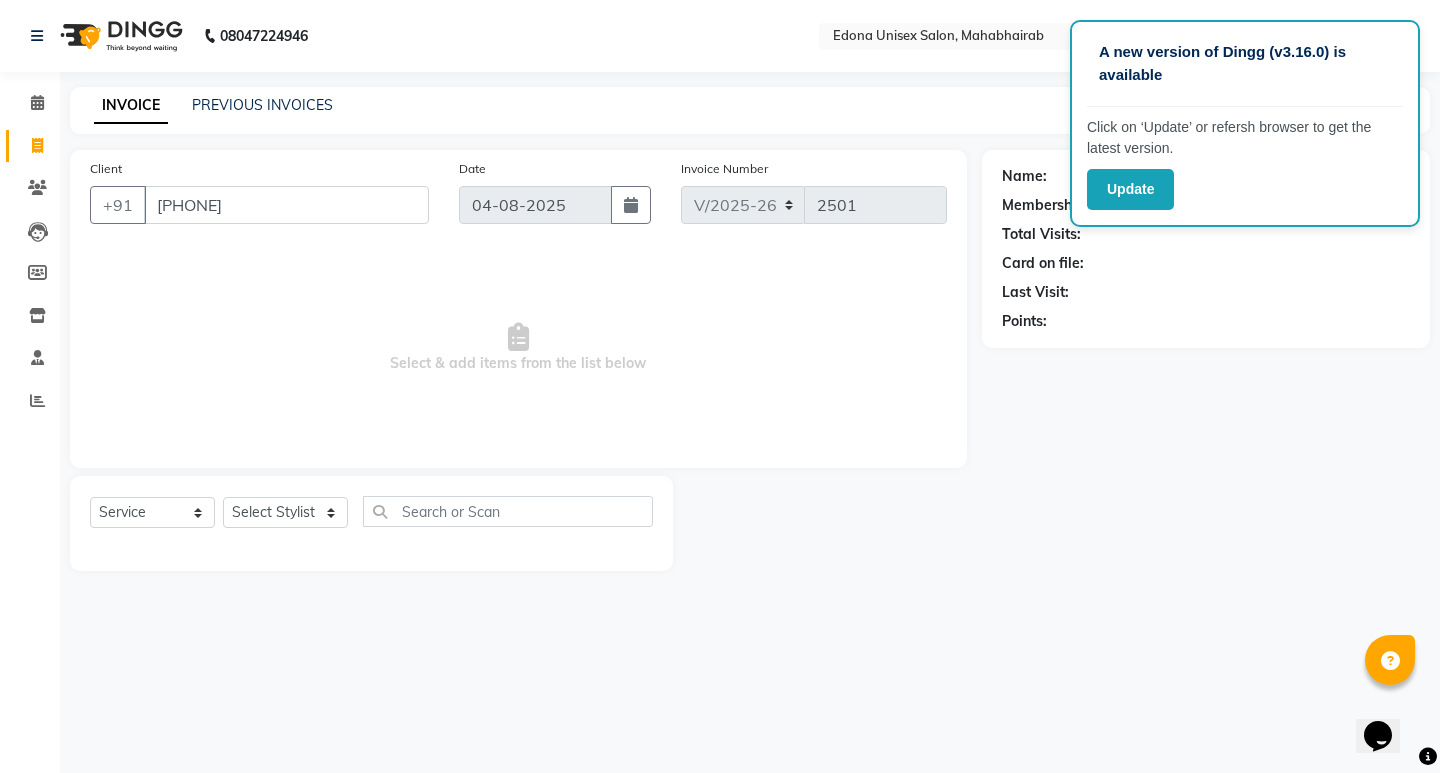 type on "[PHONE]" 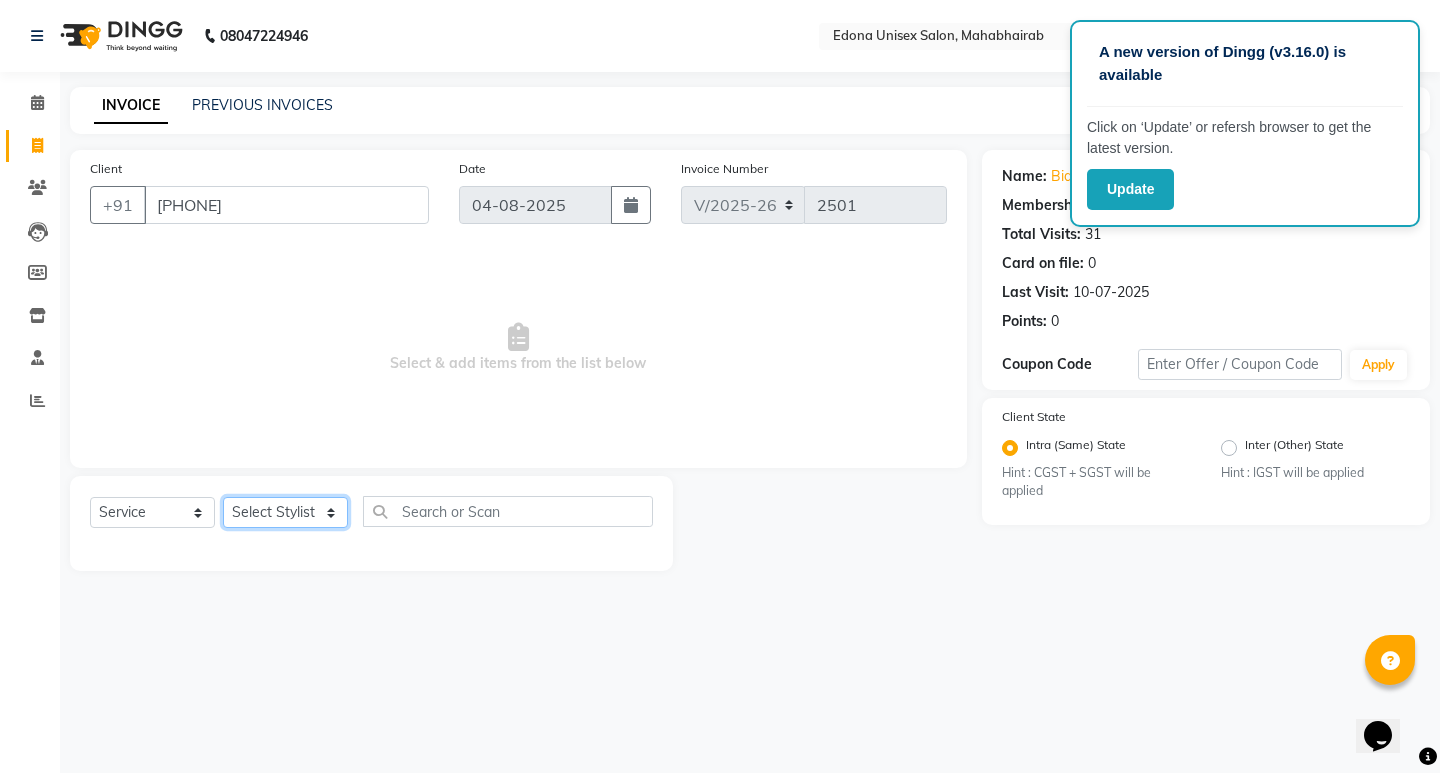 click on "Select Stylist Admin Anju Sonar Bir Basumtary Bishal Bharma Hemen Daimari Hombr Jogi Jenny kayina Kriti Kunal Lokesh Verma Mithiser Bodo Monisha Goyari Neha Pahi Prabir Das Rashmi Basumtary Reshma Sultana Roselin Basumtary Sumitra Subba" 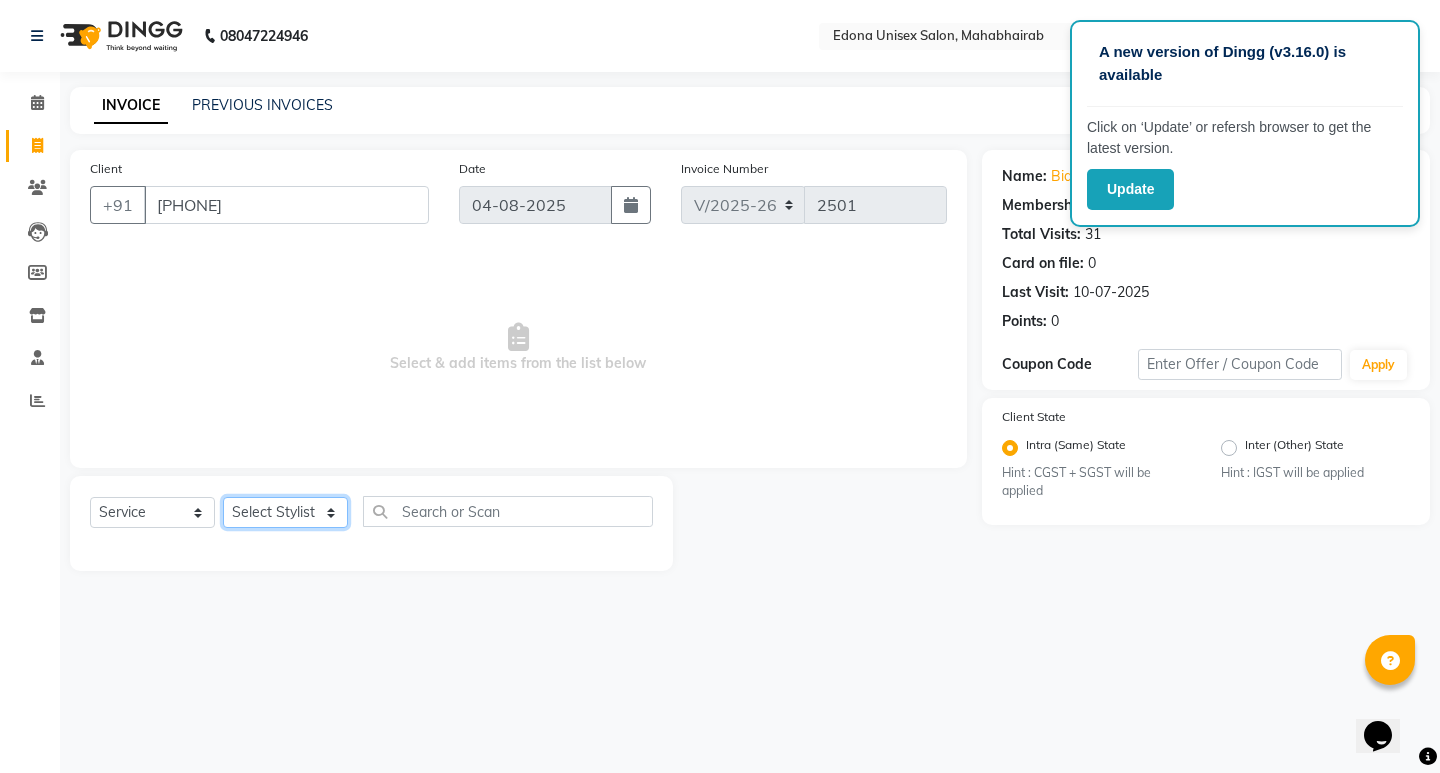 select on "35909" 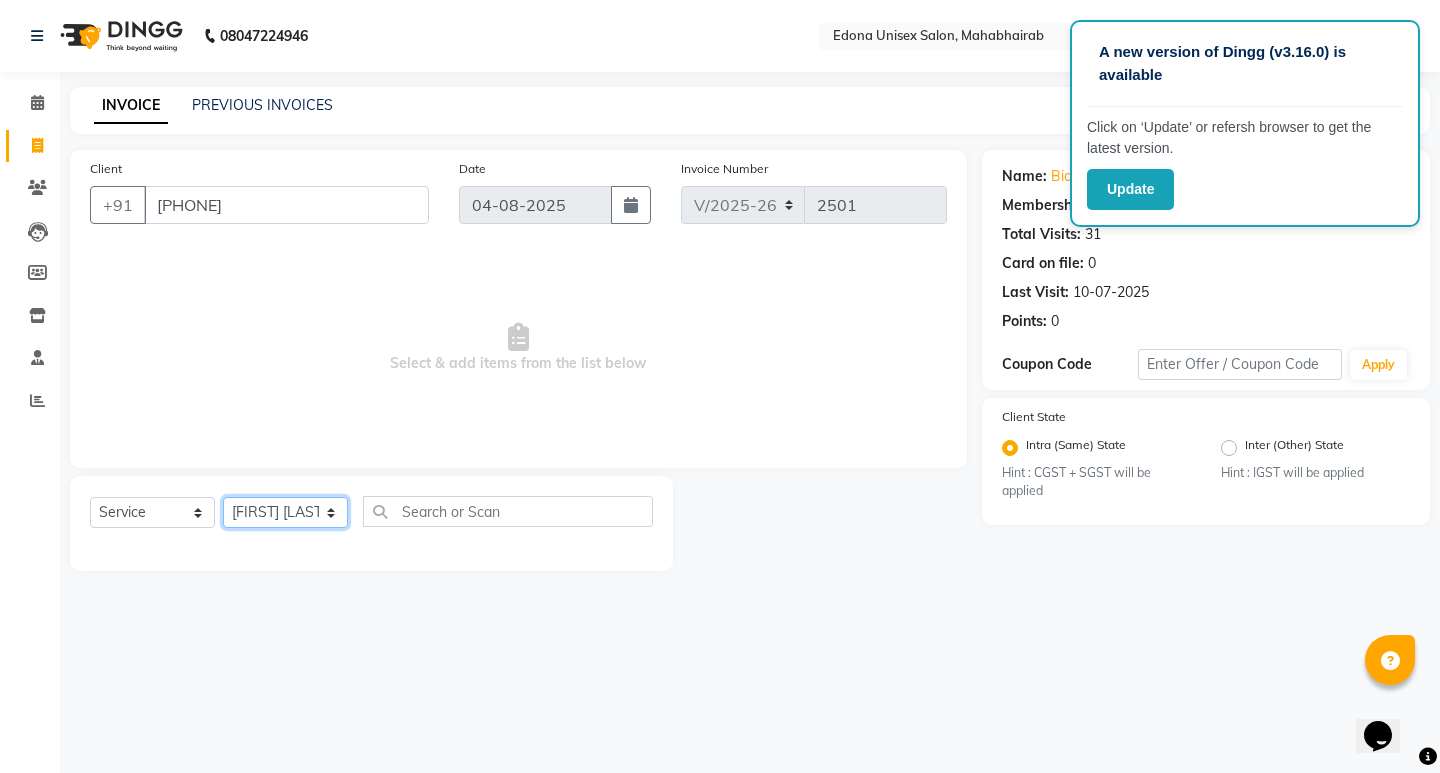 click on "Select Stylist Admin Anju Sonar Bir Basumtary Bishal Bharma Hemen Daimari Hombr Jogi Jenny kayina Kriti Kunal Lokesh Verma Mithiser Bodo Monisha Goyari Neha Pahi Prabir Das Rashmi Basumtary Reshma Sultana Roselin Basumtary Sumitra Subba" 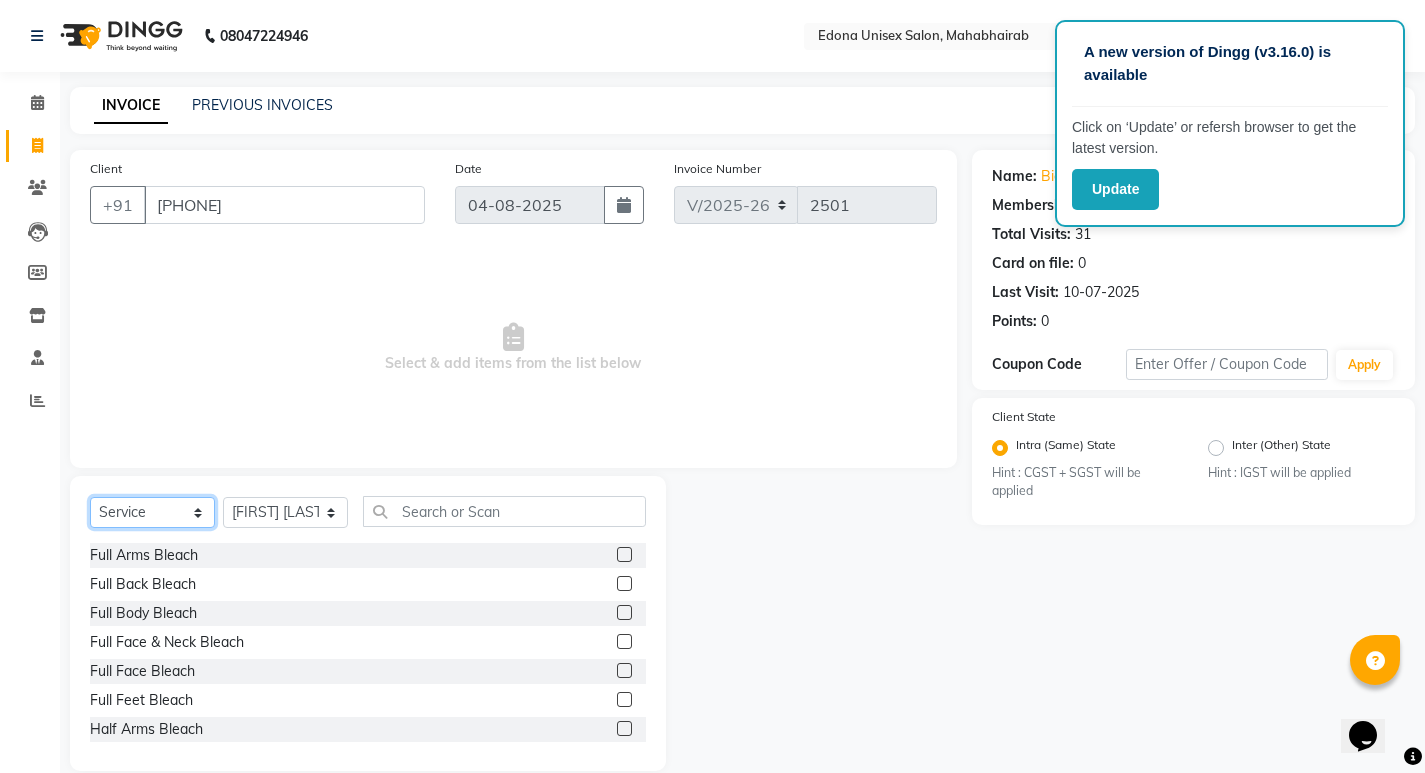 click on "Select  Service  Product  Membership  Package Voucher Prepaid Gift Card" 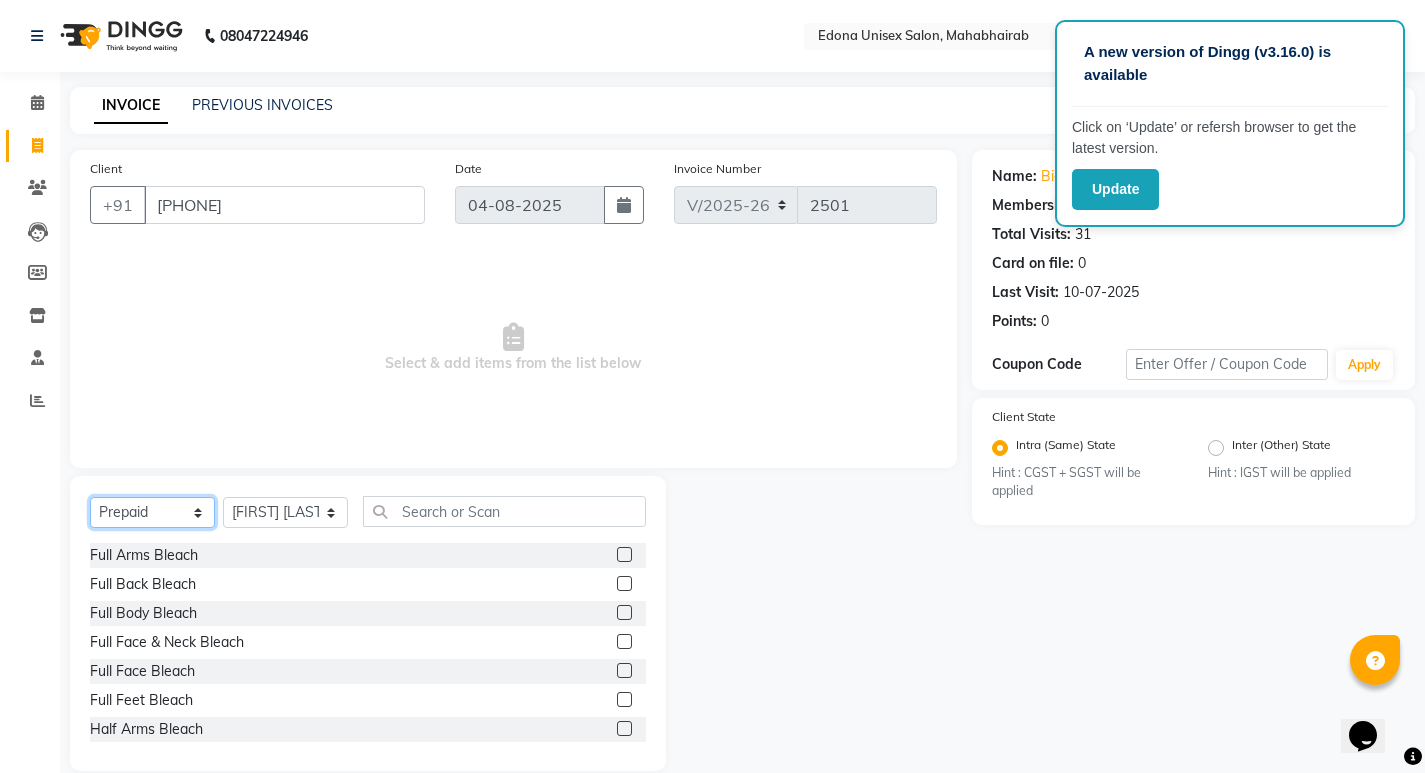 click on "Select  Service  Product  Membership  Package Voucher Prepaid Gift Card" 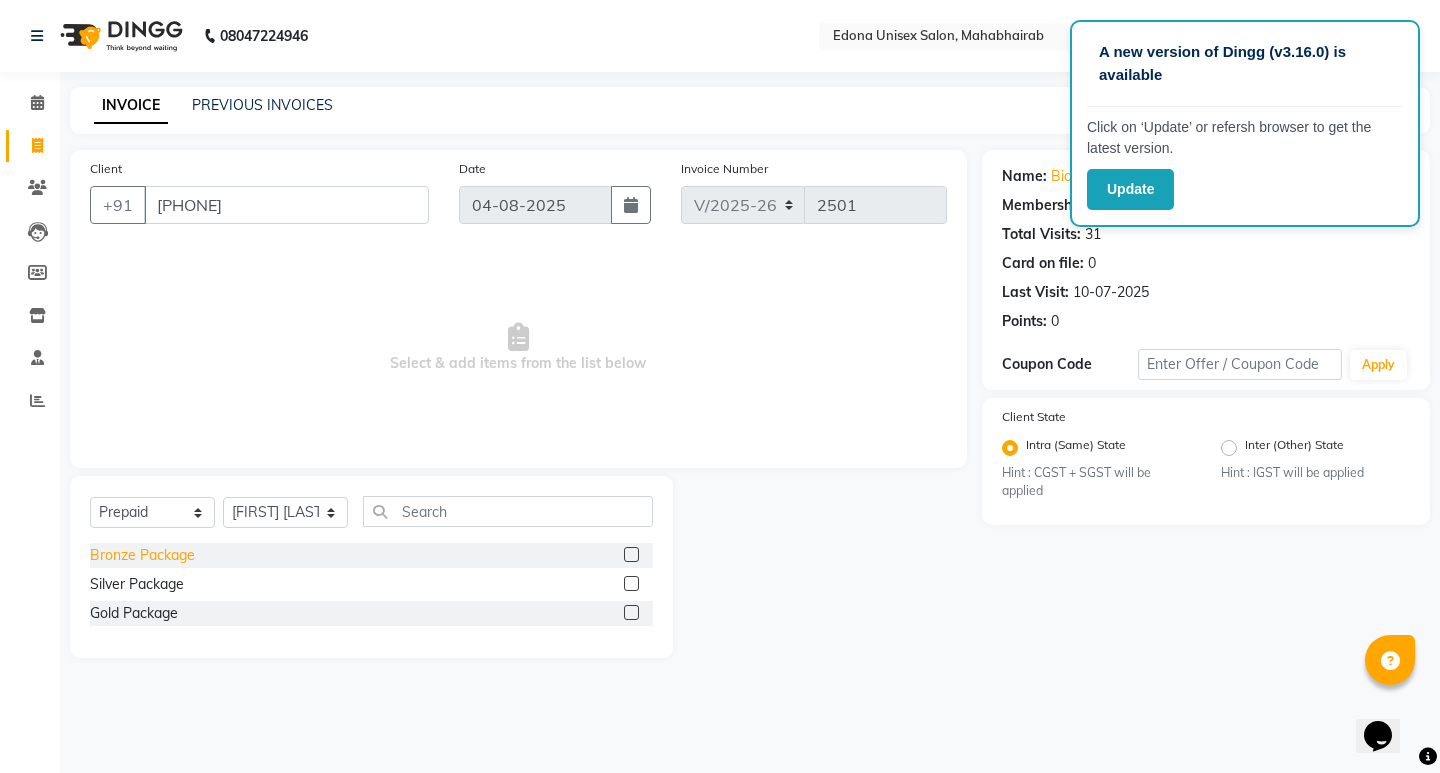 click on "Bronze Package" 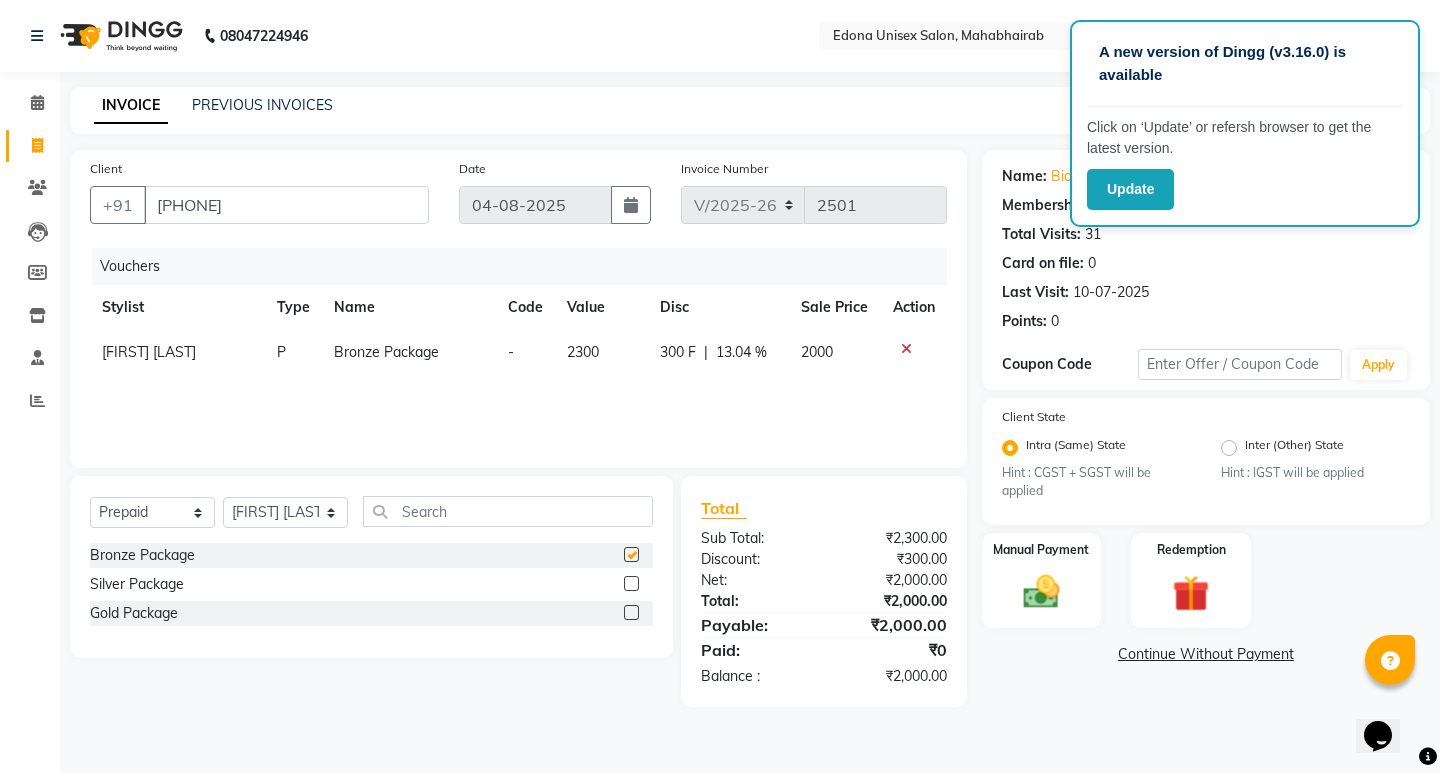 checkbox on "false" 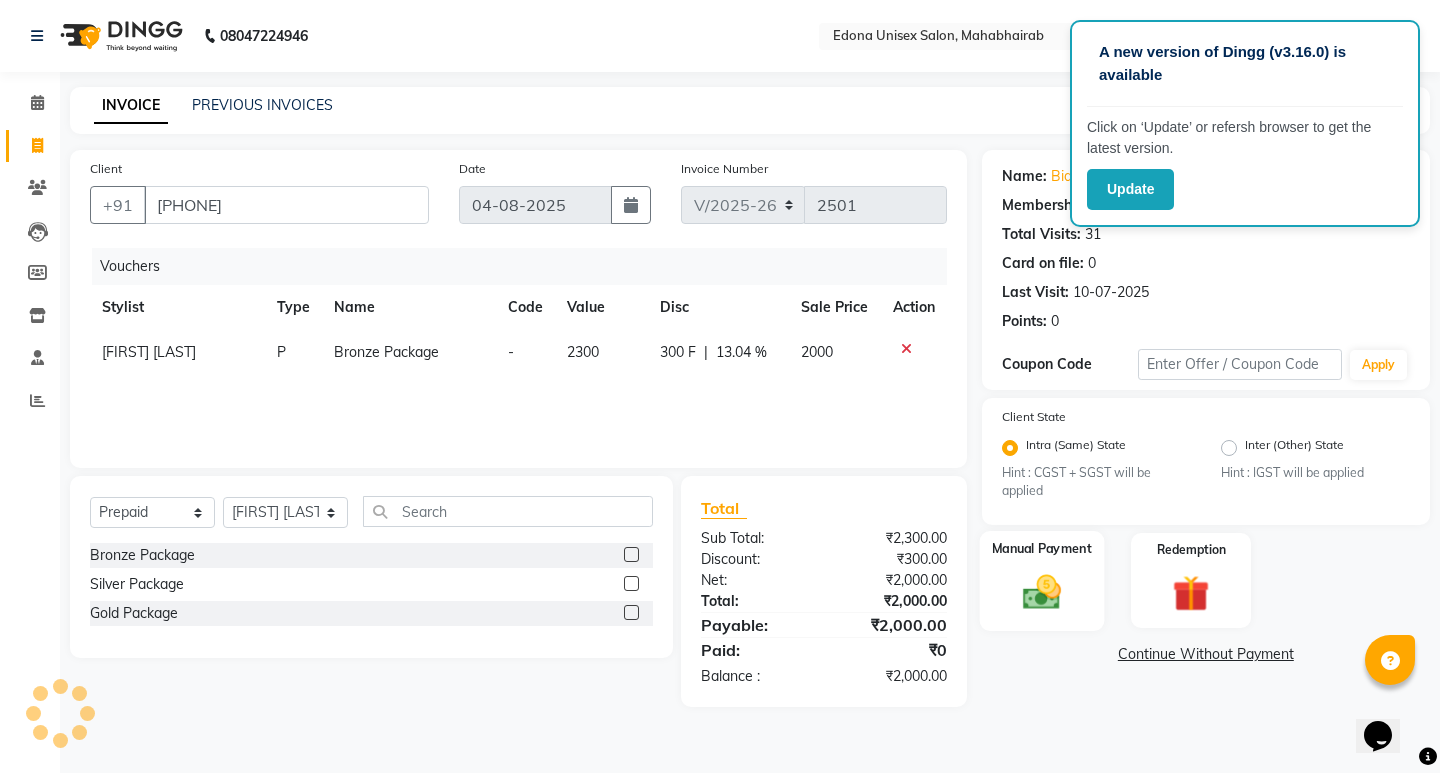 click on "Manual Payment" 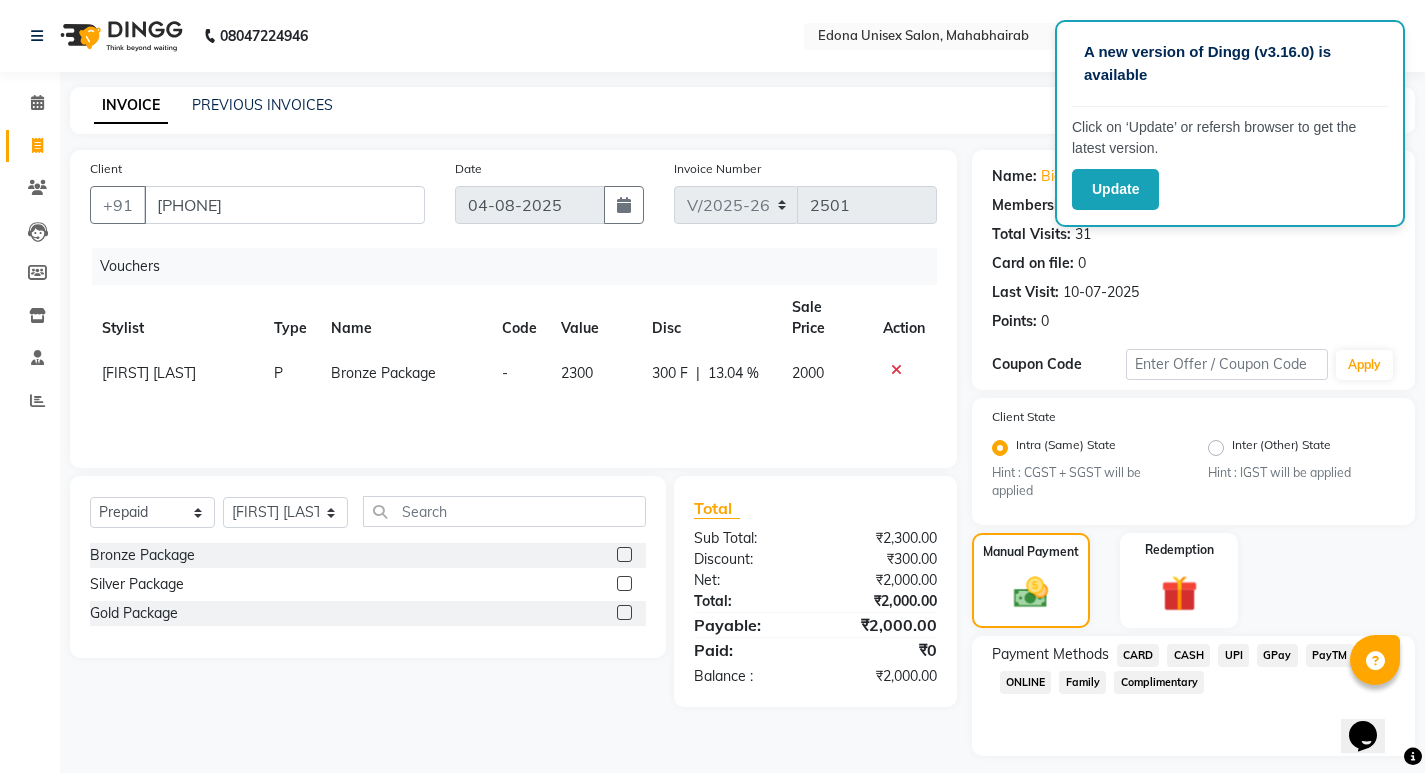 scroll, scrollTop: 54, scrollLeft: 0, axis: vertical 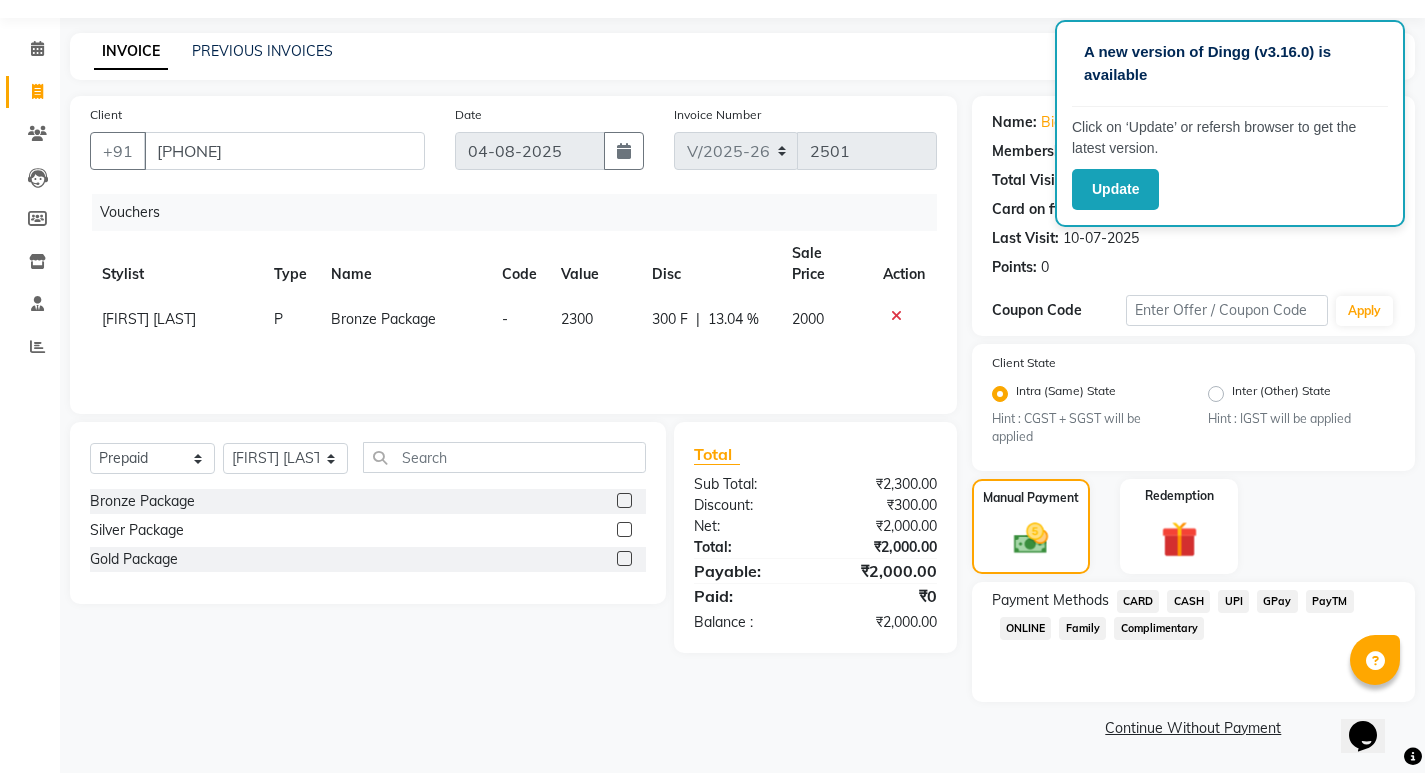click on "UPI" 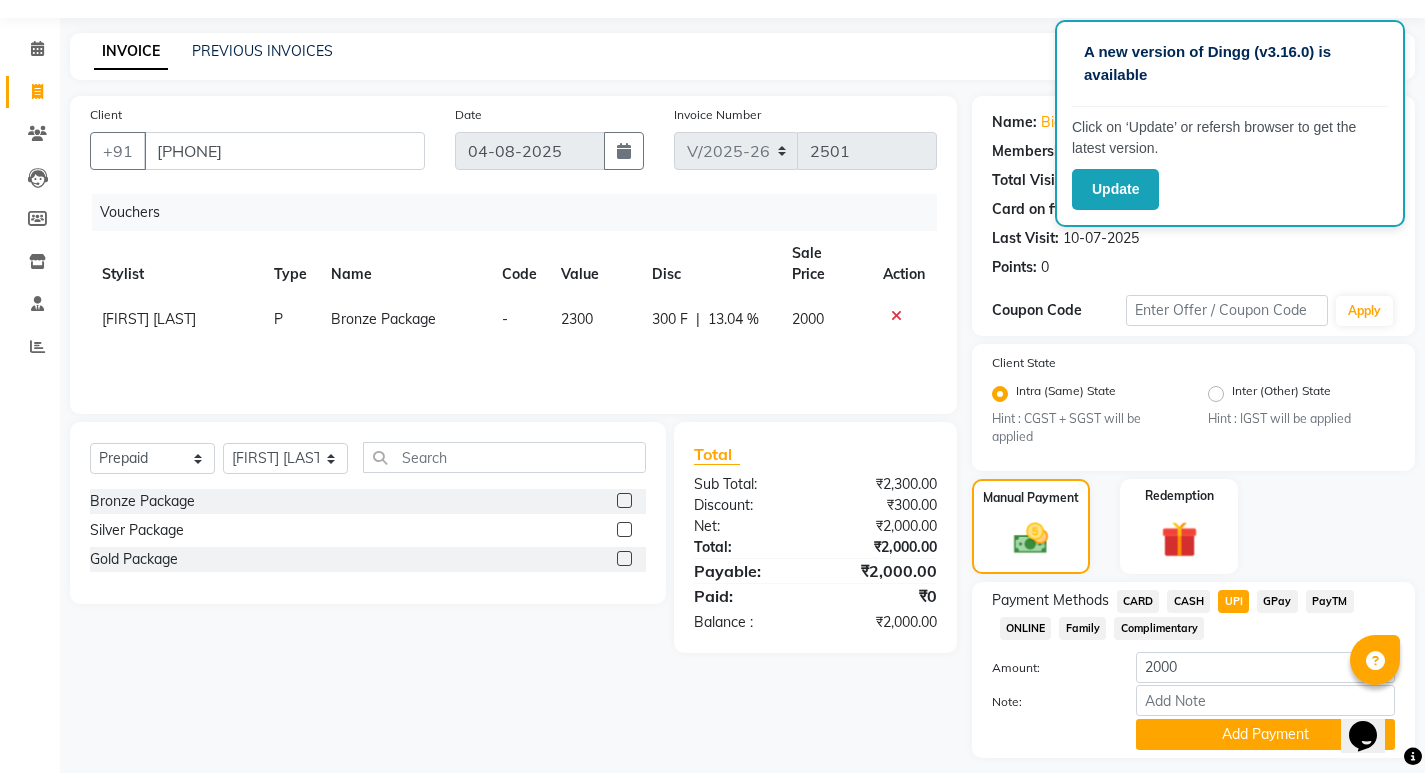 scroll, scrollTop: 110, scrollLeft: 0, axis: vertical 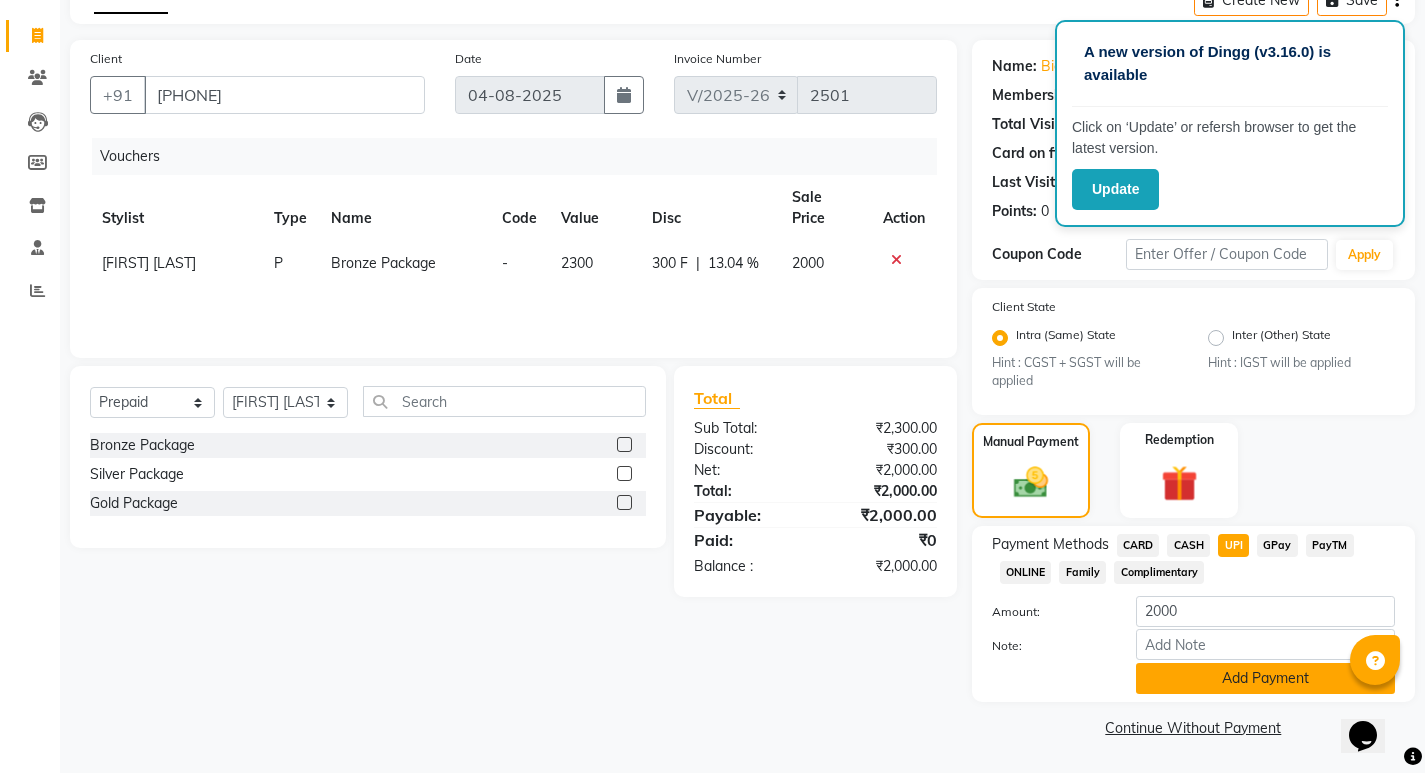 click on "Add Payment" 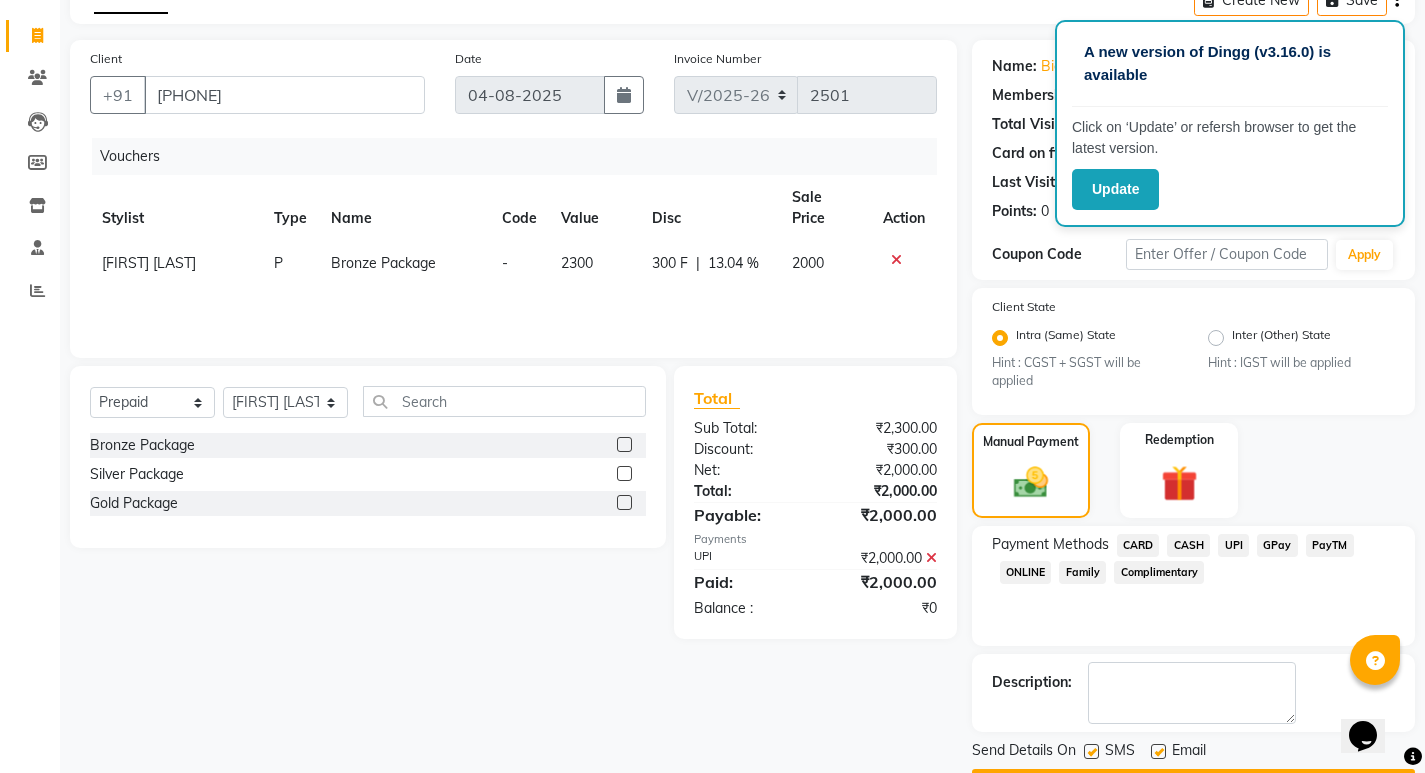 scroll, scrollTop: 167, scrollLeft: 0, axis: vertical 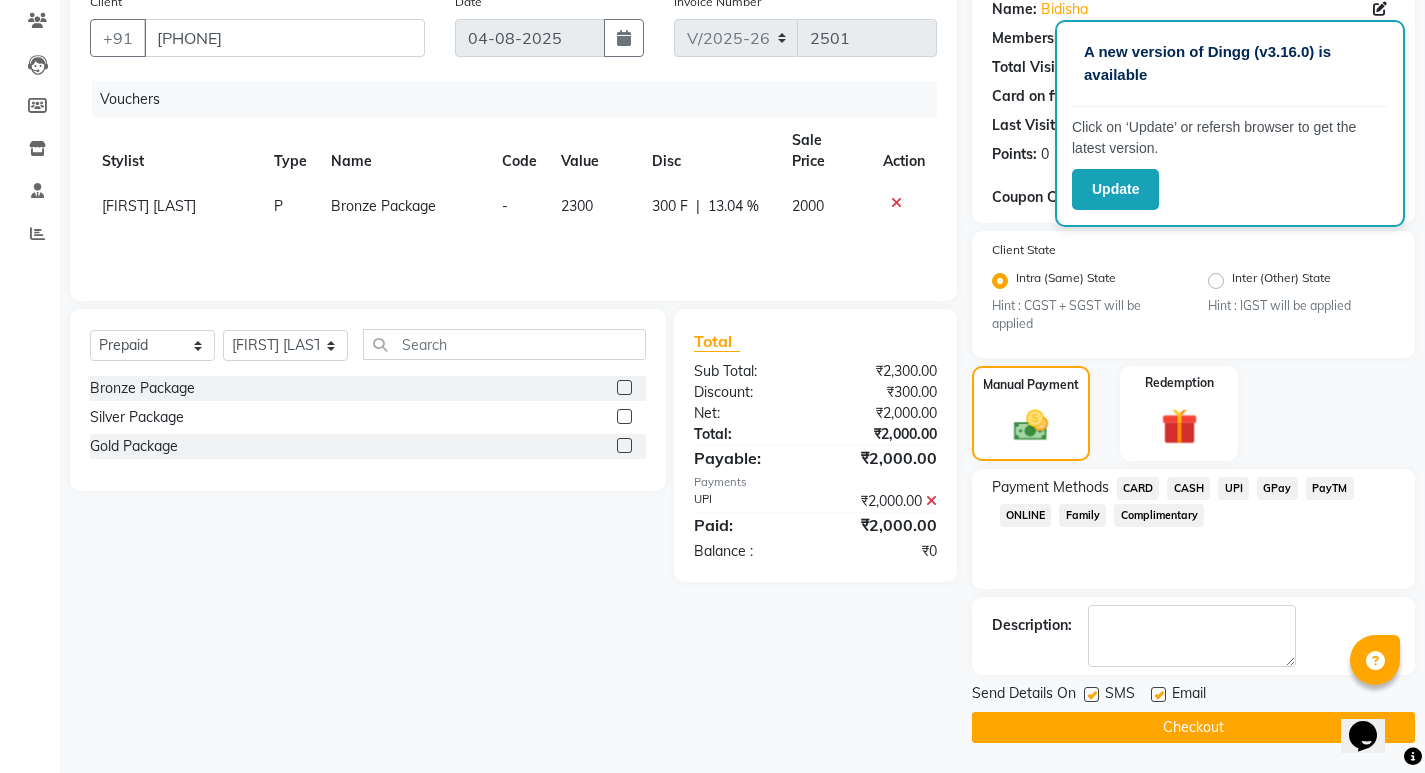 click 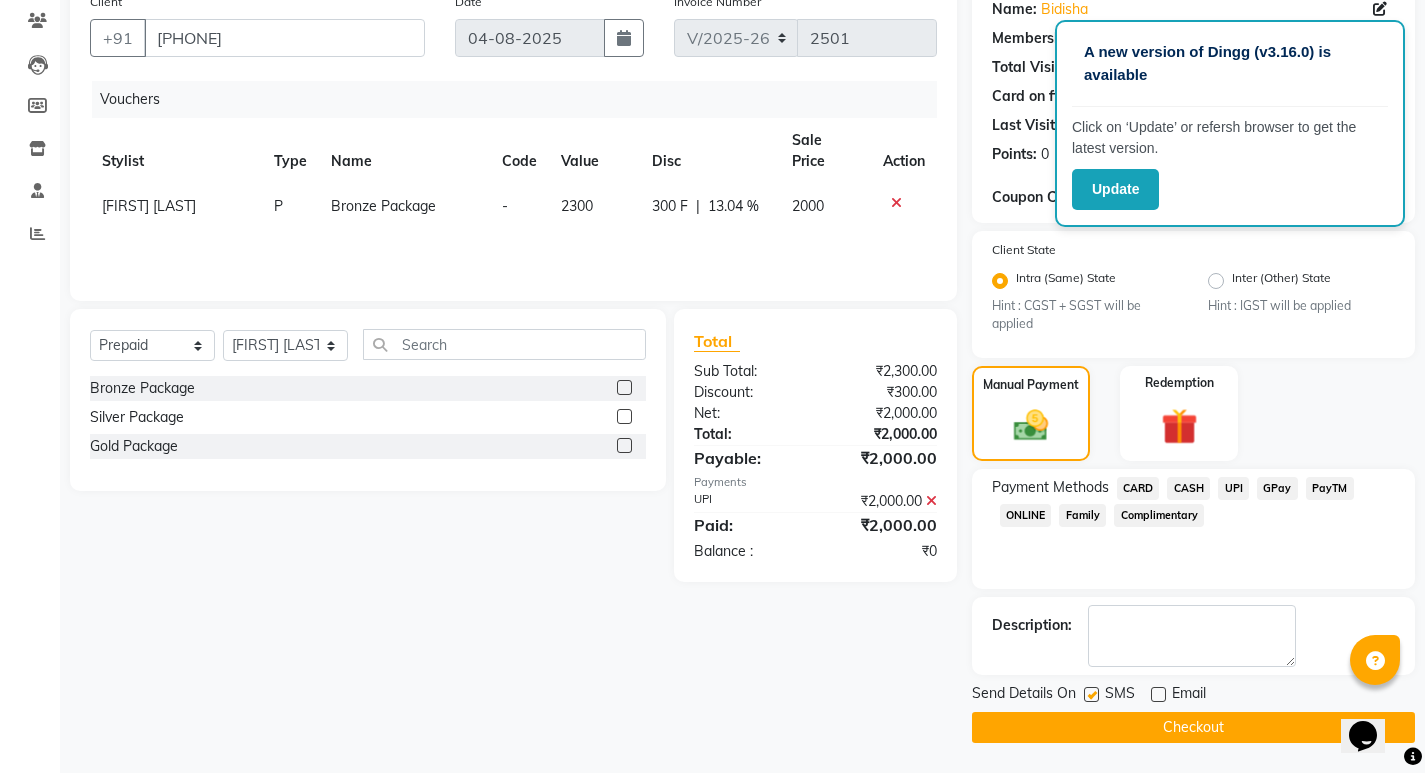 click 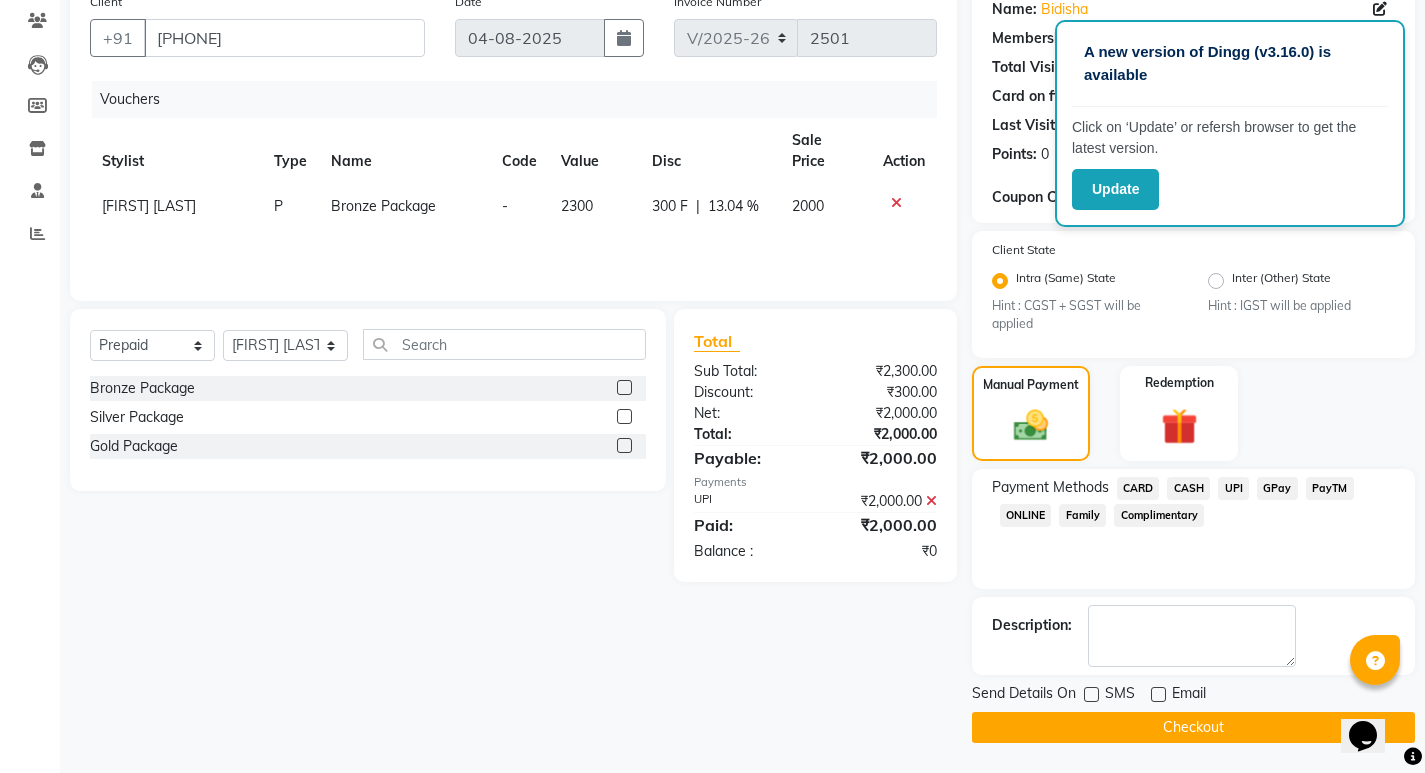 drag, startPoint x: 1144, startPoint y: 723, endPoint x: 980, endPoint y: 701, distance: 165.46902 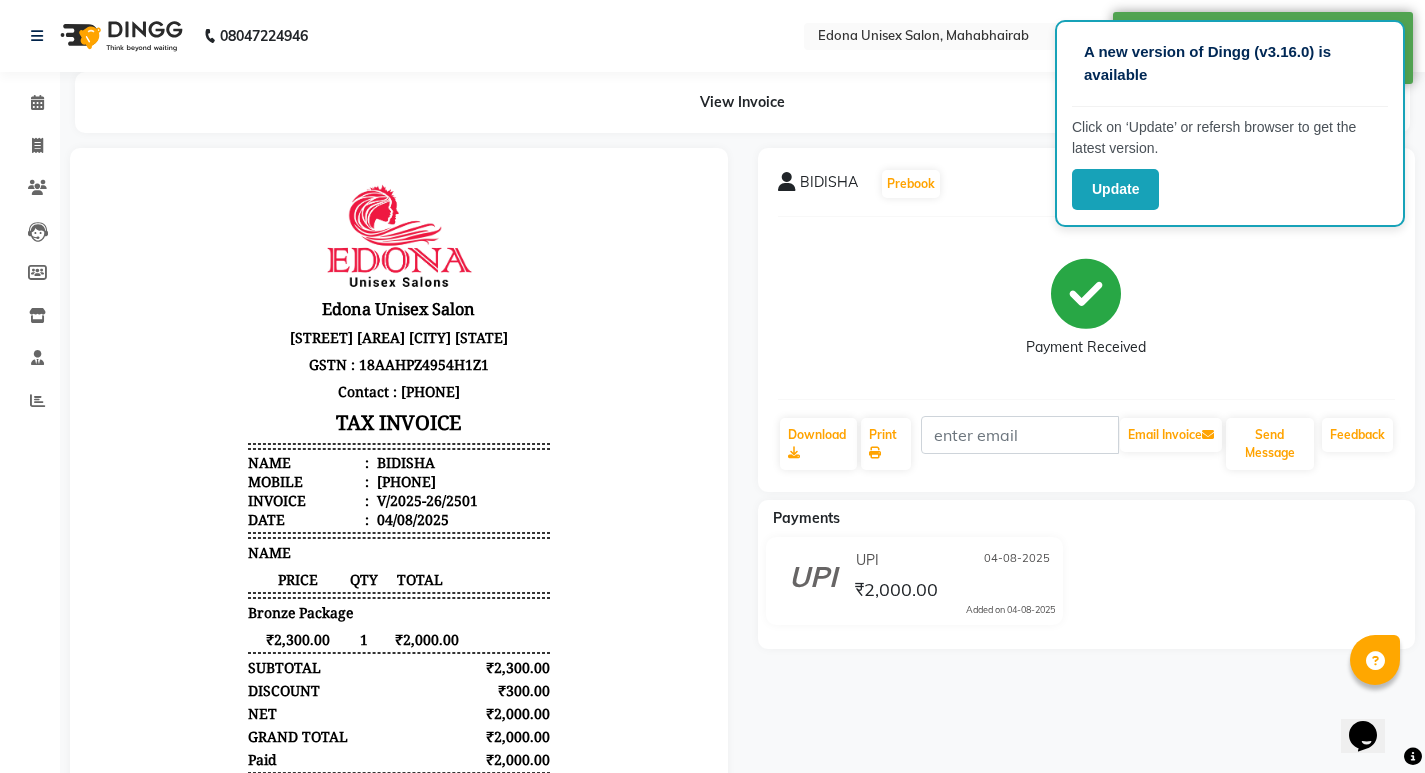scroll, scrollTop: 0, scrollLeft: 0, axis: both 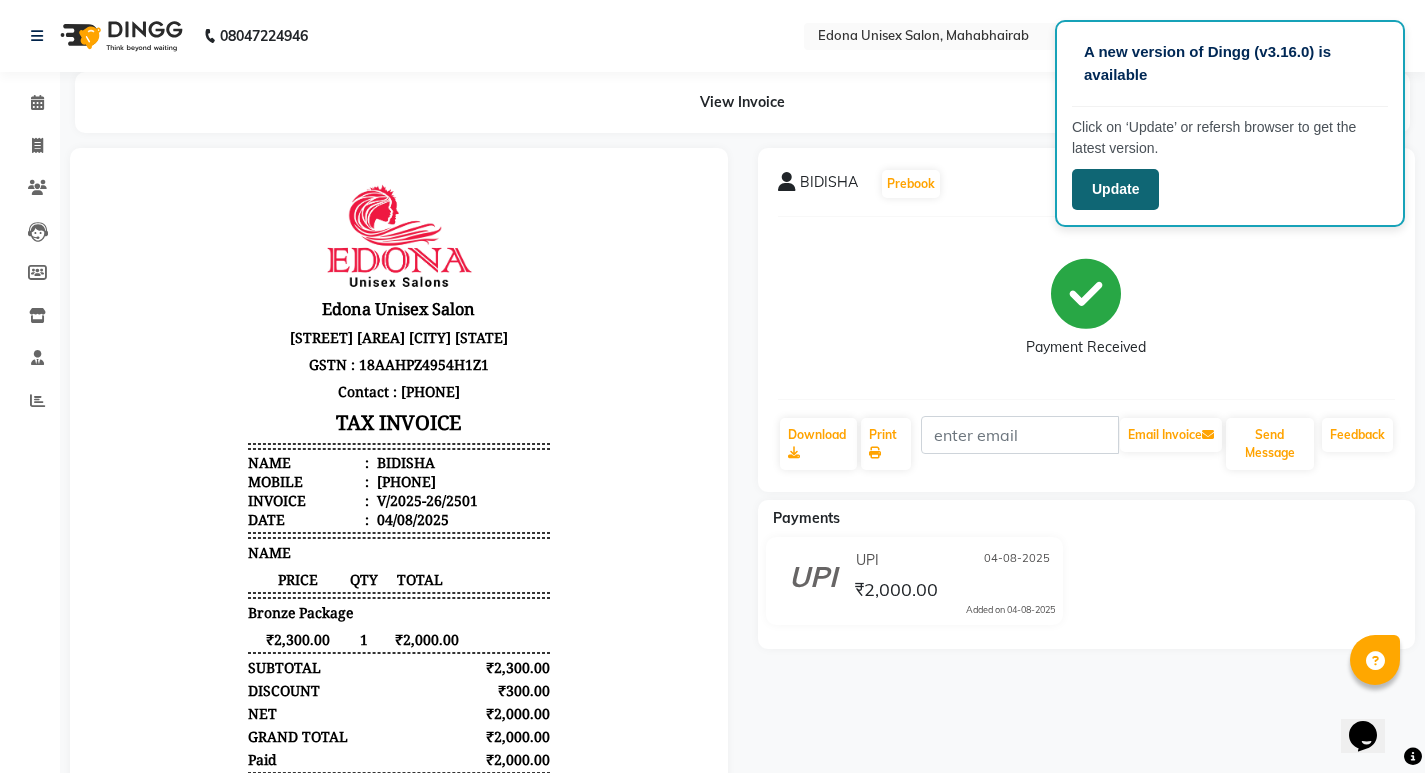 click on "Update" 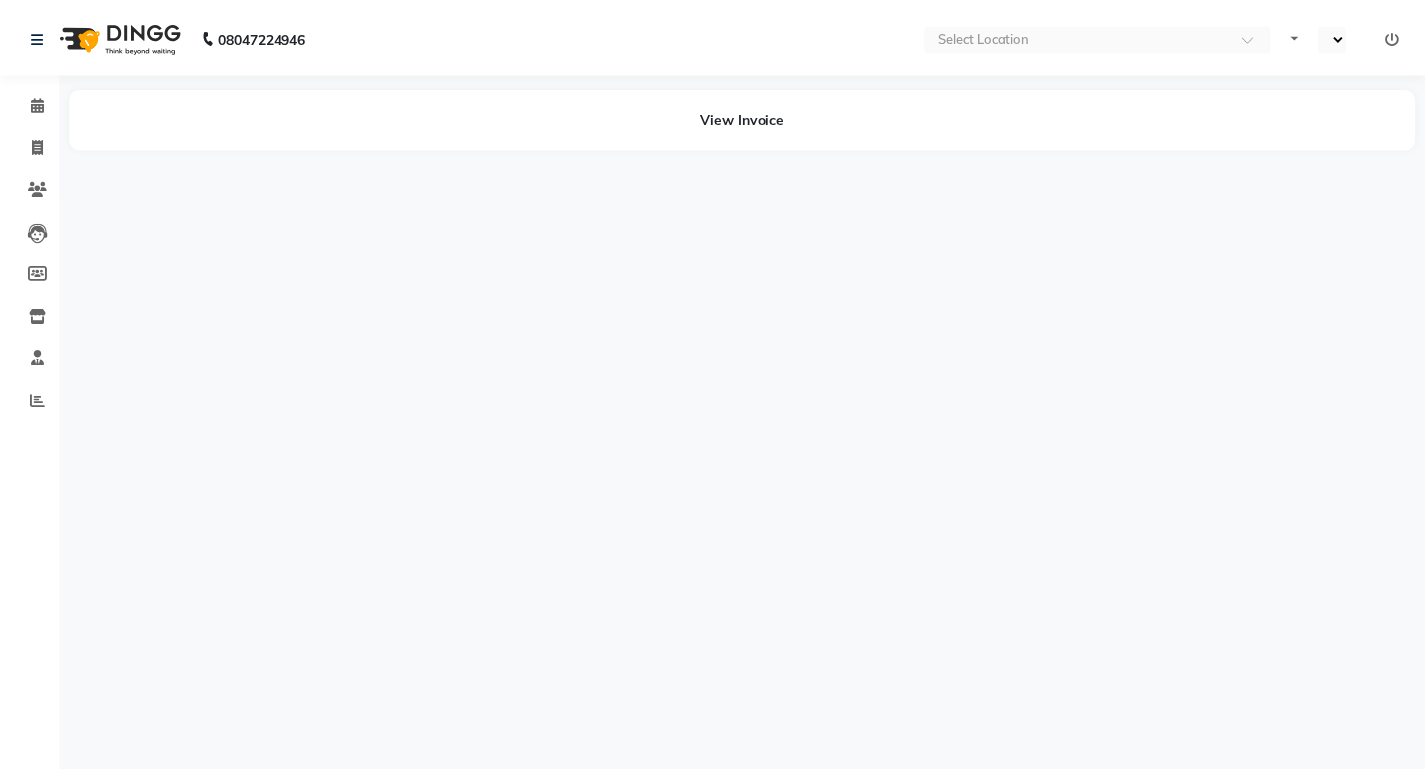 scroll, scrollTop: 0, scrollLeft: 0, axis: both 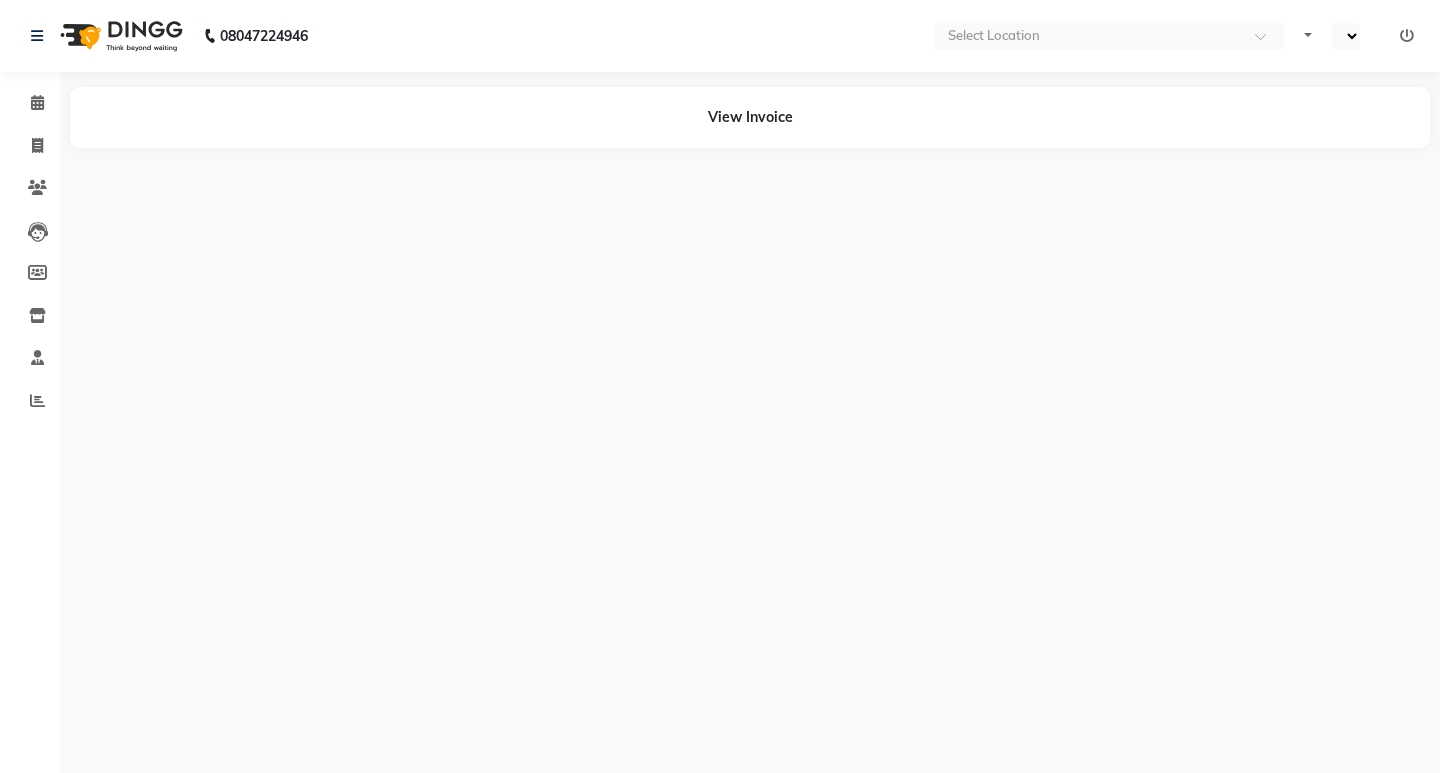 select on "en" 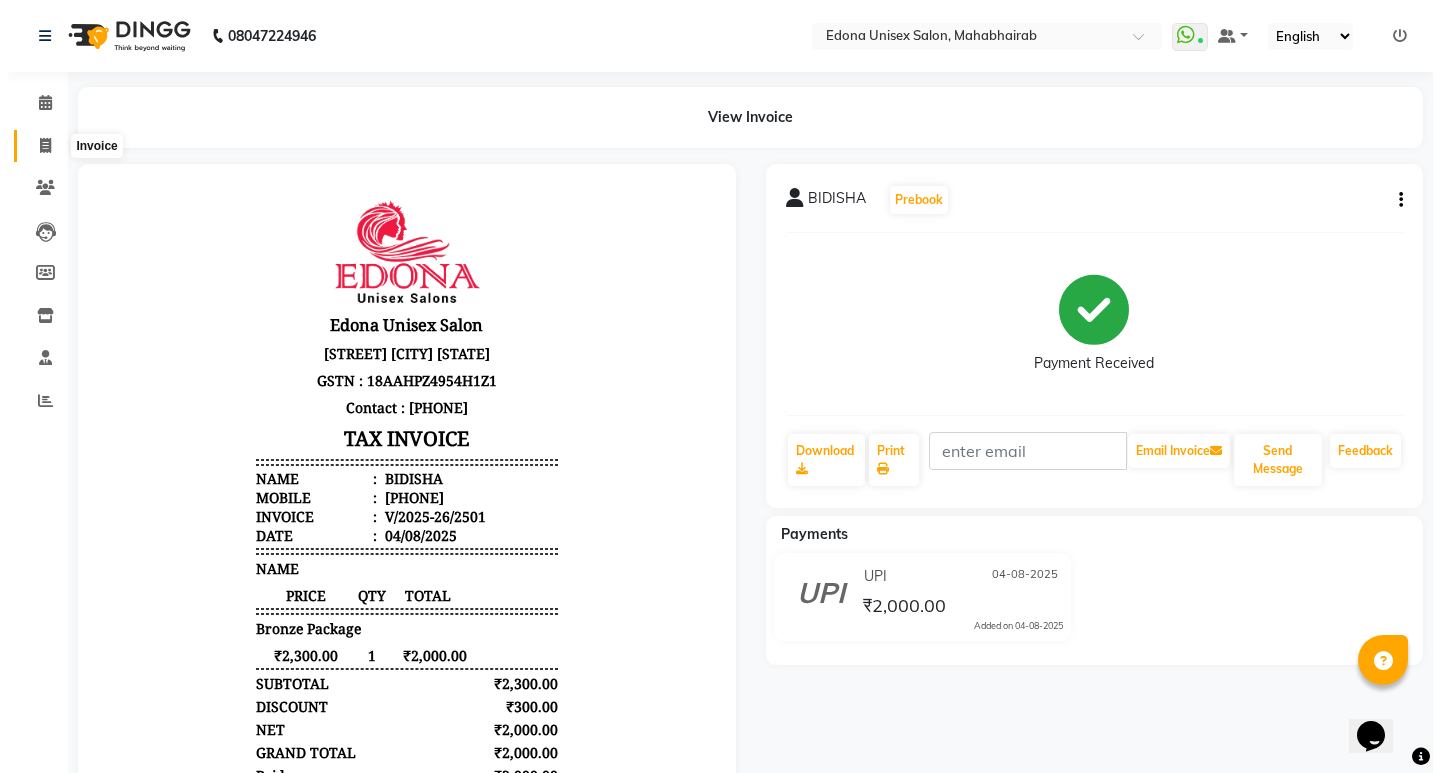 scroll, scrollTop: 0, scrollLeft: 0, axis: both 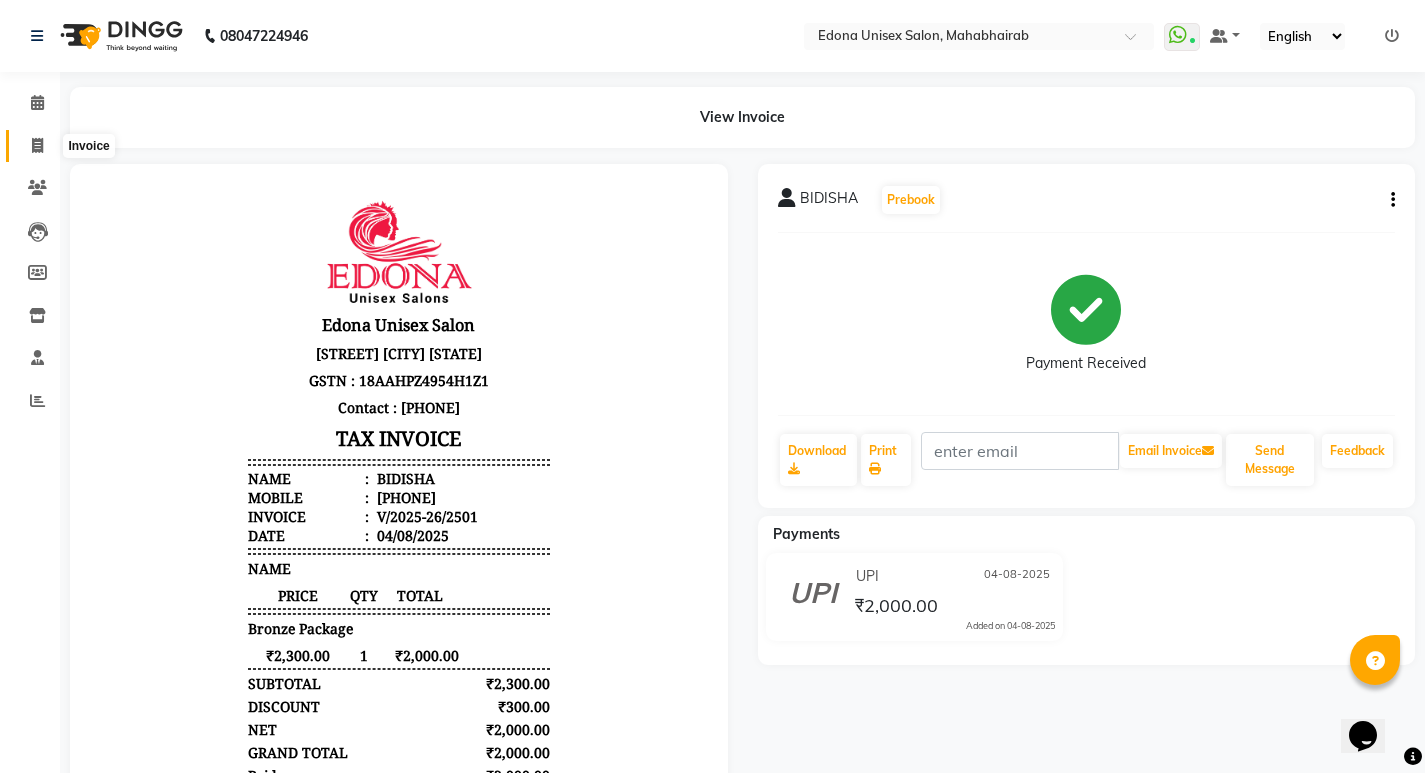click 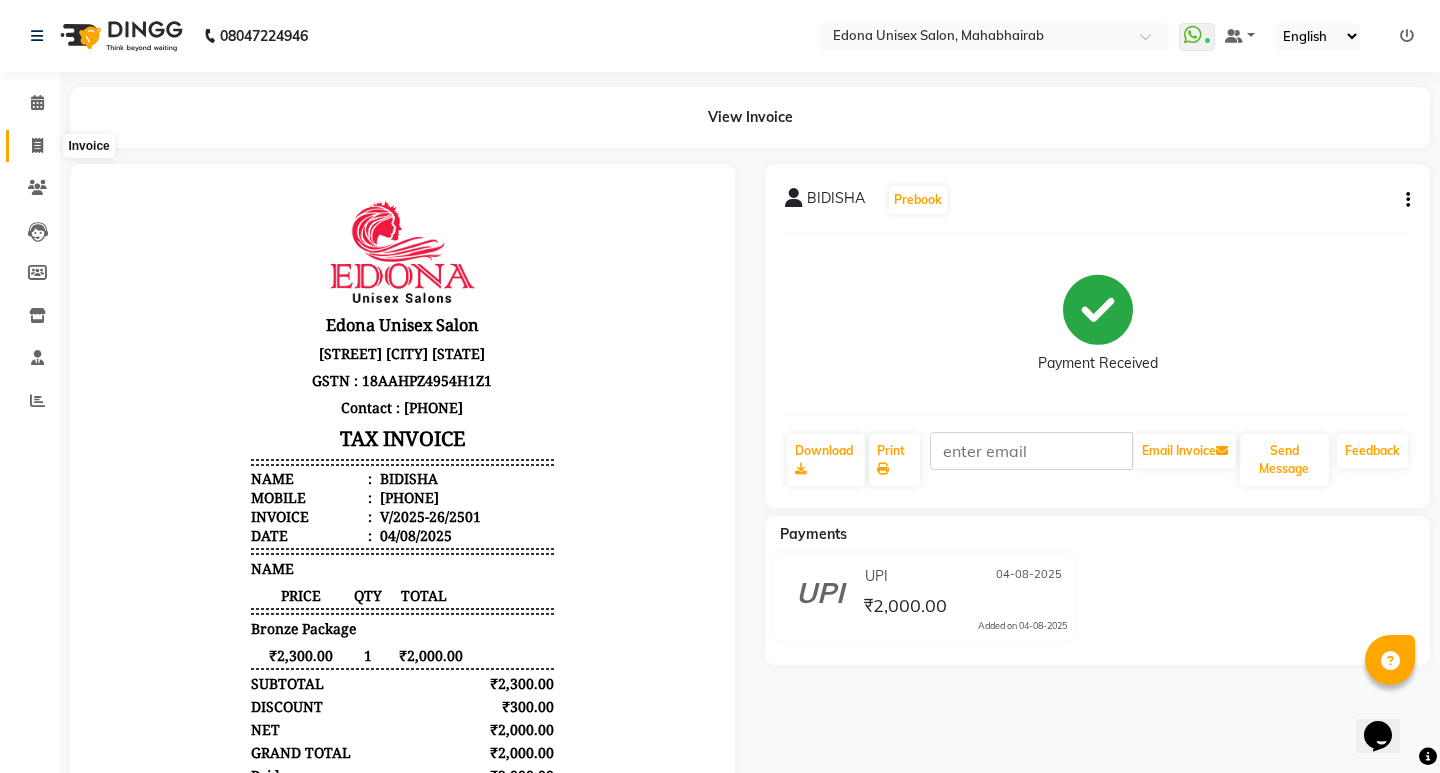 select on "service" 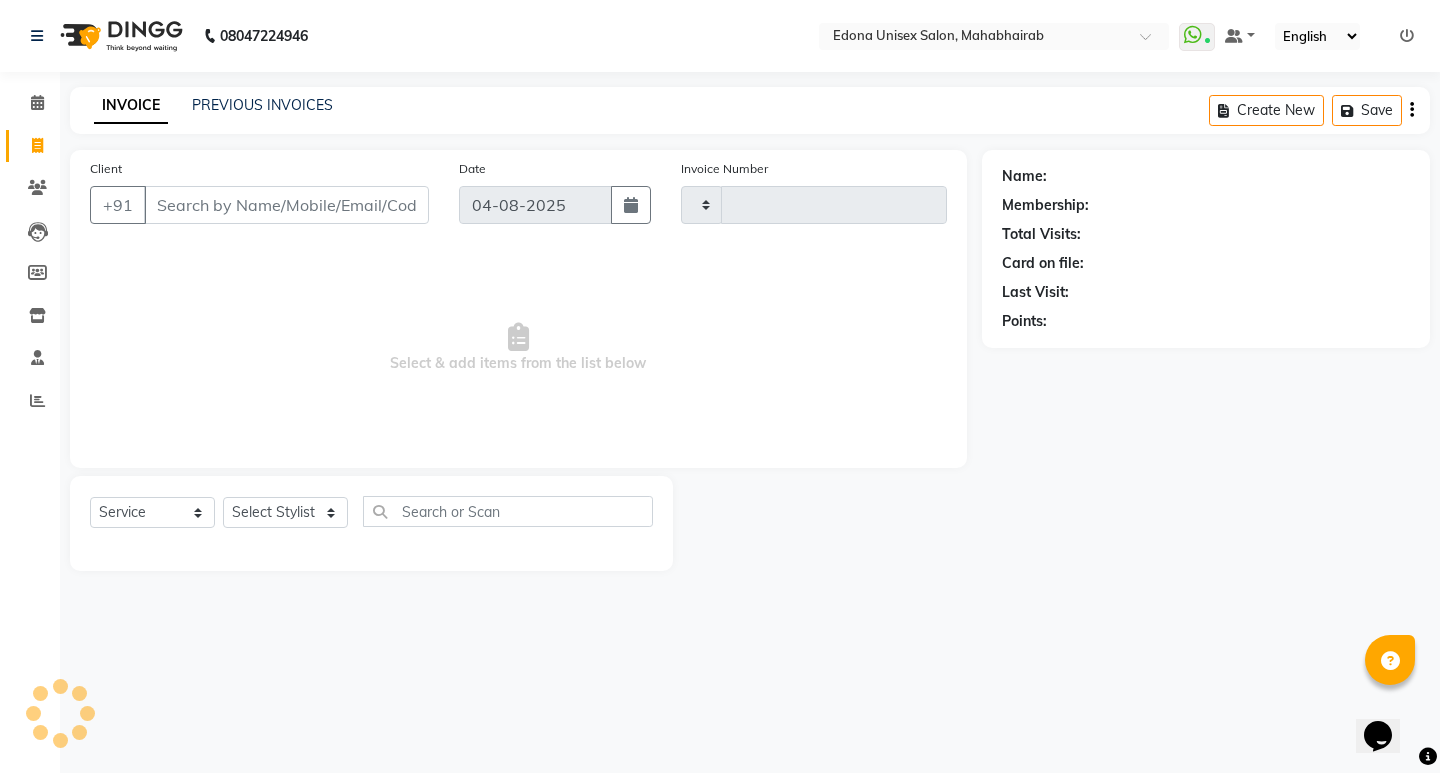 scroll, scrollTop: 0, scrollLeft: 0, axis: both 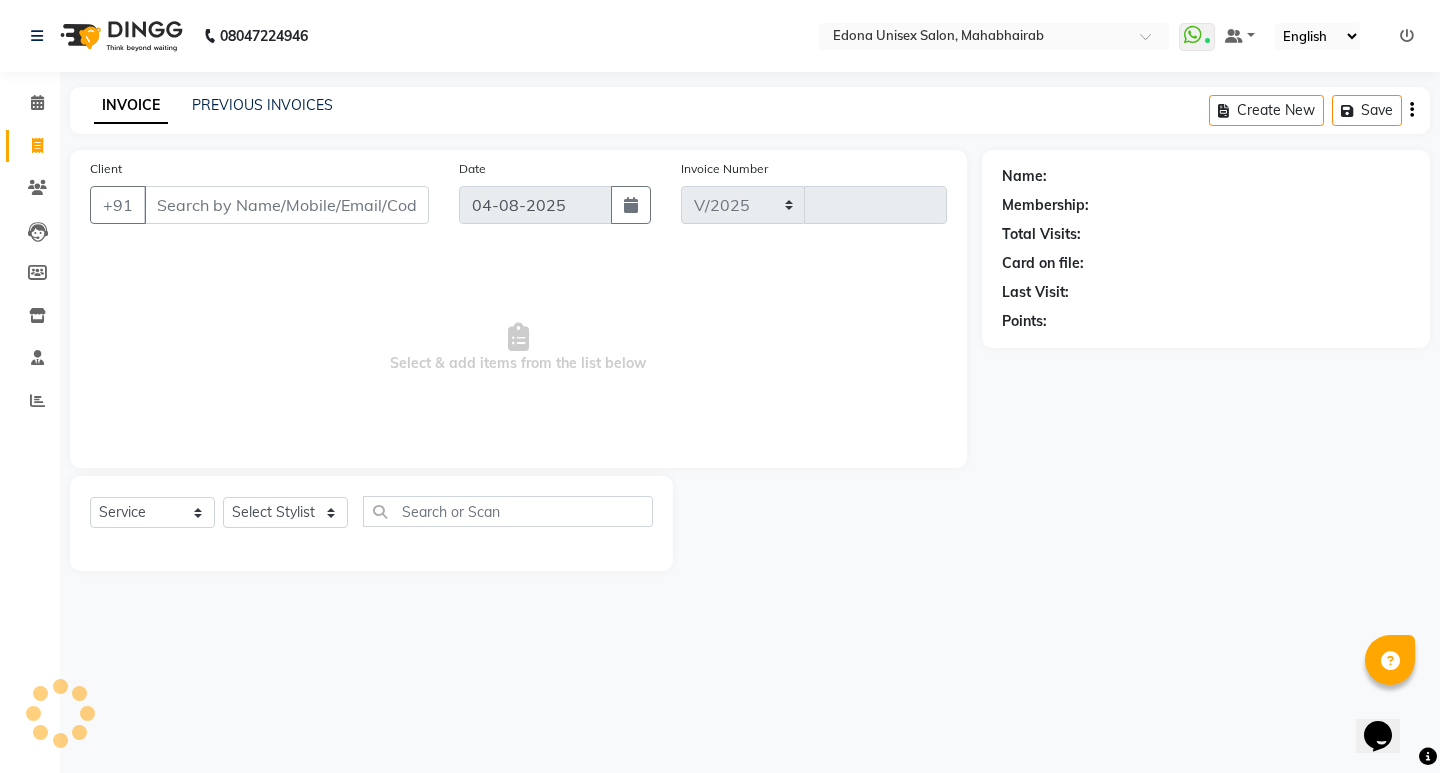 select on "5393" 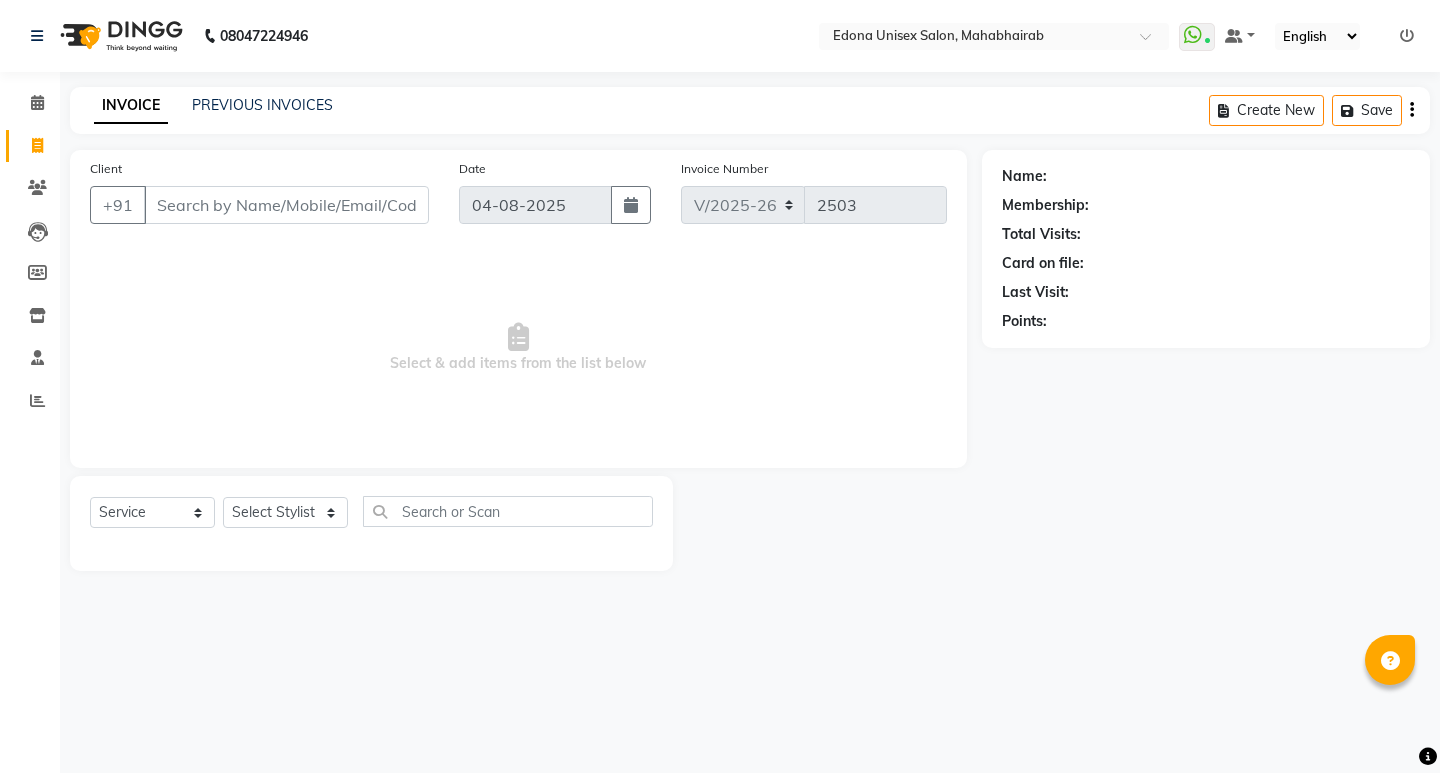 select on "5393" 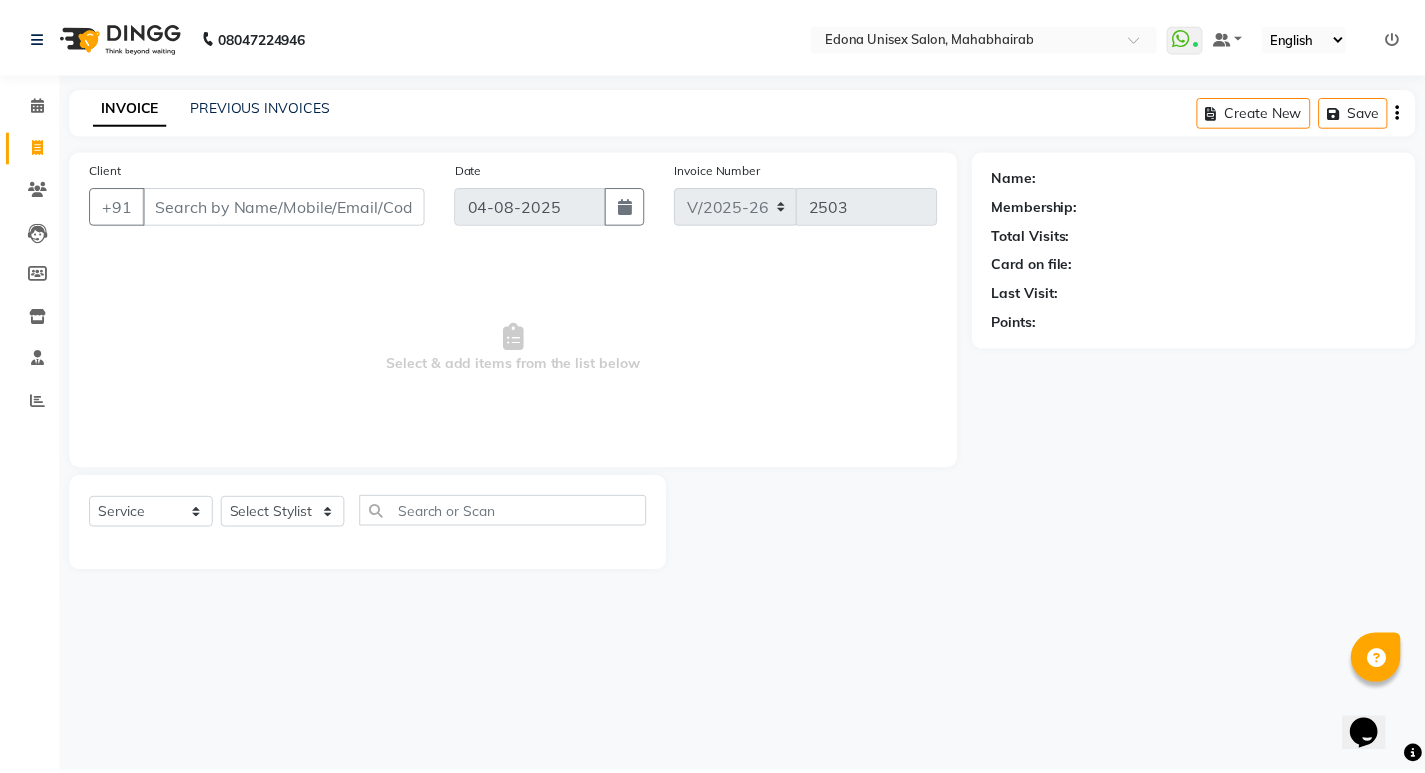scroll, scrollTop: 0, scrollLeft: 0, axis: both 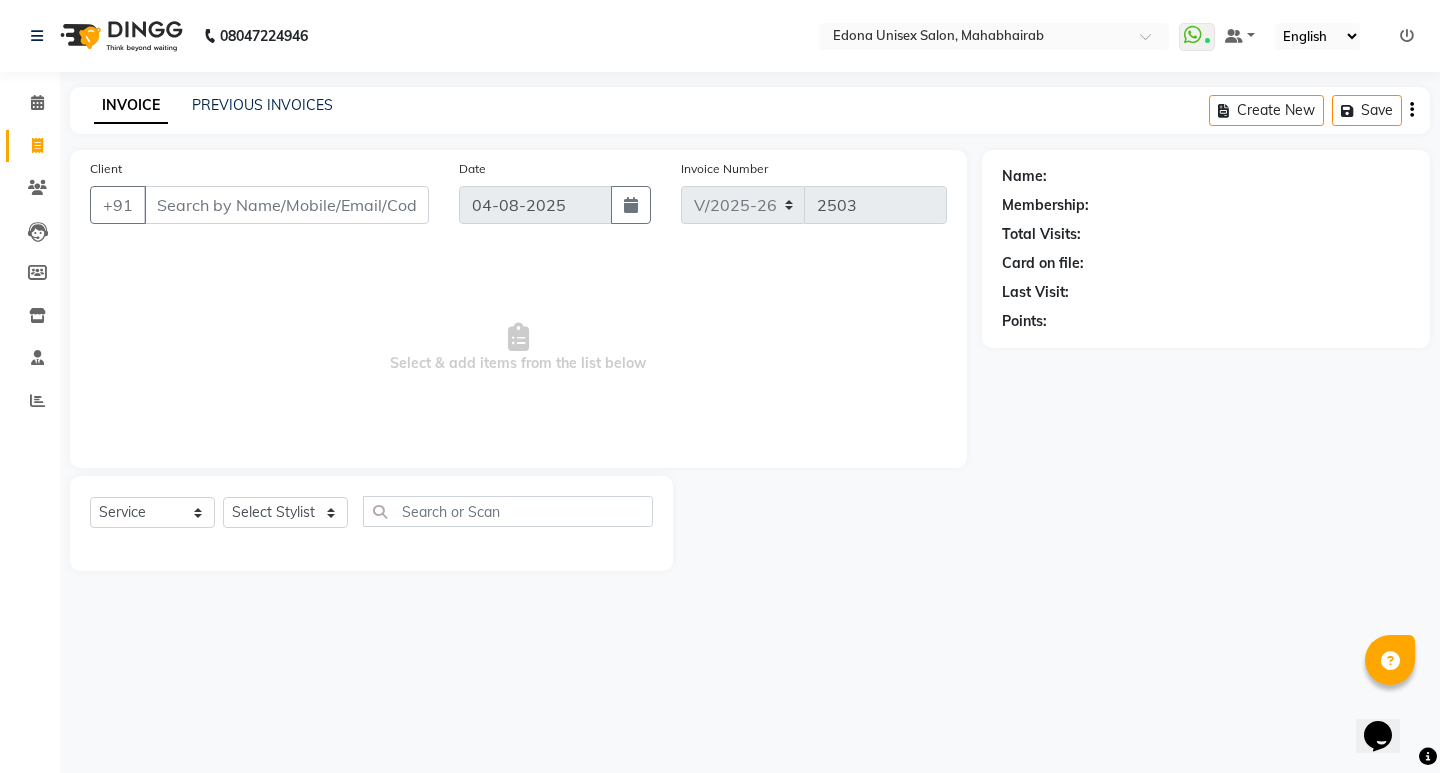 select on "87820" 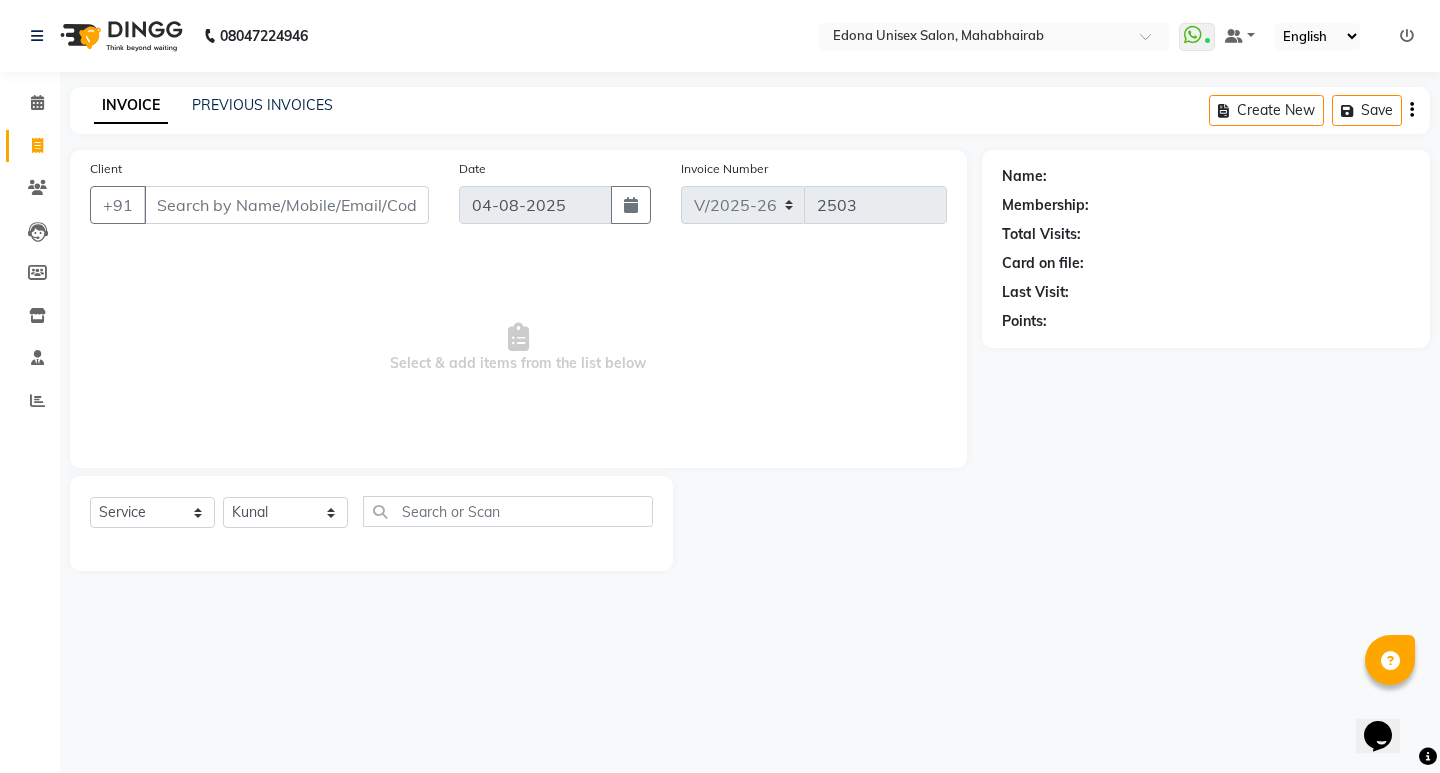 click on "Select Stylist Admin Anju Sonar Bir Basumtary Bishal Bharma Hemen Daimari Hombr Jogi Jenny kayina Kriti Kunal Lokesh Verma Mithiser Bodo Monisha Goyari Neha Pahi Prabir Das Rashmi Basumtary Reshma Sultana Roselin Basumtary Sumitra Subba" 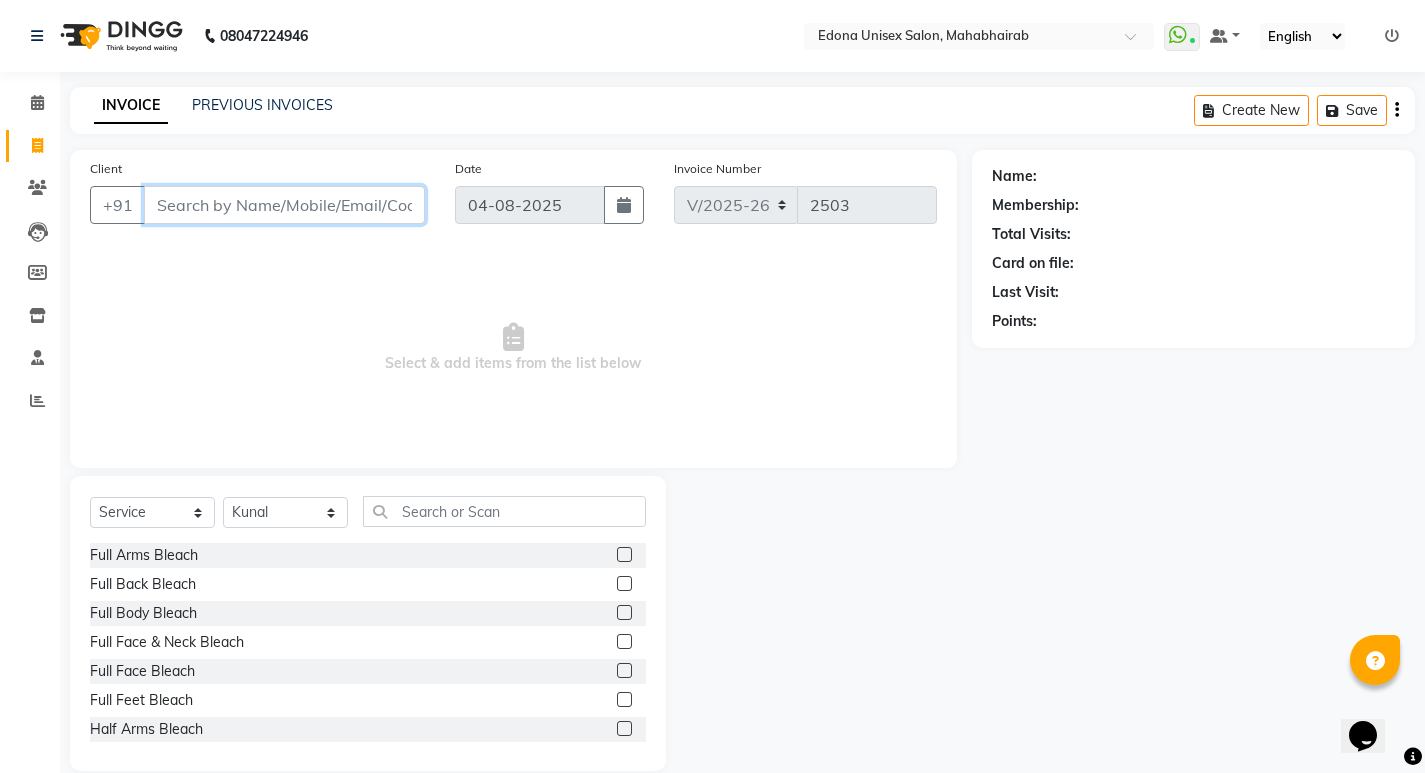 click on "Client" at bounding box center [284, 205] 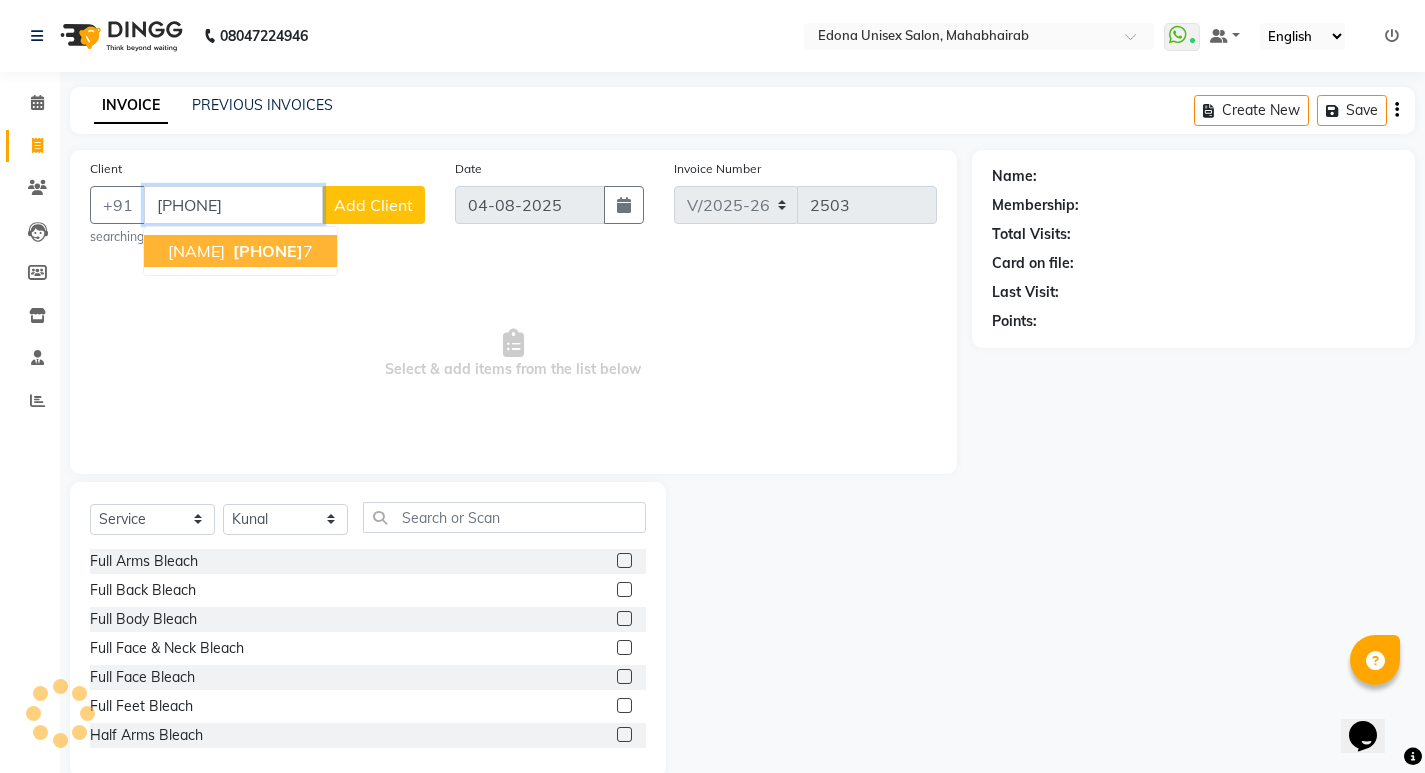 type on "[PHONE]" 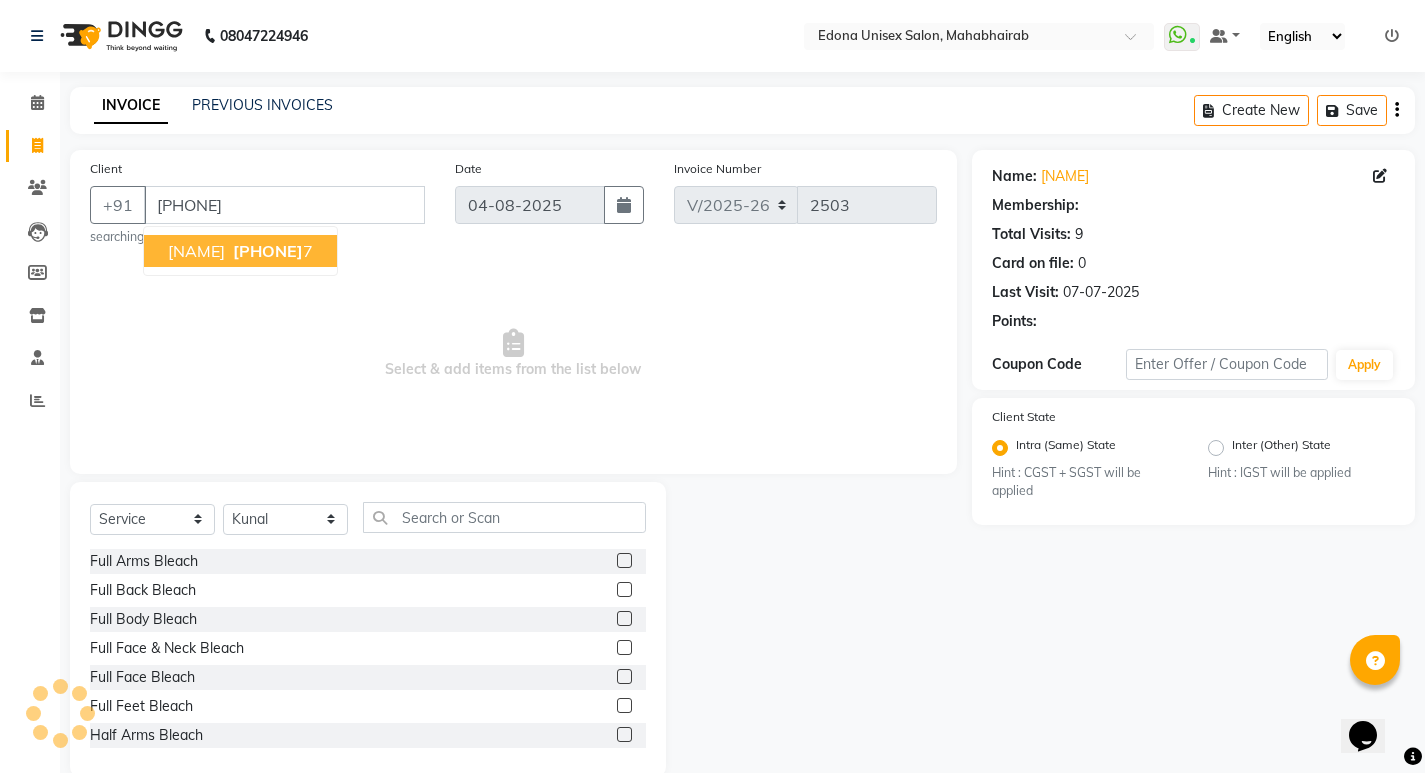 click on "[PHONE]" at bounding box center [271, 251] 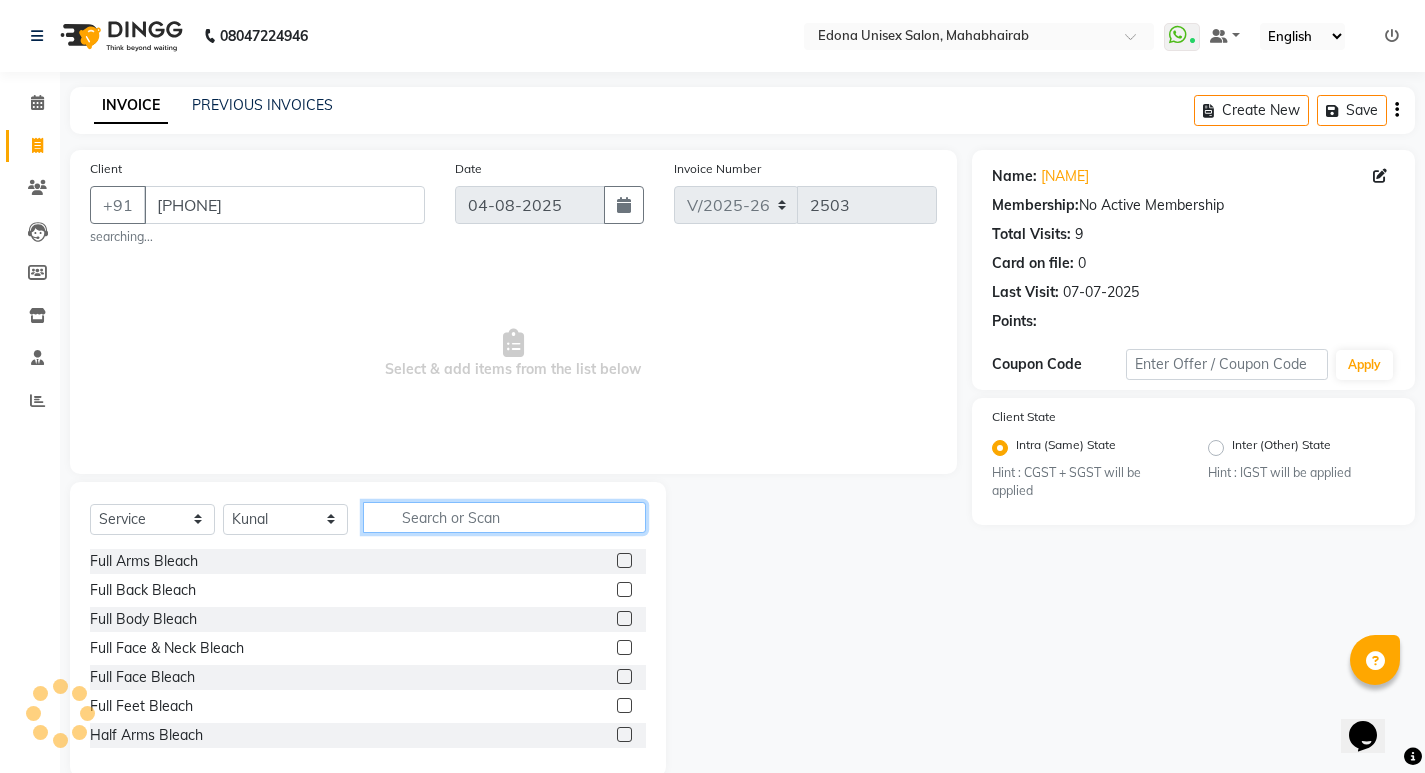 click 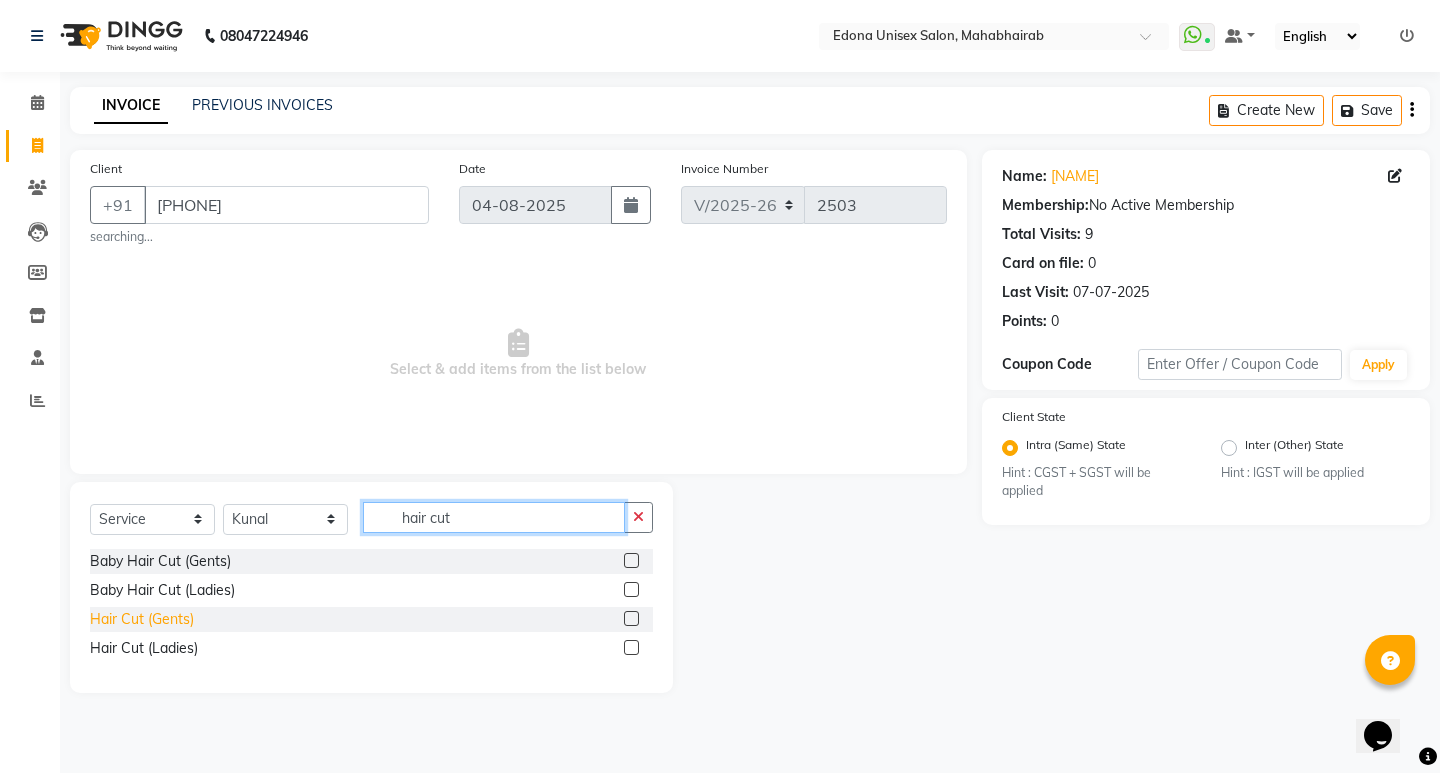 type on "hair cut" 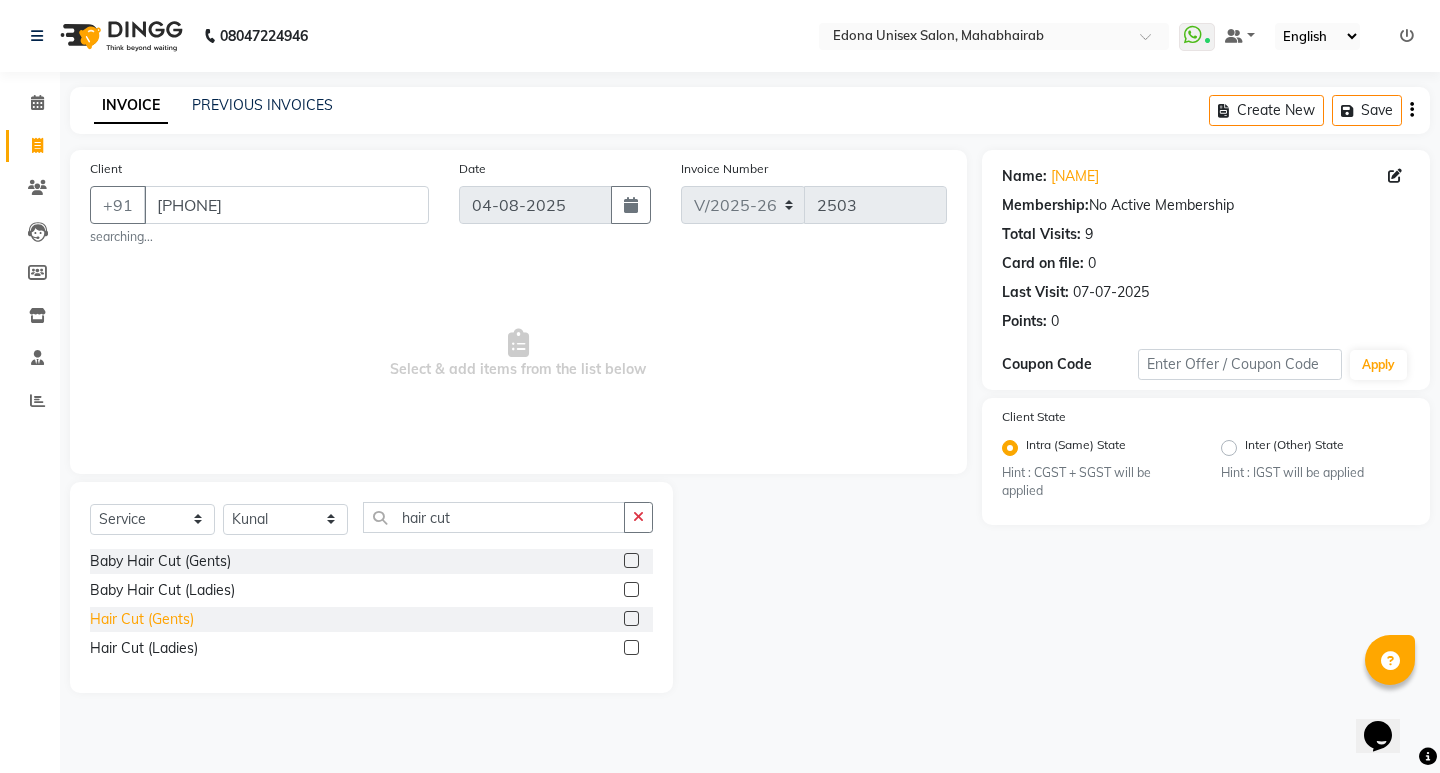 click on "Hair Cut (Gents)" 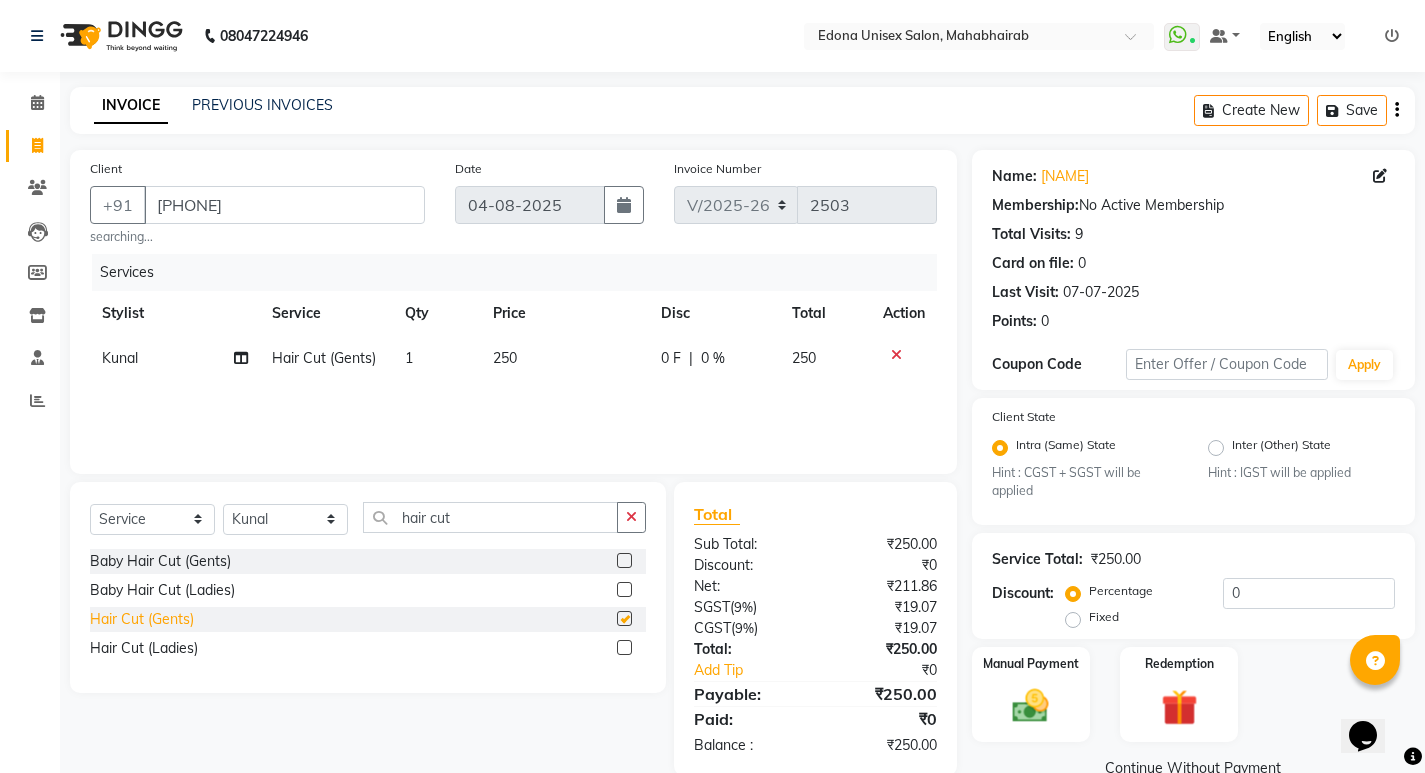 checkbox on "false" 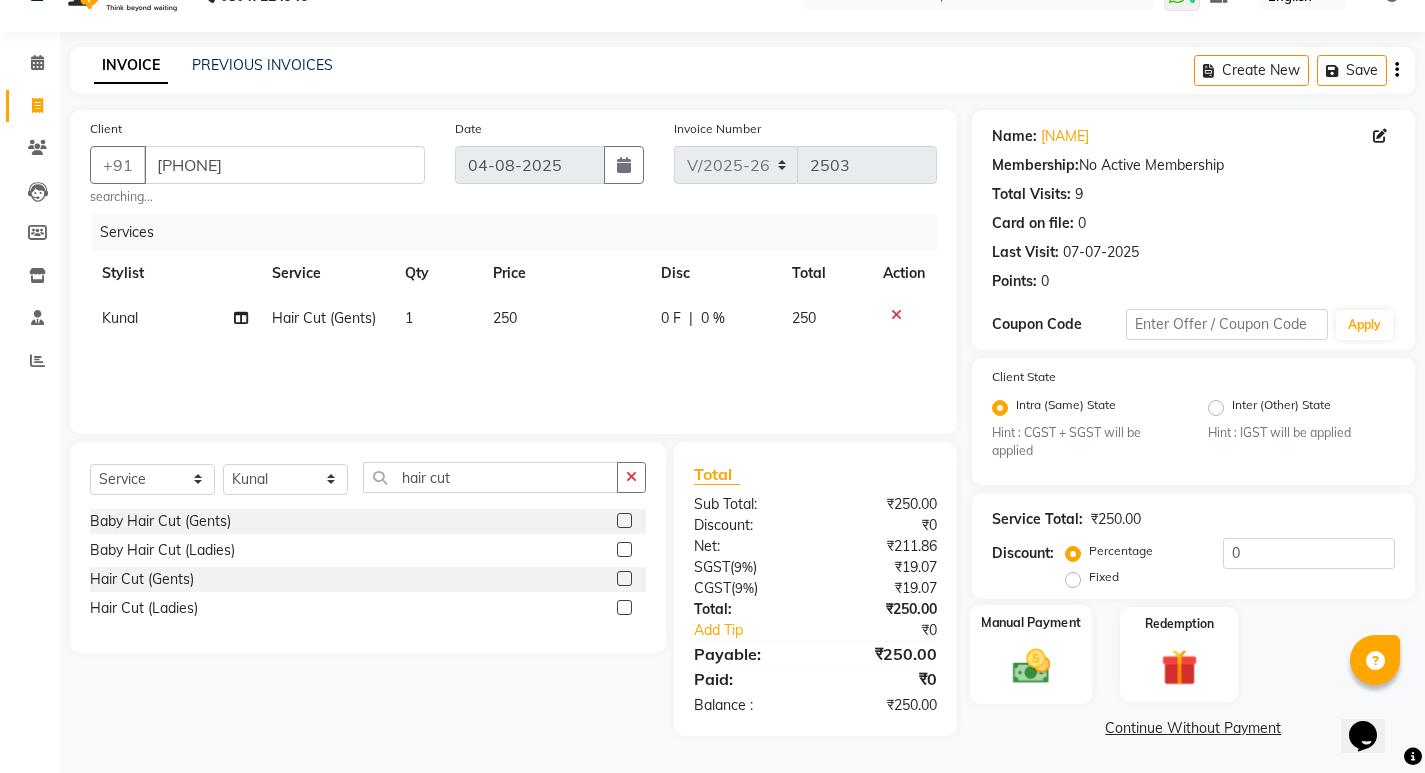 click 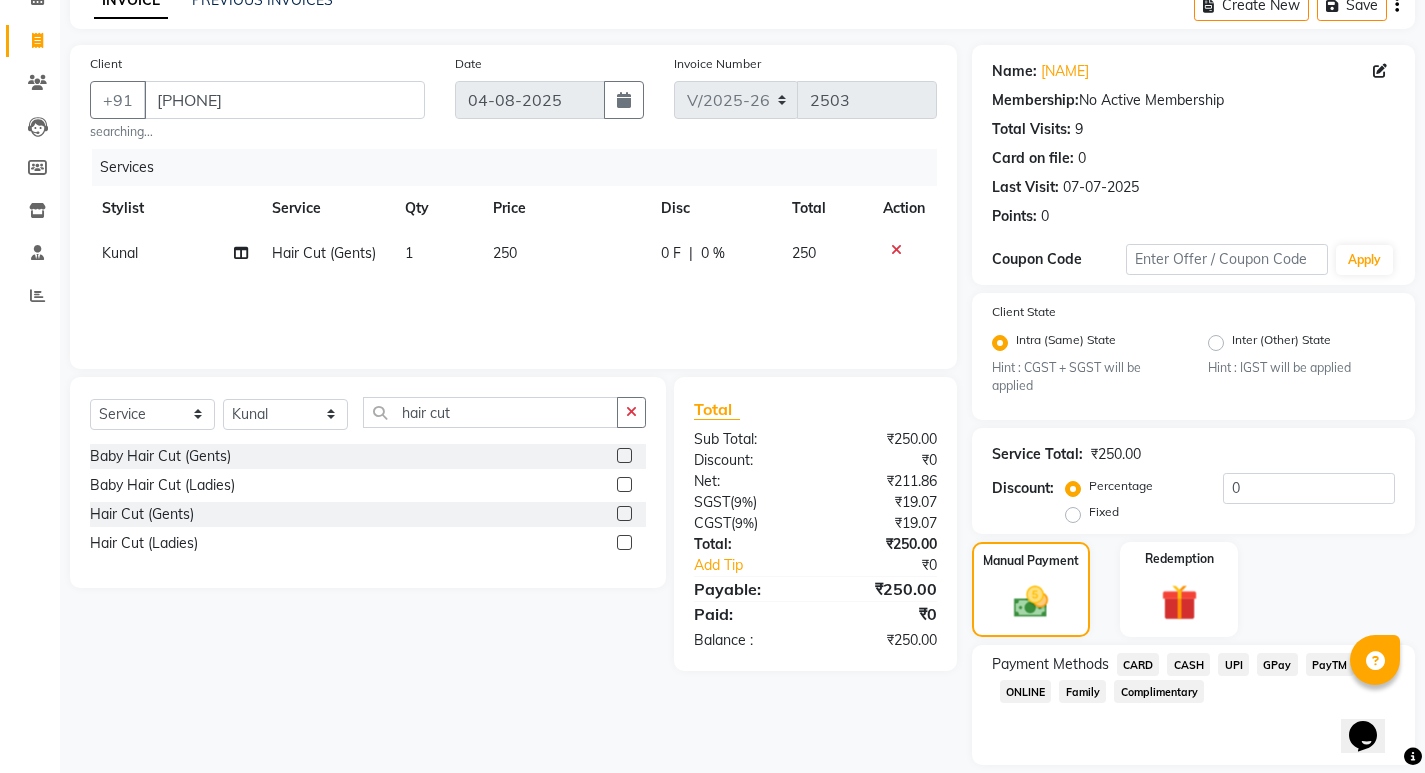 scroll, scrollTop: 168, scrollLeft: 0, axis: vertical 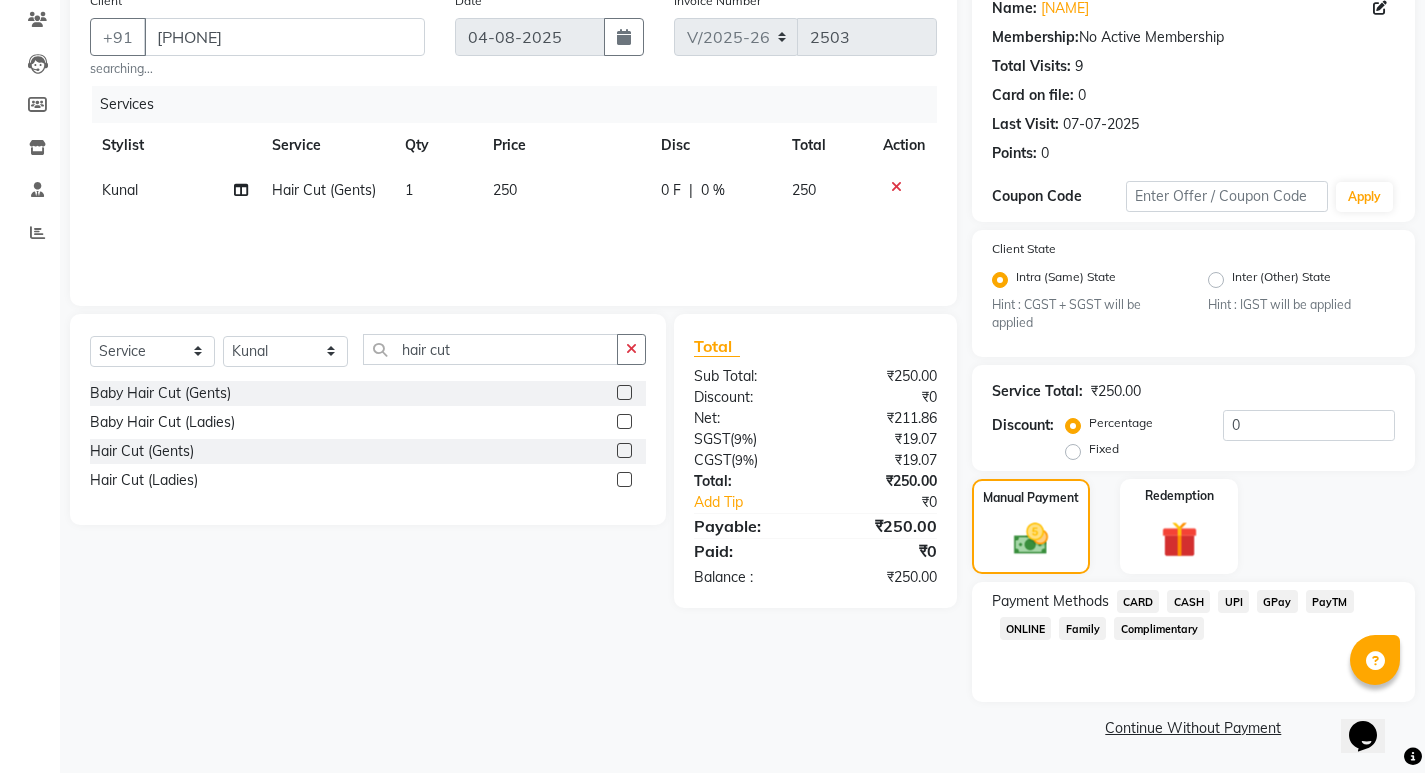 click on "CASH" 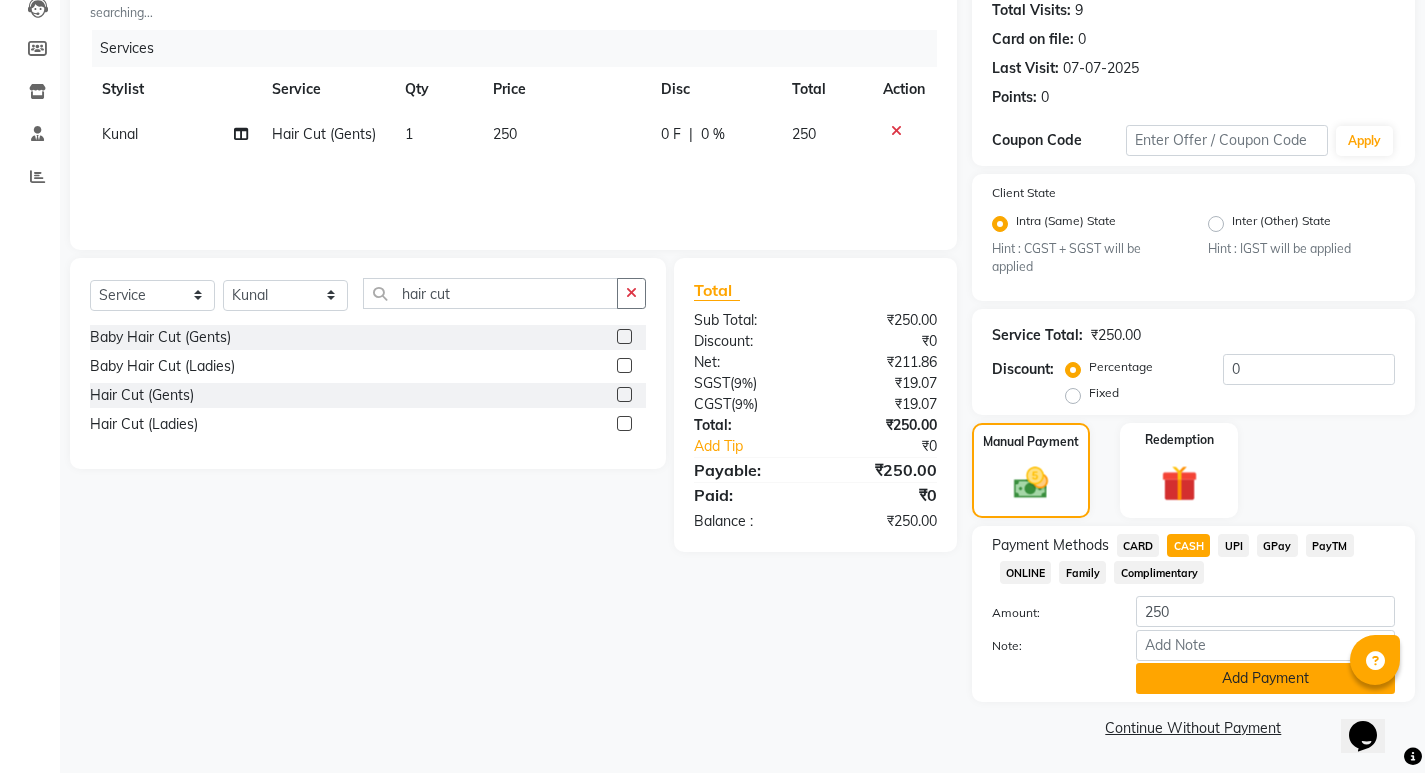 click on "Add Payment" 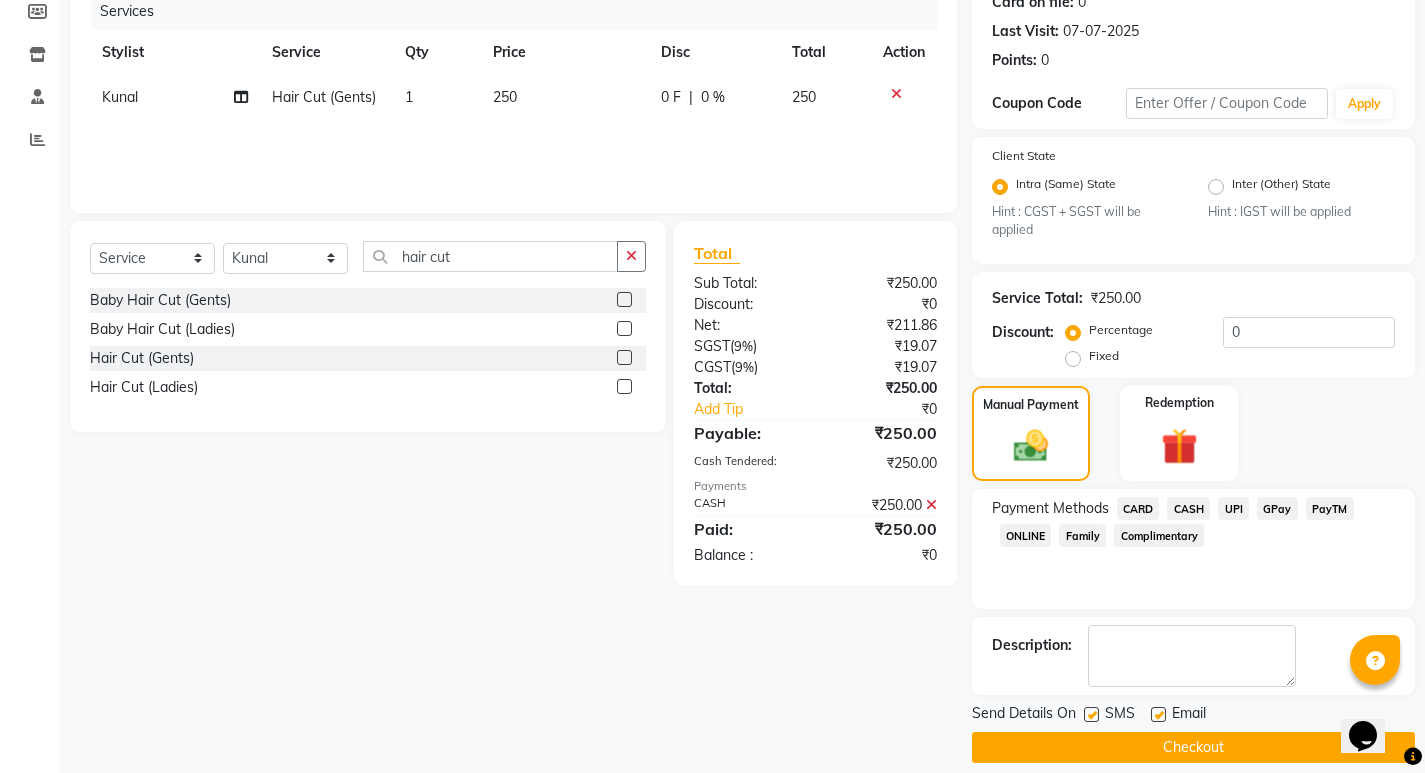 scroll, scrollTop: 281, scrollLeft: 0, axis: vertical 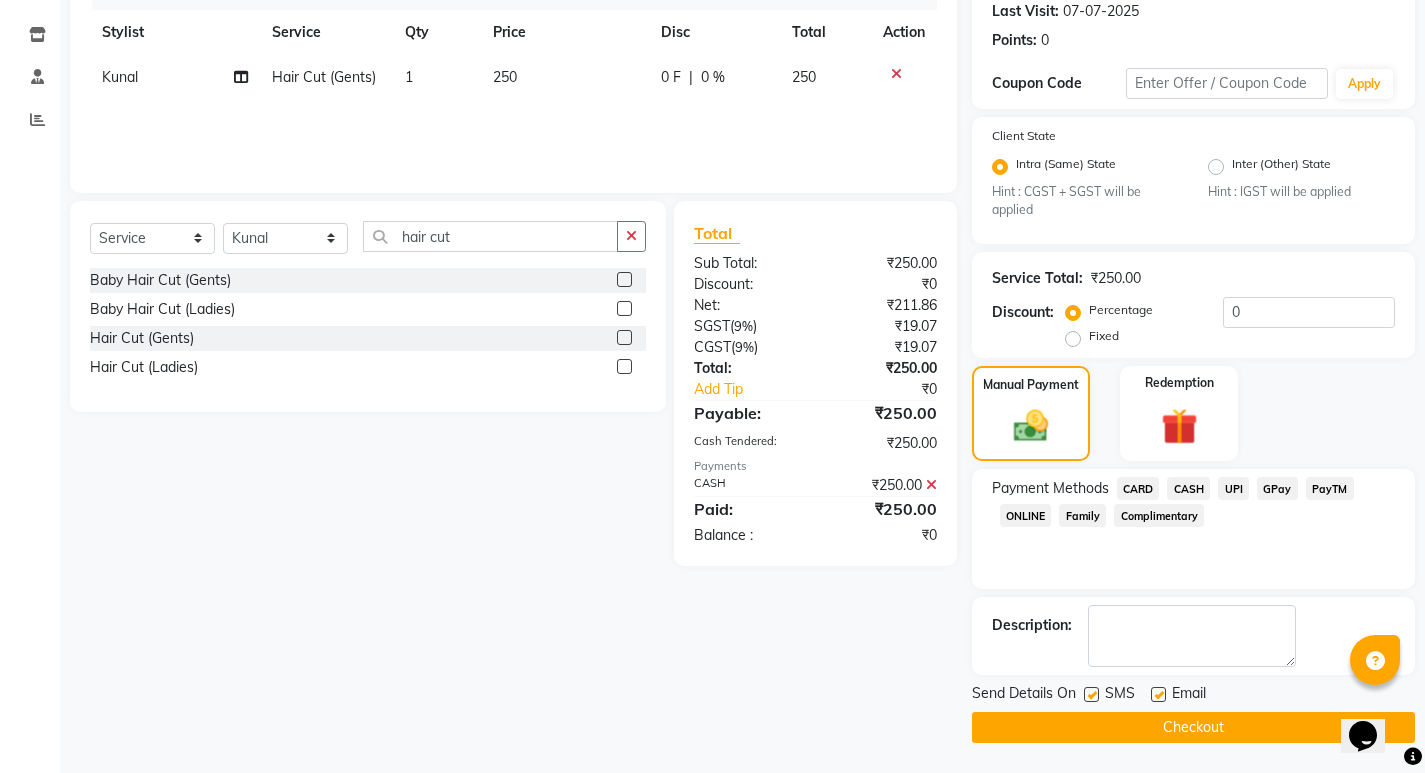 click on "Checkout" 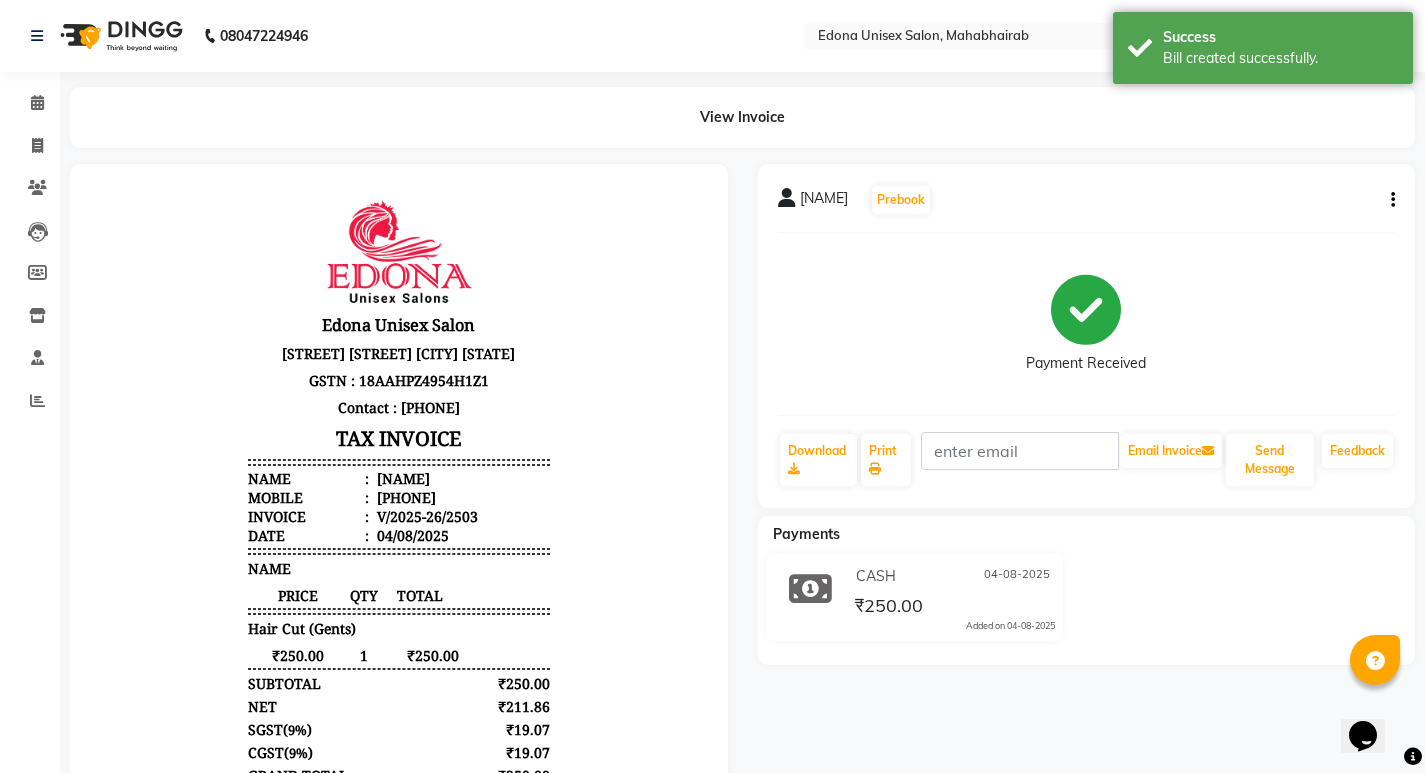 scroll, scrollTop: 0, scrollLeft: 0, axis: both 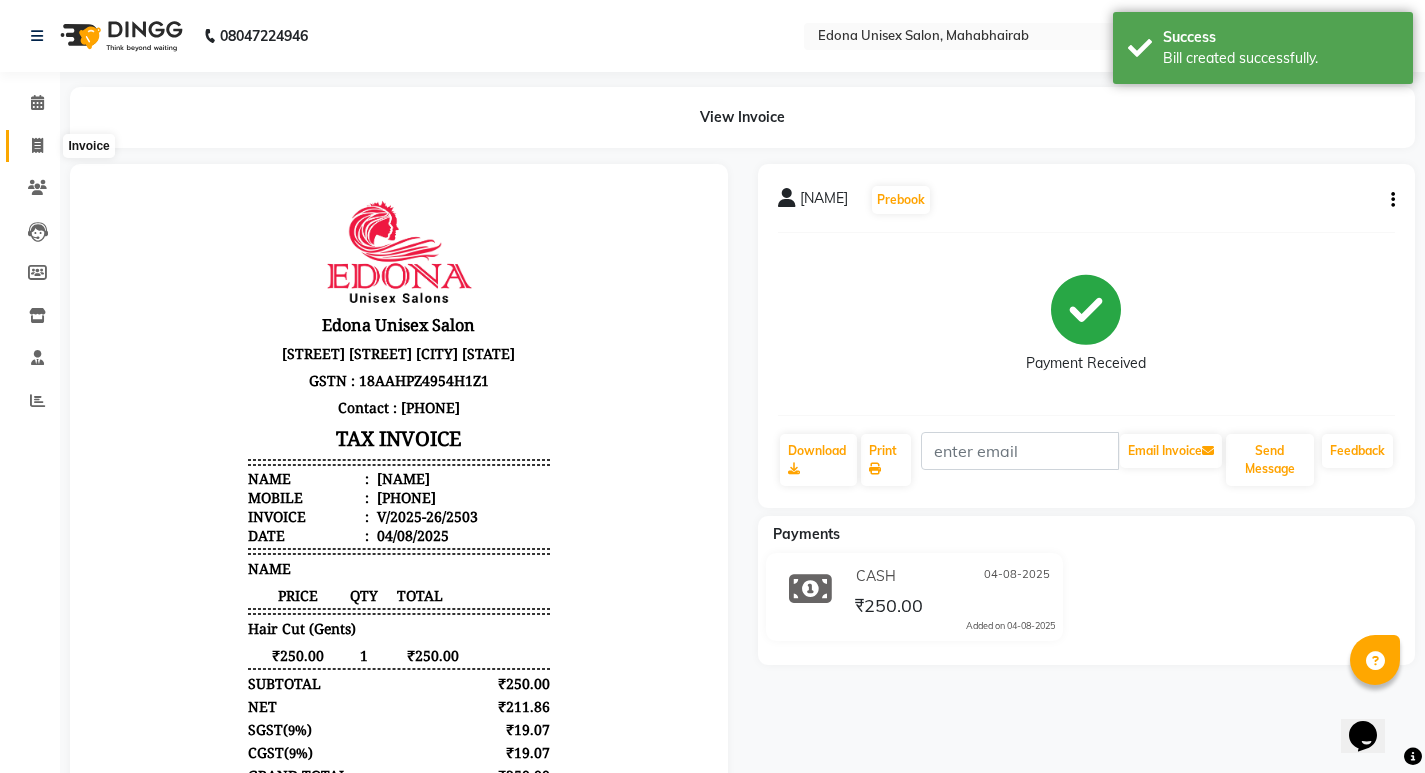 click 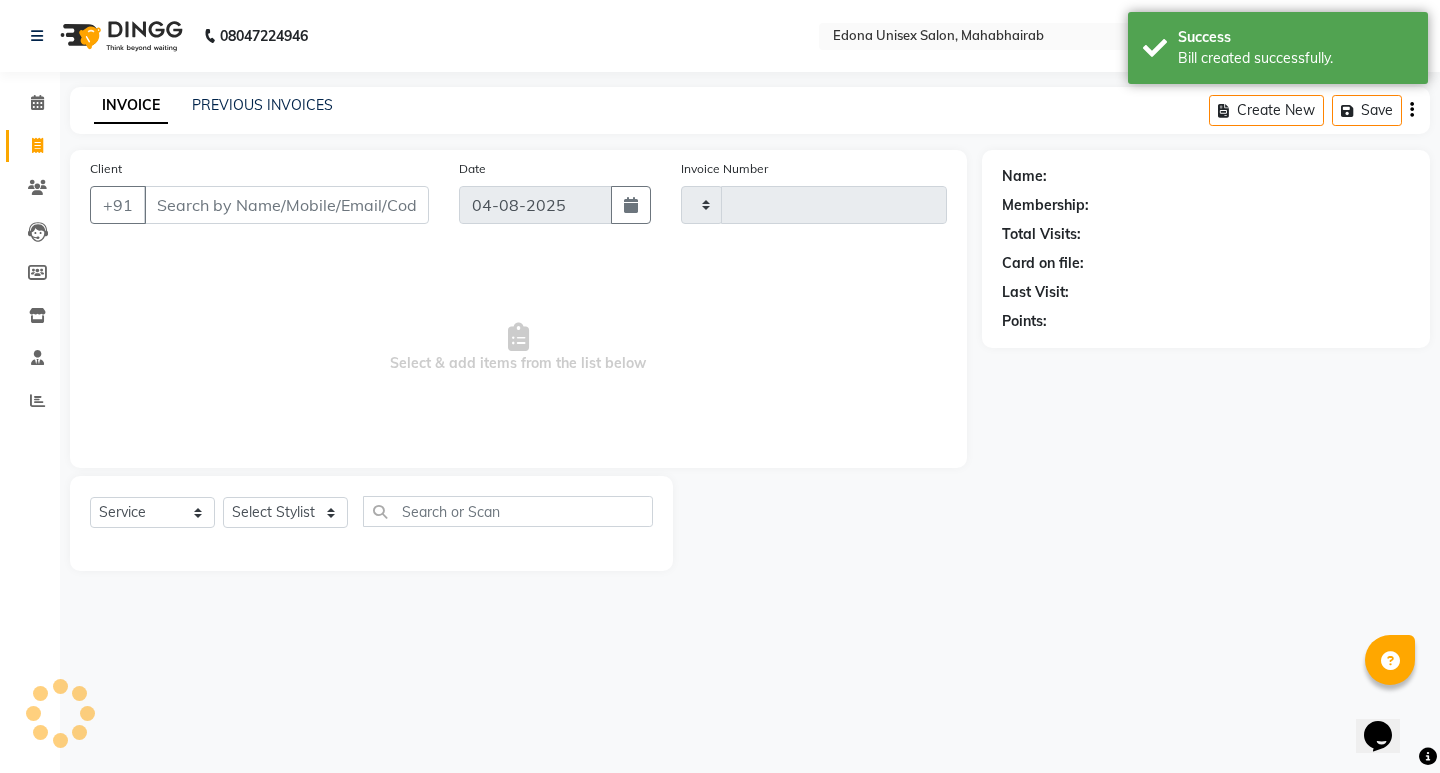 type on "2504" 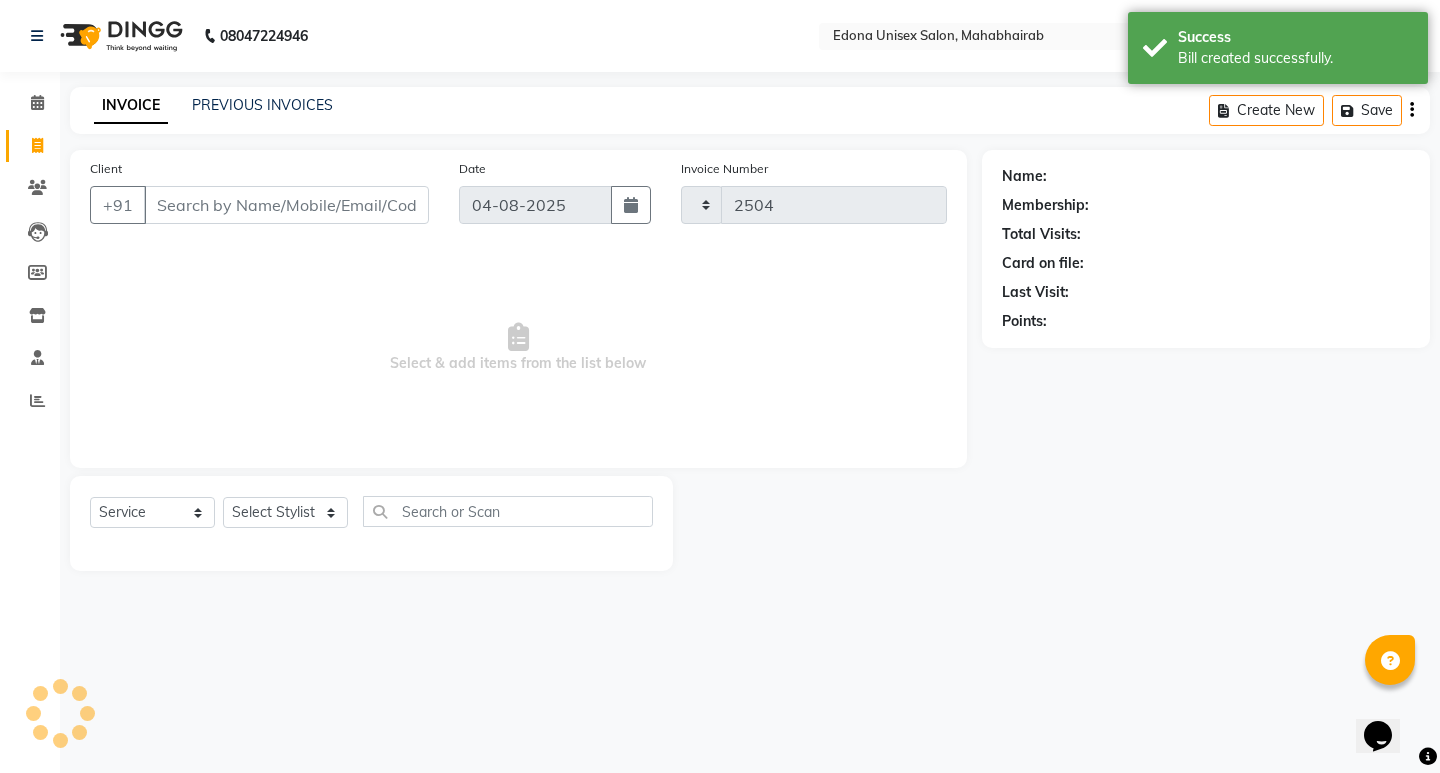select on "5393" 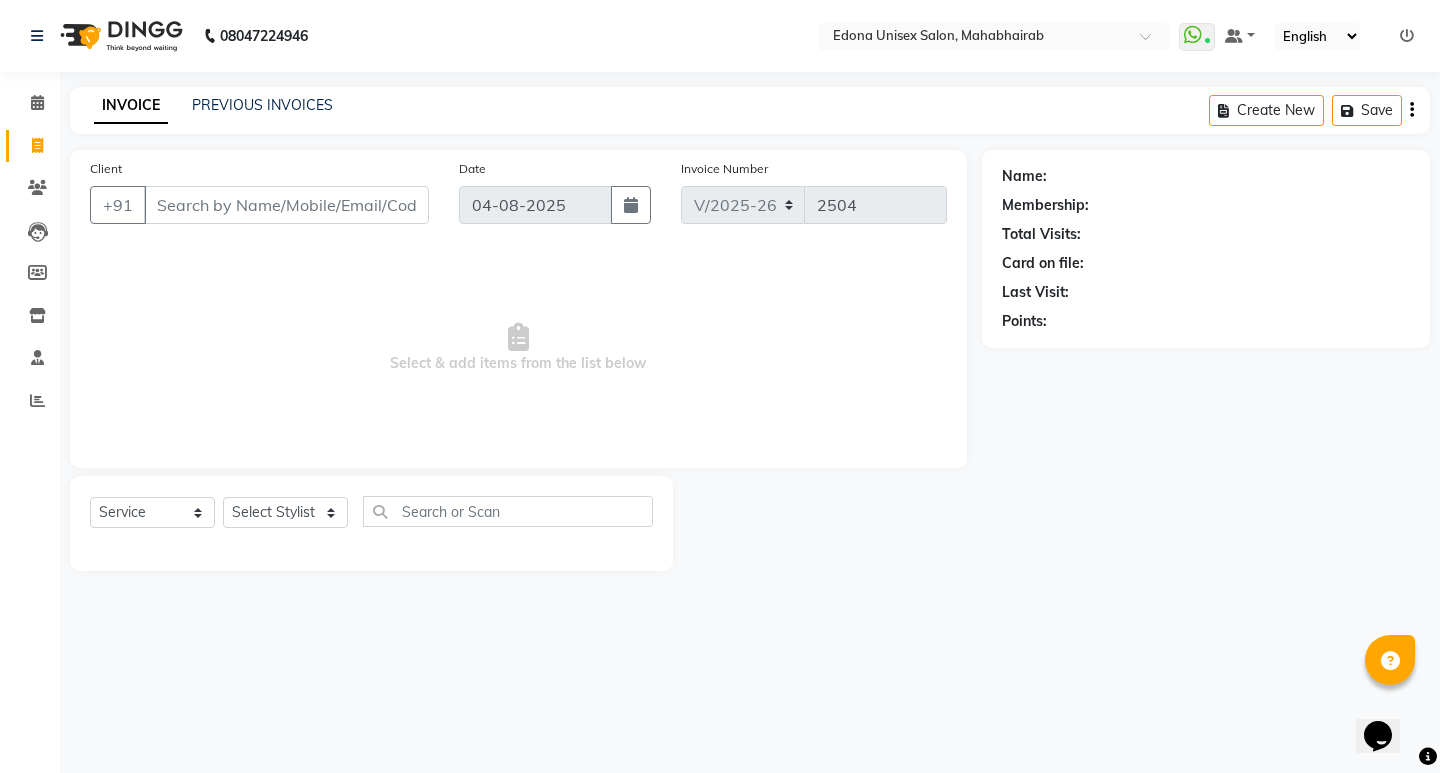 click on "INVOICE PREVIOUS INVOICES" 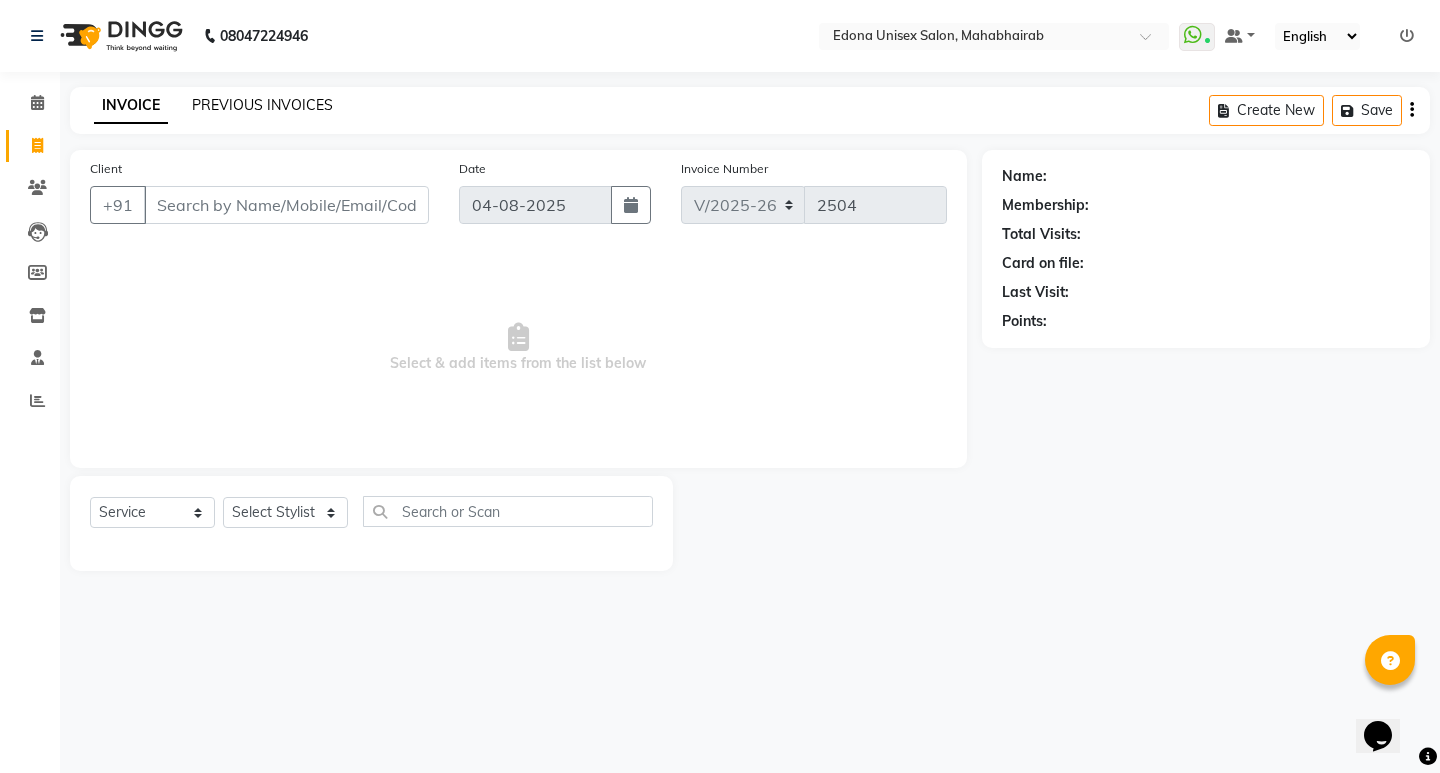 click on "PREVIOUS INVOICES" 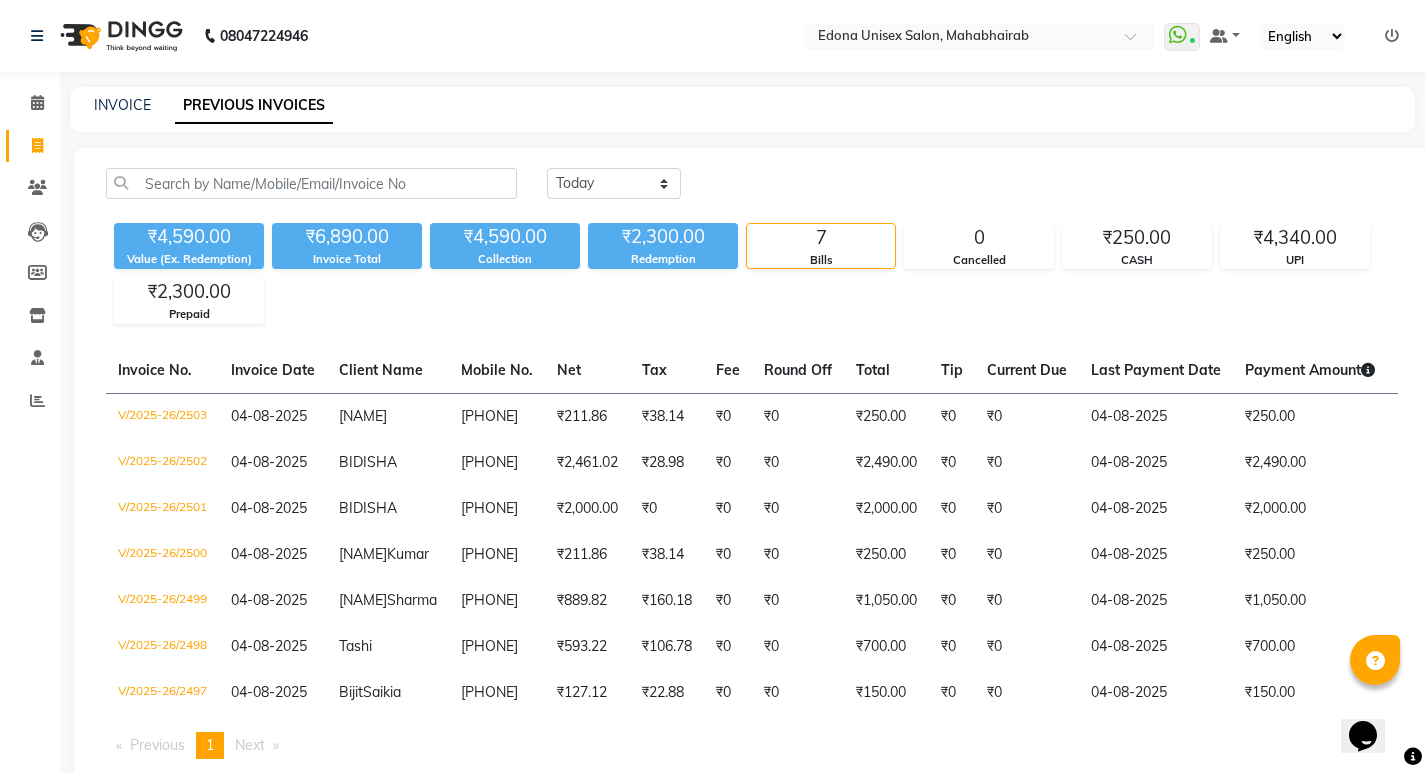click on "₹4,590.00 Value (Ex. Redemption) ₹6,890.00 Invoice Total  ₹4,590.00 Collection ₹2,300.00 Redemption 7 Bills 0 Cancelled ₹250.00 CASH ₹4,340.00 UPI ₹2,300.00 Prepaid" 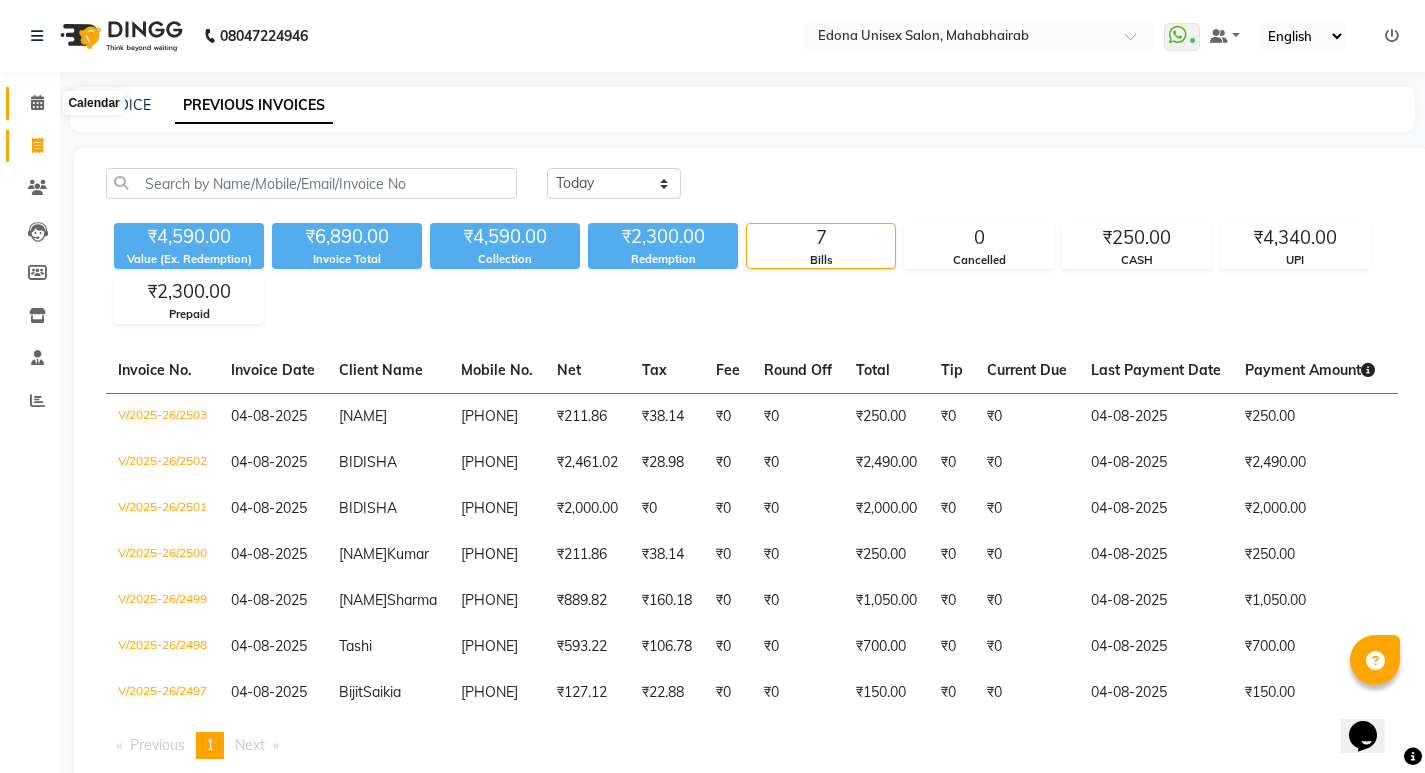 click 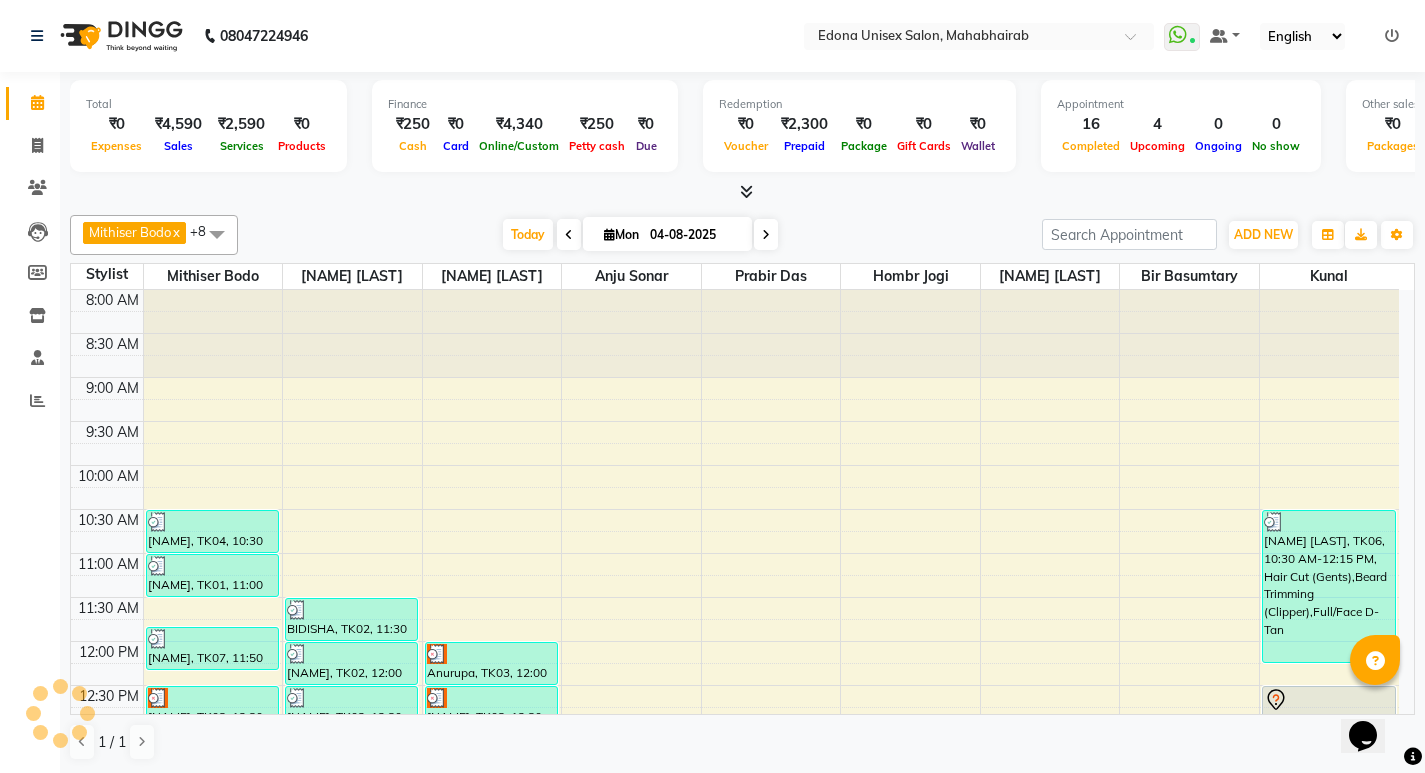 scroll, scrollTop: 0, scrollLeft: 0, axis: both 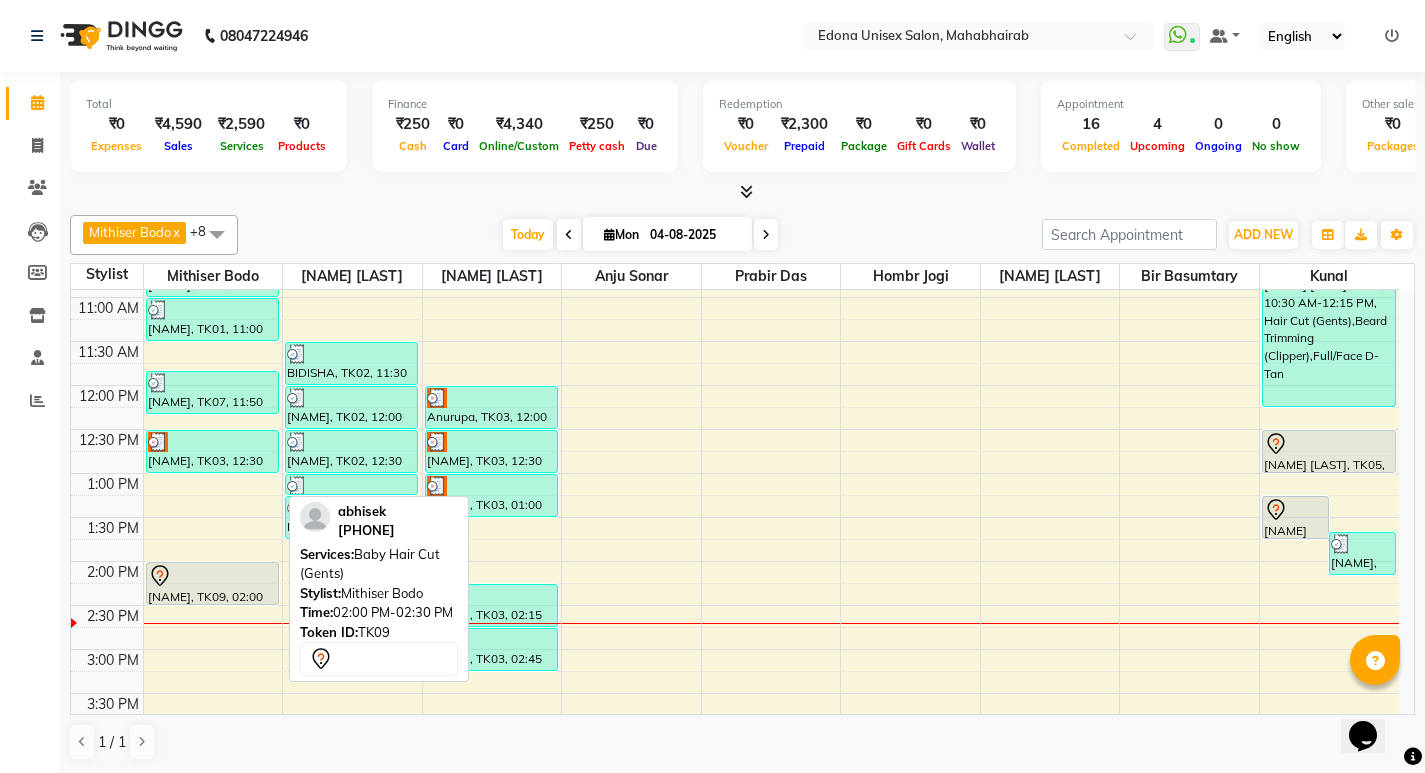 click at bounding box center [212, 576] 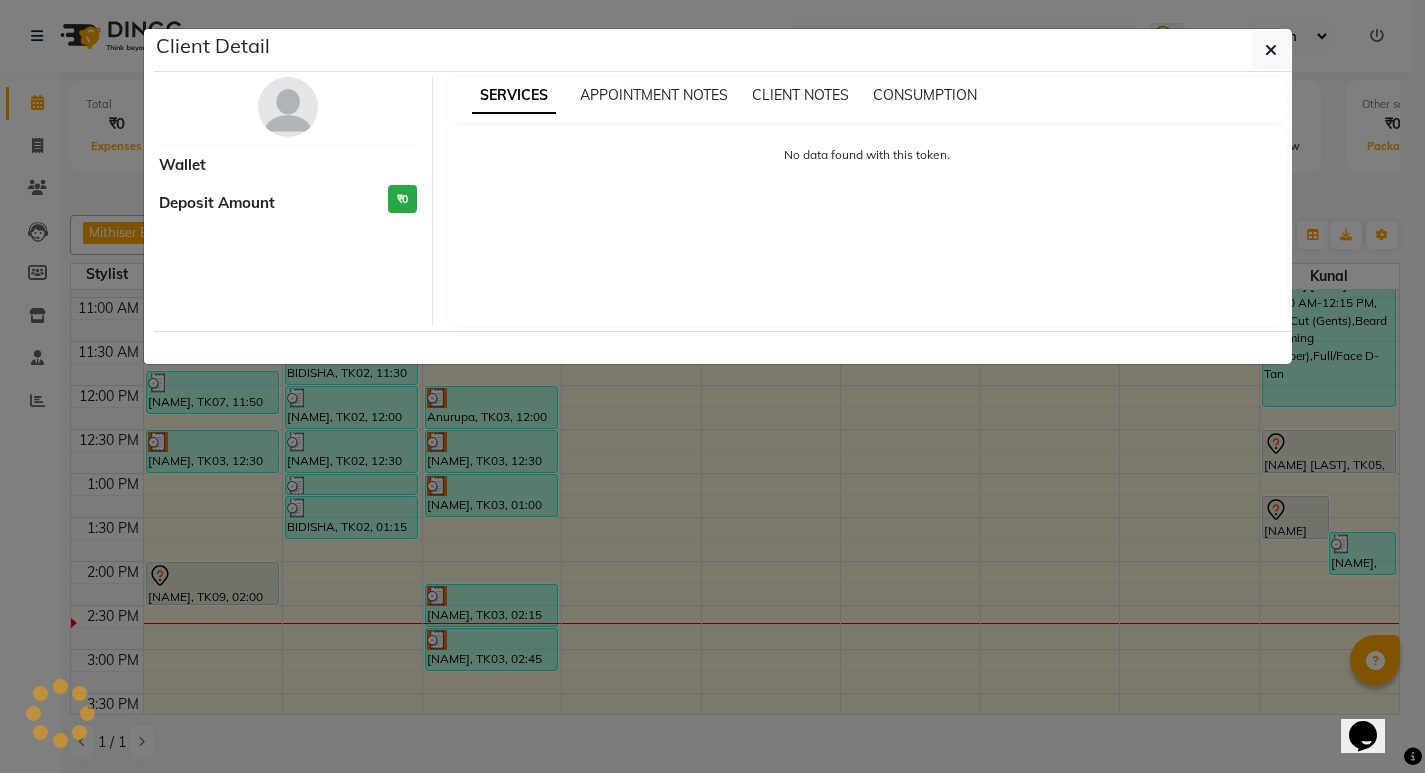 select on "7" 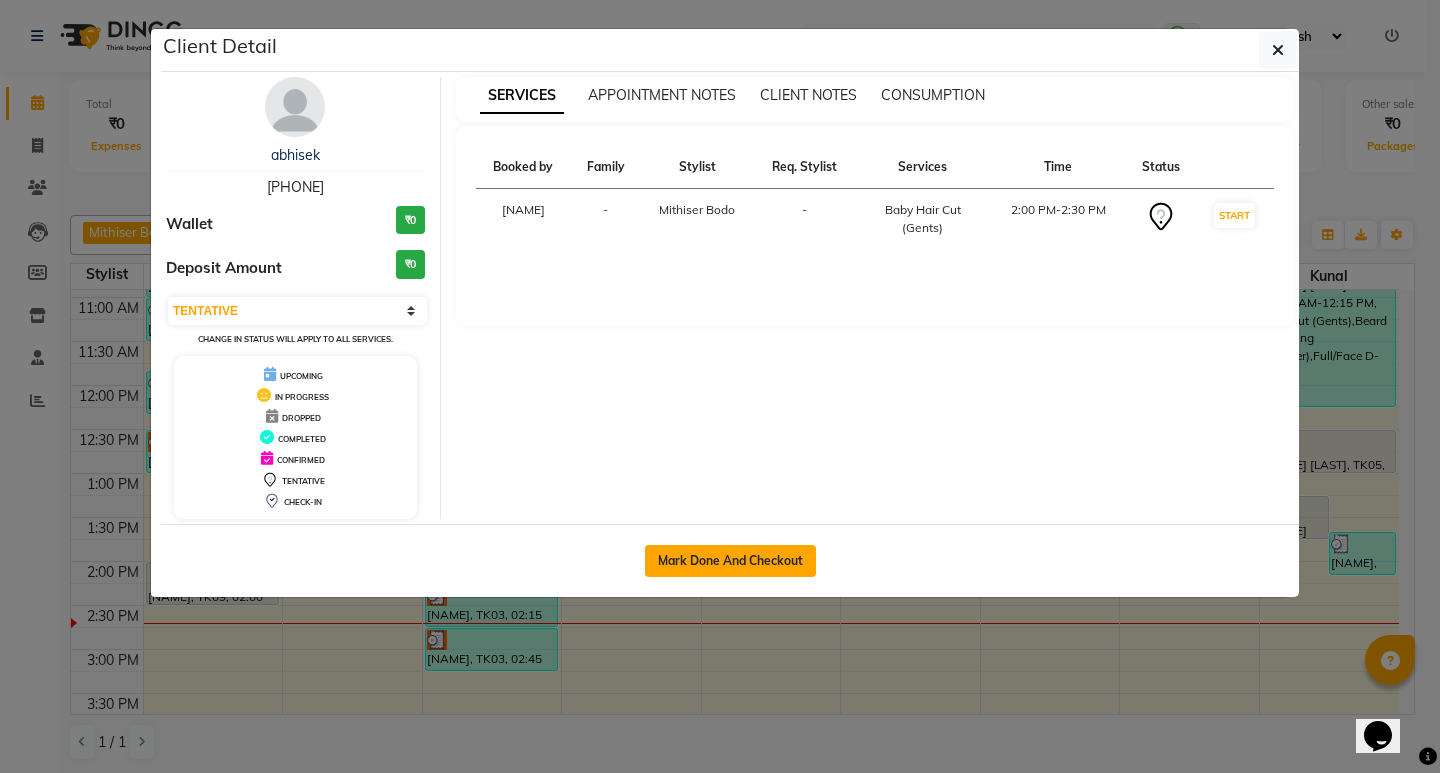 click on "Mark Done And Checkout" 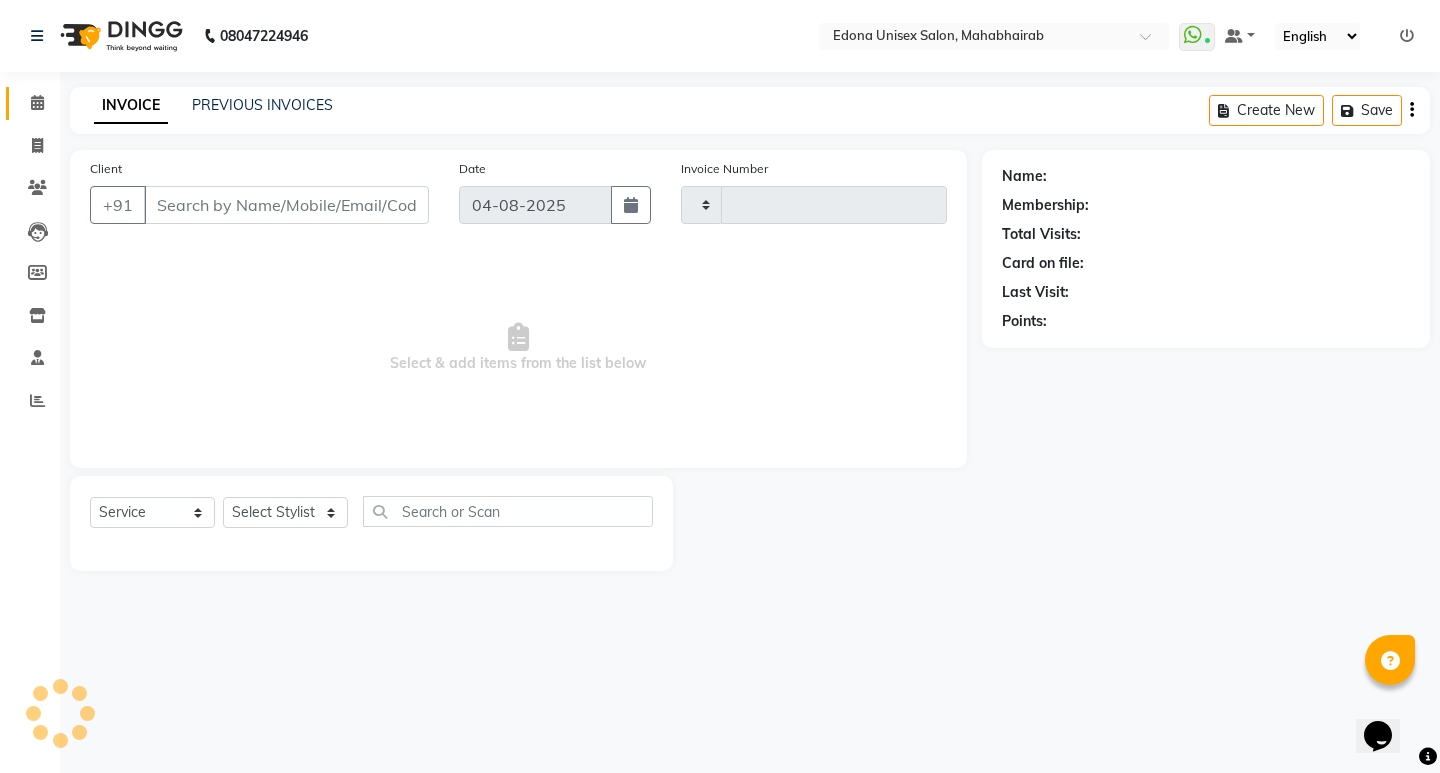 type on "2504" 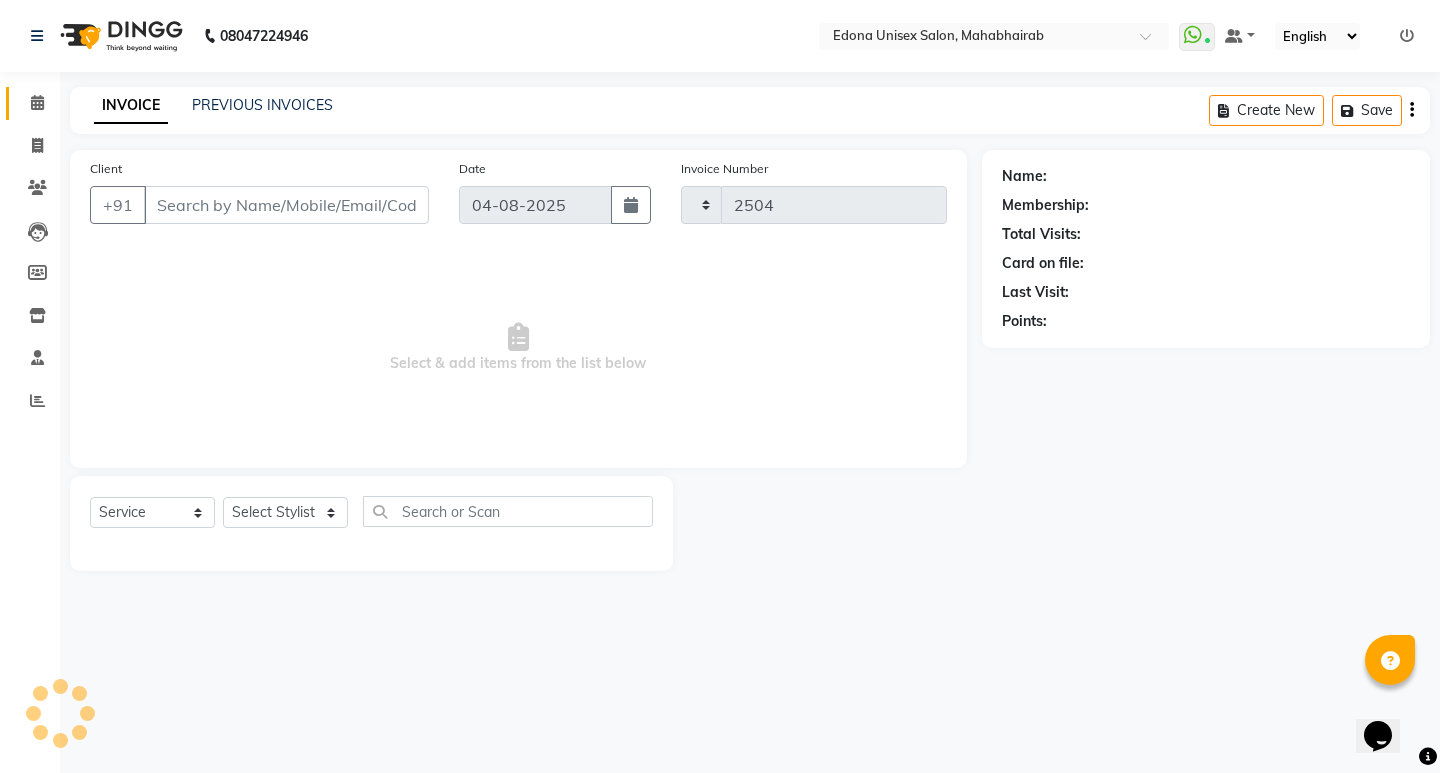 select on "5393" 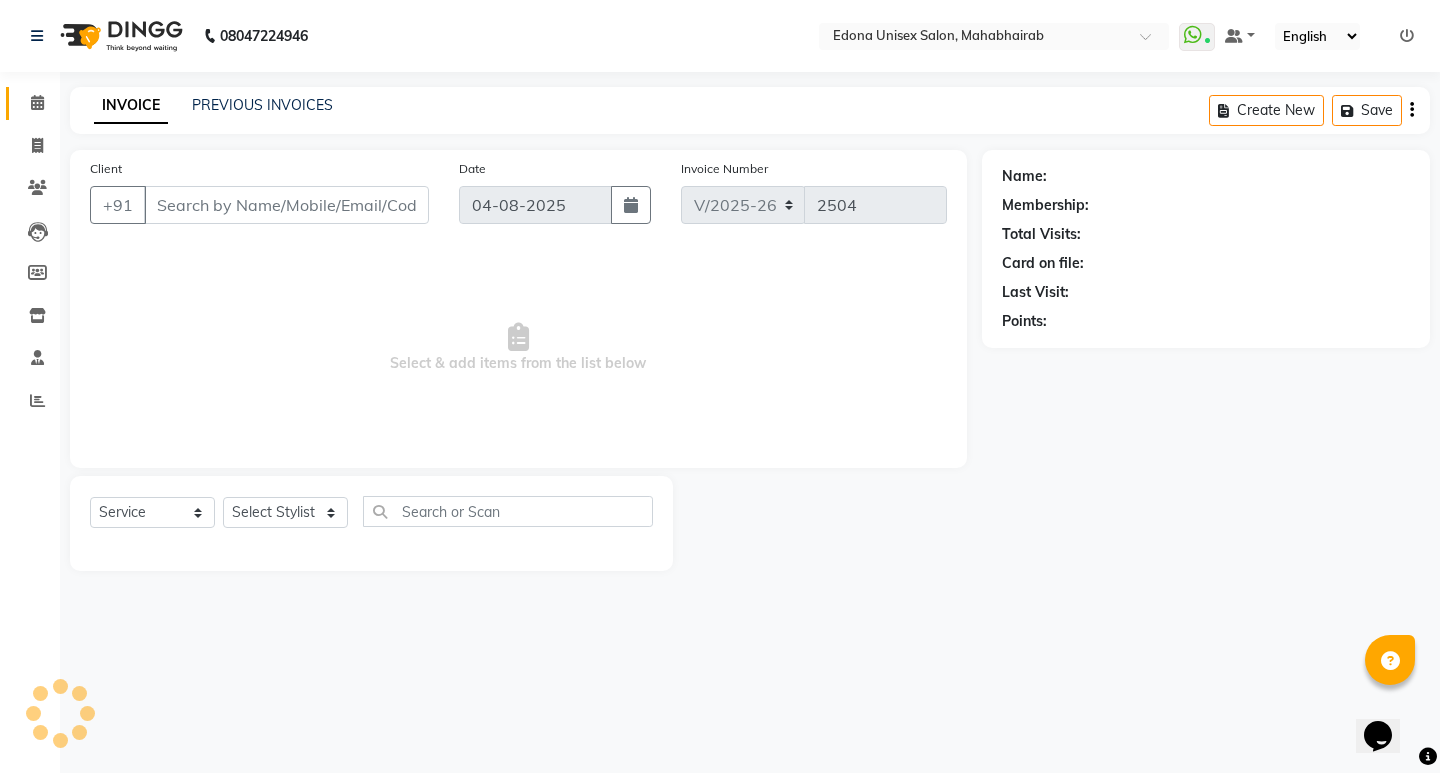 type on "9365225054" 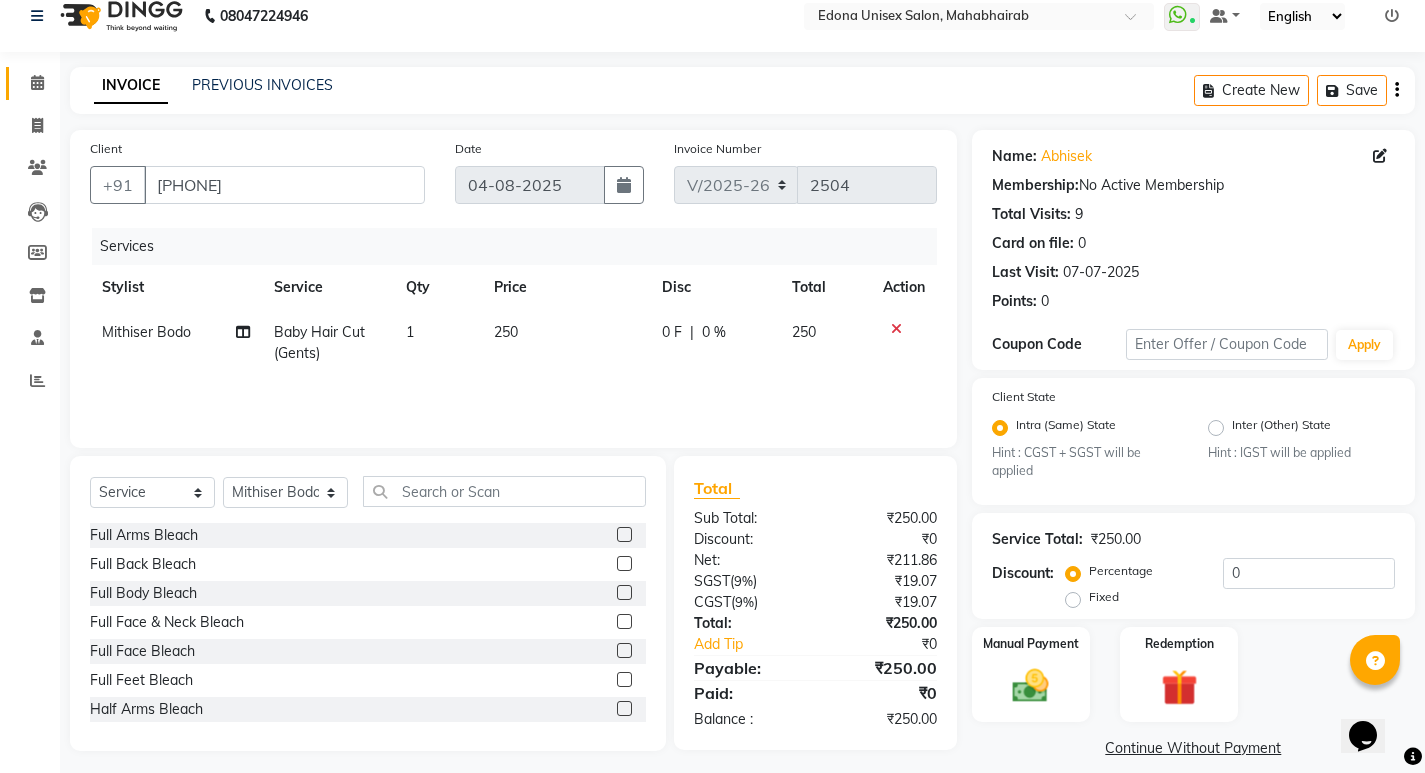 scroll, scrollTop: 0, scrollLeft: 0, axis: both 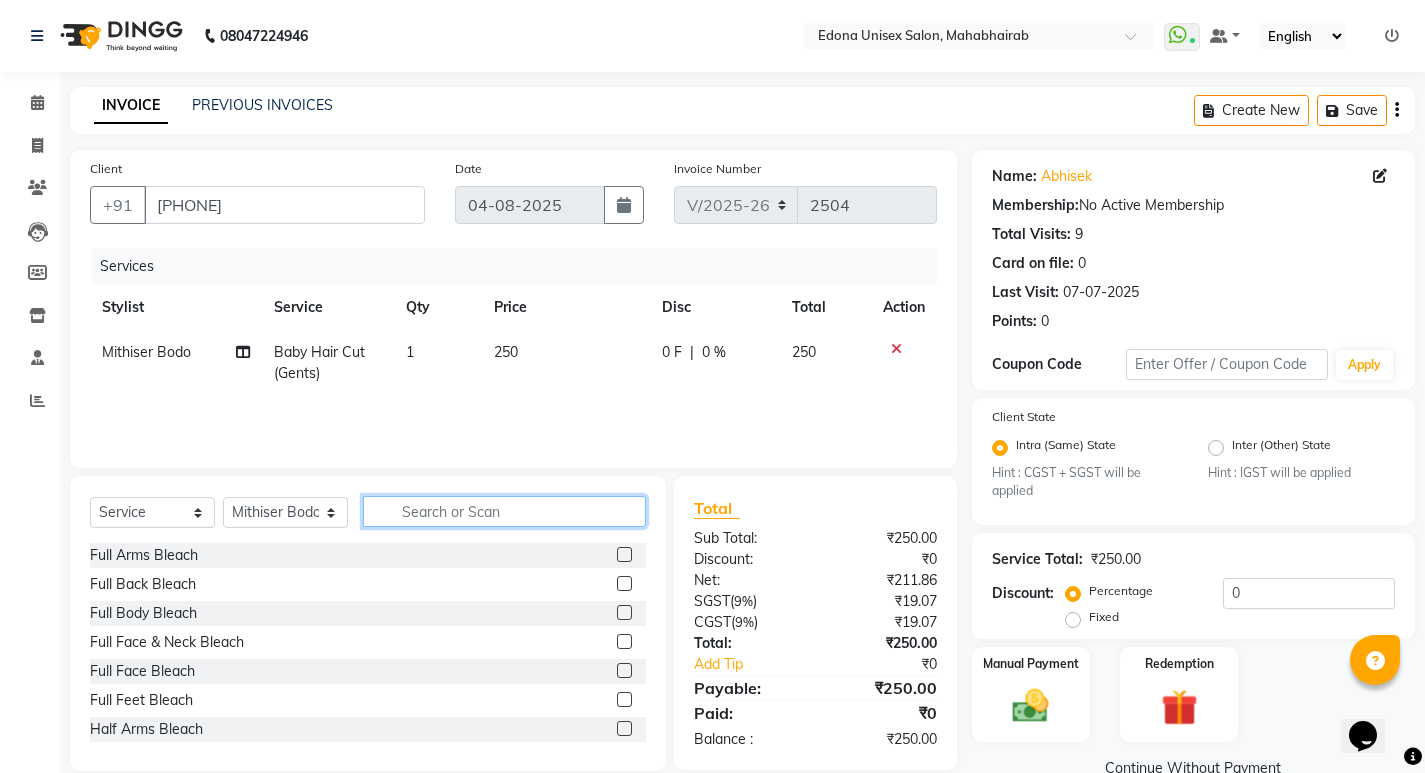 click 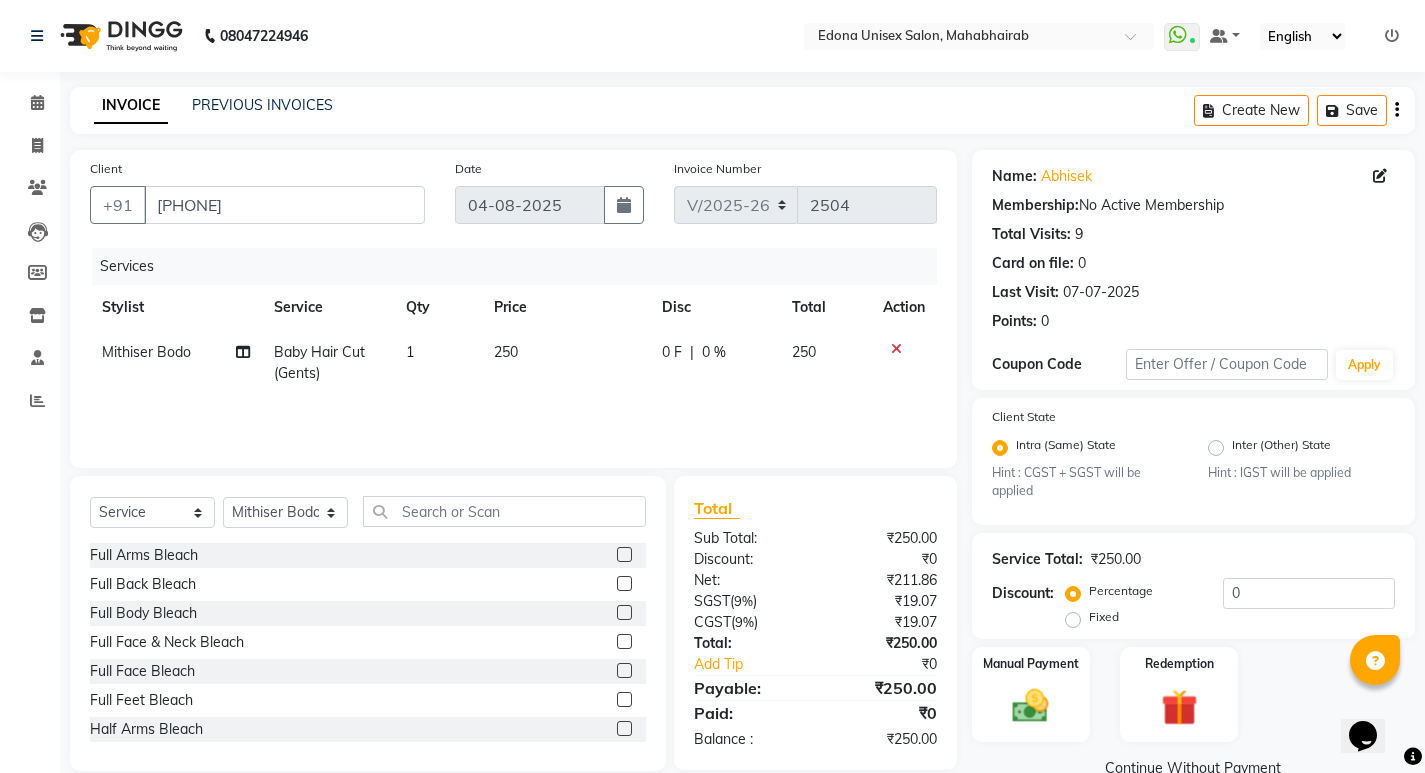 click on "Fixed" 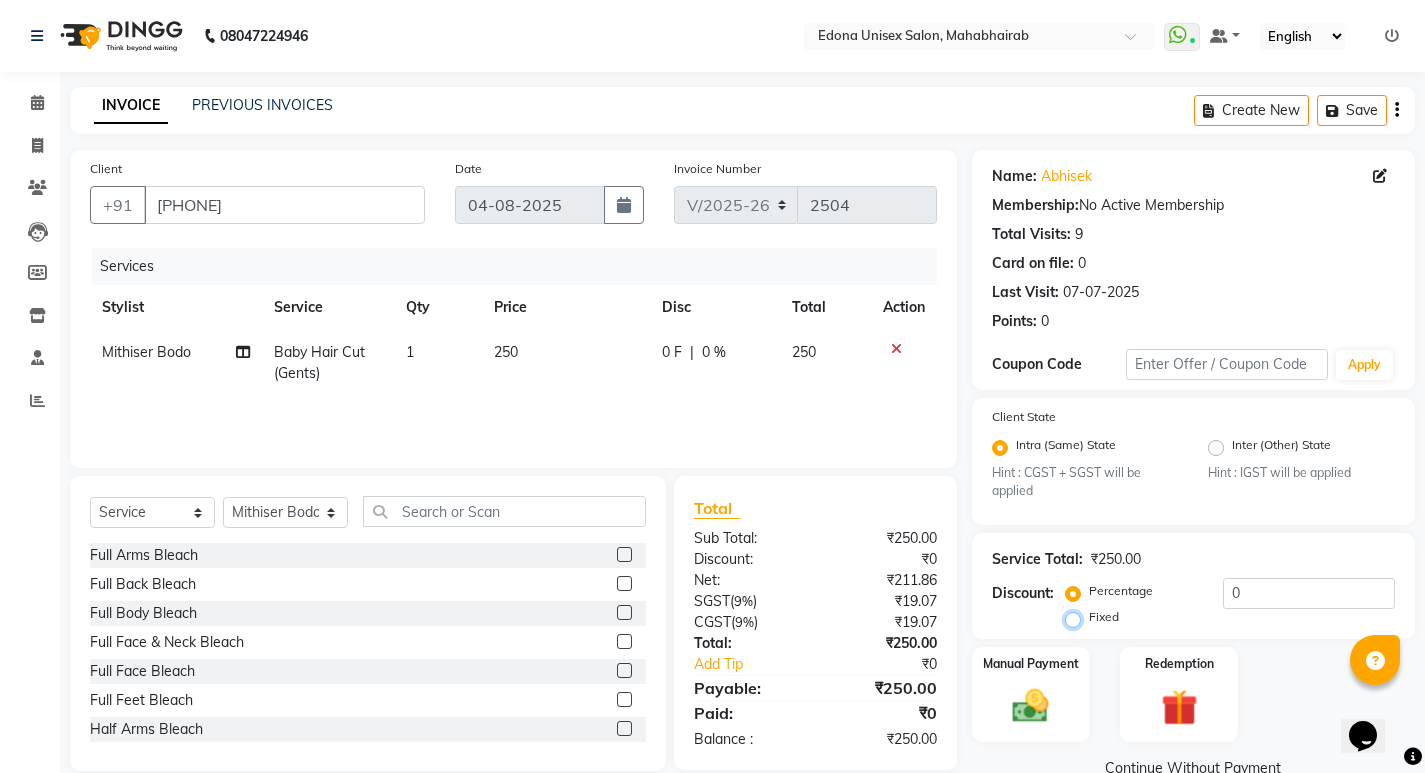 click on "Fixed" at bounding box center (1077, 617) 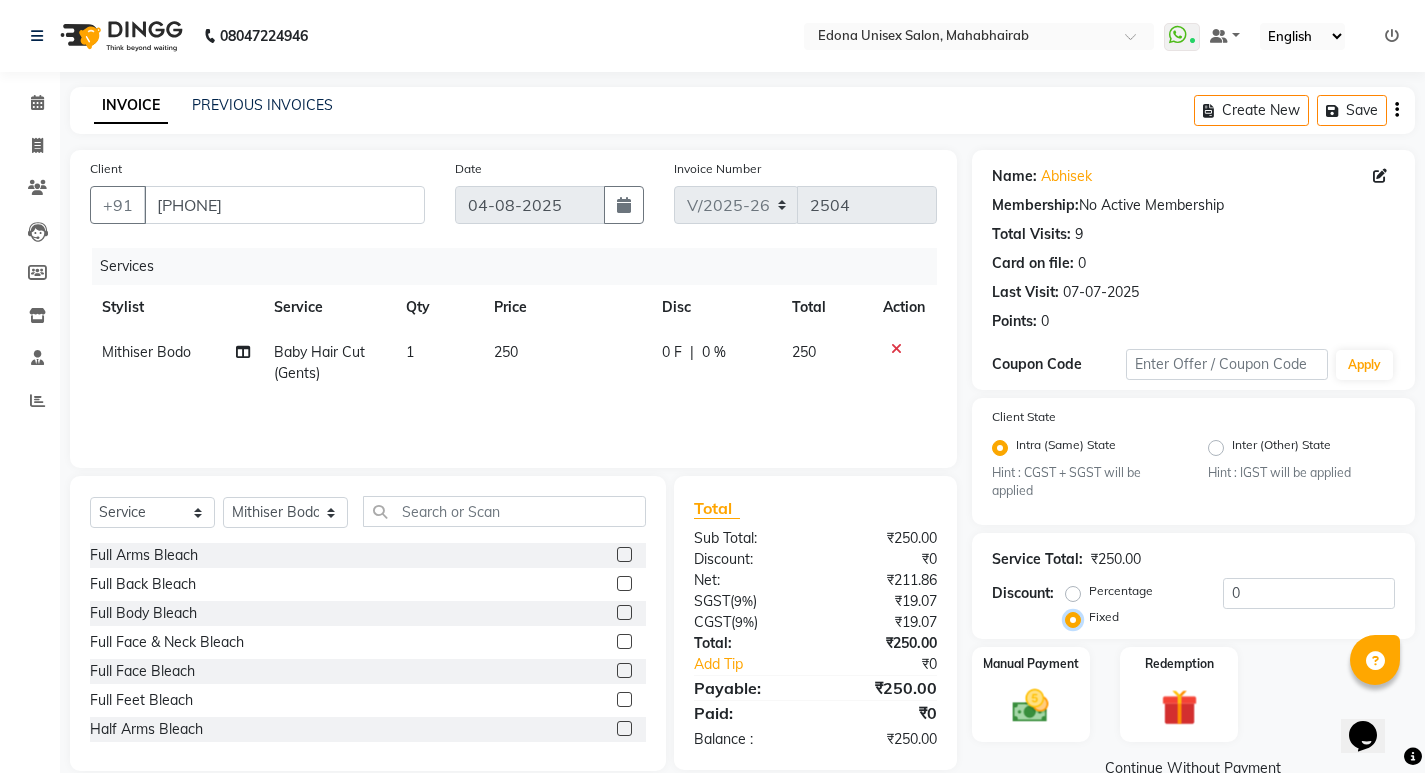 scroll, scrollTop: 40, scrollLeft: 0, axis: vertical 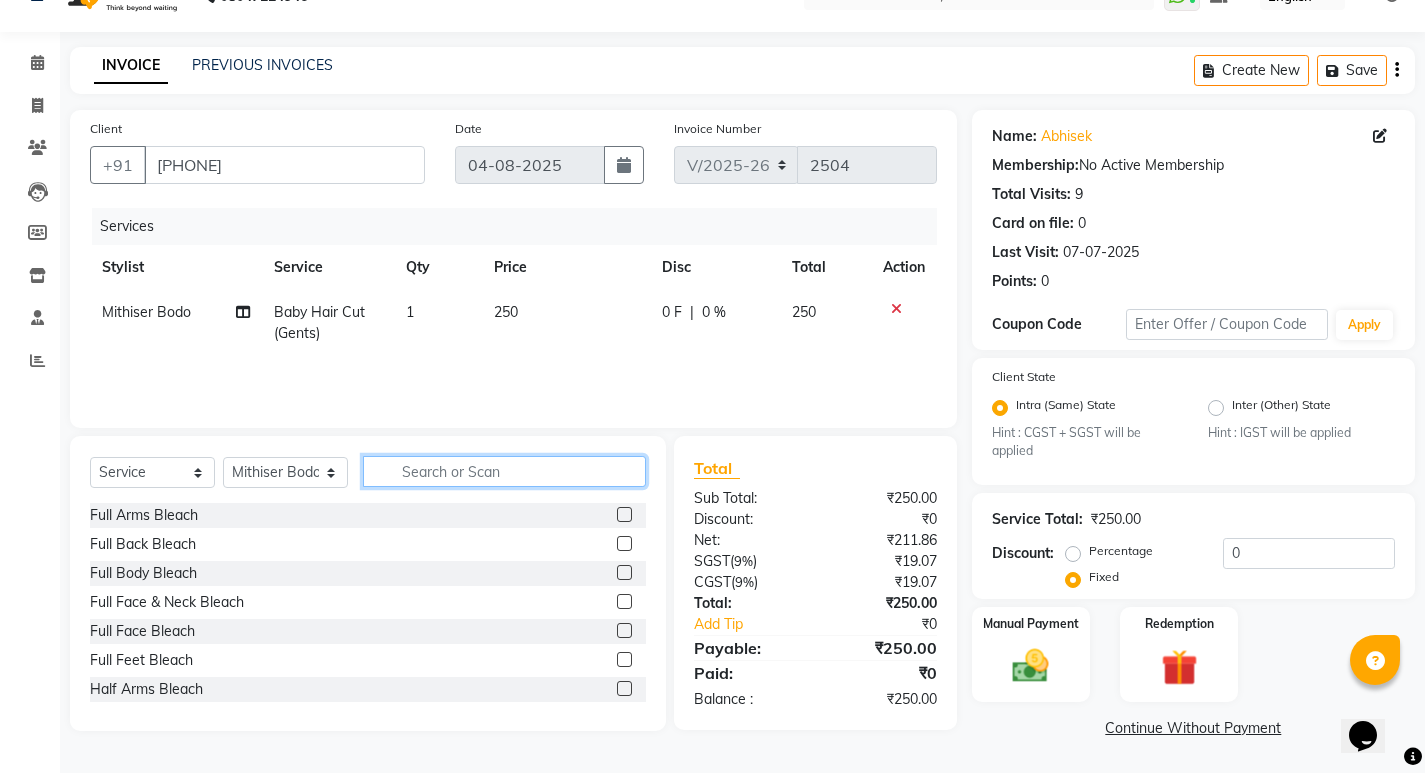click 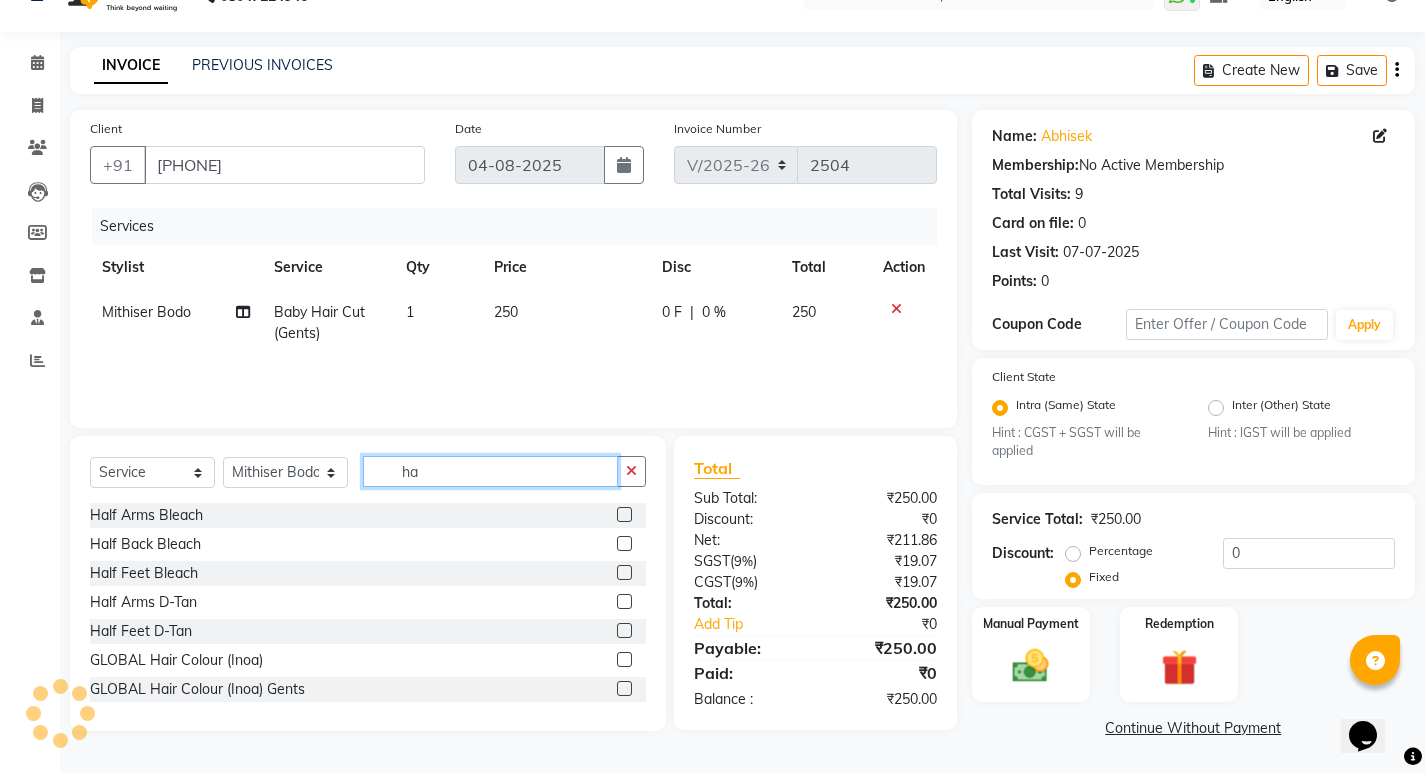 type on "h" 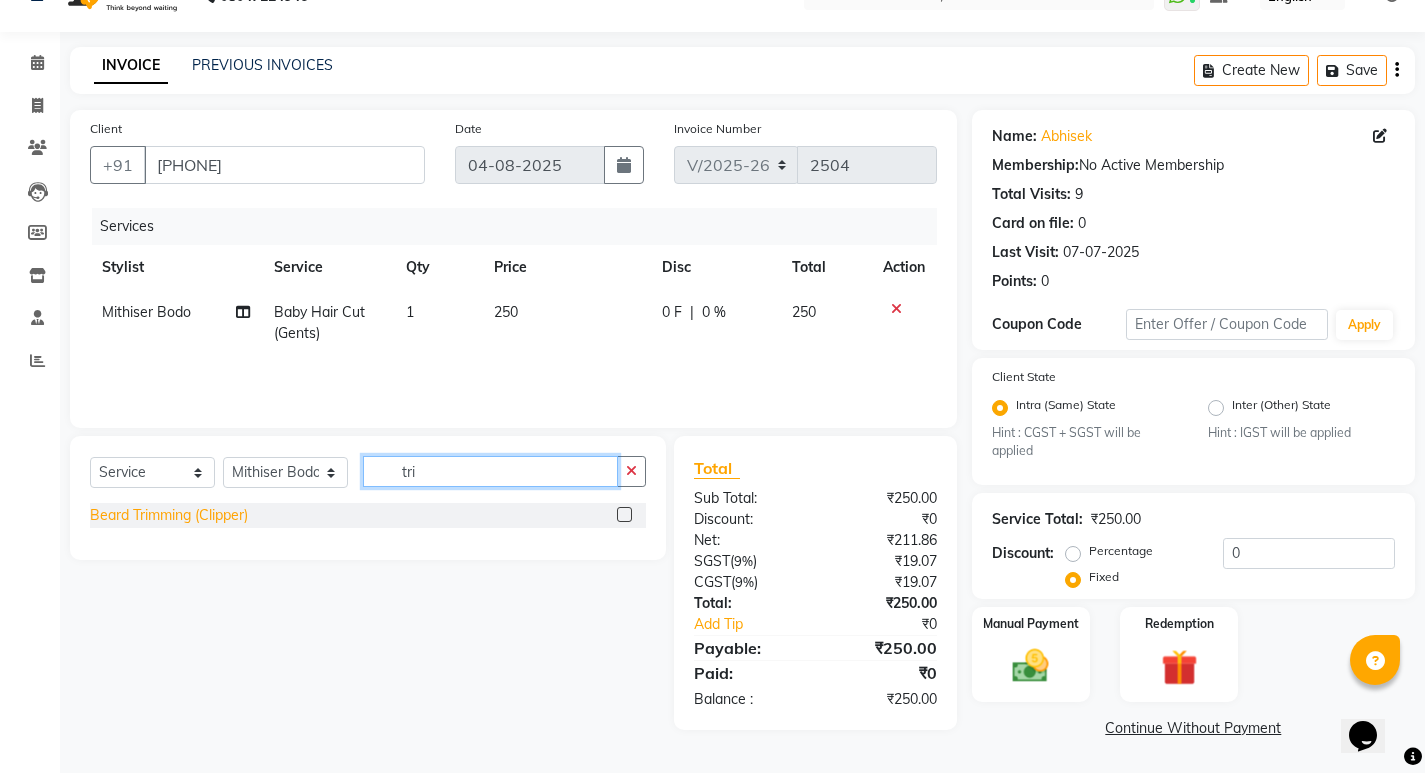 type on "tri" 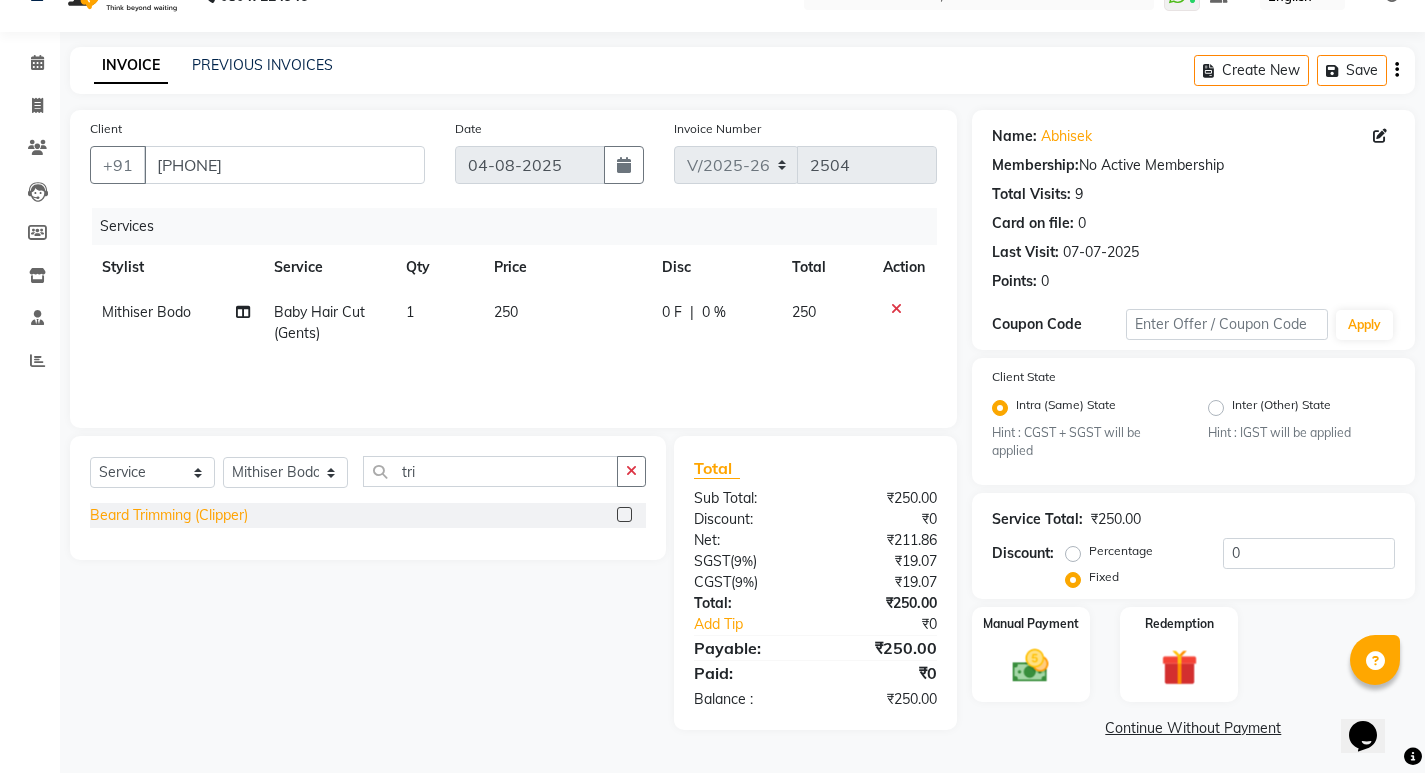 click on "Beard Trimming (Clipper)" 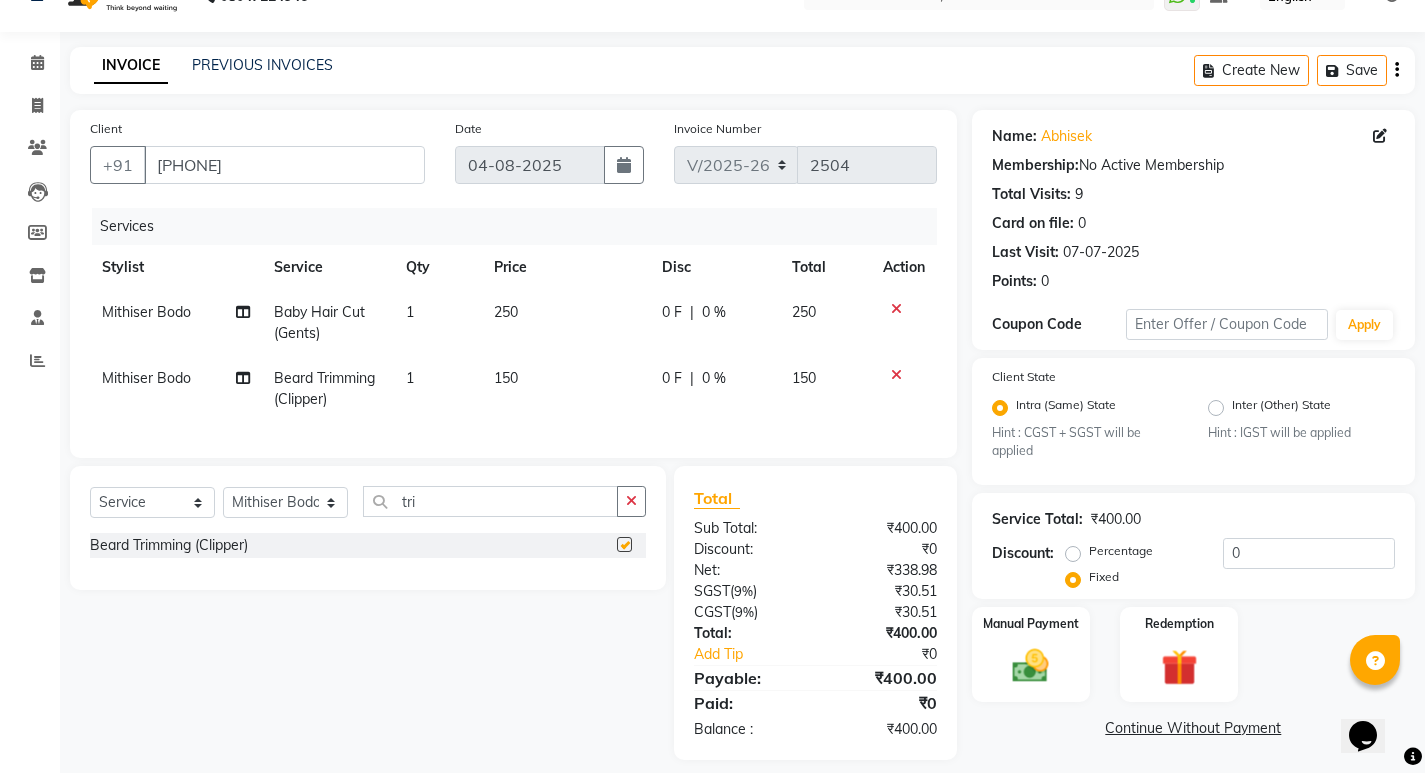 checkbox on "false" 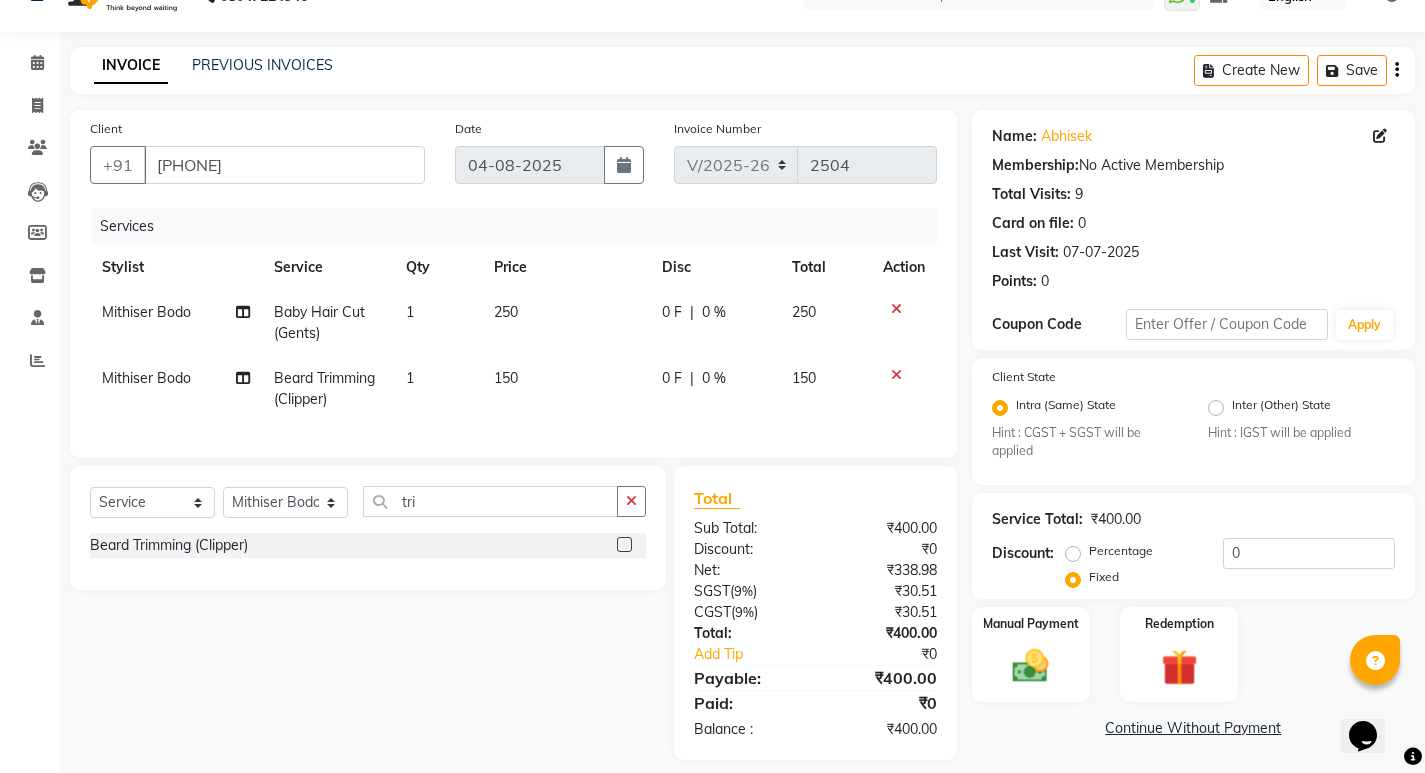 scroll, scrollTop: 72, scrollLeft: 0, axis: vertical 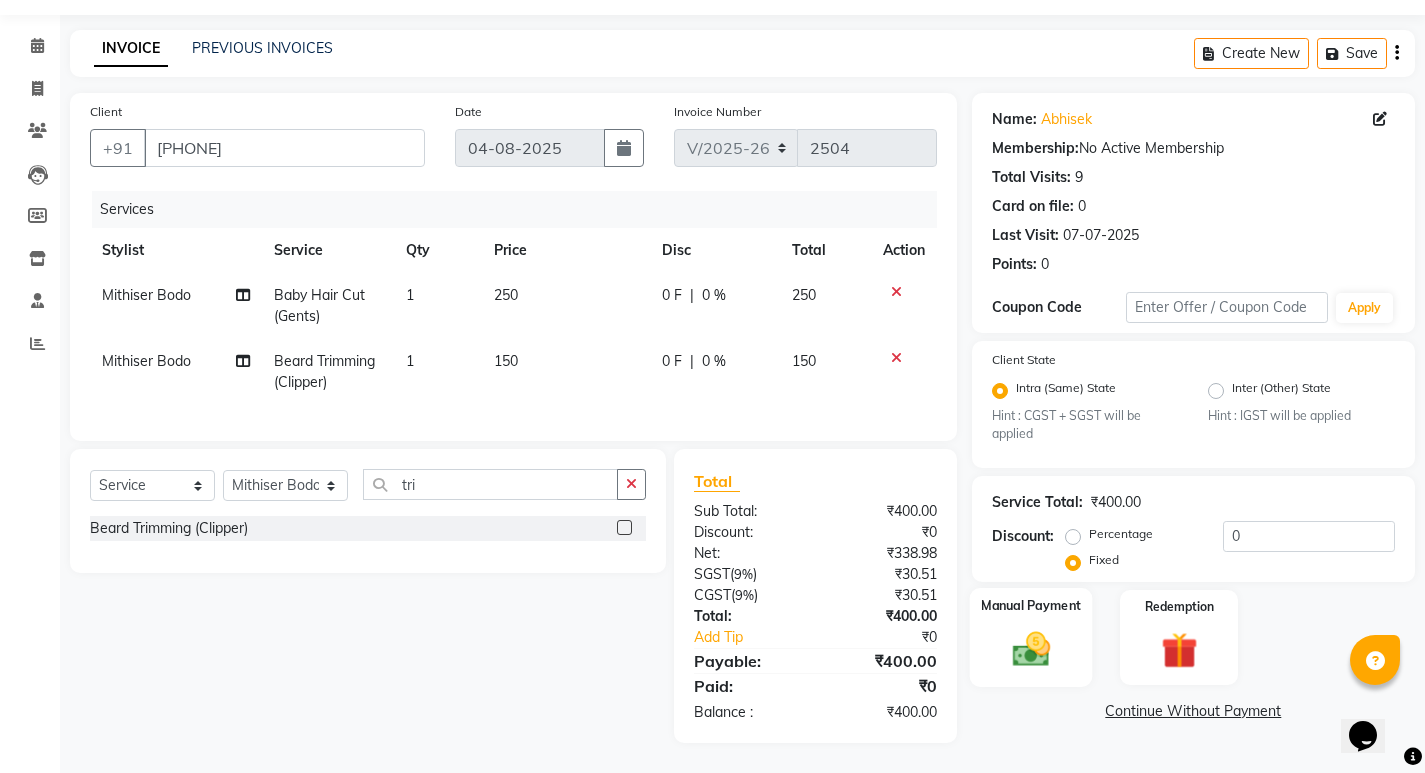 click 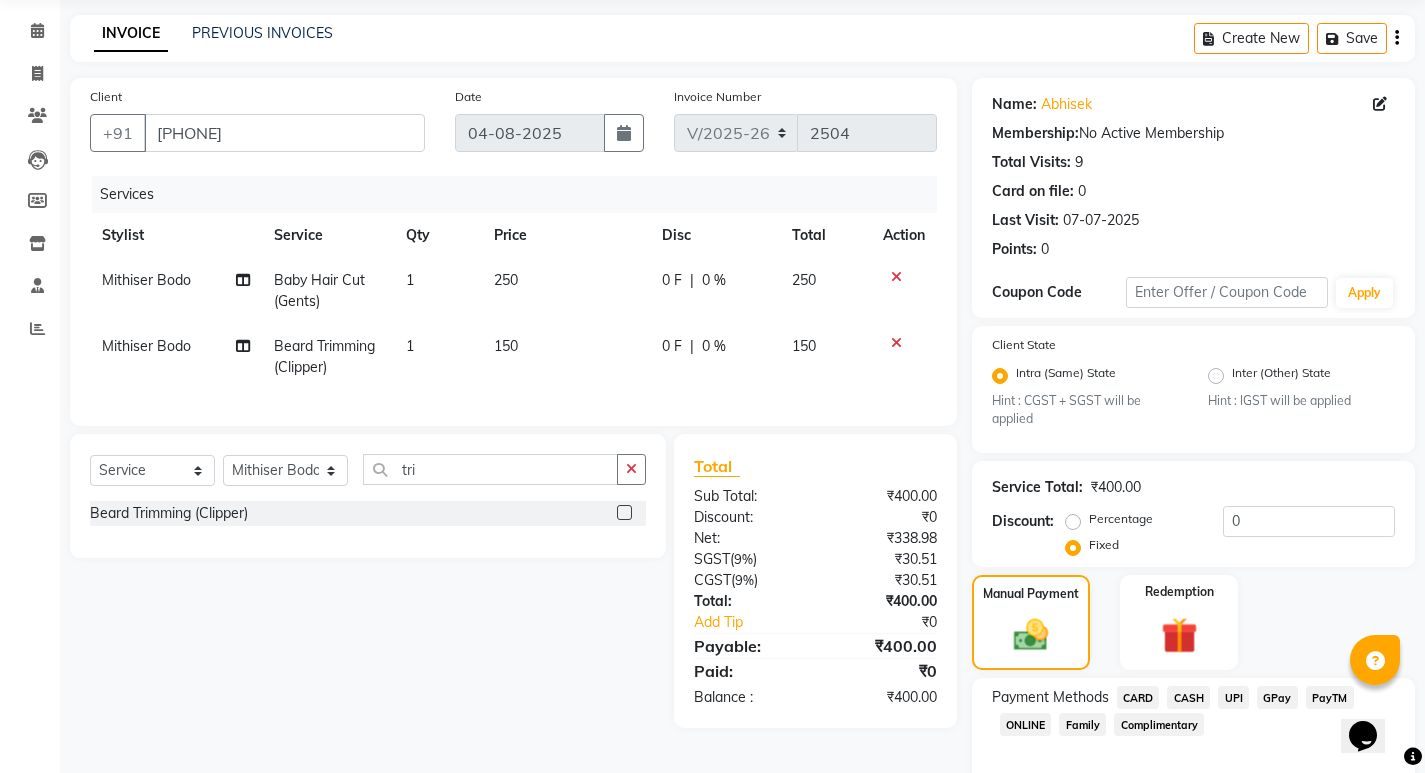scroll, scrollTop: 168, scrollLeft: 0, axis: vertical 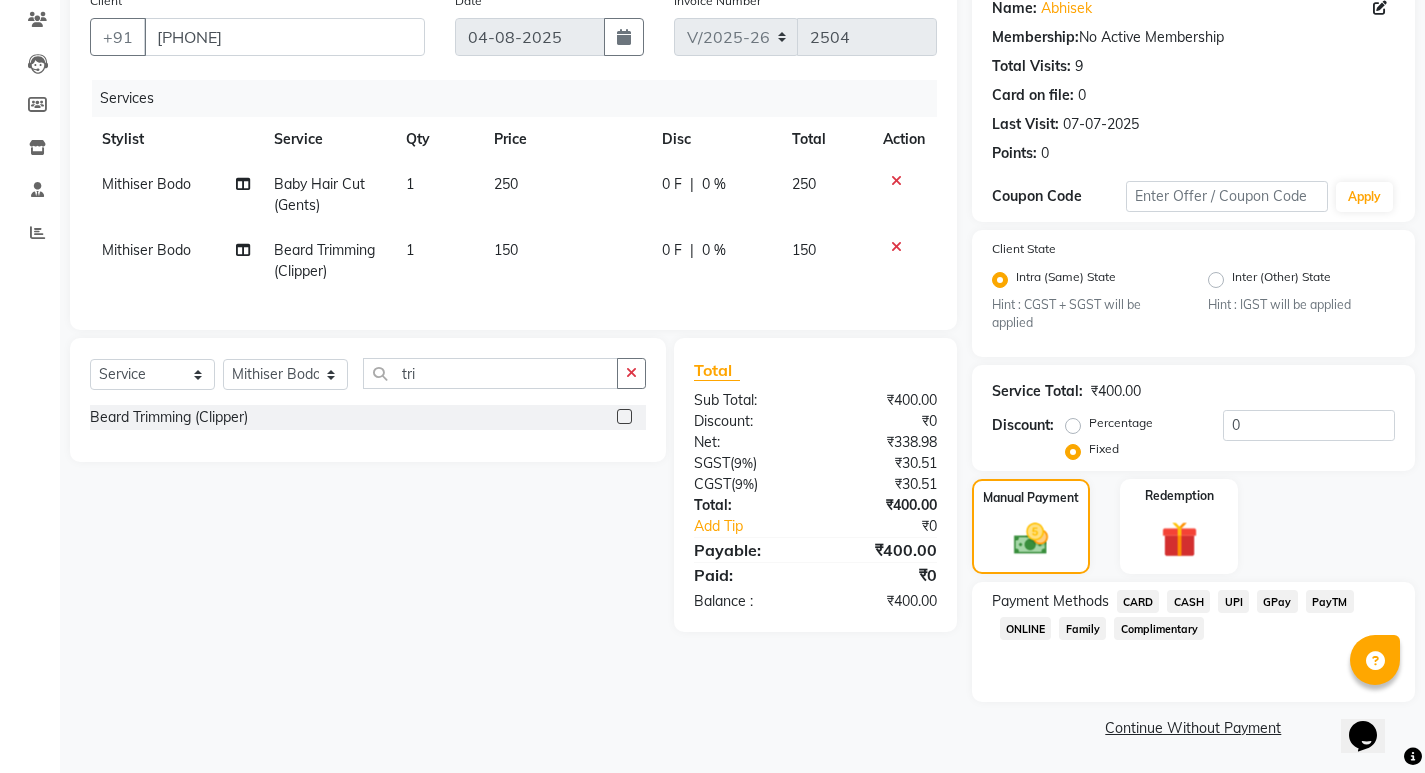 click on "UPI" 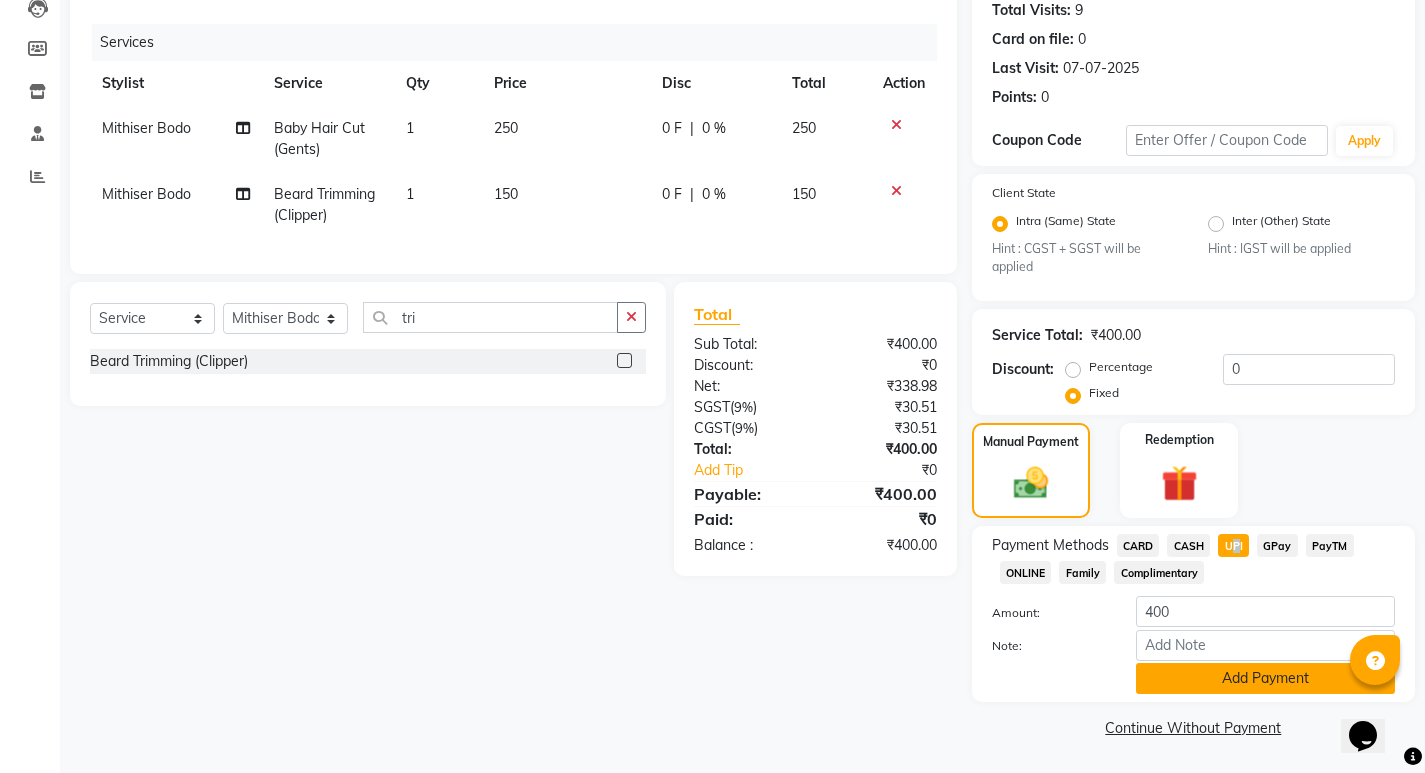 click on "Add Payment" 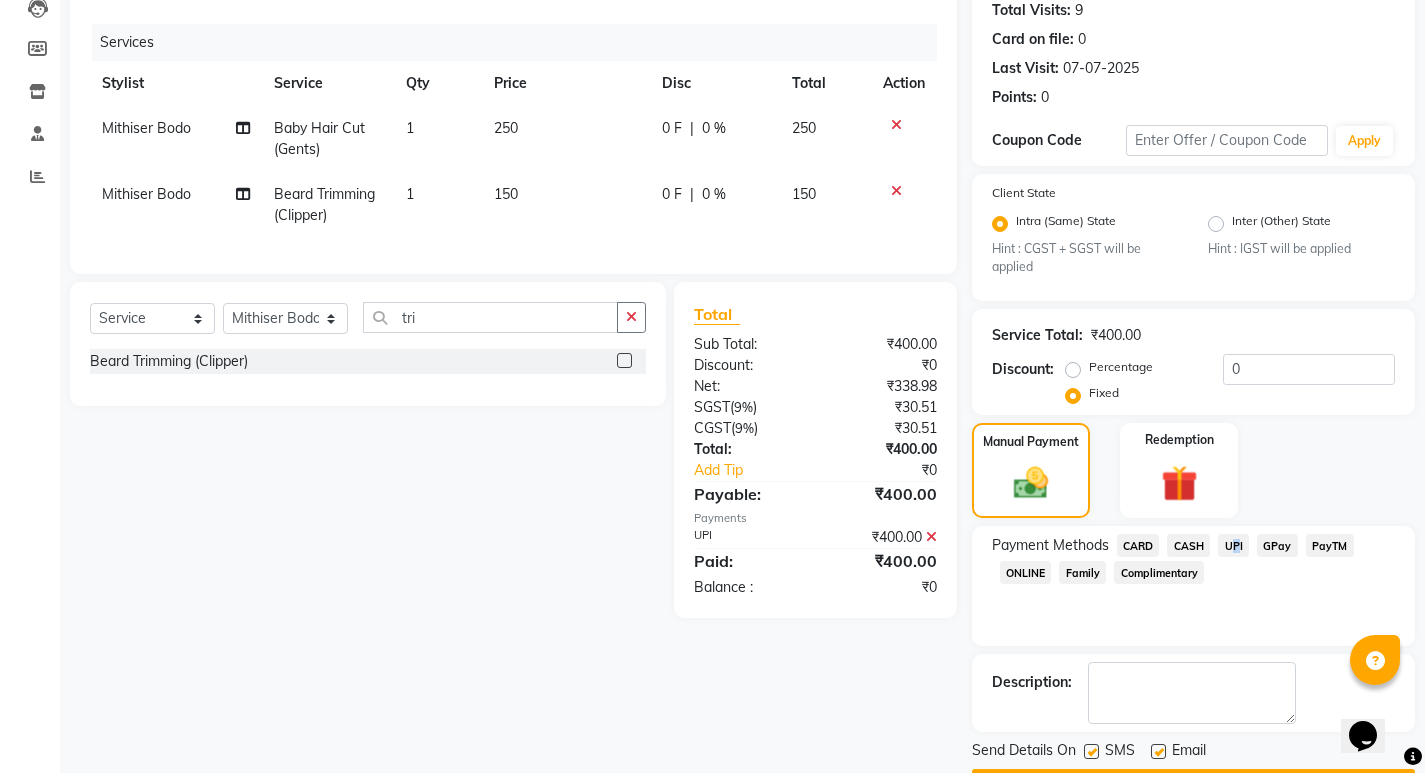 scroll, scrollTop: 281, scrollLeft: 0, axis: vertical 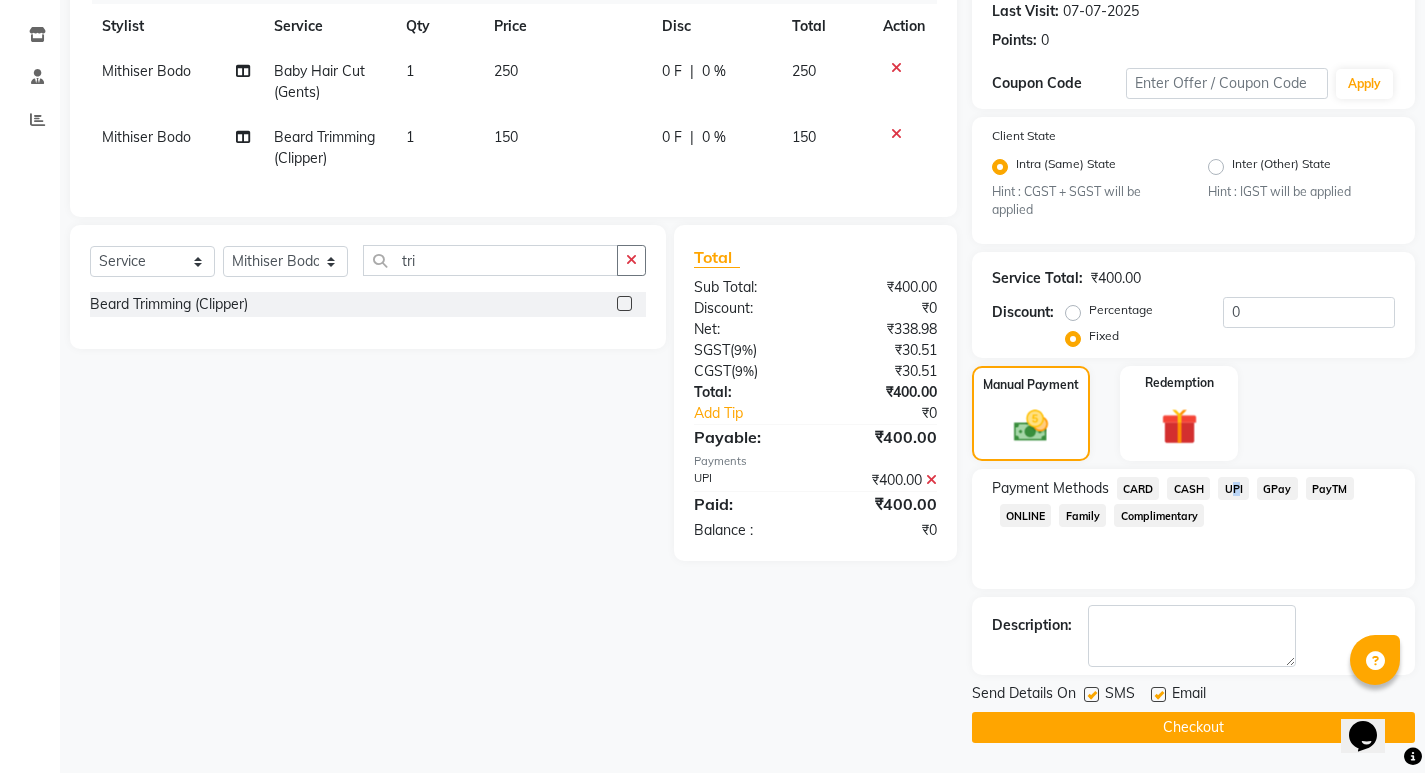 click on "Checkout" 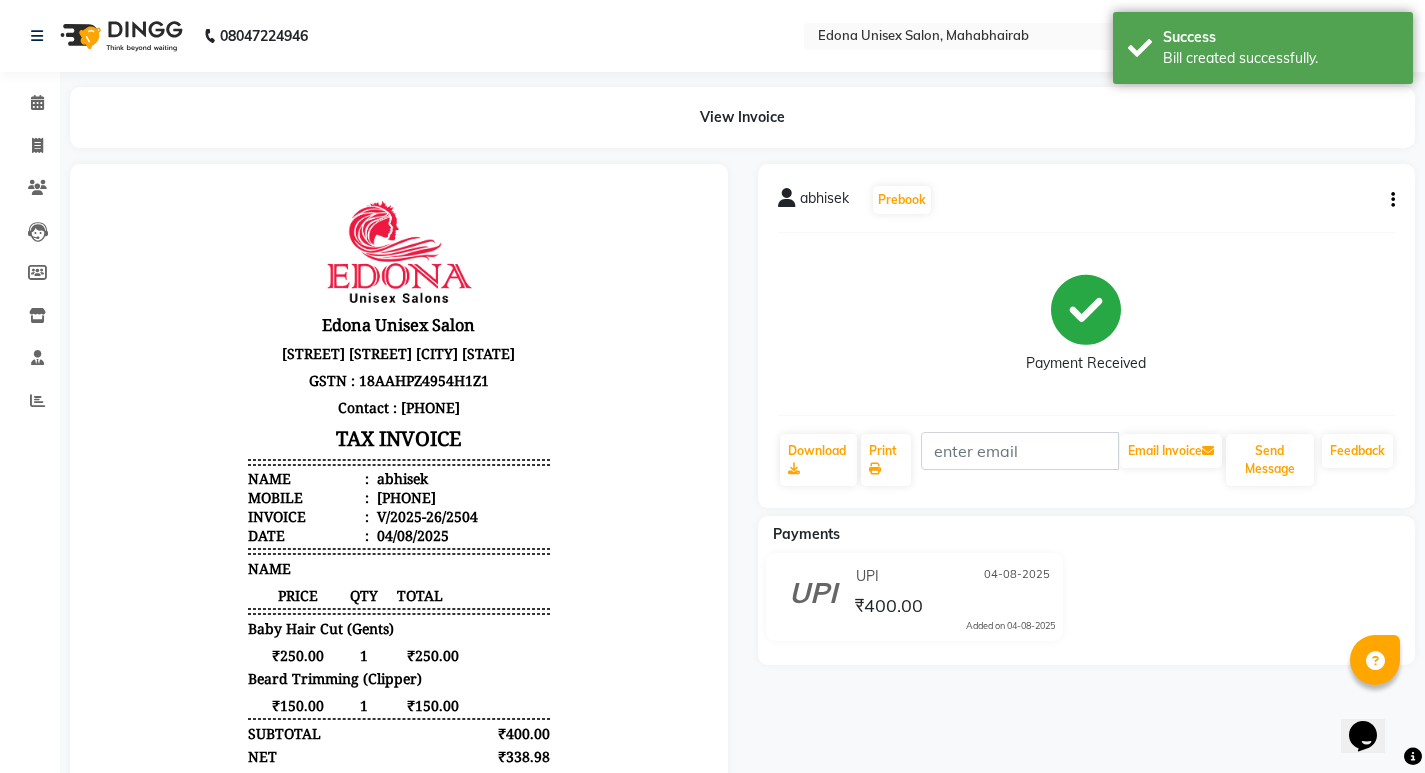 scroll, scrollTop: 0, scrollLeft: 0, axis: both 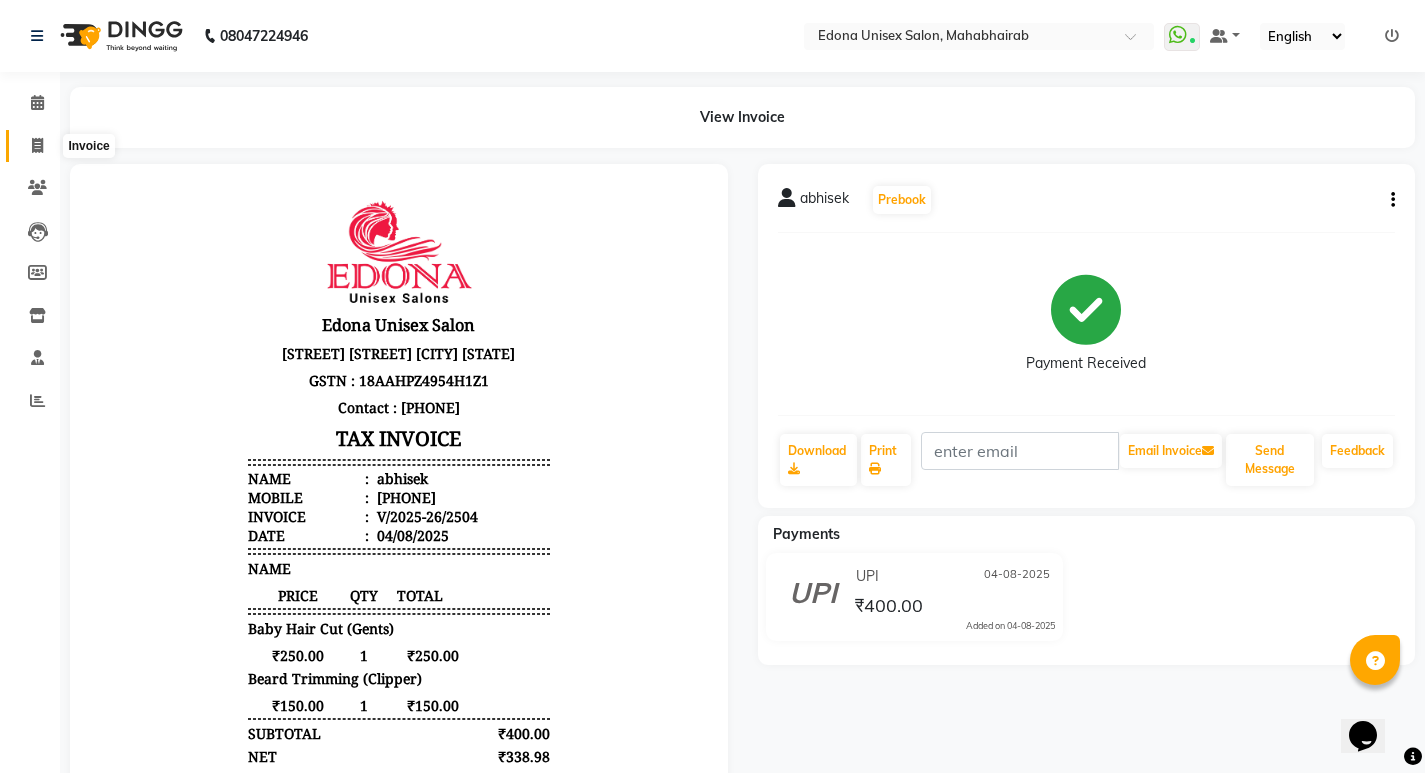 click 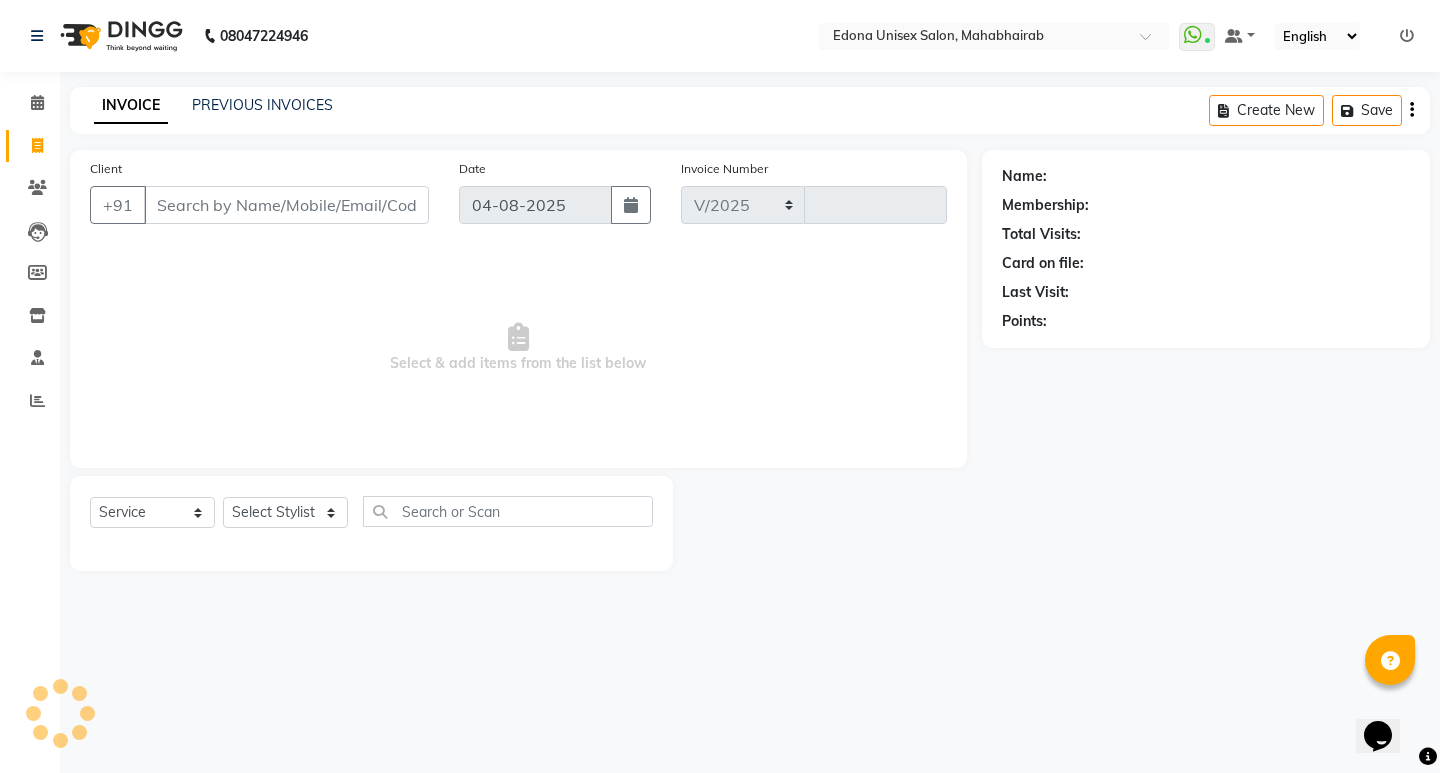 select on "5393" 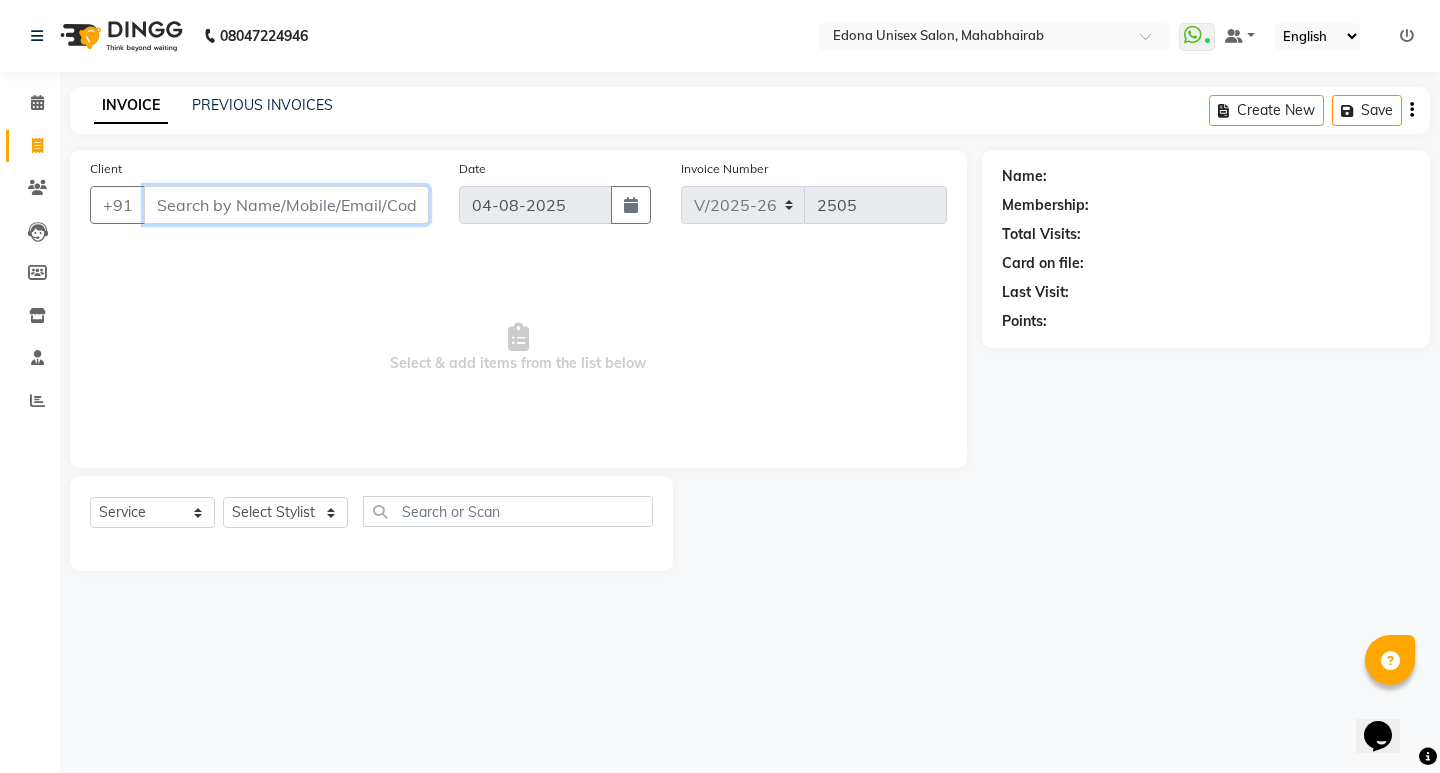 paste on "[PHONE]" 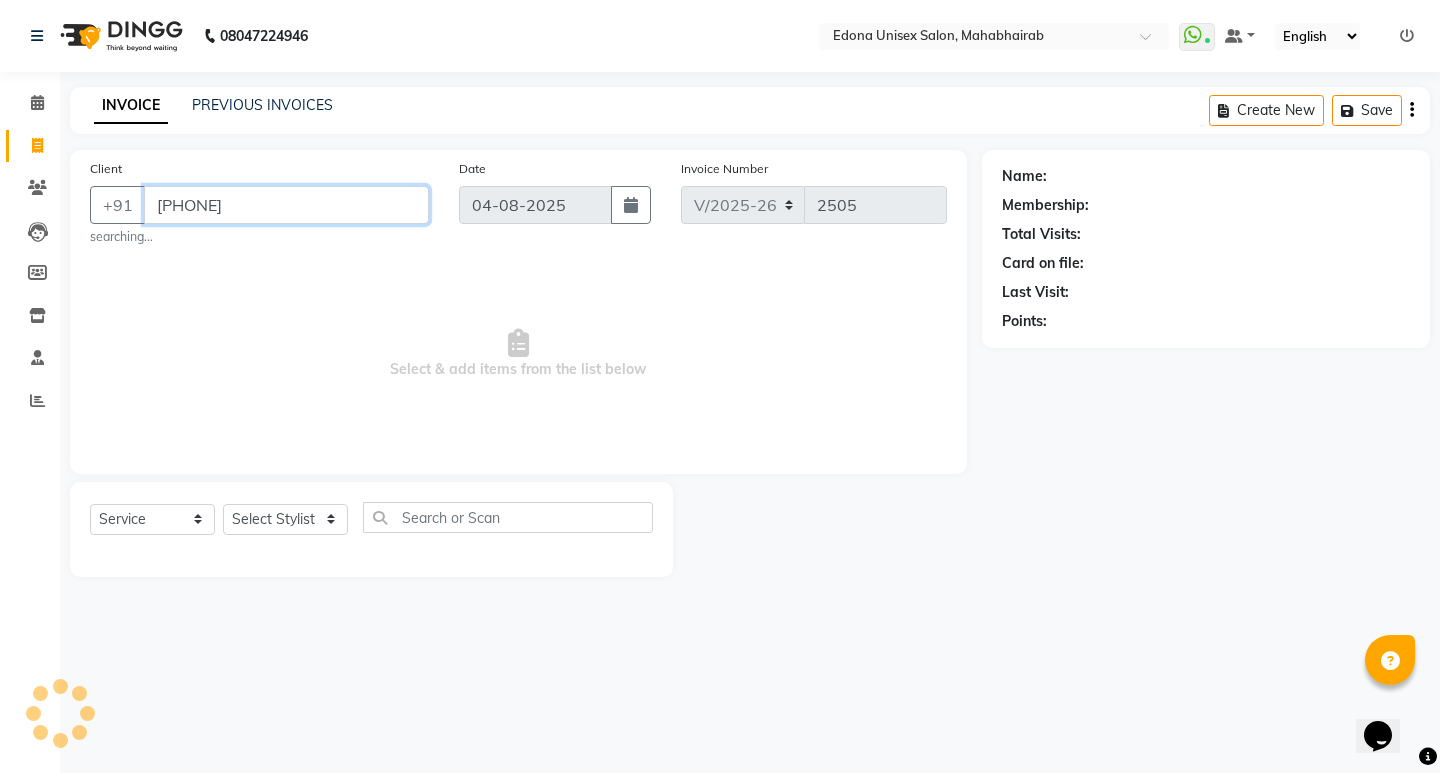 type on "[PHONE]" 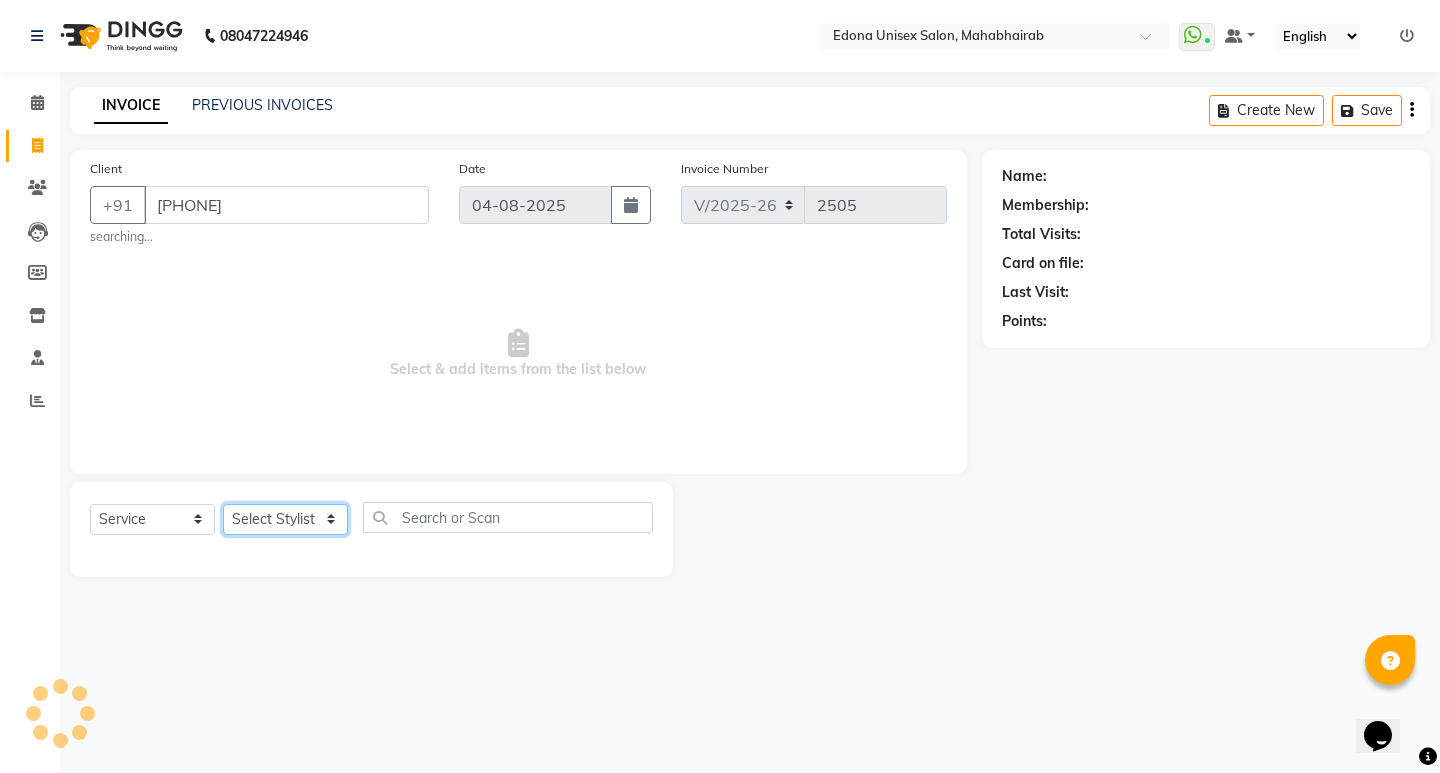 click on "Select Stylist Admin Anju Sonar Bir Basumtary Bishal Bharma Hemen Daimari Hombr Jogi Jenny kayina Kriti Kunal Lokesh Verma Mithiser Bodo Monisha Goyari Neha Pahi Prabir Das Rashmi Basumtary Reshma Sultana Roselin Basumtary Sumitra Subba" 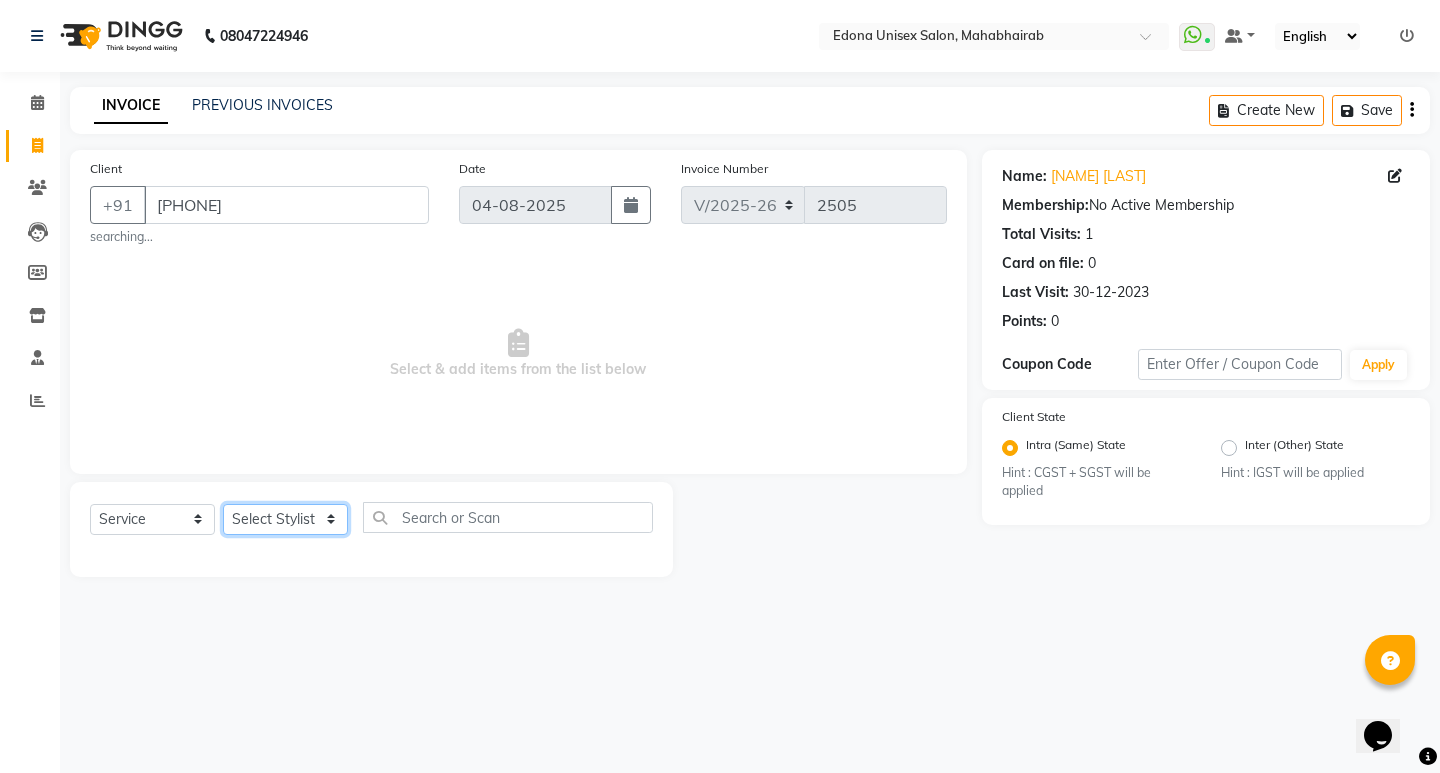 select on "87820" 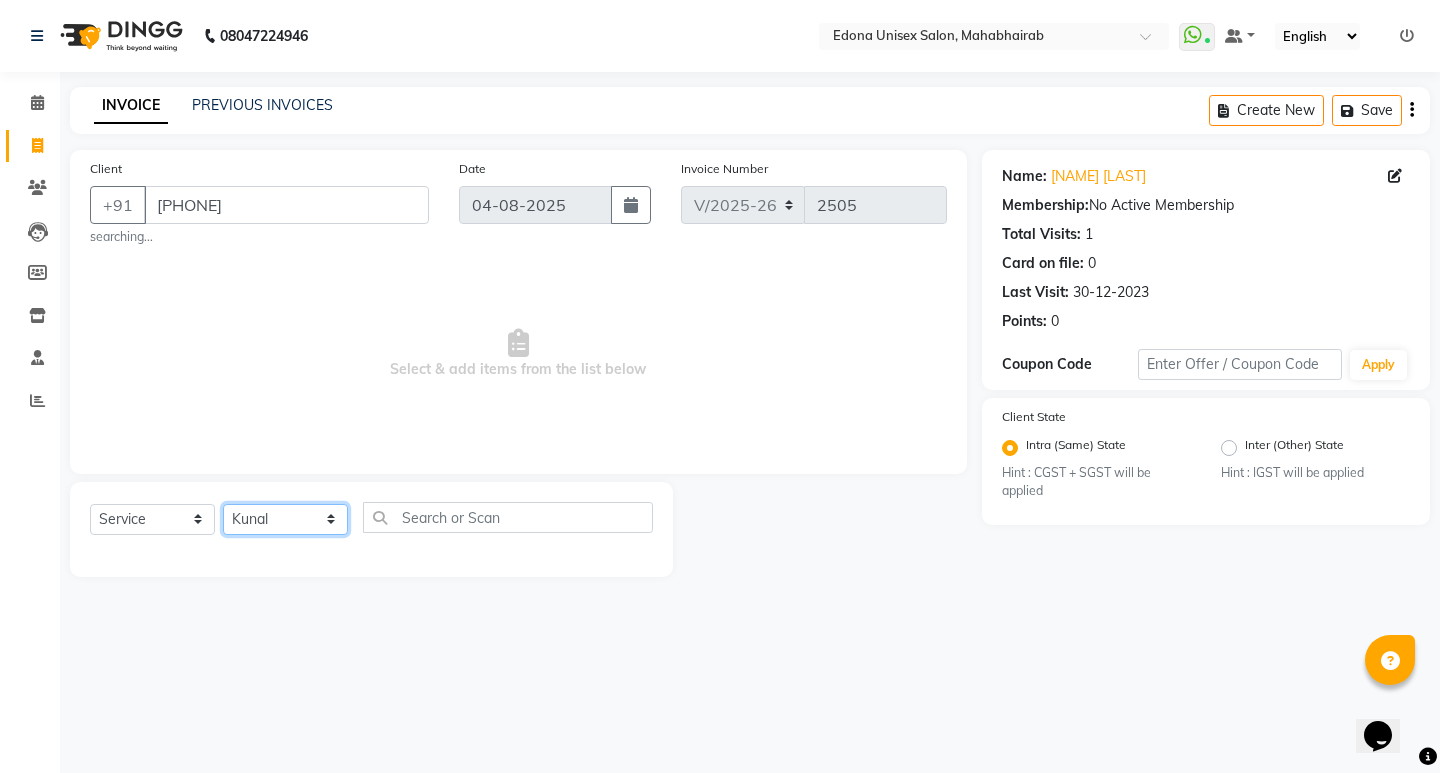 click on "Select Stylist Admin Anju Sonar Bir Basumtary Bishal Bharma Hemen Daimari Hombr Jogi Jenny kayina Kriti Kunal Lokesh Verma Mithiser Bodo Monisha Goyari Neha Pahi Prabir Das Rashmi Basumtary Reshma Sultana Roselin Basumtary Sumitra Subba" 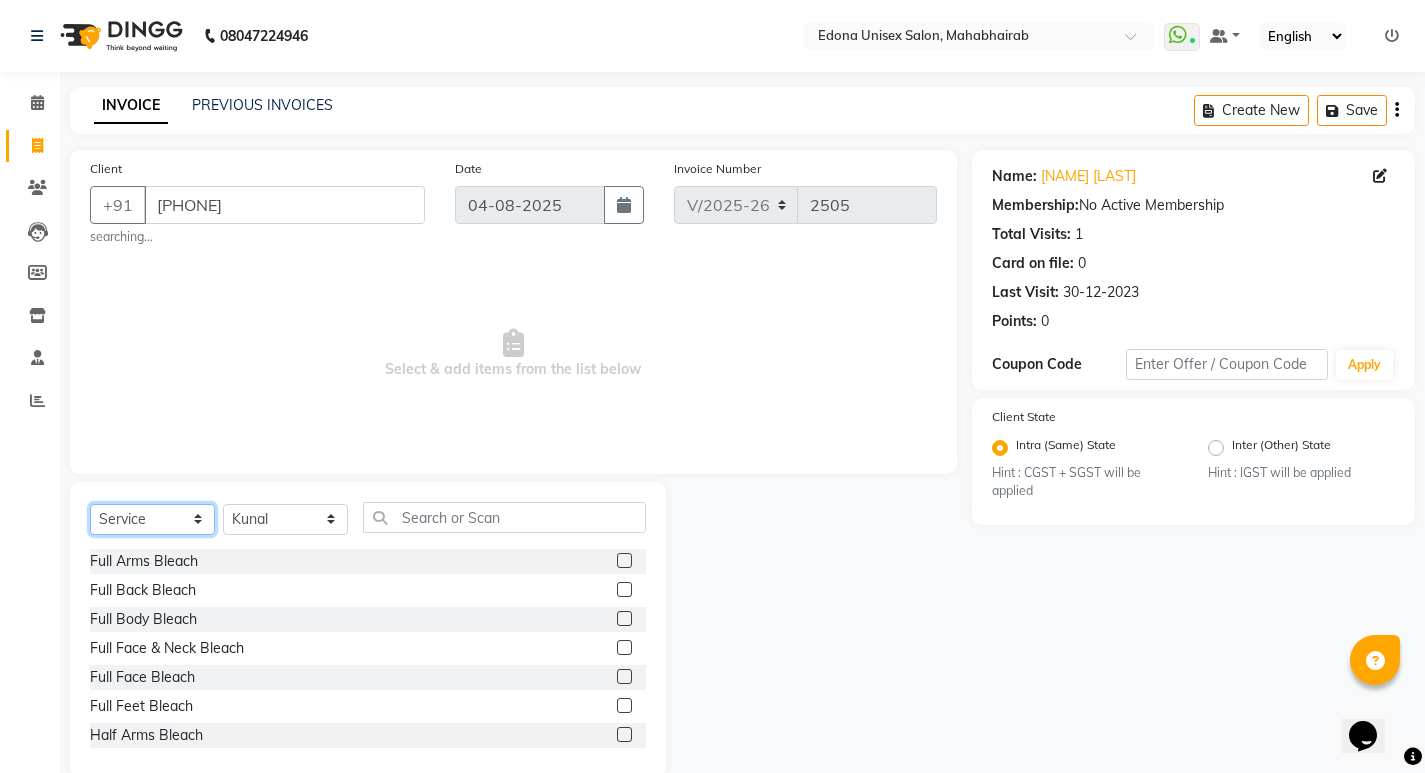 click on "Select  Service  Product  Membership  Package Voucher Prepaid Gift Card" 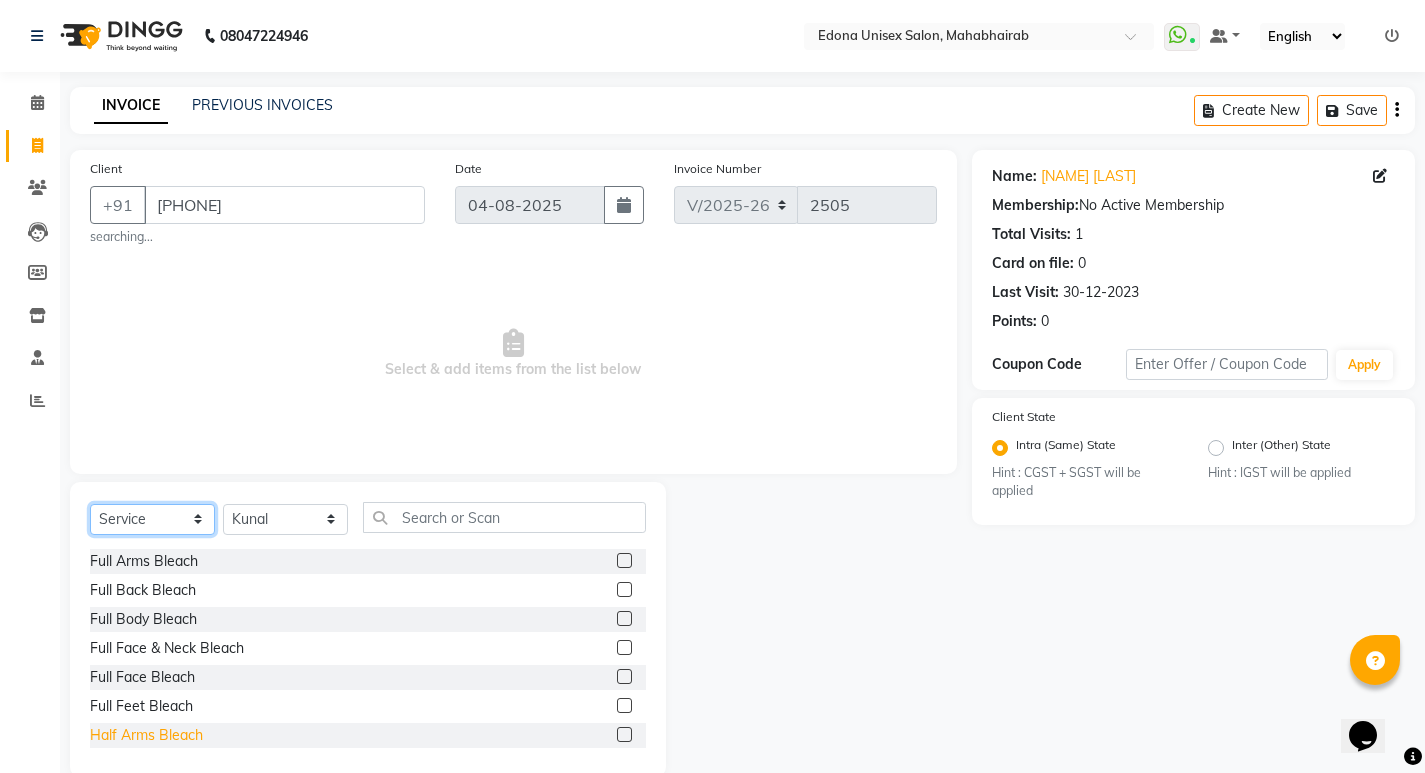 select on "P" 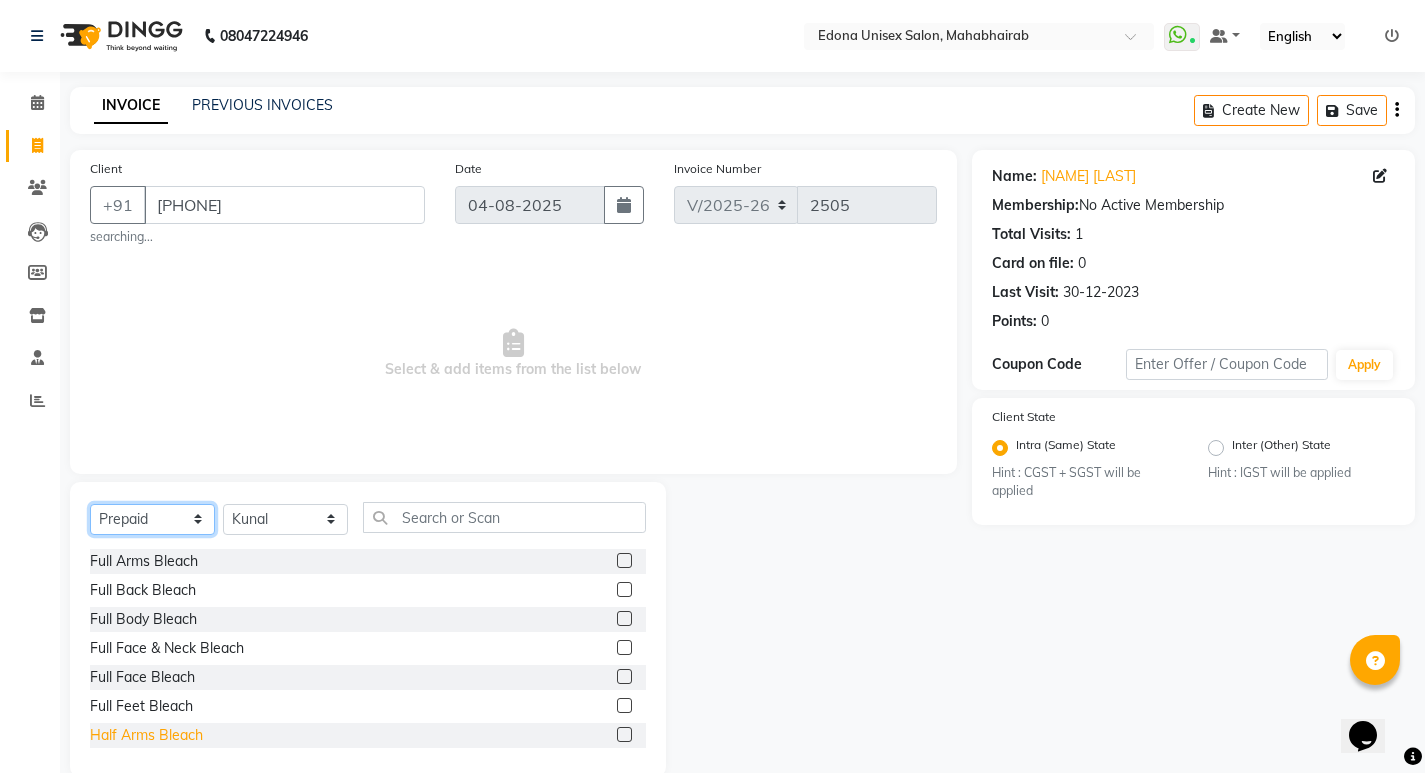 click on "Select  Service  Product  Membership  Package Voucher Prepaid Gift Card" 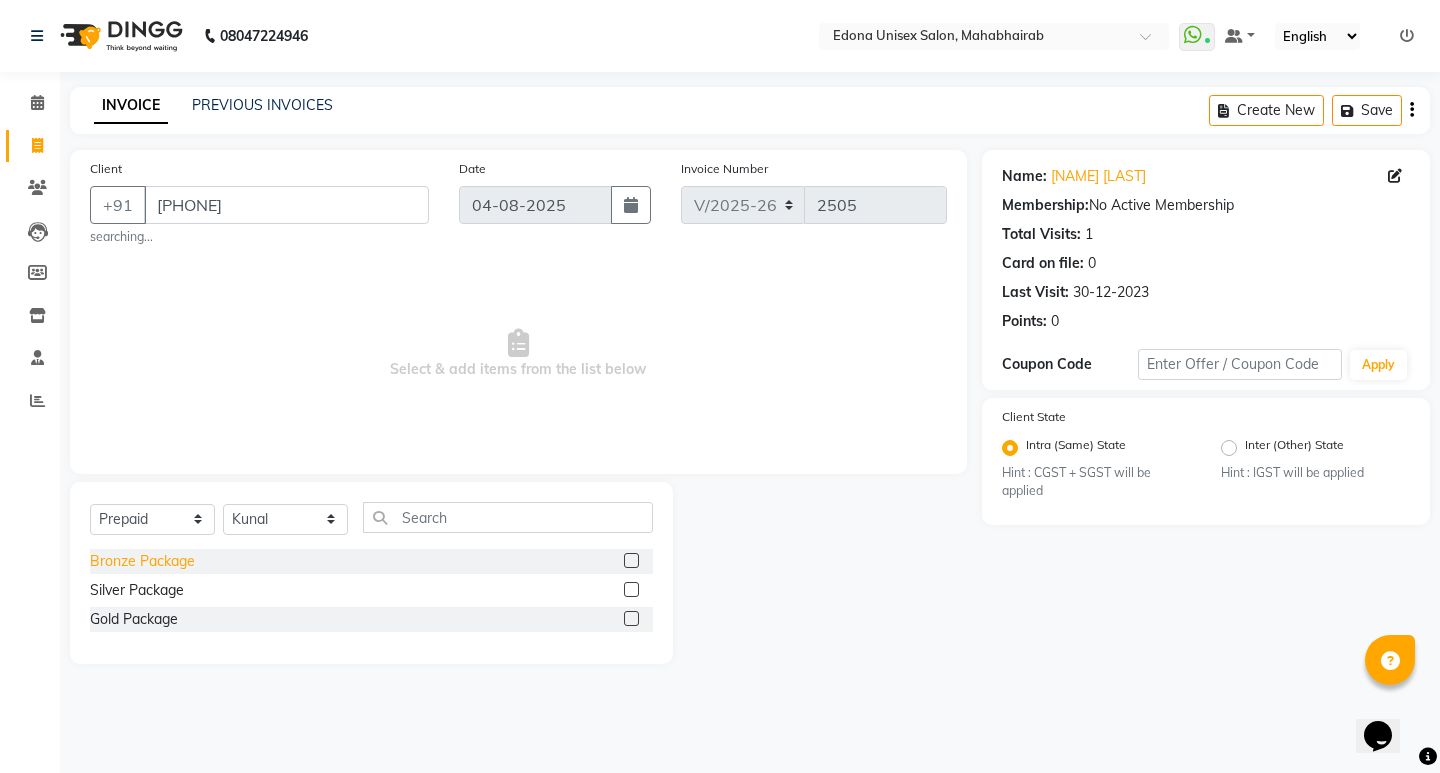 click on "Bronze Package" 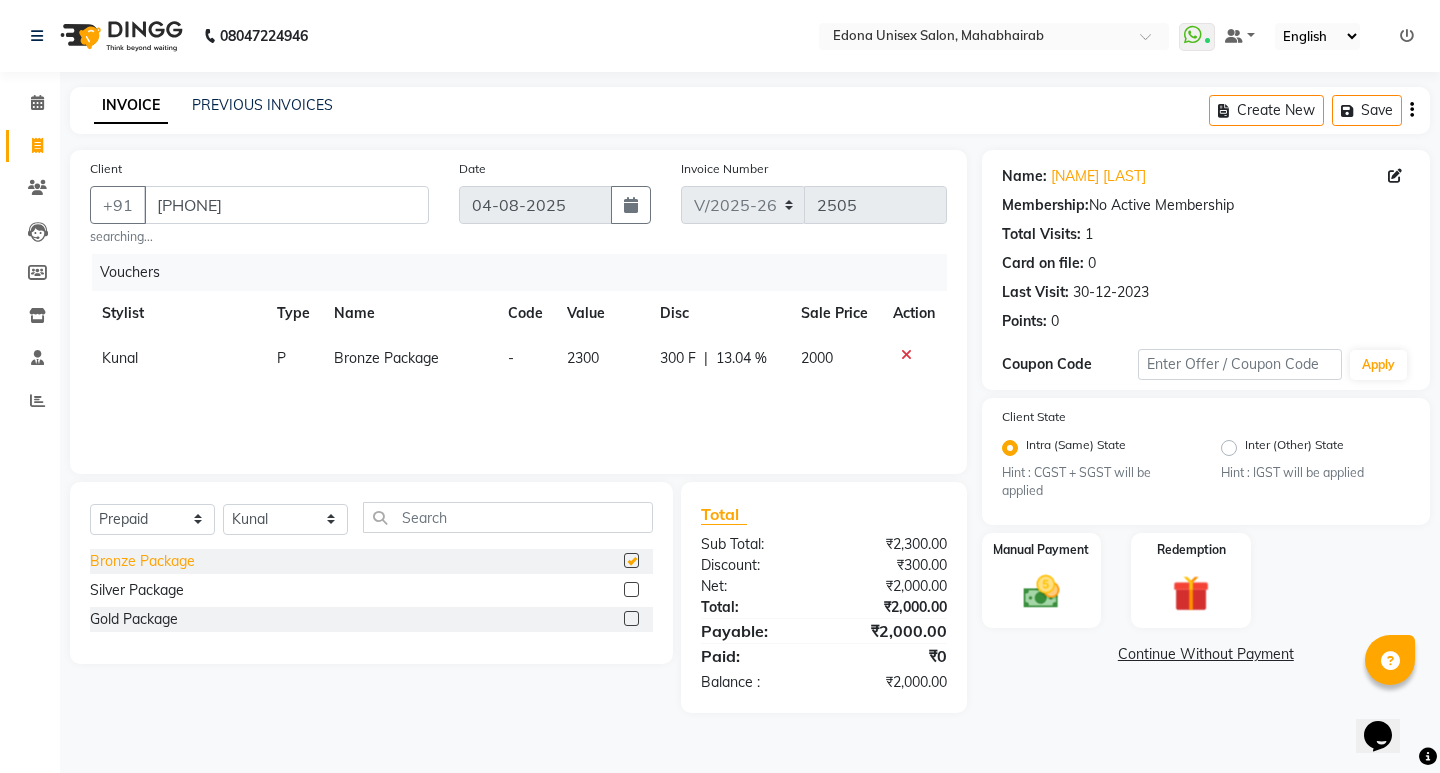 checkbox on "false" 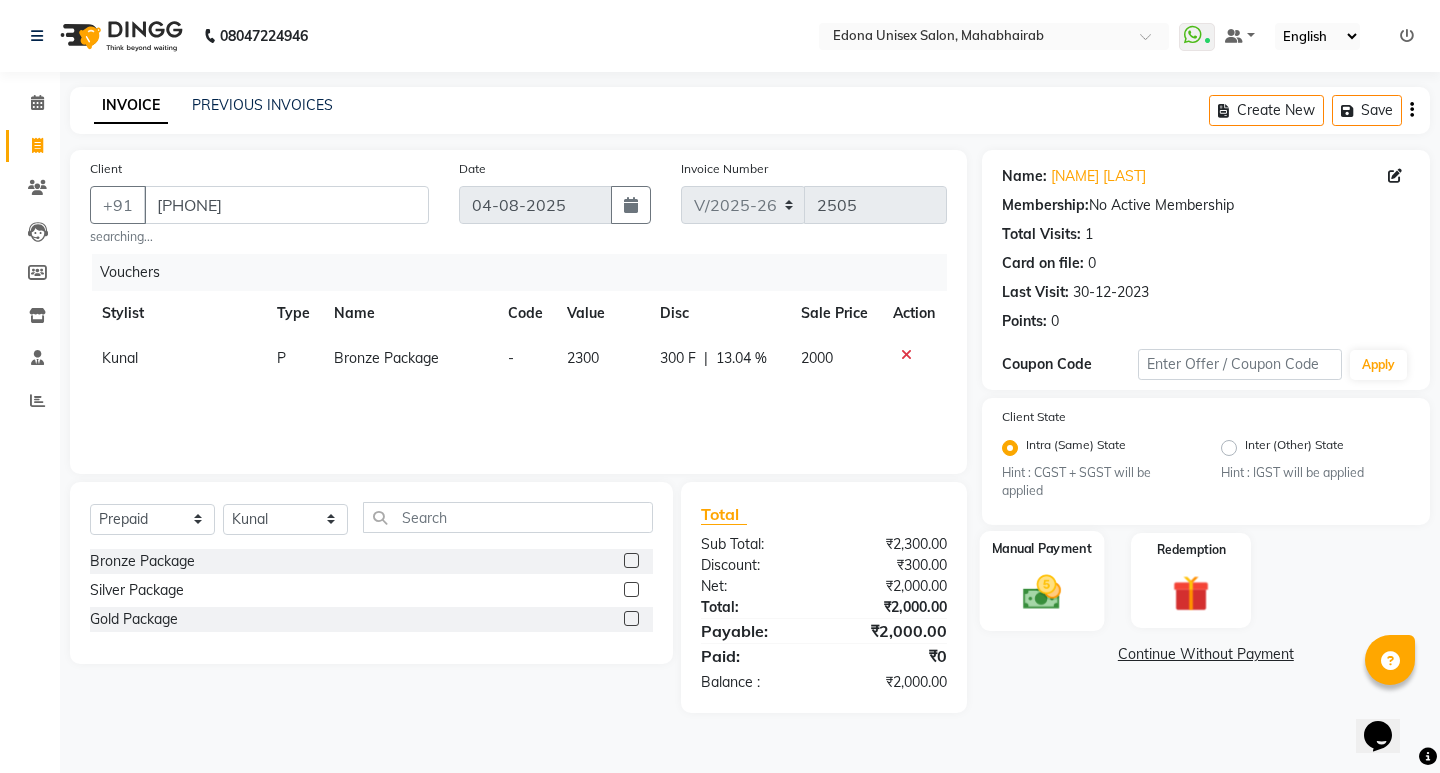click 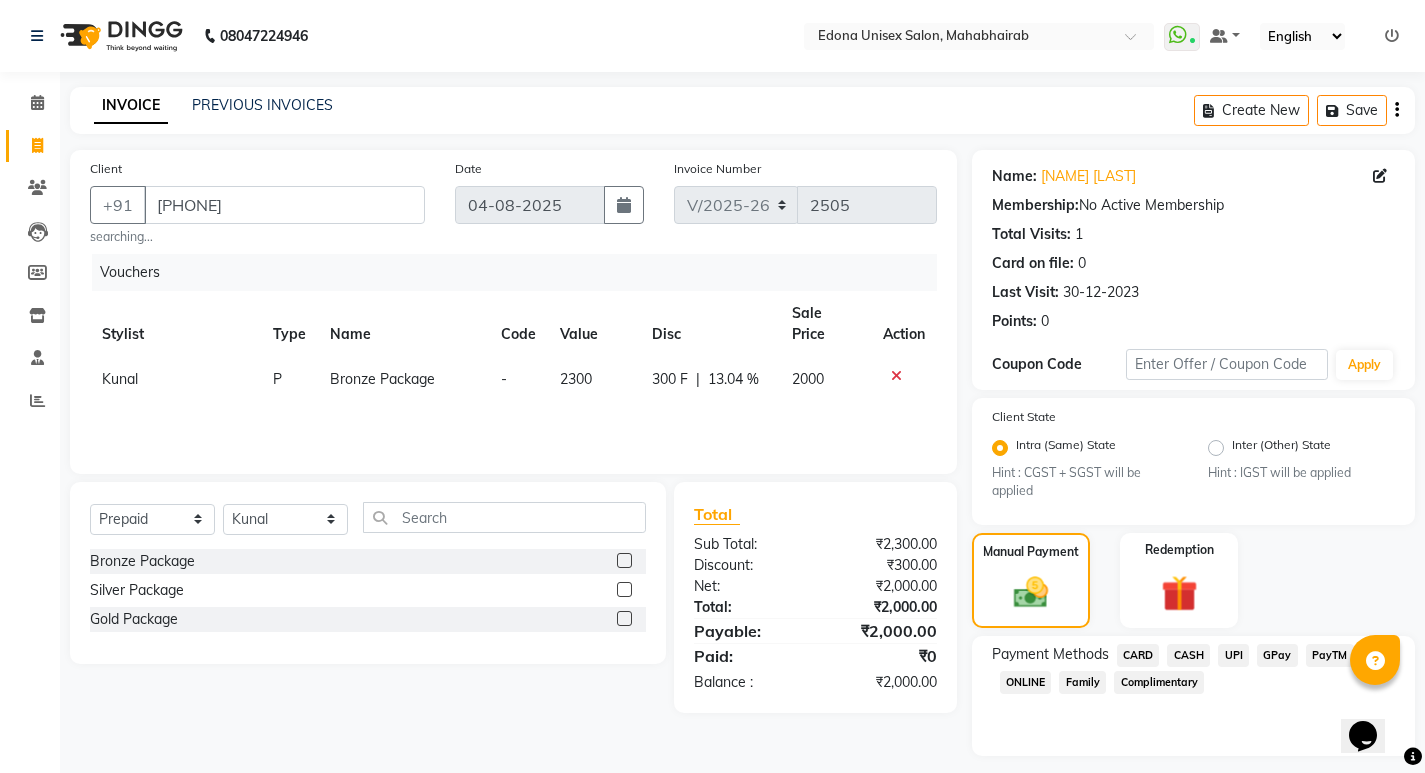 scroll, scrollTop: 54, scrollLeft: 0, axis: vertical 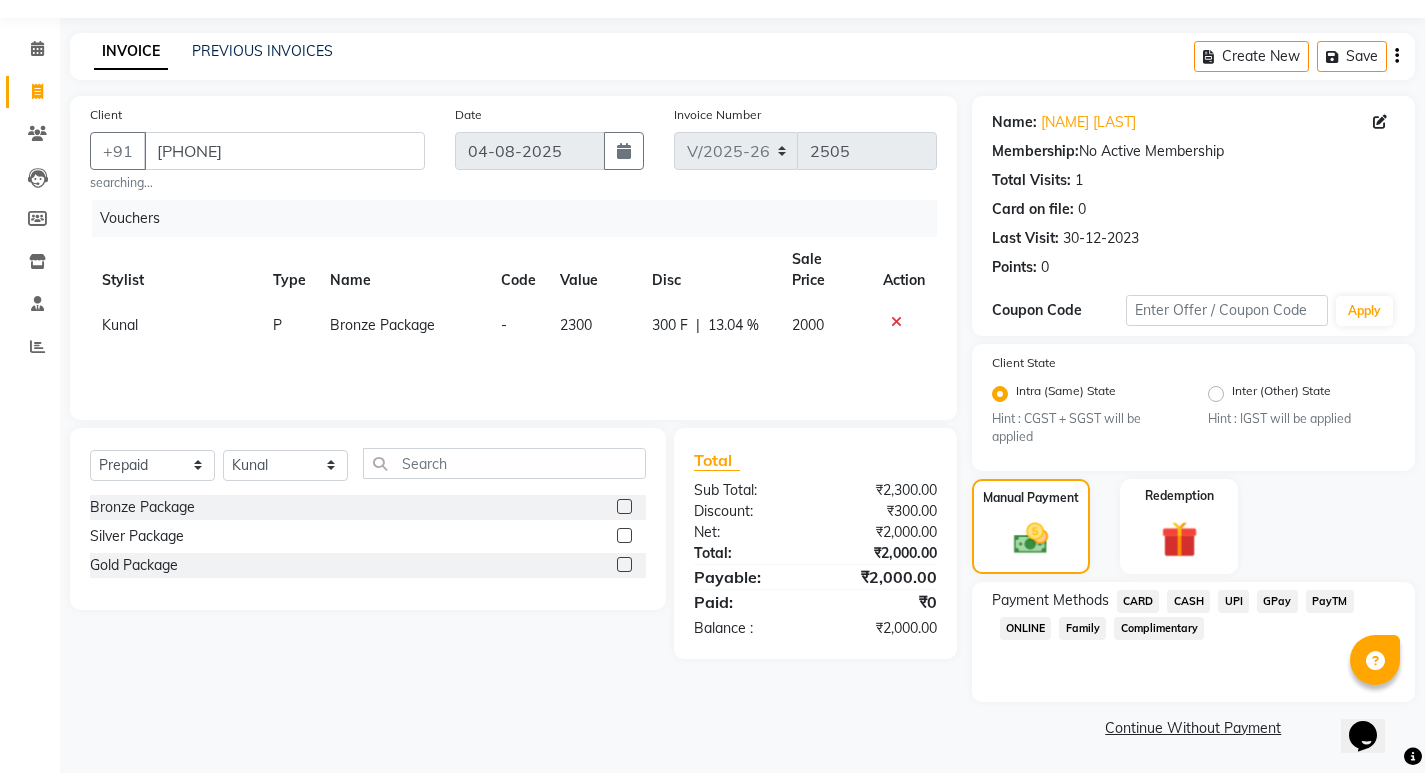 click on "UPI" 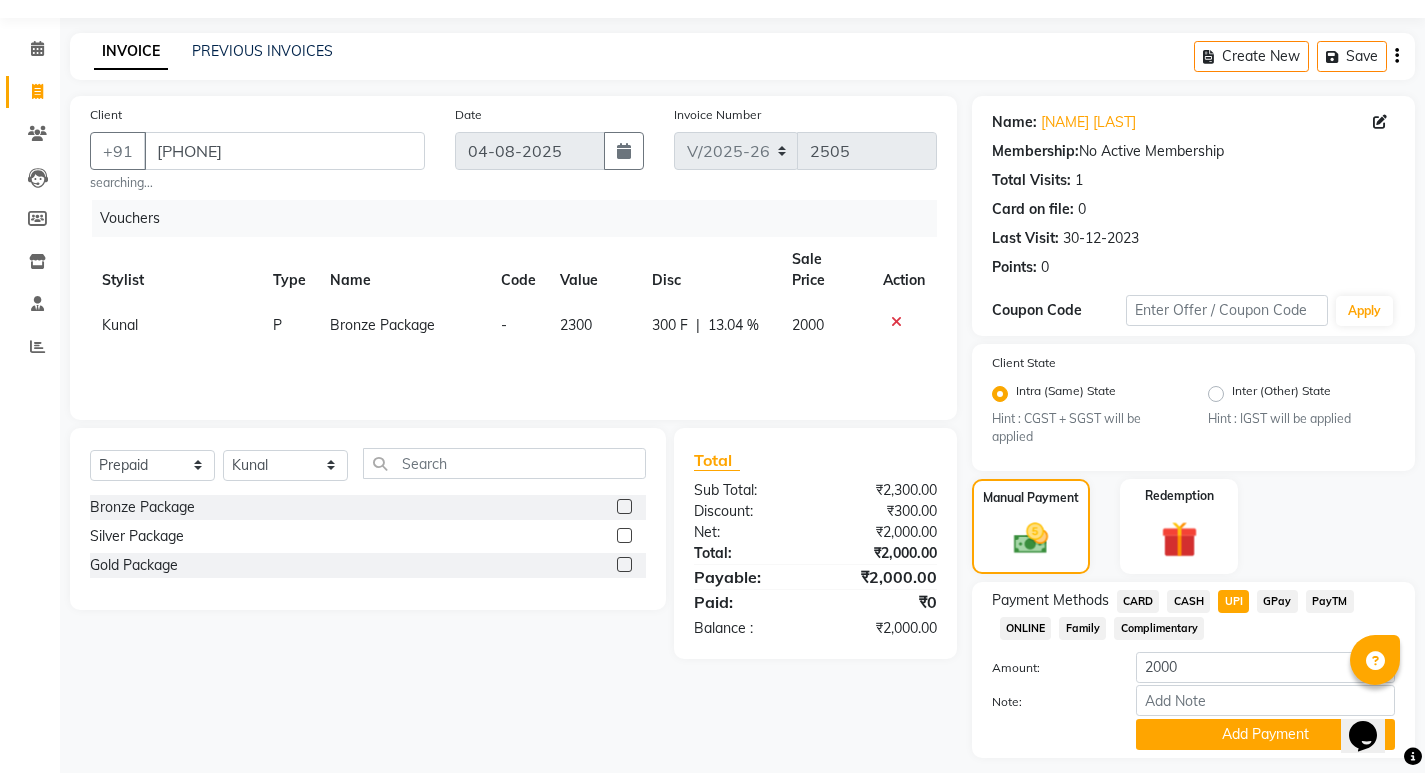 scroll, scrollTop: 110, scrollLeft: 0, axis: vertical 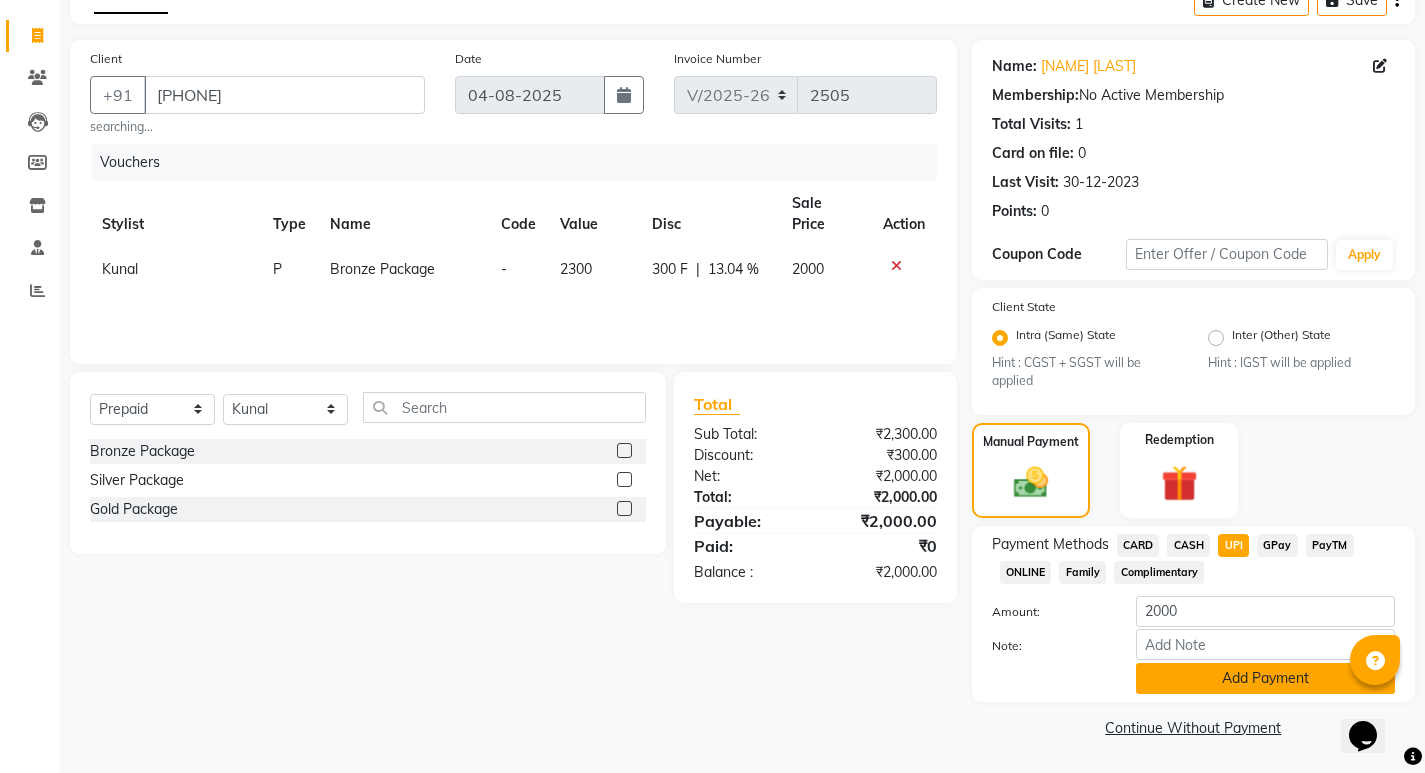 click on "Add Payment" 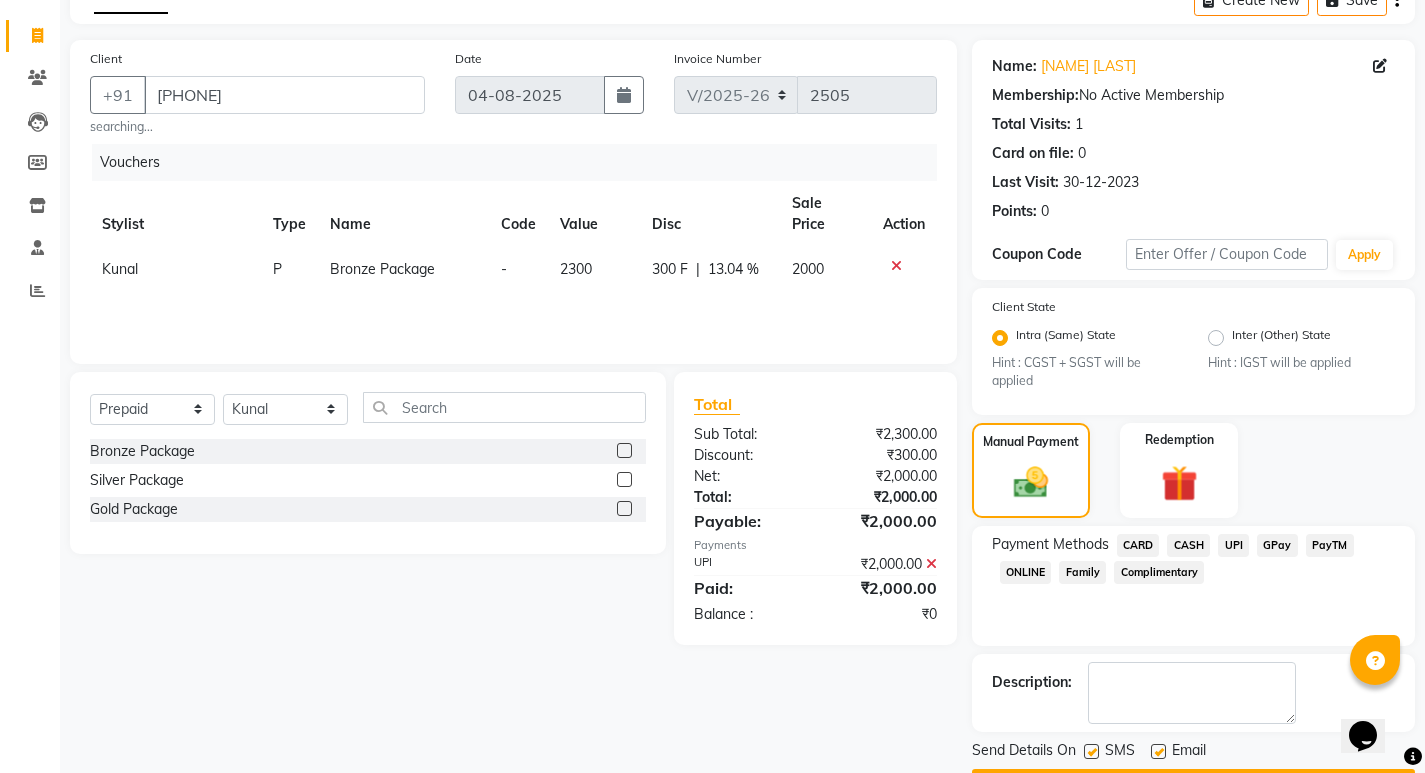 scroll, scrollTop: 167, scrollLeft: 0, axis: vertical 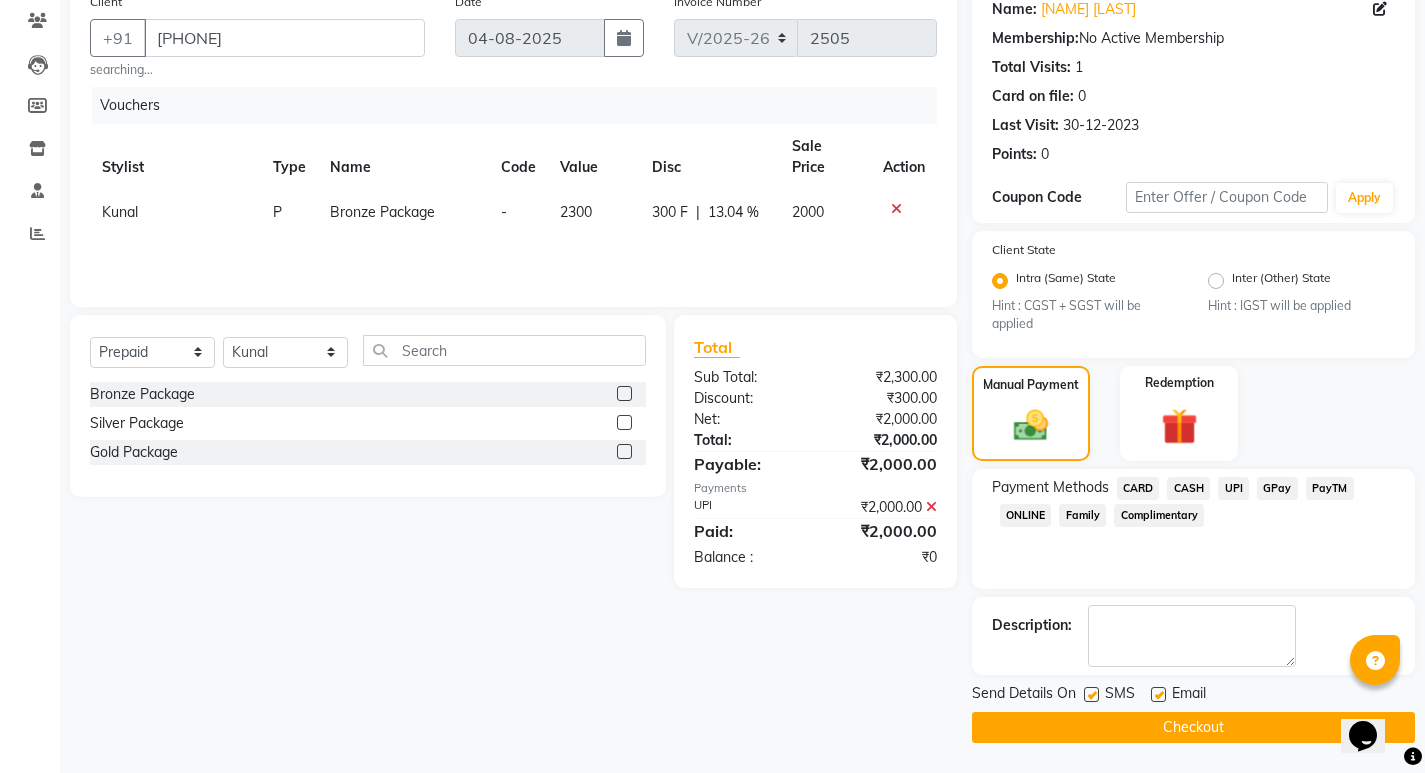 click 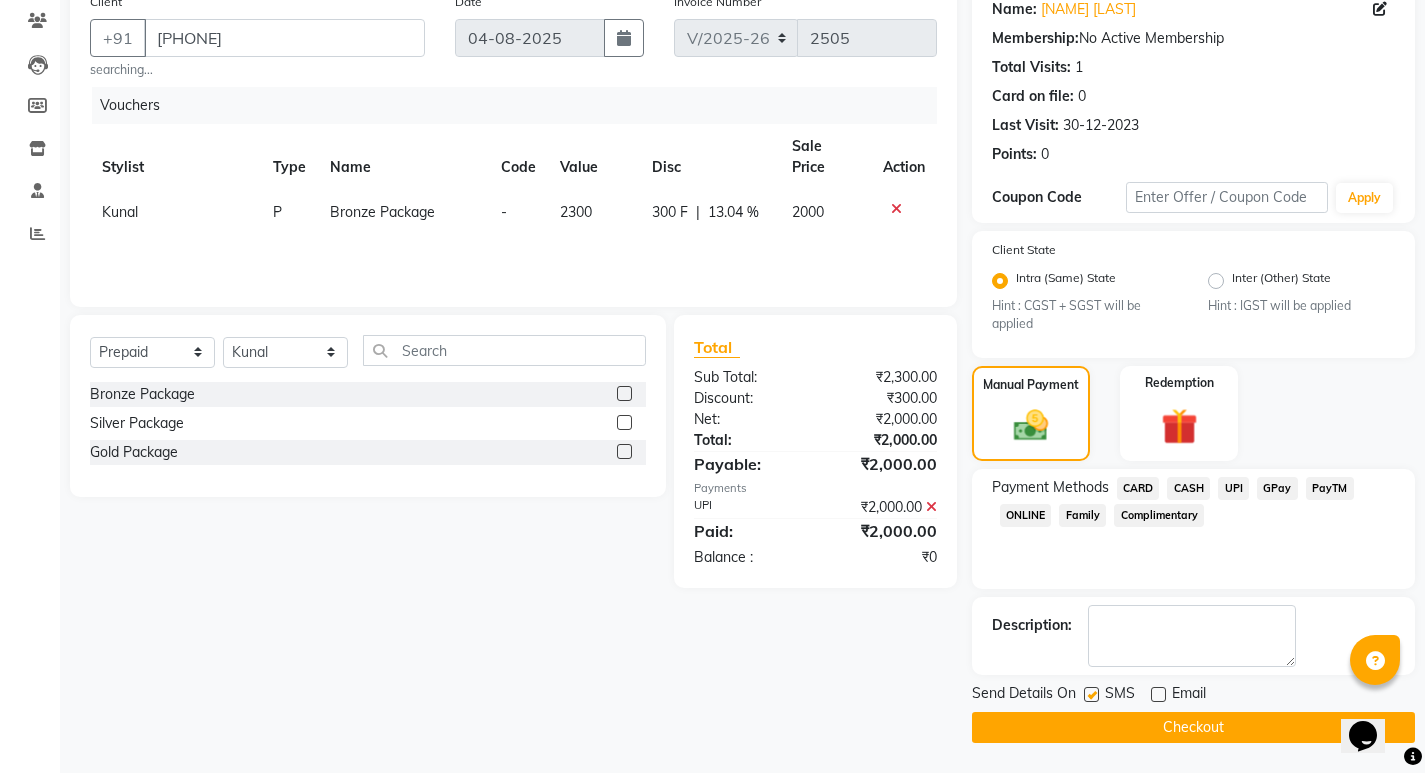 click 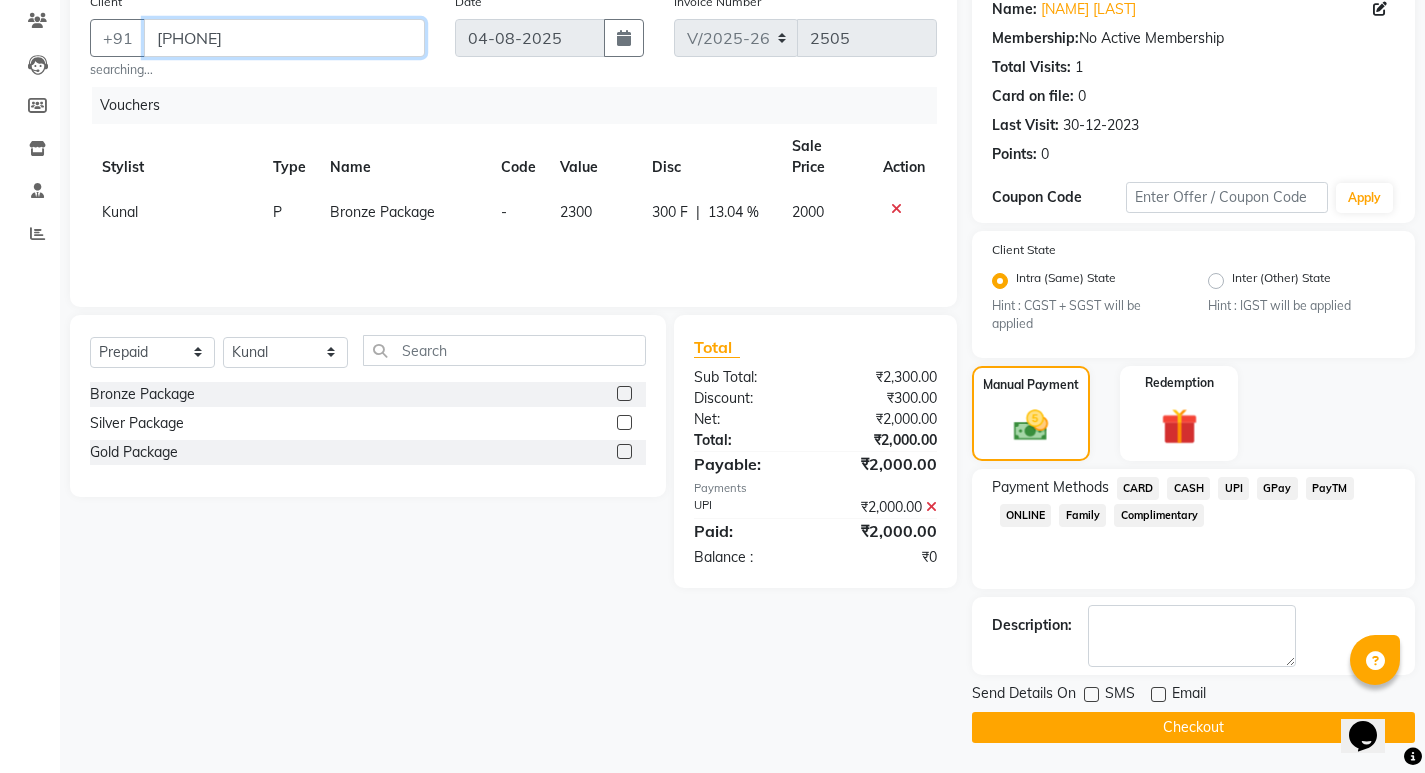 drag, startPoint x: 154, startPoint y: 30, endPoint x: 332, endPoint y: 30, distance: 178 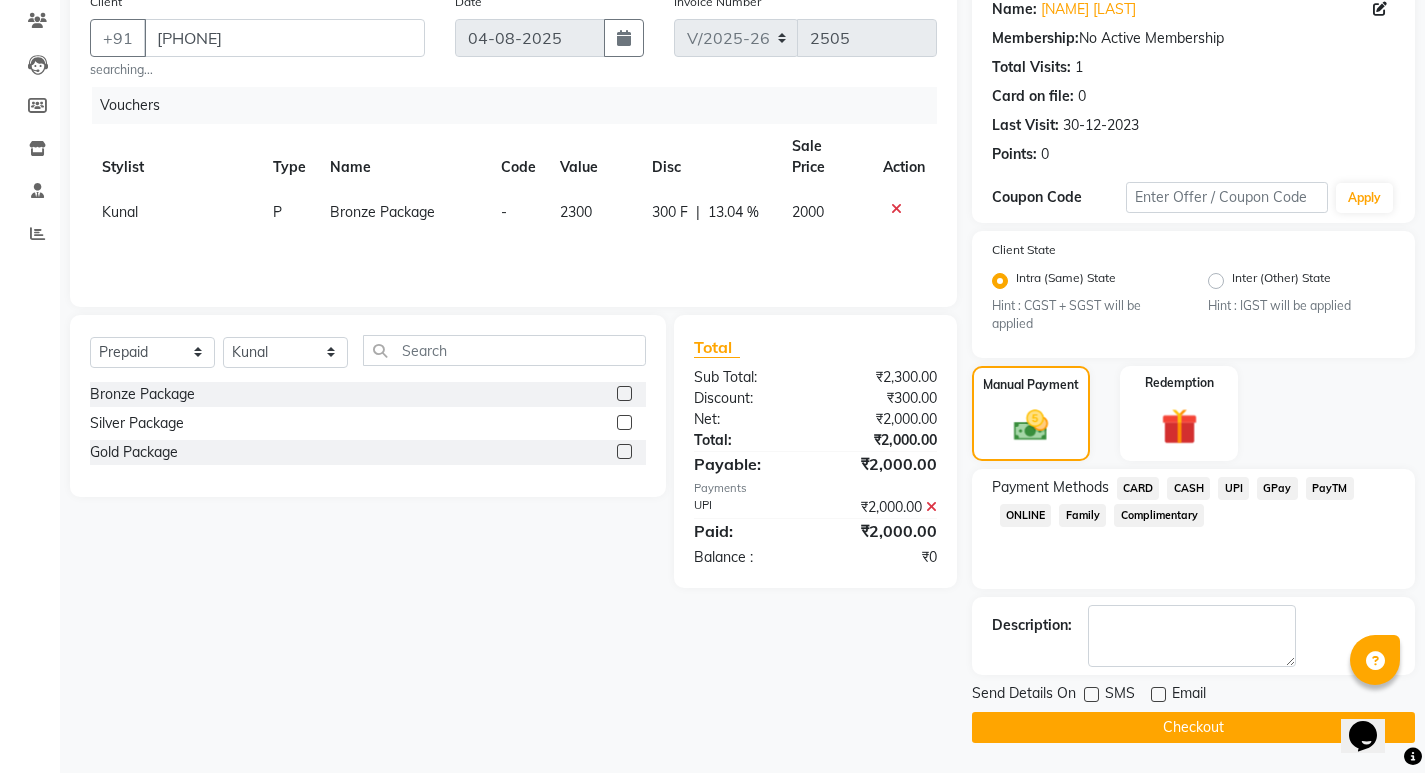 click on "Checkout" 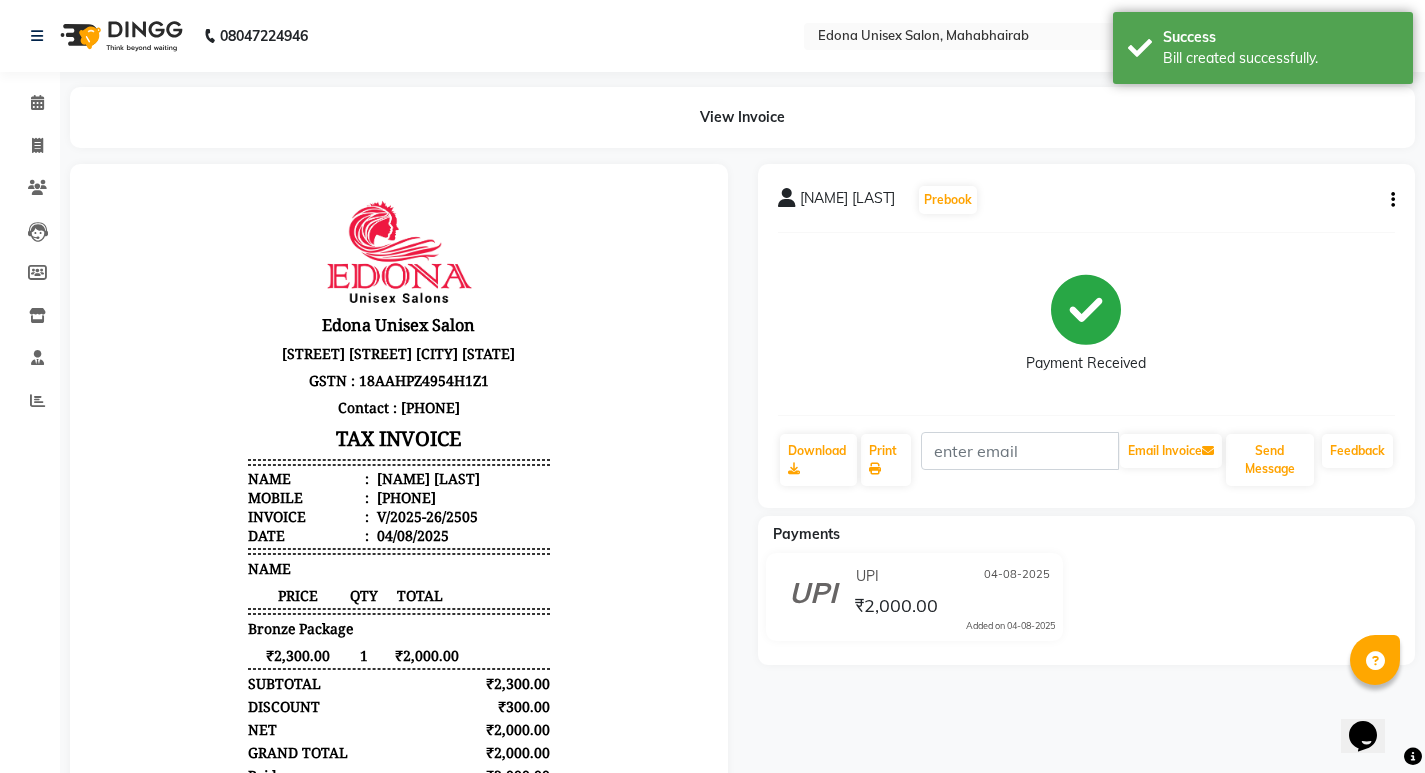 scroll, scrollTop: 0, scrollLeft: 0, axis: both 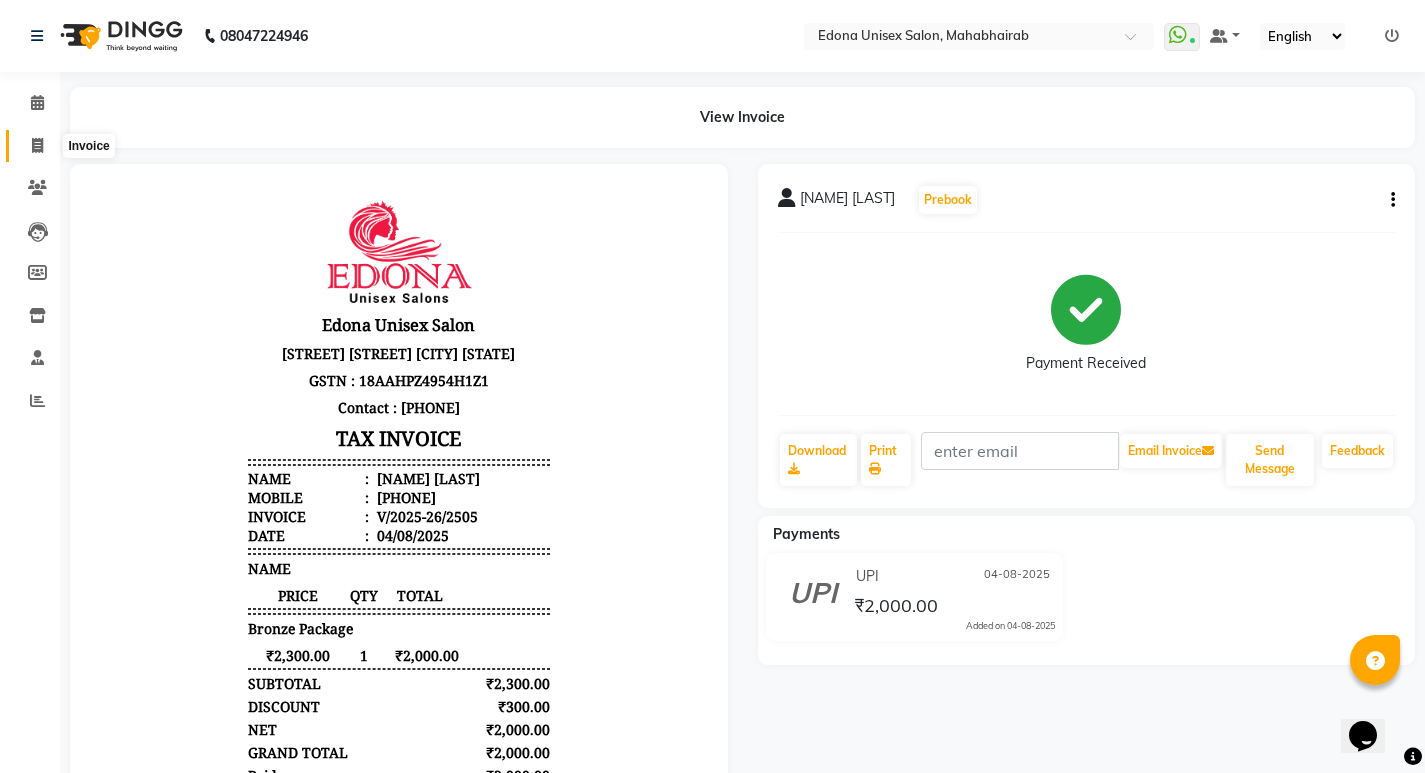 click 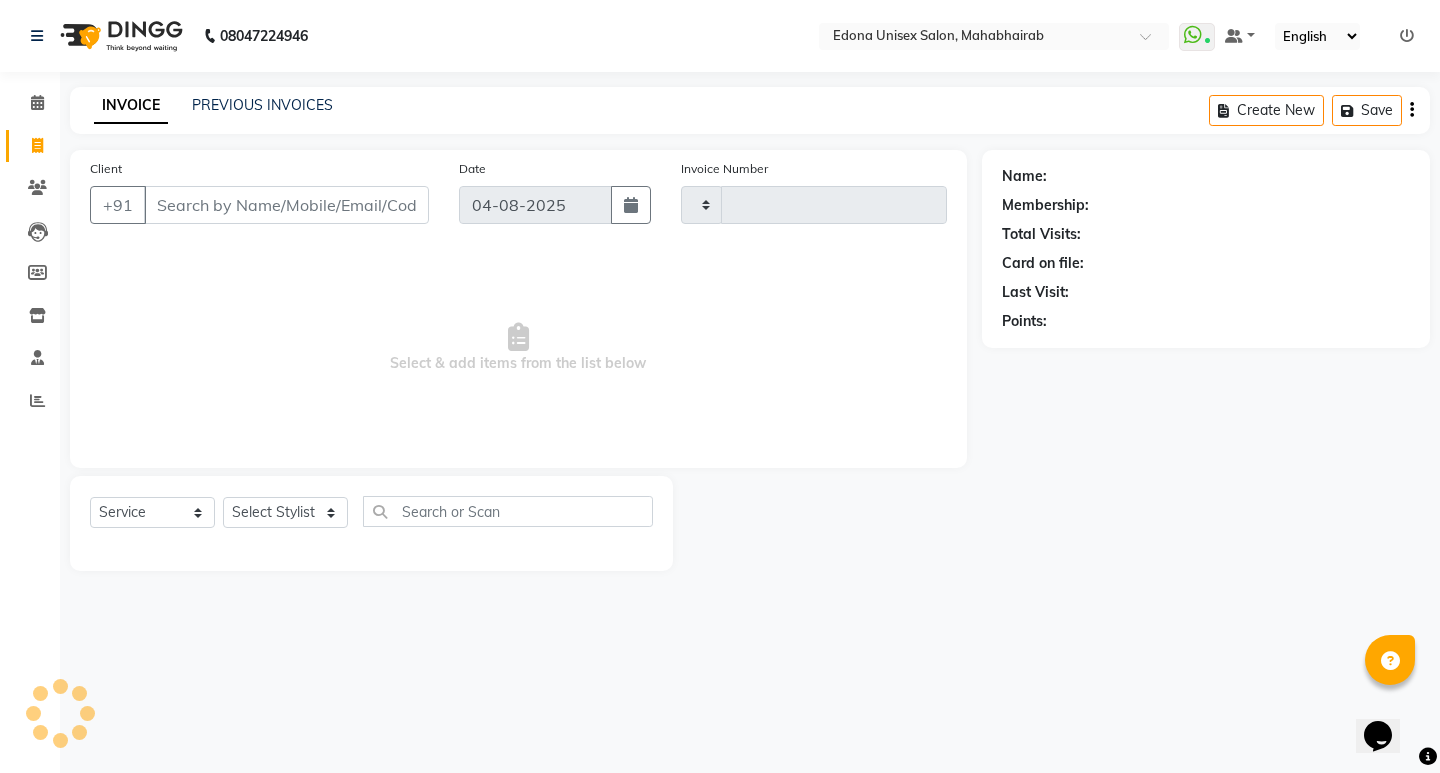 type on "2507" 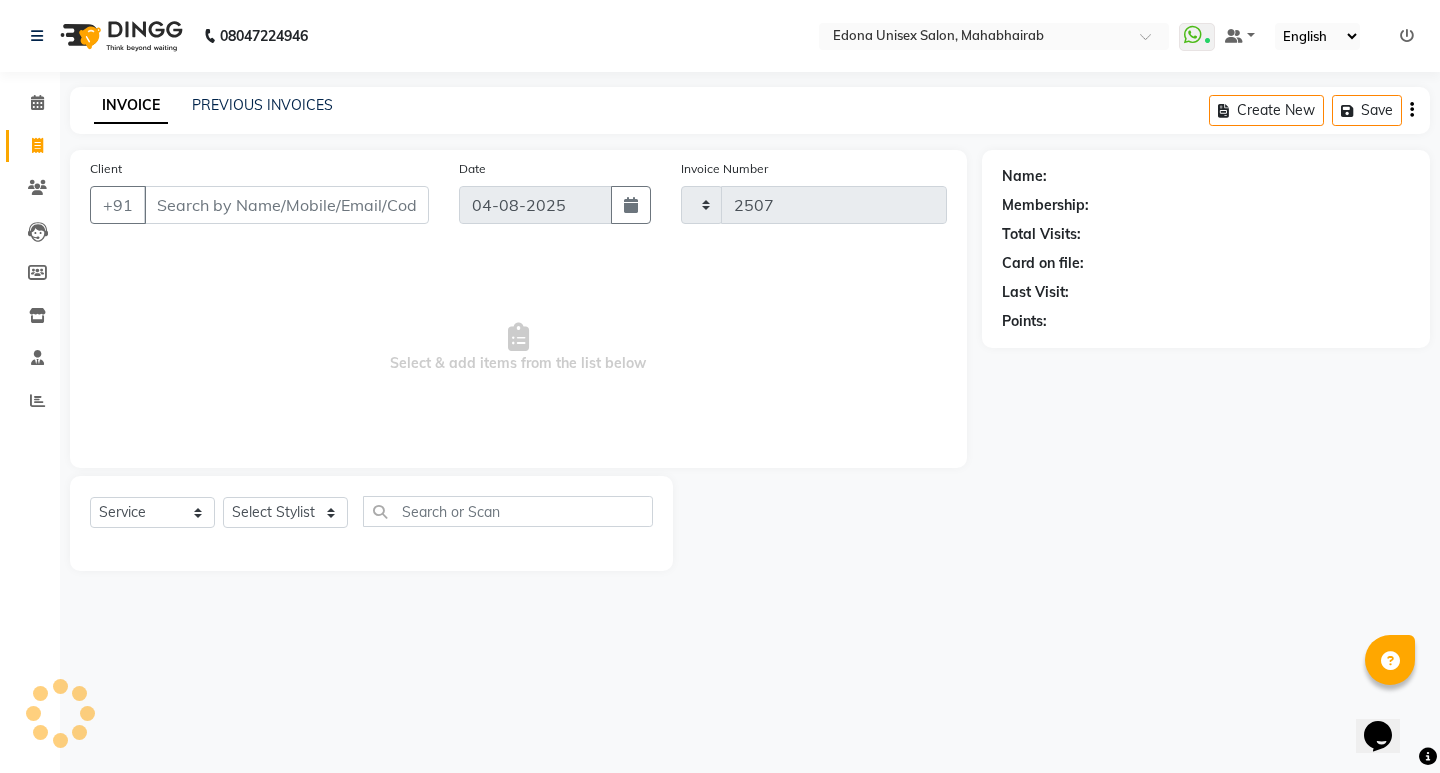 select on "5393" 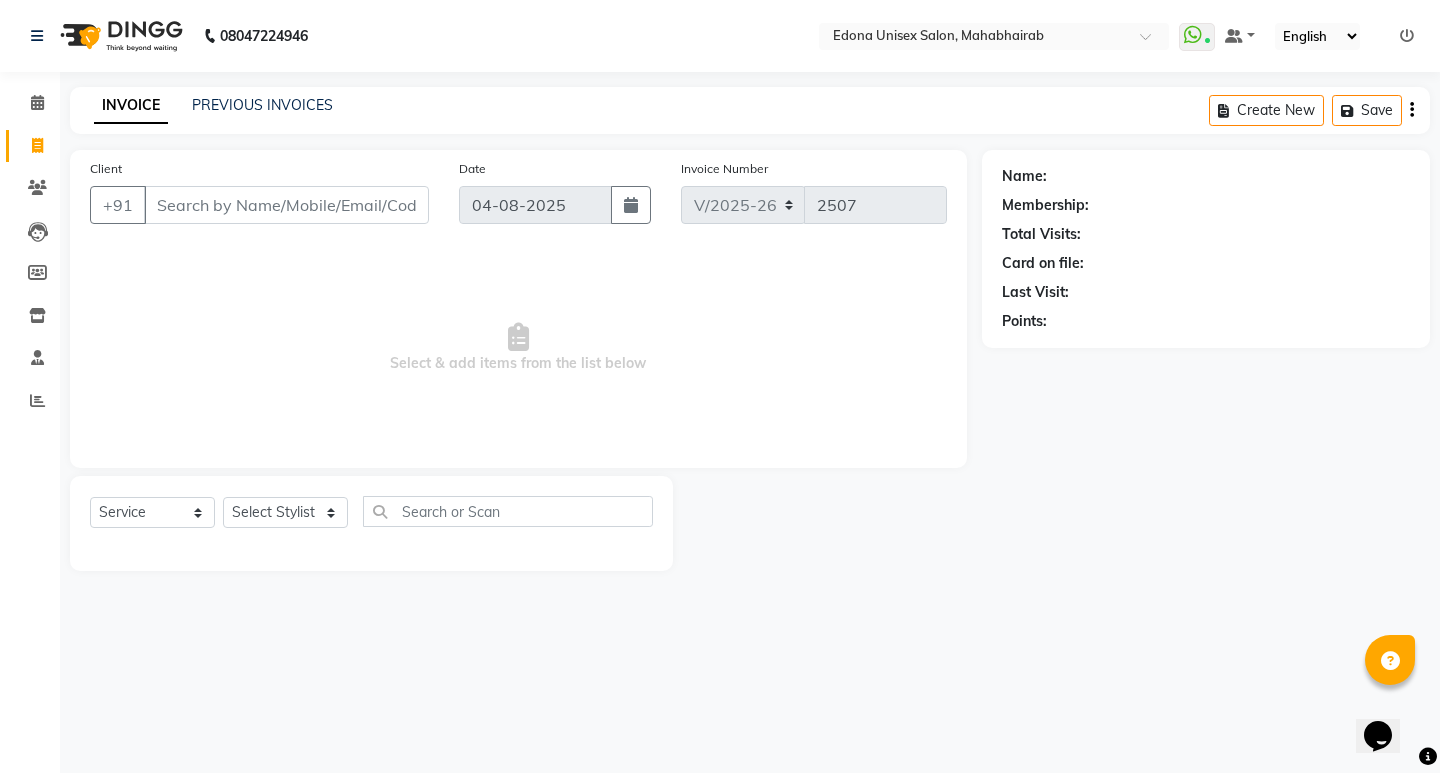 click on "Client" at bounding box center [286, 205] 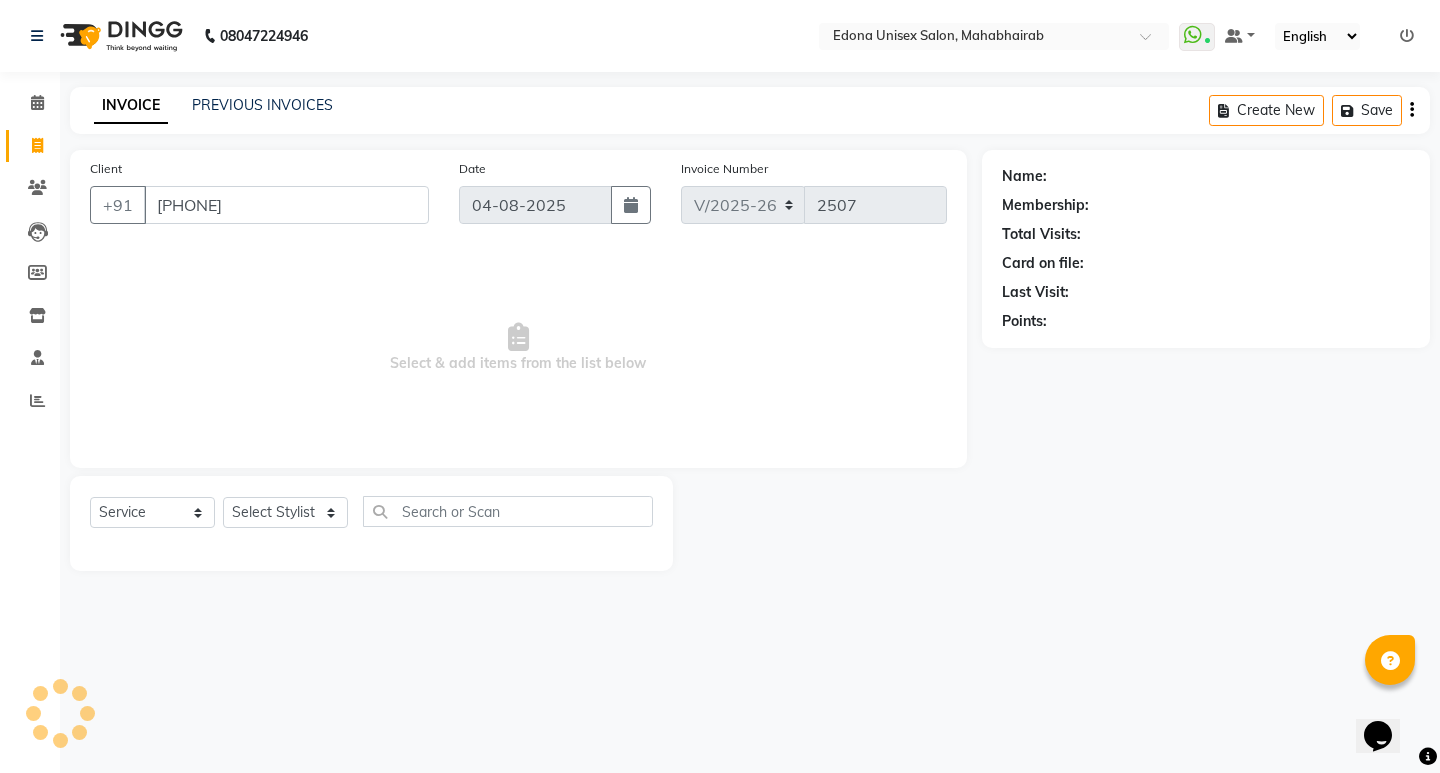 type on "[PHONE]" 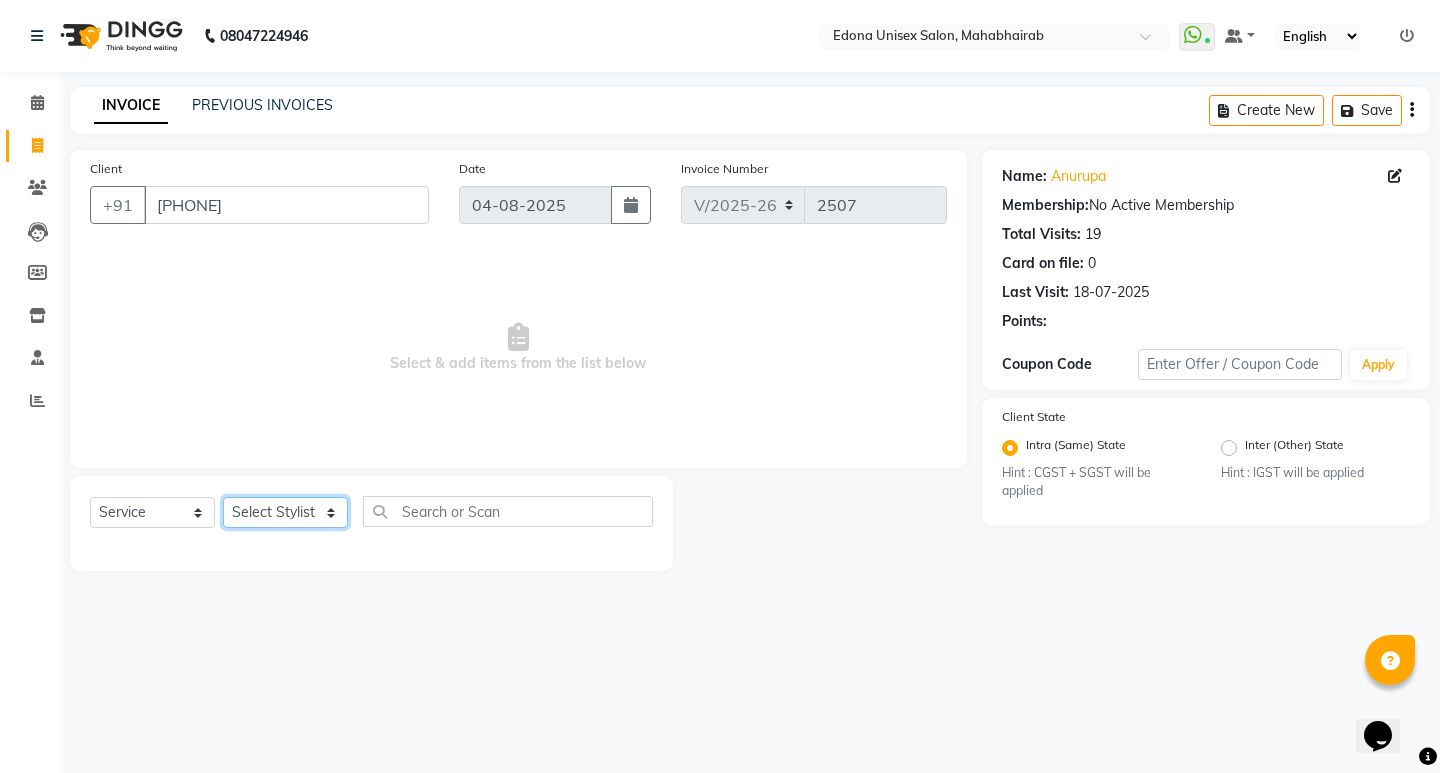 click on "Select Stylist Admin Anju Sonar Bir Basumtary Bishal Bharma Hemen Daimari Hombr Jogi Jenny kayina Kriti Kunal Lokesh Verma Mithiser Bodo Monisha Goyari Neha Pahi Prabir Das Rashmi Basumtary Reshma Sultana Roselin Basumtary Sumitra Subba" 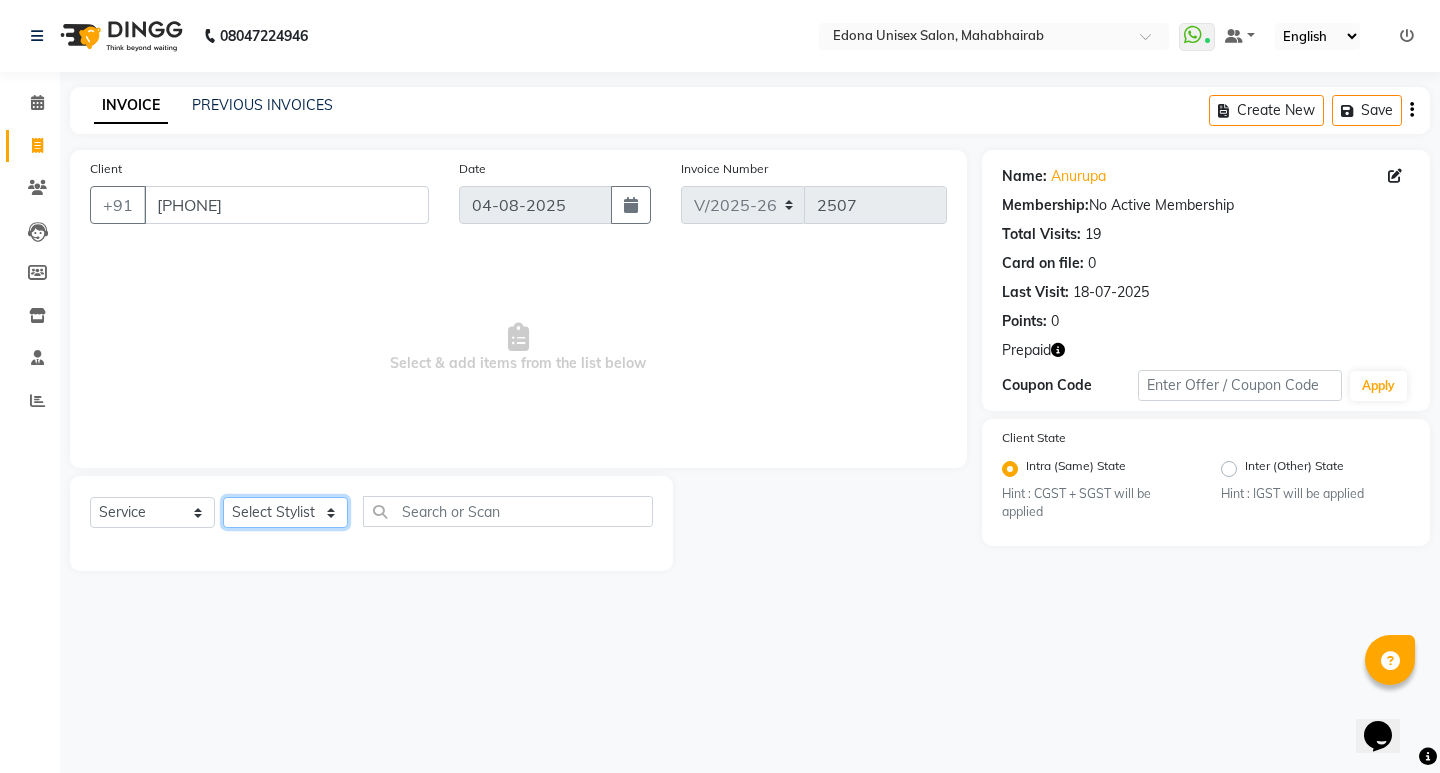 select on "35904" 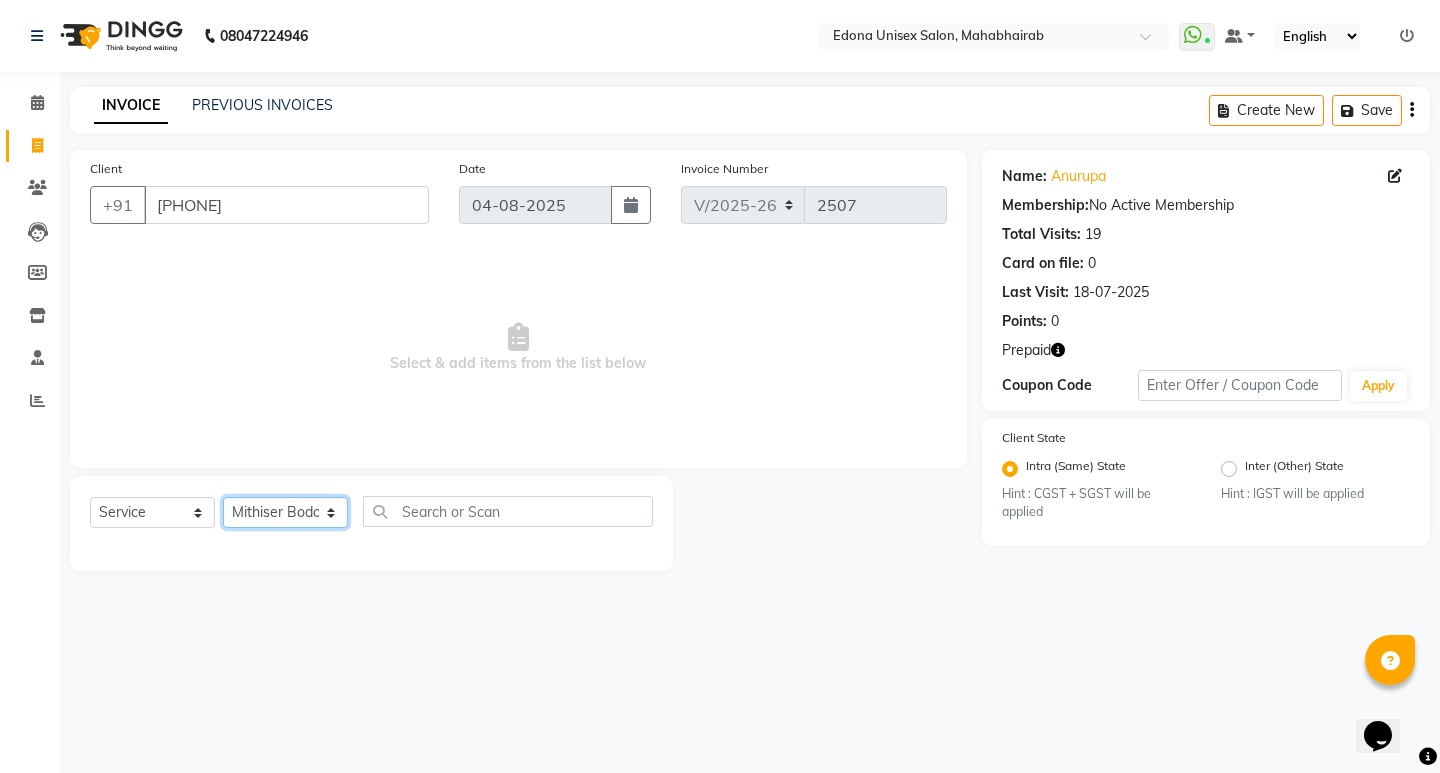 click on "Select Stylist Admin Anju Sonar Bir Basumtary Bishal Bharma Hemen Daimari Hombr Jogi Jenny kayina Kriti Kunal Lokesh Verma Mithiser Bodo Monisha Goyari Neha Pahi Prabir Das Rashmi Basumtary Reshma Sultana Roselin Basumtary Sumitra Subba" 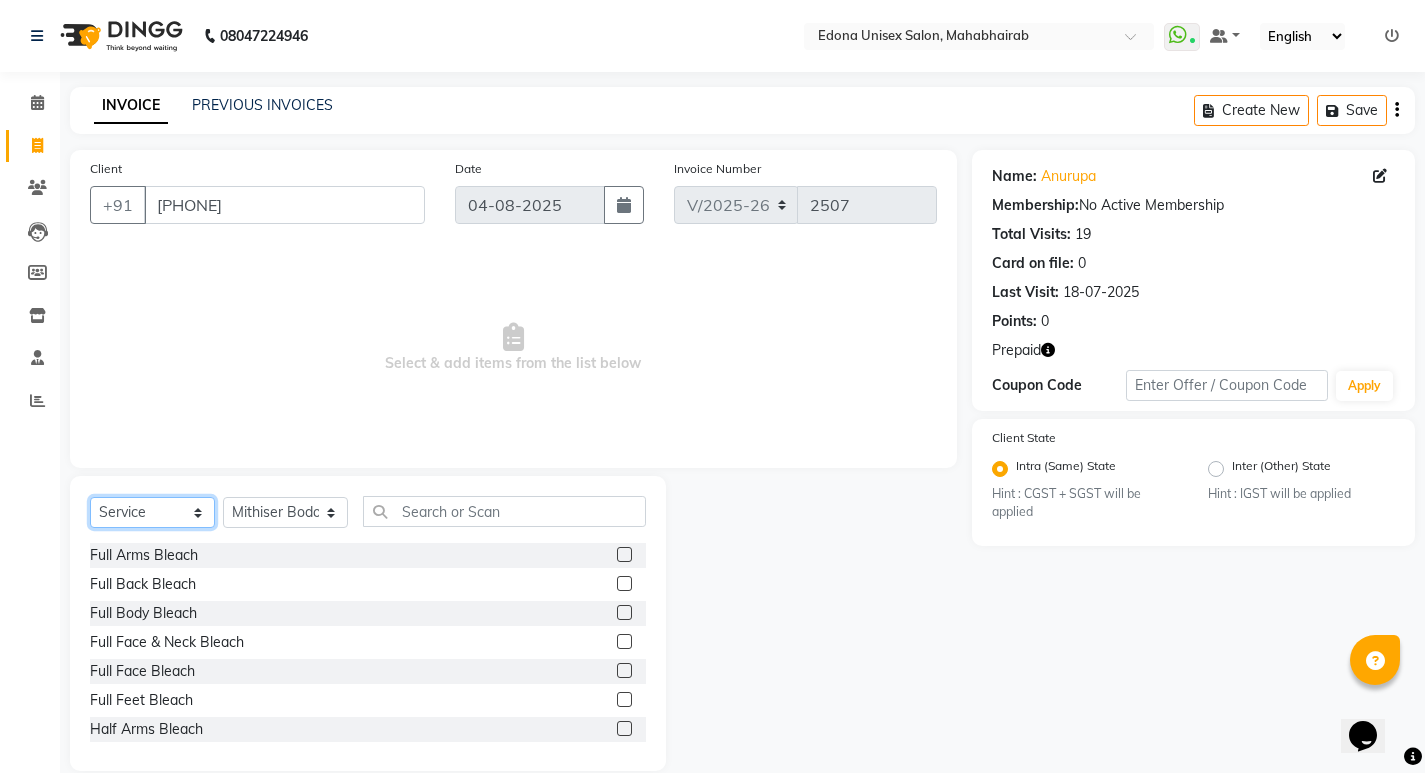 drag, startPoint x: 182, startPoint y: 506, endPoint x: 184, endPoint y: 522, distance: 16.124516 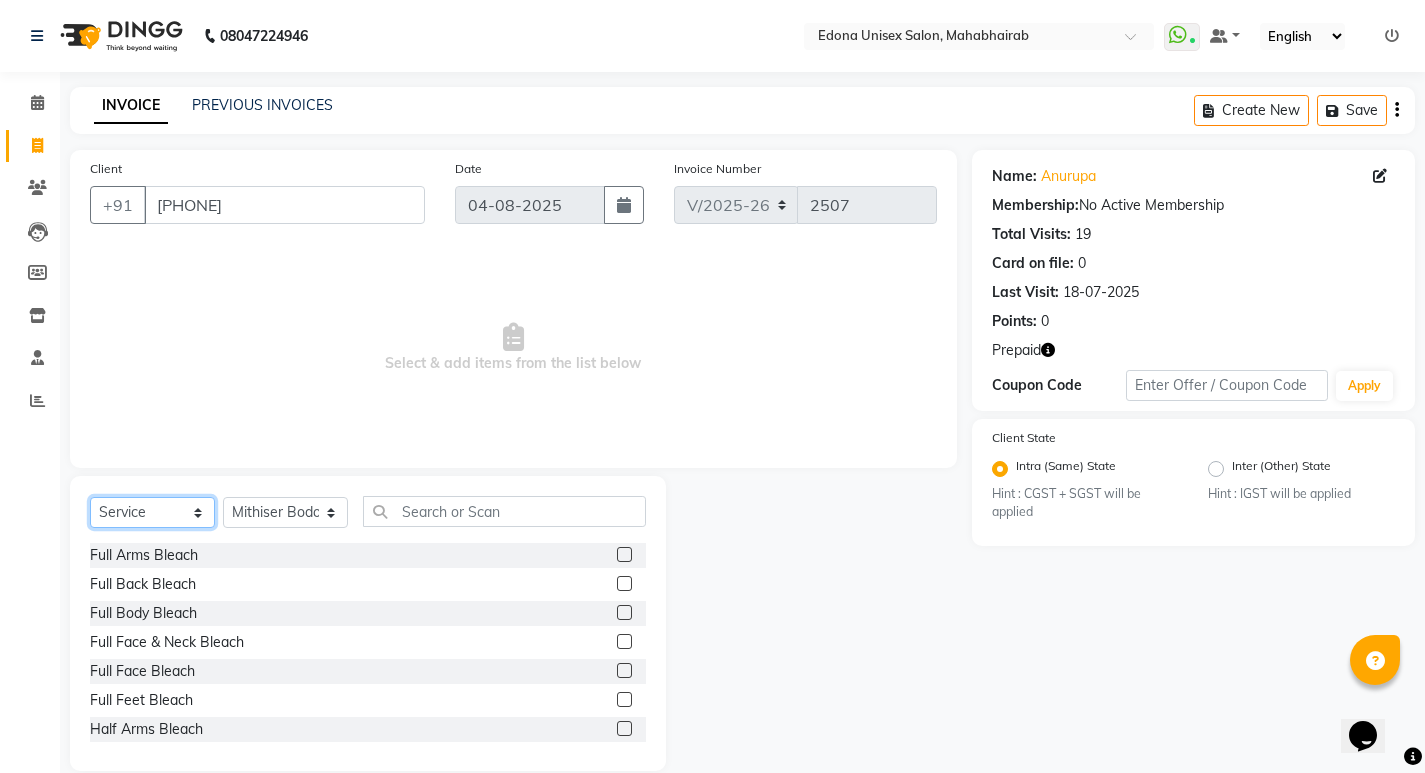 select on "P" 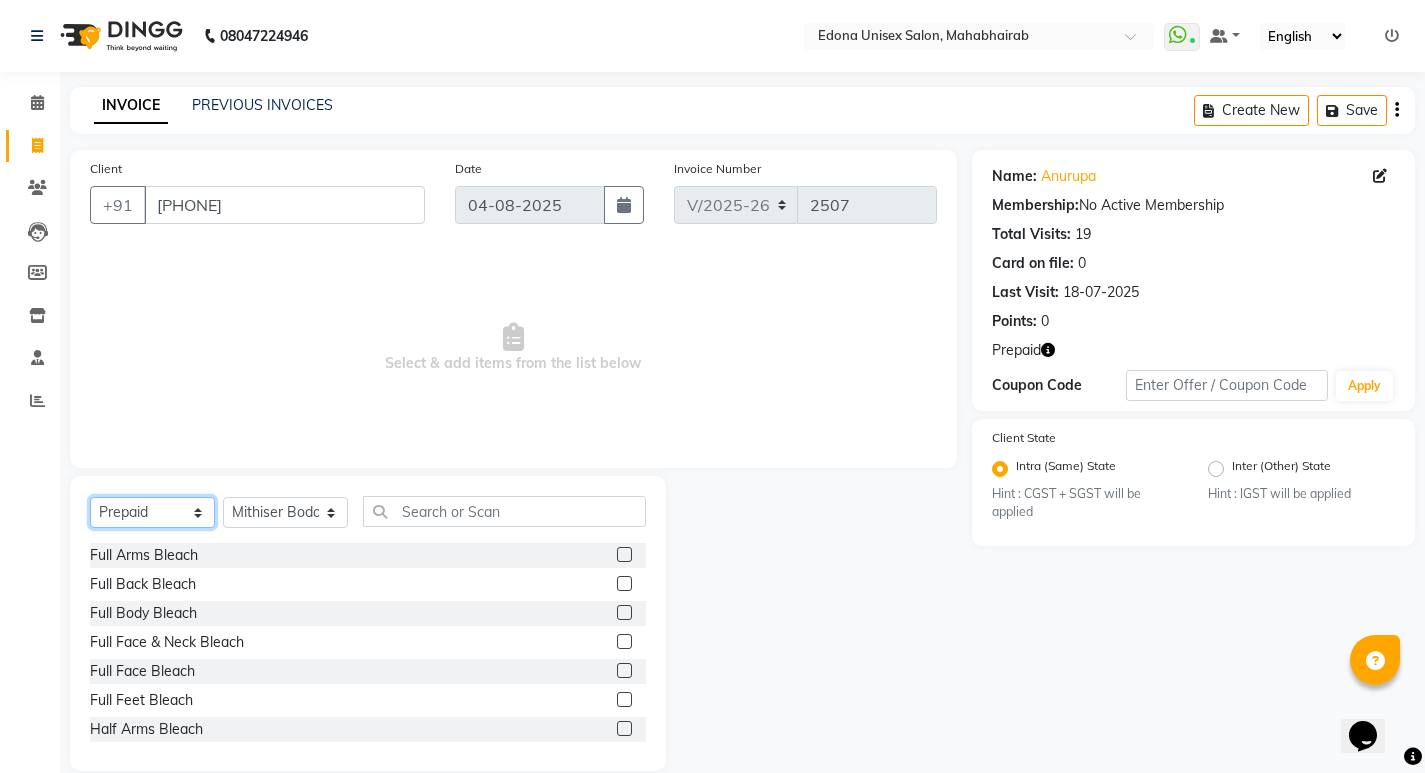 click on "Select  Service  Product  Membership  Package Voucher Prepaid Gift Card" 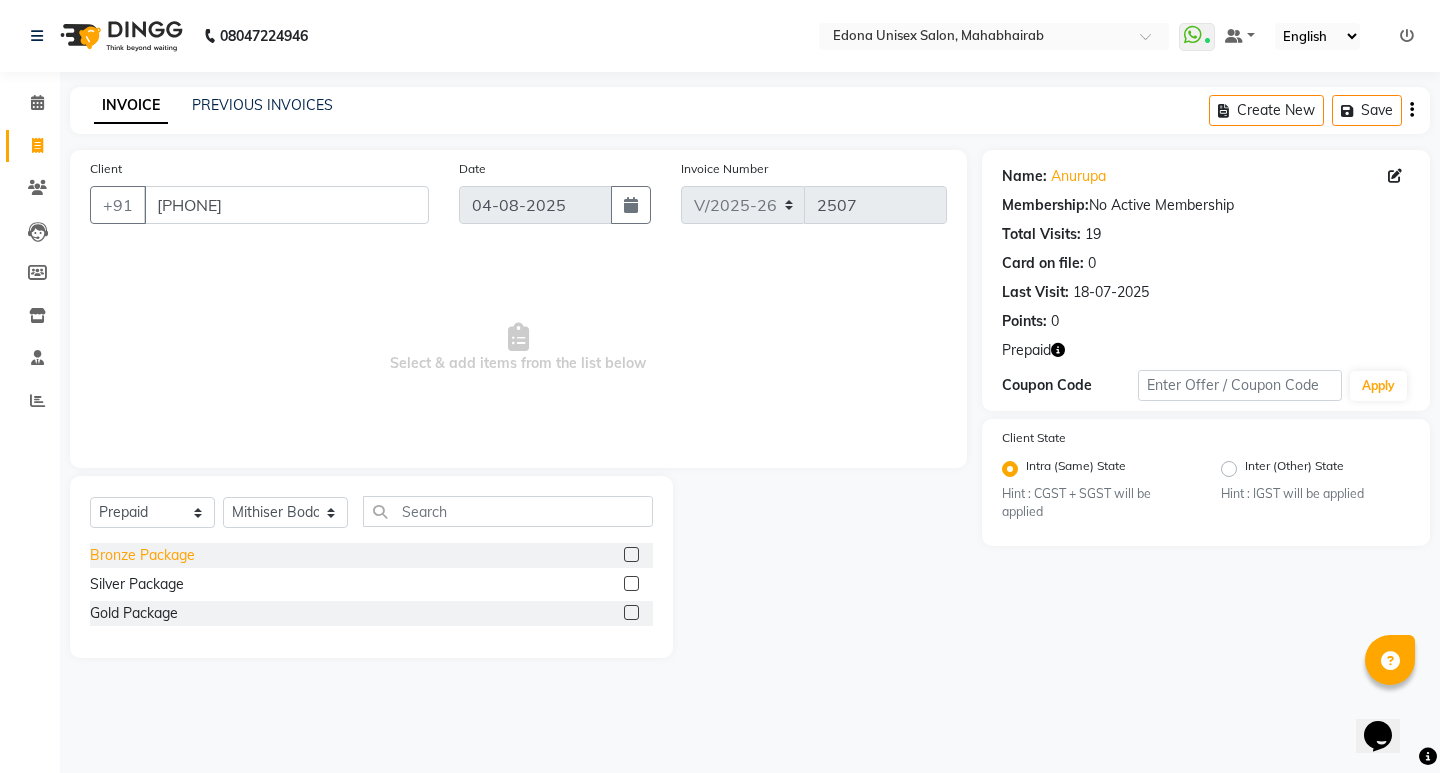 click on "Bronze Package" 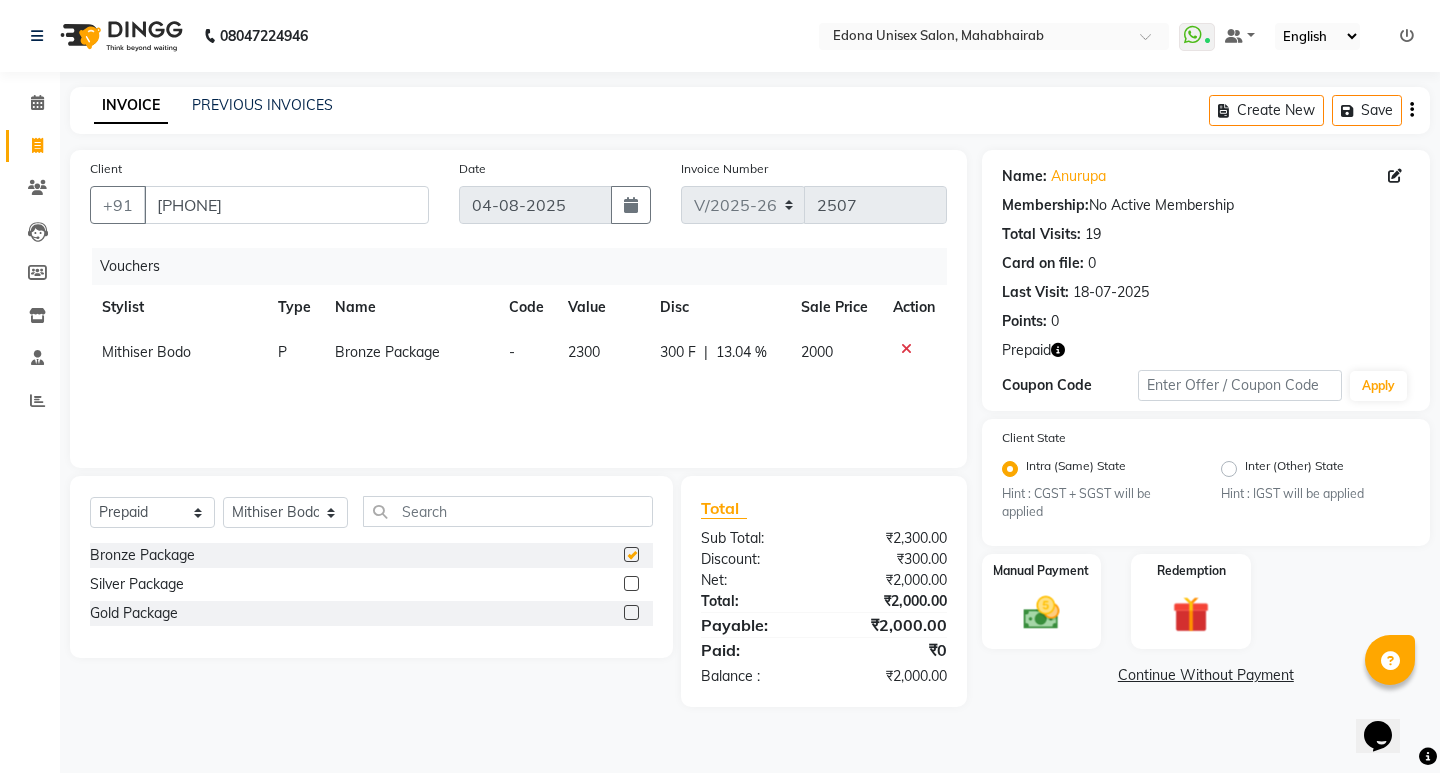 checkbox on "false" 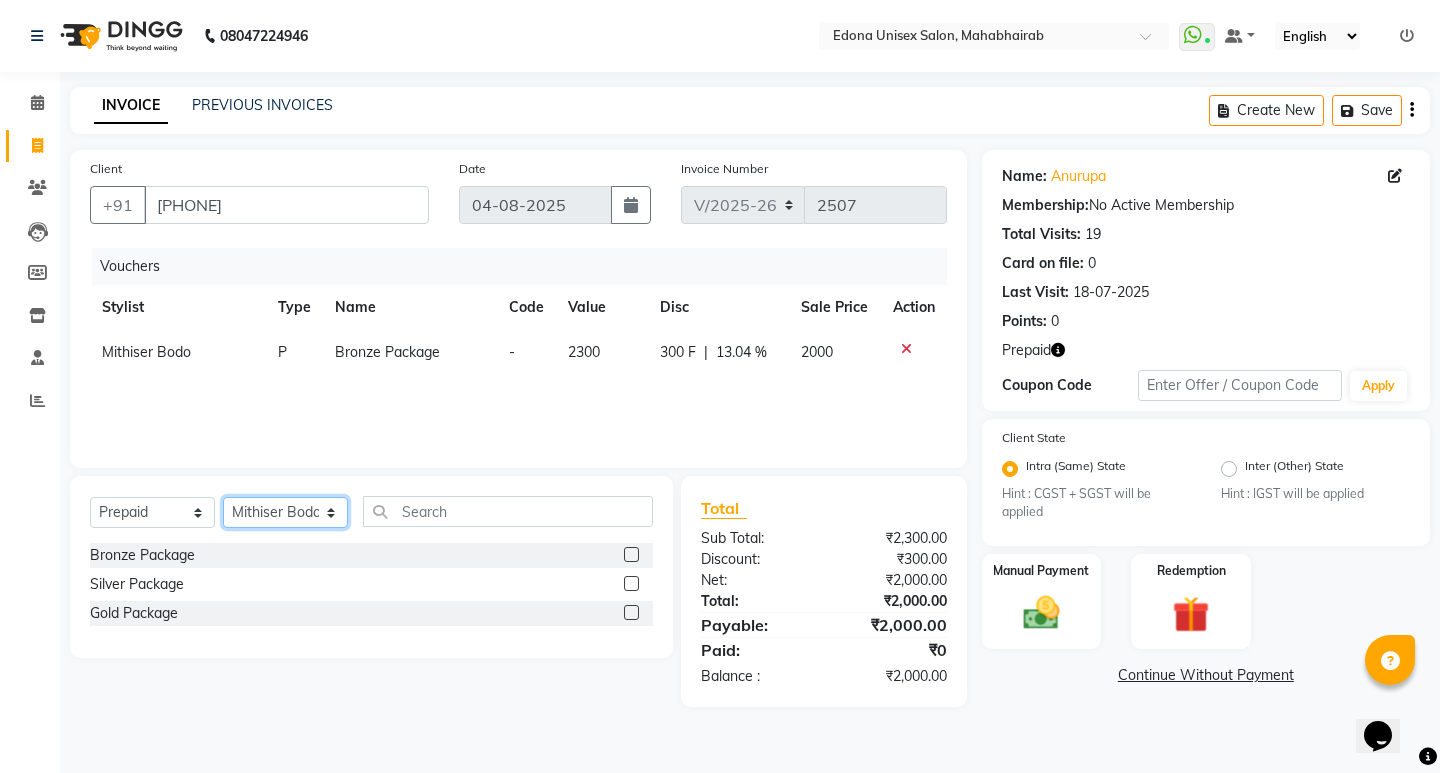click on "Select Stylist Admin Anju Sonar Bir Basumtary Bishal Bharma Hemen Daimari Hombr Jogi Jenny kayina Kriti Kunal Lokesh Verma Mithiser Bodo Monisha Goyari Neha Pahi Prabir Das Rashmi Basumtary Reshma Sultana Roselin Basumtary Sumitra Subba" 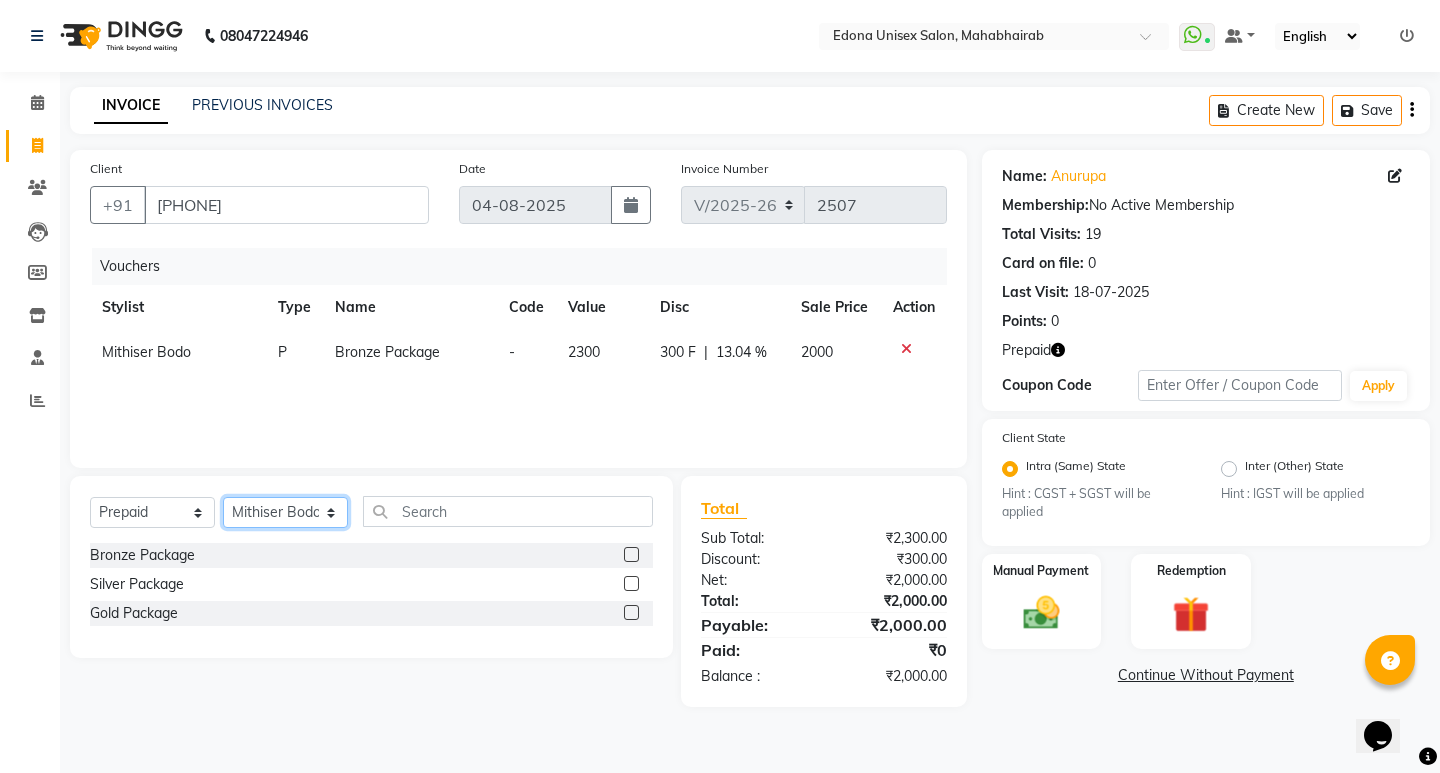 select on "35911" 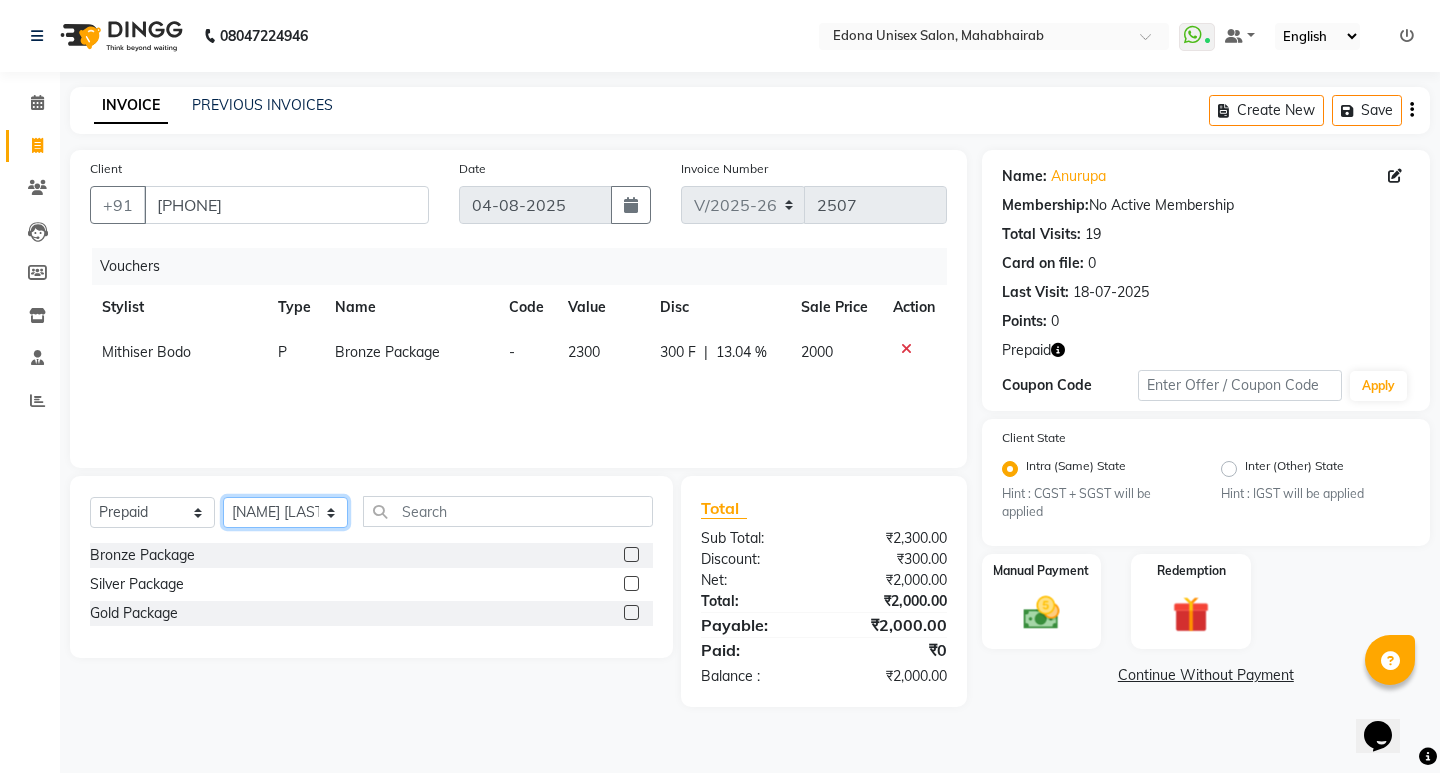 click on "Select Stylist Admin Anju Sonar Bir Basumtary Bishal Bharma Hemen Daimari Hombr Jogi Jenny kayina Kriti Kunal Lokesh Verma Mithiser Bodo Monisha Goyari Neha Pahi Prabir Das Rashmi Basumtary Reshma Sultana Roselin Basumtary Sumitra Subba" 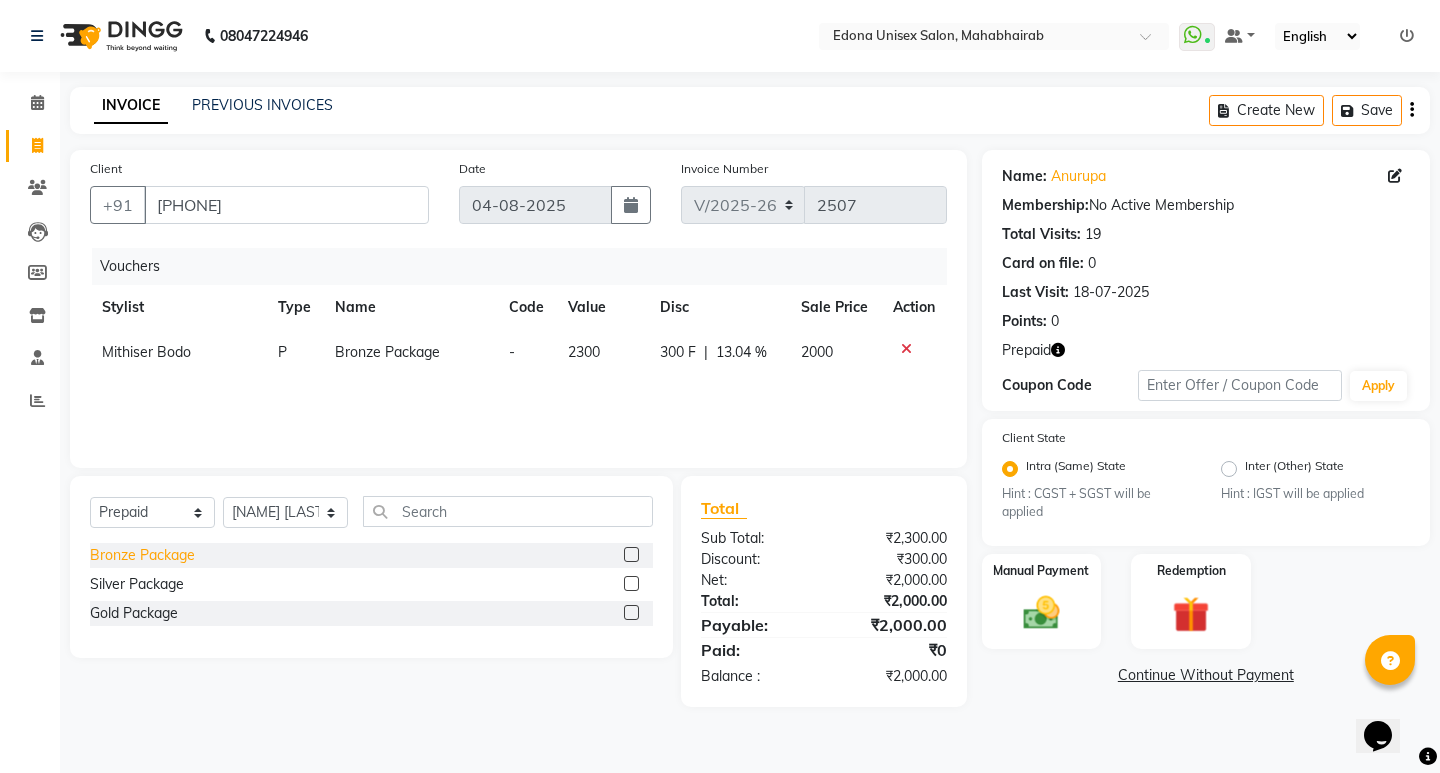 click on "Bronze Package" 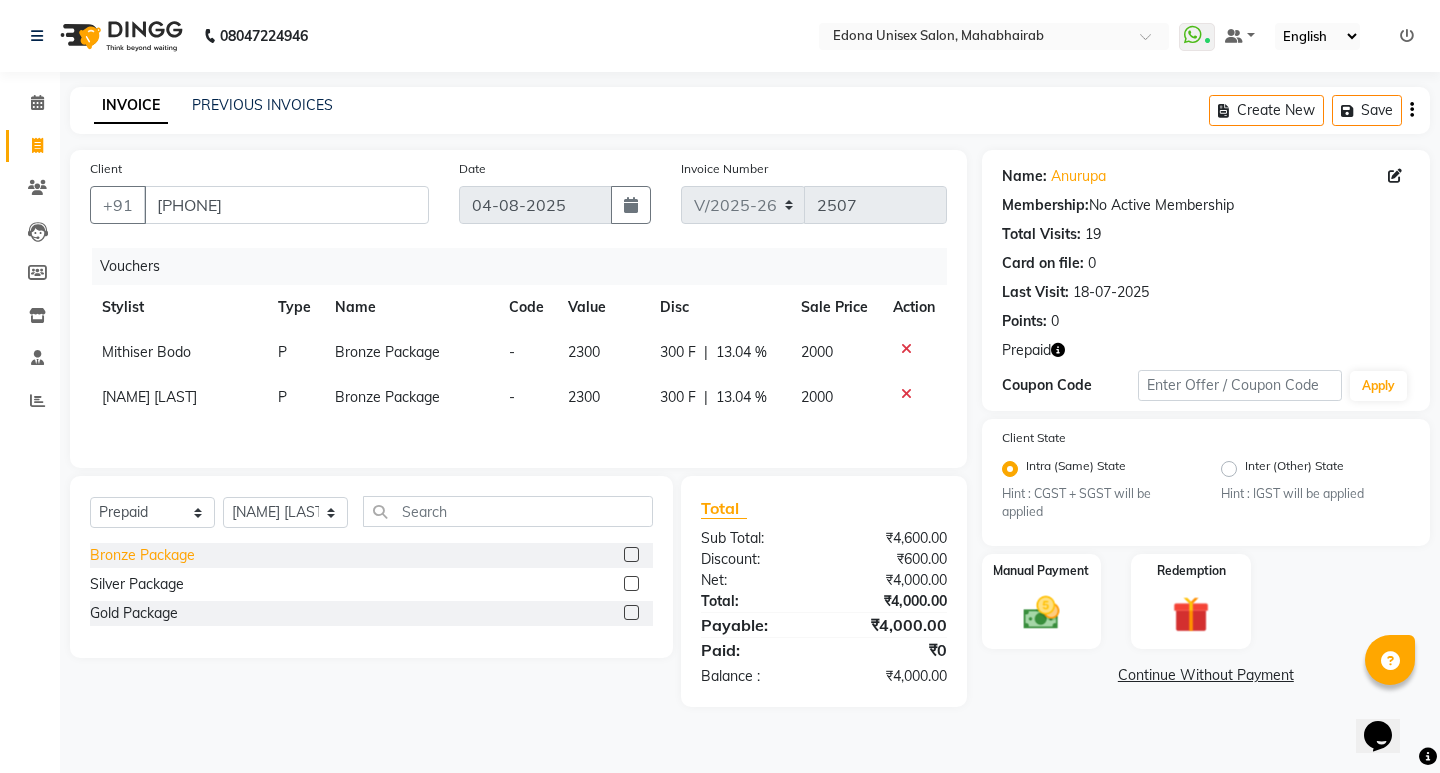 click on "Bronze Package" 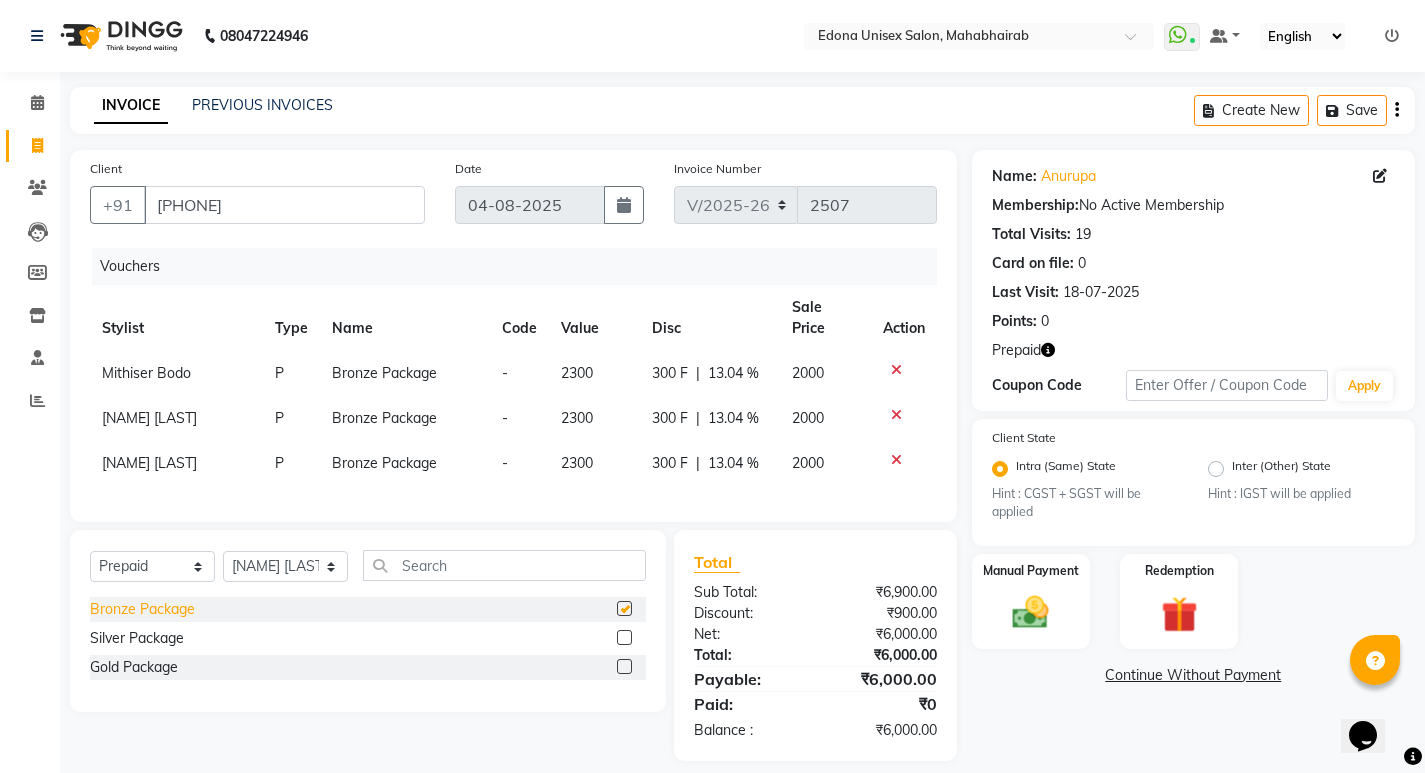checkbox on "false" 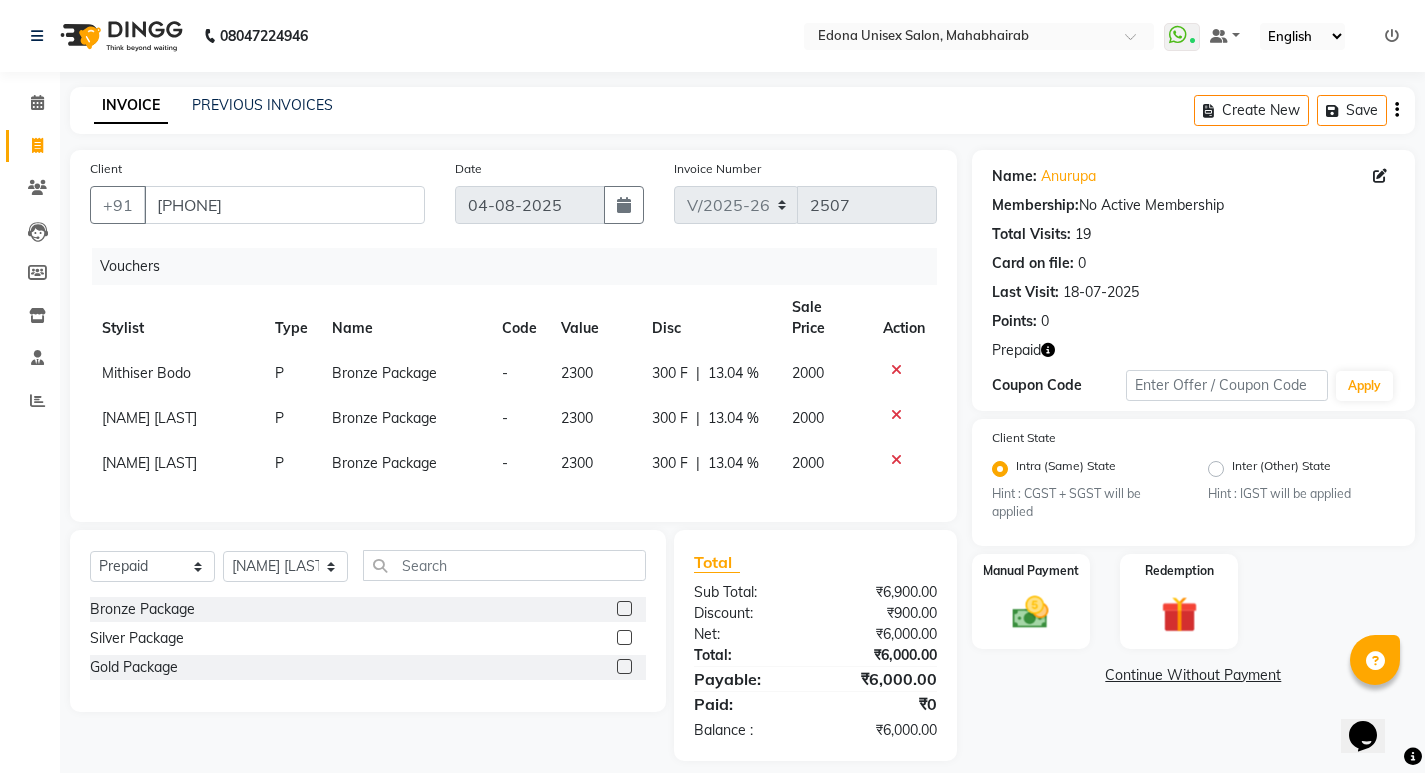 scroll, scrollTop: 12, scrollLeft: 0, axis: vertical 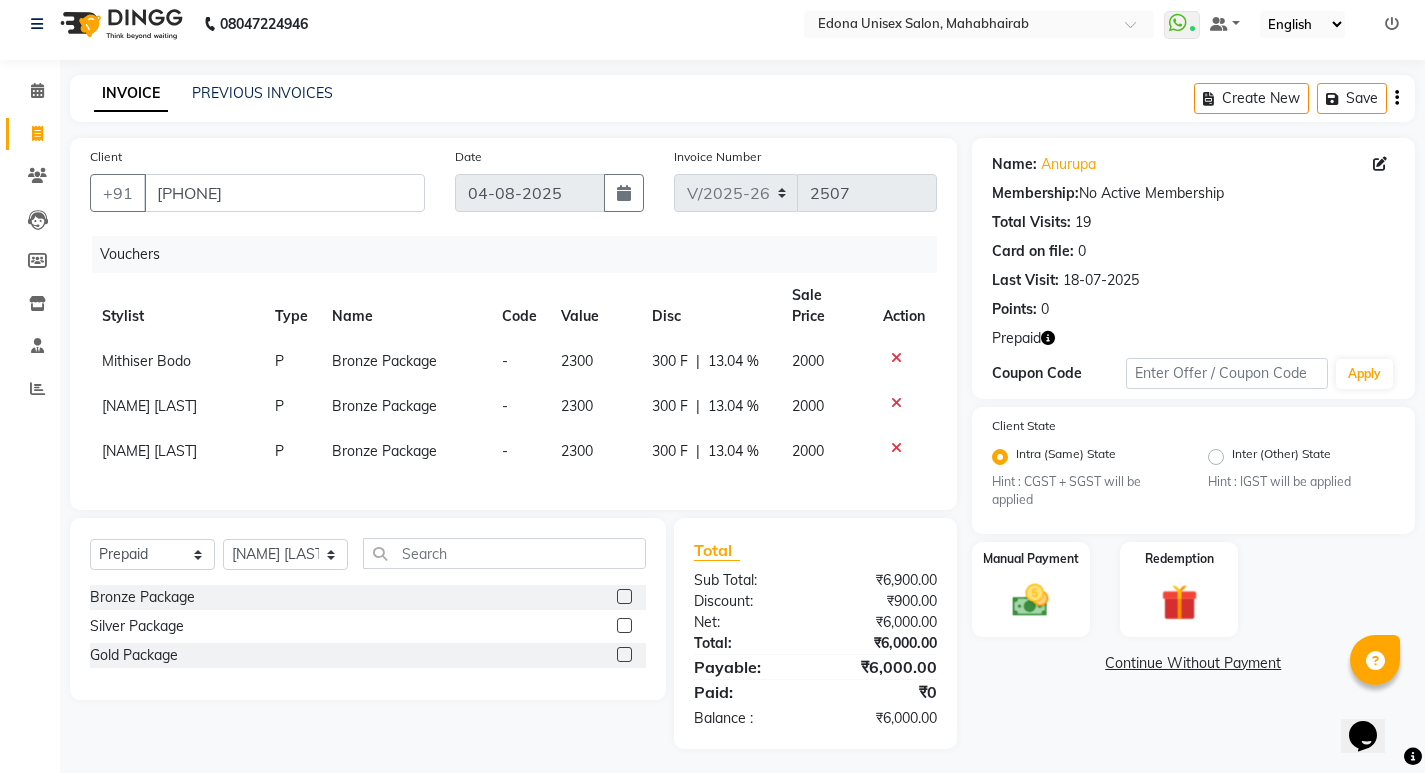click 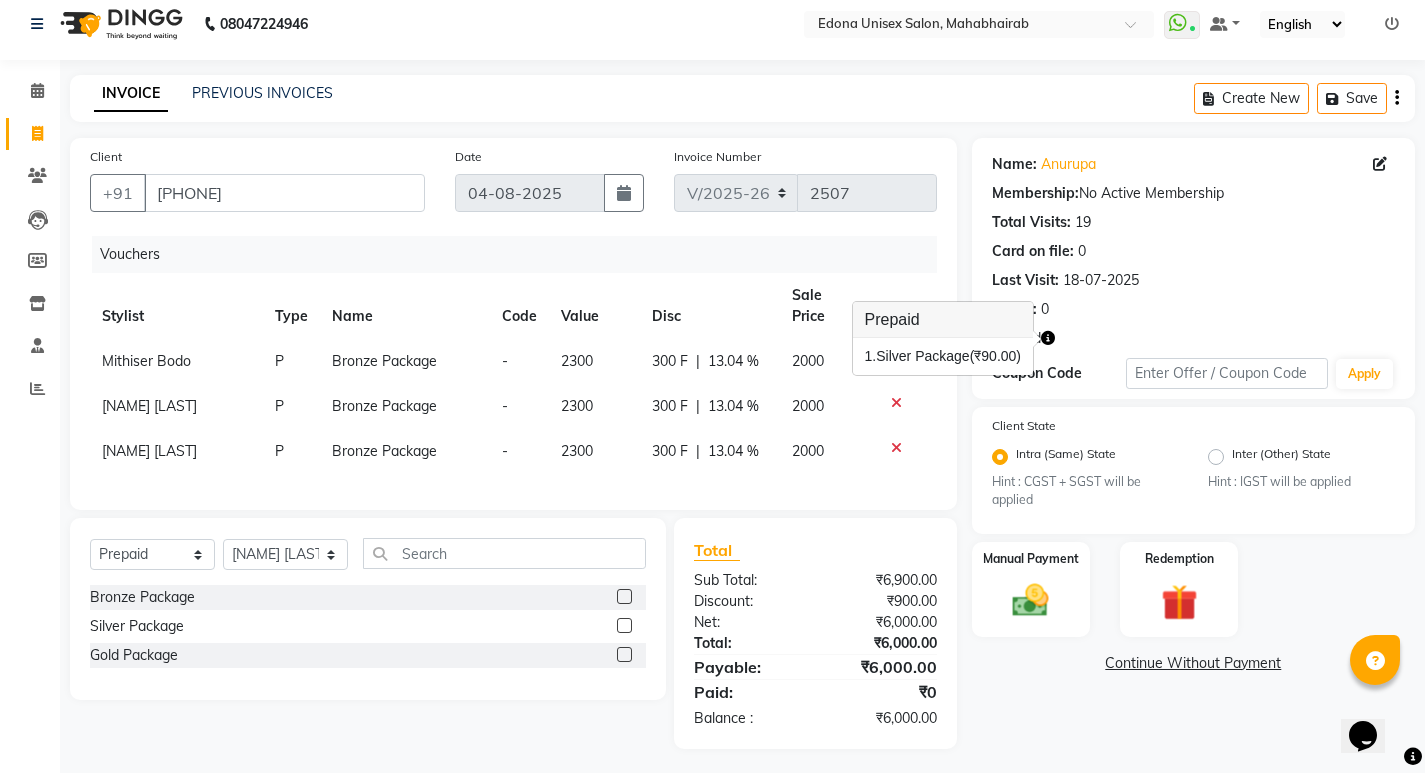 click 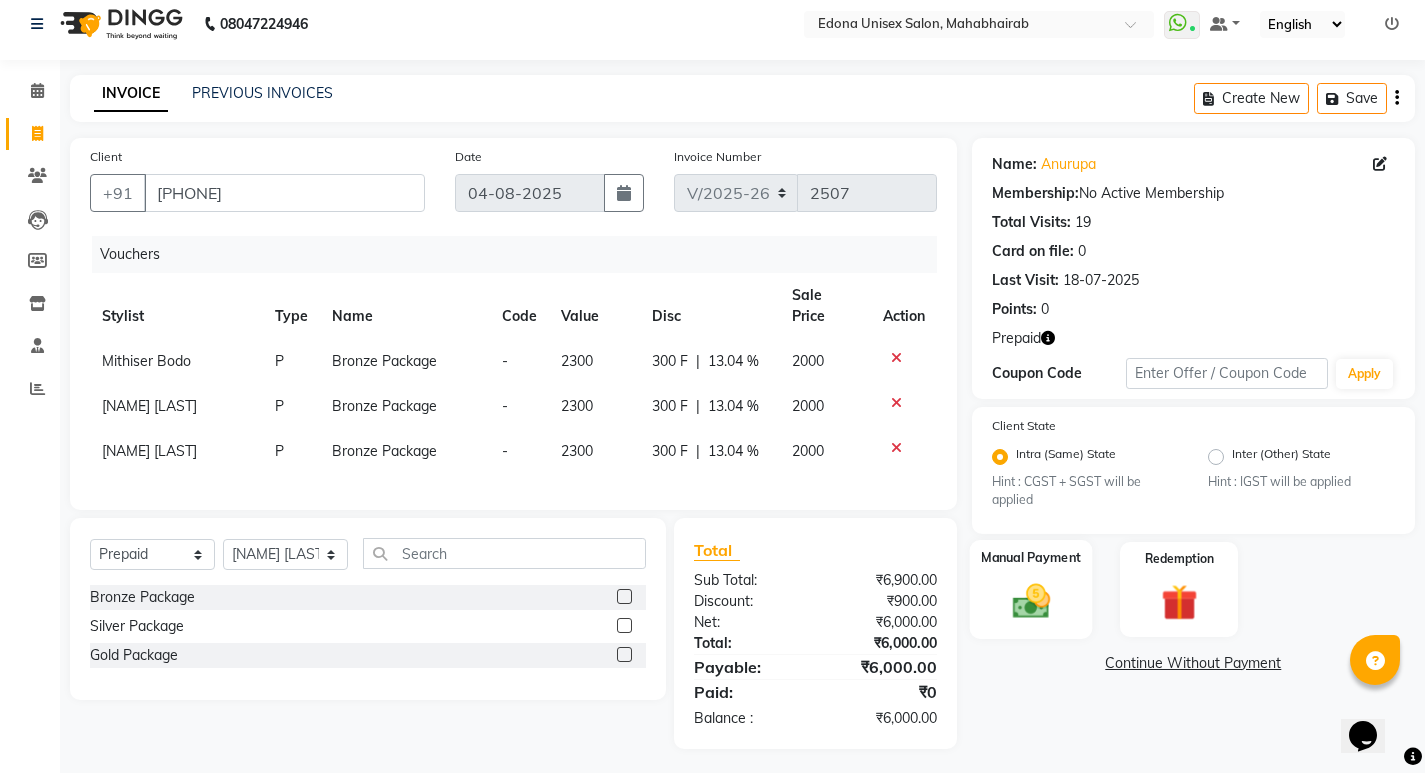 click 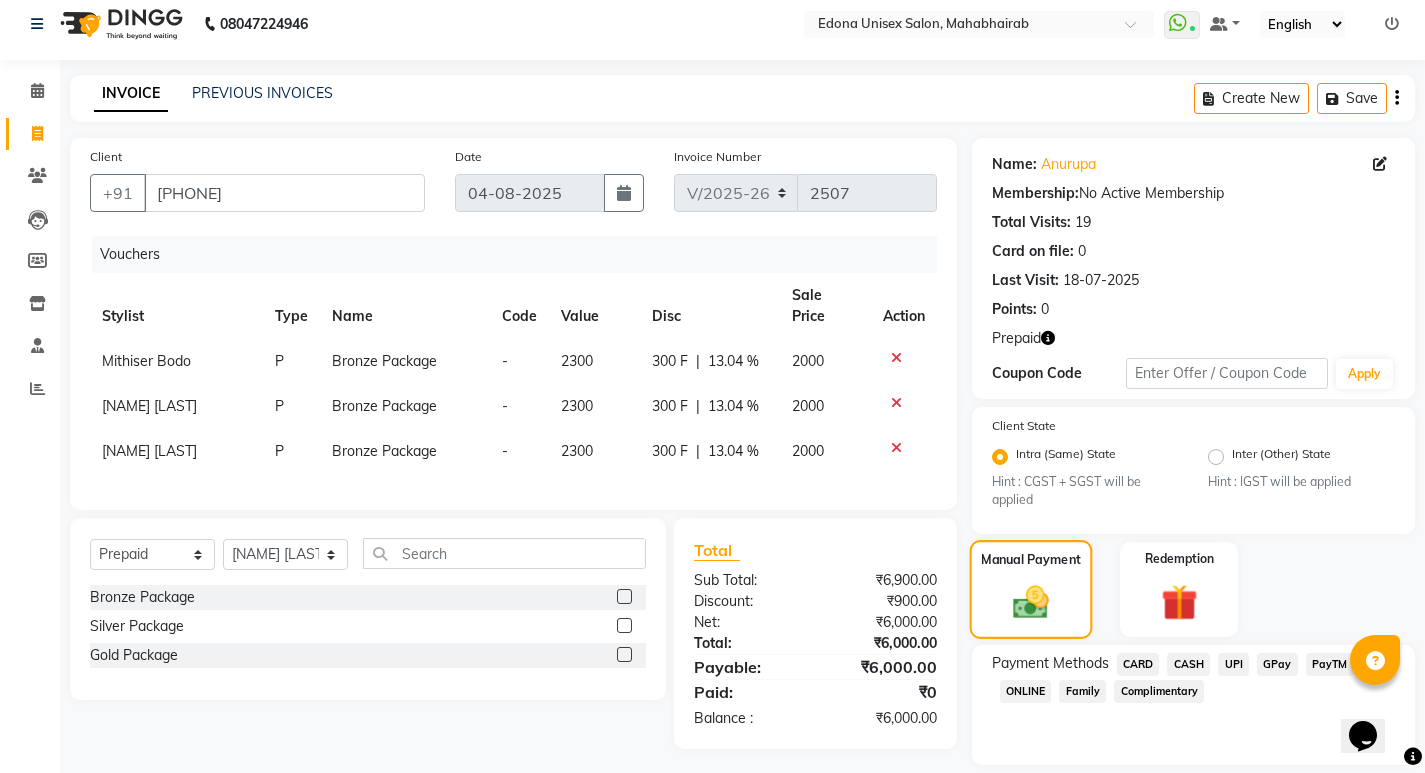 scroll, scrollTop: 75, scrollLeft: 0, axis: vertical 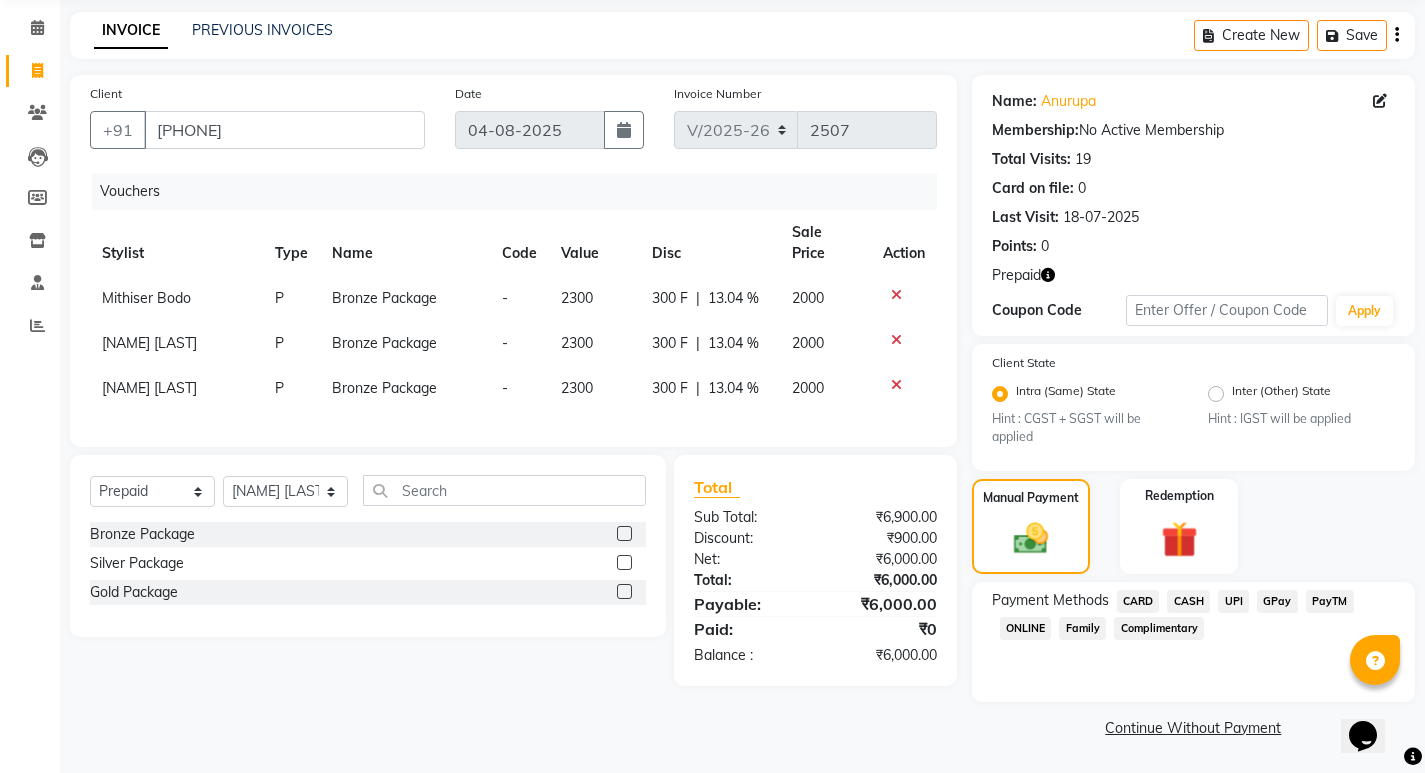 click on "UPI" 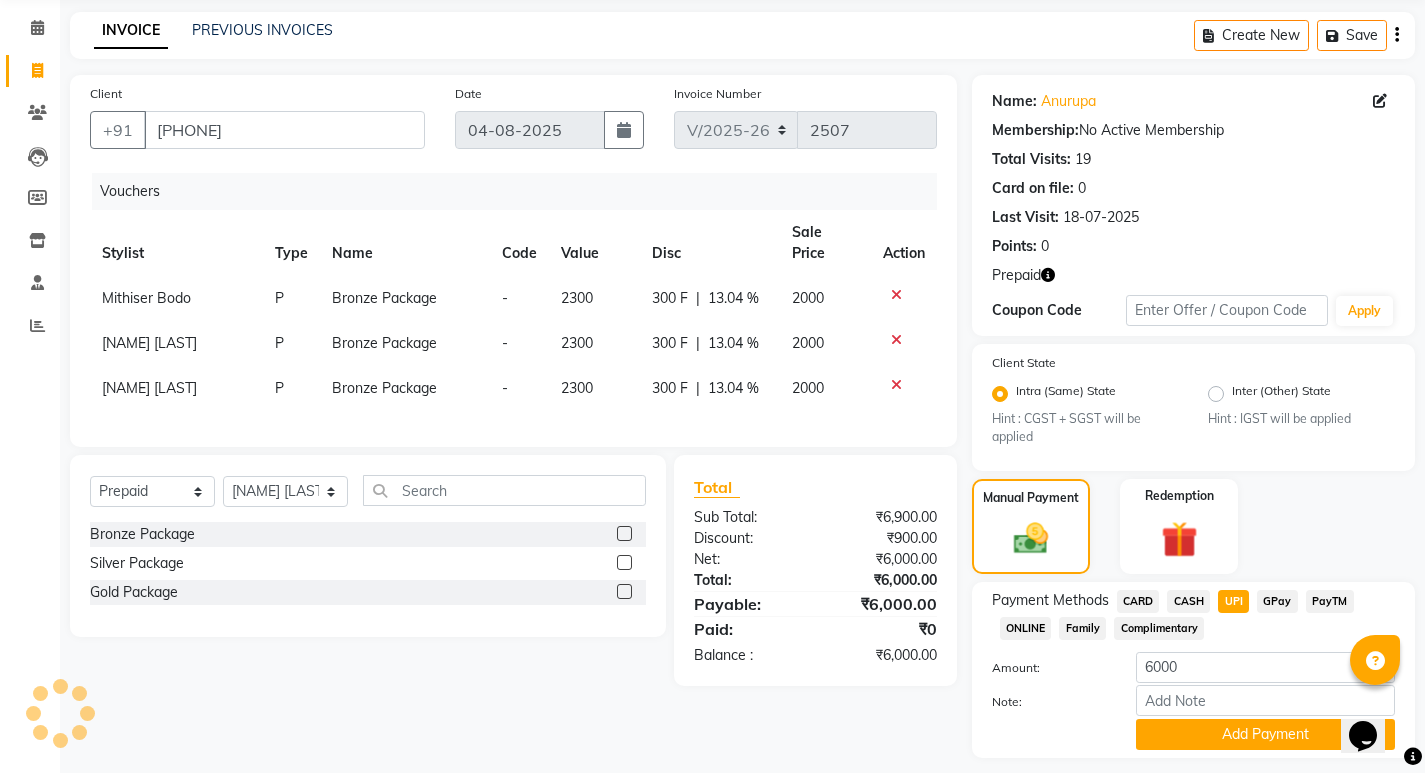 scroll, scrollTop: 131, scrollLeft: 0, axis: vertical 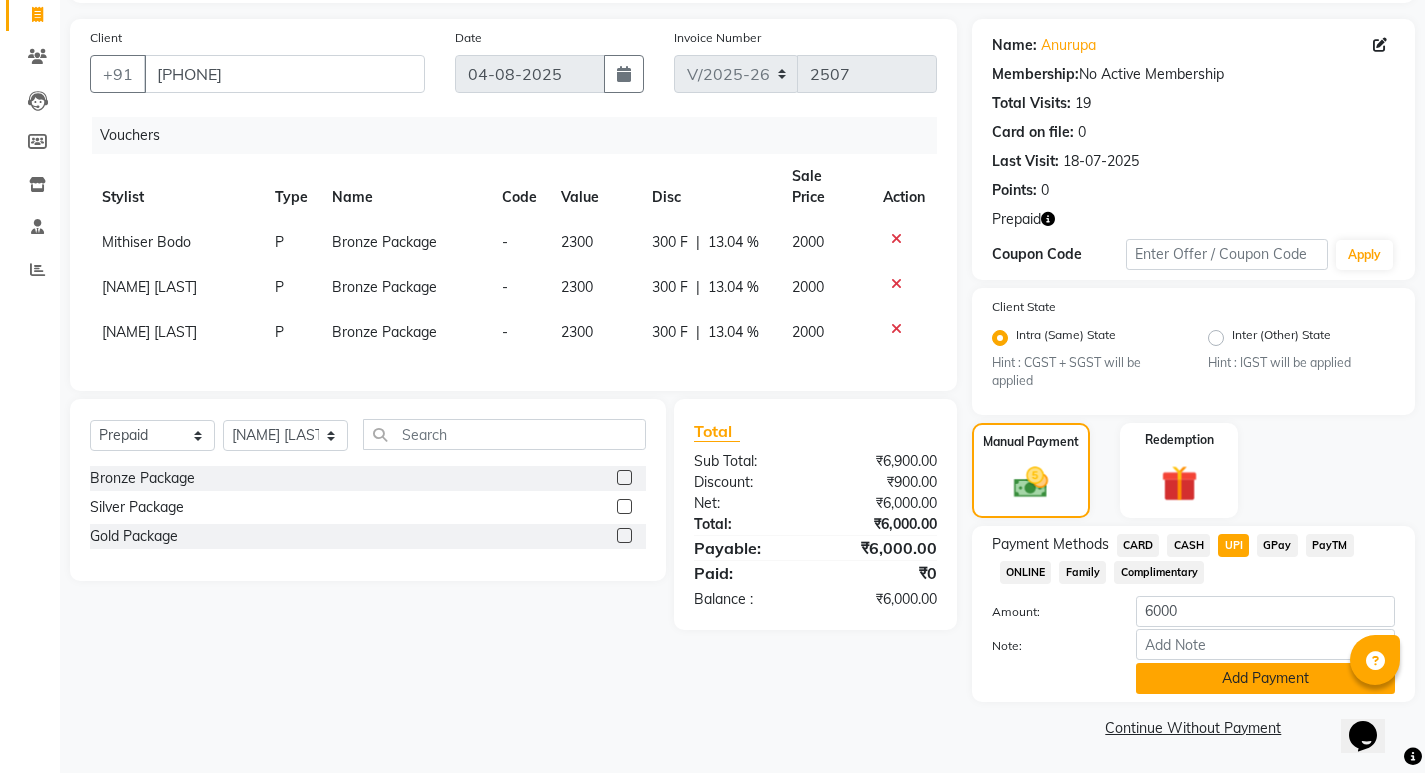 click on "Add Payment" 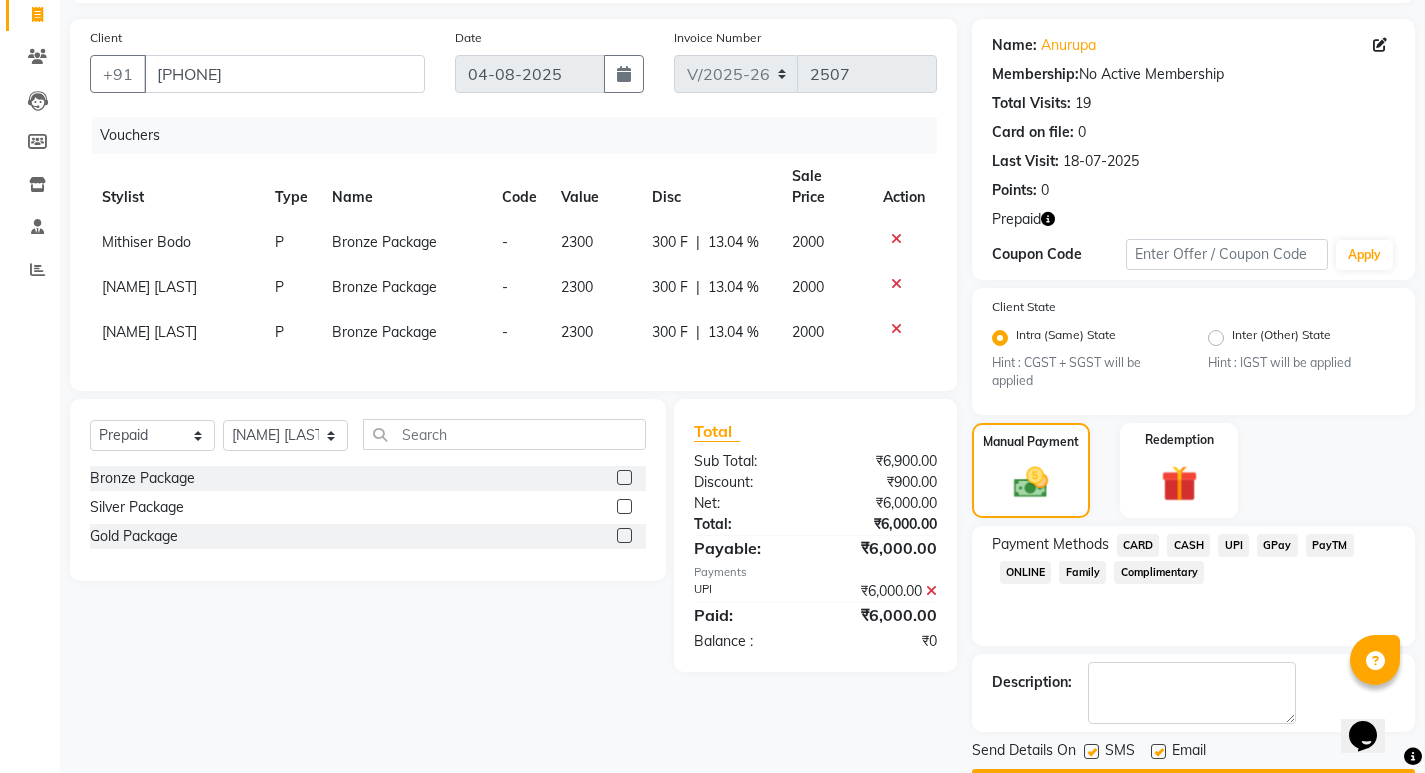 scroll, scrollTop: 188, scrollLeft: 0, axis: vertical 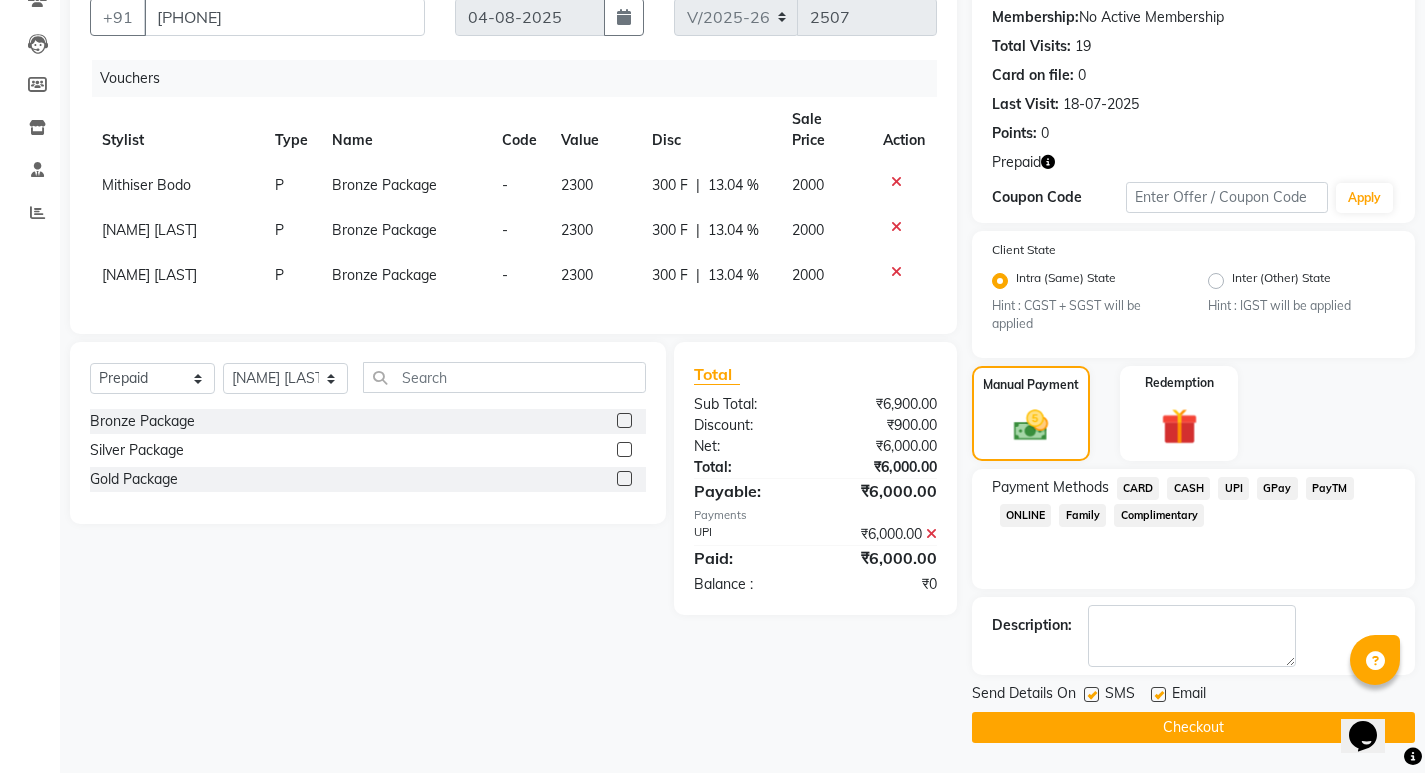 click 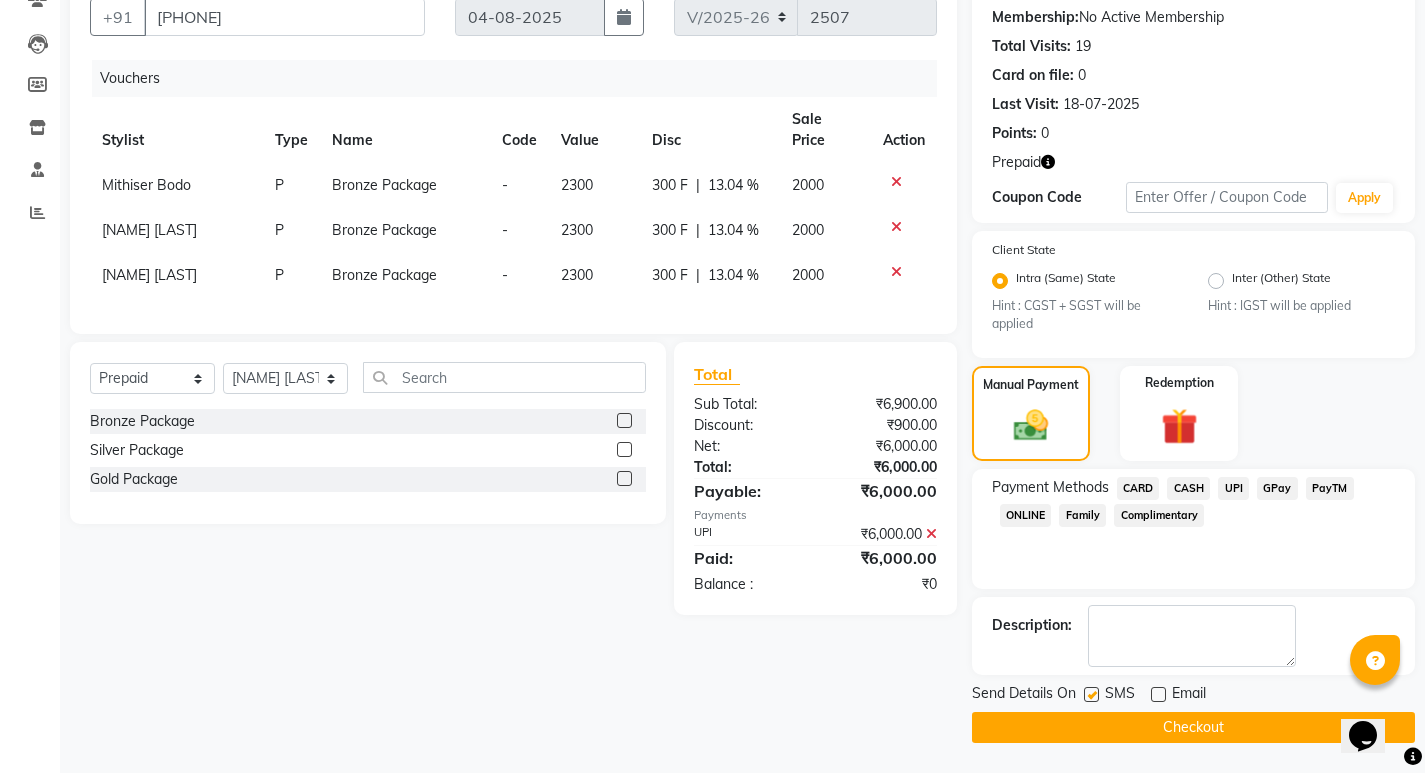 click 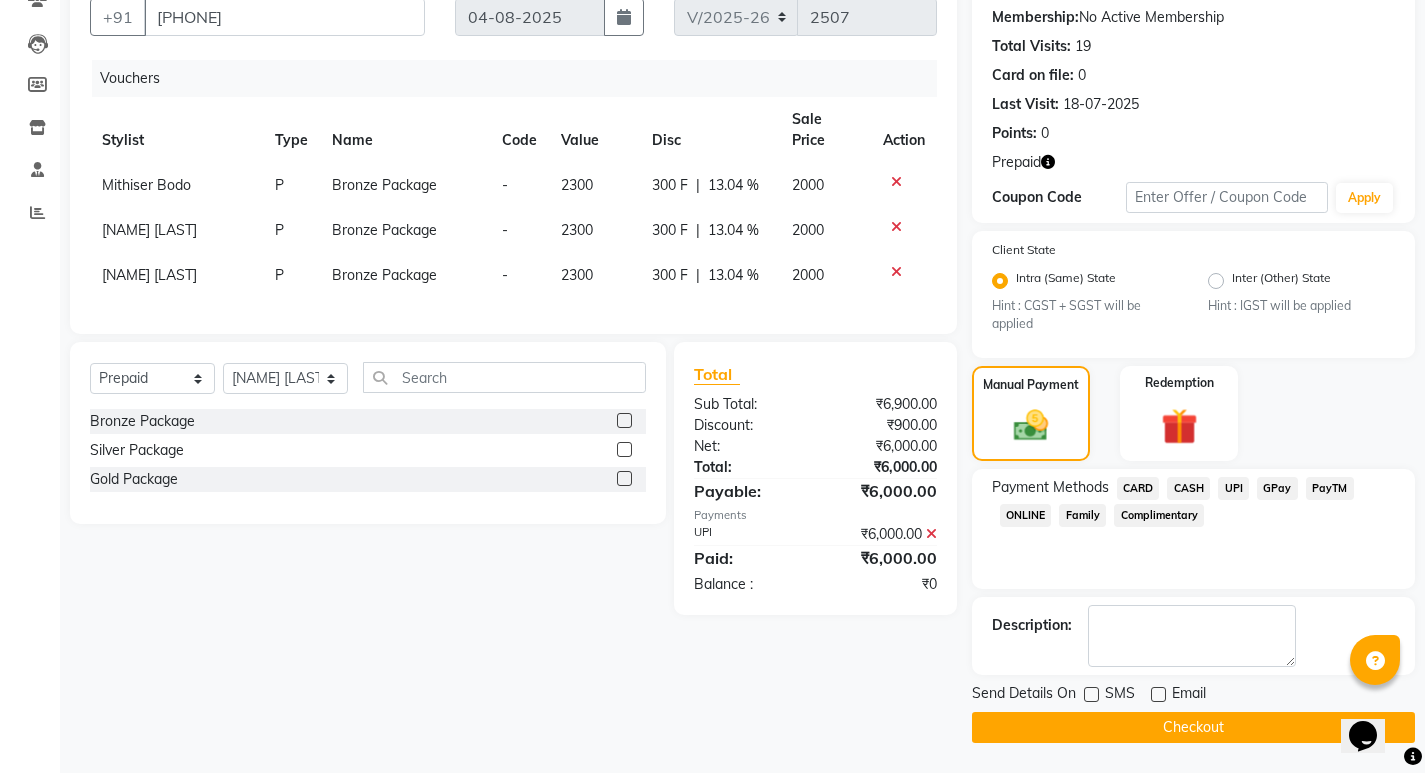 click on "Checkout" 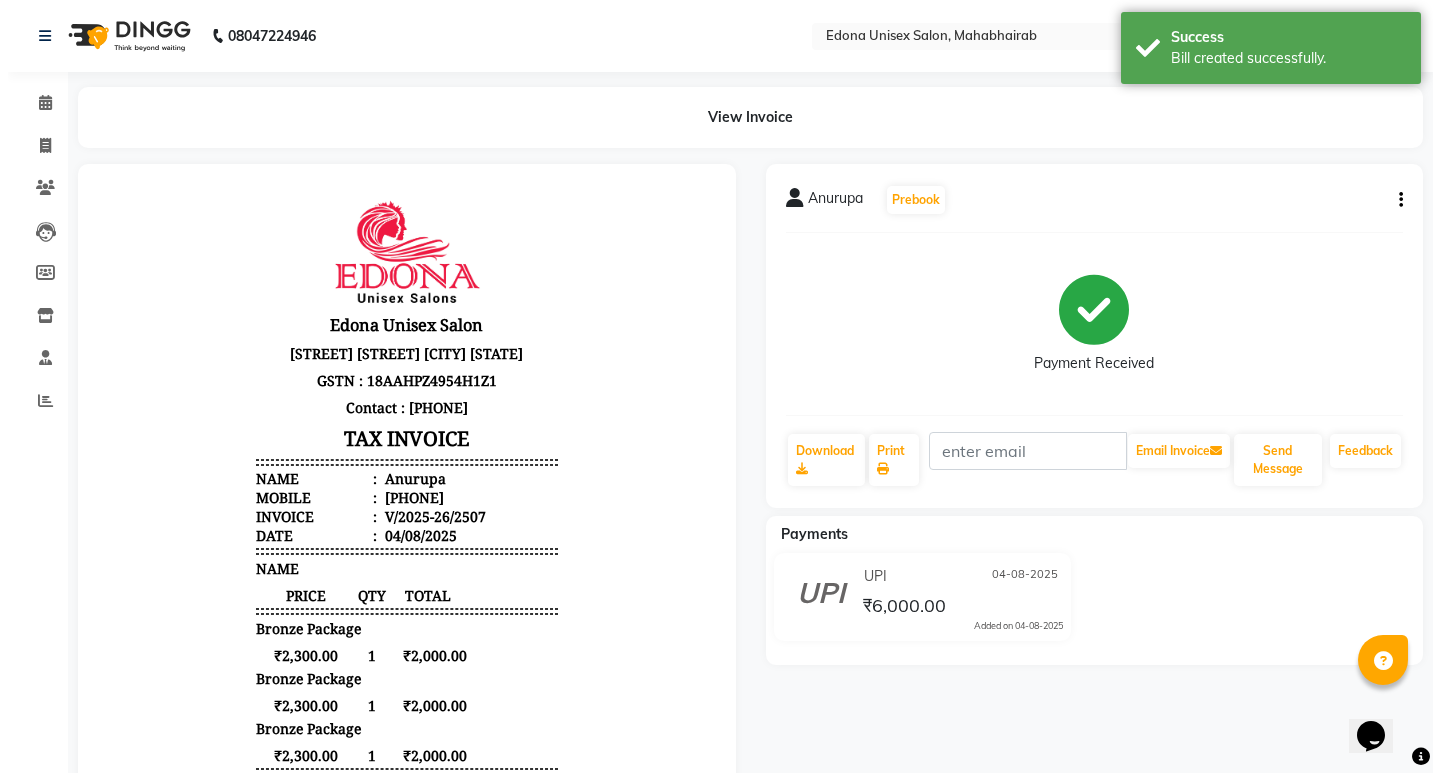 scroll, scrollTop: 0, scrollLeft: 0, axis: both 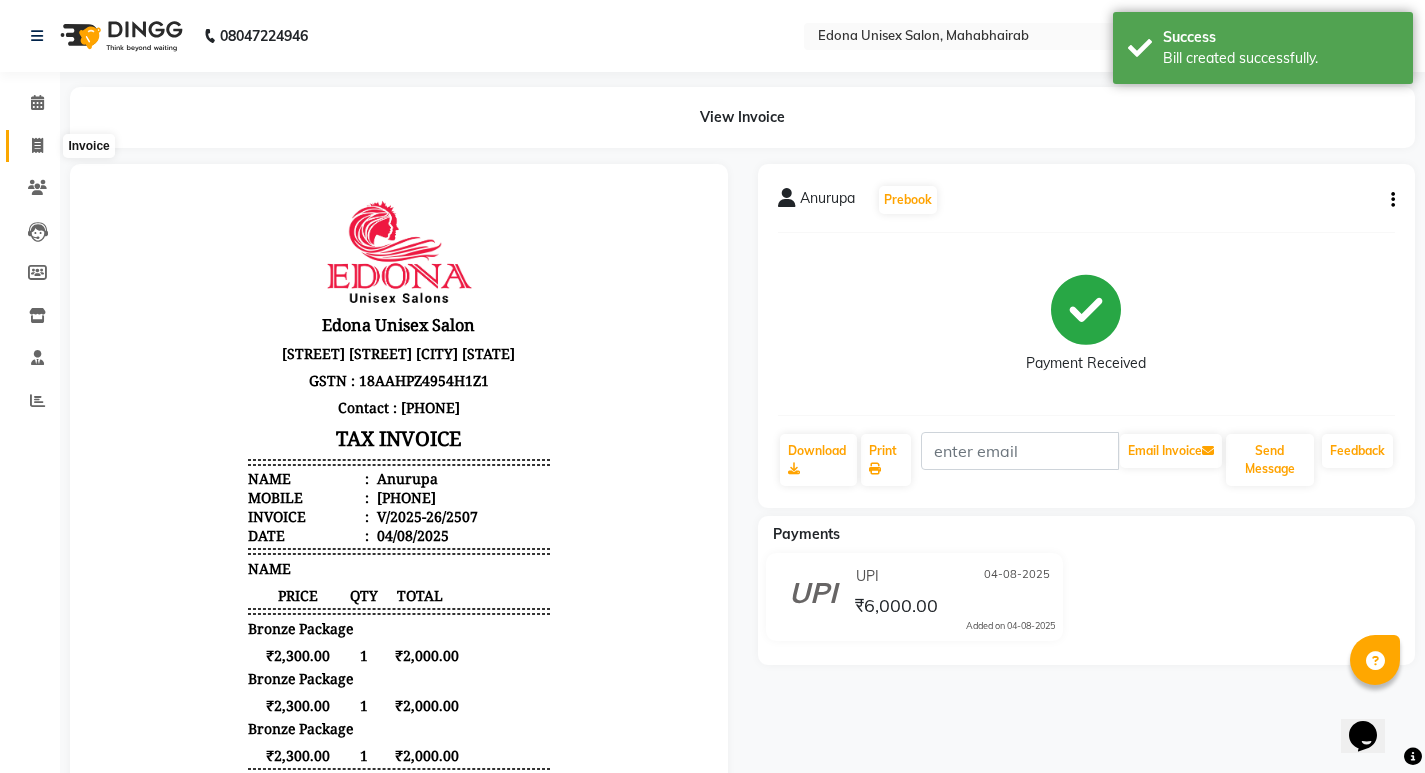 click 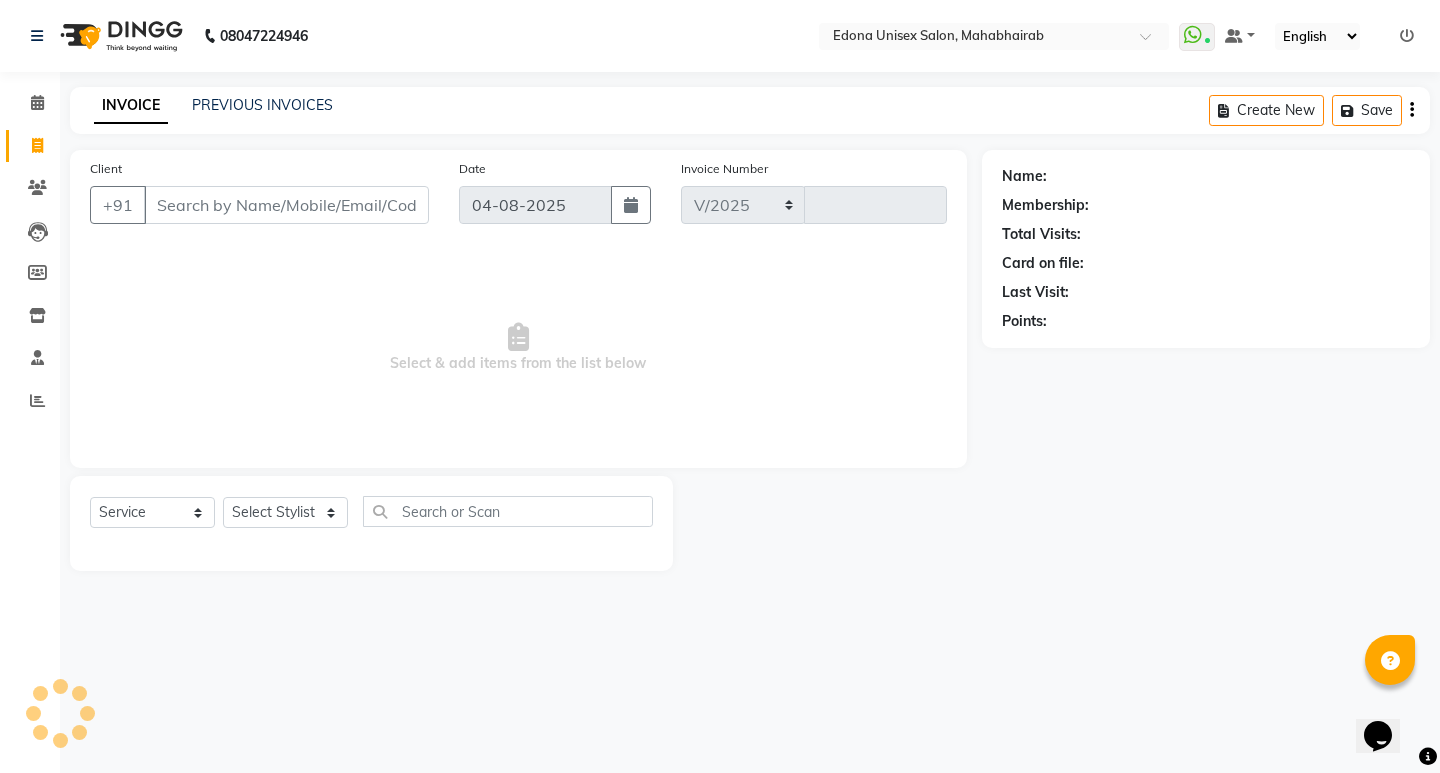 select on "5393" 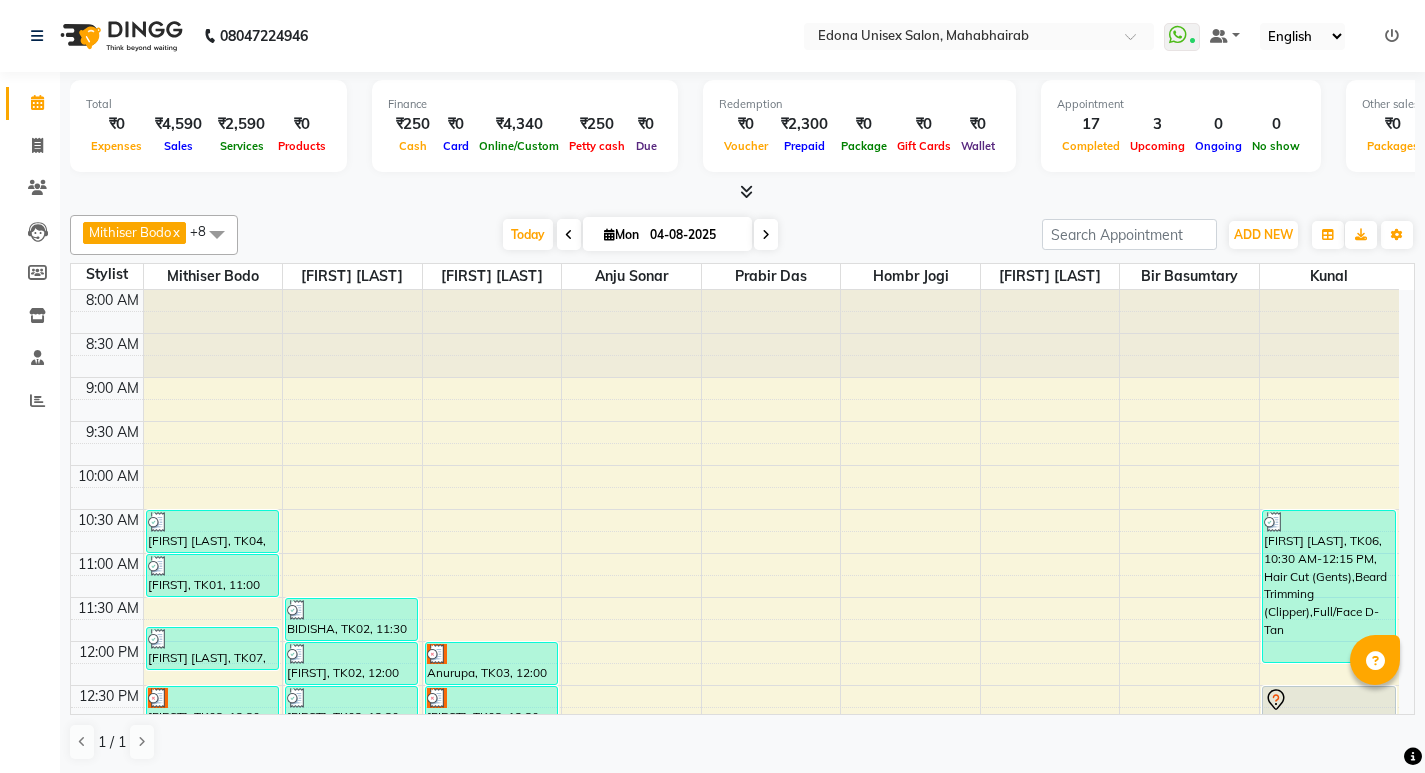 scroll, scrollTop: 0, scrollLeft: 0, axis: both 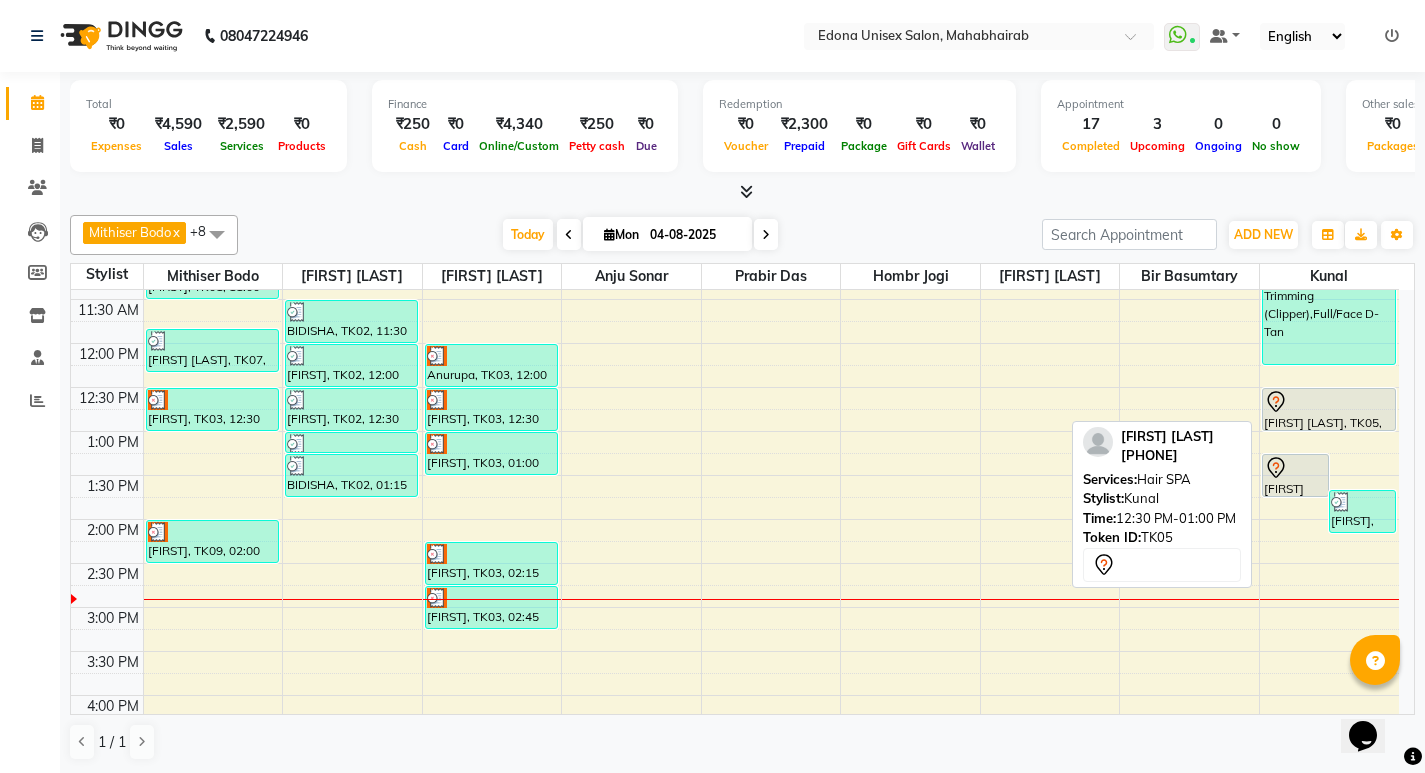 click on "[FIRST] [LAST], TK05, 12:30 PM-01:00 PM, Hair SPA" at bounding box center (1329, 409) 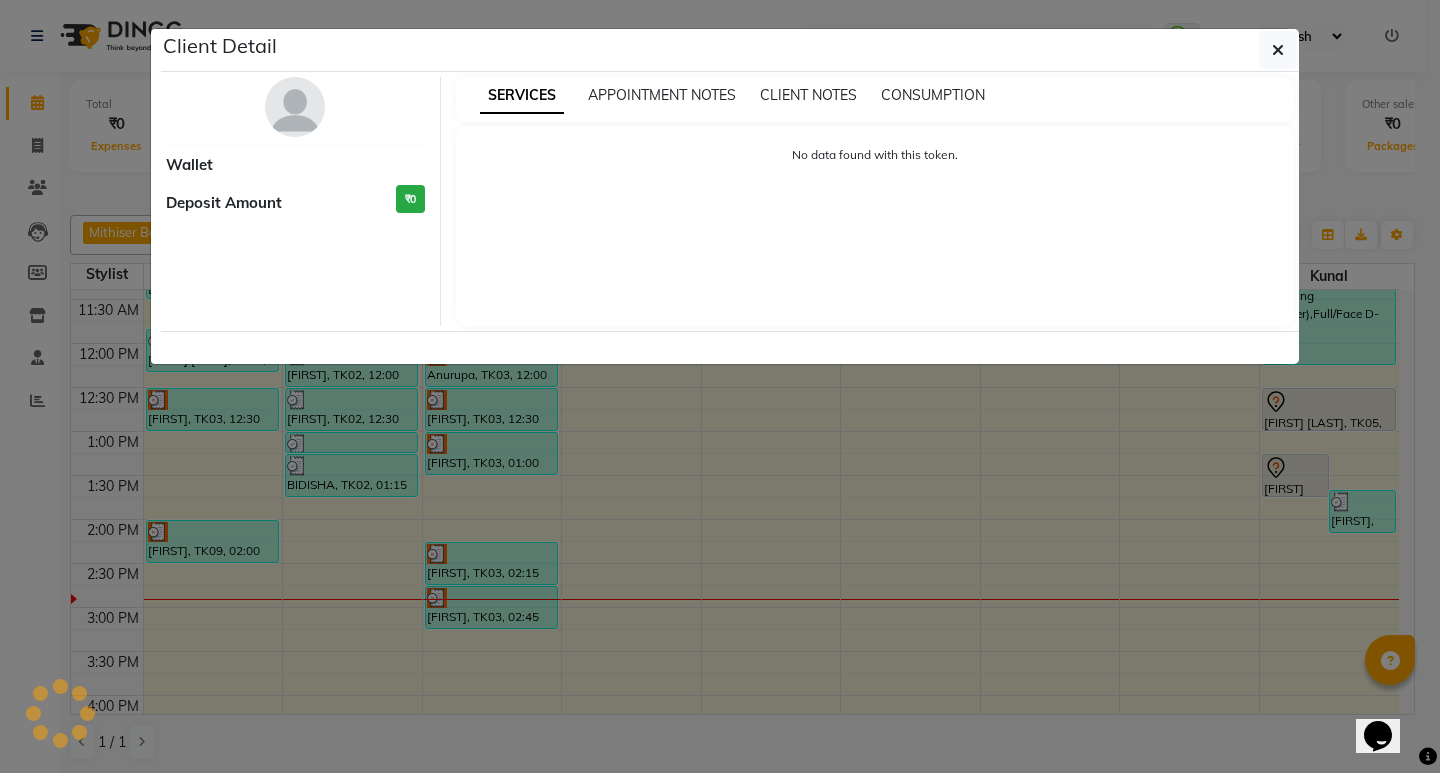 select on "7" 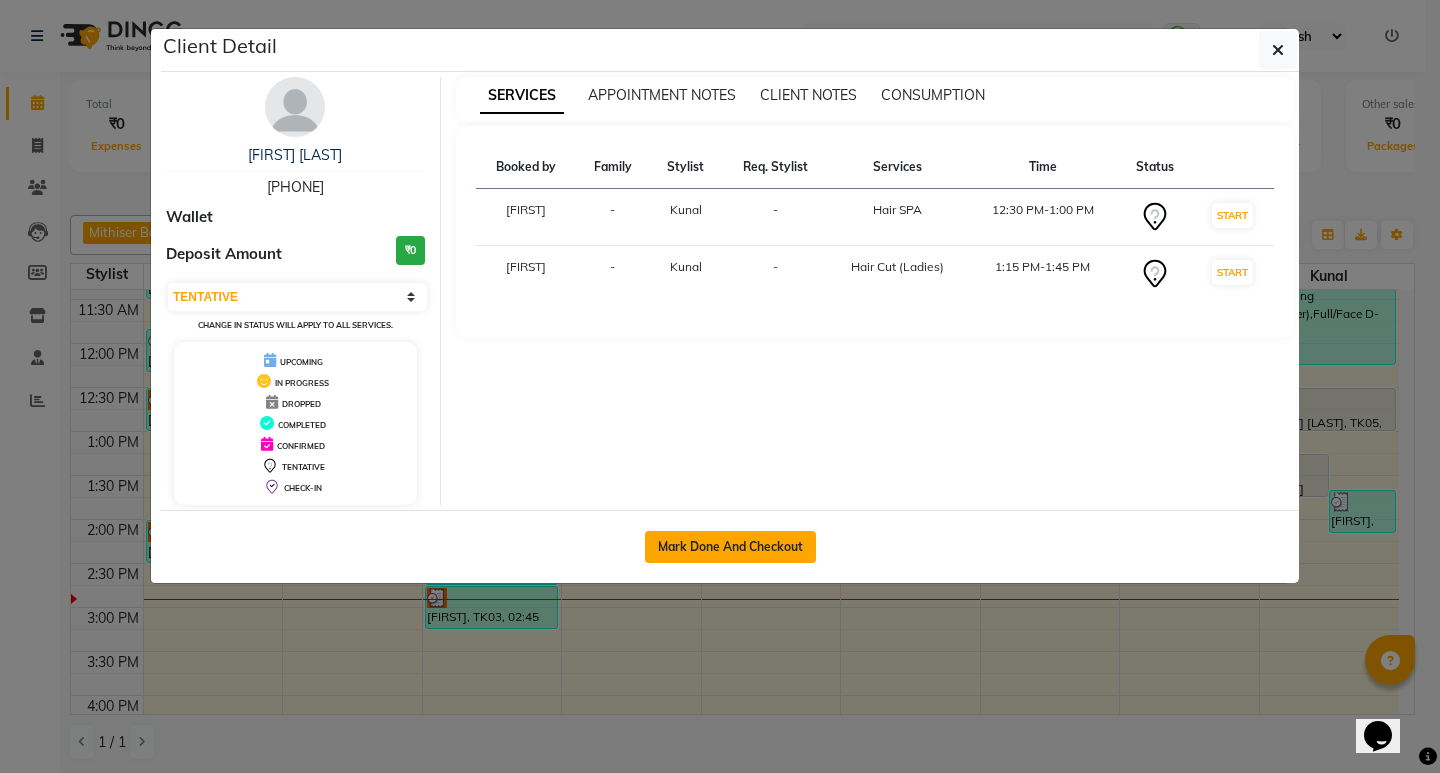 click on "Mark Done And Checkout" 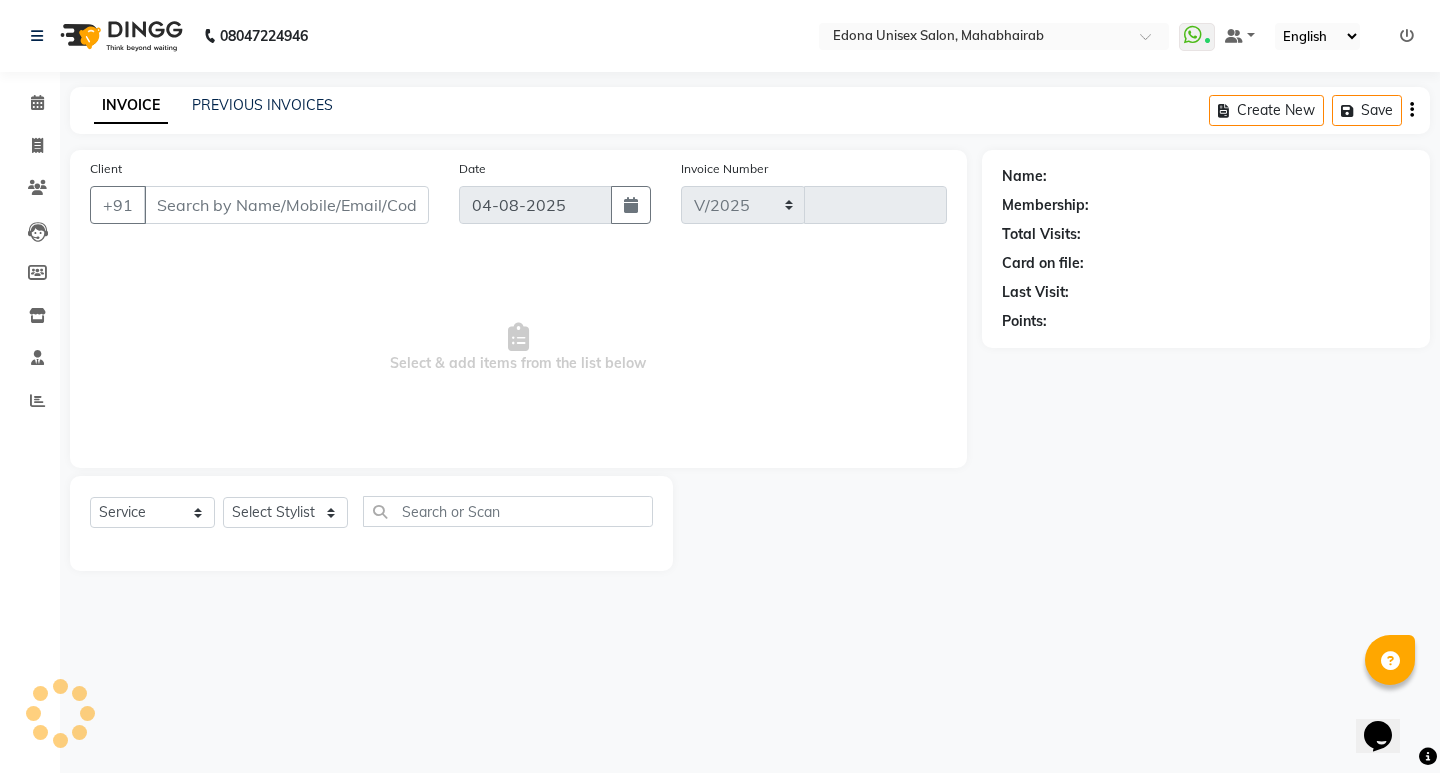 select on "5393" 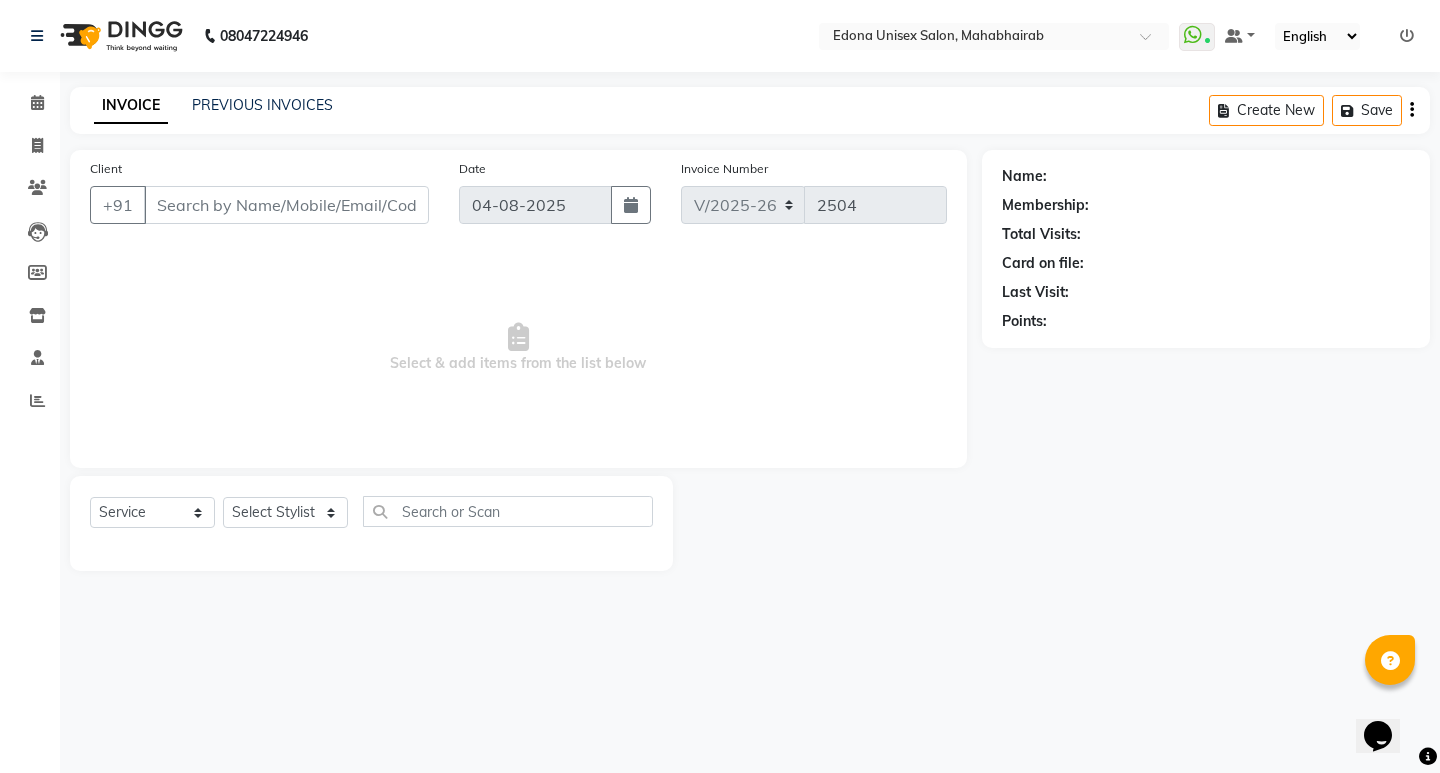 type on "[PHONE]" 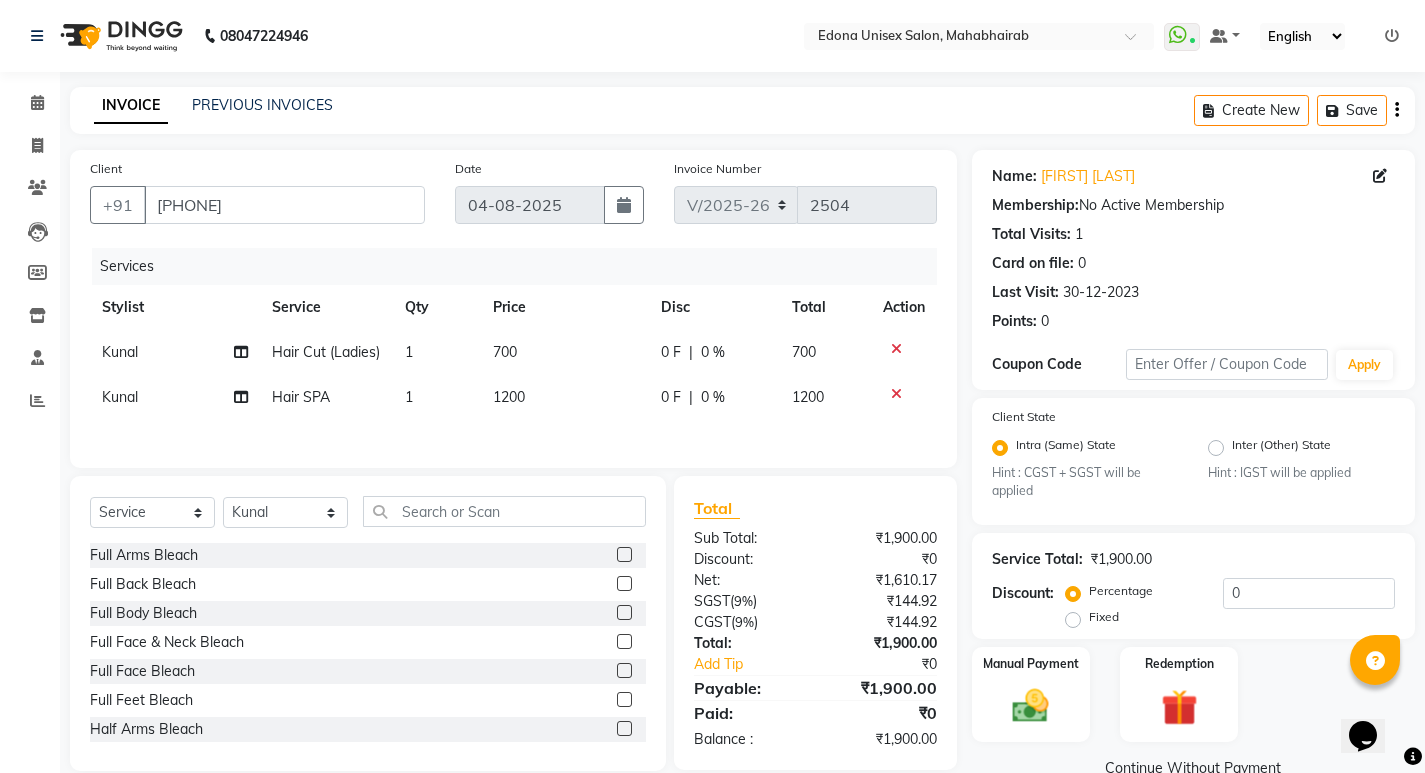 click 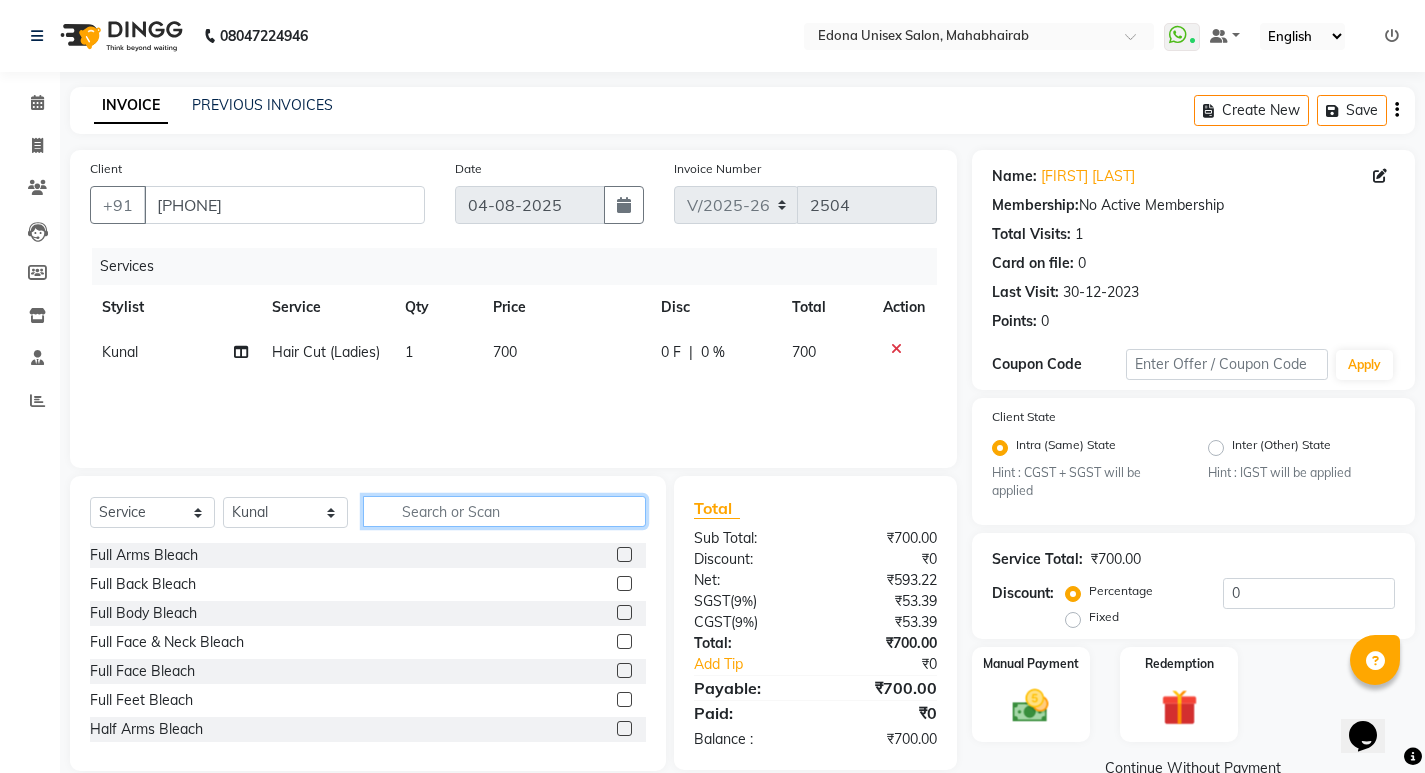 click 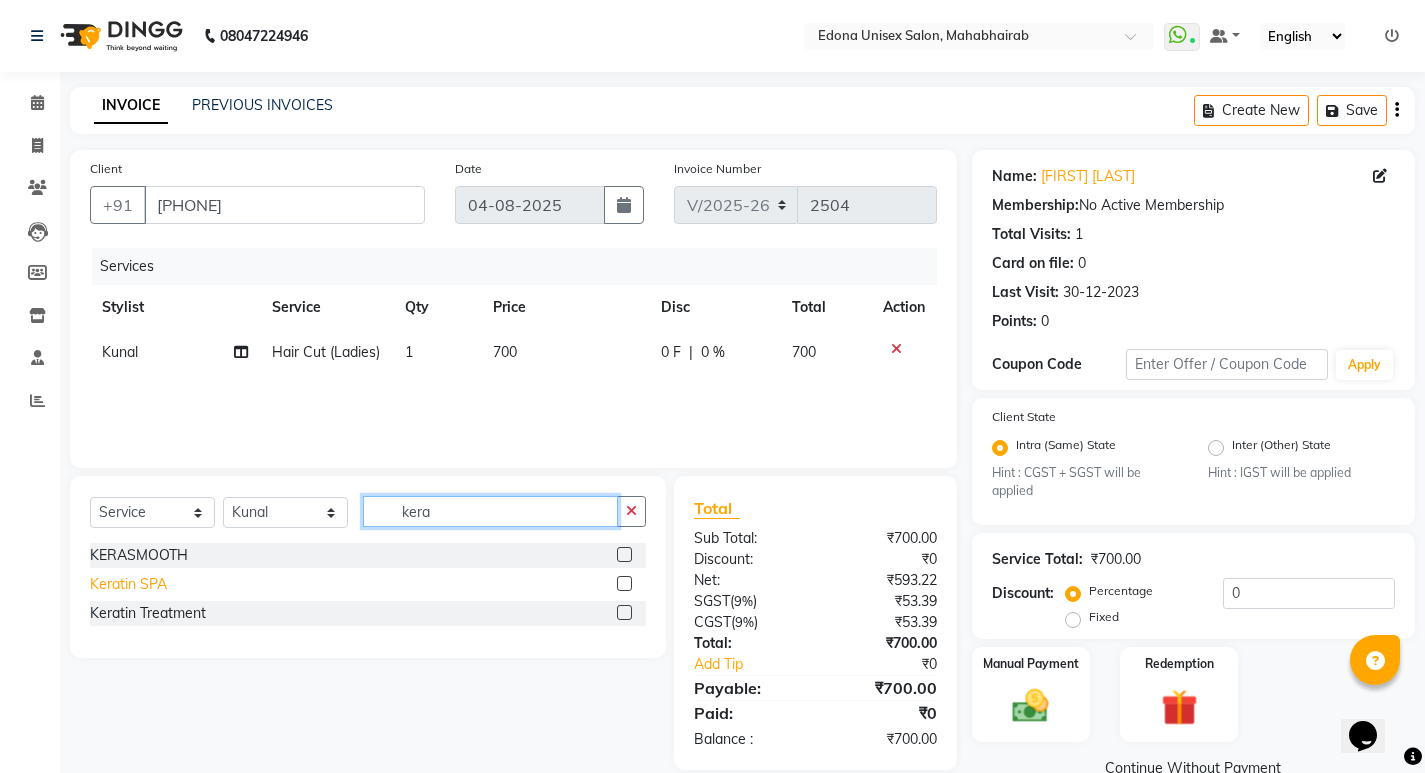 type on "kera" 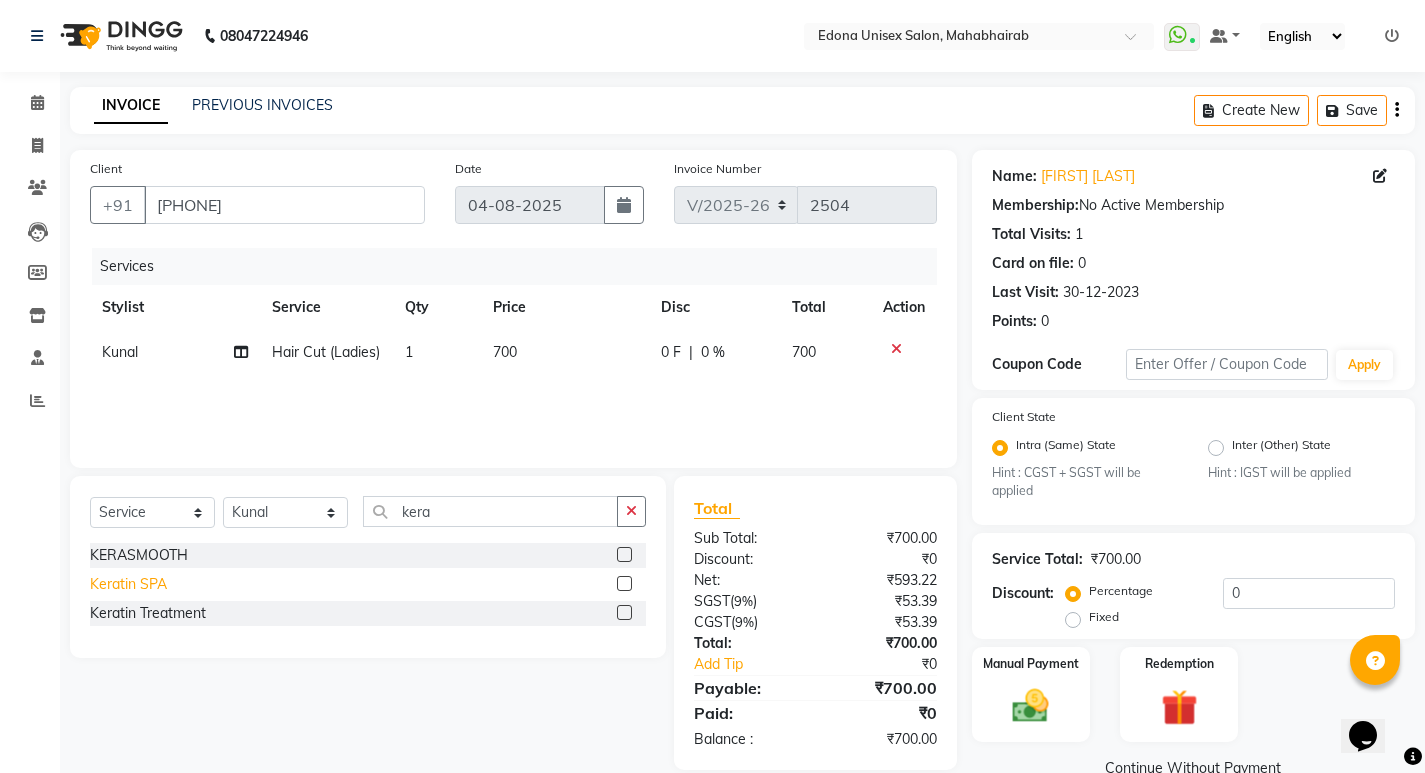 click on "Keratin SPA" 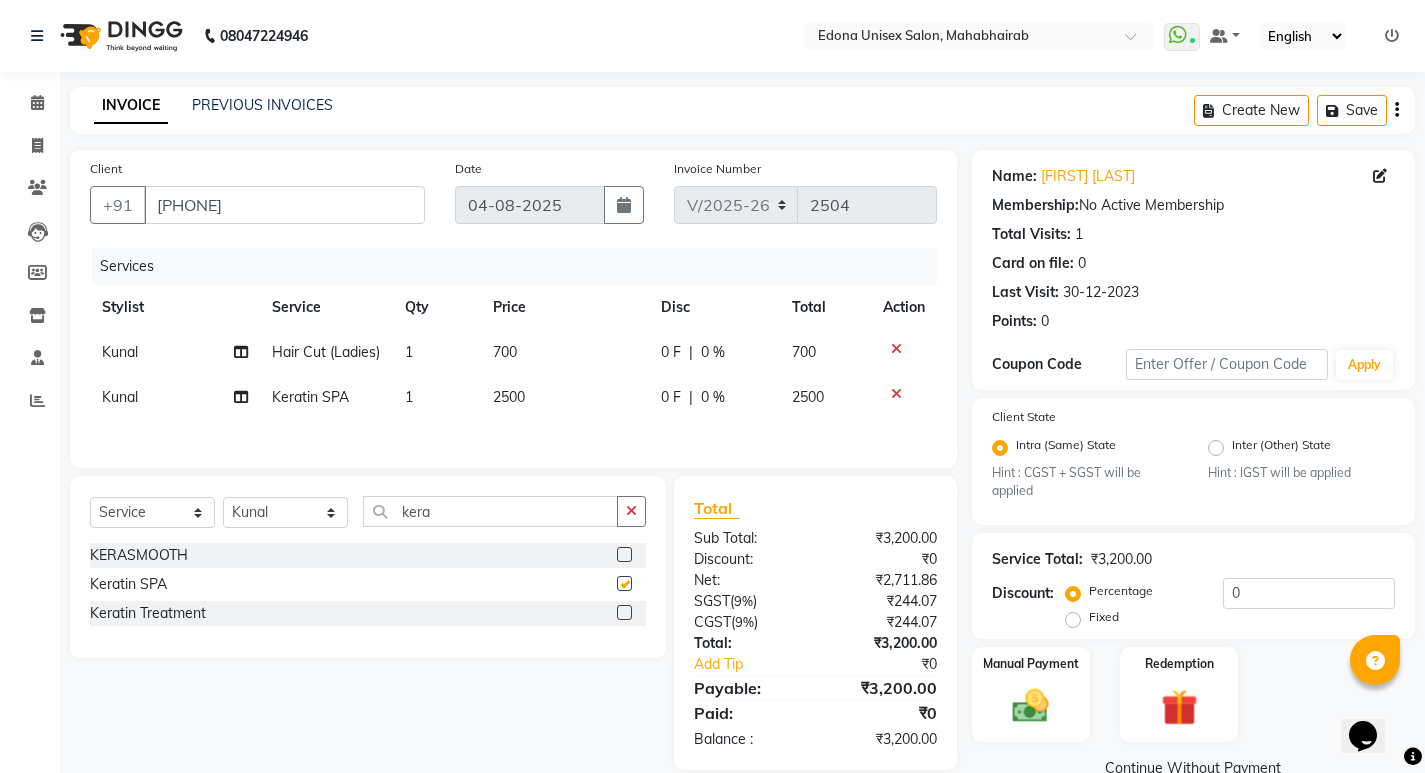 checkbox on "false" 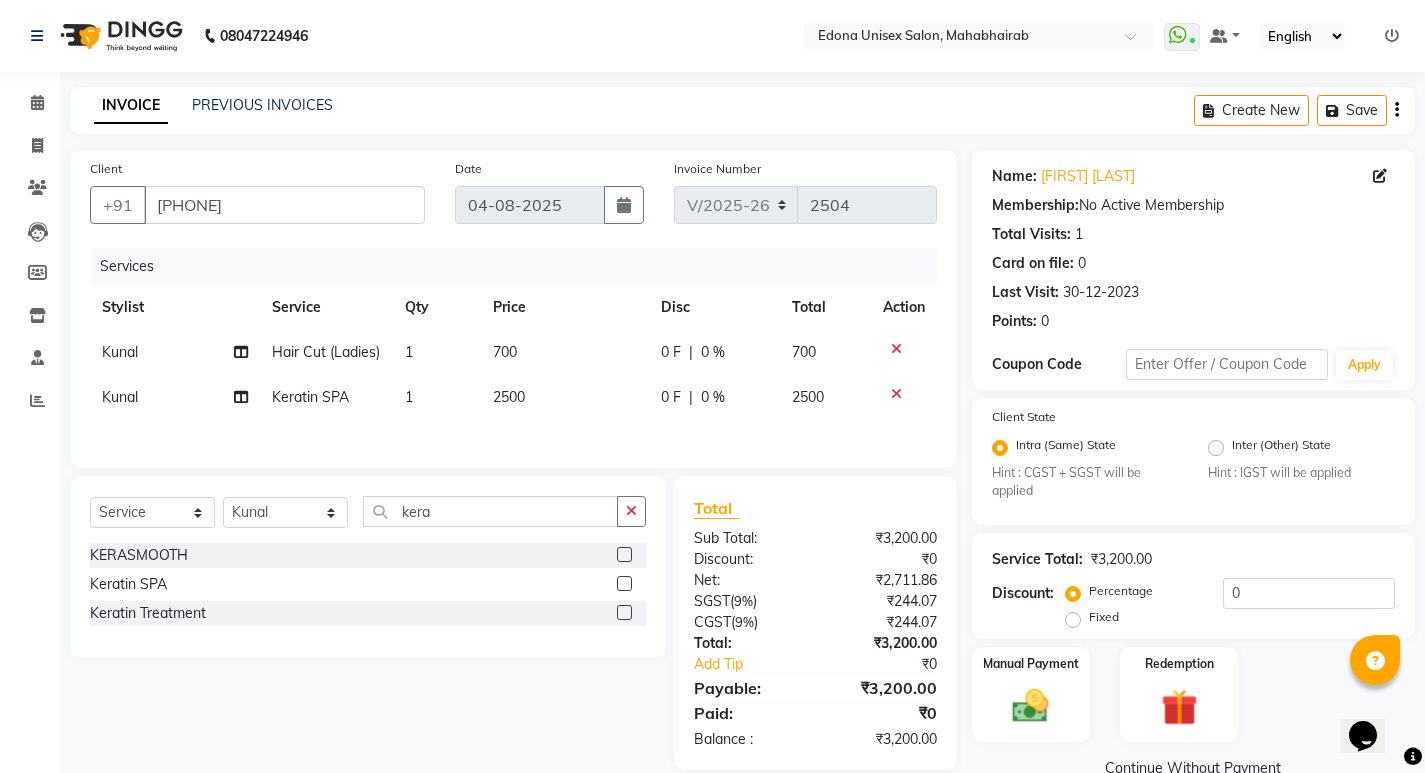 click on "2500" 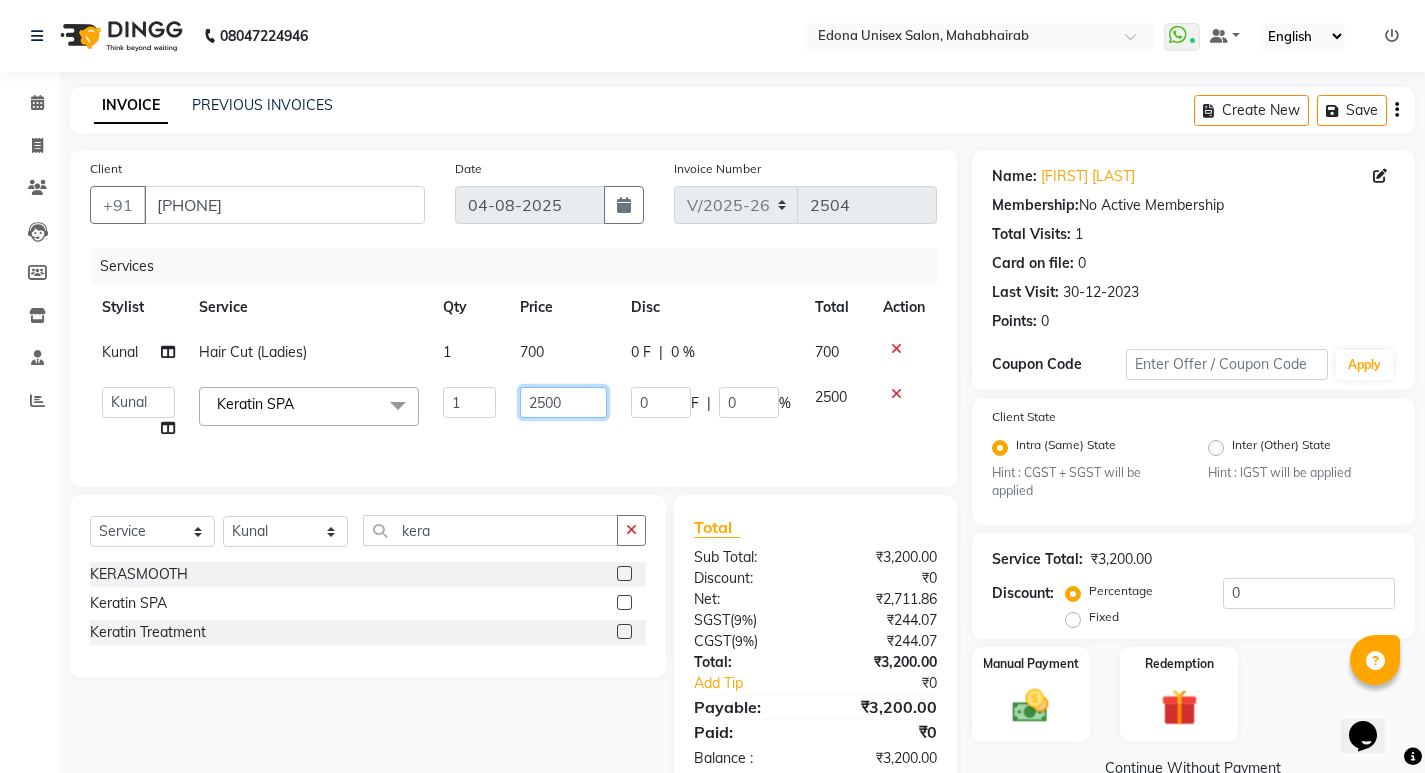 click on "2500" 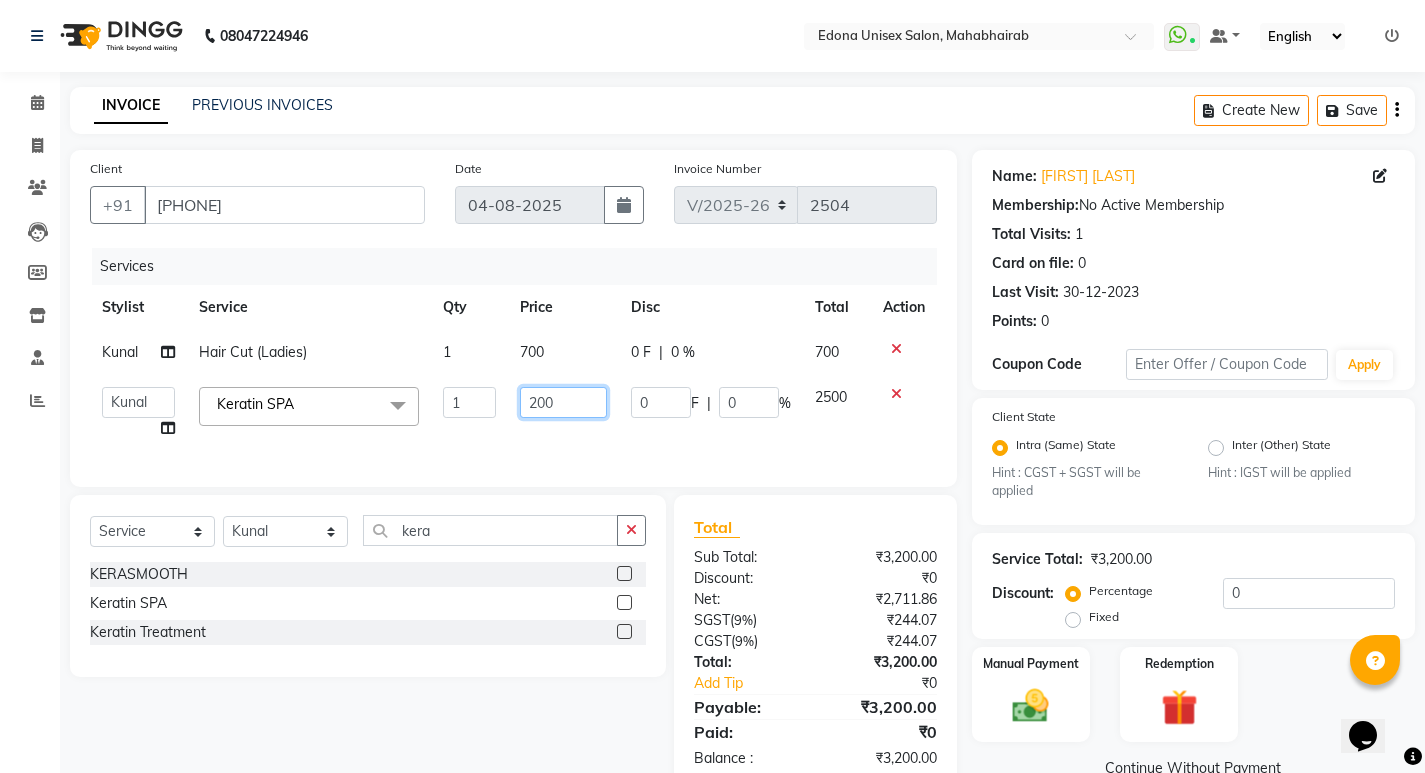 type on "2800" 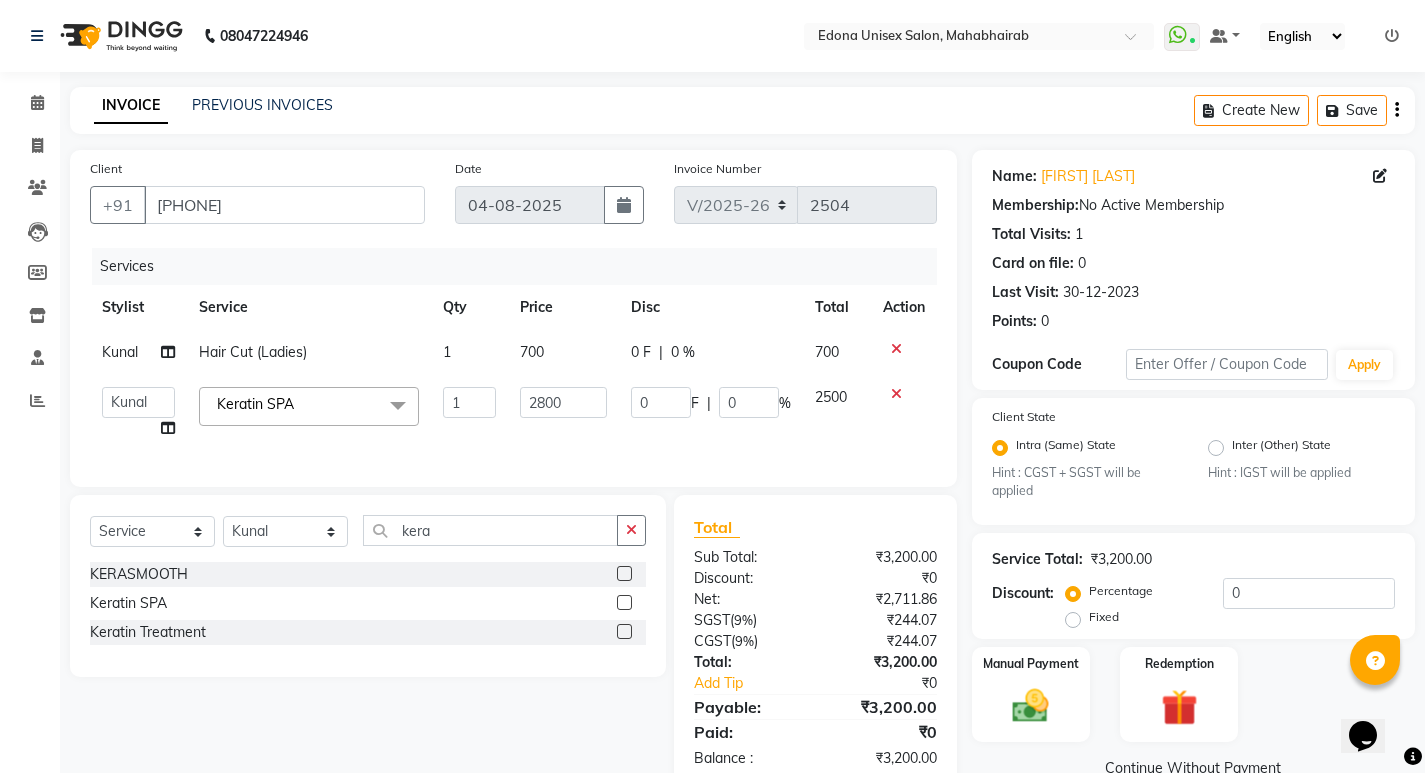 click on "Services [FIRST] Service Qty Price Disc Total Action [FIRST] Hair Cut (Ladies) 1 700 0 F | 0 % 700 Admin [FIRST] [LAST] [FIRST] [LAST] [FIRST] [LAST] [FIRST] [LAST] [FIRST] [LAST] [FIRST] [LAST] [FIRST] [LAST] [FIRST] [LAST] [FIRST] [LAST] [FIRST] [LAST] [FIRST] [LAST] [FIRST] [LAST] [FIRST] [LAST] [FIRST] [LAST] [FIRST] [LAST] [FIRST] [LAST] [FIRST] [LAST] [FIRST] [LAST] Keratin SPA x Full Arms Bleach Full Back Bleach Full Body Bleach Full Face & Neck Bleach Full Face Bleach Full Feet Bleach Half Arms Bleach Half Back Bleach Half Feet Bleach Under Arms Back Scrub Advance Manicure Back D-Tan Full Arms D-Tan Full Feet D-Tan Full/Face D-Tan Half Arms D-Tan Half Feet D-Tan Neck D-Tan Advanced Facial Basic Facial Bridal Facial Cheryl's Clean up Cheryl's Facial Clean up Jeannot Clean up Jeannot Facial Lotus (Preservita) Facial Lotus Clean up O3 Clean up O3 D-Tan Clean up O3+ Anti Agening Facial O3+ Anti Pigmention Facial O3+ Diamond Facial O3+ Shine & Glow Facial O3+ Whitning & Brighting Facial Other Pack Treatment Facial Shaving" 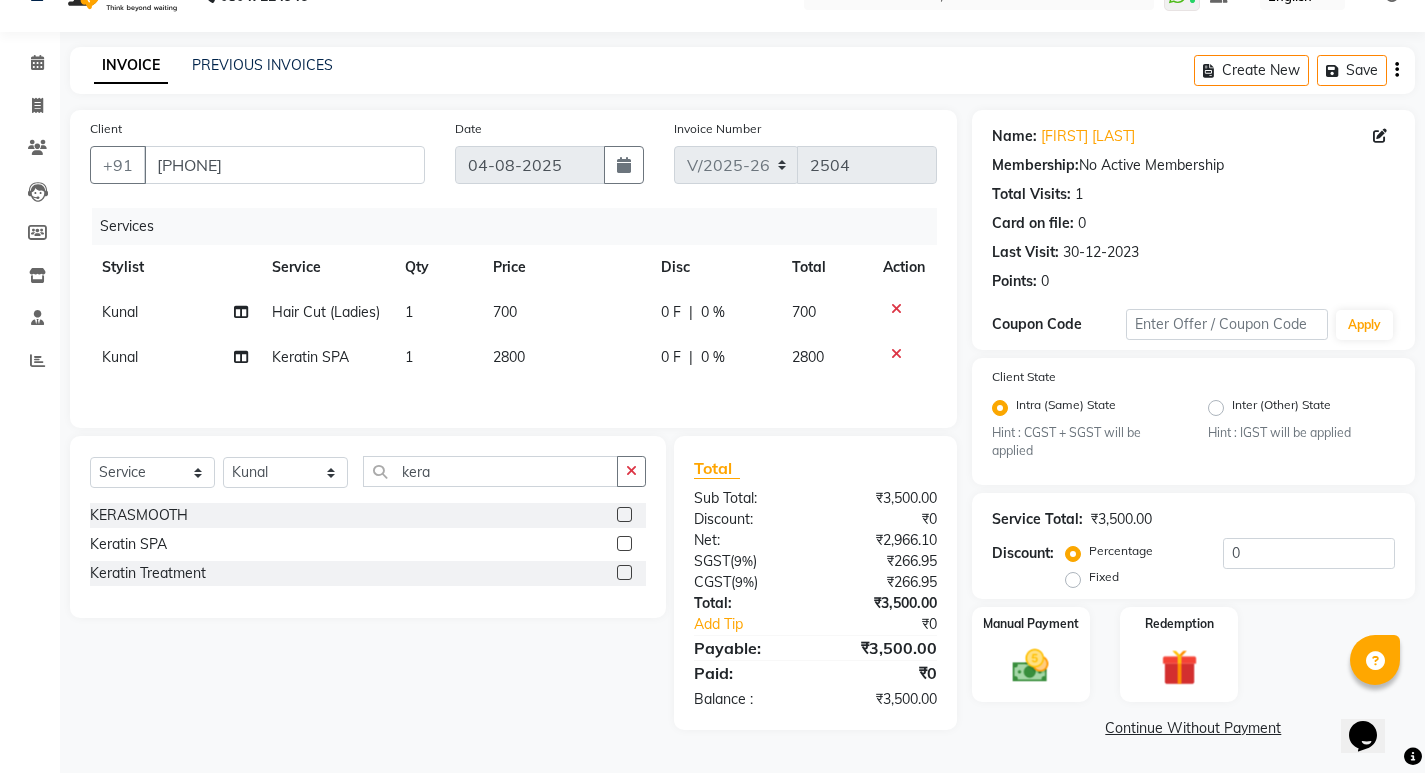 scroll, scrollTop: 0, scrollLeft: 0, axis: both 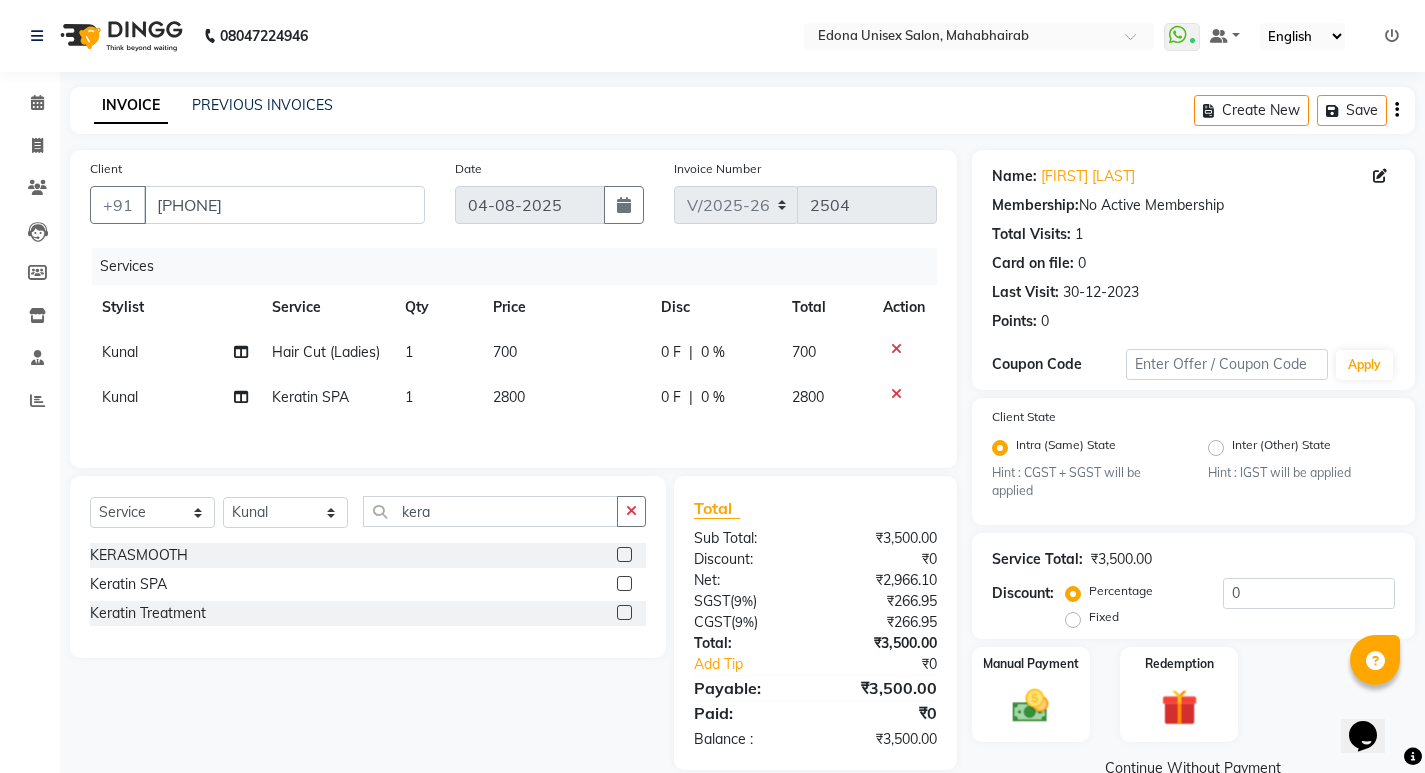 click on "Select Service Product Membership Package Voucher Prepaid Gift Card Select Stylist Admin [FIRST] [LAST] [FIRST] [LAST] [FIRST] [LAST] [FIRST] [LAST] [FIRST] [LAST] [FIRST] [LAST] [FIRST] [LAST] [FIRST] [LAST] [FIRST] [LAST] [FIRST] [LAST] [FIRST] [LAST] [FIRST] [LAST] [FIRST] [LAST] [FIRST] [LAST] [FIRST] [LAST] [FIRST] [LAST] keraKERASMOOTH Keratin SPA Keratin Treatment" 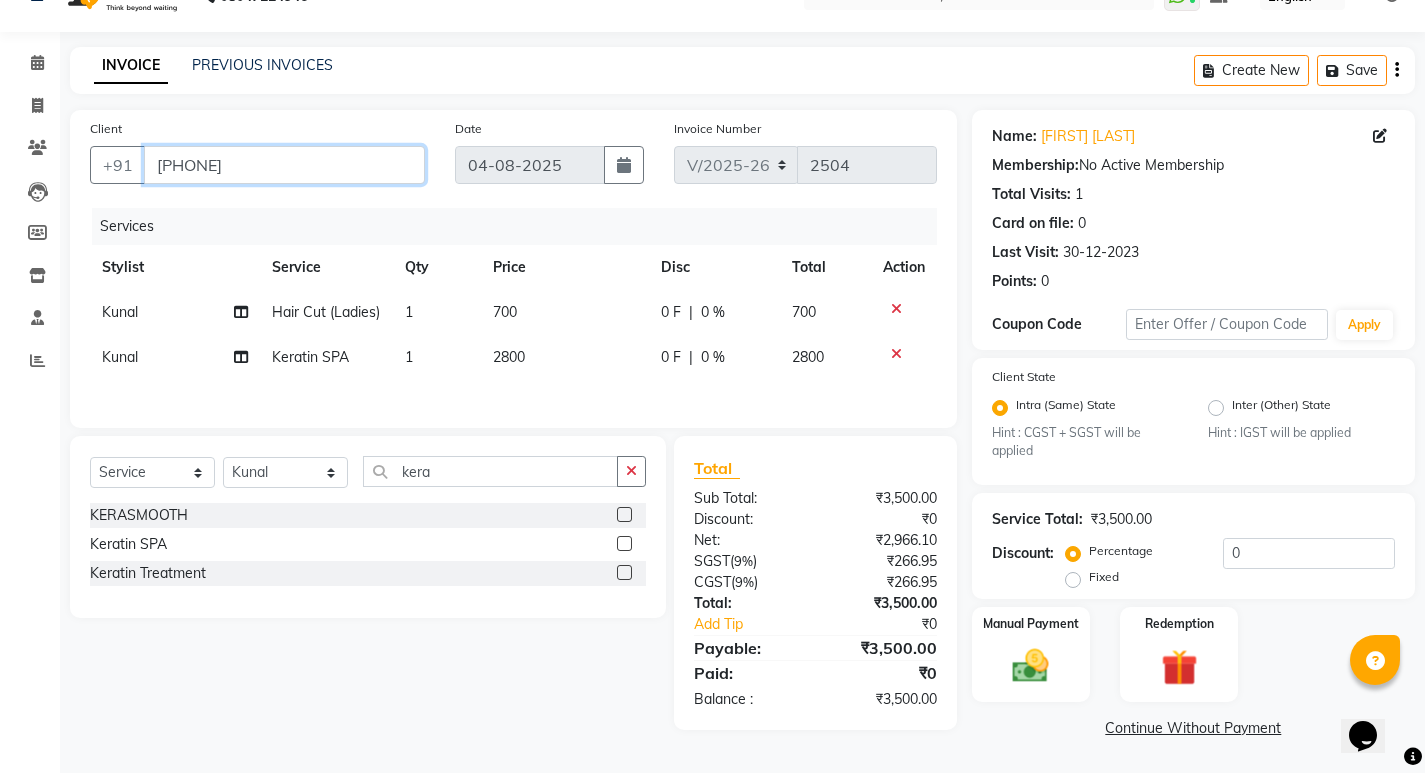 drag, startPoint x: 158, startPoint y: 159, endPoint x: 277, endPoint y: 159, distance: 119 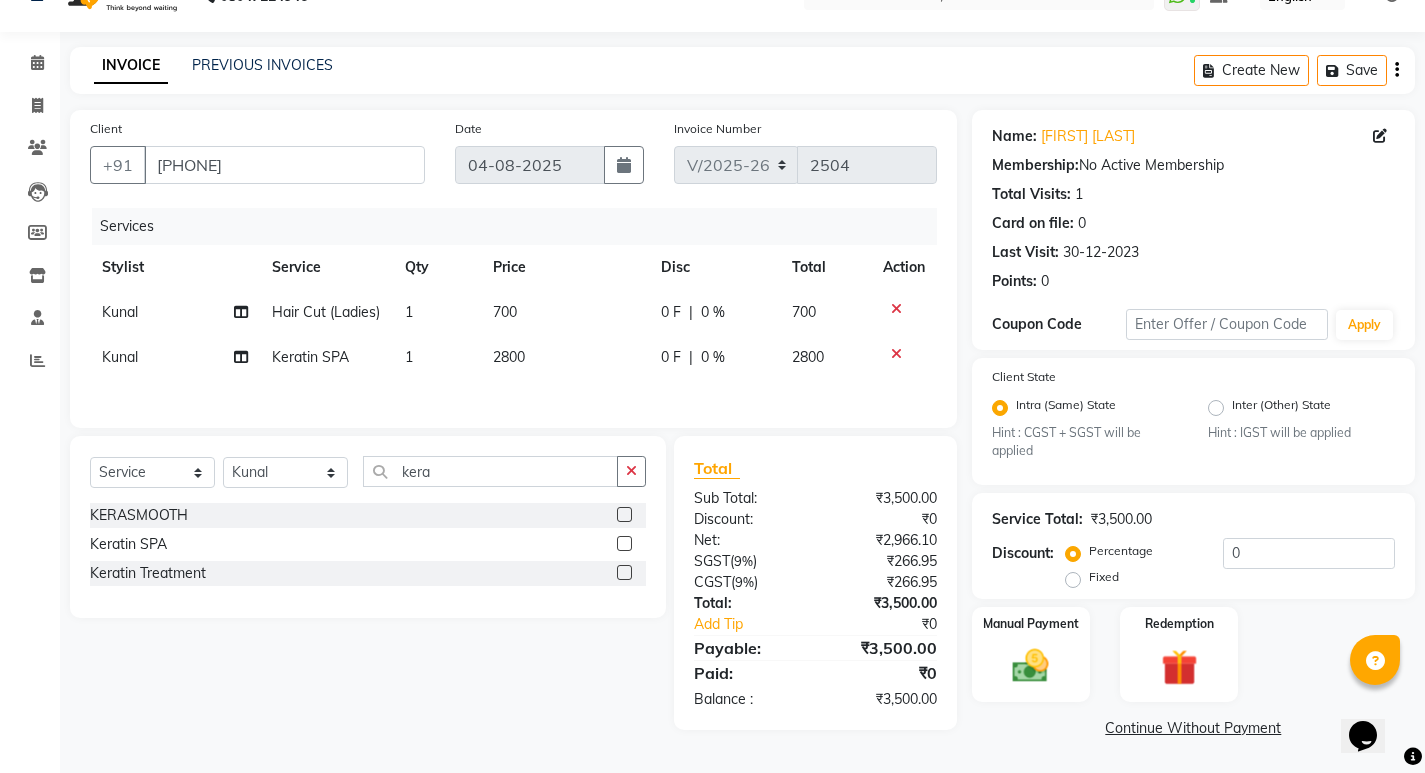 click on "2800" 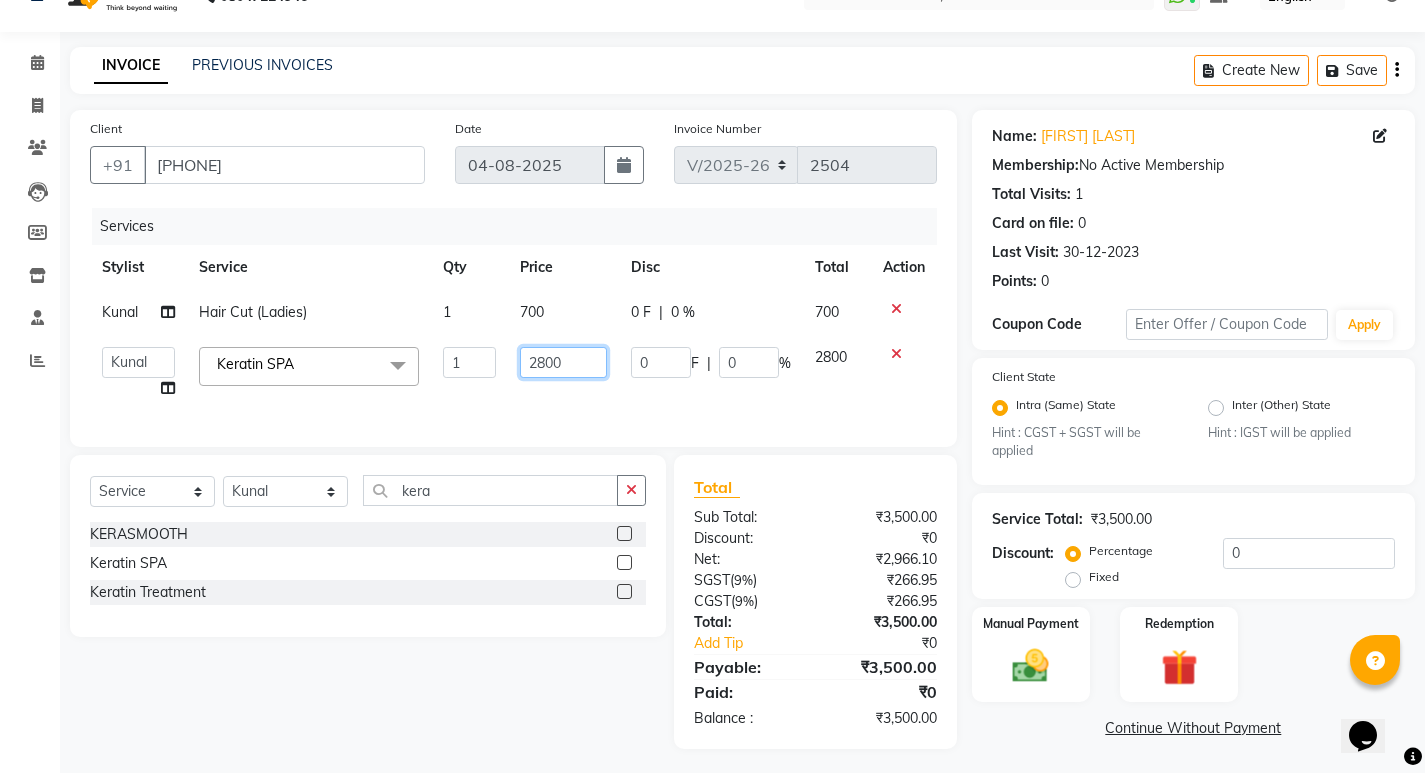 click on "2800" 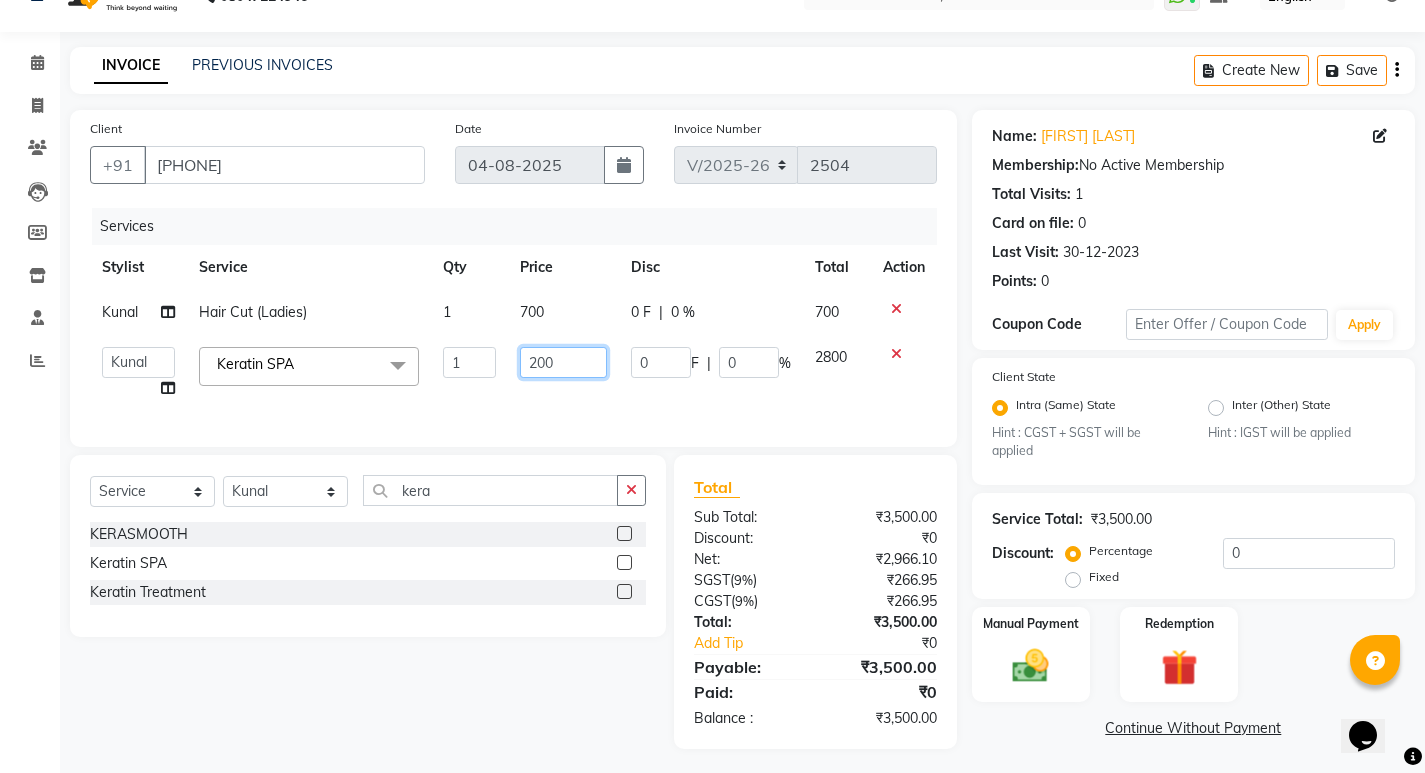 type on "2500" 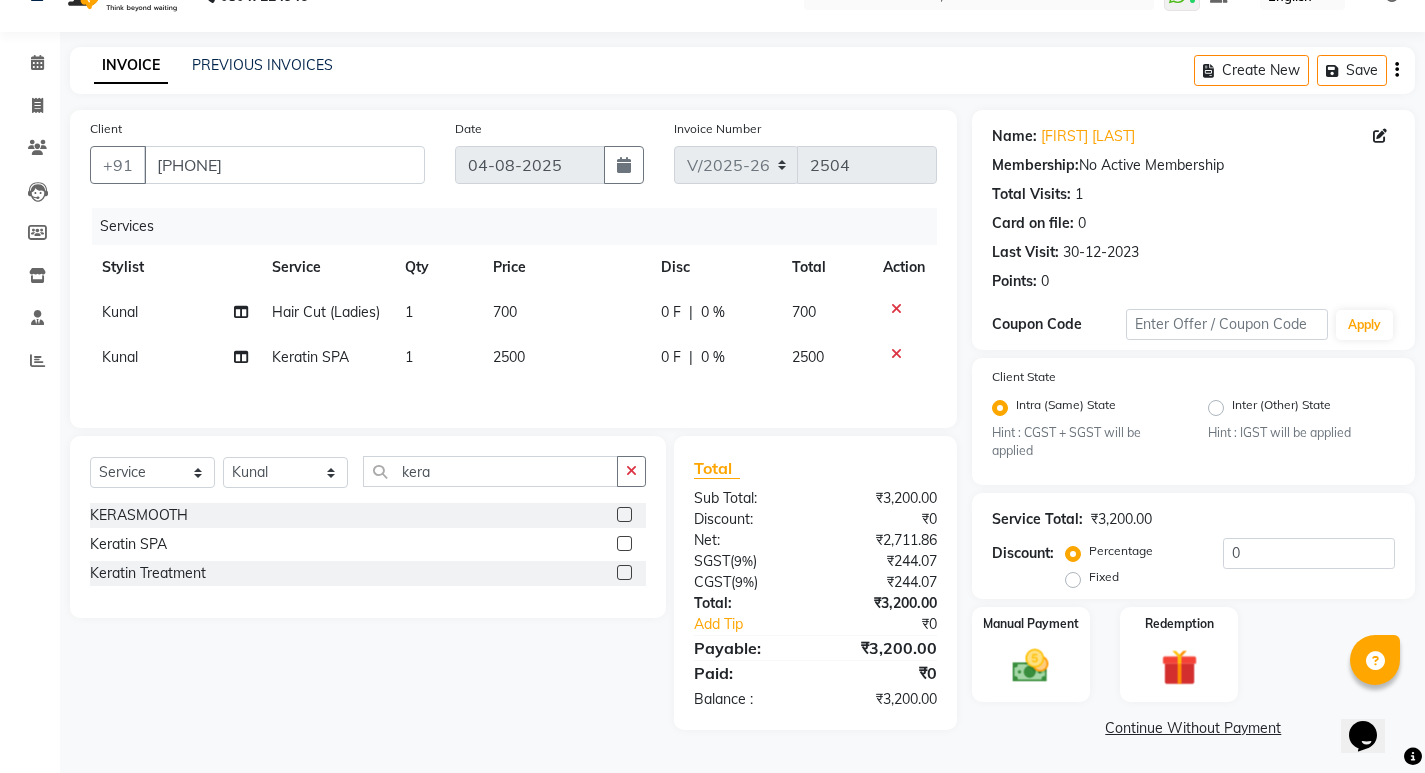 click on "Services [FIRST] Service Qty Price Disc Total Action [FIRST] Hair Cut (Ladies) 1 700 0 F | 0 % 700 [FIRST] Keratin SPA 1 2500 0 F | 0 % 2500" 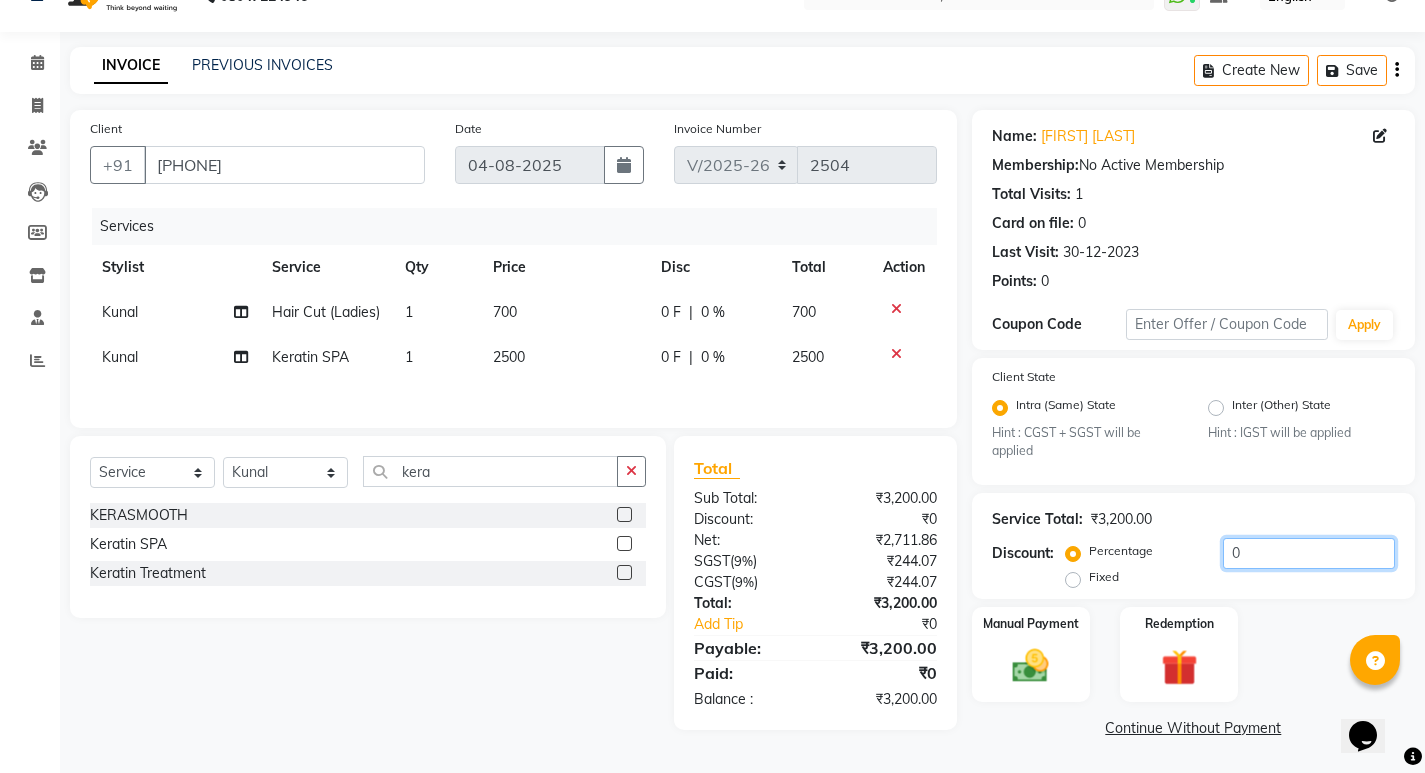 click on "0" 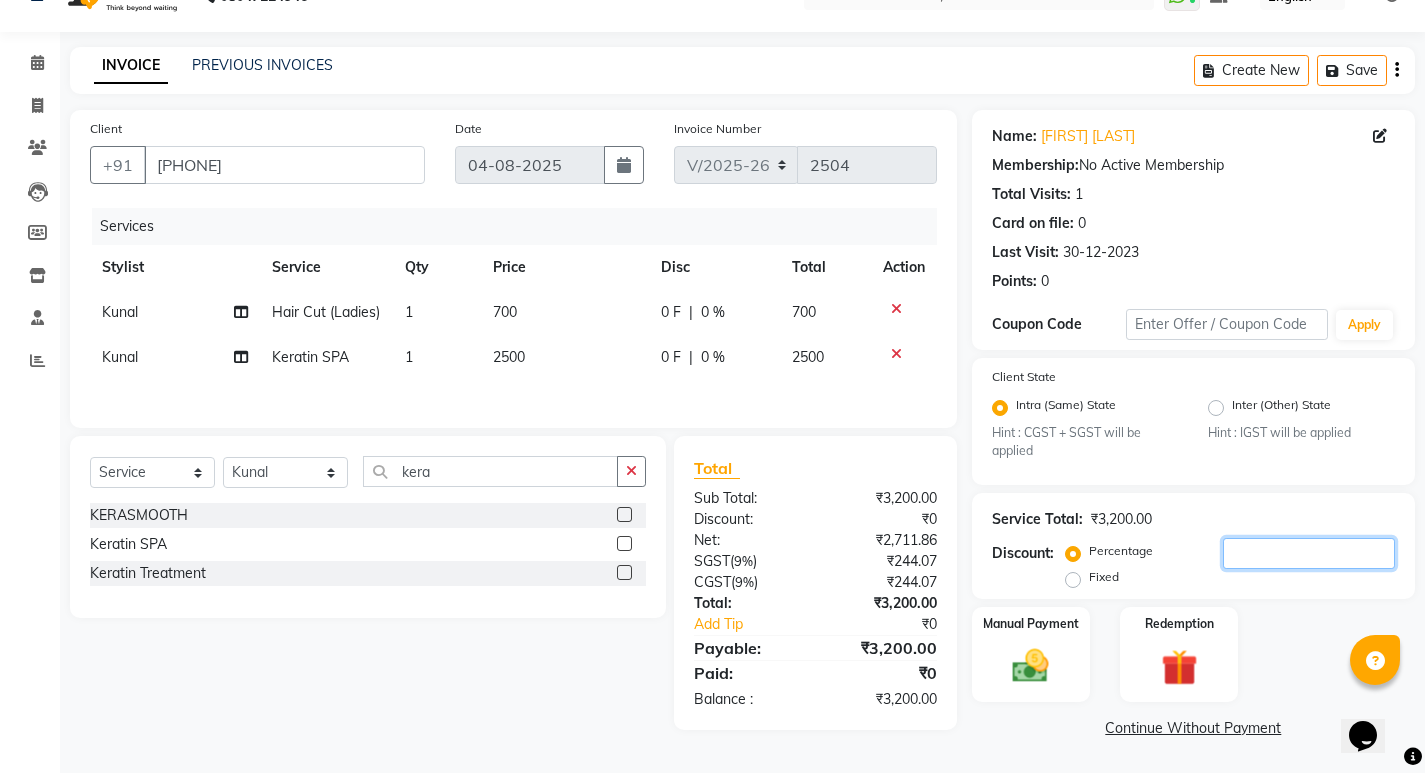 type 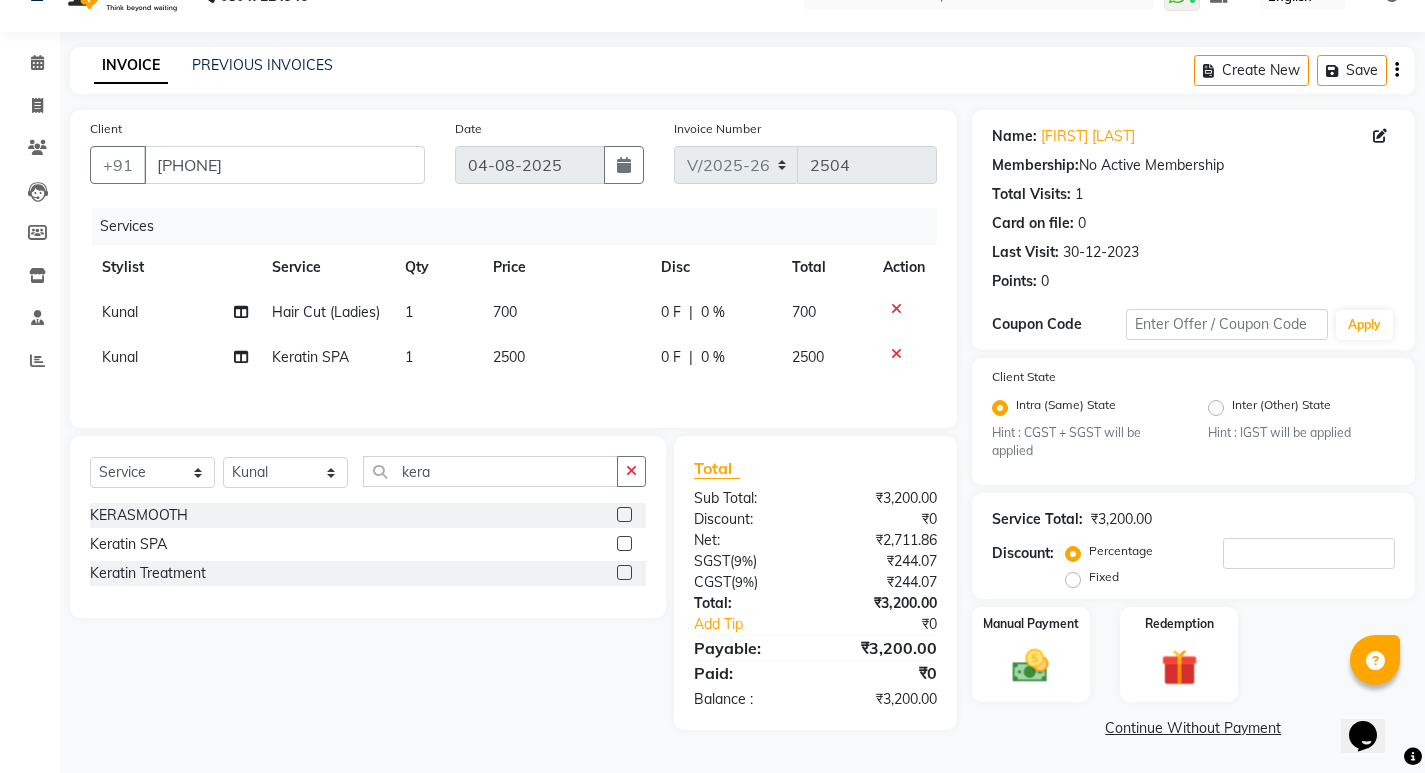 click on "Fixed" 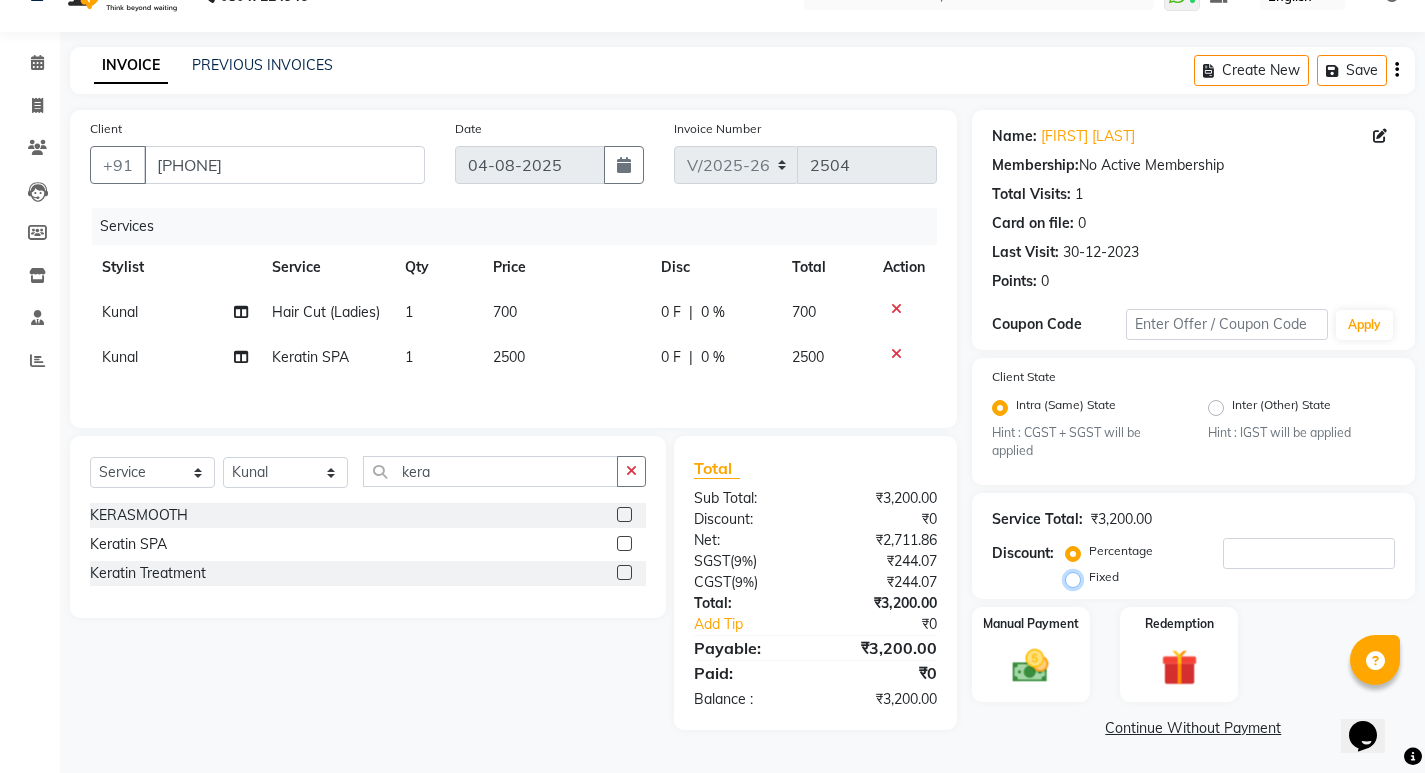 click on "Fixed" at bounding box center (1077, 577) 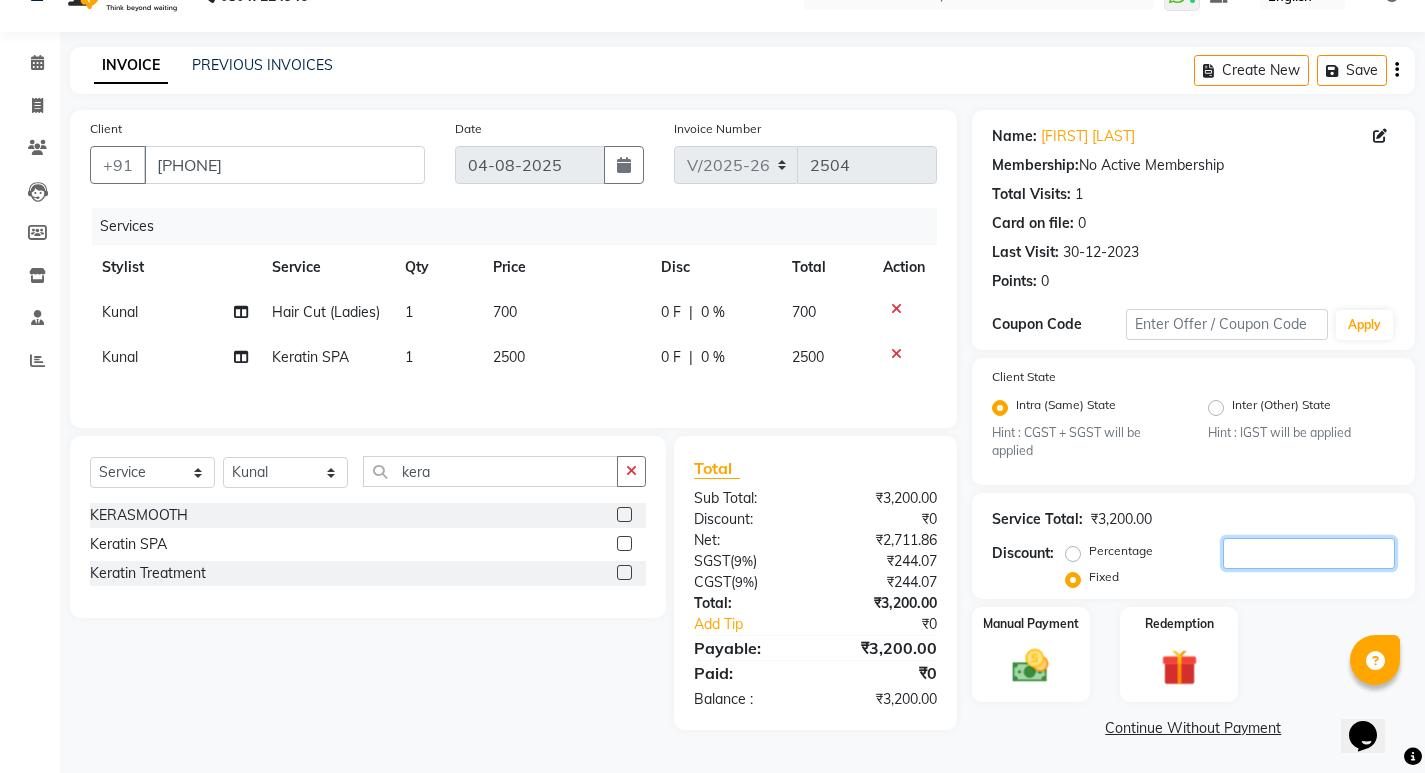 click 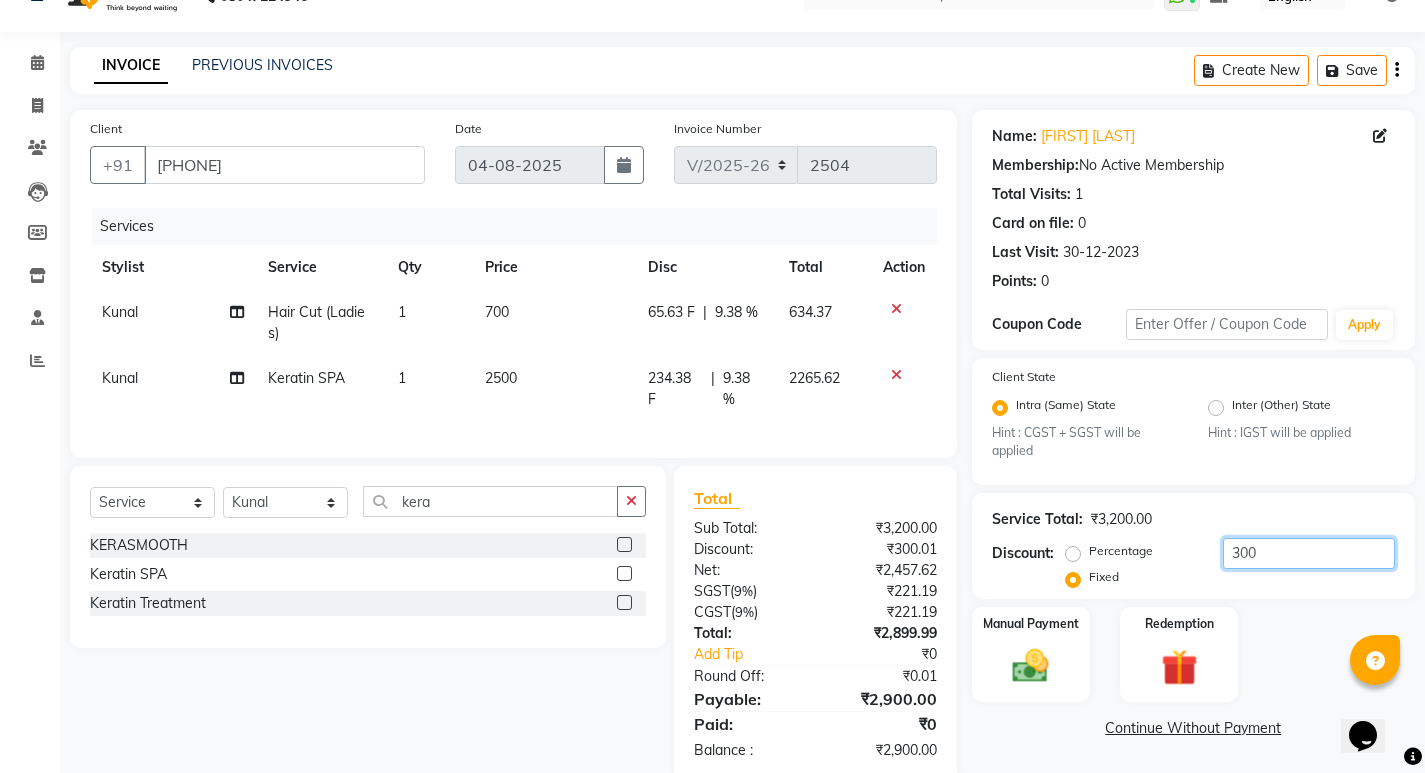 scroll, scrollTop: 93, scrollLeft: 0, axis: vertical 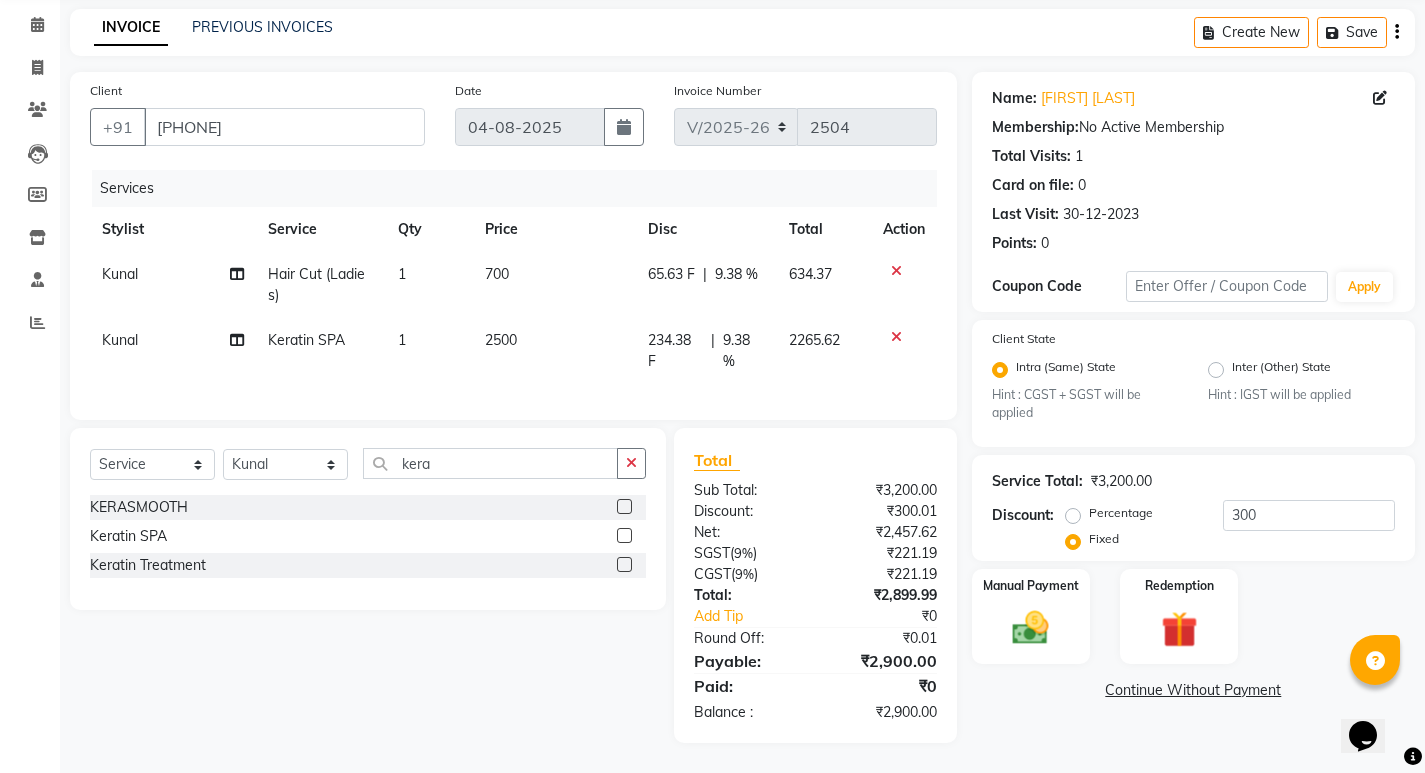 click on "Total Sub Total: ₹3,200.00 Discount: ₹300.01 Net: ₹2,457.62 SGST  ( 9% ) ₹221.19 CGST  ( 9% ) ₹221.19 Total: ₹2,899.99 Add Tip ₹0 Round Off: ₹0.01 Payable: ₹2,900.00 Paid: ₹0 Balance   : ₹2,900.00" 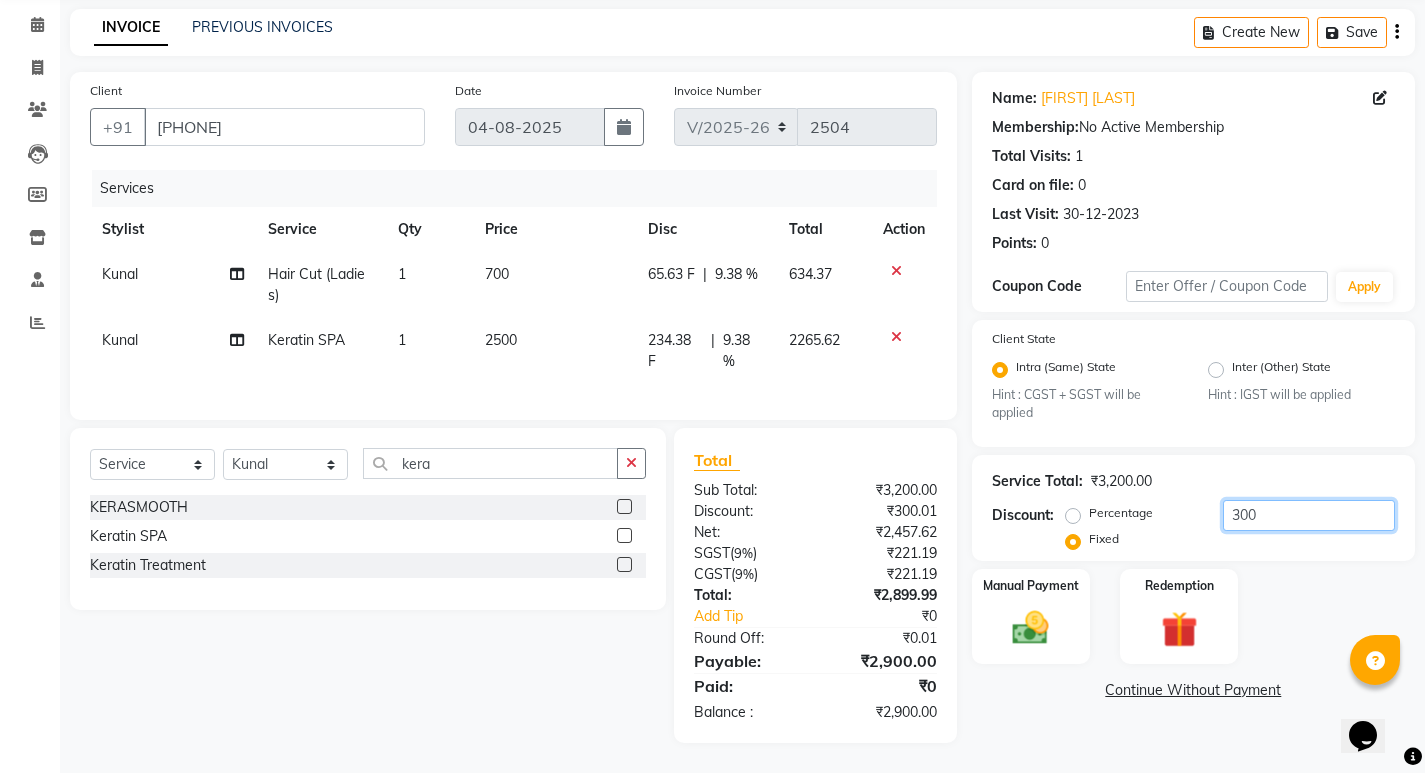 click on "300" 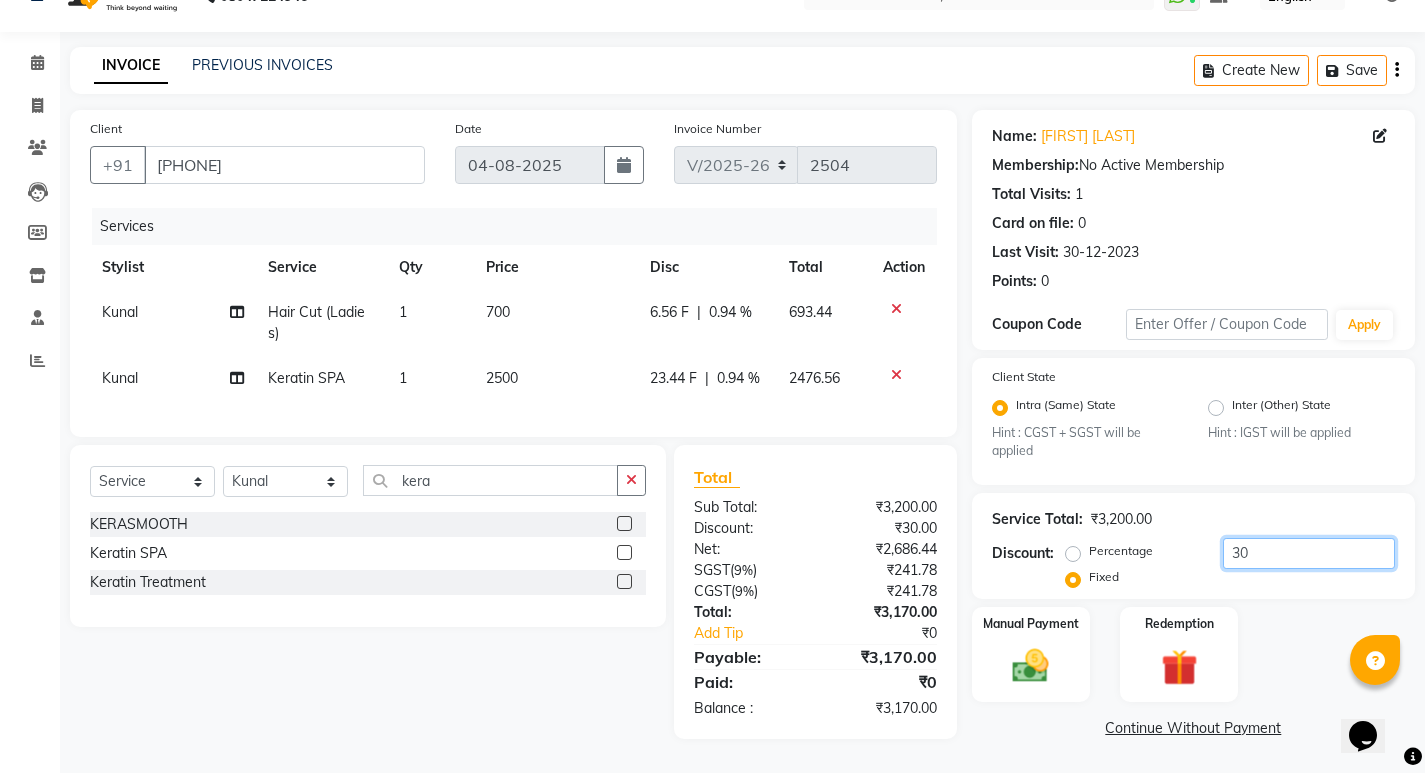 type on "3" 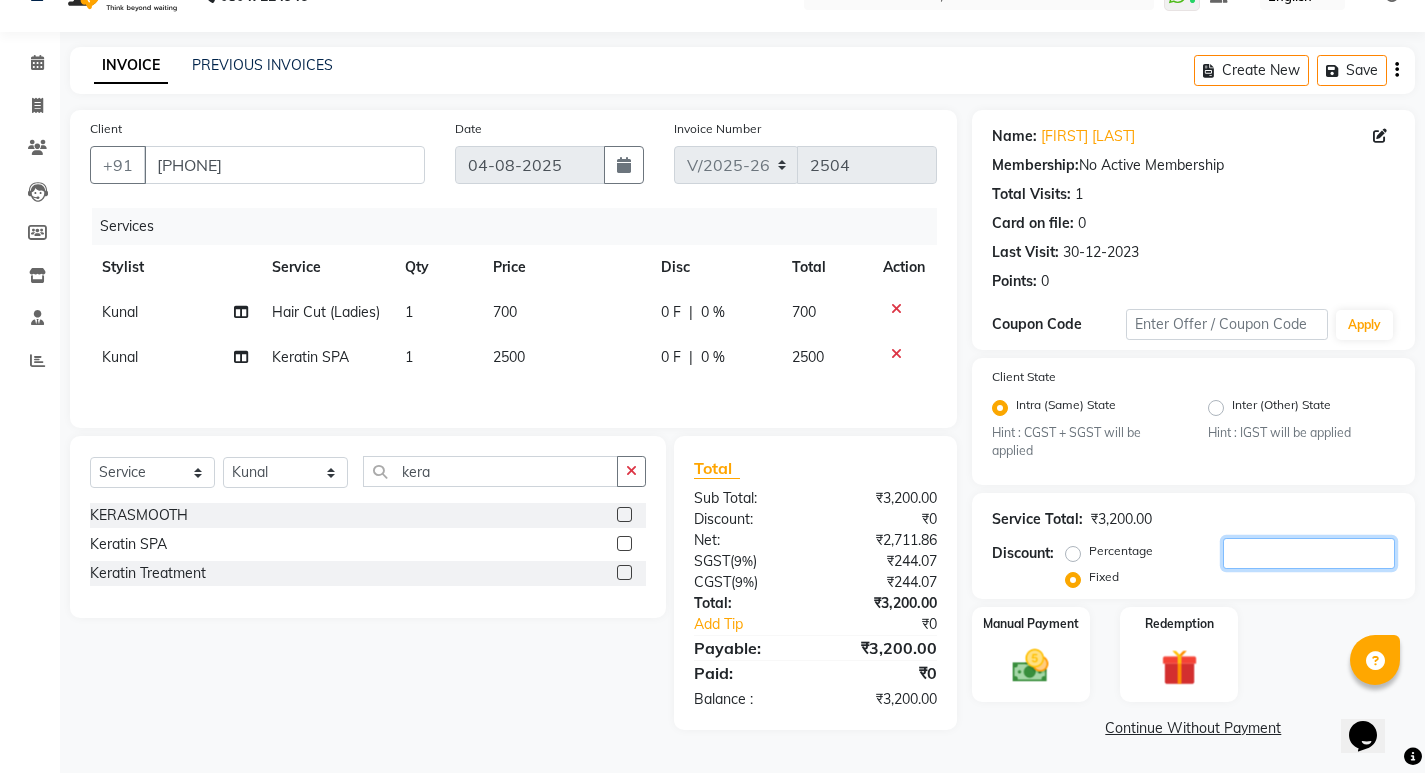 scroll, scrollTop: 40, scrollLeft: 0, axis: vertical 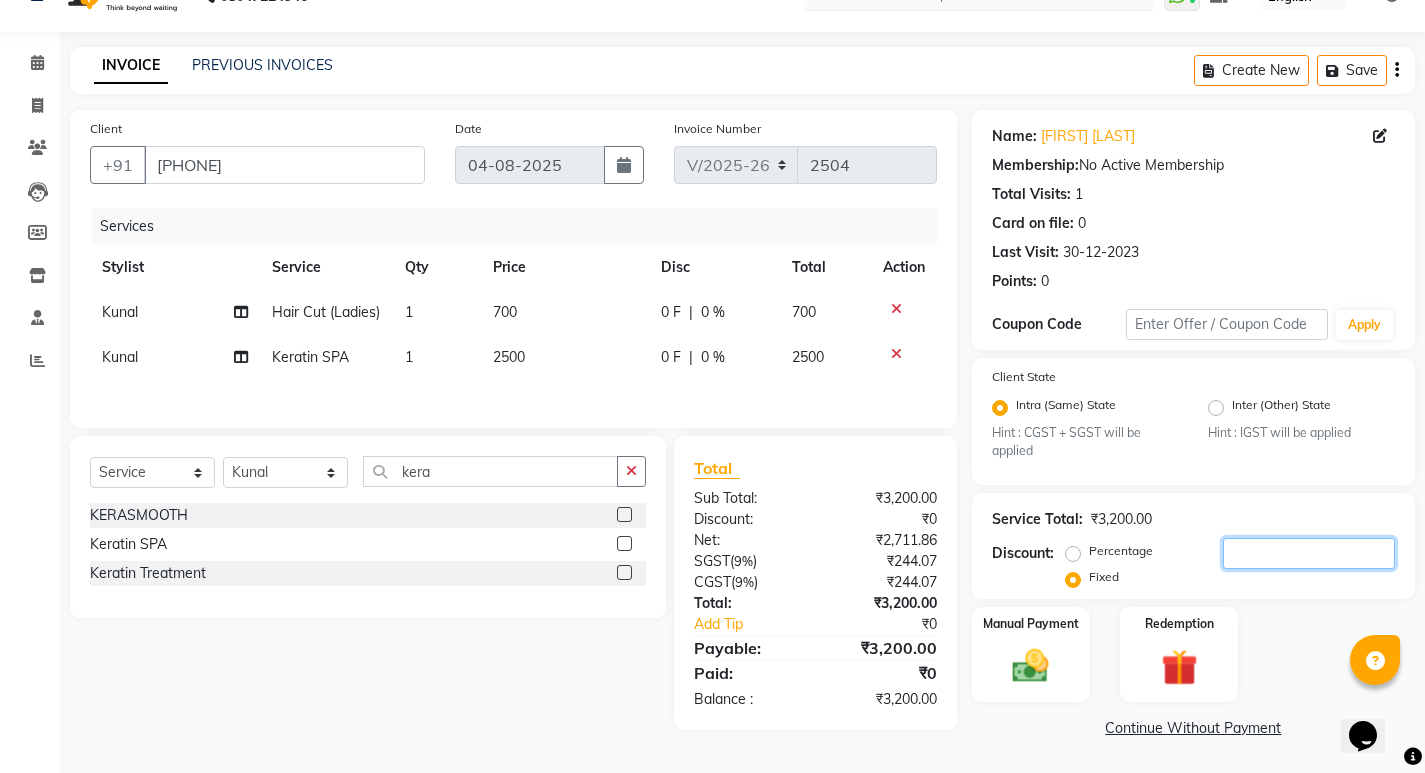 type 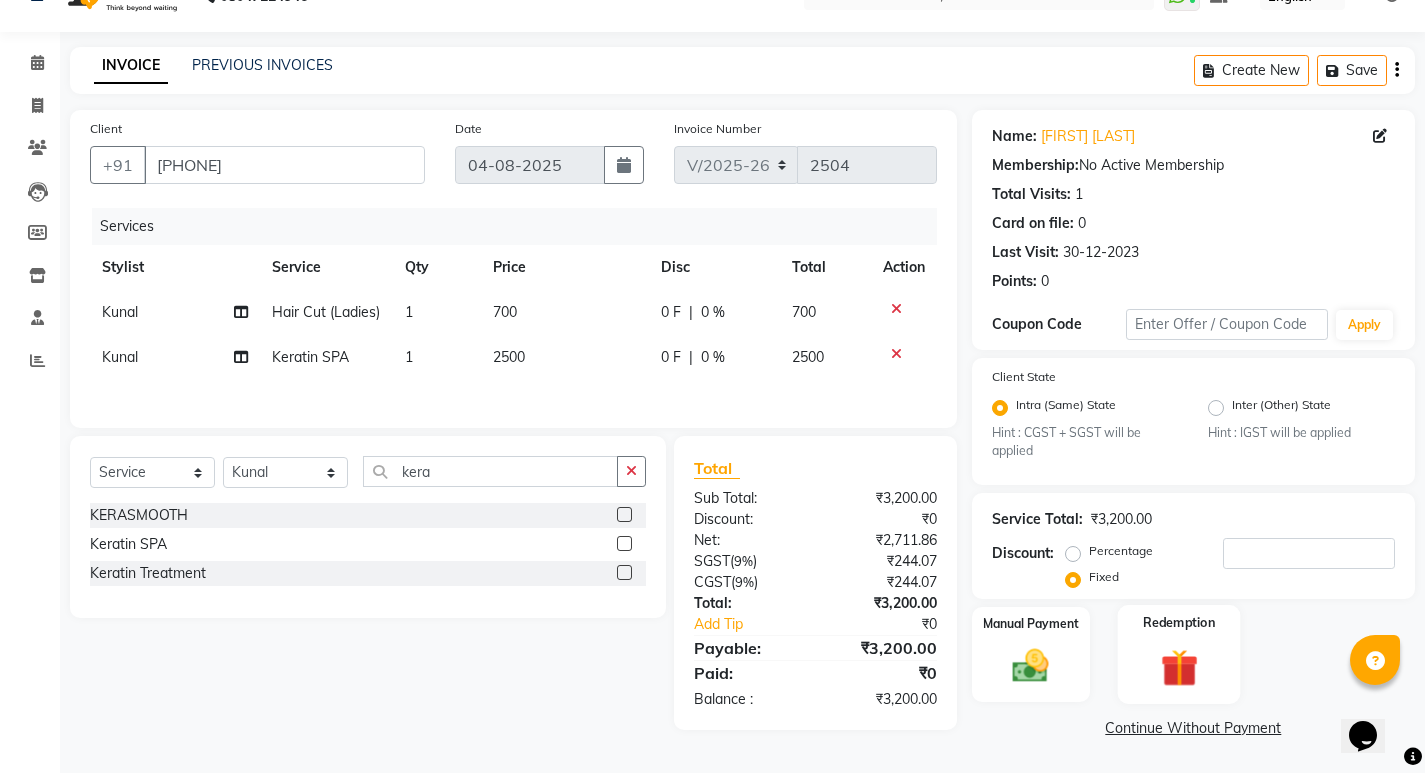 click 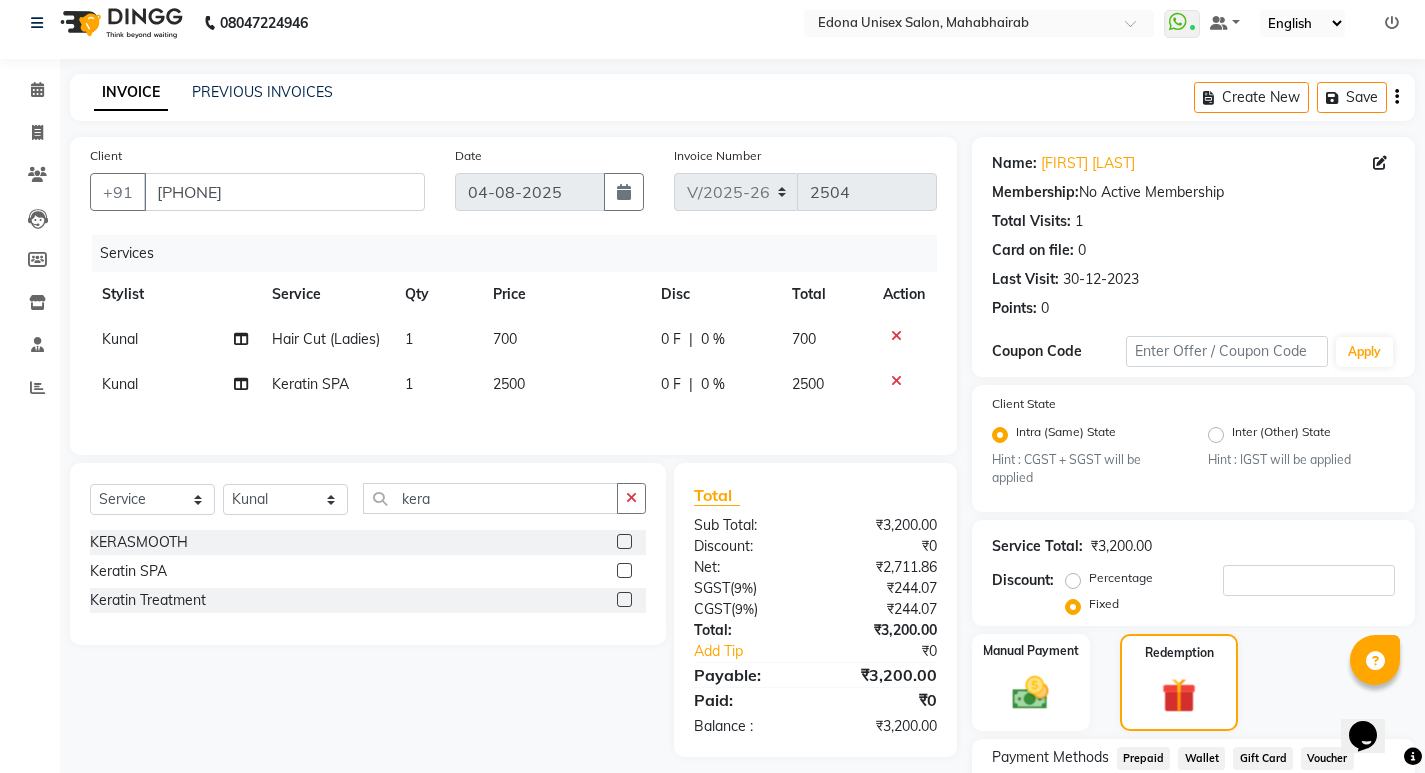 scroll, scrollTop: 0, scrollLeft: 0, axis: both 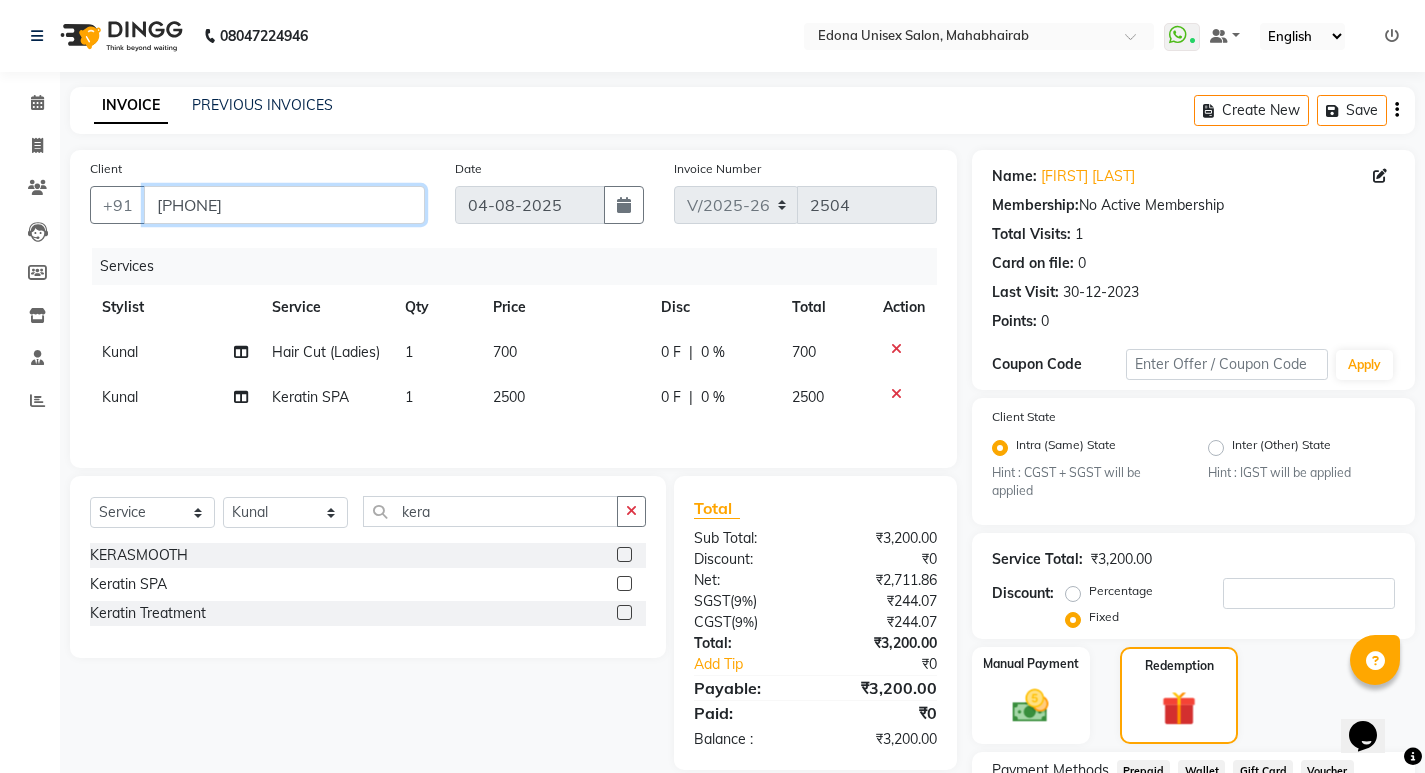 click on "[PHONE]" at bounding box center (284, 205) 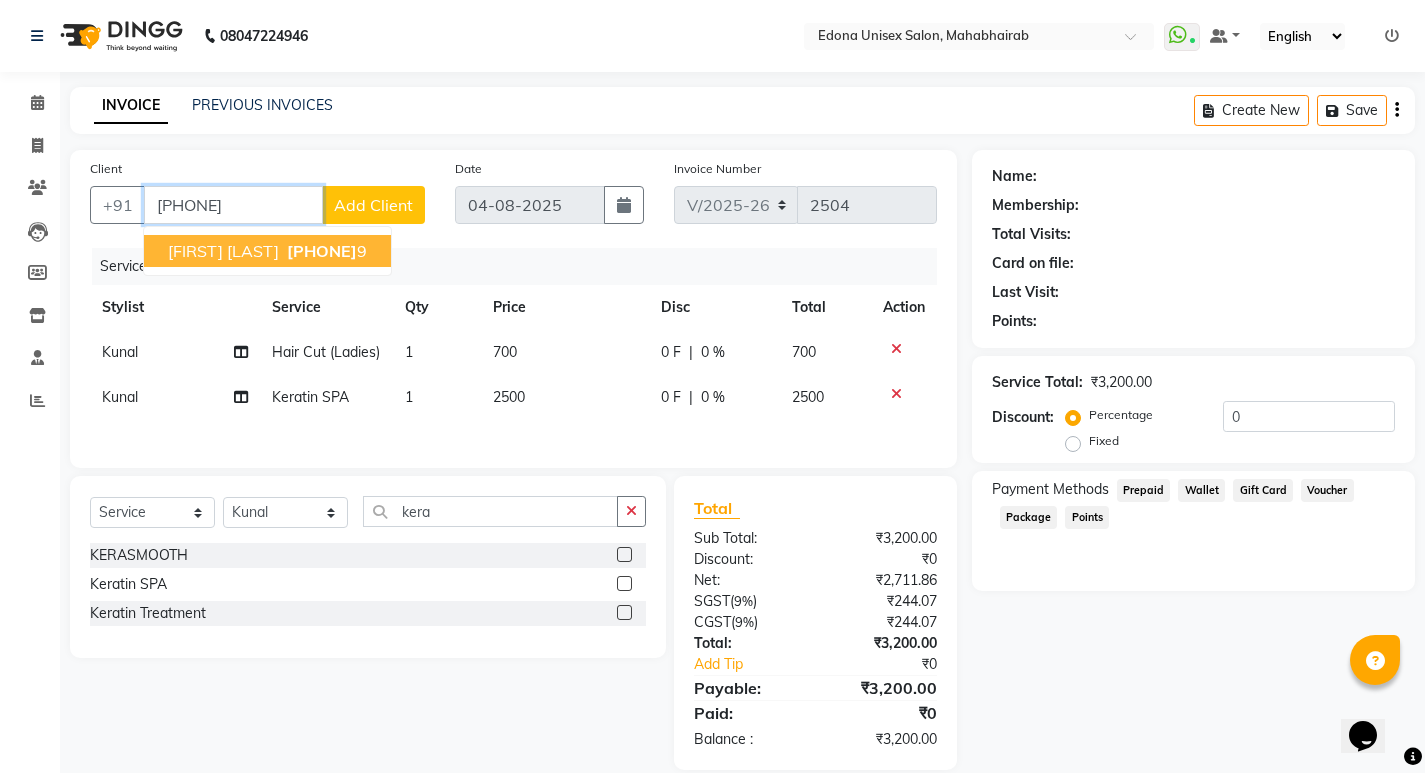 click on "[FIRST] [LAST] [PHONE]" at bounding box center (267, 251) 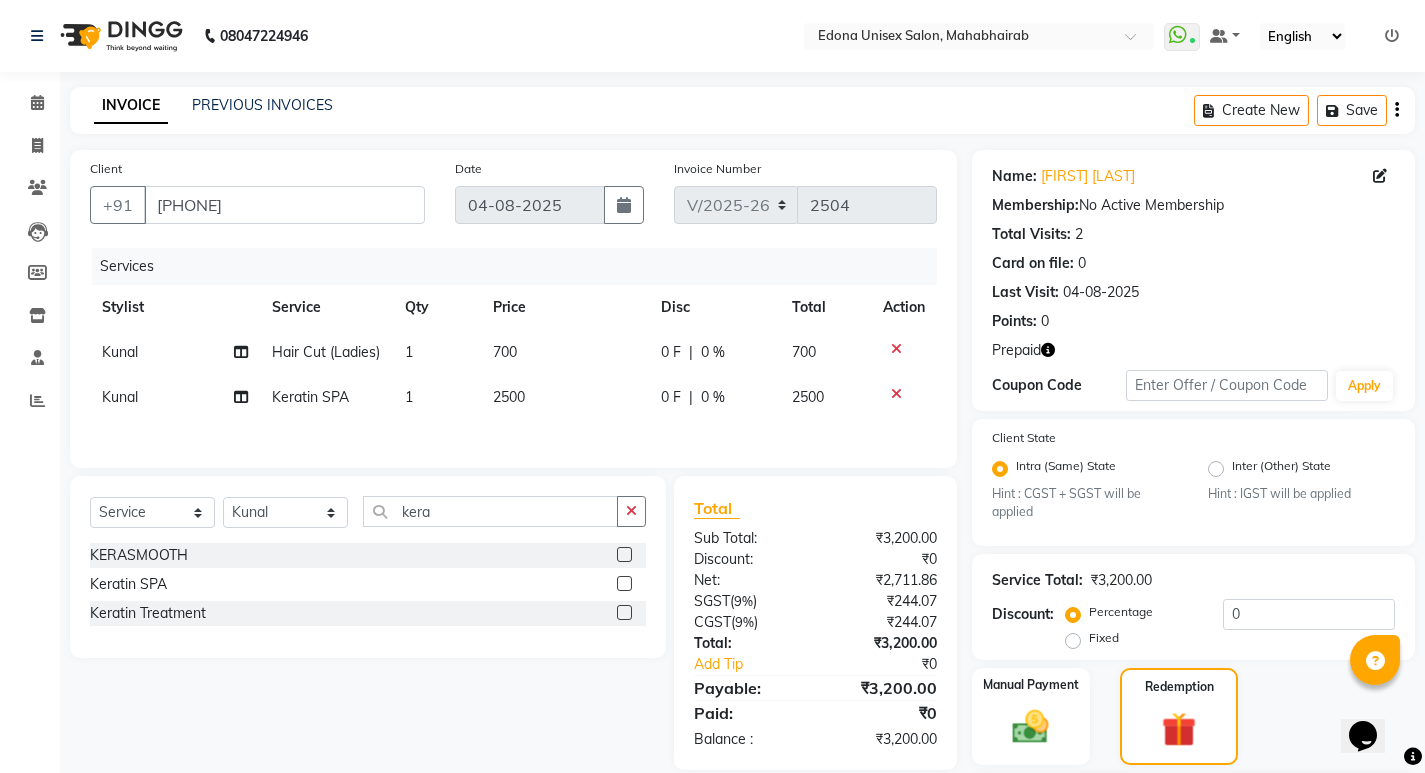 scroll, scrollTop: 191, scrollLeft: 0, axis: vertical 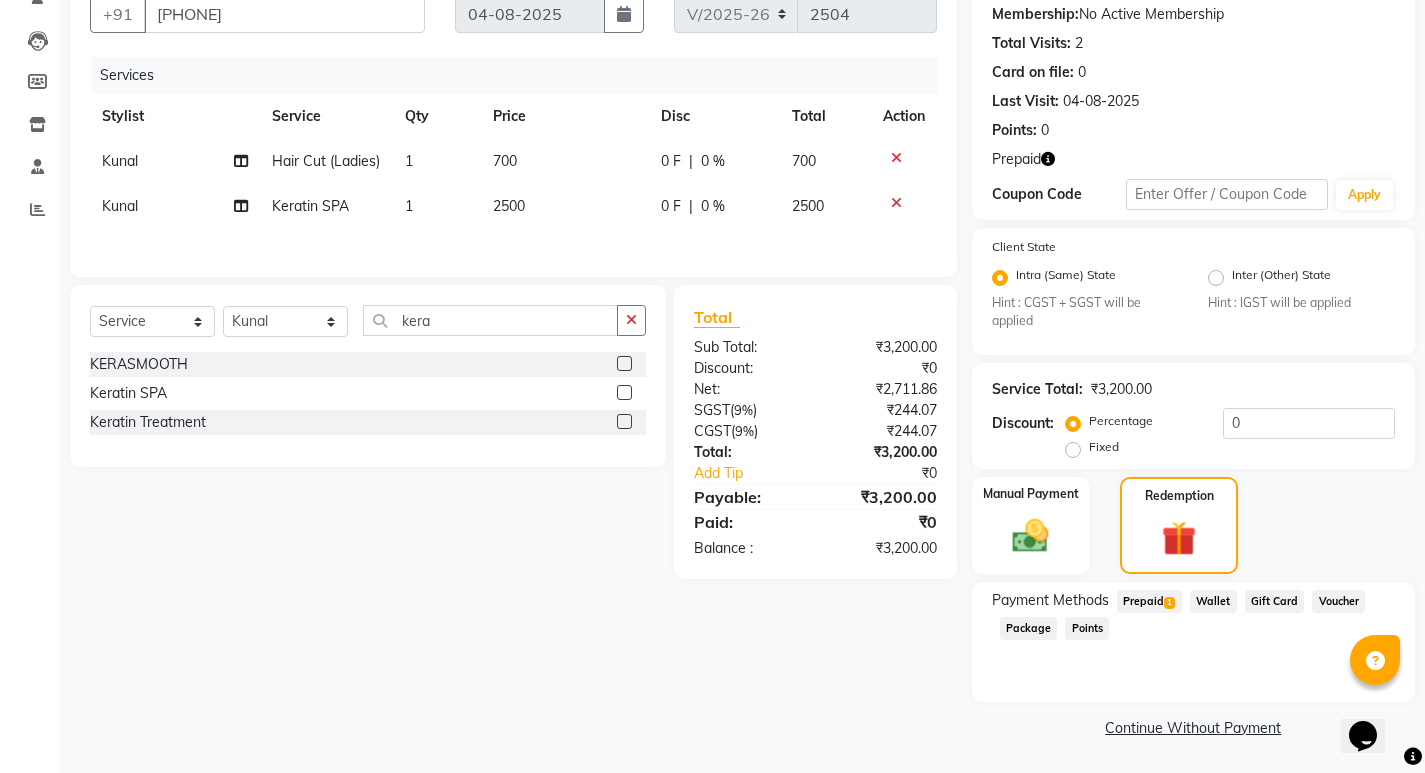 click 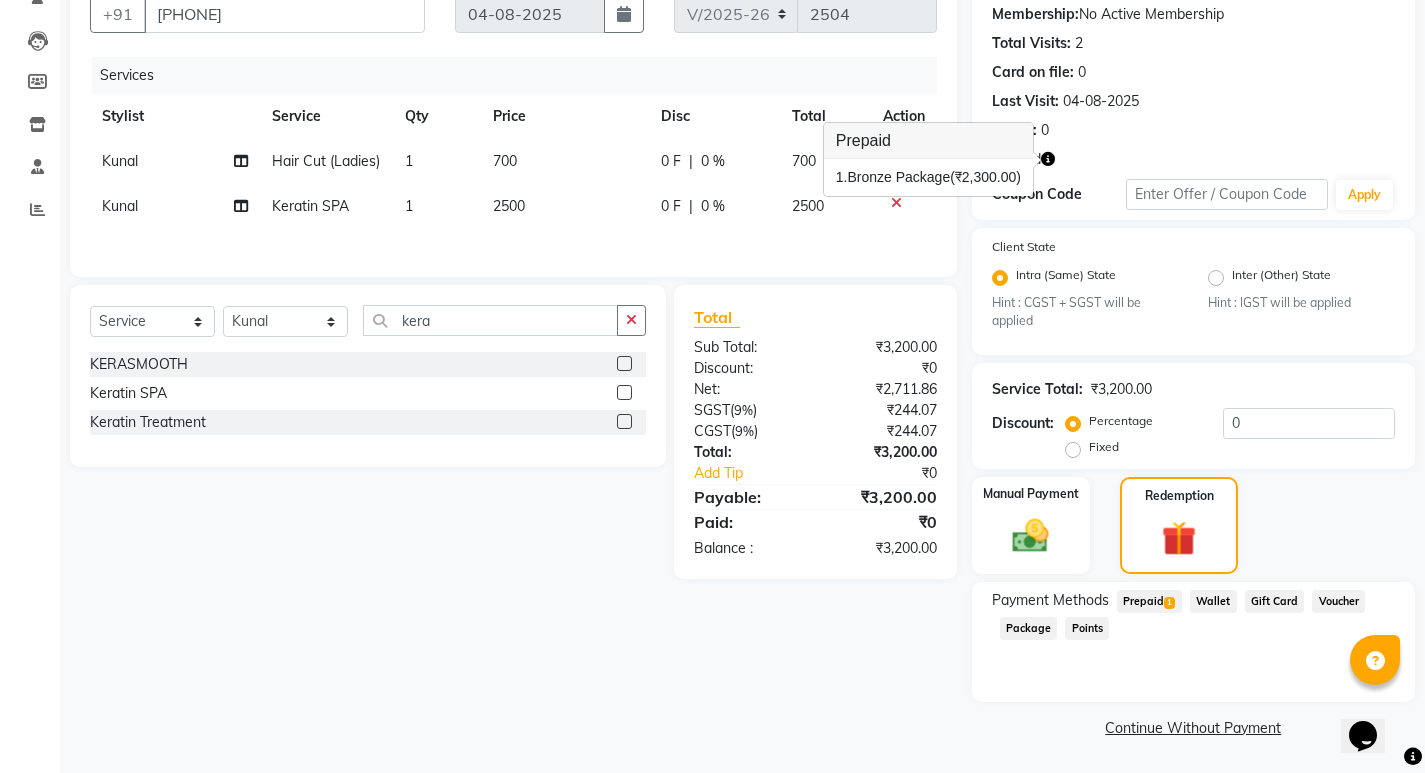 click 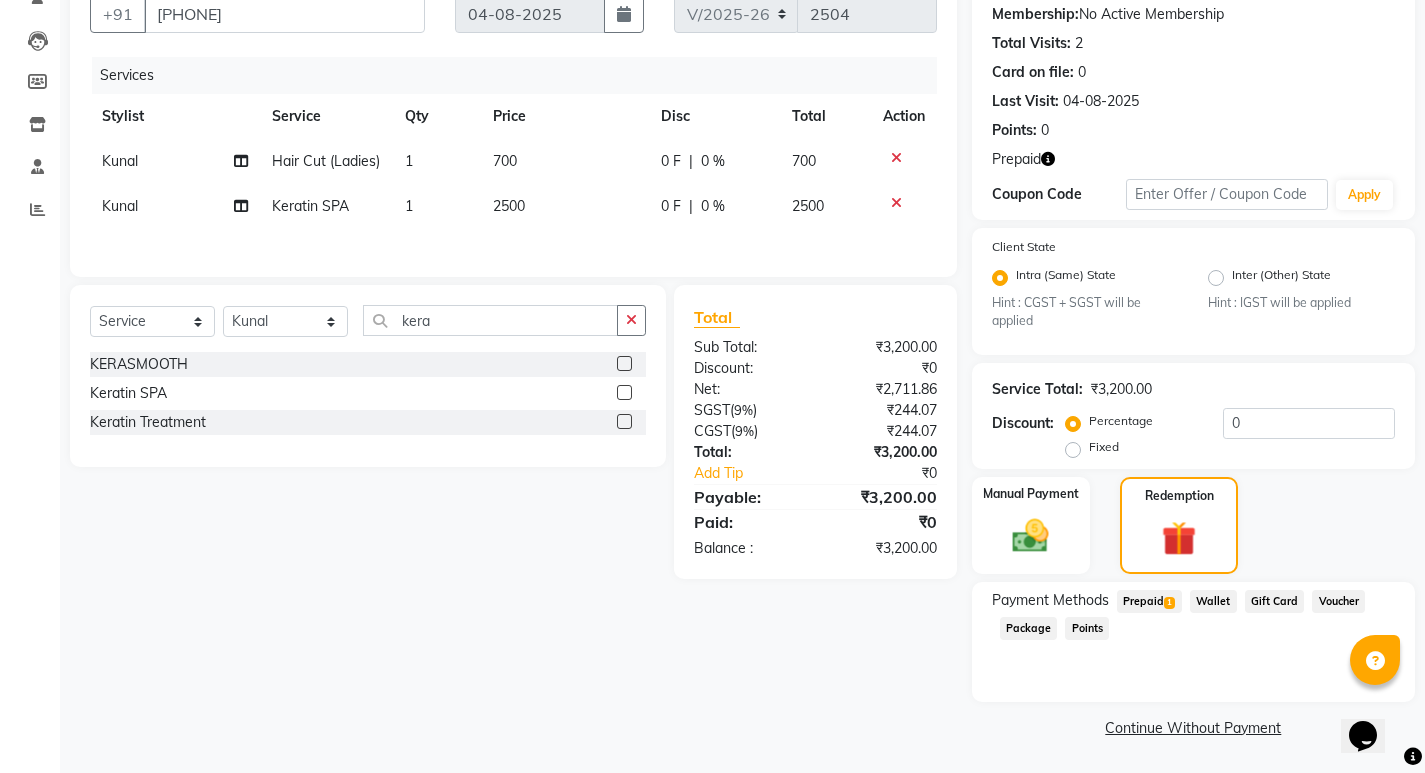 click on "Prepaid  1" 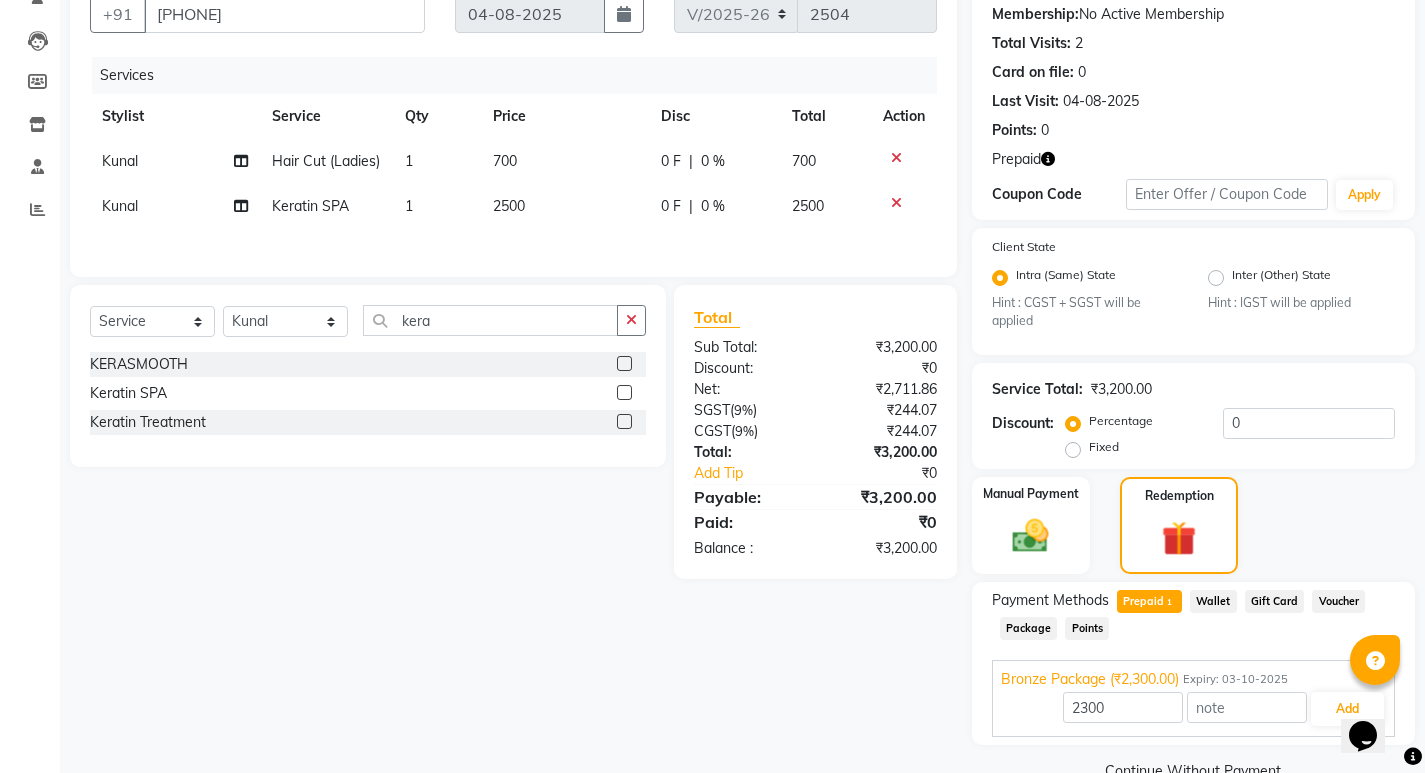 scroll, scrollTop: 234, scrollLeft: 0, axis: vertical 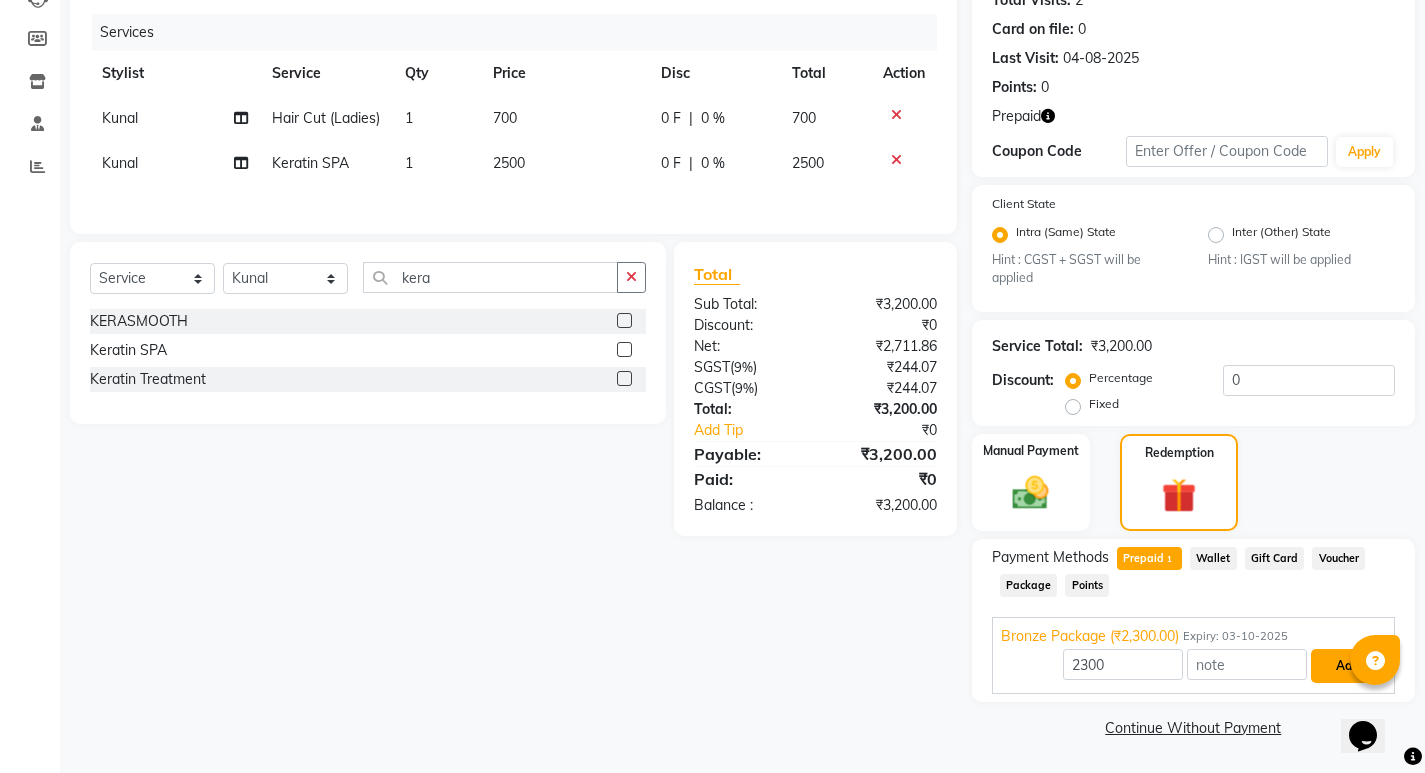 click on "Add" at bounding box center [1347, 666] 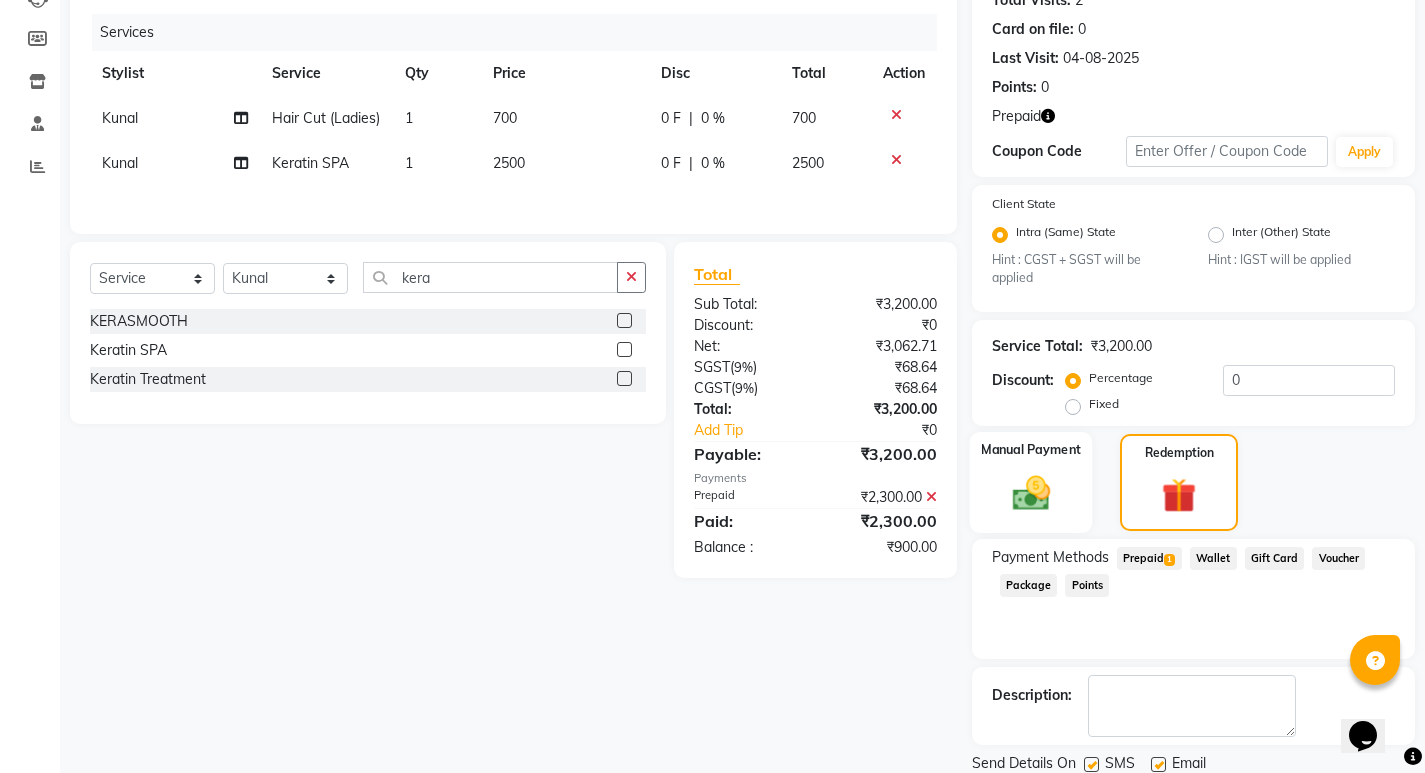 click 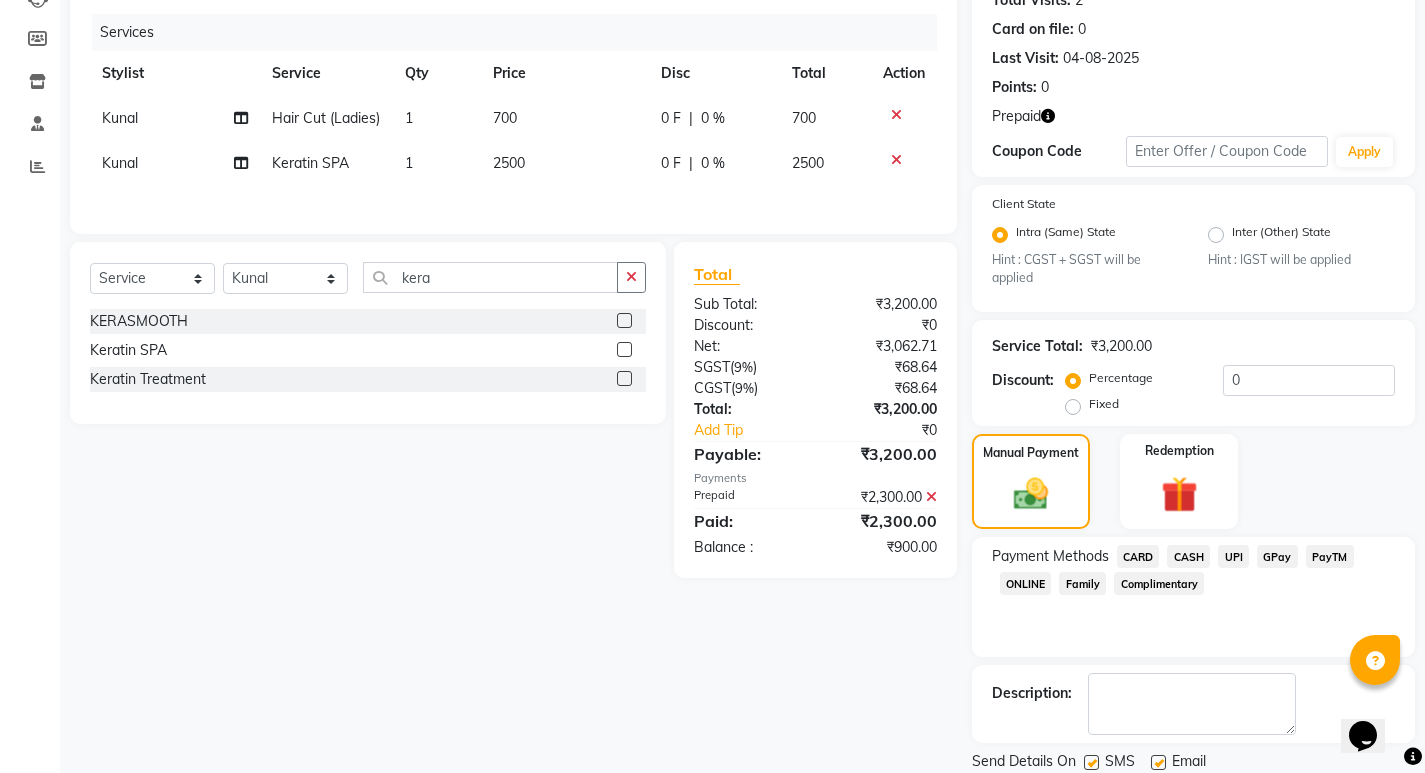 scroll, scrollTop: 302, scrollLeft: 0, axis: vertical 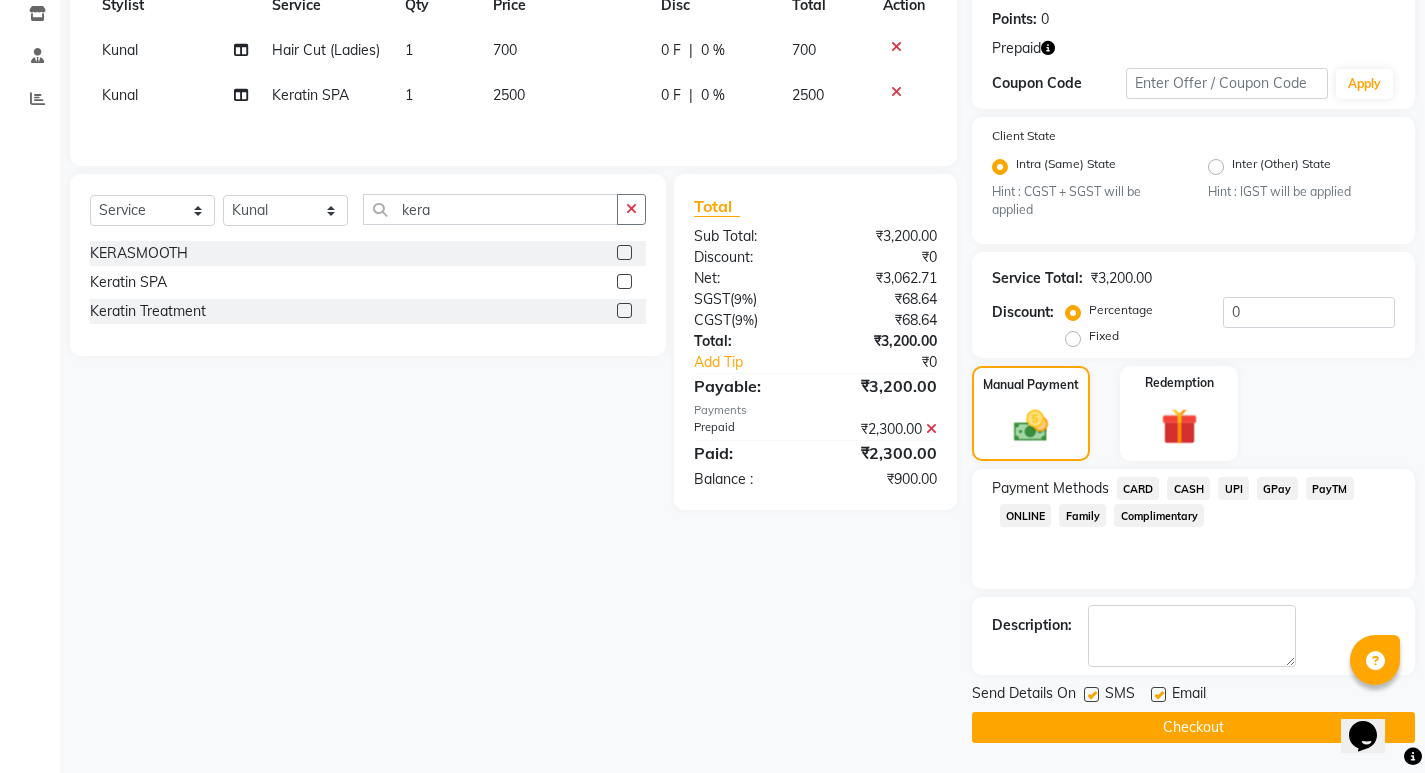 click on "UPI" 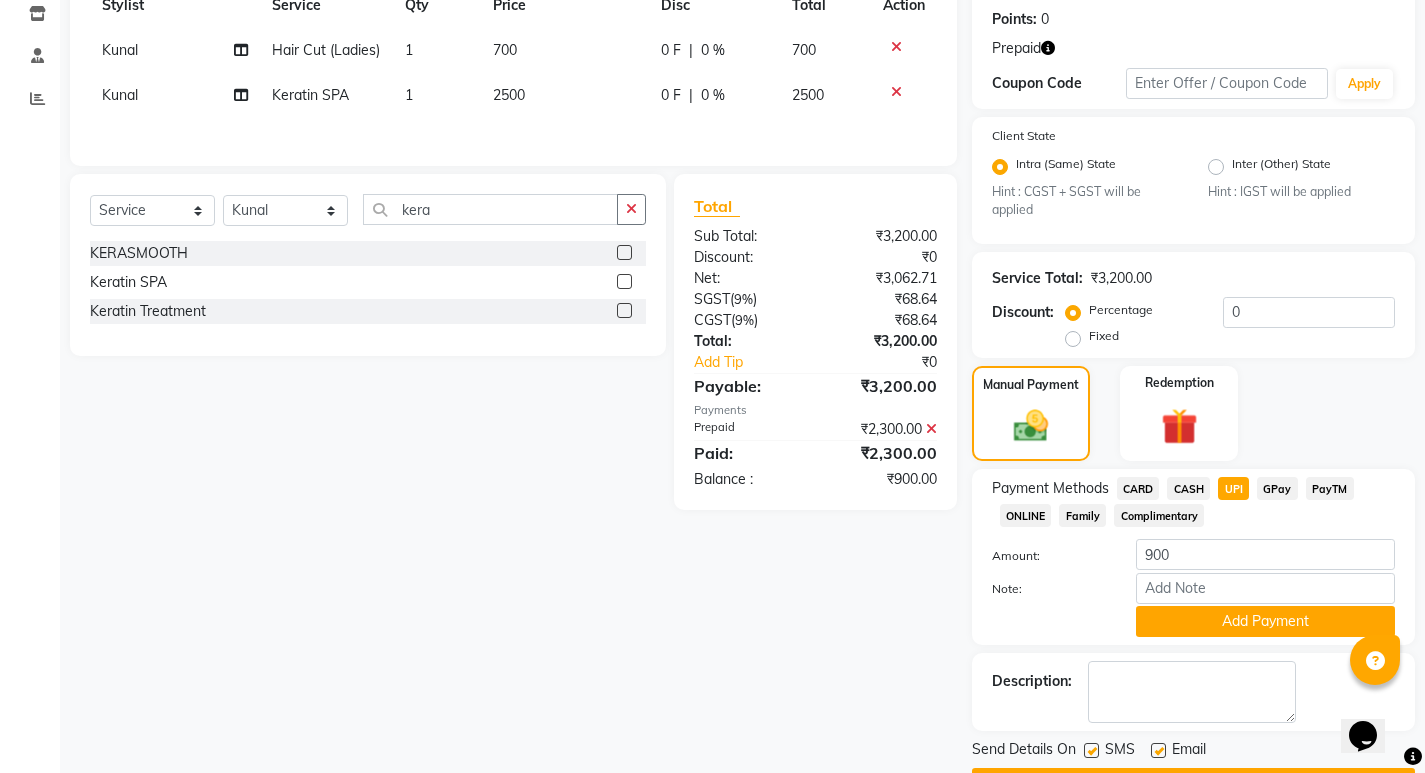 scroll, scrollTop: 358, scrollLeft: 0, axis: vertical 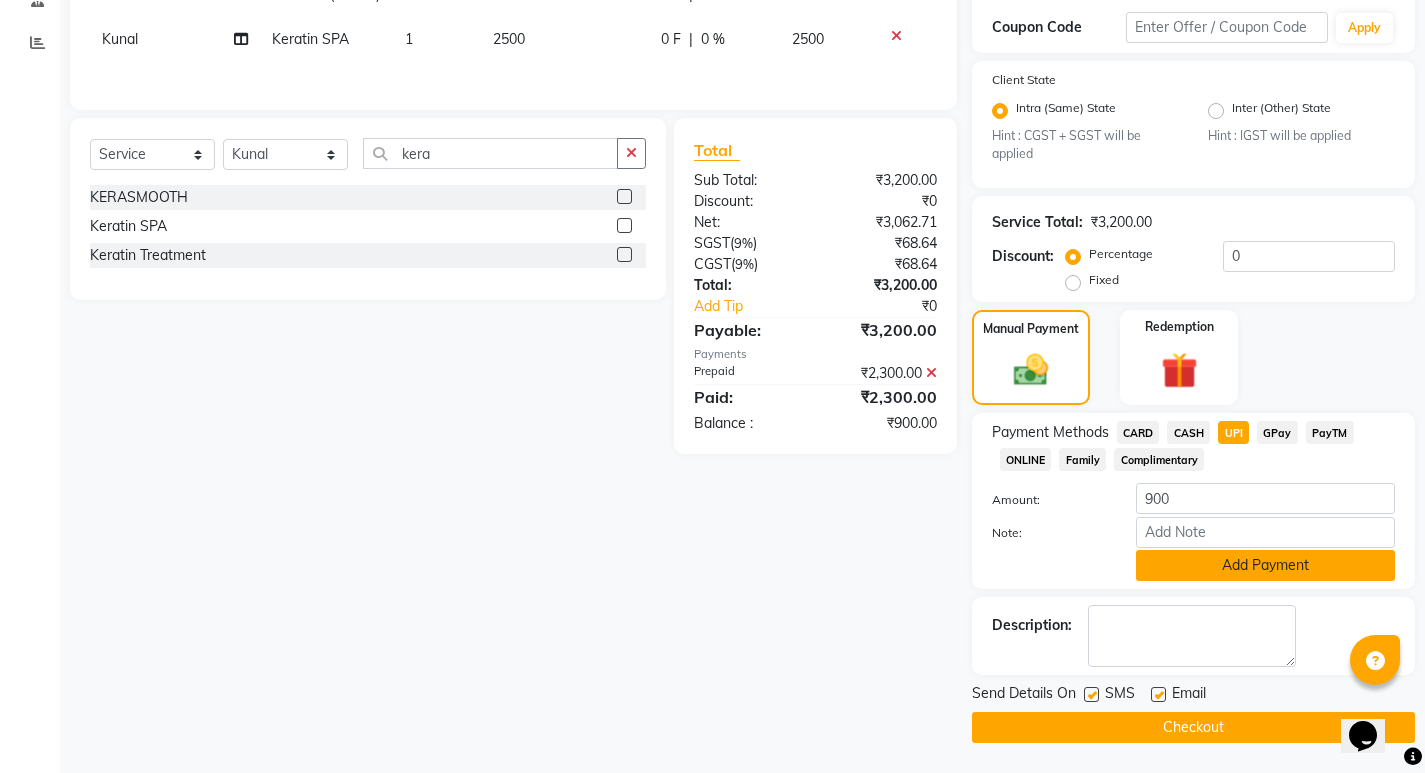 click on "Add Payment" 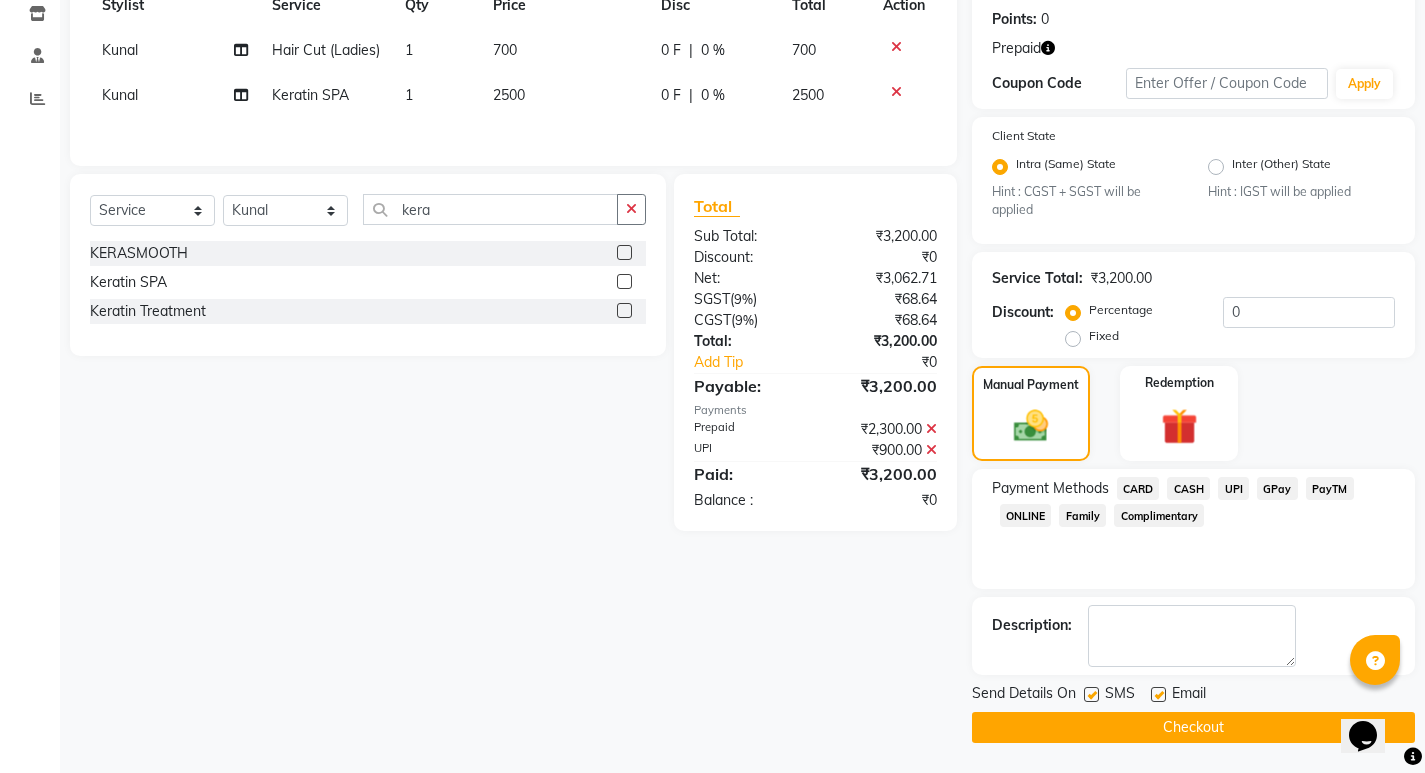 scroll, scrollTop: 302, scrollLeft: 0, axis: vertical 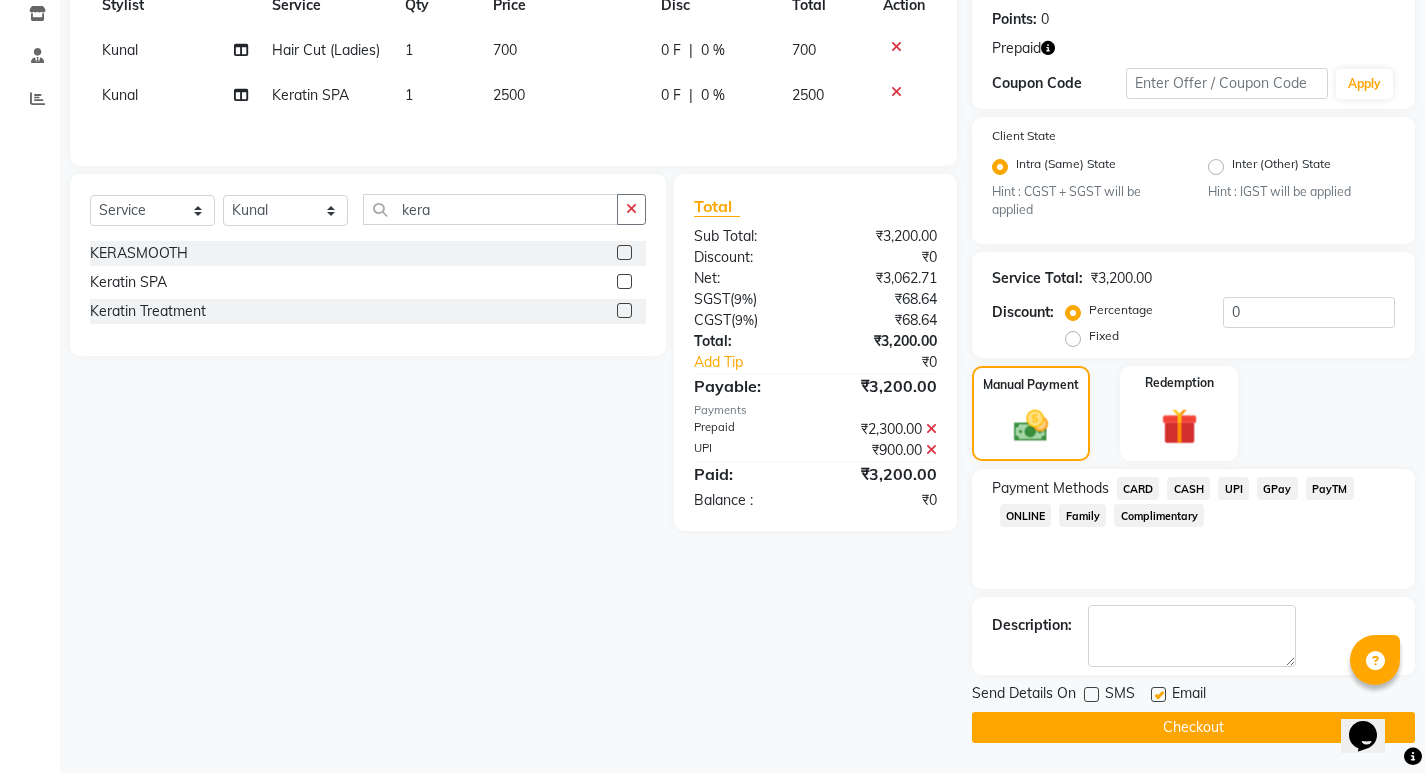 click 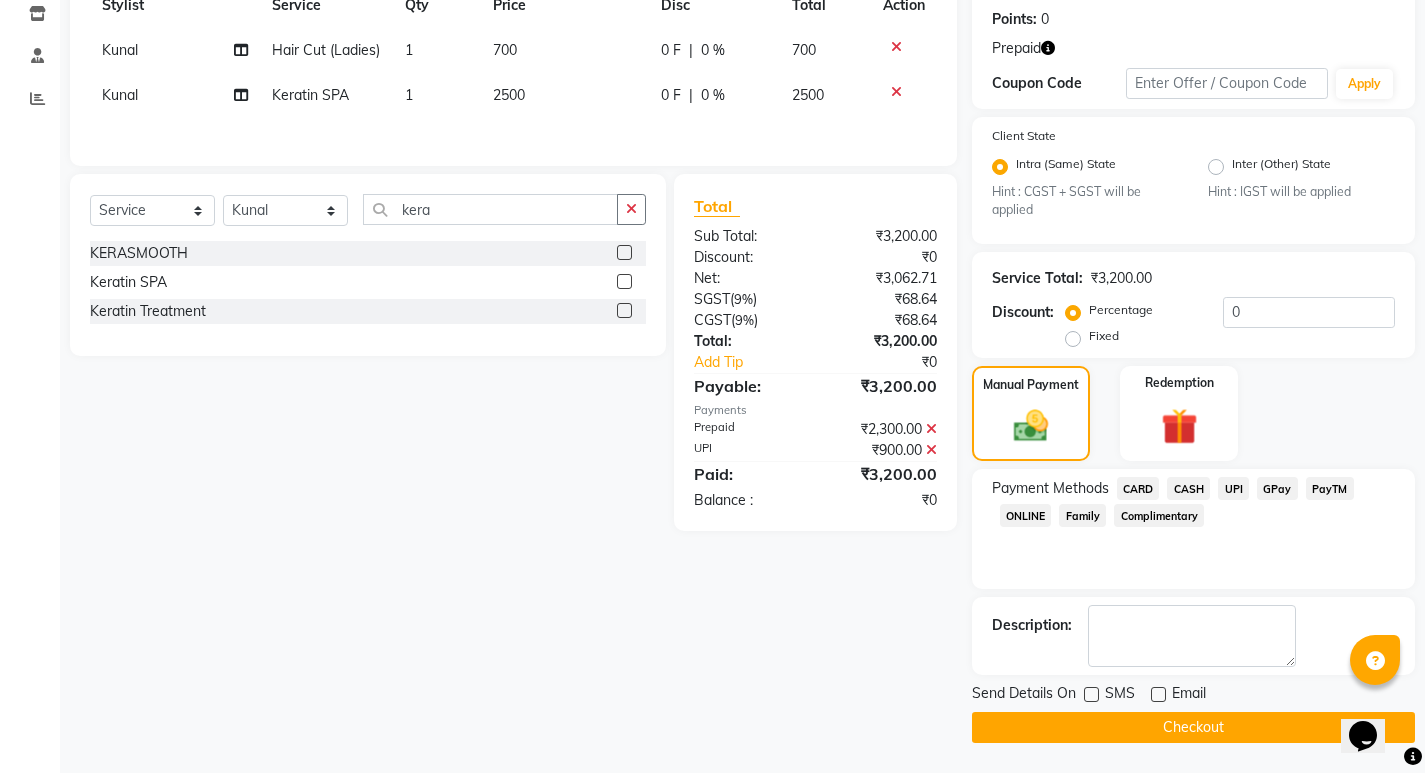 click on "Checkout" 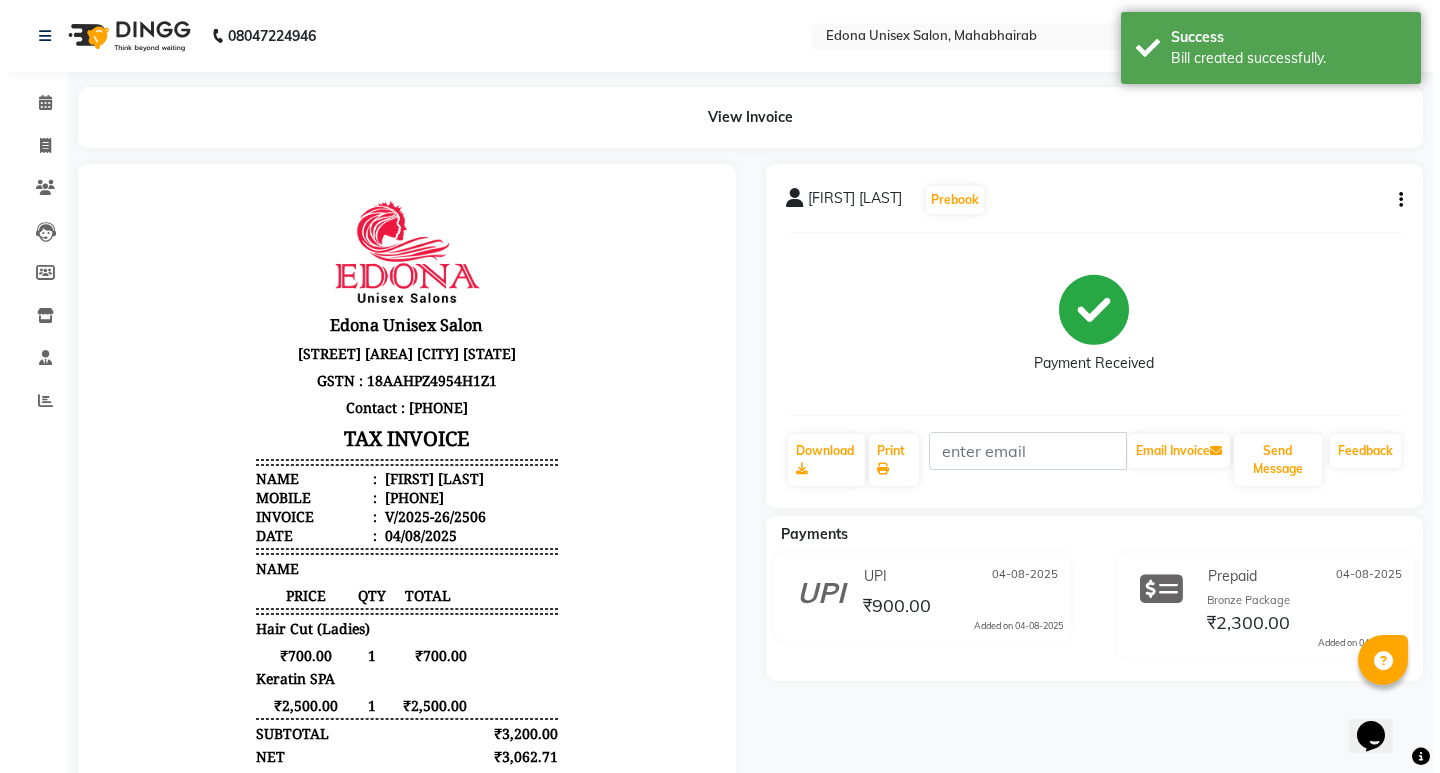 scroll, scrollTop: 0, scrollLeft: 0, axis: both 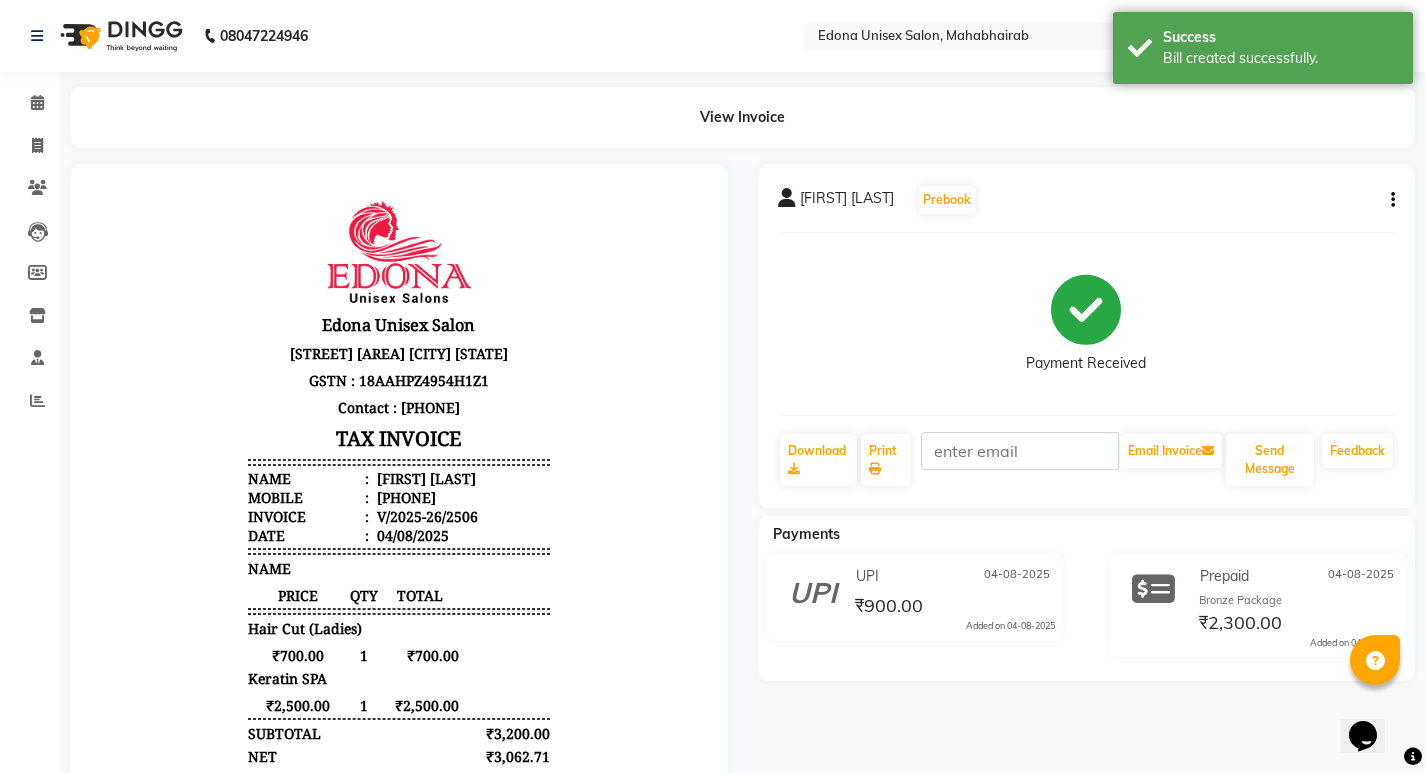 click on "[FIRST] [LAST] Prebook Payment Received Download Print Email Invoice Send Message Feedback" 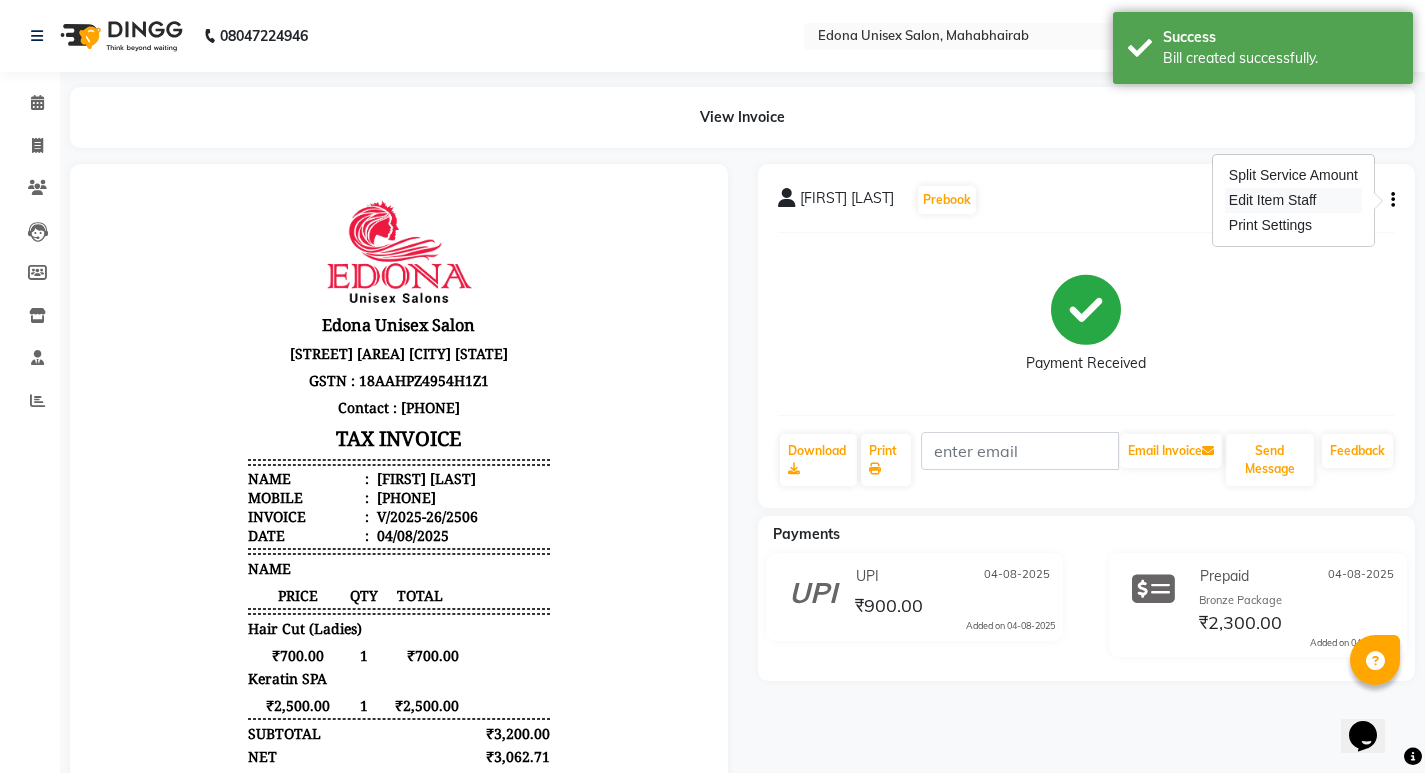 click on "Edit Item Staff" at bounding box center (1293, 200) 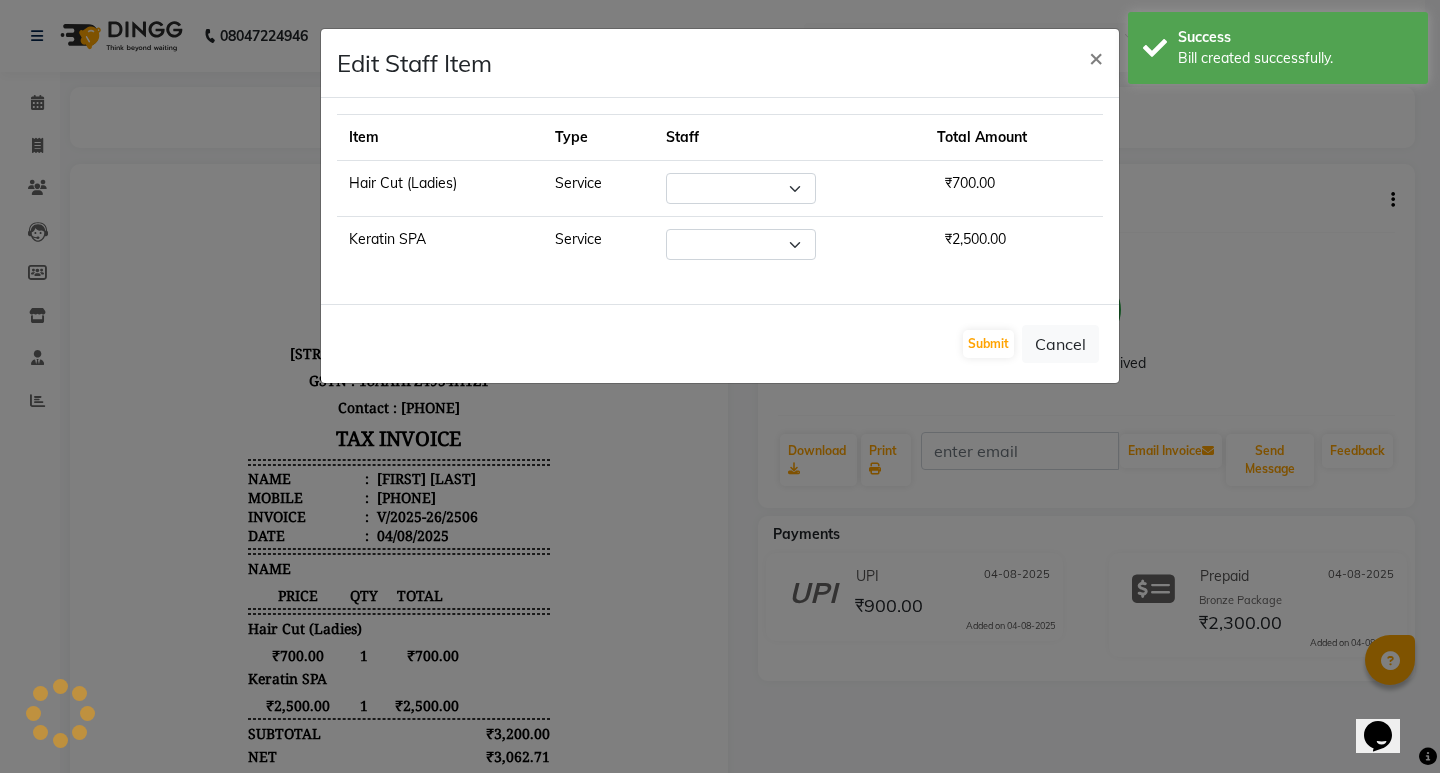 select on "87820" 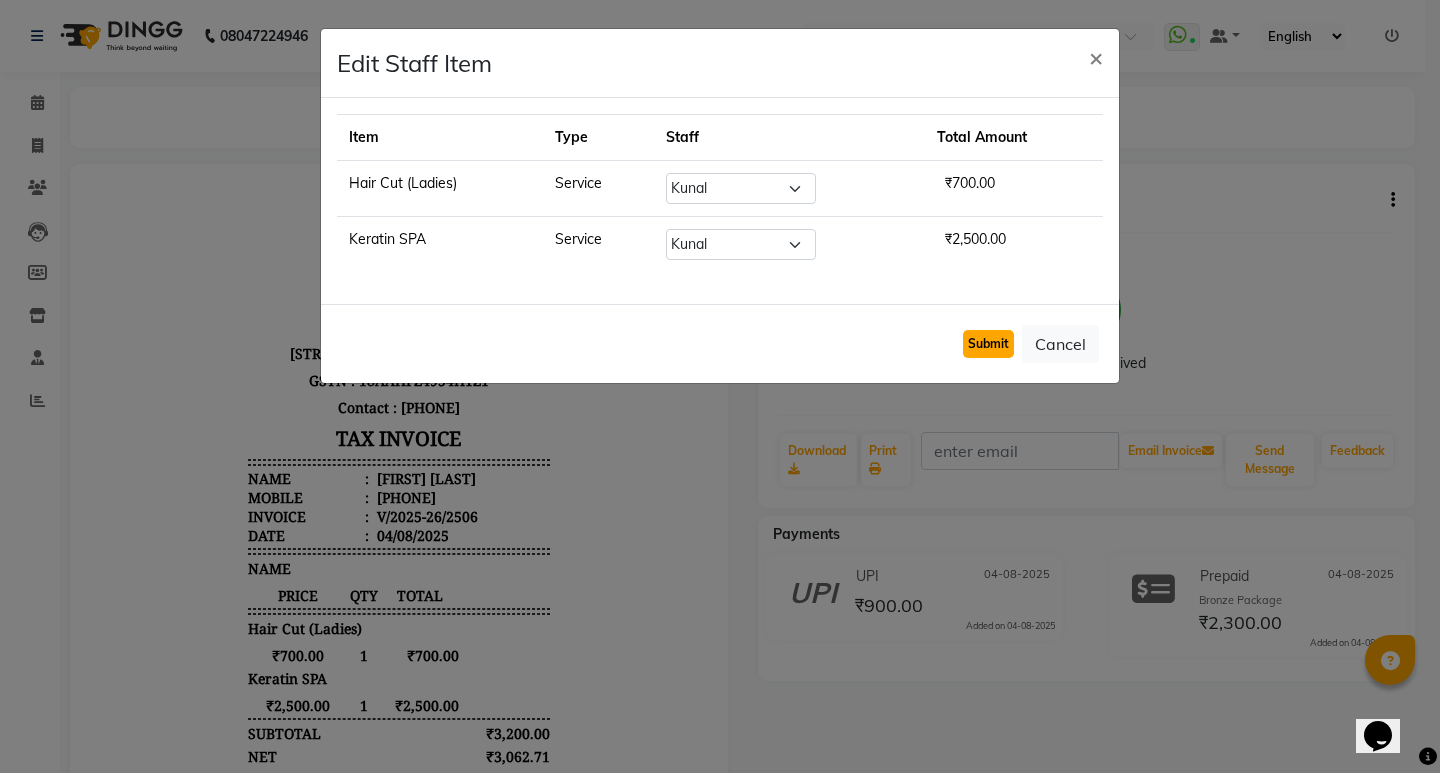 click on "Submit" 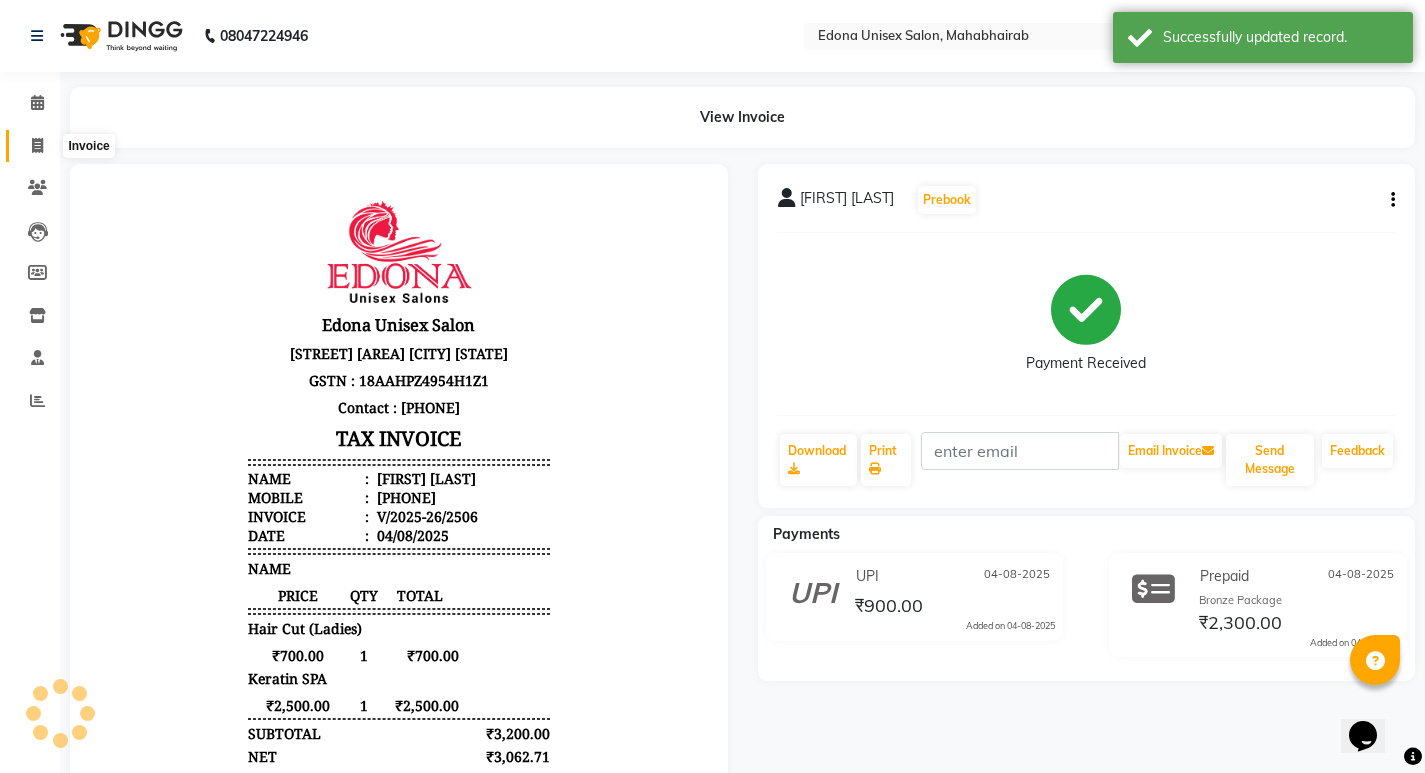 click 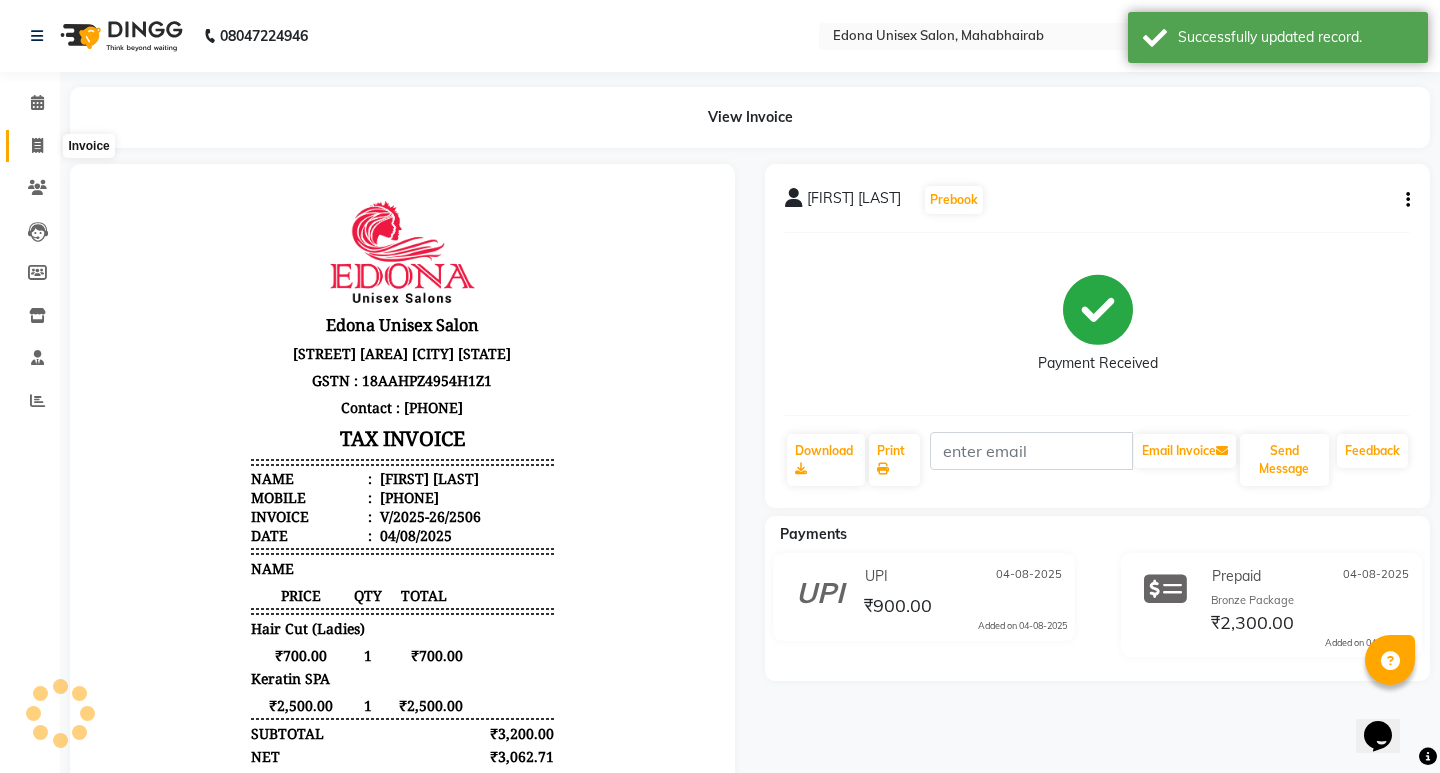 select on "service" 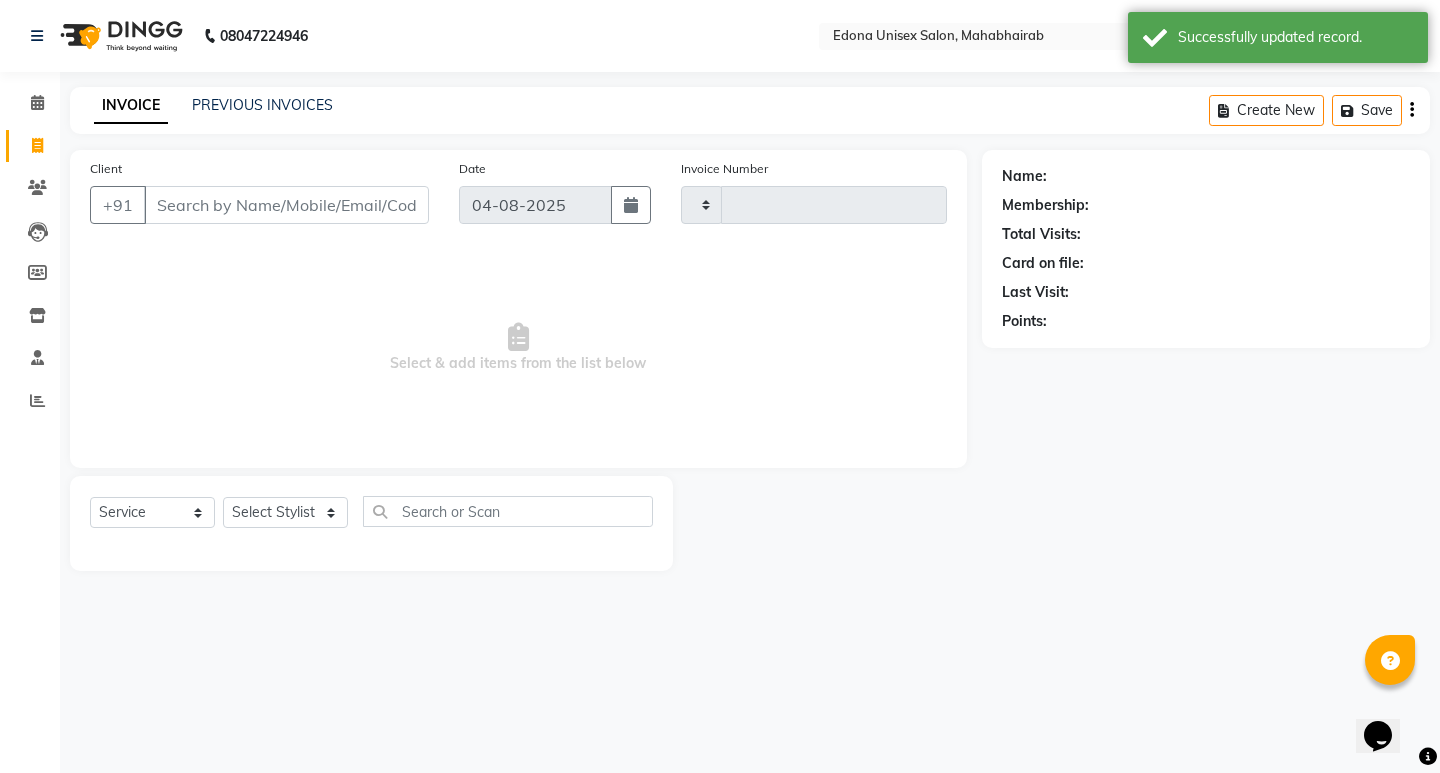 type on "2507" 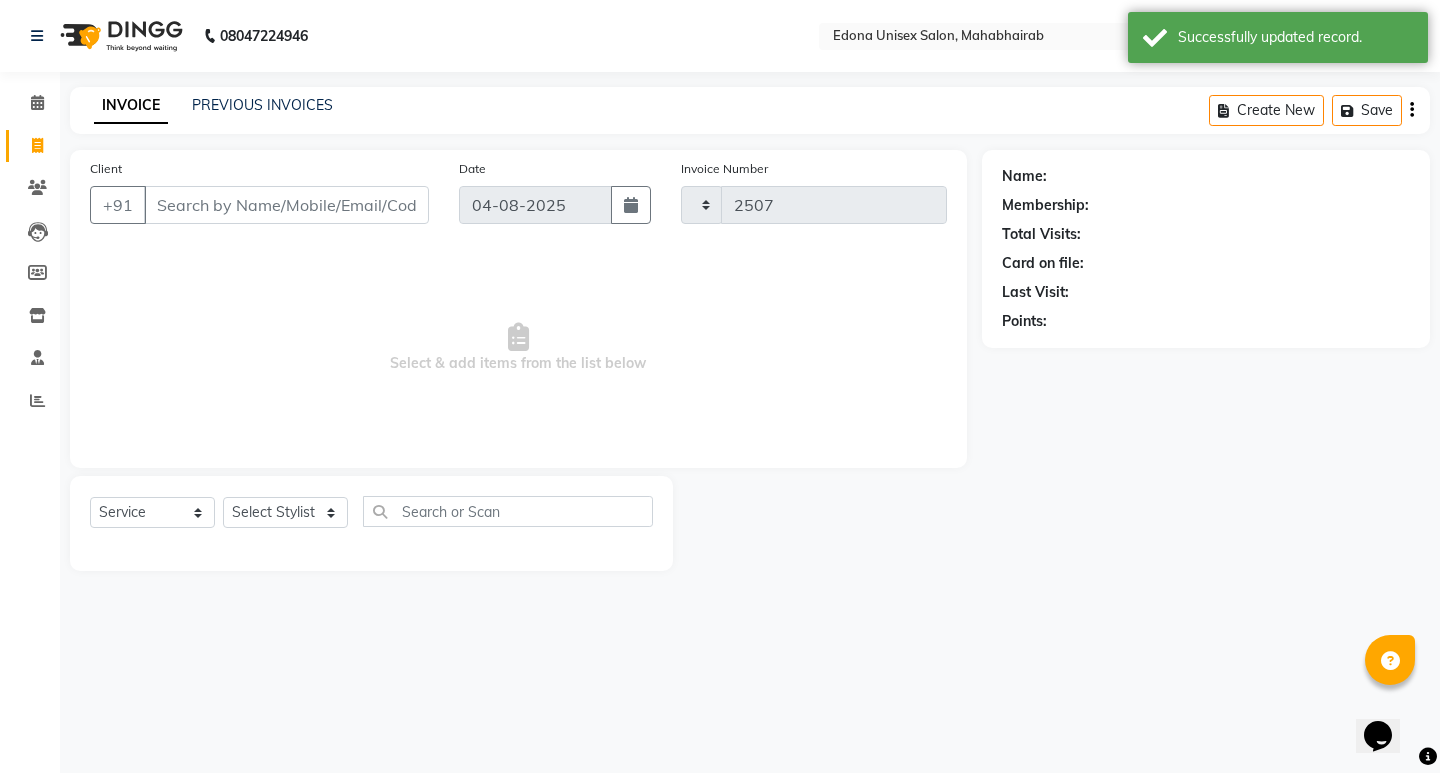 select on "5393" 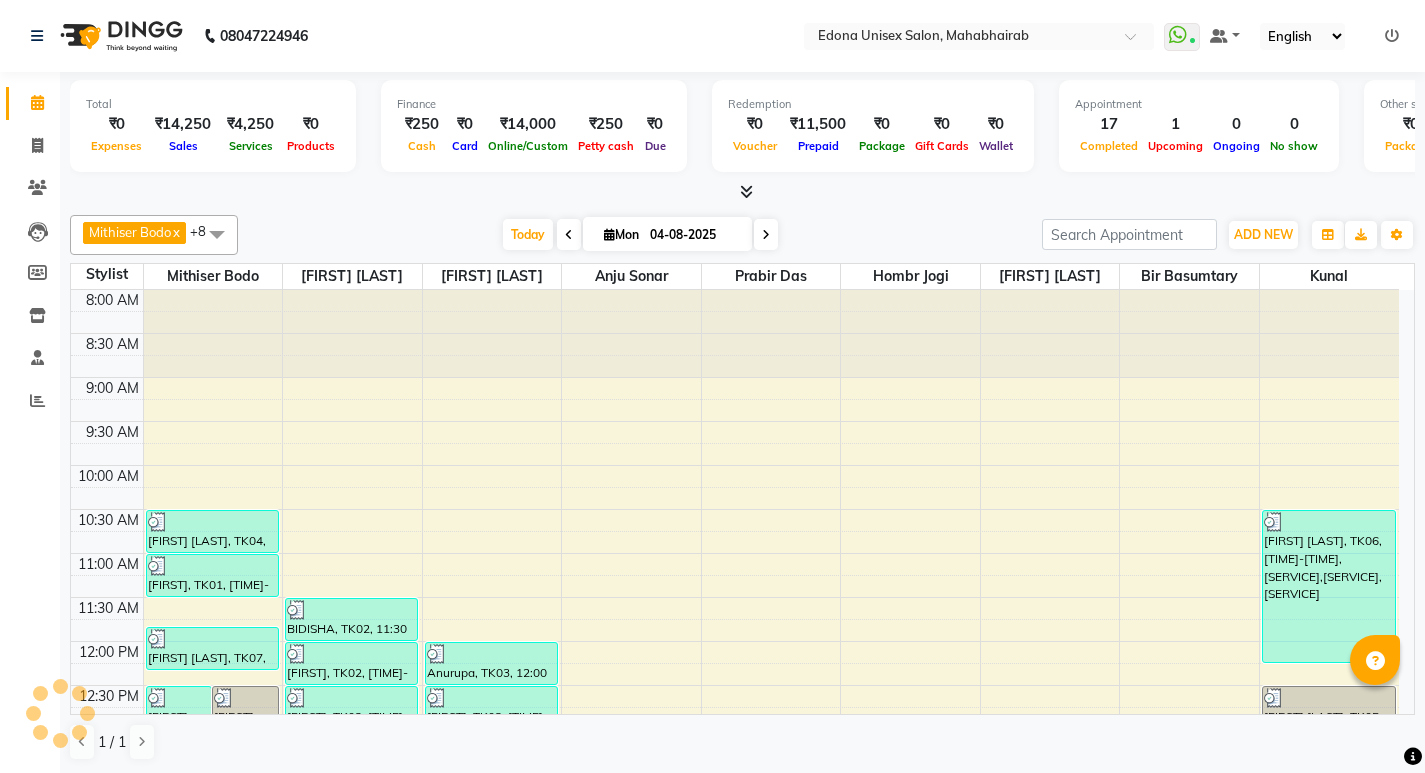 scroll, scrollTop: 0, scrollLeft: 0, axis: both 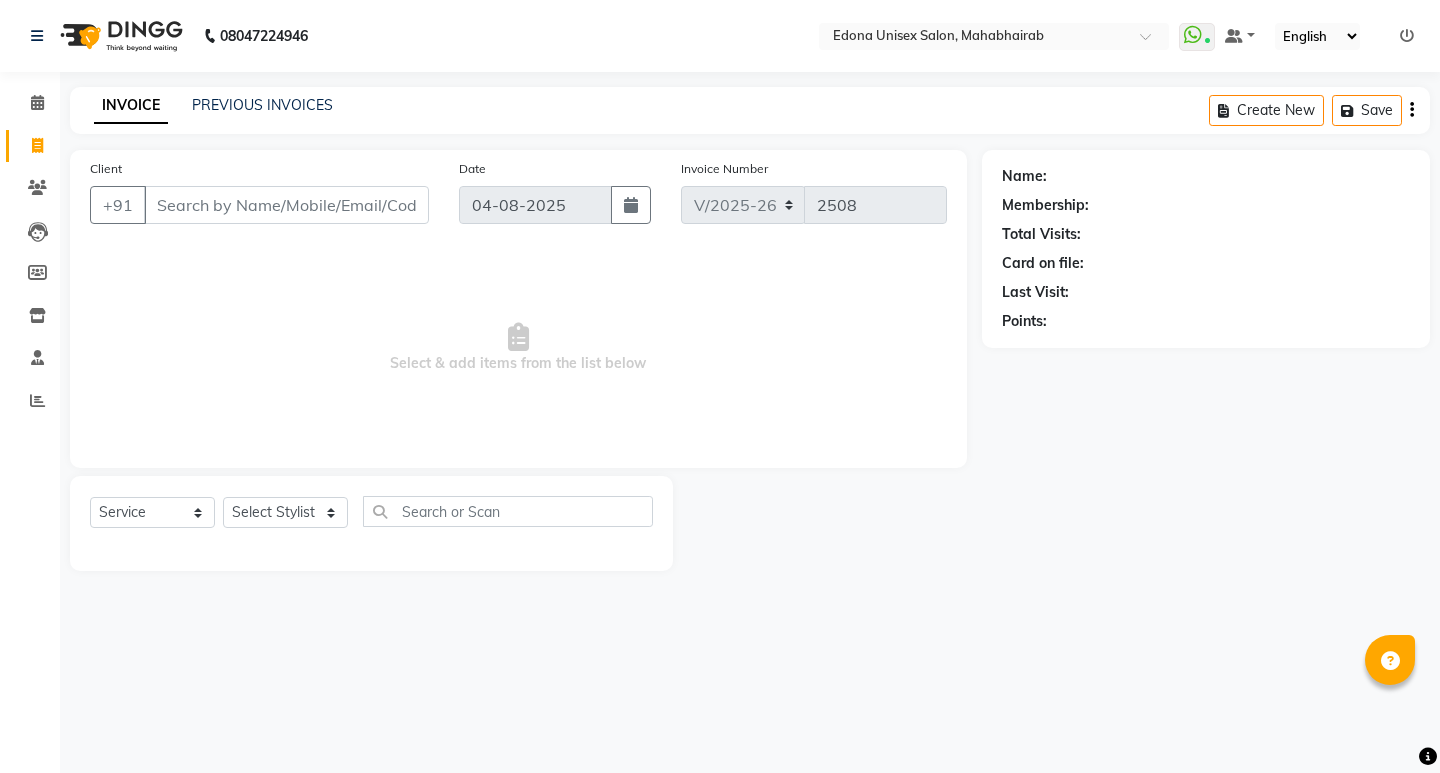 select on "5393" 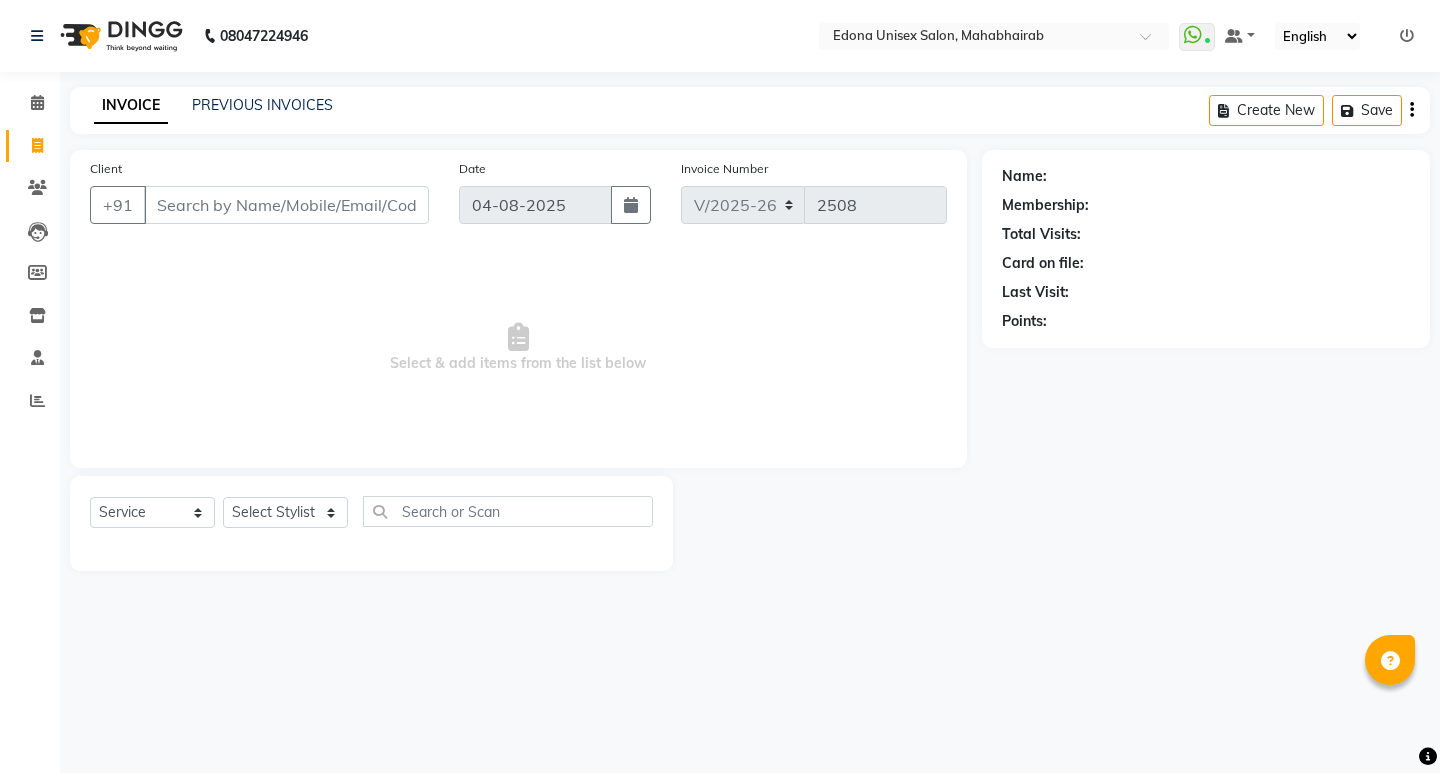 scroll, scrollTop: 0, scrollLeft: 0, axis: both 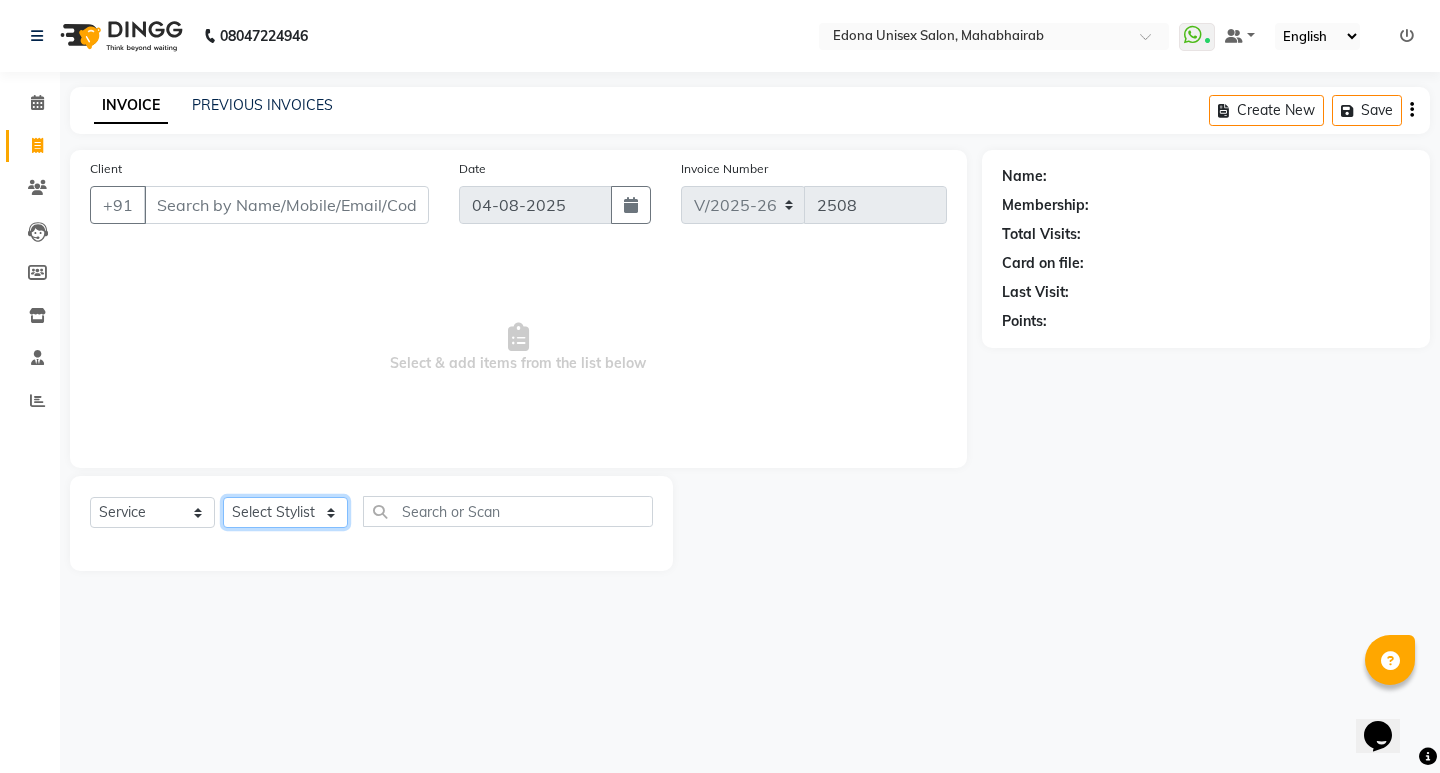click on "Select Stylist Admin Anju Sonar Bir Basumtary Bishal Bharma Hemen Daimari Hombr Jogi Jenny kayina Kriti Kunal Lokesh Verma Mithiser Bodo Monisha Goyari Neha Pahi Prabir Das Rashmi Basumtary Reshma Sultana Roselin Basumtary Sumitra Subba" 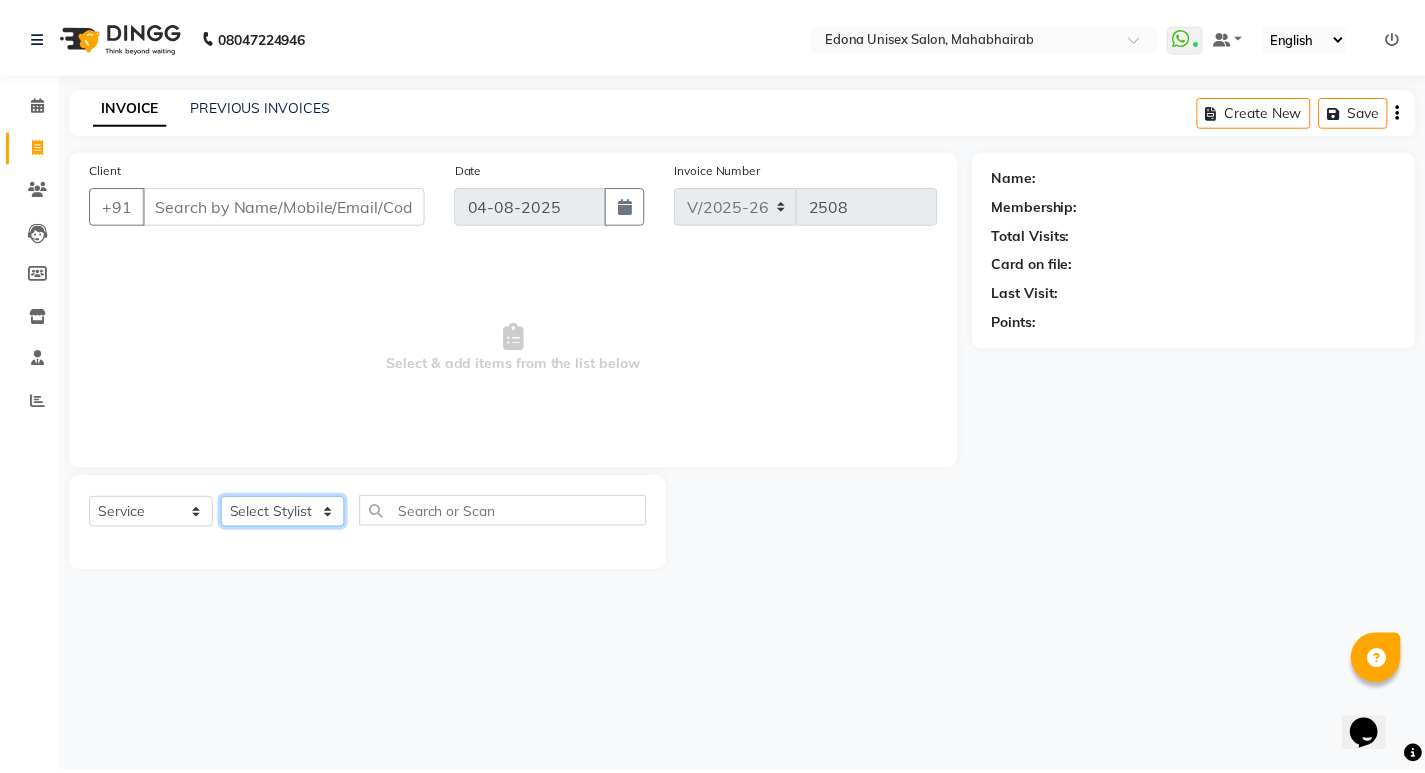 scroll, scrollTop: 0, scrollLeft: 0, axis: both 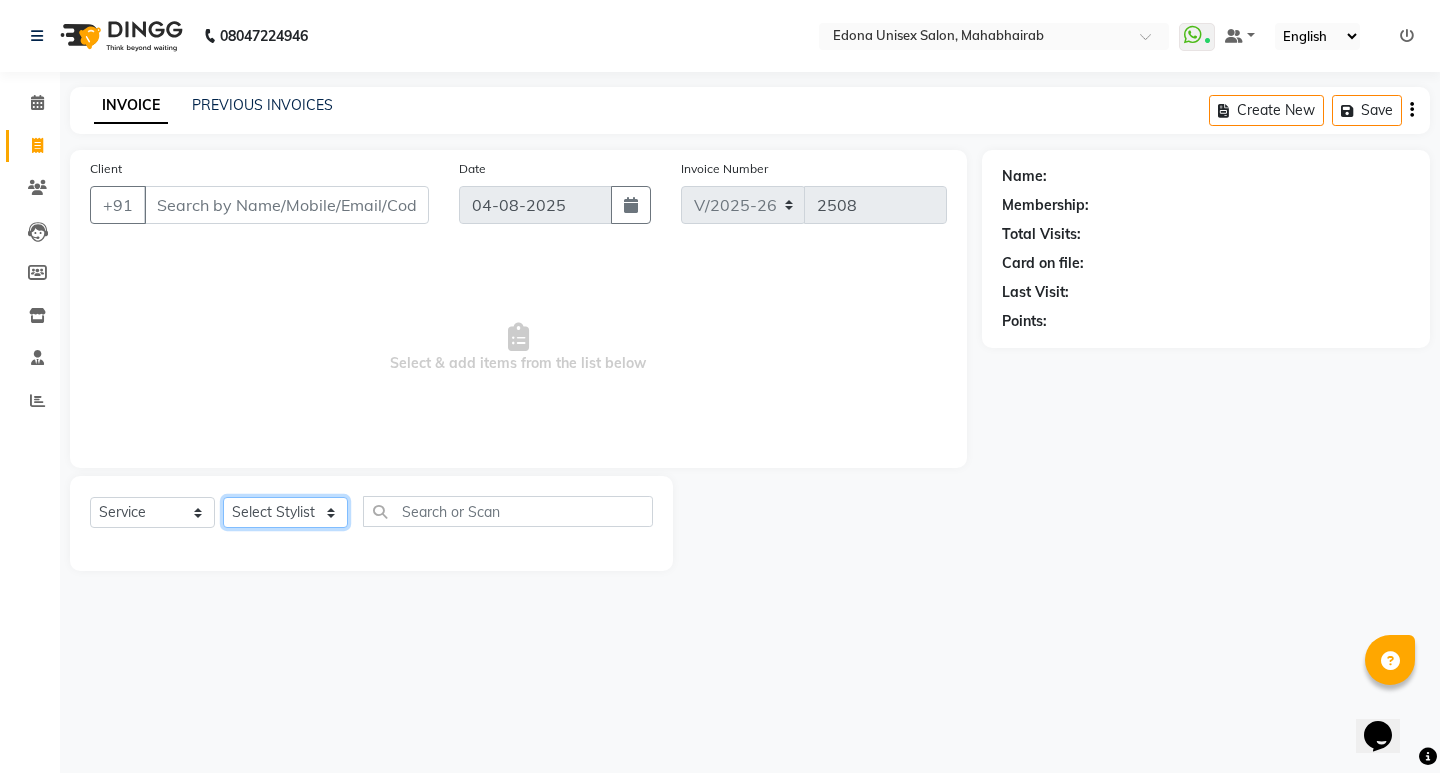 select on "87820" 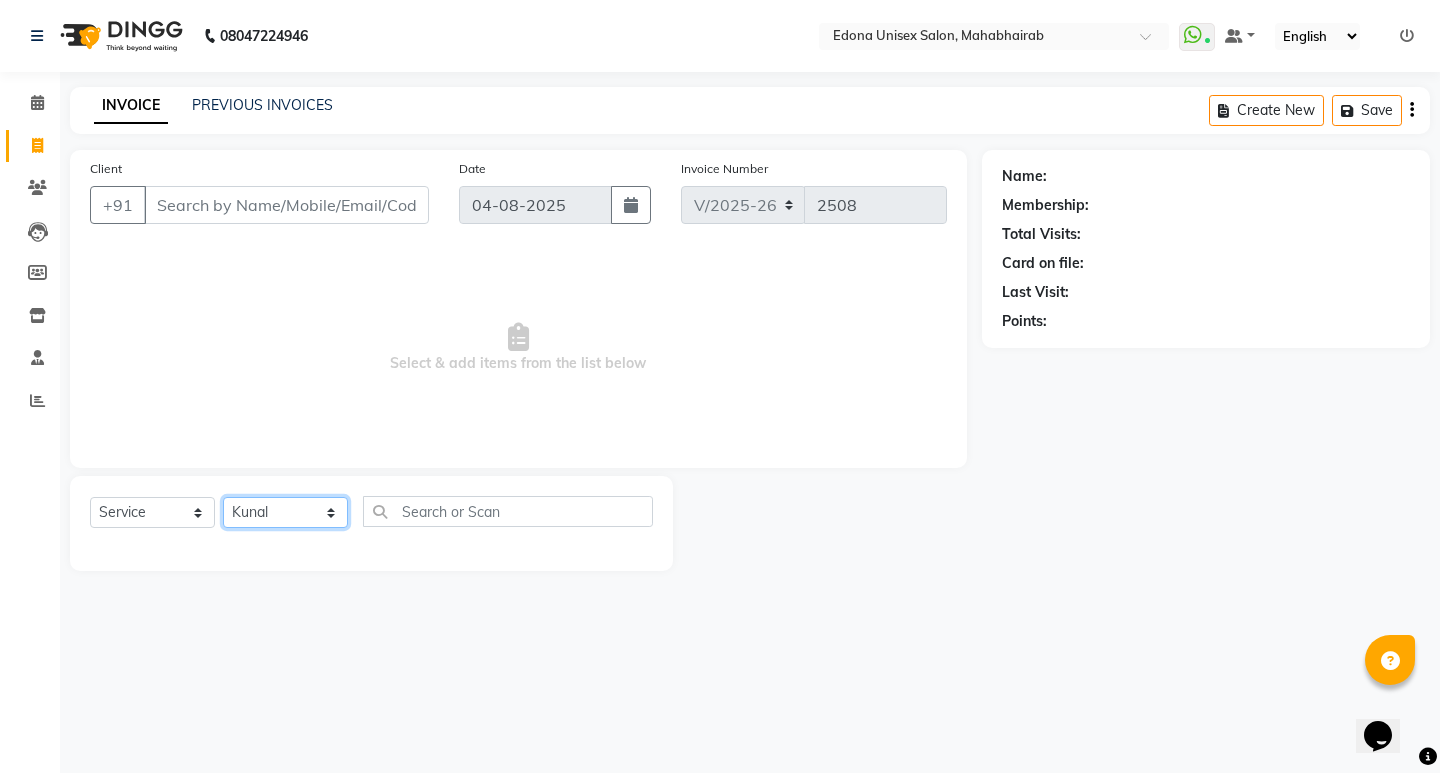 click on "Select Stylist Admin Anju Sonar Bir Basumtary Bishal Bharma Hemen Daimari Hombr Jogi Jenny kayina Kriti Kunal Lokesh Verma Mithiser Bodo Monisha Goyari Neha Pahi Prabir Das Rashmi Basumtary Reshma Sultana Roselin Basumtary Sumitra Subba" 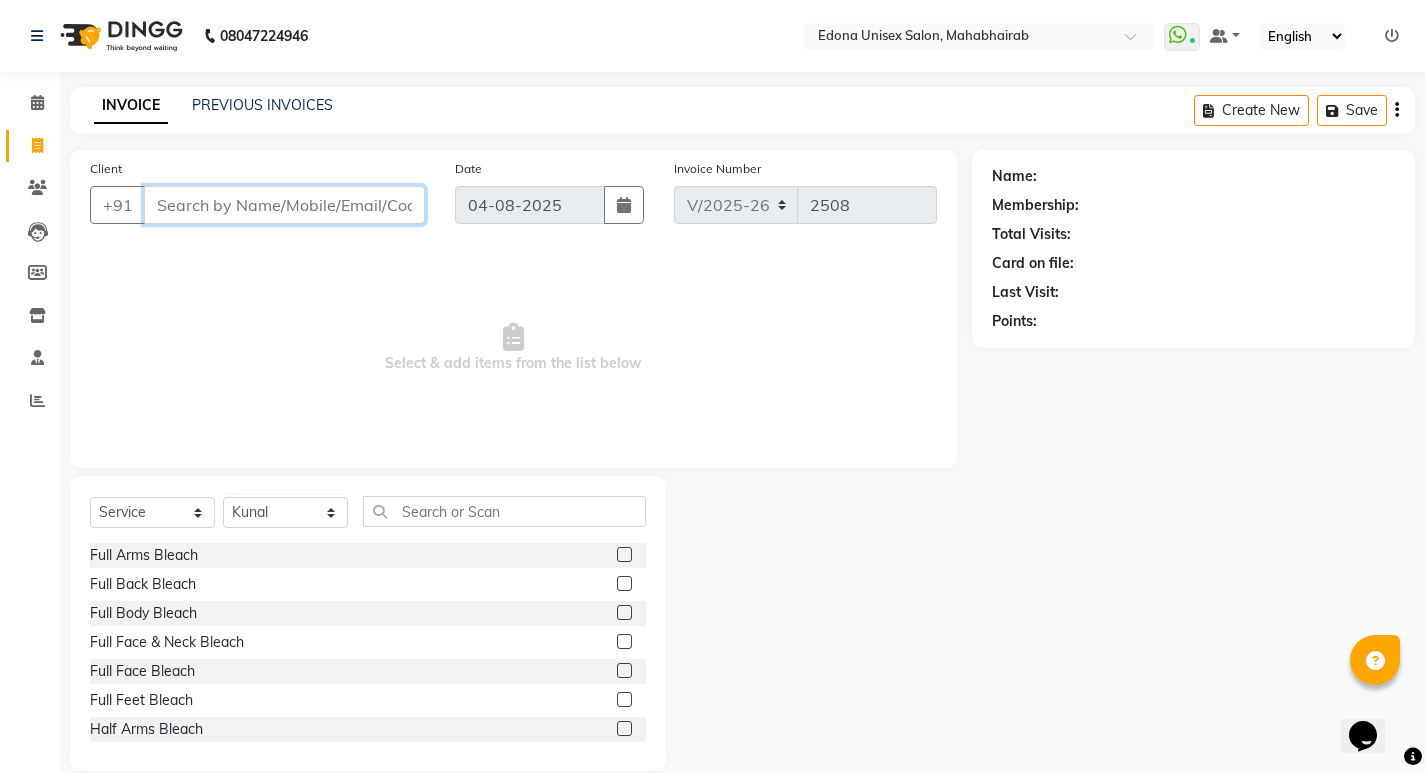 click on "Client" at bounding box center [284, 205] 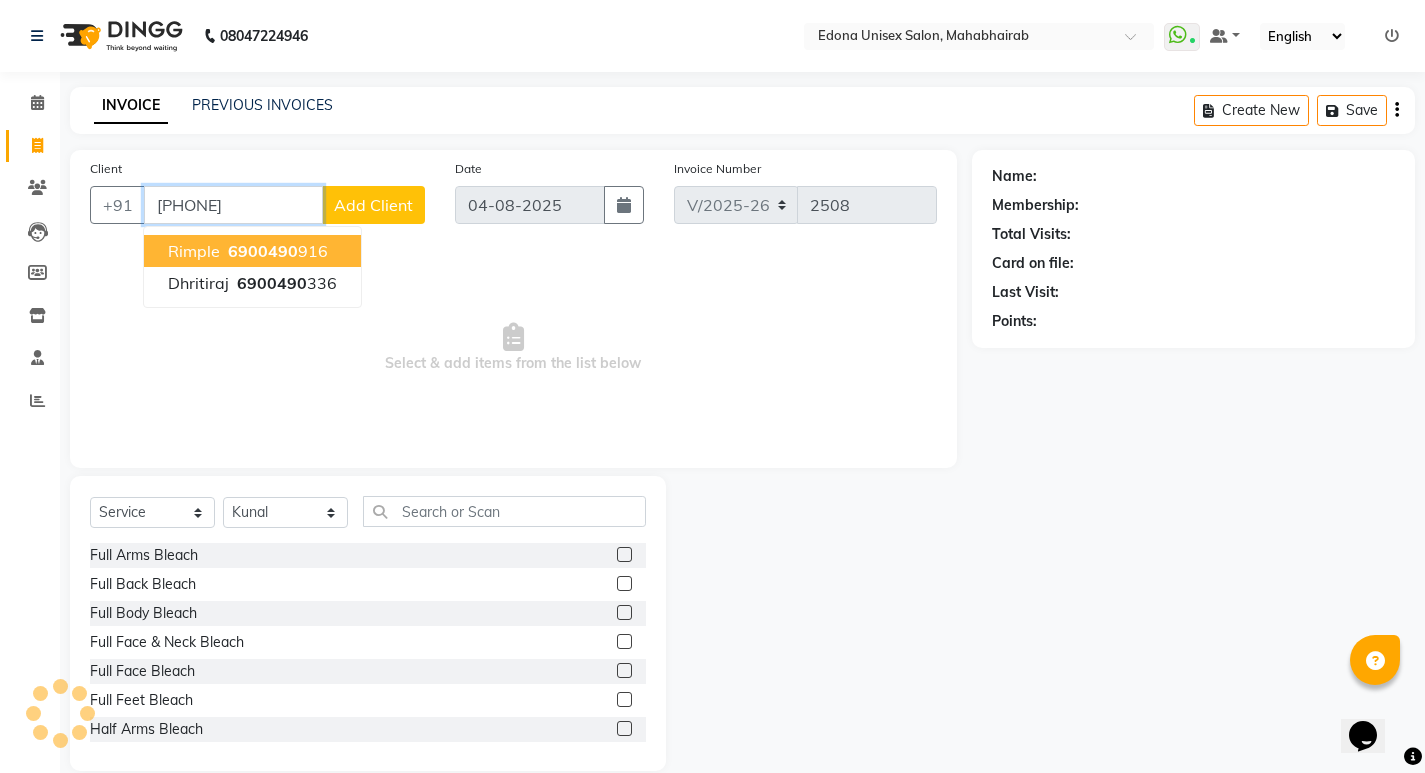 type on "[PHONE]" 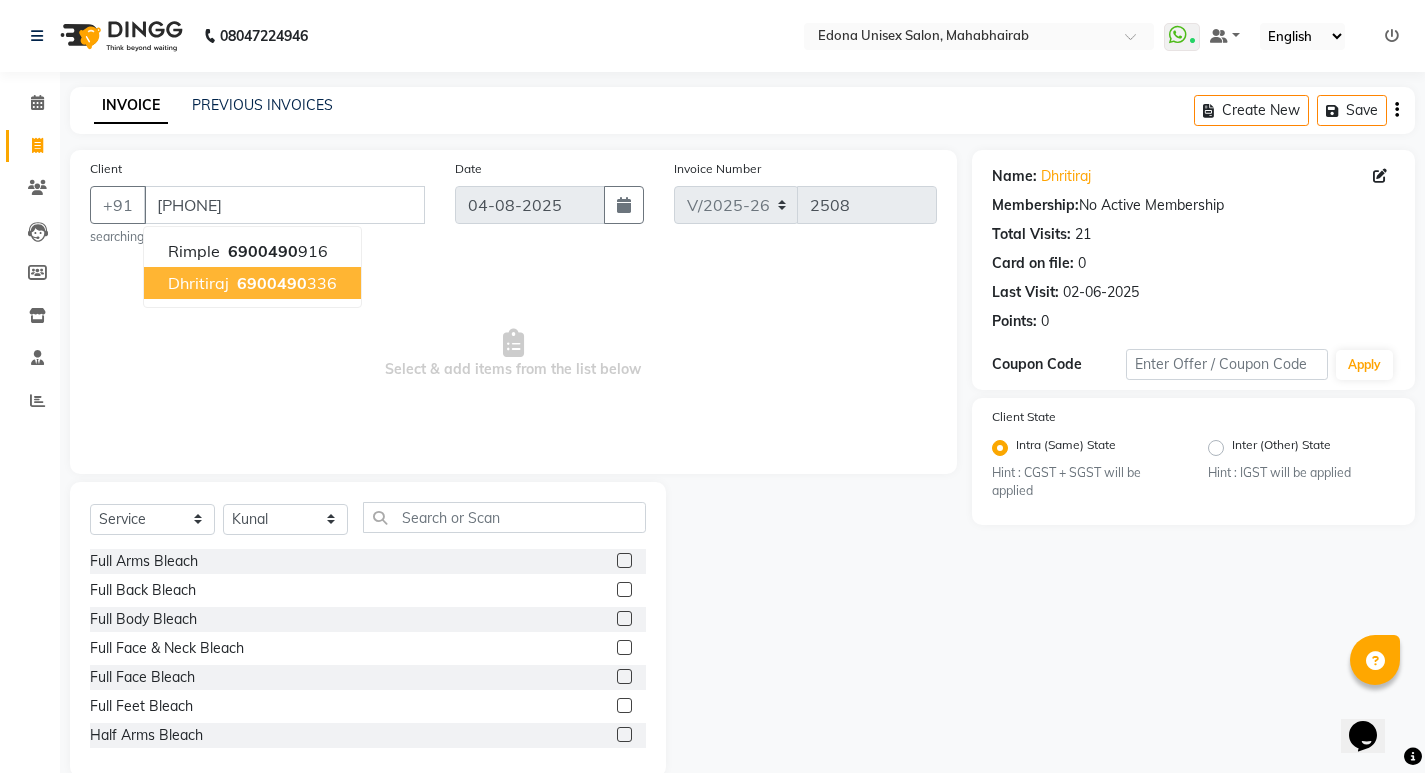 click on "Select & add items from the list below" at bounding box center (513, 354) 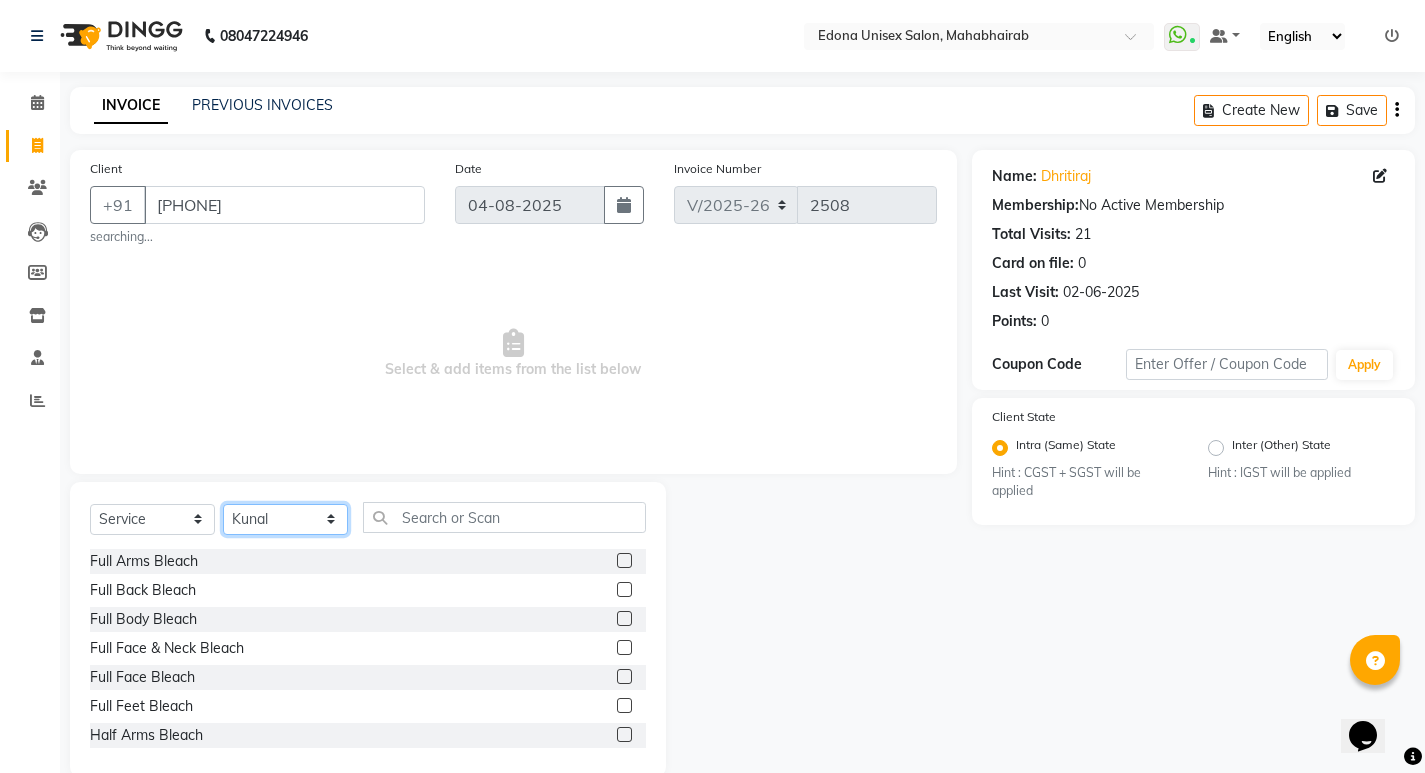 click on "Select Stylist Admin Anju Sonar Bir Basumtary Bishal Bharma Hemen Daimari Hombr Jogi Jenny kayina Kriti Kunal Lokesh Verma Mithiser Bodo Monisha Goyari Neha Pahi Prabir Das Rashmi Basumtary Reshma Sultana Roselin Basumtary Sumitra Subba" 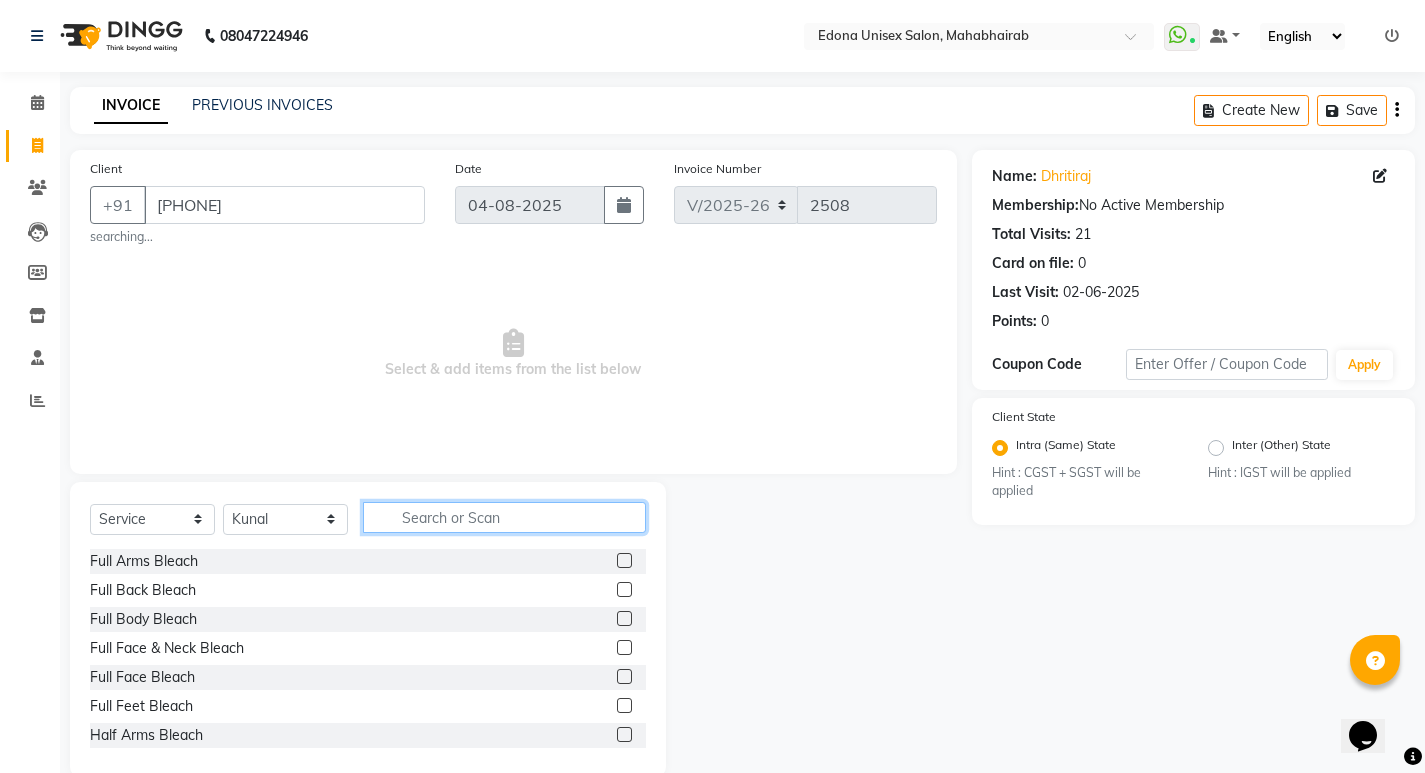 click 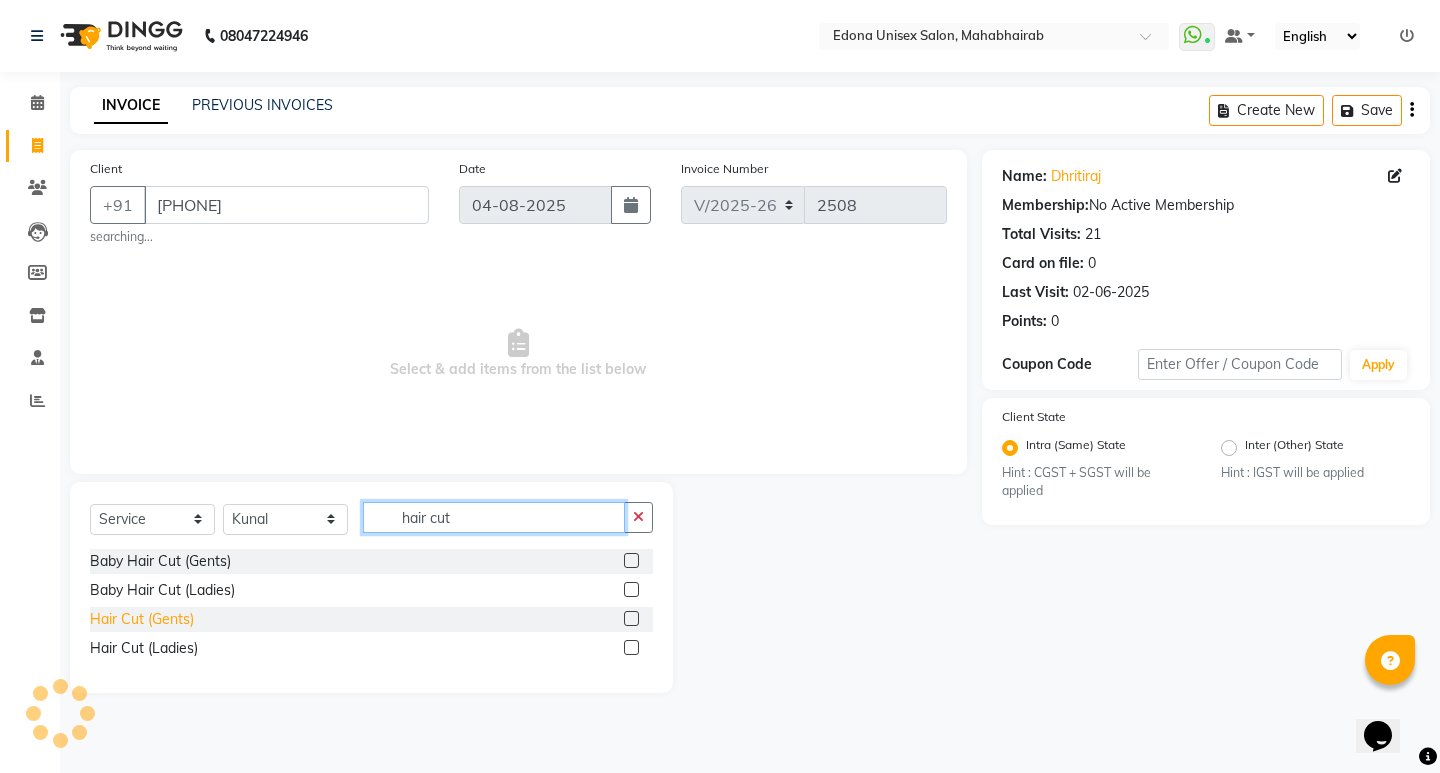 type on "hair cut" 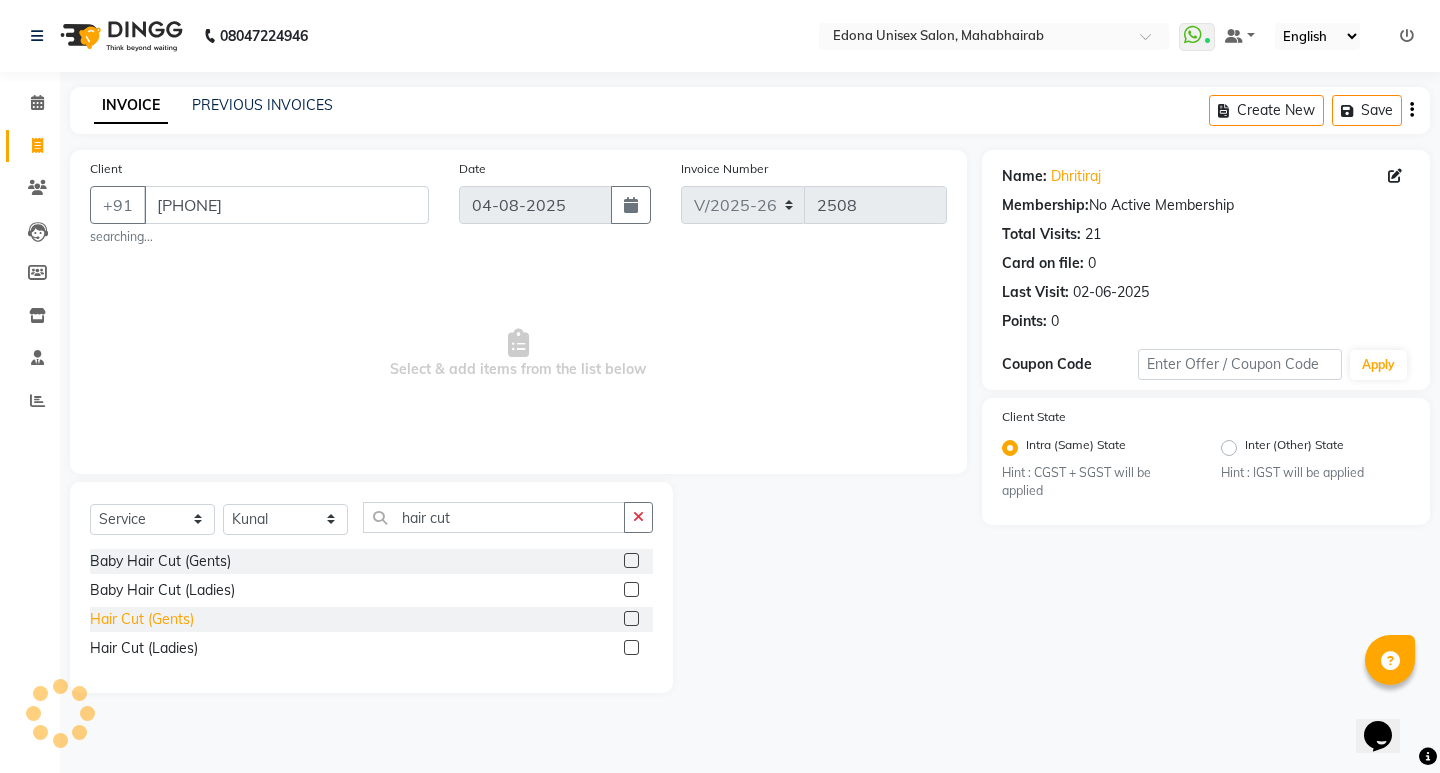 click on "Hair Cut (Gents)" 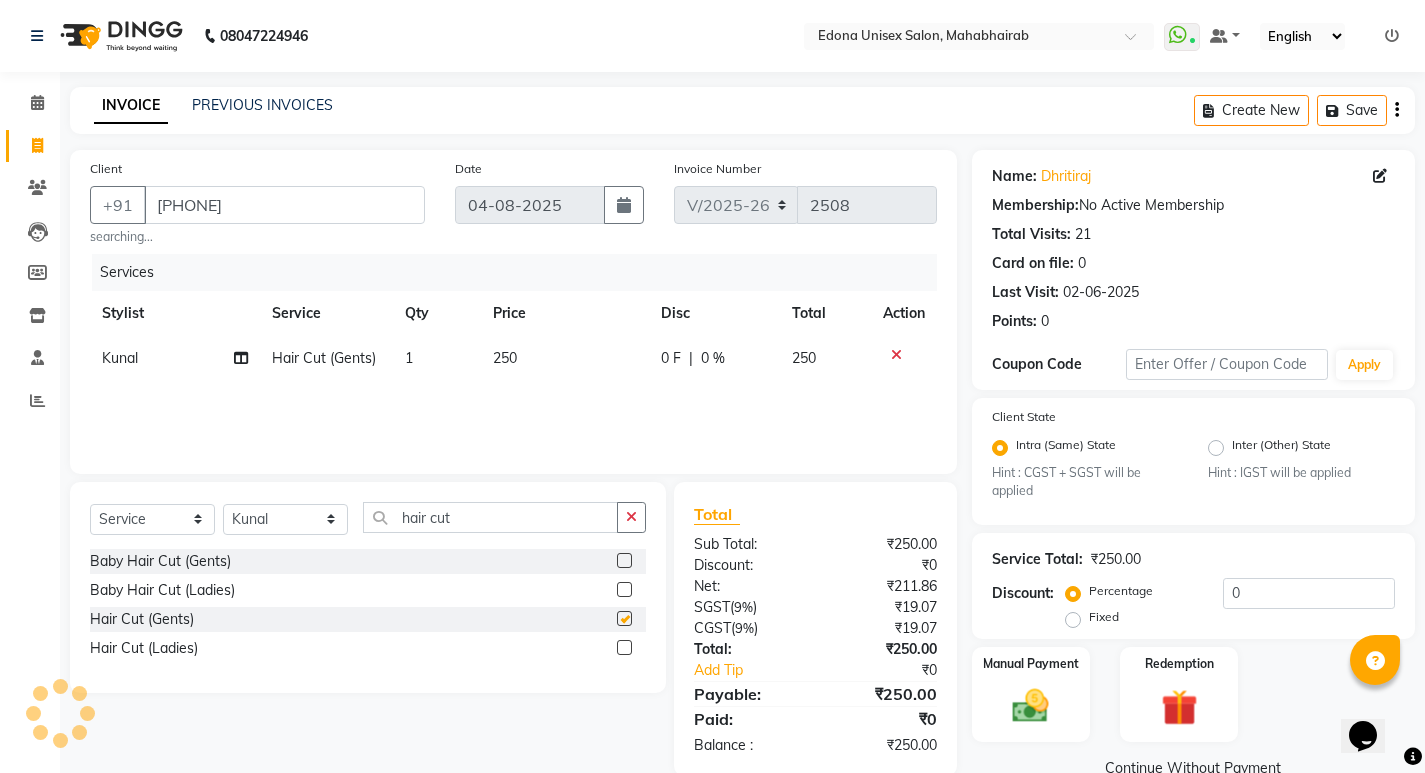 checkbox on "false" 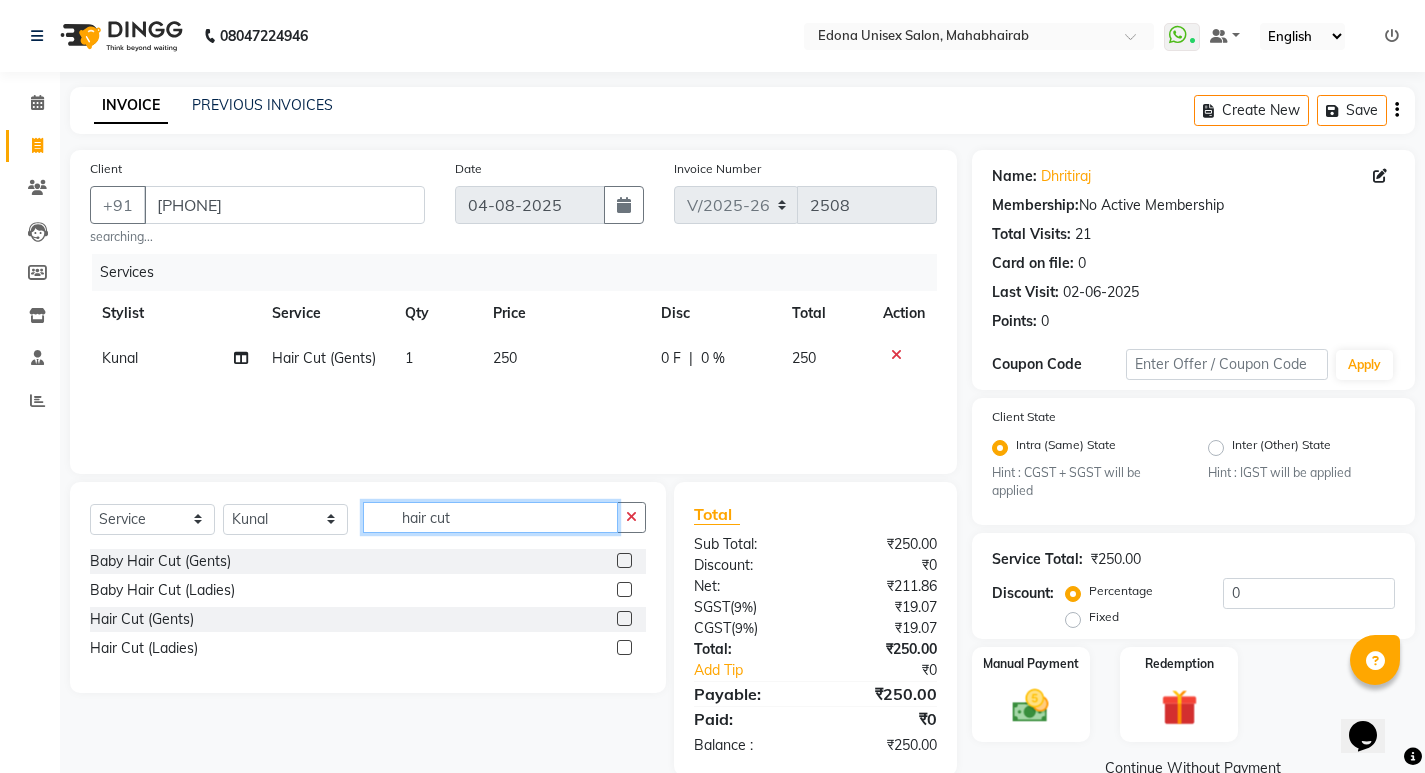 click on "hair cut" 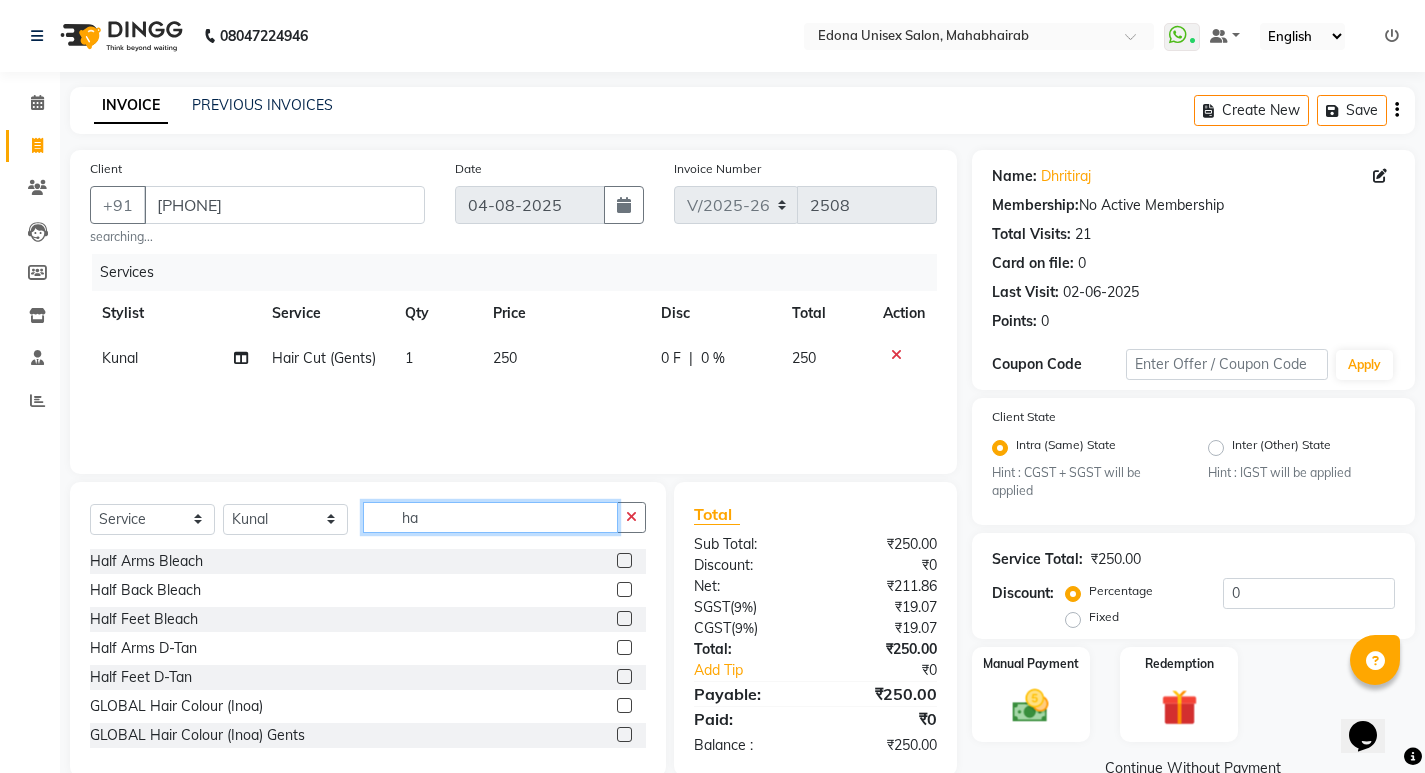 type on "h" 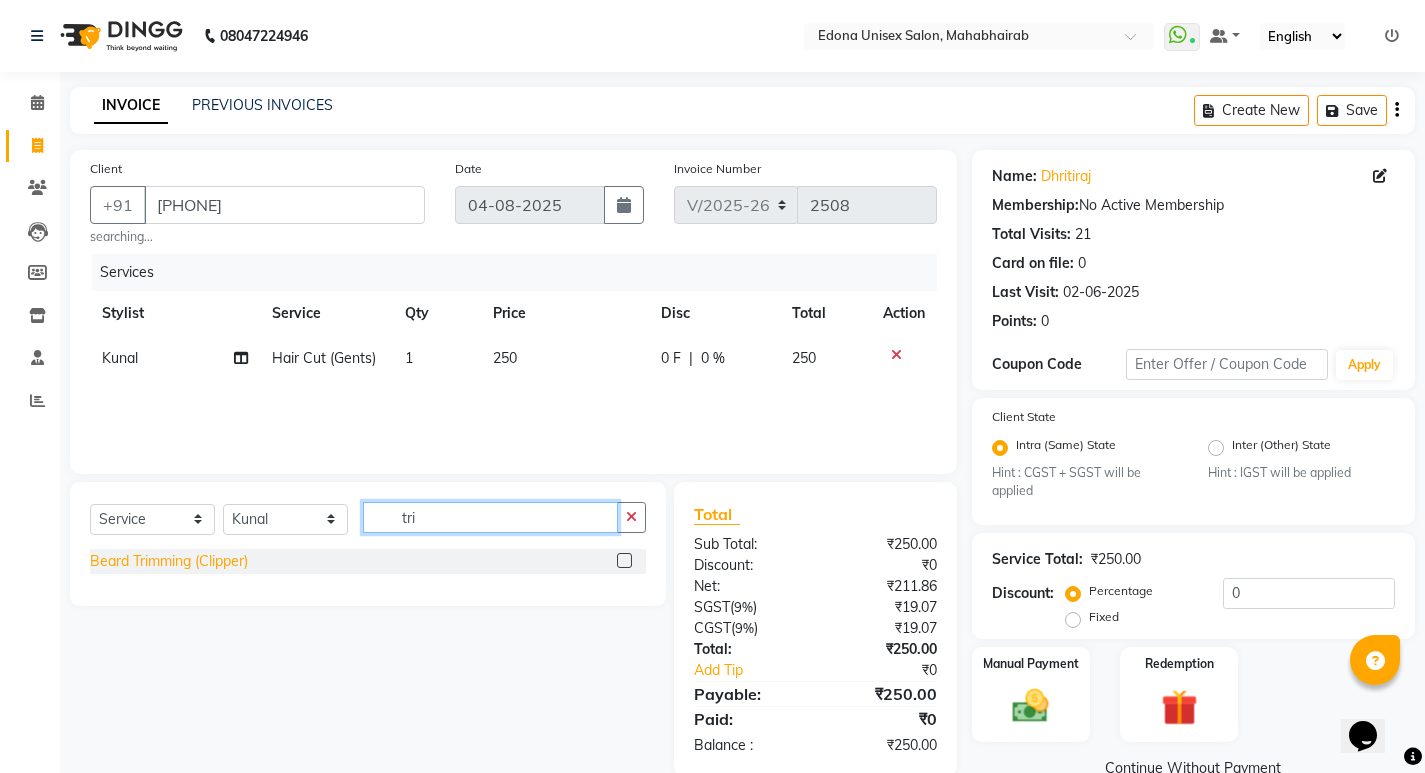 type on "tri" 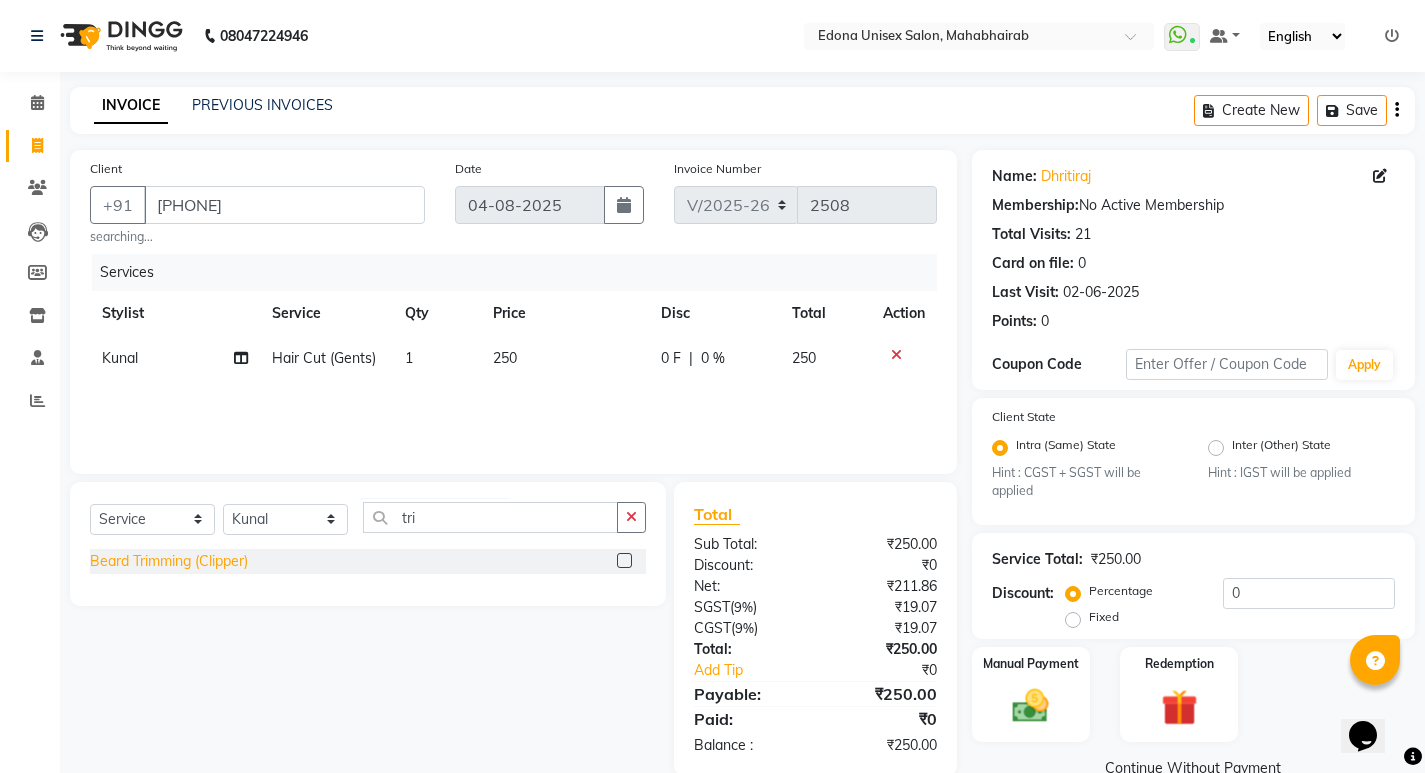 click on "Beard Trimming (Clipper)" 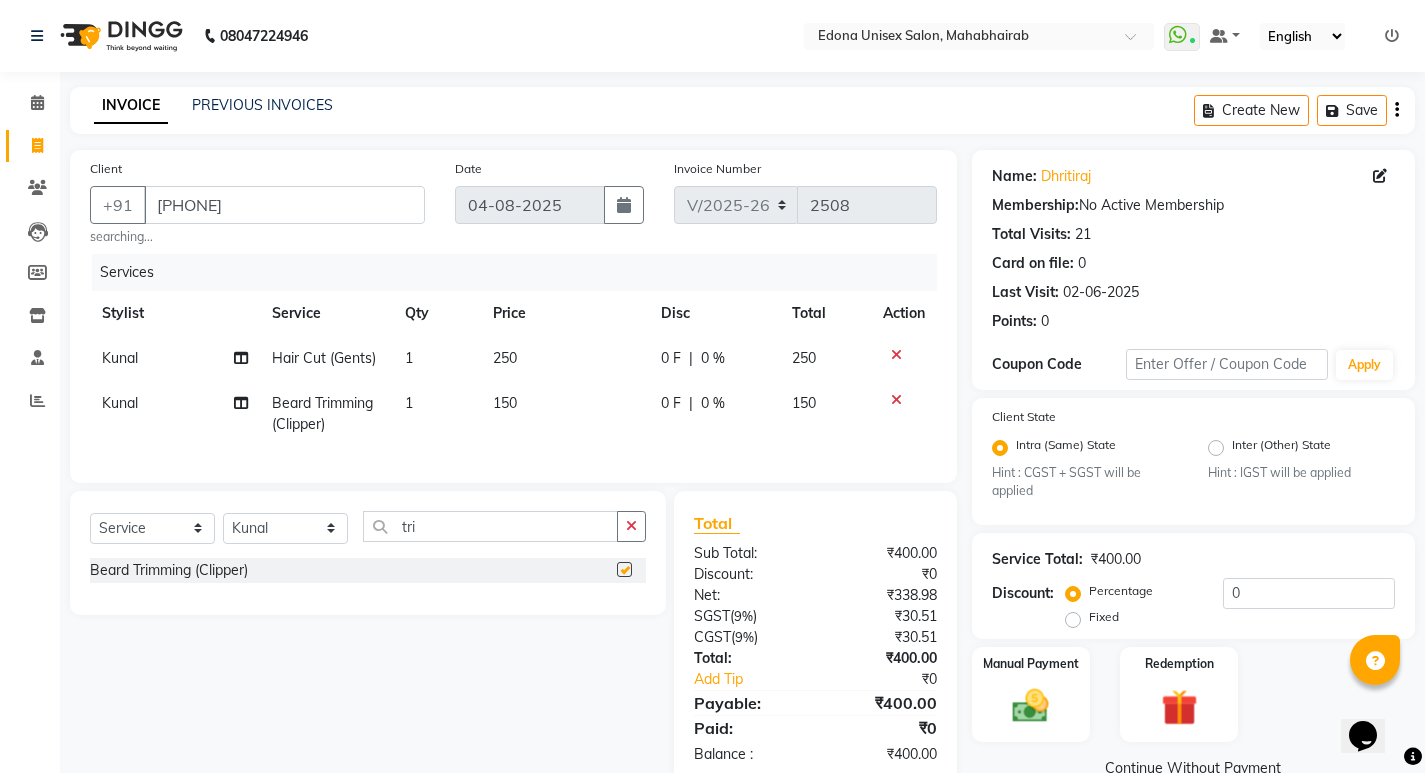 checkbox on "false" 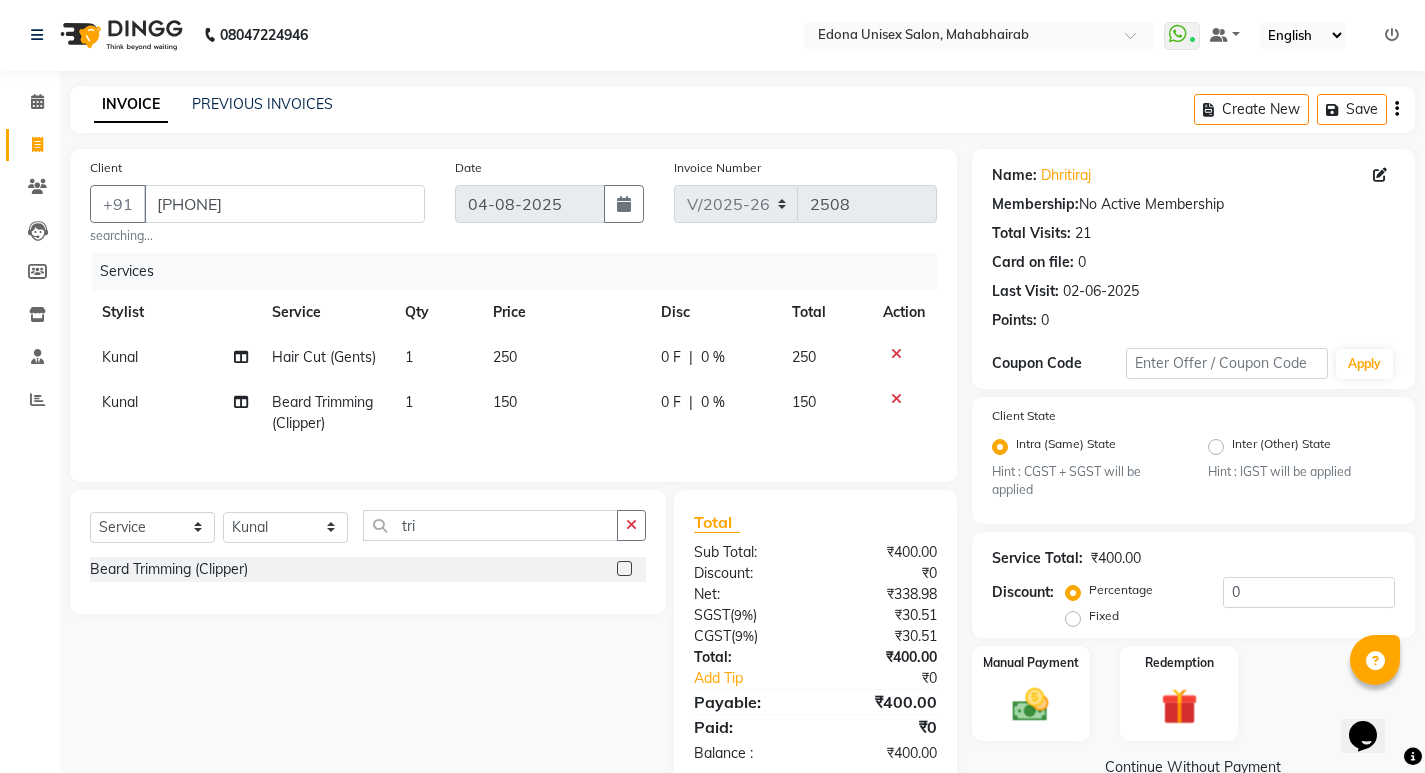 scroll, scrollTop: 57, scrollLeft: 0, axis: vertical 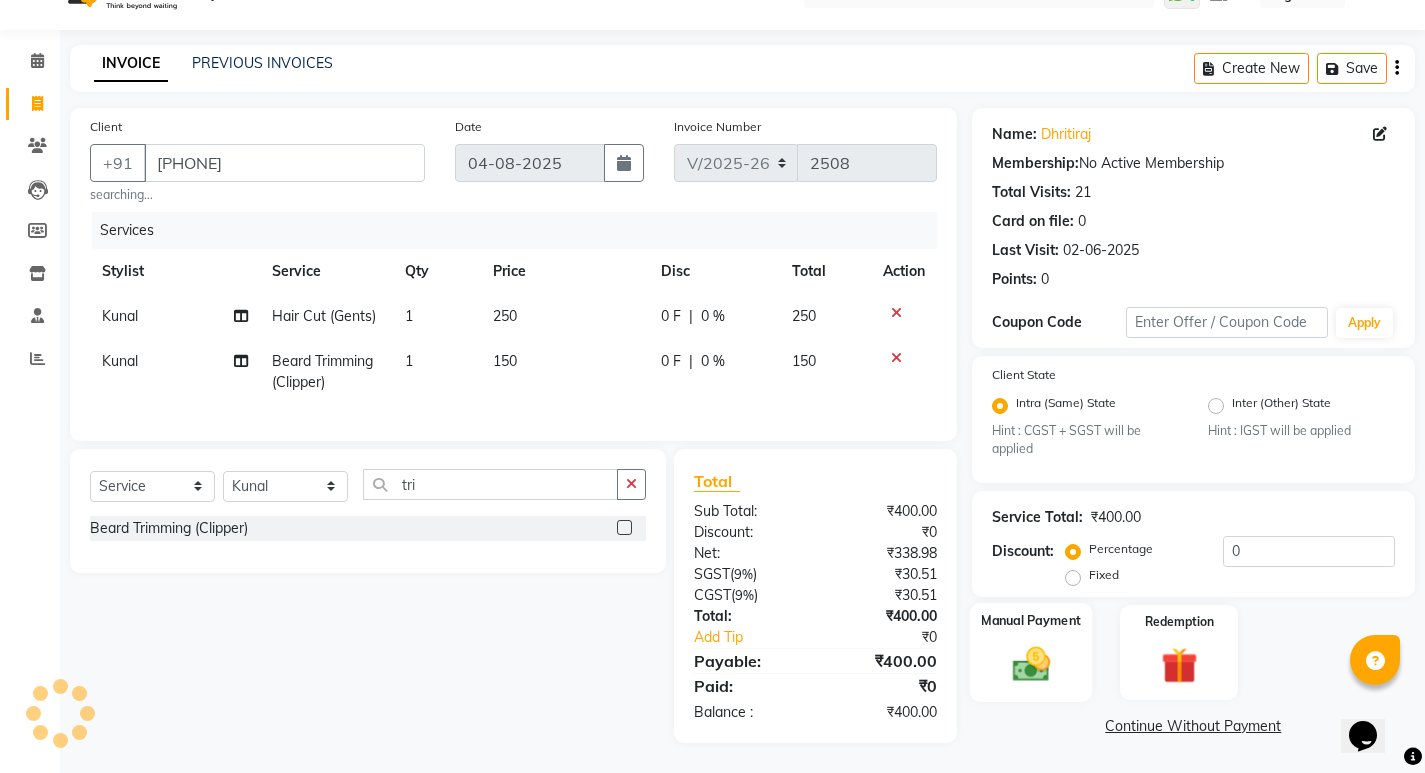 click 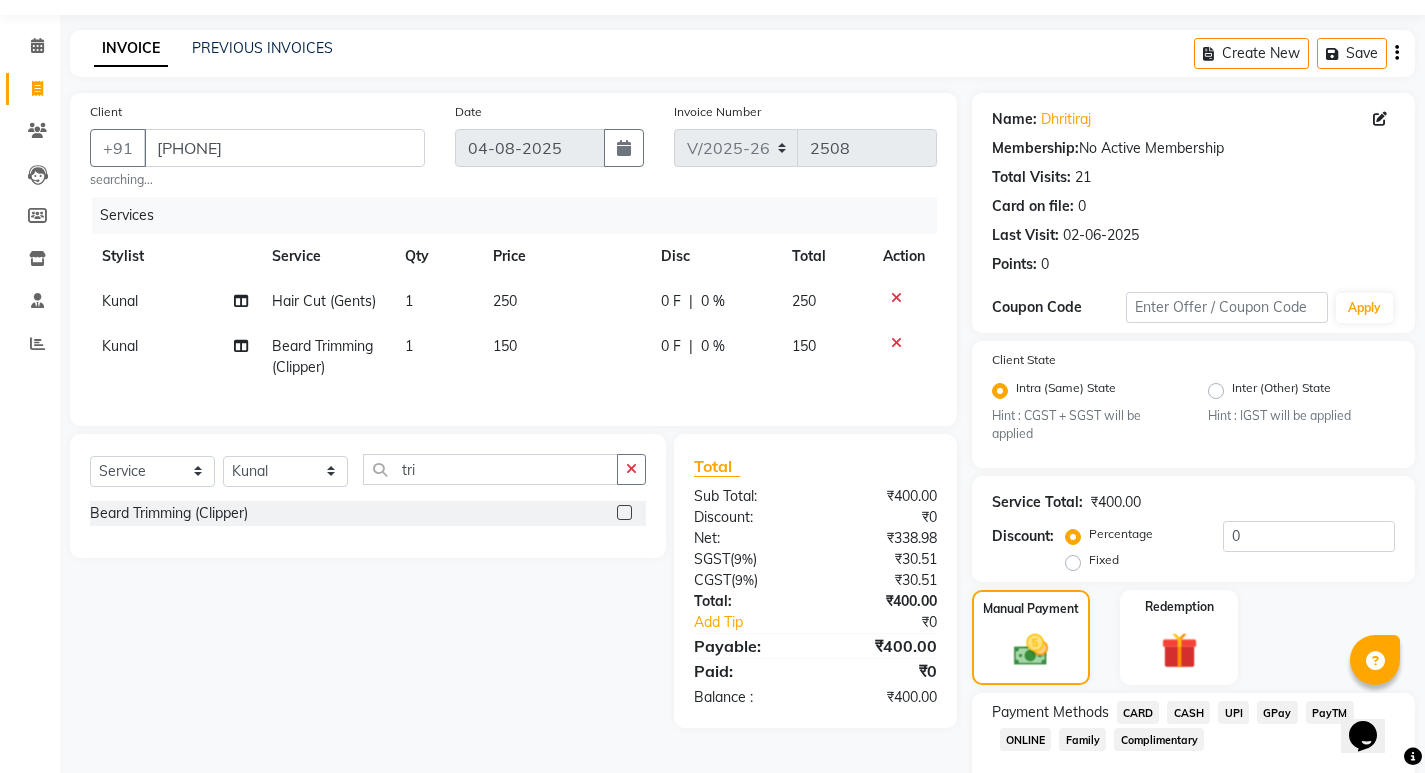 scroll, scrollTop: 168, scrollLeft: 0, axis: vertical 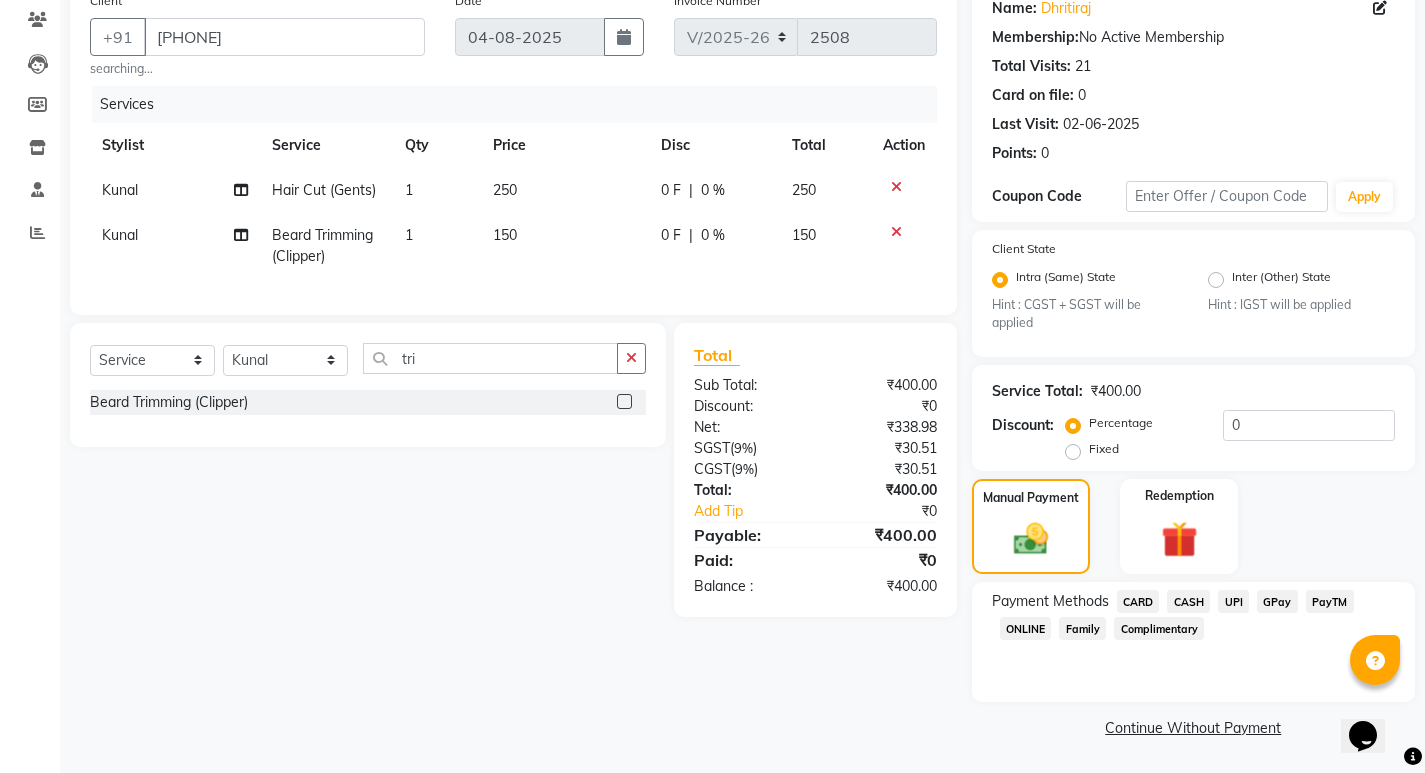 click on "UPI" 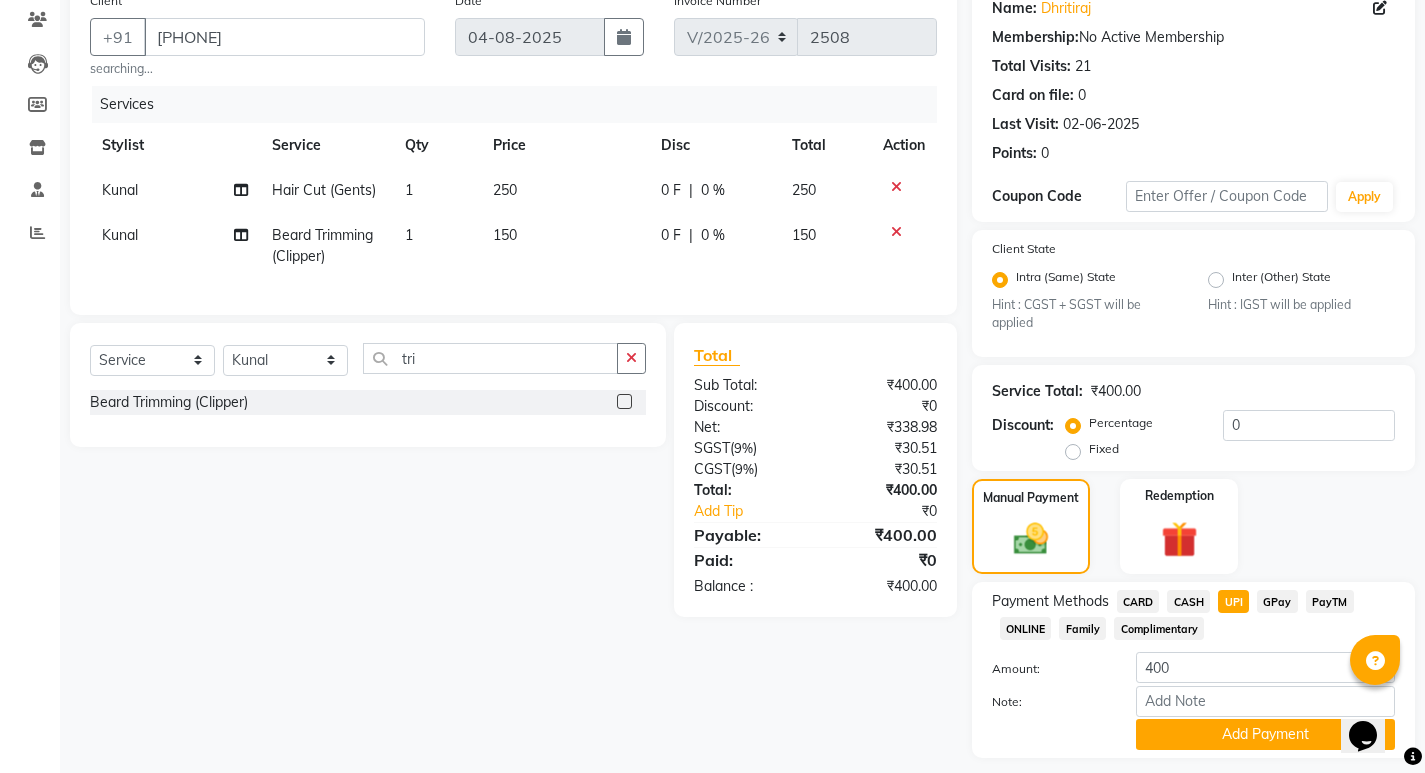 scroll, scrollTop: 224, scrollLeft: 0, axis: vertical 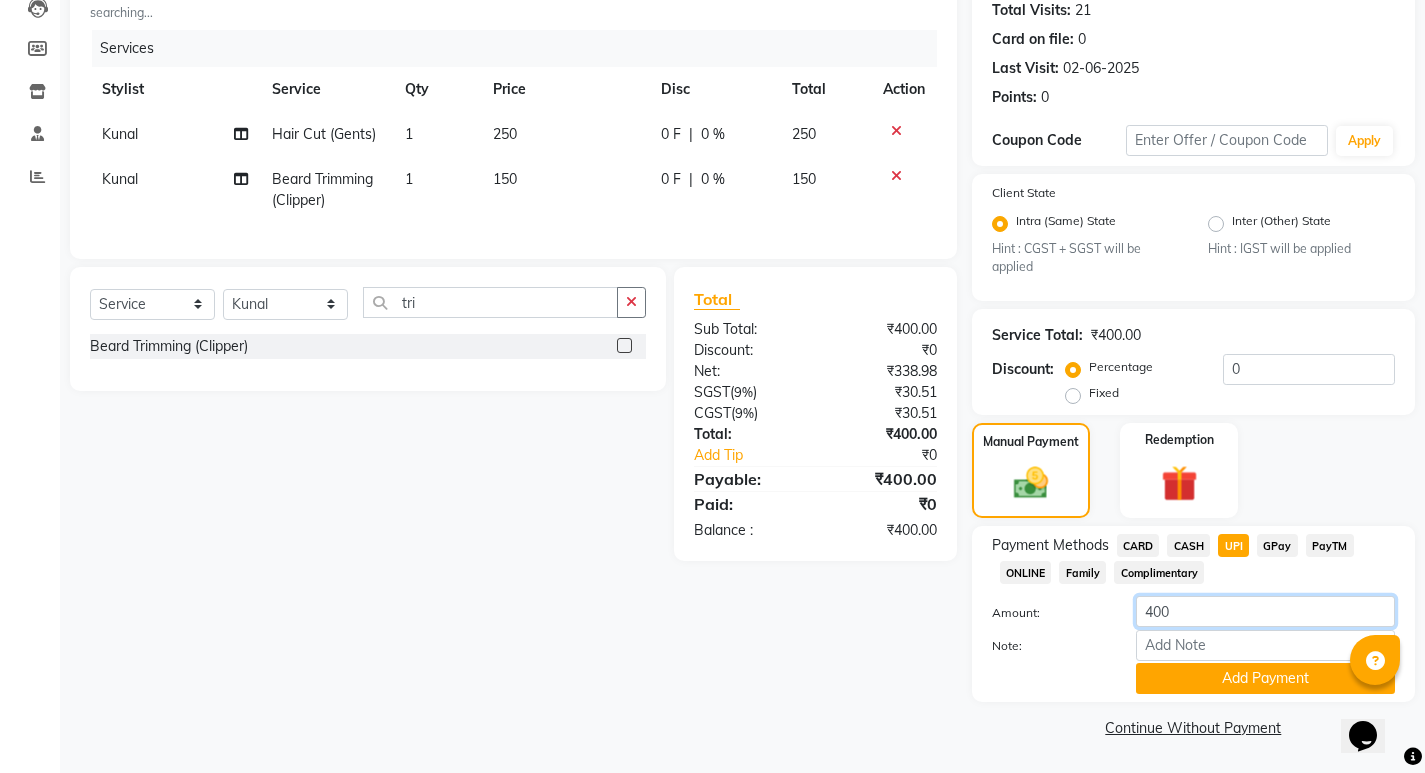 click on "400" 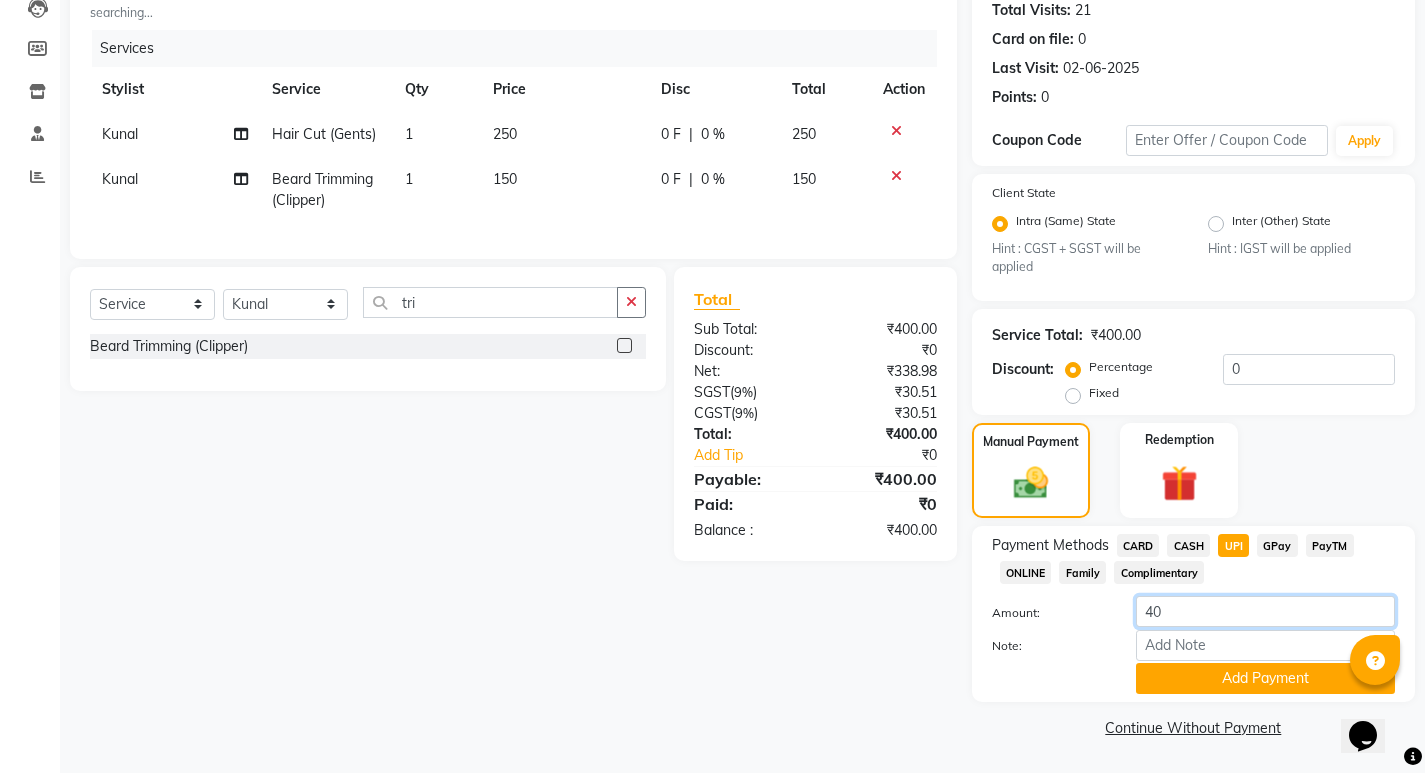 type on "4" 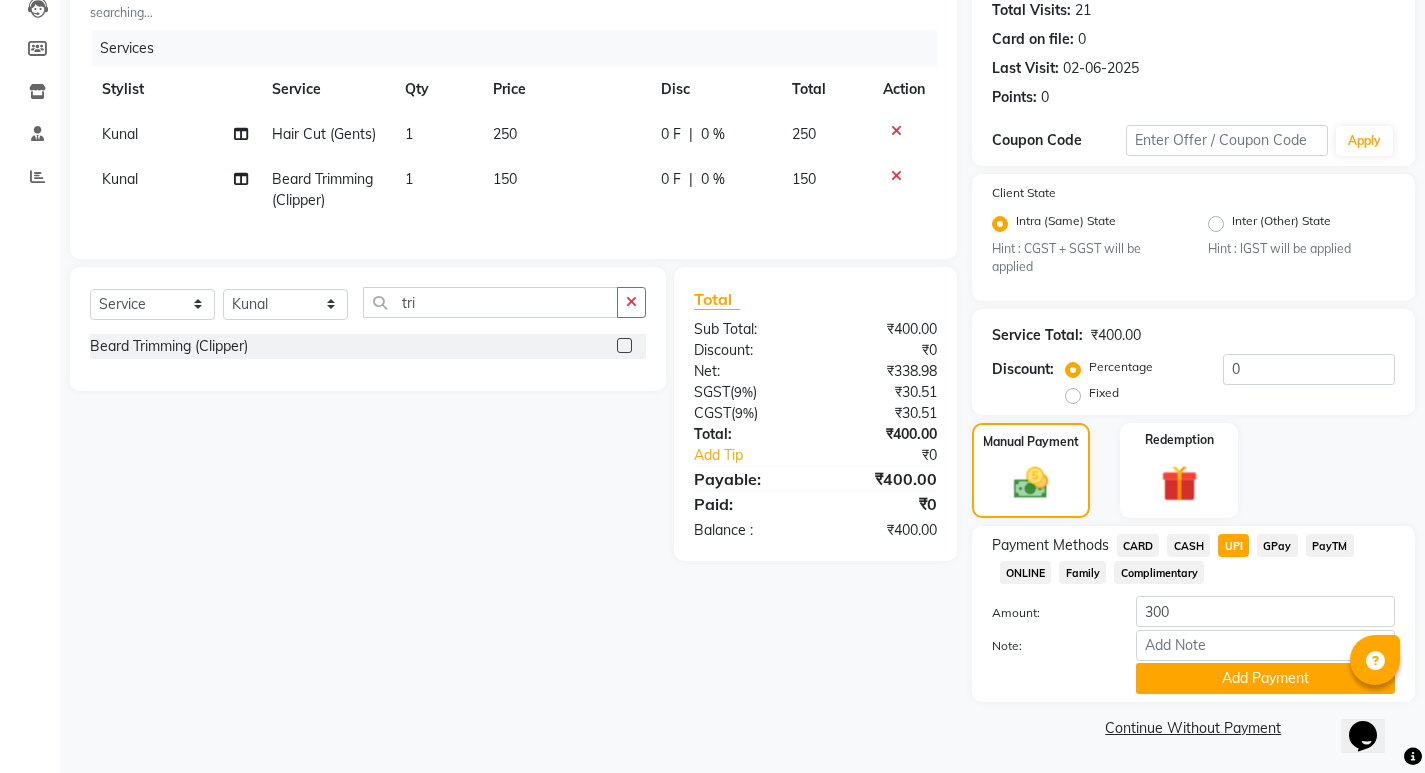 click on "CASH" 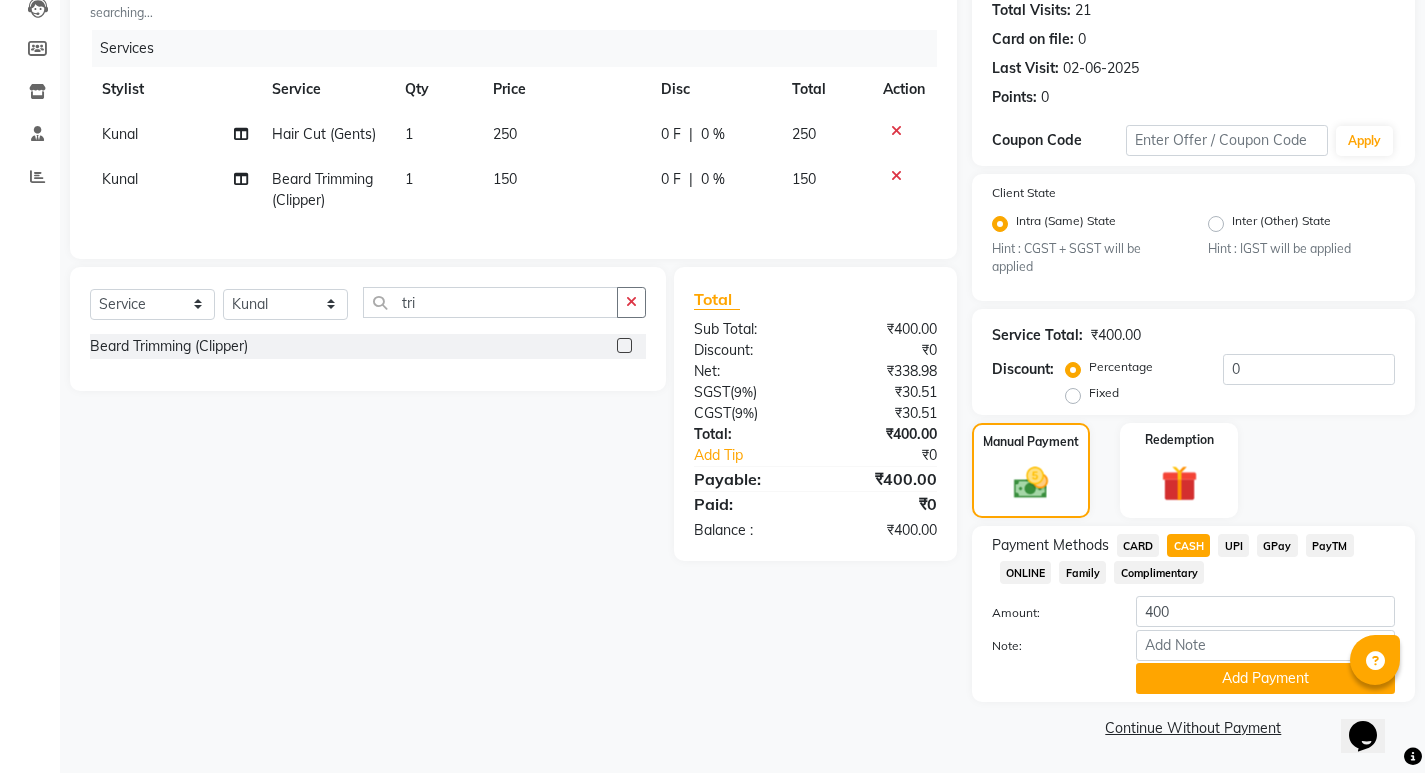 click on "UPI" 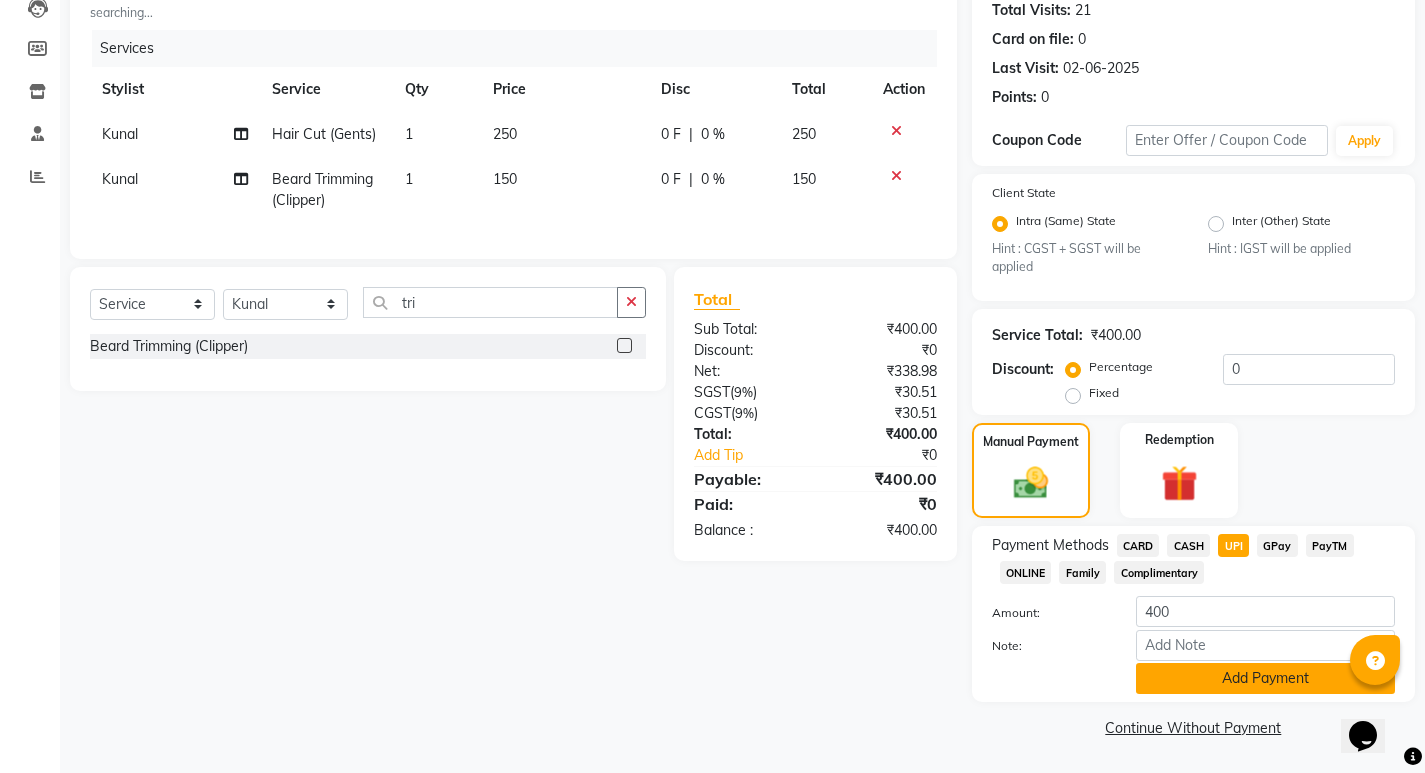 click on "Add Payment" 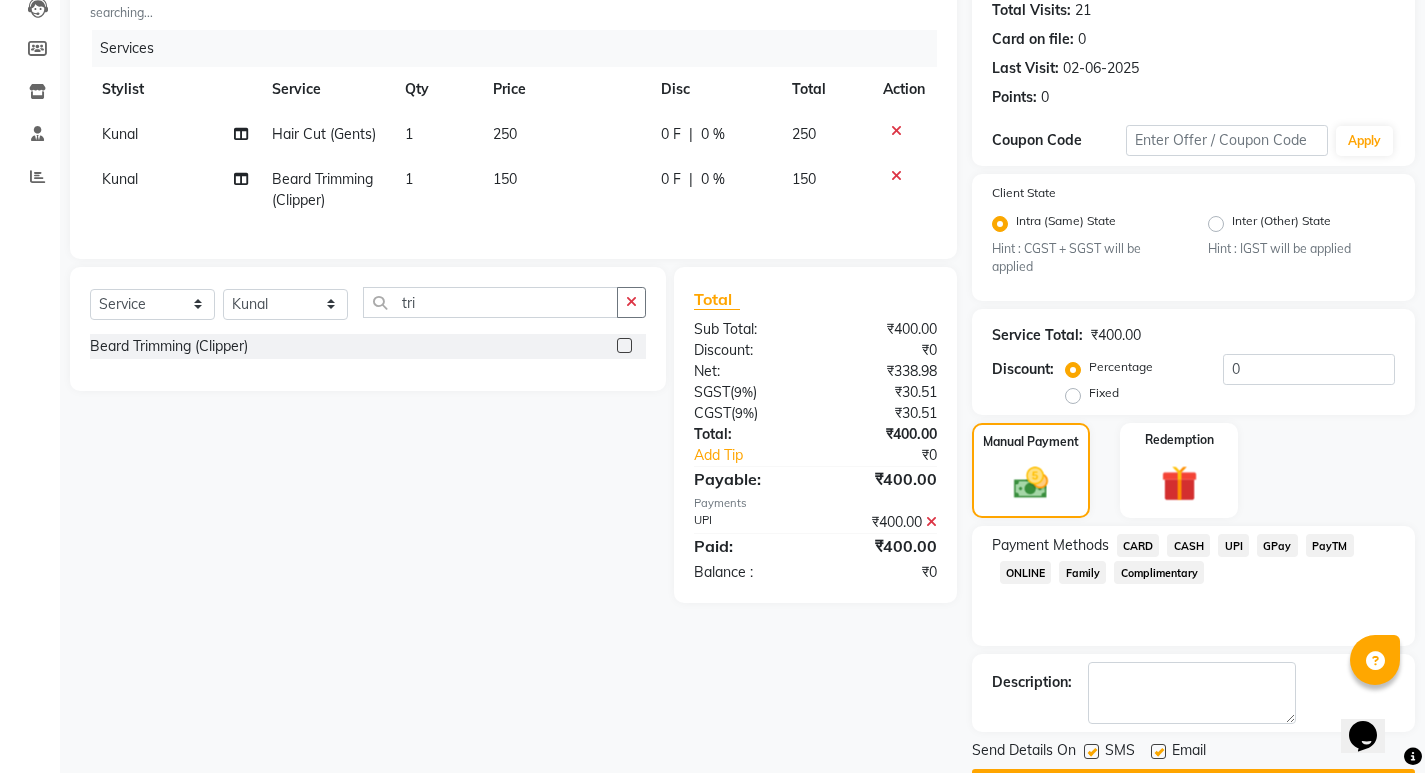 click on "CASH" 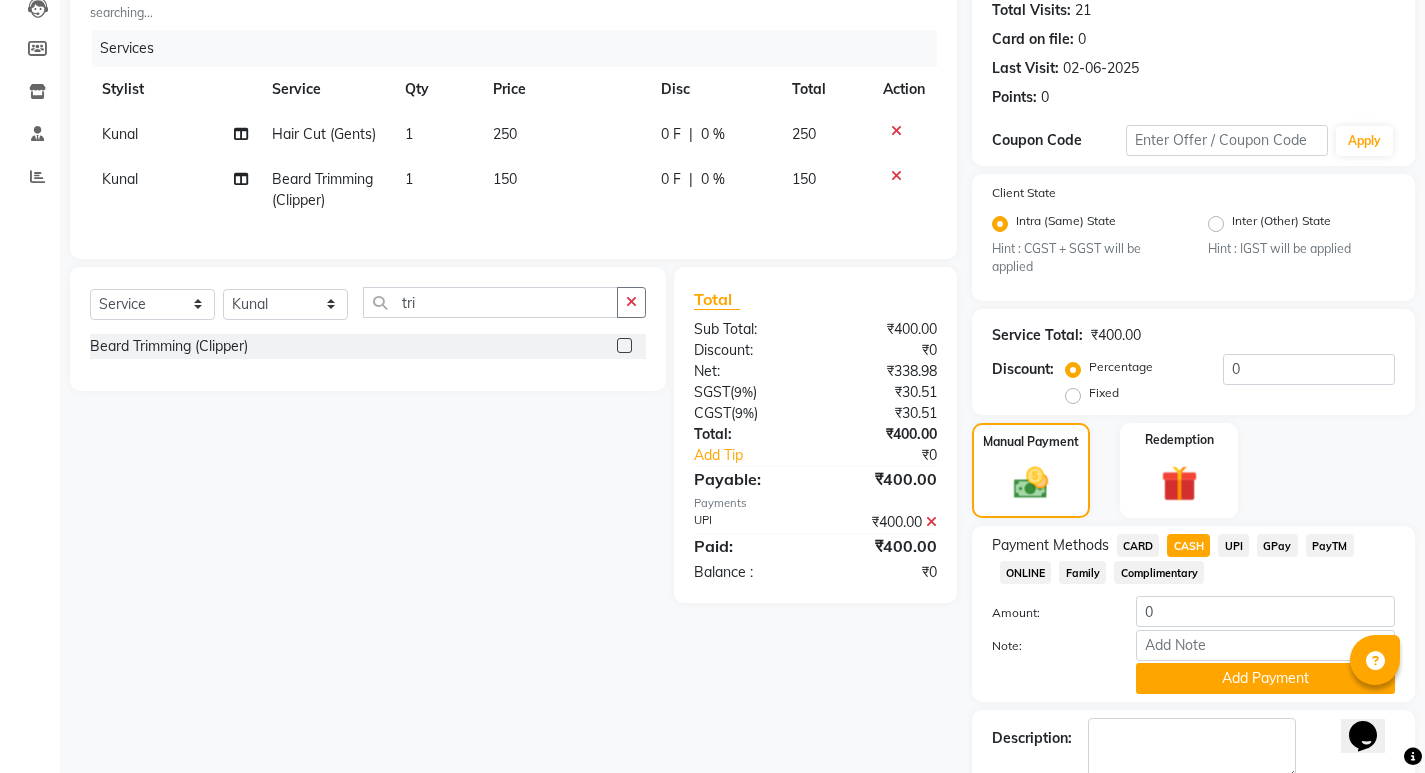 scroll, scrollTop: 337, scrollLeft: 0, axis: vertical 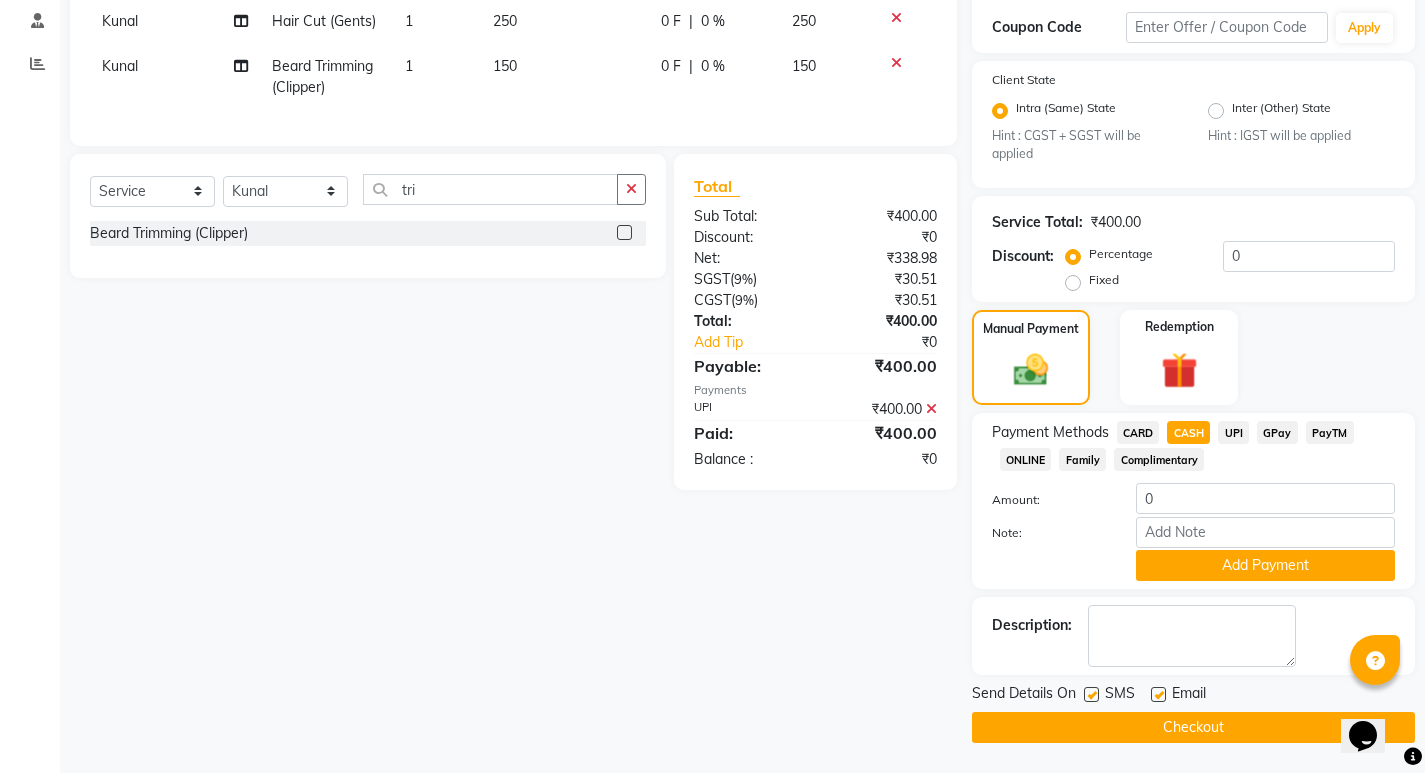 click 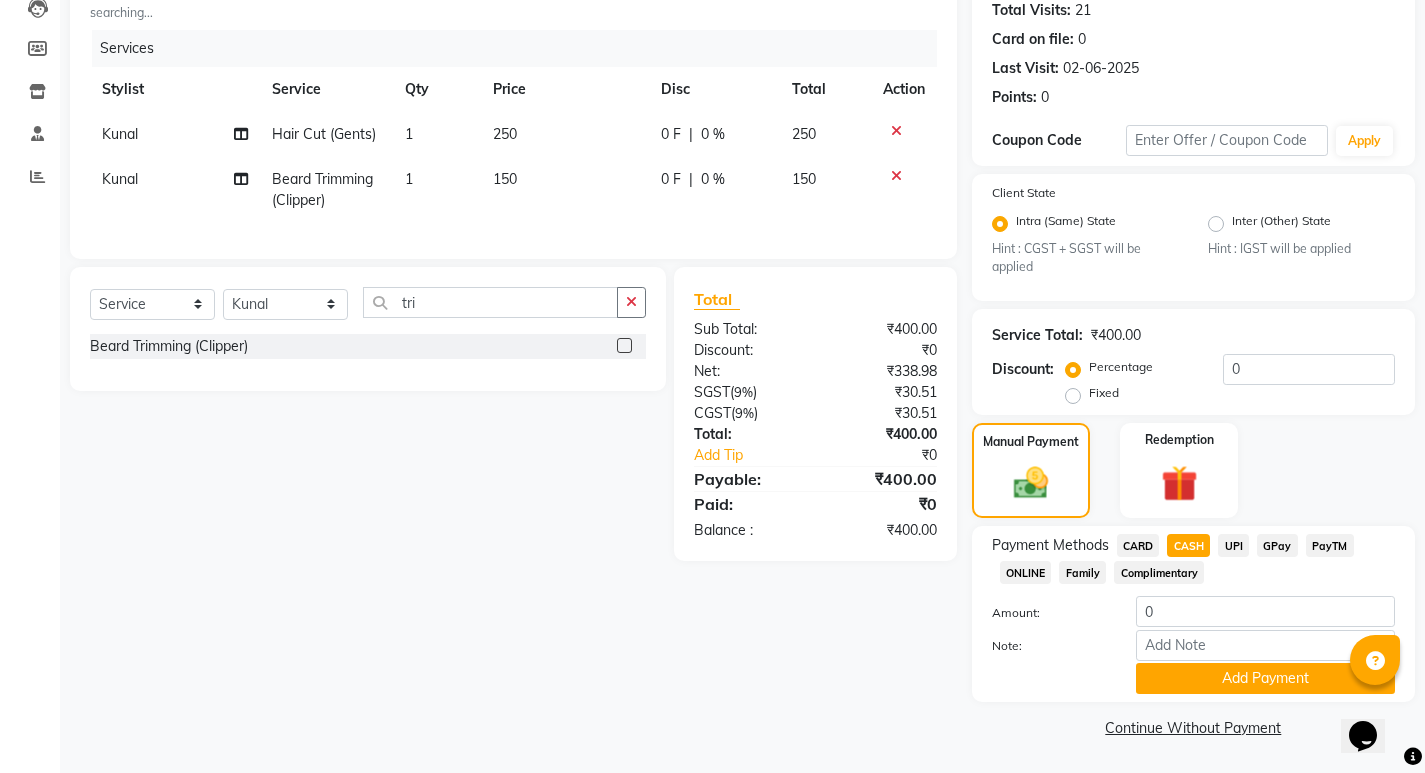 click on "UPI" 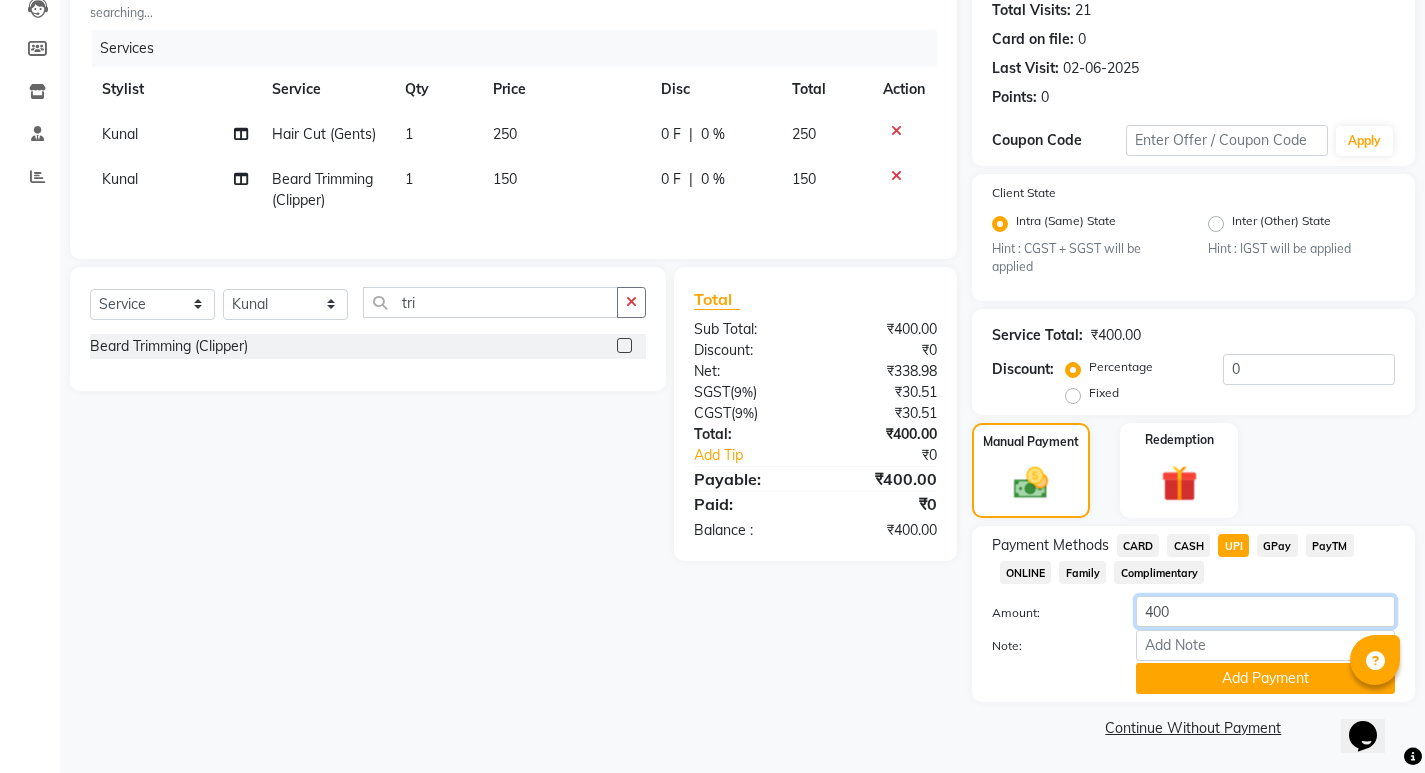 click on "400" 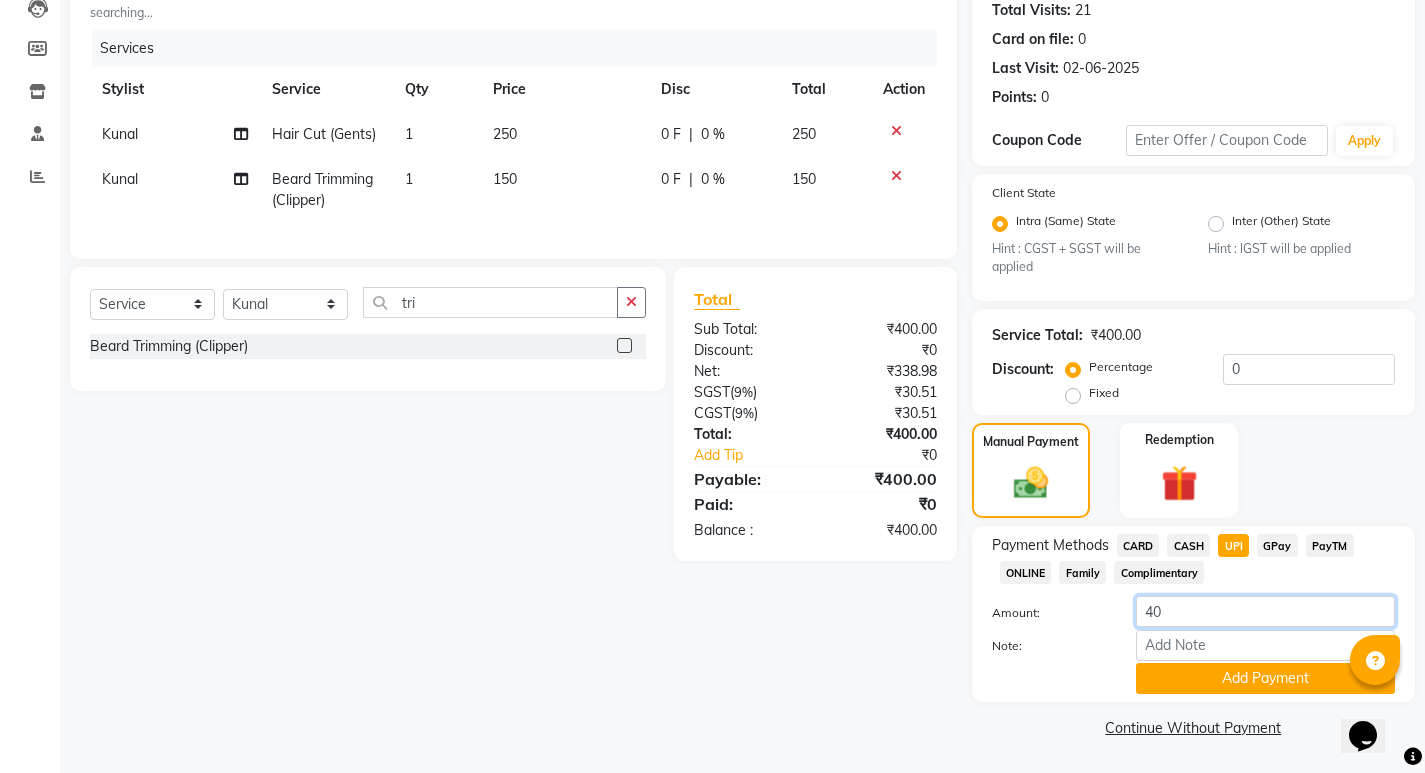 type on "4" 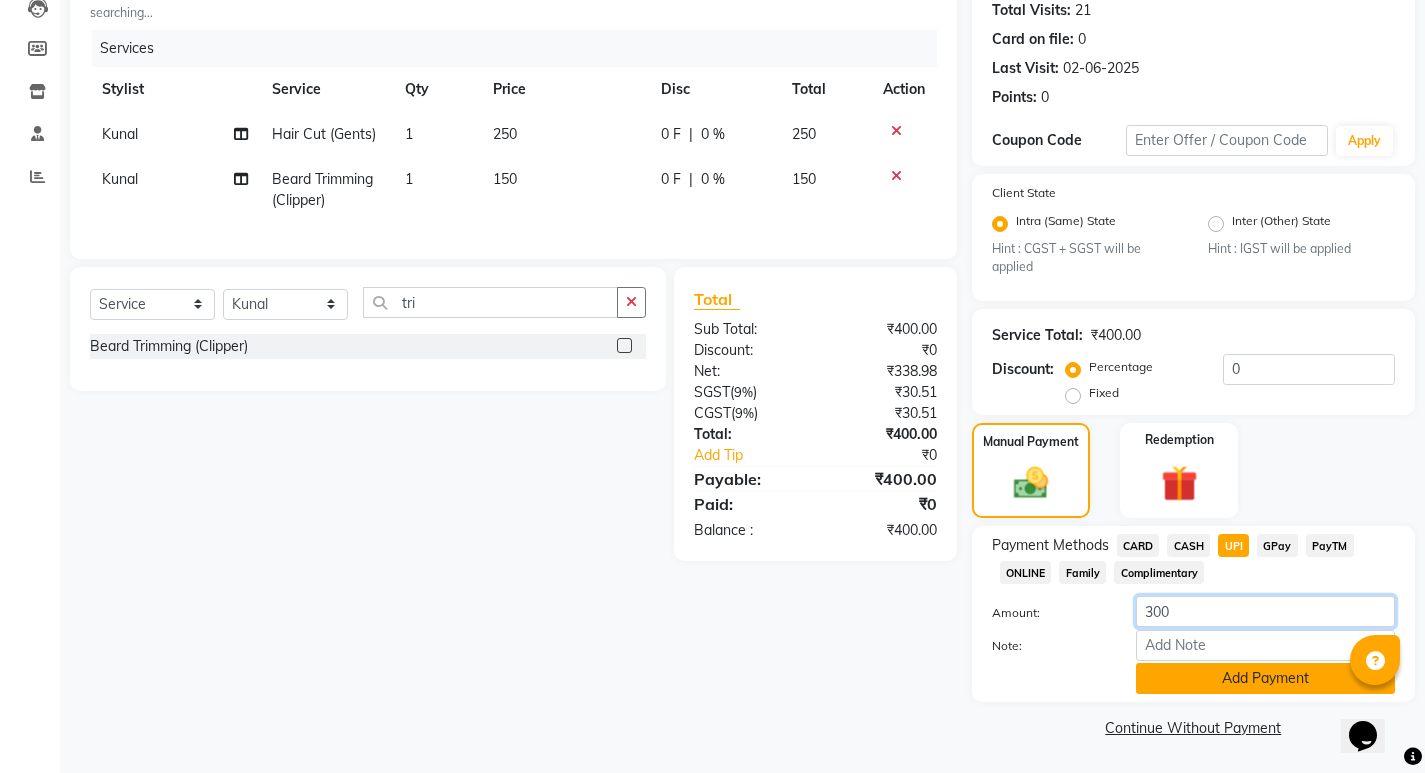type on "300" 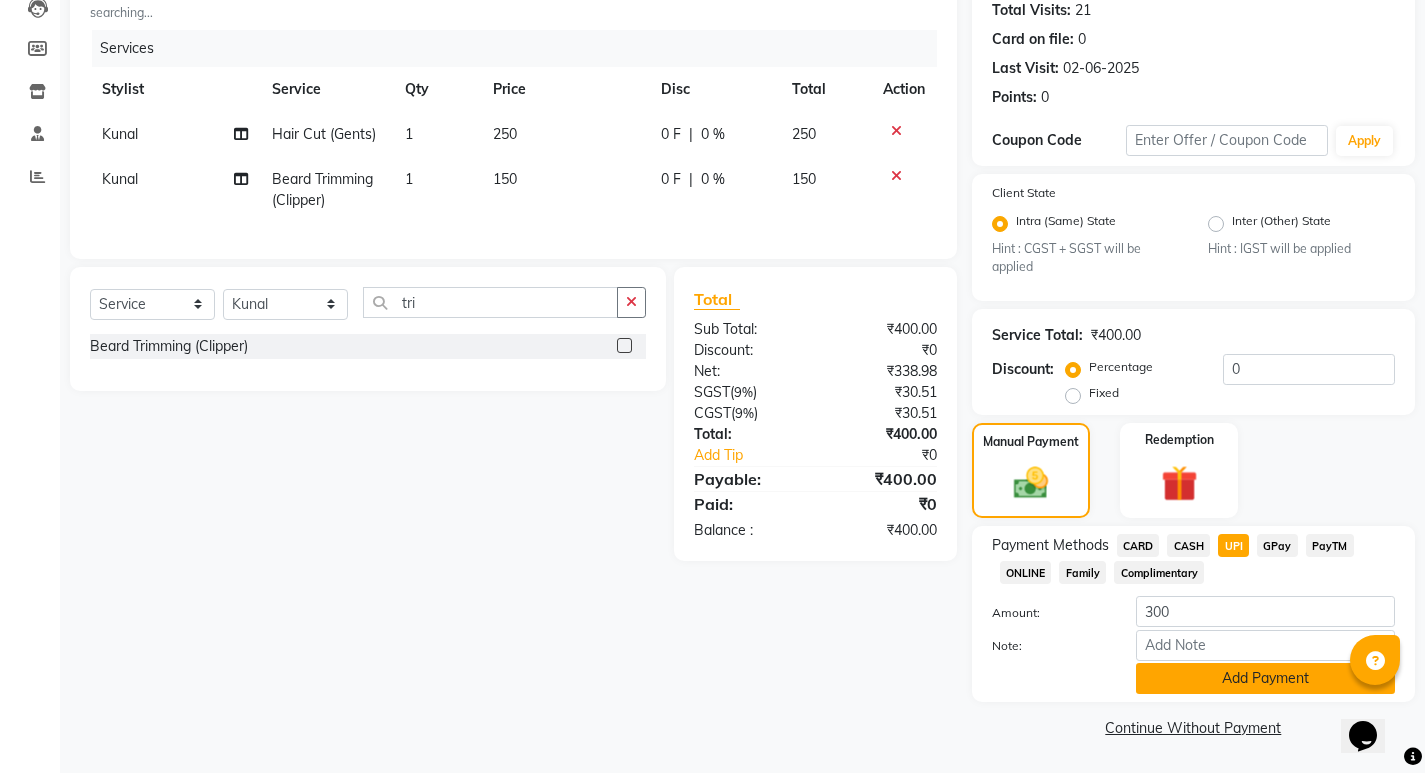 click on "Add Payment" 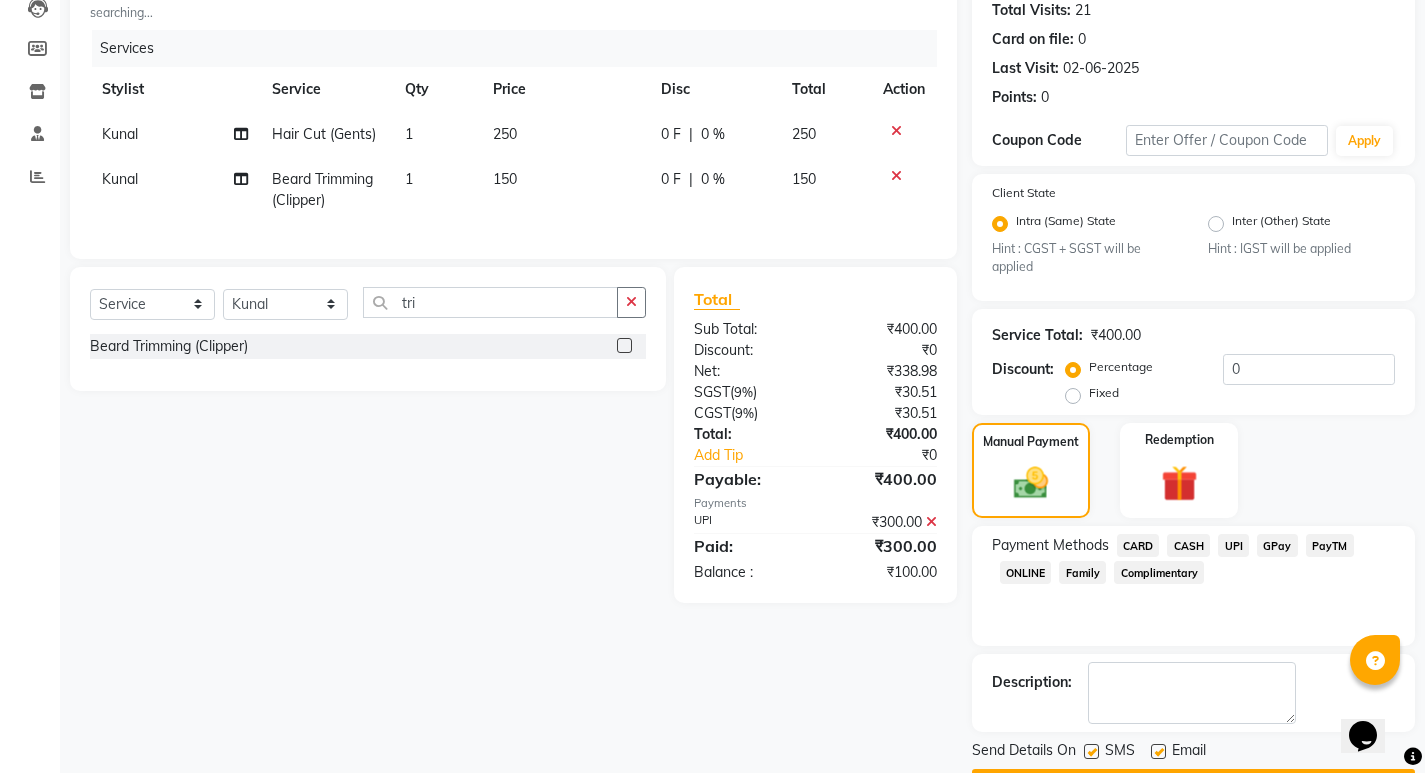 click on "CASH" 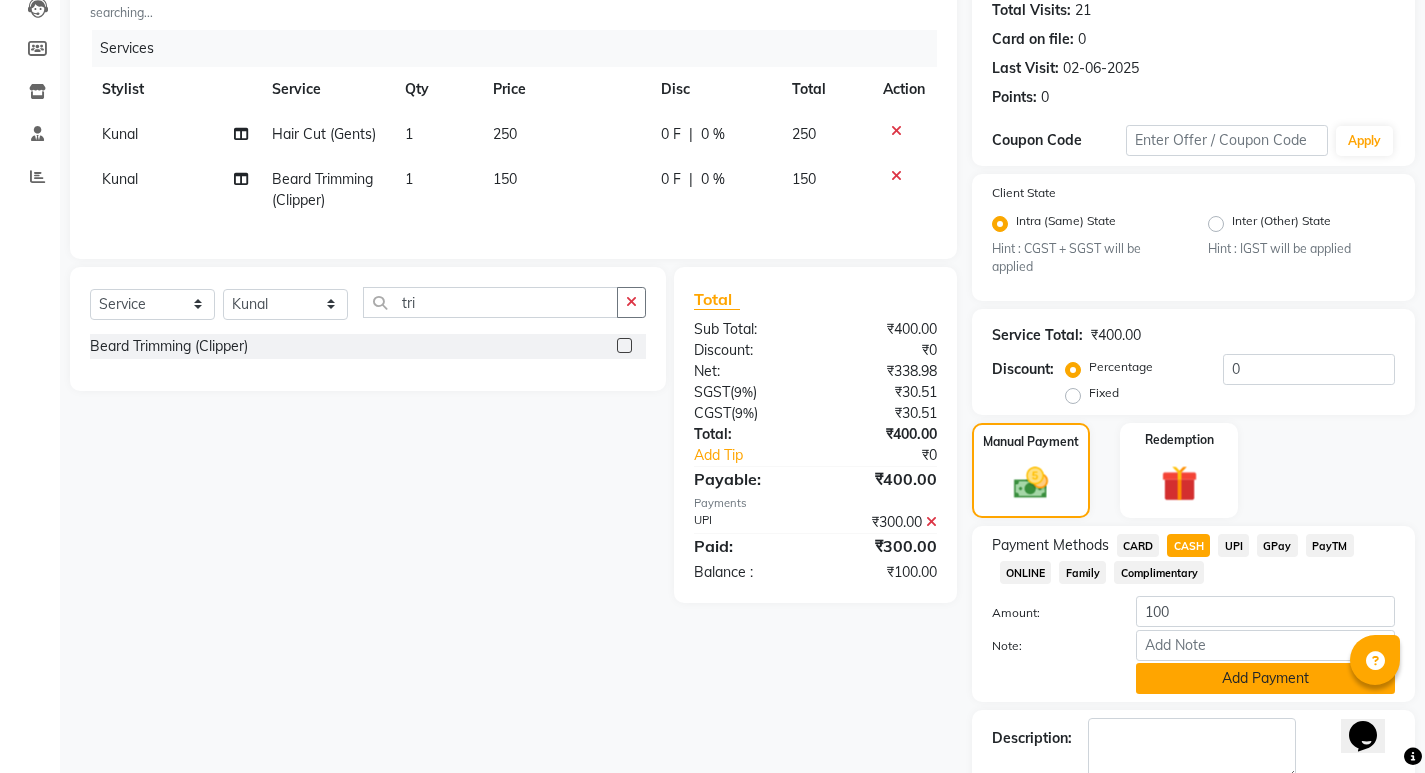 click on "Add Payment" 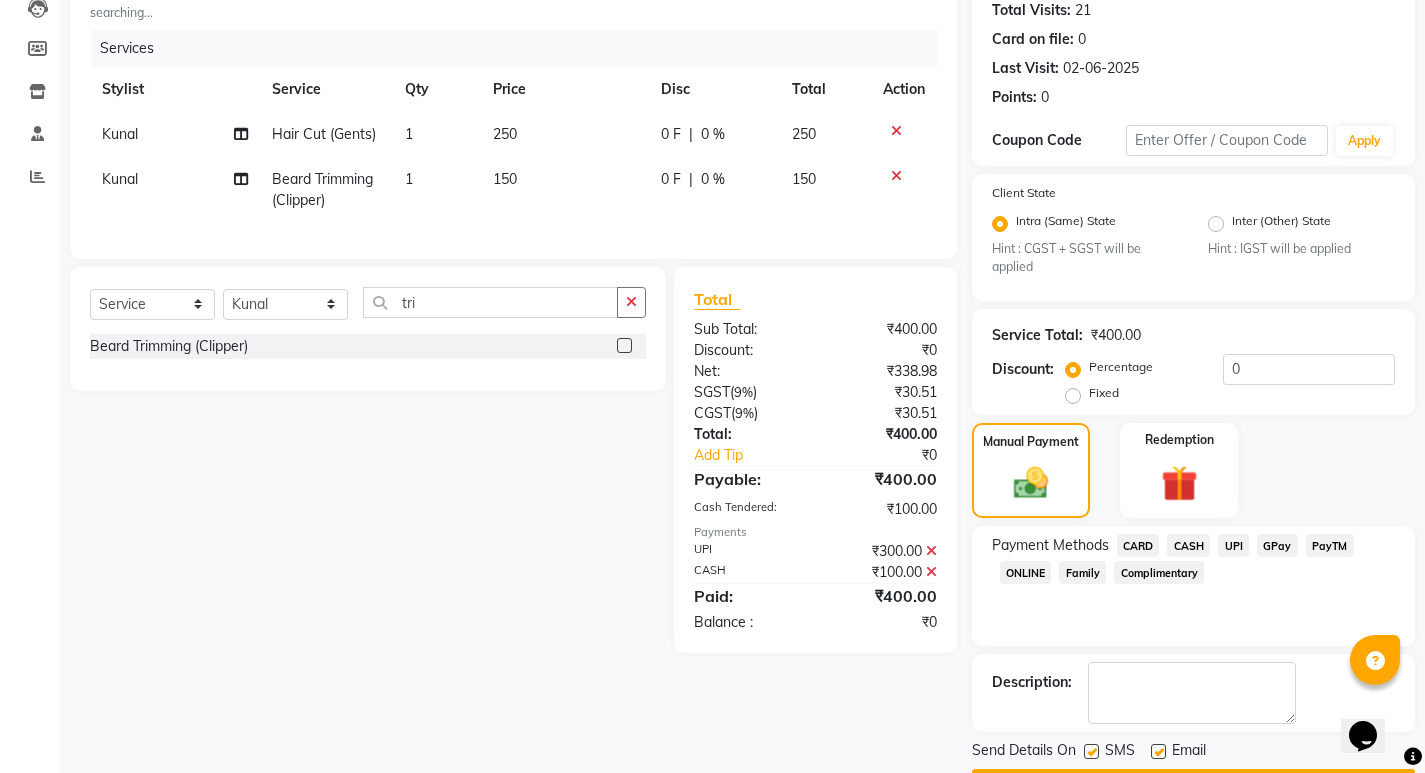 scroll, scrollTop: 281, scrollLeft: 0, axis: vertical 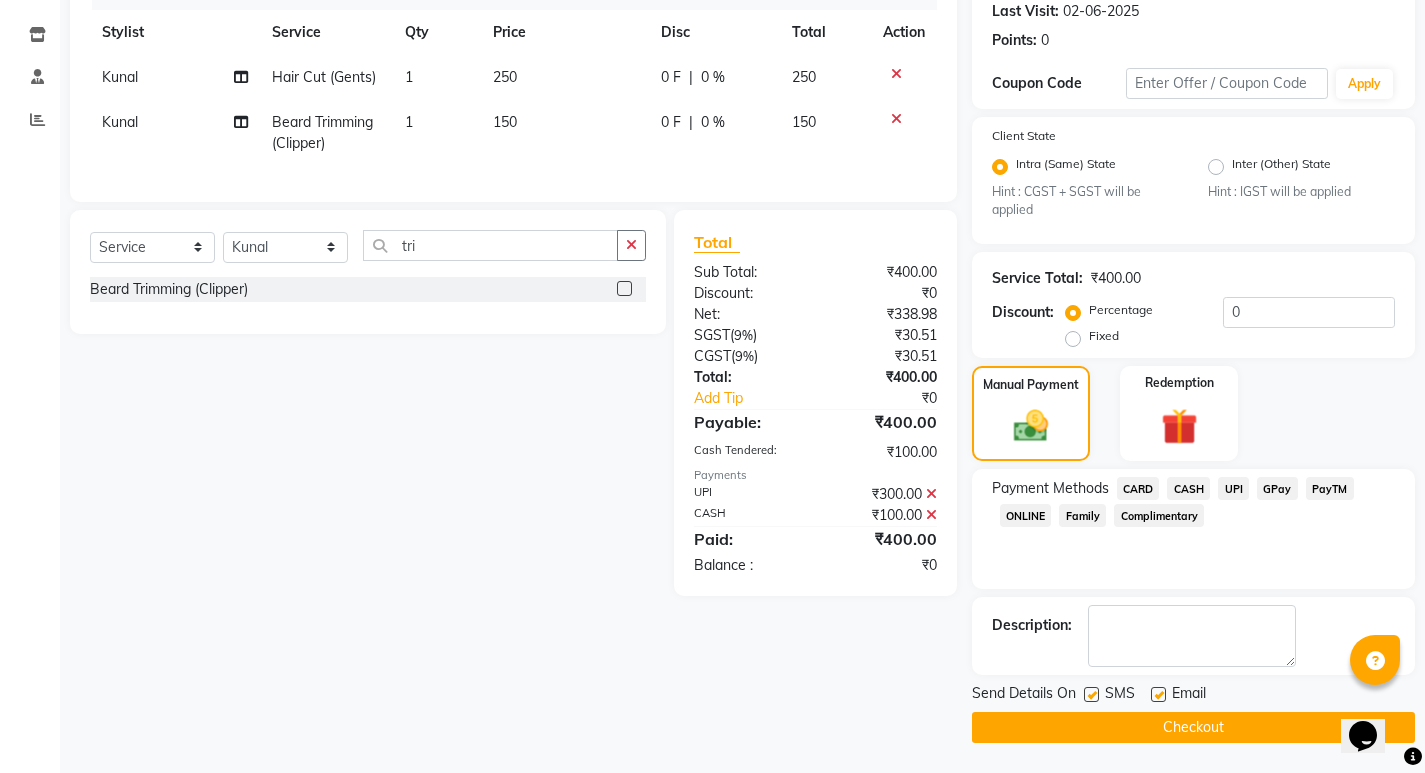 click on "Client +91 [PHONE] searching... Date 04-08-2025 Invoice Number V/2025 V/2025-26 2508 Services Stylist Service Qty Price Disc Total Action Kunal Hair Cut (Gents) 1 250 0 F | 0 % 250 Kunal Beard Trimming (Clipper) 1 150 0 F | 0 % 150 Select Service Product Membership Package Voucher Prepaid Gift Card Select Stylist Admin Anju Sonar Bir Basumtary Bishal Bharma Hemen Daimari Hombr Jogi Jenny kayina Kriti Kunal Lokesh Verma Mithiser Bodo Monisha Goyari Neha Pahi Prabir Das Rashmi Basumtary Reshma Sultana Roselin Basumtary Sumitra Subba tri Beard Trimming (Clipper) Total Sub Total: ₹400.00 Discount: ₹0 Net: ₹338.98 SGST ( 9% ) ₹30.51 CGST ( 9% ) ₹30.51 Total: ₹400.00 Add Tip ₹0 Payable: ₹400.00 Cash Tendered: ₹100.00 Payments UPI ₹300.00 CASH ₹100.00 Paid: ₹400.00 Balance : ₹0" 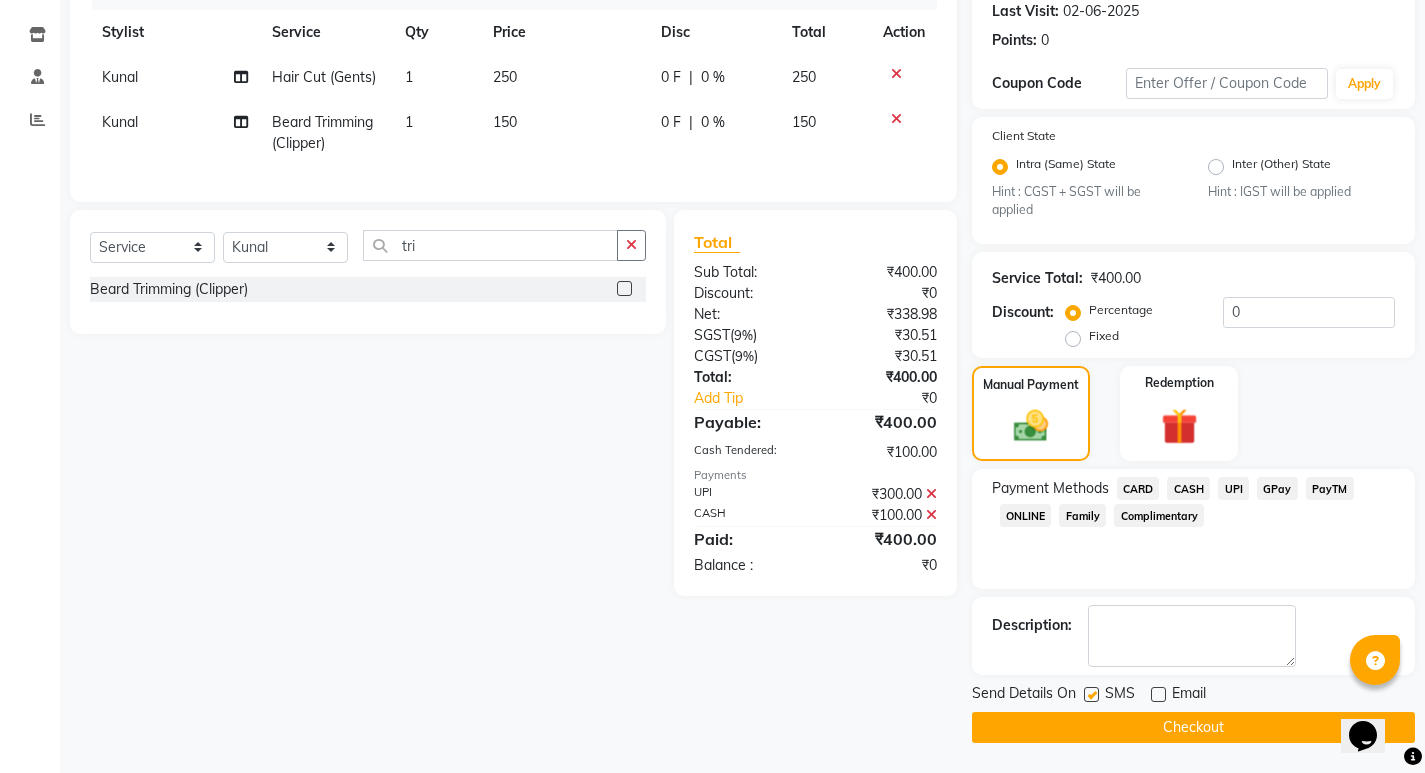 click 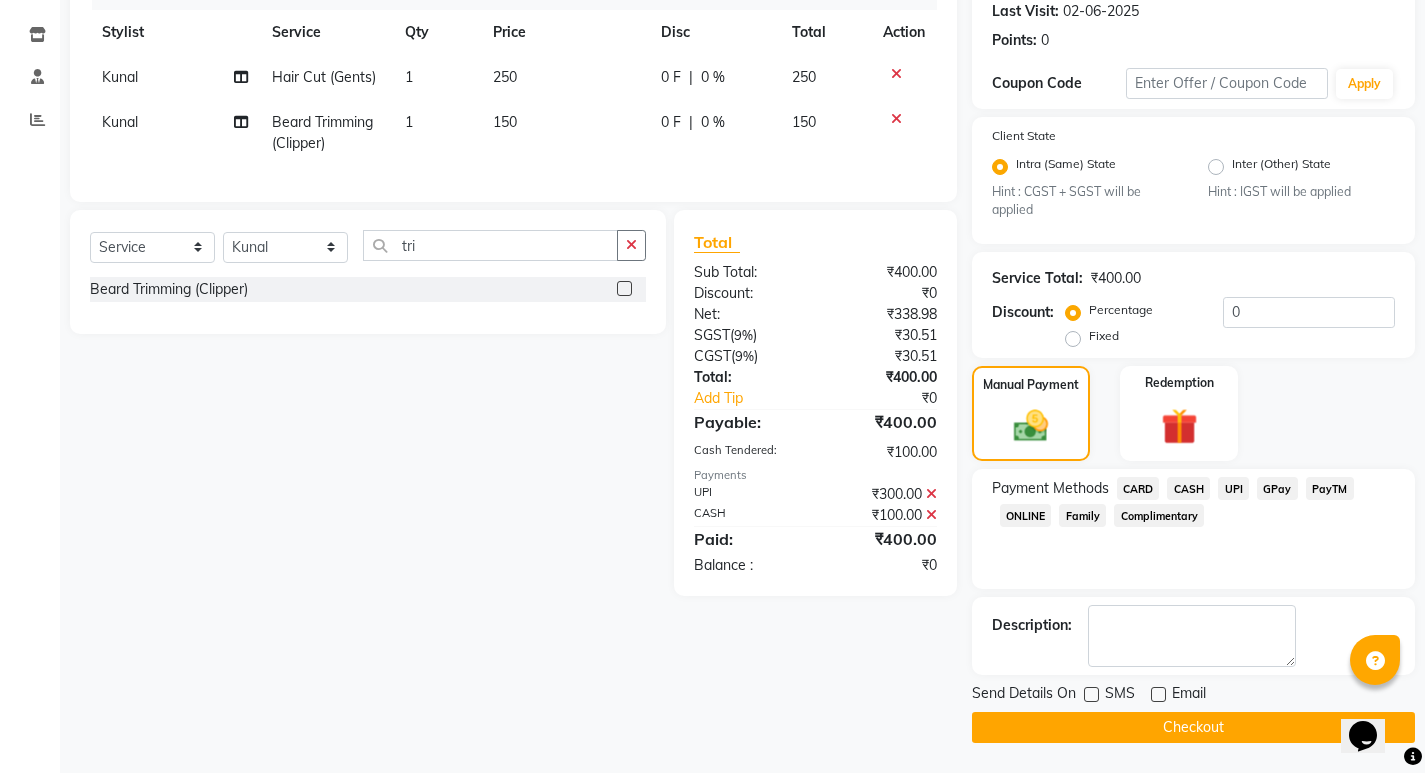 click on "Send Details On SMS Email  Checkout" 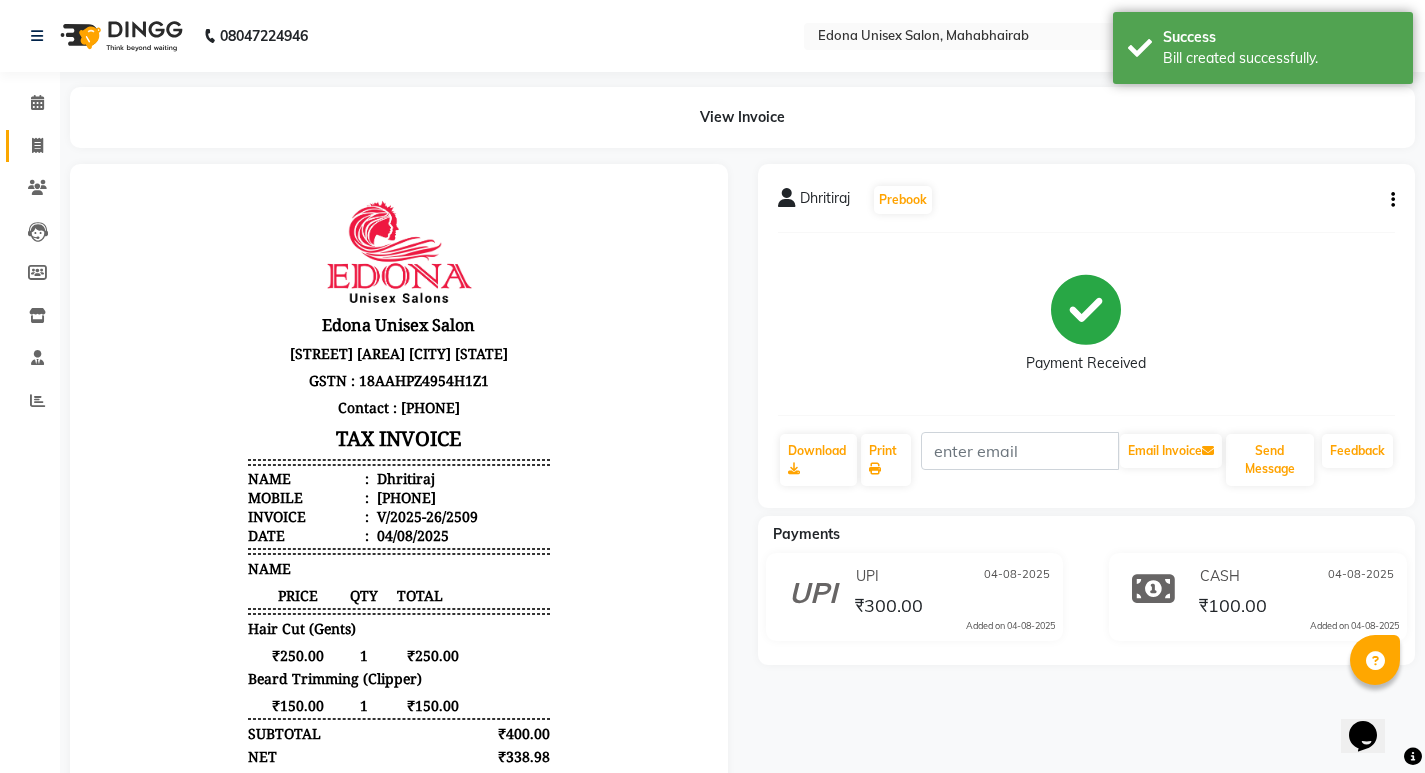 scroll, scrollTop: 0, scrollLeft: 0, axis: both 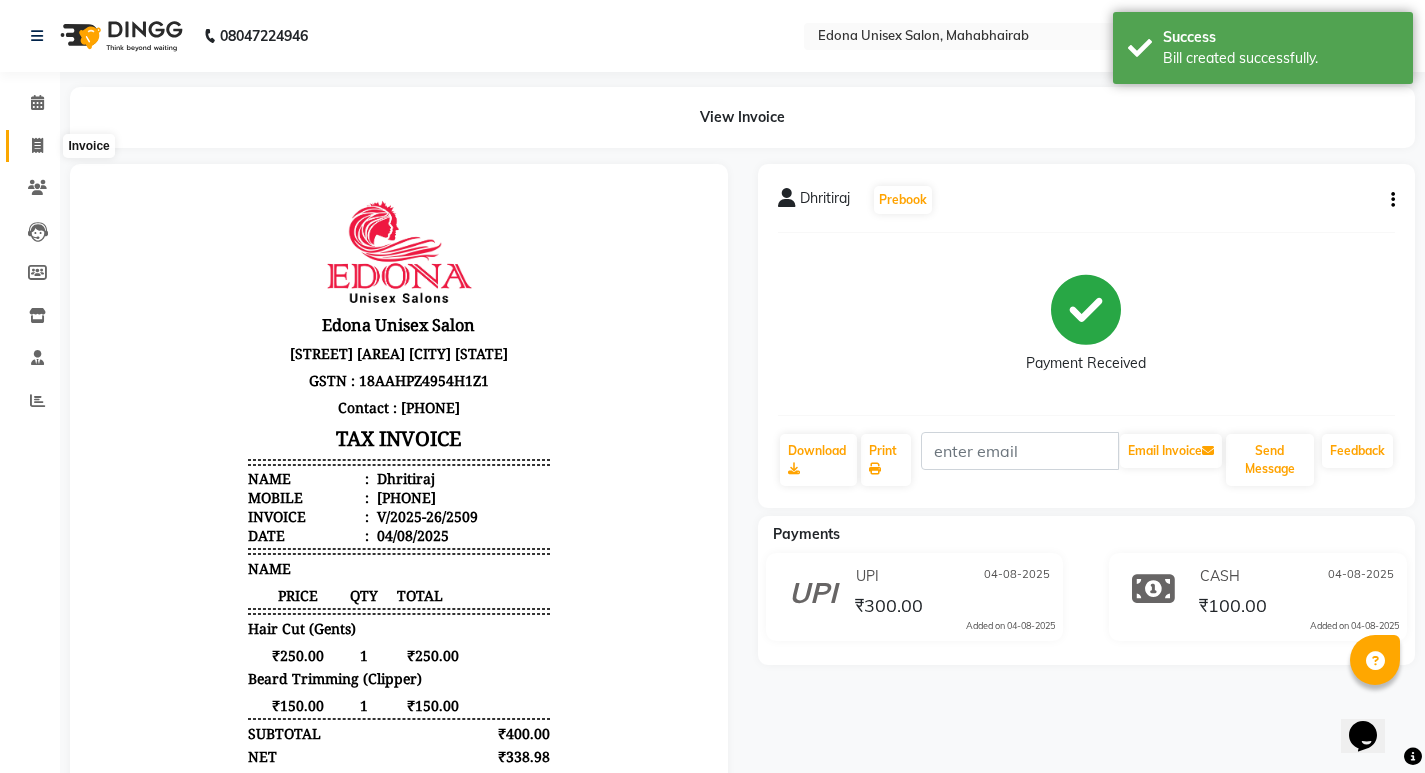 click 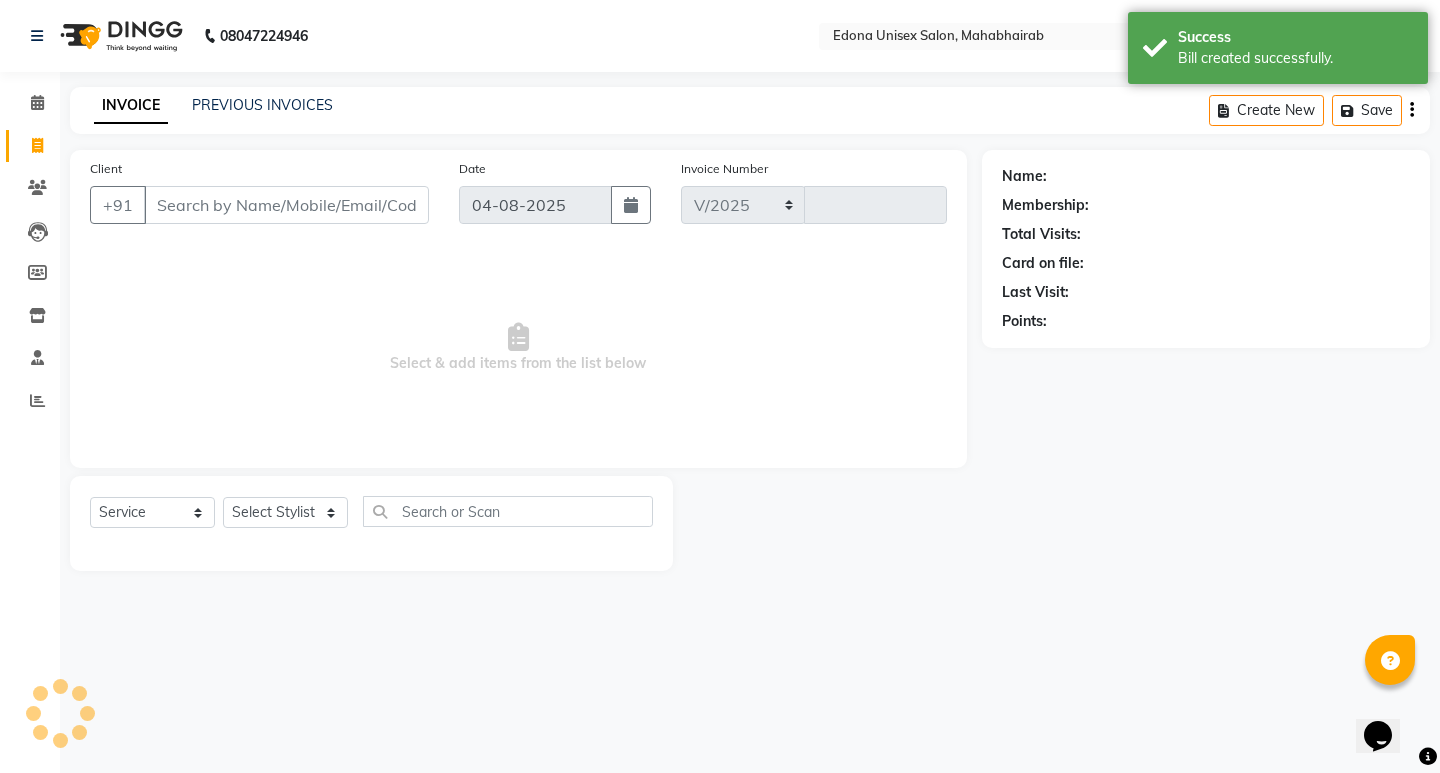 select on "5393" 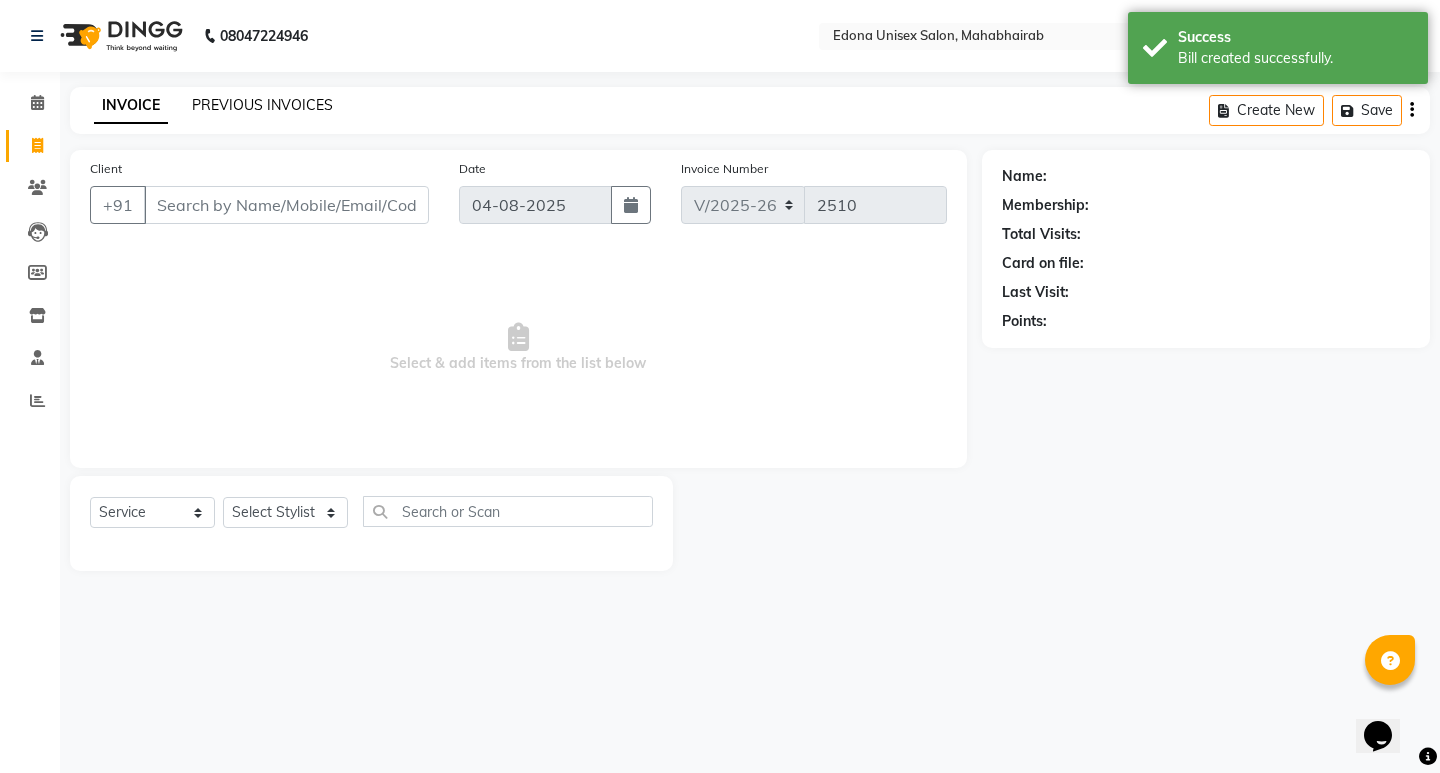 click on "PREVIOUS INVOICES" 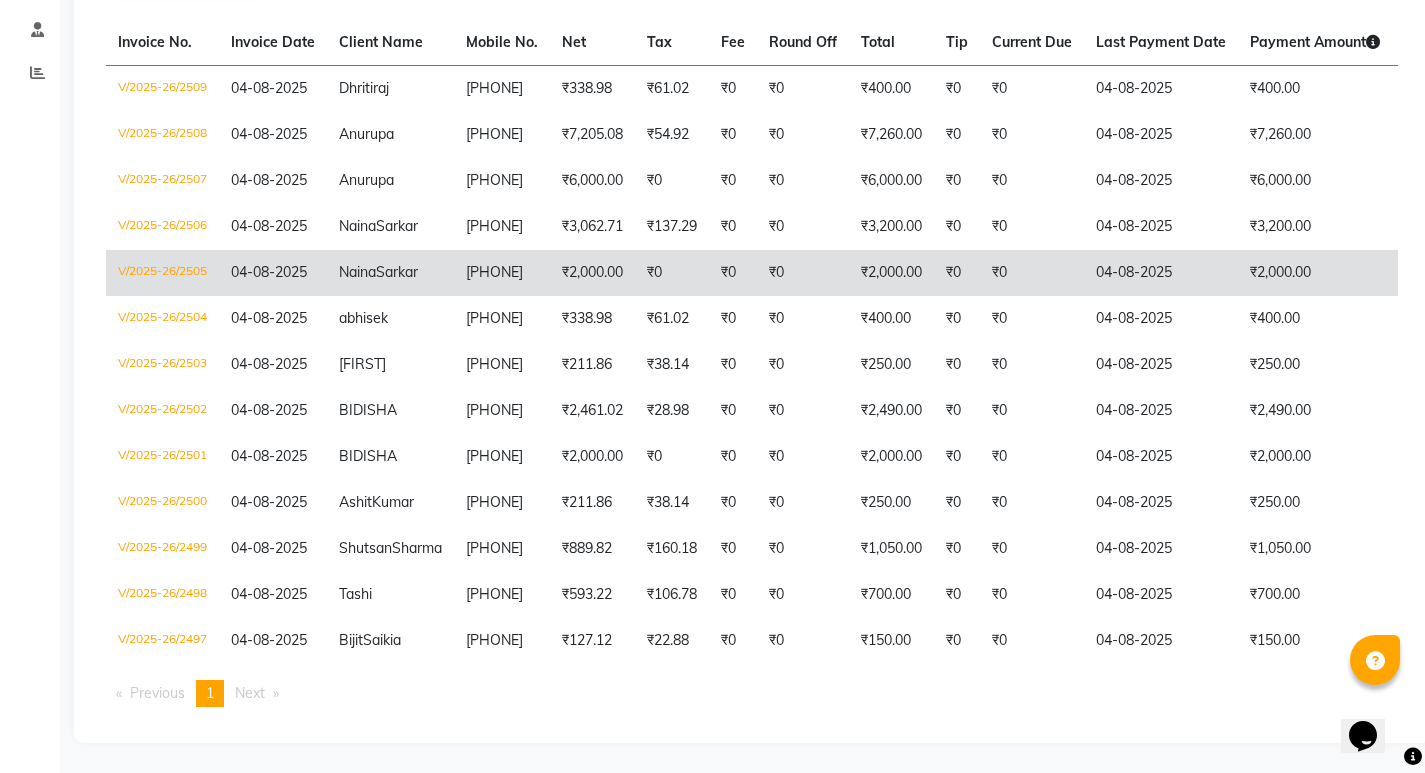 scroll, scrollTop: 0, scrollLeft: 0, axis: both 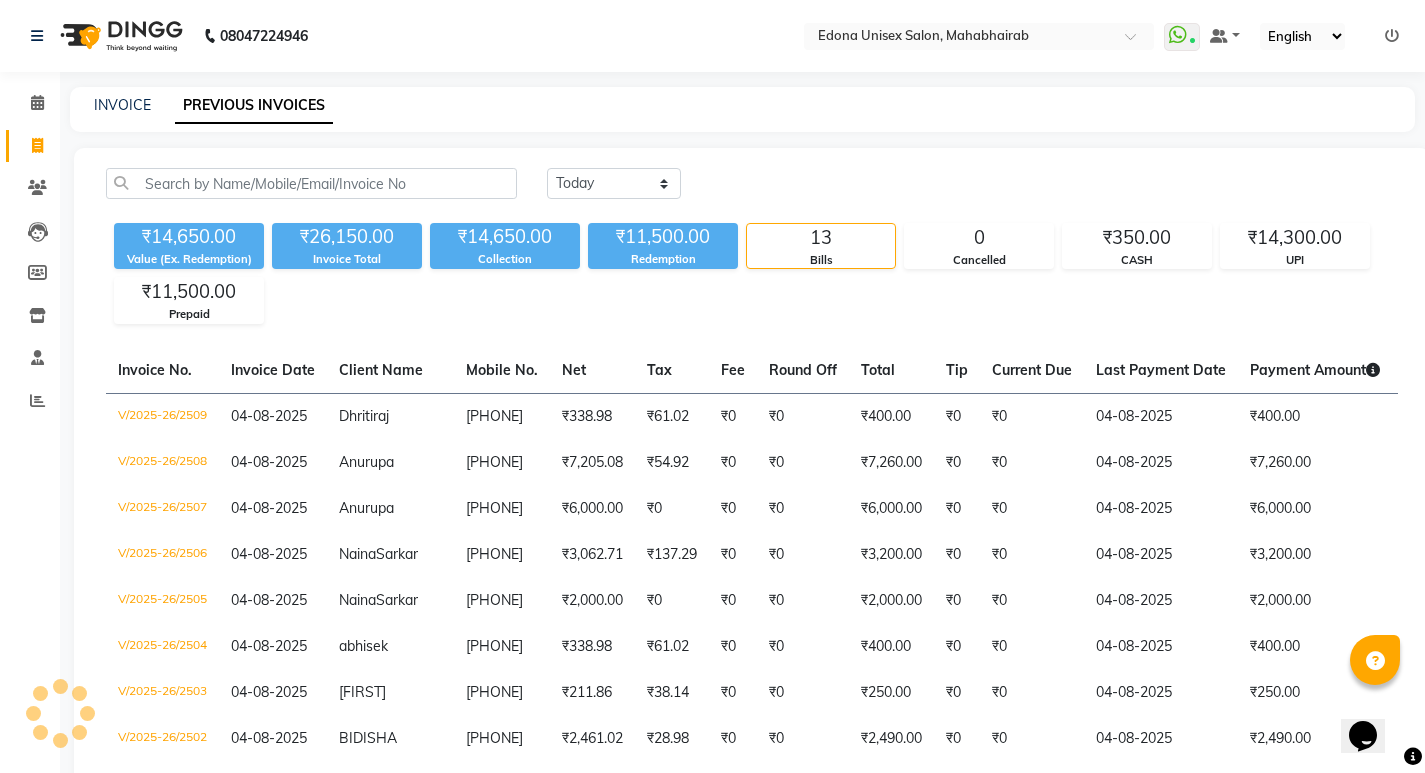 click on "₹14,650.00 Value (Ex. Redemption) ₹26,150.00 Invoice Total  ₹14,650.00 Collection ₹11,500.00 Redemption 13 Bills 0 Cancelled ₹350.00 CASH ₹14,300.00 UPI ₹11,500.00 Prepaid" 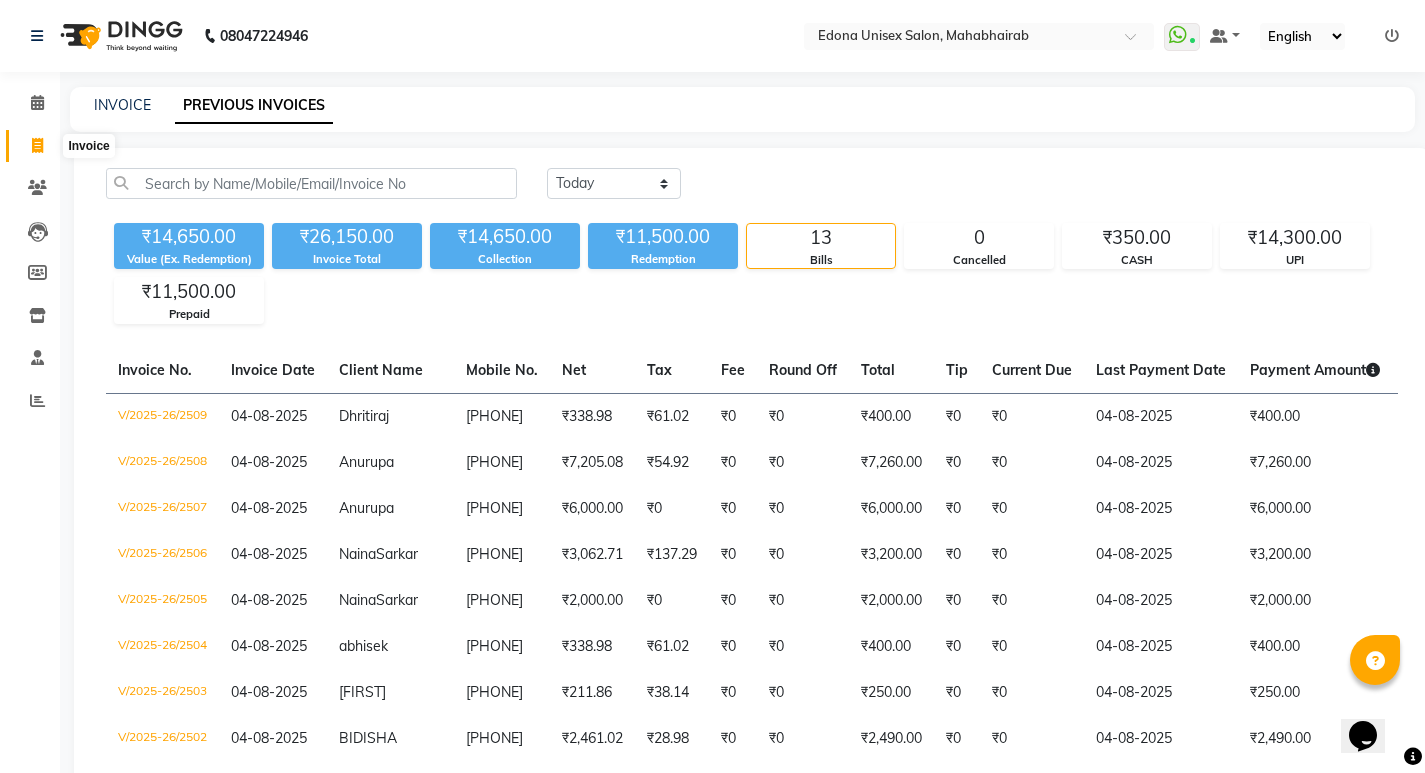 click 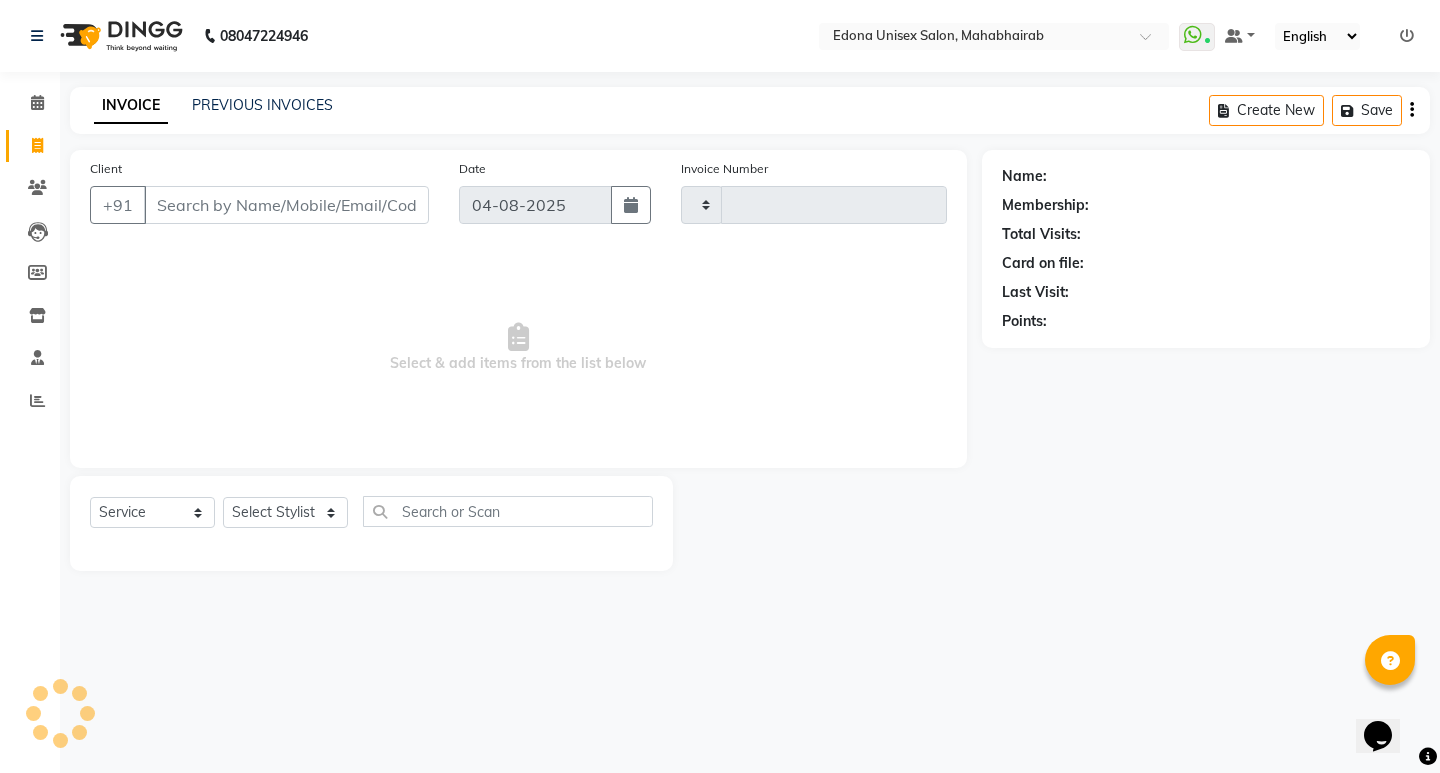 type on "2510" 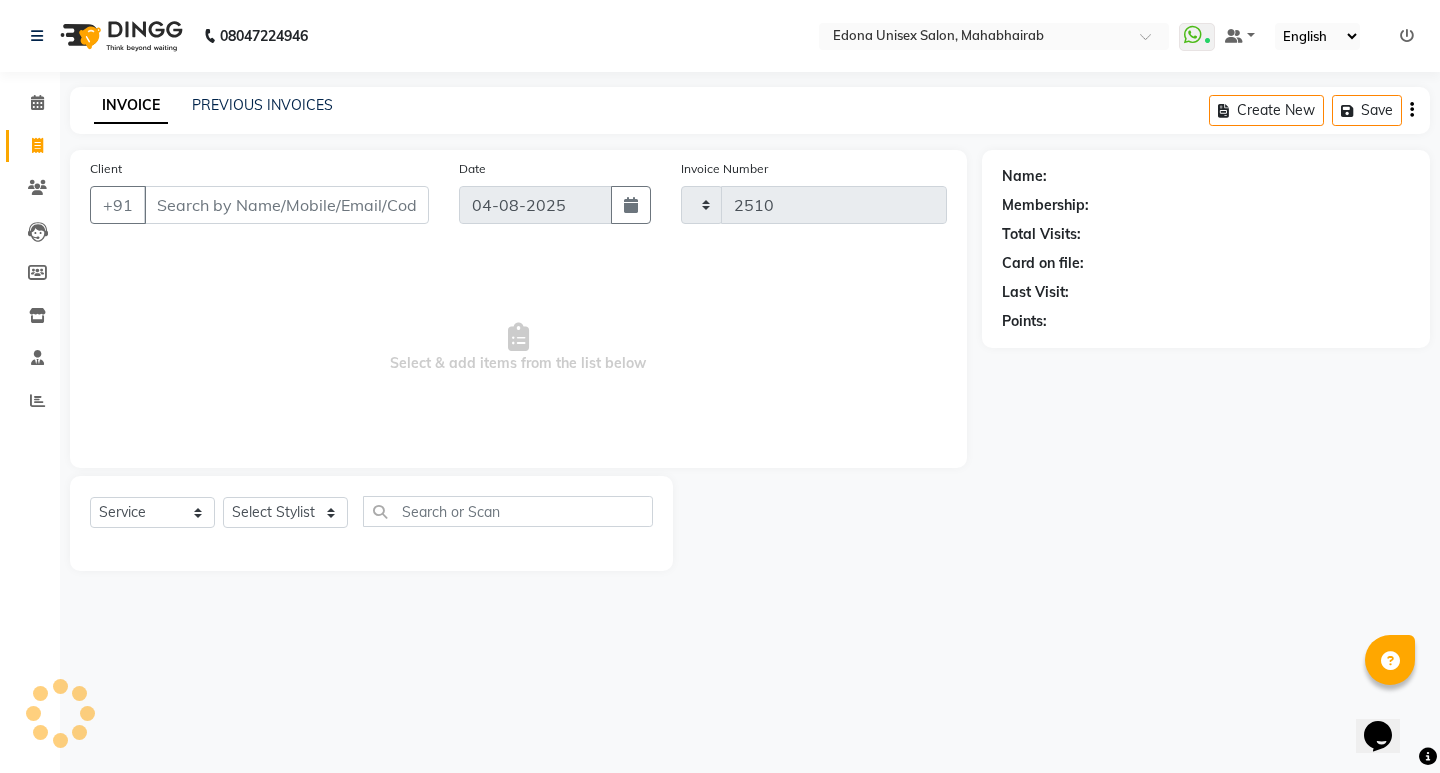 select on "5393" 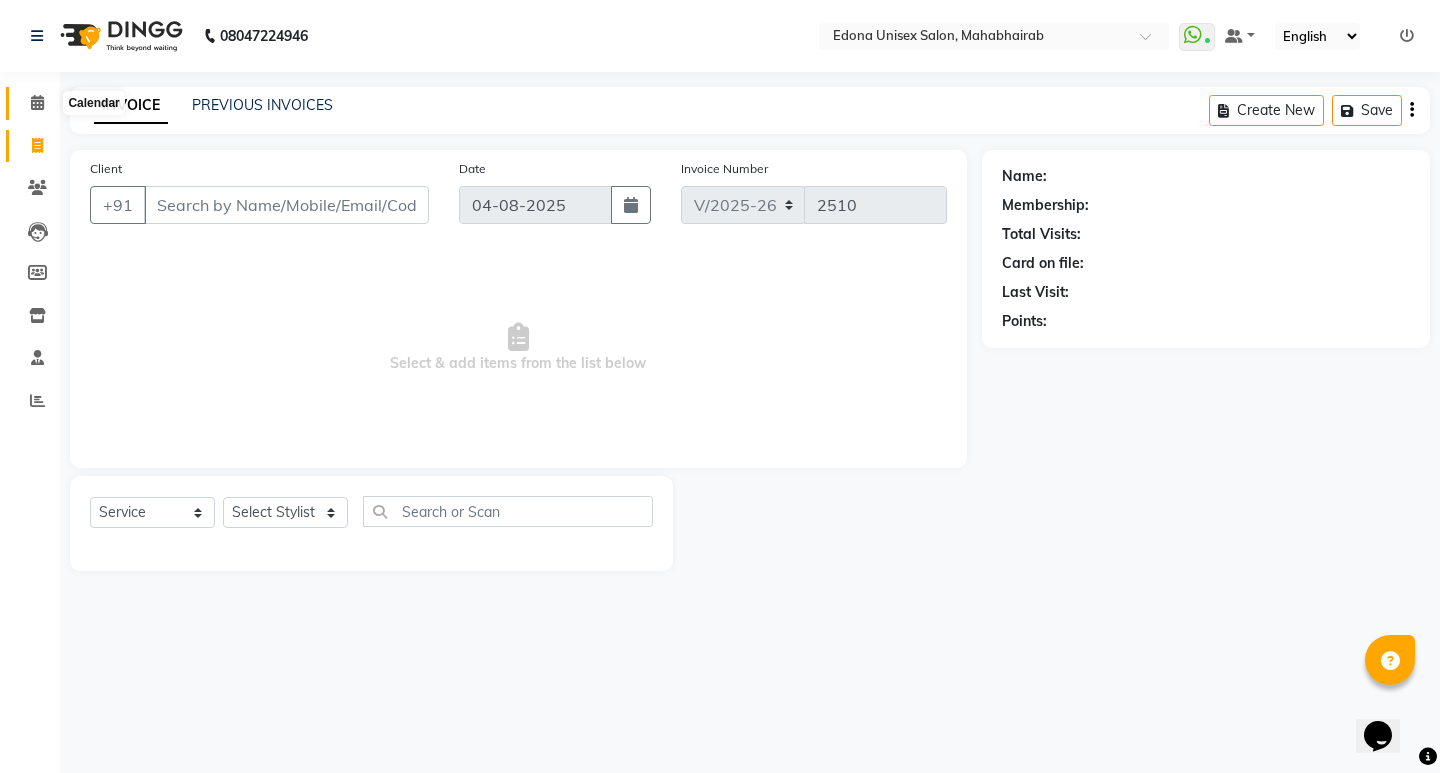 click 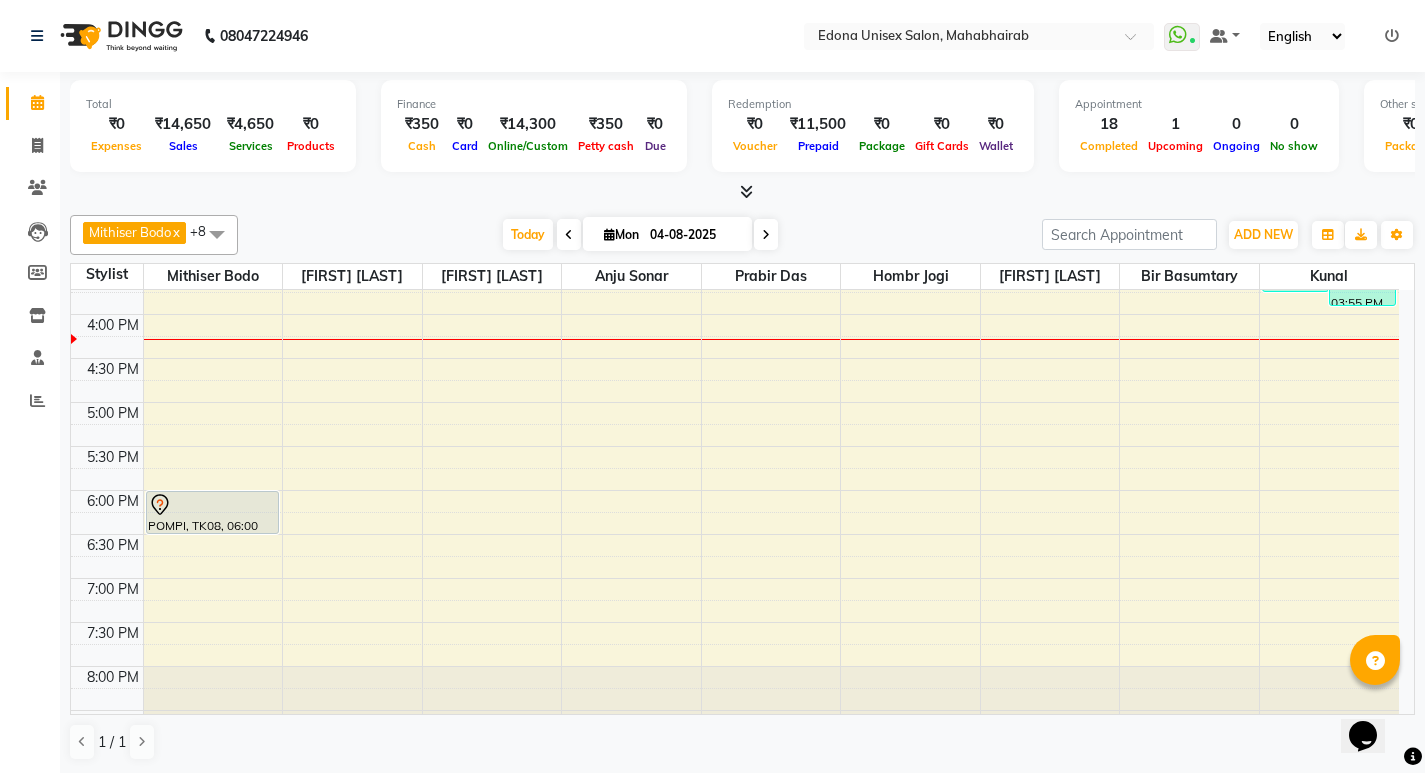 scroll, scrollTop: 719, scrollLeft: 0, axis: vertical 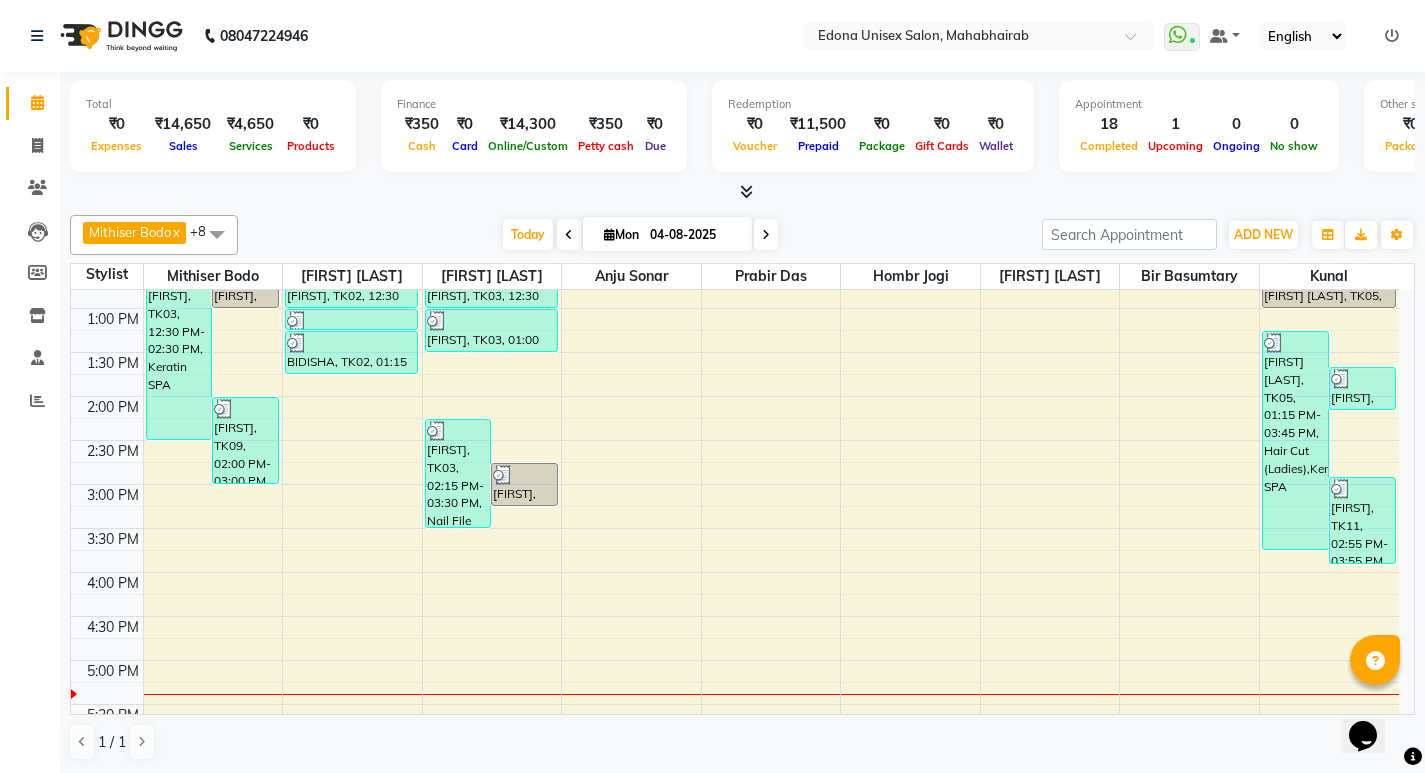 drag, startPoint x: 1416, startPoint y: 498, endPoint x: 1423, endPoint y: 543, distance: 45.54119 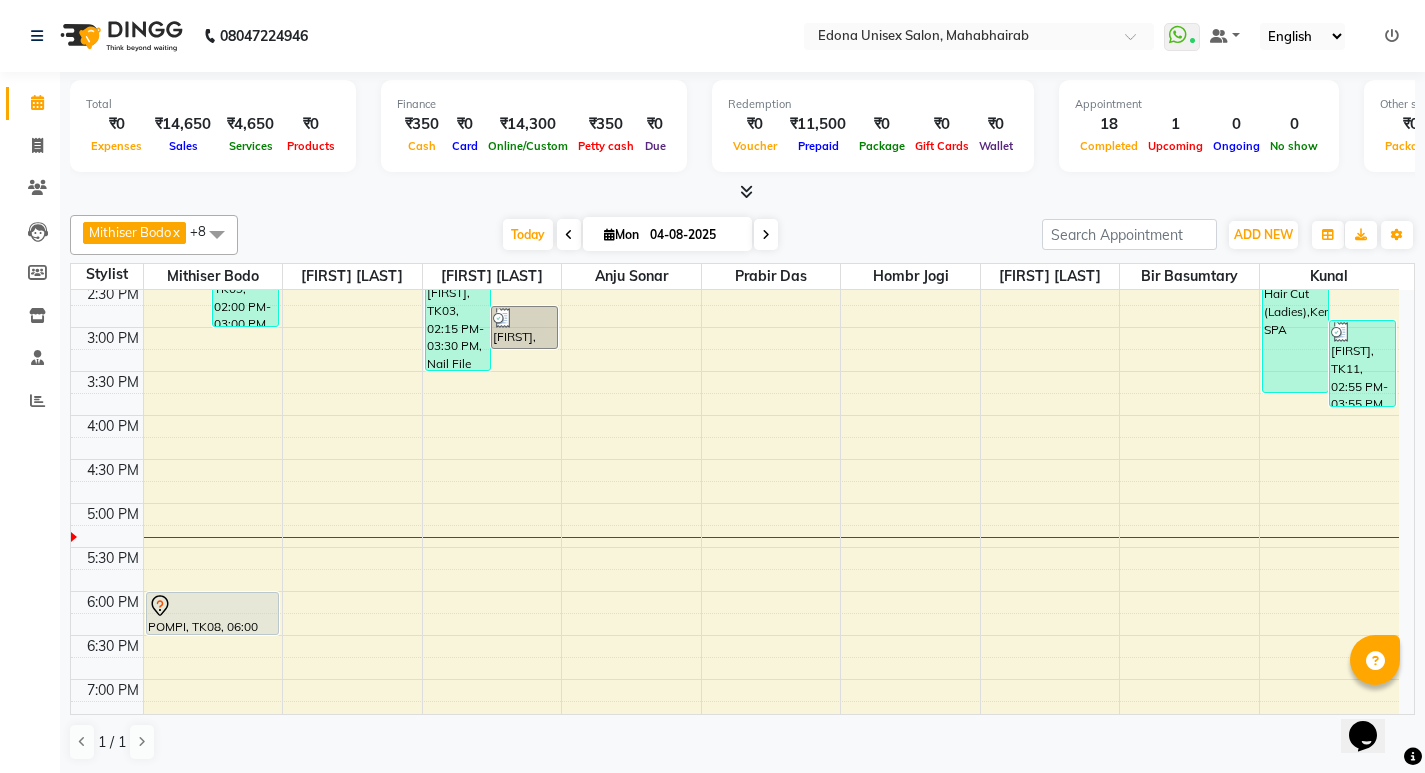 scroll, scrollTop: 616, scrollLeft: 0, axis: vertical 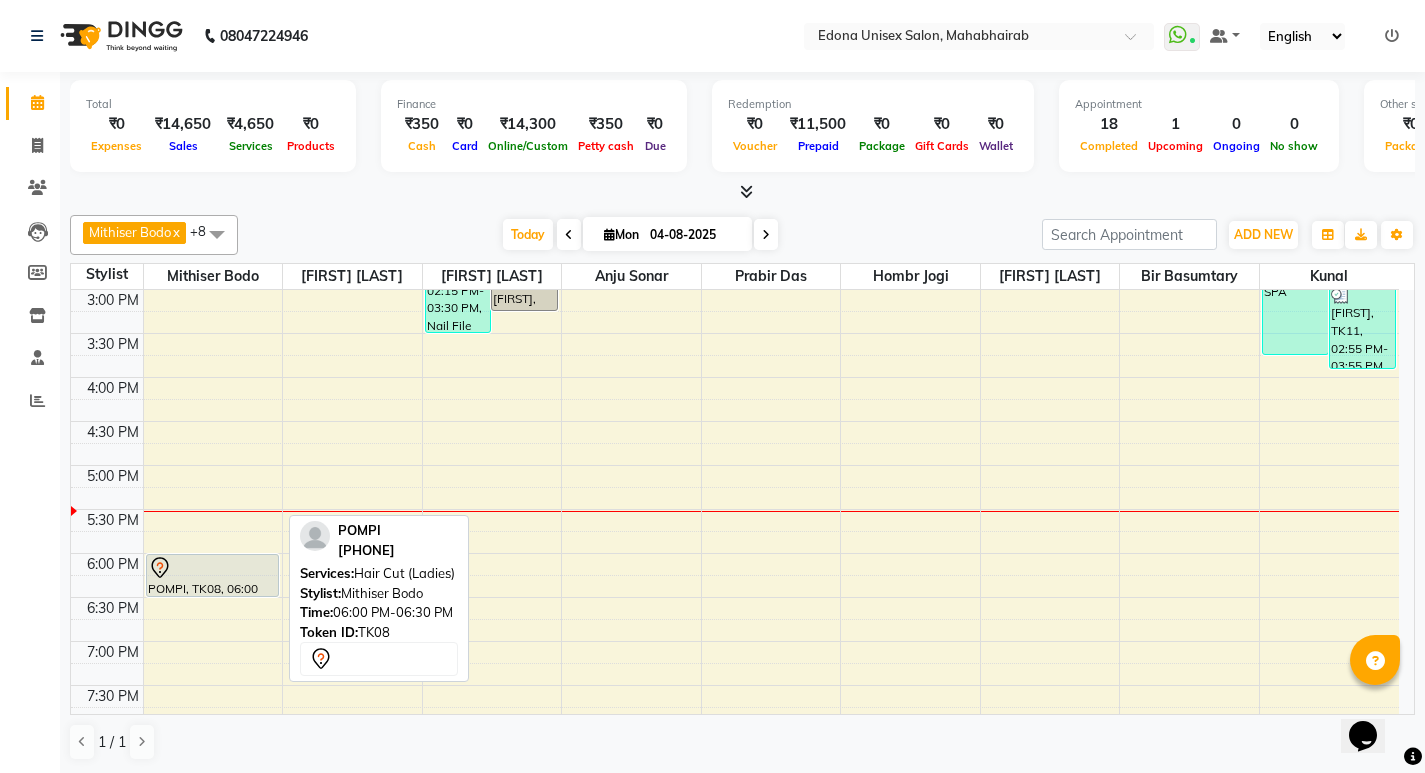 click at bounding box center [212, 568] 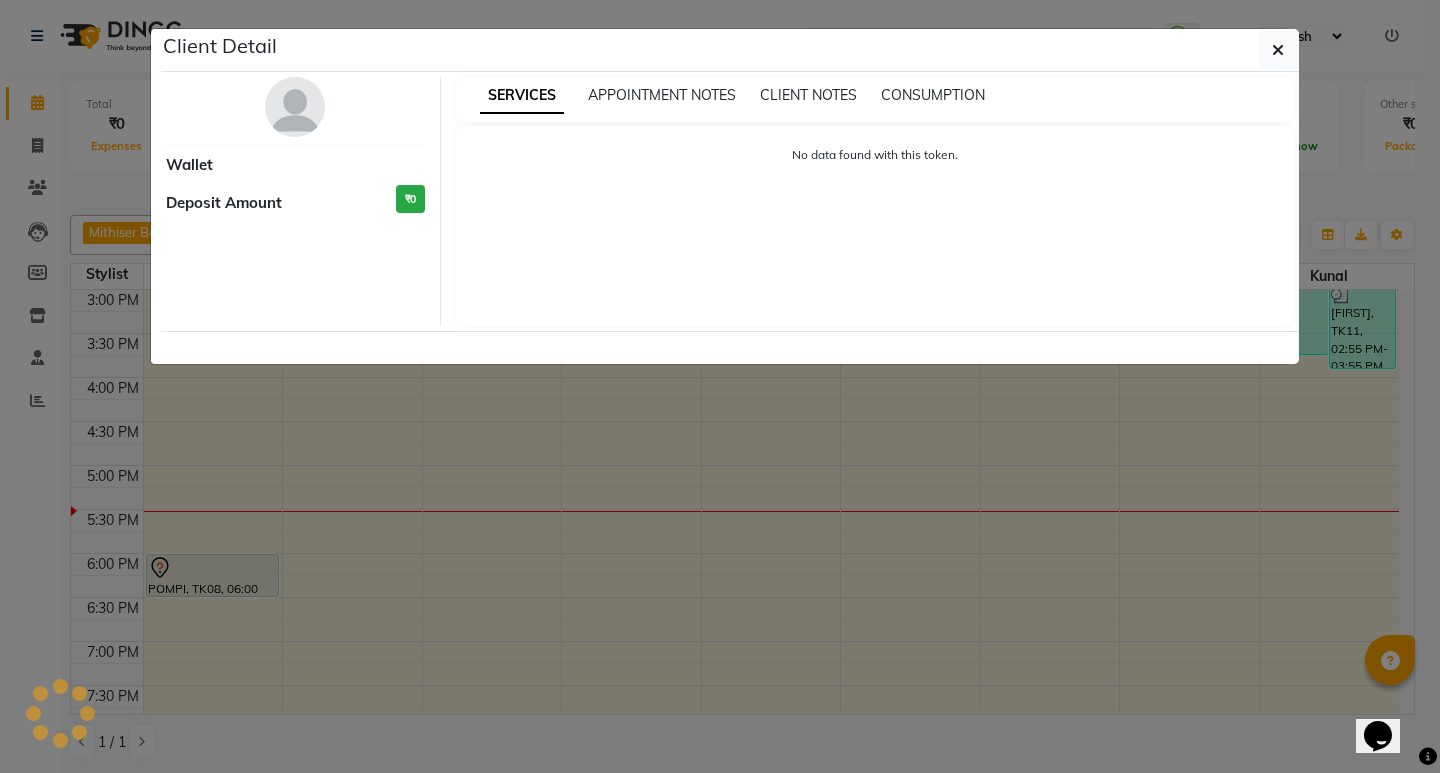 select on "7" 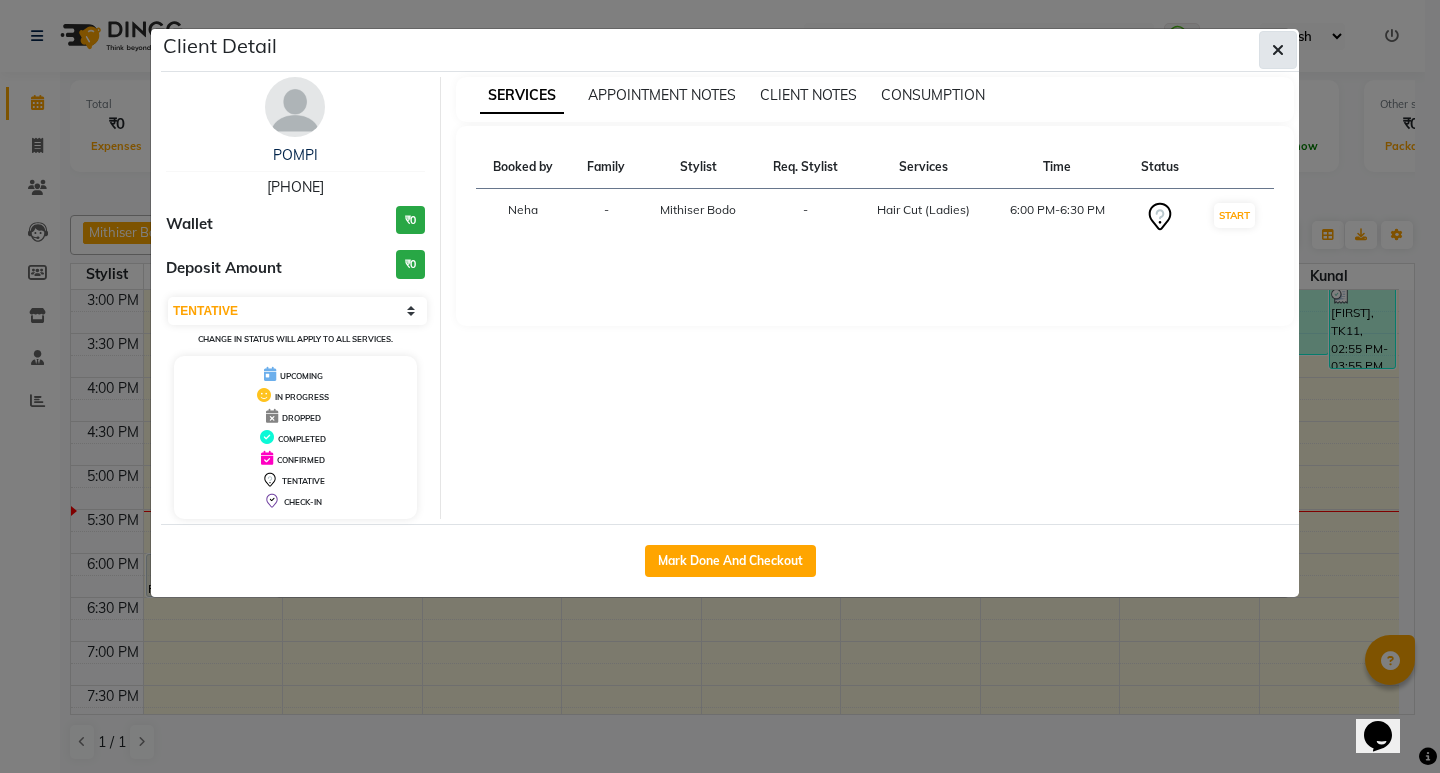click 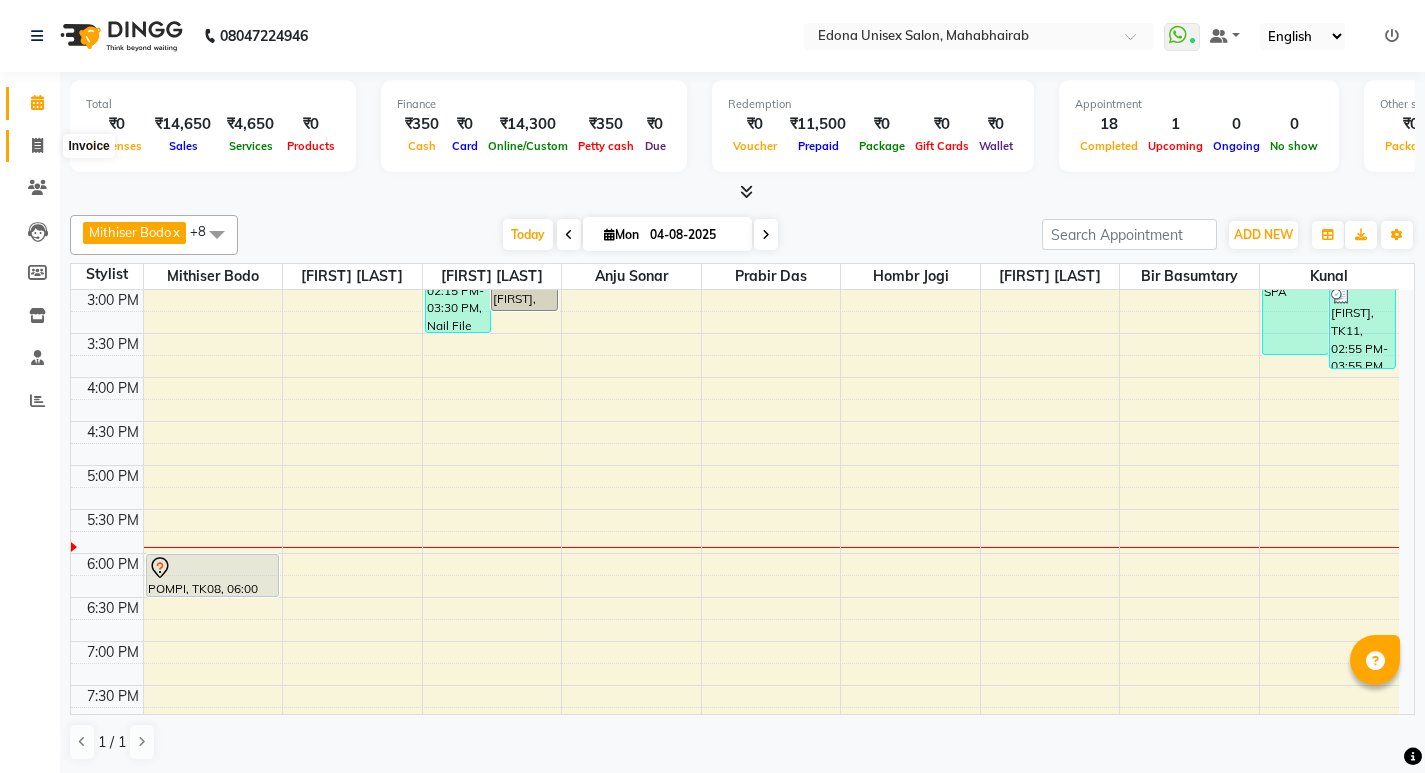 click 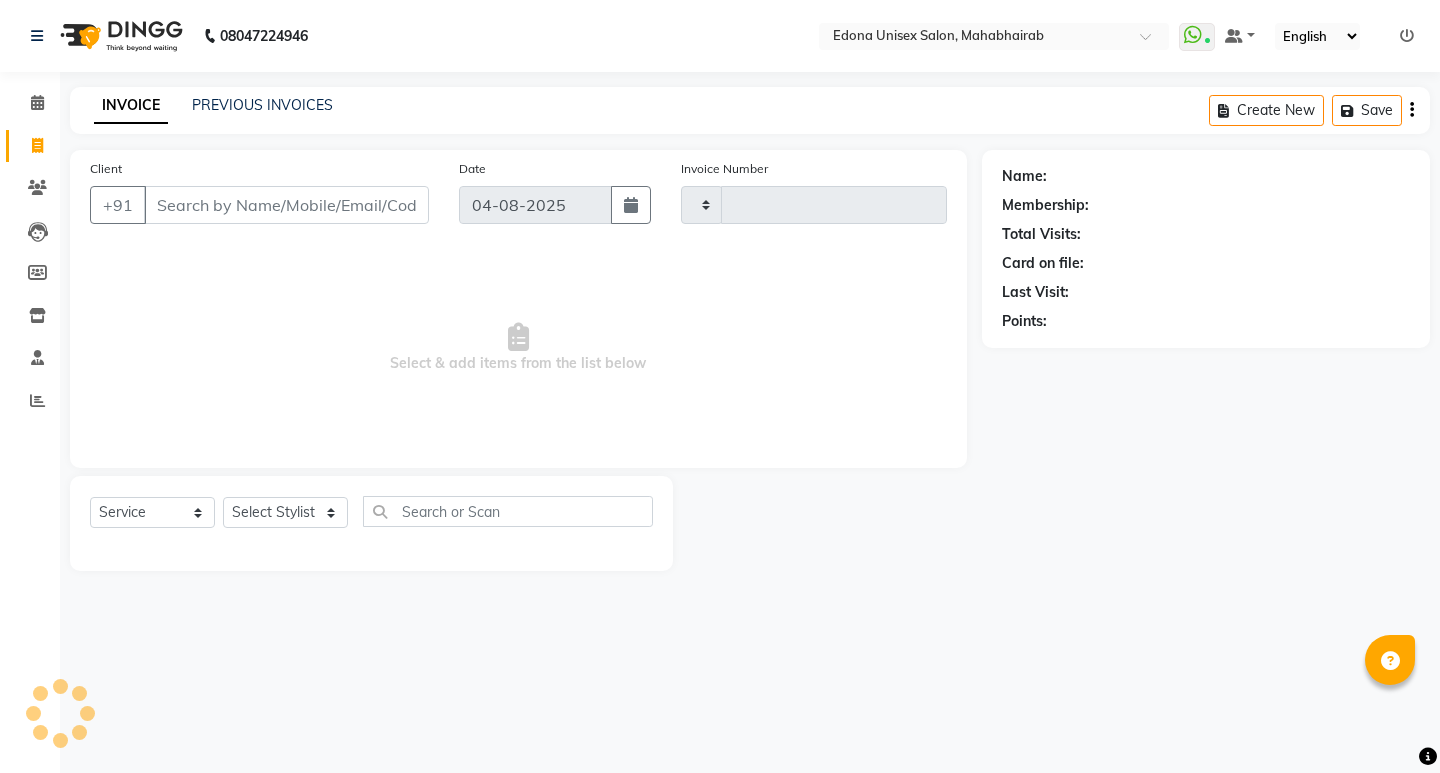 type on "2512" 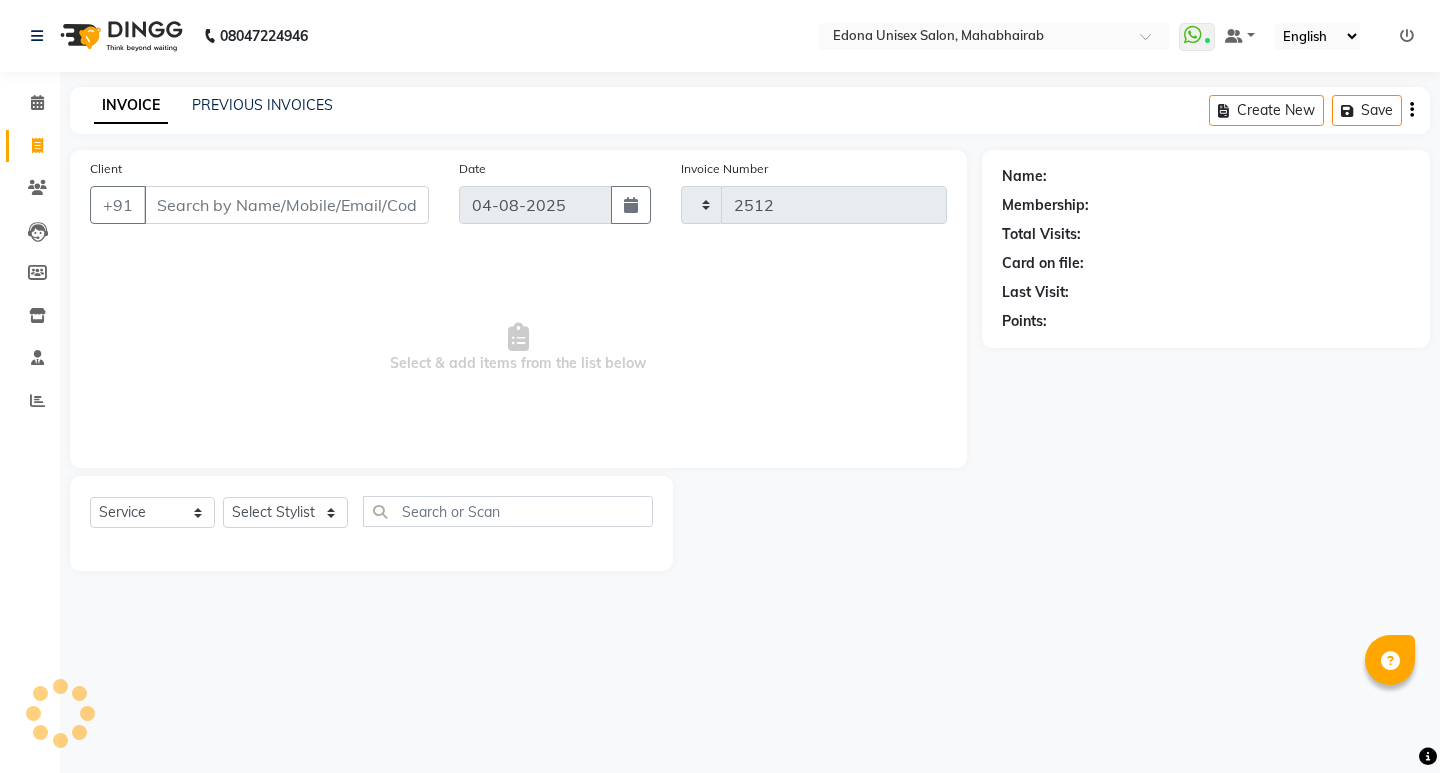 click on "INVOICE PREVIOUS INVOICES Create New   Save" 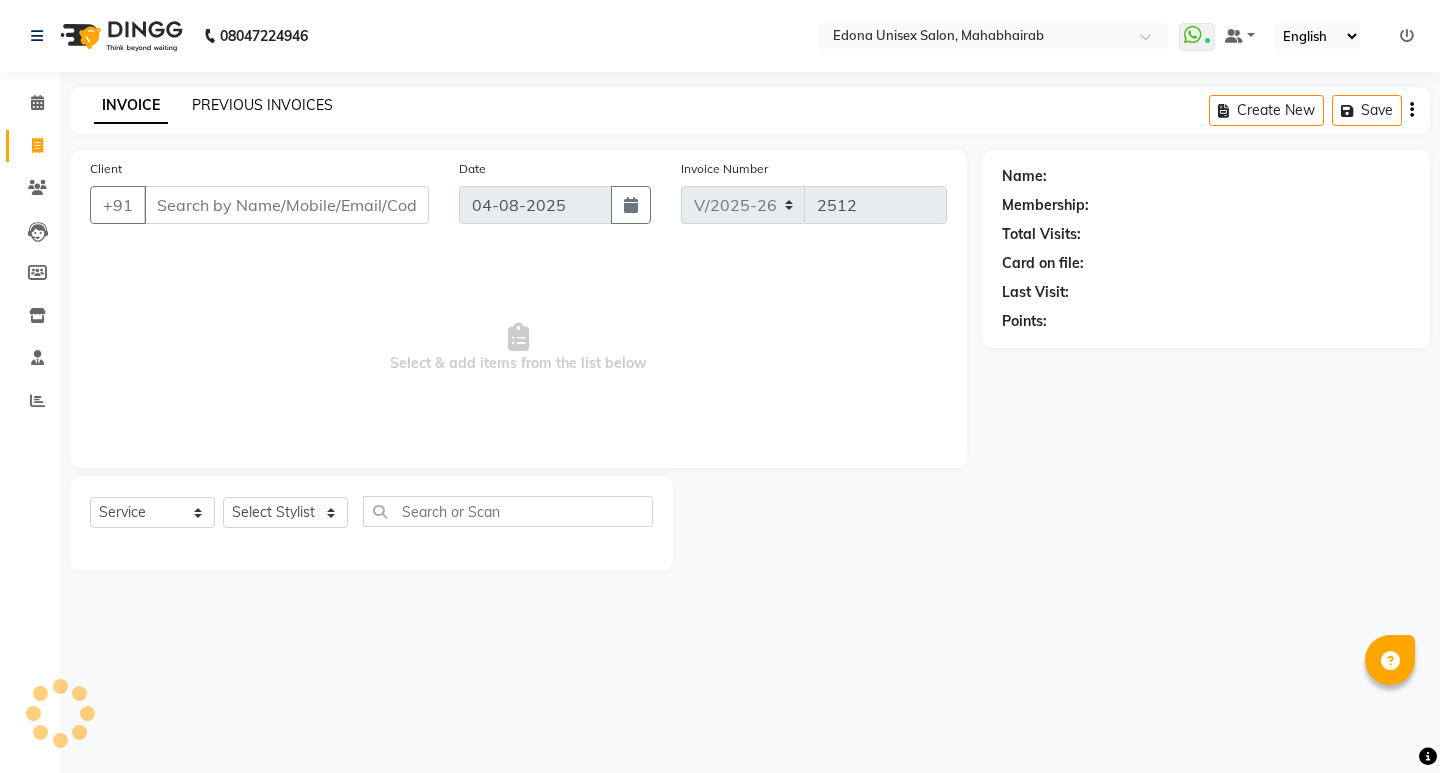 click on "PREVIOUS INVOICES" 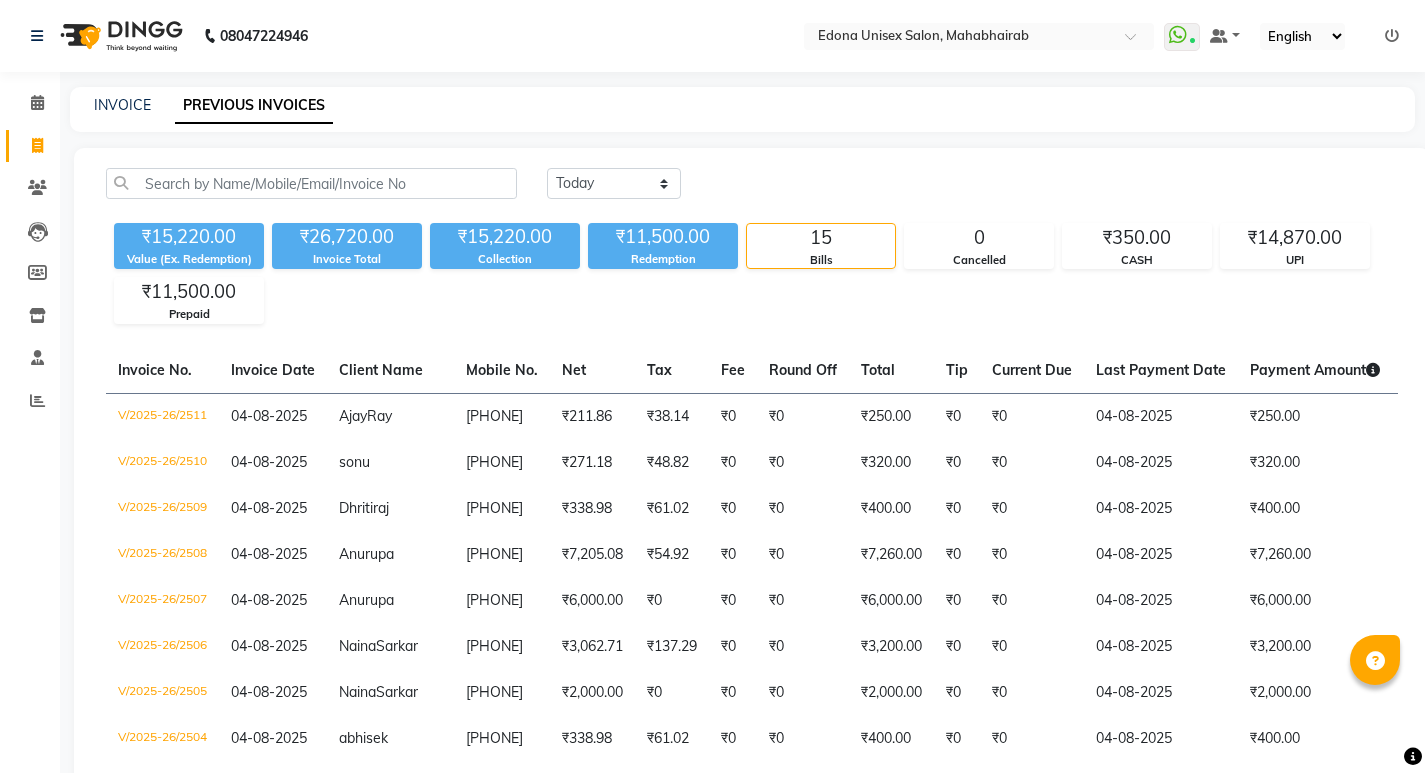 click on "Total  ₹0  Expenses ₹14,650  Sales ₹4,650  Services ₹0  Products Finance  ₹350  Cash ₹0  Card ₹14,300  Online/Custom ₹350 Petty cash ₹0 Due  Redemption  ₹0 Voucher ₹11,500 Prepaid ₹0 Package ₹0  Gift Cards ₹0  Wallet  Appointment  18 Completed 1 Upcoming 0 Ongoing 0 No show  Other sales  ₹0  Packages ₹0  Memberships ₹0  Vouchers ₹10,000  Prepaids ₹0  Gift Cards [FIRST] [LAST]  x [FIRST] [LAST]  x [FIRST] [LAST]  x [FIRST] [LAST]  x [FIRST] [LAST]  x [FIRST] [LAST]  x [FIRST] [LAST]  x [FIRST] [LAST]  x [FIRST]  x +8 Select All Admin [FIRST] [LAST] [FIRST] [LAST] [FIRST] [LAST] [FIRST] [LAST] [FIRST] [LAST] [FIRST] [LAST] [FIRST] [LAST] [FIRST] [LAST] [FIRST] [LAST] [FIRST] [LAST] [FIRST] [LAST] [FIRST] [LAST] [FIRST] [LAST] [FIRST] [LAST] [FIRST] [LAST] [FIRST] [LAST] Today  Mon 04-08-2025 Toggle Dropdown Add Appointment Add Invoice Add Attendance Add Client Toggle Dropdown Add Appointment Add Invoice Add Attendance Add Client ADD NEW Toggle Dropdown Add Appointment Add Invoice Add Attendance Add Client x x x x" 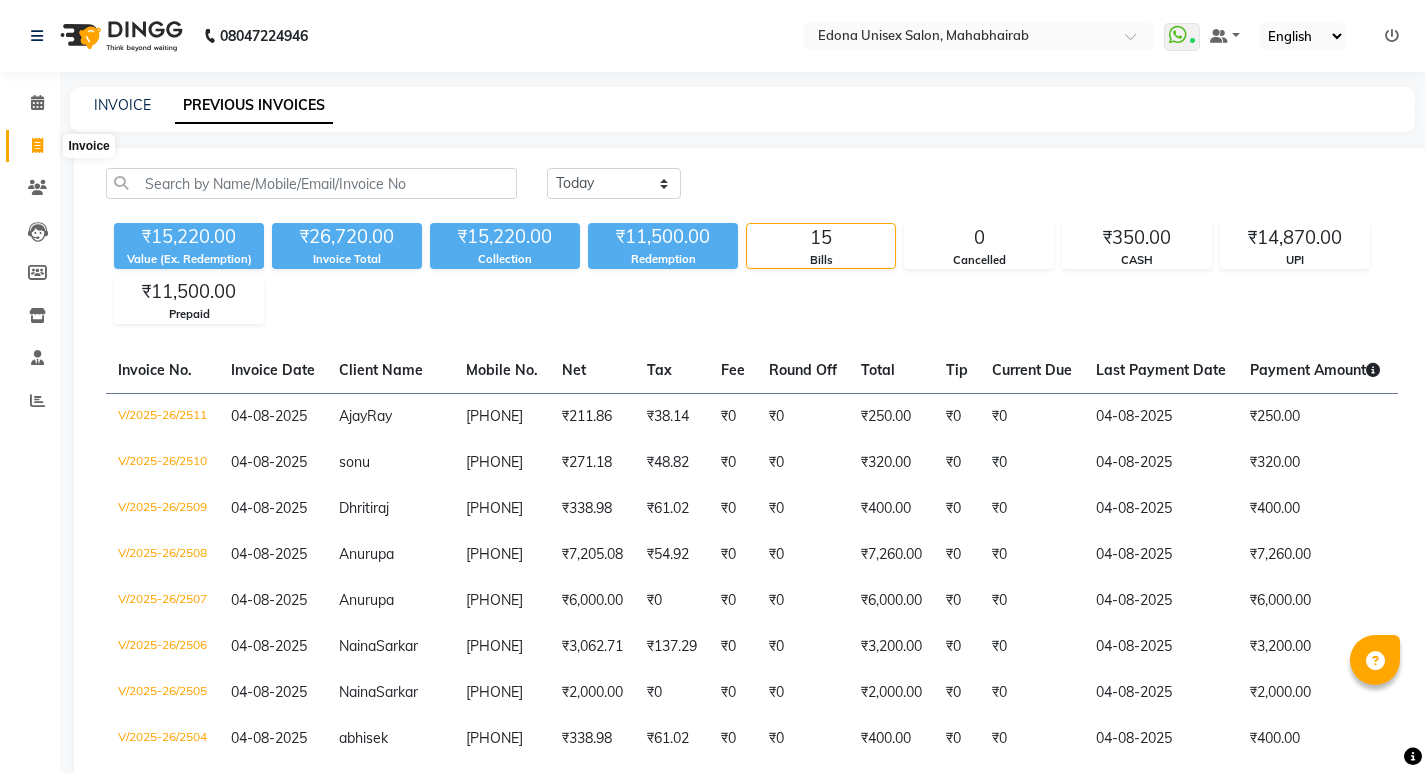 click 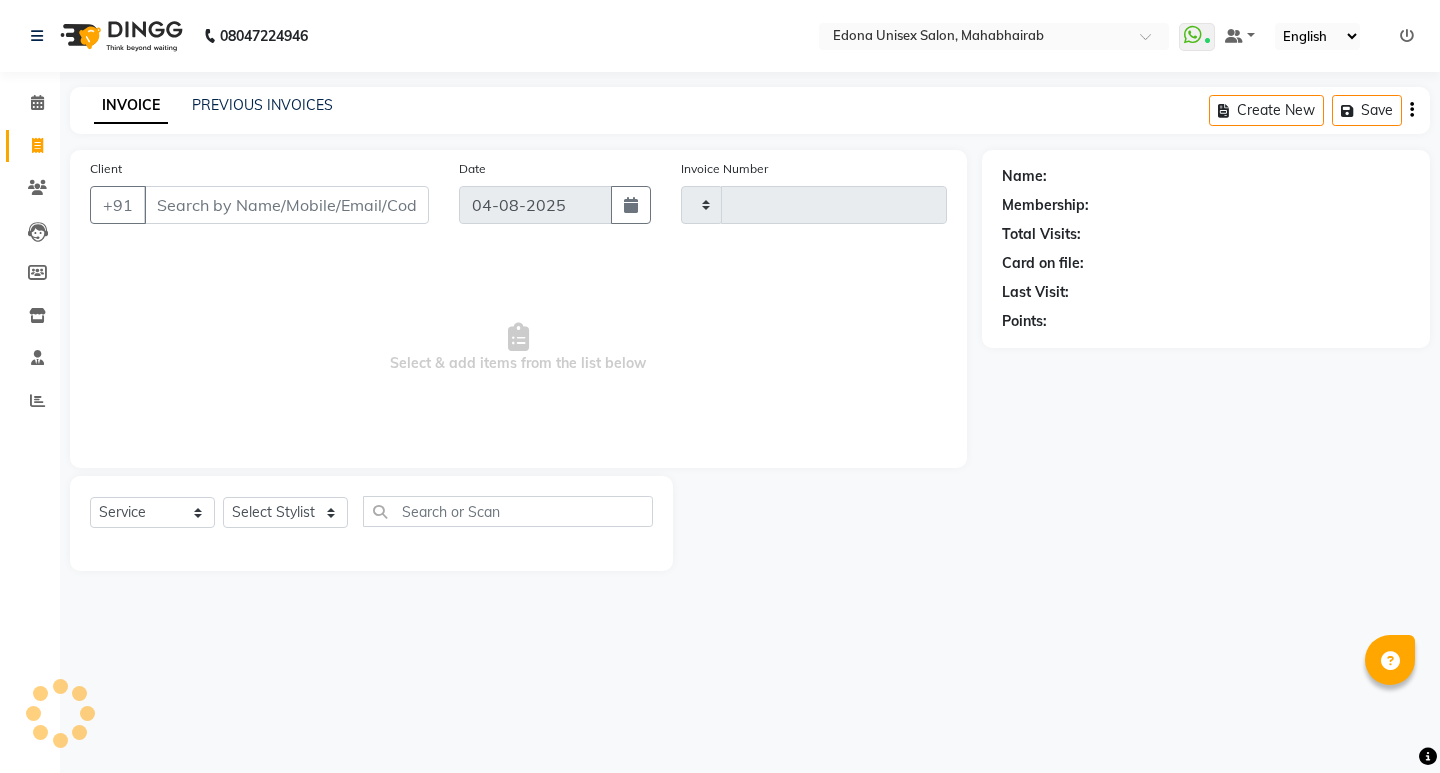 type on "2512" 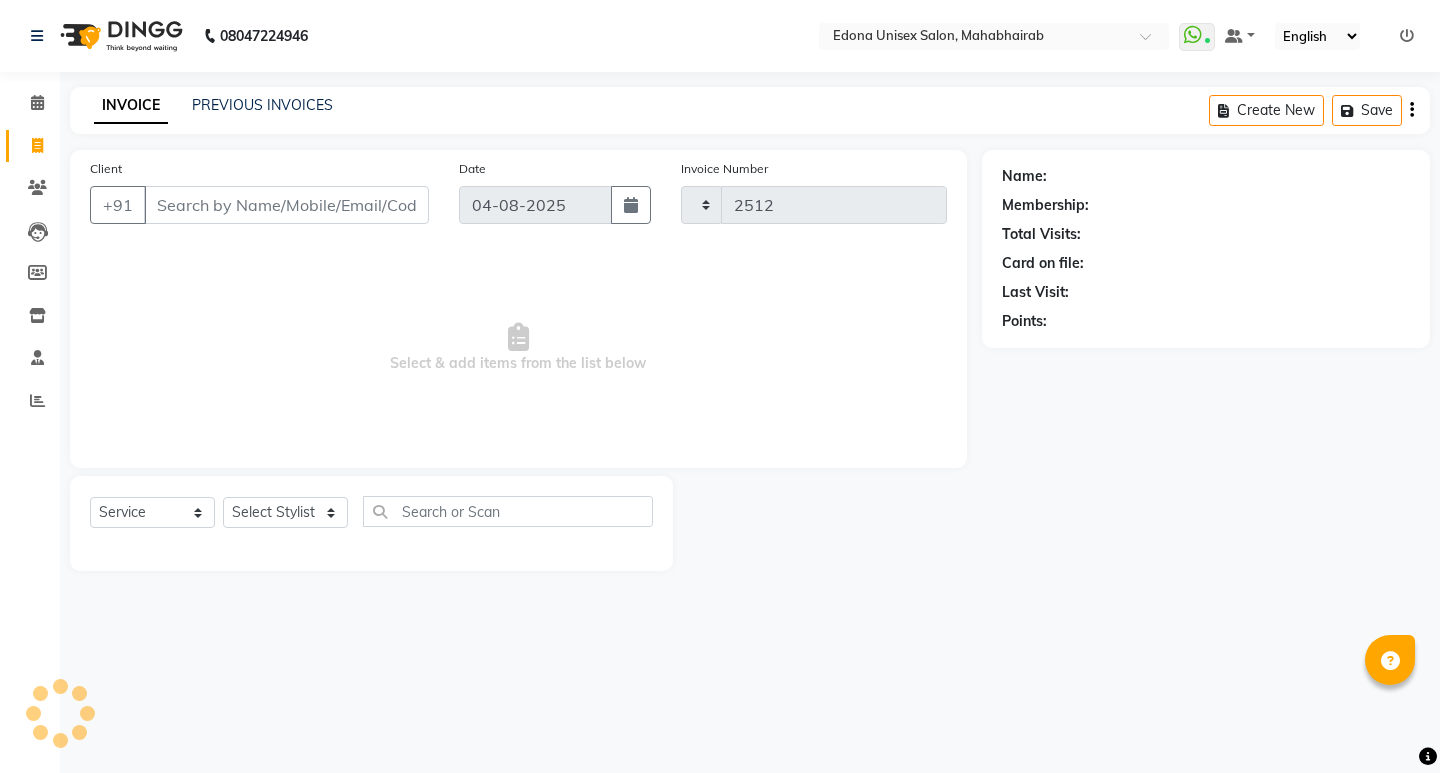 select on "5393" 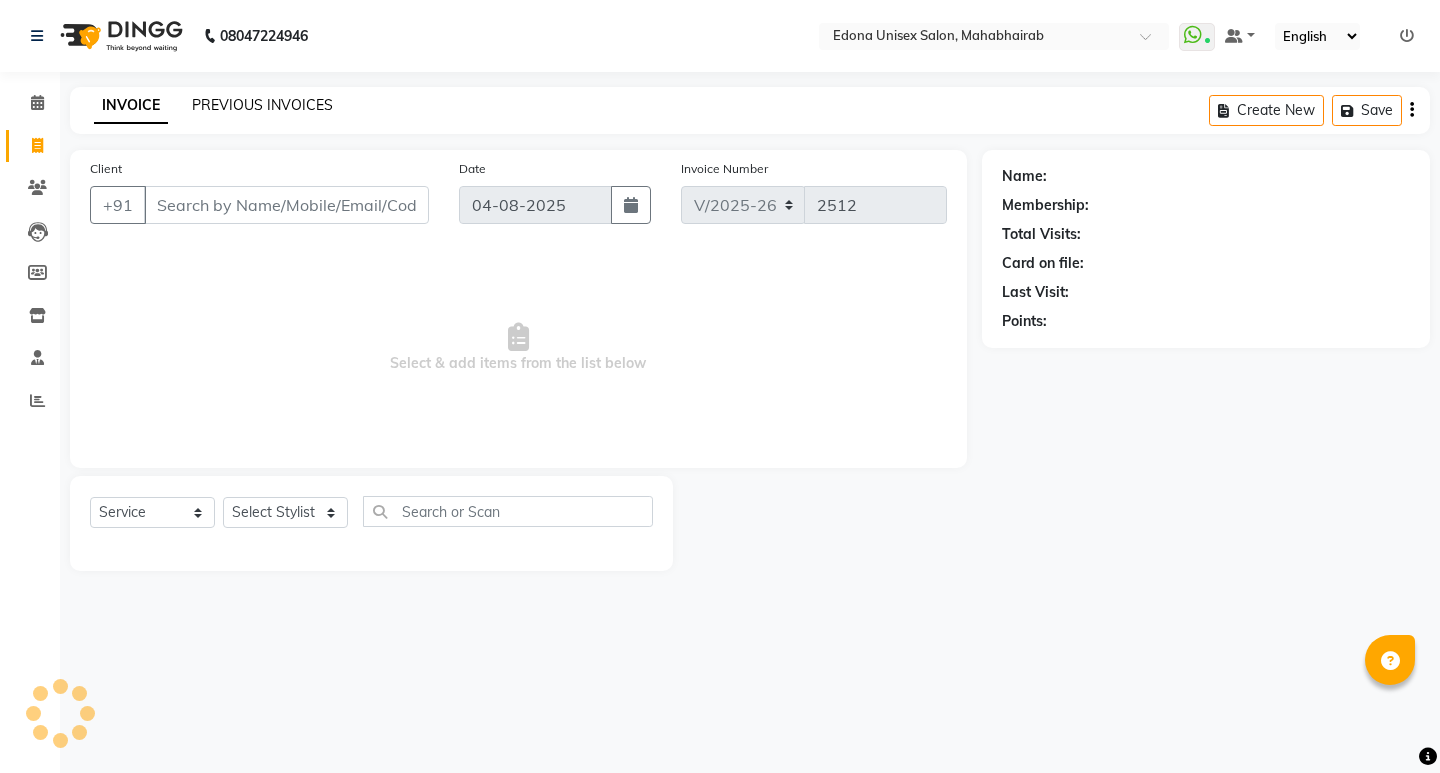 click on "PREVIOUS INVOICES" 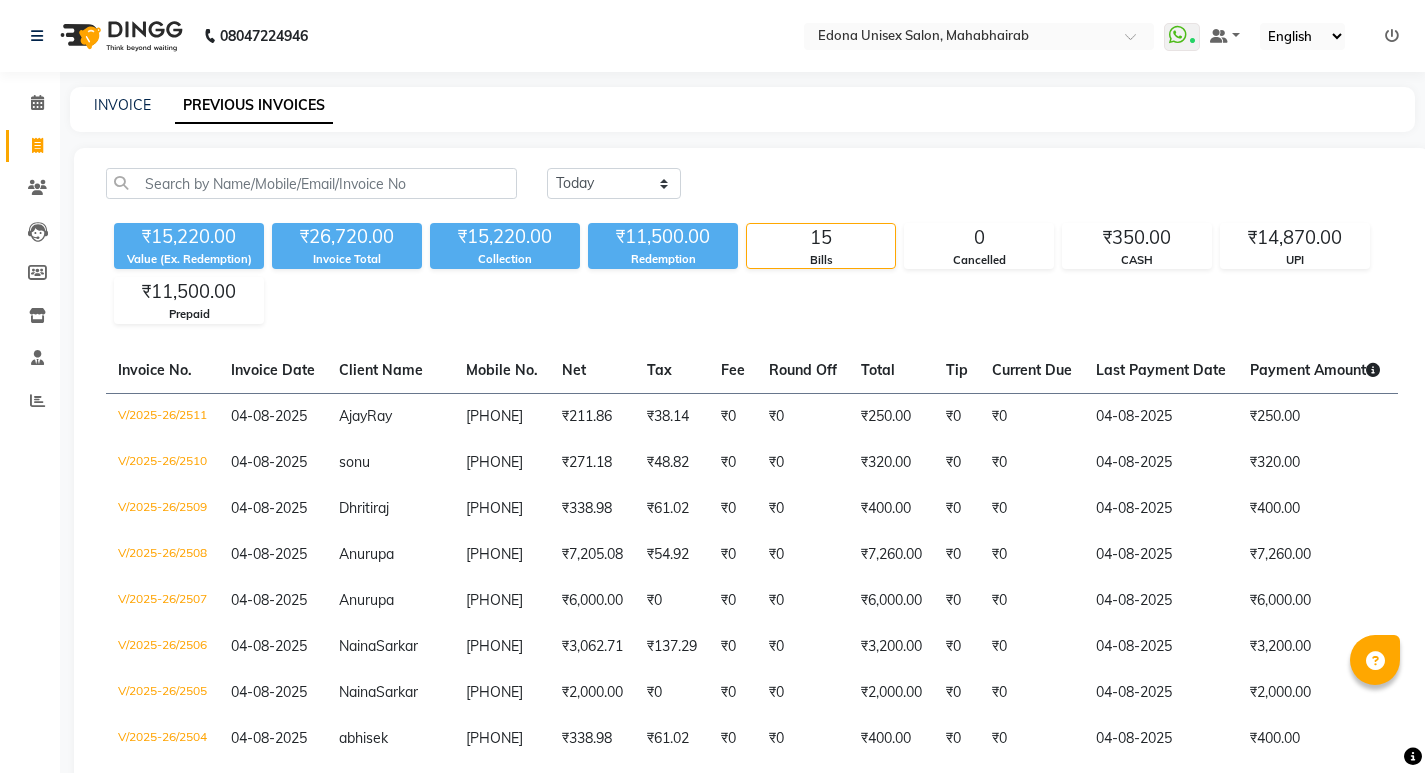 drag, startPoint x: 1422, startPoint y: 215, endPoint x: 1421, endPoint y: 250, distance: 35.014282 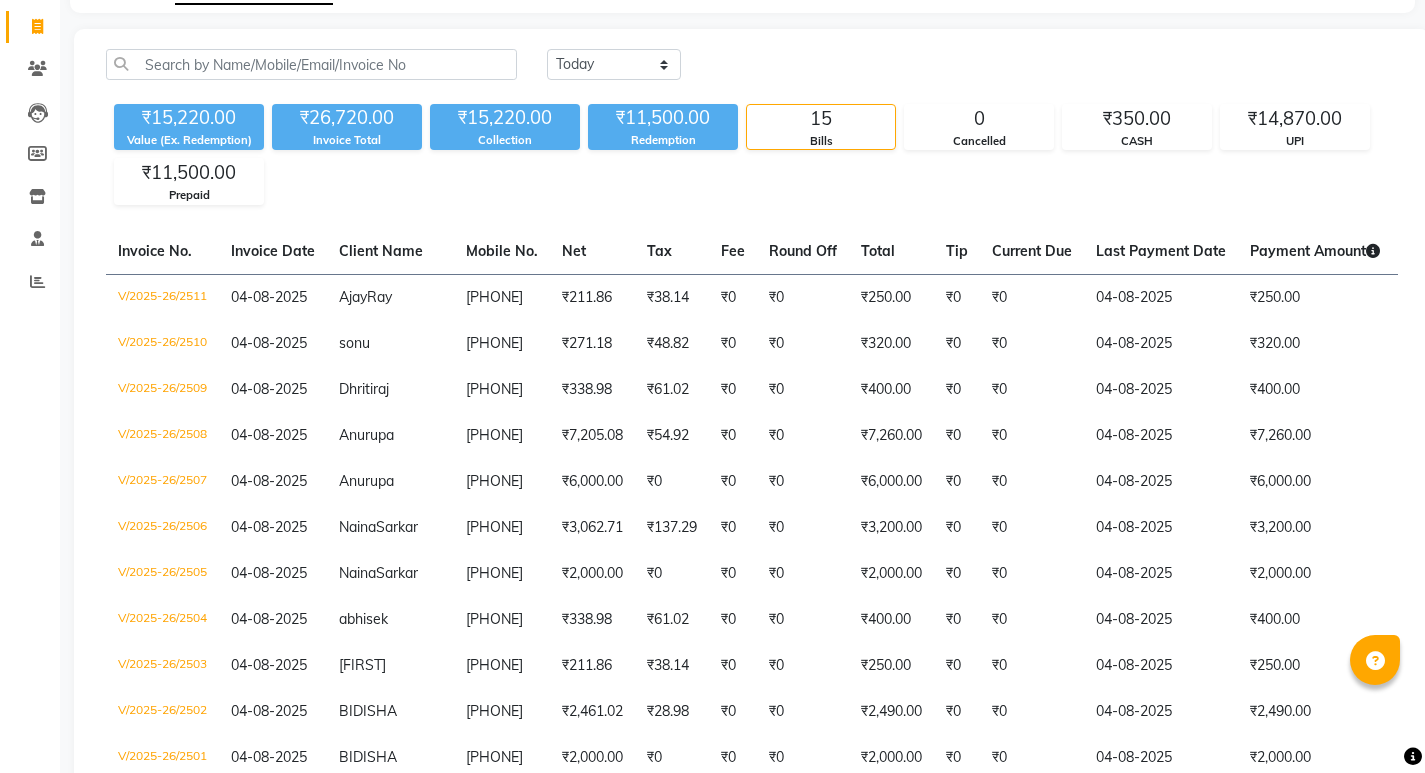 scroll, scrollTop: 140, scrollLeft: 0, axis: vertical 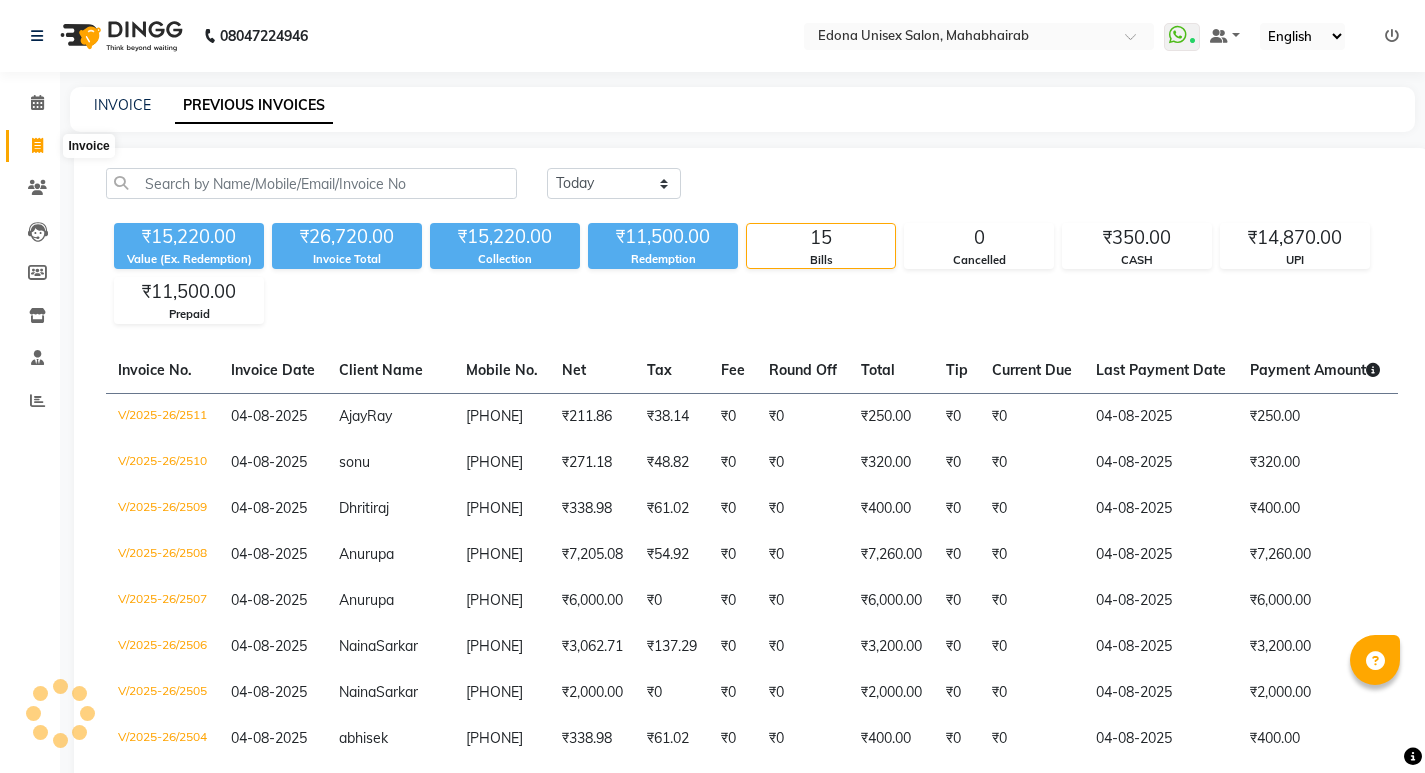click 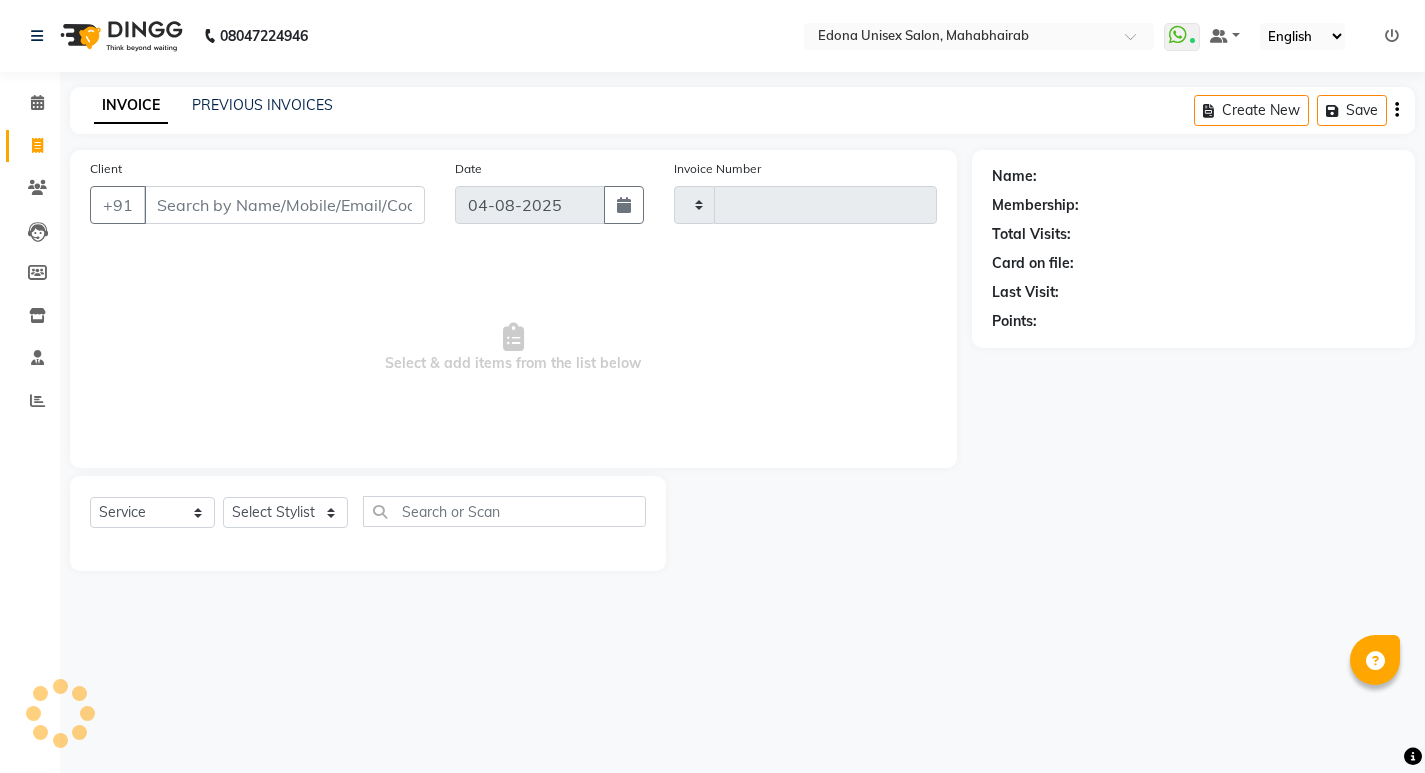 type on "2512" 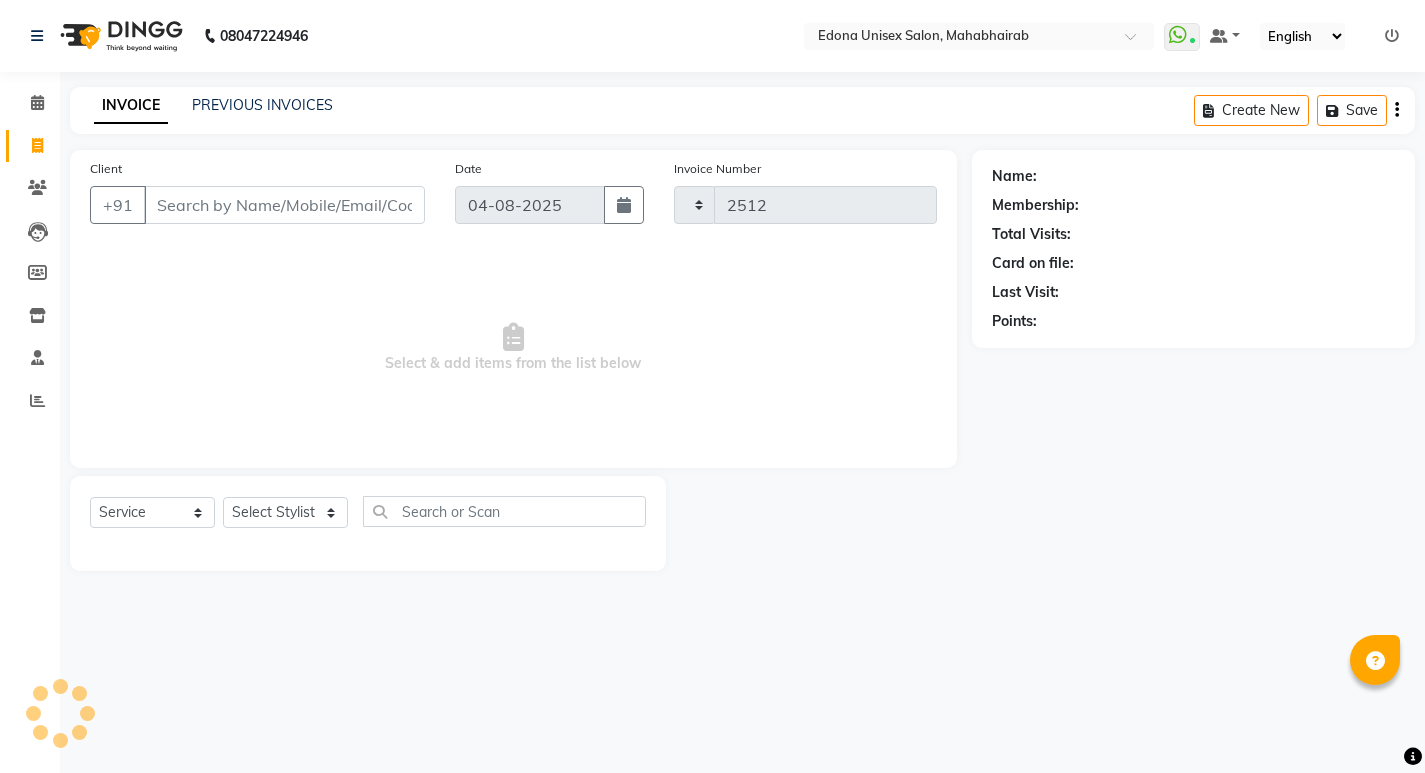 select on "5393" 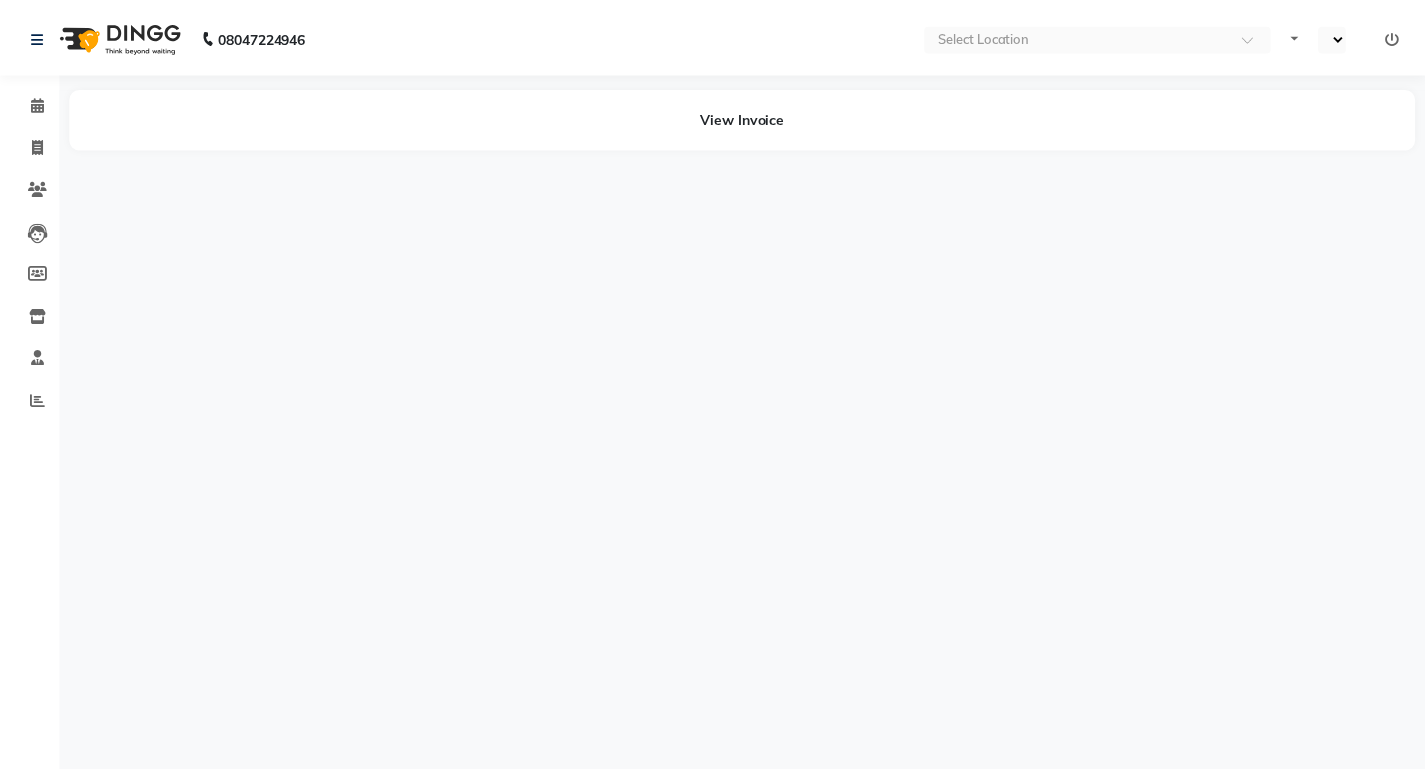 scroll, scrollTop: 0, scrollLeft: 0, axis: both 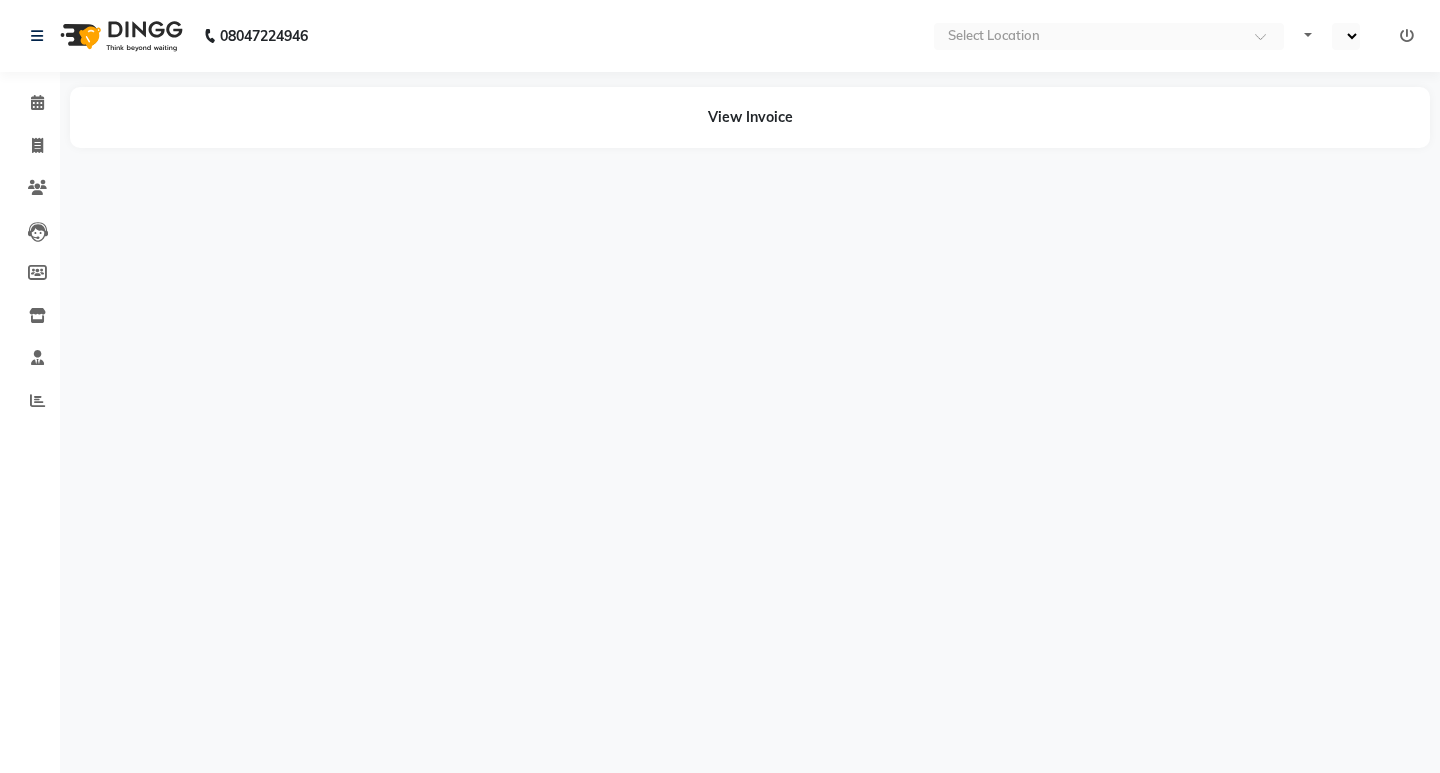 select on "en" 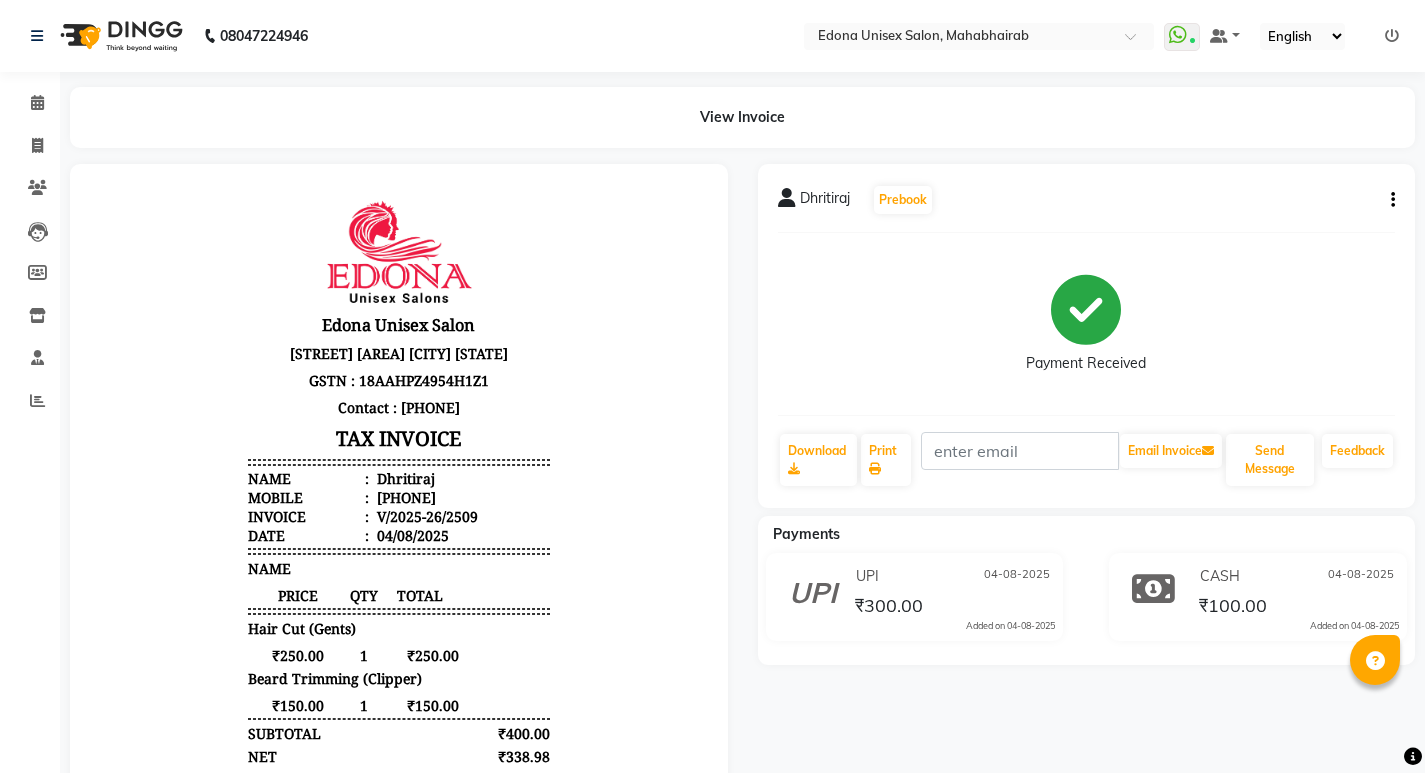 scroll, scrollTop: 0, scrollLeft: 0, axis: both 